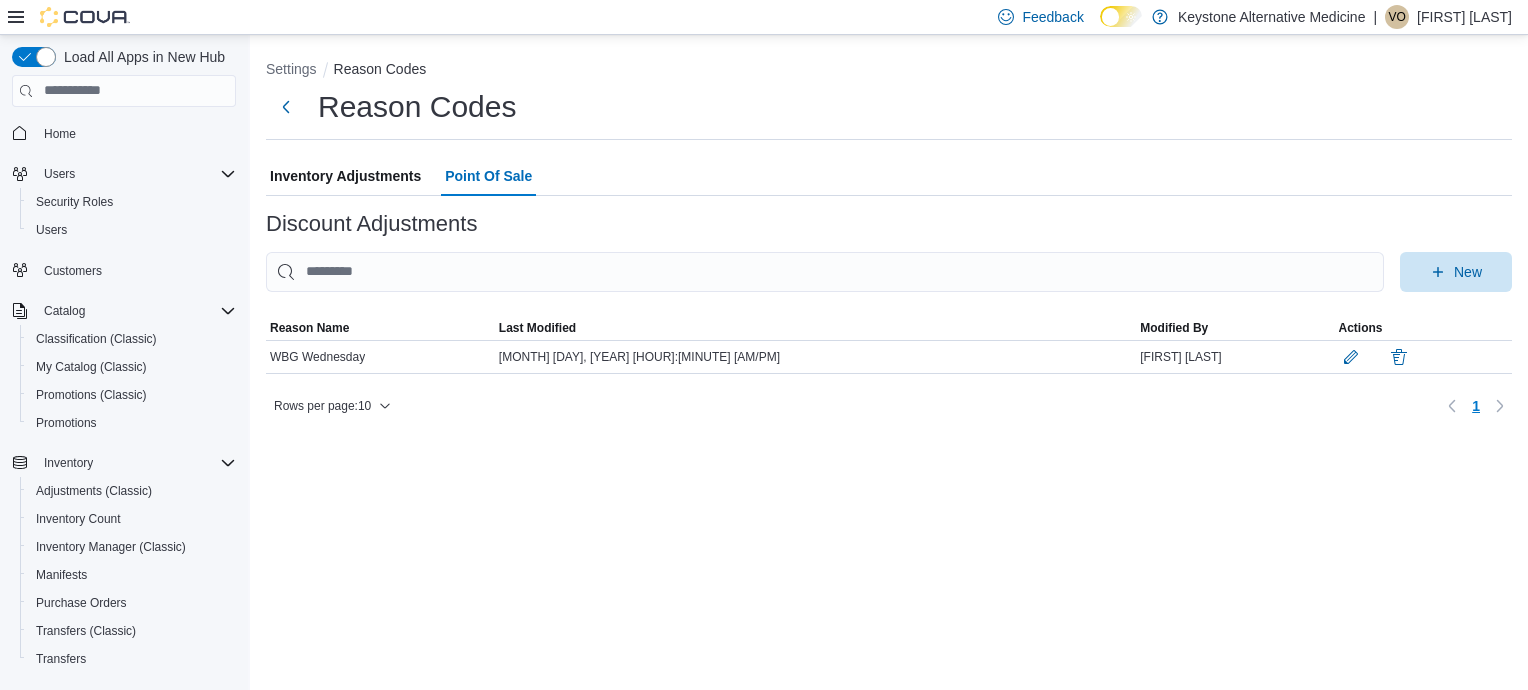scroll, scrollTop: 0, scrollLeft: 0, axis: both 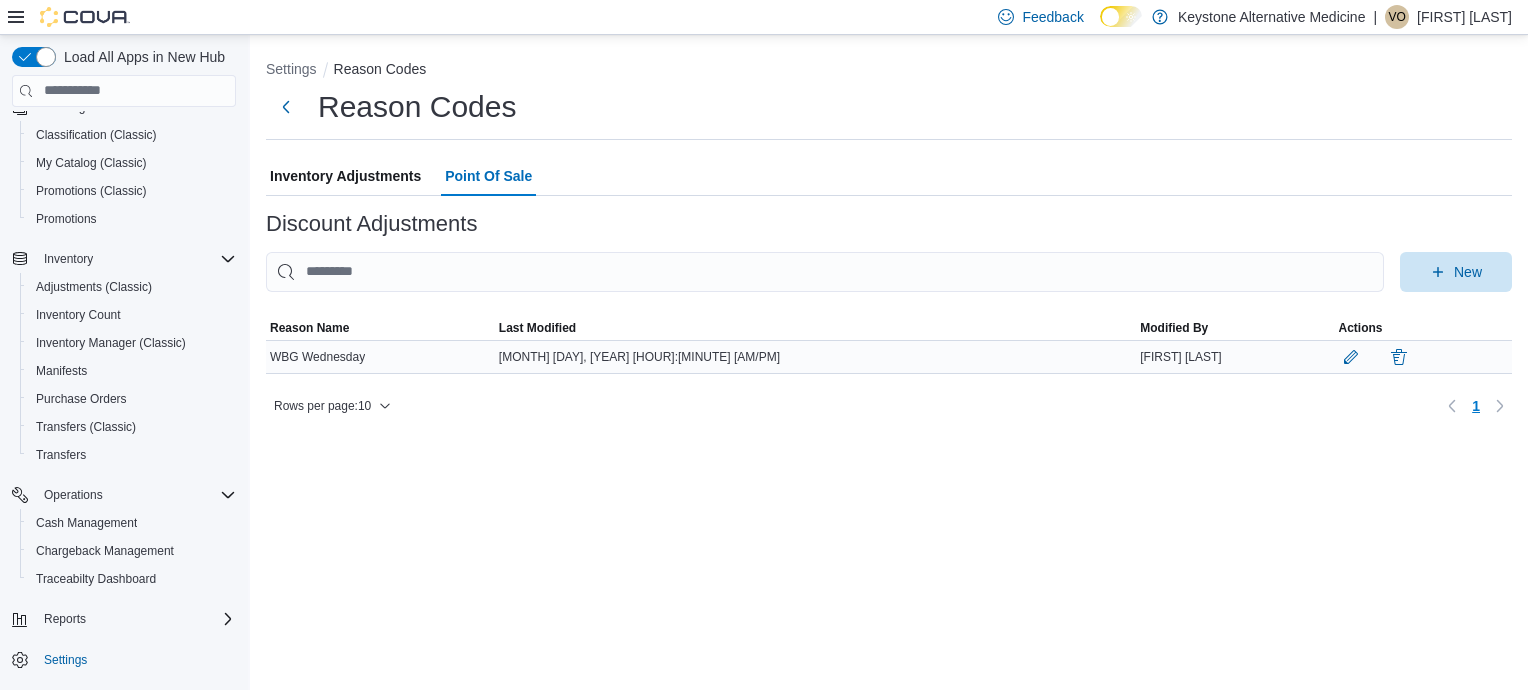 click on "WBG Wednesday" at bounding box center (380, 357) 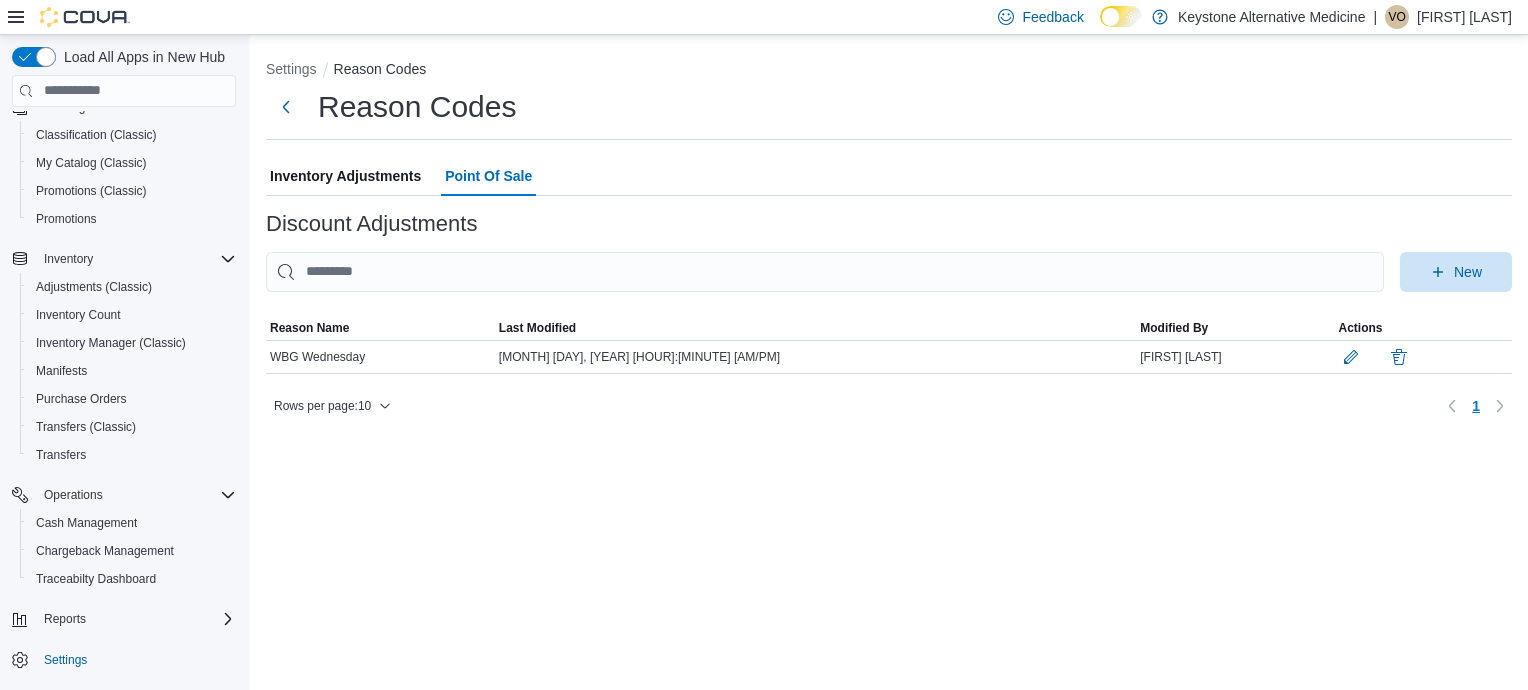 click on "Inventory Adjustments" at bounding box center [345, 176] 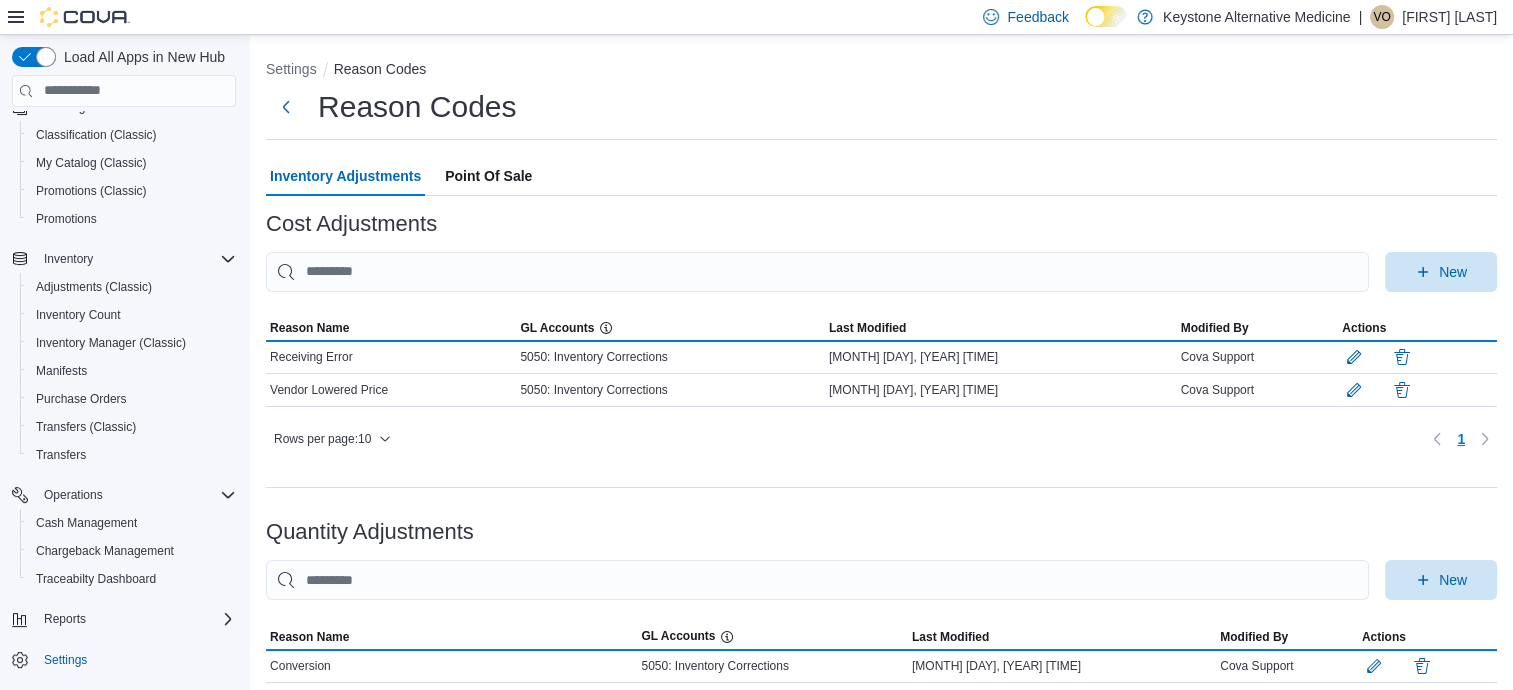 scroll, scrollTop: 167, scrollLeft: 0, axis: vertical 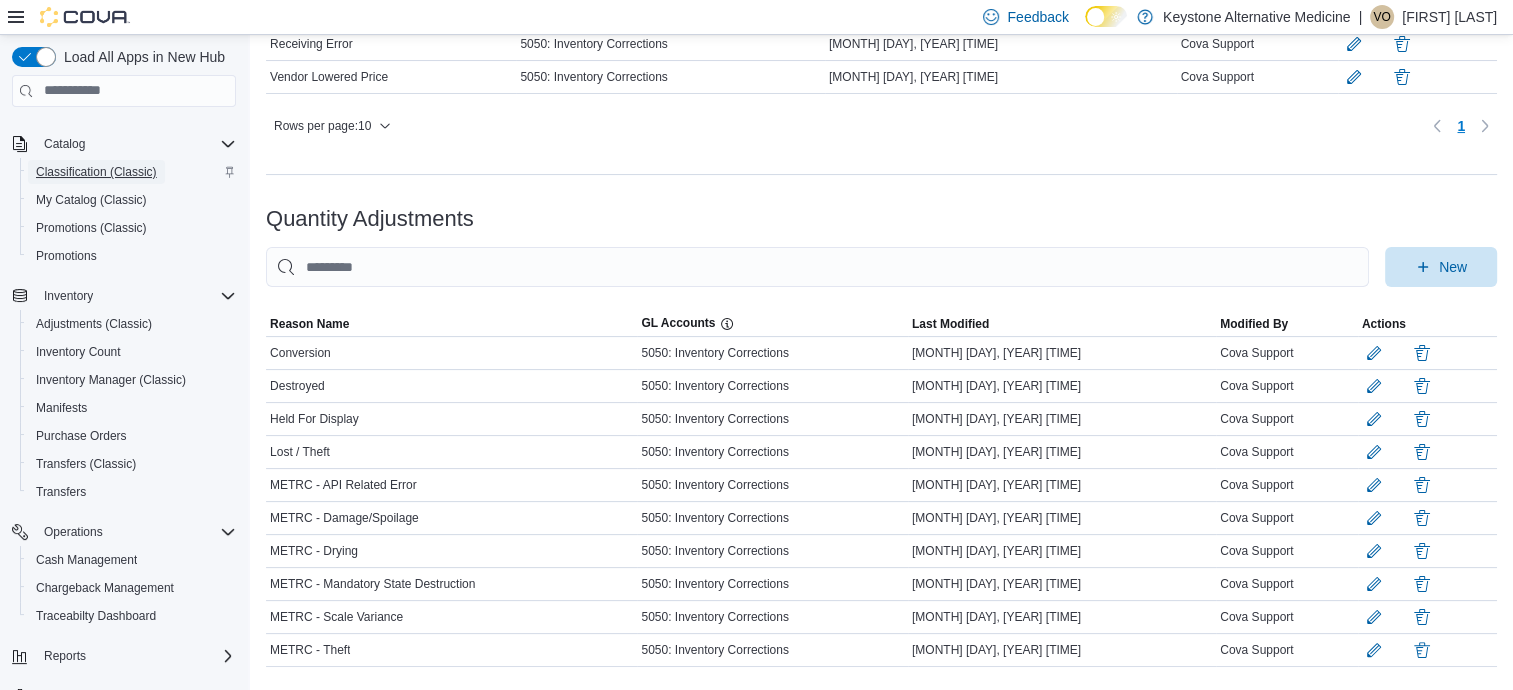 click on "Classification (Classic)" at bounding box center [96, 172] 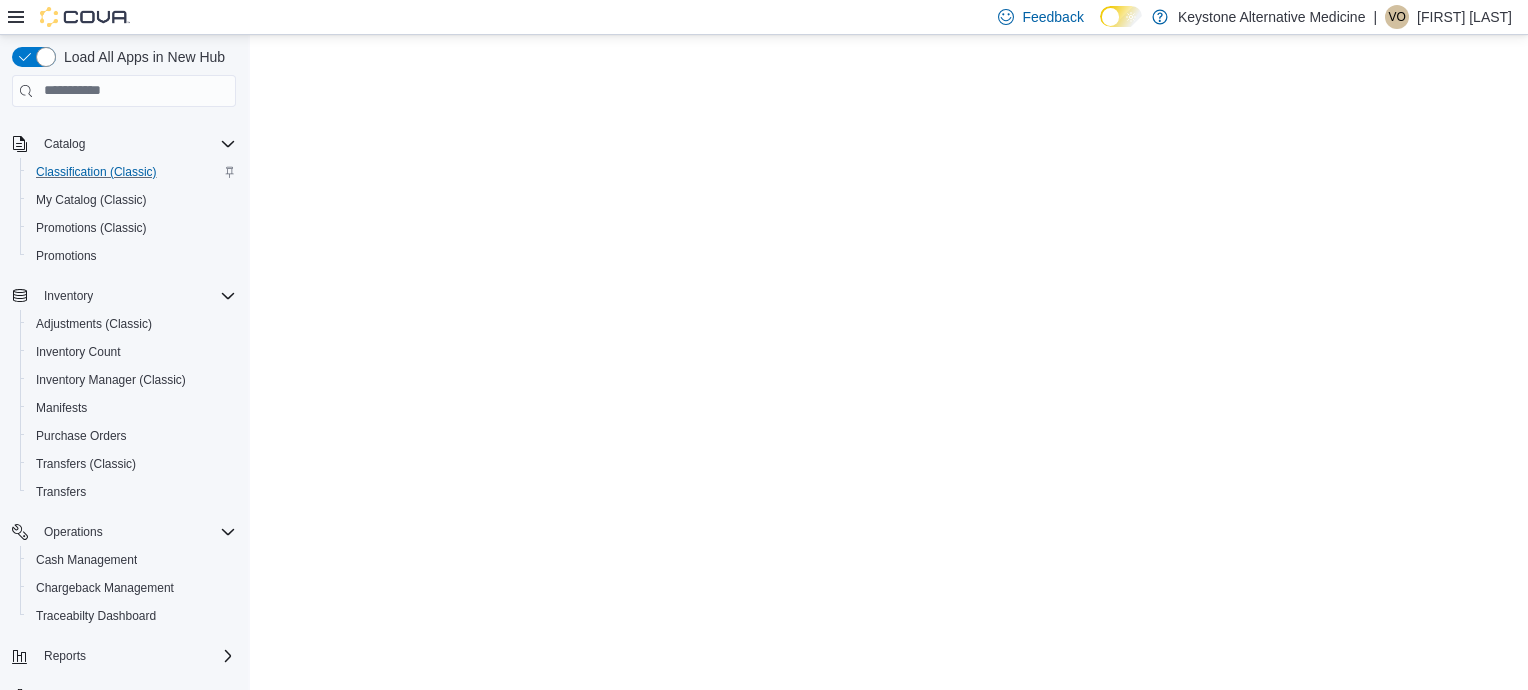 scroll, scrollTop: 0, scrollLeft: 0, axis: both 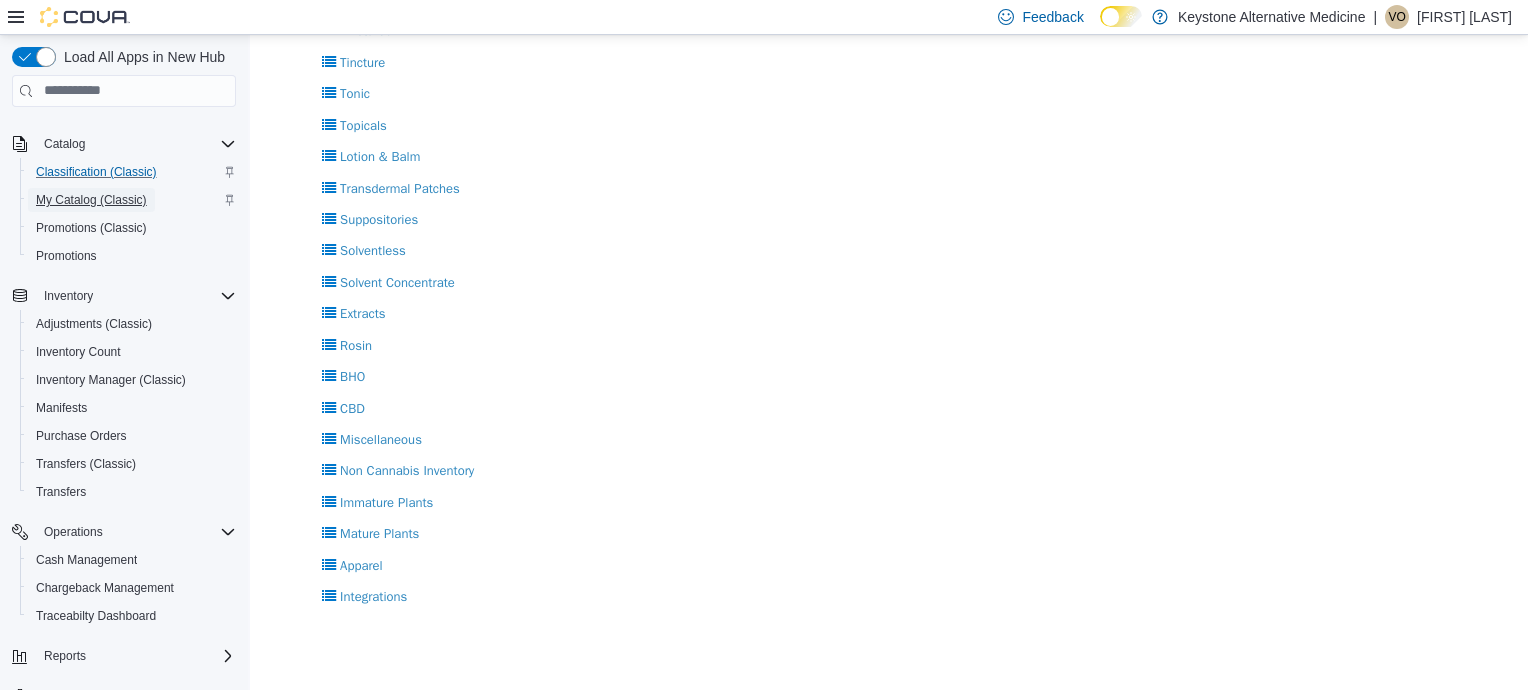 click on "My Catalog (Classic)" at bounding box center (91, 200) 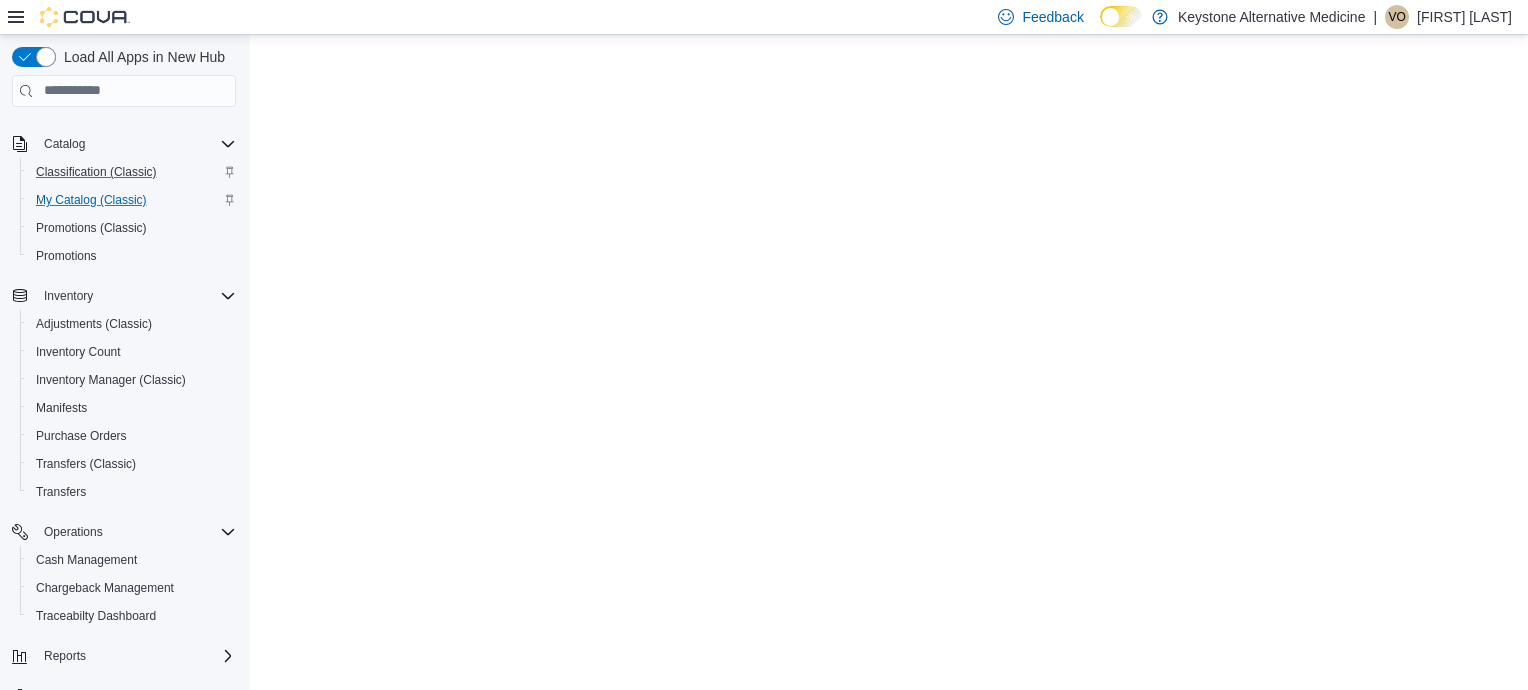 scroll, scrollTop: 0, scrollLeft: 0, axis: both 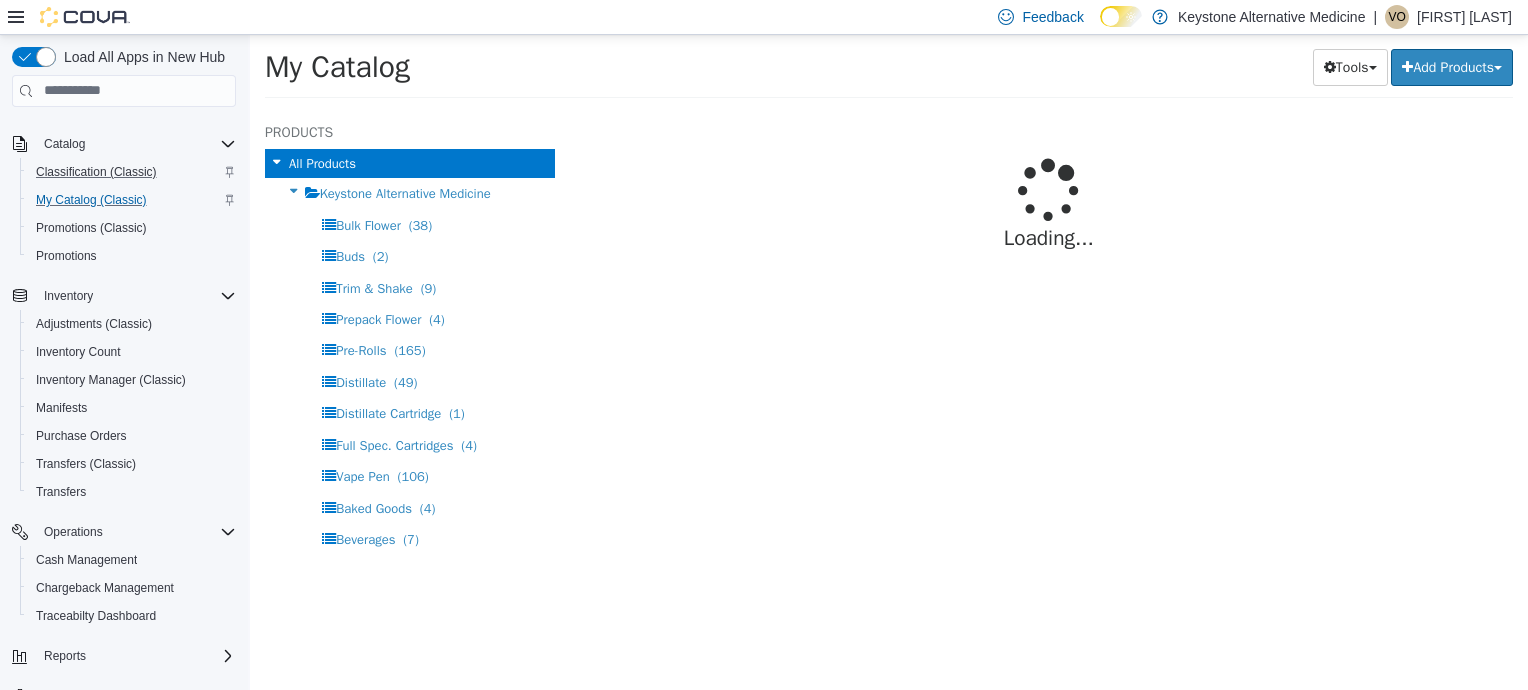 select on "**********" 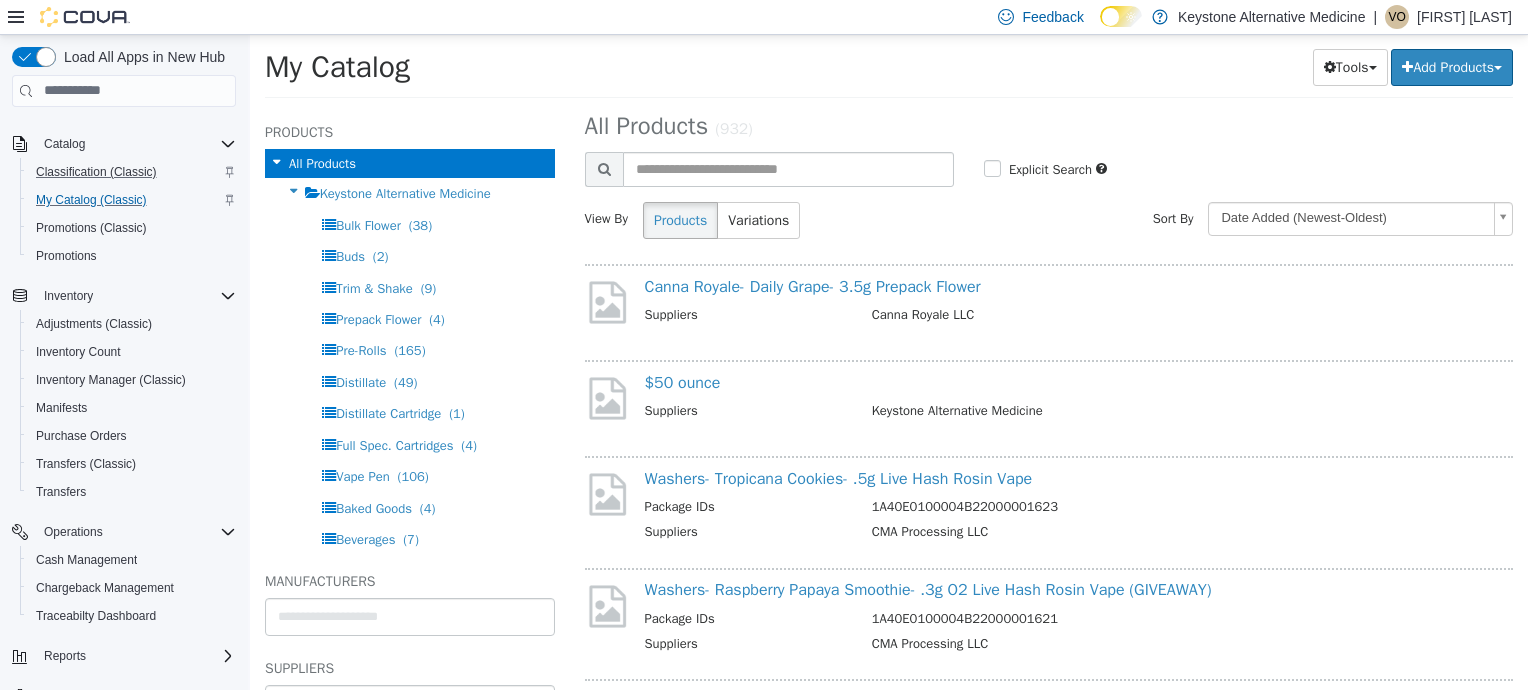 scroll, scrollTop: 0, scrollLeft: 0, axis: both 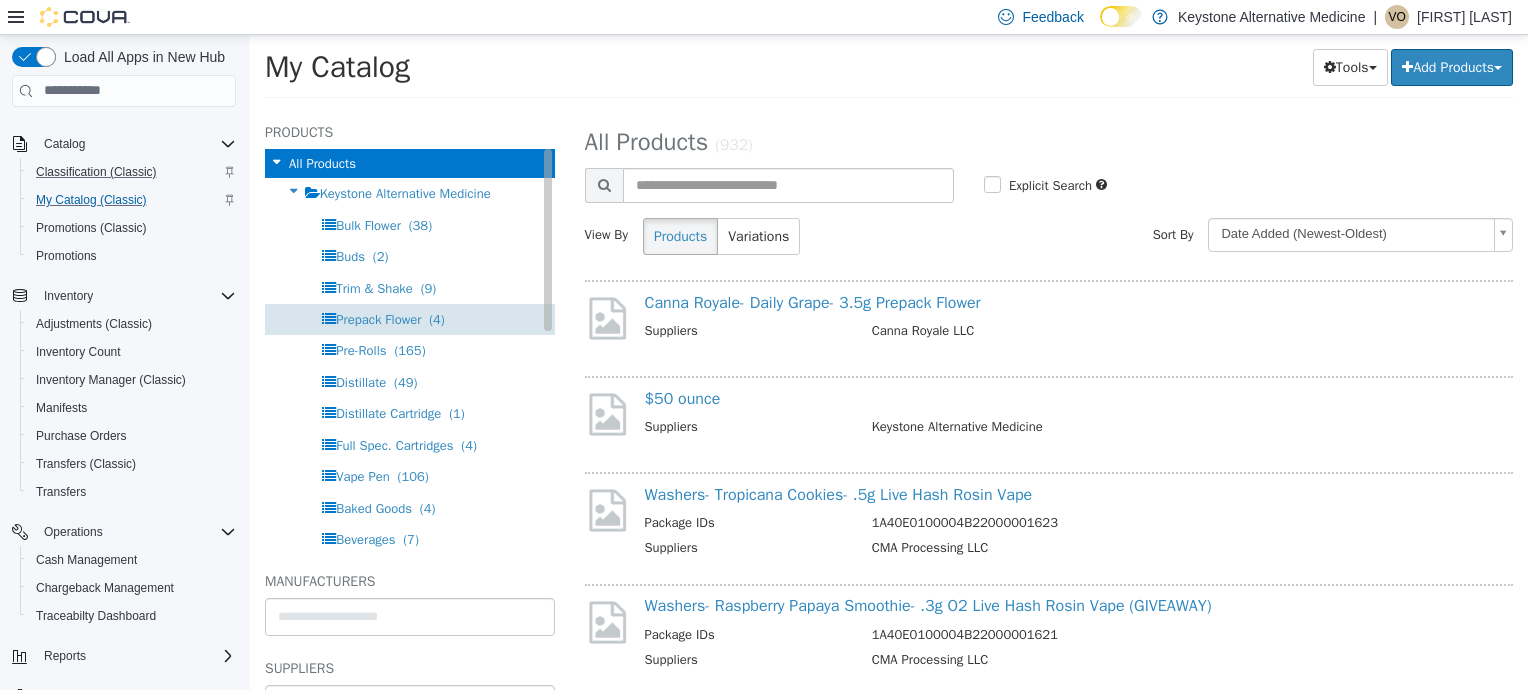 click on "Prepack Flower" at bounding box center (378, 318) 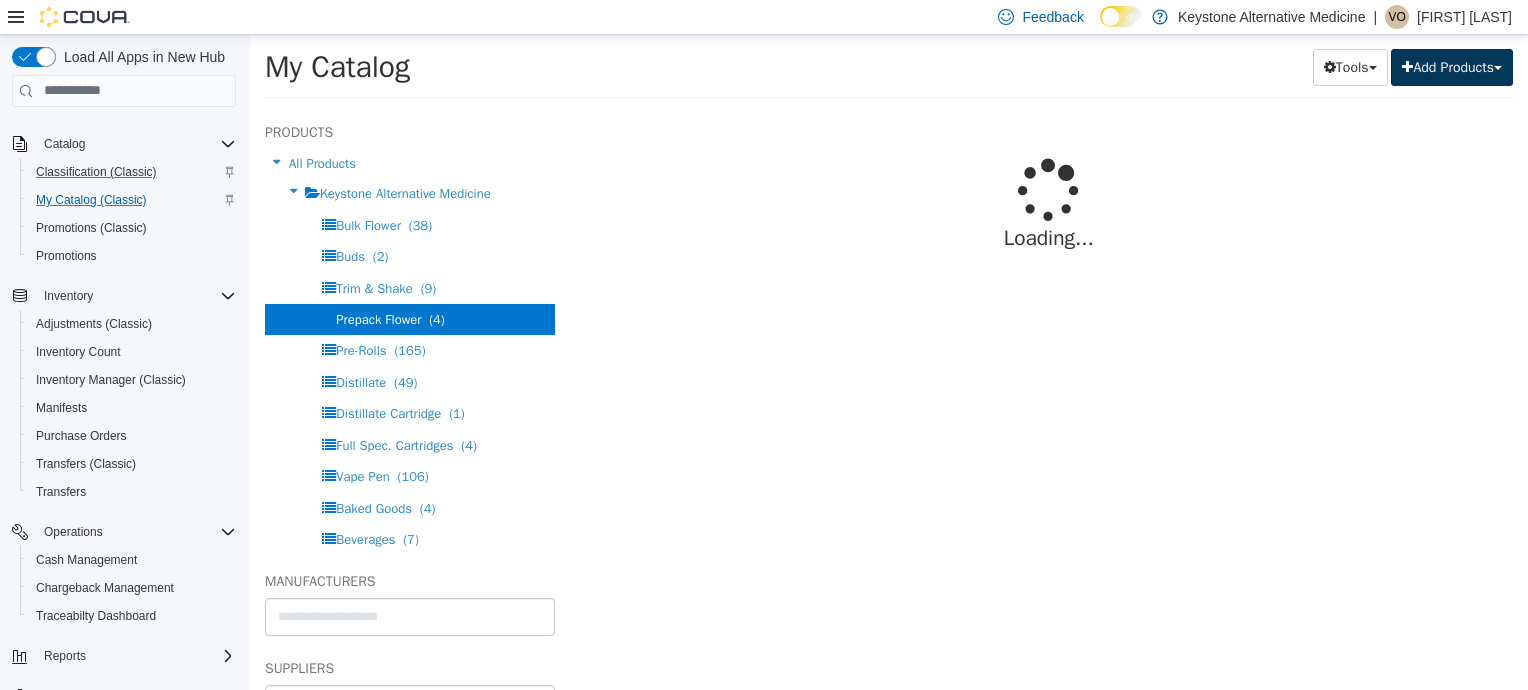 select on "**********" 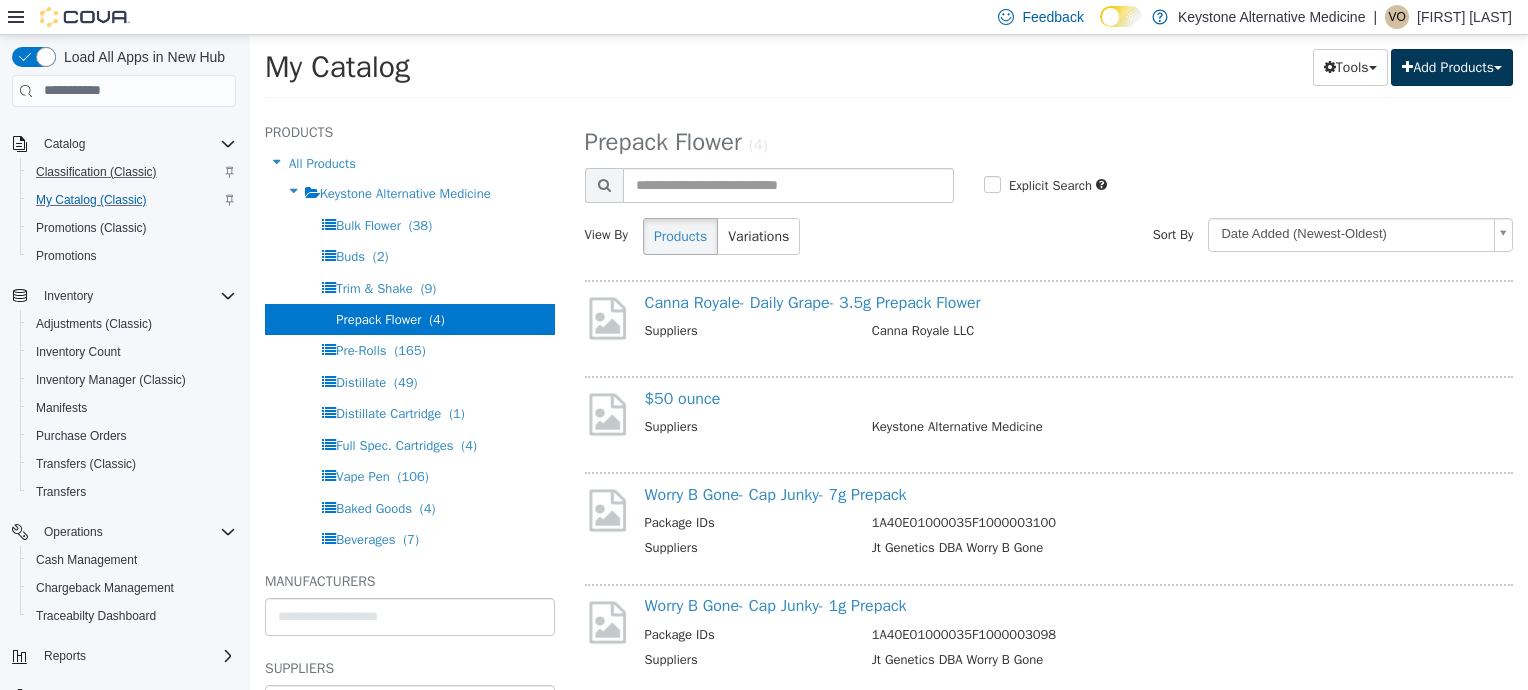 click on "Add Products" at bounding box center (1452, 66) 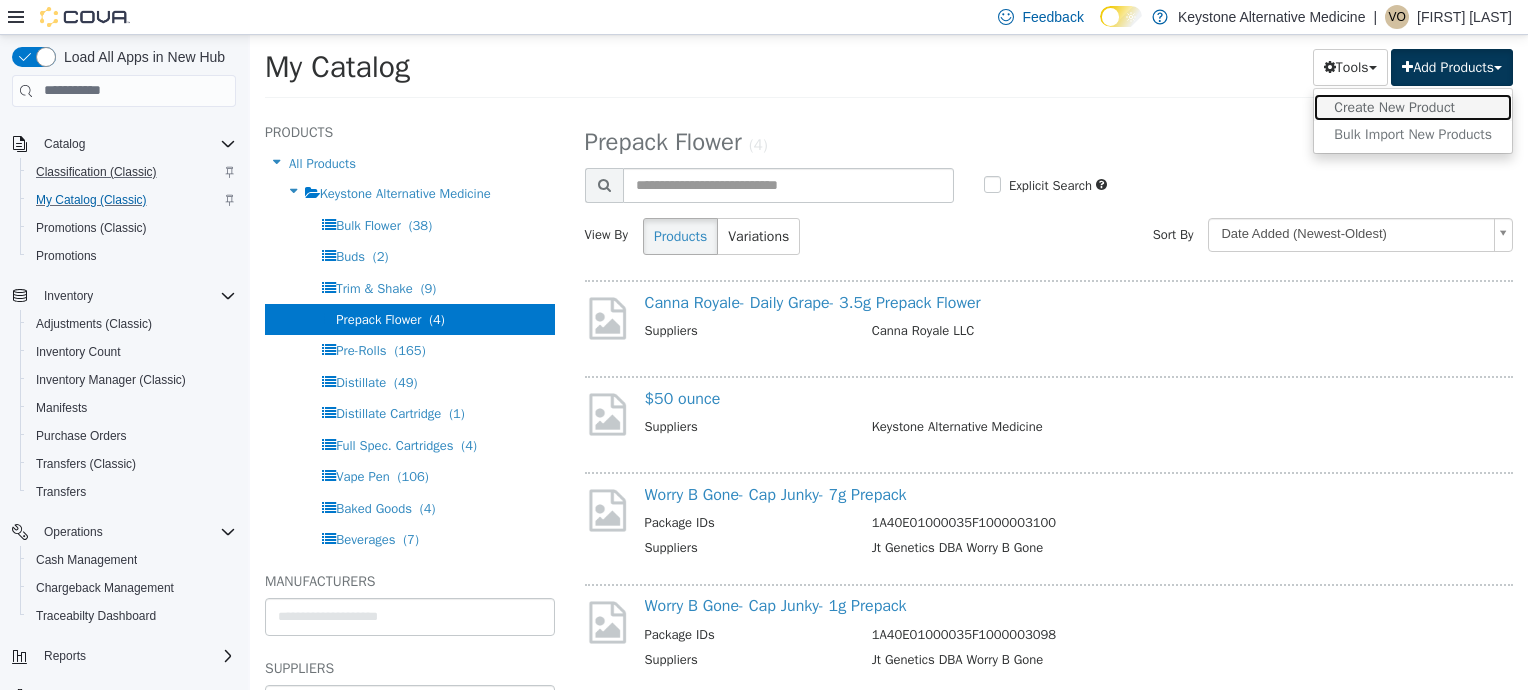 click on "Create New Product" at bounding box center [1413, 106] 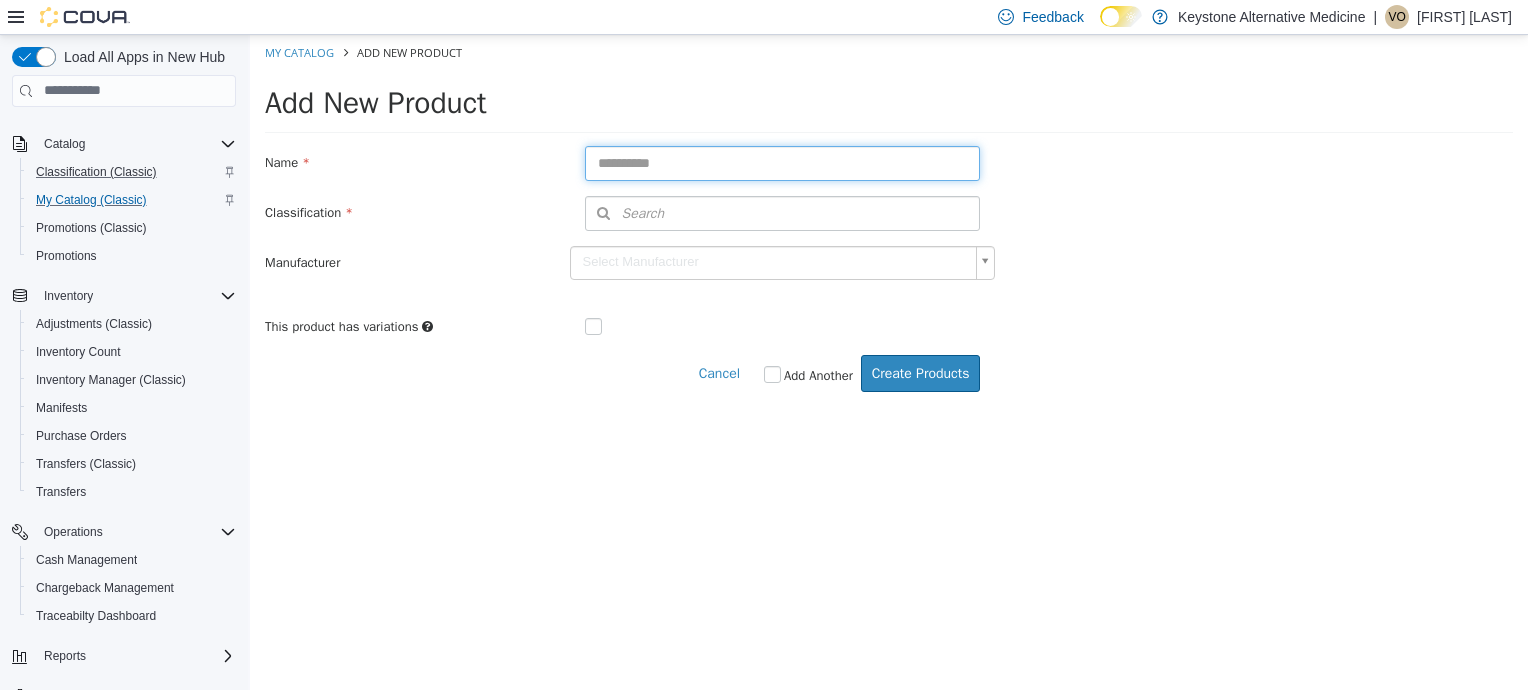 click at bounding box center (783, 162) 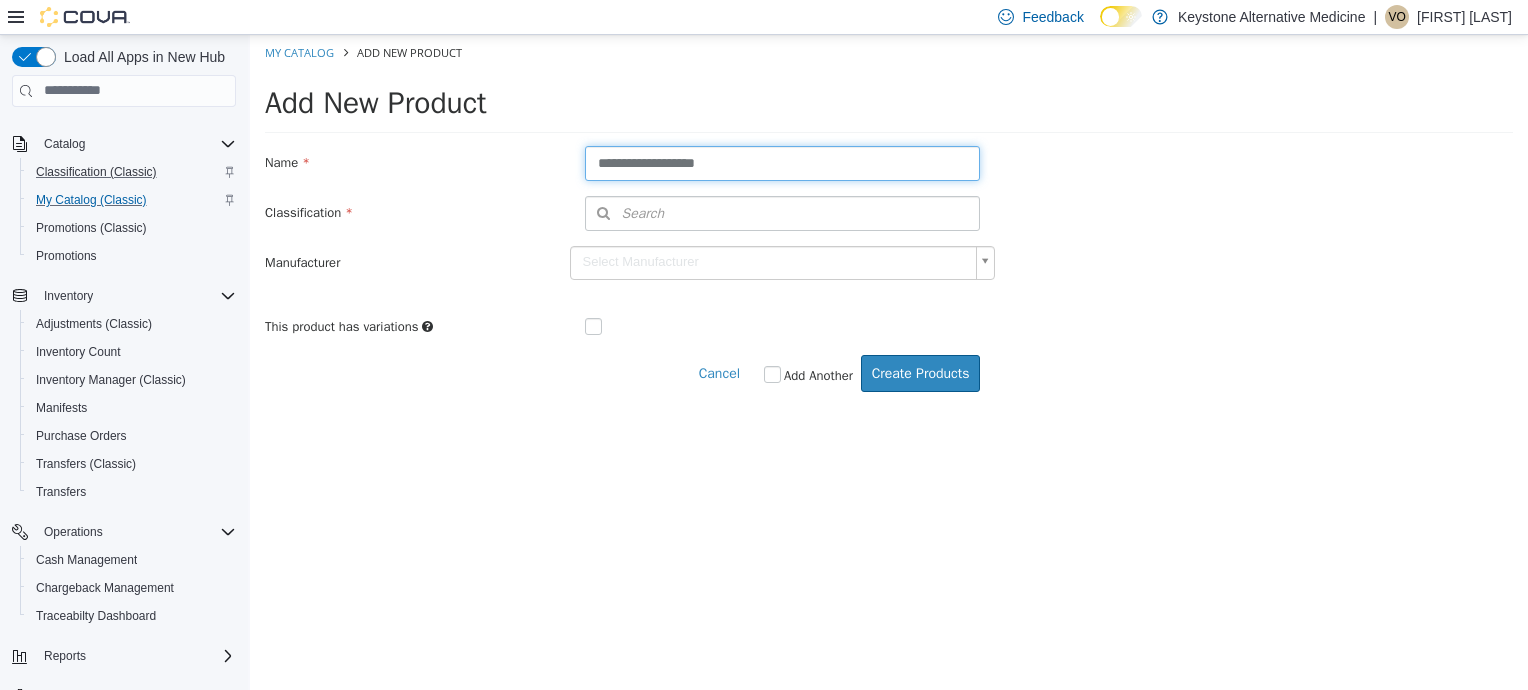 type on "**********" 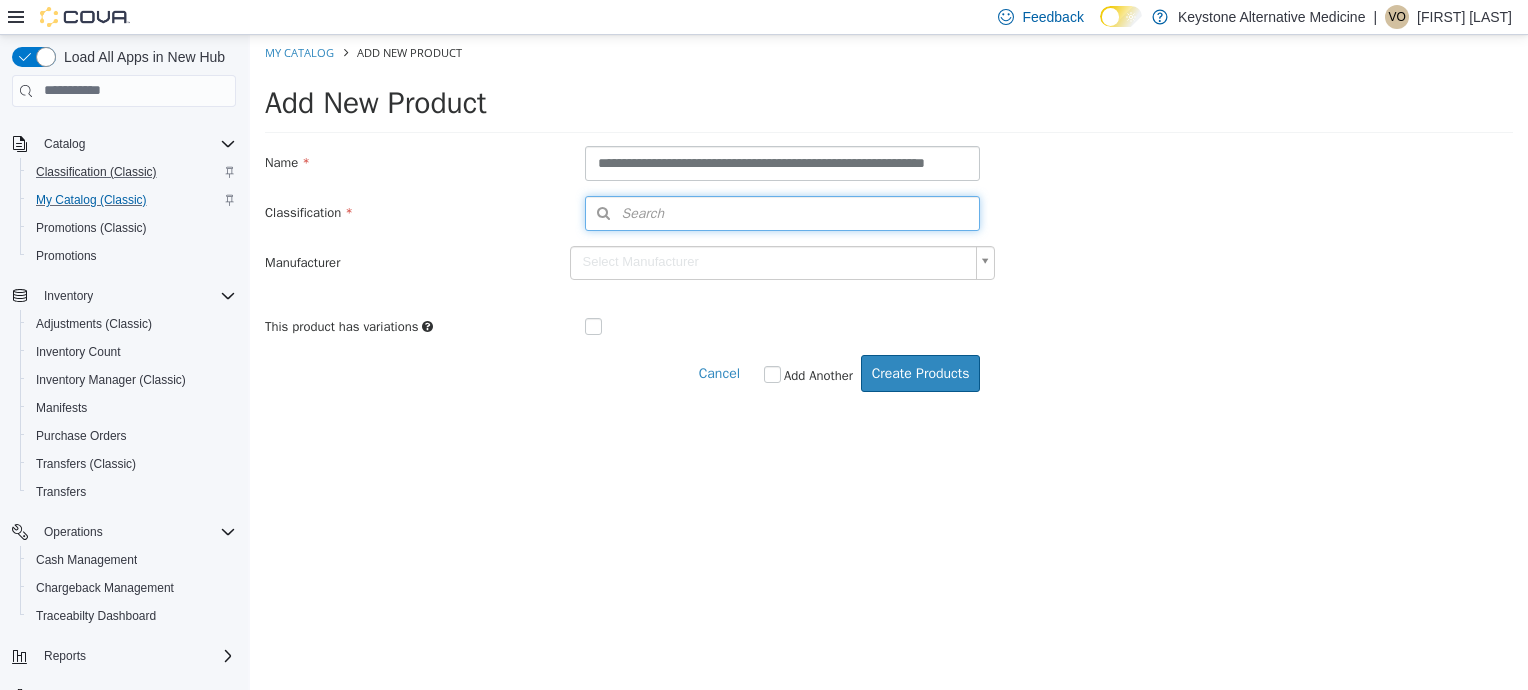 click on "Search" at bounding box center (783, 212) 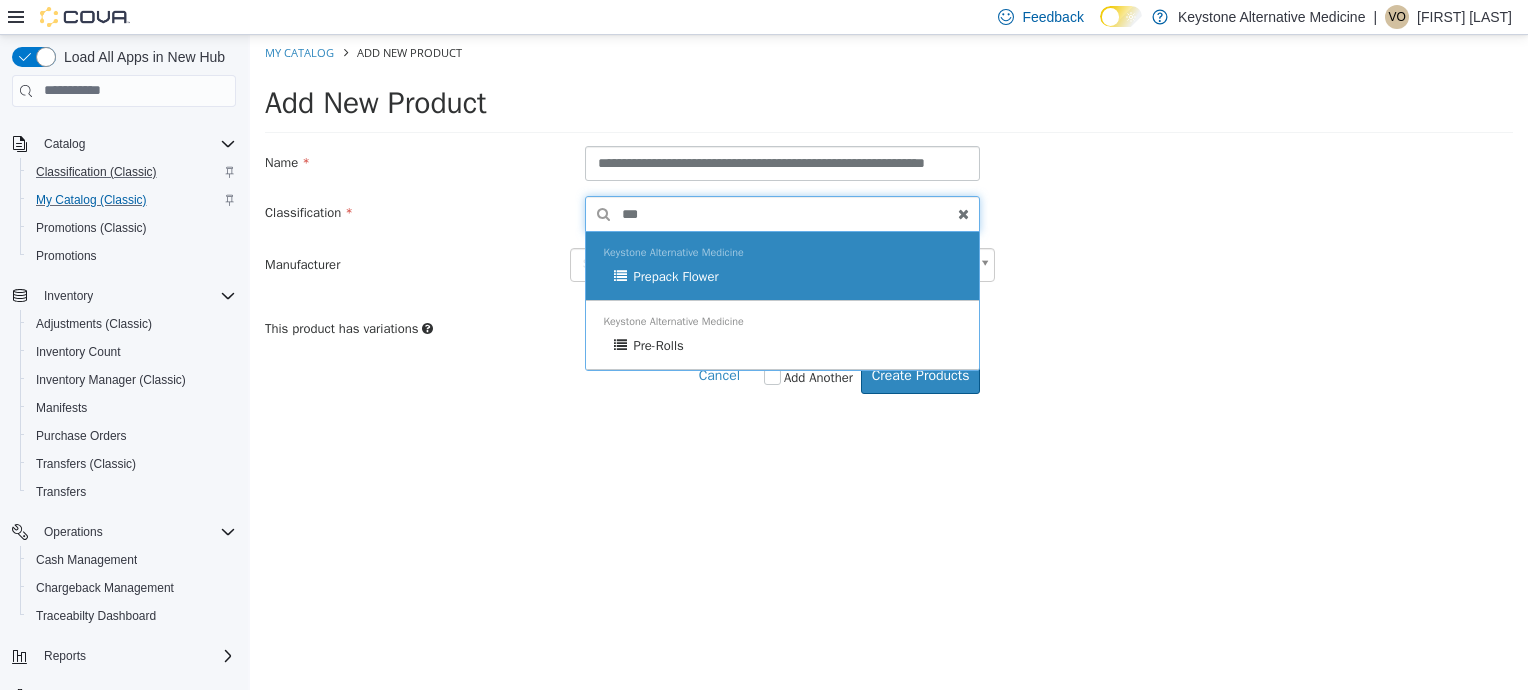 type on "***" 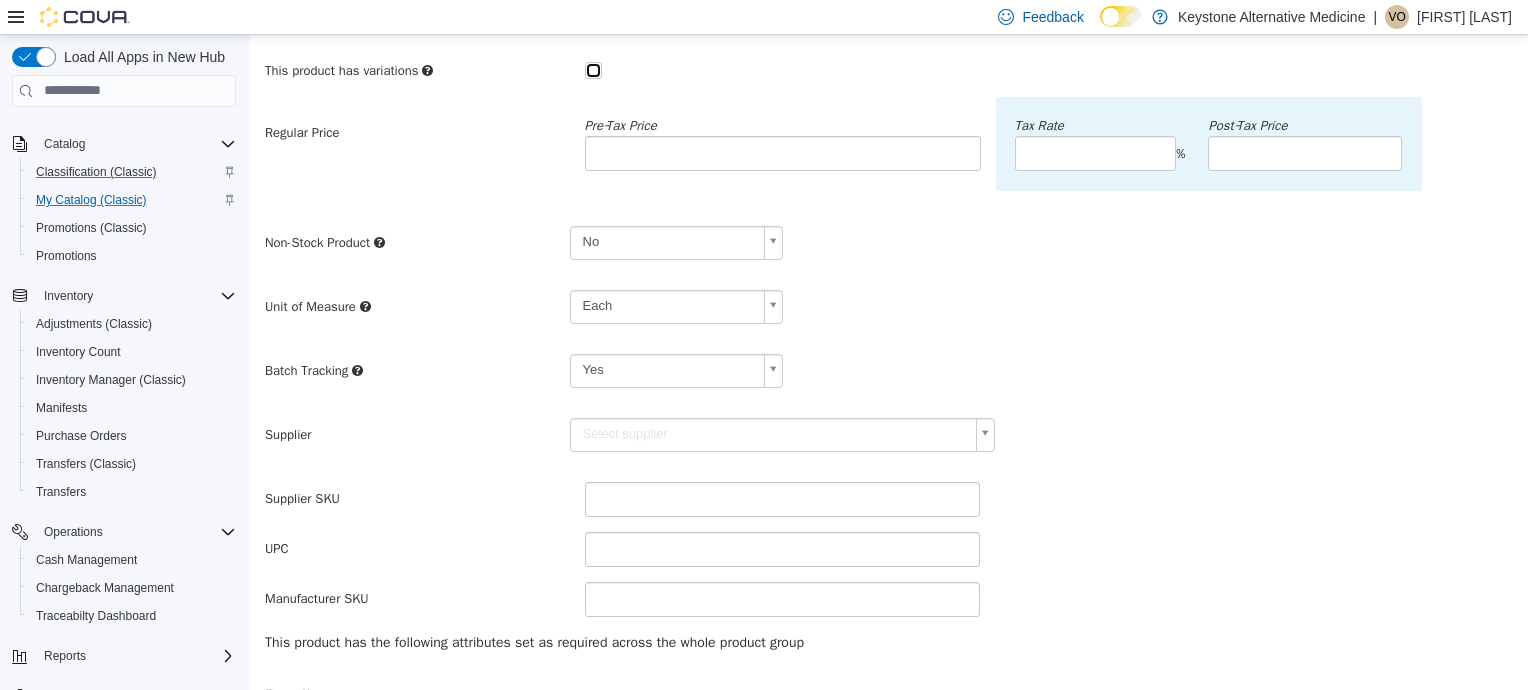 scroll, scrollTop: 265, scrollLeft: 0, axis: vertical 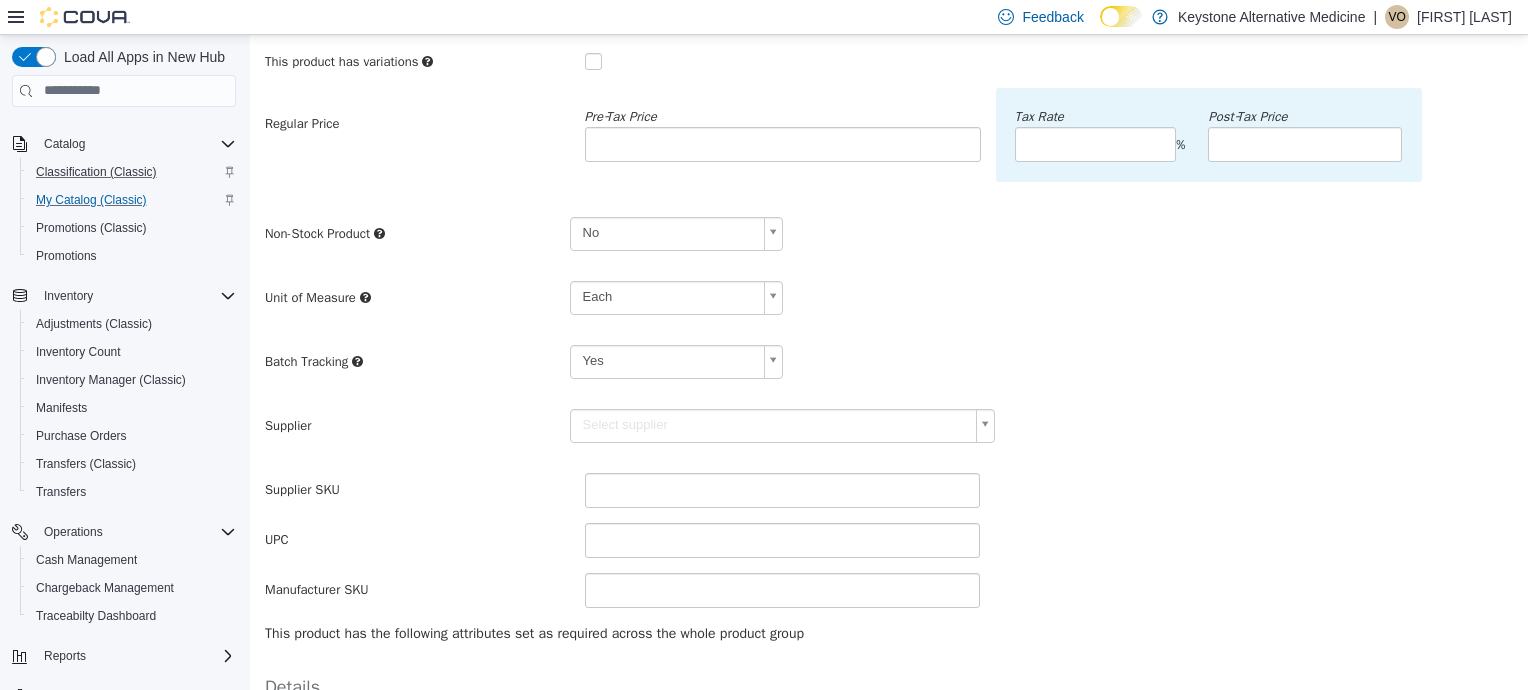 click on "**********" at bounding box center (889, 317) 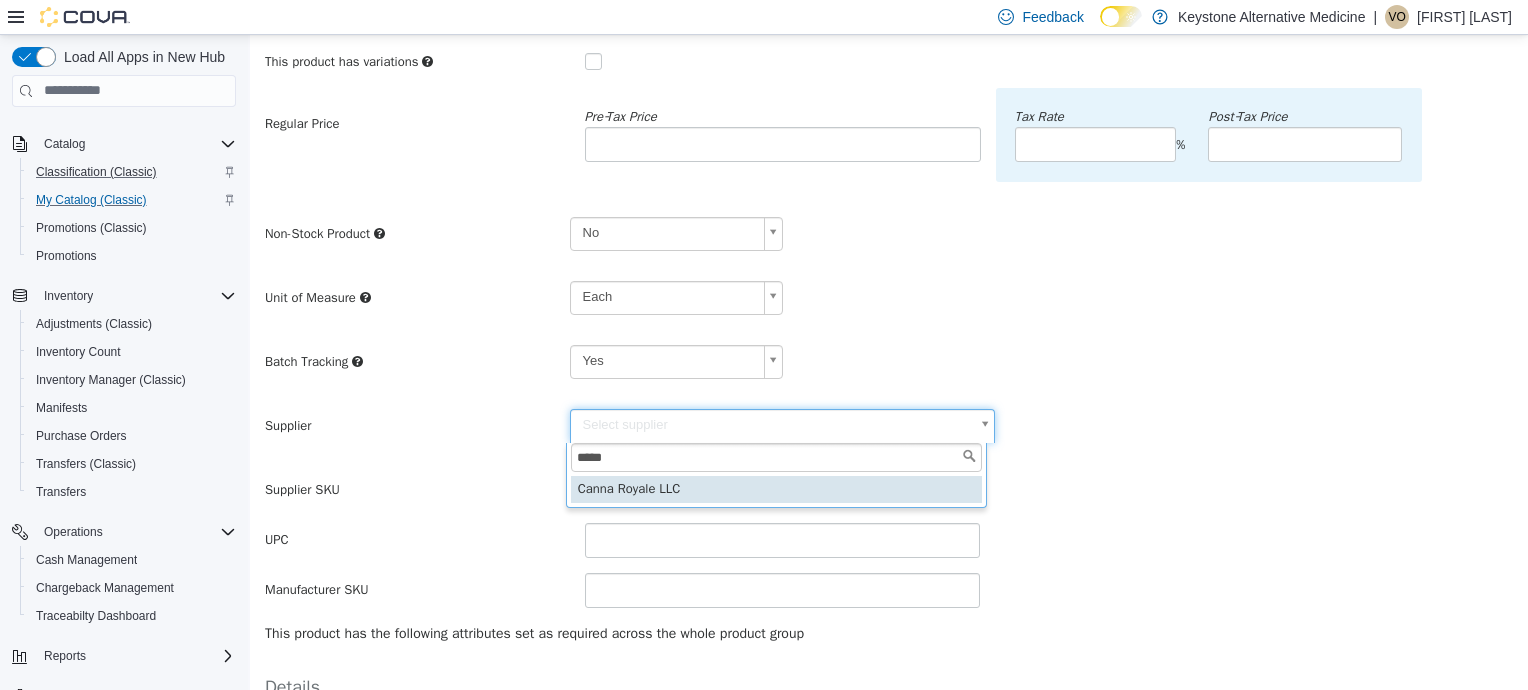 type on "*****" 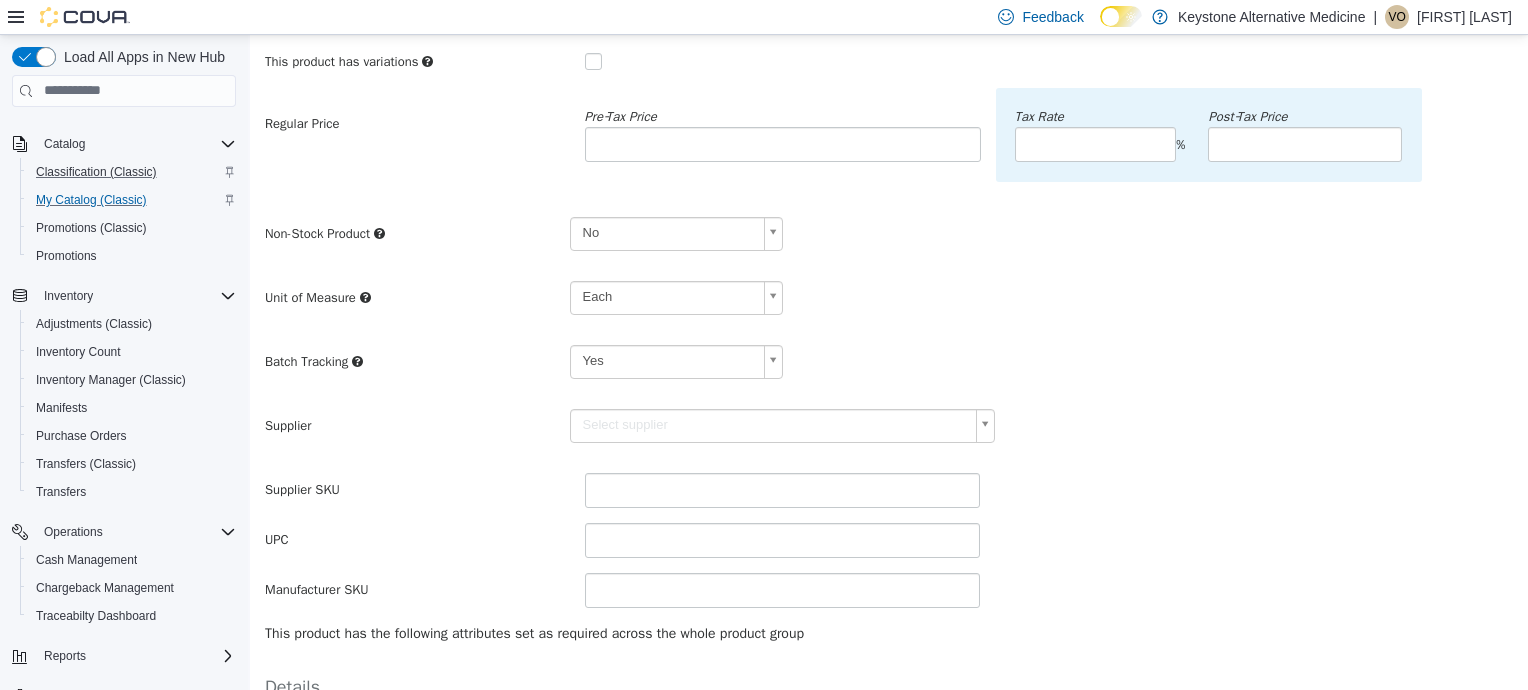 type on "******" 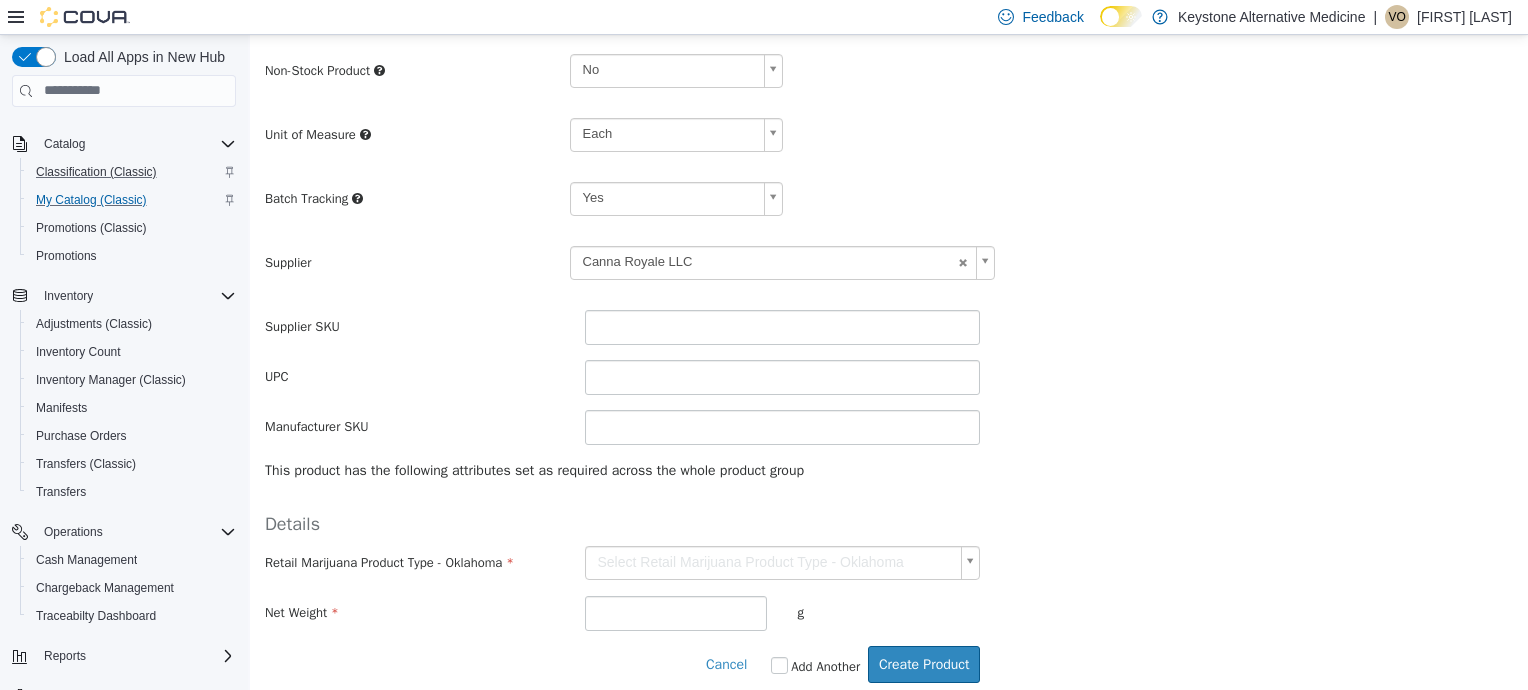 scroll, scrollTop: 441, scrollLeft: 0, axis: vertical 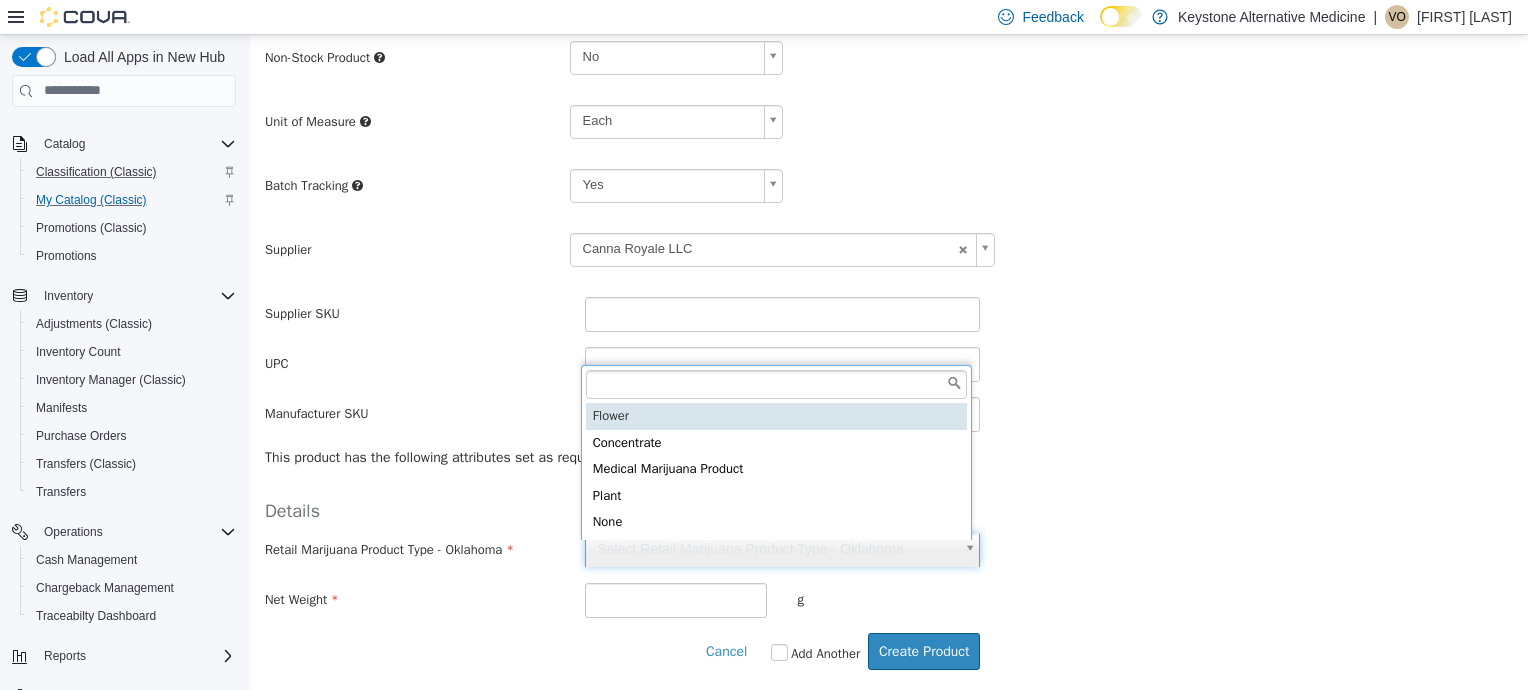 click on "**********" at bounding box center (889, 141) 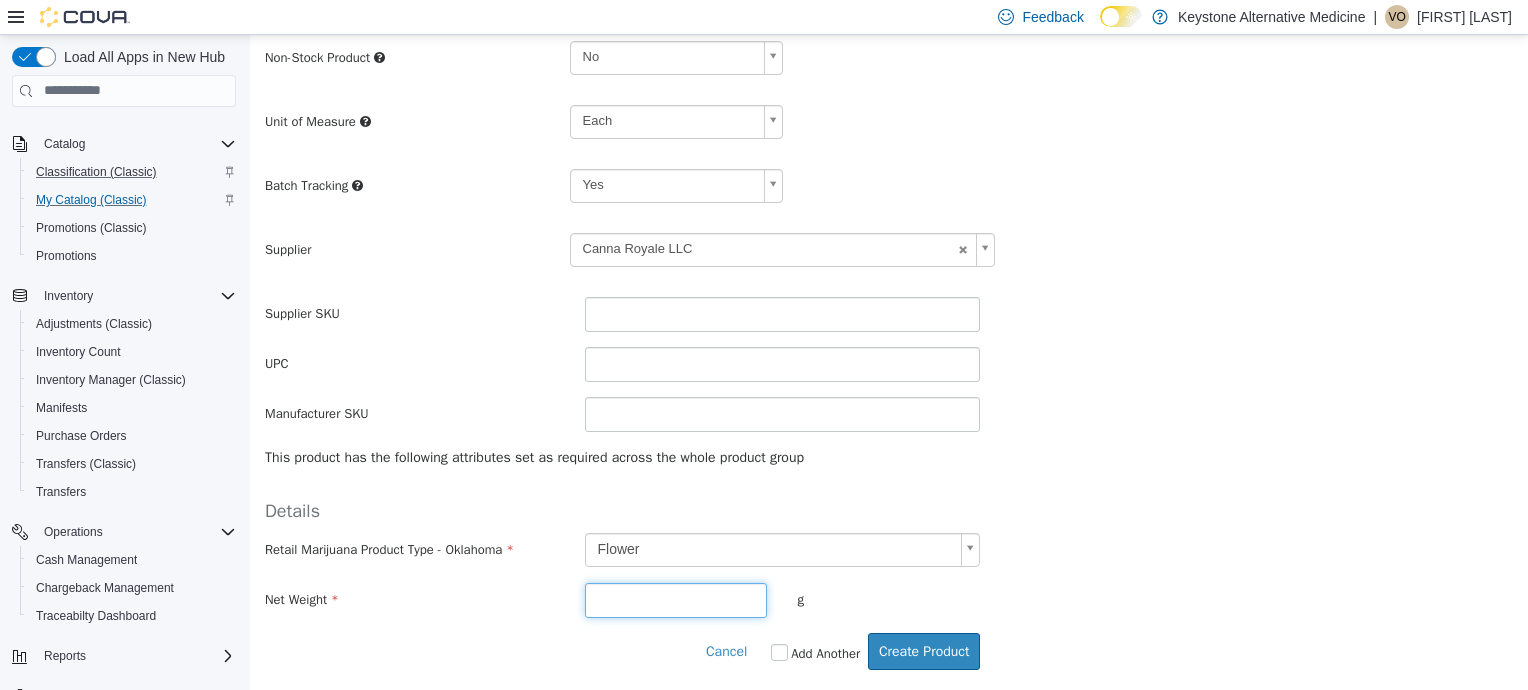 click at bounding box center [676, 599] 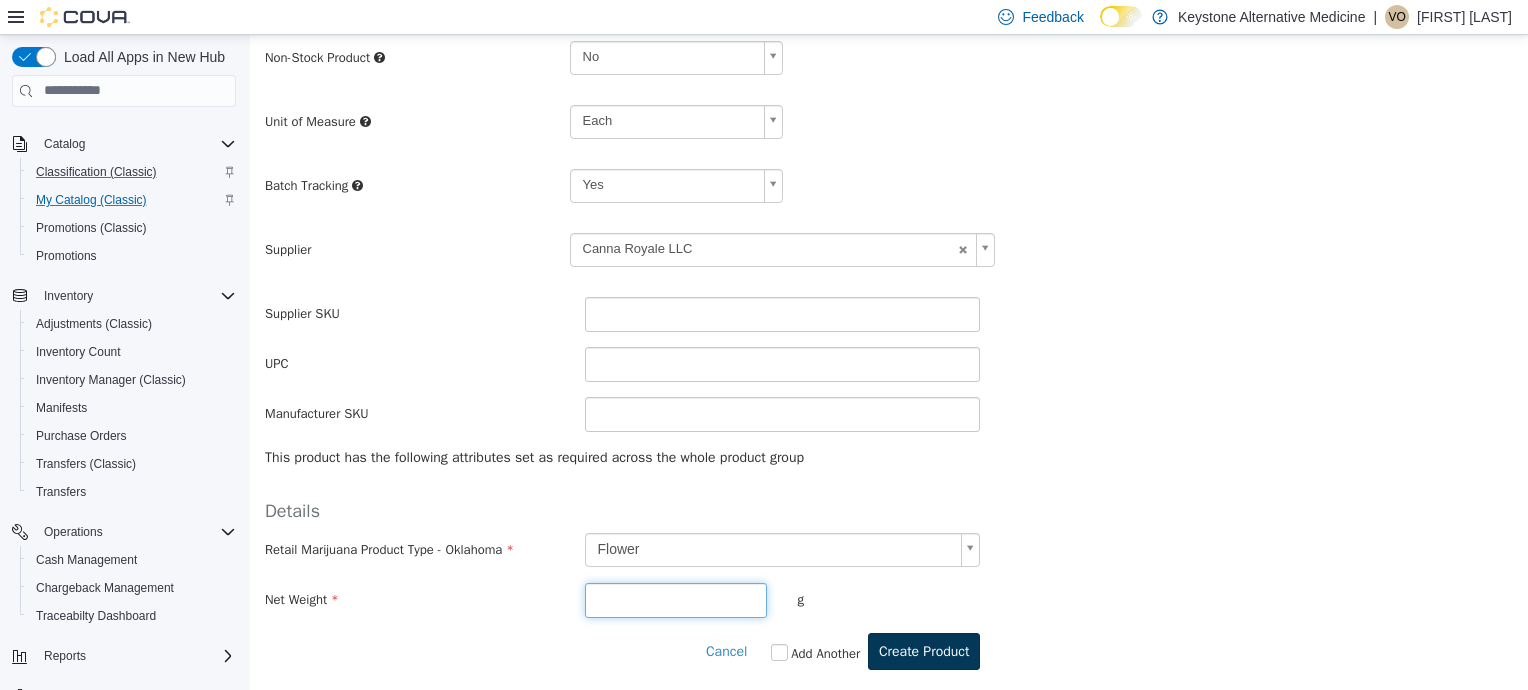 type on "***" 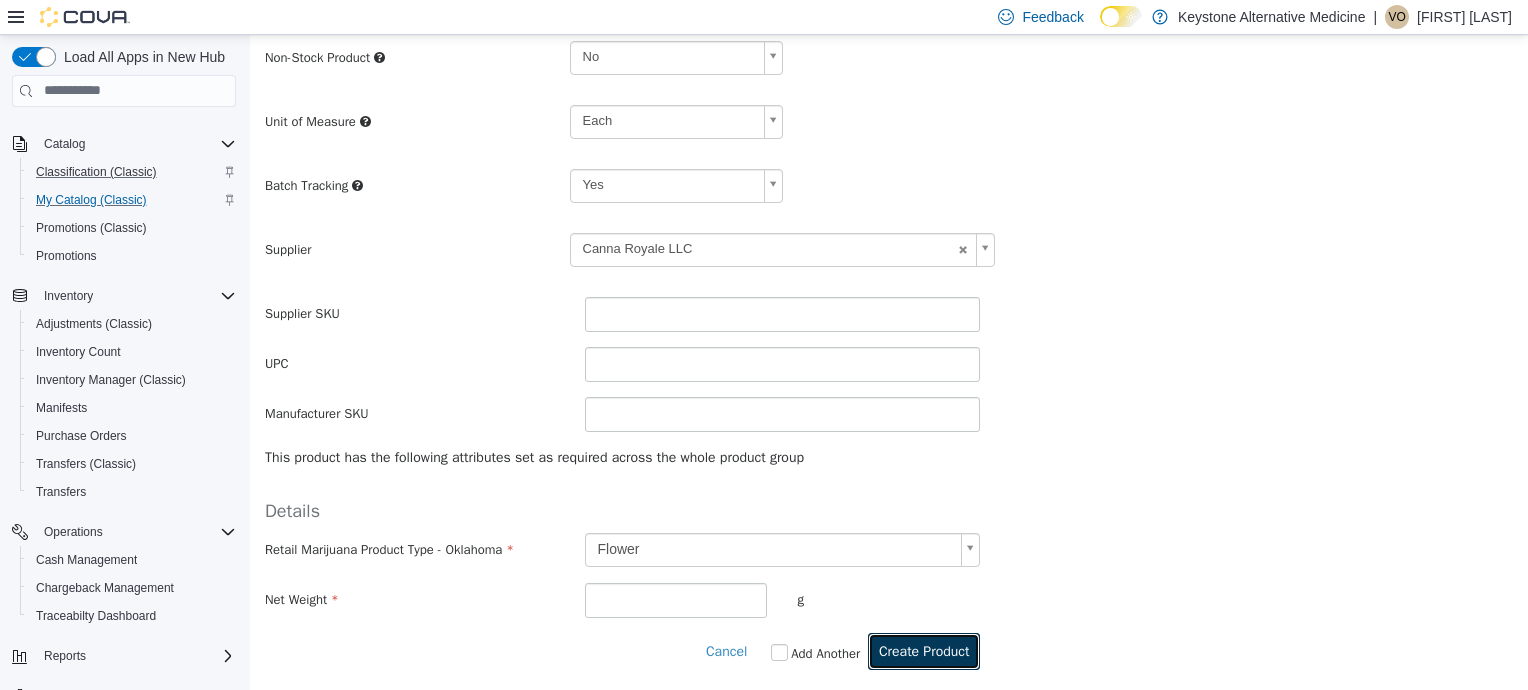 click on "Create Product" at bounding box center (924, 650) 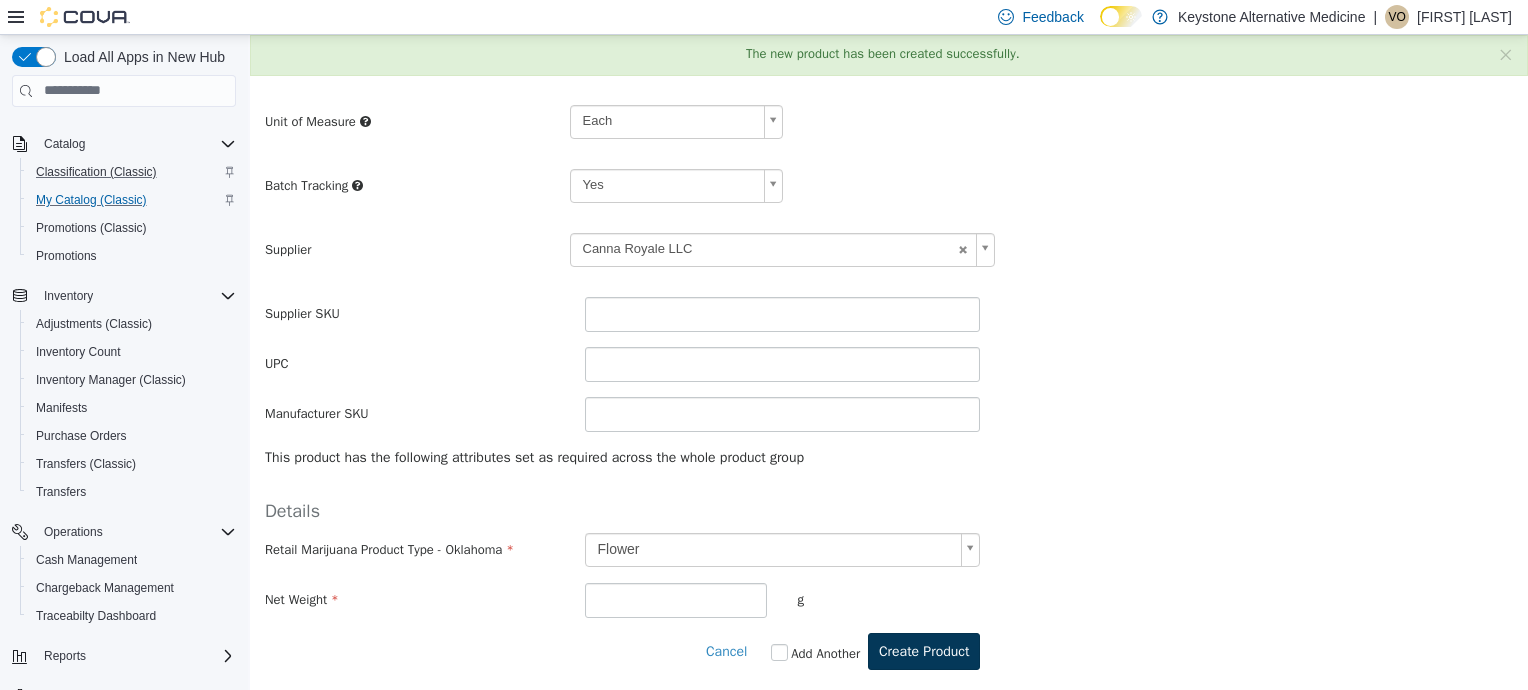 scroll, scrollTop: 0, scrollLeft: 0, axis: both 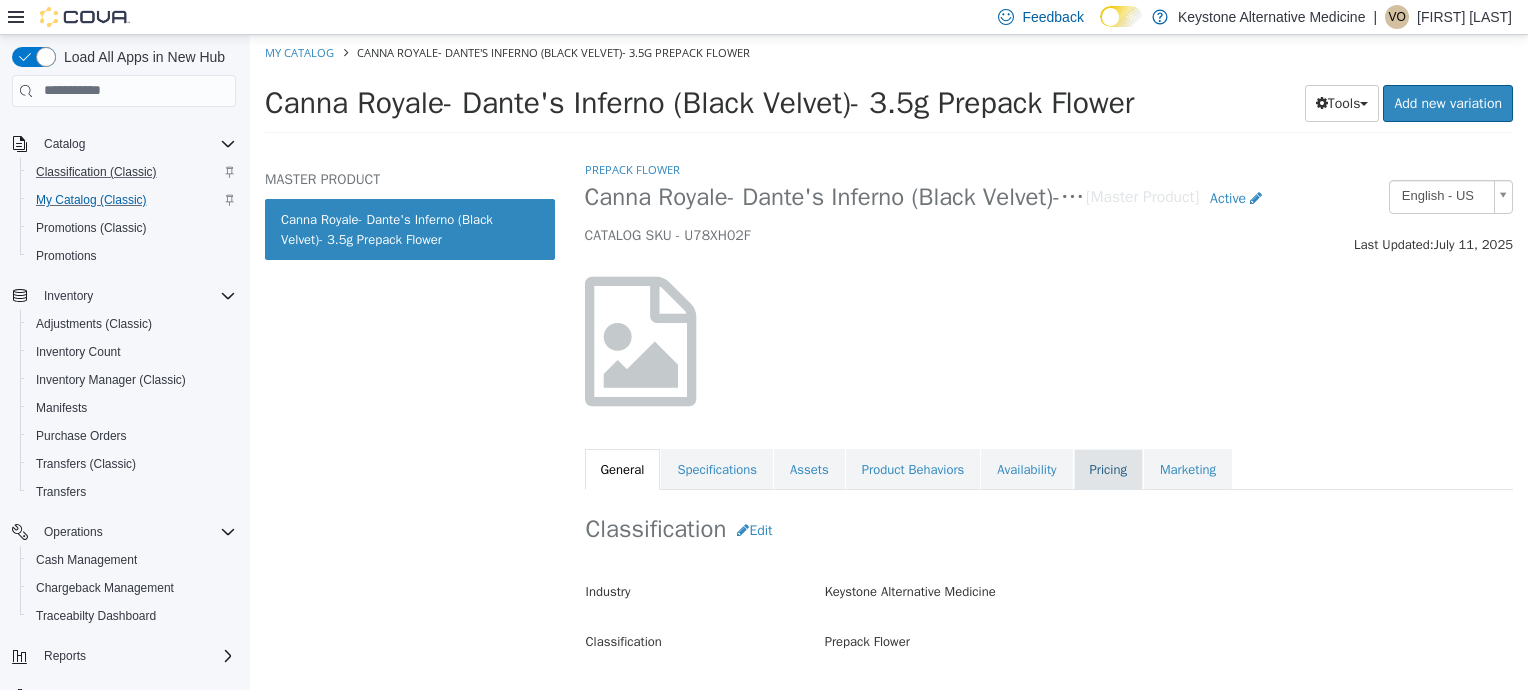 click on "Pricing" at bounding box center (1108, 469) 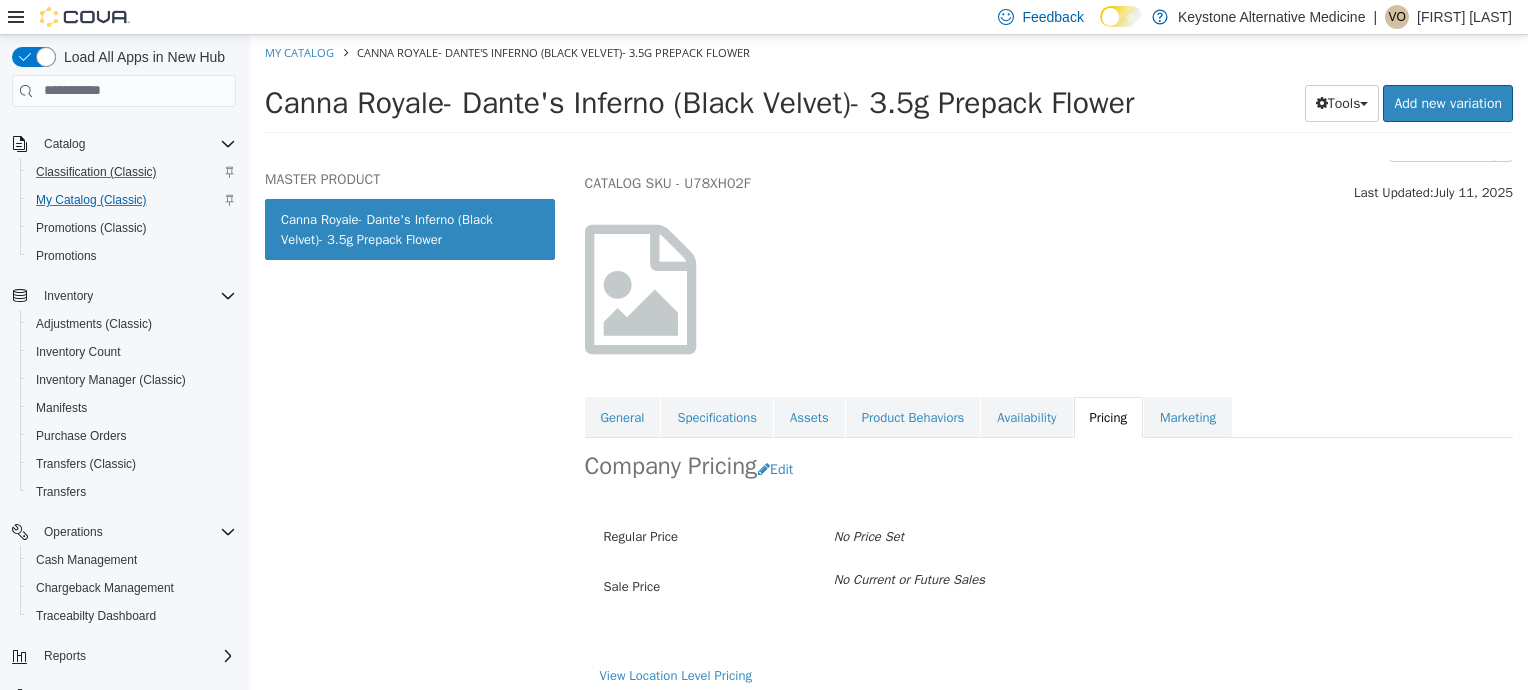 scroll, scrollTop: 60, scrollLeft: 0, axis: vertical 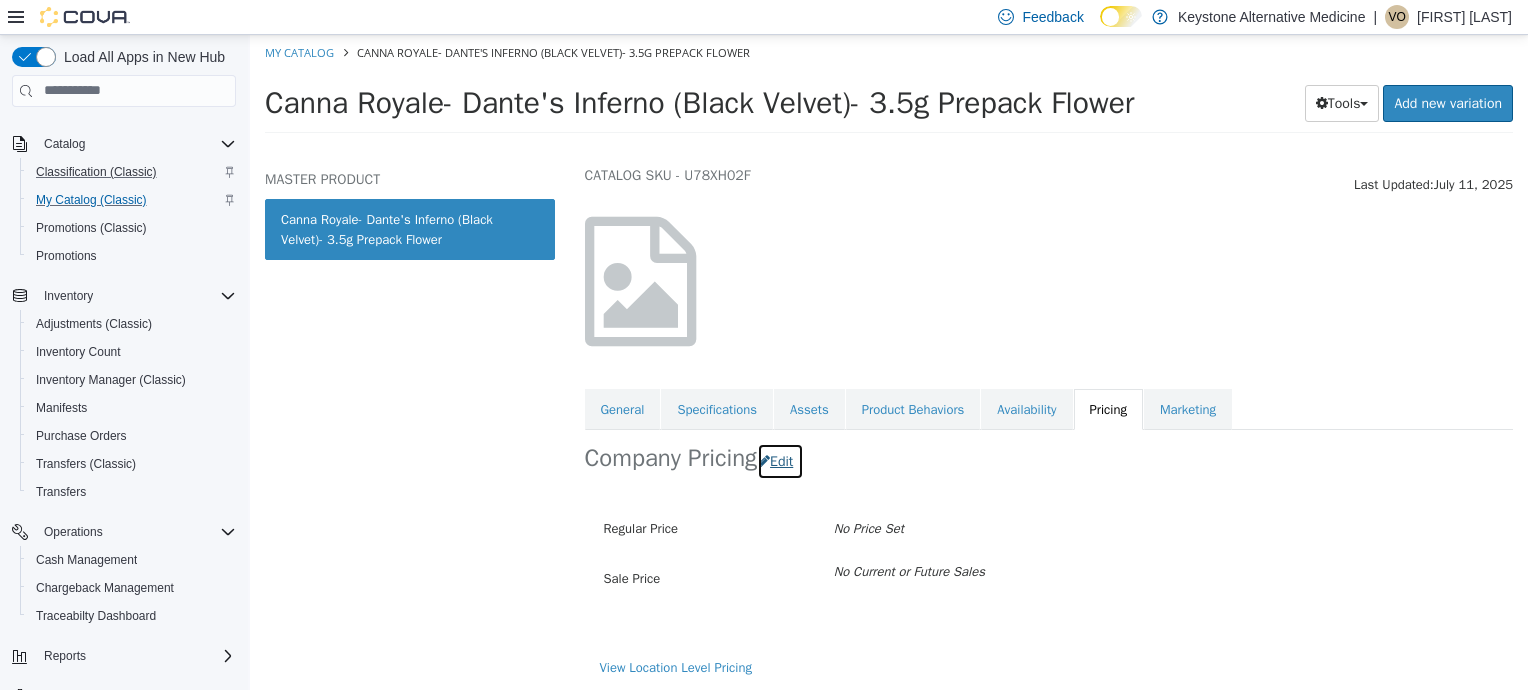 click on "Edit" at bounding box center [780, 460] 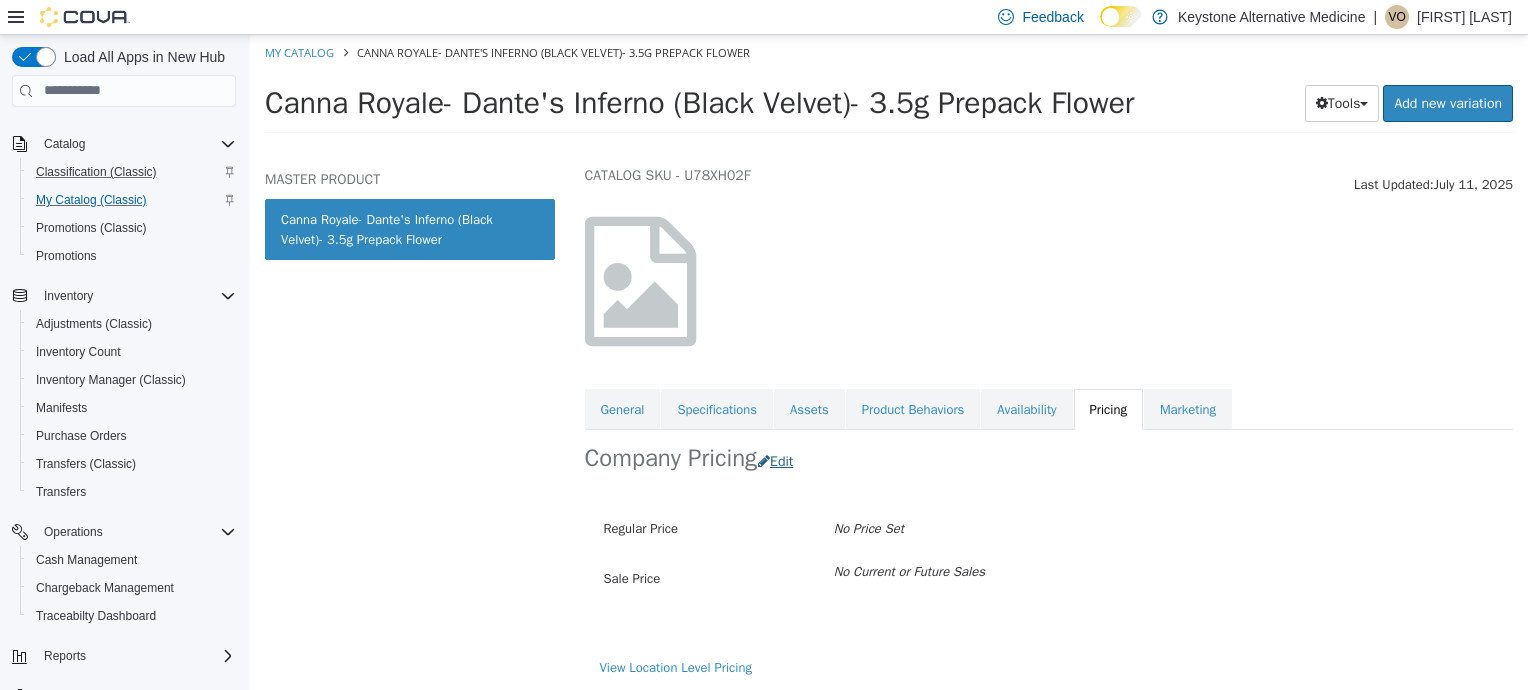 scroll, scrollTop: 0, scrollLeft: 0, axis: both 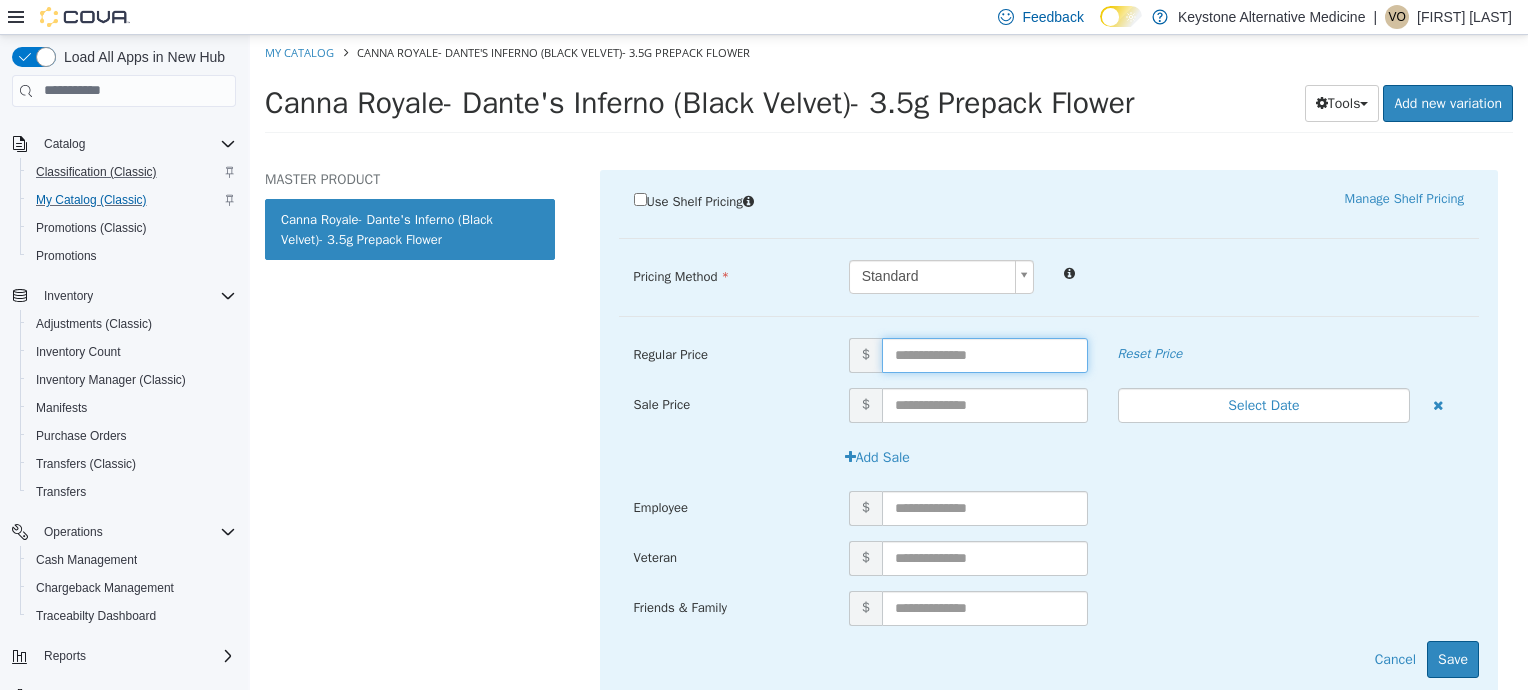 click at bounding box center [985, 354] 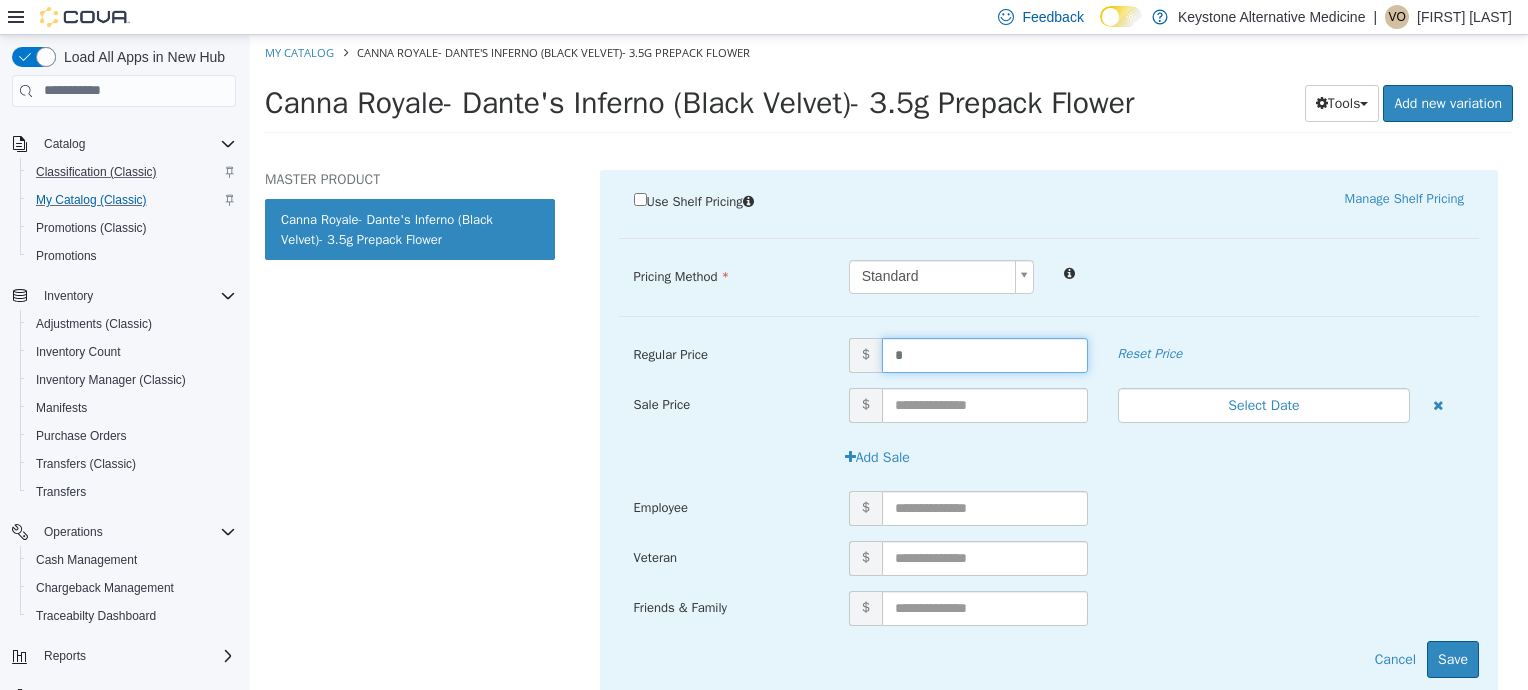 type on "**" 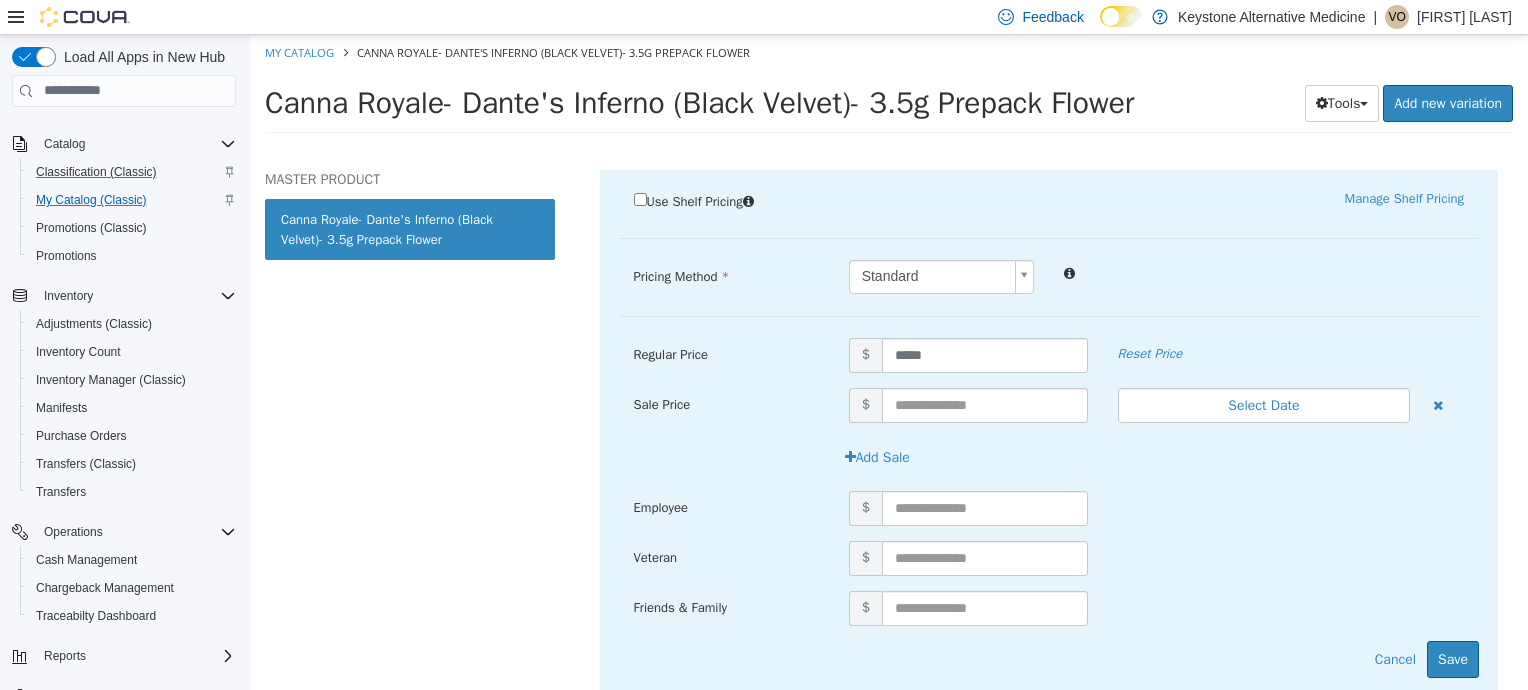 scroll, scrollTop: 434, scrollLeft: 0, axis: vertical 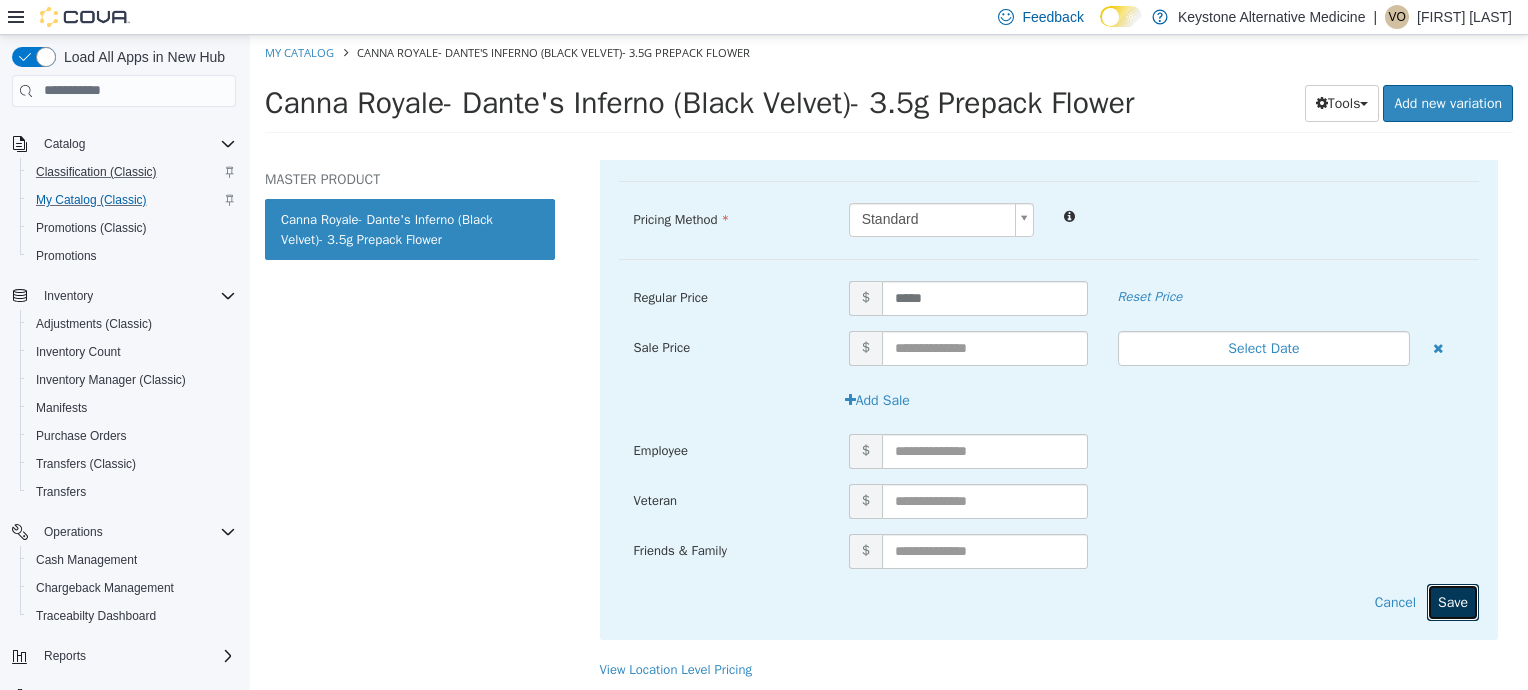 click on "Save" at bounding box center (1453, 601) 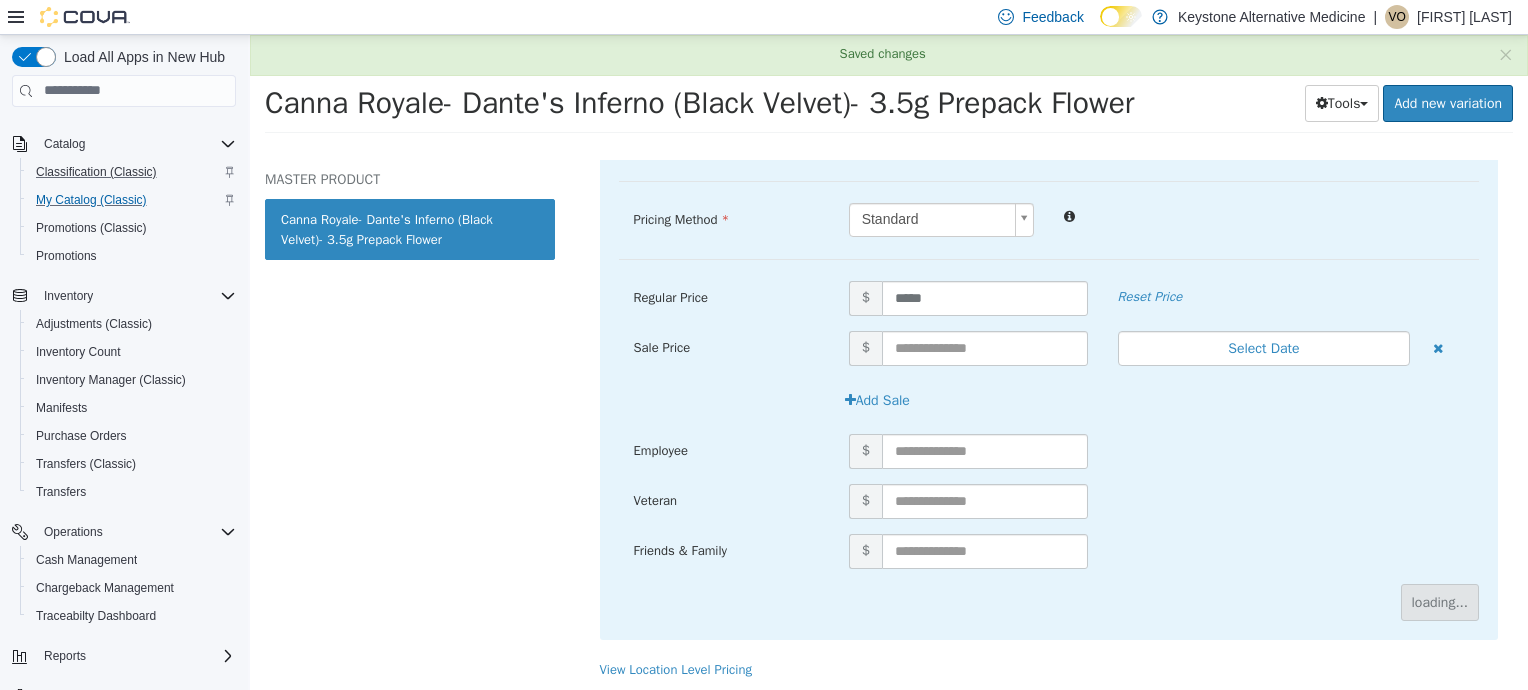 scroll, scrollTop: 60, scrollLeft: 0, axis: vertical 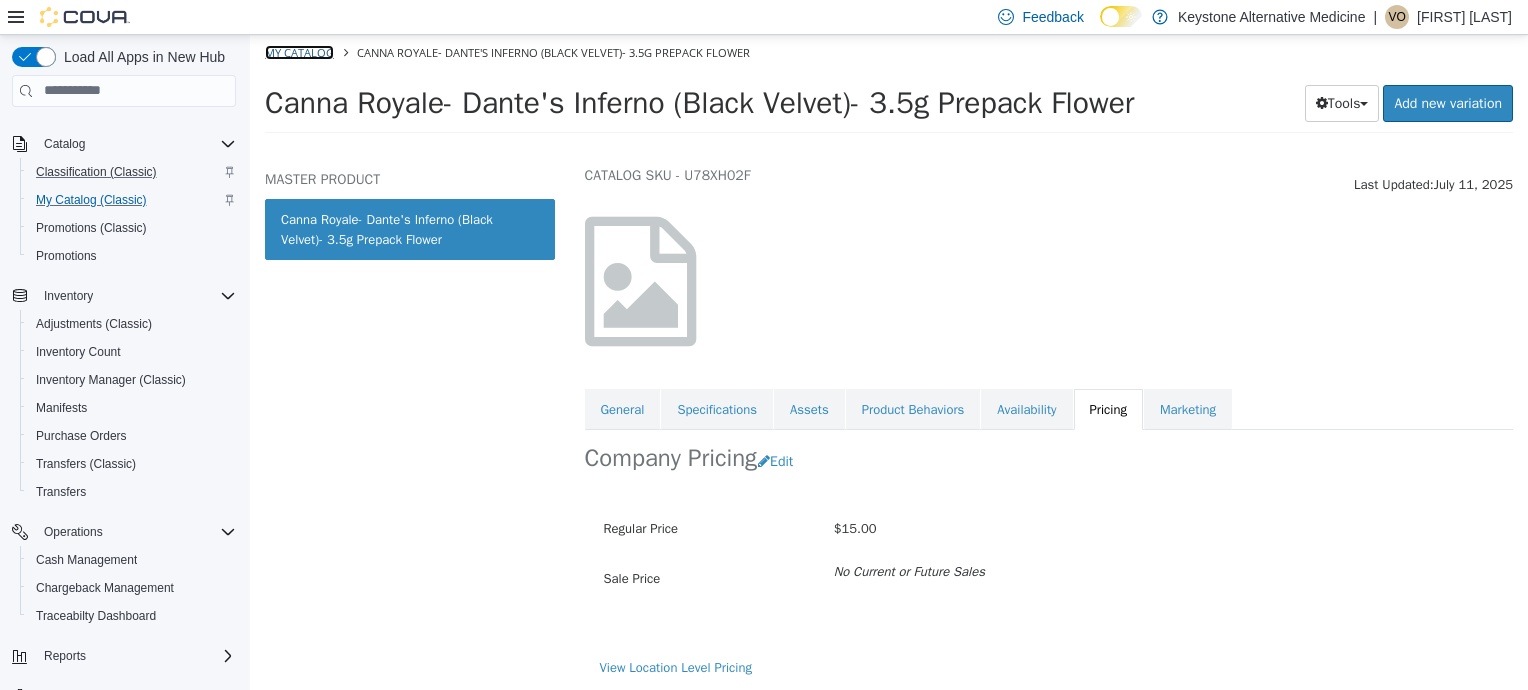 click on "My Catalog" at bounding box center (299, 51) 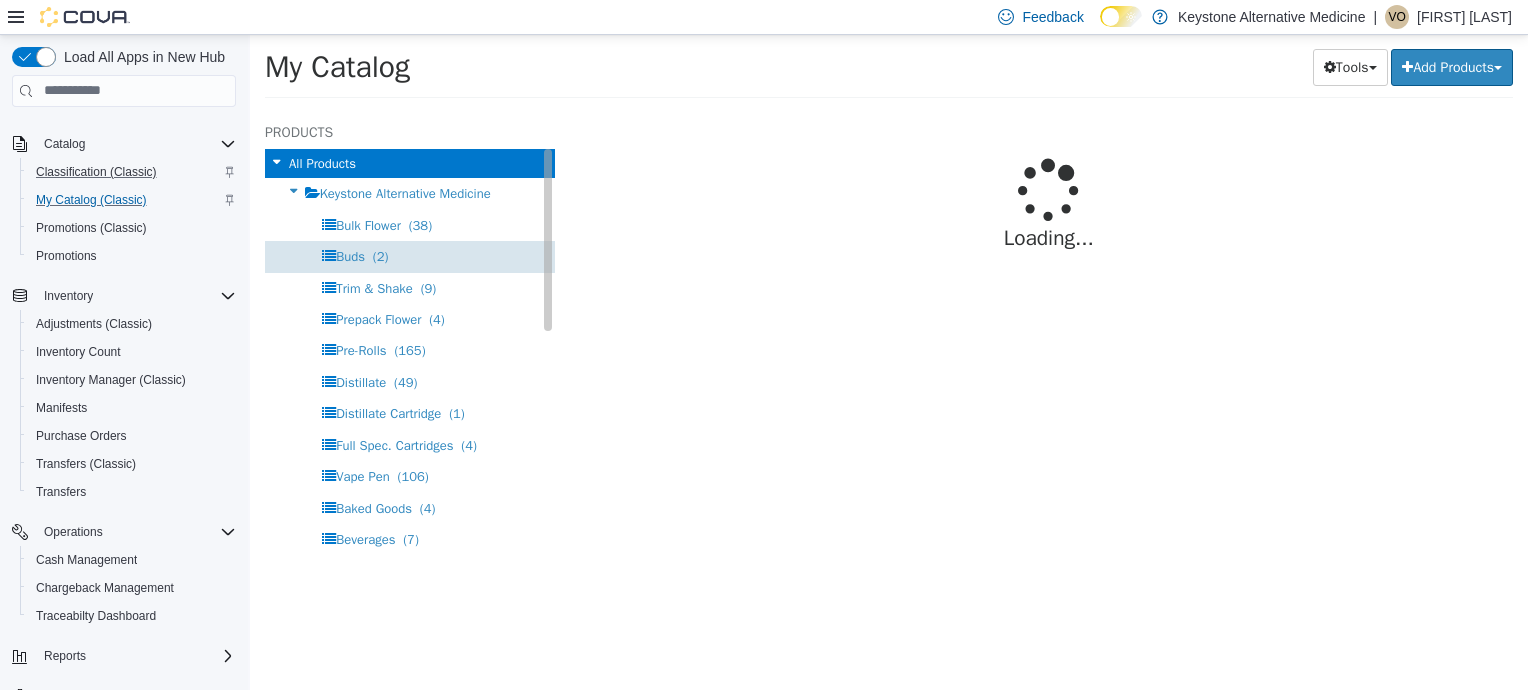 select on "**********" 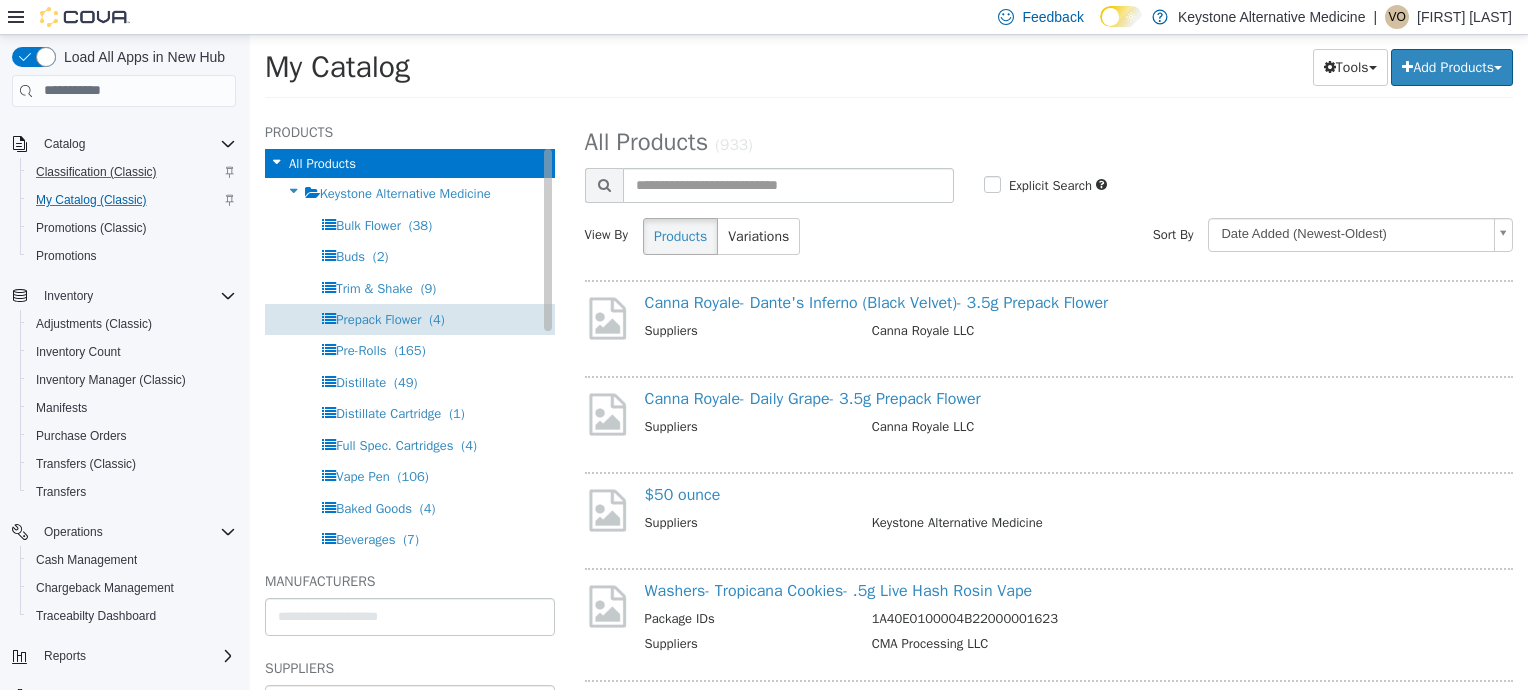 click on "Prepack Flower
(4)" at bounding box center [410, 318] 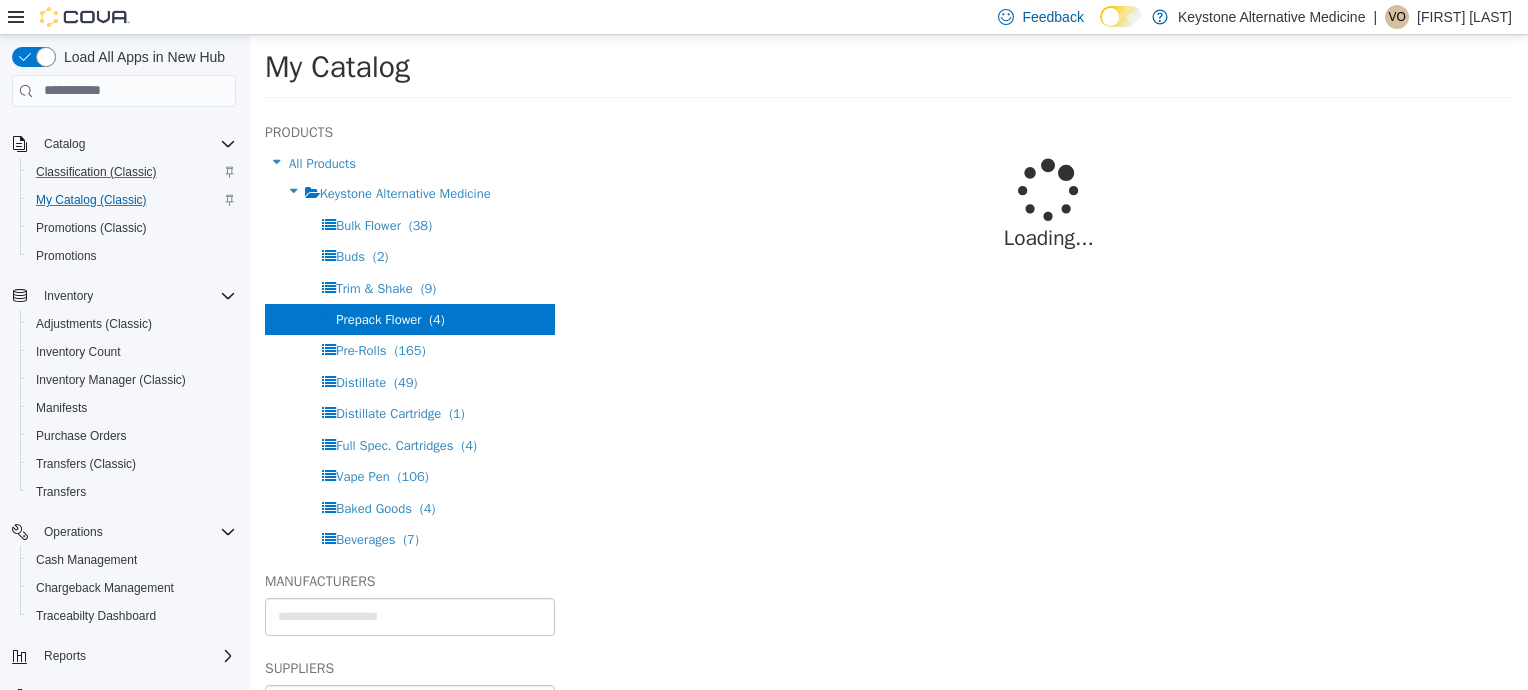 select on "**********" 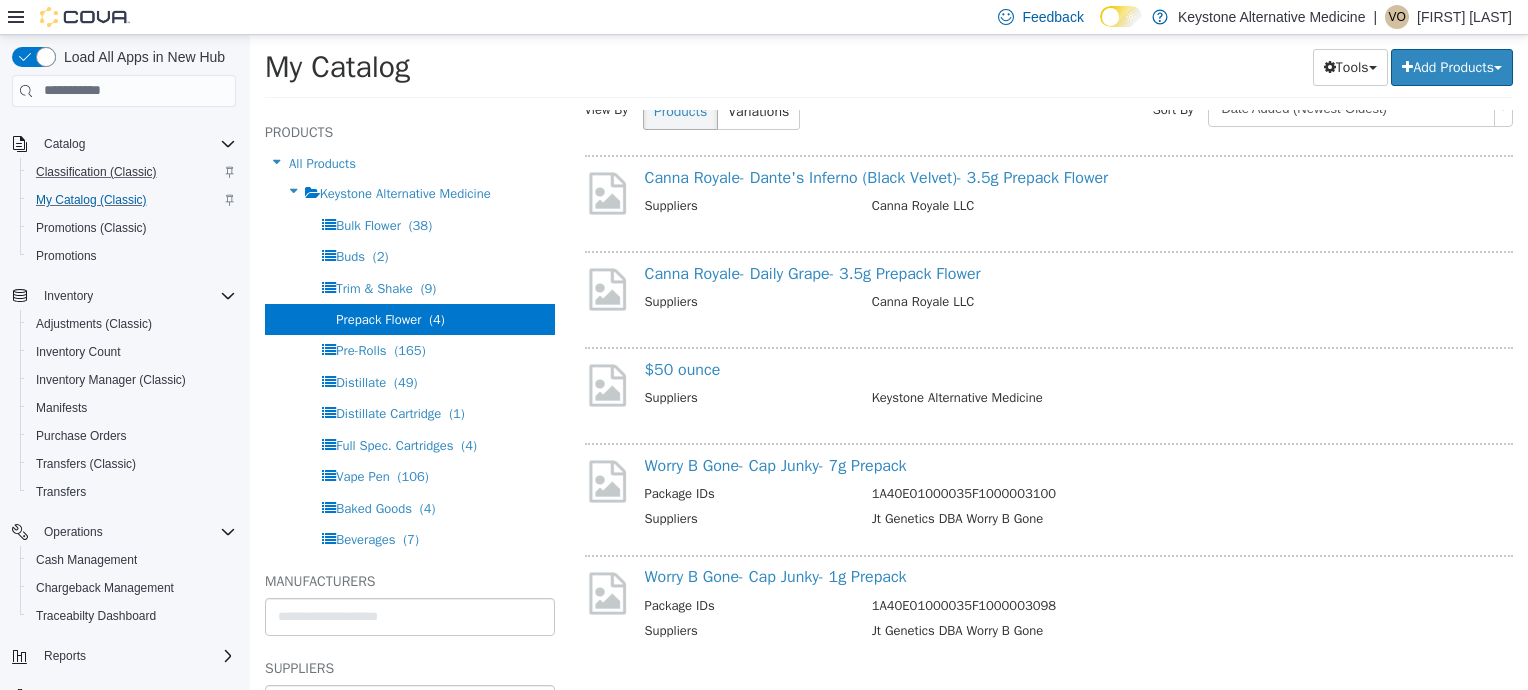 scroll, scrollTop: 134, scrollLeft: 0, axis: vertical 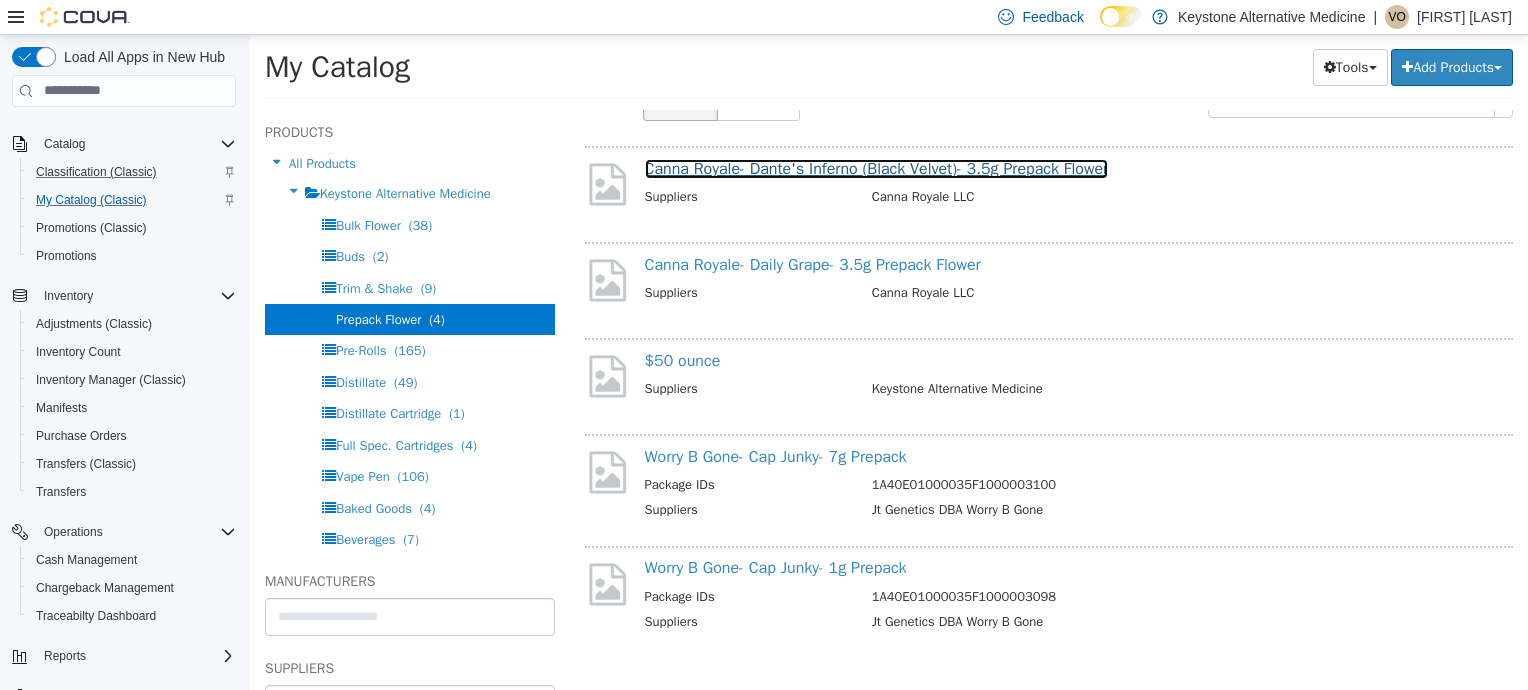 click on "Canna Royale- Dante's Inferno (Black Velvet)- 3.5g Prepack Flower" at bounding box center [877, 168] 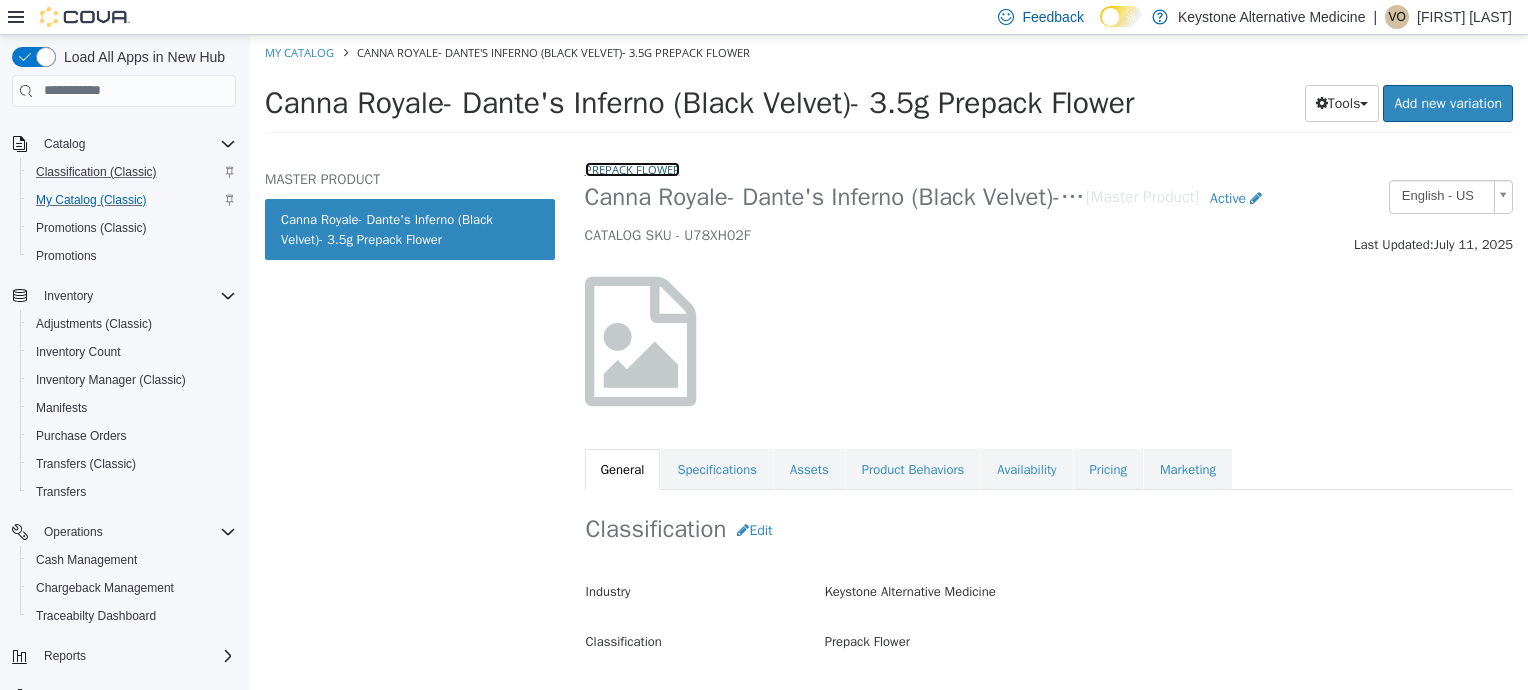 click on "Prepack Flower" at bounding box center [632, 168] 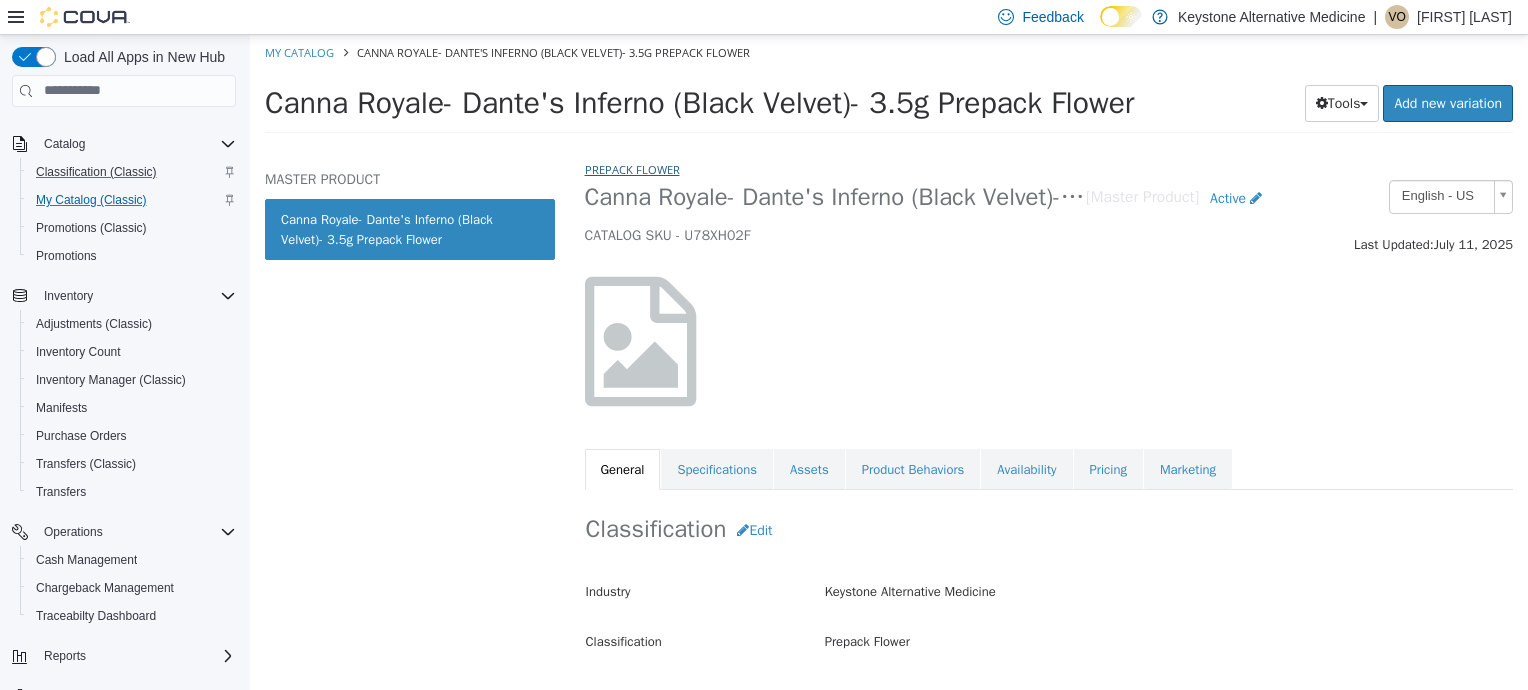 select on "**********" 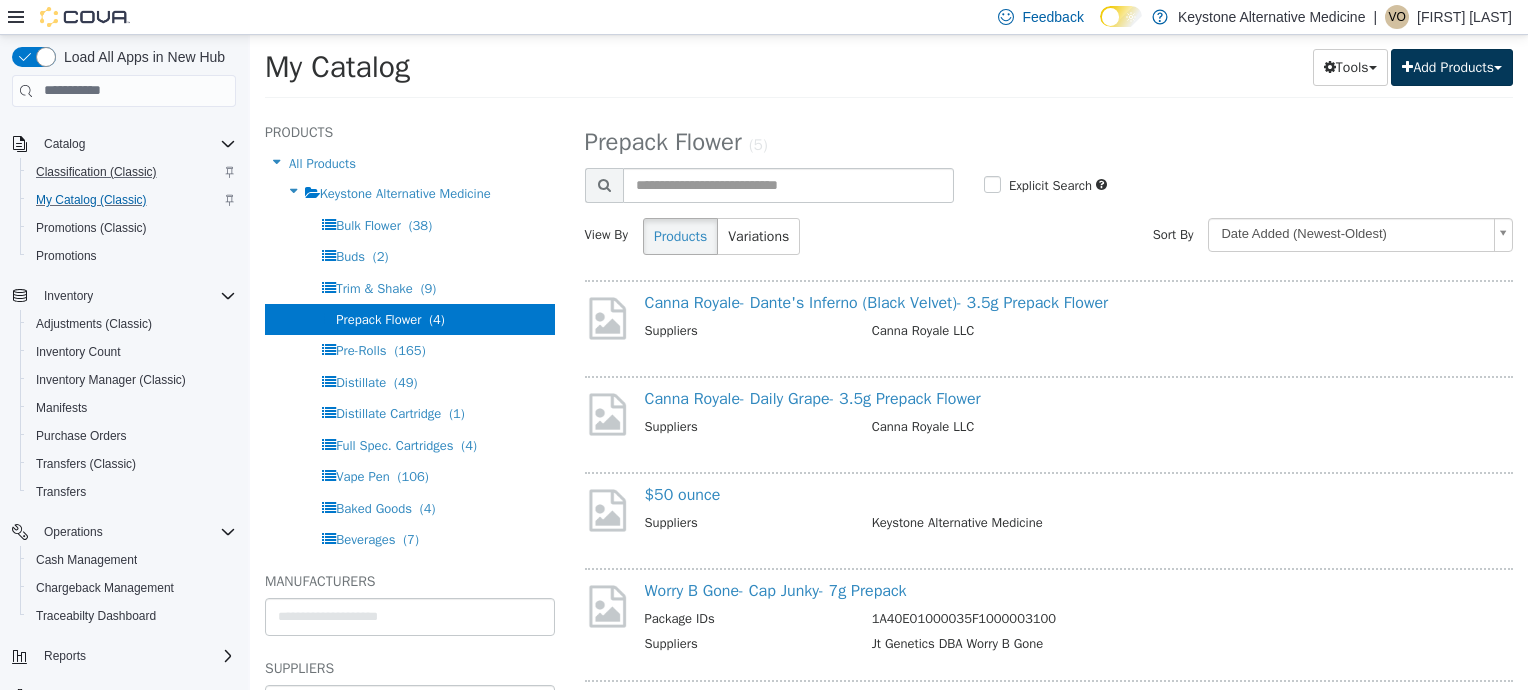 click on "Add Products" at bounding box center [1452, 66] 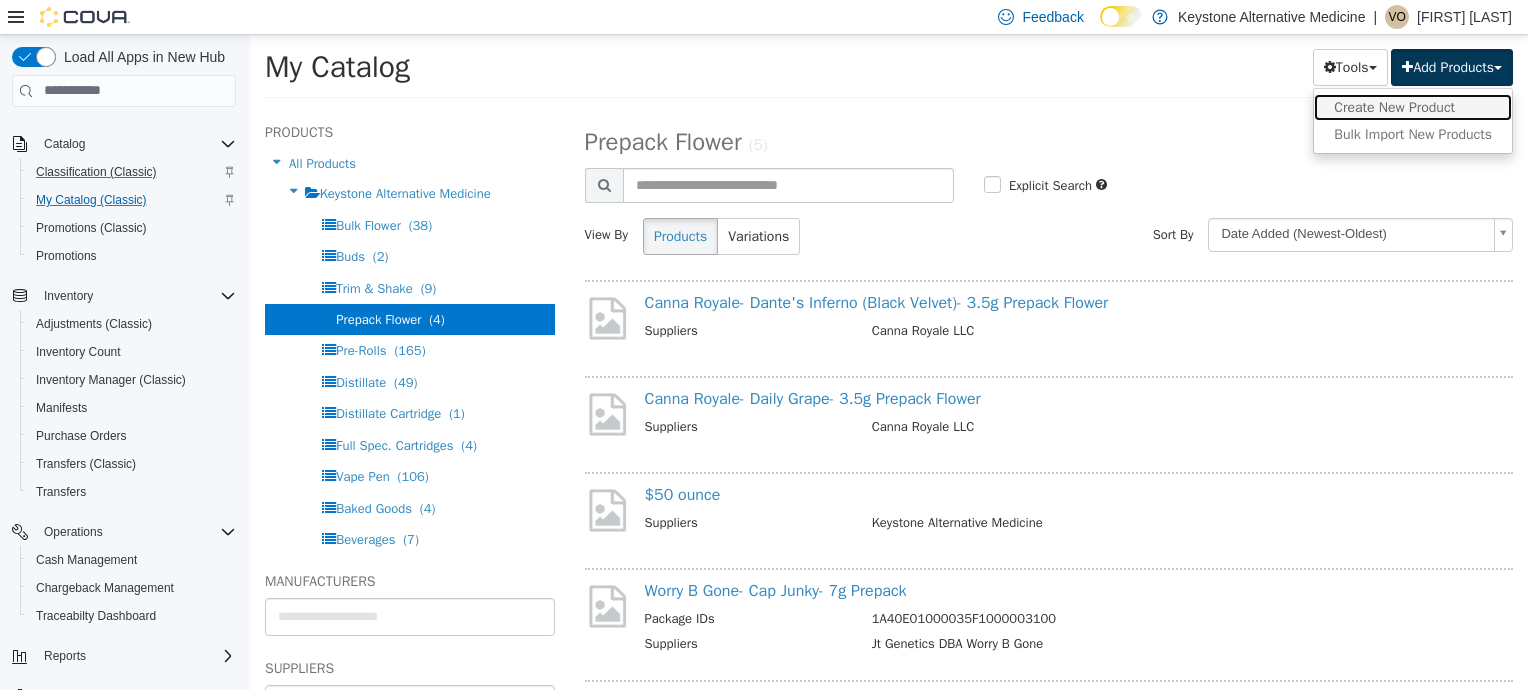 click on "Create New Product" at bounding box center [1413, 106] 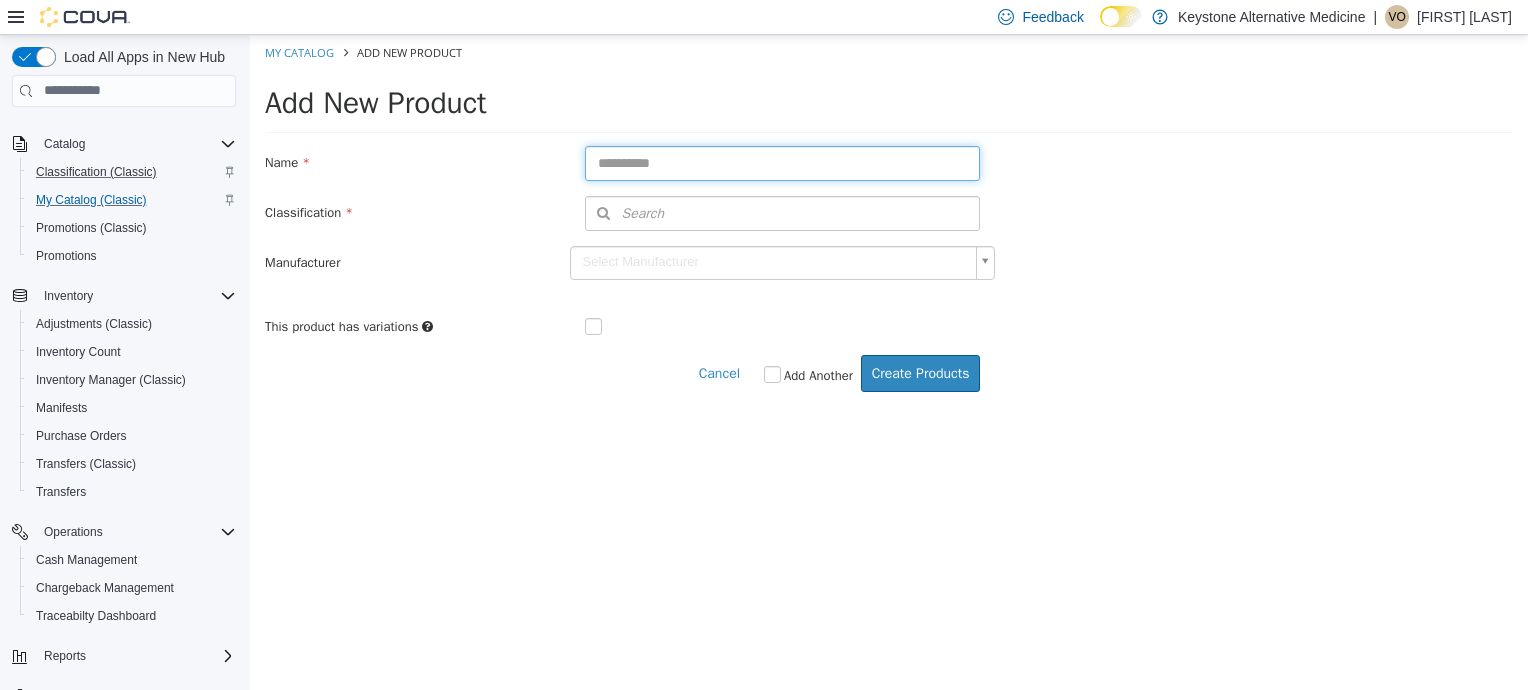 click at bounding box center [783, 162] 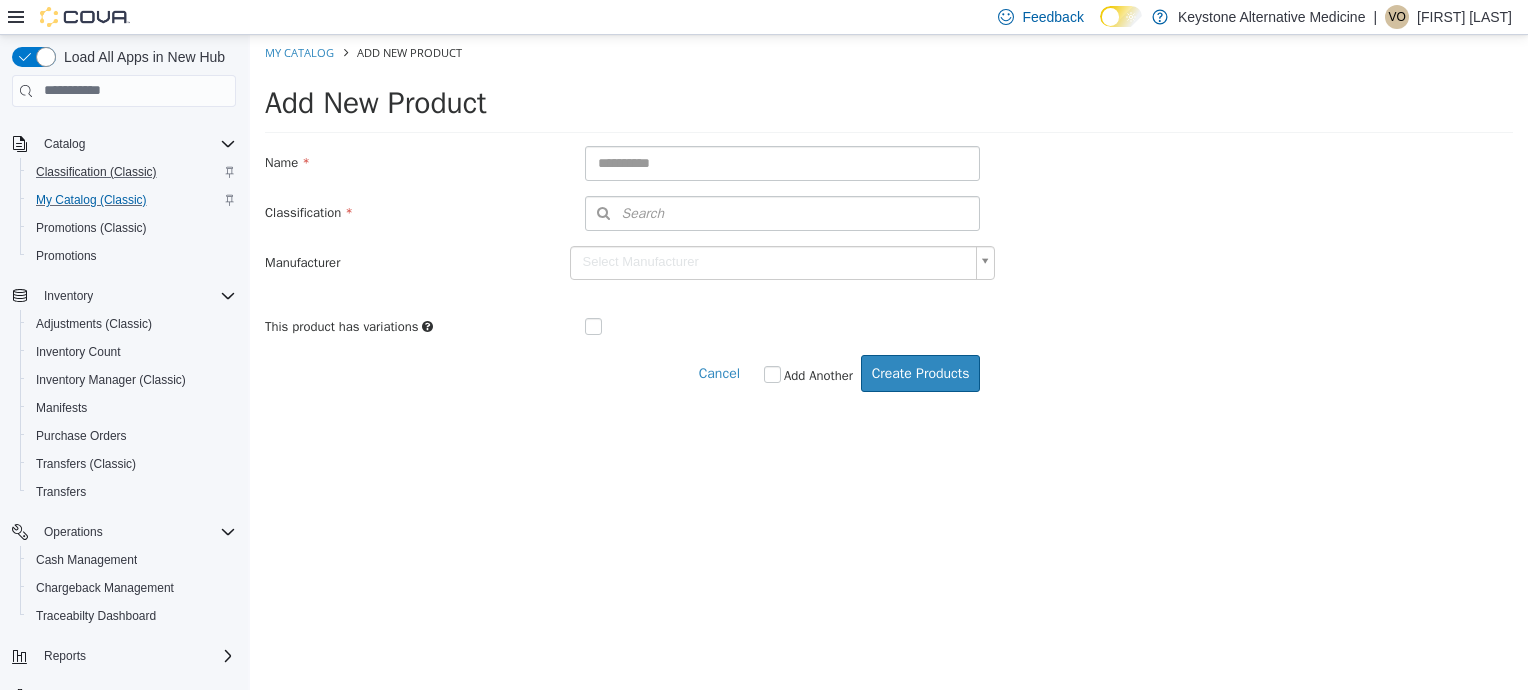 click on "Classification Search Type 3 or more characters or browse                   Keystone Alternative Medicine             Bulk Flower             Buds             Trim & Shake             Prepack Flower             Pre-Rolls             Distillate             Distillate Cartridge             Full Spec. Cartridges             Vape Pen             Concentrates             Edibles             Baked Goods             Beverages             Chocolate Bars             Gummies             Juice             Sweets             Bath Products             Capsules             Tinctures             Tincture             Tonic             Topicals             Lotion & Balm             Transdermal Patches             Suppositories             Solventless             Solvent Concentrate             Extracts             Rosin             BHO             CBD             Miscellaneous             Non Cannabis Inventory             Immature Plants             Mature Plants             Apparel             Integrations" at bounding box center [889, 212] 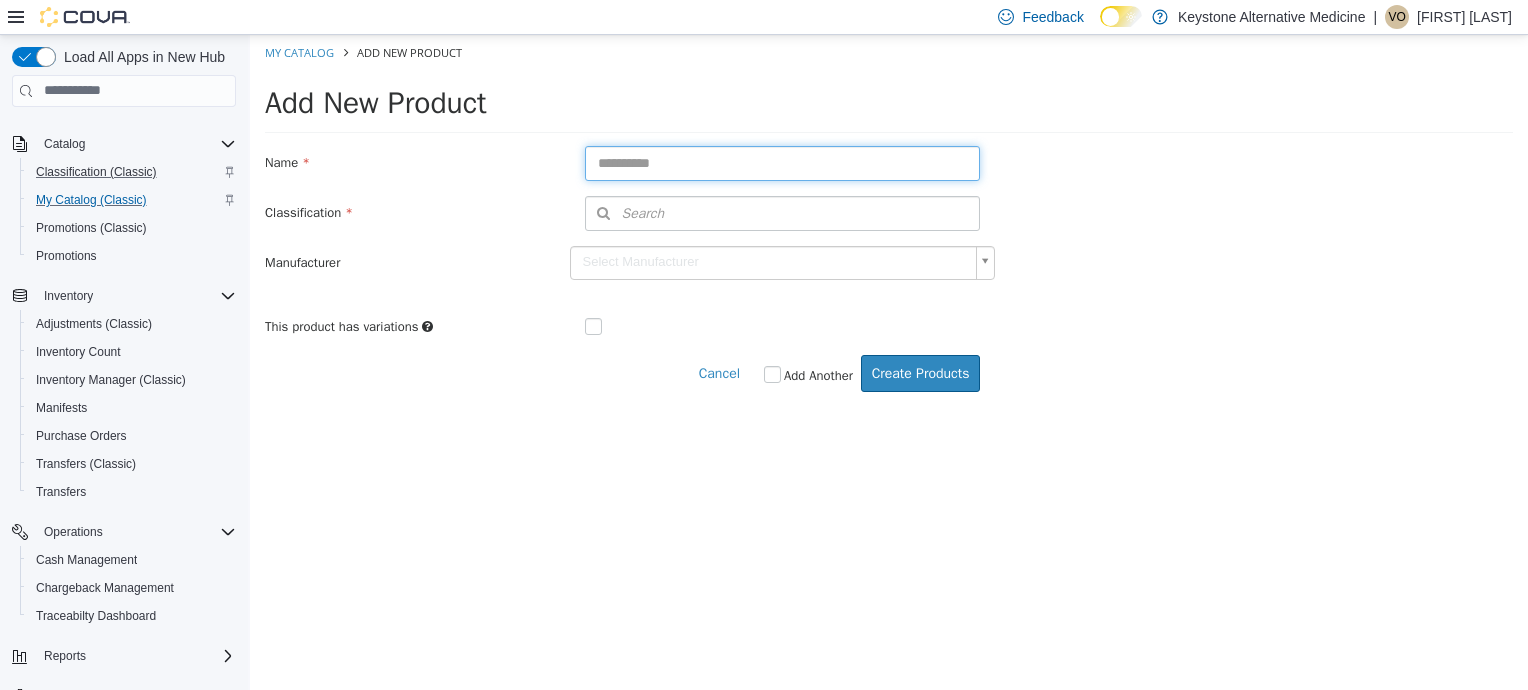 click at bounding box center [783, 162] 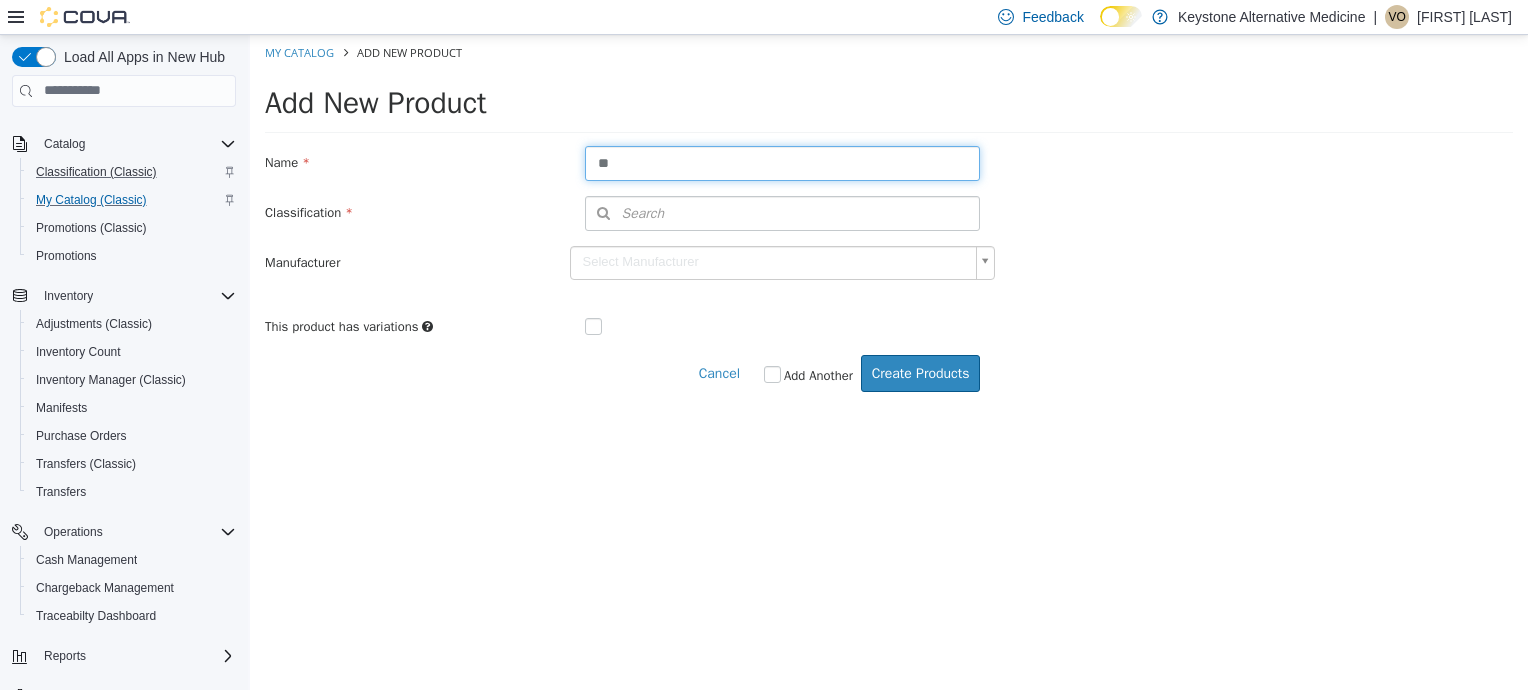 type on "*" 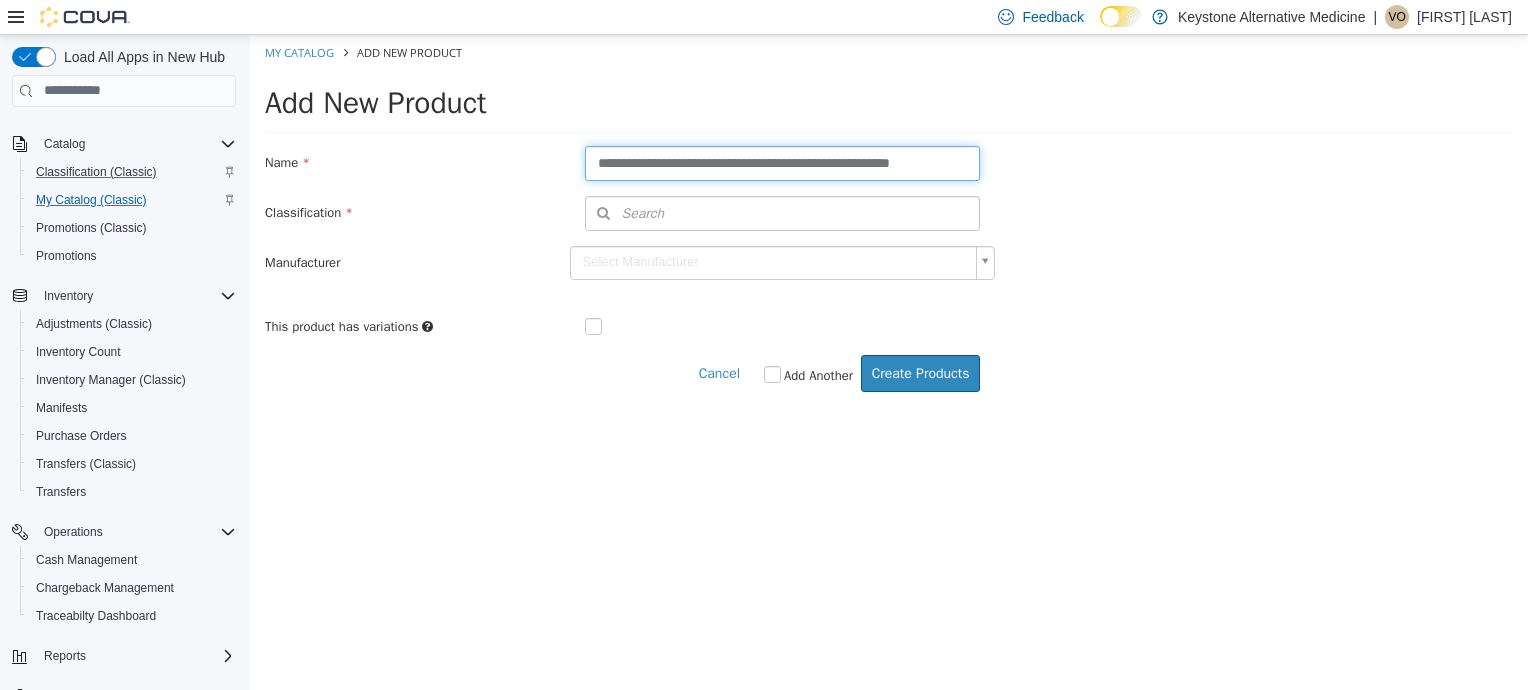 type on "**********" 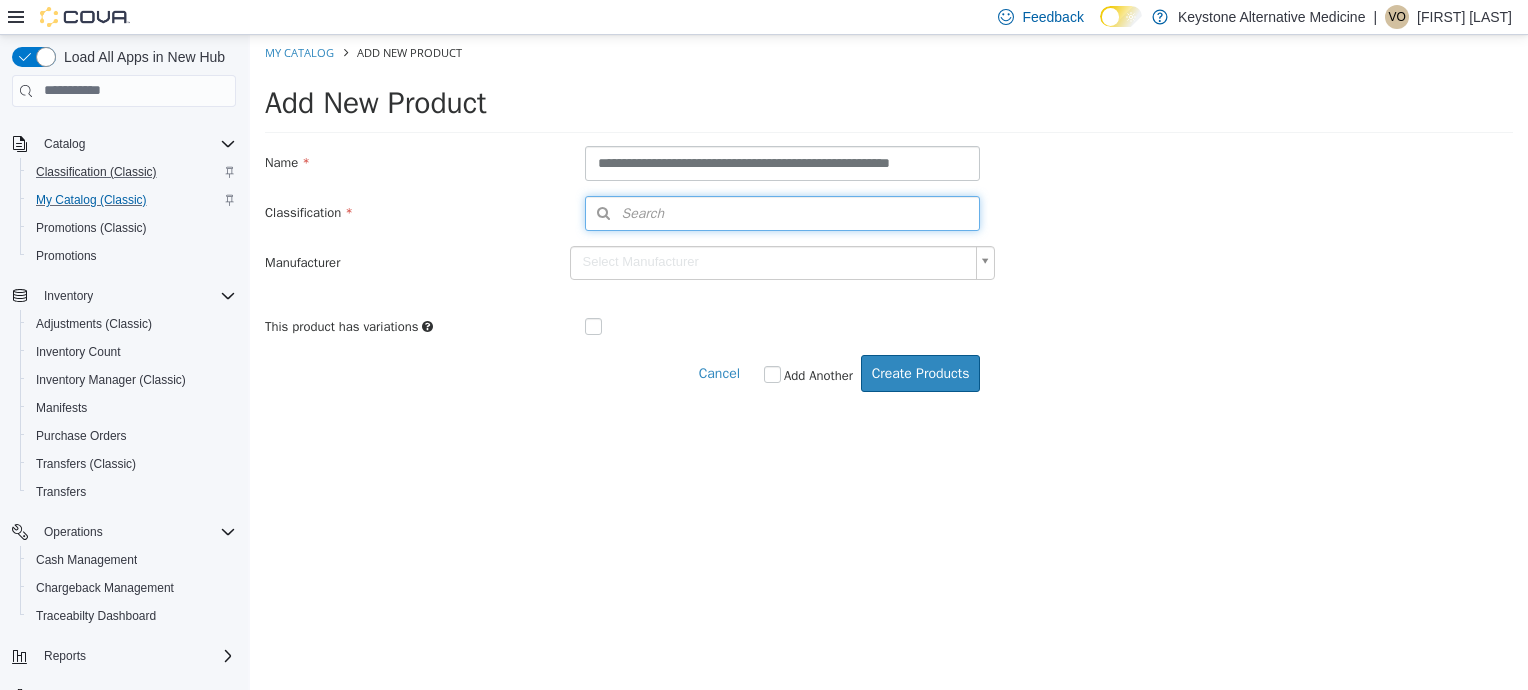 click on "Search" at bounding box center (783, 212) 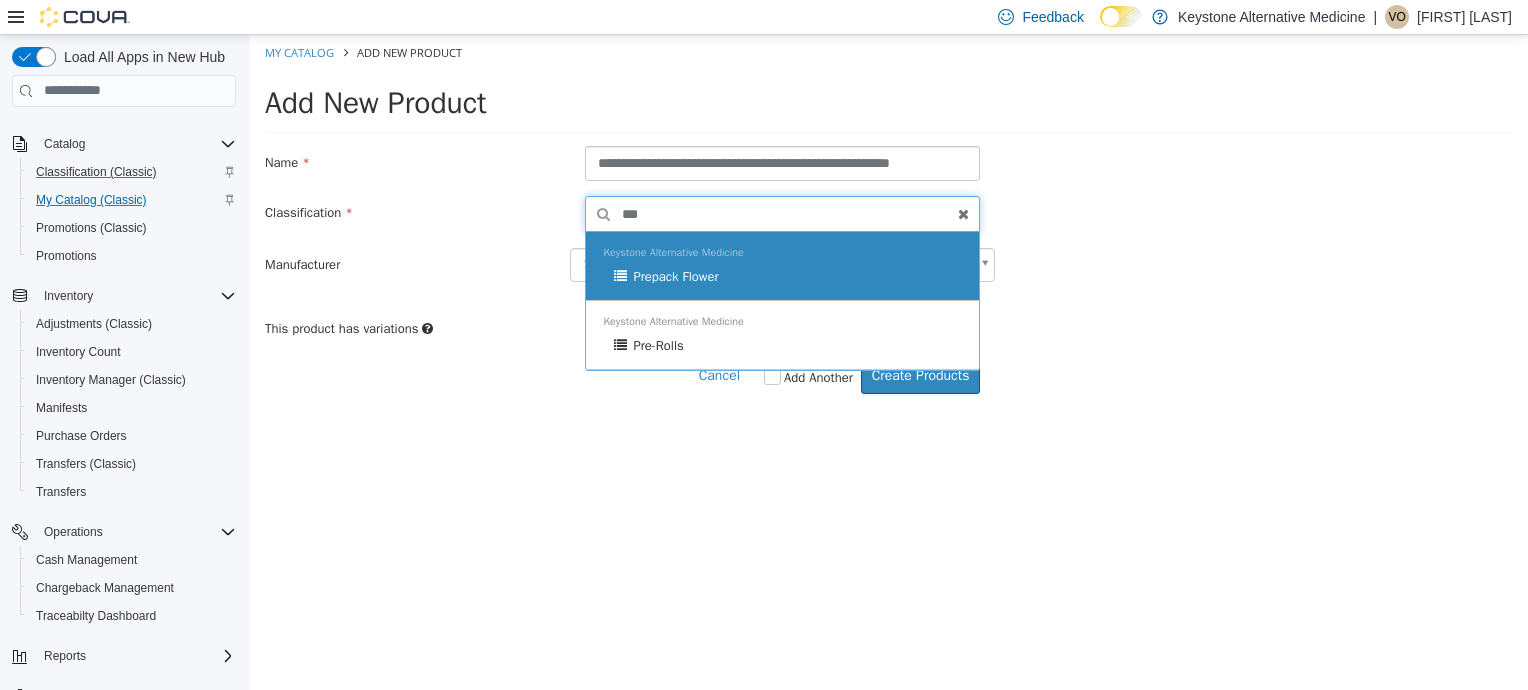 type on "***" 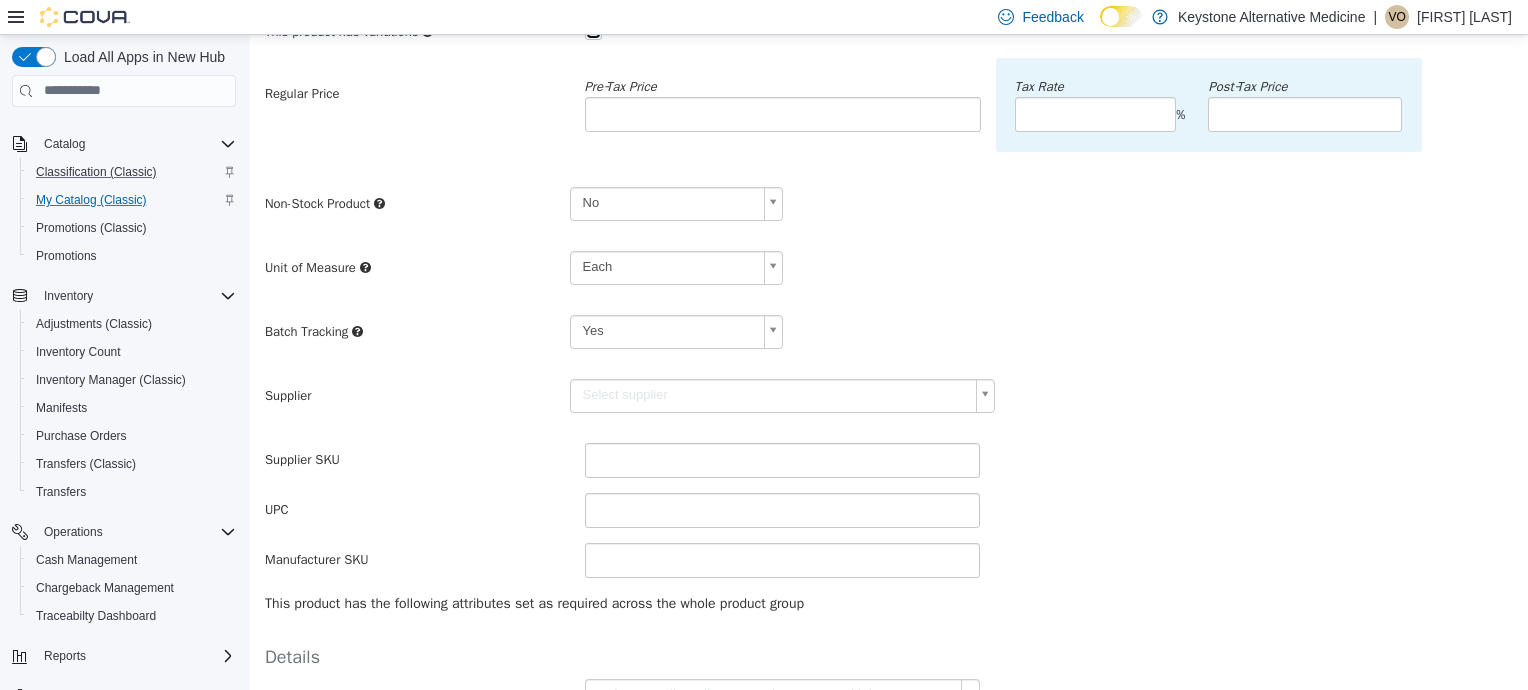 scroll, scrollTop: 300, scrollLeft: 0, axis: vertical 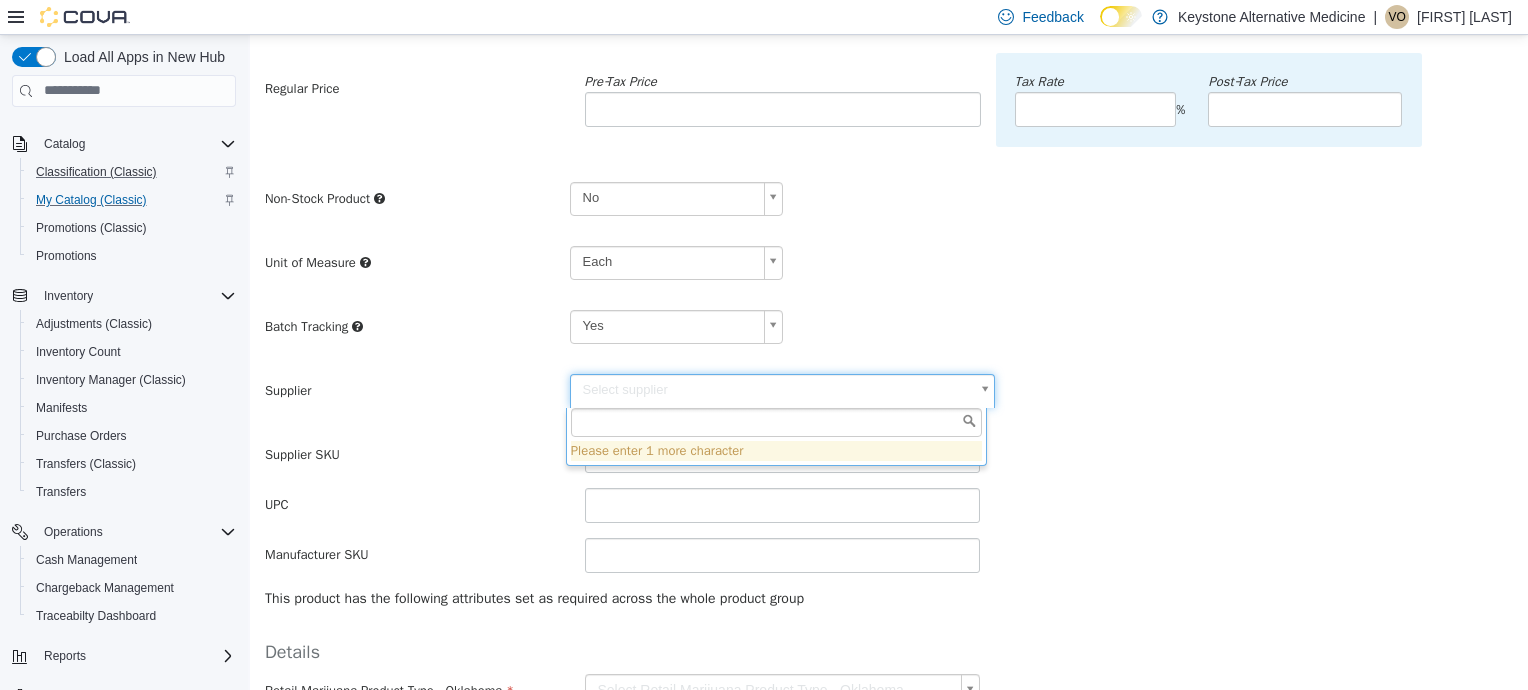 click on "**********" at bounding box center (889, 282) 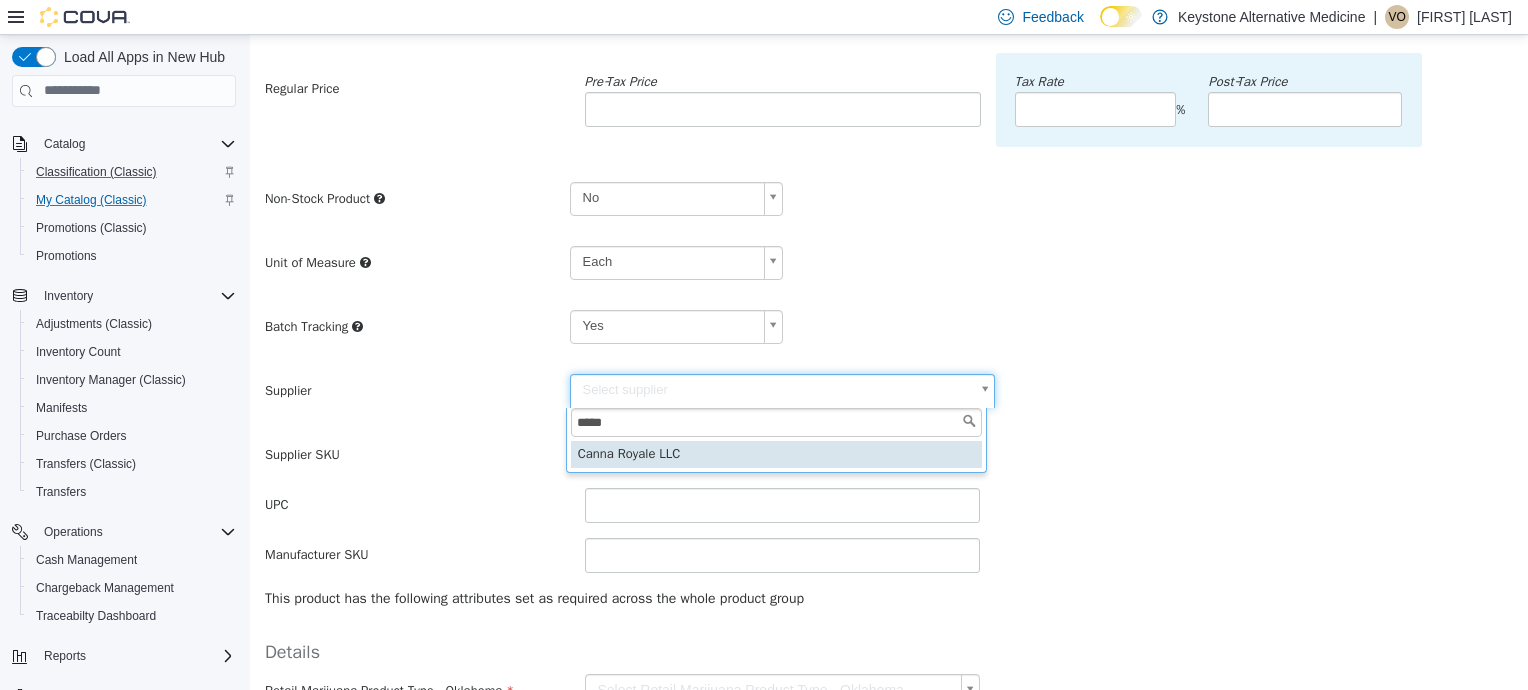 type on "*****" 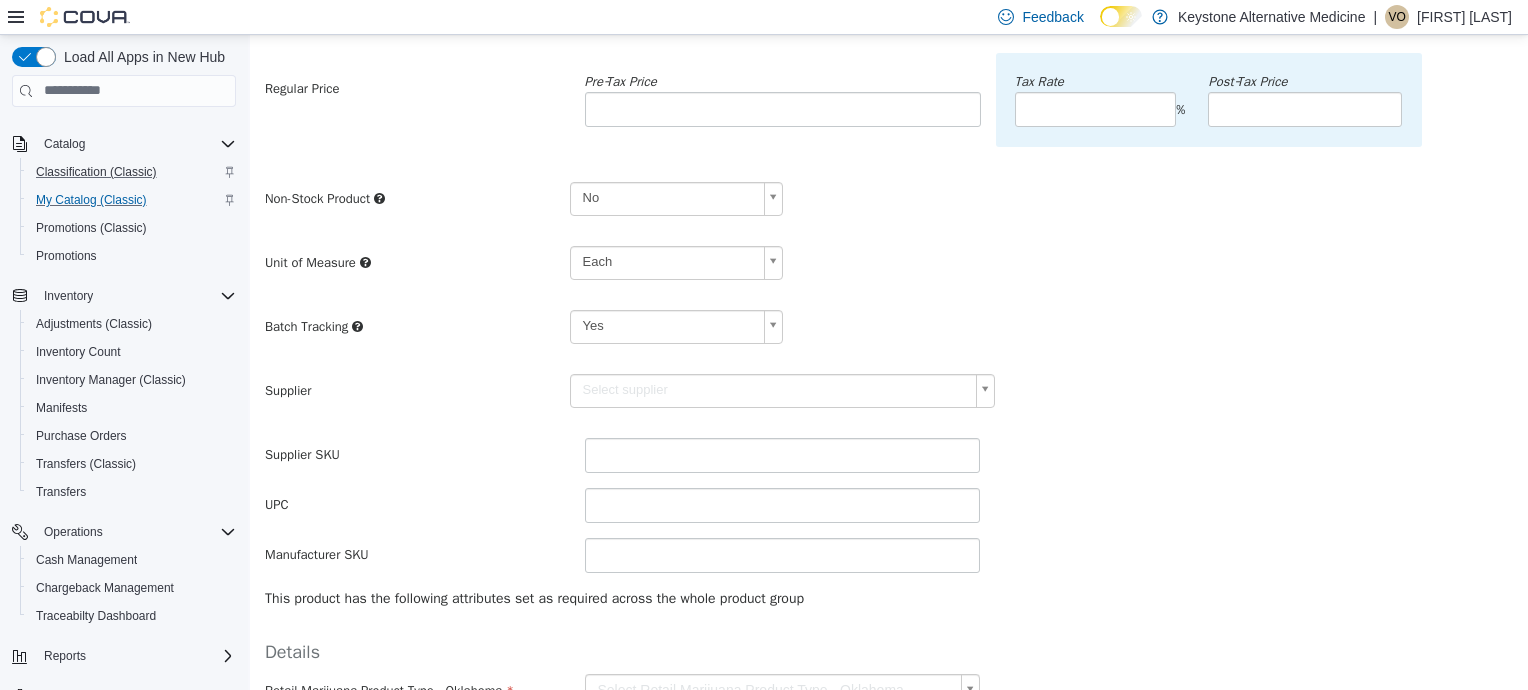 type on "******" 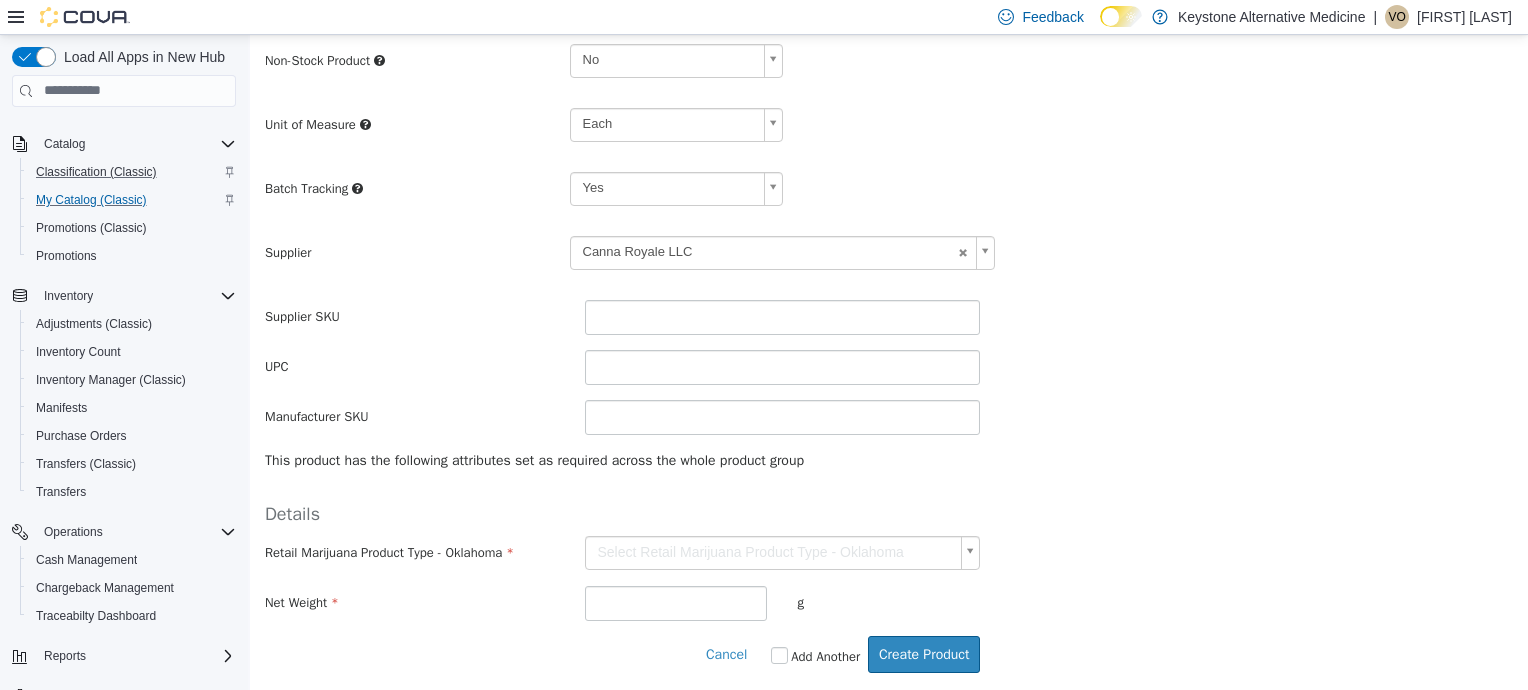 scroll, scrollTop: 441, scrollLeft: 0, axis: vertical 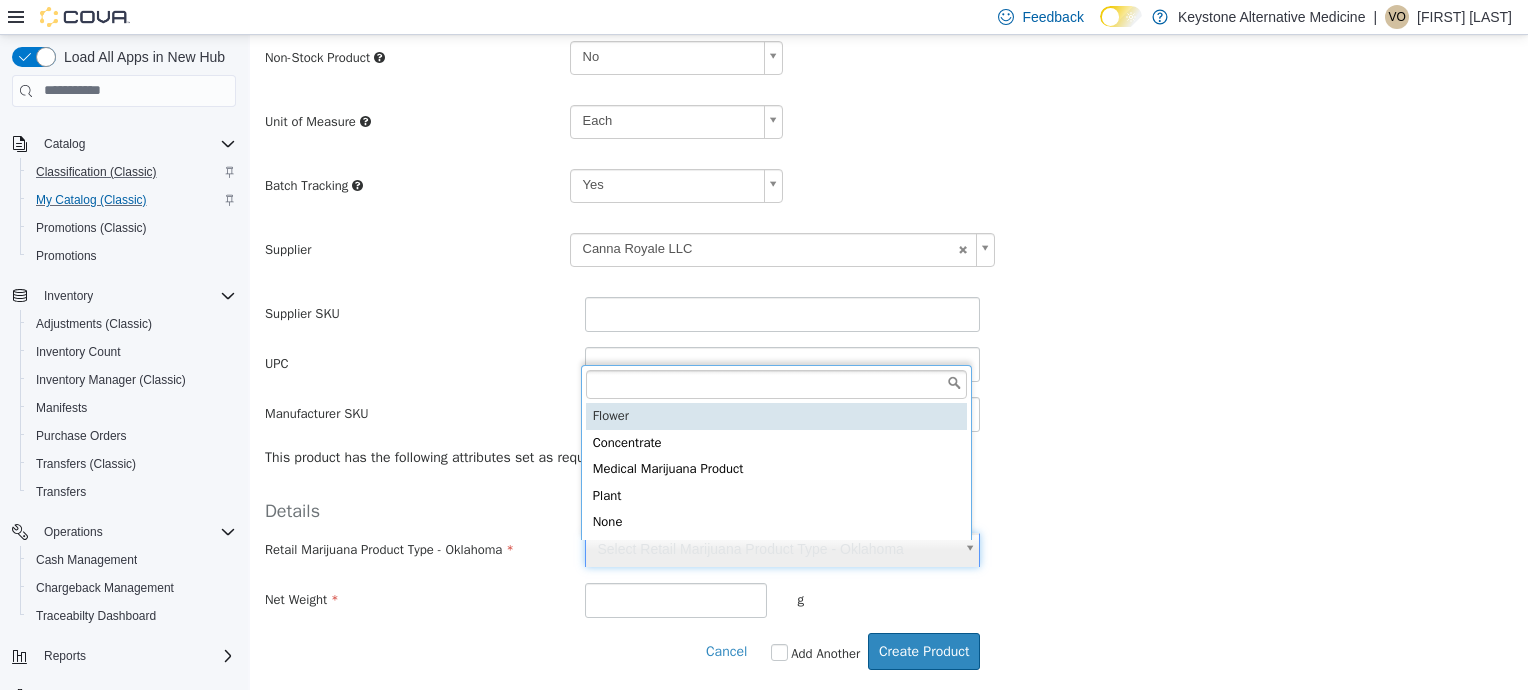 click on "**********" at bounding box center [889, 141] 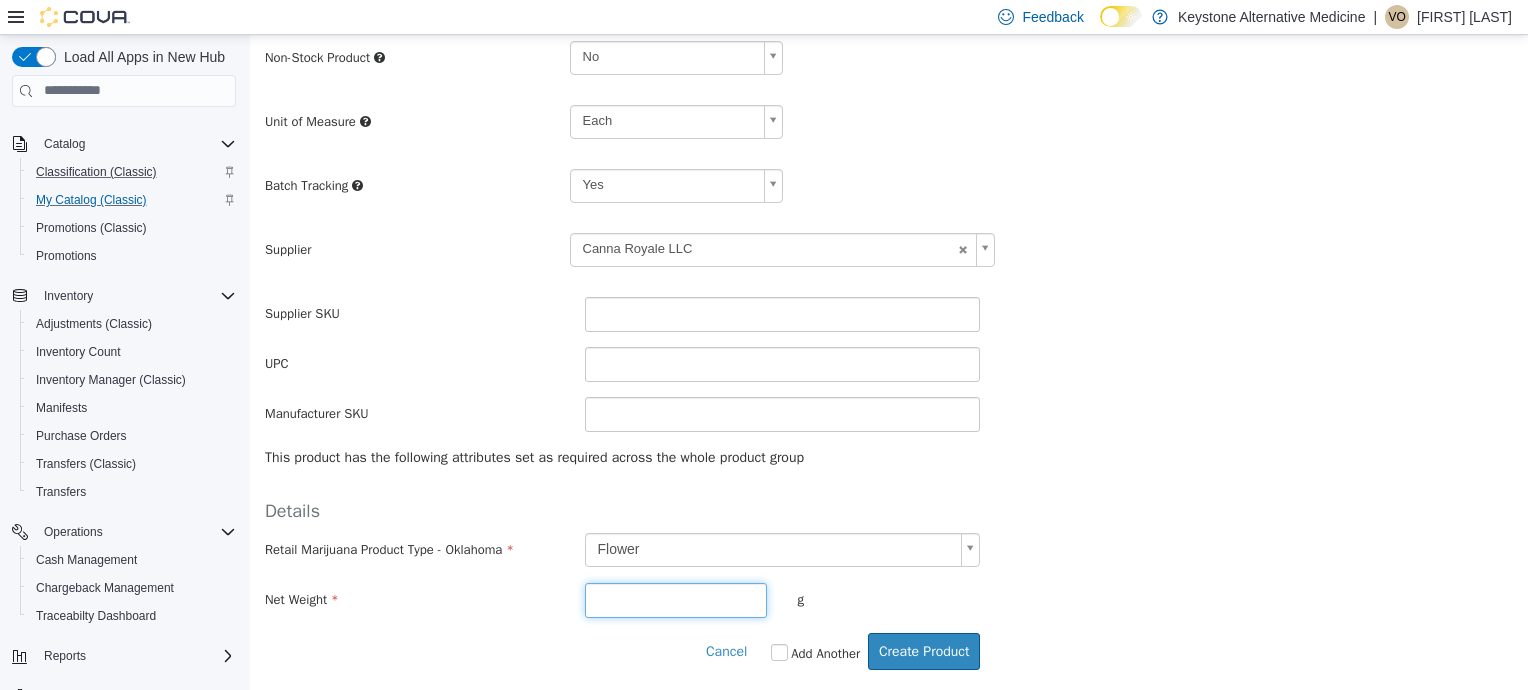 click at bounding box center [676, 599] 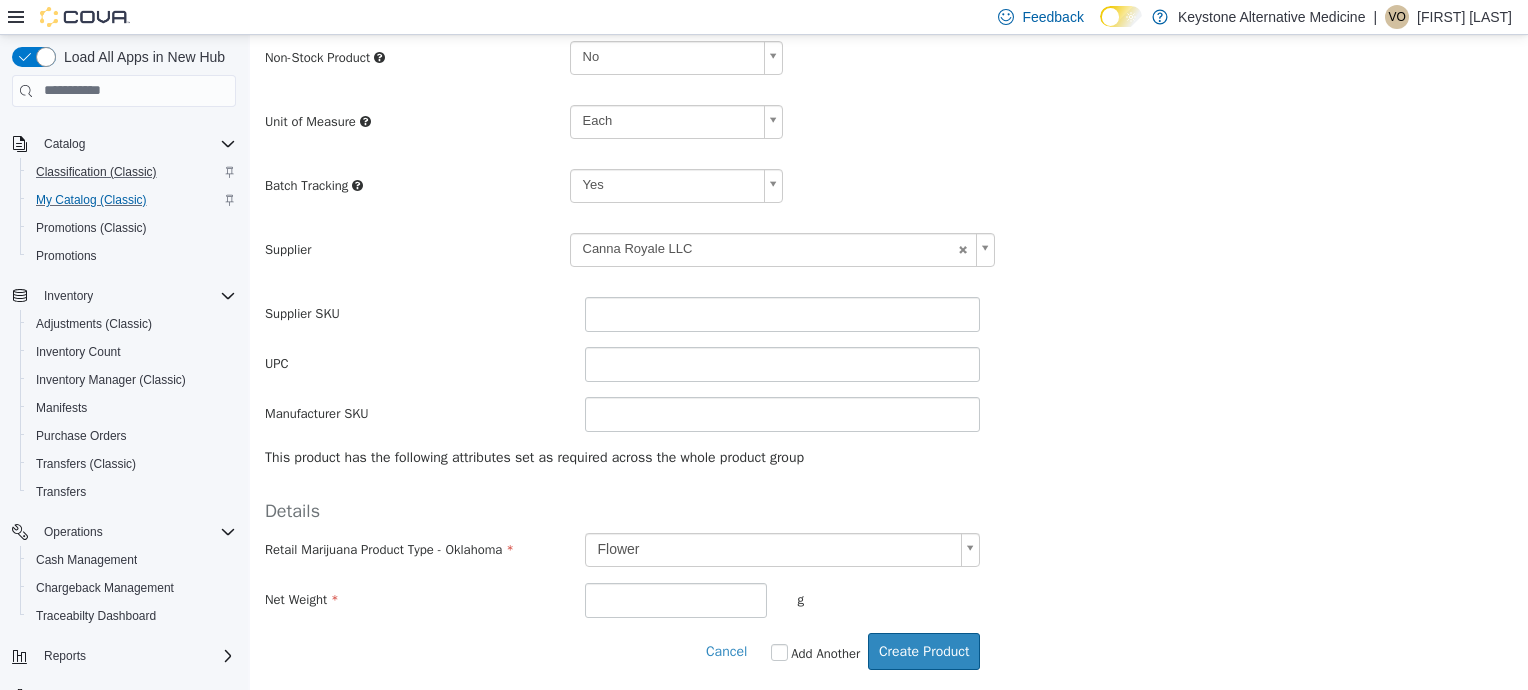 click on "Add Another" at bounding box center (813, 650) 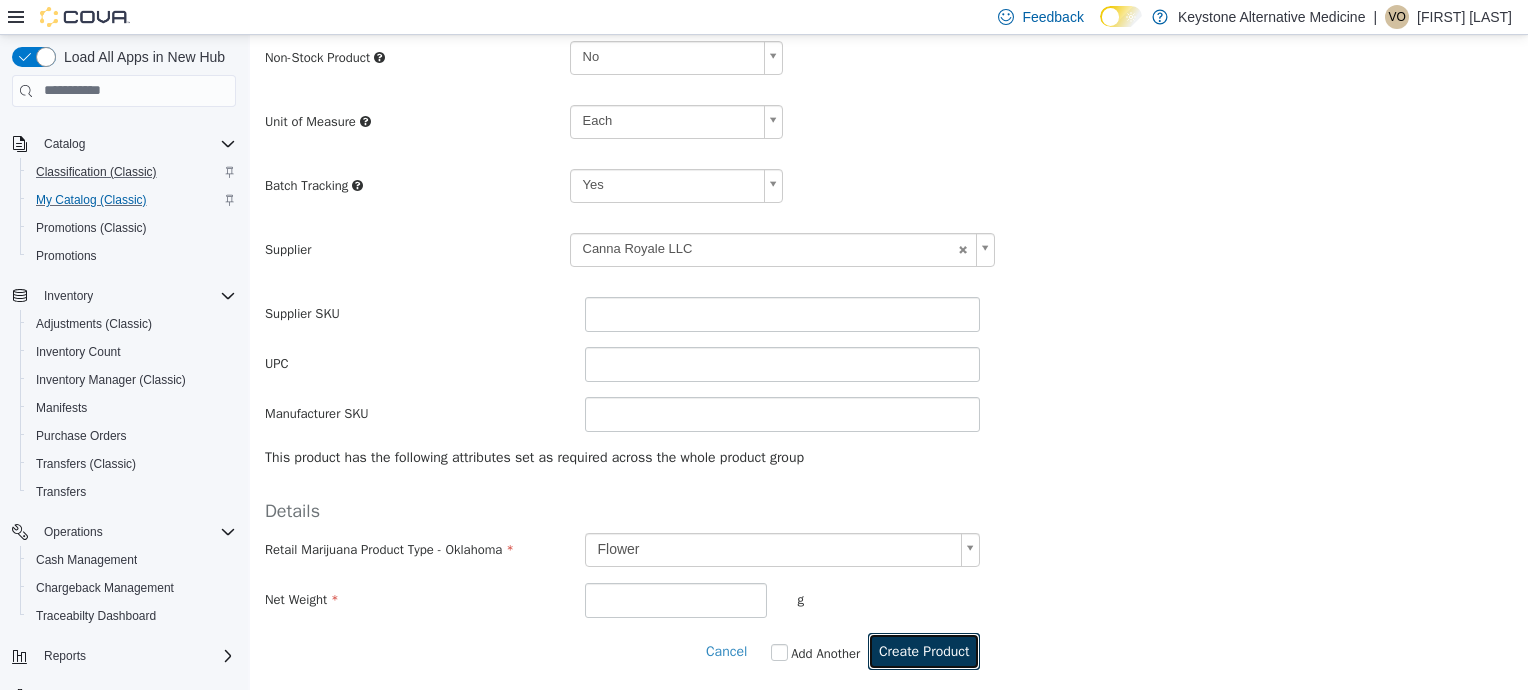 click on "Create Product" at bounding box center (924, 650) 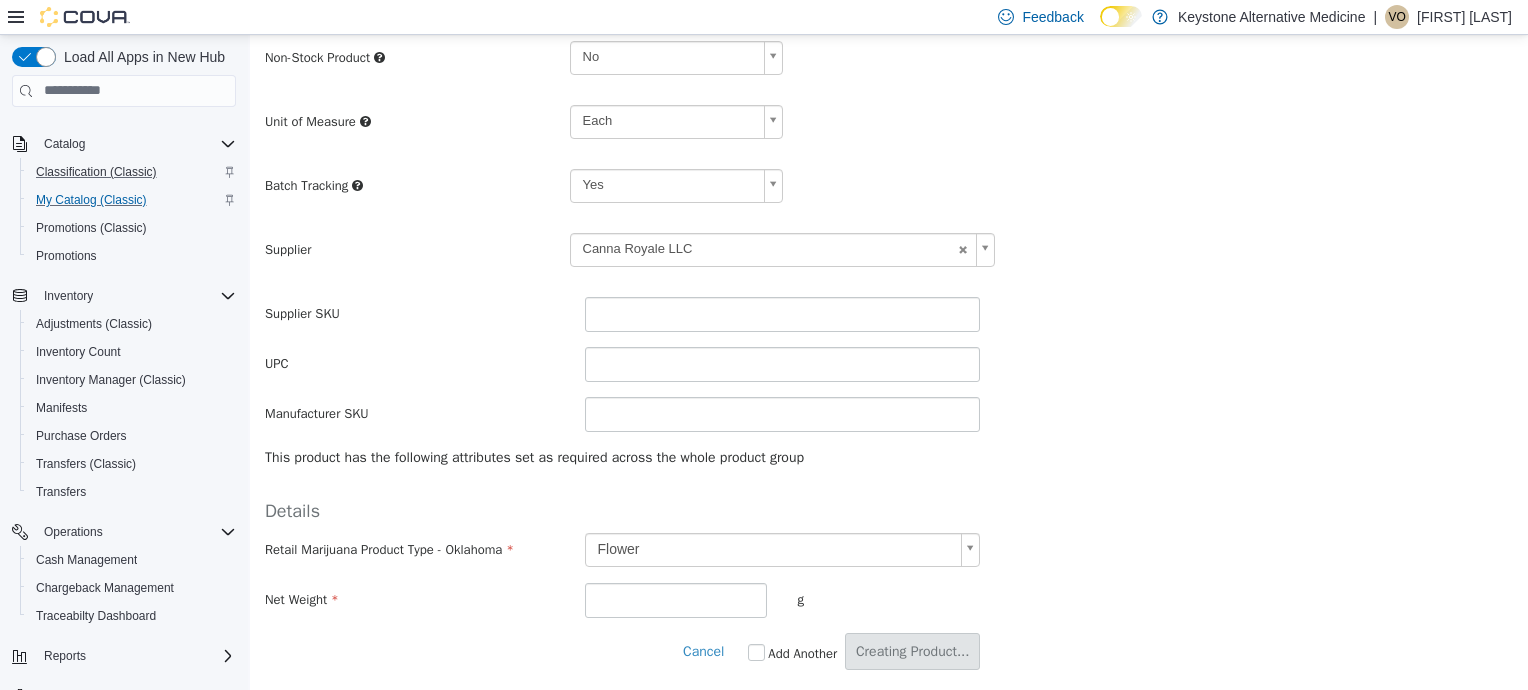 scroll, scrollTop: 0, scrollLeft: 0, axis: both 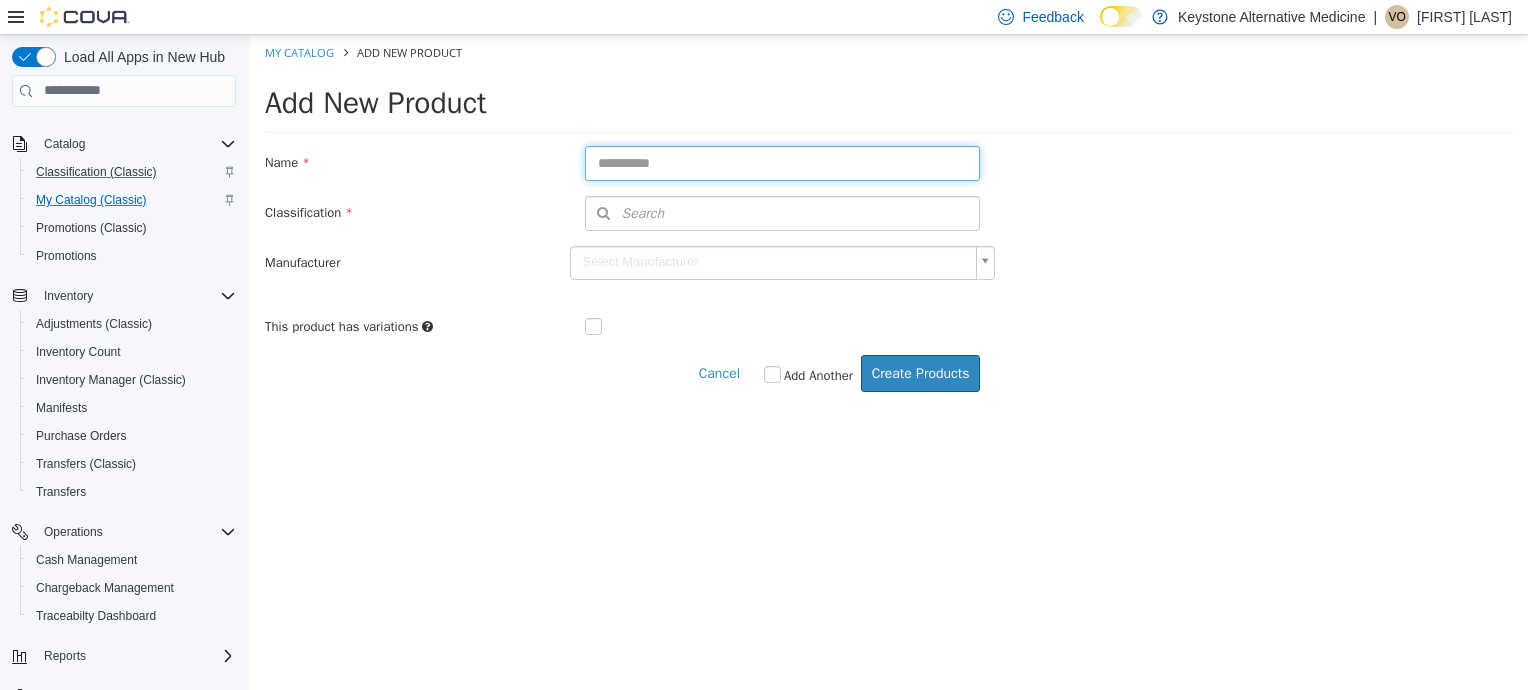 click at bounding box center (783, 162) 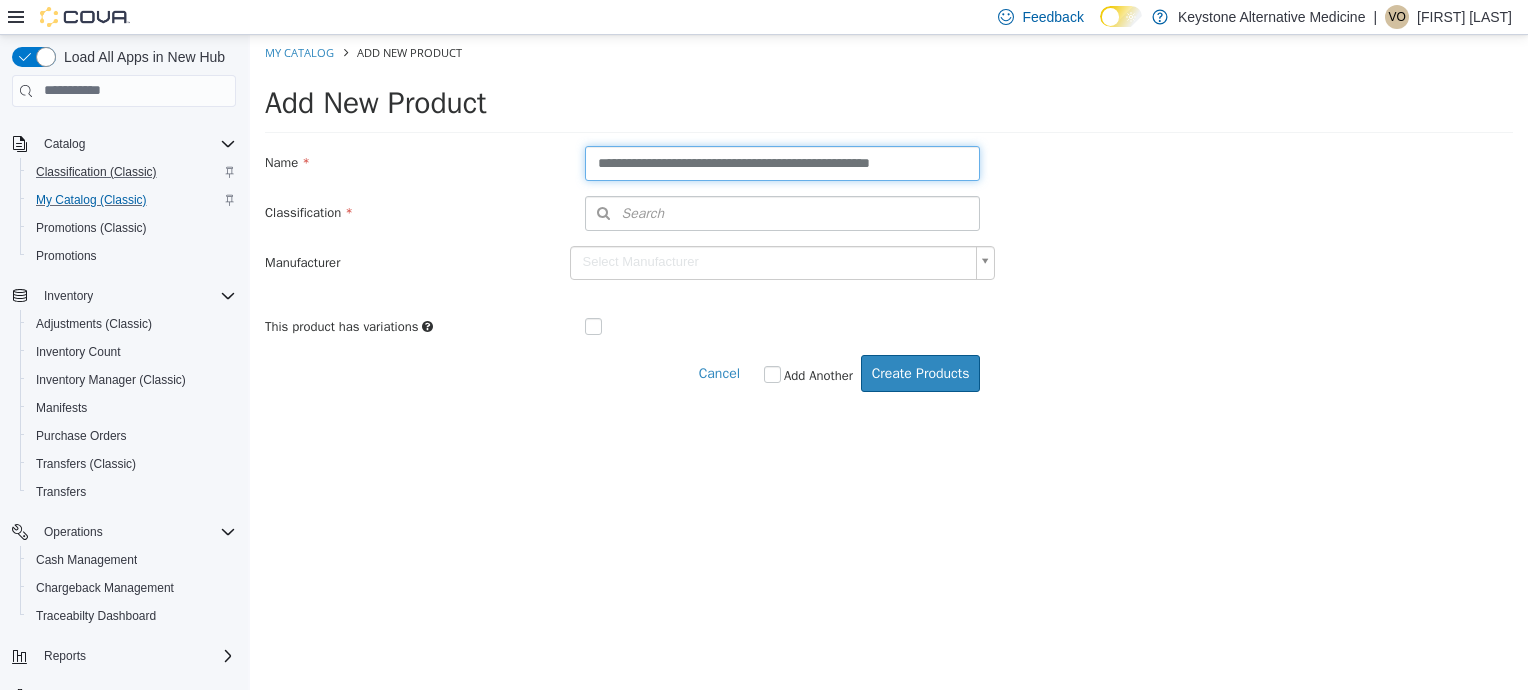 type on "**********" 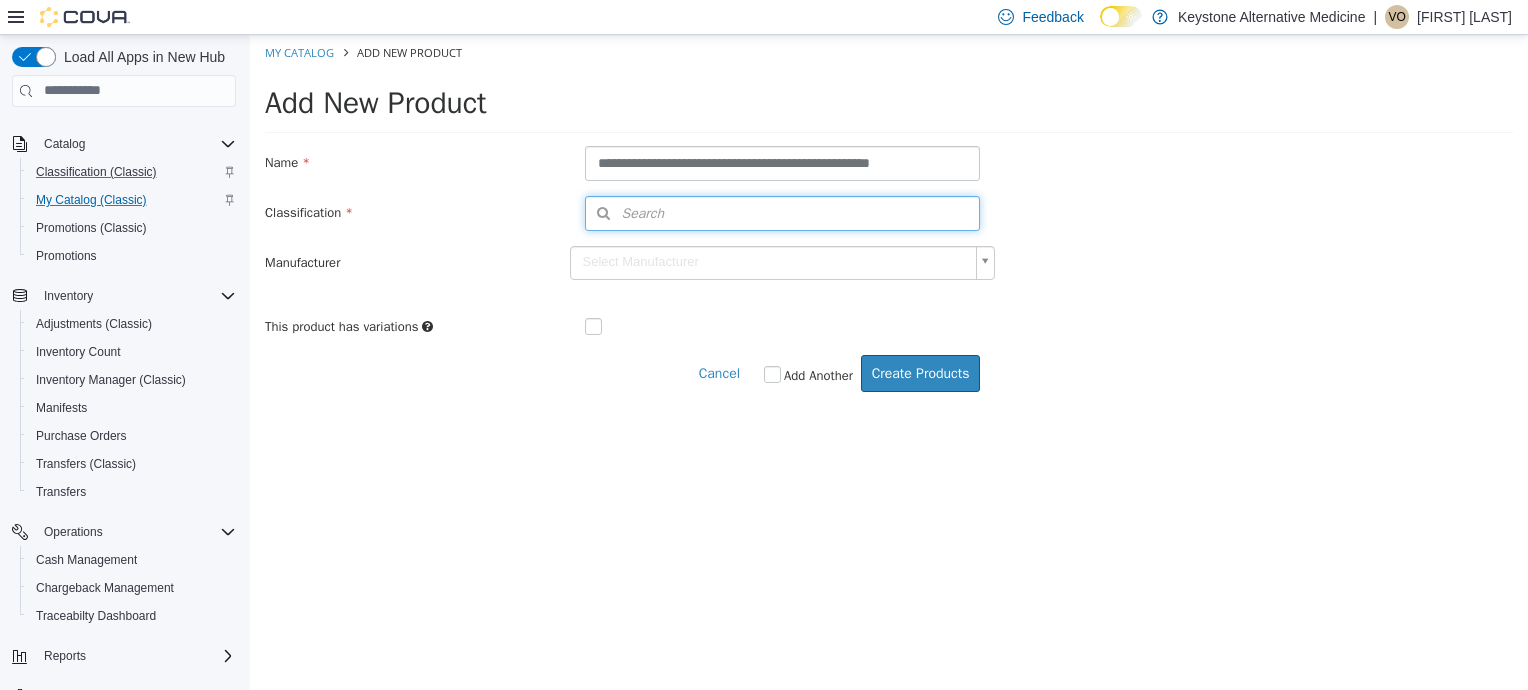 click on "Search" at bounding box center [625, 212] 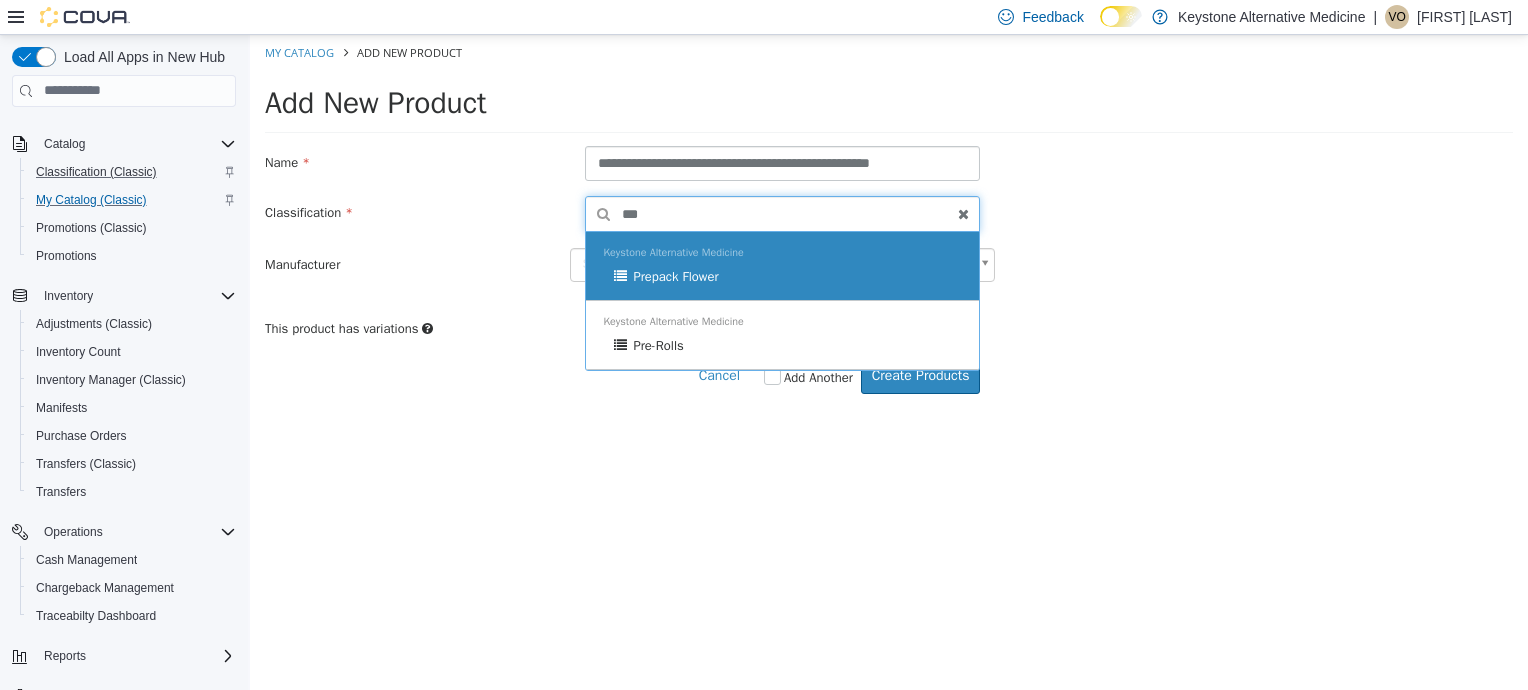 type on "***" 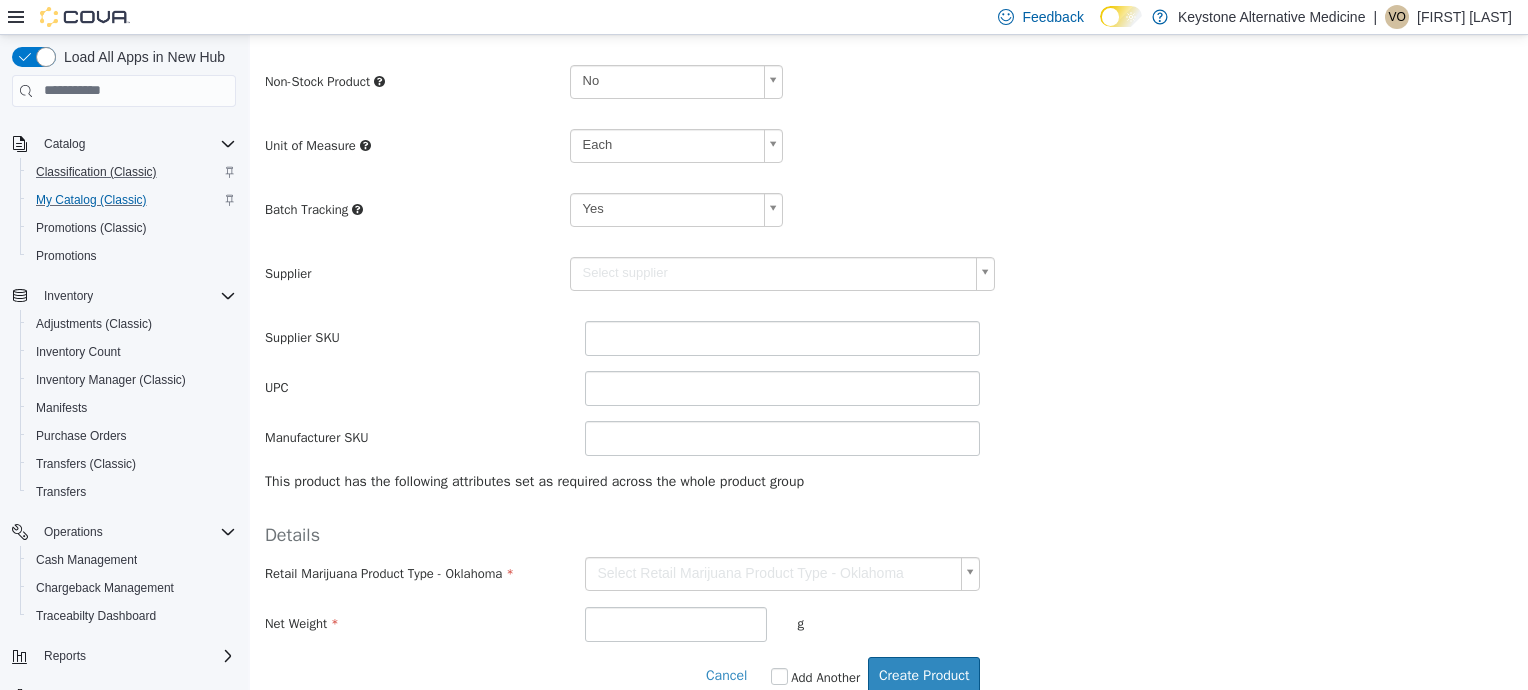 scroll, scrollTop: 419, scrollLeft: 0, axis: vertical 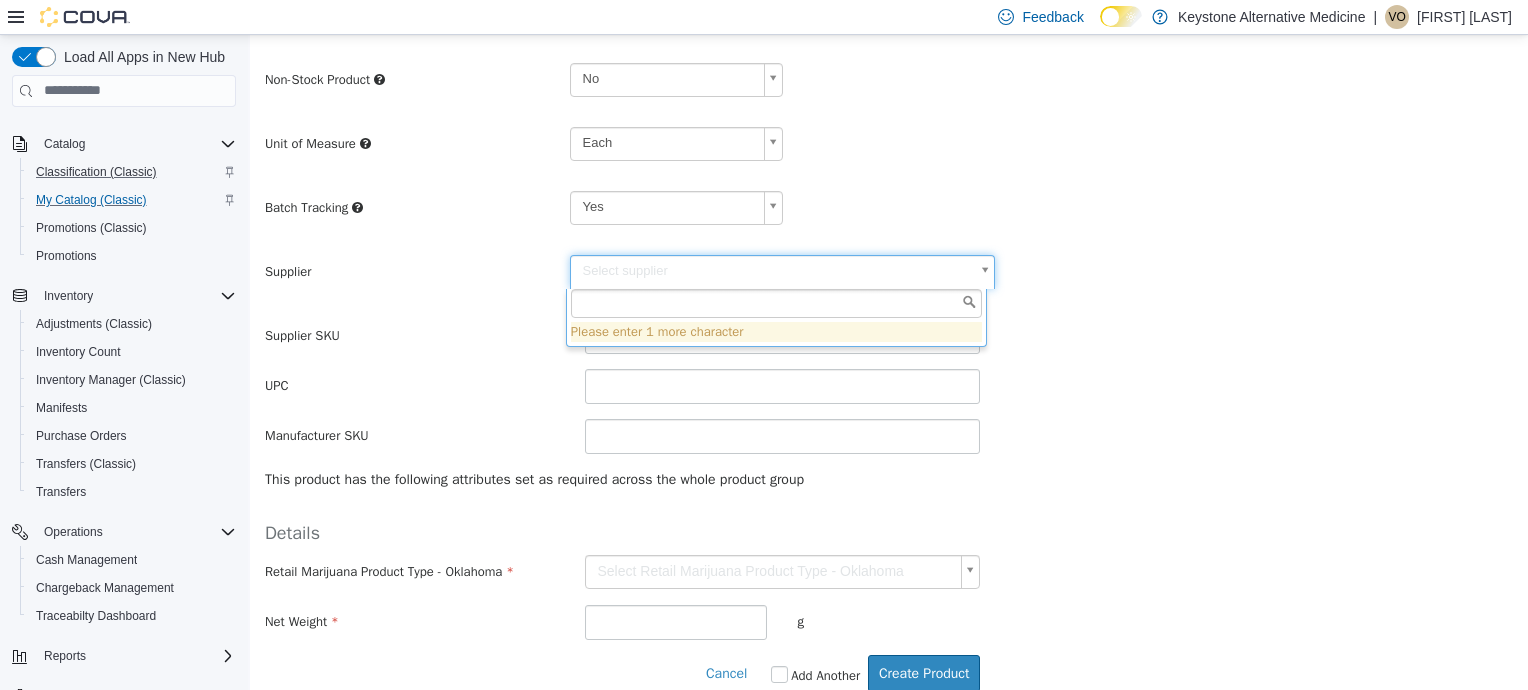 click on "**********" at bounding box center (889, 163) 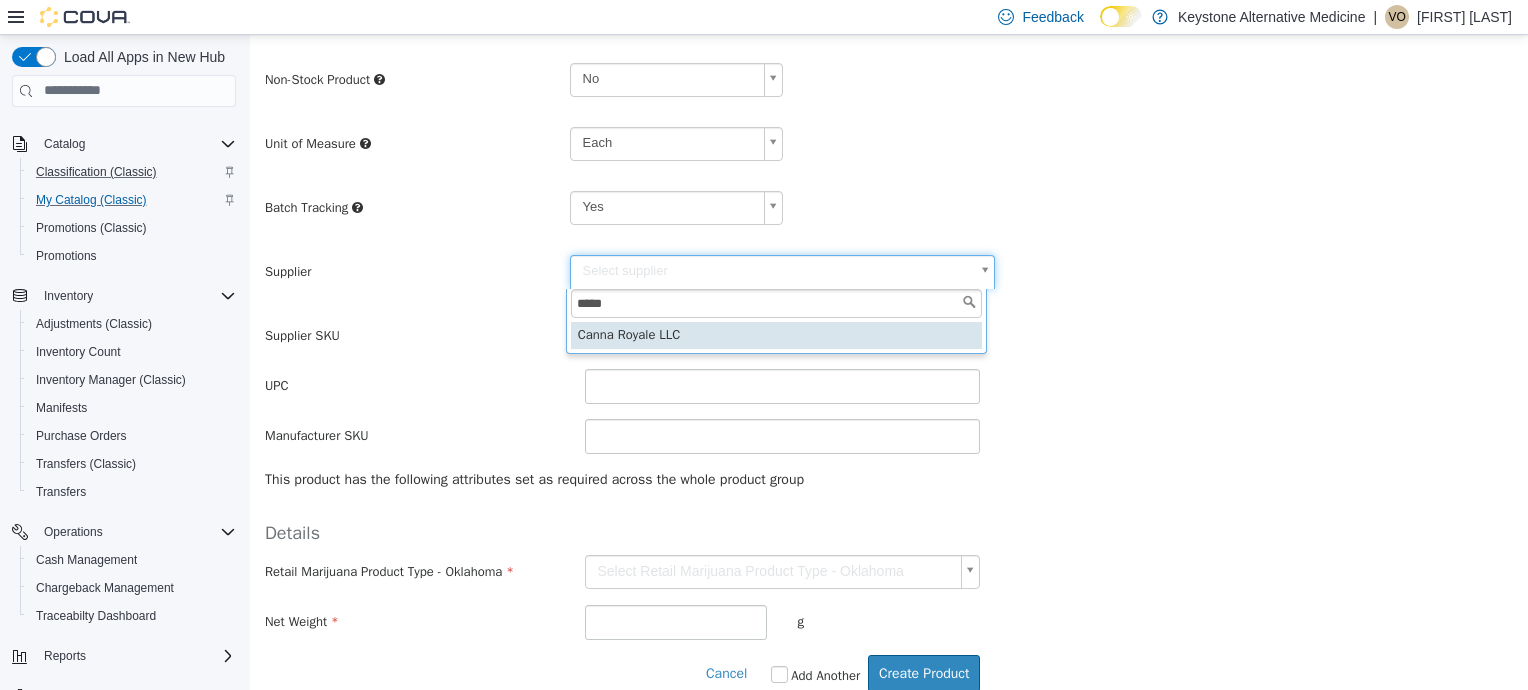 type on "*****" 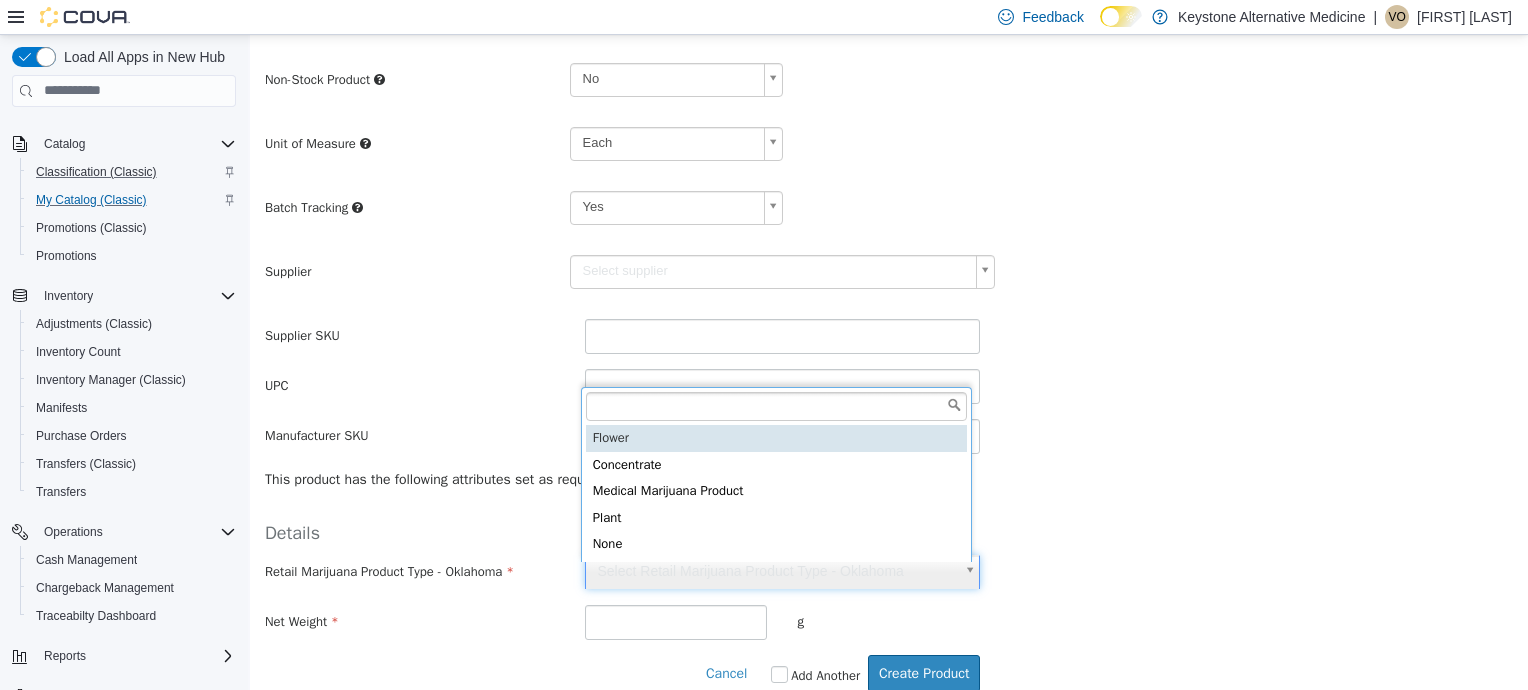 click on "**********" at bounding box center (889, 163) 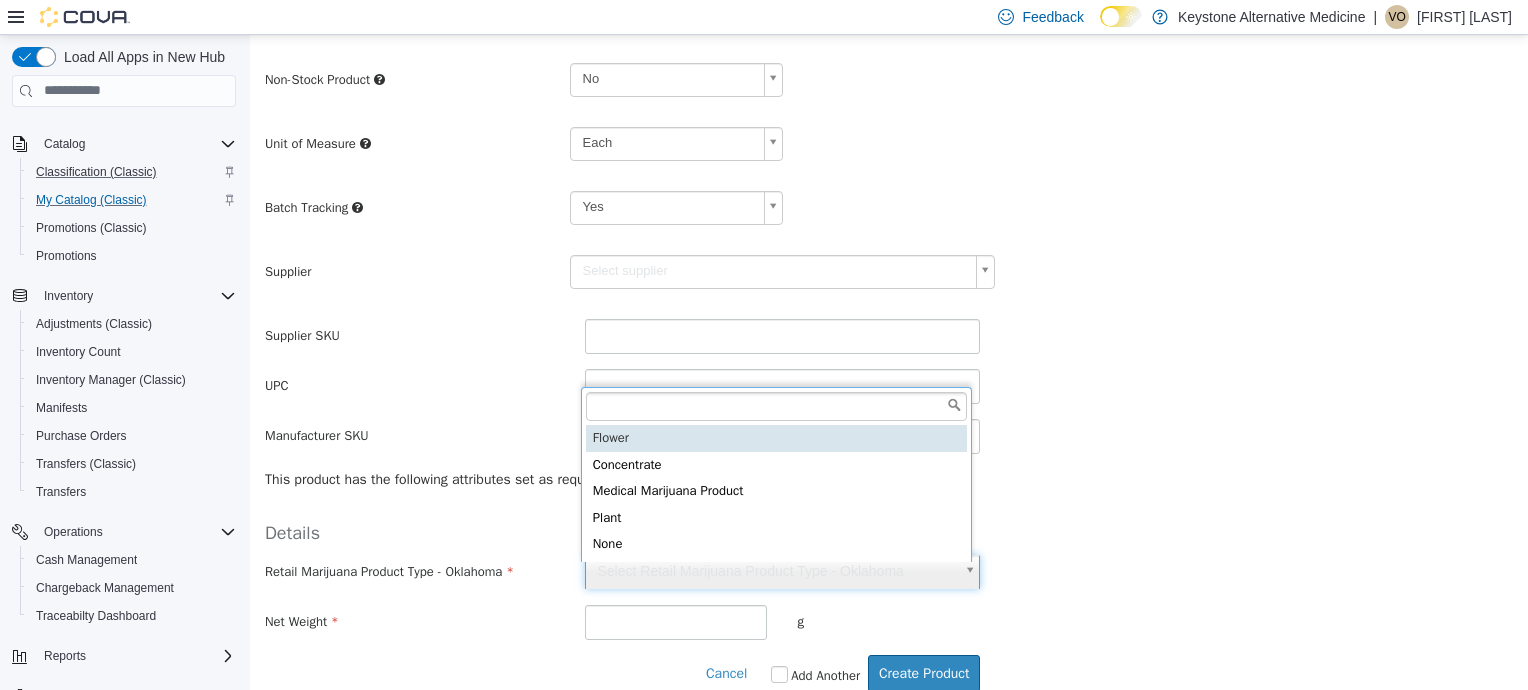 type on "******" 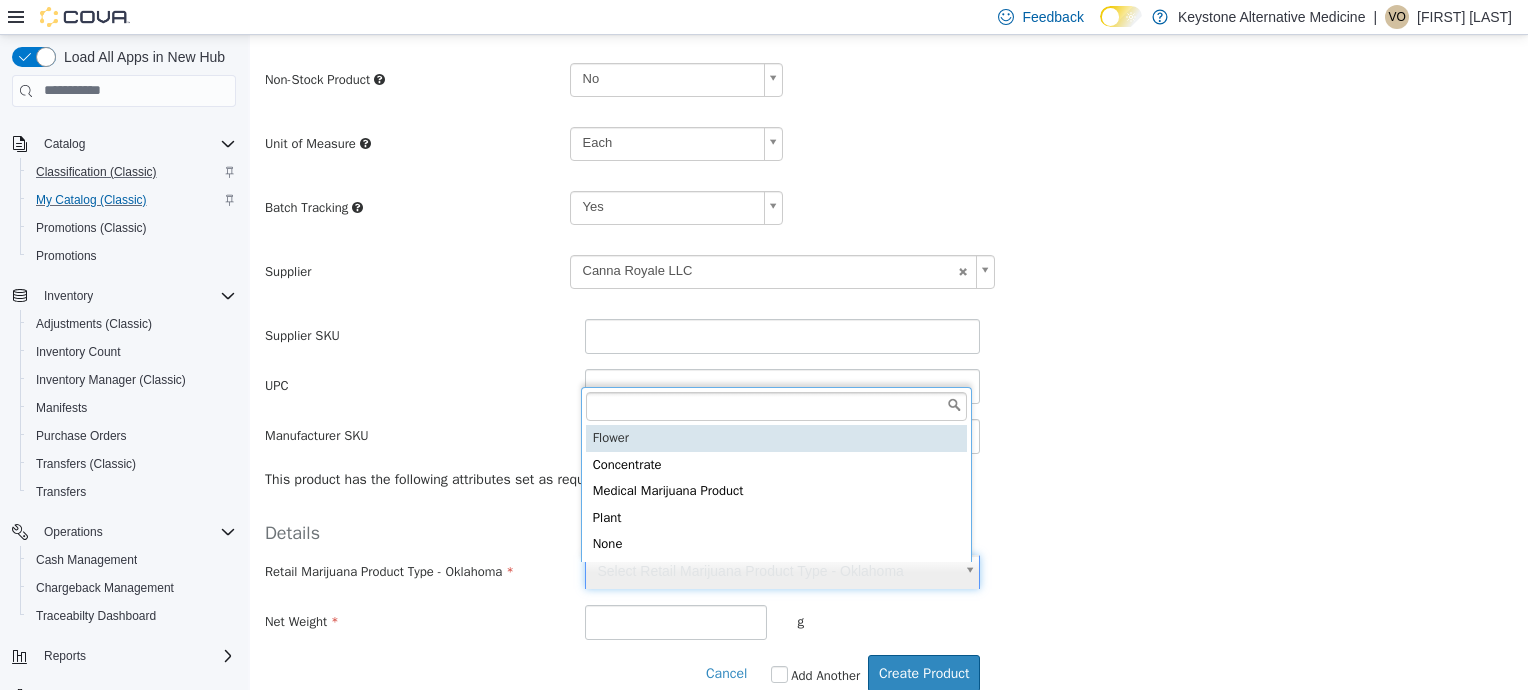 type on "******" 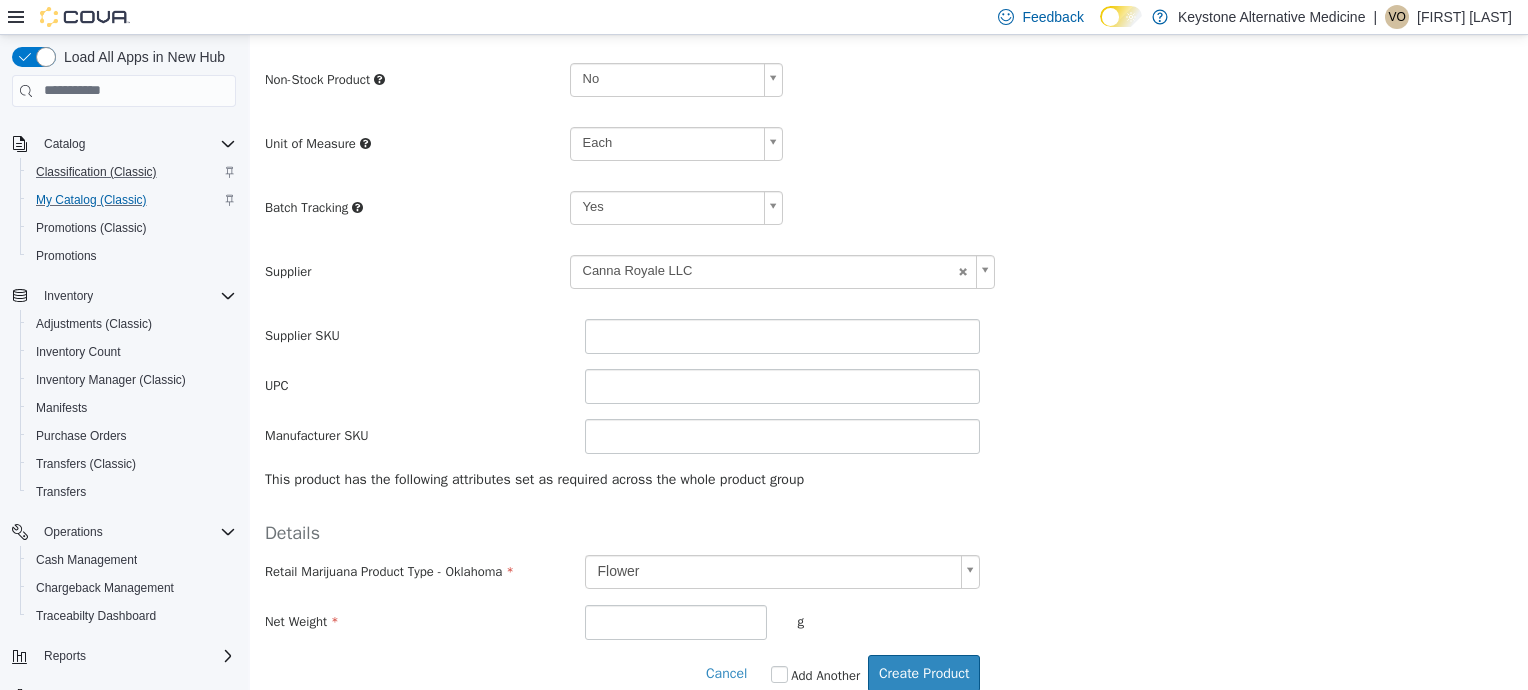 click on "Details    Retail Marijuana Product Type - Oklahoma                 Flower     ******
Net Weight
g" at bounding box center (889, 577) 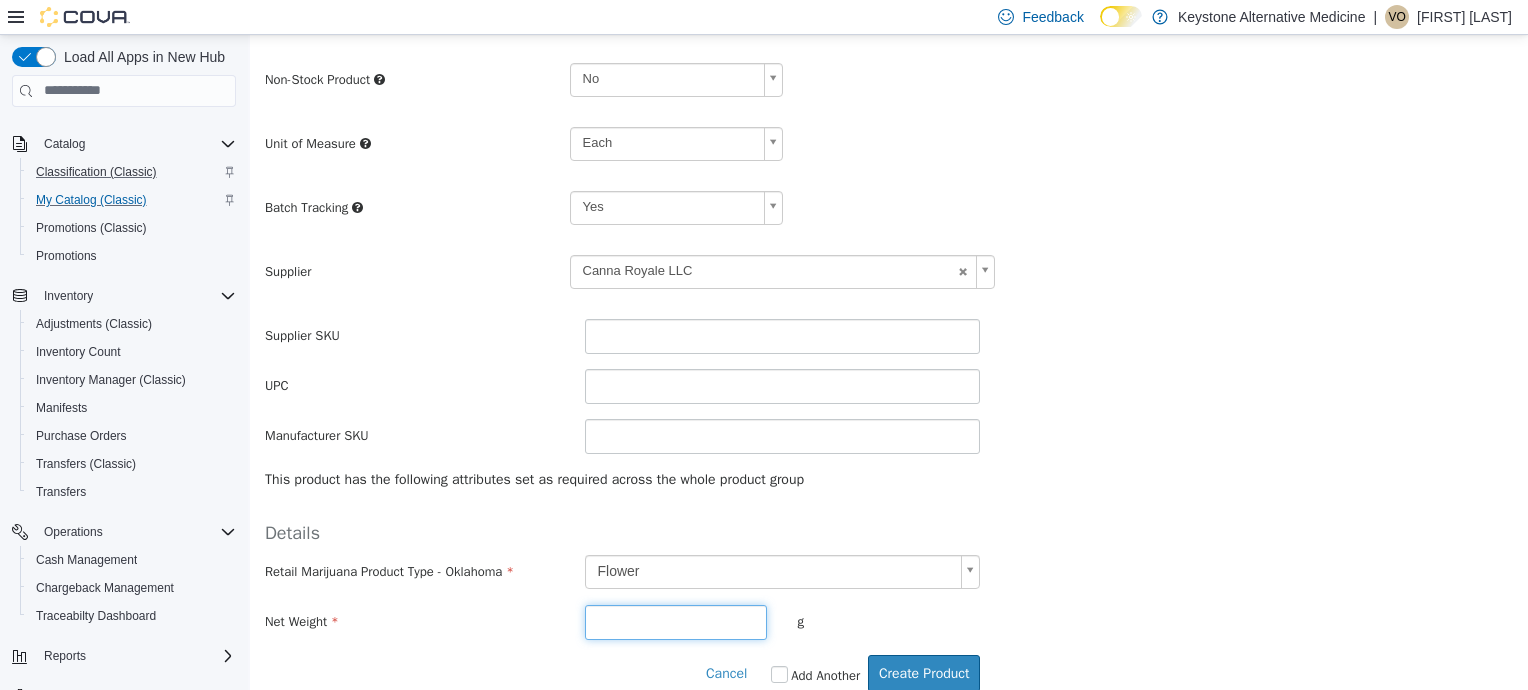 click at bounding box center [676, 621] 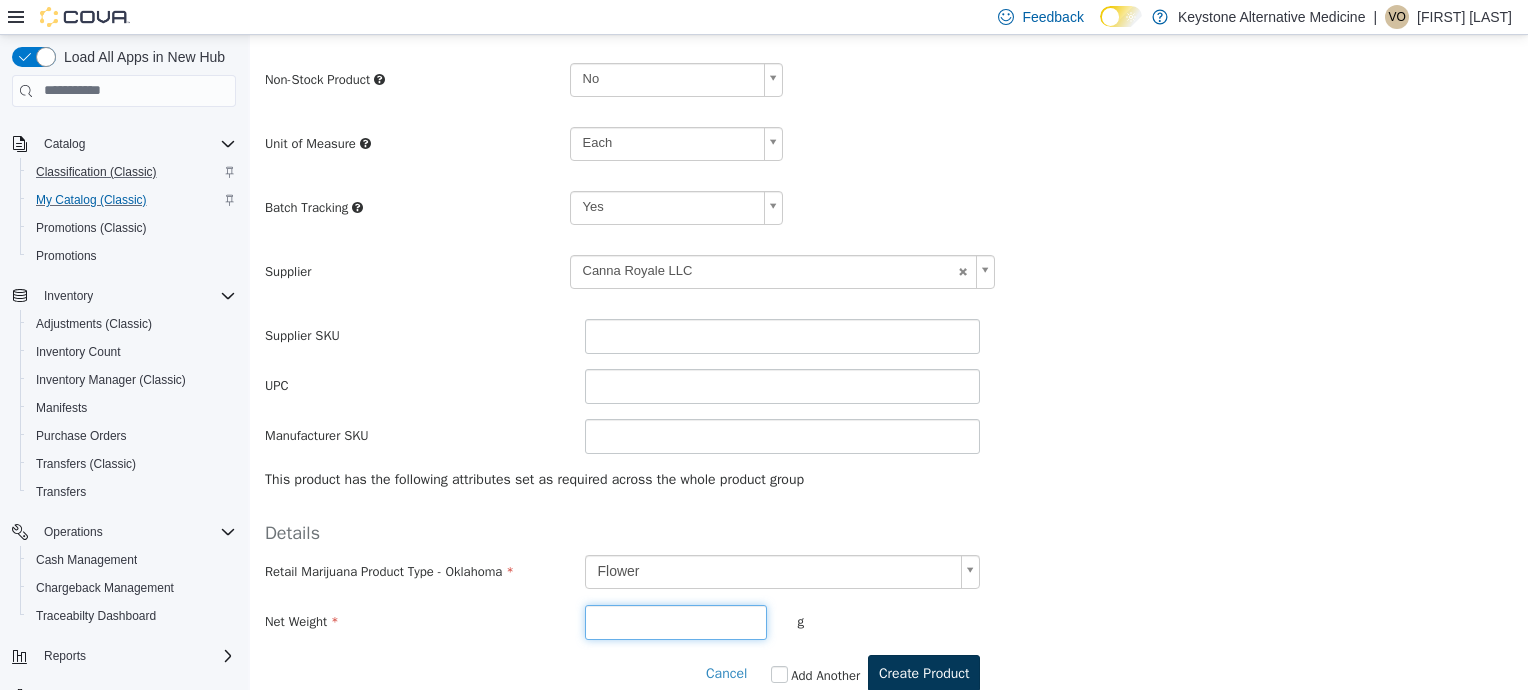 type on "***" 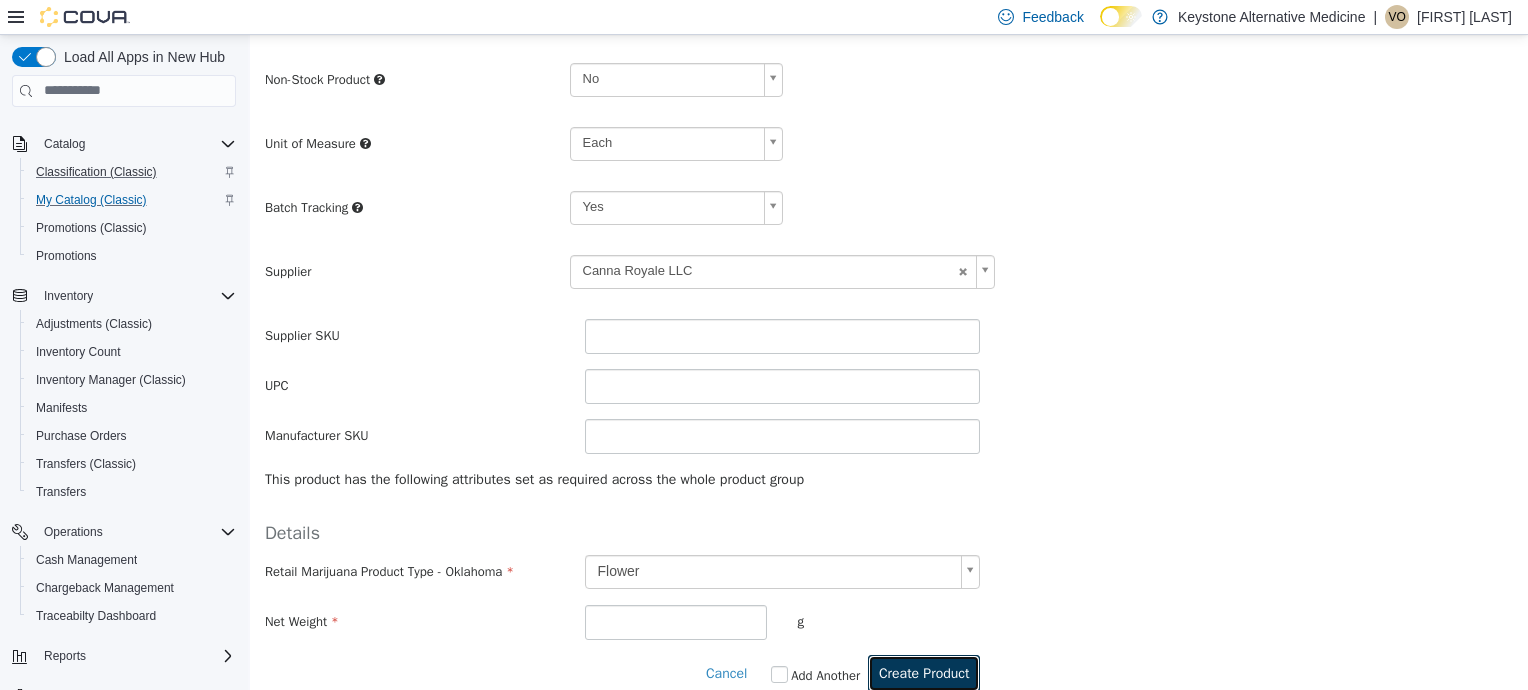 click on "Create Product" at bounding box center (924, 672) 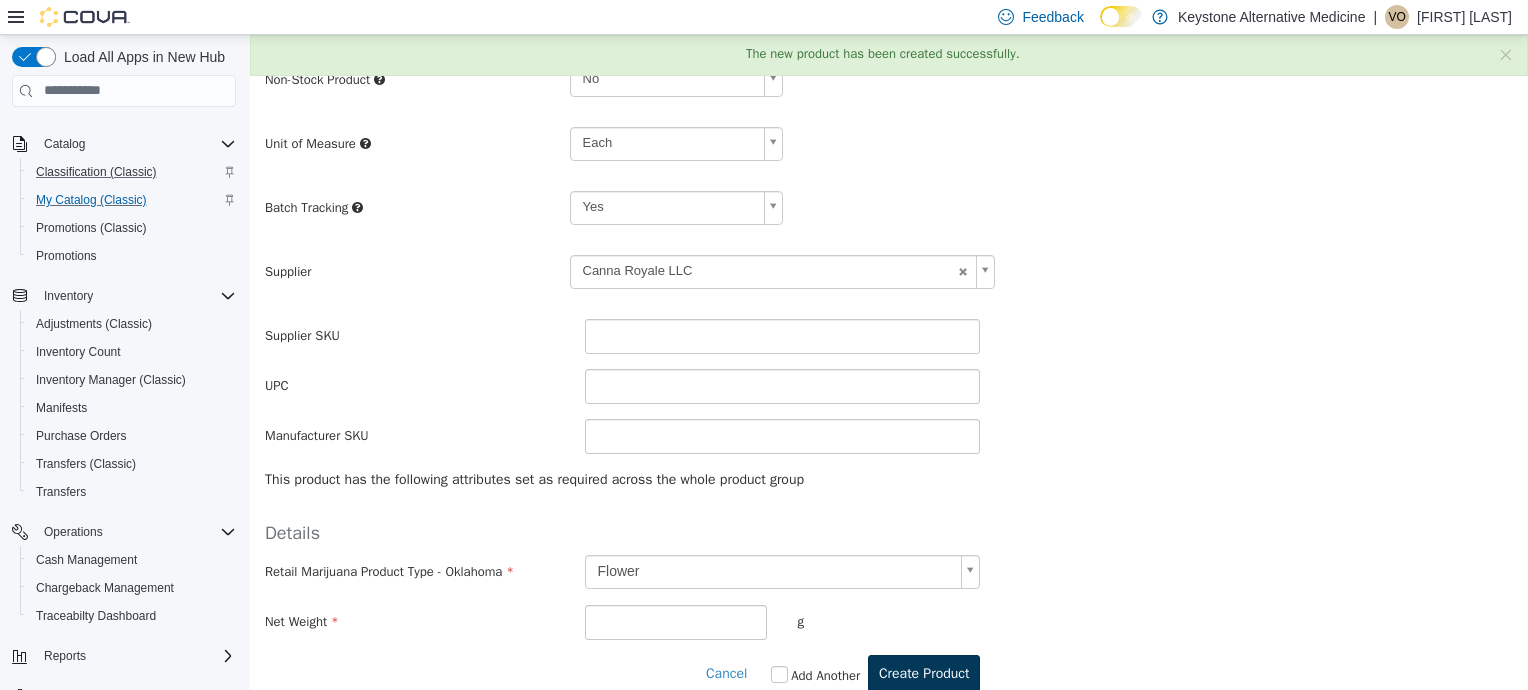 scroll, scrollTop: 0, scrollLeft: 0, axis: both 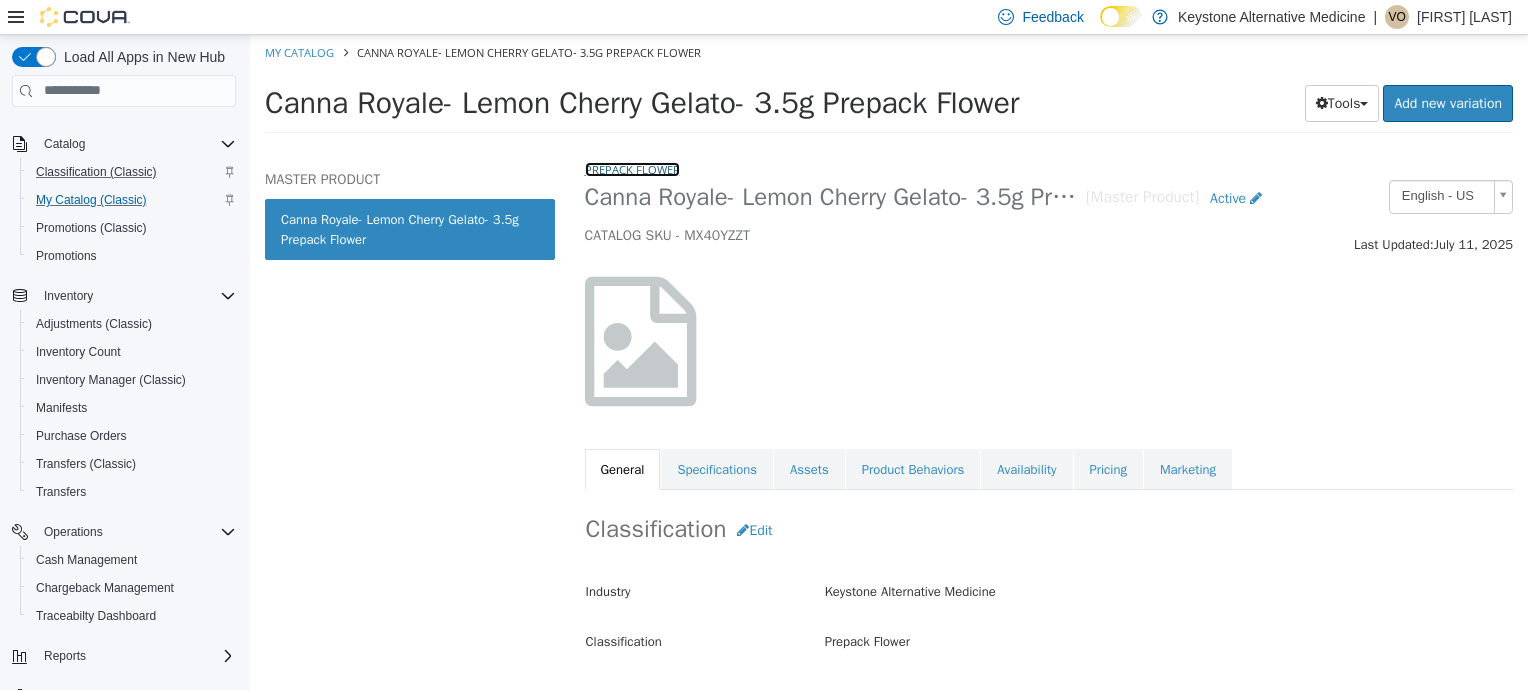 click on "Prepack Flower" at bounding box center (632, 168) 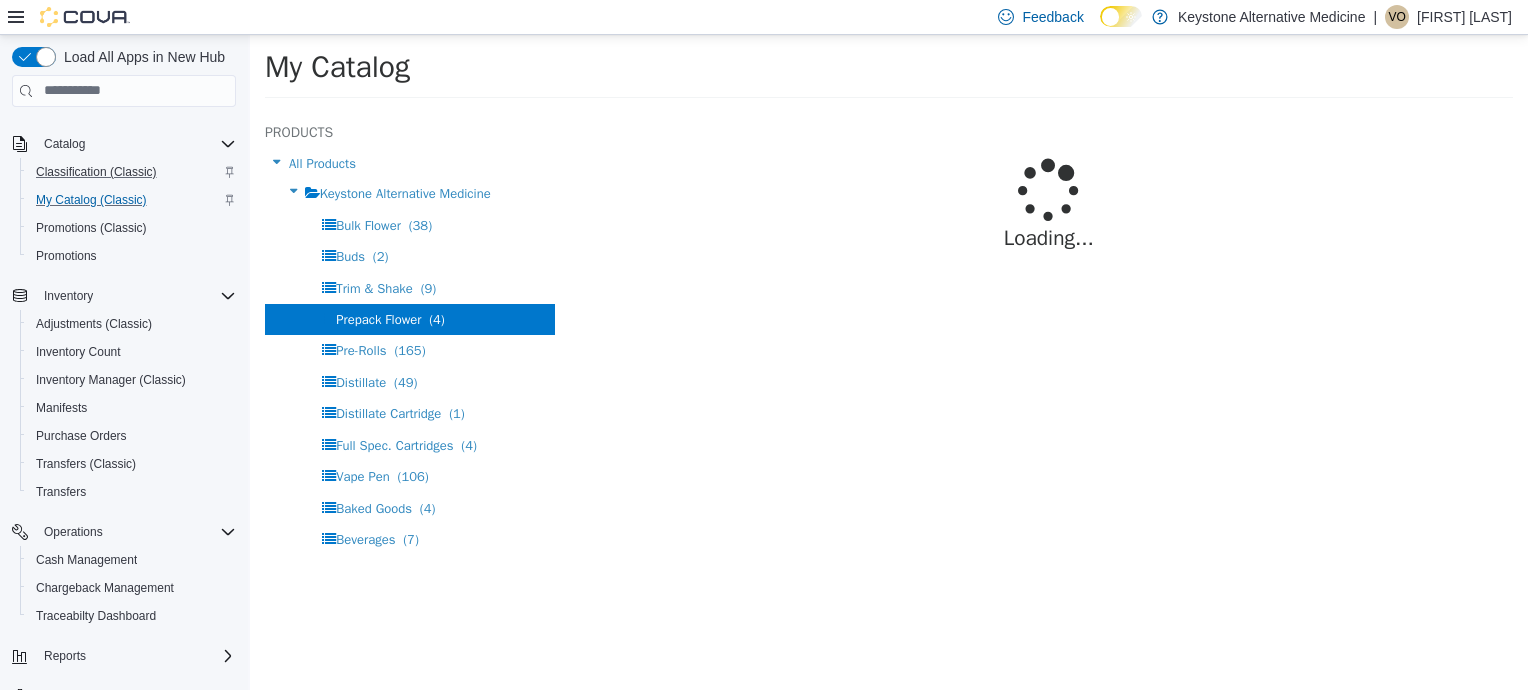 select on "**********" 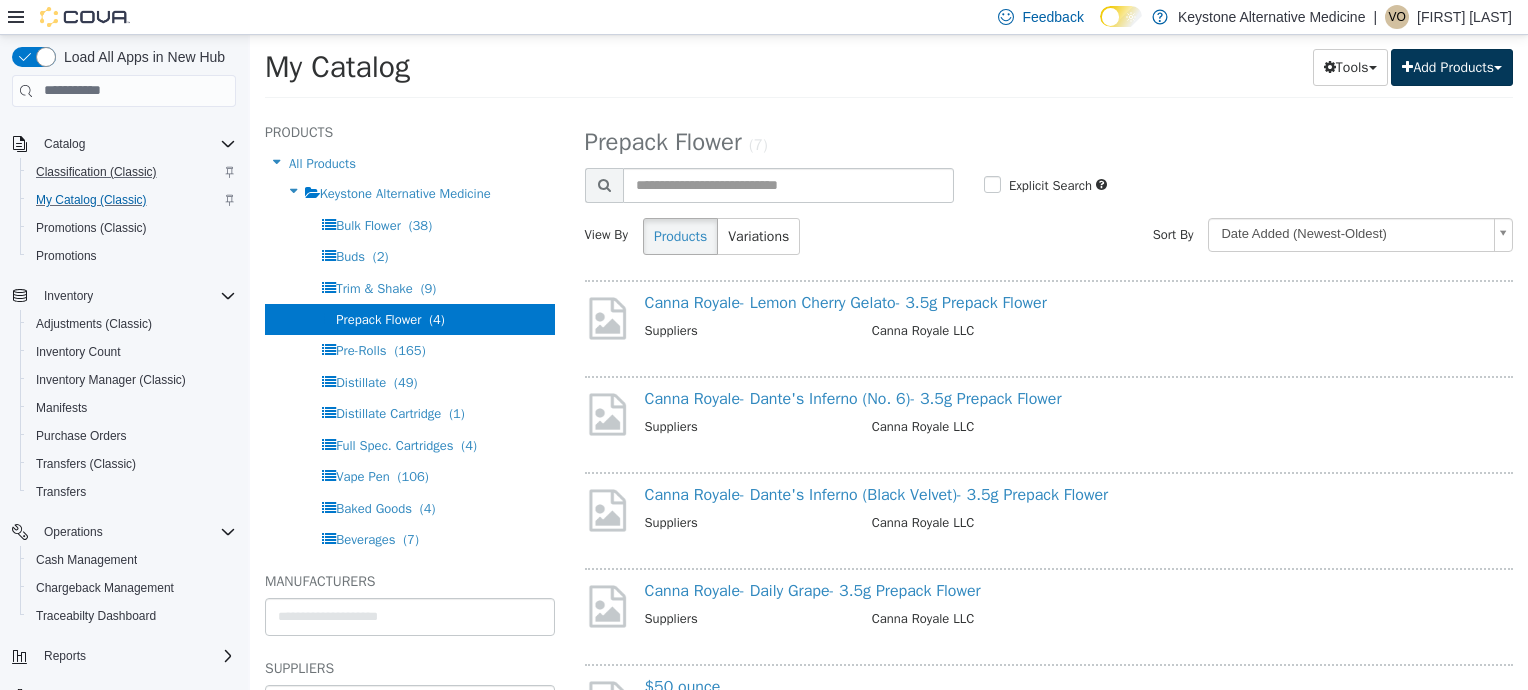 click on "Add Products" at bounding box center [1452, 66] 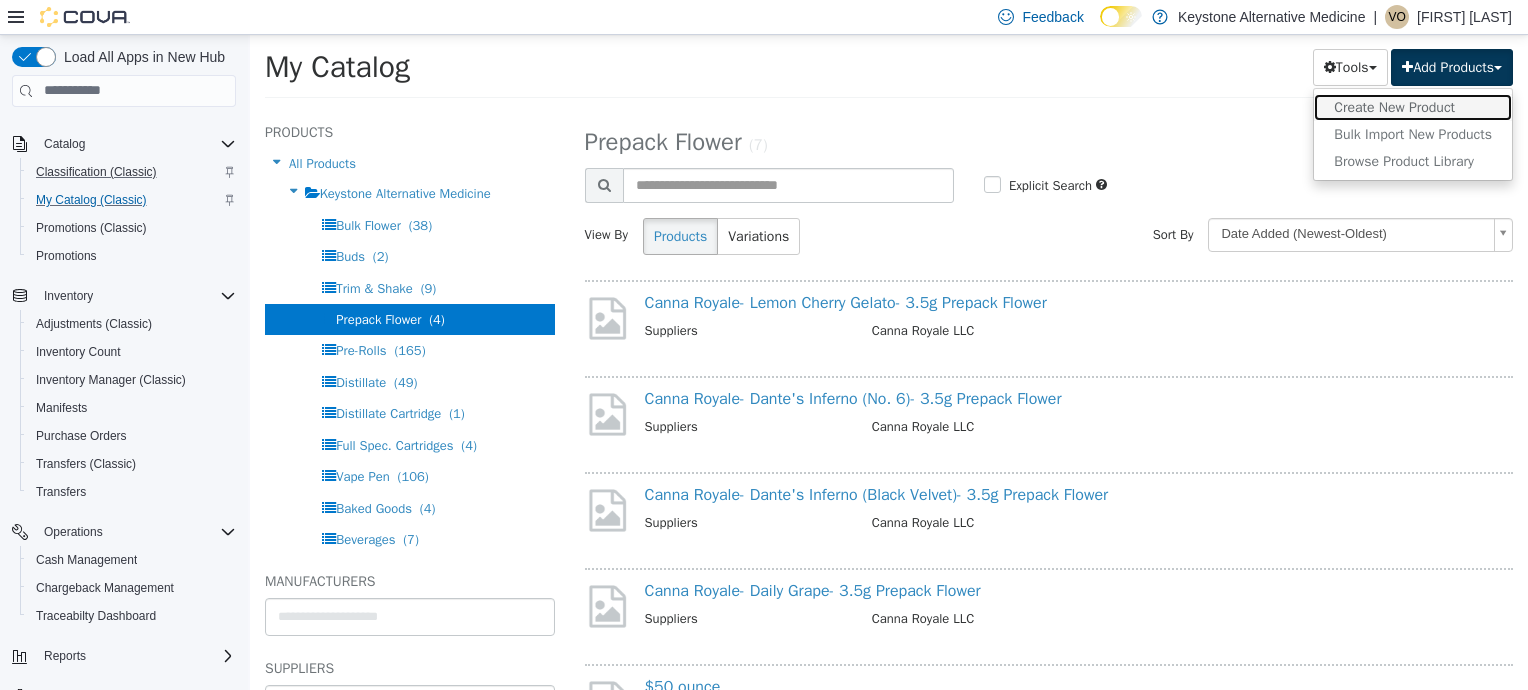 click on "Create New Product" at bounding box center (1413, 106) 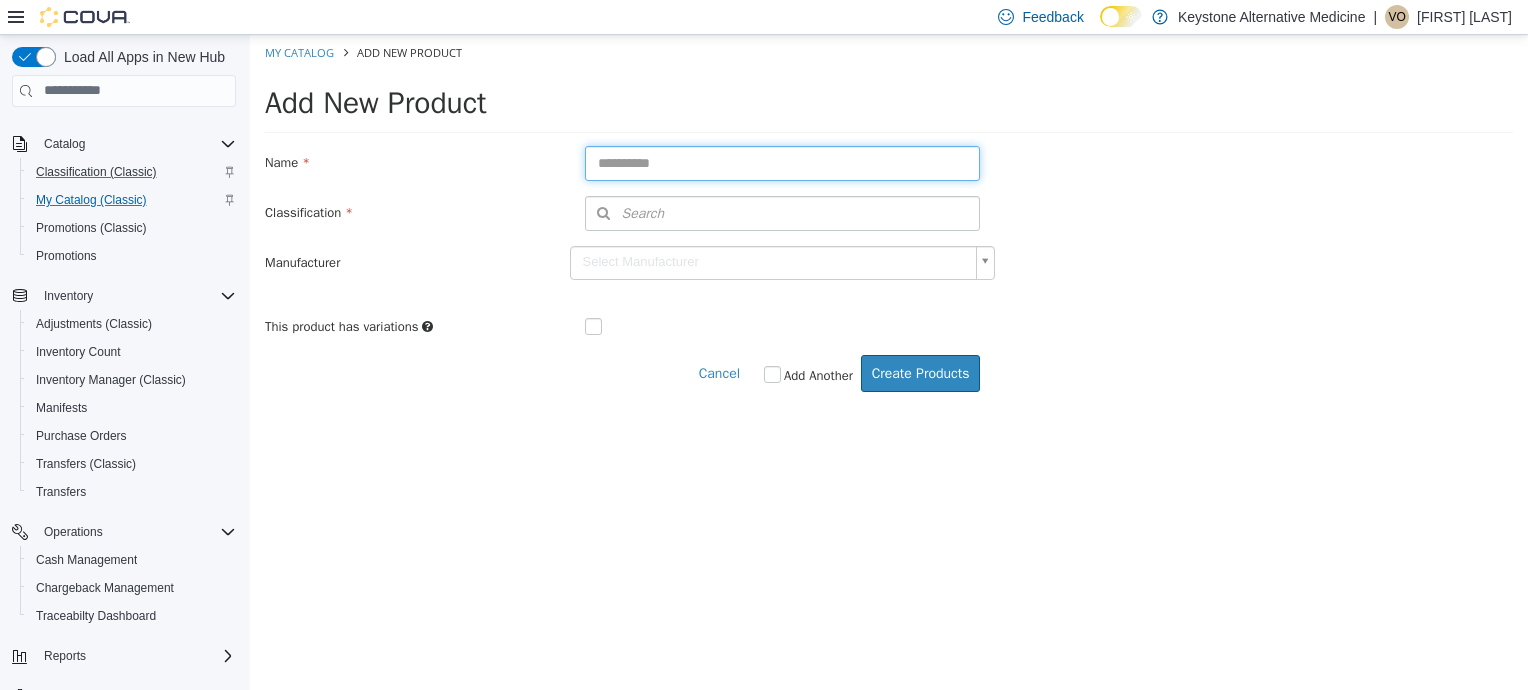 click at bounding box center (783, 162) 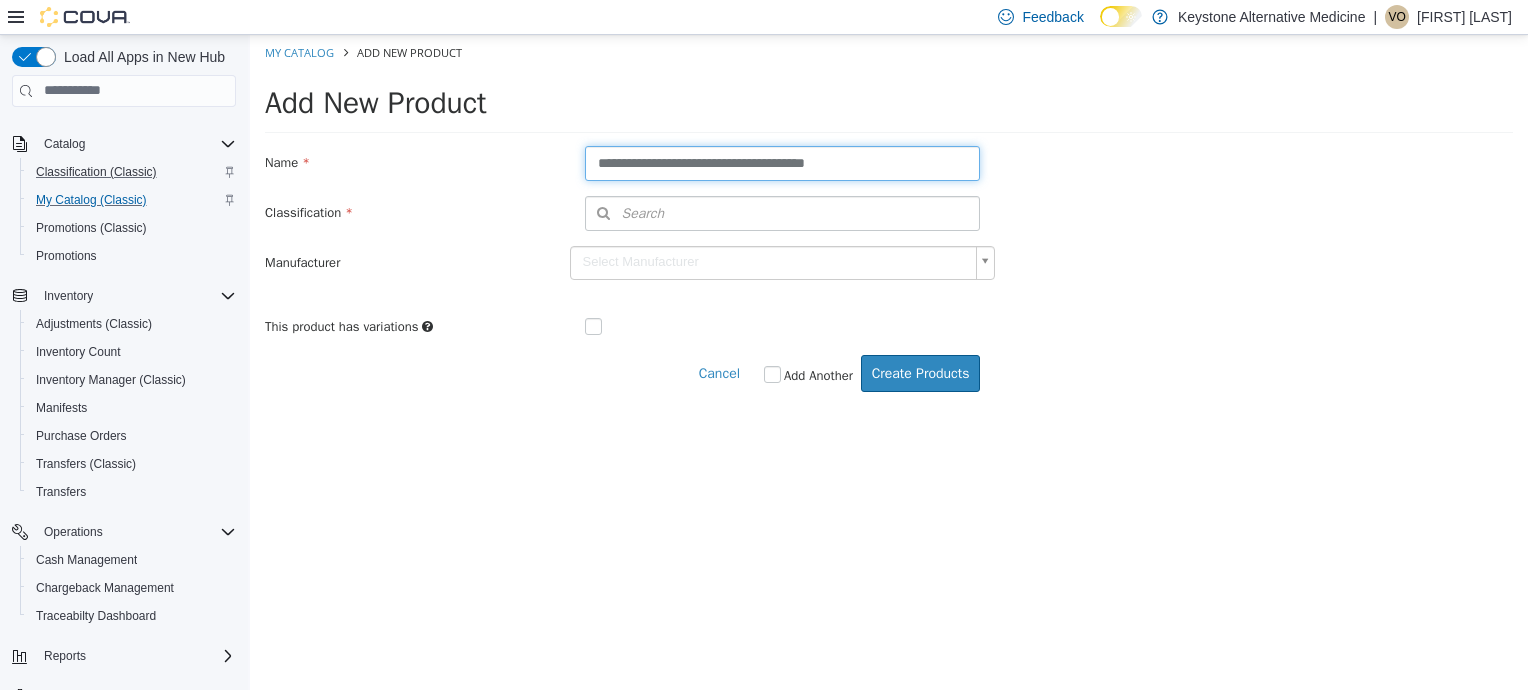 type on "**********" 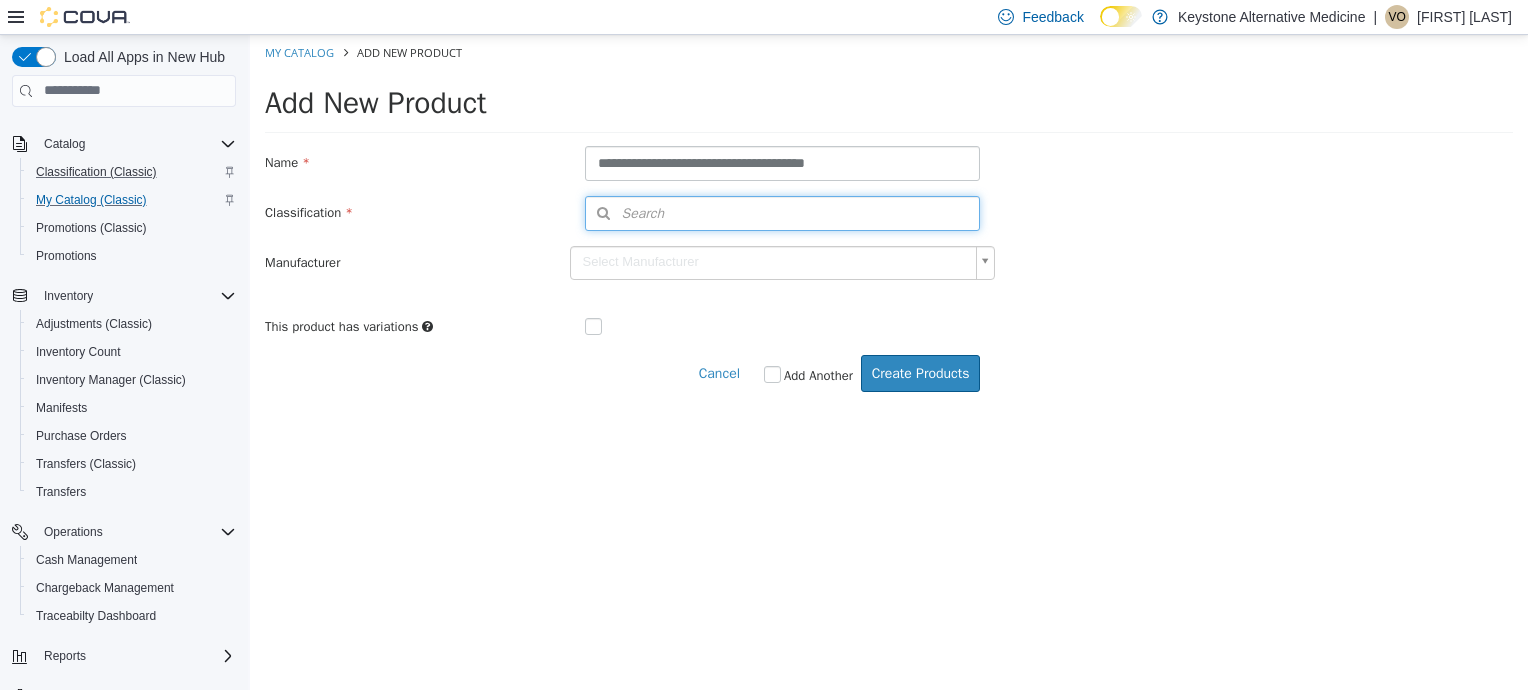 click on "Search" at bounding box center [783, 212] 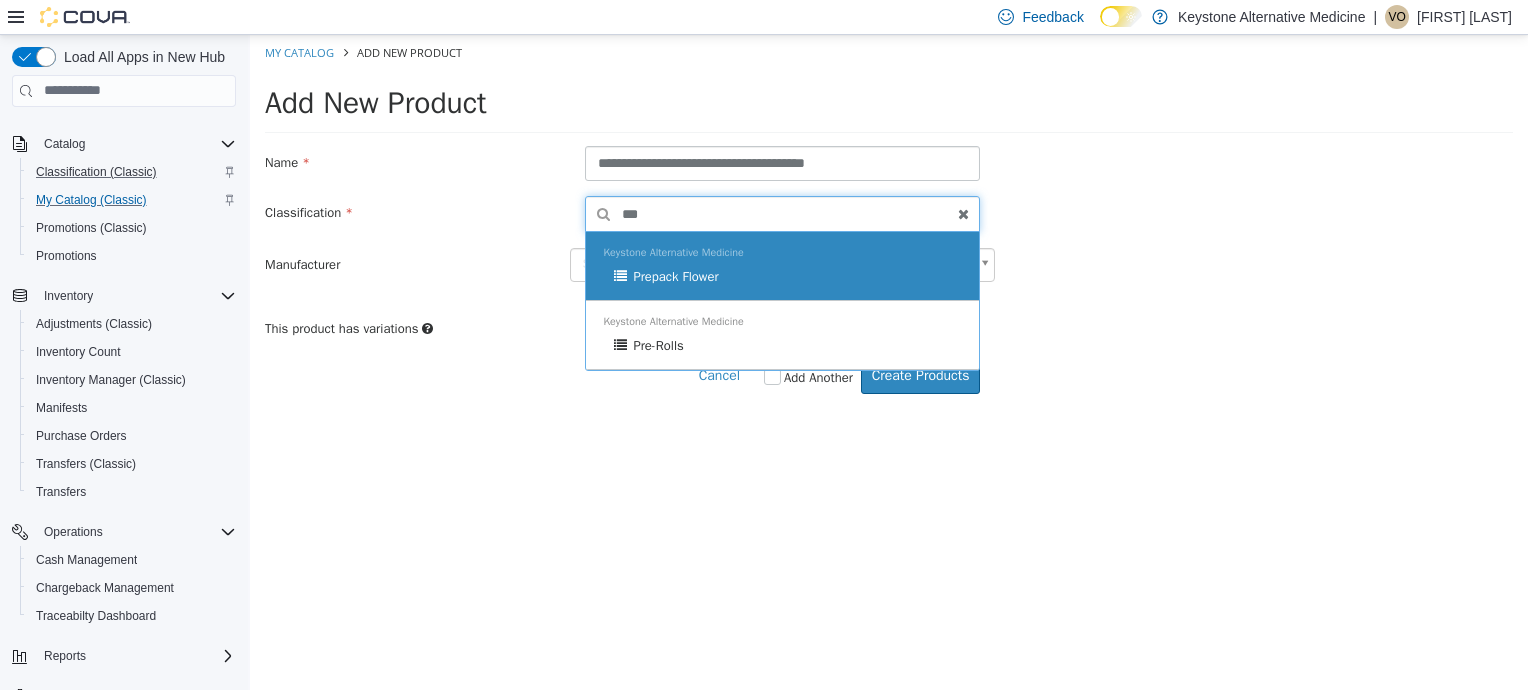 type on "***" 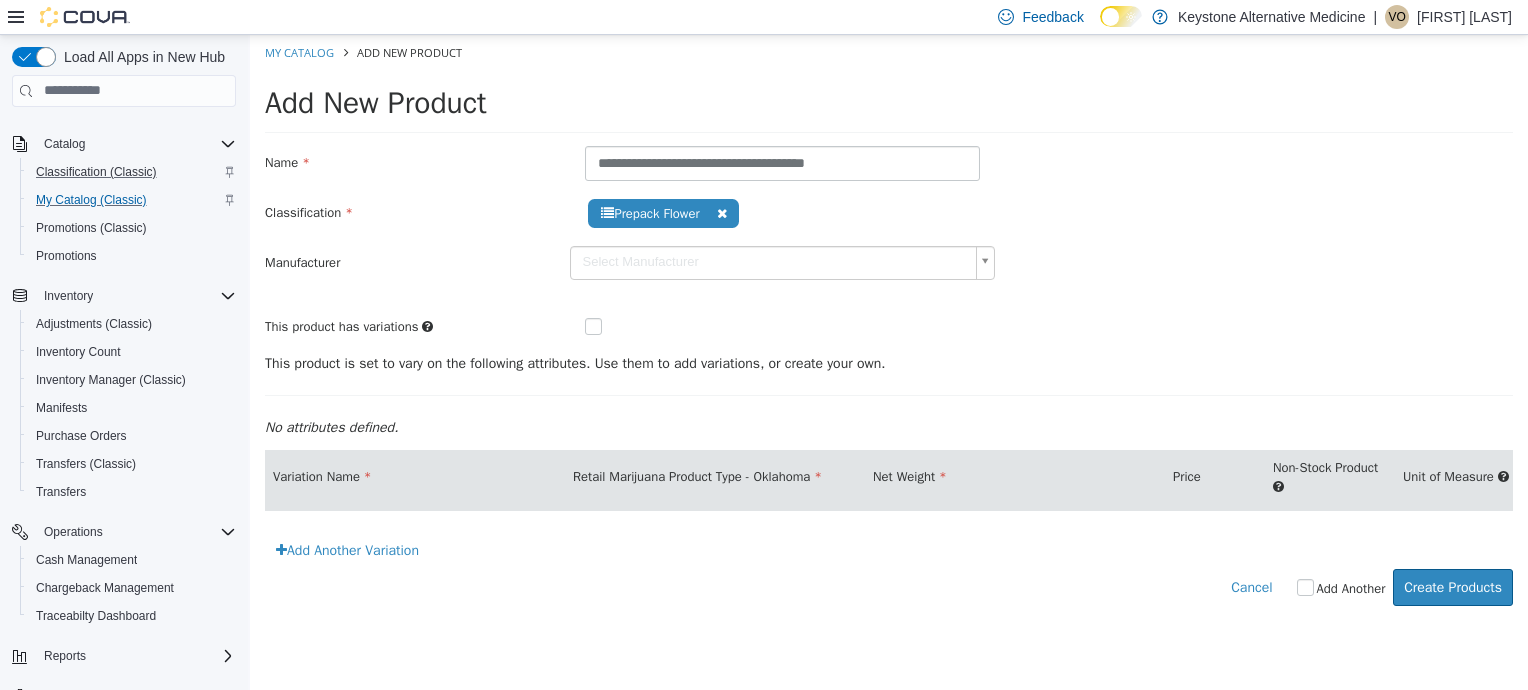 click at bounding box center (609, 327) 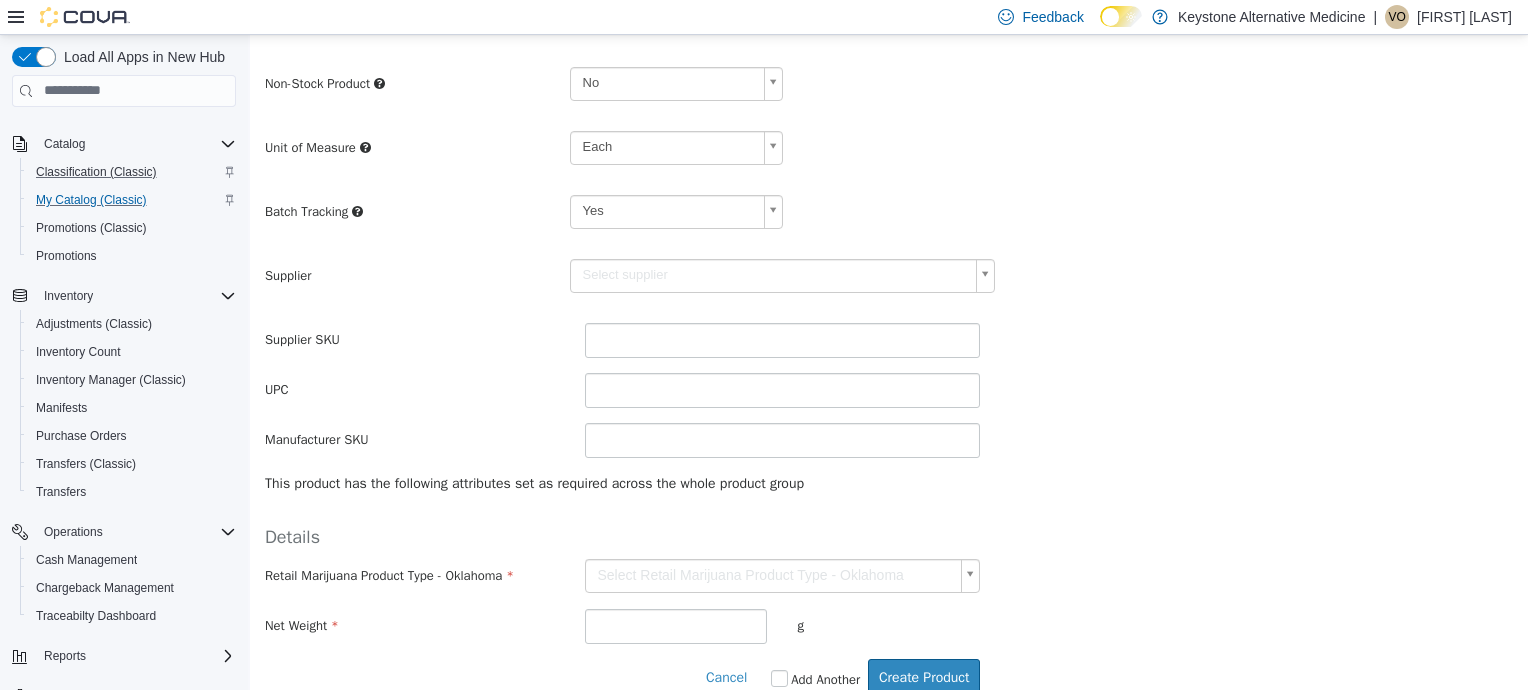 scroll, scrollTop: 441, scrollLeft: 0, axis: vertical 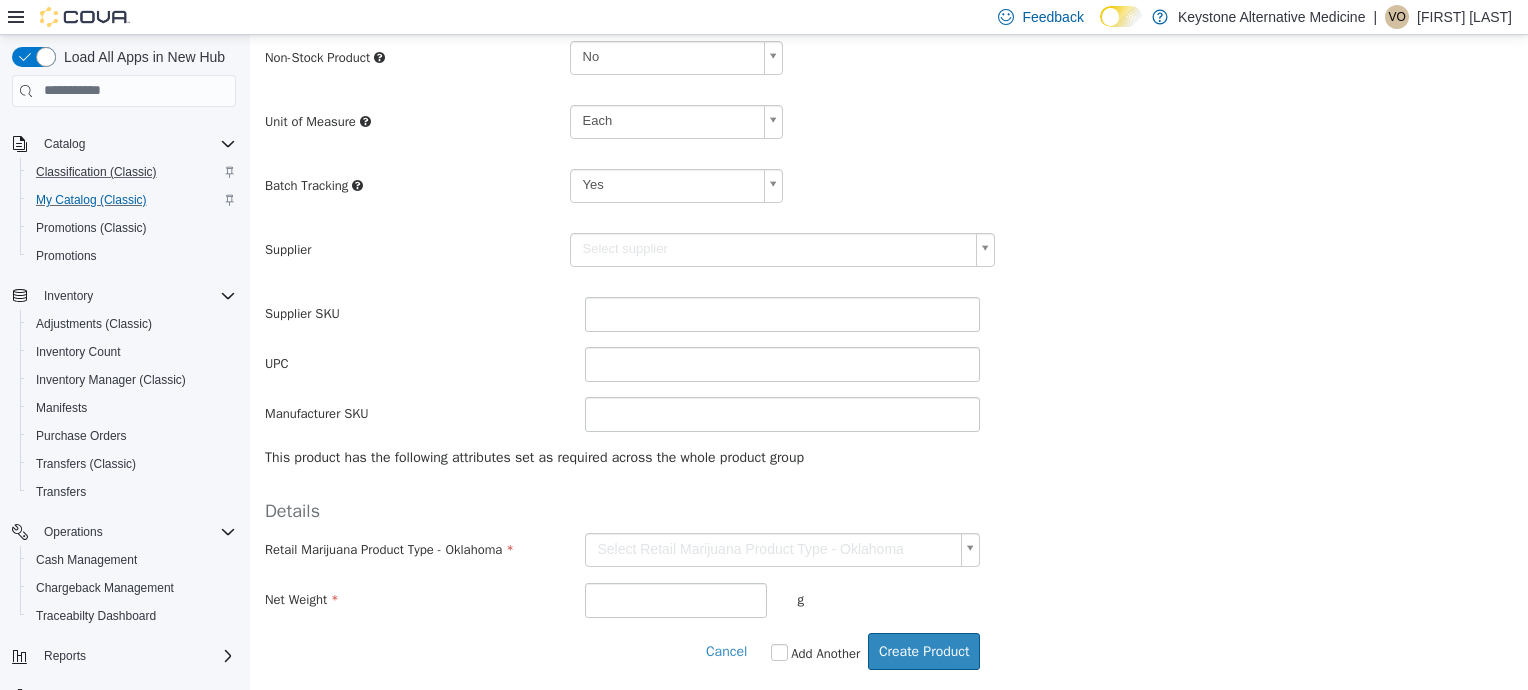 click on "**********" at bounding box center [889, 141] 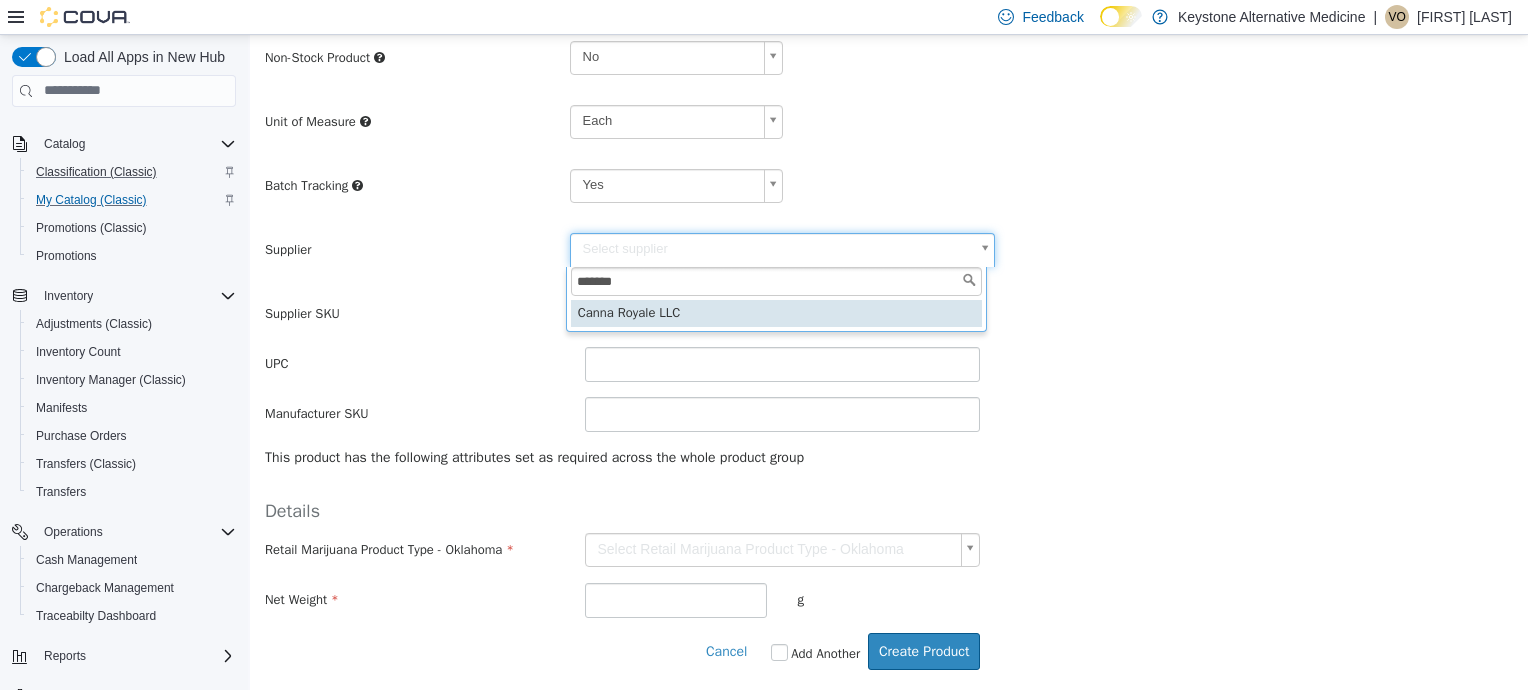 type on "*******" 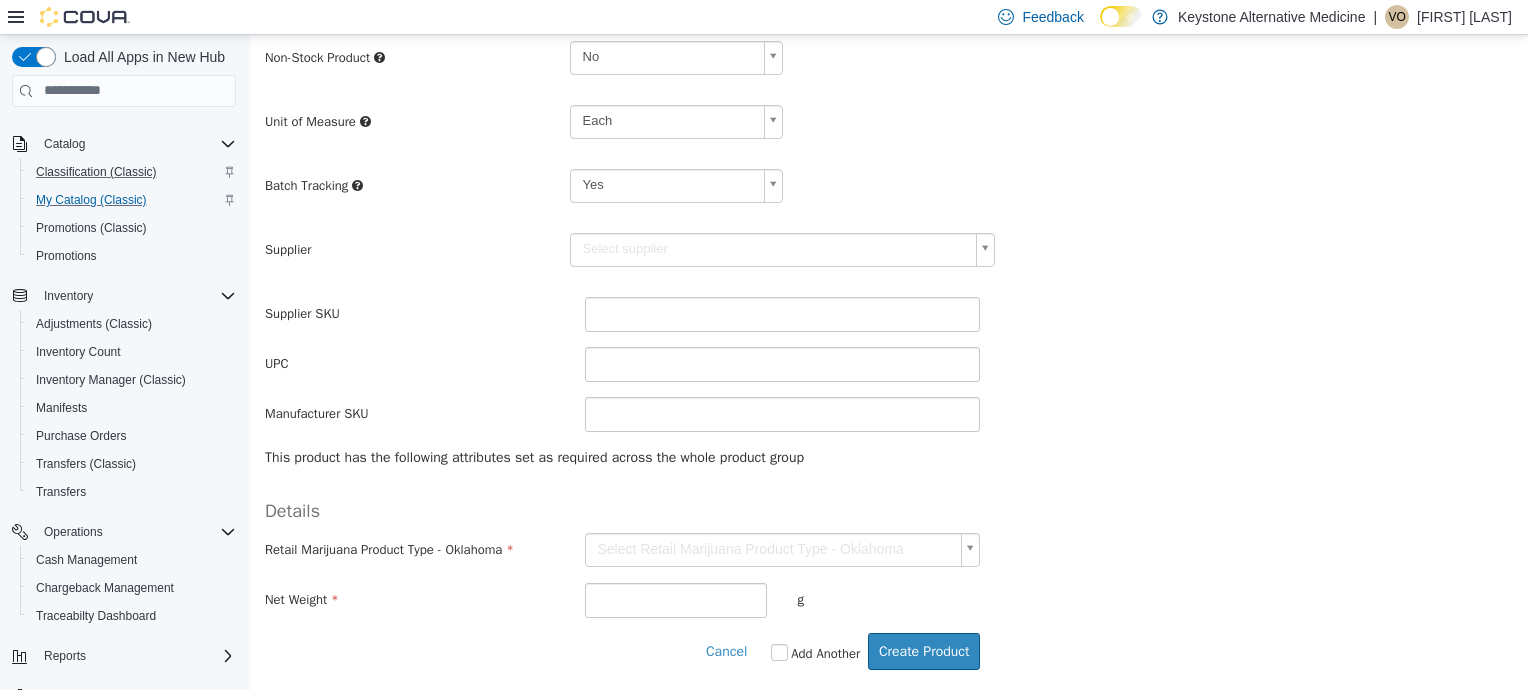 click on "**********" at bounding box center (889, 141) 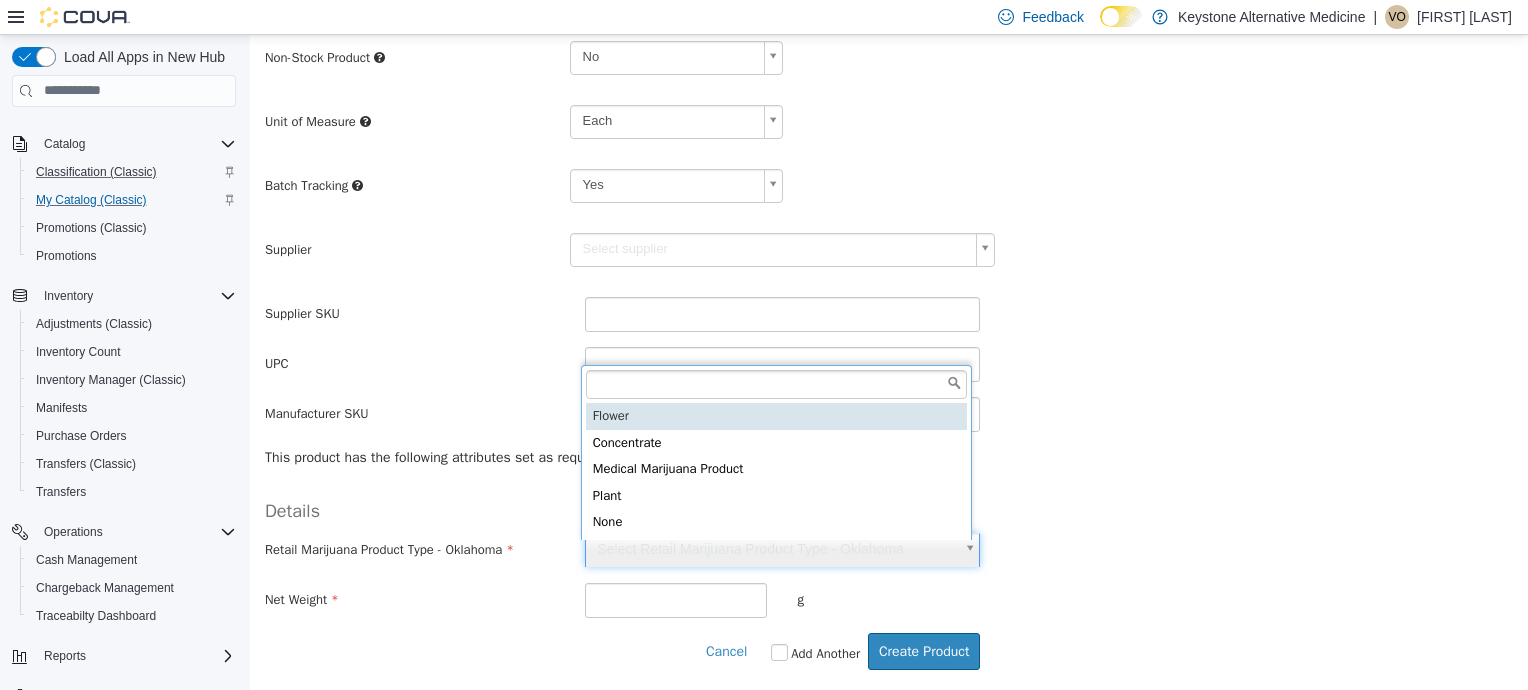 type on "******" 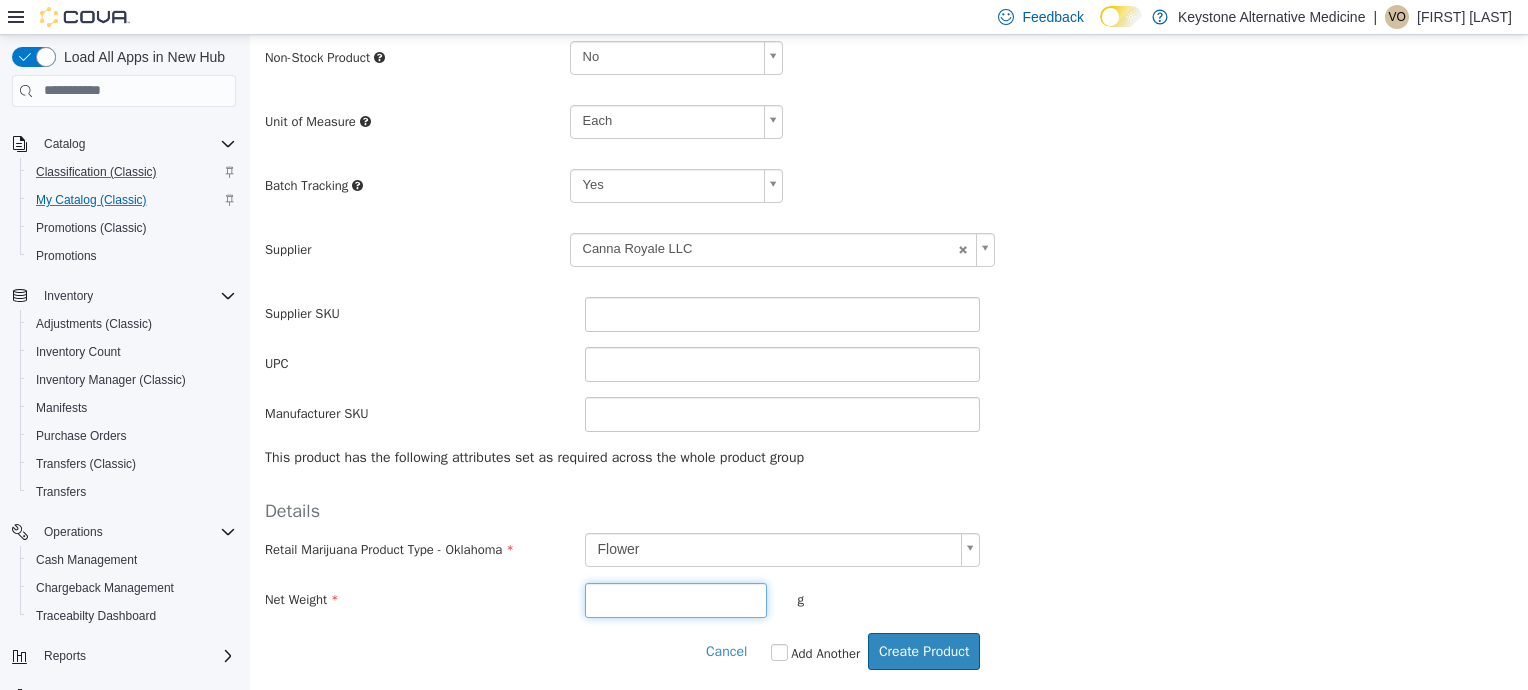 click at bounding box center [676, 599] 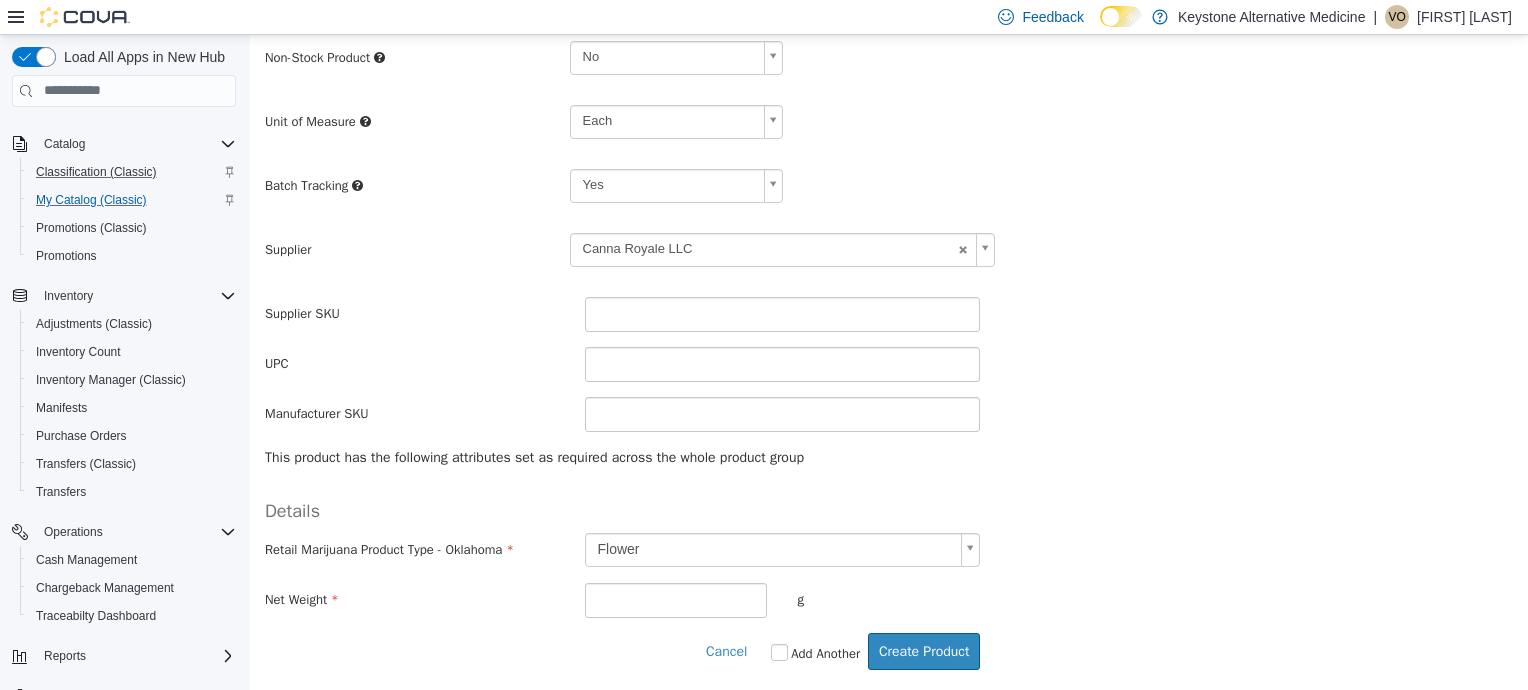 click on "Add Another" at bounding box center (825, 653) 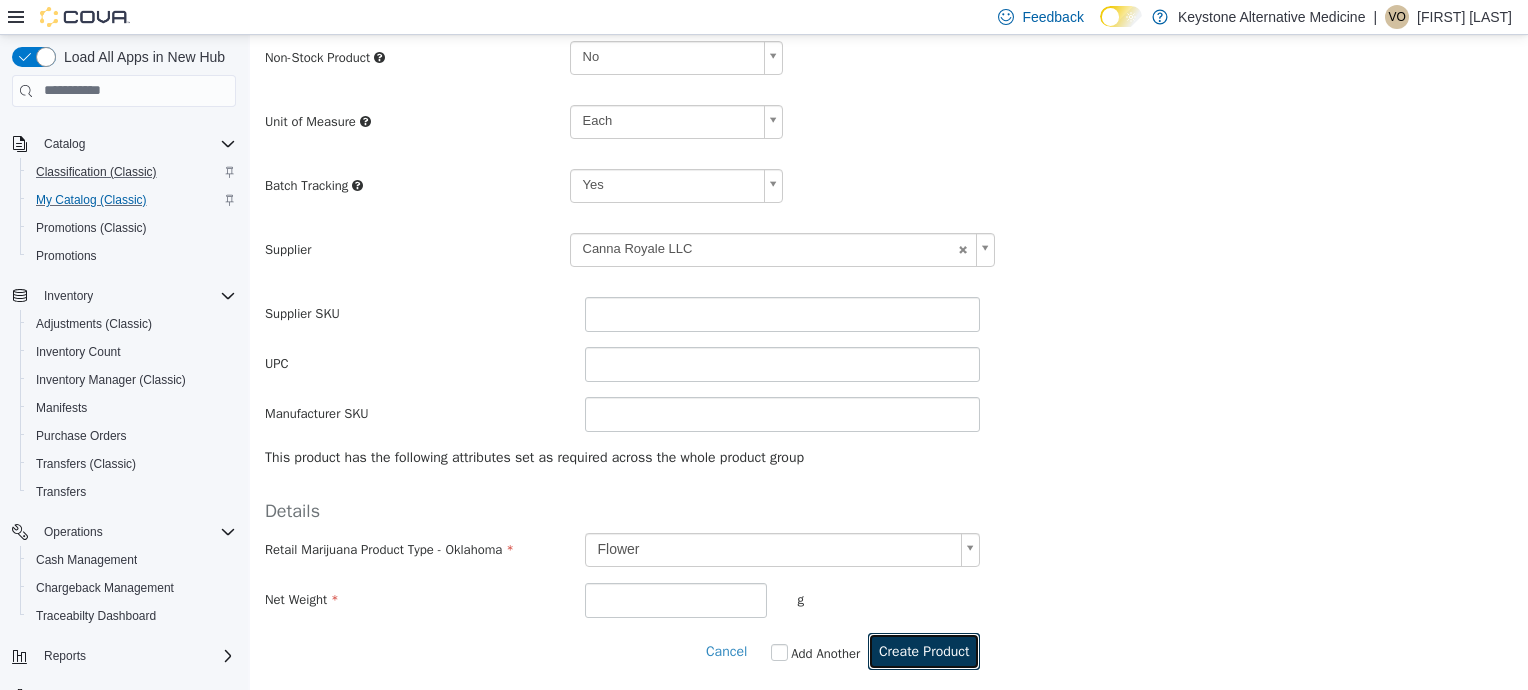 click on "Create Product" at bounding box center [924, 650] 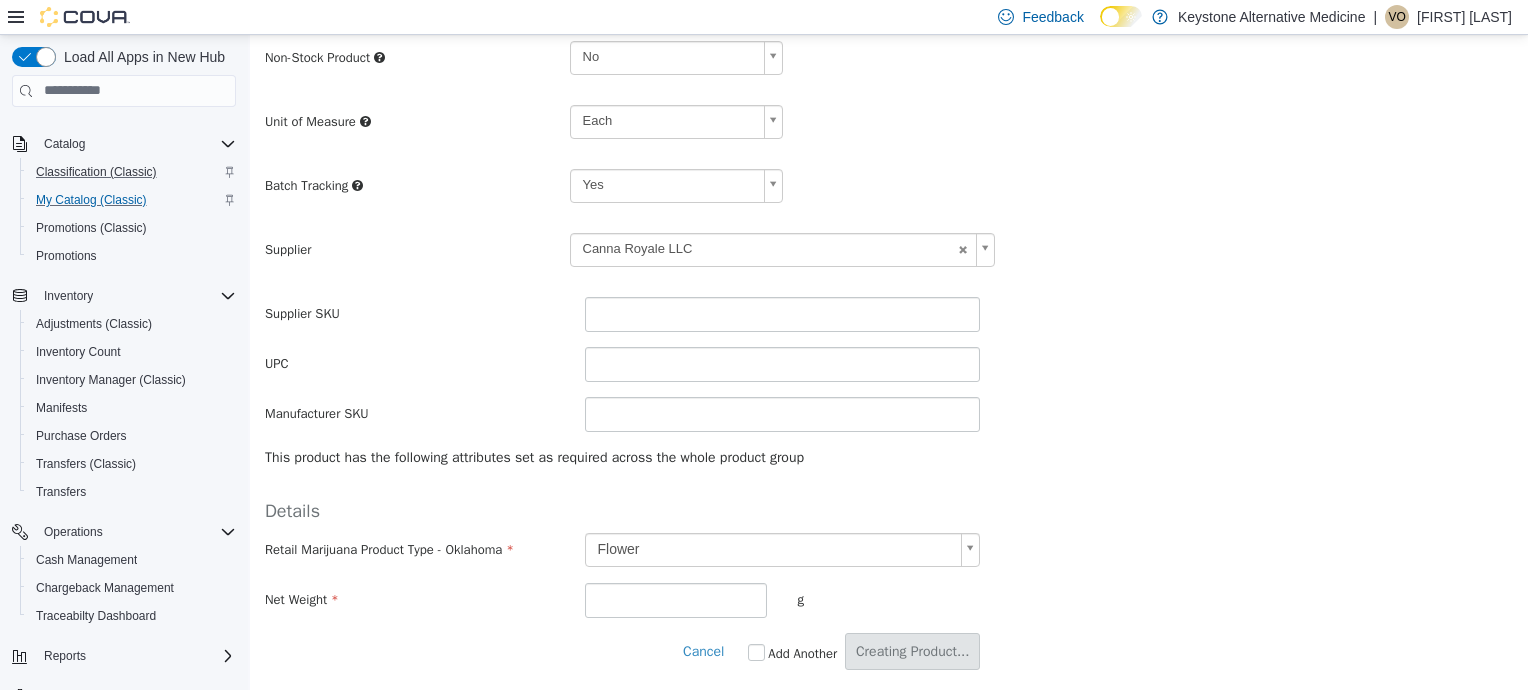 scroll, scrollTop: 0, scrollLeft: 0, axis: both 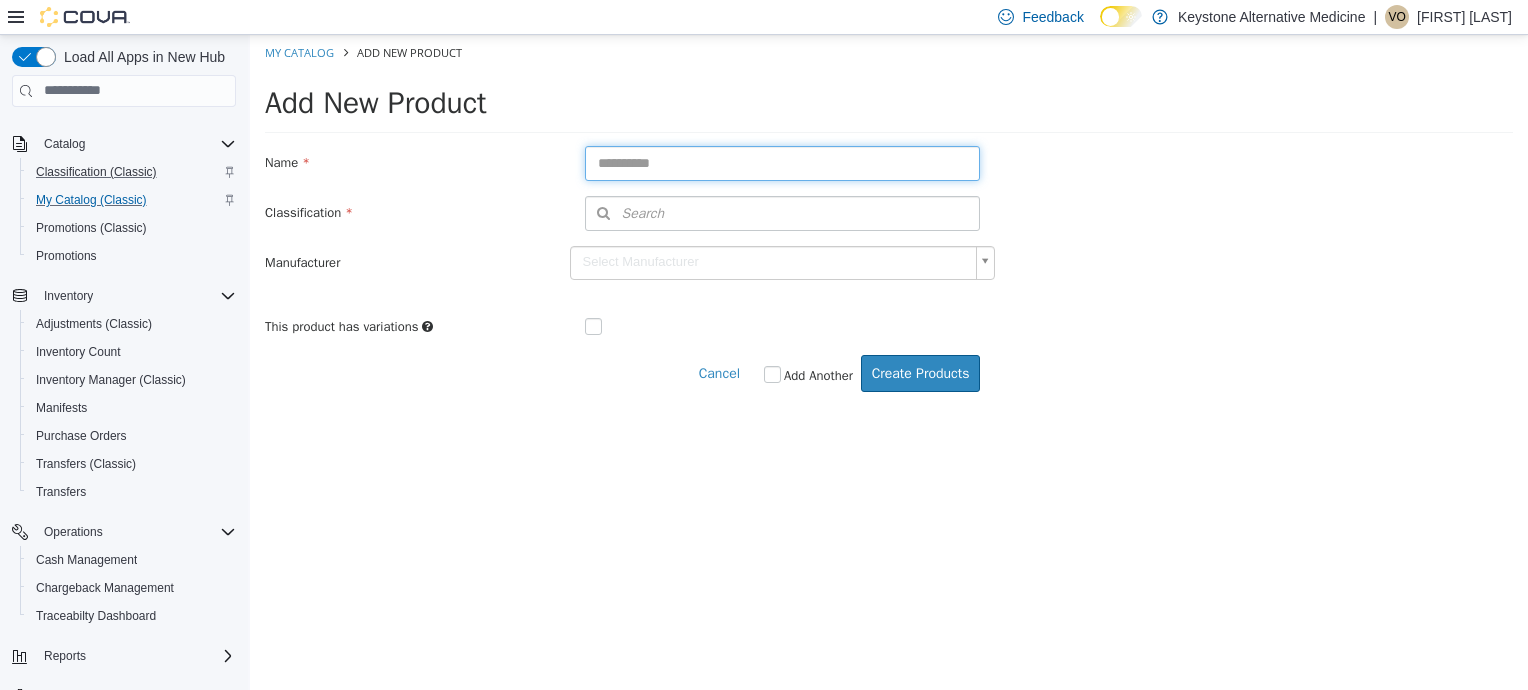 click at bounding box center (783, 162) 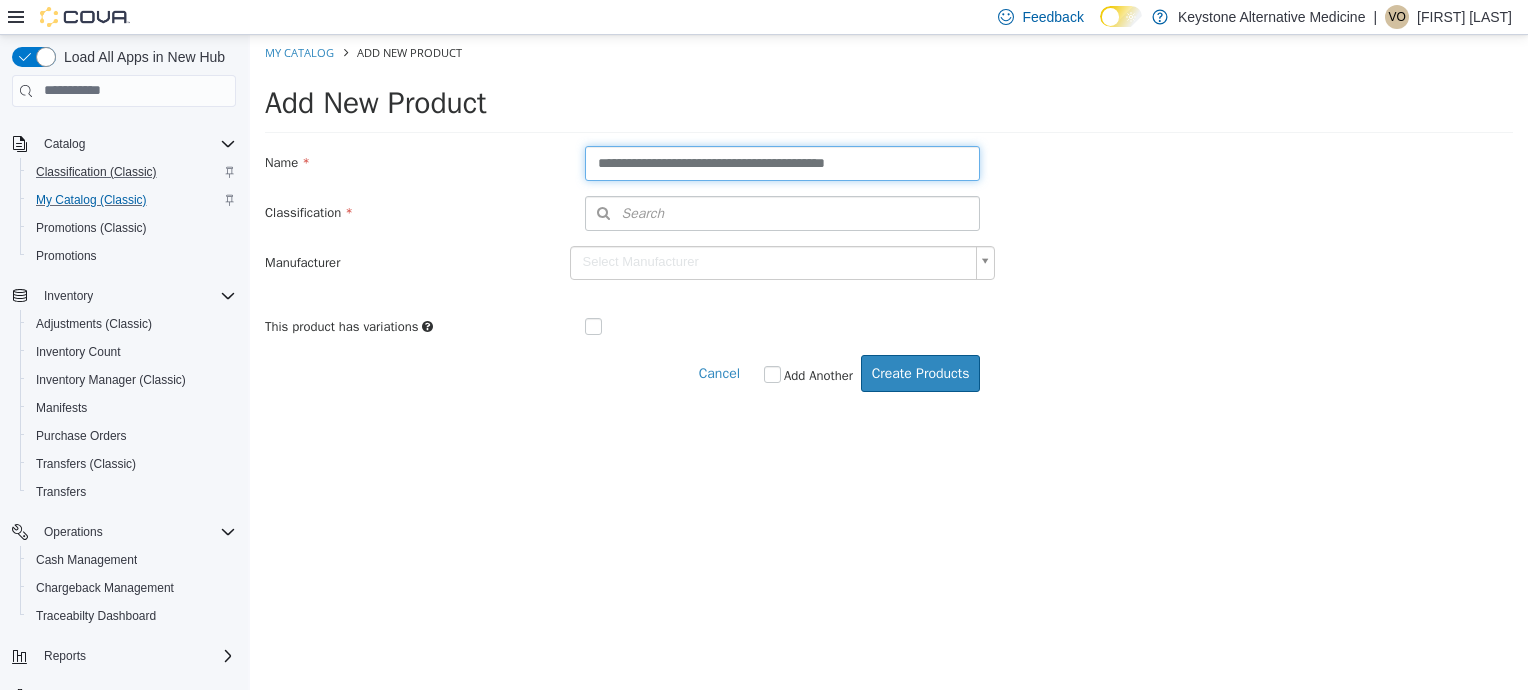 type on "**********" 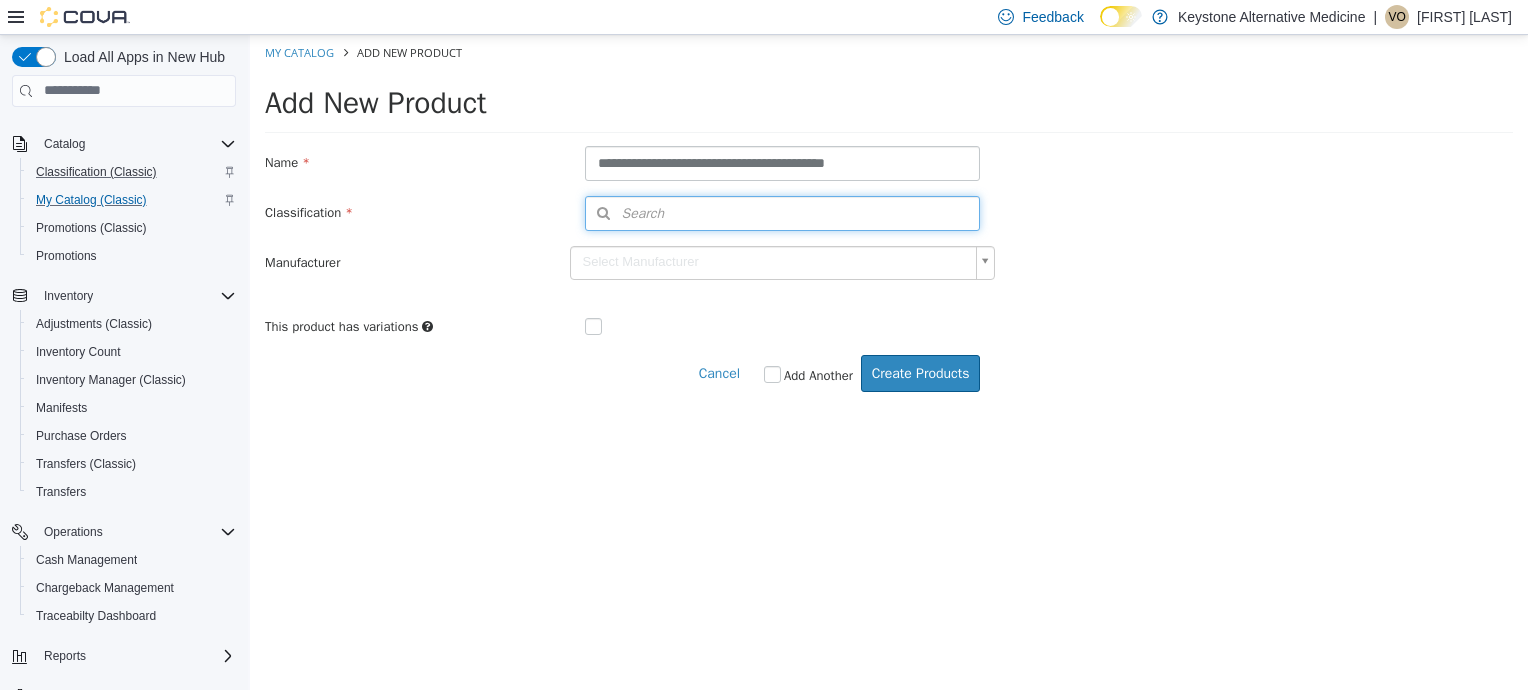 click on "Search" at bounding box center [783, 212] 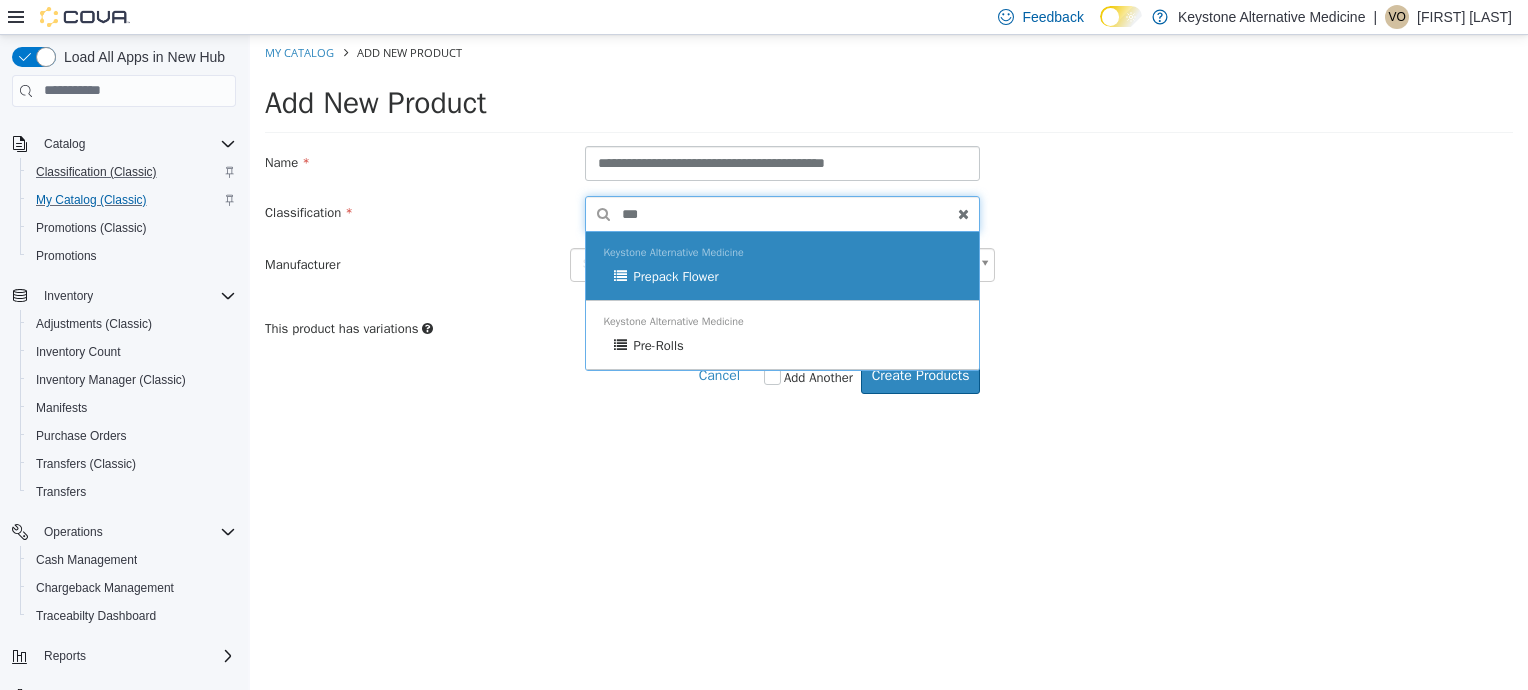 type on "***" 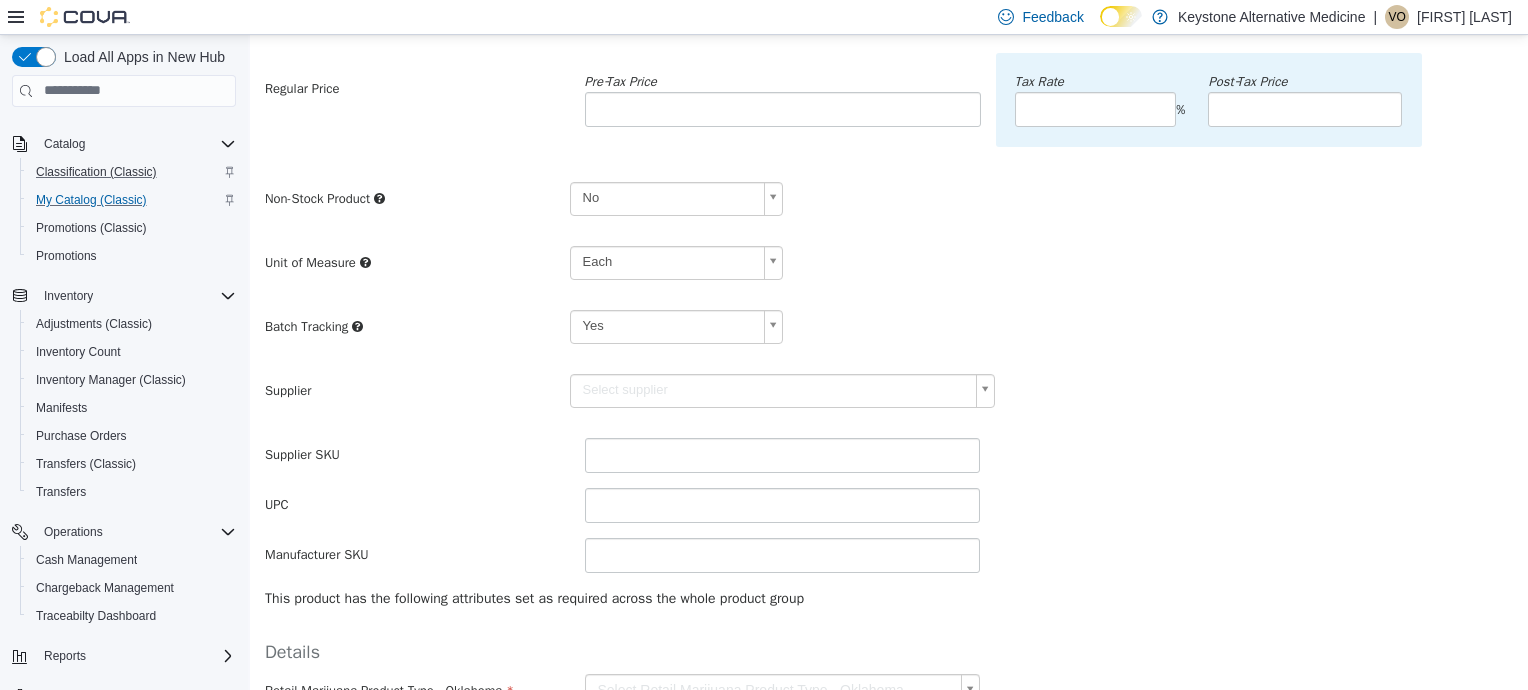 scroll, scrollTop: 348, scrollLeft: 0, axis: vertical 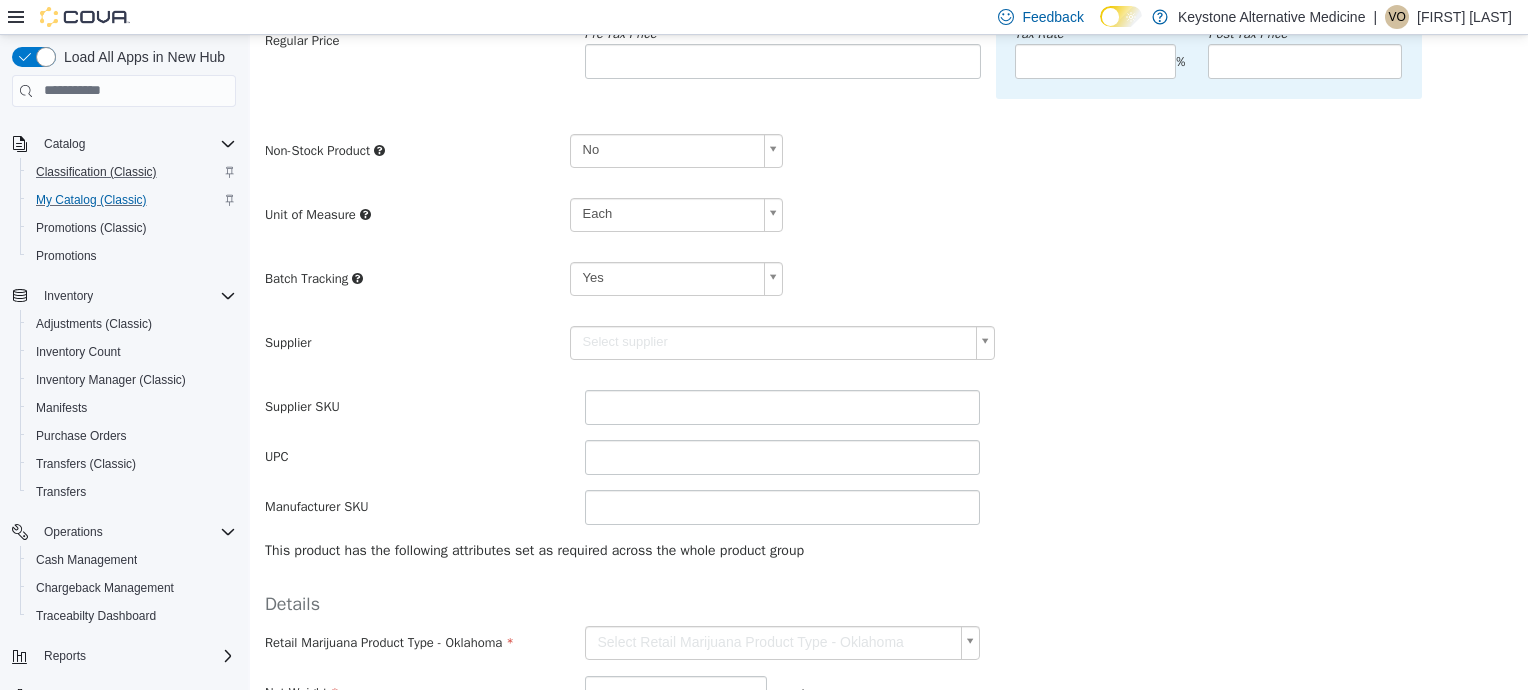 click on "**********" at bounding box center [889, 234] 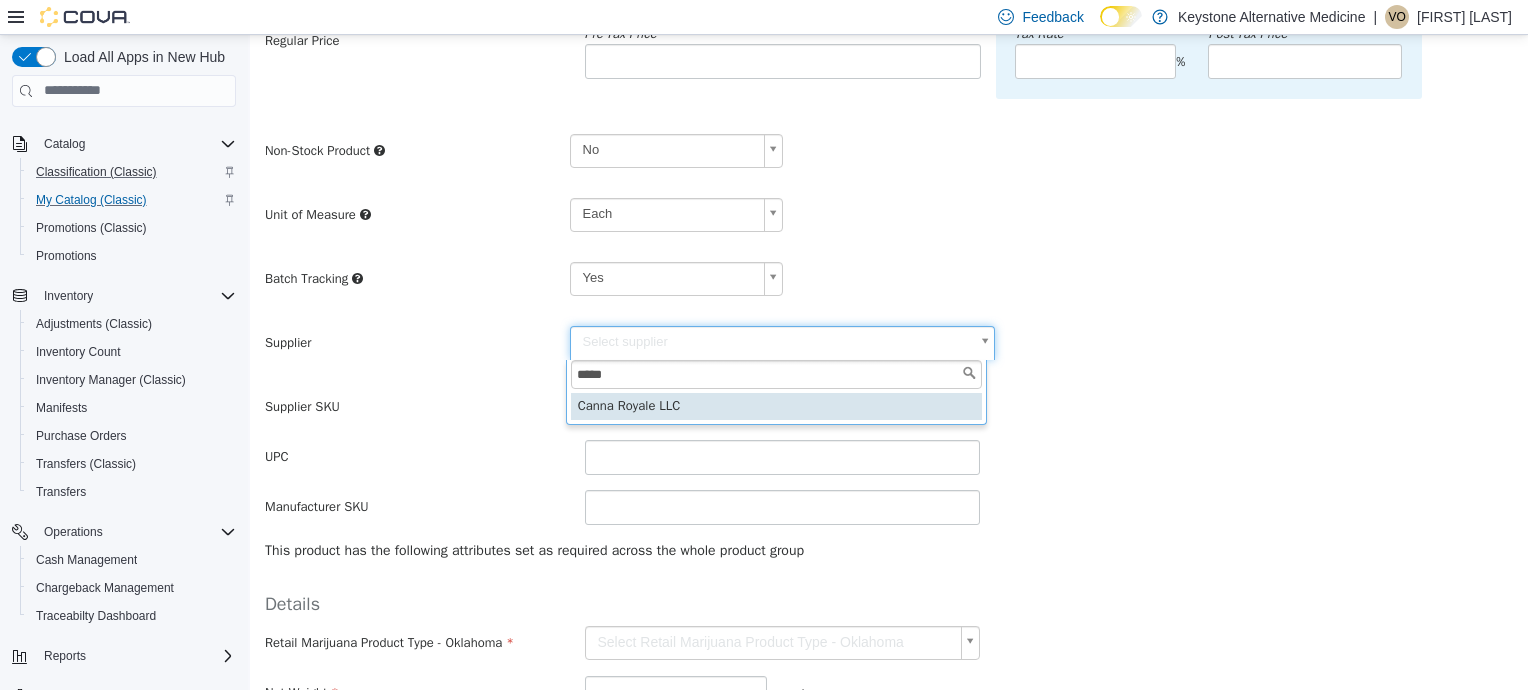 type on "*****" 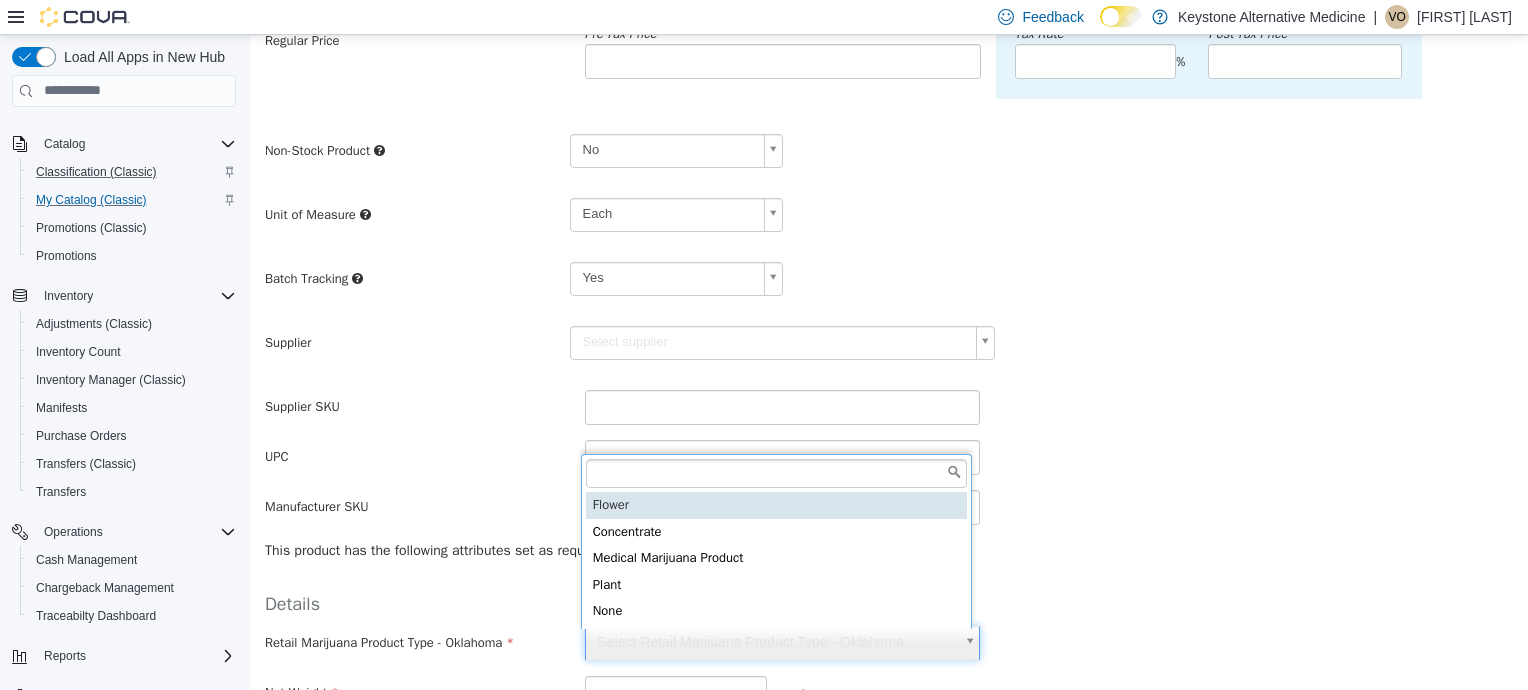 click on "**********" at bounding box center [889, 234] 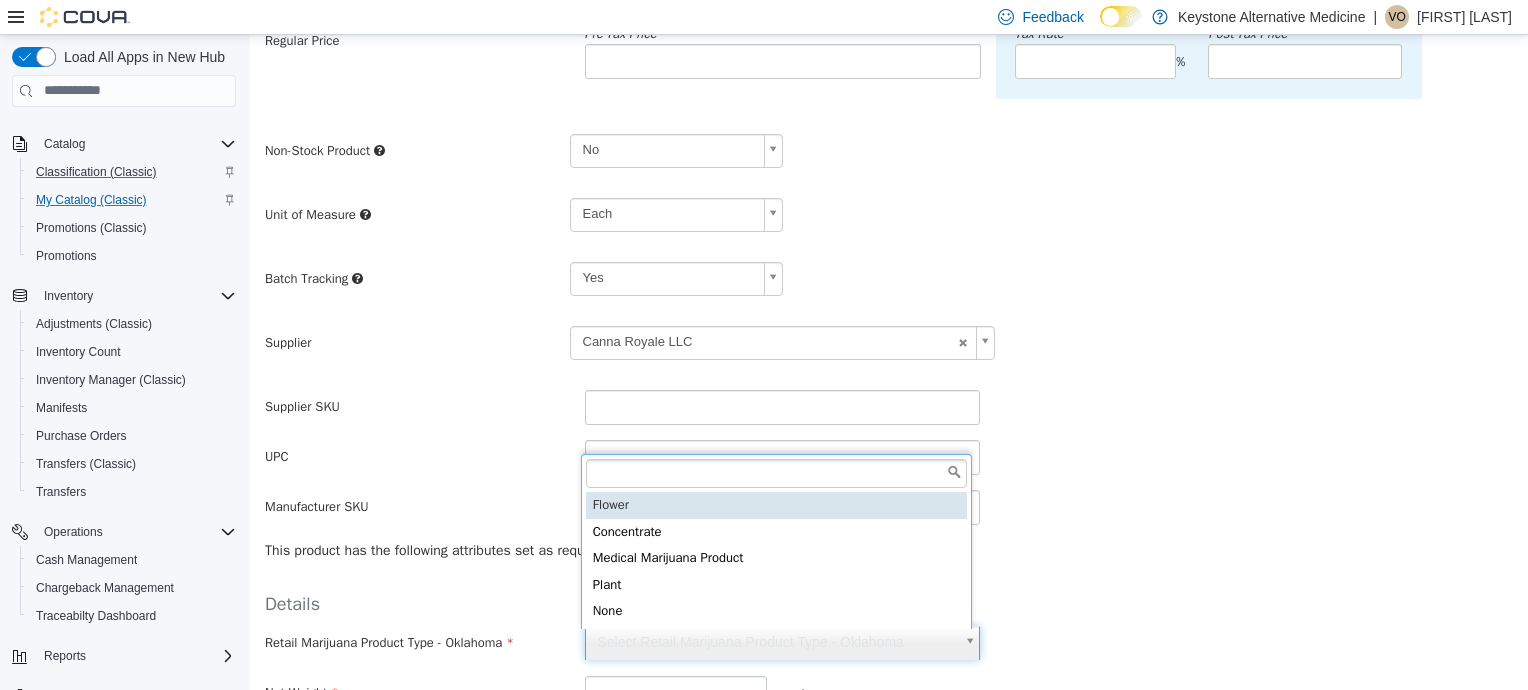 type on "******" 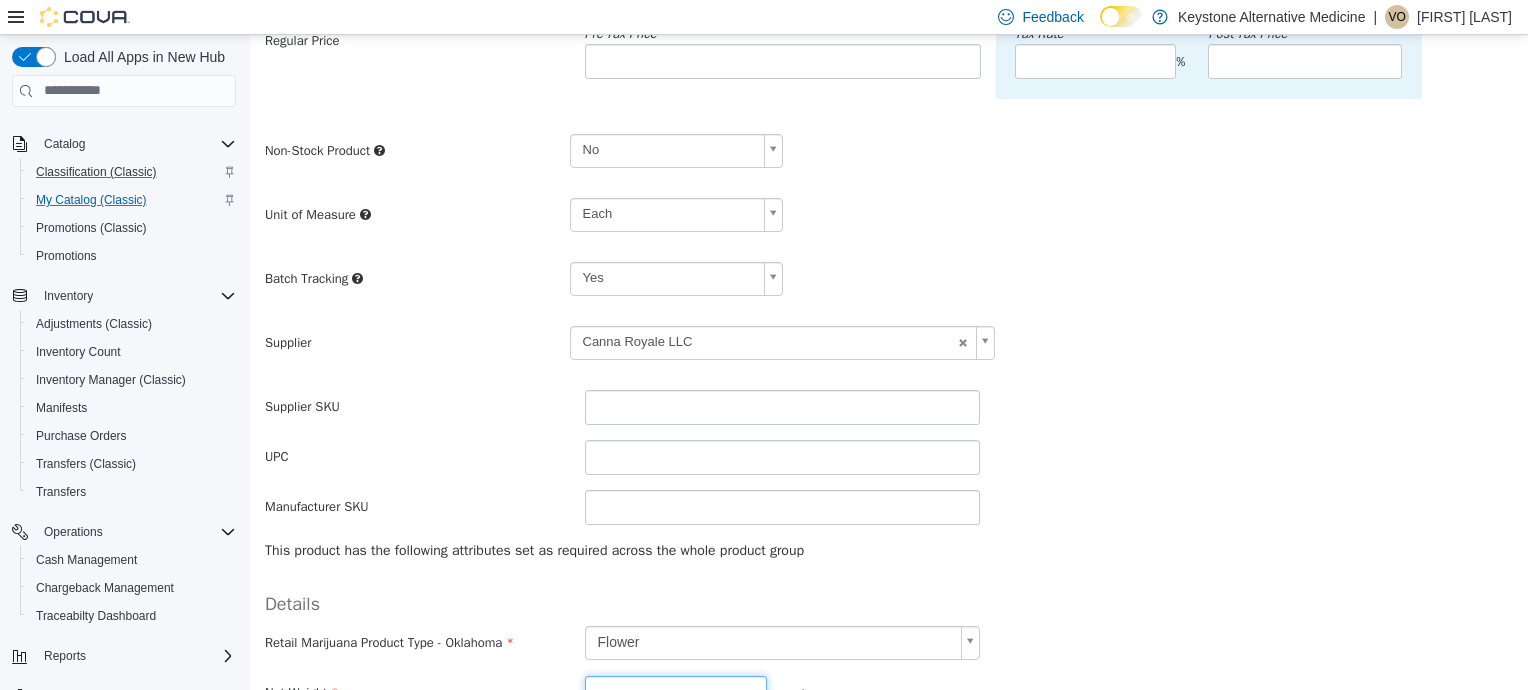 click at bounding box center [676, 692] 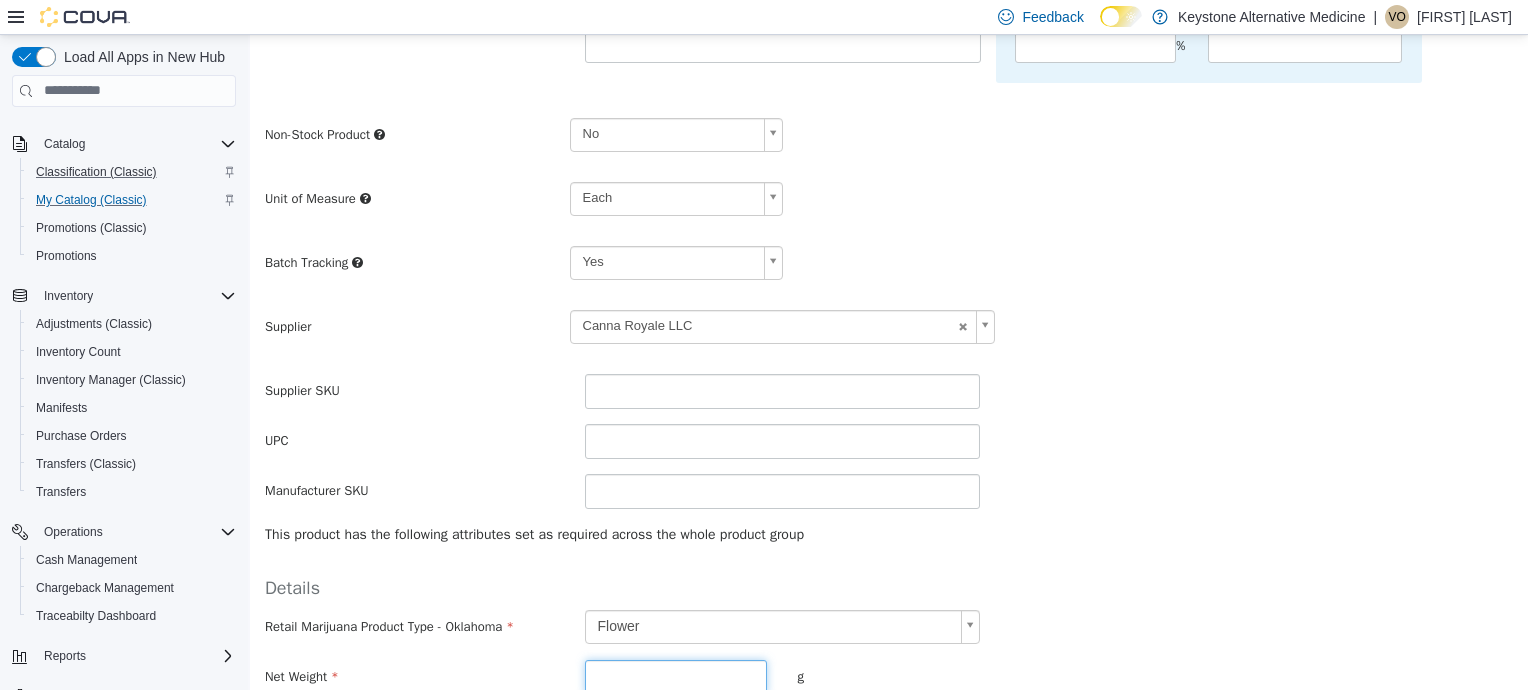 scroll, scrollTop: 441, scrollLeft: 0, axis: vertical 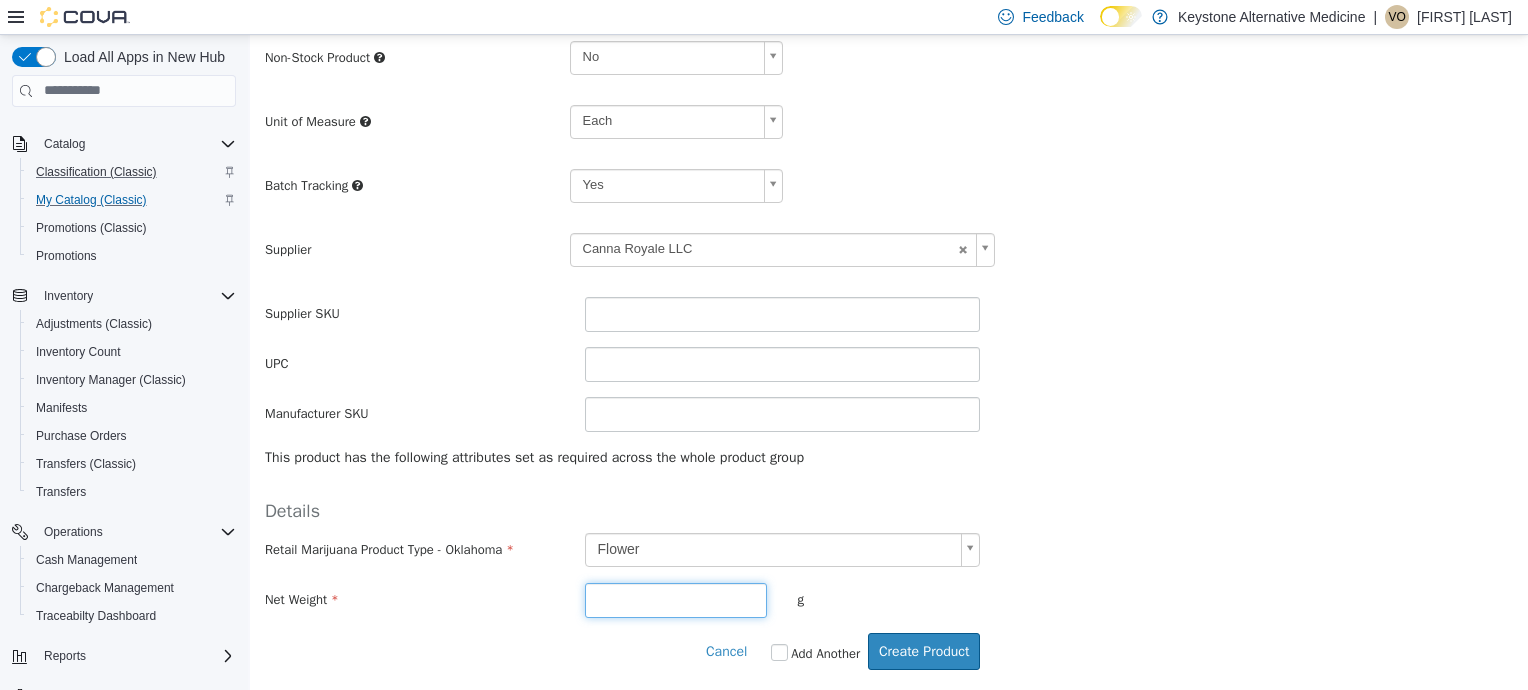 type on "***" 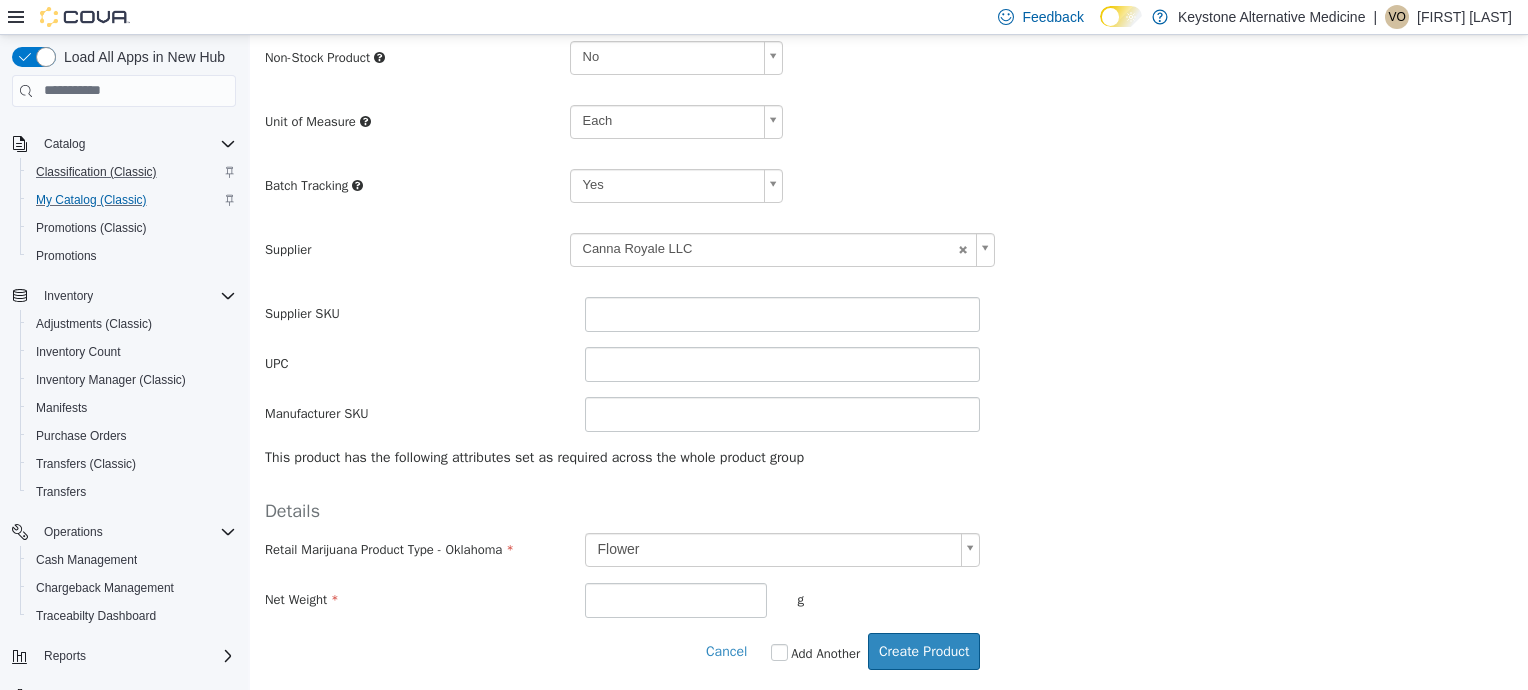 click on "Add Another" at bounding box center (825, 653) 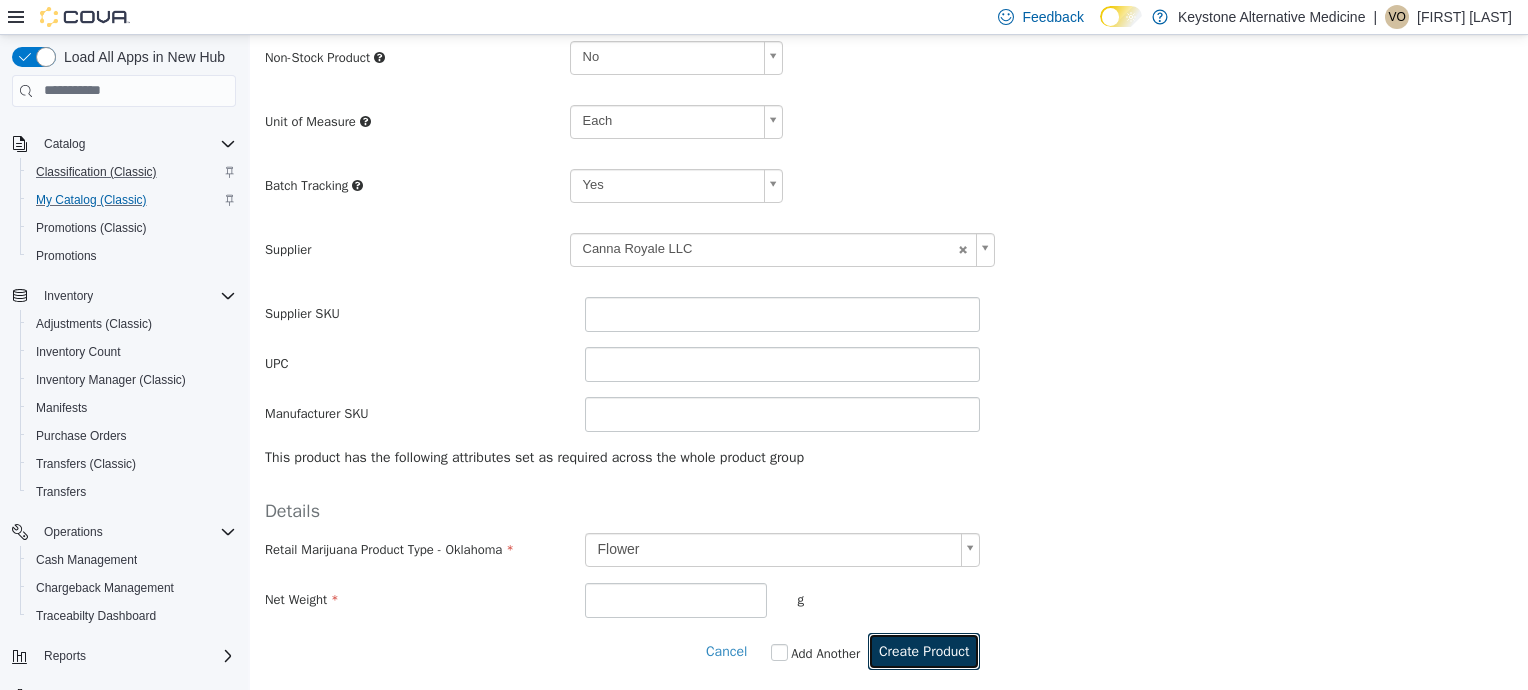 click on "Create Product" at bounding box center (924, 650) 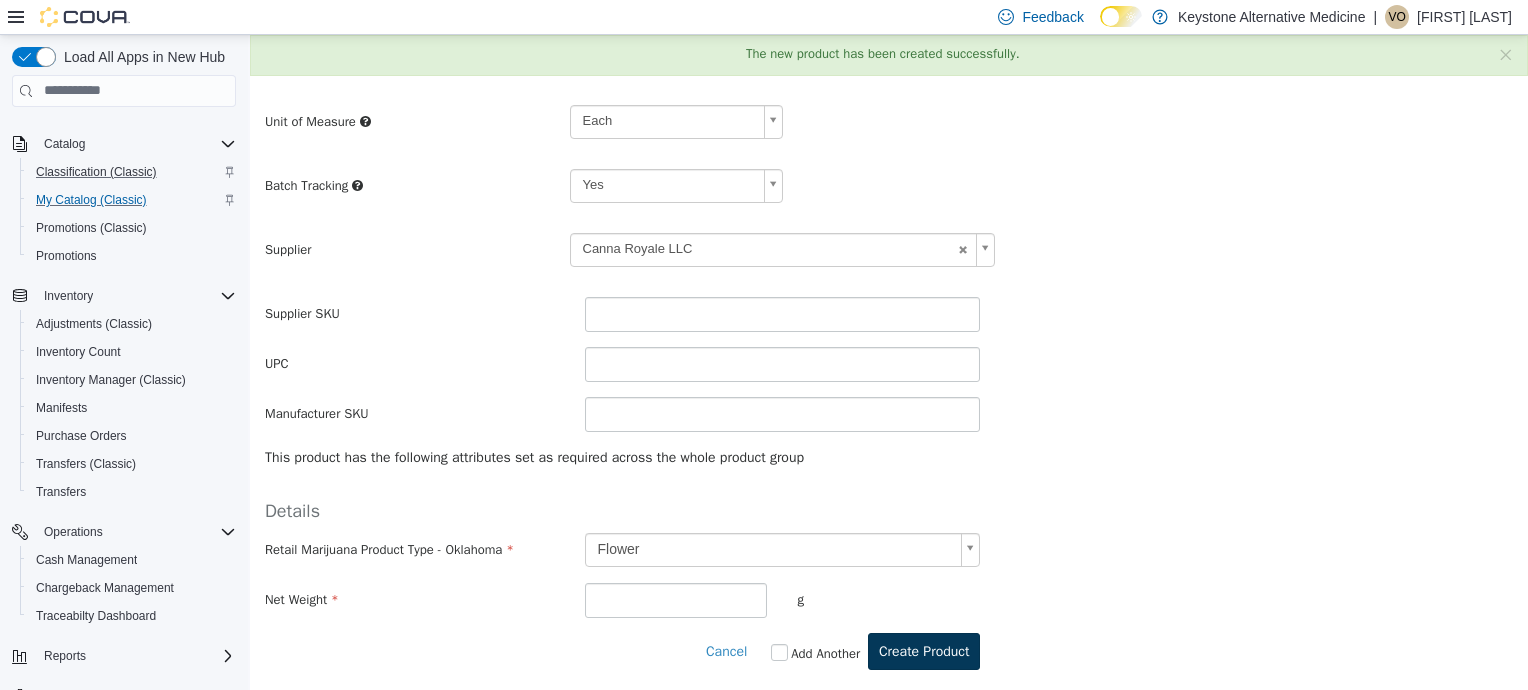 scroll, scrollTop: 0, scrollLeft: 0, axis: both 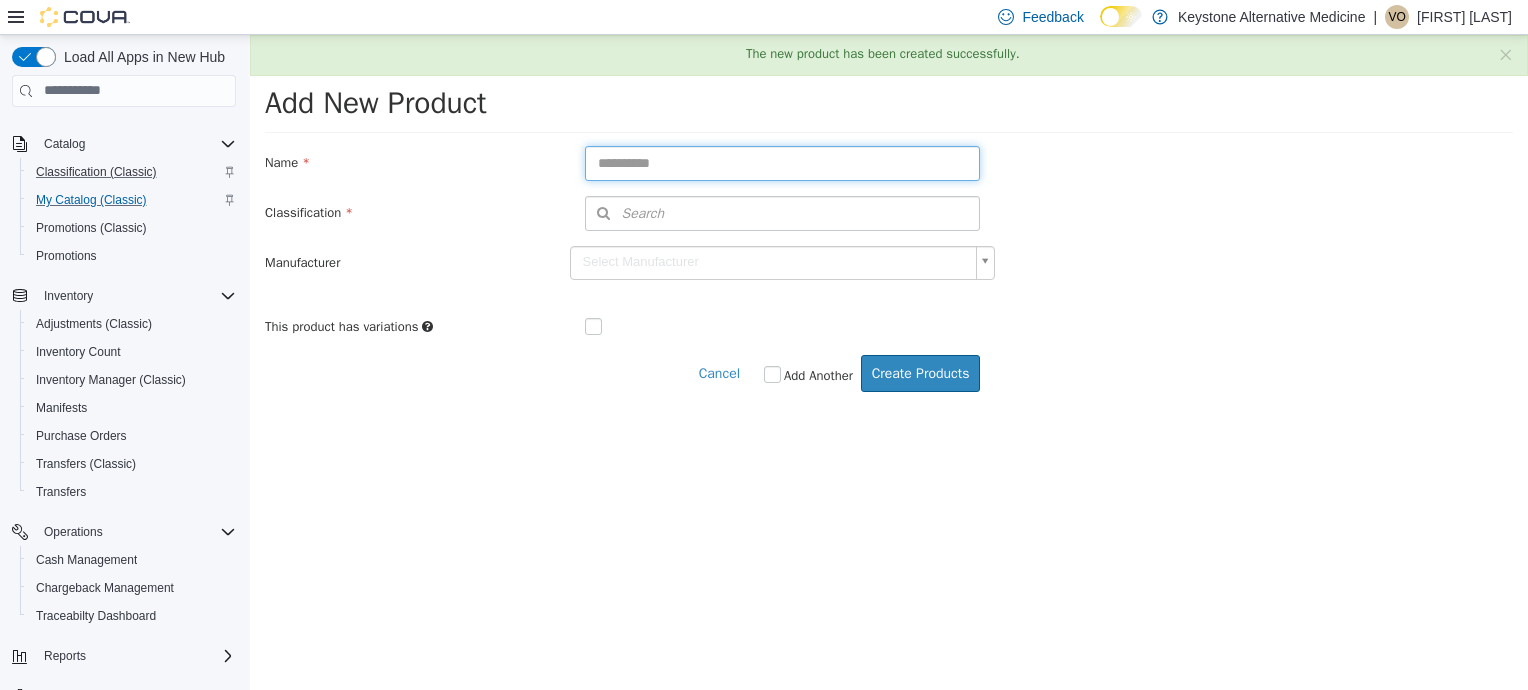 click at bounding box center (783, 162) 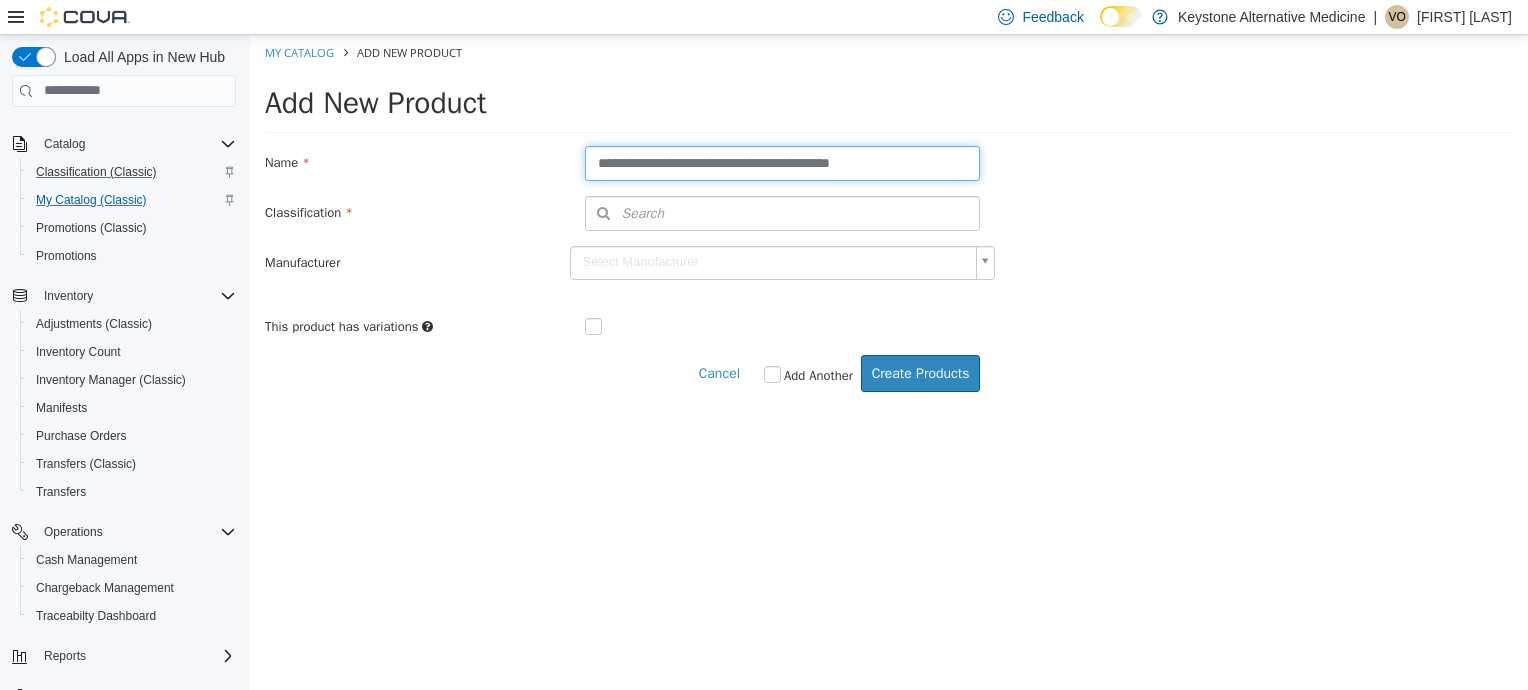 type on "**********" 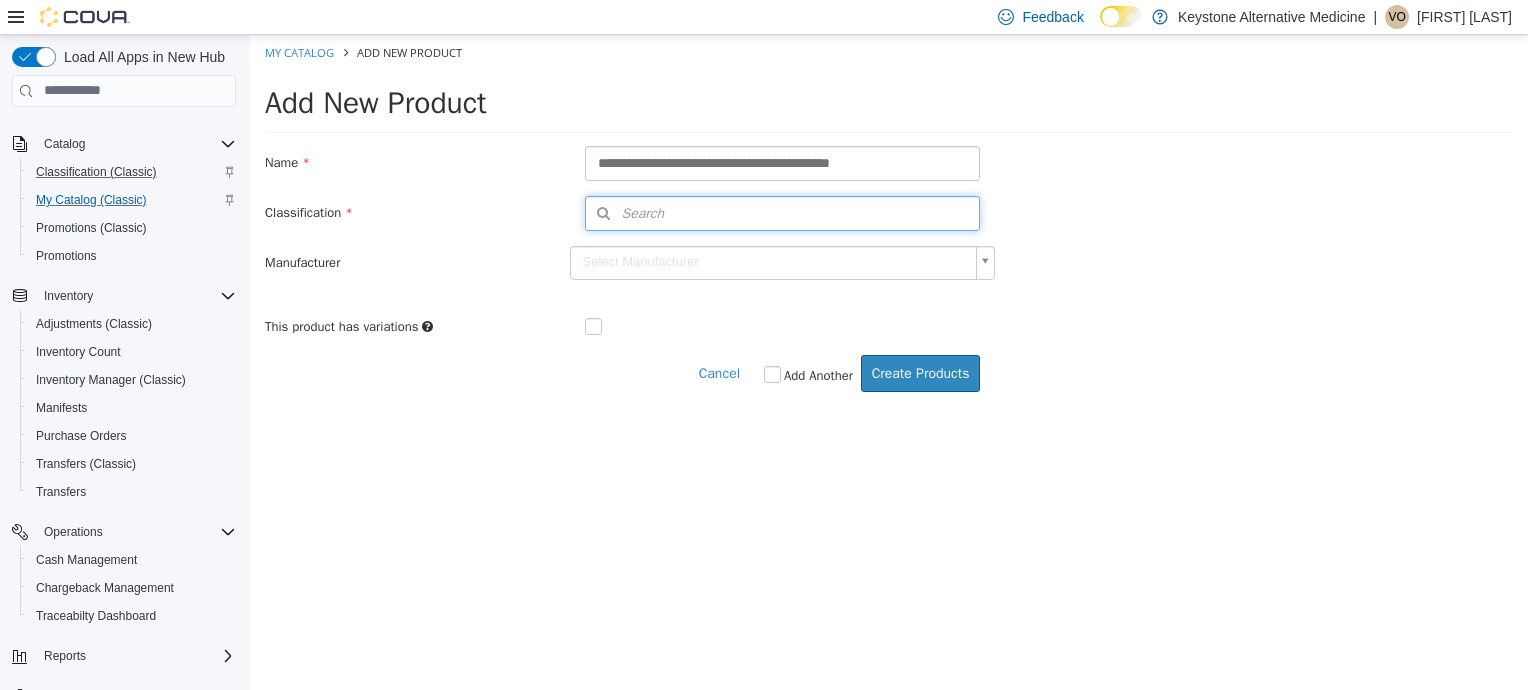 click on "Search" at bounding box center [783, 212] 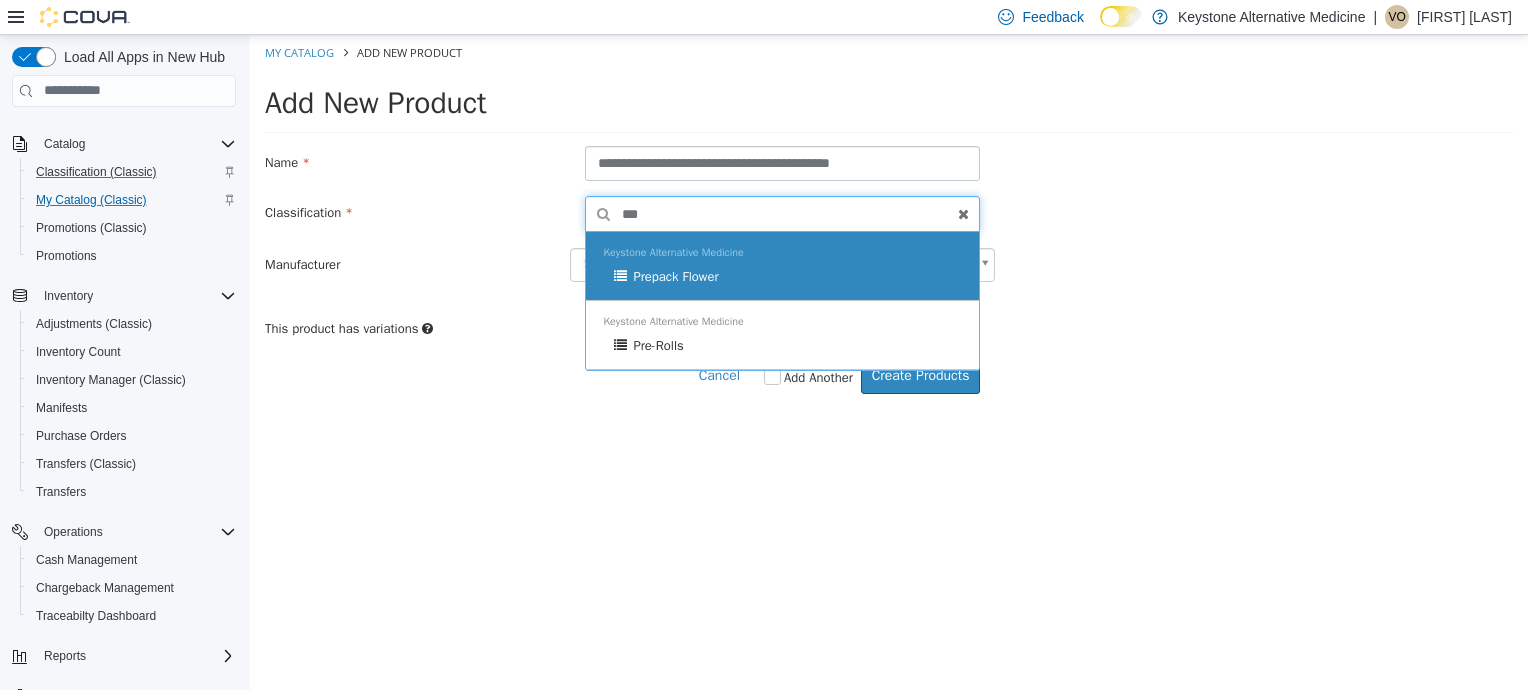 type on "***" 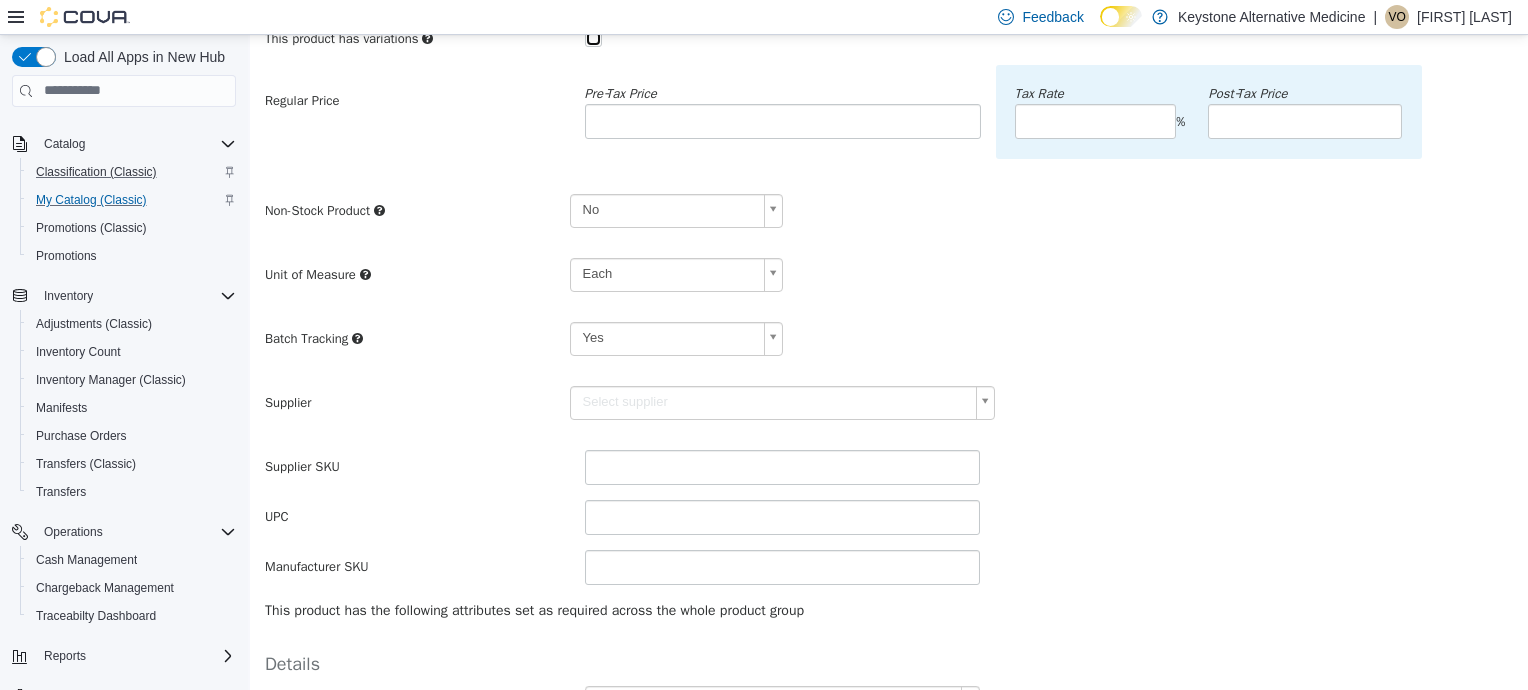 scroll, scrollTop: 298, scrollLeft: 0, axis: vertical 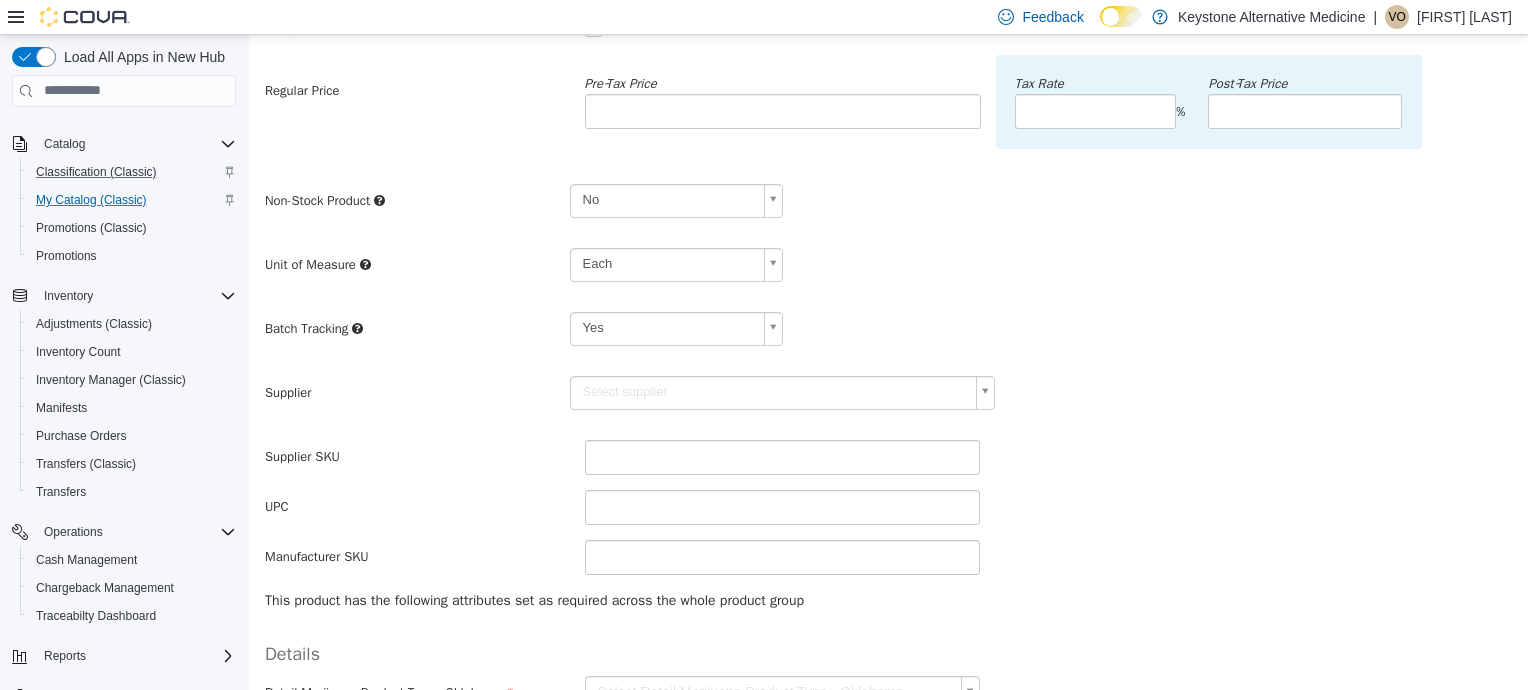 click on "**********" at bounding box center [889, 284] 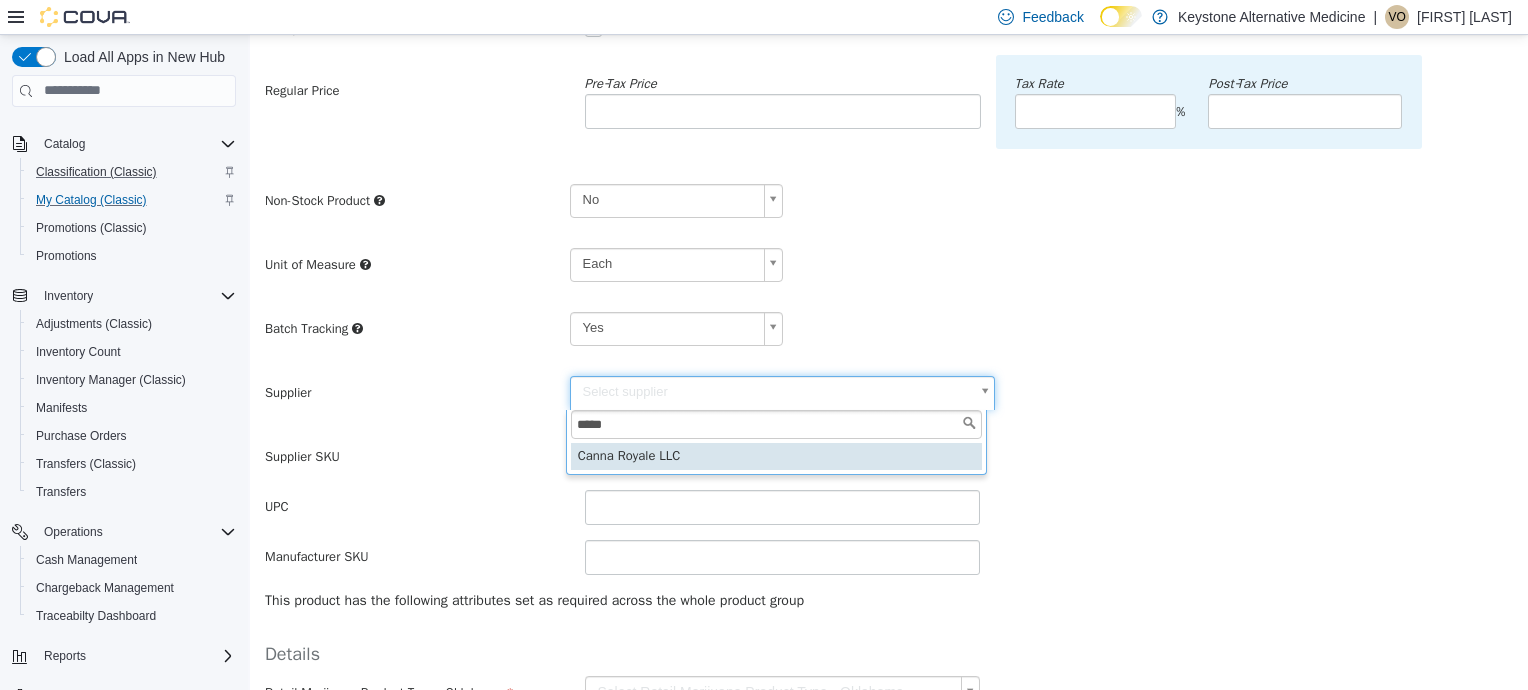 type on "*****" 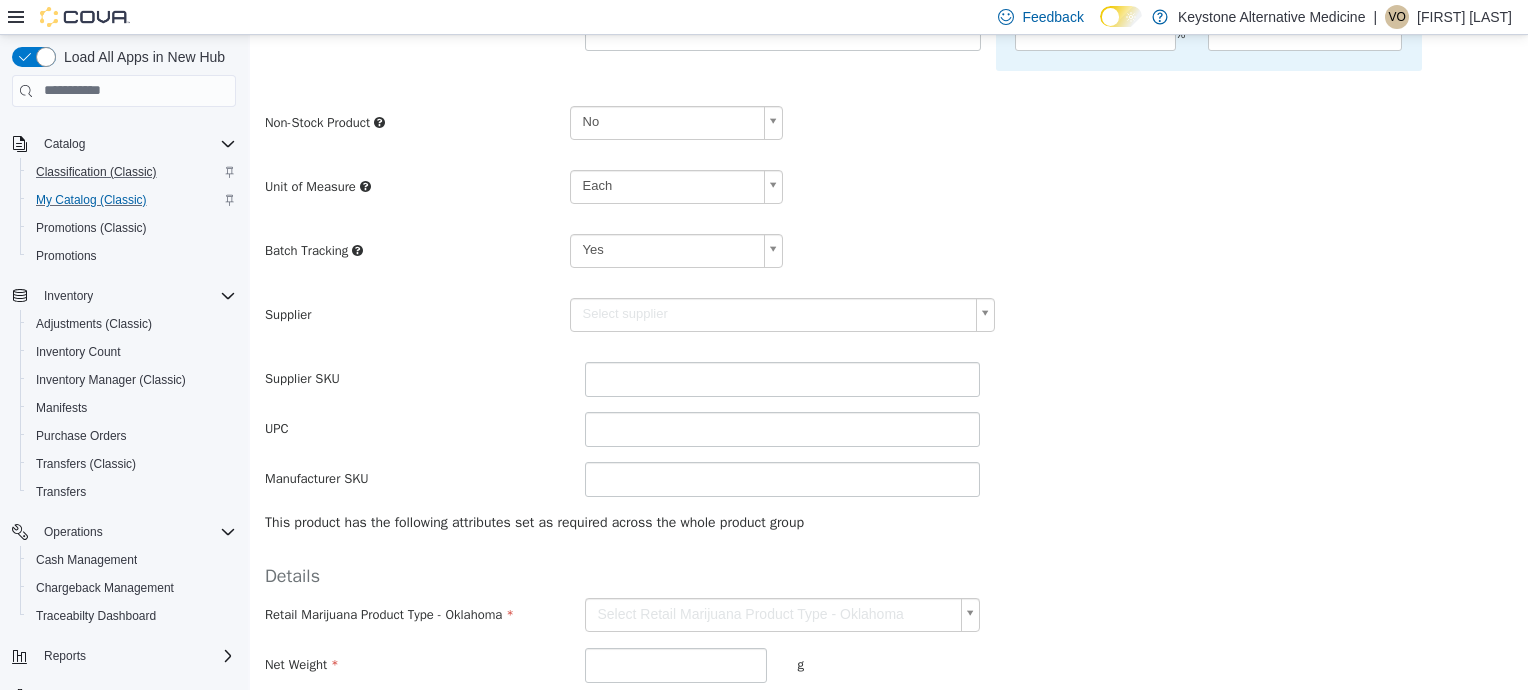 type on "******" 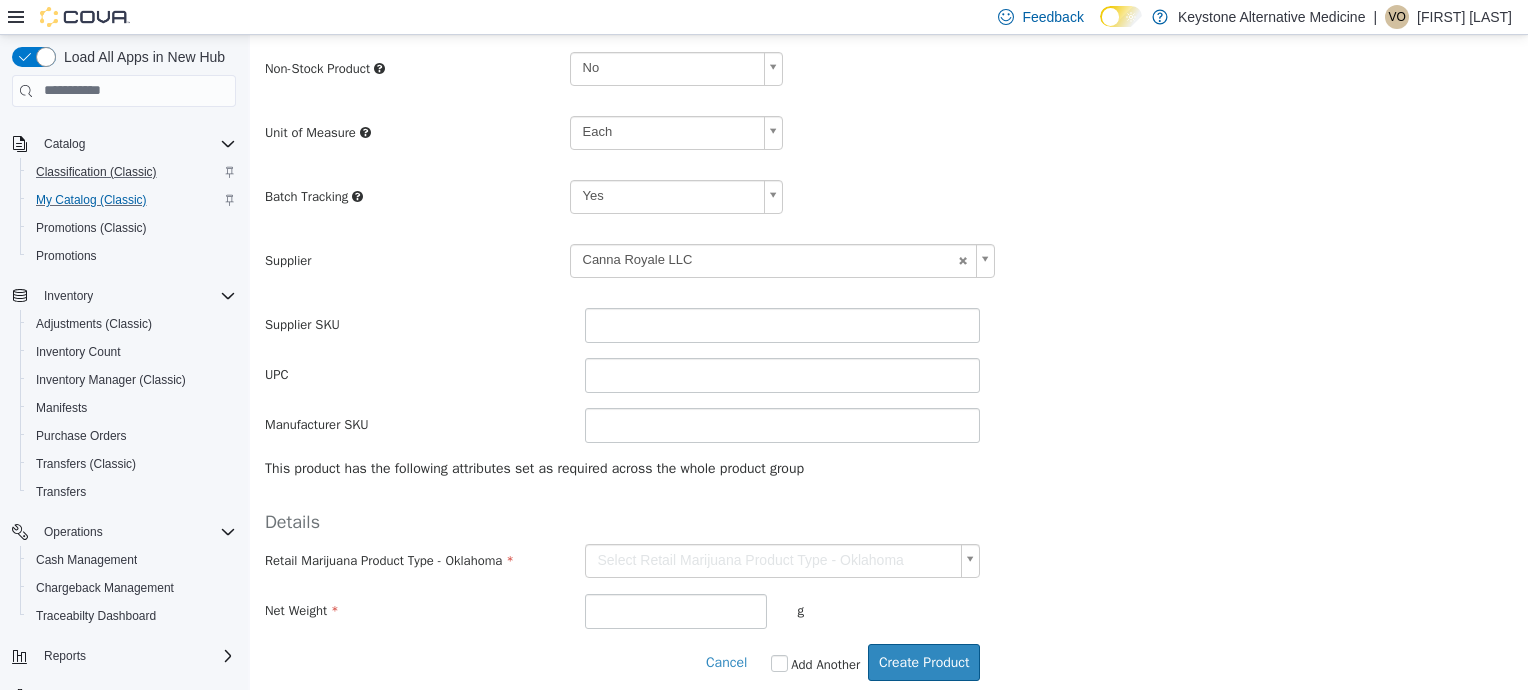 scroll, scrollTop: 441, scrollLeft: 0, axis: vertical 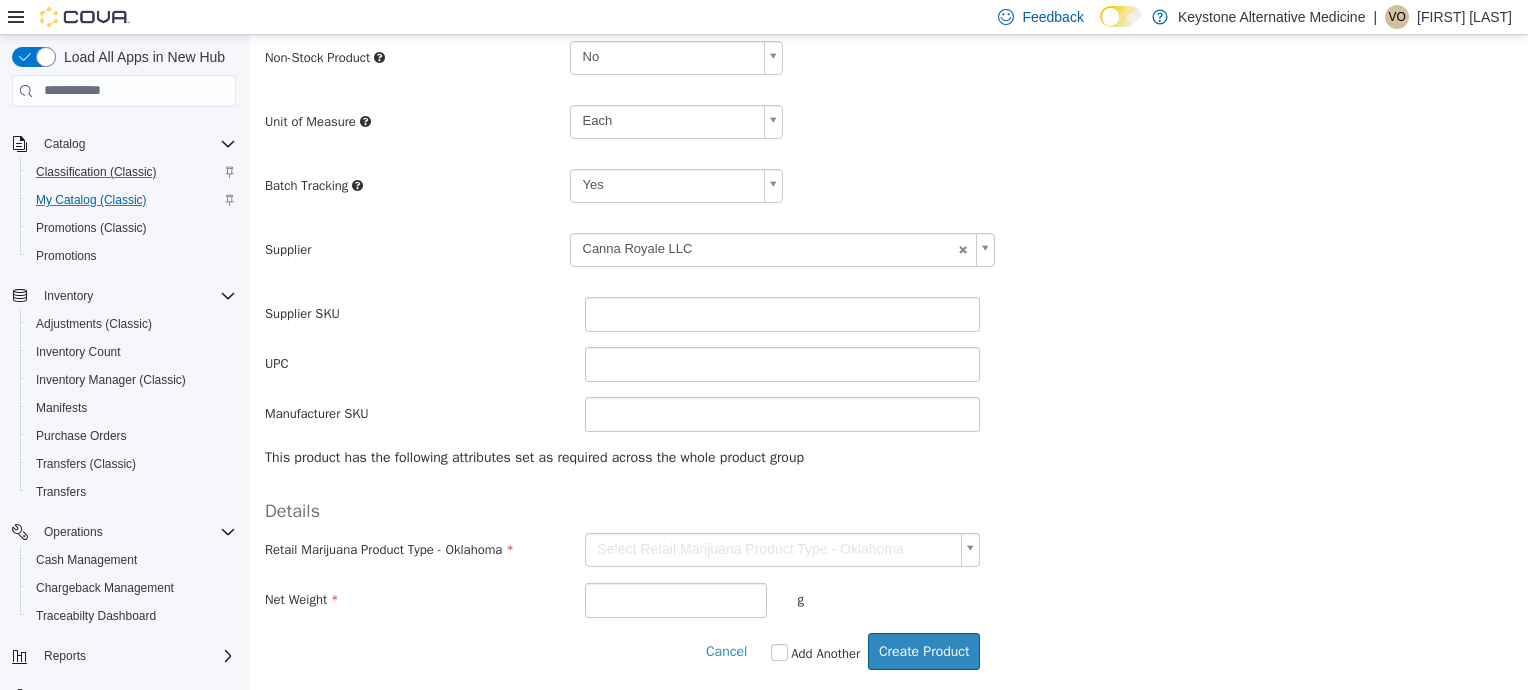 click on "**********" at bounding box center [889, 141] 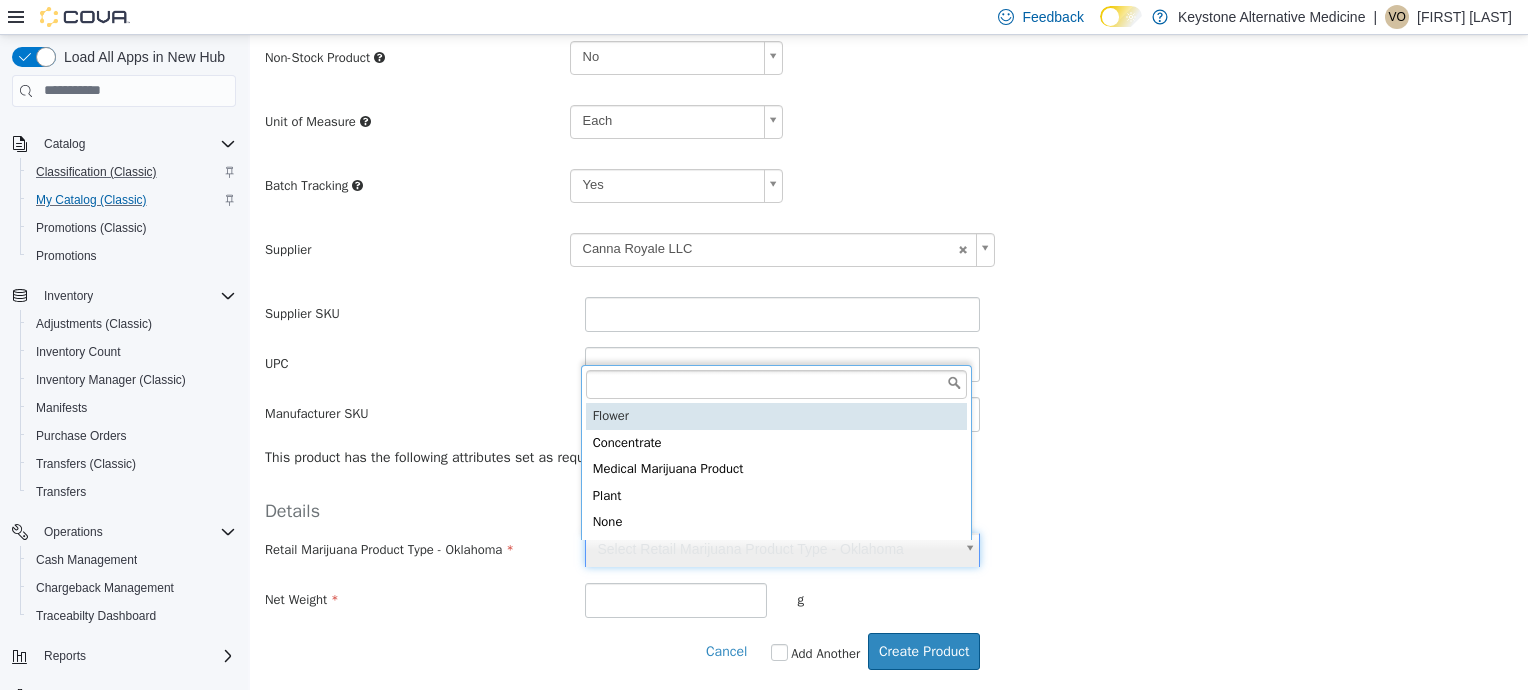type on "******" 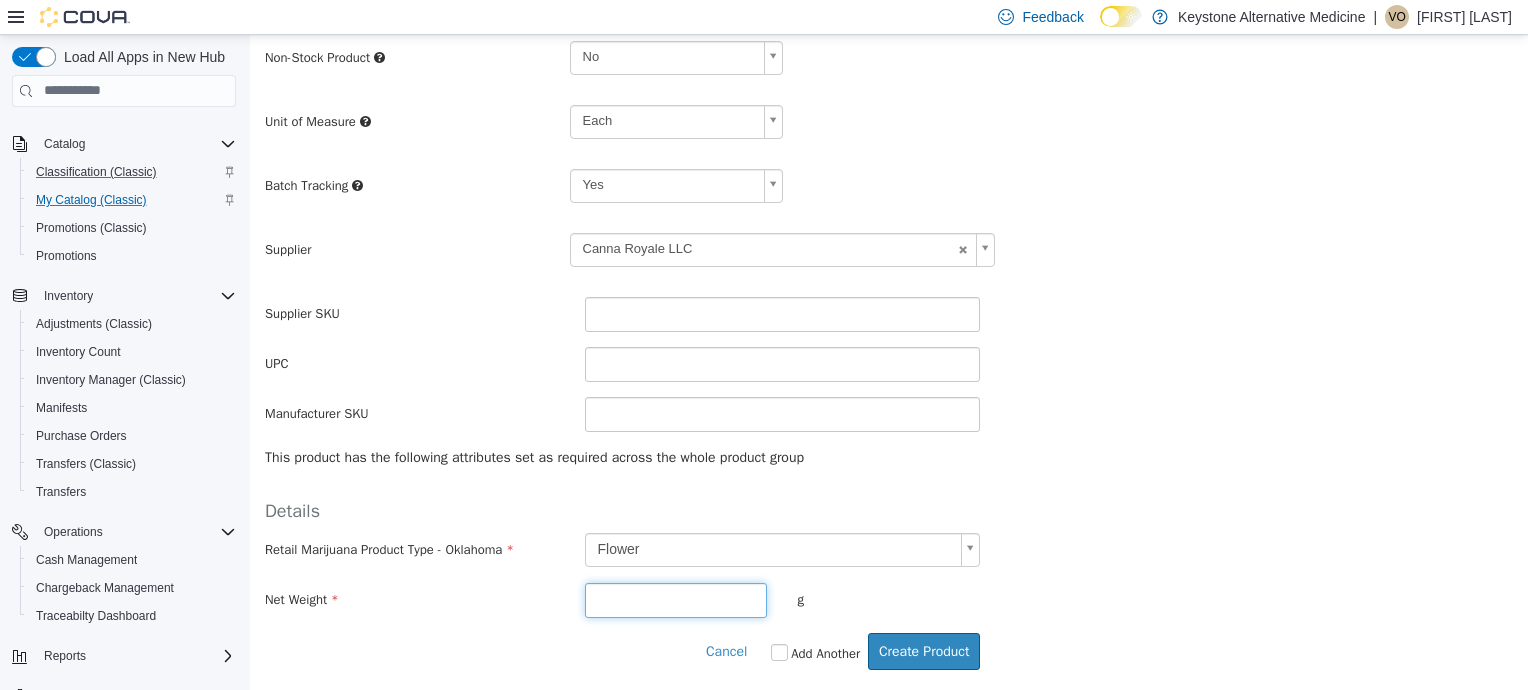 click at bounding box center [676, 599] 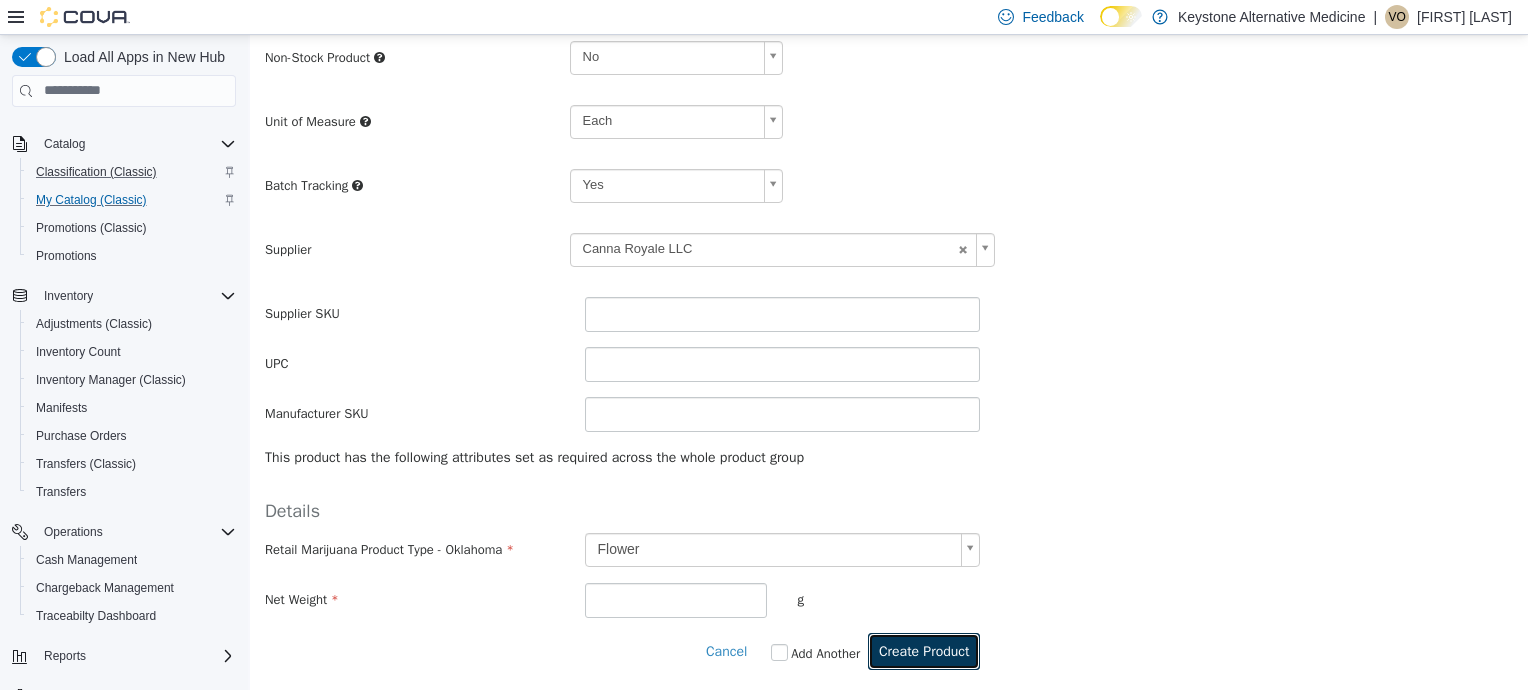 click on "Create Product" at bounding box center (924, 650) 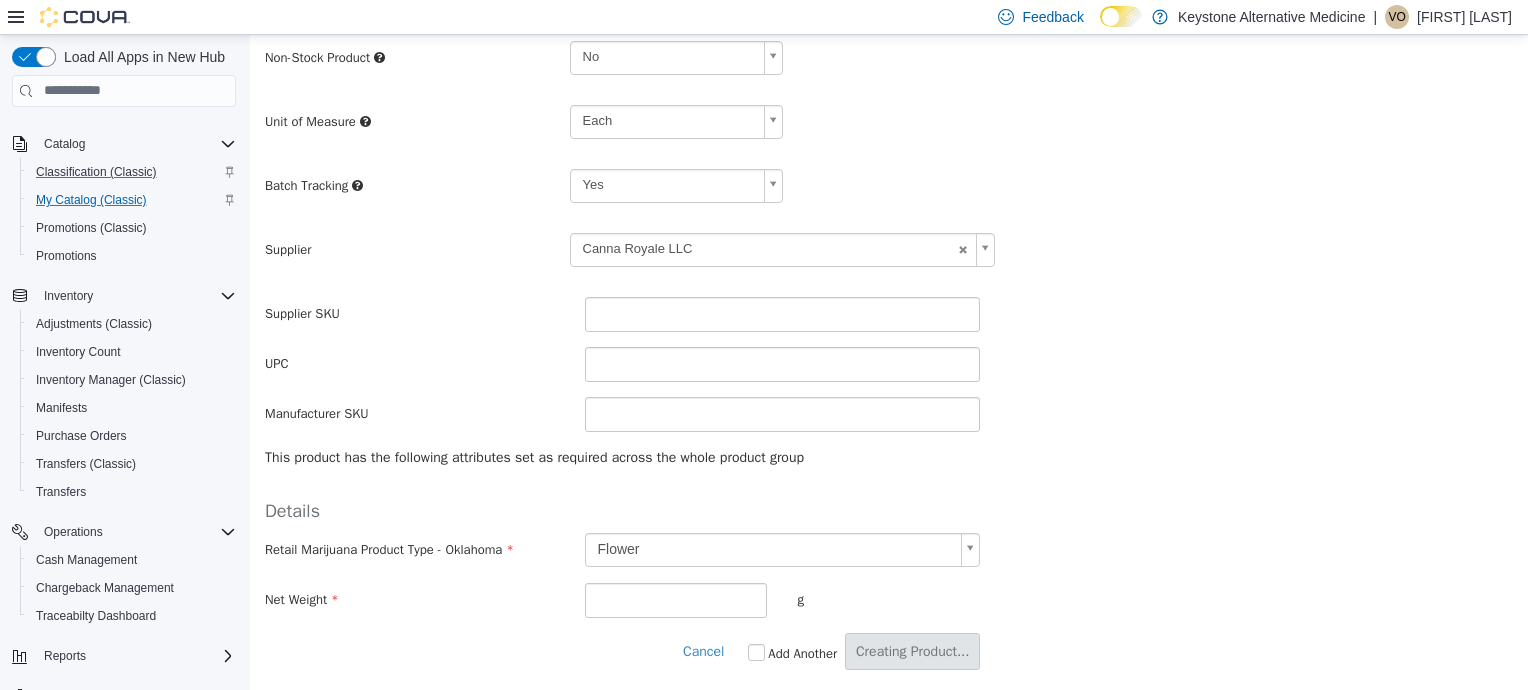 scroll, scrollTop: 0, scrollLeft: 0, axis: both 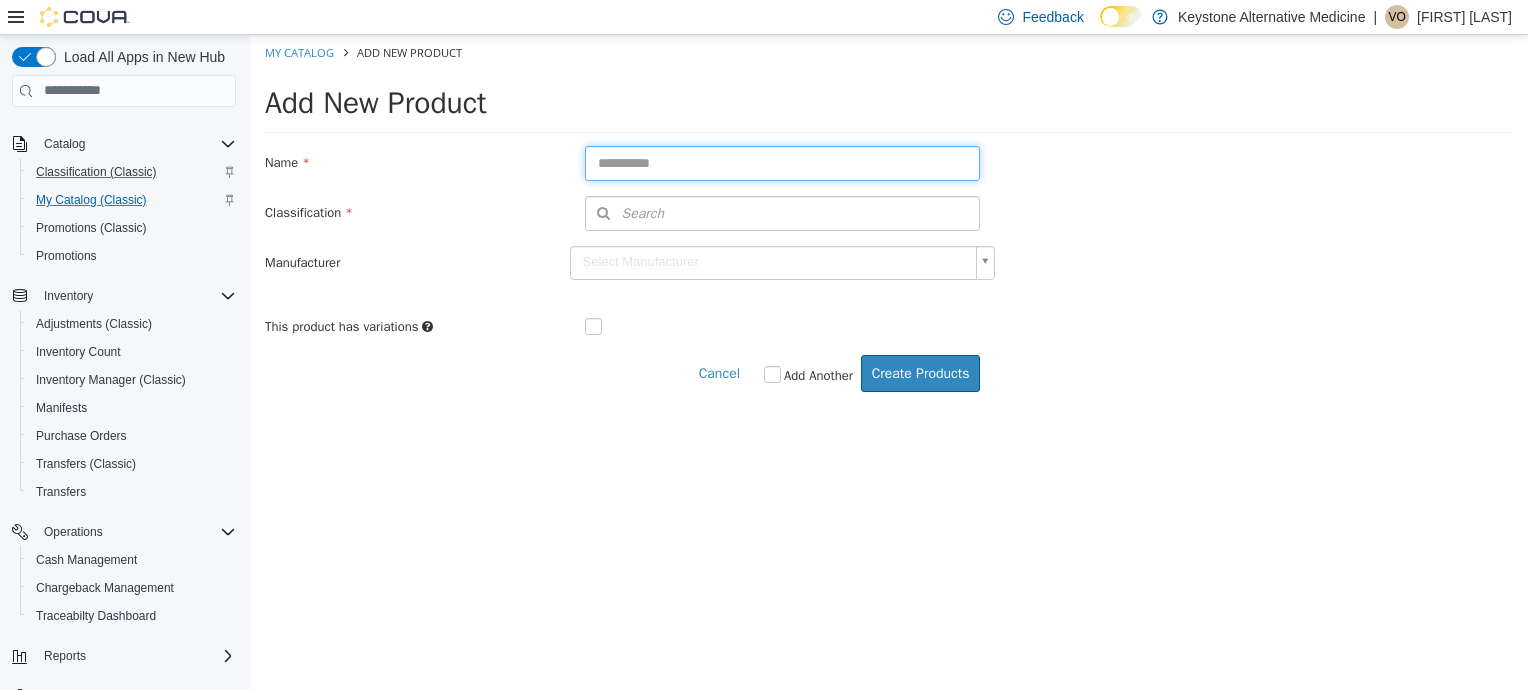 click at bounding box center (783, 162) 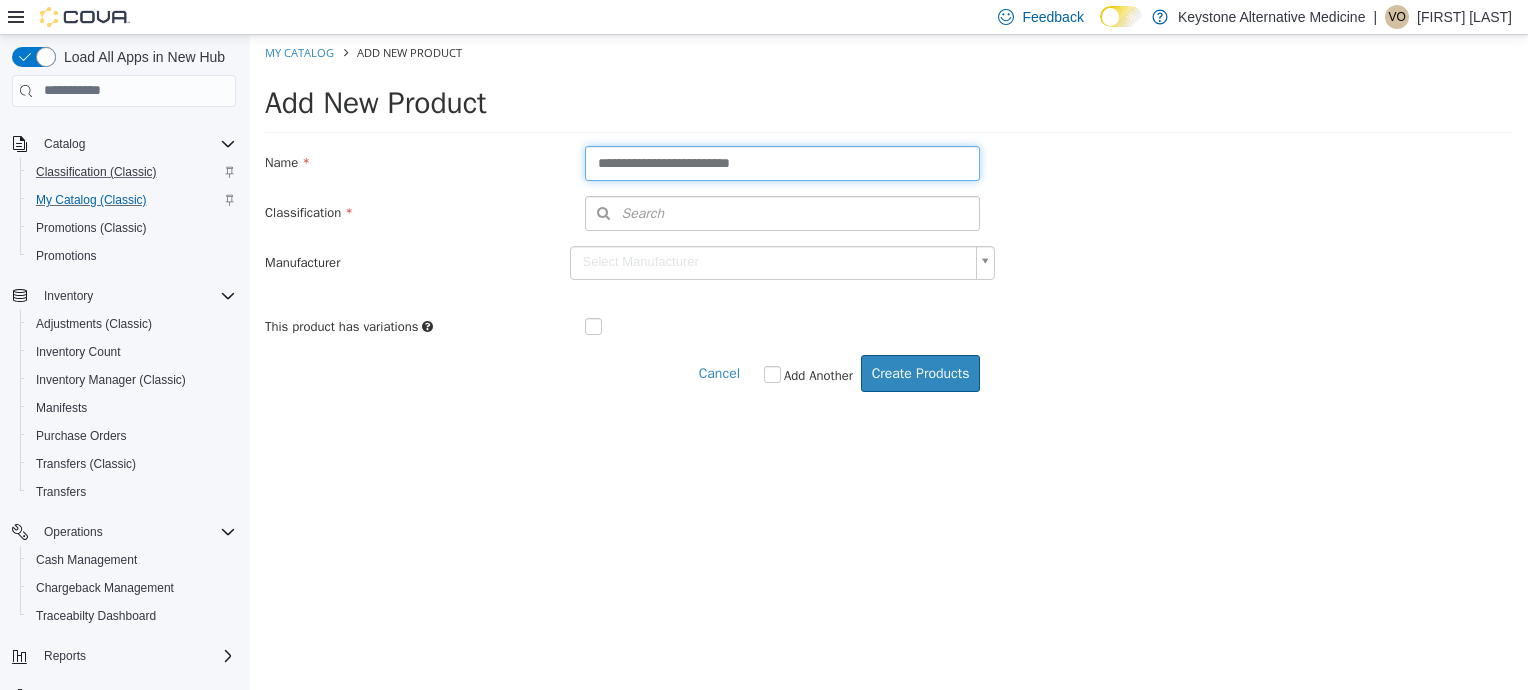 click on "**********" at bounding box center (783, 162) 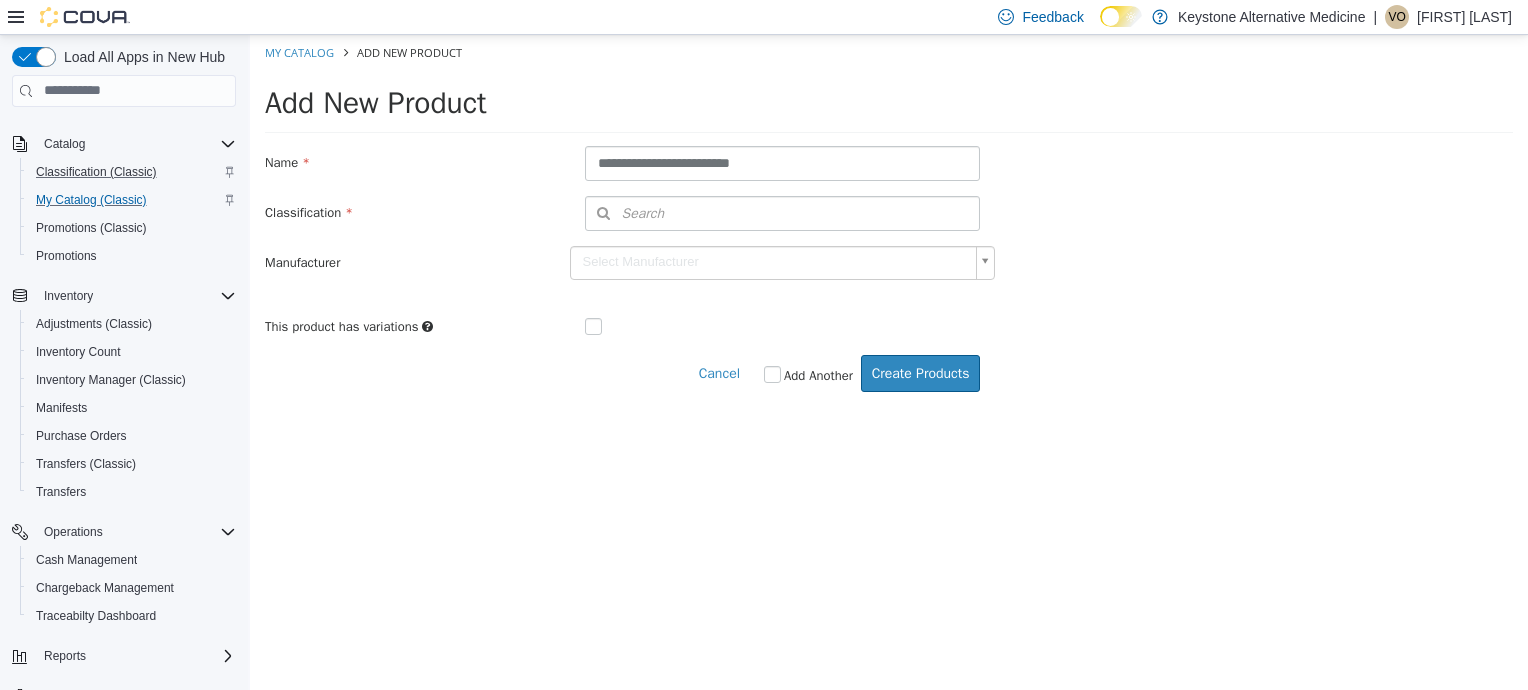 type on "**********" 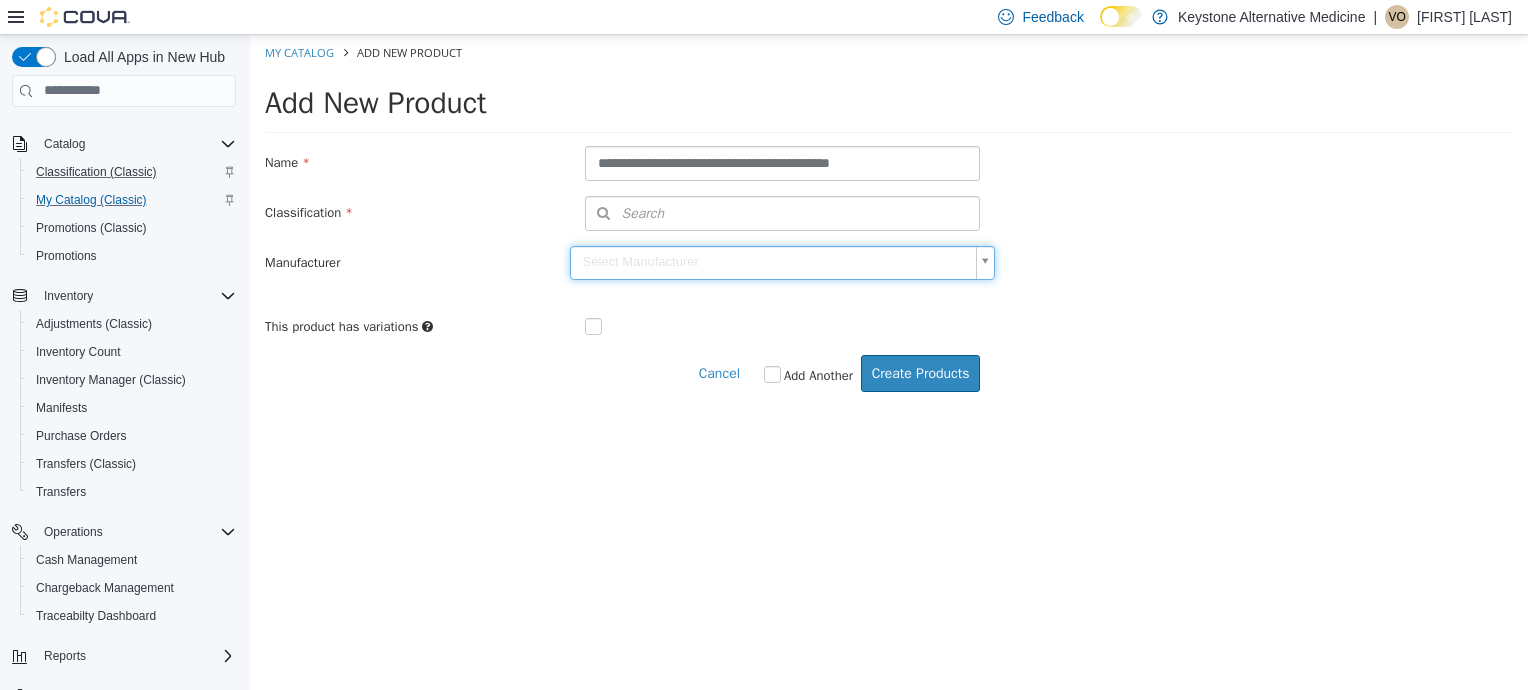 click on "**********" at bounding box center [889, 223] 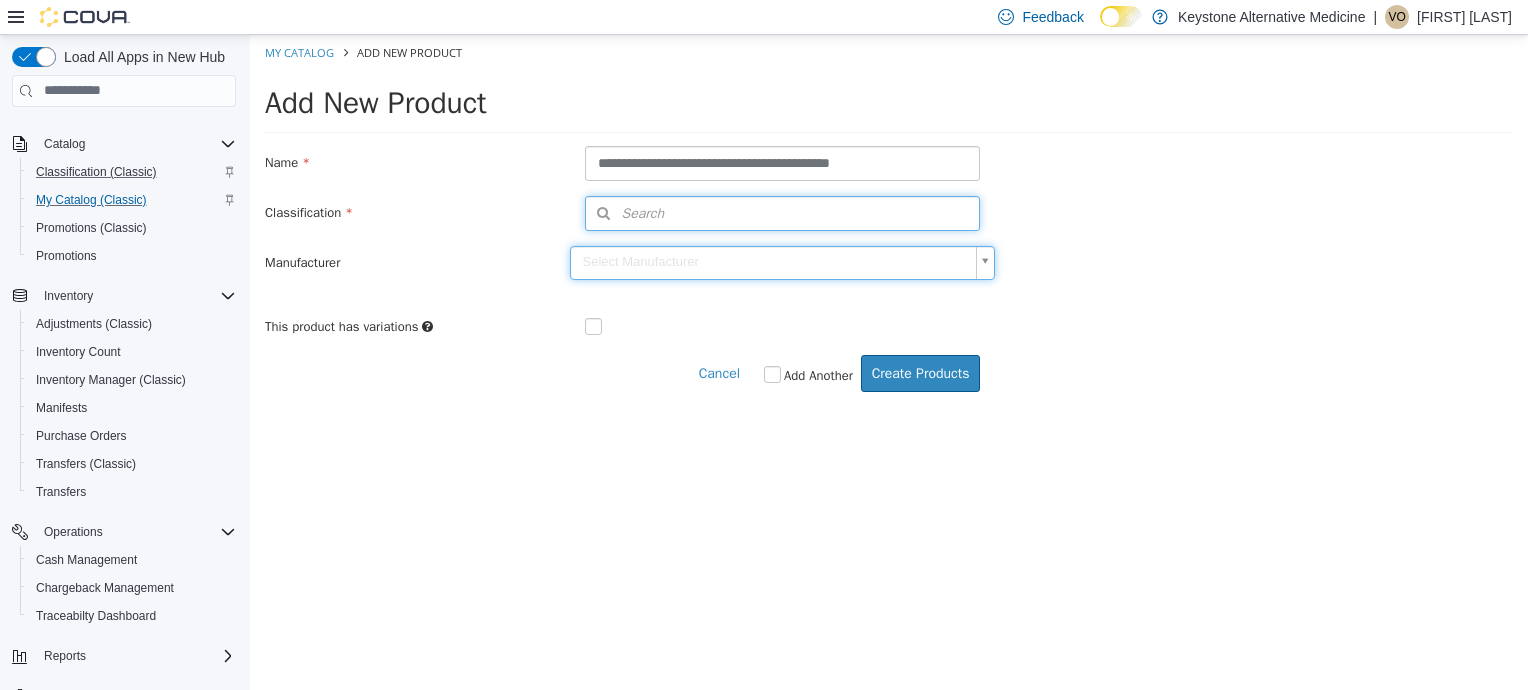click on "Search" at bounding box center (783, 212) 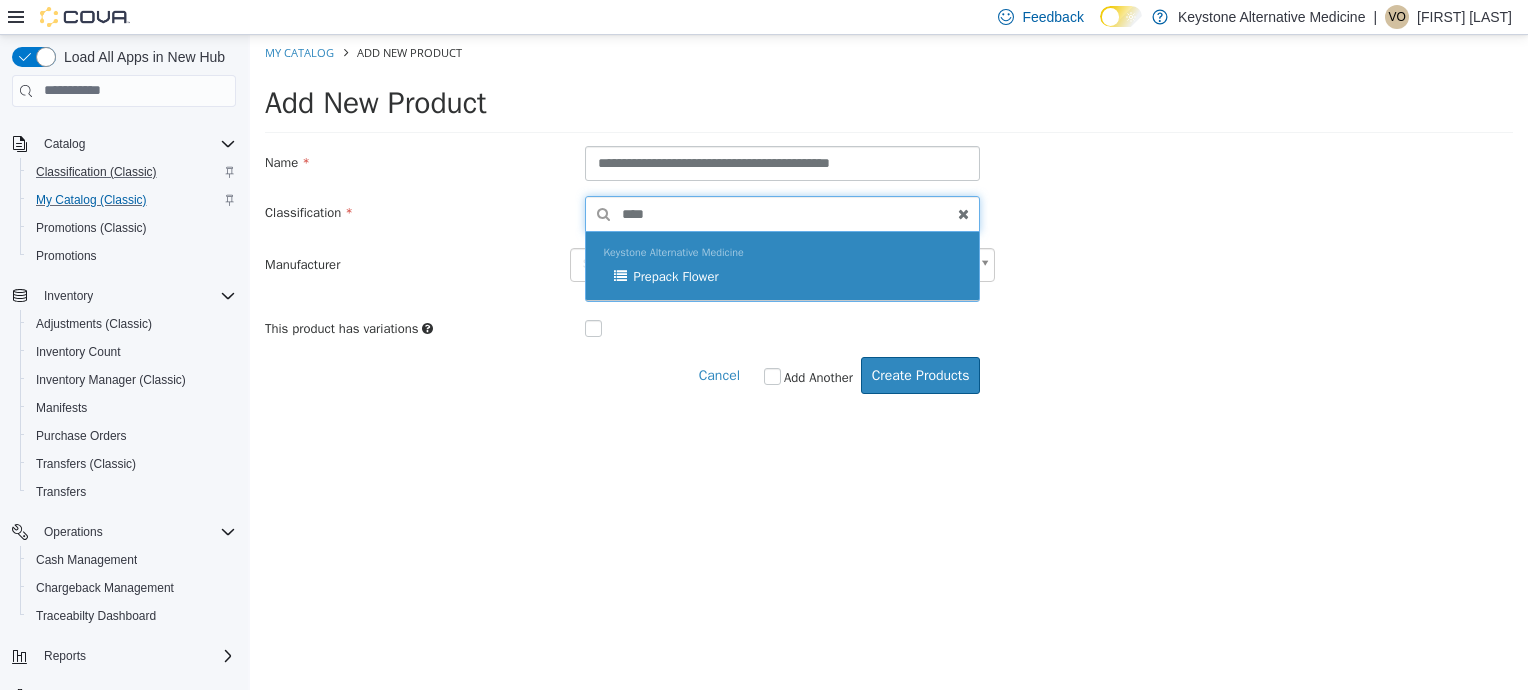 type on "****" 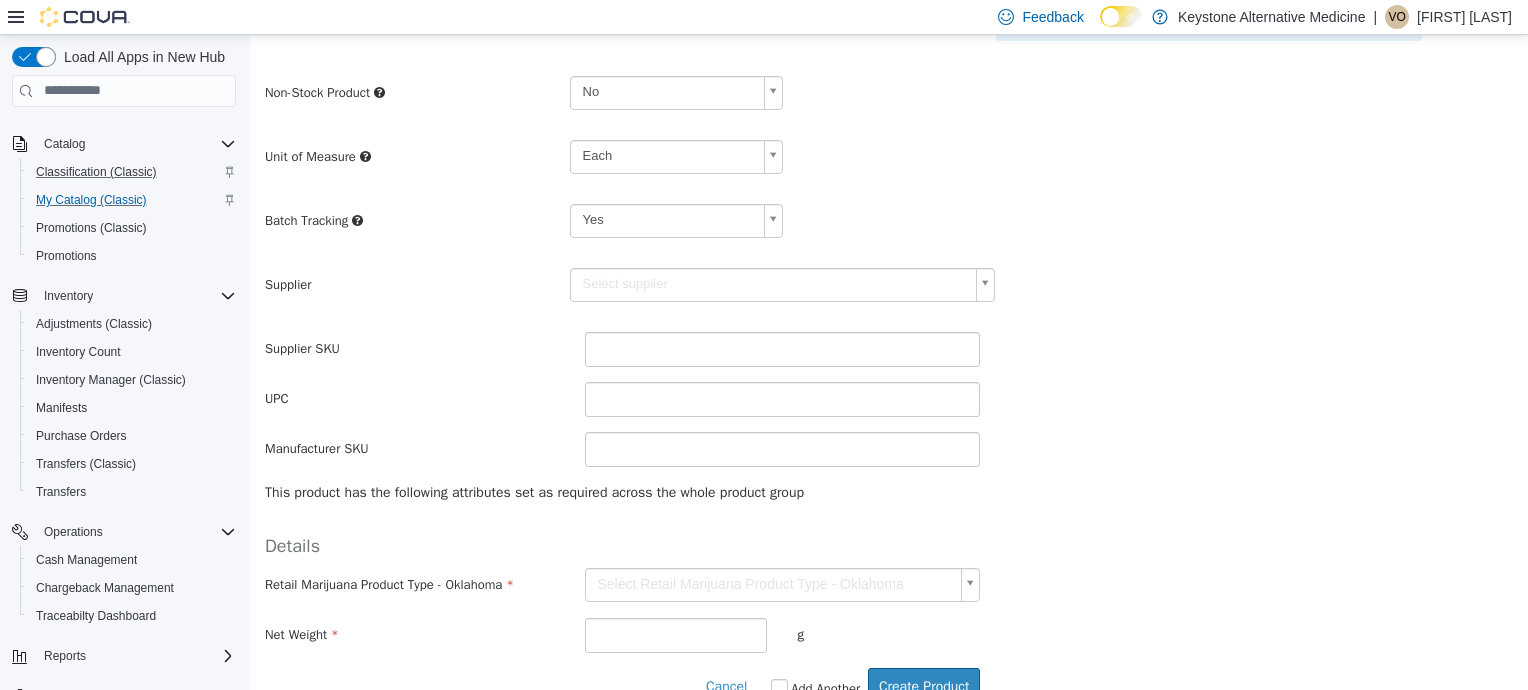 scroll, scrollTop: 441, scrollLeft: 0, axis: vertical 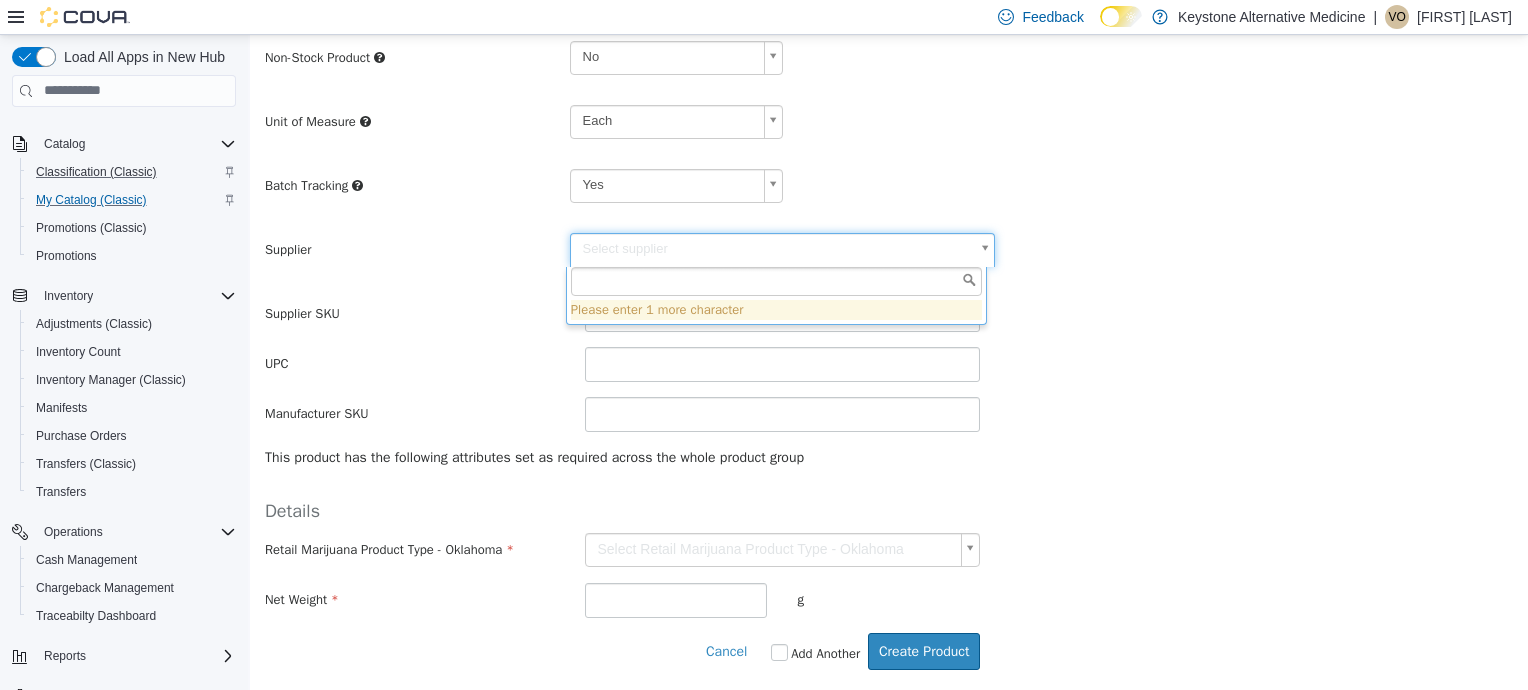 click on "**********" at bounding box center [889, 141] 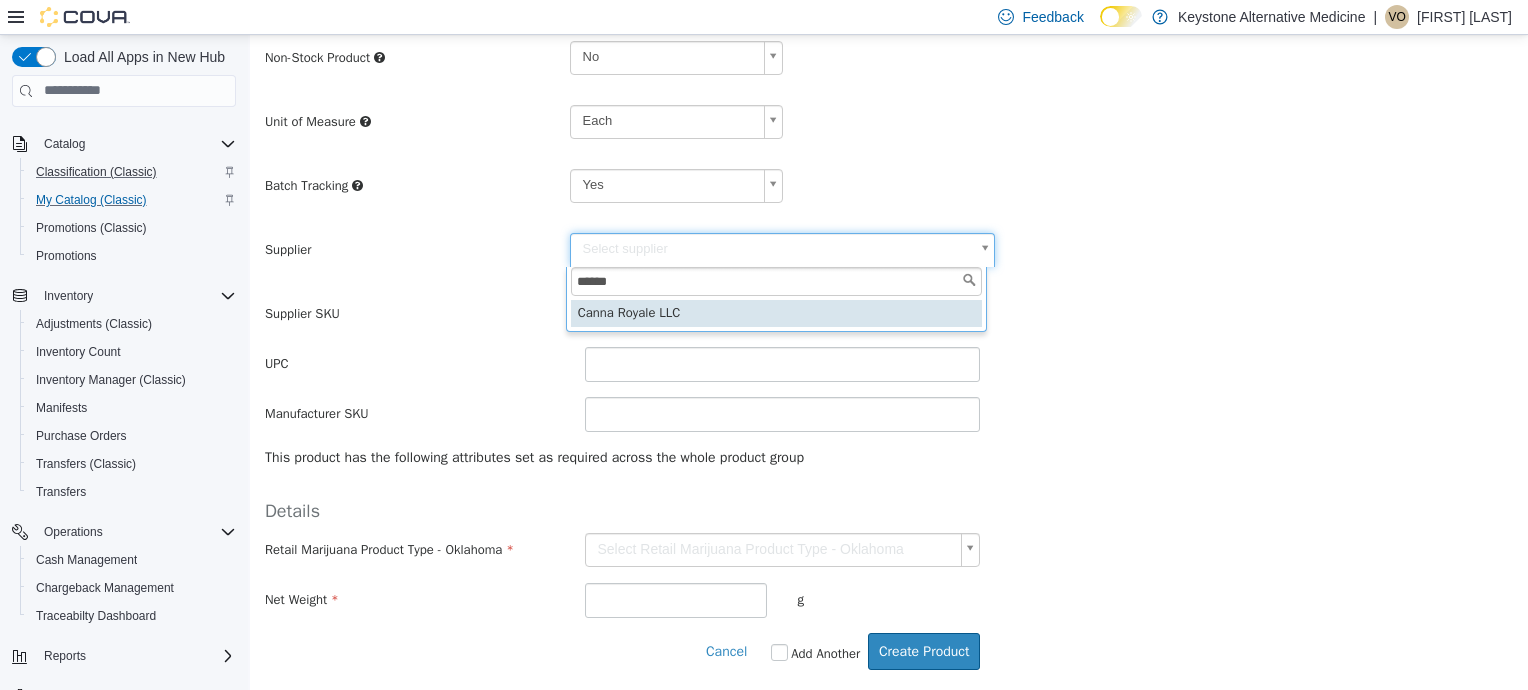 type on "*****" 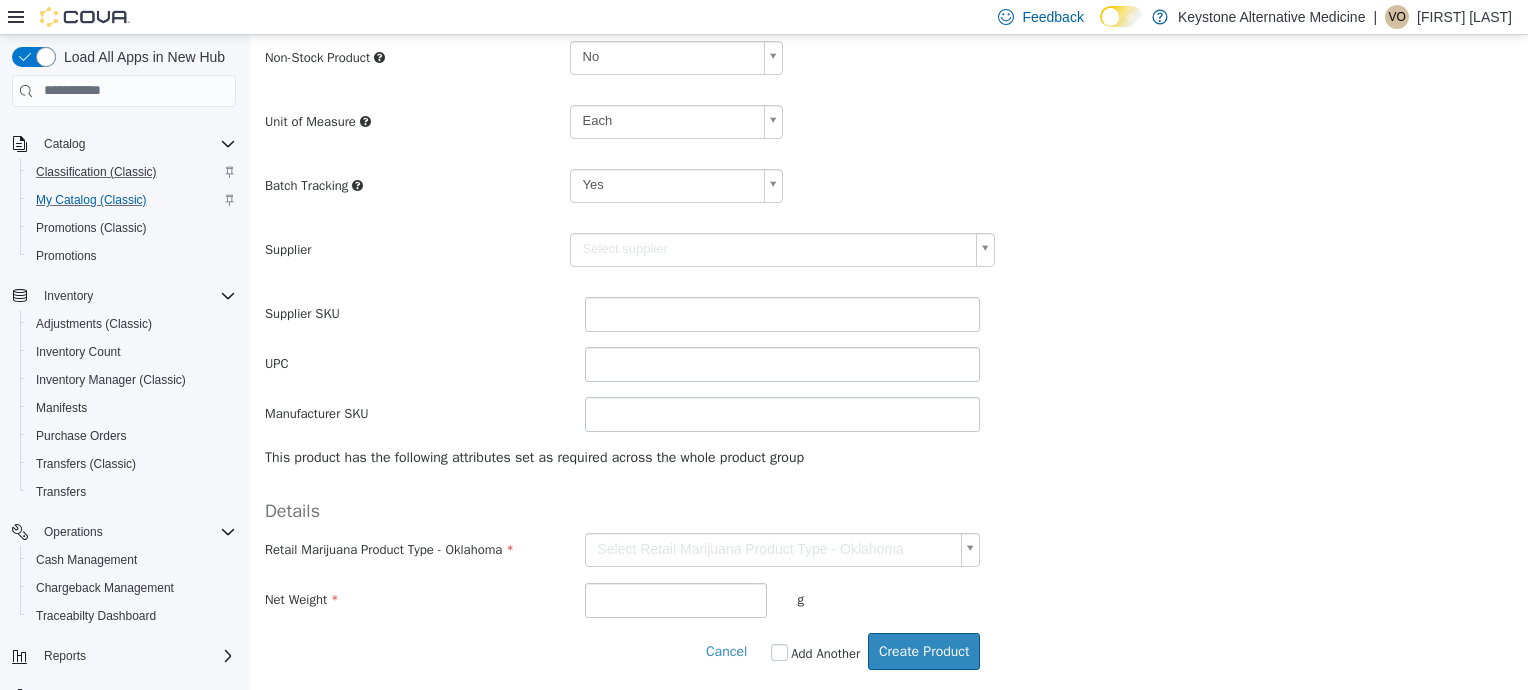 click on "**********" at bounding box center (889, 141) 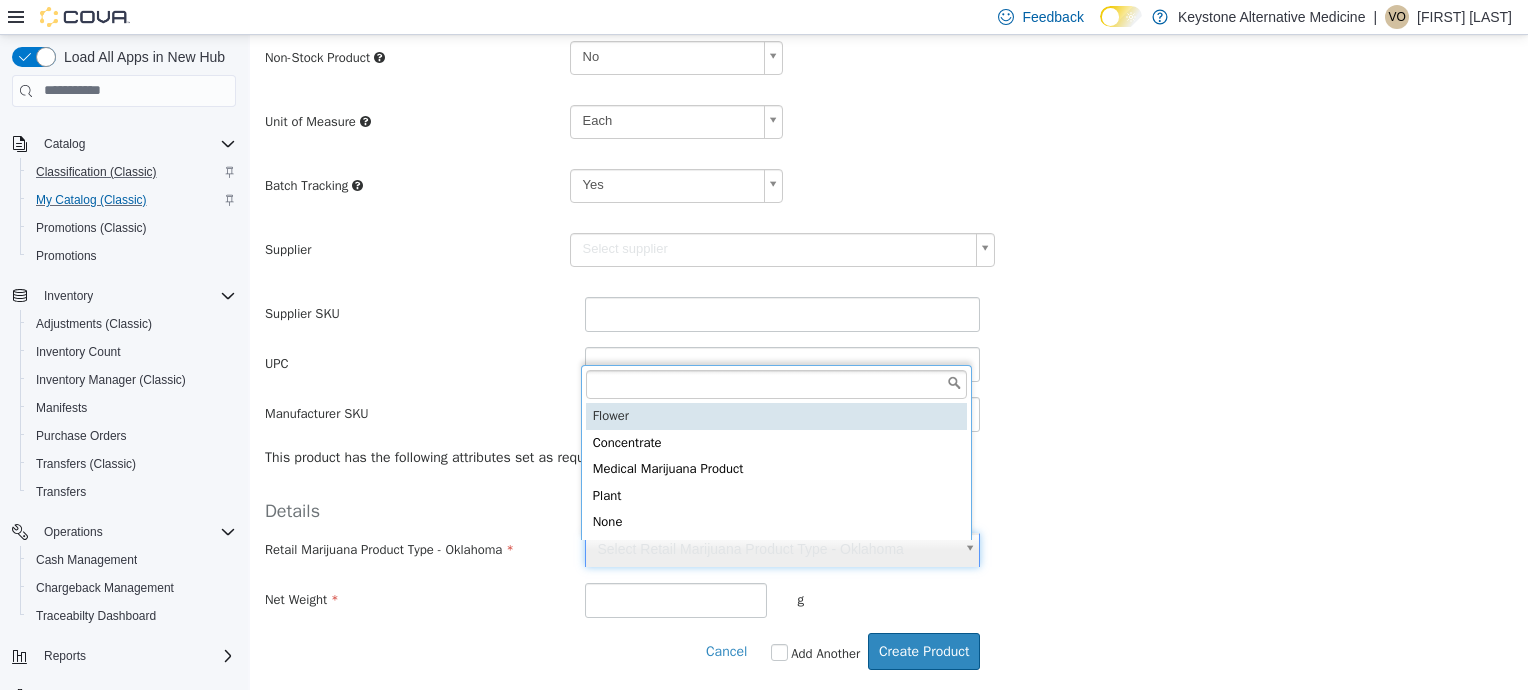 type on "******" 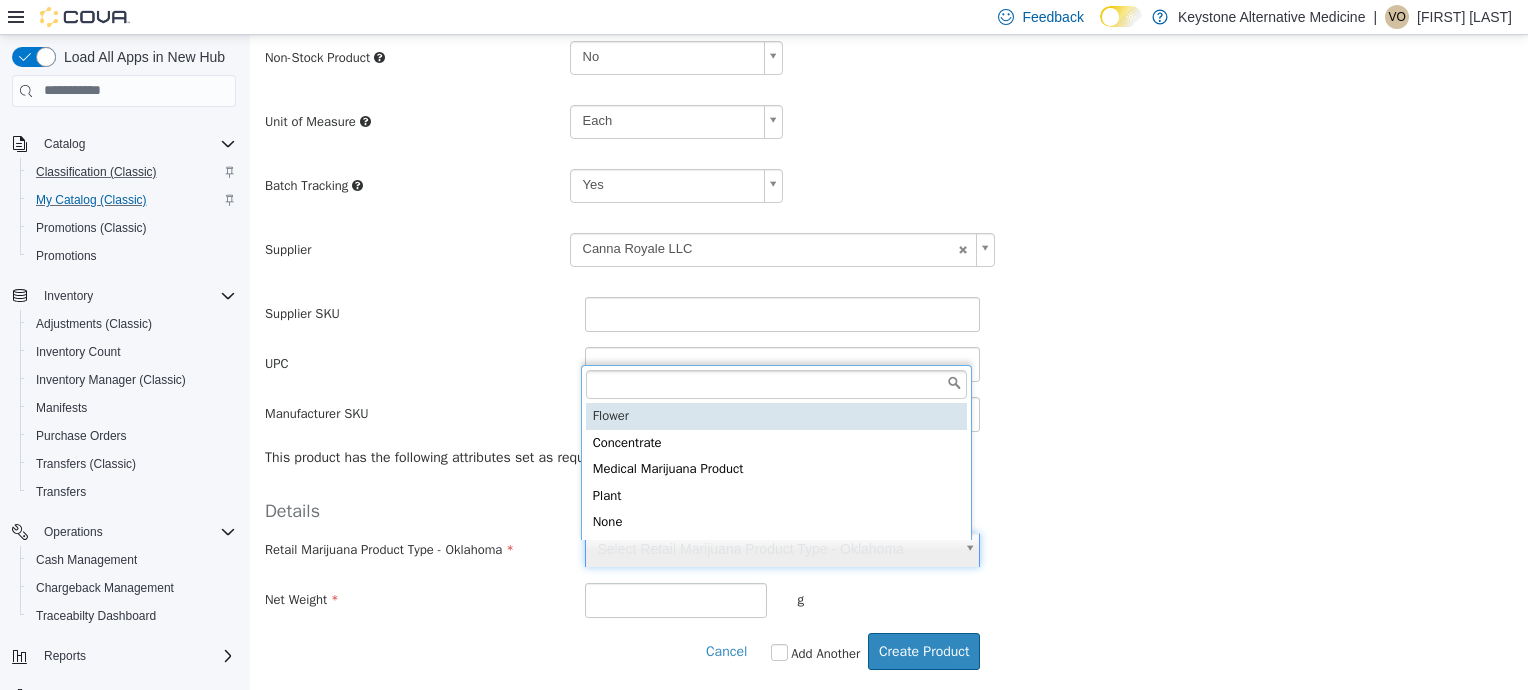 type on "******" 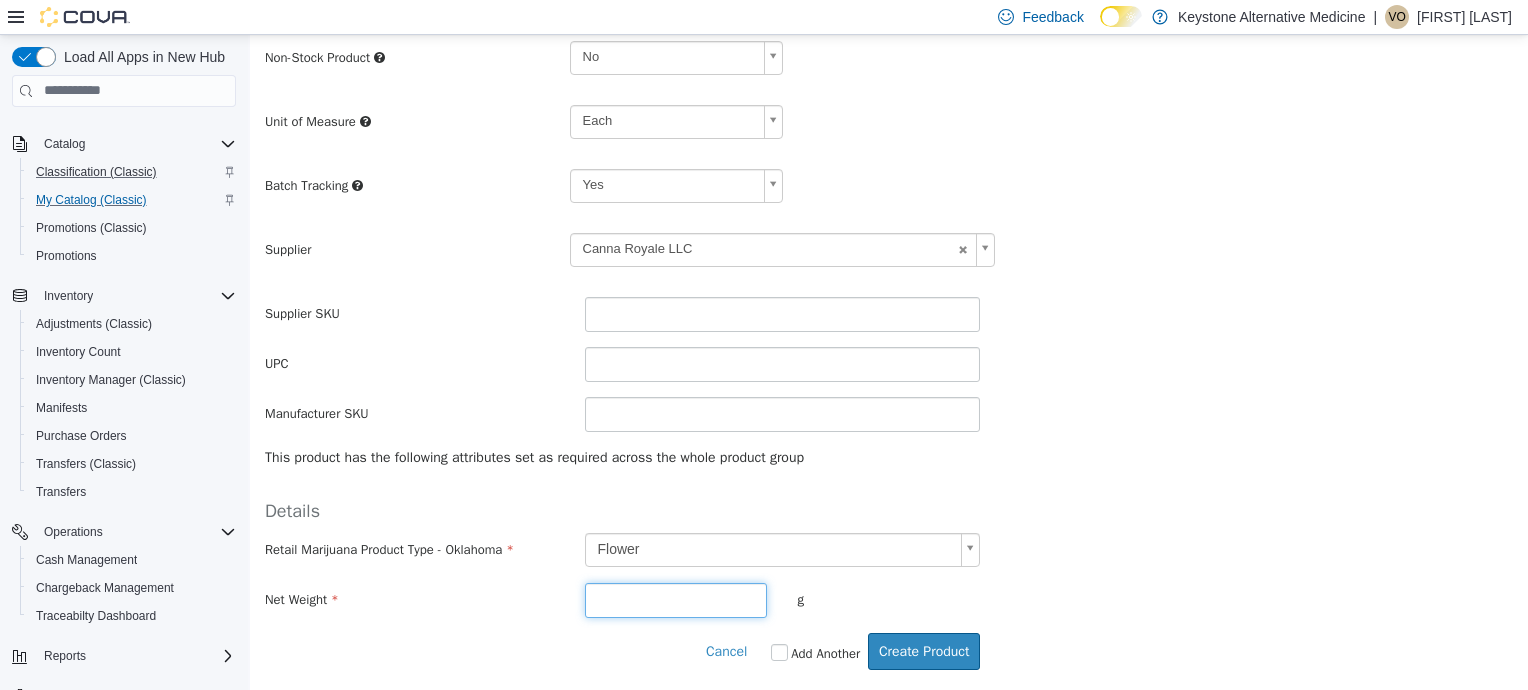 click at bounding box center [676, 599] 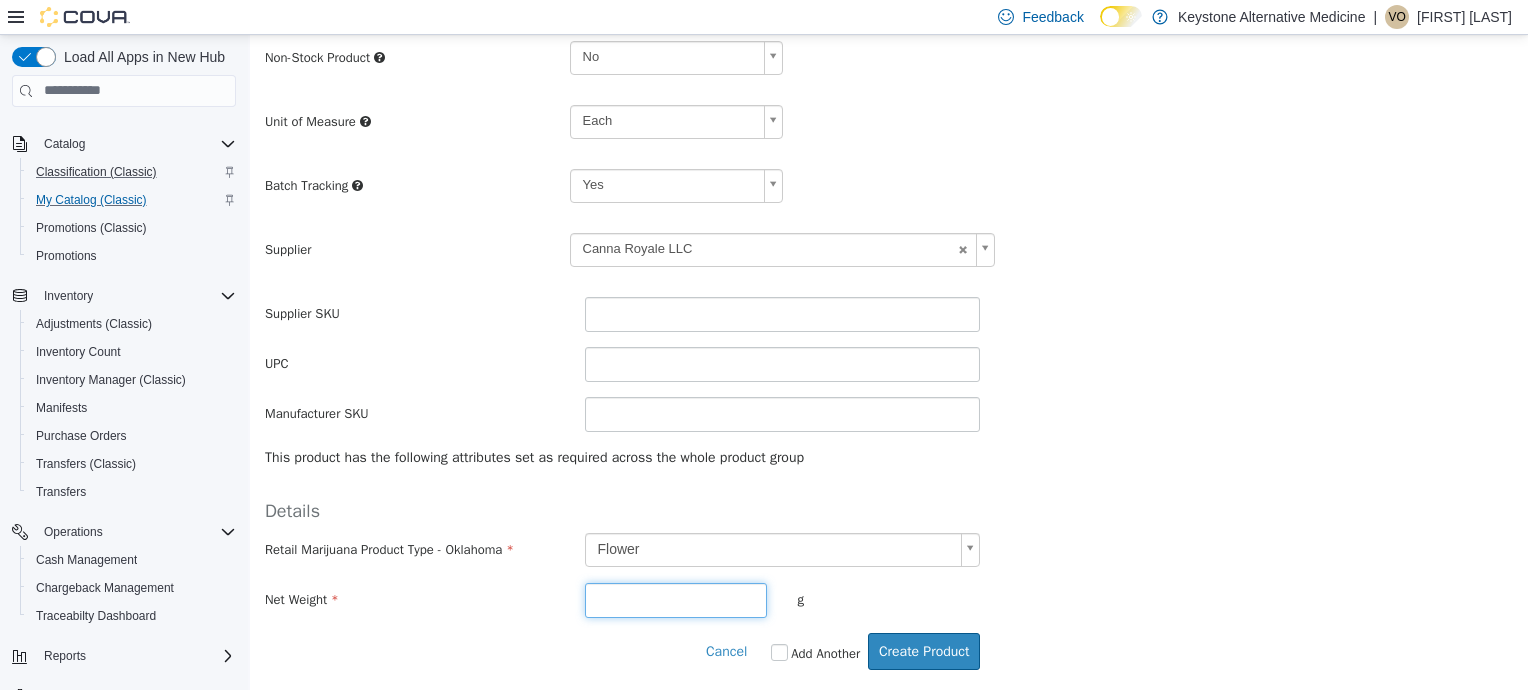 type on "***" 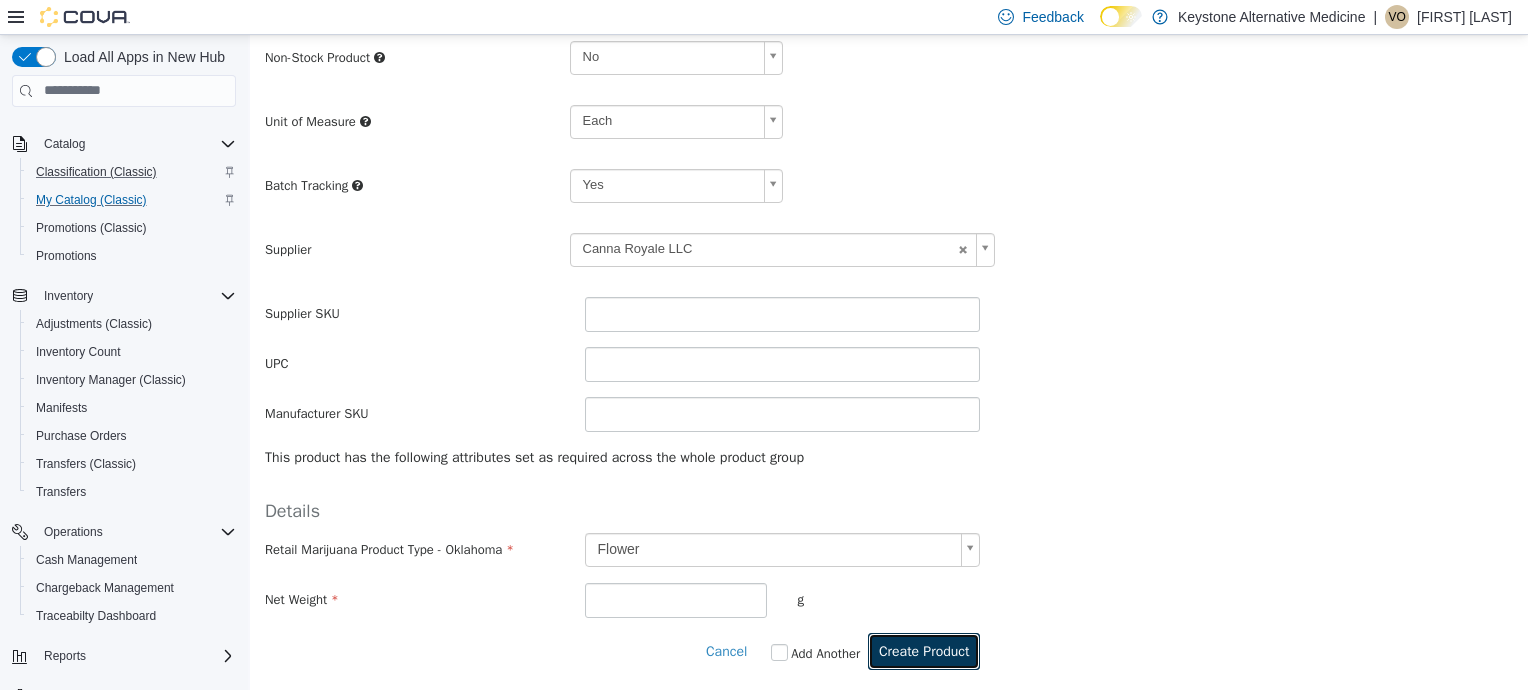 click on "Create Product" at bounding box center (924, 650) 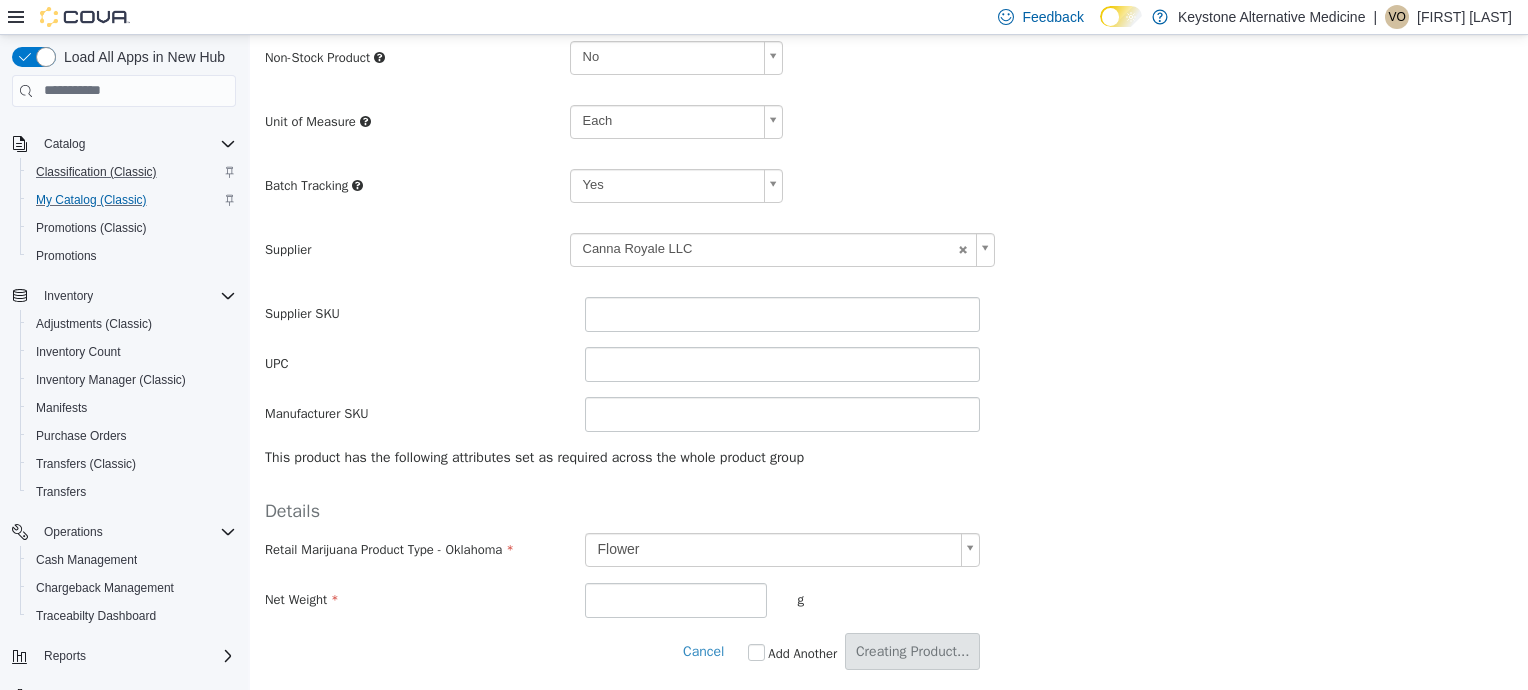 scroll, scrollTop: 0, scrollLeft: 0, axis: both 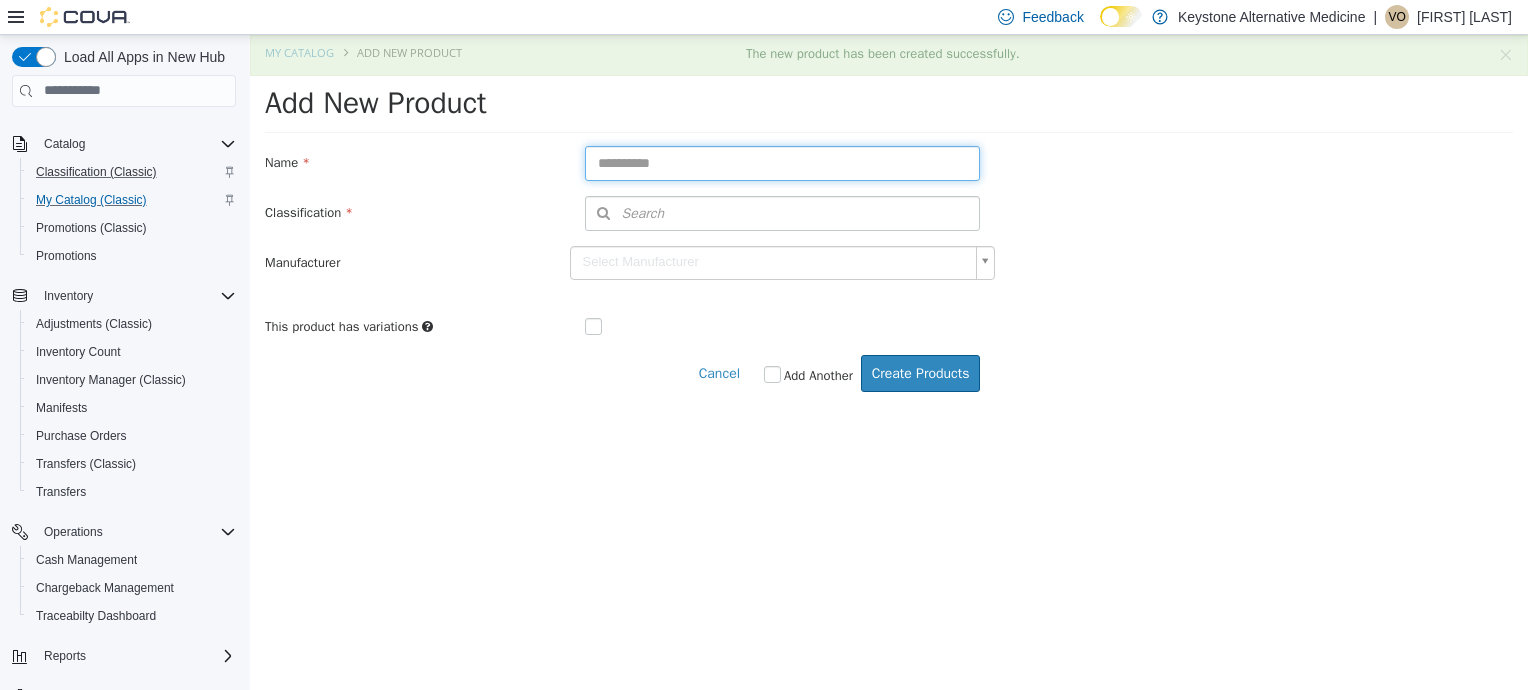 click at bounding box center [783, 162] 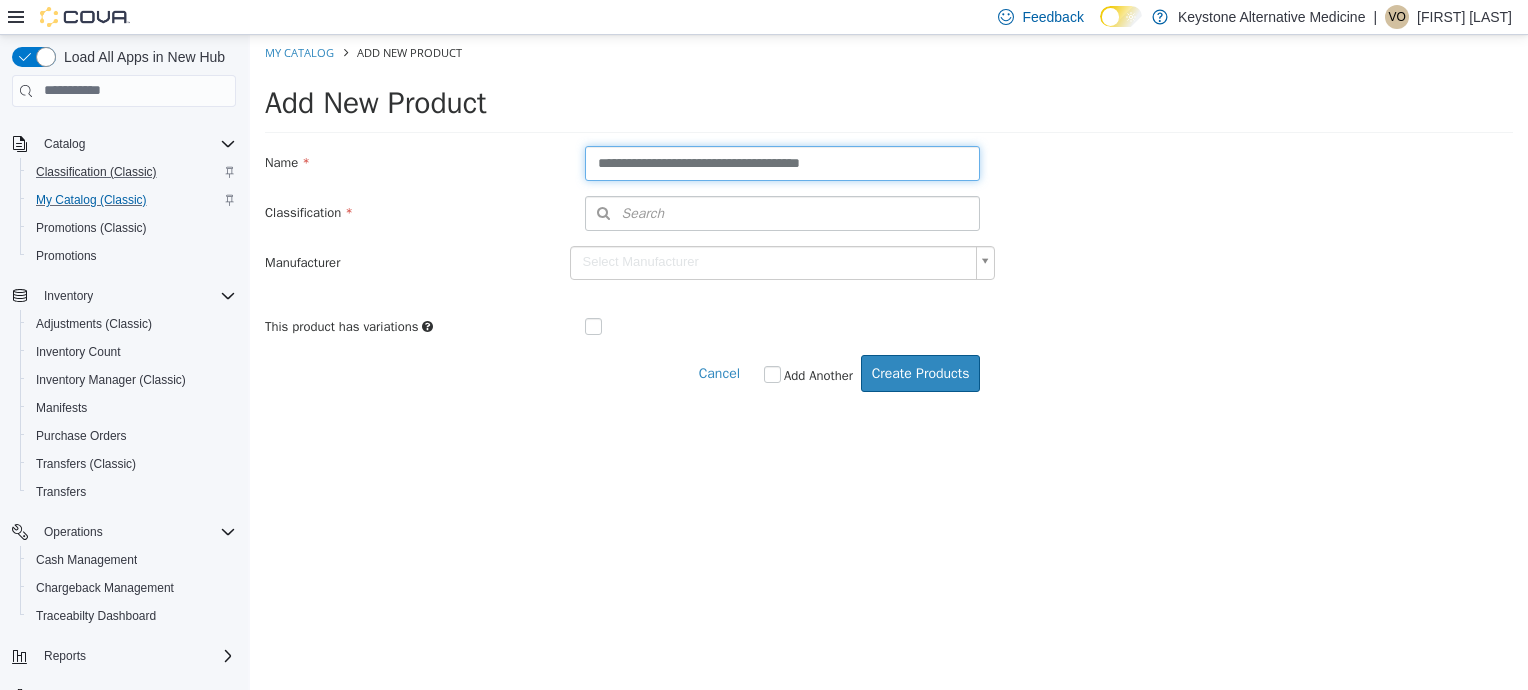 type on "**********" 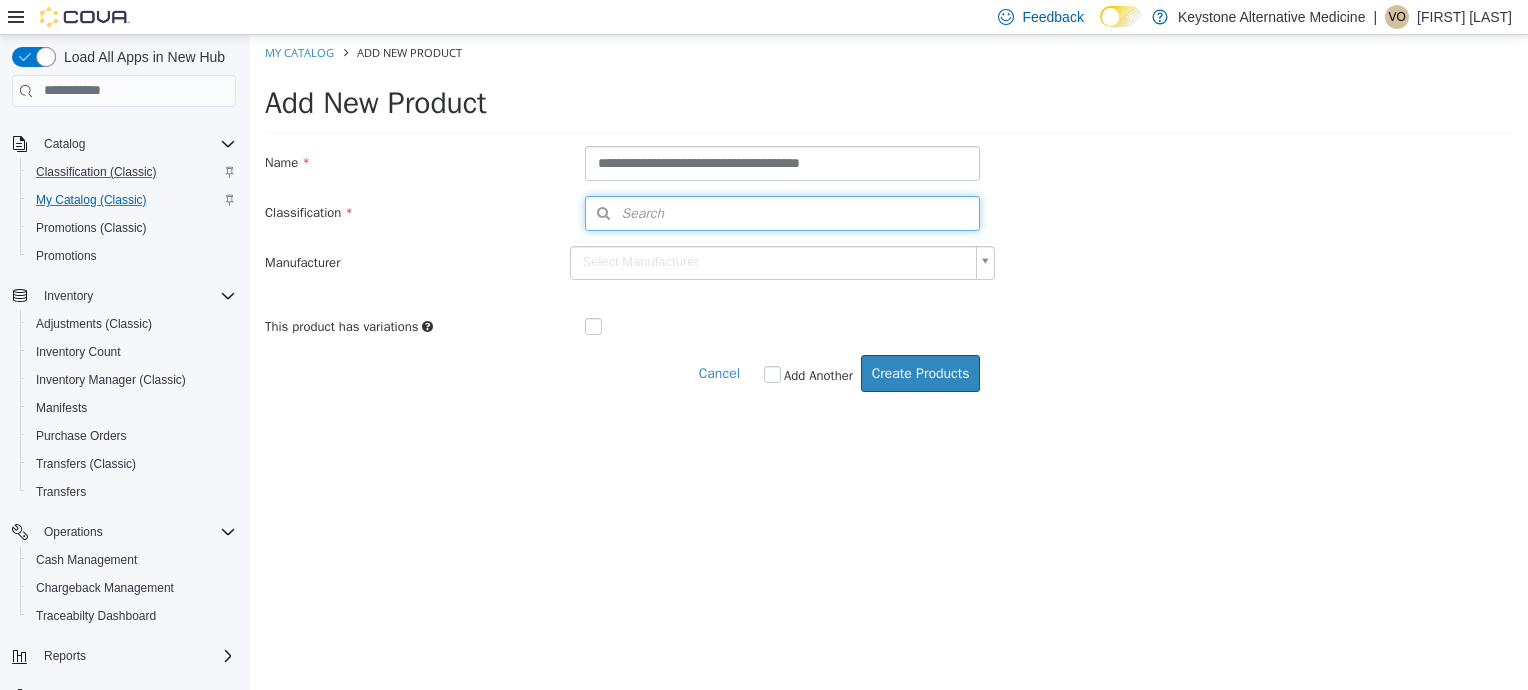 click on "Search" at bounding box center [783, 212] 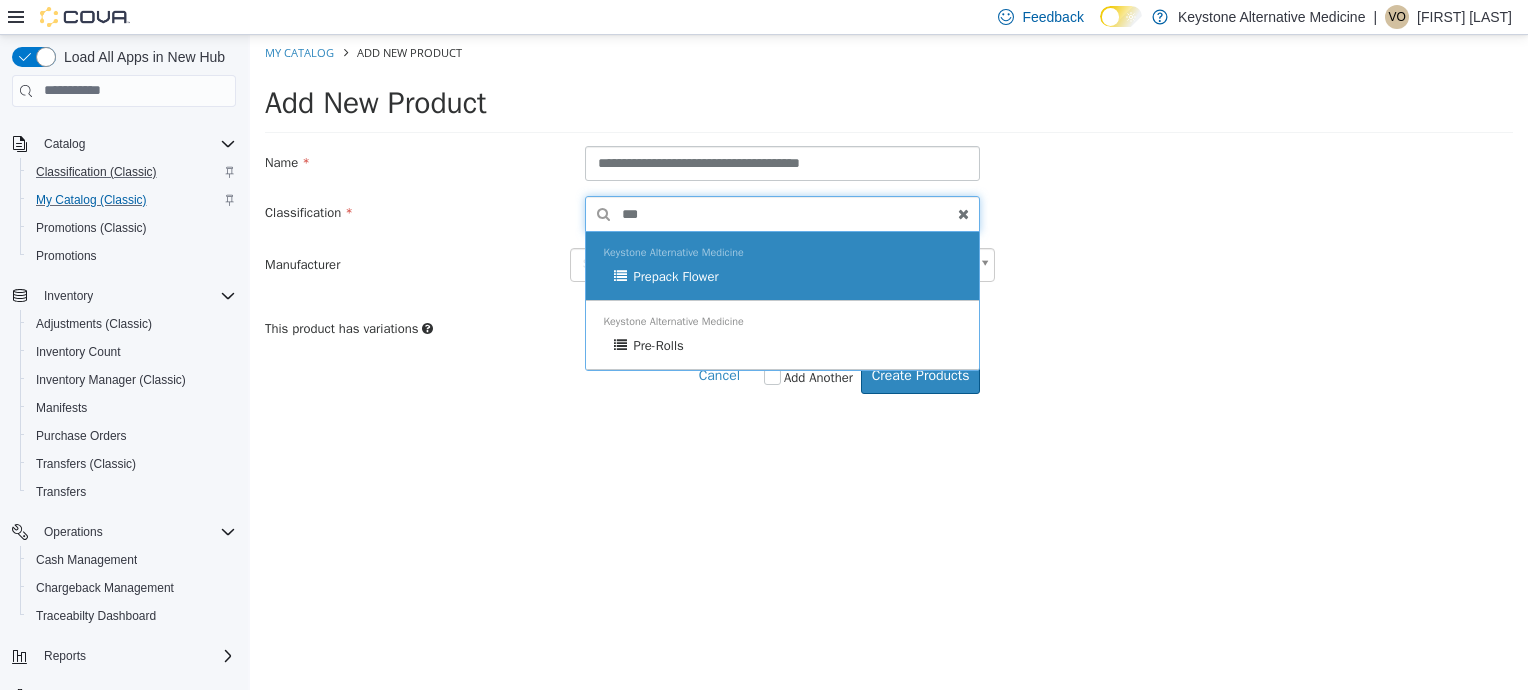 type on "***" 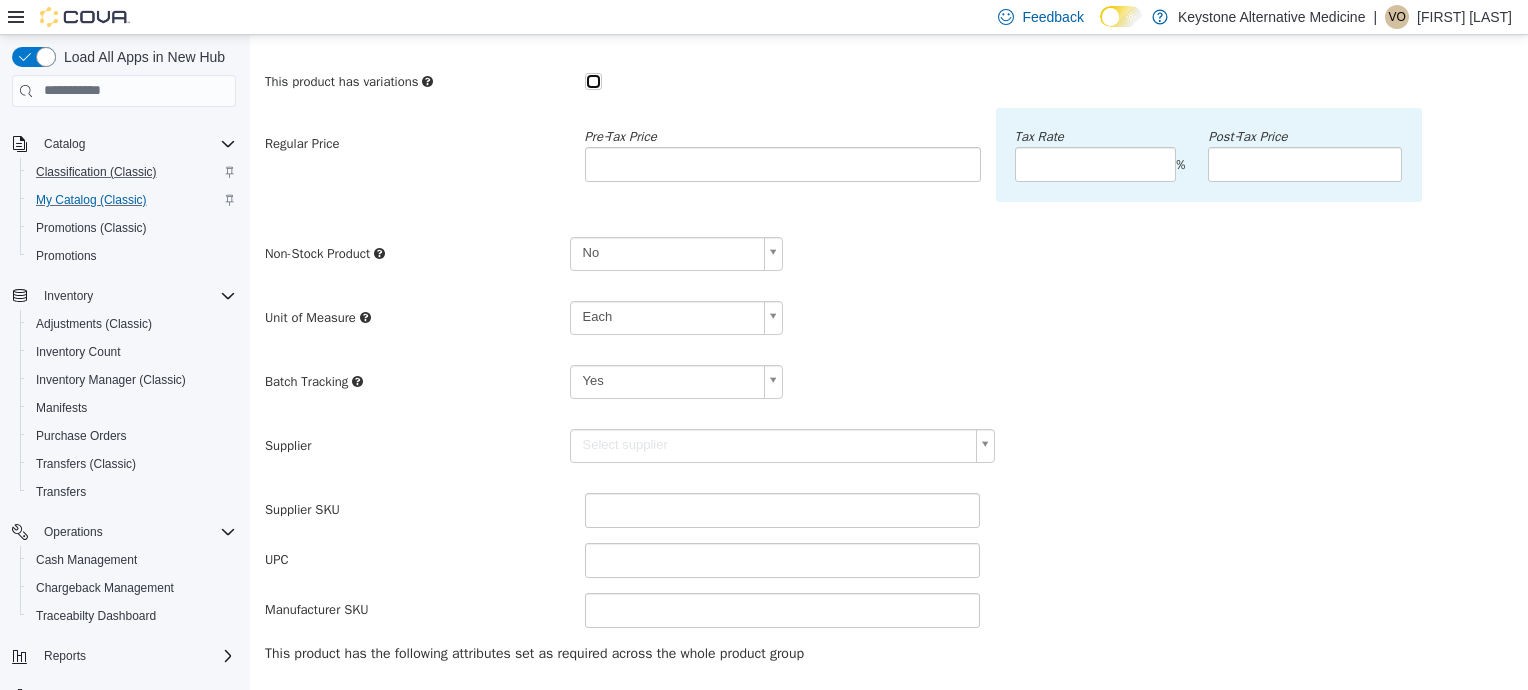 scroll, scrollTop: 248, scrollLeft: 0, axis: vertical 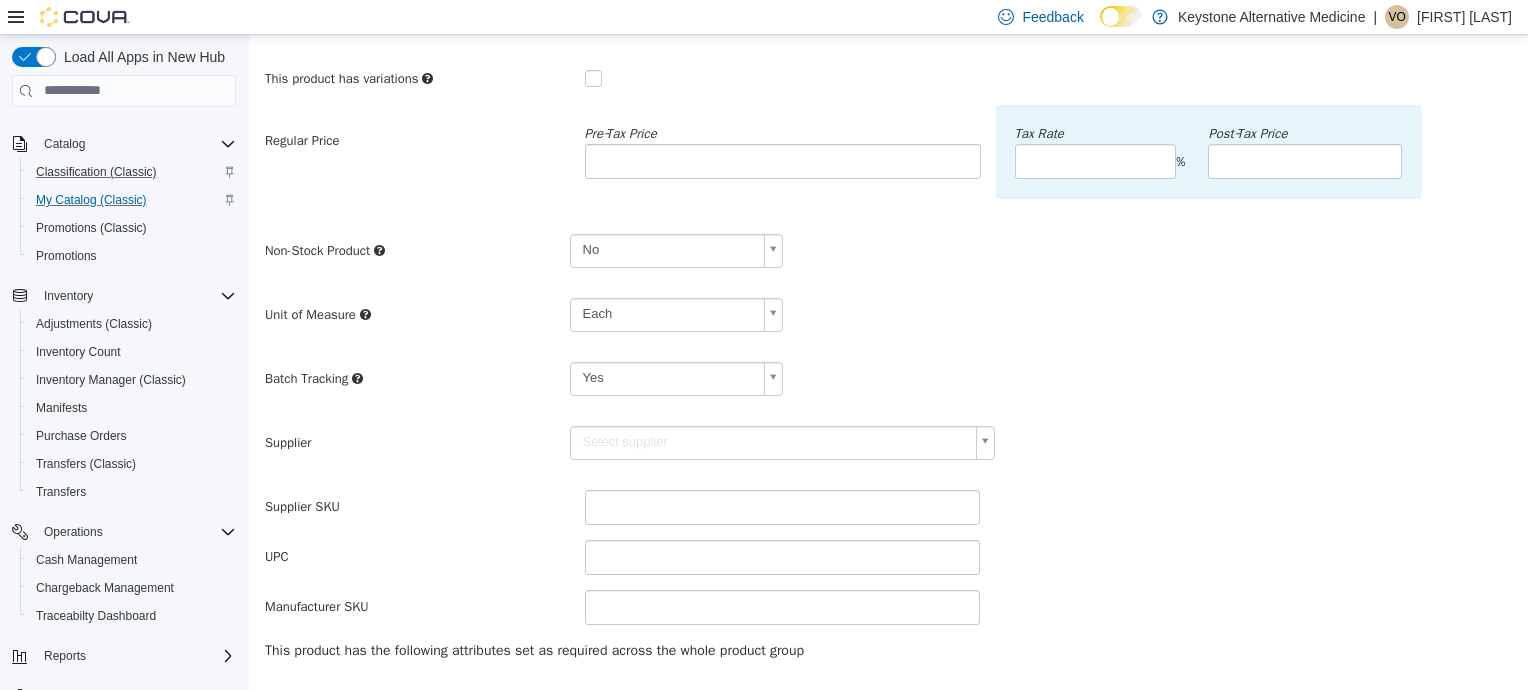 click on "**********" at bounding box center (889, 334) 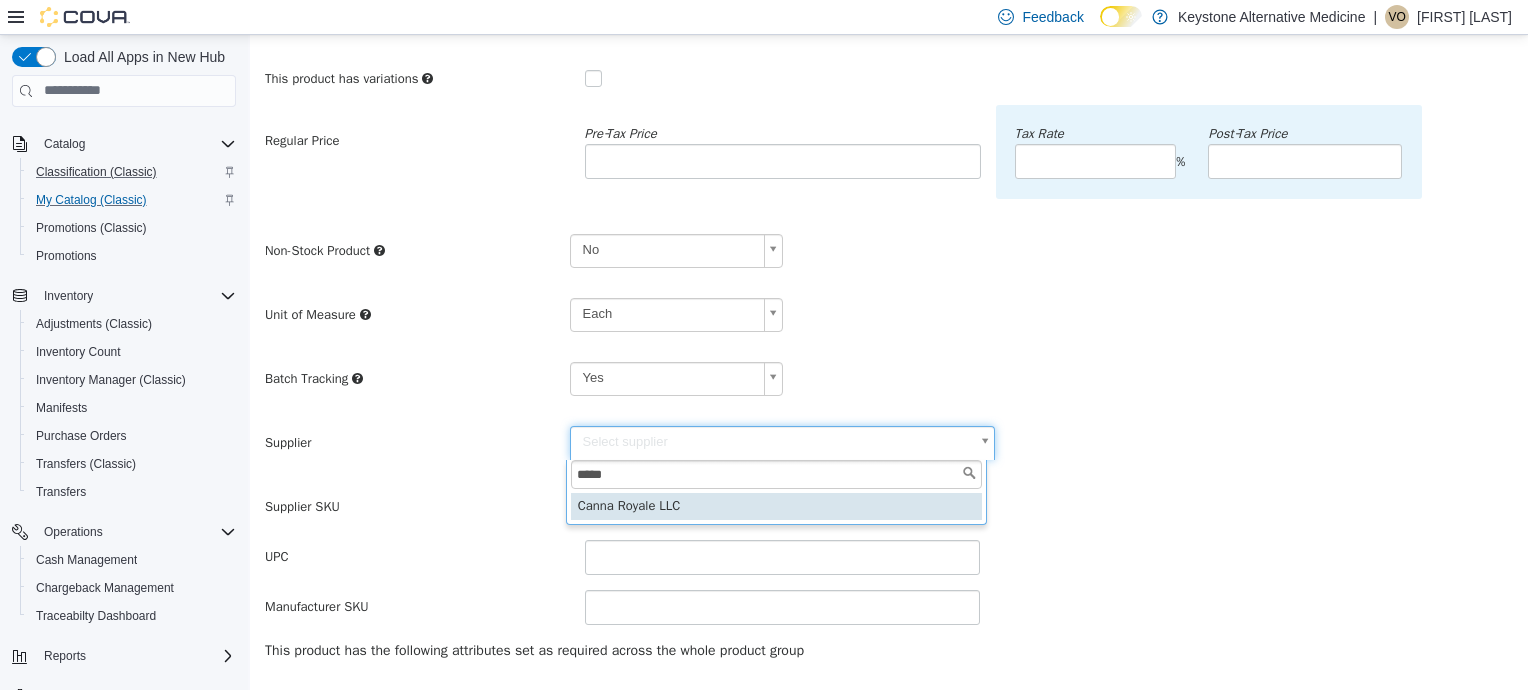 type on "*****" 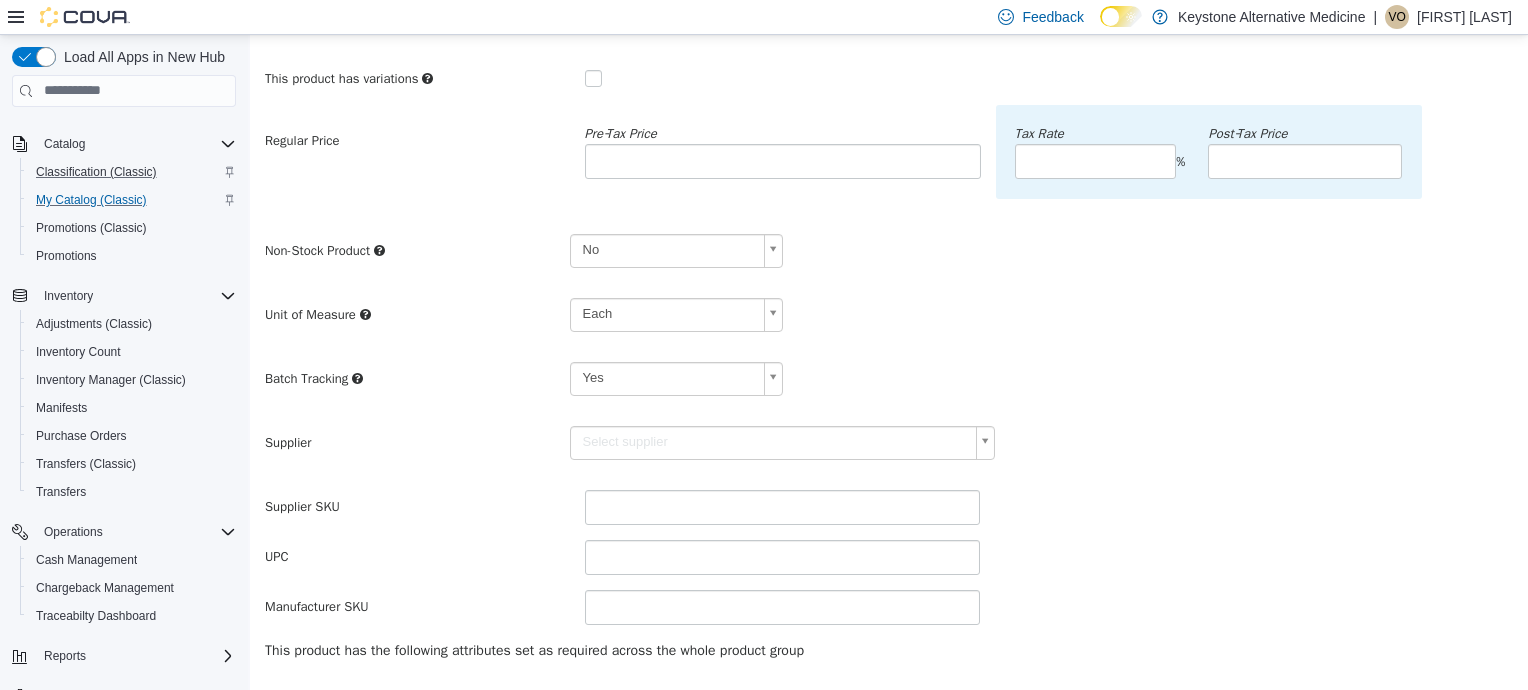 scroll, scrollTop: 0, scrollLeft: 0, axis: both 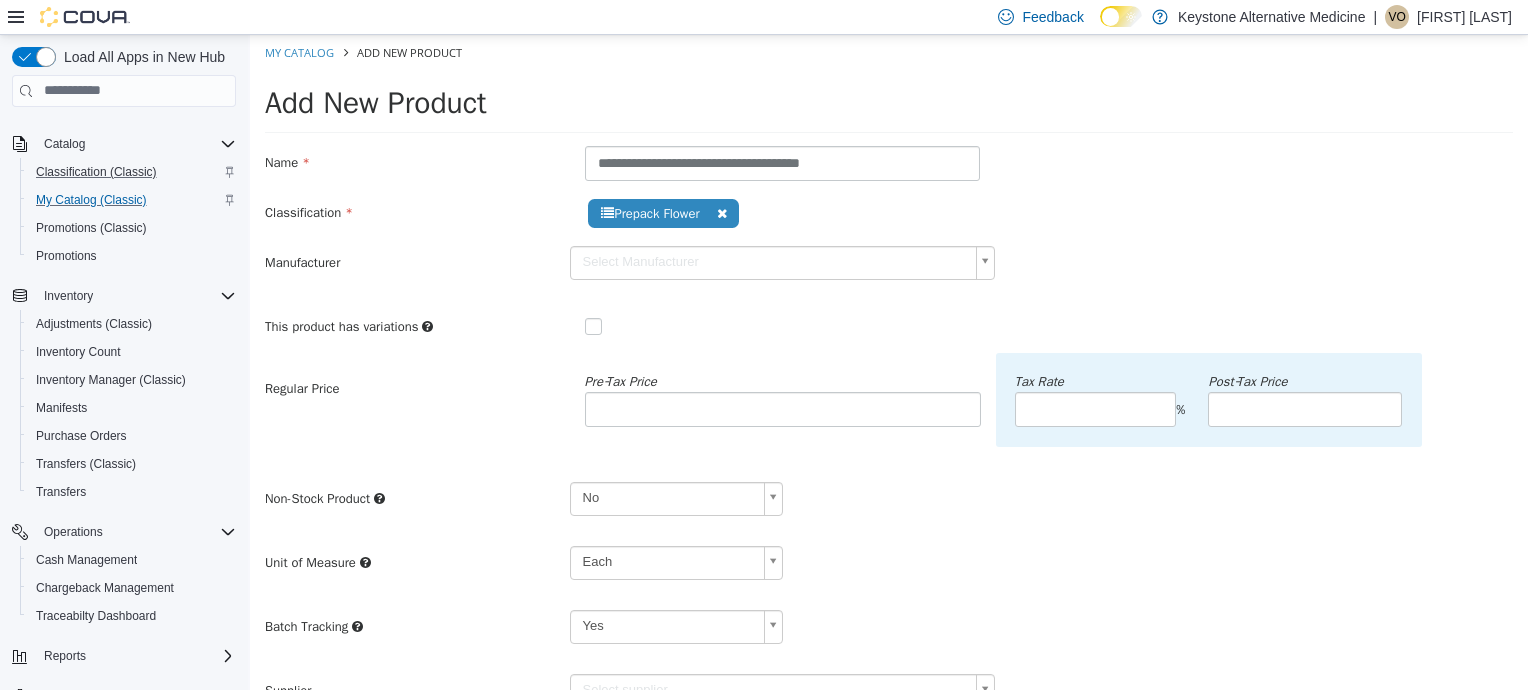 type on "******" 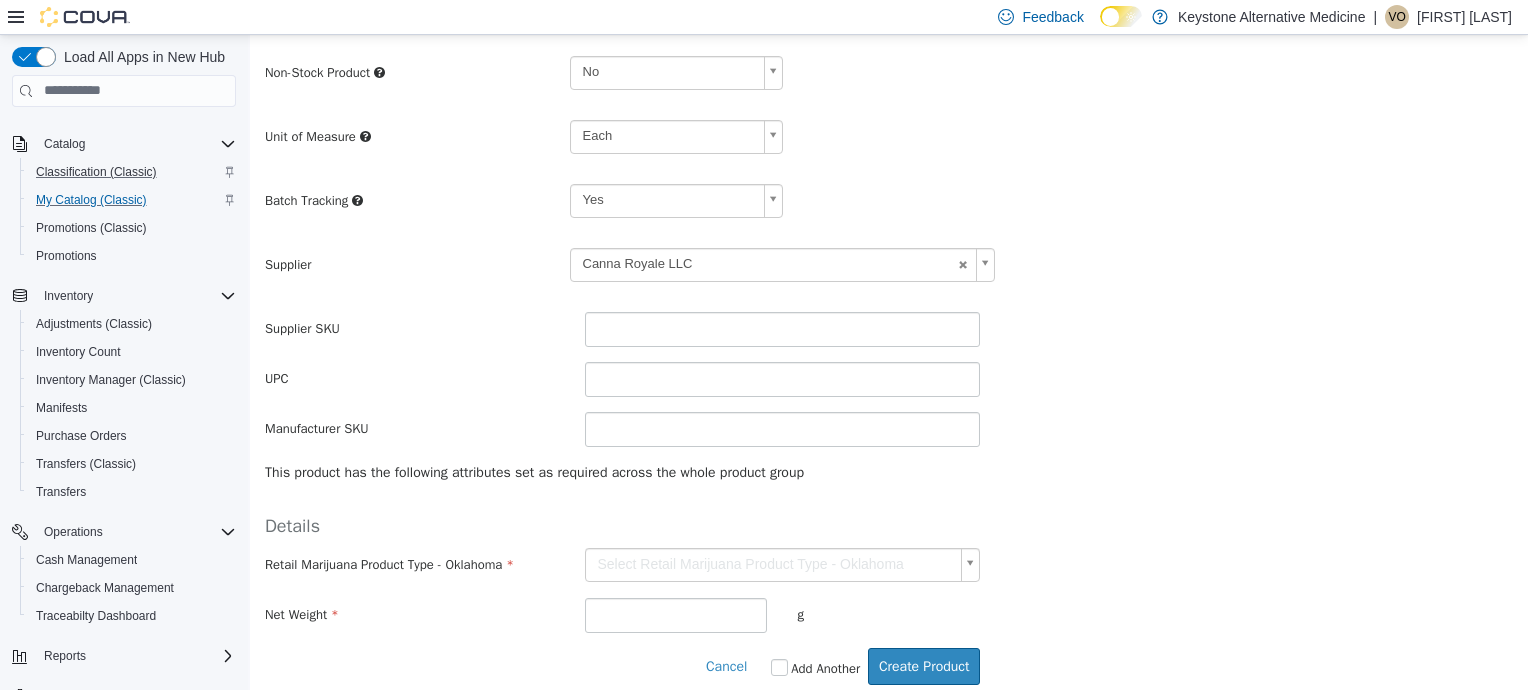 scroll, scrollTop: 441, scrollLeft: 0, axis: vertical 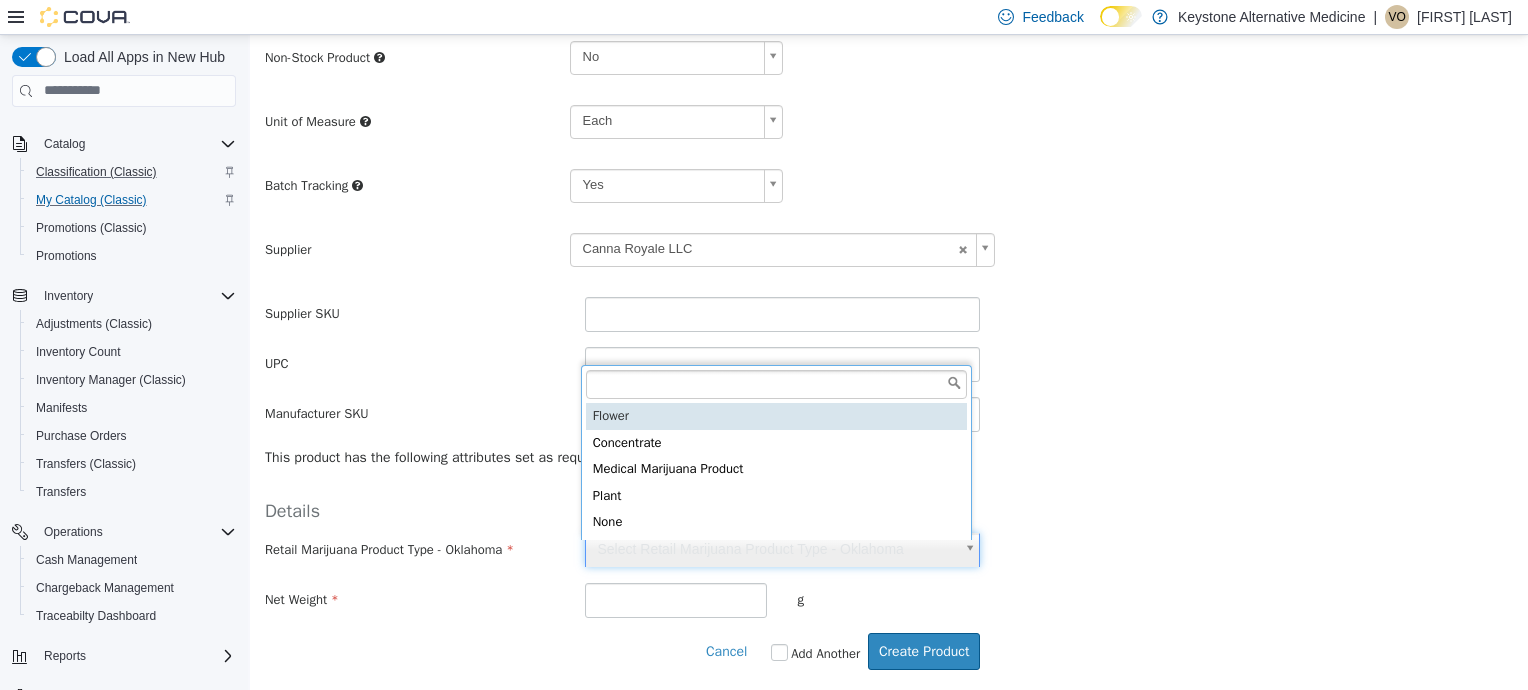 click on "**********" at bounding box center [889, 141] 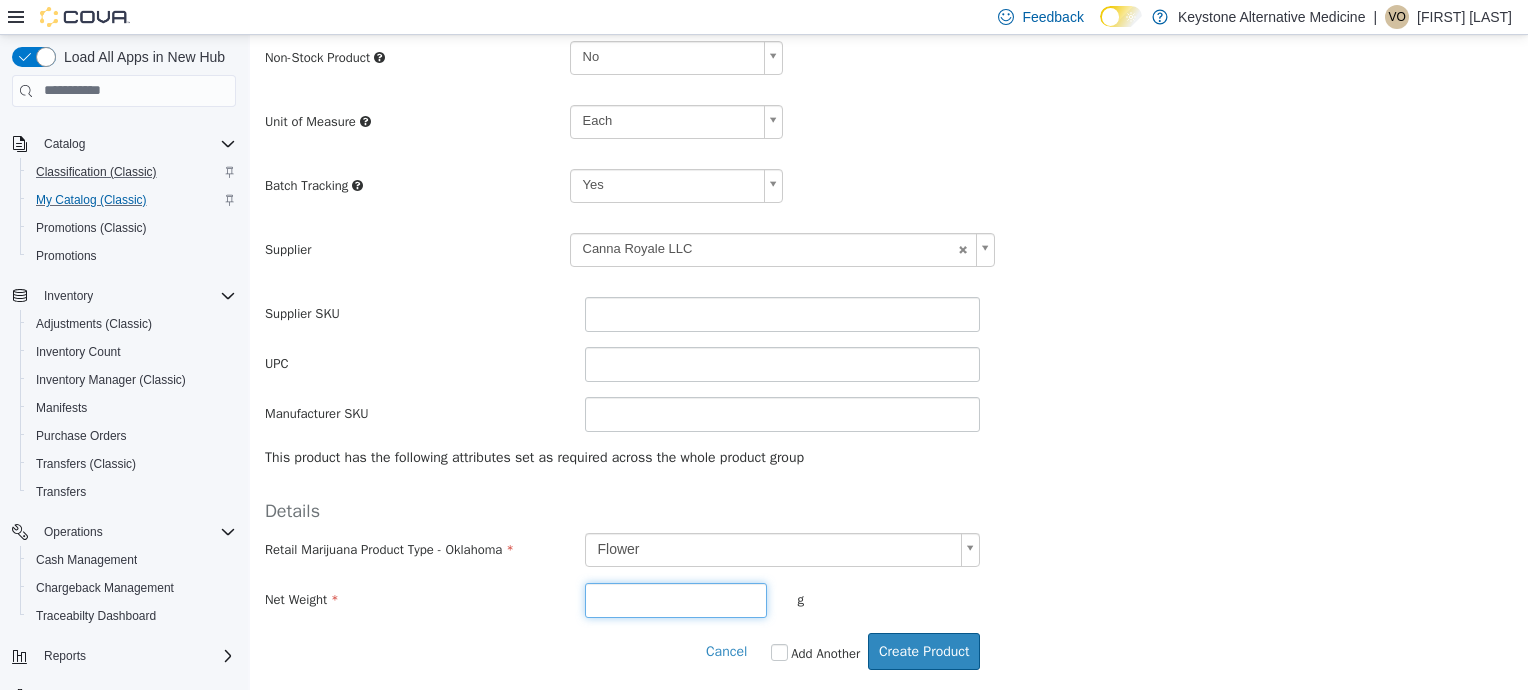 click at bounding box center [676, 599] 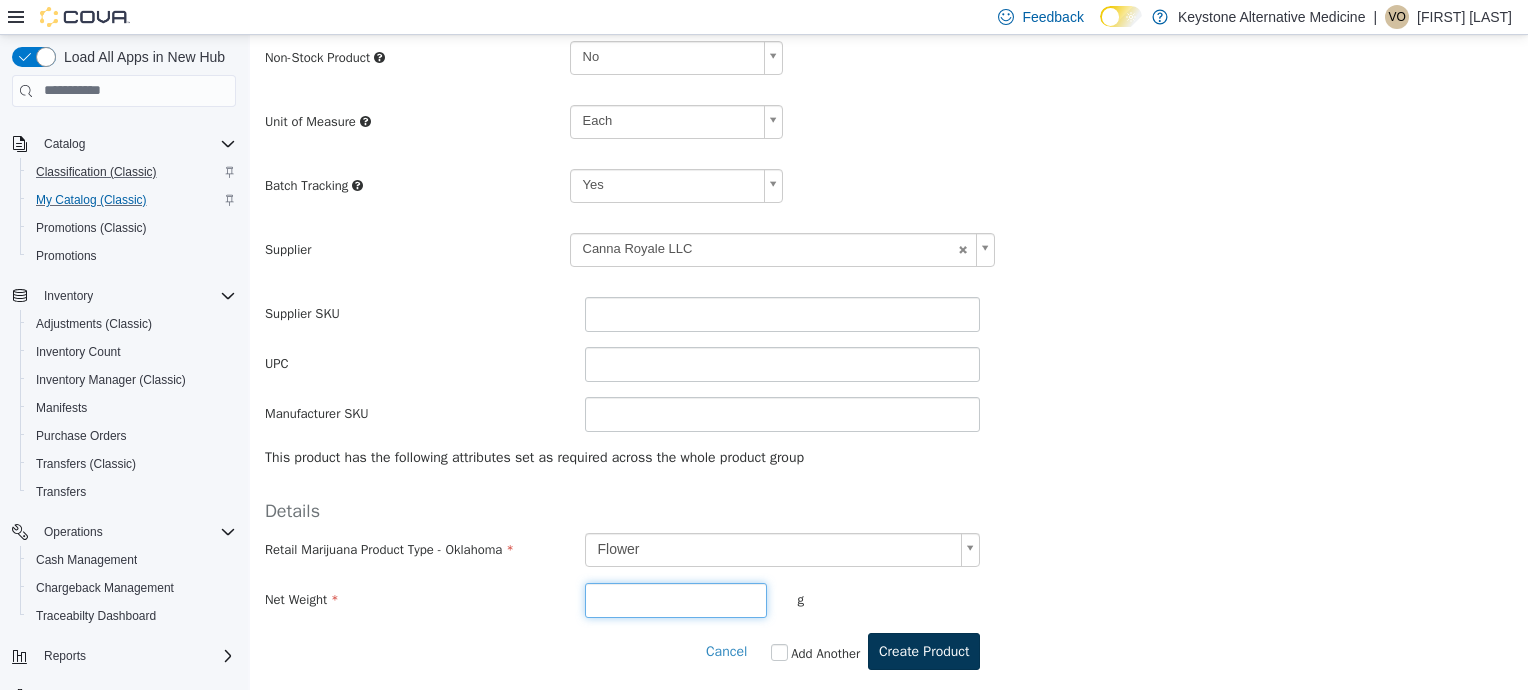 type on "***" 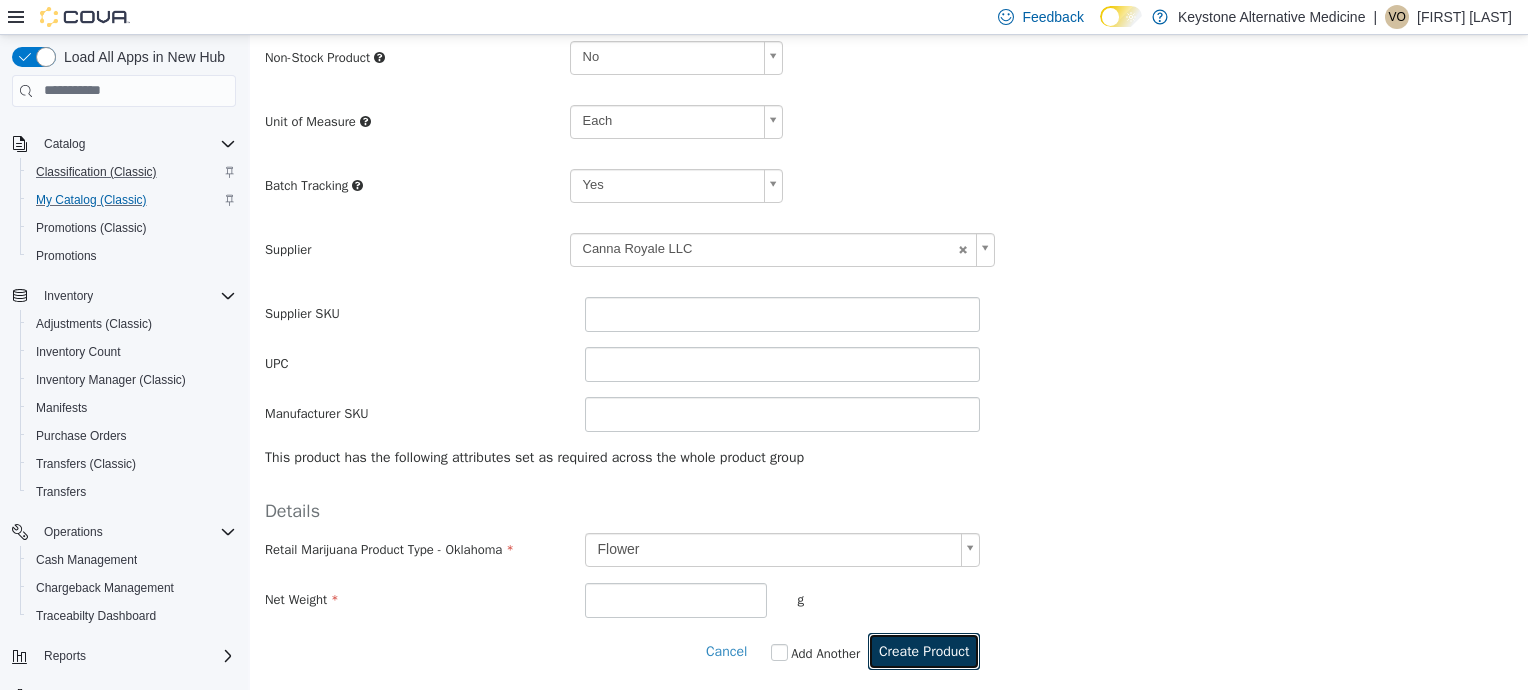 click on "Create Product" at bounding box center (924, 650) 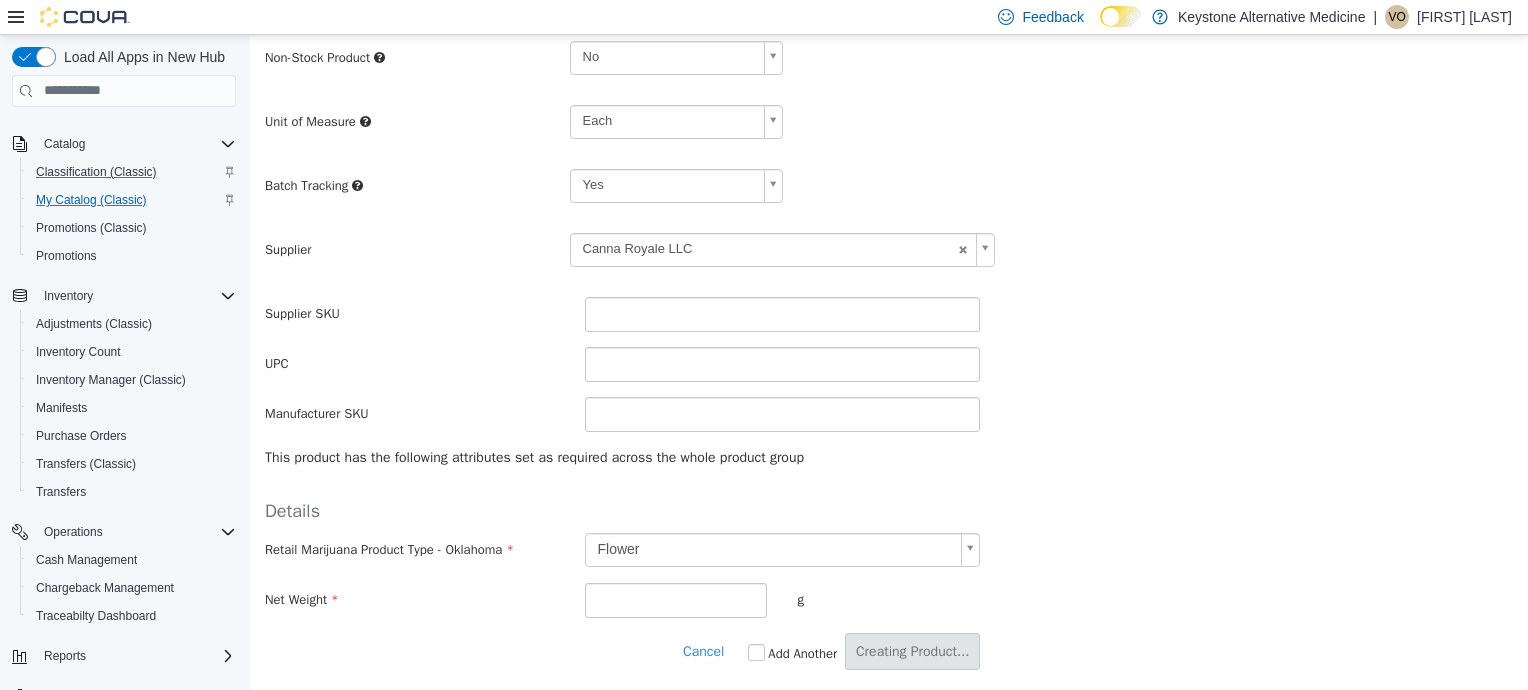 scroll, scrollTop: 0, scrollLeft: 0, axis: both 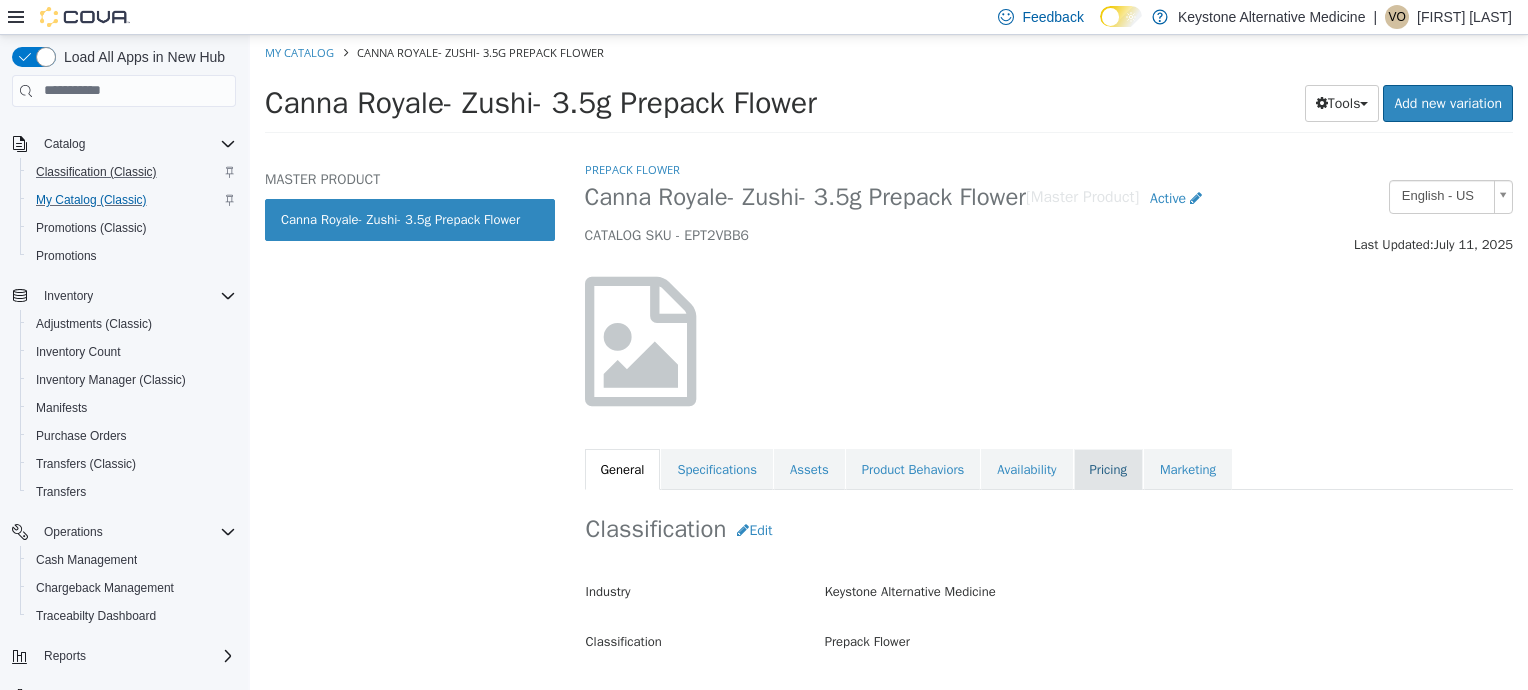 click on "Pricing" at bounding box center (1108, 469) 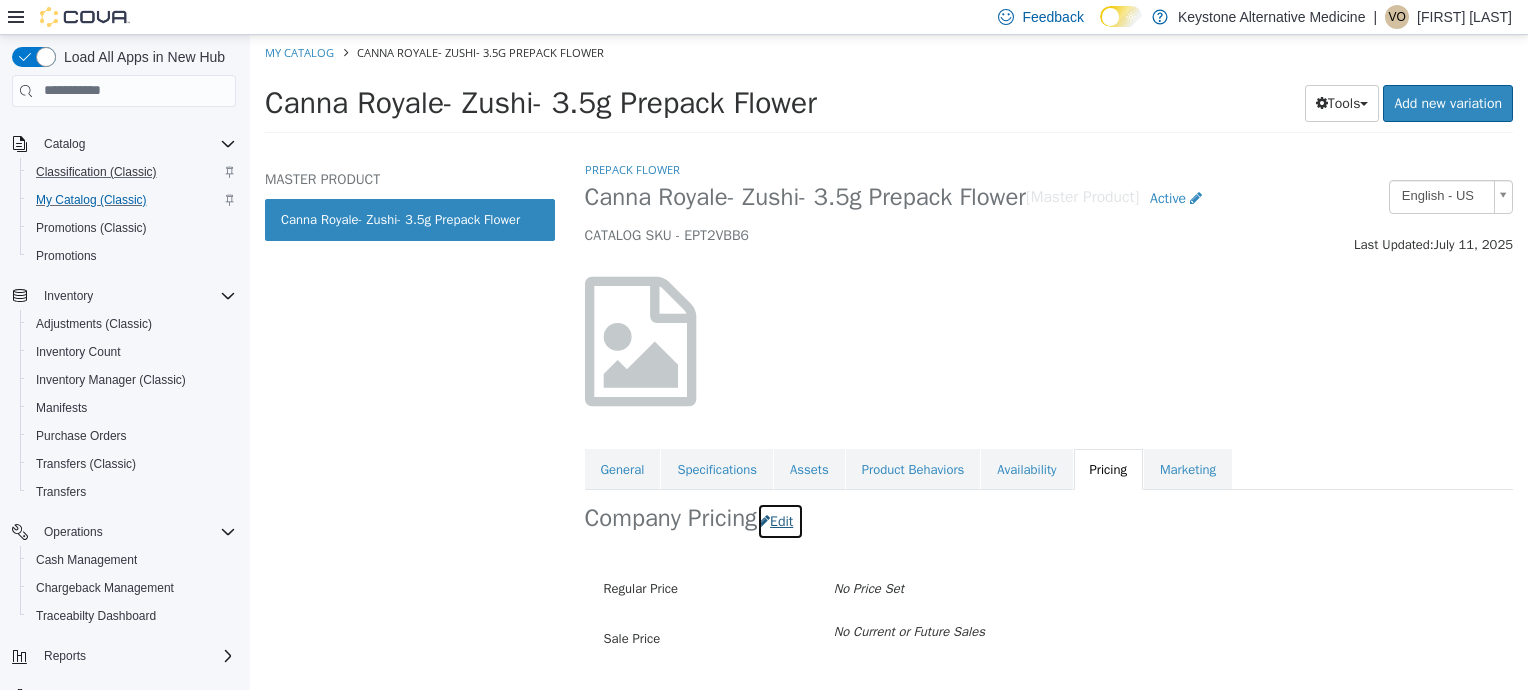 click on "Edit" at bounding box center [780, 520] 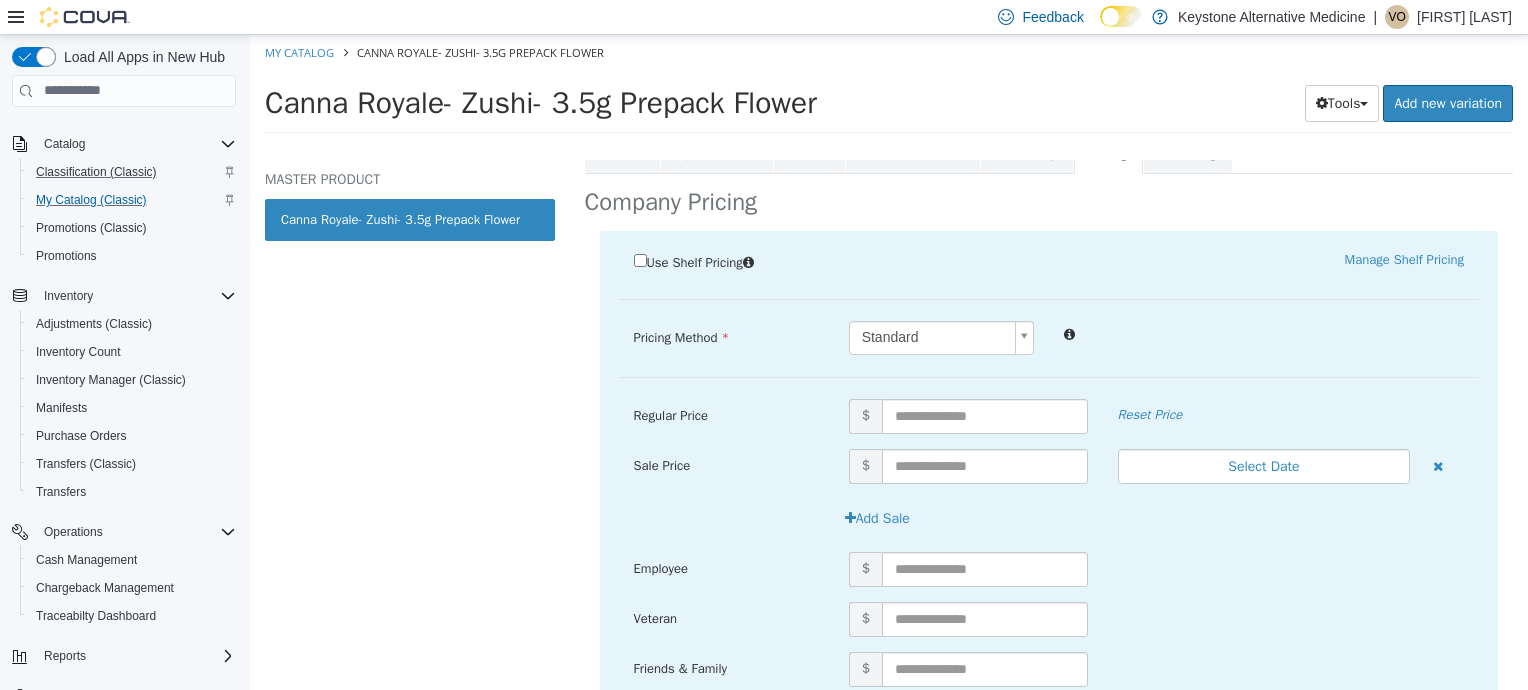scroll, scrollTop: 341, scrollLeft: 0, axis: vertical 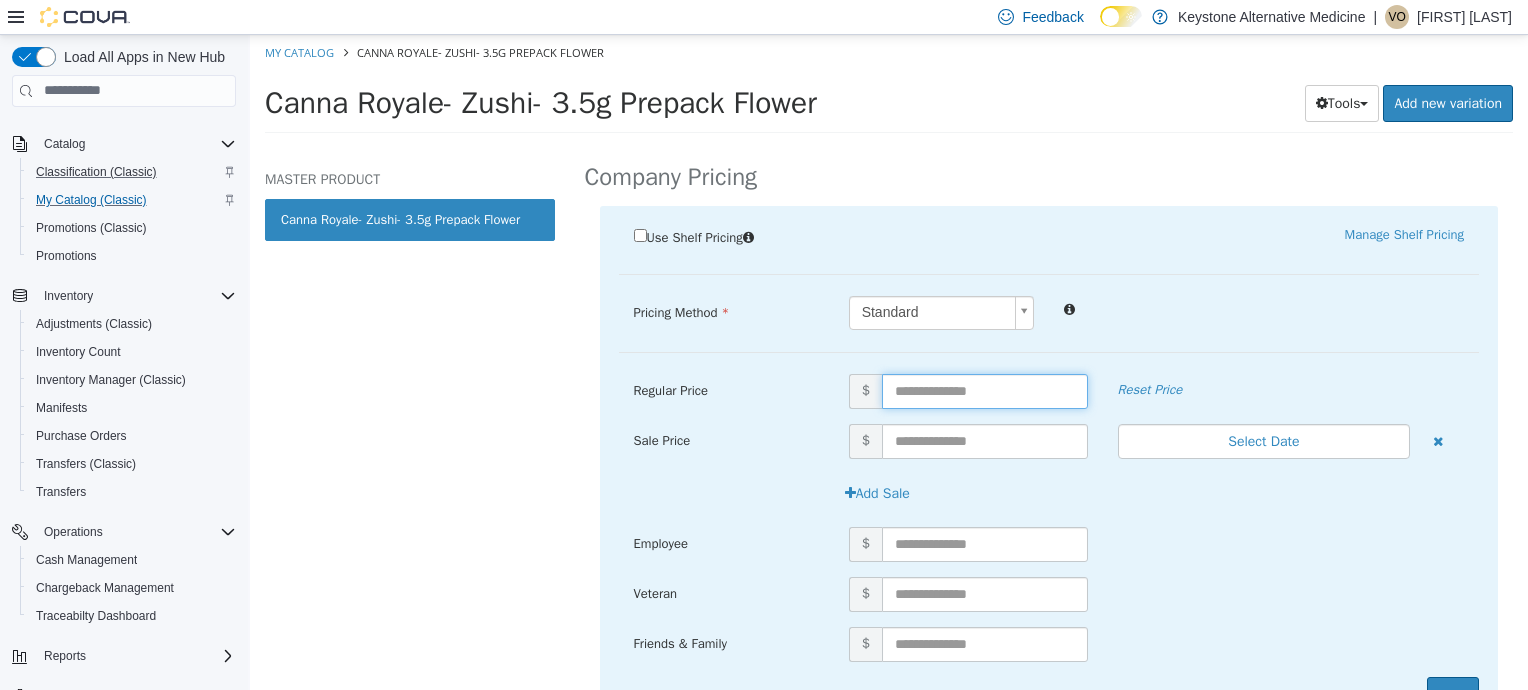 click at bounding box center [985, 390] 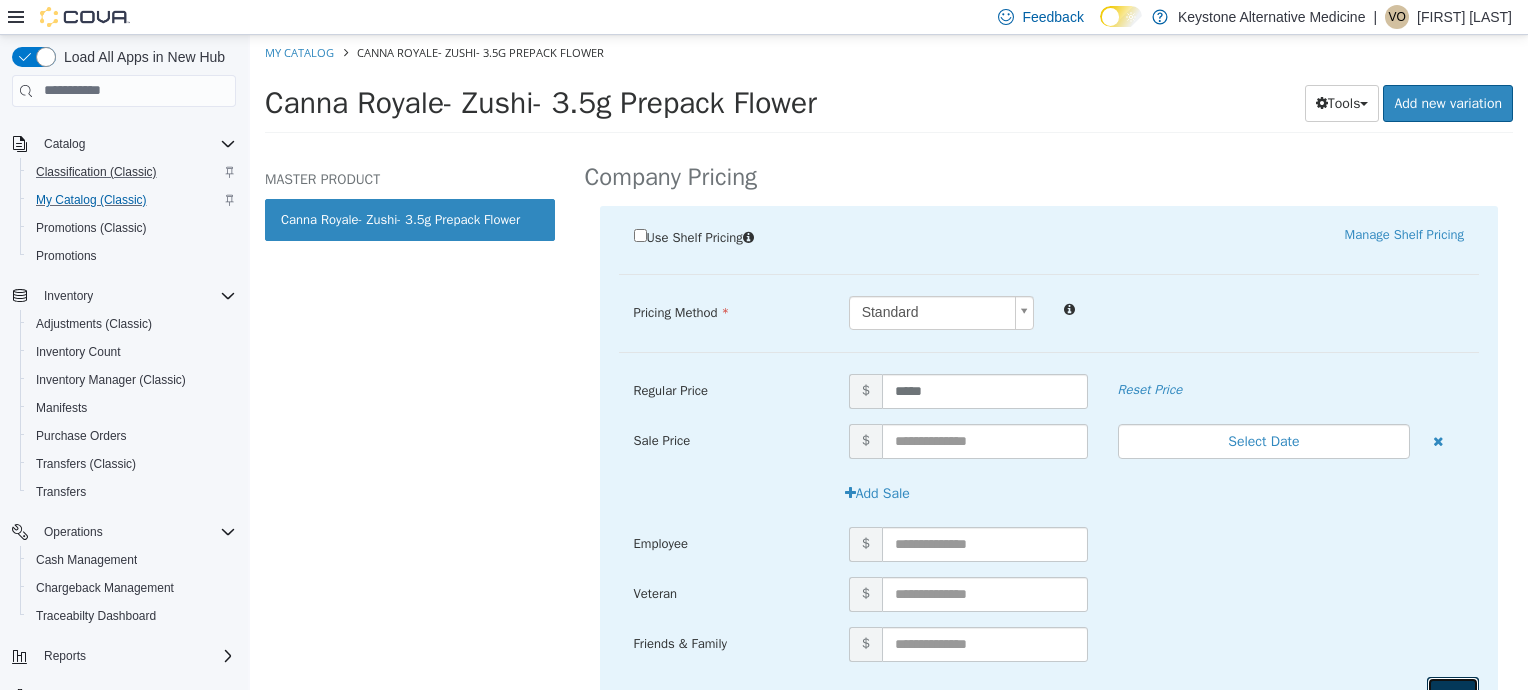click on "Save" at bounding box center [1453, 694] 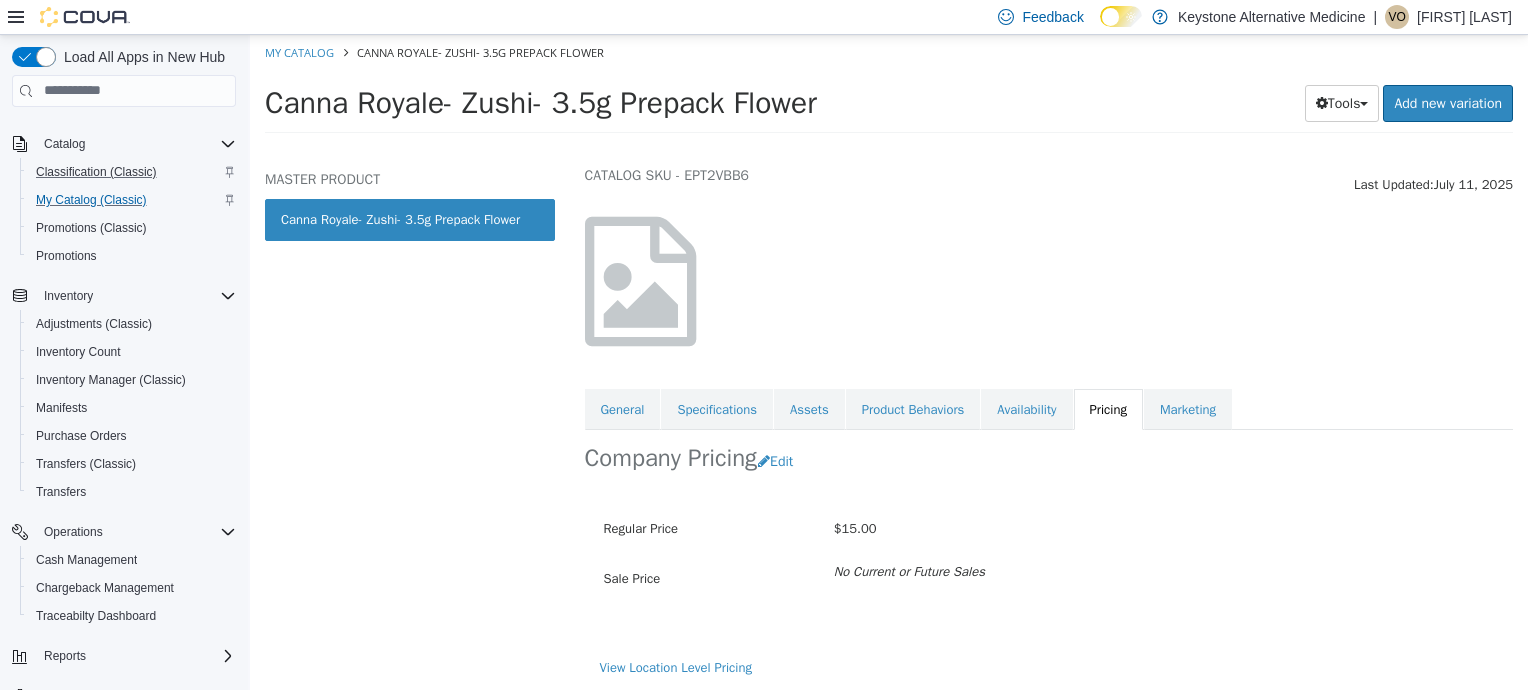 scroll, scrollTop: 0, scrollLeft: 0, axis: both 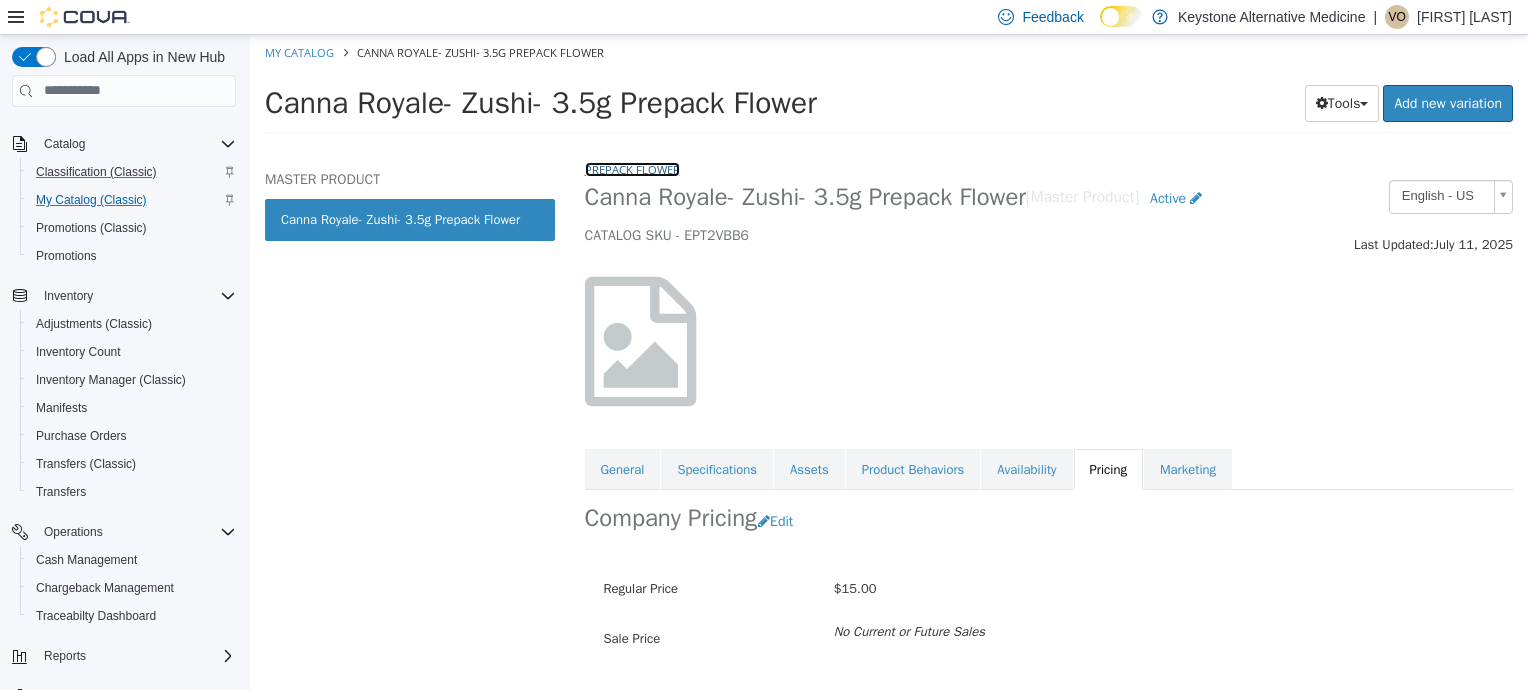 click on "Prepack Flower" at bounding box center (632, 168) 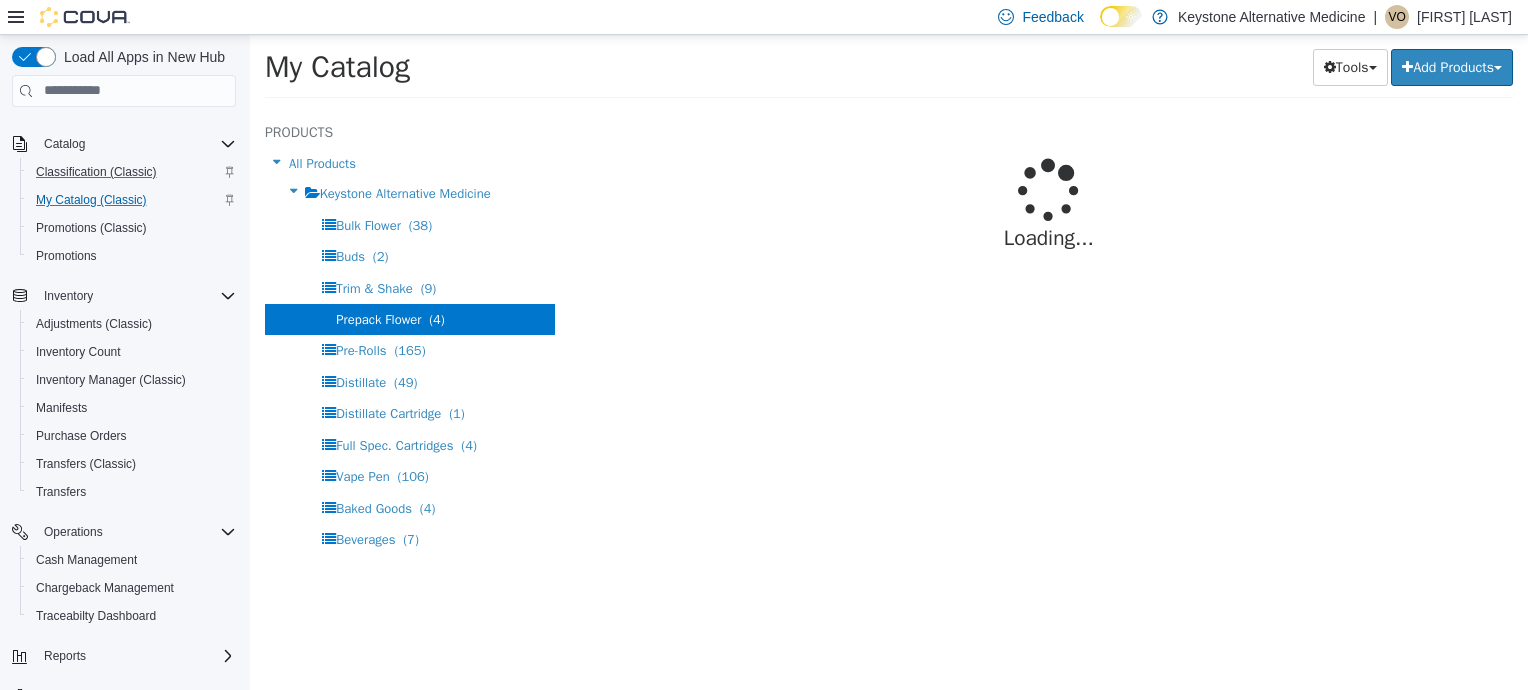 select on "**********" 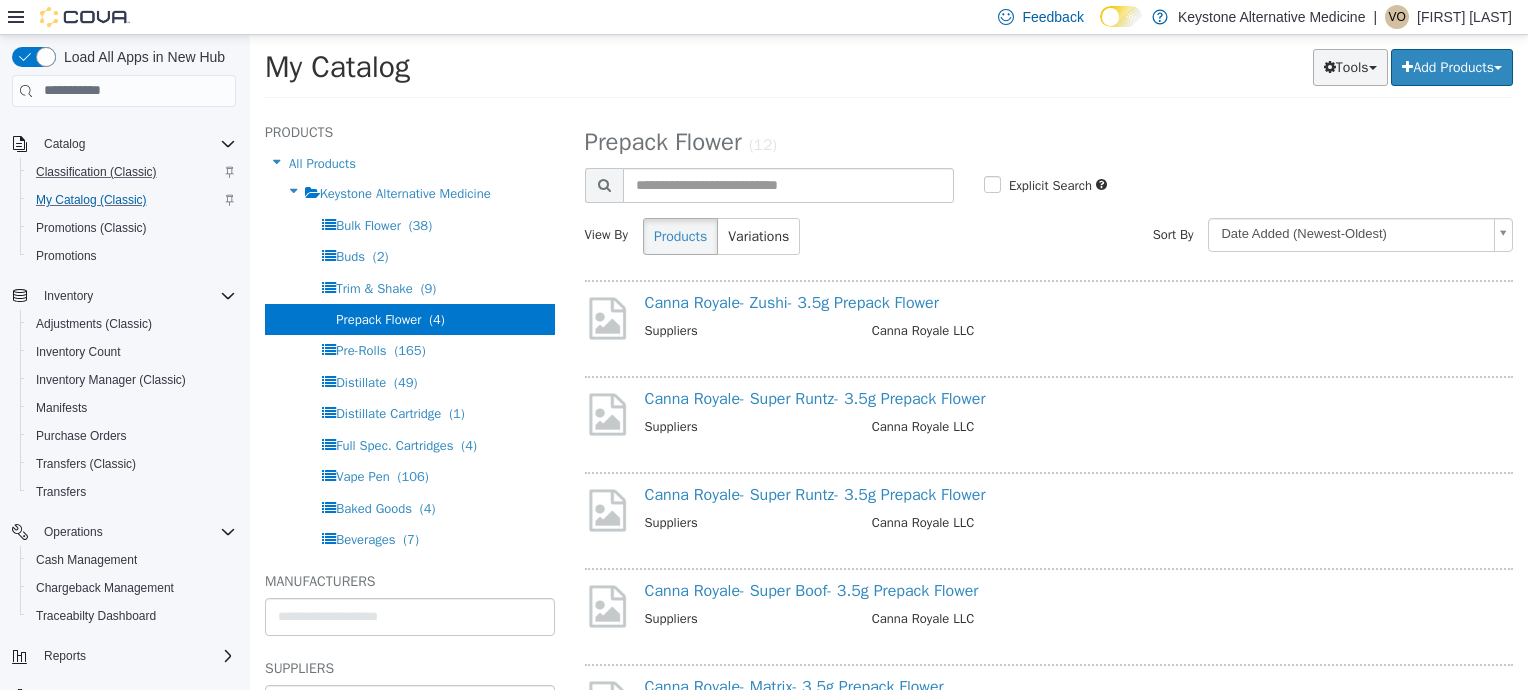 click on "Tools" at bounding box center (1350, 66) 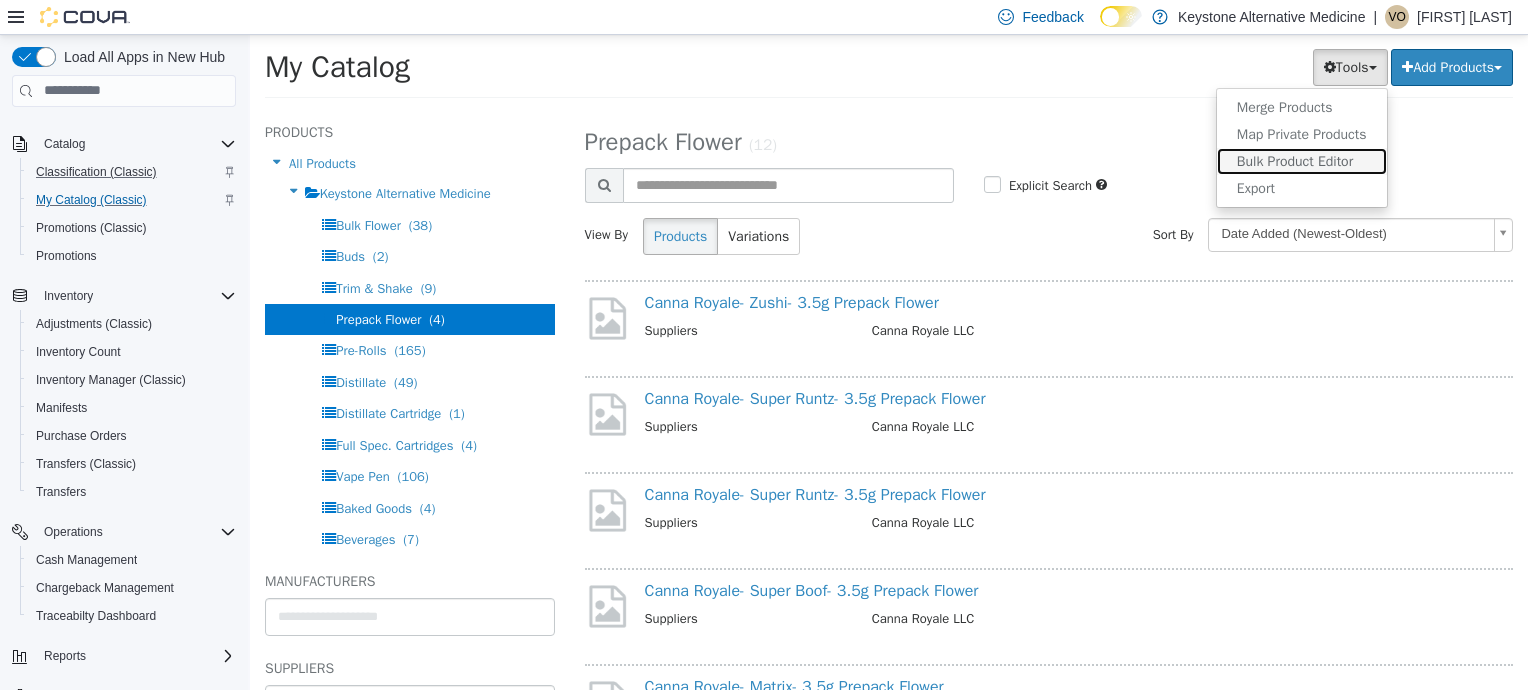 click on "Bulk Product Editor" at bounding box center (1302, 160) 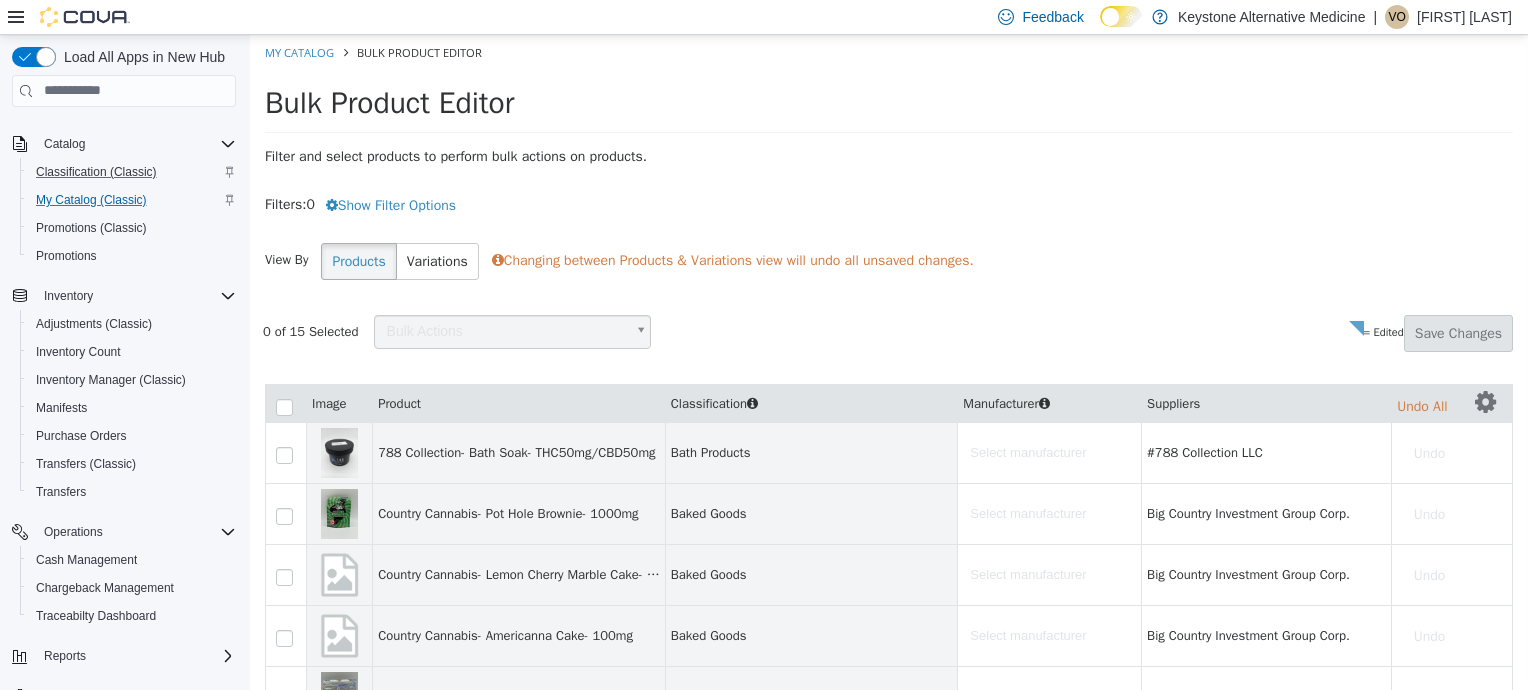 click on "Bulk Actions" at bounding box center (499, 331) 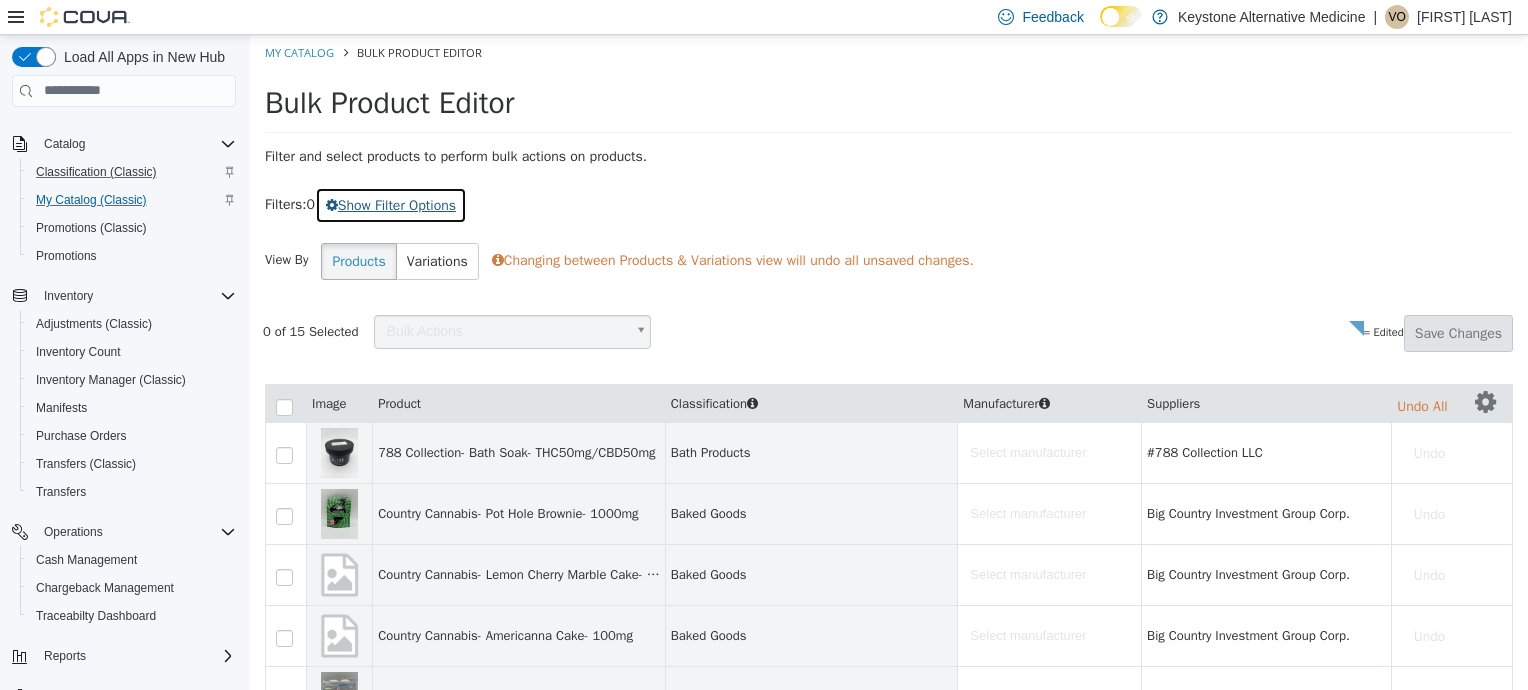click on "Show Filter Options" at bounding box center (391, 204) 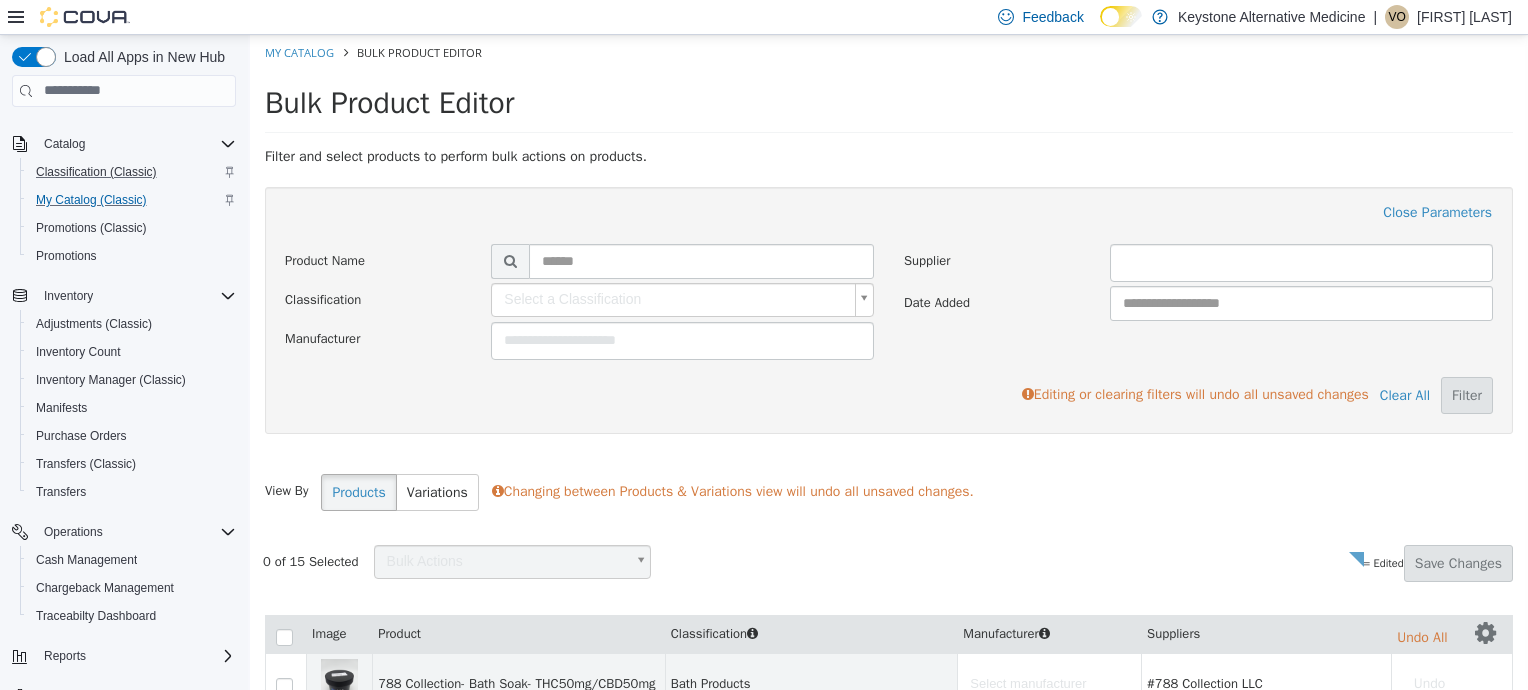 click at bounding box center (1347, 262) 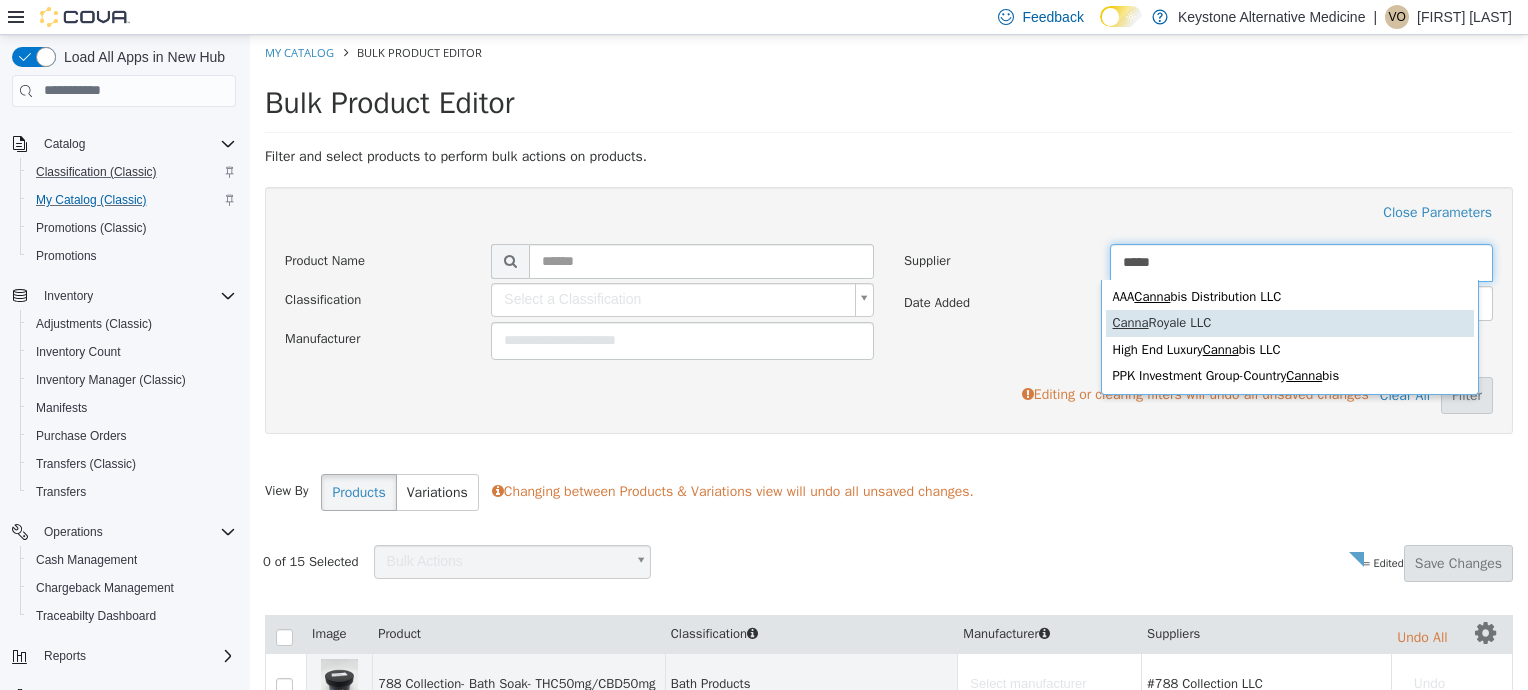 type on "*****" 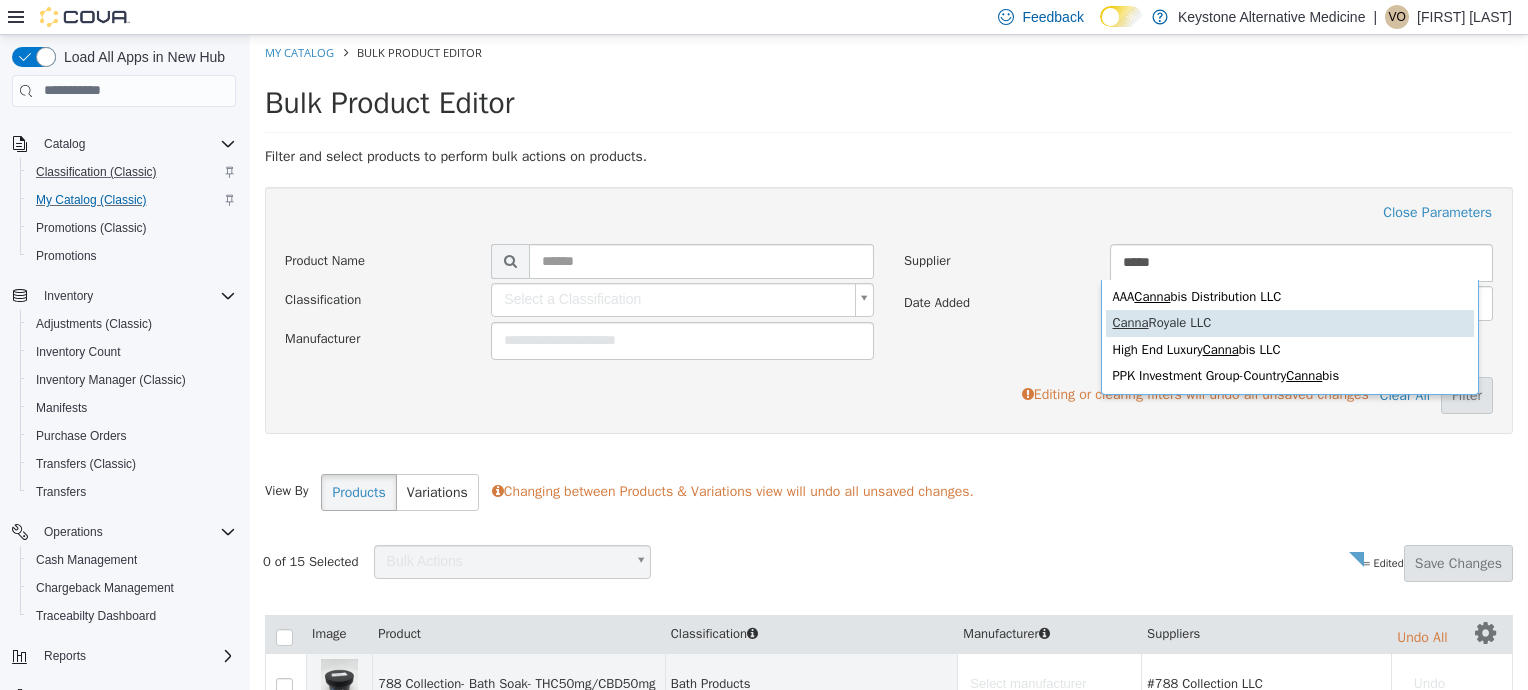 type 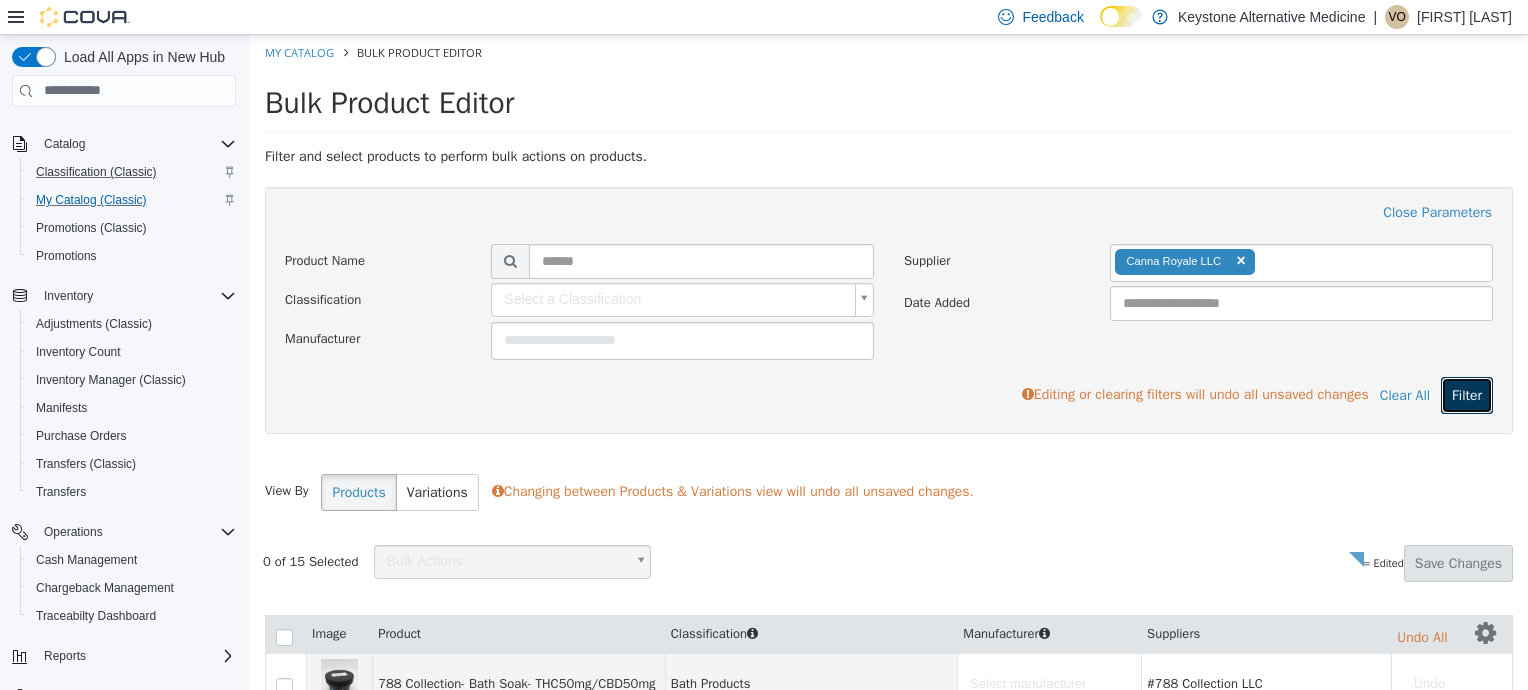 click on "Filter" at bounding box center (1467, 394) 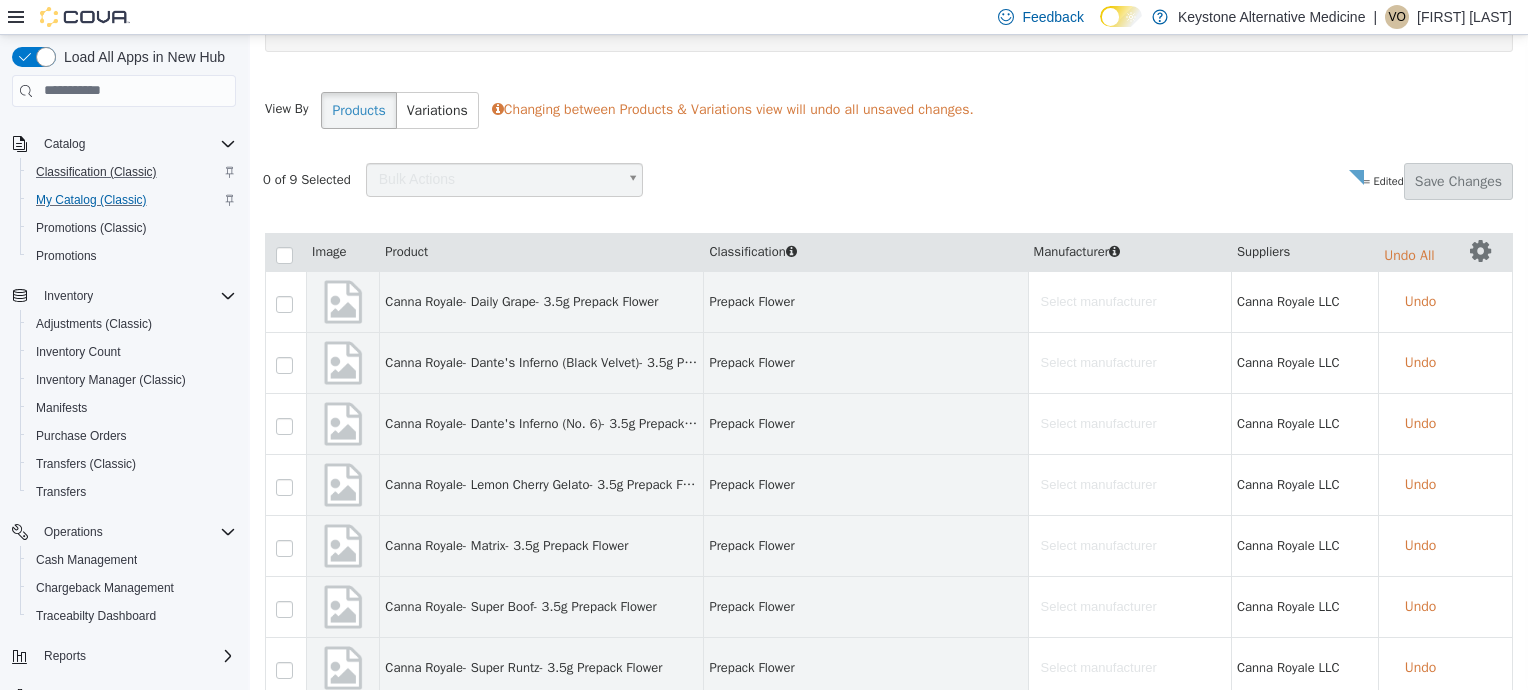 scroll, scrollTop: 393, scrollLeft: 0, axis: vertical 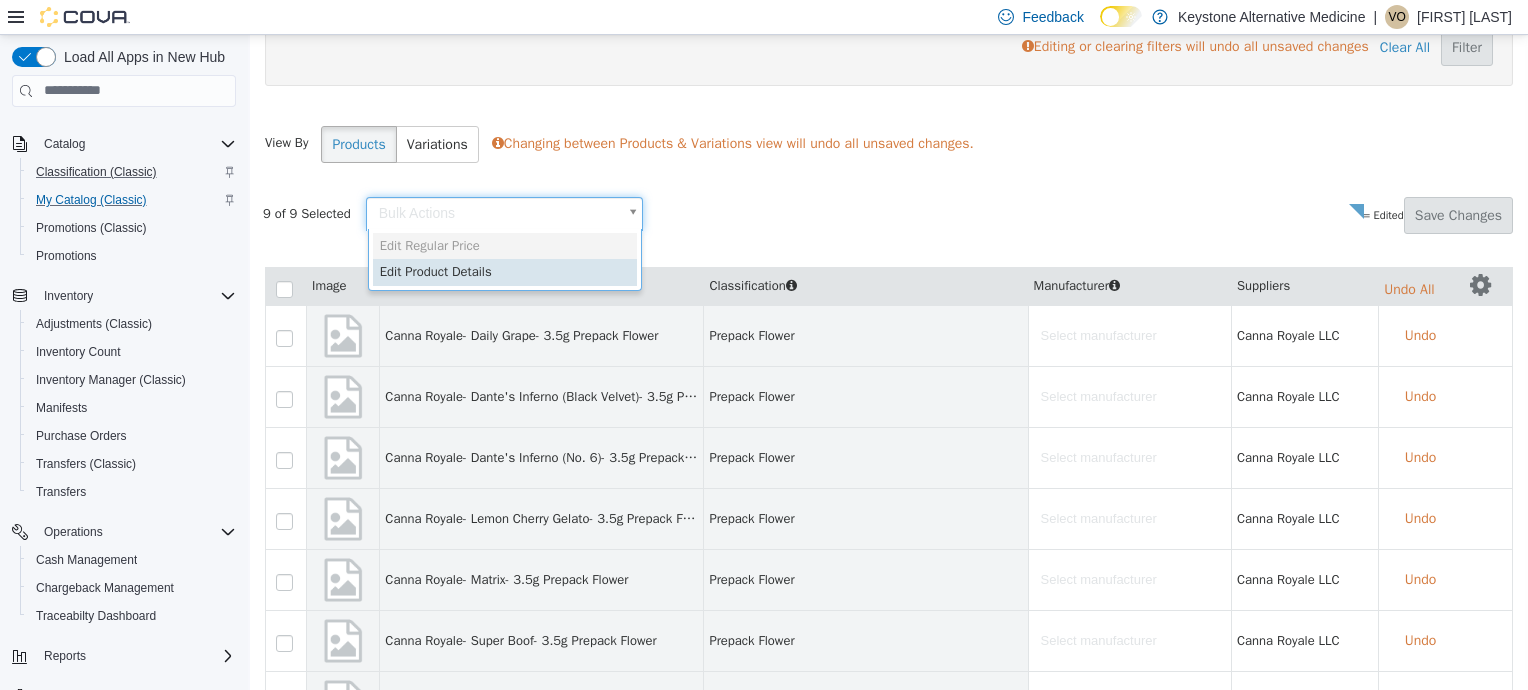 click on "**********" at bounding box center (889, 299) 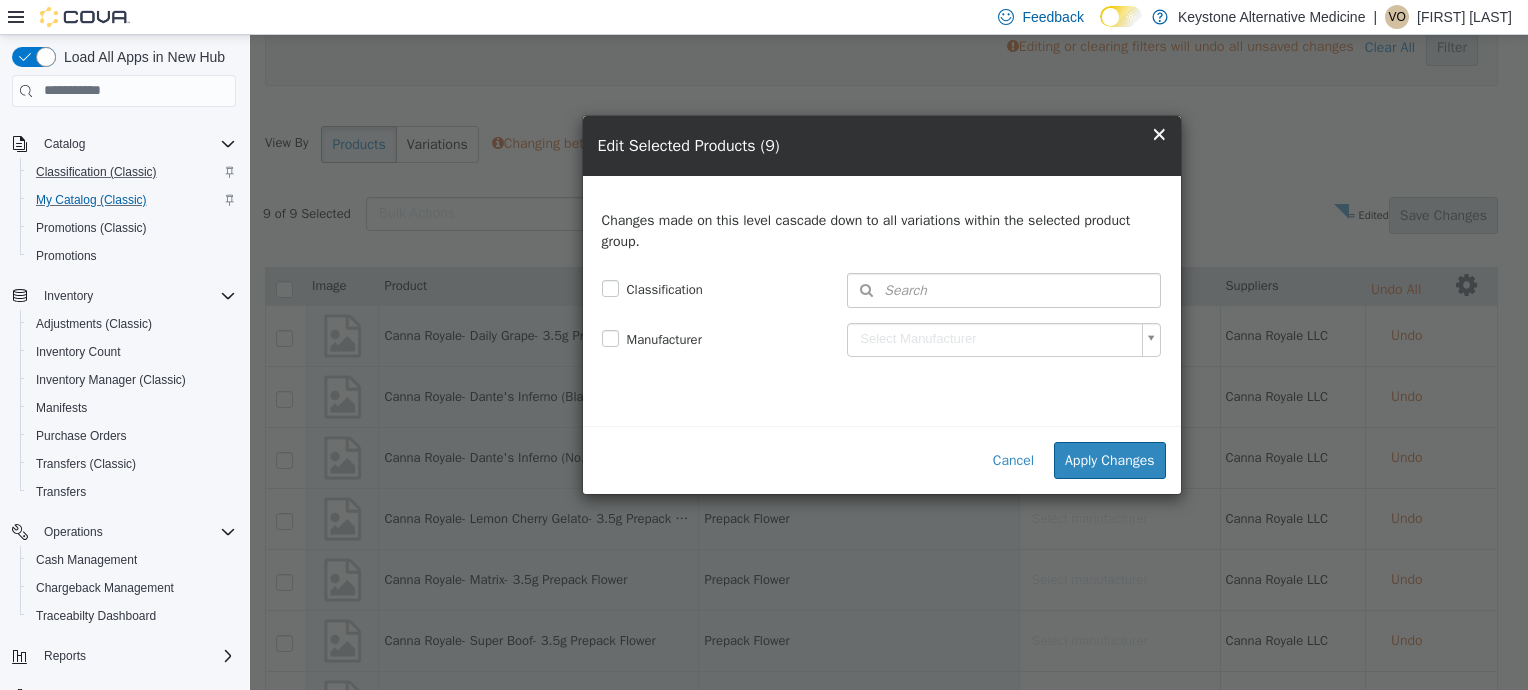 click on "×" at bounding box center [1159, 132] 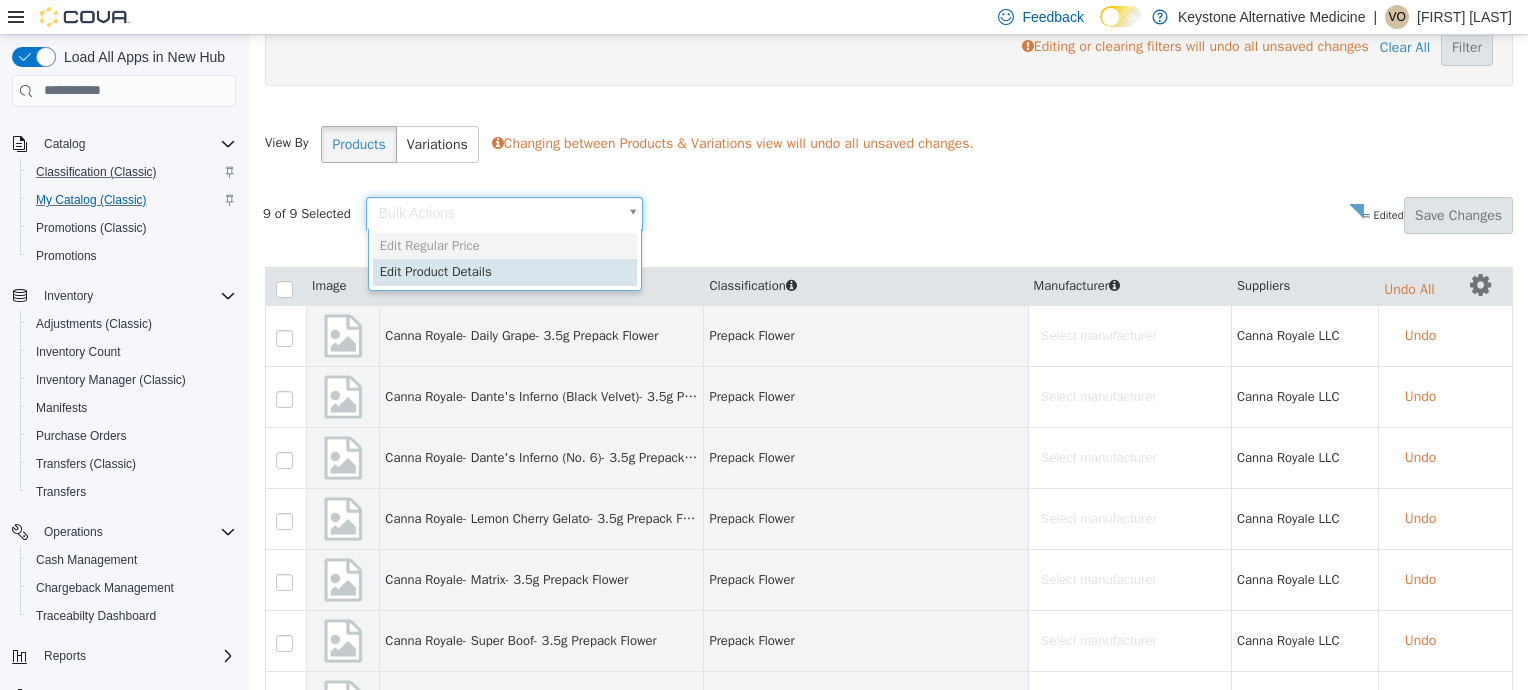 click on "**********" at bounding box center [889, 299] 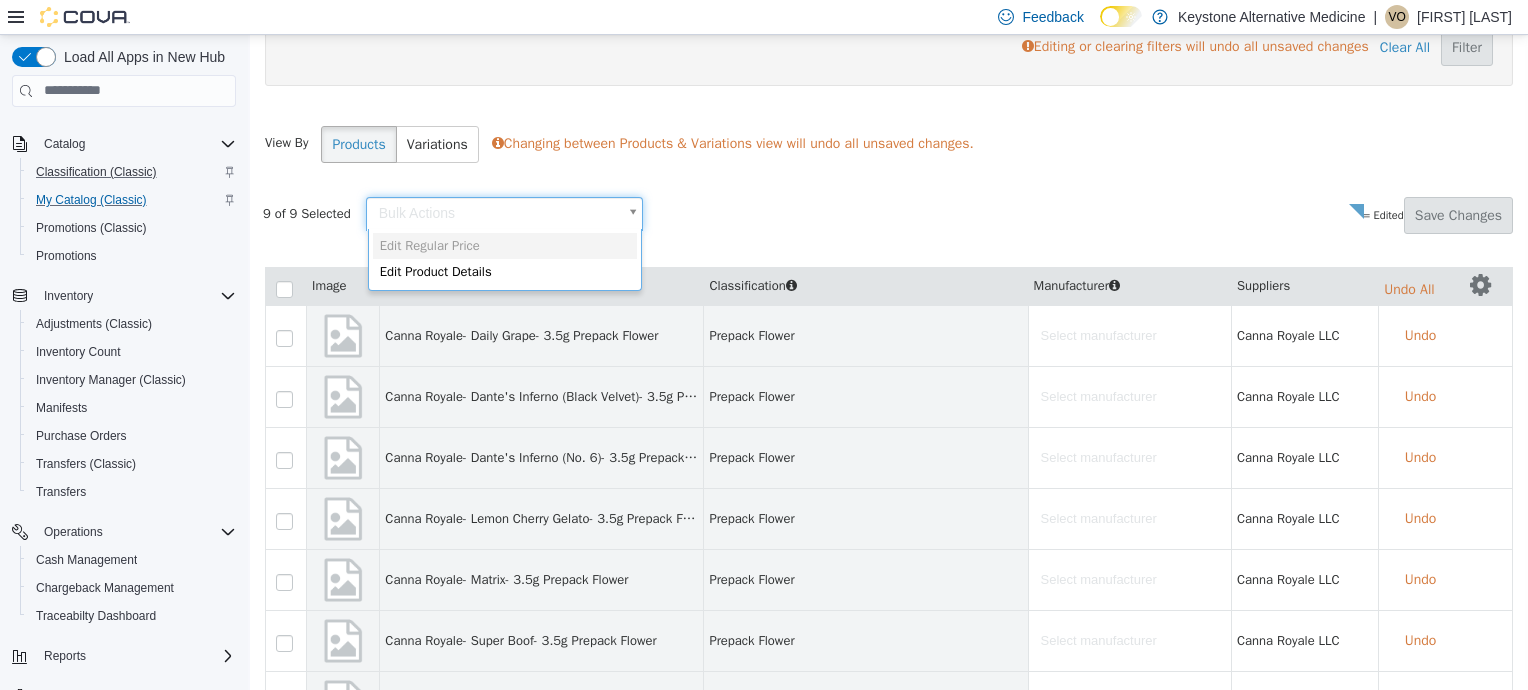 click on "Edit Regular Price" at bounding box center [505, 245] 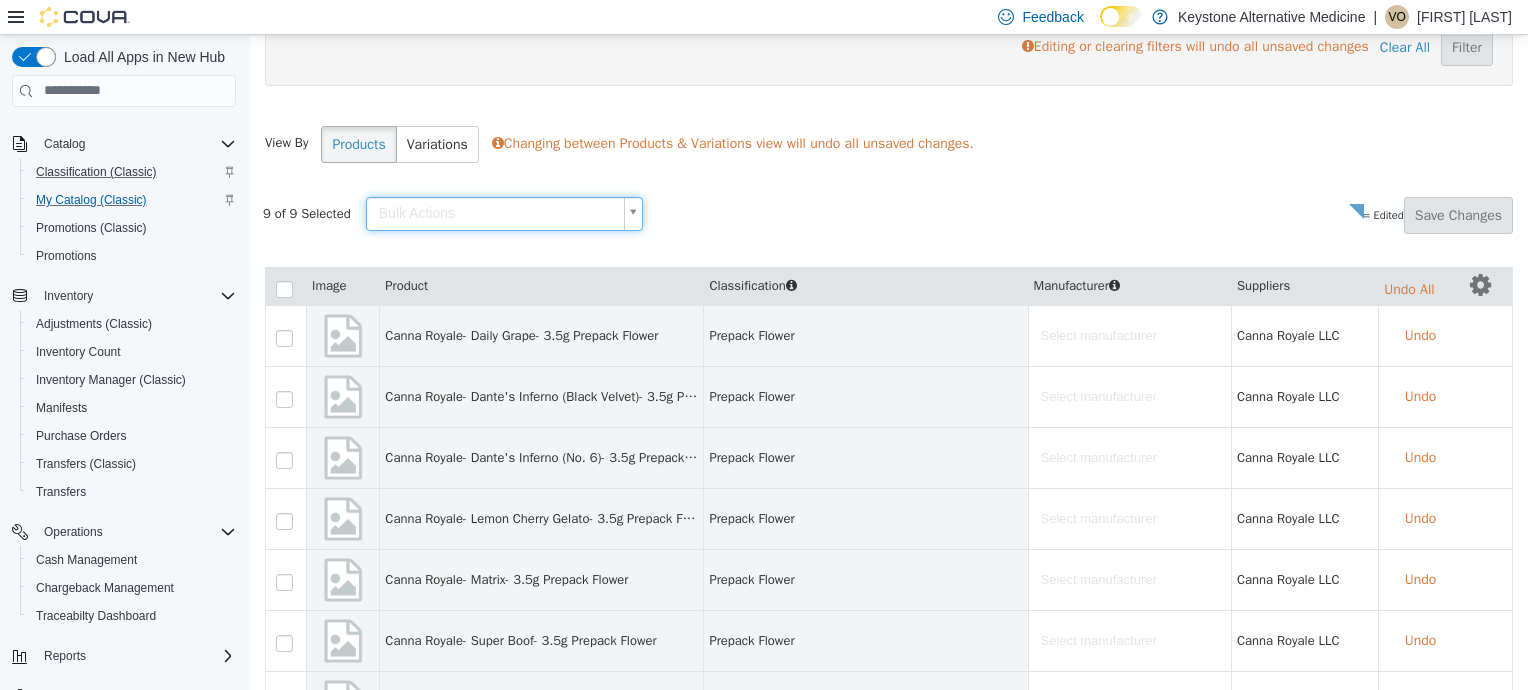 click on "**********" at bounding box center [889, 299] 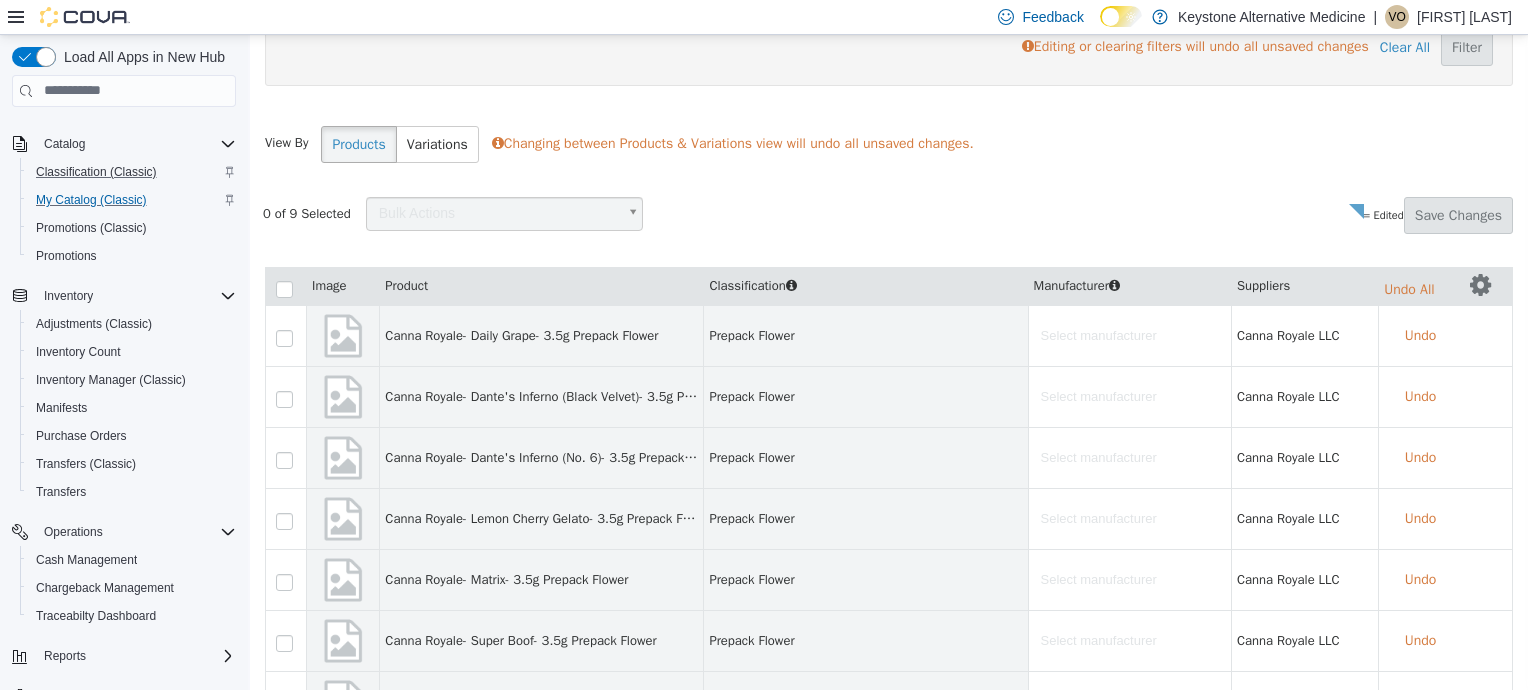 click on "View By Products Variations
Changing between Products & Variations view will undo
all unsaved changes." at bounding box center (889, 151) 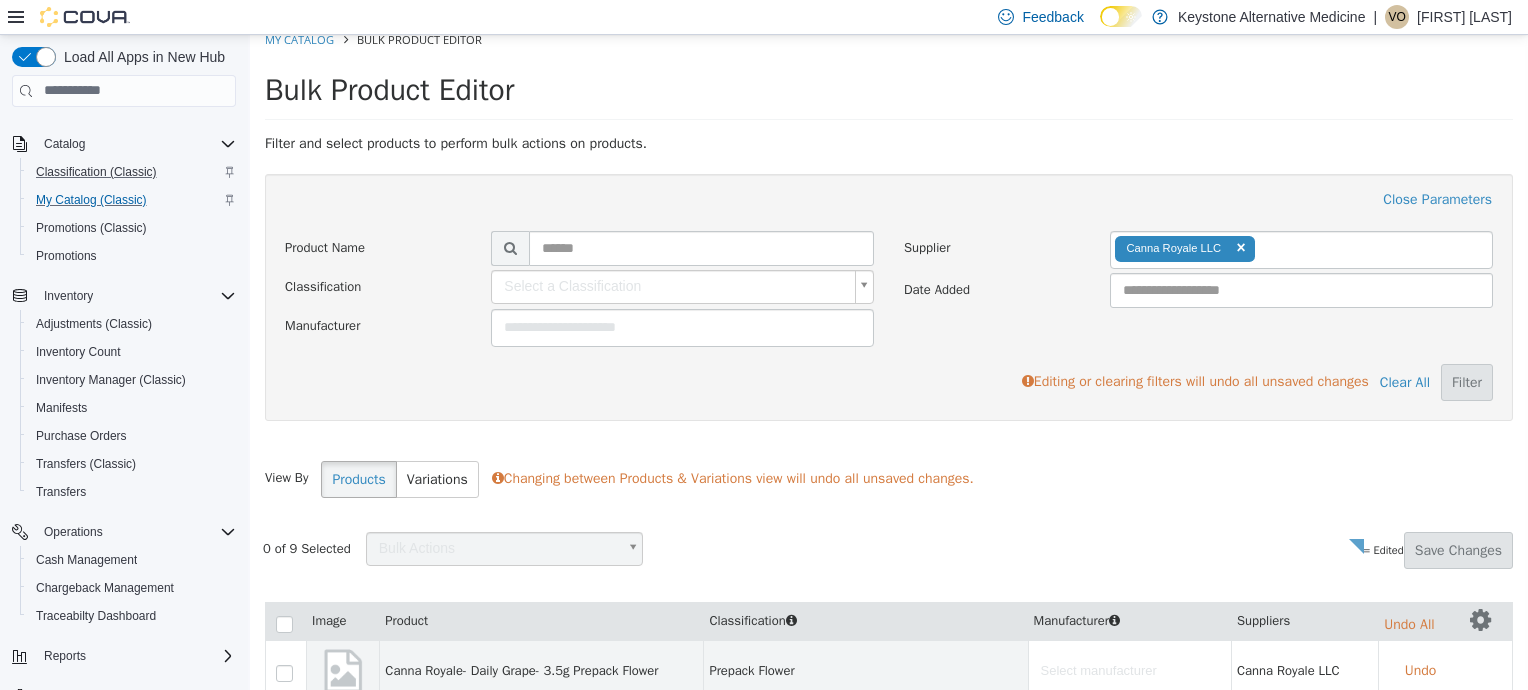 scroll, scrollTop: 12, scrollLeft: 0, axis: vertical 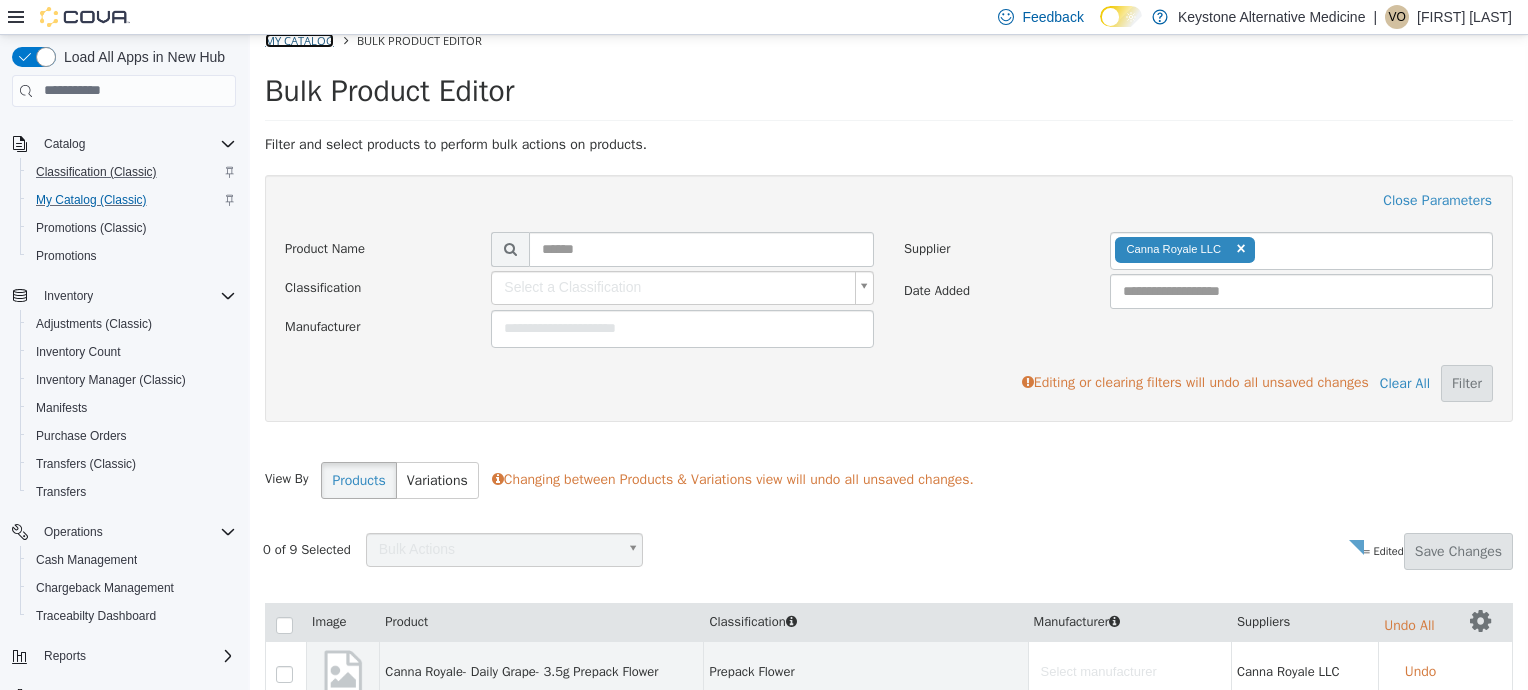 click on "My Catalog" at bounding box center [299, 39] 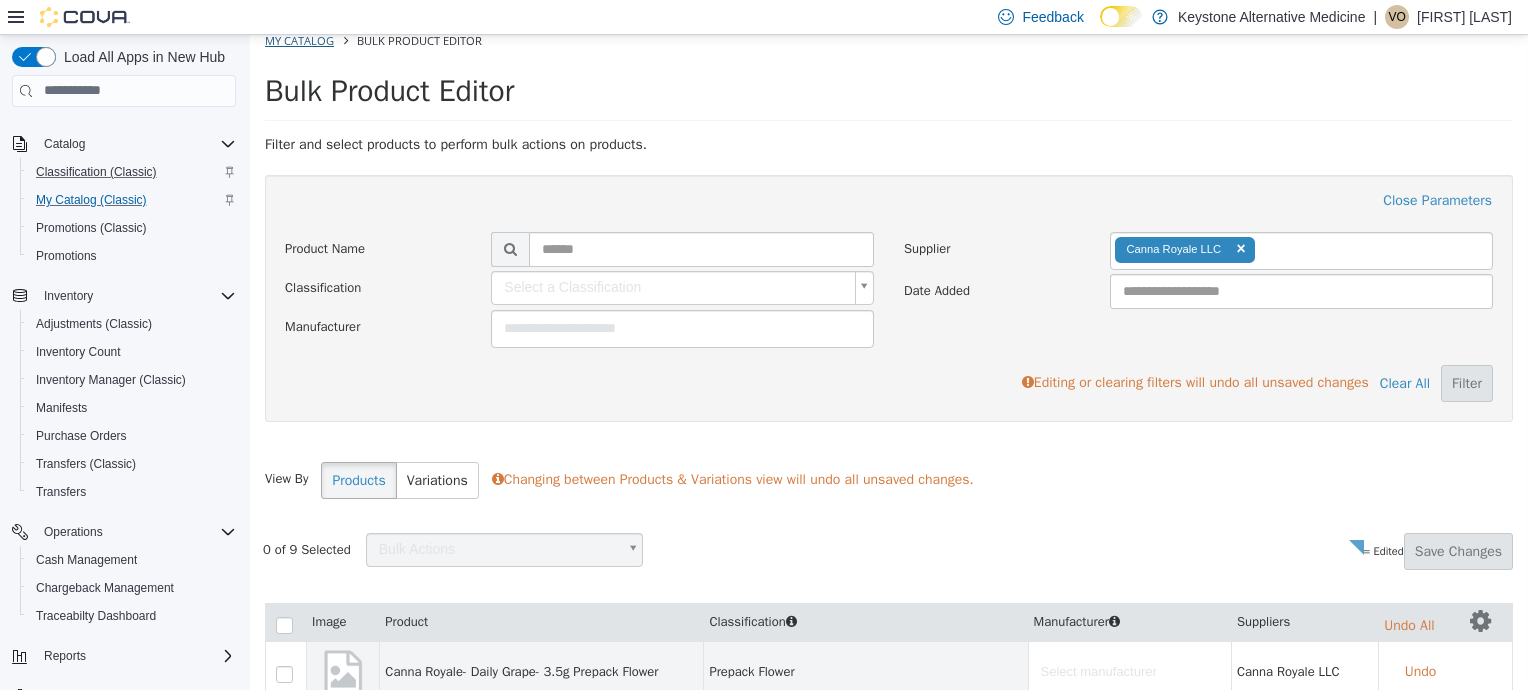 scroll, scrollTop: 0, scrollLeft: 0, axis: both 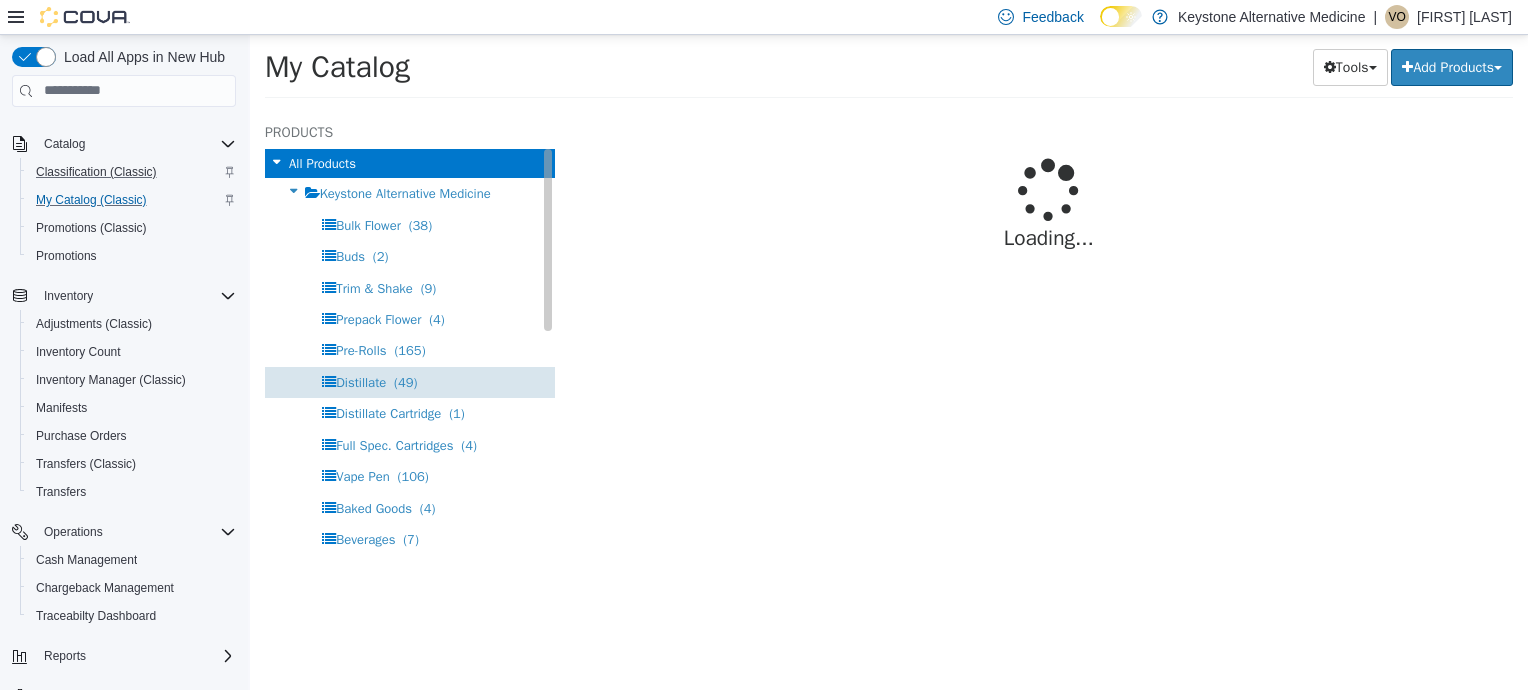select on "**********" 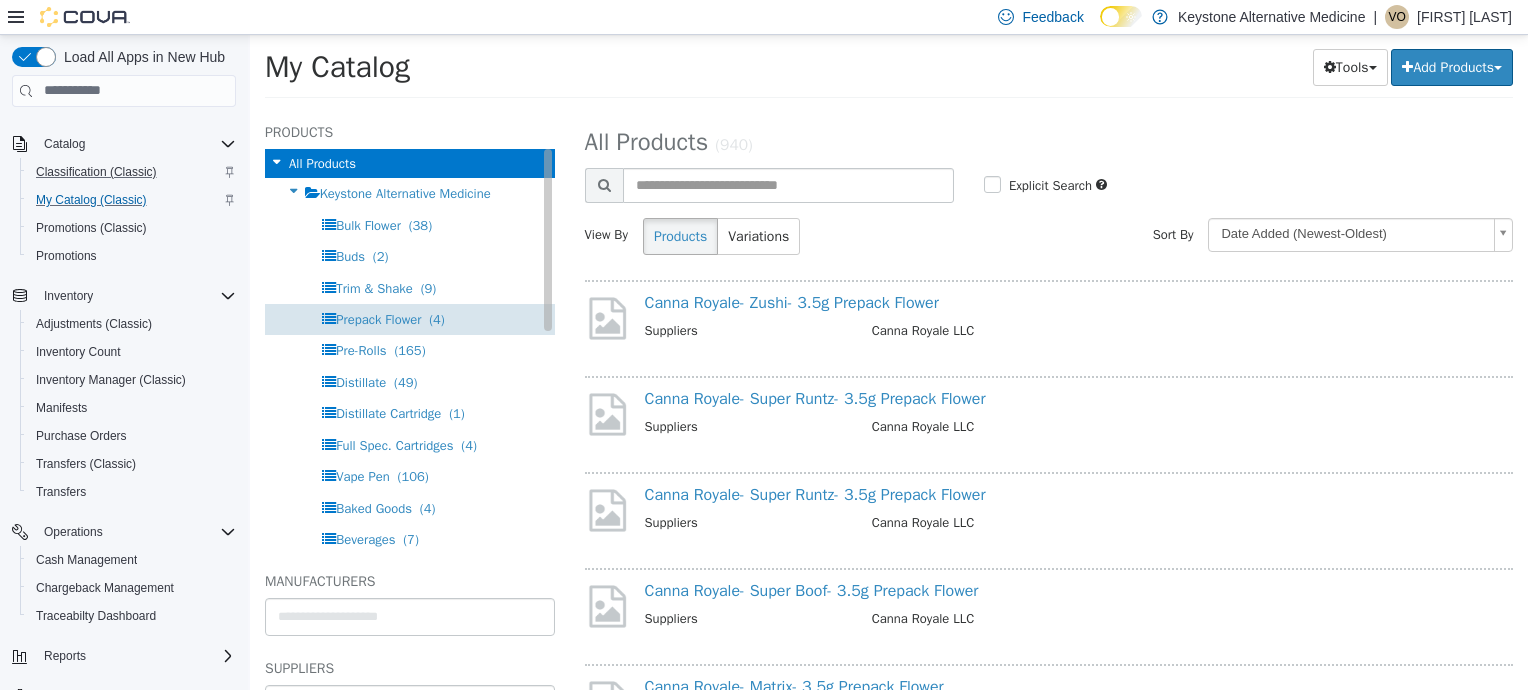 click on "(4)" at bounding box center [437, 318] 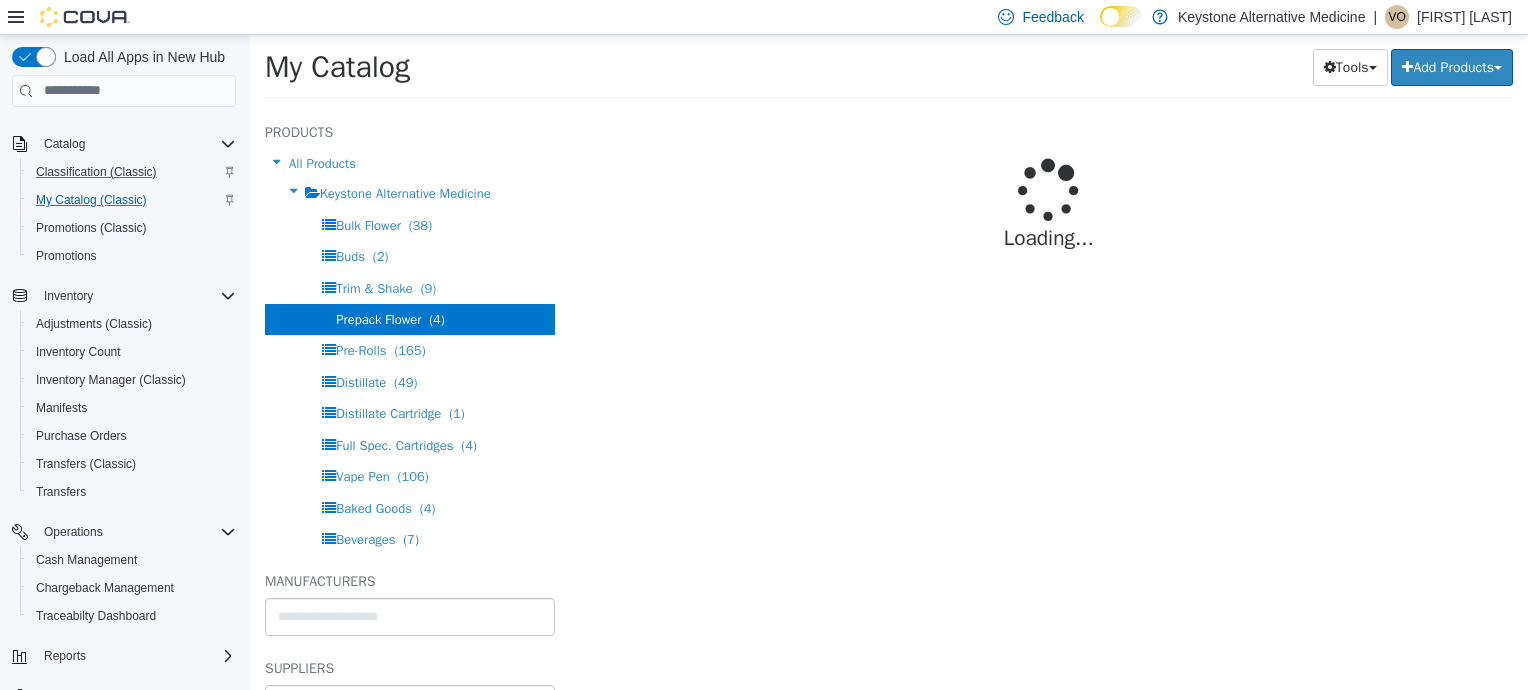 select on "**********" 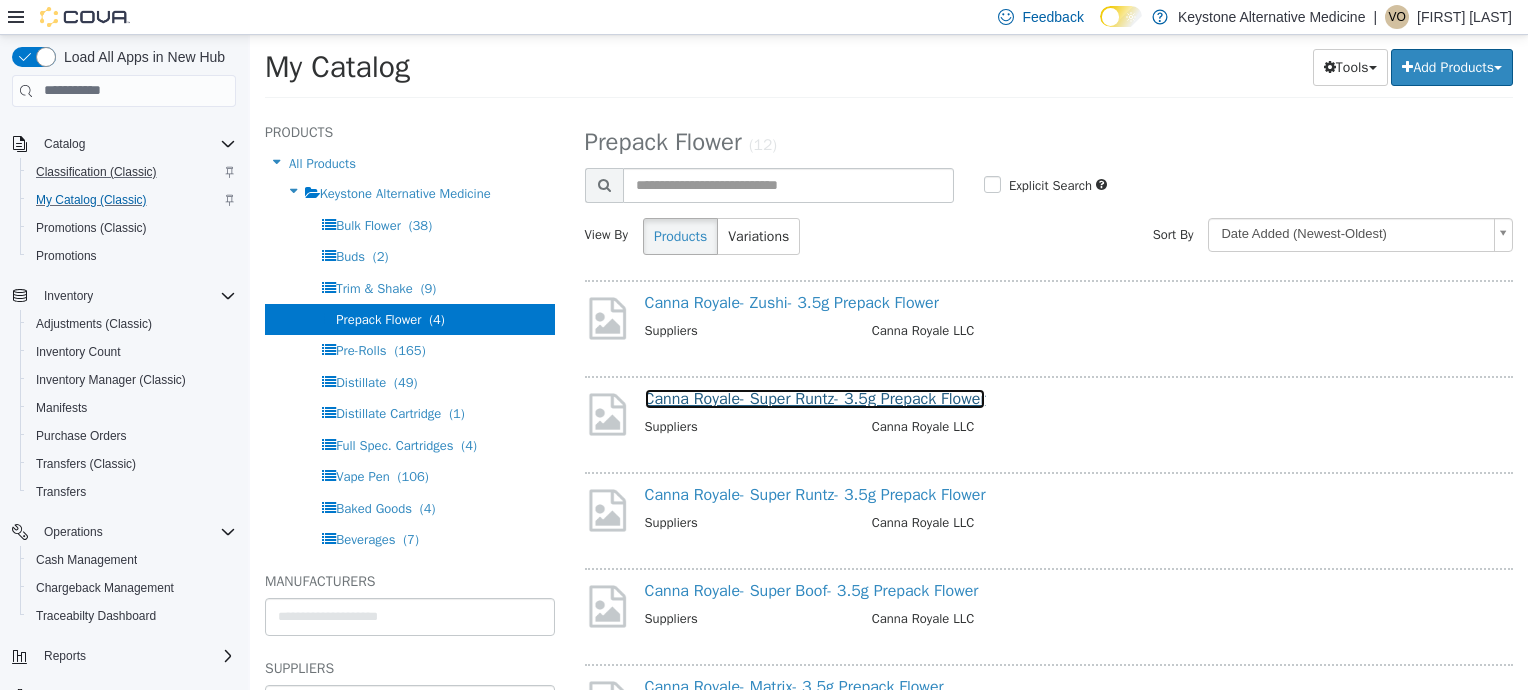 click on "Canna Royale- Super Runtz- 3.5g Prepack Flower" at bounding box center [815, 398] 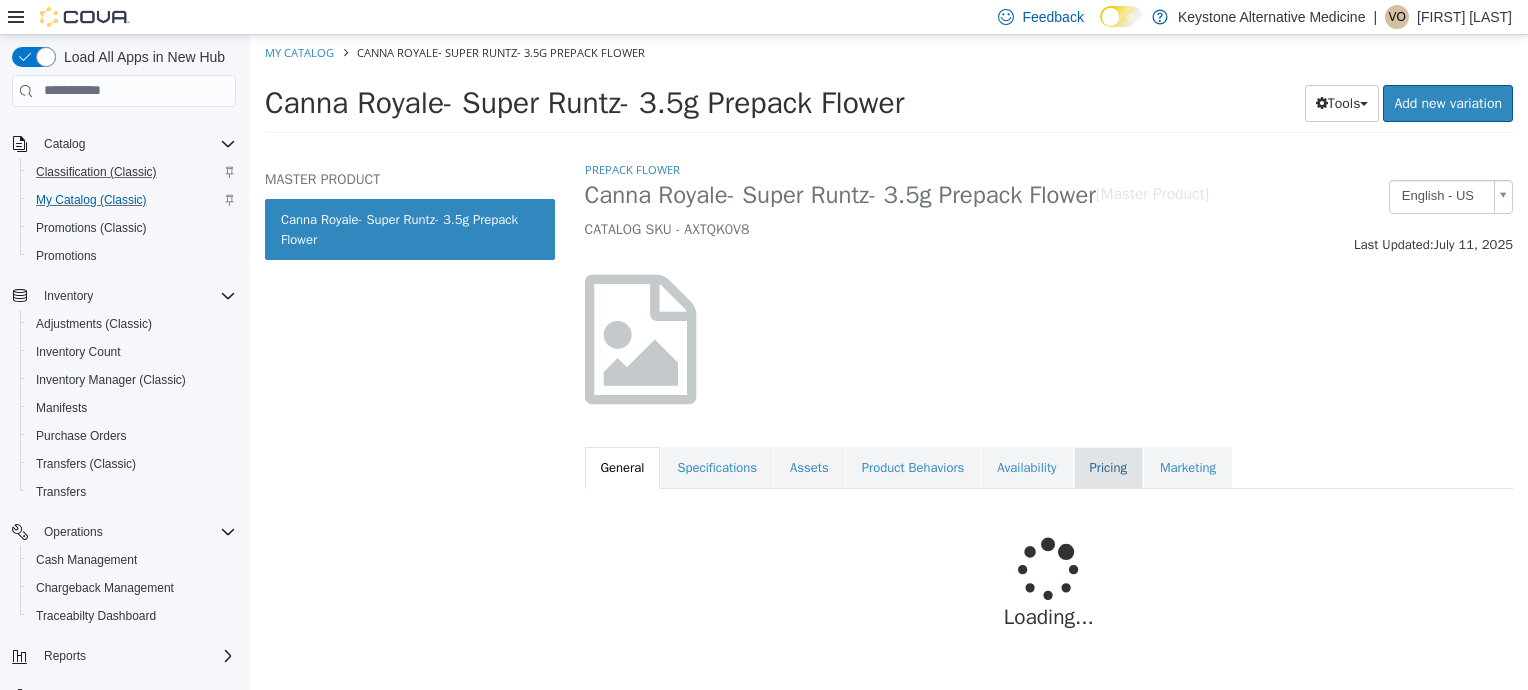 click on "Pricing" at bounding box center [1108, 467] 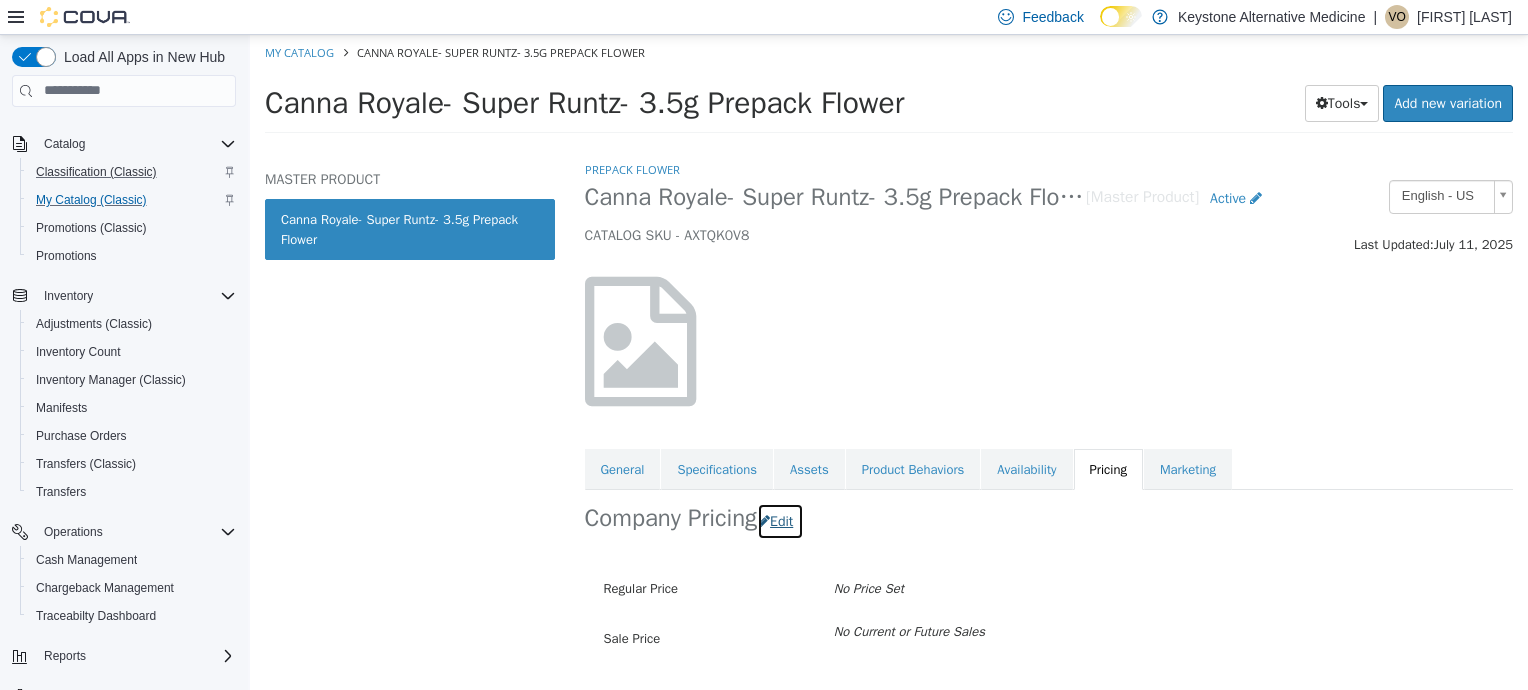click on "Edit" at bounding box center [780, 520] 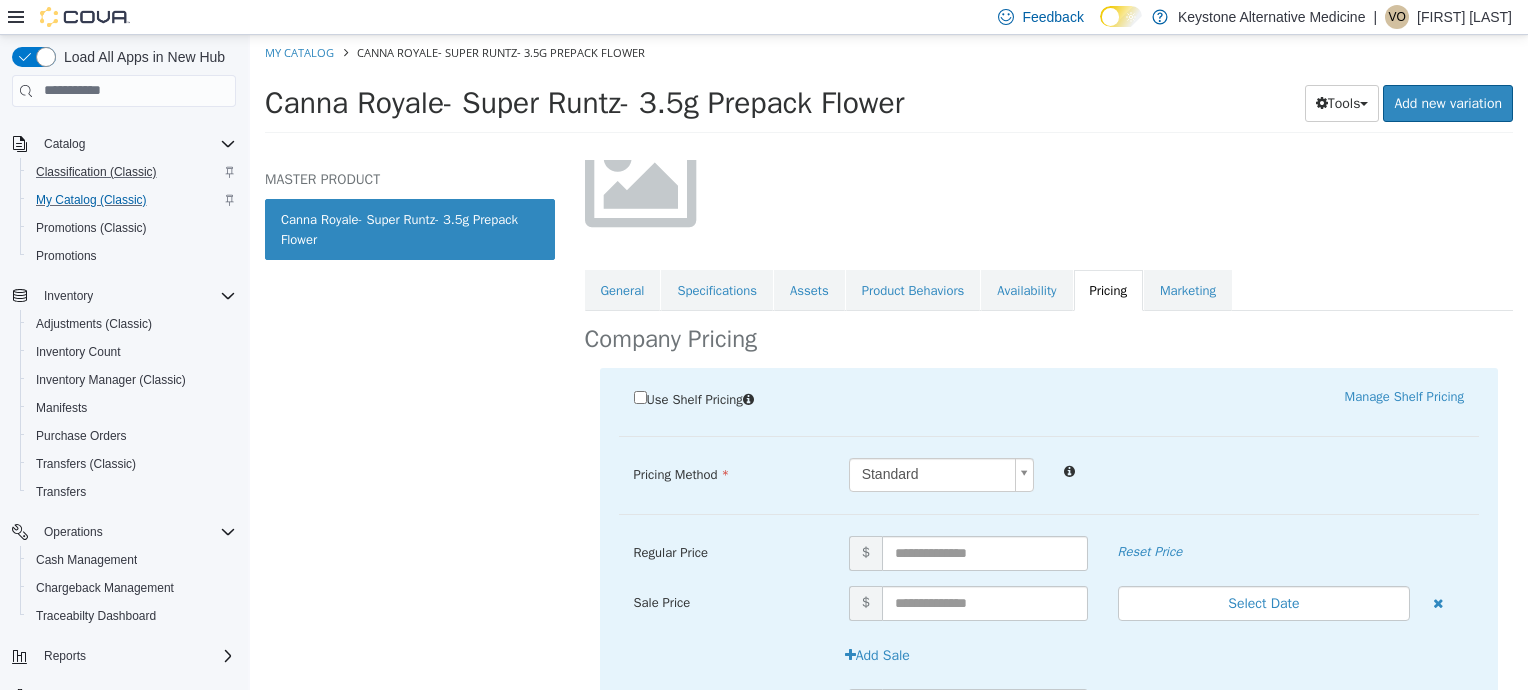 scroll, scrollTop: 314, scrollLeft: 0, axis: vertical 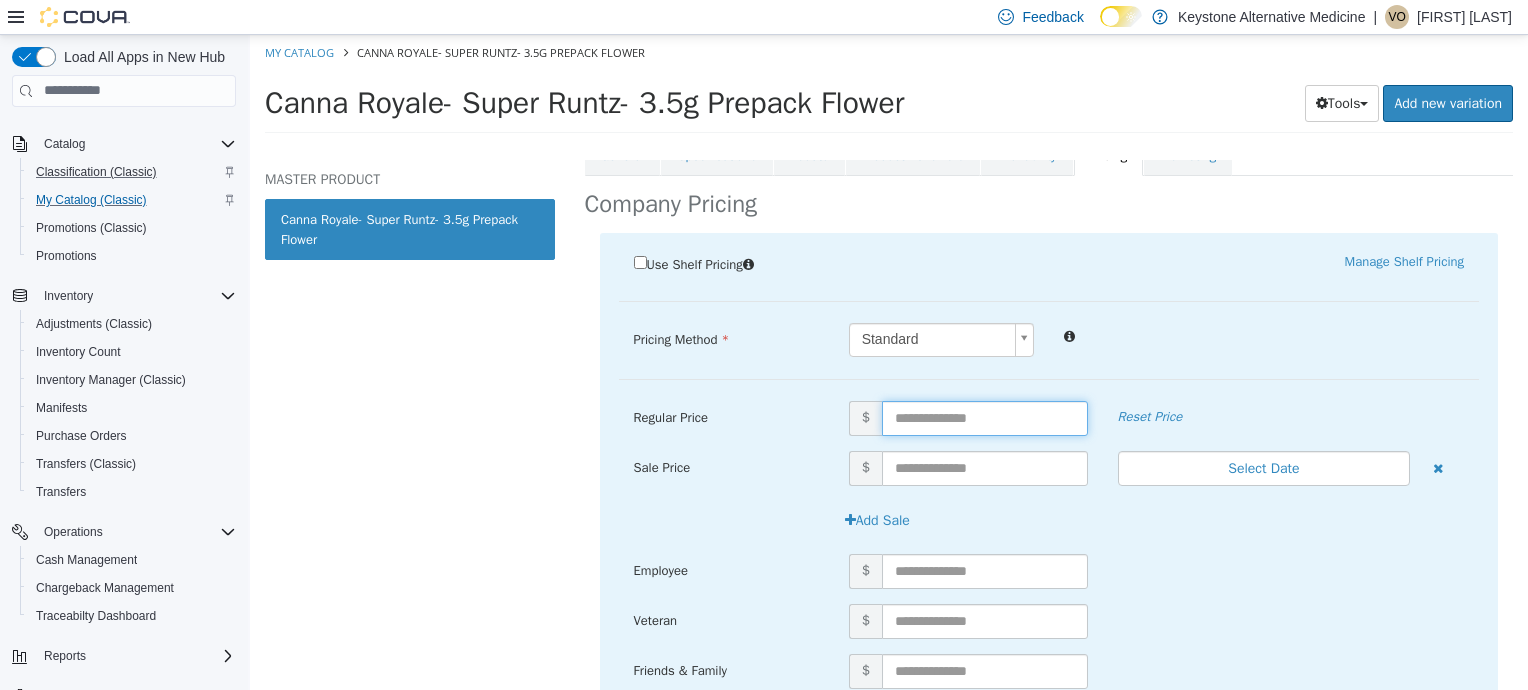 click at bounding box center [985, 417] 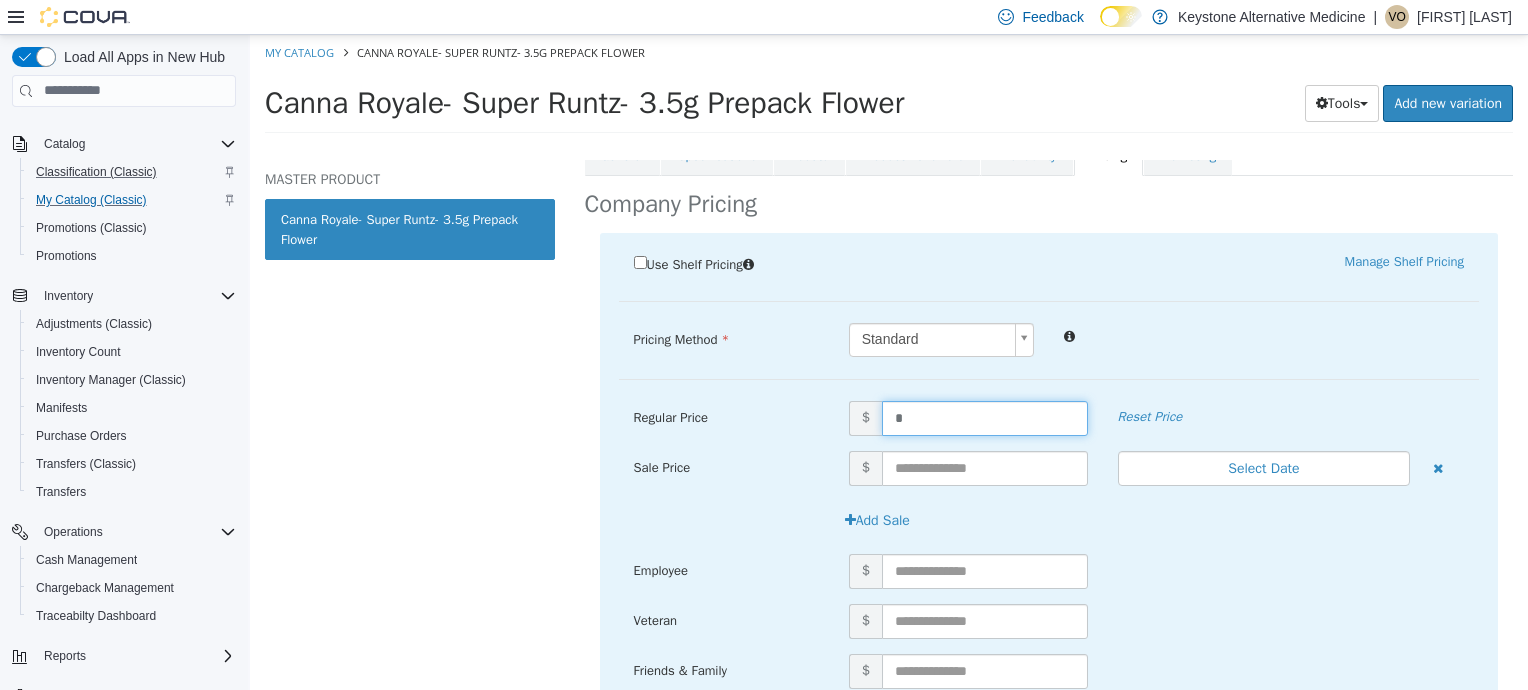 type on "**" 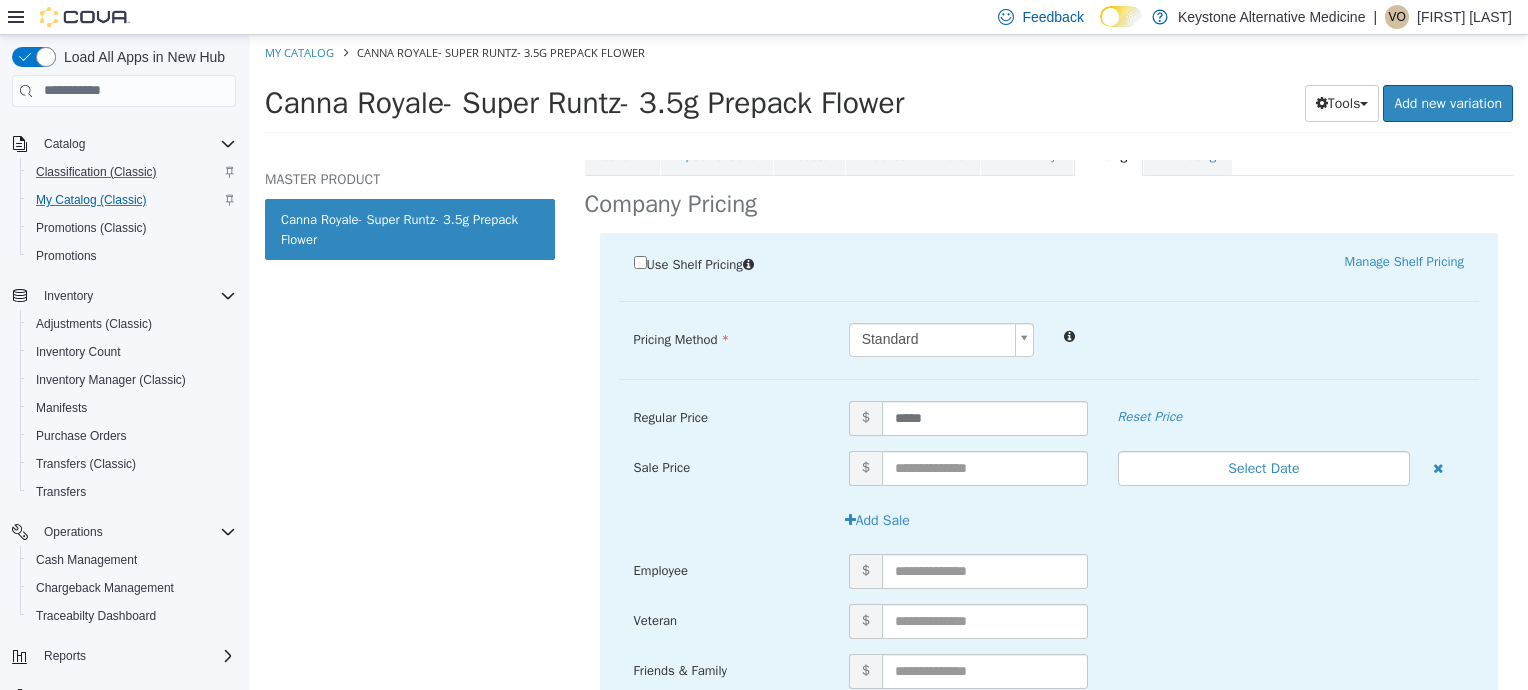 scroll, scrollTop: 434, scrollLeft: 0, axis: vertical 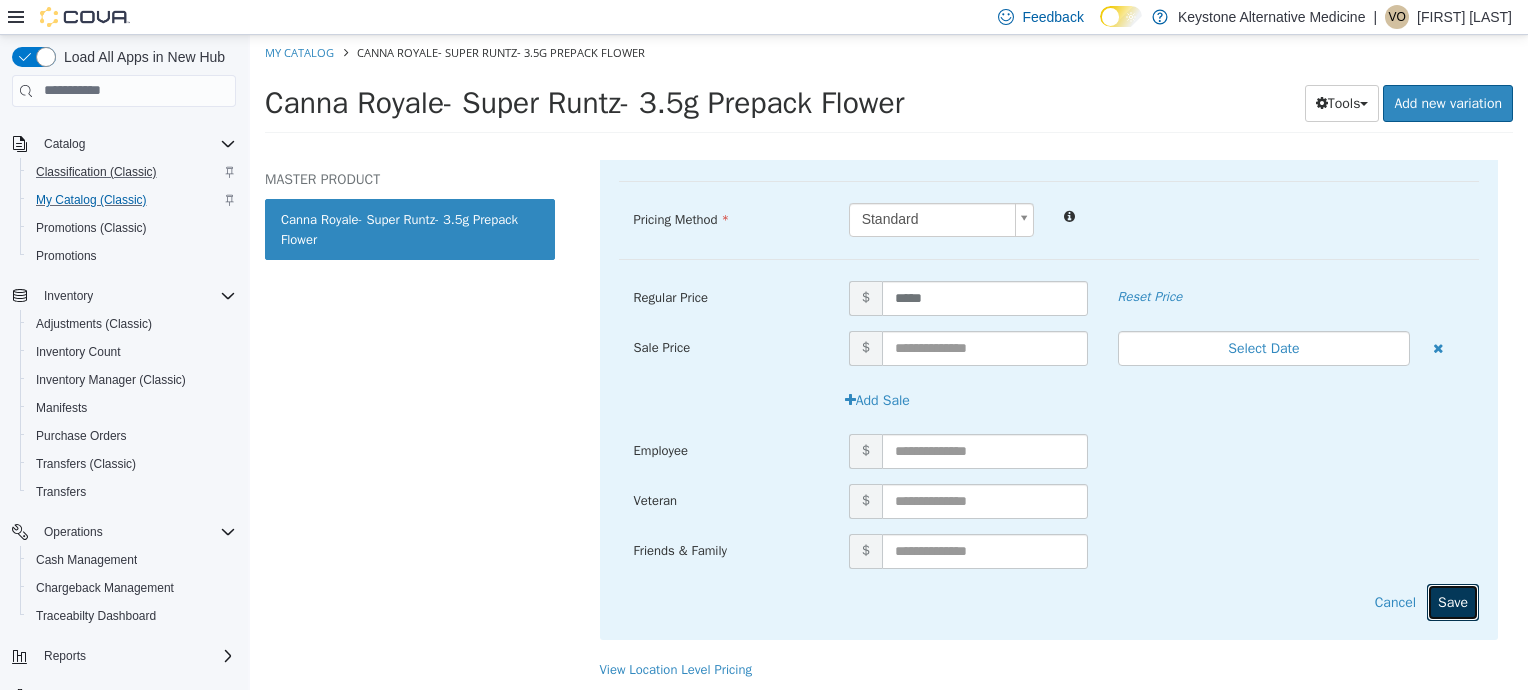 click on "Save" at bounding box center [1453, 601] 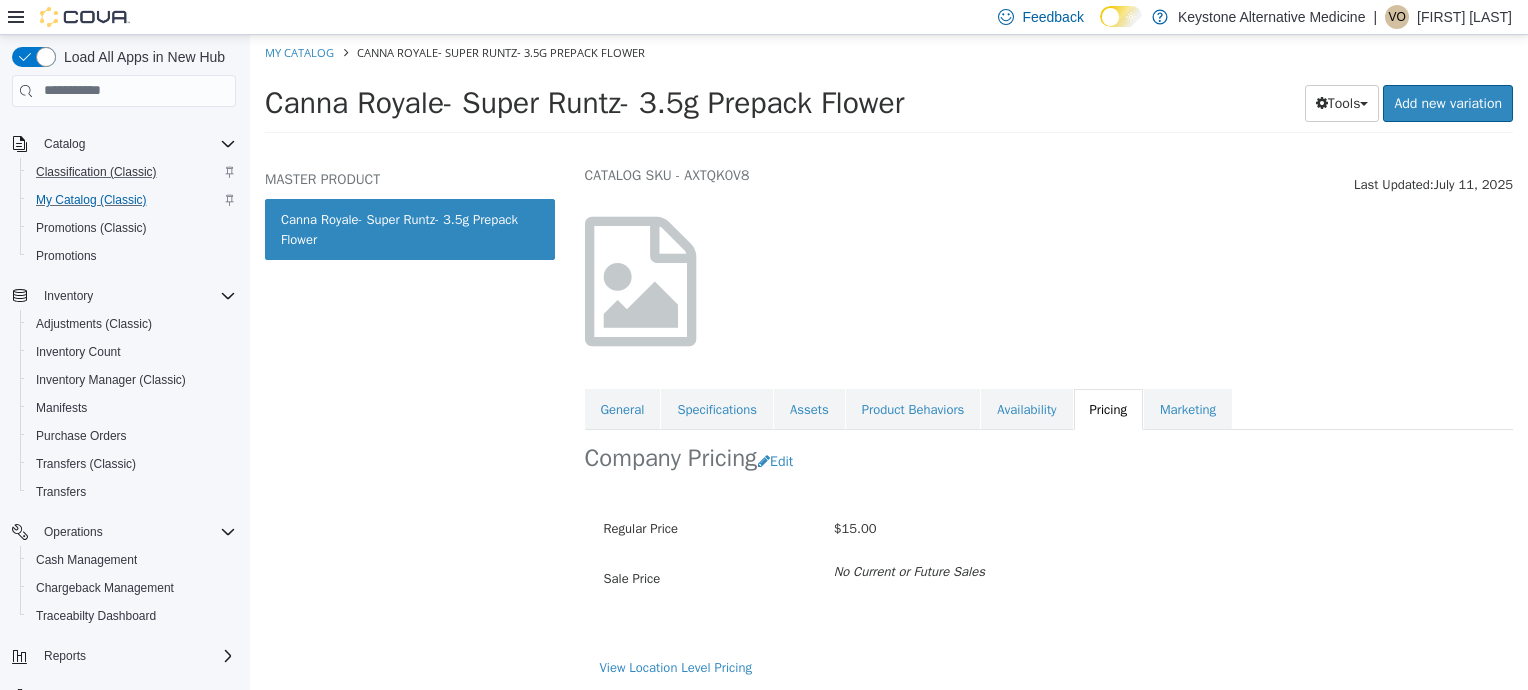 scroll, scrollTop: 0, scrollLeft: 0, axis: both 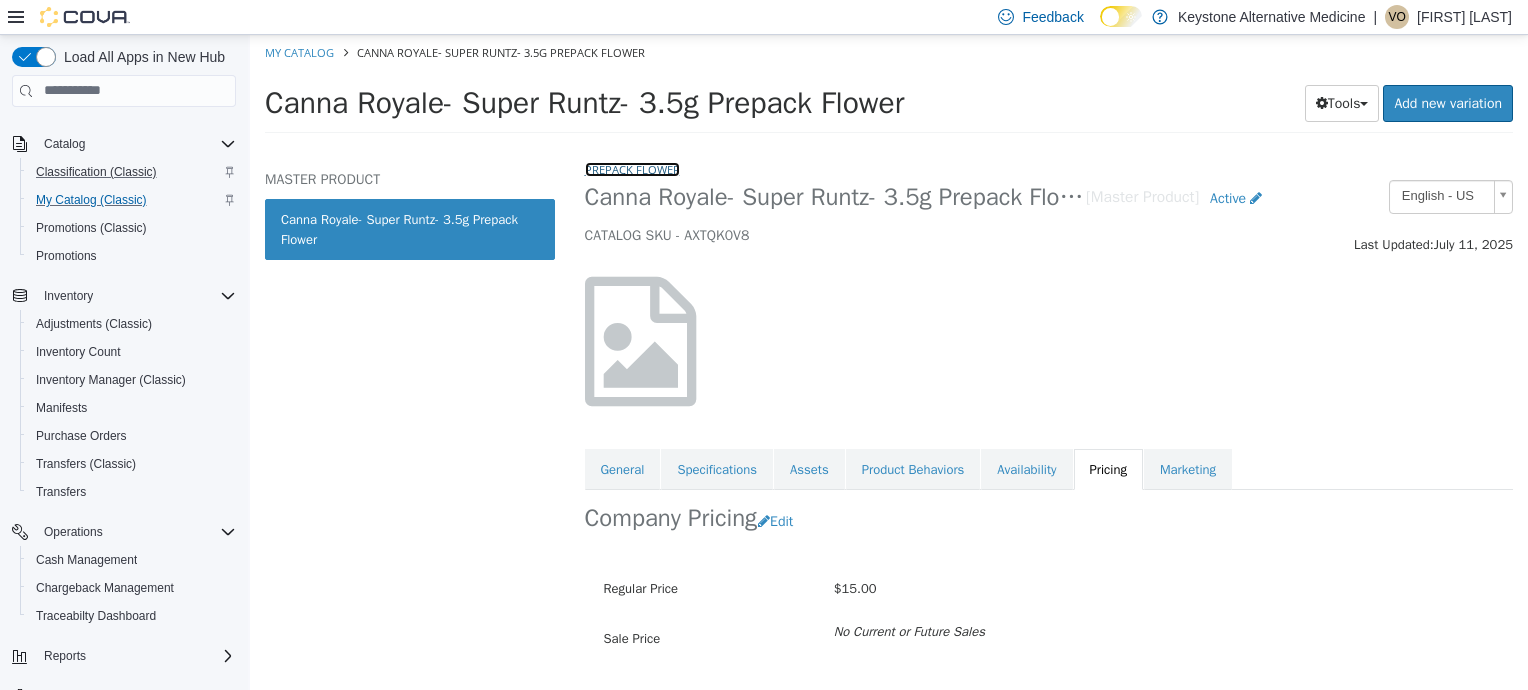 click on "Prepack Flower" at bounding box center [632, 168] 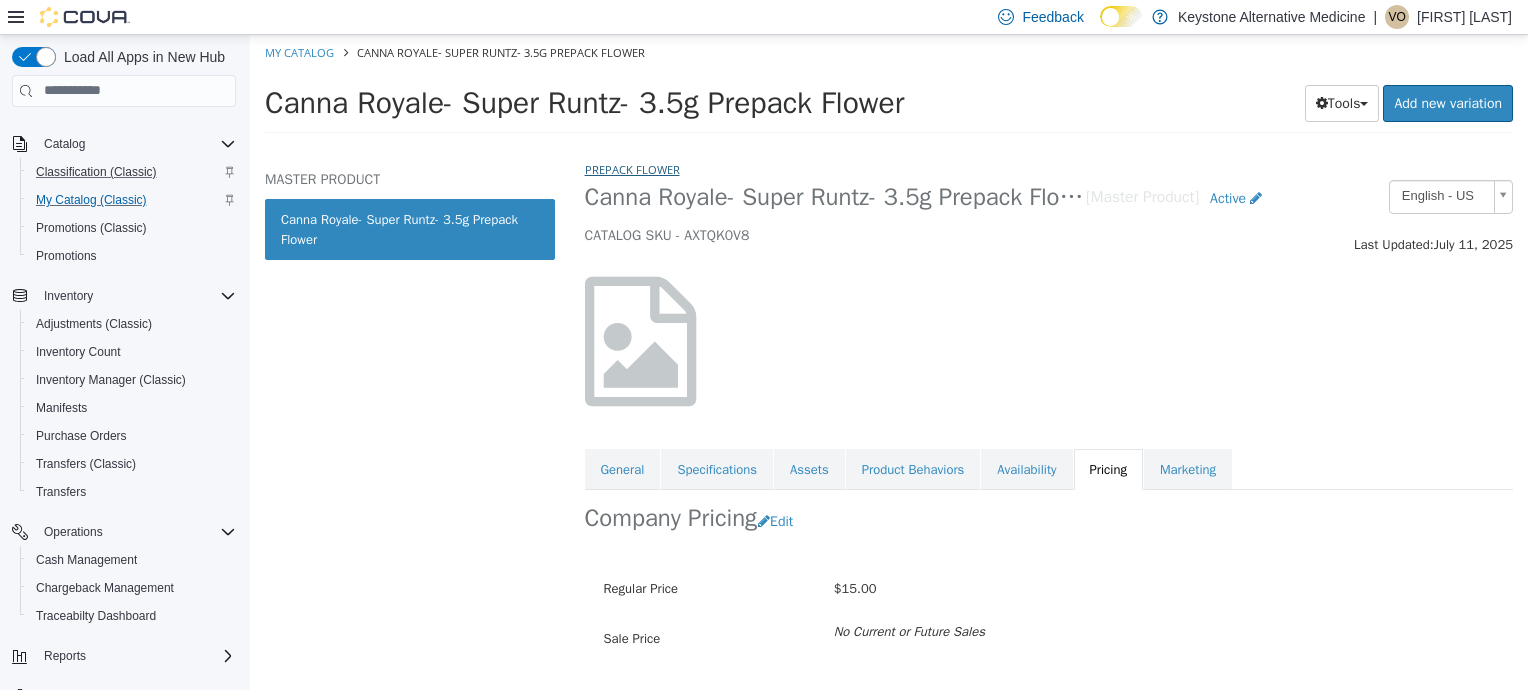 select on "**********" 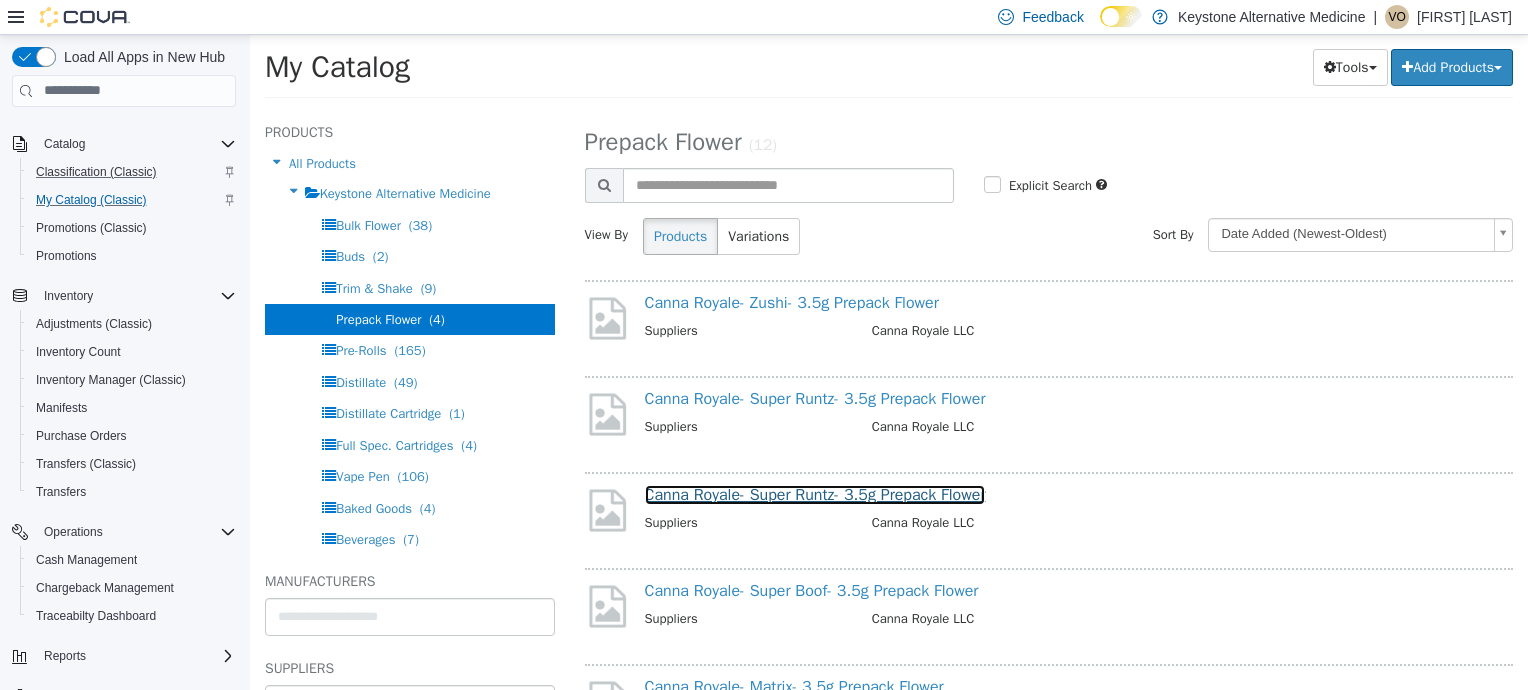 click on "Canna Royale- Super Runtz- 3.5g Prepack Flower" at bounding box center [815, 494] 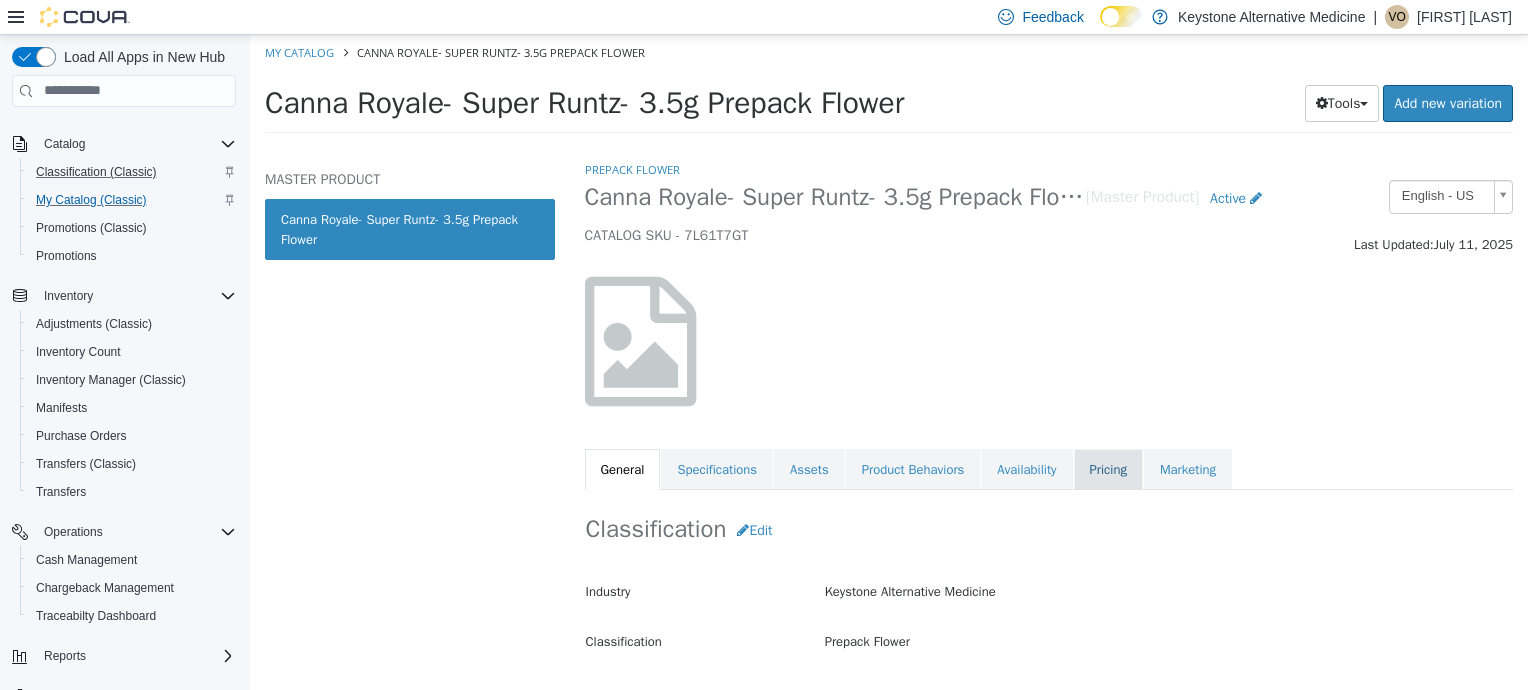 click on "Pricing" at bounding box center [1108, 469] 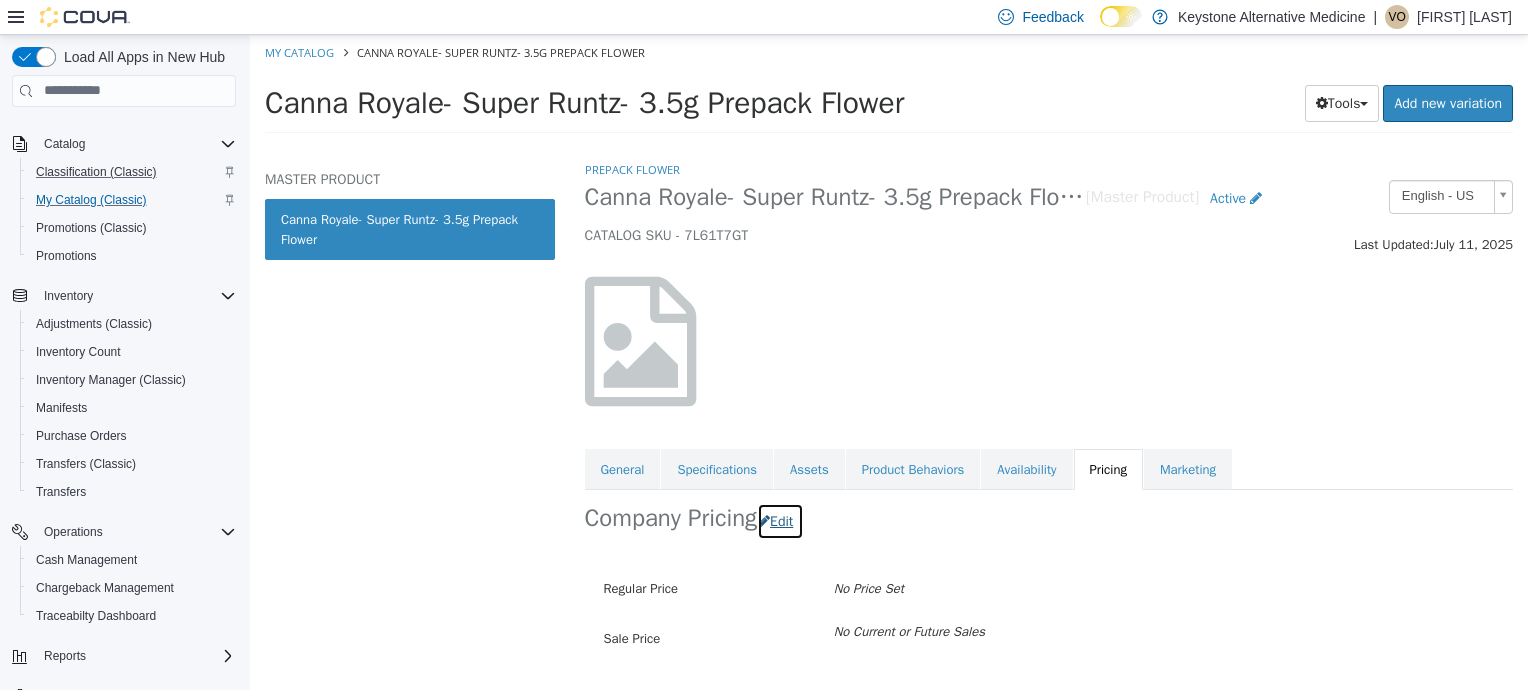 click on "Edit" at bounding box center (780, 520) 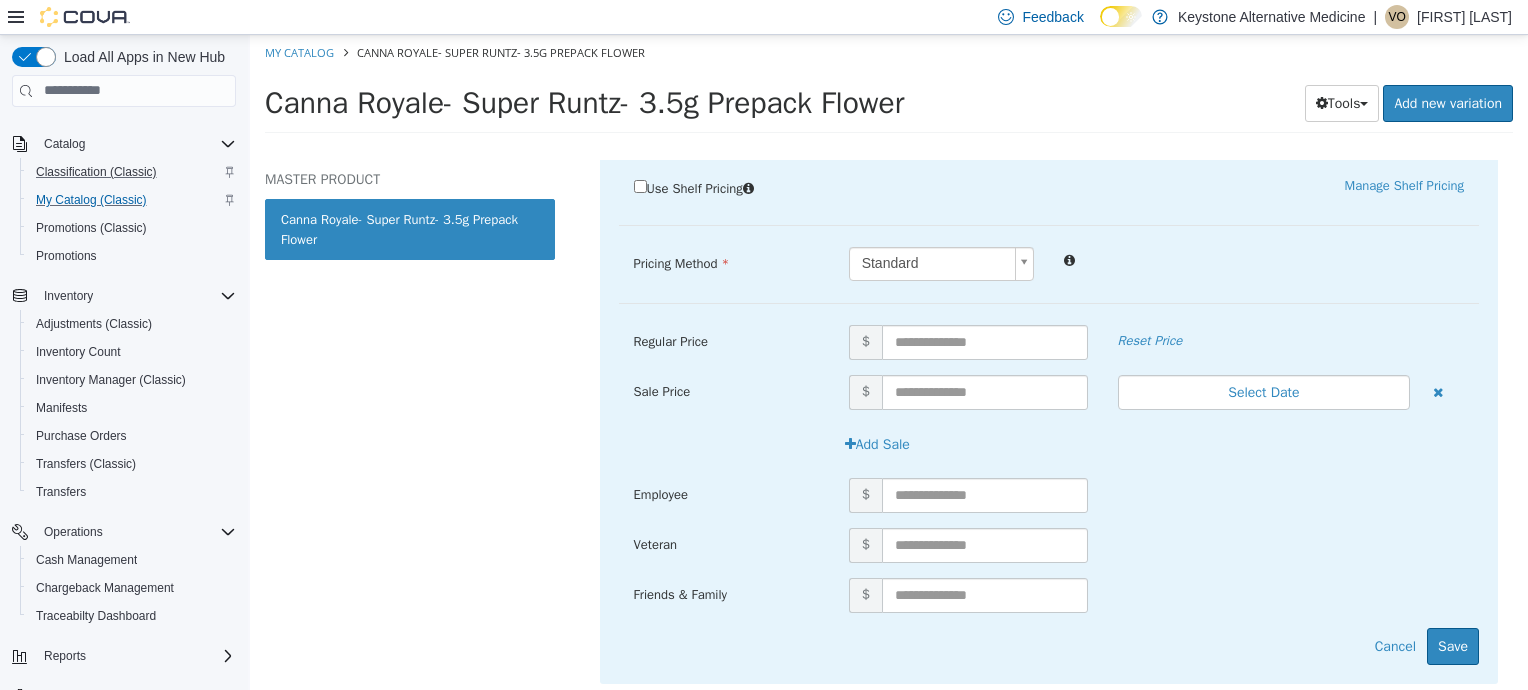scroll, scrollTop: 434, scrollLeft: 0, axis: vertical 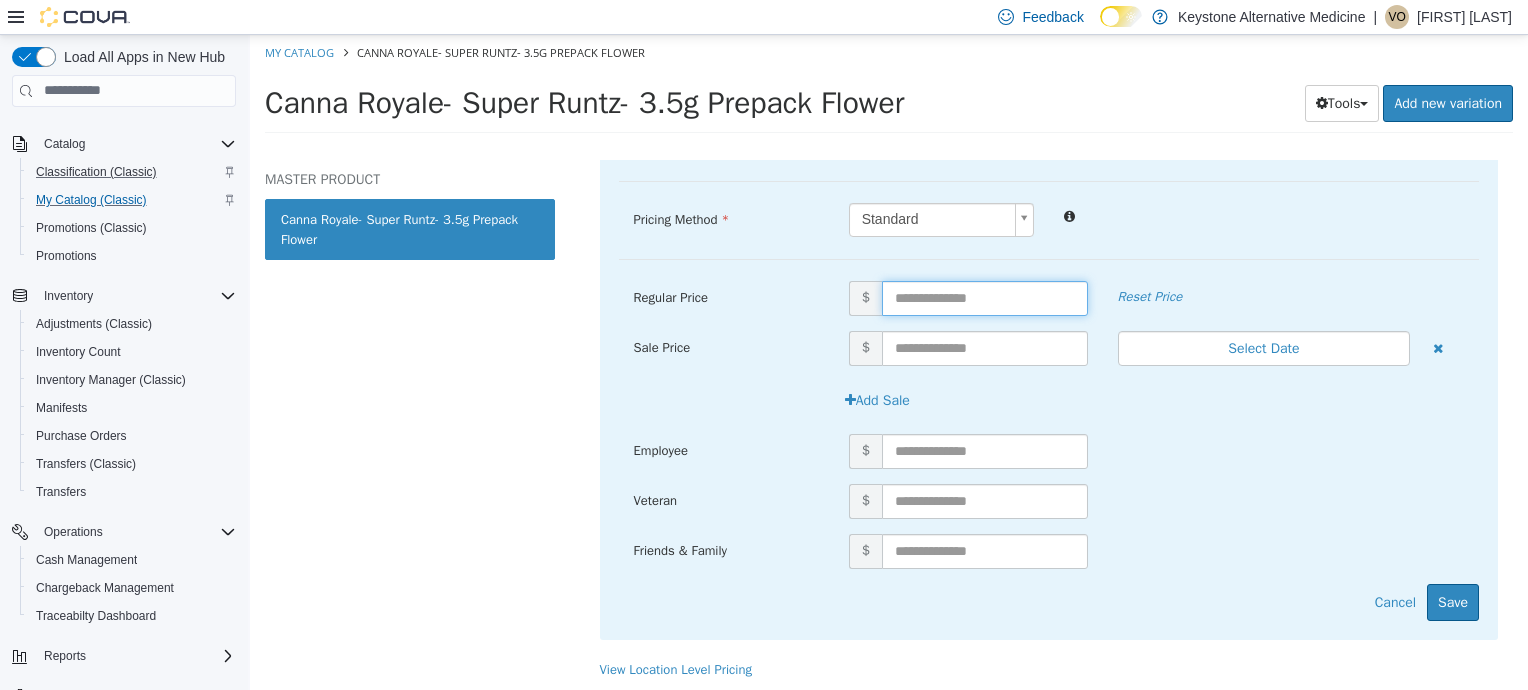 click at bounding box center [985, 297] 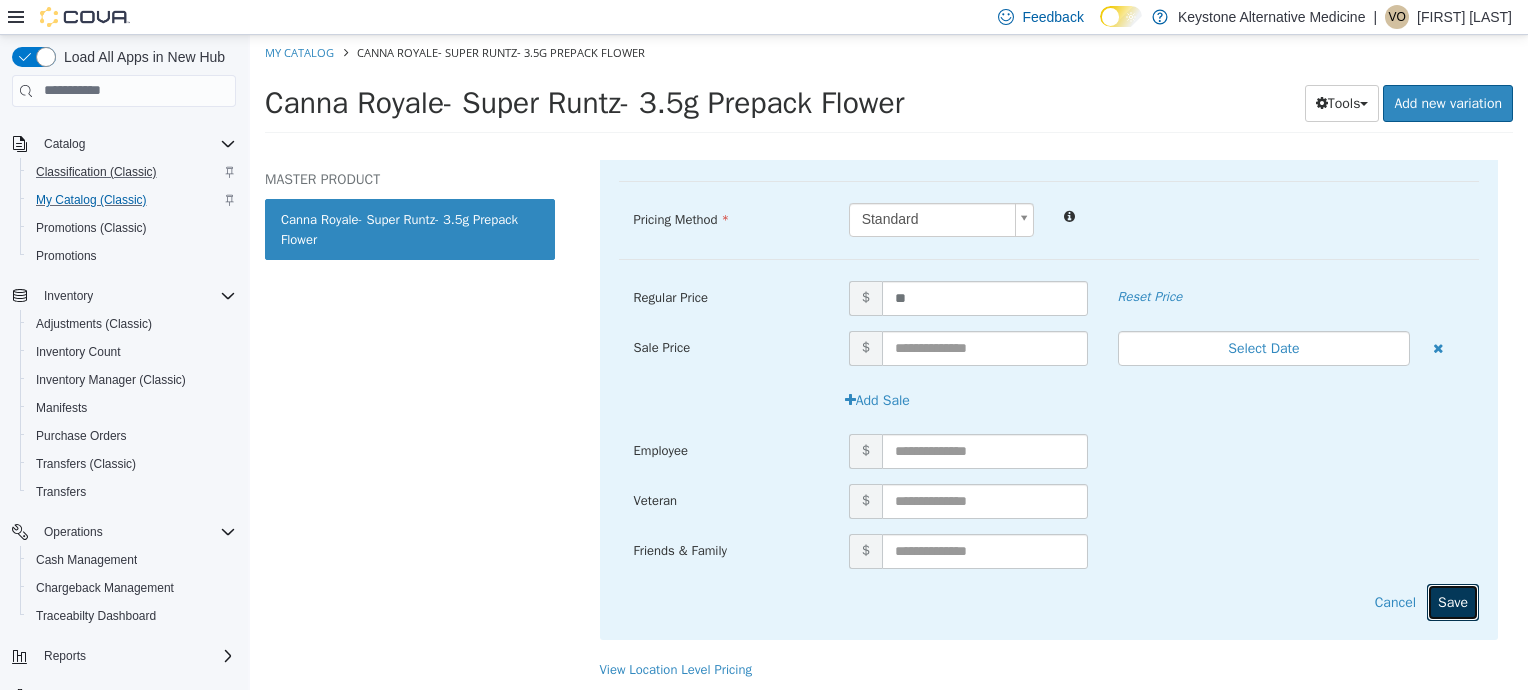 click on "Save" at bounding box center [1453, 601] 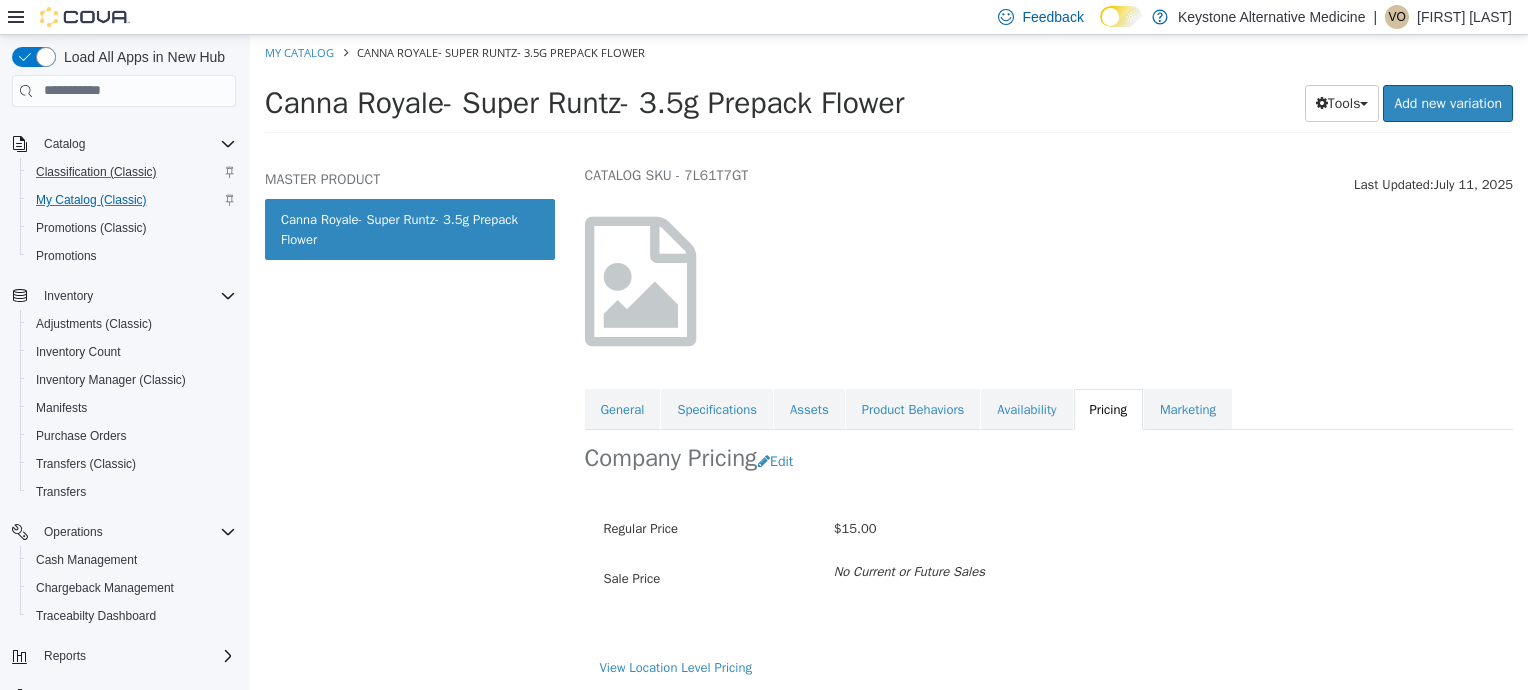 scroll, scrollTop: 0, scrollLeft: 0, axis: both 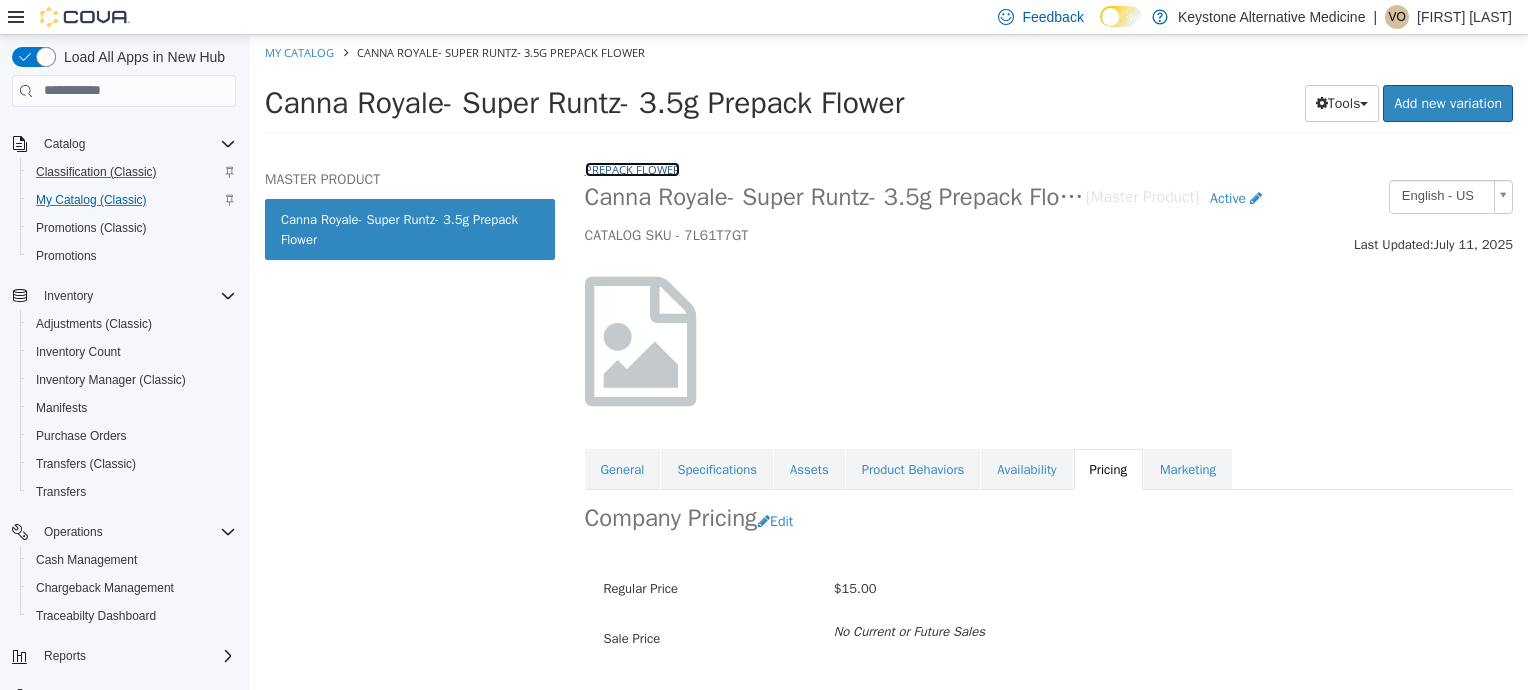 click on "Prepack Flower" at bounding box center (632, 168) 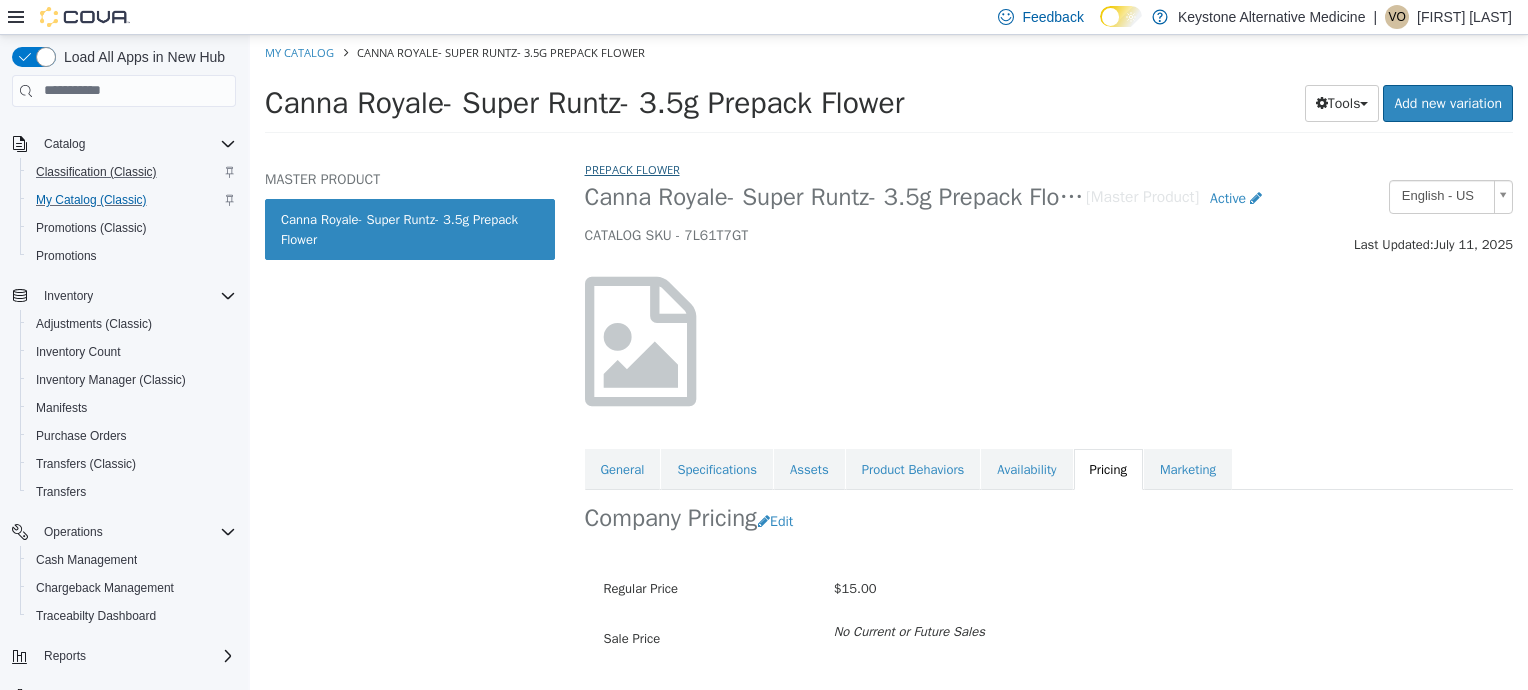 select on "**********" 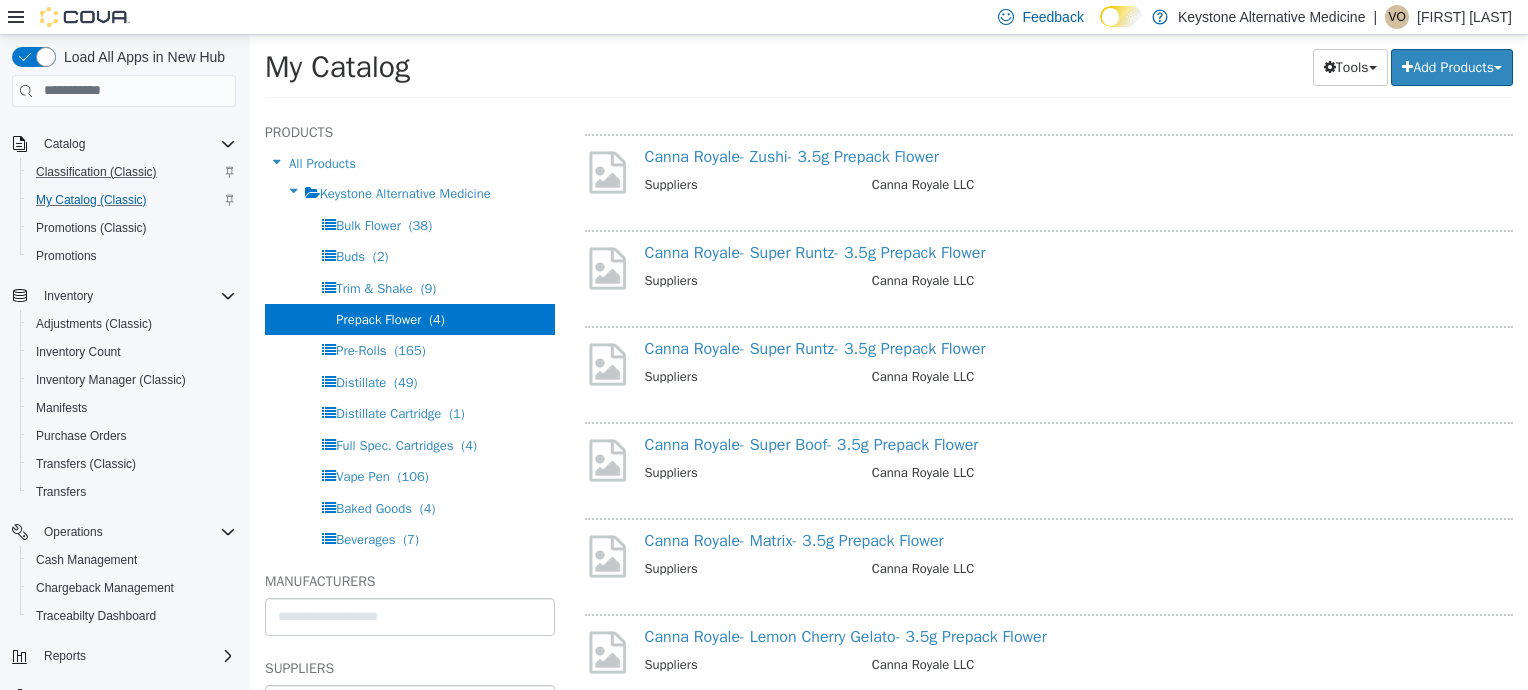scroll, scrollTop: 148, scrollLeft: 0, axis: vertical 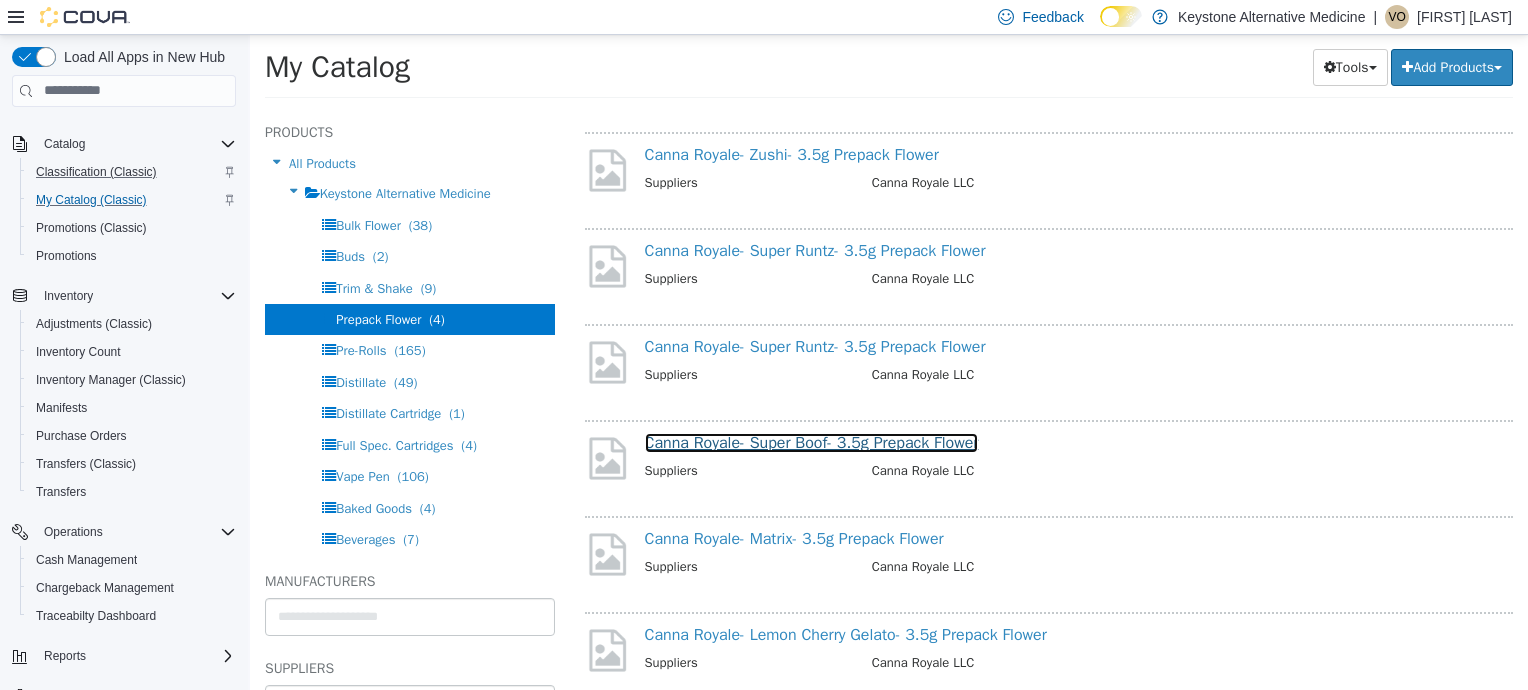click on "Canna Royale- Super Boof- 3.5g Prepack Flower" at bounding box center [812, 442] 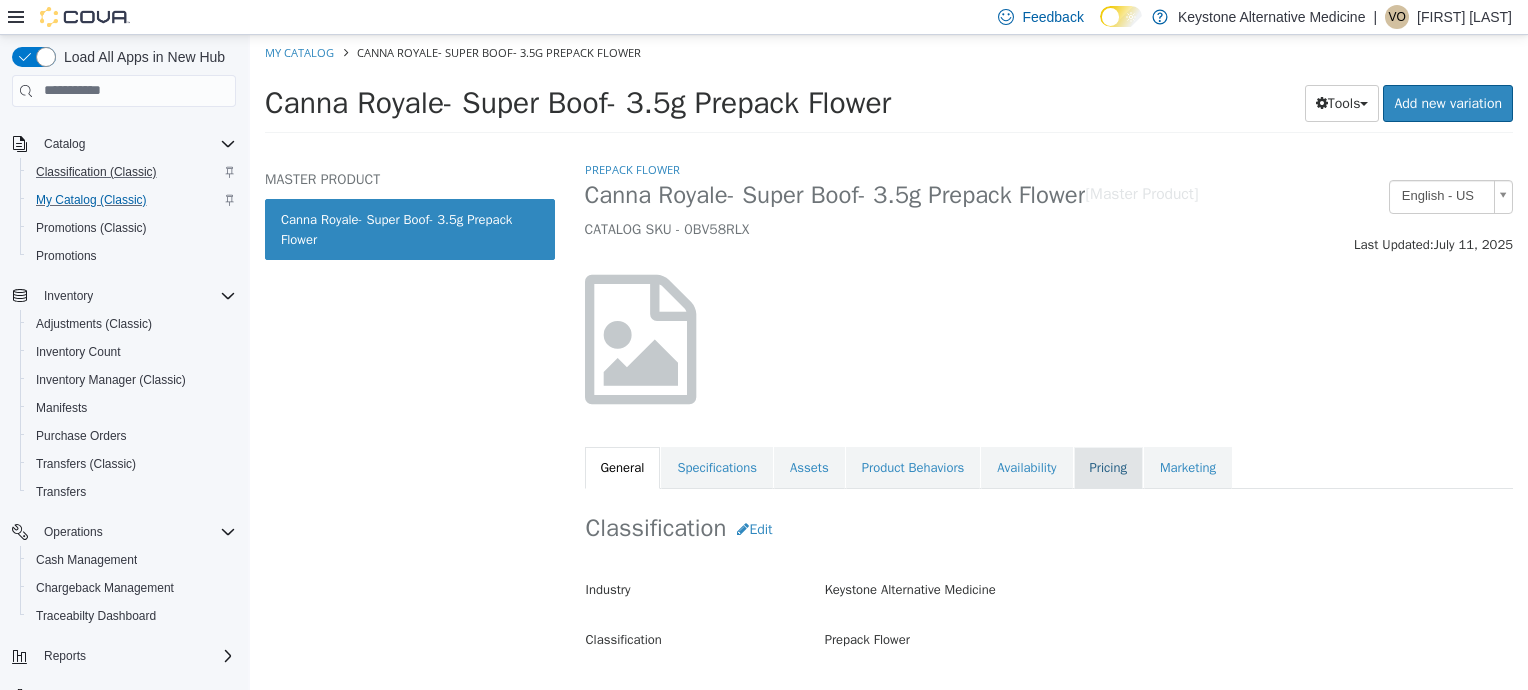 click on "Pricing" at bounding box center (1108, 467) 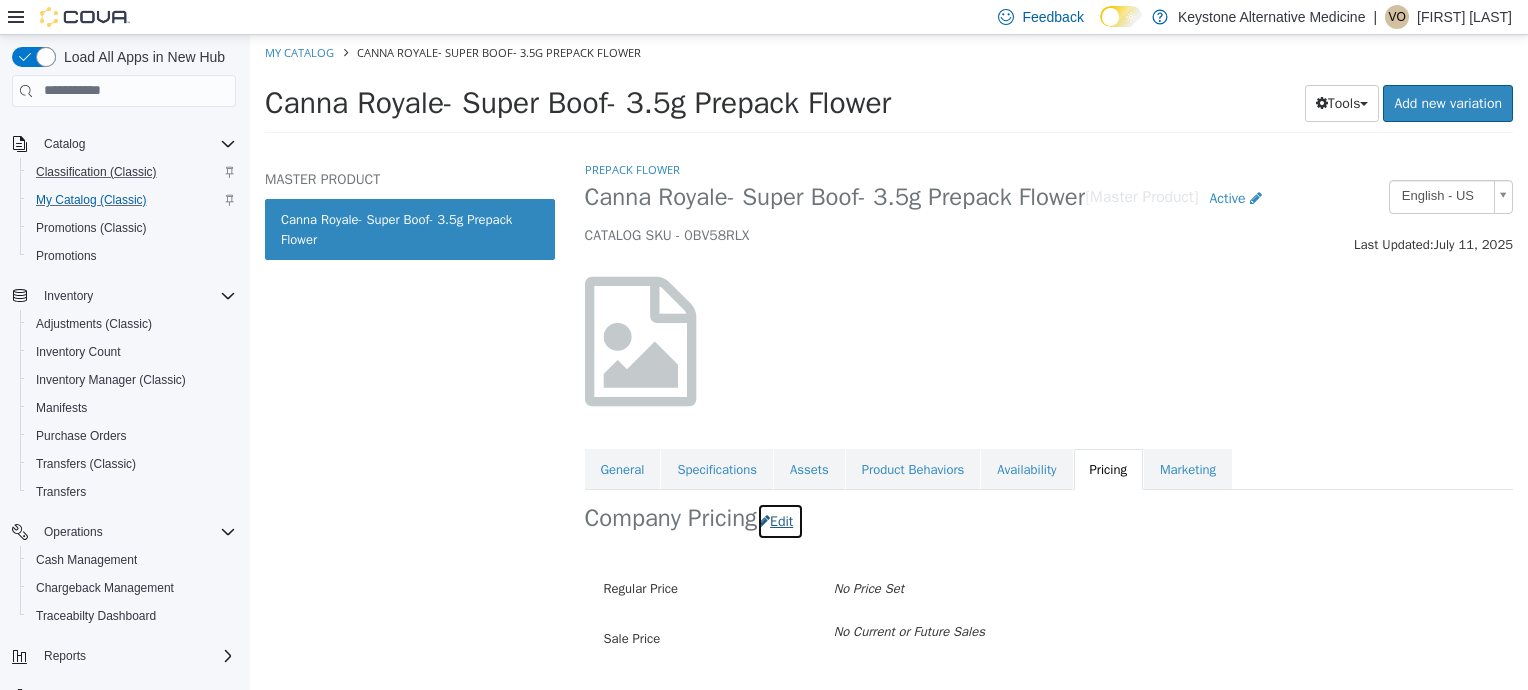 click on "Edit" at bounding box center (780, 520) 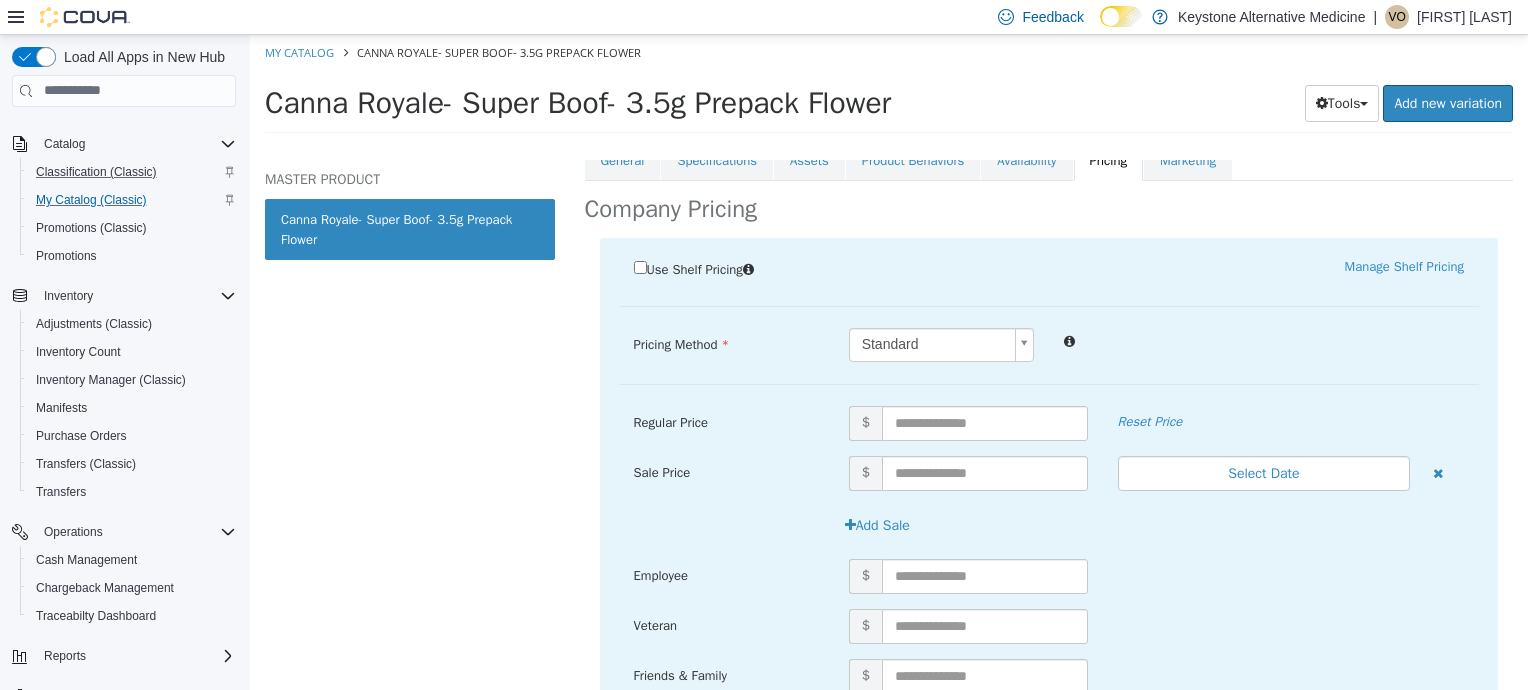 scroll, scrollTop: 352, scrollLeft: 0, axis: vertical 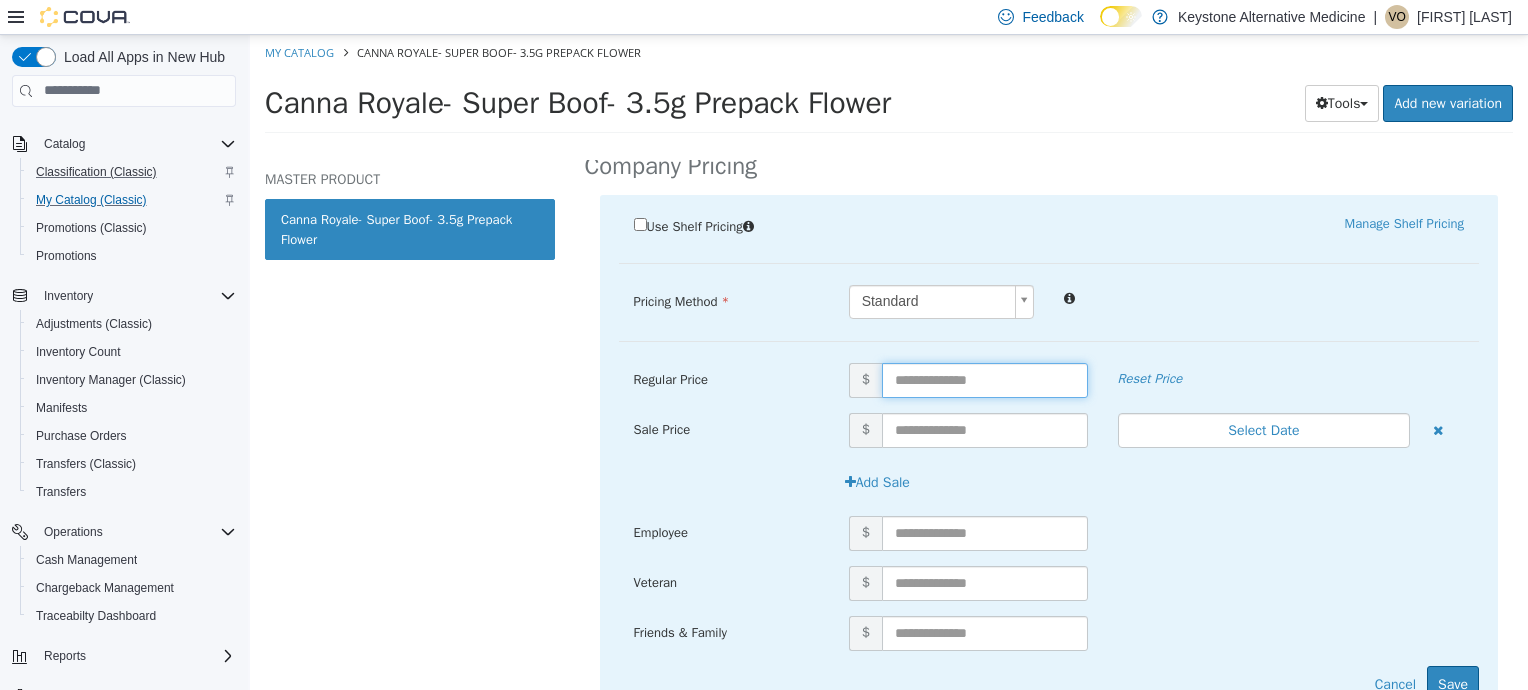 click at bounding box center [985, 379] 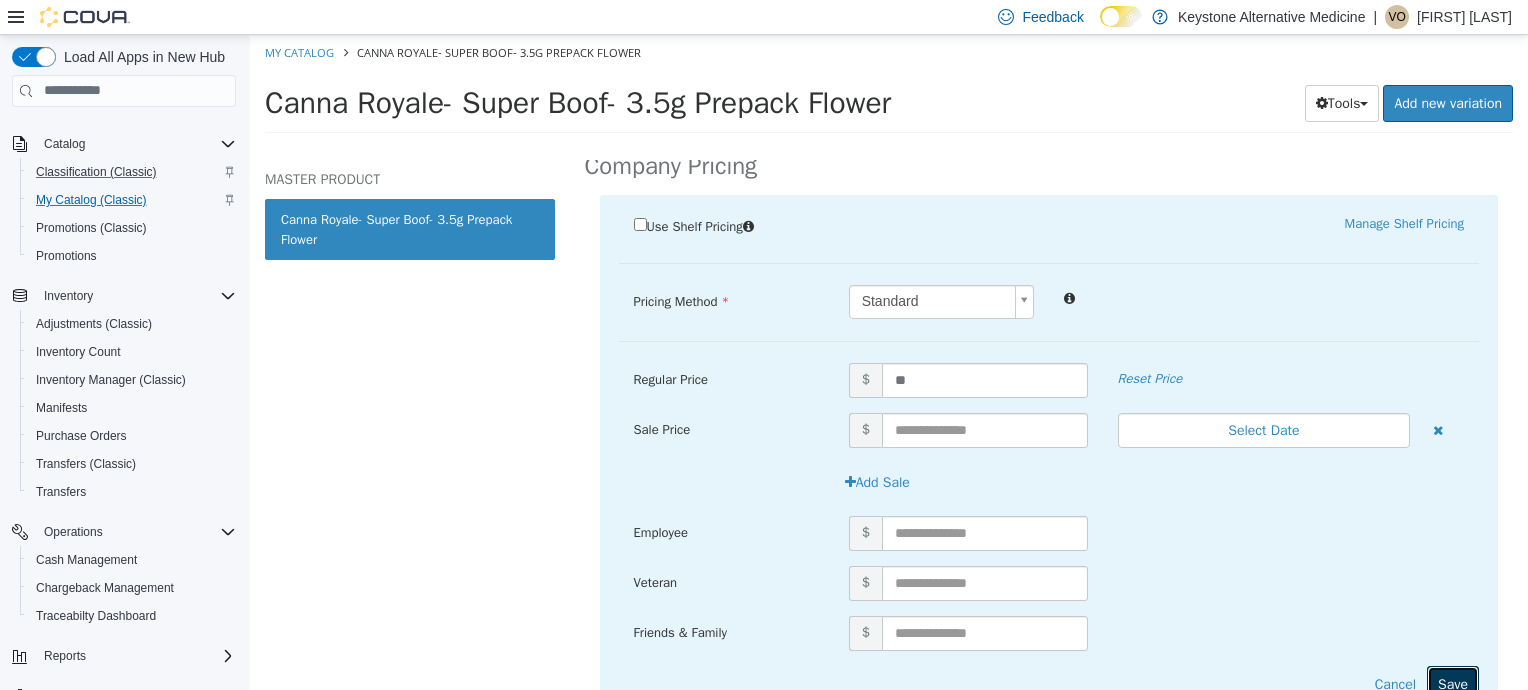 click on "Save" at bounding box center [1453, 683] 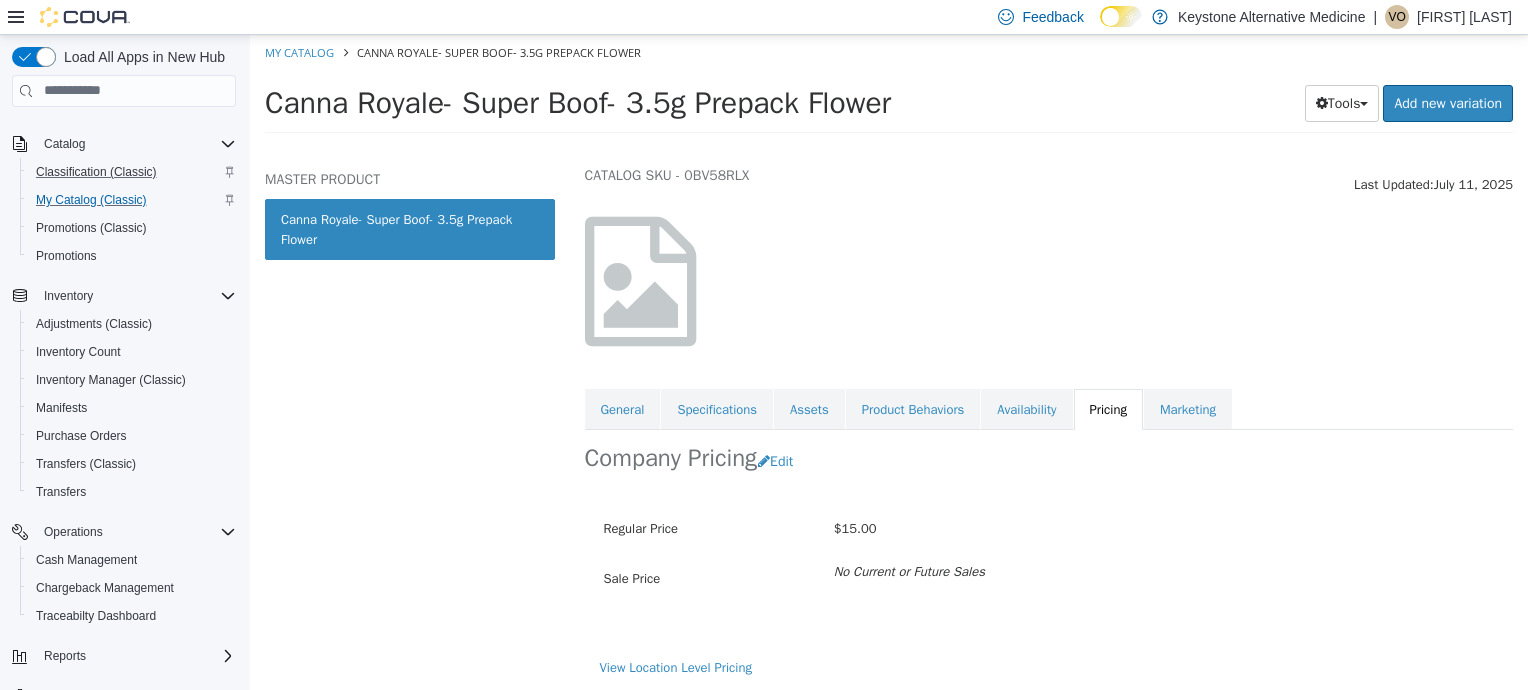 scroll, scrollTop: 8, scrollLeft: 0, axis: vertical 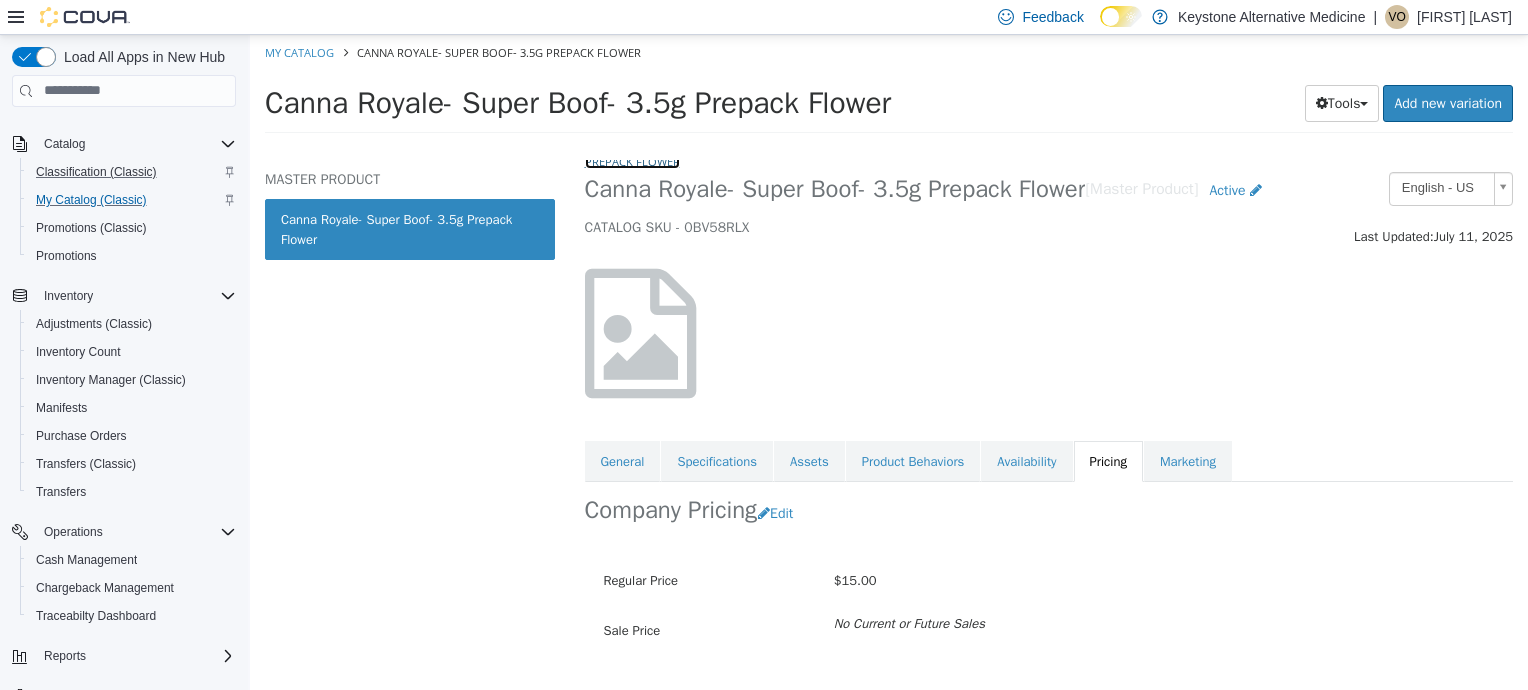 click on "Prepack Flower" at bounding box center (632, 160) 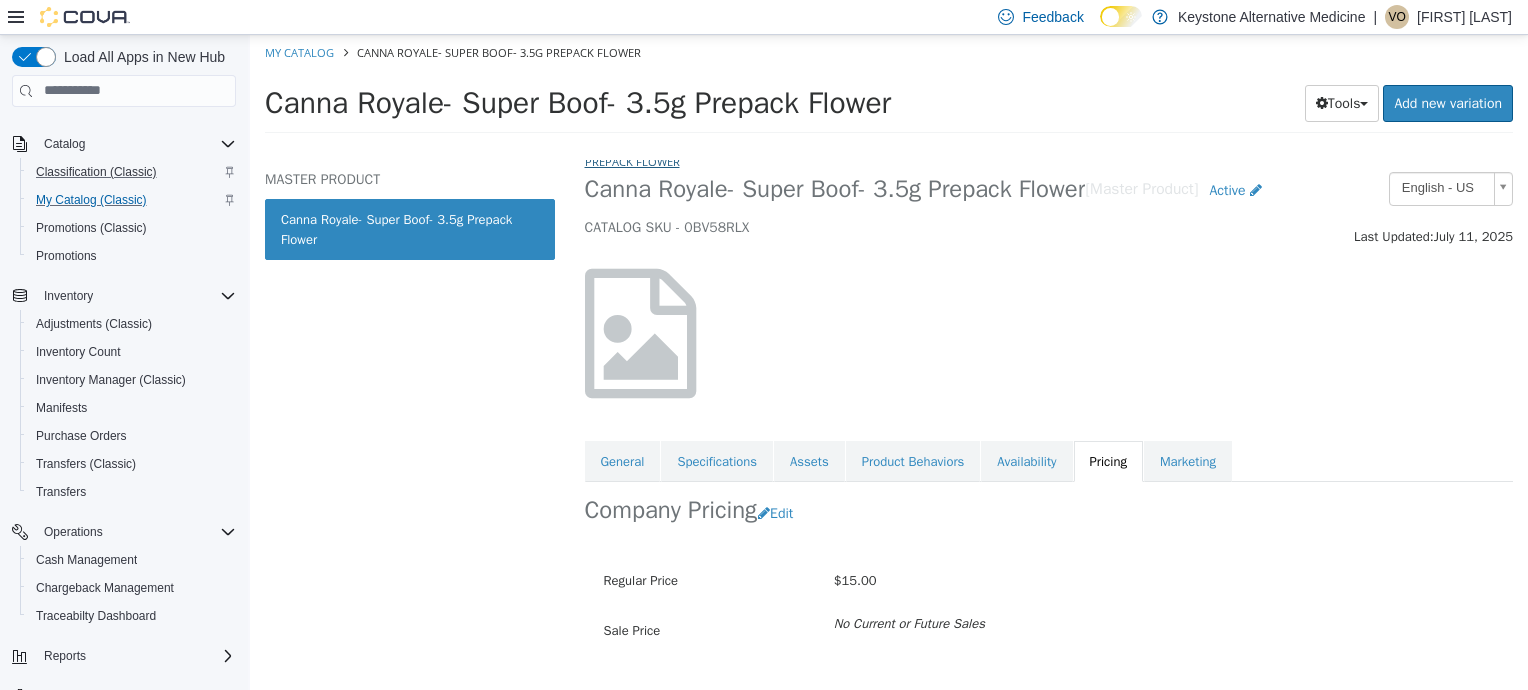 select on "**********" 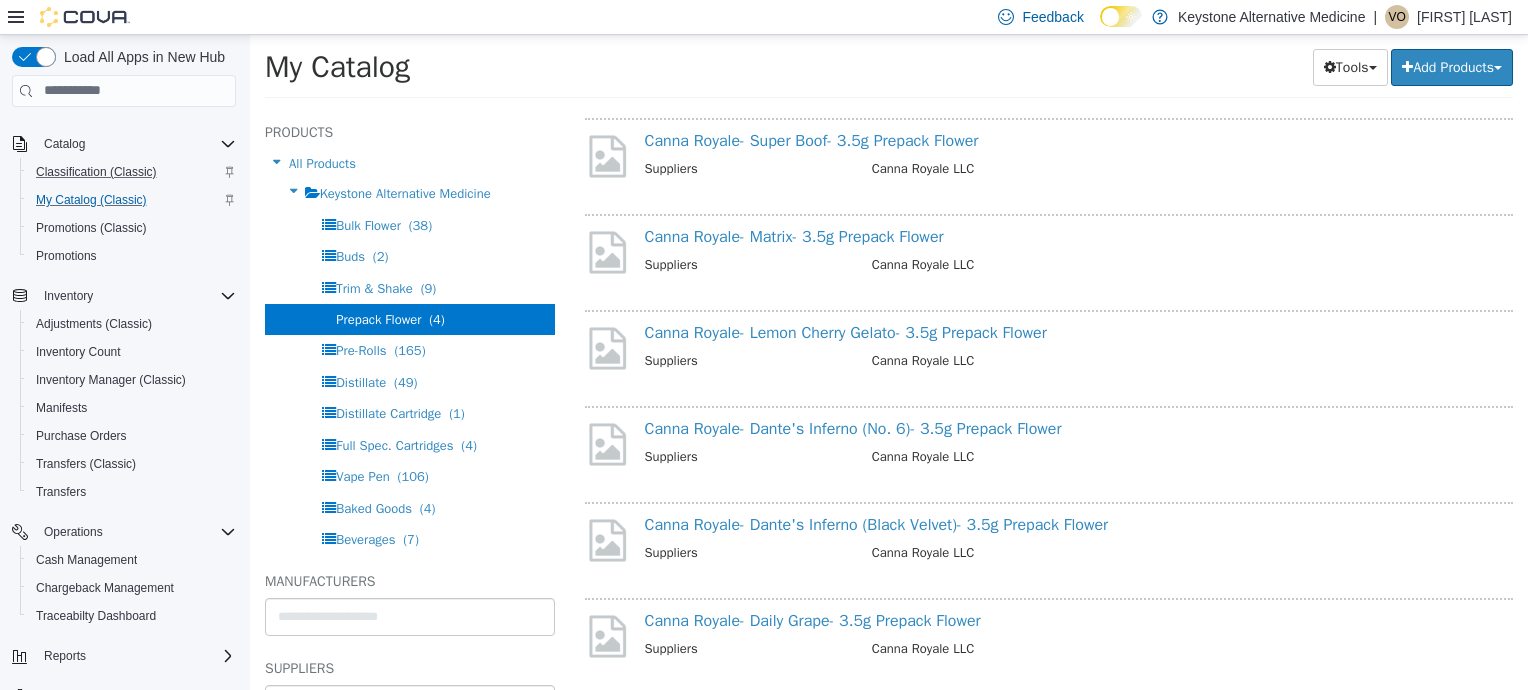 scroll, scrollTop: 459, scrollLeft: 0, axis: vertical 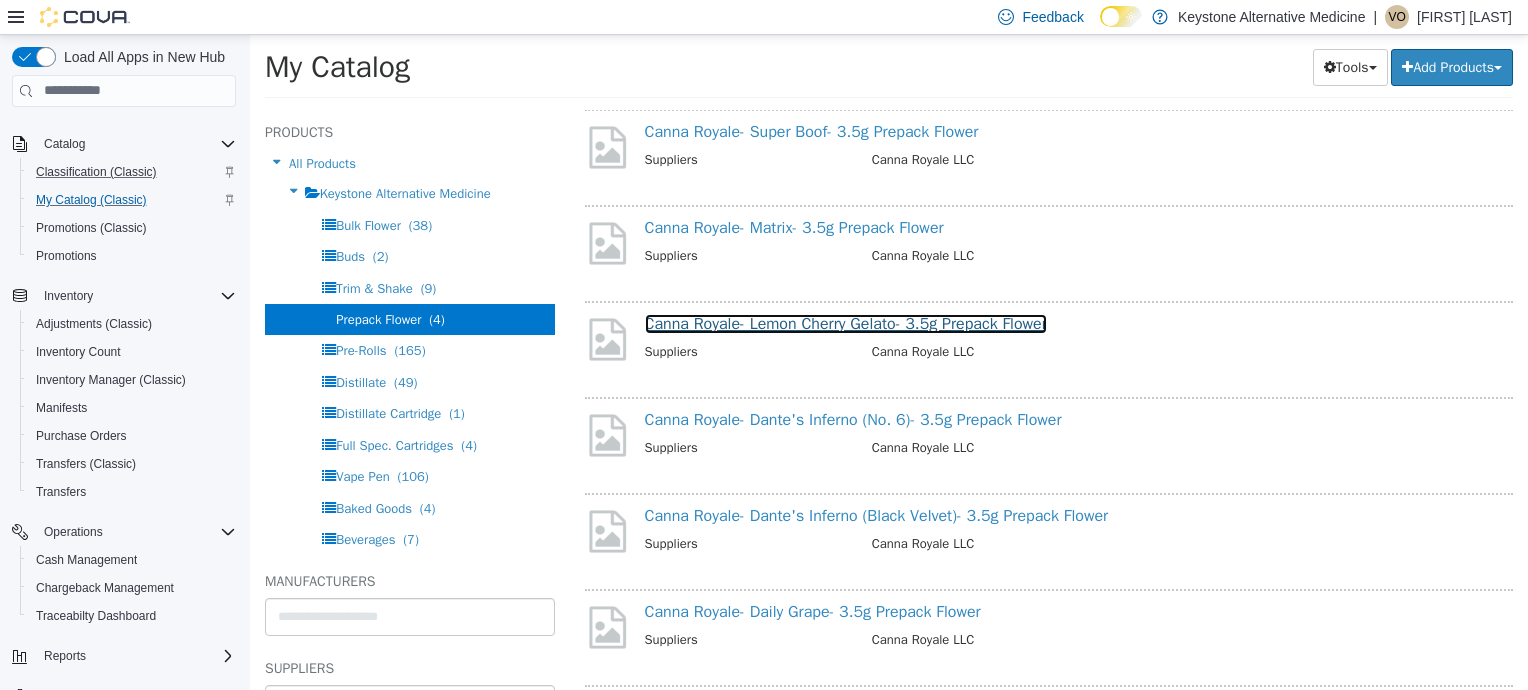 click on "Canna Royale- Lemon Cherry Gelato- 3.5g Prepack Flower" at bounding box center [846, 323] 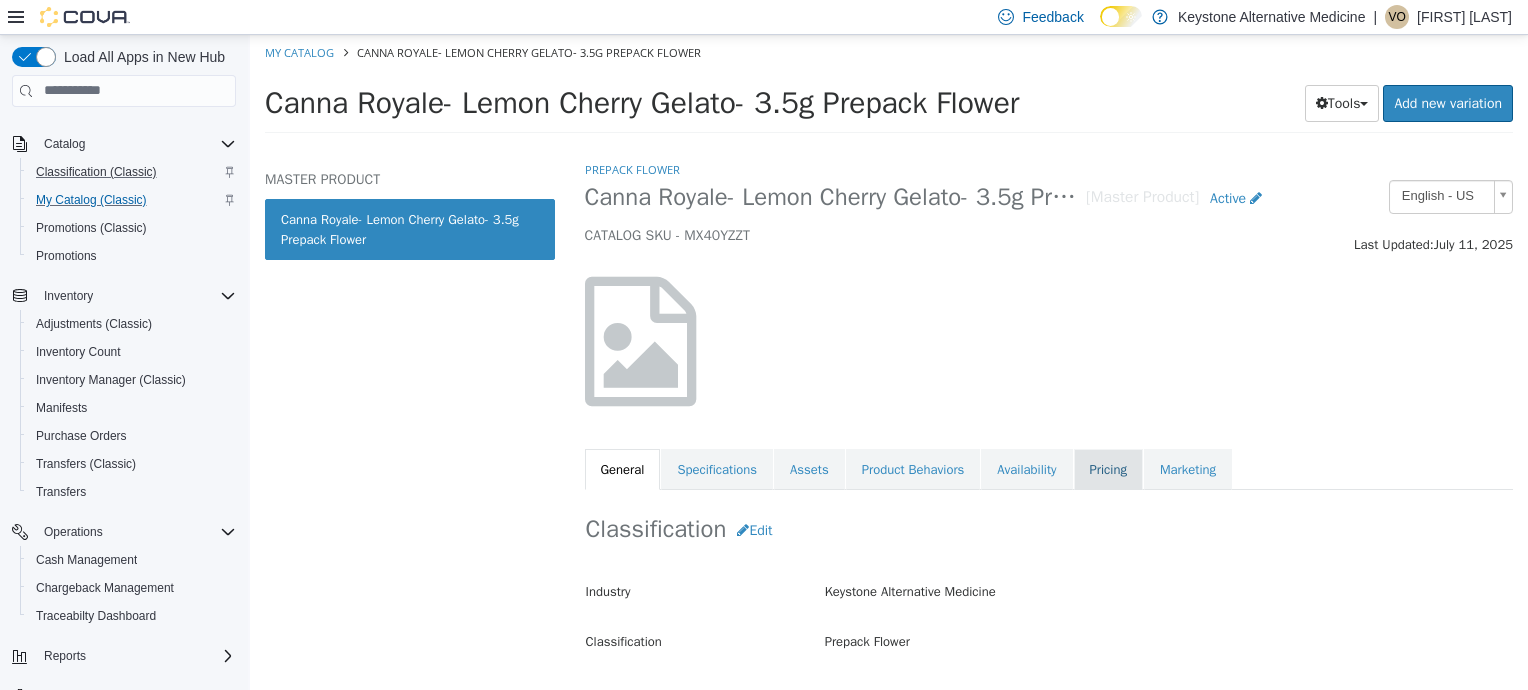 click on "Pricing" at bounding box center (1108, 469) 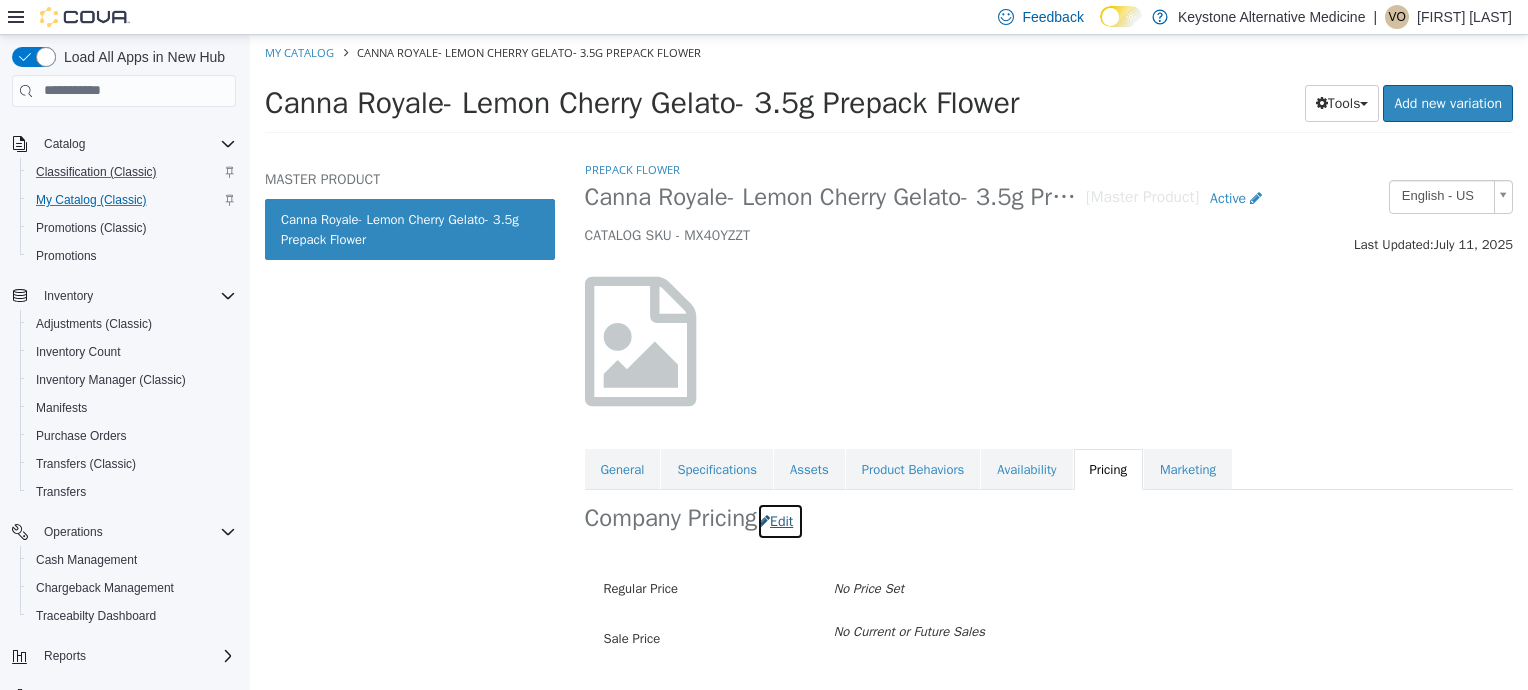 click on "Edit" at bounding box center [780, 520] 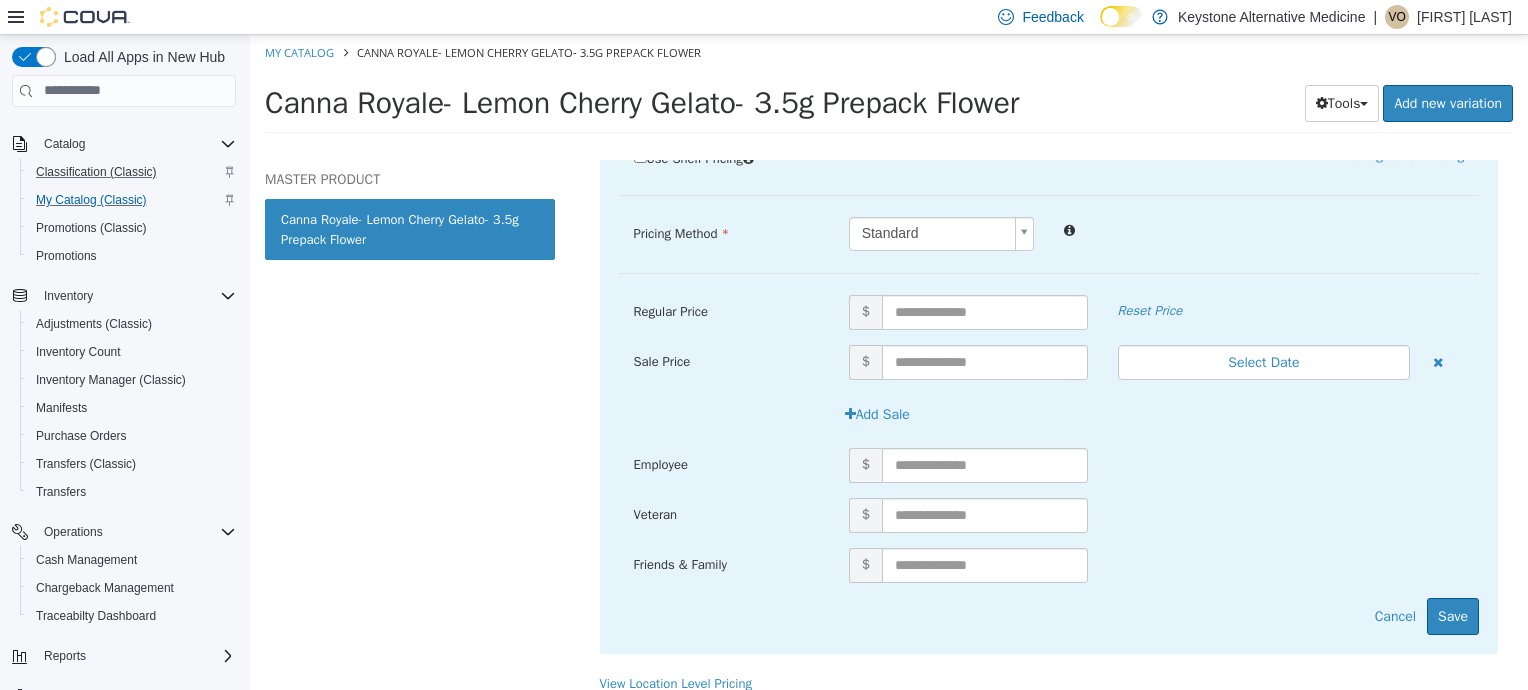 scroll, scrollTop: 422, scrollLeft: 0, axis: vertical 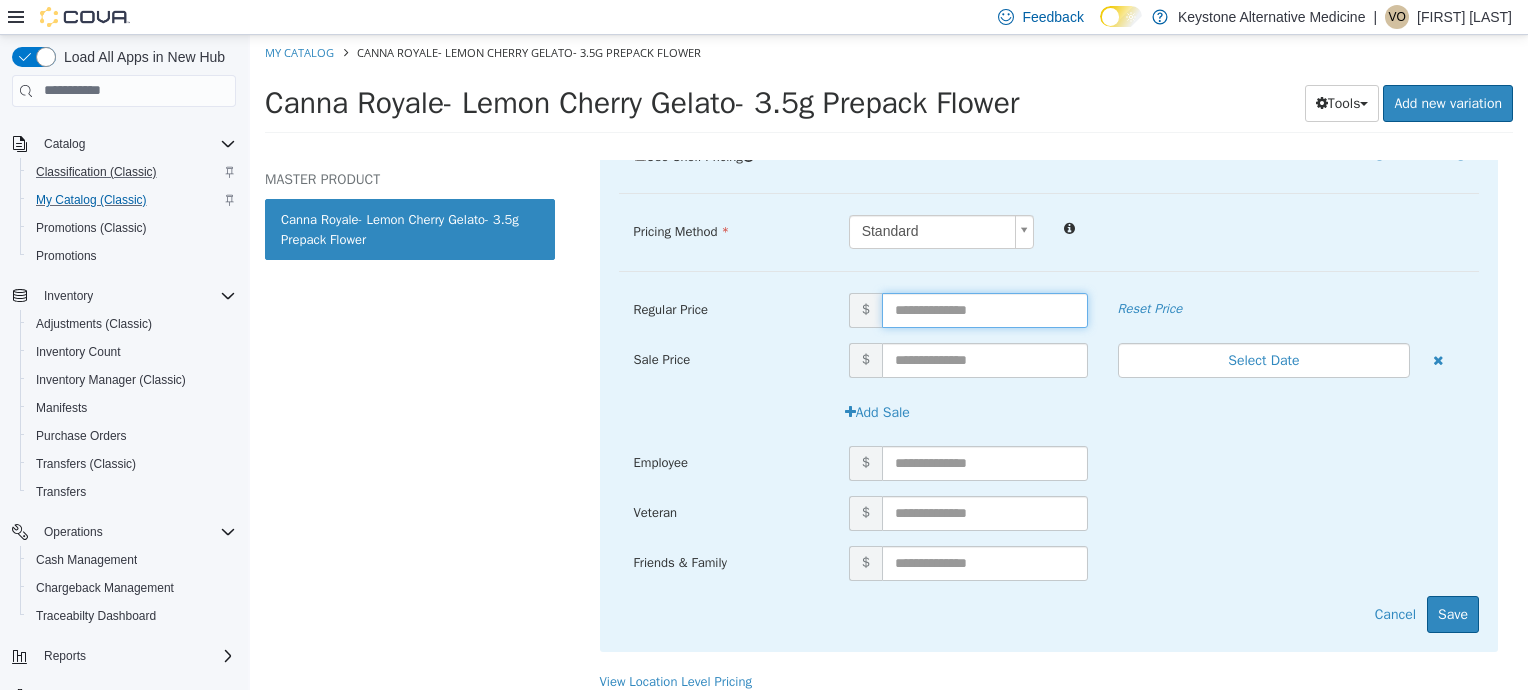 click at bounding box center (985, 309) 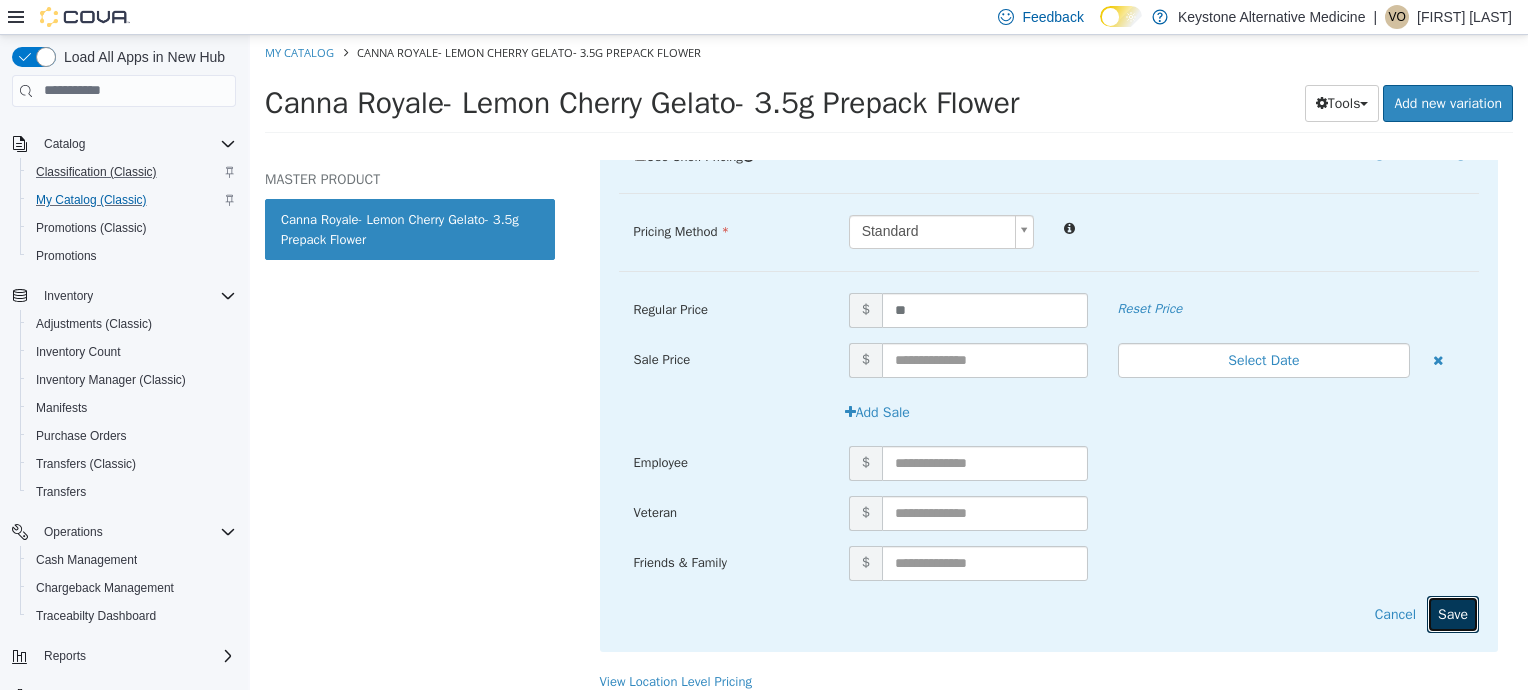 click on "Save" at bounding box center (1453, 613) 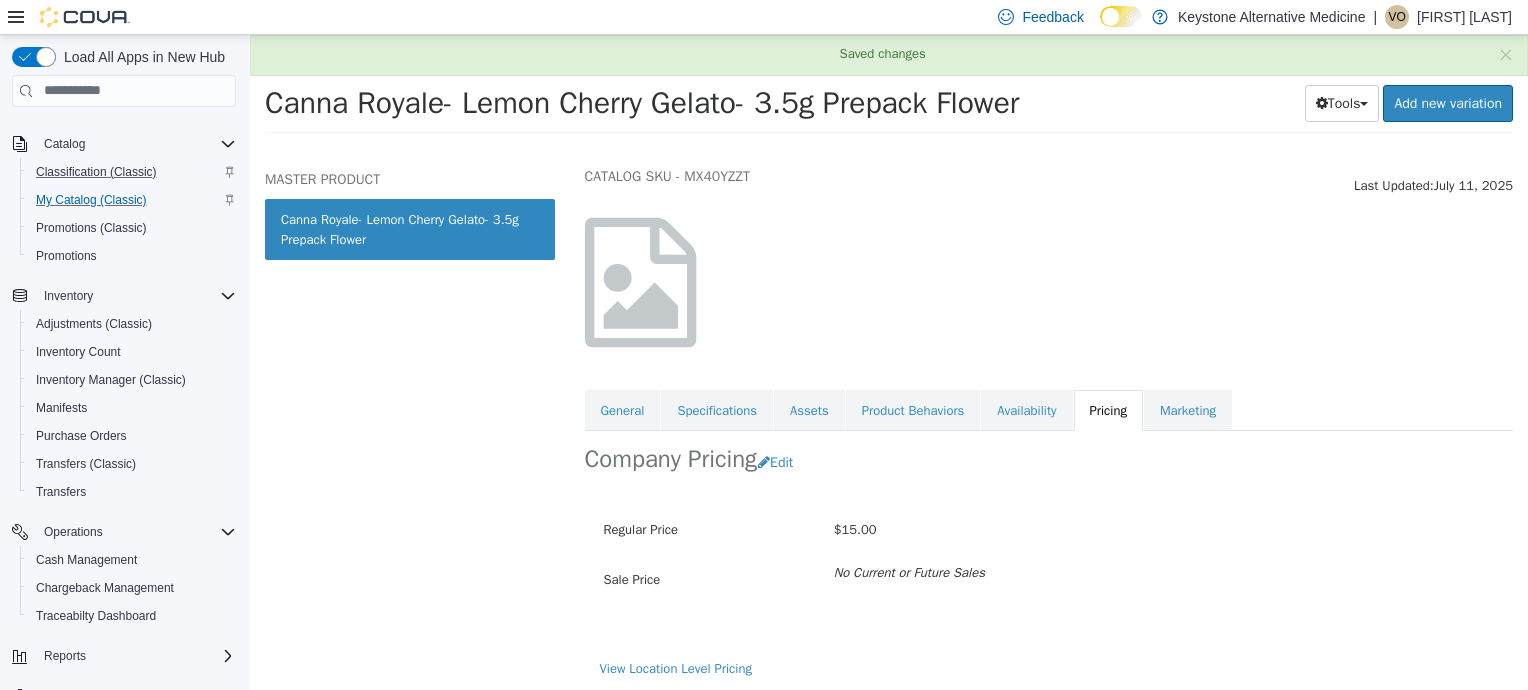 scroll, scrollTop: 0, scrollLeft: 0, axis: both 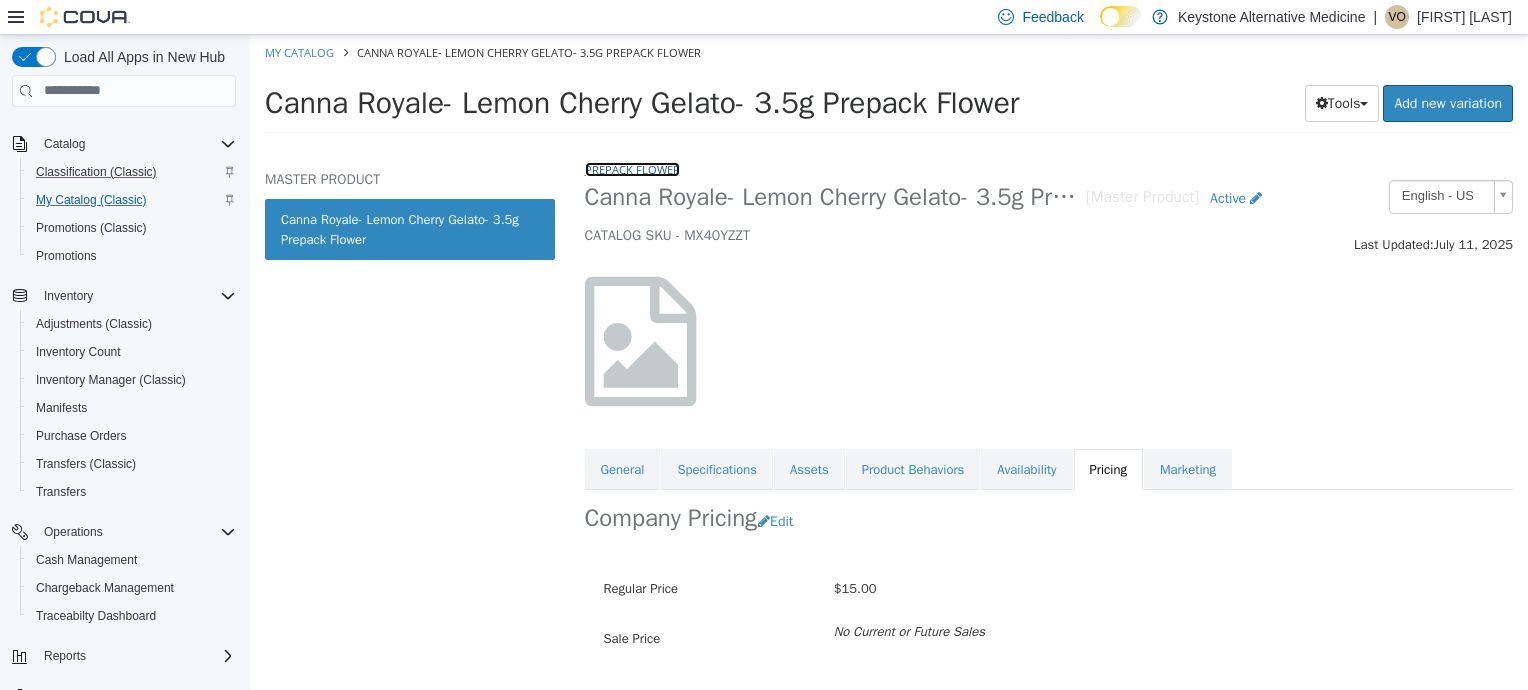 click on "Prepack Flower" at bounding box center [632, 168] 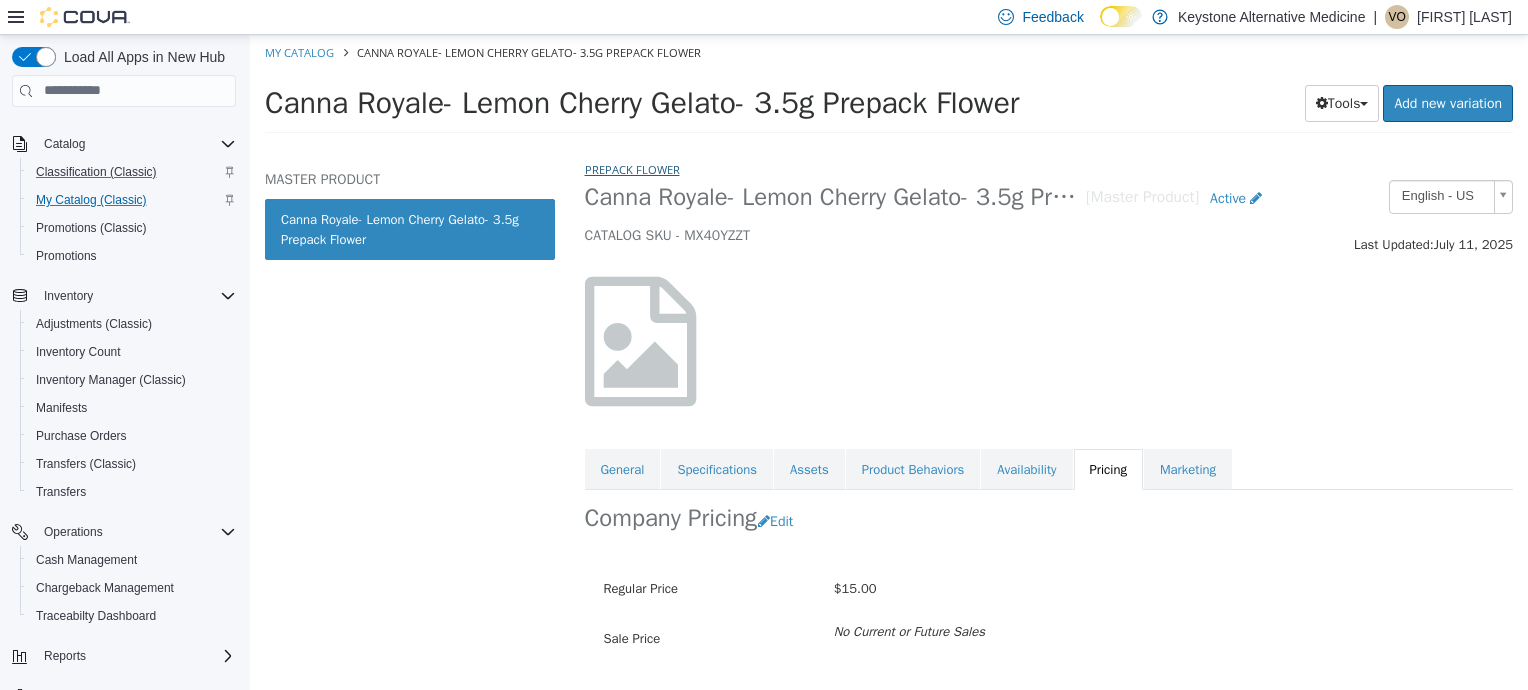 select on "**********" 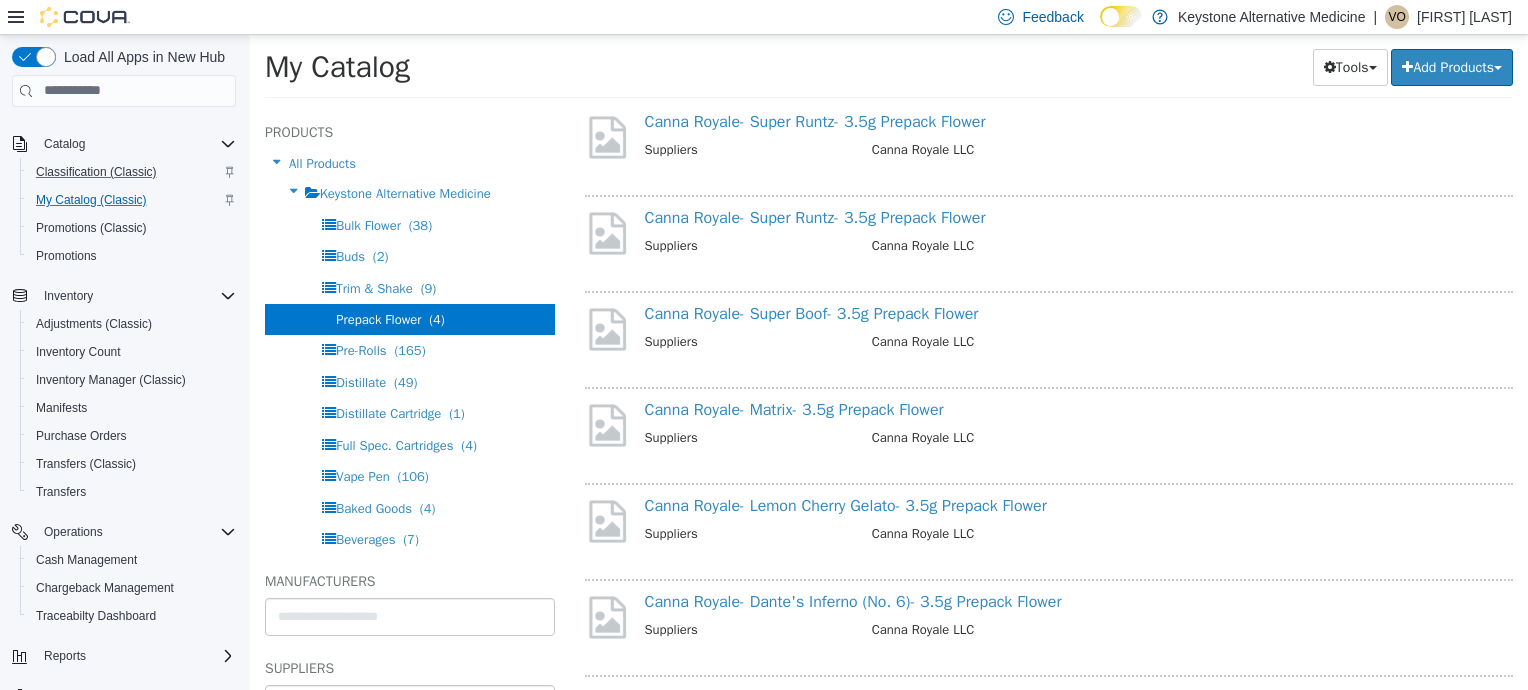 scroll, scrollTop: 281, scrollLeft: 0, axis: vertical 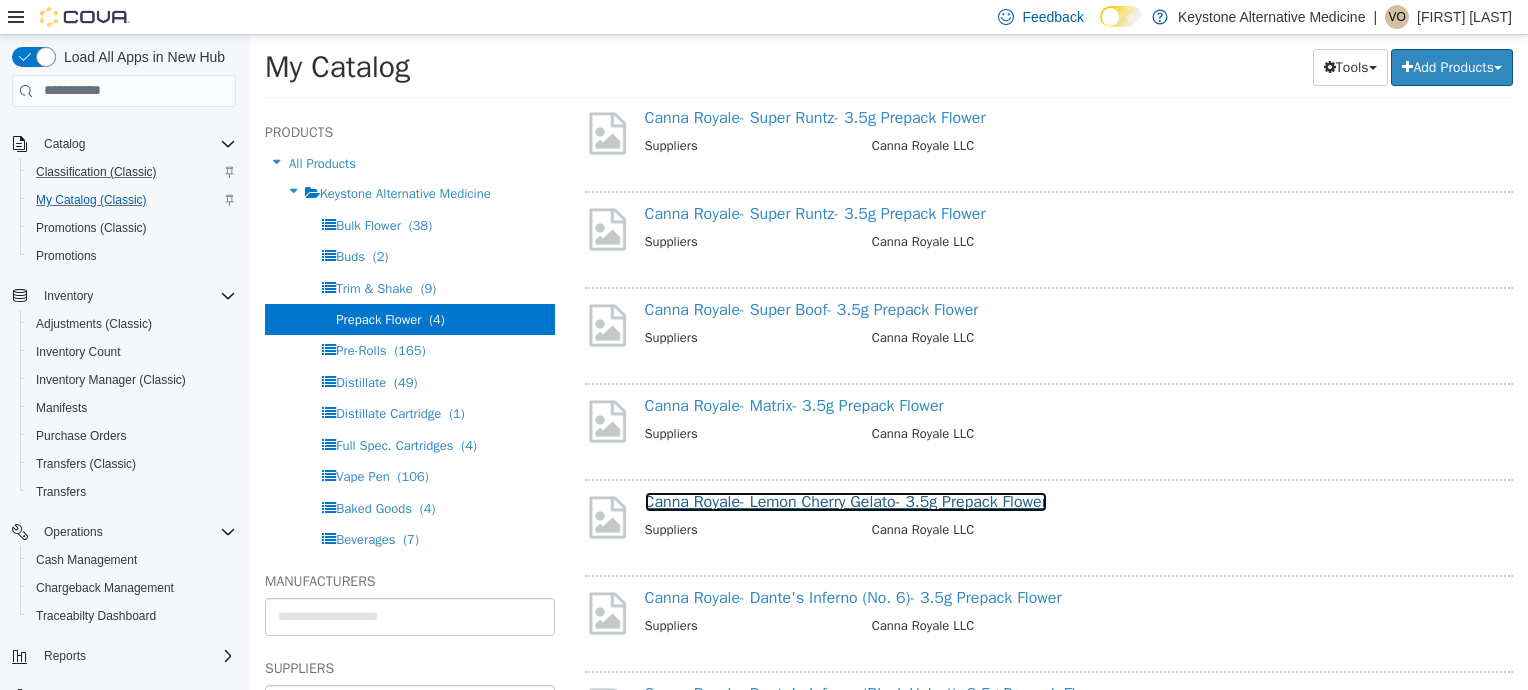 click on "Canna Royale- Lemon Cherry Gelato- 3.5g Prepack Flower" at bounding box center (846, 501) 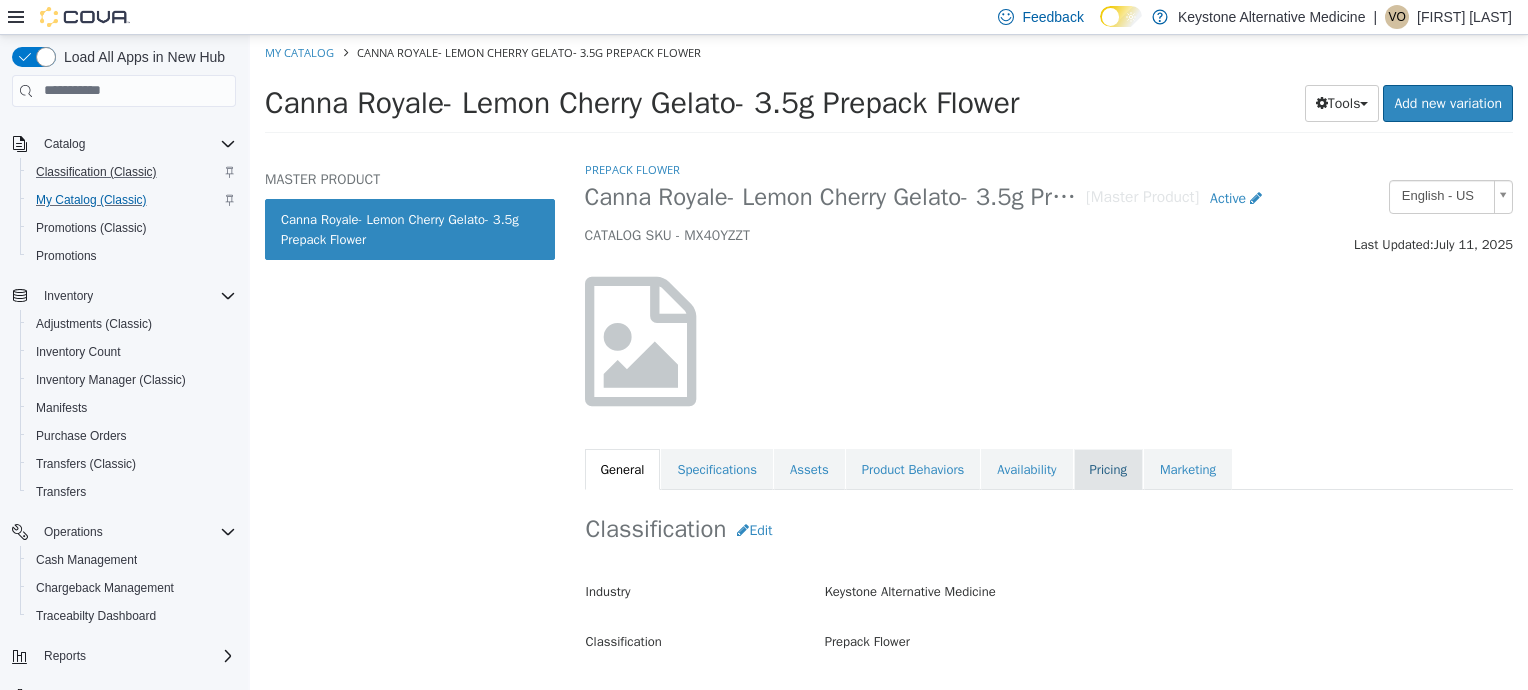 click on "Pricing" at bounding box center [1108, 469] 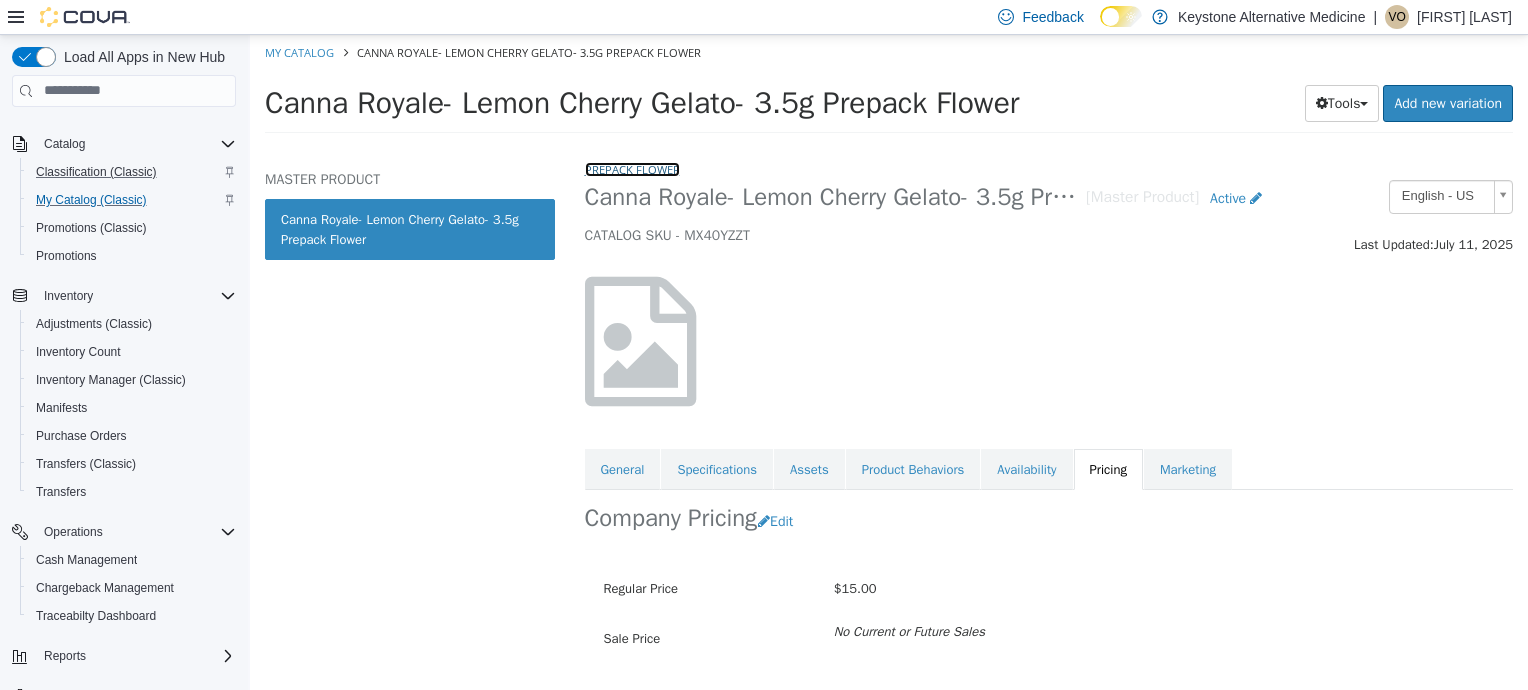 click on "Prepack Flower" at bounding box center (632, 168) 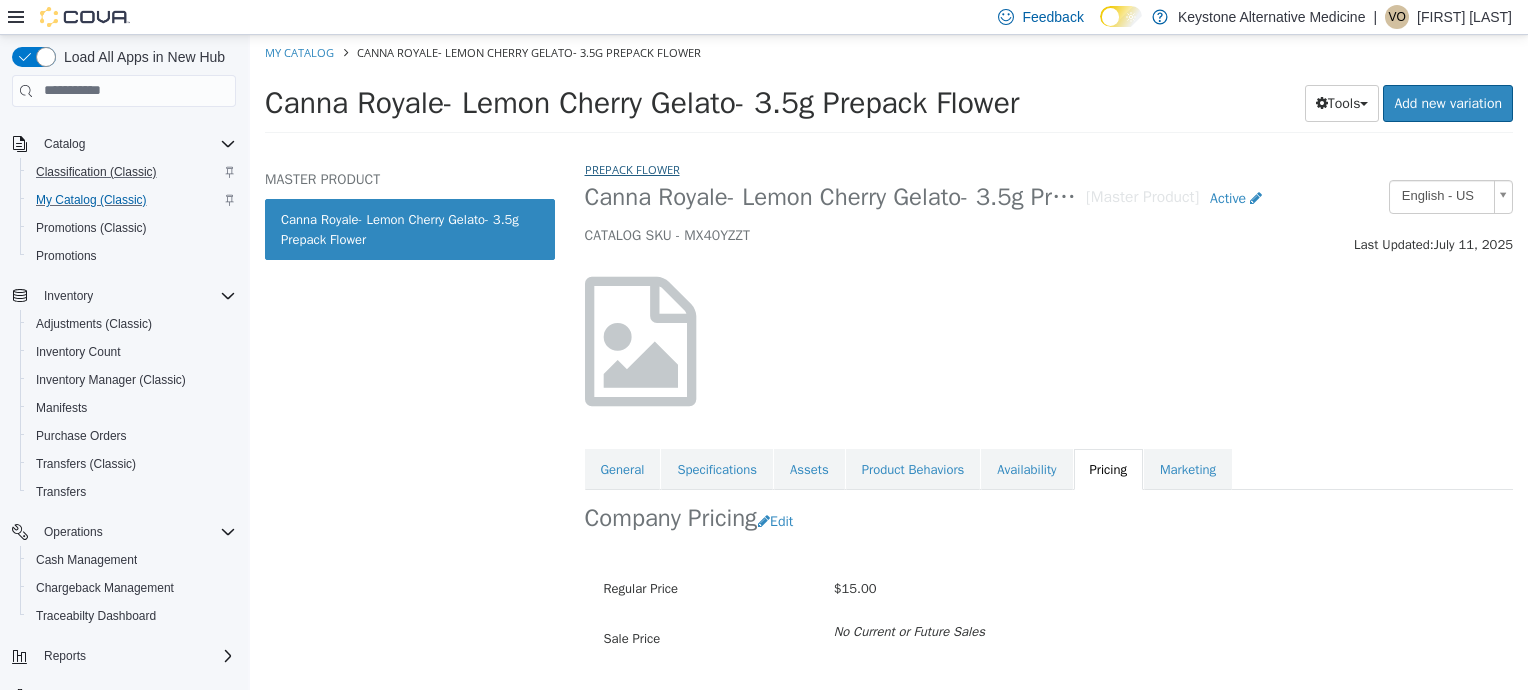 select on "**********" 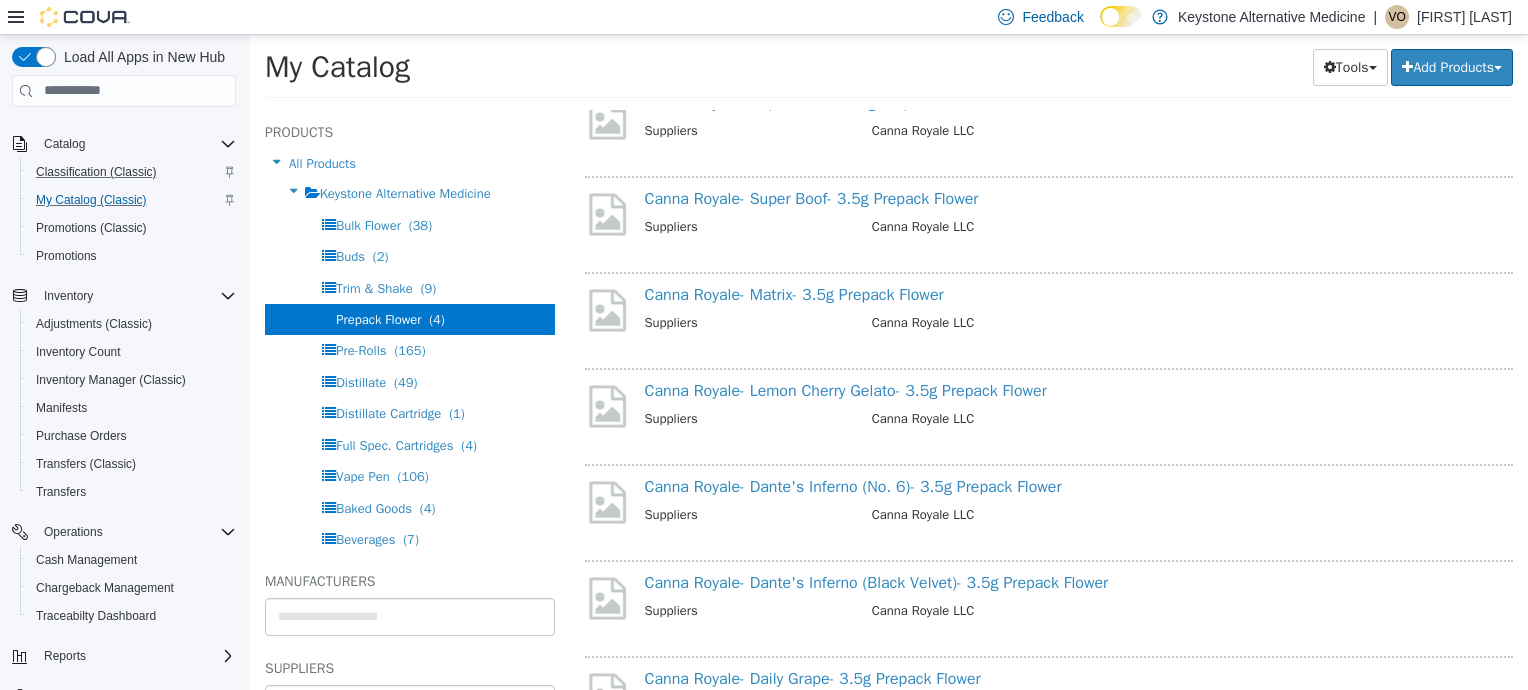 scroll, scrollTop: 399, scrollLeft: 0, axis: vertical 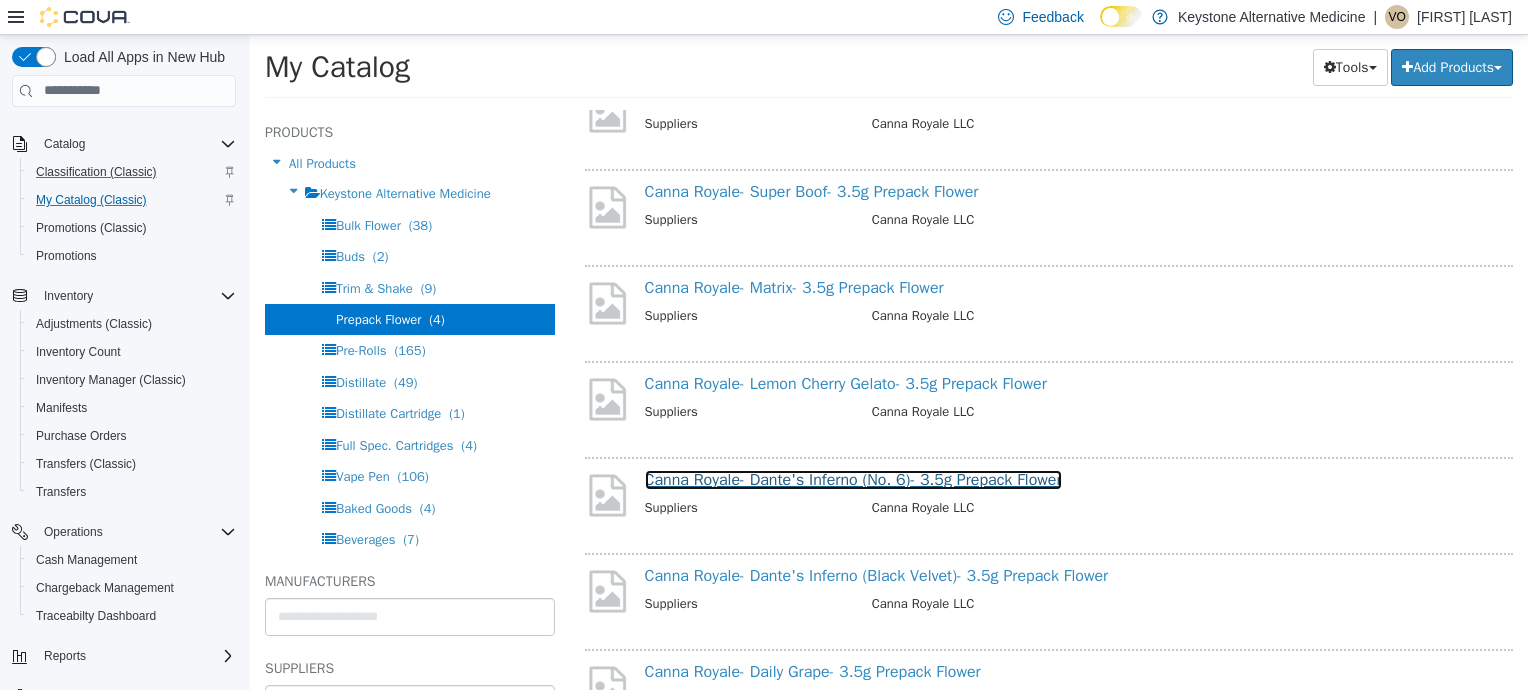 click on "Canna Royale- Dante's Inferno (No. 6)- 3.5g Prepack Flower" at bounding box center (853, 479) 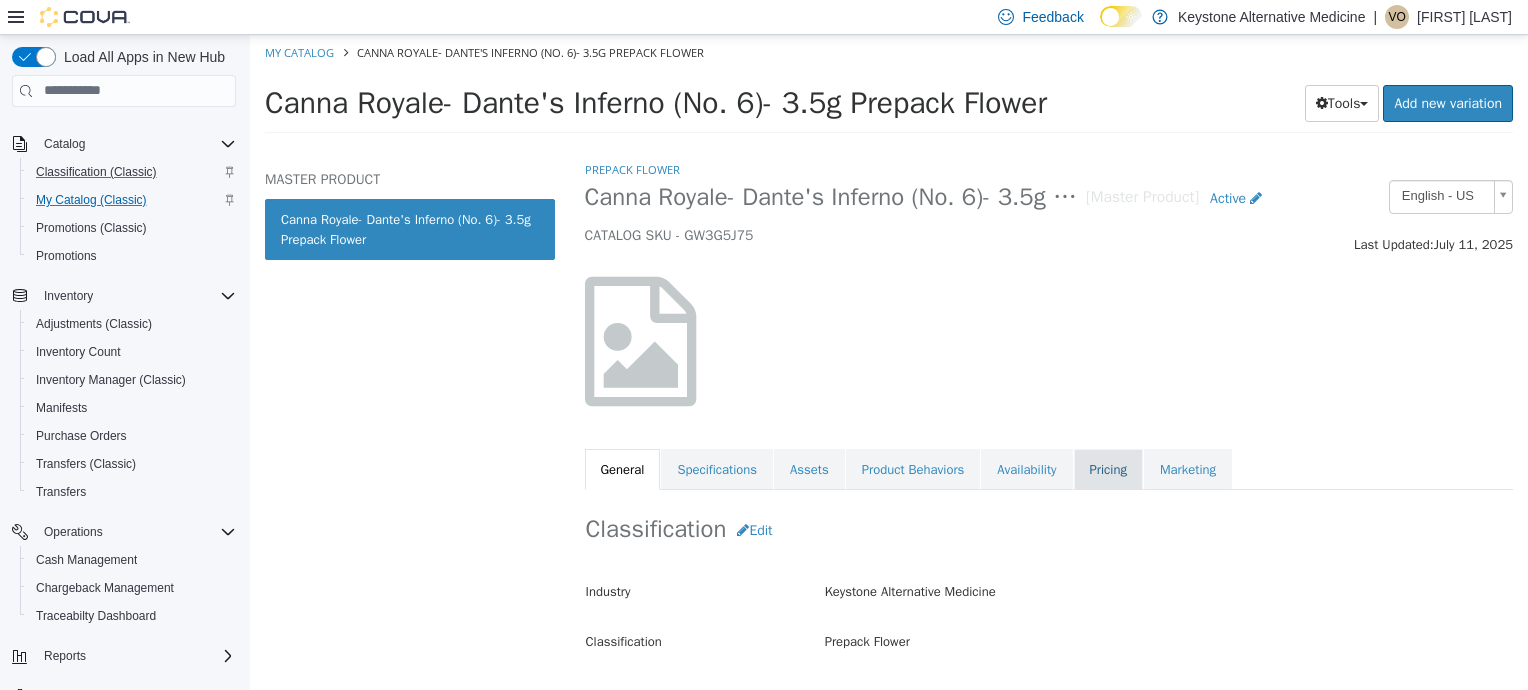click on "Pricing" at bounding box center [1108, 469] 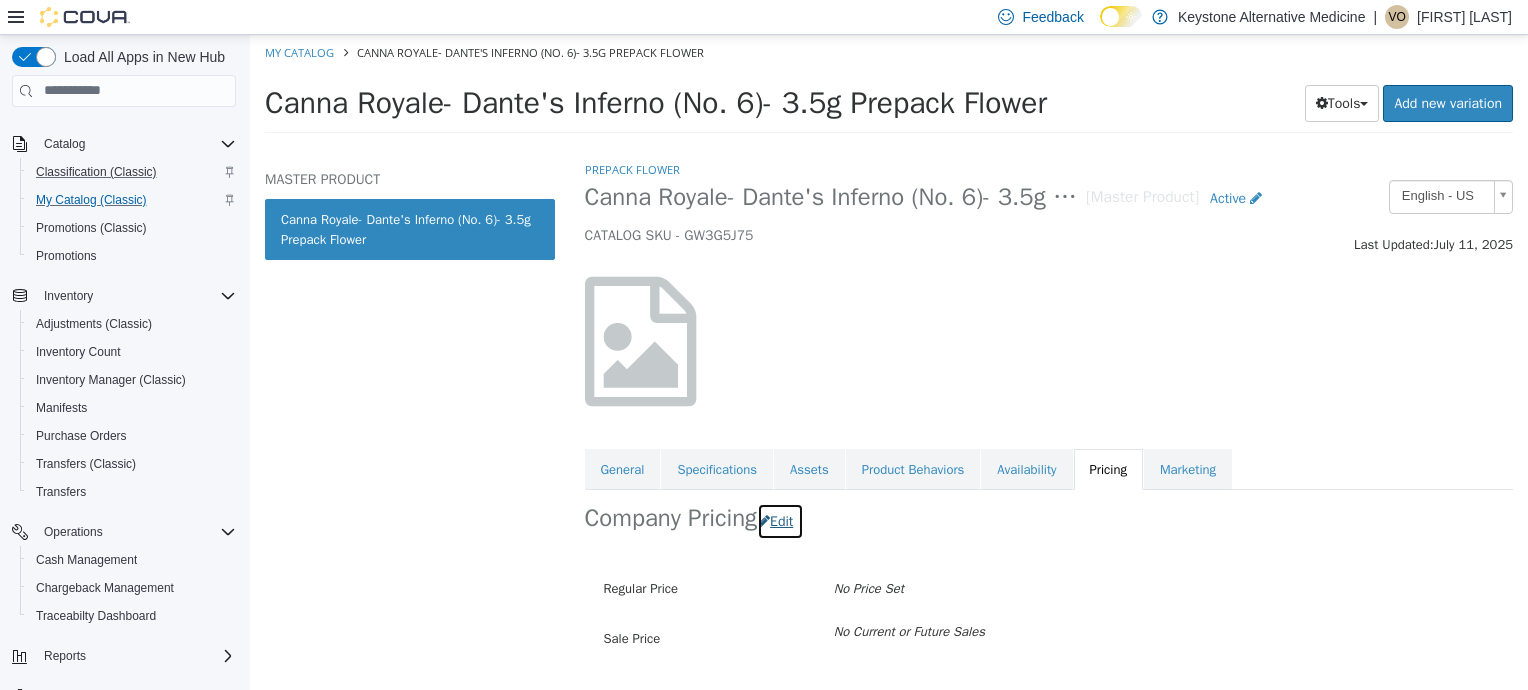 click on "Edit" at bounding box center (780, 520) 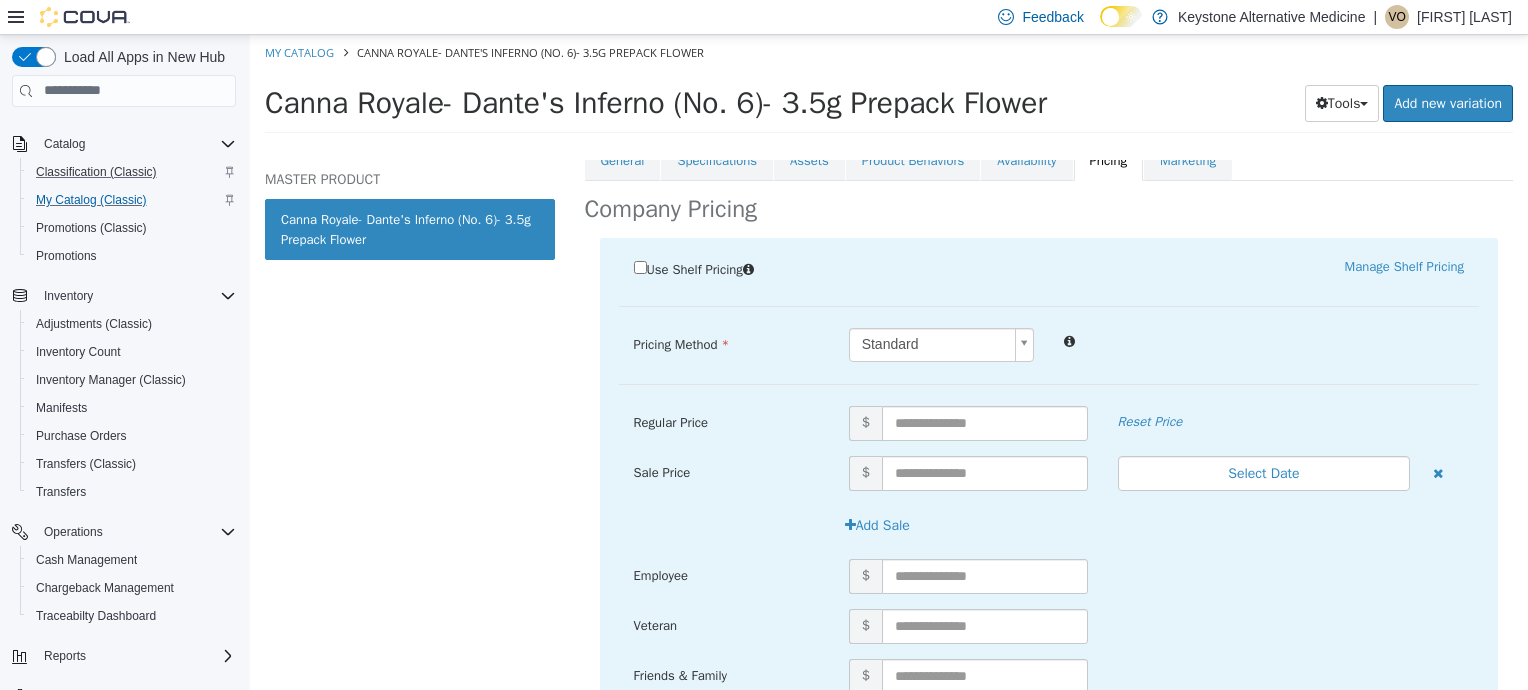 scroll, scrollTop: 330, scrollLeft: 0, axis: vertical 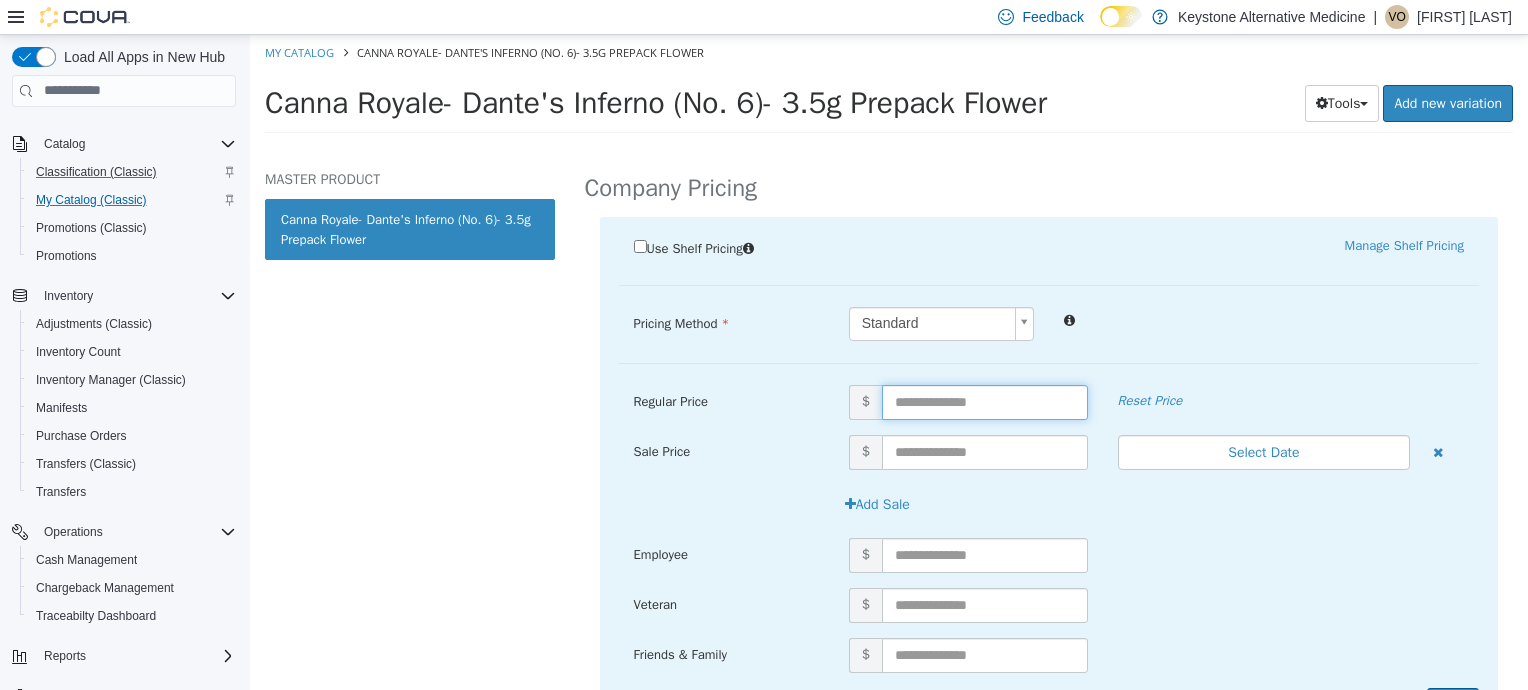 click at bounding box center [985, 401] 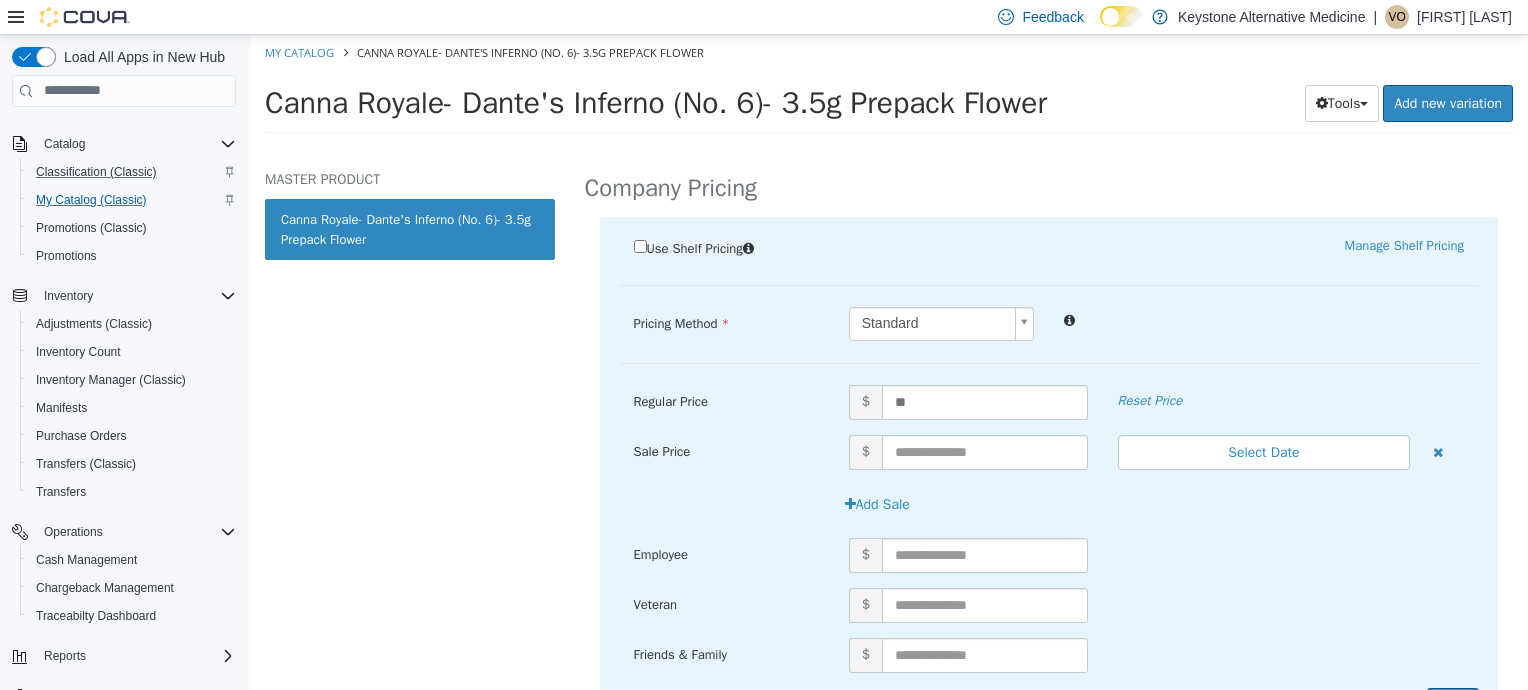 scroll, scrollTop: 428, scrollLeft: 0, axis: vertical 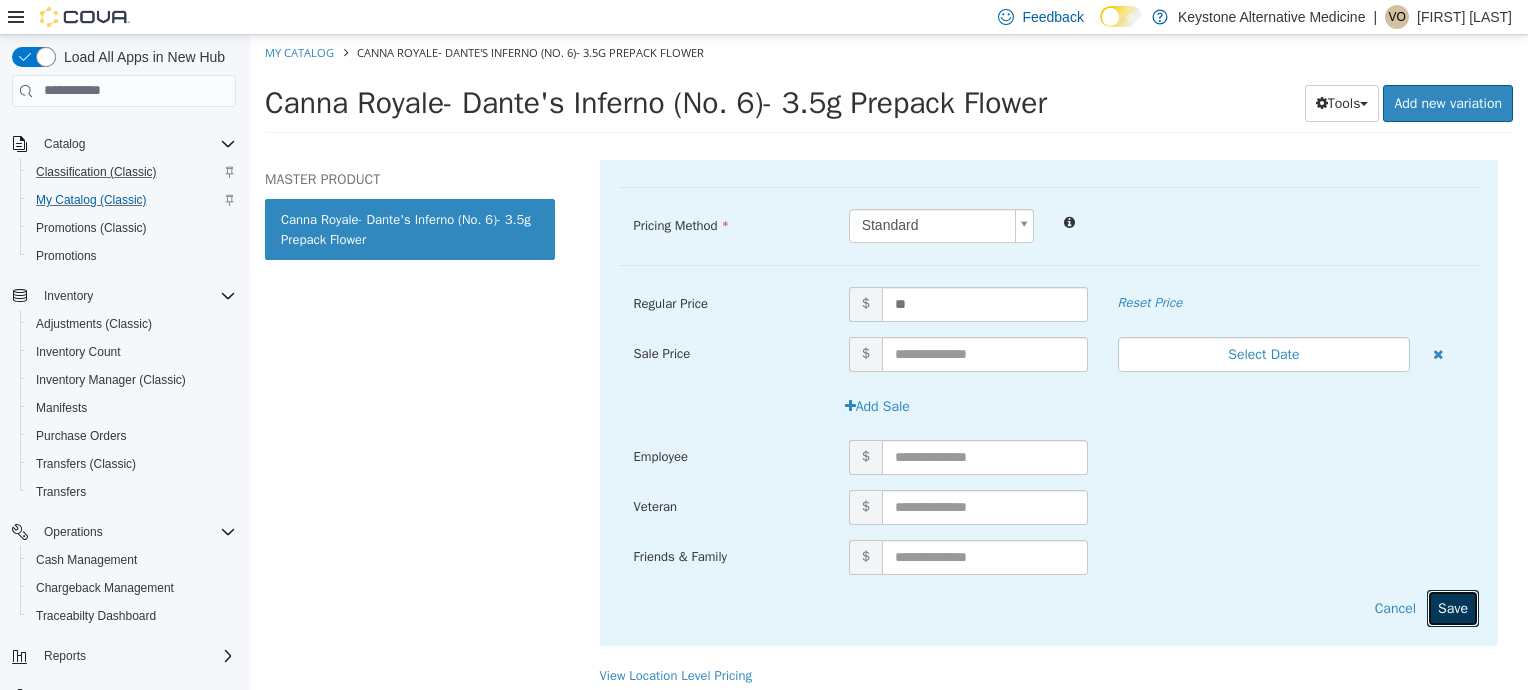 click on "Save" at bounding box center (1453, 607) 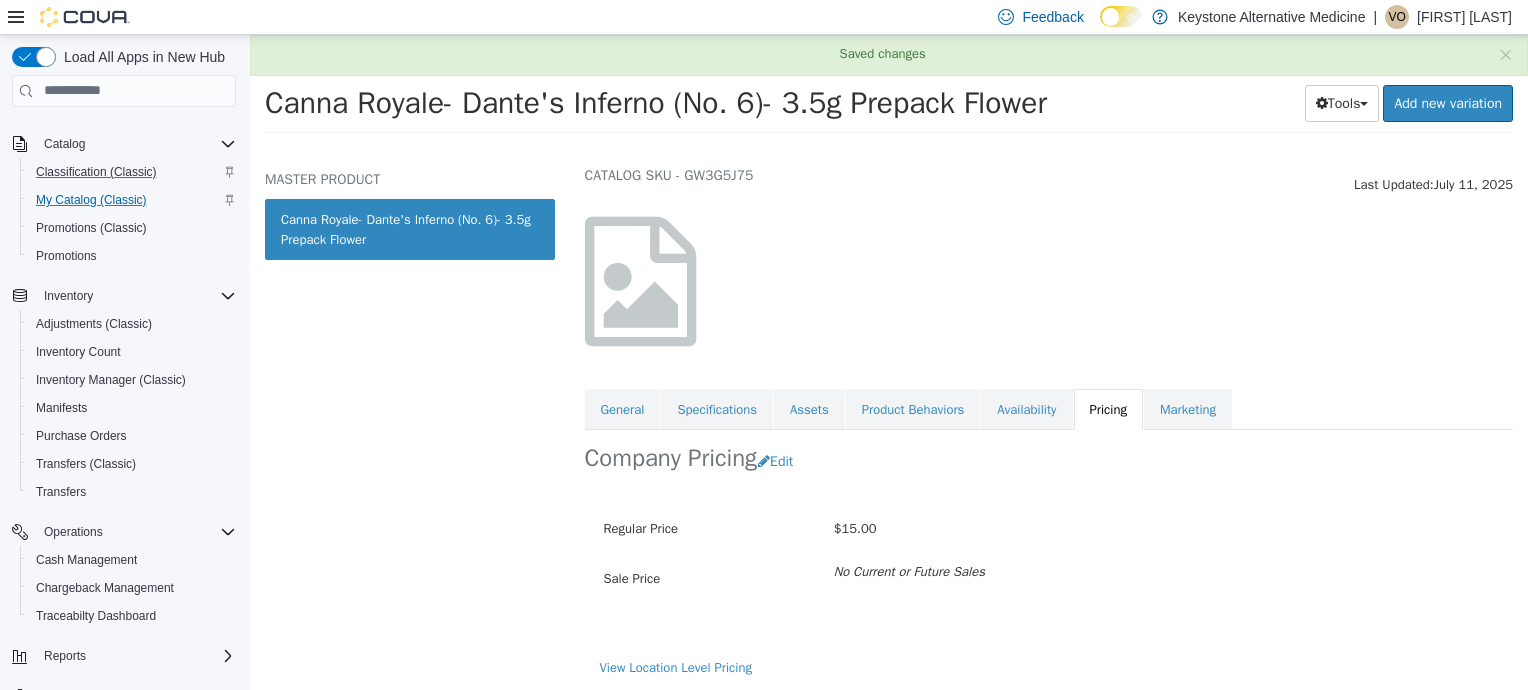 scroll, scrollTop: 0, scrollLeft: 0, axis: both 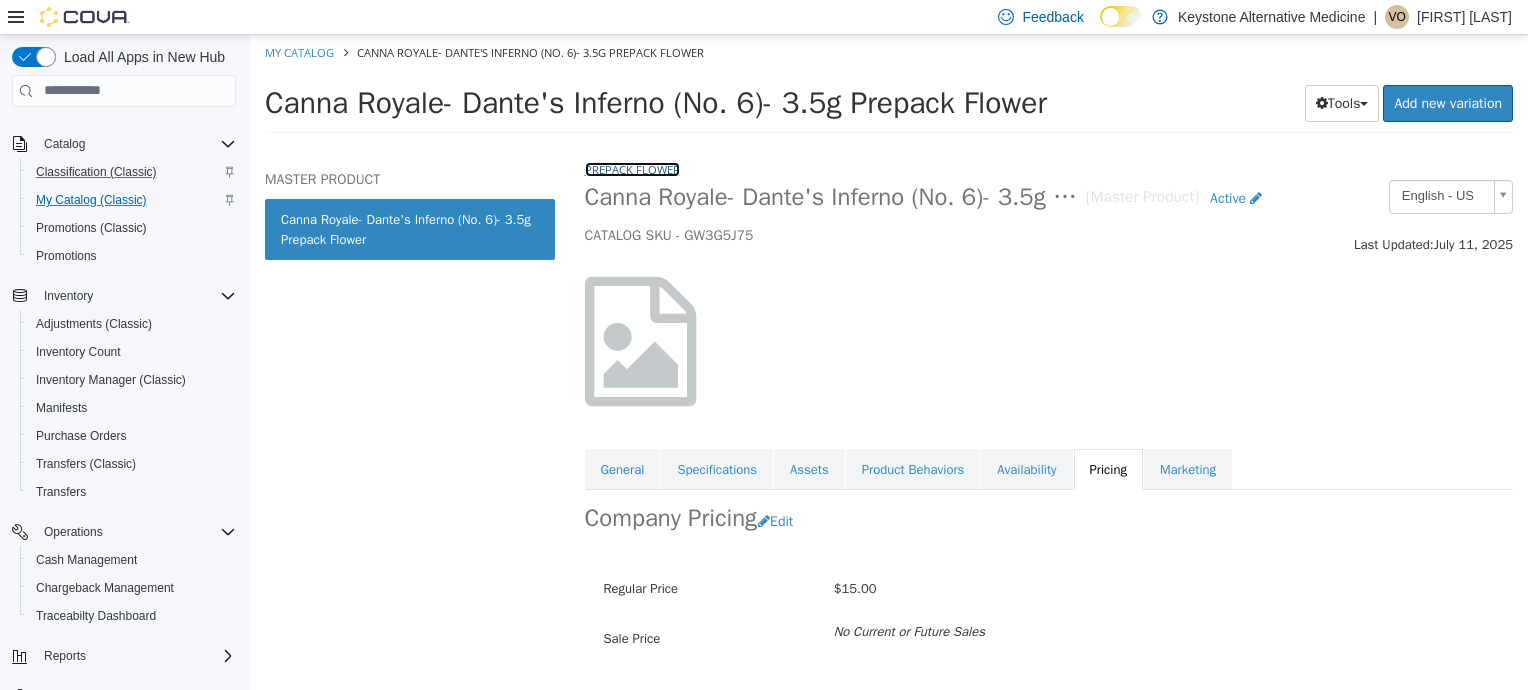 click on "Prepack Flower" at bounding box center [632, 168] 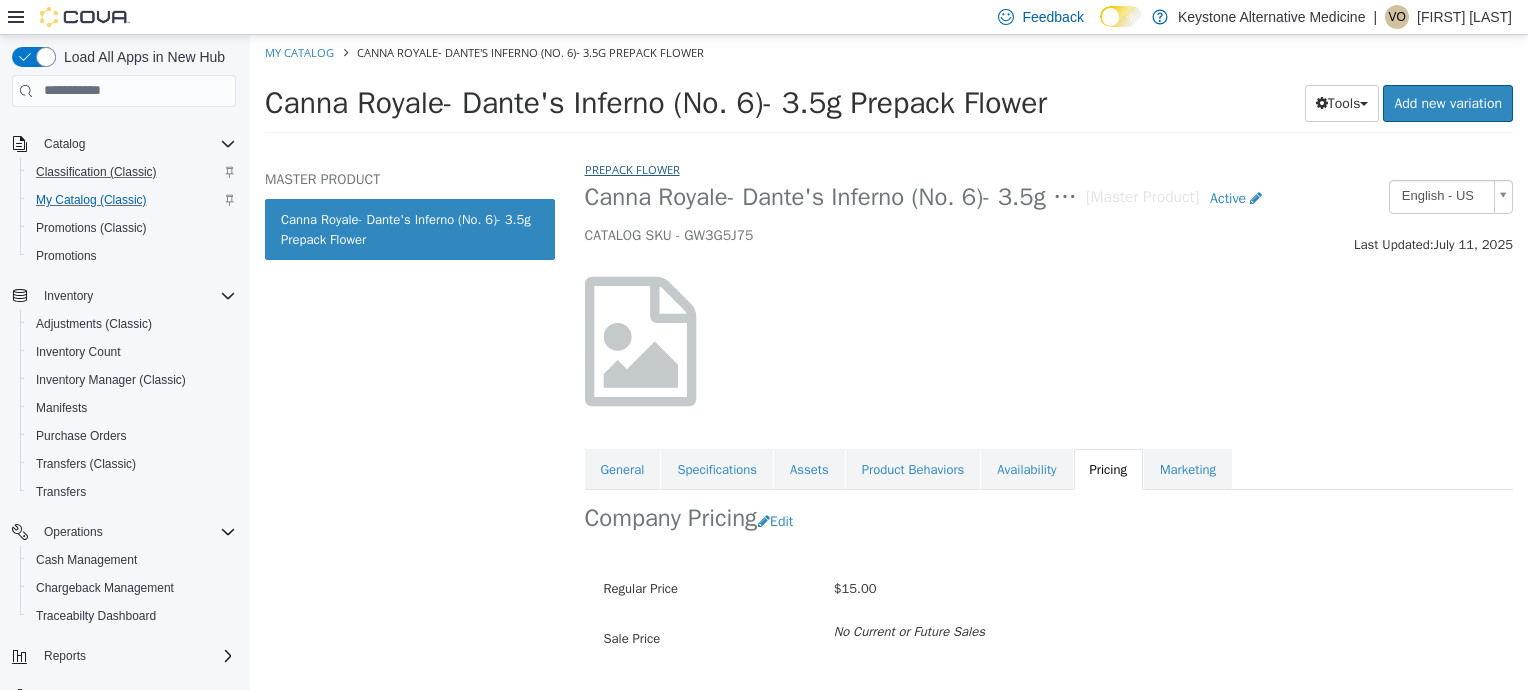 select on "**********" 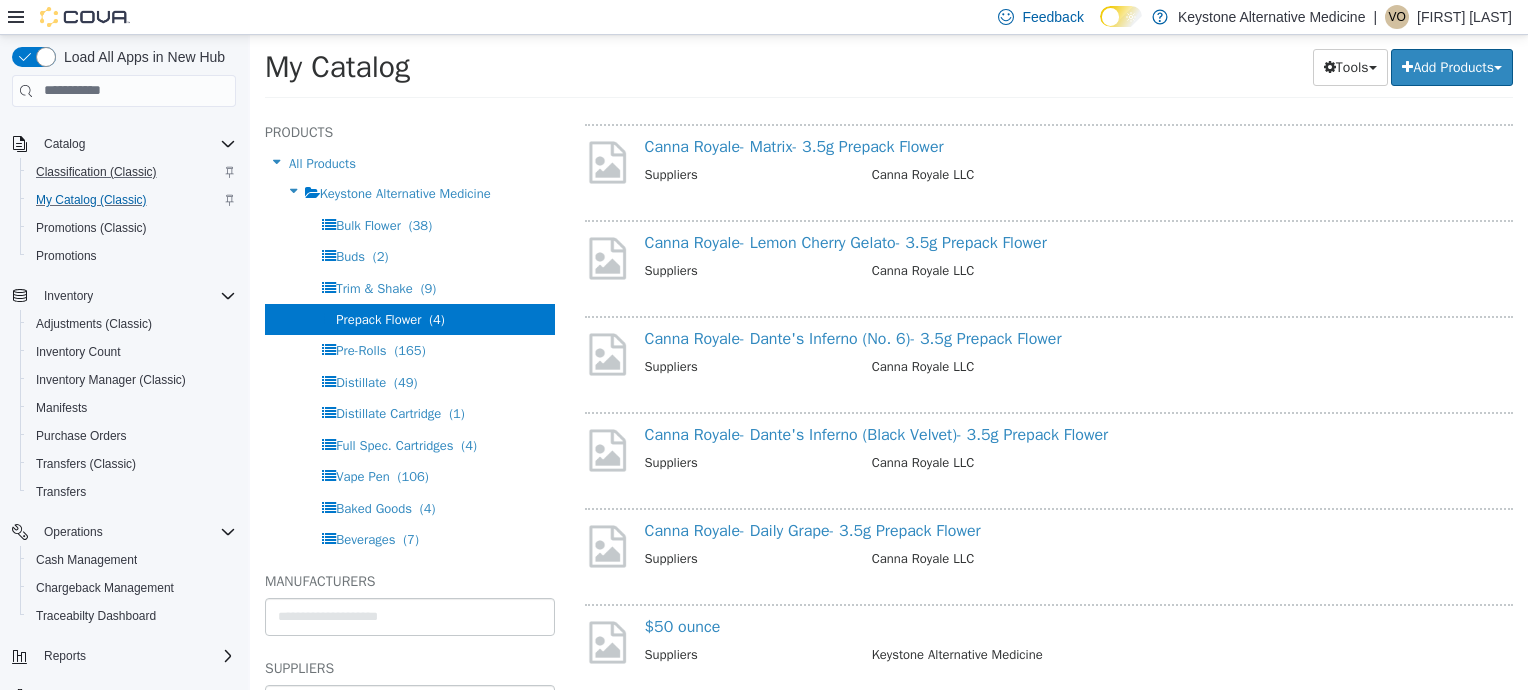 scroll, scrollTop: 560, scrollLeft: 0, axis: vertical 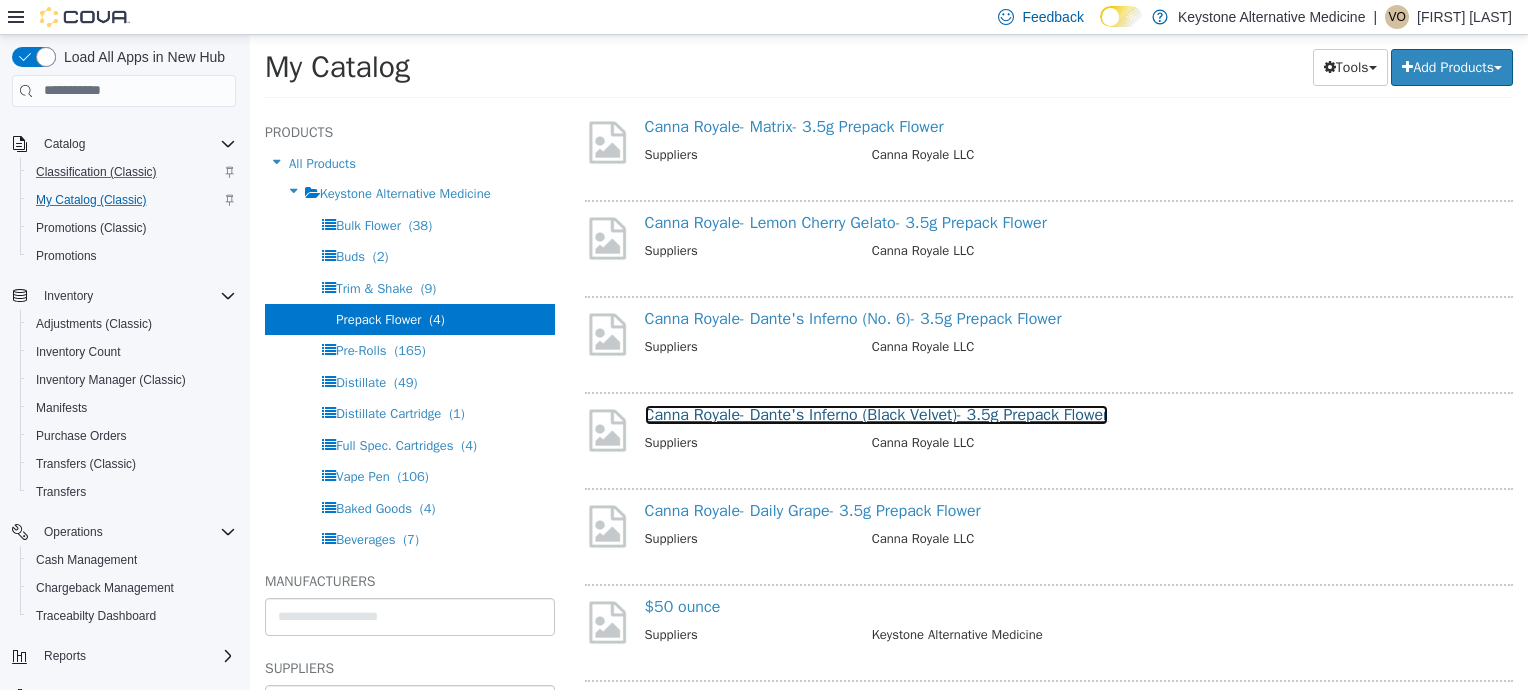 click on "Canna Royale- Dante's Inferno (Black Velvet)- 3.5g Prepack Flower" at bounding box center (877, 414) 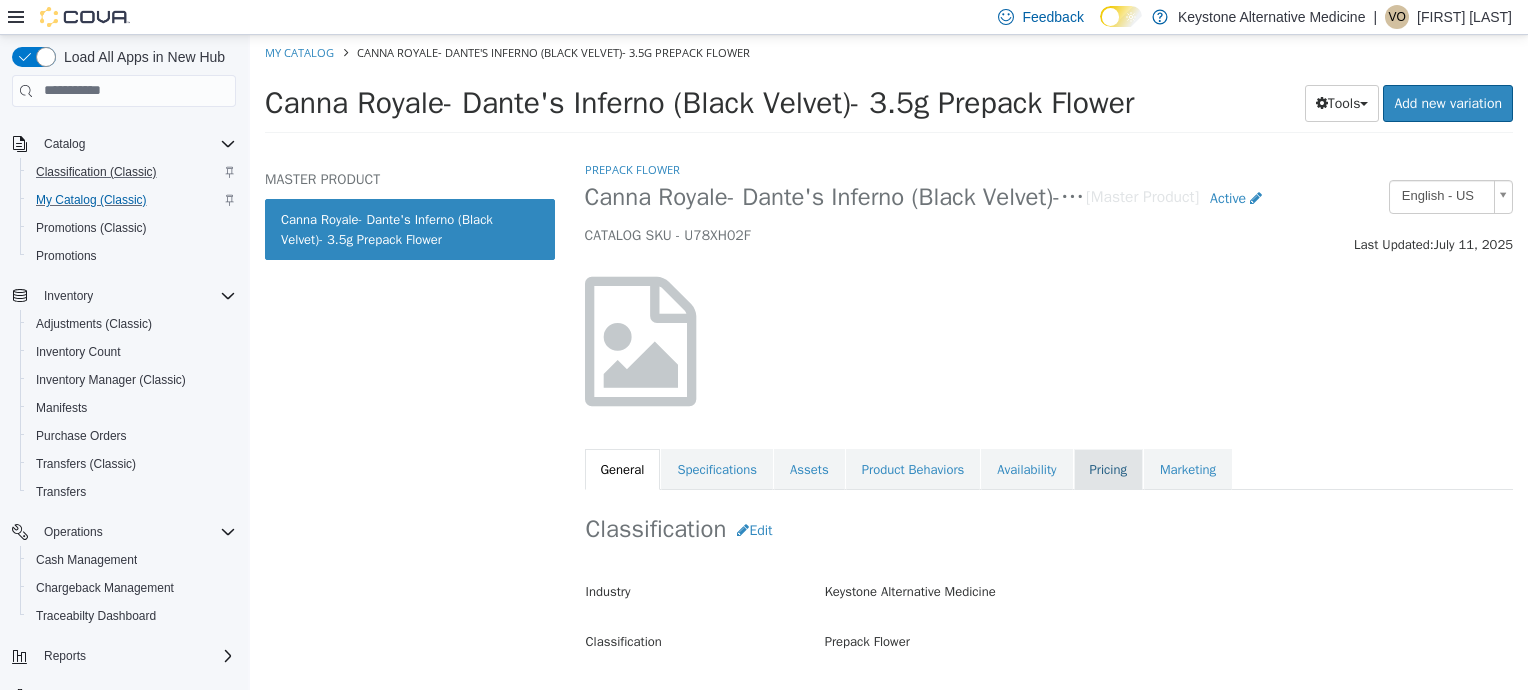 click on "Pricing" at bounding box center (1108, 469) 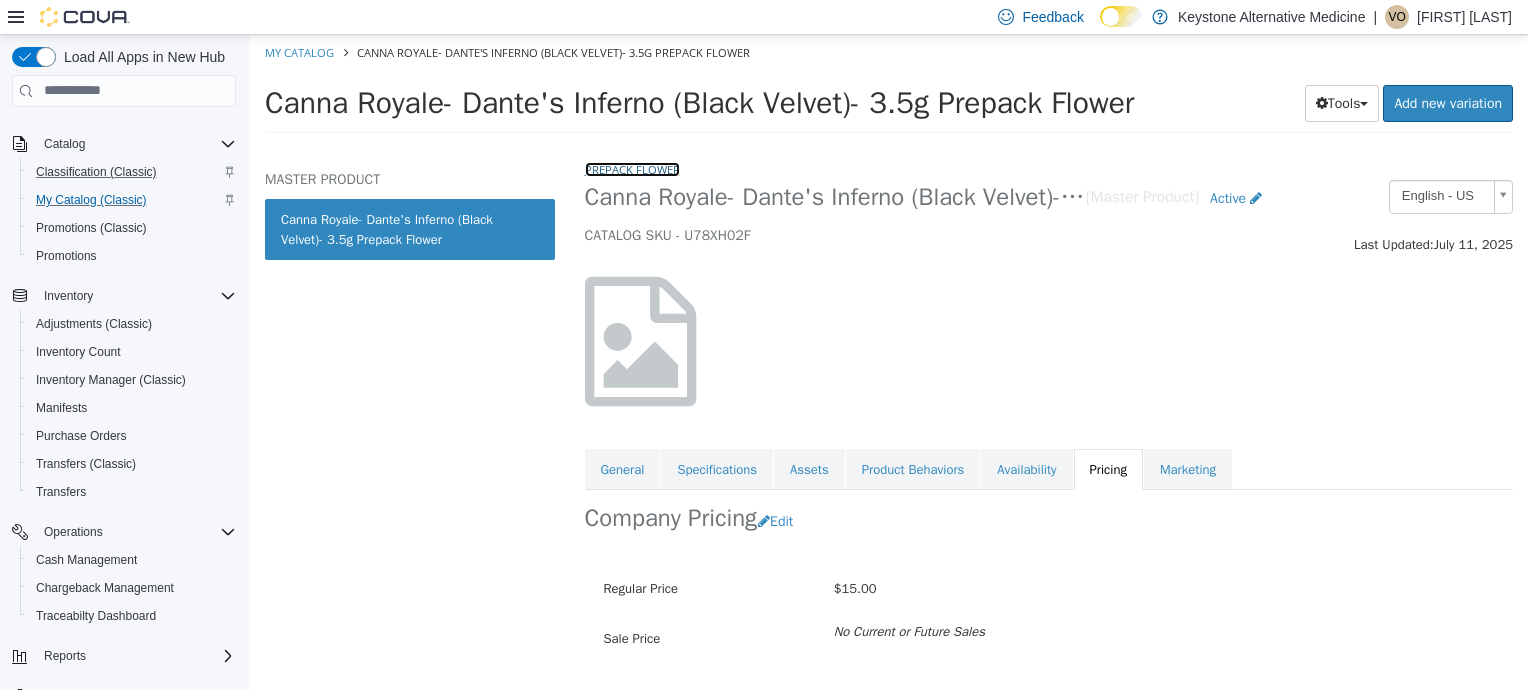 click on "Prepack Flower" at bounding box center [632, 168] 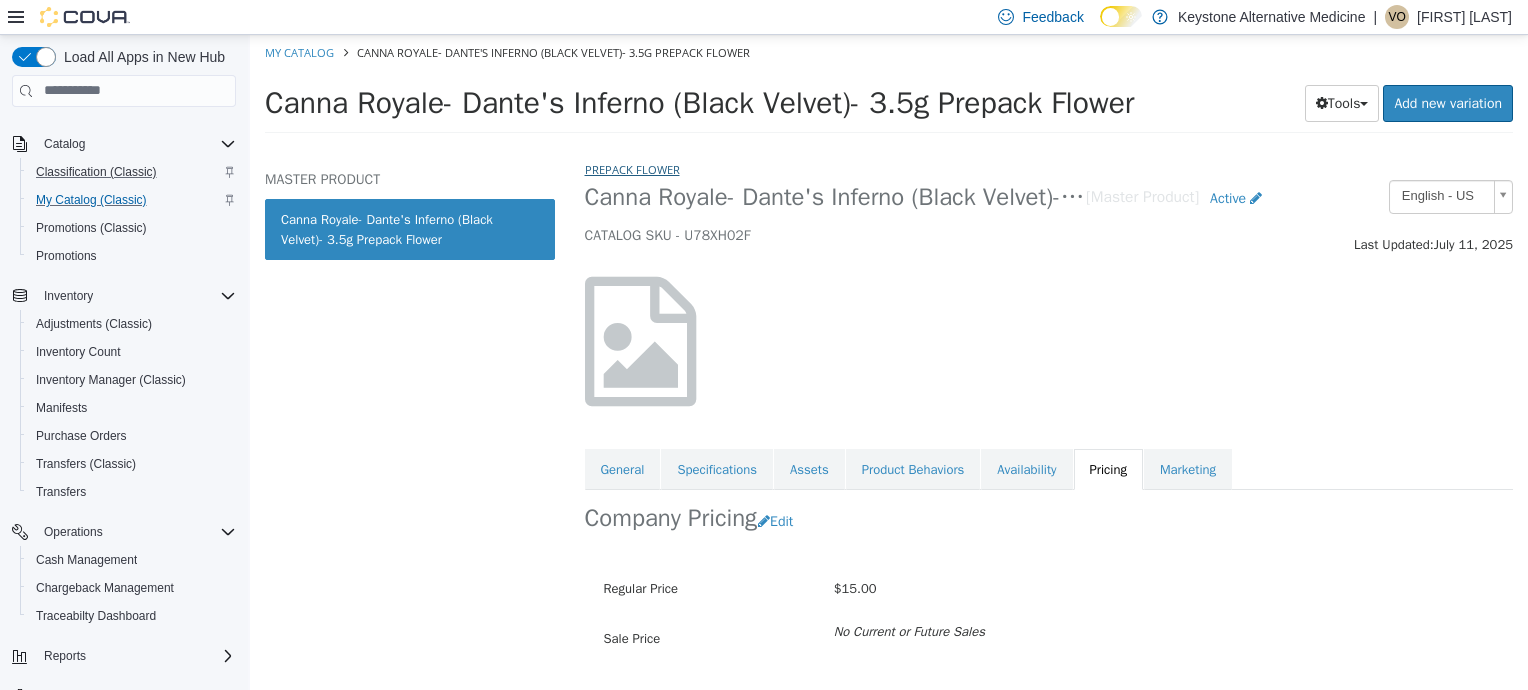 select on "**********" 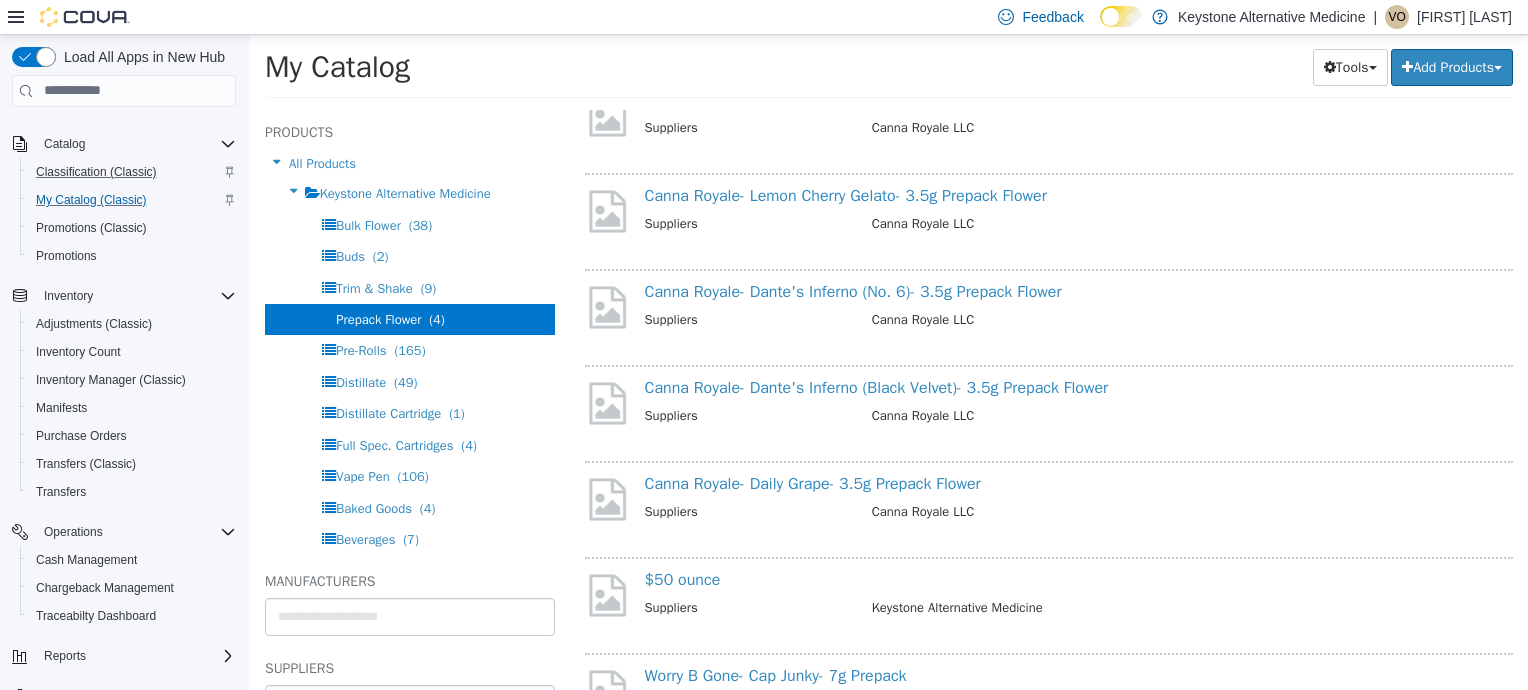 scroll, scrollTop: 616, scrollLeft: 0, axis: vertical 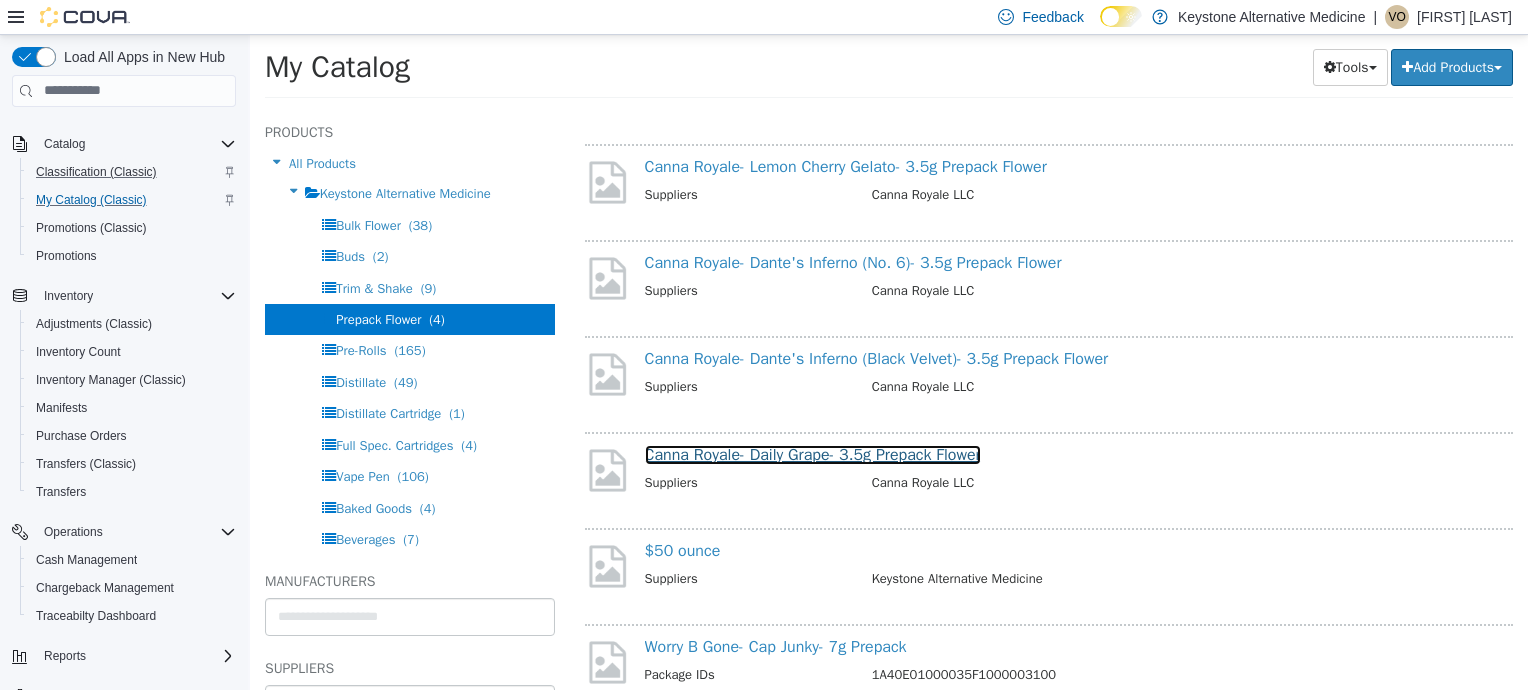 click on "Canna Royale- Daily Grape- 3.5g Prepack Flower" at bounding box center (813, 454) 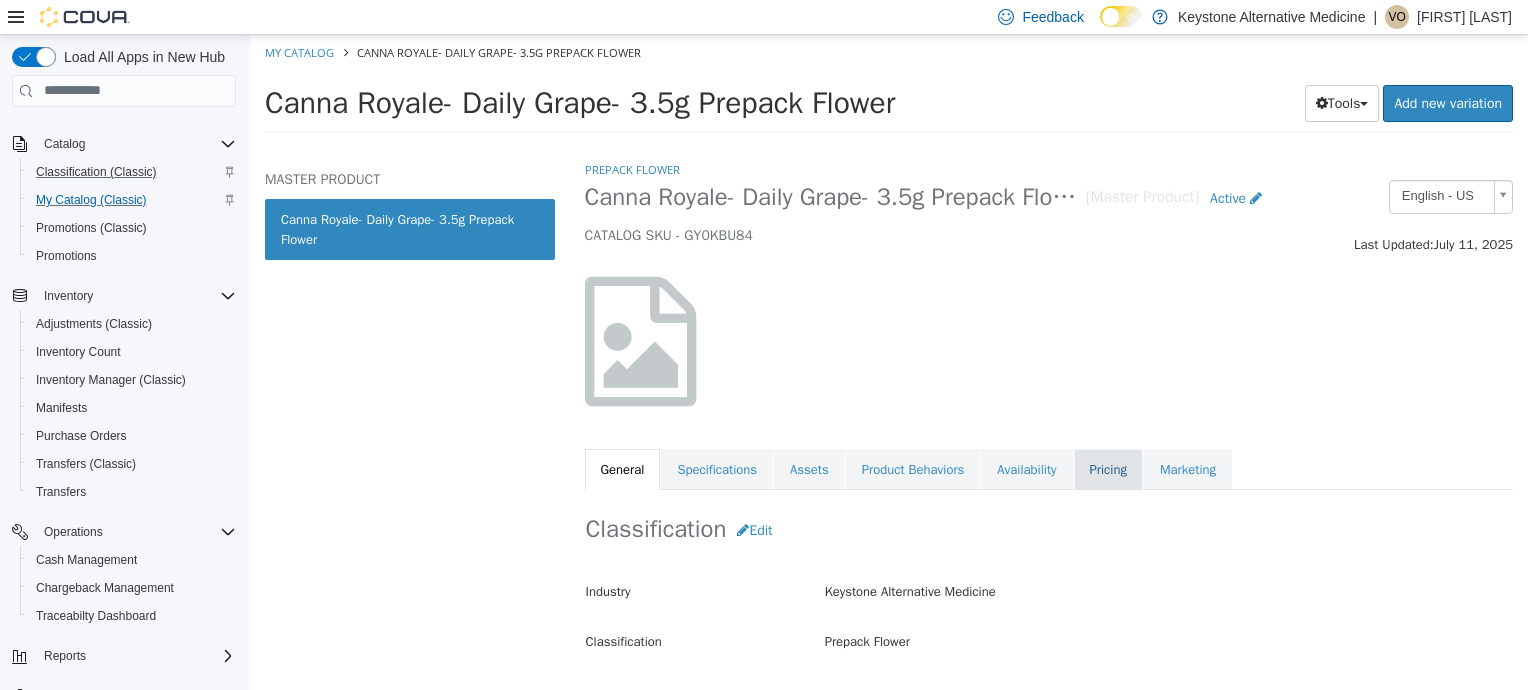 click on "Pricing" at bounding box center [1108, 469] 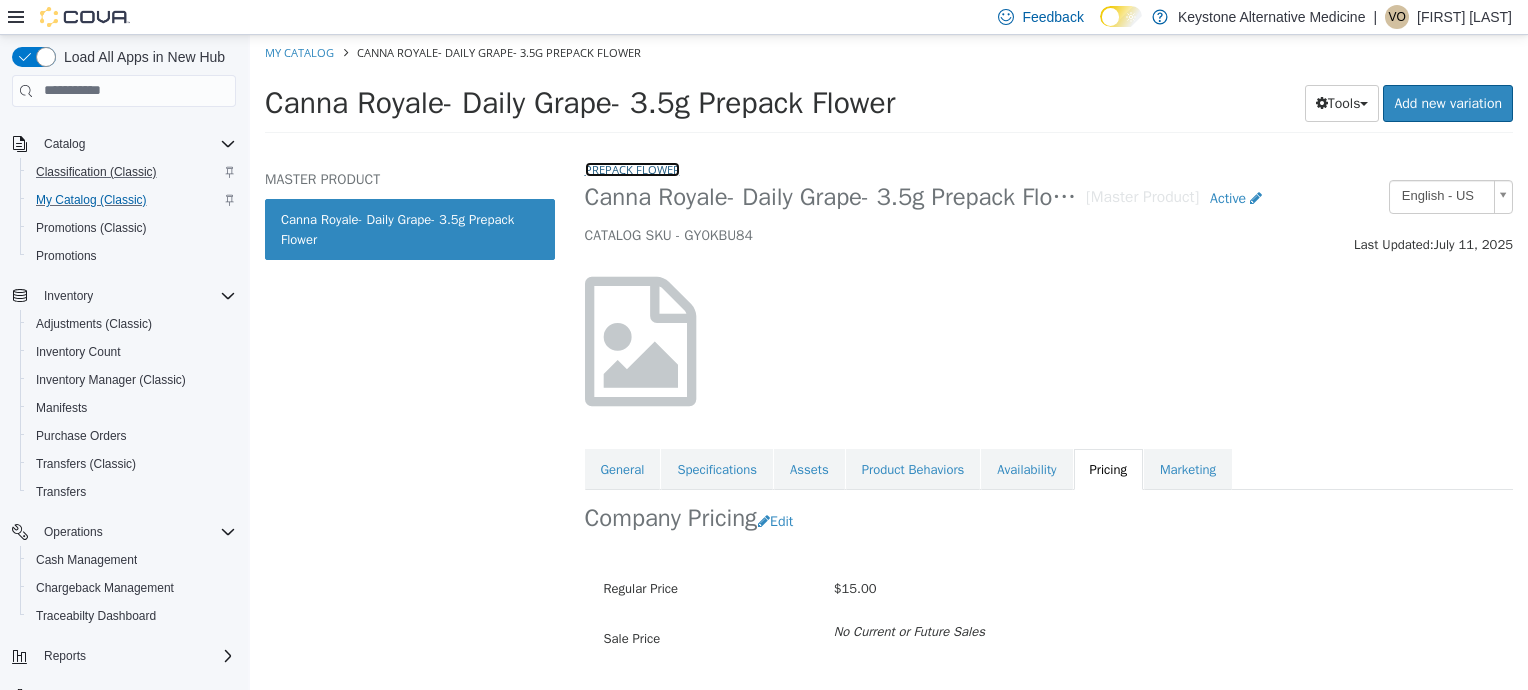 click on "Prepack Flower" at bounding box center (632, 168) 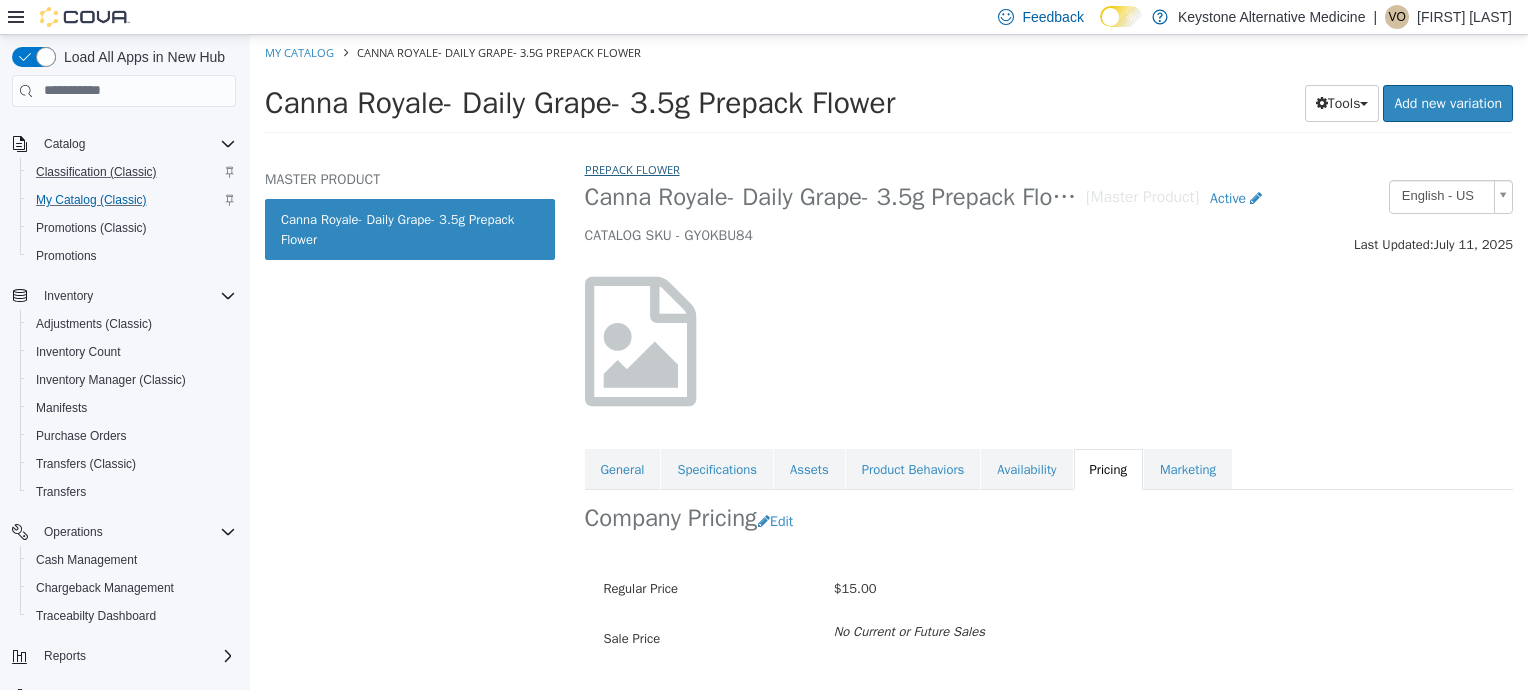 select on "**********" 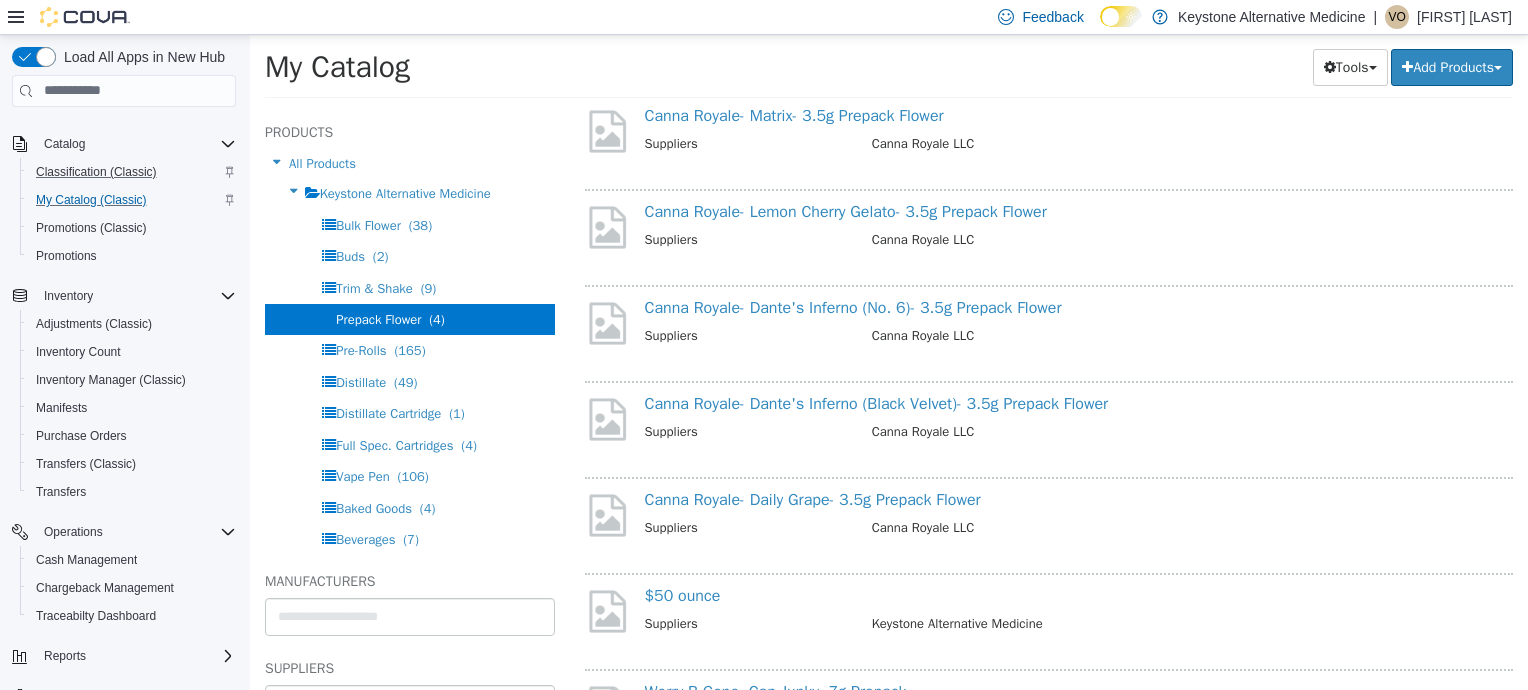 scroll, scrollTop: 572, scrollLeft: 0, axis: vertical 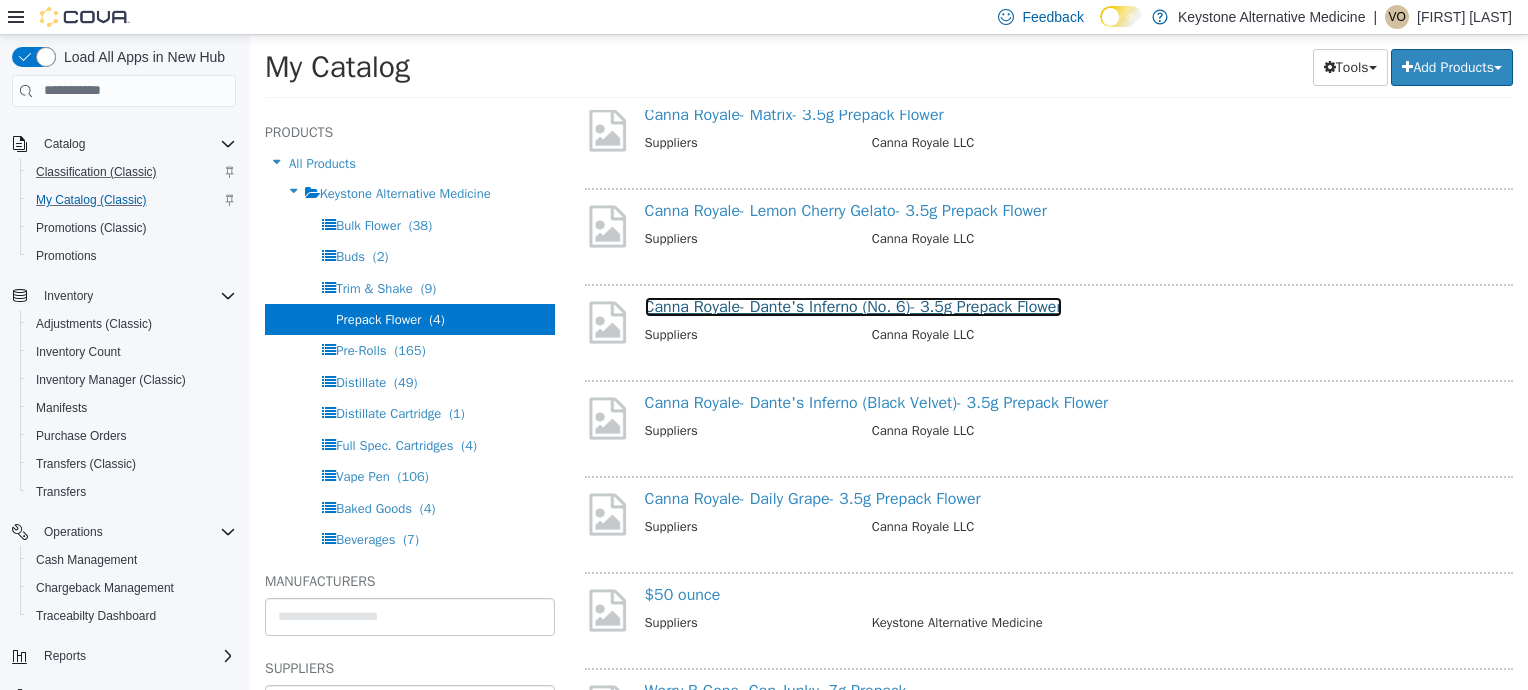 click on "Canna Royale- Dante's Inferno (No. 6)- 3.5g Prepack Flower" at bounding box center (853, 306) 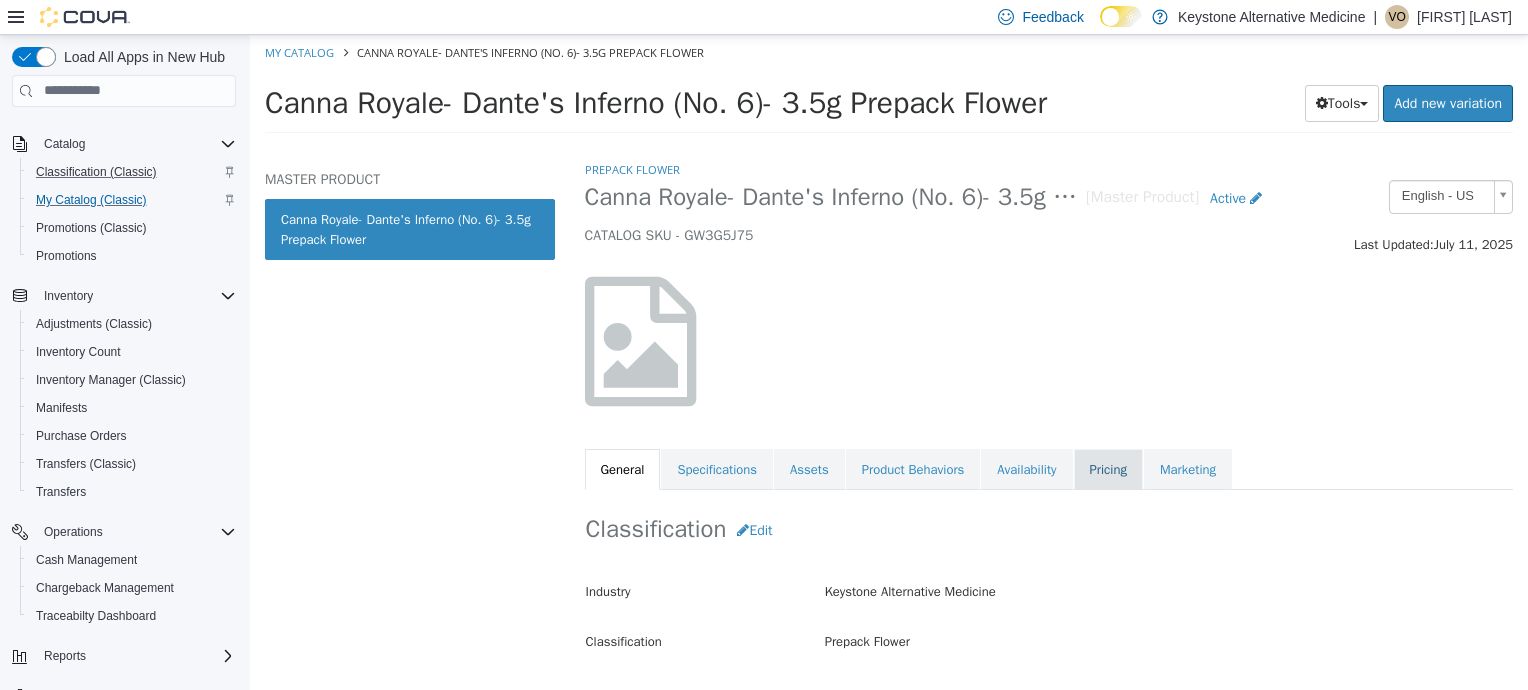 click on "Pricing" at bounding box center (1108, 469) 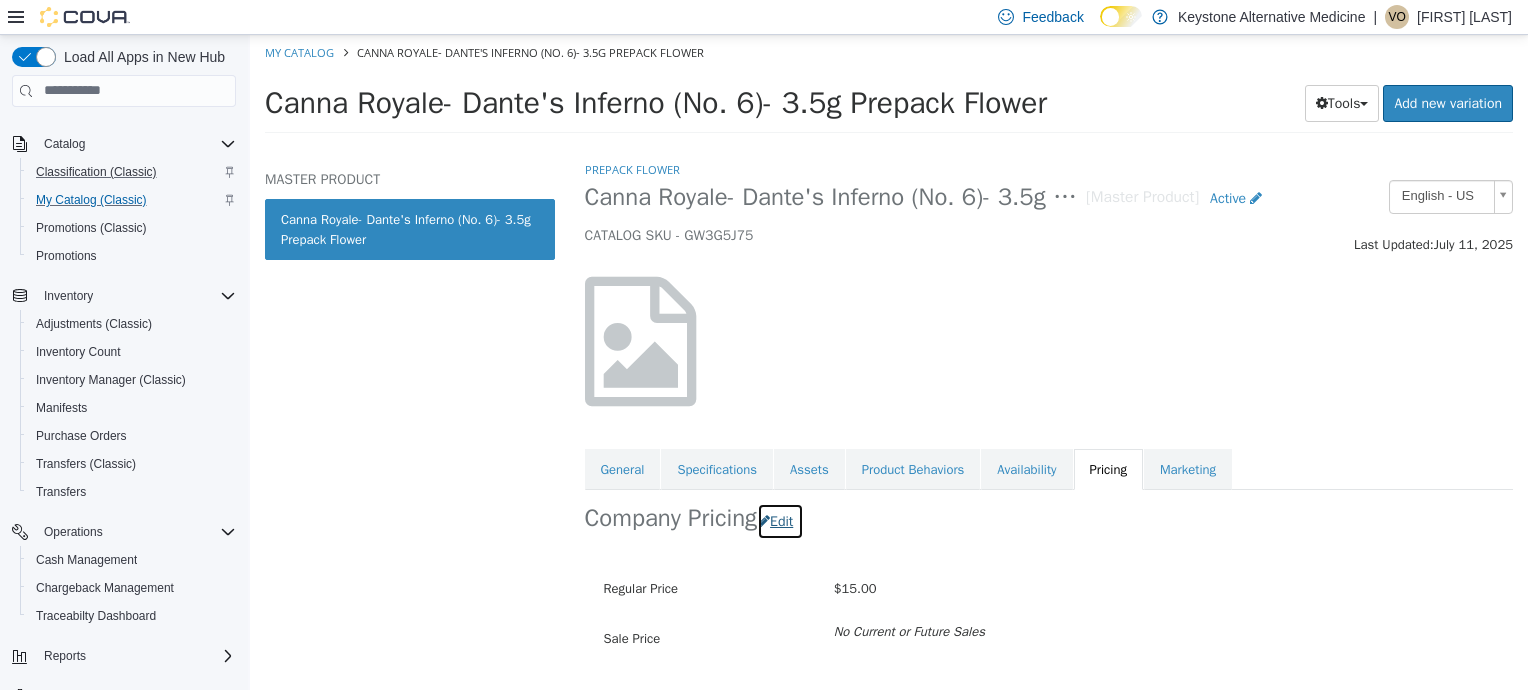 click on "Edit" at bounding box center [780, 520] 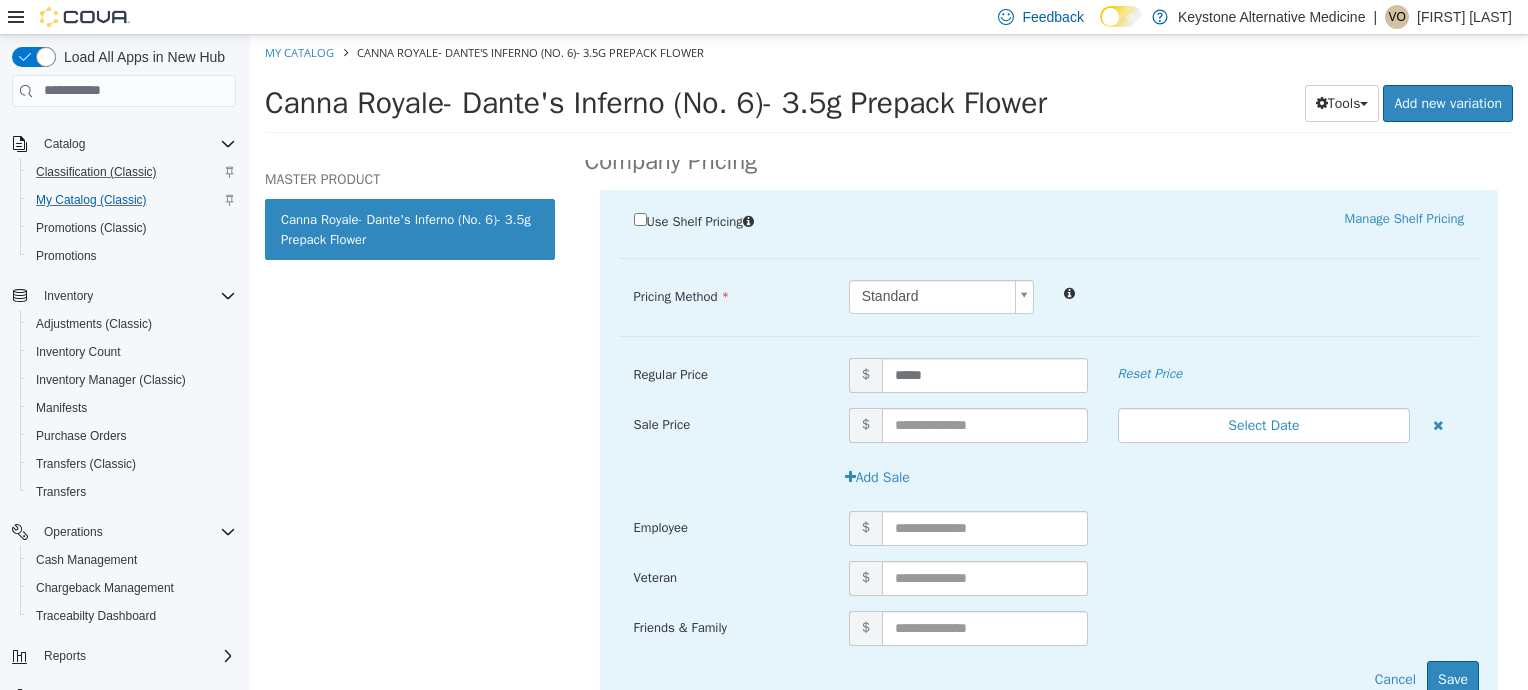 scroll, scrollTop: 376, scrollLeft: 0, axis: vertical 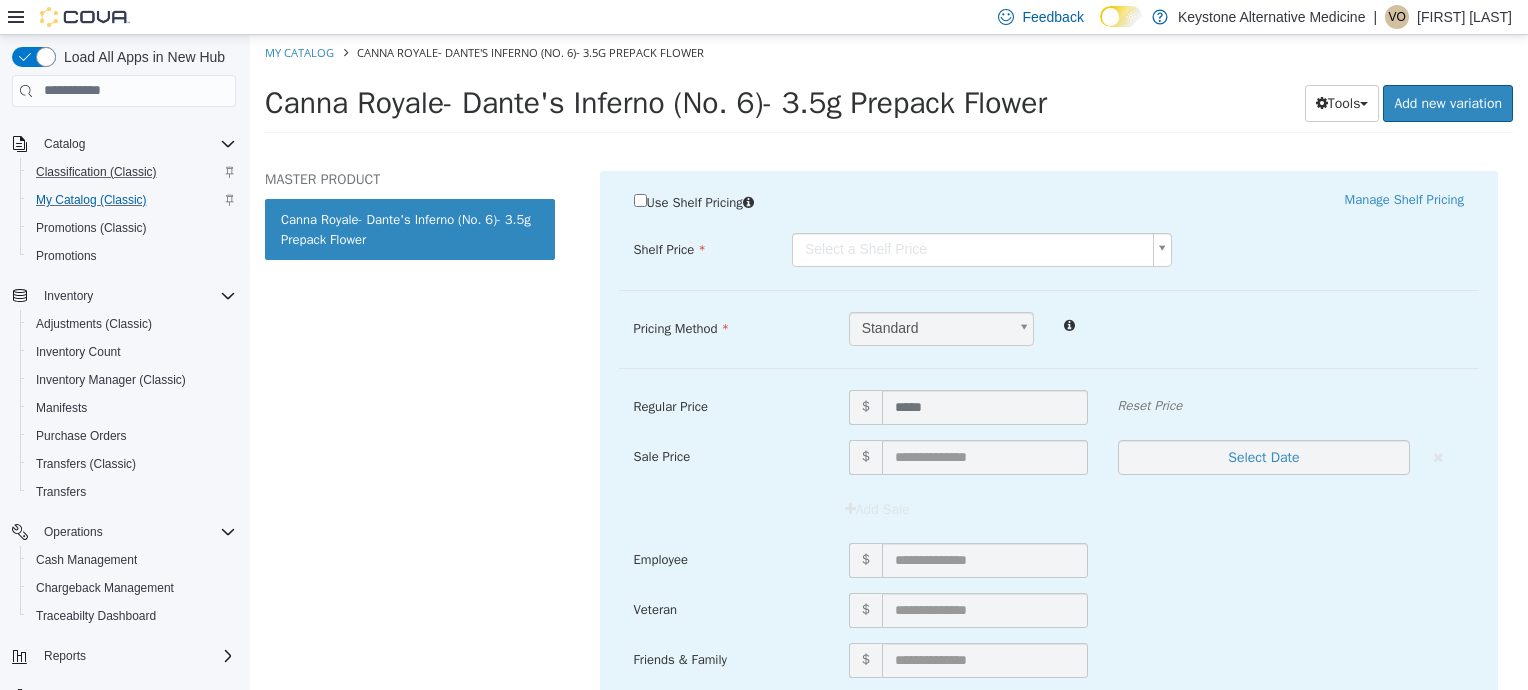click on "Saving Bulk Changes...
×
Saved changes
My Catalog
Canna Royale- Dante's Inferno (No. 6)- 3.5g Prepack Flower
Canna Royale- Dante's Inferno (No. 6)- 3.5g Prepack Flower
Tools
Clone Print Labels   Add new variation
MASTER PRODUCT
Canna Royale- Dante's Inferno (No. 6)- 3.5g Prepack Flower
Prepack Flower
Canna Royale- Dante's Inferno (No. 6)- 3.5g Prepack Flower
[Master Product] Active  CATALOG SKU - GW3G5J75     English - US                             Last Updated:  [DATE]
General Specifications Assets Product Behaviors Availability Pricing
Marketing Company Pricing
Use Shelf Pricing    Manage Shelf Pricing Shelf Price     Select a Shelf Price                             Shelf Price is required Pricing Method     Standard                             * Regular Price $ ***** Reset Price Sale Price $ Select Date     (UTC-5) Chicago                                Add Sale $ $" at bounding box center [889, 89] 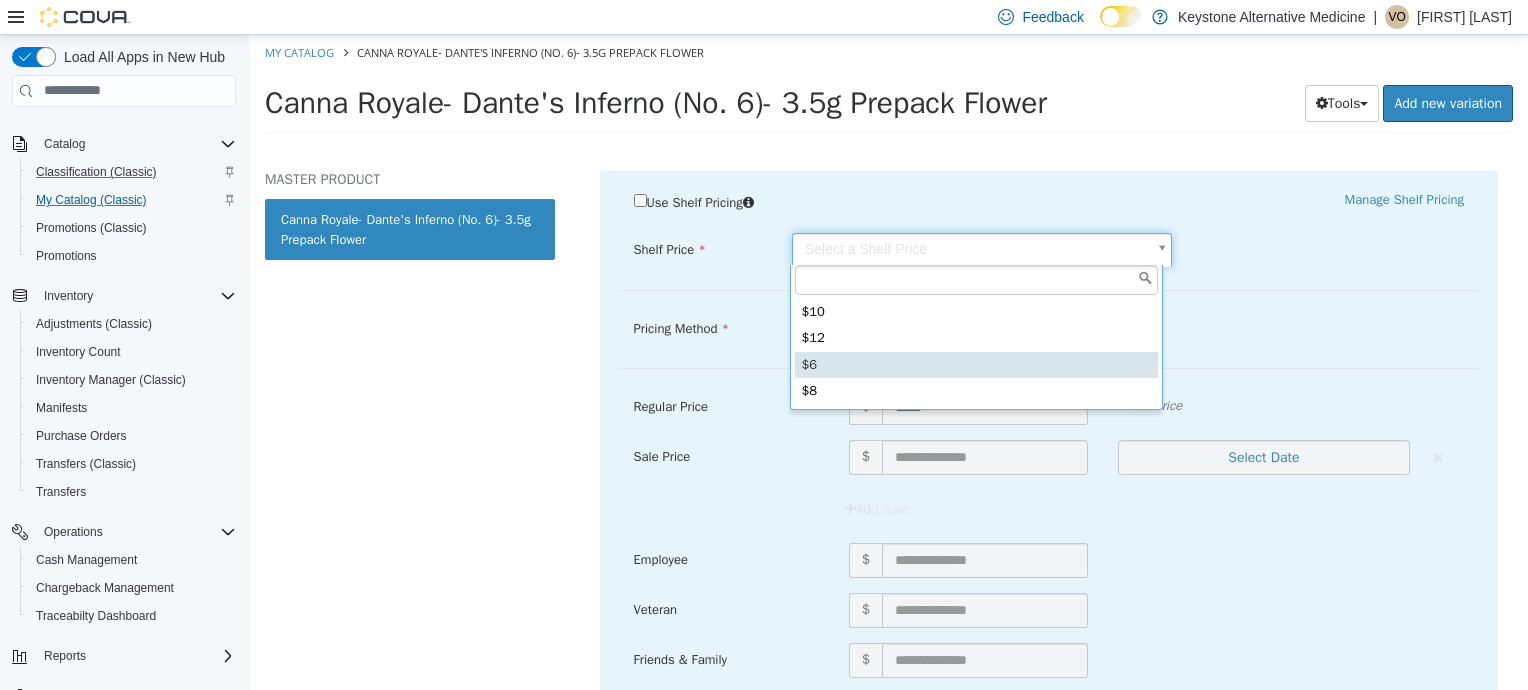 type on "*****" 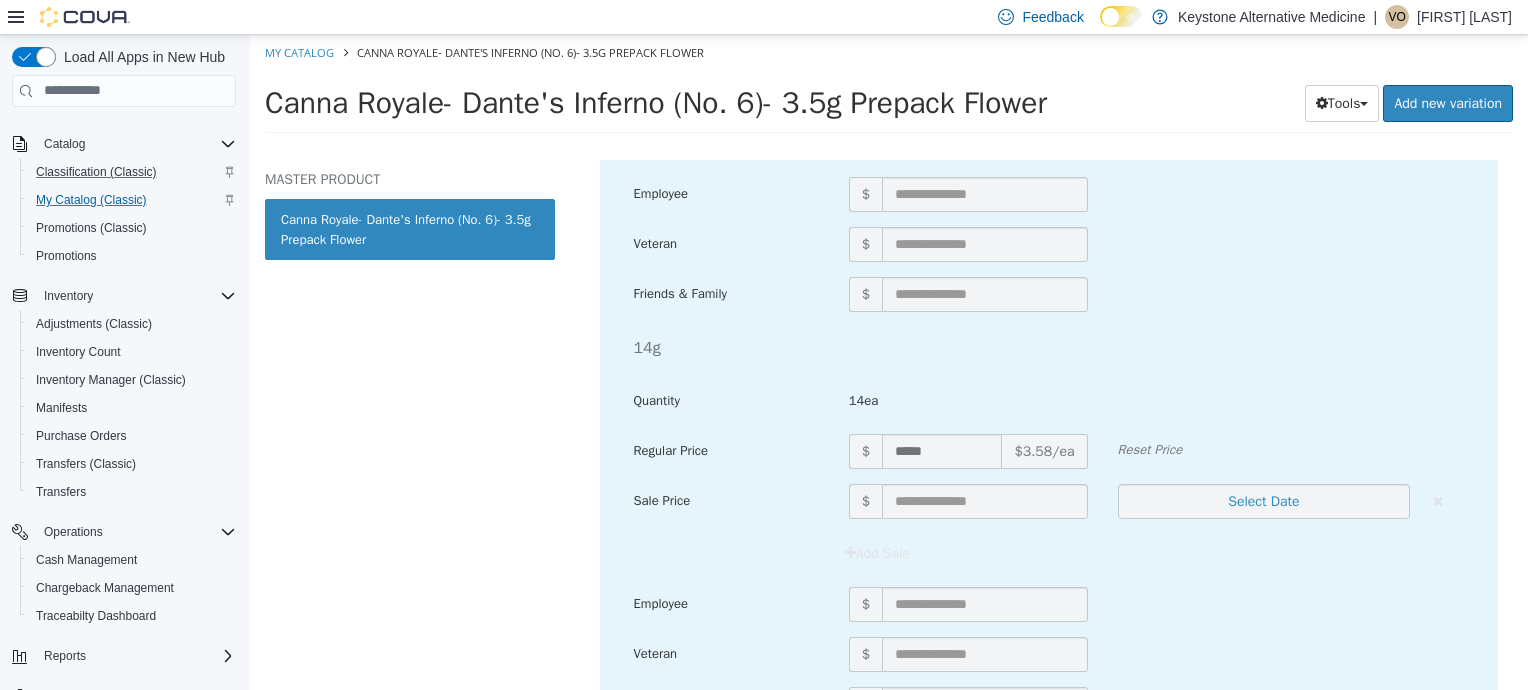 scroll, scrollTop: 1682, scrollLeft: 0, axis: vertical 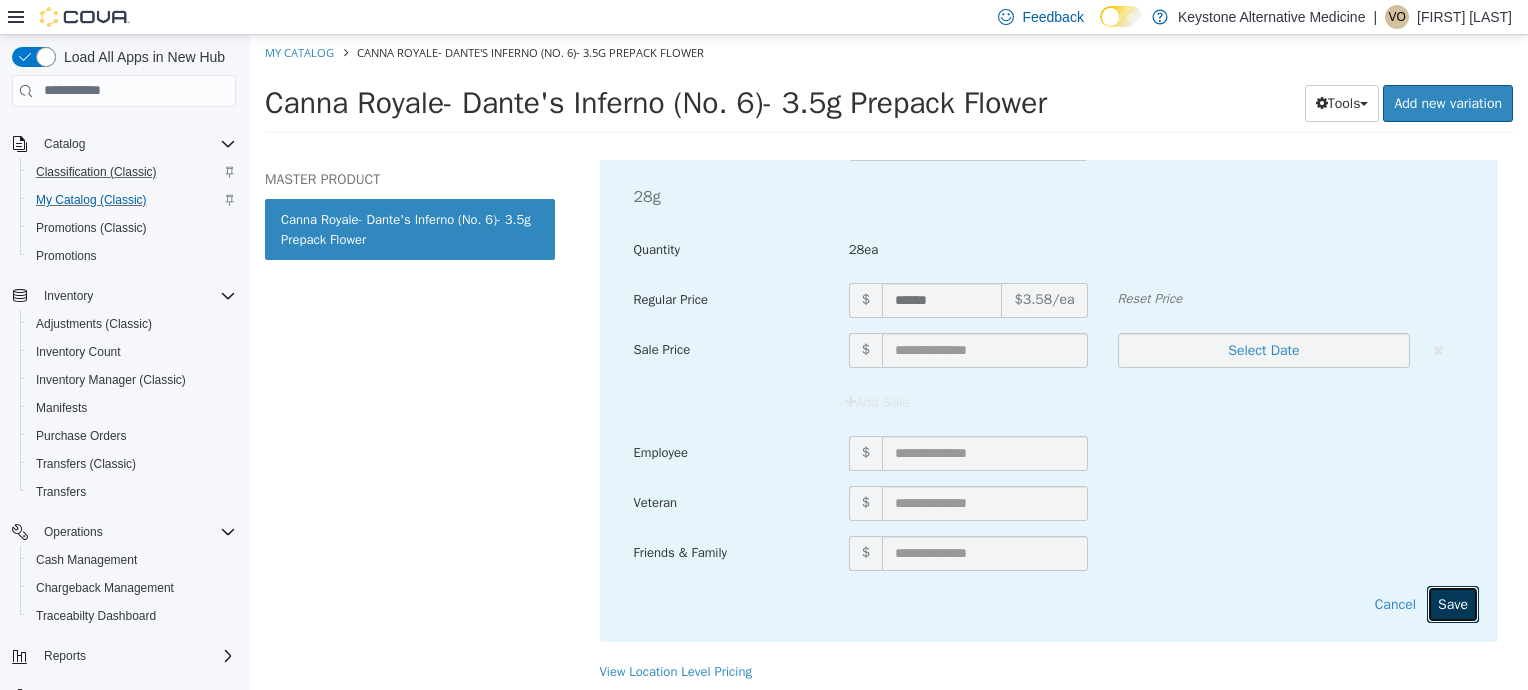 click on "Save" at bounding box center (1453, 603) 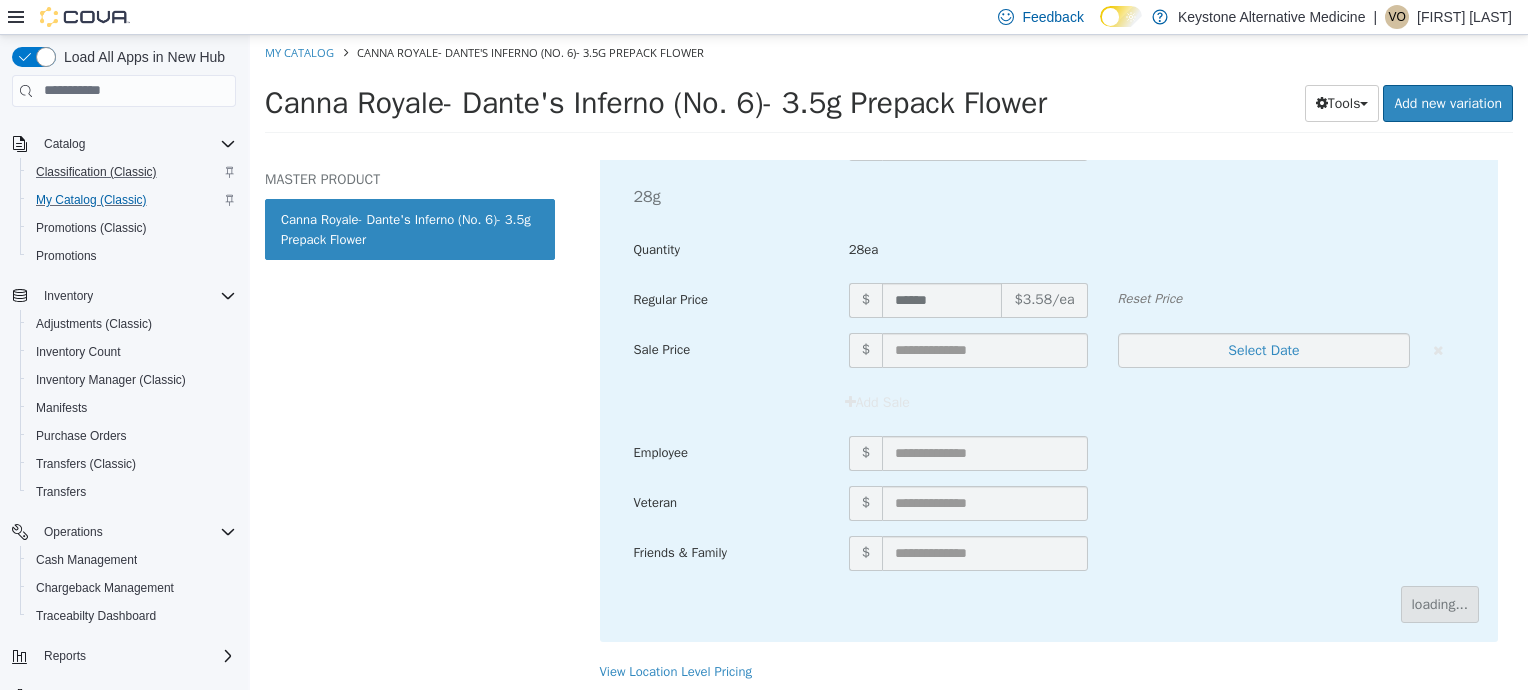 scroll, scrollTop: 217, scrollLeft: 0, axis: vertical 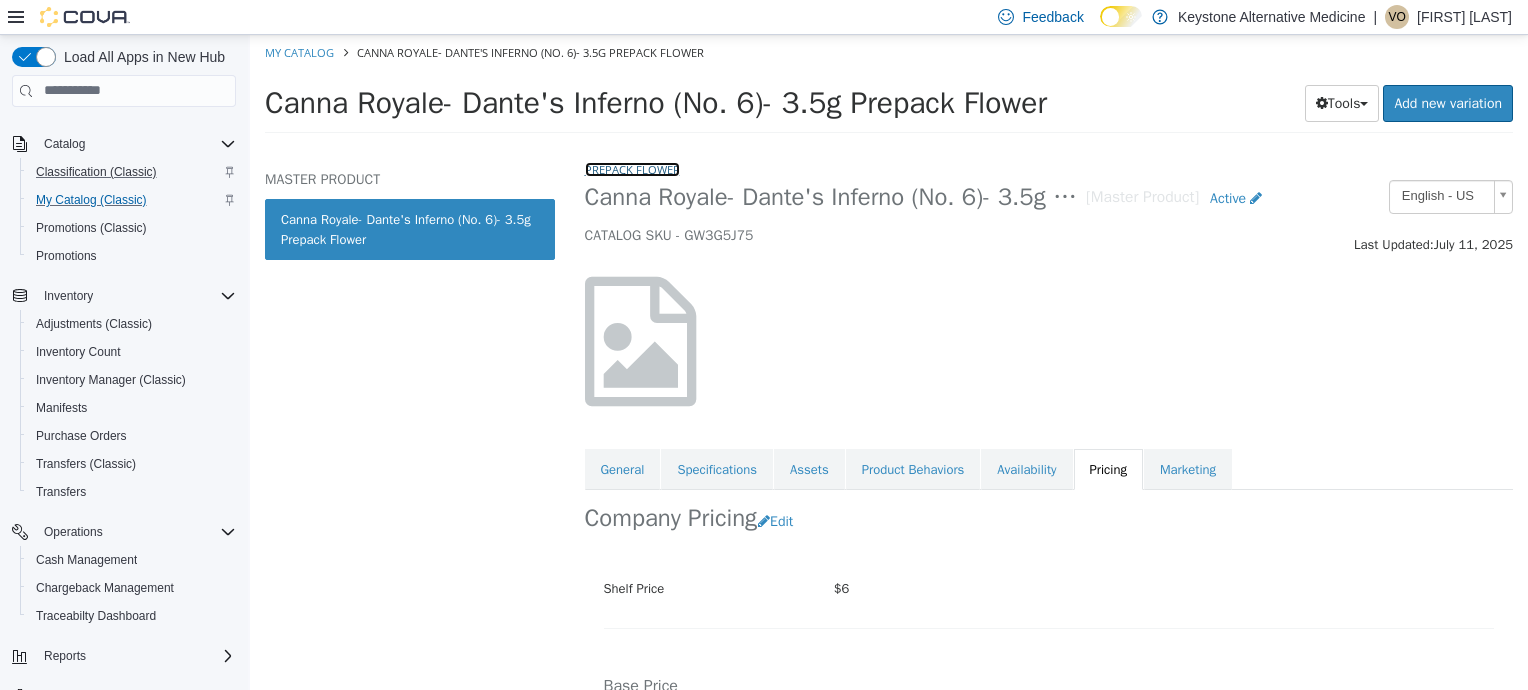 click on "Prepack Flower" at bounding box center (632, 168) 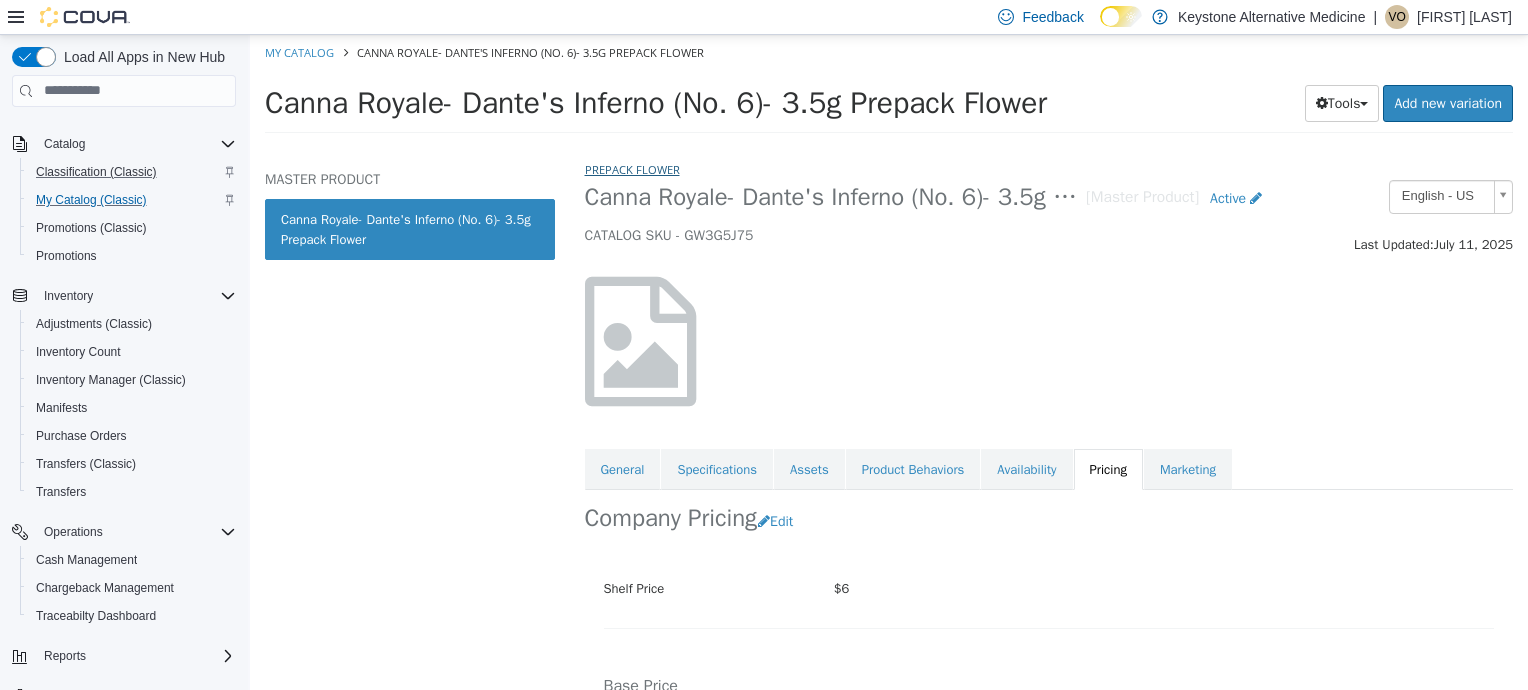 select on "**********" 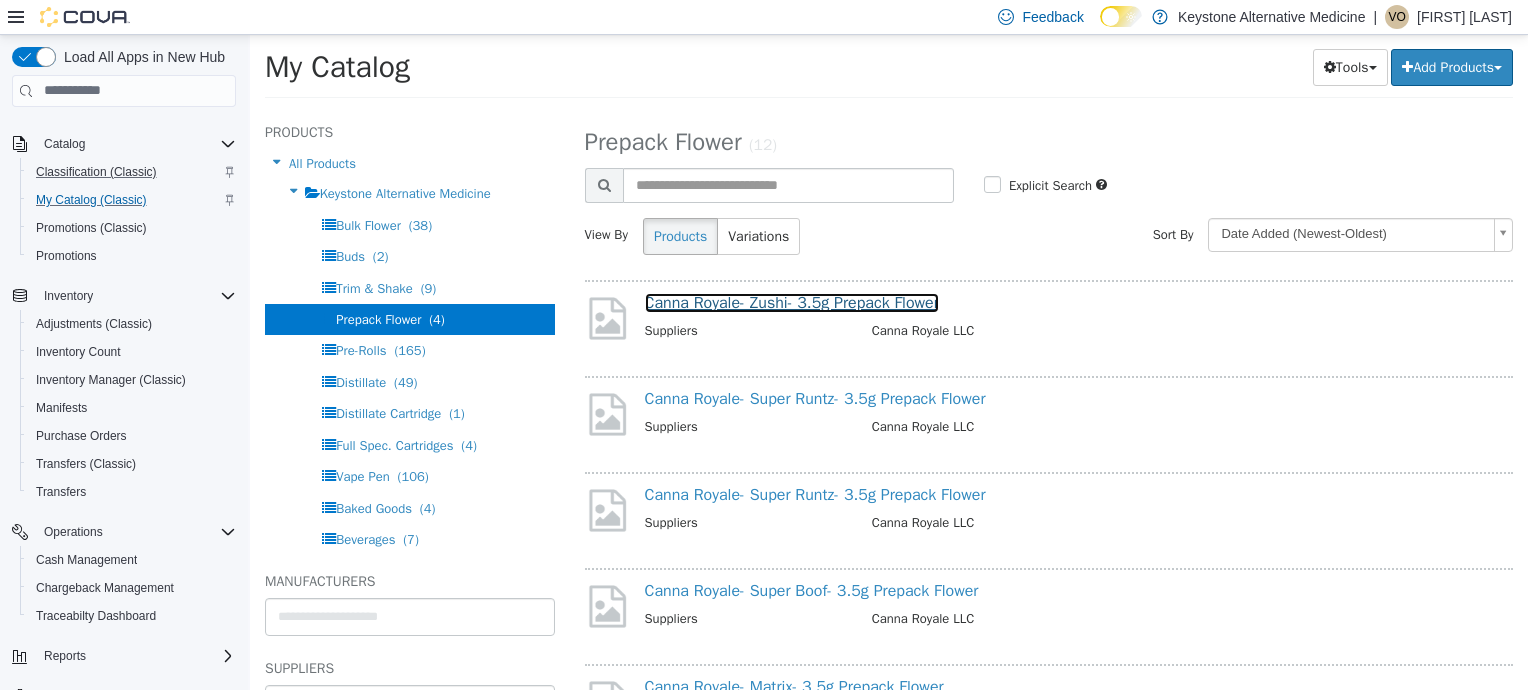click on "Canna Royale- Zushi- 3.5g Prepack Flower" at bounding box center [792, 302] 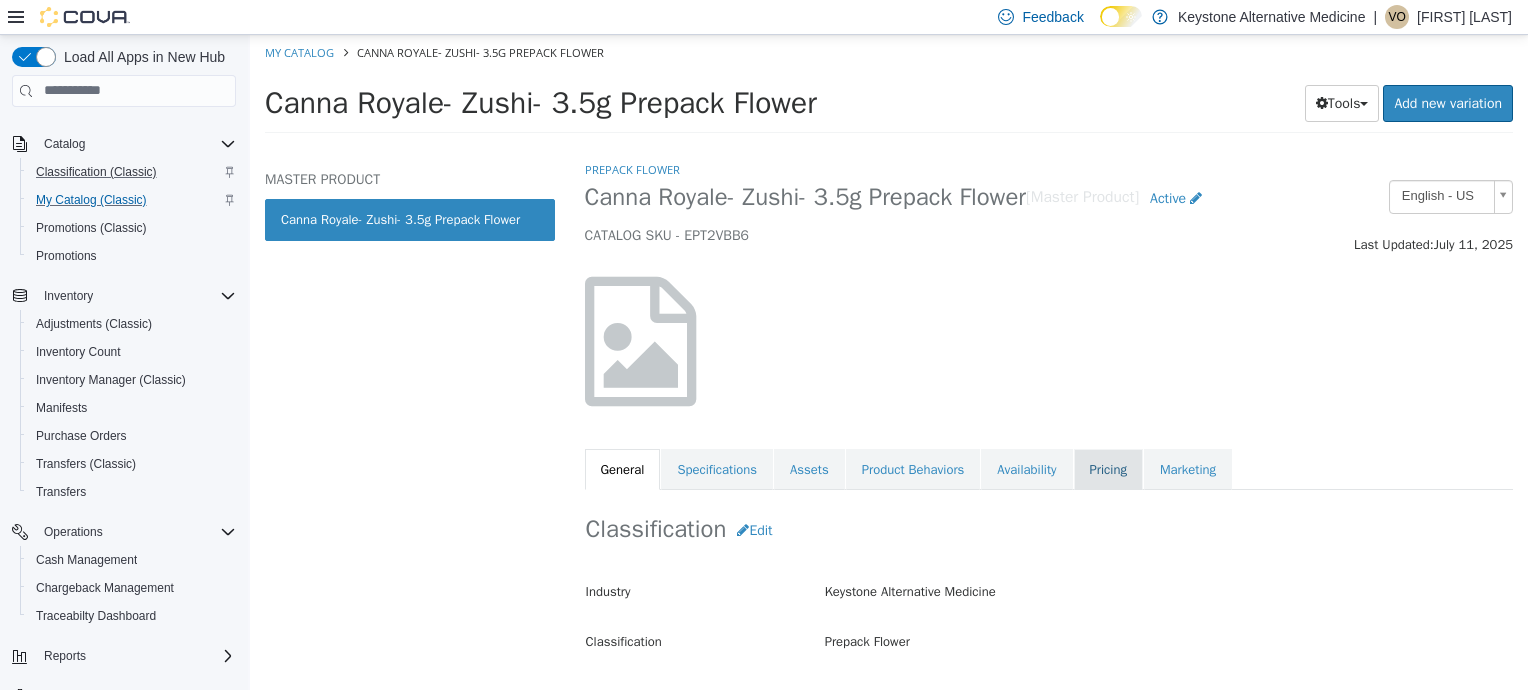click on "Pricing" at bounding box center [1108, 469] 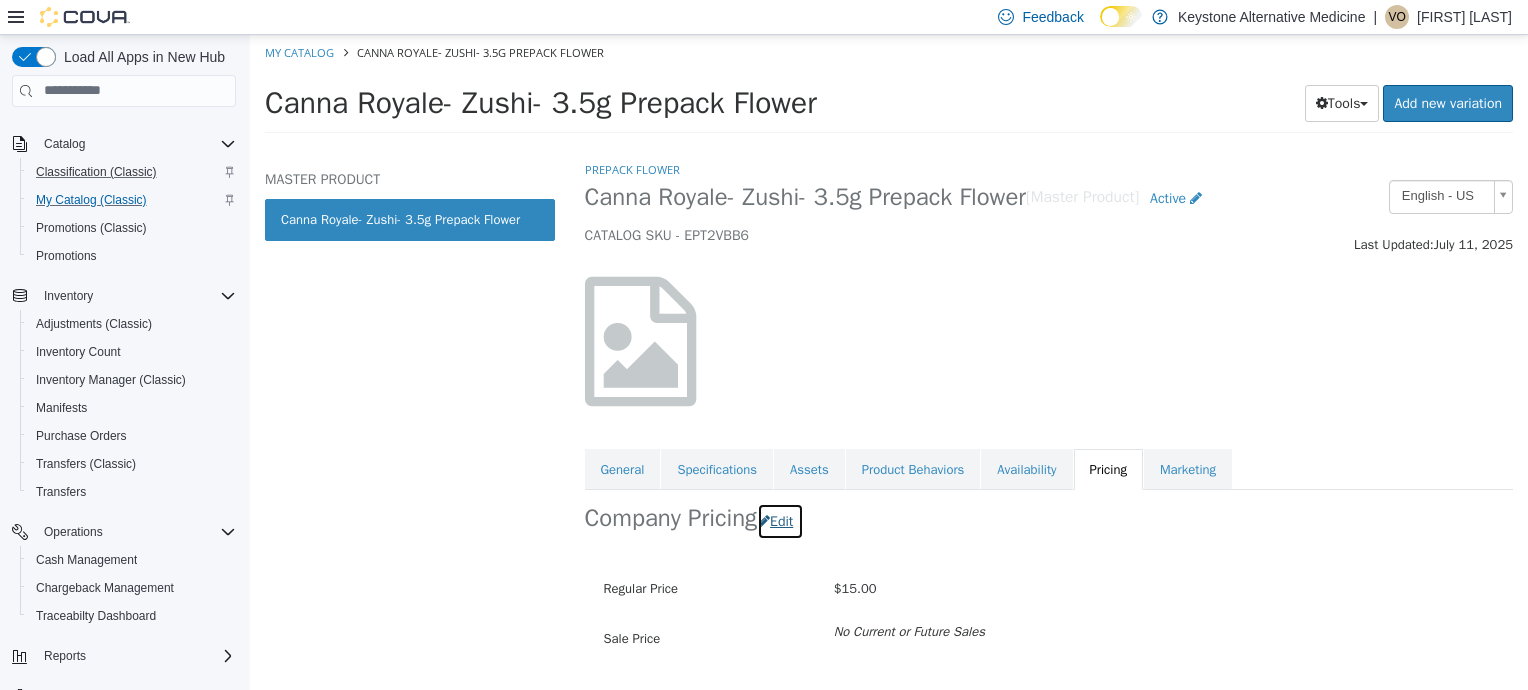click on "Edit" at bounding box center [780, 520] 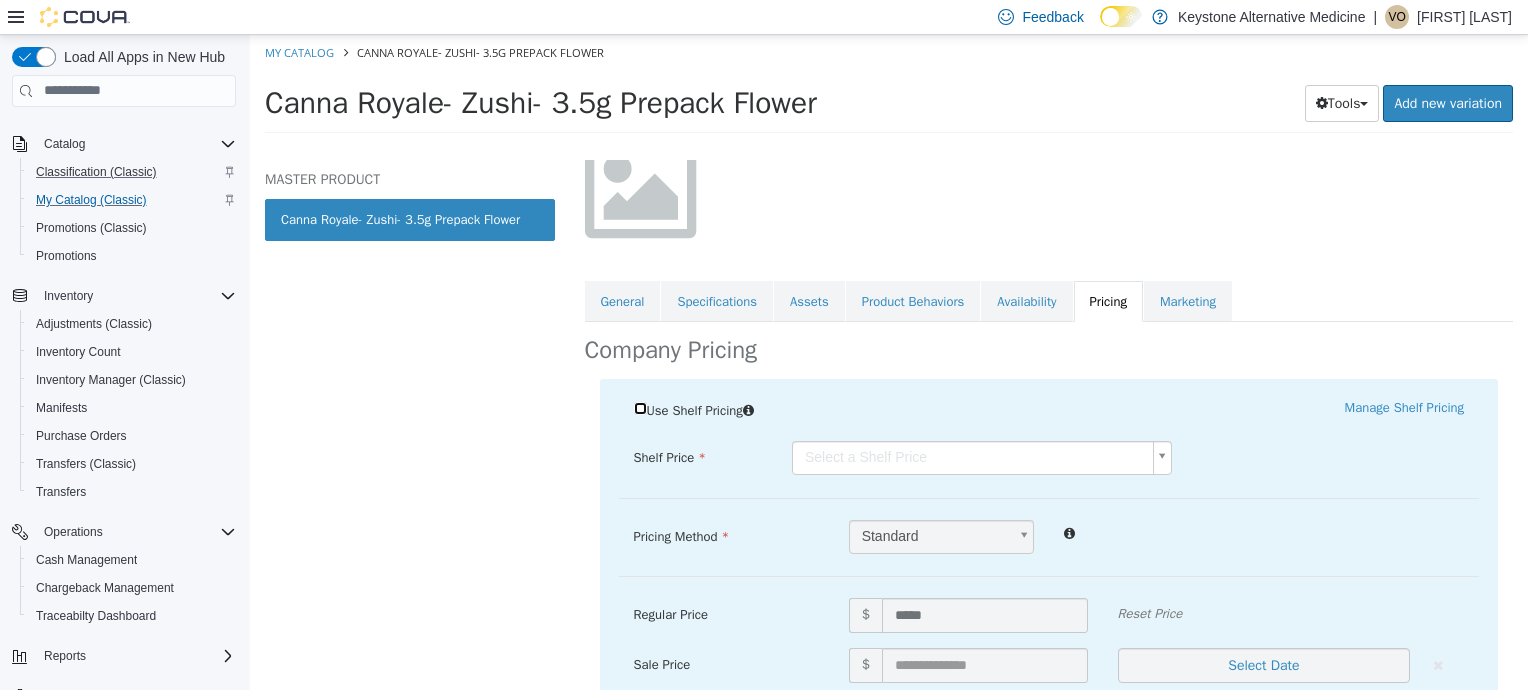 scroll, scrollTop: 196, scrollLeft: 0, axis: vertical 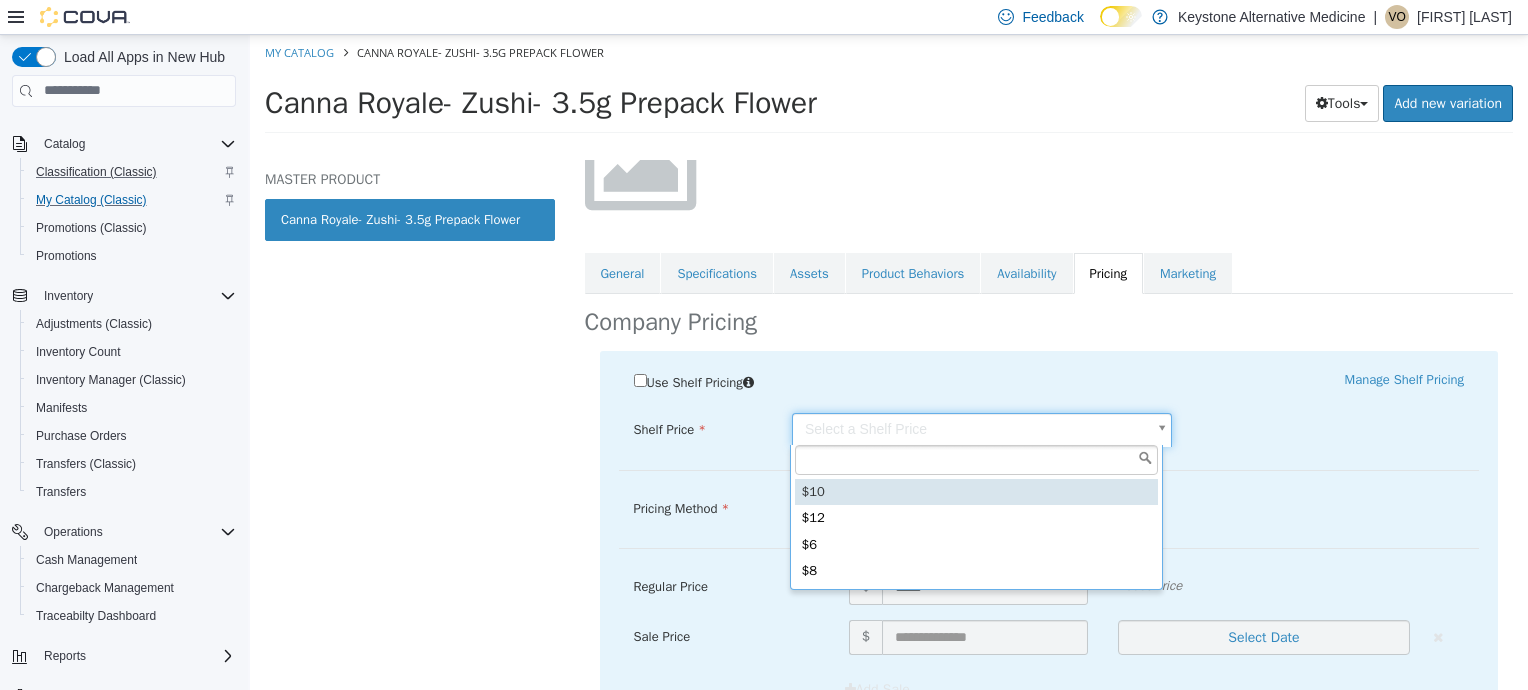 click on "Saving Bulk Changes...
×
Saved changes
My Catalog
Canna Royale- Zushi- 3.5g Prepack Flower
Canna Royale- Zushi- 3.5g Prepack Flower
Tools
Clone Print Labels   Add new variation
MASTER PRODUCT
Canna Royale- Zushi- 3.5g Prepack Flower
Prepack Flower
Canna Royale- Zushi- 3.5g Prepack Flower
[Master Product] Active  CATALOG SKU - EPT2VBB6     English - US                             Last Updated:  [MONTH] [DAY], [YEAR]
General Specifications Assets Product Behaviors Availability Pricing
Marketing Company Pricing
Use Shelf Pricing    Manage Shelf Pricing Shelf Price     Select a Shelf Price     Shelf Price is required Pricing Method     Standard                             * Regular Price $ ***** Reset Price Sale Price $ Select Date     (UTC-5) Chicago                                Add Sale Employee $ Veteran $ Friends & Family $ Cancel Save View Location Level Pricing" at bounding box center [889, 89] 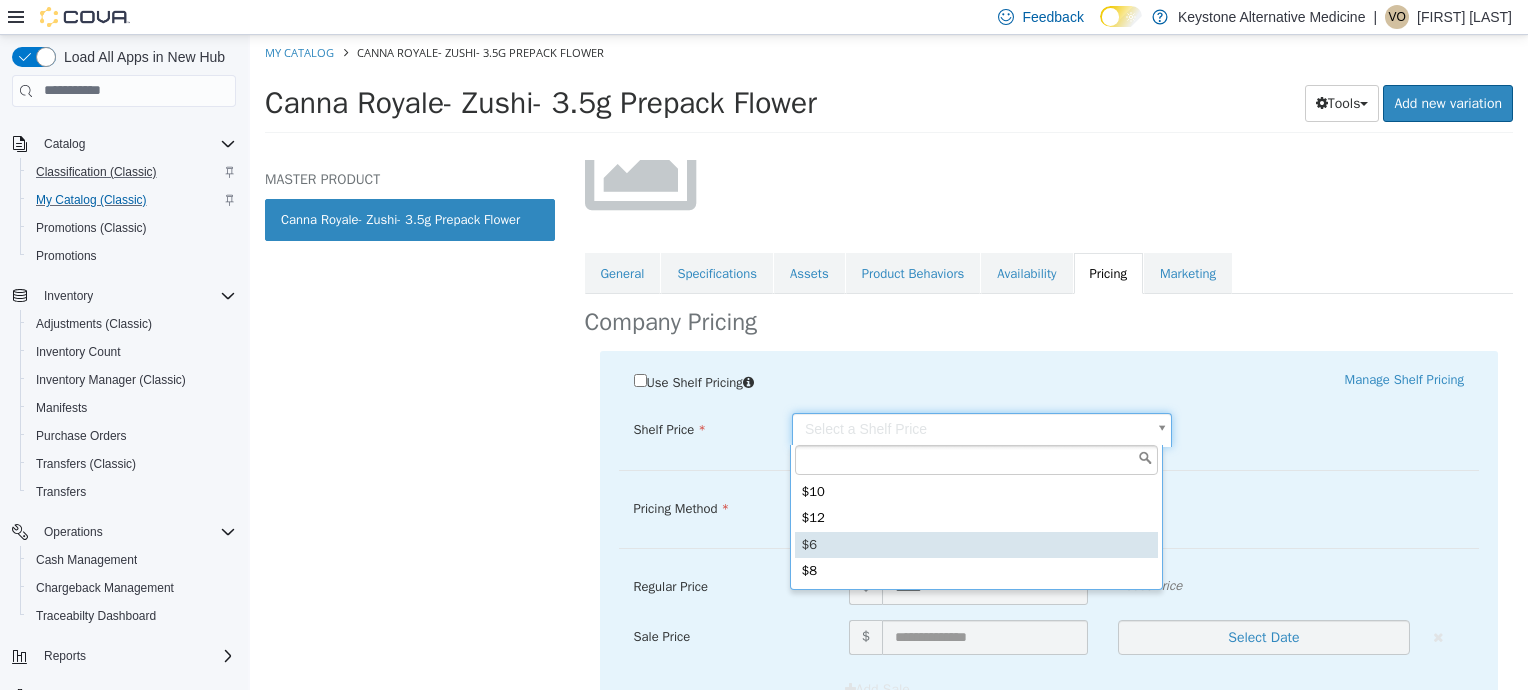 type on "*****" 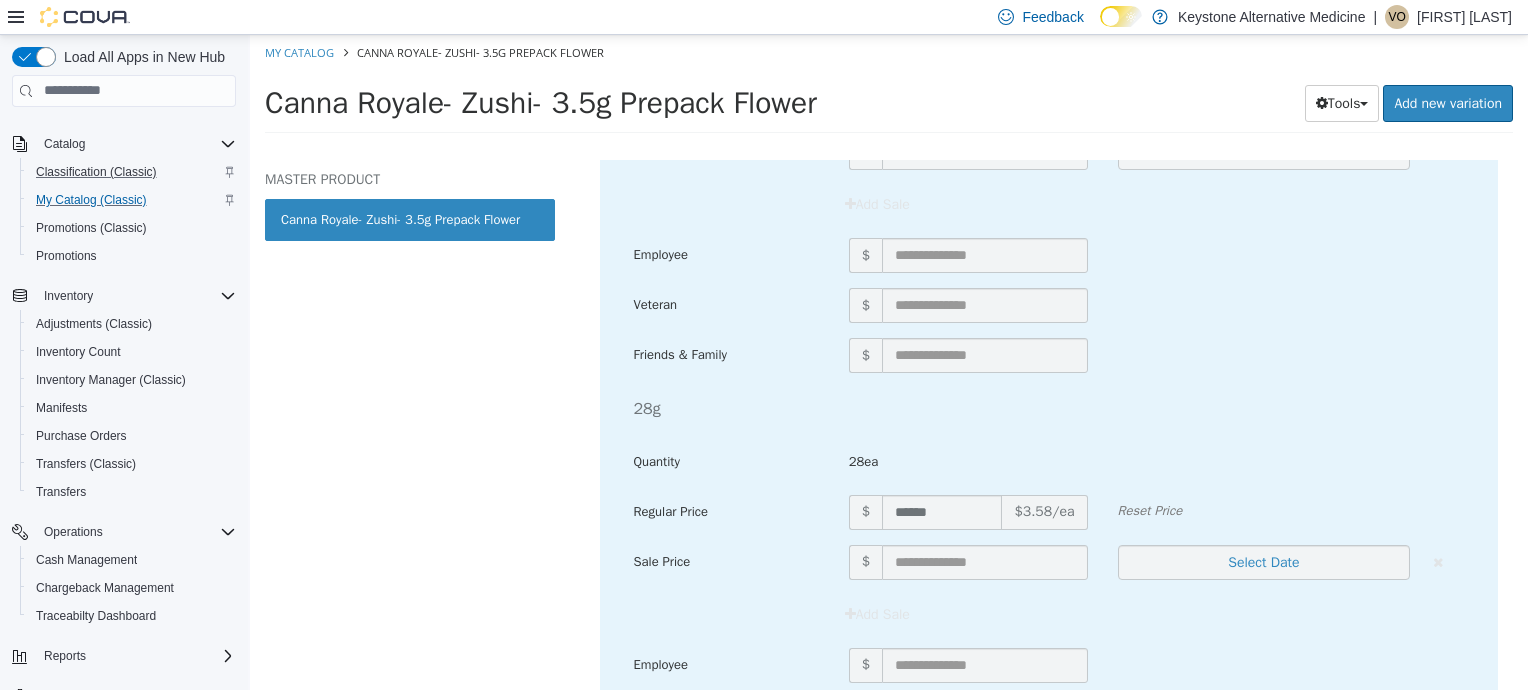scroll, scrollTop: 2229, scrollLeft: 0, axis: vertical 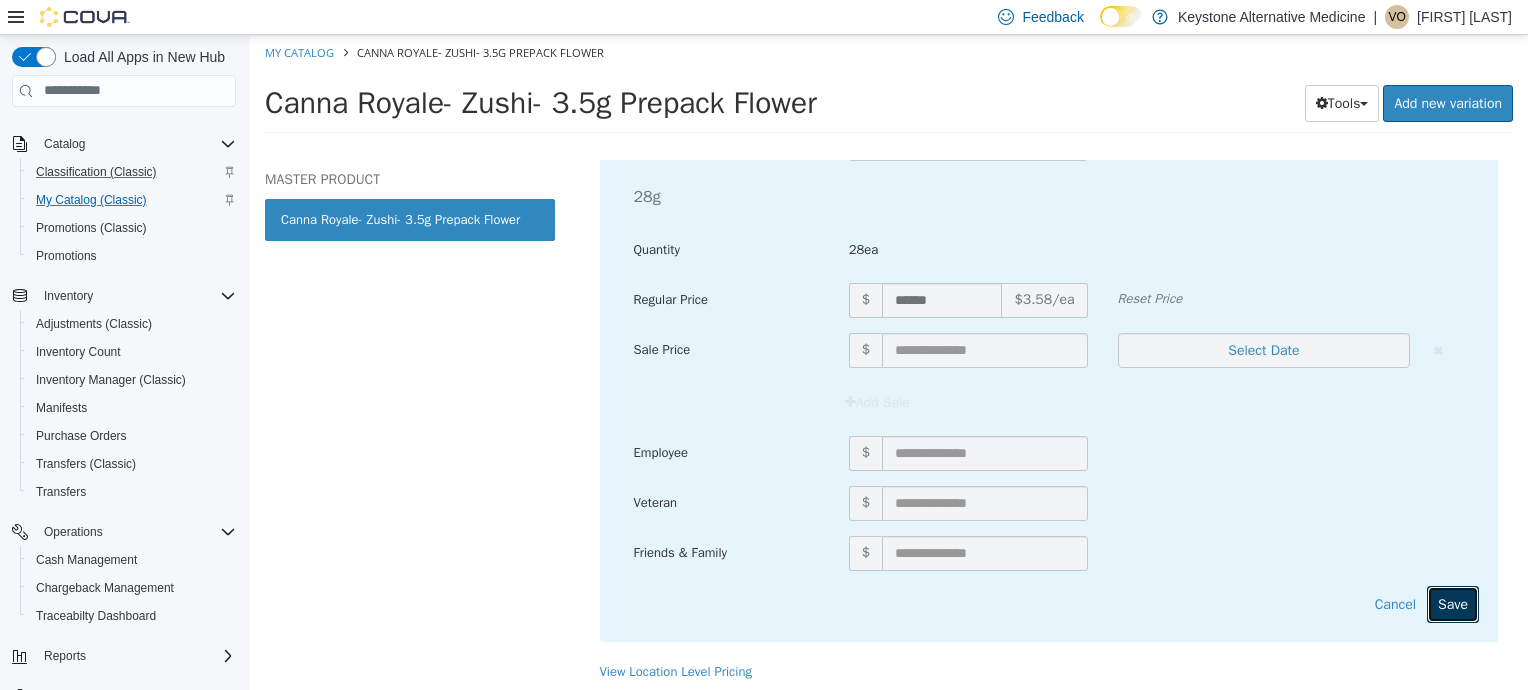 click on "Save" at bounding box center (1453, 603) 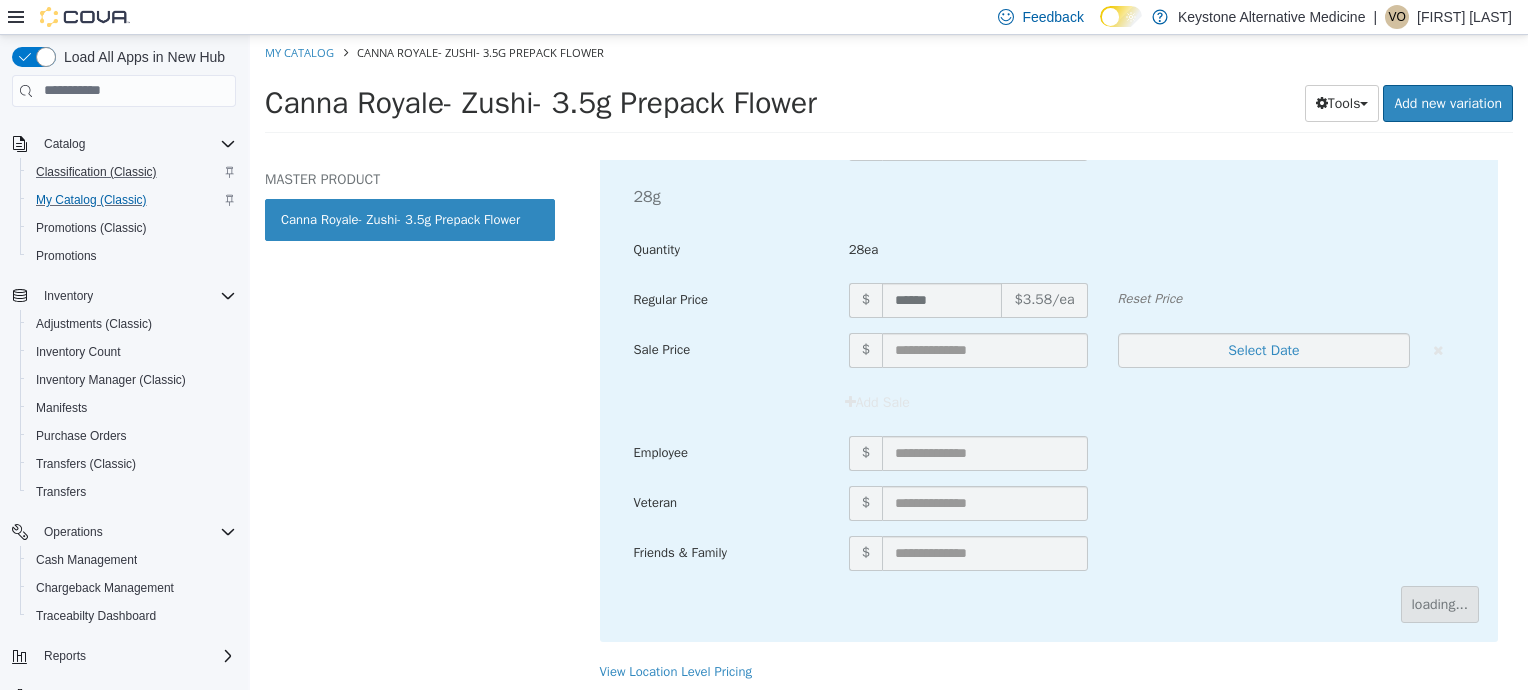 scroll, scrollTop: 217, scrollLeft: 0, axis: vertical 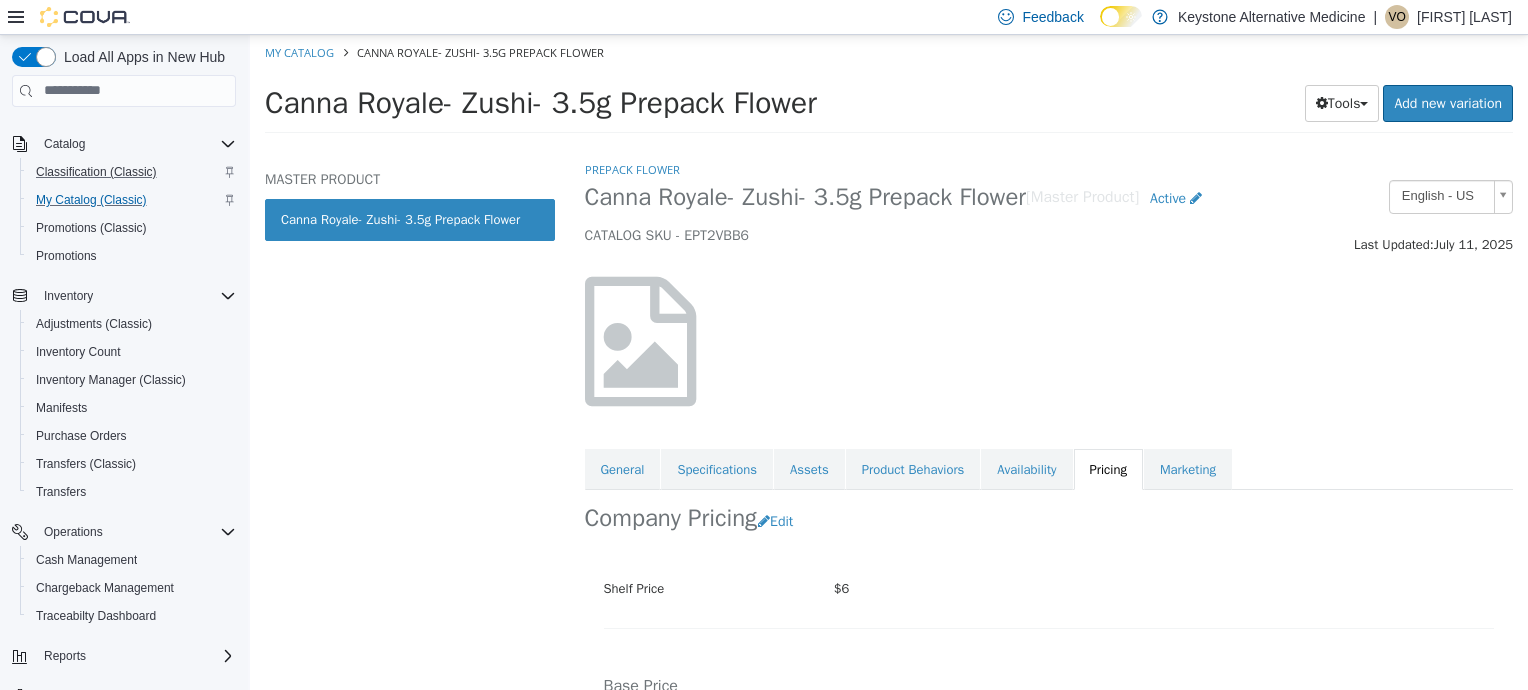 click on "Prepack Flower" at bounding box center [632, 169] 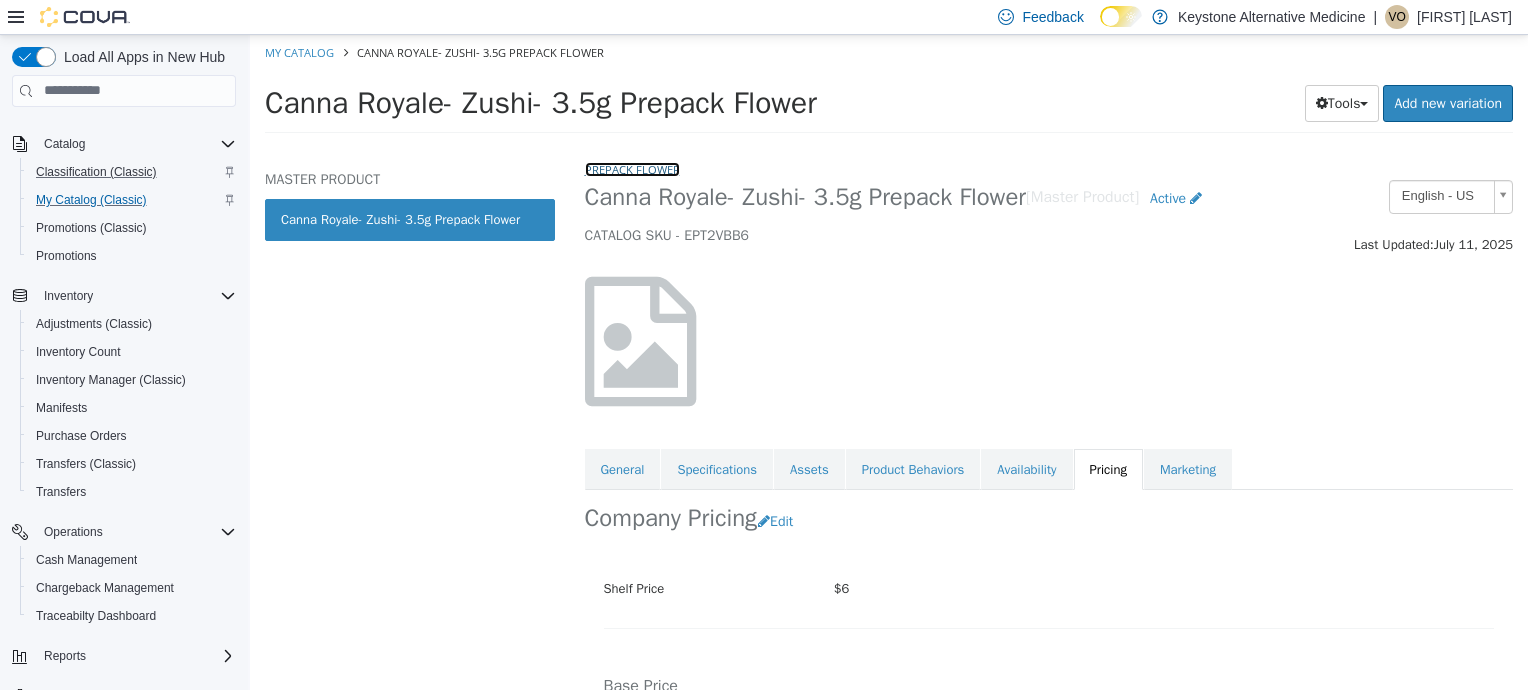 click on "Prepack Flower" at bounding box center [632, 168] 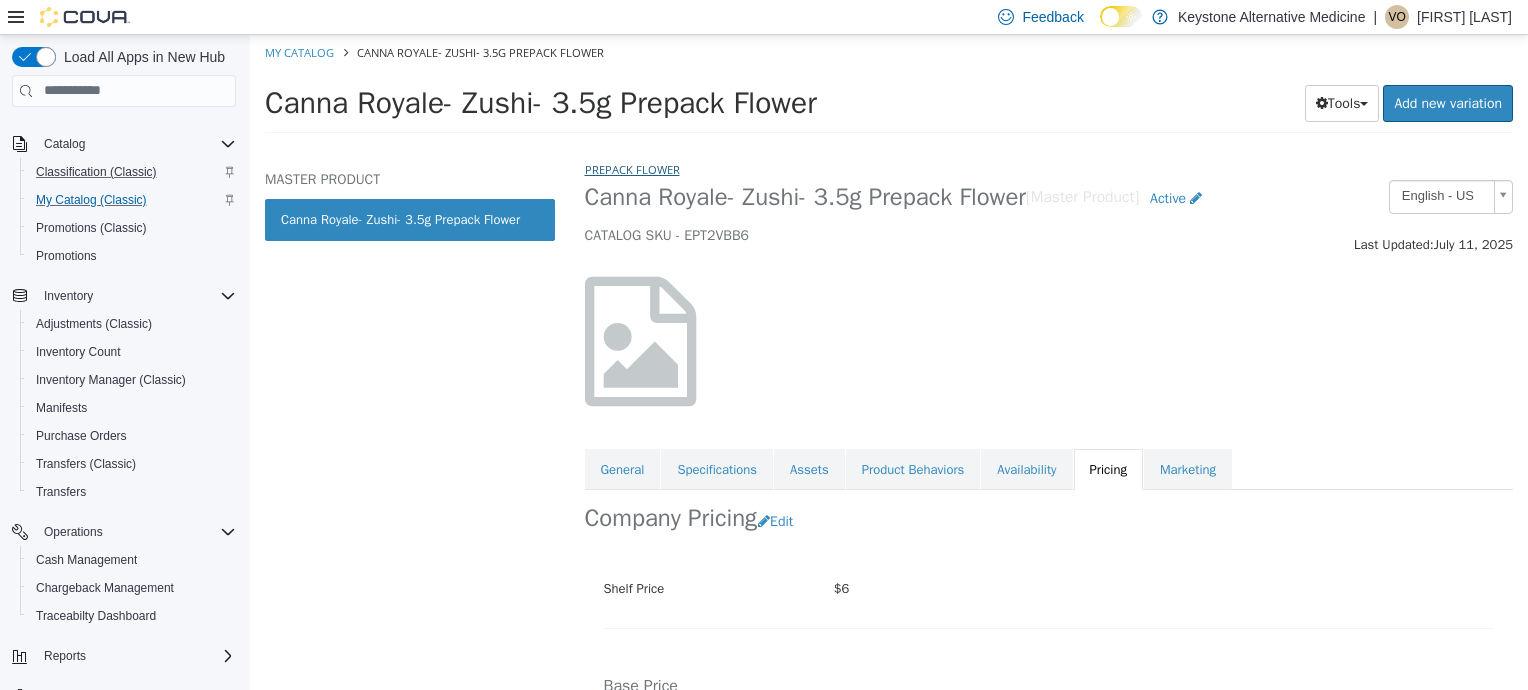 select on "**********" 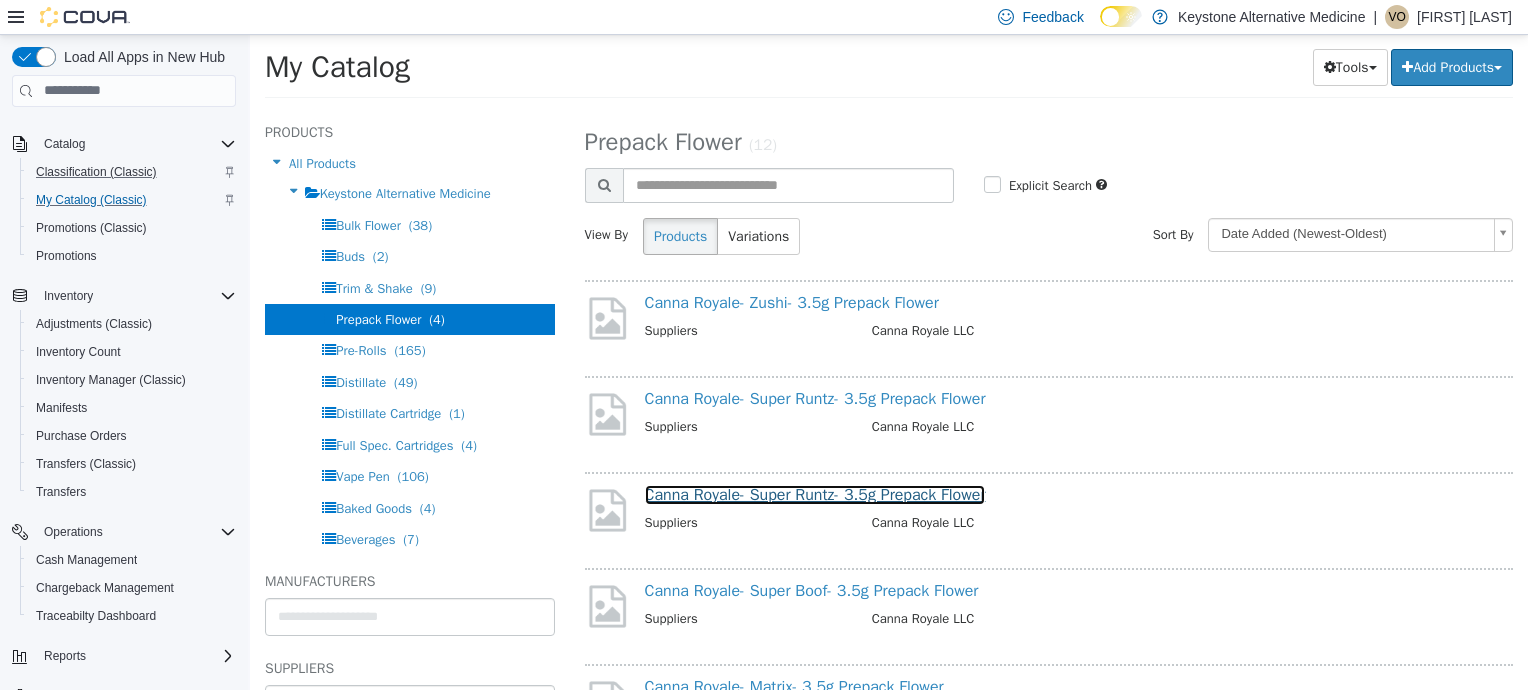 click on "Canna Royale- Super Runtz- 3.5g Prepack Flower" at bounding box center [815, 494] 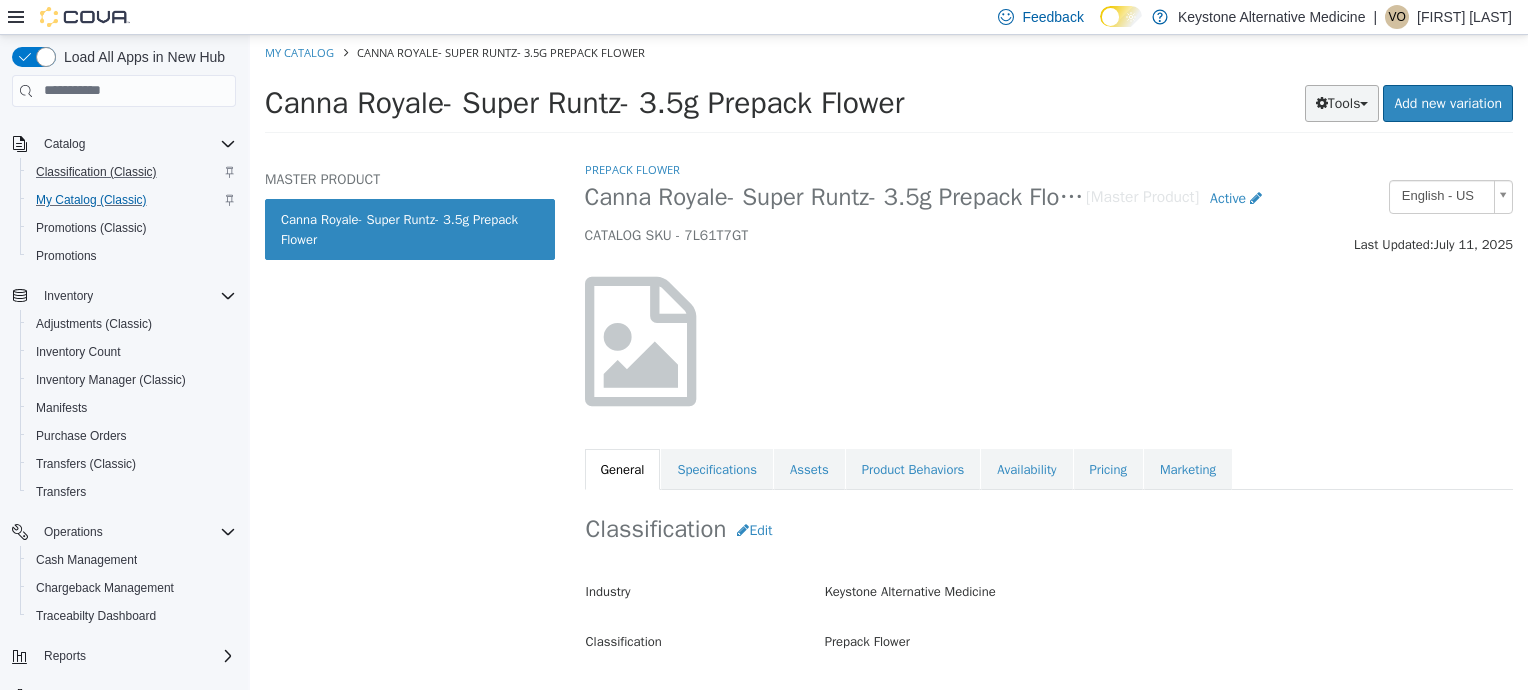 click on "Tools" at bounding box center (1342, 102) 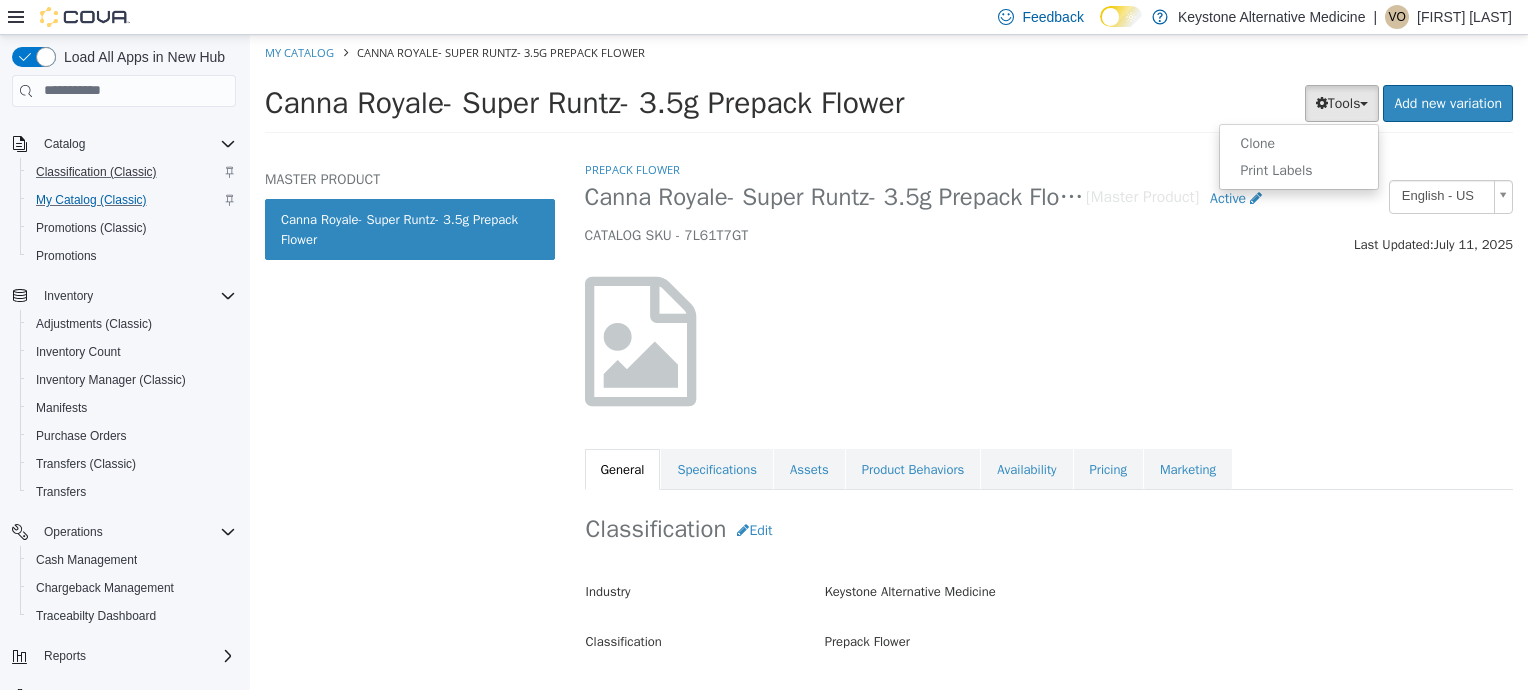 click on "Prepack Flower" at bounding box center [1049, 169] 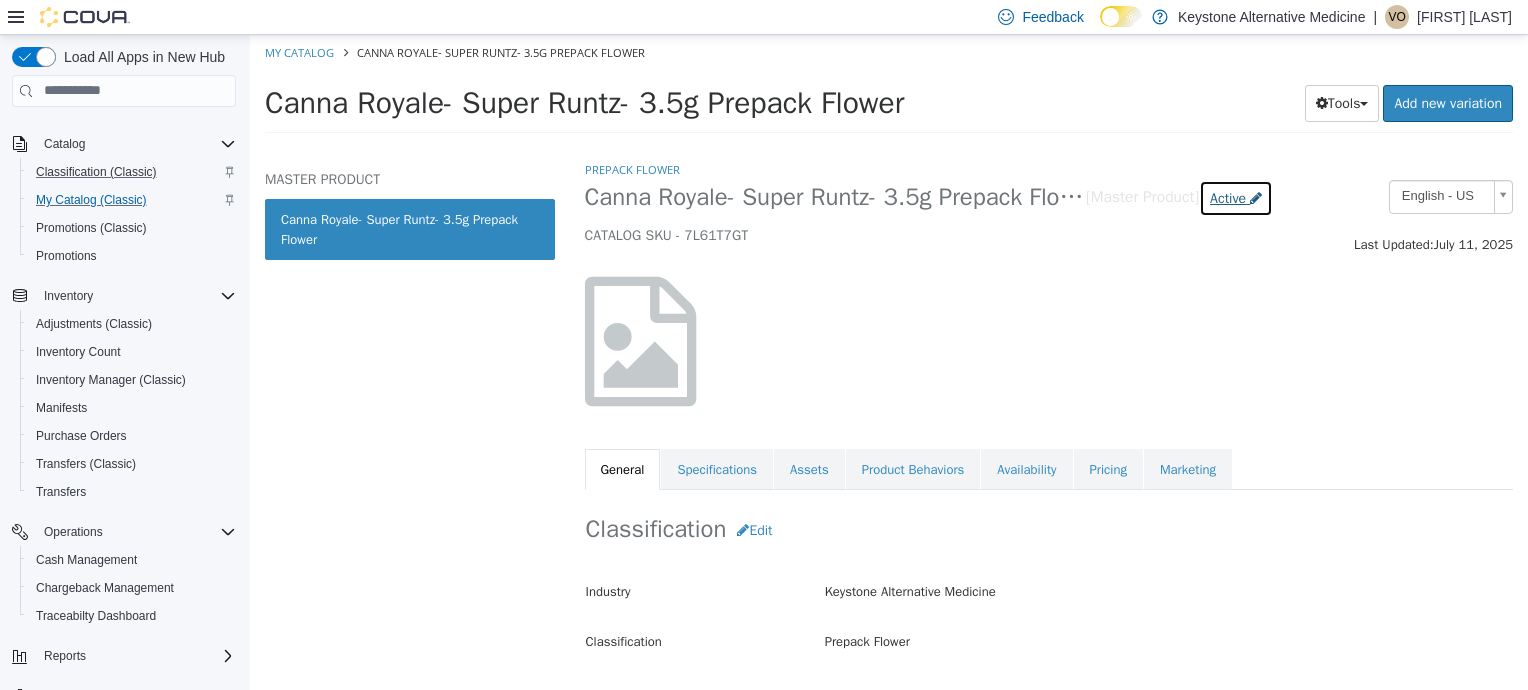 click on "Active" at bounding box center [1236, 197] 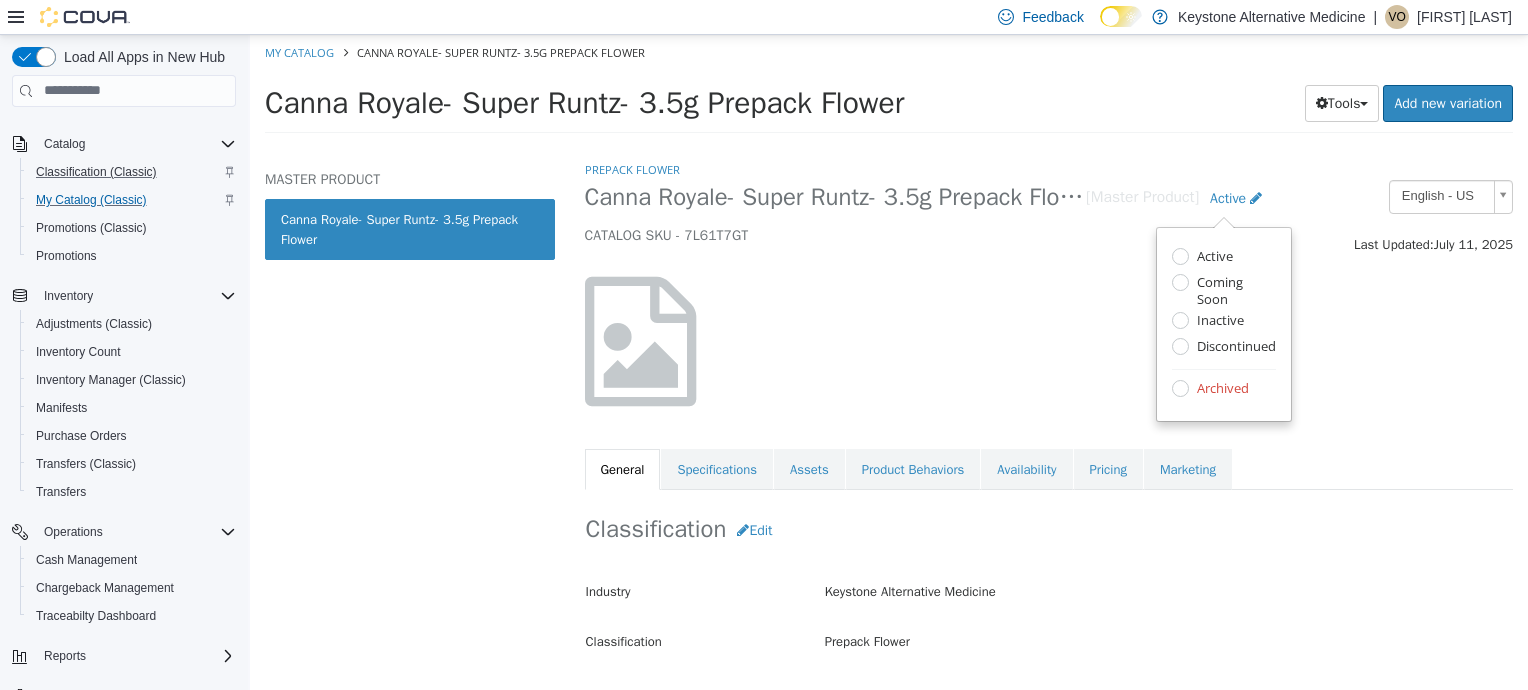click on "Archived" at bounding box center (1220, 389) 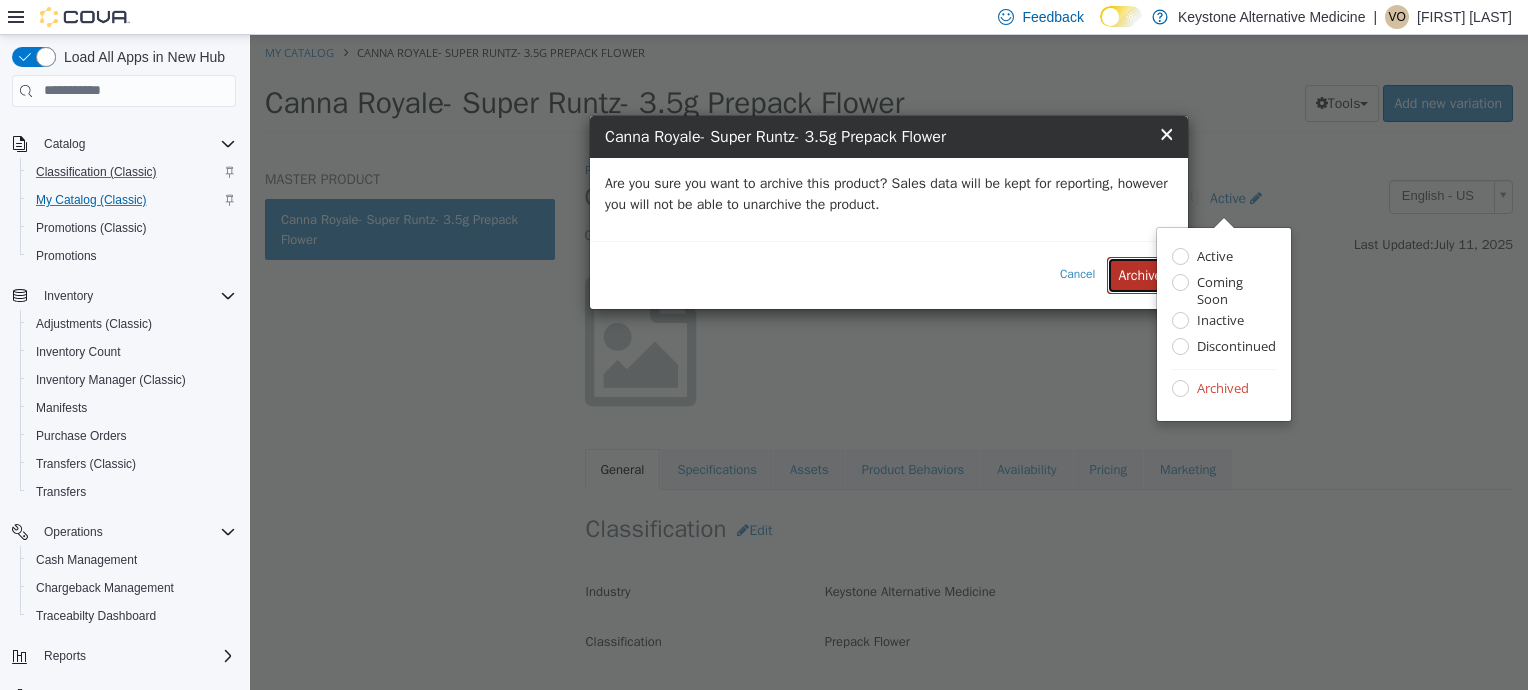 click on "Archive" at bounding box center [1140, 274] 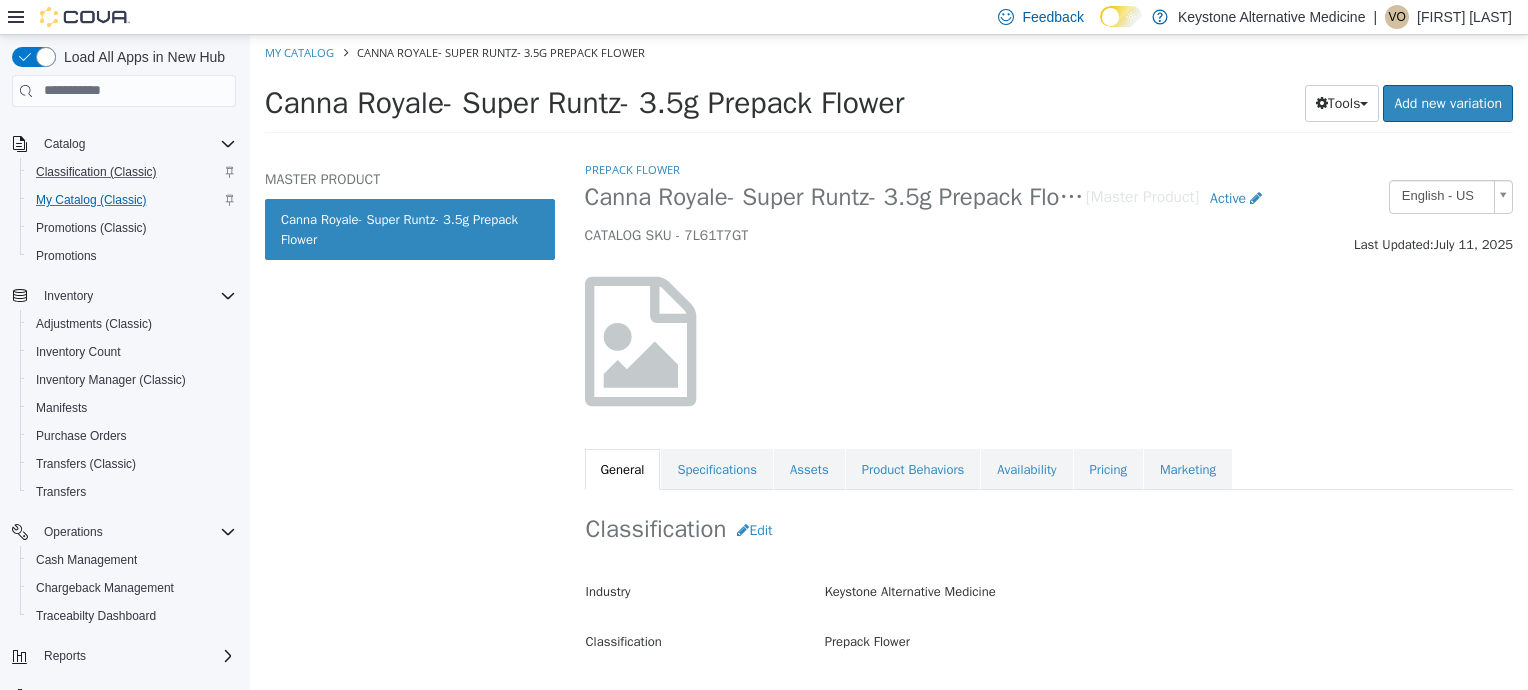 select on "**********" 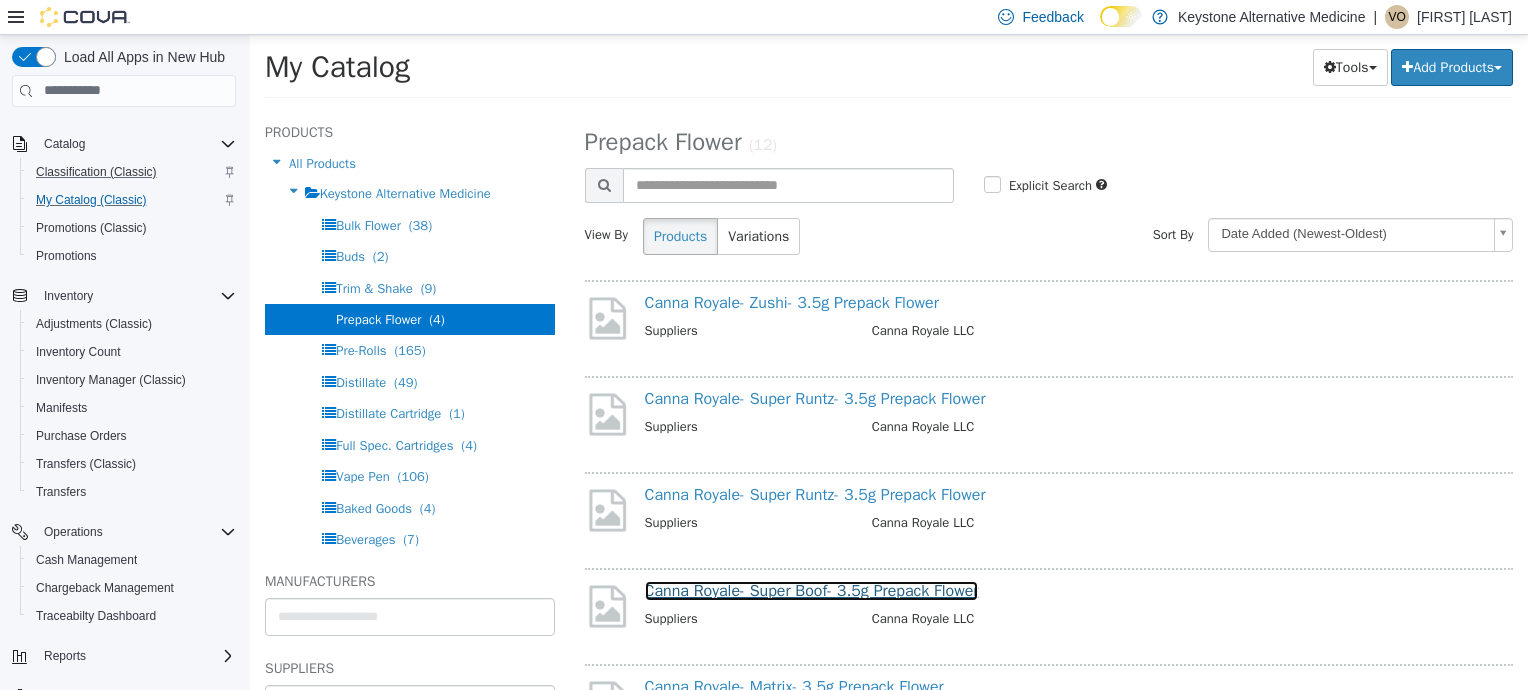 click on "Canna Royale- Super Boof- 3.5g Prepack Flower" at bounding box center (812, 590) 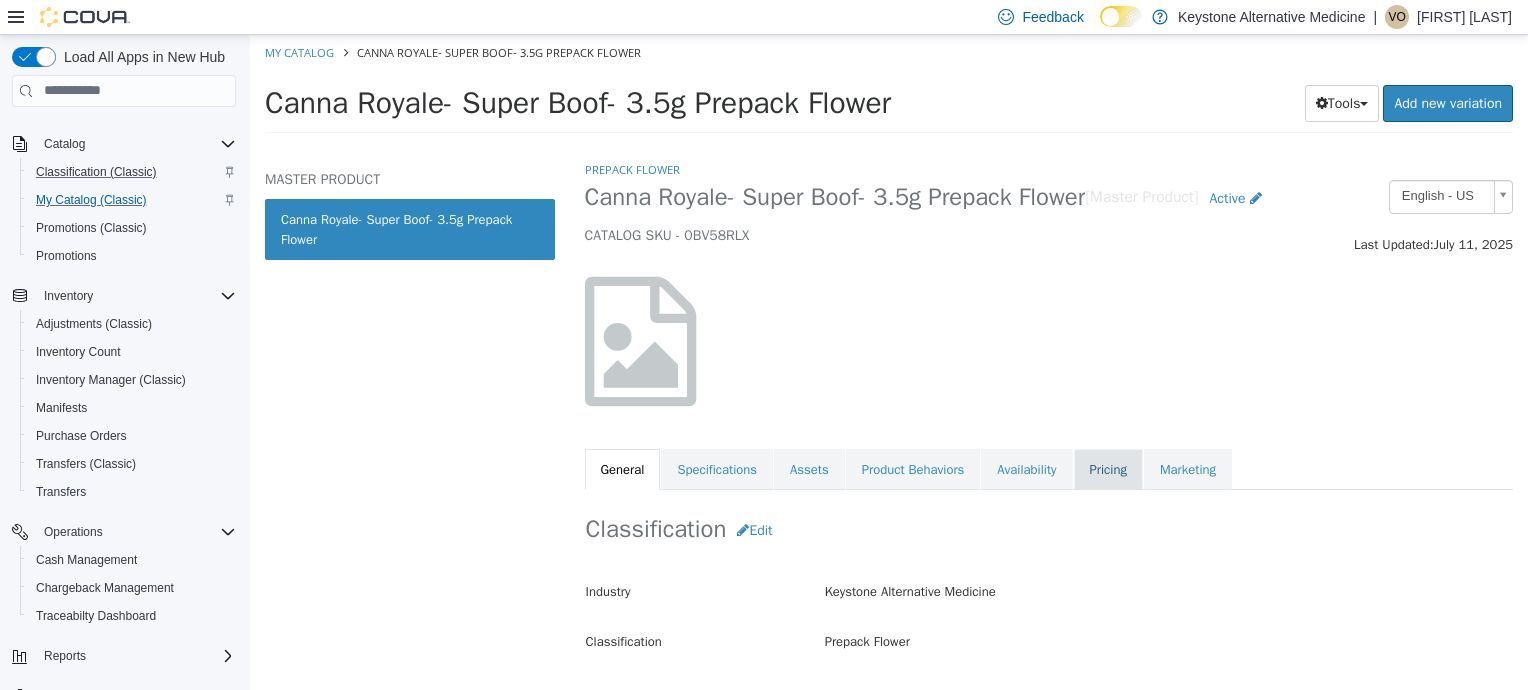 click on "Pricing" at bounding box center [1108, 469] 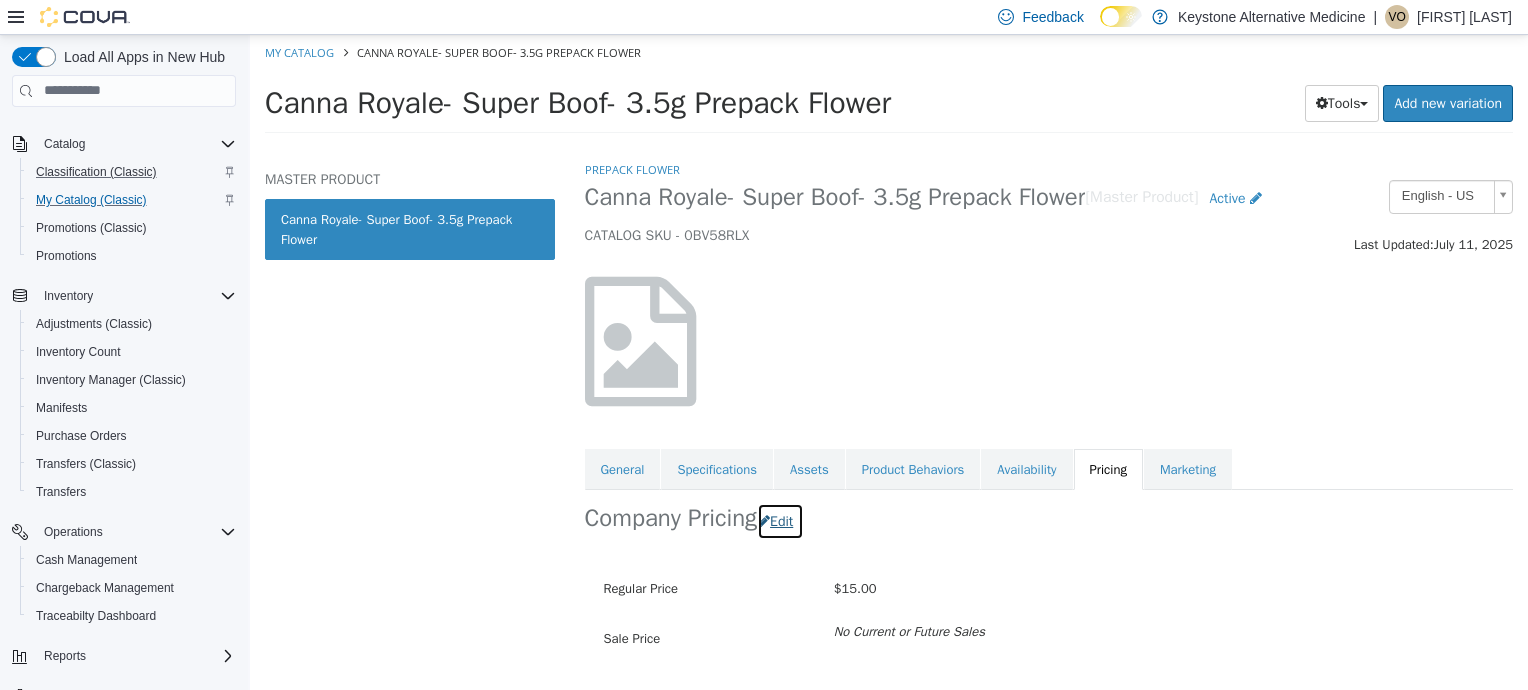 click on "Edit" at bounding box center [780, 520] 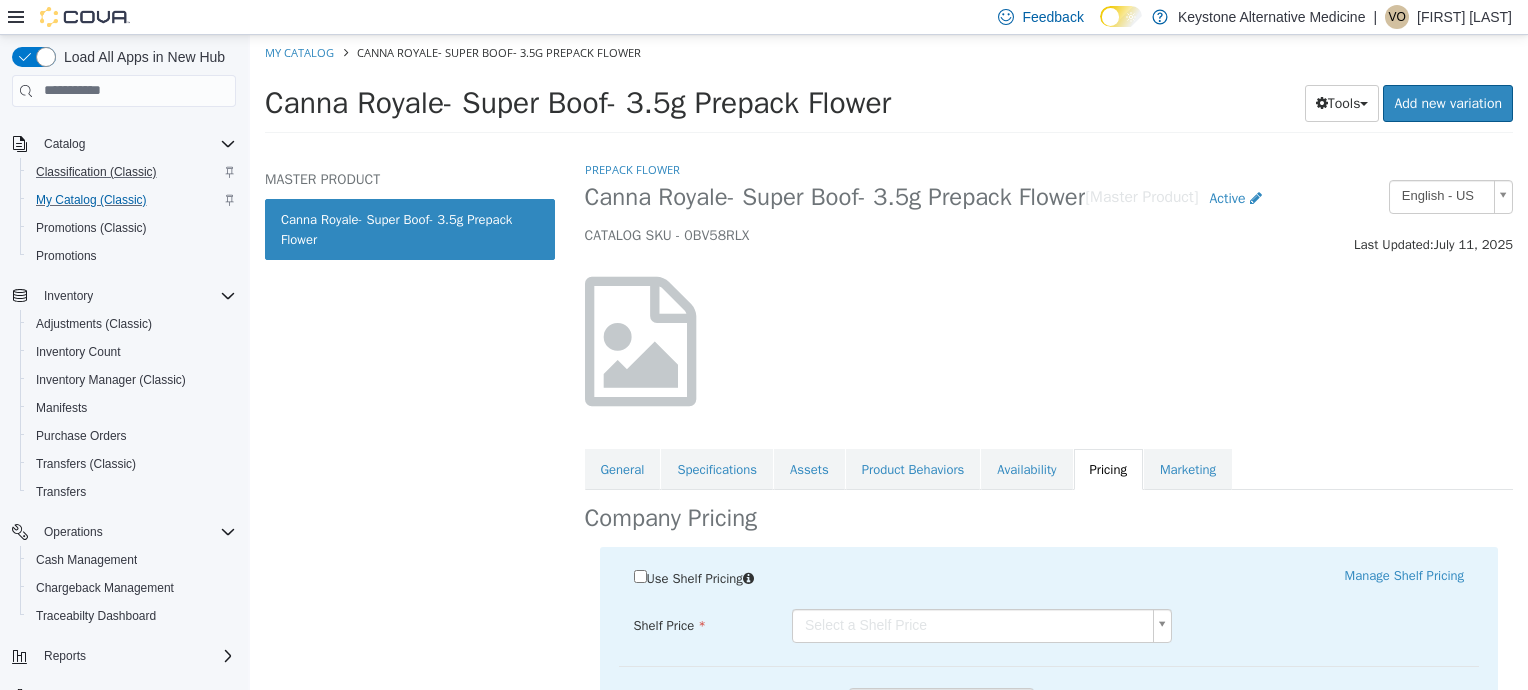 click on "Saving Bulk Changes...
×
The item, "Canna Royale- Super Runtz- 3.5g Prepack Flower" has successfully been removed from your catalog.
My Catalog
Canna Royale- Super Boof- 3.5g Prepack Flower
Canna Royale- Super Boof- 3.5g Prepack Flower
Tools
Clone Print Labels   Add new variation
MASTER PRODUCT
Canna Royale- Super Boof- 3.5g Prepack Flower
Prepack Flower
Canna Royale- Super Boof- 3.5g Prepack Flower
[Master Product] Active  CATALOG SKU - 0BV58RLX     English - US                             Last Updated:  [DATE]
General Specifications Assets Product Behaviors Availability Pricing
Marketing Company Pricing
Use Shelf Pricing    Manage Shelf Pricing Shelf Price     Select a Shelf Price                             Shelf Price is required Pricing Method     Standard                             * Regular Price $ ***** Reset Price Sale Price $ Select Date     (UTC-5) Chicago" at bounding box center [889, 89] 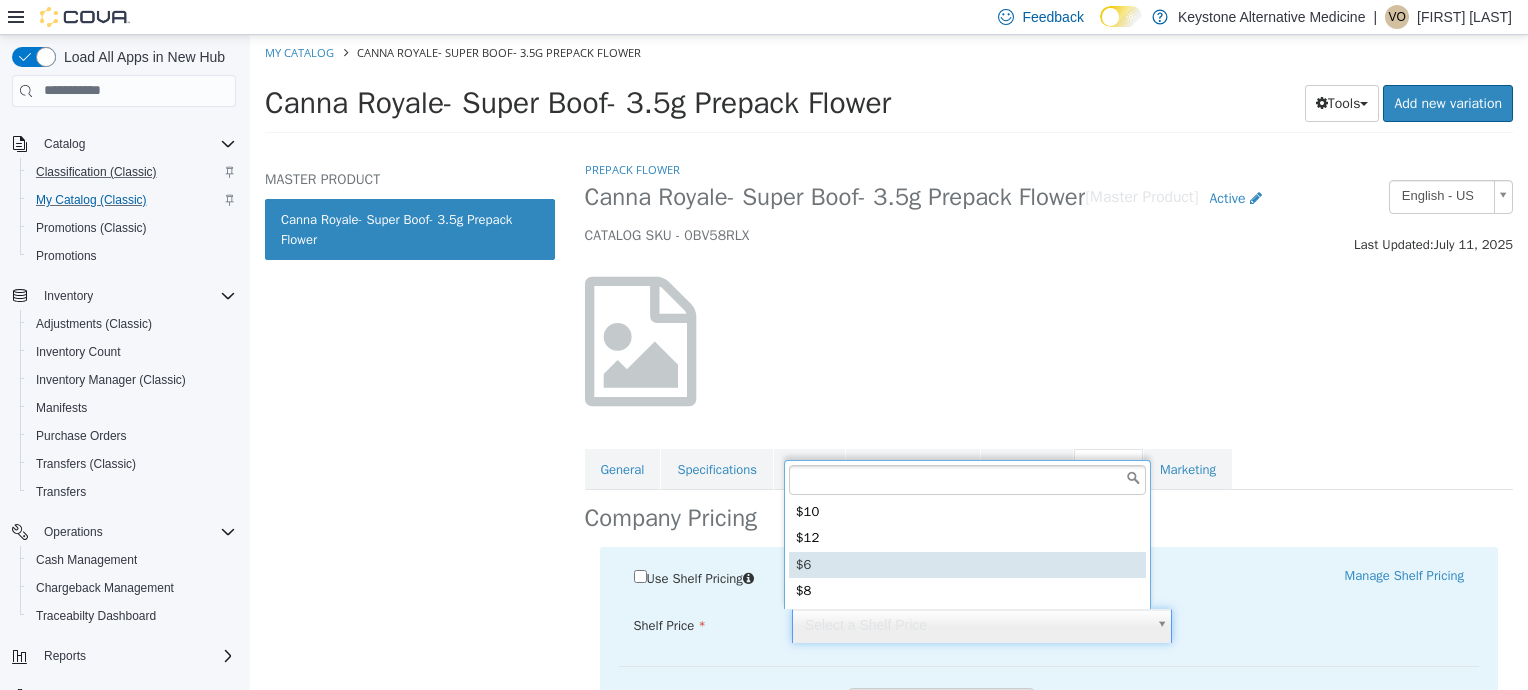 type on "*****" 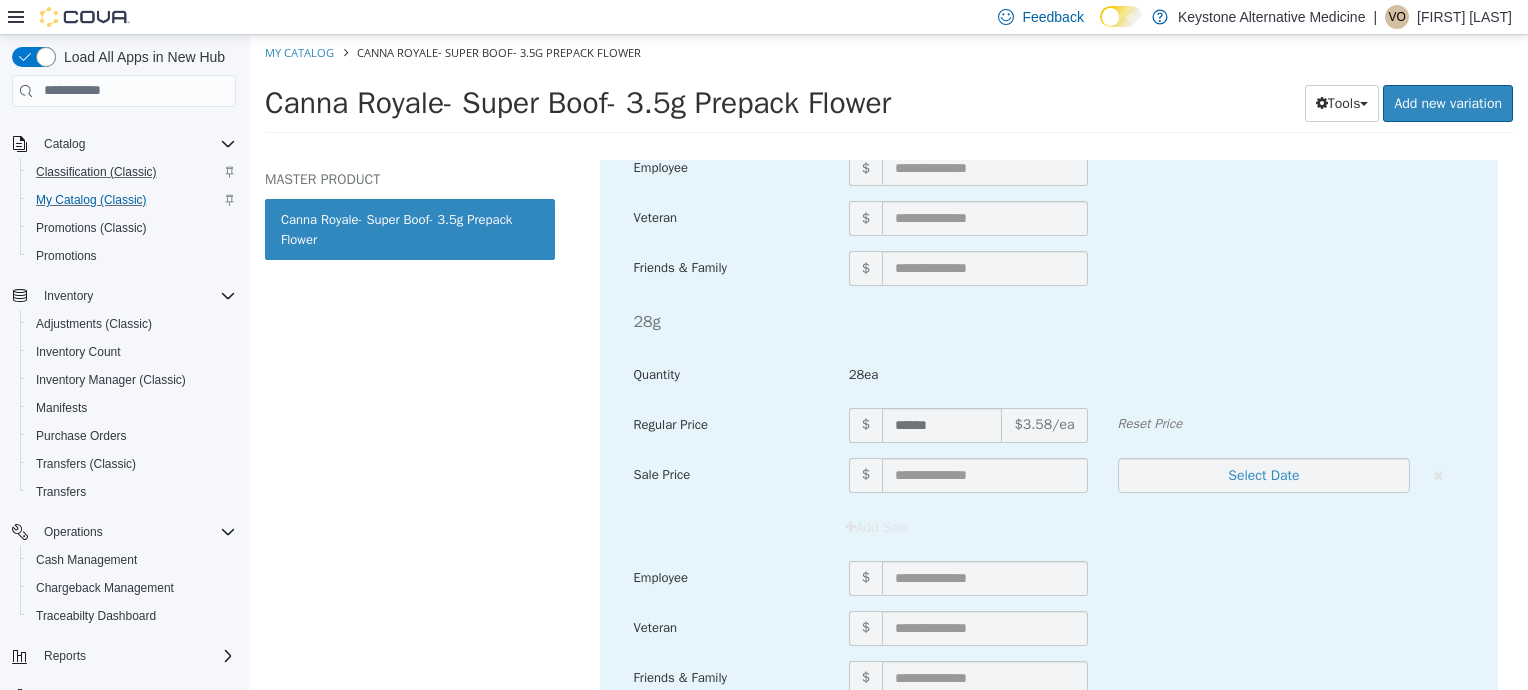 scroll, scrollTop: 2229, scrollLeft: 0, axis: vertical 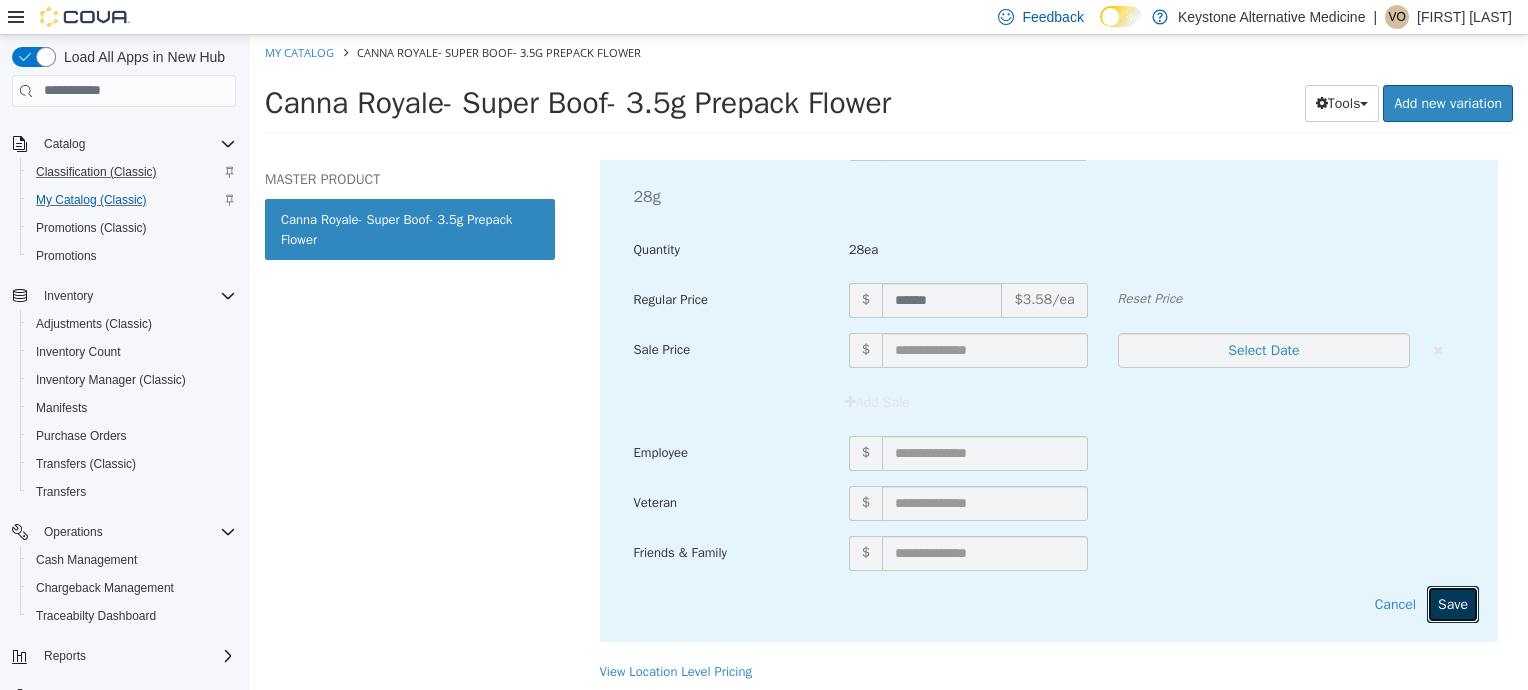 click on "Save" at bounding box center [1453, 603] 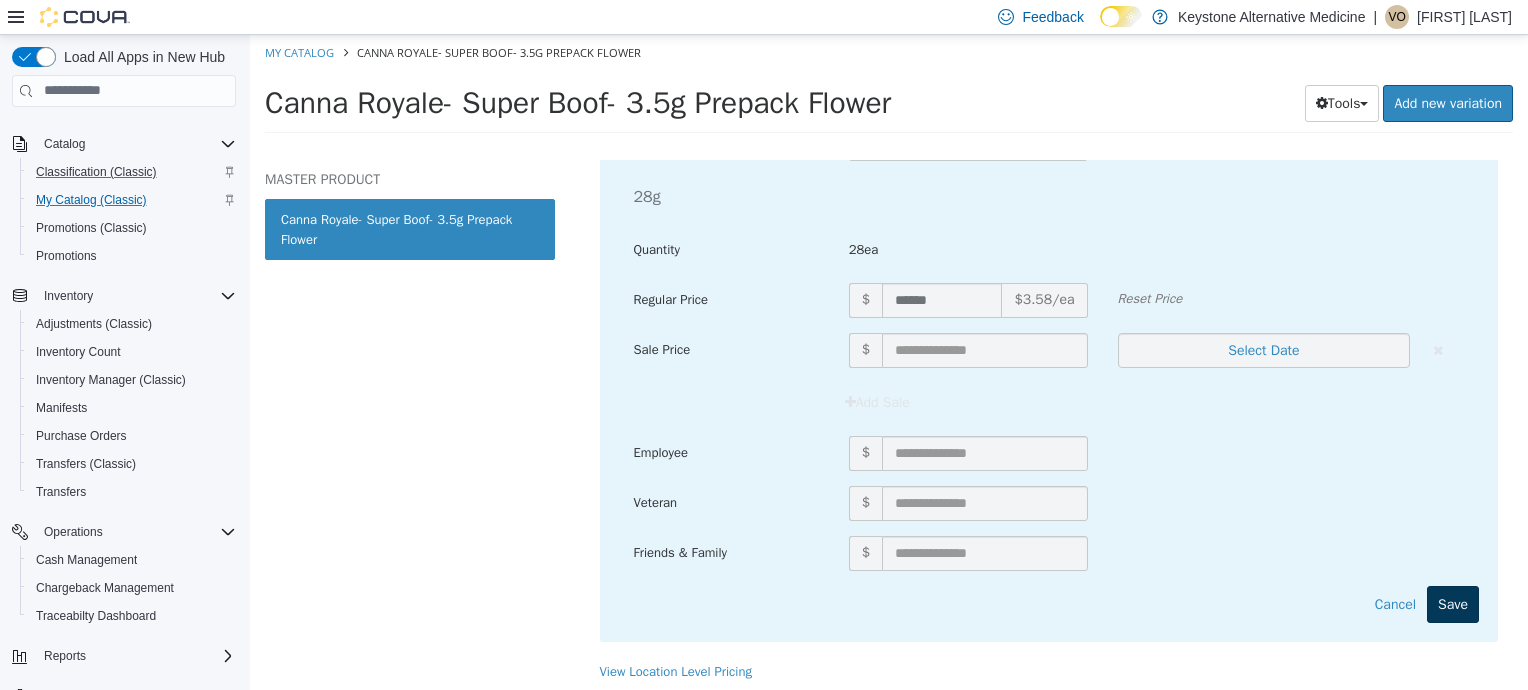 scroll, scrollTop: 217, scrollLeft: 0, axis: vertical 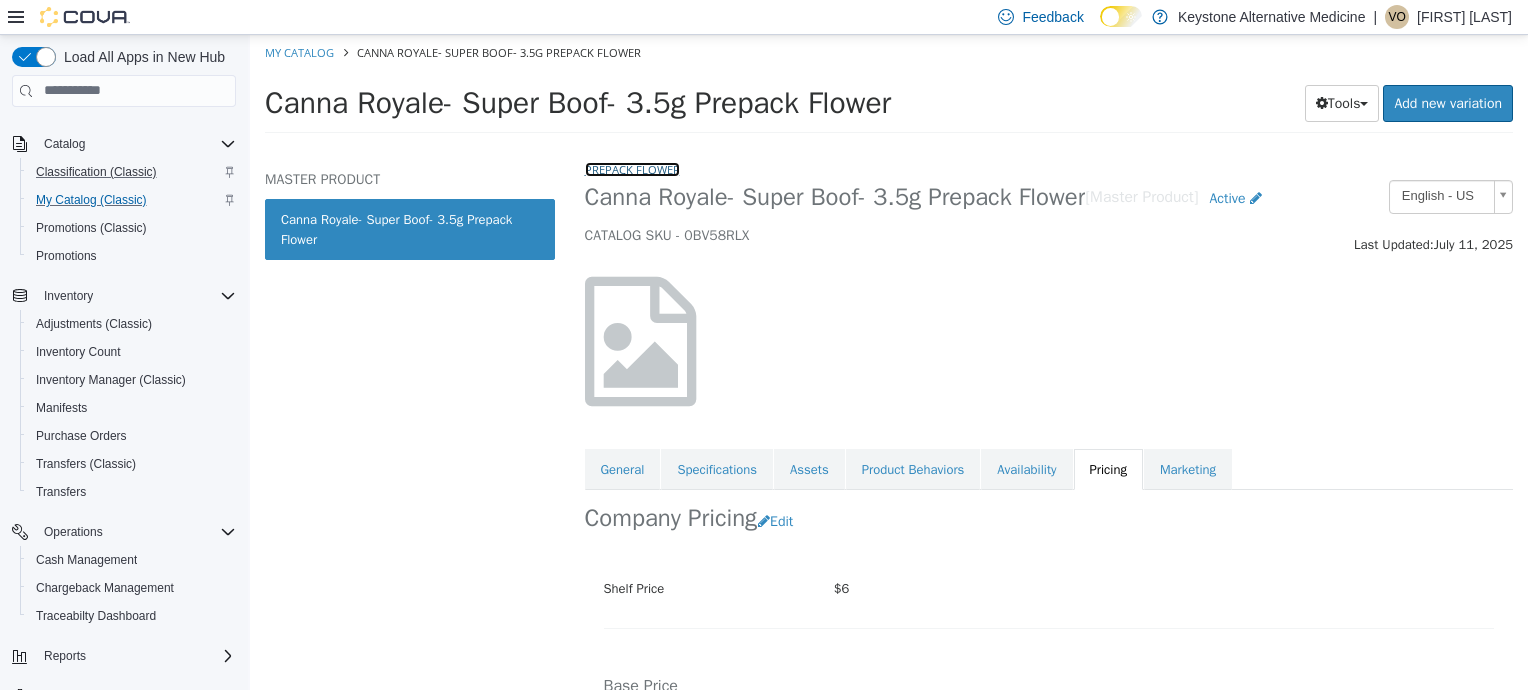 click on "Prepack Flower" at bounding box center [632, 168] 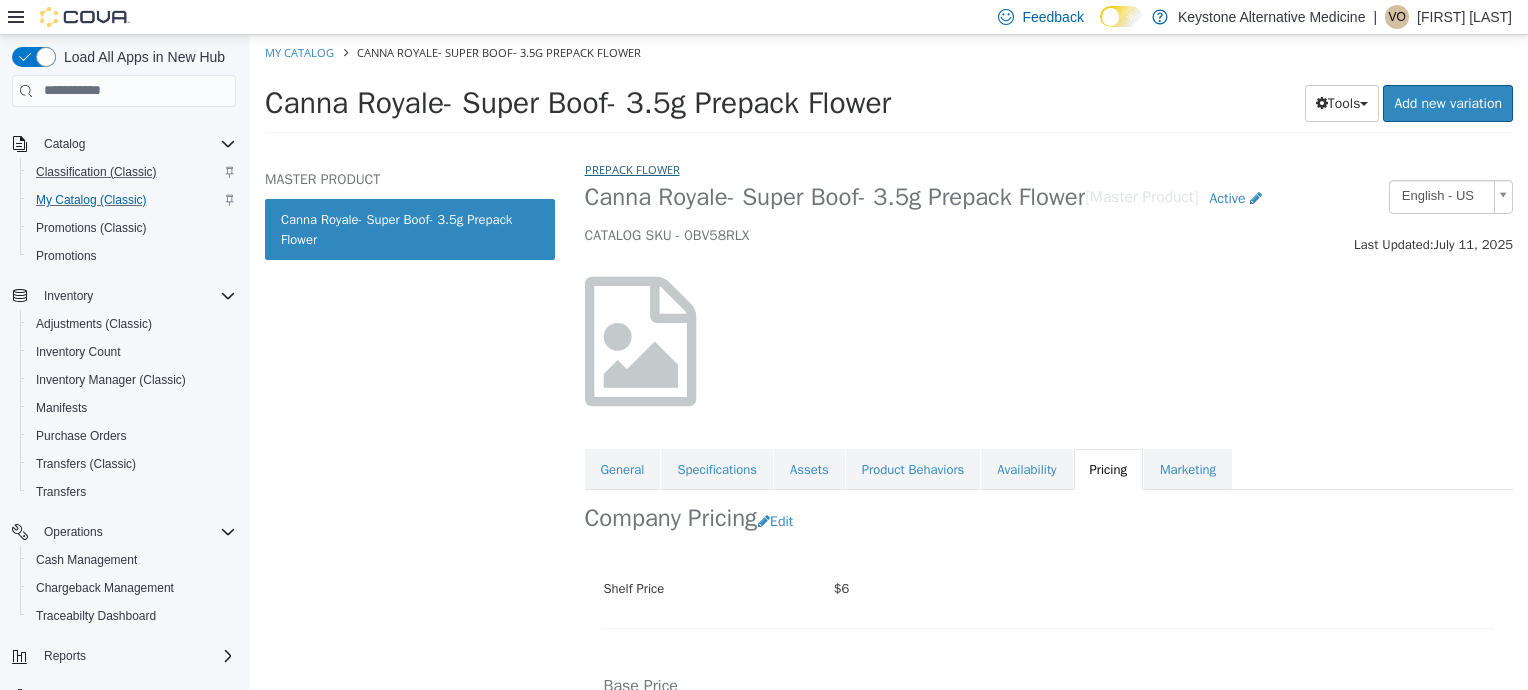 select on "**********" 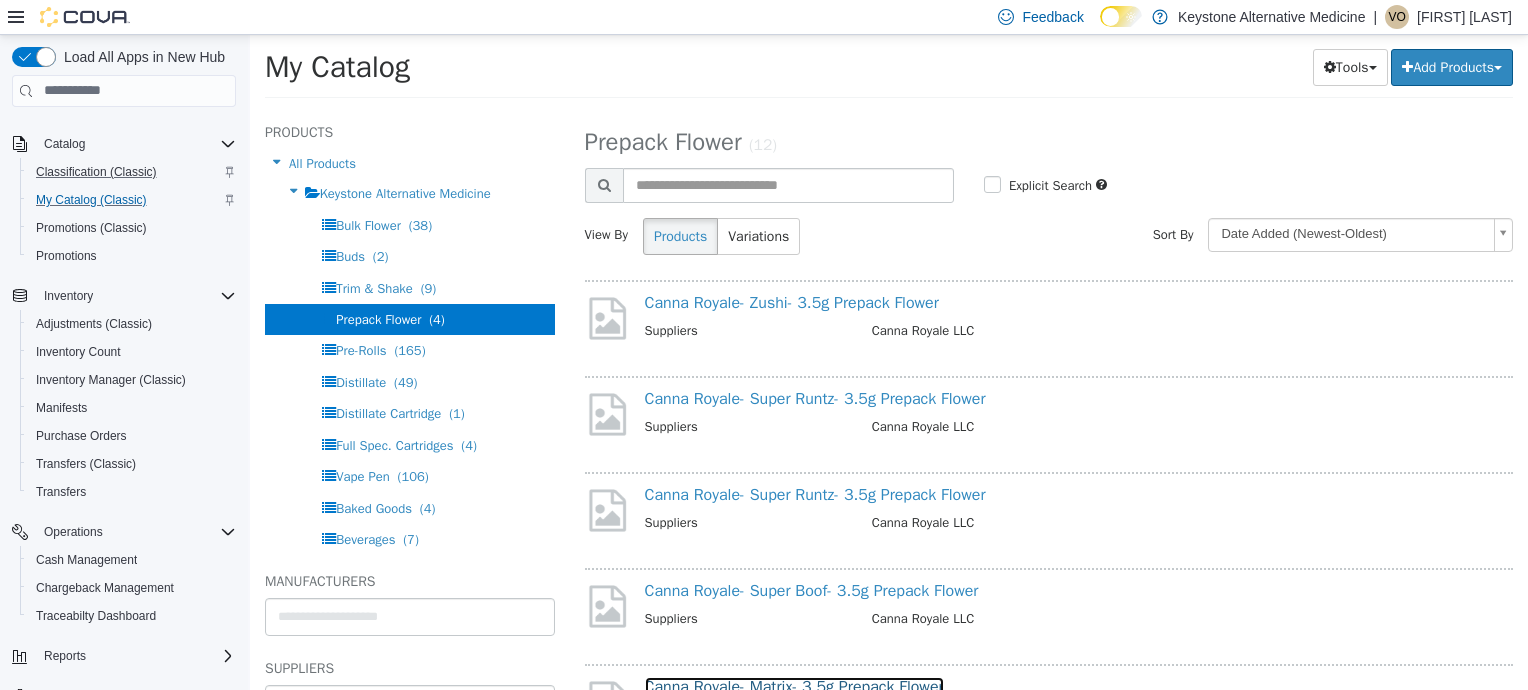 click on "Canna Royale- Matrix- 3.5g Prepack Flower" at bounding box center [794, 686] 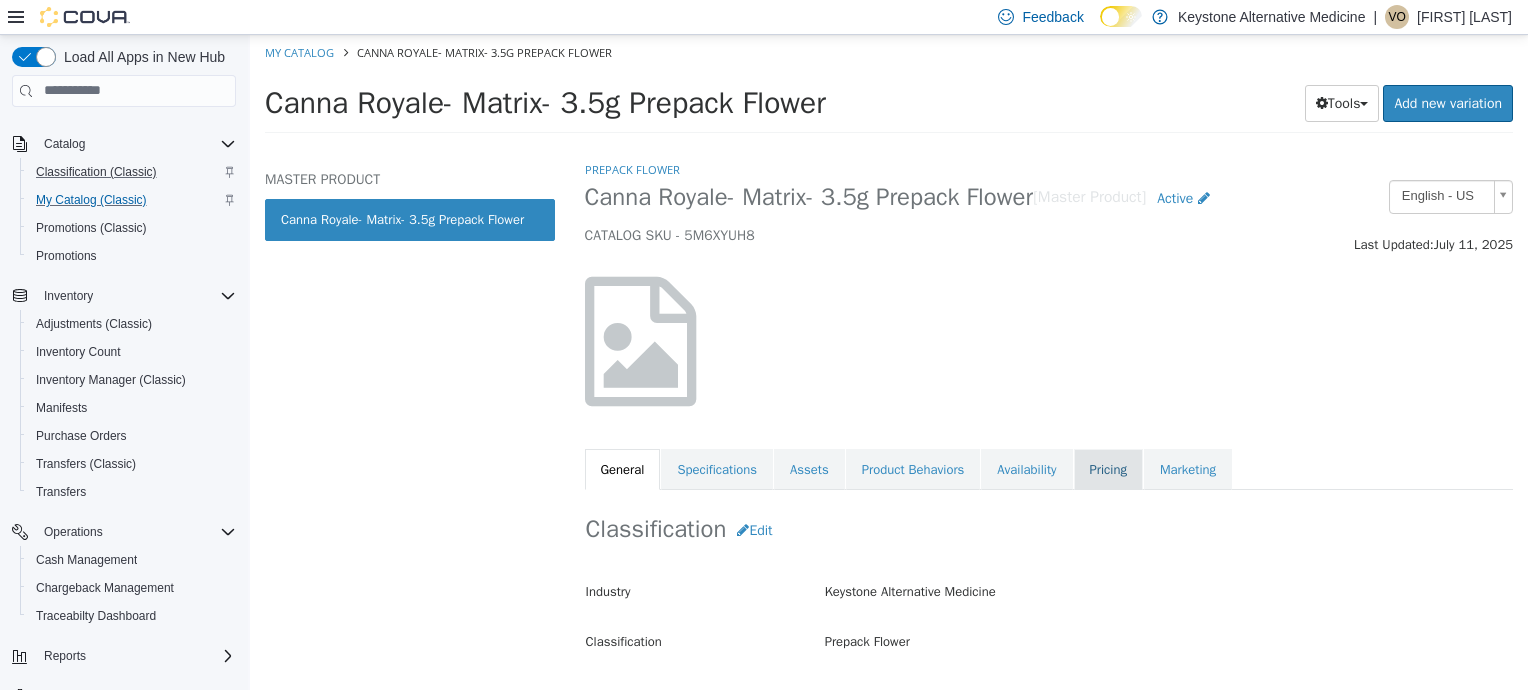 click on "Pricing" at bounding box center (1108, 469) 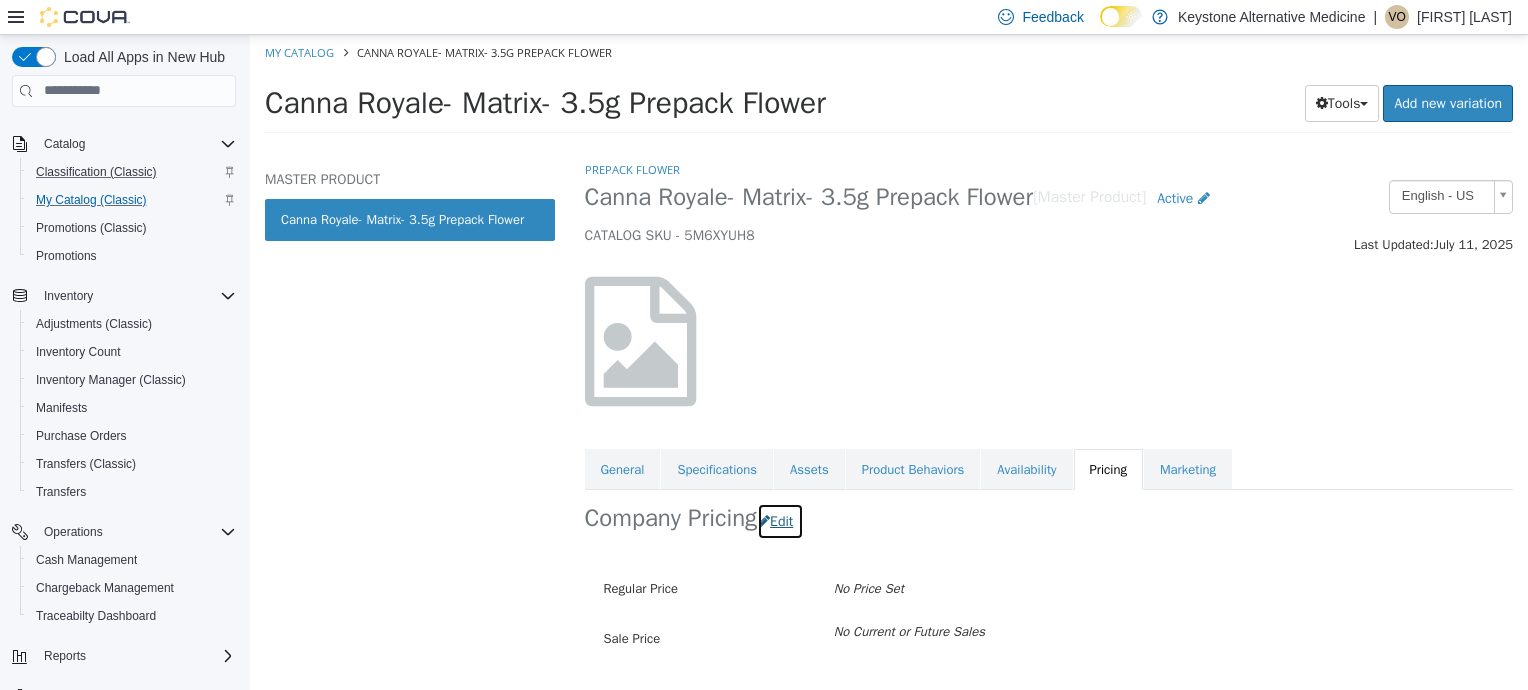 click on "Edit" at bounding box center [780, 520] 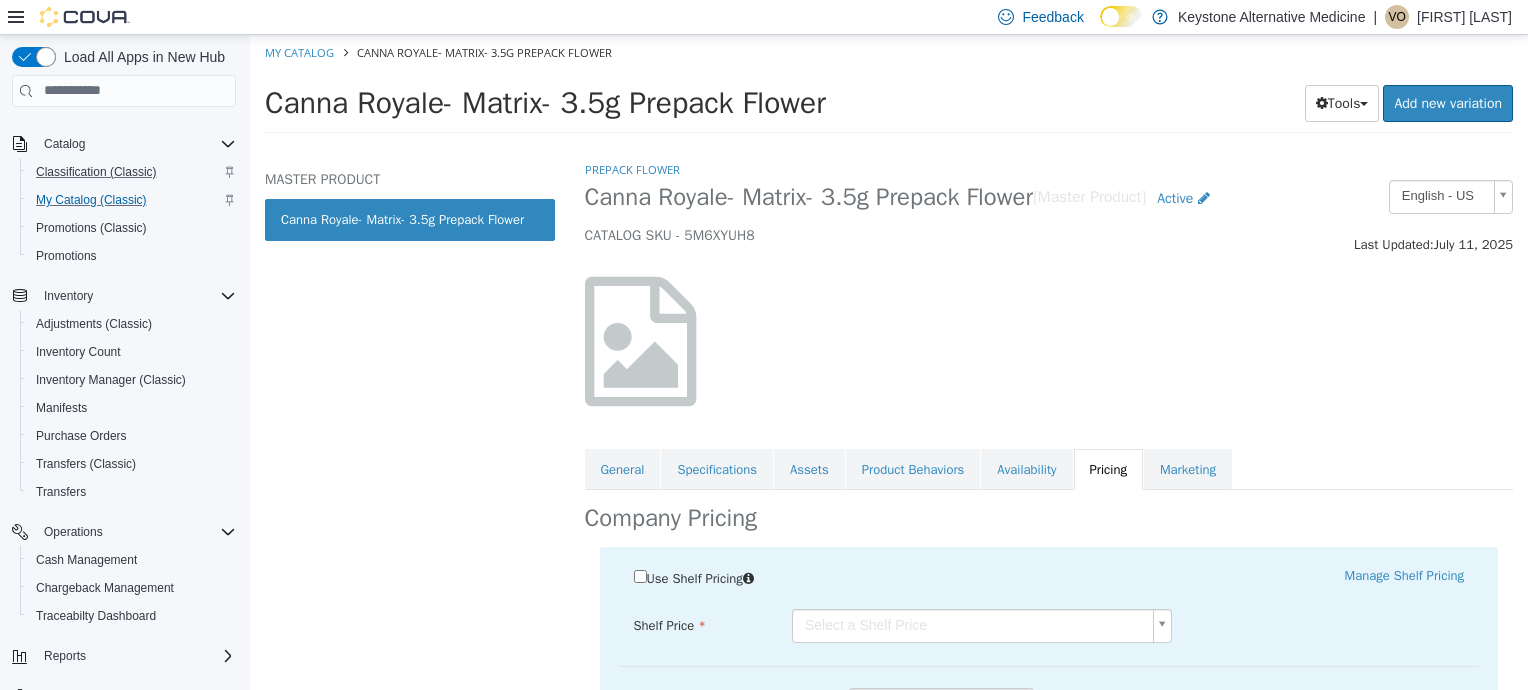 click on "Saving Bulk Changes...
×
Saved changes
My Catalog
Canna Royale- Matrix- 3.5g Prepack Flower
Canna Royale- Matrix- 3.5g Prepack Flower
Tools
Clone Print Labels   Add new variation
MASTER PRODUCT
Canna Royale- Matrix- 3.5g Prepack Flower
Prepack Flower
Canna Royale- Matrix- 3.5g Prepack Flower
[Master Product] Active  CATALOG SKU - 5M6XYUH8     English - US                             Last Updated:  [MONTH] [DAY], [YEAR]
General Specifications Assets Product Behaviors Availability Pricing
Marketing Company Pricing
Use Shelf Pricing    Manage Shelf Pricing Shelf Price     Select a Shelf Price                             Shelf Price is required Pricing Method     Standard                             * Regular Price $ Reset Price Sale Price $ Select Date     (UTC-5) Chicago                                Add Sale Employee $ Veteran $ Friends & Family $ Cancel Save" at bounding box center [889, 89] 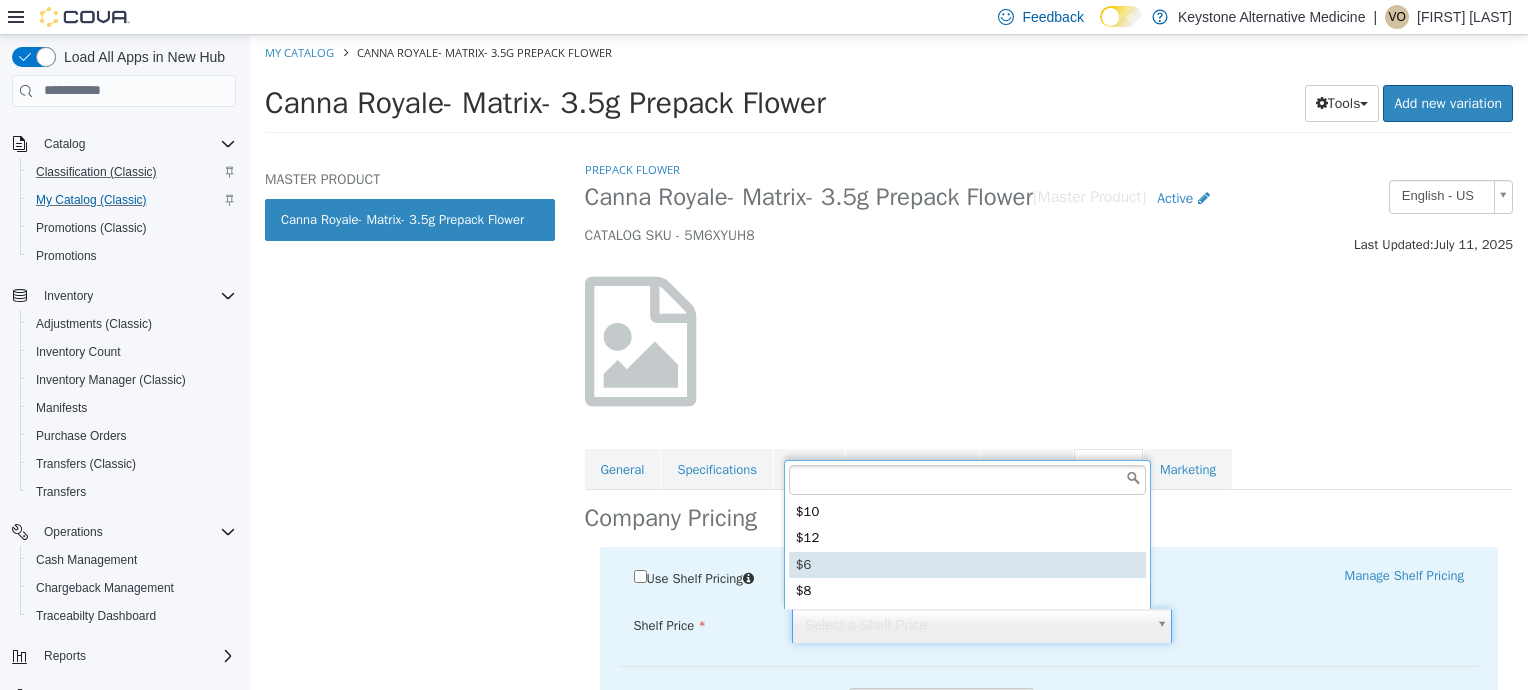 type on "*****" 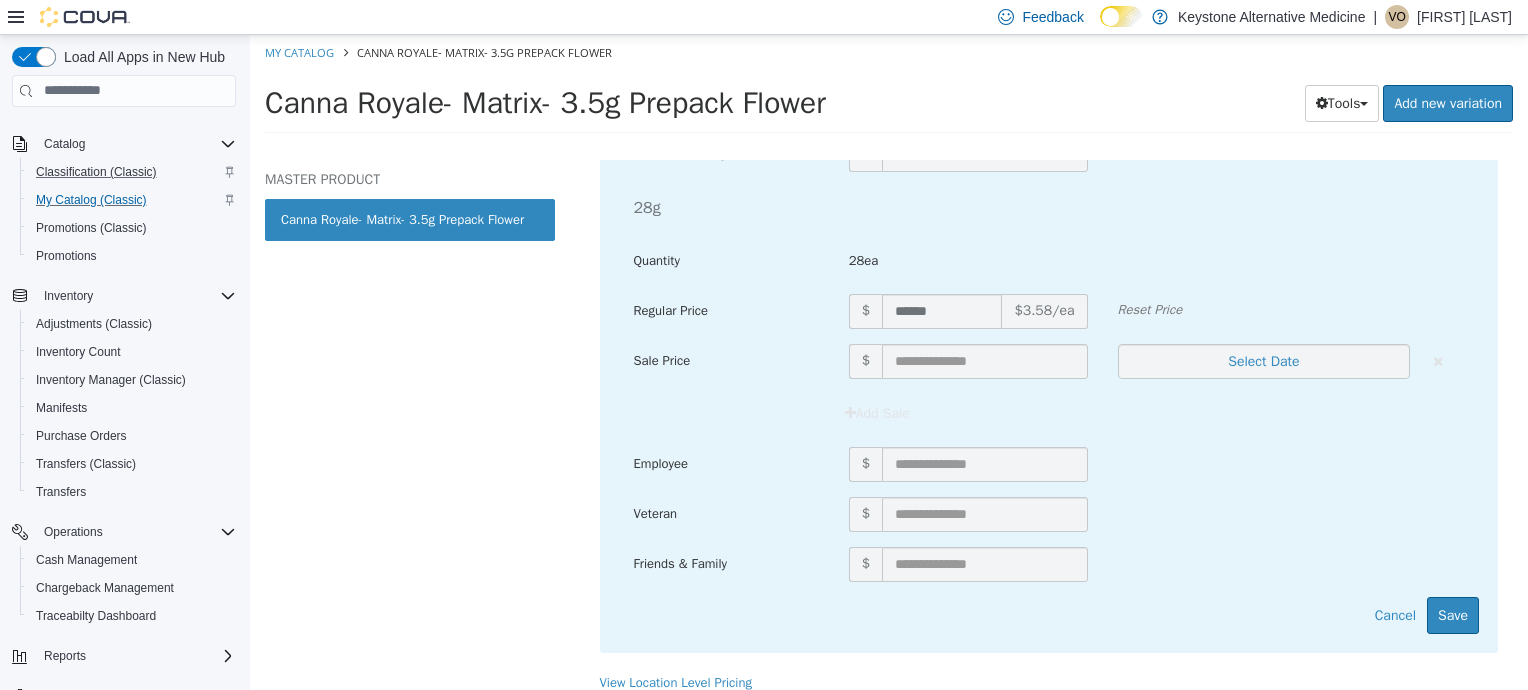 scroll, scrollTop: 2229, scrollLeft: 0, axis: vertical 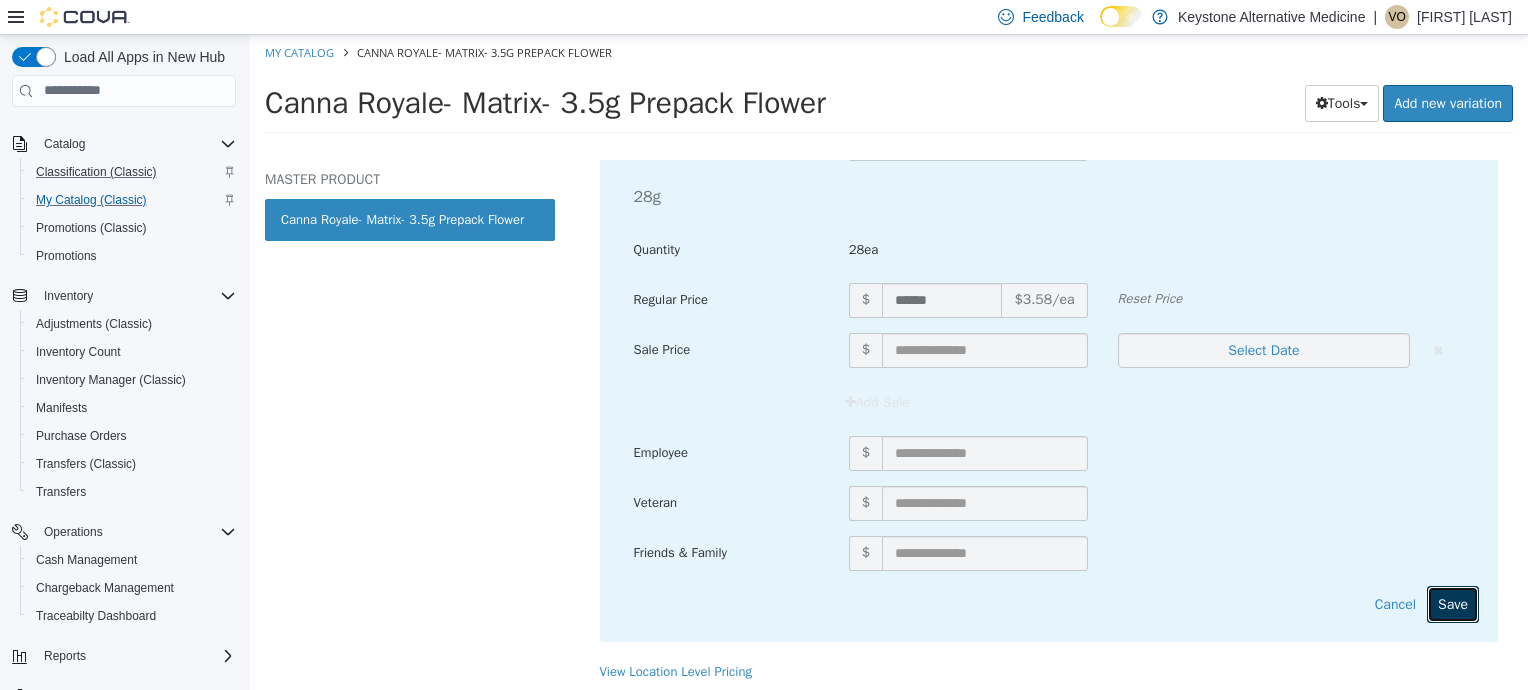 click on "Save" at bounding box center [1453, 603] 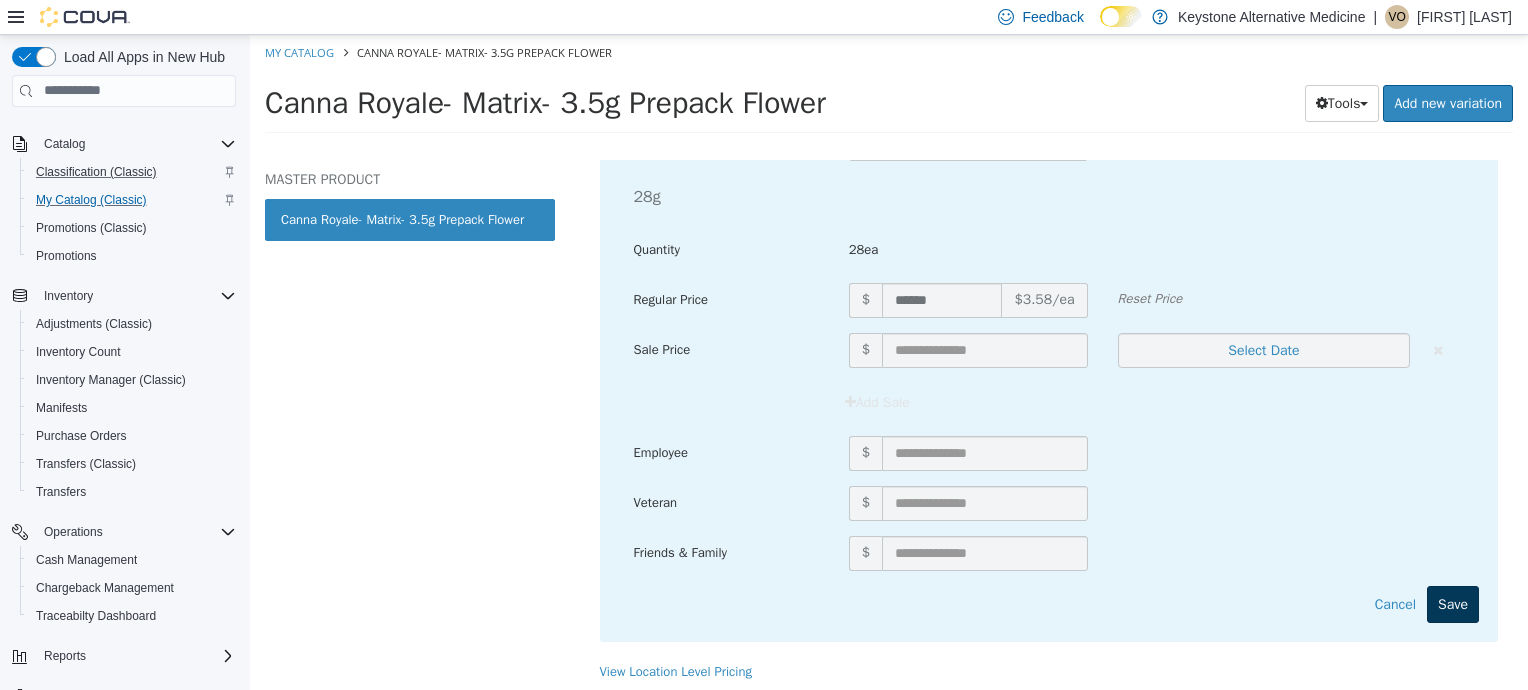 scroll, scrollTop: 217, scrollLeft: 0, axis: vertical 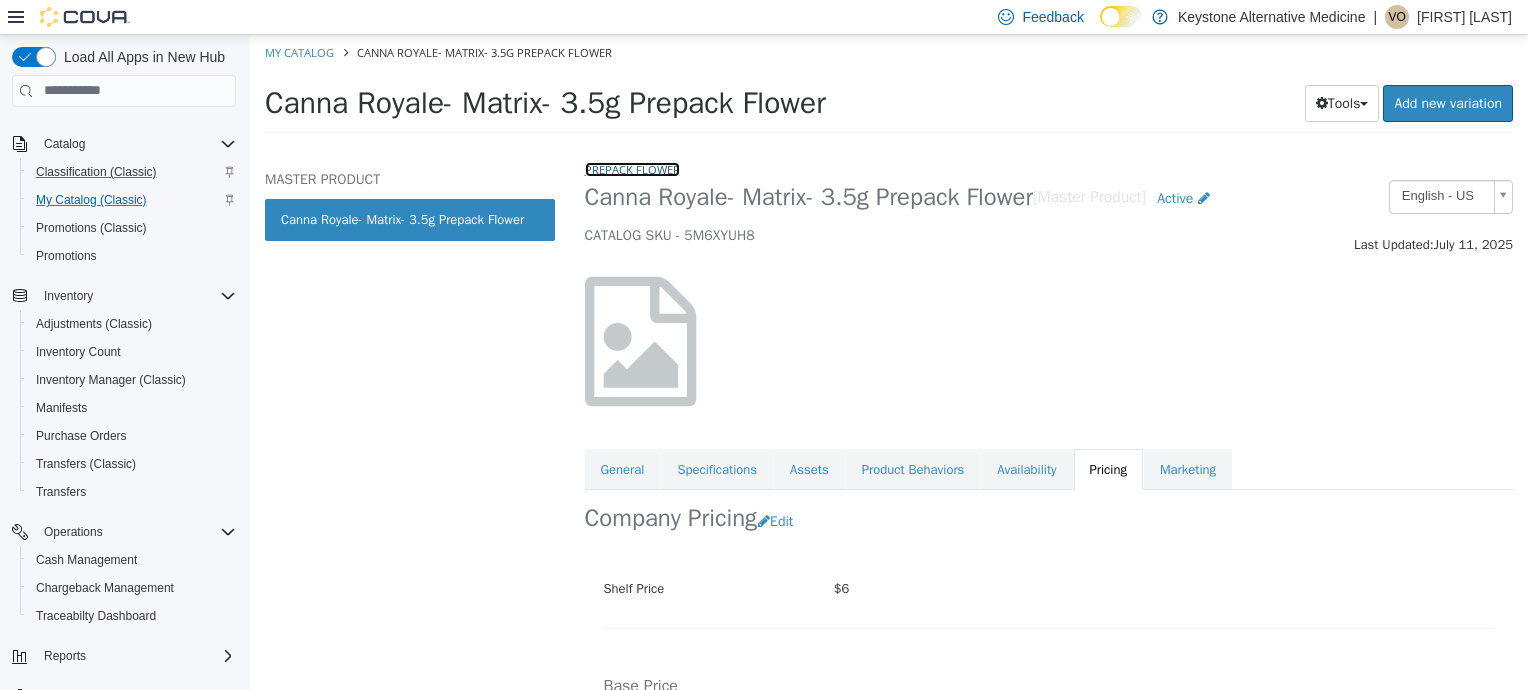 click on "Prepack Flower" at bounding box center (632, 168) 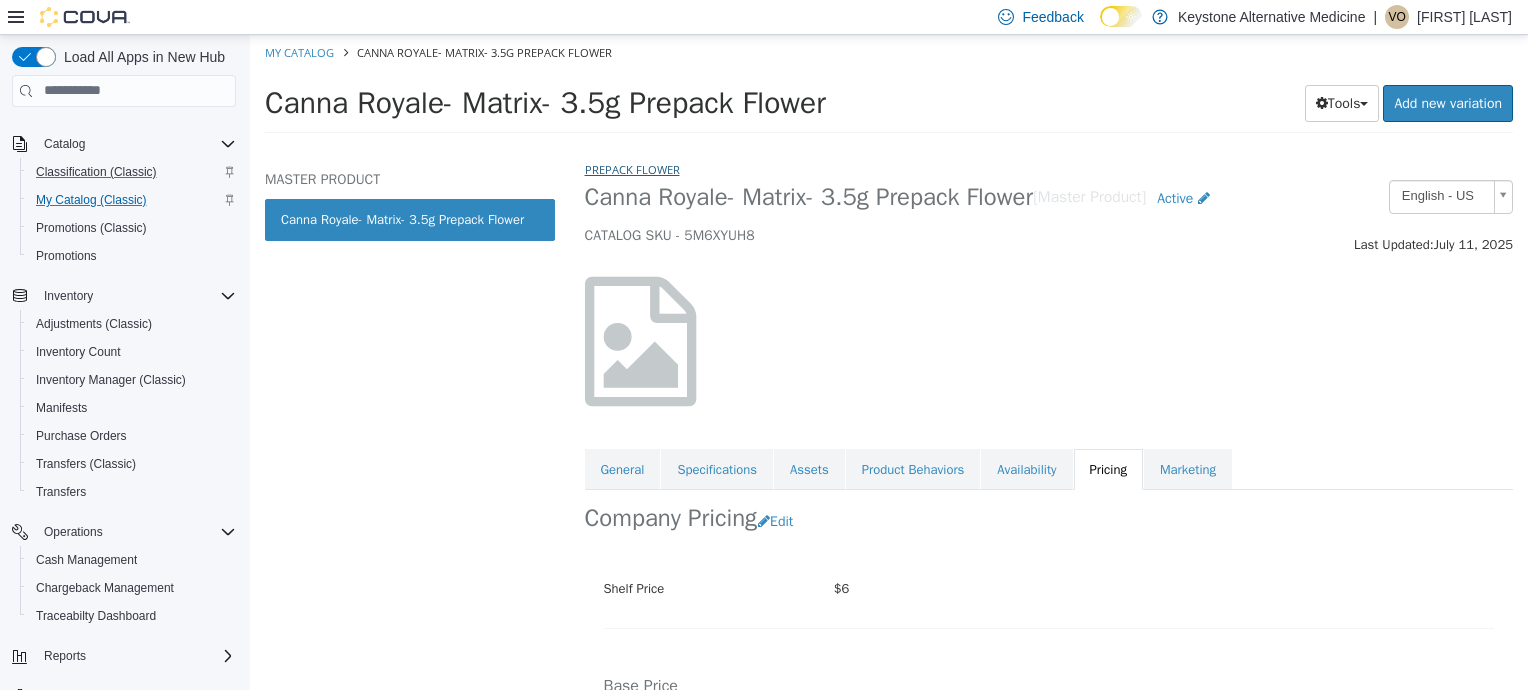 select on "**********" 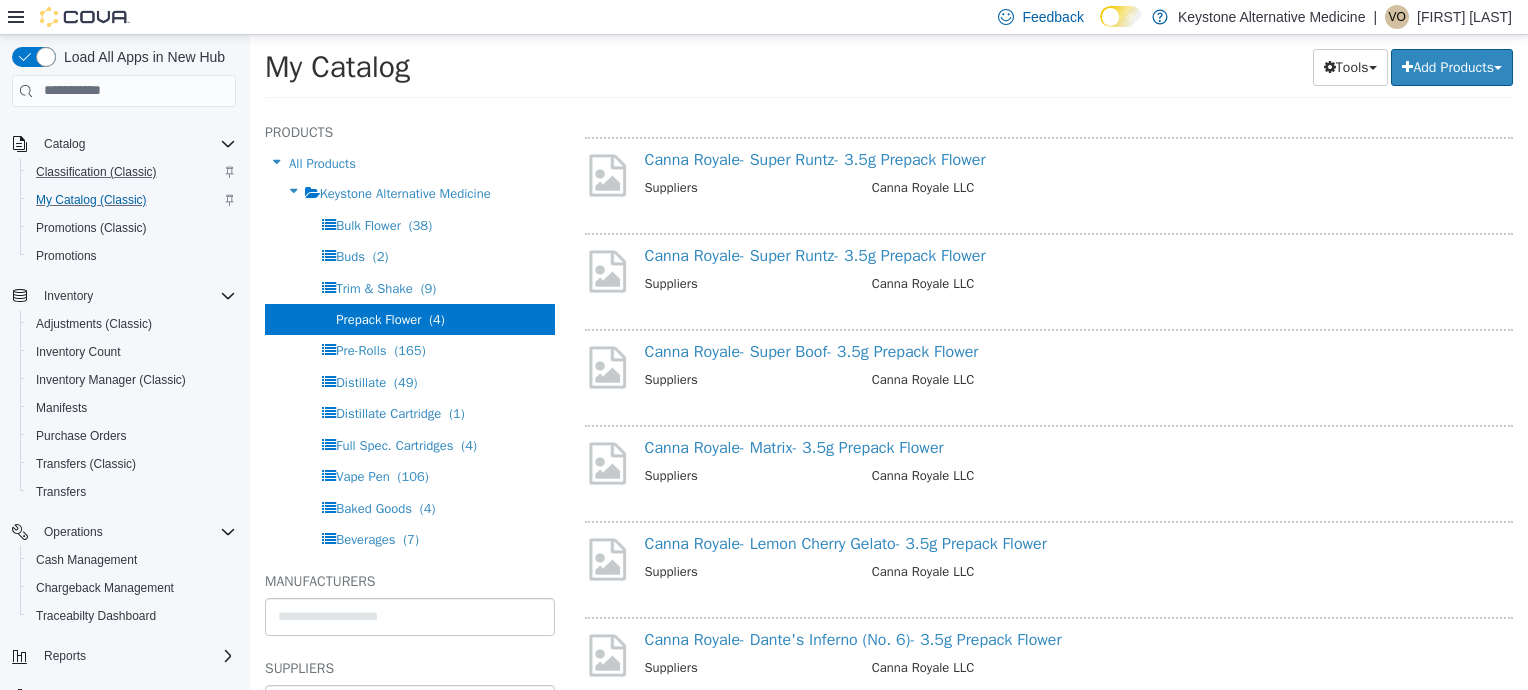 scroll, scrollTop: 256, scrollLeft: 0, axis: vertical 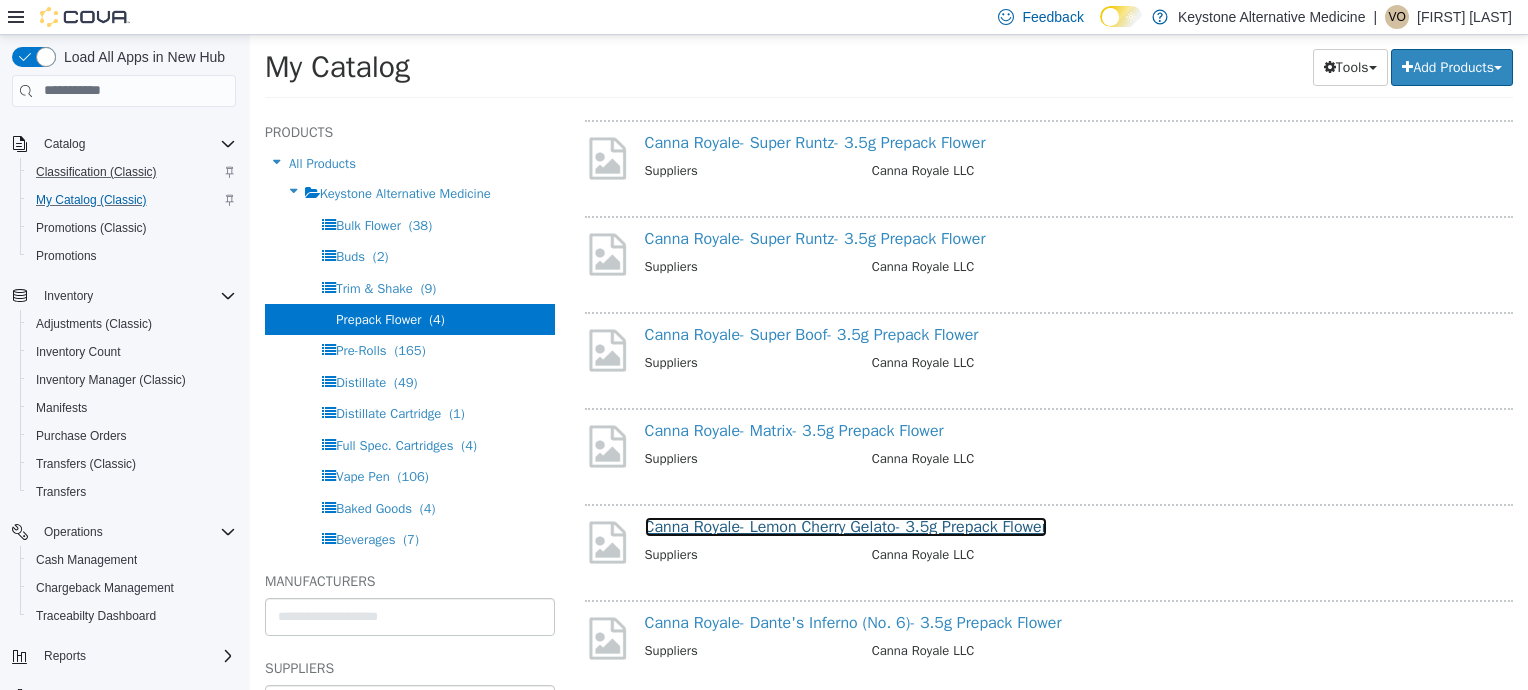 click on "Canna Royale- Lemon Cherry Gelato- 3.5g Prepack Flower" at bounding box center (846, 526) 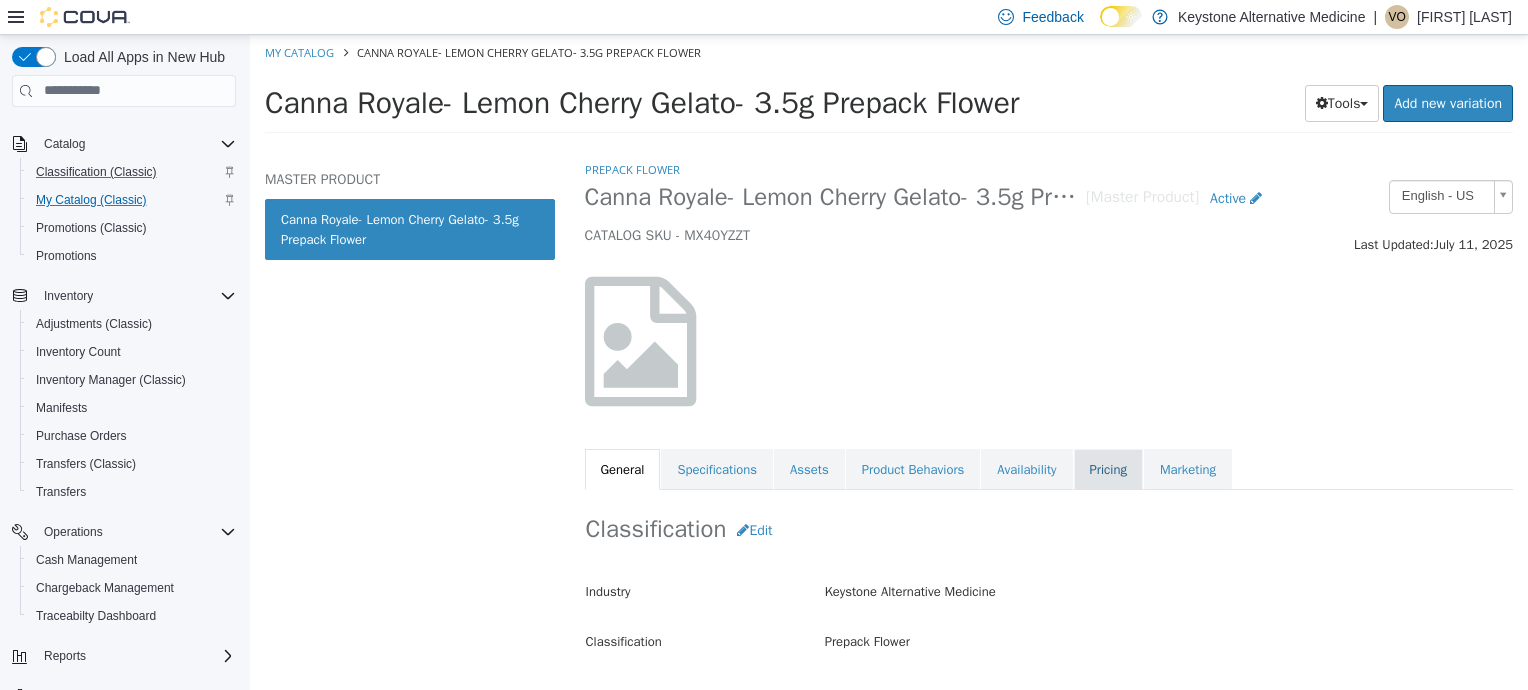click on "Pricing" at bounding box center [1108, 469] 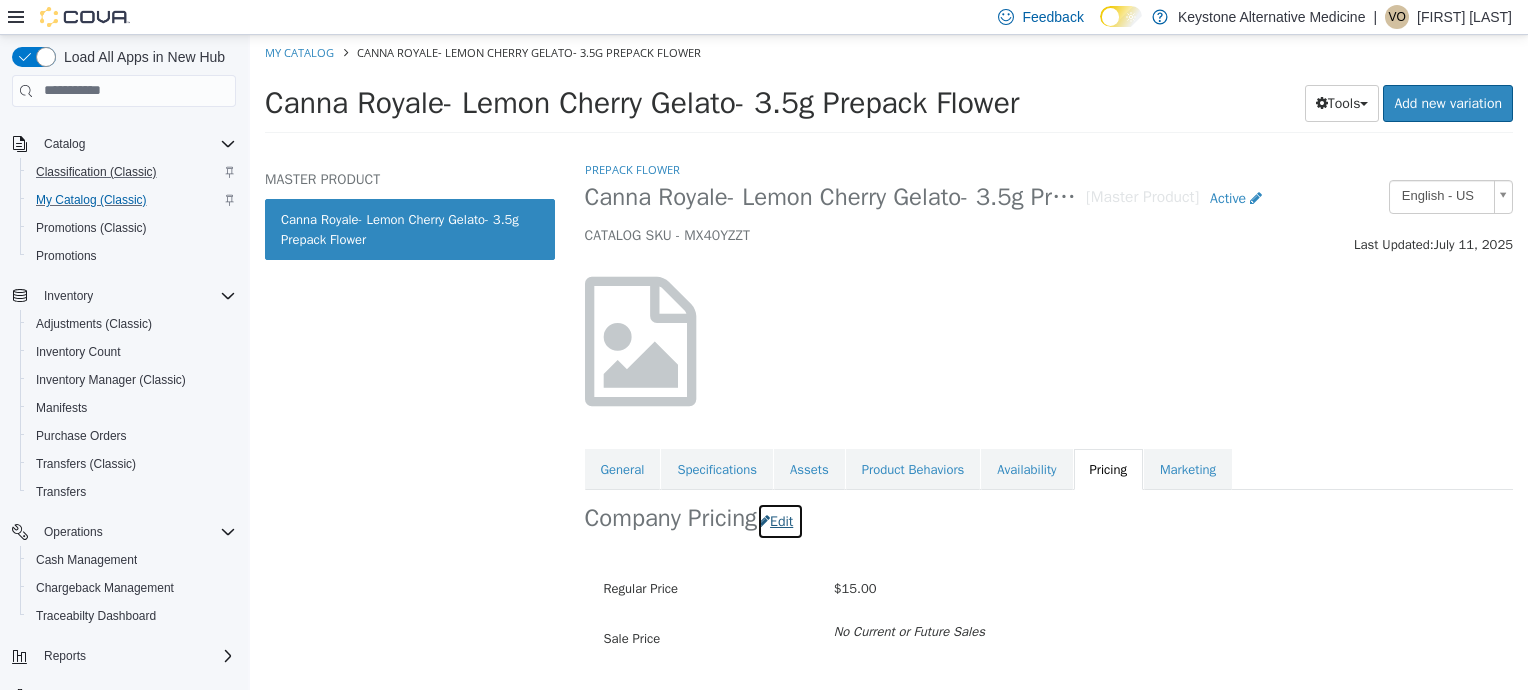click on "Edit" at bounding box center [780, 520] 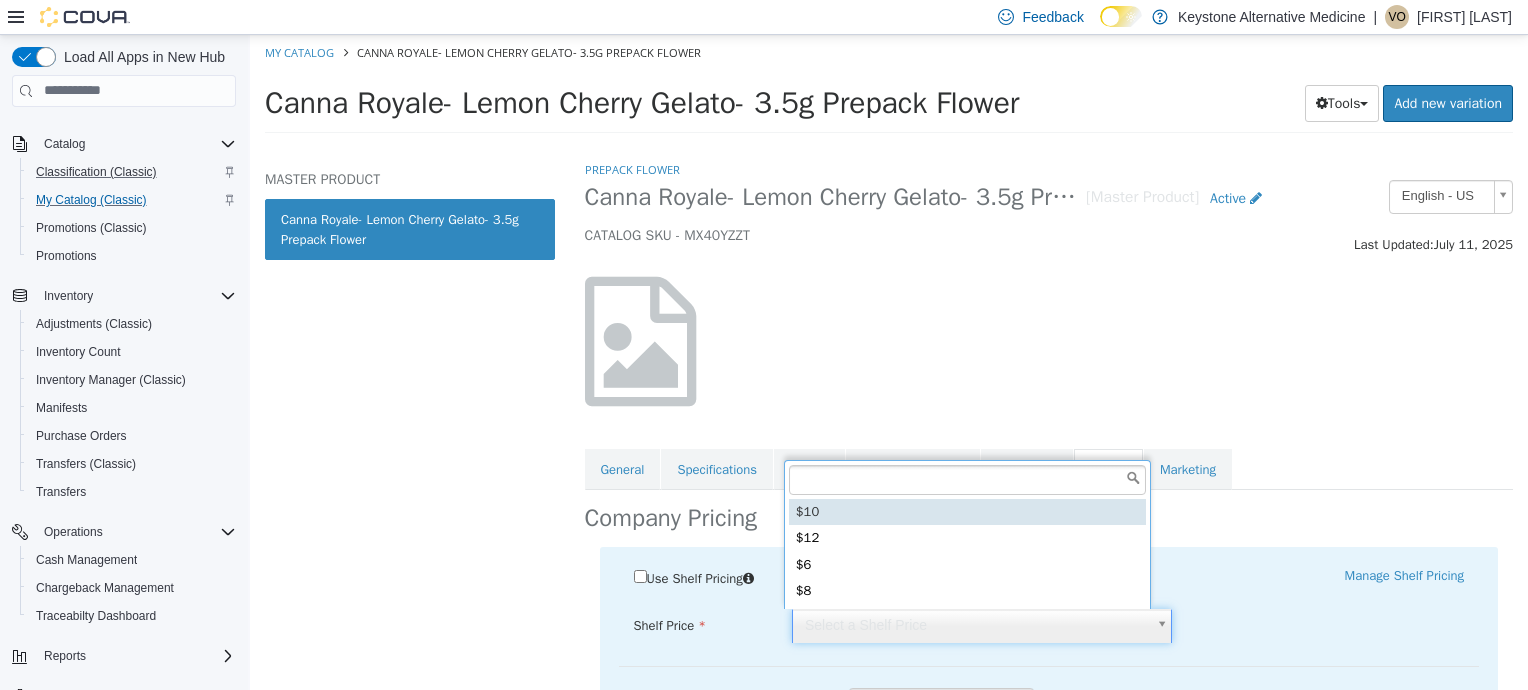 click on "Saving Bulk Changes...
×
Saved changes
My Catalog
Canna Royale- Lemon Cherry Gelato- 3.5g Prepack Flower
Canna Royale- Lemon Cherry Gelato- 3.5g Prepack Flower
Tools
Clone Print Labels   Add new variation
MASTER PRODUCT
Canna Royale- Lemon Cherry Gelato- 3.5g Prepack Flower
Prepack Flower
Canna Royale- Lemon Cherry Gelato- 3.5g Prepack Flower
[Master Product] Active  CATALOG SKU - MX40YZZT     English - US                             Last Updated:  [MONTH] [DAY], [YEAR]
General Specifications Assets Product Behaviors Availability Pricing
Marketing Company Pricing
Use Shelf Pricing    Manage Shelf Pricing Shelf Price     Select a Shelf Price     Shelf Price is required Pricing Method     Standard                             * Regular Price $ ***** Reset Price Sale Price $ Select Date     (UTC-5) Chicago                                Add Sale Employee $ Veteran $ Friends & Family $" at bounding box center (889, 89) 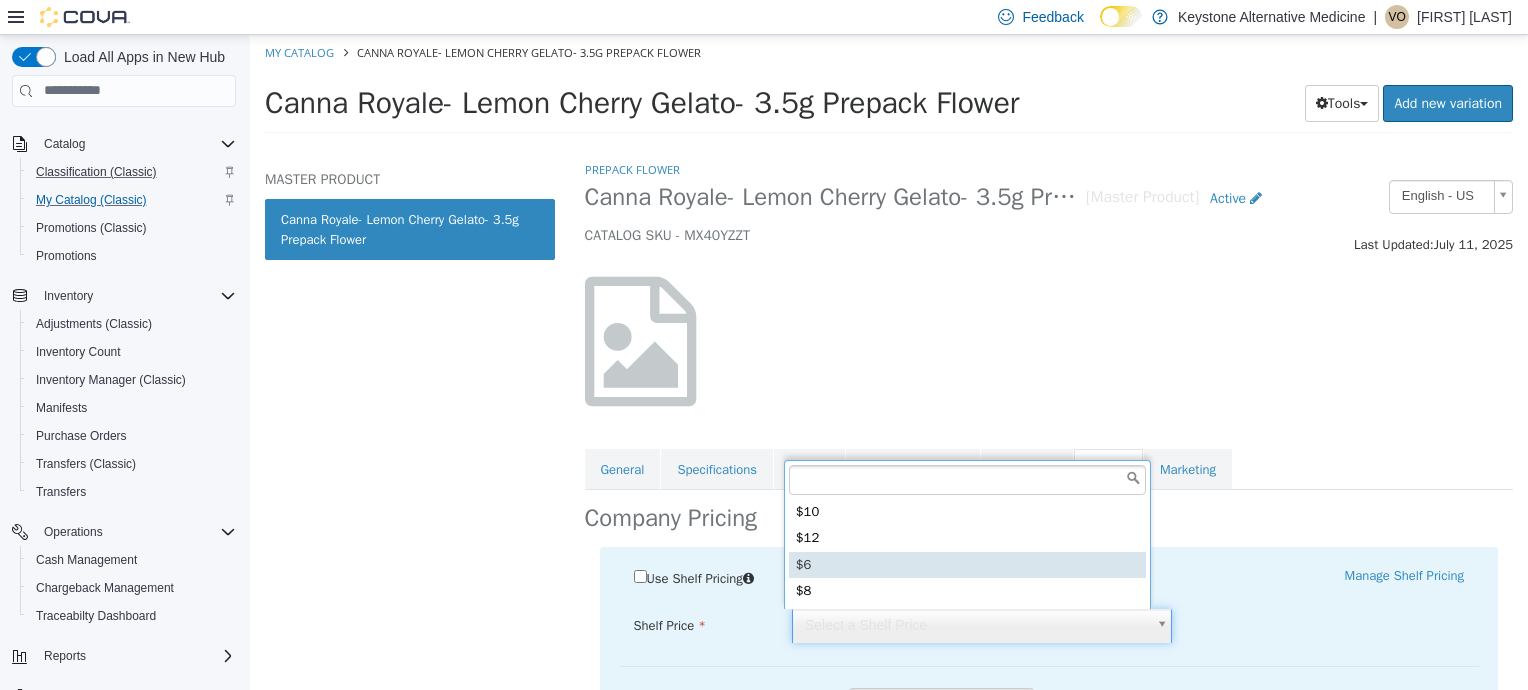 type on "*****" 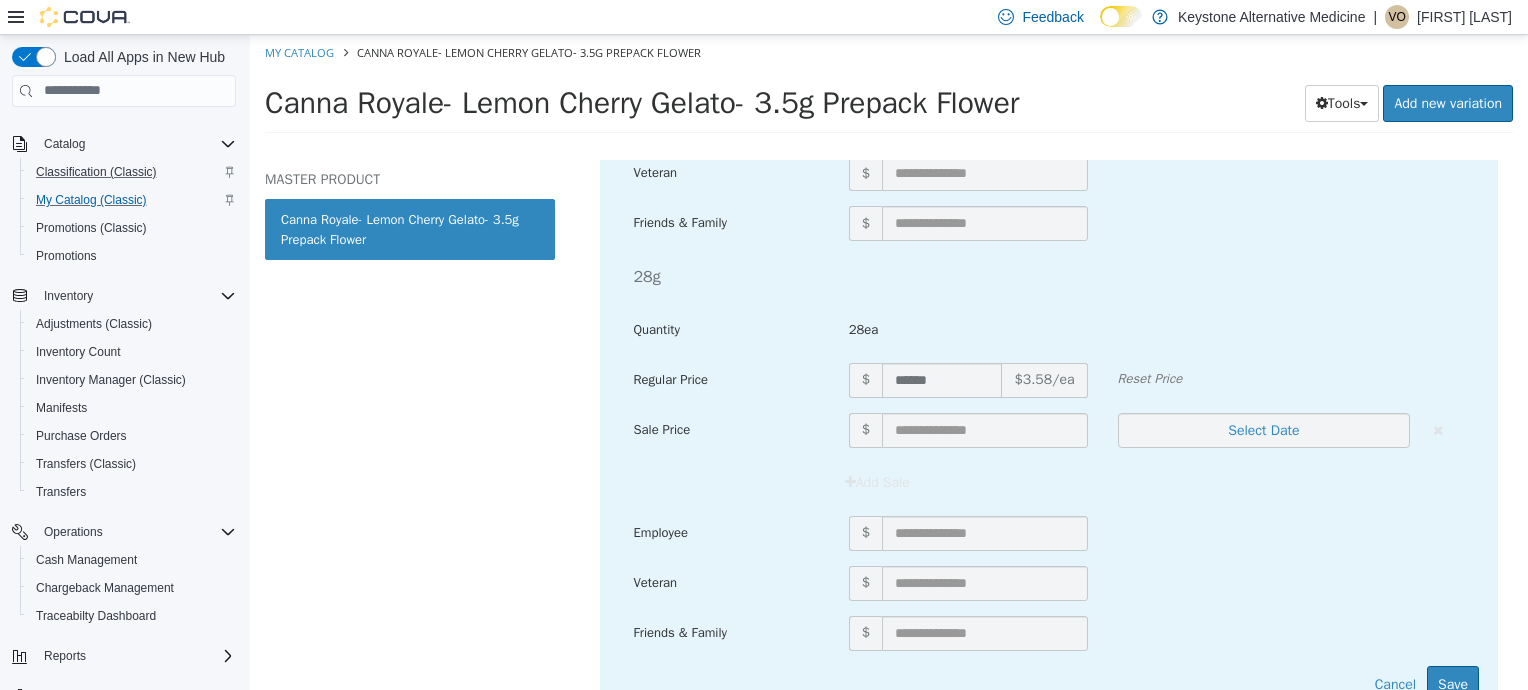 scroll, scrollTop: 2229, scrollLeft: 0, axis: vertical 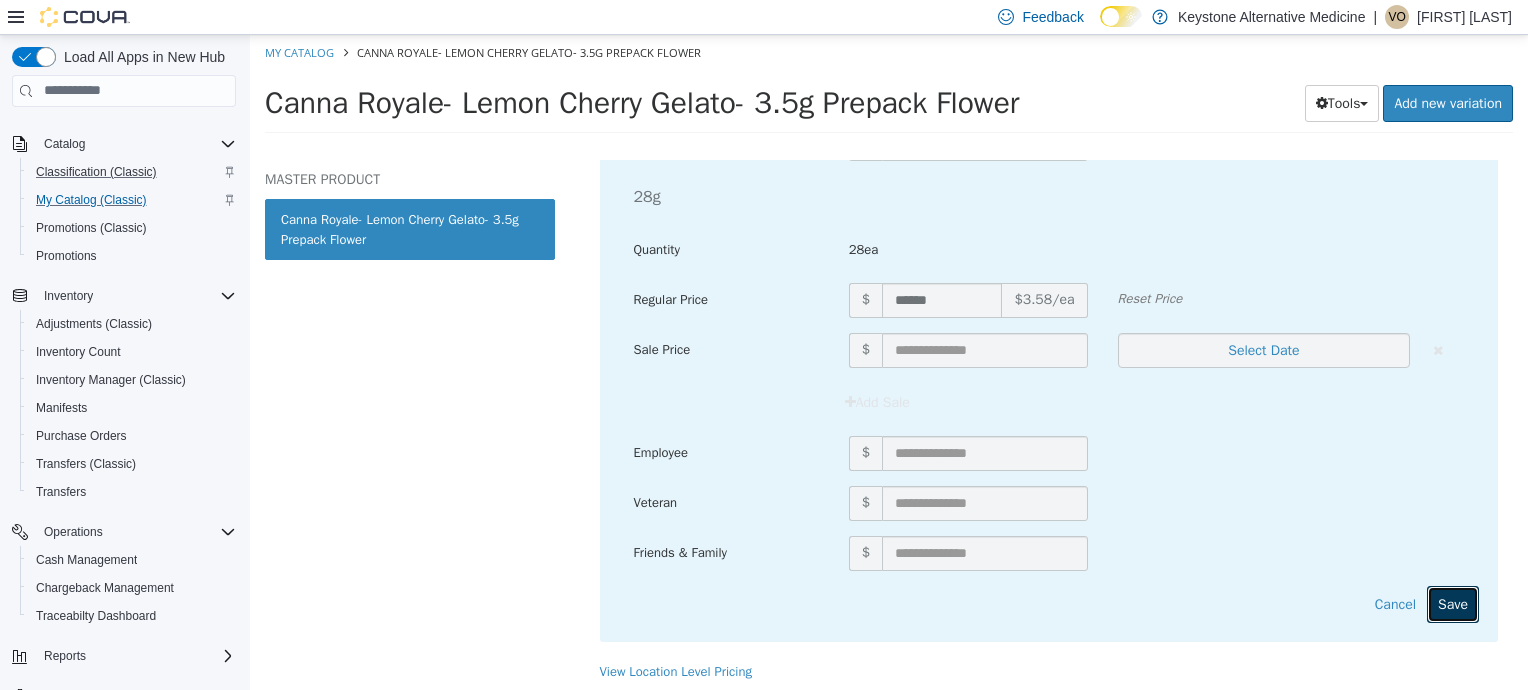 click on "Save" at bounding box center [1453, 603] 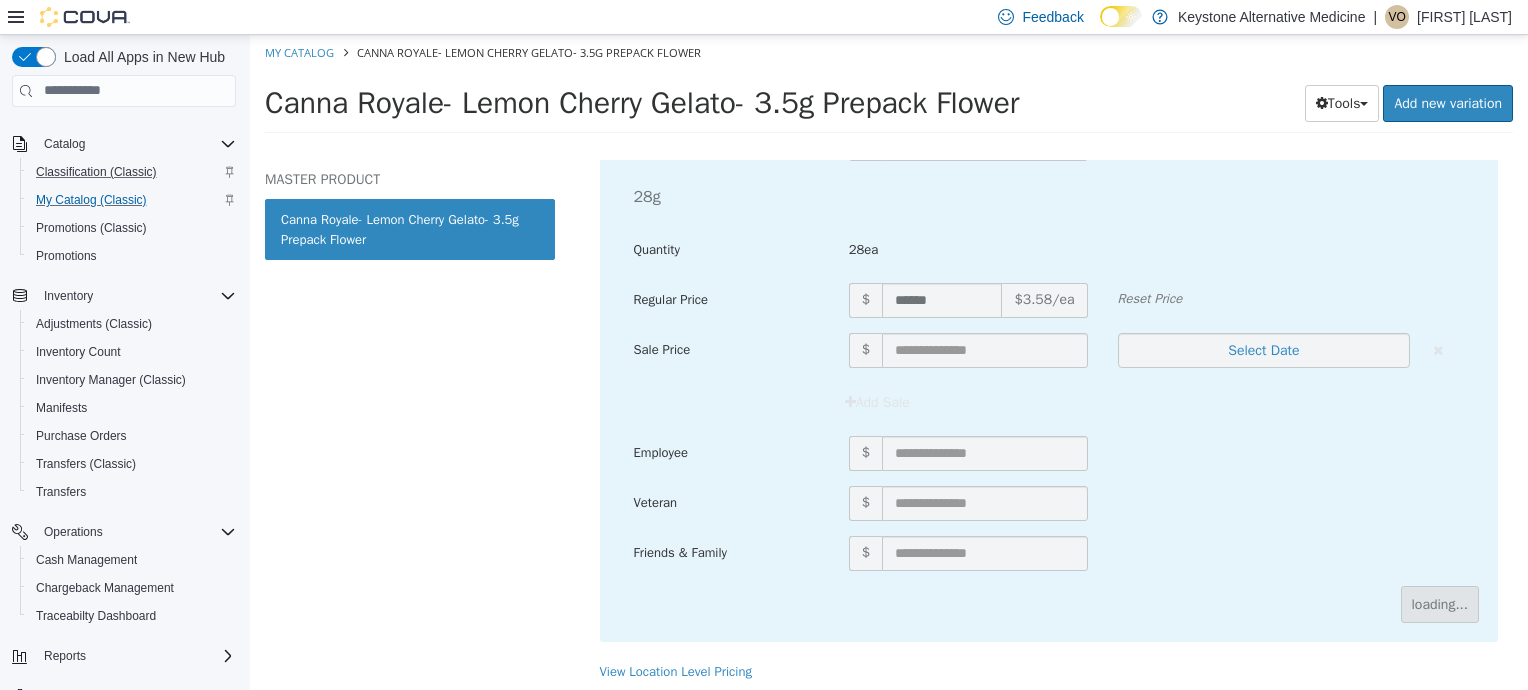 scroll, scrollTop: 217, scrollLeft: 0, axis: vertical 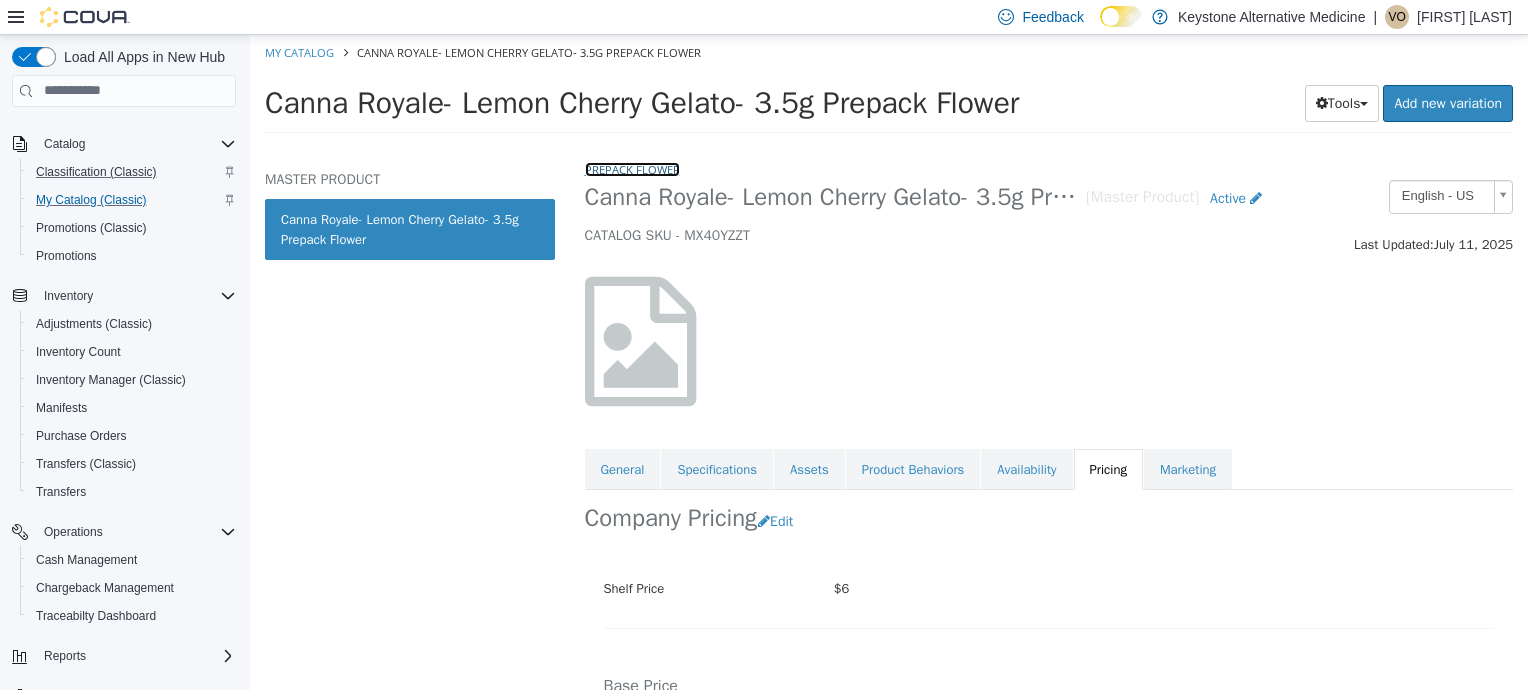 click on "Prepack Flower" at bounding box center [632, 168] 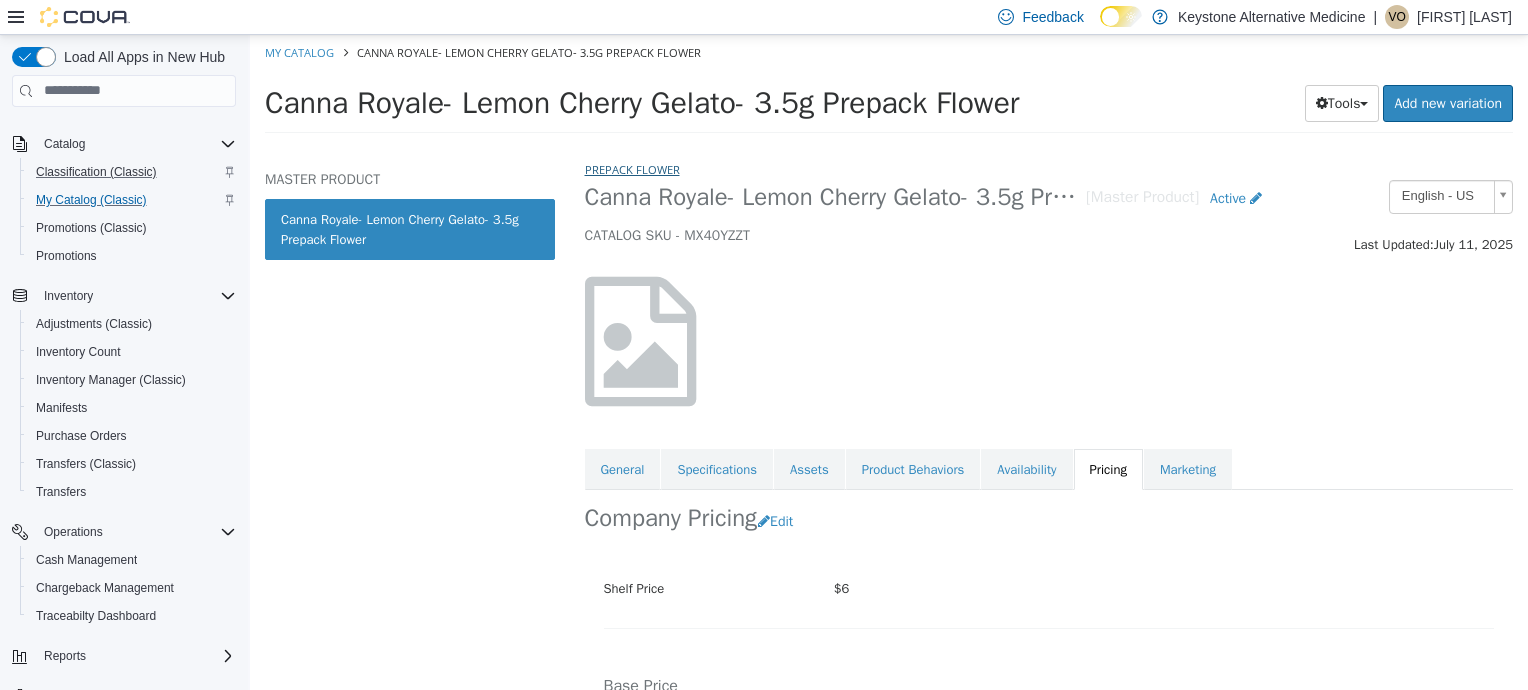 select on "**********" 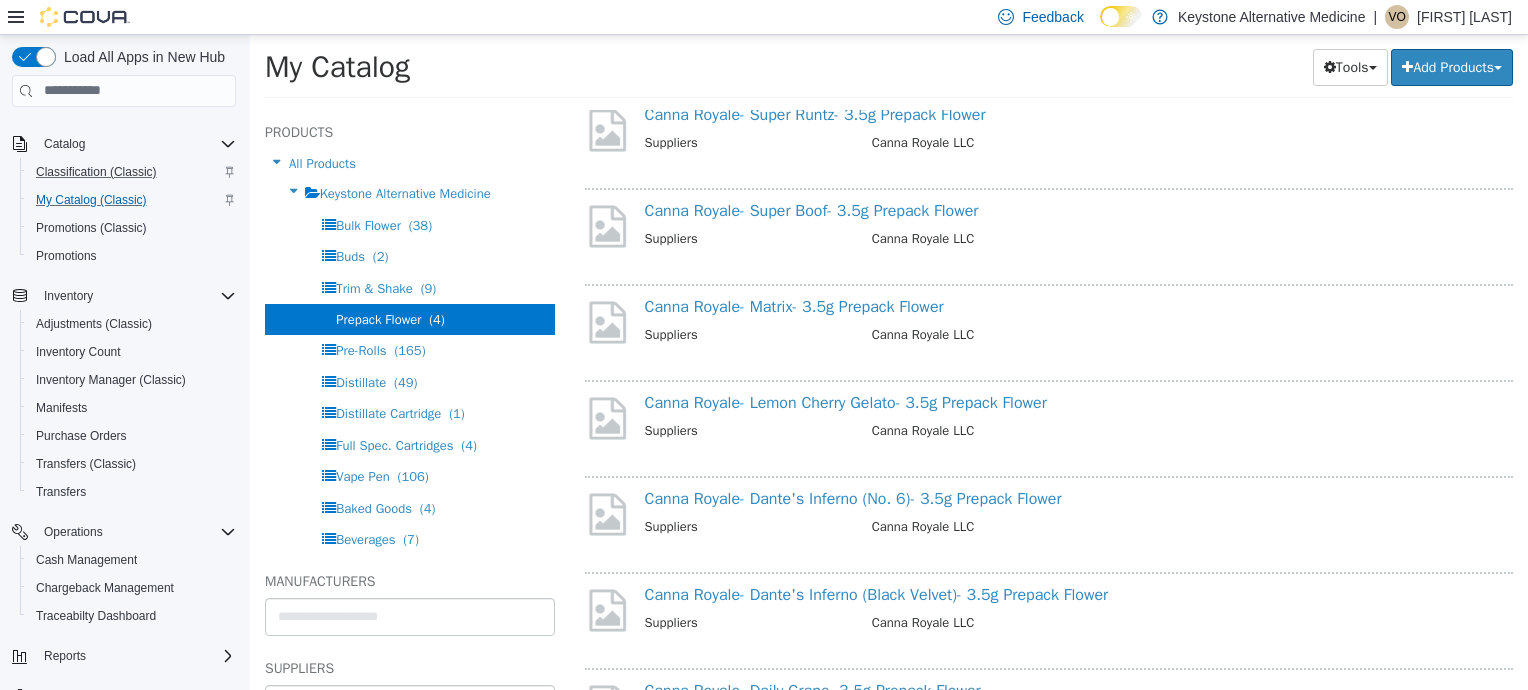 scroll, scrollTop: 436, scrollLeft: 0, axis: vertical 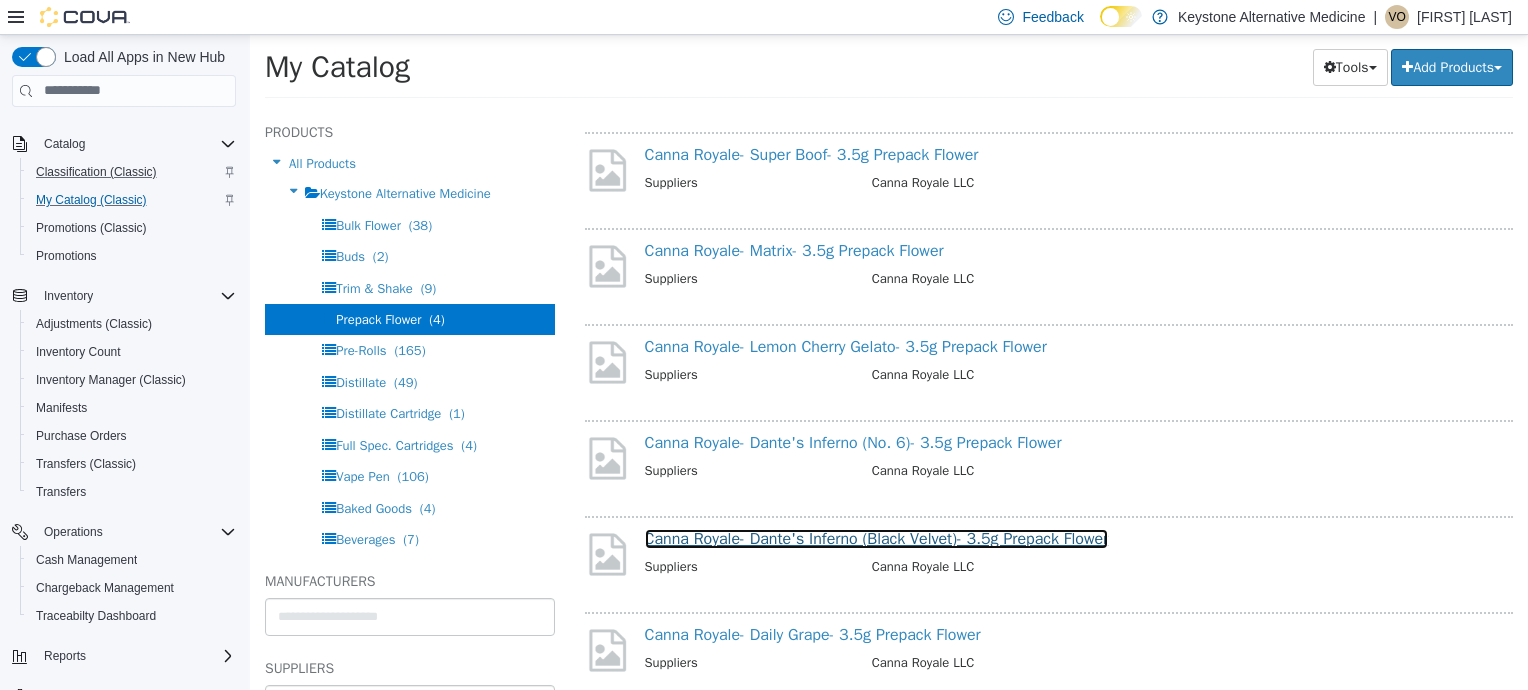 click on "Canna Royale- Dante's Inferno (Black Velvet)- 3.5g Prepack Flower" at bounding box center (877, 538) 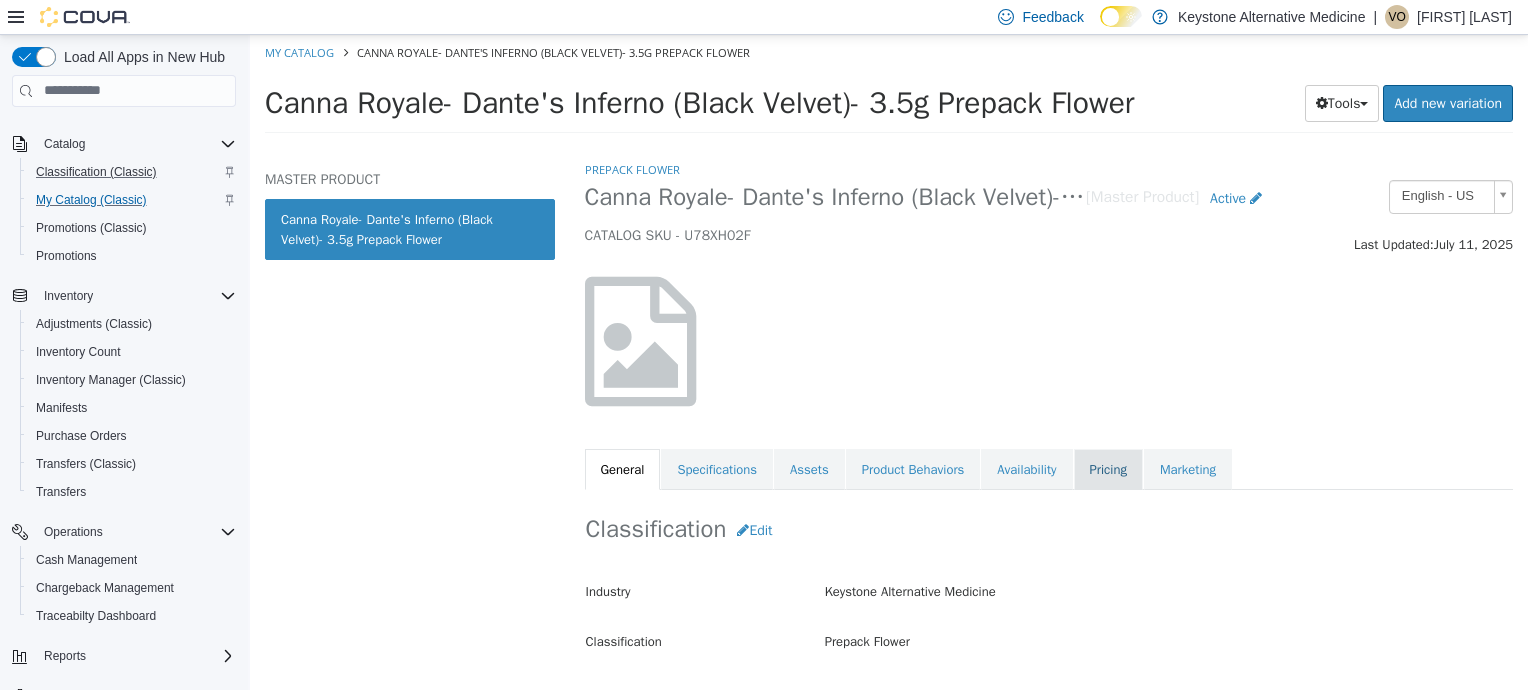 click on "Pricing" at bounding box center (1108, 469) 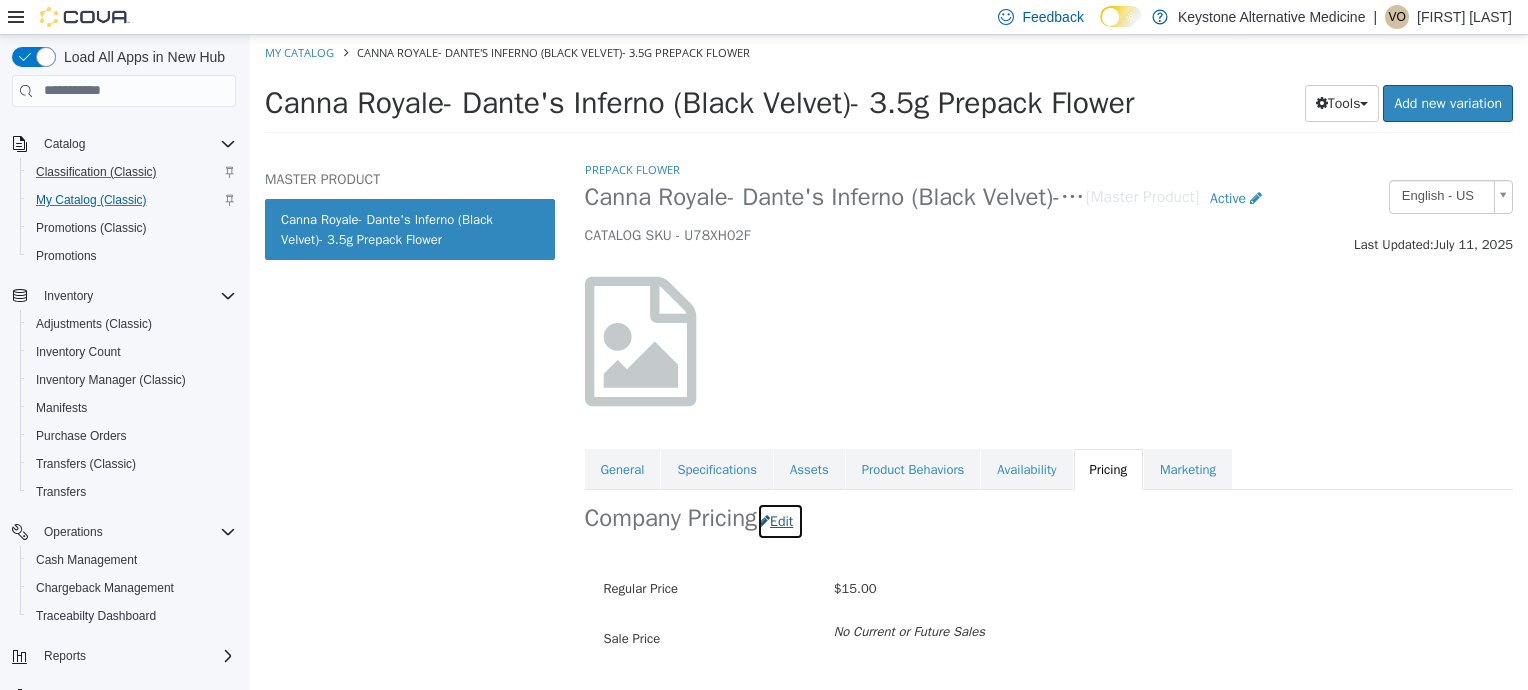 click on "Edit" at bounding box center (780, 520) 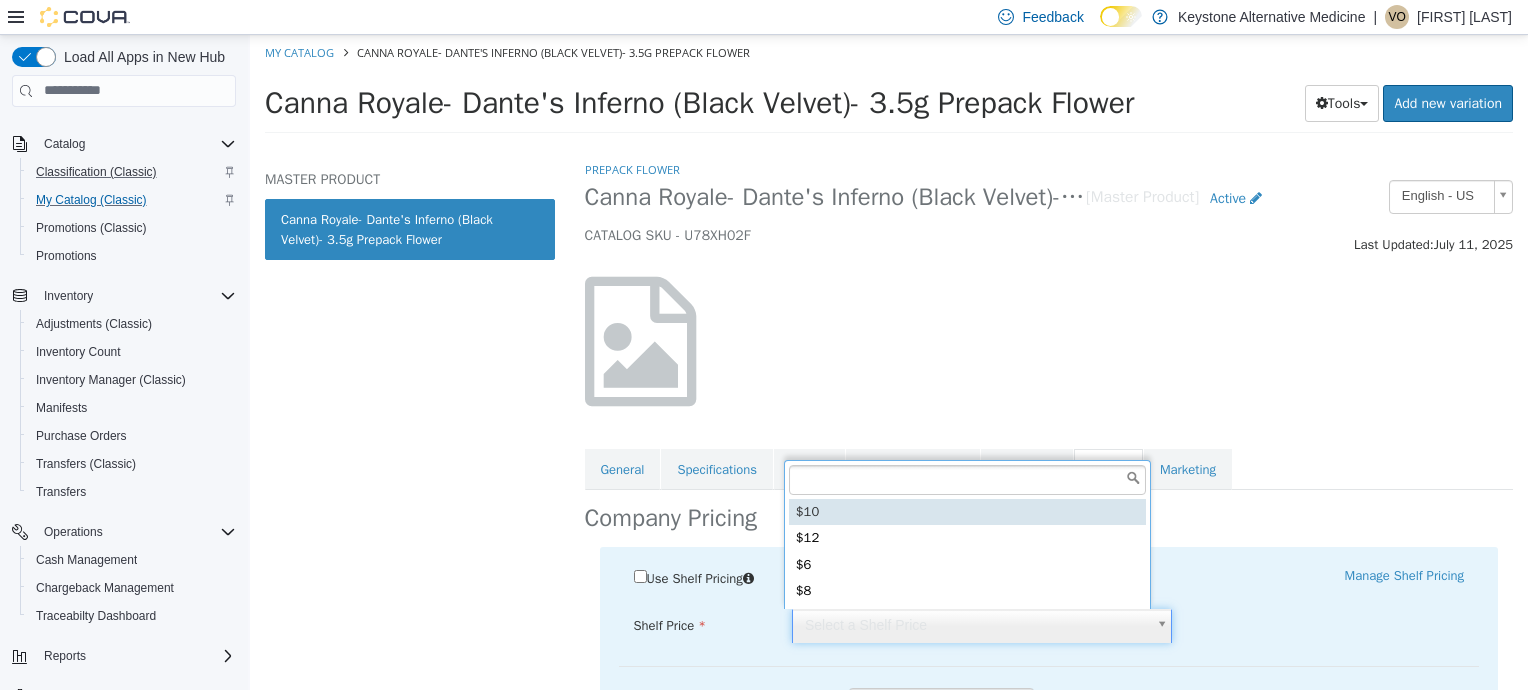 click on "Last Updated: [MONTH] [DAY], [YEAR]
General Specifications Assets Product Behaviors Availability Pricing
Marketing Company Pricing
​Use Shelf Pricing​ ​ ​ ​ Manage Shelf Pricing Shelf Price     Select a Shelf Price     Shelf Price is required Pricing Method     Standard                             * Regular Price $ ***** Reset Price Sale Price $ Select Date     (UTC-5) [CITY] &nbsp; &nbsp;Add Sale" at bounding box center [889, 89] 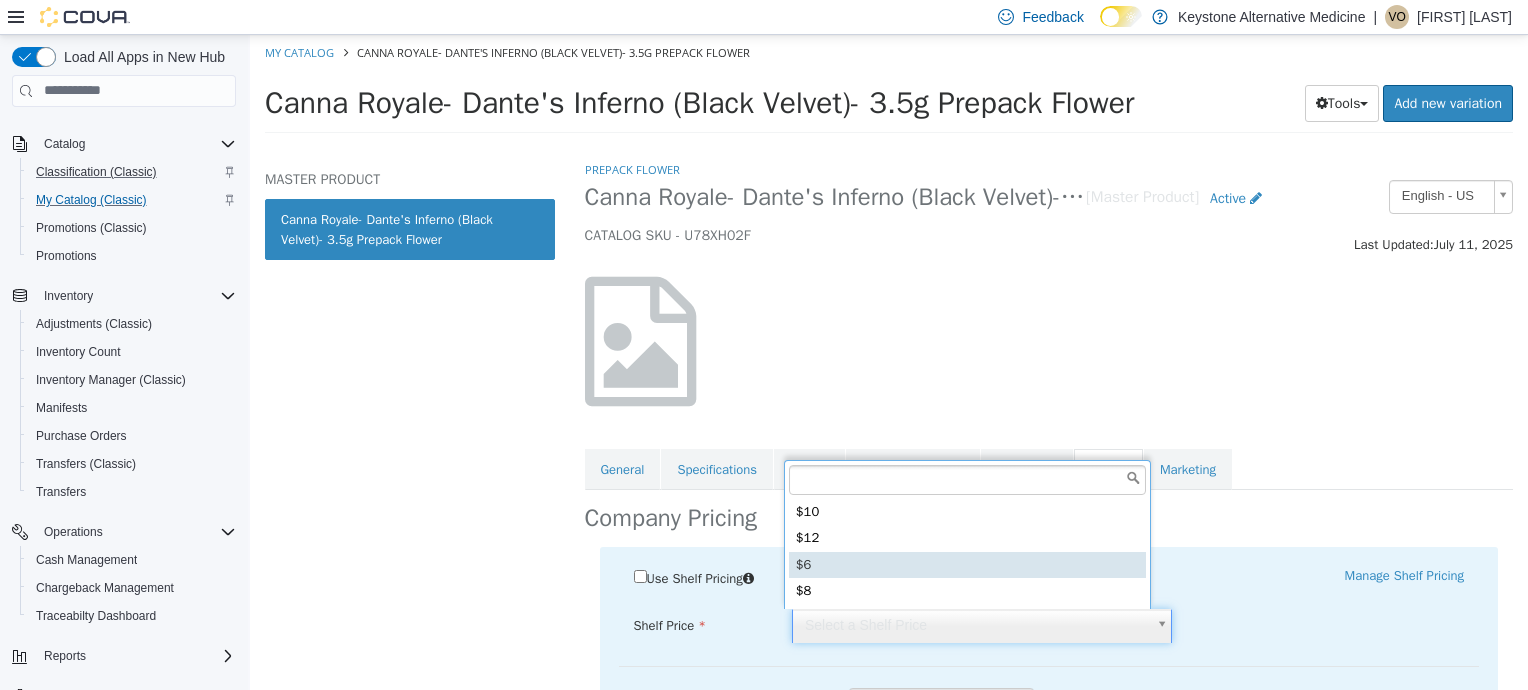 type on "*****" 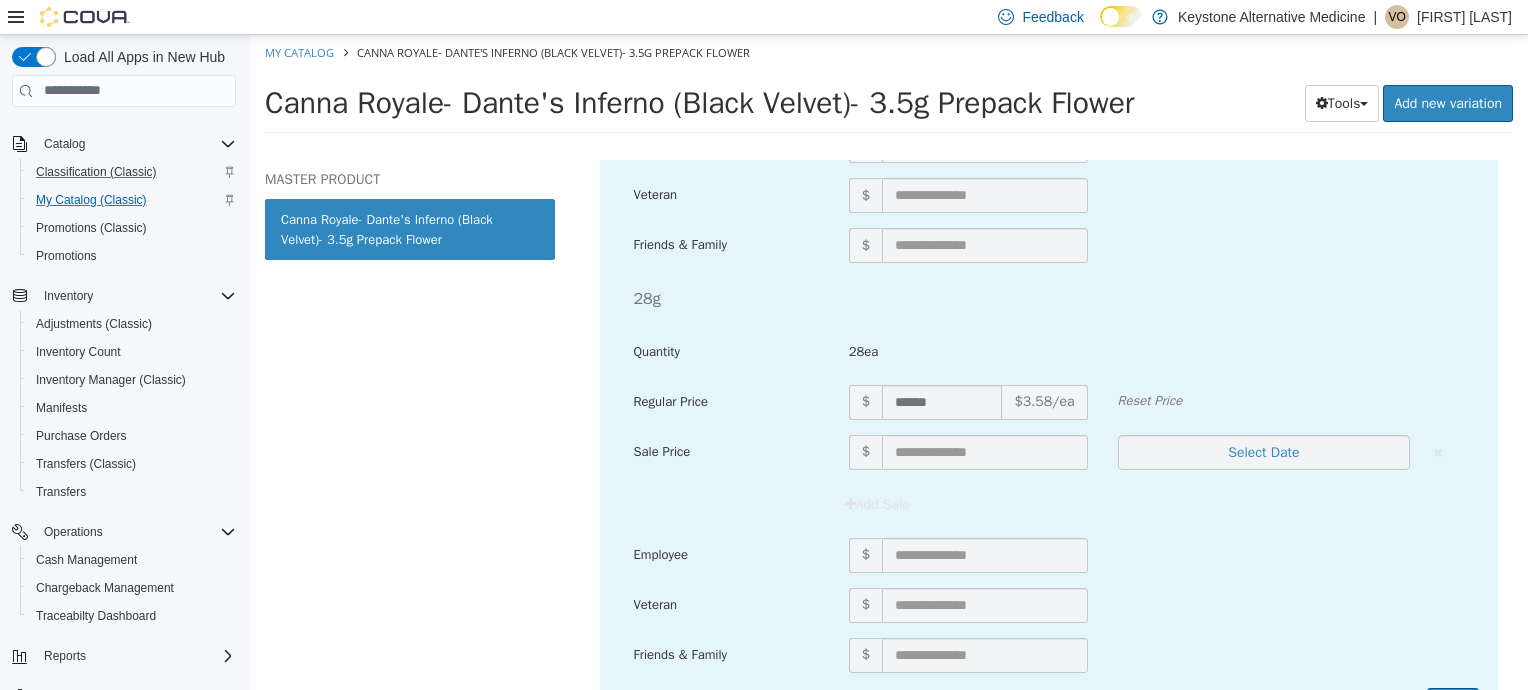 scroll, scrollTop: 2229, scrollLeft: 0, axis: vertical 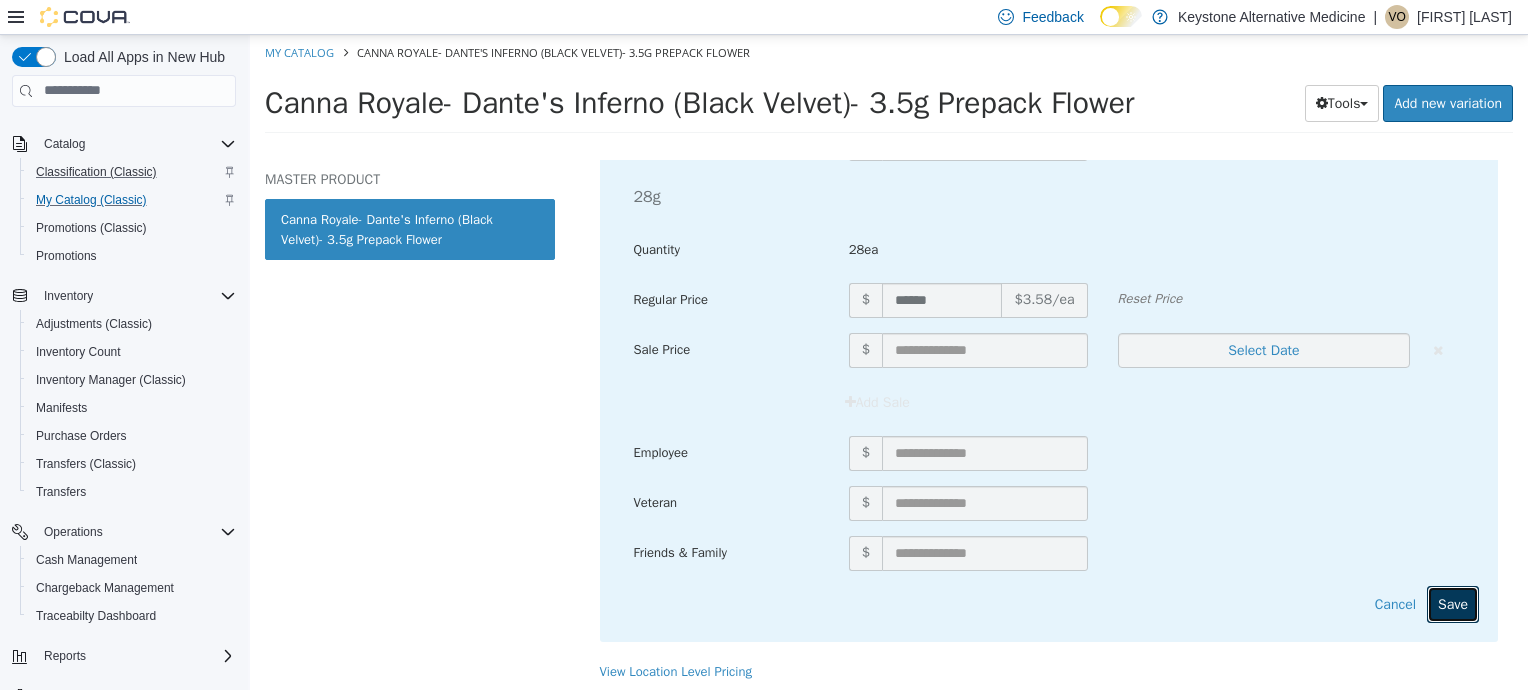 click on "Save" at bounding box center [1453, 603] 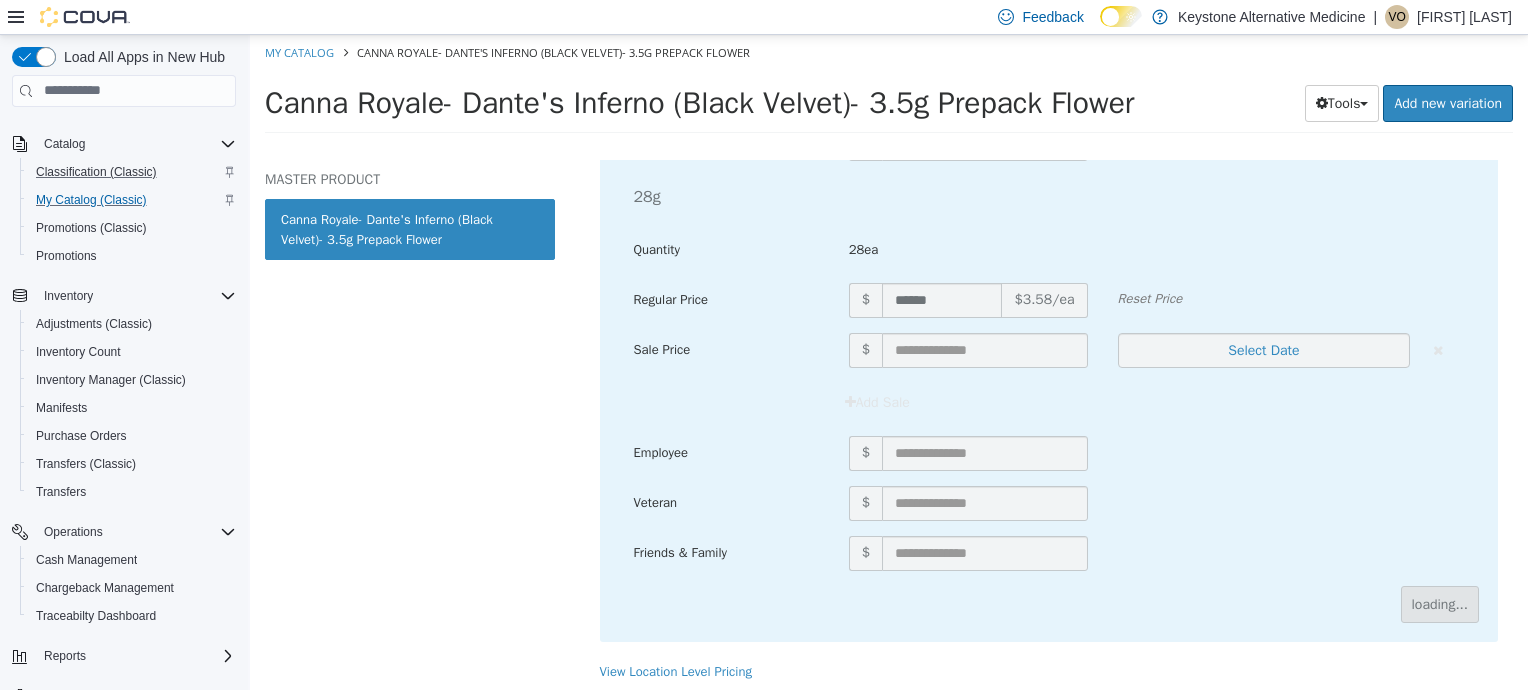 scroll, scrollTop: 217, scrollLeft: 0, axis: vertical 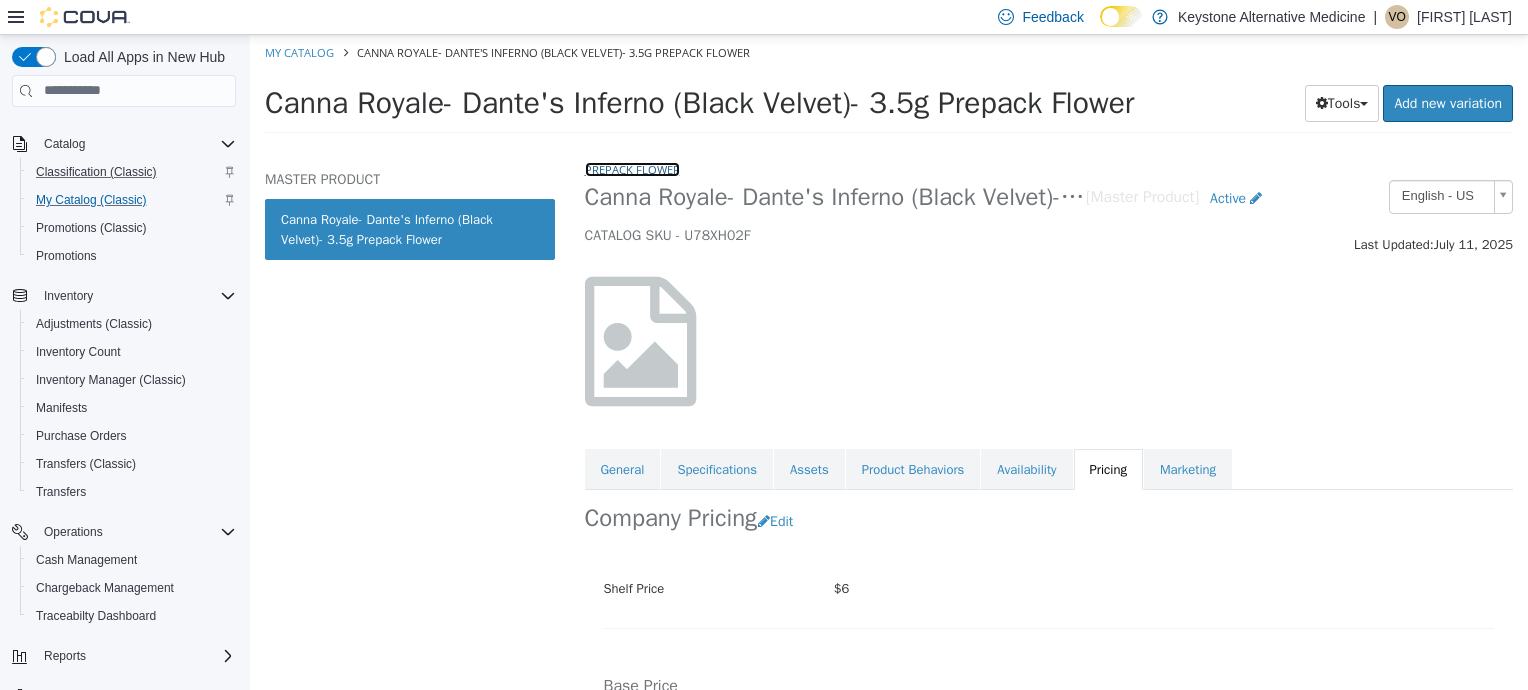 click on "Prepack Flower" at bounding box center [632, 168] 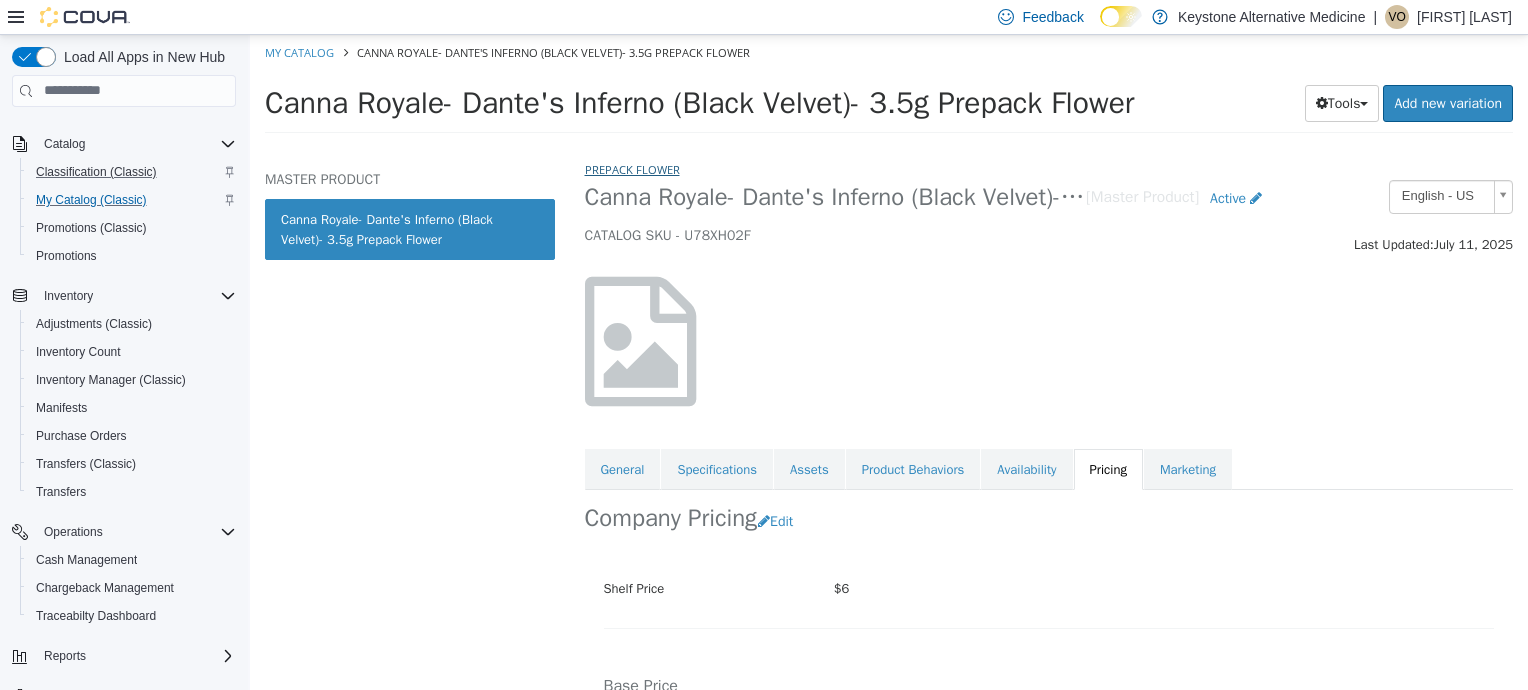 select on "**********" 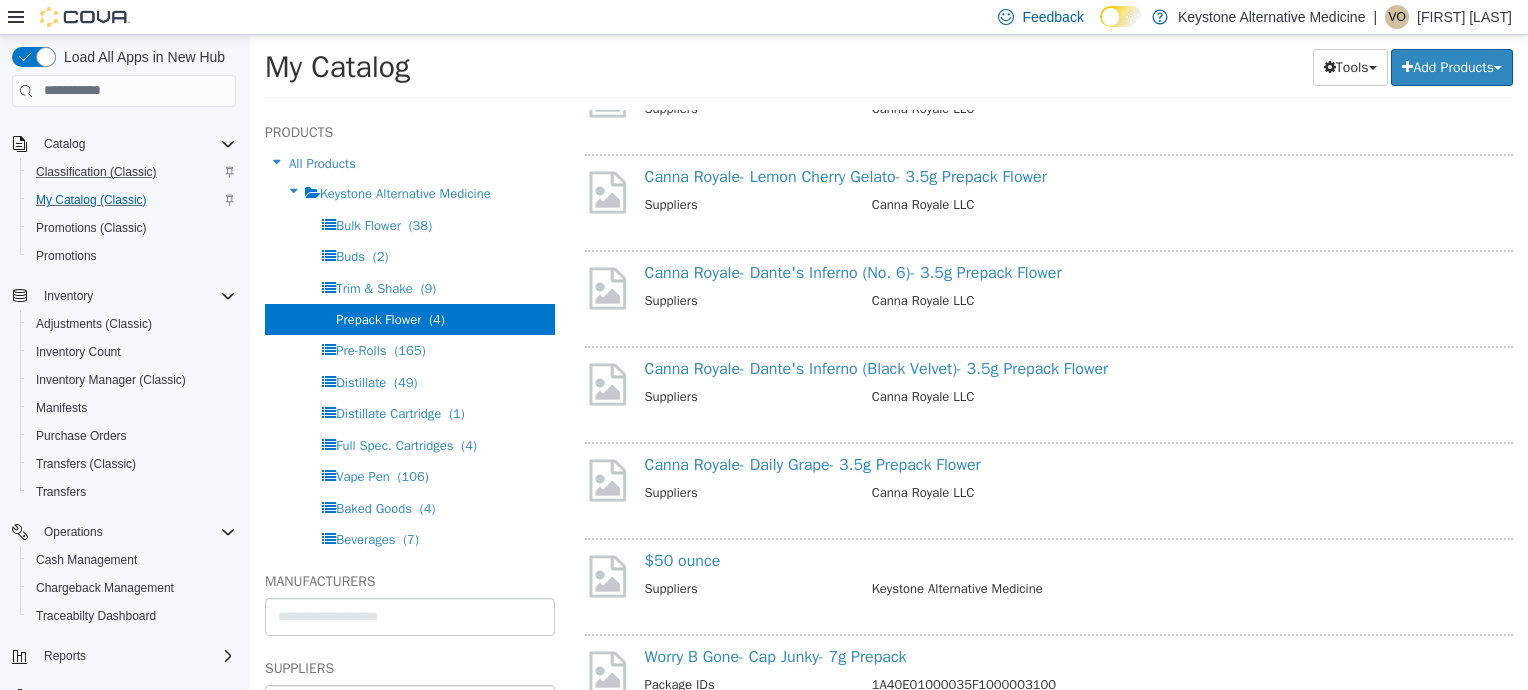 scroll, scrollTop: 631, scrollLeft: 0, axis: vertical 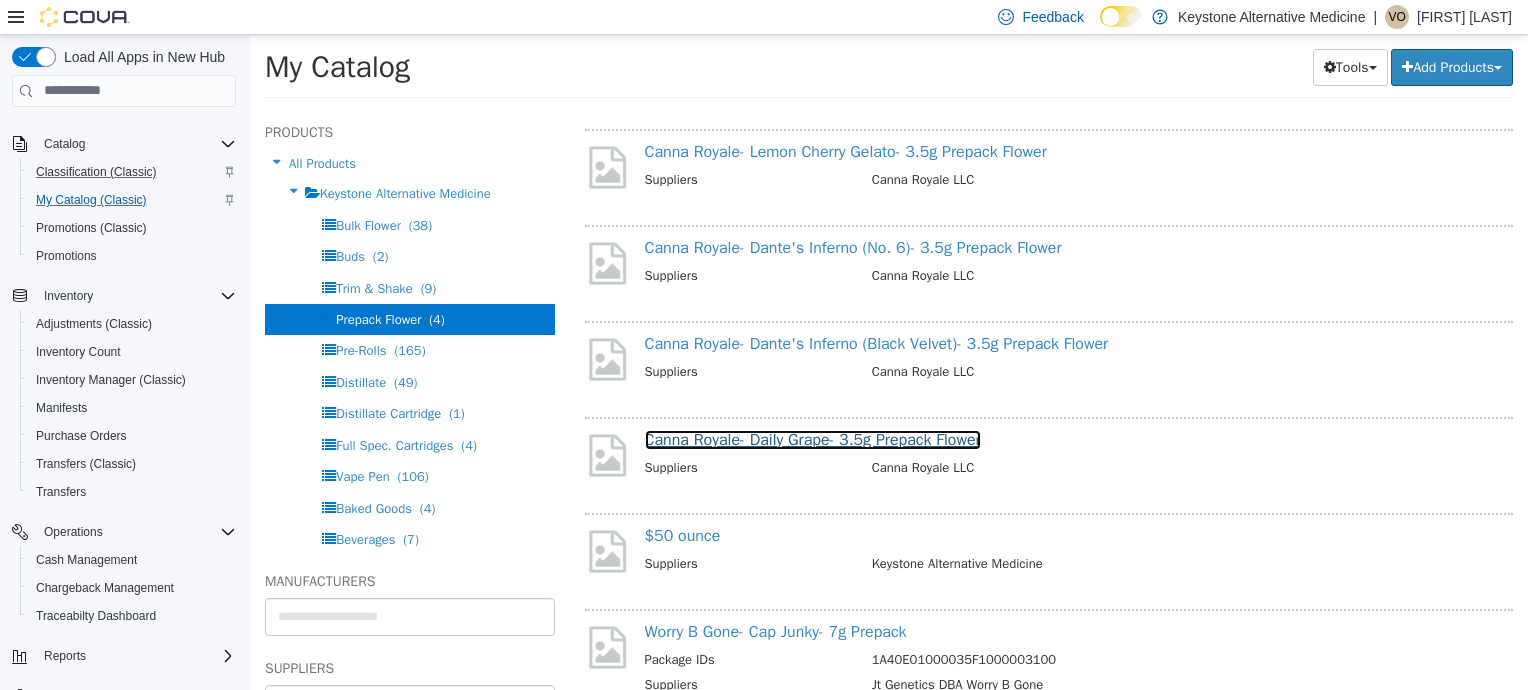 click on "Canna Royale- Daily Grape- 3.5g Prepack Flower" at bounding box center [813, 439] 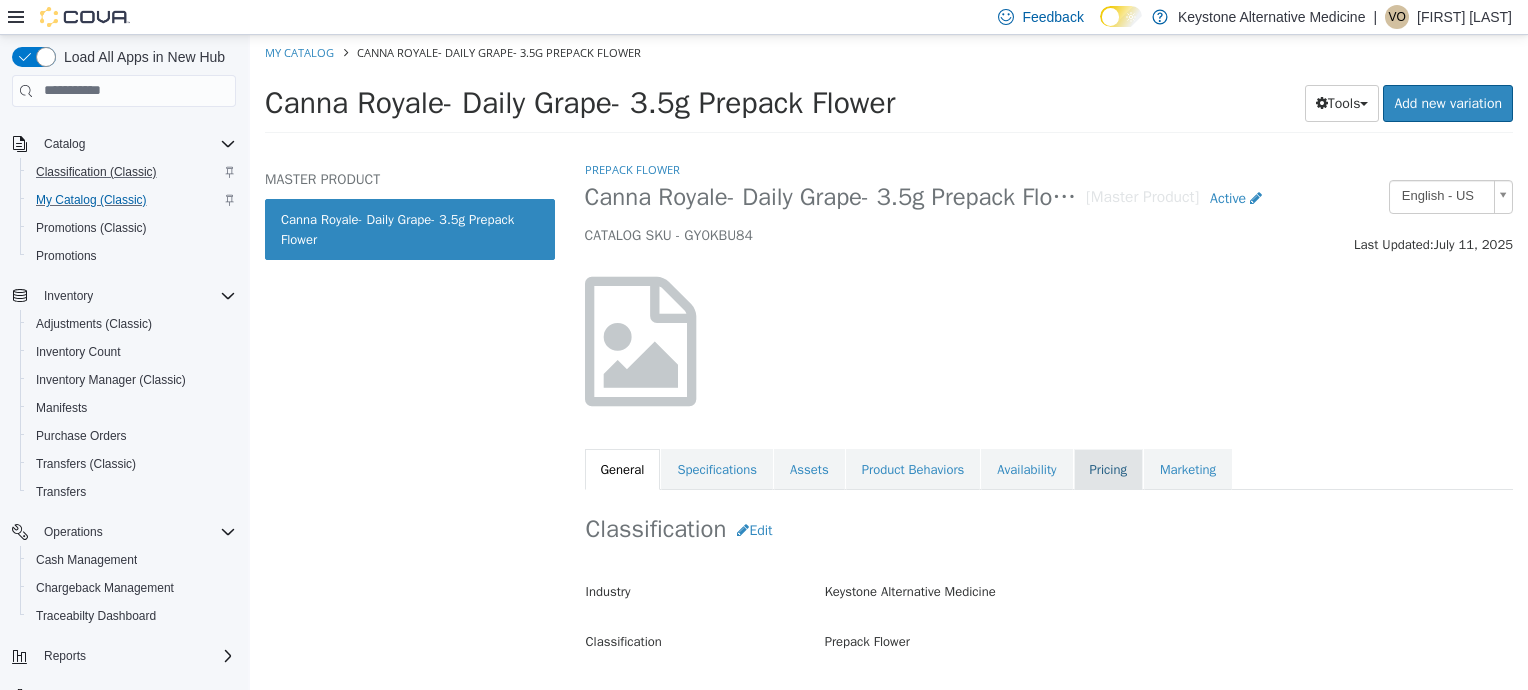 click on "Pricing" at bounding box center [1108, 469] 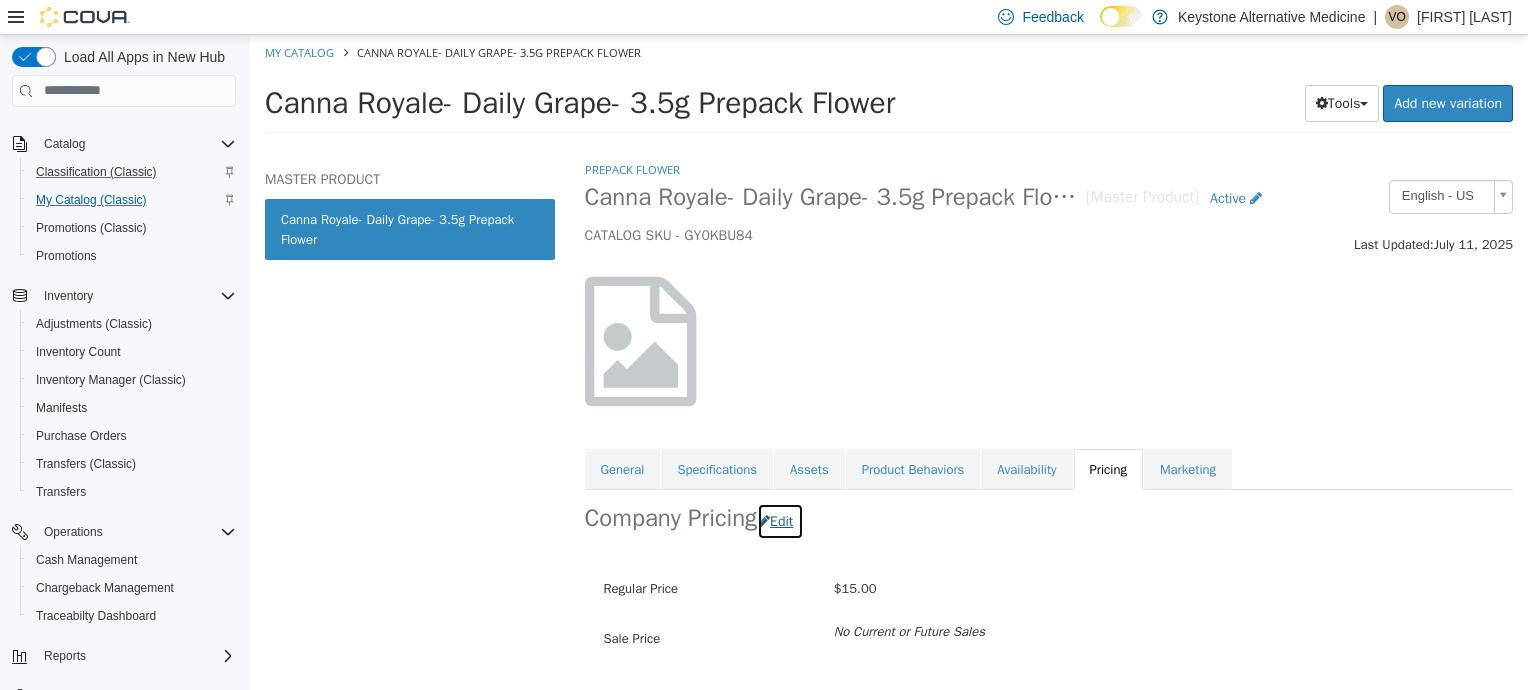 click on "Edit" at bounding box center (780, 520) 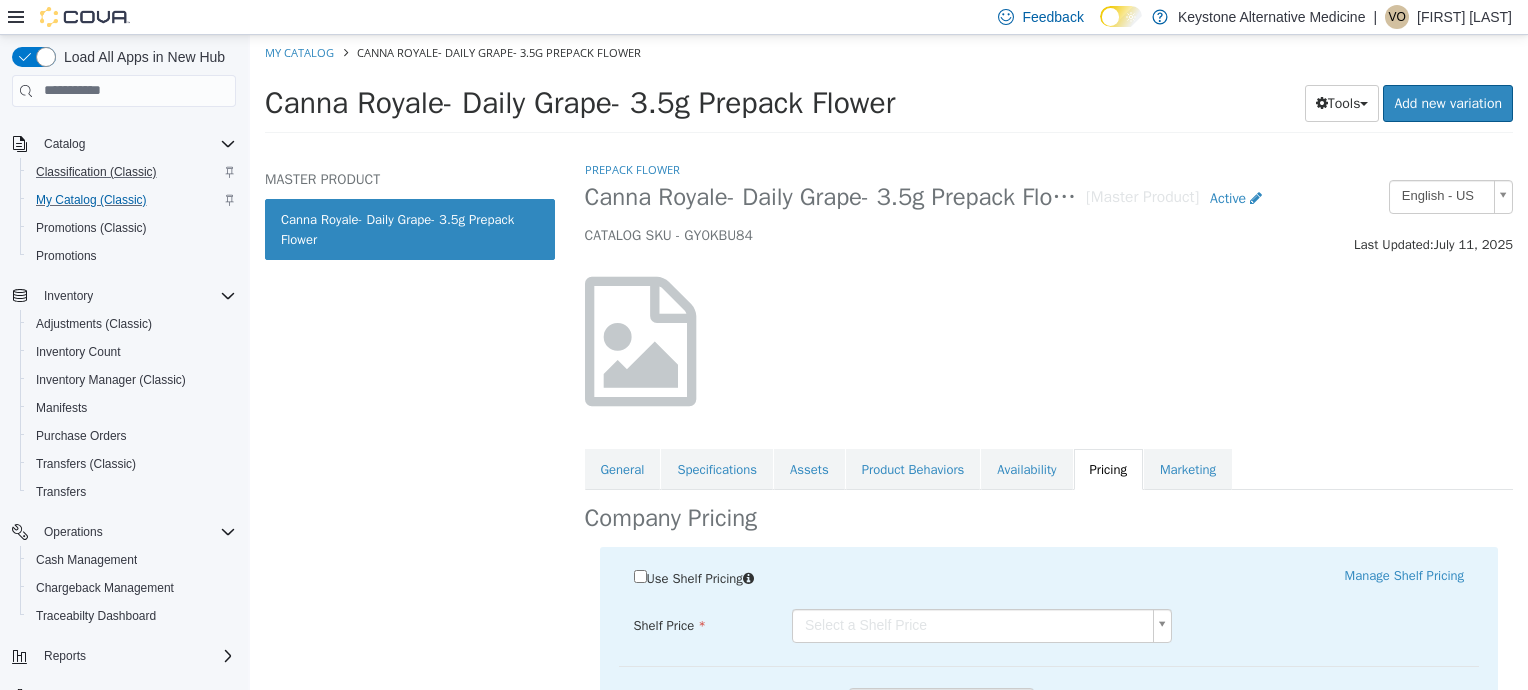 click on "Last Updated: [MONTH] [DAY], [YEAR]
General Specifications Assets Product Behaviors Availability Pricing
Marketing Company Pricing
​Use Shelf Pricing​ ​ ​ ​ Manage Shelf Pricing Shelf Price     Select a Shelf Price                             Shelf Price is required Pricing Method     Standard                             * Regular Price $ ***** Reset Price Sale Price $ Select Date     (UTC-5) [CITY] &nbsp; &nbsp;Add Sale Employee $ Veteran $ Friends & Family $ Cancel Save" at bounding box center (889, 89) 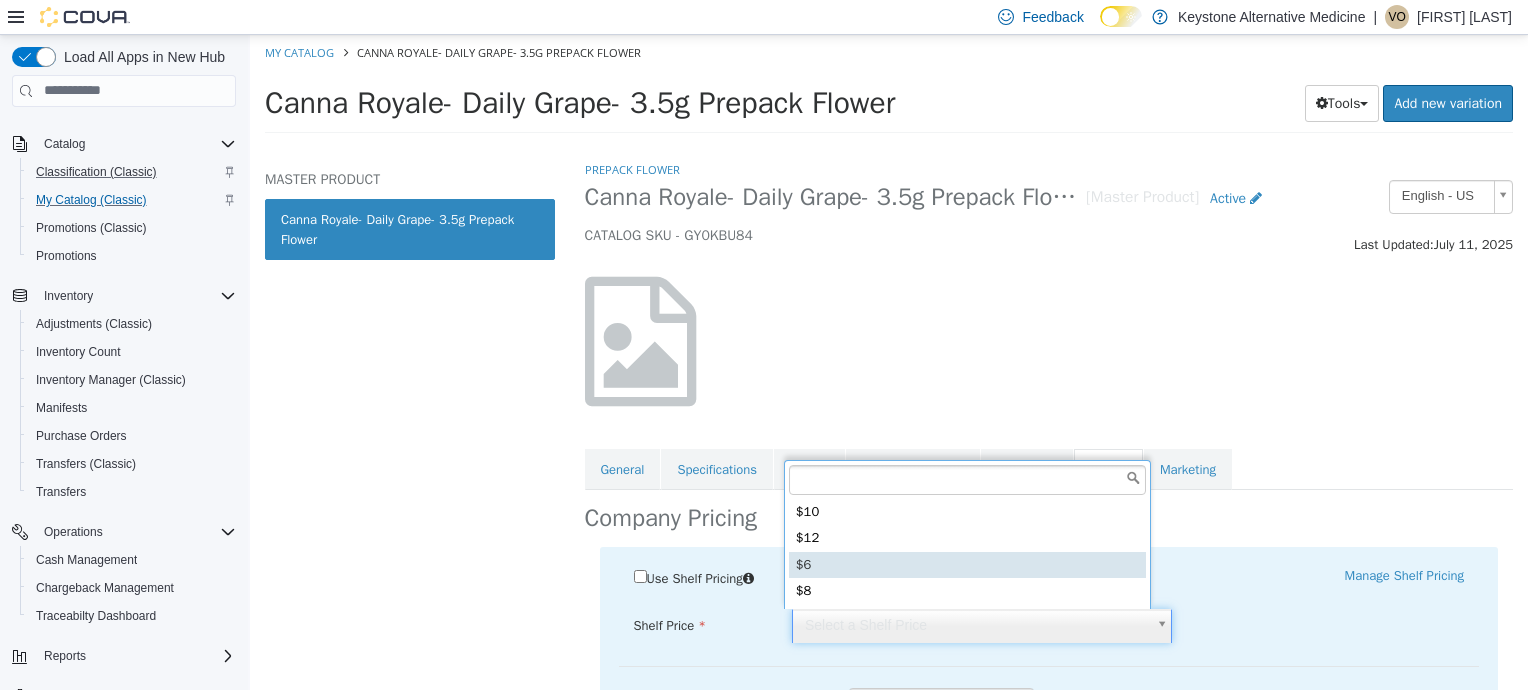 type on "*****" 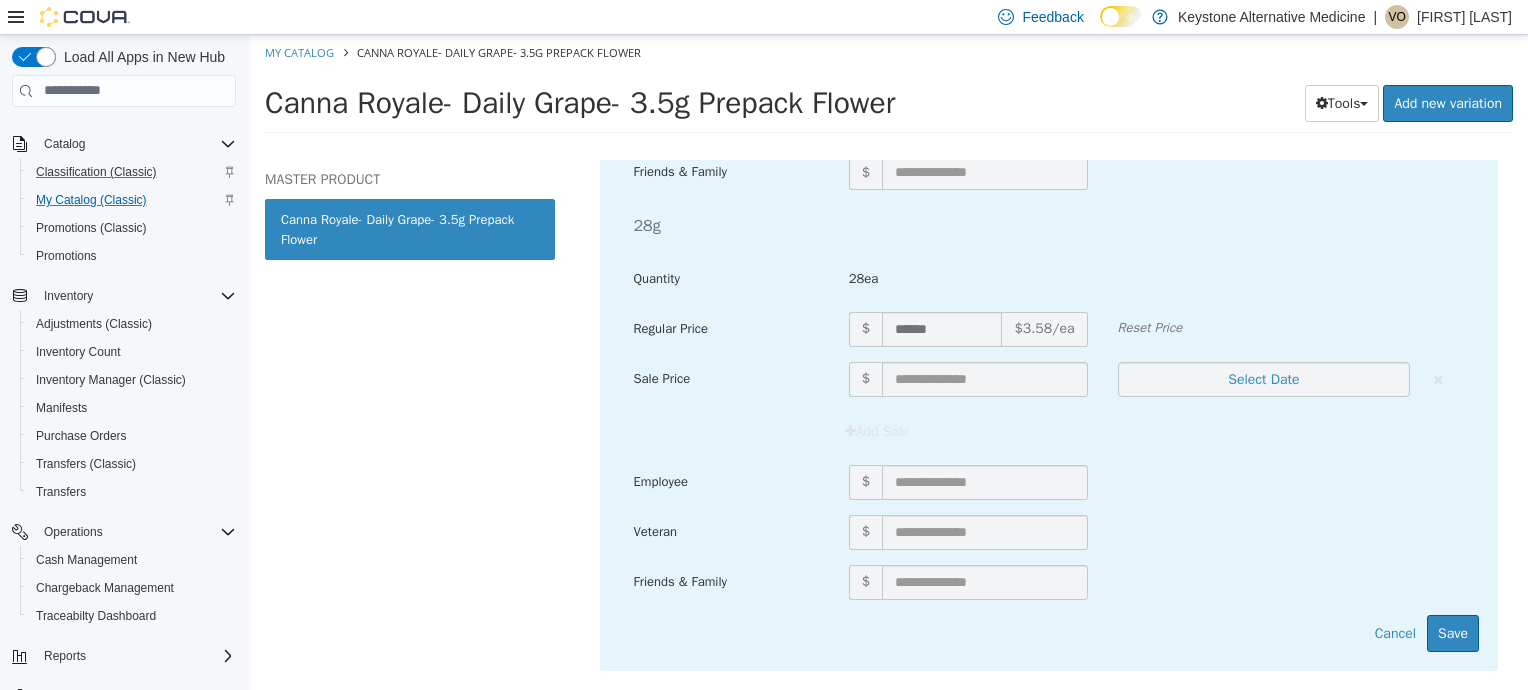 scroll, scrollTop: 2229, scrollLeft: 0, axis: vertical 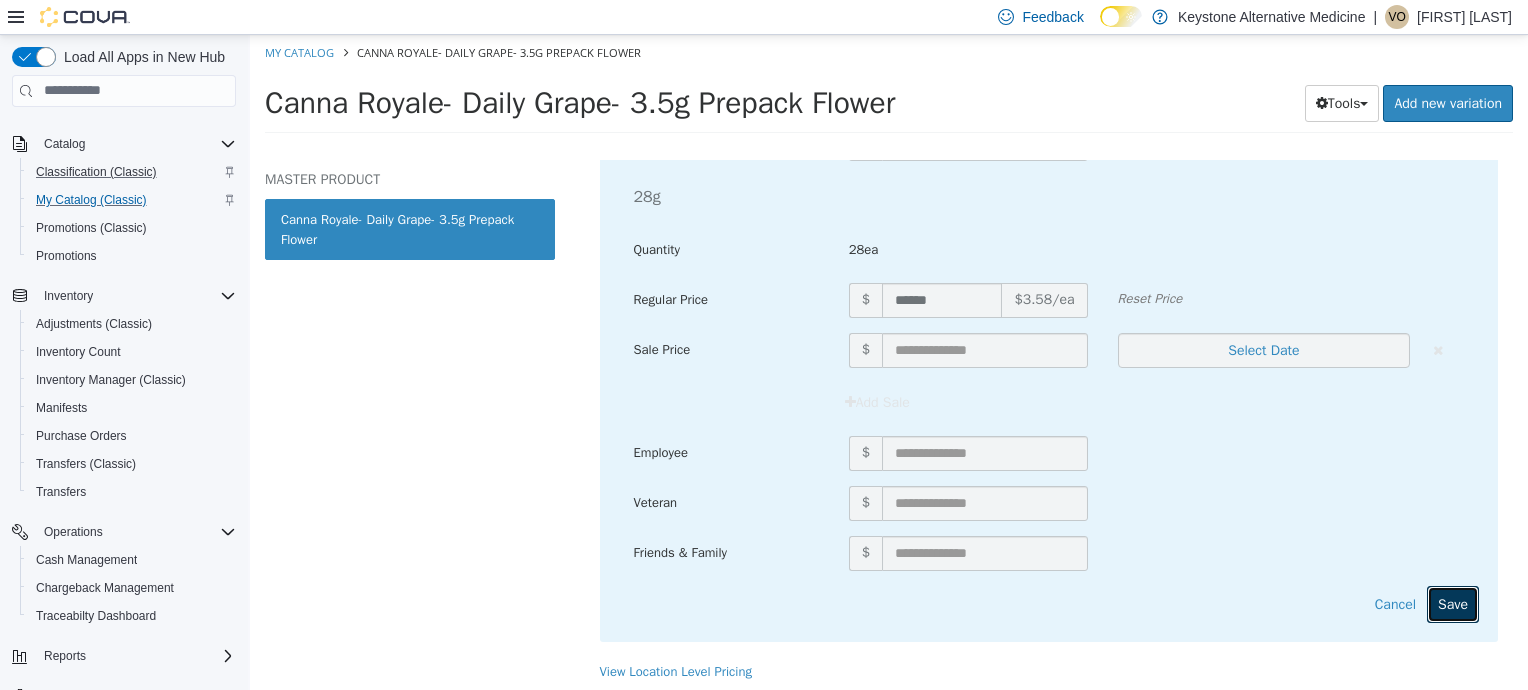 click on "Save" at bounding box center [1453, 603] 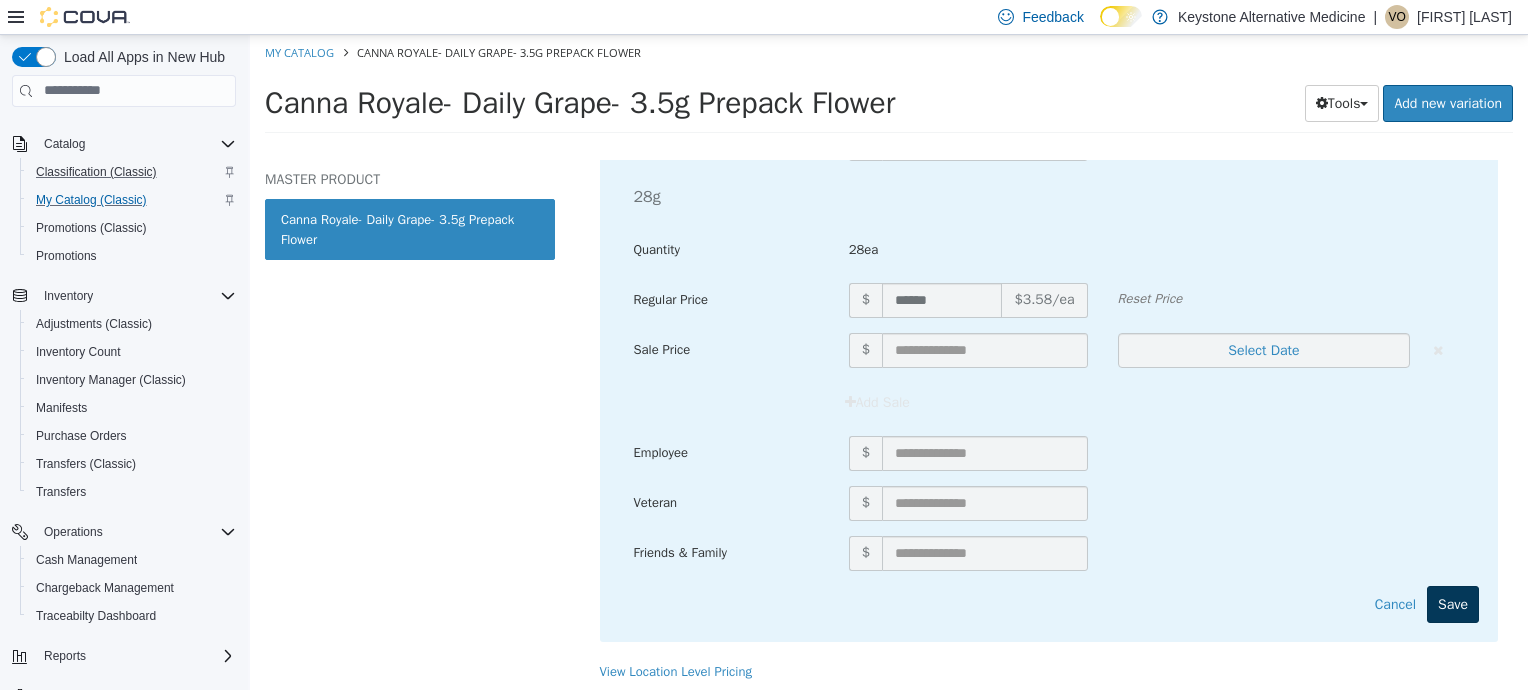 scroll, scrollTop: 217, scrollLeft: 0, axis: vertical 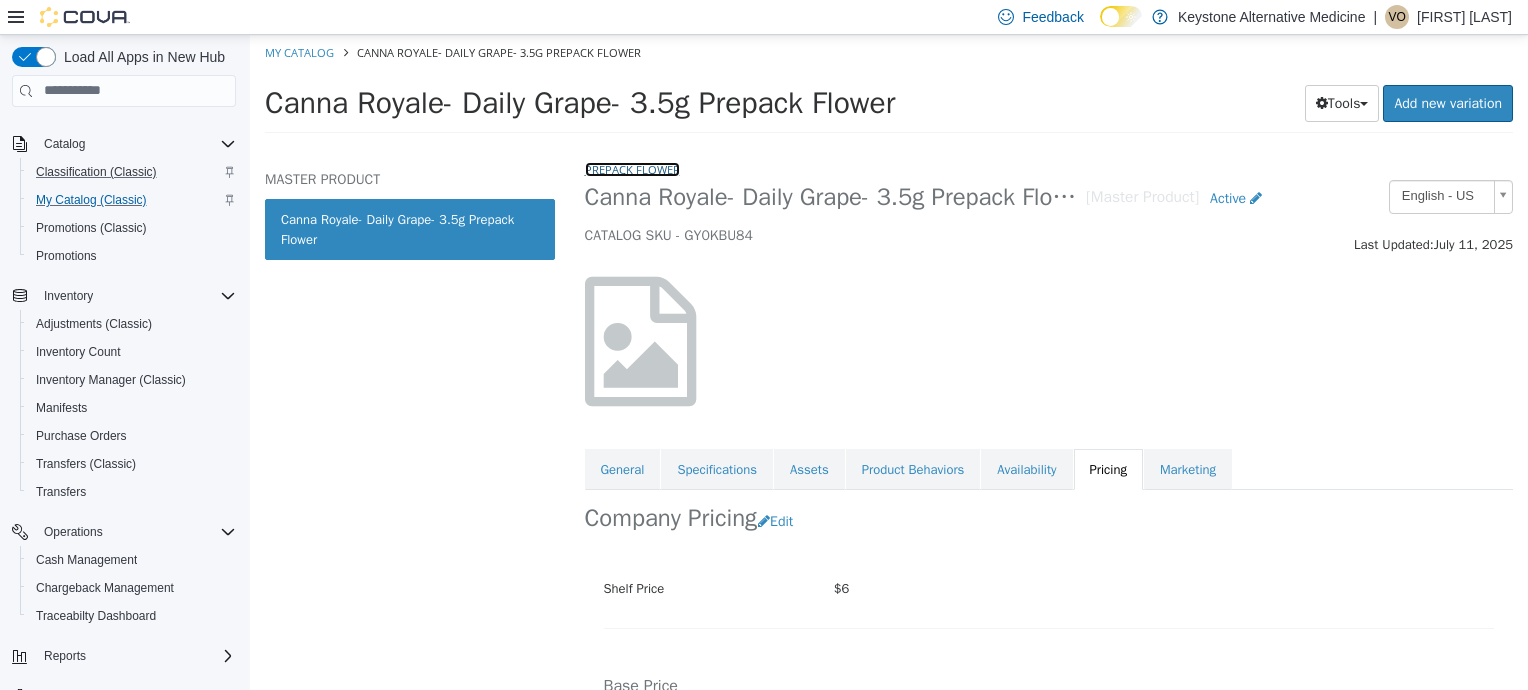 click on "Prepack Flower" at bounding box center (632, 168) 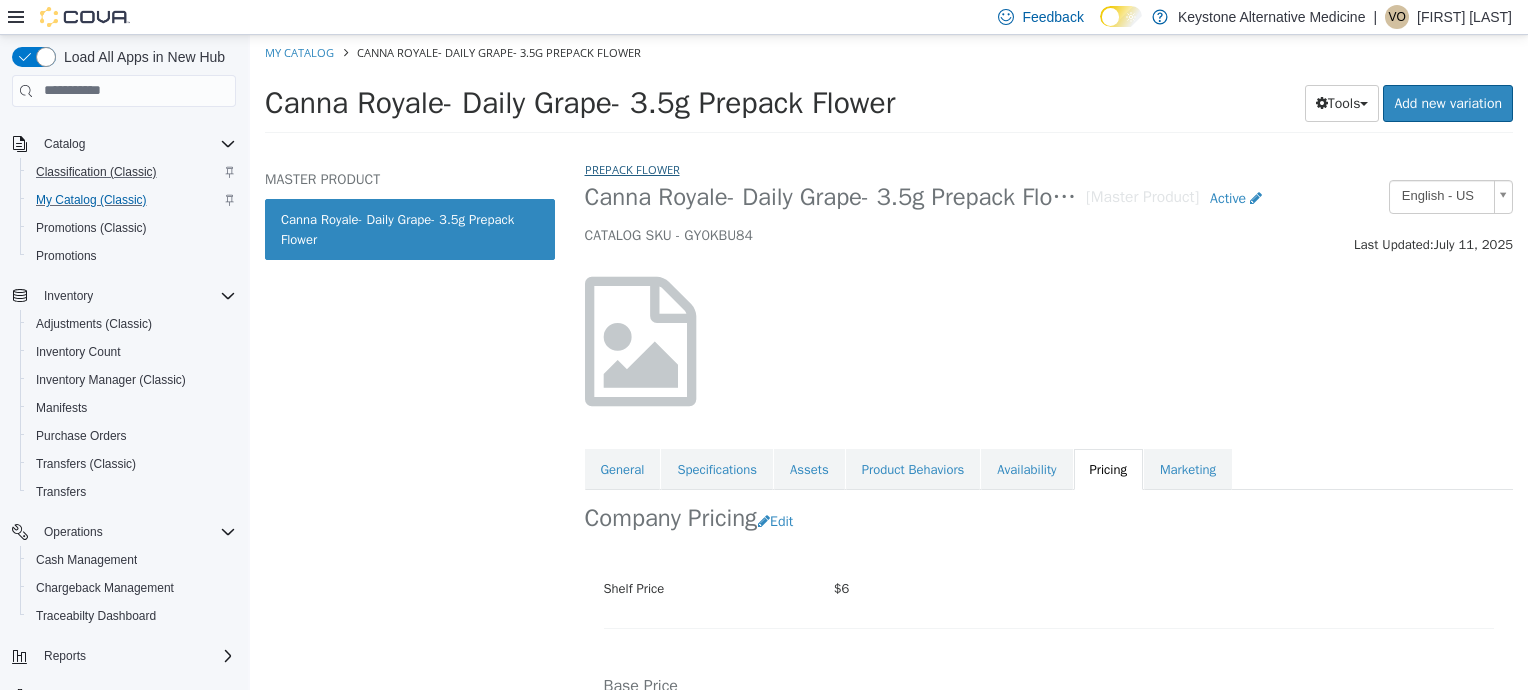 select on "**********" 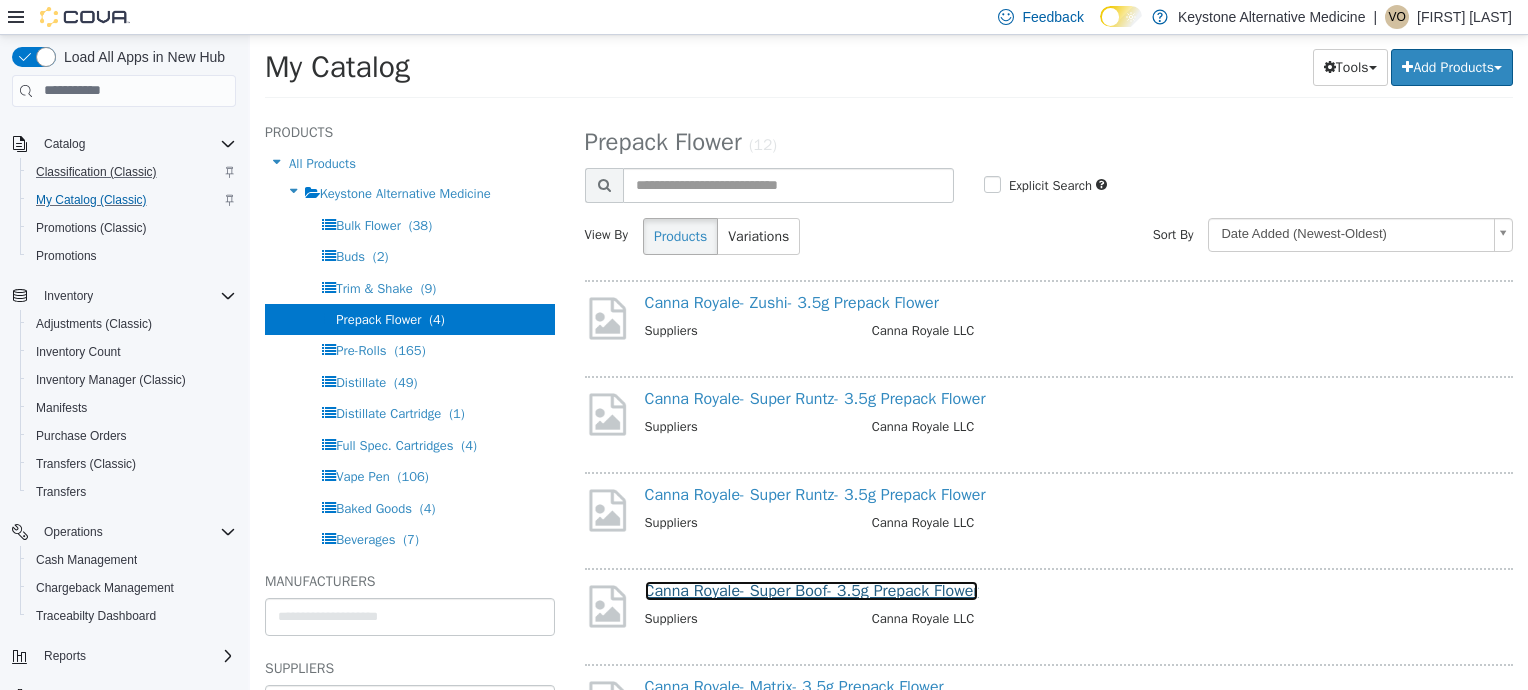 click on "Canna Royale- Super Boof- 3.5g Prepack Flower" at bounding box center (812, 590) 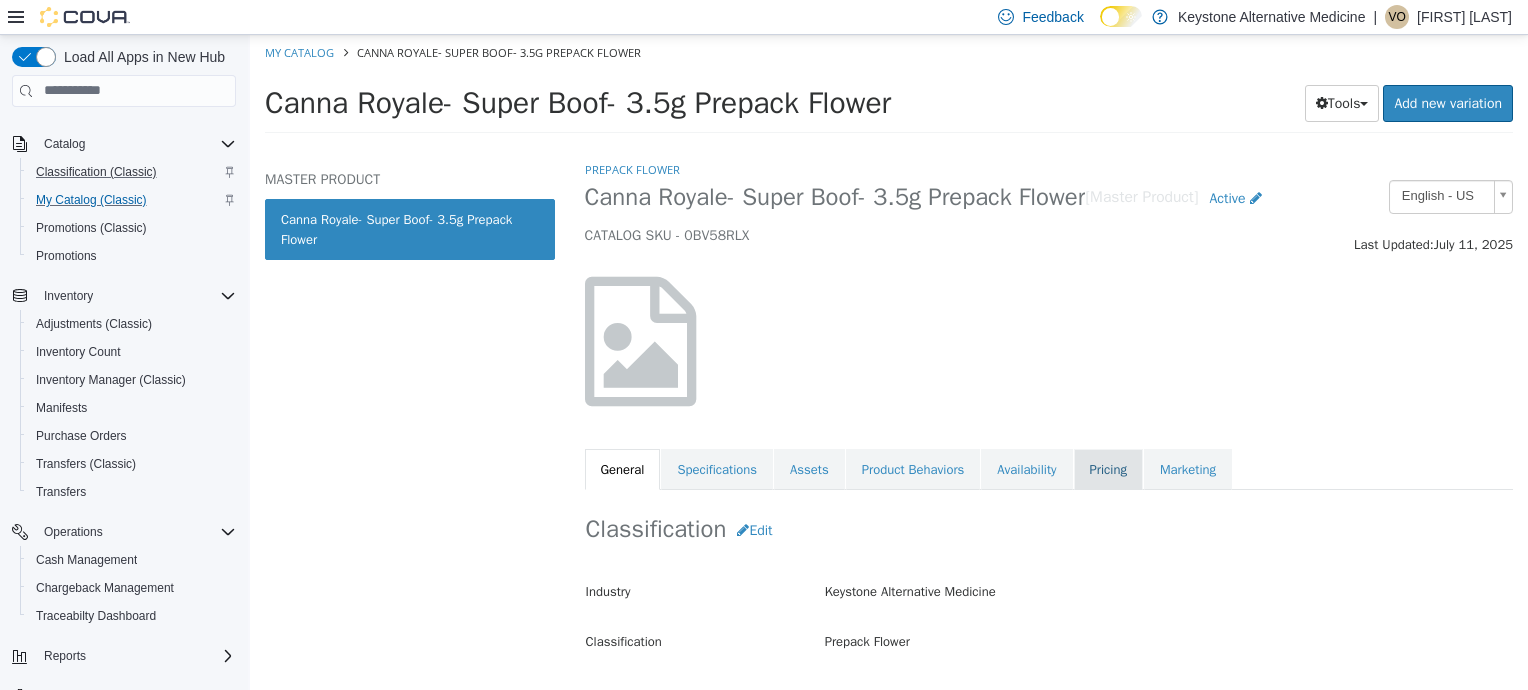 click on "Pricing" at bounding box center (1108, 469) 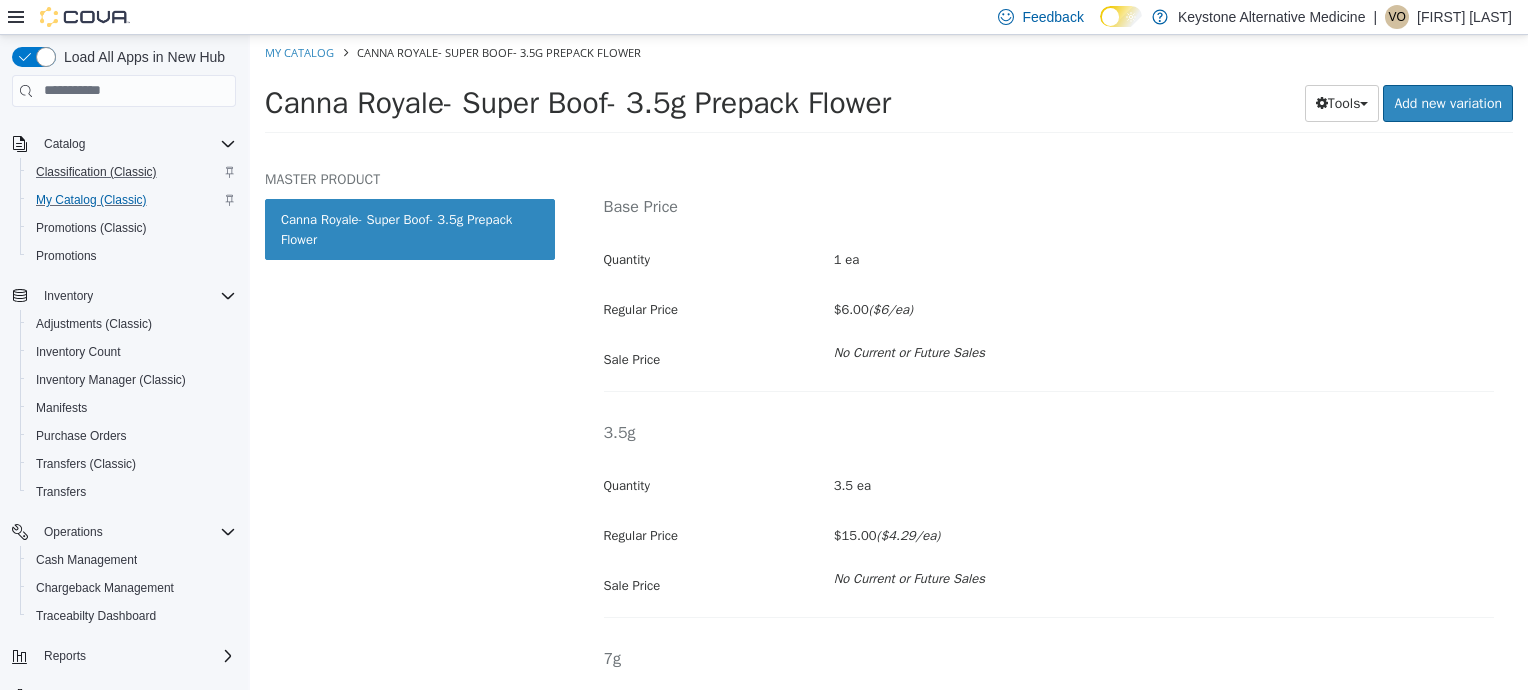 scroll, scrollTop: 0, scrollLeft: 0, axis: both 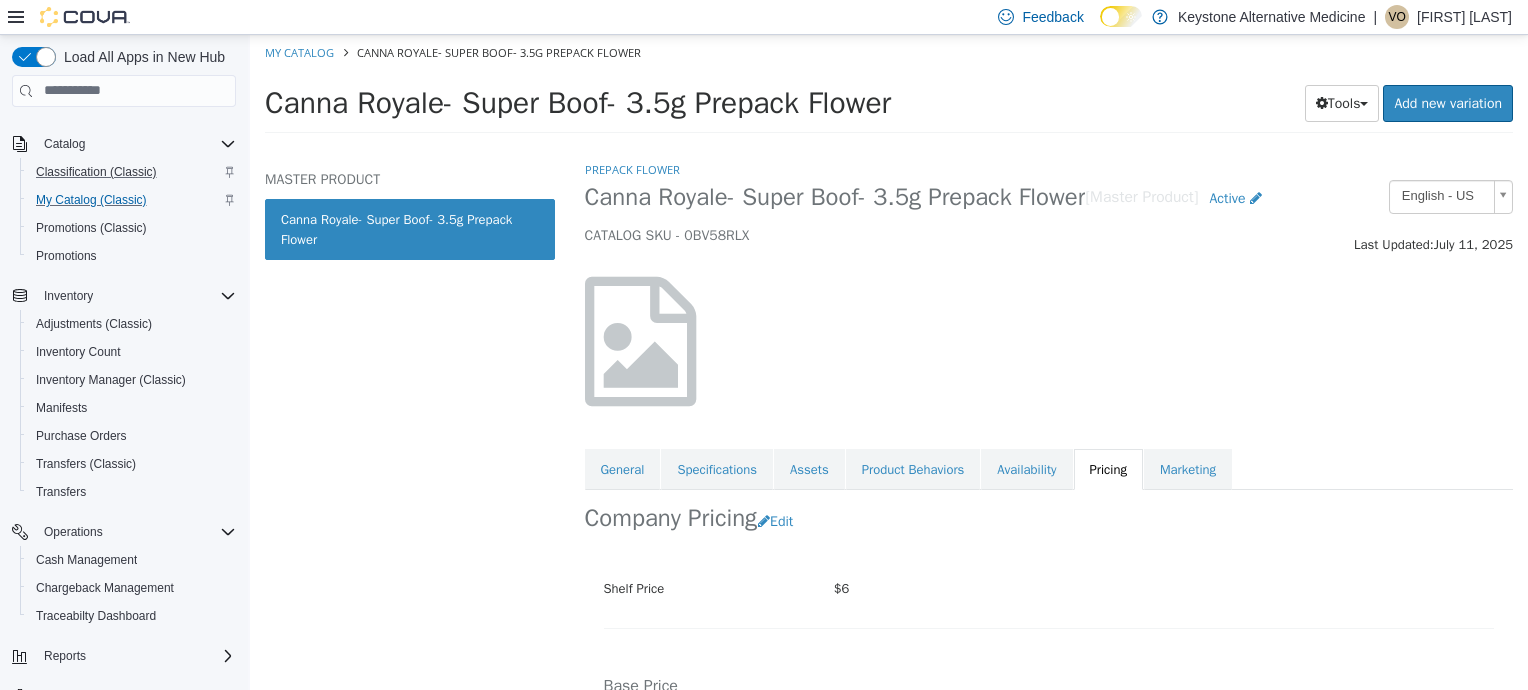 click on "Last Updated: [MONTH] [DAY], [YEAR]
General Specifications Assets Product Behaviors Availability Pricing
Marketing Company Pricing   Edit
Shelf Price $6 Base Price Quantity 1 ea Regular Price $6.00  ($6/ea)
Sale Price No Current or Future Sales 3.5g Quantity 3.5 ea Regular Price $15.00  ($4.29/ea)
Sale Price No Current or Future Sales 7g Quantity 7 ea Regular Price $25.00  ($3.58/ea)
Sale Price No Current or Future Sales 14g Quantity 14 ea Regular Price $50.00  ($3.58/ea)
28g" at bounding box center [889, 89] 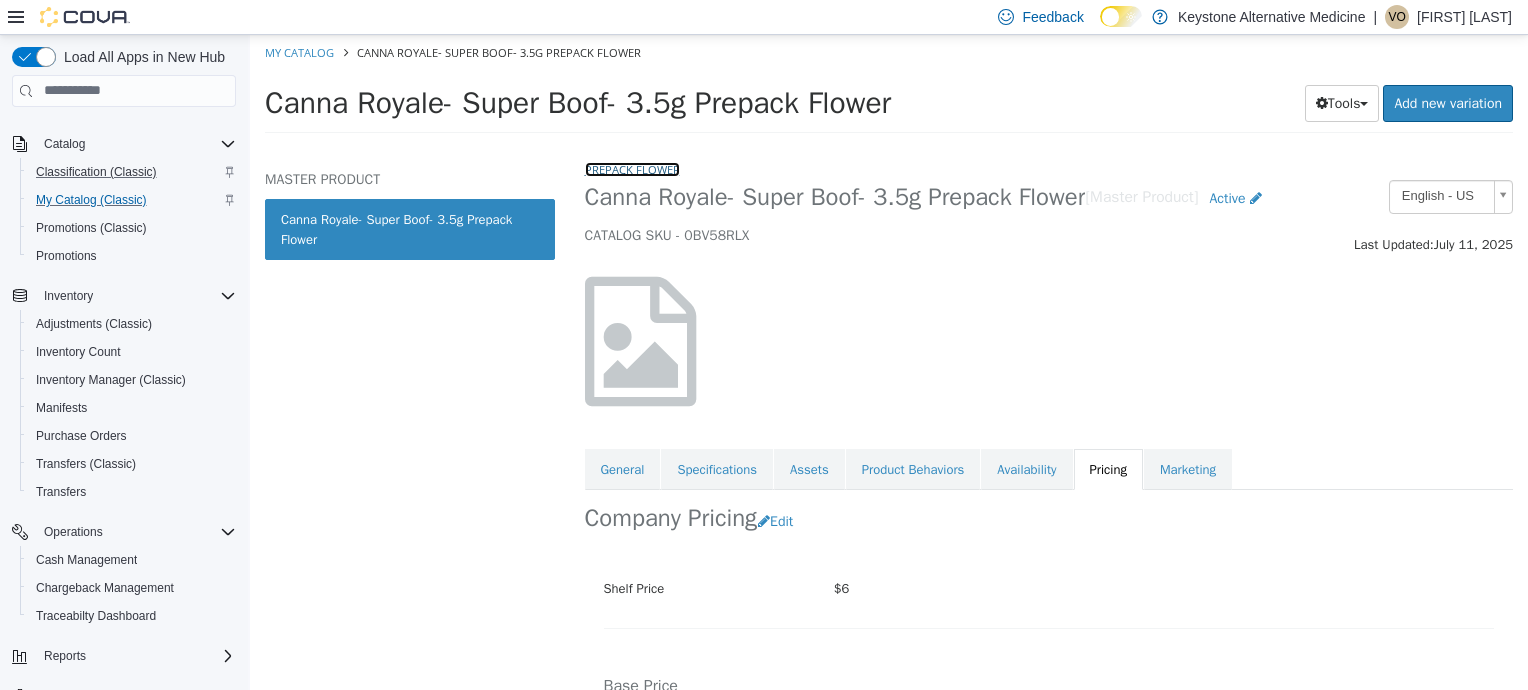 click on "Prepack Flower" at bounding box center (632, 168) 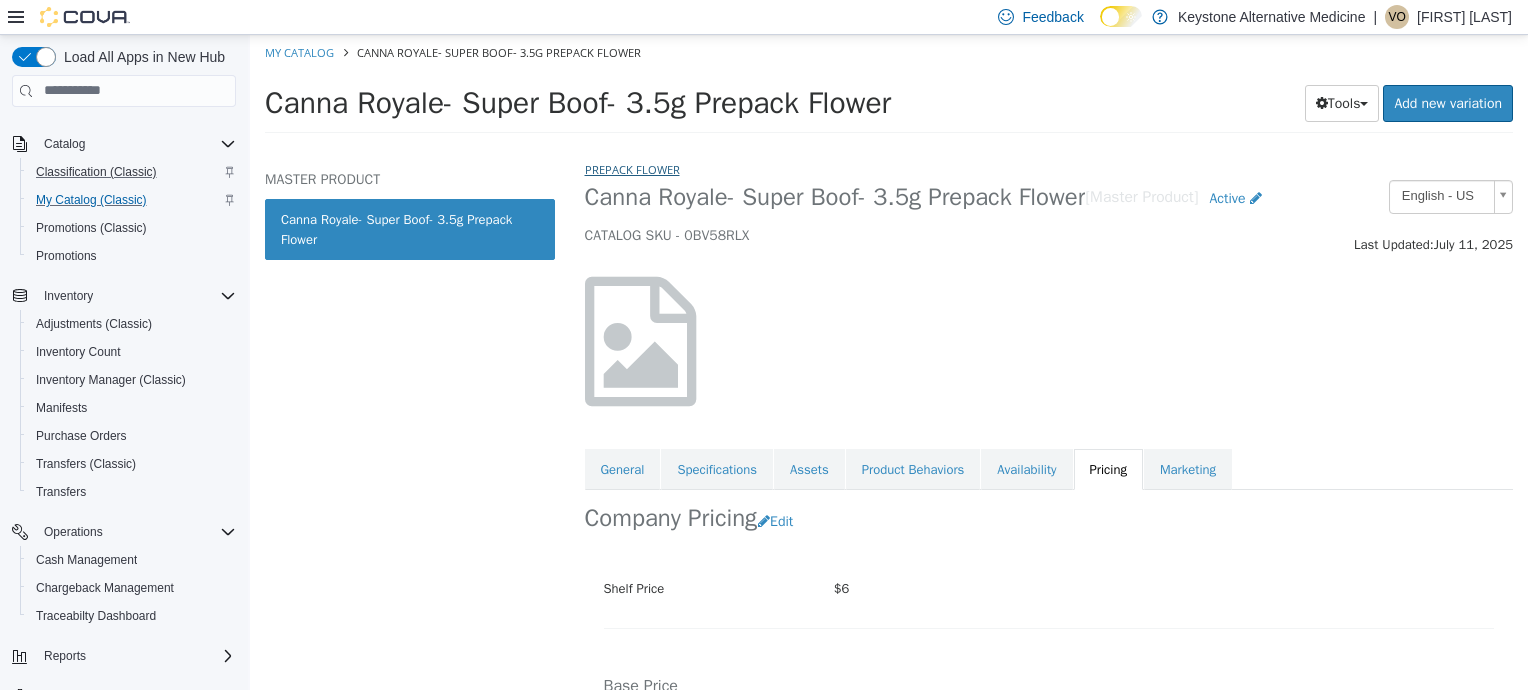 select on "**********" 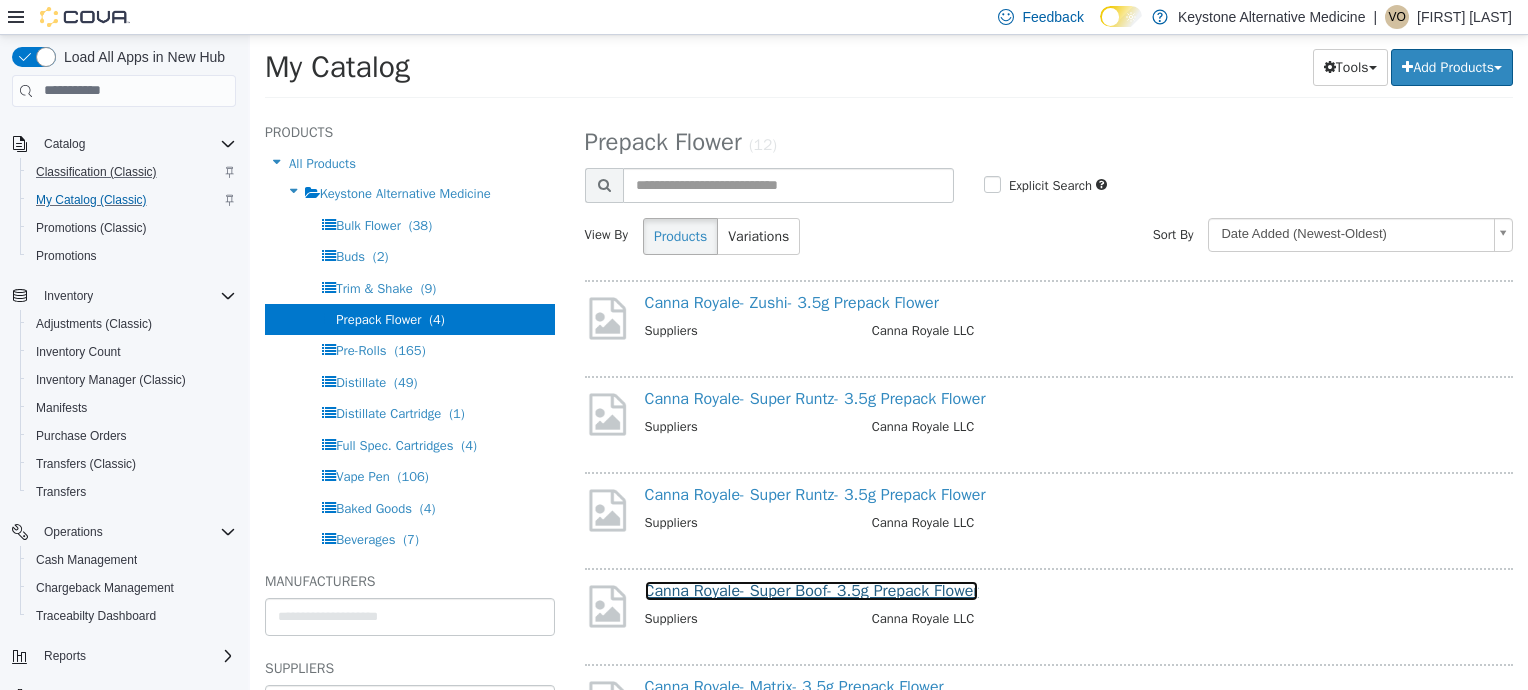 click on "Canna Royale- Super Boof- 3.5g Prepack Flower" at bounding box center (812, 590) 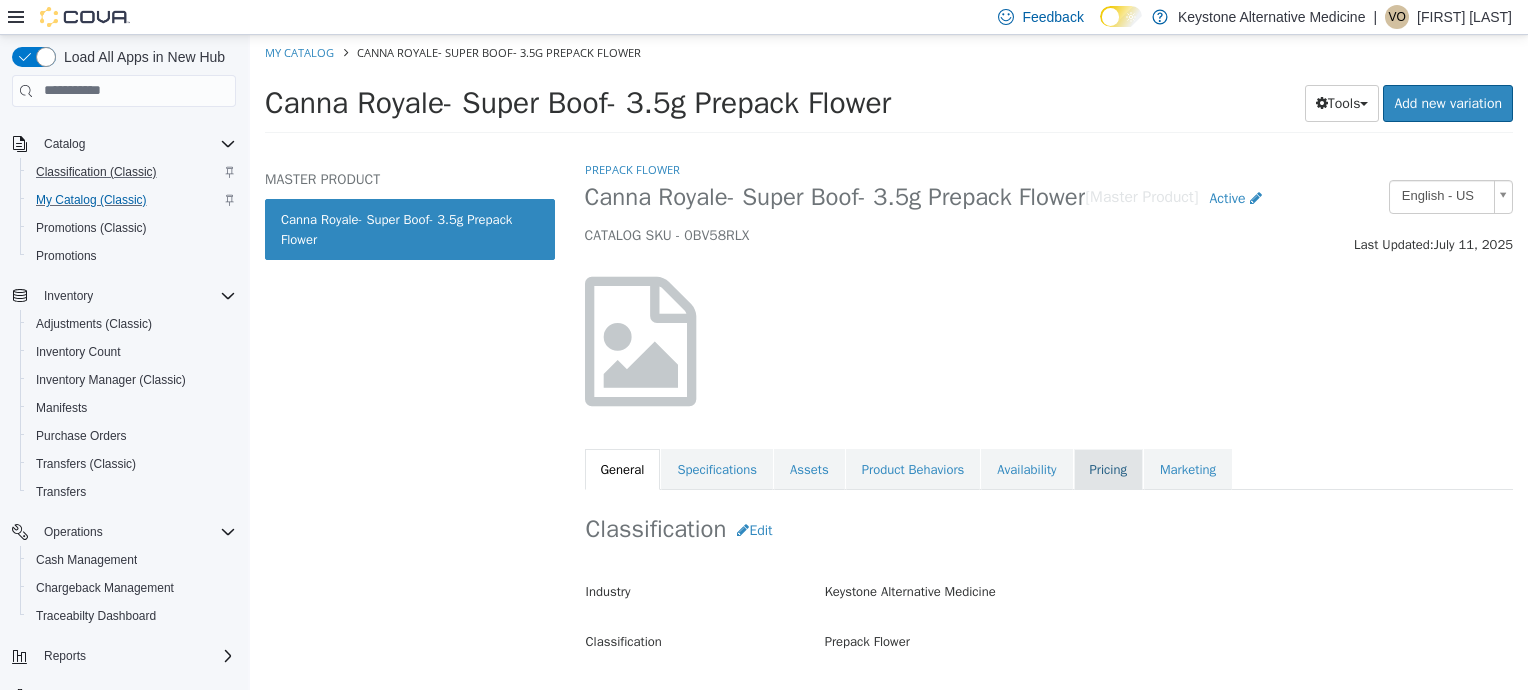 click on "Pricing" at bounding box center (1108, 469) 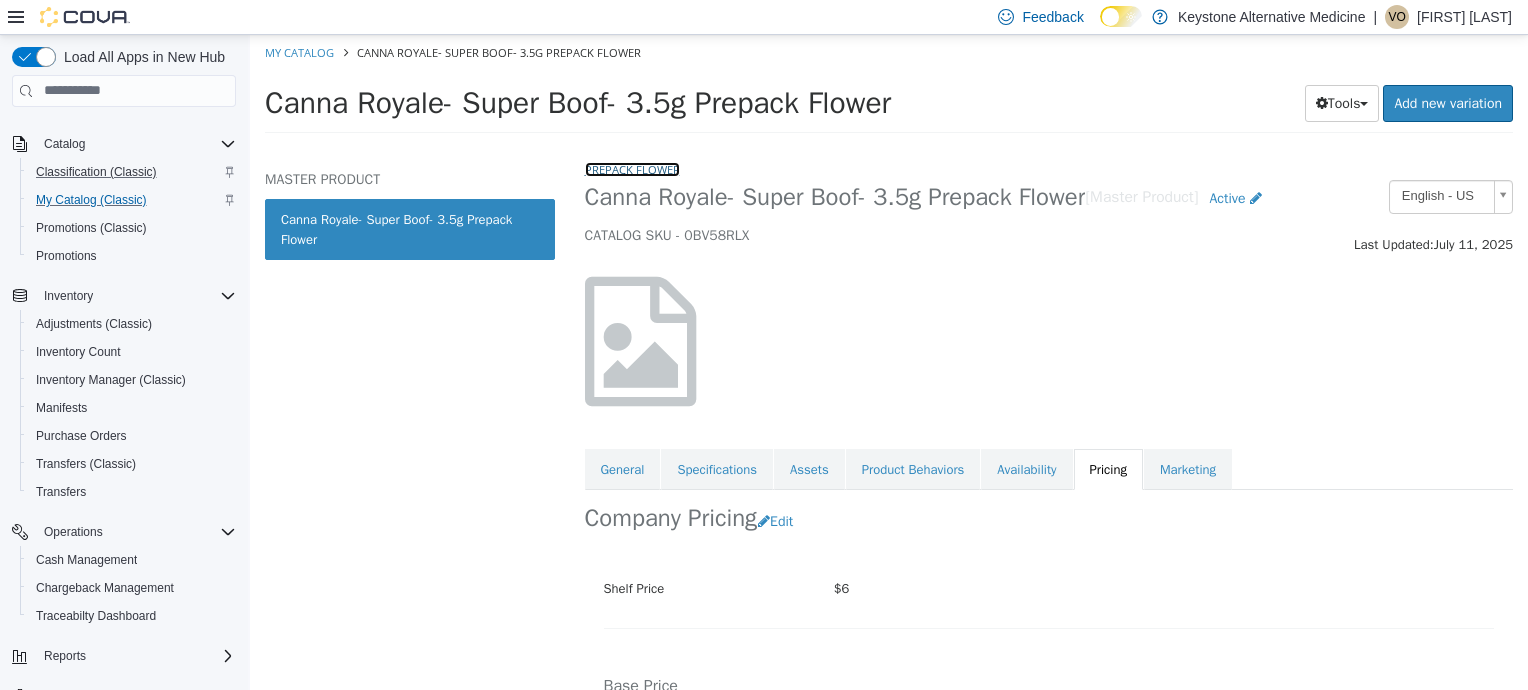 click on "Prepack Flower" at bounding box center (632, 168) 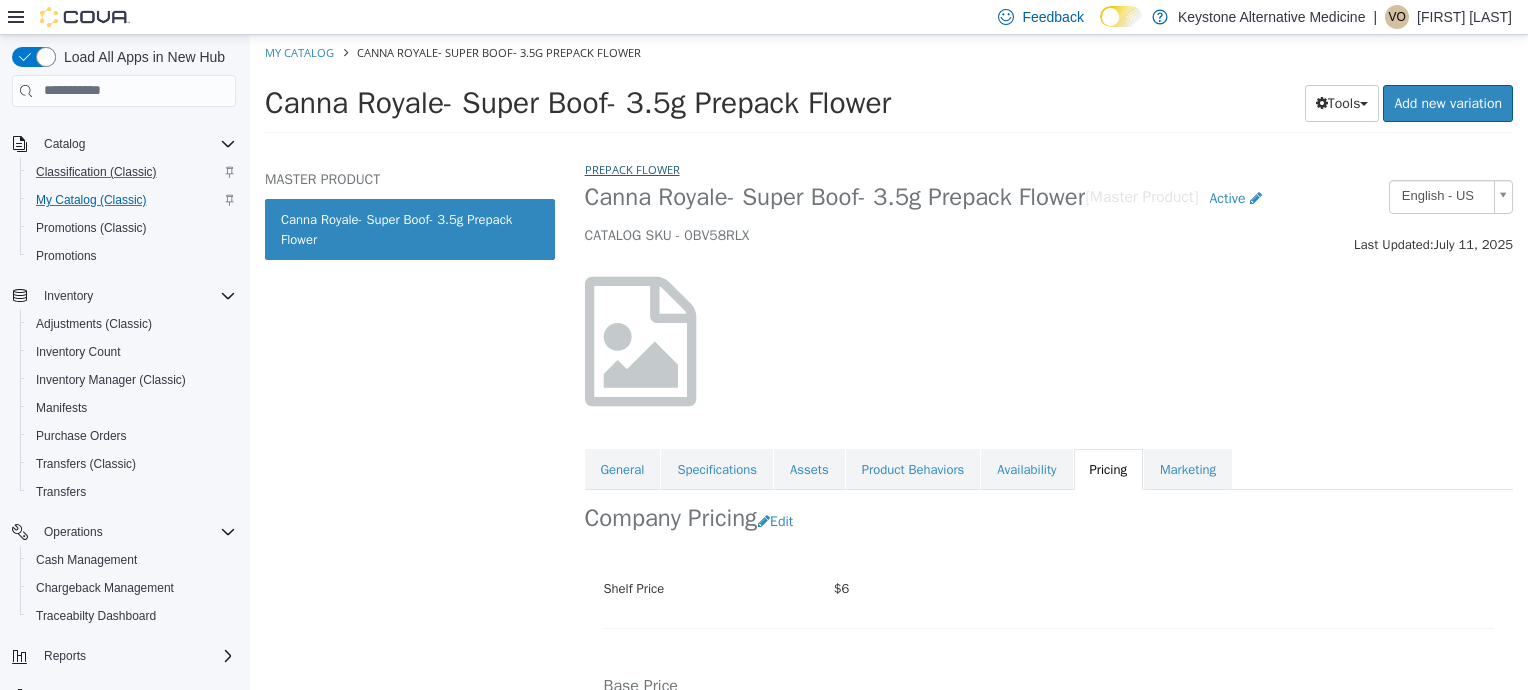 select on "**********" 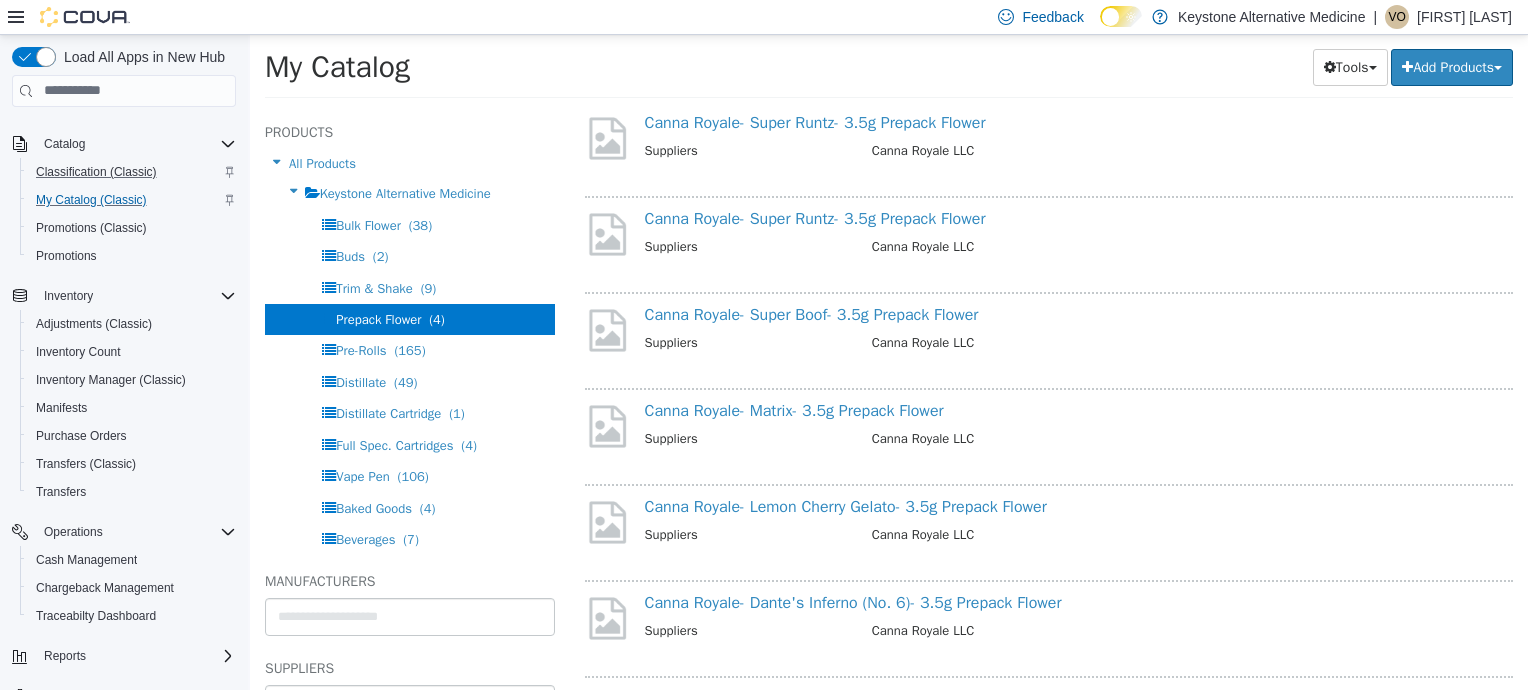 scroll, scrollTop: 288, scrollLeft: 0, axis: vertical 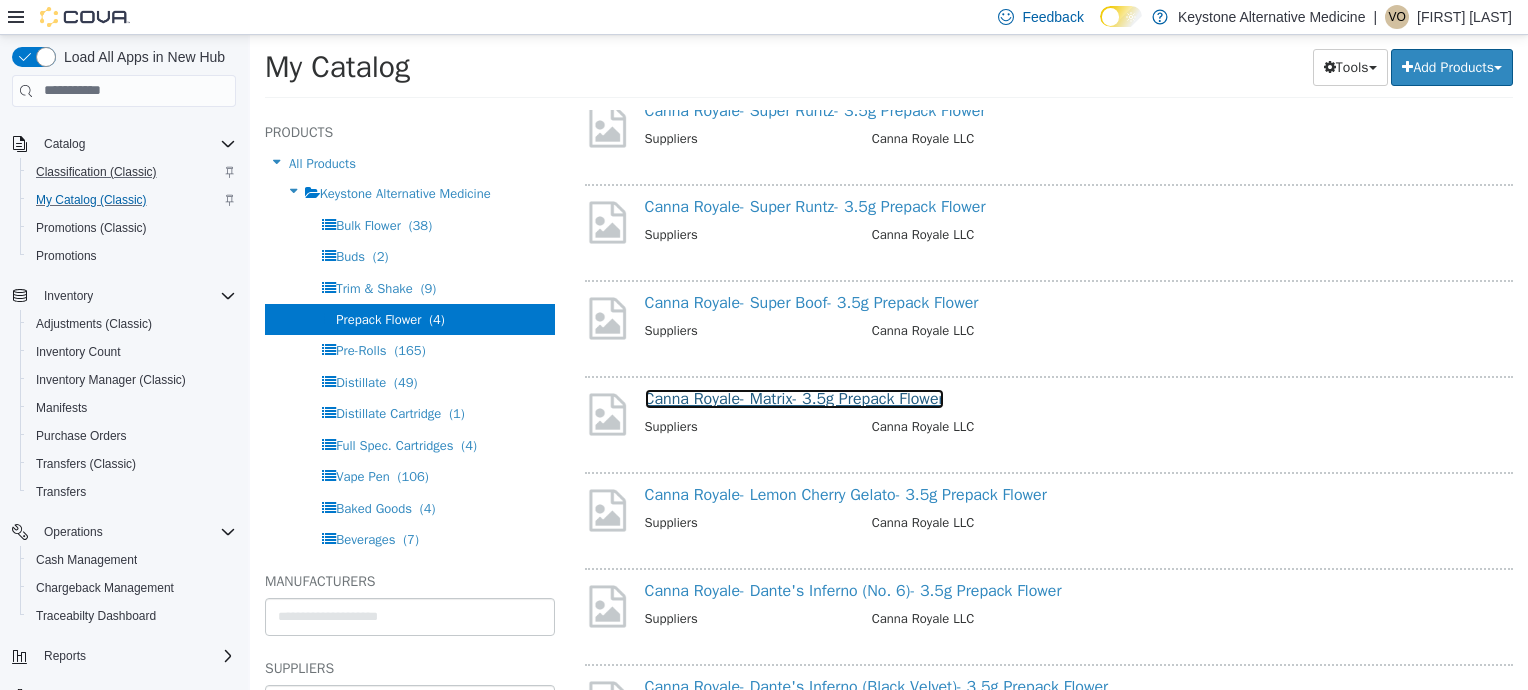 click on "Canna Royale- Matrix- 3.5g Prepack Flower" at bounding box center (794, 398) 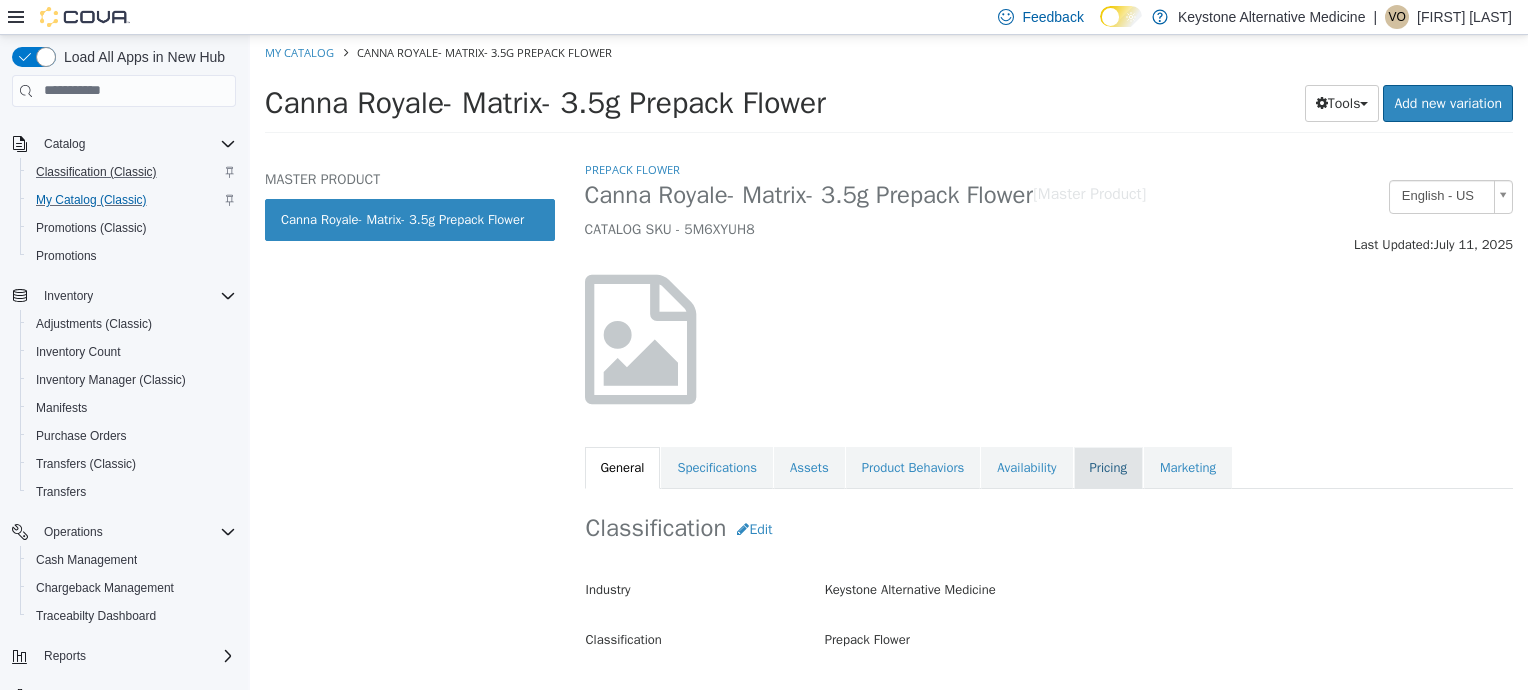 click on "Pricing" at bounding box center [1108, 467] 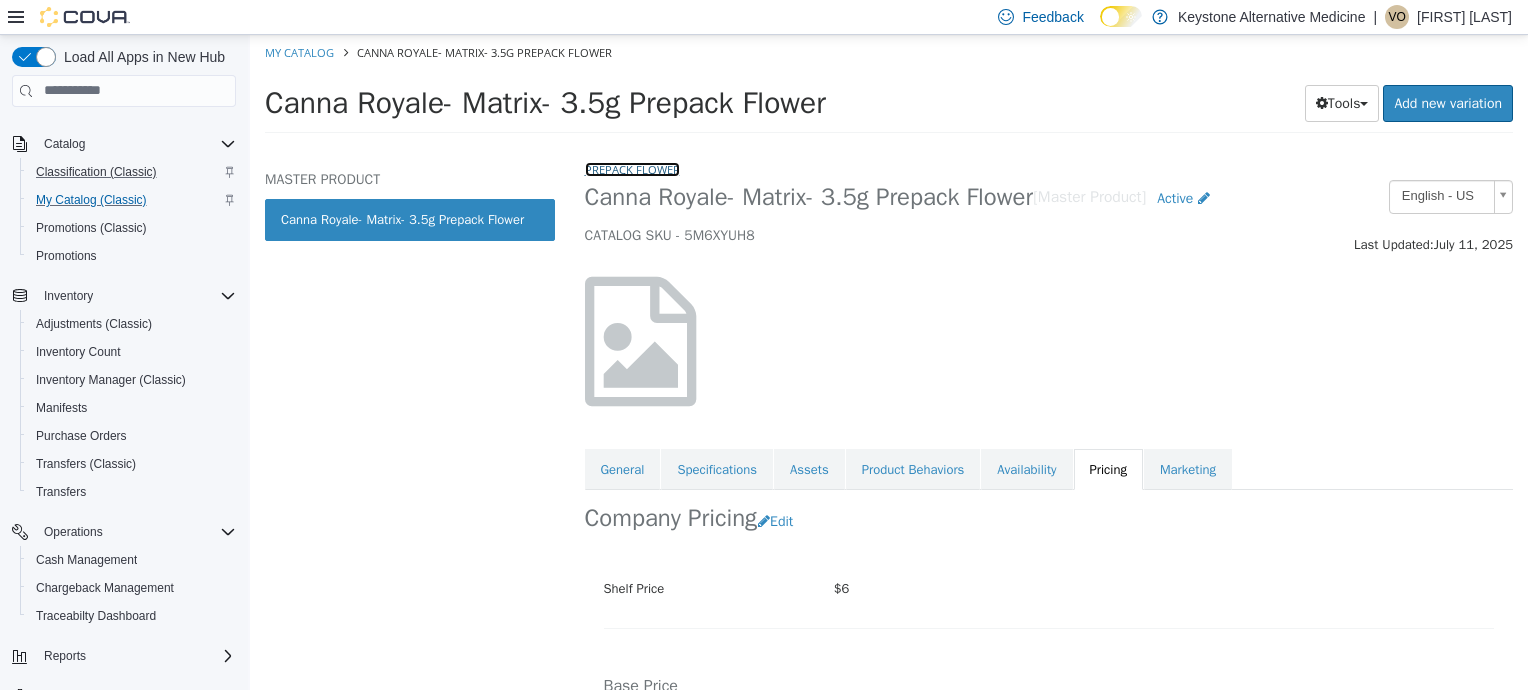 click on "Prepack Flower" at bounding box center [632, 168] 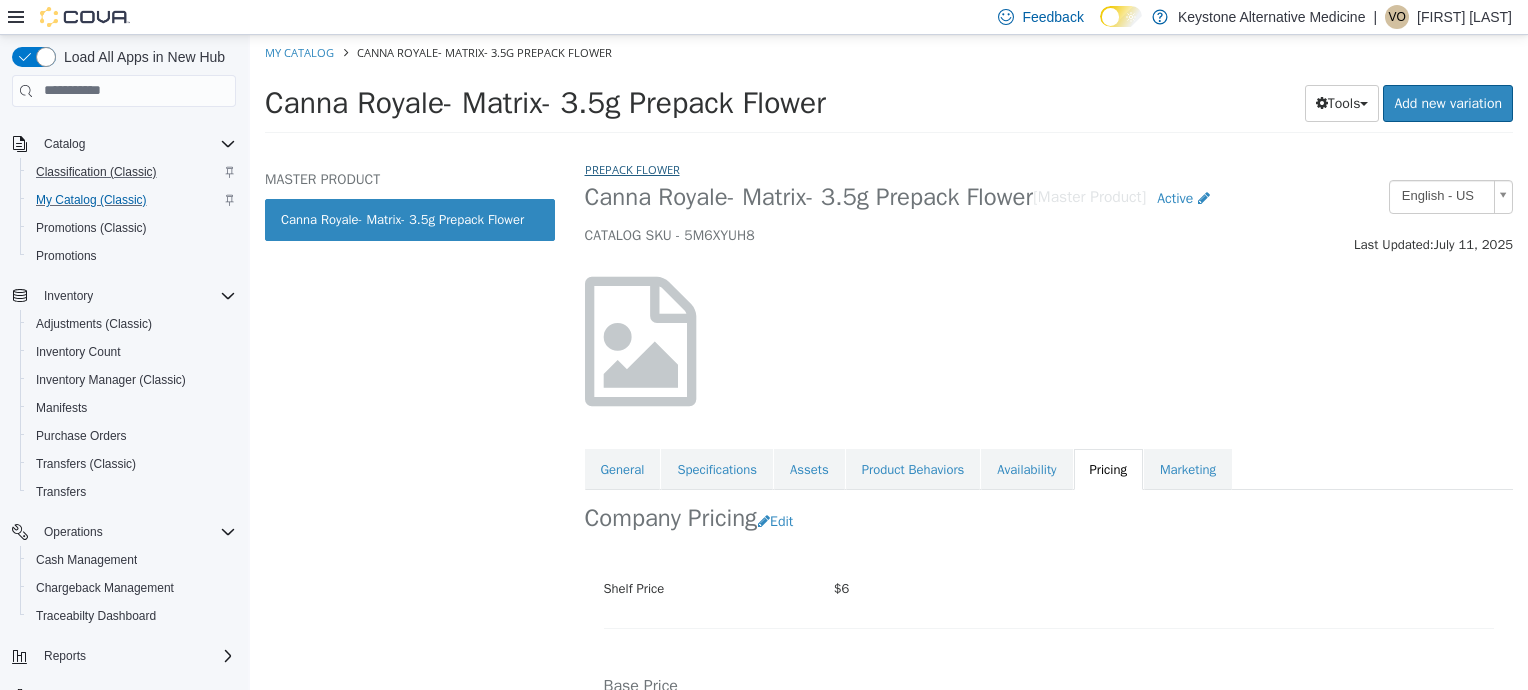 select on "**********" 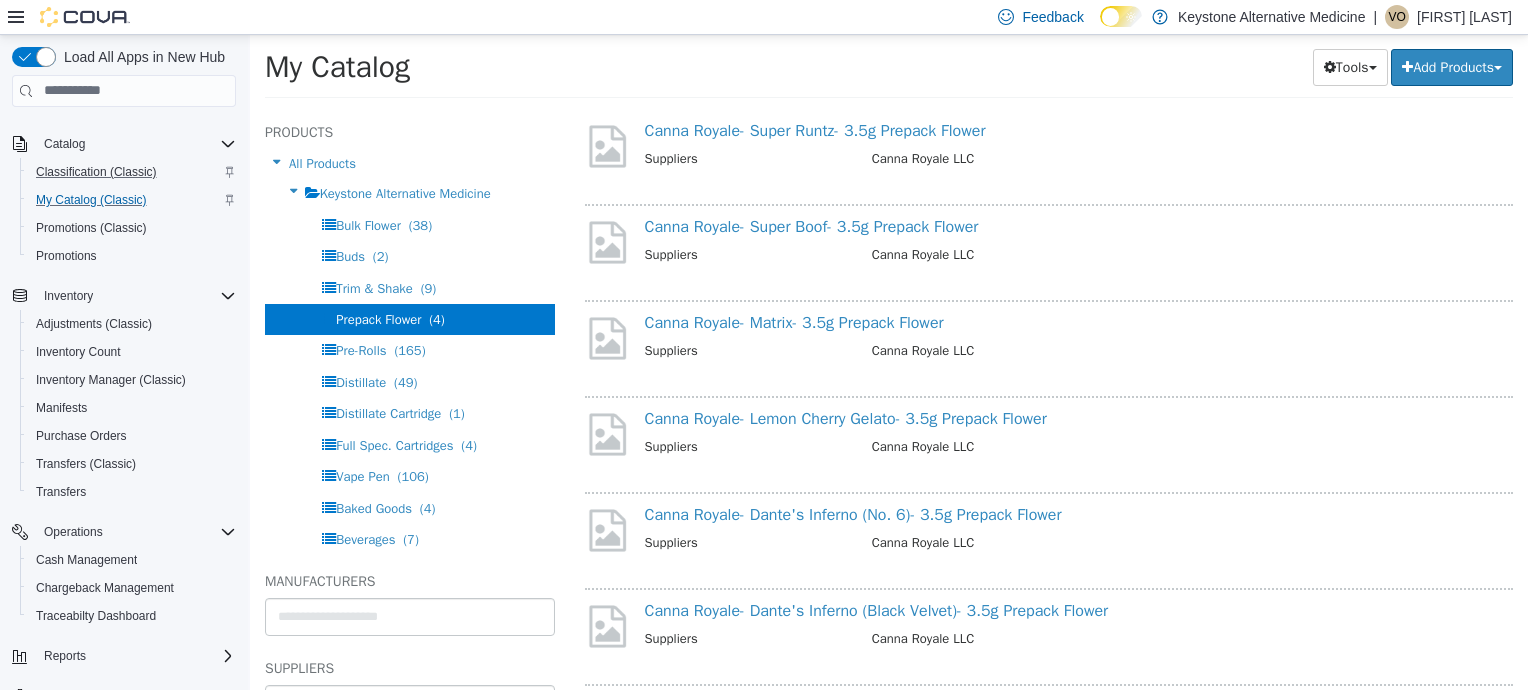 scroll, scrollTop: 404, scrollLeft: 0, axis: vertical 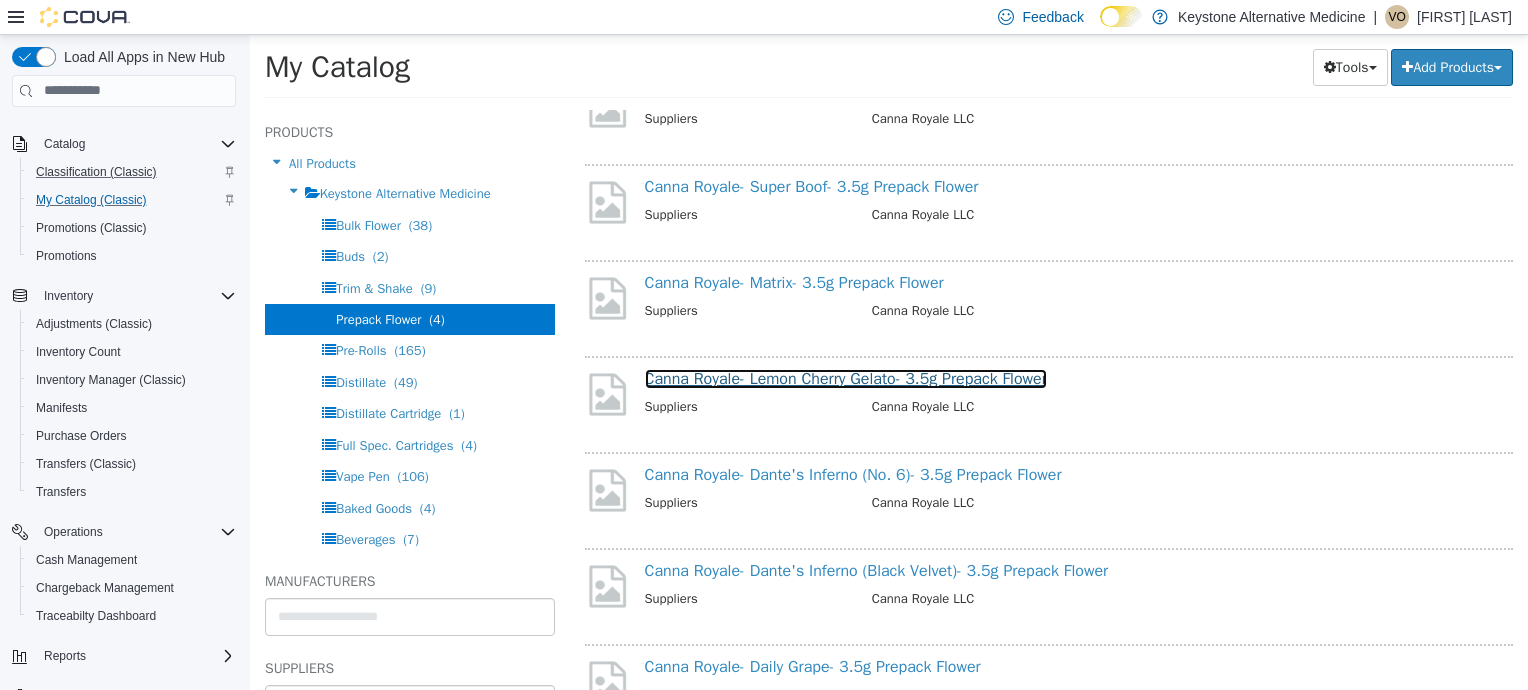 click on "Canna Royale- Lemon Cherry Gelato- 3.5g Prepack Flower" at bounding box center (846, 378) 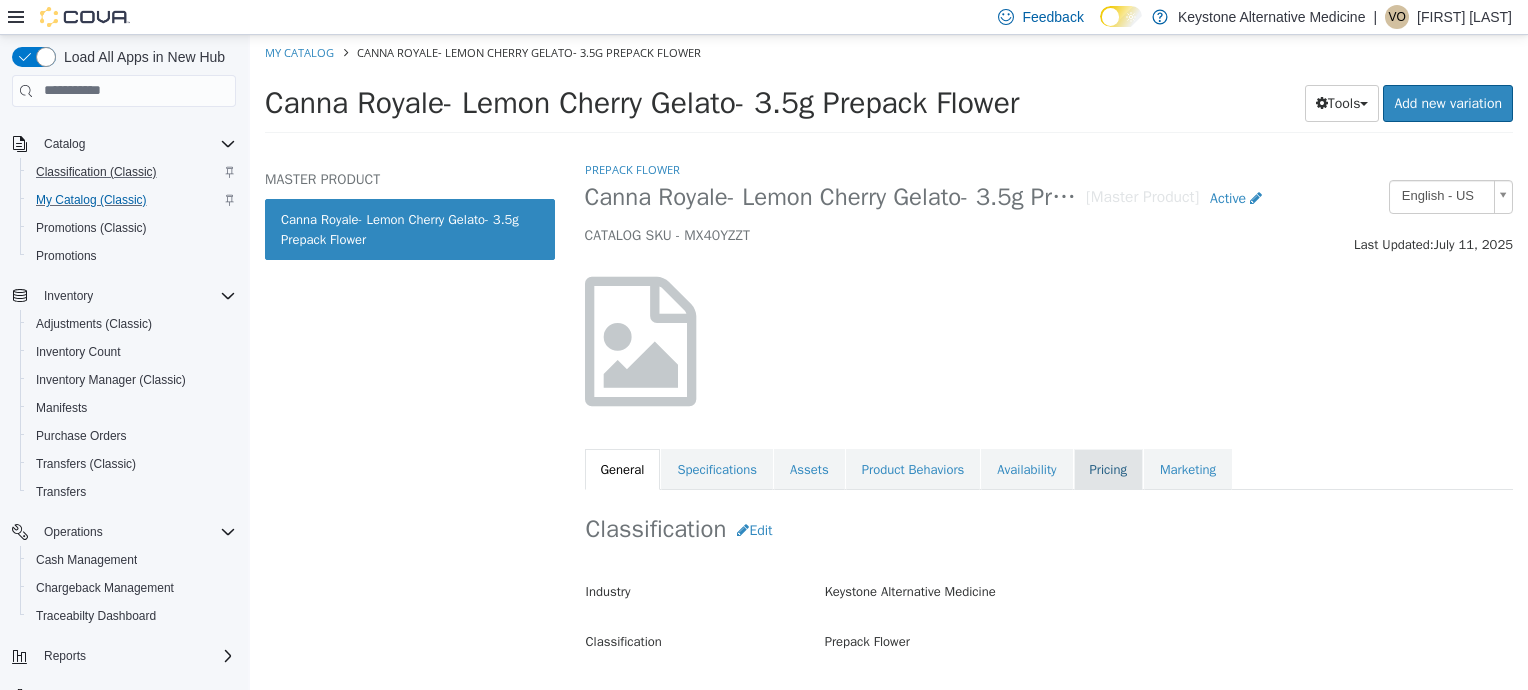 click on "Pricing" at bounding box center (1108, 469) 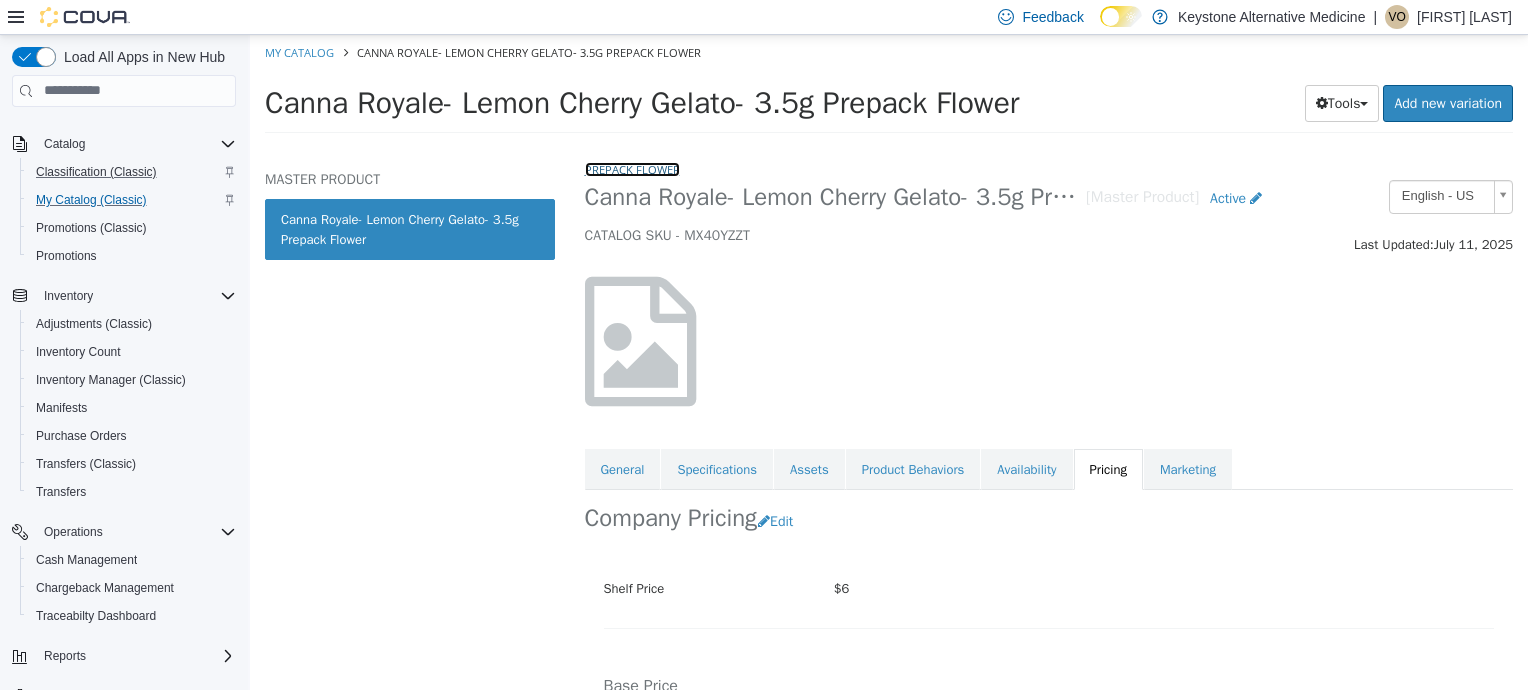 click on "Prepack Flower" at bounding box center [632, 168] 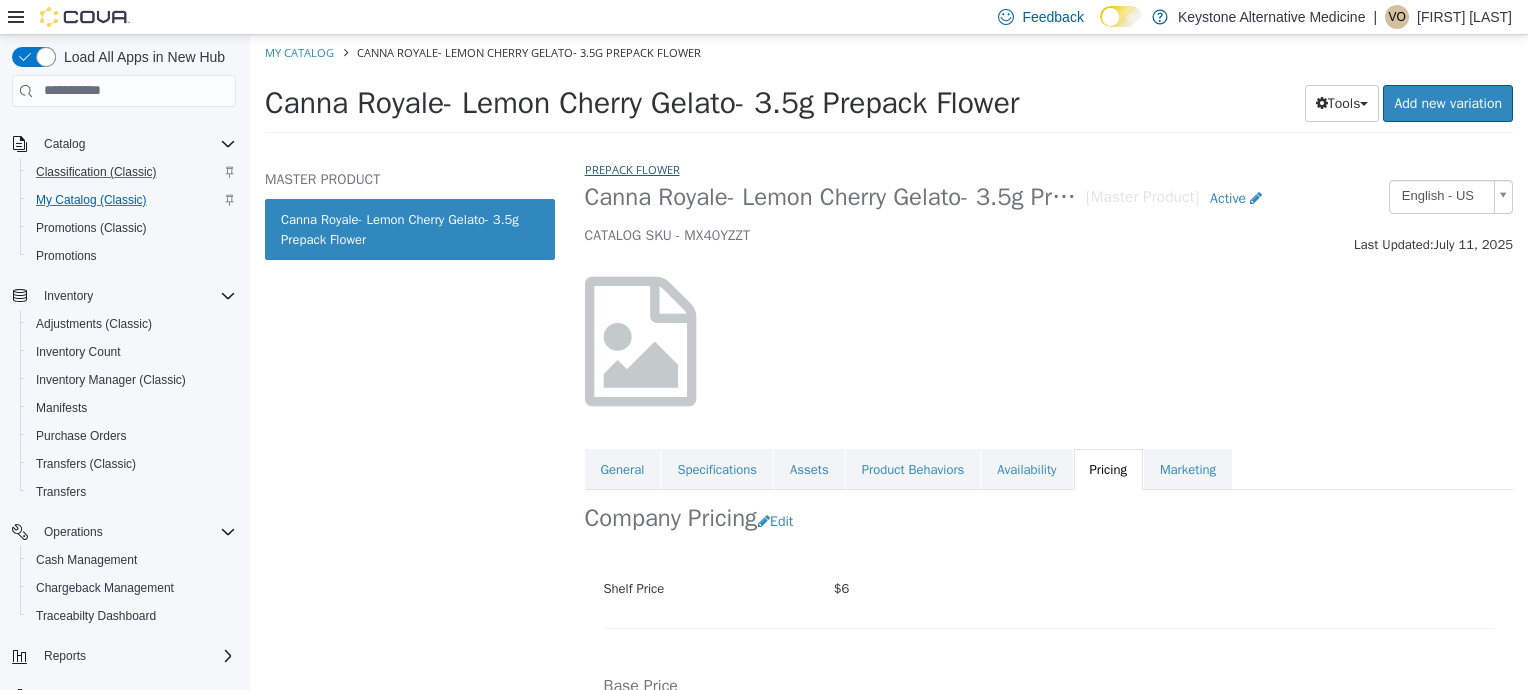 select on "**********" 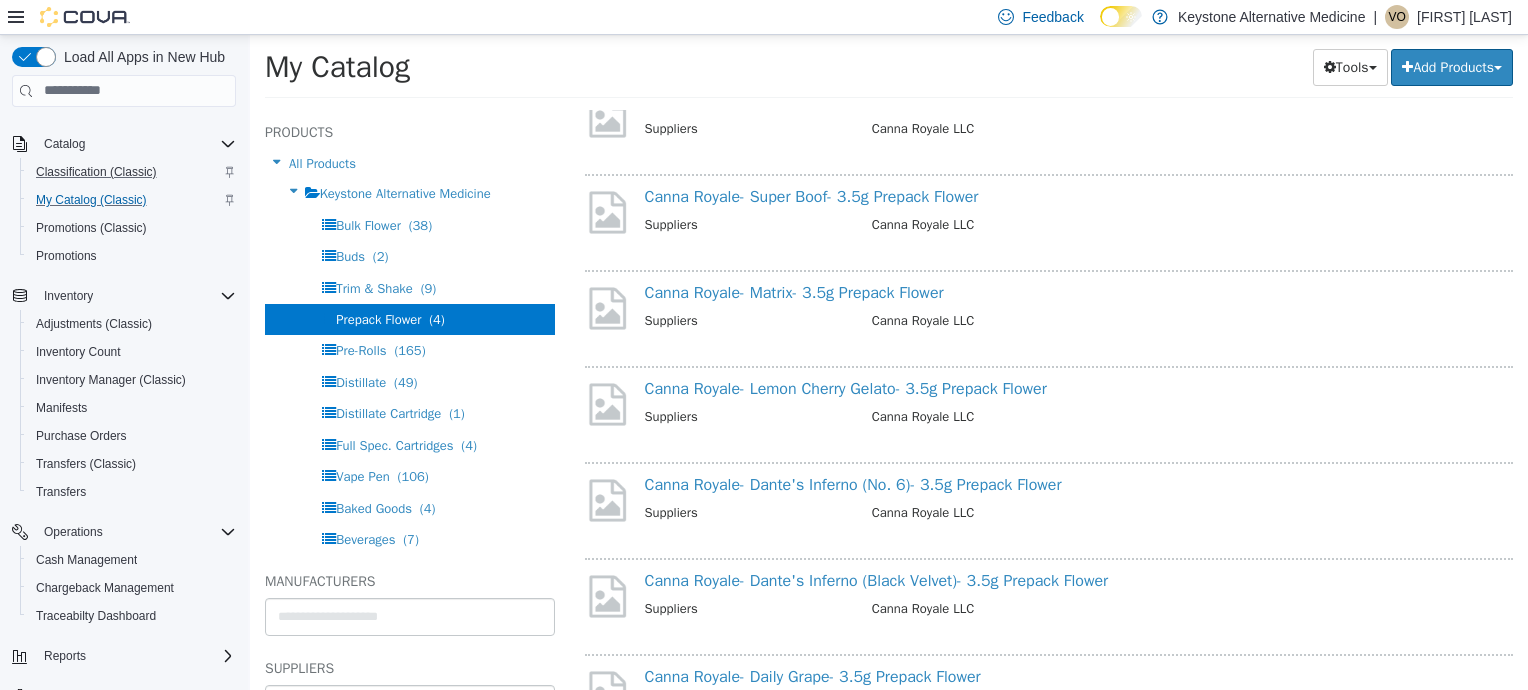 scroll, scrollTop: 455, scrollLeft: 0, axis: vertical 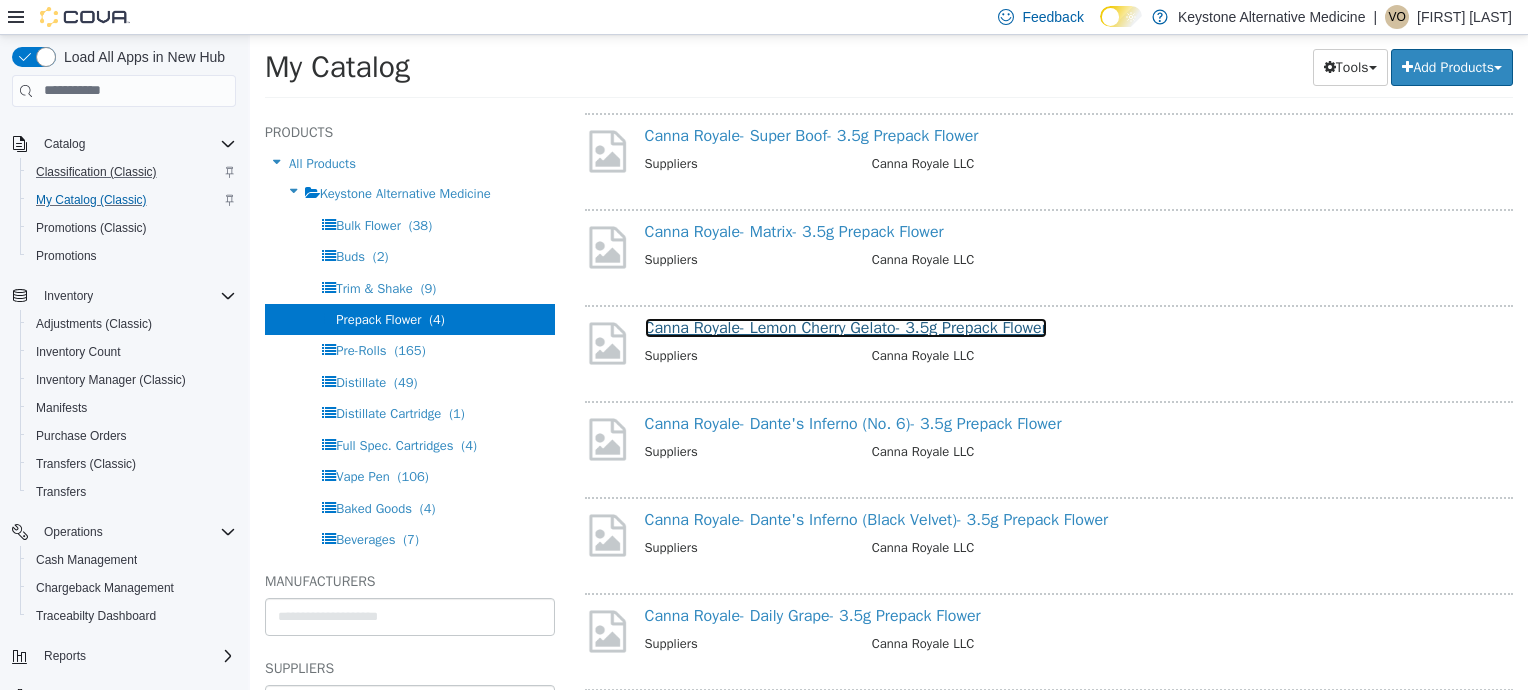 click on "Canna Royale- Lemon Cherry Gelato- 3.5g Prepack Flower" at bounding box center (846, 327) 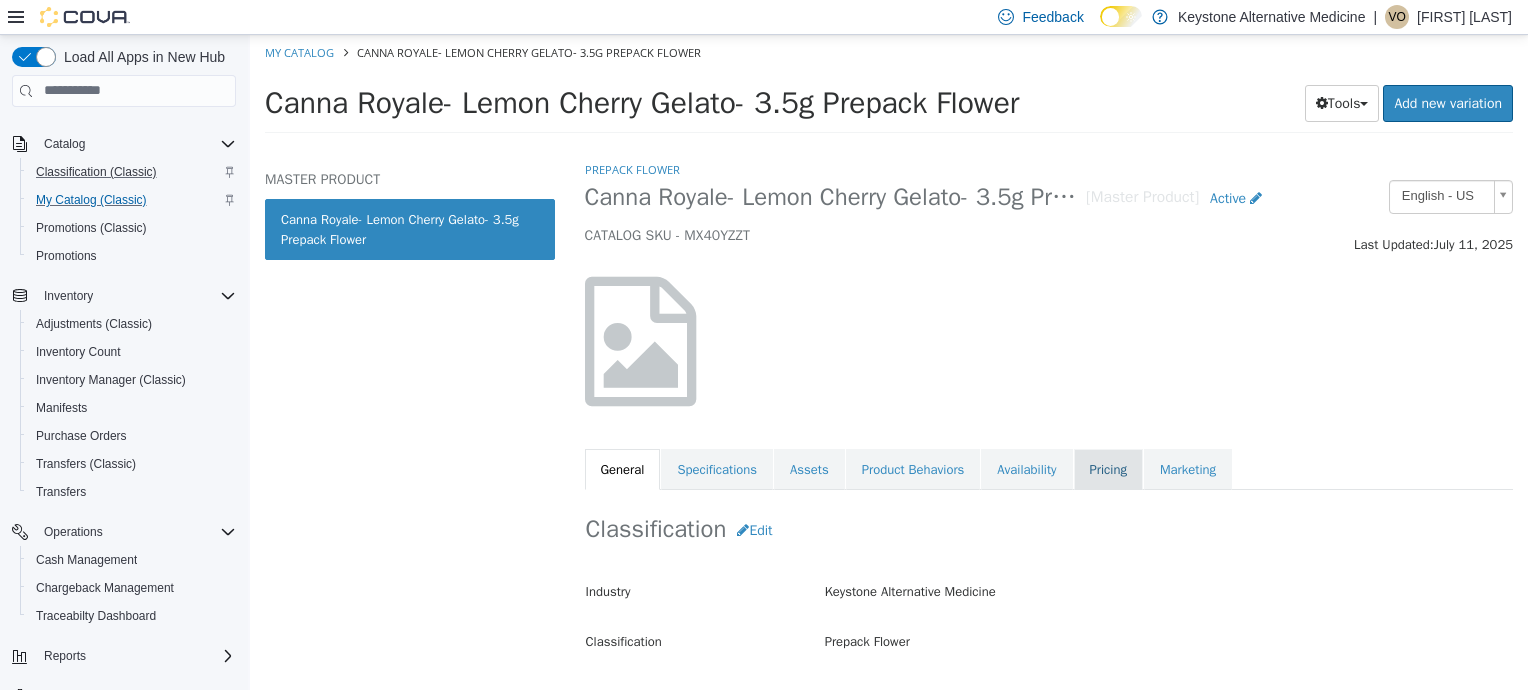 click on "Pricing" at bounding box center (1108, 469) 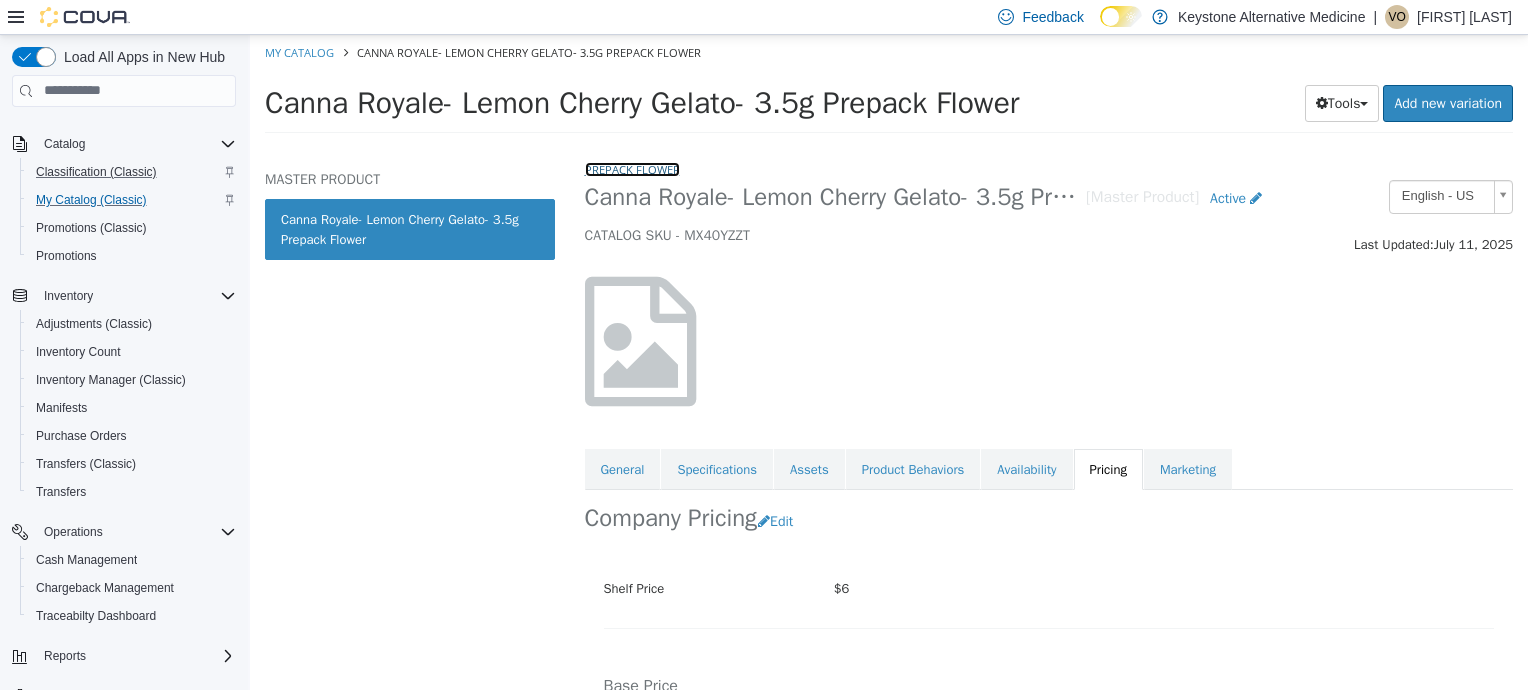 click on "Prepack Flower" at bounding box center [632, 168] 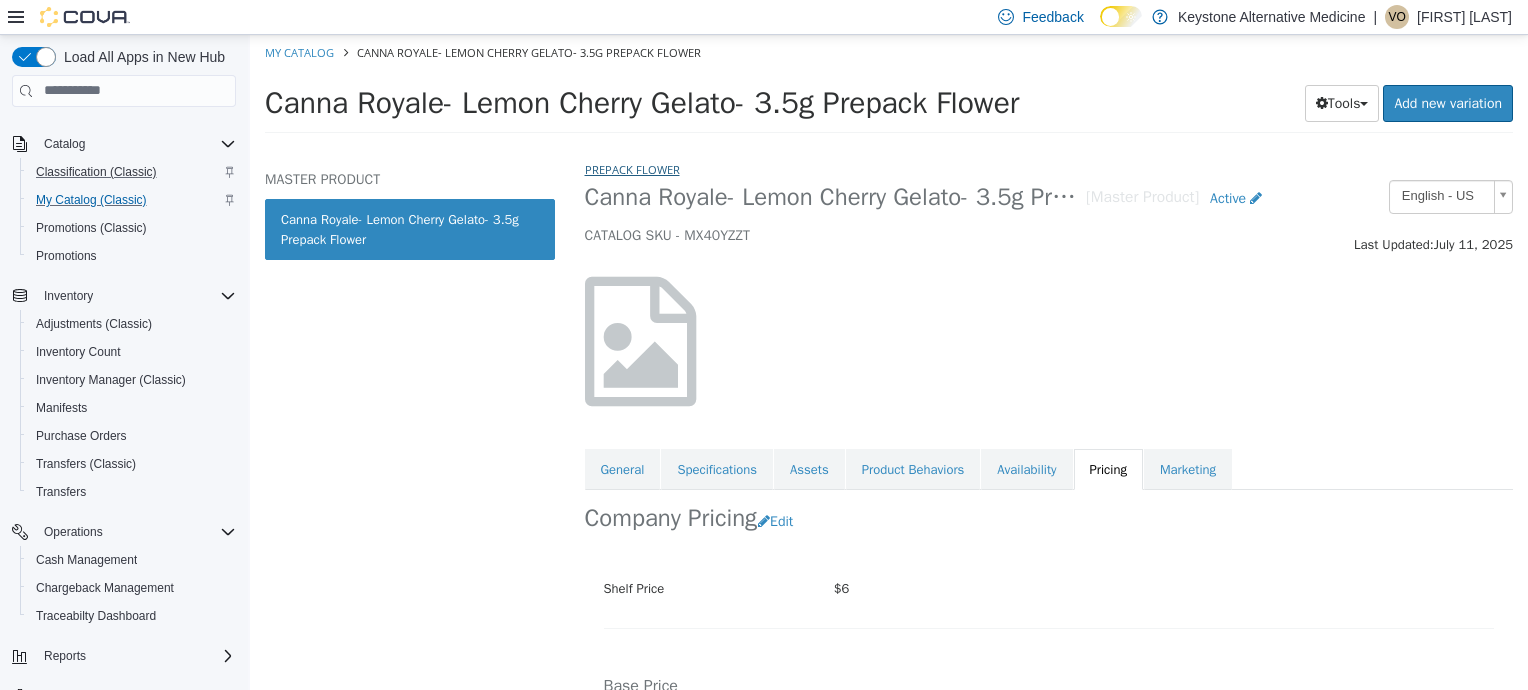 select on "**********" 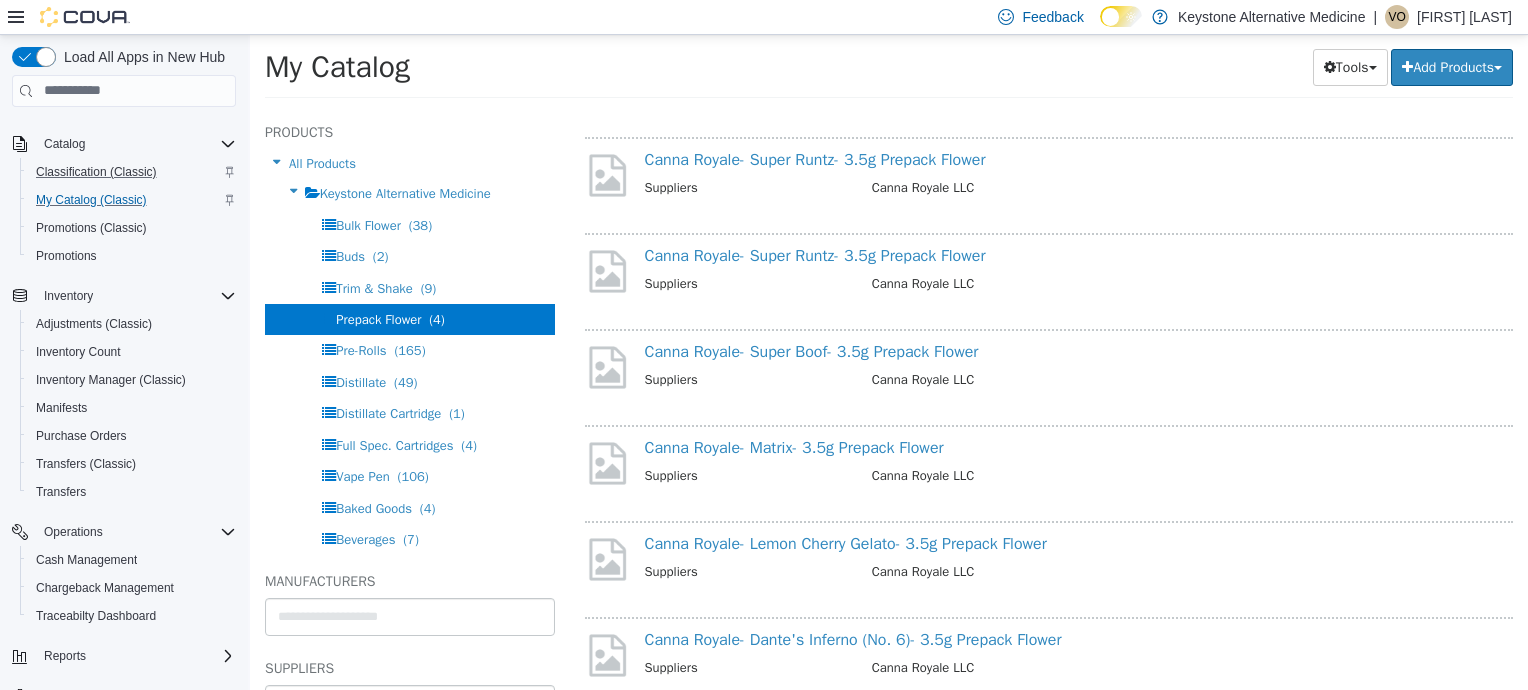 scroll, scrollTop: 262, scrollLeft: 0, axis: vertical 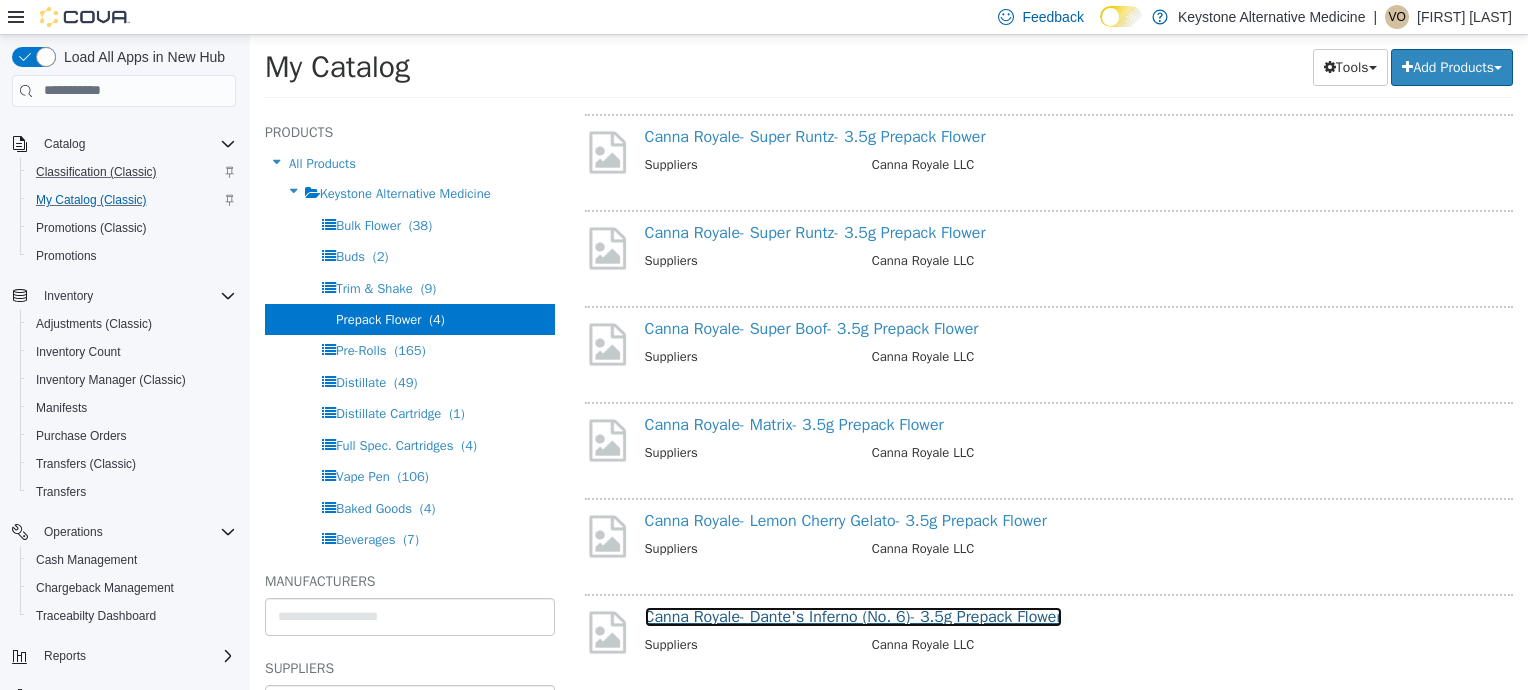 click on "Canna Royale- Dante's Inferno (No. 6)- 3.5g Prepack Flower" at bounding box center (853, 616) 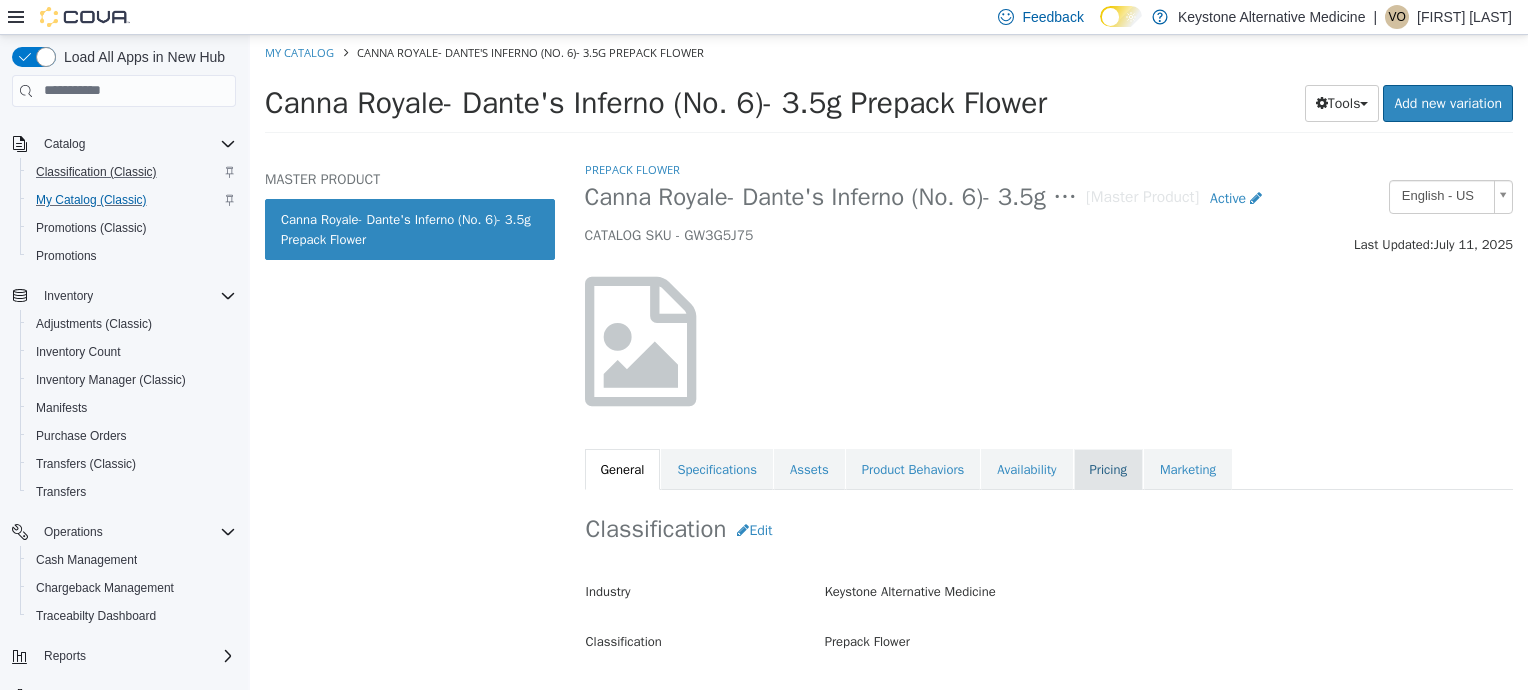 click on "Pricing" at bounding box center [1108, 469] 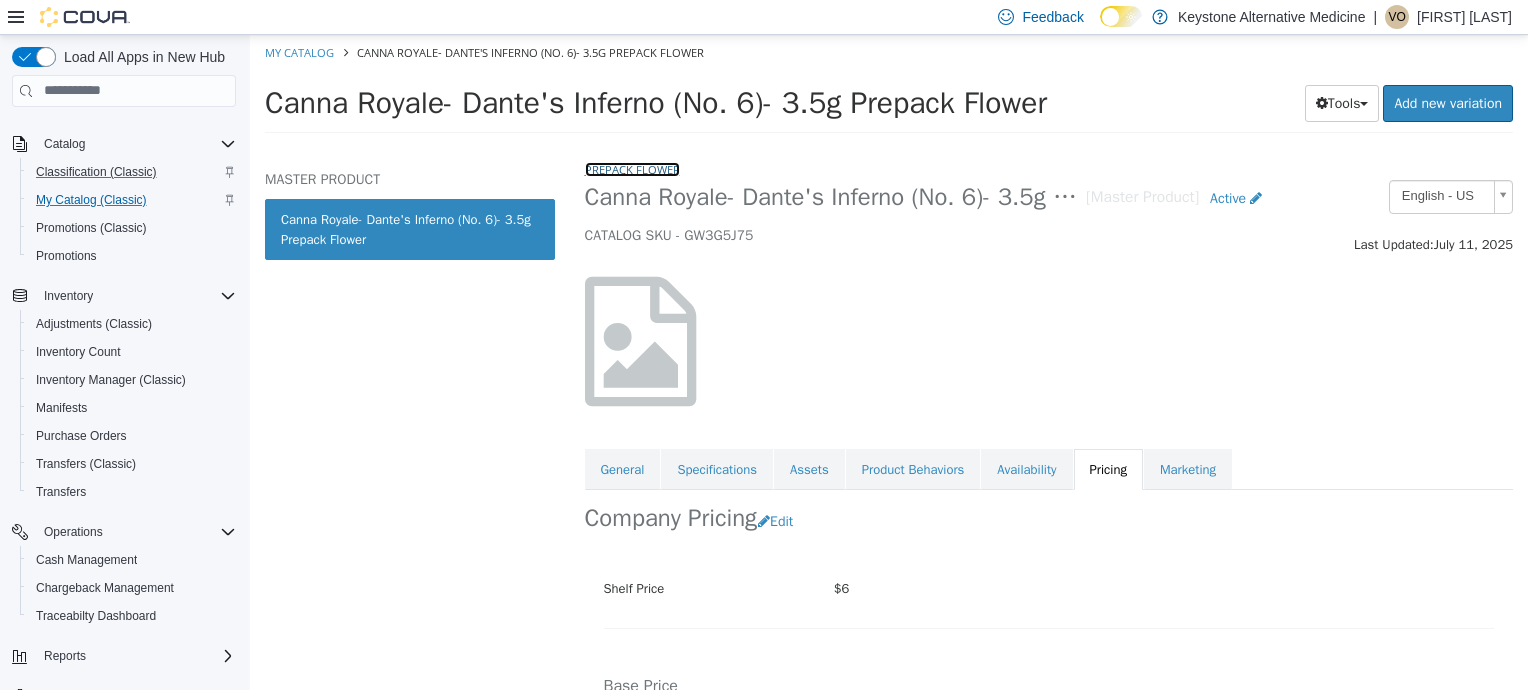 click on "Prepack Flower" at bounding box center (632, 168) 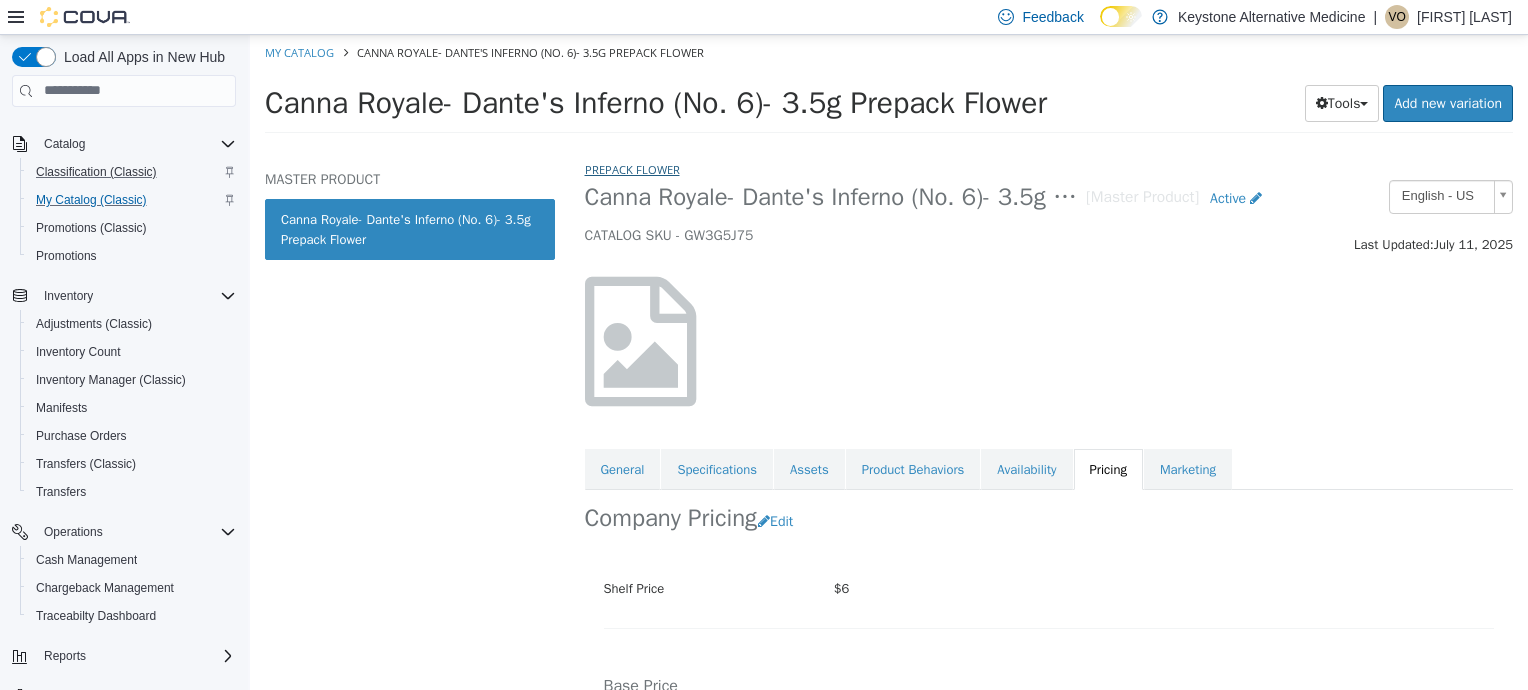 select on "**********" 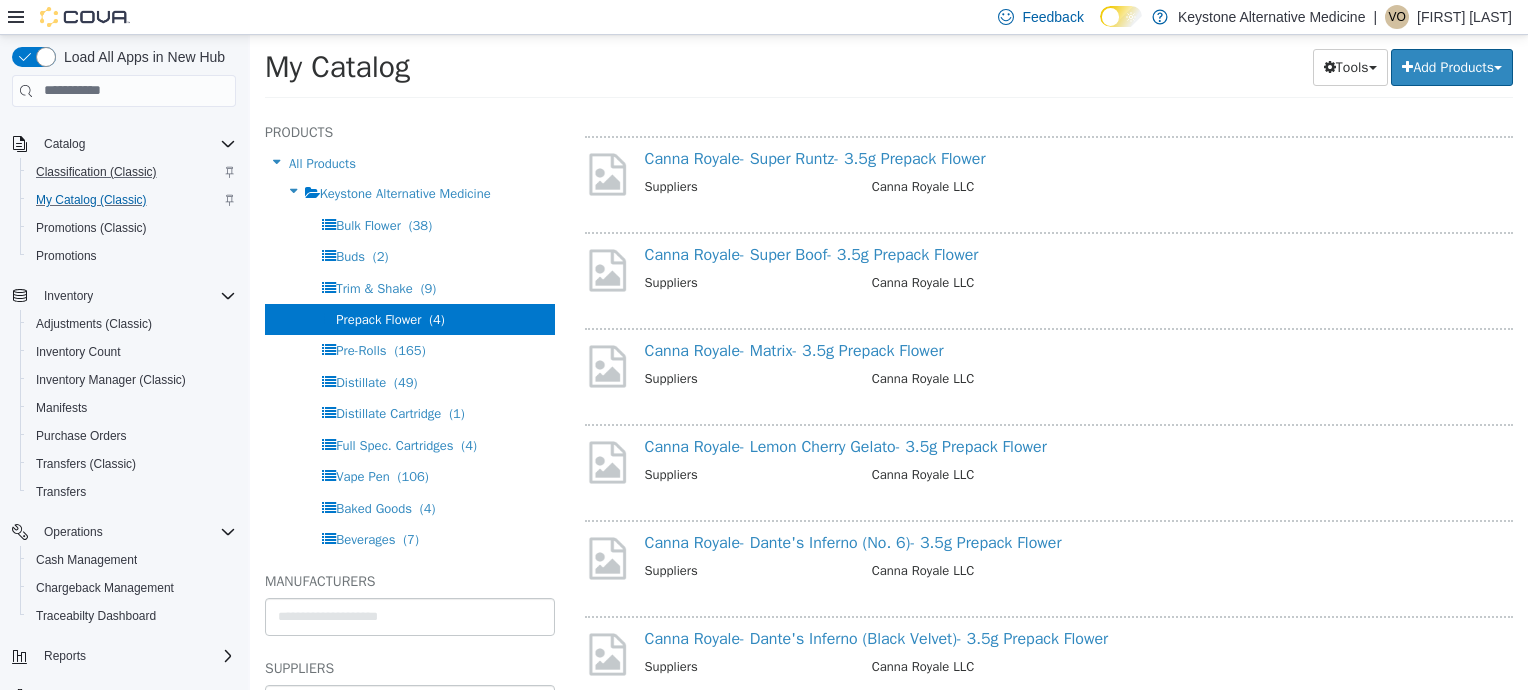 scroll, scrollTop: 404, scrollLeft: 0, axis: vertical 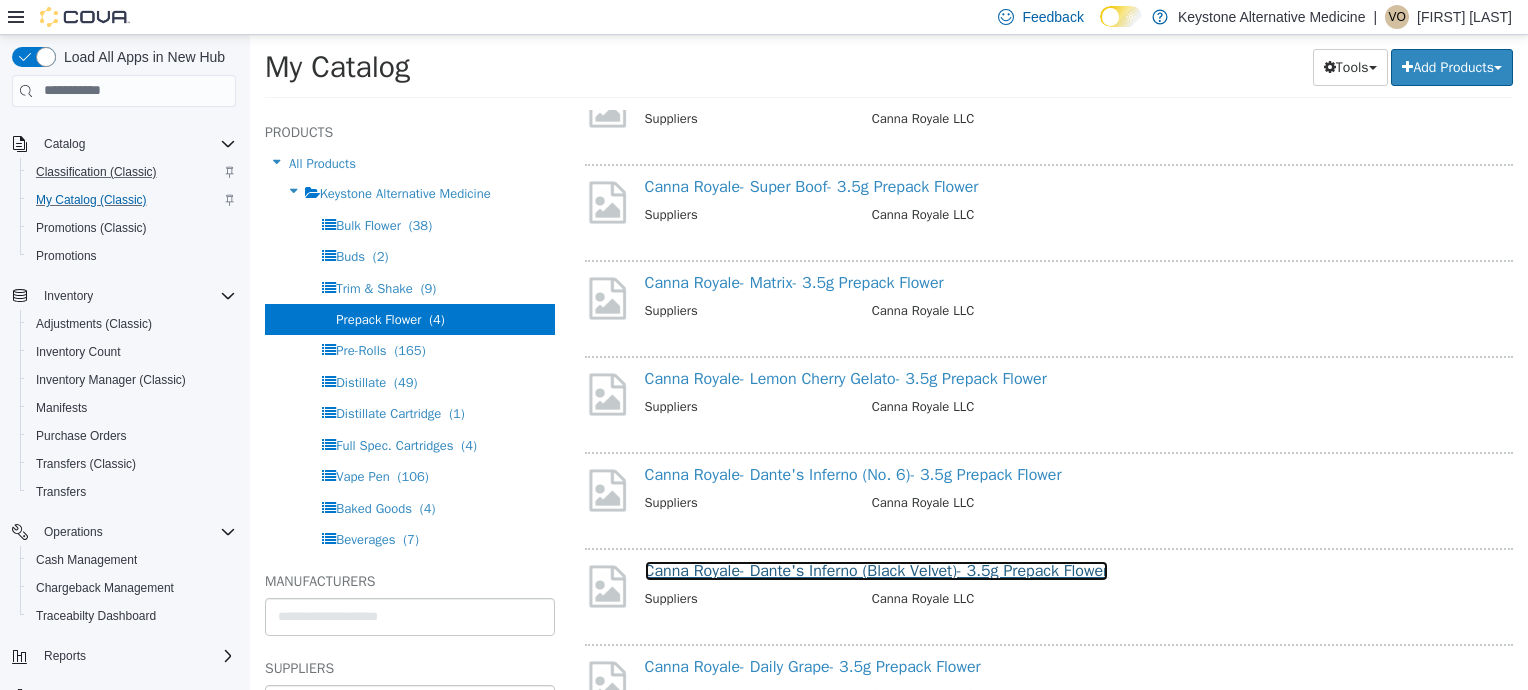 click on "Canna Royale- Dante's Inferno (Black Velvet)- 3.5g Prepack Flower" at bounding box center [877, 570] 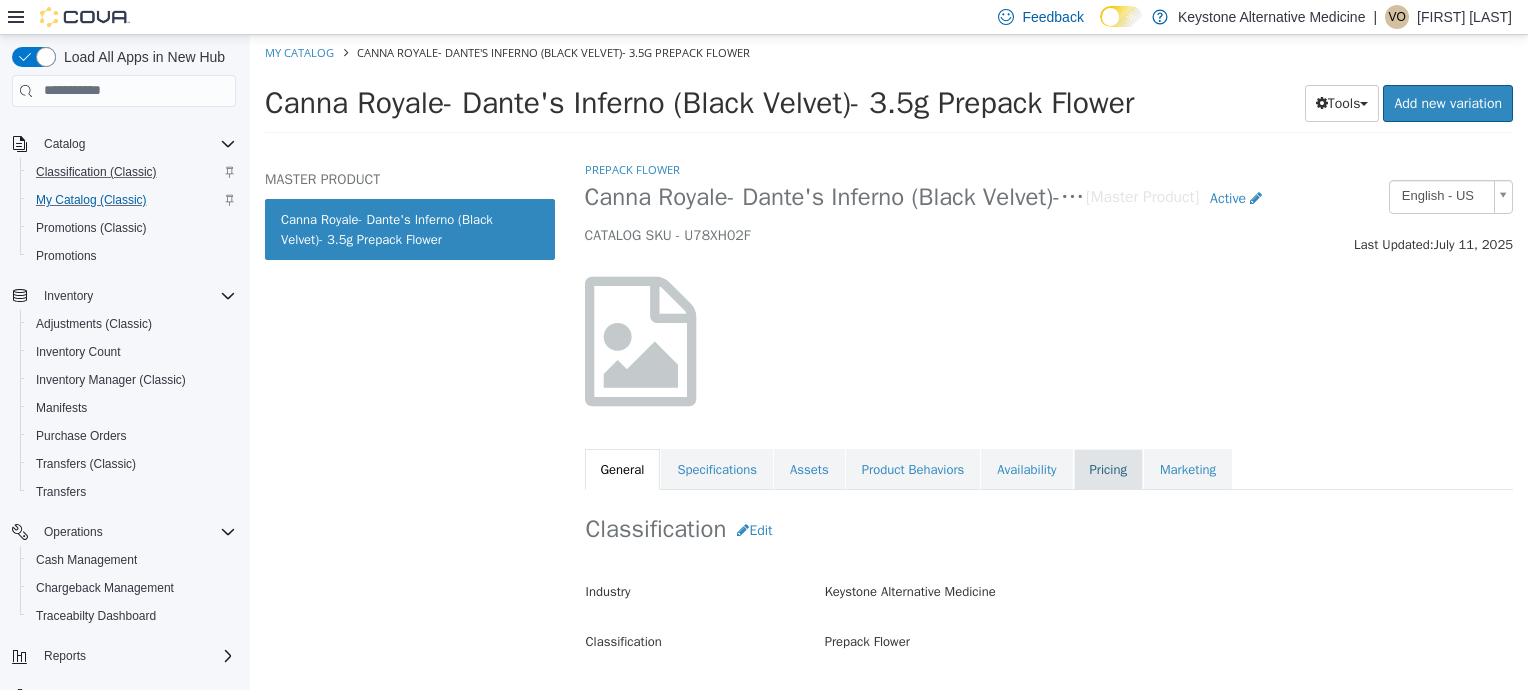click on "Pricing" at bounding box center (1108, 469) 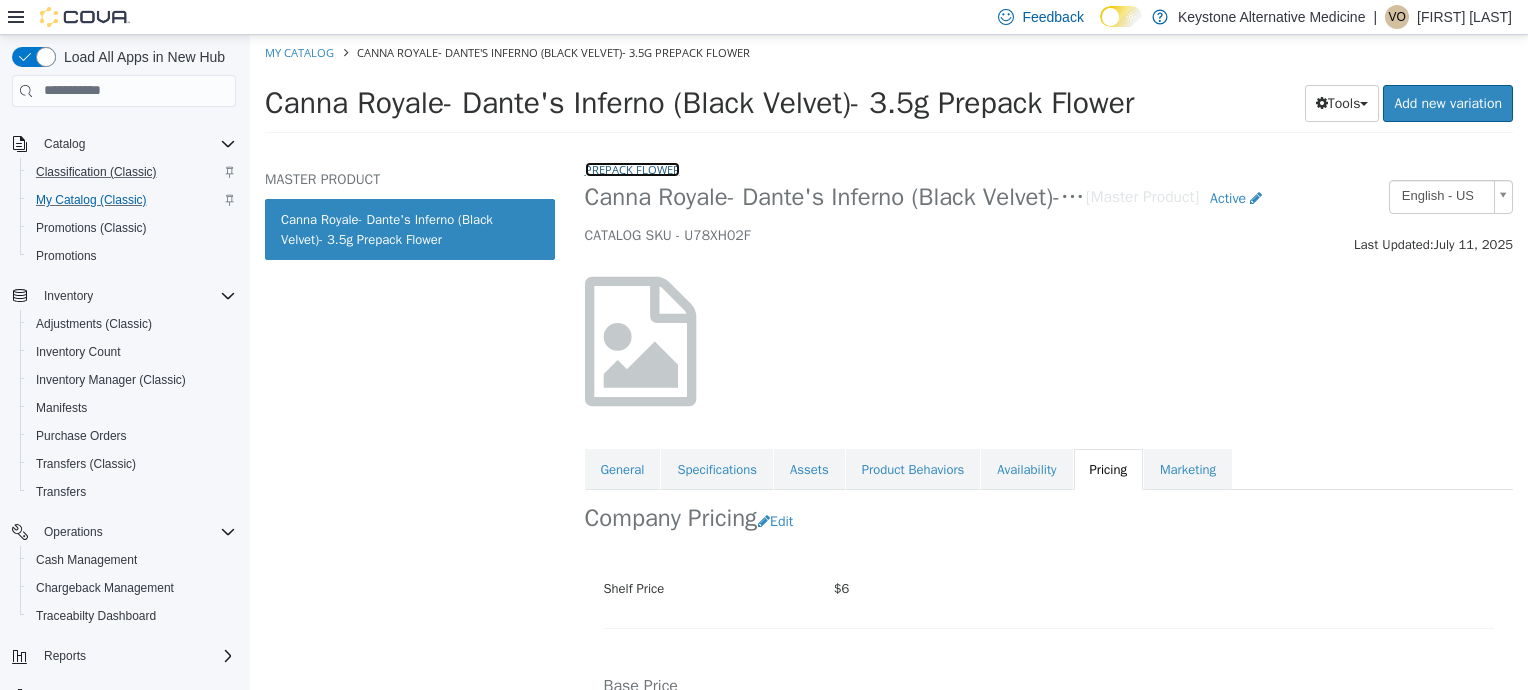 click on "Prepack Flower" at bounding box center [632, 168] 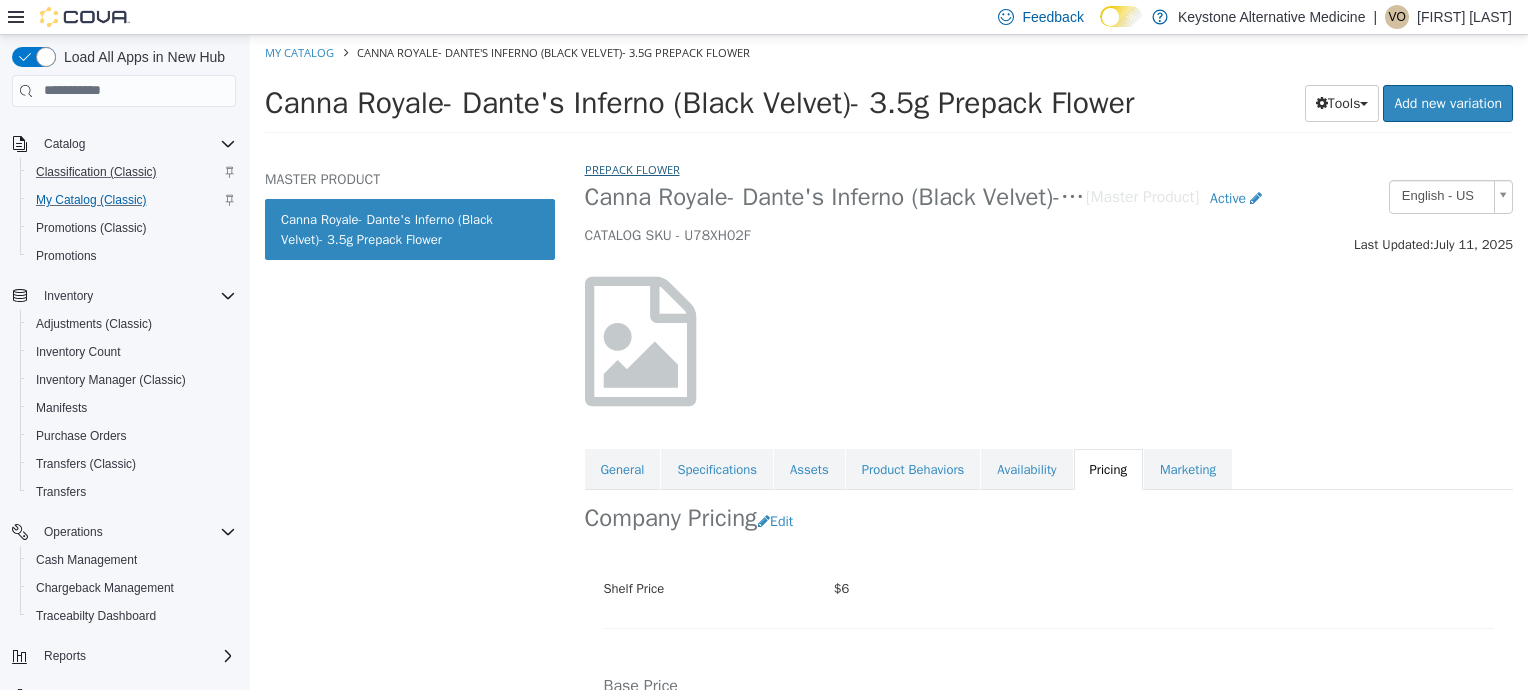 select on "**********" 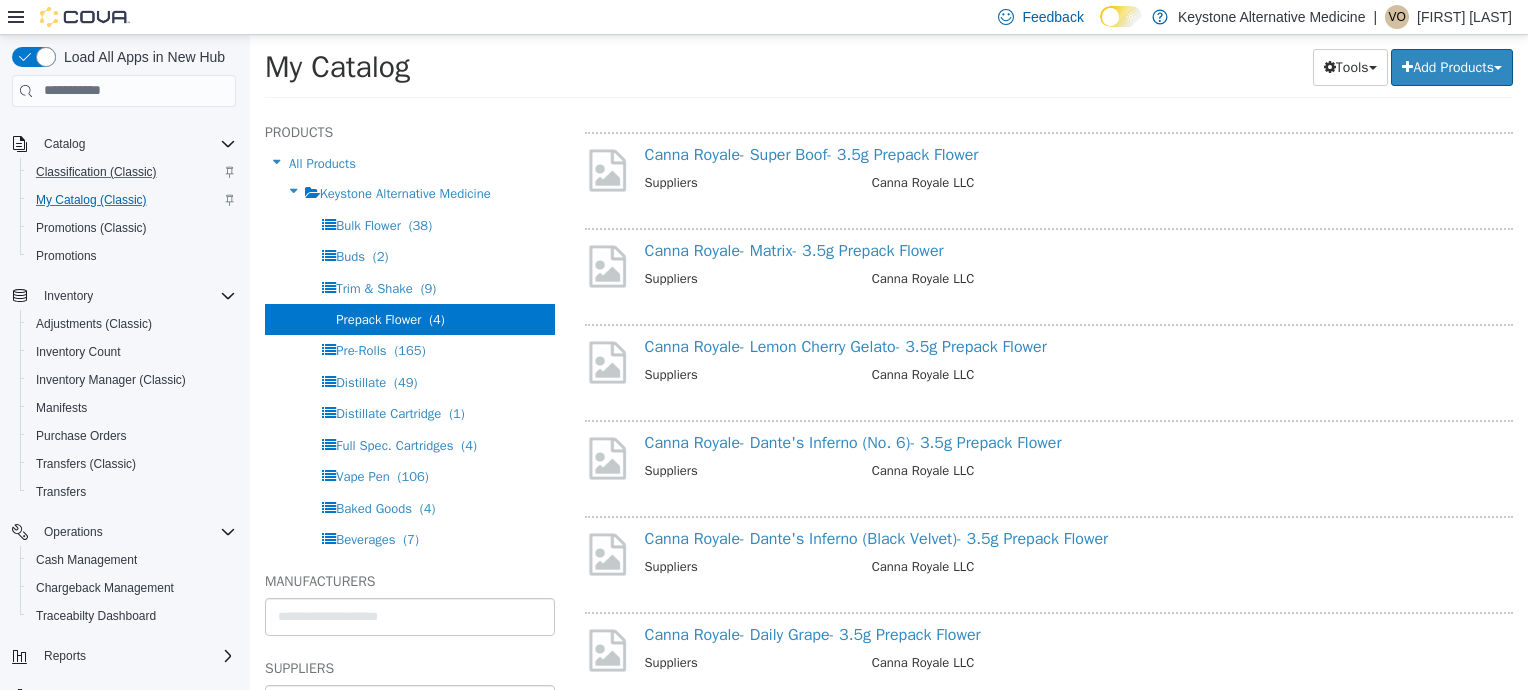 scroll, scrollTop: 481, scrollLeft: 0, axis: vertical 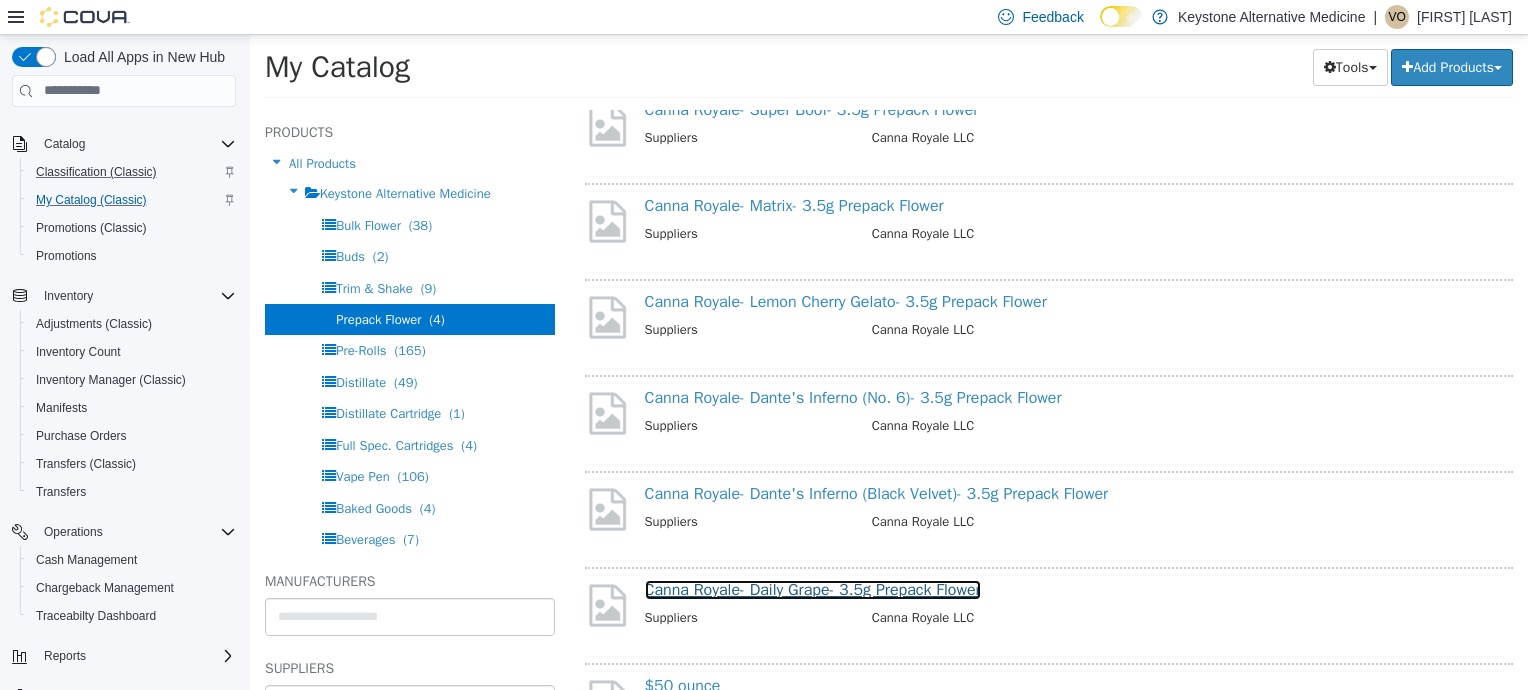 click on "Canna Royale- Daily Grape- 3.5g Prepack Flower" at bounding box center [813, 589] 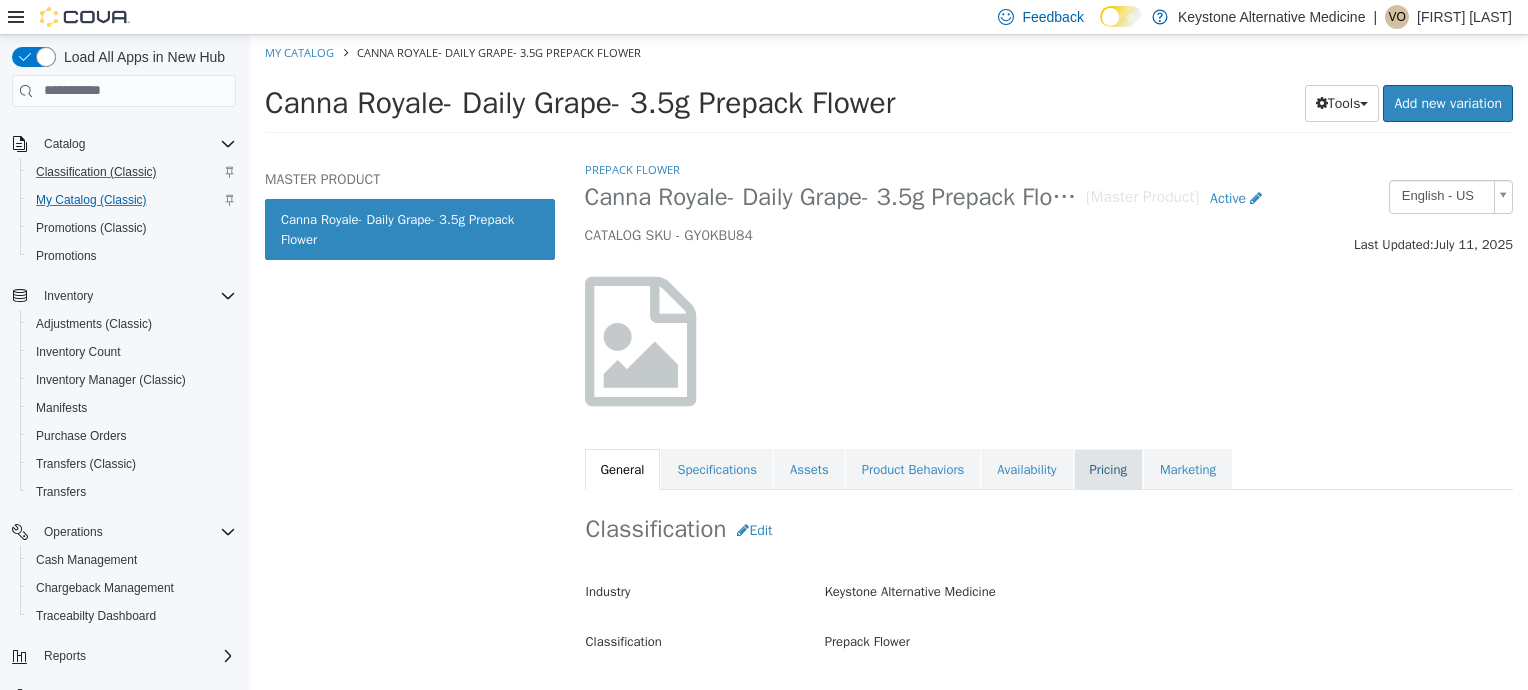 click on "Pricing" at bounding box center (1108, 469) 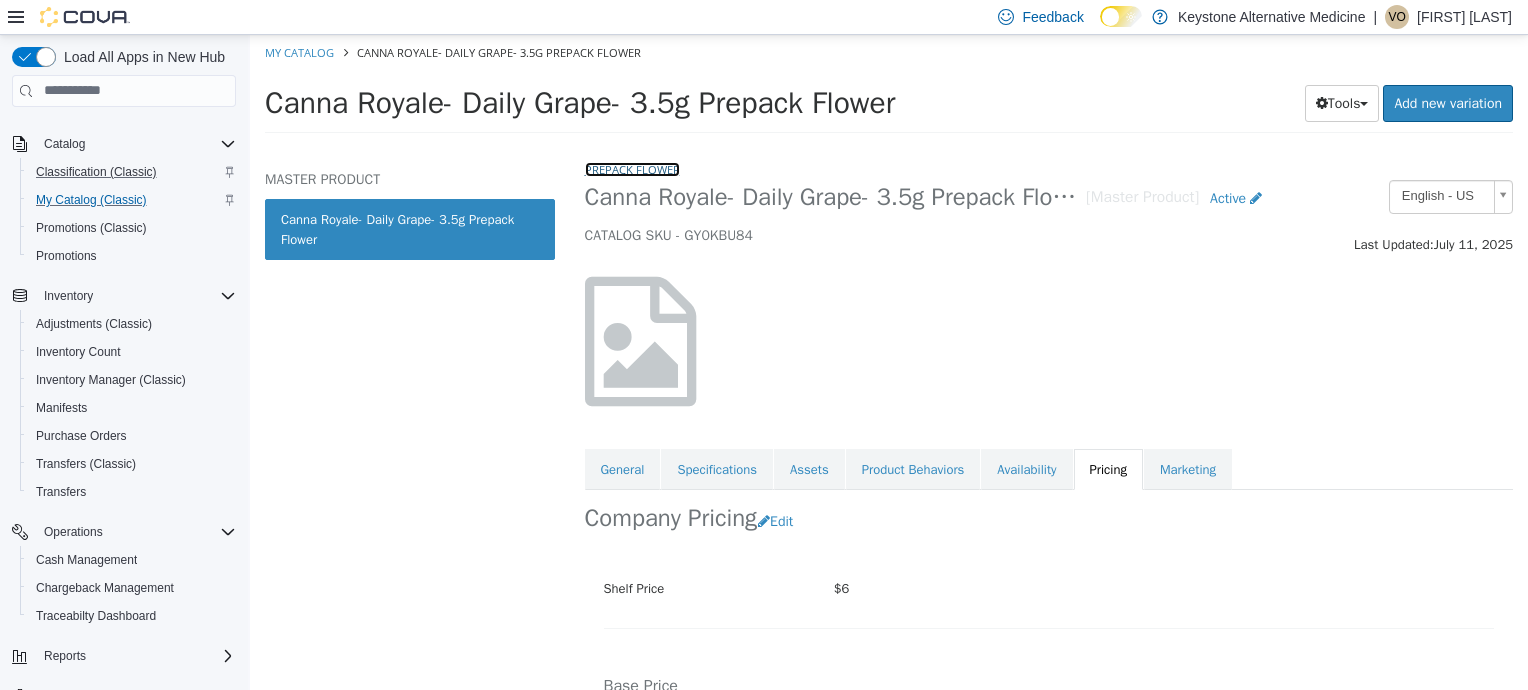 click on "Prepack Flower" at bounding box center (632, 168) 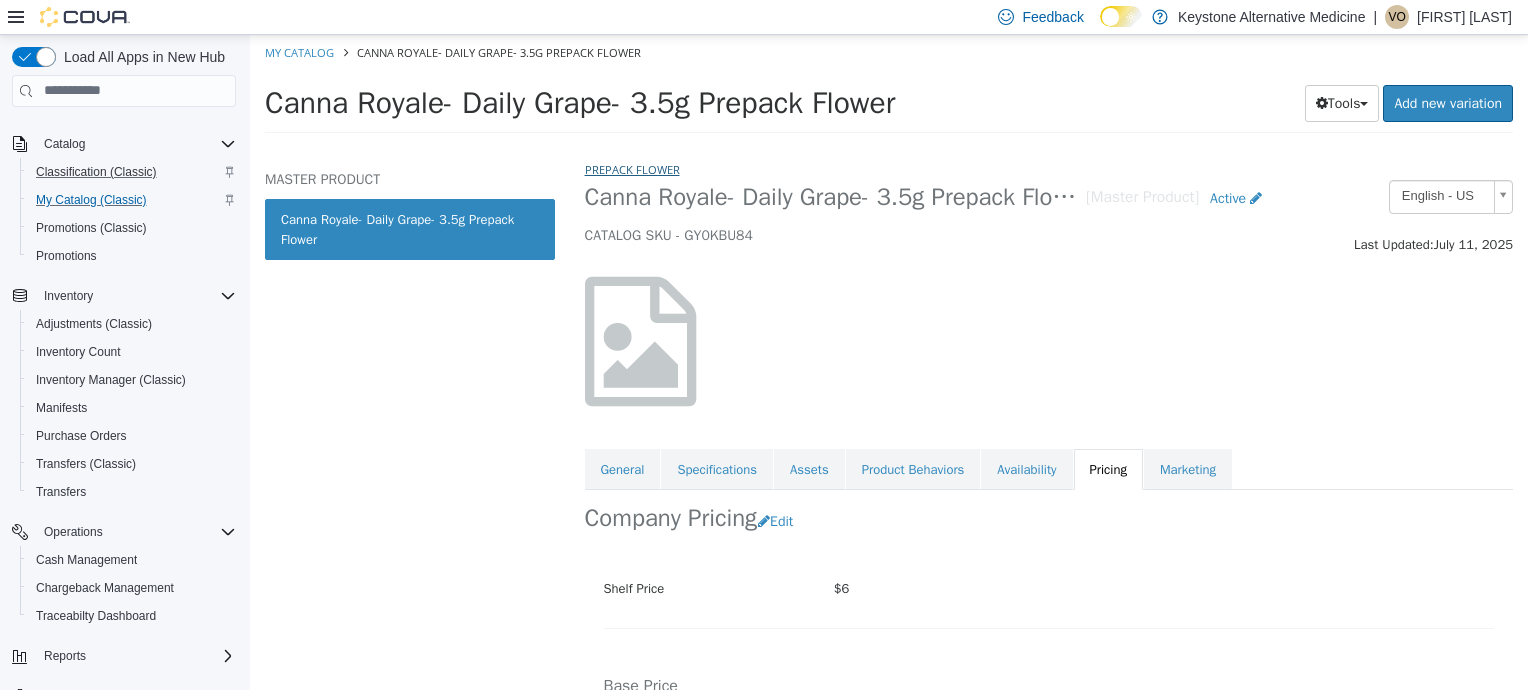 select on "**********" 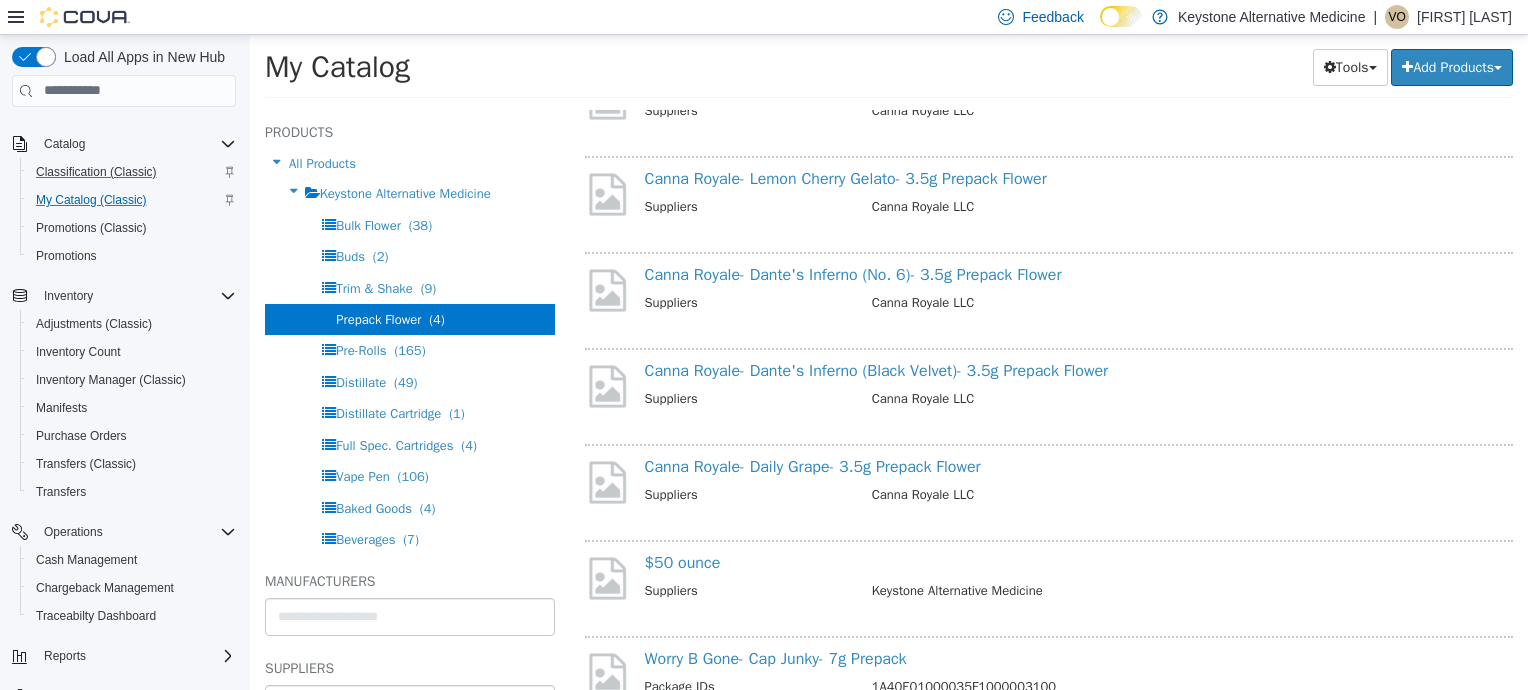 scroll, scrollTop: 0, scrollLeft: 0, axis: both 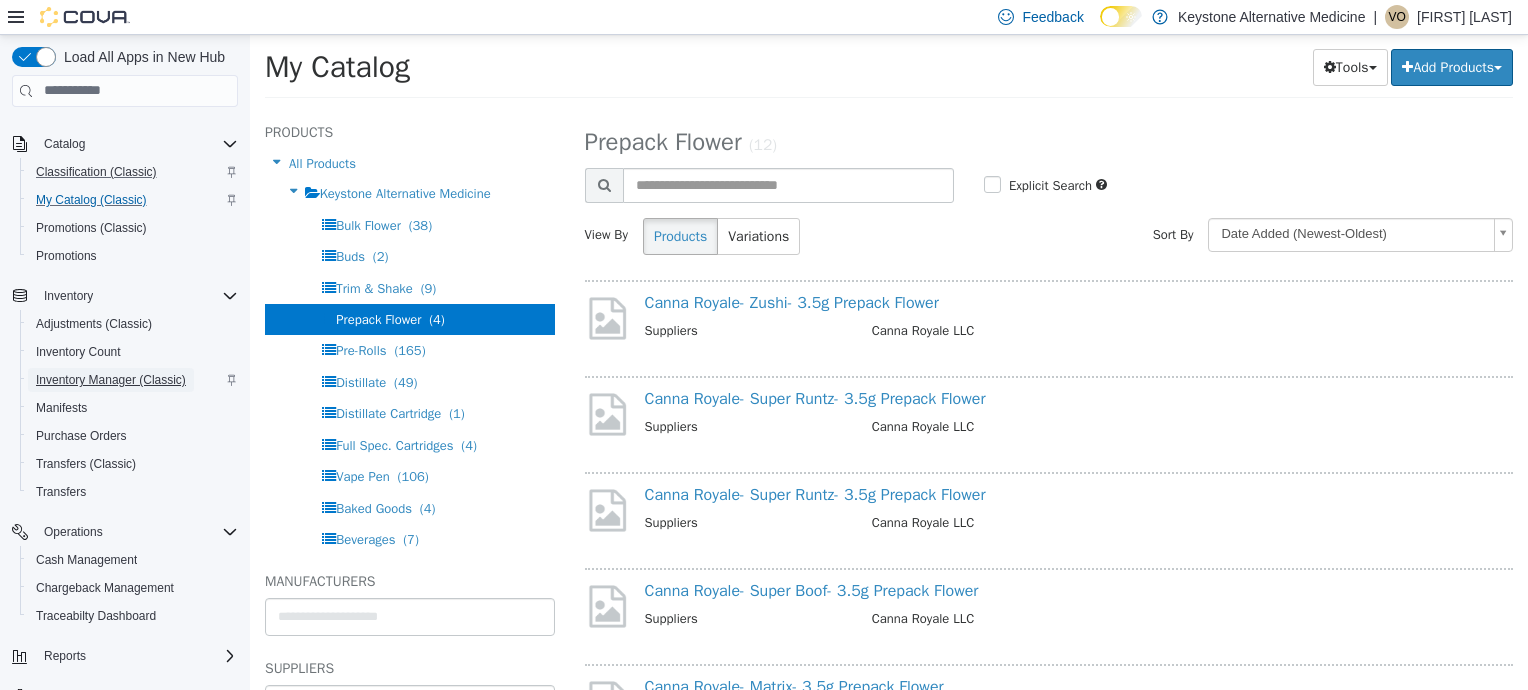click on "Inventory Manager (Classic)" at bounding box center (111, 380) 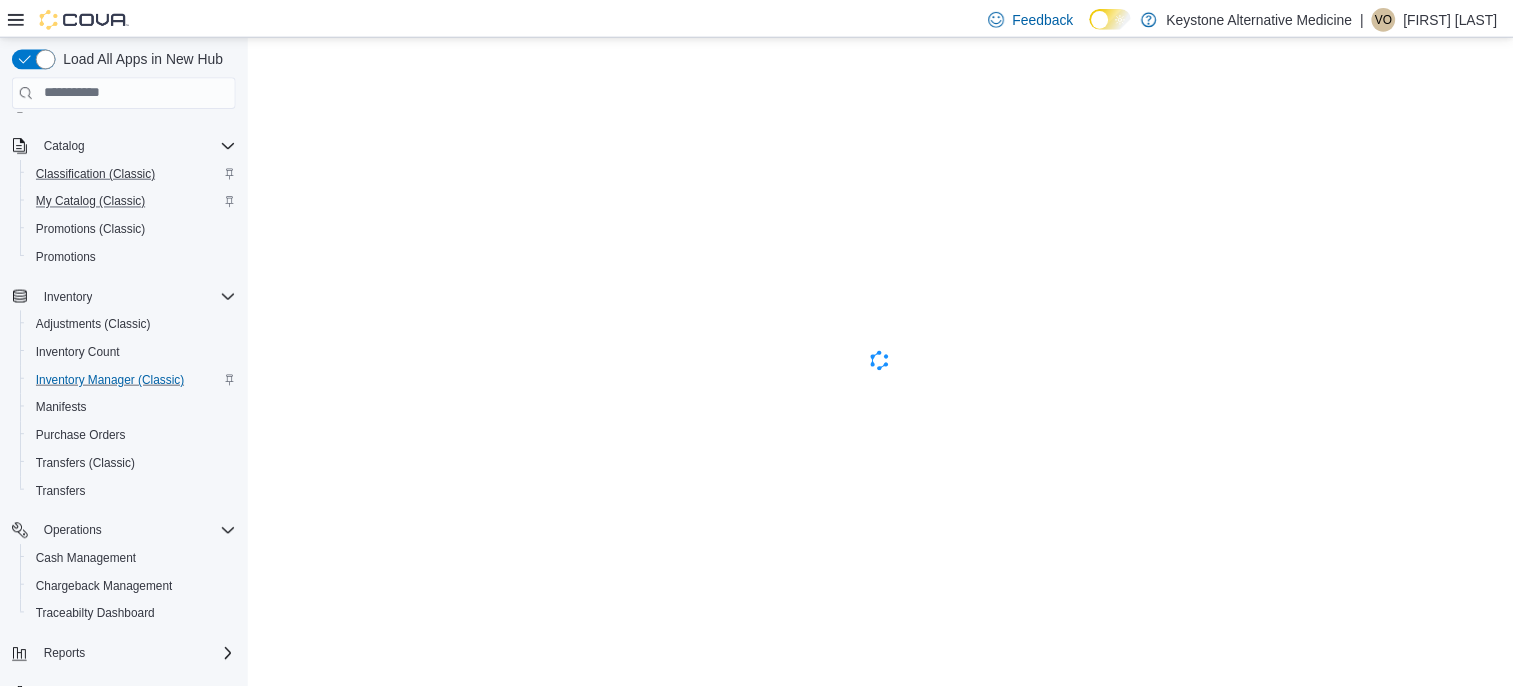 scroll, scrollTop: 0, scrollLeft: 0, axis: both 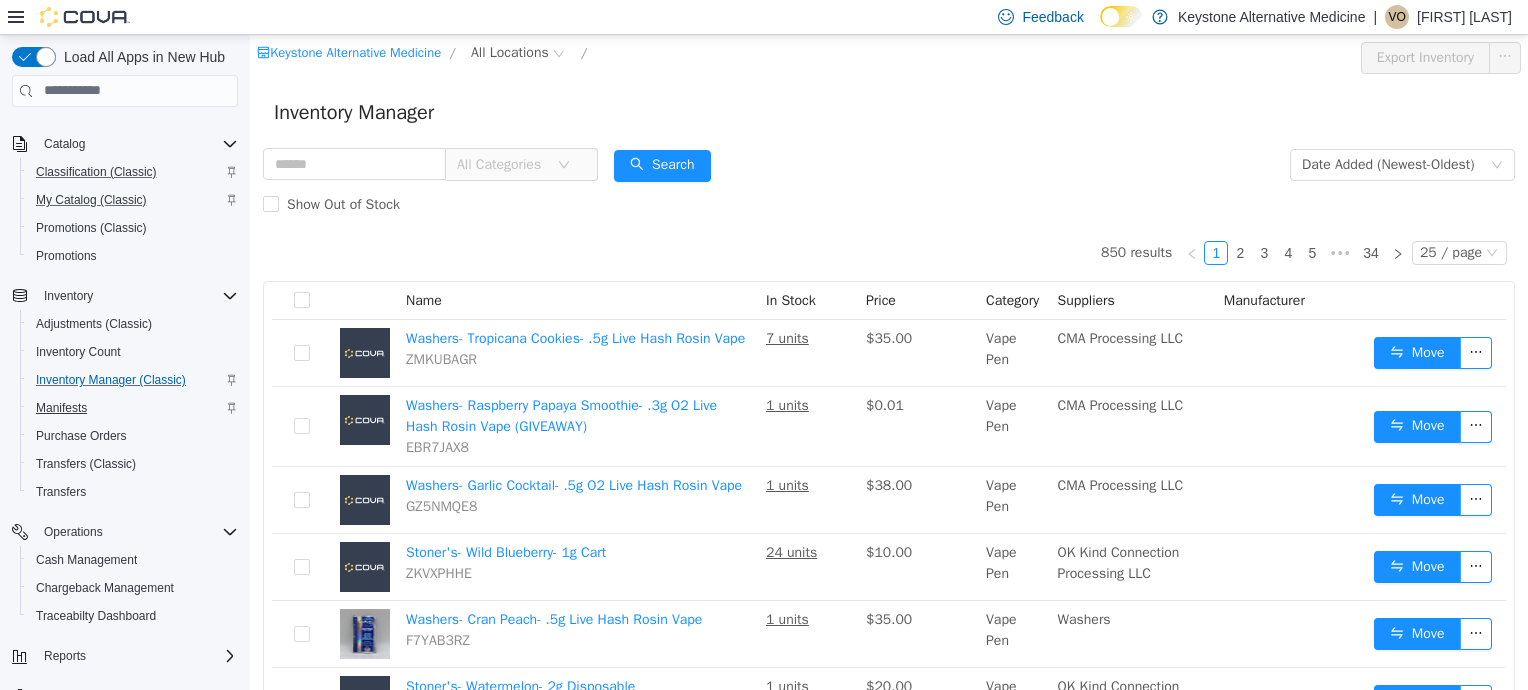 click on "Manifests" at bounding box center (61, 408) 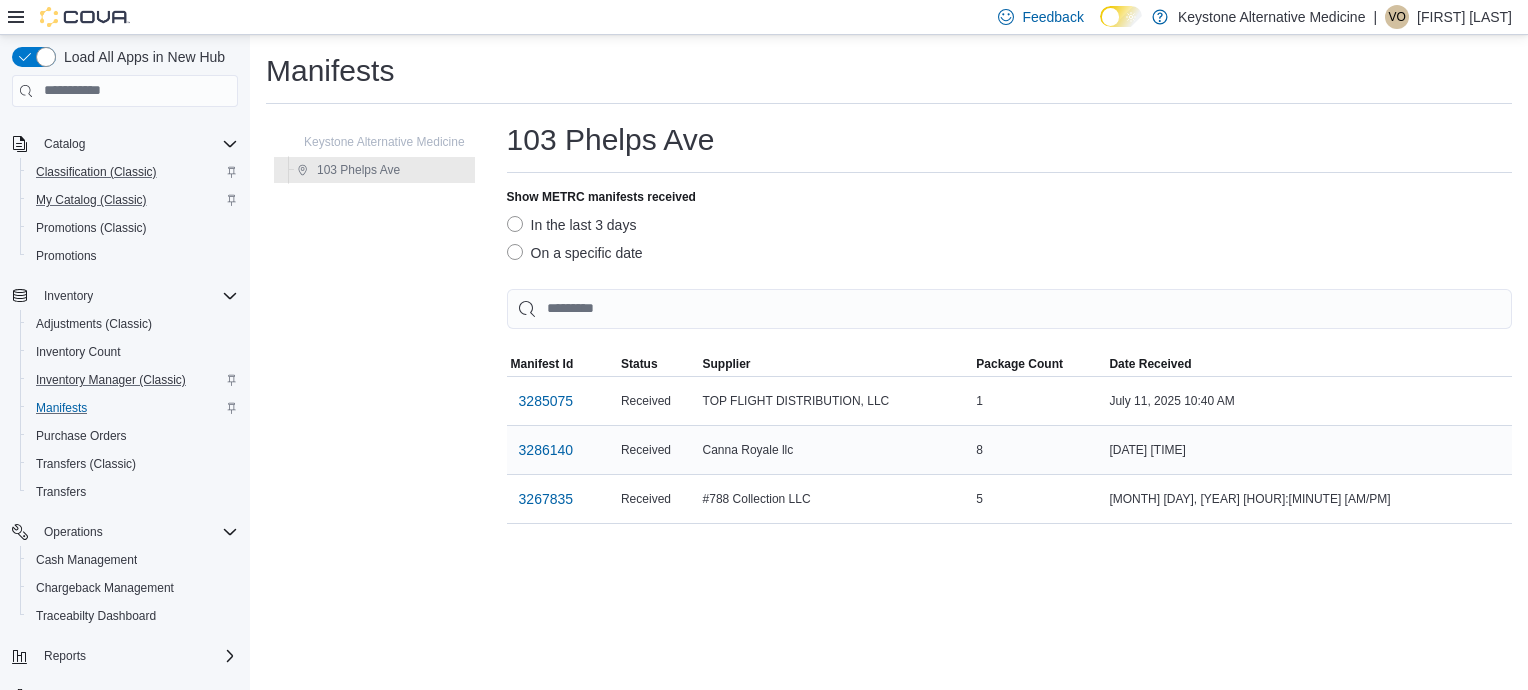 click on "Received" at bounding box center [658, 450] 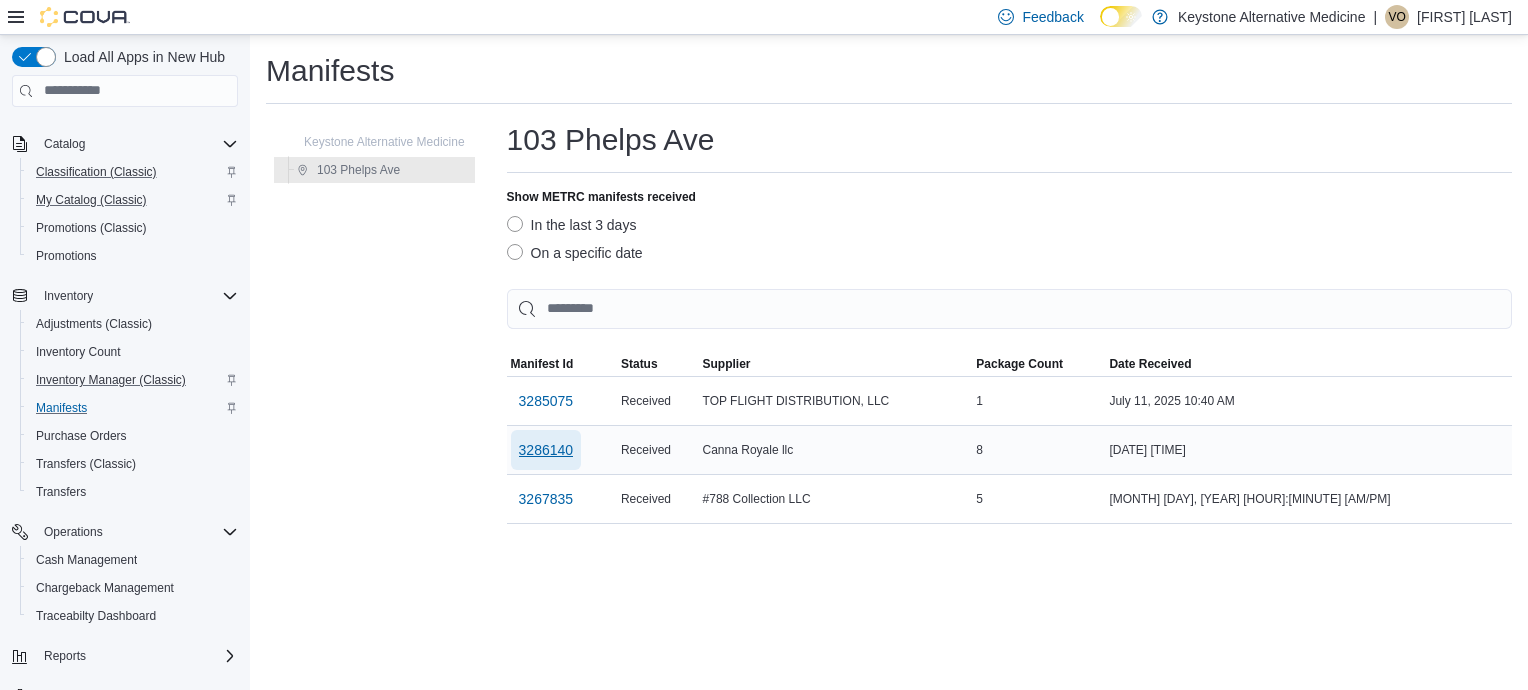 click on "3286140" at bounding box center [546, 450] 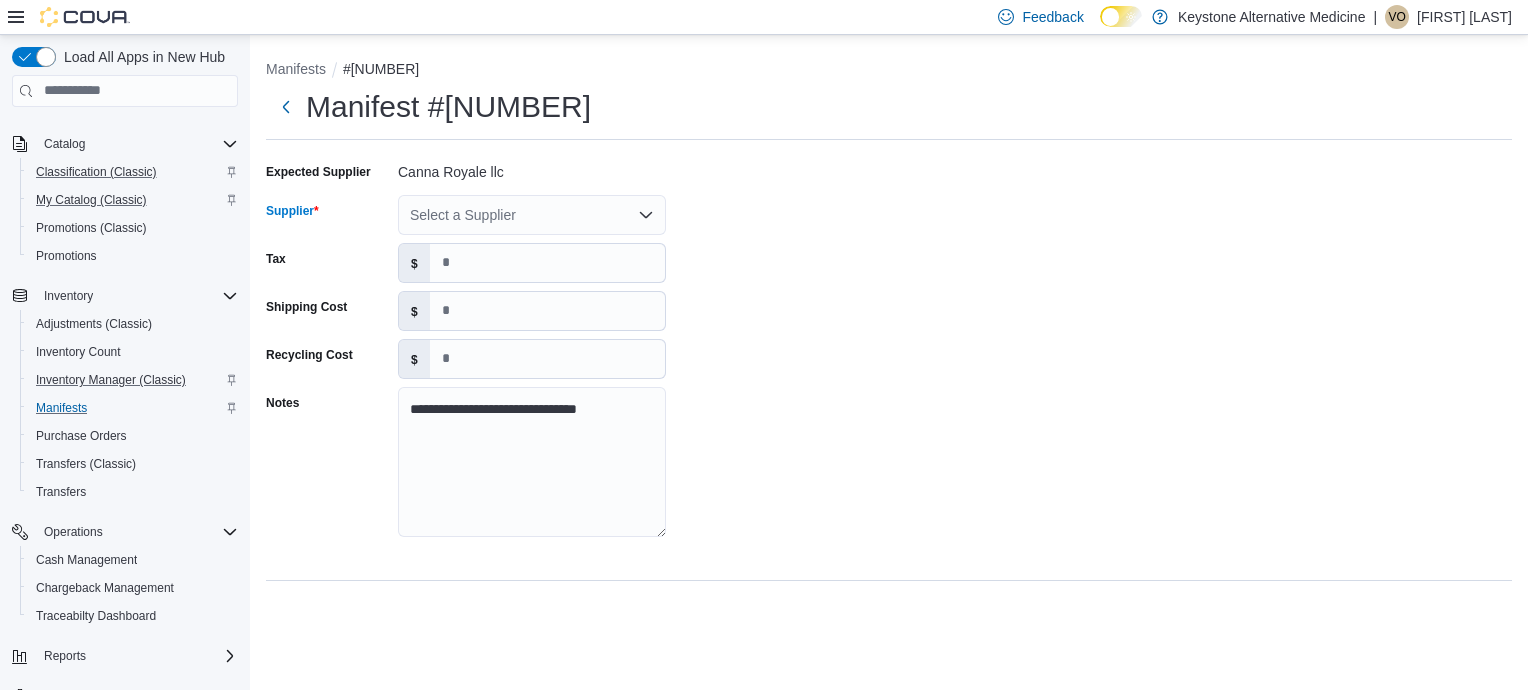 click on "Select a Supplier" at bounding box center [532, 215] 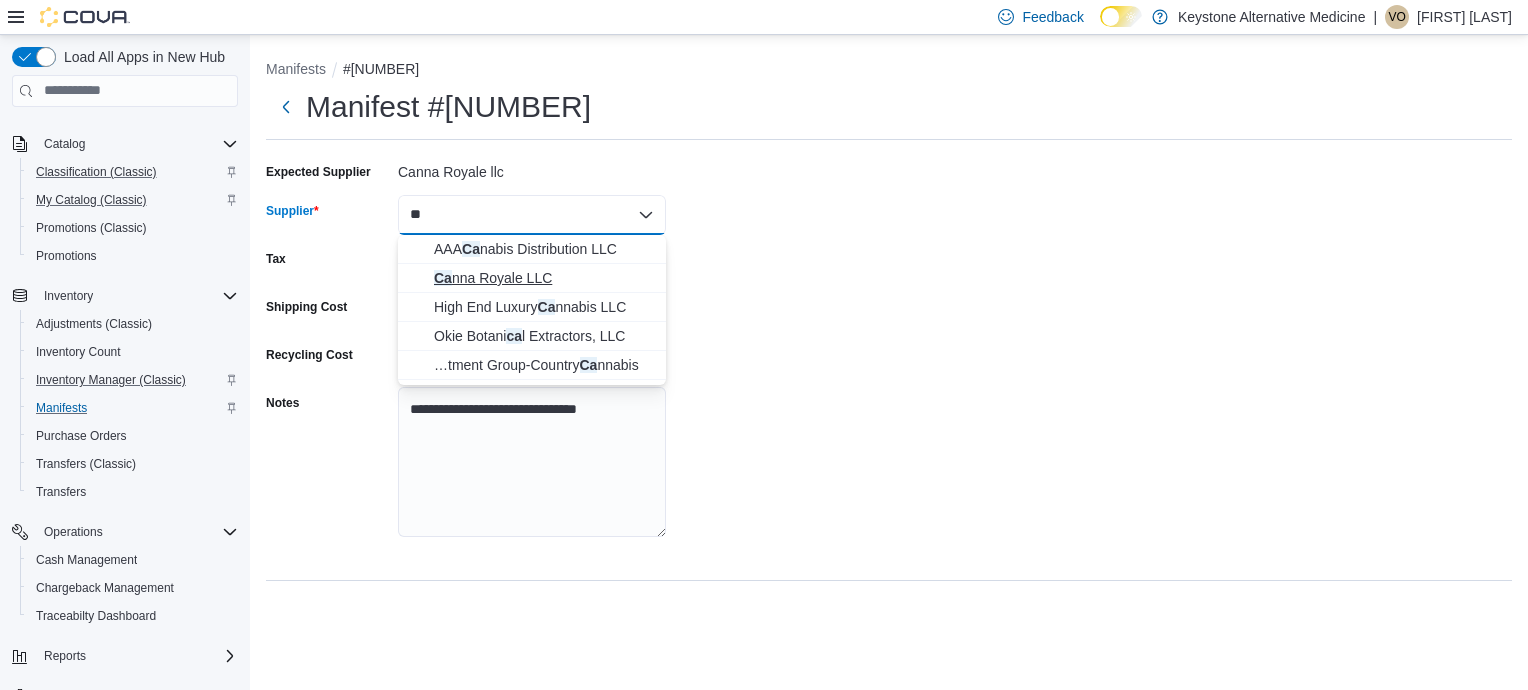 type on "**" 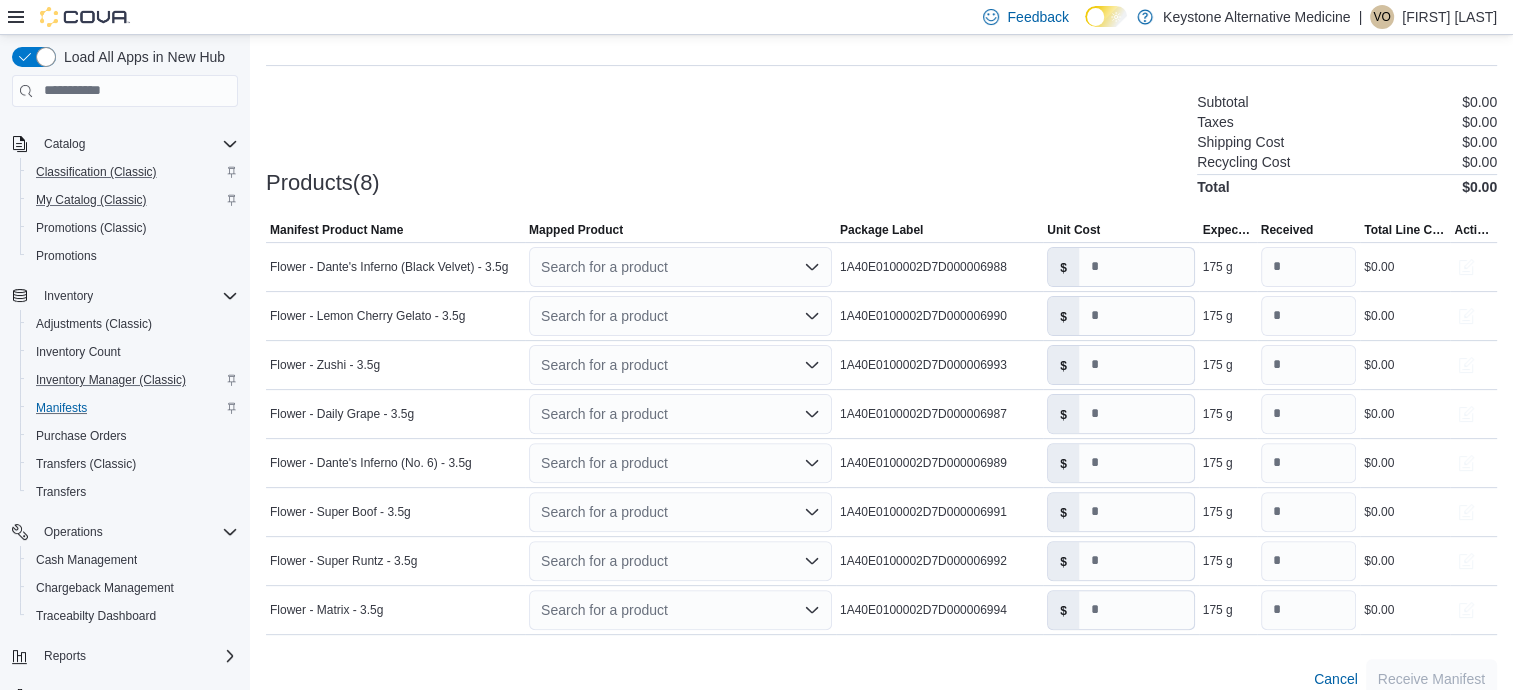 scroll, scrollTop: 537, scrollLeft: 0, axis: vertical 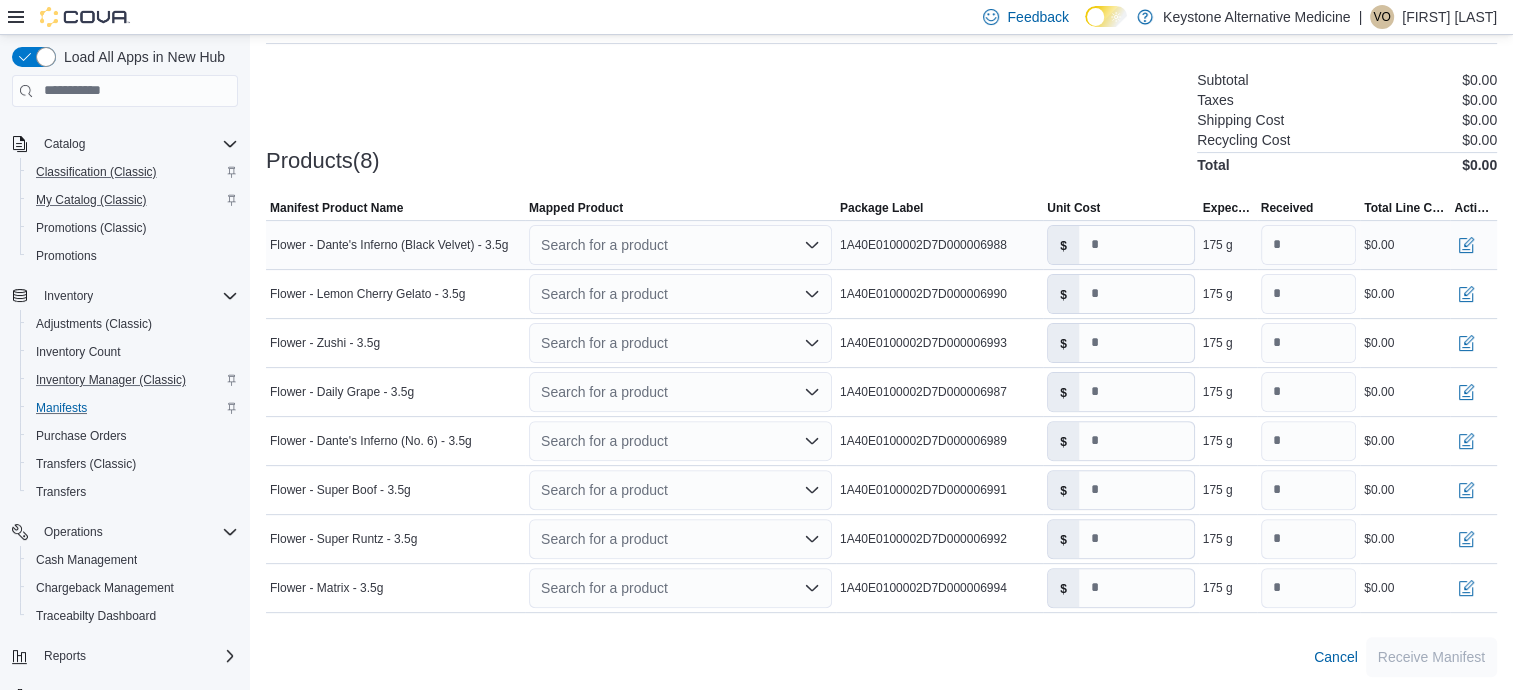click 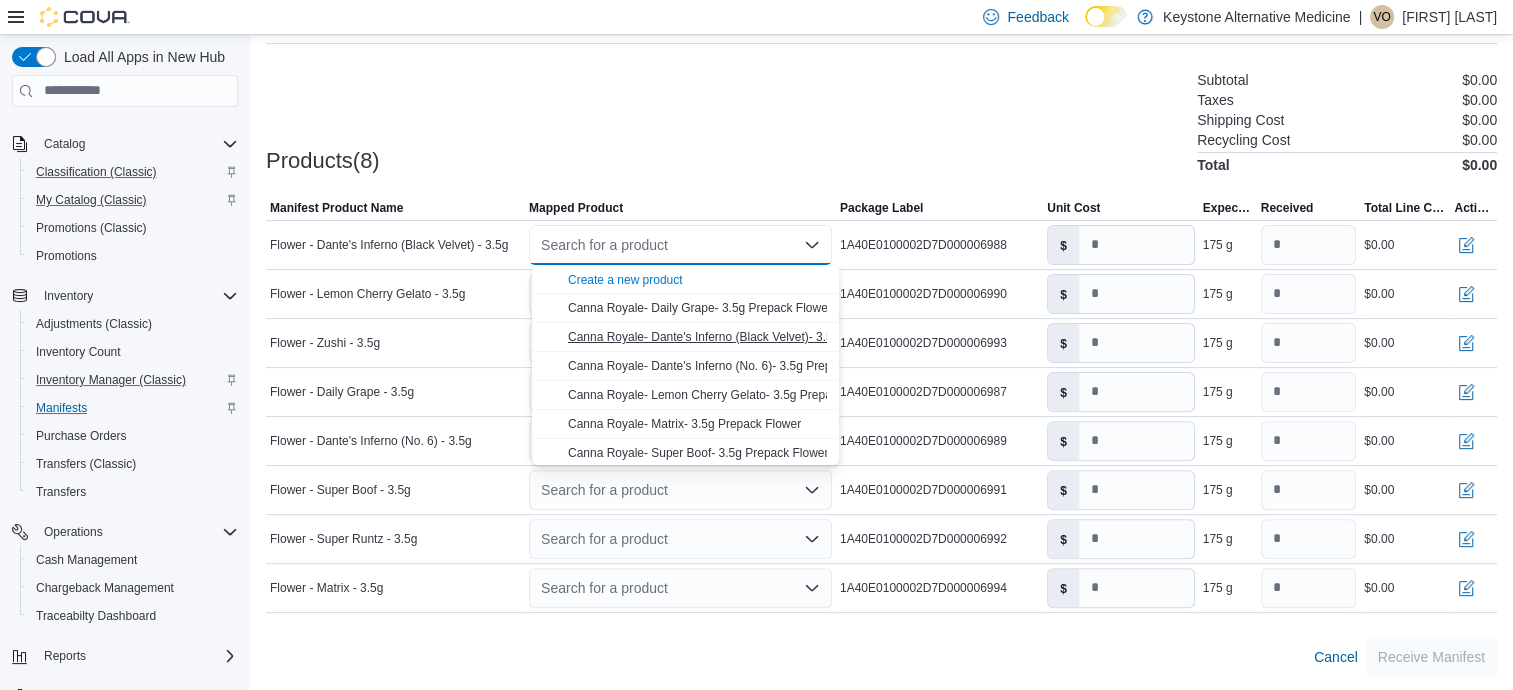 click on "Canna Royale- Dante's Inferno (Black Velvet)- 3.5g Prepack Flower" at bounding box center (747, 337) 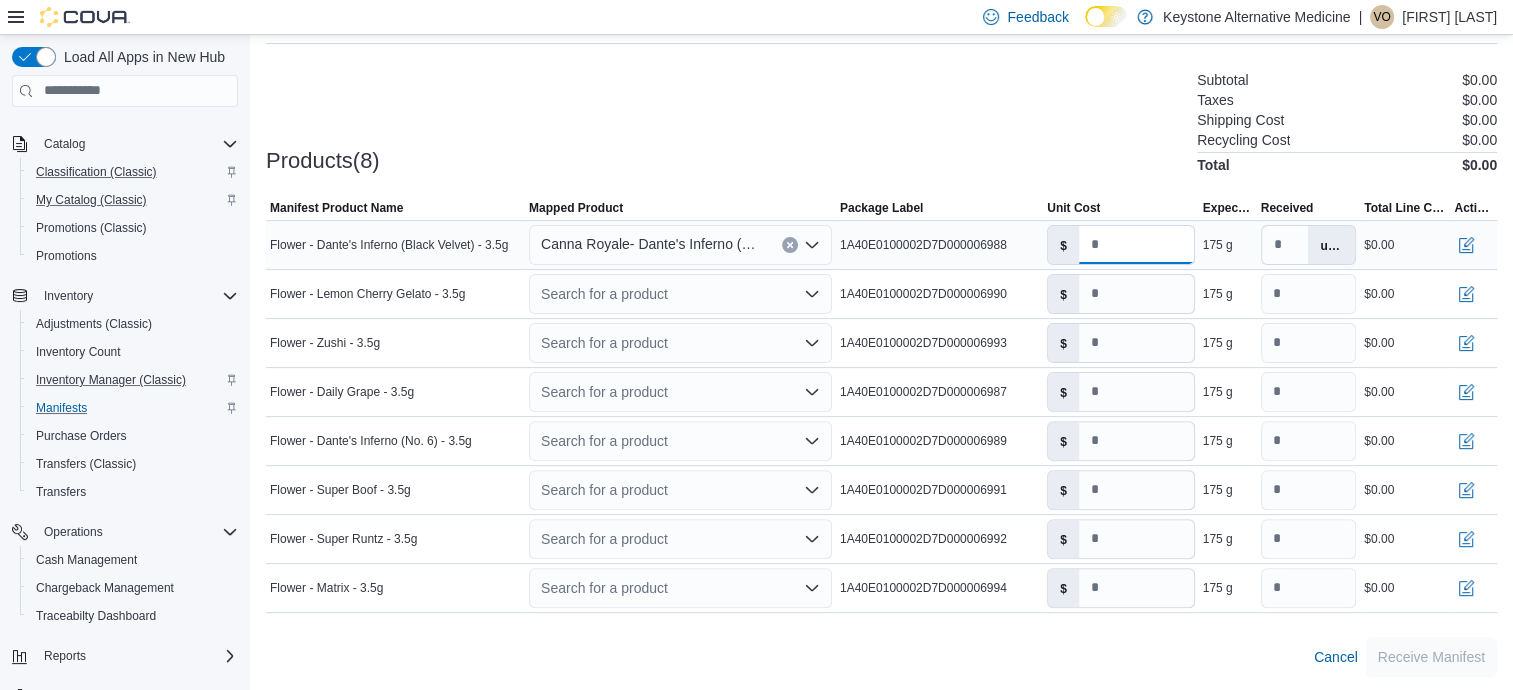 click on "*" at bounding box center [1136, 245] 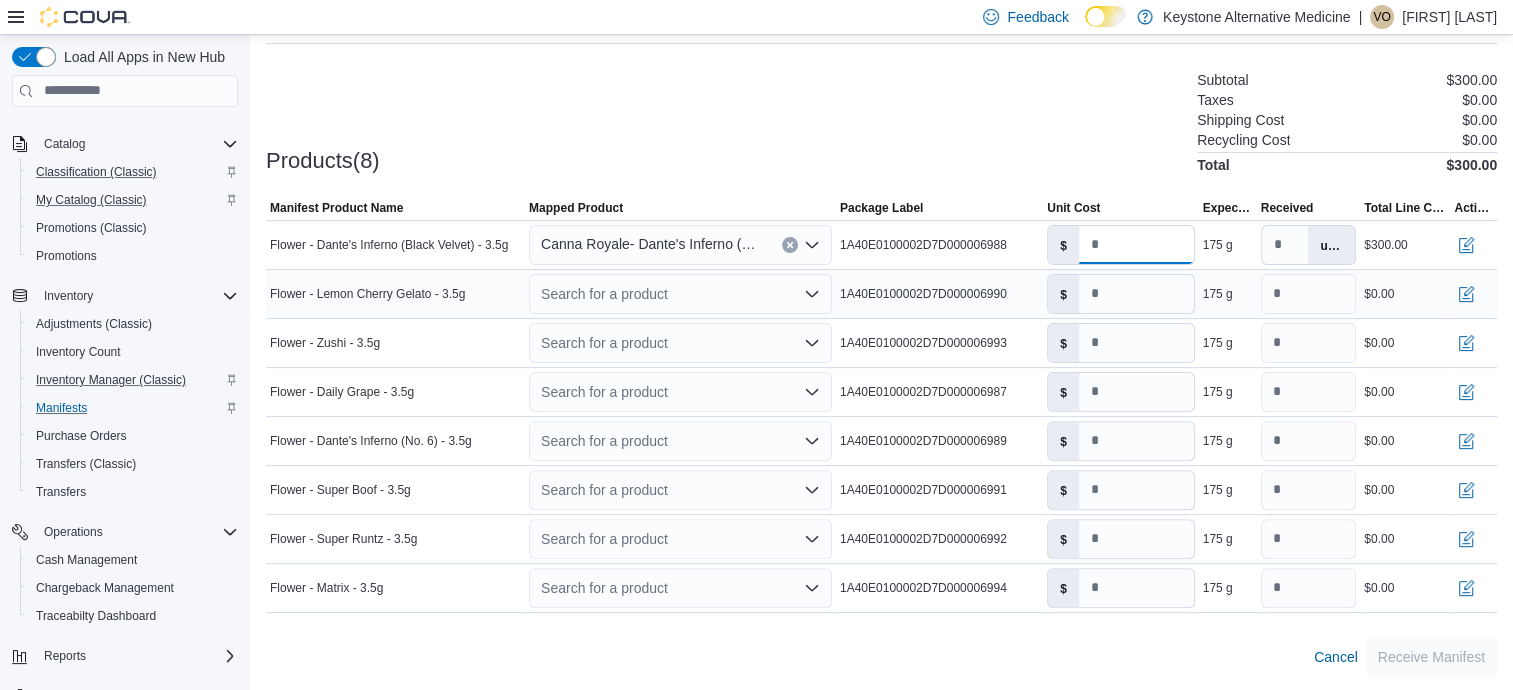 type on "*" 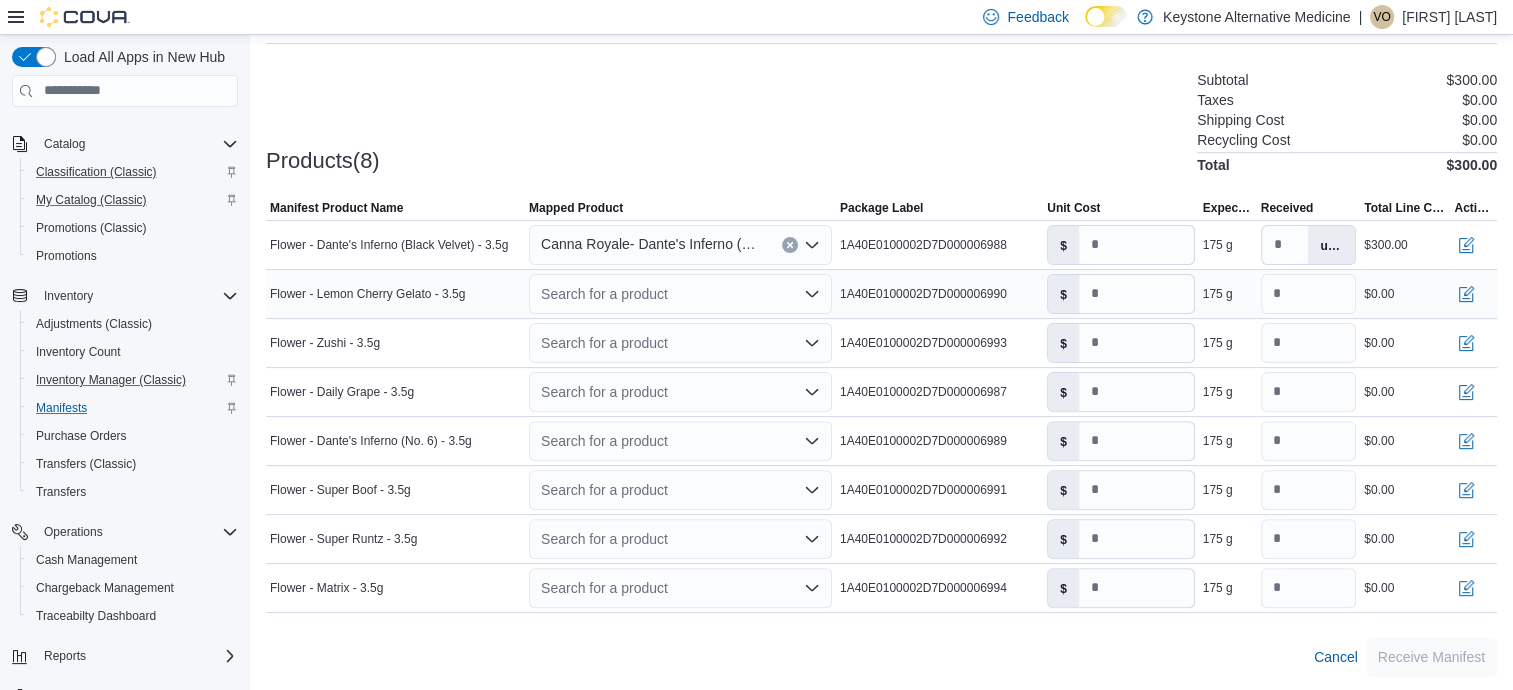 click on "Search for a product" at bounding box center (680, 294) 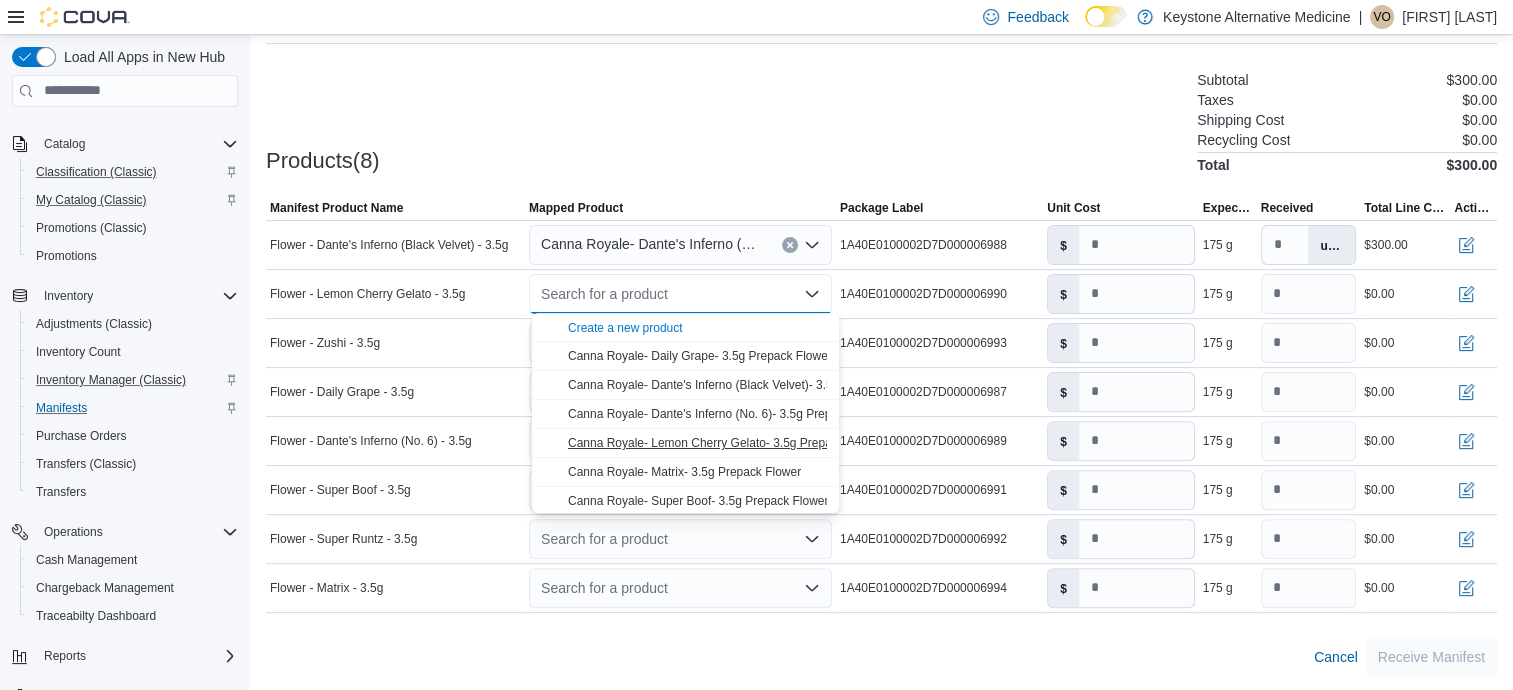 click on "Canna Royale- Lemon Cherry Gelato- 3.5g Prepack Flower" at bounding box center (725, 443) 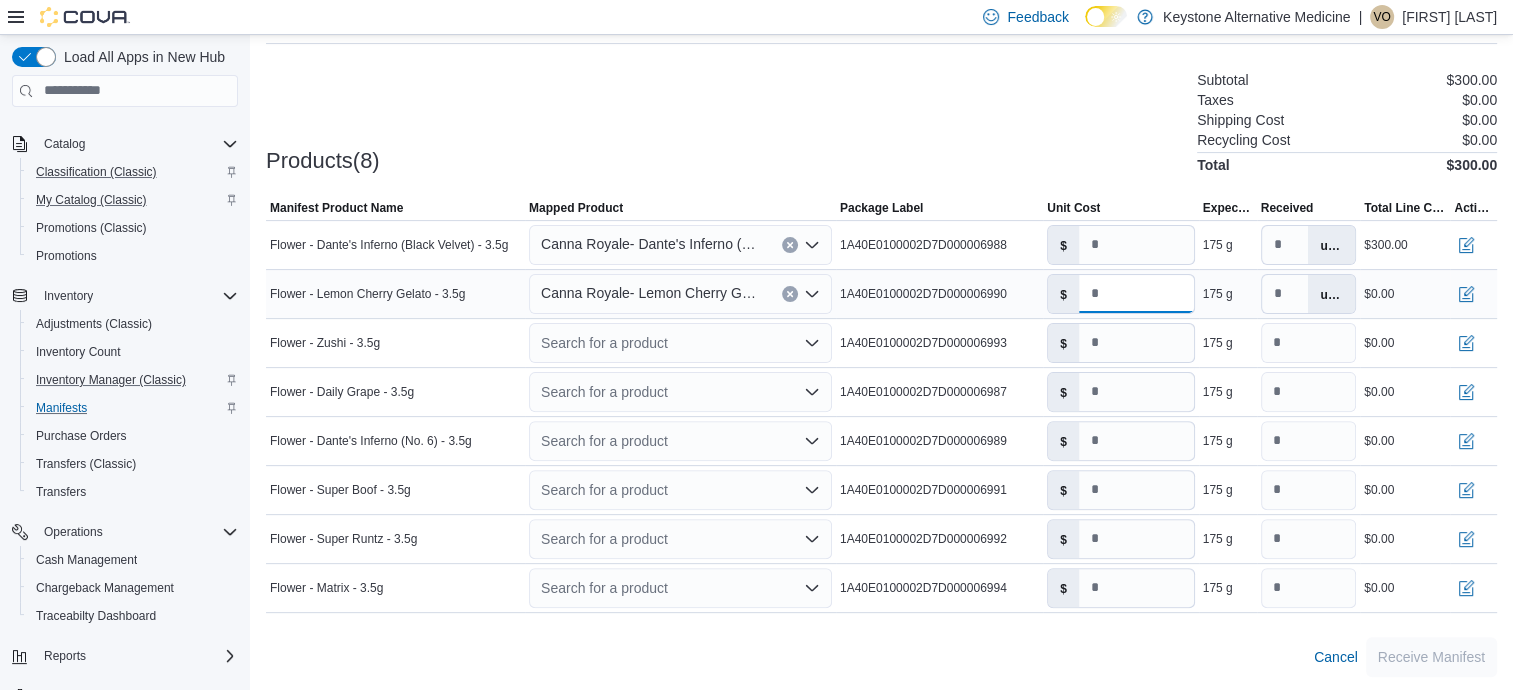 click on "*" at bounding box center (1136, 294) 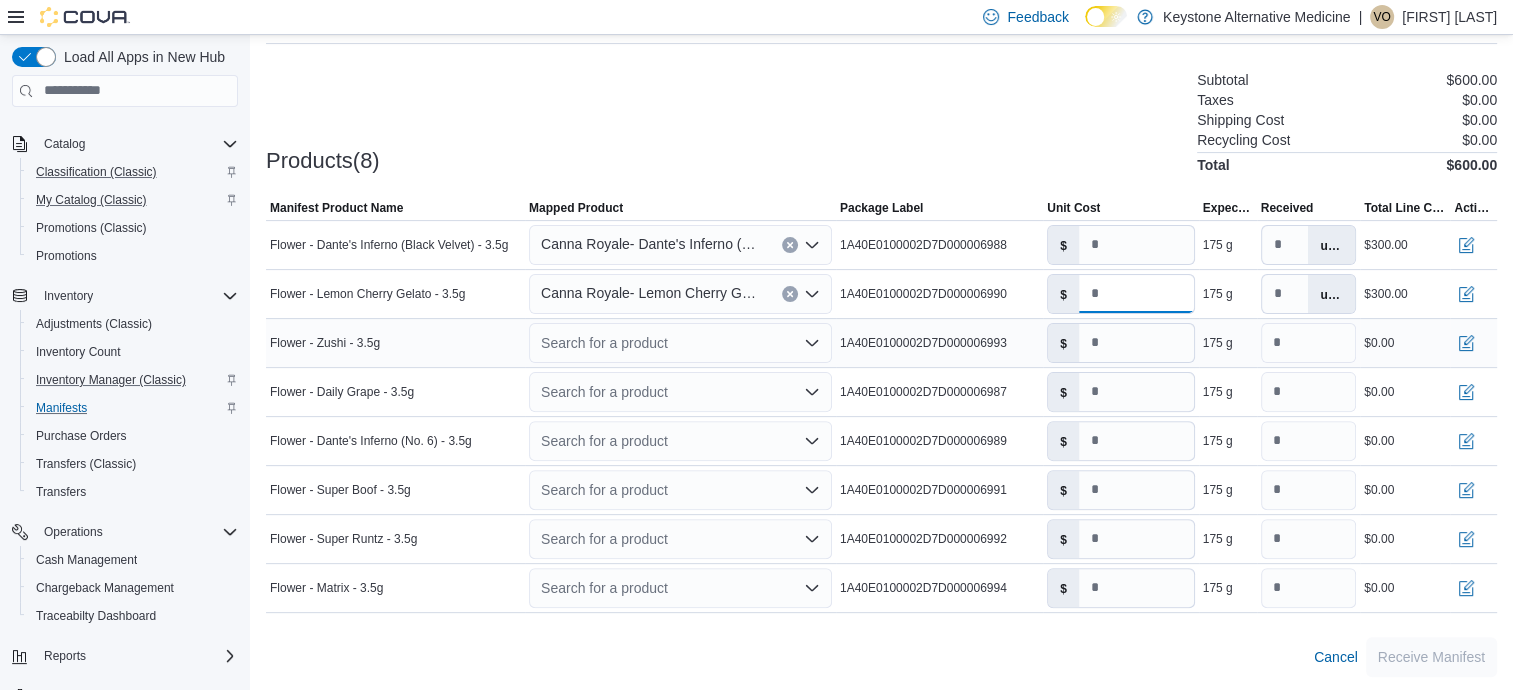 type on "*" 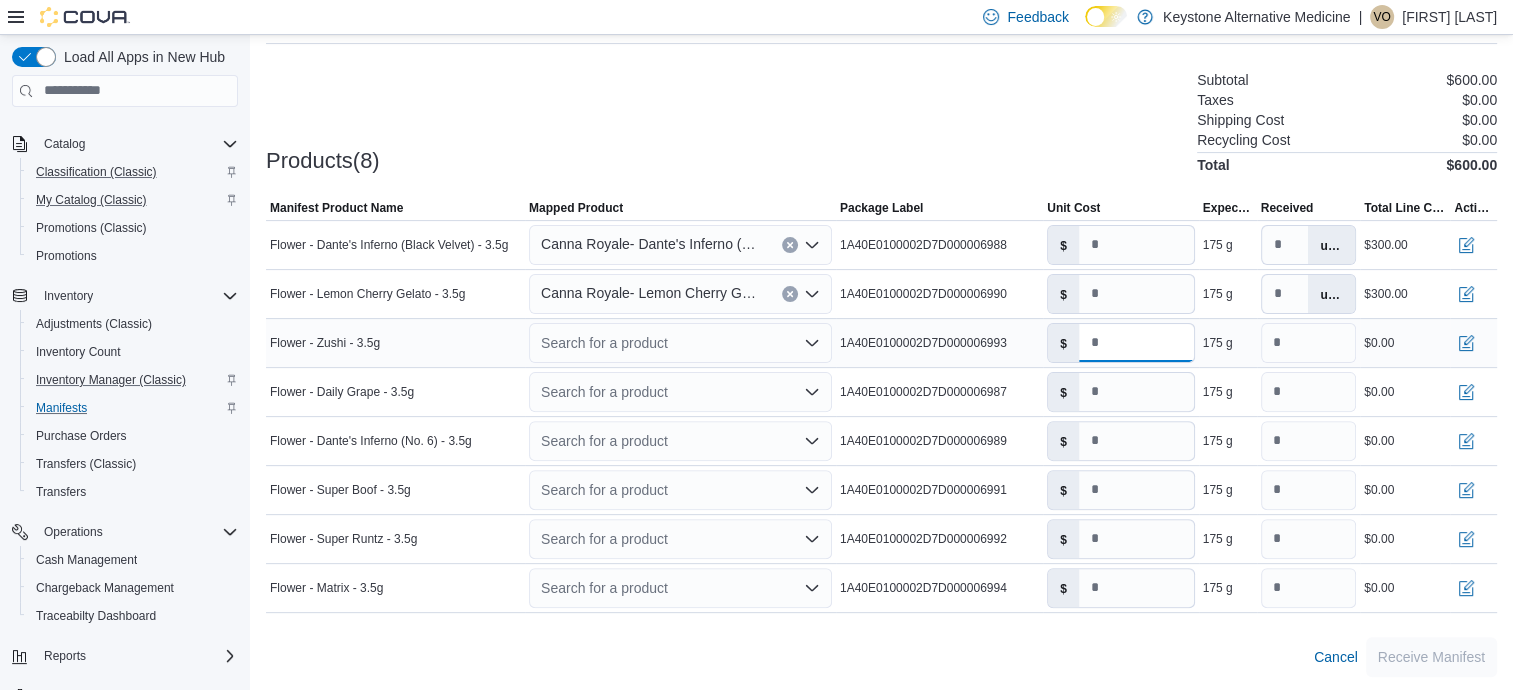 click on "*" at bounding box center (1136, 343) 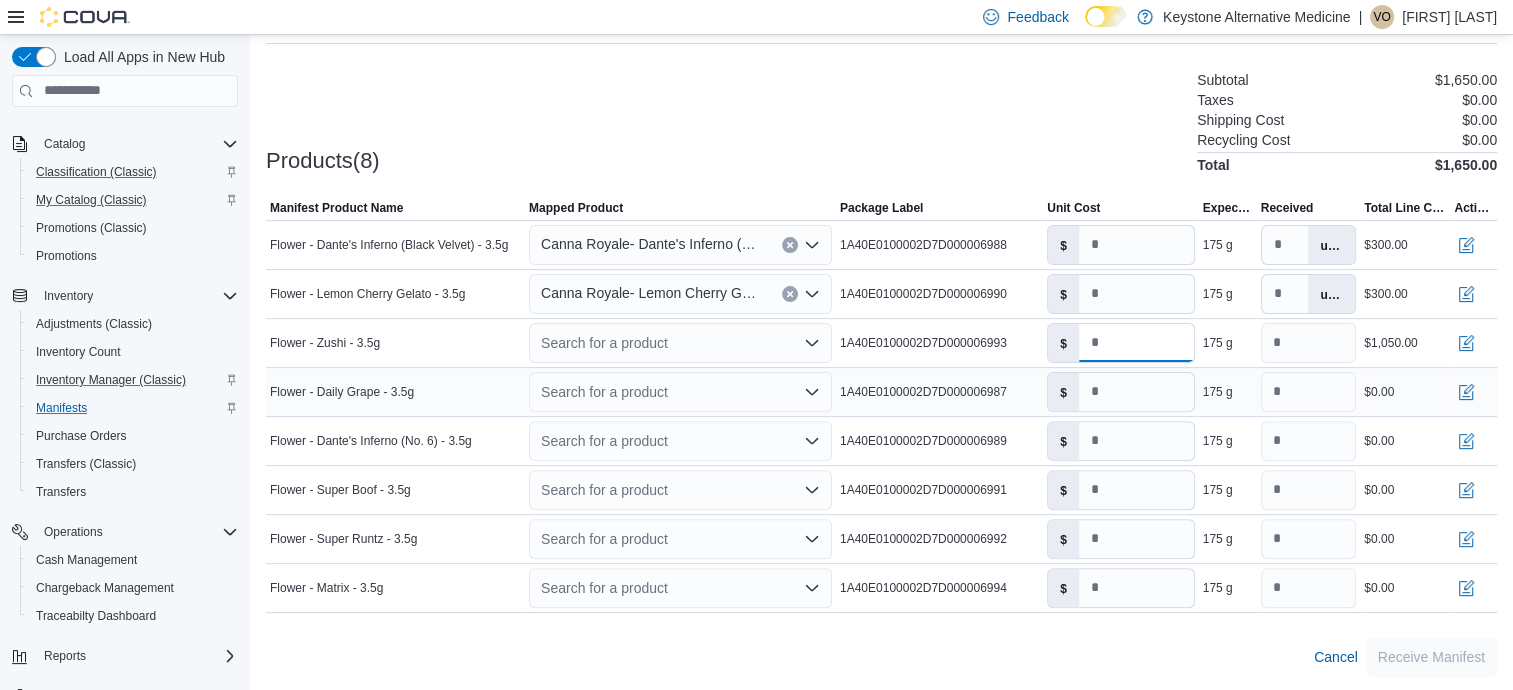type on "*" 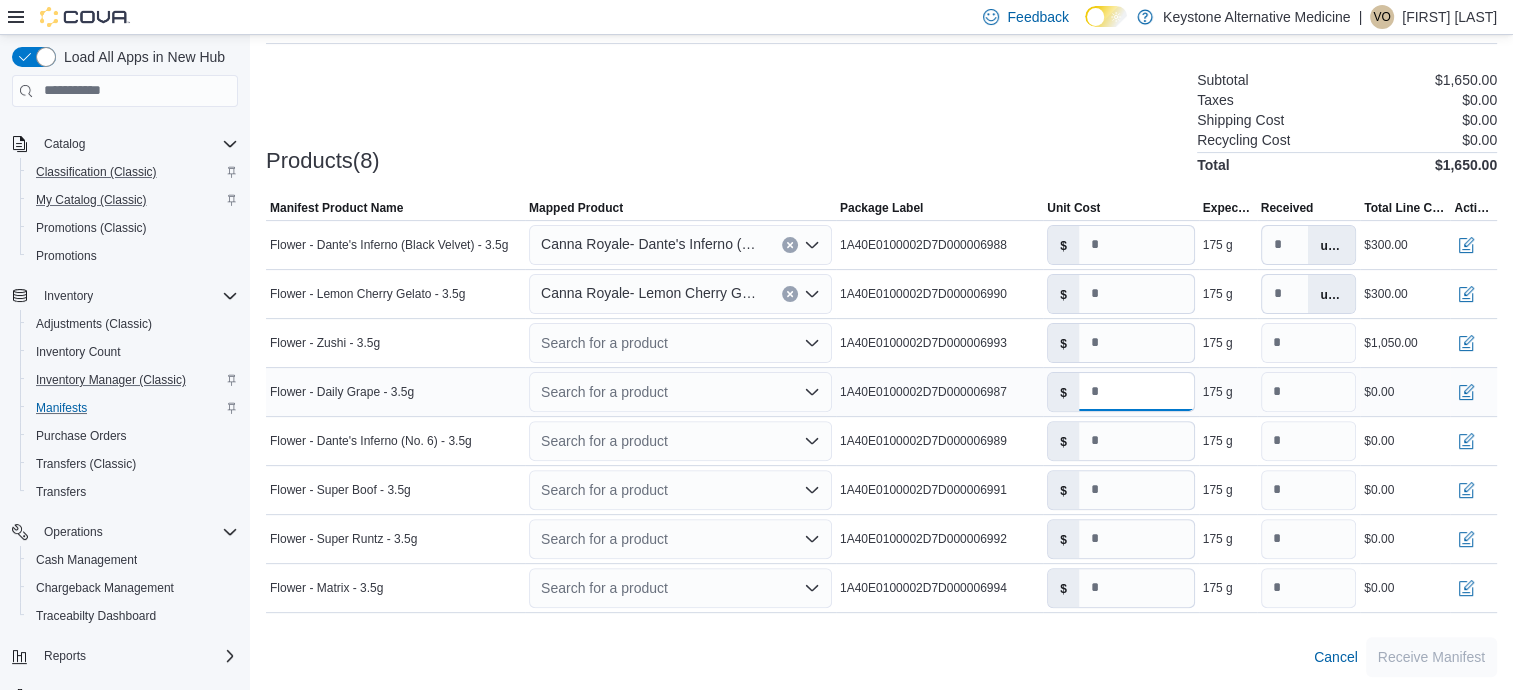 click on "*" at bounding box center [1136, 392] 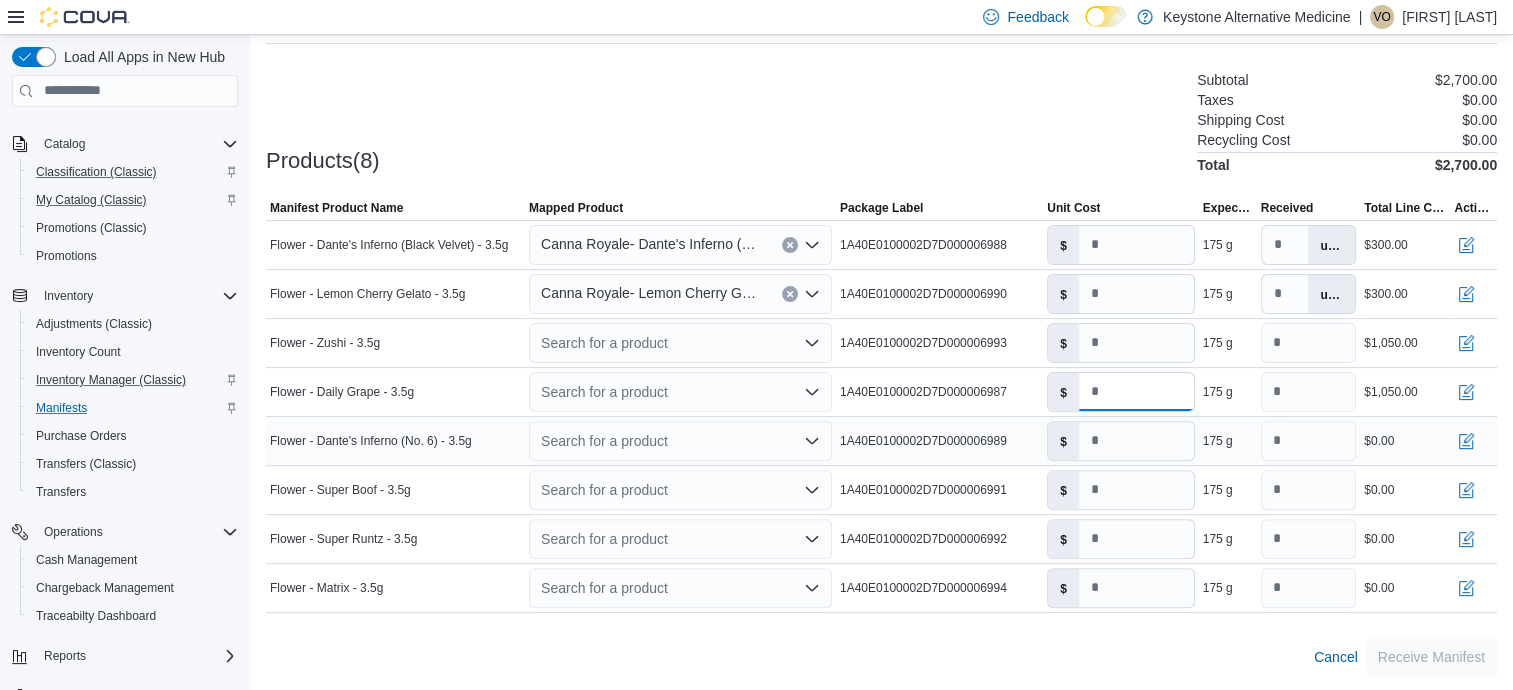 type on "*" 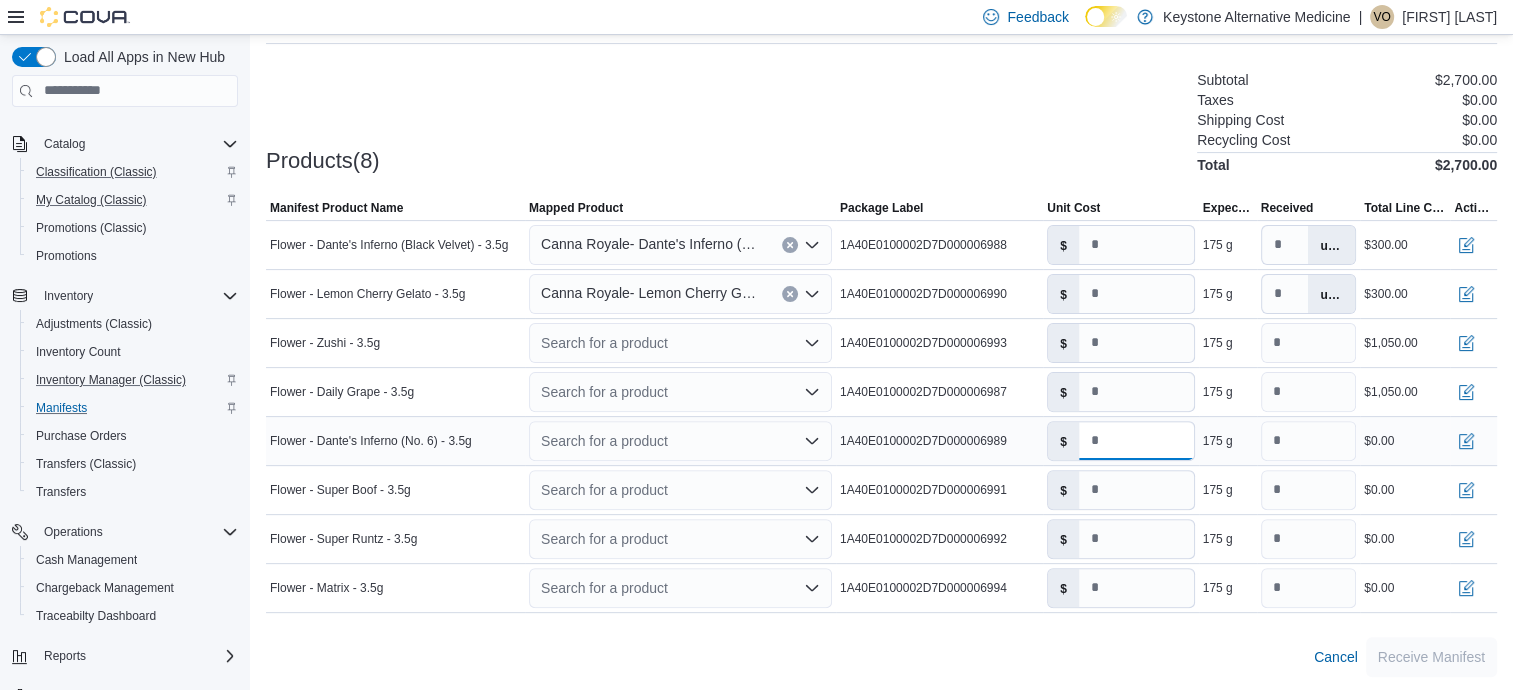 click on "*" at bounding box center (1136, 441) 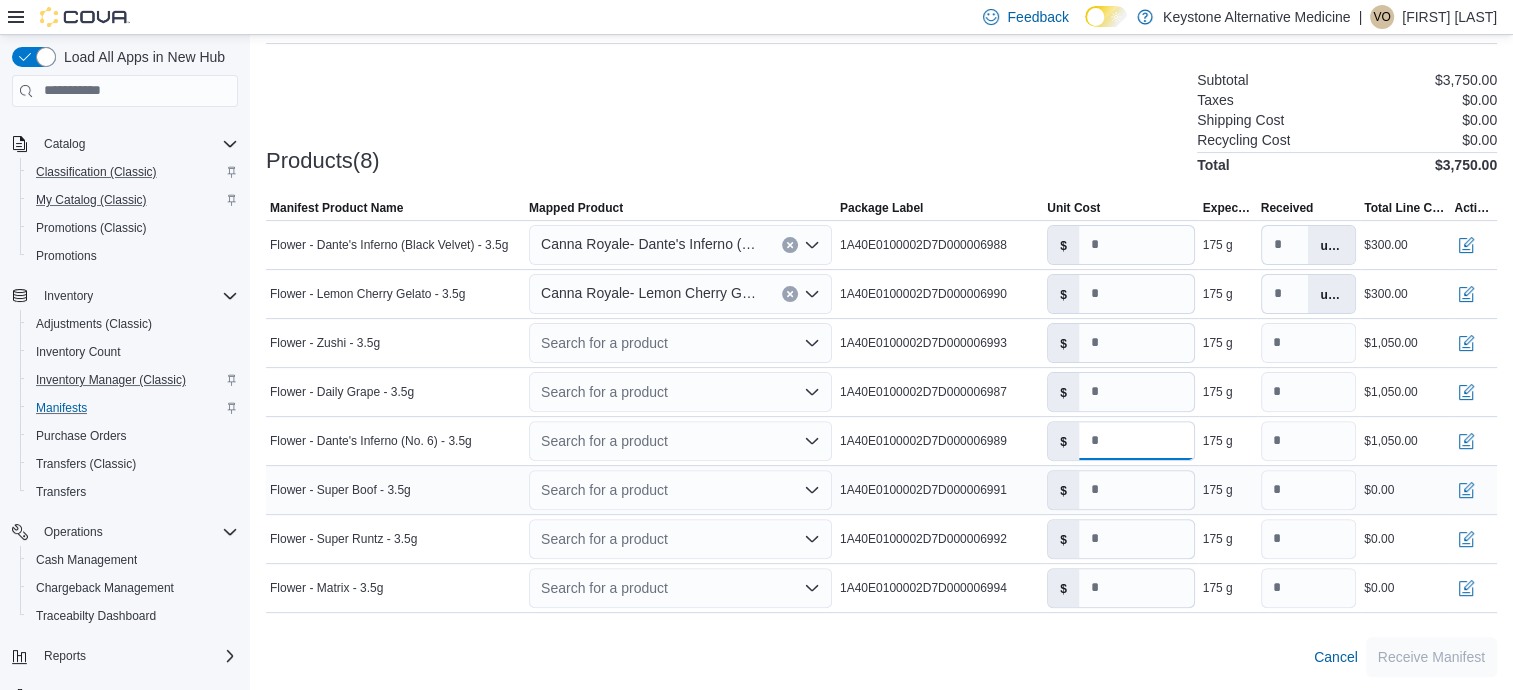 type on "*" 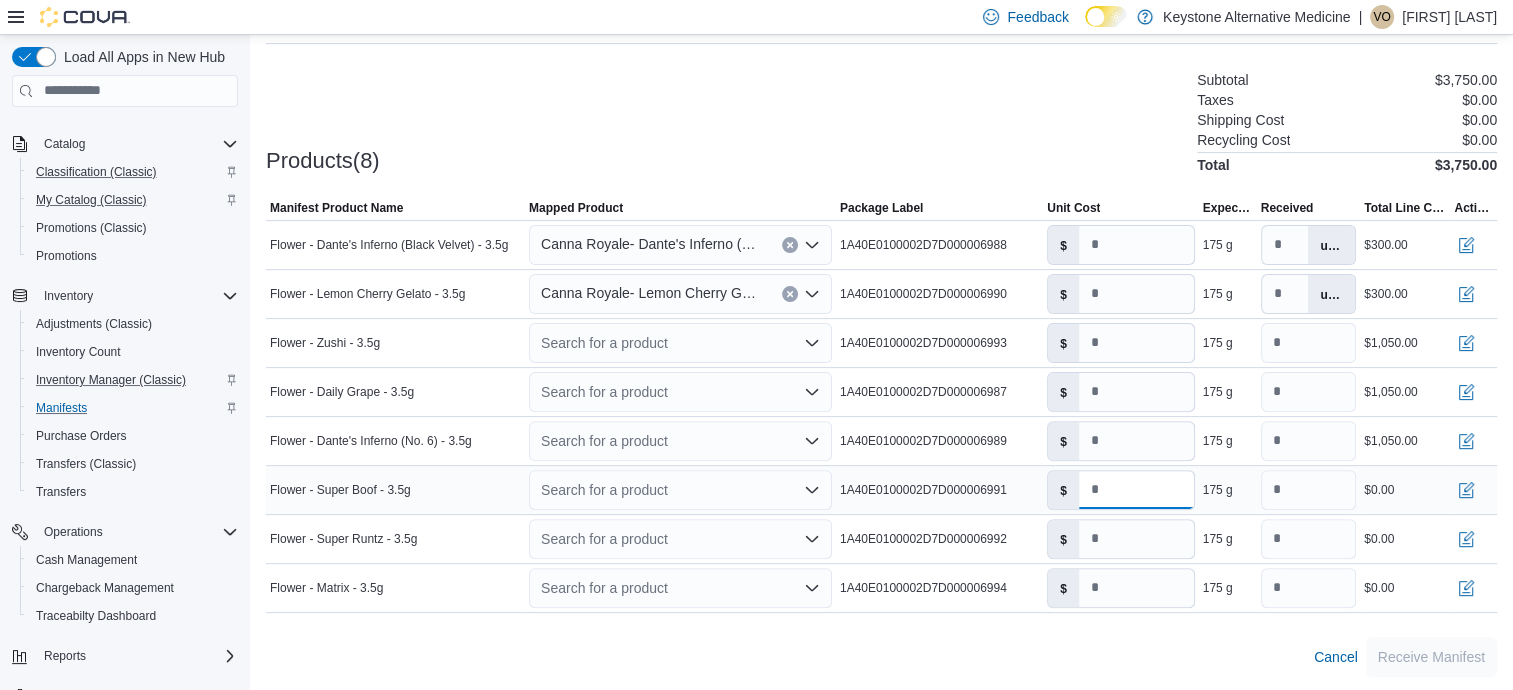 click on "*" at bounding box center [1136, 490] 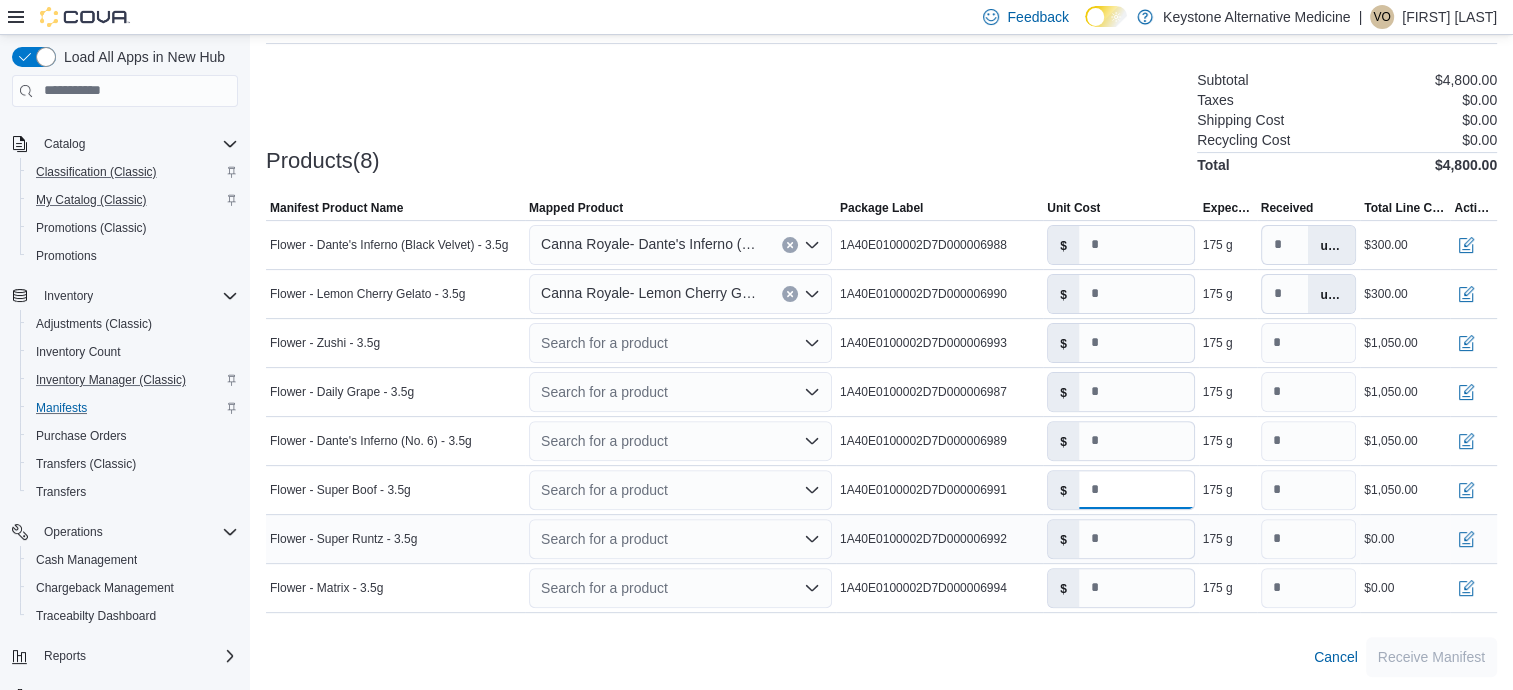 type on "*" 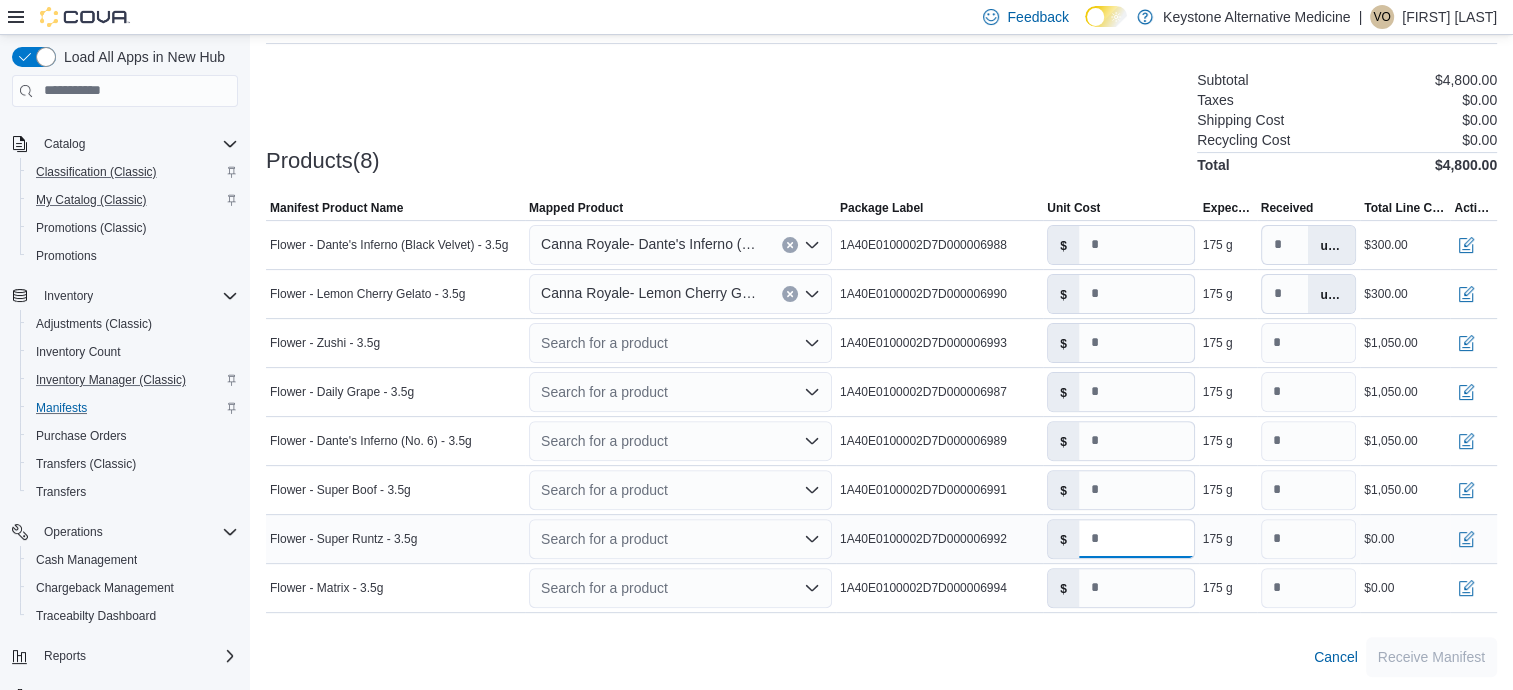 click on "*" at bounding box center (1136, 539) 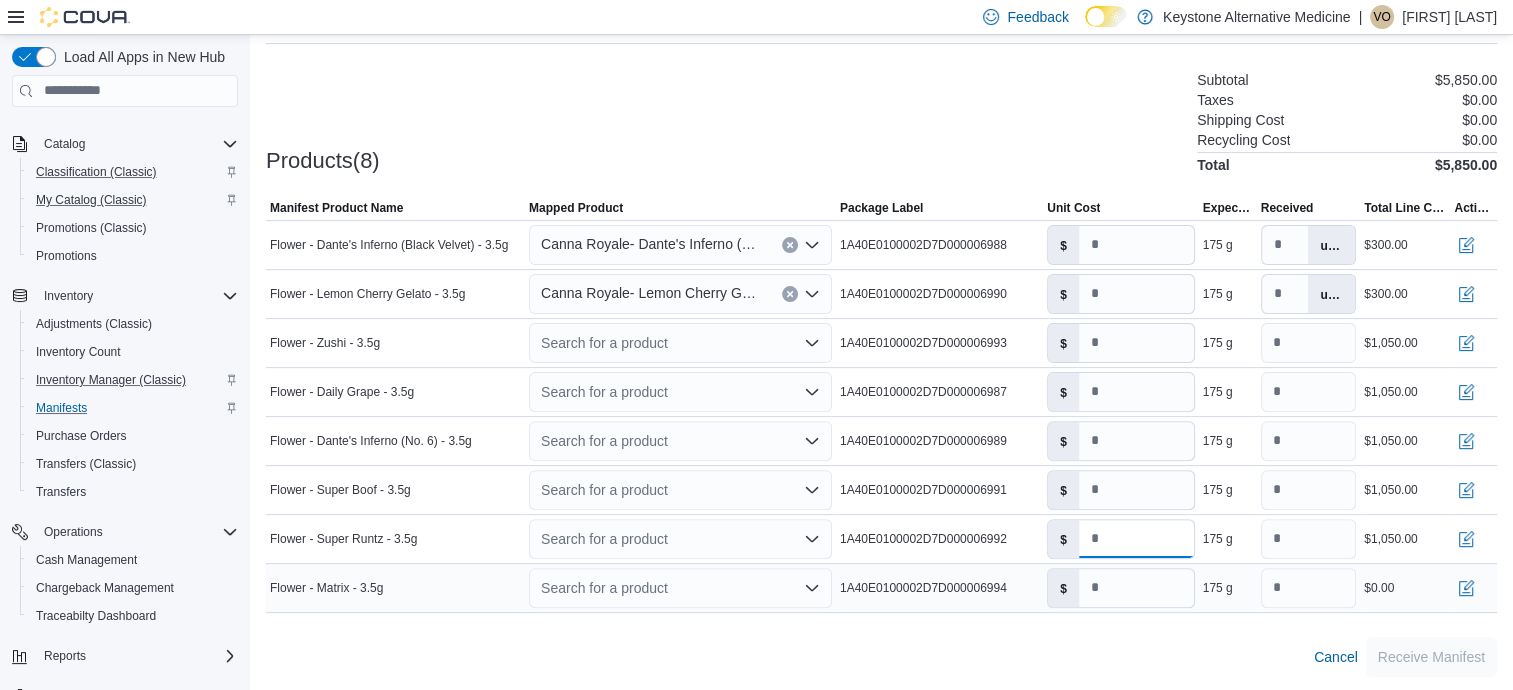 type on "*" 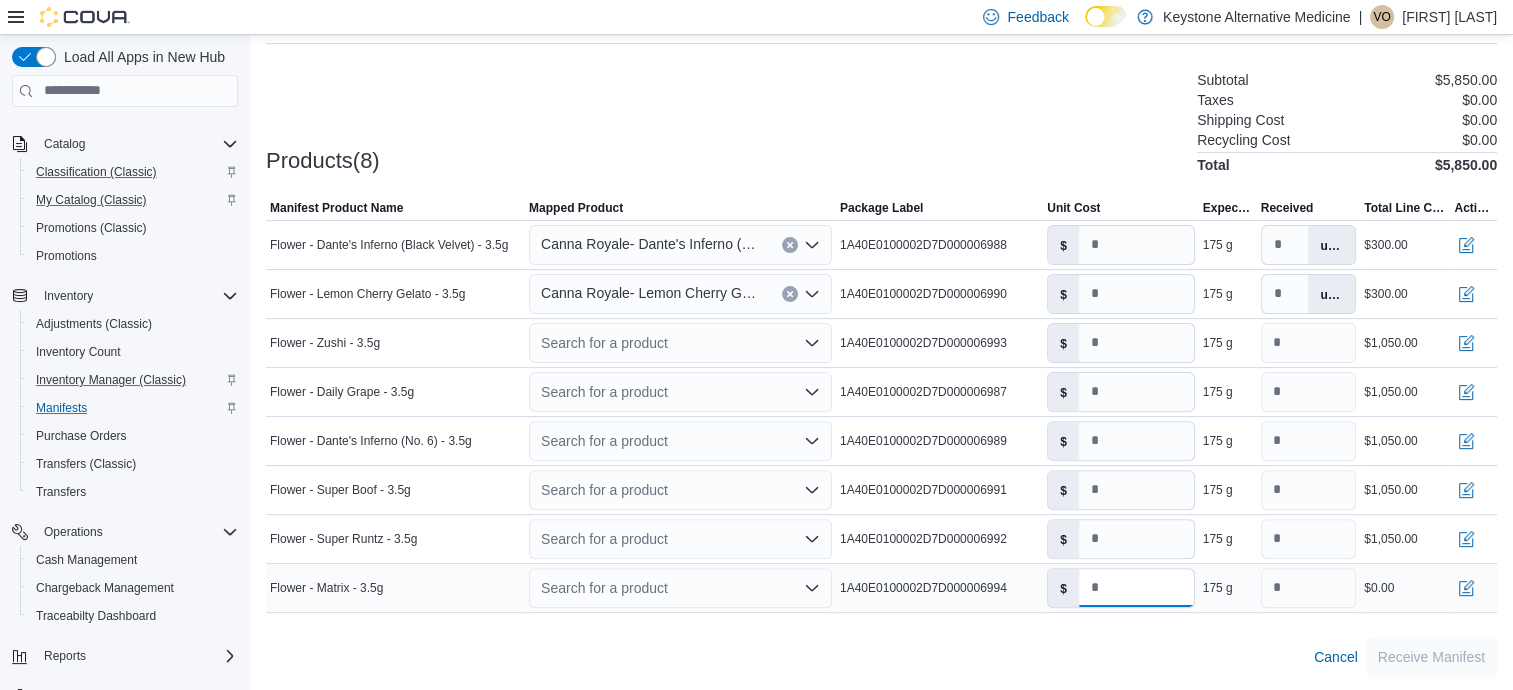 click on "*" at bounding box center (1136, 588) 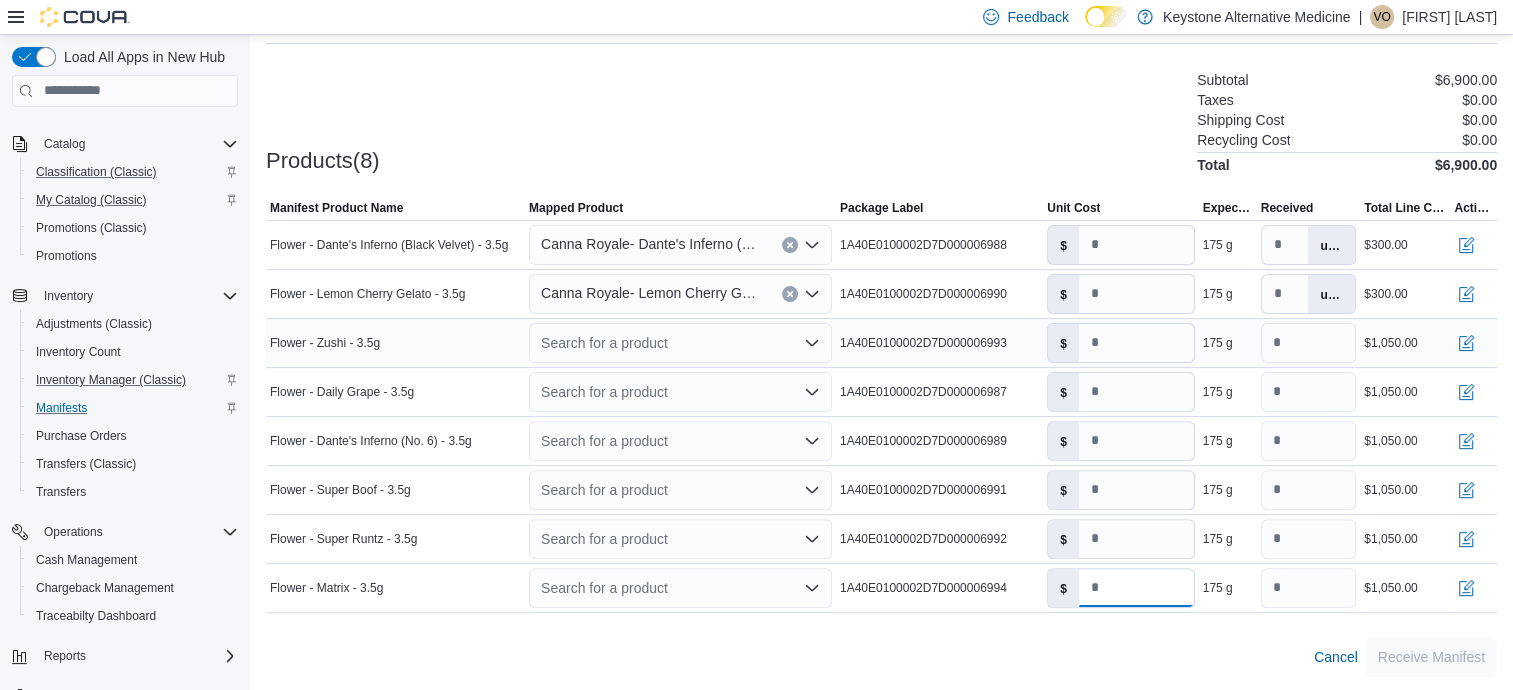 type on "*" 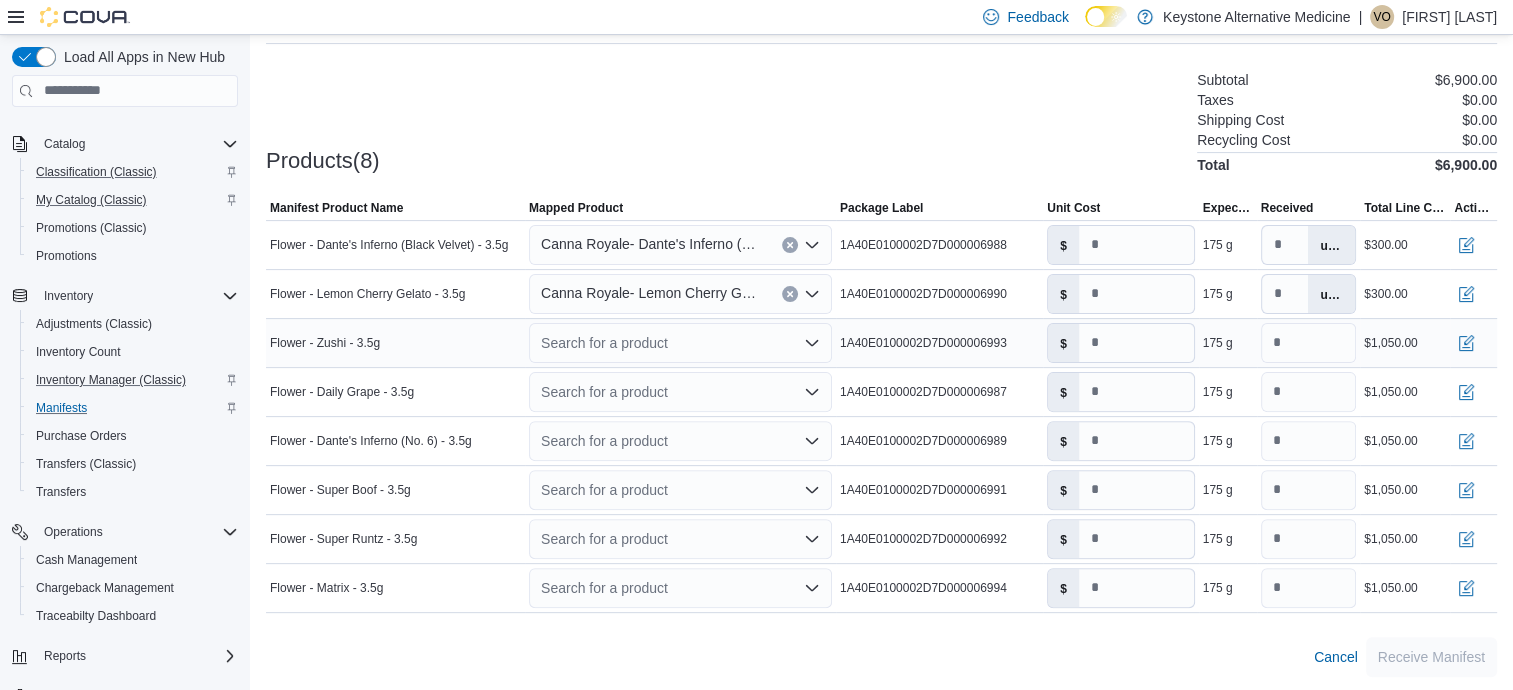 click on "Search for a product" at bounding box center (680, 343) 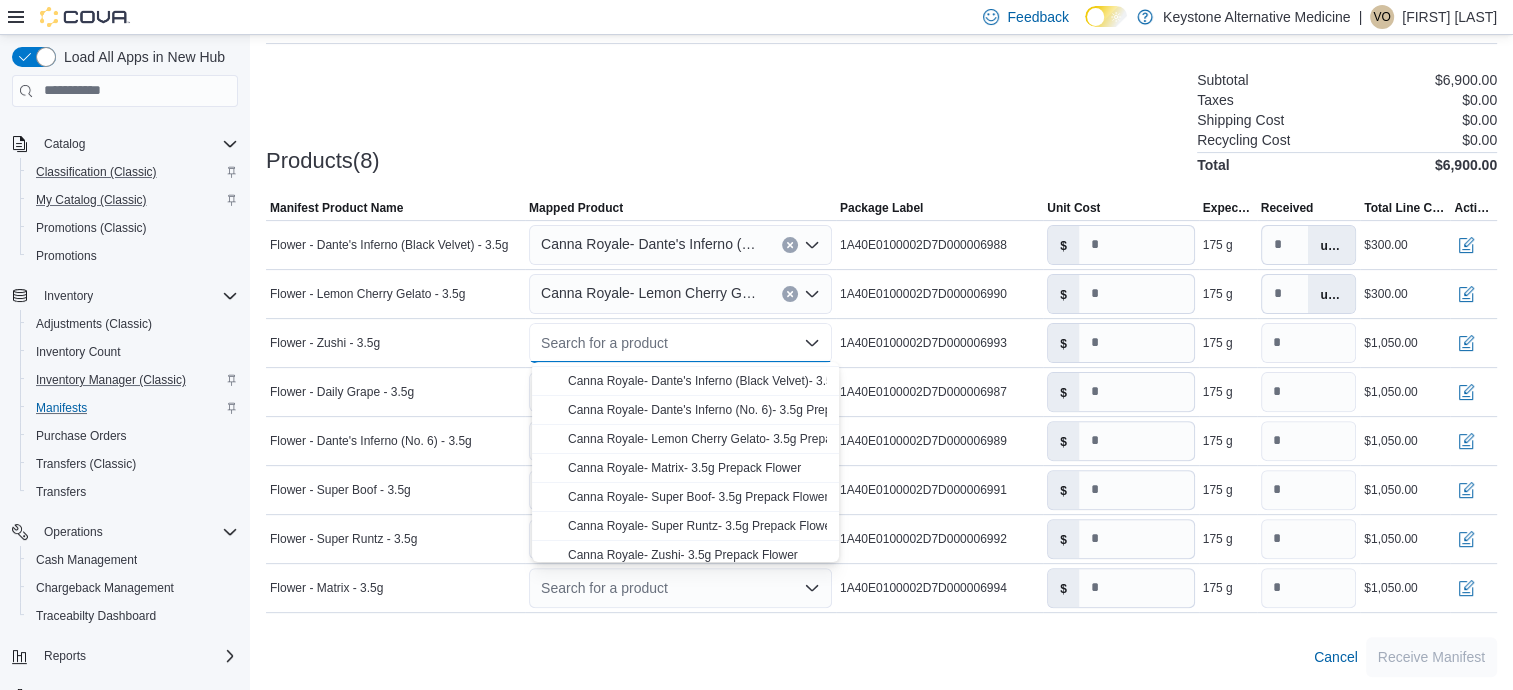 scroll, scrollTop: 60, scrollLeft: 0, axis: vertical 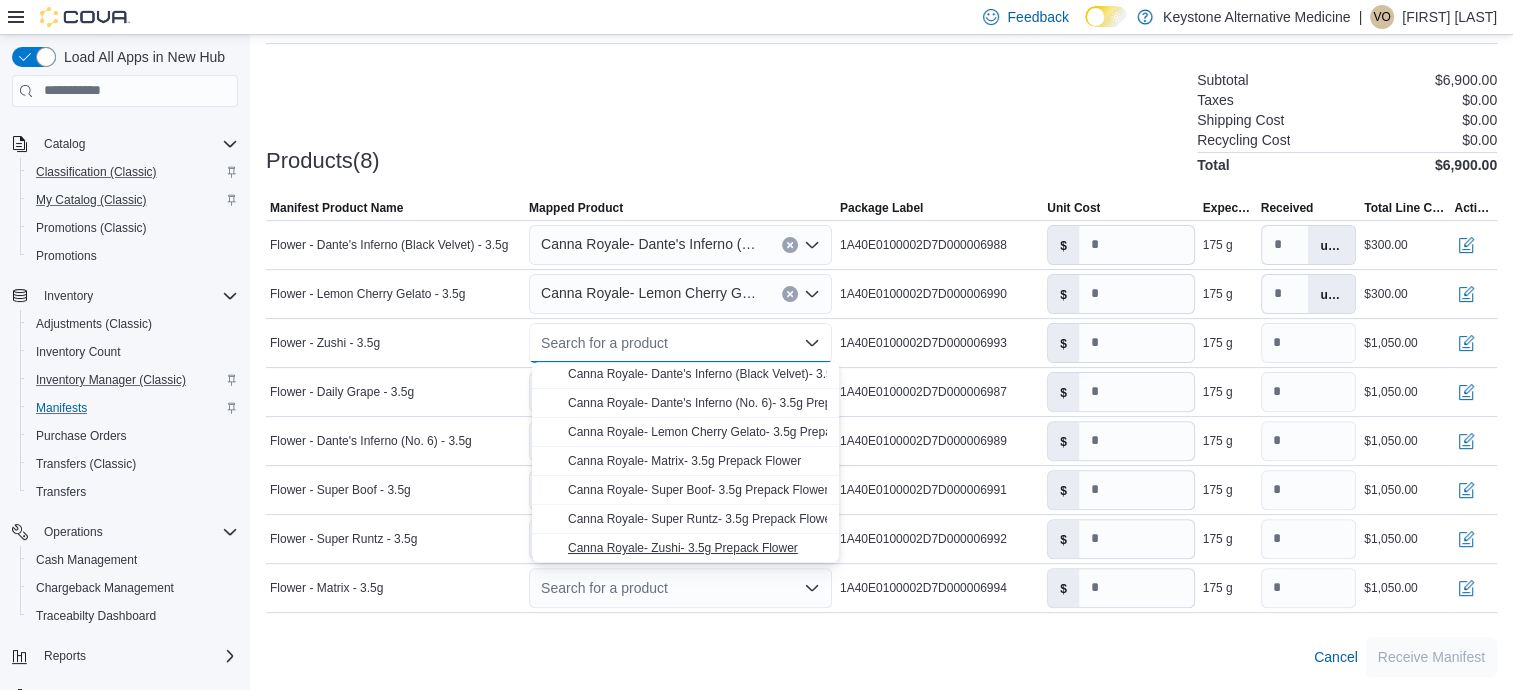 click on "Canna Royale- Zushi- 3.5g Prepack Flower" at bounding box center (683, 548) 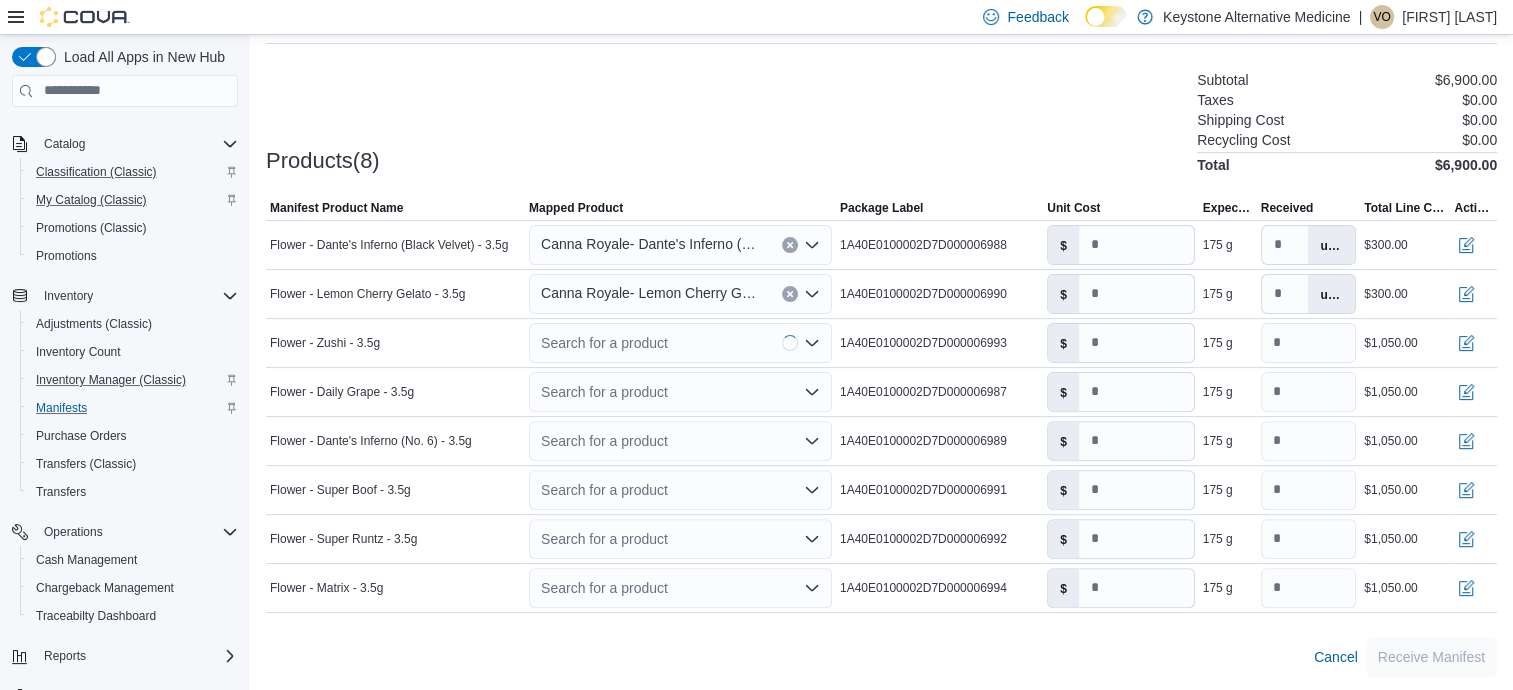 type on "*" 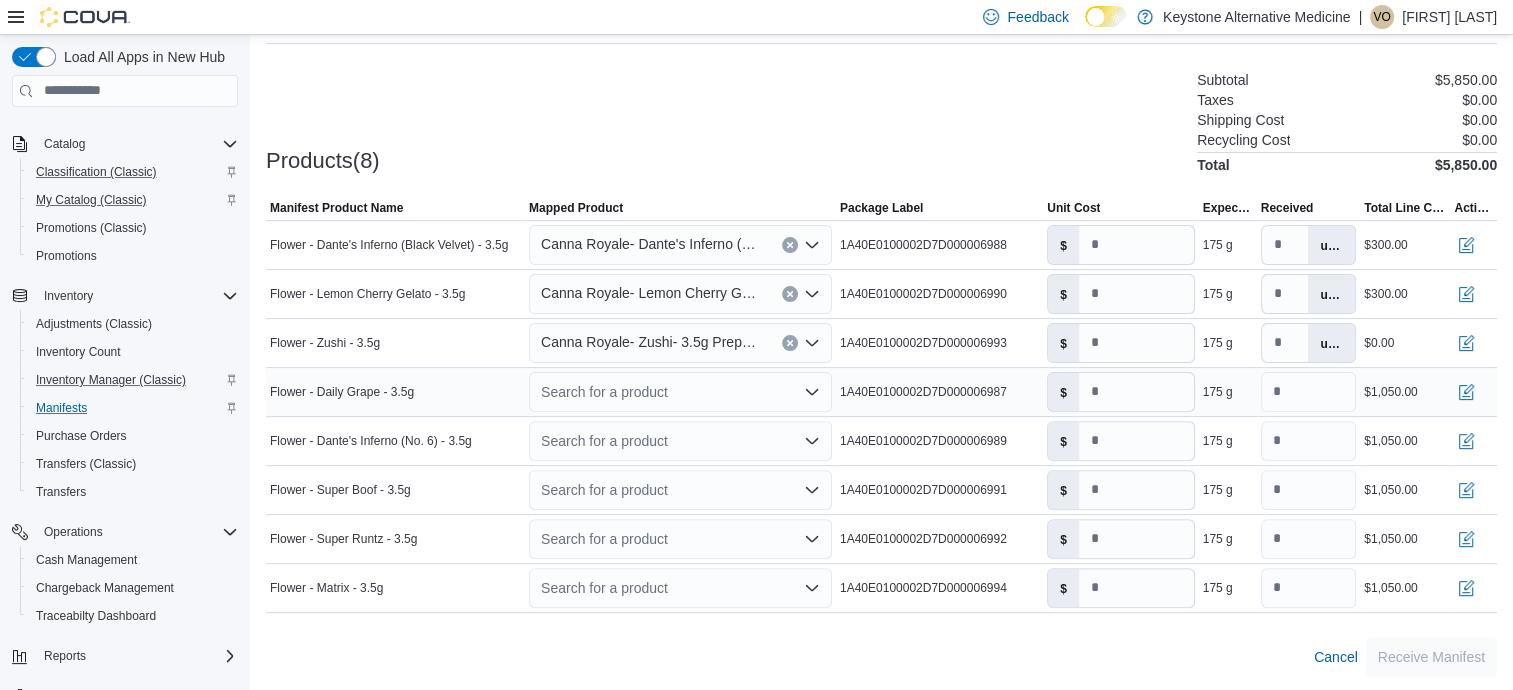 click on "Search for a product" at bounding box center [680, 392] 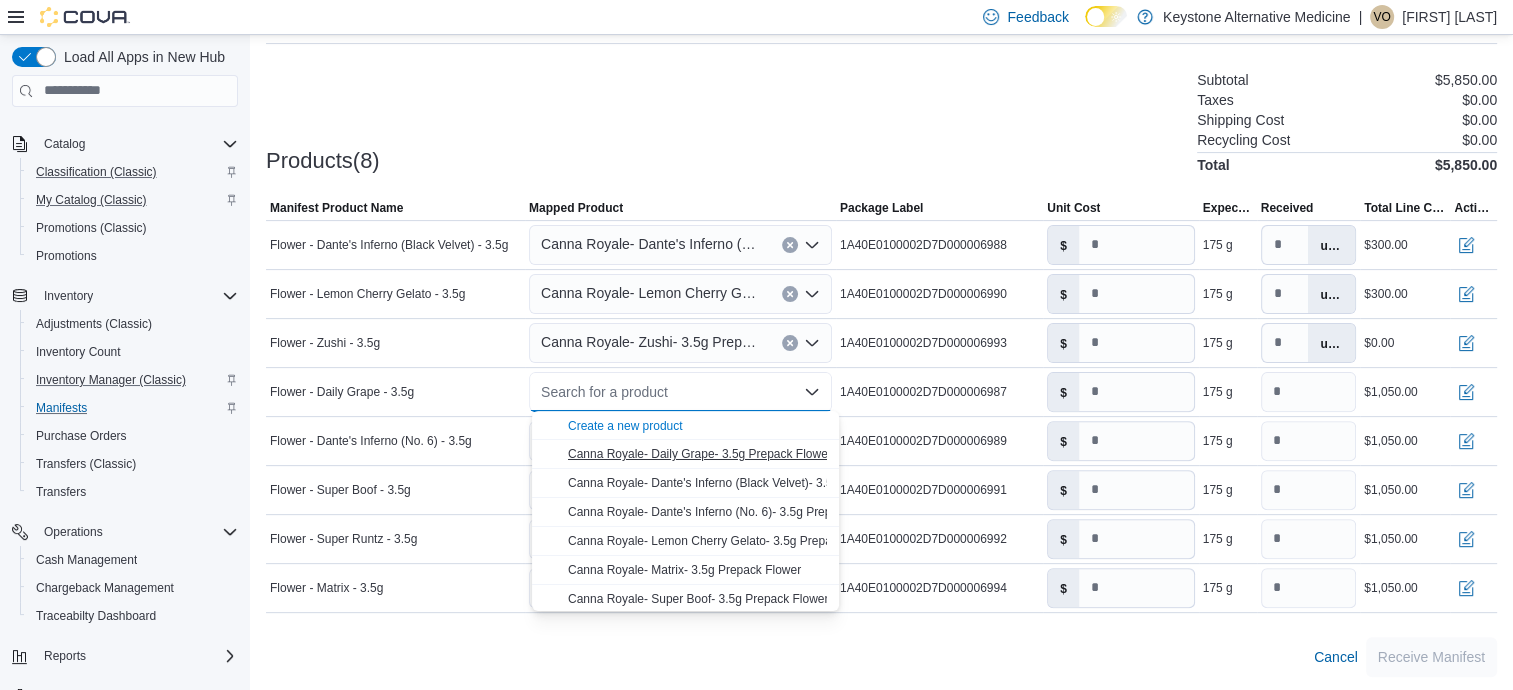 click on "Canna Royale- Daily Grape- 3.5g Prepack Flower" at bounding box center (700, 454) 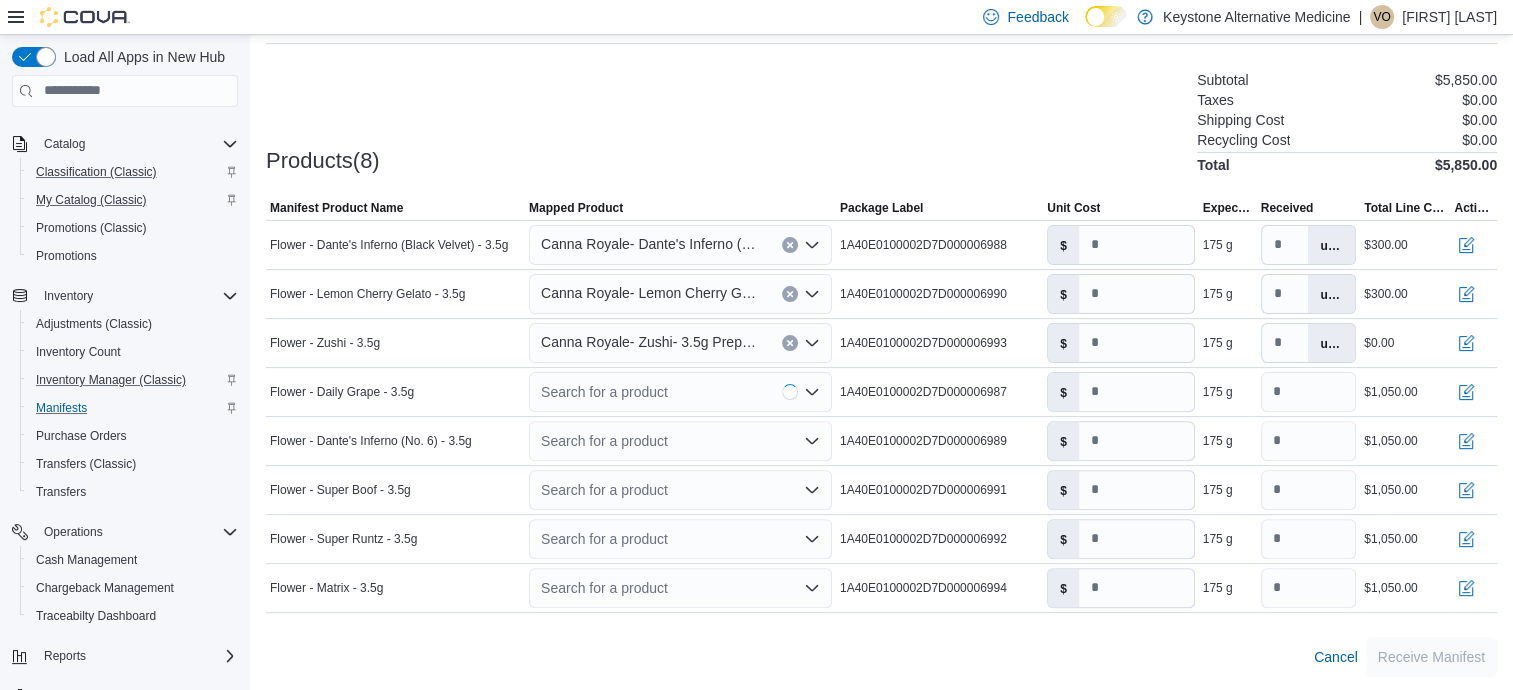 type on "*" 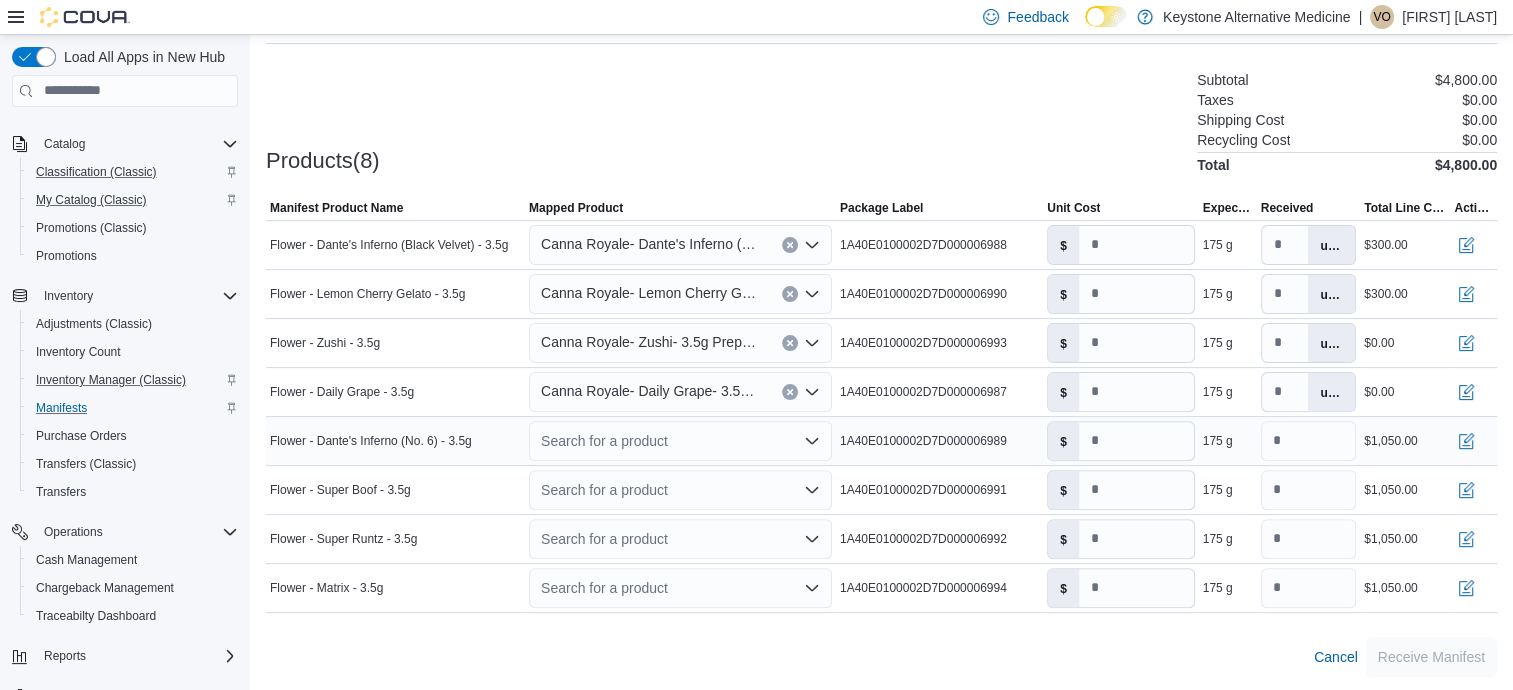 click on "Search for a product" at bounding box center (680, 441) 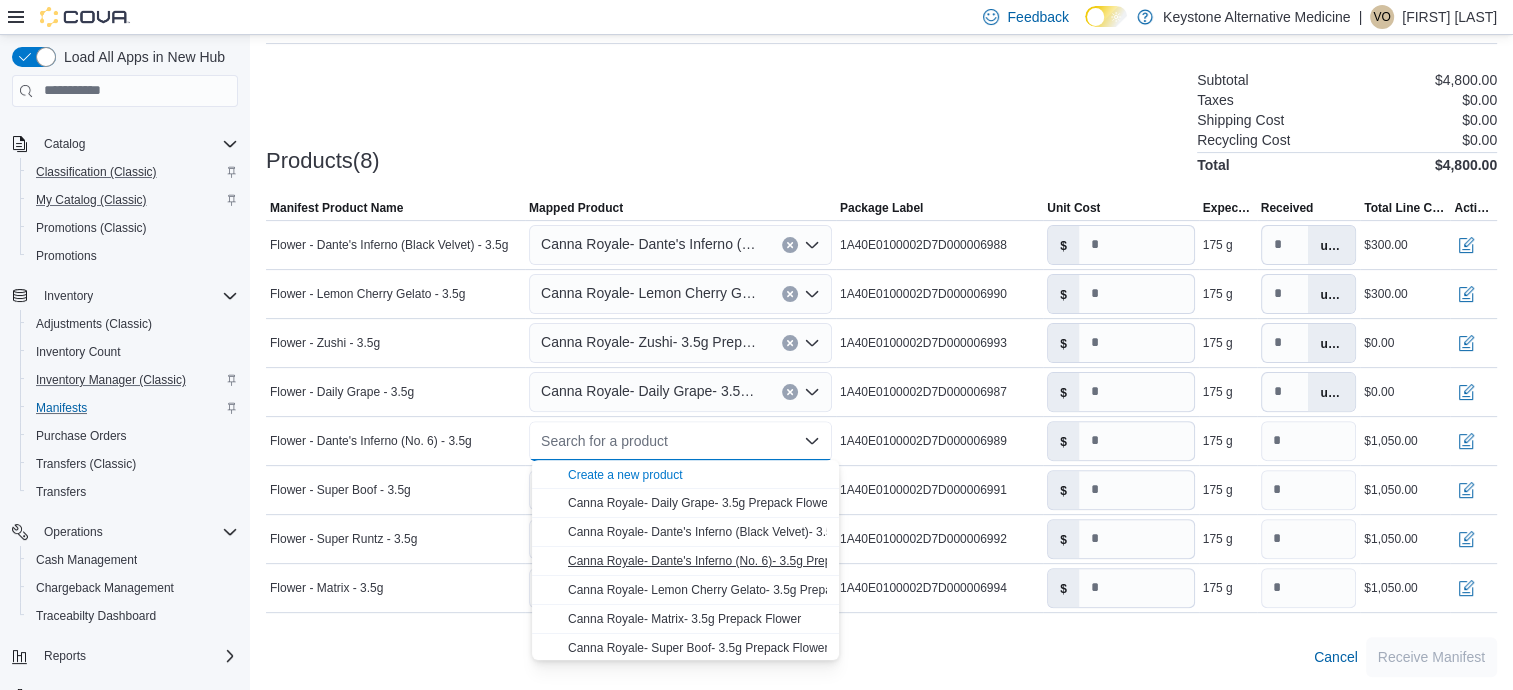 click on "Canna Royale- Dante's Inferno (No. 6)- 3.5g Prepack Flower" at bounding box center [728, 561] 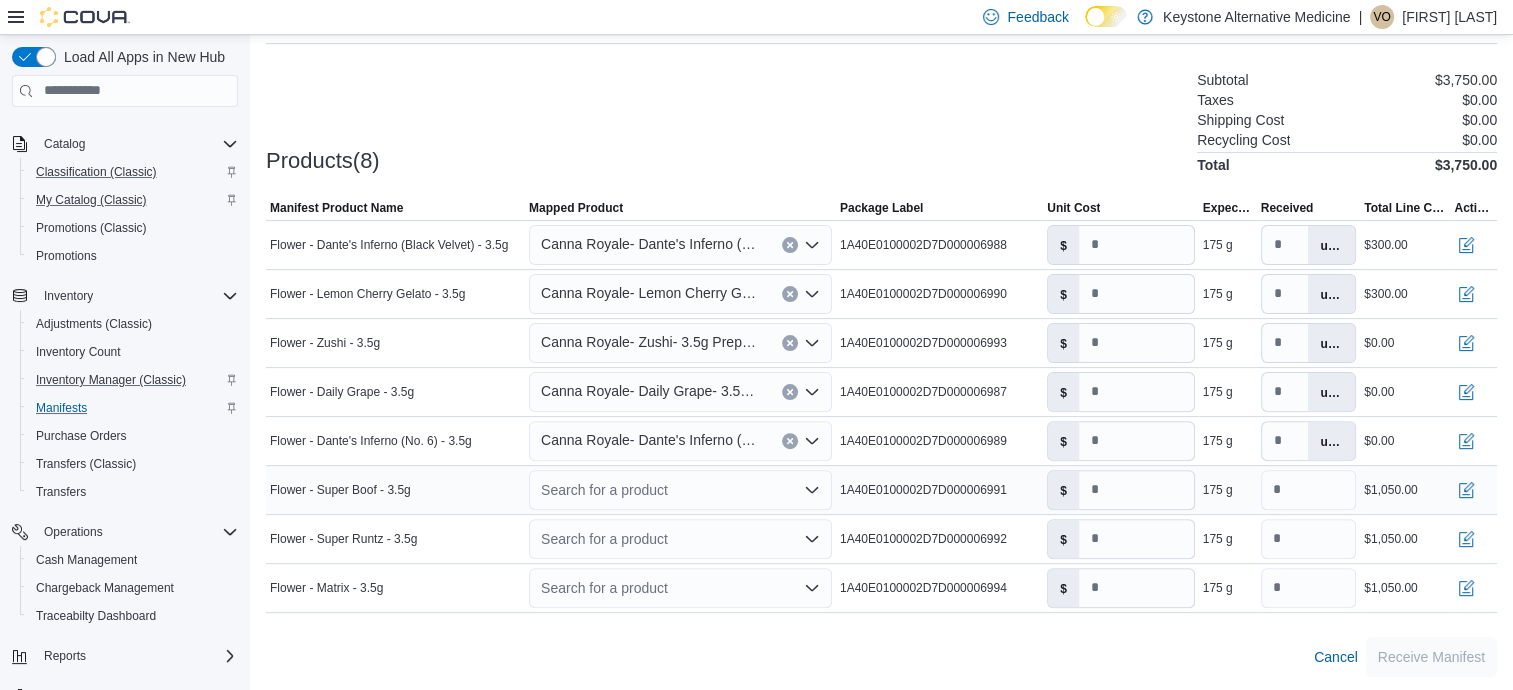 click on "Search for a product" at bounding box center (680, 490) 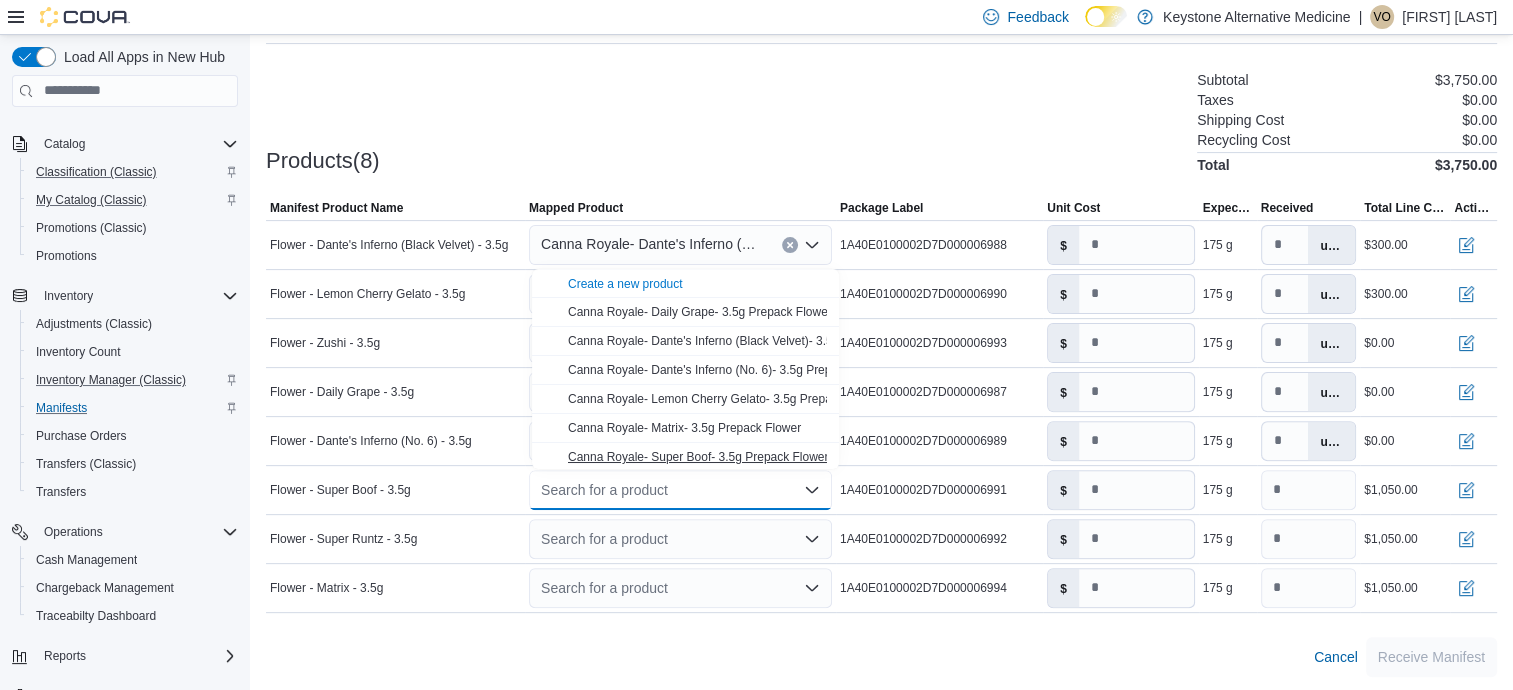 click on "Canna Royale- Super Boof- 3.5g Prepack Flower" at bounding box center [698, 457] 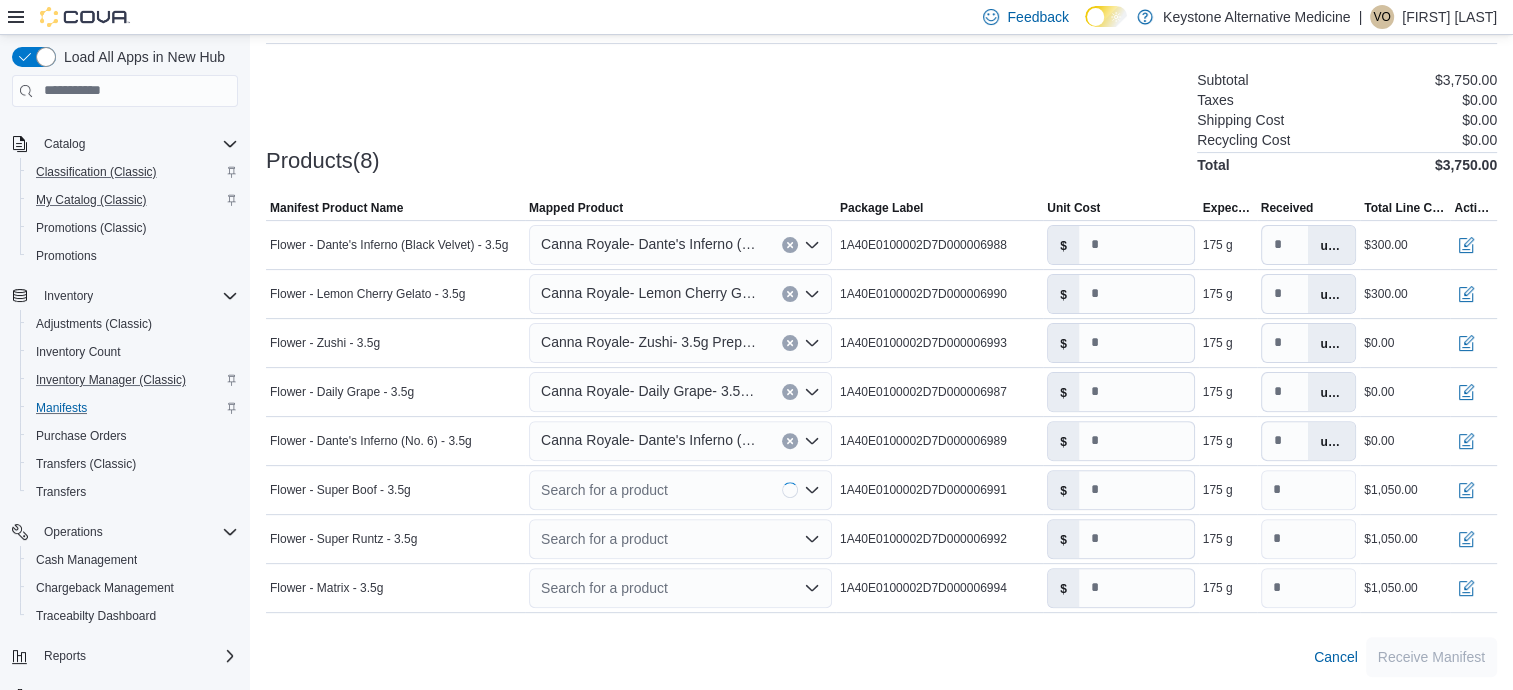 type on "*" 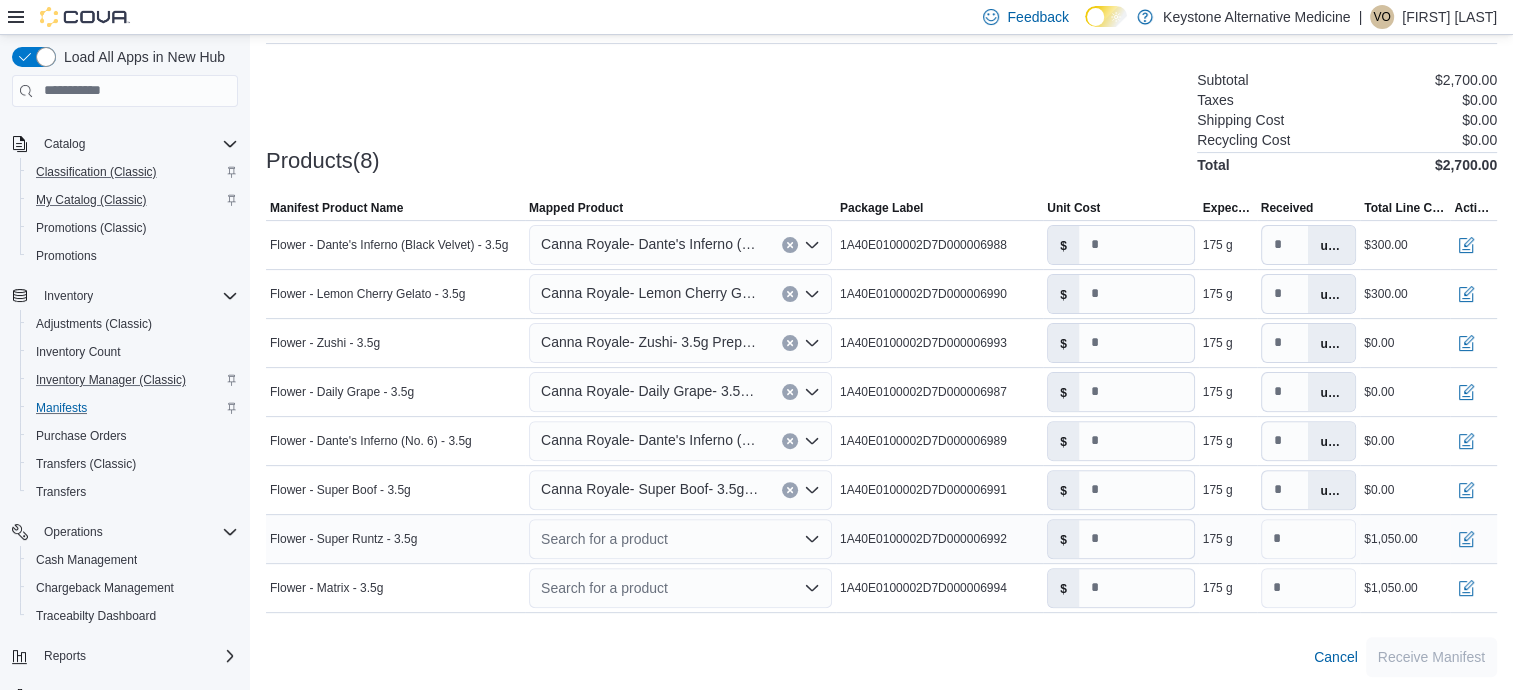 click on "Search for a product" at bounding box center (680, 539) 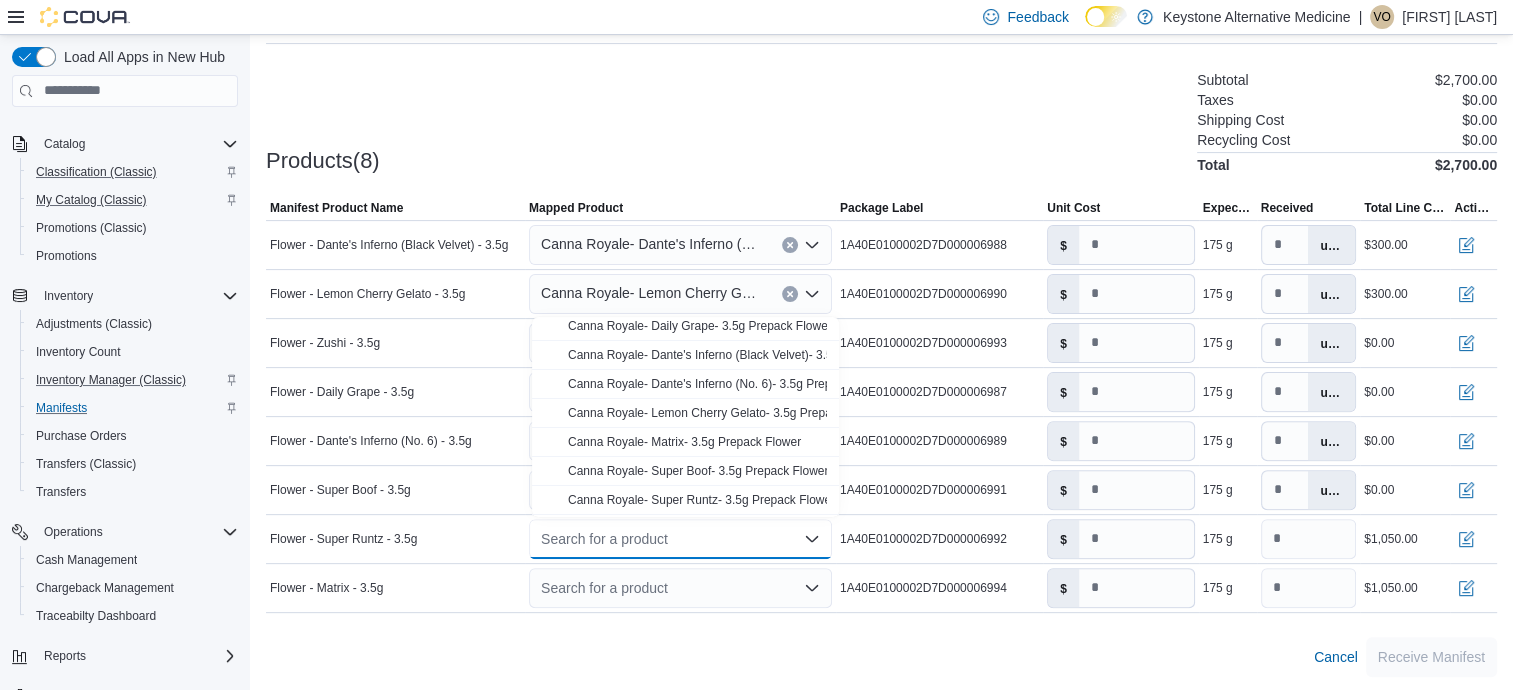 scroll, scrollTop: 60, scrollLeft: 0, axis: vertical 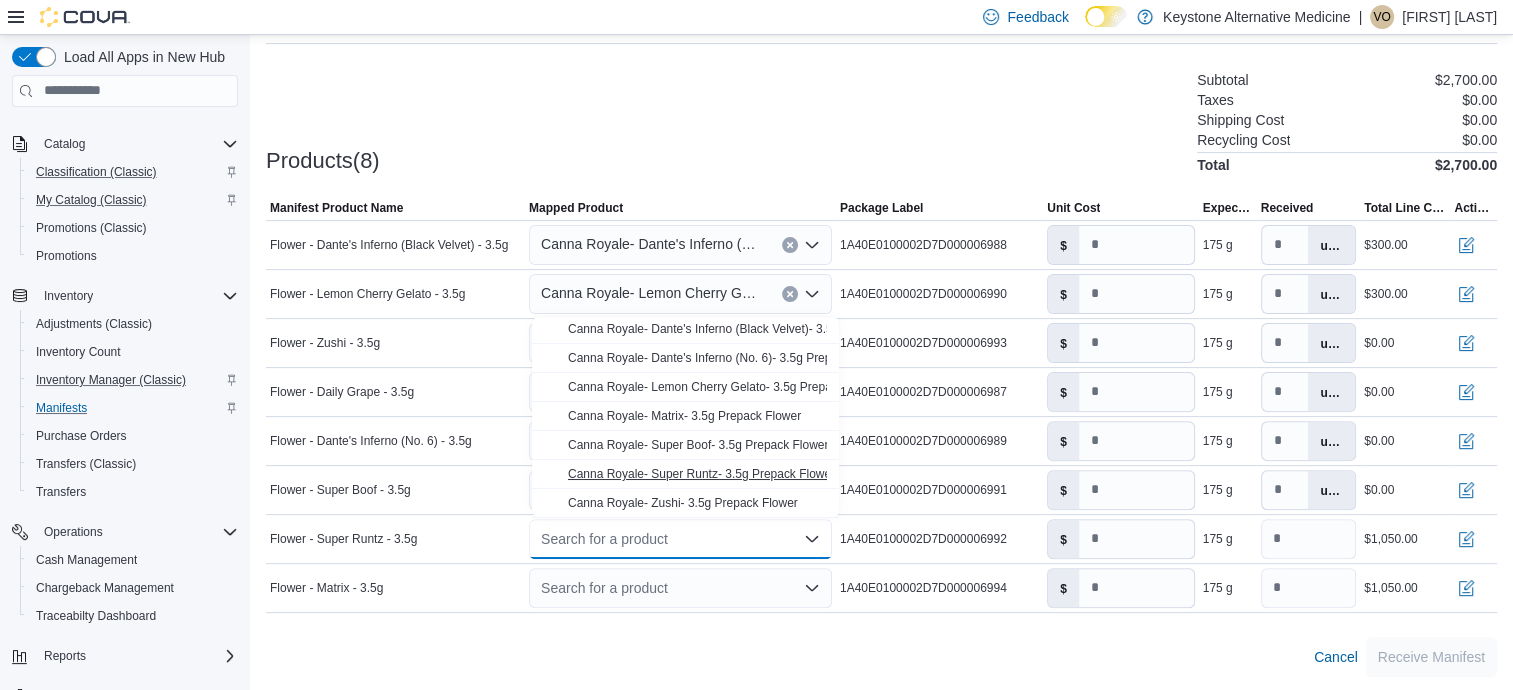 click on "Canna Royale- Super Runtz- 3.5g Prepack Flower" at bounding box center [685, 474] 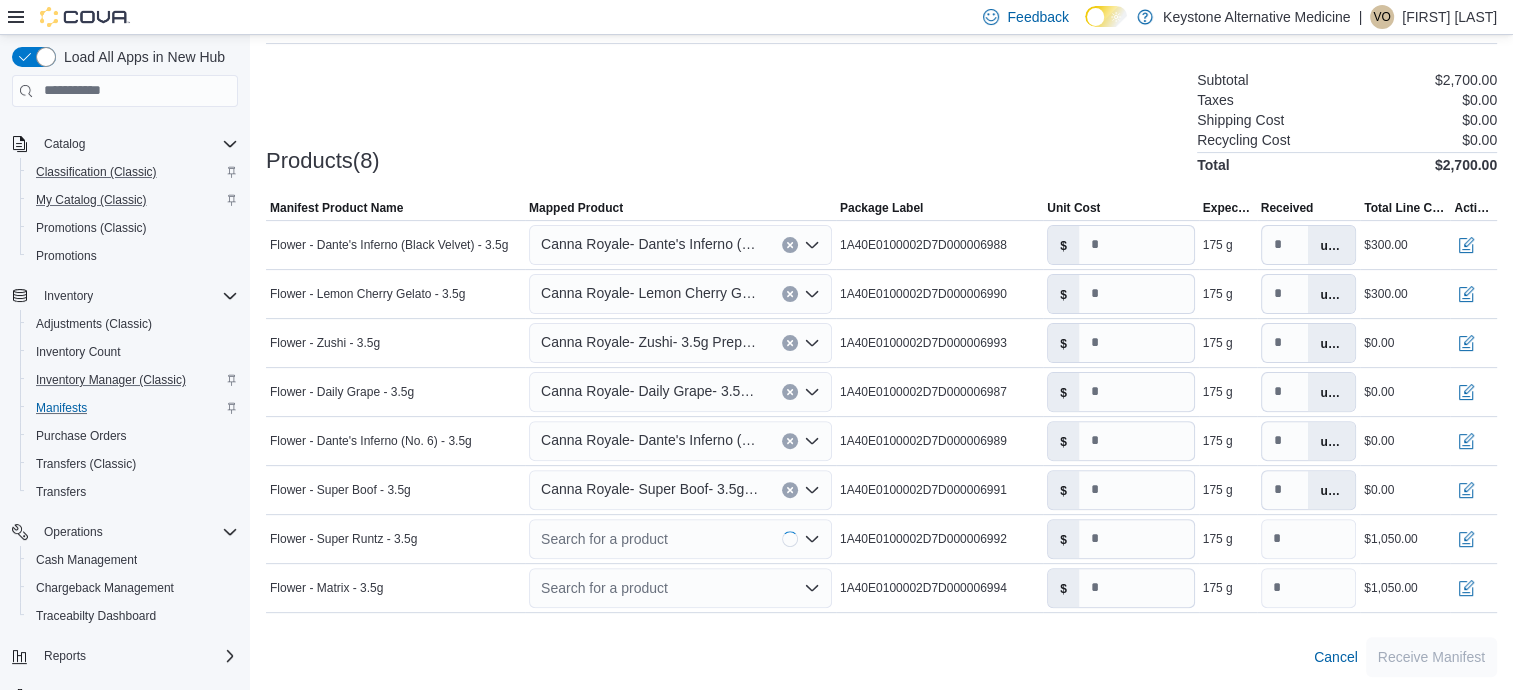 type on "*" 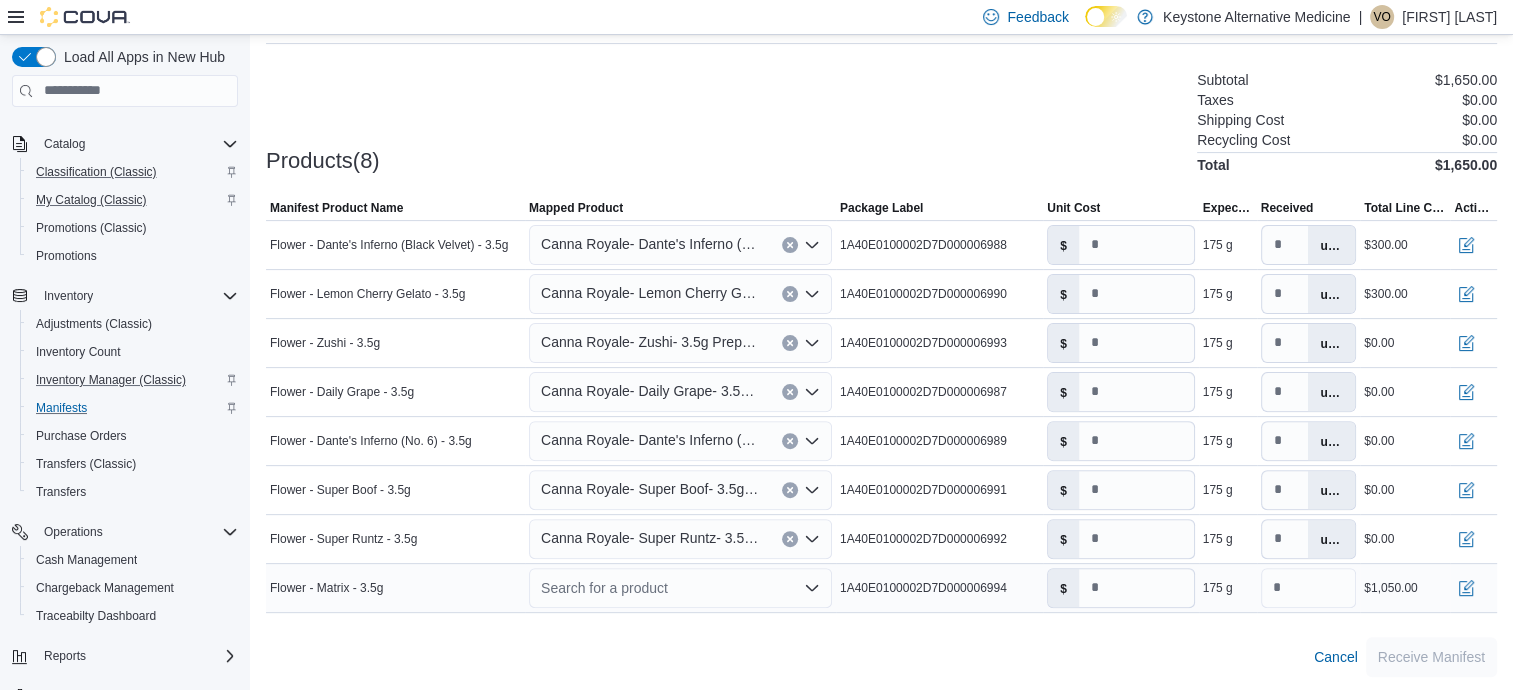 click on "Search for a product" at bounding box center [680, 588] 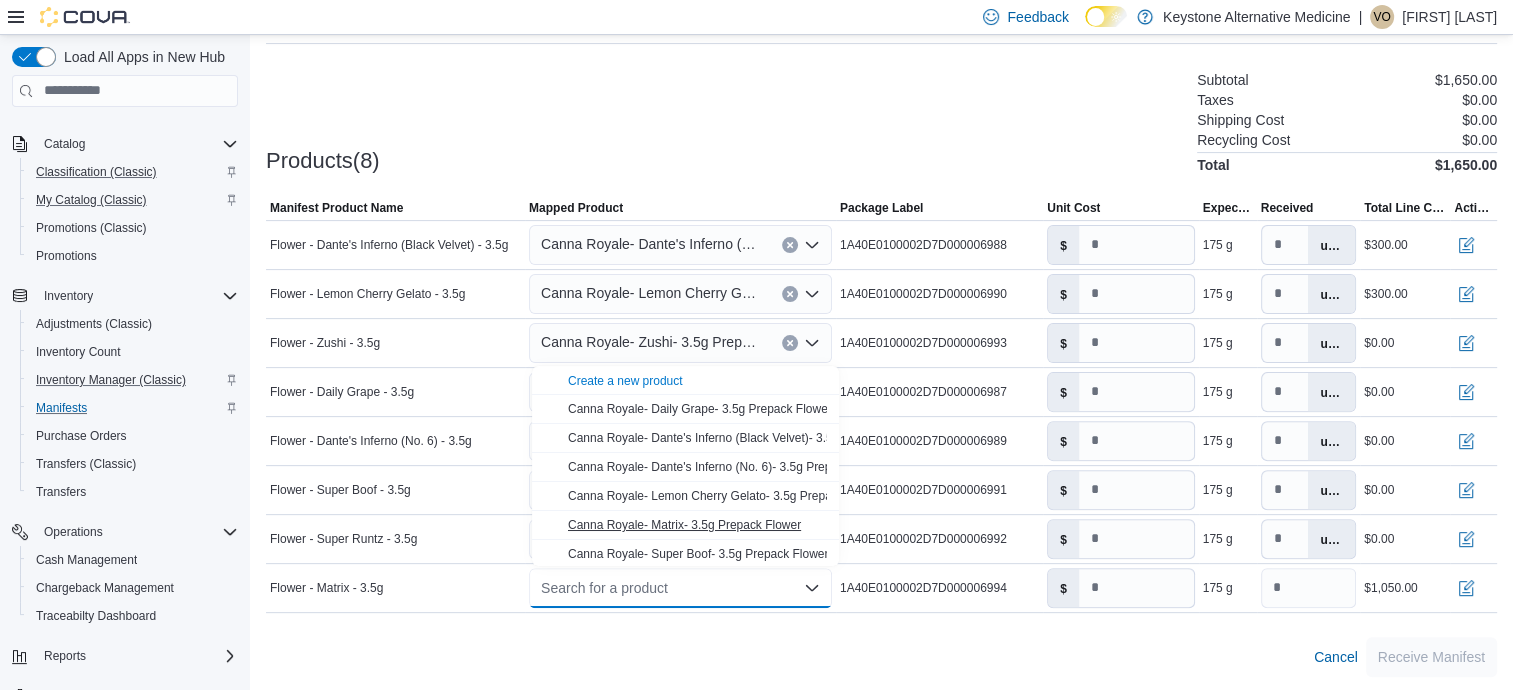 click on "Canna Royale- Matrix- 3.5g Prepack Flower" at bounding box center (684, 525) 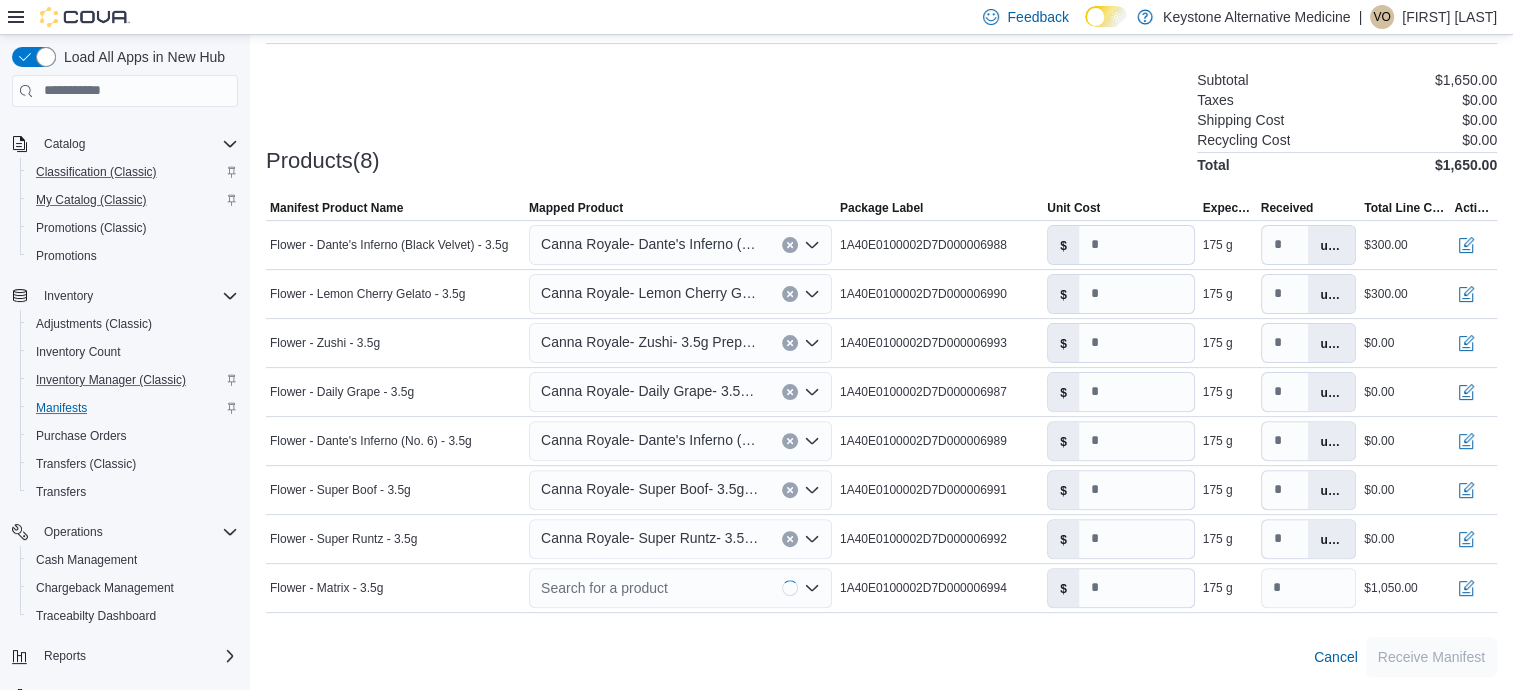 type on "*" 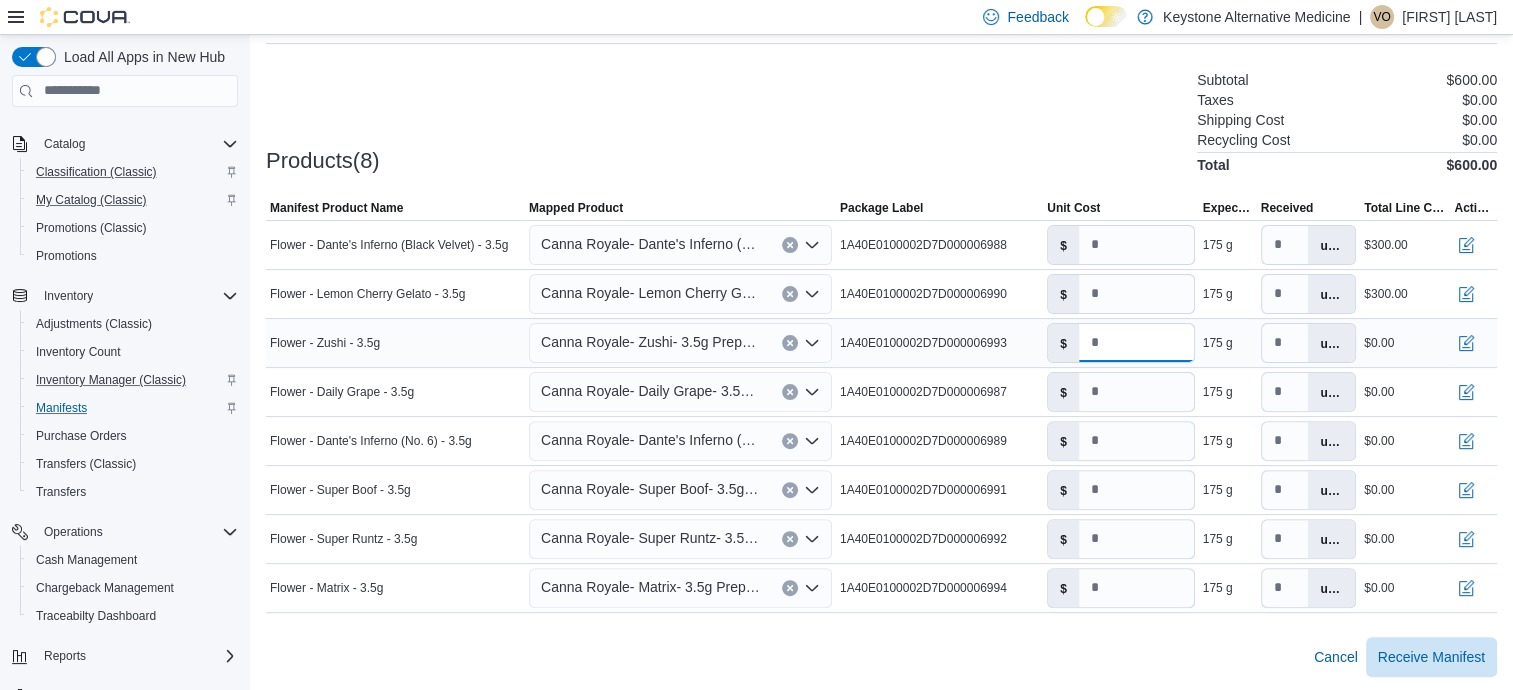 drag, startPoint x: 1133, startPoint y: 350, endPoint x: 1076, endPoint y: 347, distance: 57.07889 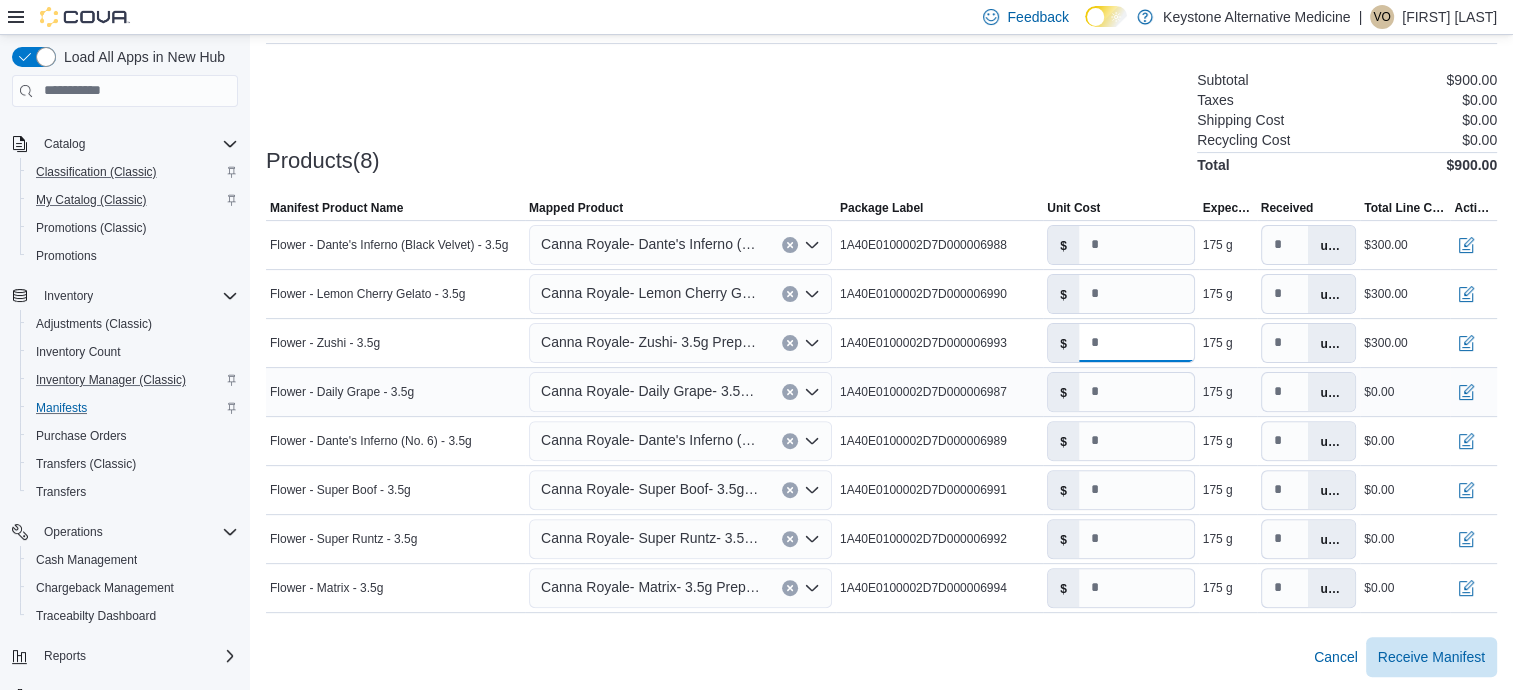 type on "*" 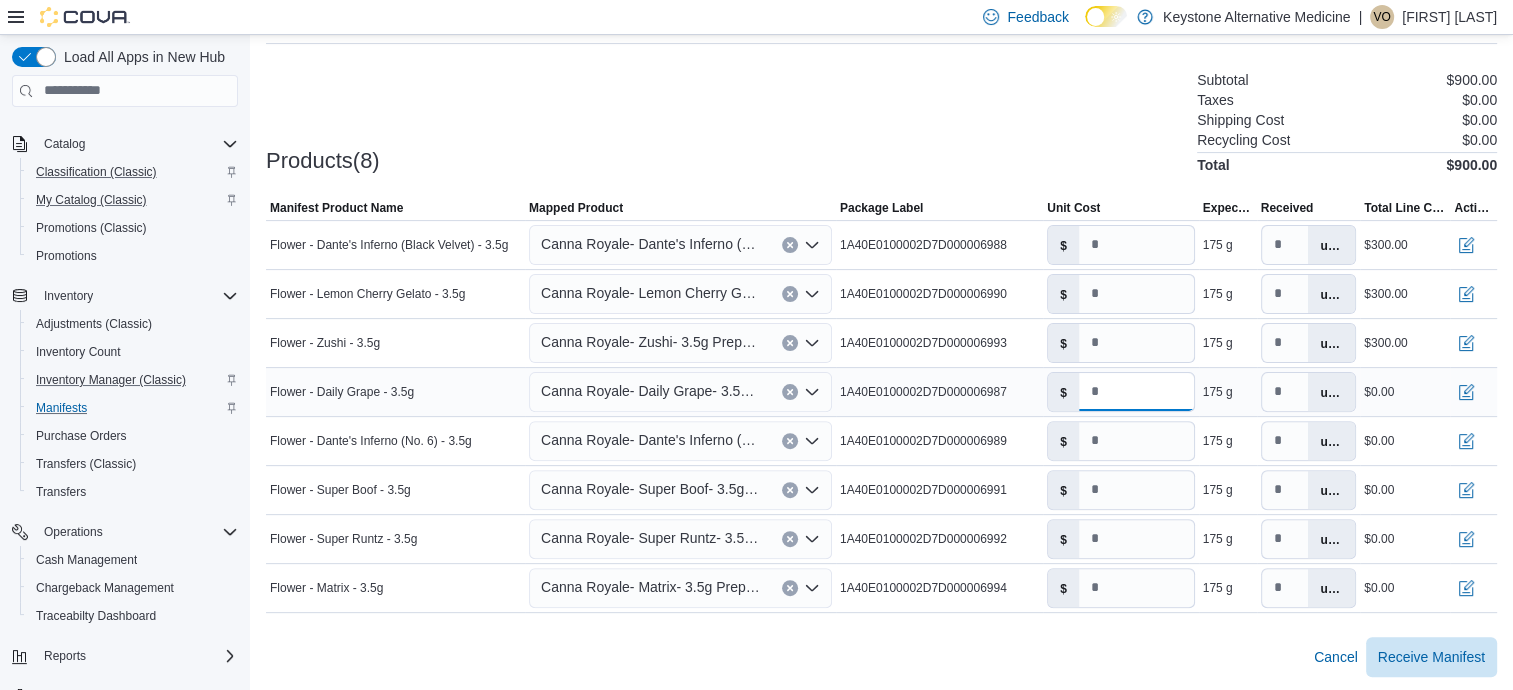 drag, startPoint x: 1154, startPoint y: 382, endPoint x: 914, endPoint y: 403, distance: 240.91699 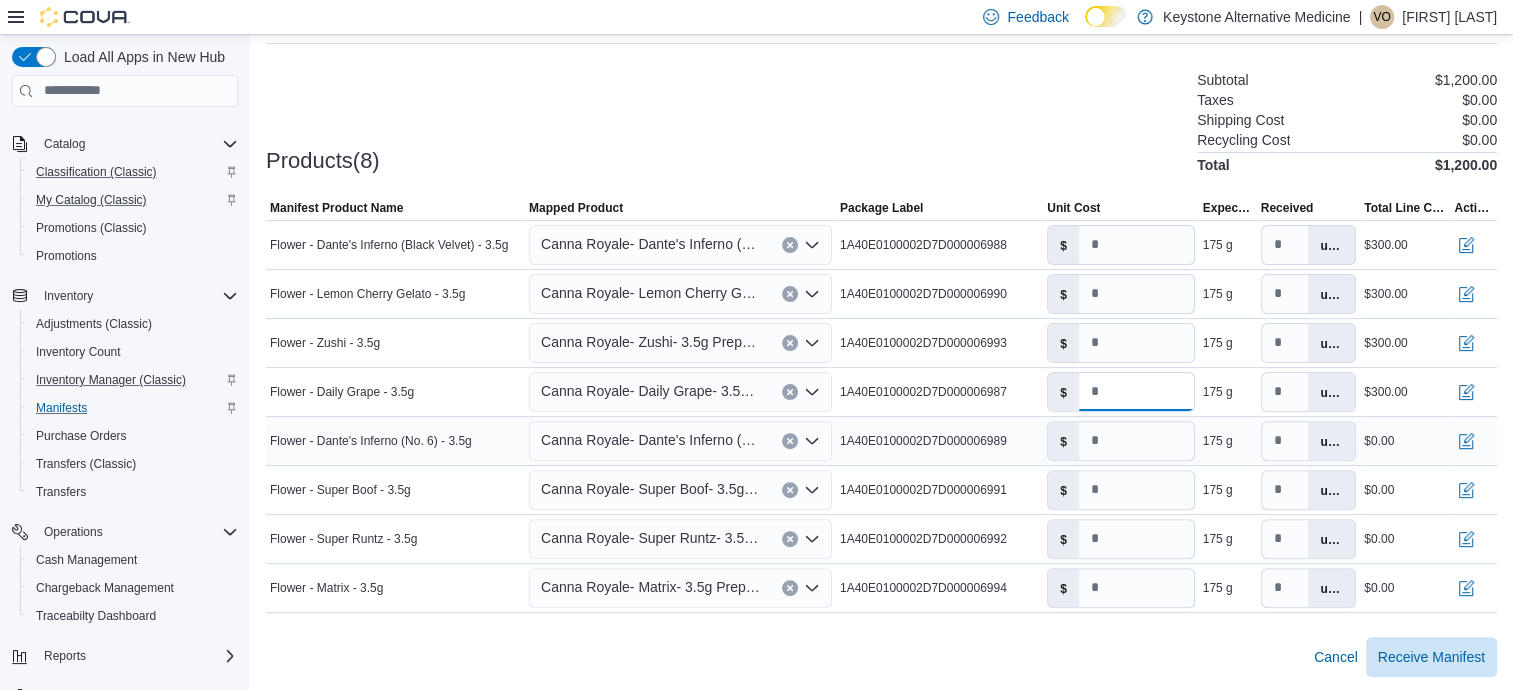 type on "*" 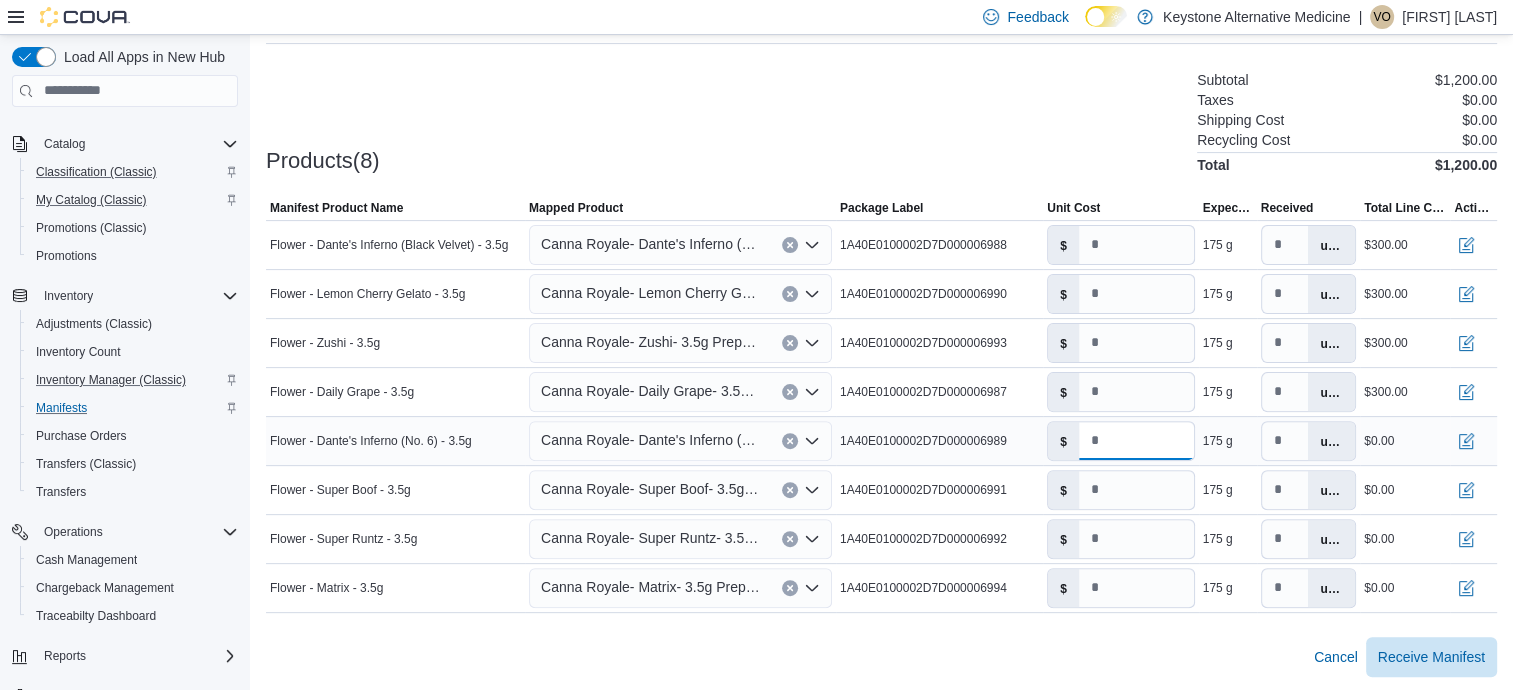 drag, startPoint x: 1148, startPoint y: 439, endPoint x: 1048, endPoint y: 450, distance: 100.60318 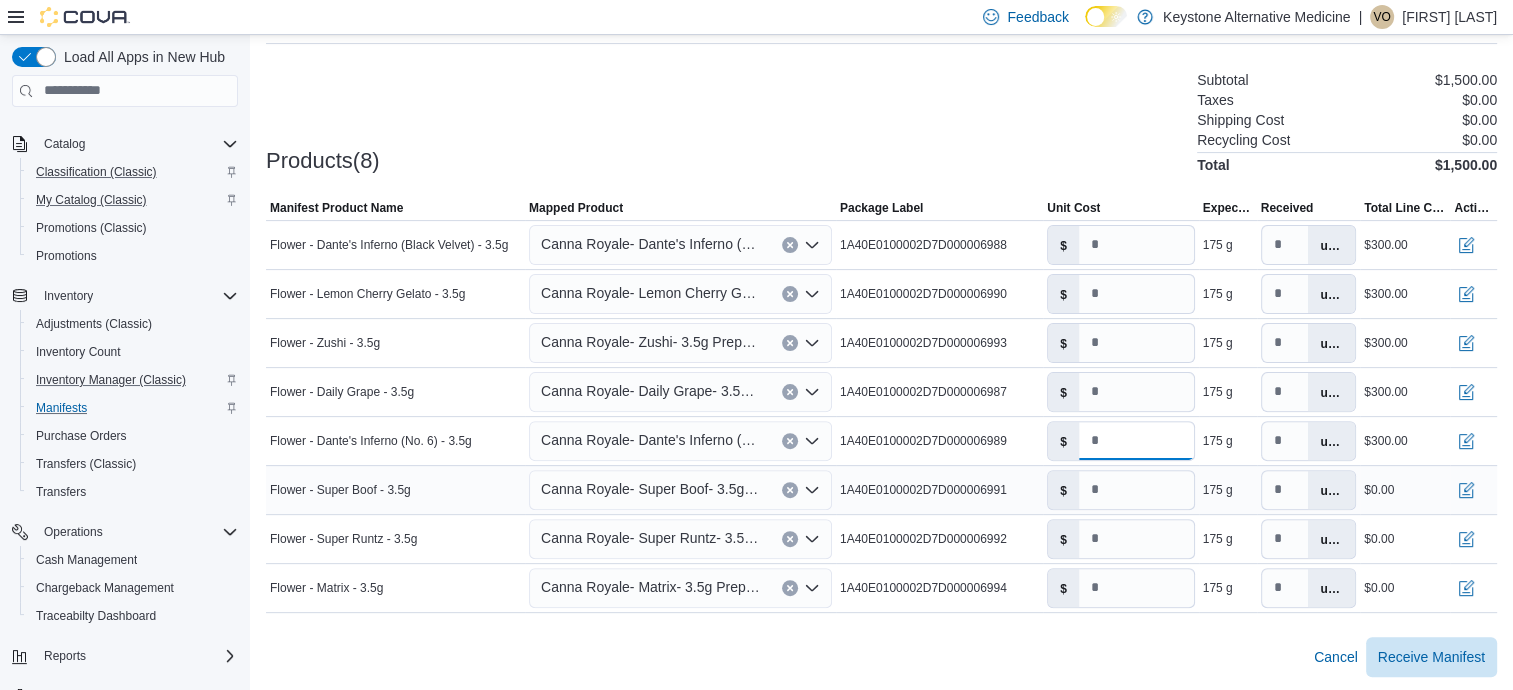 type on "*" 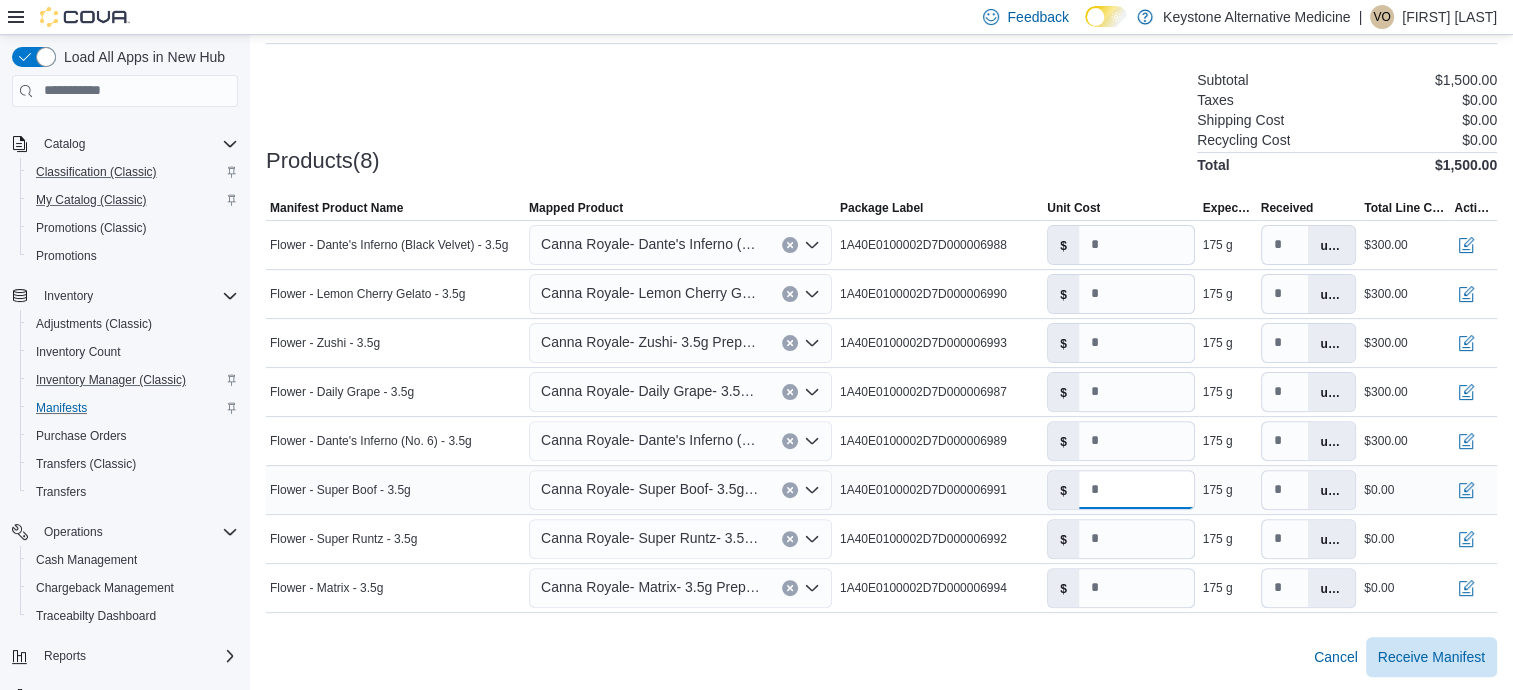 drag, startPoint x: 1146, startPoint y: 495, endPoint x: 1066, endPoint y: 498, distance: 80.05623 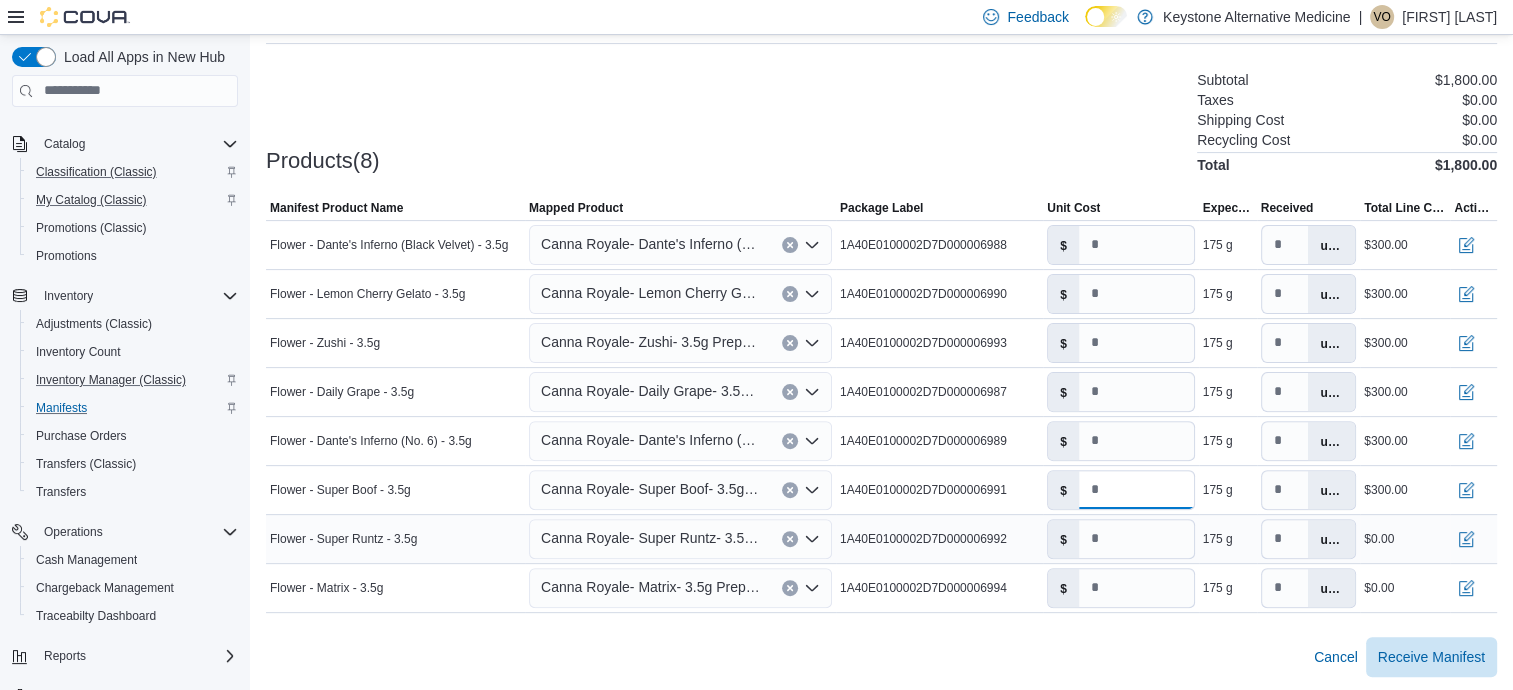 type on "*" 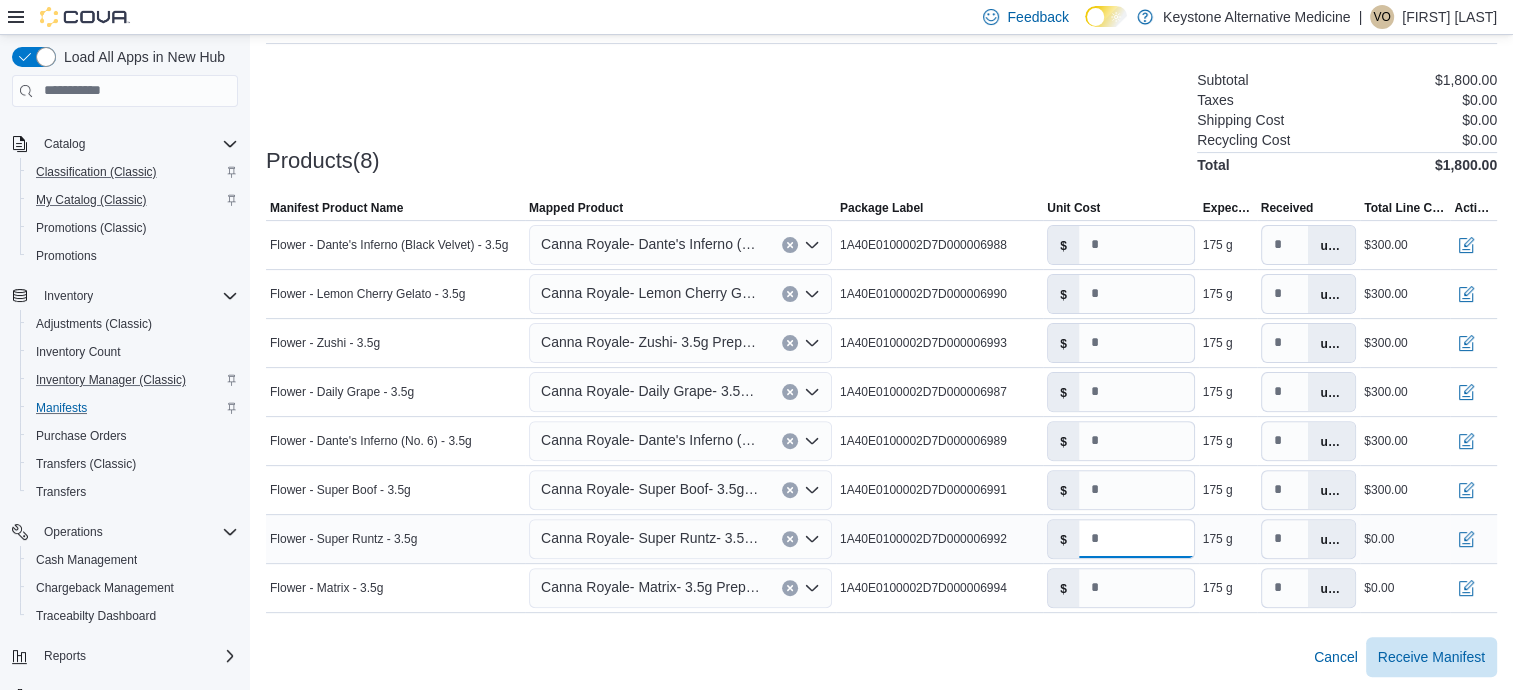 drag, startPoint x: 1180, startPoint y: 554, endPoint x: 1073, endPoint y: 554, distance: 107 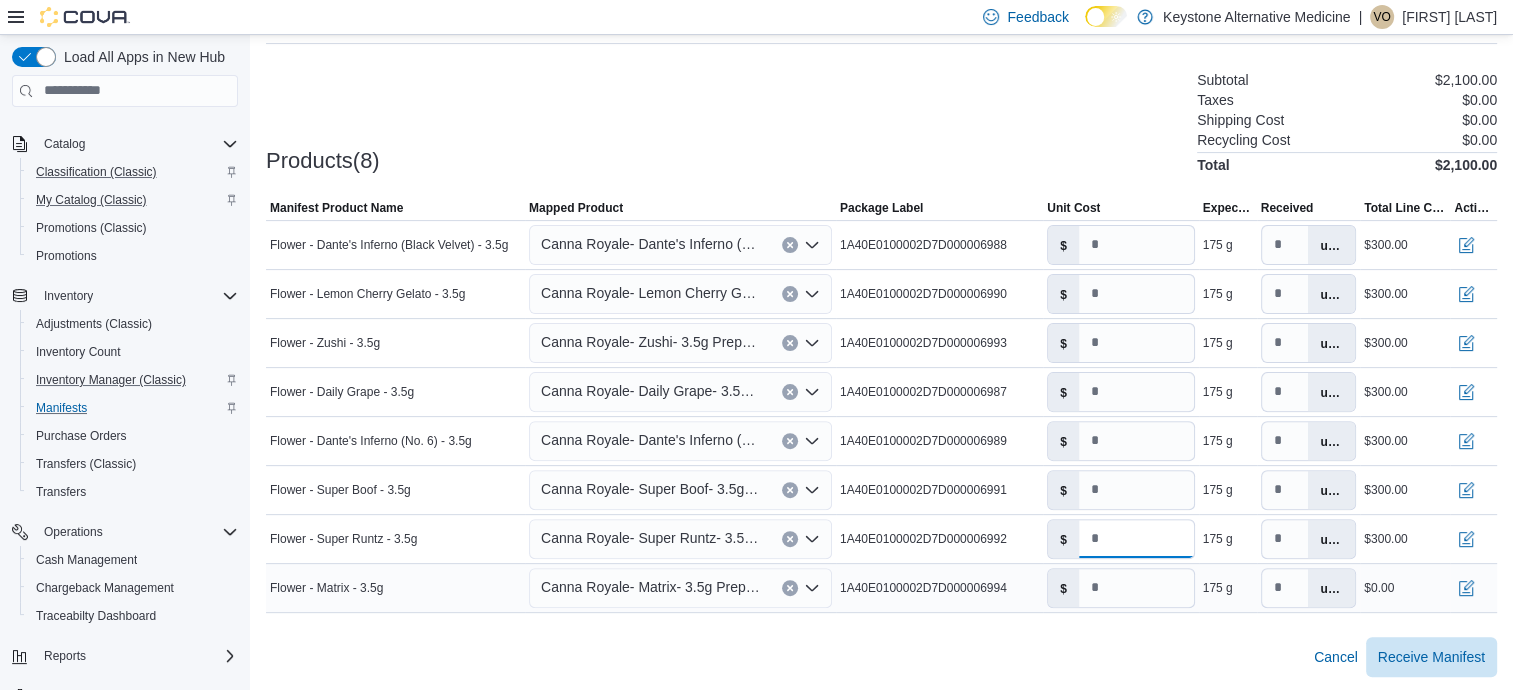 type on "*" 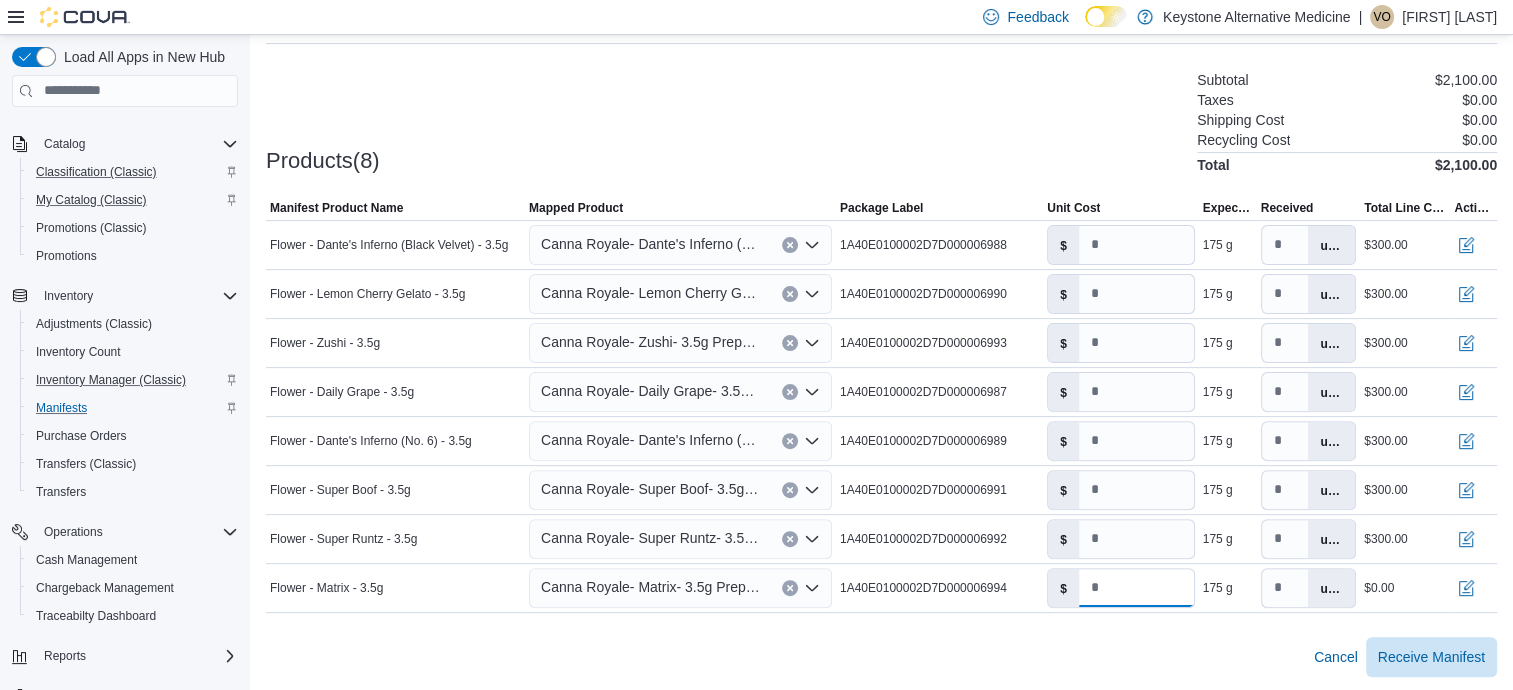 drag, startPoint x: 1134, startPoint y: 604, endPoint x: 1053, endPoint y: 614, distance: 81.61495 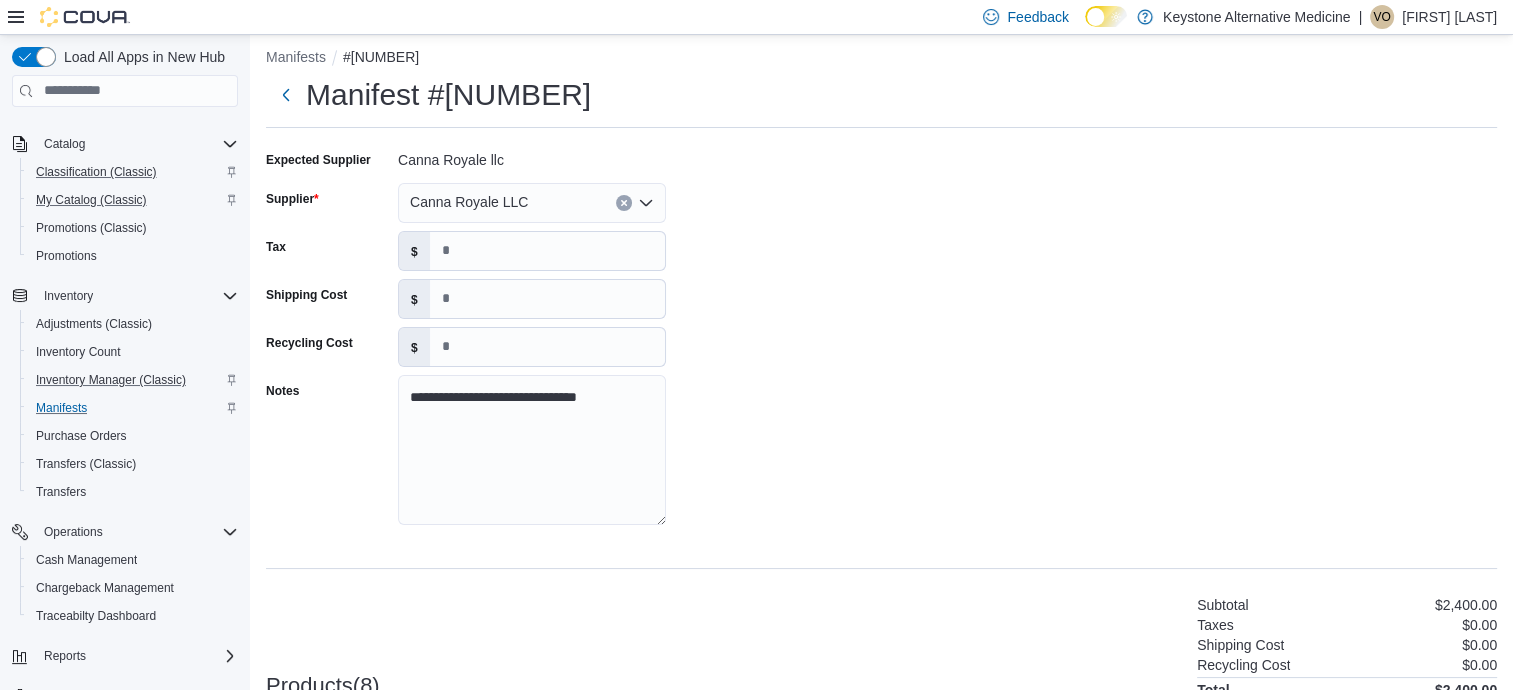 scroll, scrollTop: 0, scrollLeft: 0, axis: both 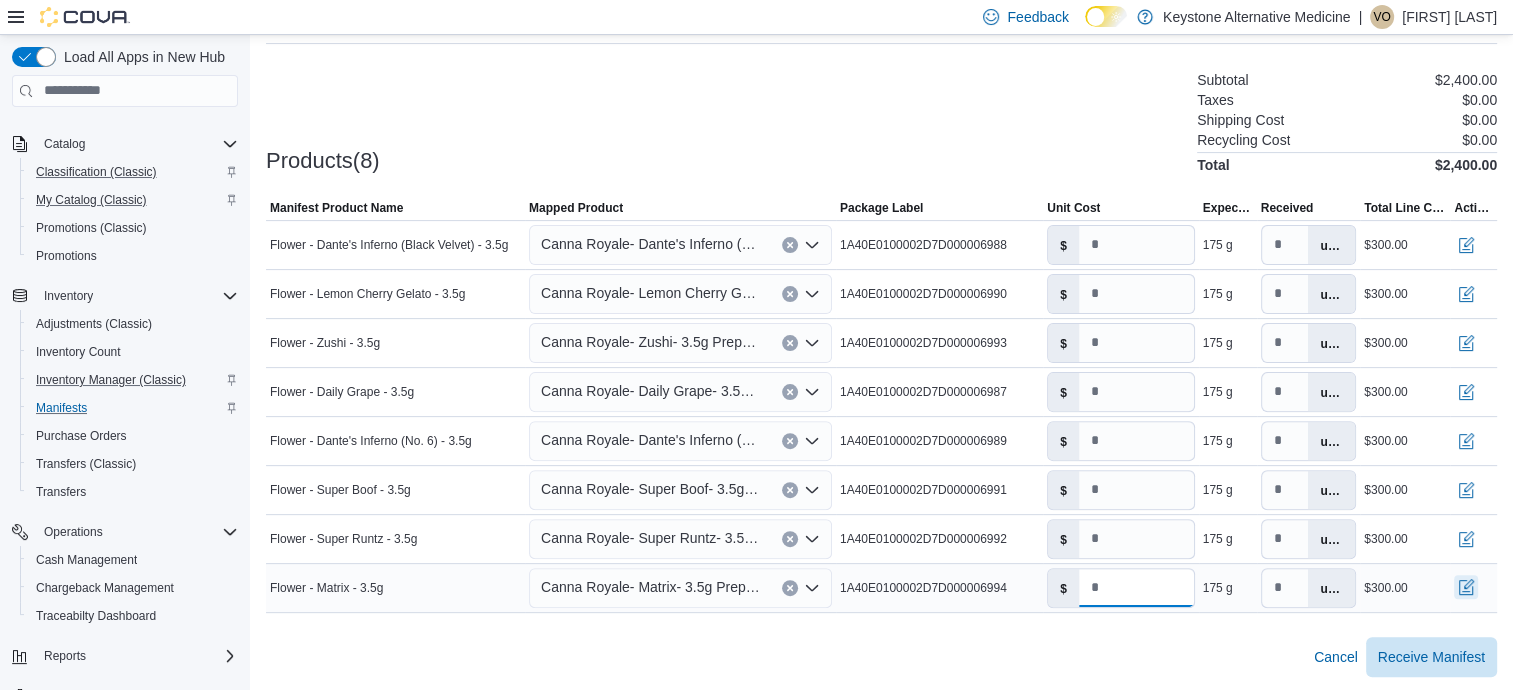 type on "*" 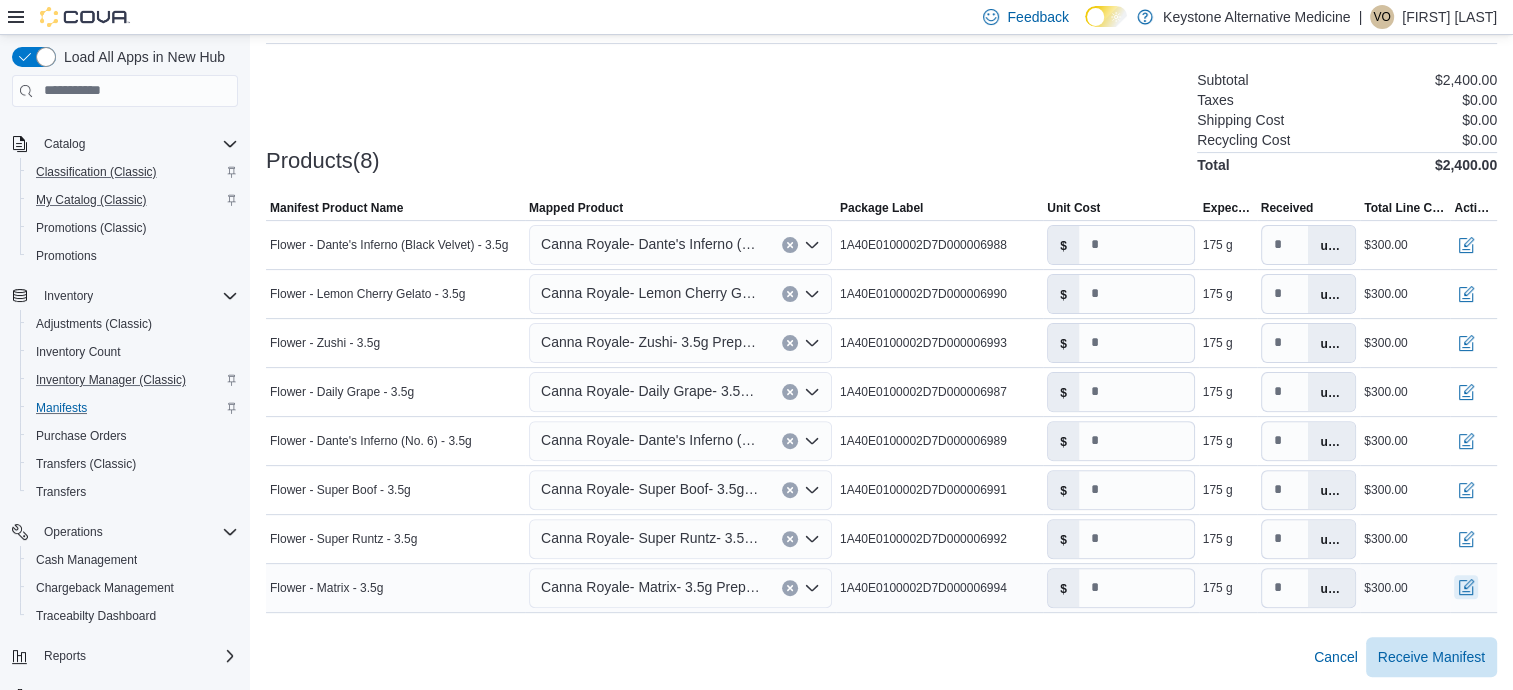 click at bounding box center [1466, 587] 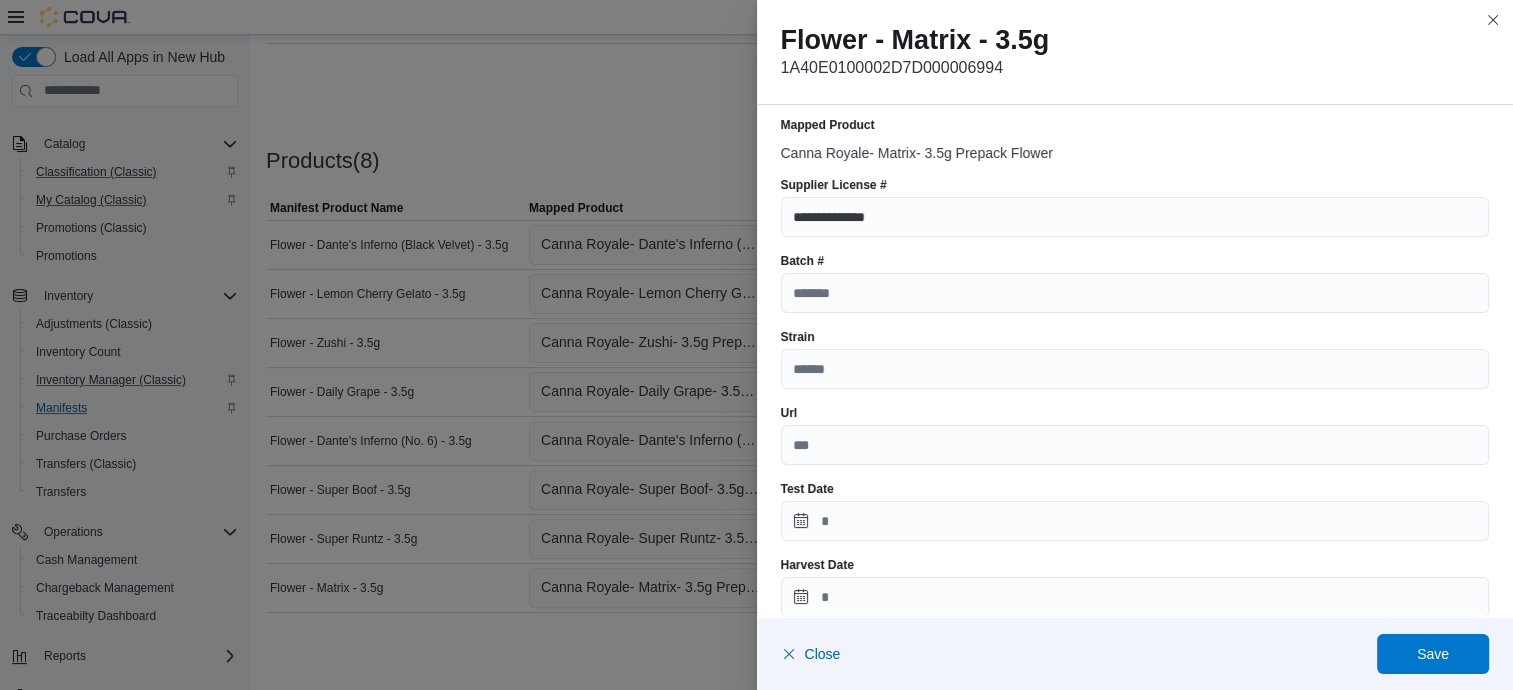 scroll, scrollTop: 0, scrollLeft: 0, axis: both 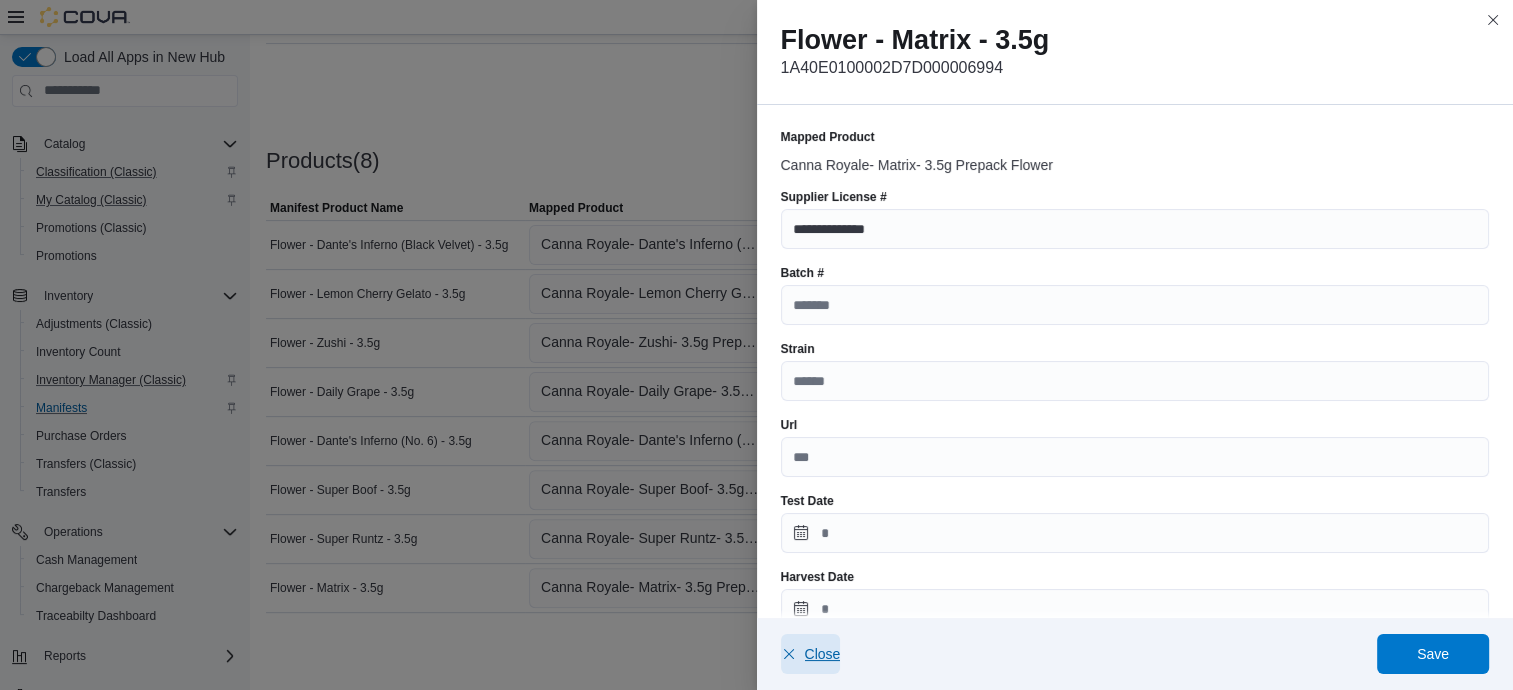 click 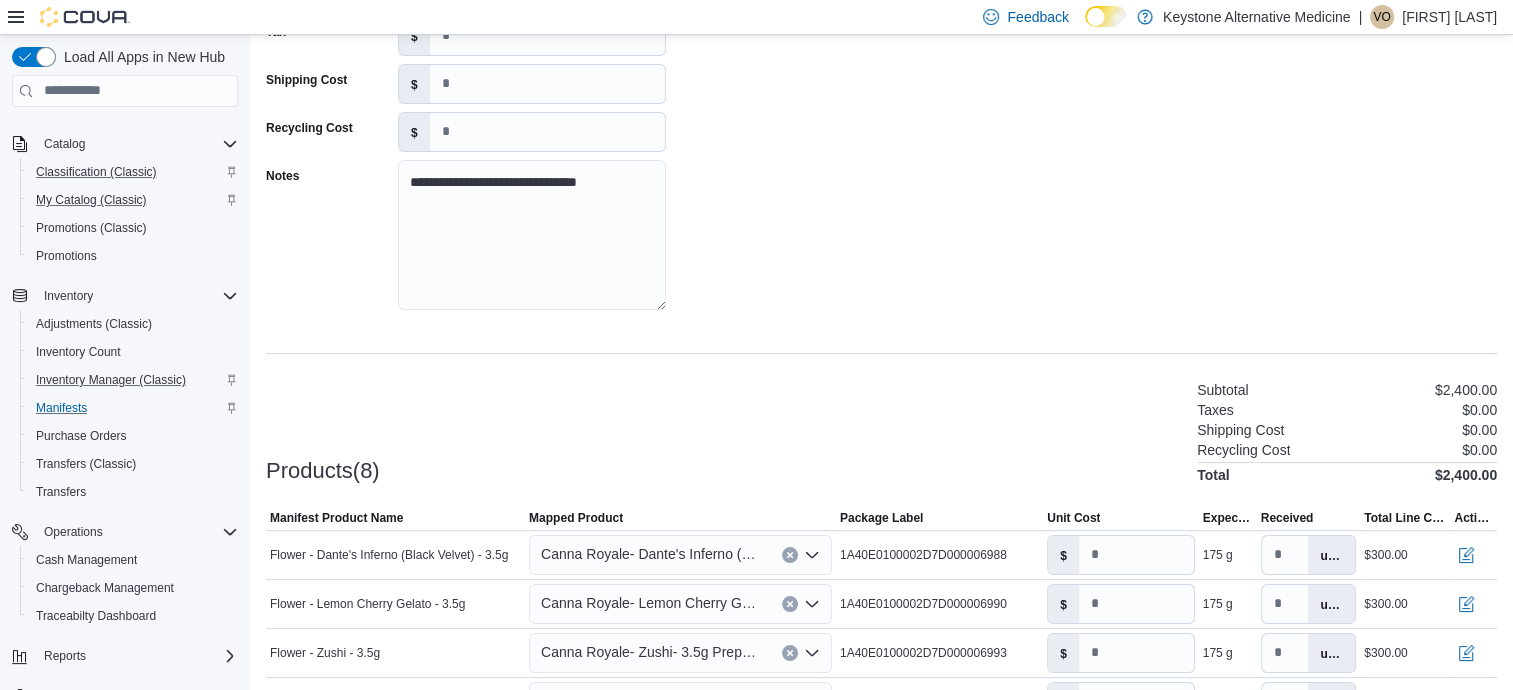 scroll, scrollTop: 220, scrollLeft: 0, axis: vertical 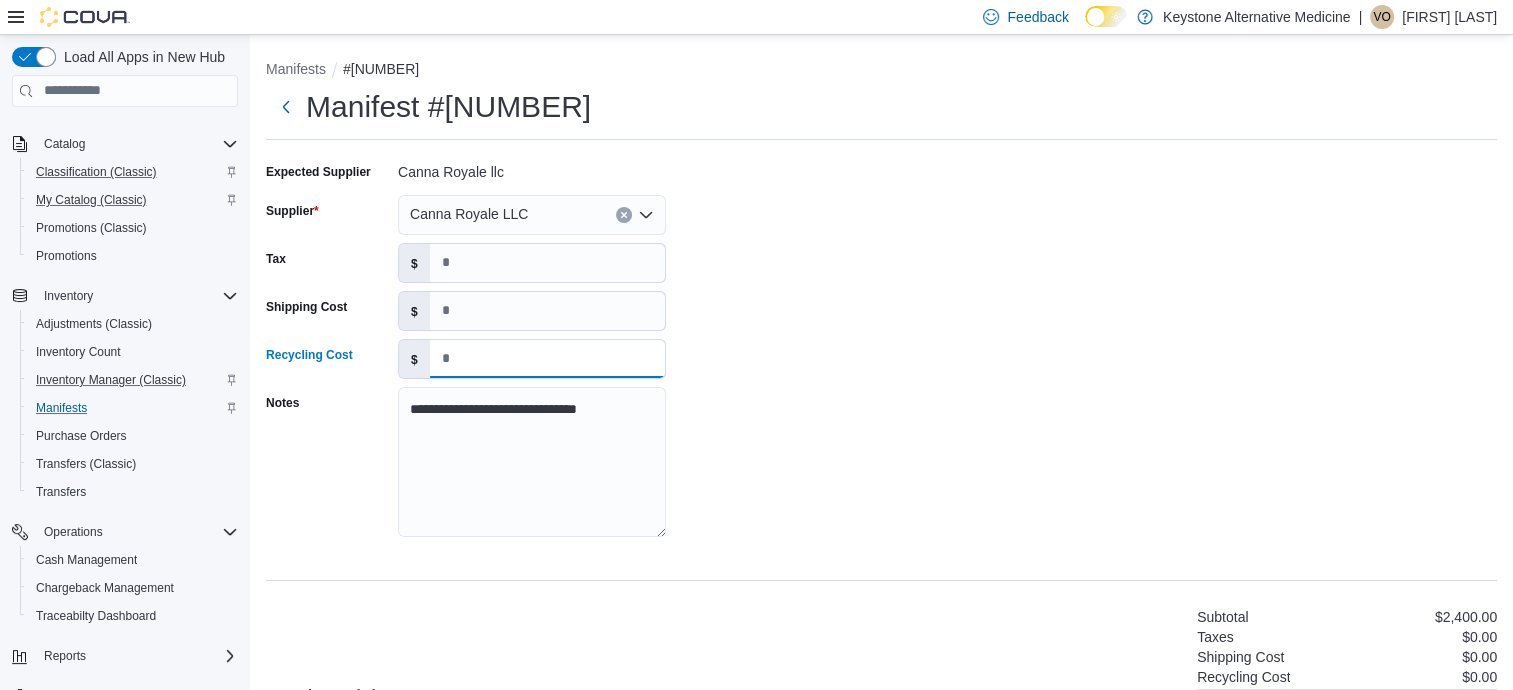 click on "Recycling Cost" at bounding box center (547, 359) 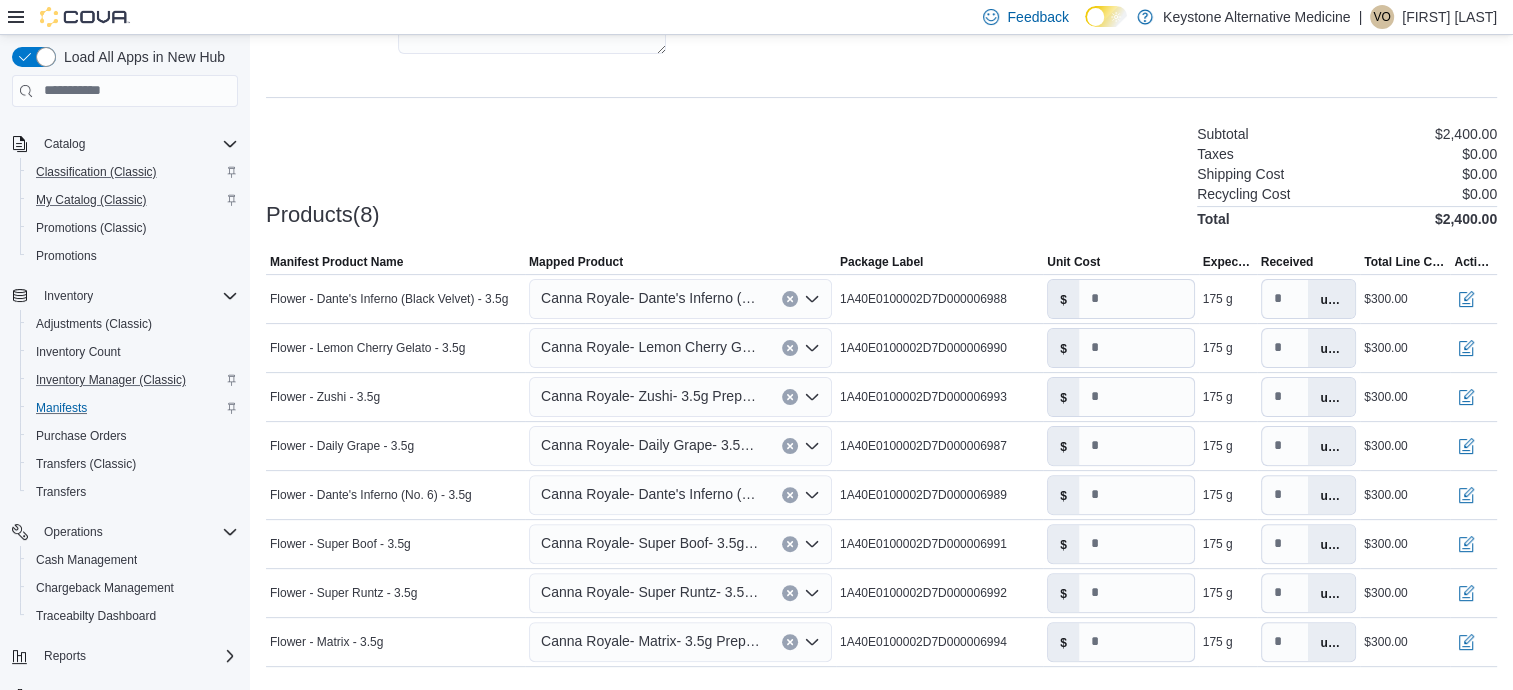 scroll, scrollTop: 537, scrollLeft: 0, axis: vertical 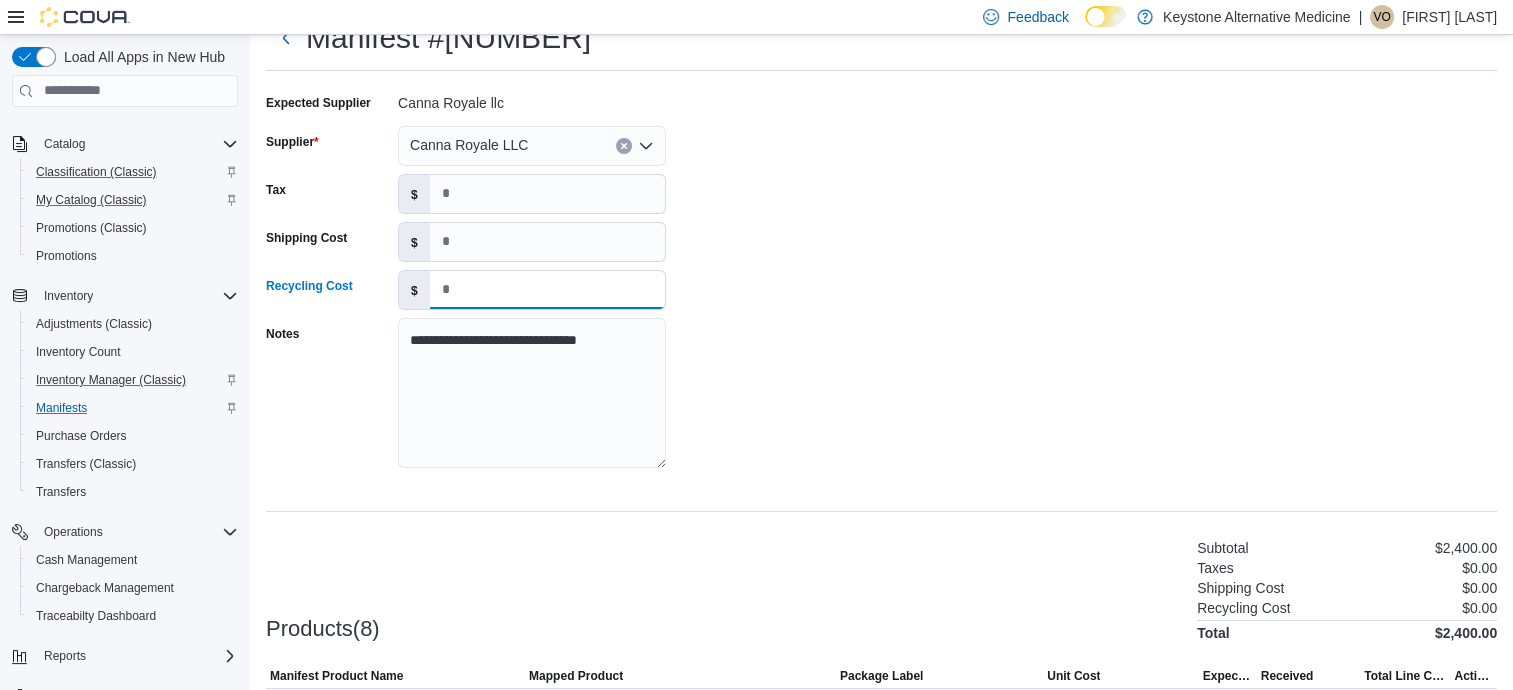 click on "Recycling Cost" at bounding box center [547, 290] 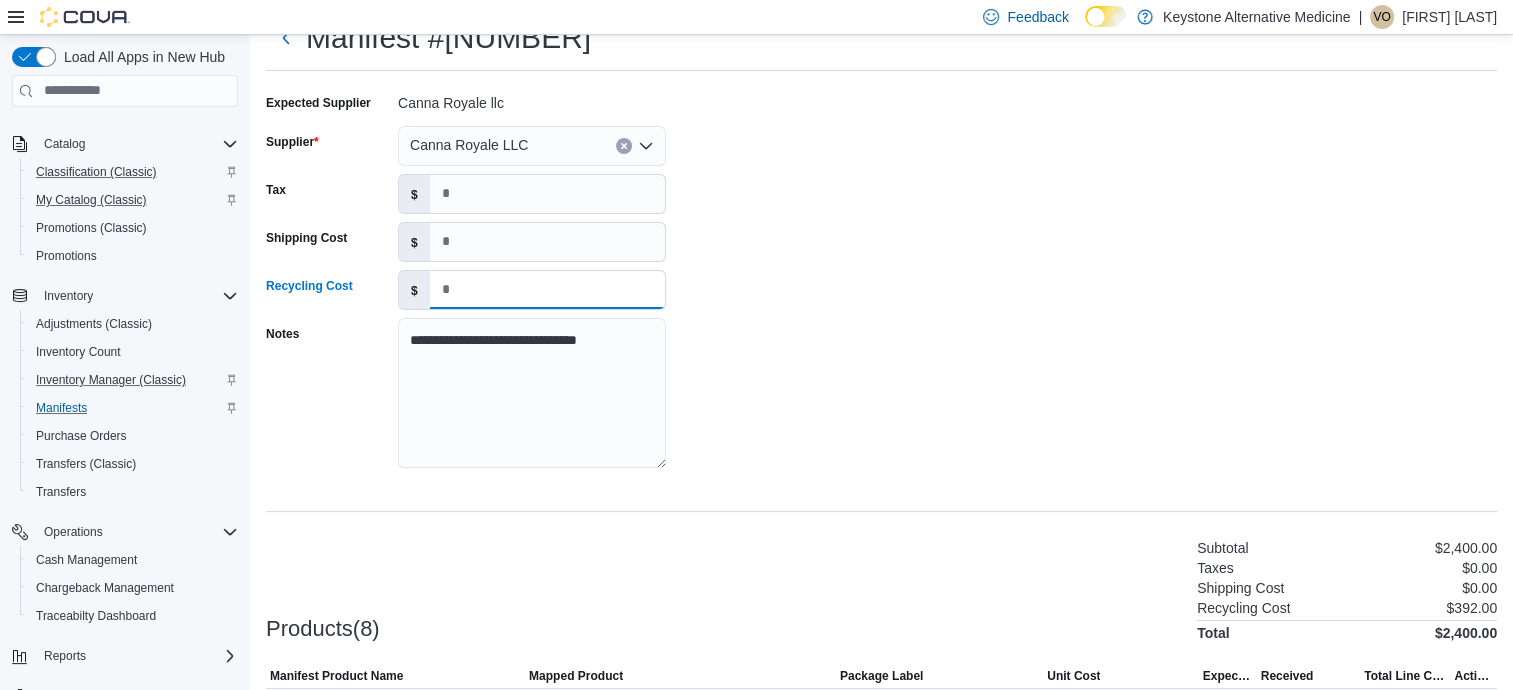 type on "***" 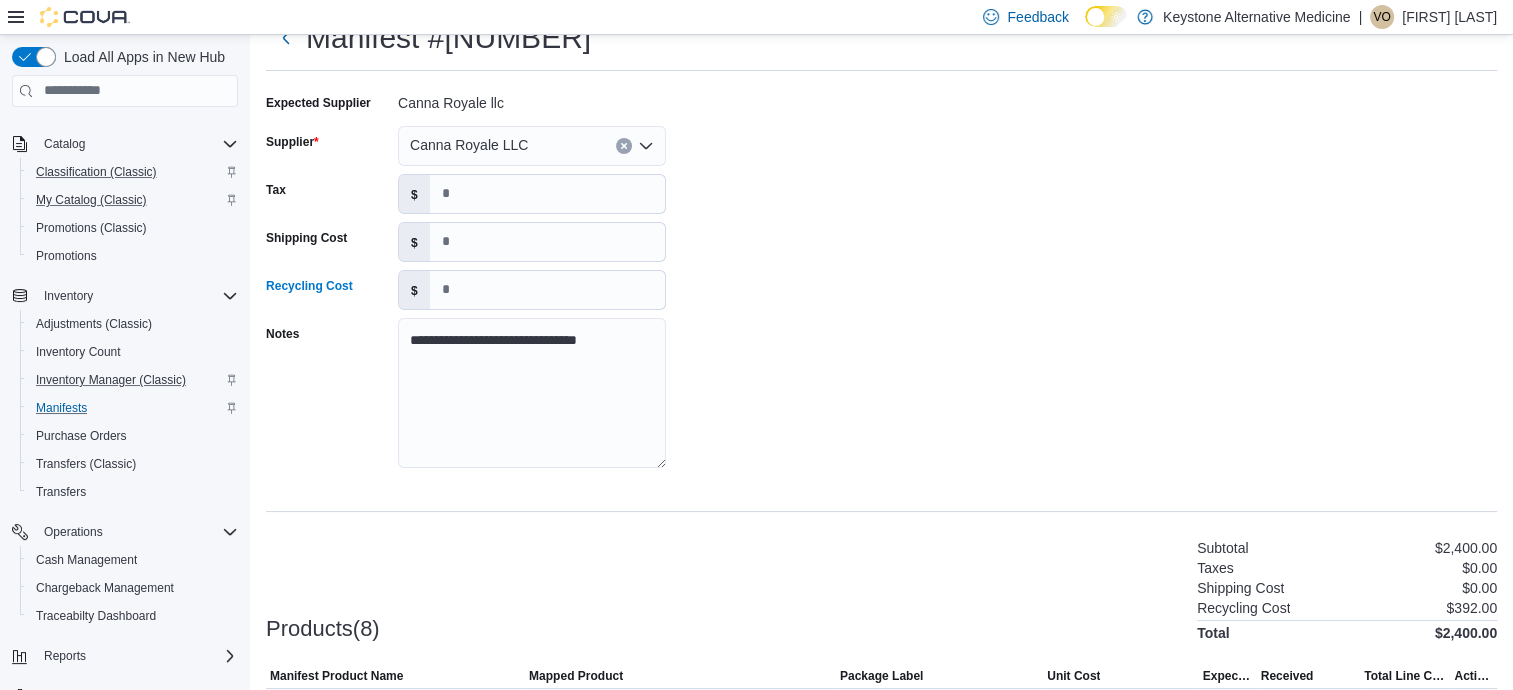 click on "**********" at bounding box center (881, 287) 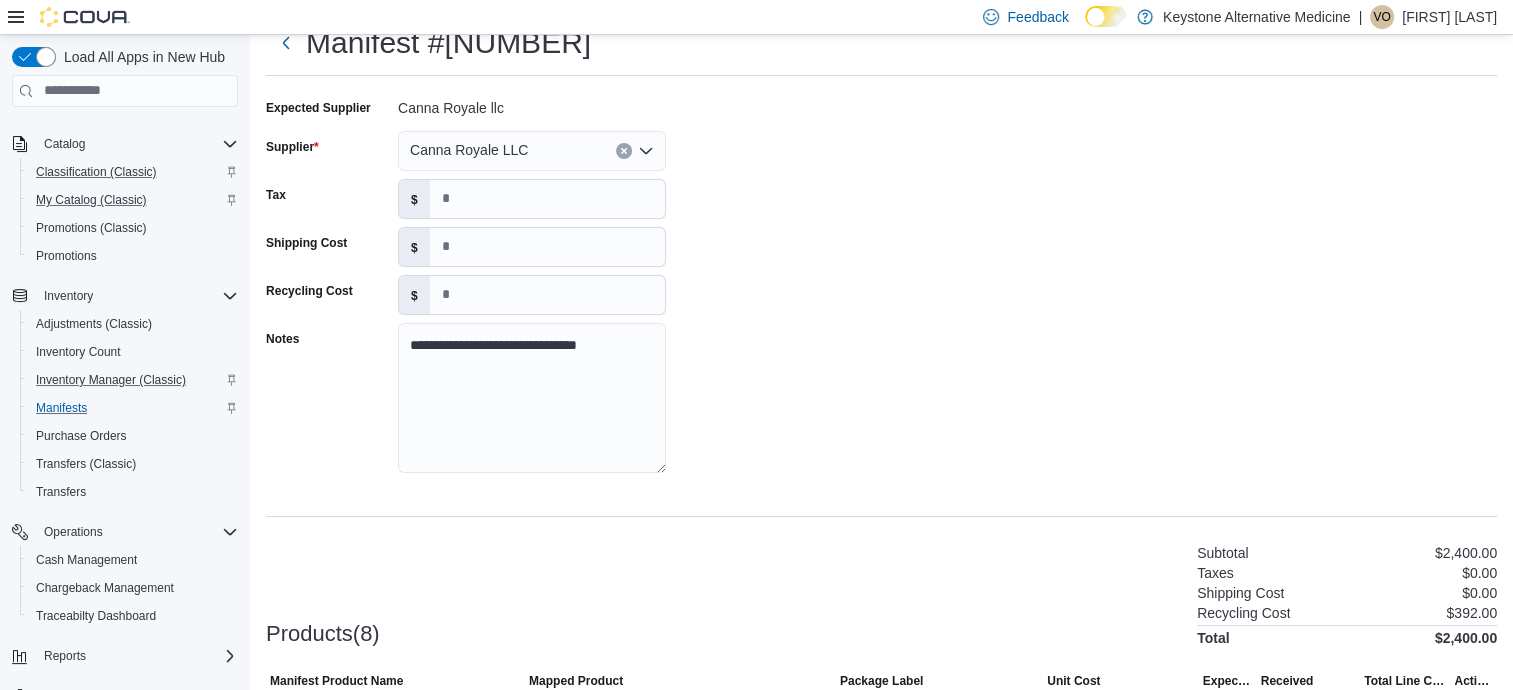 scroll, scrollTop: 60, scrollLeft: 0, axis: vertical 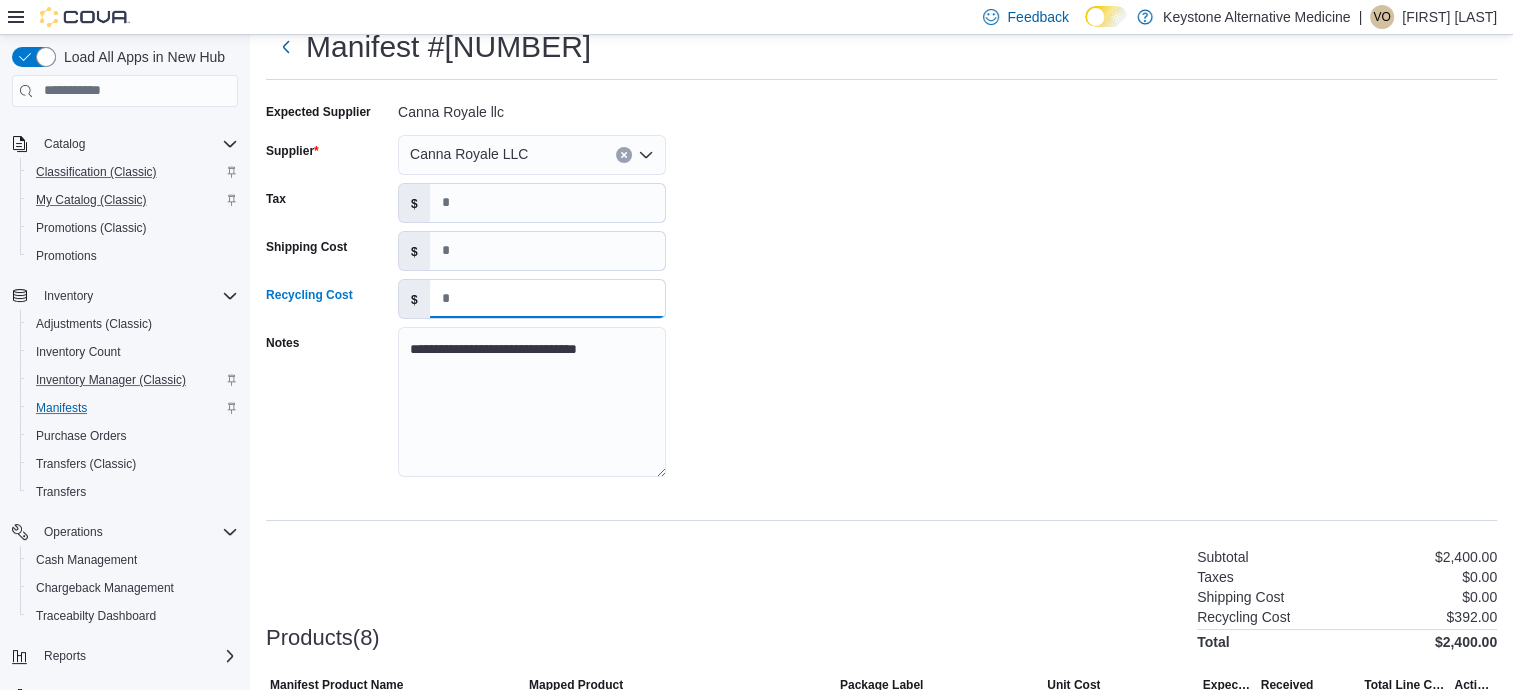 drag, startPoint x: 500, startPoint y: 301, endPoint x: 273, endPoint y: 295, distance: 227.07928 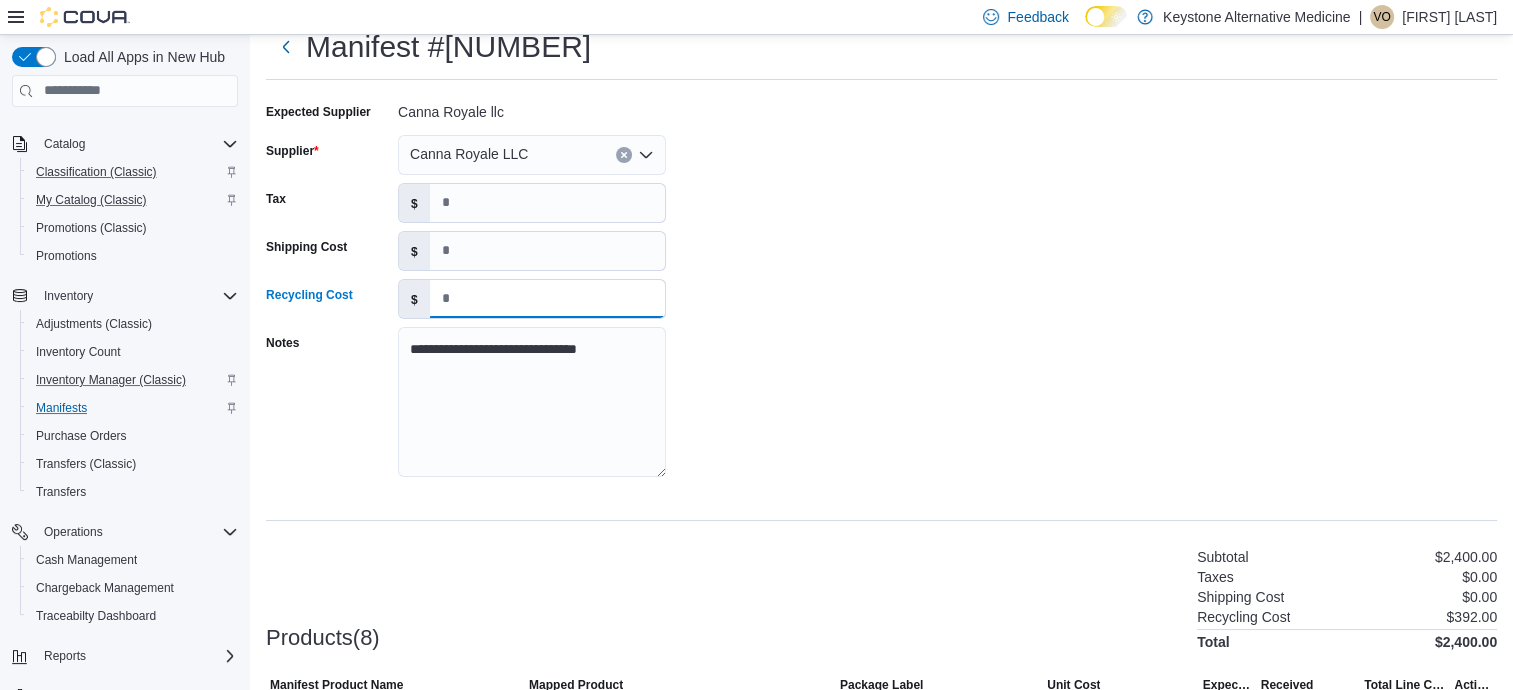 click on "Recycling Cost $ ***" at bounding box center [466, 299] 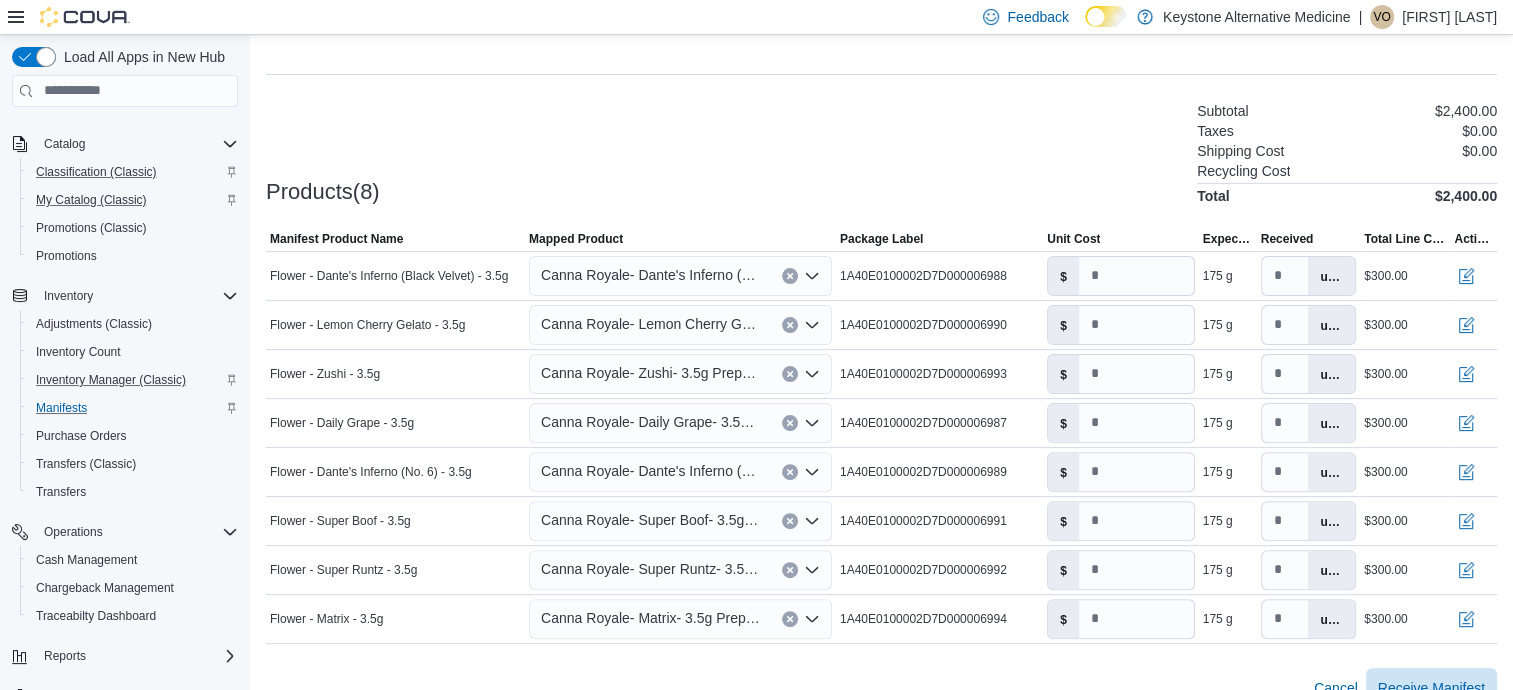 scroll, scrollTop: 537, scrollLeft: 0, axis: vertical 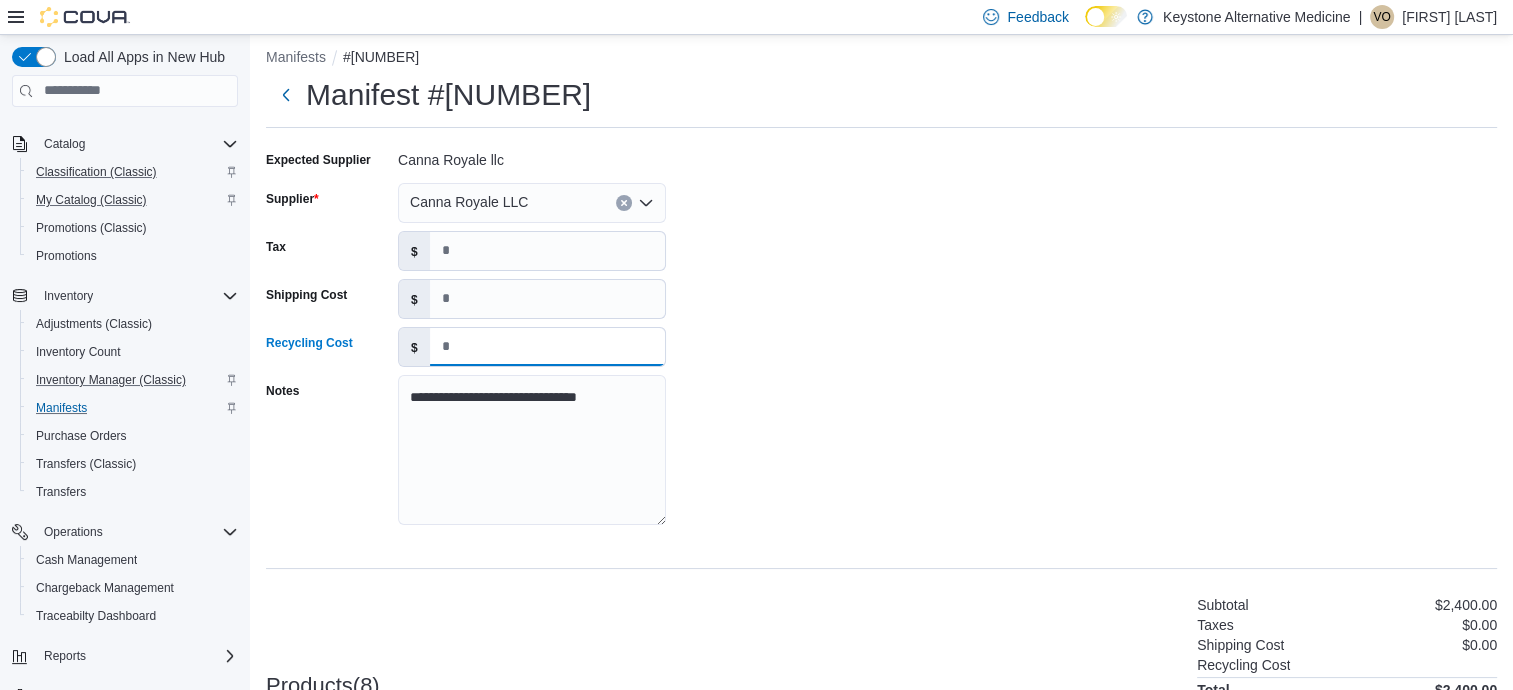 type 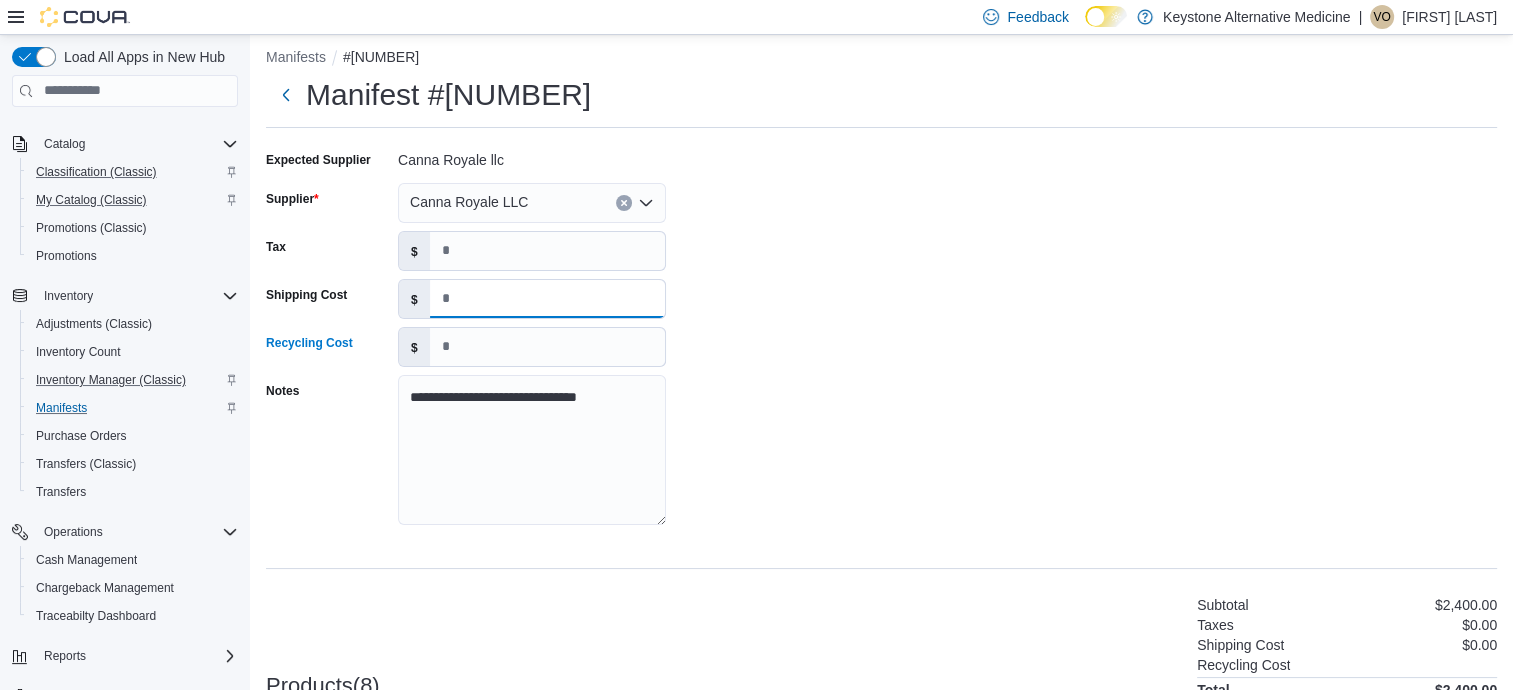 click on "Shipping Cost" at bounding box center (547, 299) 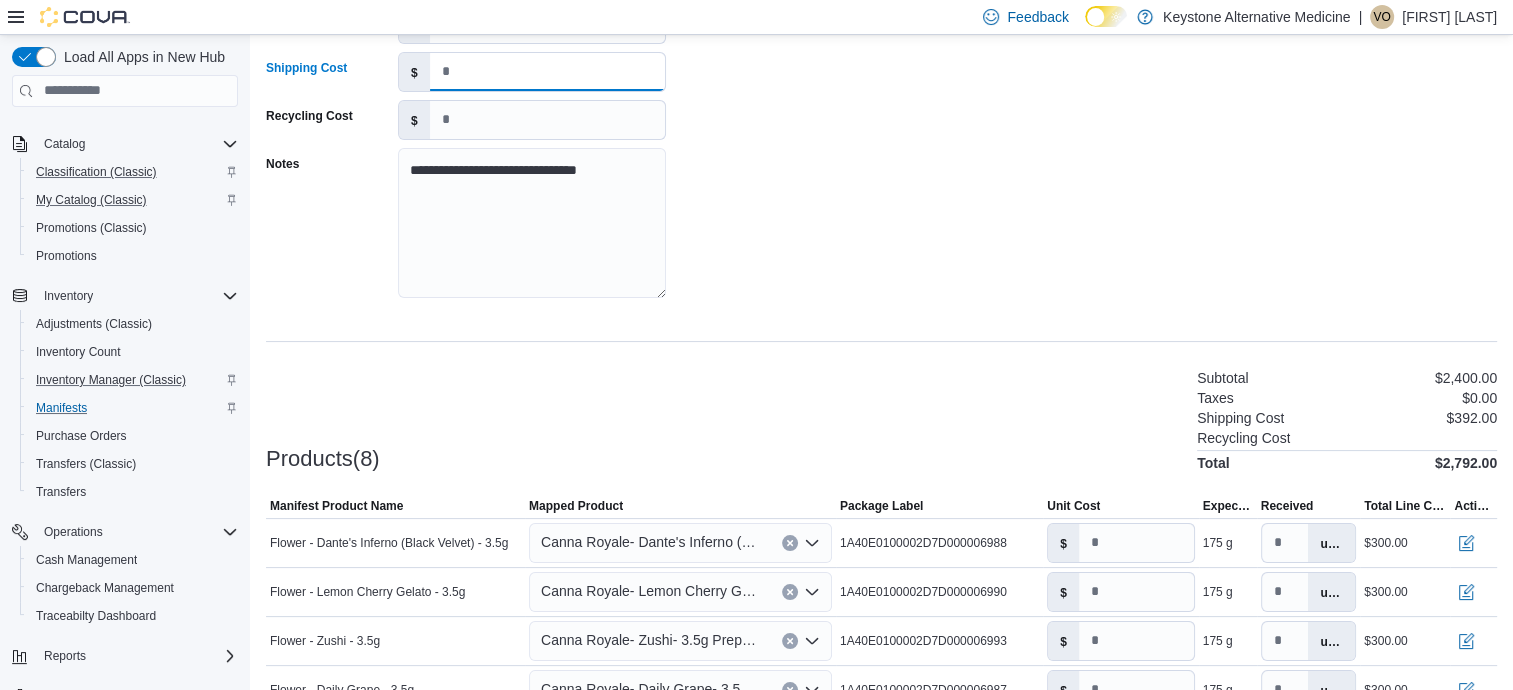 scroll, scrollTop: 244, scrollLeft: 0, axis: vertical 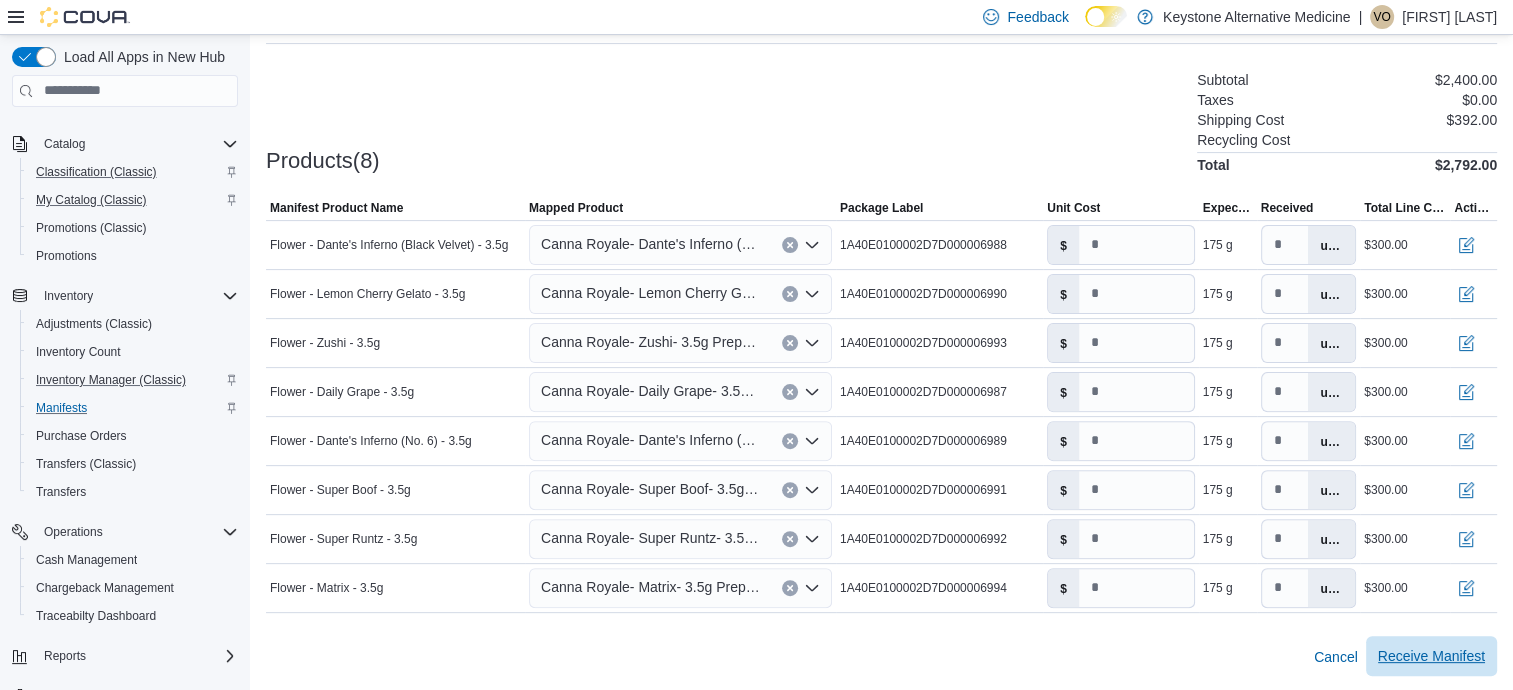 click on "Receive Manifest" at bounding box center [1431, 656] 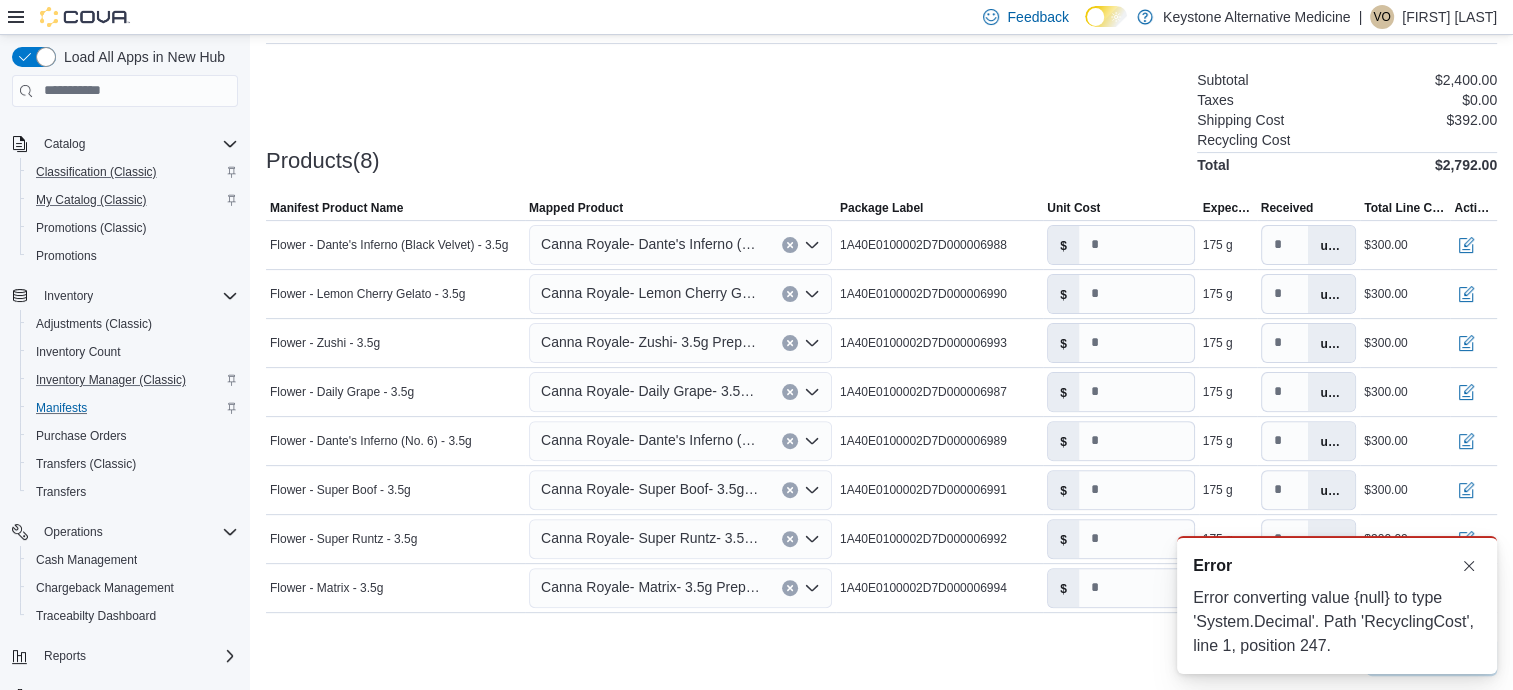 scroll, scrollTop: 0, scrollLeft: 0, axis: both 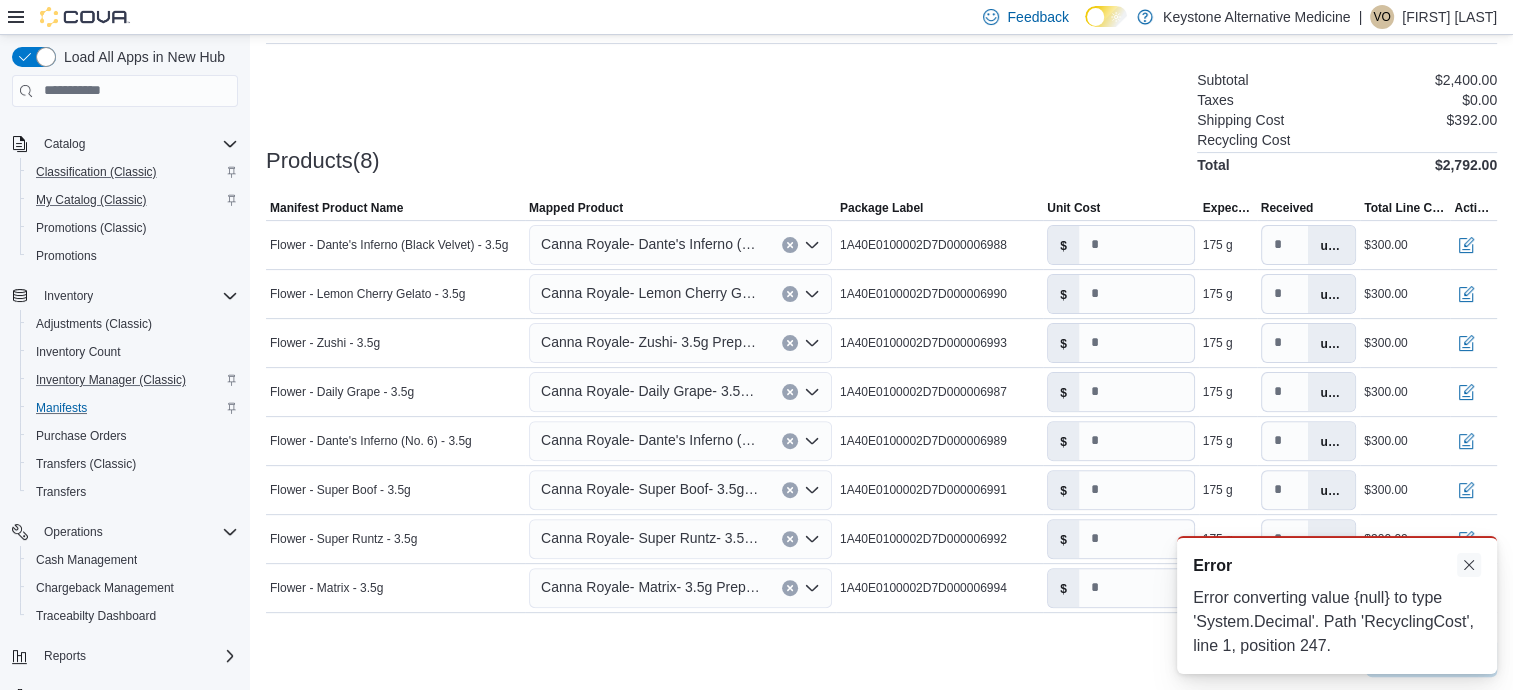 click at bounding box center [1469, 565] 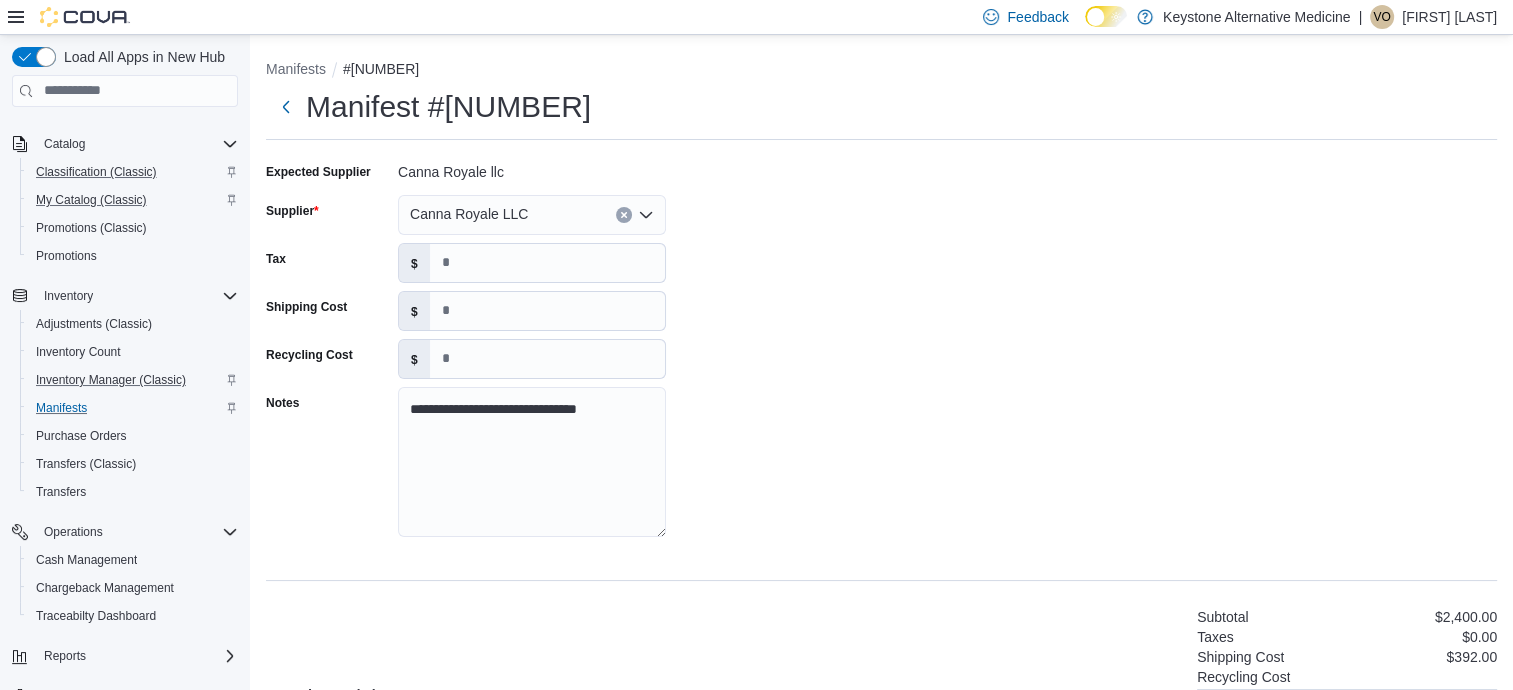 scroll, scrollTop: 0, scrollLeft: 0, axis: both 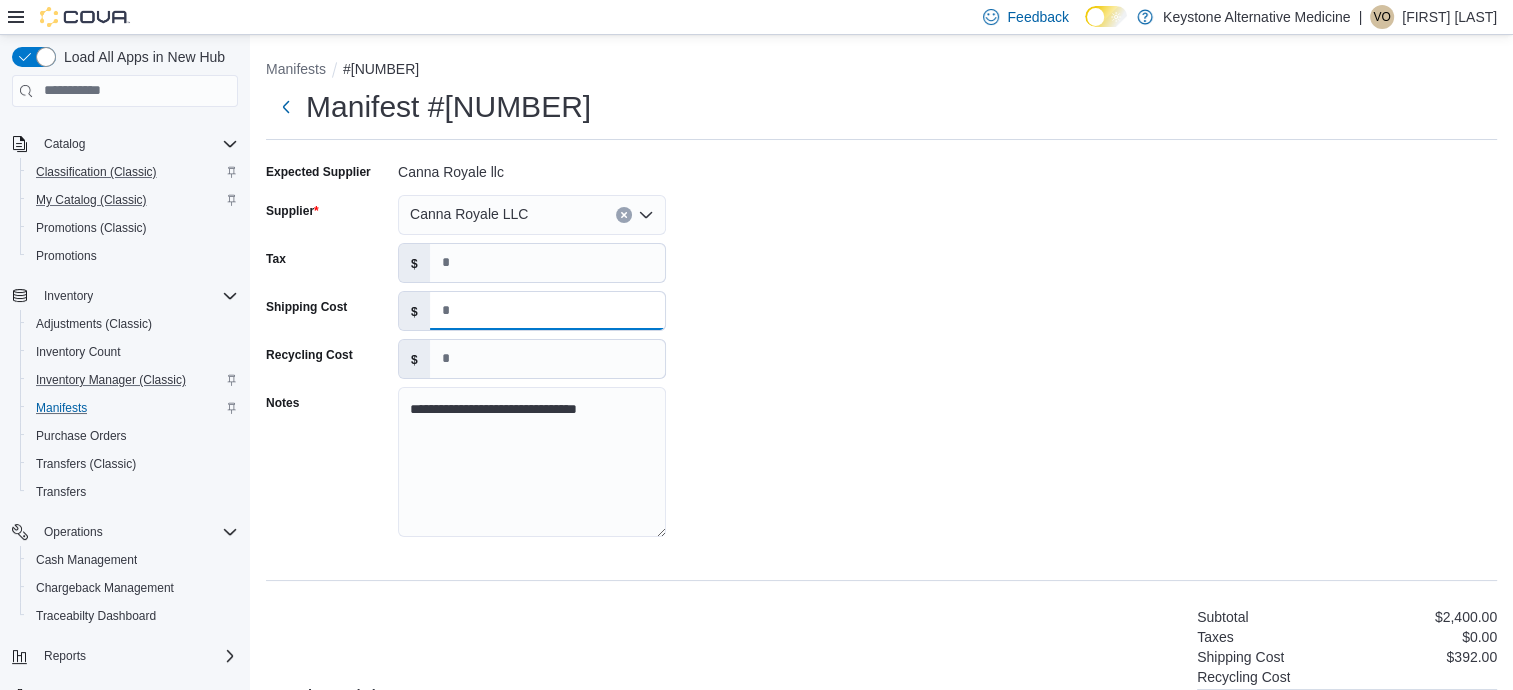 click on "***" at bounding box center (547, 311) 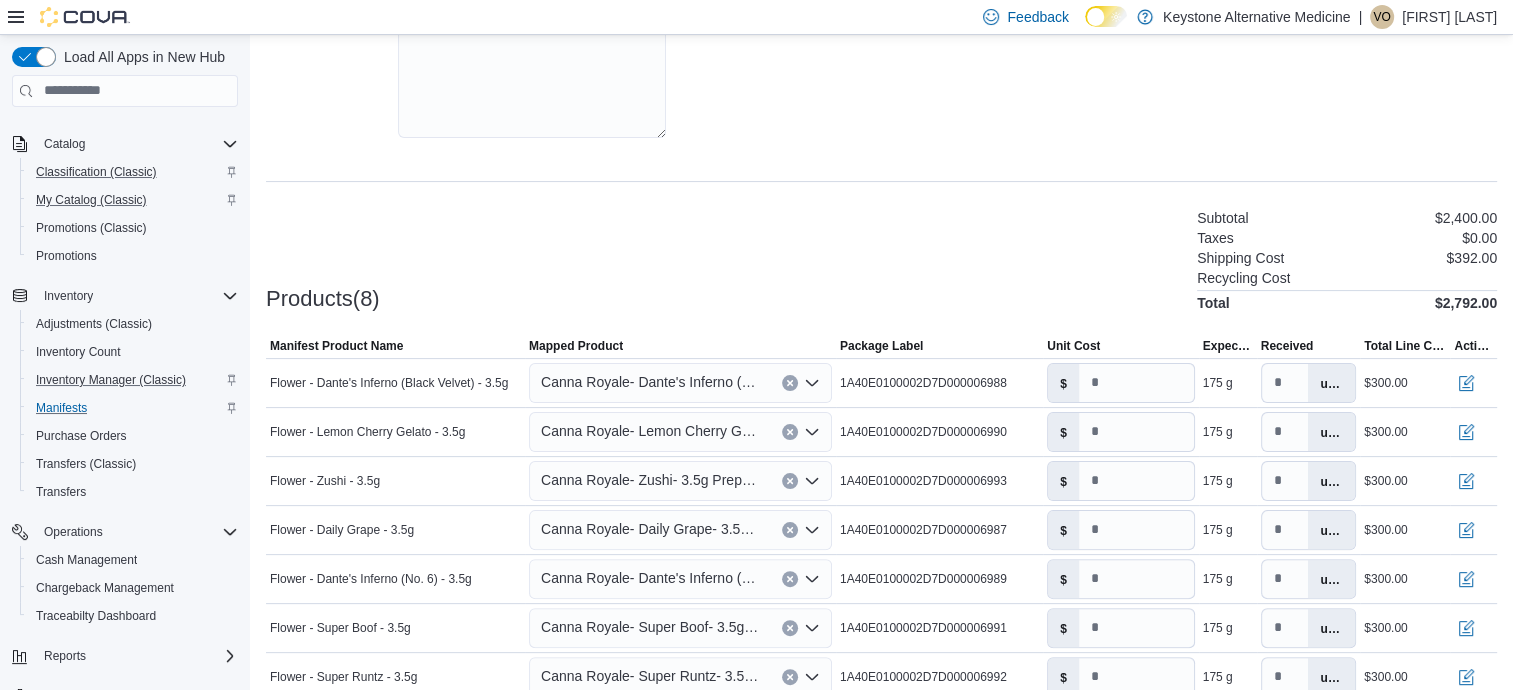 scroll, scrollTop: 449, scrollLeft: 0, axis: vertical 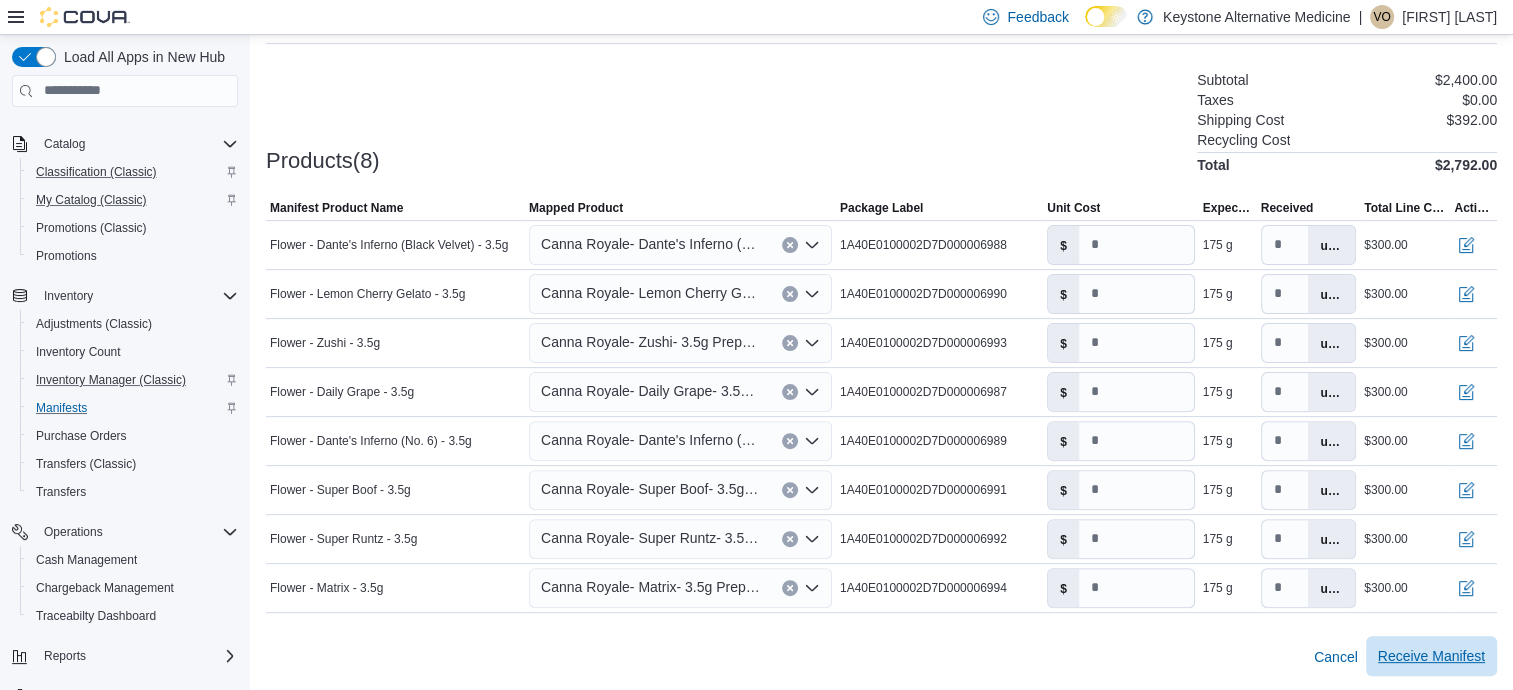 type on "******" 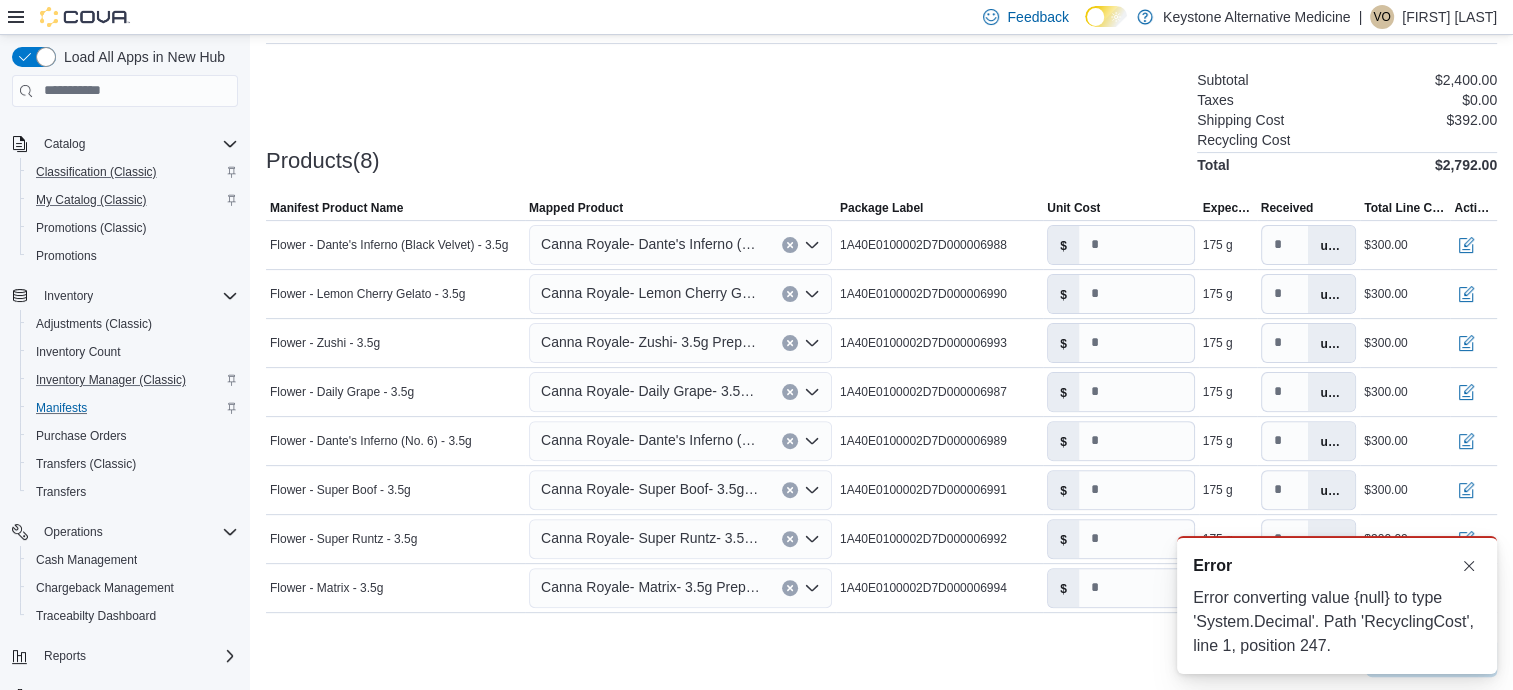 click on "Error converting value {null} to type 'System.Decimal'. Path 'RecyclingCost', line 1, position 247." at bounding box center [1337, 622] 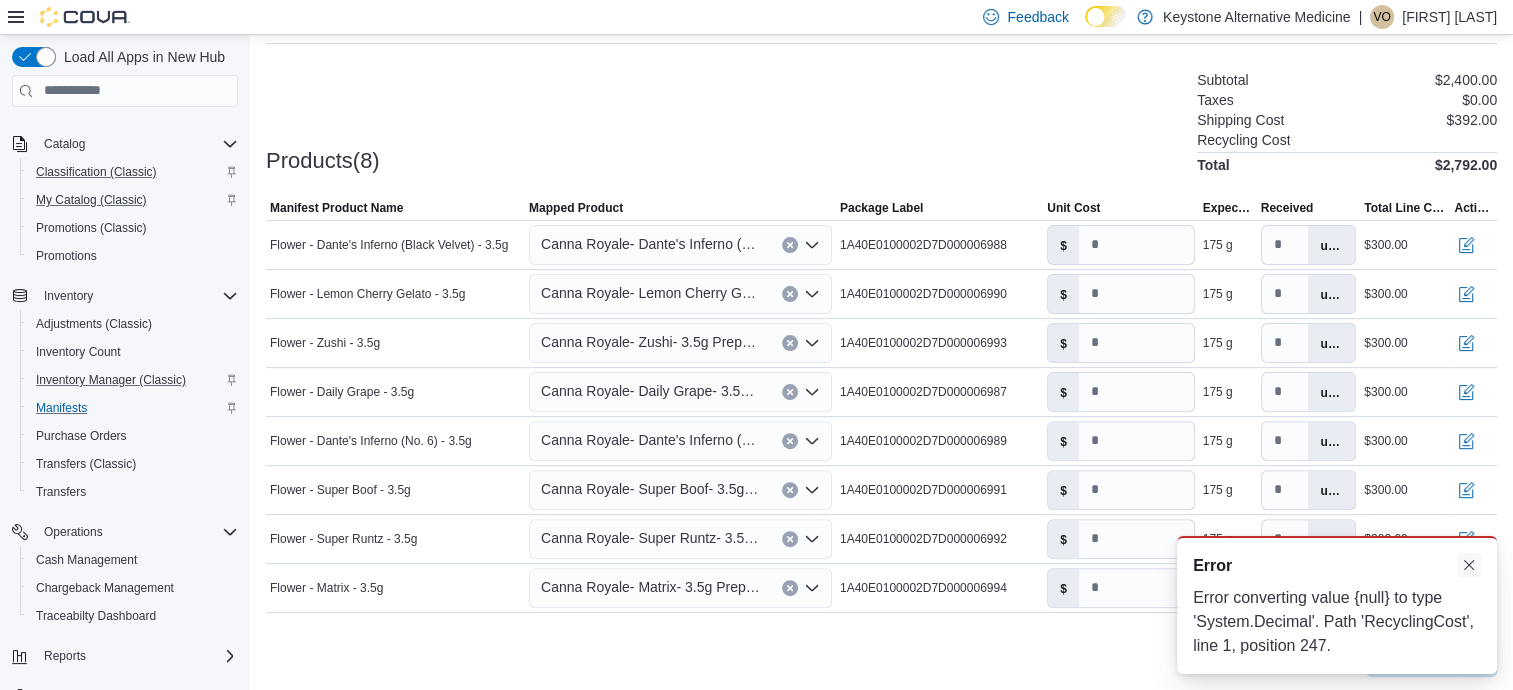click at bounding box center (1469, 565) 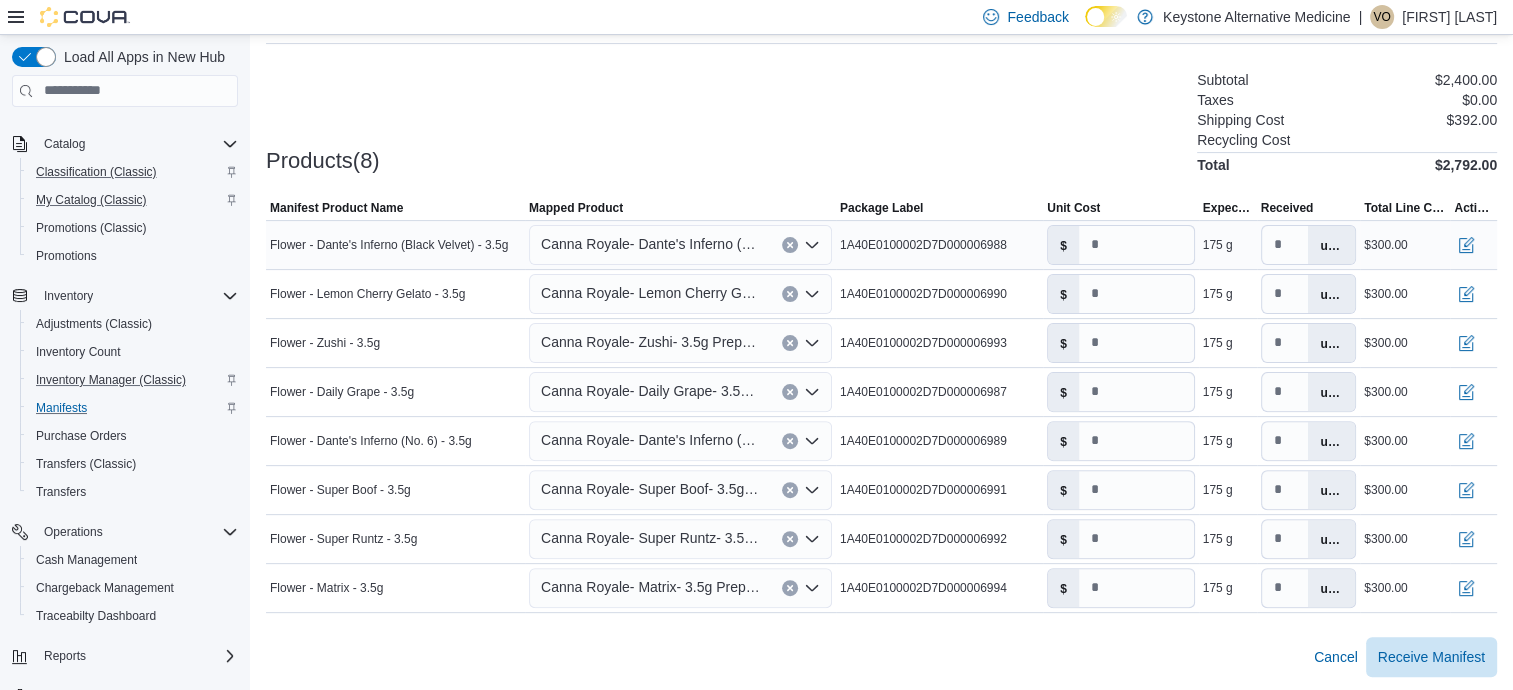 click 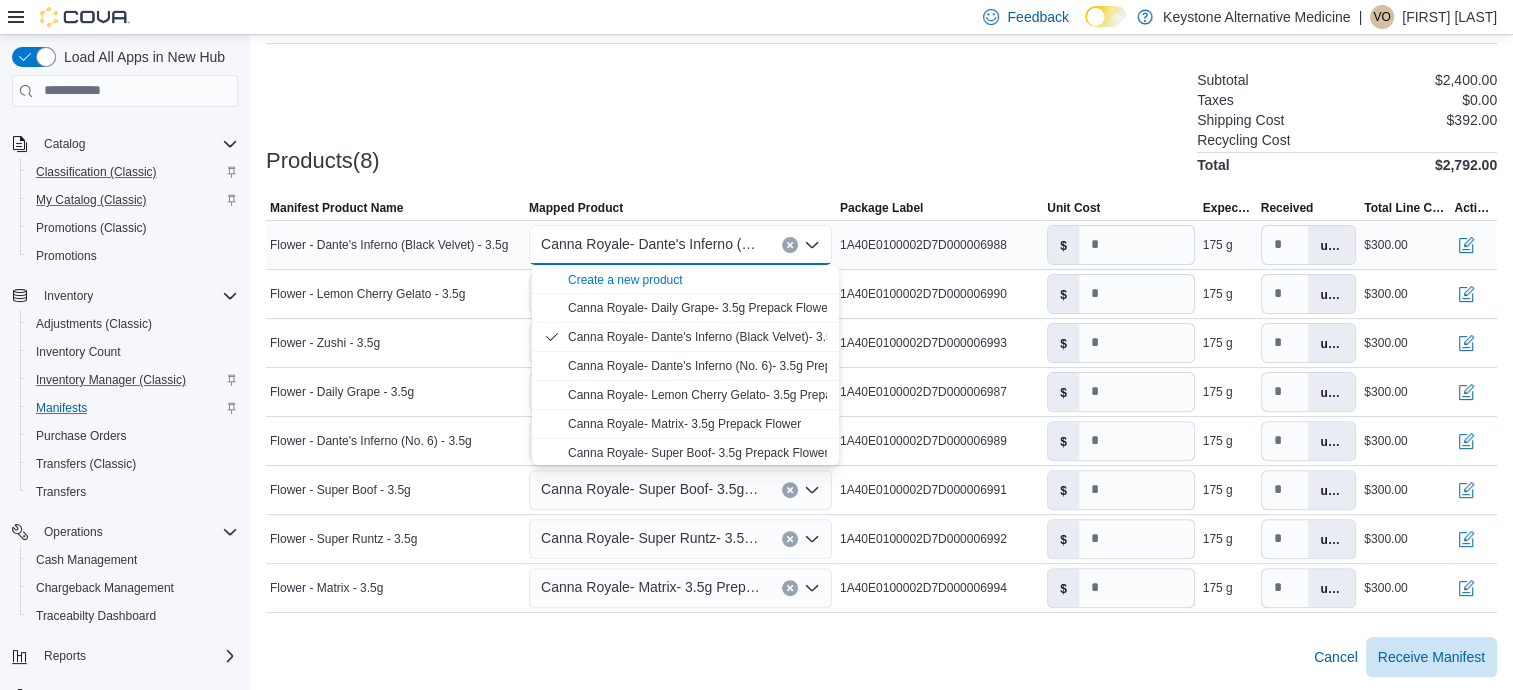 click 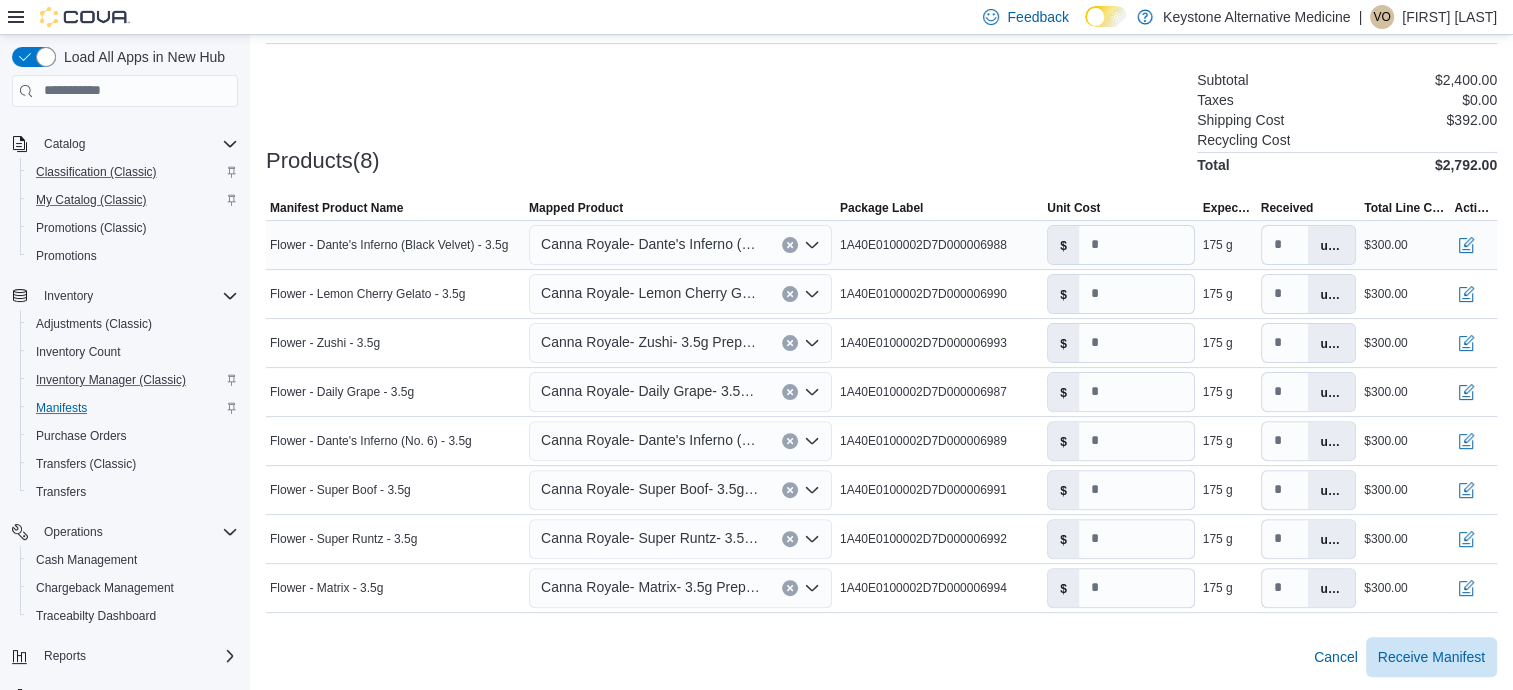 click on "units" at bounding box center [1331, 245] 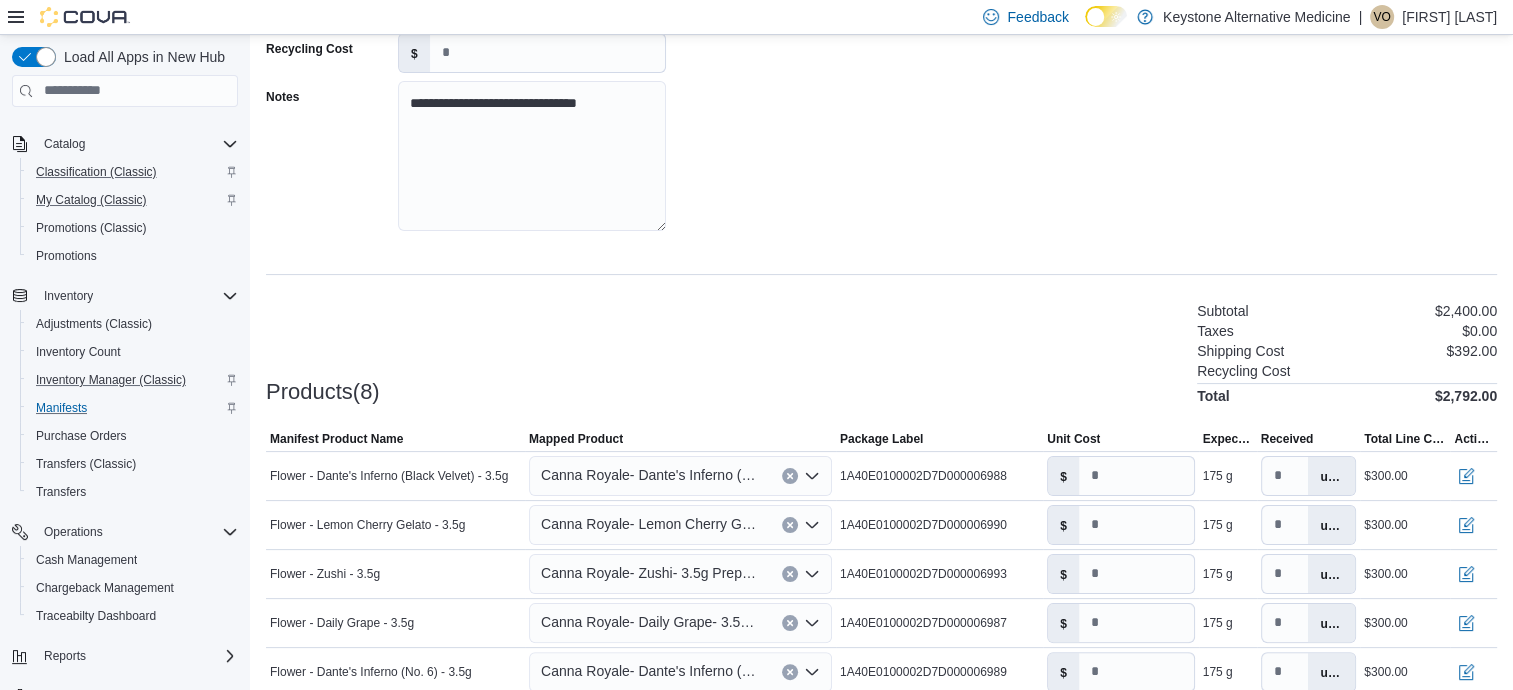 scroll, scrollTop: 304, scrollLeft: 0, axis: vertical 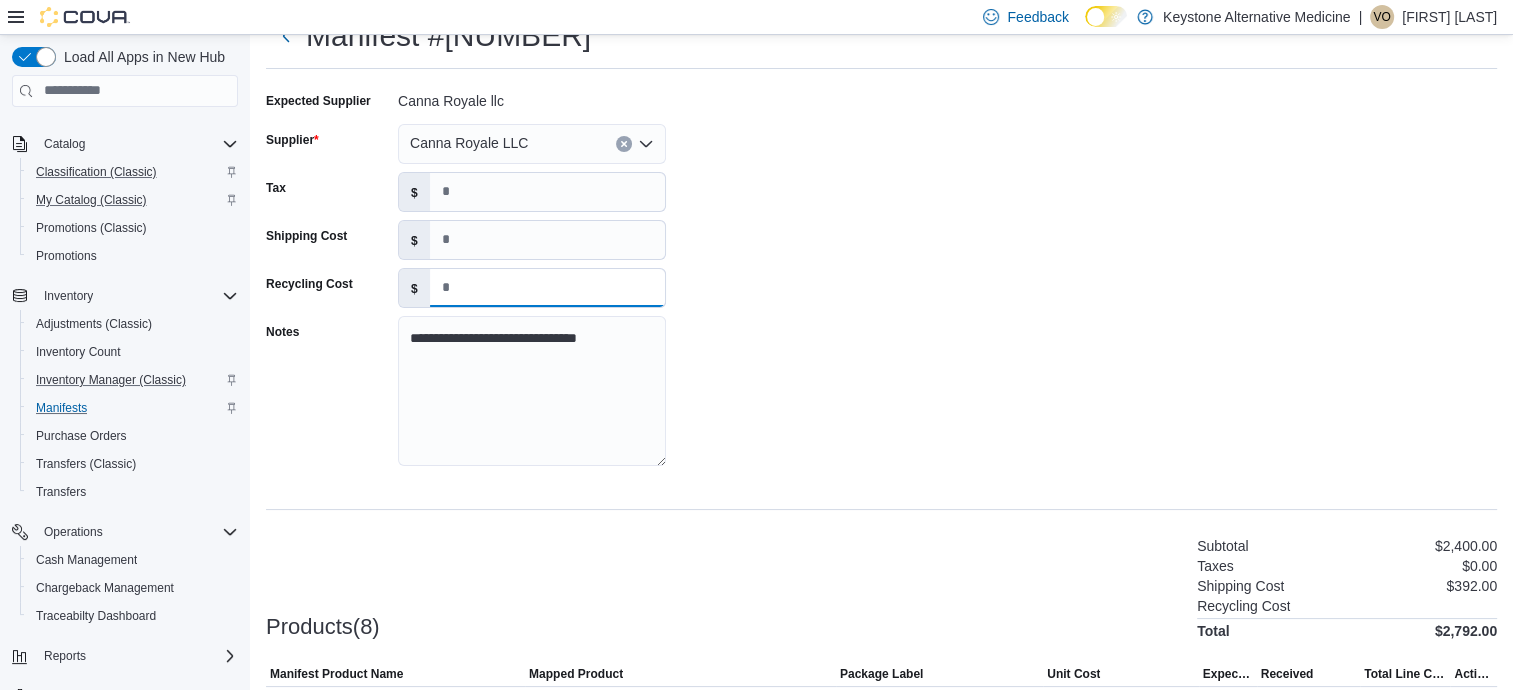 click on "Recycling Cost" at bounding box center [547, 288] 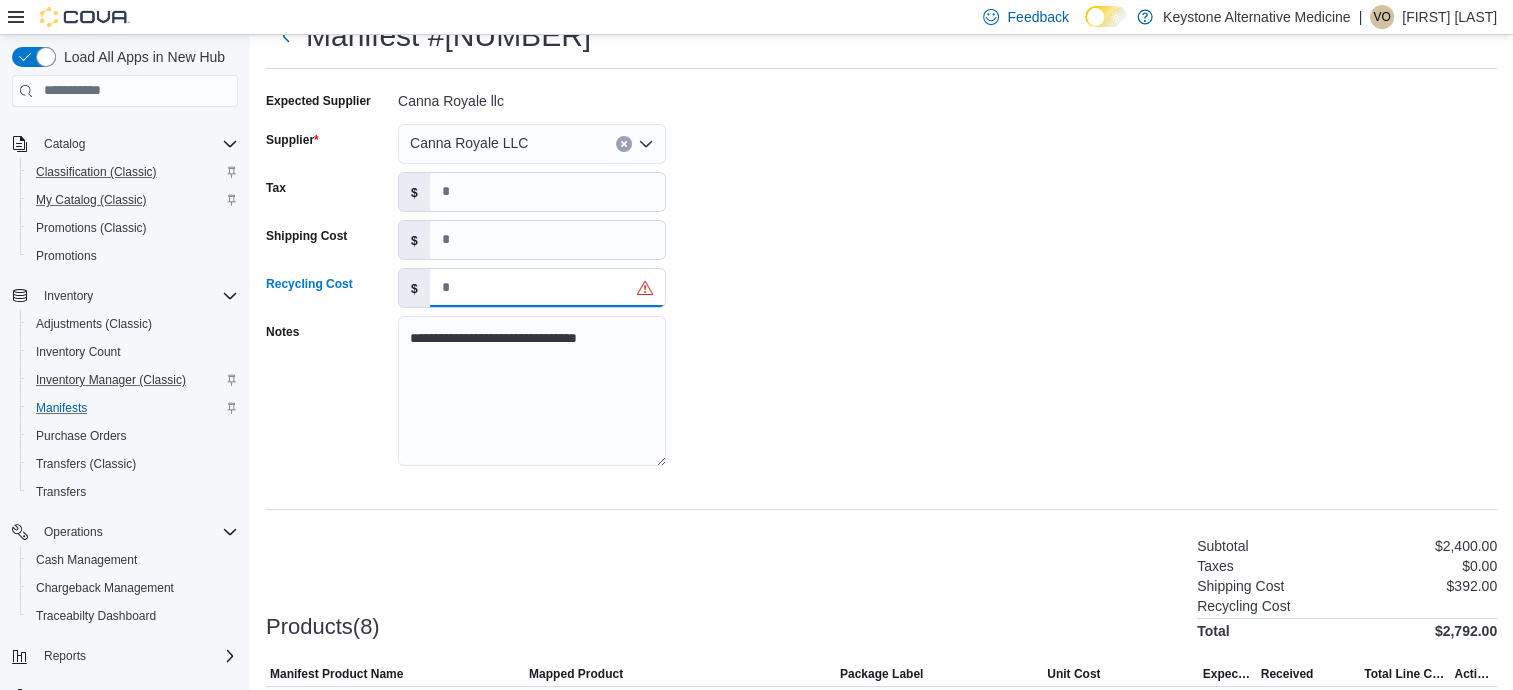 click on "Recycling Cost" at bounding box center (547, 288) 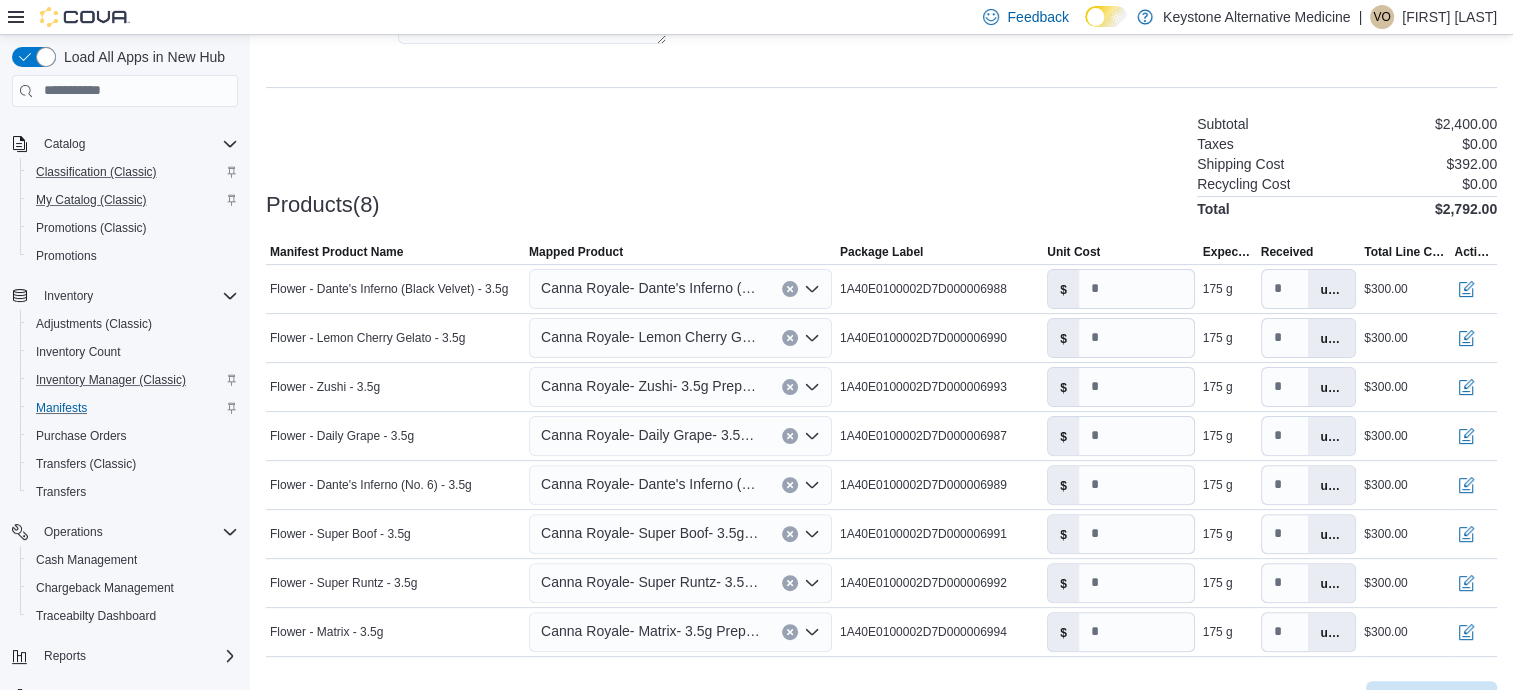 scroll, scrollTop: 537, scrollLeft: 0, axis: vertical 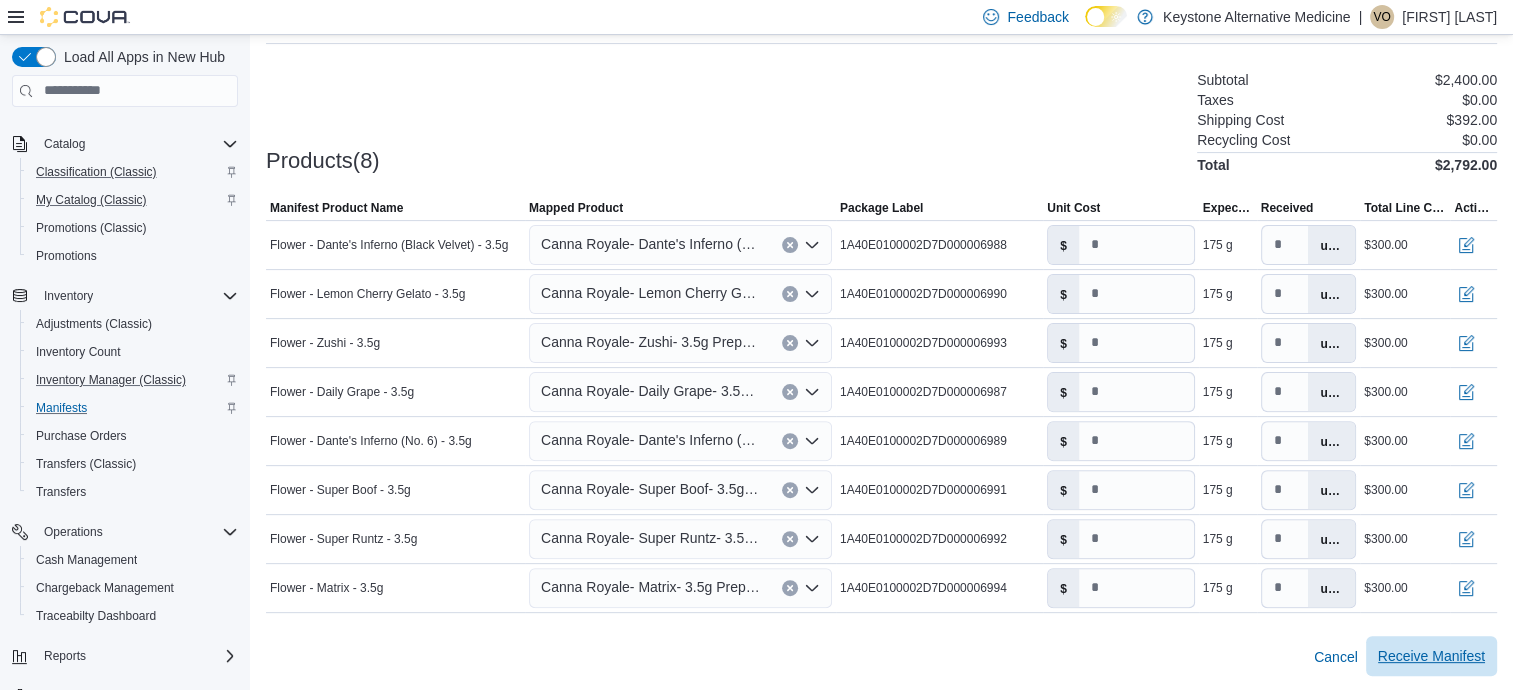 type on "*" 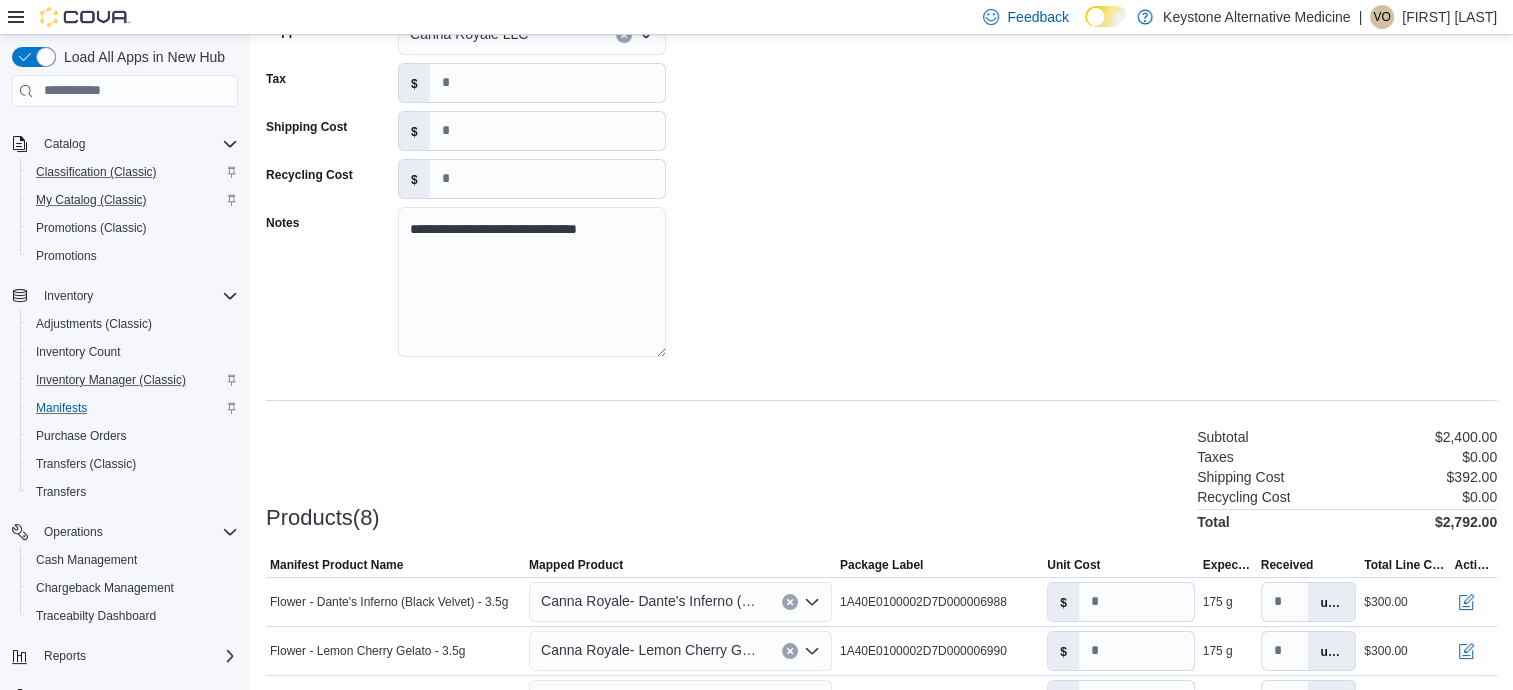 scroll, scrollTop: 172, scrollLeft: 0, axis: vertical 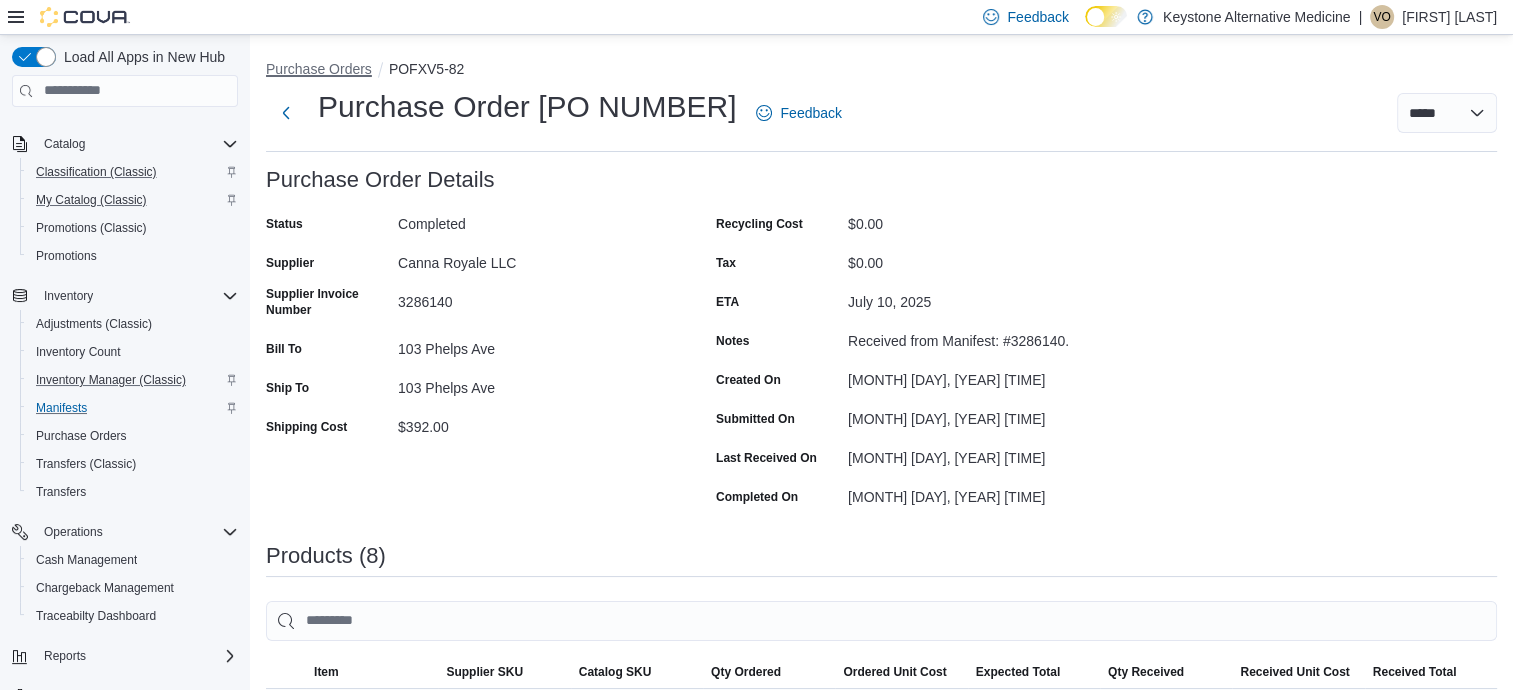 click on "Purchase Orders" at bounding box center (319, 69) 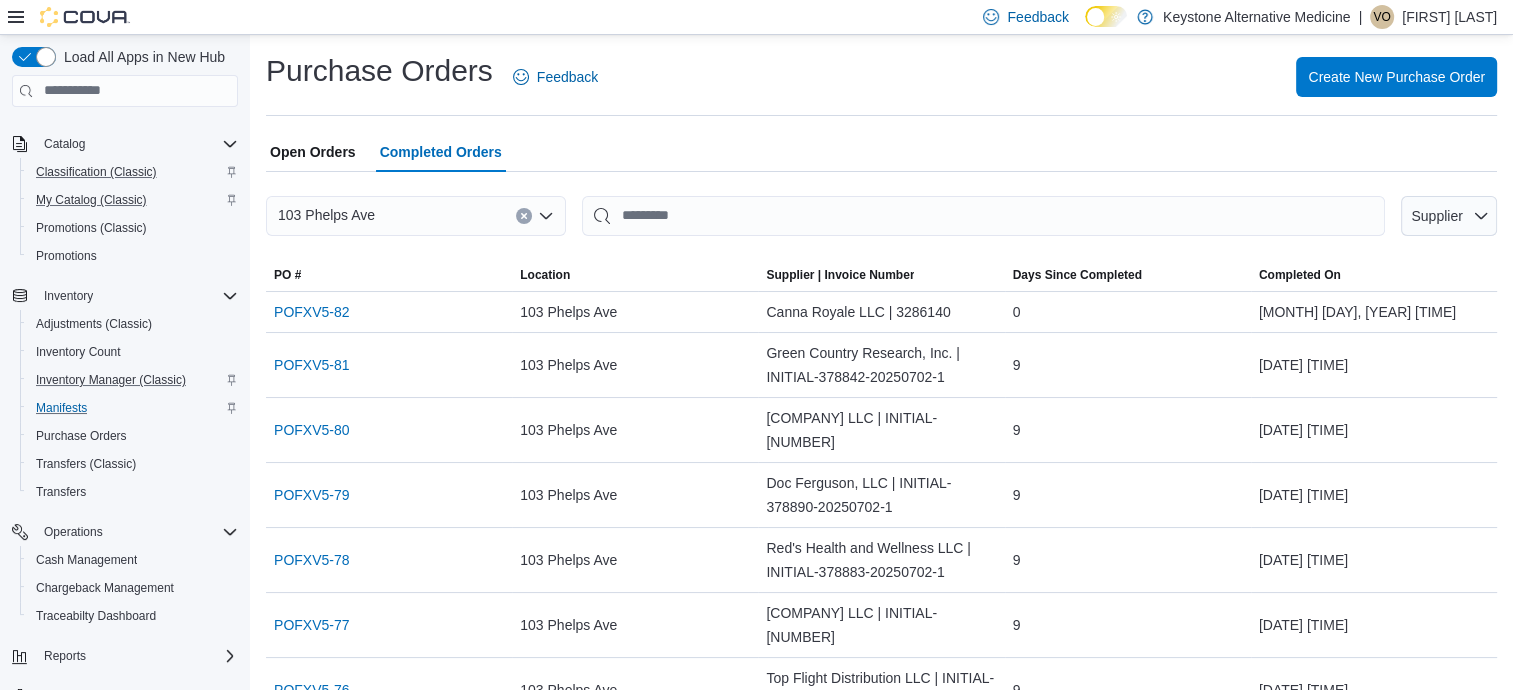 scroll, scrollTop: 204, scrollLeft: 0, axis: vertical 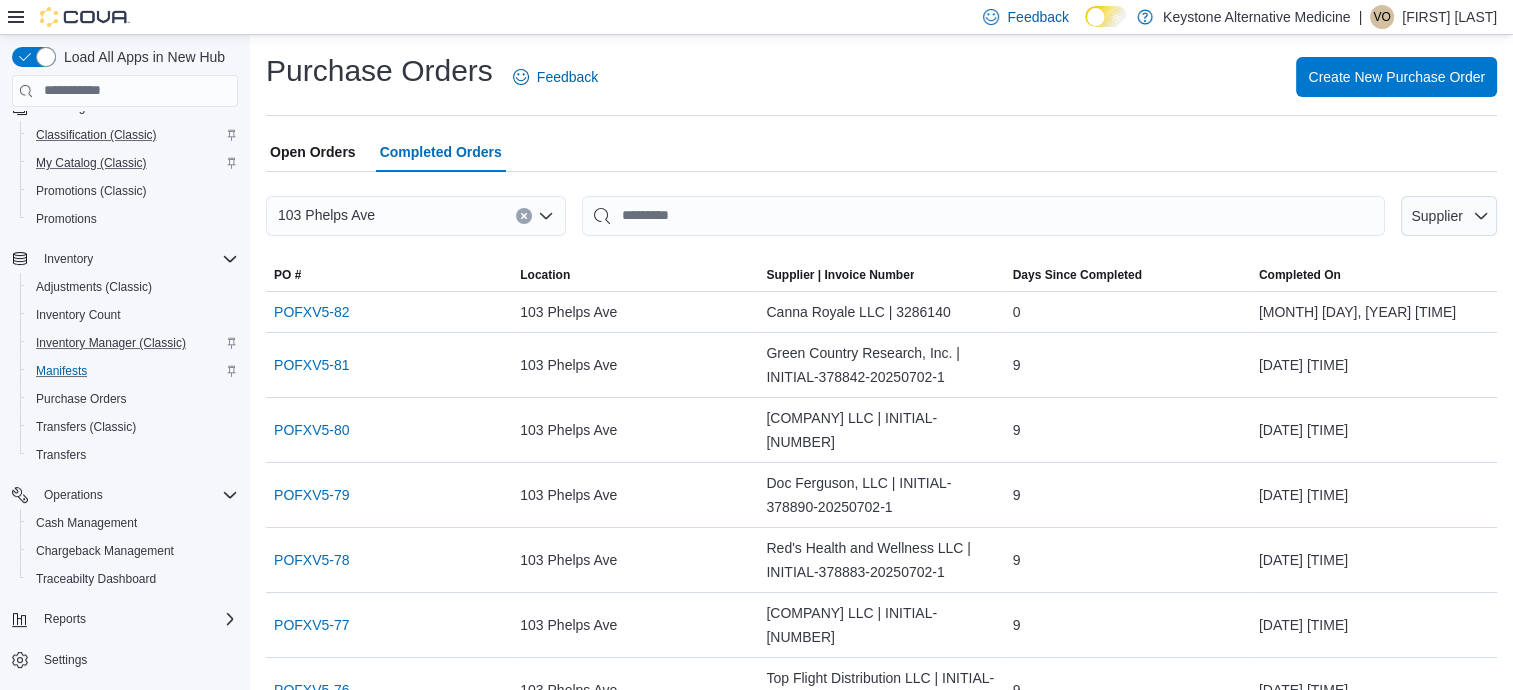 click on "Settings" at bounding box center (137, 659) 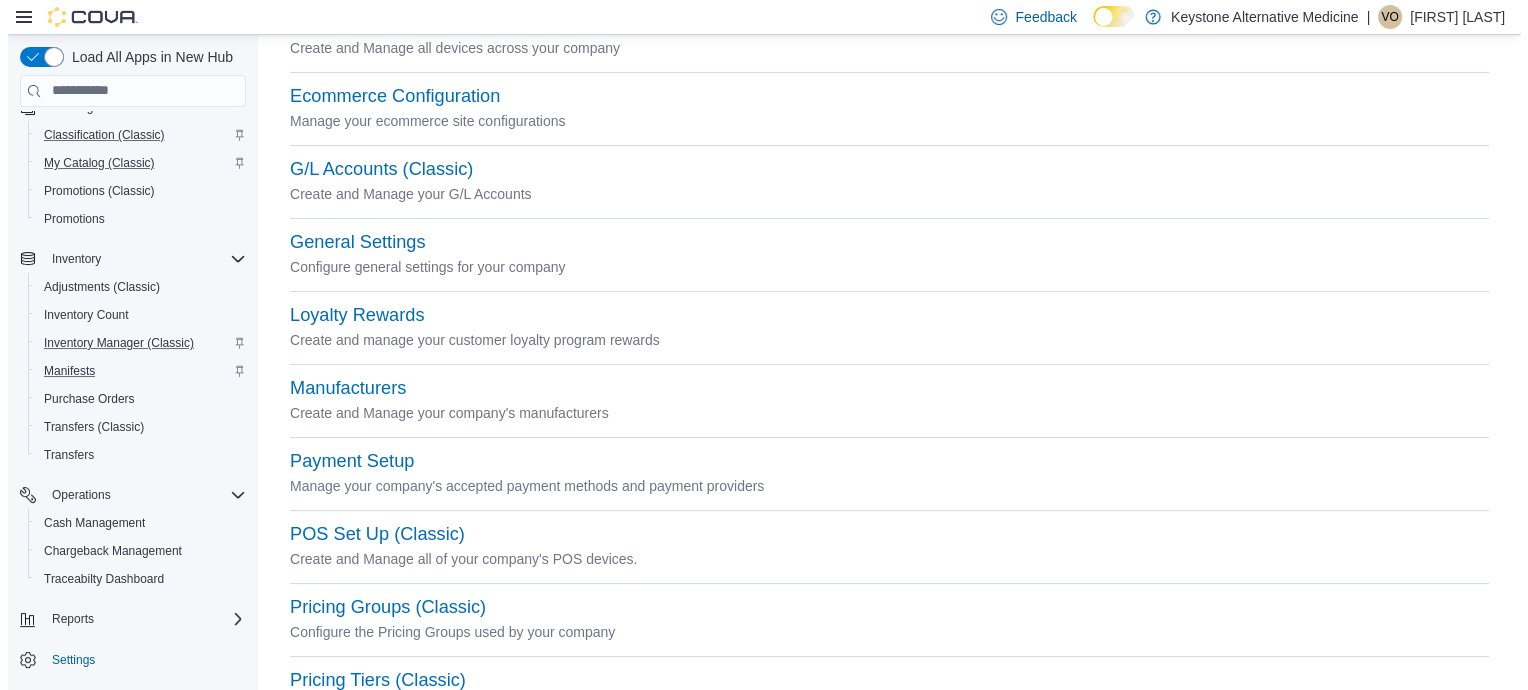 scroll, scrollTop: 0, scrollLeft: 0, axis: both 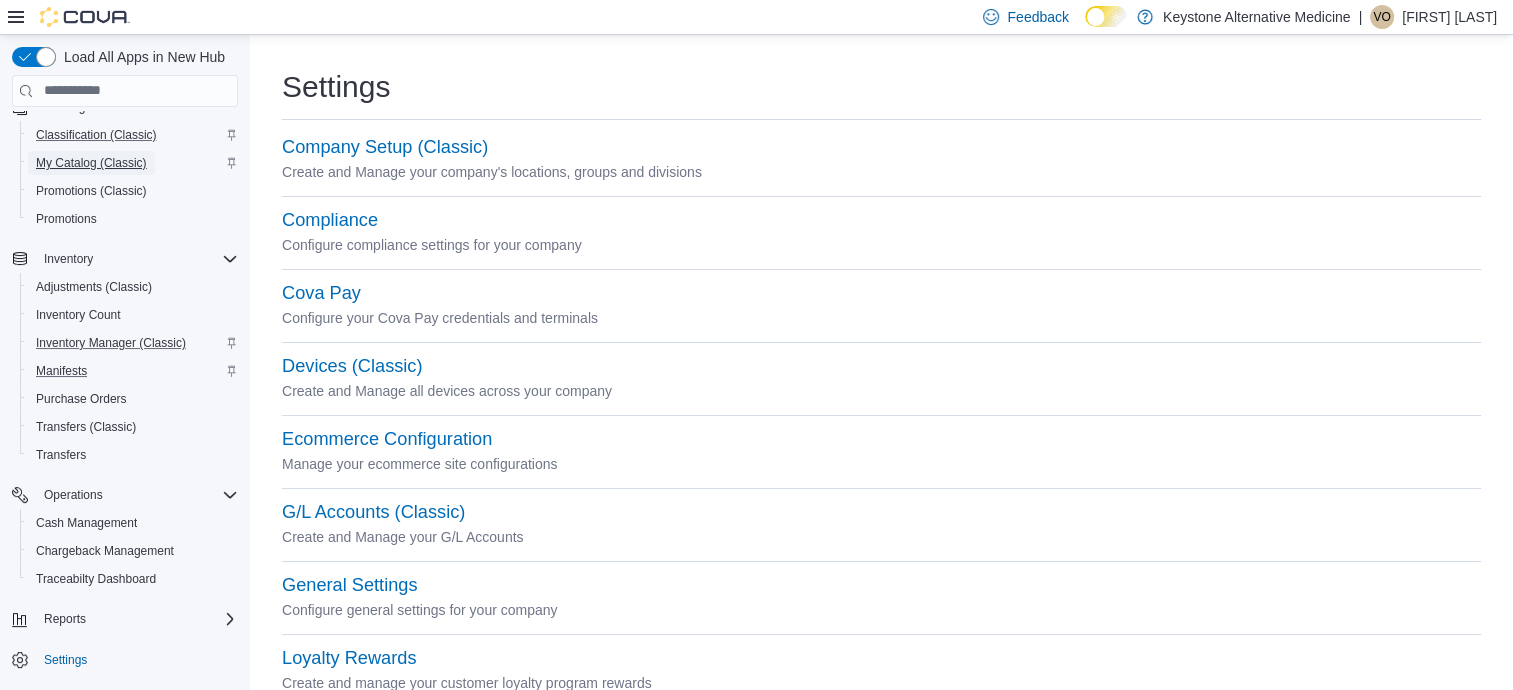 click on "My Catalog (Classic)" at bounding box center (91, 163) 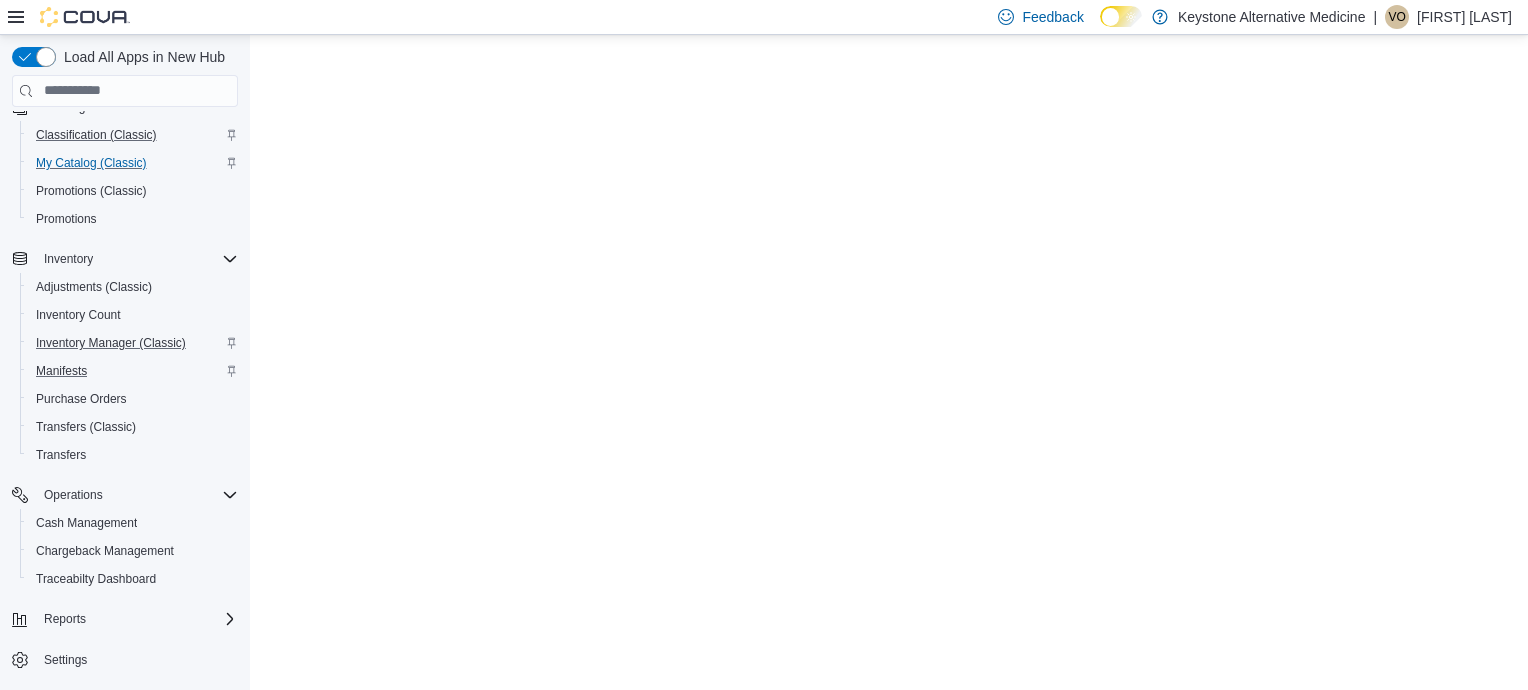 scroll, scrollTop: 0, scrollLeft: 0, axis: both 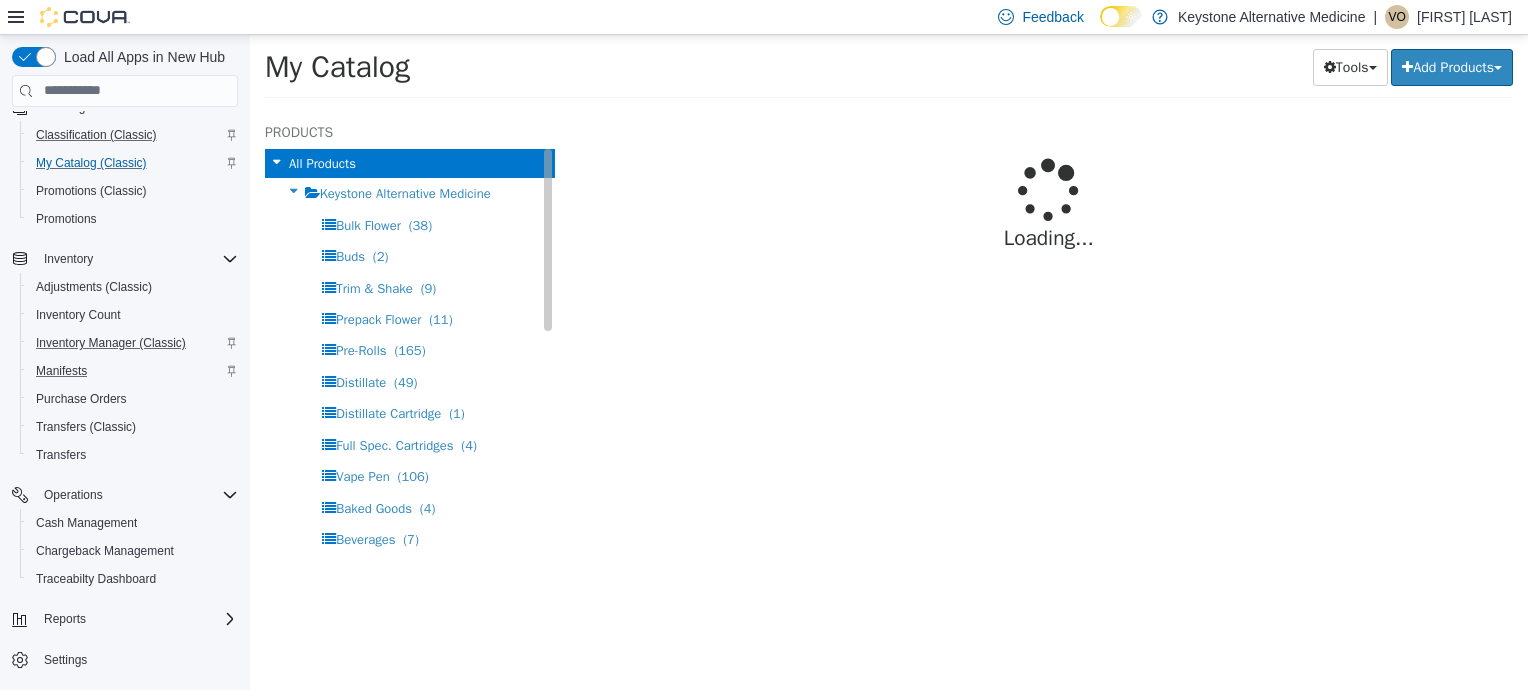 select on "**********" 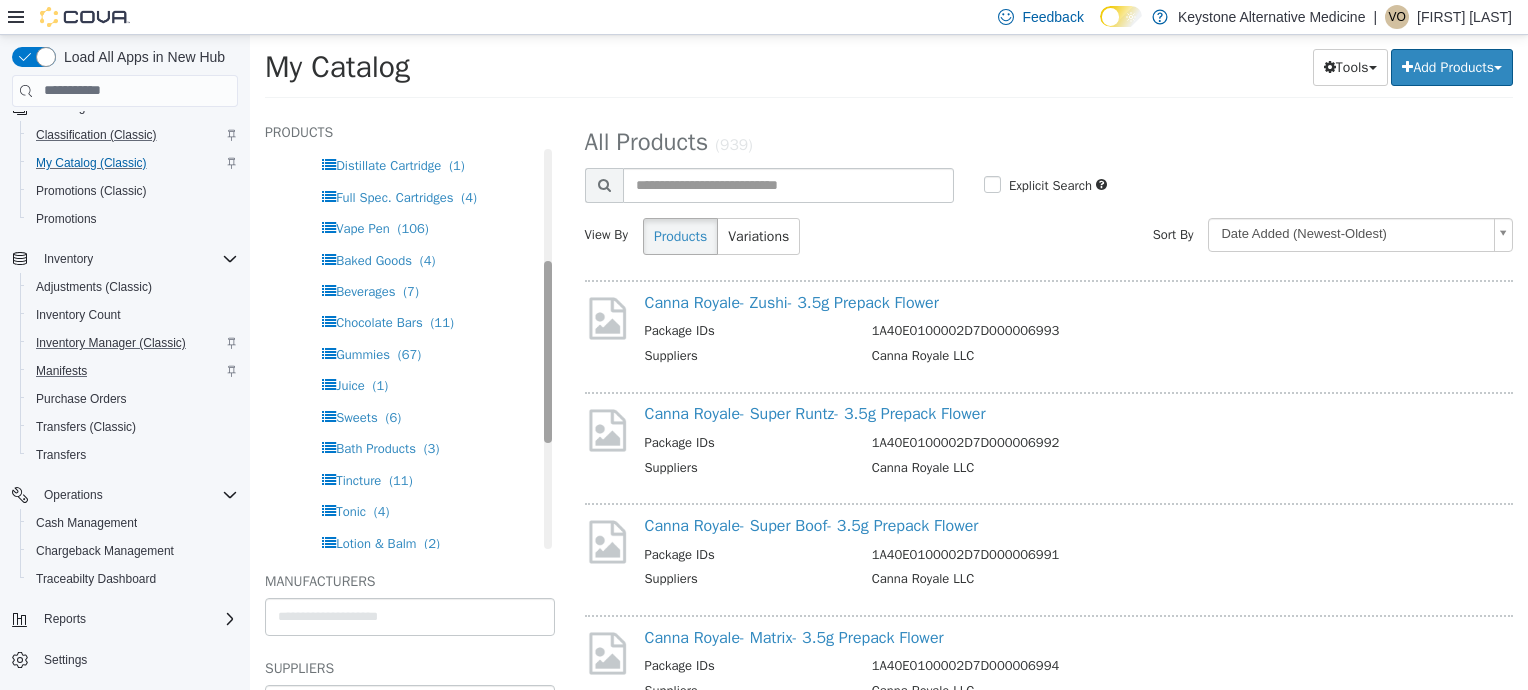 scroll, scrollTop: 250, scrollLeft: 0, axis: vertical 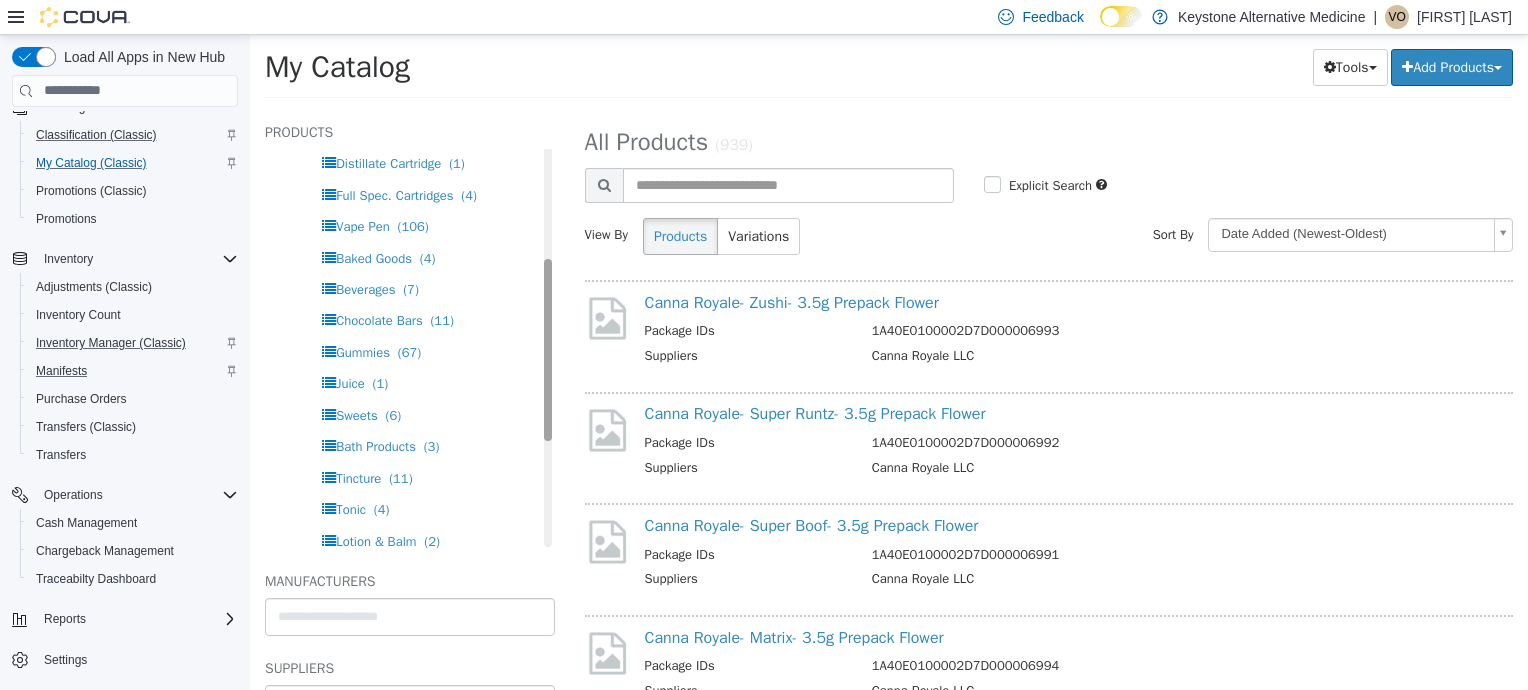 drag, startPoint x: 534, startPoint y: 298, endPoint x: 548, endPoint y: 411, distance: 113.86395 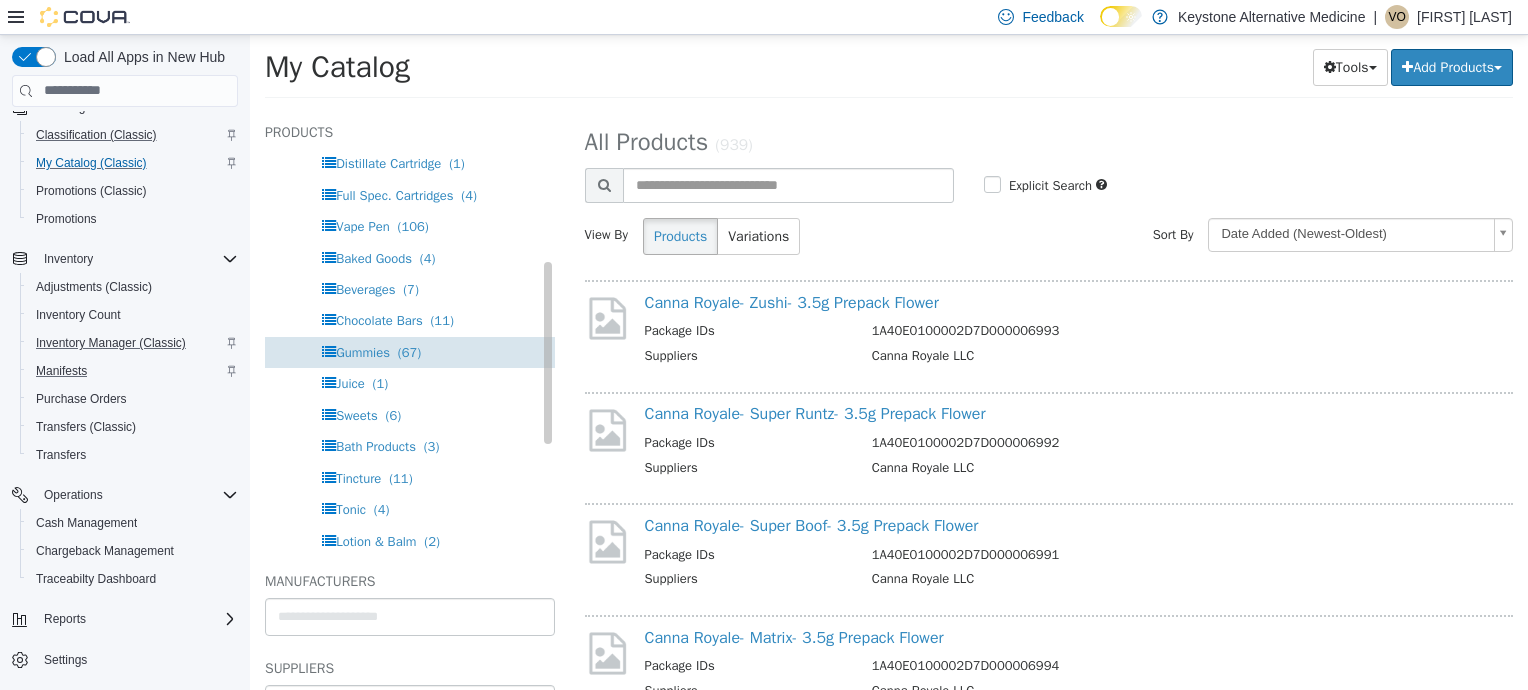 click on "(67)" at bounding box center [409, 351] 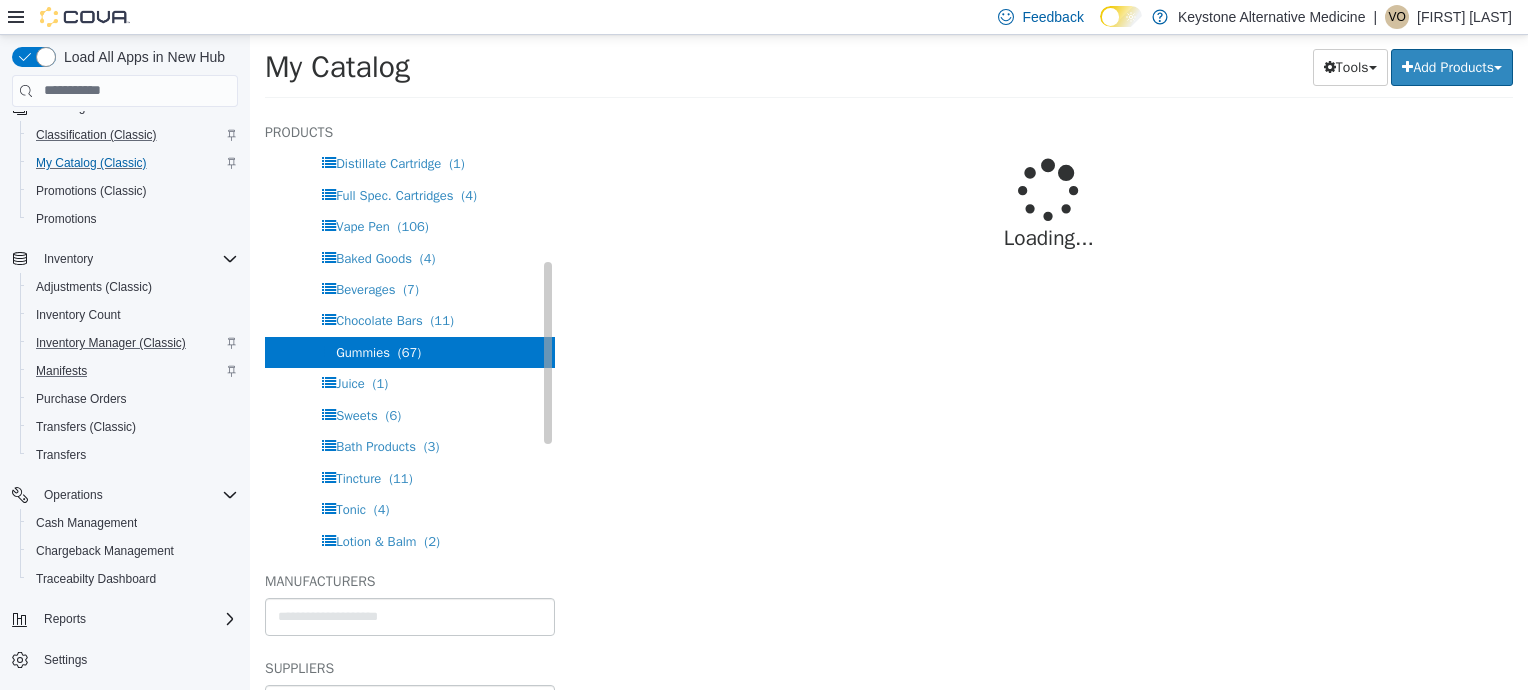 select on "**********" 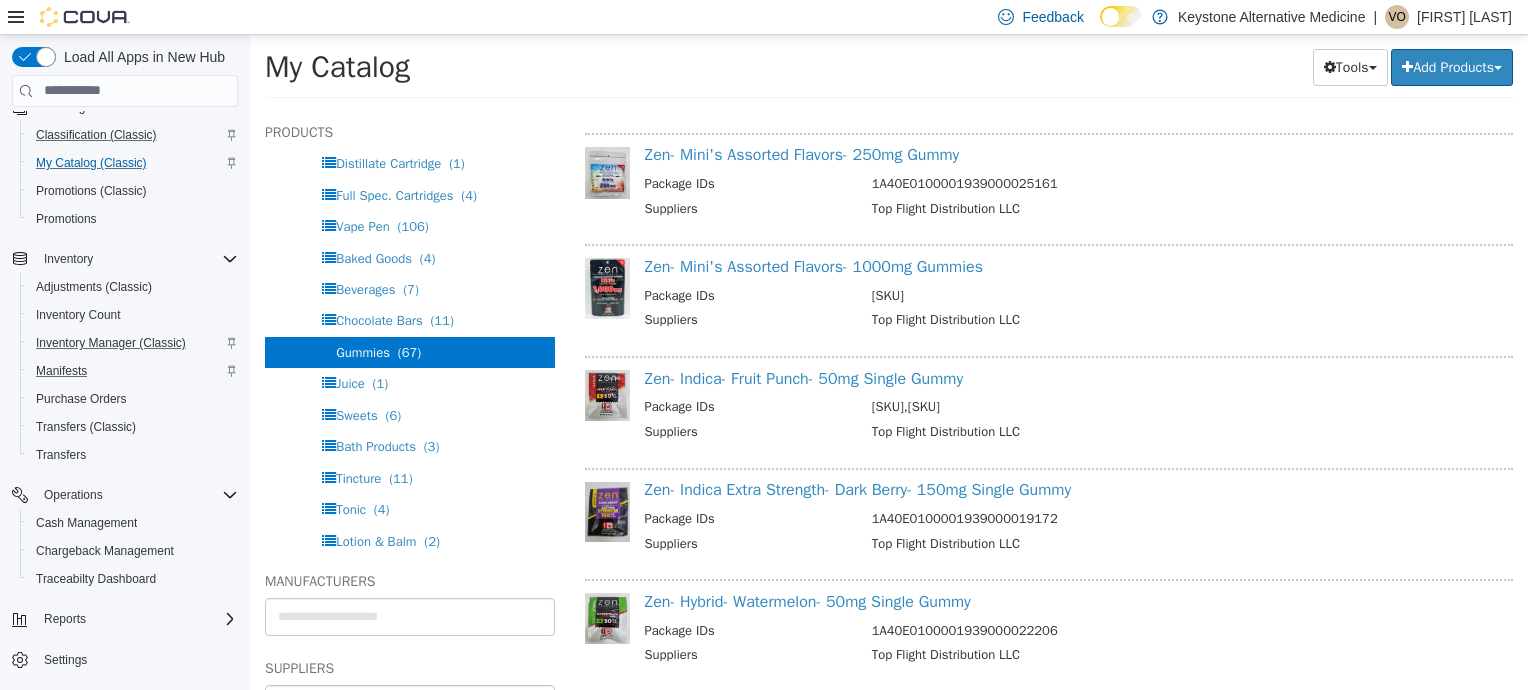 scroll, scrollTop: 613, scrollLeft: 0, axis: vertical 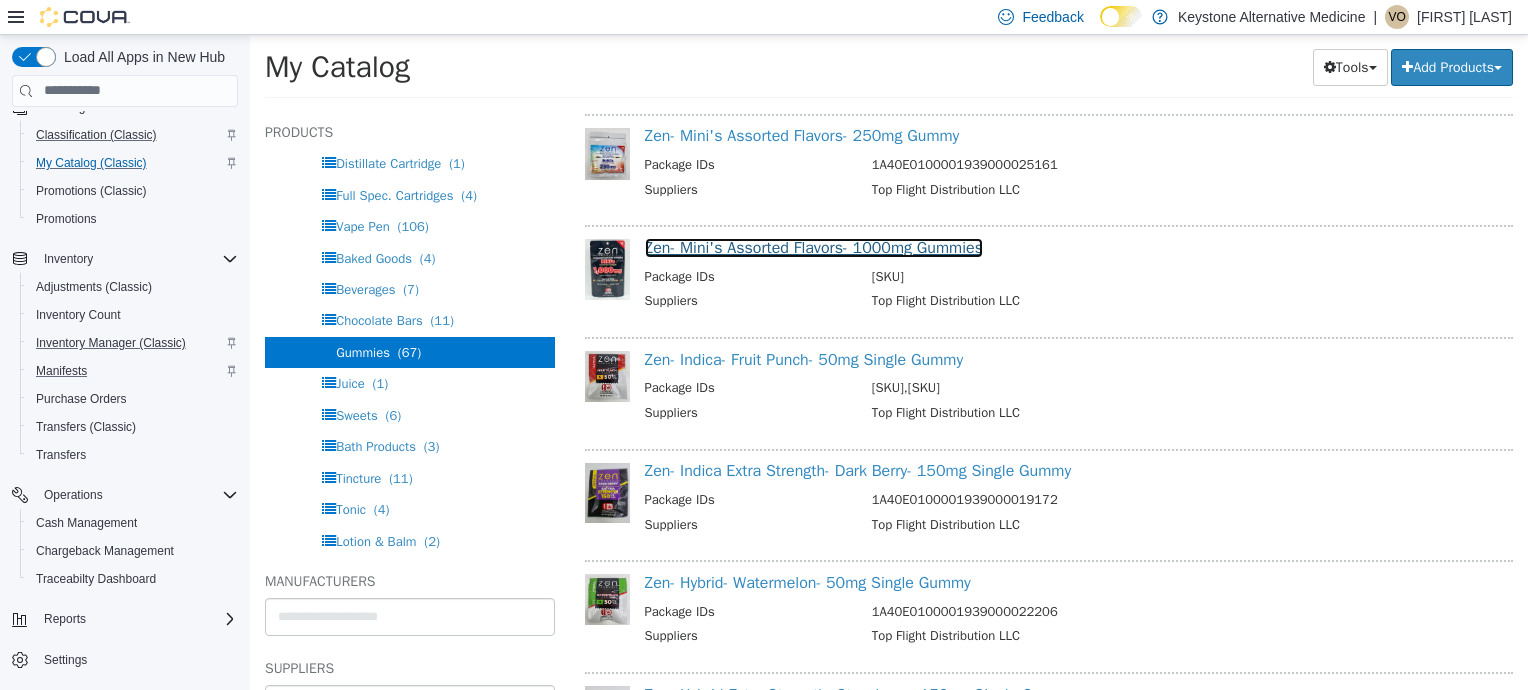 click on "Zen- Mini's Assorted Flavors- 1000mg Gummies" at bounding box center [814, 247] 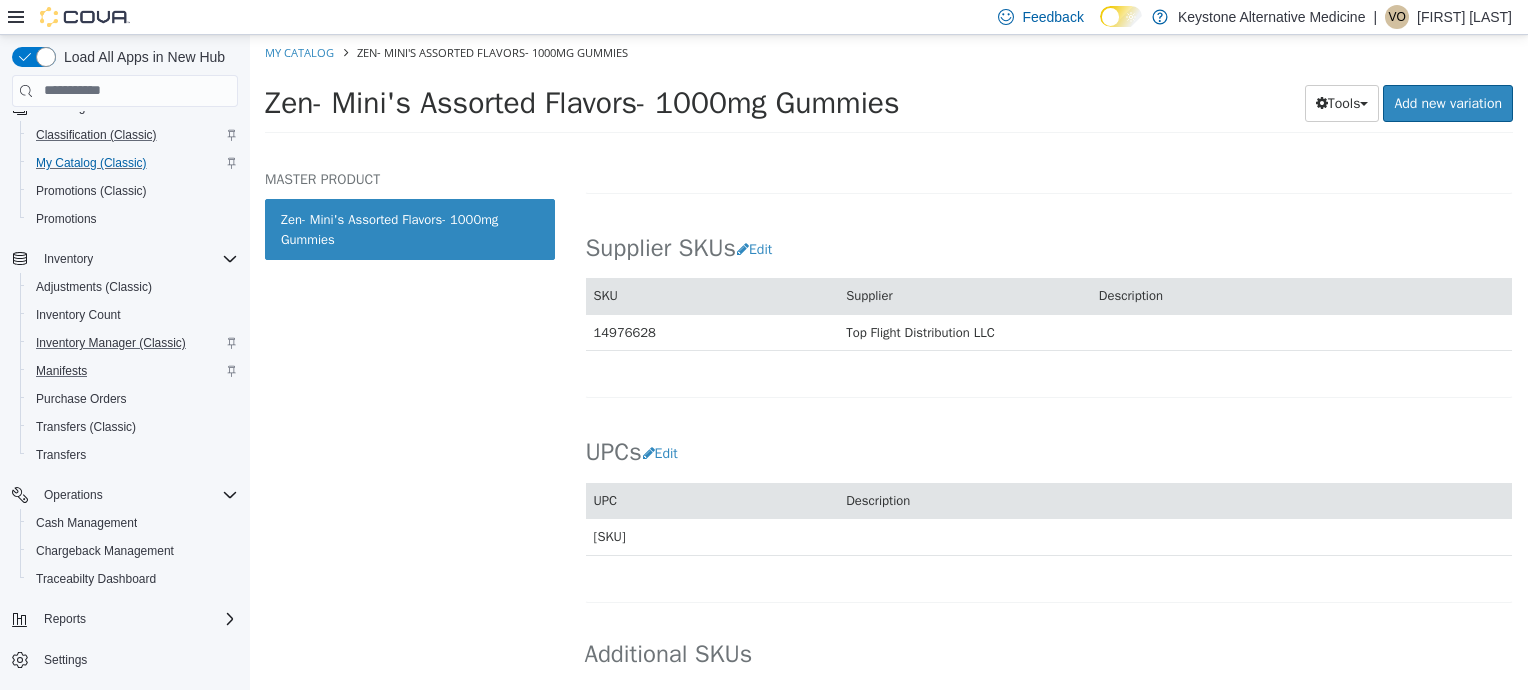 scroll, scrollTop: 1320, scrollLeft: 0, axis: vertical 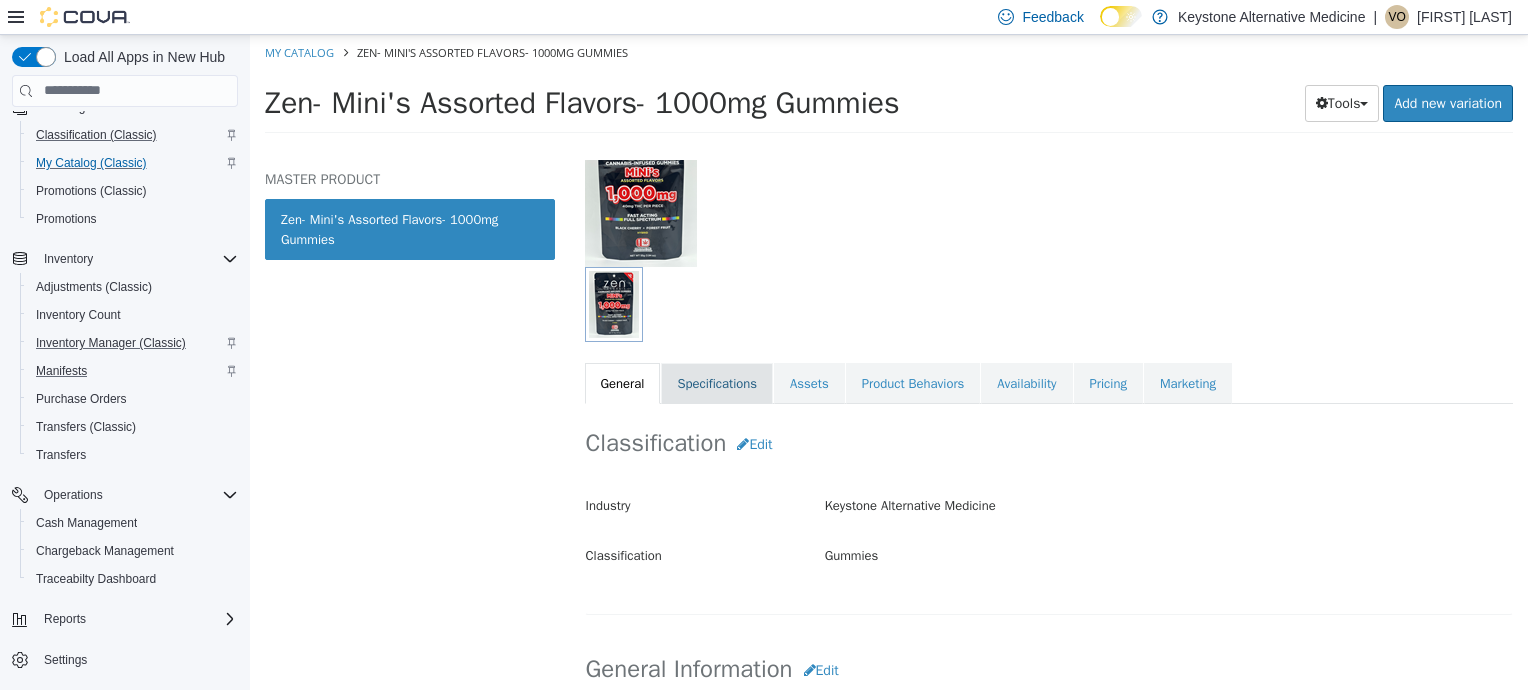 click on "Specifications" at bounding box center [717, 383] 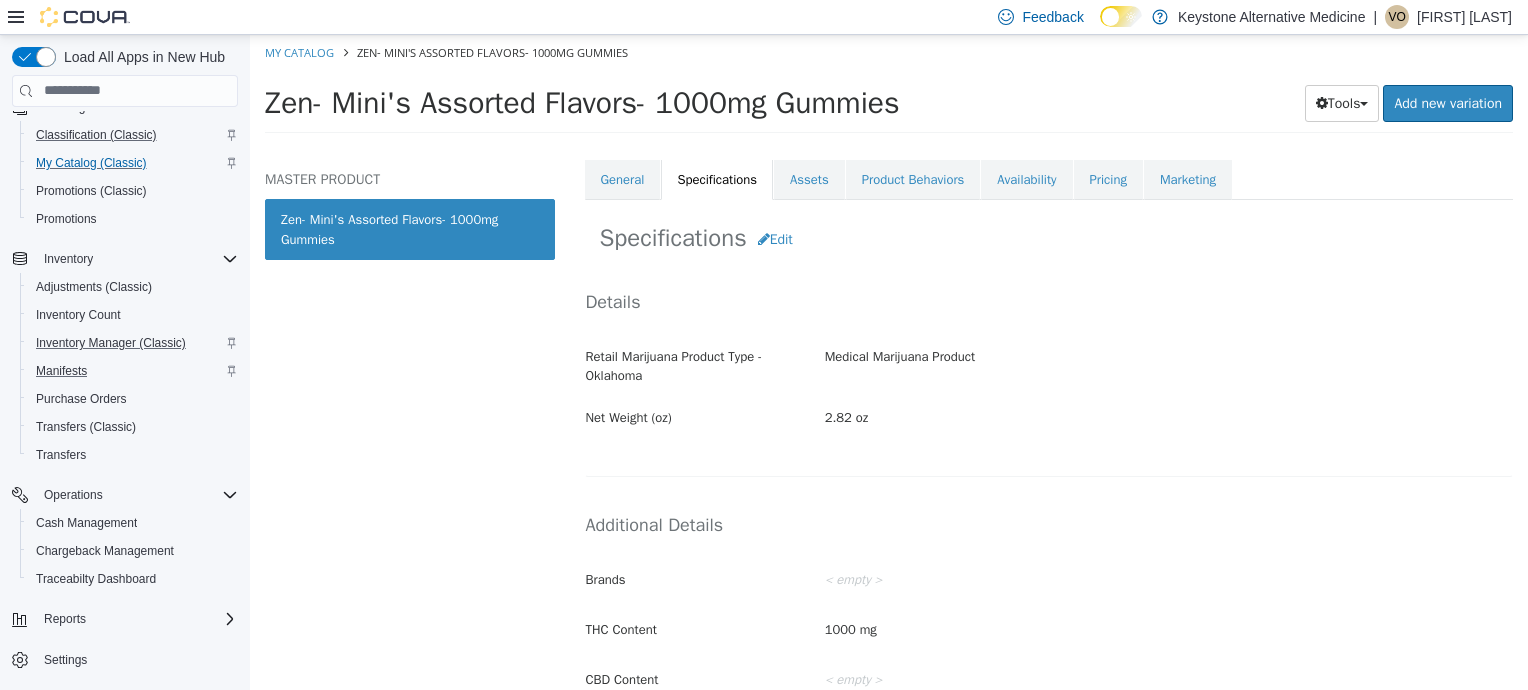 scroll, scrollTop: 475, scrollLeft: 0, axis: vertical 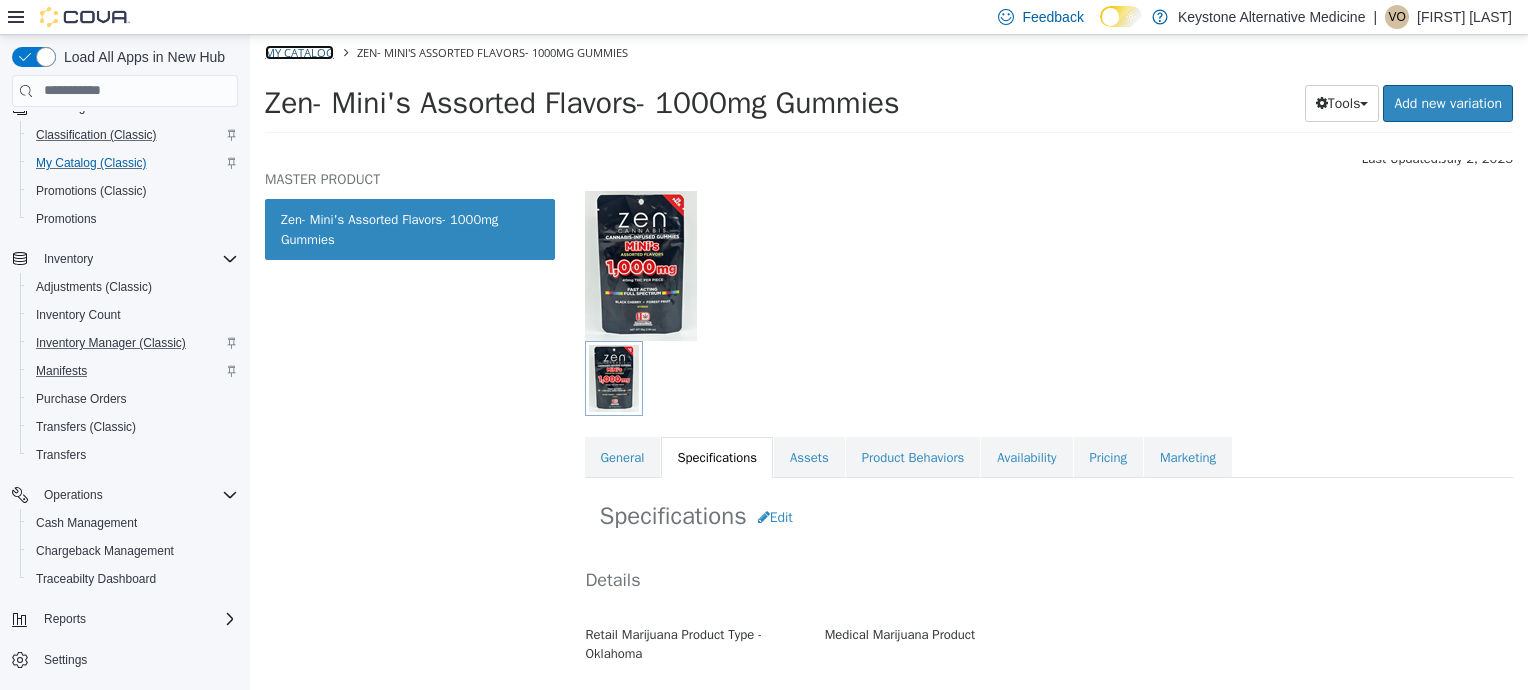click on "My Catalog" at bounding box center (299, 51) 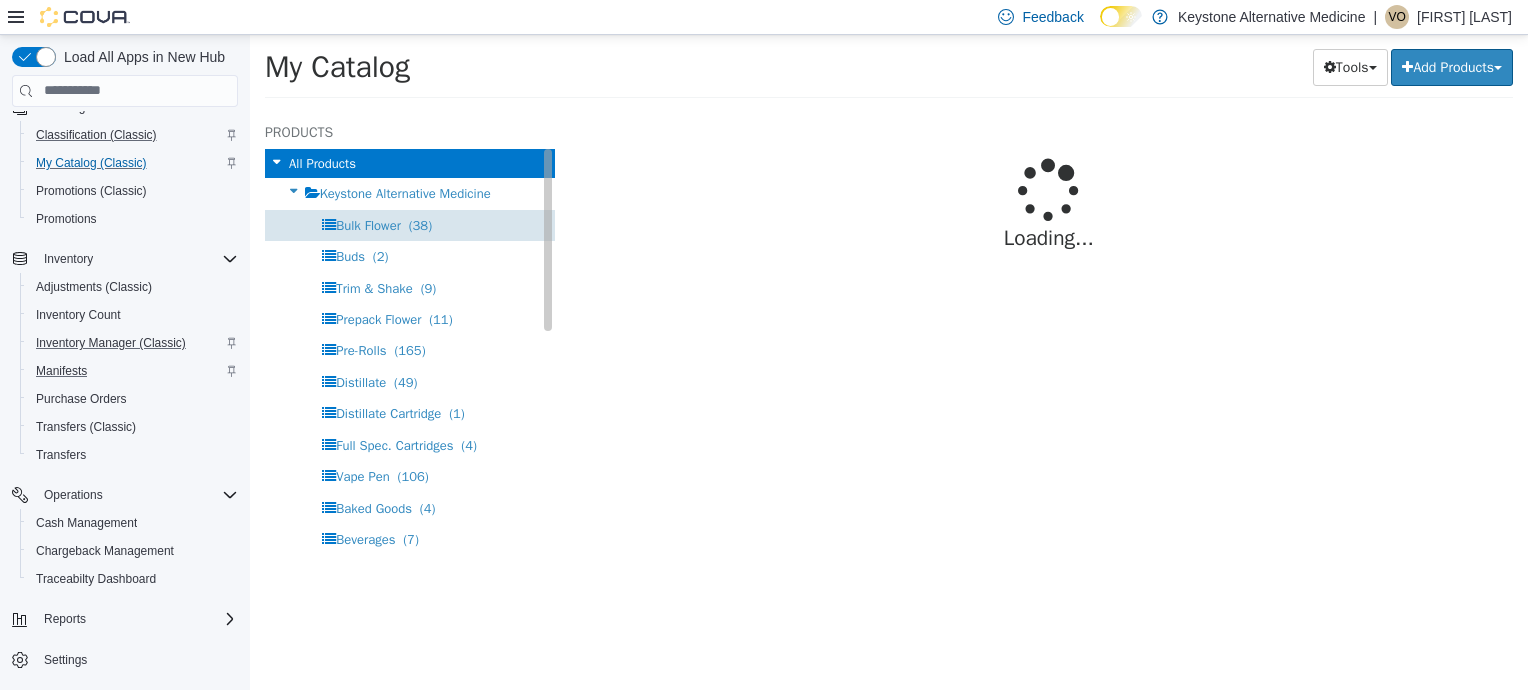 select on "**********" 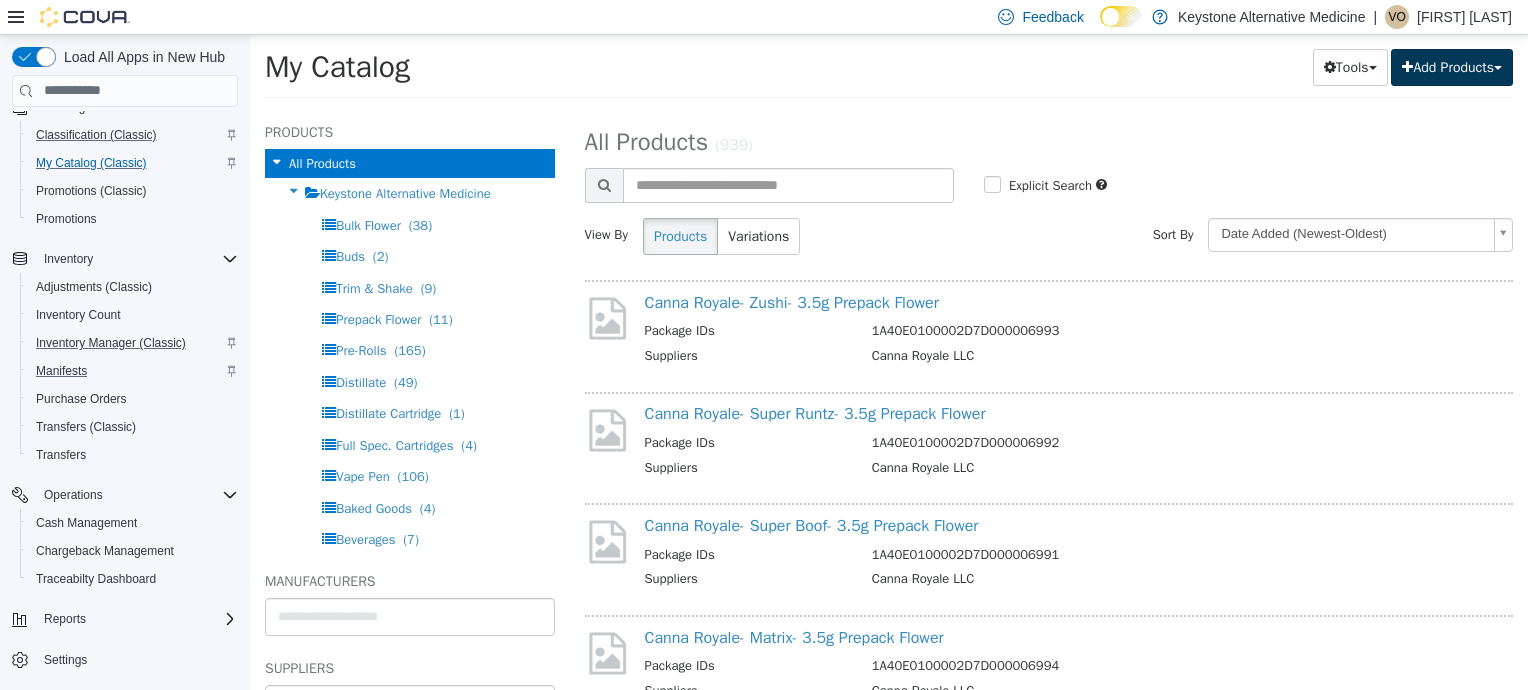 click on "Add Products" at bounding box center (1452, 66) 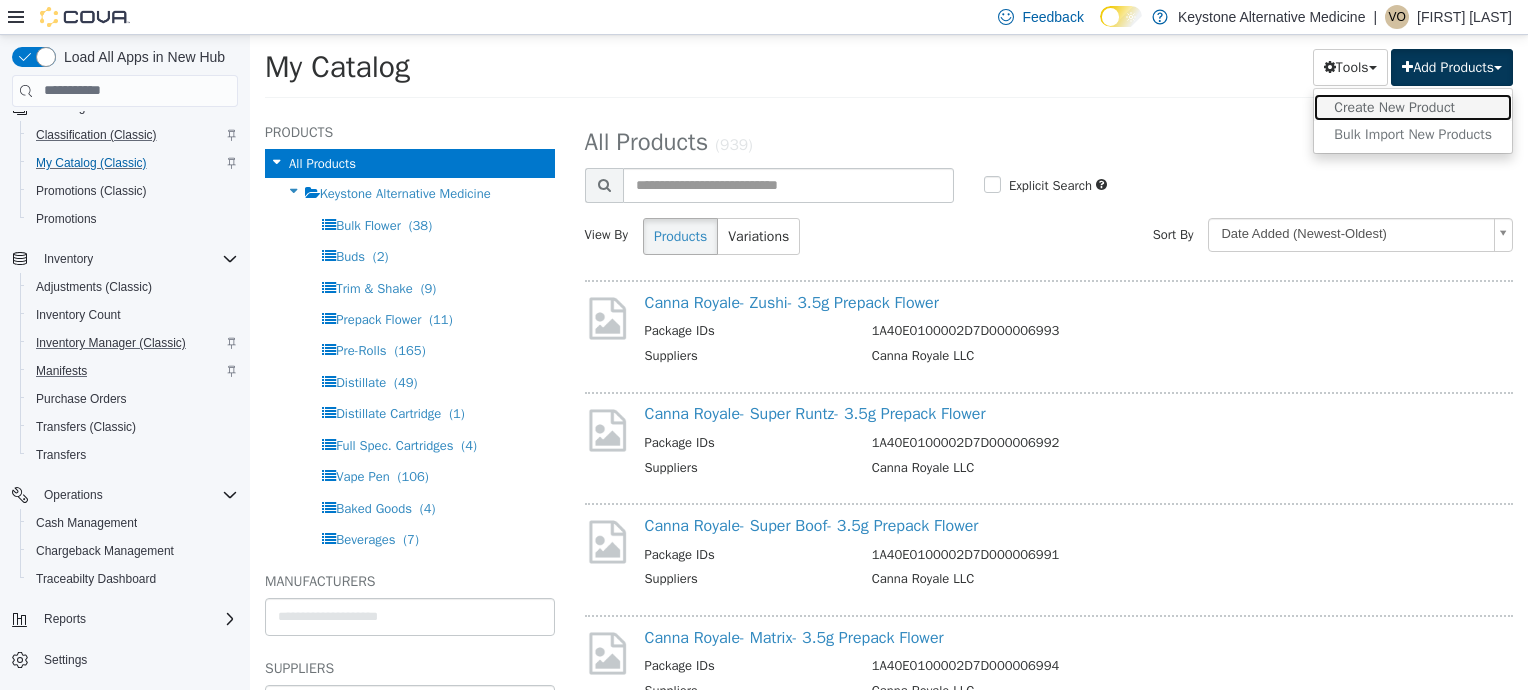 click on "Create New Product" at bounding box center (1413, 106) 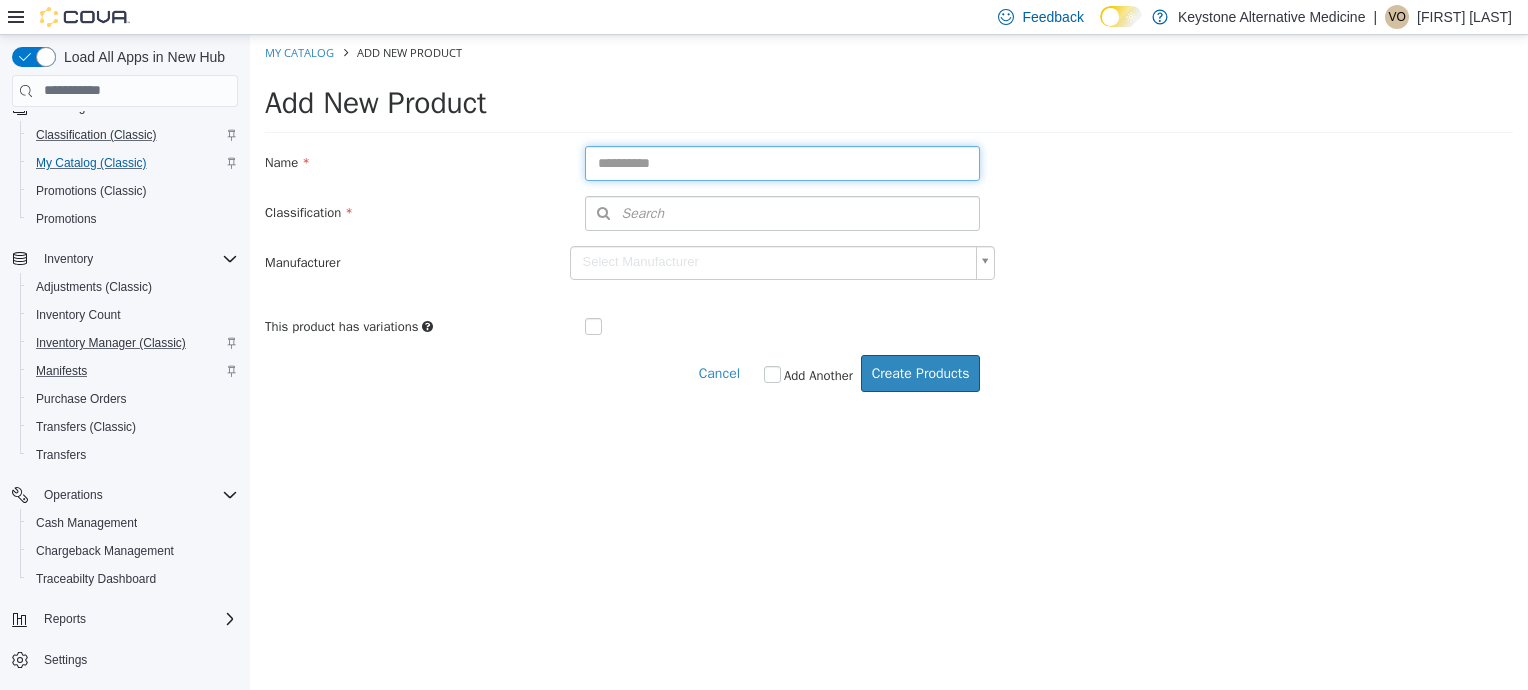 click at bounding box center (783, 162) 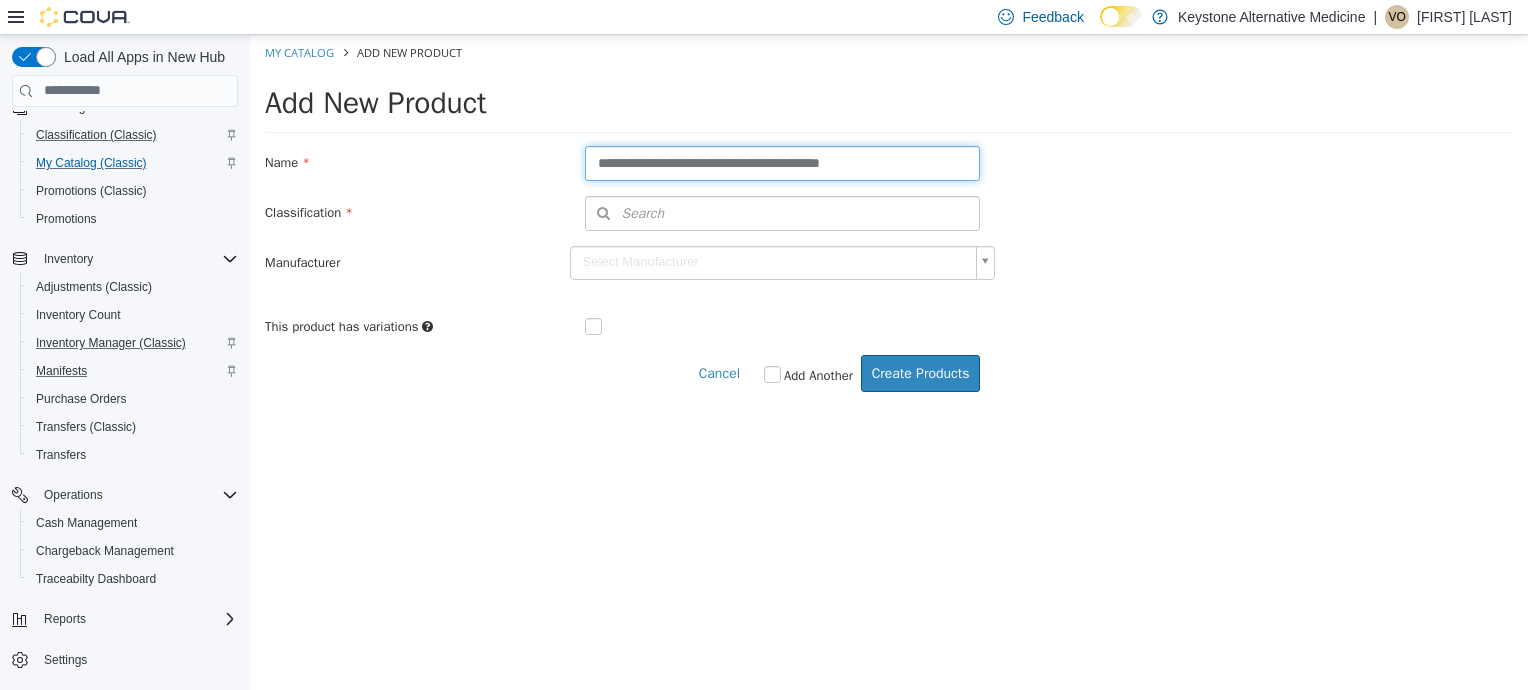 type on "**********" 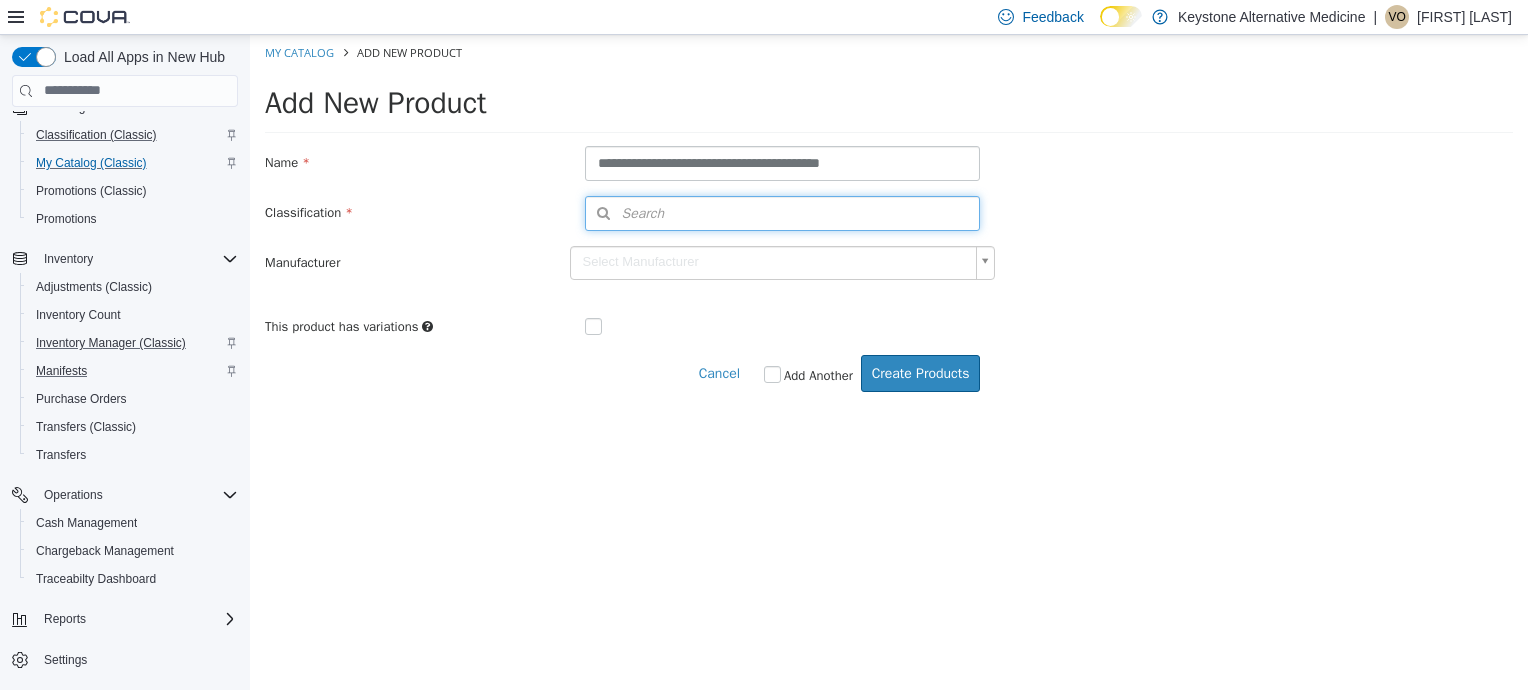 click on "Search" at bounding box center [783, 212] 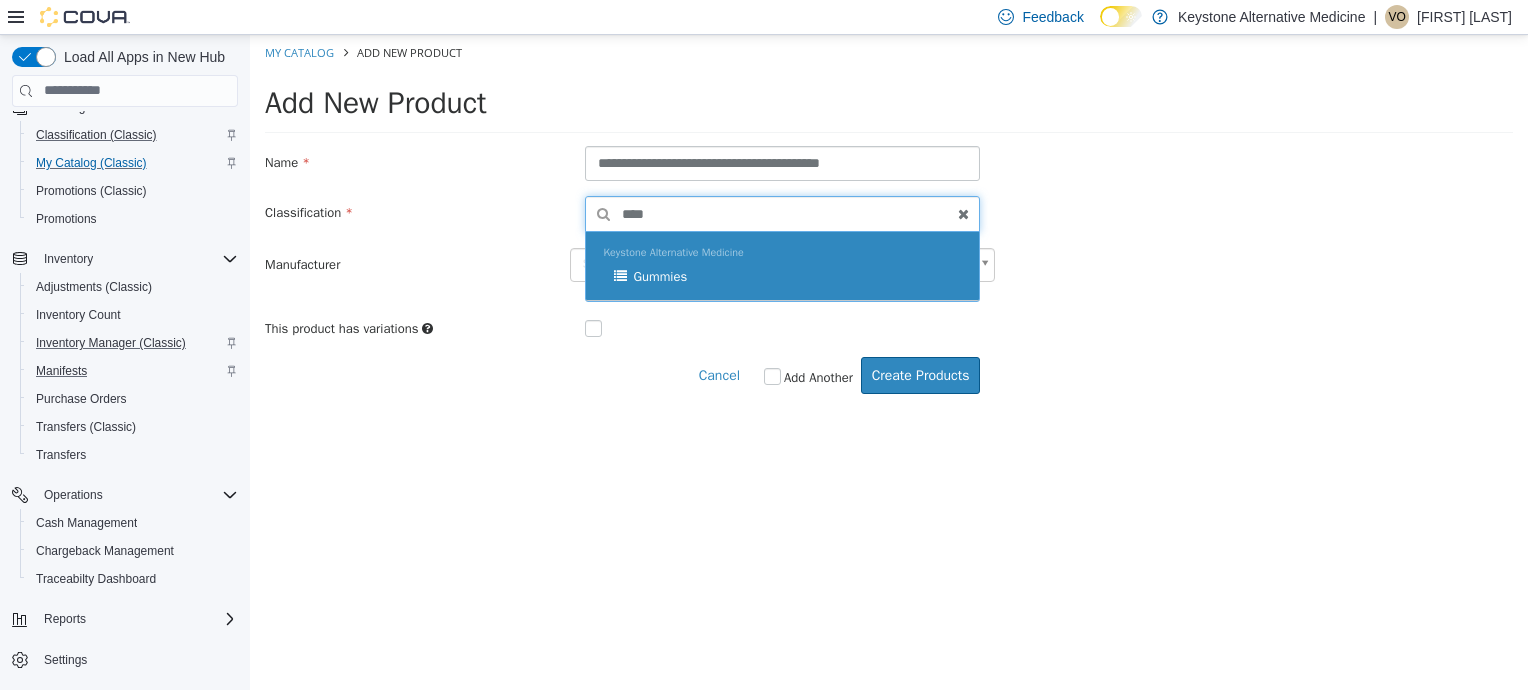 type on "****" 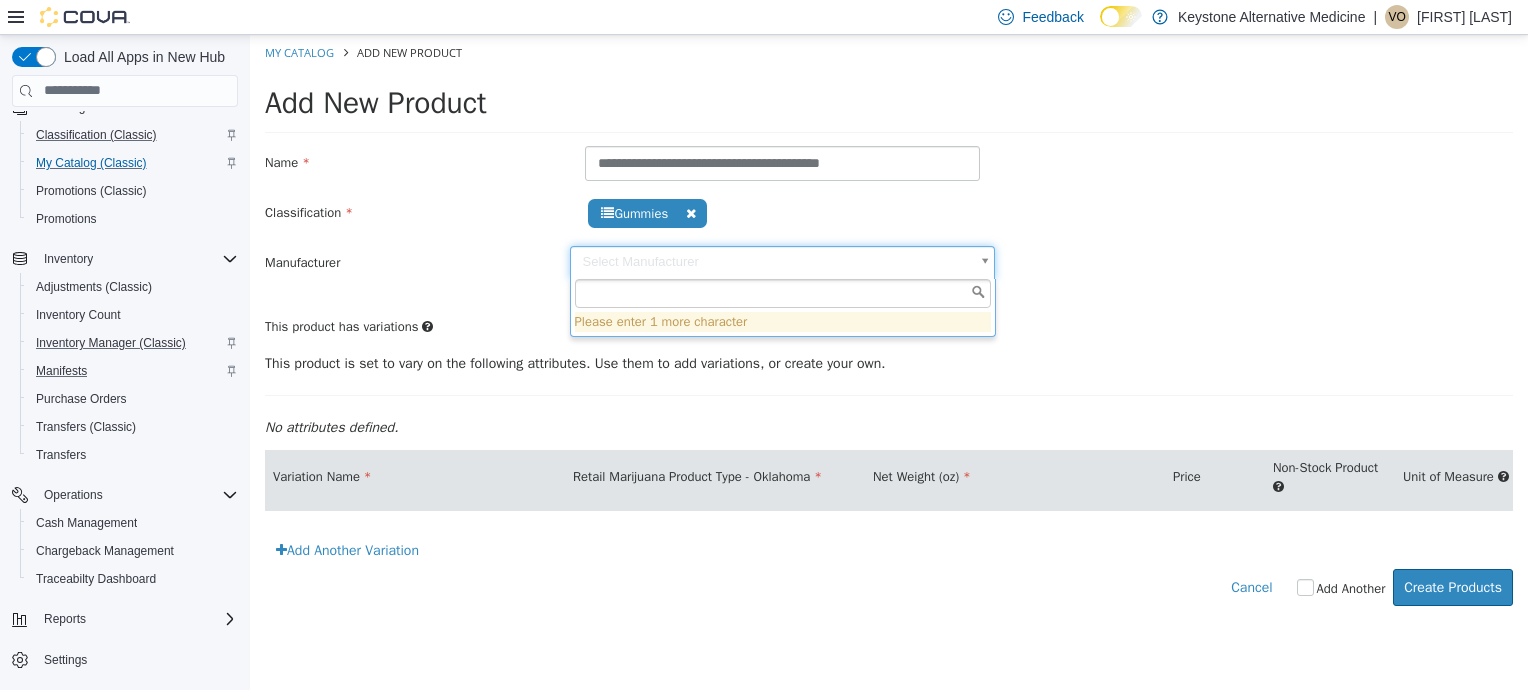 click on "**********" at bounding box center [889, 330] 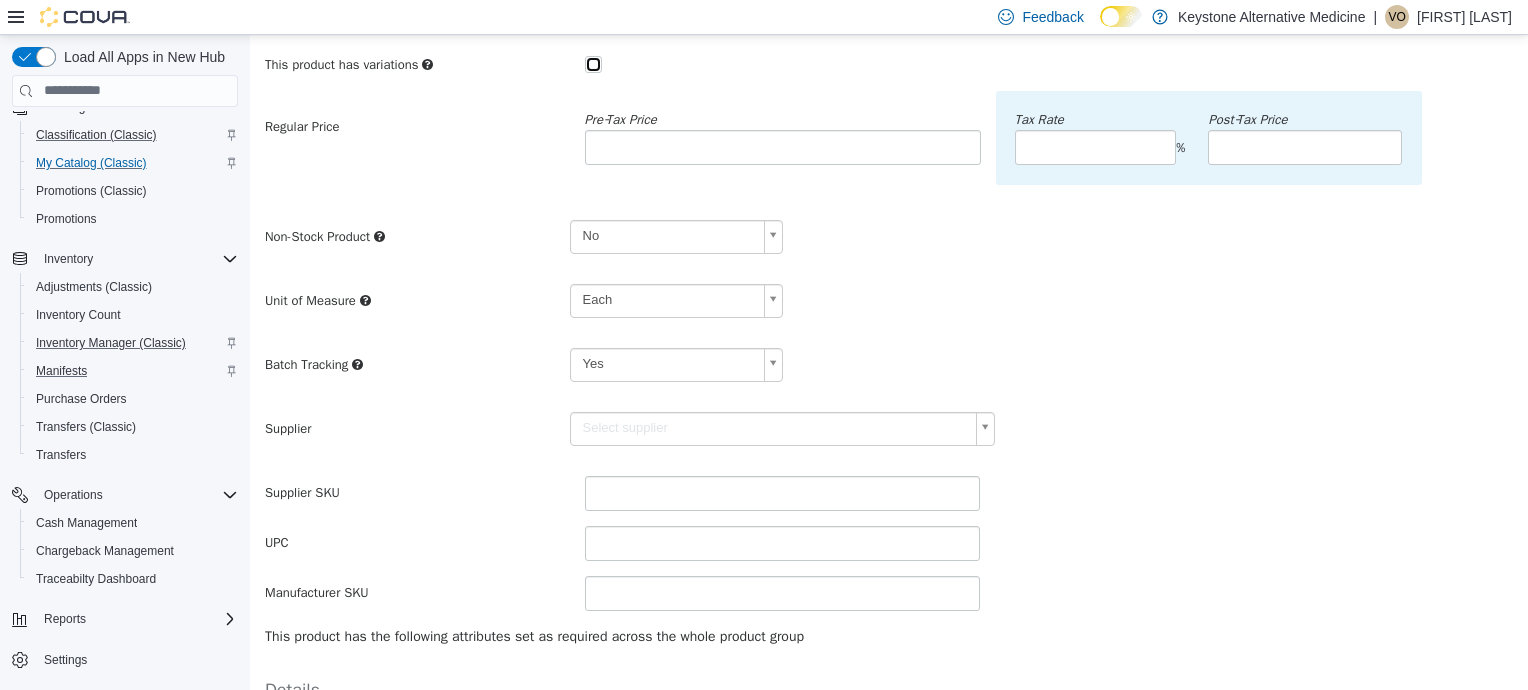 scroll, scrollTop: 281, scrollLeft: 0, axis: vertical 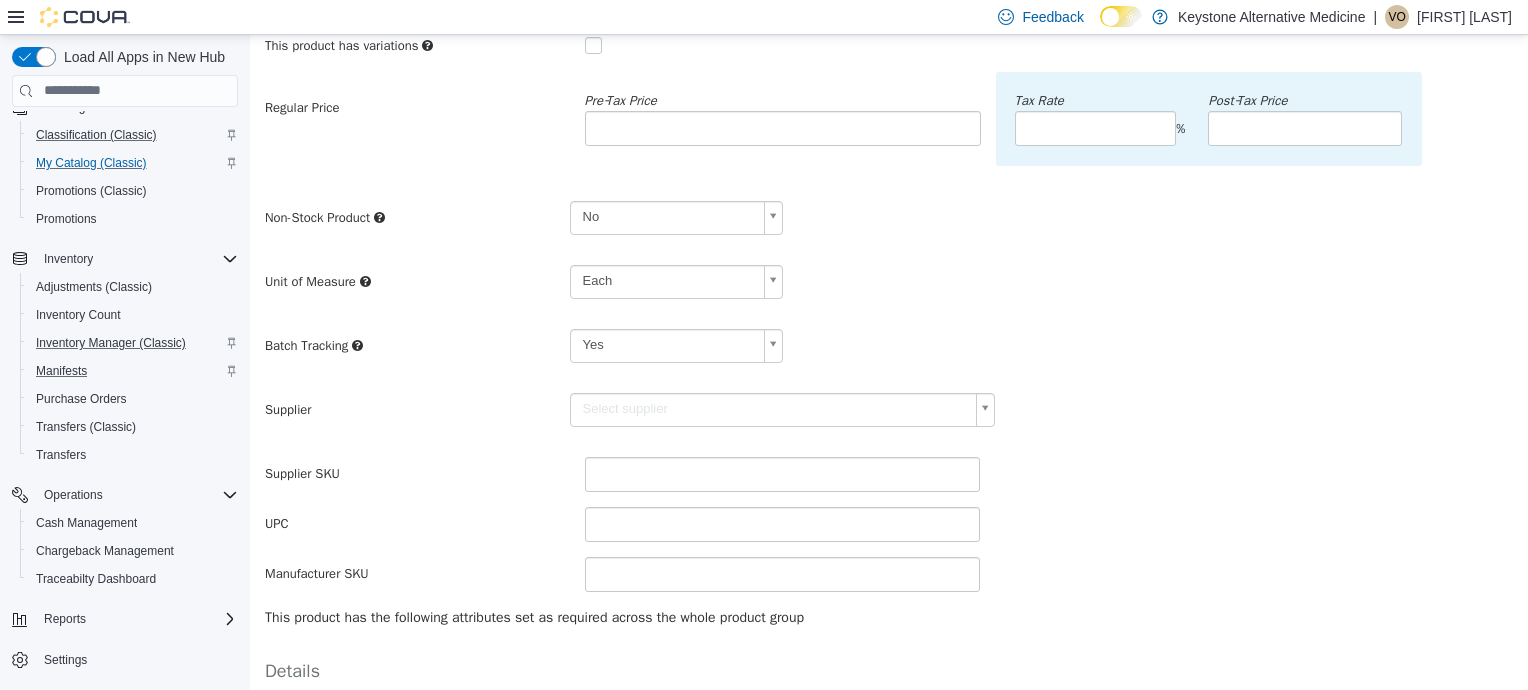 click on "**********" at bounding box center (889, 301) 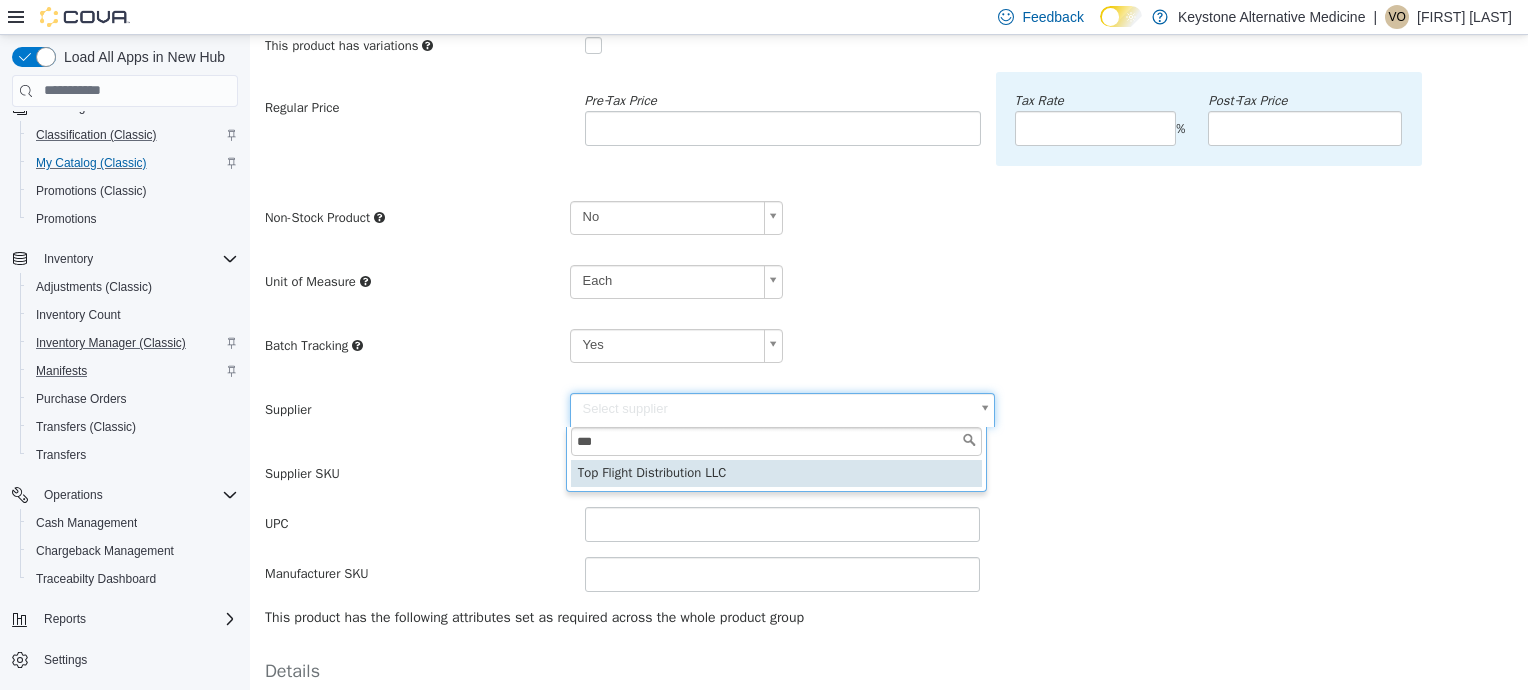 type on "***" 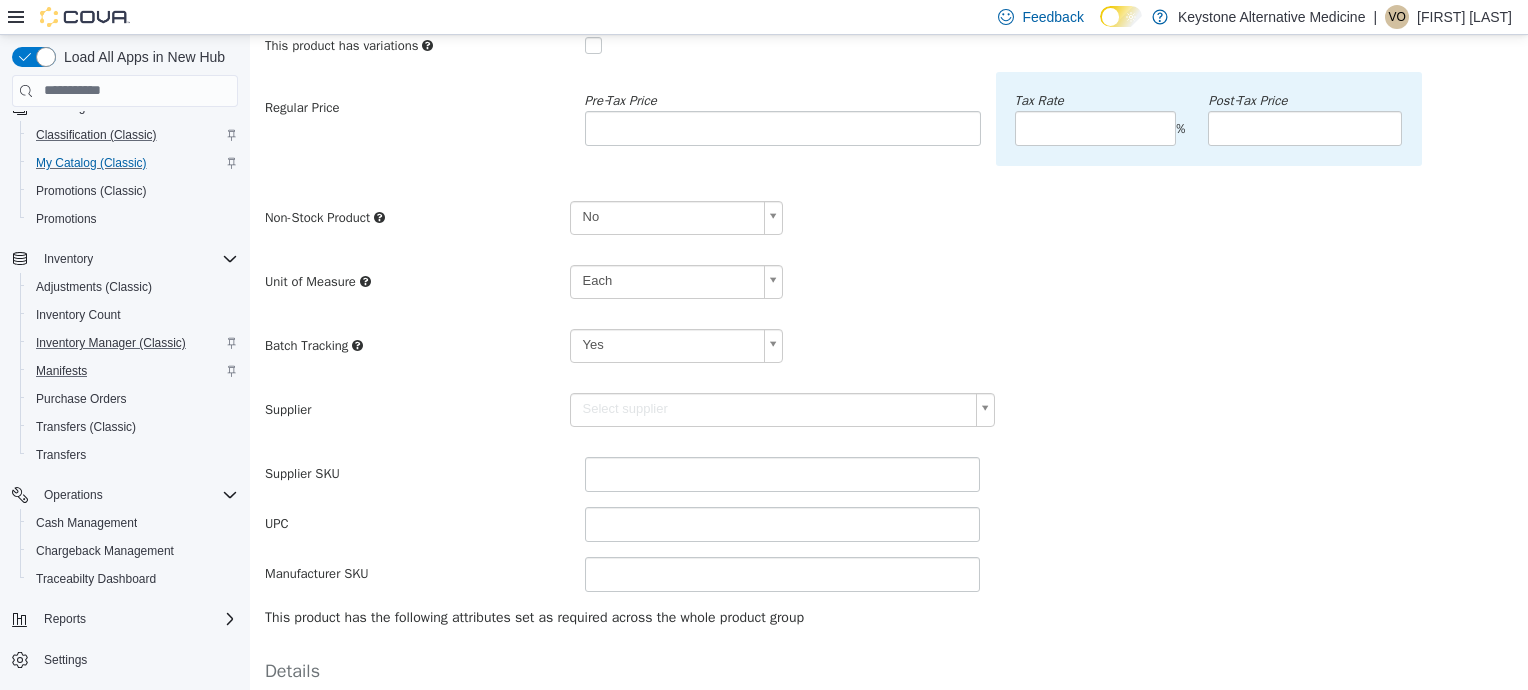 type on "******" 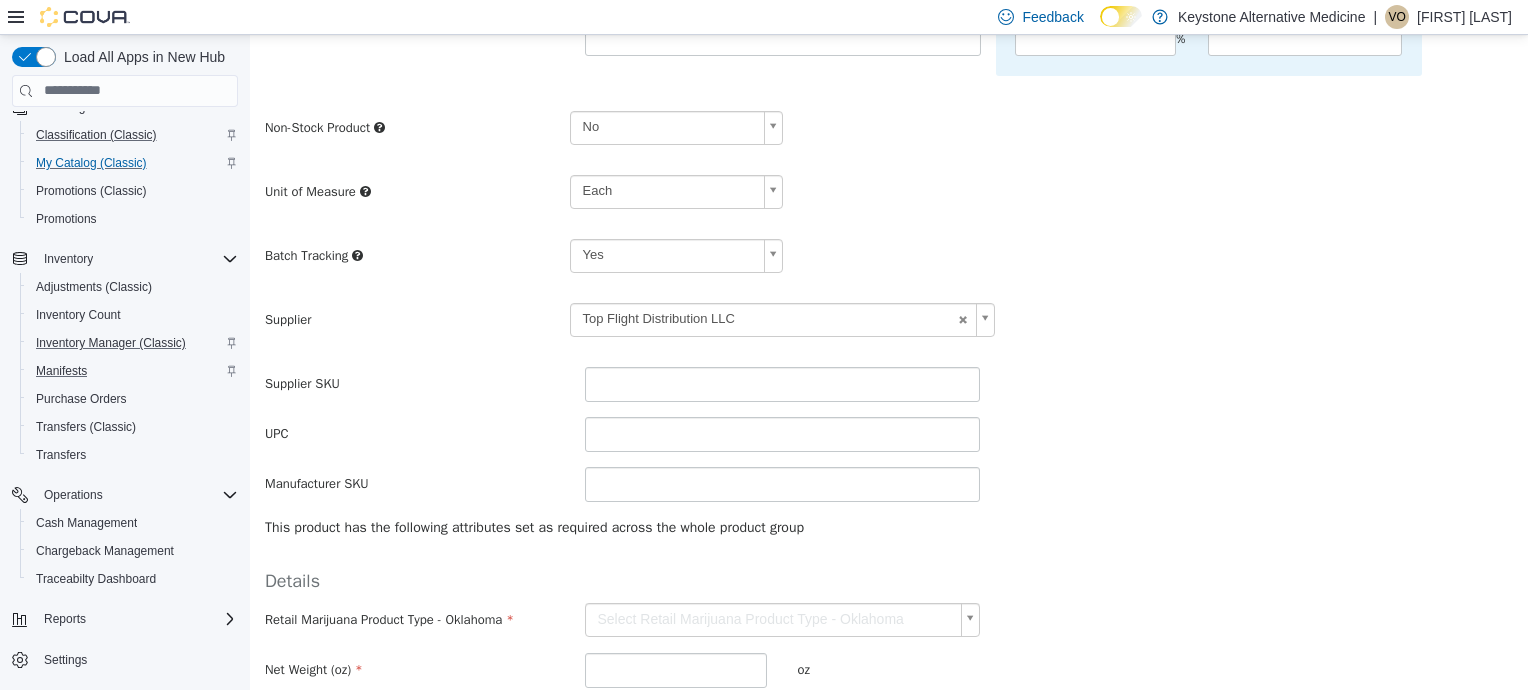 scroll, scrollTop: 380, scrollLeft: 0, axis: vertical 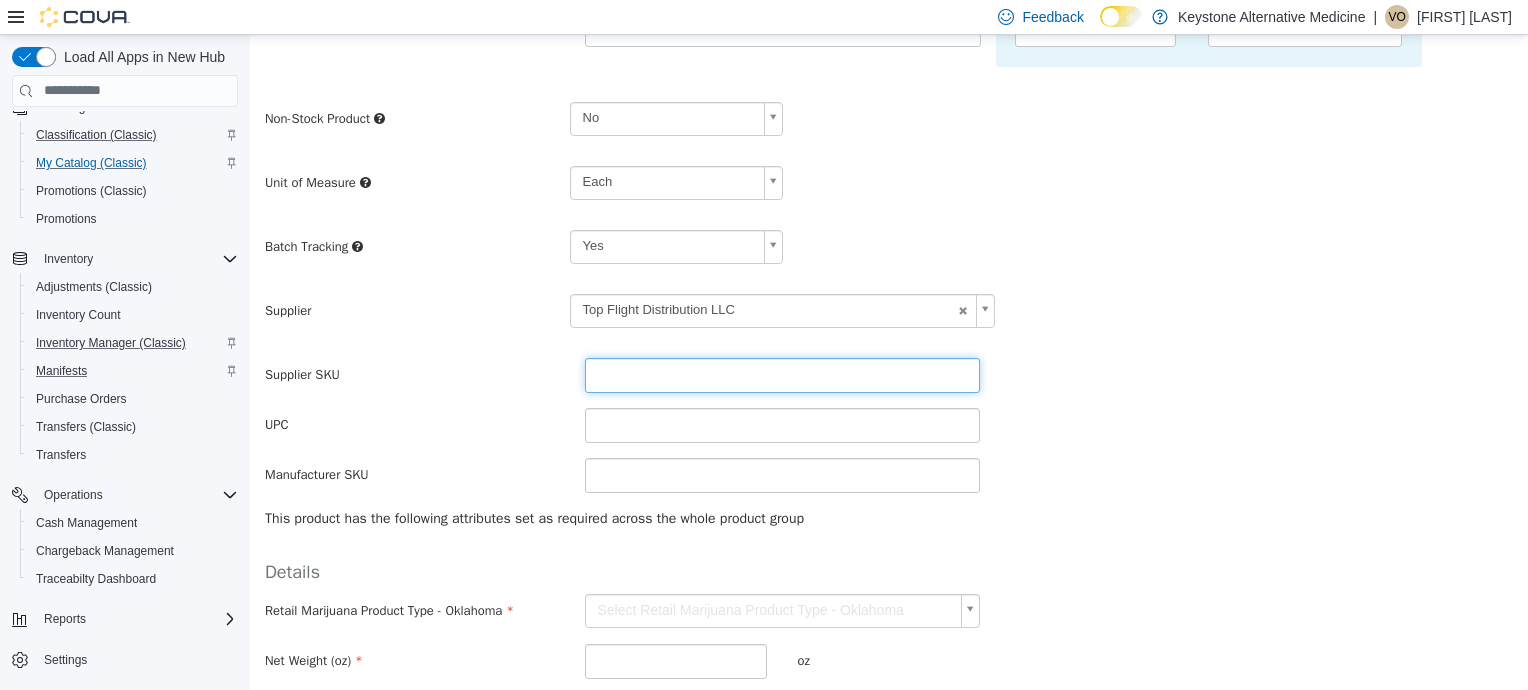 click at bounding box center (783, 374) 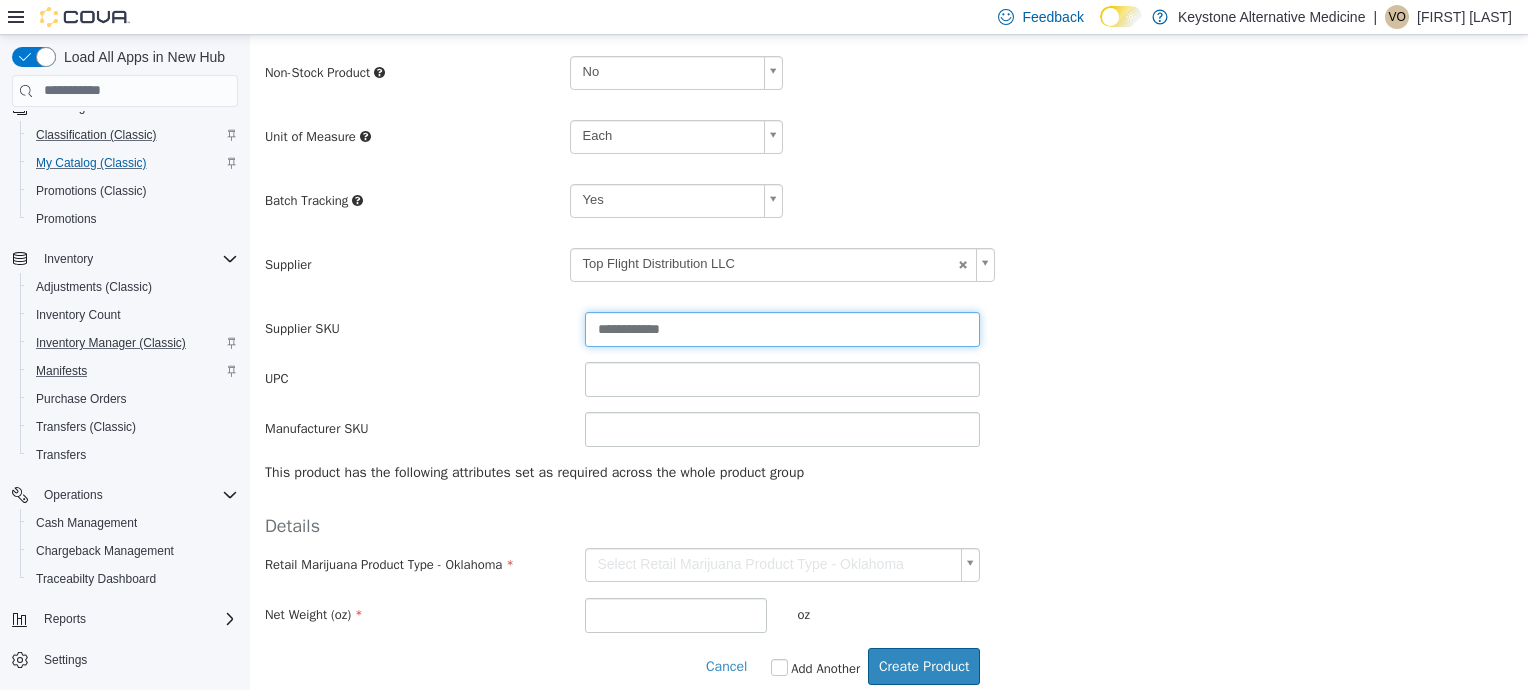 scroll, scrollTop: 441, scrollLeft: 0, axis: vertical 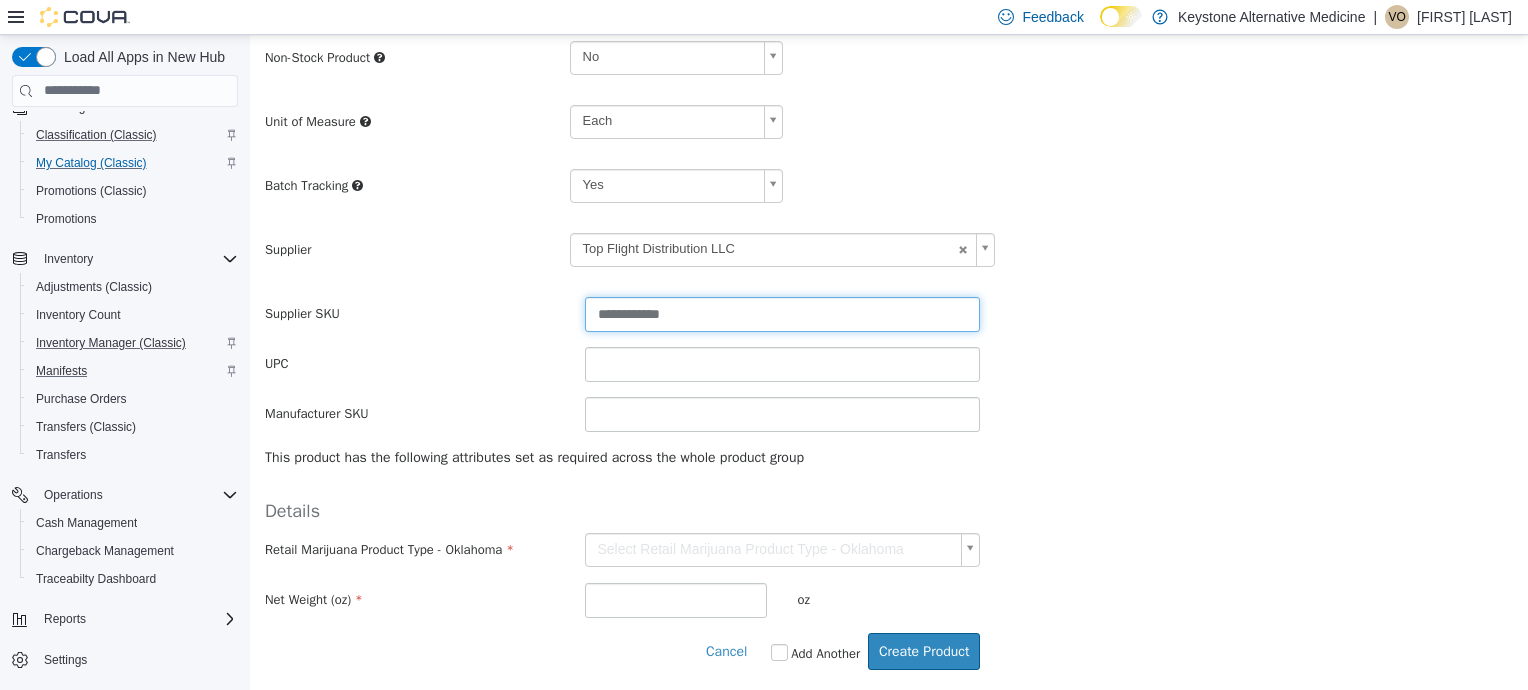 type on "**********" 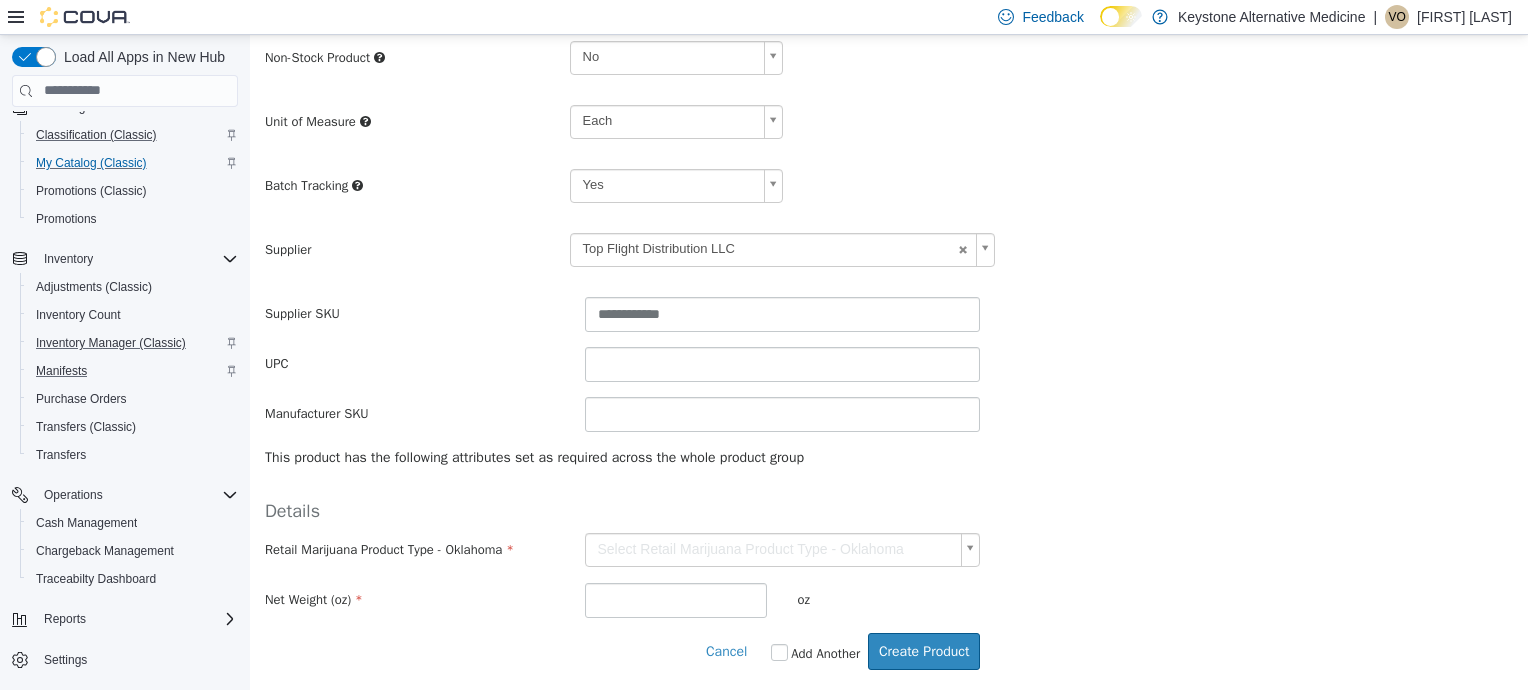 click on "**********" at bounding box center (889, 141) 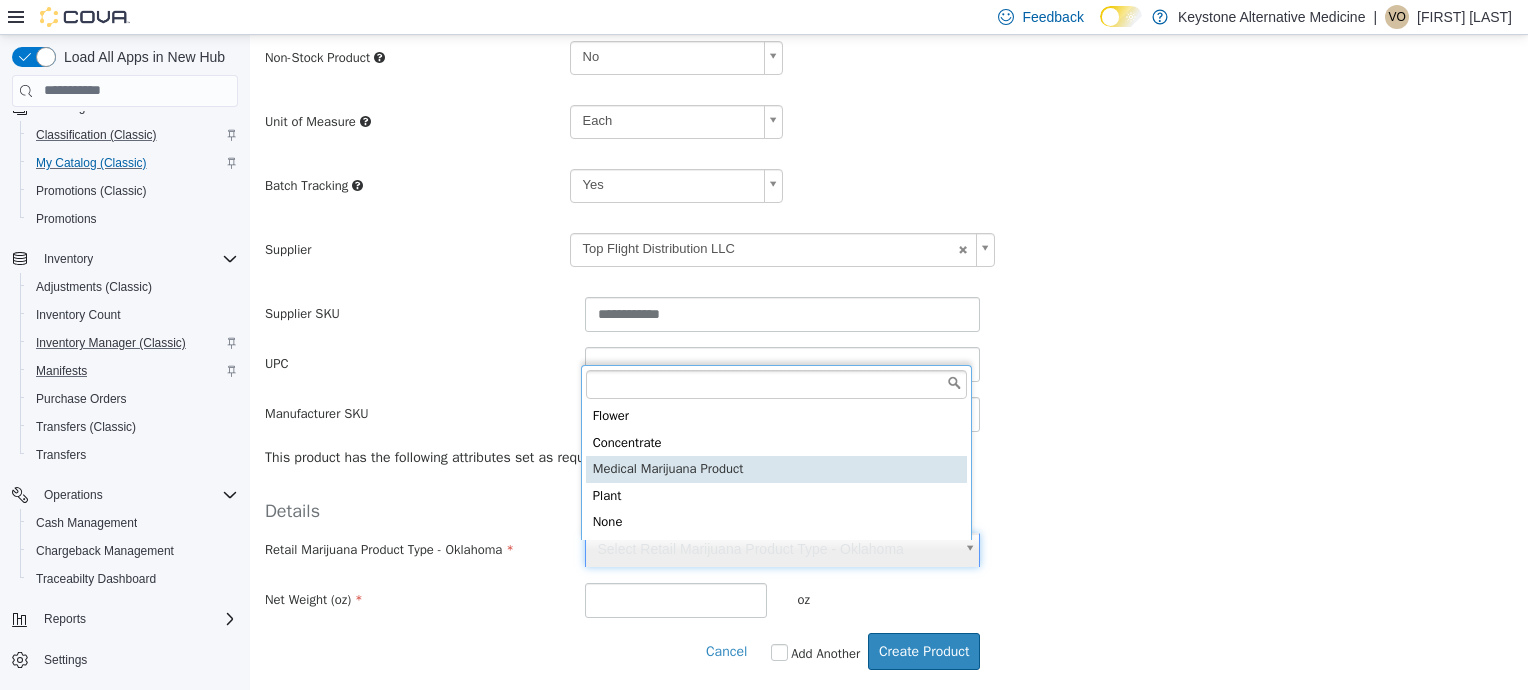 type on "**********" 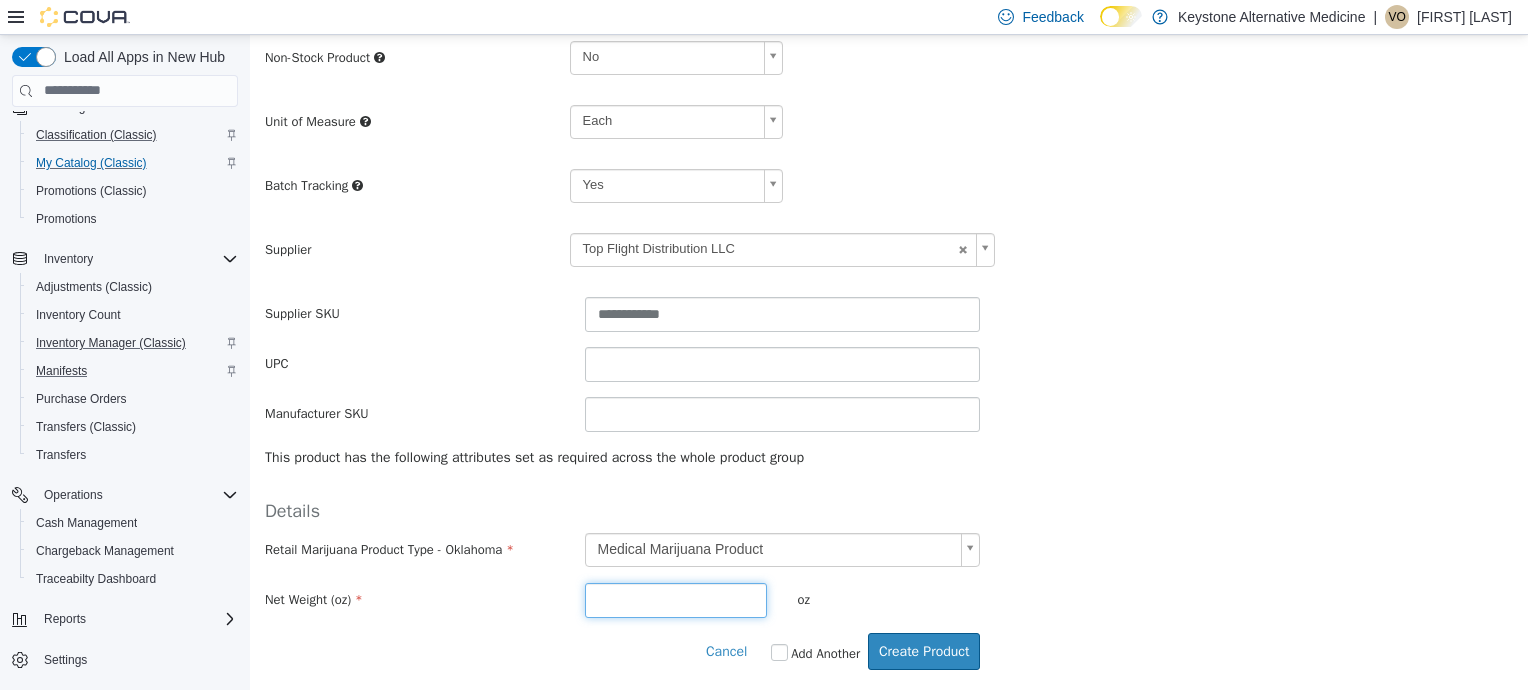 click at bounding box center [676, 599] 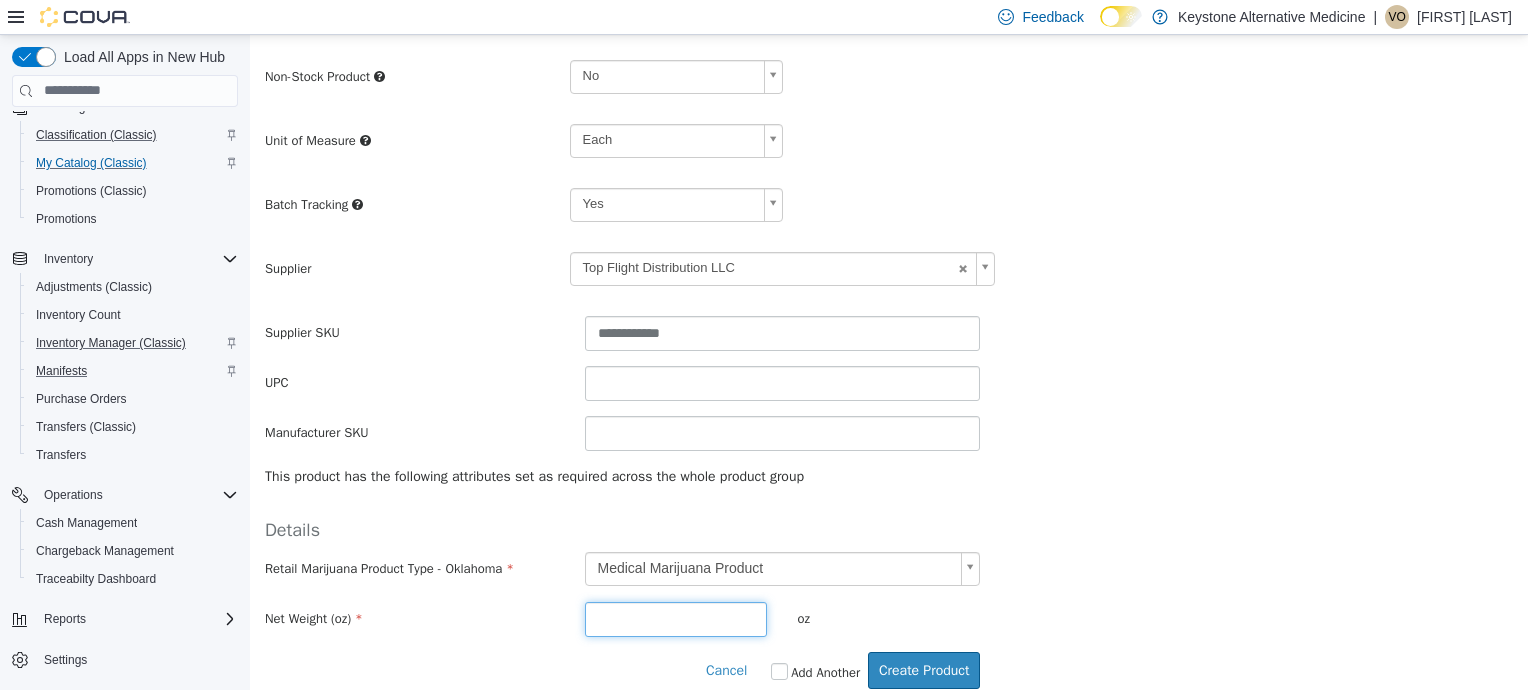 scroll, scrollTop: 441, scrollLeft: 0, axis: vertical 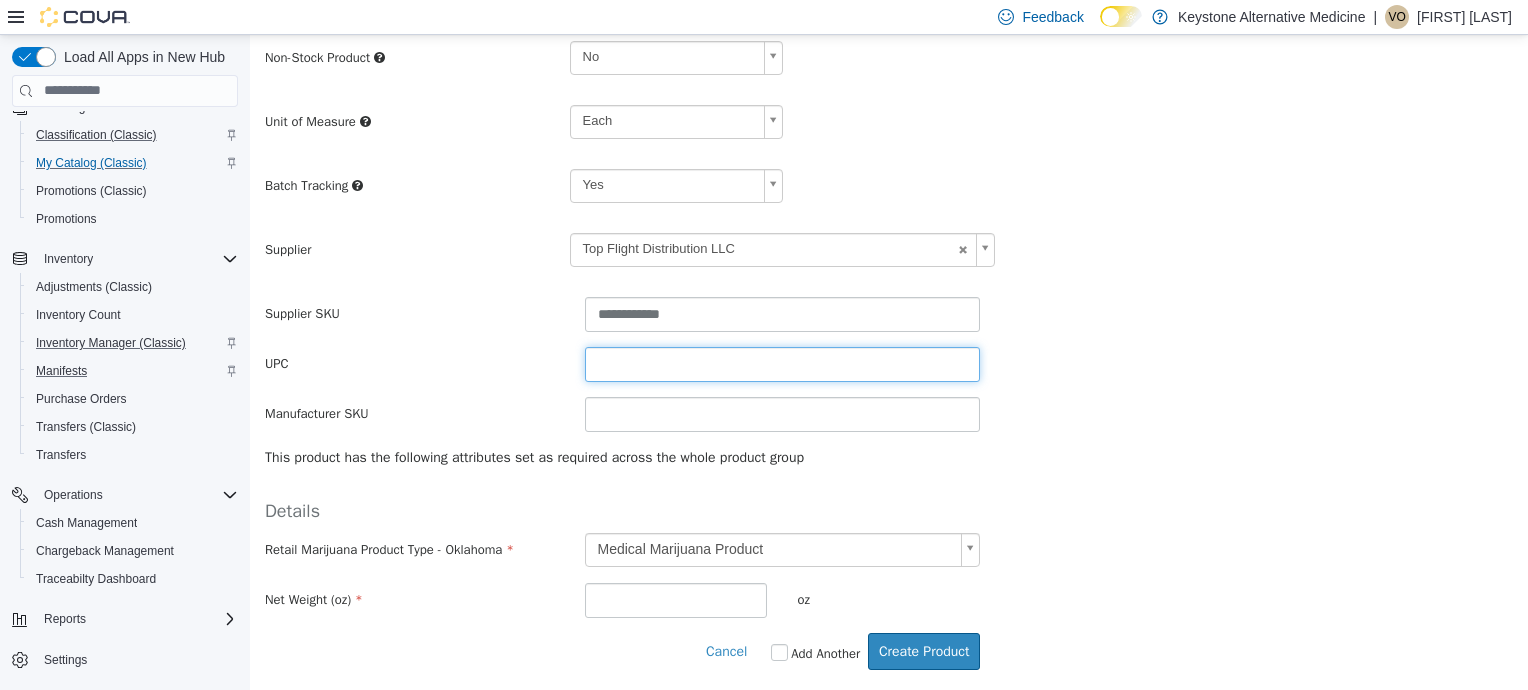 click at bounding box center (783, 363) 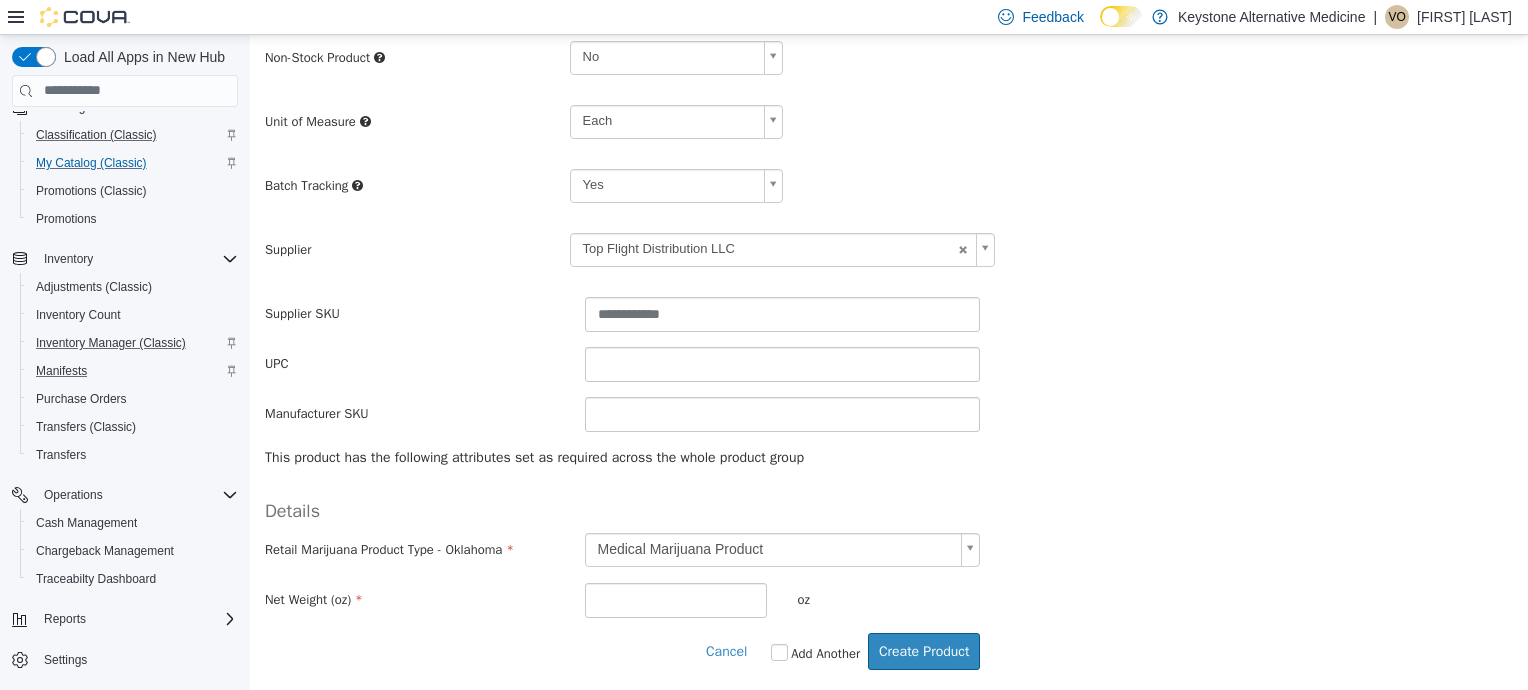 scroll, scrollTop: 0, scrollLeft: 5, axis: horizontal 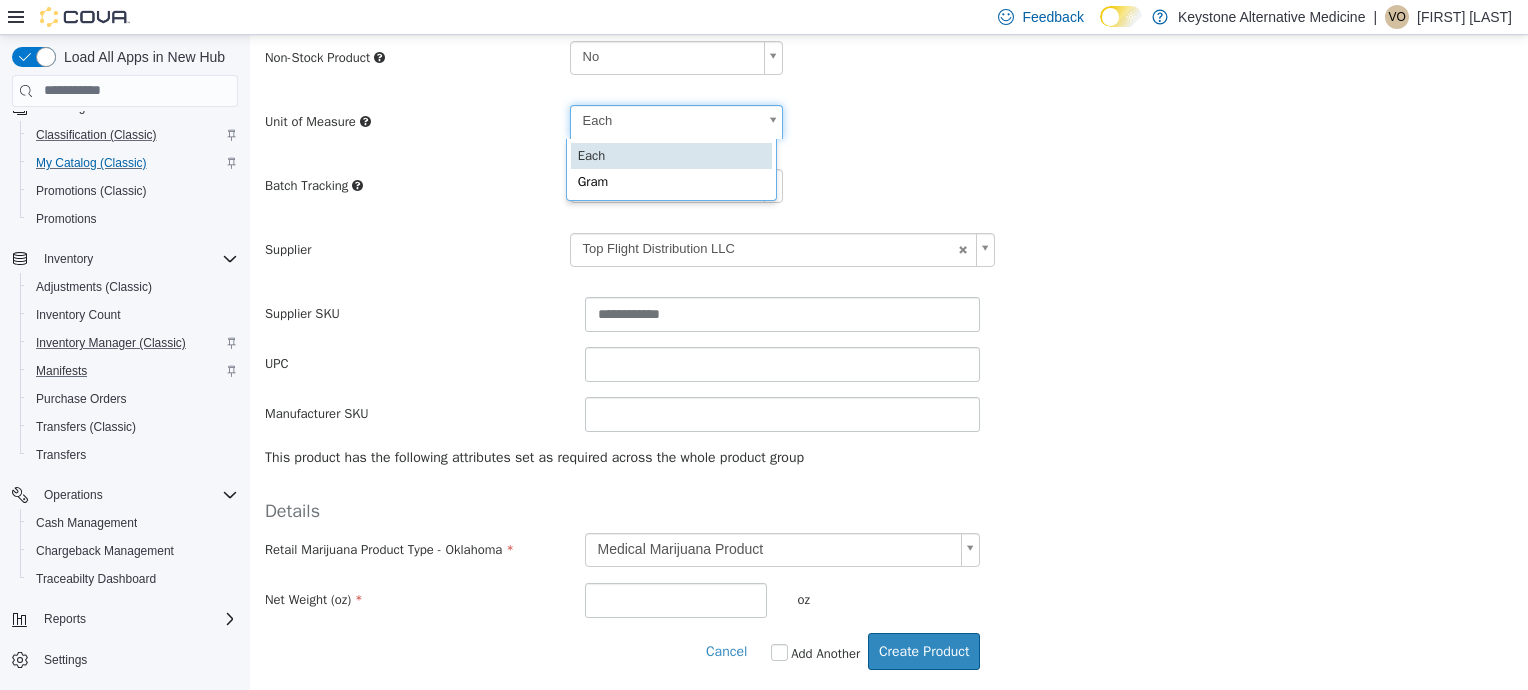 click on "**********" at bounding box center [889, 141] 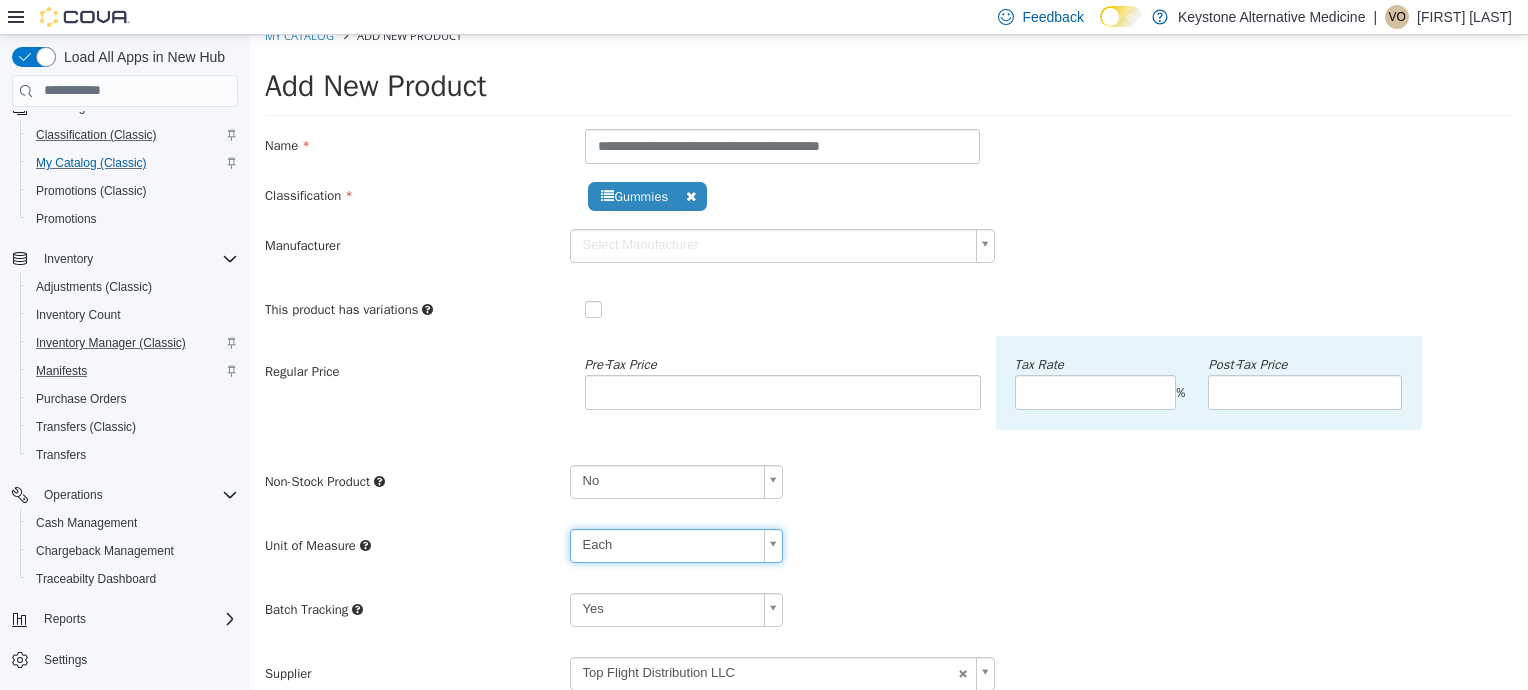 scroll, scrollTop: 0, scrollLeft: 0, axis: both 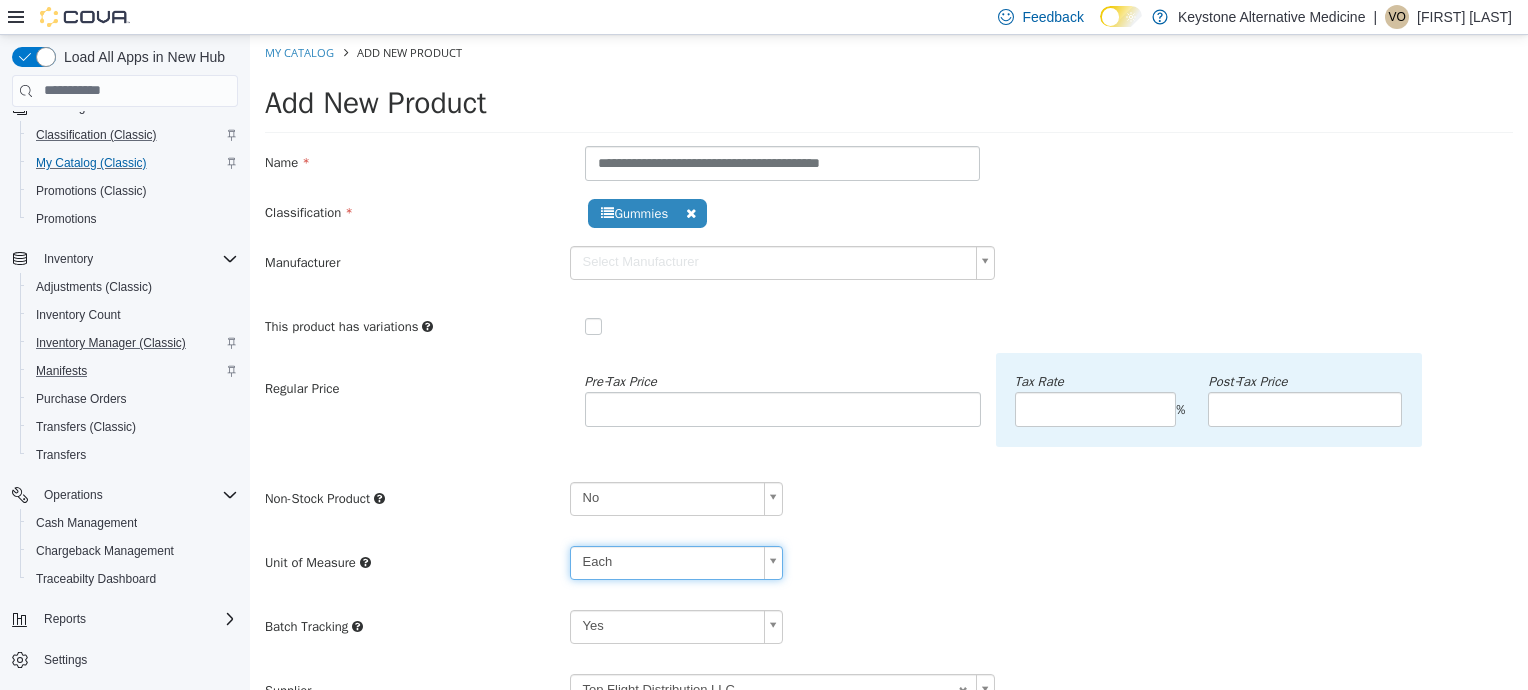 click on "This product has variations" at bounding box center [889, 323] 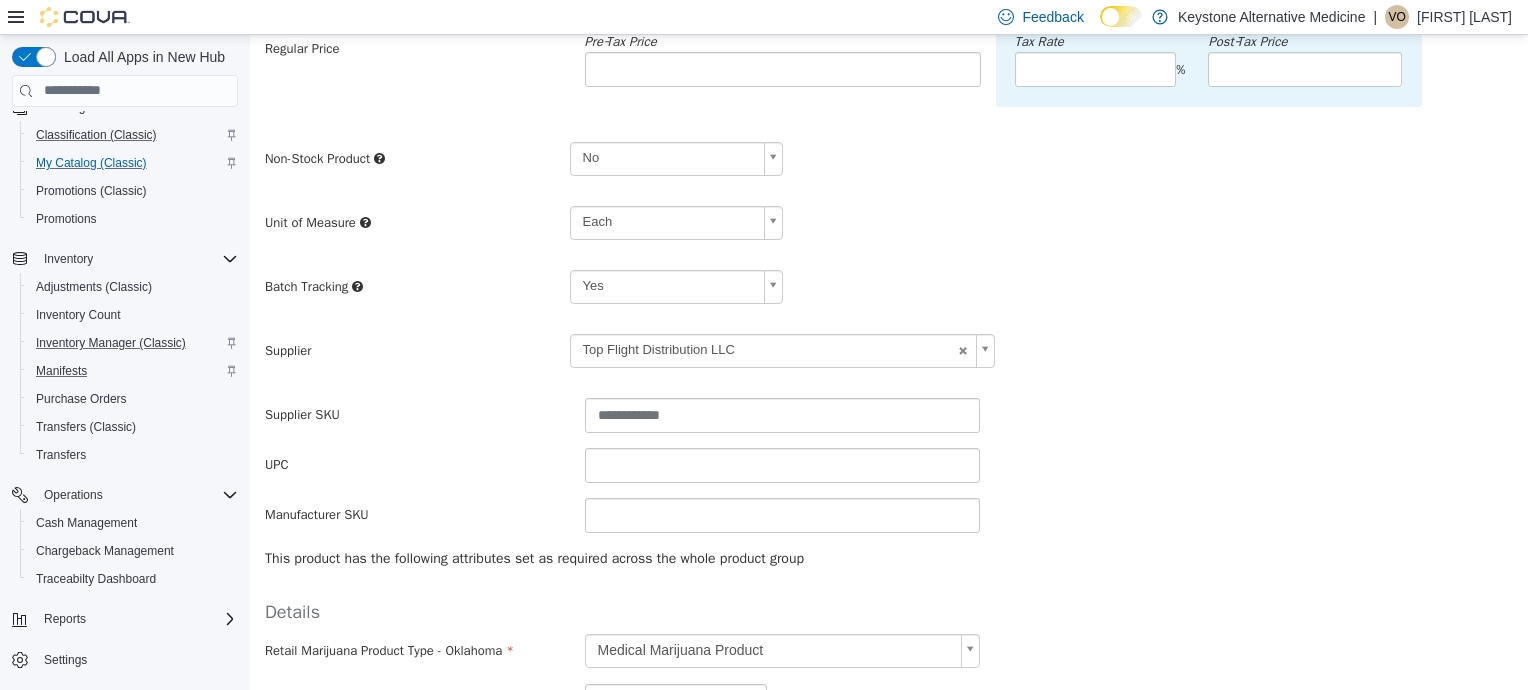 scroll, scrollTop: 352, scrollLeft: 0, axis: vertical 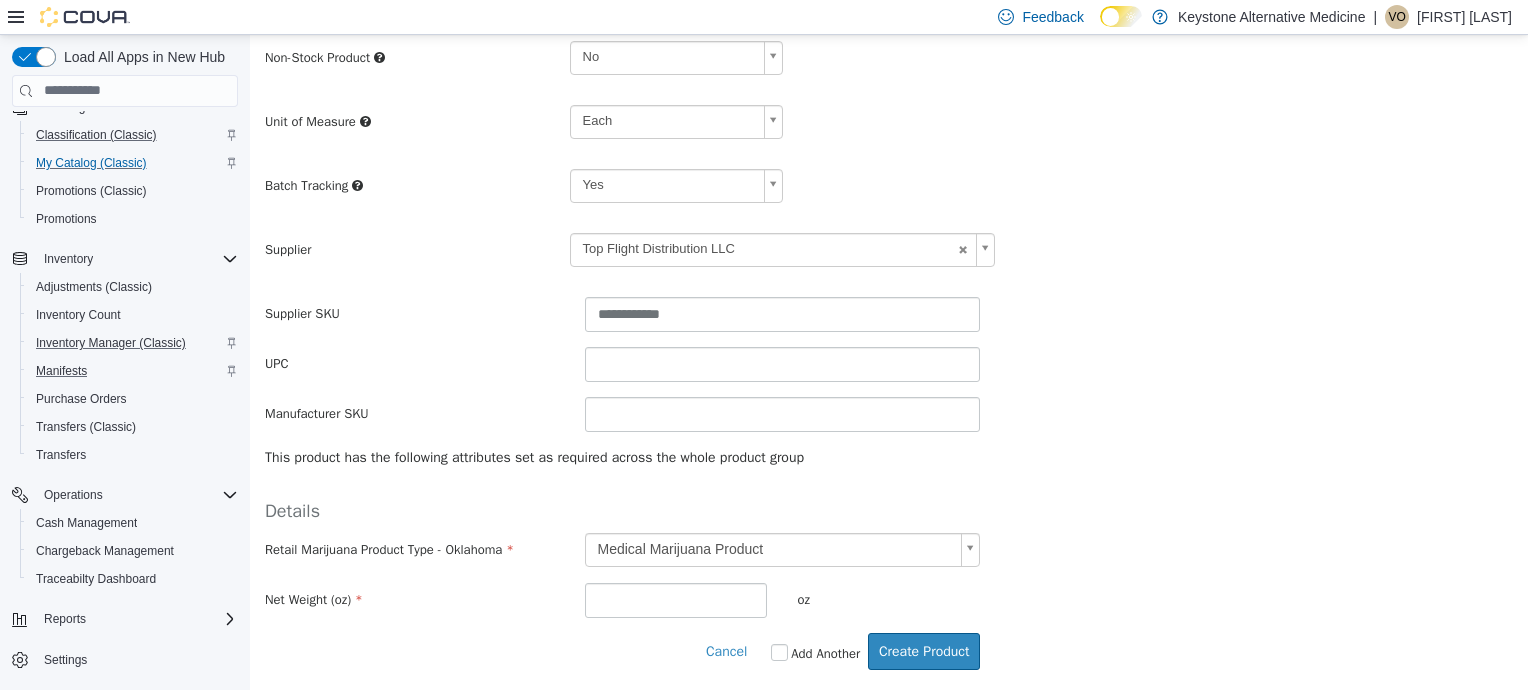 click on "**********" at bounding box center (889, 141) 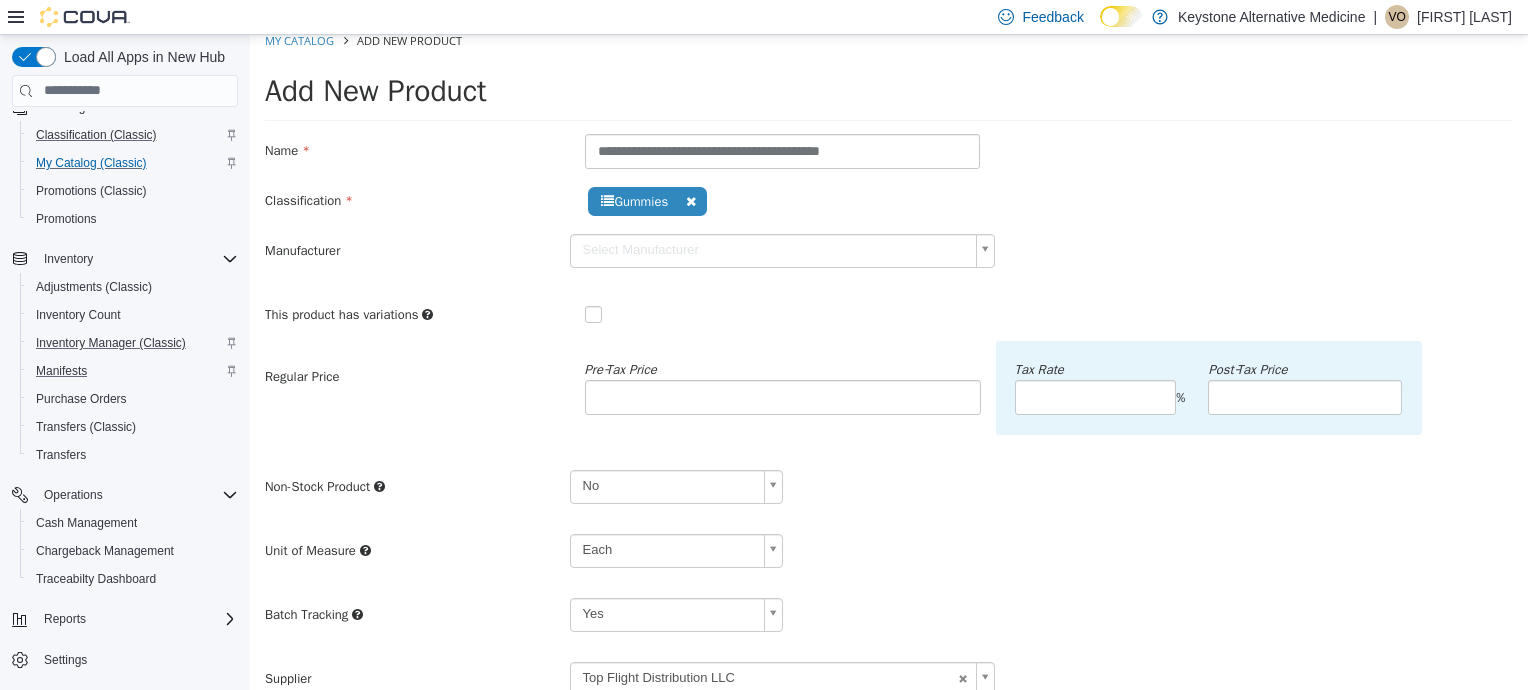 scroll, scrollTop: 9, scrollLeft: 0, axis: vertical 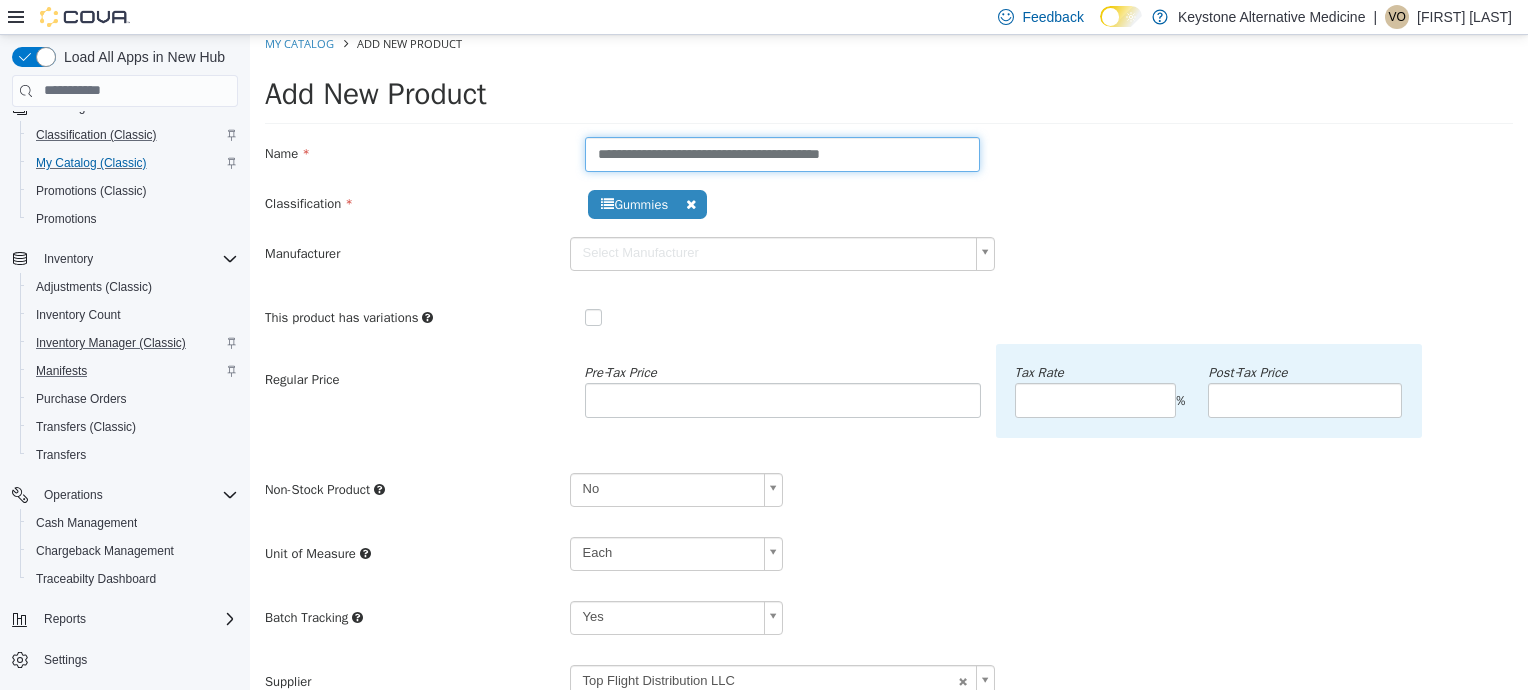 drag, startPoint x: 910, startPoint y: 151, endPoint x: 502, endPoint y: 160, distance: 408.09924 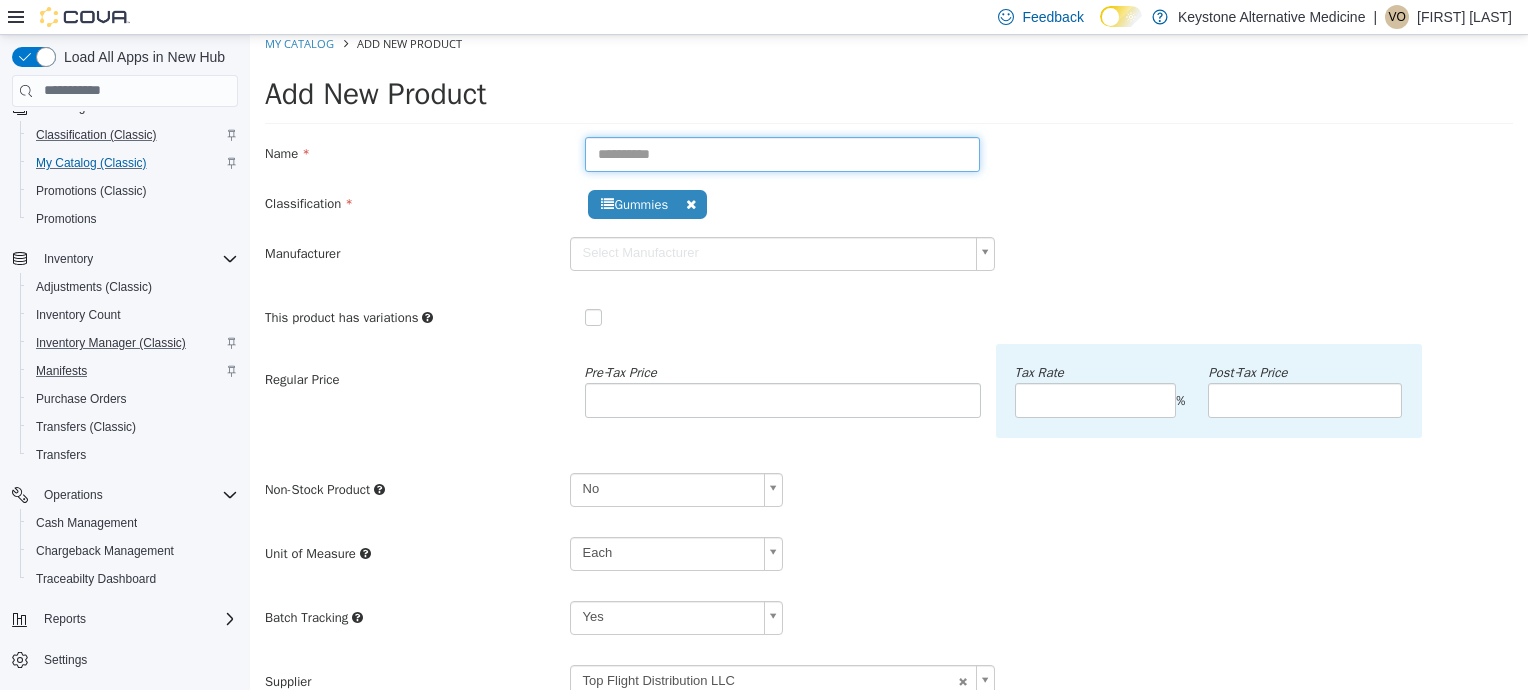 click at bounding box center (783, 153) 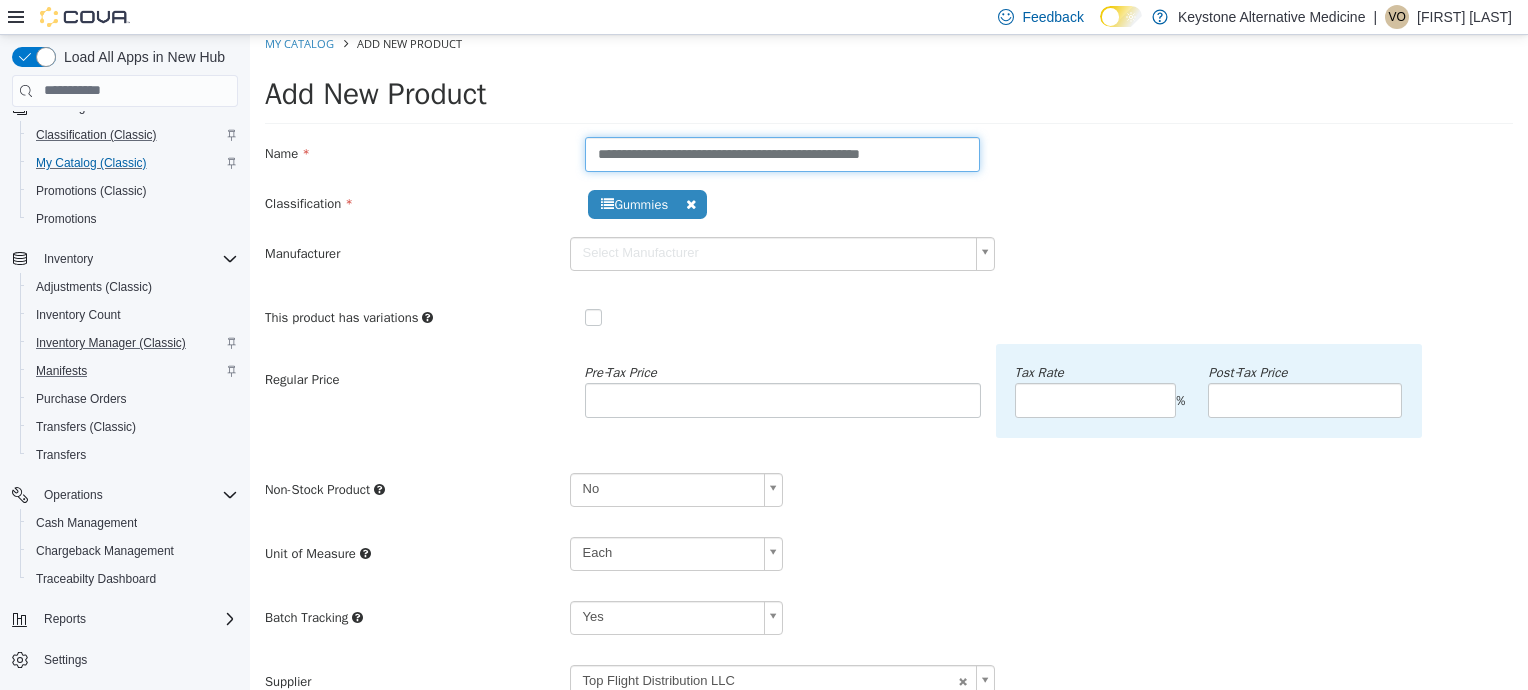 type on "**********" 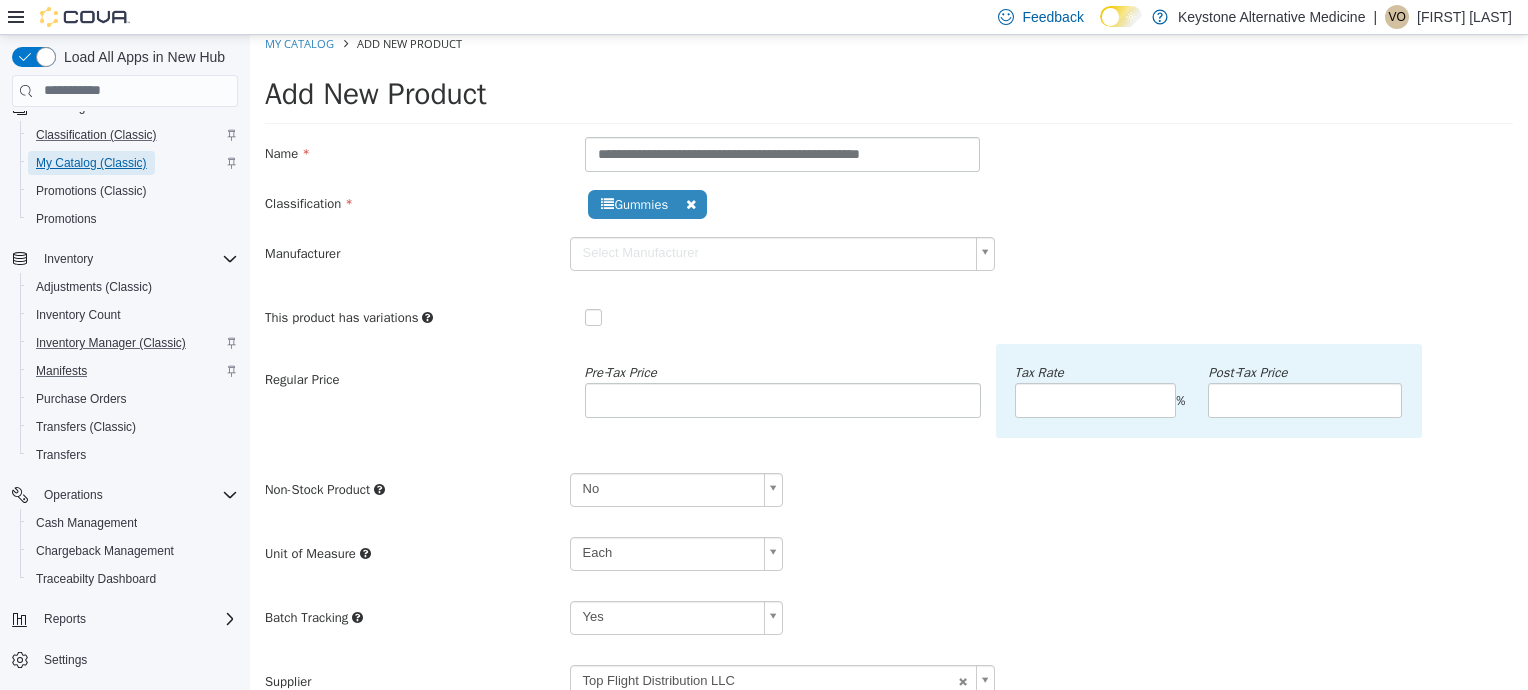 click on "My Catalog (Classic)" at bounding box center (91, 163) 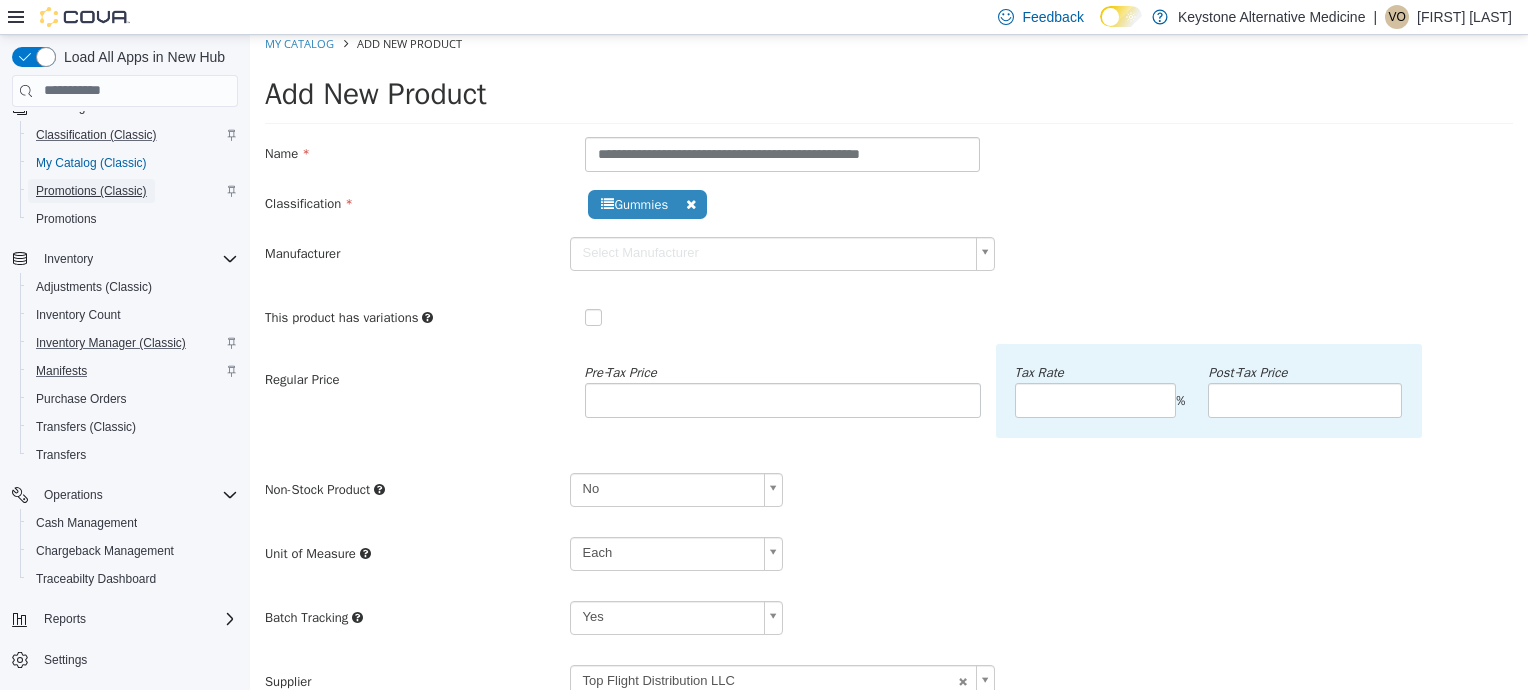 click on "Promotions (Classic)" at bounding box center (91, 191) 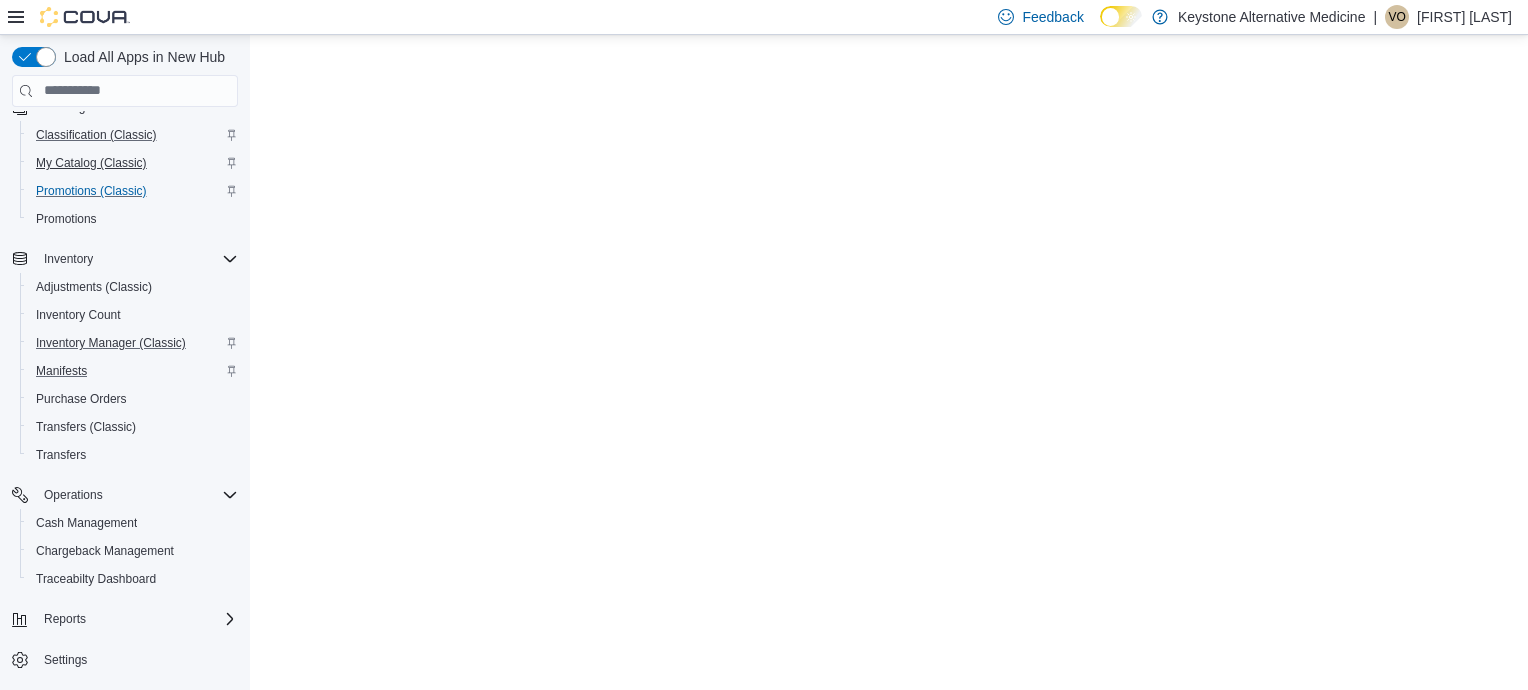 scroll, scrollTop: 0, scrollLeft: 0, axis: both 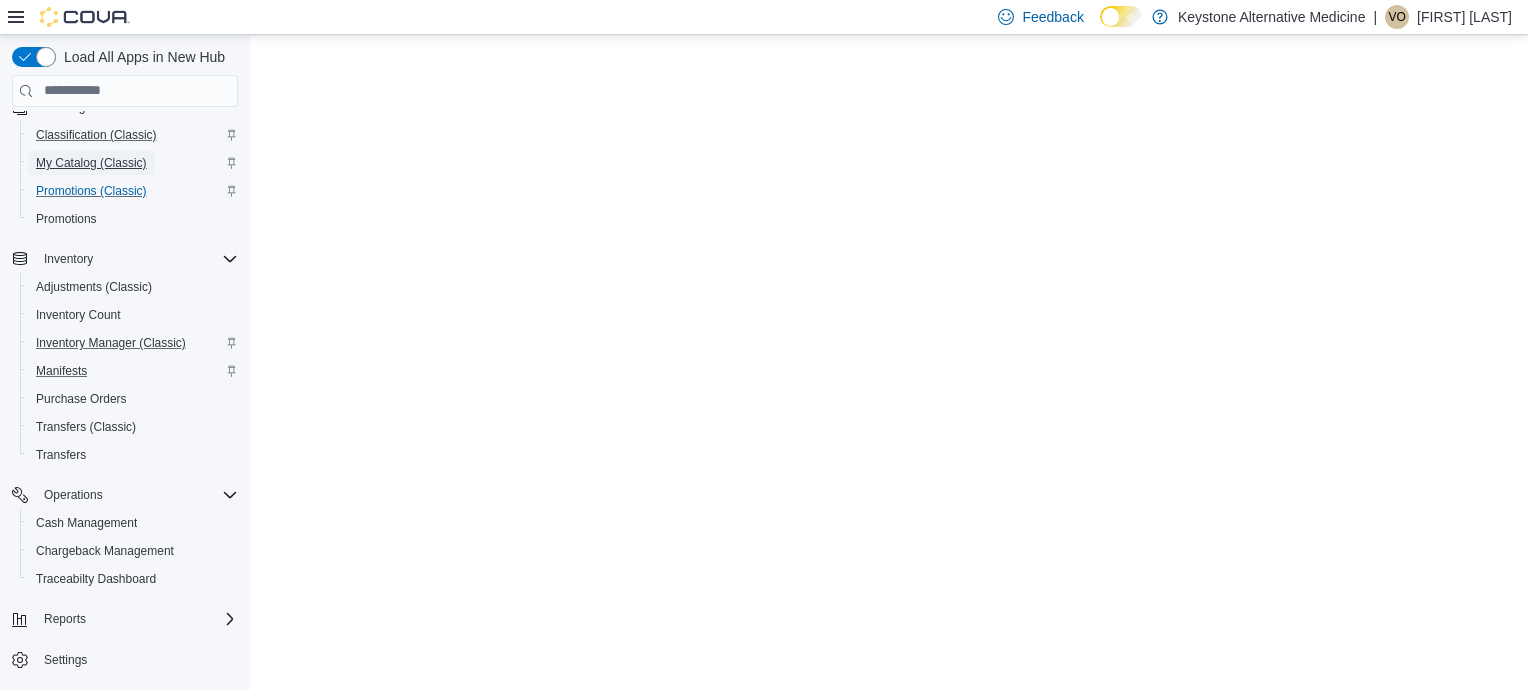 click on "My Catalog (Classic)" at bounding box center [91, 163] 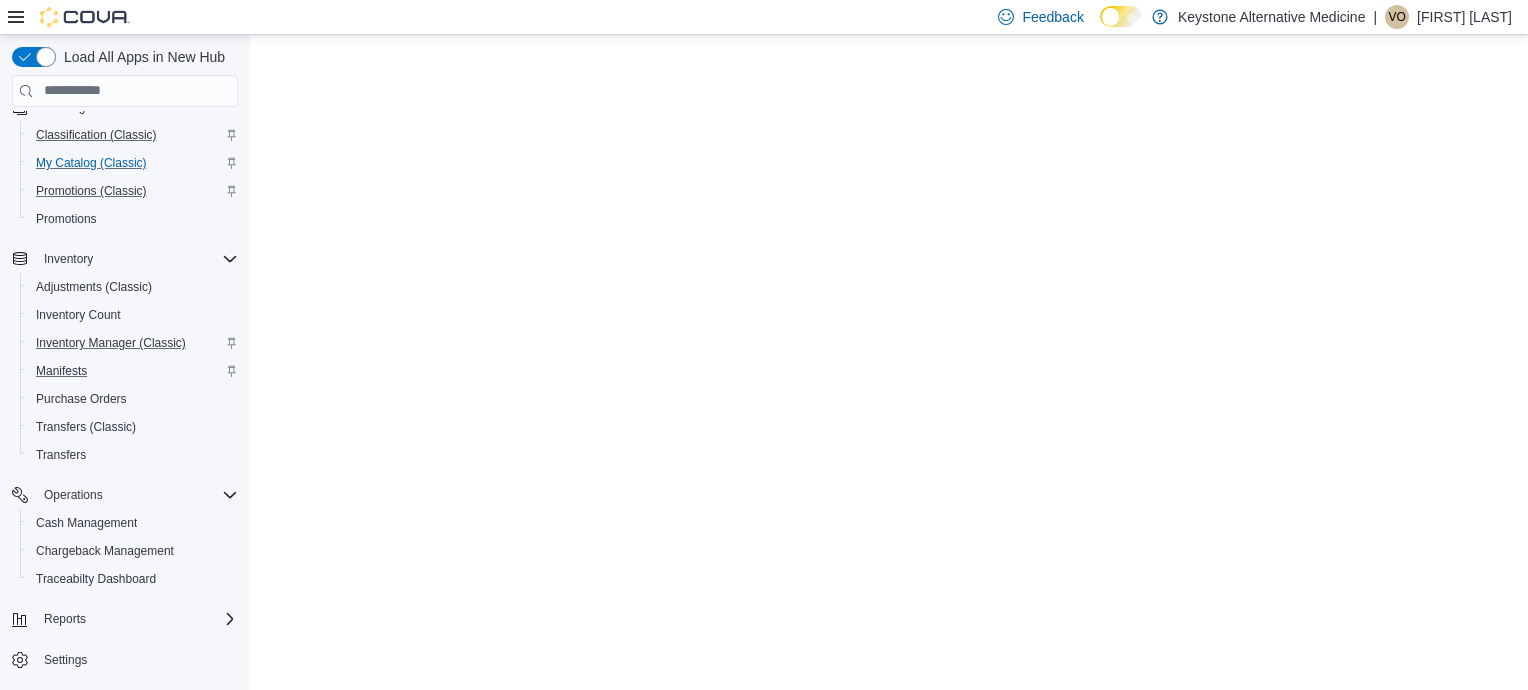 scroll, scrollTop: 0, scrollLeft: 0, axis: both 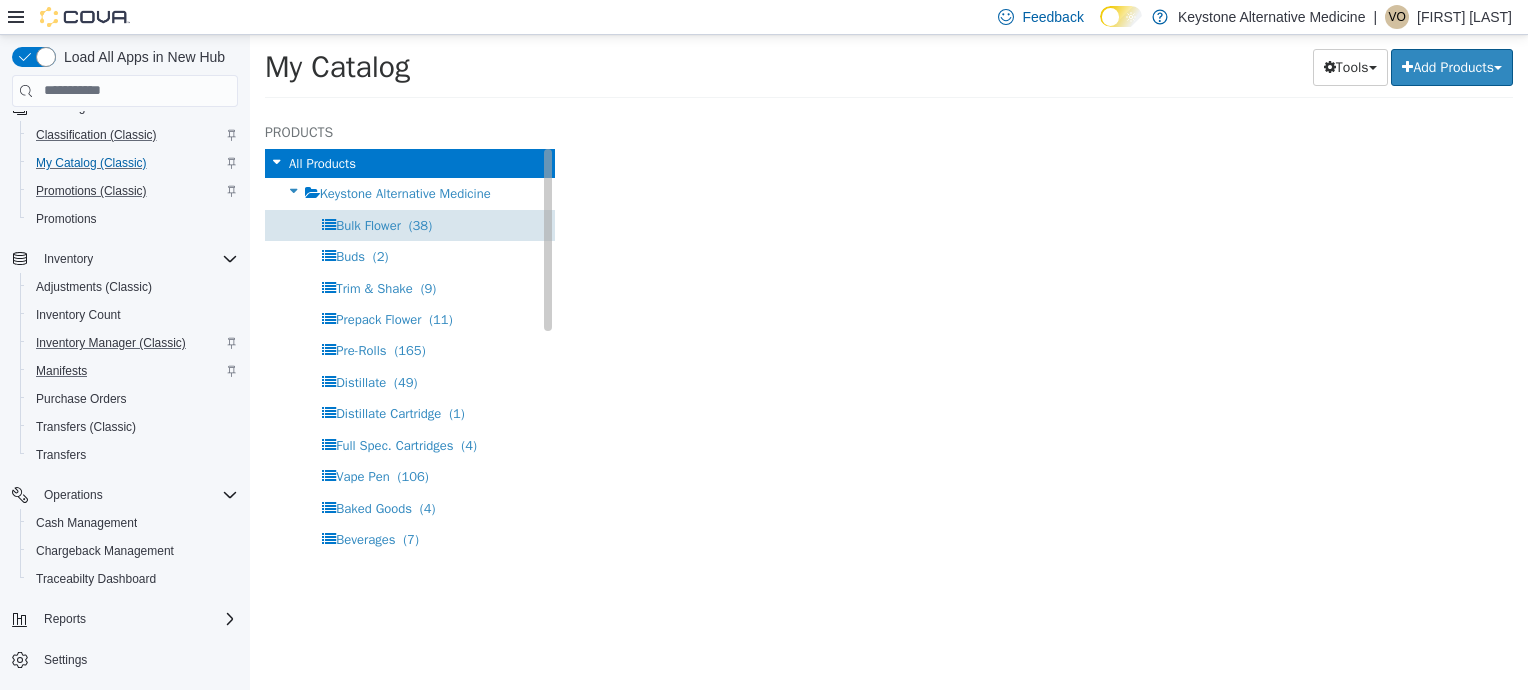 select on "**********" 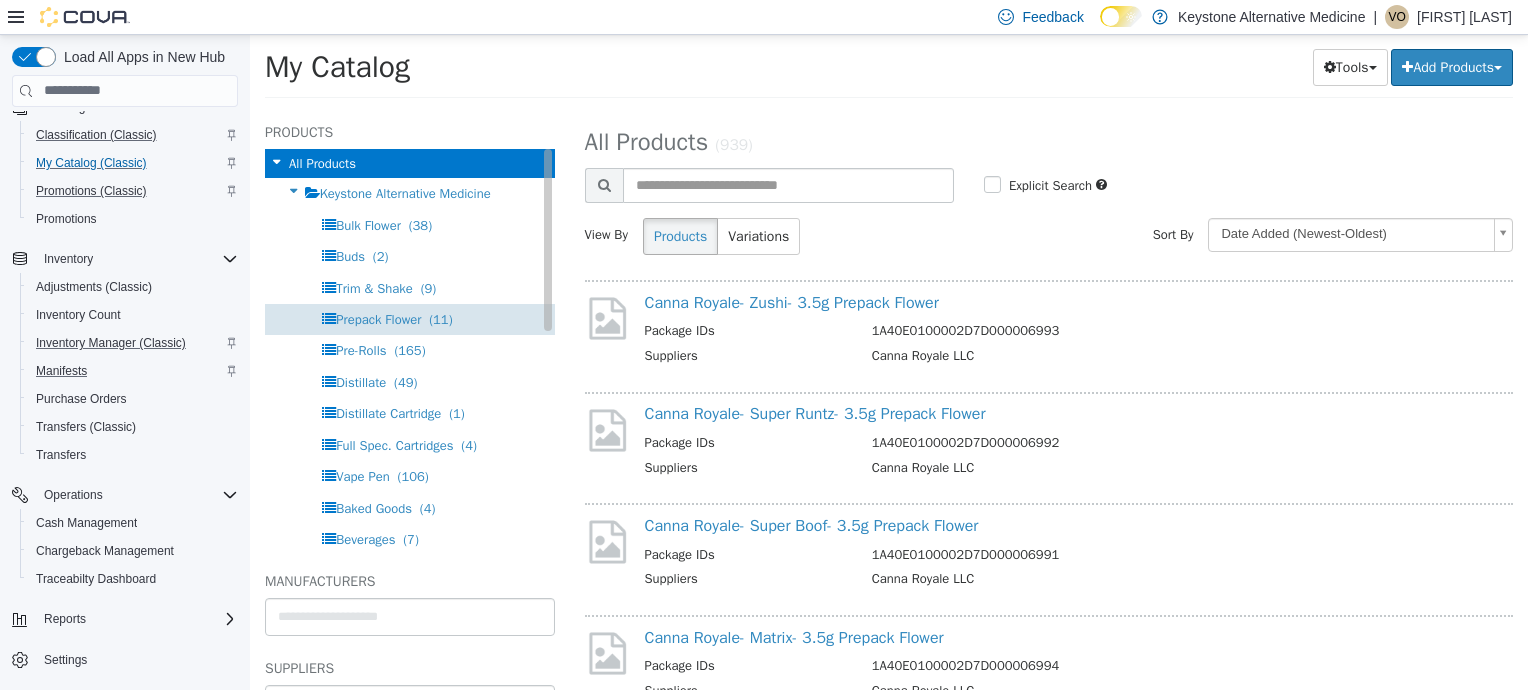click on "Prepack Flower
(11)" at bounding box center (410, 318) 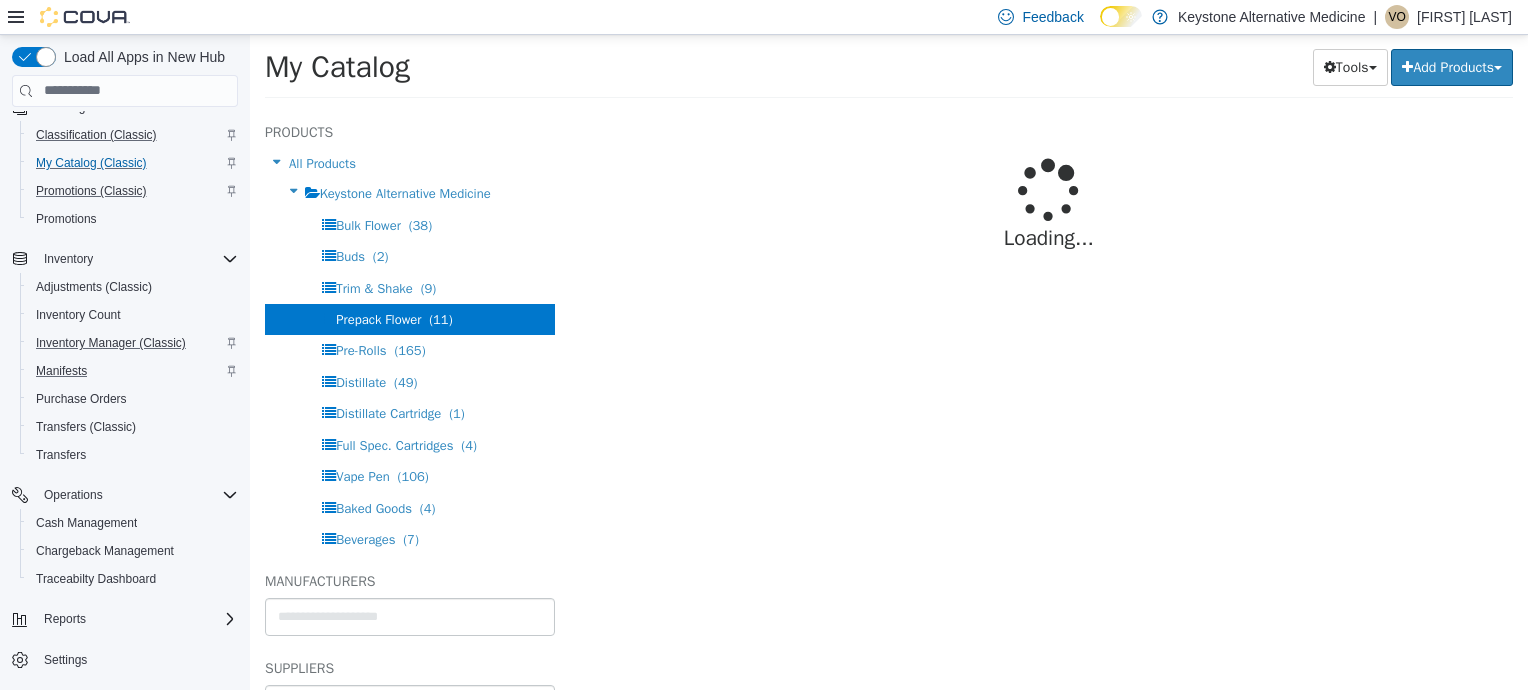 select on "**********" 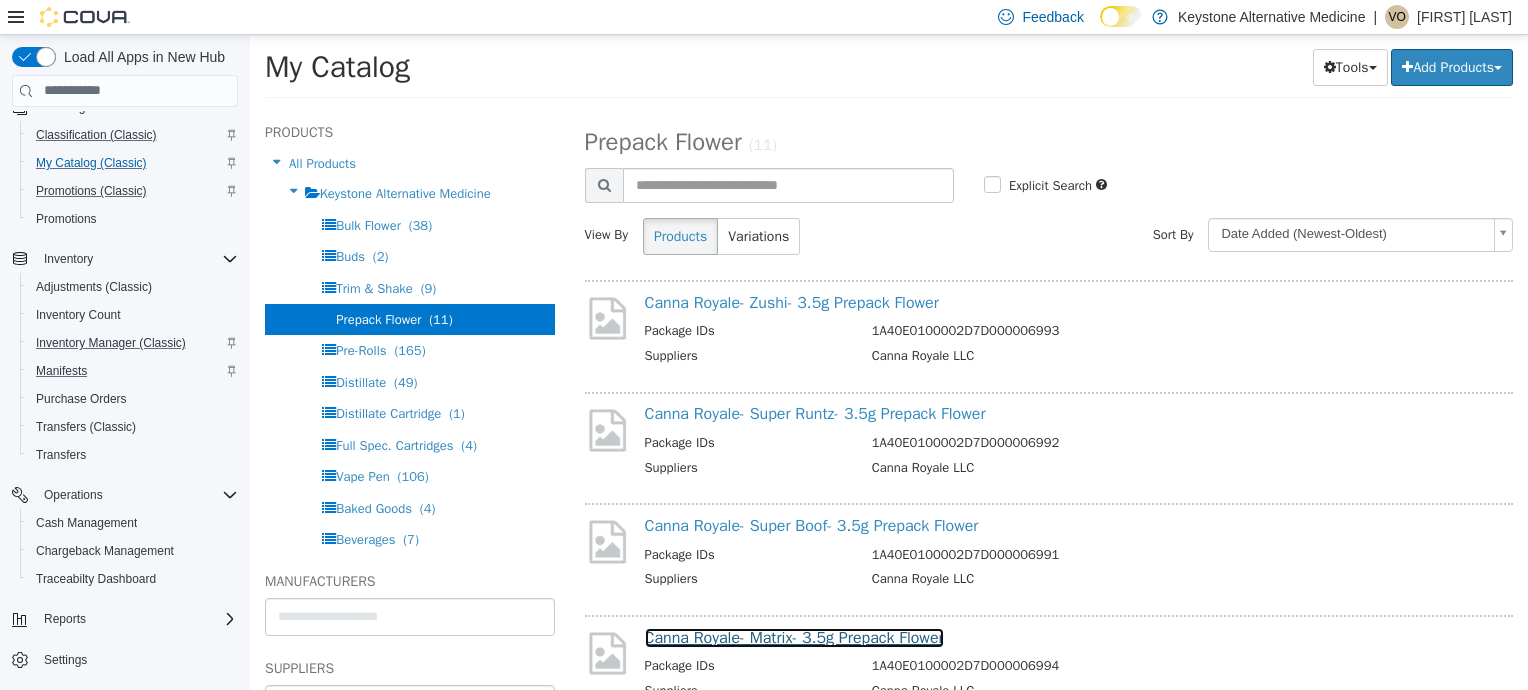 click on "Canna Royale- Matrix- 3.5g Prepack Flower" at bounding box center [794, 637] 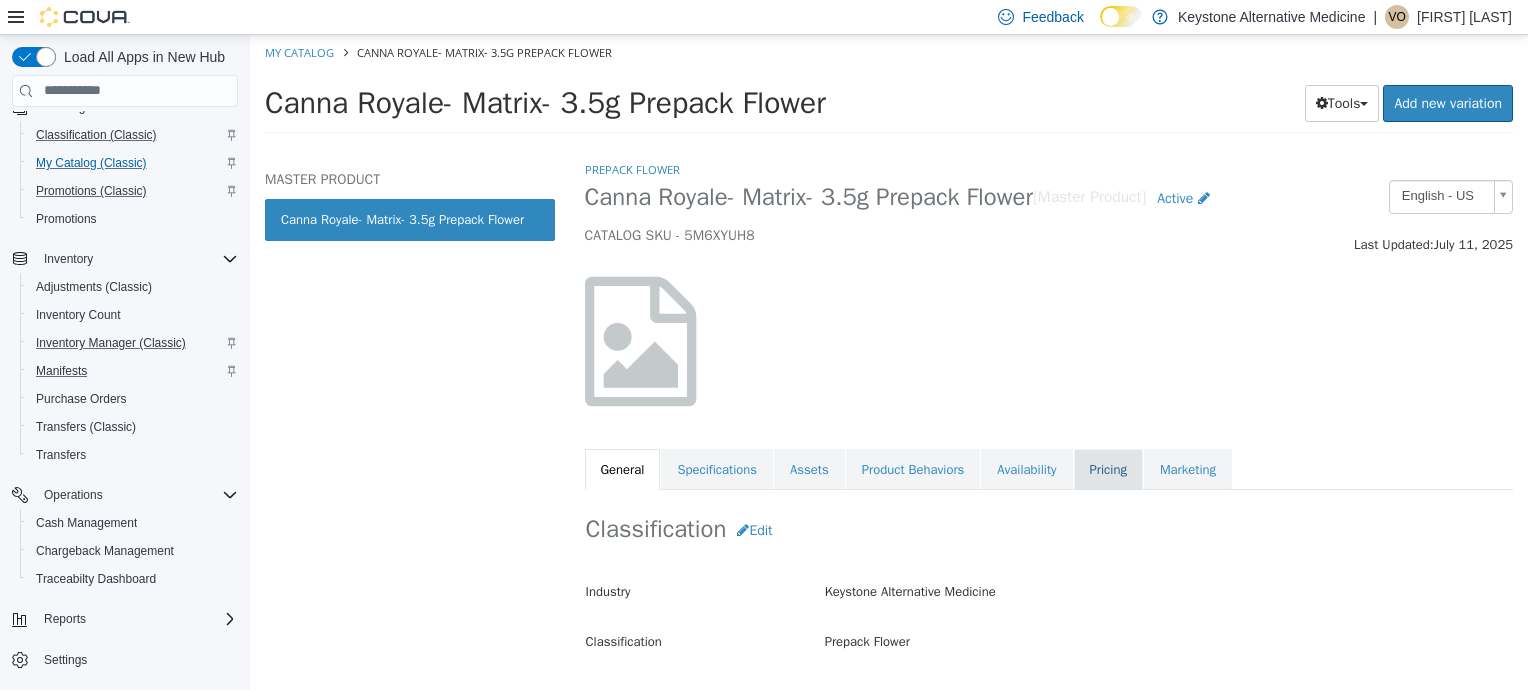 click on "Pricing" at bounding box center (1108, 469) 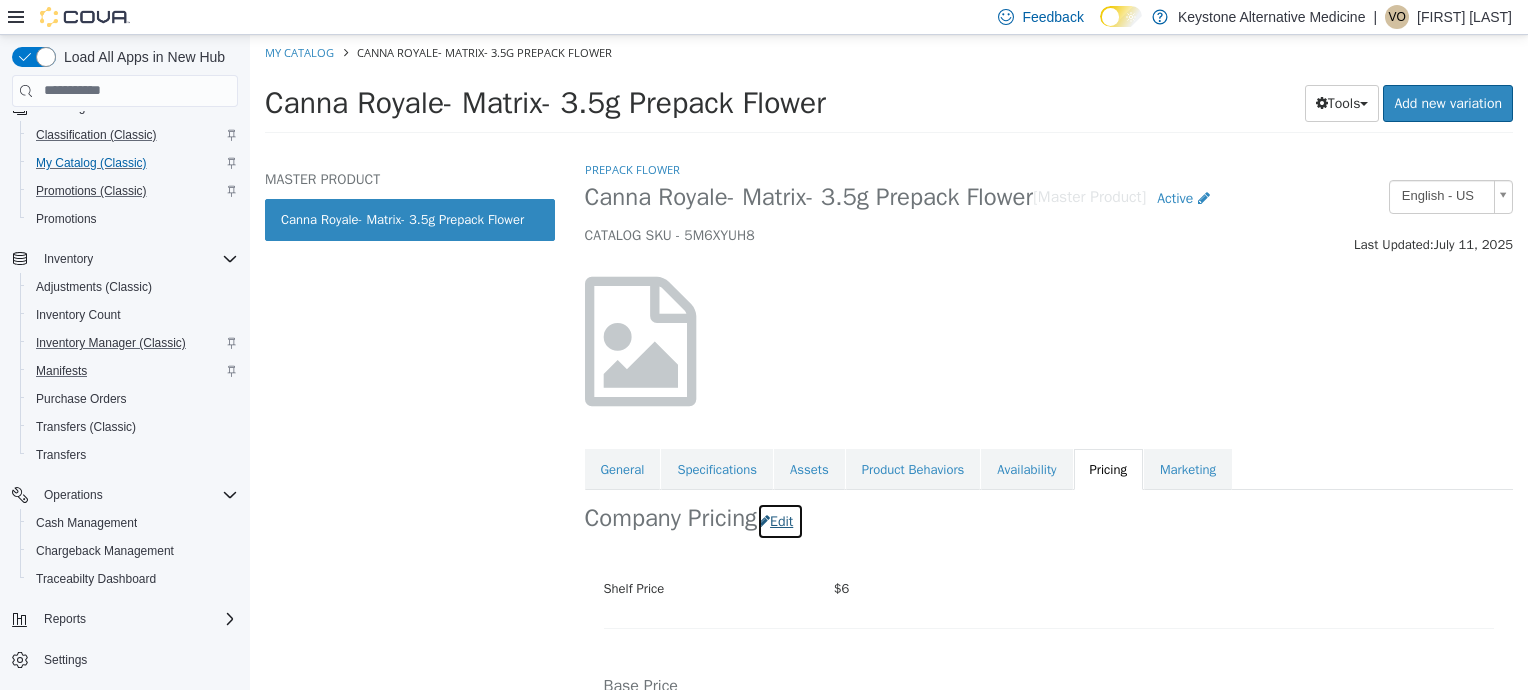 click at bounding box center [764, 520] 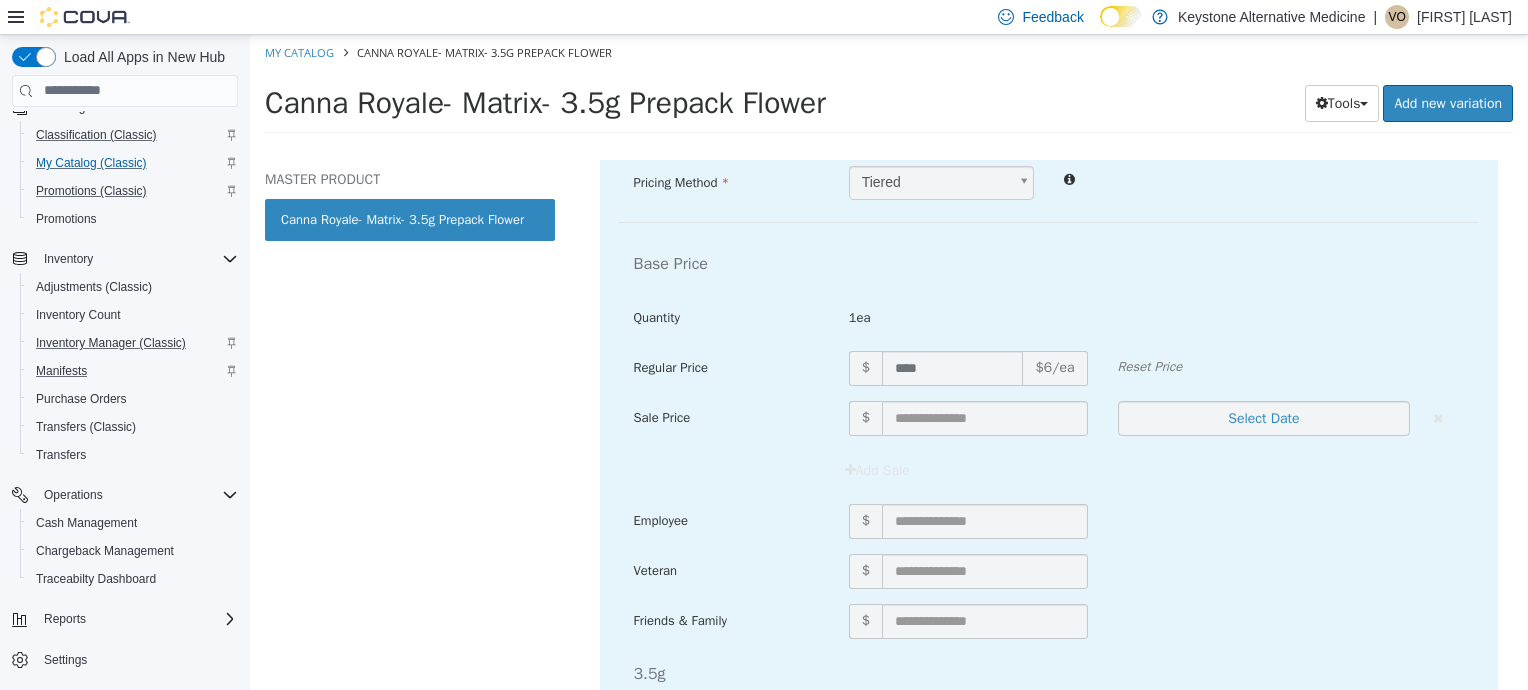 scroll, scrollTop: 239, scrollLeft: 0, axis: vertical 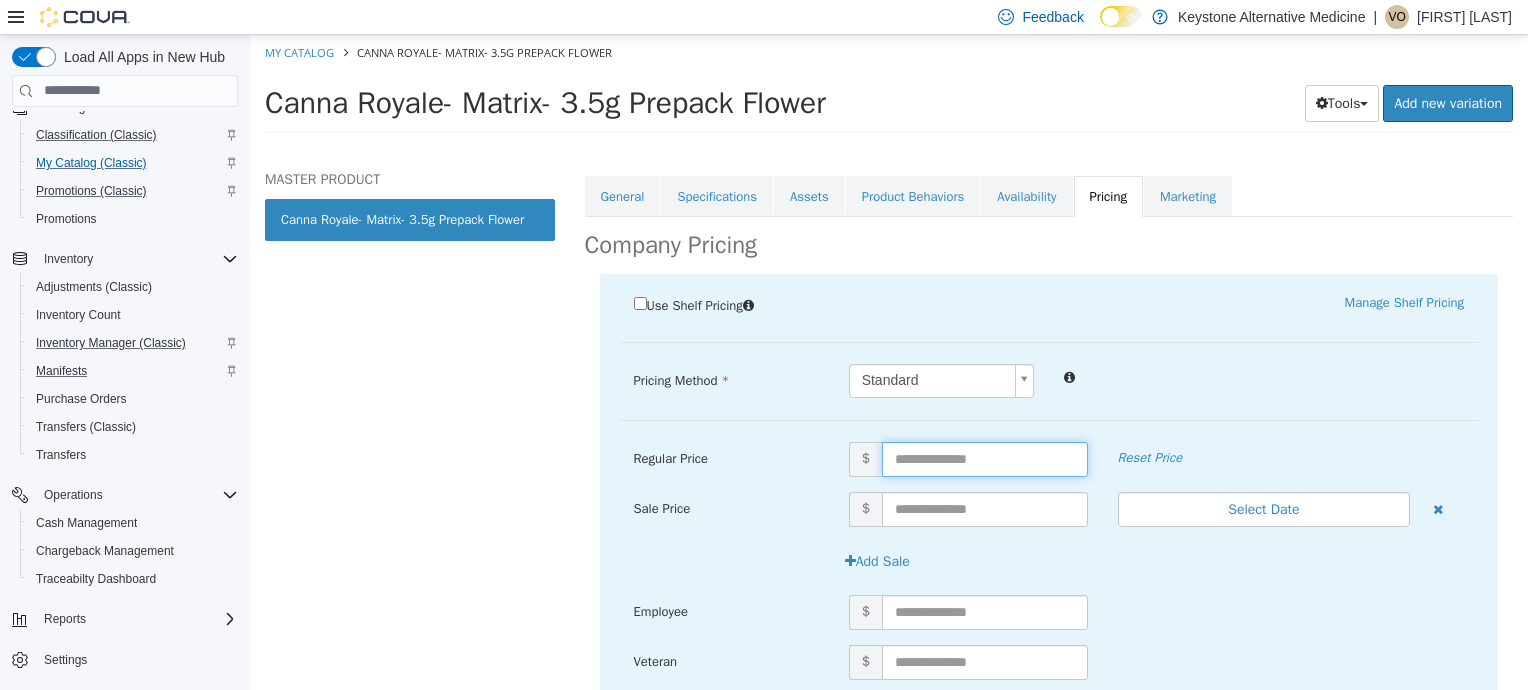 click at bounding box center [985, 458] 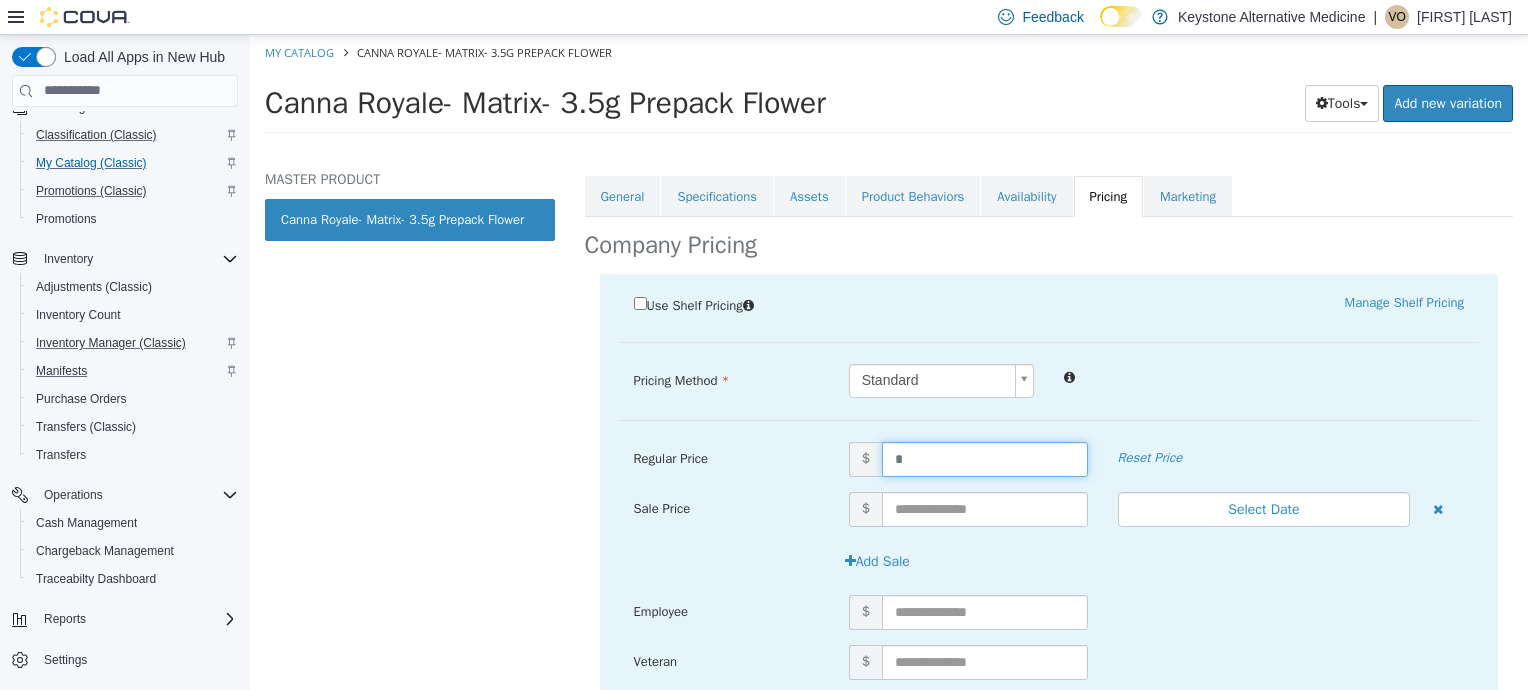 type on "**" 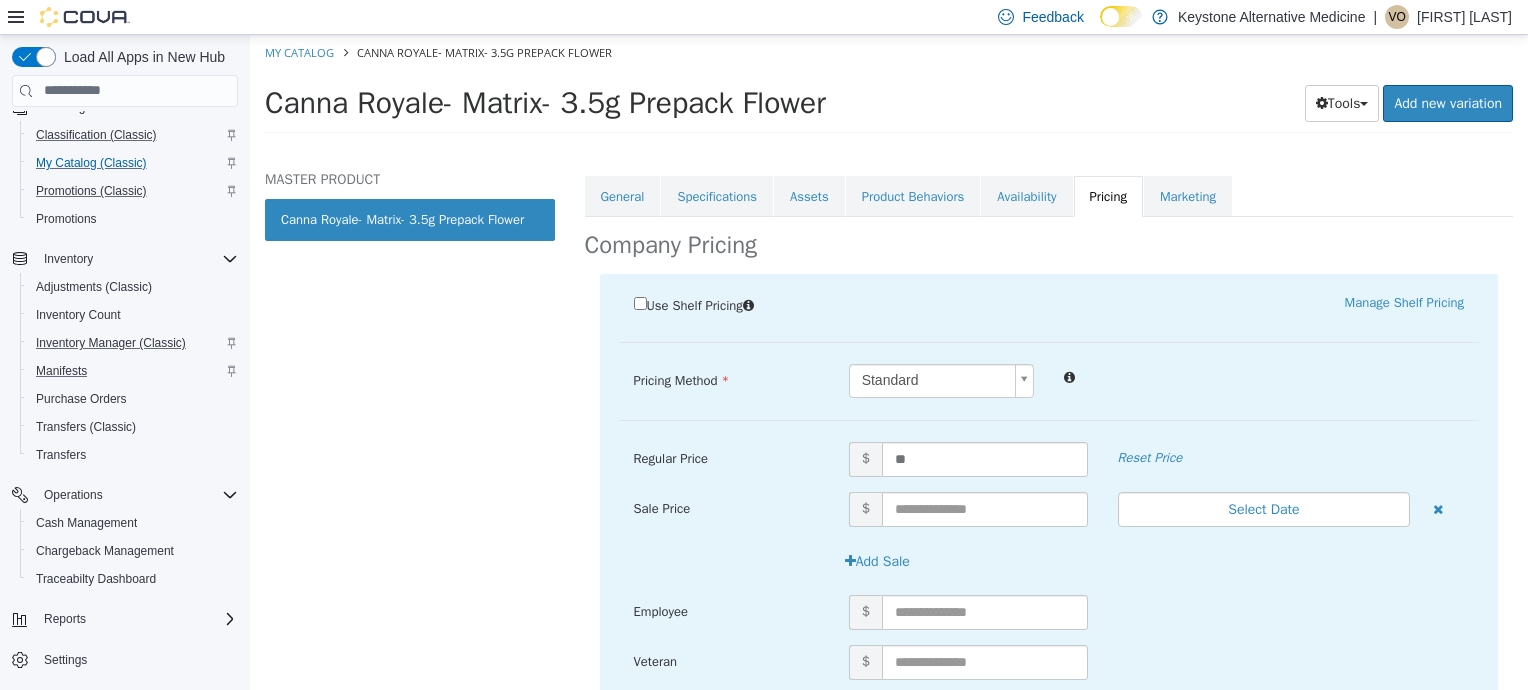 click on "Canna Royale- Matrix- 3.5g Prepack Flower
[Master Product] Active  CATALOG SKU - 5M6XYUH8     English - US                             Last Updated:  [DATE]
General Specifications Assets Product Behaviors Availability Pricing
Marketing Company Pricing
Use Shelf Pricing    Manage Shelf Pricing Shelf Price     $6                             ***** Shelf Price is required Pricing Method     Standard                             * Regular Price $ ** Reset Price Sale Price $ Select Date     (UTC-5) [CITY]                                Add Sale Employee $ Veteran $ Friends & Family $ Cancel Save View Location Level Pricing" at bounding box center [1049, 424] 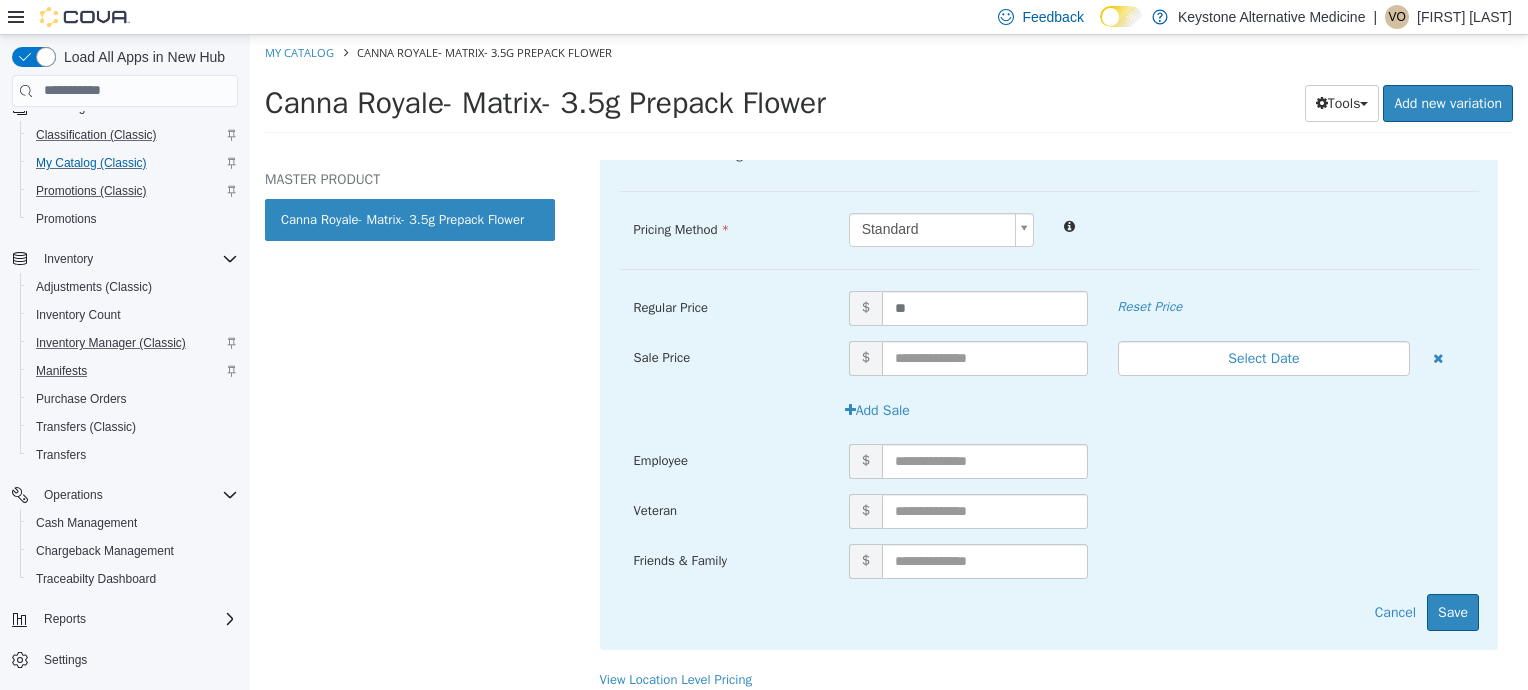 scroll, scrollTop: 434, scrollLeft: 0, axis: vertical 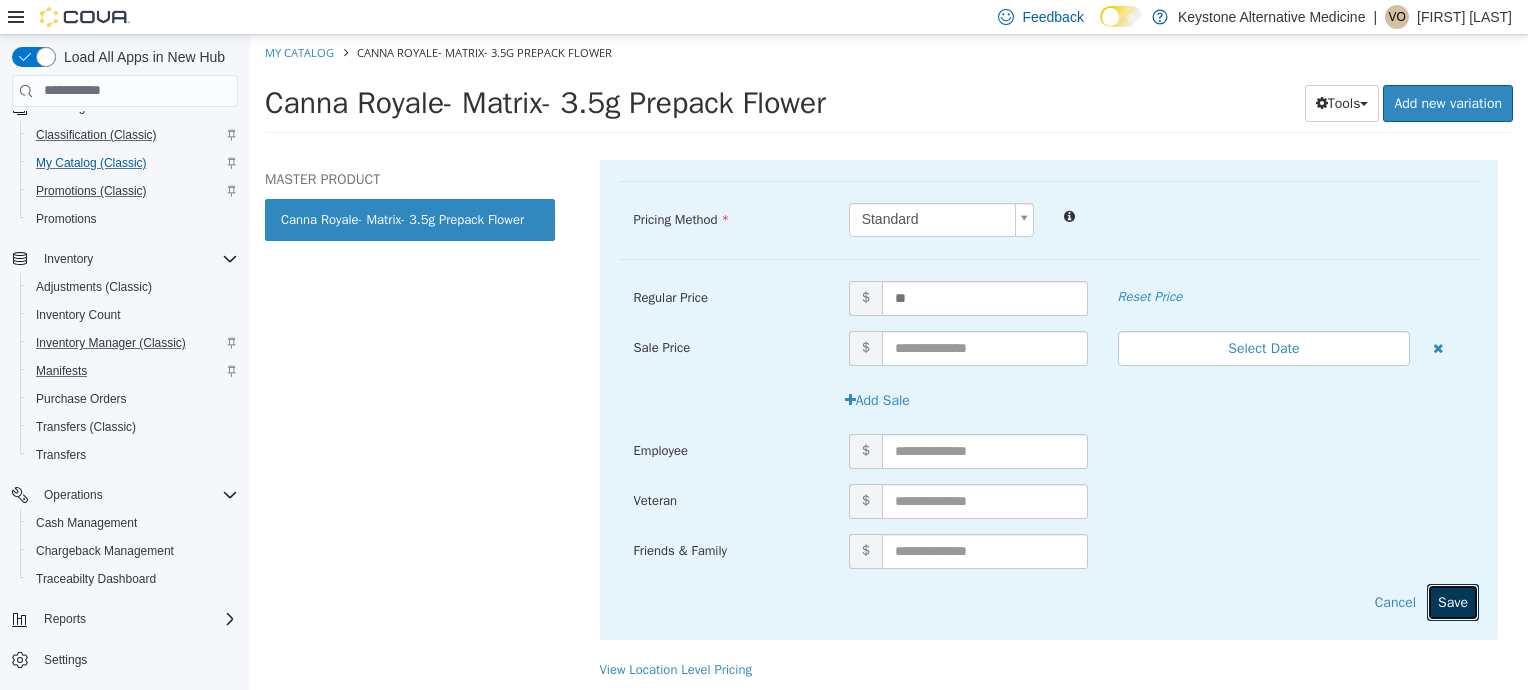 click on "Save" at bounding box center [1453, 601] 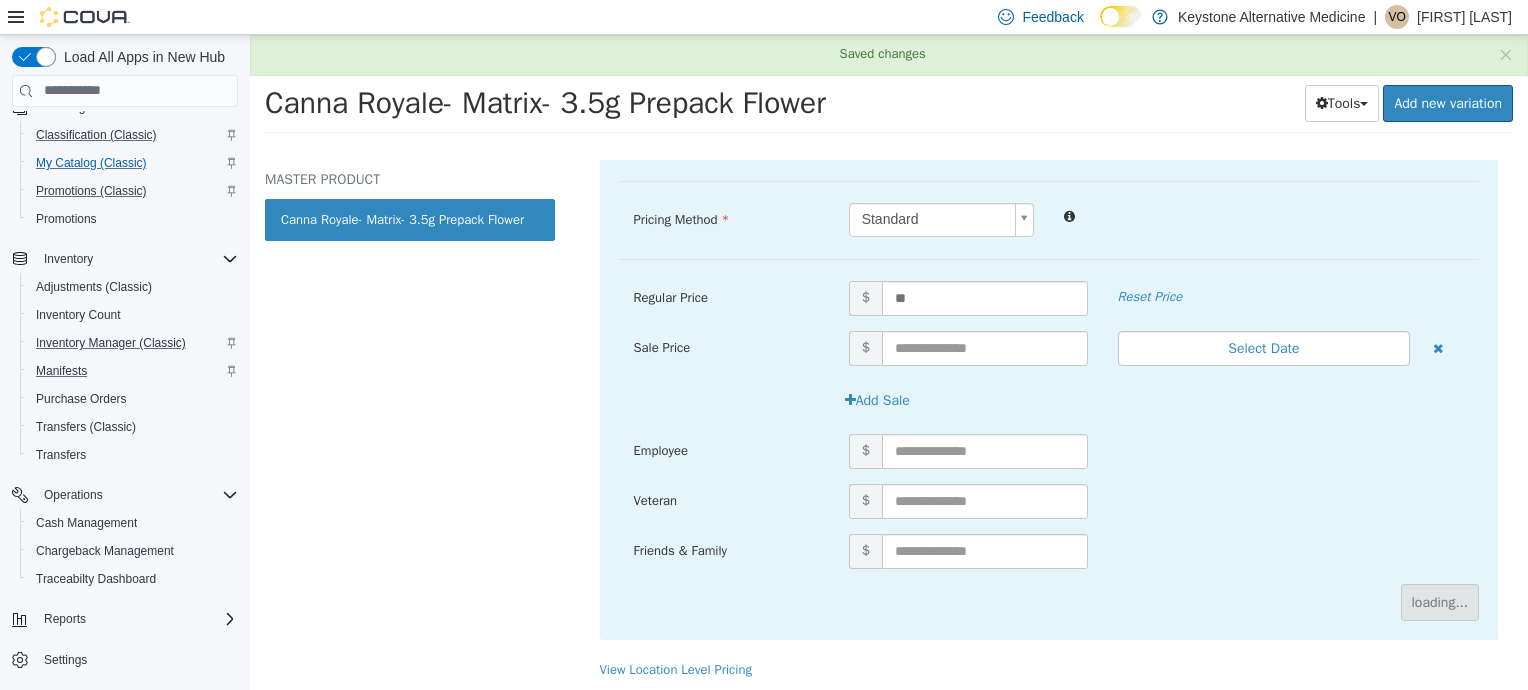 scroll, scrollTop: 110, scrollLeft: 0, axis: vertical 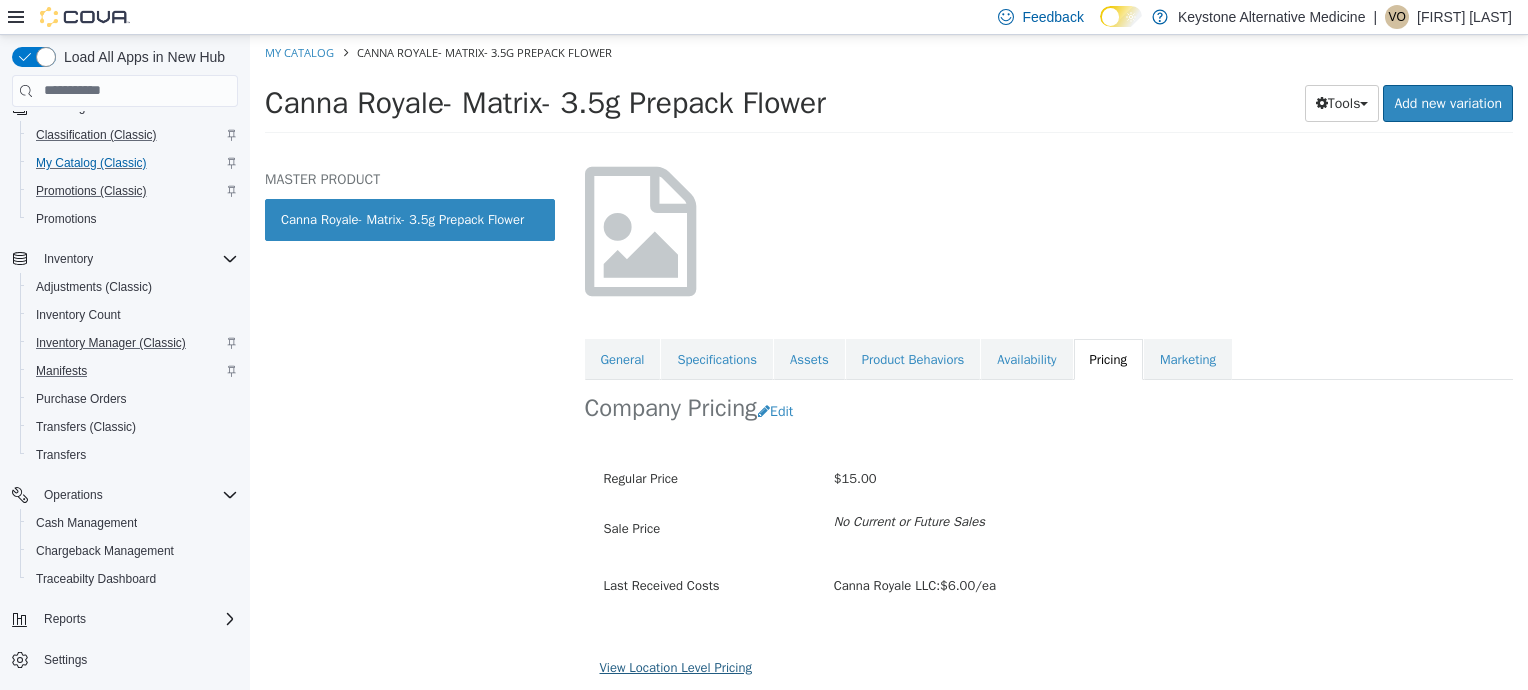 click on "View Location Level Pricing" at bounding box center [676, 666] 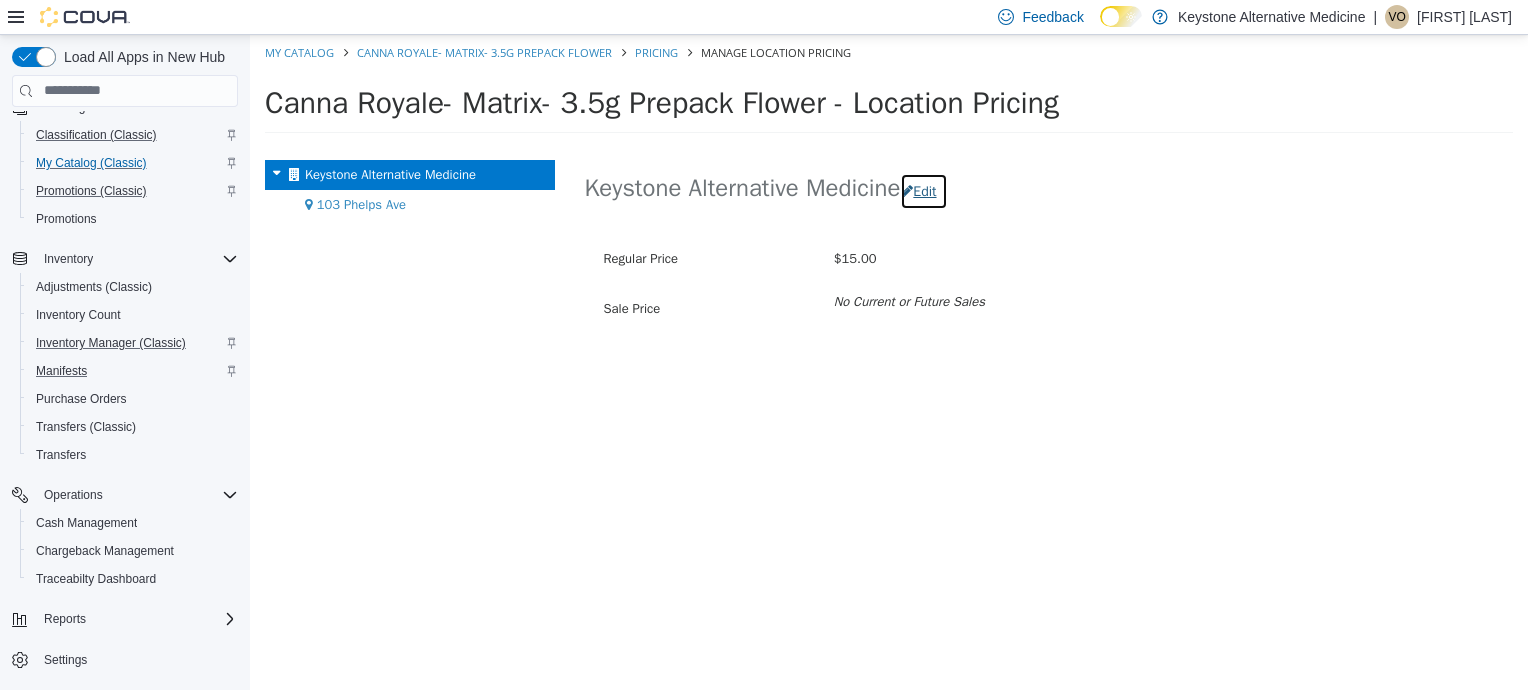 click on "Edit" at bounding box center [923, 190] 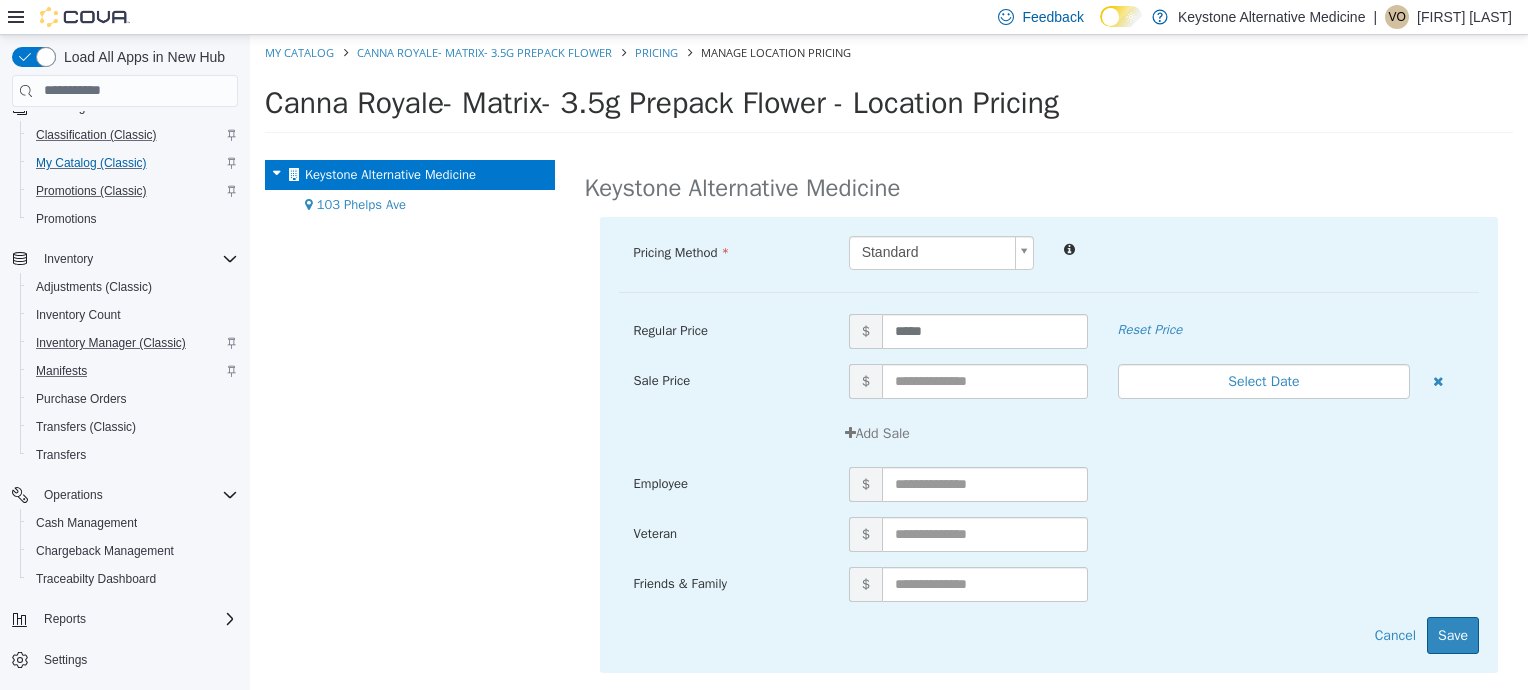 scroll, scrollTop: 0, scrollLeft: 0, axis: both 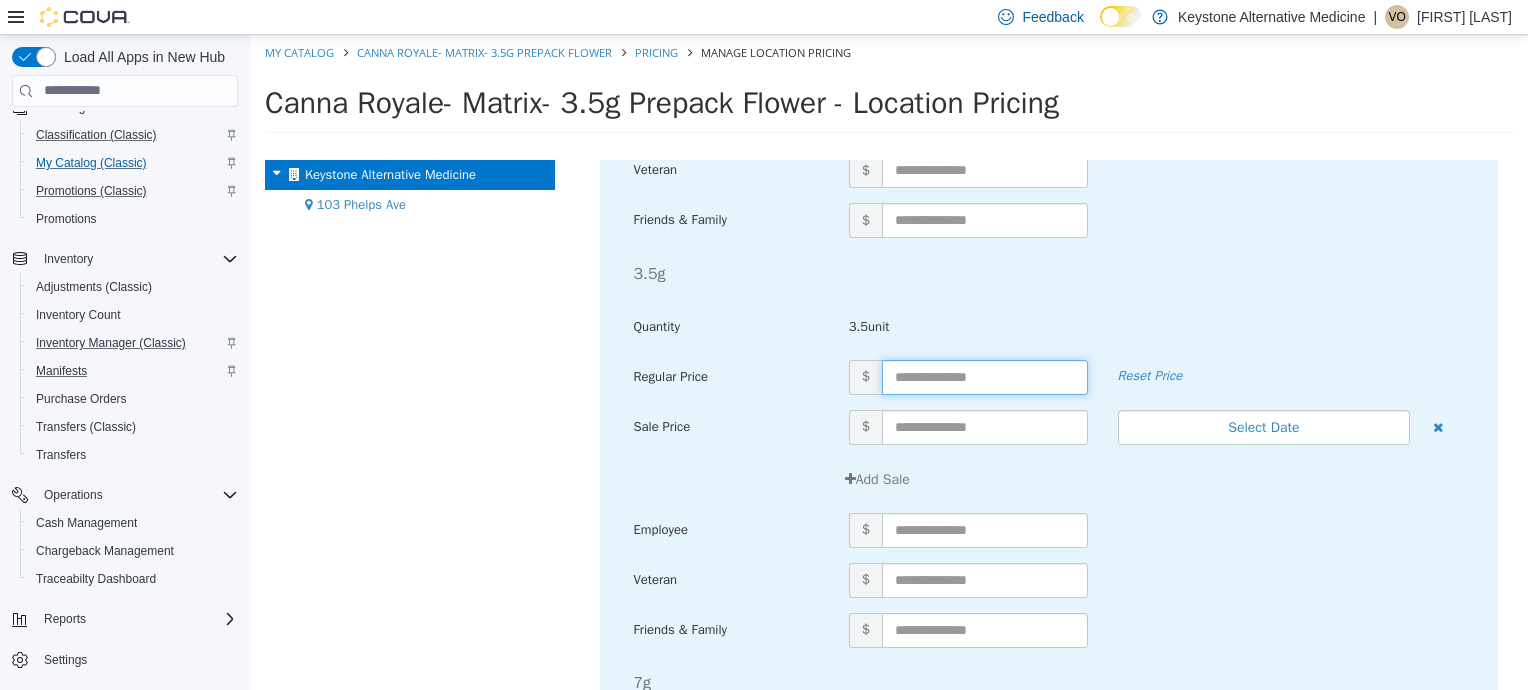 click at bounding box center [985, 376] 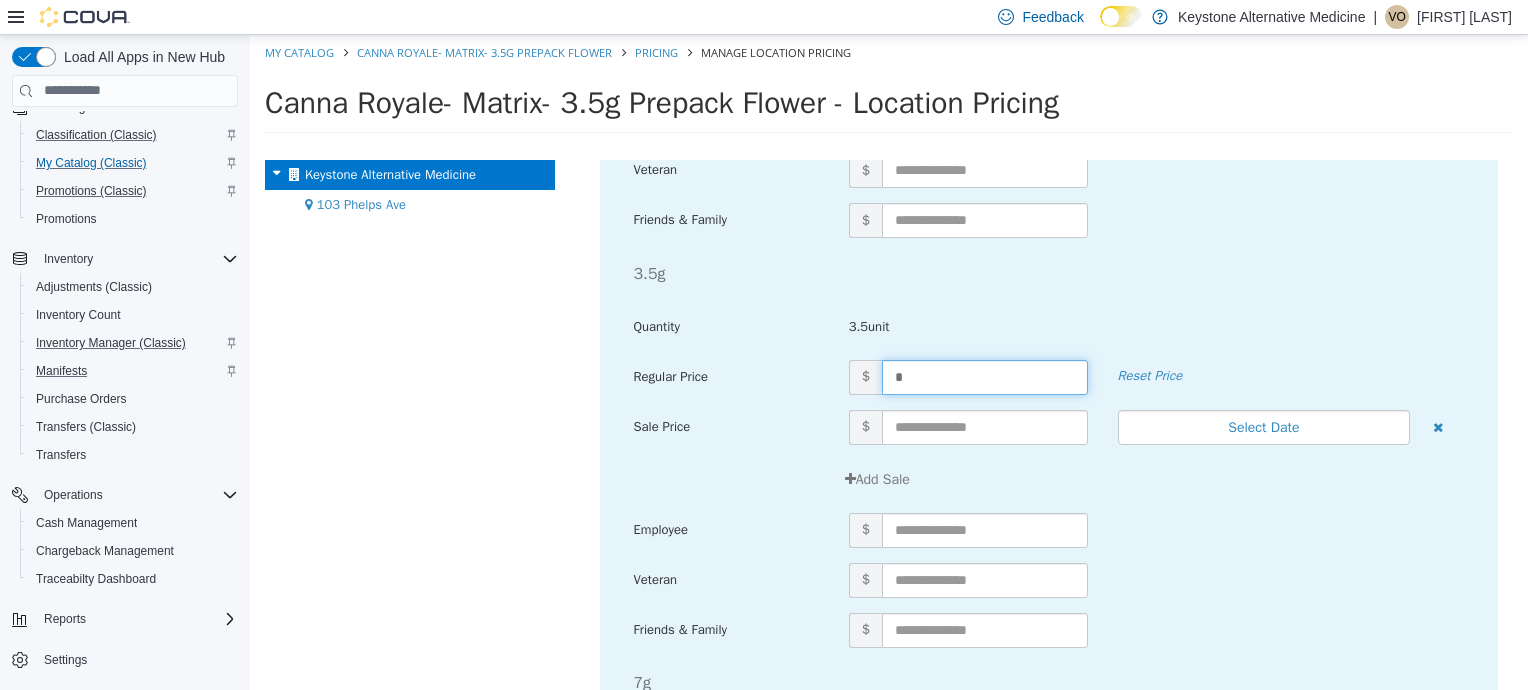type on "**" 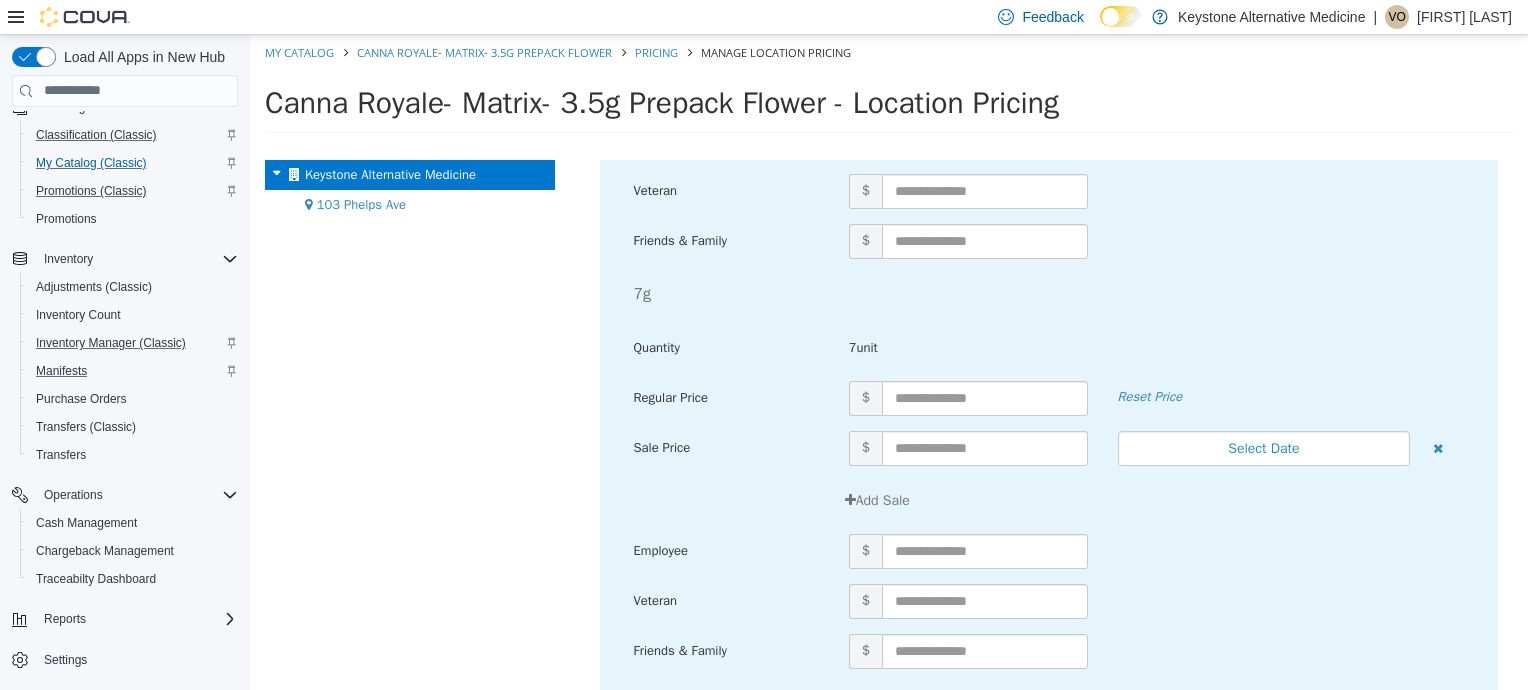 scroll, scrollTop: 874, scrollLeft: 0, axis: vertical 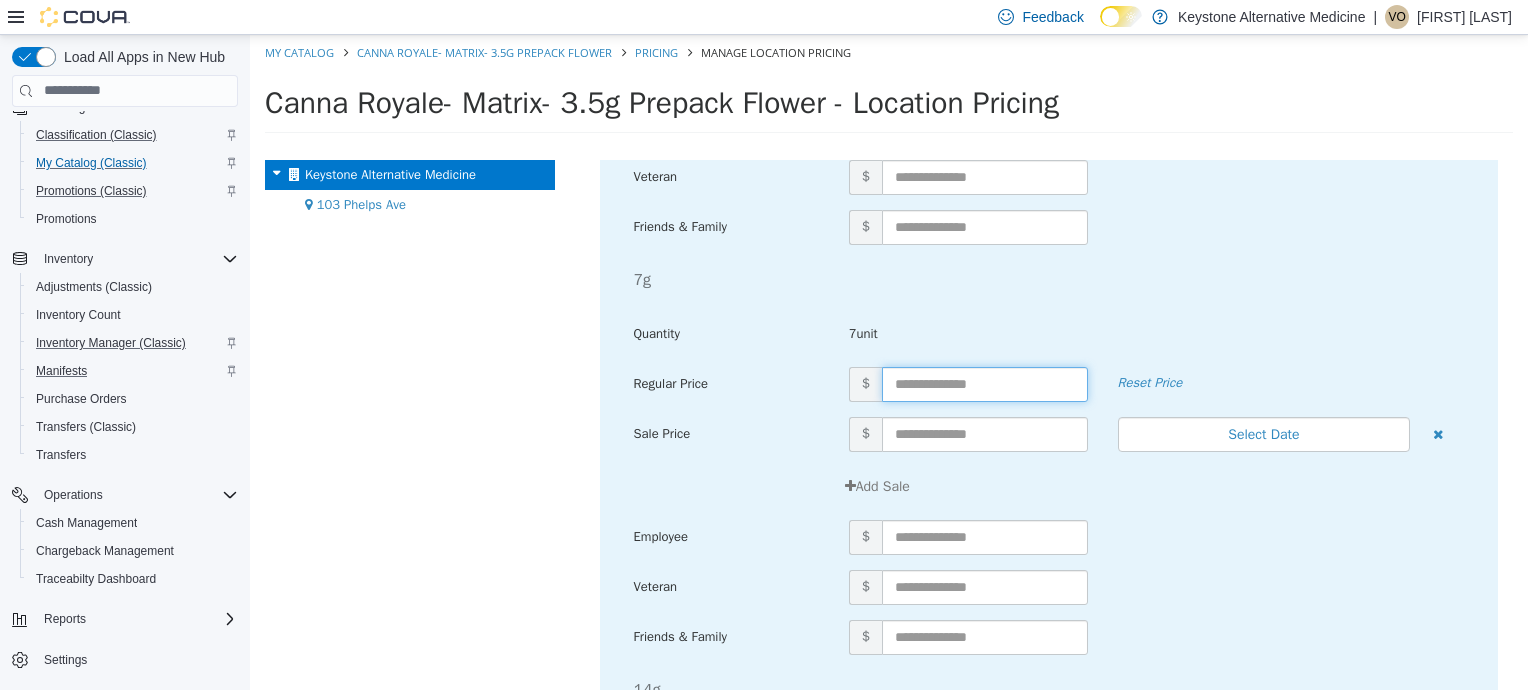 click at bounding box center (985, 383) 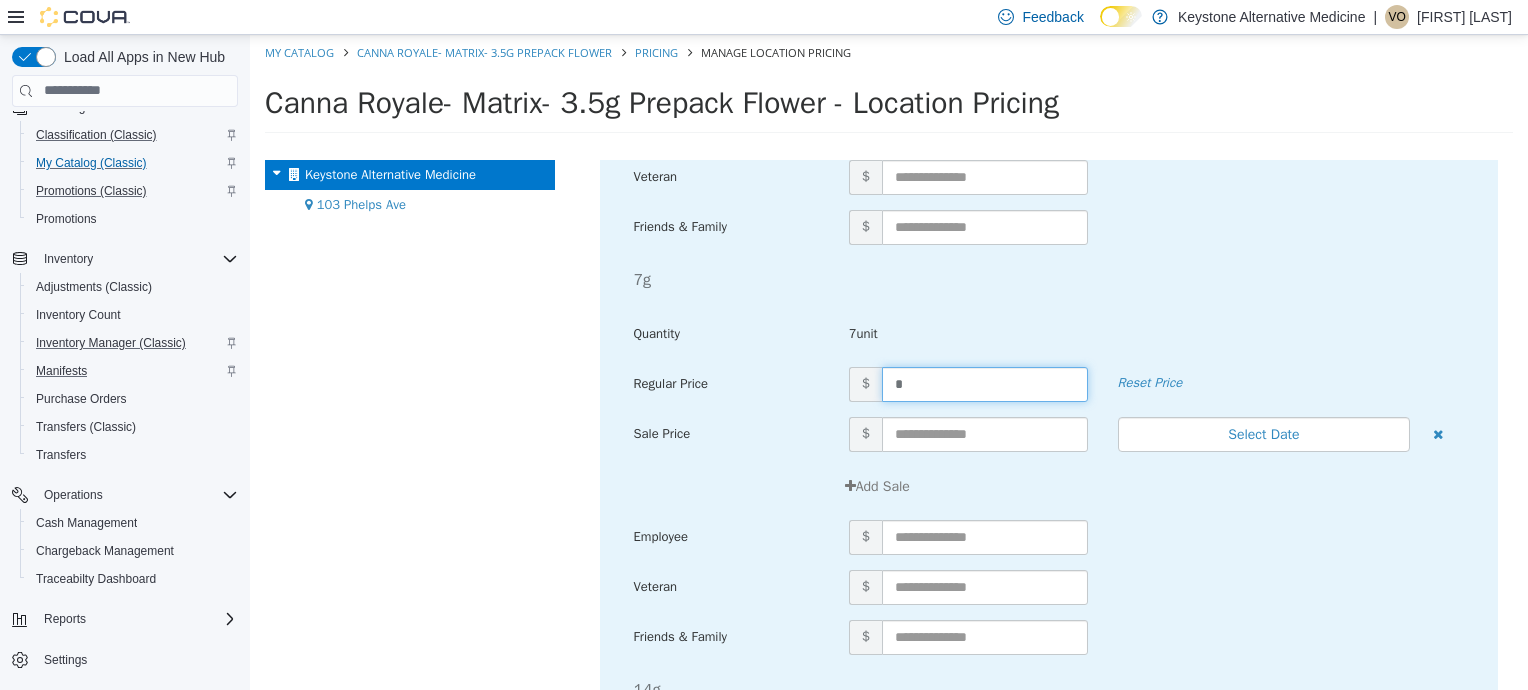 type on "**" 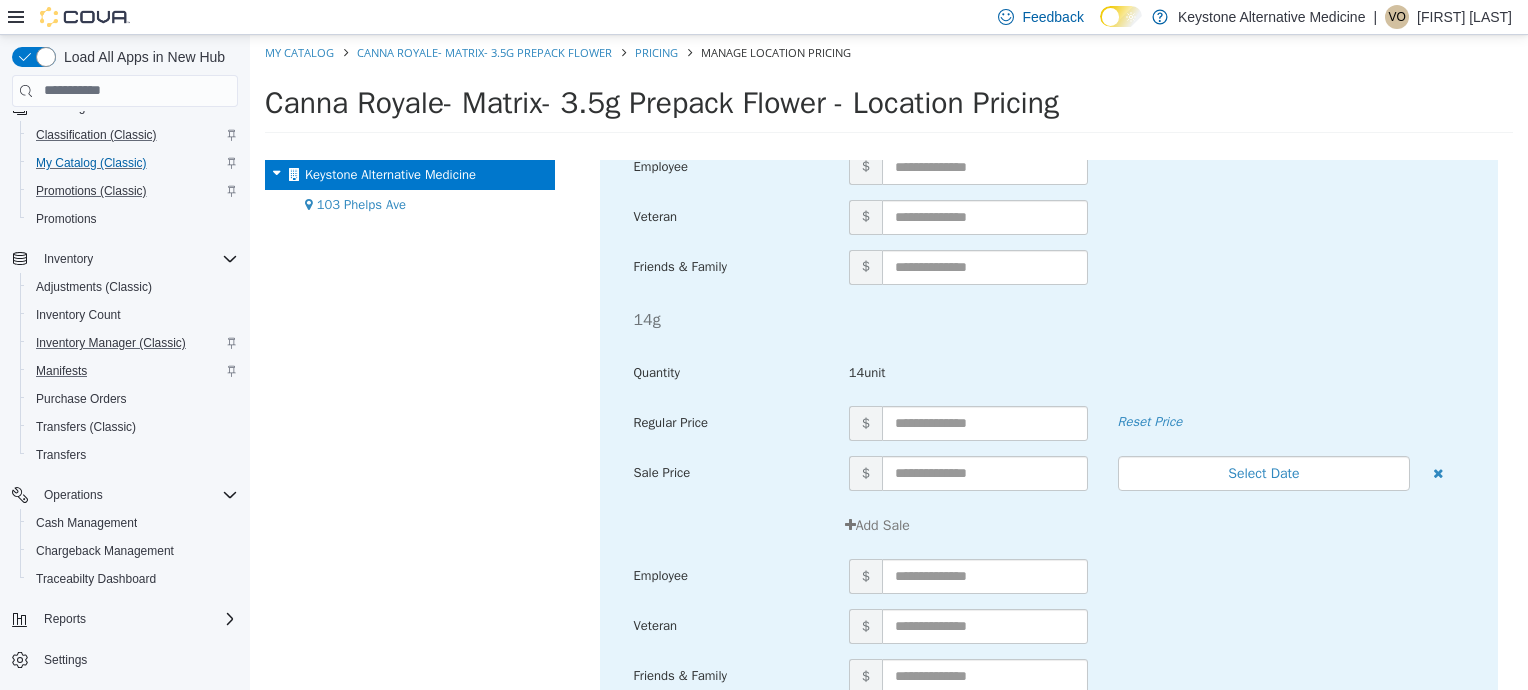 scroll, scrollTop: 1323, scrollLeft: 0, axis: vertical 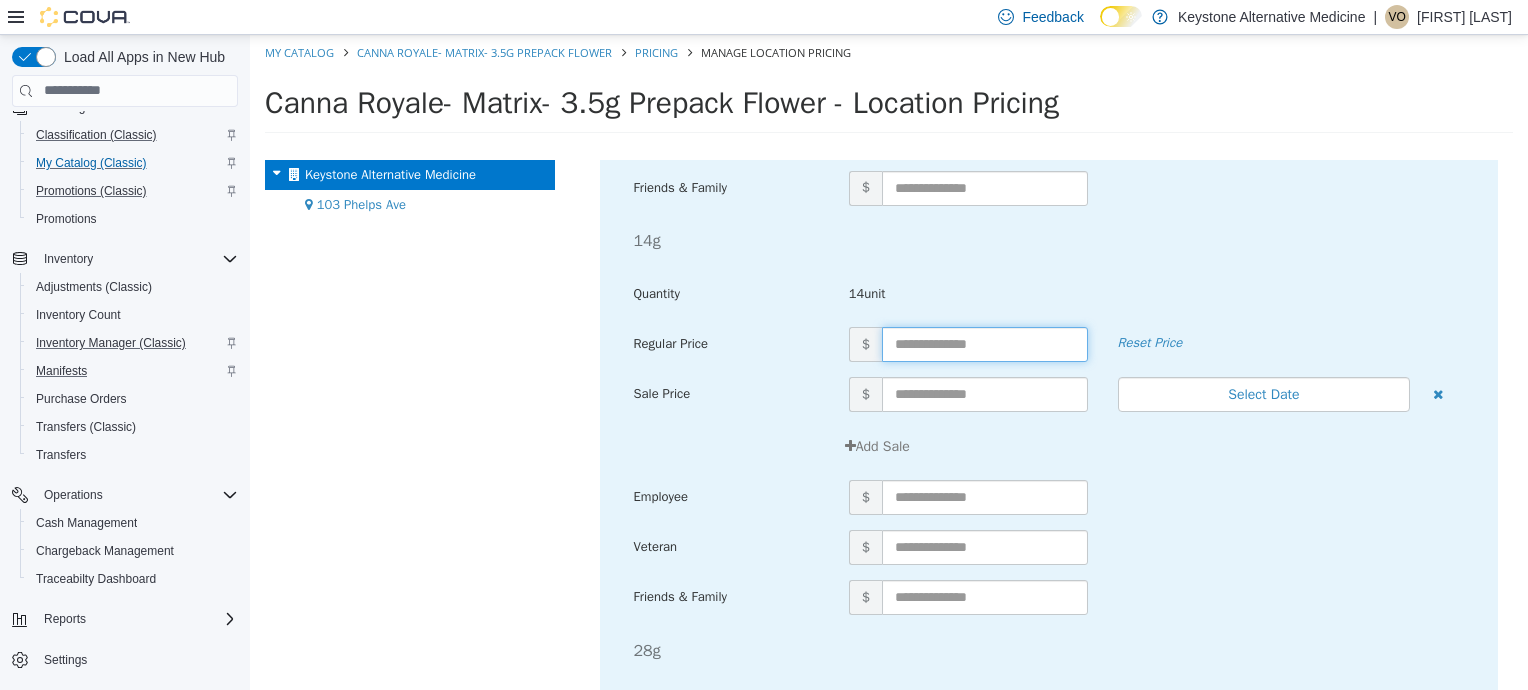 click at bounding box center (985, 343) 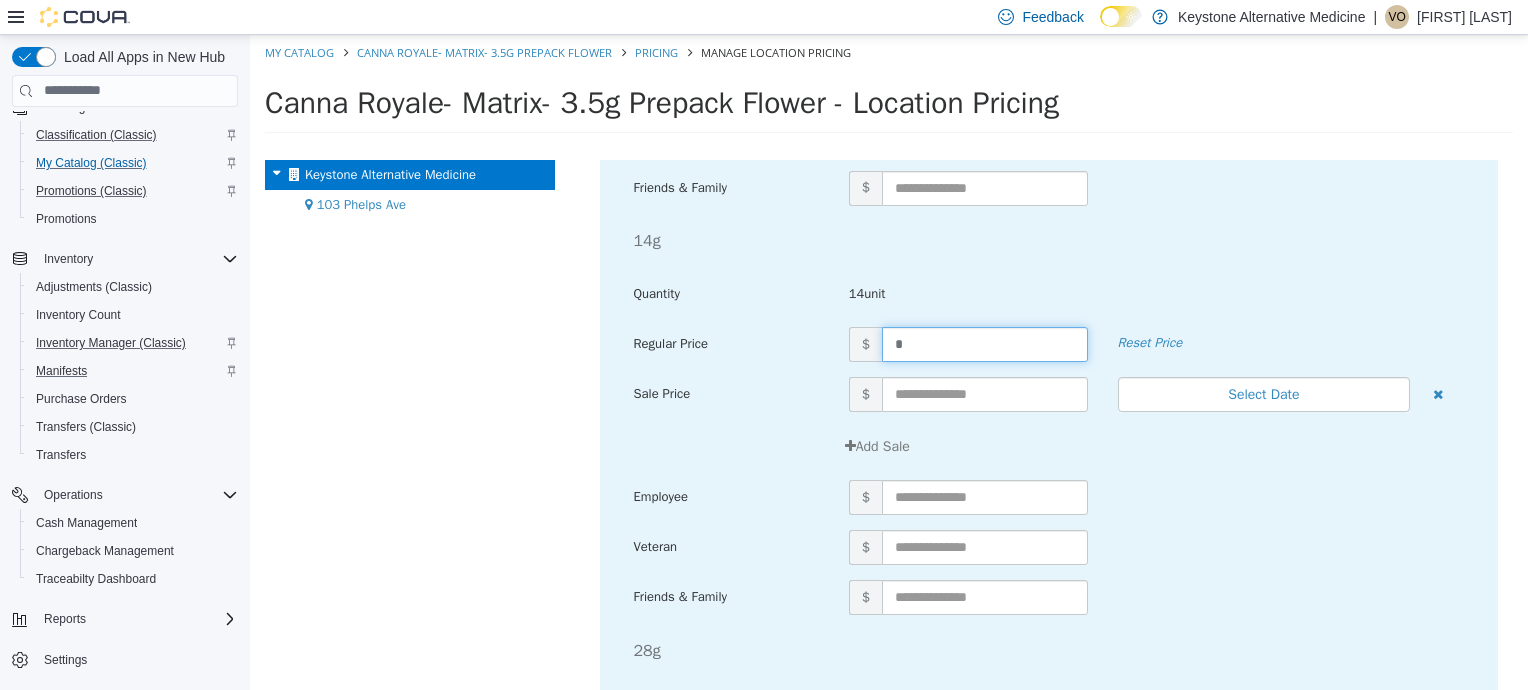 type on "**" 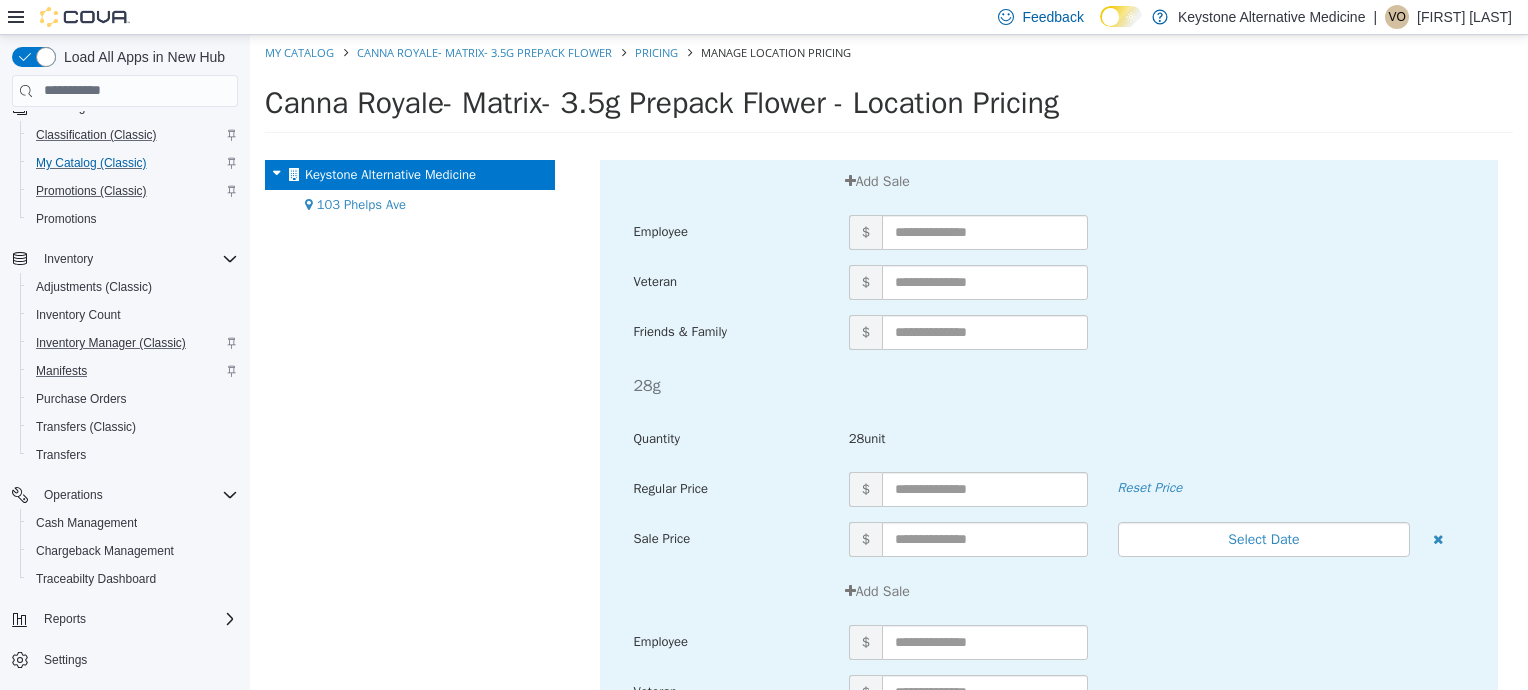 scroll, scrollTop: 1708, scrollLeft: 0, axis: vertical 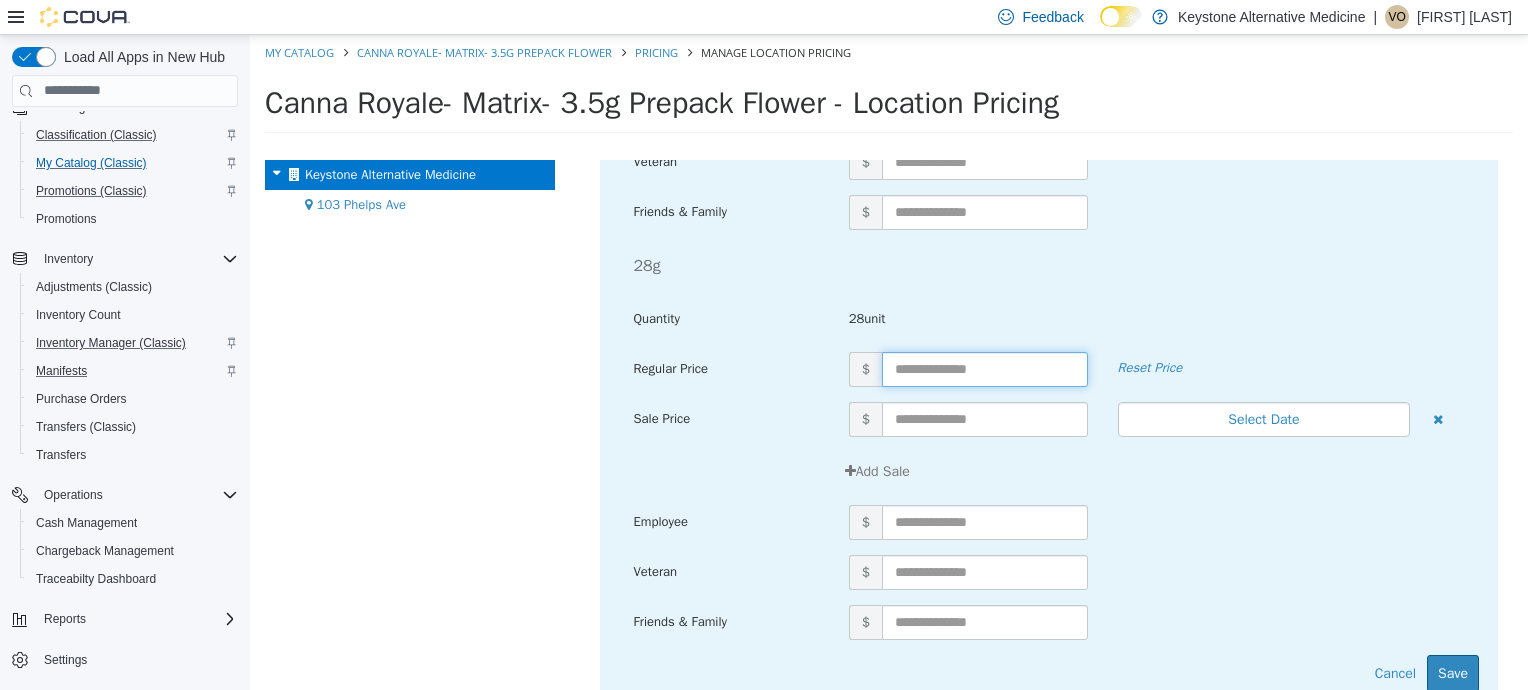 click at bounding box center [985, 368] 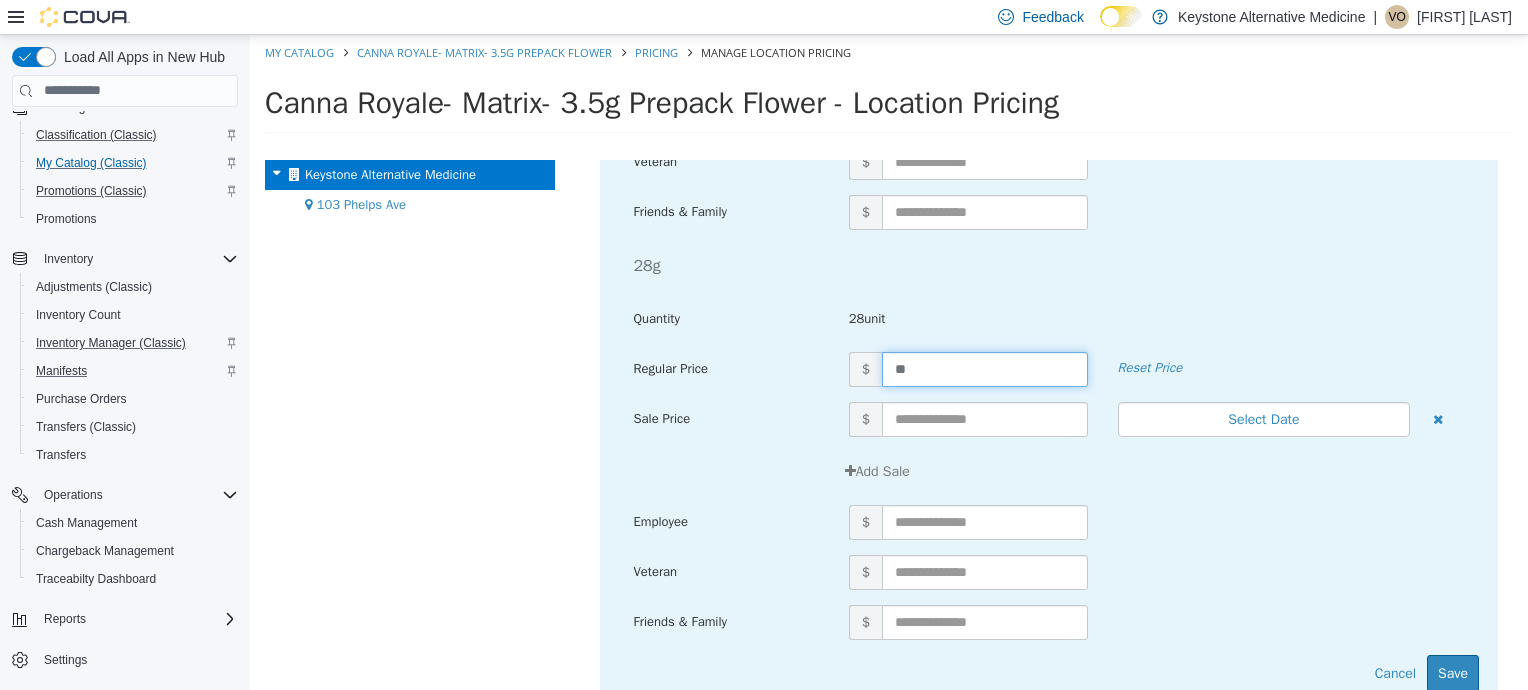 type on "***" 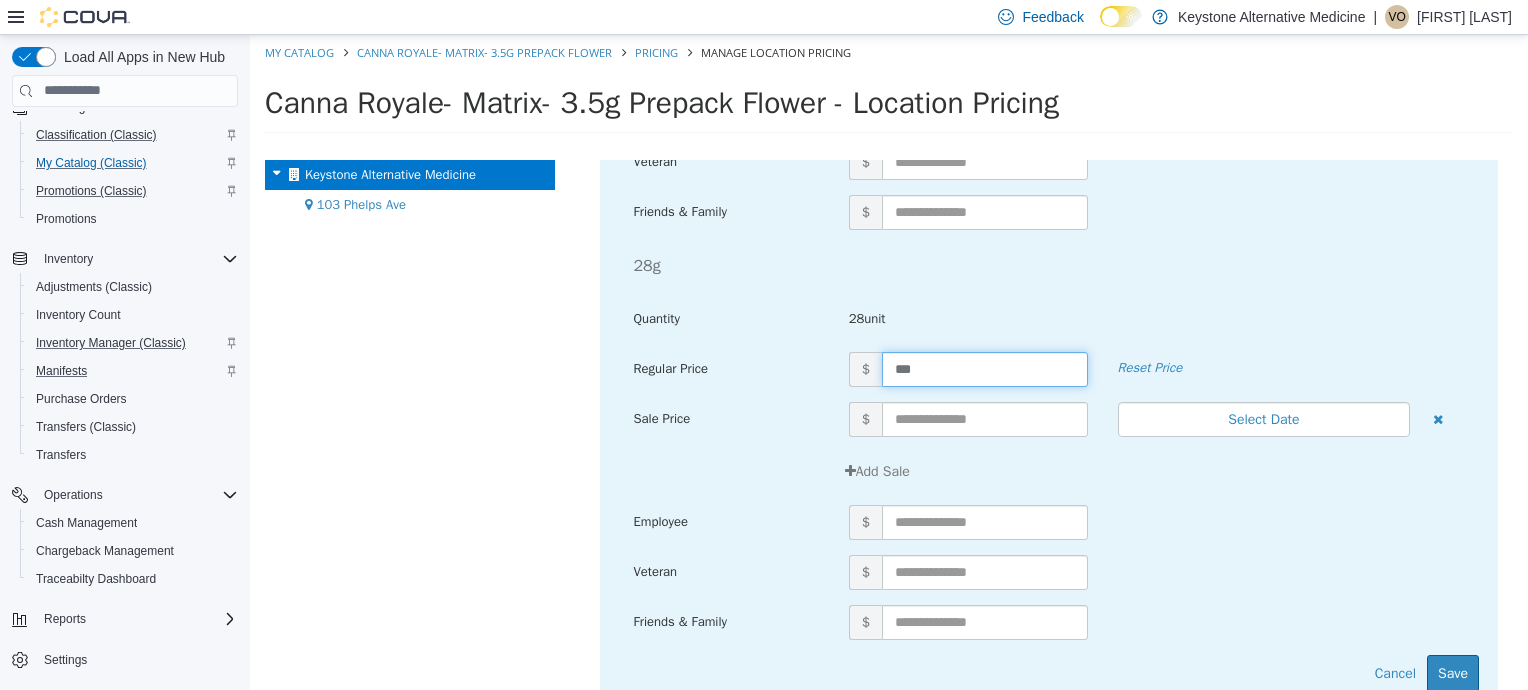 scroll, scrollTop: 1745, scrollLeft: 0, axis: vertical 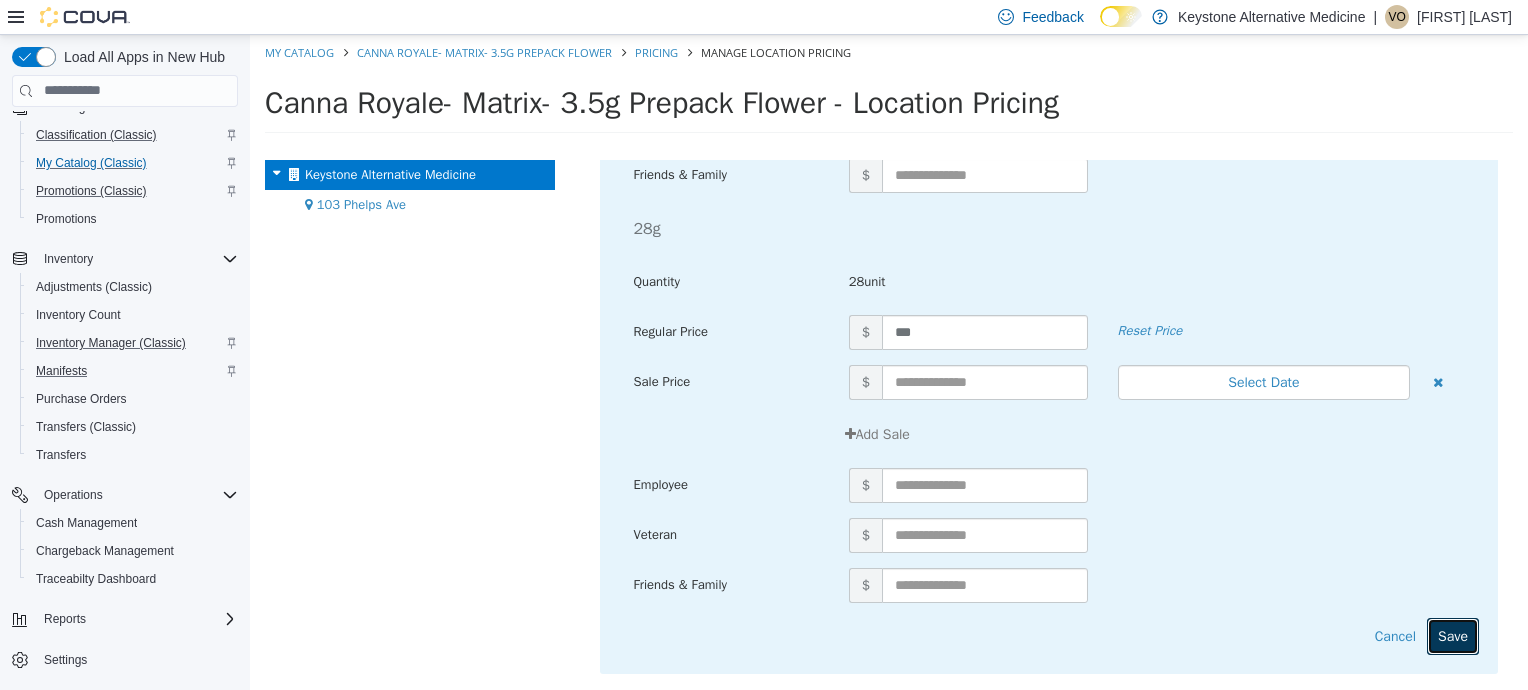 click on "Save" at bounding box center (1453, 635) 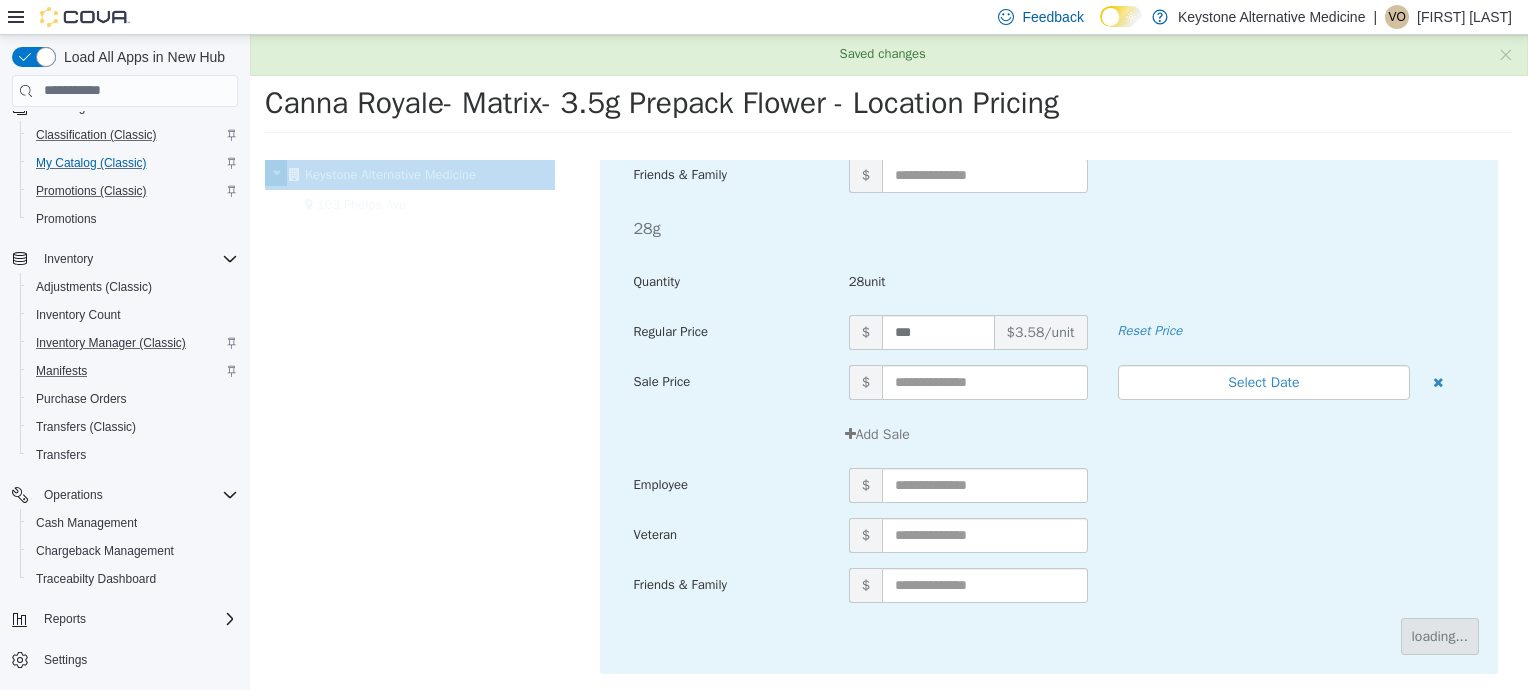 scroll, scrollTop: 735, scrollLeft: 0, axis: vertical 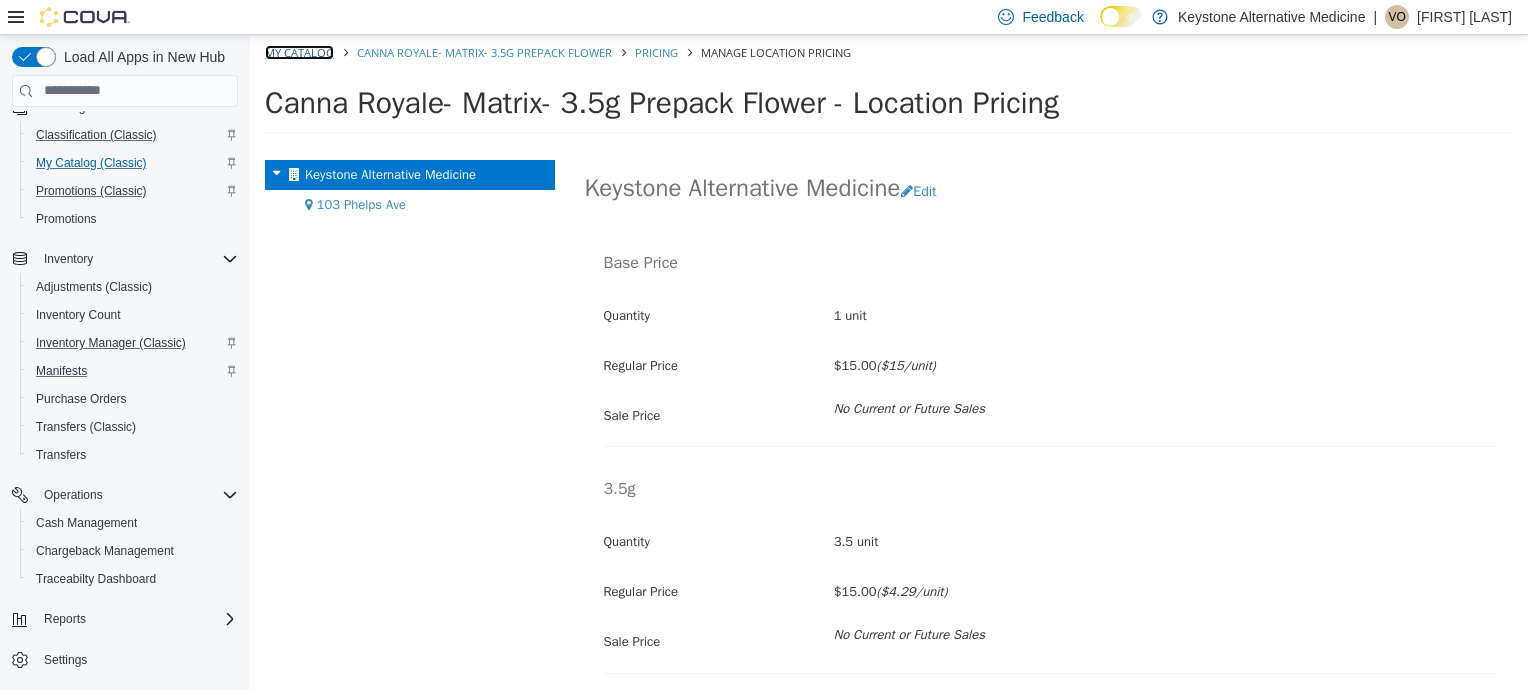 click on "My Catalog" at bounding box center (299, 51) 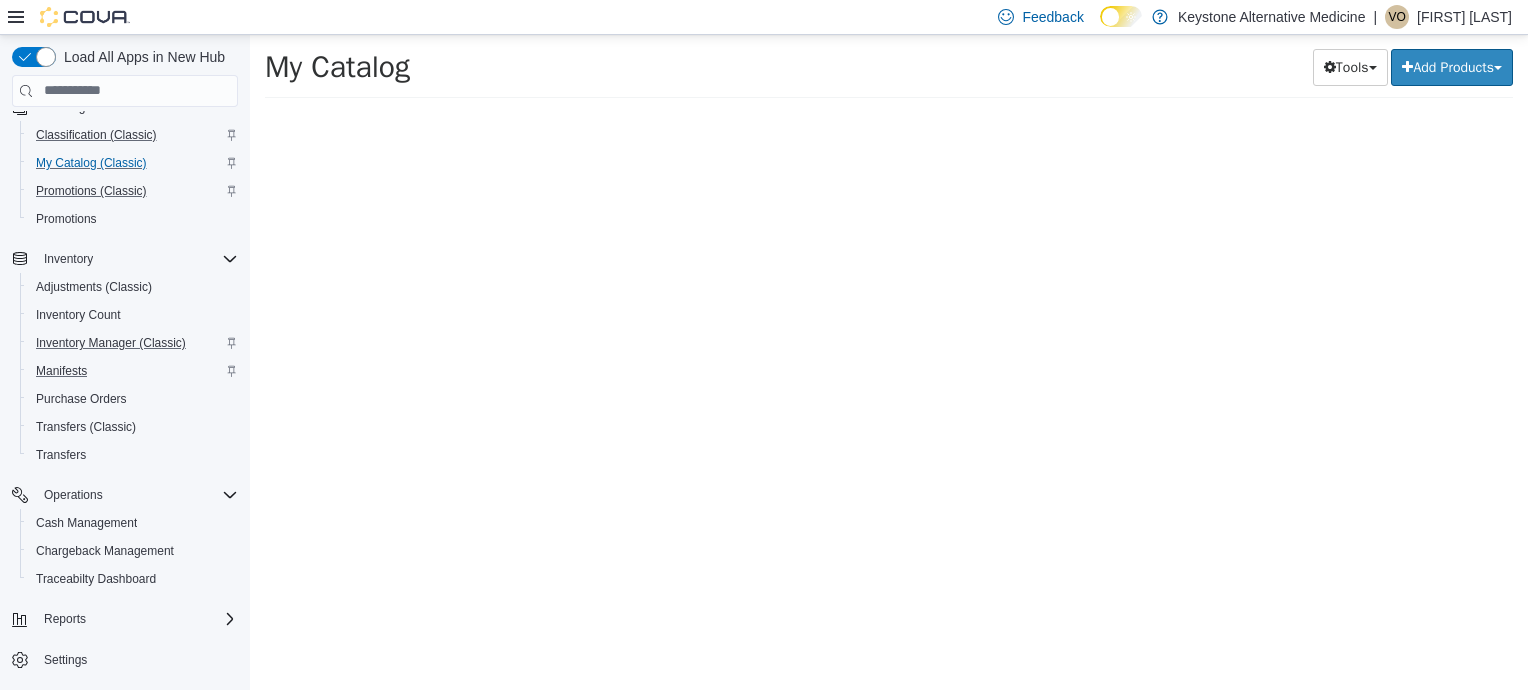 select on "**********" 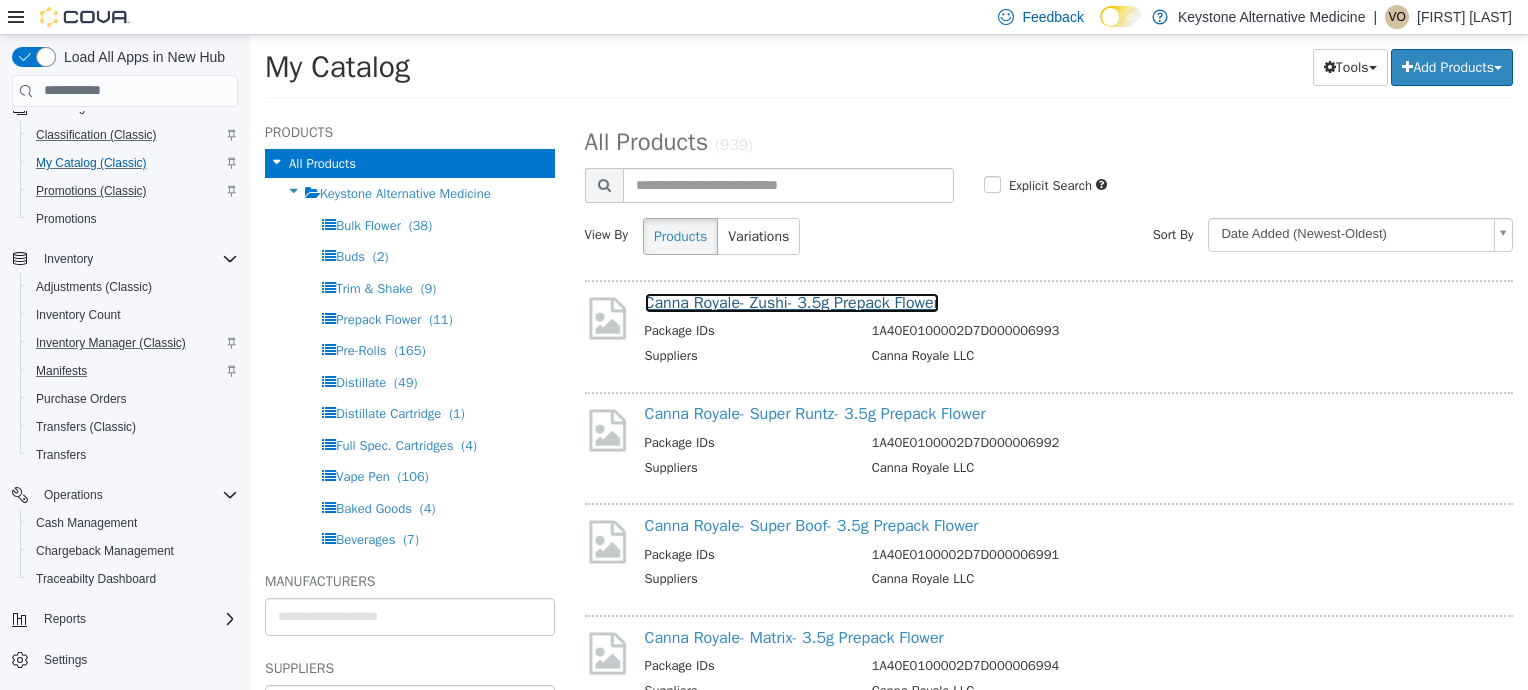 click on "Canna Royale- Zushi- 3.5g Prepack Flower" at bounding box center (792, 302) 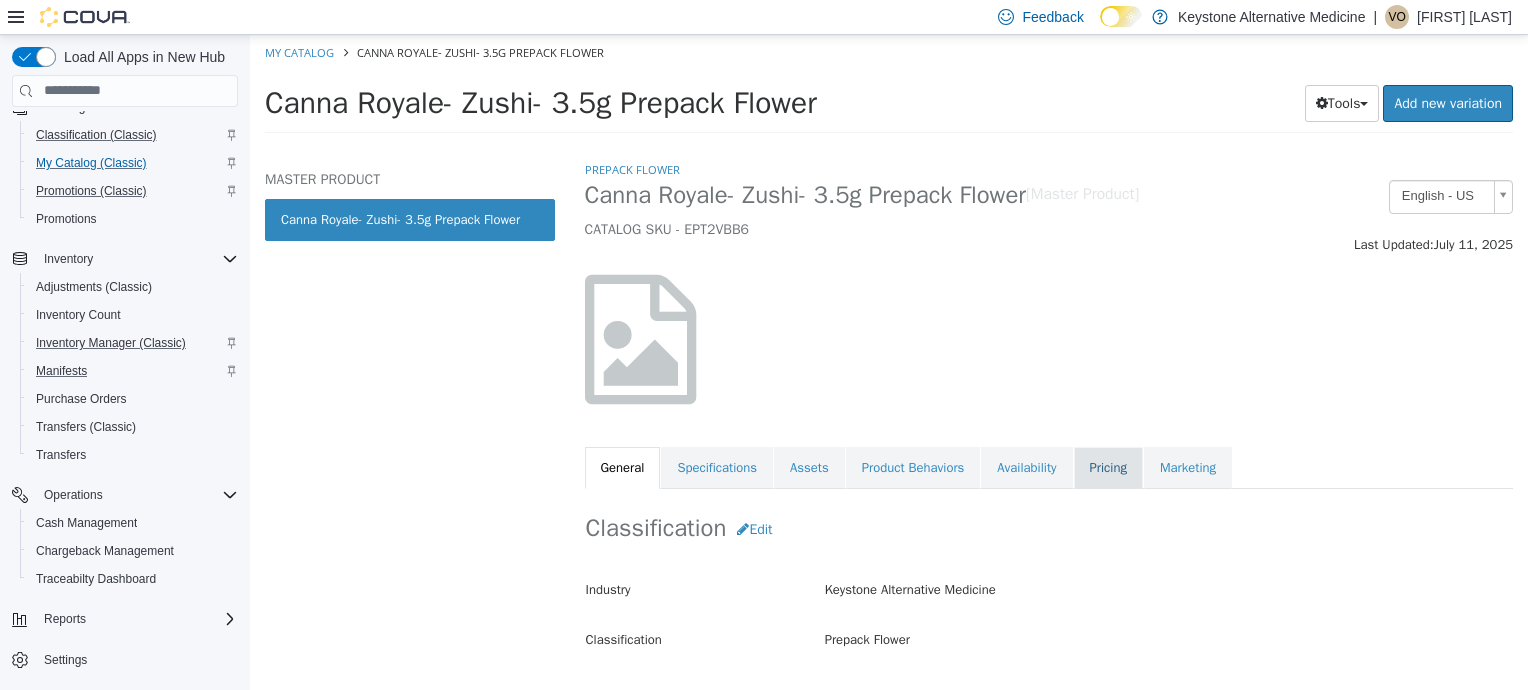 click on "Pricing" at bounding box center [1108, 467] 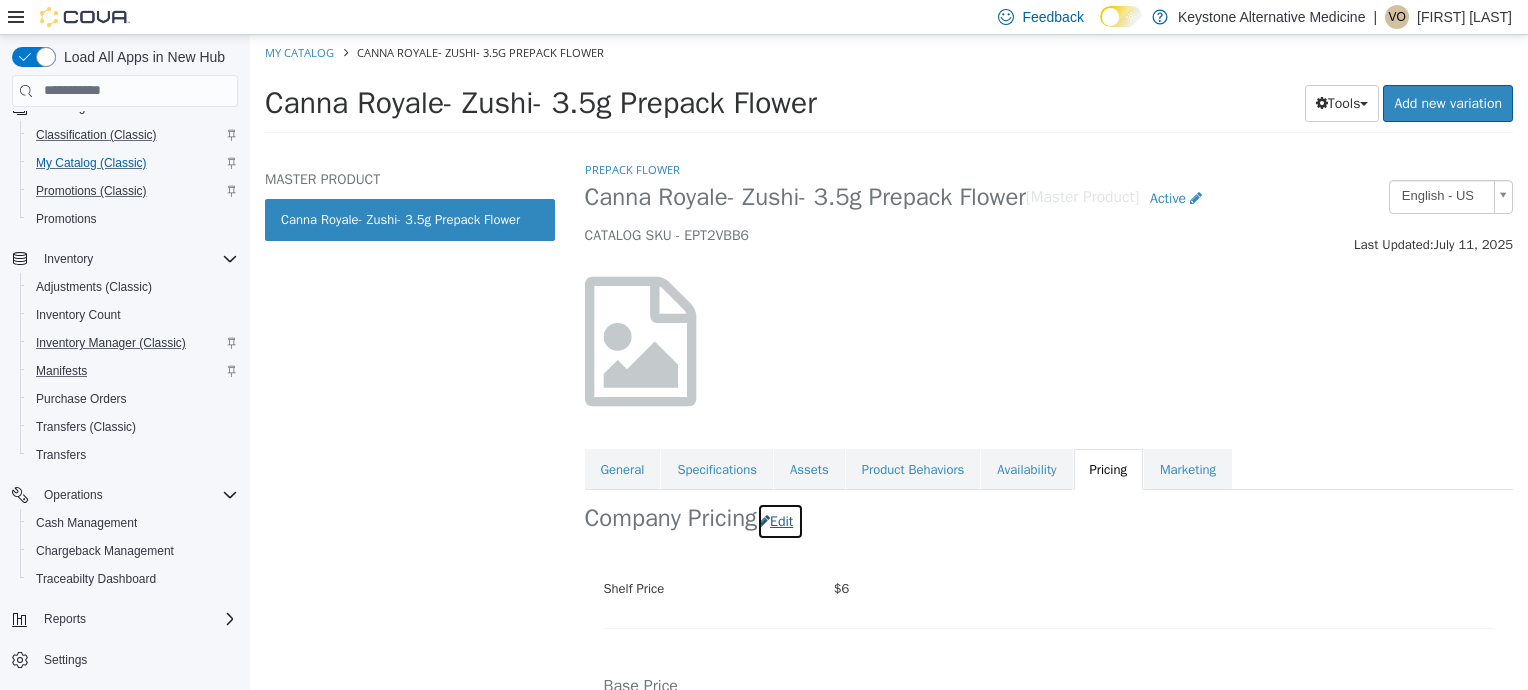 click on "Edit" at bounding box center [780, 520] 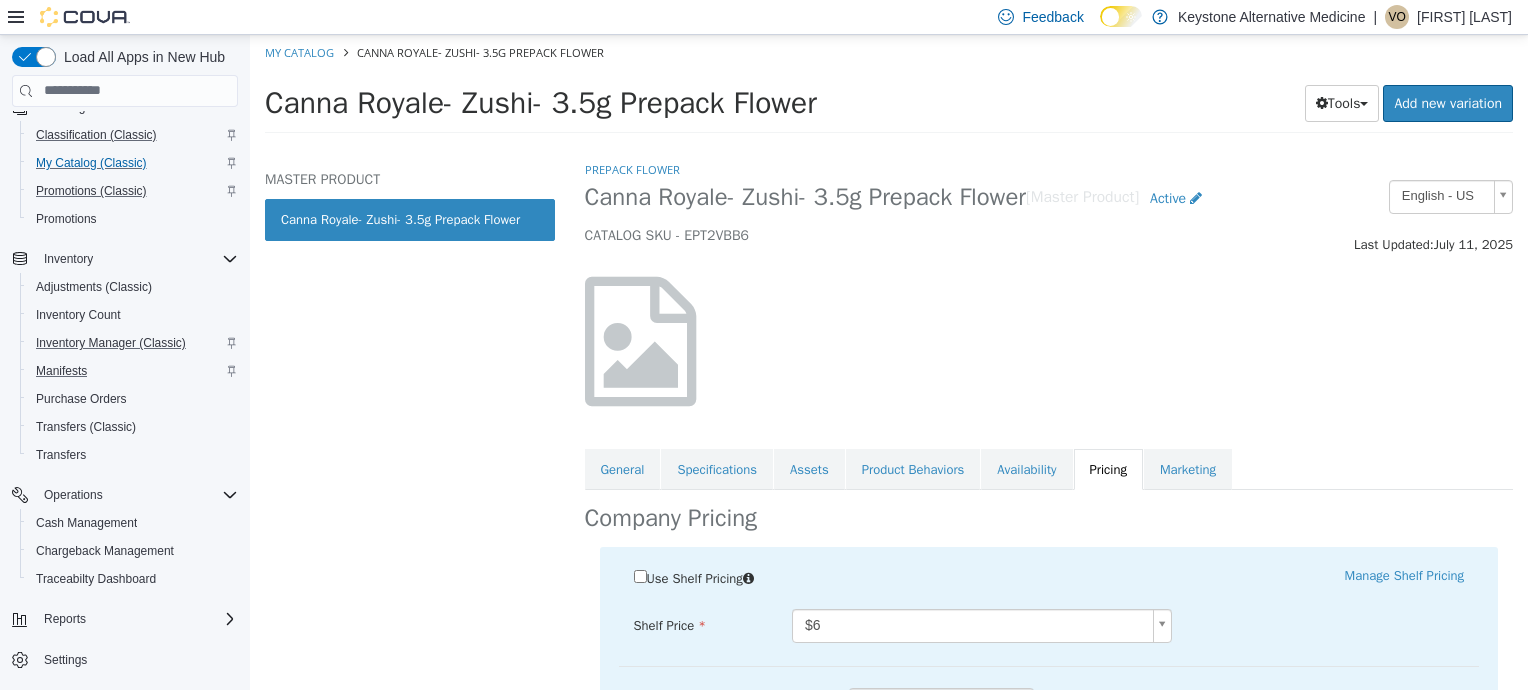click on "Use Shelf Pricing" at bounding box center (695, 577) 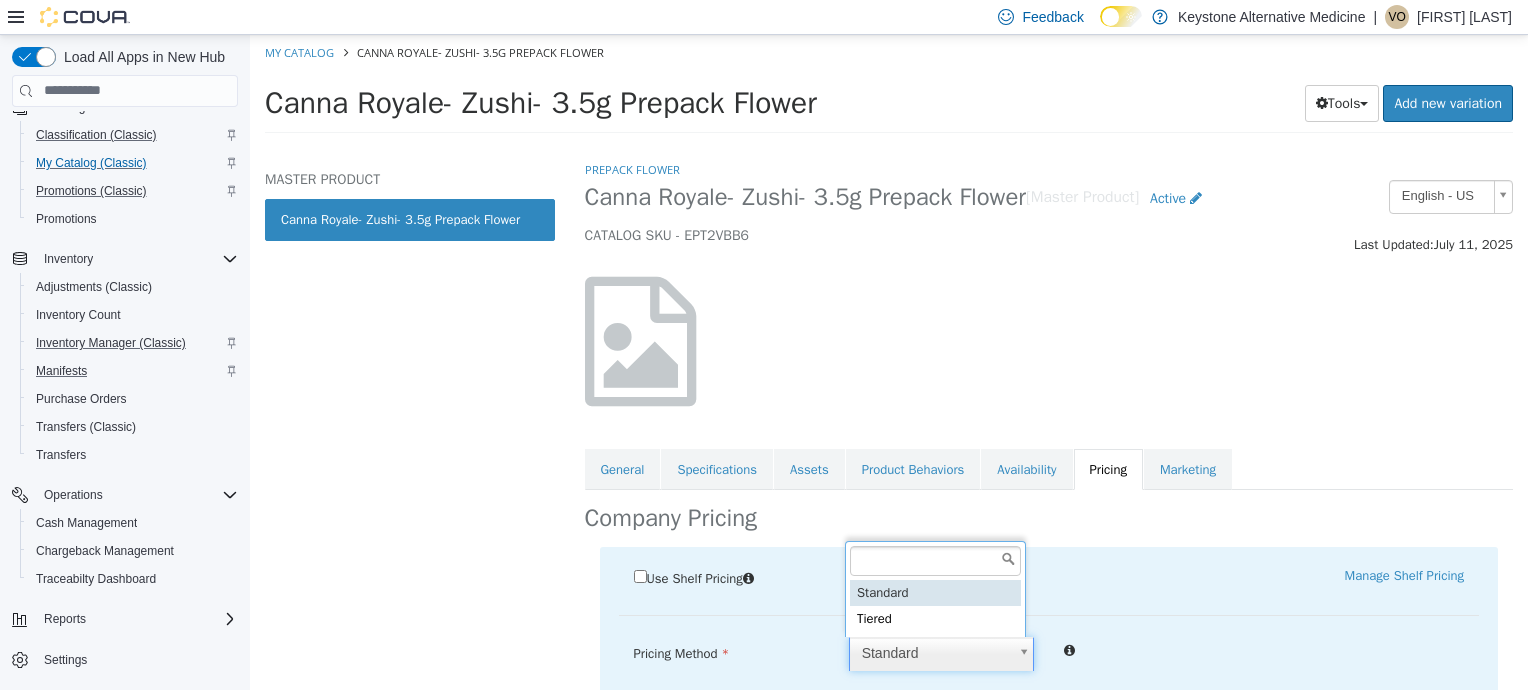 click on "Saving Bulk Changes...
×
Saved changes
My Catalog
Canna Royale- Zushi- 3.5g Prepack Flower
Canna Royale- Zushi- 3.5g Prepack Flower
Tools
Clone Print Labels   Add new variation
MASTER PRODUCT
Canna Royale- Zushi- 3.5g Prepack Flower
Prepack Flower
Canna Royale- Zushi- 3.5g Prepack Flower
[Master Product] Active  CATALOG SKU - EPT2VBB6     English - US                             Last Updated:  [DATE]
General Specifications Assets Product Behaviors Availability Pricing
Marketing Company Pricing
Use Shelf Pricing    Manage Shelf Pricing Shelf Price     $6                             ***** Shelf Price is required Pricing Method     Standard     * Regular Price $ Reset Price Sale Price $ Select Date     (UTC-5) [CITY]                                Add Sale Employee $ Veteran $ Friends & Family $ Cancel Save View Location Level Pricing
Cancel" at bounding box center [889, 89] 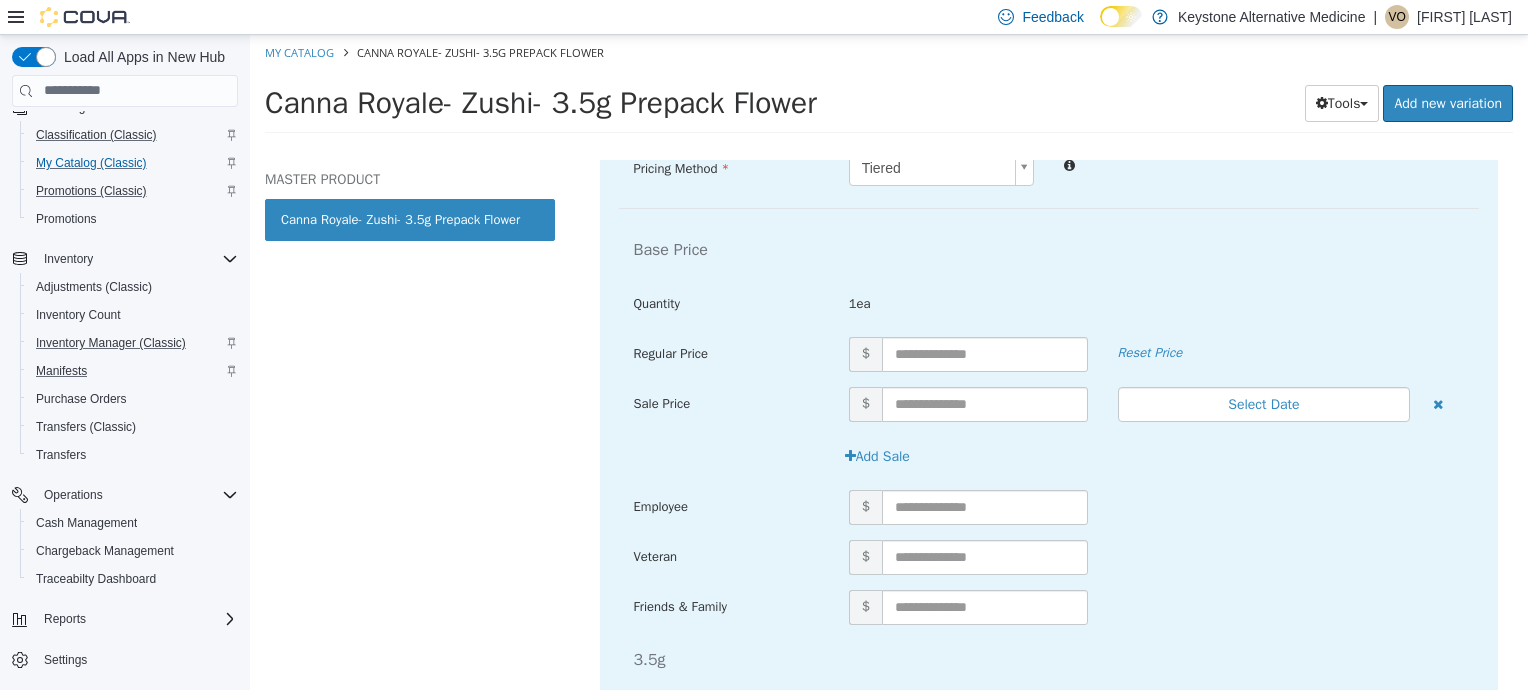 scroll, scrollTop: 445, scrollLeft: 0, axis: vertical 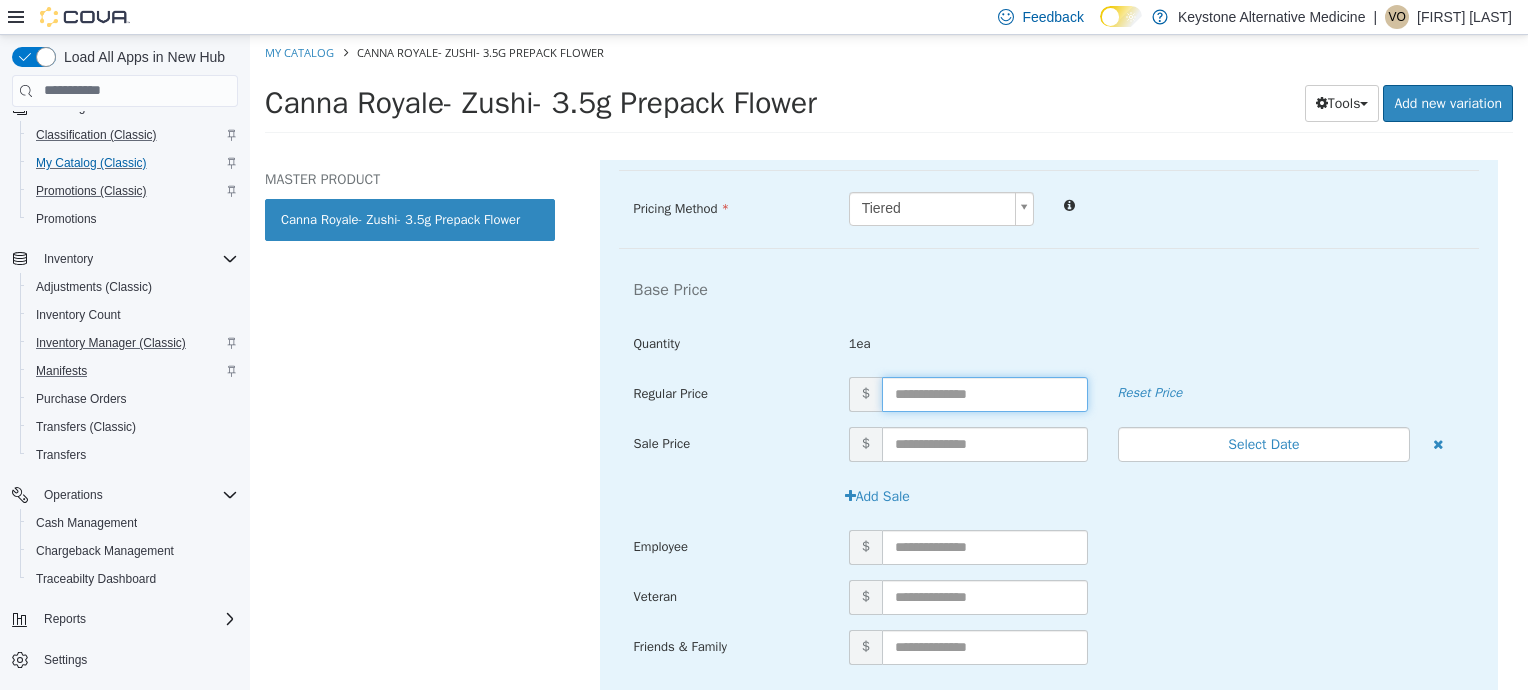 click at bounding box center (985, 393) 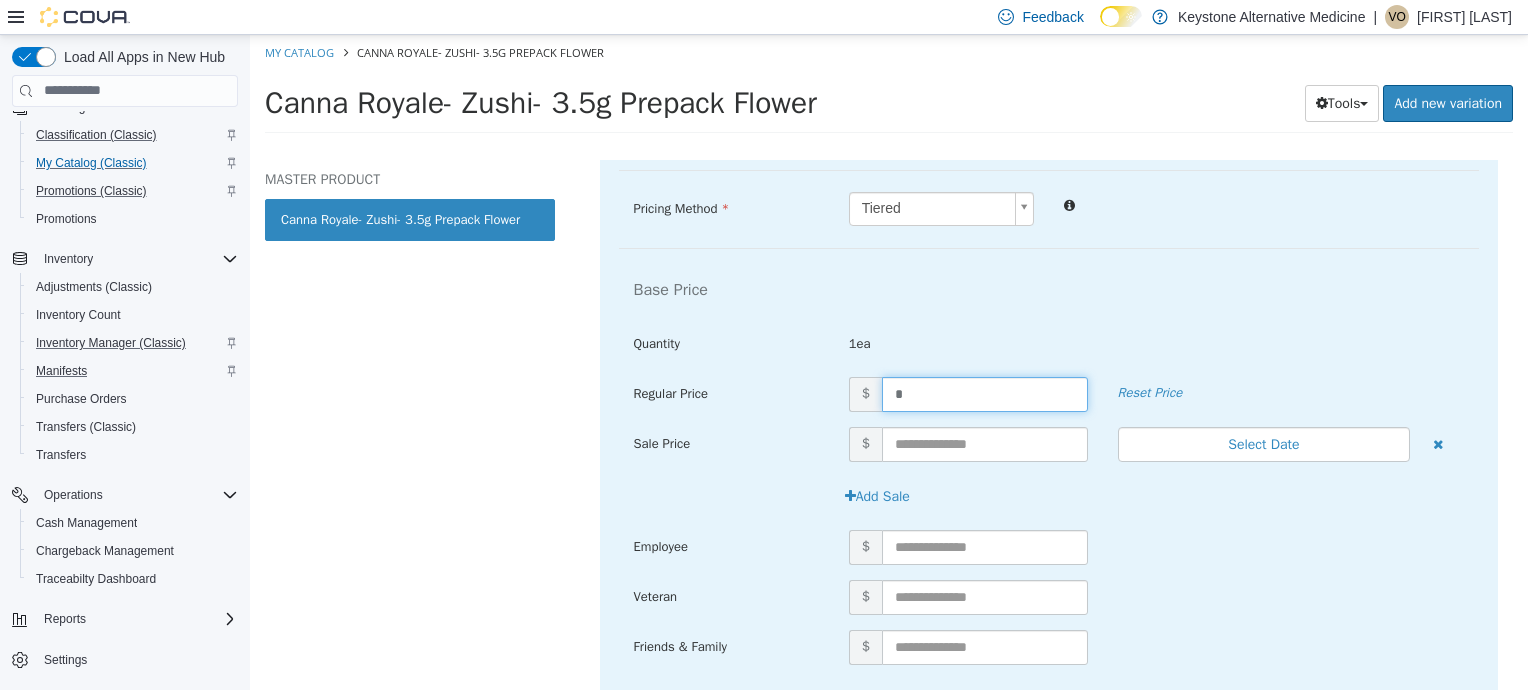type on "**" 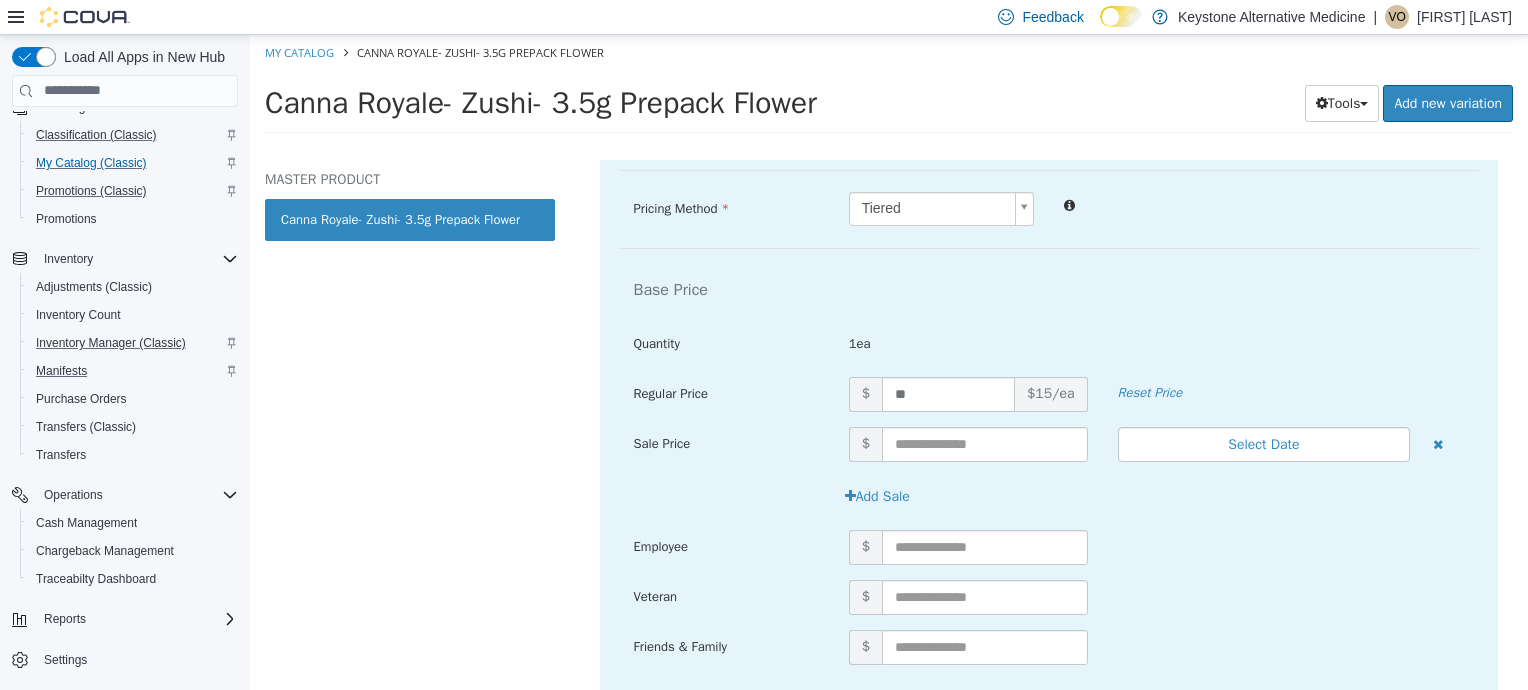 click on "1ea" at bounding box center (1156, 343) 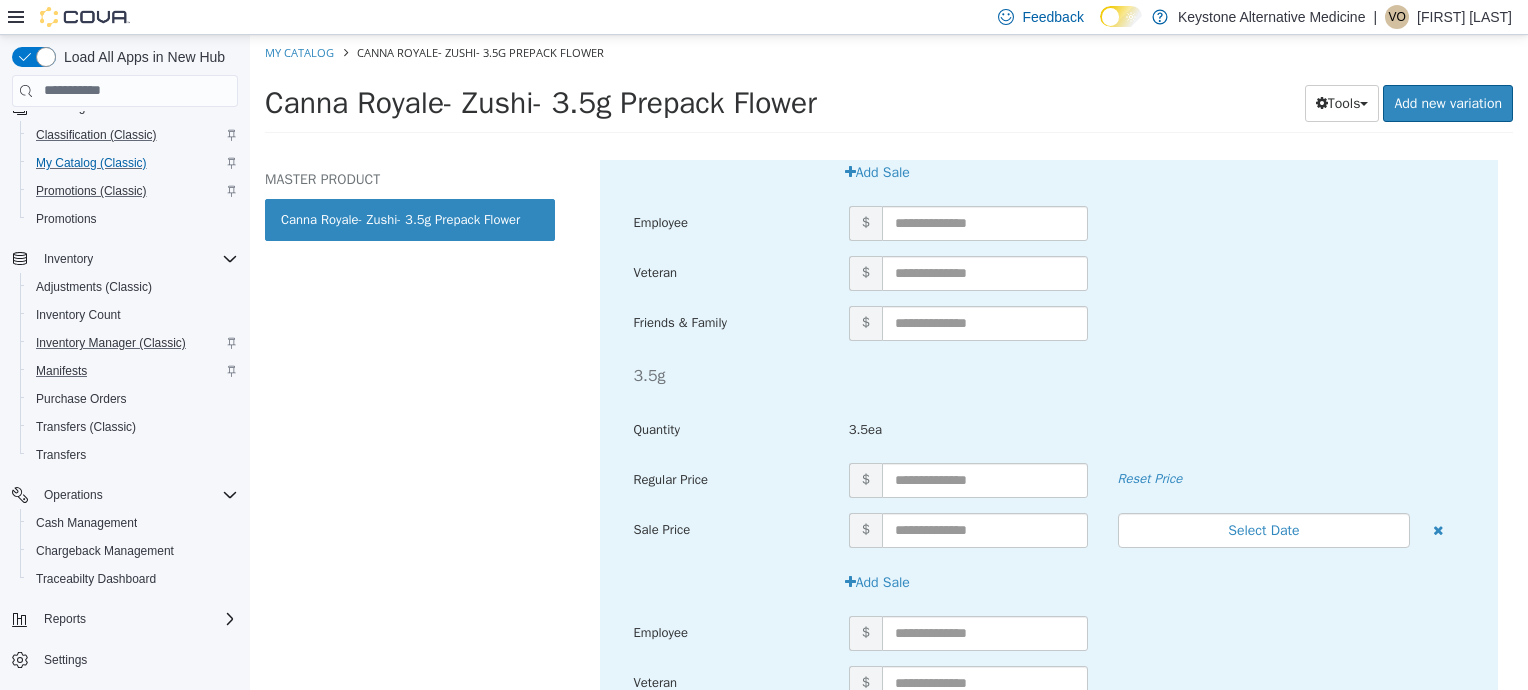 scroll, scrollTop: 805, scrollLeft: 0, axis: vertical 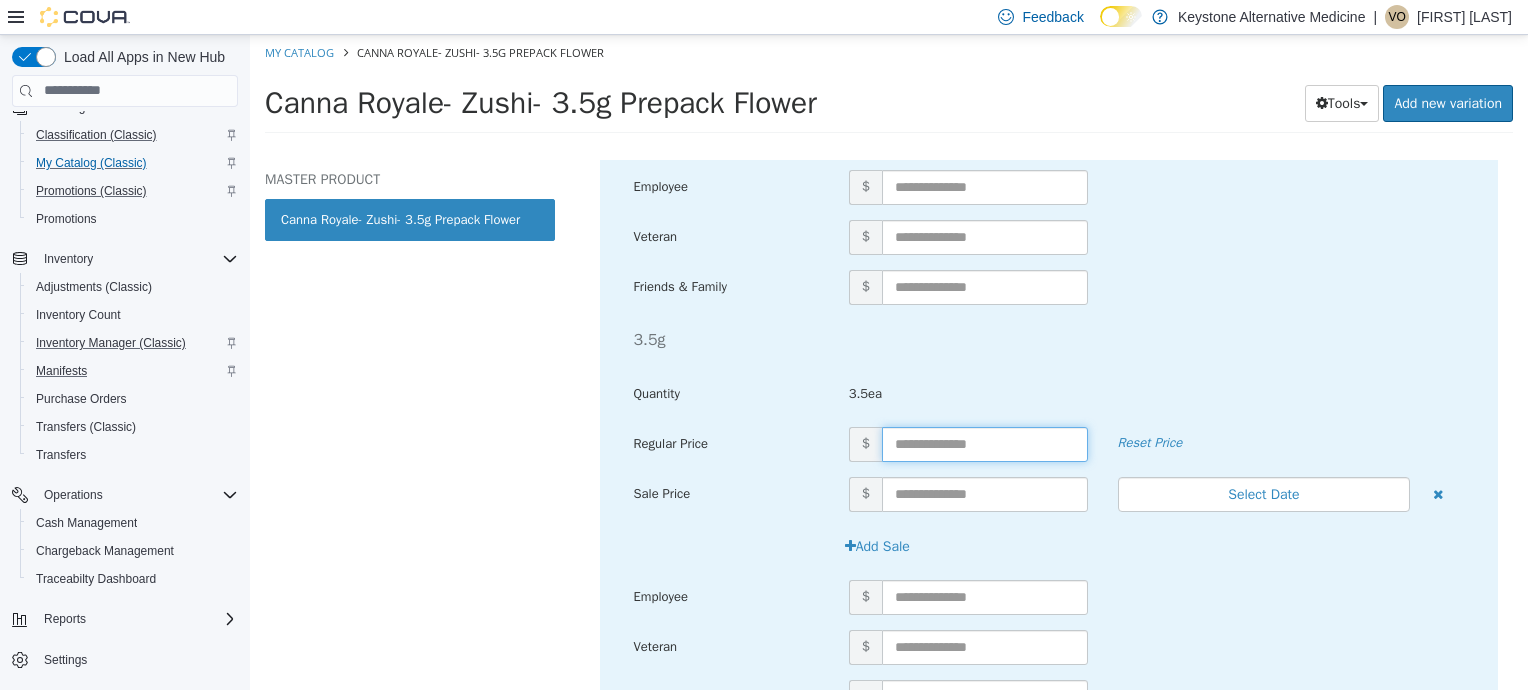 click at bounding box center (985, 443) 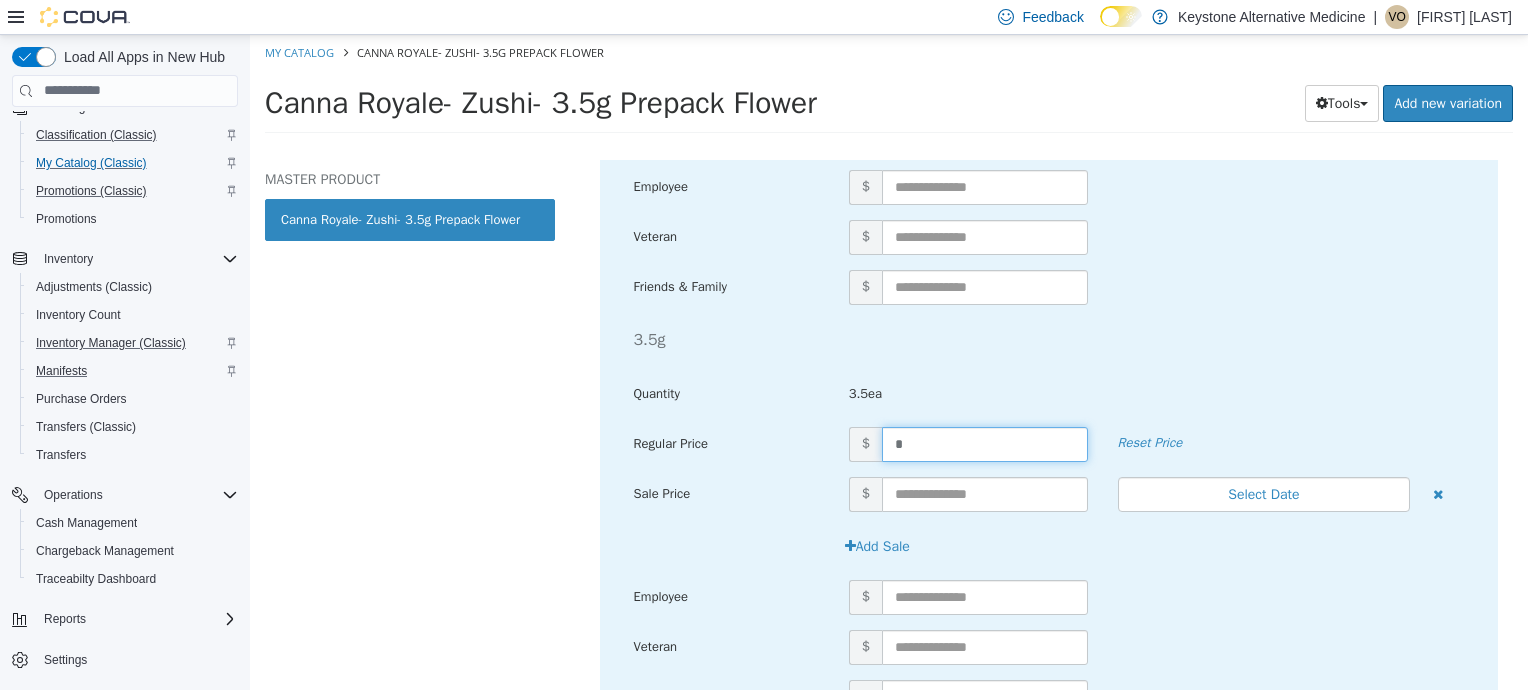 type on "**" 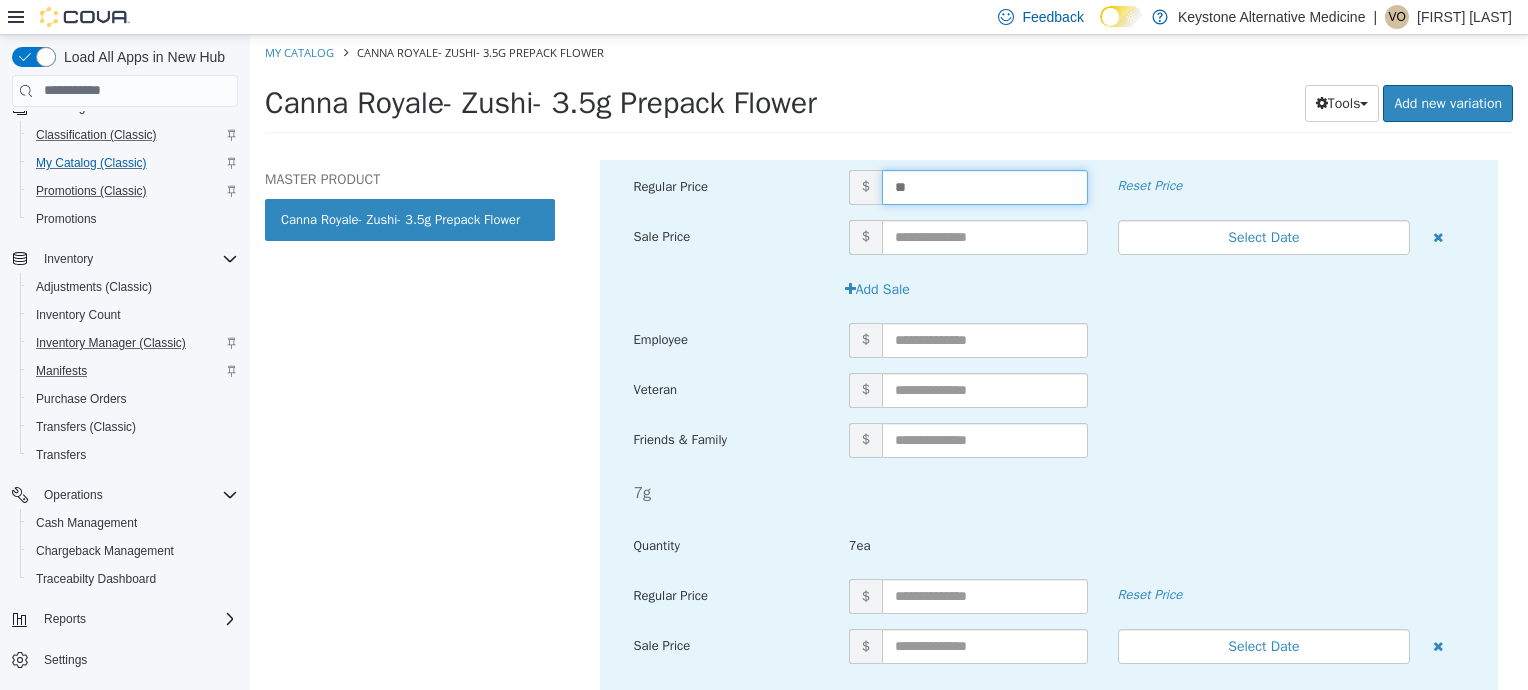 scroll, scrollTop: 1067, scrollLeft: 0, axis: vertical 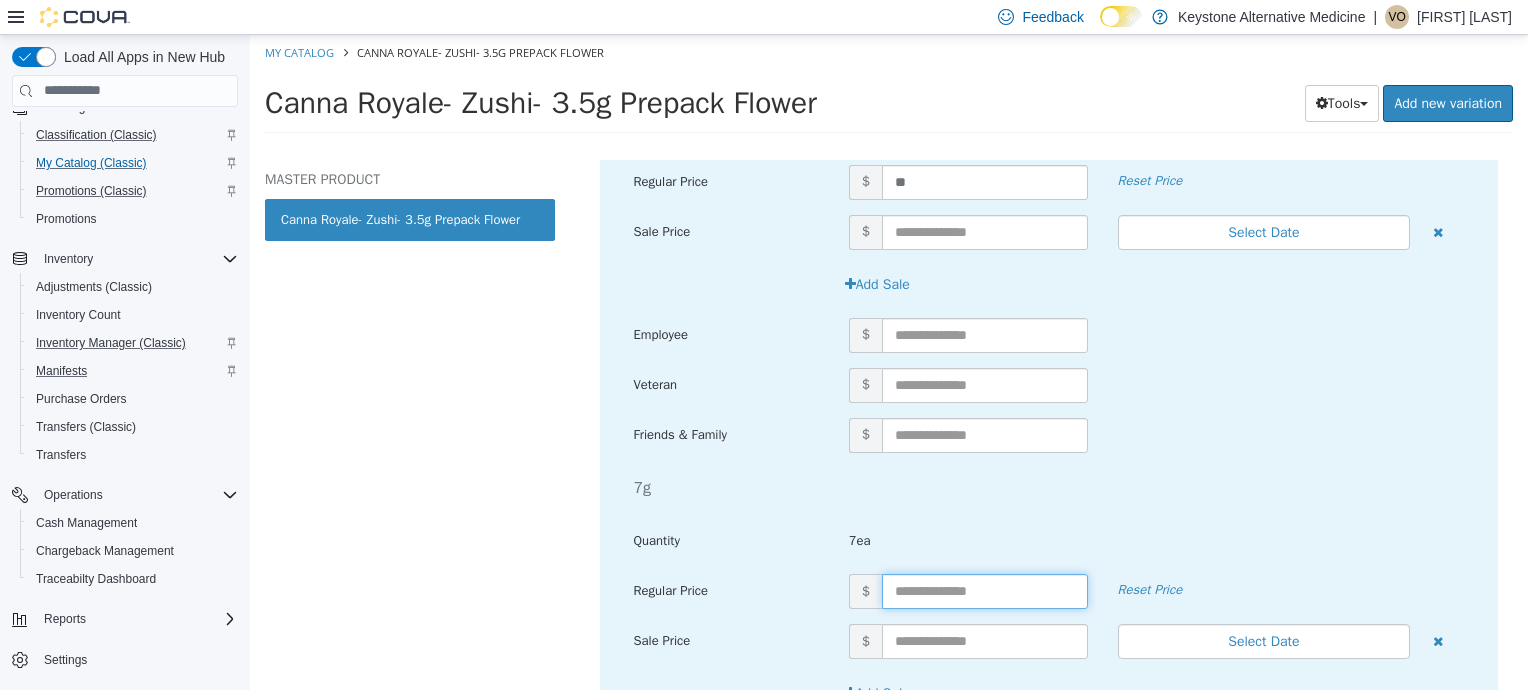click at bounding box center [985, 590] 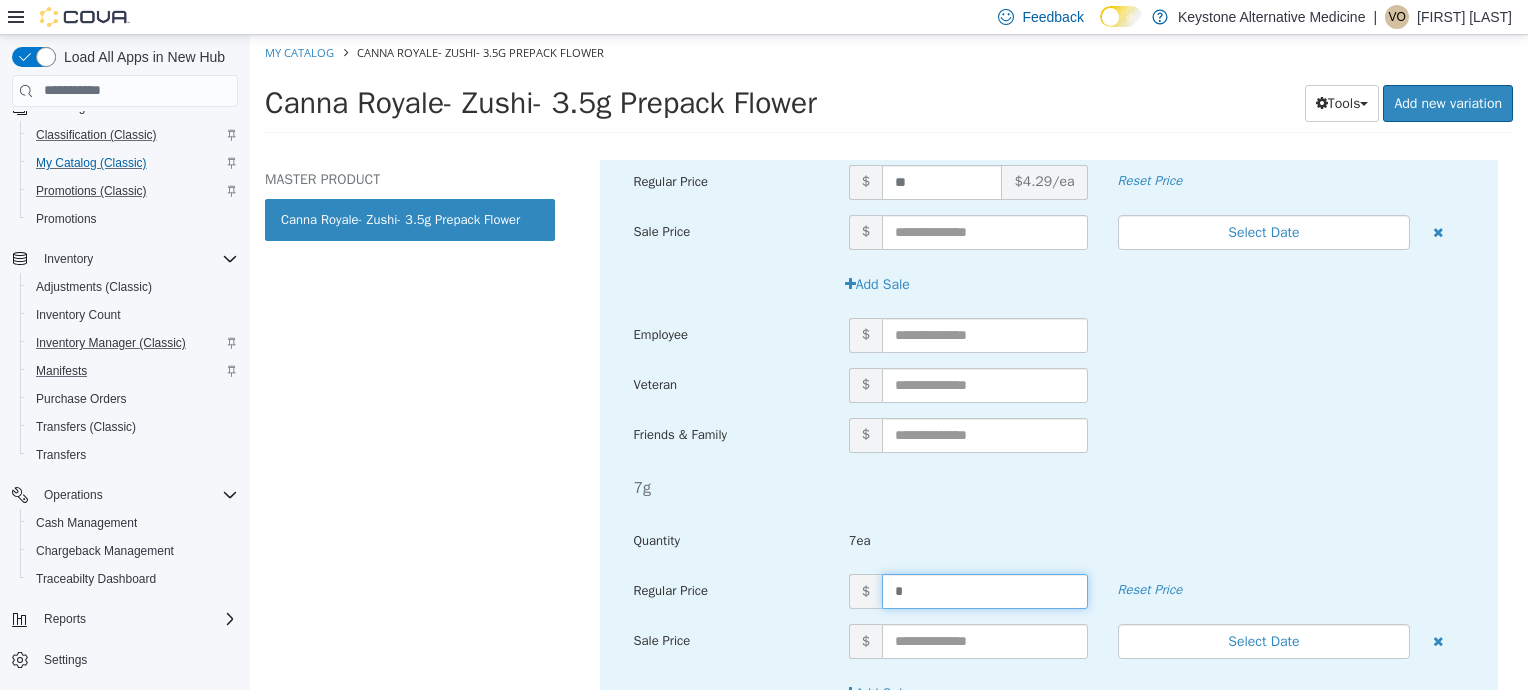 type on "**" 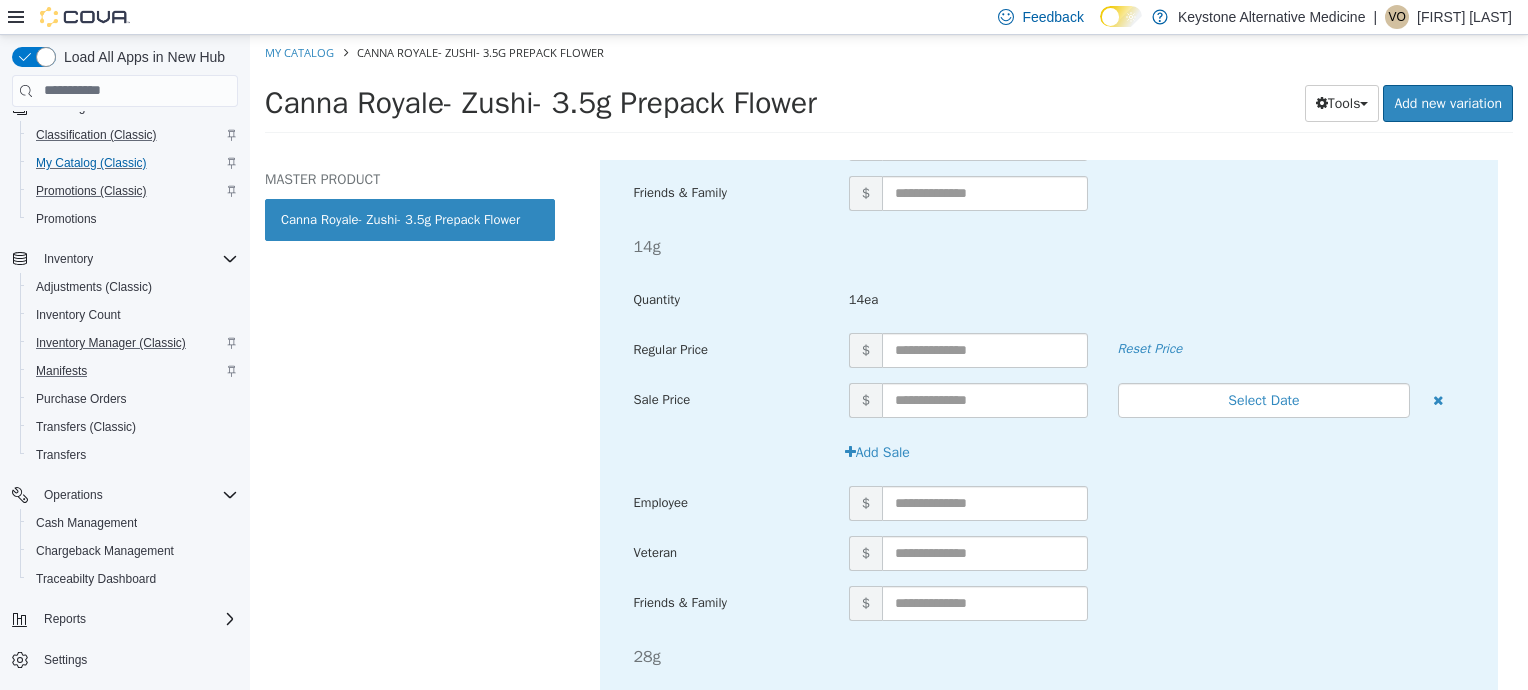 scroll, scrollTop: 1754, scrollLeft: 0, axis: vertical 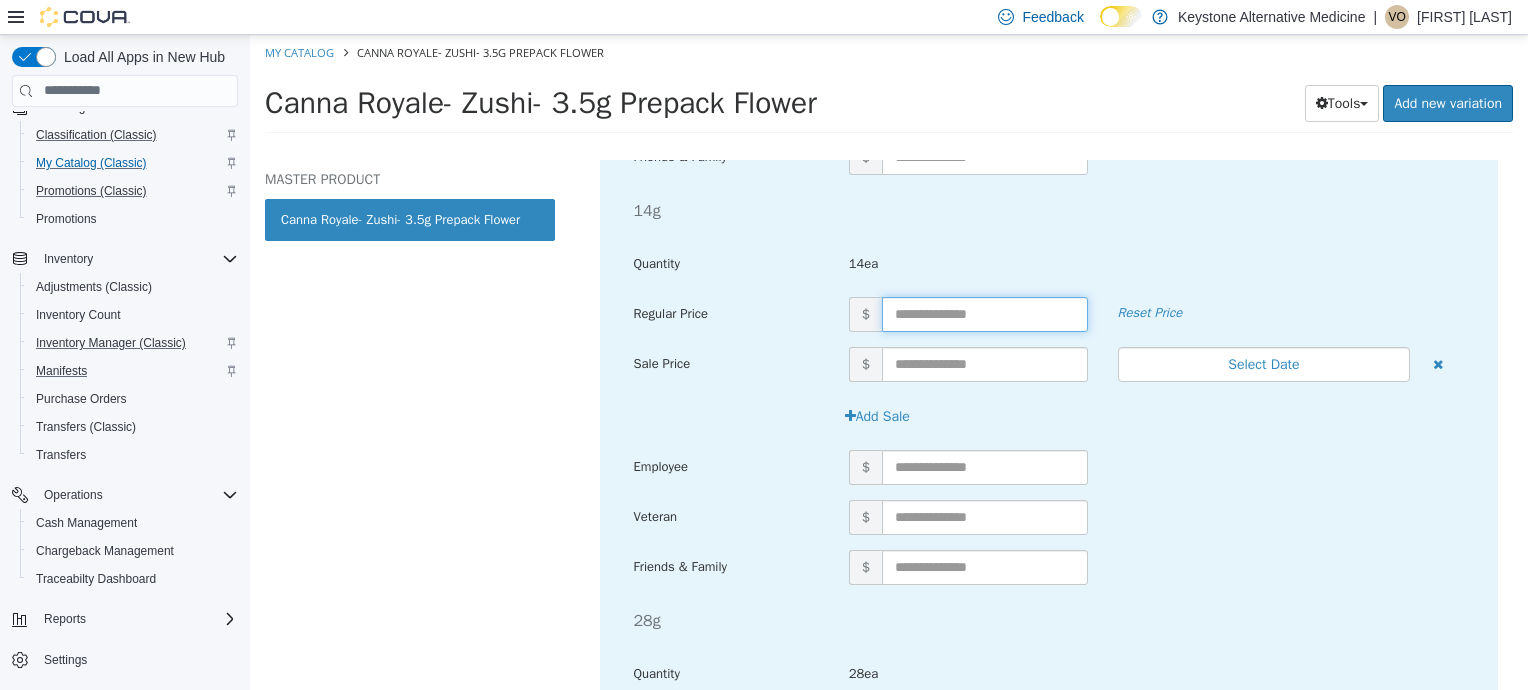 click at bounding box center (985, 313) 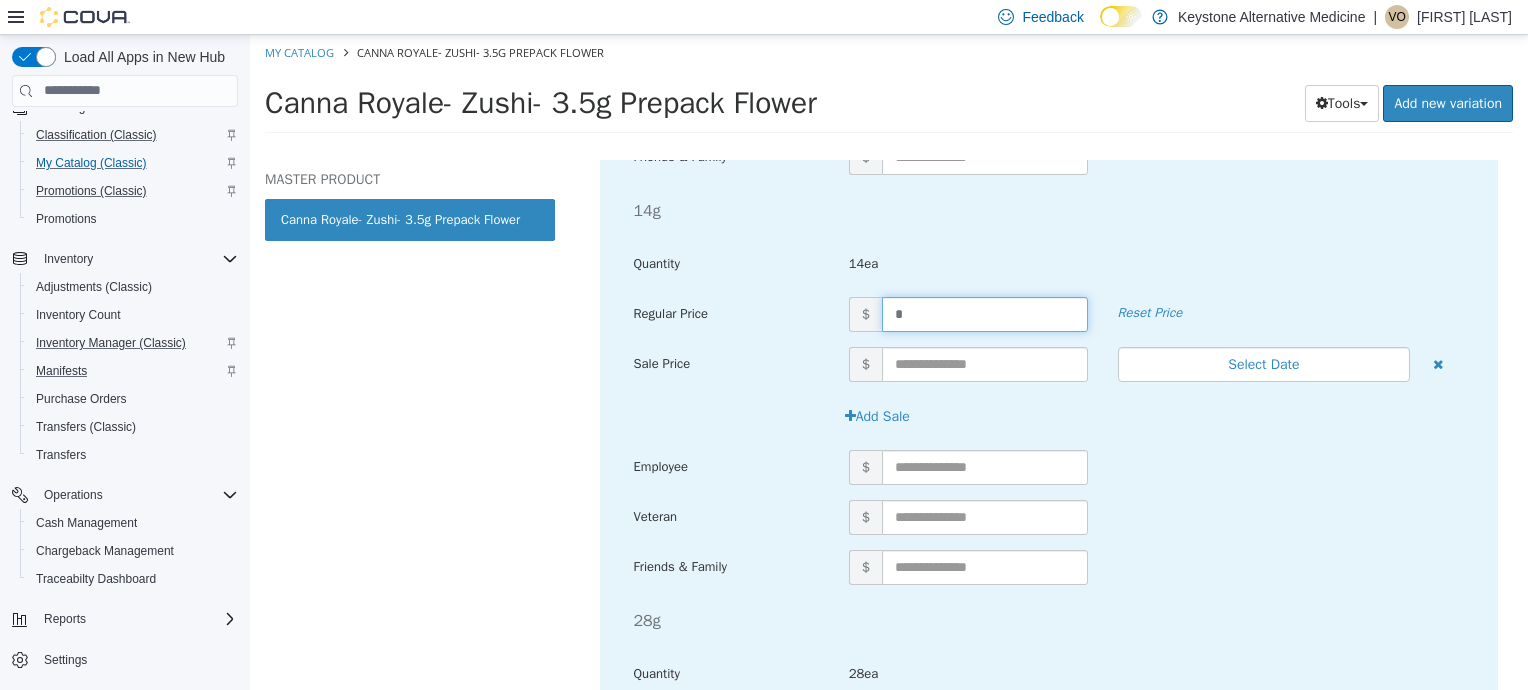 type on "**" 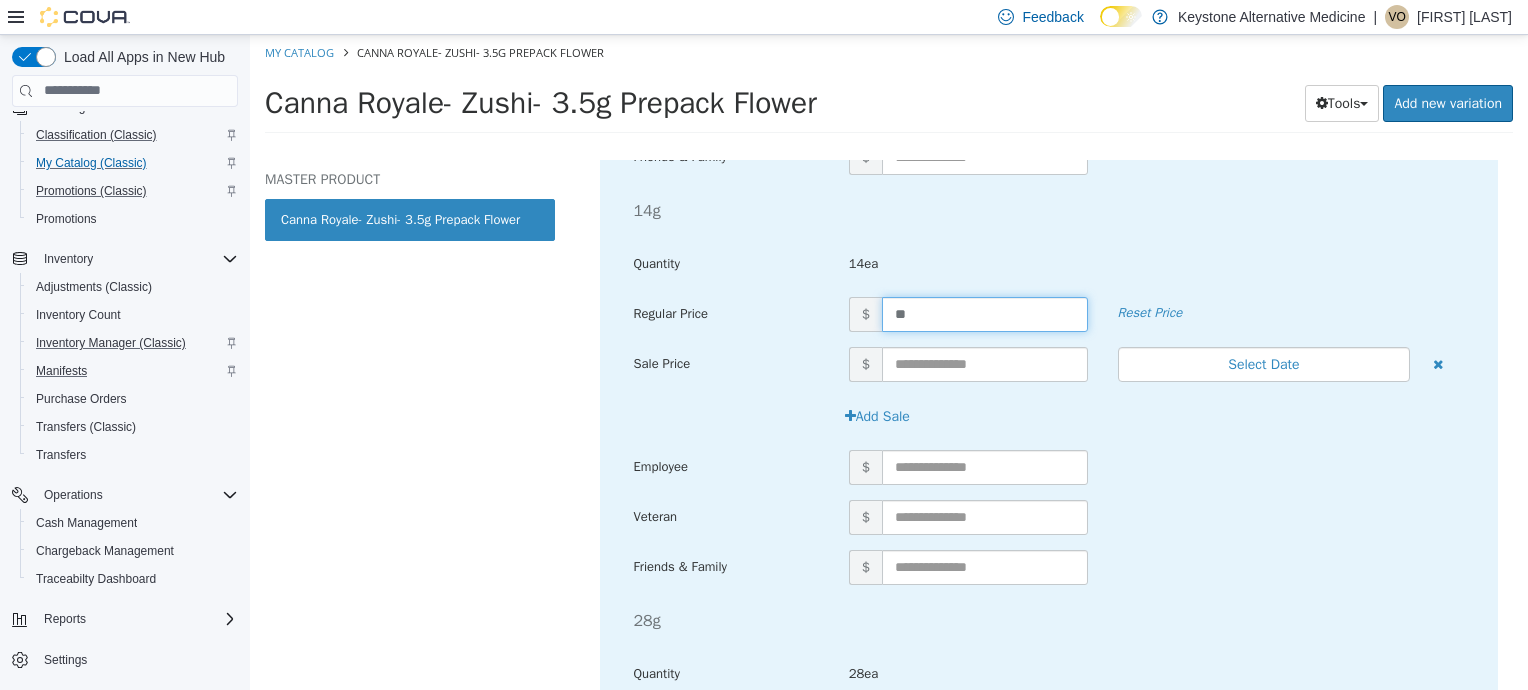 scroll, scrollTop: 2069, scrollLeft: 0, axis: vertical 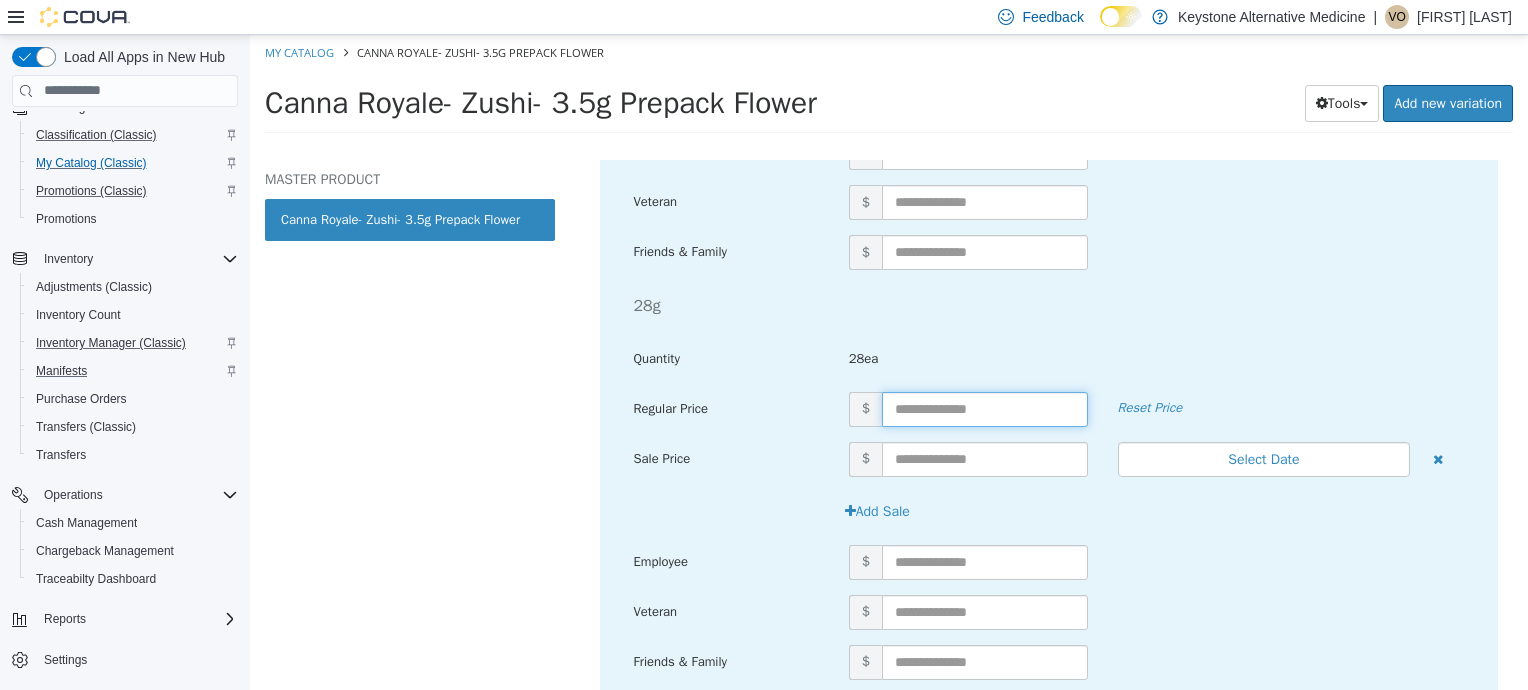 click at bounding box center (985, 408) 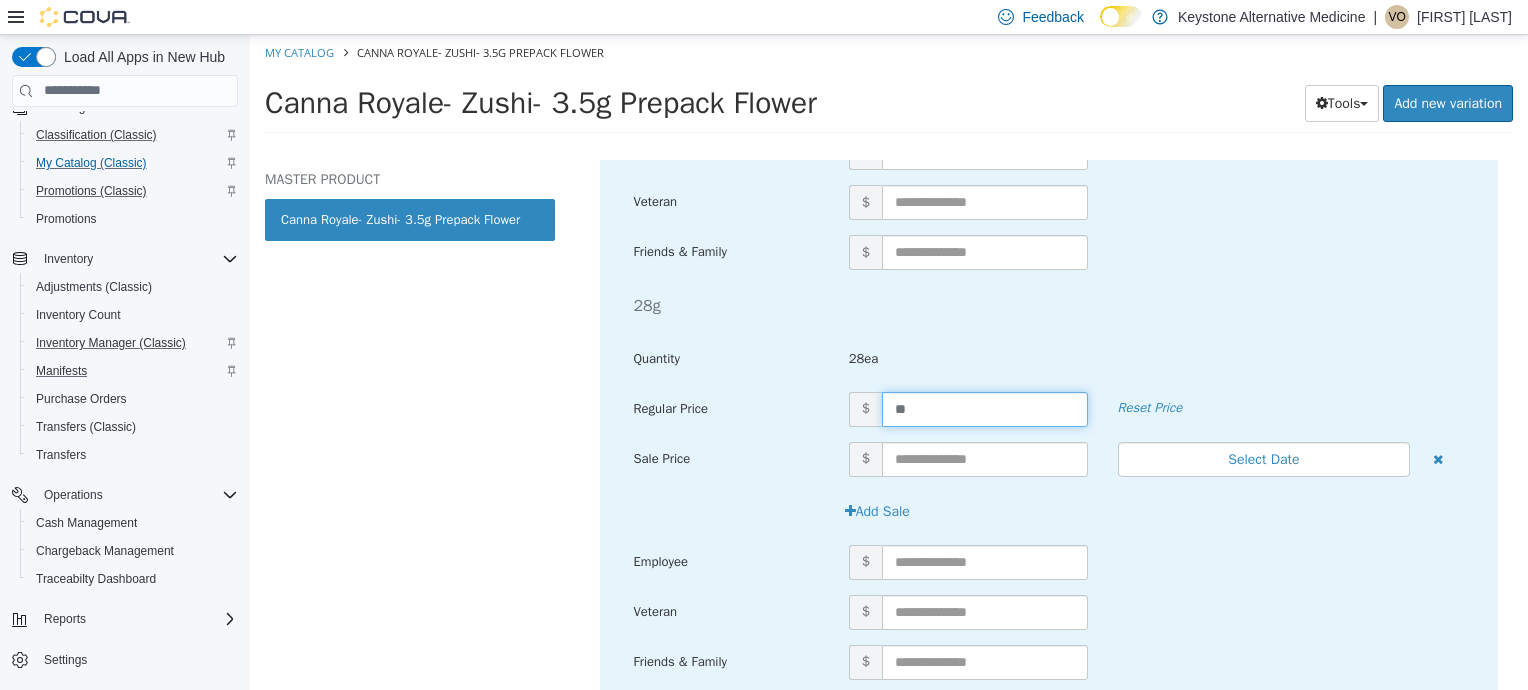 type on "***" 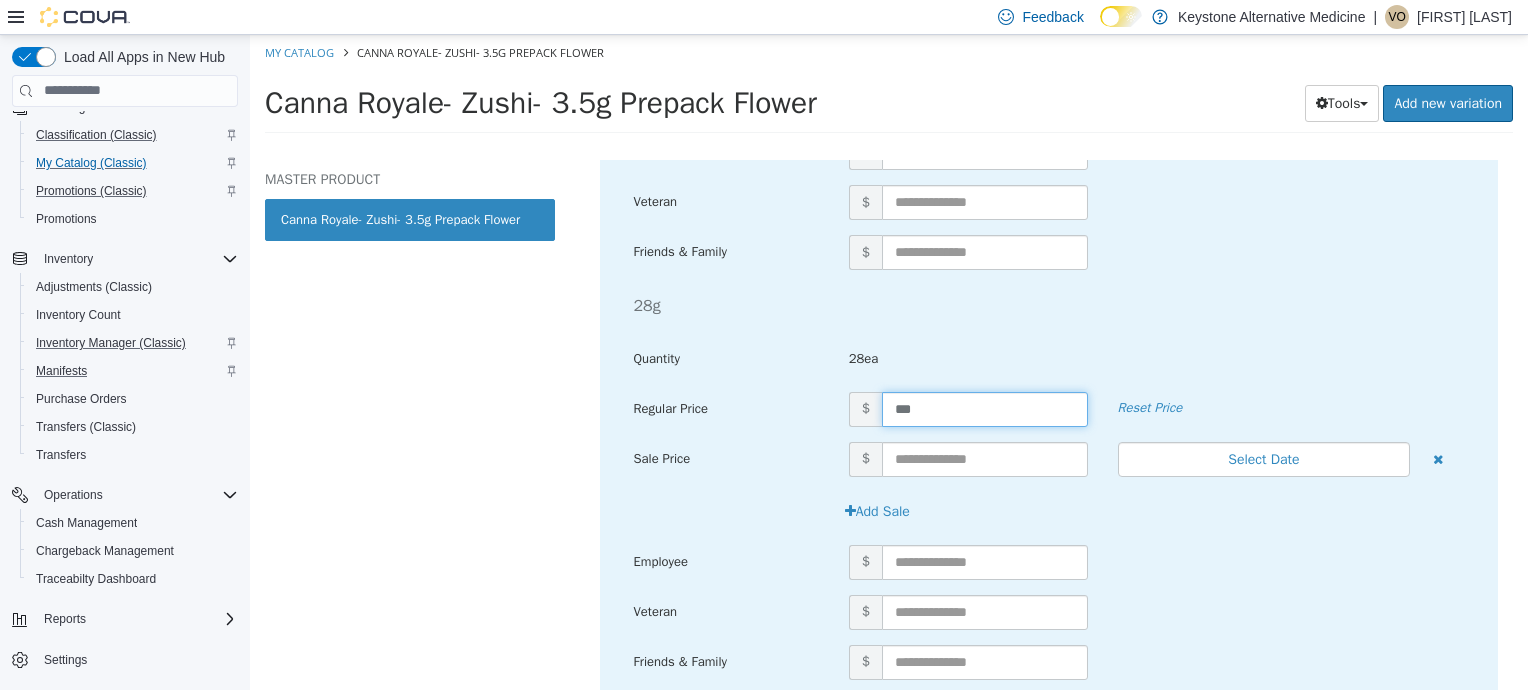 scroll, scrollTop: 2178, scrollLeft: 0, axis: vertical 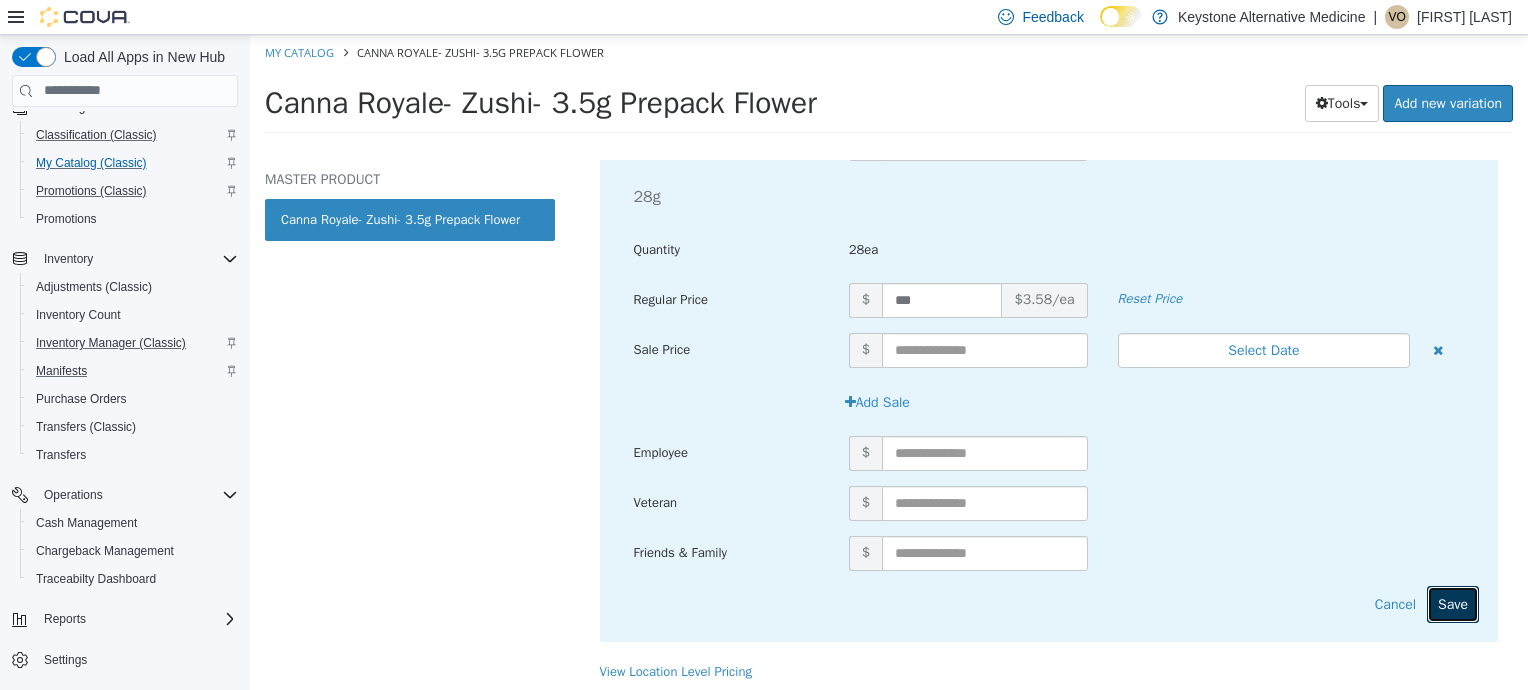 click on "Save" at bounding box center (1453, 603) 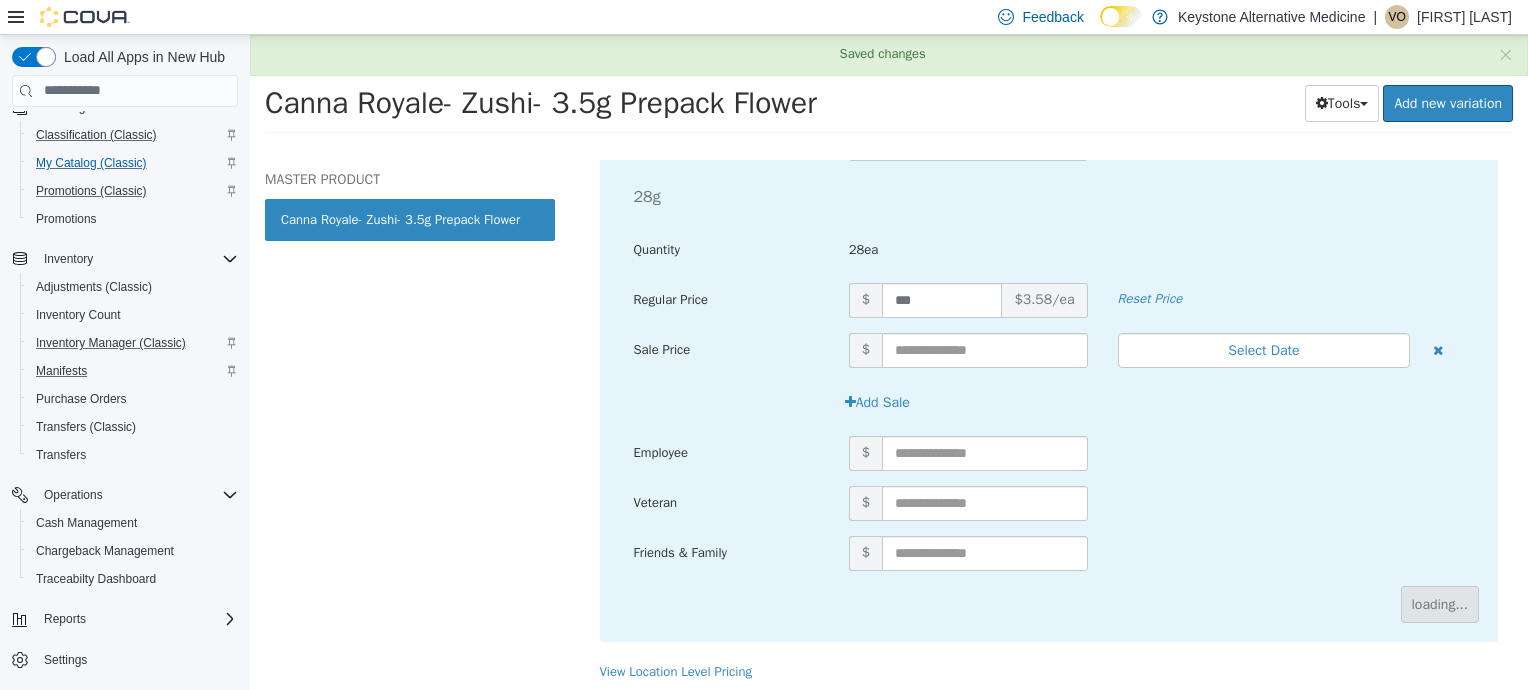 scroll, scrollTop: 1148, scrollLeft: 0, axis: vertical 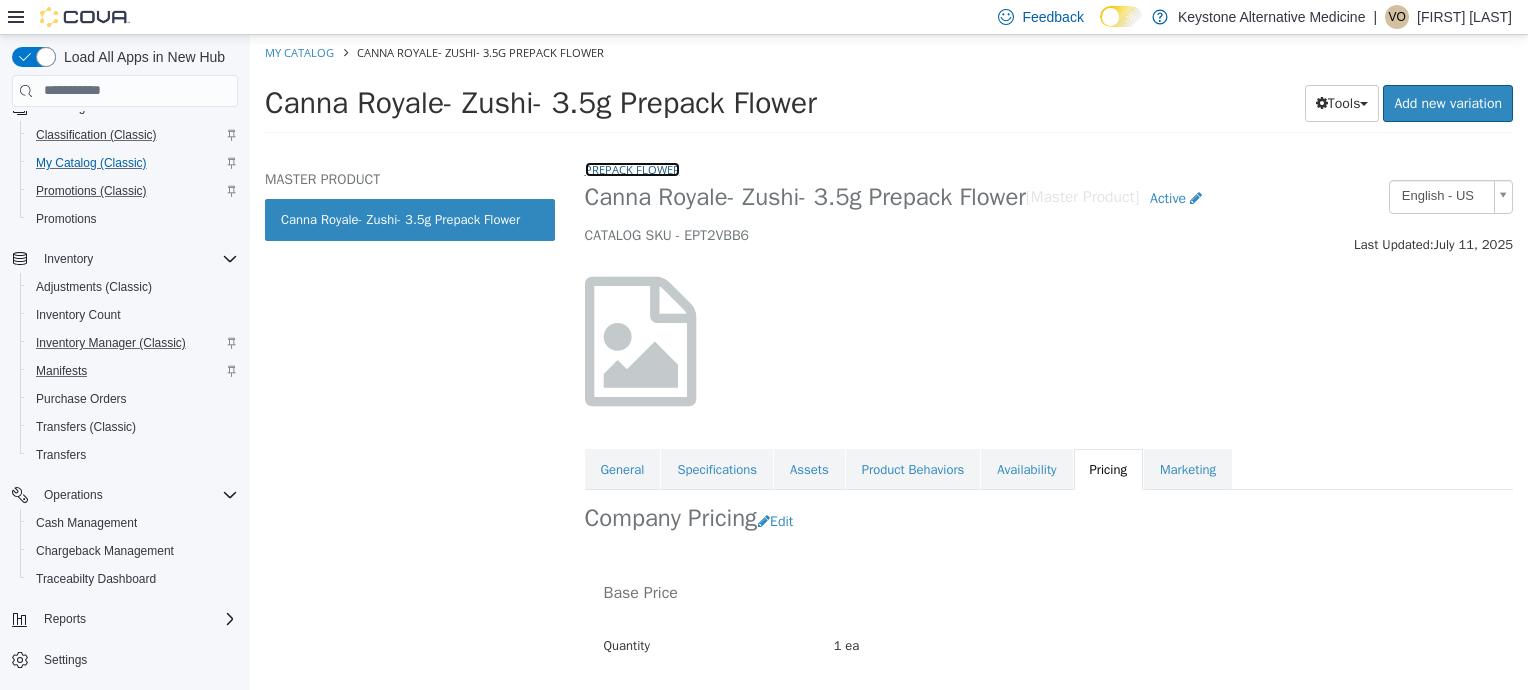 click on "Prepack Flower" at bounding box center (632, 168) 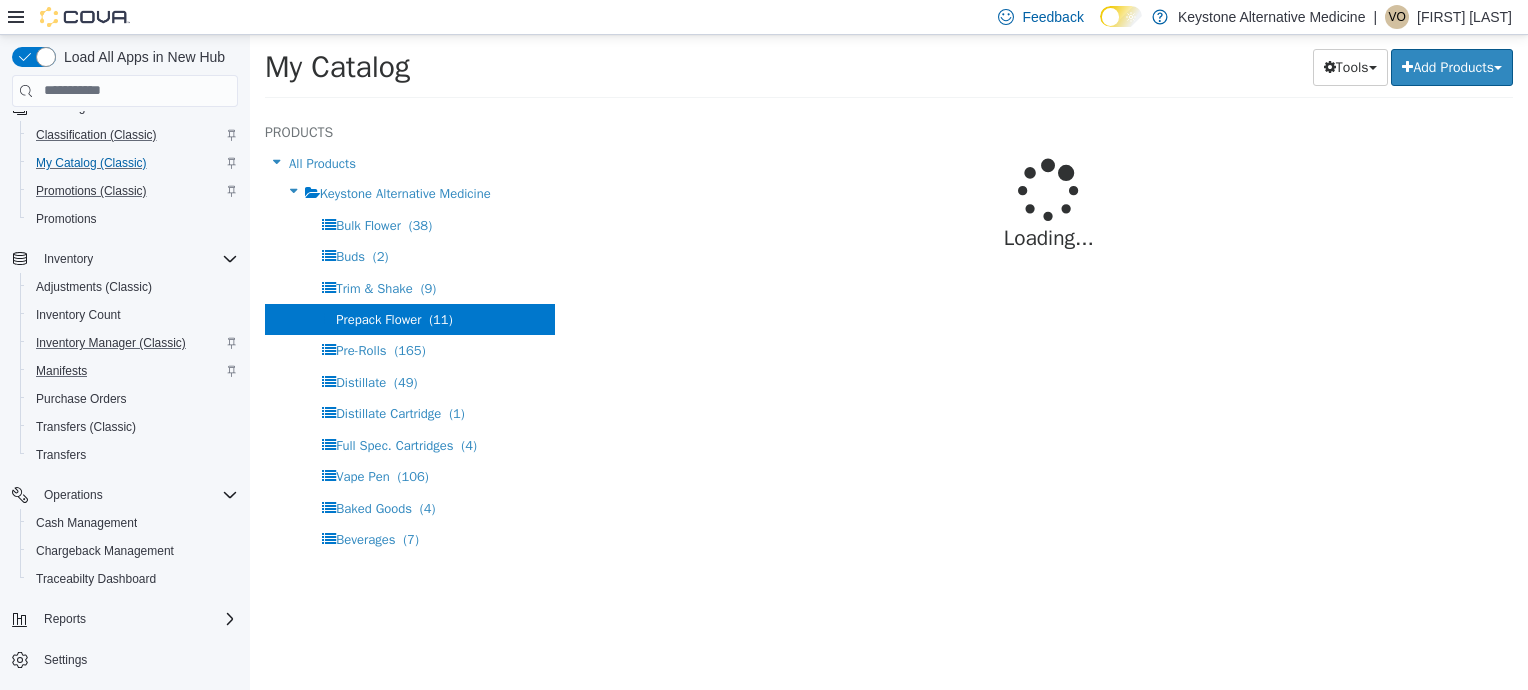 select on "**********" 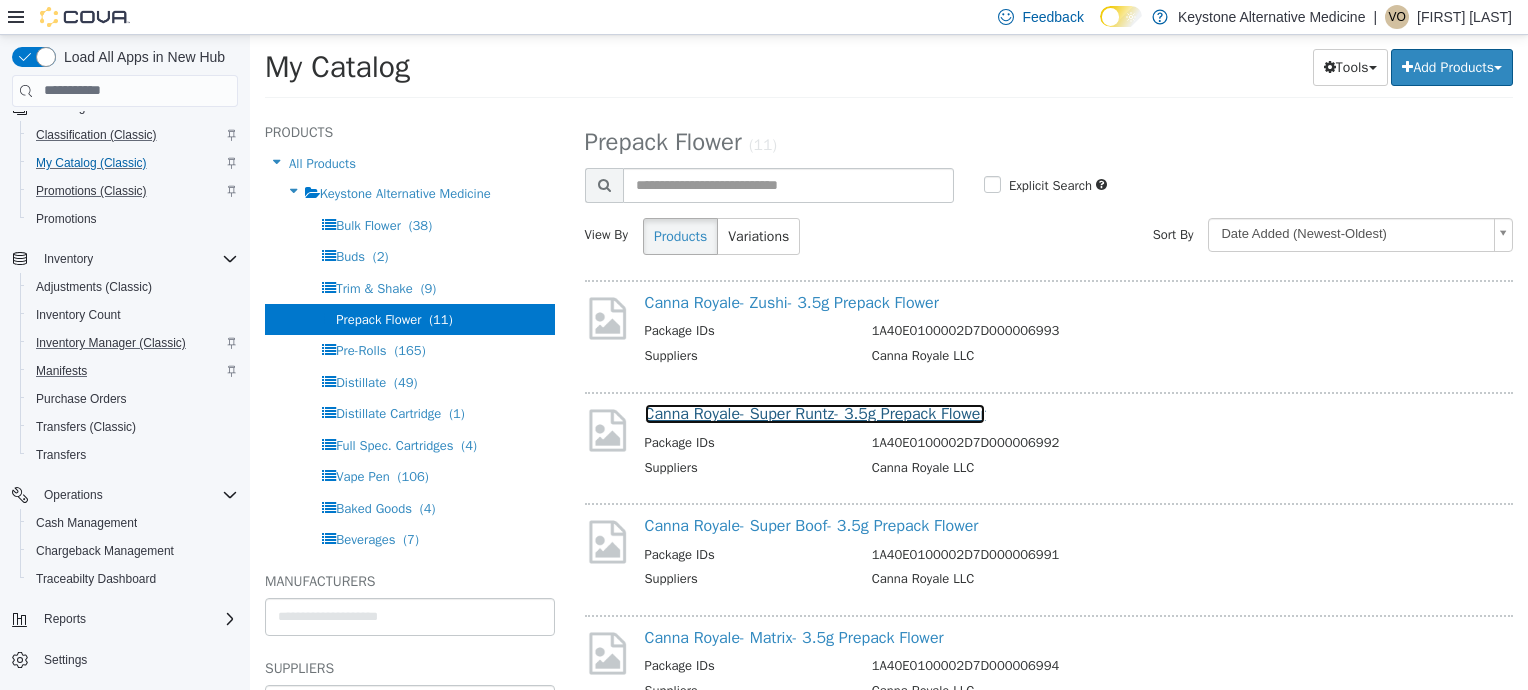 click on "Canna Royale- Super Runtz- 3.5g Prepack Flower" at bounding box center [815, 413] 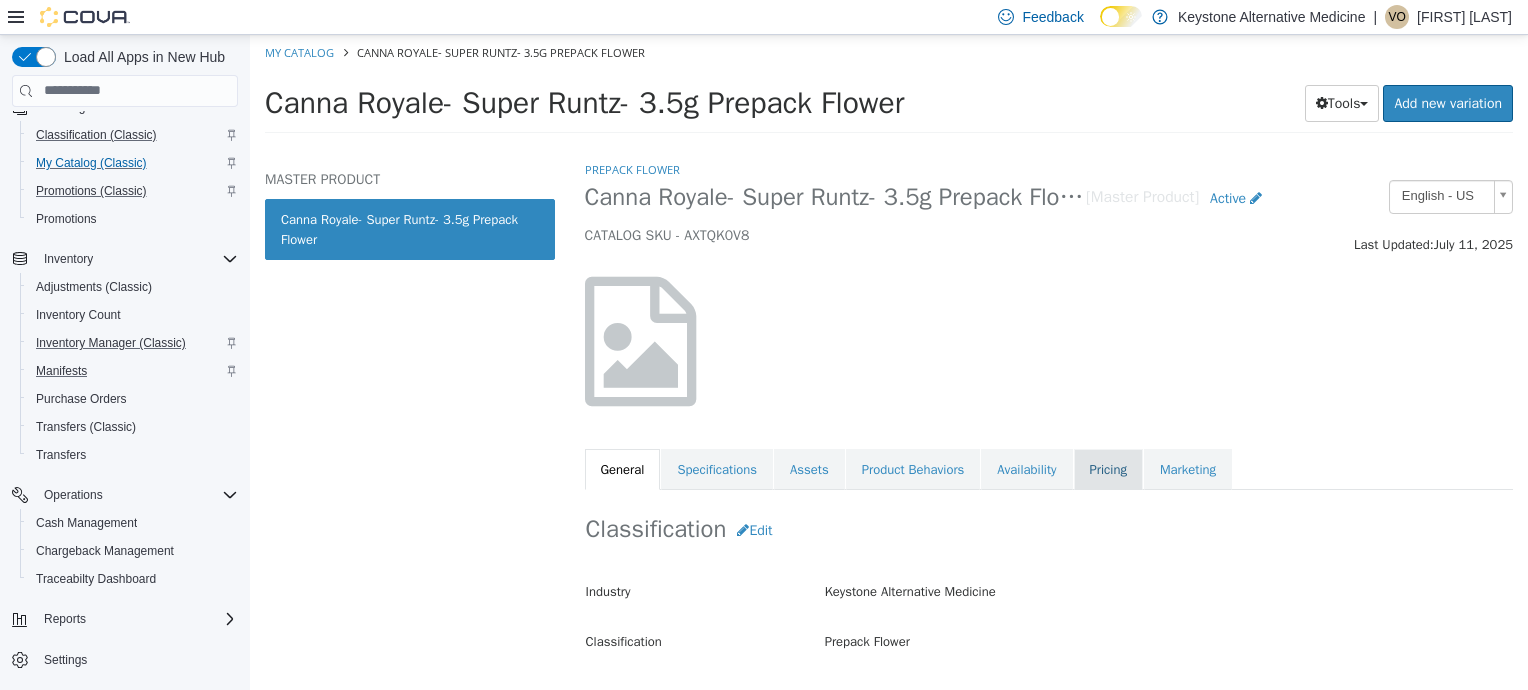 click on "Pricing" at bounding box center (1108, 469) 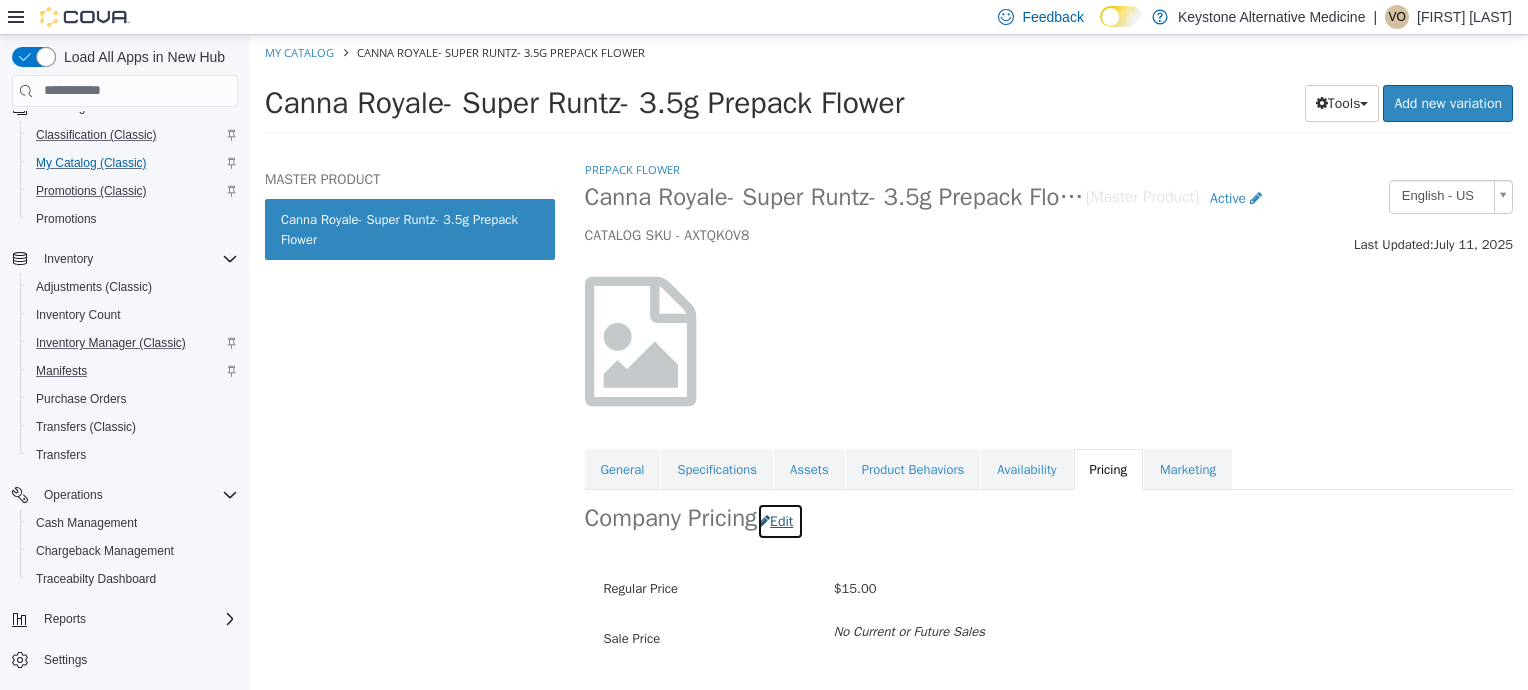 click on "Edit" at bounding box center (780, 520) 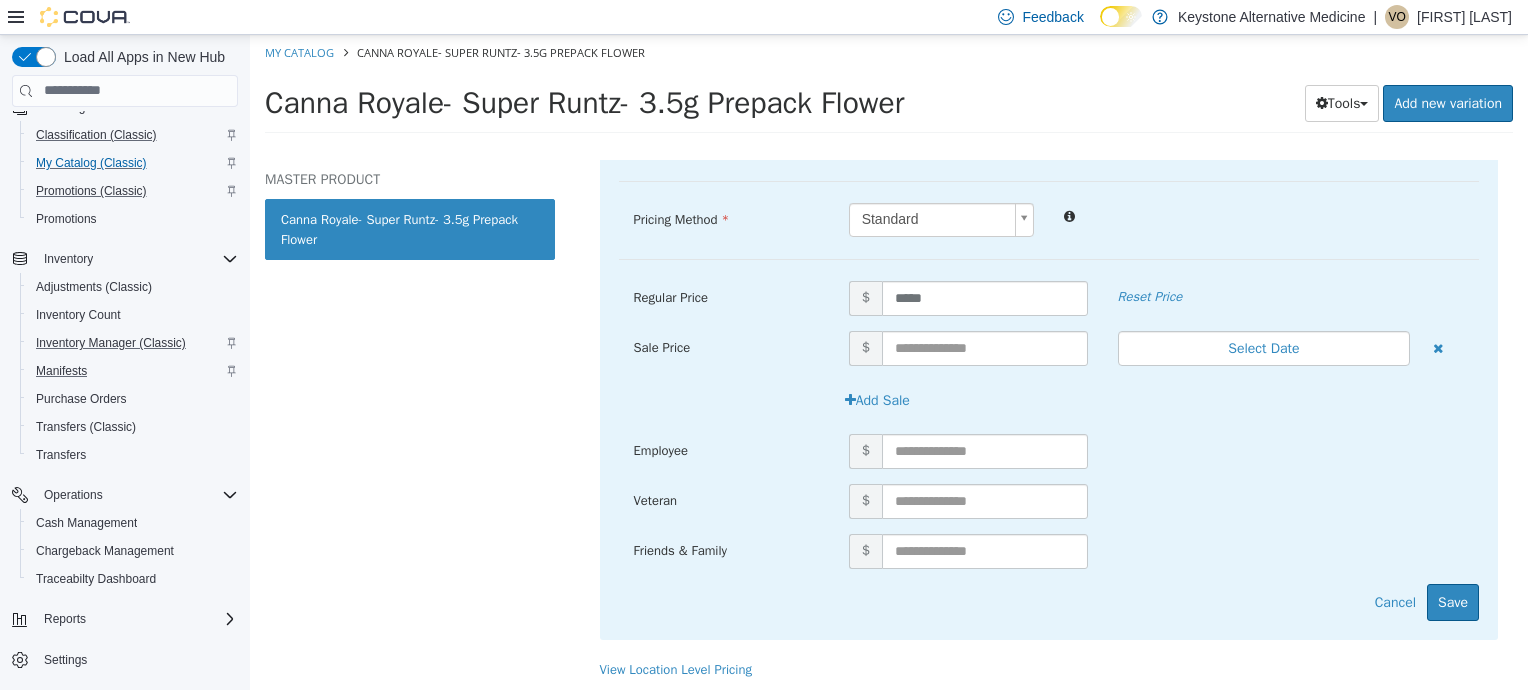 scroll, scrollTop: 282, scrollLeft: 0, axis: vertical 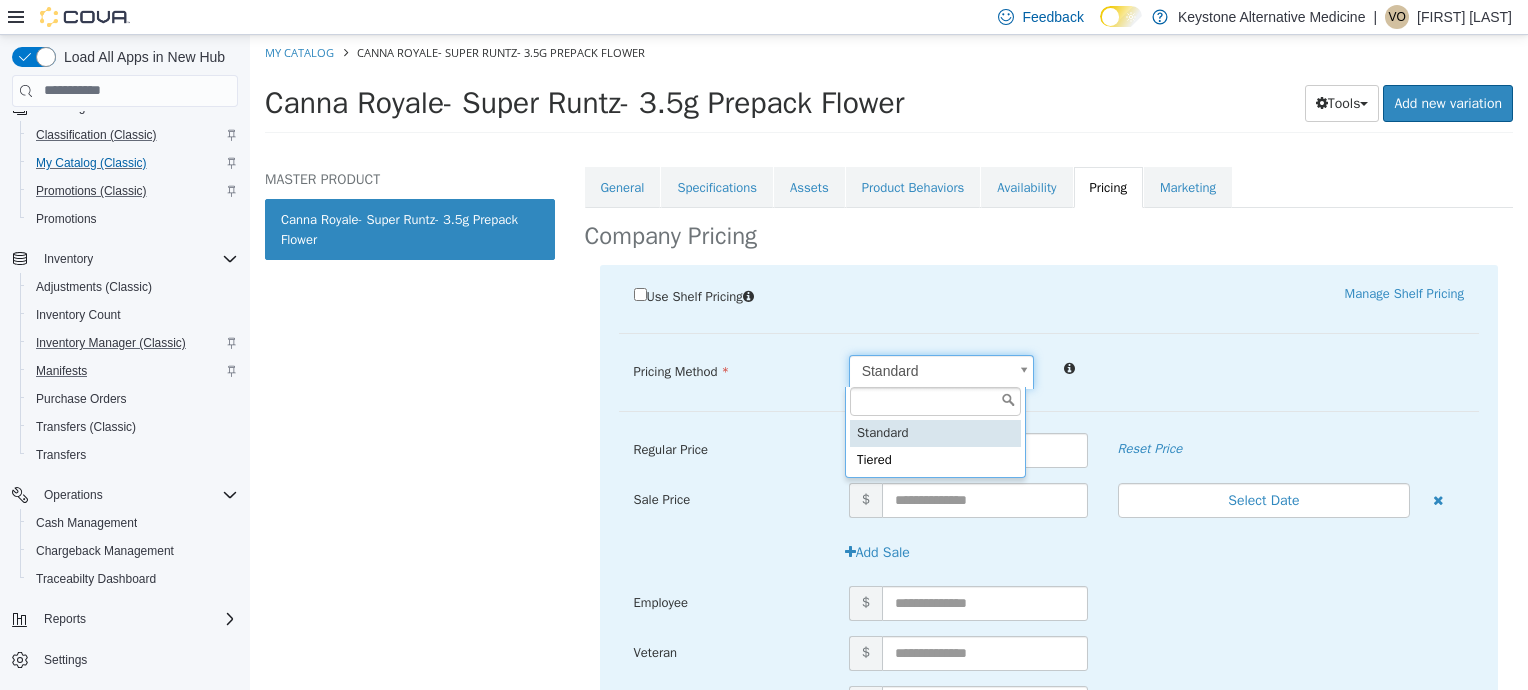 click on "Saving Bulk Changes...
×
Saved changes
My Catalog
Canna Royale- Super Runtz- 3.5g Prepack Flower
Canna Royale- Super Runtz- 3.5g Prepack Flower
Tools
Clone Print Labels   Add new variation
MASTER PRODUCT
Canna Royale- Super Runtz- 3.5g Prepack Flower
Prepack Flower
Canna Royale- Super Runtz- 3.5g Prepack Flower
[Master Product] Active  CATALOG SKU - AXTQK0V8     English - US                             Last Updated:  [MONTH] [DAY], [YEAR]
General Specifications Assets Product Behaviors Availability Pricing
Marketing Company Pricing
Use Shelf Pricing    Manage Shelf Pricing Shelf Price     Select a Shelf Price                             Shelf Price is required Pricing Method     Standard     * Regular Price $ ***** Reset Price Sale Price $ Select Date     (UTC-5) Chicago                                Add Sale Employee $ Veteran $ Friends & Family $ Cancel Save" at bounding box center (889, 89) 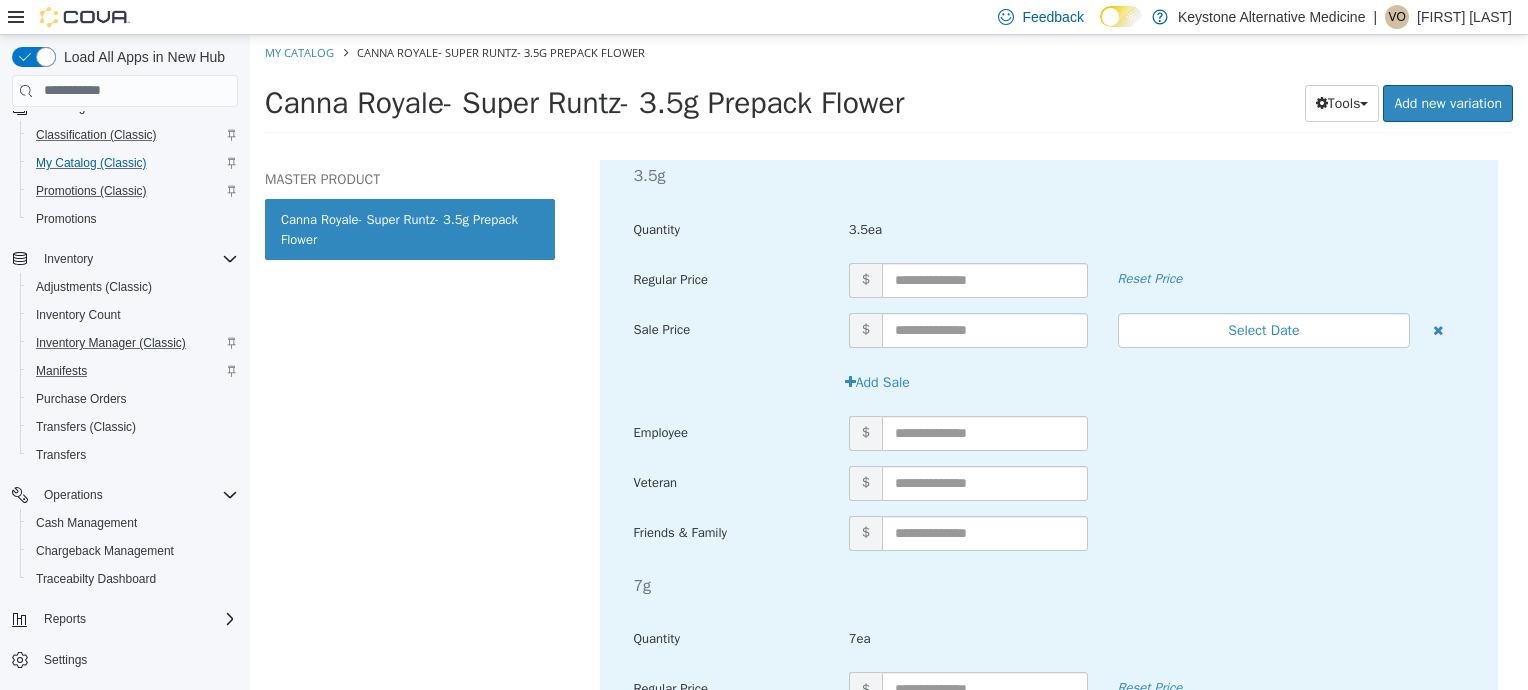 scroll, scrollTop: 996, scrollLeft: 0, axis: vertical 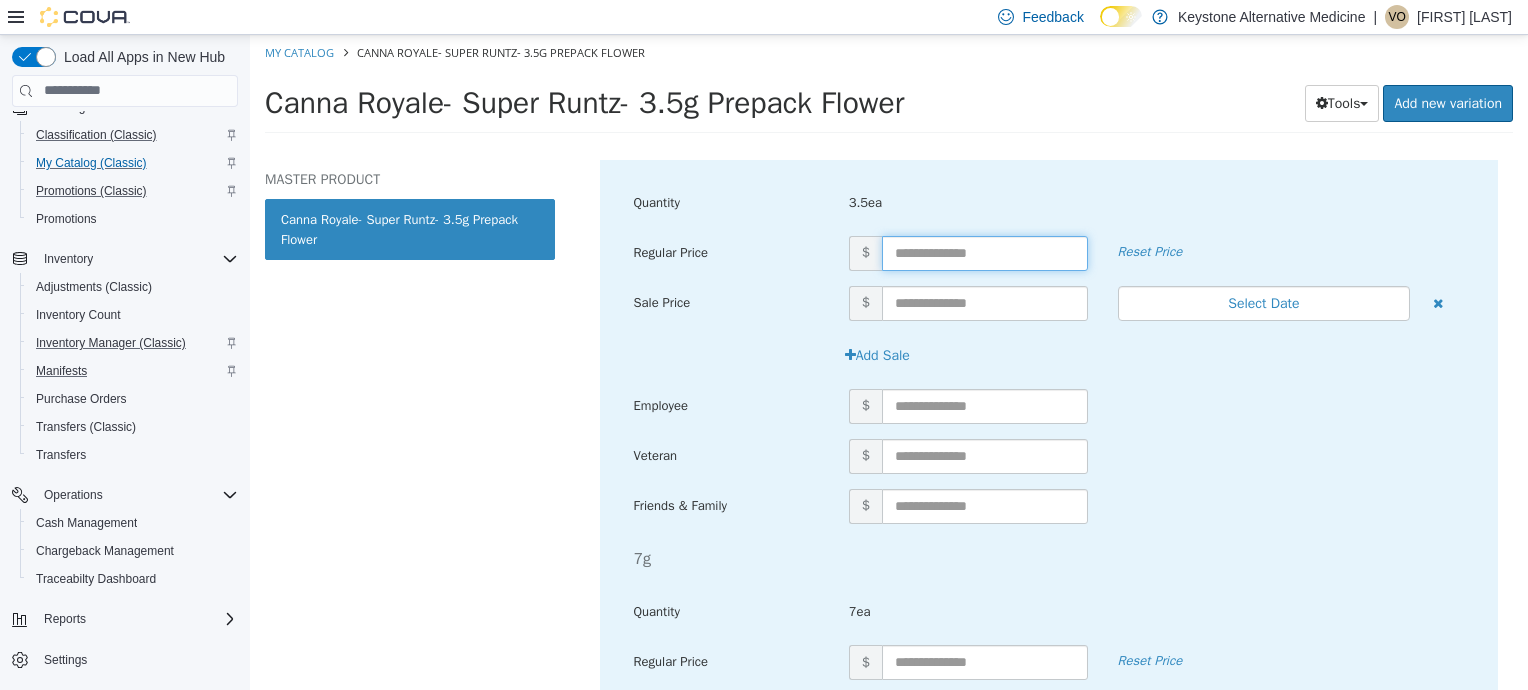click at bounding box center (985, 252) 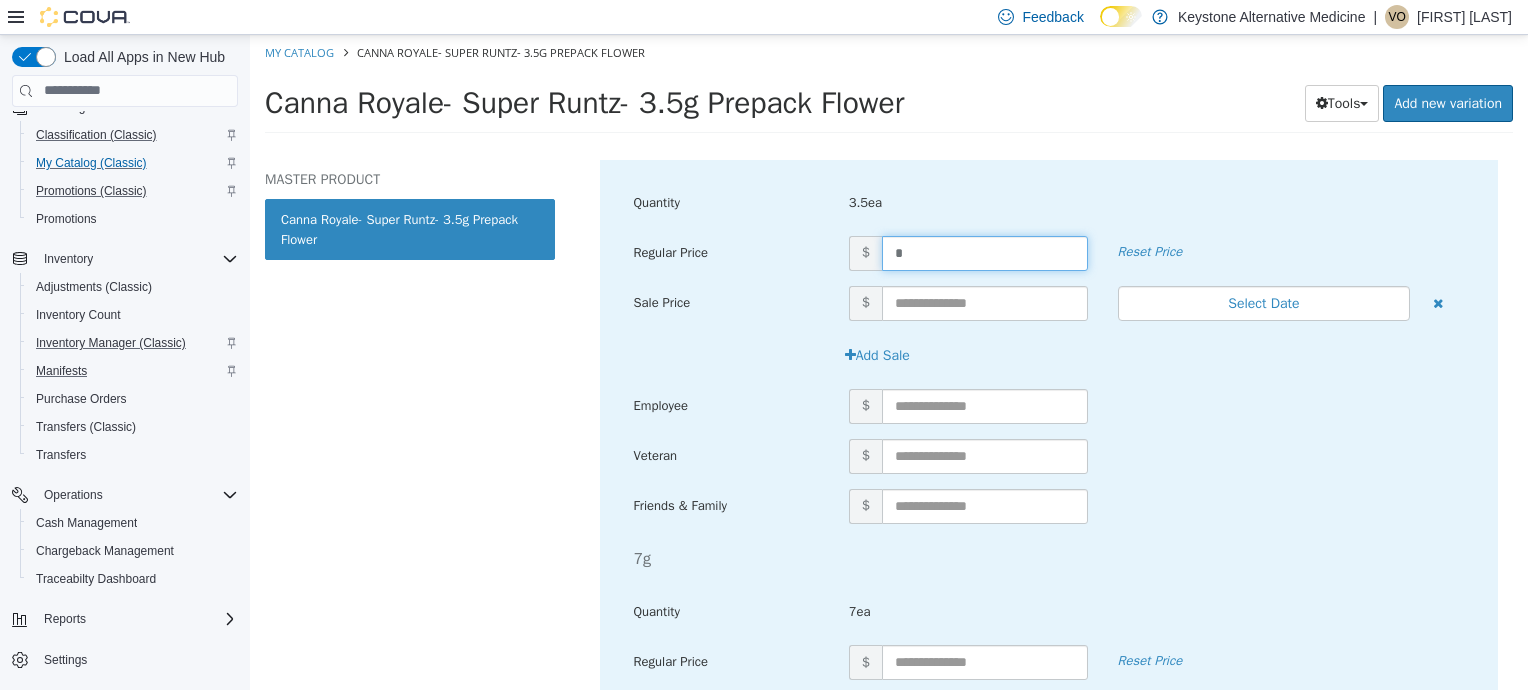 type on "**" 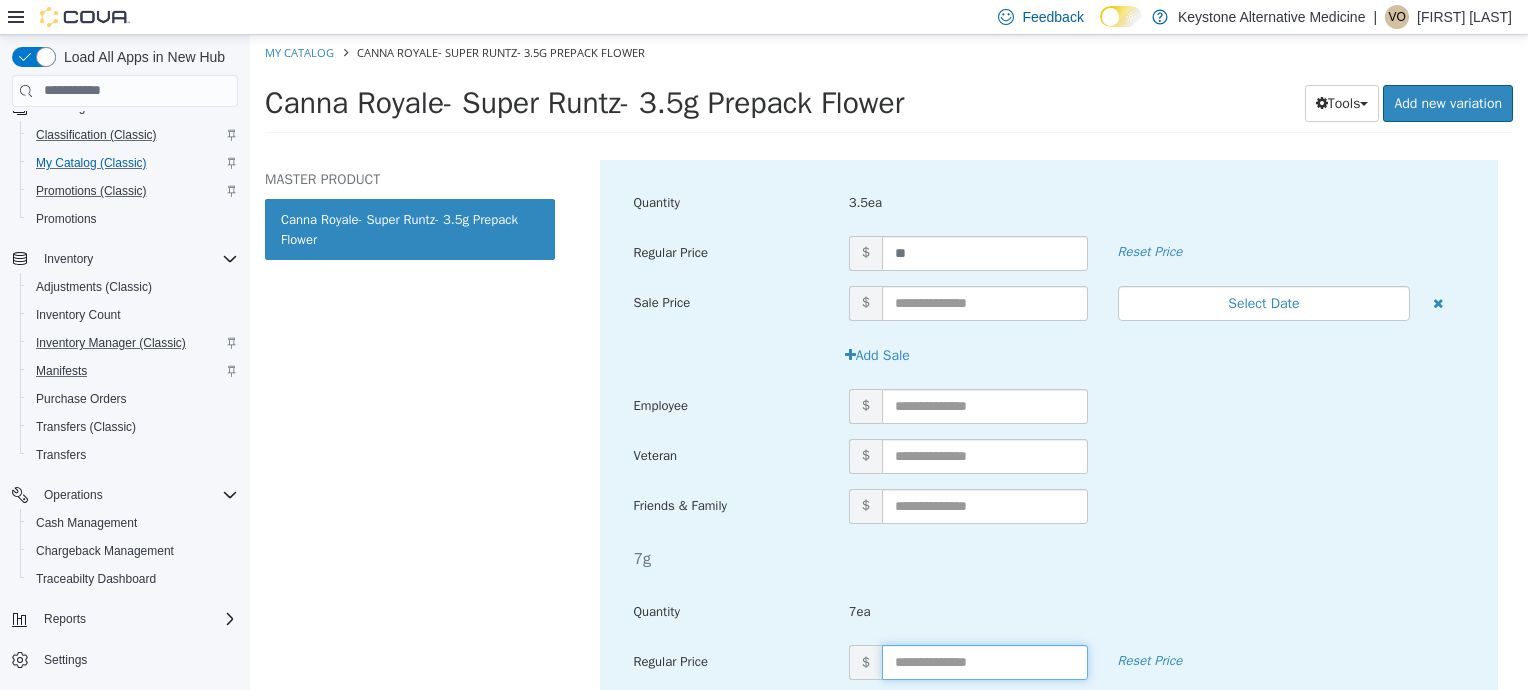 click at bounding box center [985, 661] 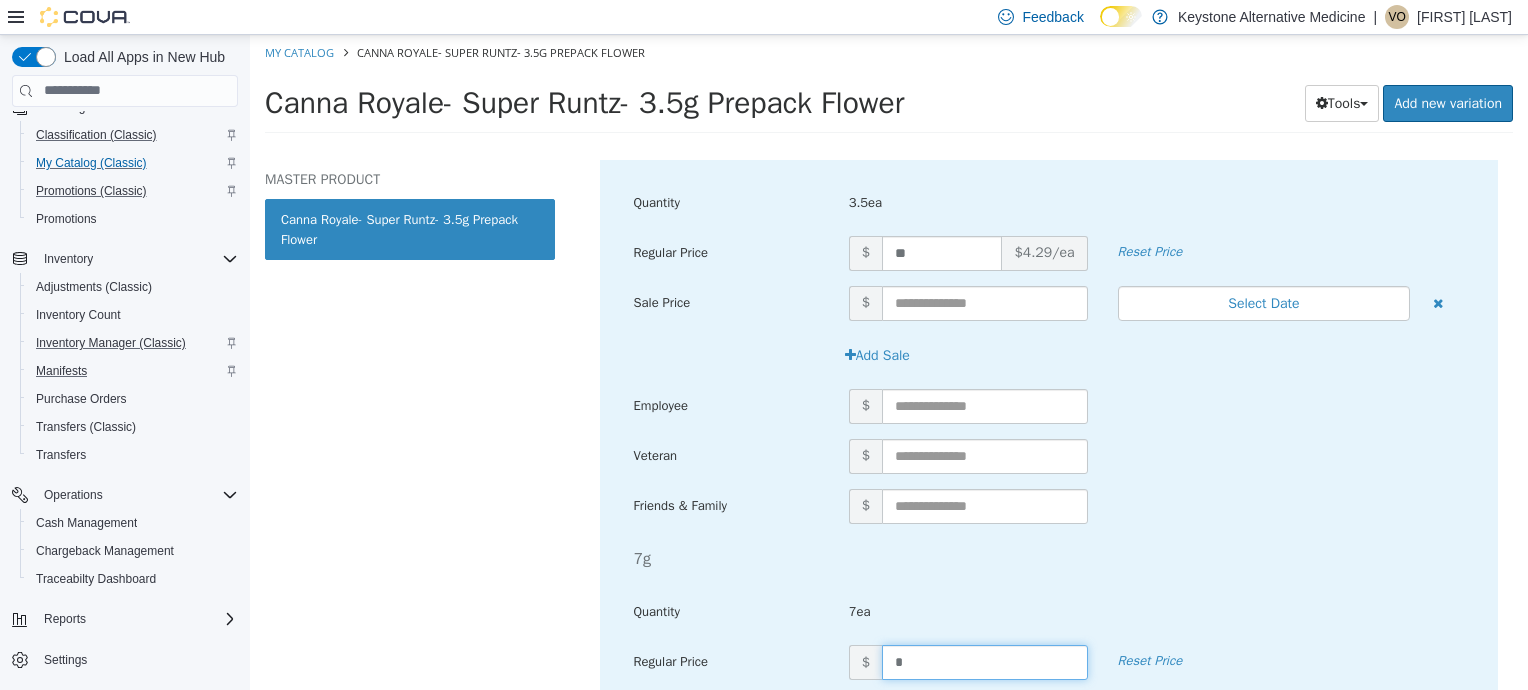 type on "**" 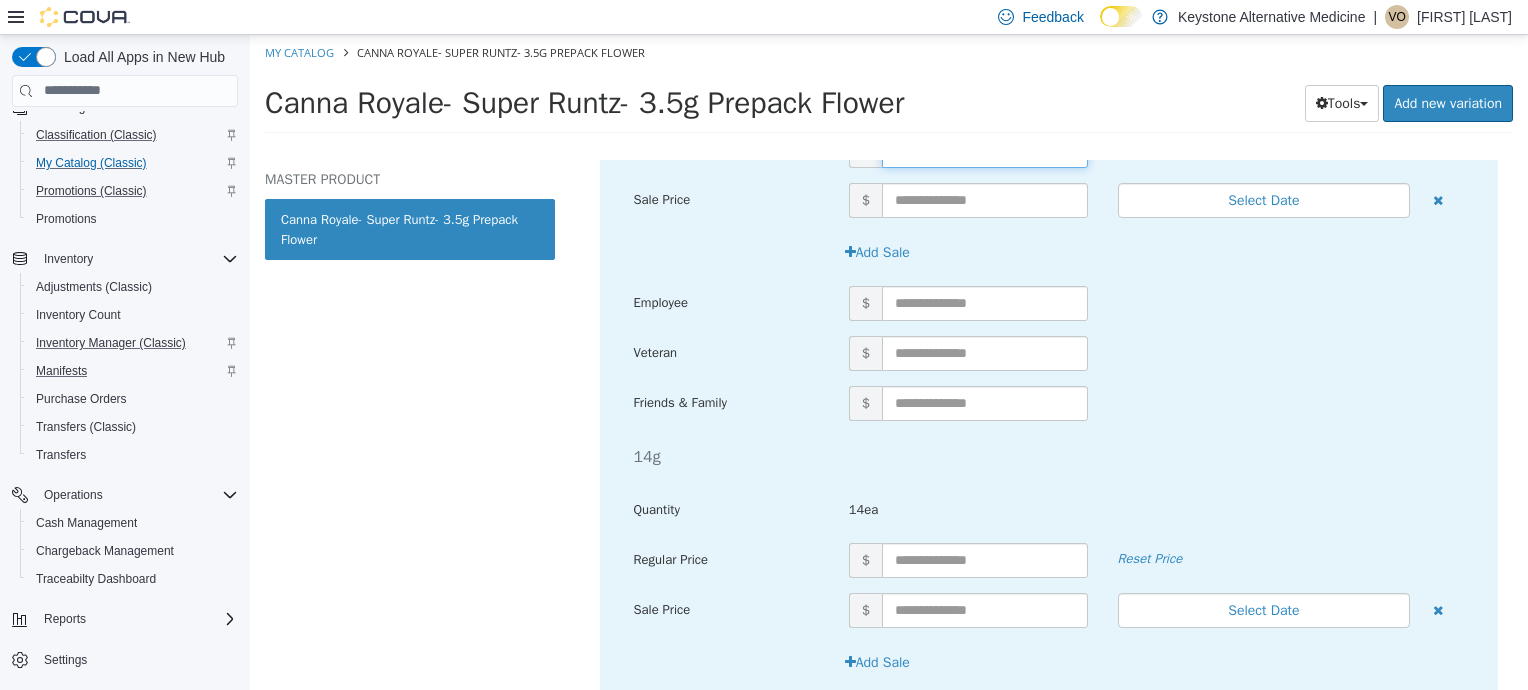scroll, scrollTop: 1624, scrollLeft: 0, axis: vertical 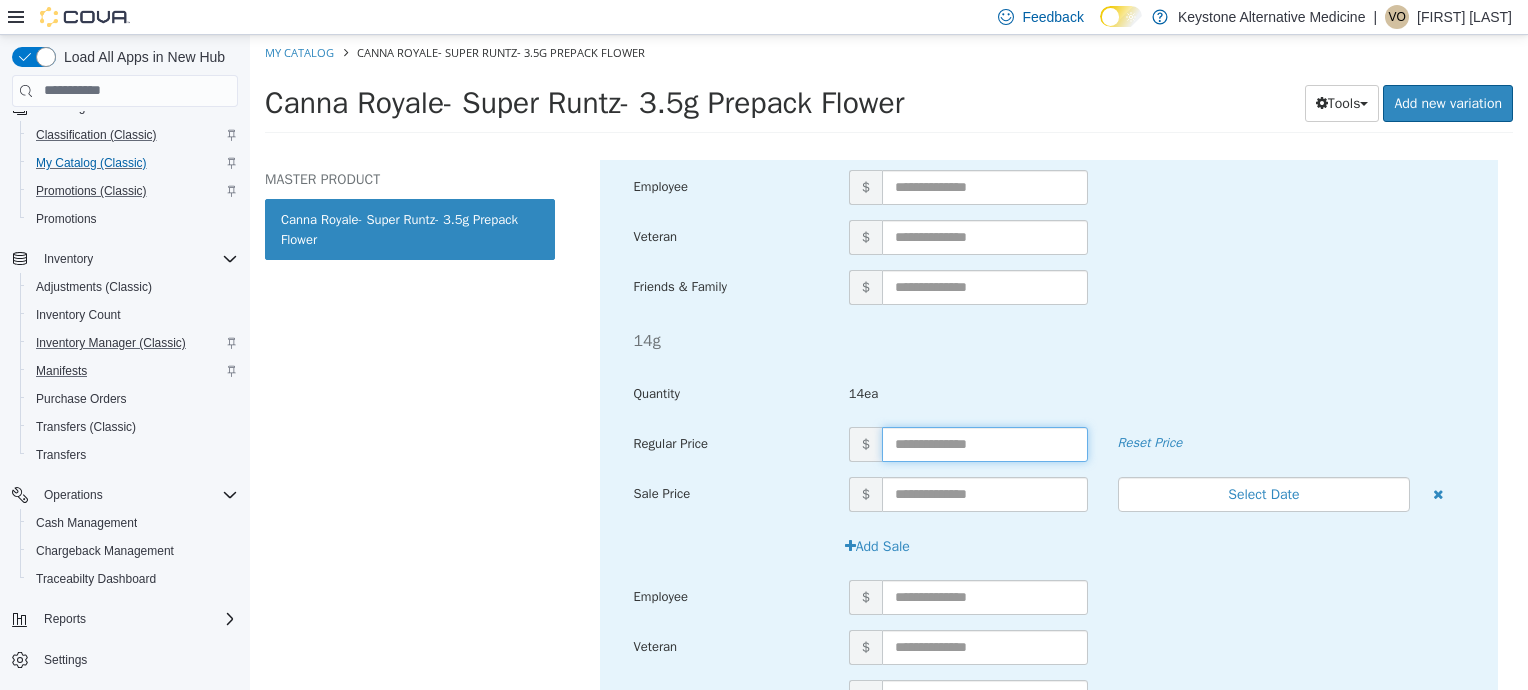 click at bounding box center (985, 443) 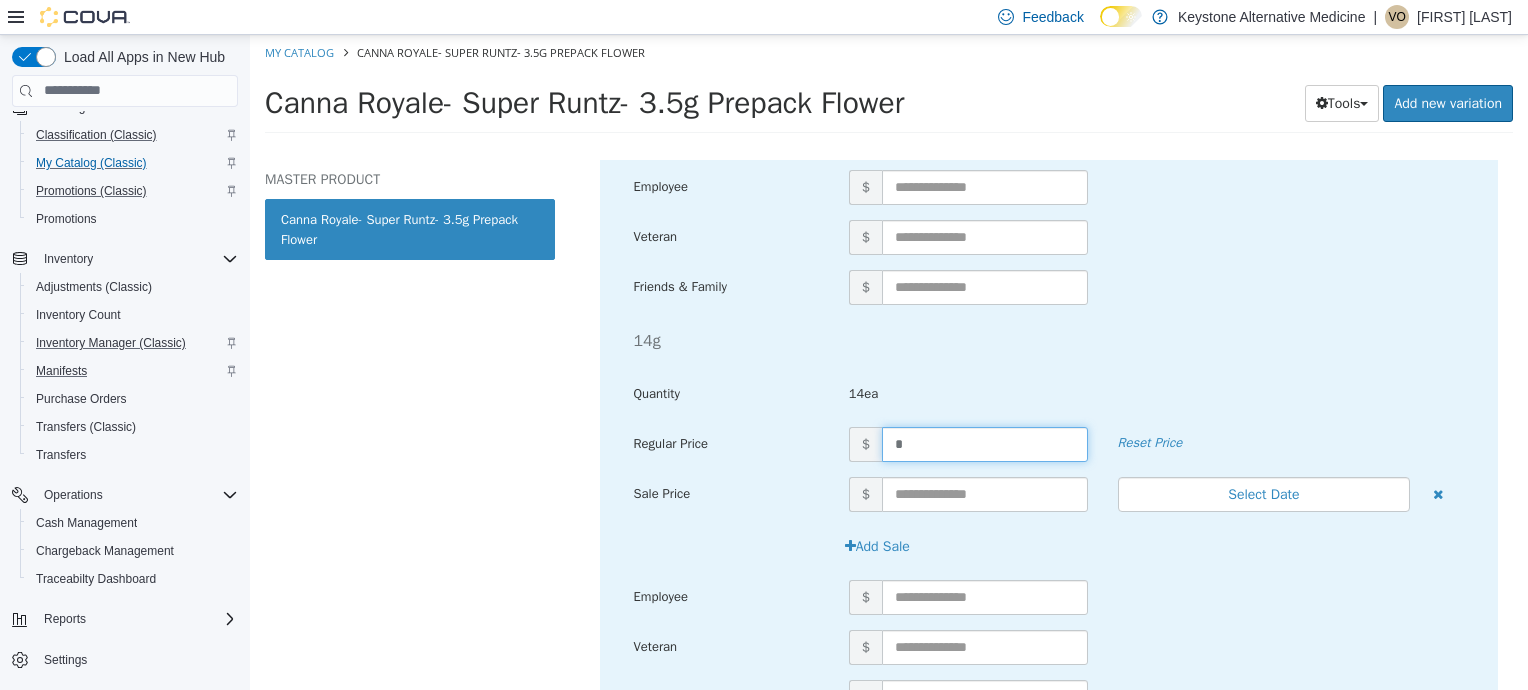 type on "**" 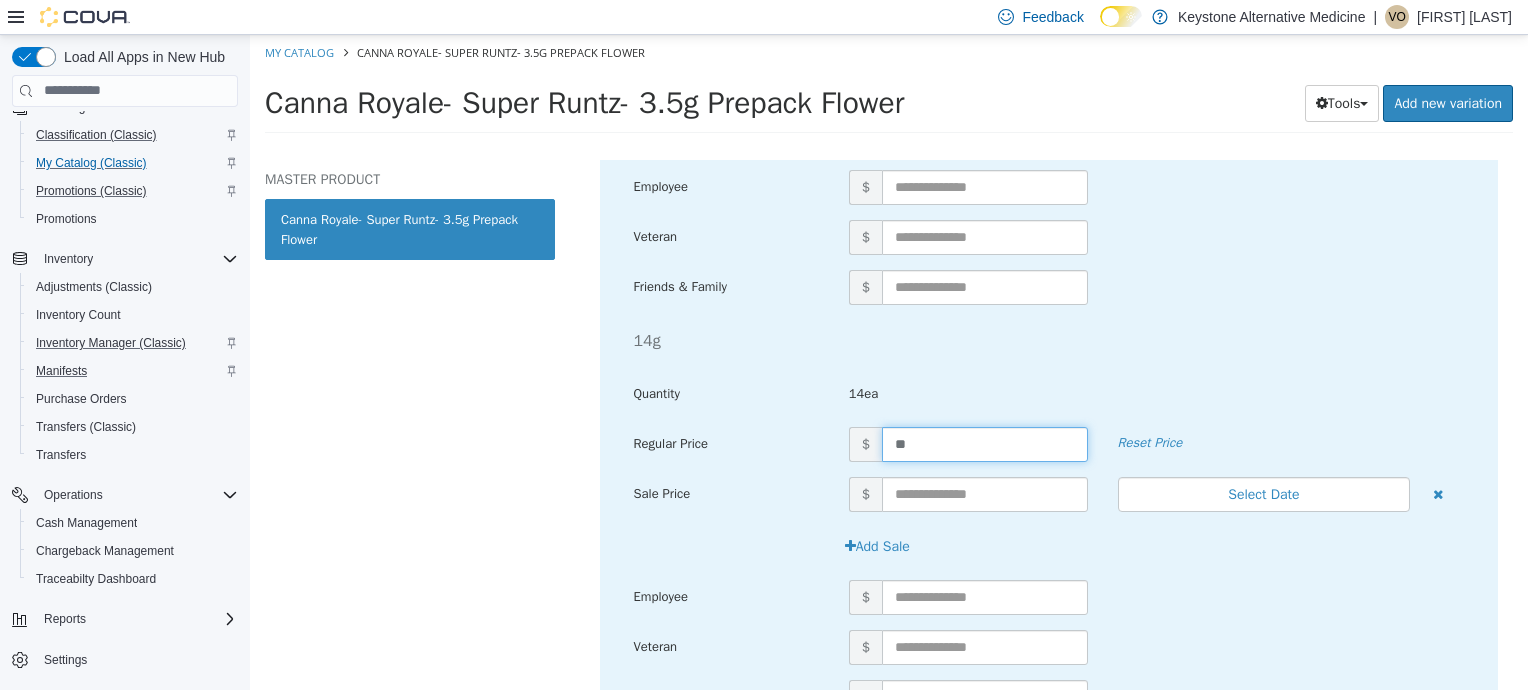 scroll, scrollTop: 2074, scrollLeft: 0, axis: vertical 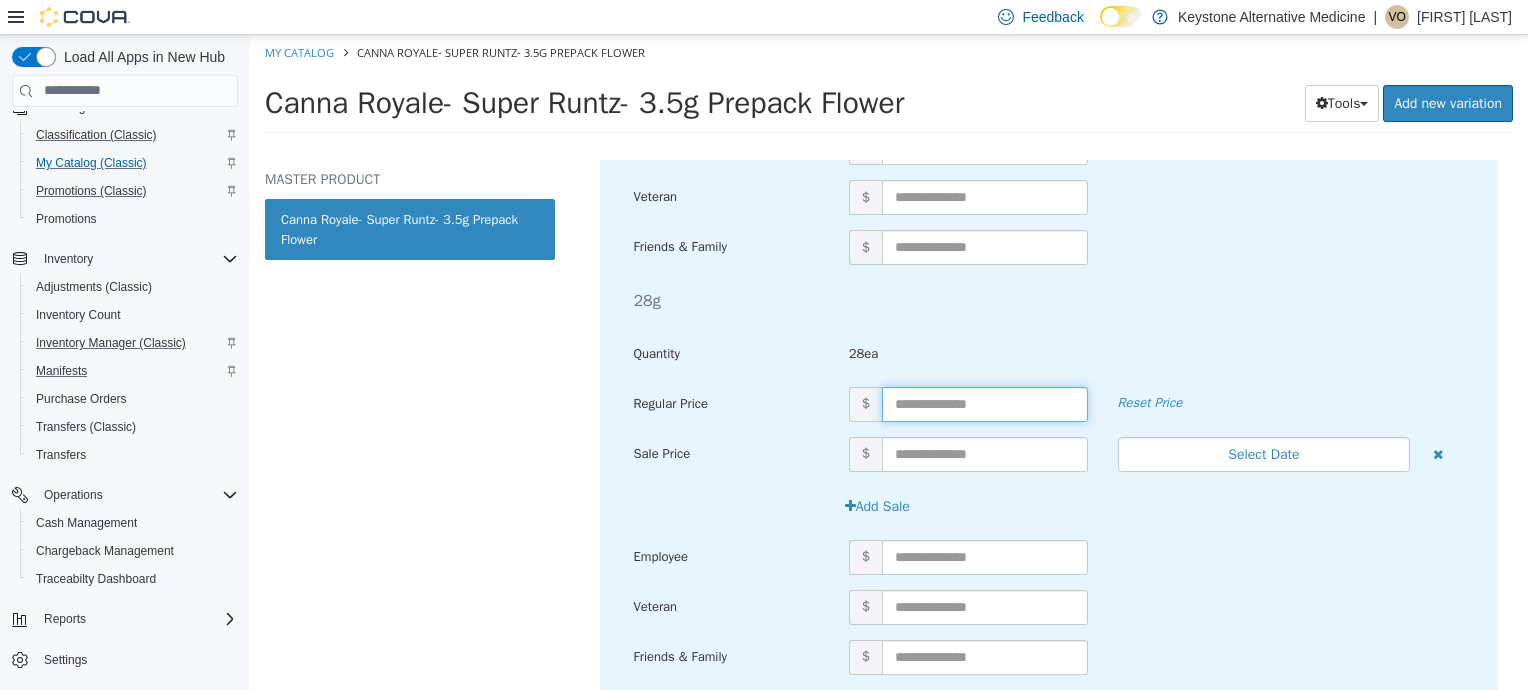 click at bounding box center [985, 403] 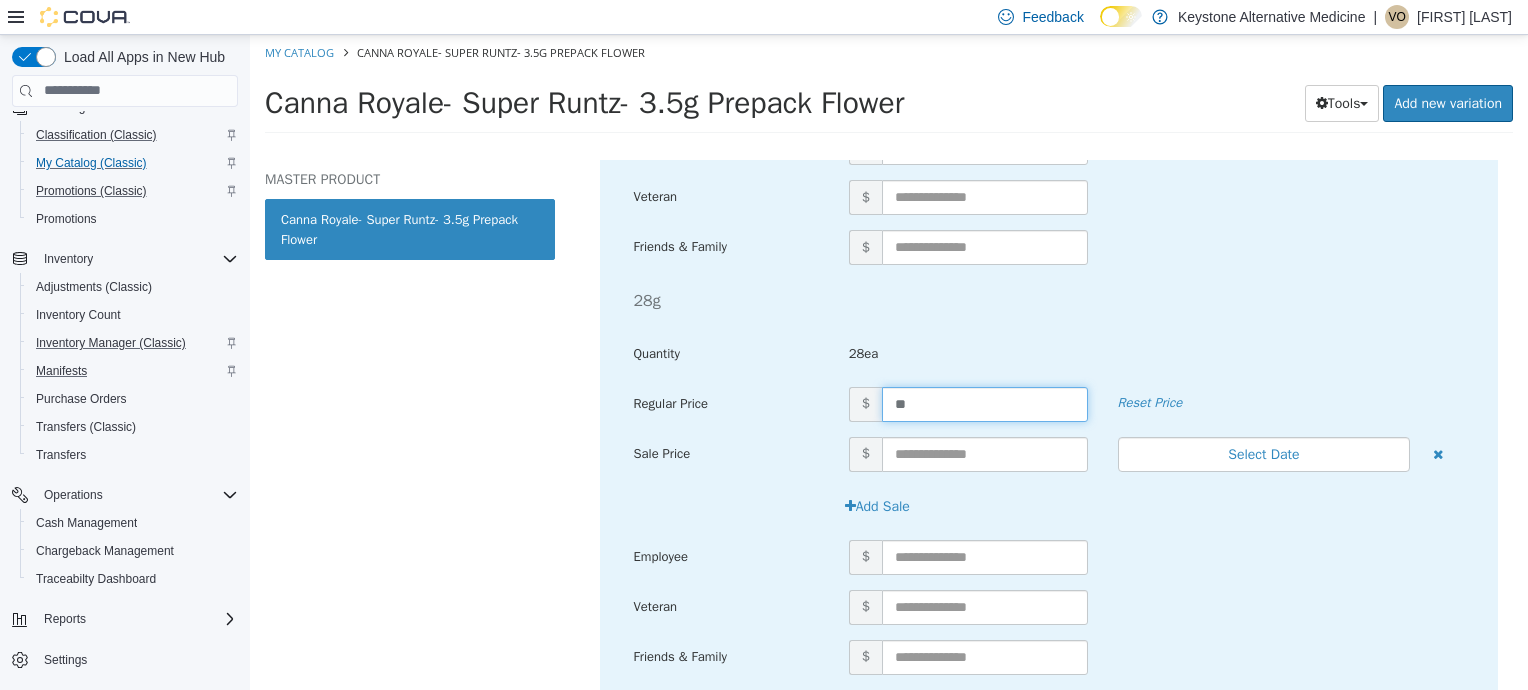type on "***" 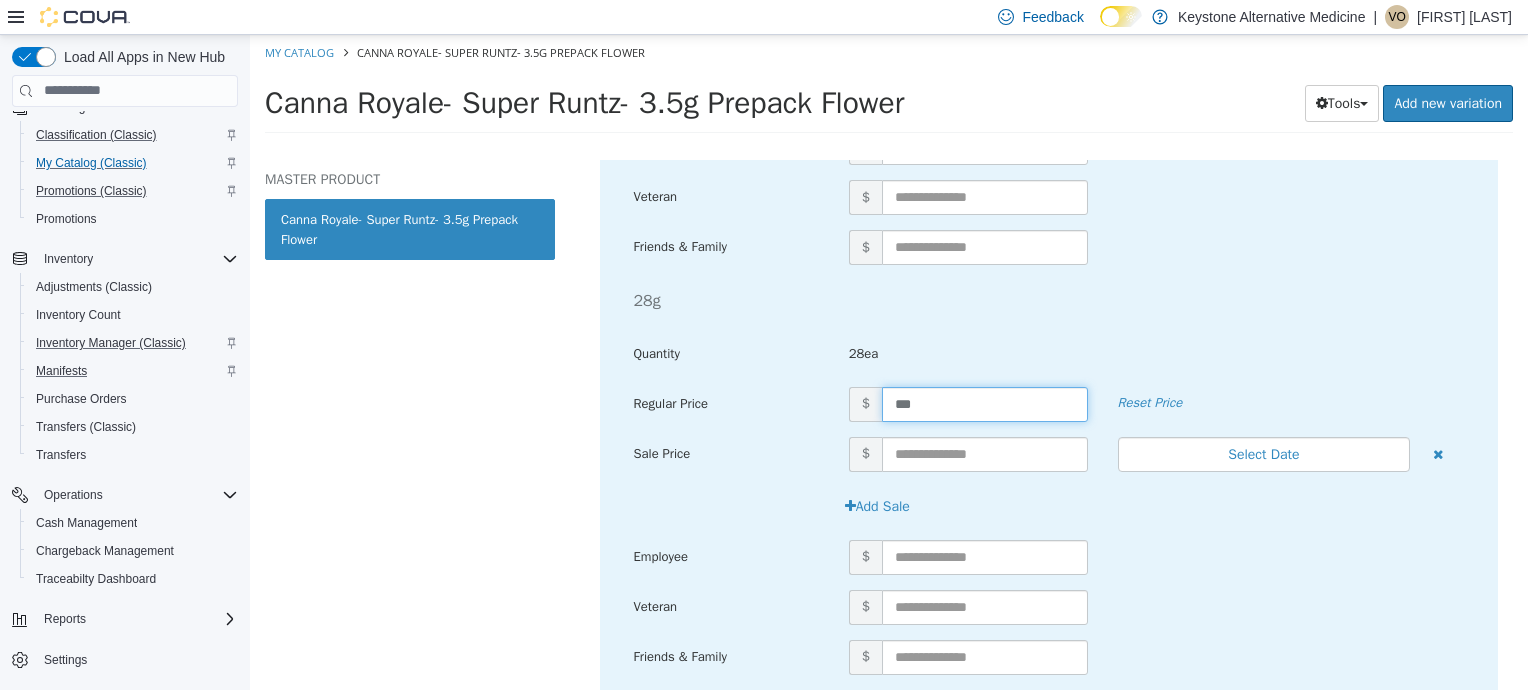 scroll, scrollTop: 2178, scrollLeft: 0, axis: vertical 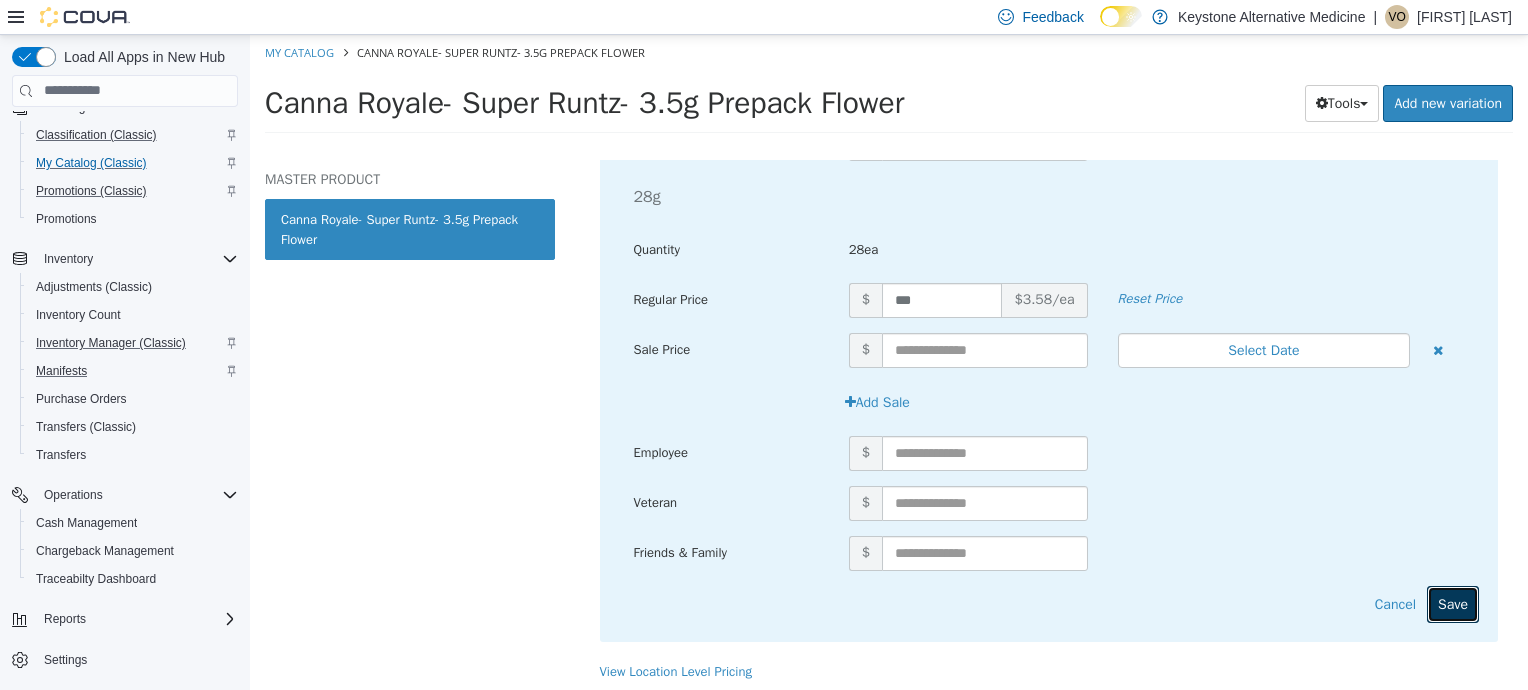 click on "Save" at bounding box center [1453, 603] 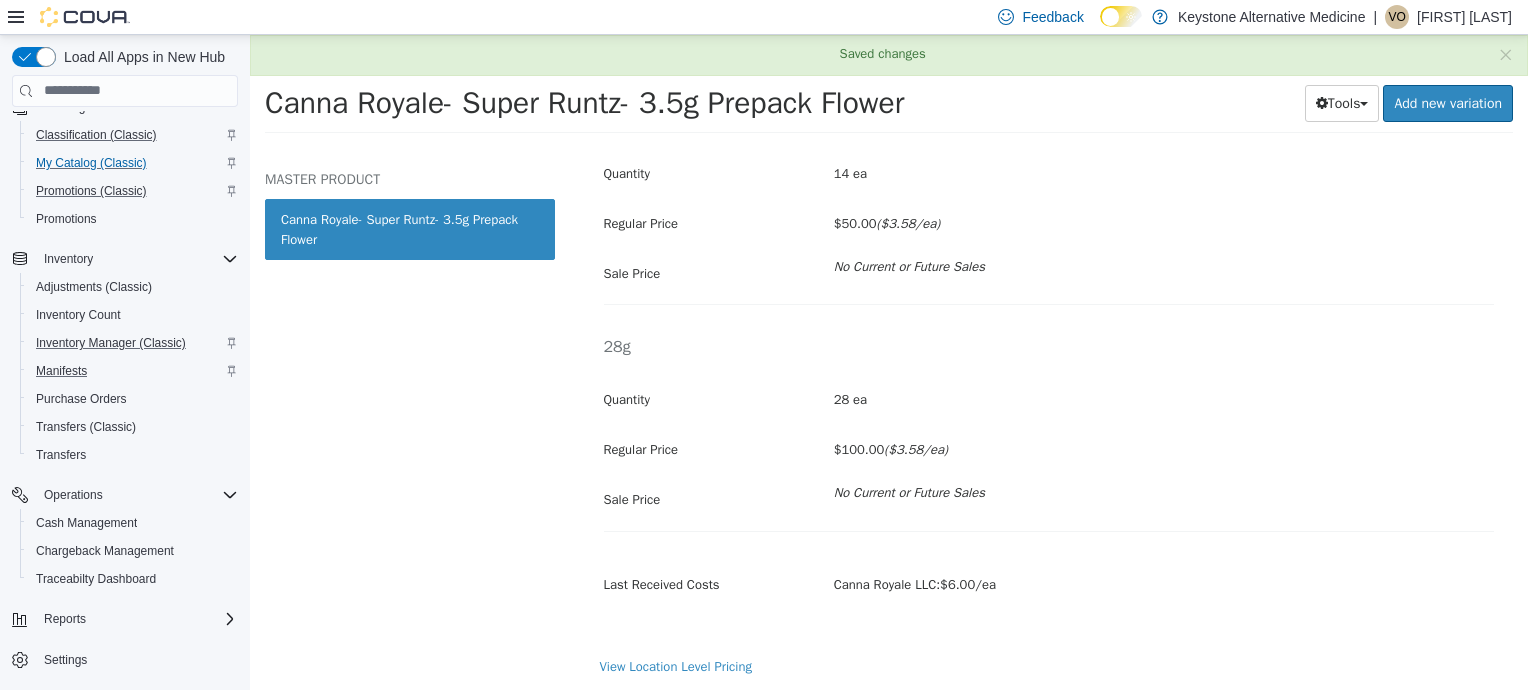 scroll, scrollTop: 1148, scrollLeft: 0, axis: vertical 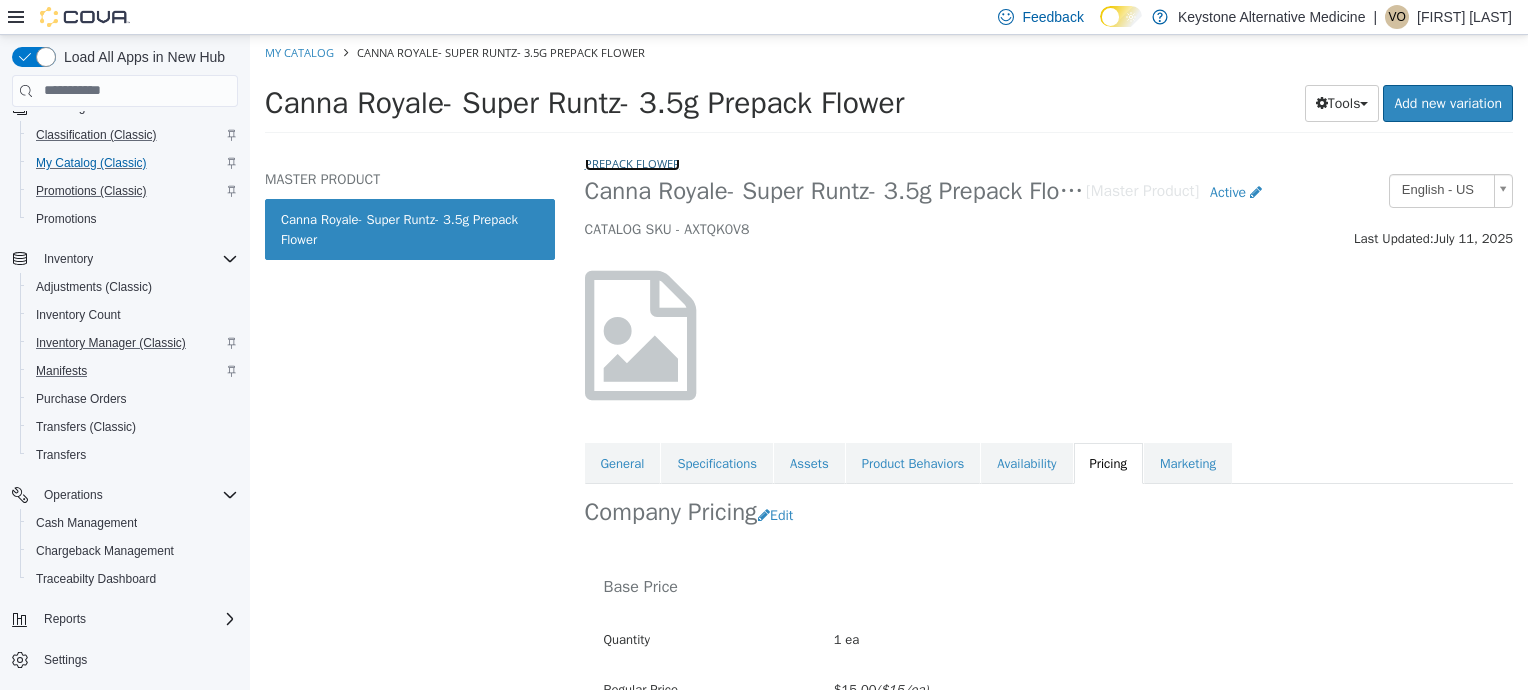click on "Prepack Flower" at bounding box center [632, 162] 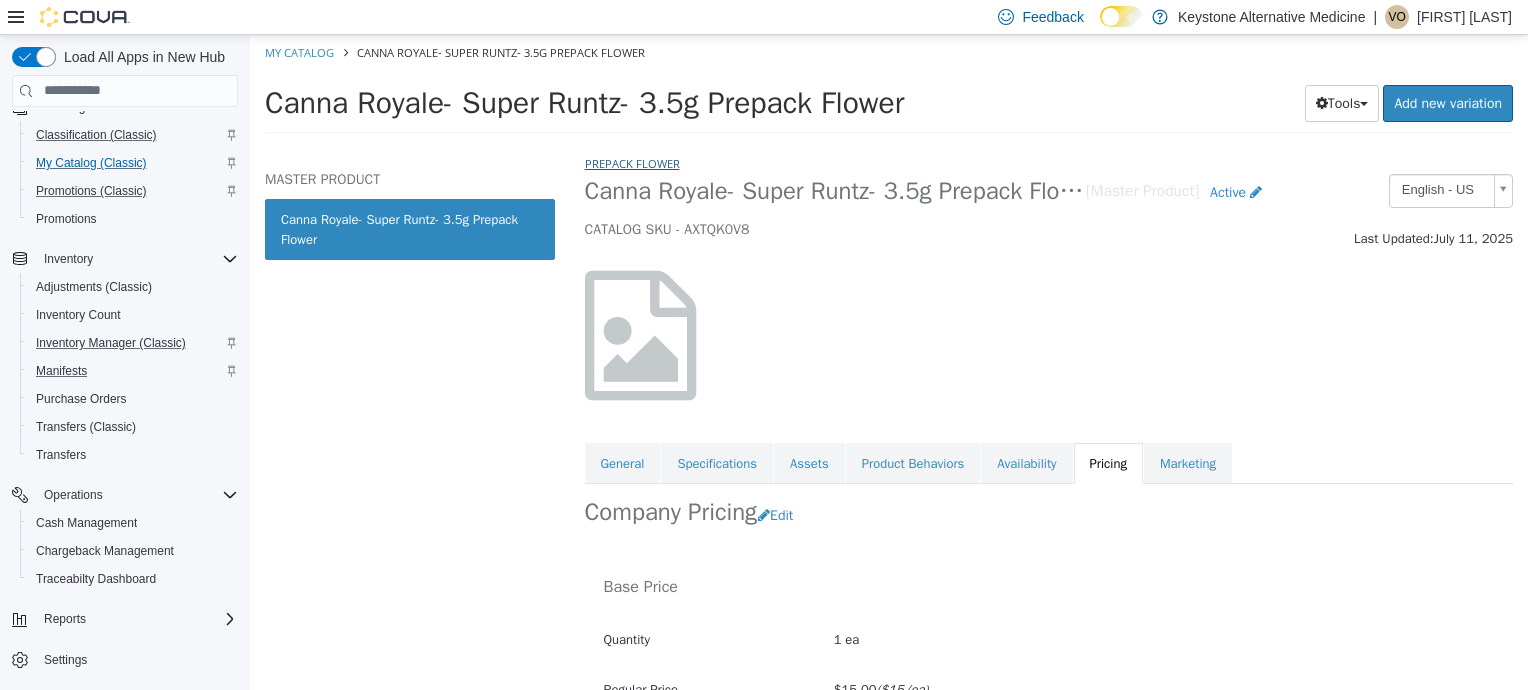select on "**********" 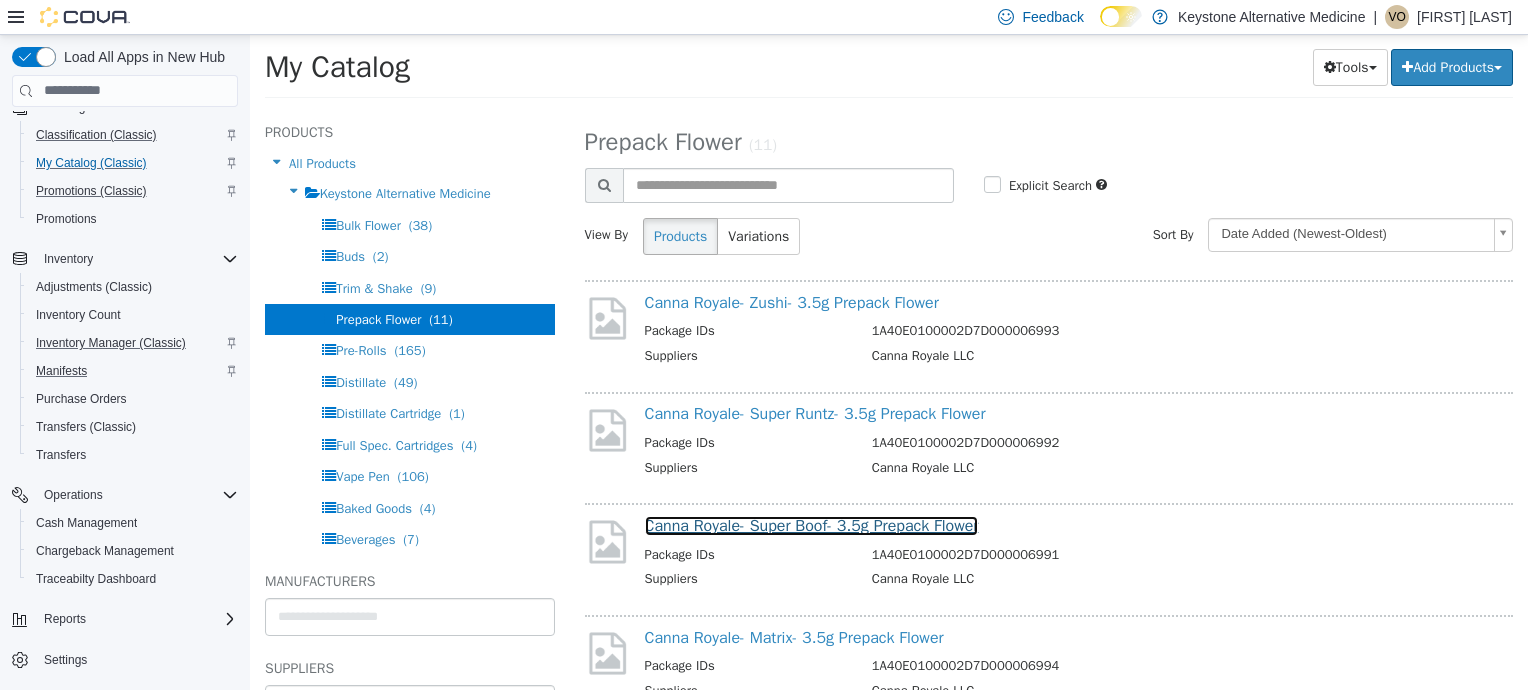 click on "Canna Royale- Super Boof- 3.5g Prepack Flower" at bounding box center [812, 525] 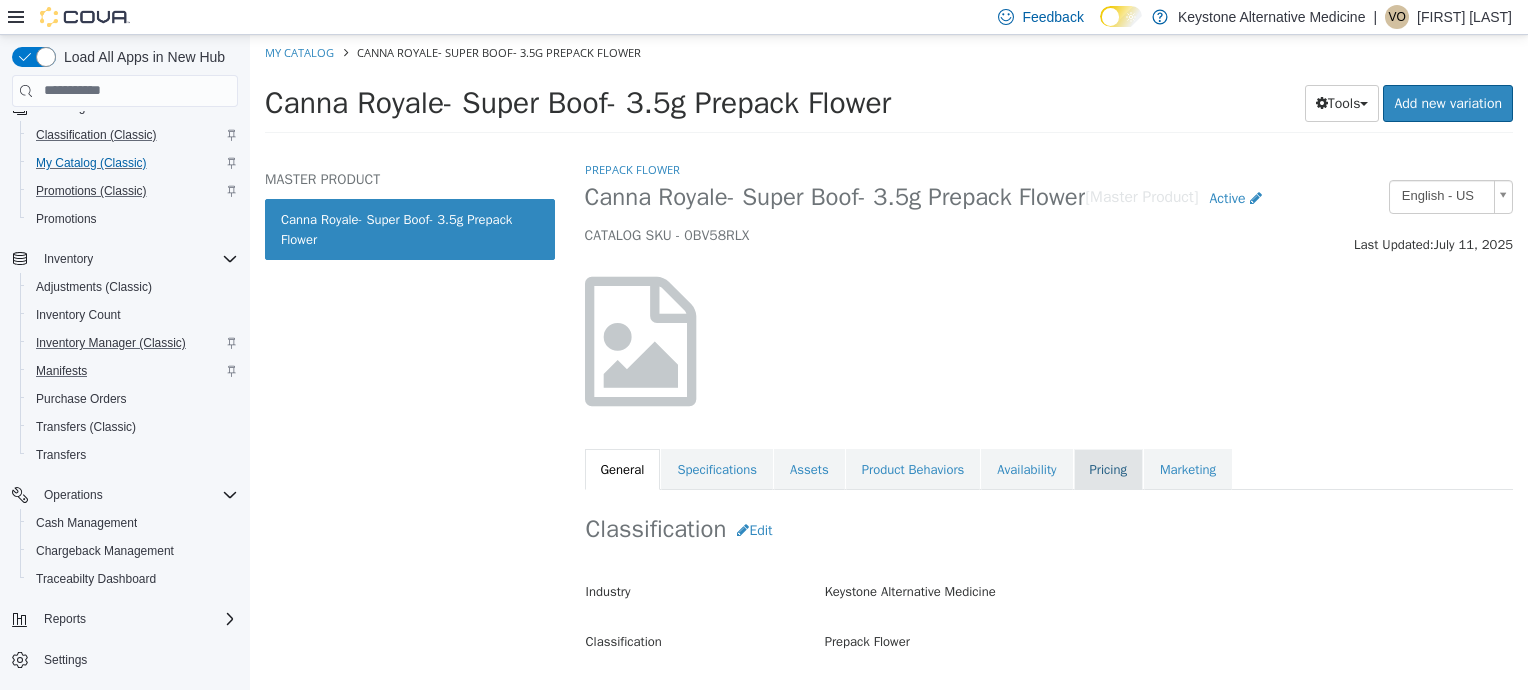 click on "Pricing" at bounding box center [1108, 469] 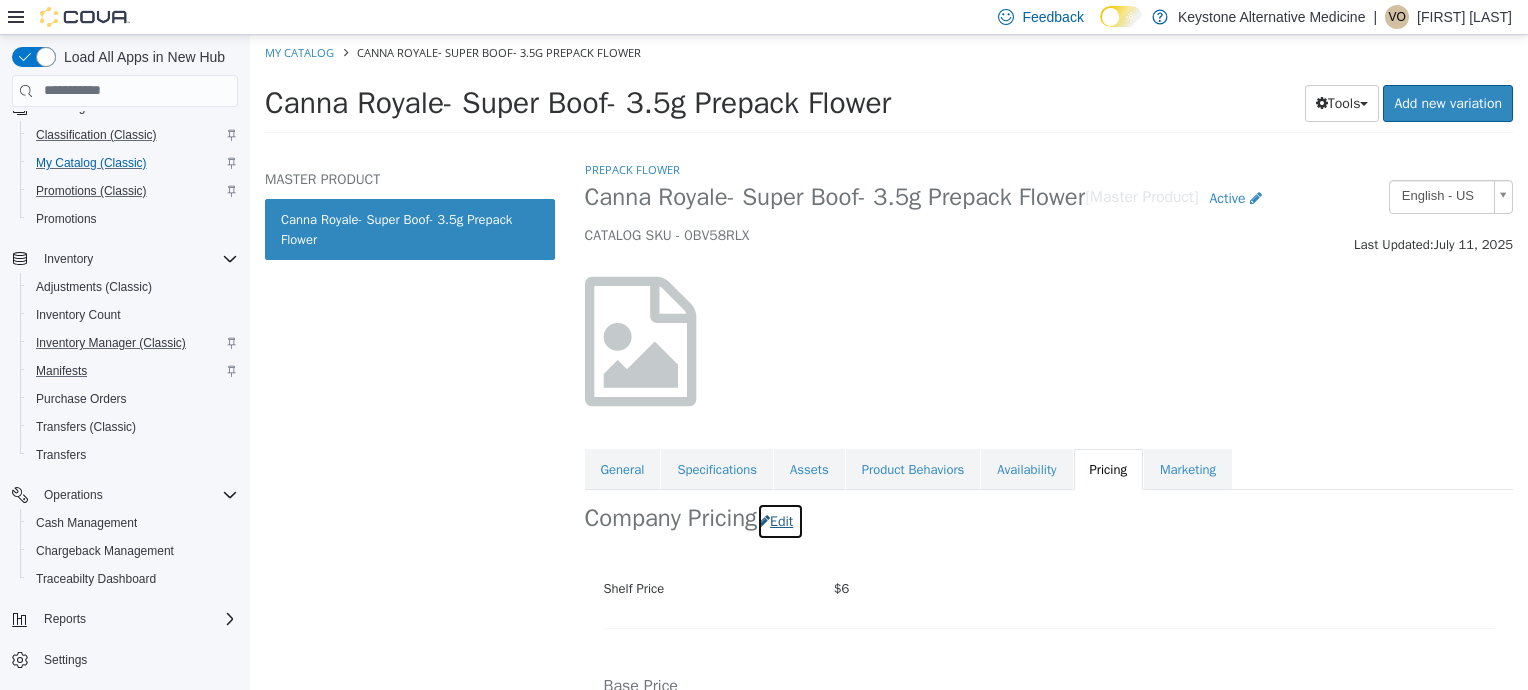 click on "Edit" at bounding box center (780, 520) 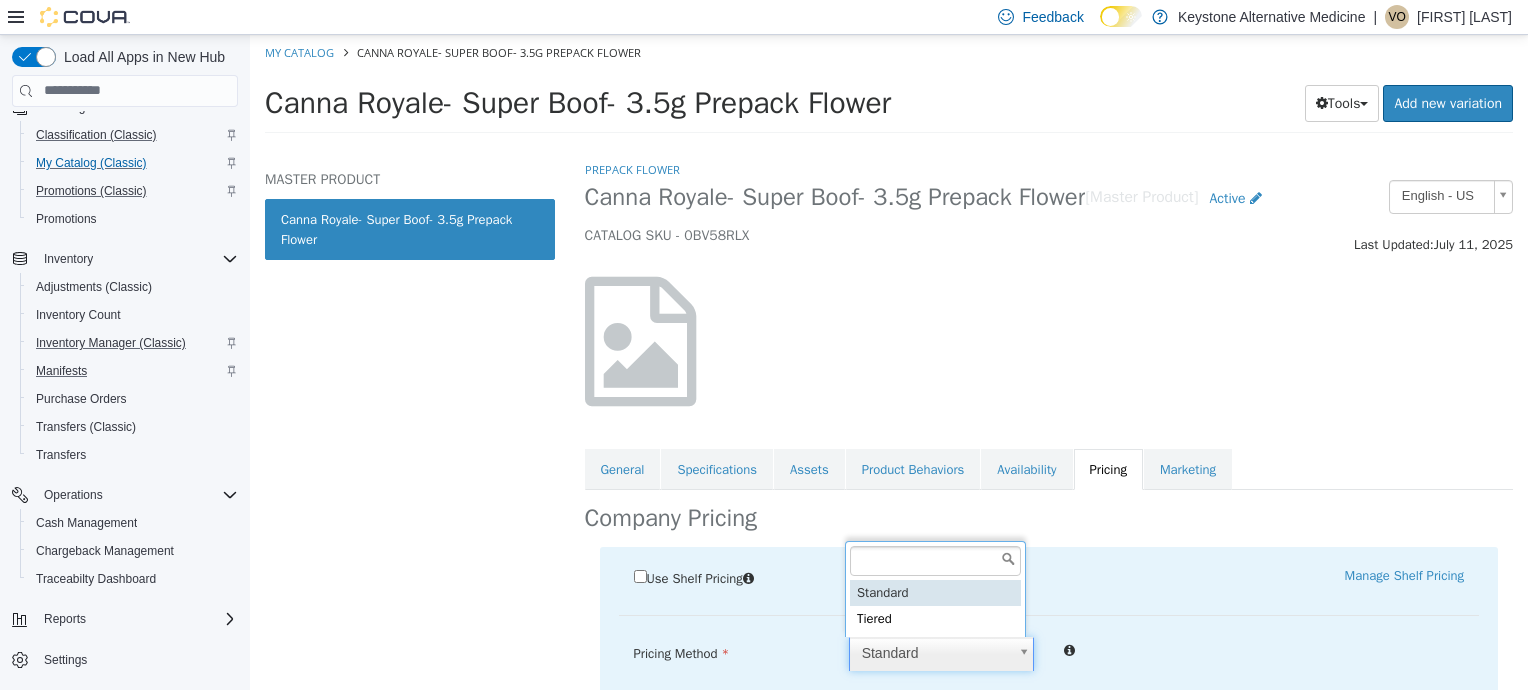 click on "Last Updated: [MONTH] [DAY], [YEAR]
General Specifications Assets Product Behaviors Availability Pricing
Marketing Company Pricing
​Use Shelf Pricing​ ​ ​ ​ Manage Shelf Pricing Shelf Price     $6                             ***** Shelf Price is required Pricing Method     Standard     * Regular Price $ Reset Price Sale Price $ Select Date     (UTC-5) [CITY] &nbsp; &nbsp;Add Sale Employee $ Veteran $ Friends & Family $ Cancel Save View Location Level Pricing" at bounding box center (889, 89) 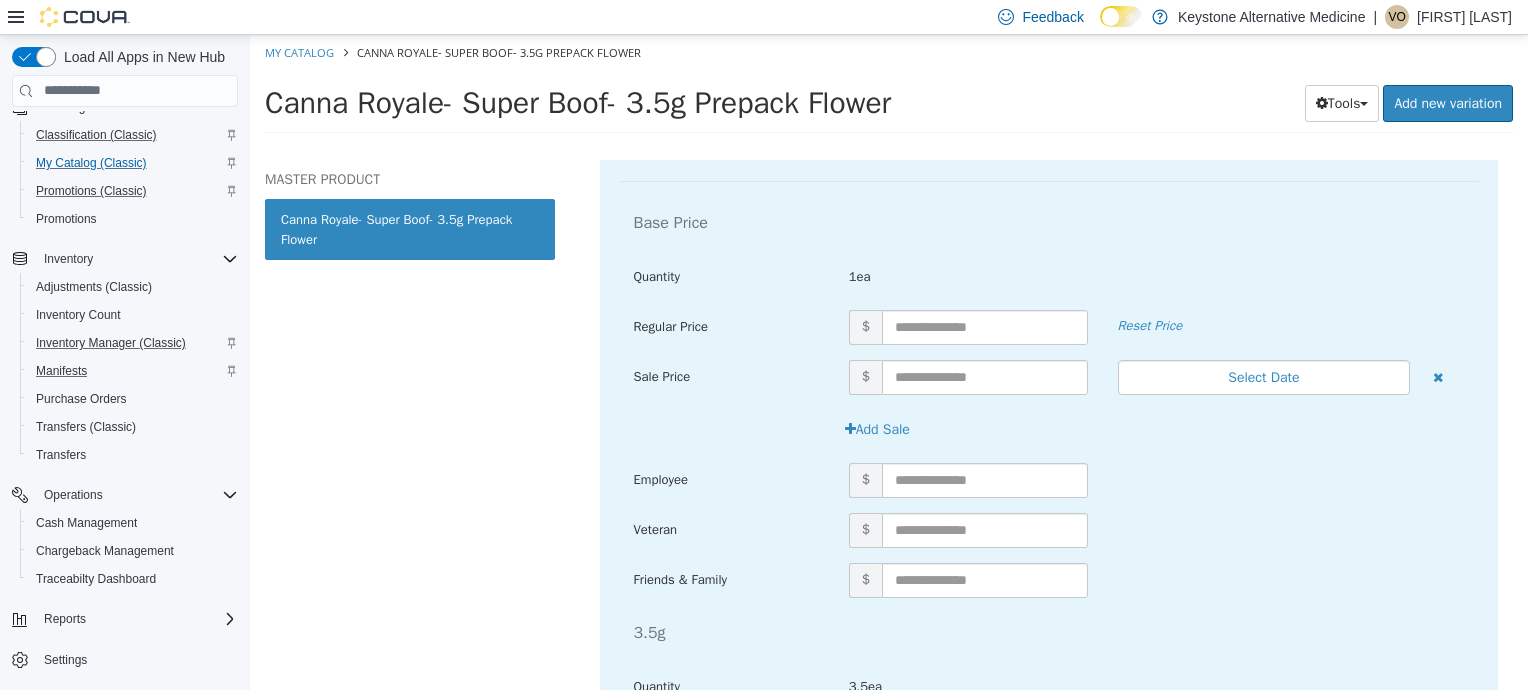 scroll, scrollTop: 566, scrollLeft: 0, axis: vertical 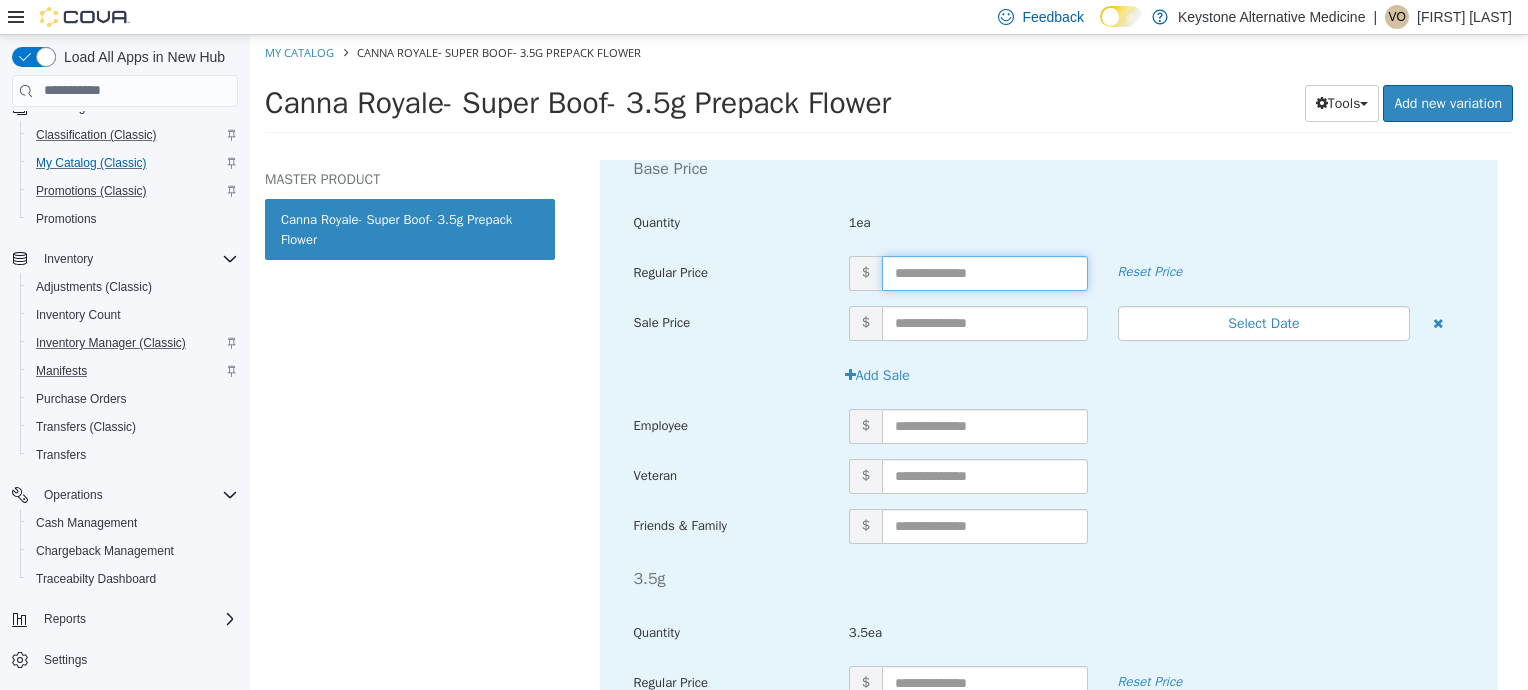 click at bounding box center (985, 272) 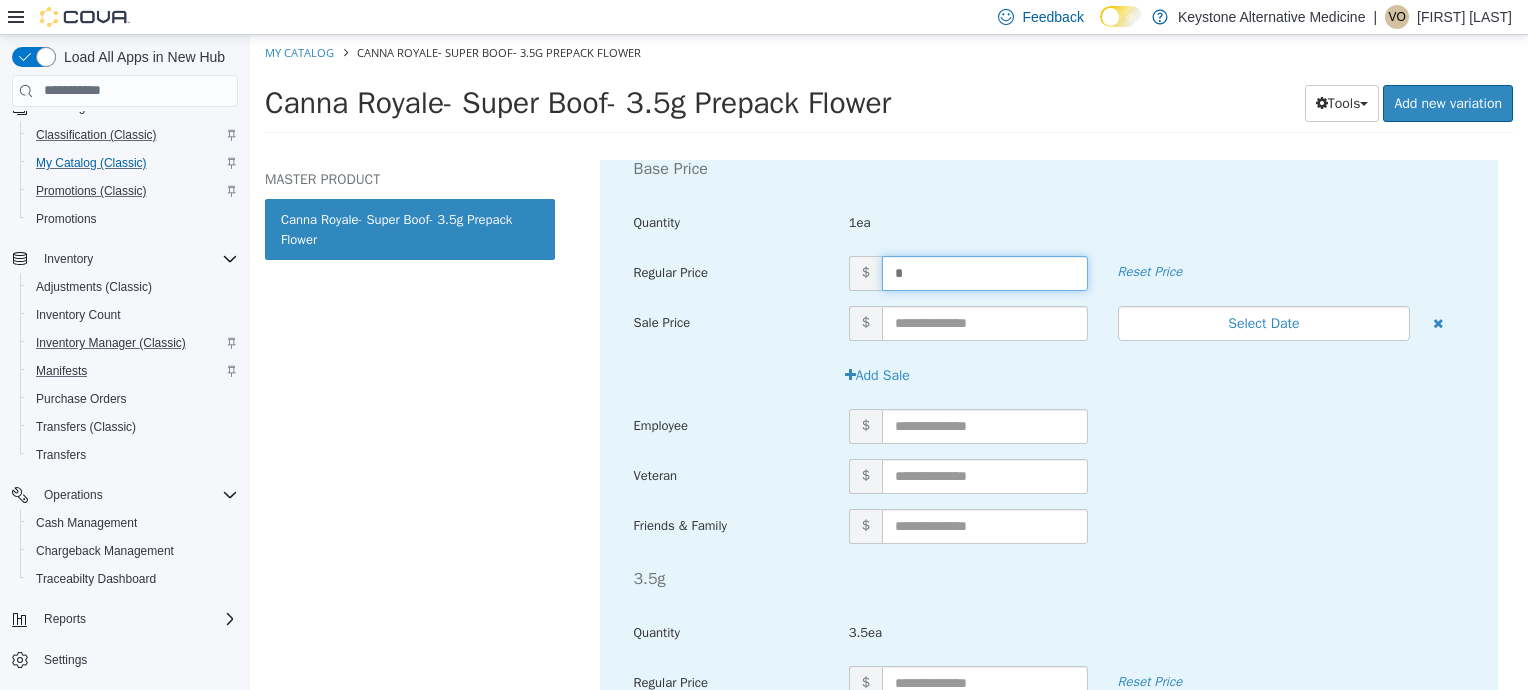 type on "**" 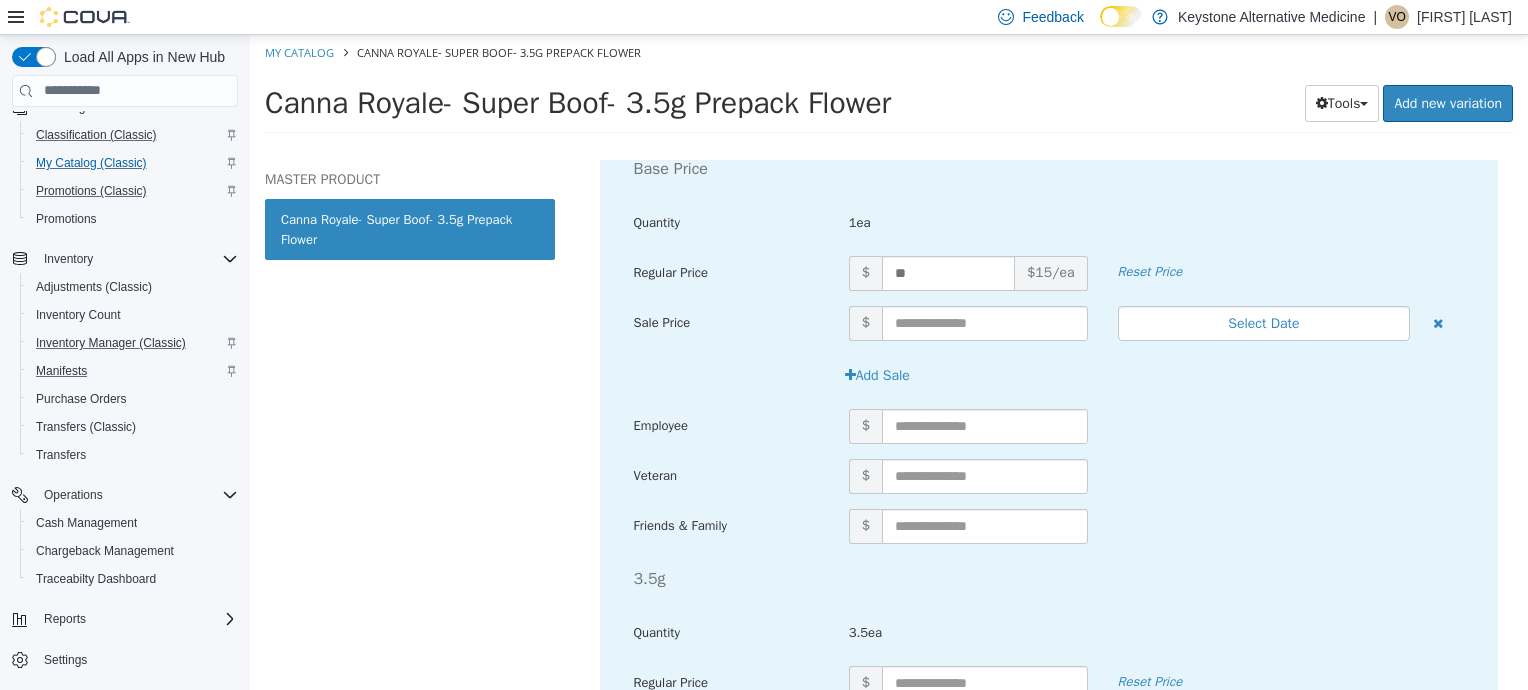 click on "3.5g" at bounding box center [1049, 578] 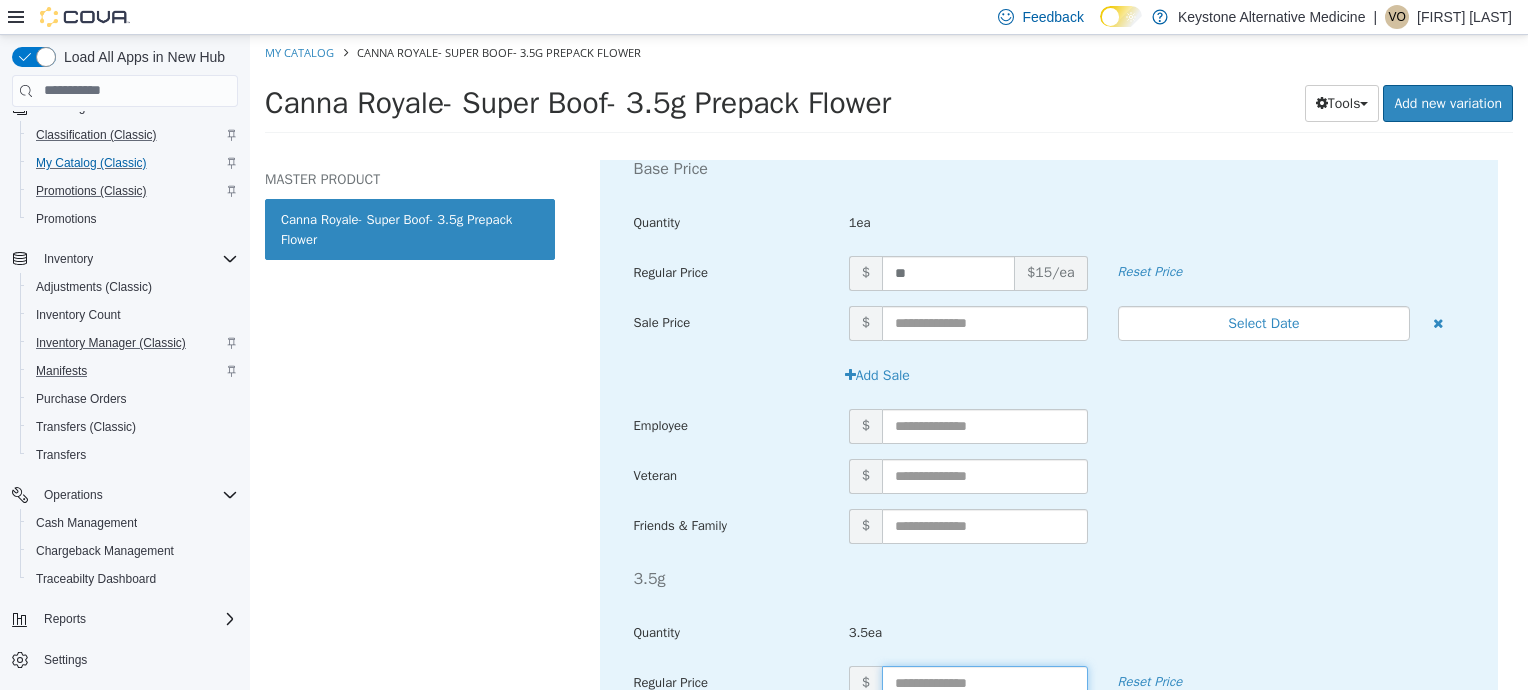 click at bounding box center [985, 682] 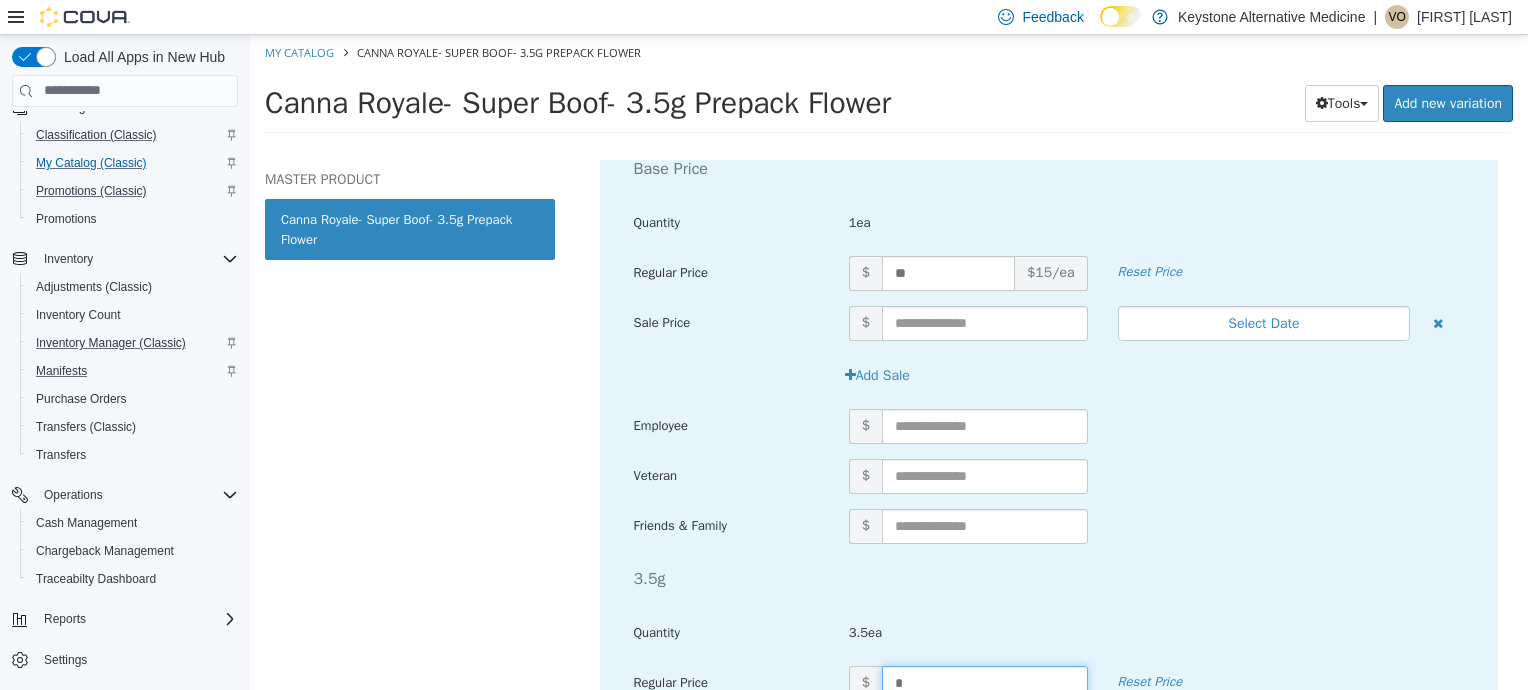 type on "**" 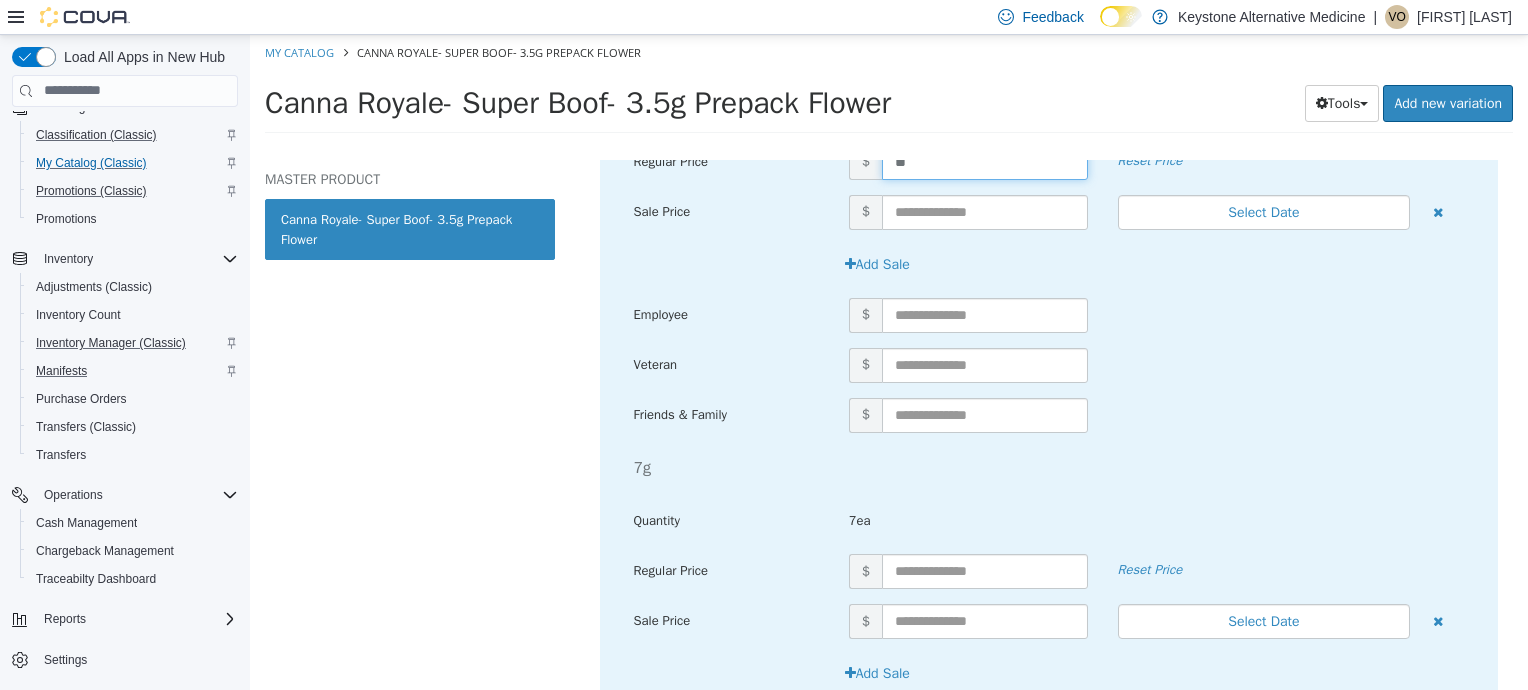 scroll, scrollTop: 1105, scrollLeft: 0, axis: vertical 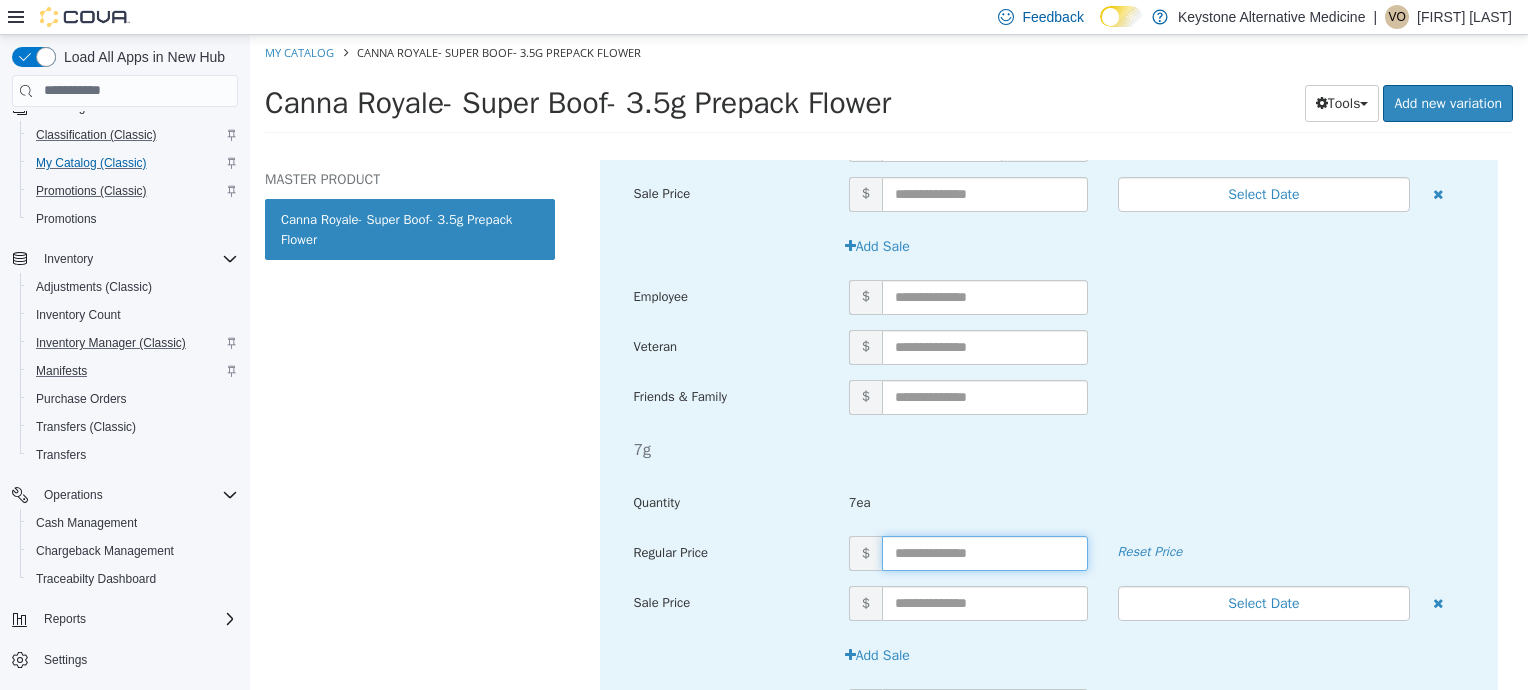 click at bounding box center (985, 552) 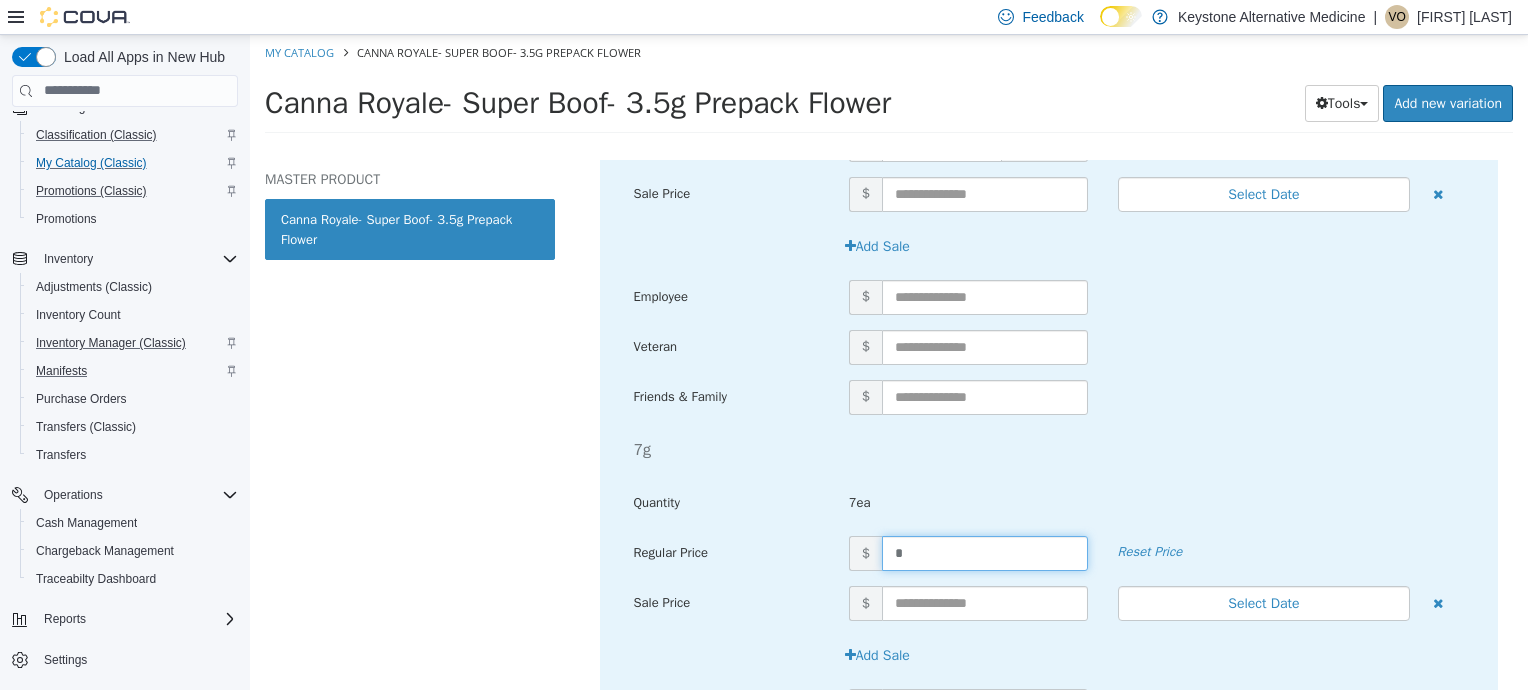 type on "**" 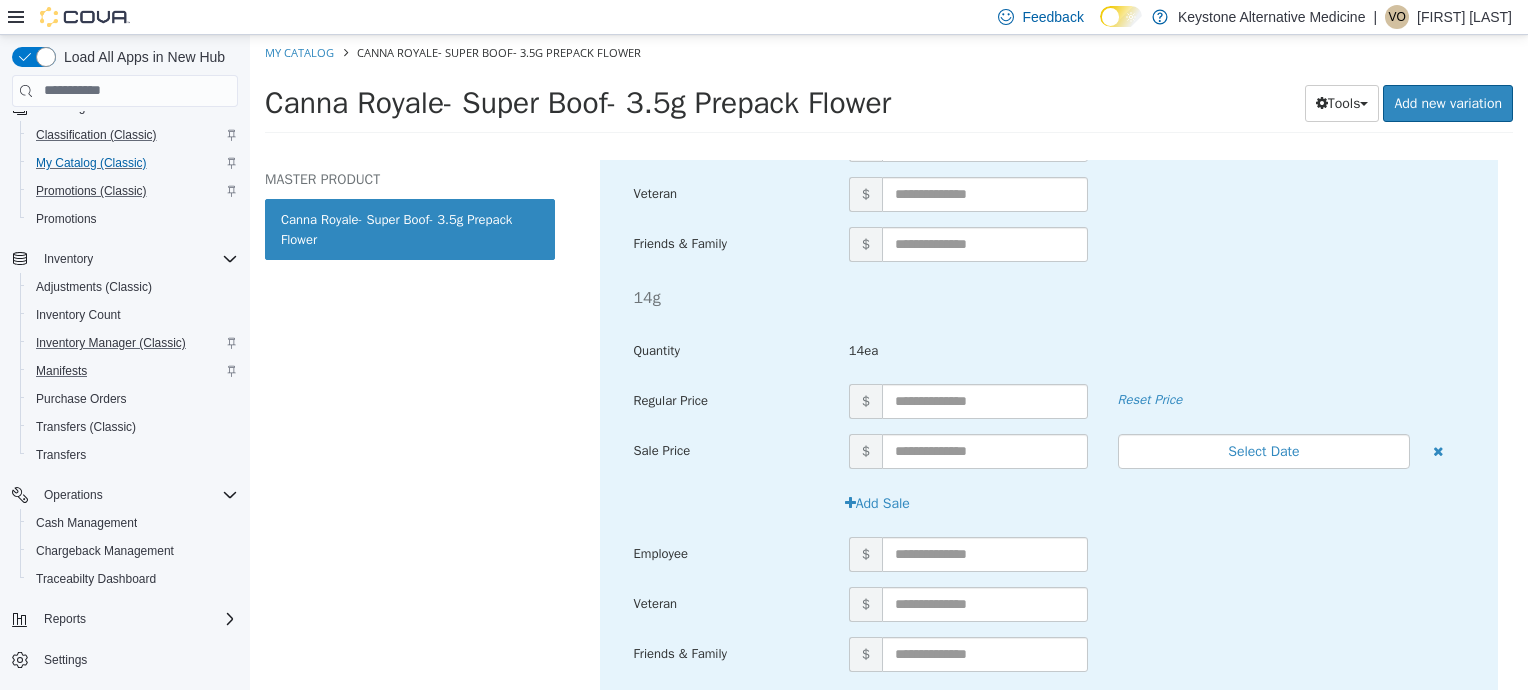 scroll, scrollTop: 1684, scrollLeft: 0, axis: vertical 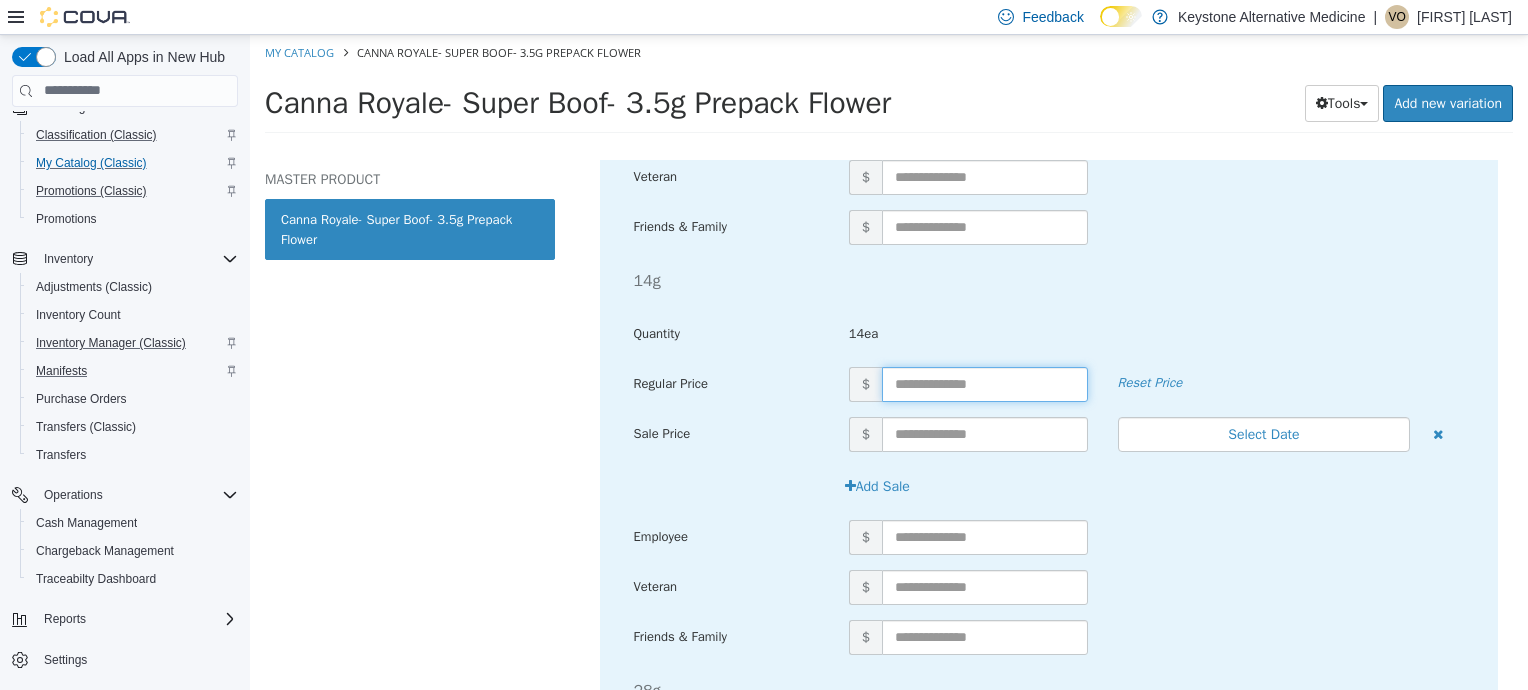 click at bounding box center (985, 383) 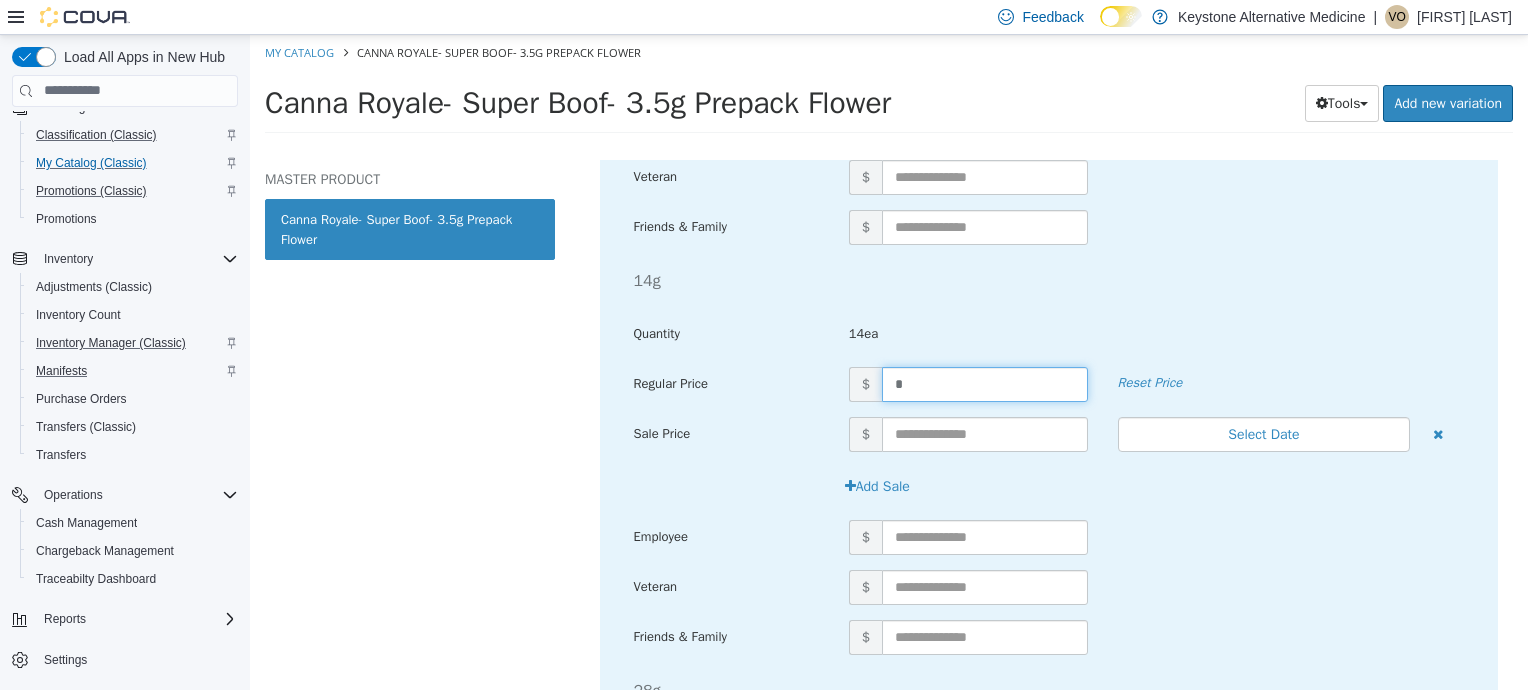 type on "**" 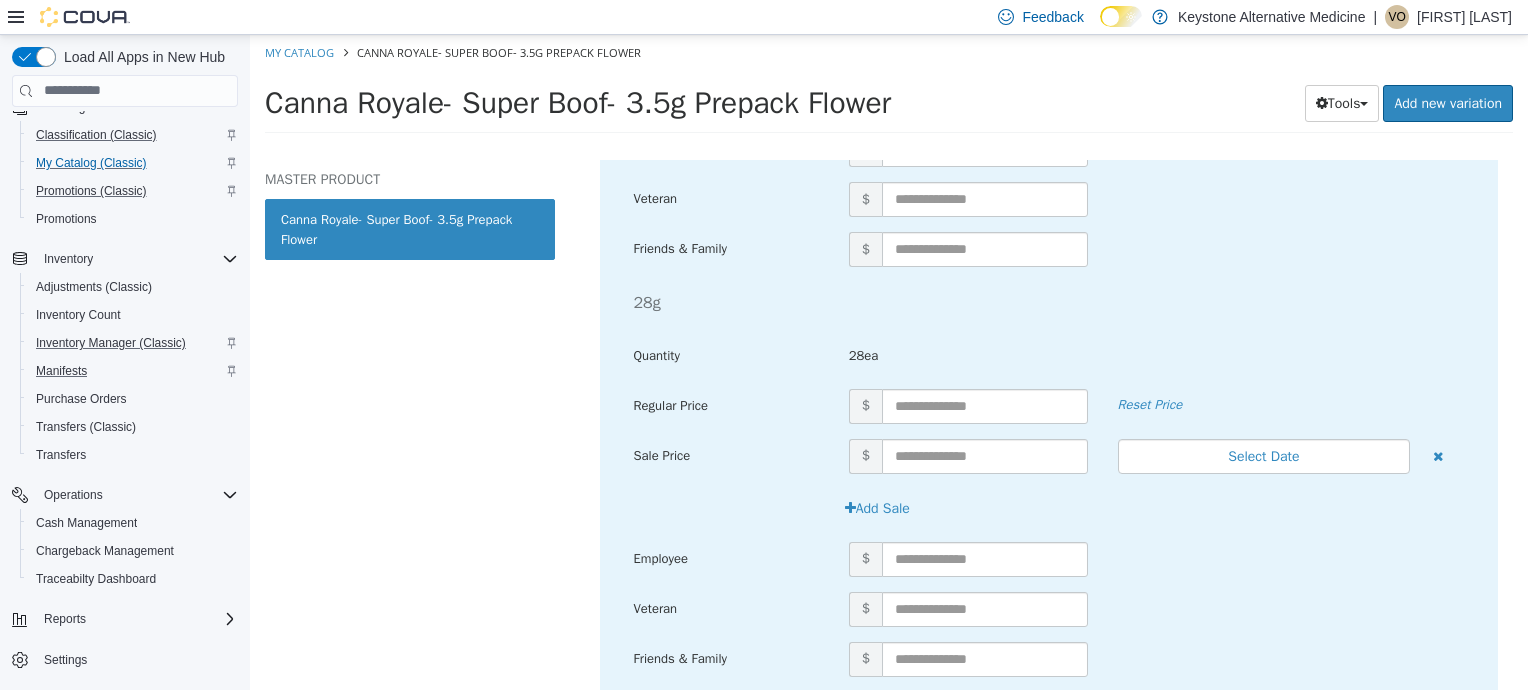scroll, scrollTop: 2094, scrollLeft: 0, axis: vertical 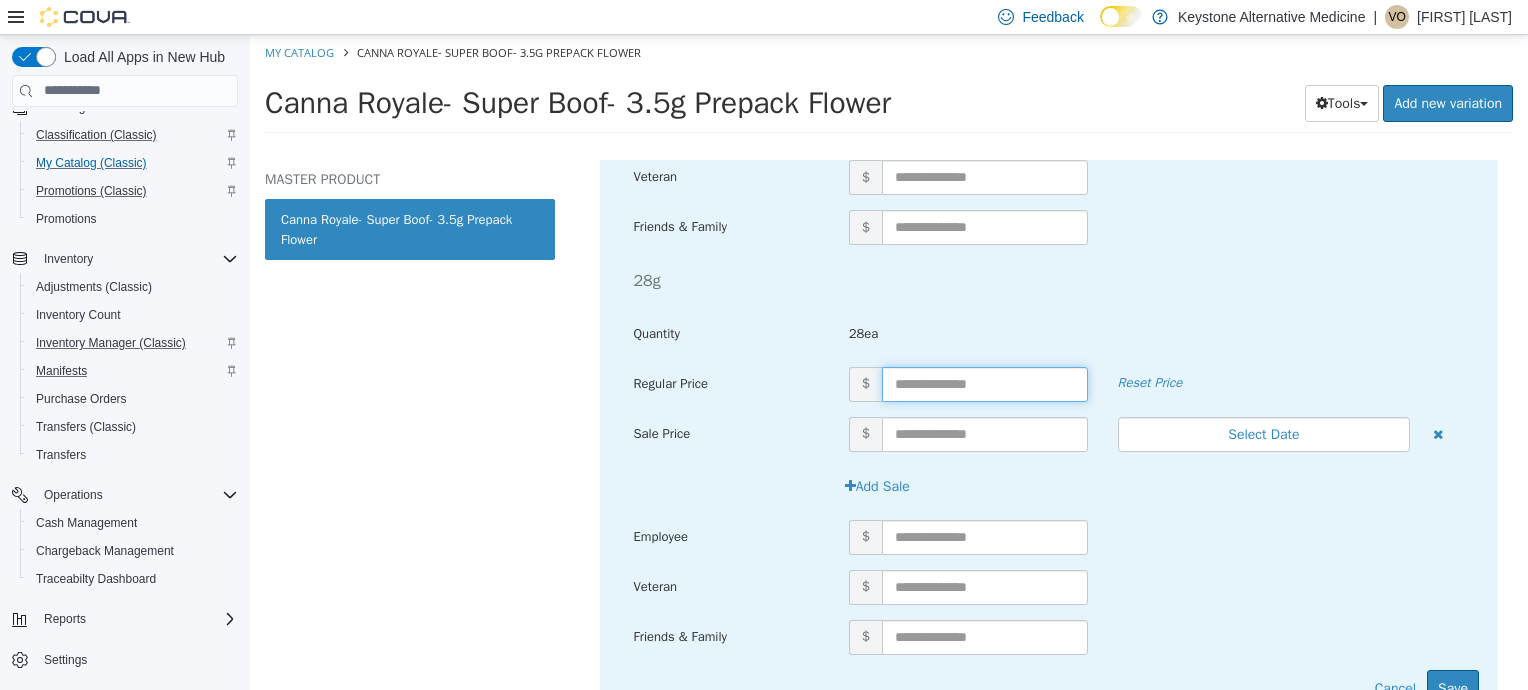 click at bounding box center [985, 383] 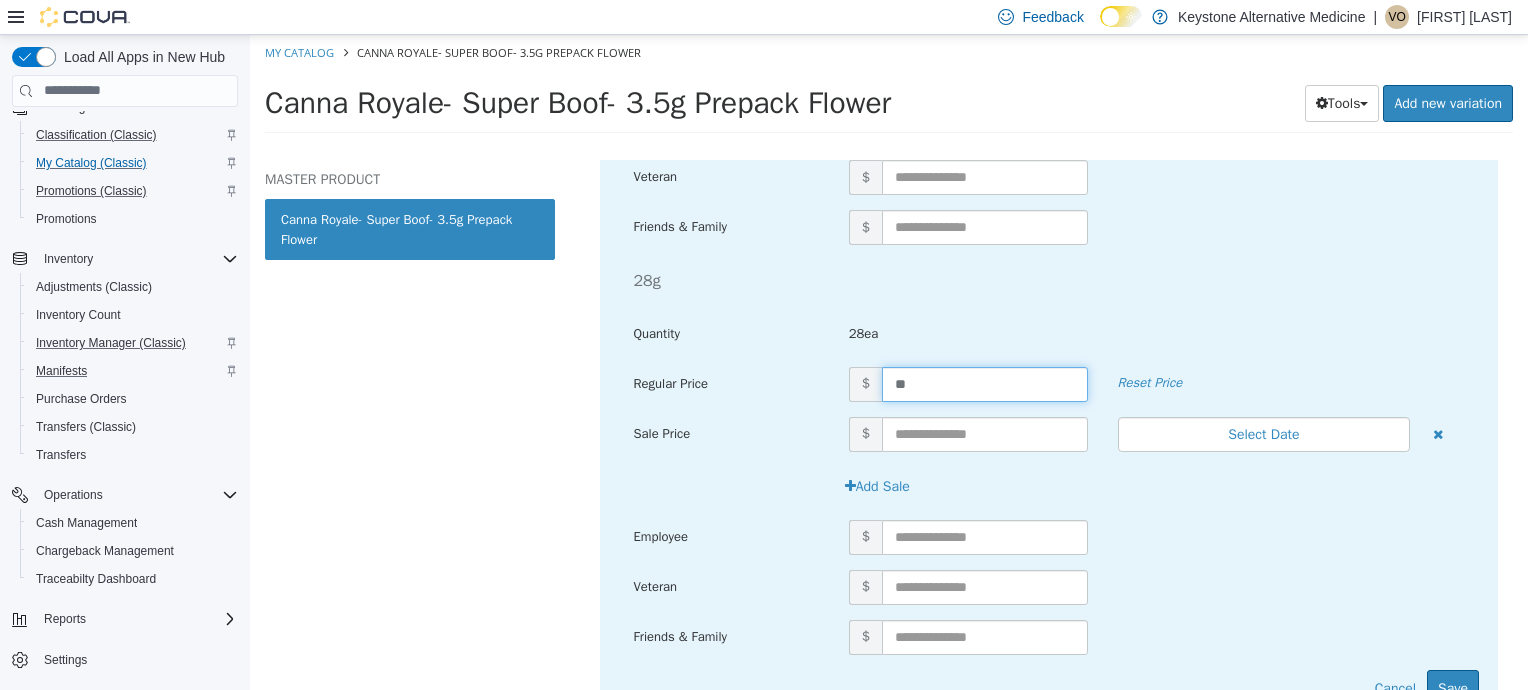 type on "***" 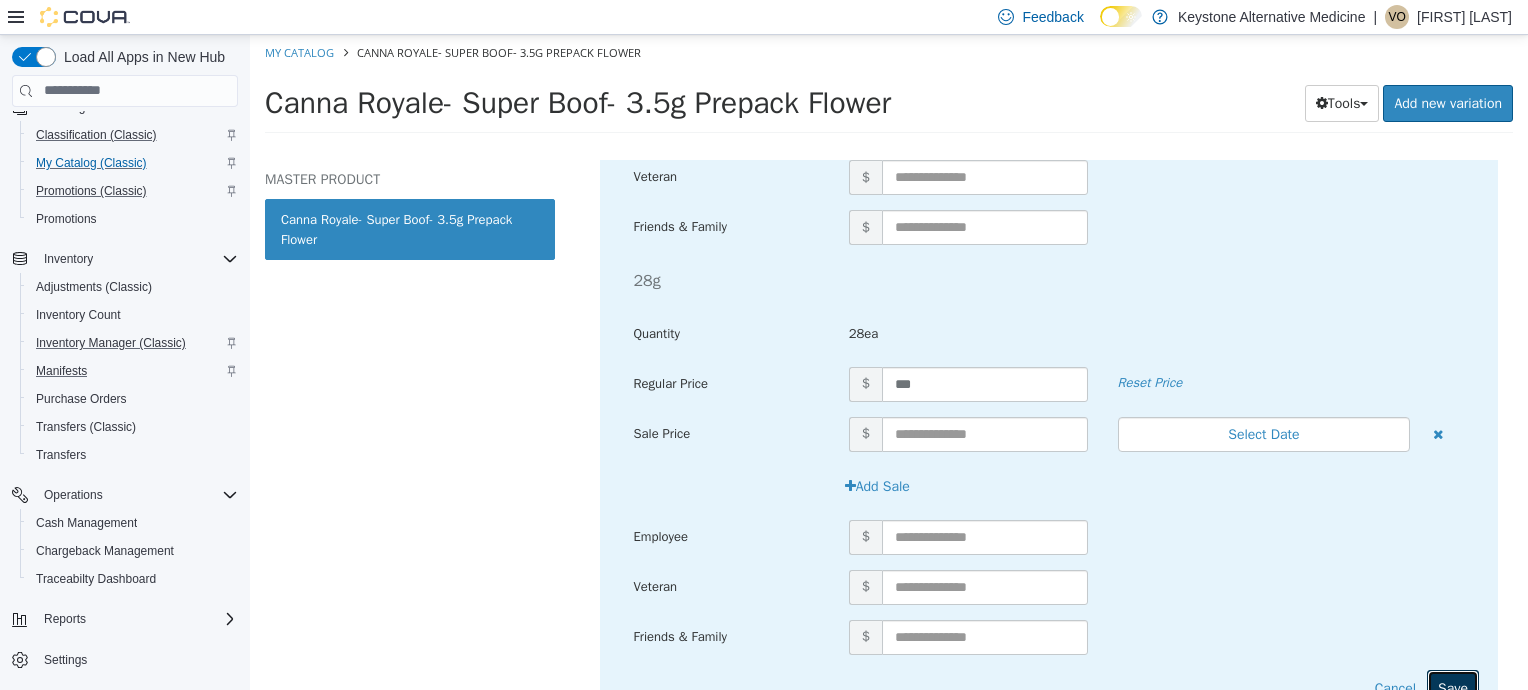 click on "Save" at bounding box center [1453, 687] 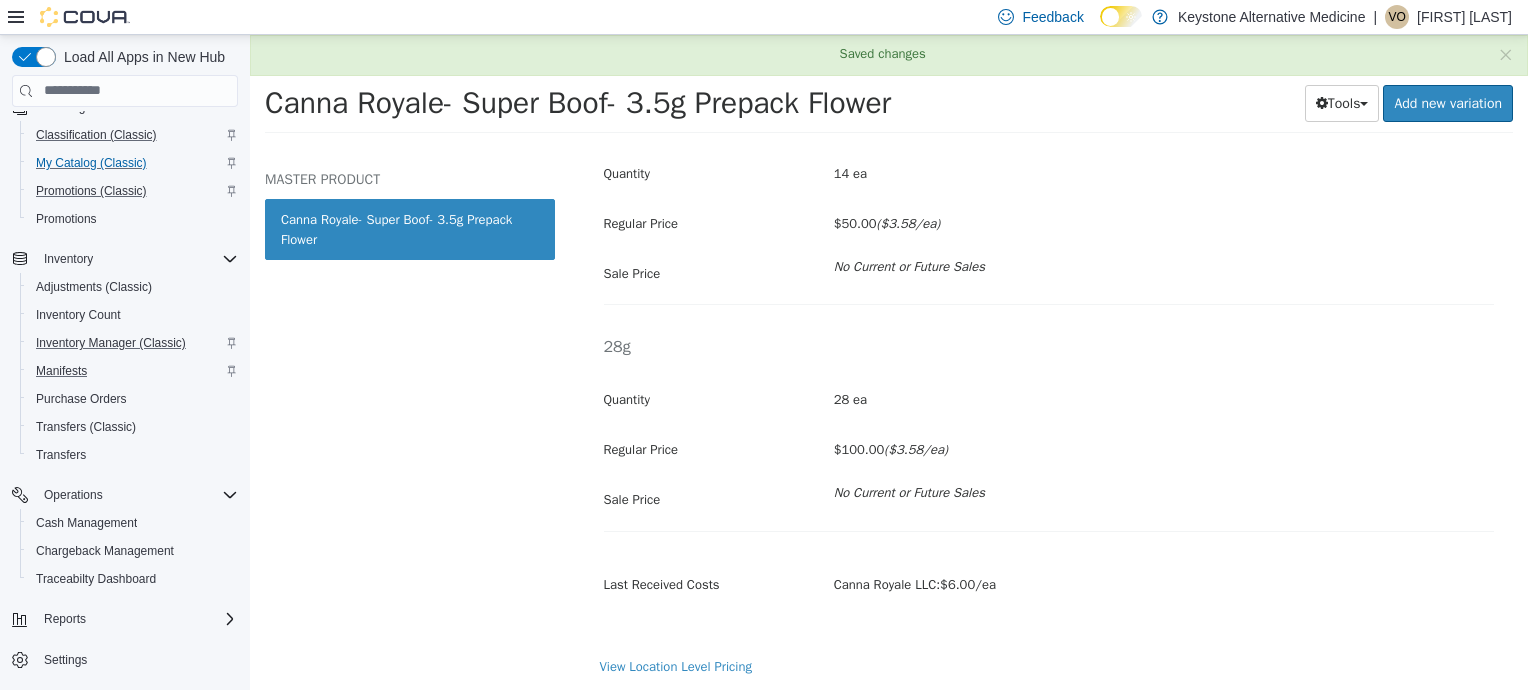 scroll, scrollTop: 1148, scrollLeft: 0, axis: vertical 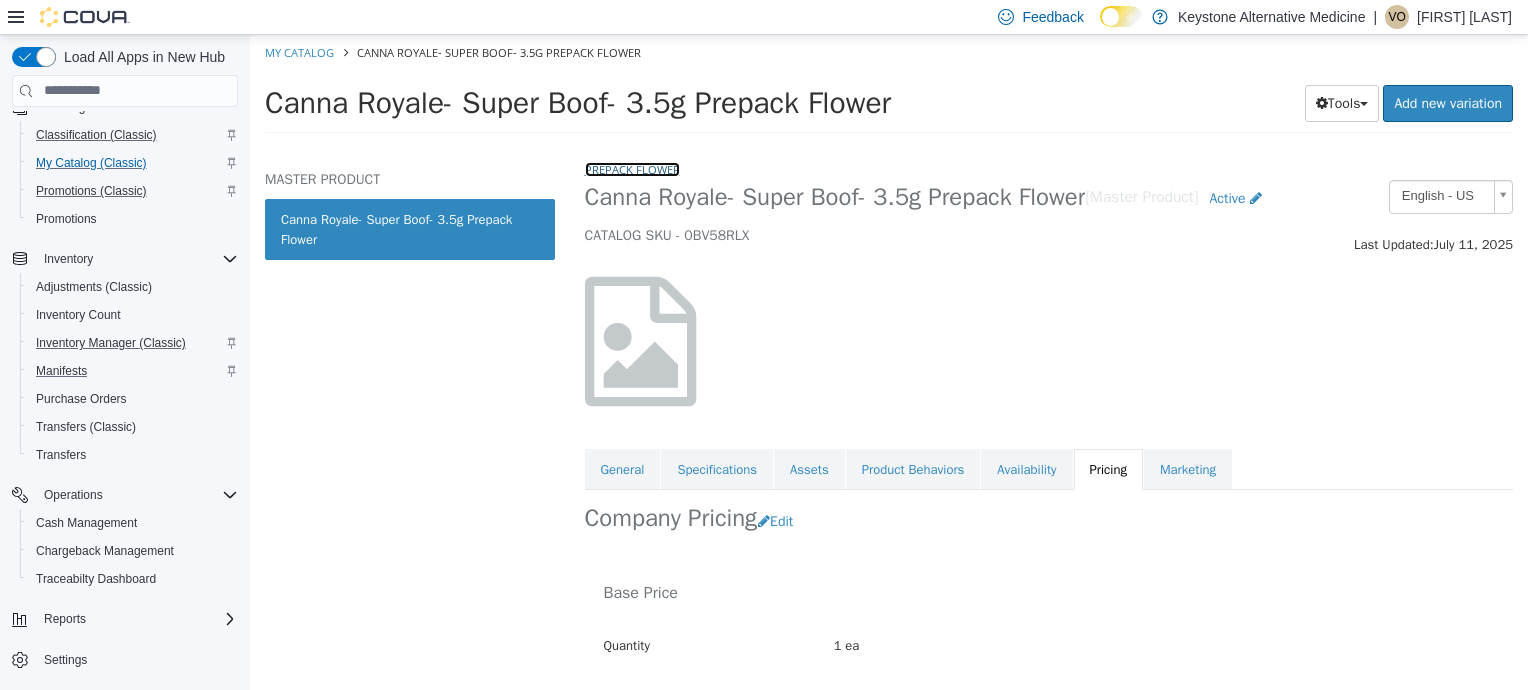 click on "Prepack Flower" at bounding box center [632, 168] 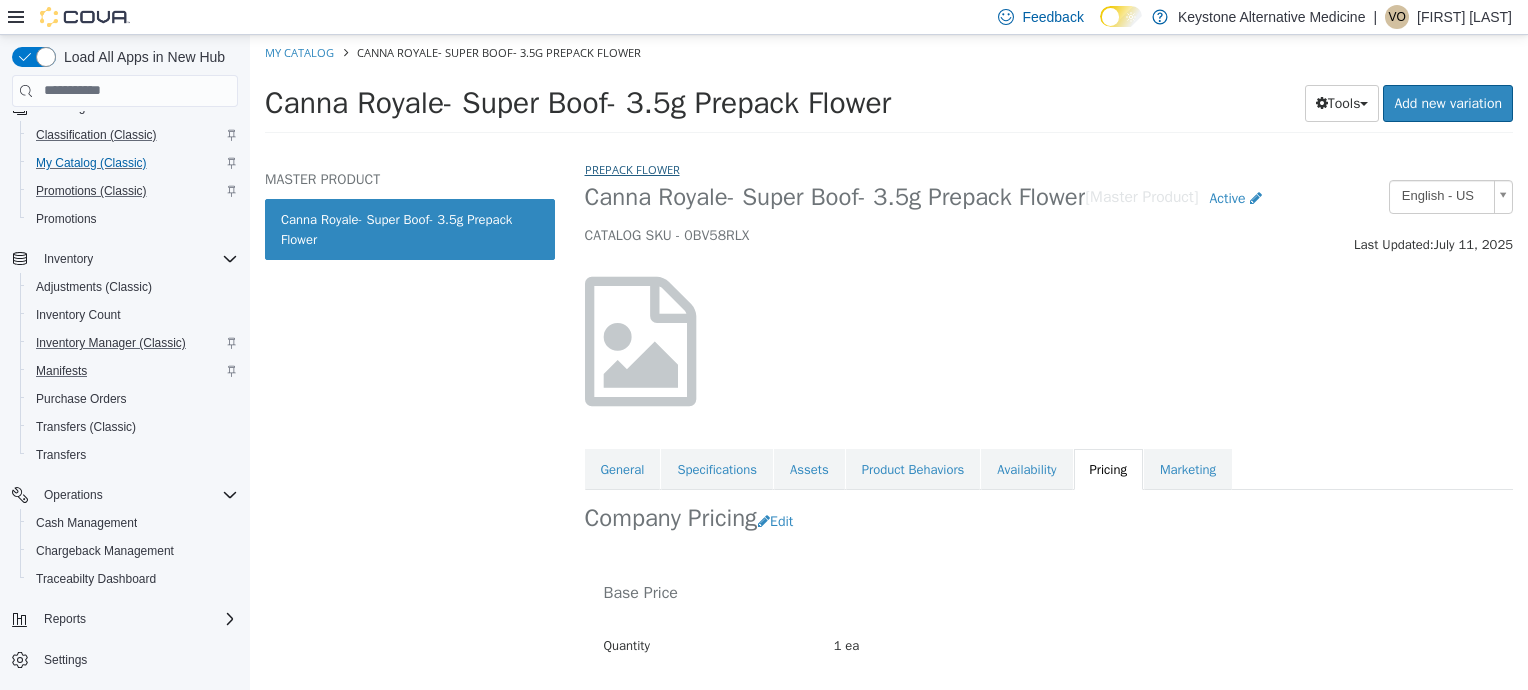 select on "**********" 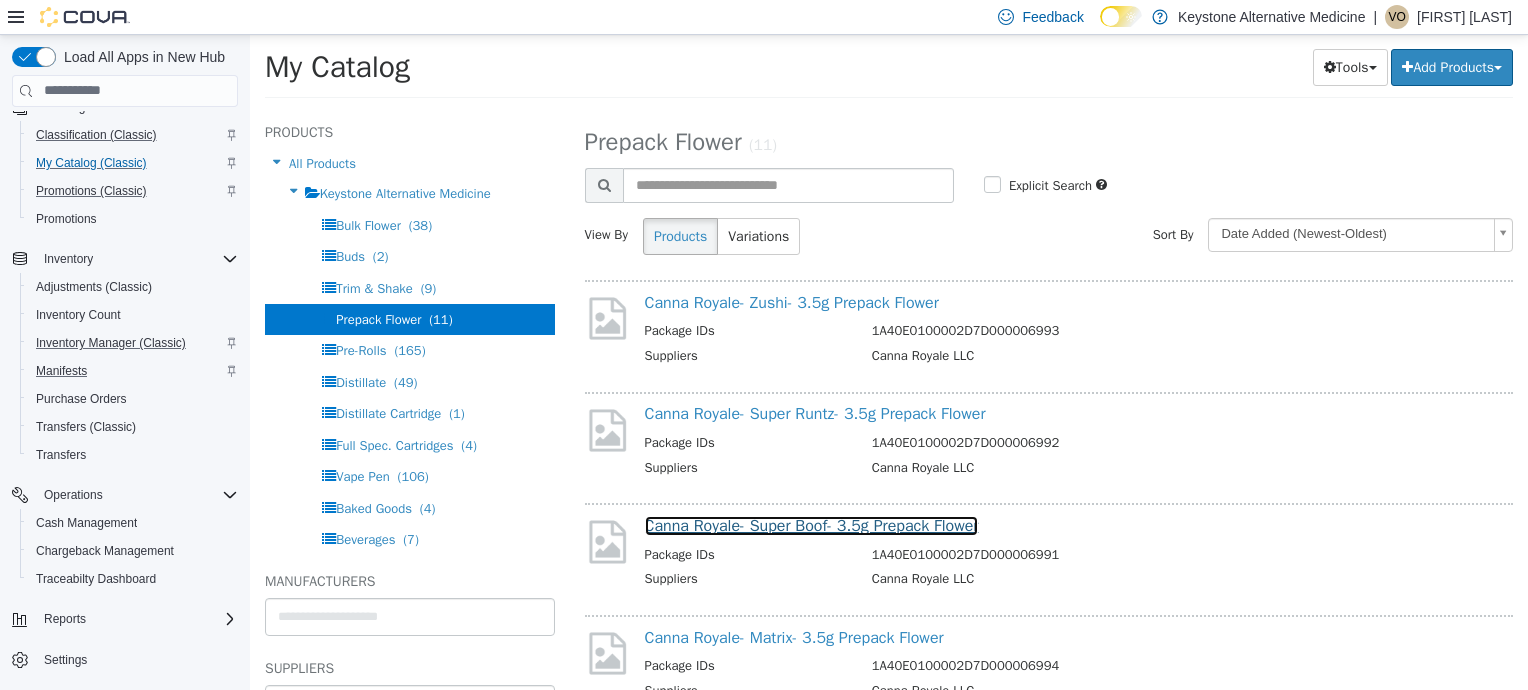click on "Canna Royale- Super Boof- 3.5g Prepack Flower" at bounding box center [812, 525] 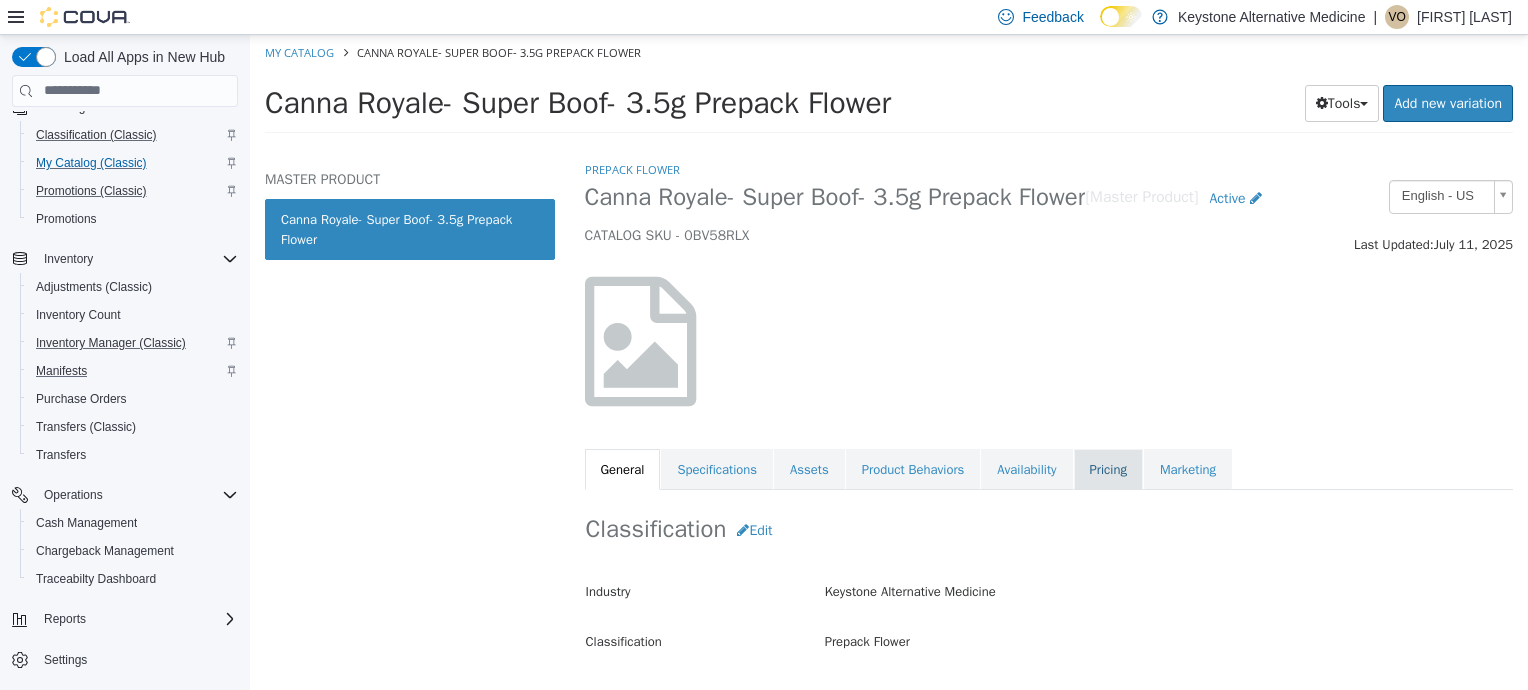 click on "Pricing" at bounding box center (1108, 469) 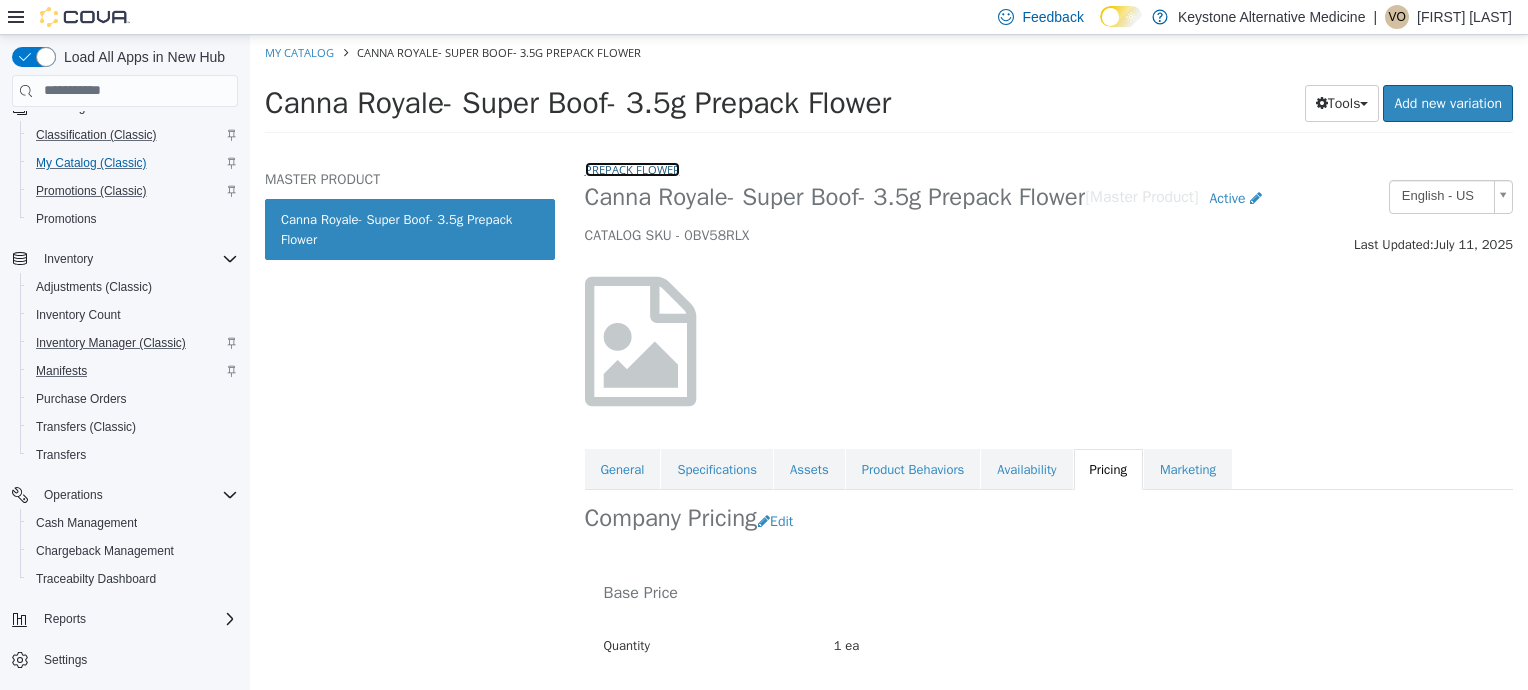 click on "Prepack Flower" at bounding box center [632, 168] 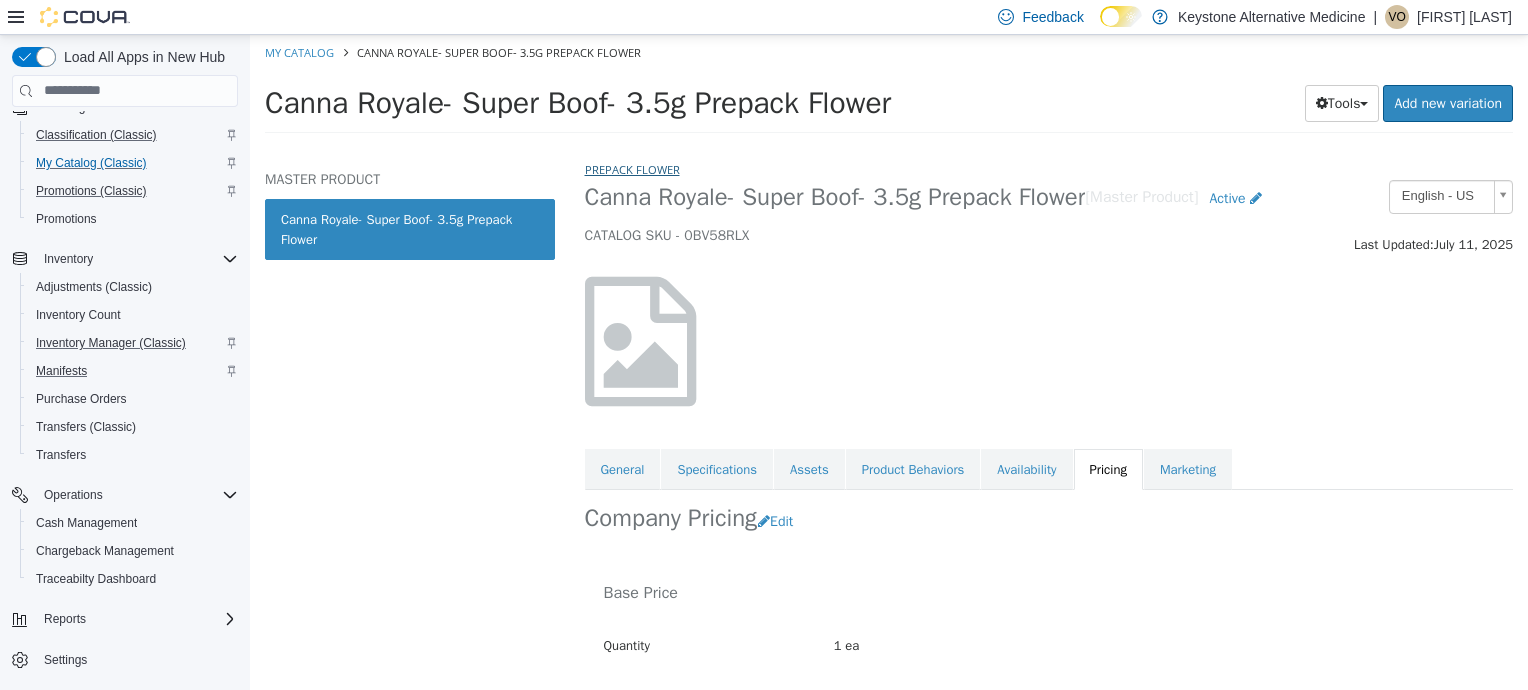select on "**********" 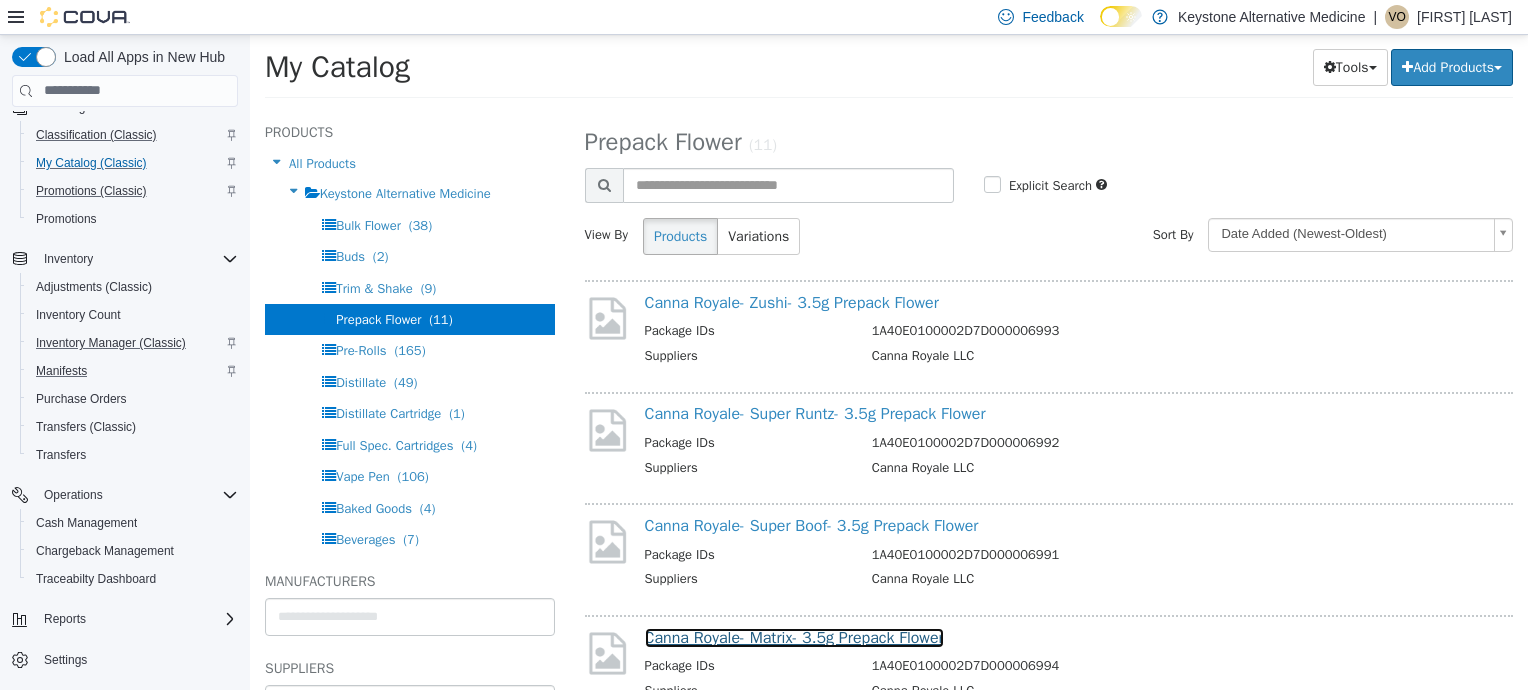 click on "Canna Royale- Matrix- 3.5g Prepack Flower" at bounding box center [794, 637] 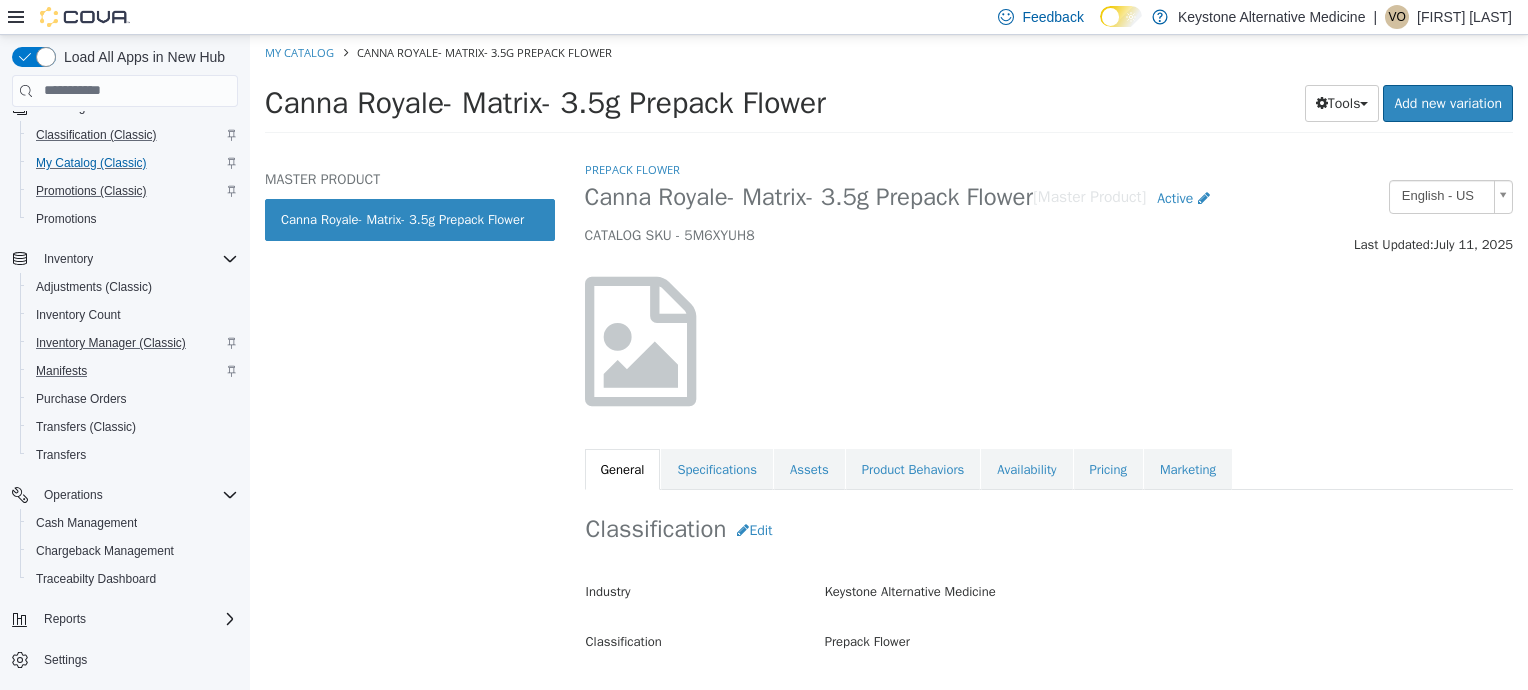 click on "Classification  Edit Industry
Keystone Alternative Medicine
Classification
Prepack Flower
Cancel Save Changes" at bounding box center [1049, 594] 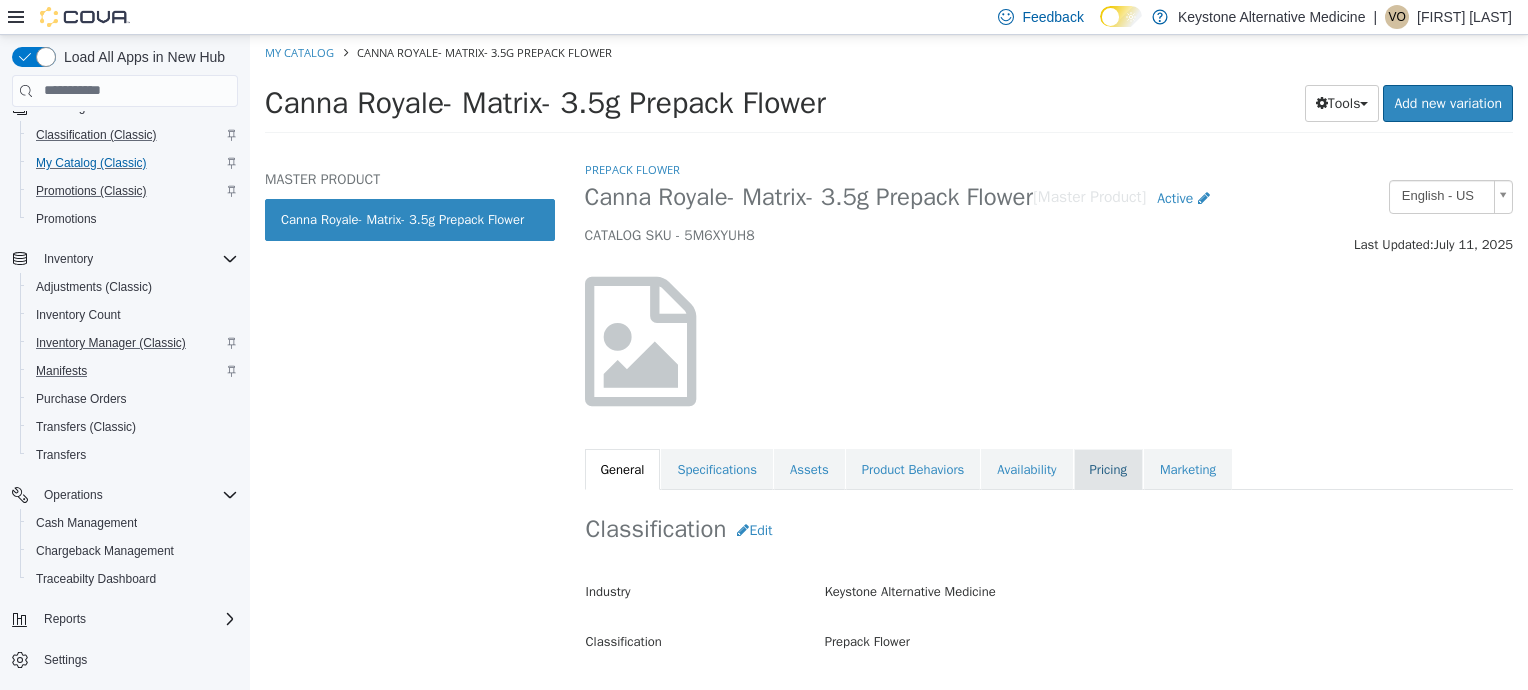 click on "Pricing" at bounding box center (1108, 469) 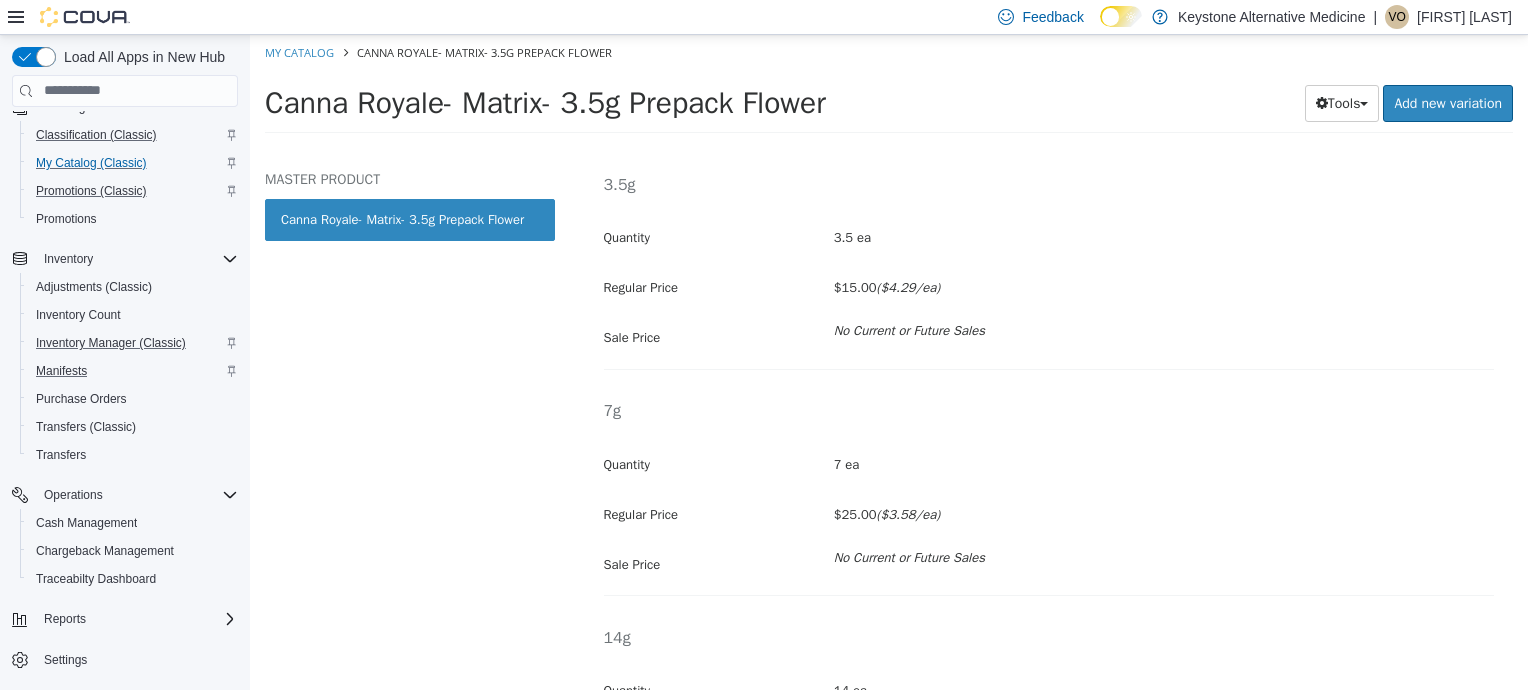 scroll, scrollTop: 0, scrollLeft: 0, axis: both 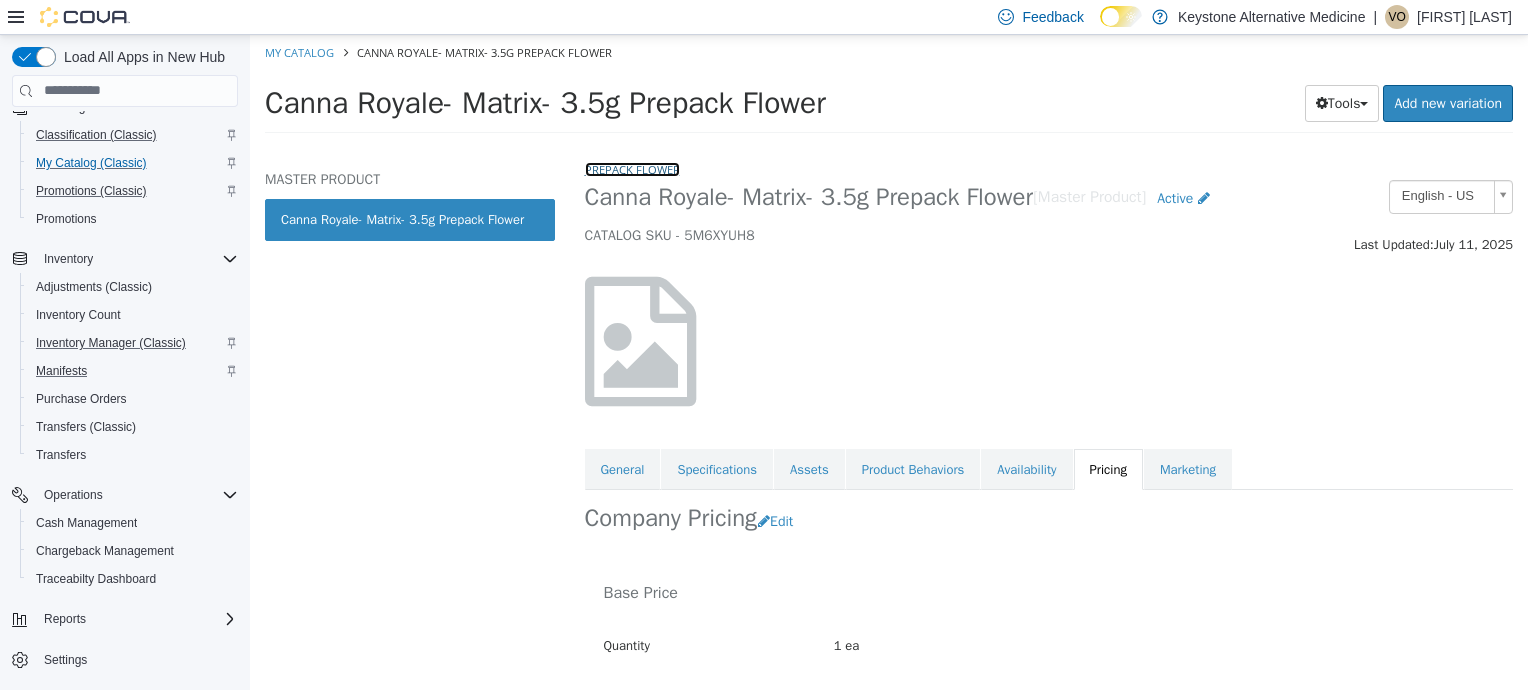 click on "Prepack Flower" at bounding box center [632, 168] 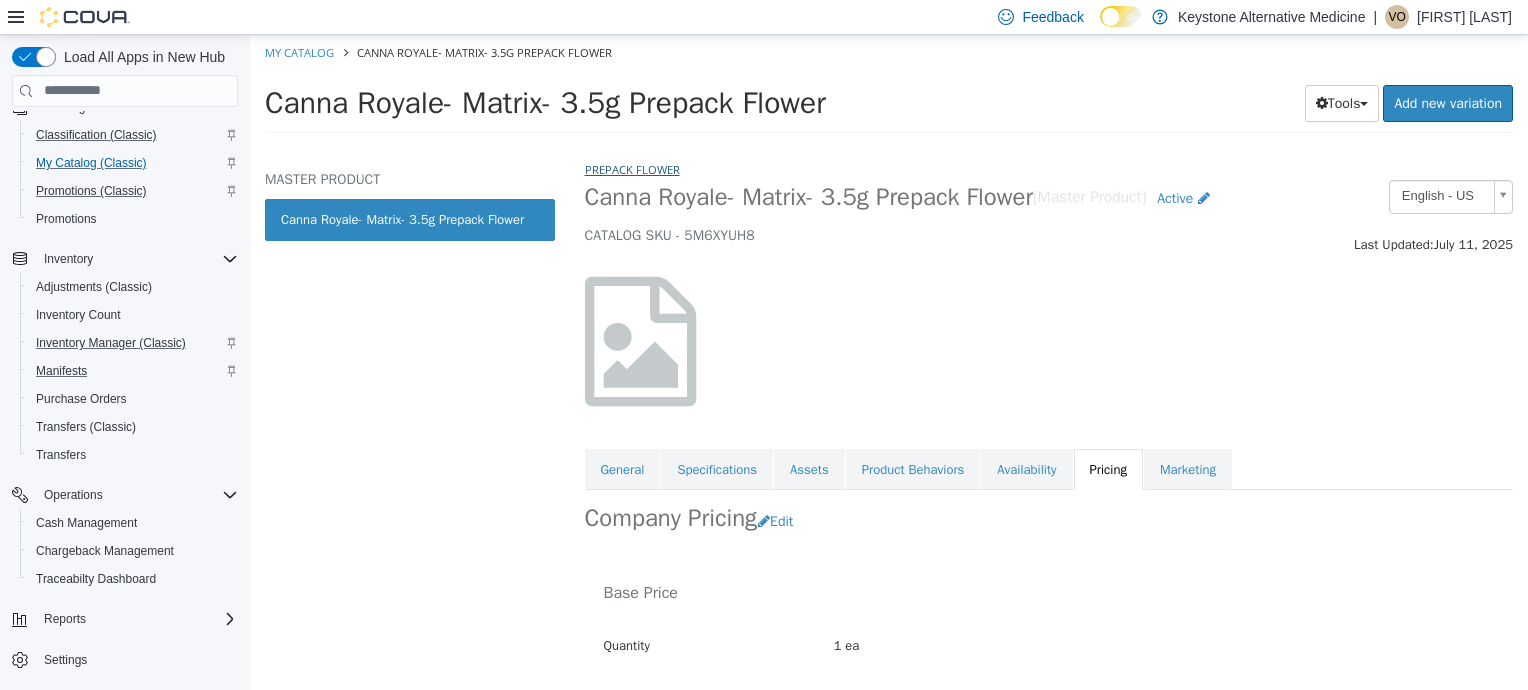 select on "**********" 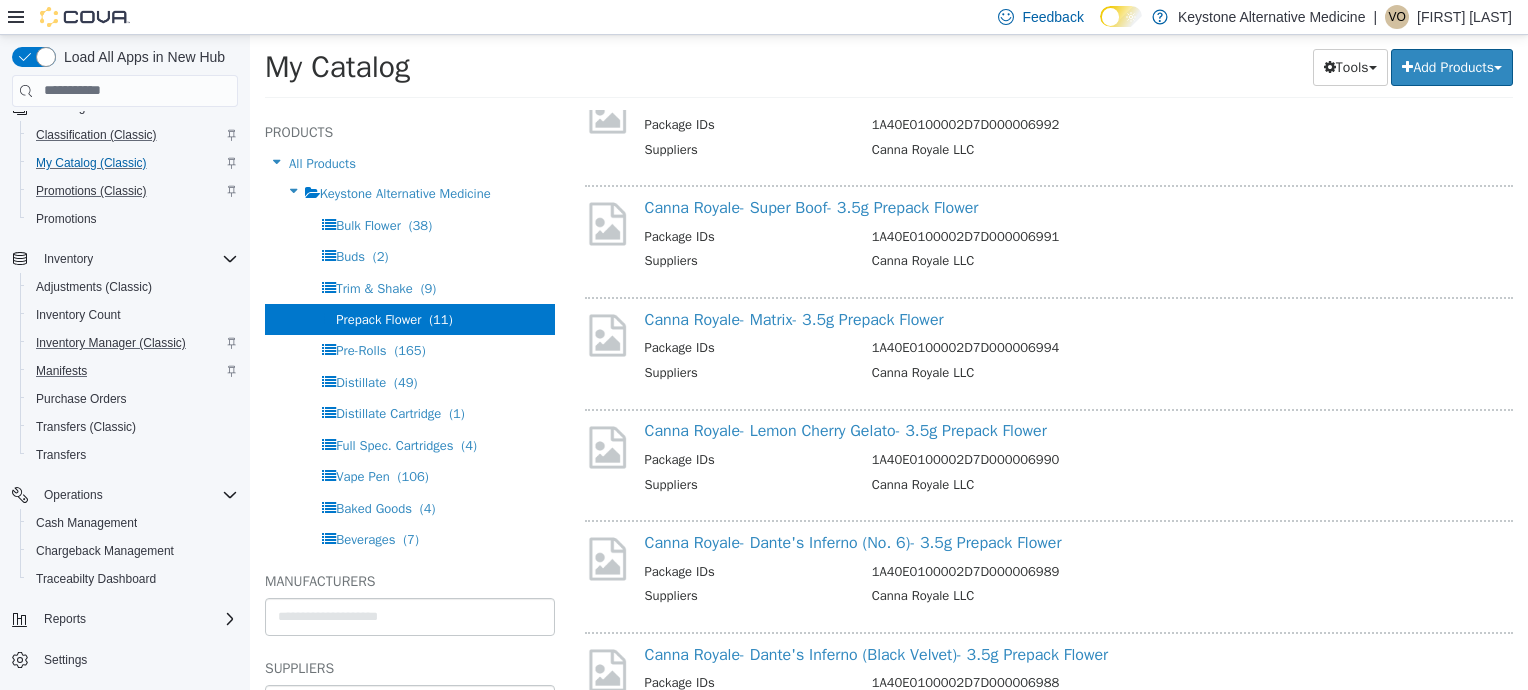 scroll, scrollTop: 403, scrollLeft: 0, axis: vertical 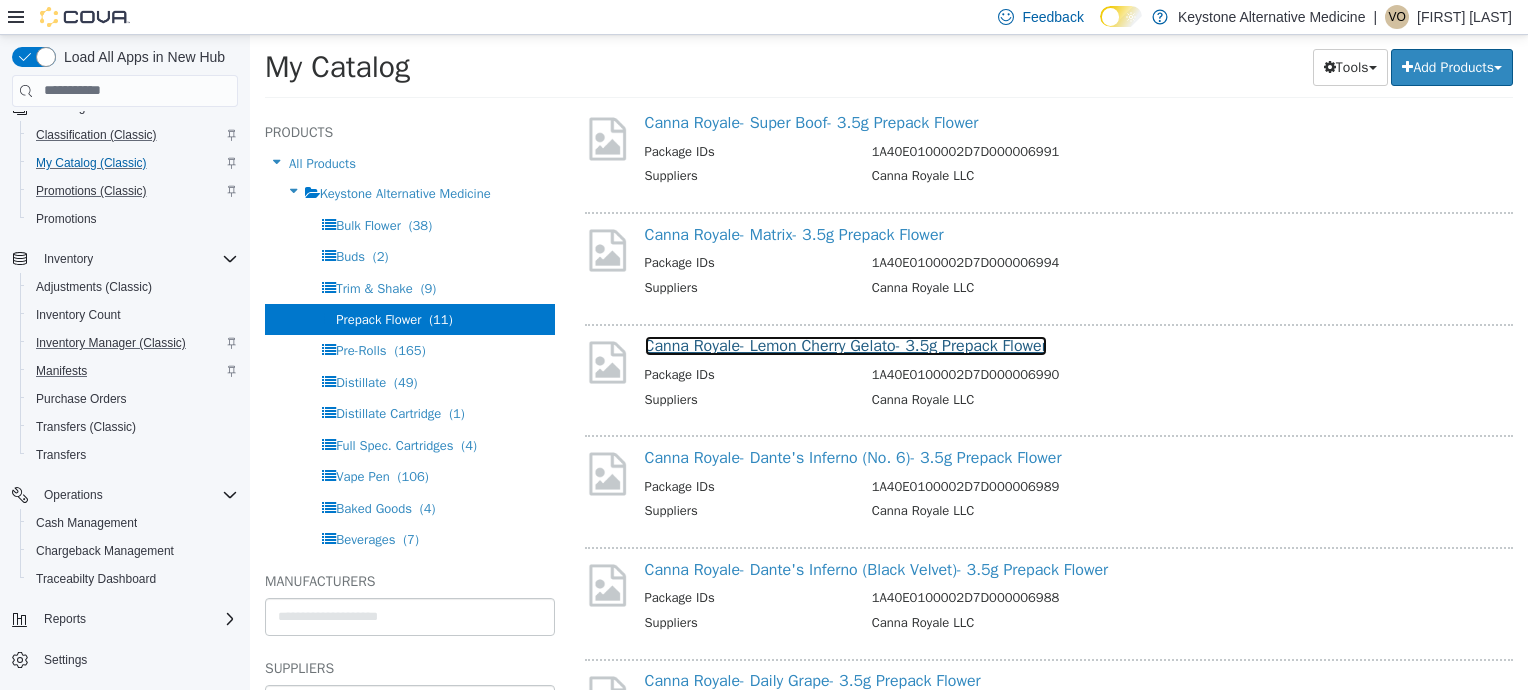 click on "Canna Royale- Lemon Cherry Gelato- 3.5g Prepack Flower" at bounding box center [846, 345] 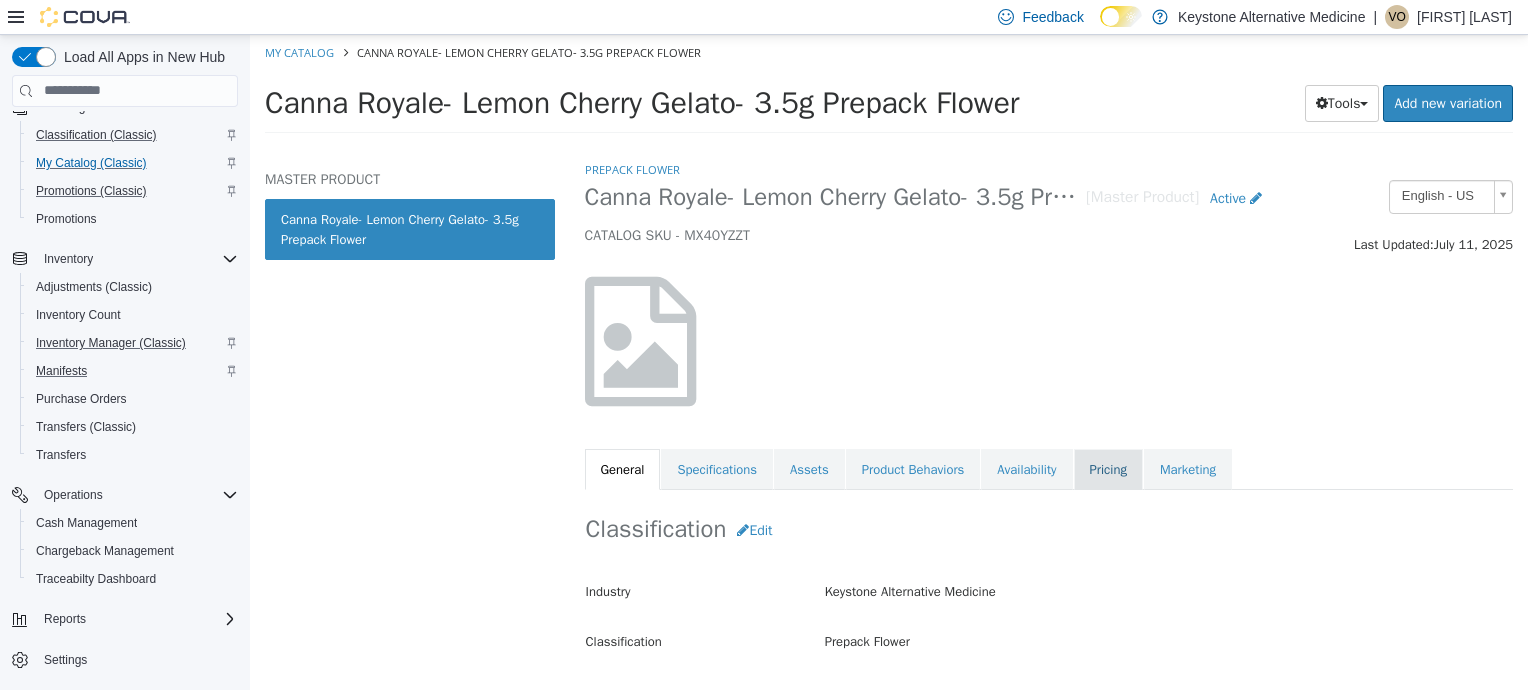 click on "Pricing" at bounding box center (1108, 469) 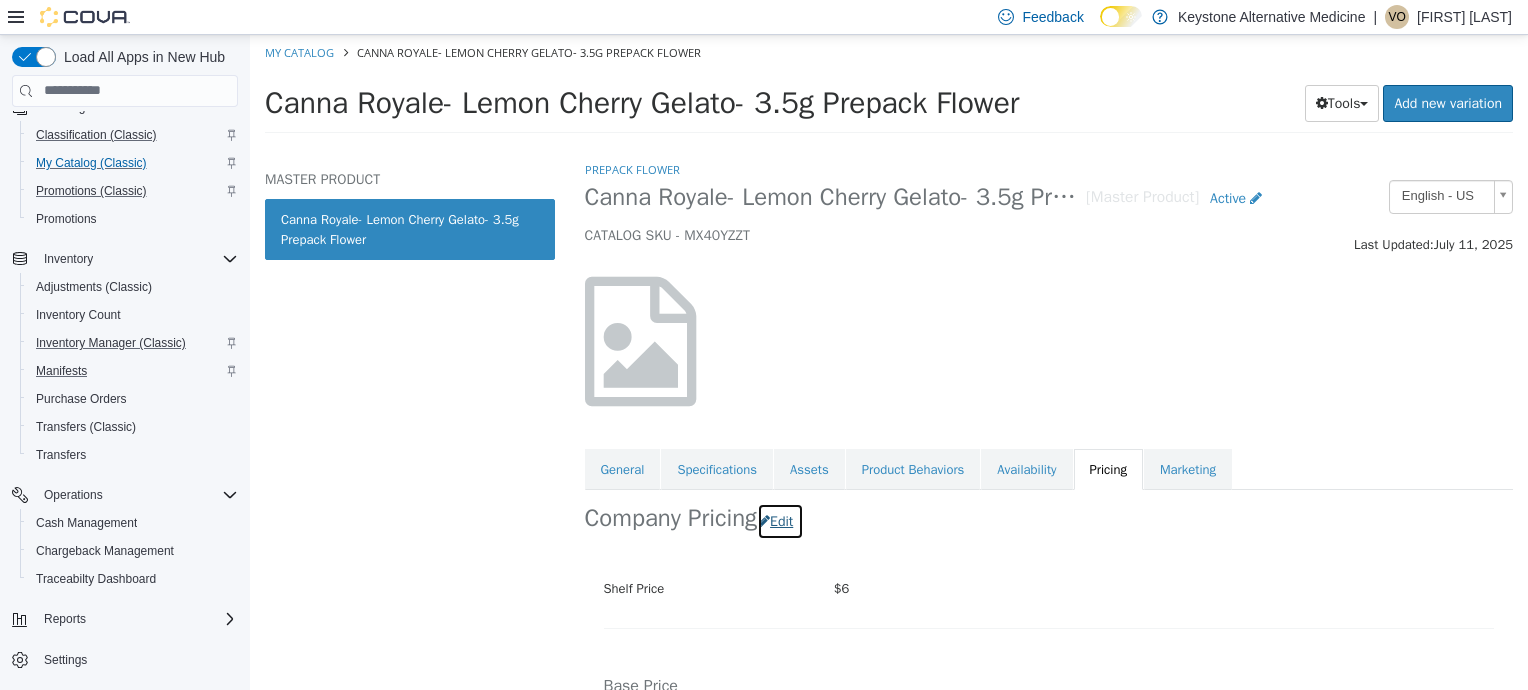 click on "Edit" at bounding box center (780, 520) 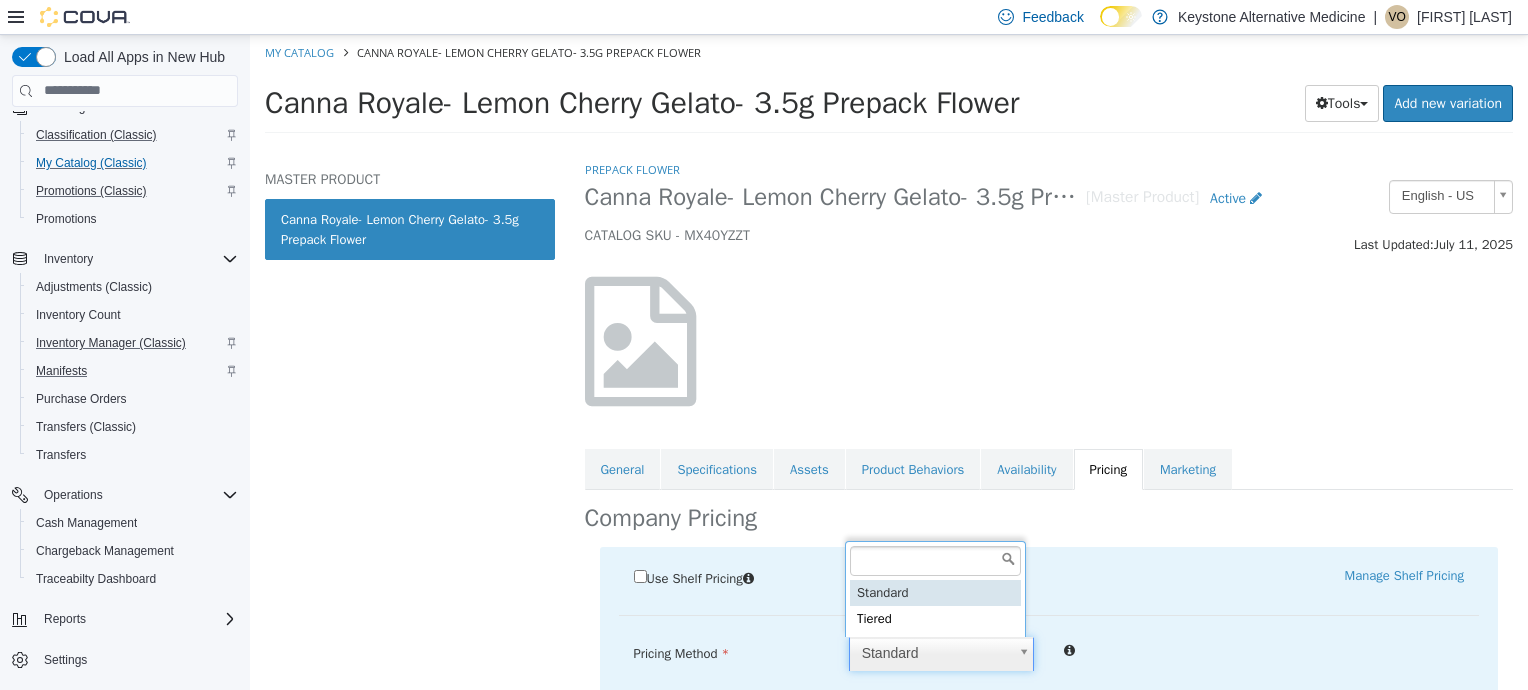 click on "Canna Royale- Lemon Cherry Gelato- 3.5g Prepack Flower  [Master Product] Active  CATALOG SKU - MX40YZZT     English - US                             Last Updated:  [DATE]
General Specifications Assets Product Behaviors Availability Pricing
Marketing Company Pricing
Use Shelf Pricing    Manage Shelf Pricing Shelf Price     $6                             ***** Shelf Price is required Pricing Method     Standard     * Regular Price $ Reset Price Sale Price $ Select Date     (UTC-5) [CITY]                                Add Sale Employee $ Veteran $ Friends & Family $ Cancel Save" at bounding box center [889, 89] 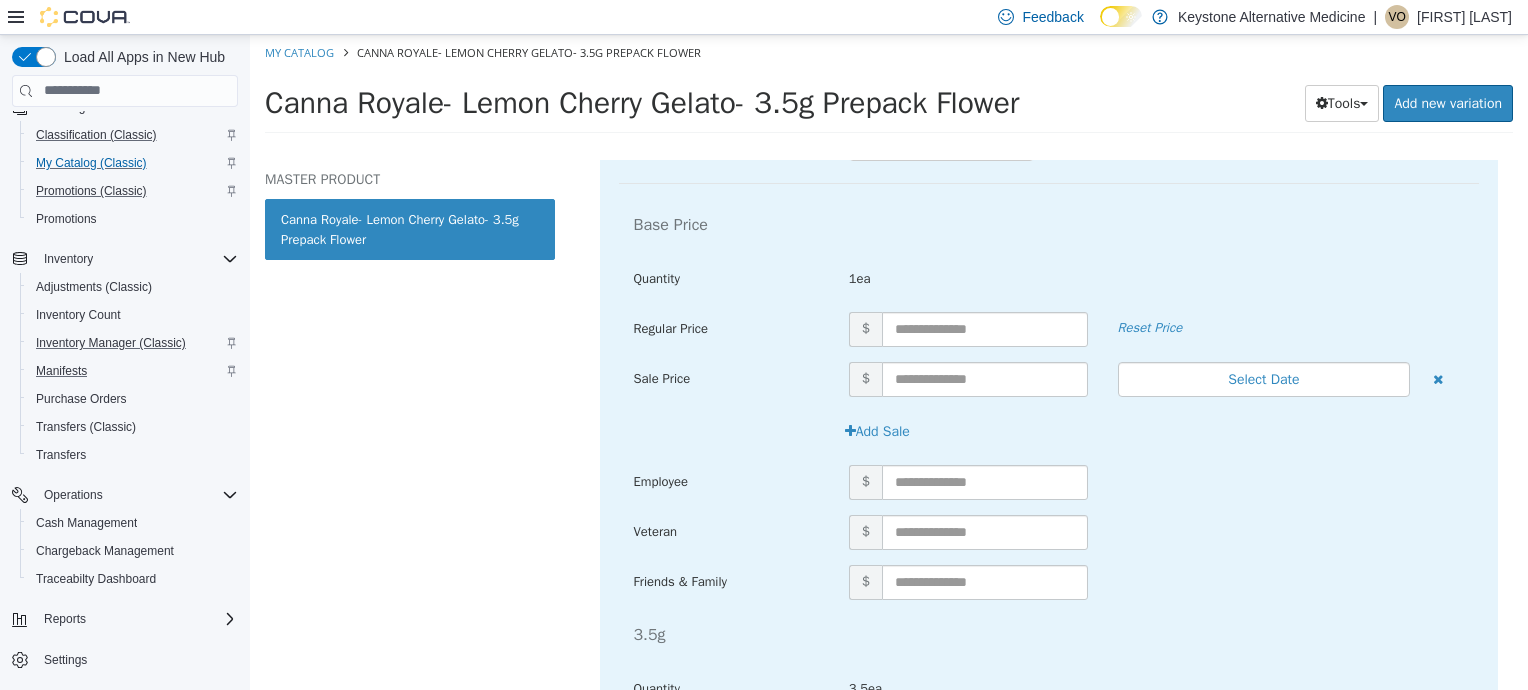 scroll, scrollTop: 492, scrollLeft: 0, axis: vertical 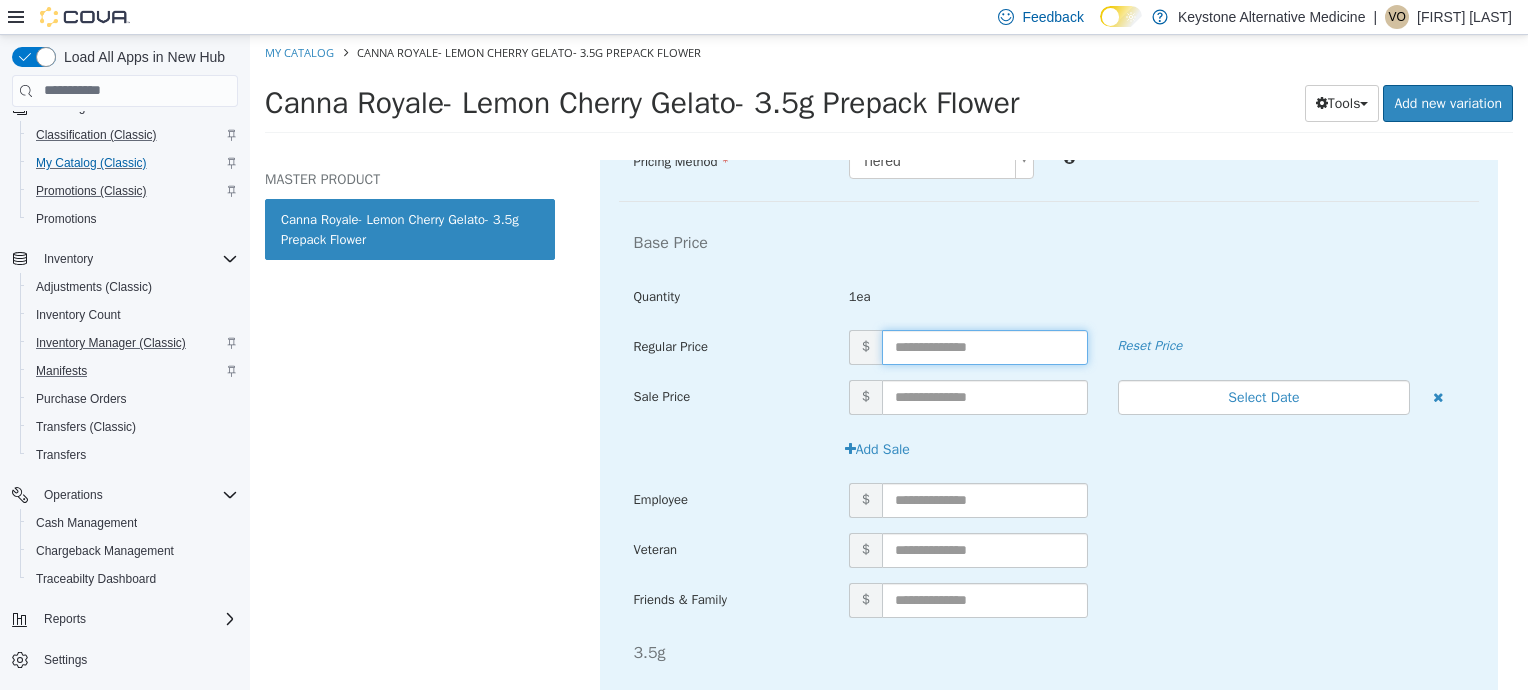 click at bounding box center (985, 346) 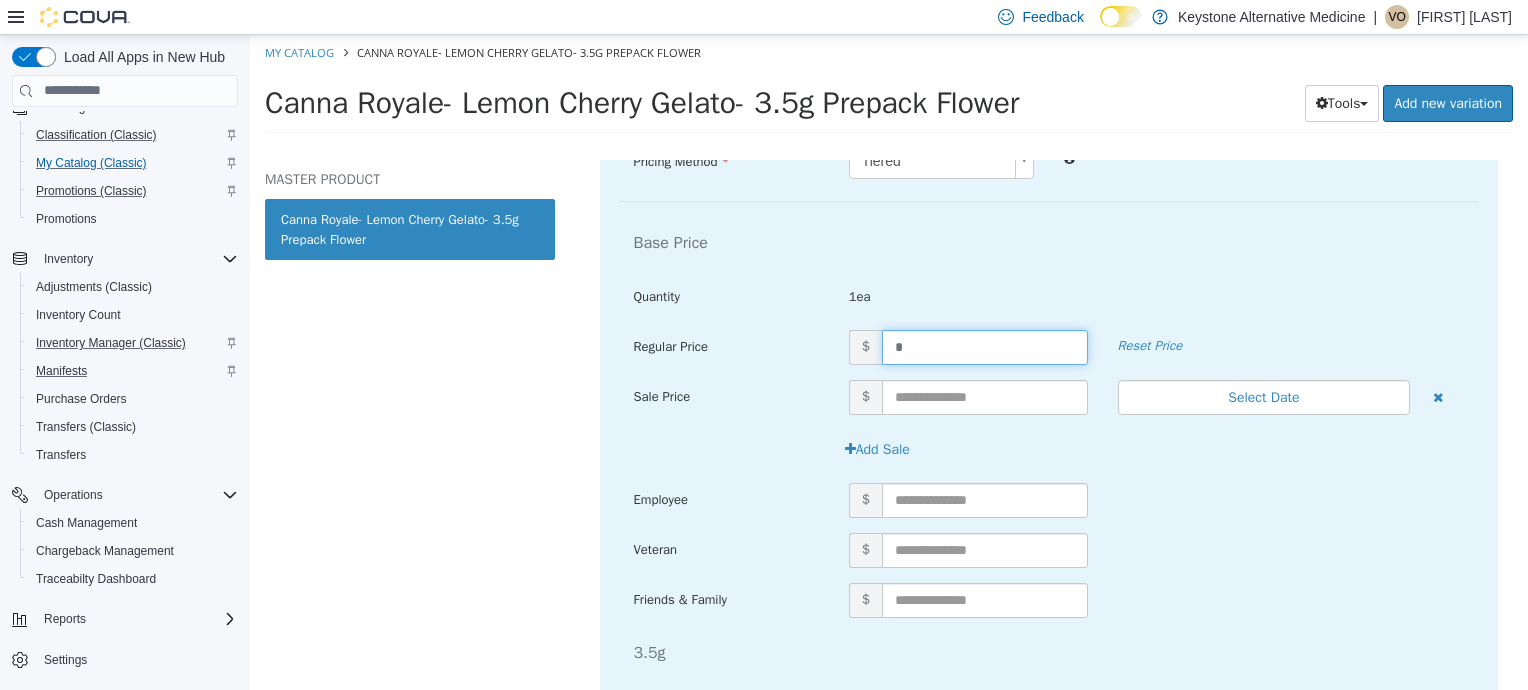 type on "**" 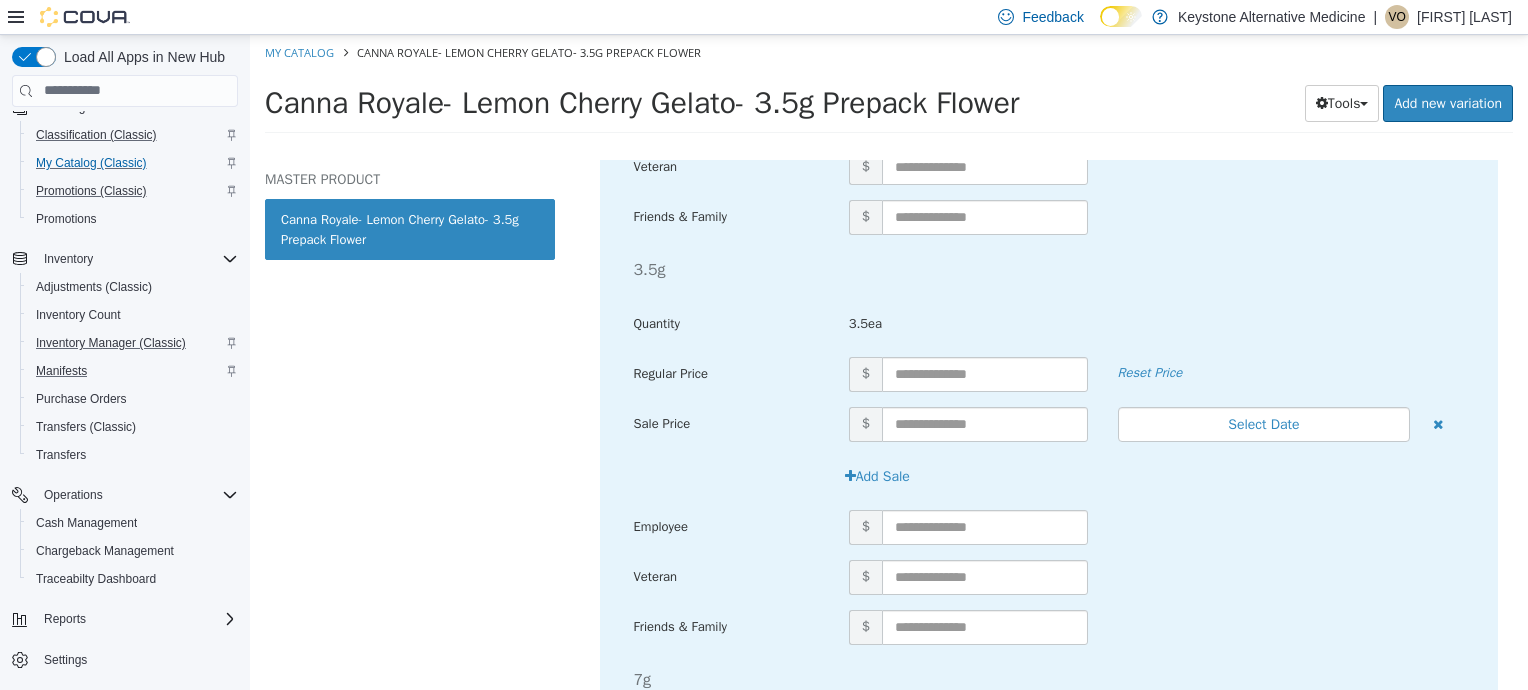 scroll, scrollTop: 892, scrollLeft: 0, axis: vertical 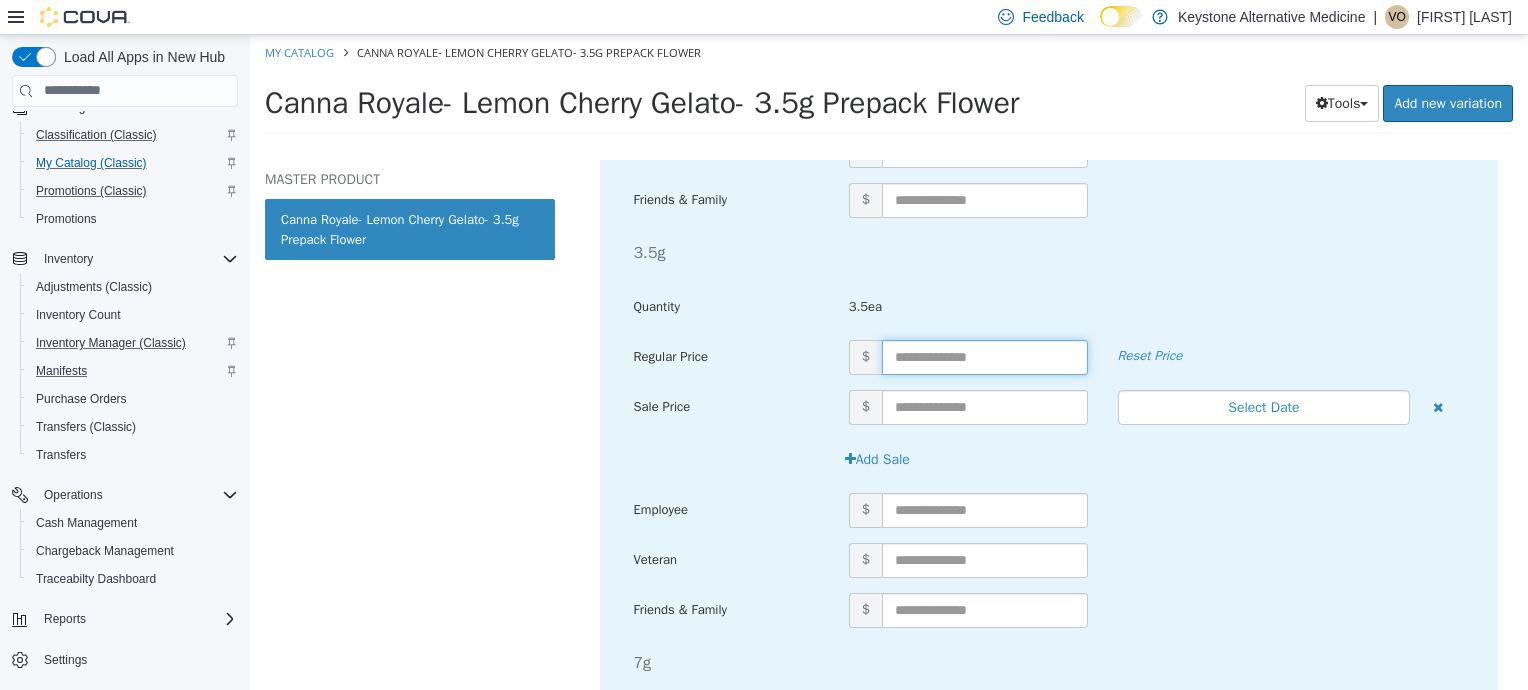 click at bounding box center [985, 356] 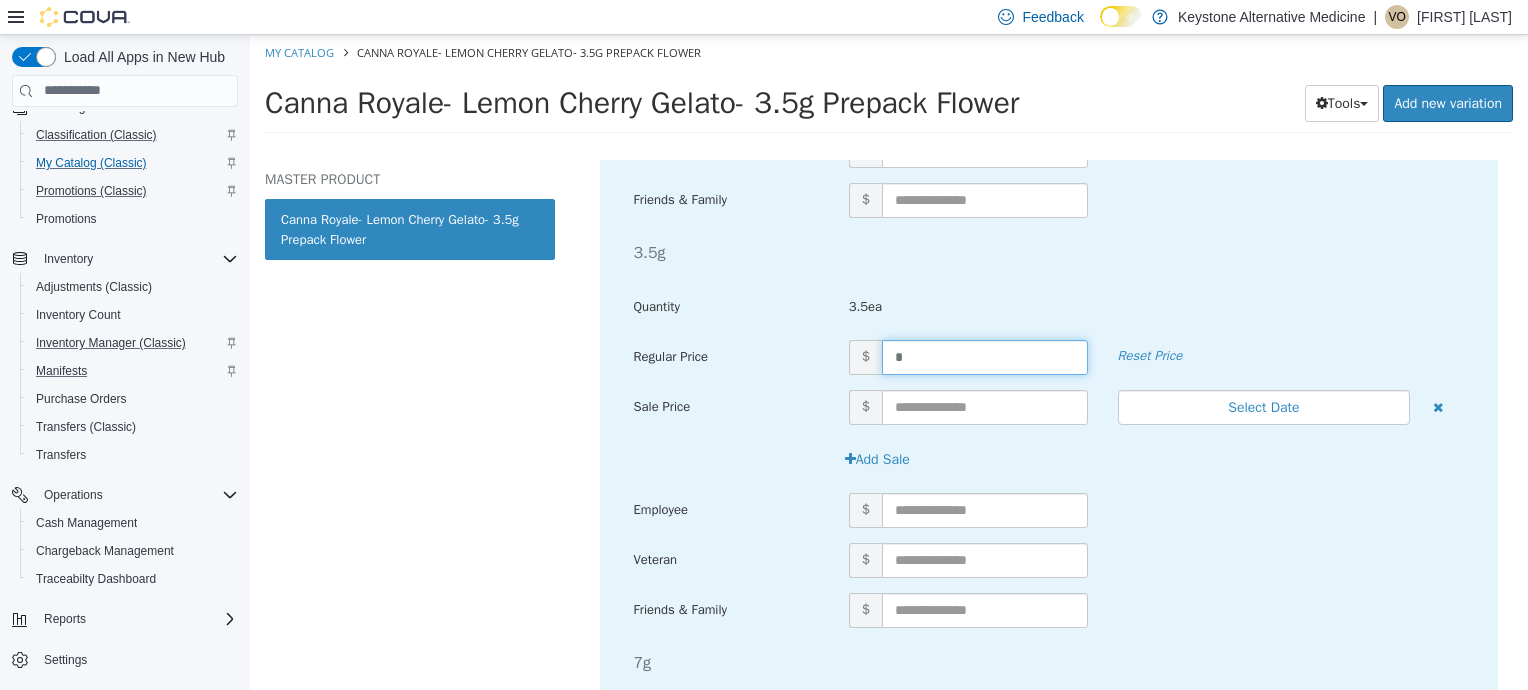 type on "**" 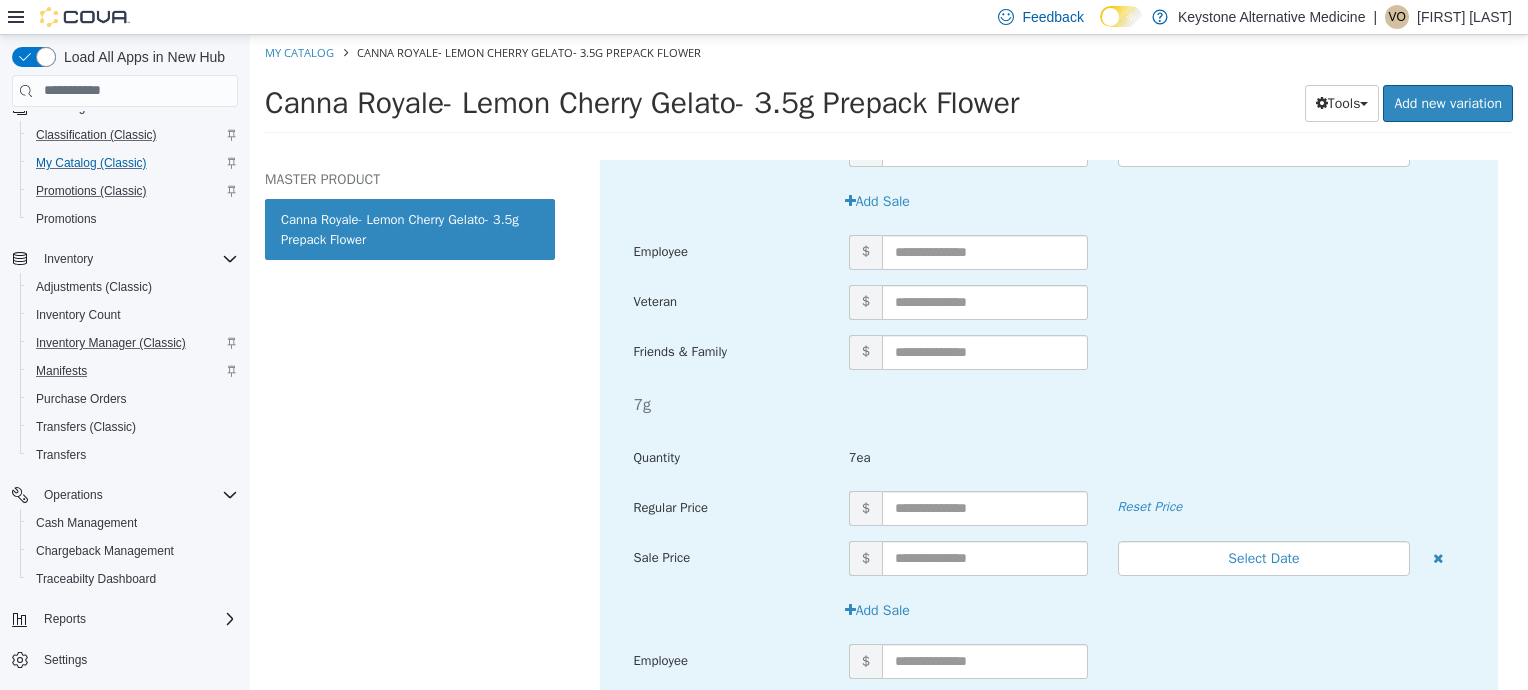 scroll, scrollTop: 1154, scrollLeft: 0, axis: vertical 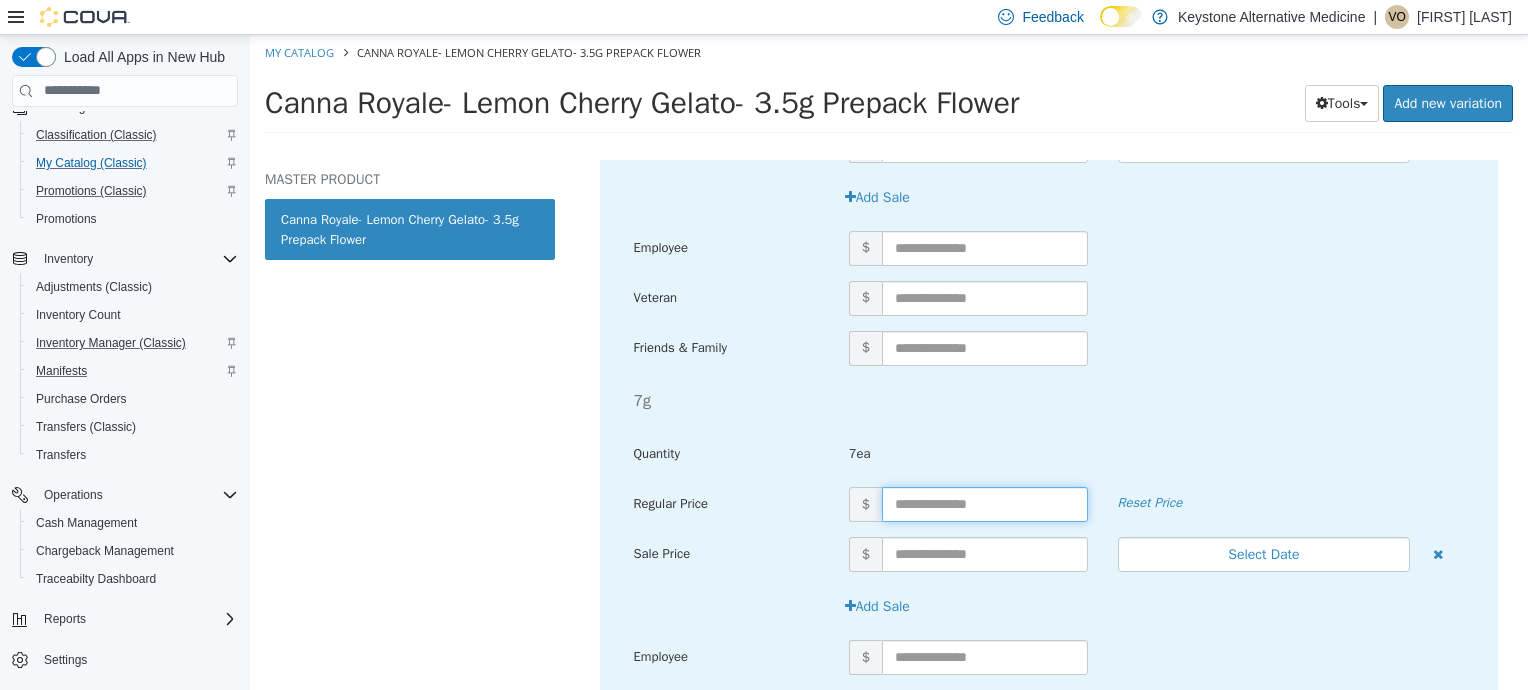click at bounding box center [985, 503] 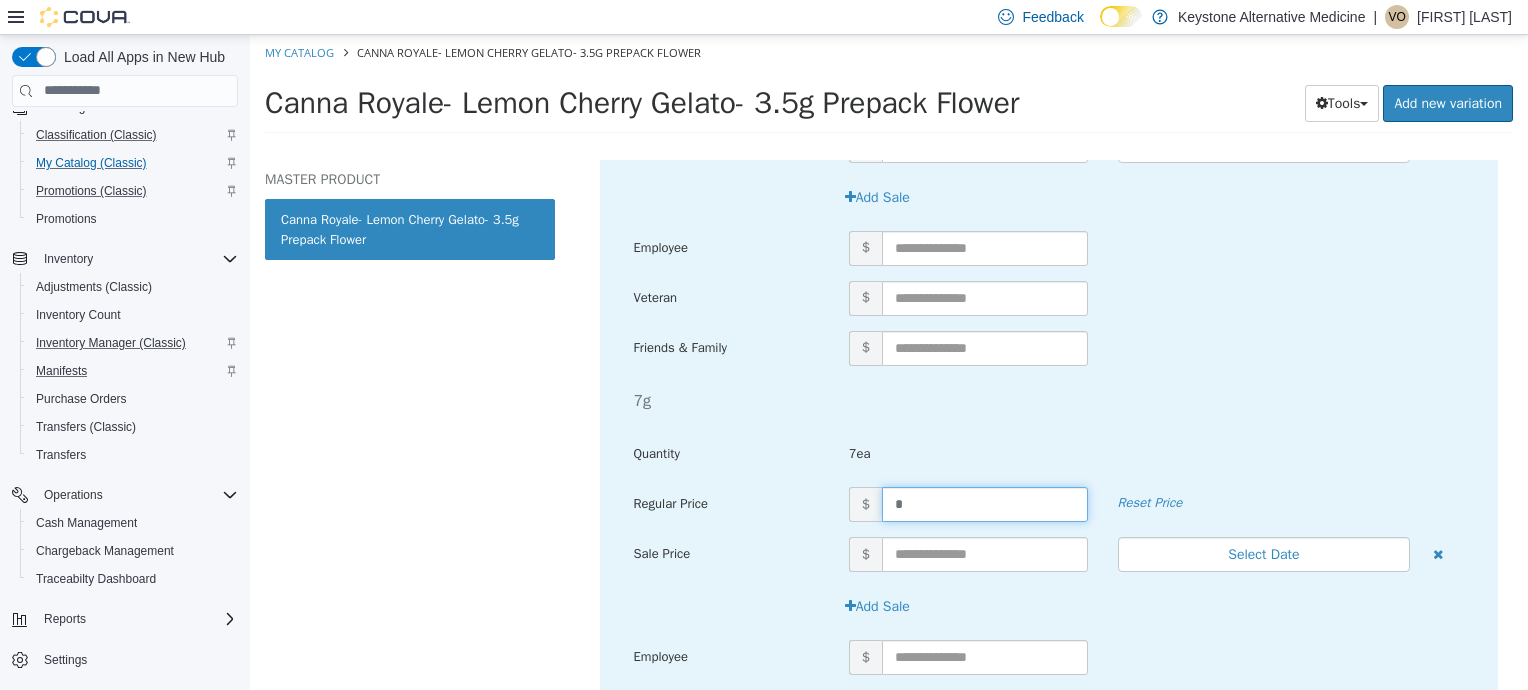 type on "**" 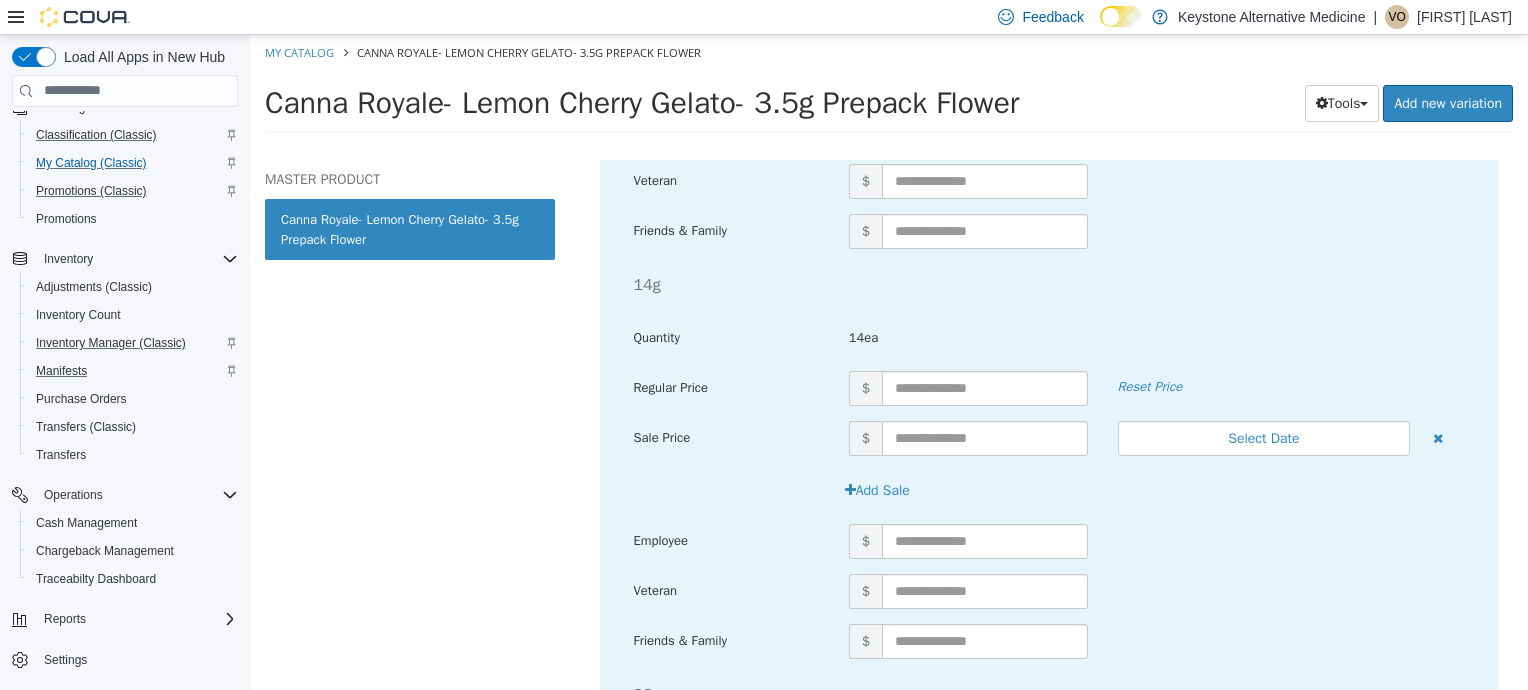 scroll, scrollTop: 1702, scrollLeft: 0, axis: vertical 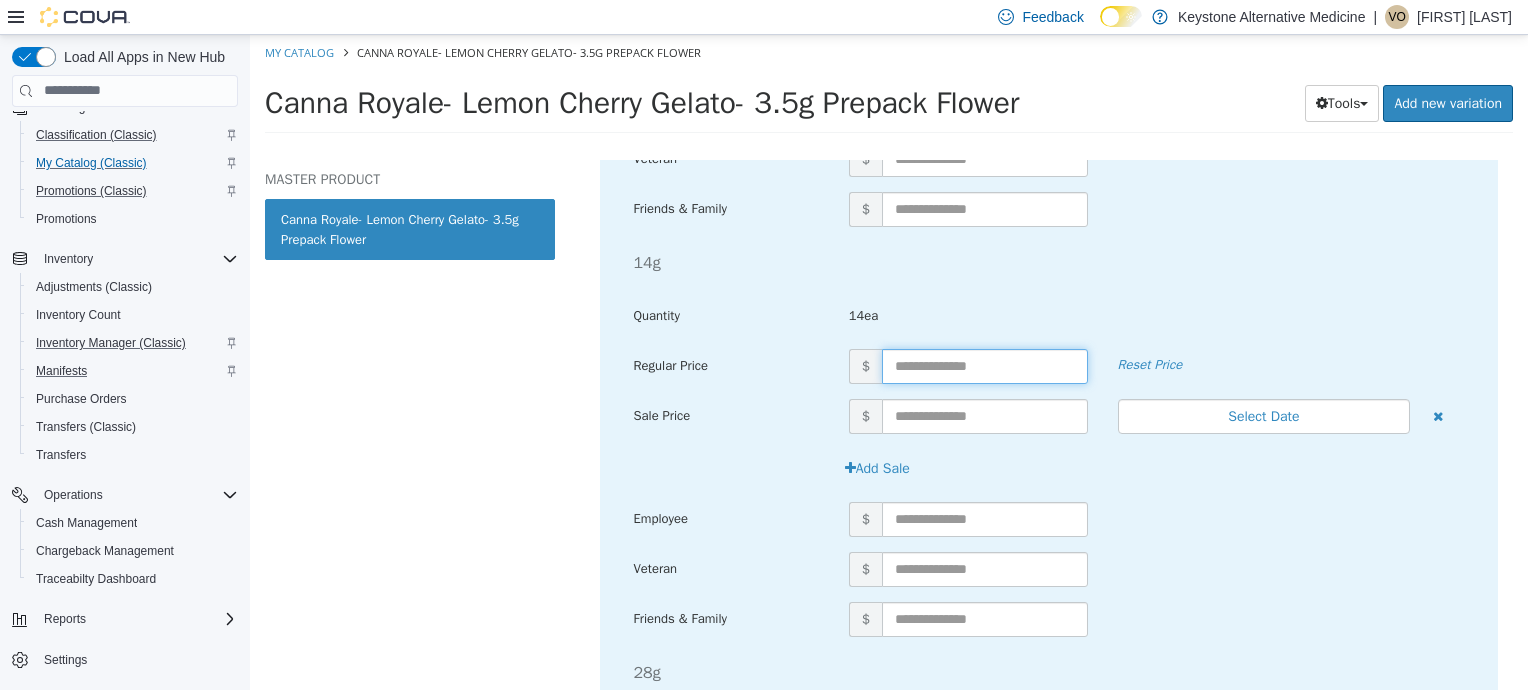click at bounding box center (985, 365) 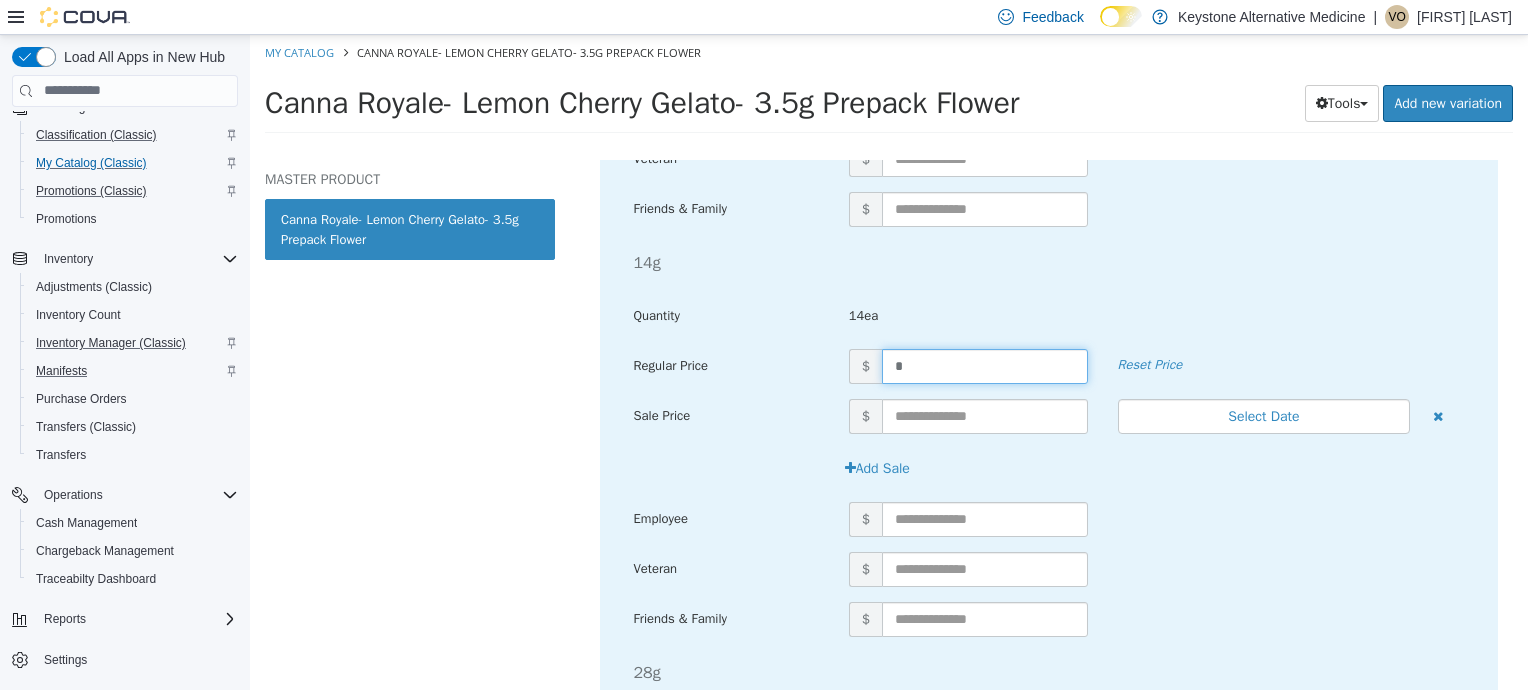 type on "**" 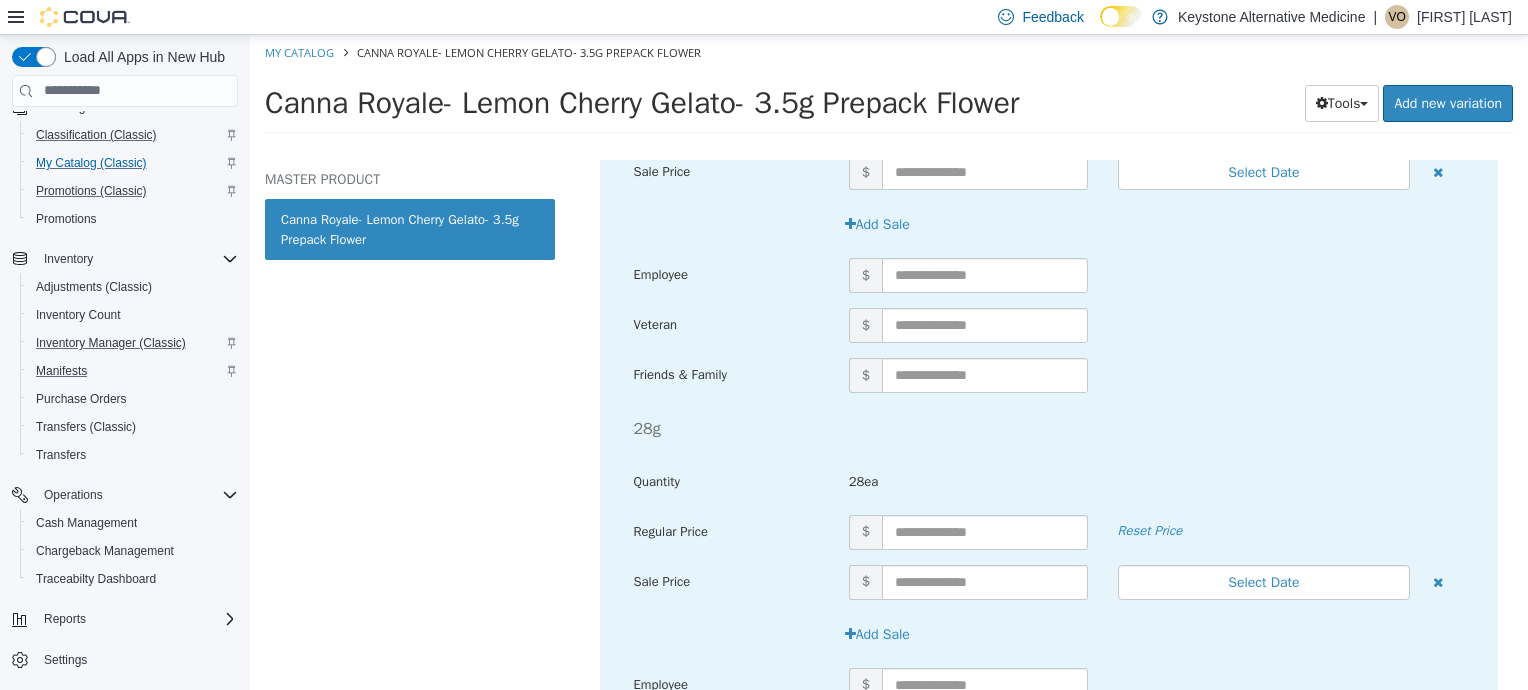 scroll, scrollTop: 2008, scrollLeft: 0, axis: vertical 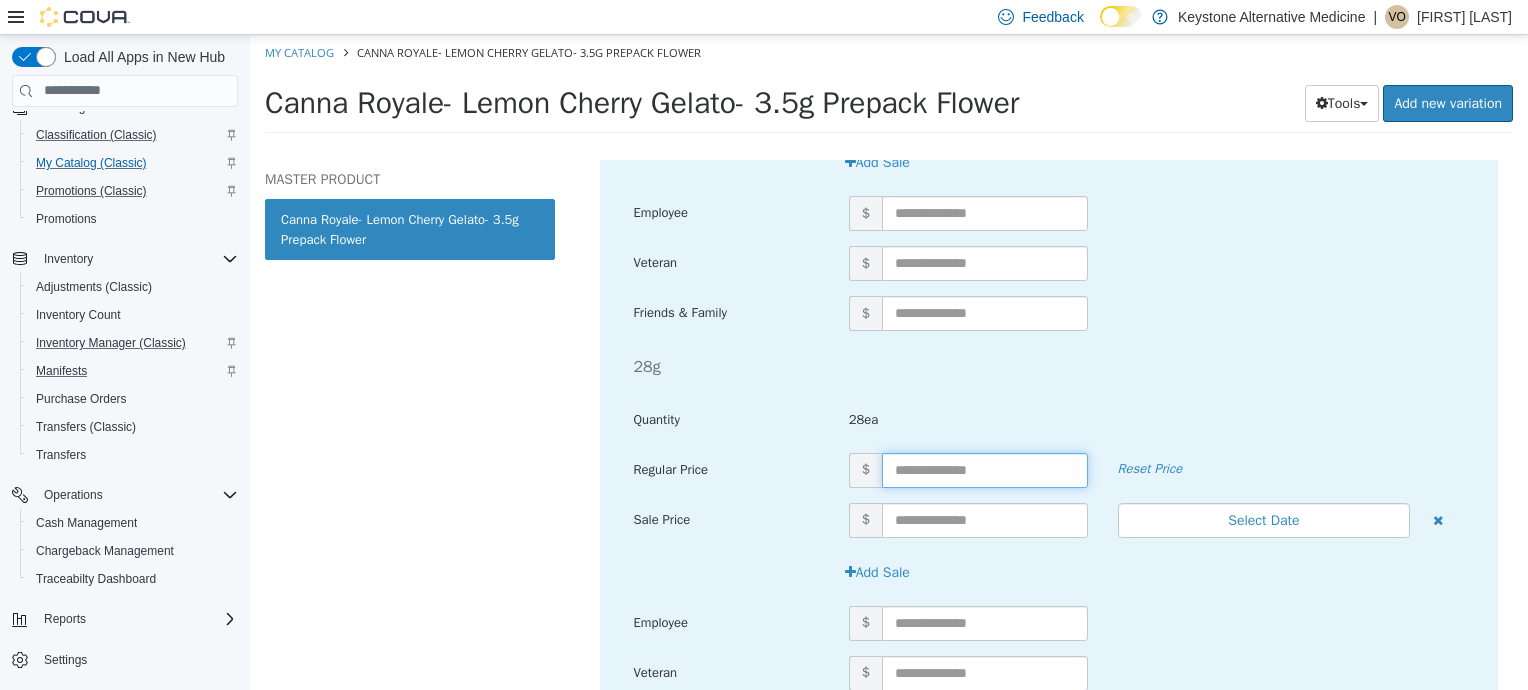 click at bounding box center (985, 469) 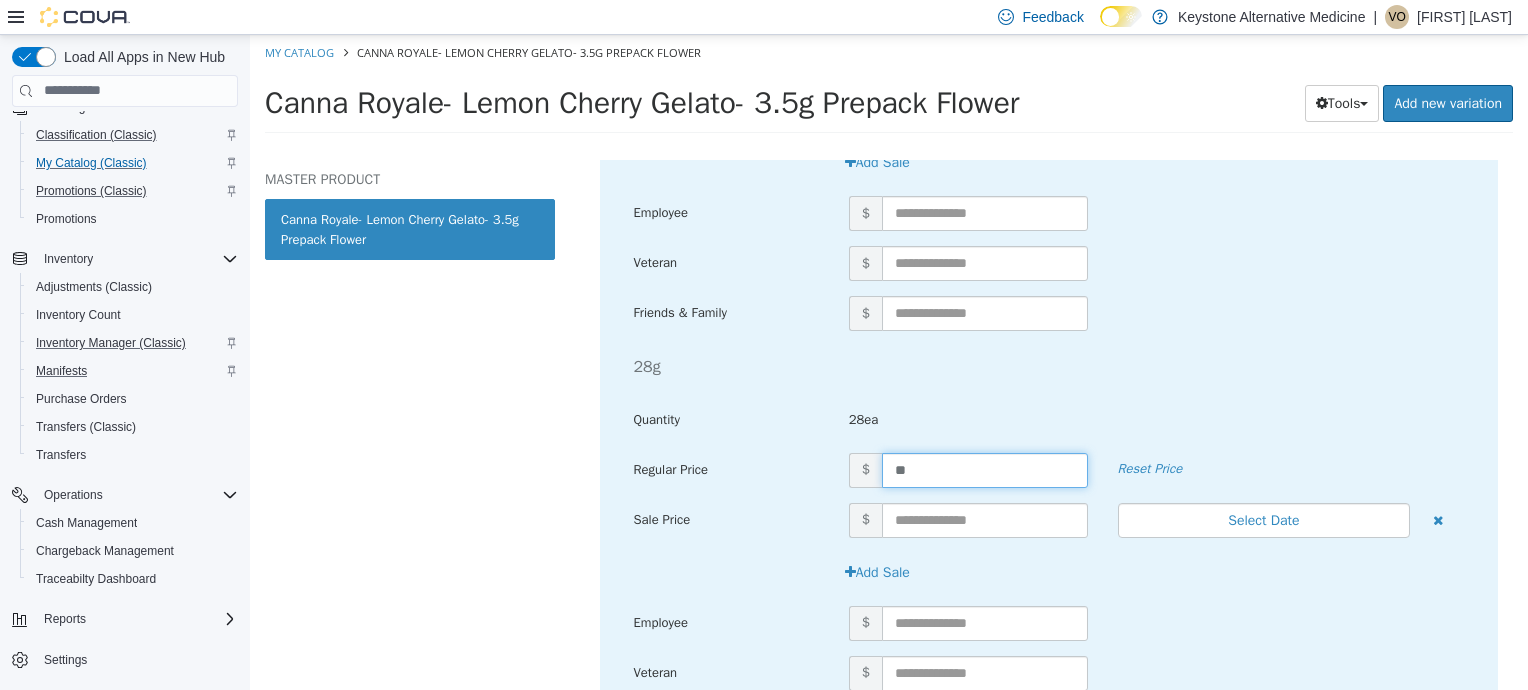 type on "***" 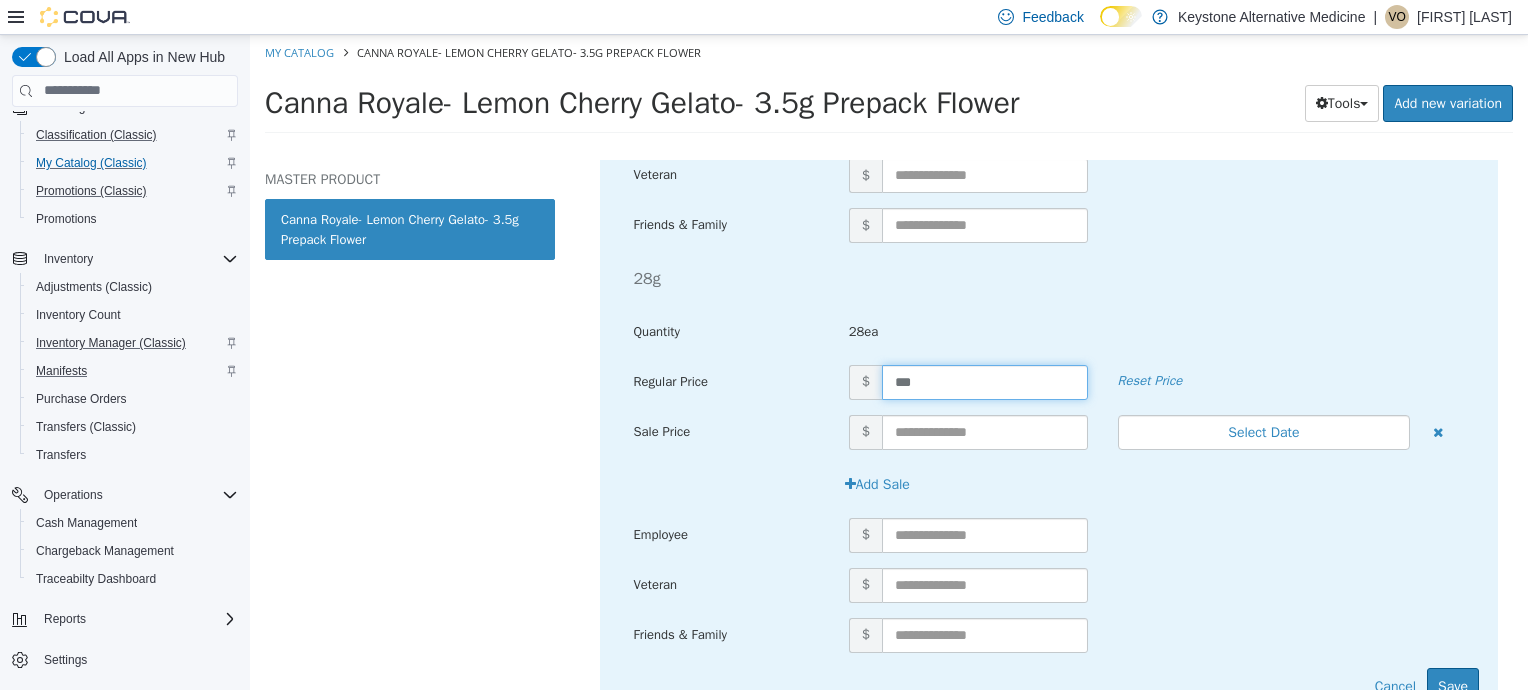 scroll, scrollTop: 2178, scrollLeft: 0, axis: vertical 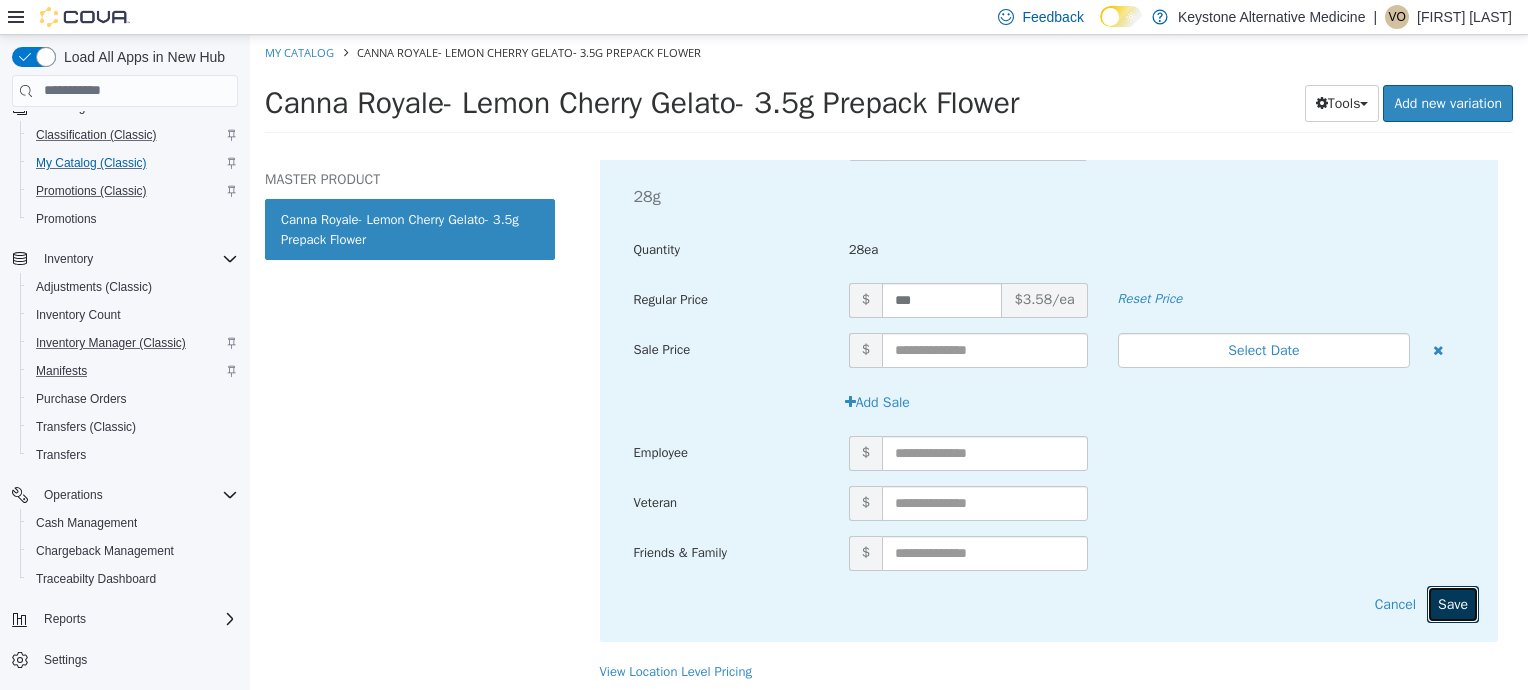 click on "Save" at bounding box center (1453, 603) 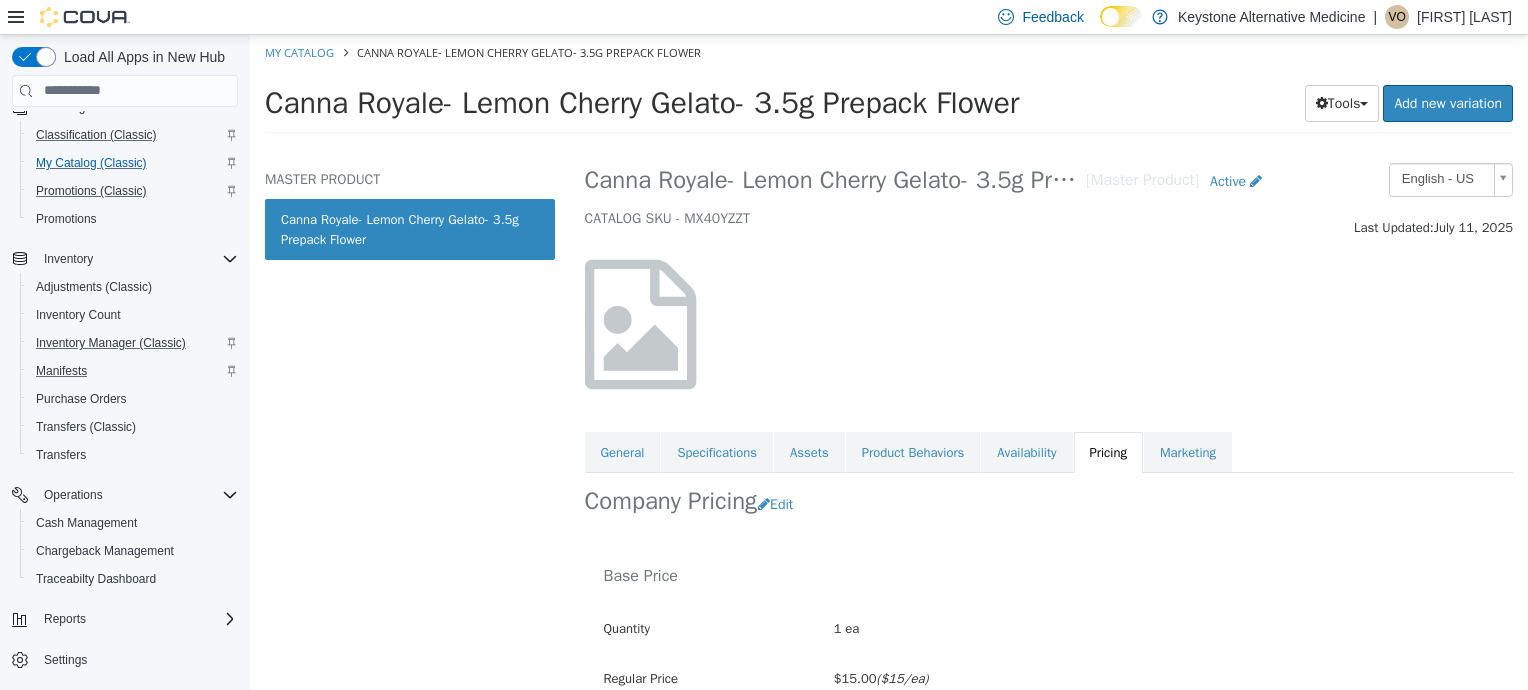 scroll, scrollTop: 0, scrollLeft: 0, axis: both 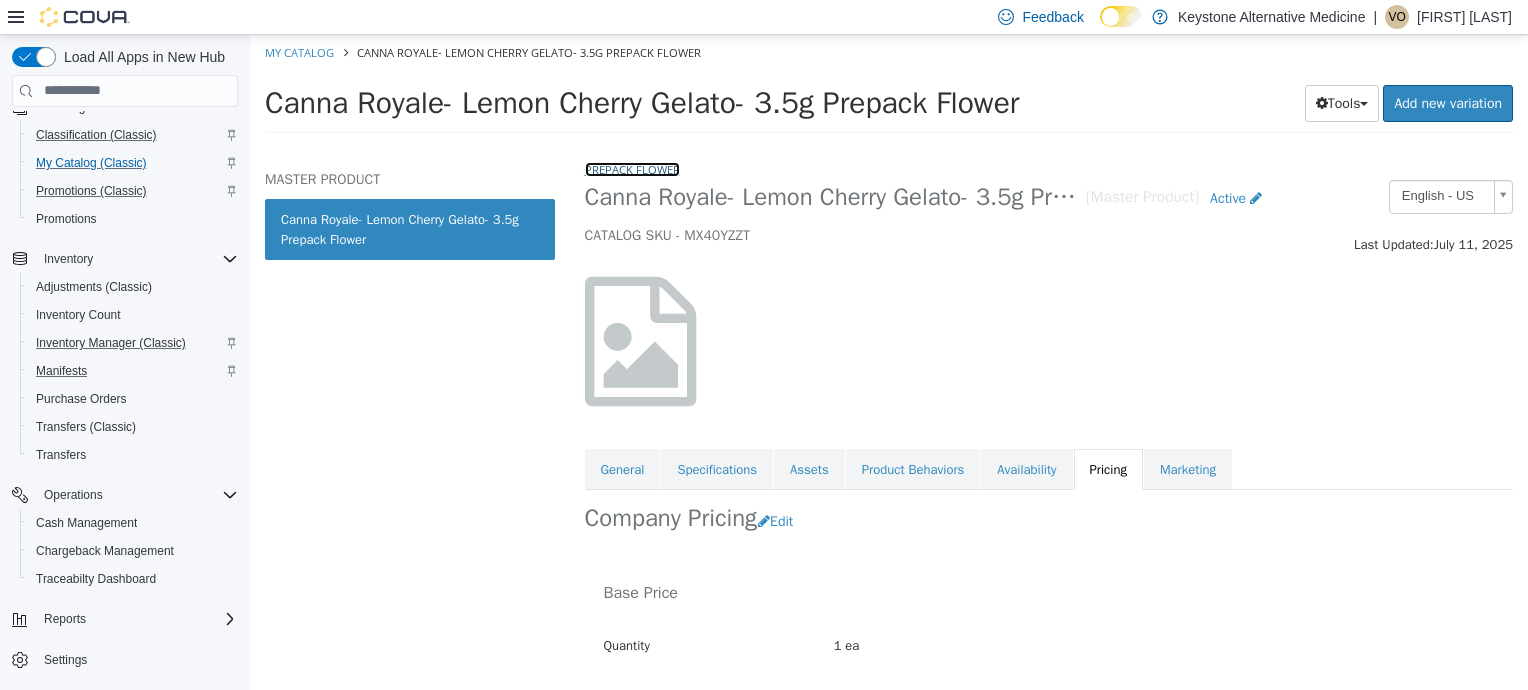 click on "Prepack Flower" at bounding box center (632, 168) 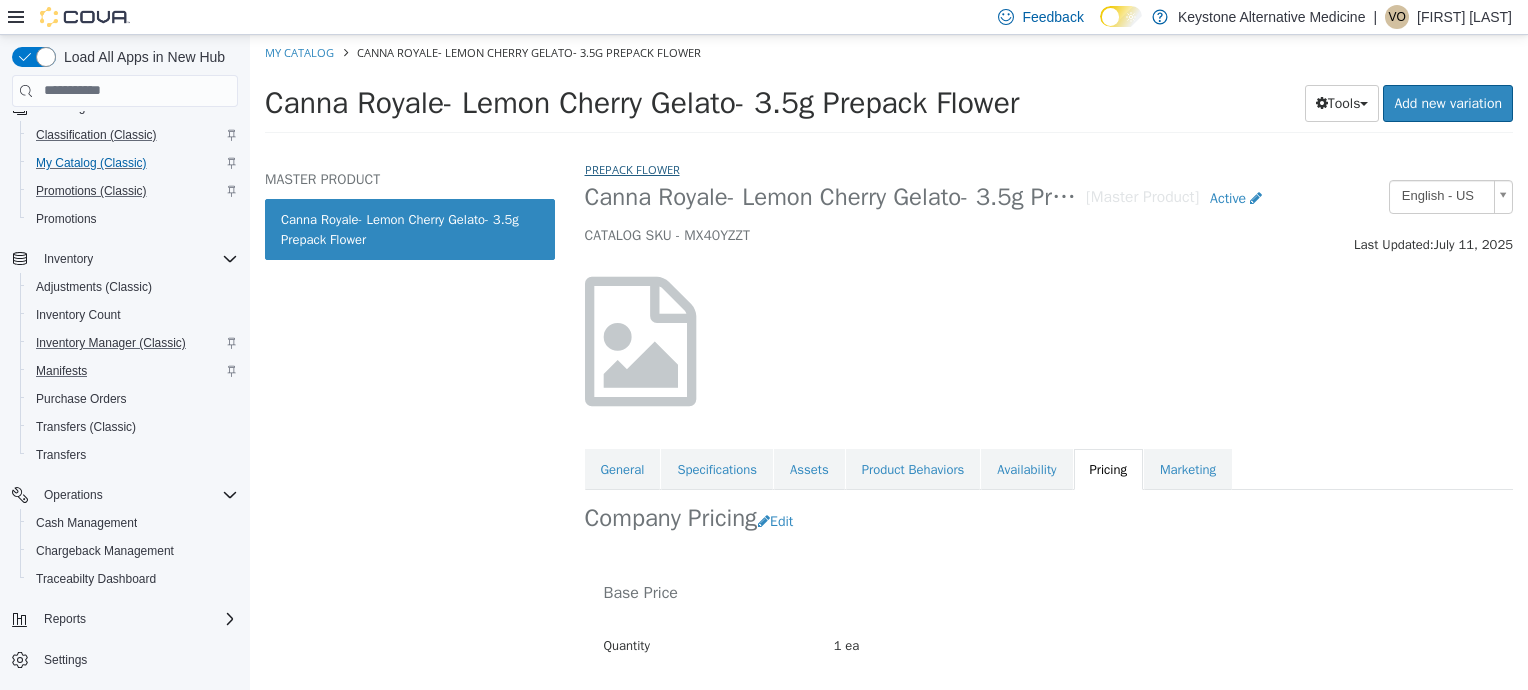 select on "**********" 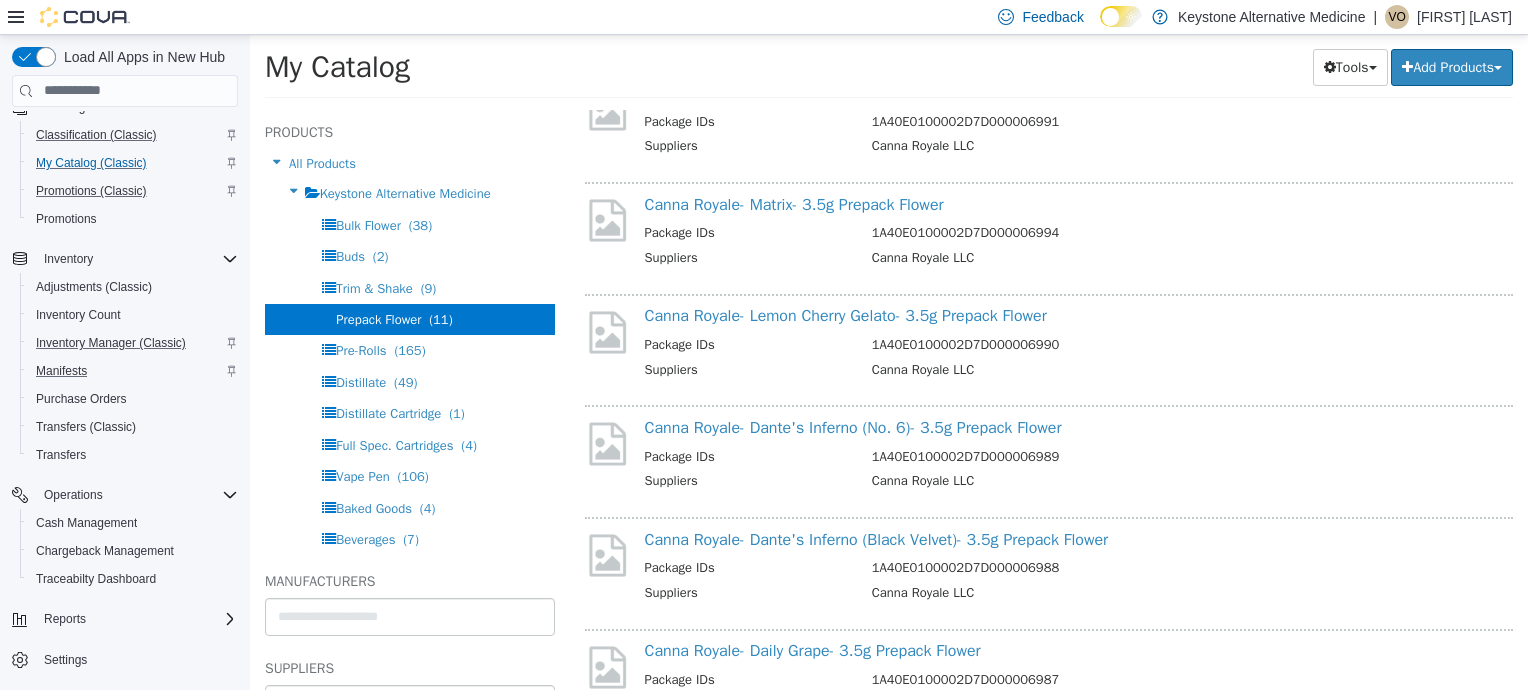 scroll, scrollTop: 492, scrollLeft: 0, axis: vertical 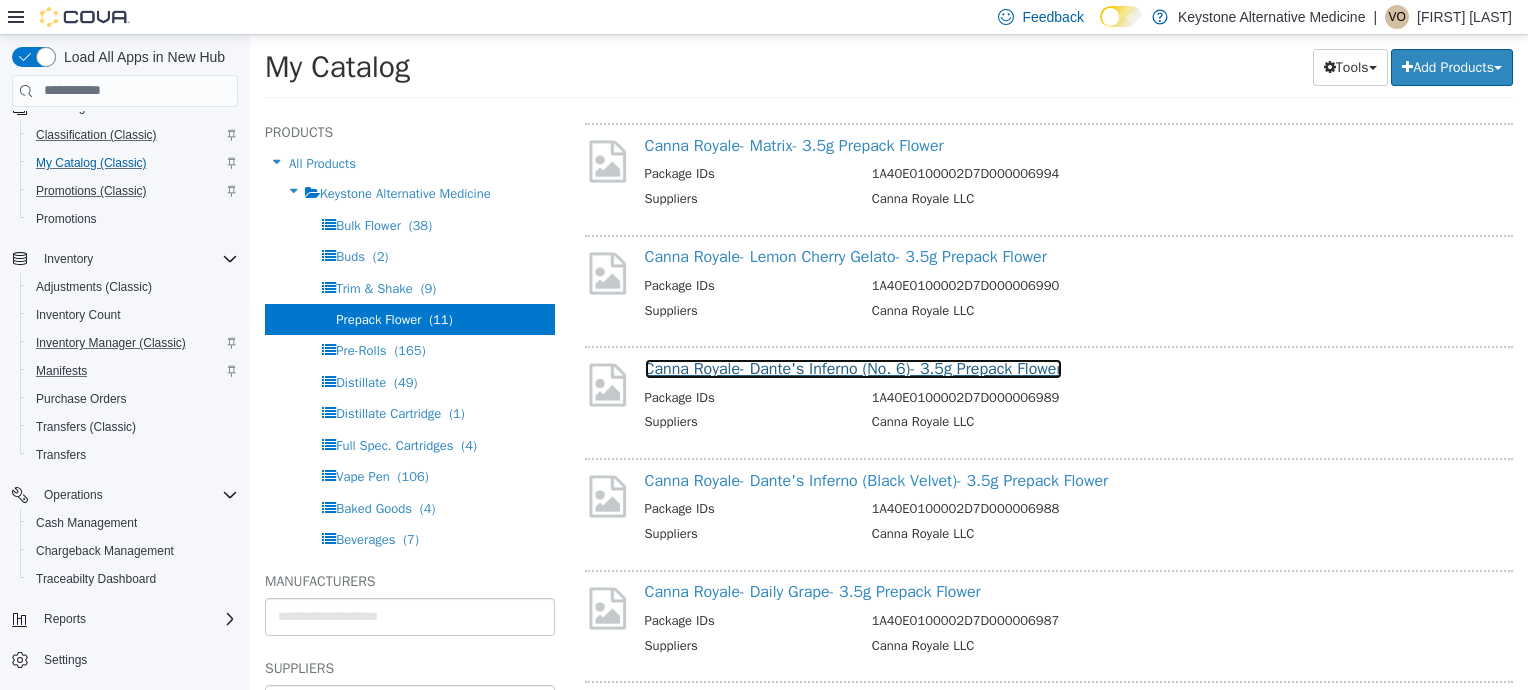 click on "Canna Royale- Dante's Inferno (No. 6)- 3.5g Prepack Flower" at bounding box center [853, 368] 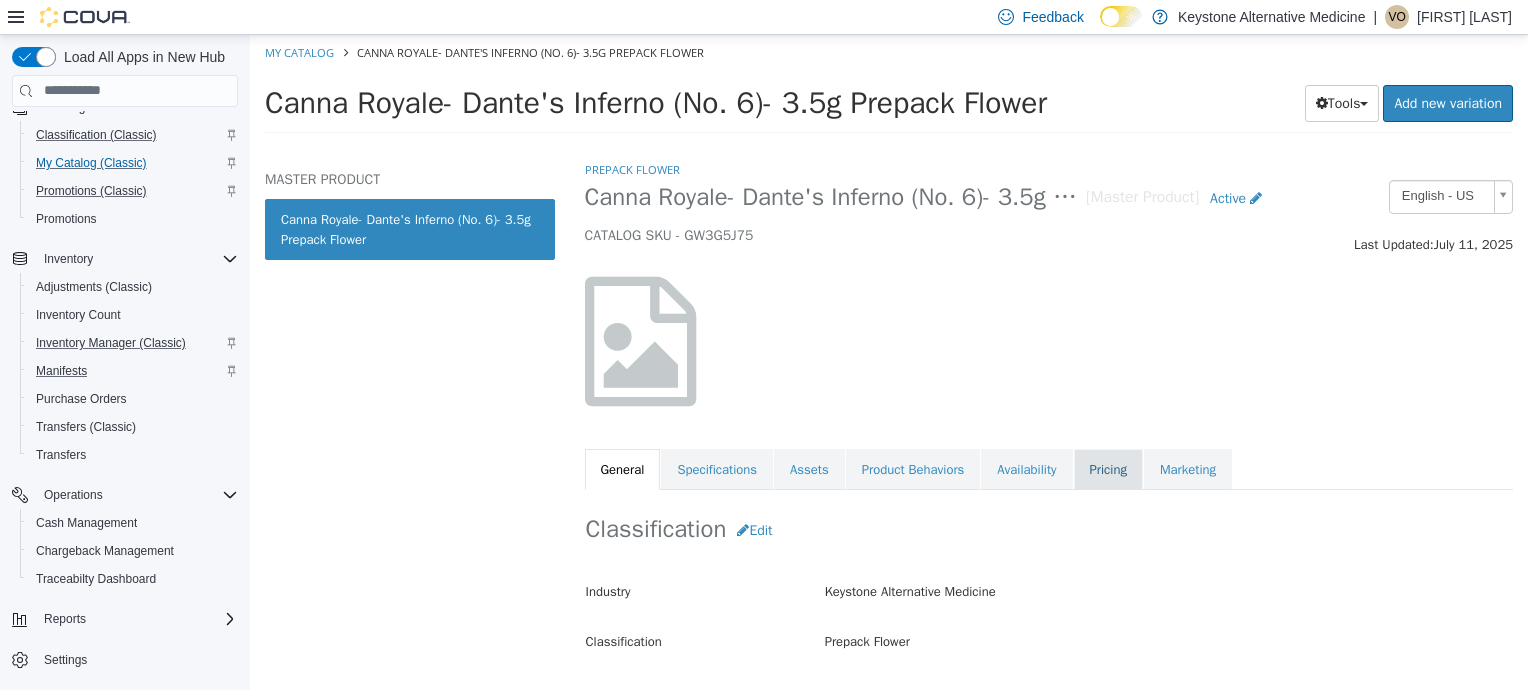 click on "Pricing" at bounding box center (1108, 469) 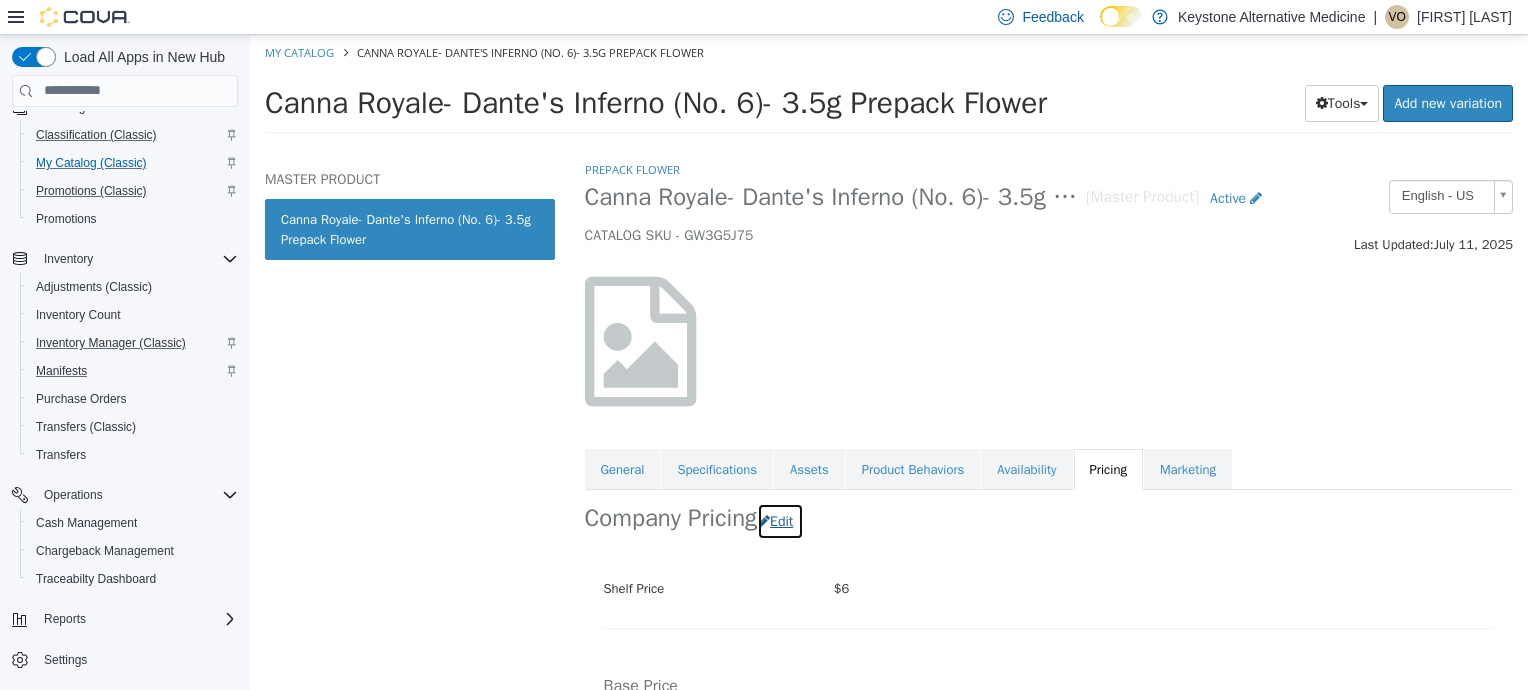 click on "Edit" at bounding box center (780, 520) 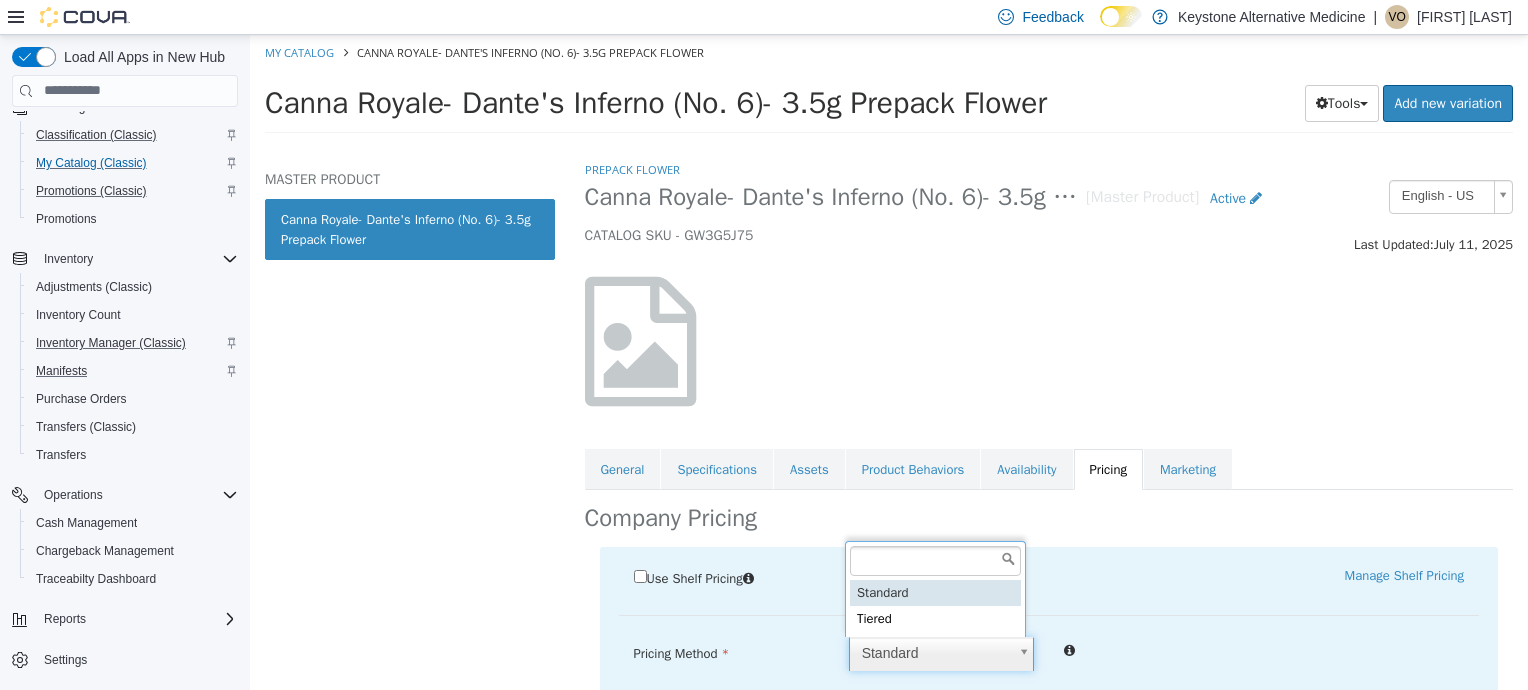click on "Last Updated: [MONTH] [DAY], [YEAR]
General Specifications Assets Product Behaviors Availability Pricing
Marketing Company Pricing
​Use Shelf Pricing​ ​ ​ ​ Manage Shelf Pricing Shelf Price     $6                             ***** Shelf Price is required Pricing Method     Standard     * Regular Price $ Reset Price Sale Price $ Select Date     (UTC-5) [CITY] &nbsp; &nbsp;Add Sale Employee $ Veteran $ Friends & Family $ Save" at bounding box center [889, 89] 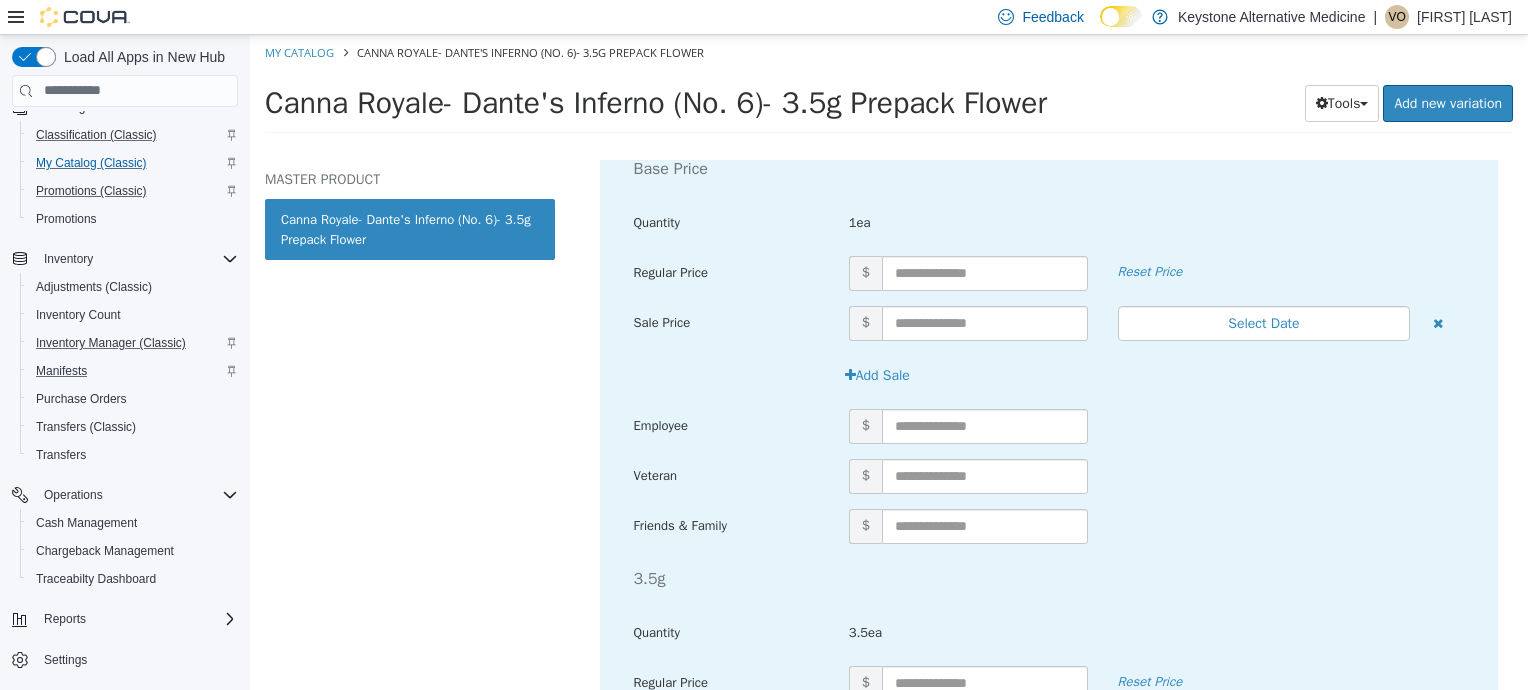 scroll, scrollTop: 575, scrollLeft: 0, axis: vertical 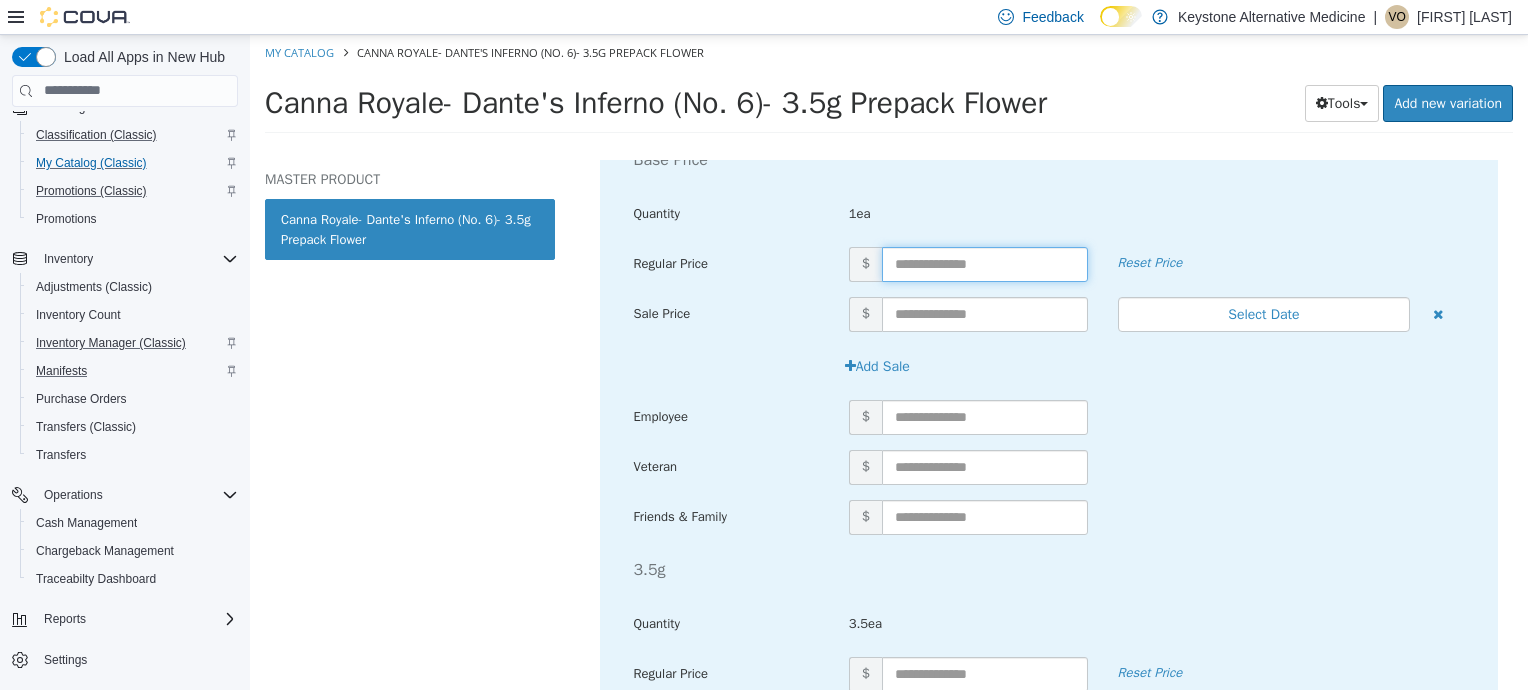 click at bounding box center (985, 263) 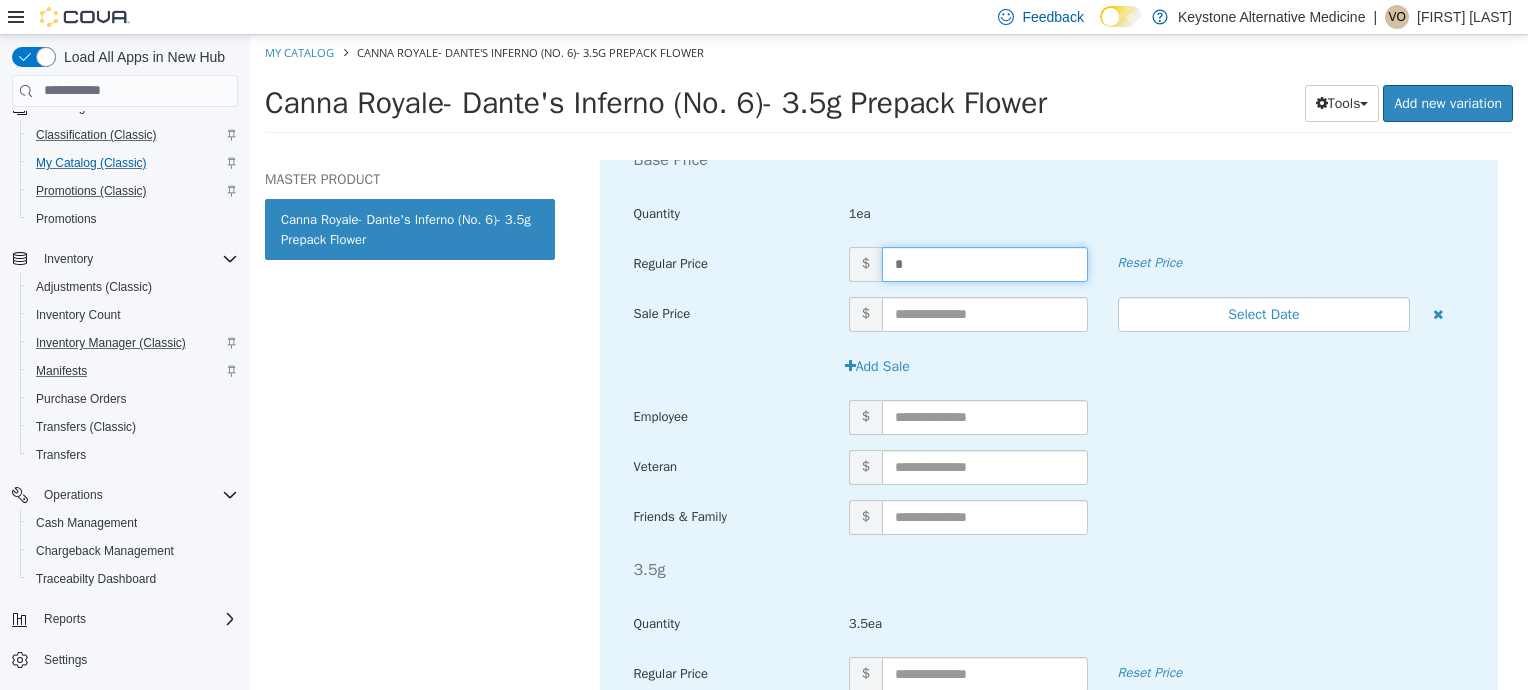 type on "**" 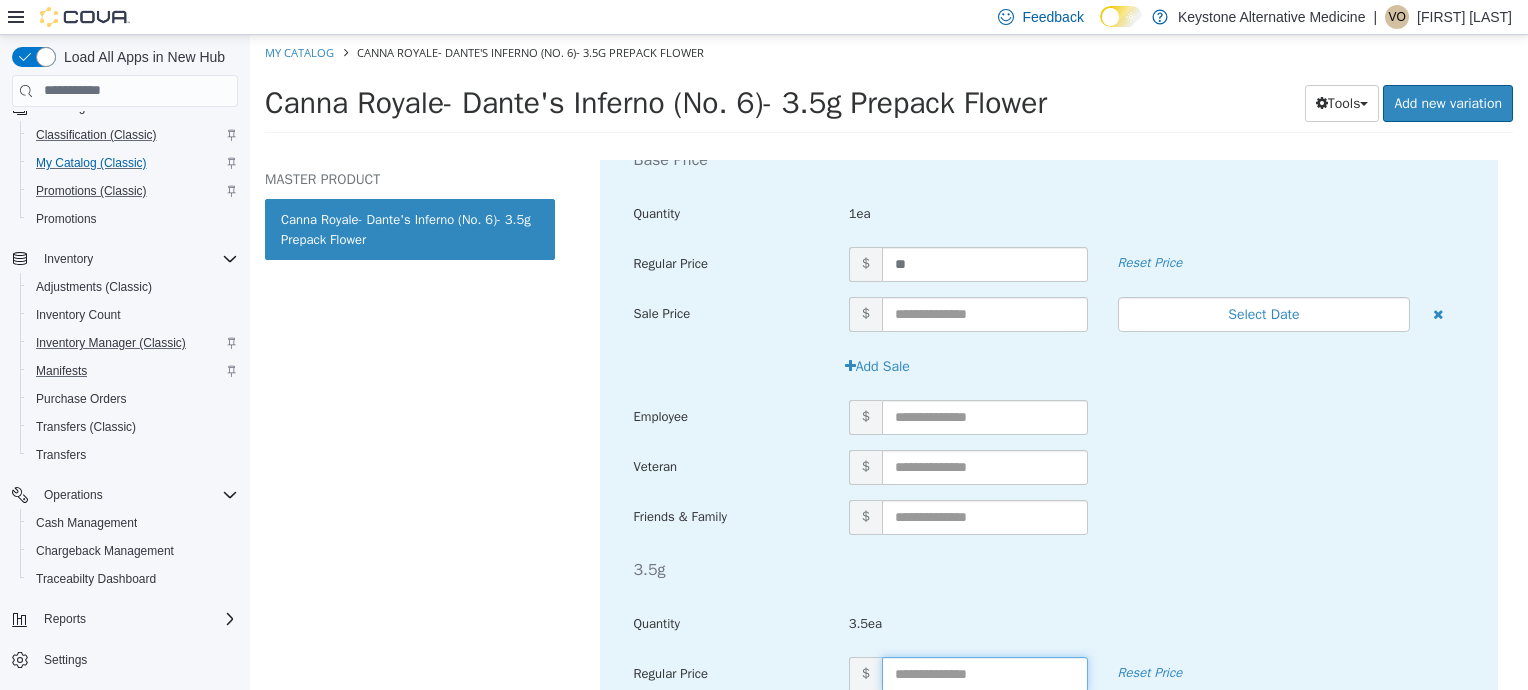 click at bounding box center [985, 673] 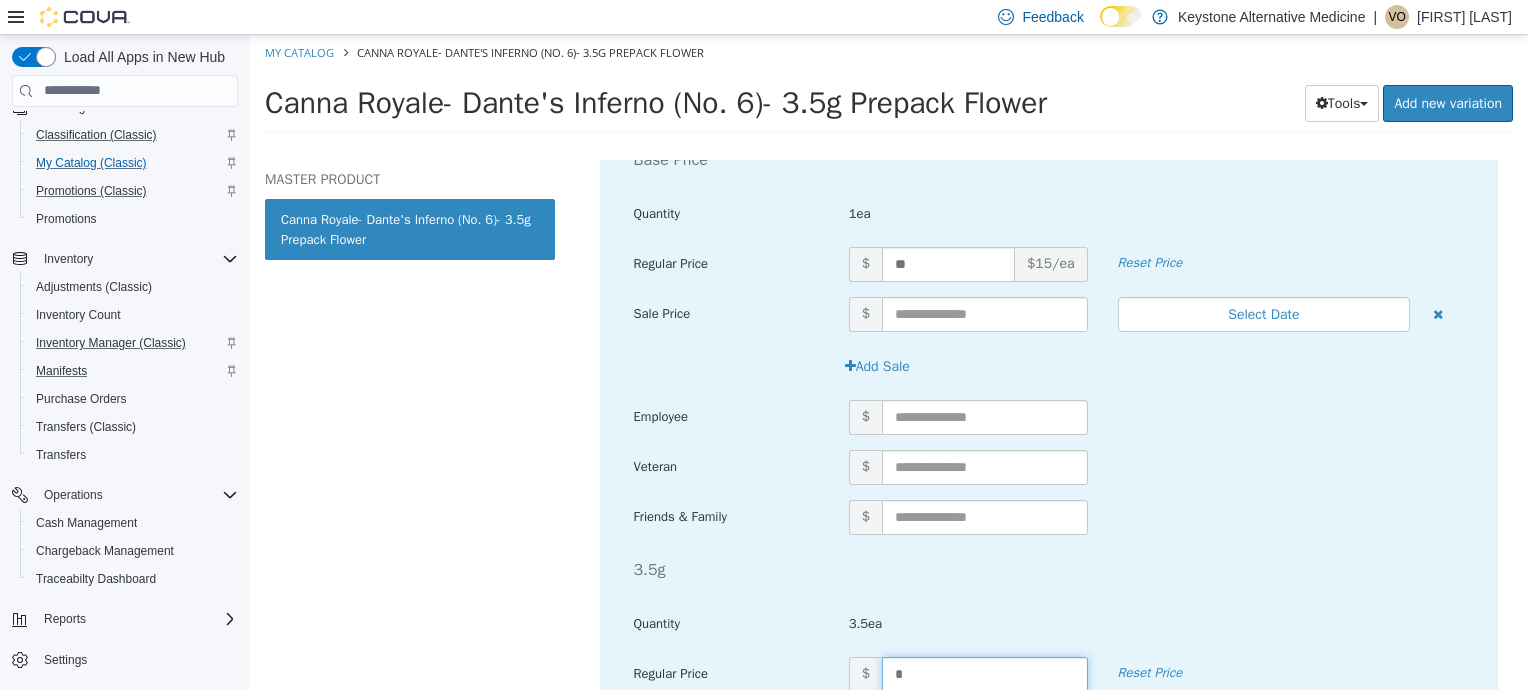 type on "**" 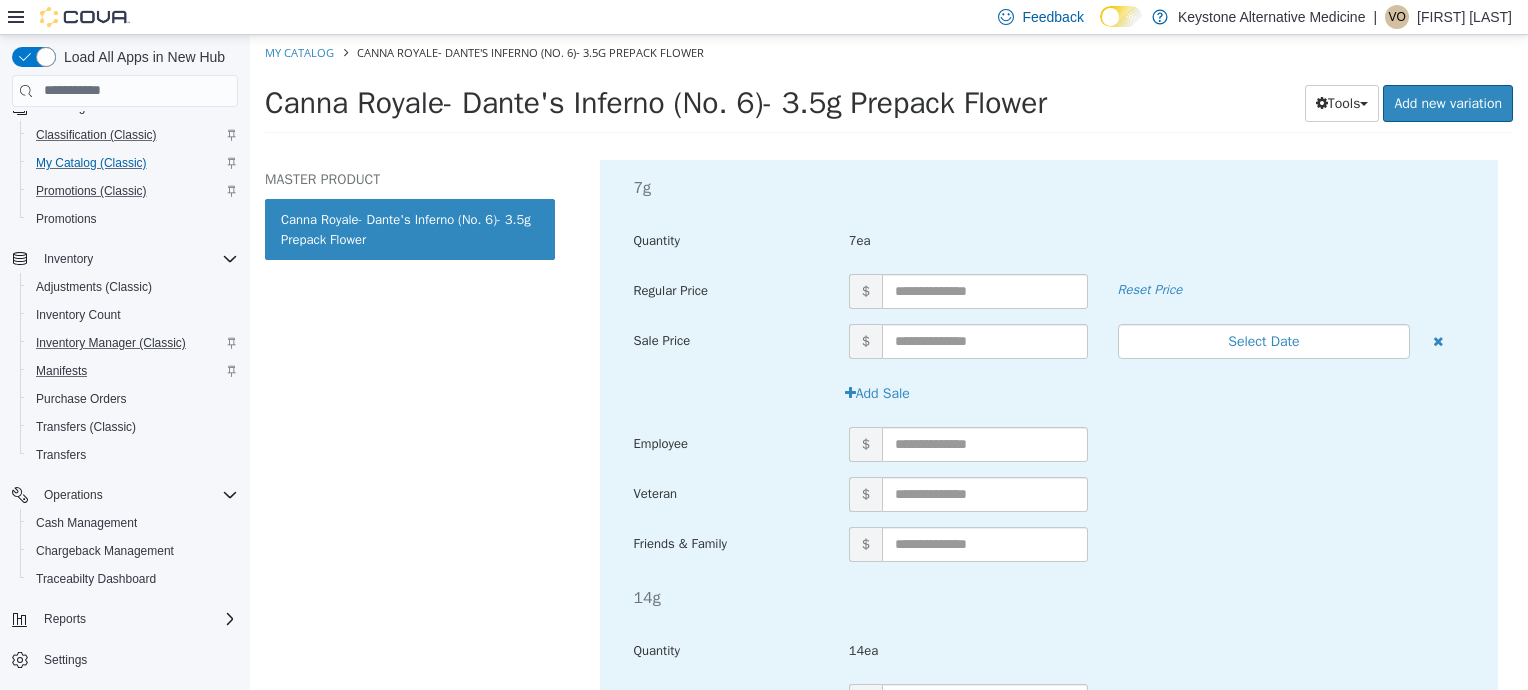 scroll, scrollTop: 1331, scrollLeft: 0, axis: vertical 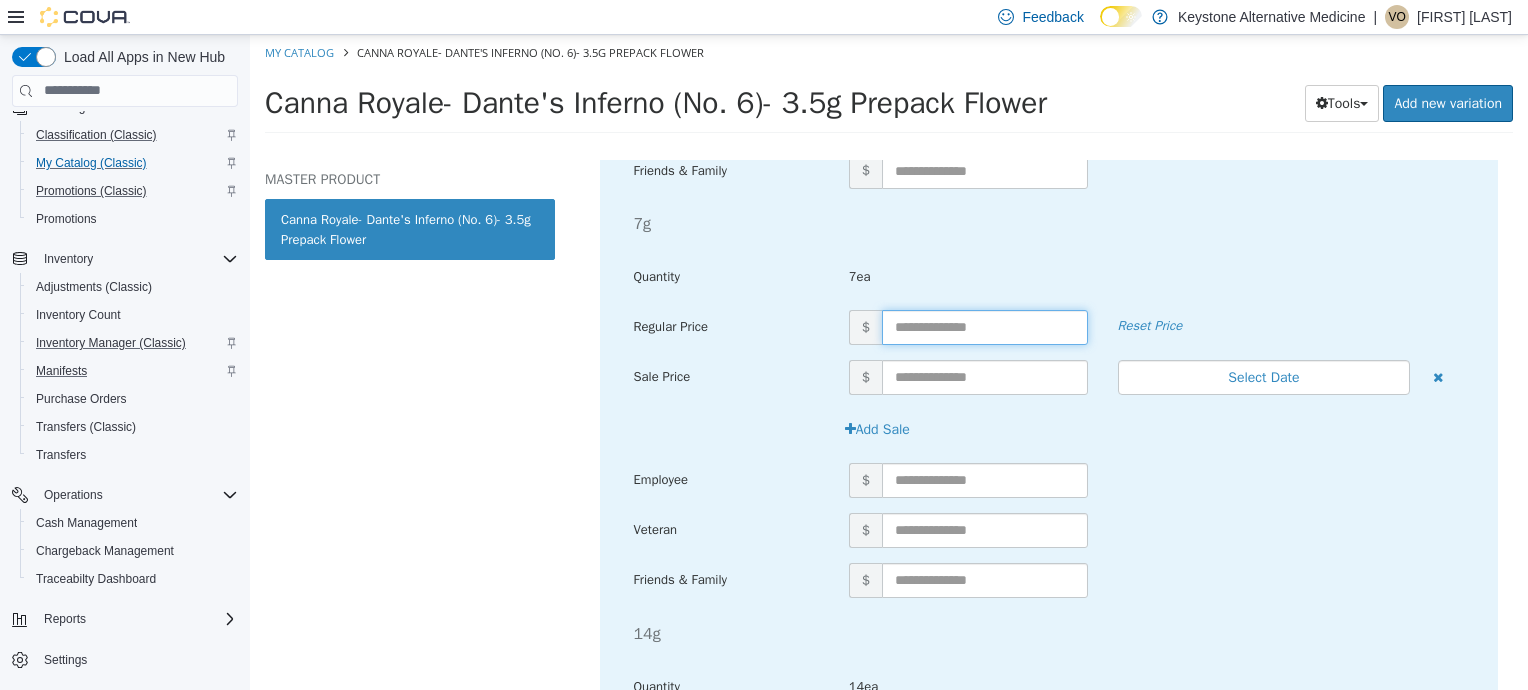 click at bounding box center (985, 326) 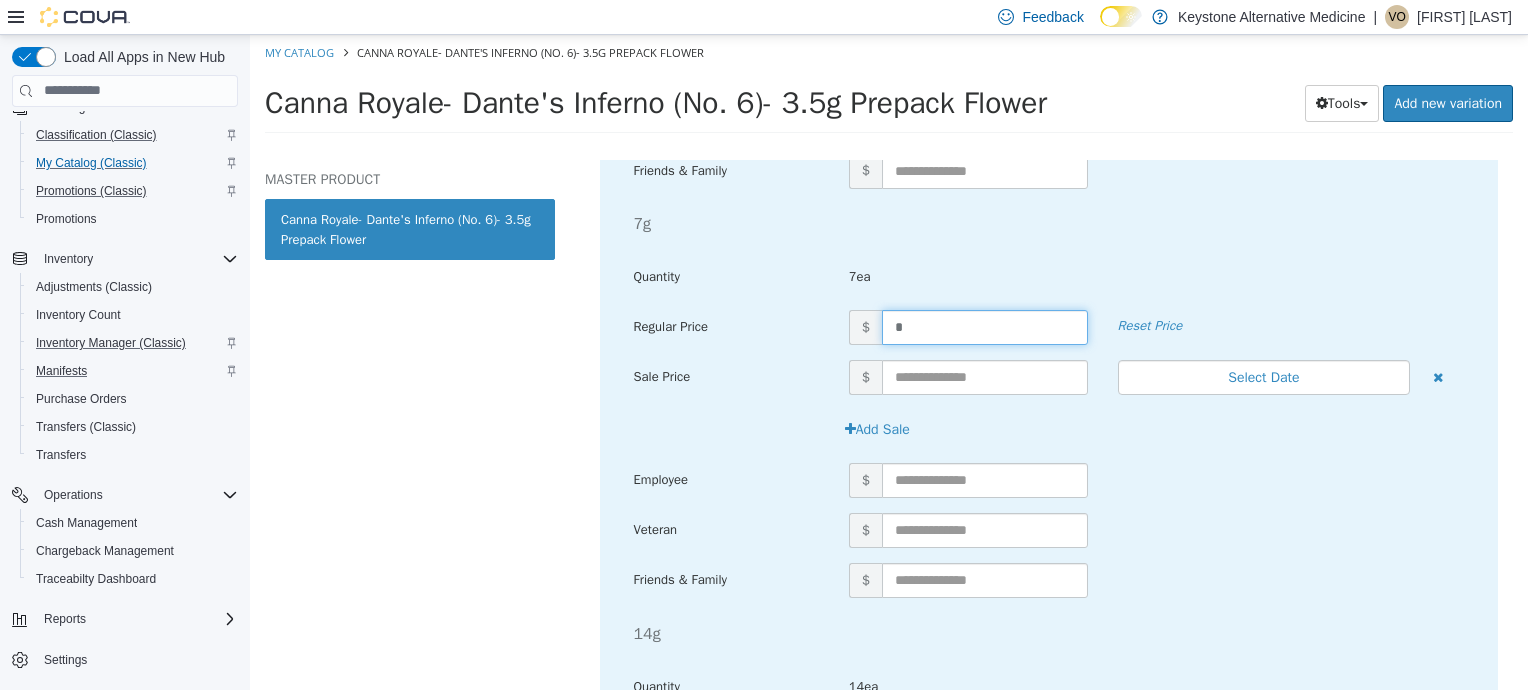 type on "**" 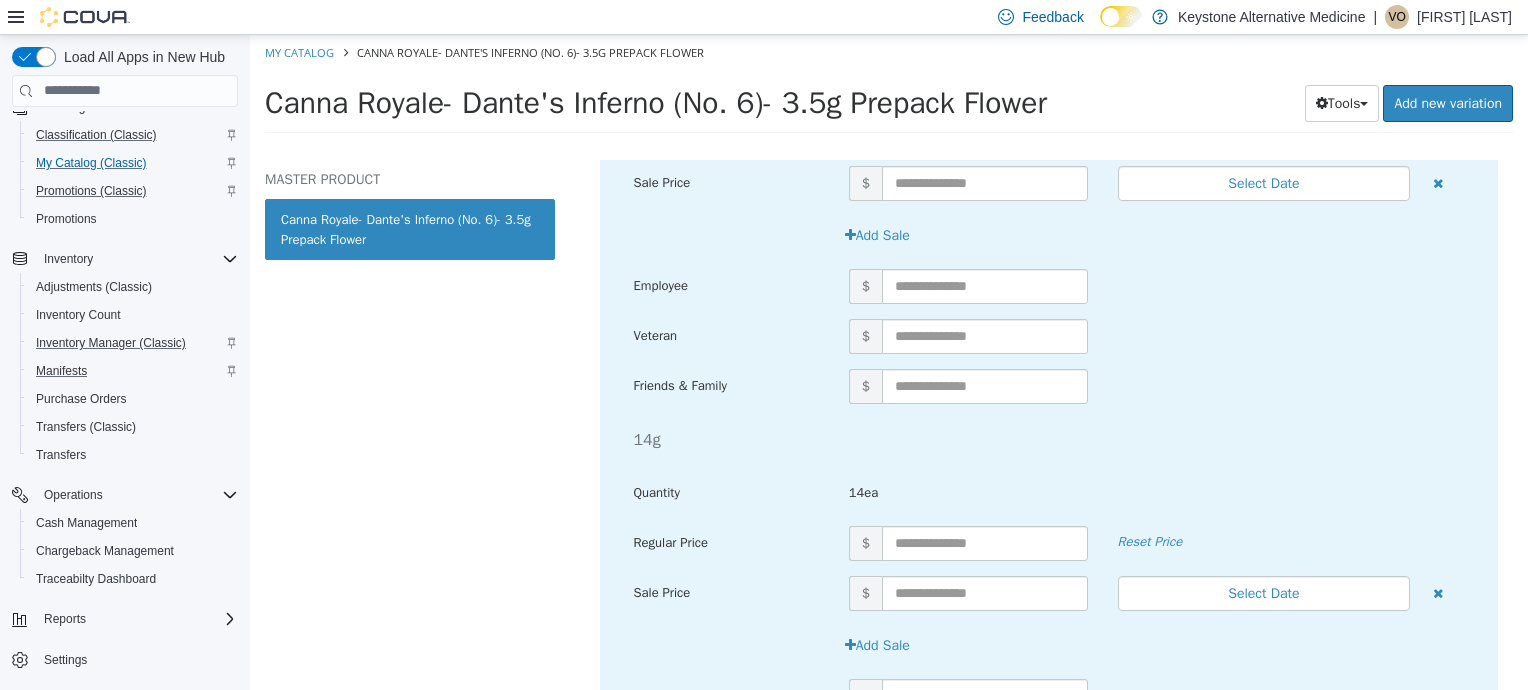 scroll, scrollTop: 1535, scrollLeft: 0, axis: vertical 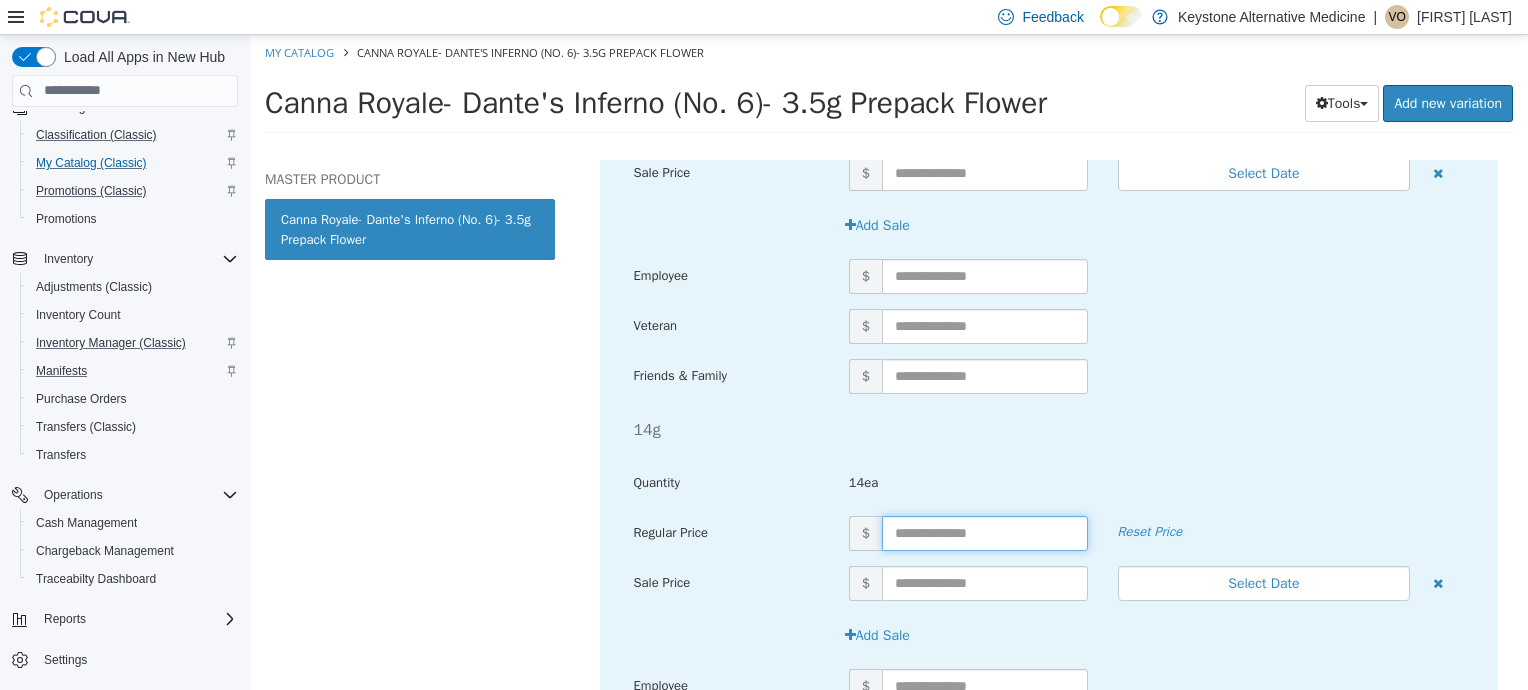 click at bounding box center (985, 532) 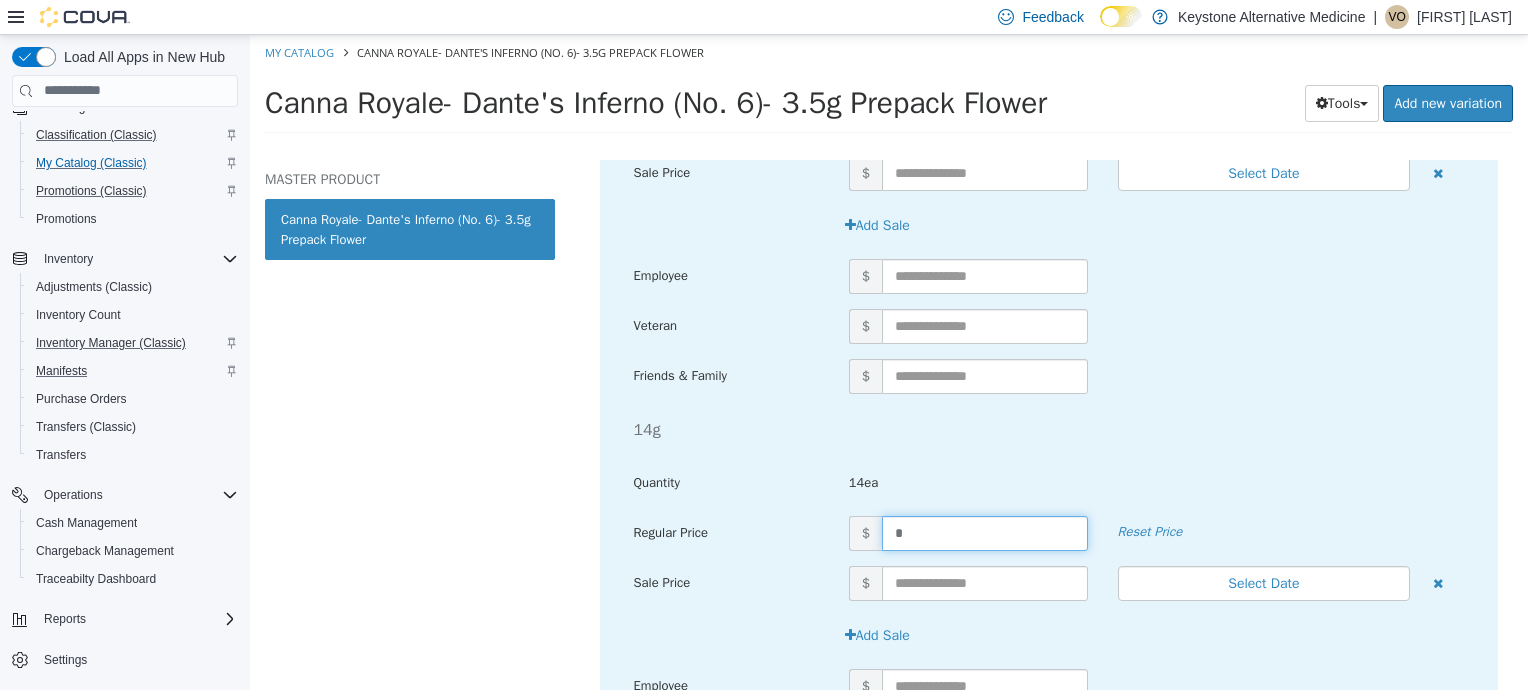 type on "**" 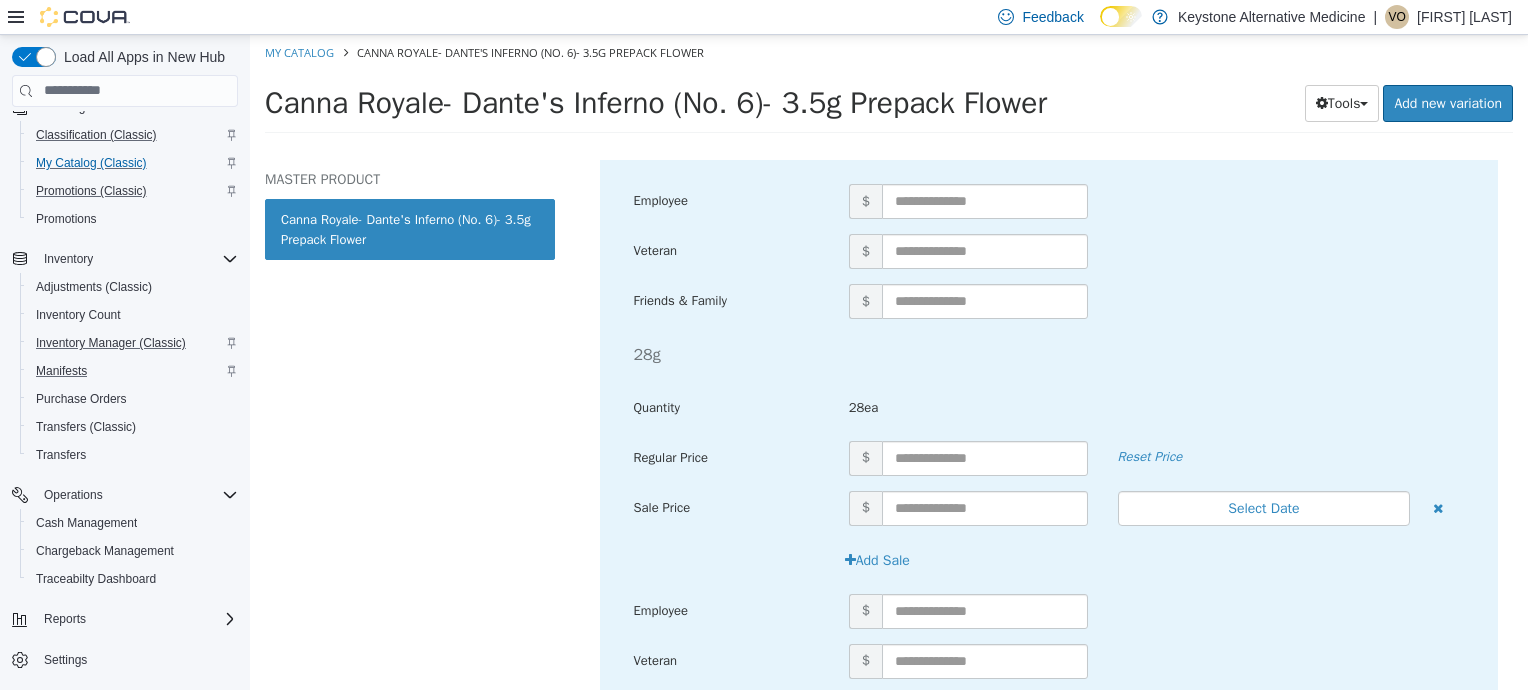 scroll, scrollTop: 2029, scrollLeft: 0, axis: vertical 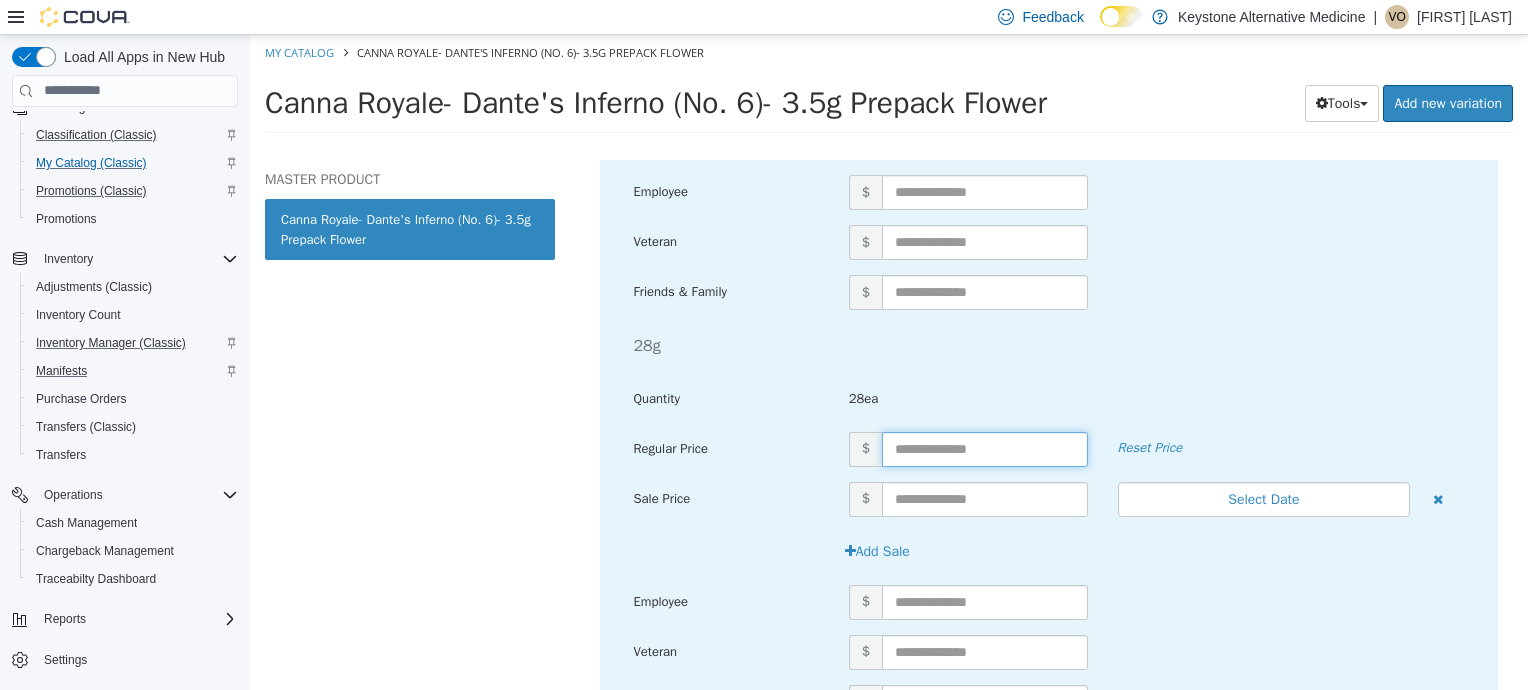 click at bounding box center (985, 448) 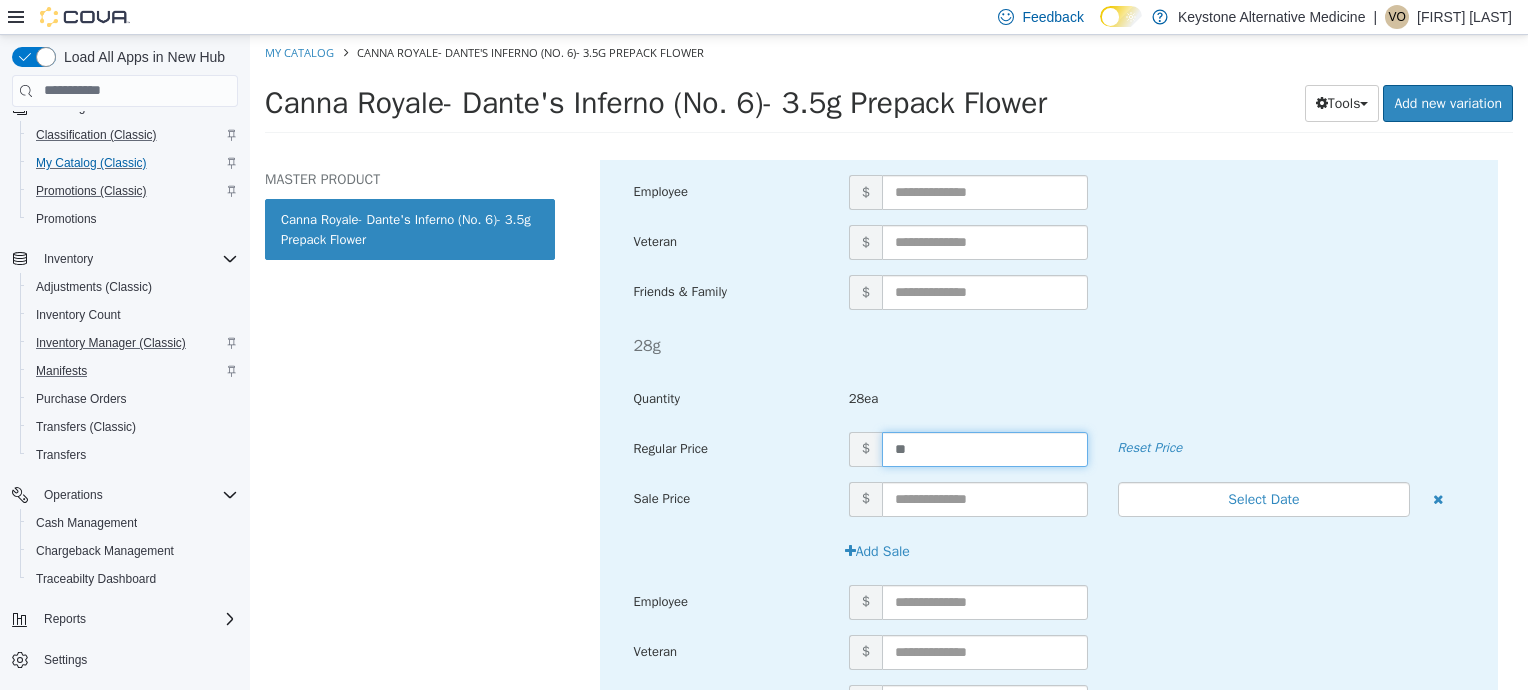 type on "***" 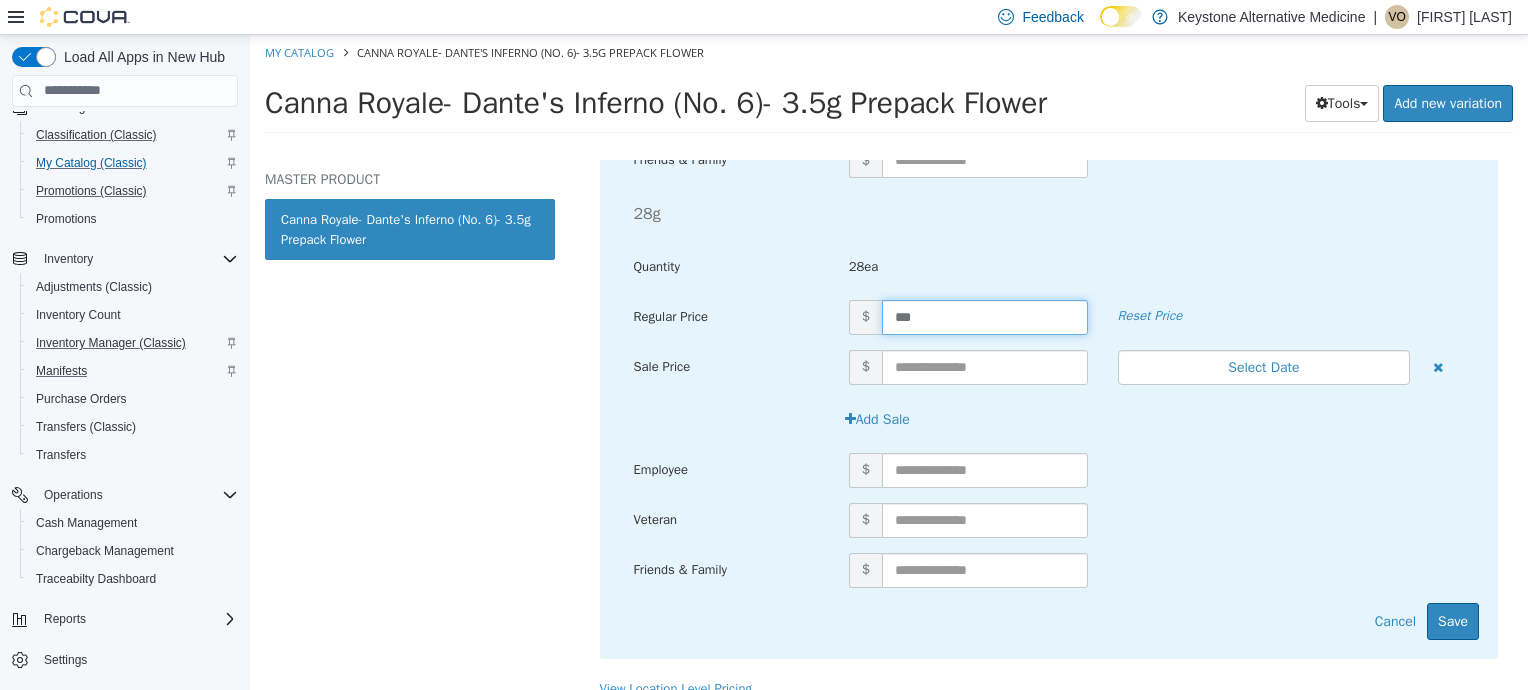 scroll, scrollTop: 2178, scrollLeft: 0, axis: vertical 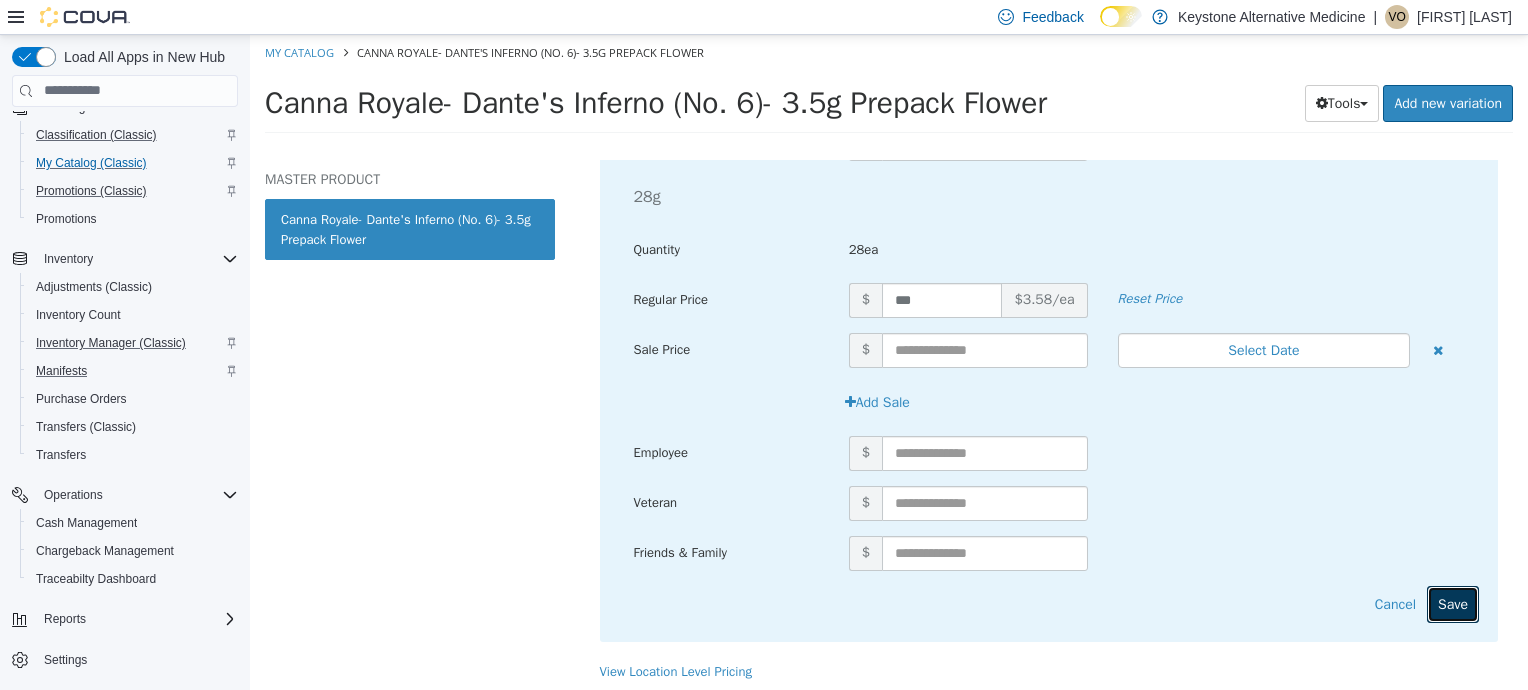 click on "Save" at bounding box center (1453, 603) 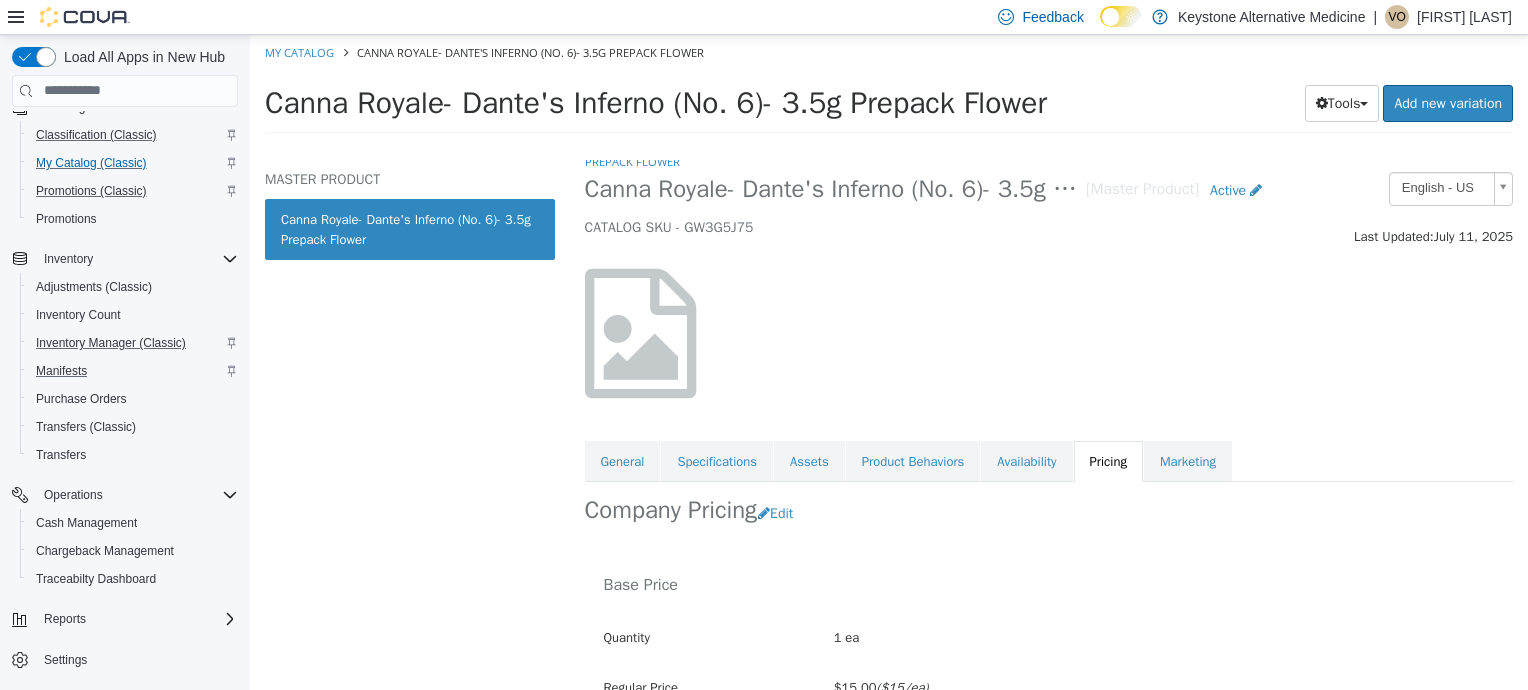 scroll, scrollTop: 0, scrollLeft: 0, axis: both 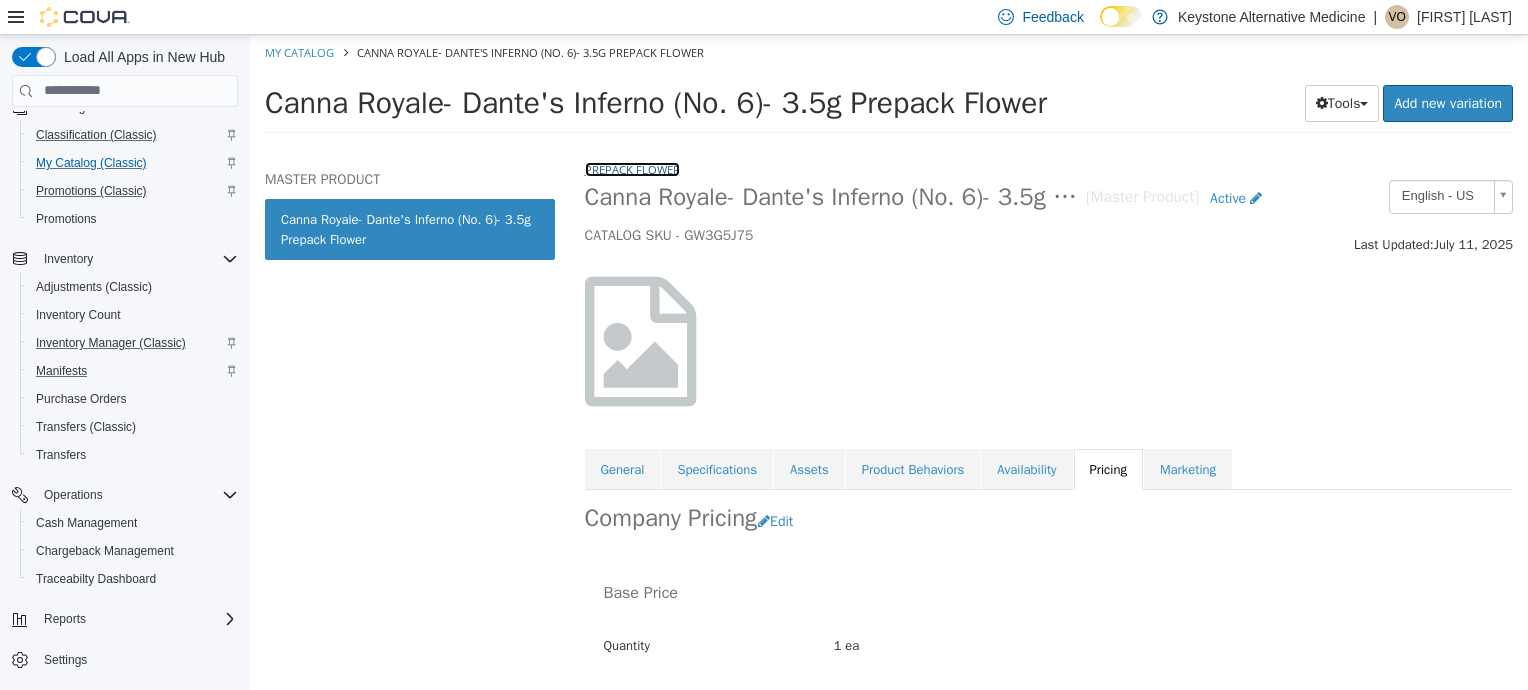 click on "Prepack Flower" at bounding box center [632, 168] 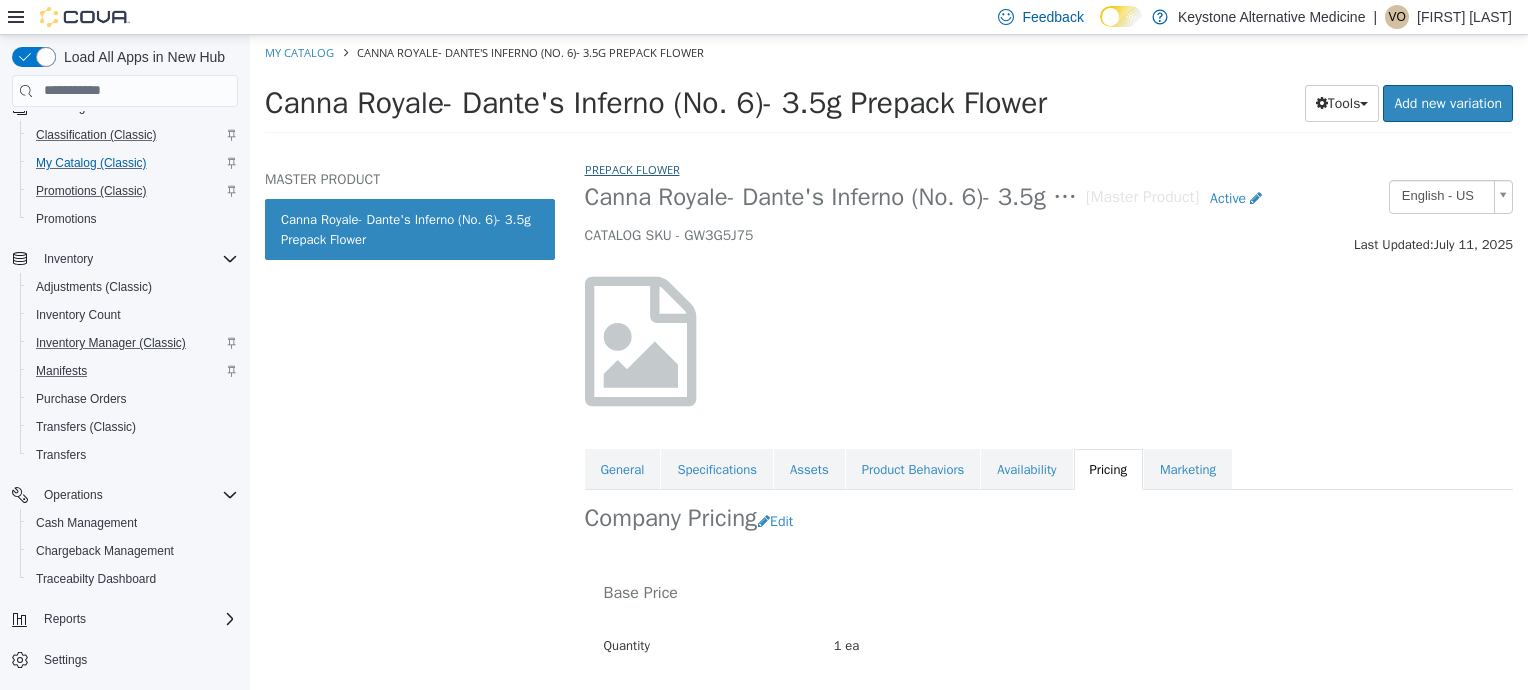 select on "**********" 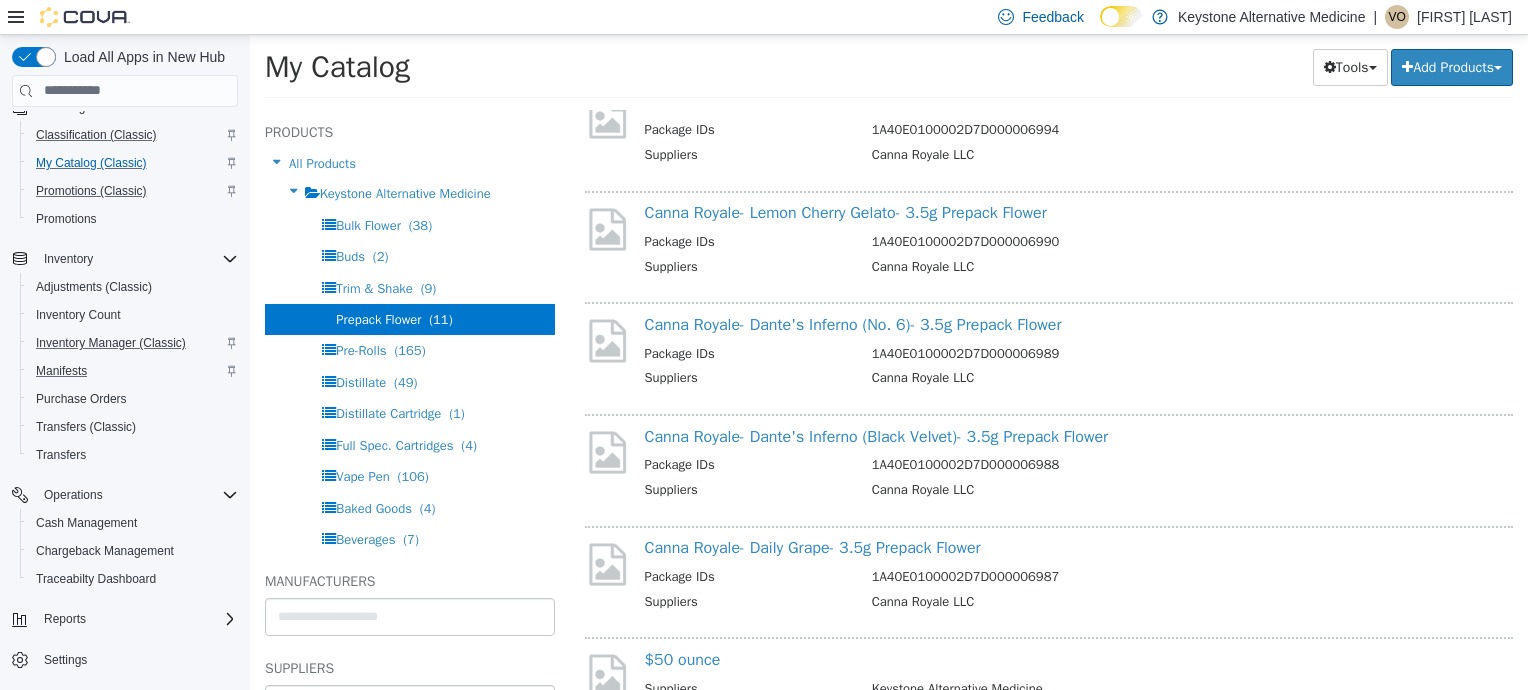 scroll, scrollTop: 538, scrollLeft: 0, axis: vertical 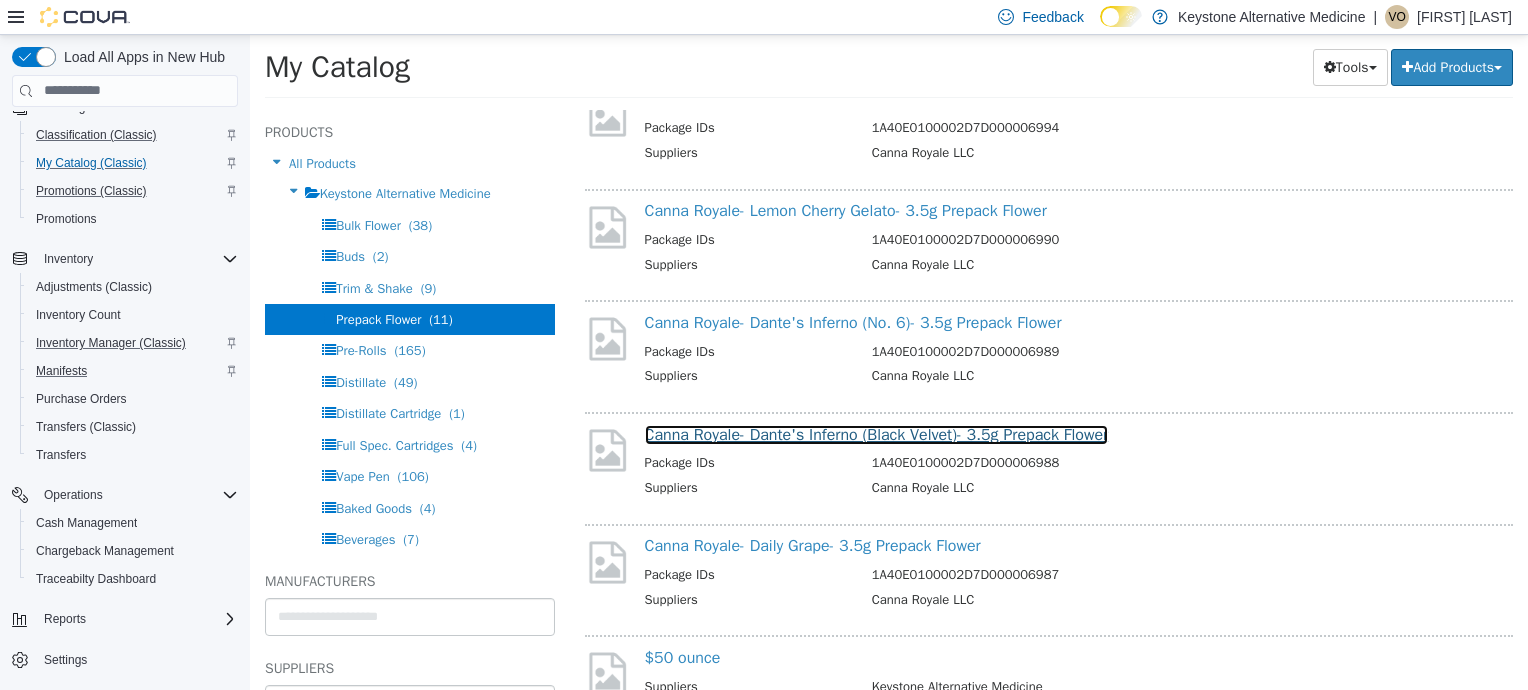 click on "Canna Royale- Dante's Inferno (Black Velvet)- 3.5g Prepack Flower" at bounding box center (877, 434) 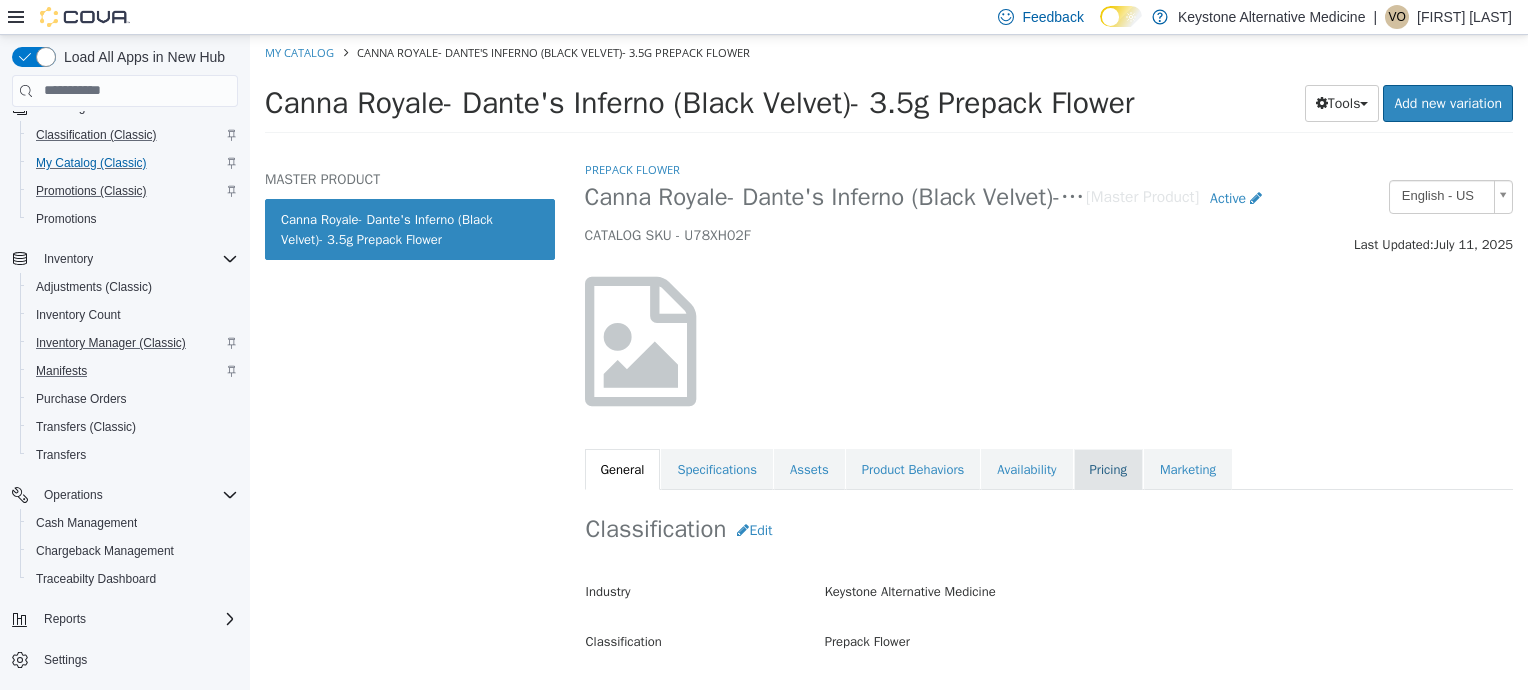 click on "Pricing" at bounding box center (1108, 469) 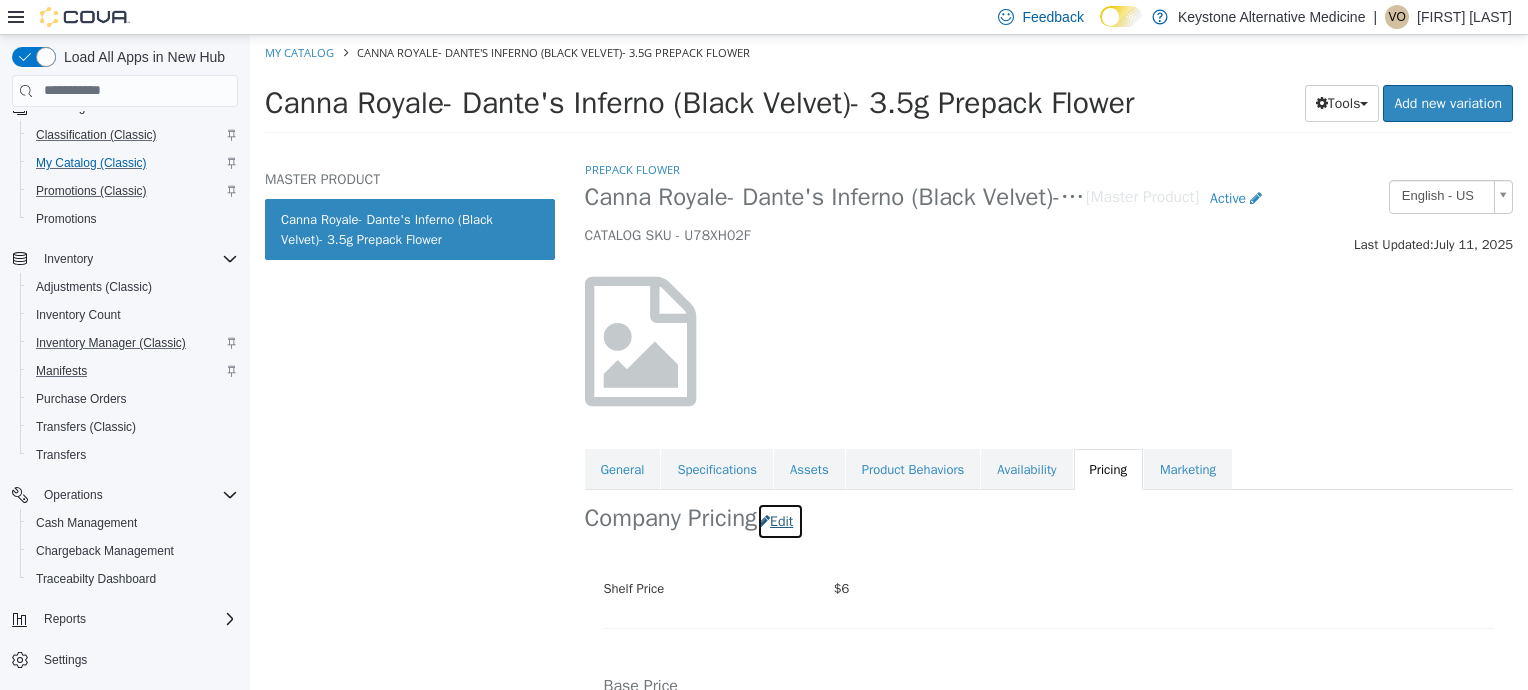 click on "Edit" at bounding box center (780, 520) 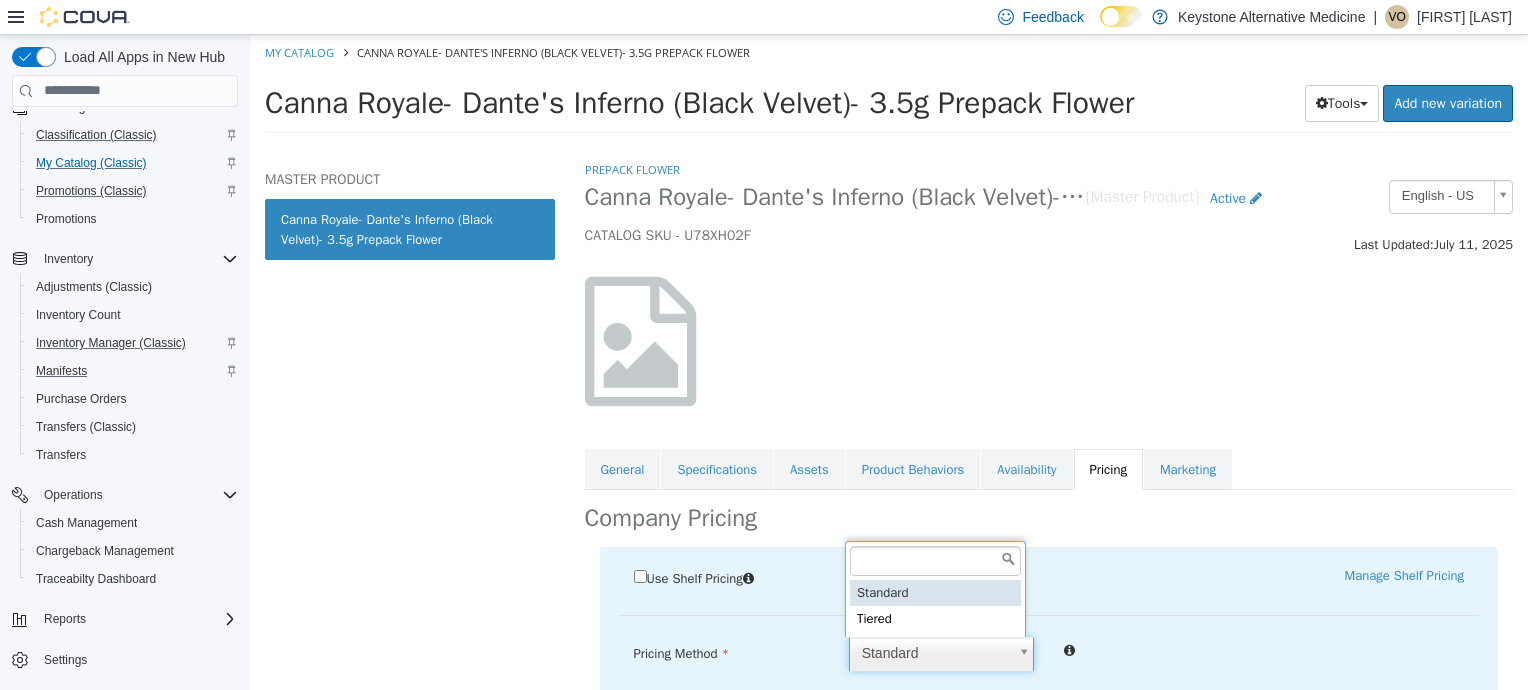 click on "Saving Bulk Changes...
×
Saved changes
My Catalog
Canna Royale- Dante's Inferno (Black Velvet)- 3.5g Prepack Flower
Canna Royale- Dante's Inferno (Black Velvet)- 3.5g Prepack Flower
Tools
Clone Print Labels   Add new variation
MASTER PRODUCT
Canna Royale- Dante's Inferno (Black Velvet)- 3.5g Prepack Flower
Prepack Flower
Canna Royale- Dante's Inferno (Black Velvet)- 3.5g Prepack Flower
[Master Product] Active  CATALOG SKU - U78XH02F     English - US                             Last Updated:  [DATE]
General Specifications Assets Product Behaviors Availability Pricing
Marketing Company Pricing
Use Shelf Pricing    Manage Shelf Pricing Shelf Price     $6                             ***** Shelf Price is required Pricing Method     Standard     * Regular Price $ Reset Price Sale Price $ Select Date     (UTC-5) Chicago                                Add Sale Employee $ $ $" at bounding box center [889, 89] 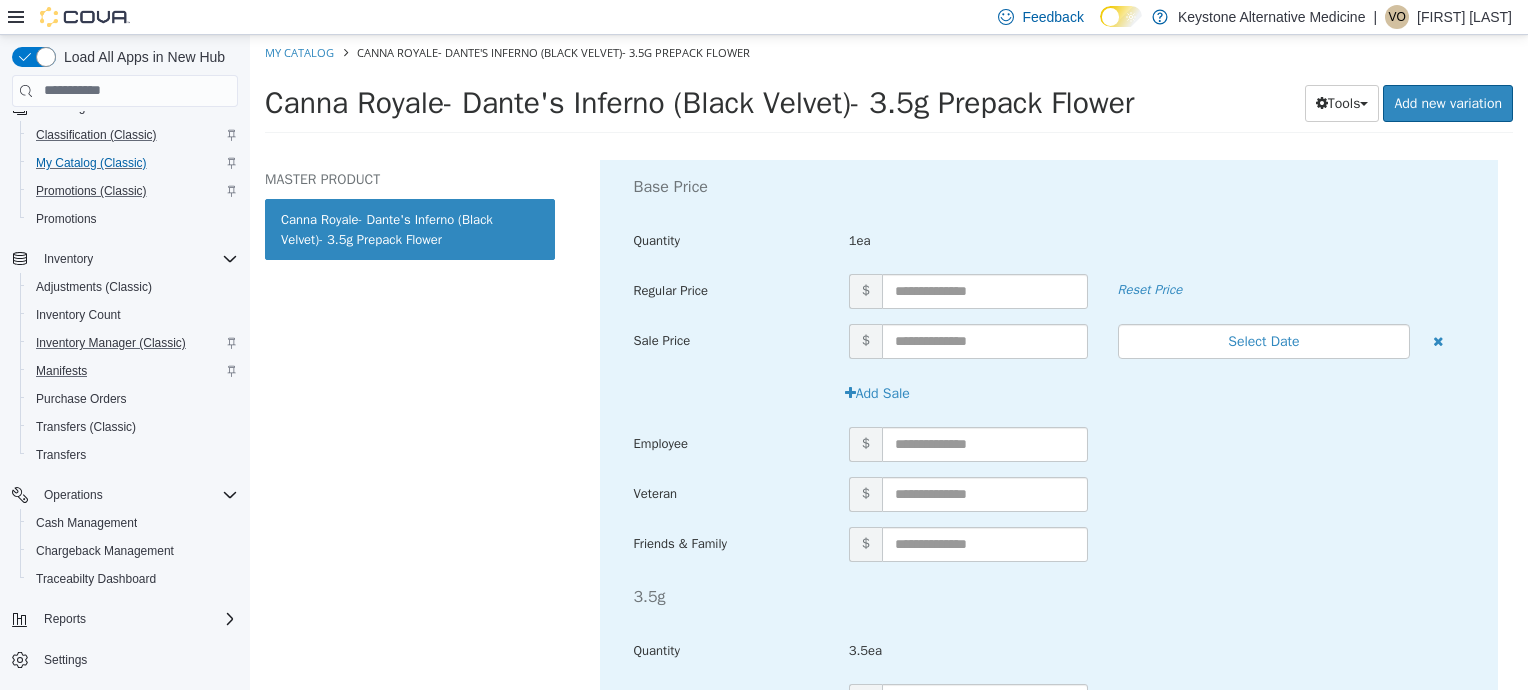 scroll, scrollTop: 566, scrollLeft: 0, axis: vertical 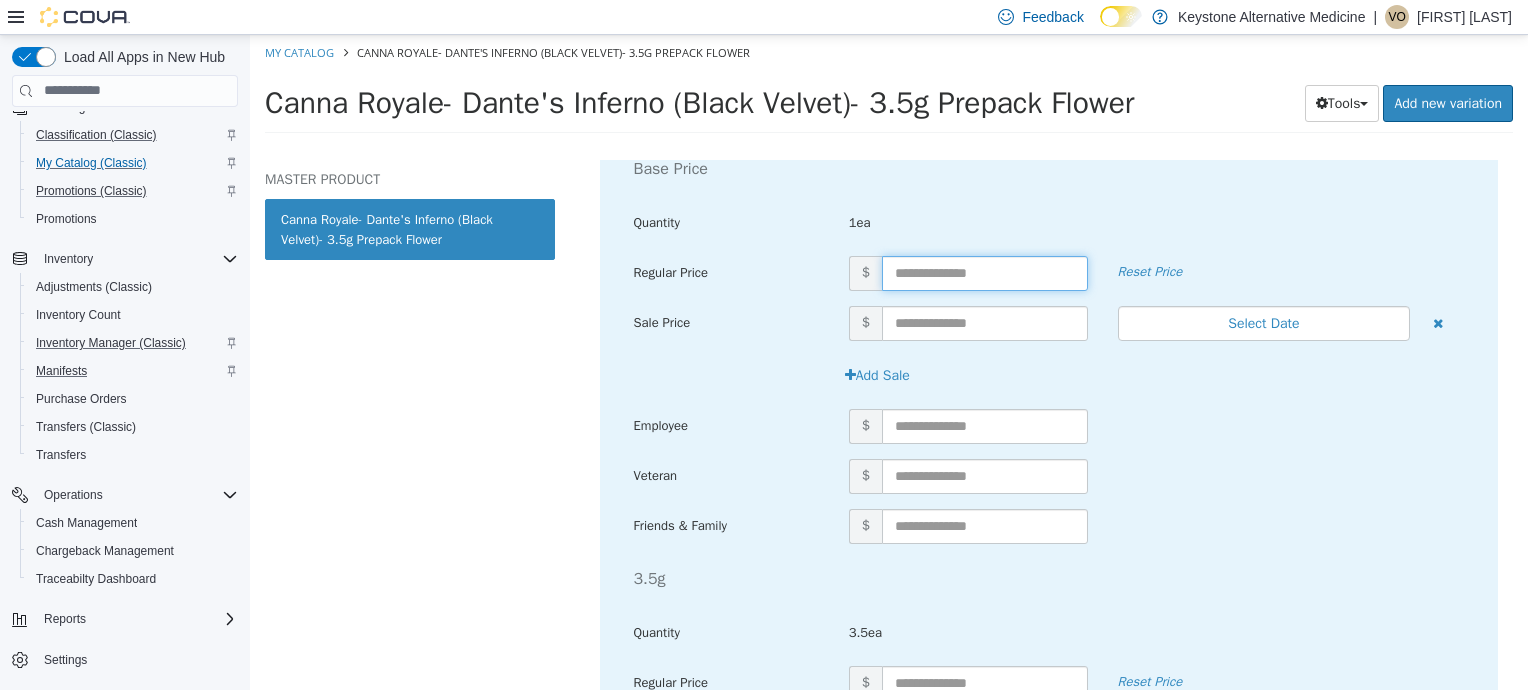 click at bounding box center (985, 272) 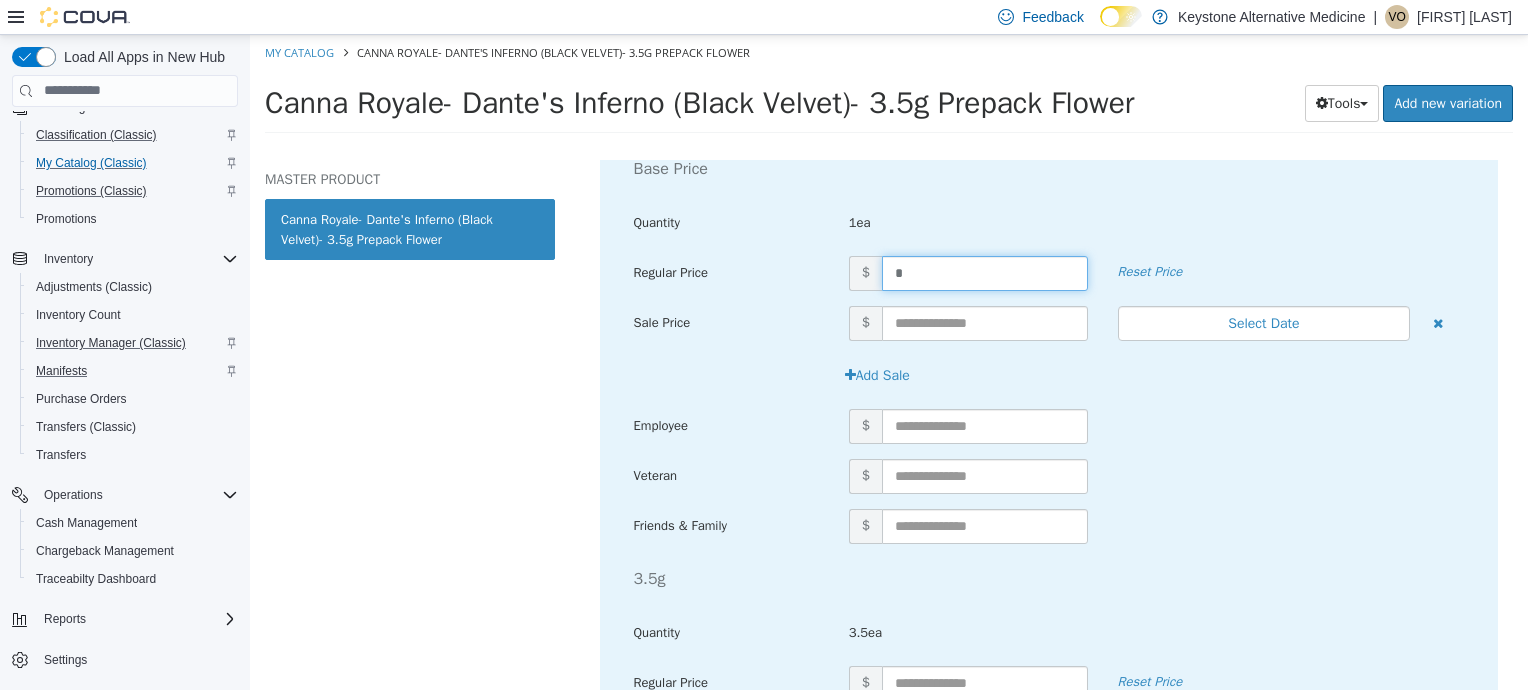 type on "**" 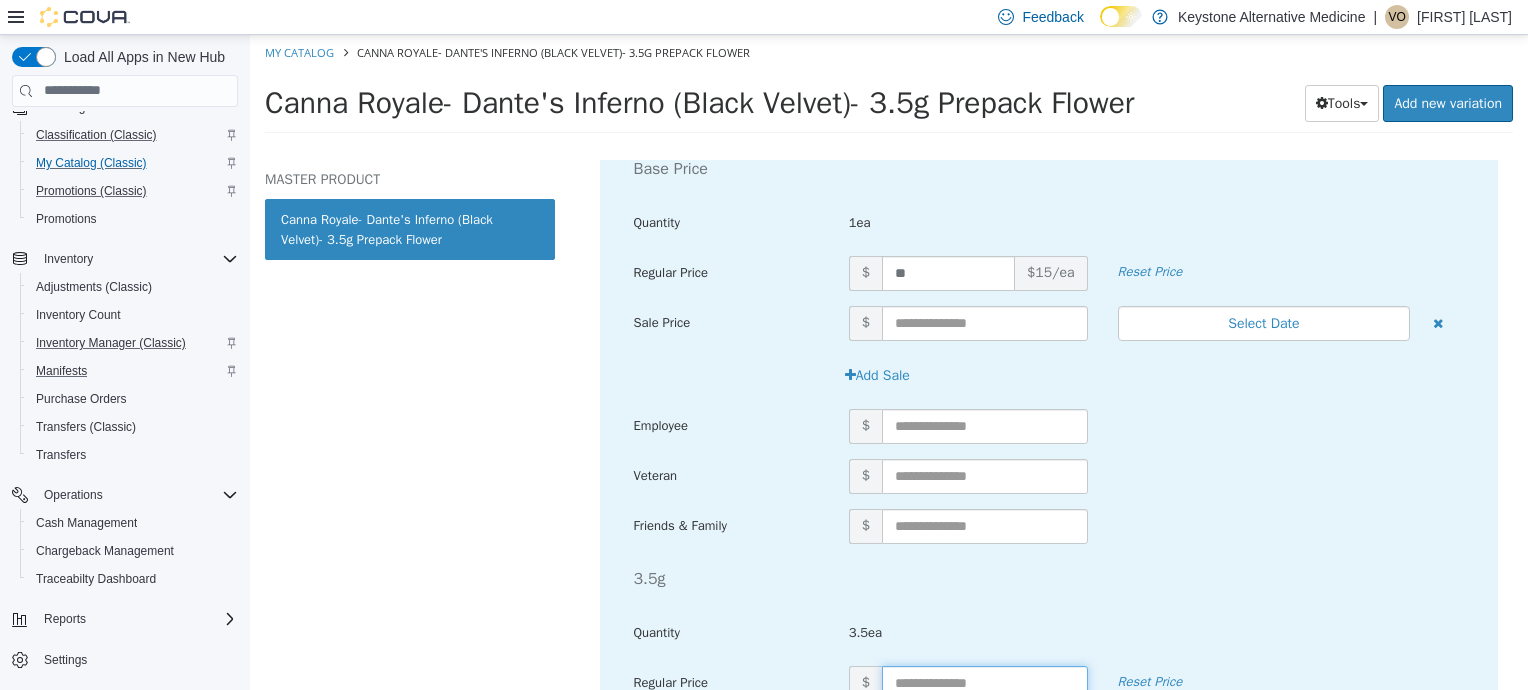click at bounding box center (985, 682) 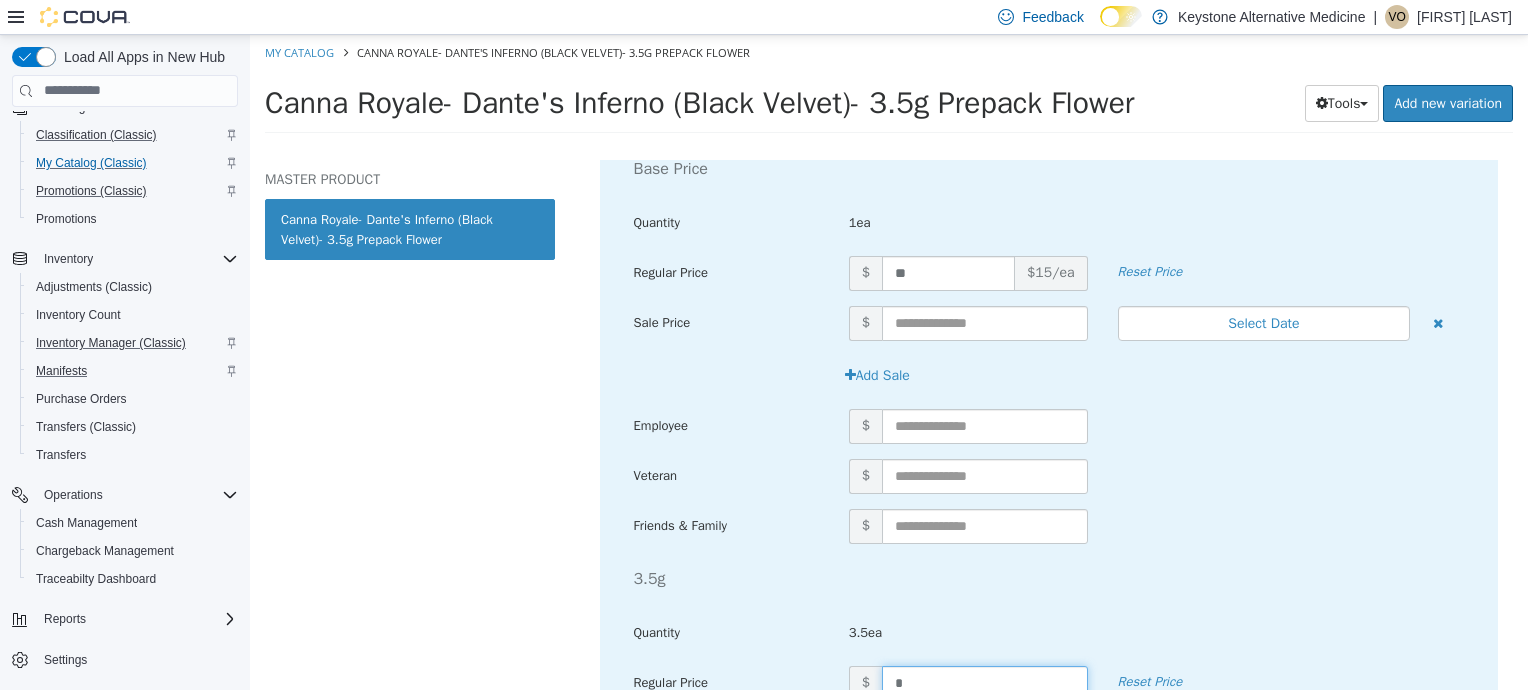 type on "**" 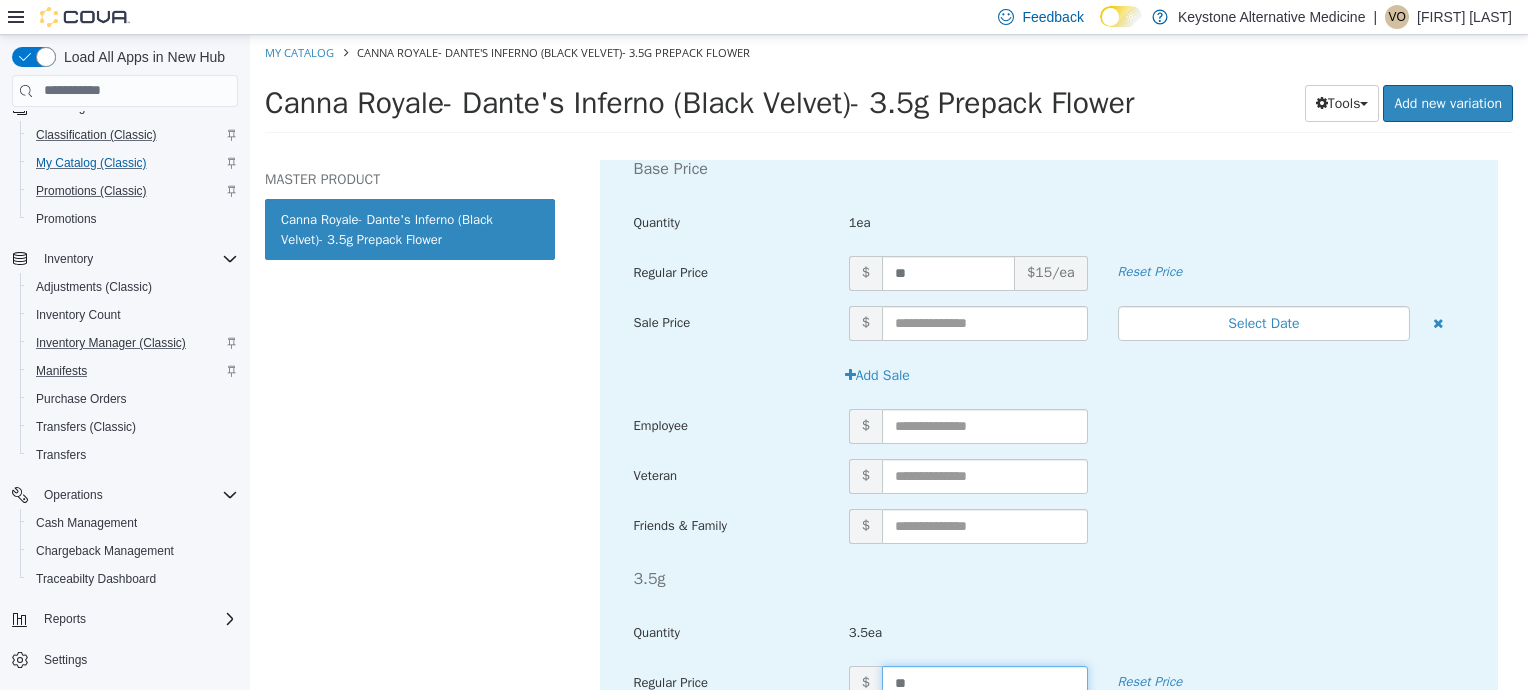 click on "$" at bounding box center [1156, 525] 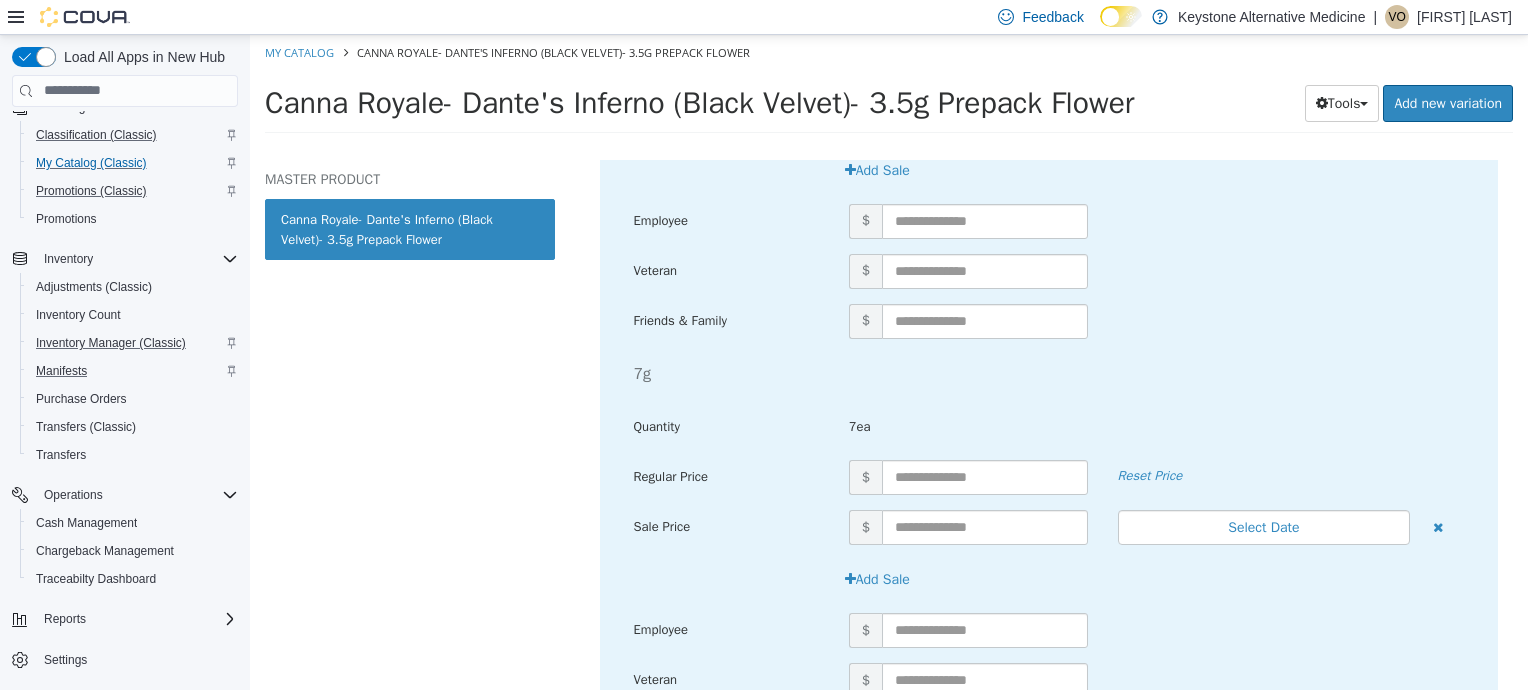 scroll, scrollTop: 1185, scrollLeft: 0, axis: vertical 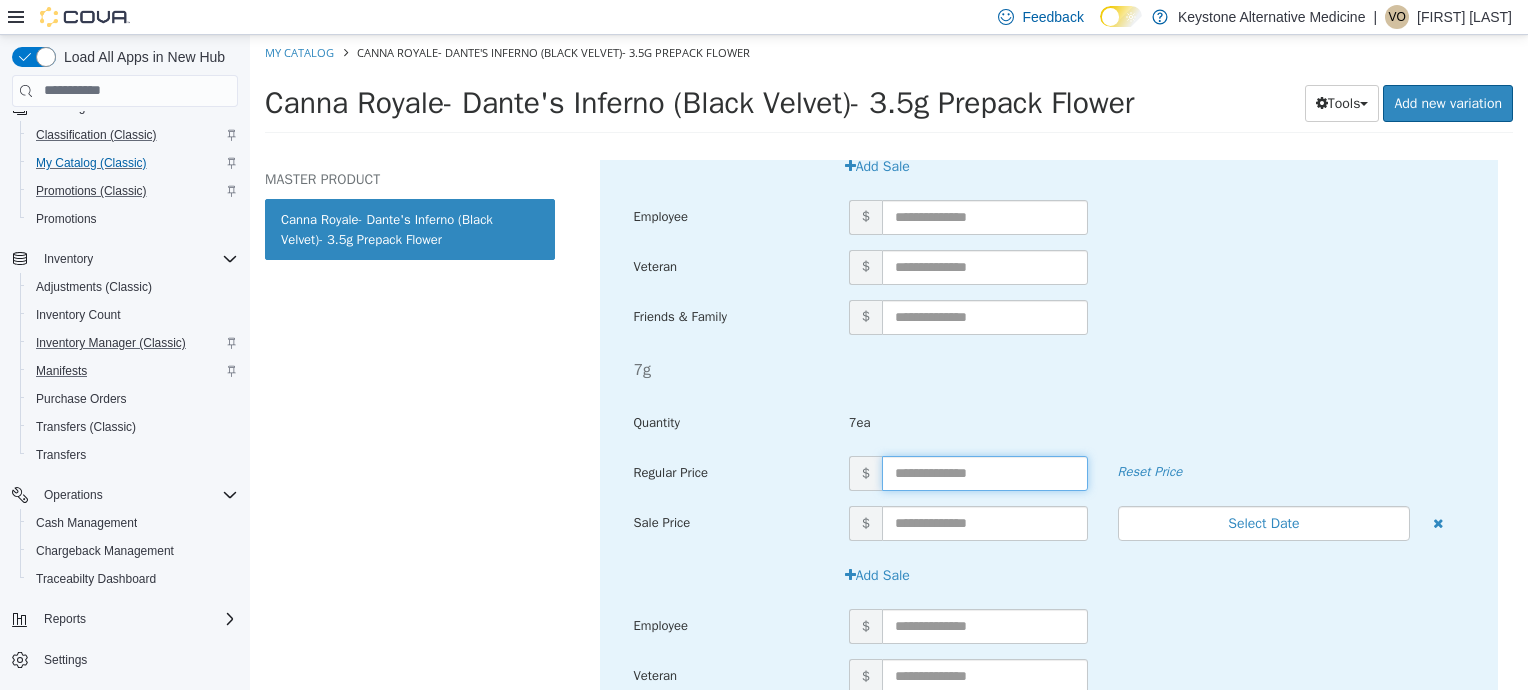 click at bounding box center (985, 472) 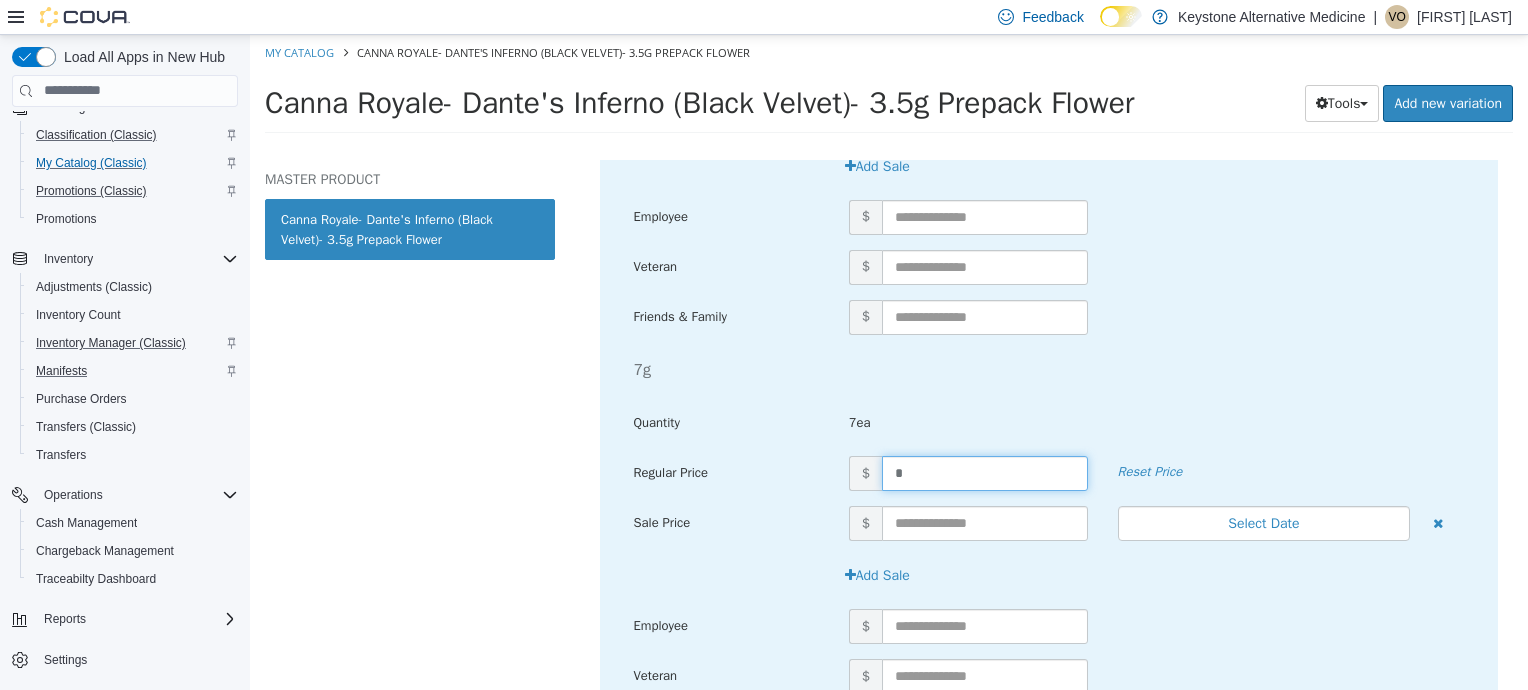 type on "**" 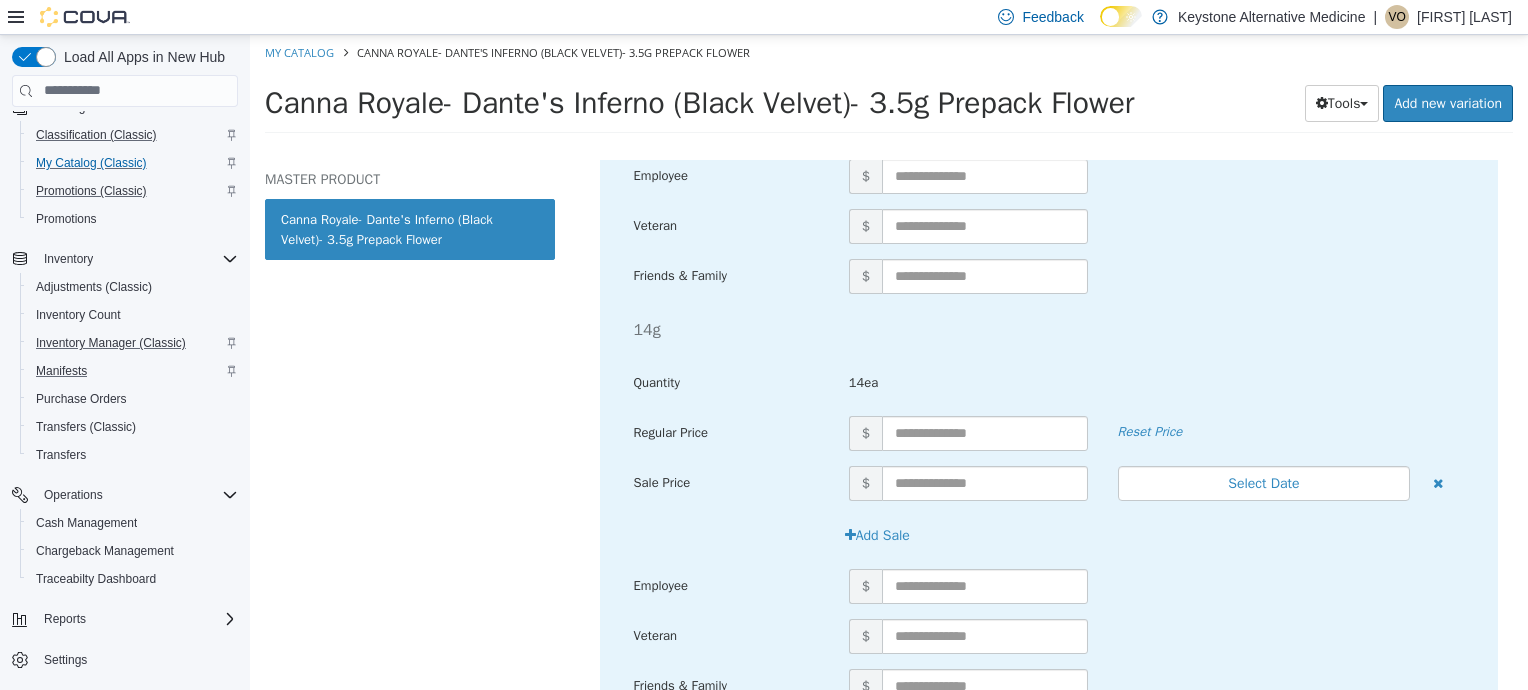scroll, scrollTop: 1653, scrollLeft: 0, axis: vertical 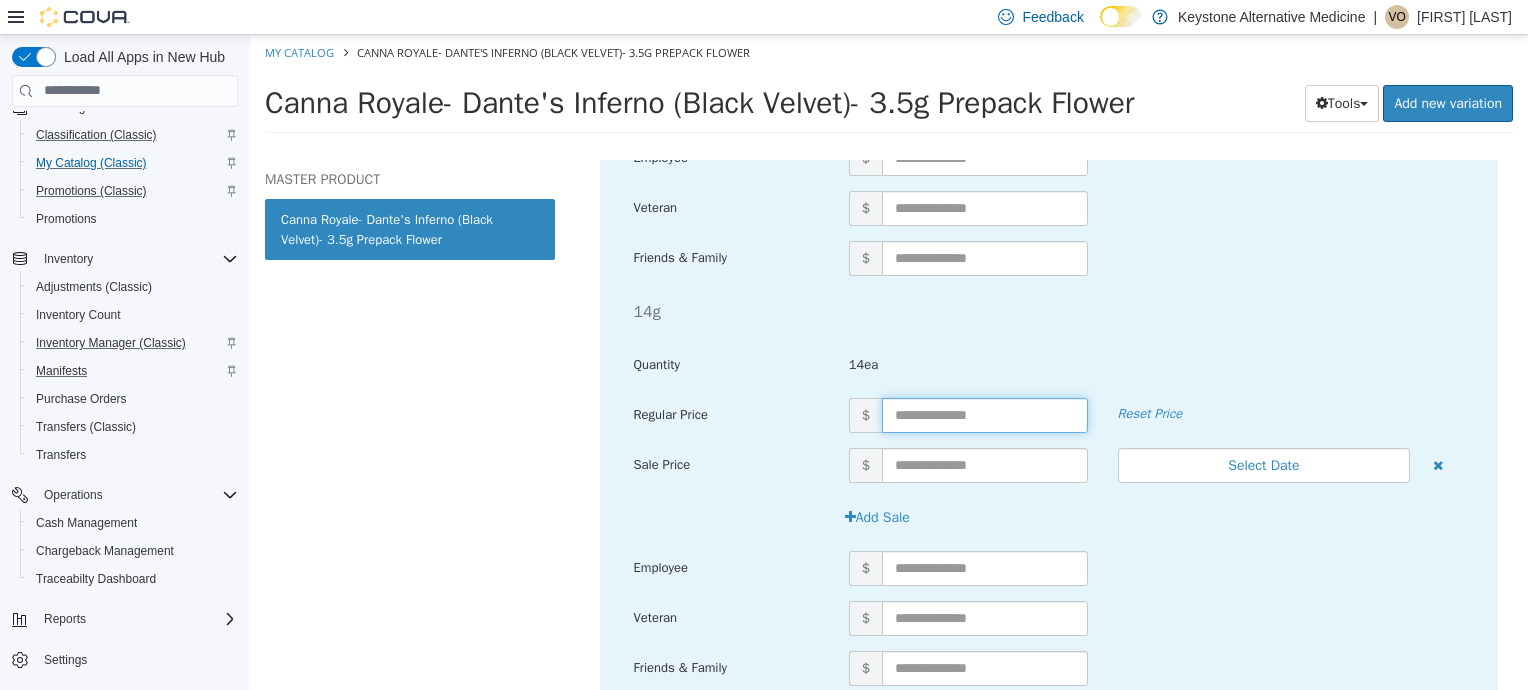 click at bounding box center [985, 414] 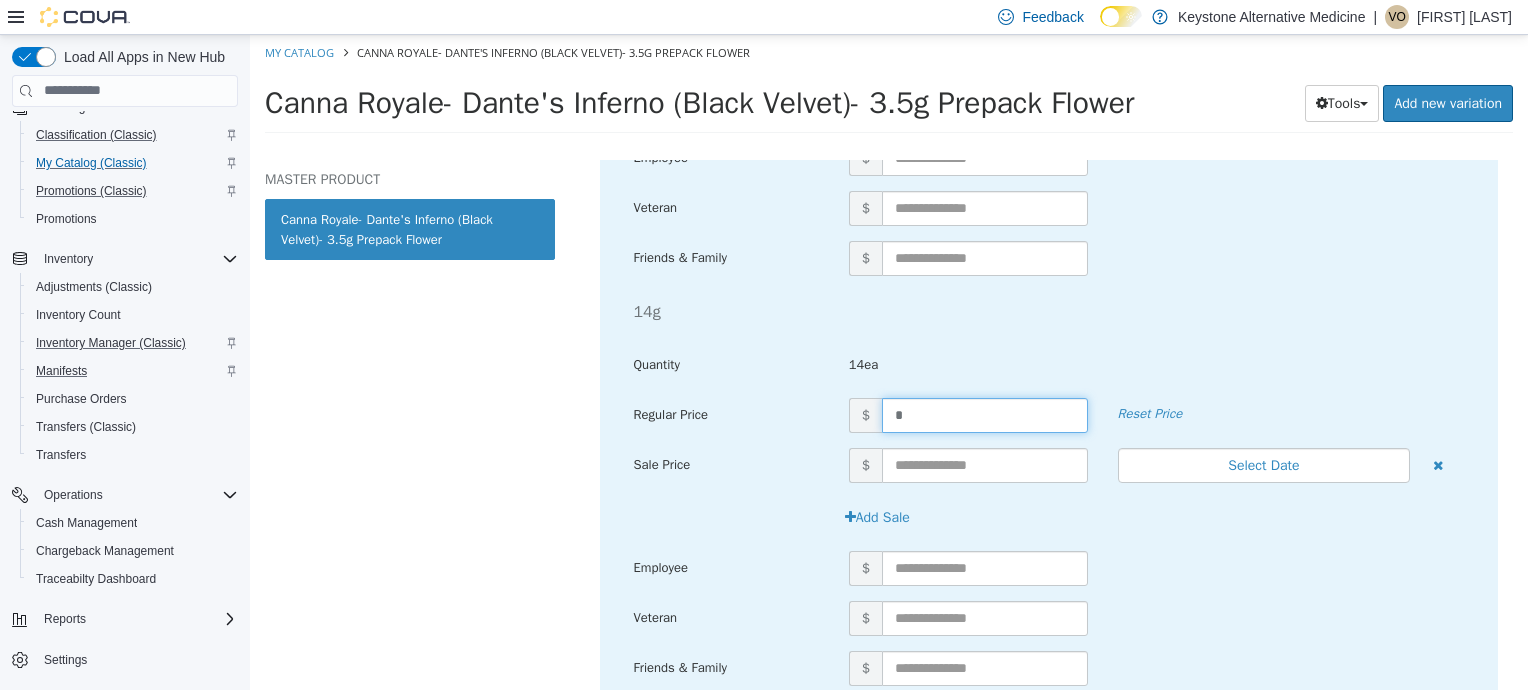 type on "**" 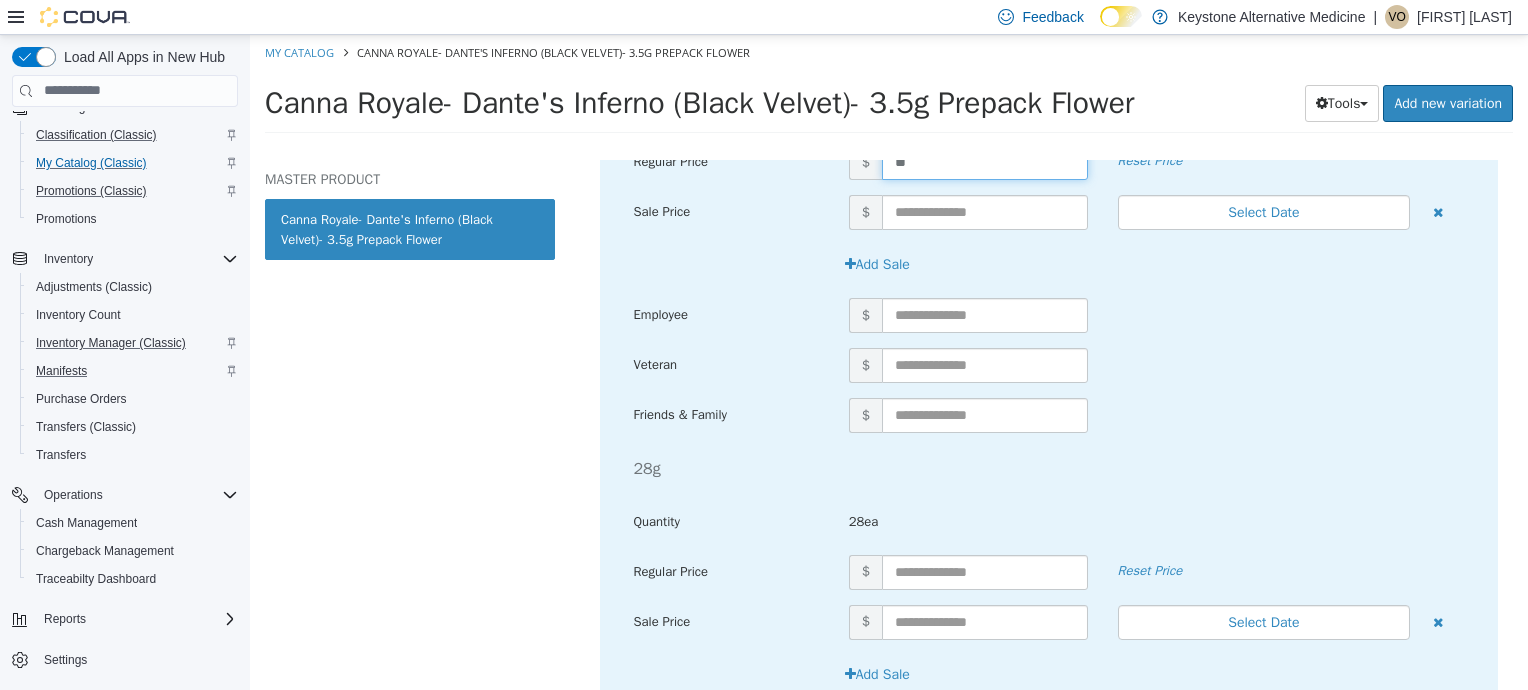 scroll, scrollTop: 2049, scrollLeft: 0, axis: vertical 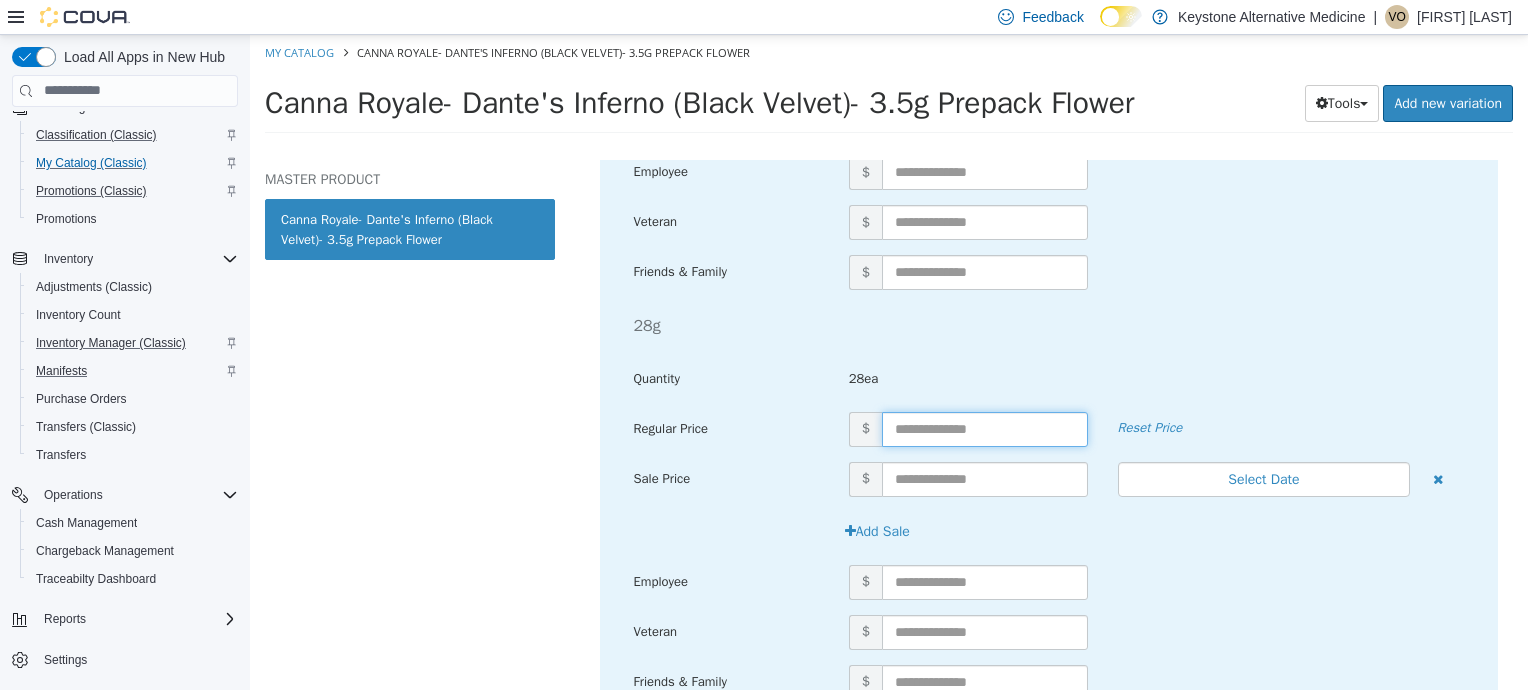 click at bounding box center (985, 428) 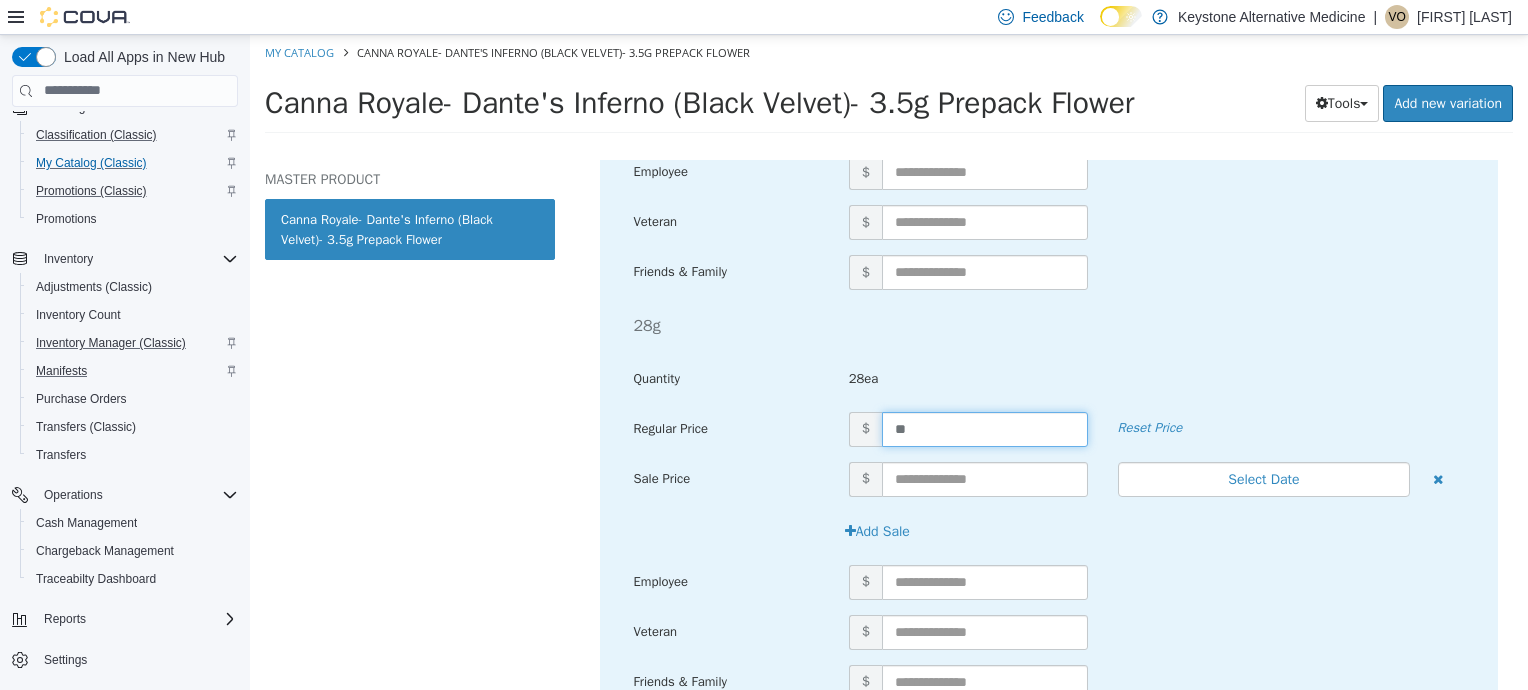 type on "***" 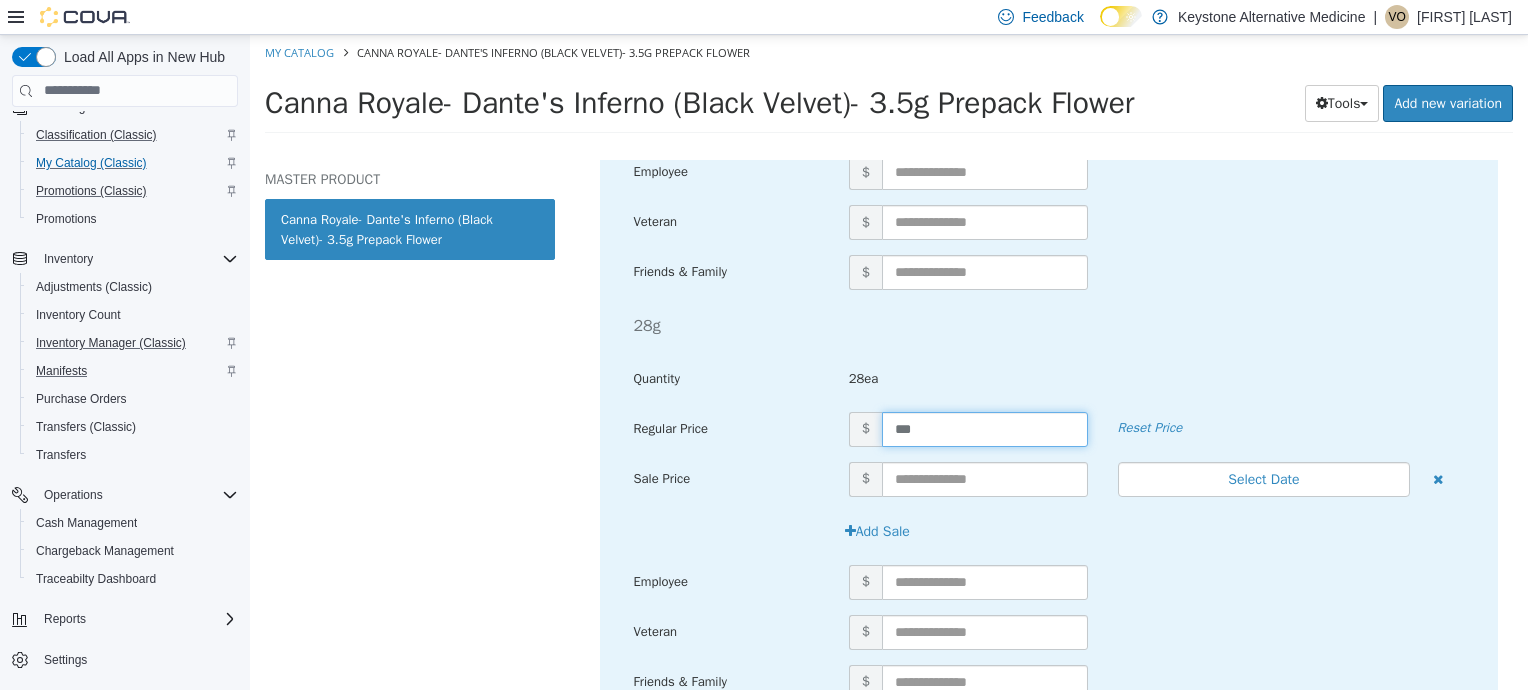 scroll, scrollTop: 2178, scrollLeft: 0, axis: vertical 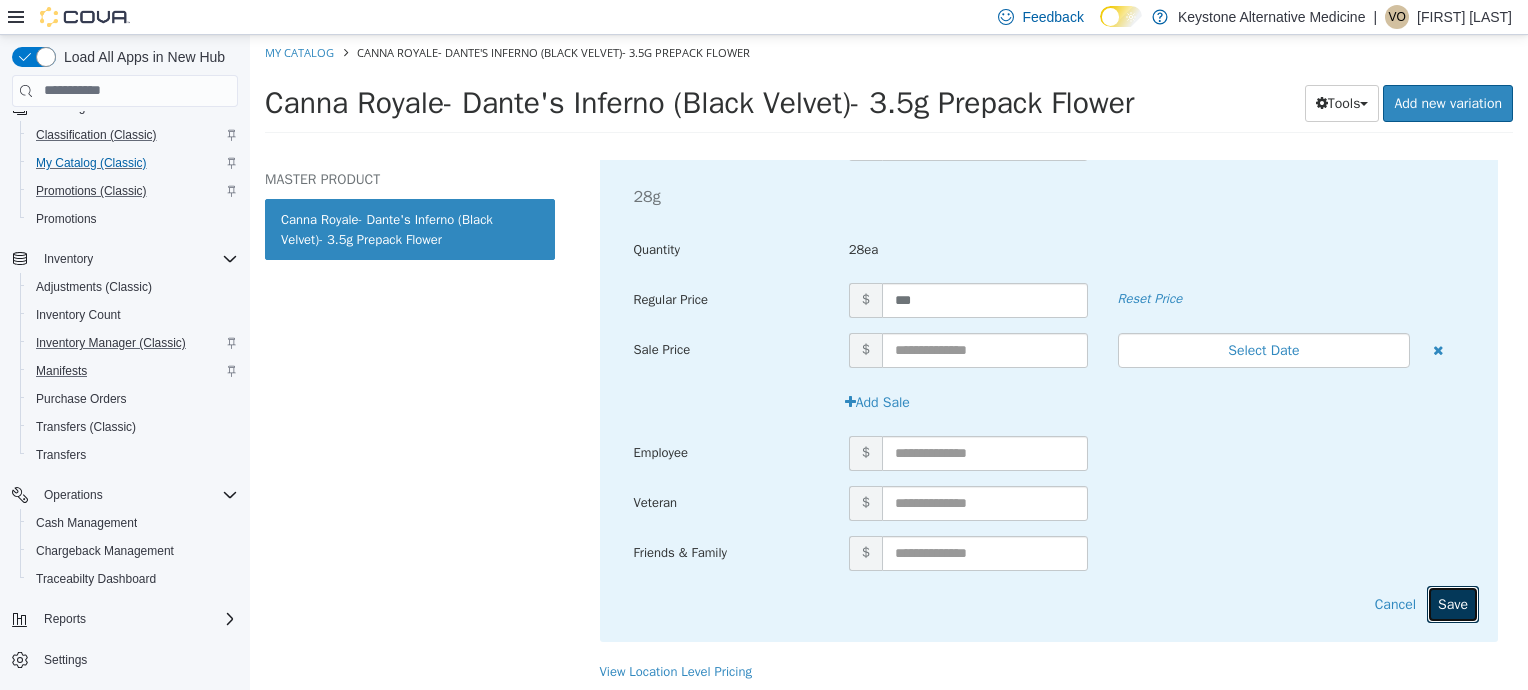 click on "Save" at bounding box center [1453, 603] 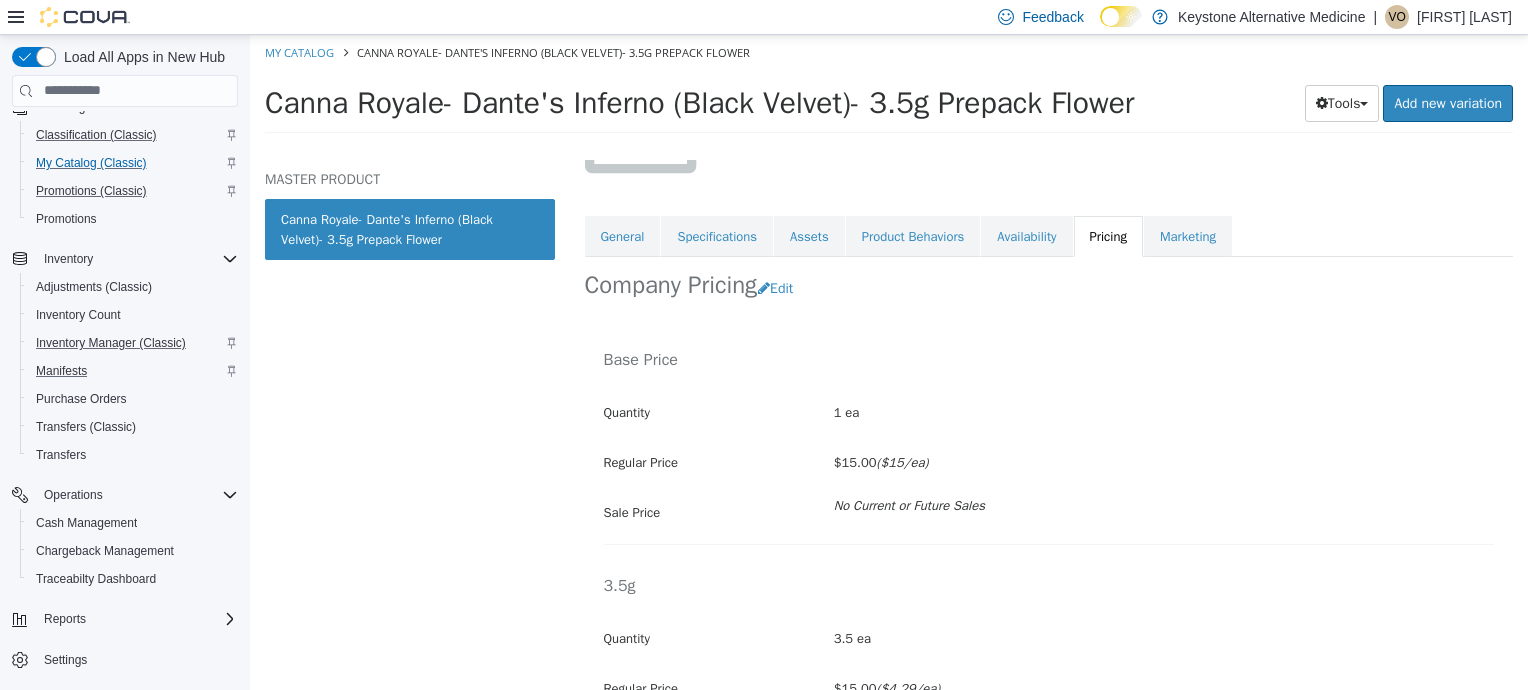 scroll, scrollTop: 0, scrollLeft: 0, axis: both 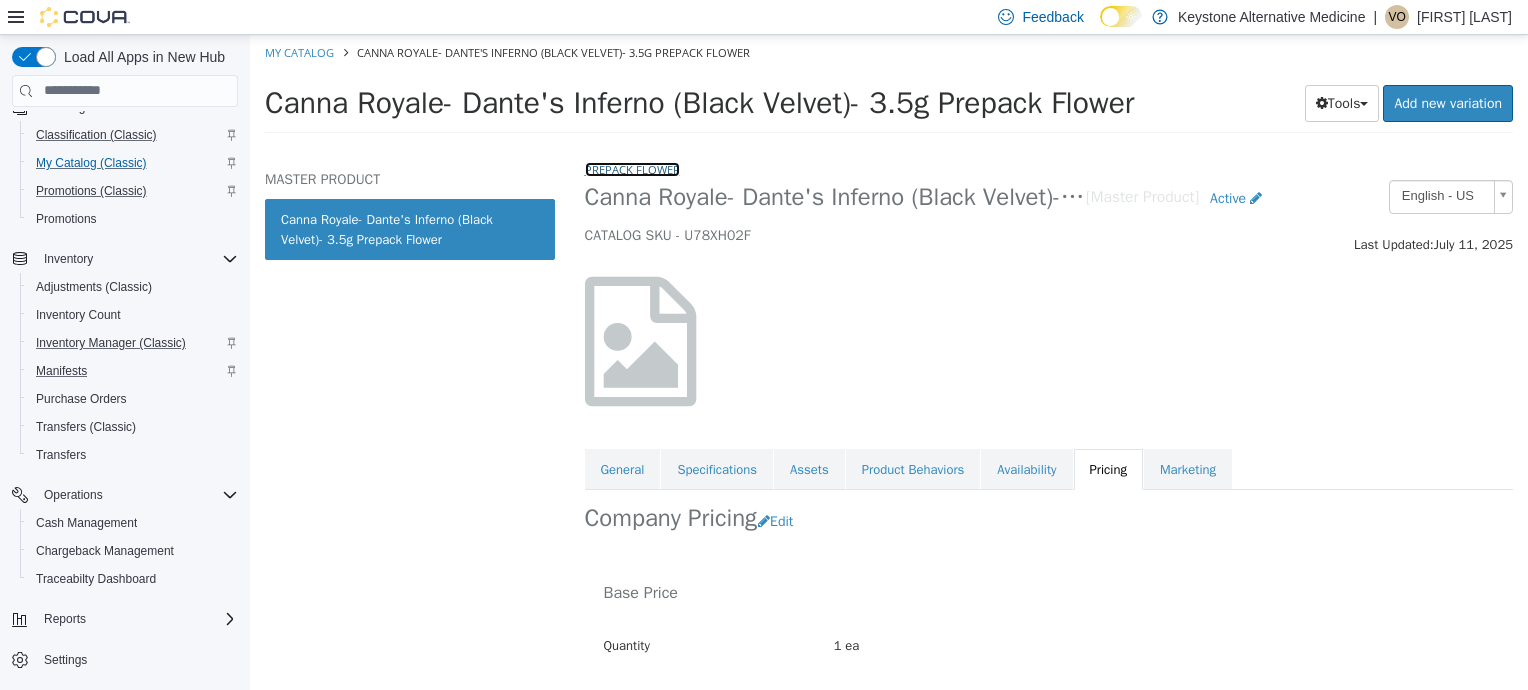 click on "Prepack Flower" at bounding box center (632, 168) 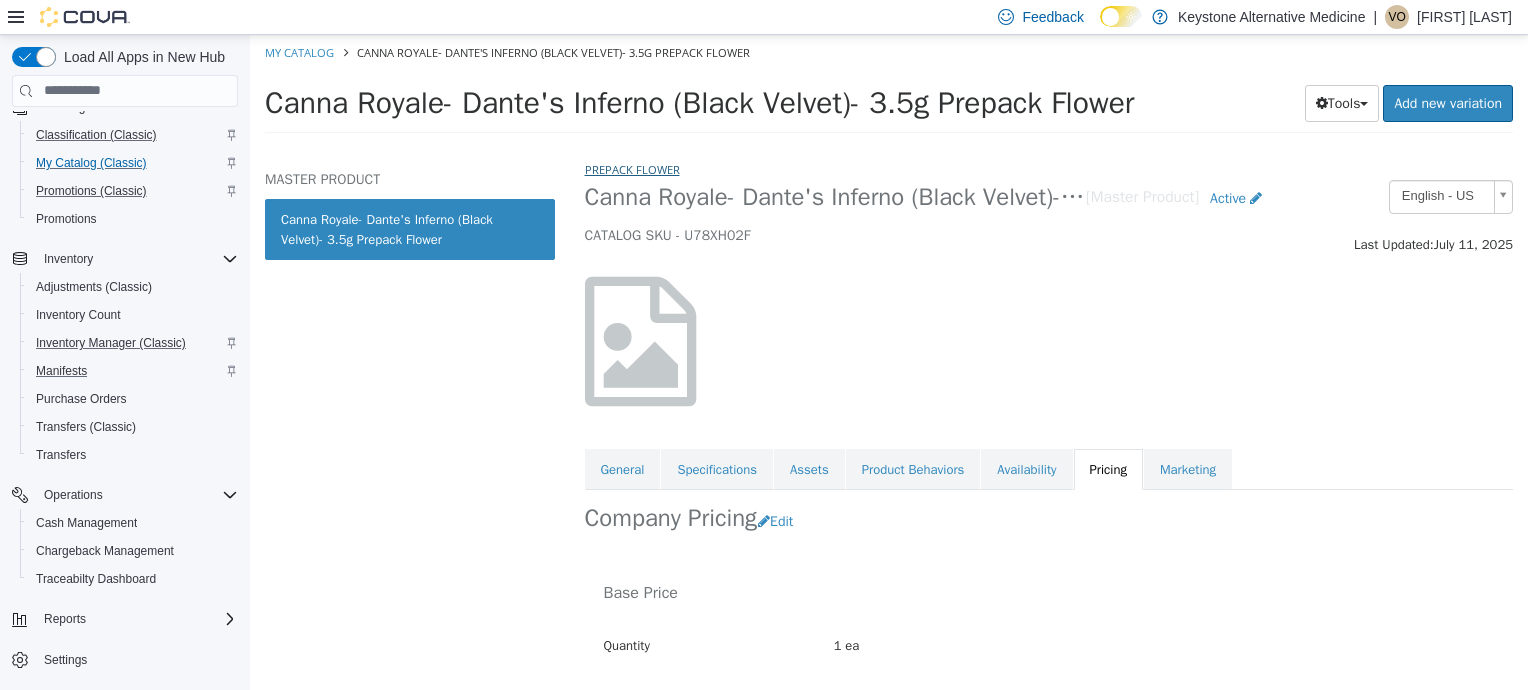 select on "**********" 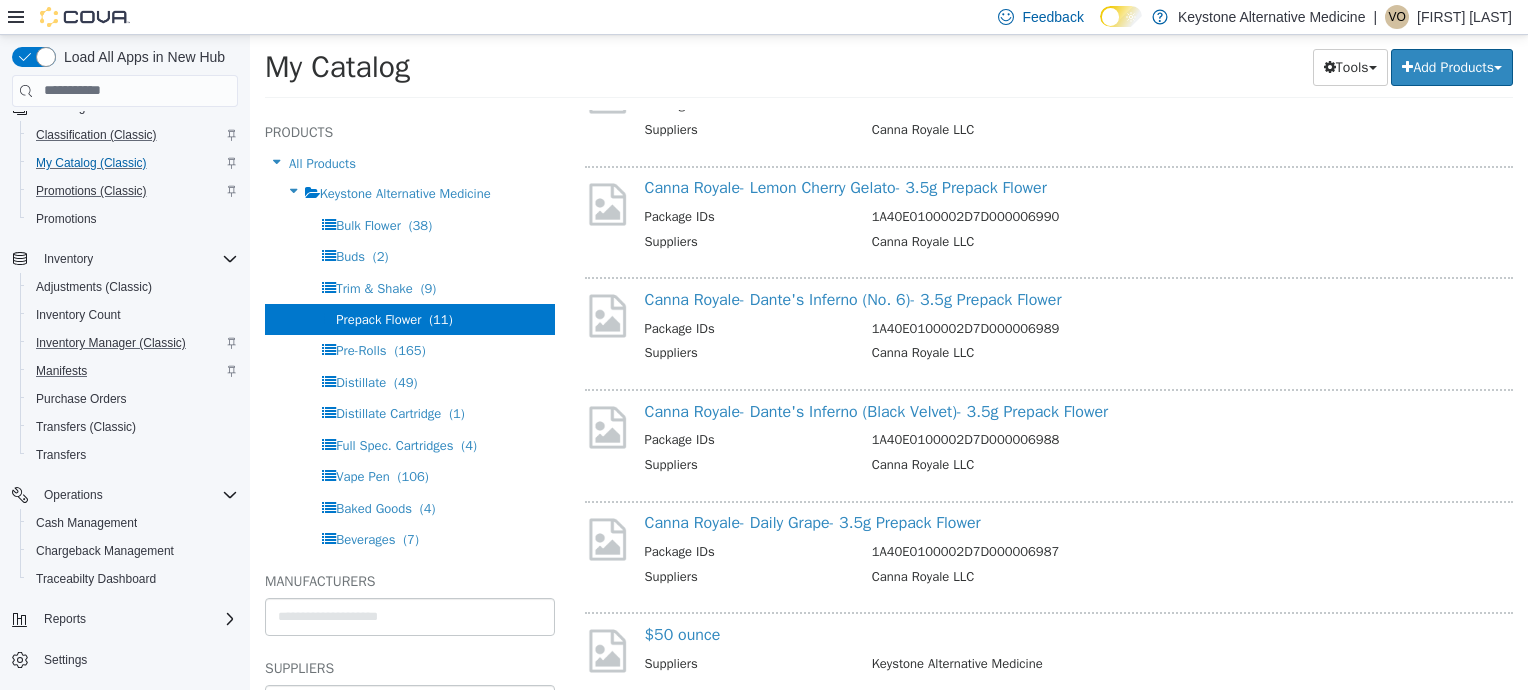 scroll, scrollTop: 616, scrollLeft: 0, axis: vertical 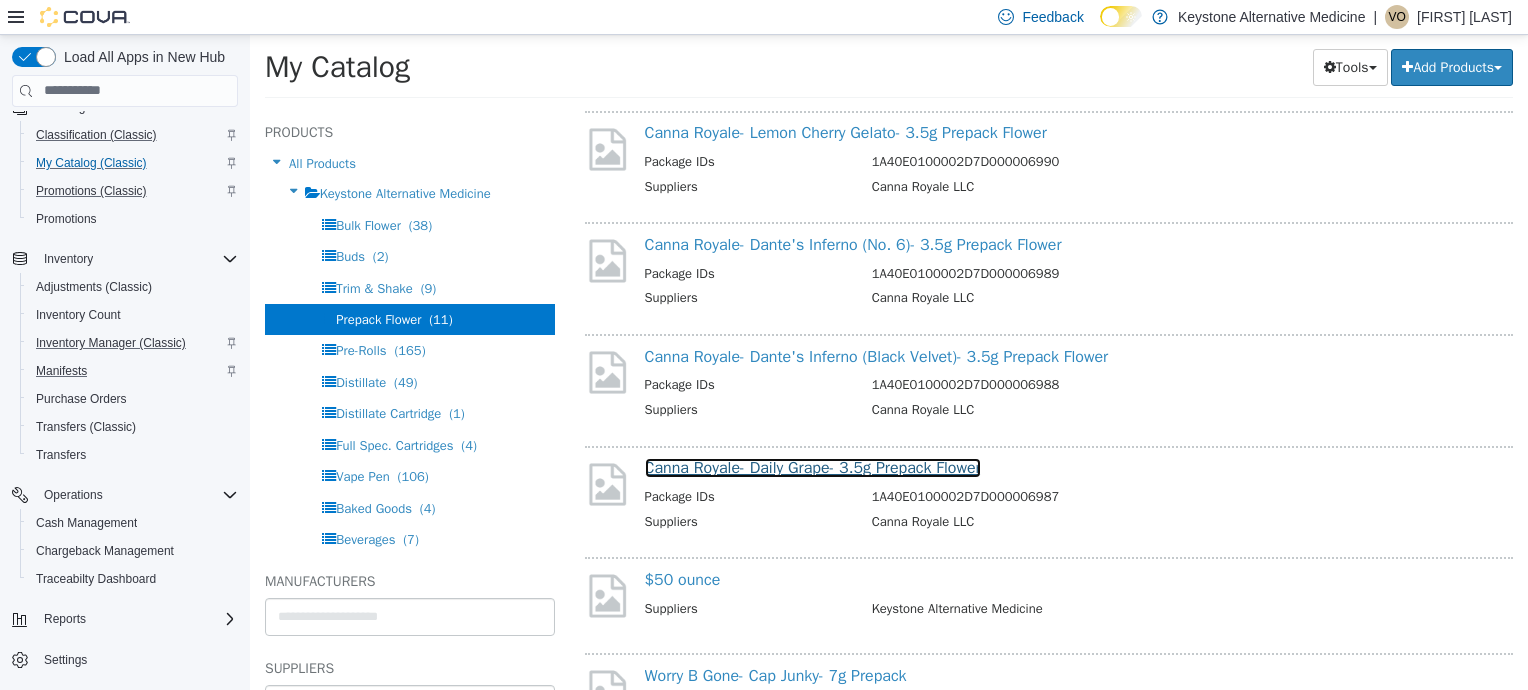 click on "Canna Royale- Daily Grape- 3.5g Prepack Flower" at bounding box center (813, 467) 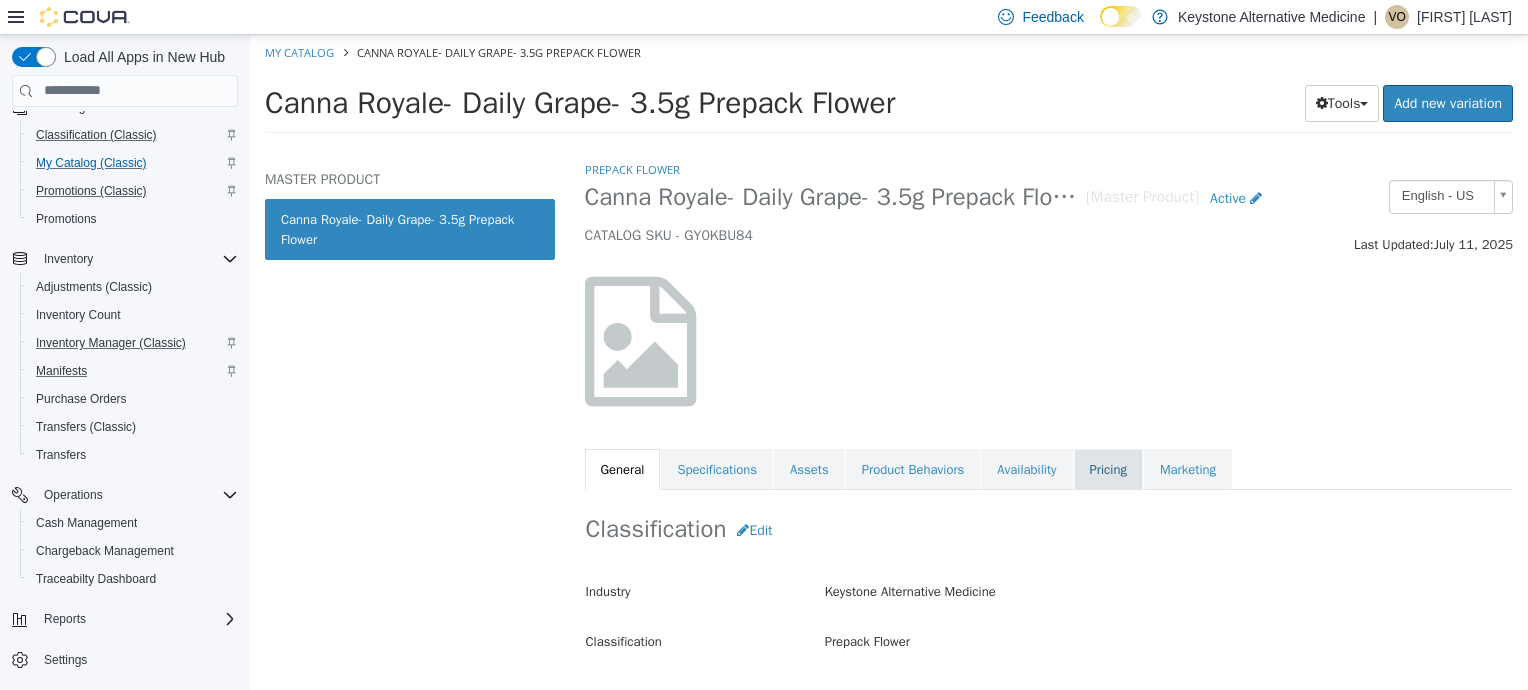 click on "Pricing" at bounding box center (1108, 469) 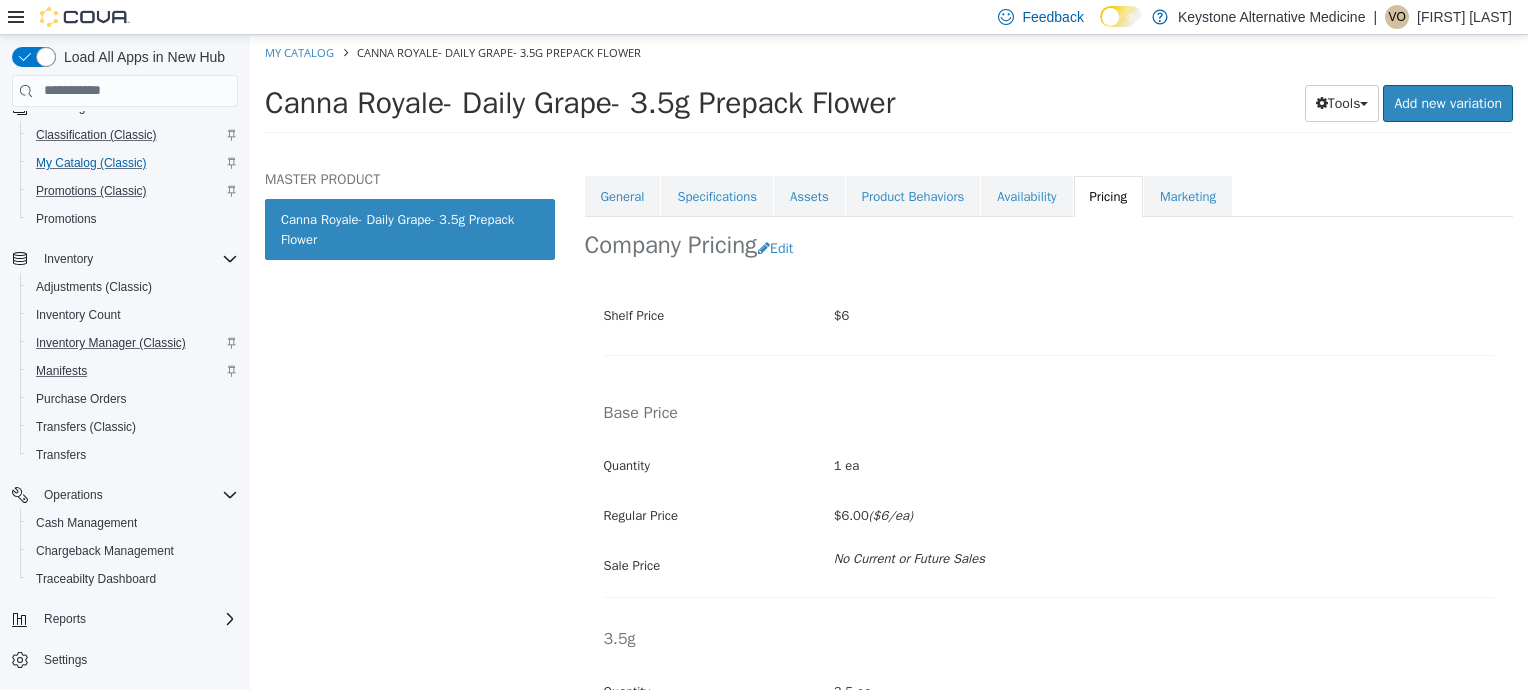 scroll, scrollTop: 230, scrollLeft: 0, axis: vertical 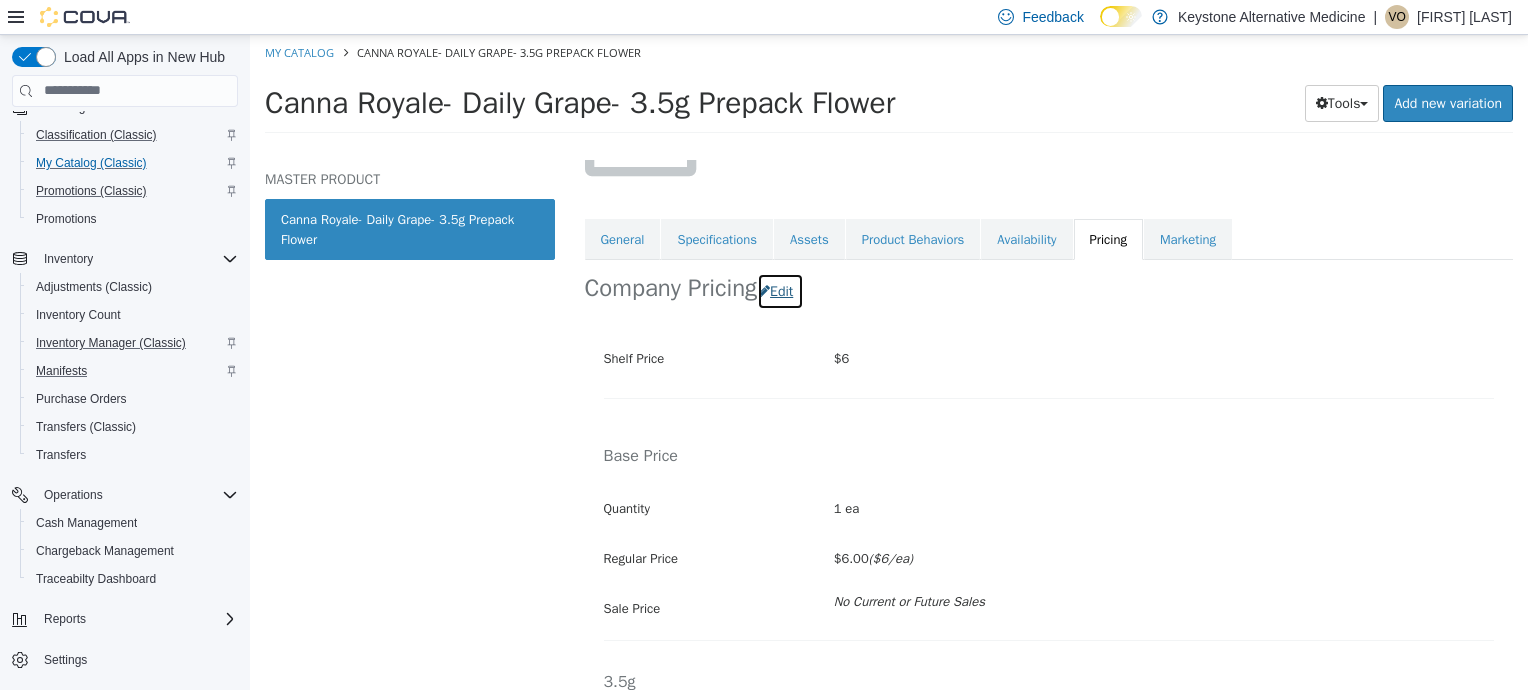 click on "Edit" at bounding box center (780, 290) 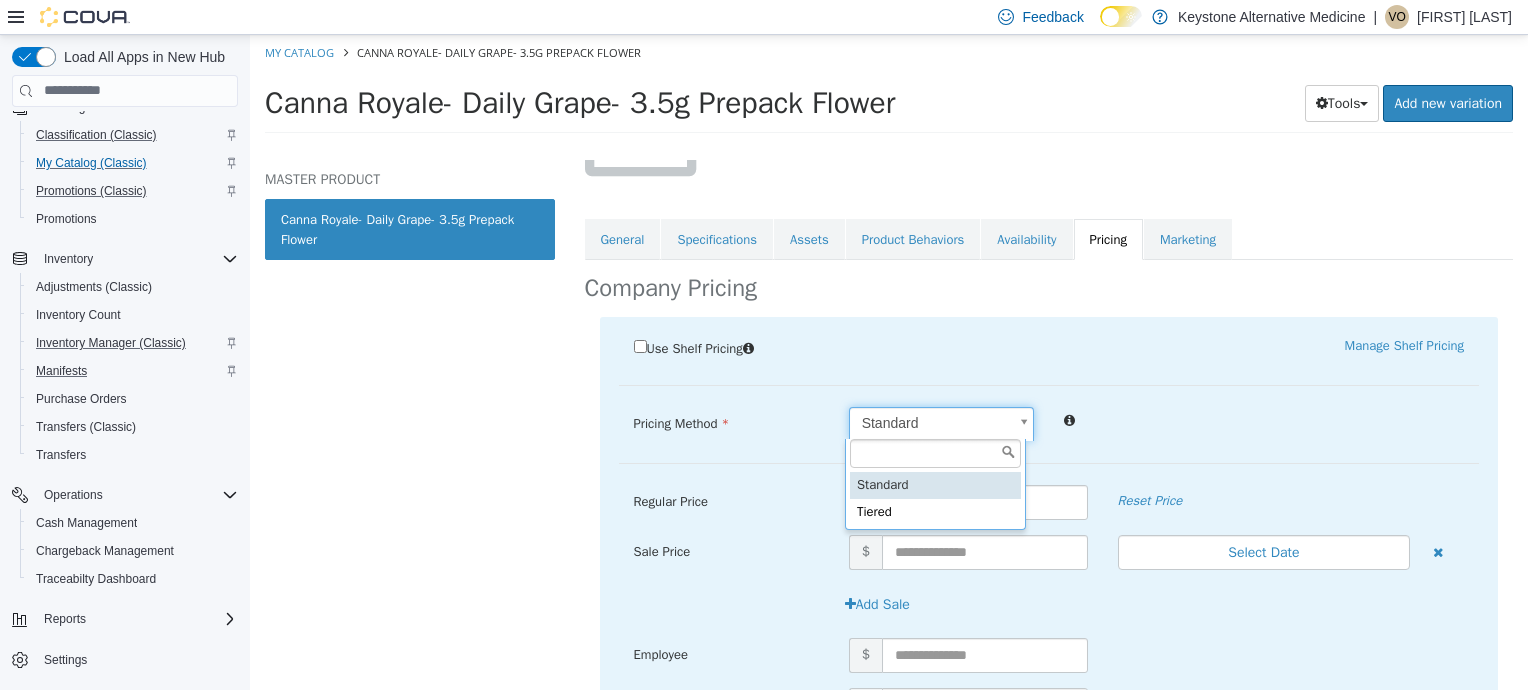 click on "Last Updated: [MONTH] [DAY], [YEAR]
General Specifications Assets Product Behaviors Availability Pricing
Marketing Company Pricing
​Use Shelf Pricing​ ​ ​ ​ Manage Shelf Pricing Shelf Price     $6                             ***** Shelf Price is required Pricing Method     Standard     * Regular Price $ Reset Price Sale Price $ Select Date     (UTC-5) [CITY] &nbsp; &nbsp;Add Sale Employee $ Veteran $ Friends & Family $ Cancel Save View Location Level Pricing" at bounding box center (889, 89) 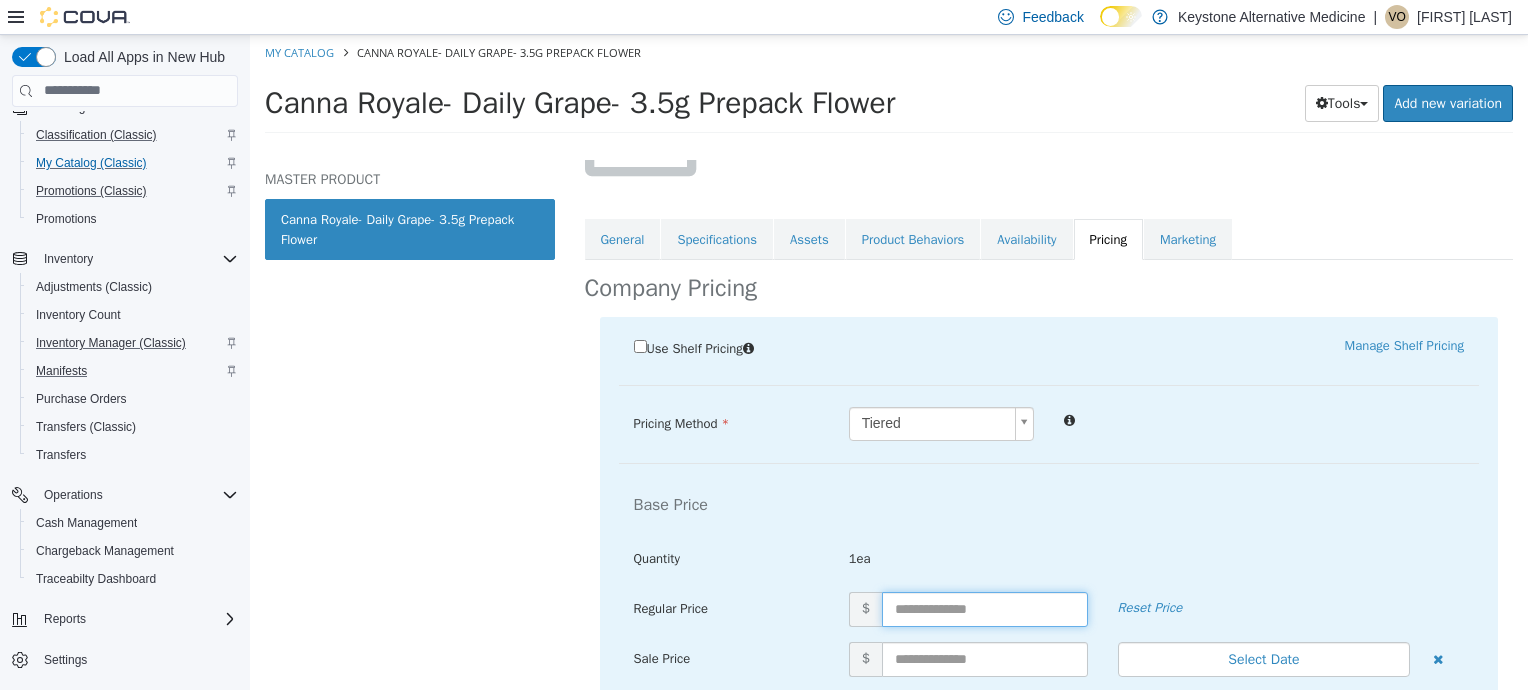 click at bounding box center (985, 608) 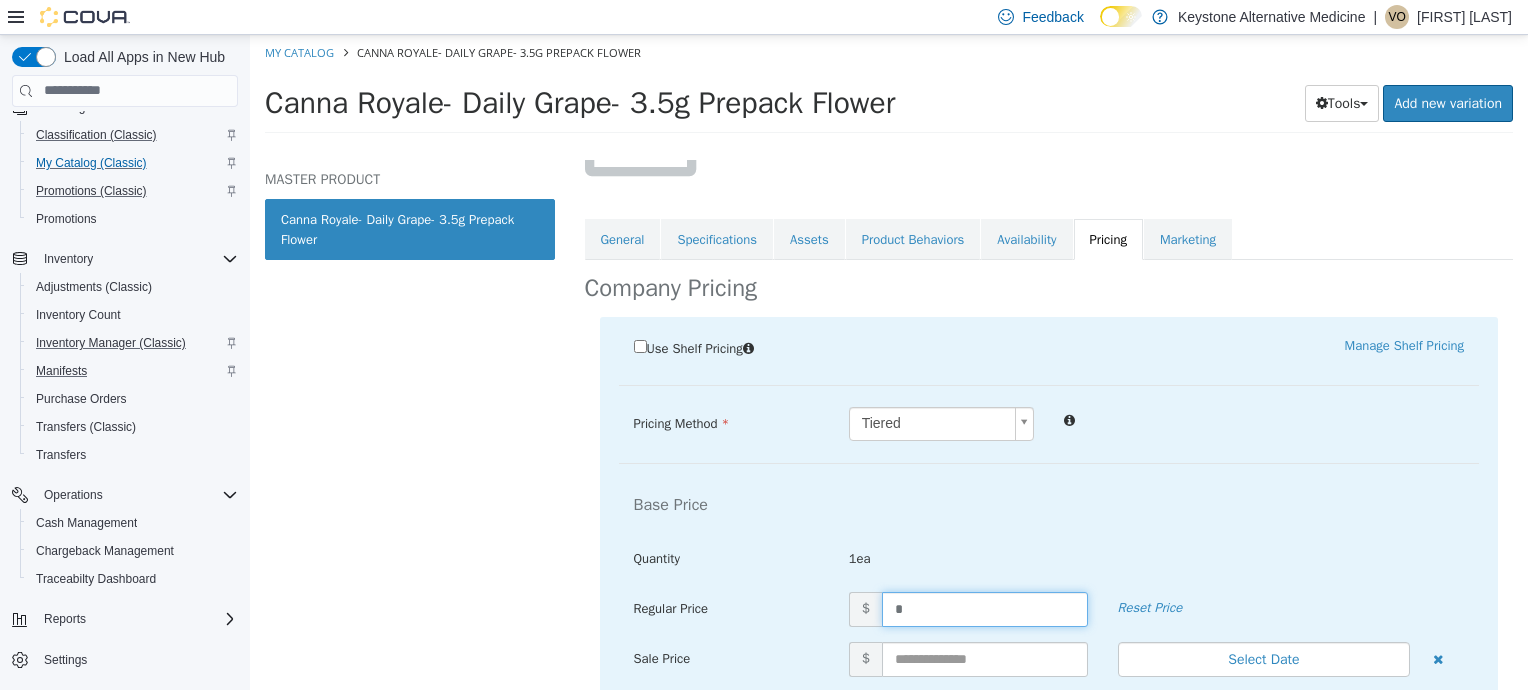 type on "**" 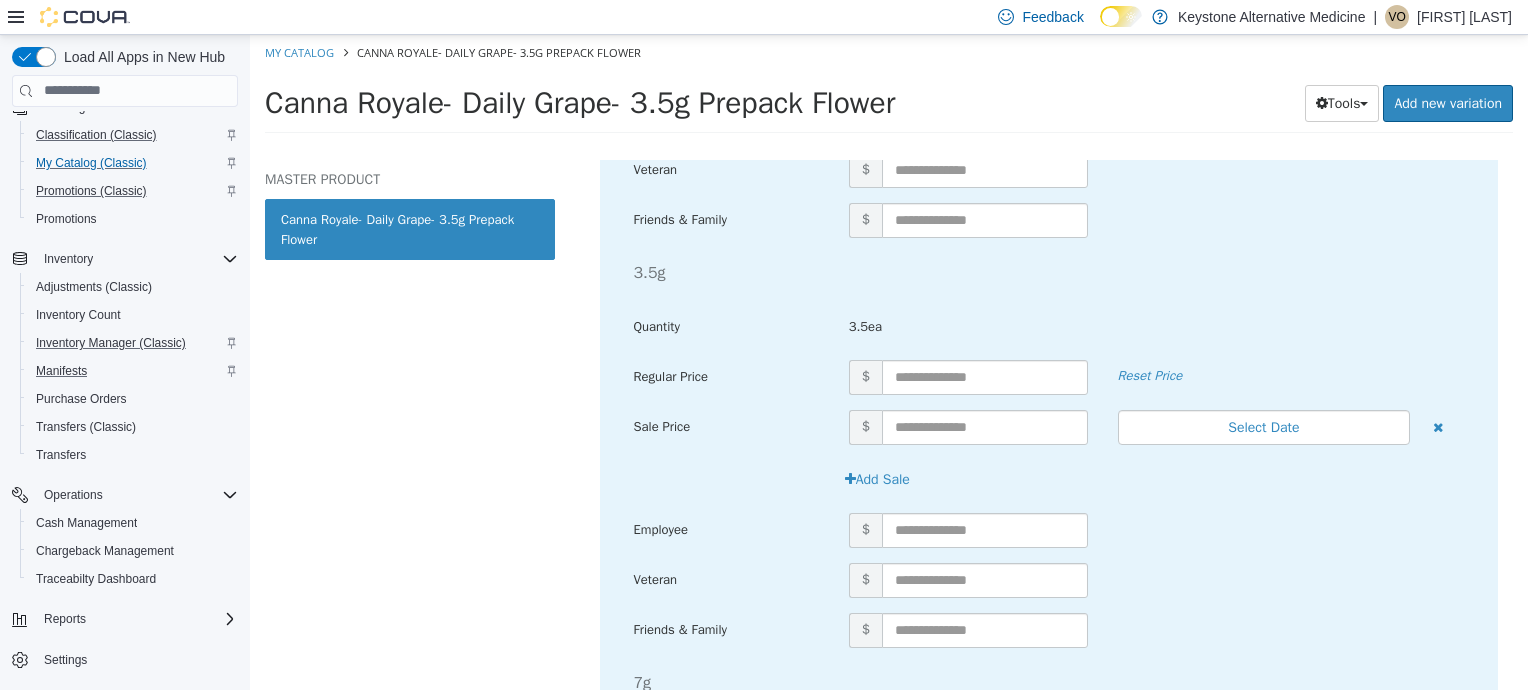 scroll, scrollTop: 876, scrollLeft: 0, axis: vertical 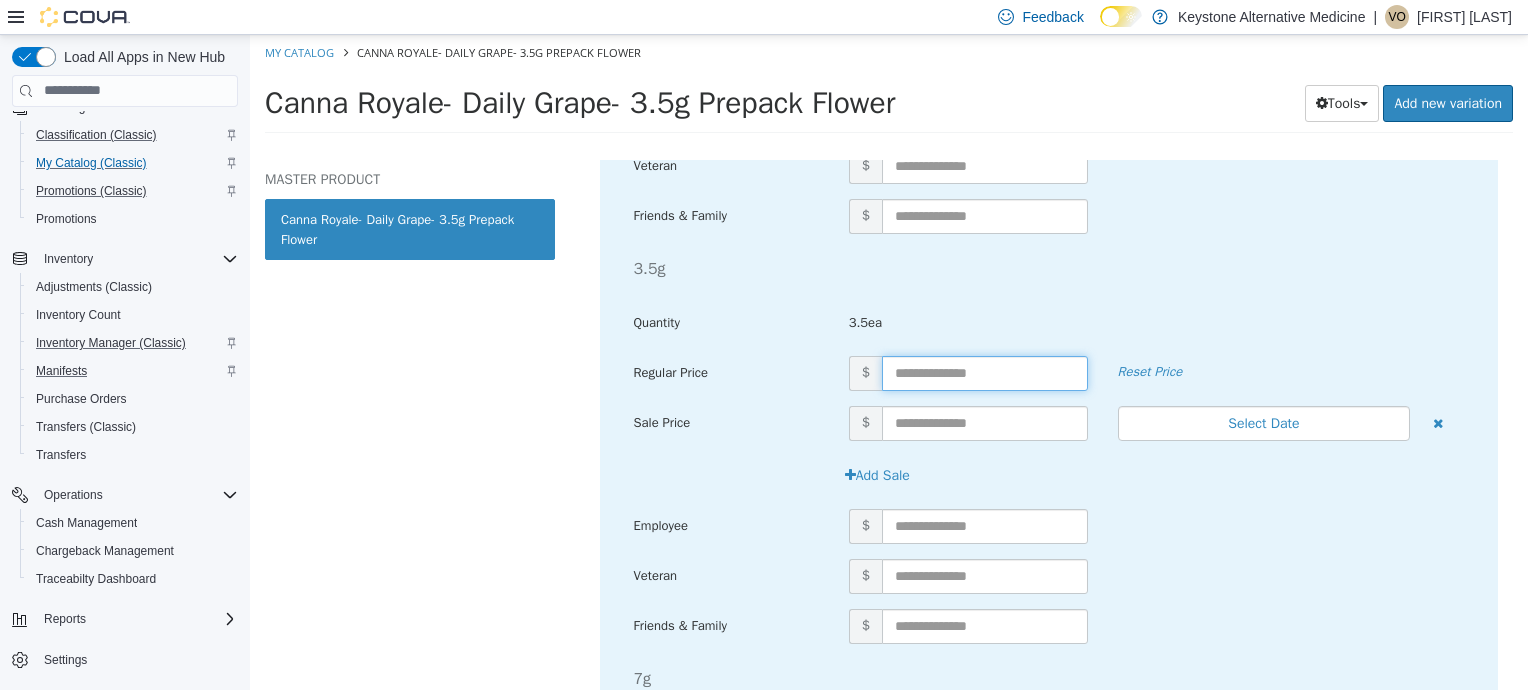 click at bounding box center [985, 372] 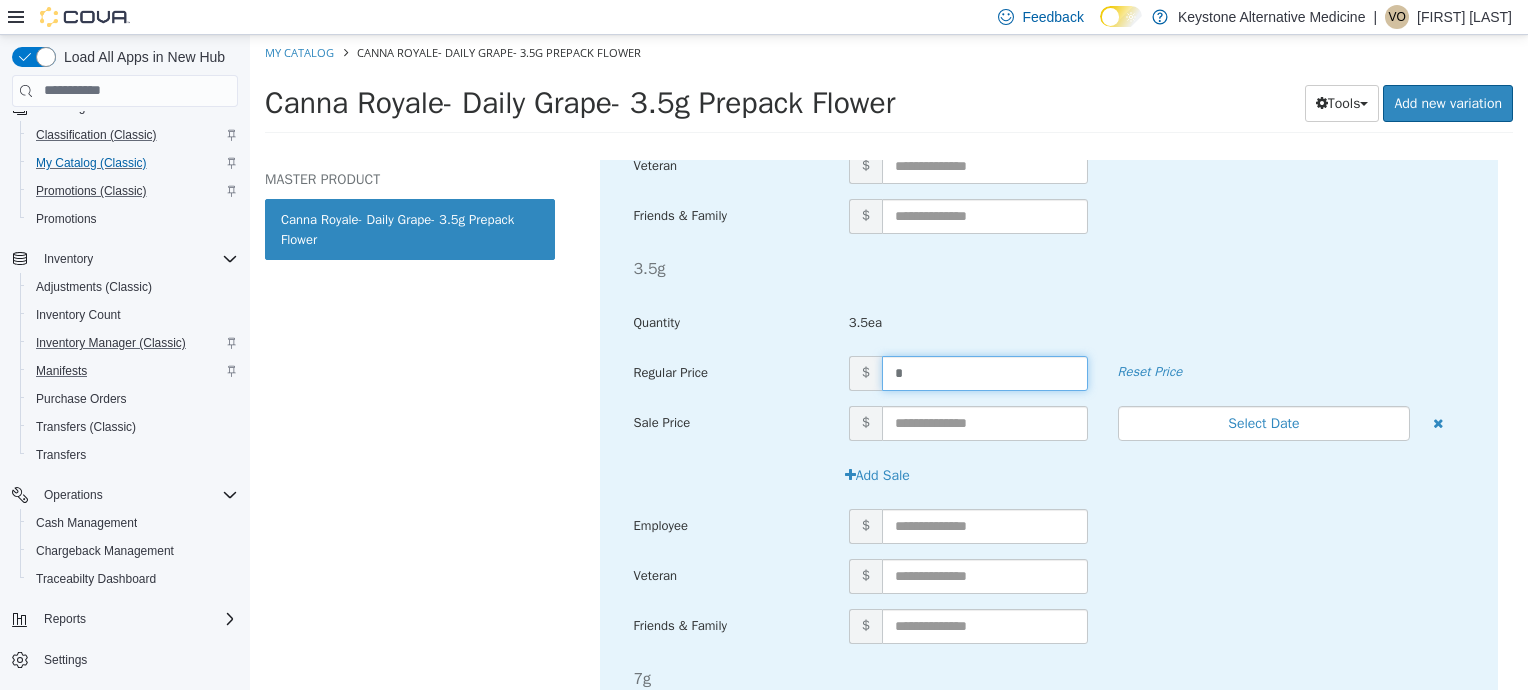 type on "**" 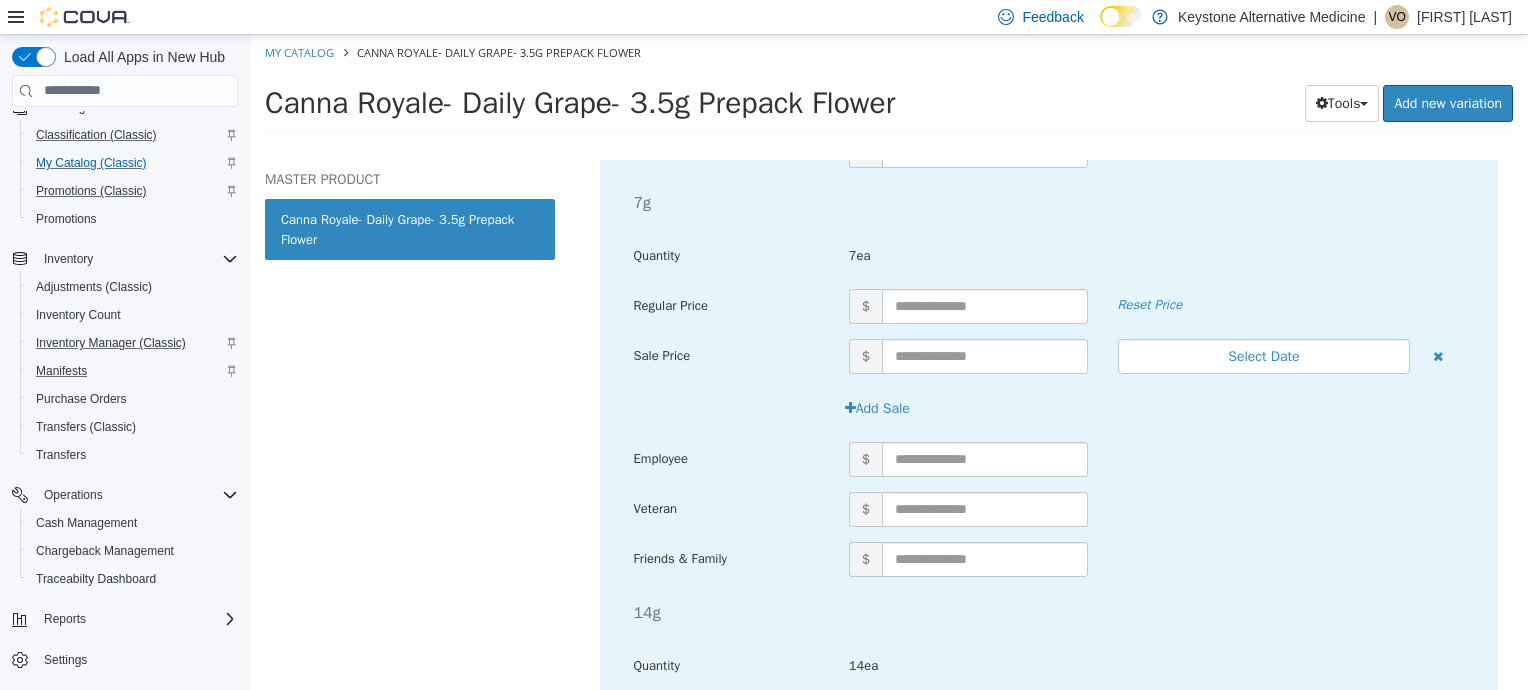 scroll, scrollTop: 1411, scrollLeft: 0, axis: vertical 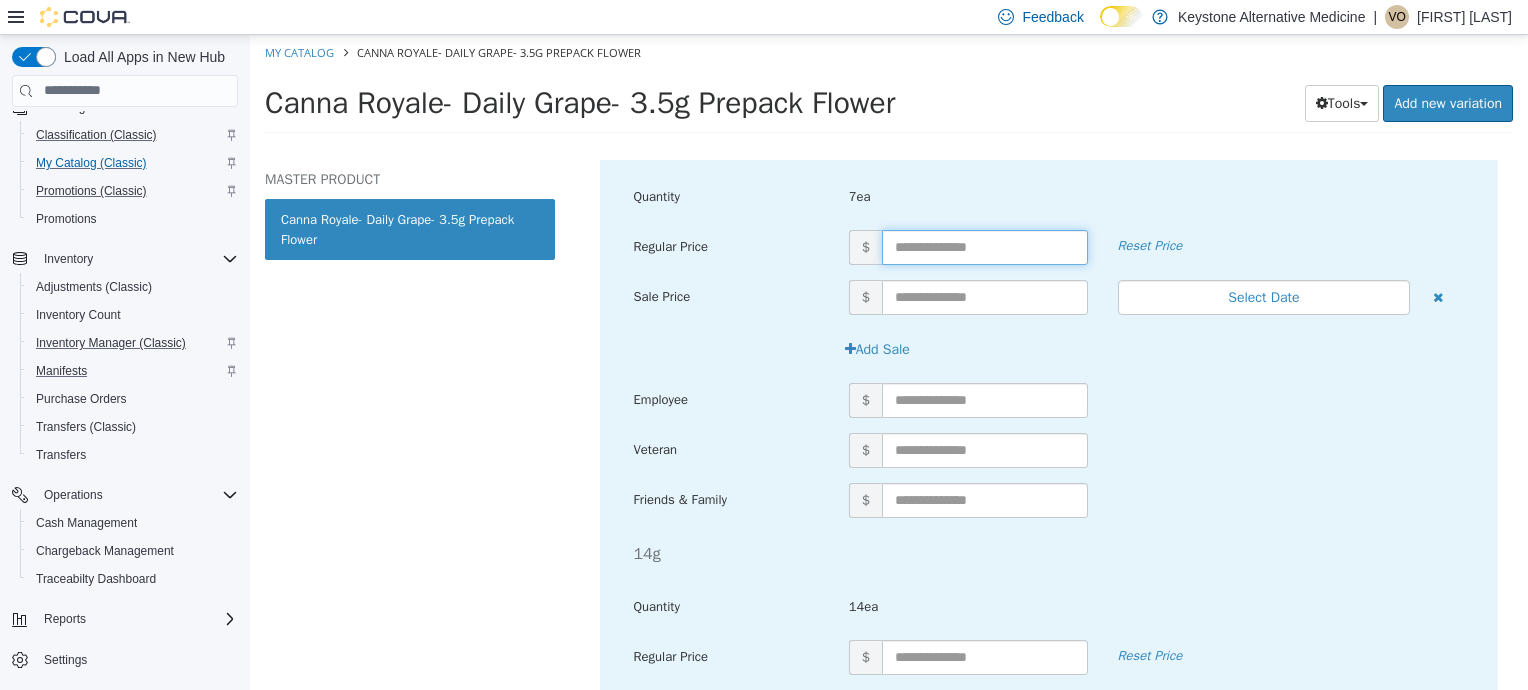 click at bounding box center (985, 246) 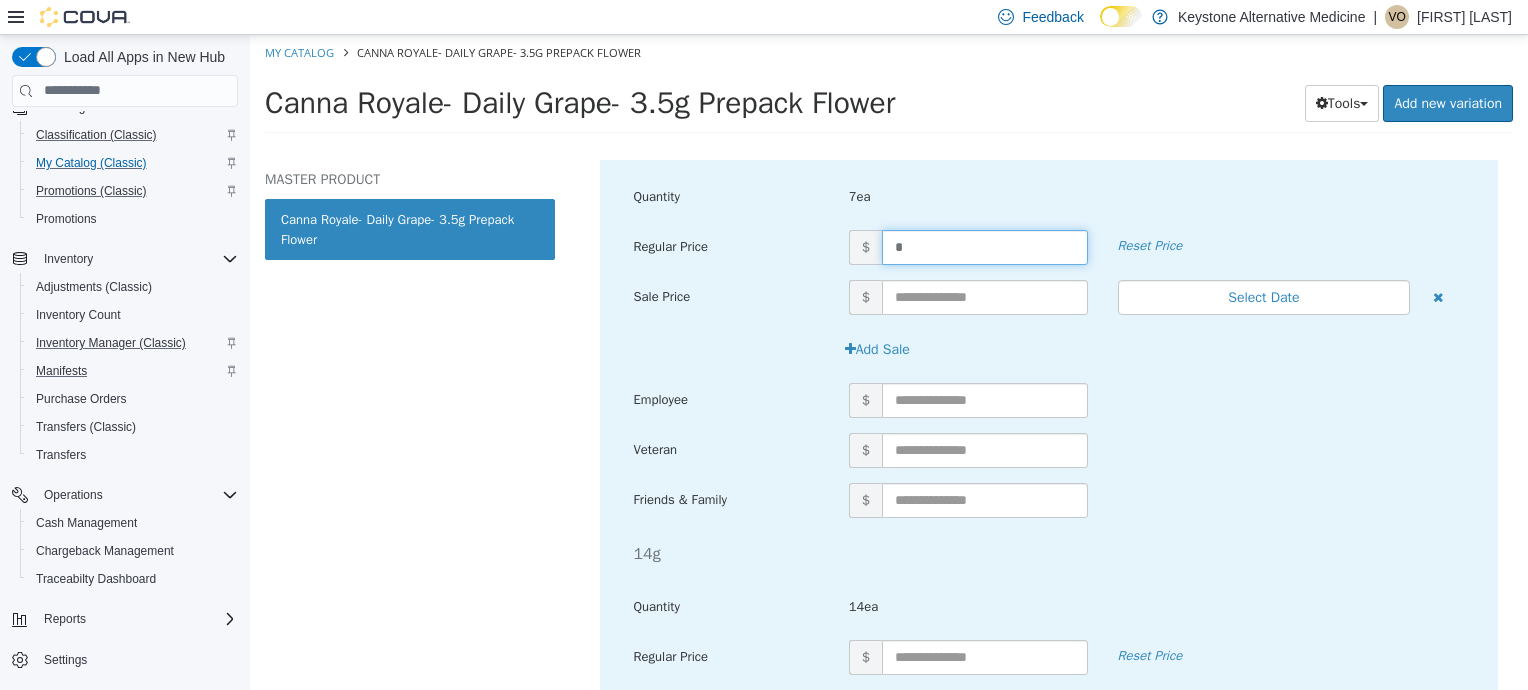 type on "**" 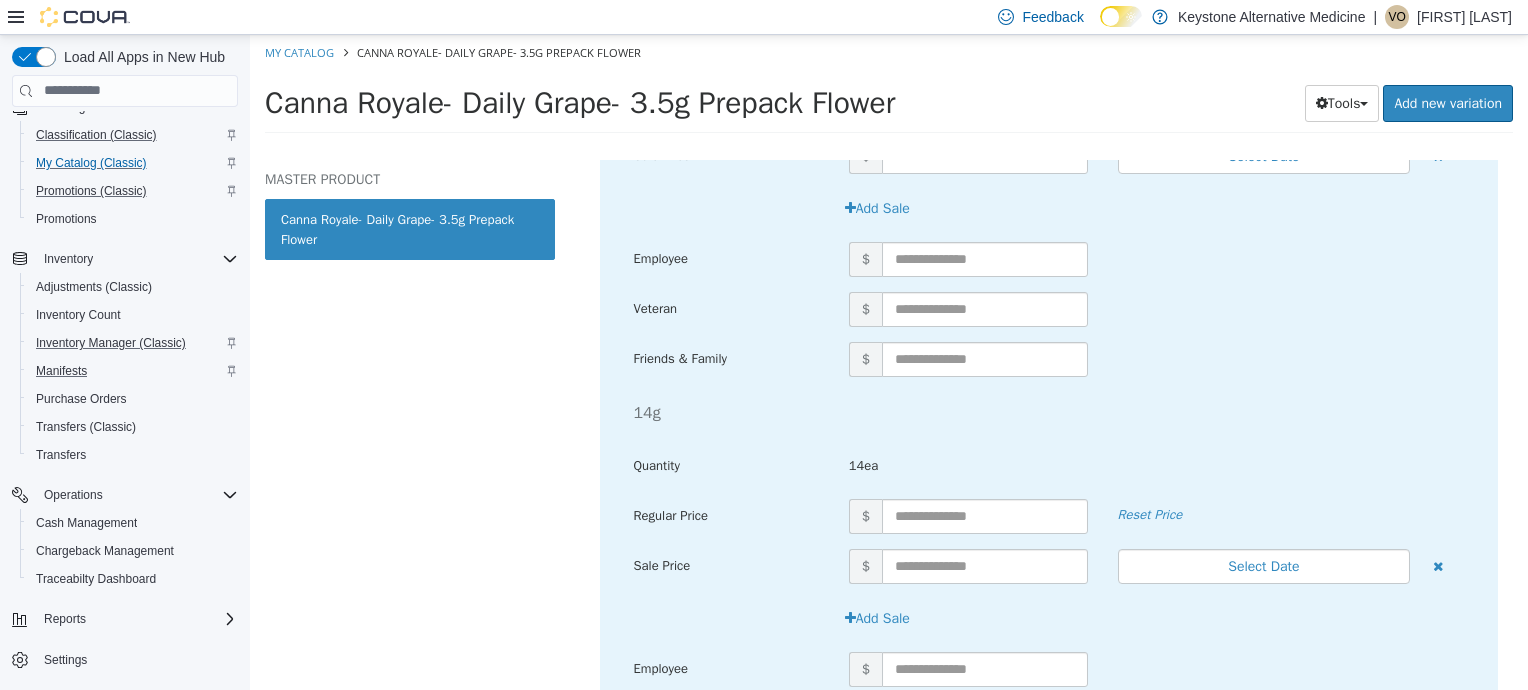 scroll, scrollTop: 1601, scrollLeft: 0, axis: vertical 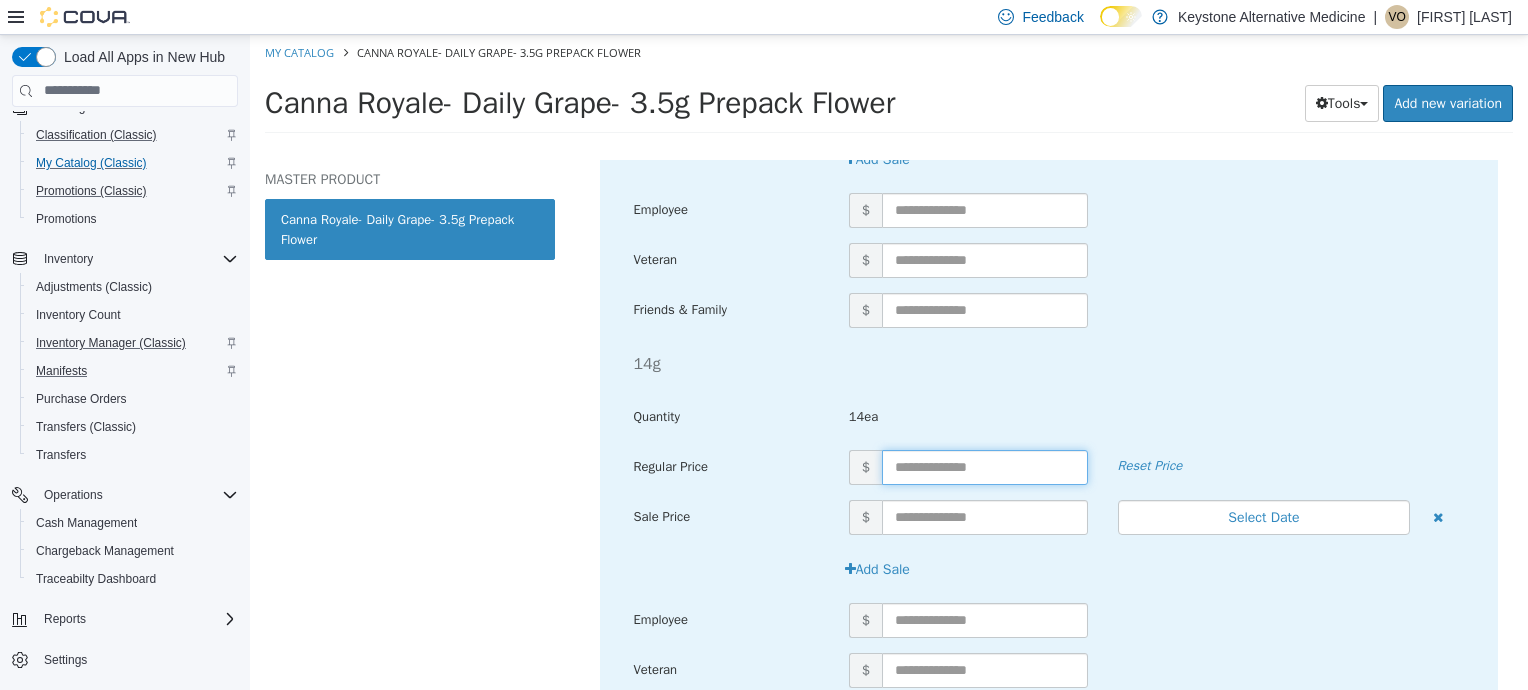 click at bounding box center [985, 466] 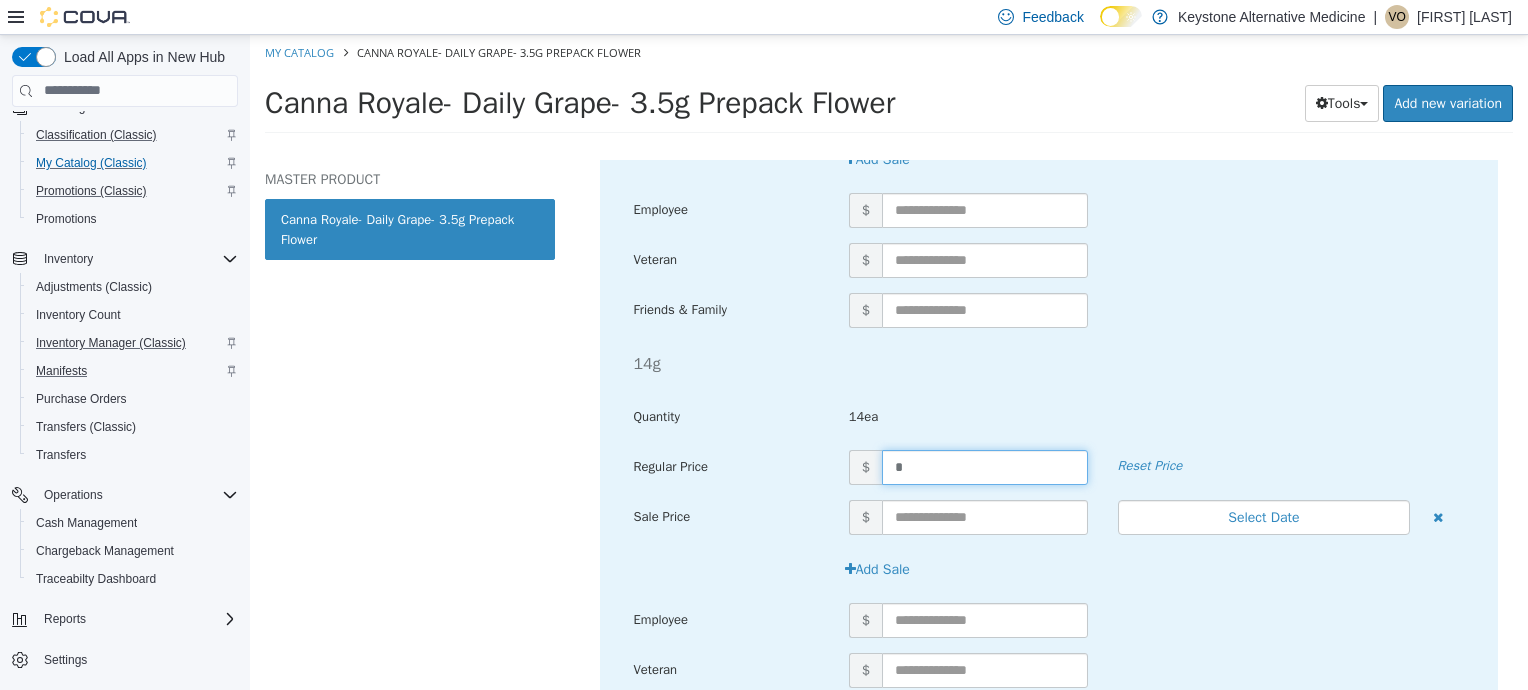 type on "**" 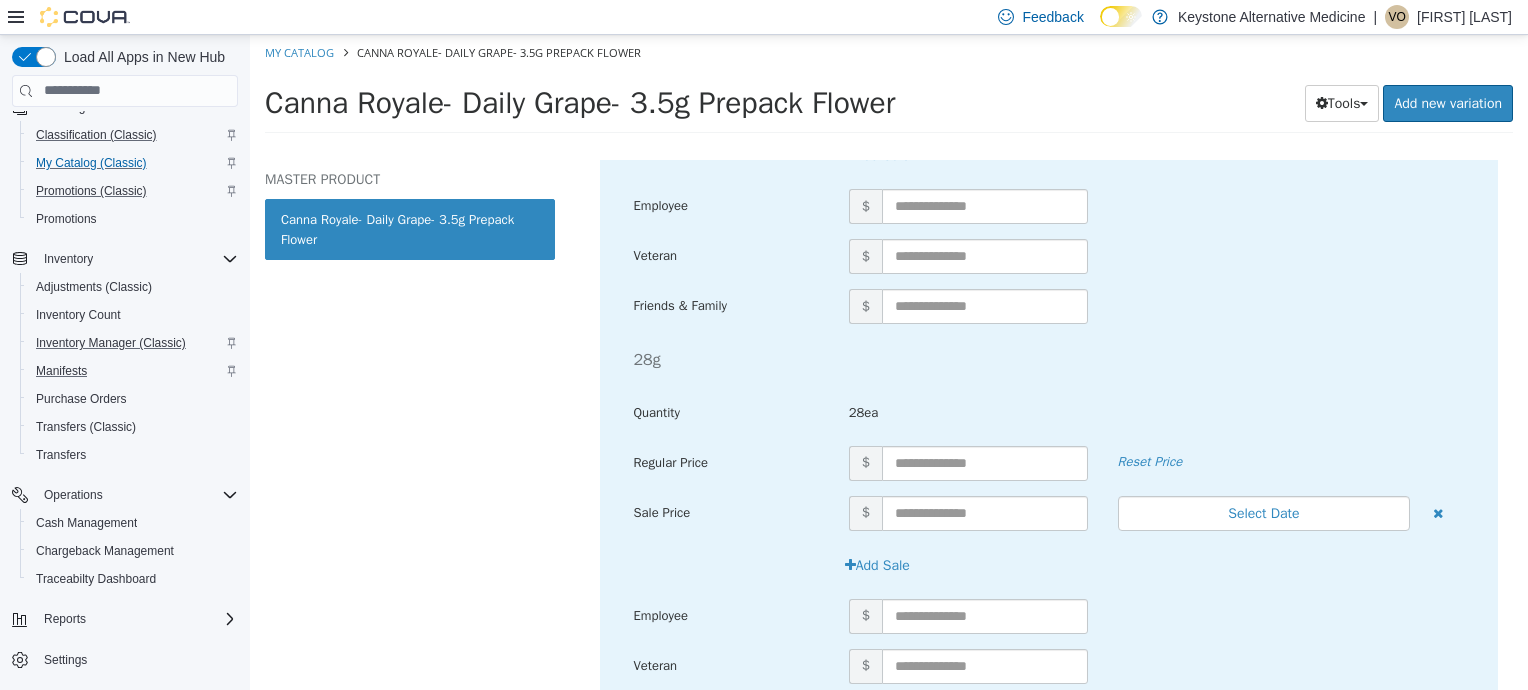 scroll, scrollTop: 2046, scrollLeft: 0, axis: vertical 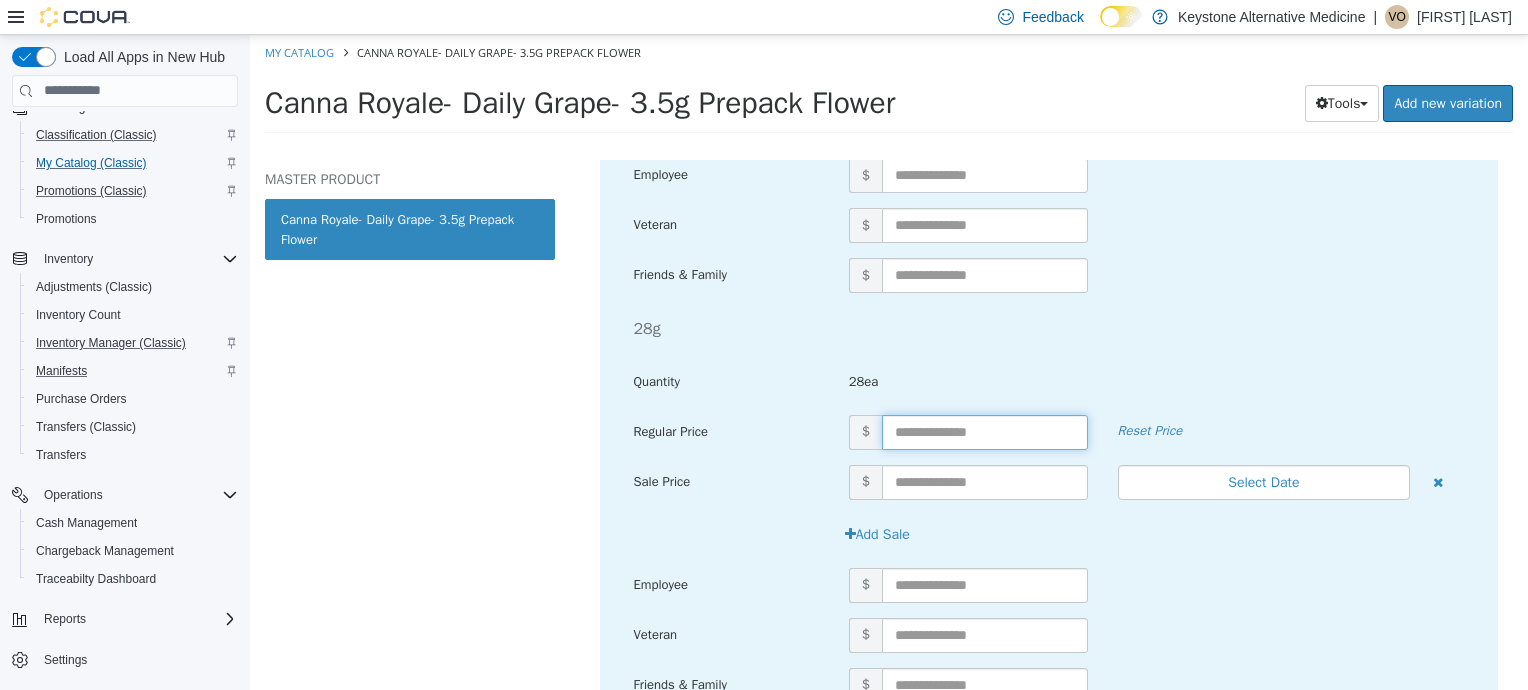 click at bounding box center (985, 431) 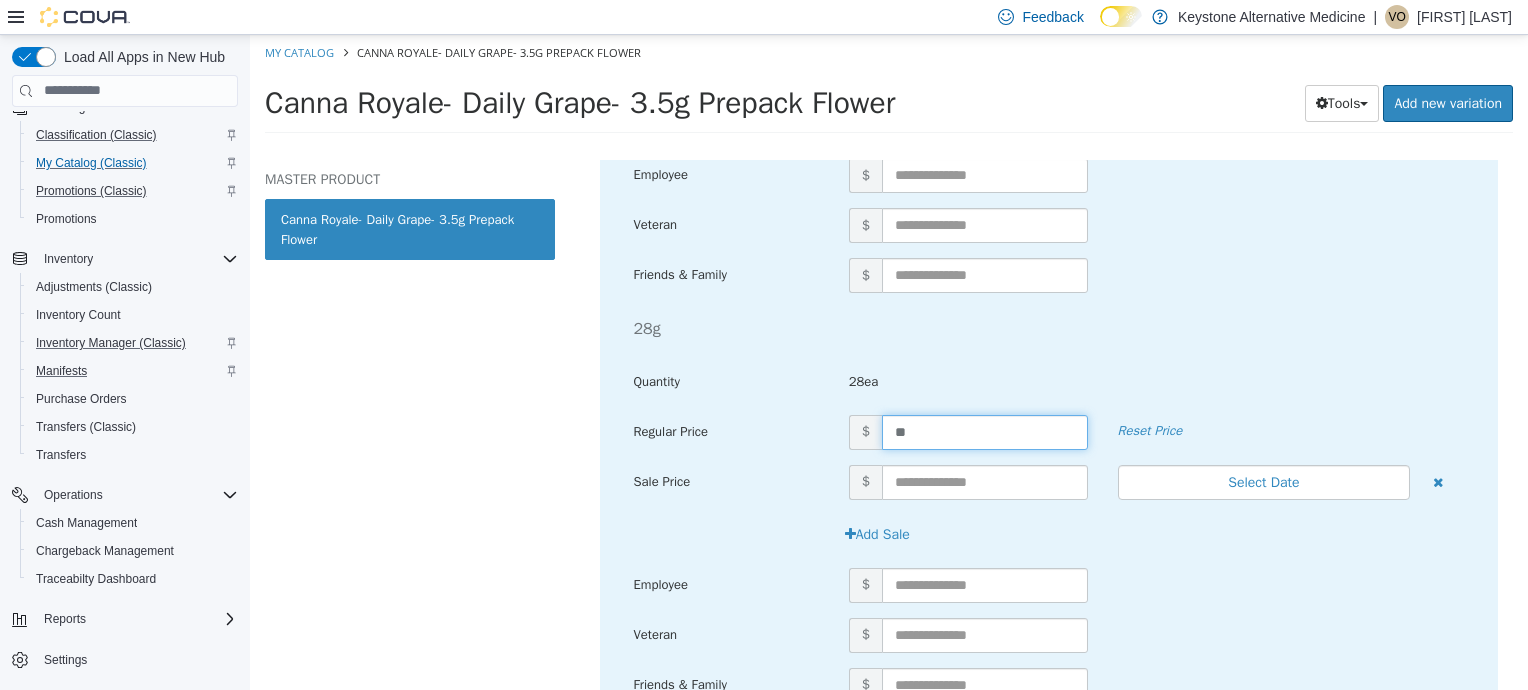 type on "***" 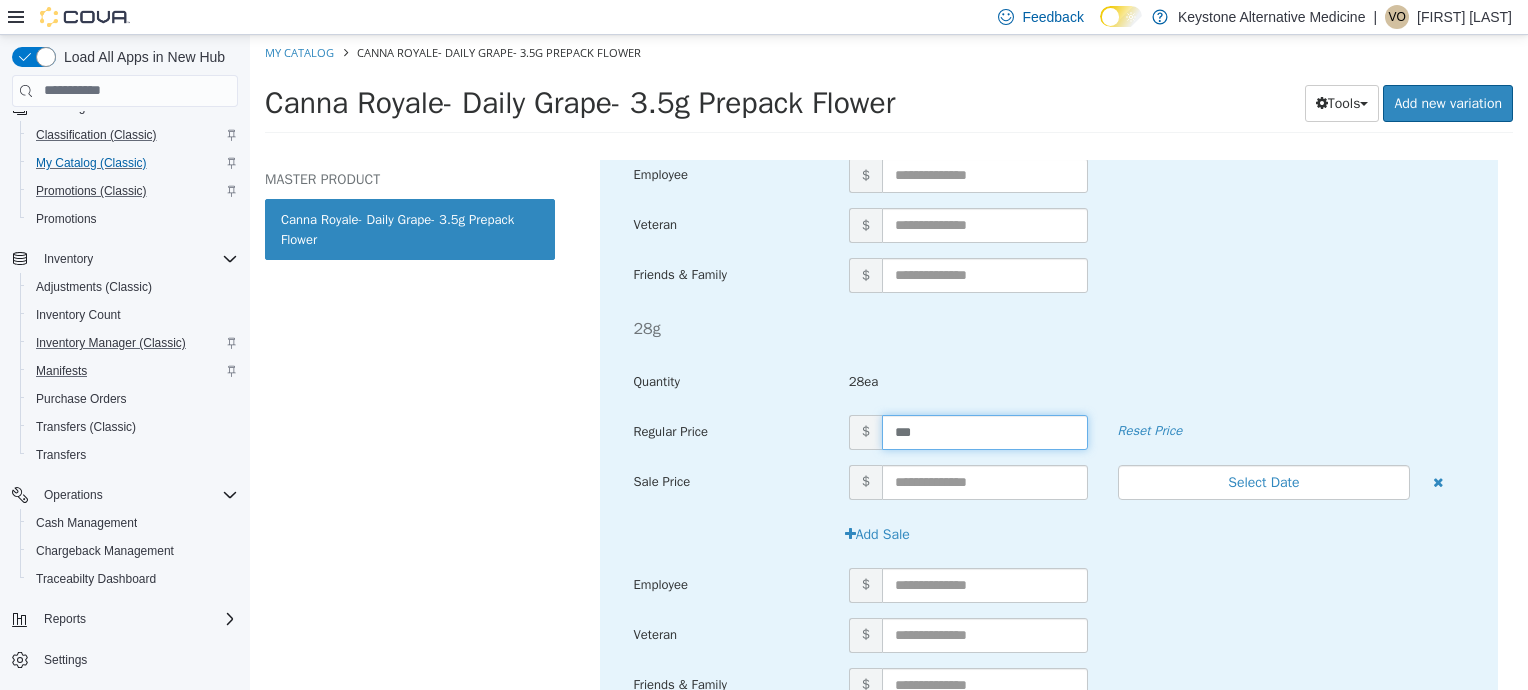 scroll, scrollTop: 2178, scrollLeft: 0, axis: vertical 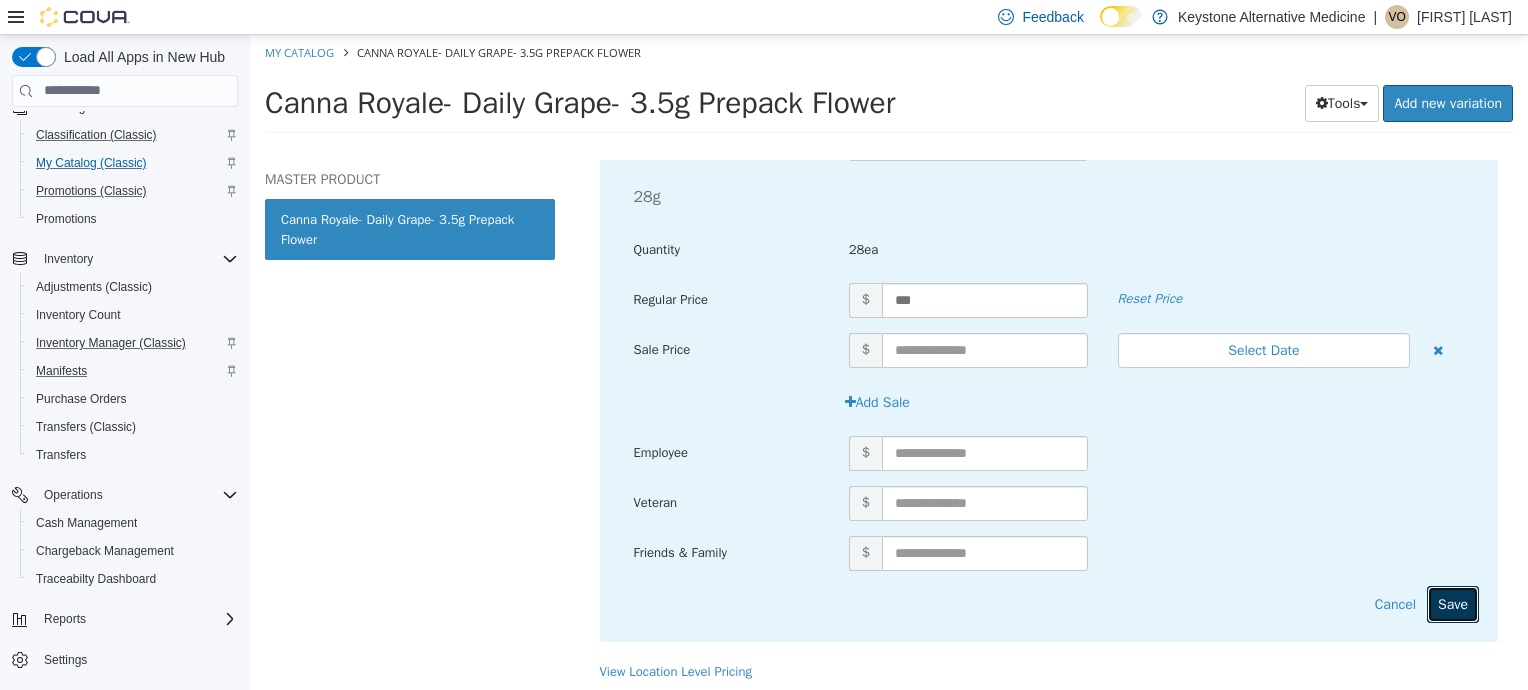 click on "Save" at bounding box center (1453, 603) 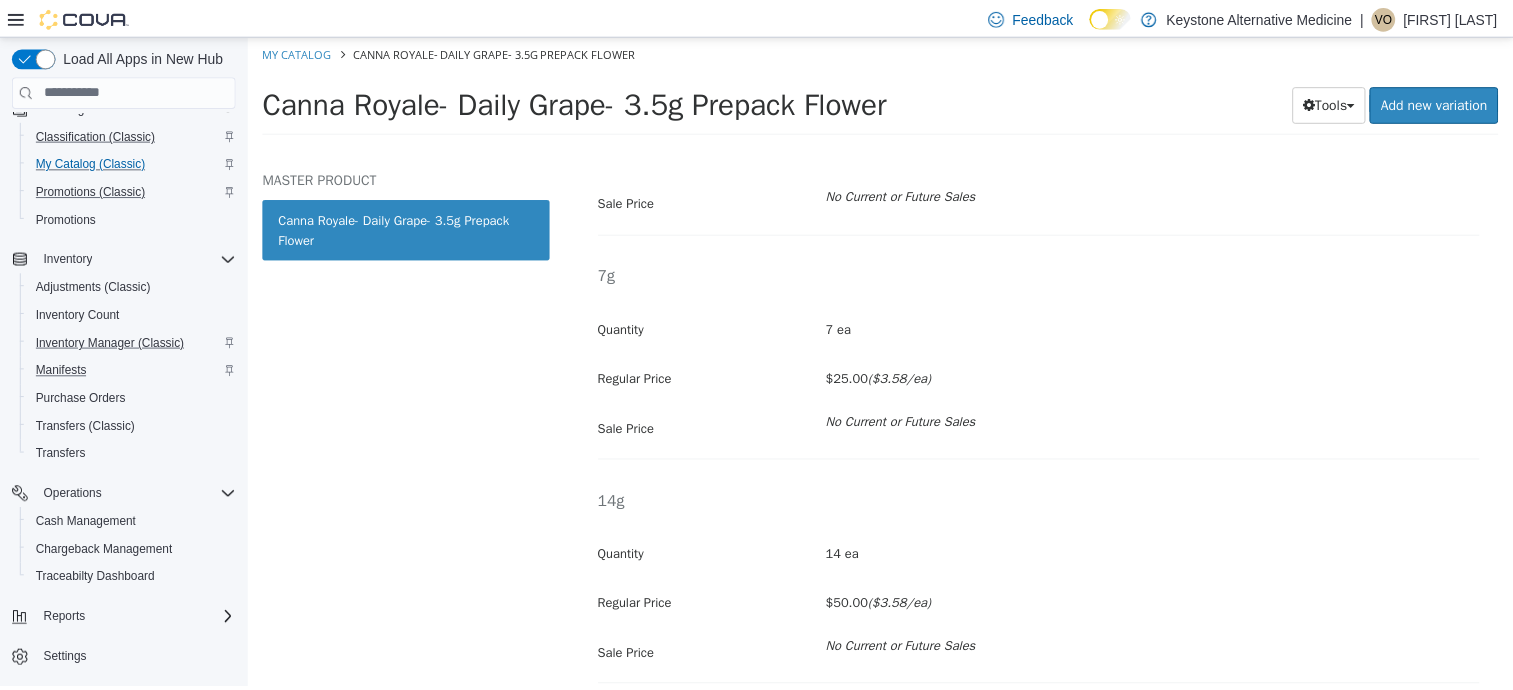 scroll, scrollTop: 767, scrollLeft: 0, axis: vertical 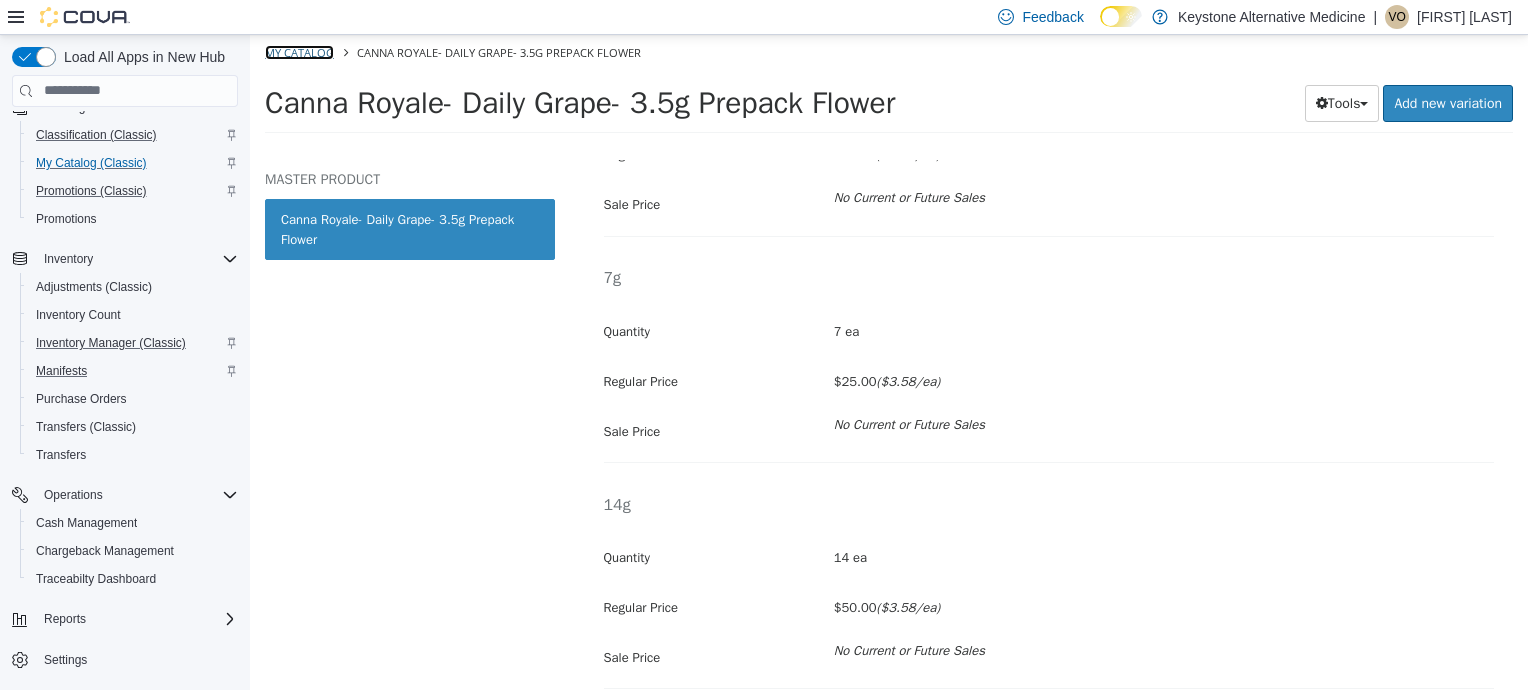 click on "My Catalog" at bounding box center (299, 51) 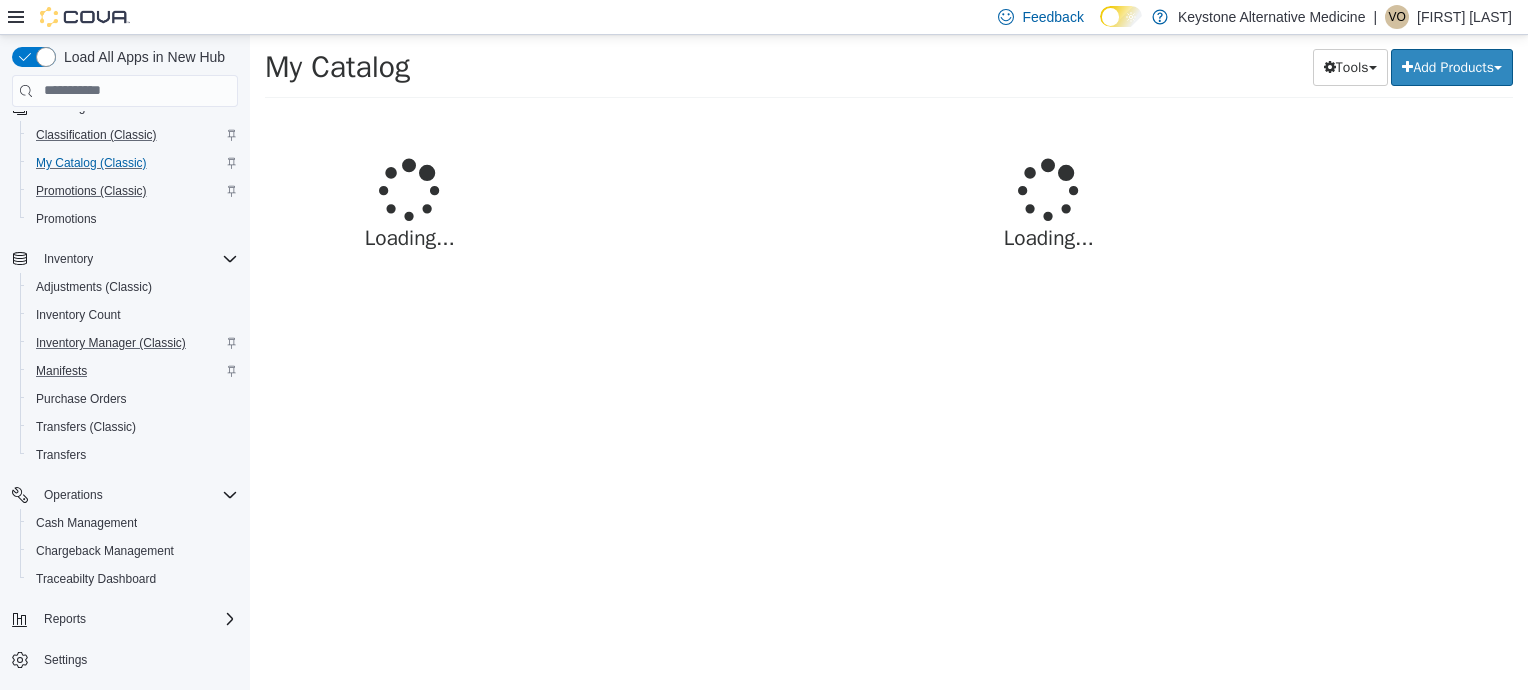 select on "**********" 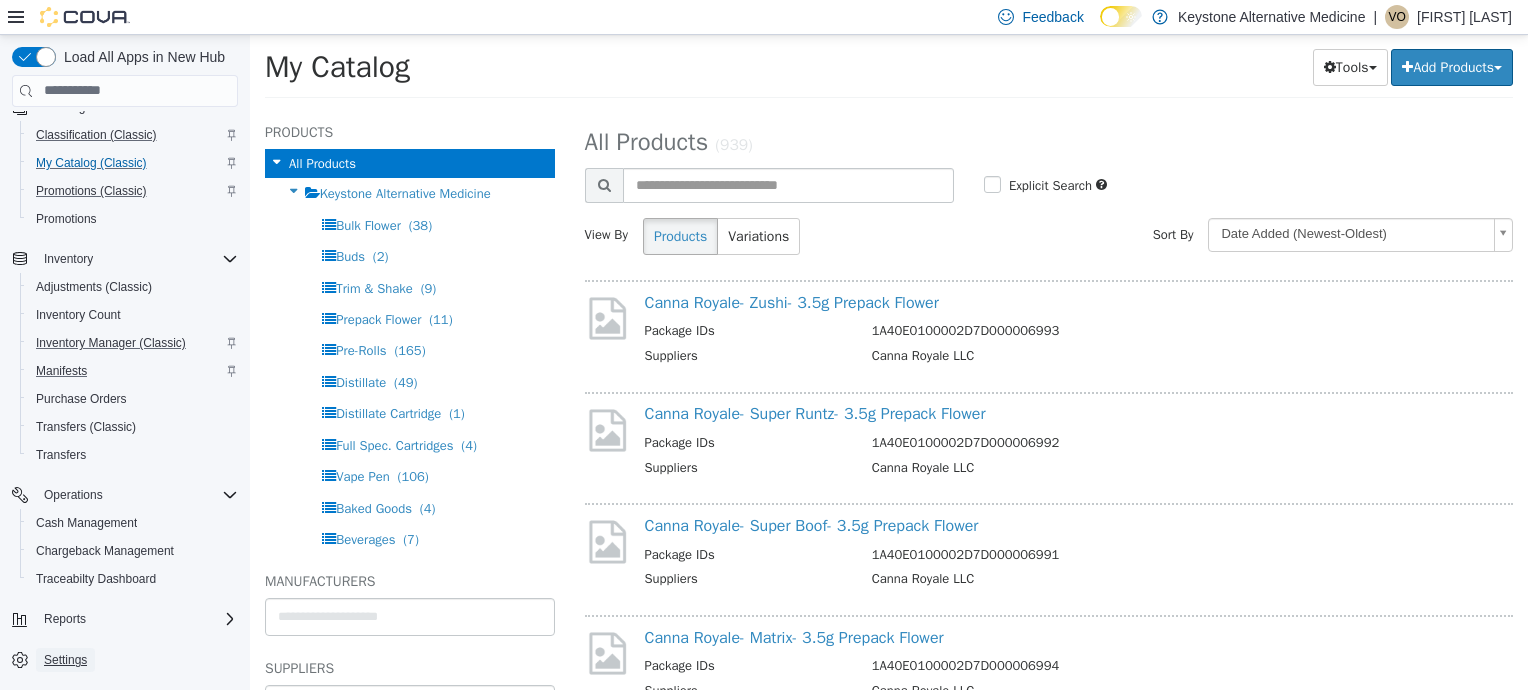 click on "Settings" at bounding box center [65, 660] 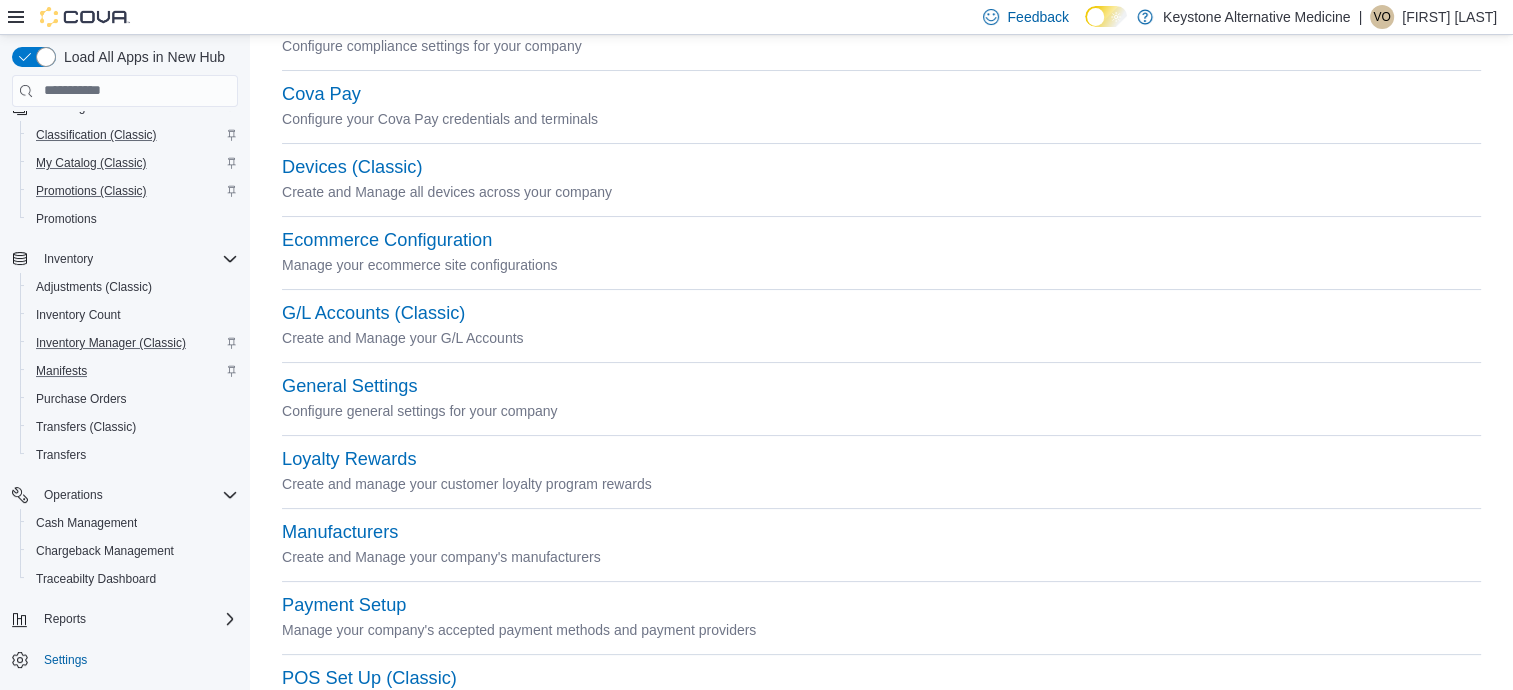scroll, scrollTop: 207, scrollLeft: 0, axis: vertical 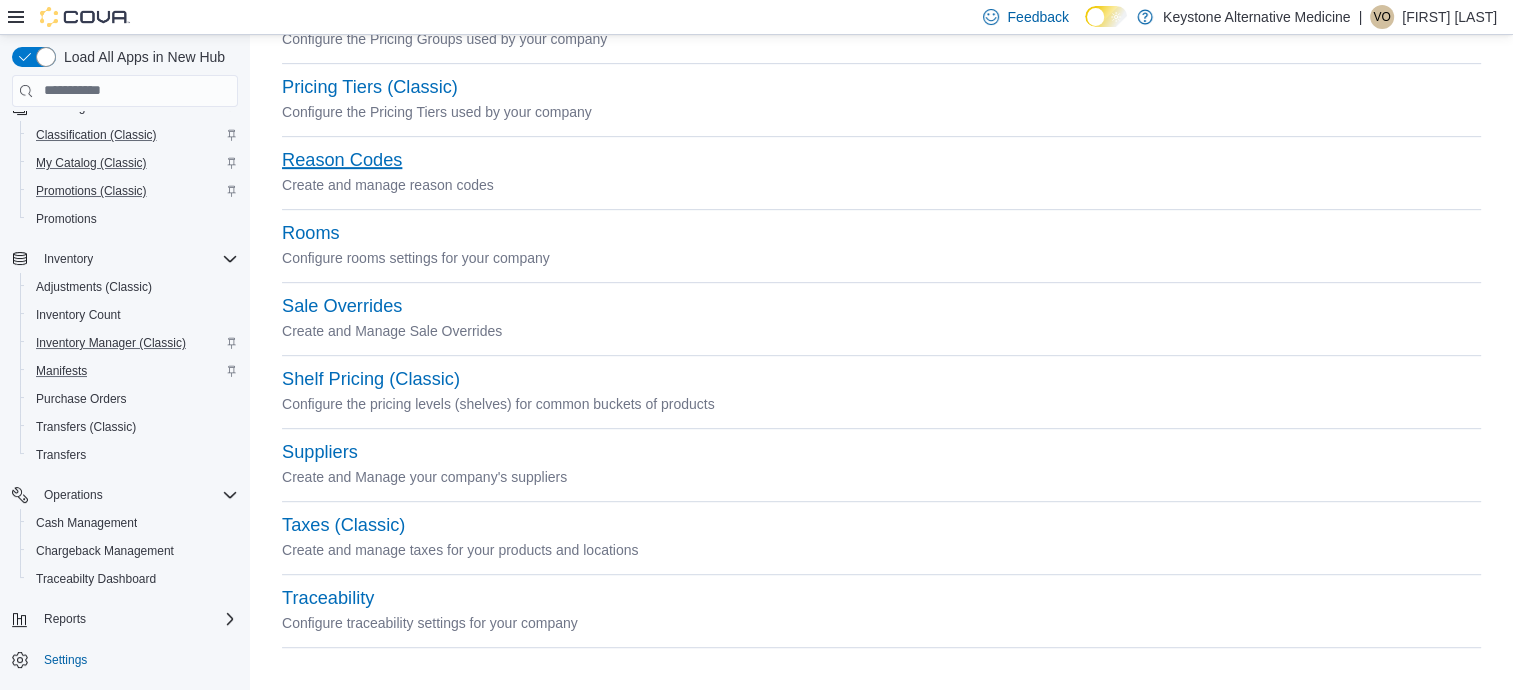 click on "Reason Codes" at bounding box center (342, 160) 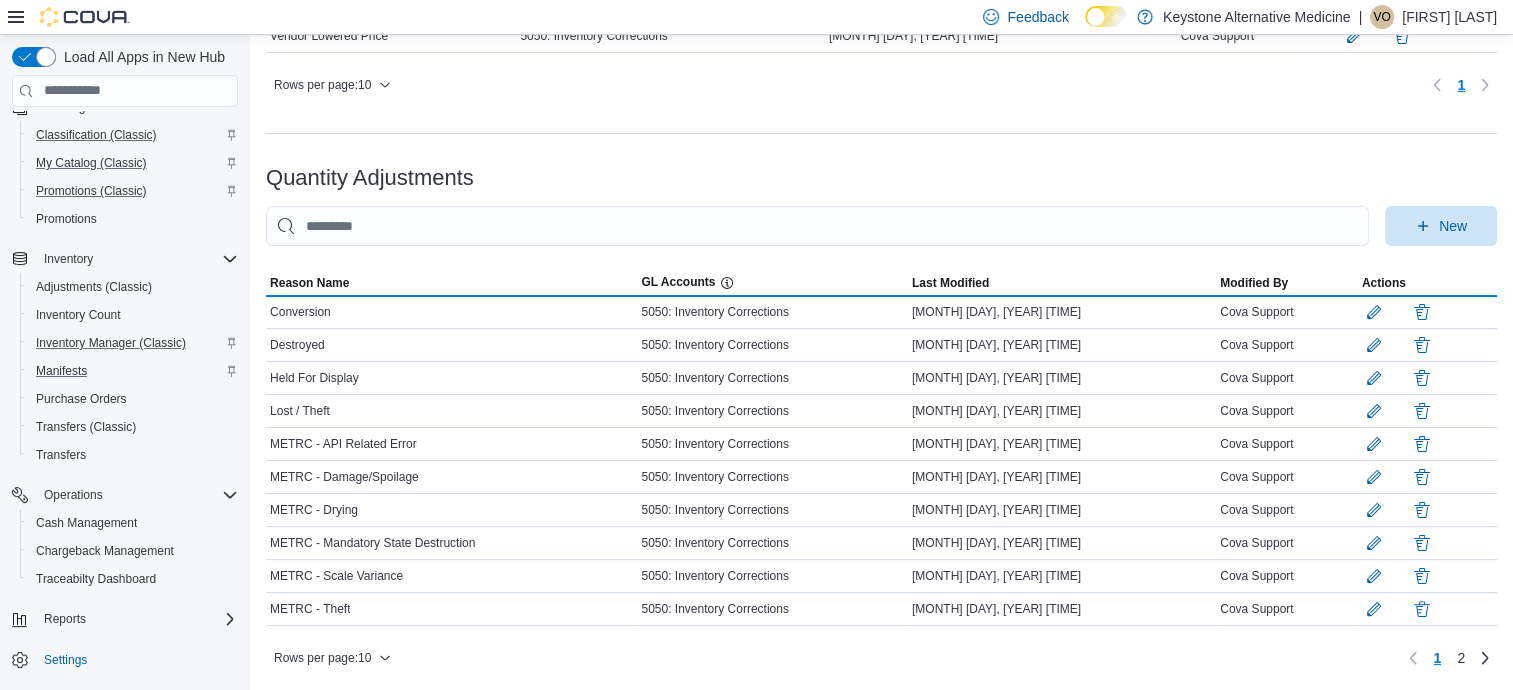 scroll, scrollTop: 0, scrollLeft: 0, axis: both 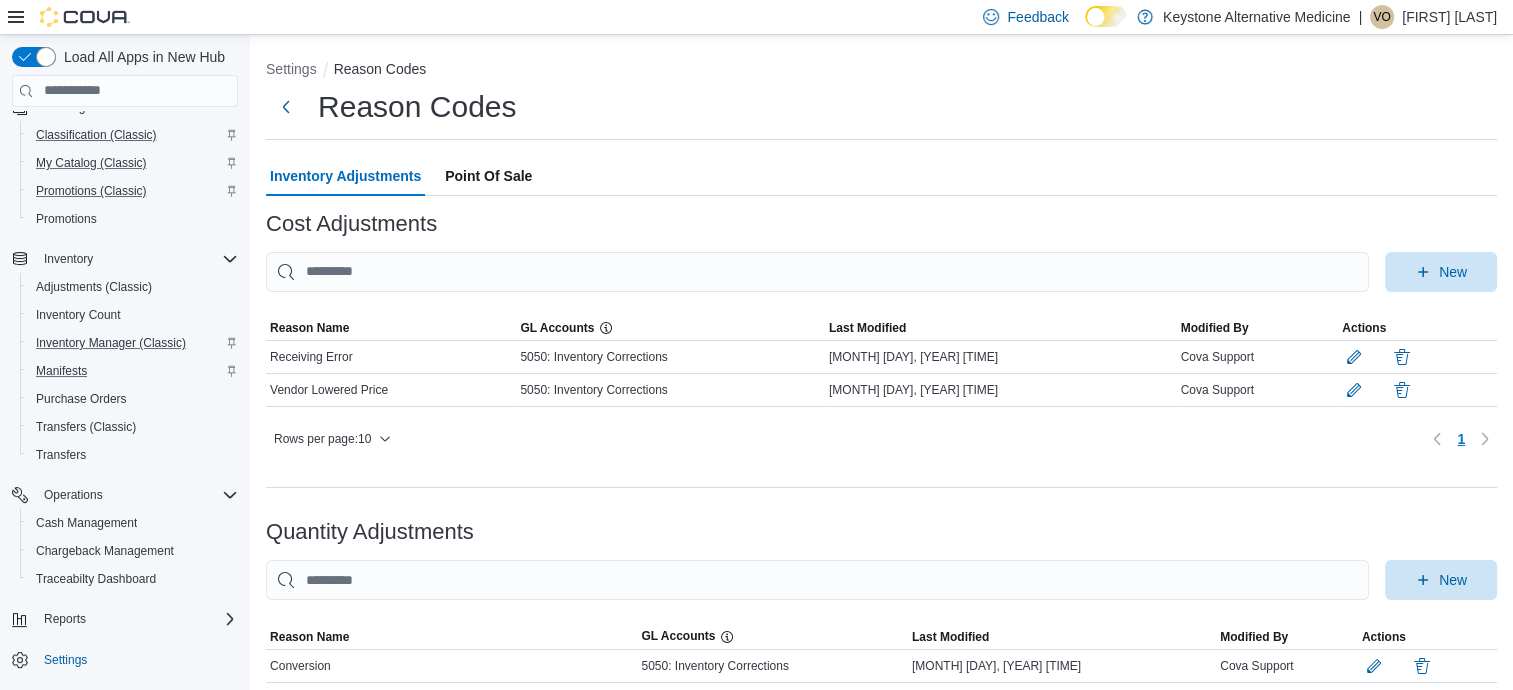 click on "Point Of Sale" at bounding box center [488, 176] 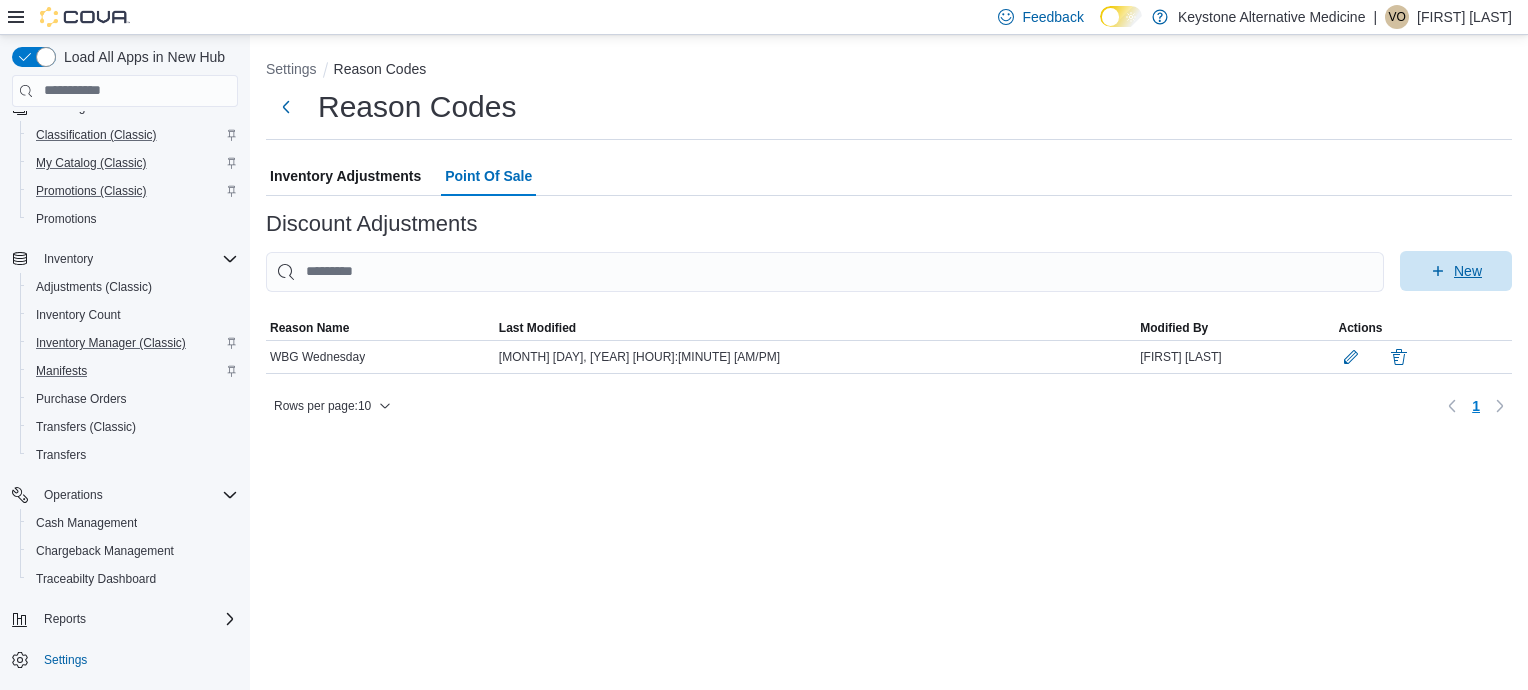 click on "New" at bounding box center [1468, 271] 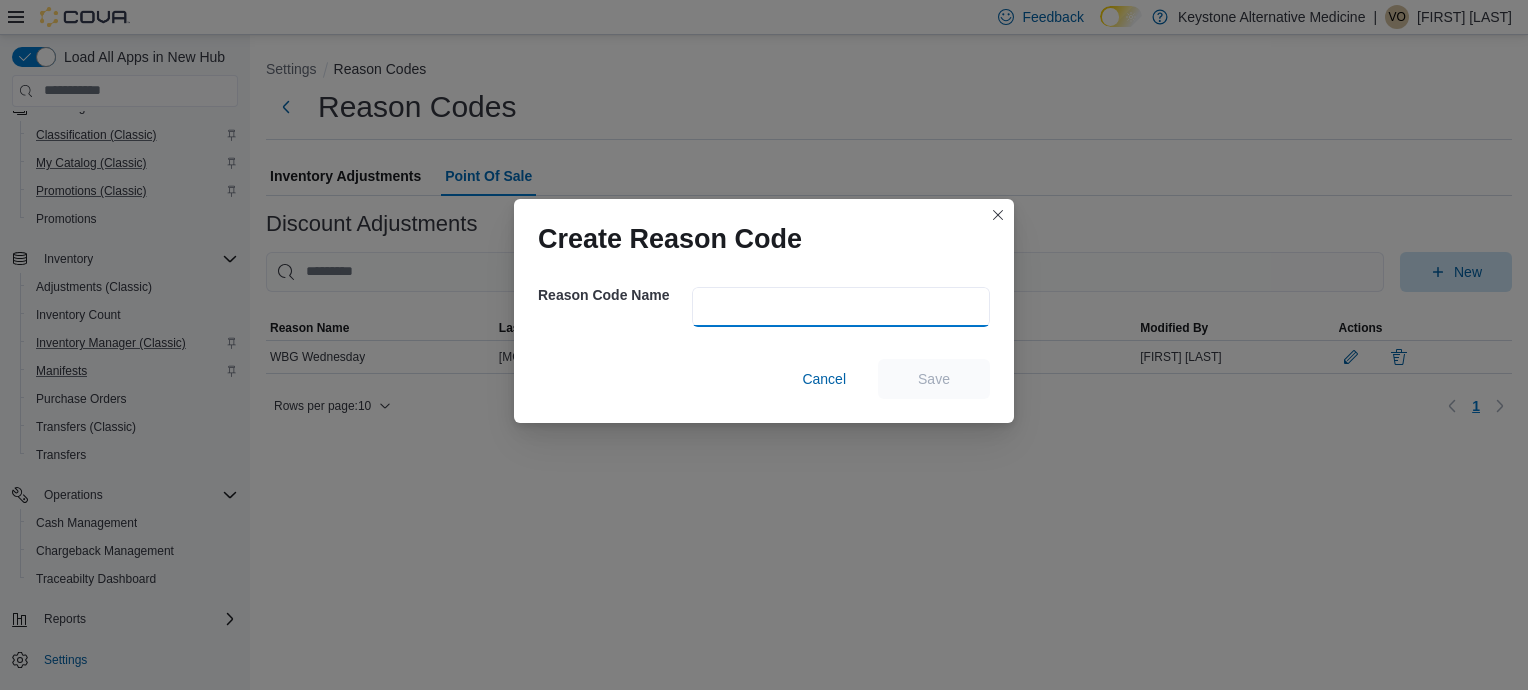click at bounding box center (841, 307) 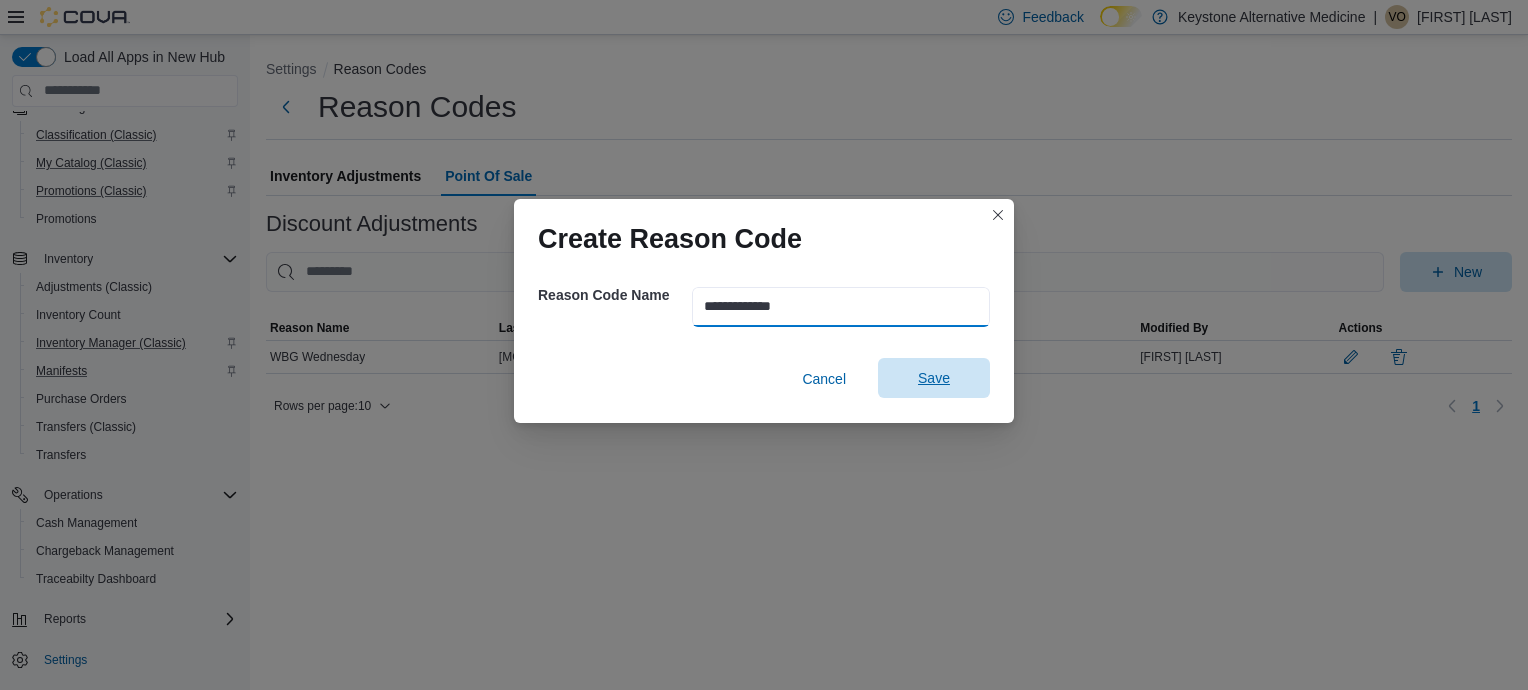 type on "**********" 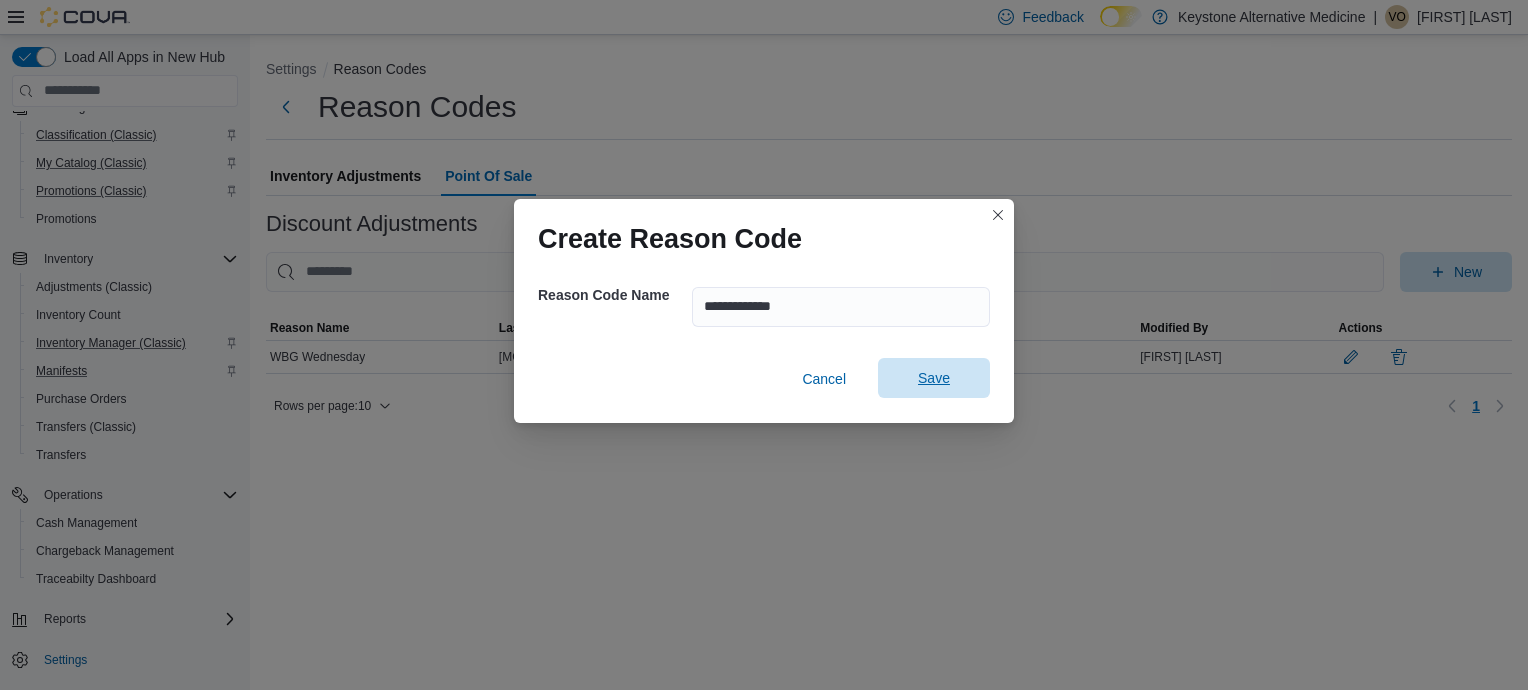 click on "Save" at bounding box center [934, 378] 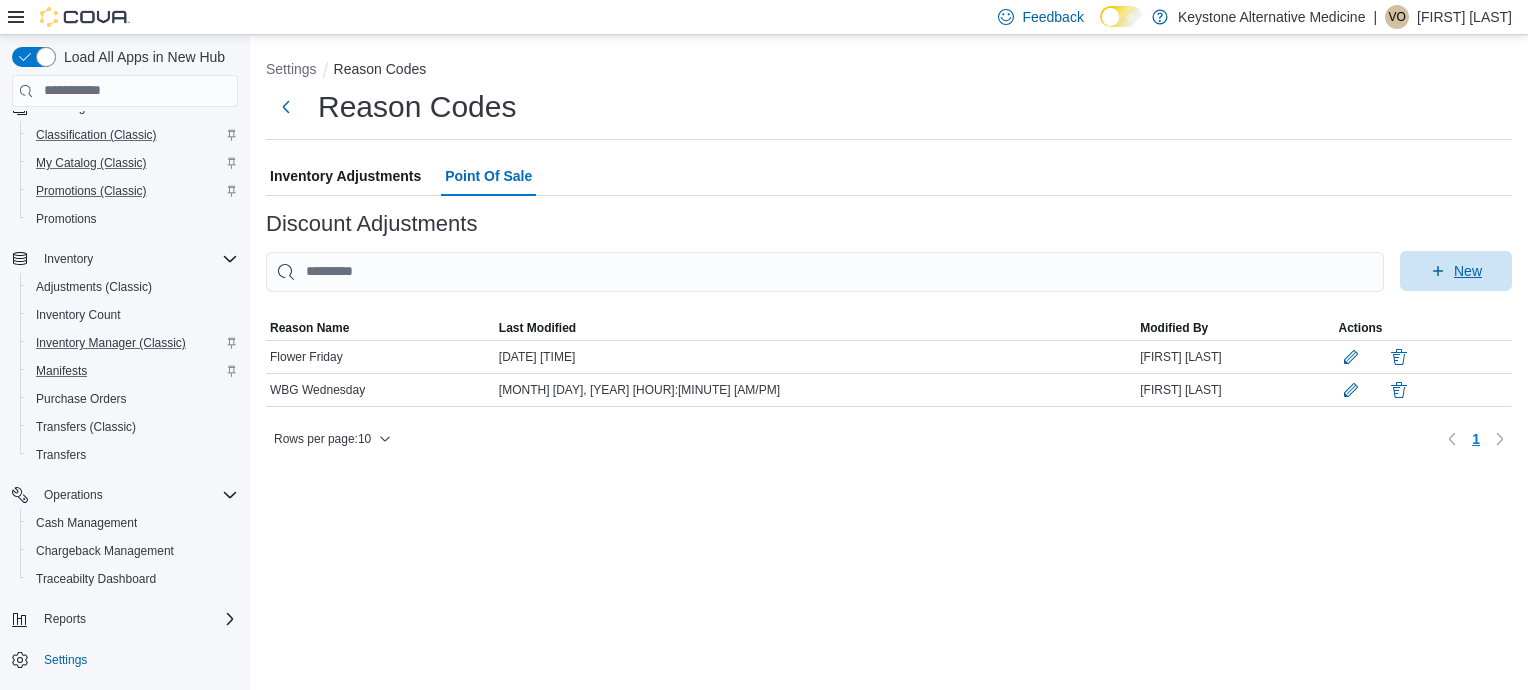 click on "New" at bounding box center [1468, 271] 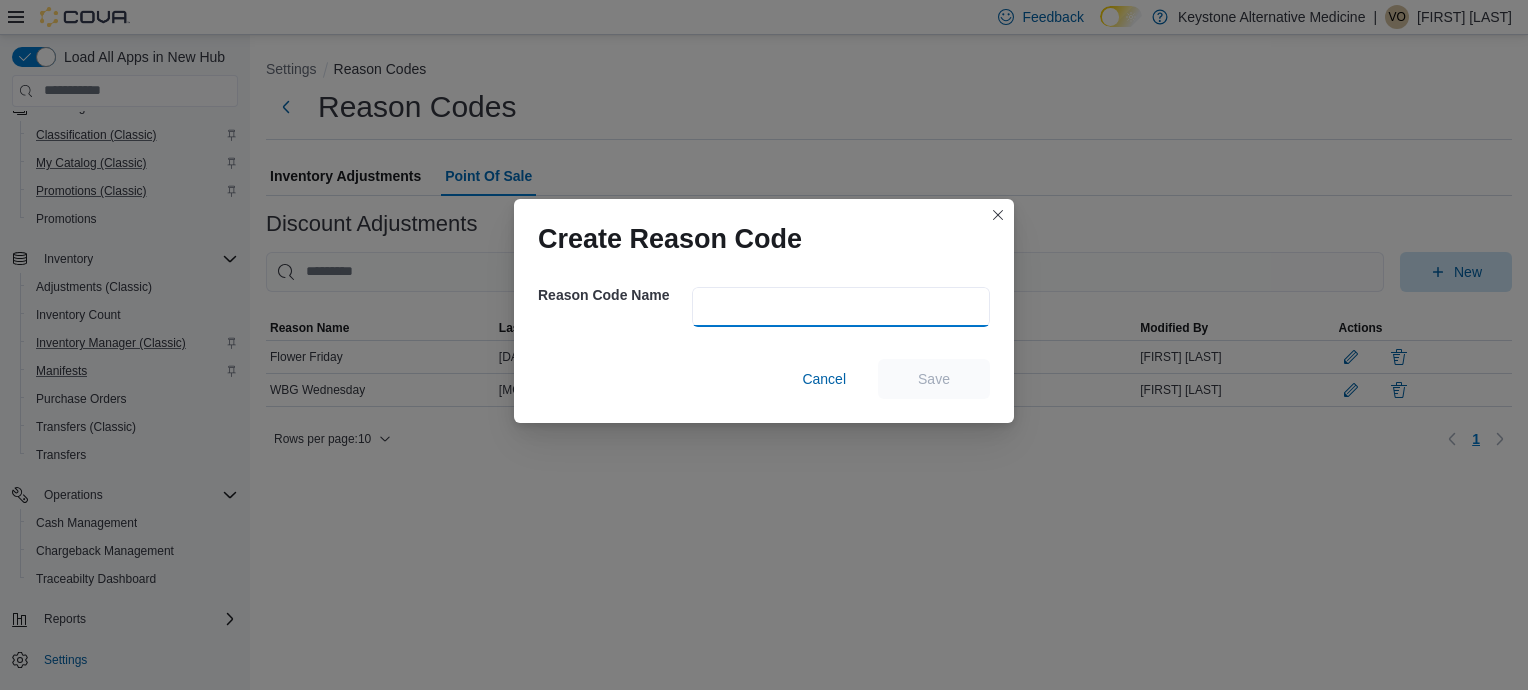 click at bounding box center [841, 307] 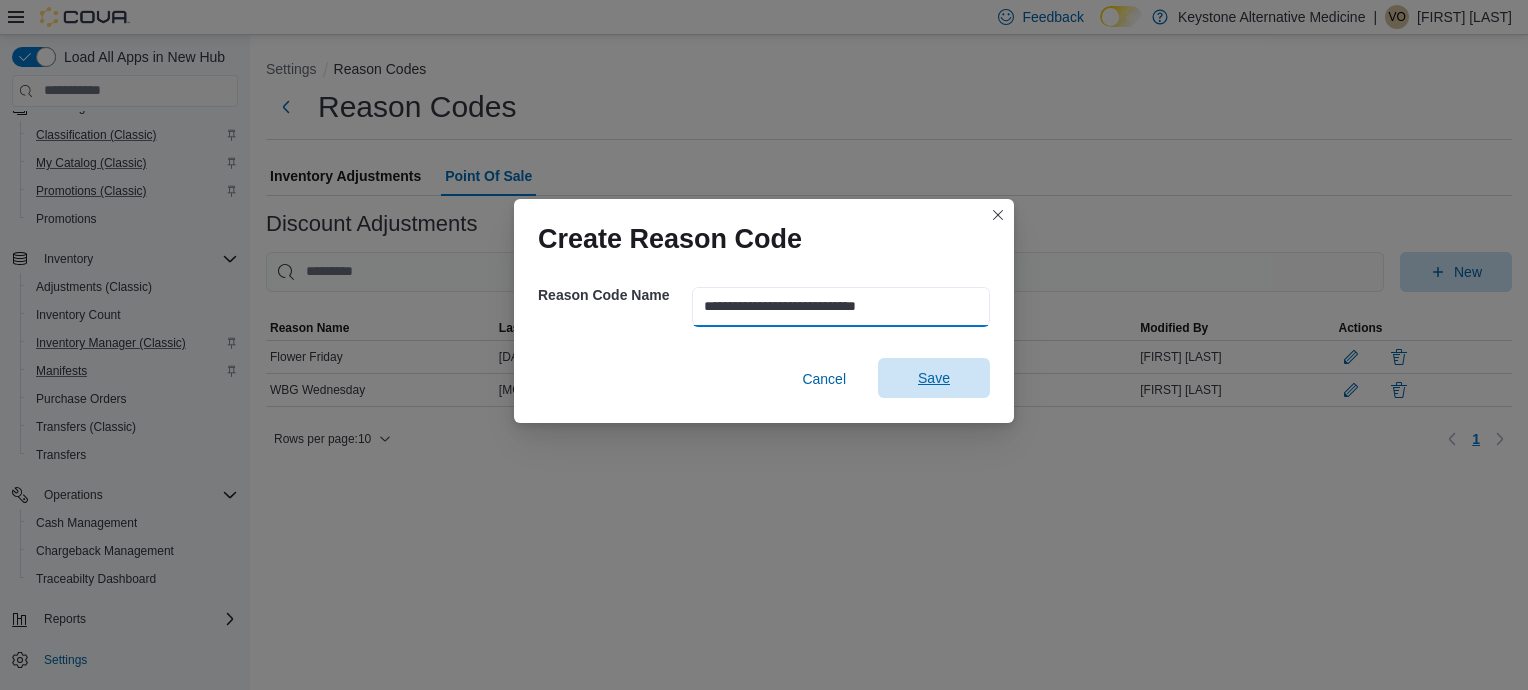 type on "**********" 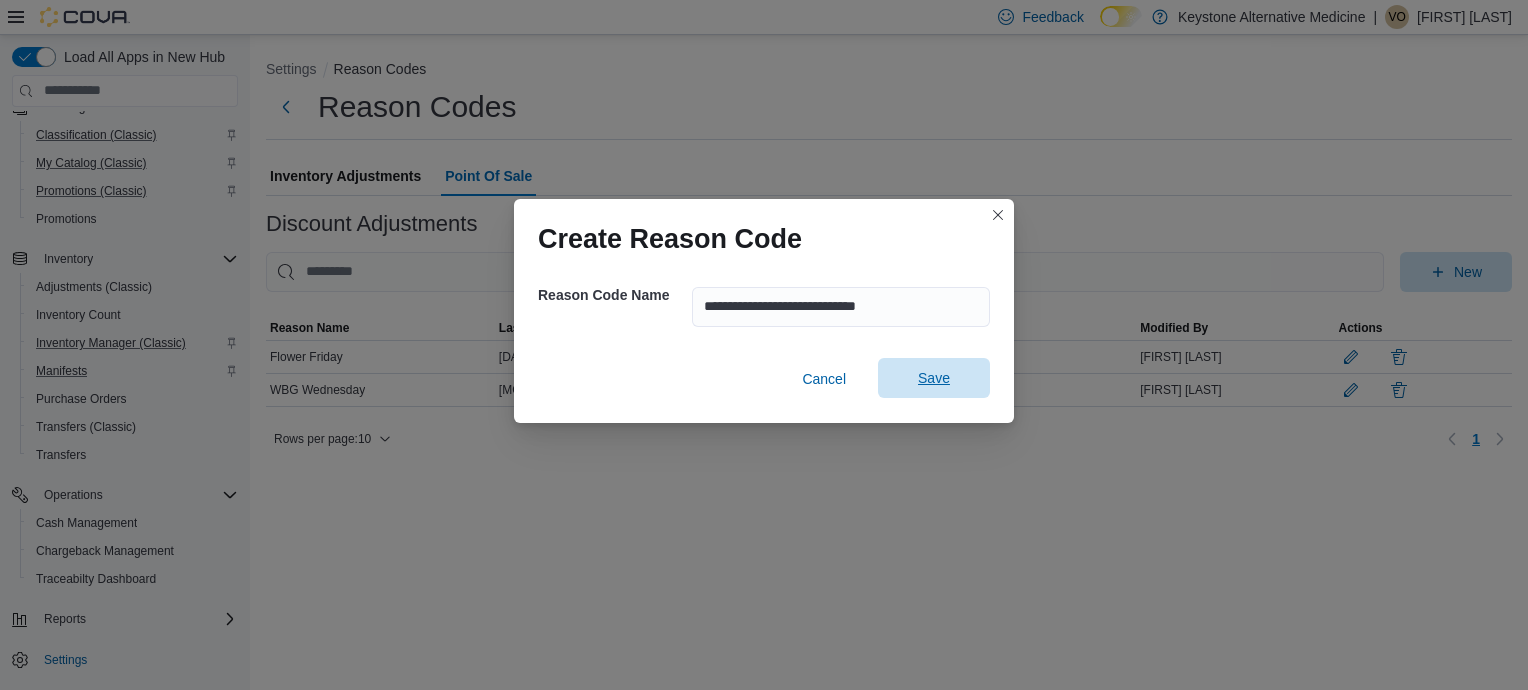 click on "Save" at bounding box center [934, 378] 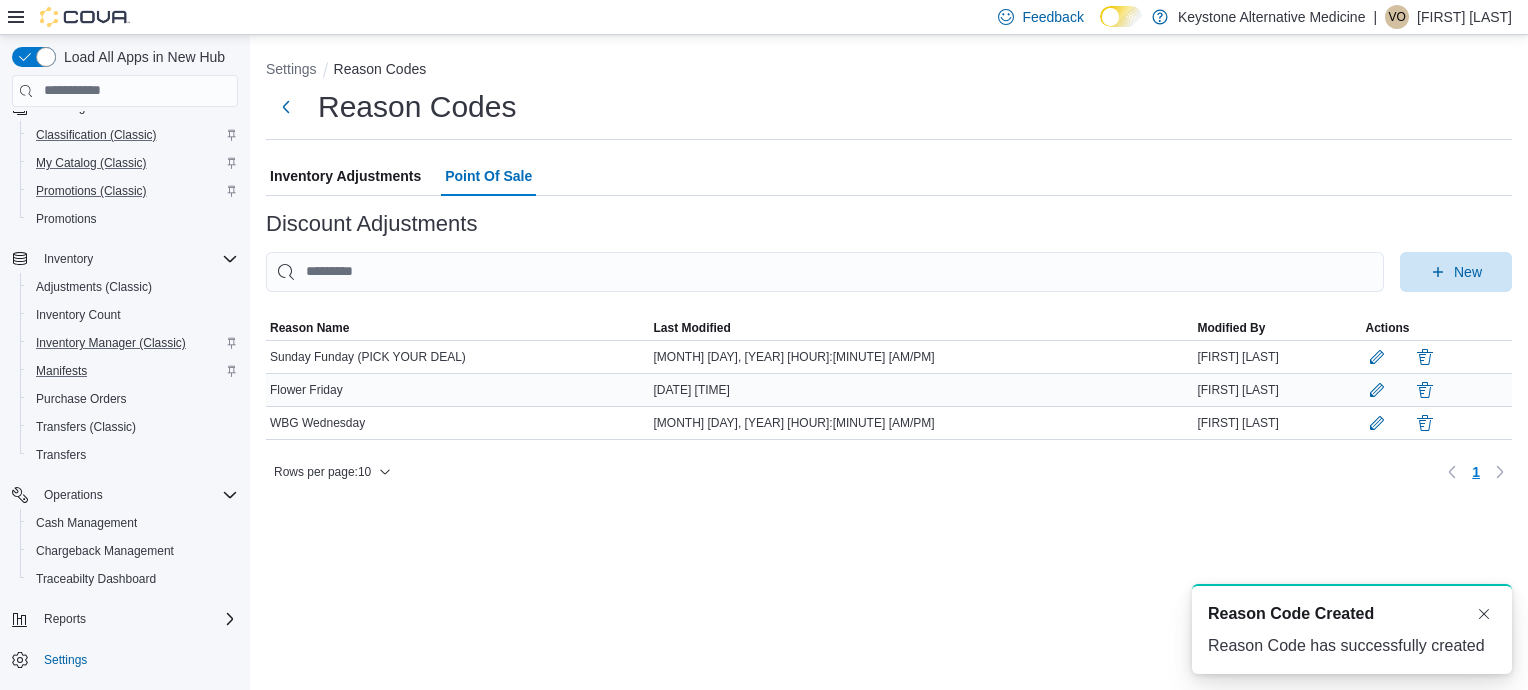 click on "Flower Friday" at bounding box center [458, 390] 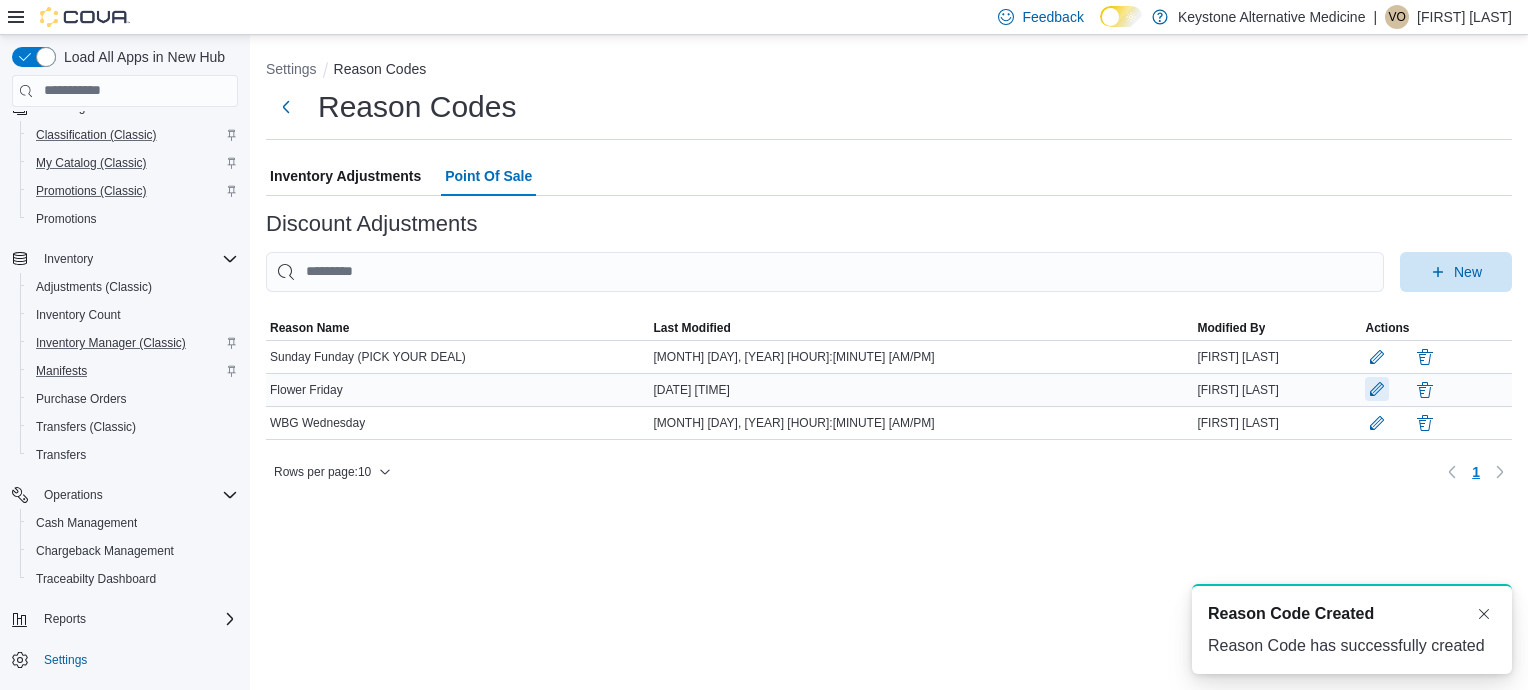 click at bounding box center (1377, 389) 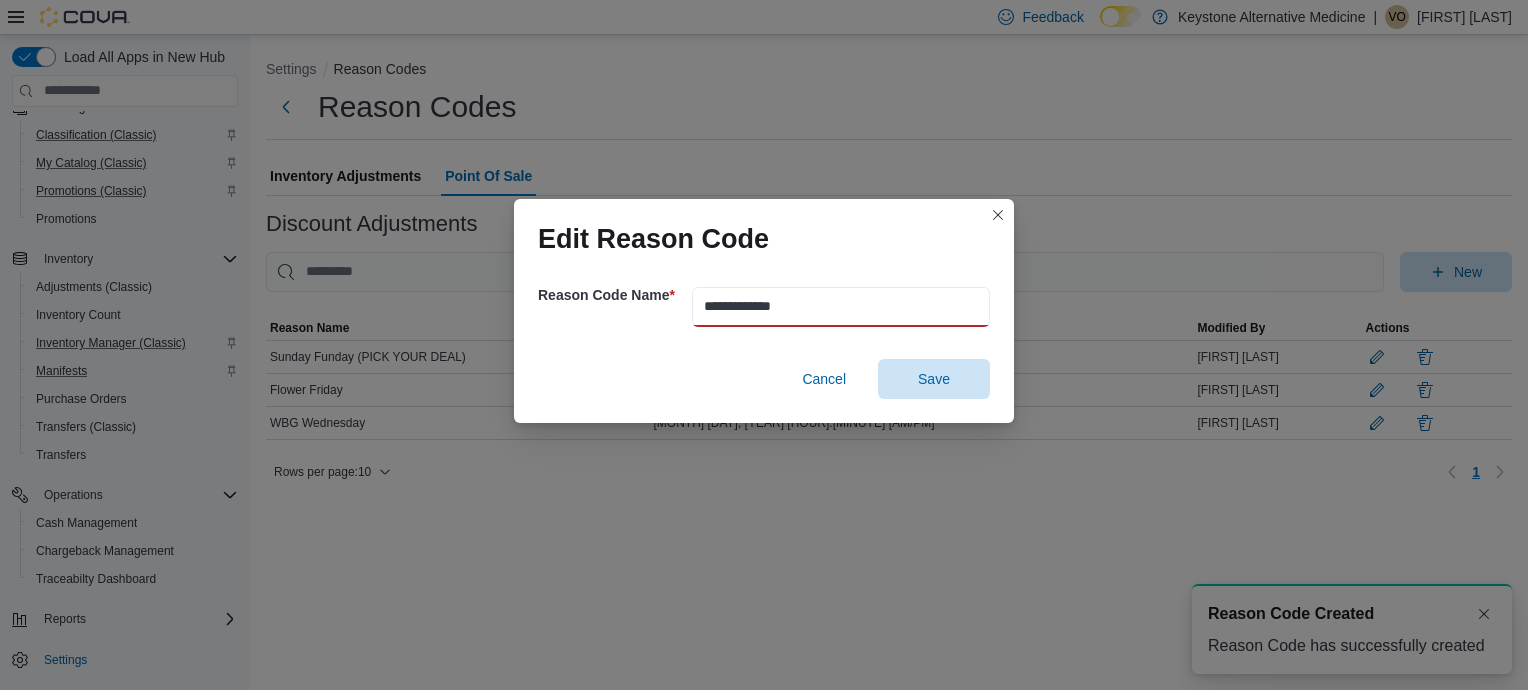 click on "**********" at bounding box center [841, 307] 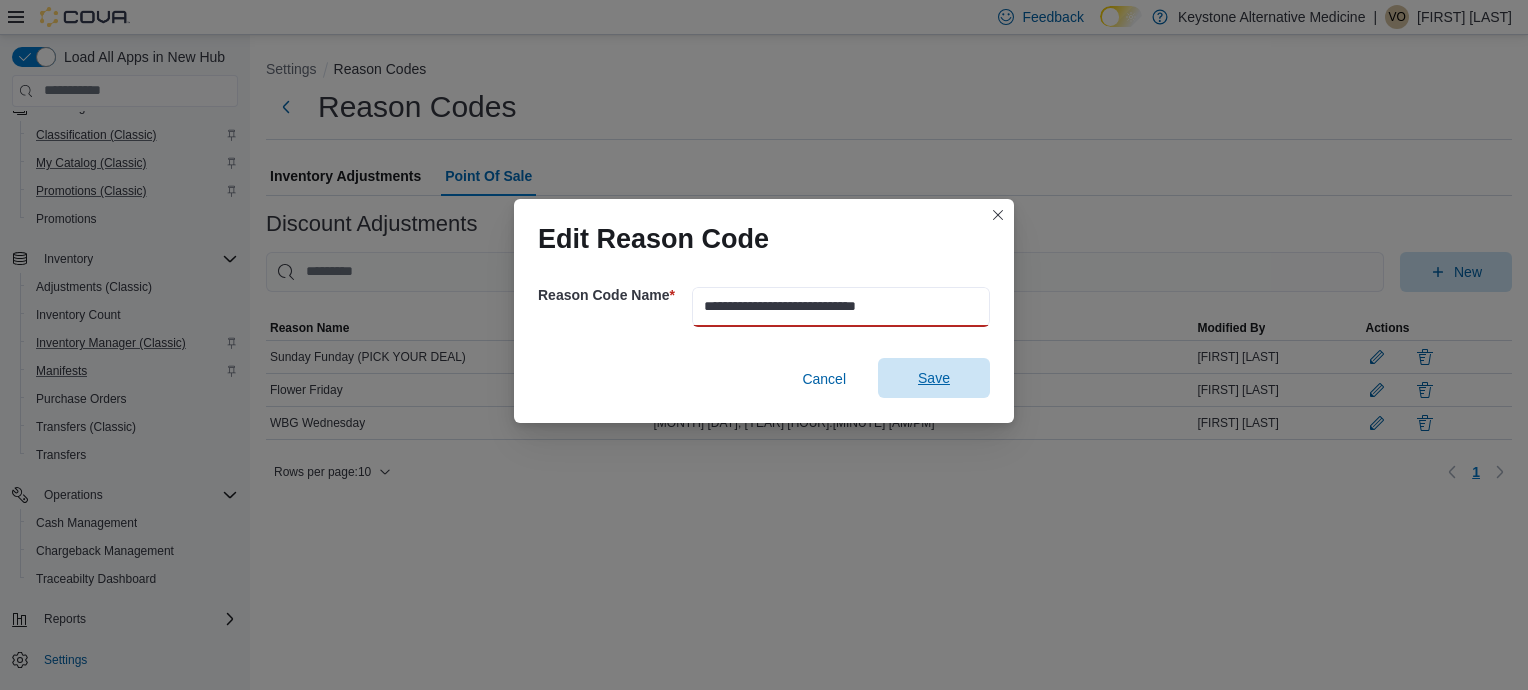 type on "**********" 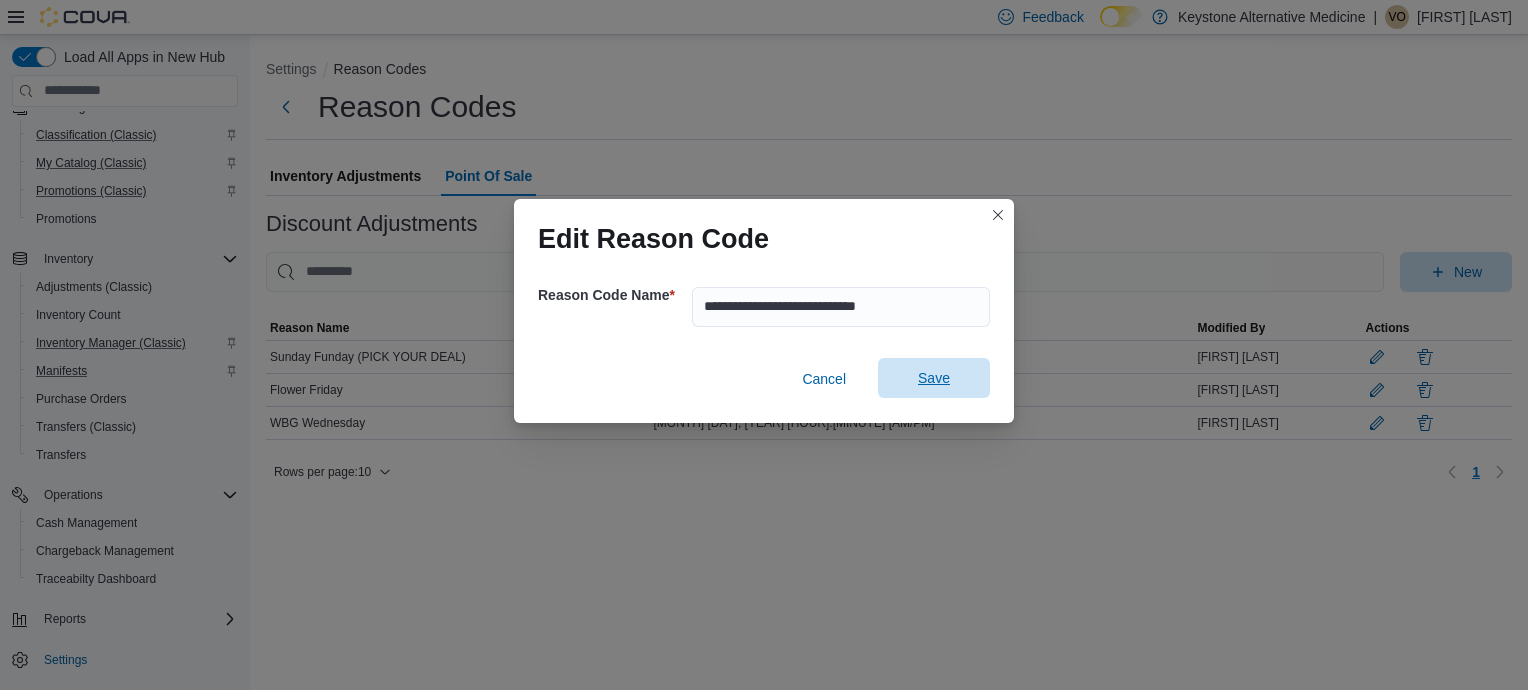 click on "Save" at bounding box center (934, 378) 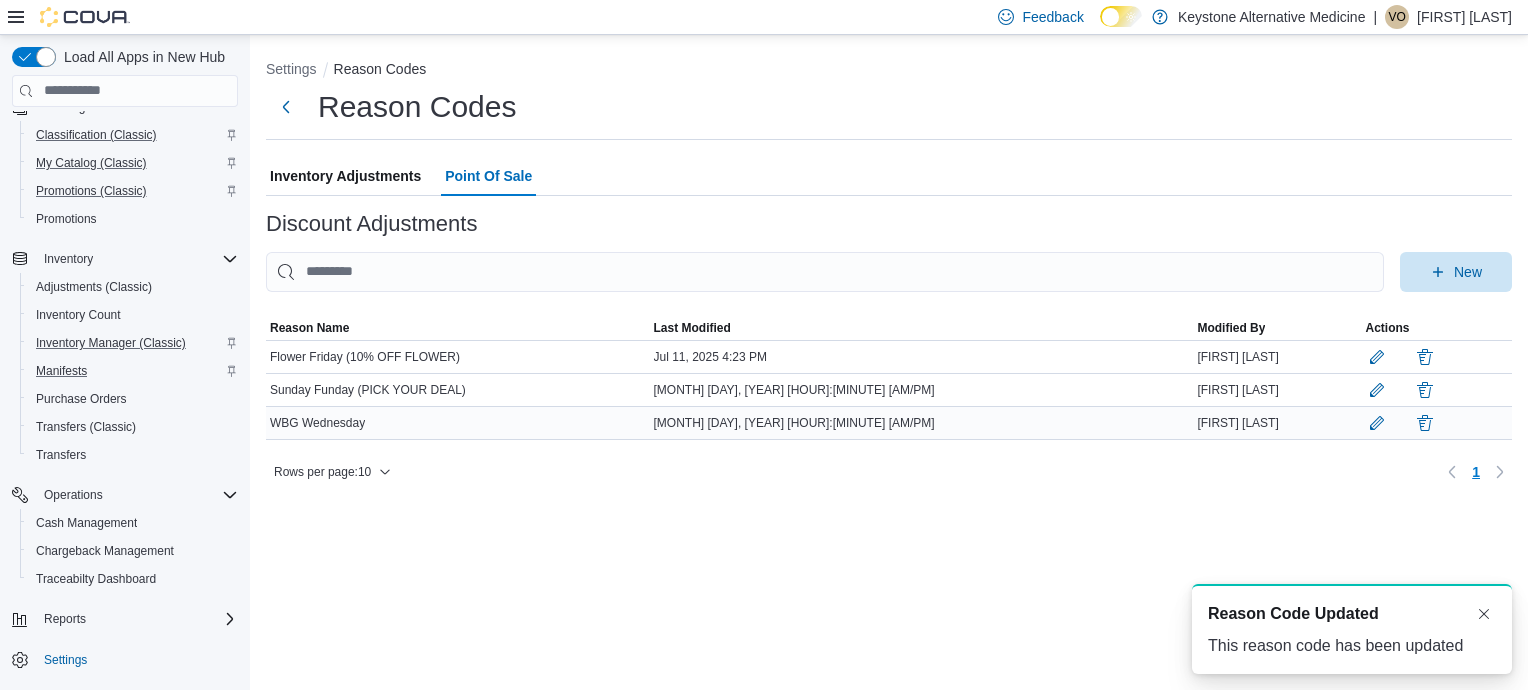 click on "WBG Wednesday" at bounding box center (458, 423) 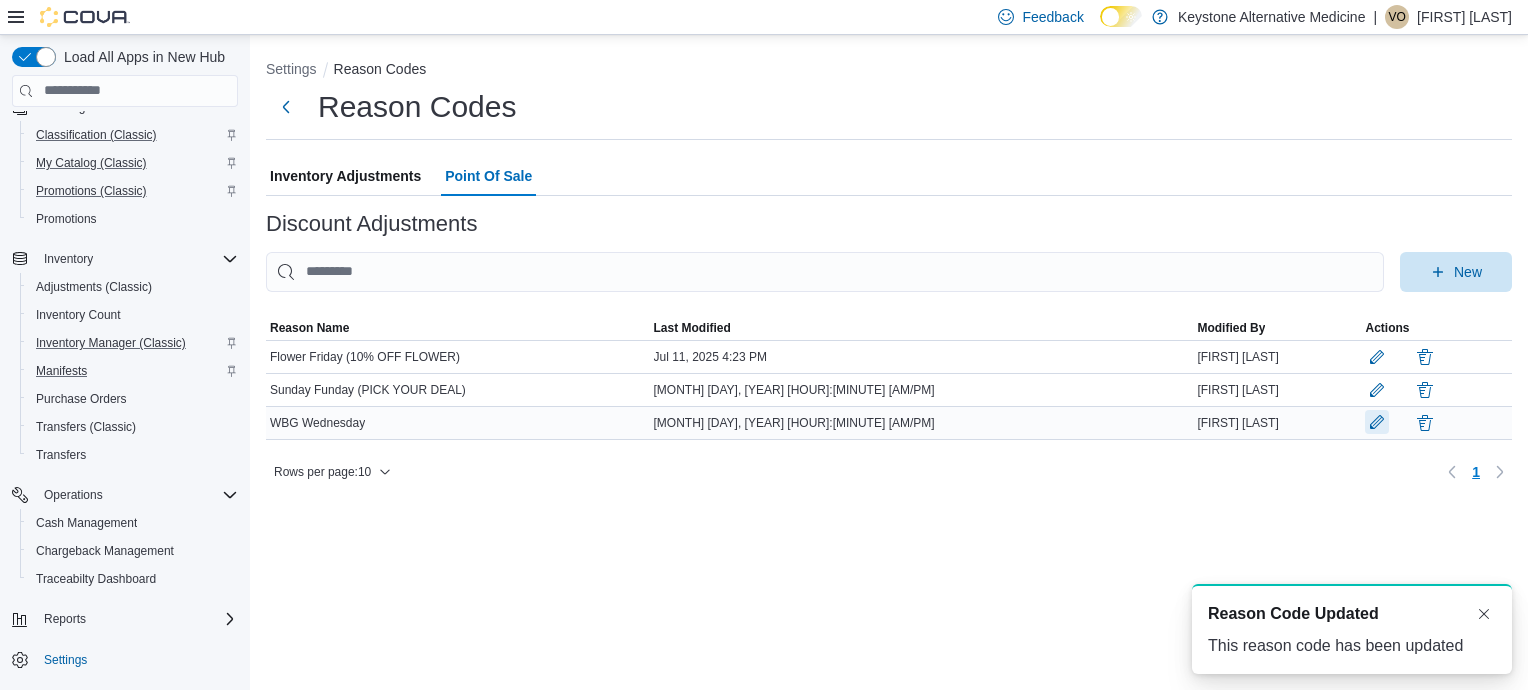 click at bounding box center [1377, 422] 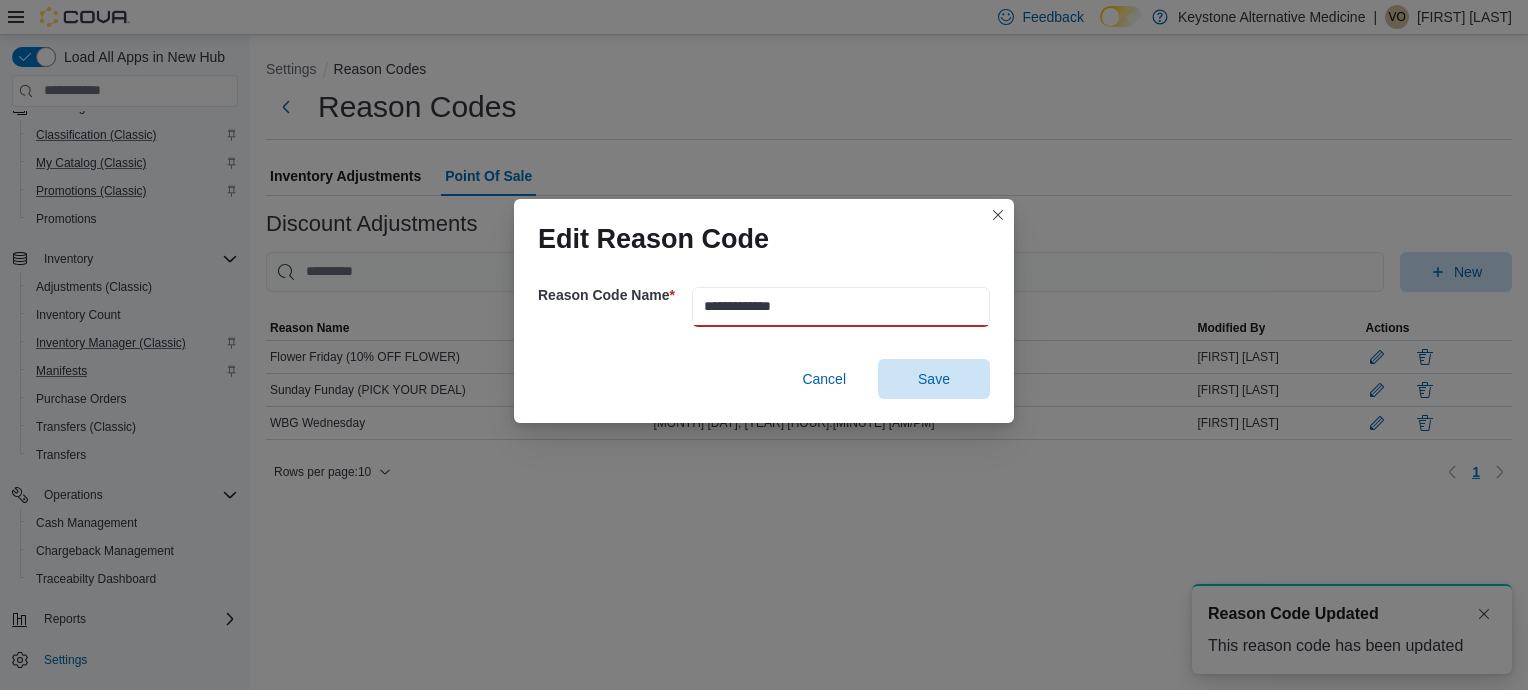 click on "**********" at bounding box center (841, 307) 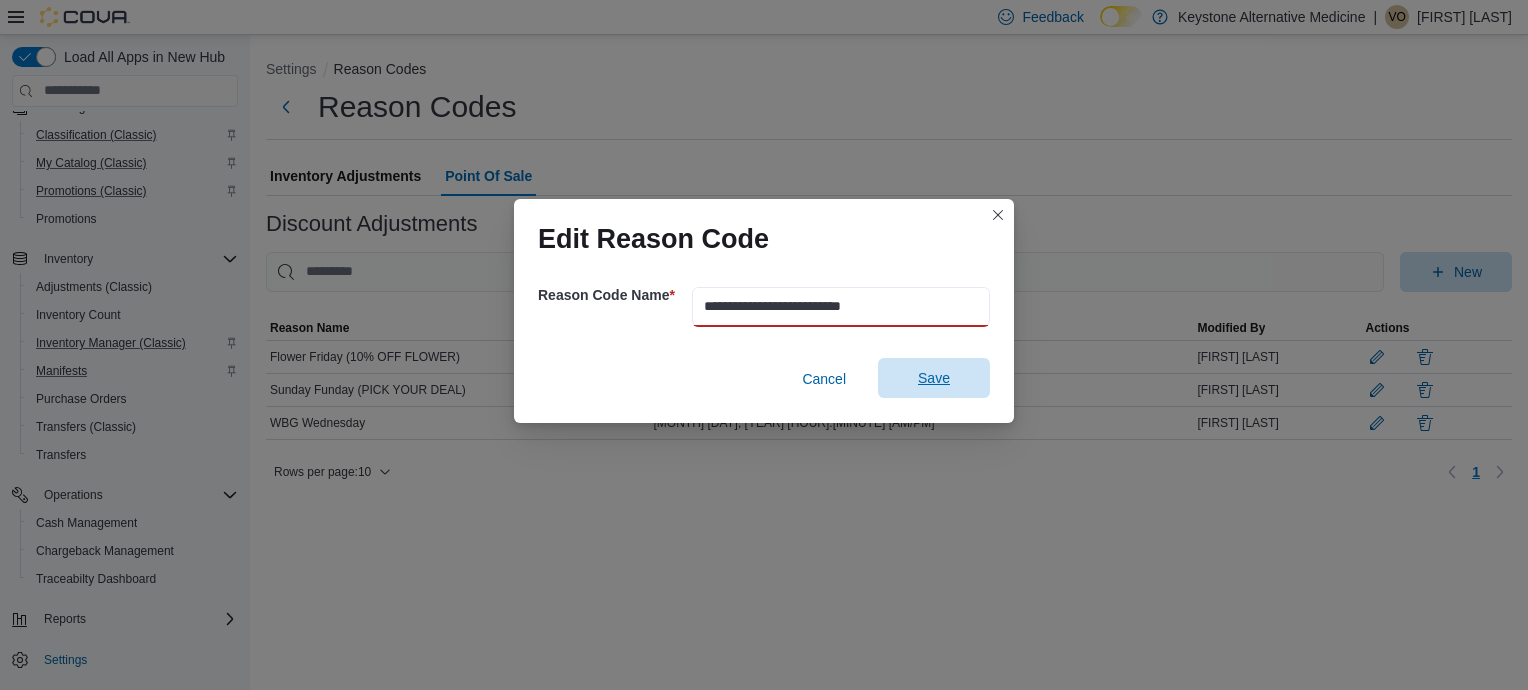 type on "**********" 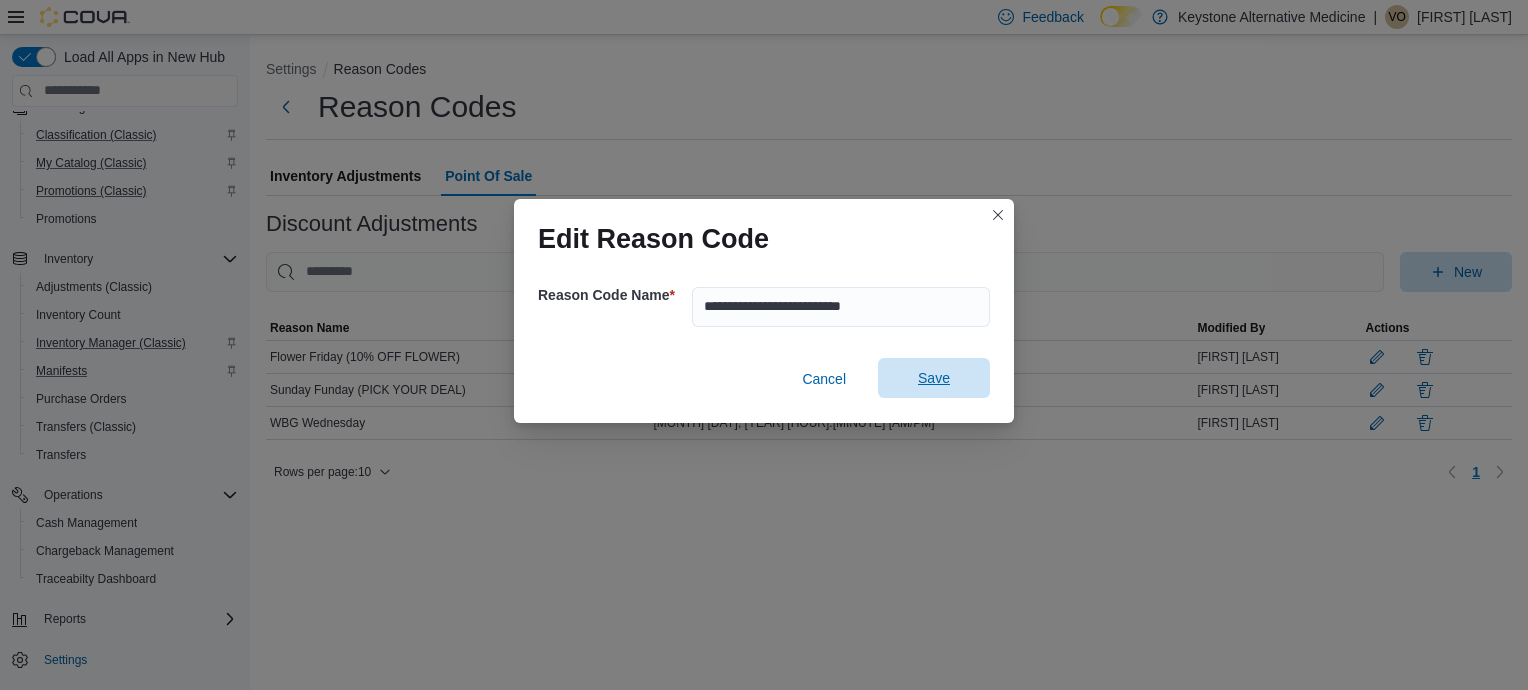 click on "Save" at bounding box center [934, 378] 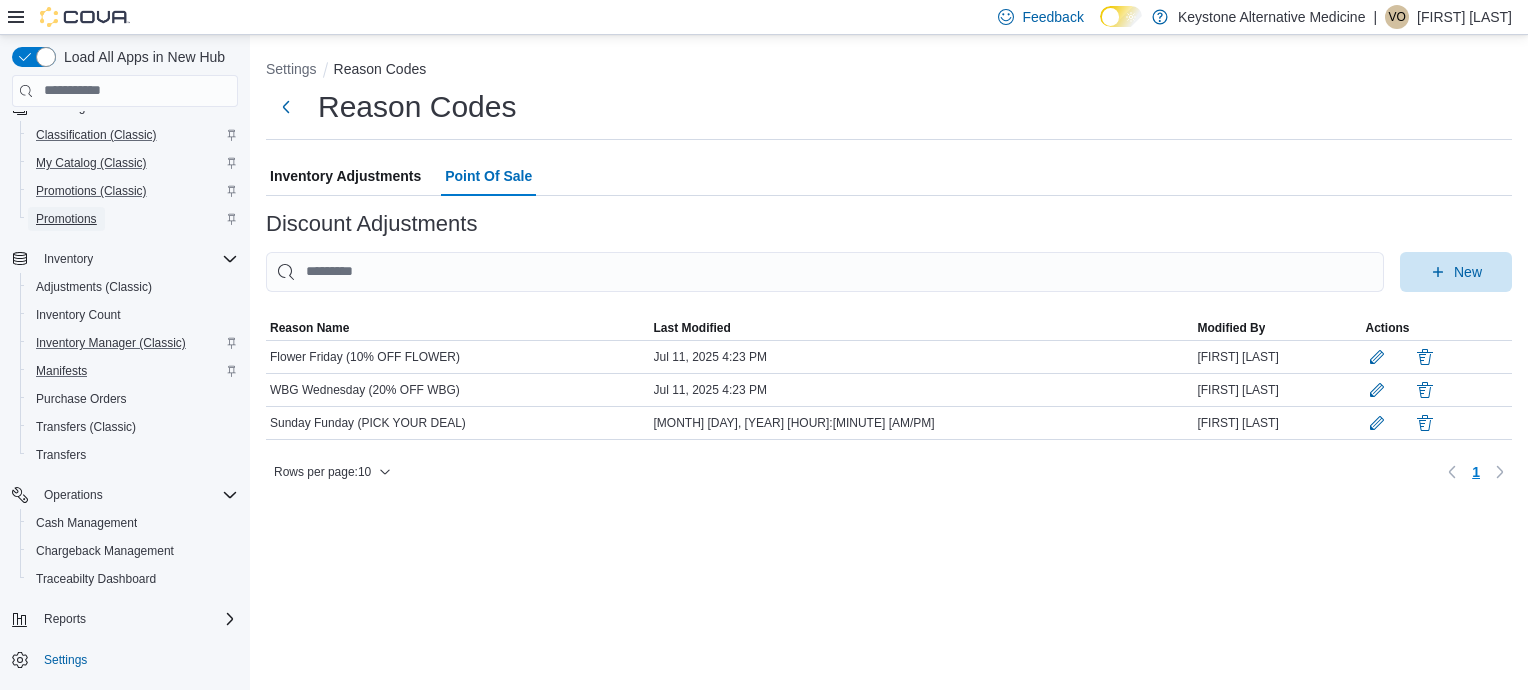 click on "Promotions" at bounding box center [66, 219] 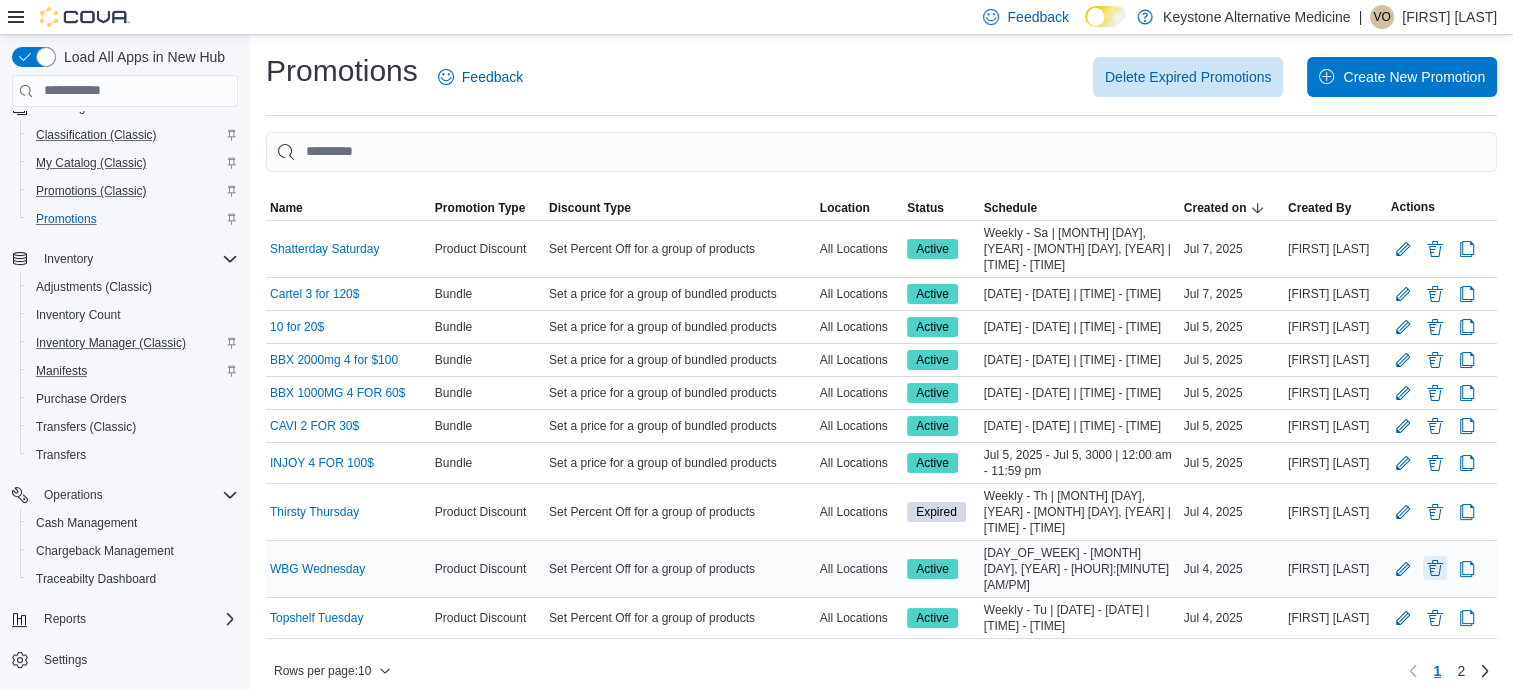 click at bounding box center [1435, 568] 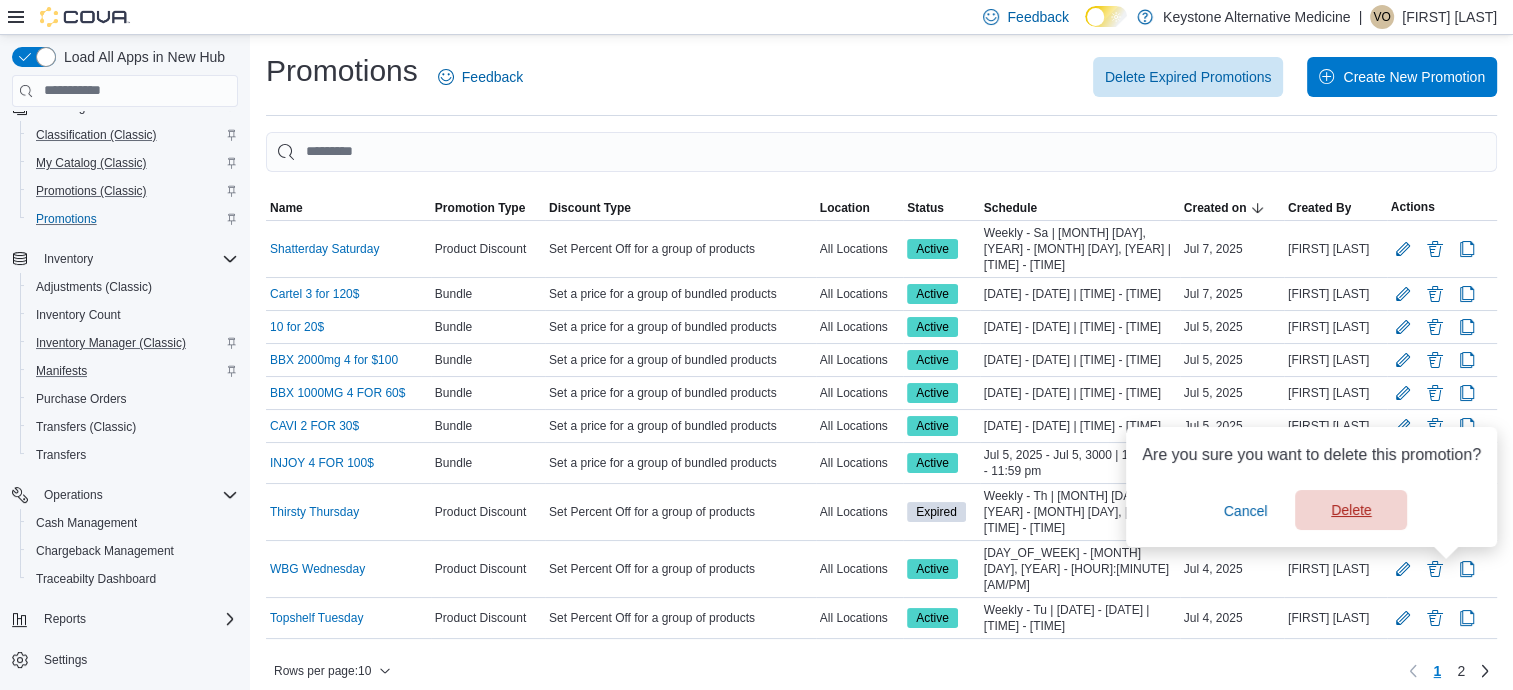 click on "Delete" at bounding box center (1351, 510) 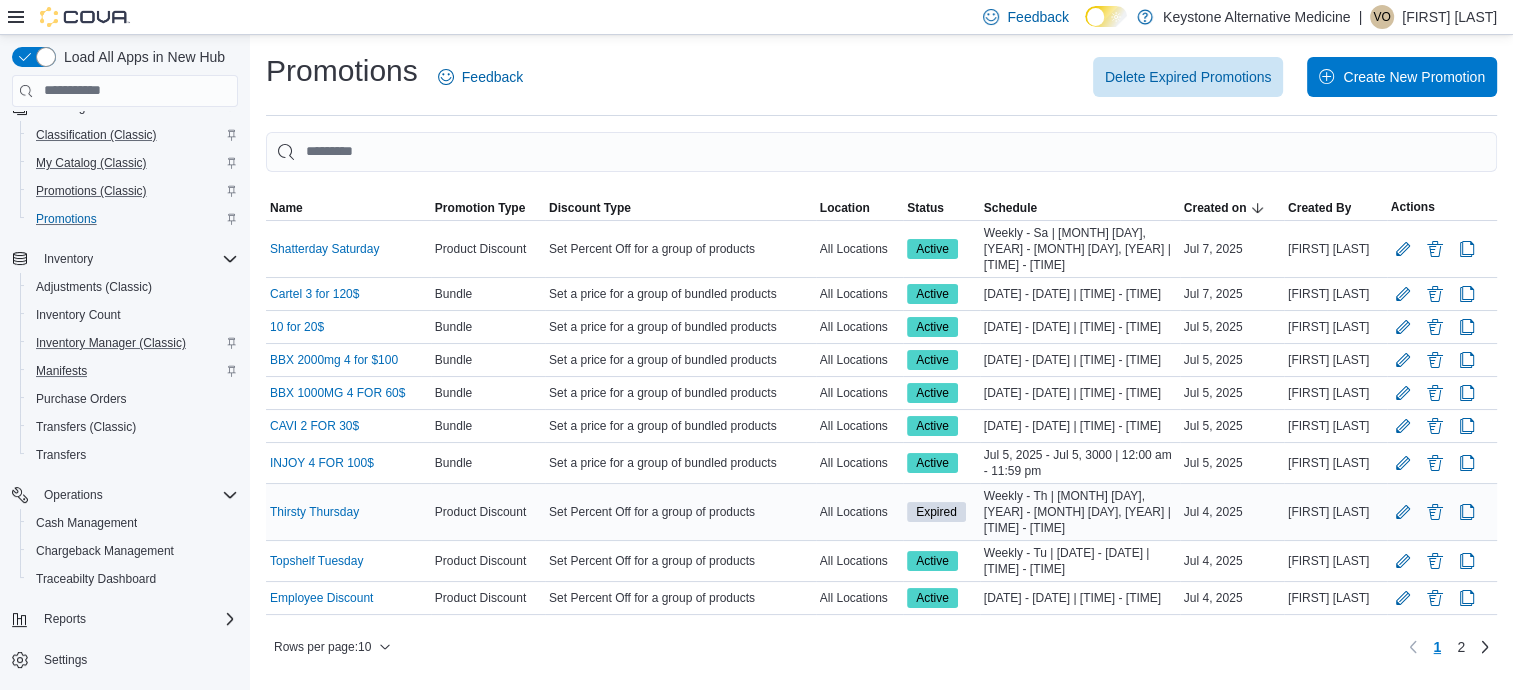 click on "Thirsty Thursday" at bounding box center [348, 512] 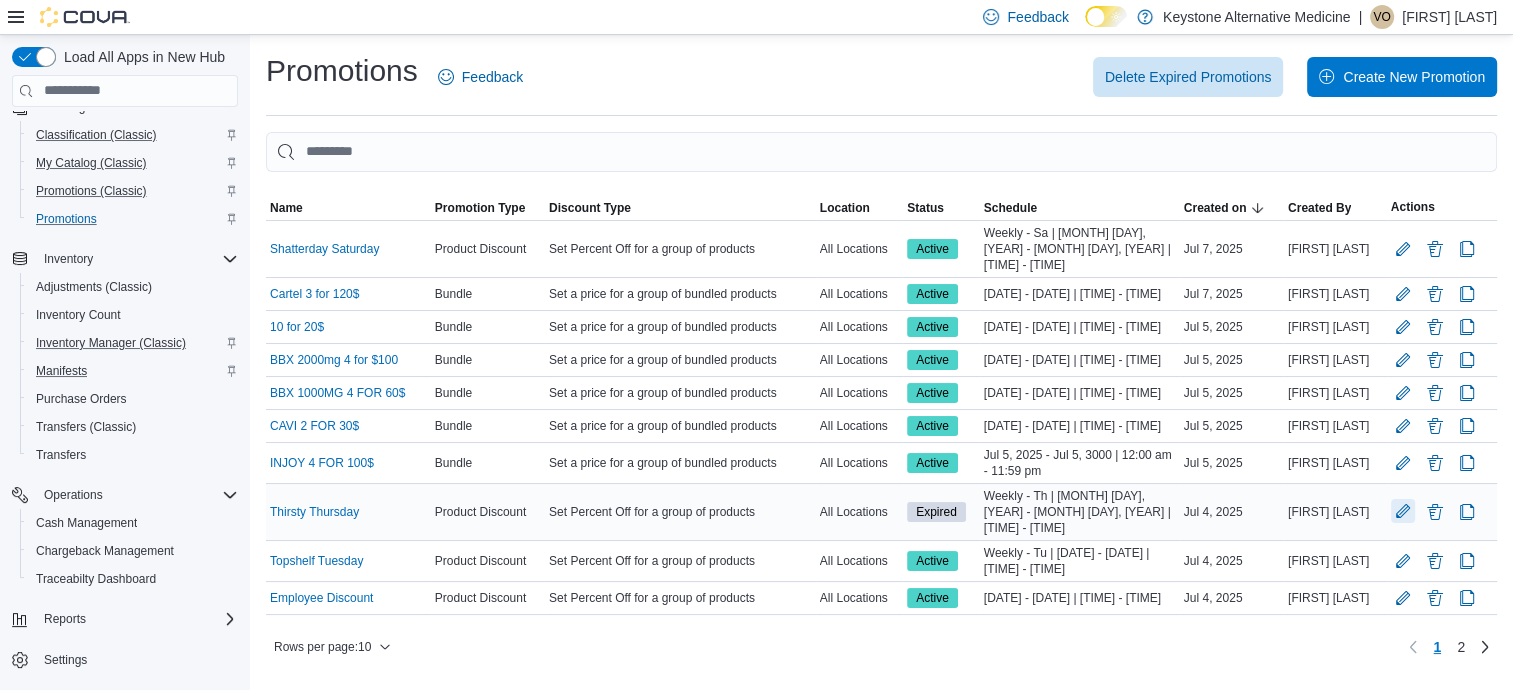 click at bounding box center (1403, 511) 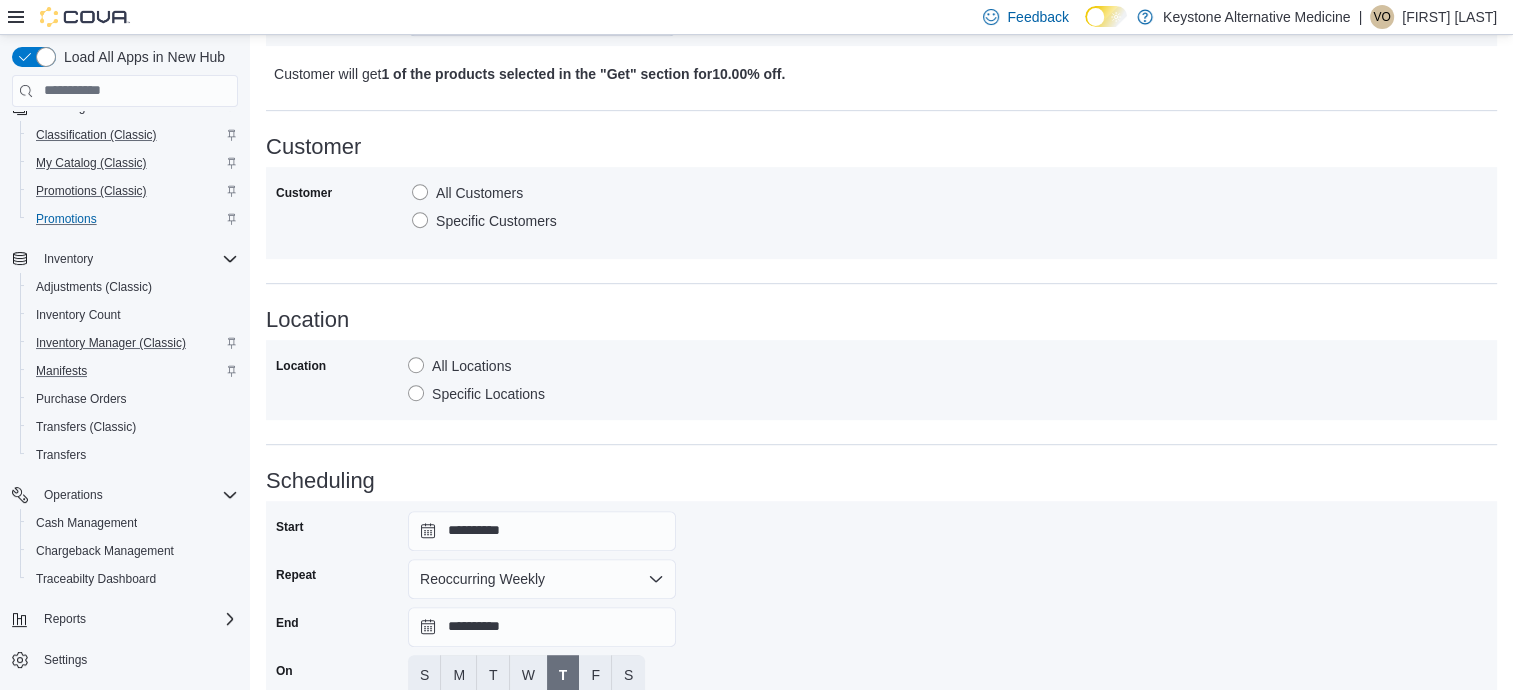 scroll, scrollTop: 1004, scrollLeft: 0, axis: vertical 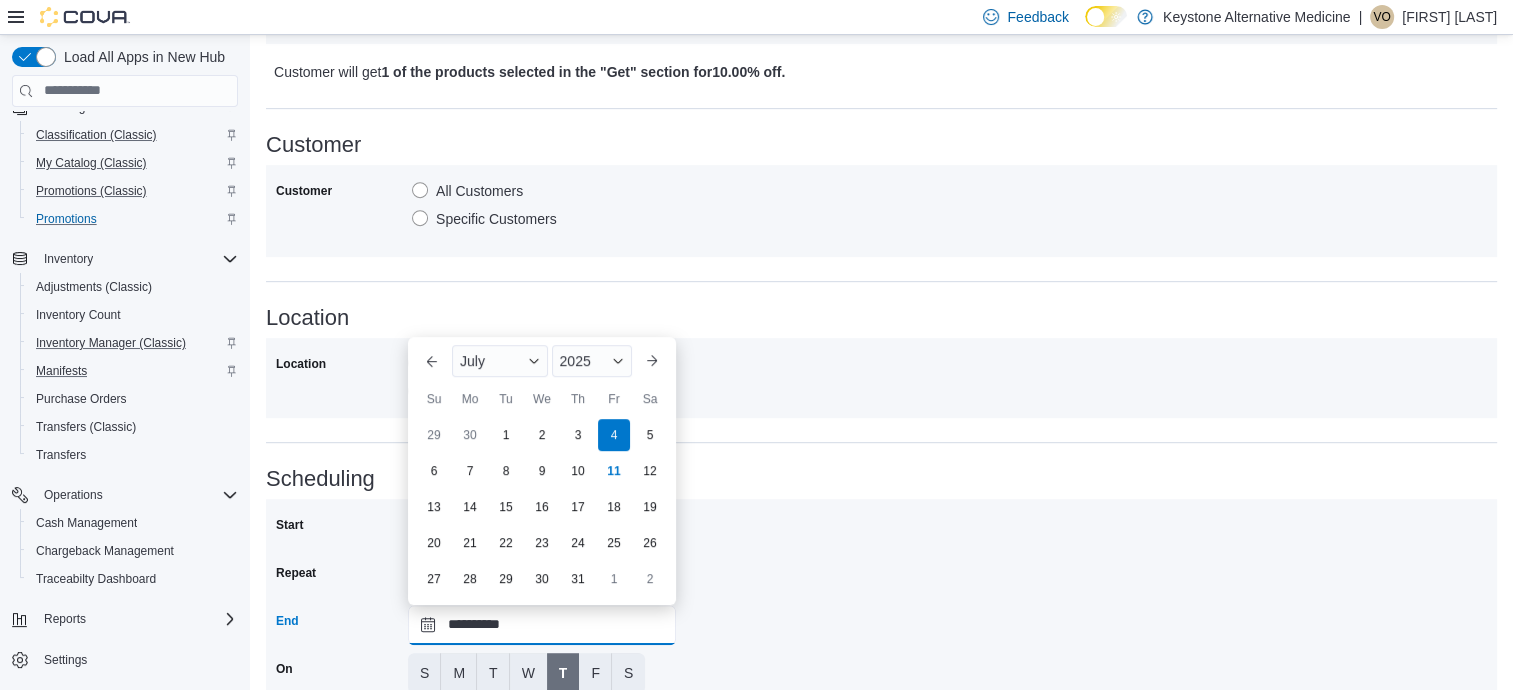 click on "**********" at bounding box center [542, 625] 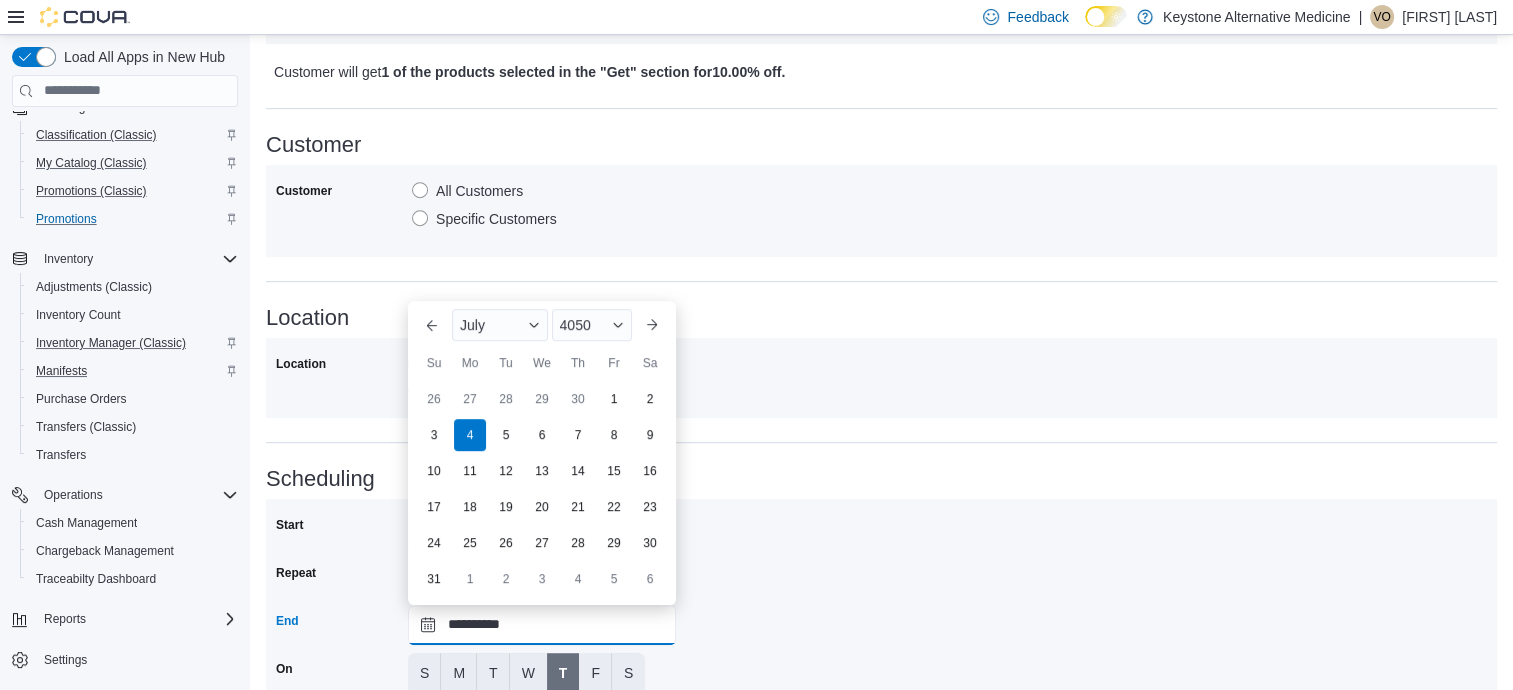type on "**********" 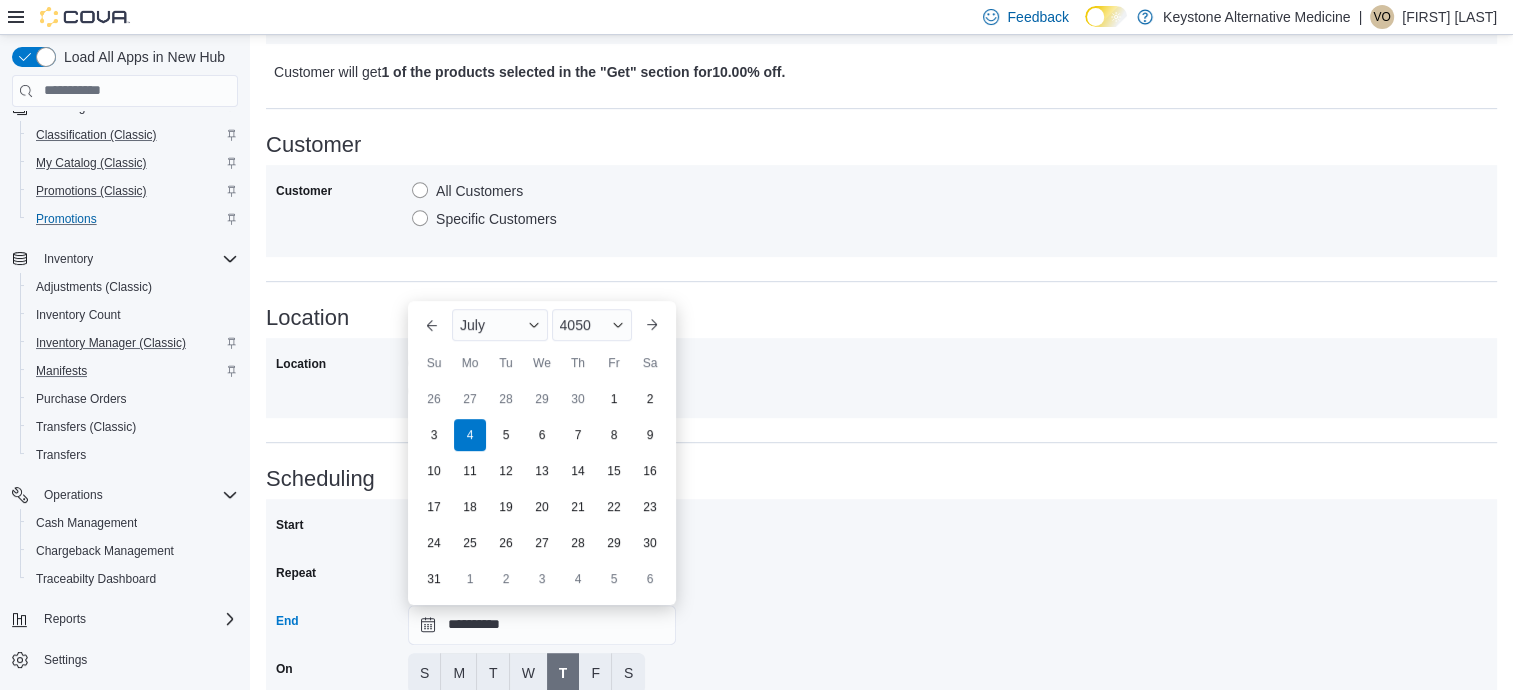 click on "**********" at bounding box center (881, 619) 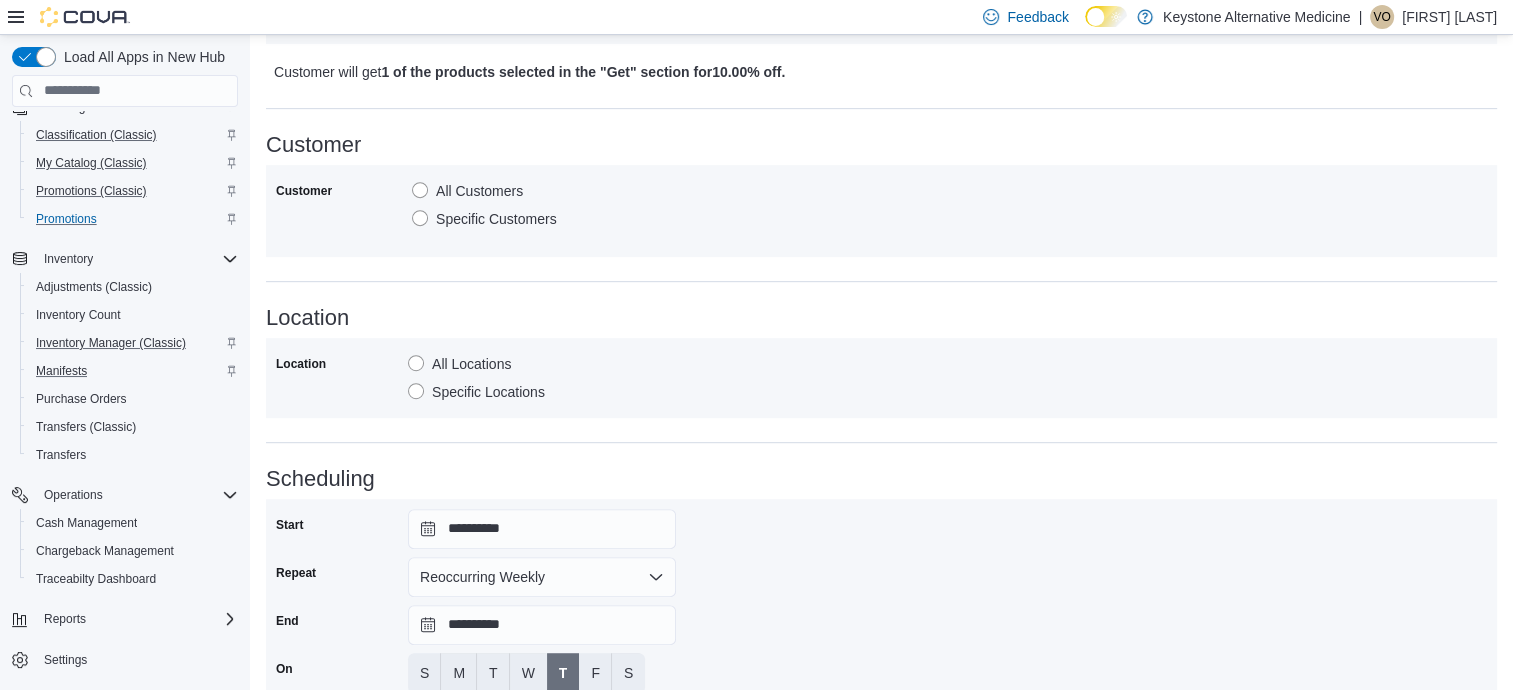 scroll, scrollTop: 1172, scrollLeft: 0, axis: vertical 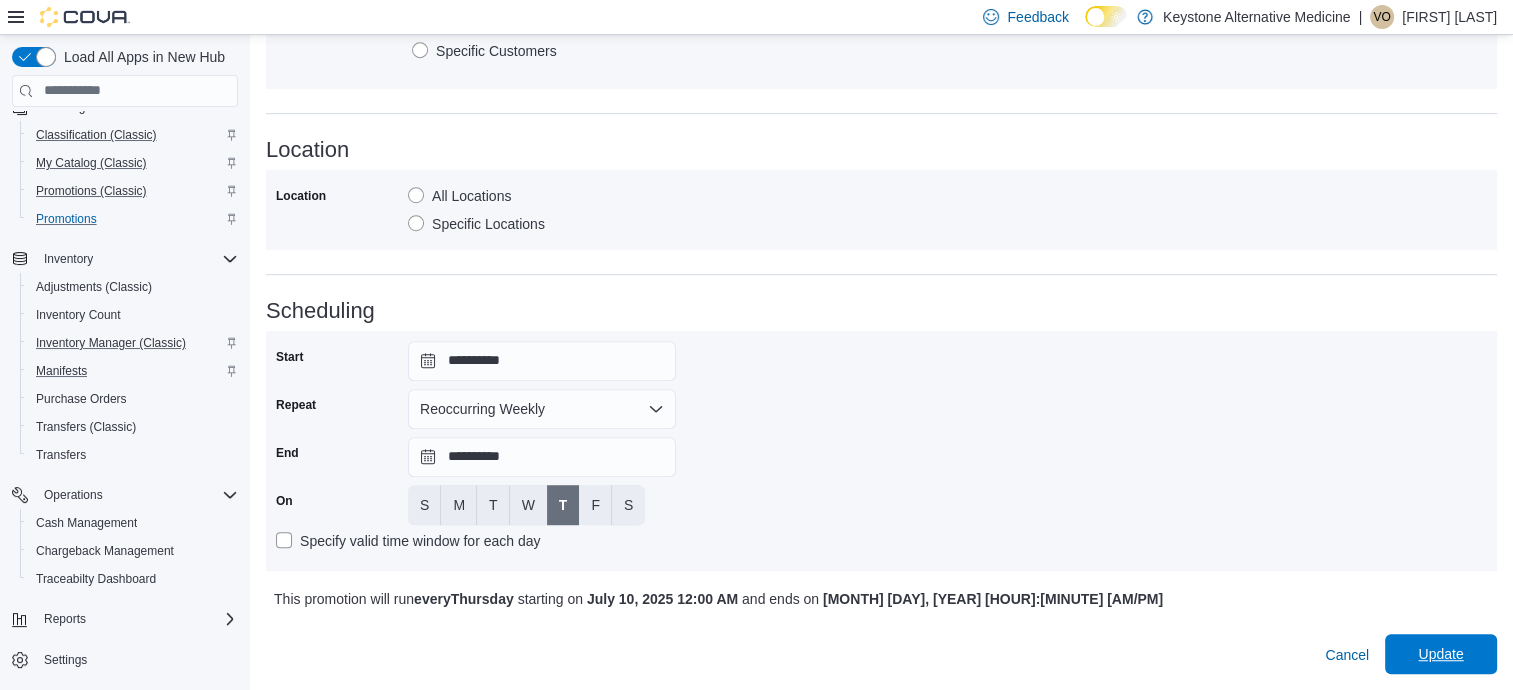 click on "Update" at bounding box center [1440, 654] 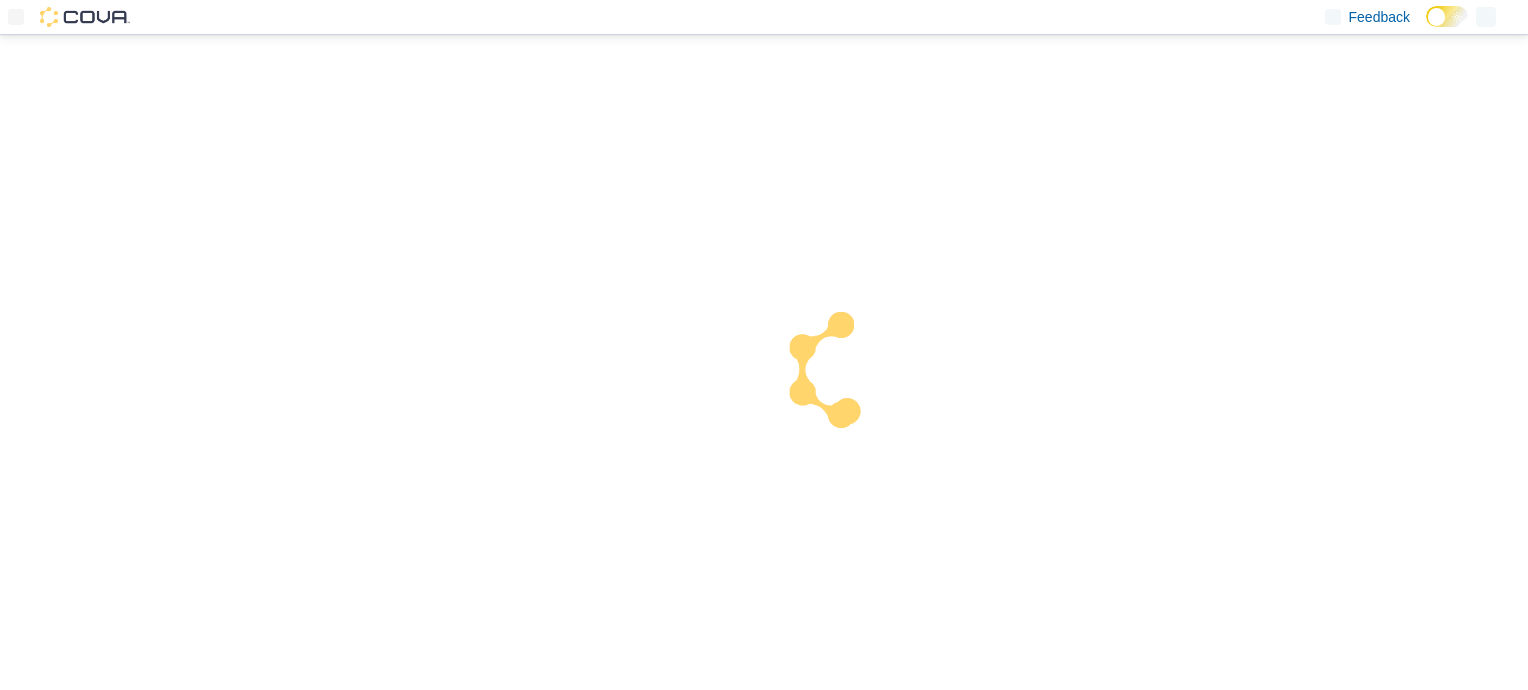 scroll, scrollTop: 0, scrollLeft: 0, axis: both 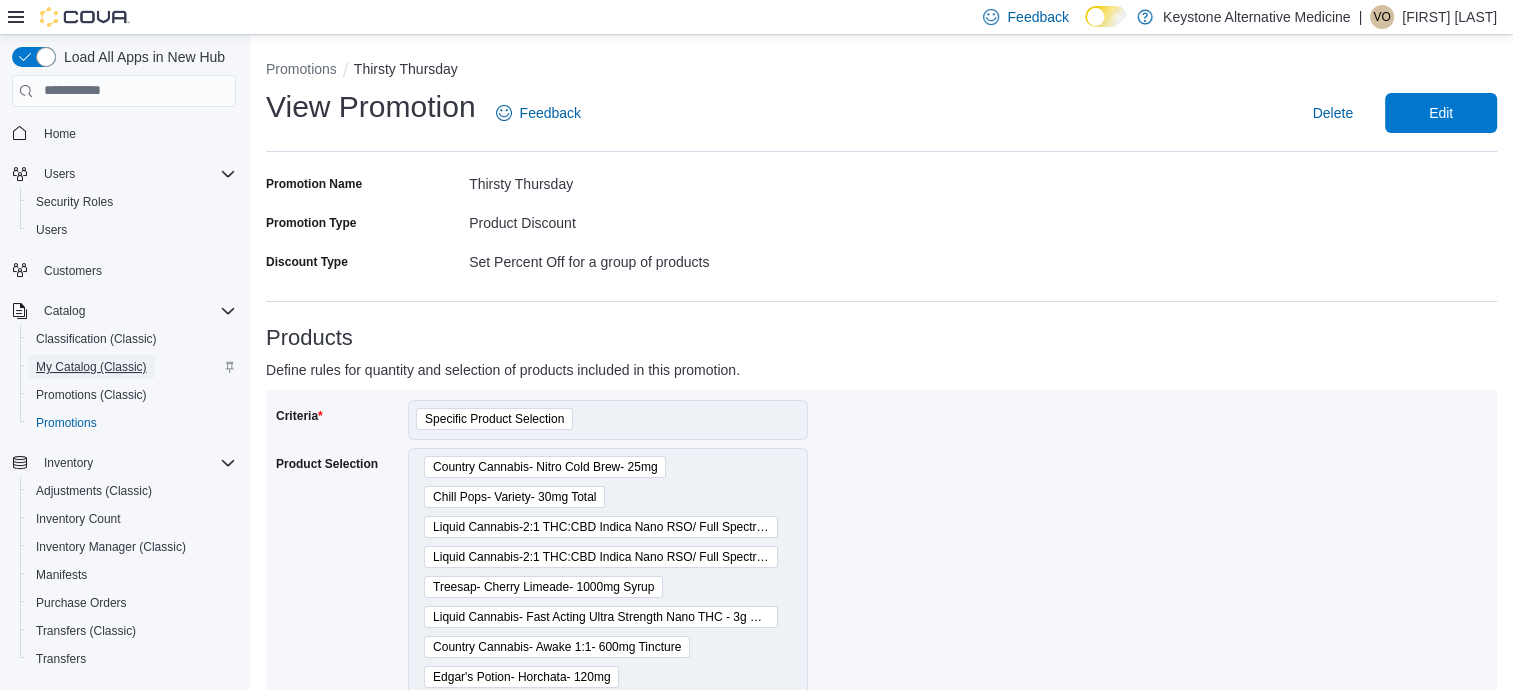 click on "My Catalog (Classic)" at bounding box center [91, 367] 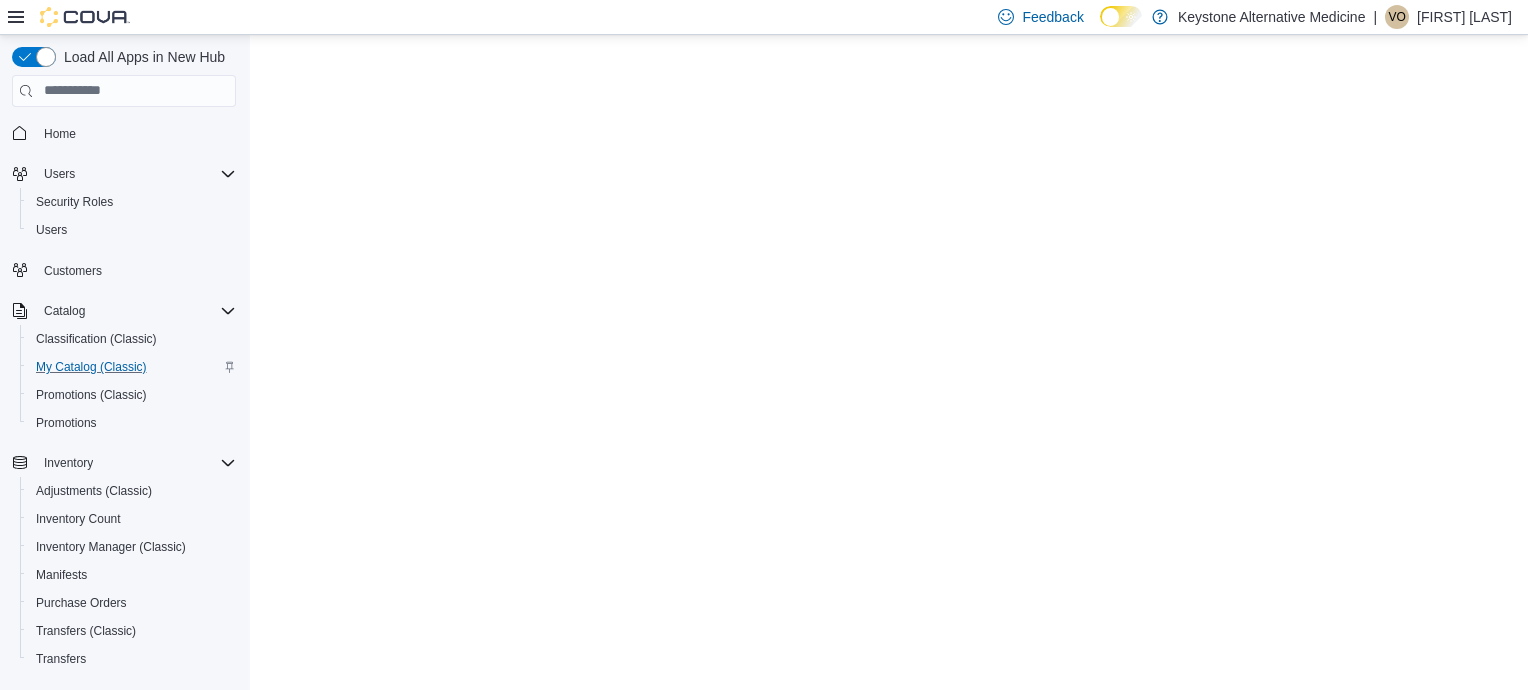 scroll, scrollTop: 0, scrollLeft: 0, axis: both 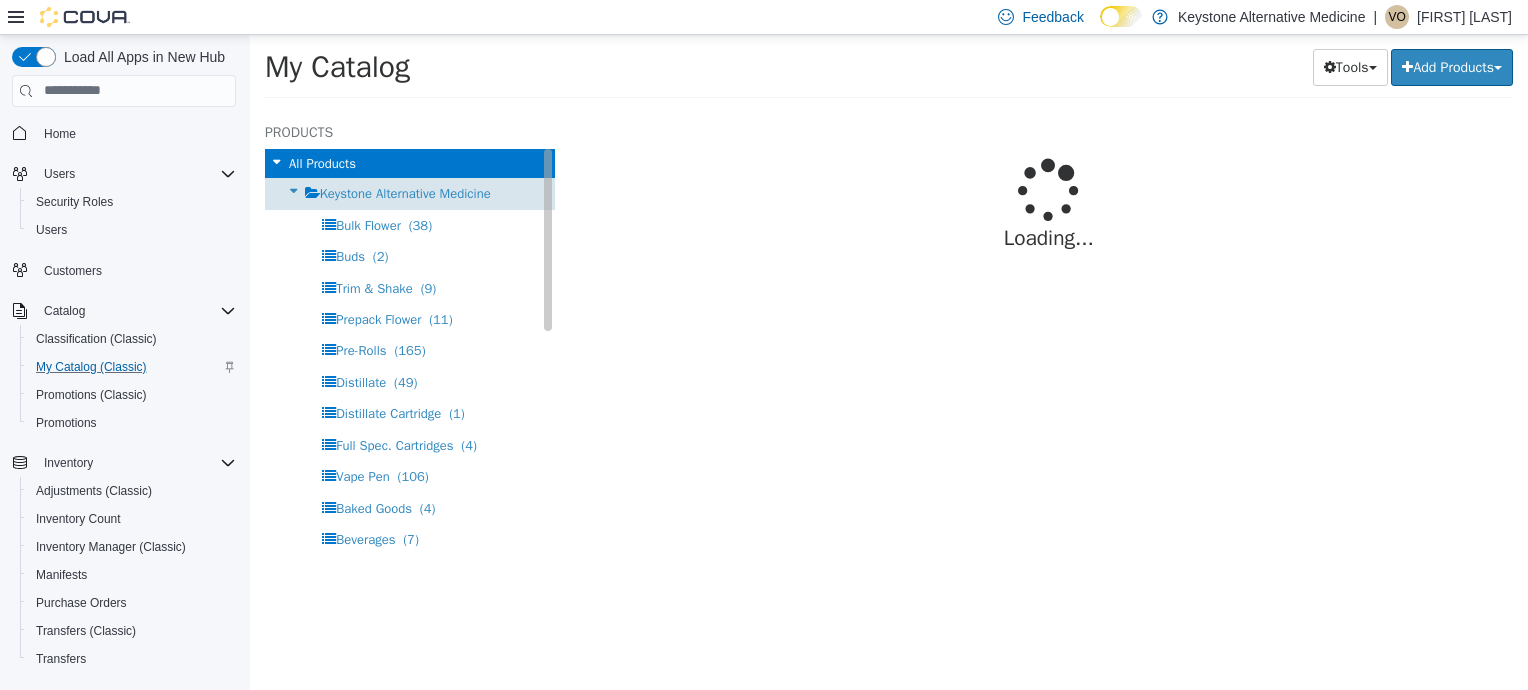 select on "**********" 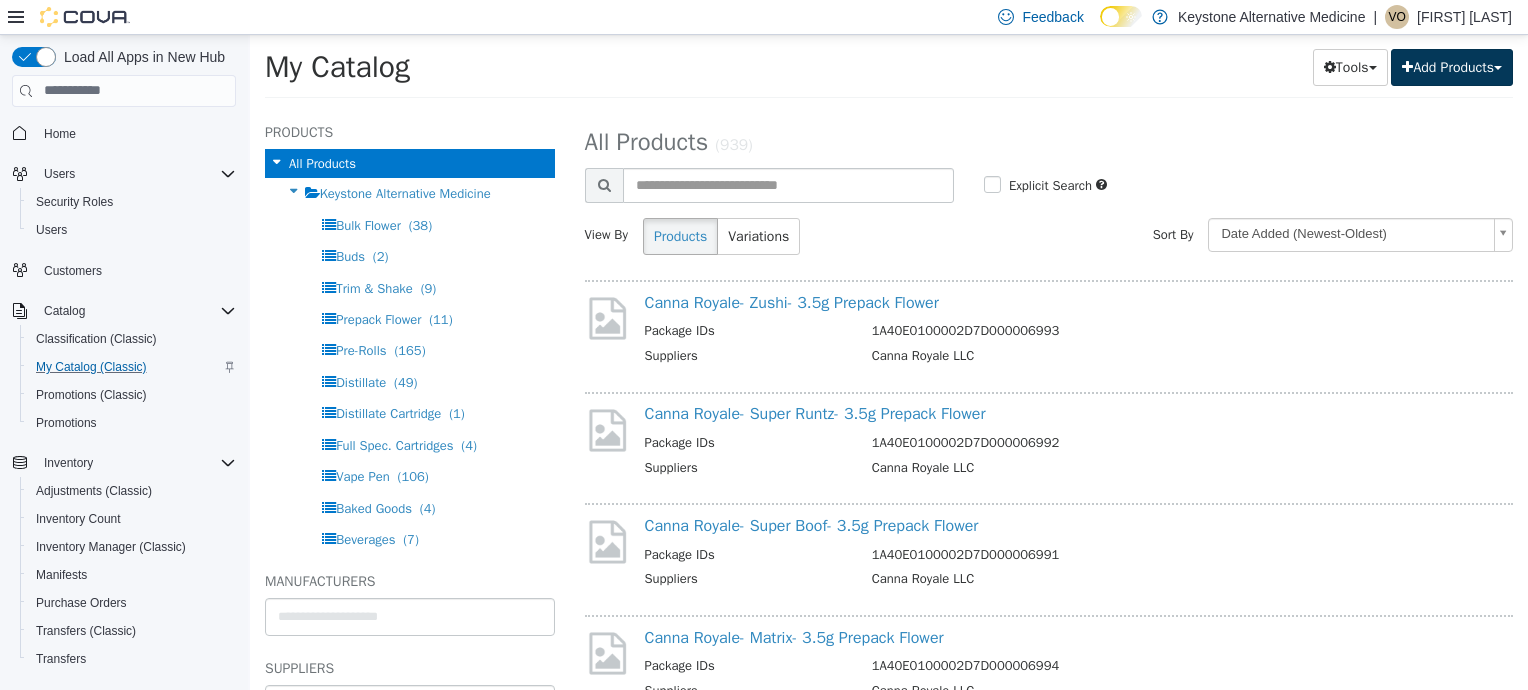 click on "Add Products" at bounding box center [1452, 66] 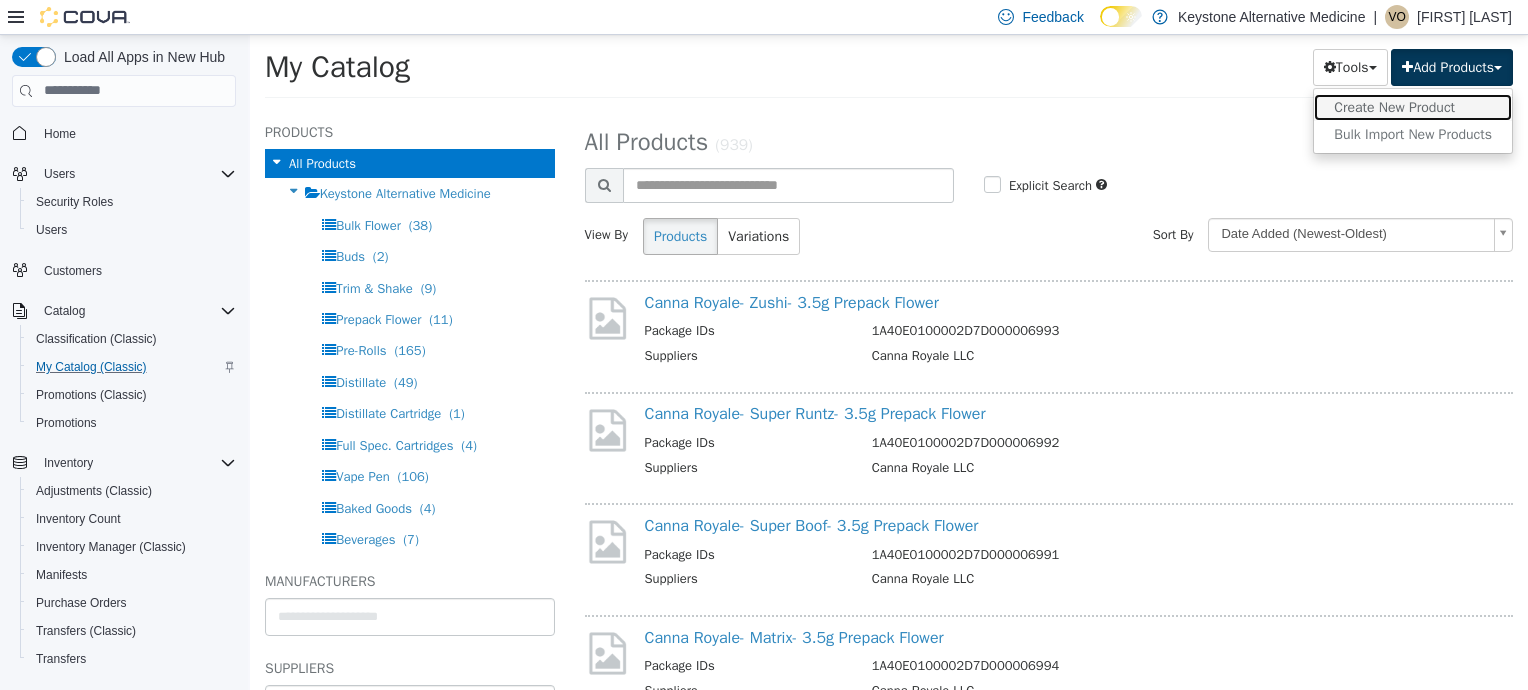 click on "Create New Product" at bounding box center (1413, 106) 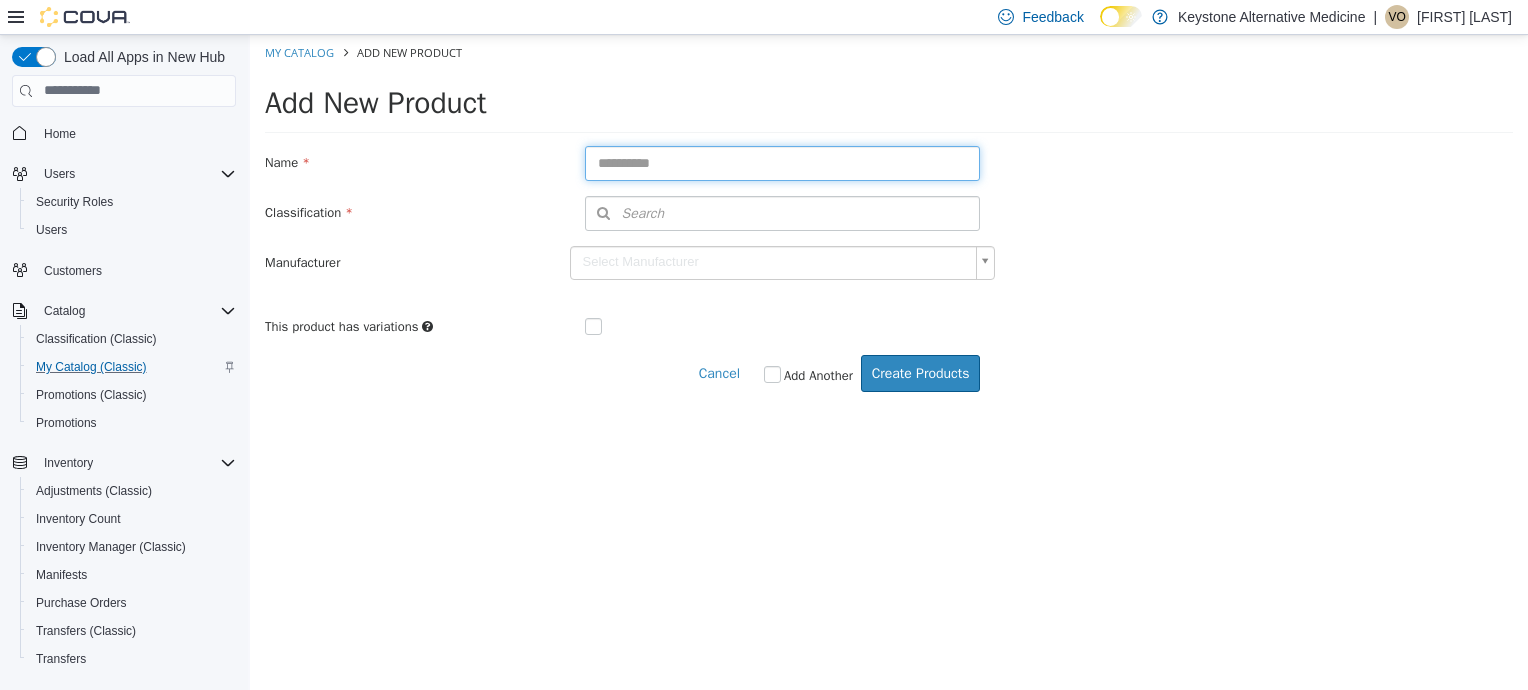 click at bounding box center [783, 162] 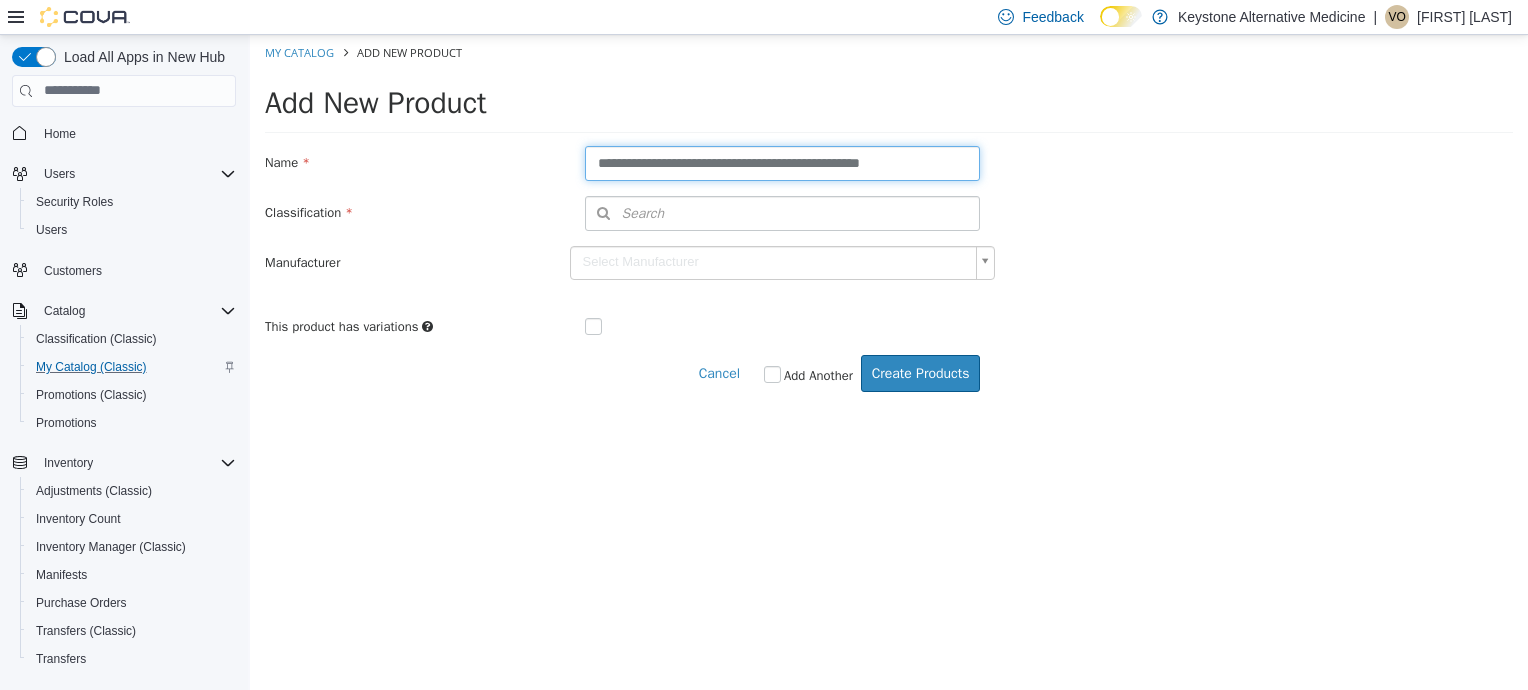 type on "**********" 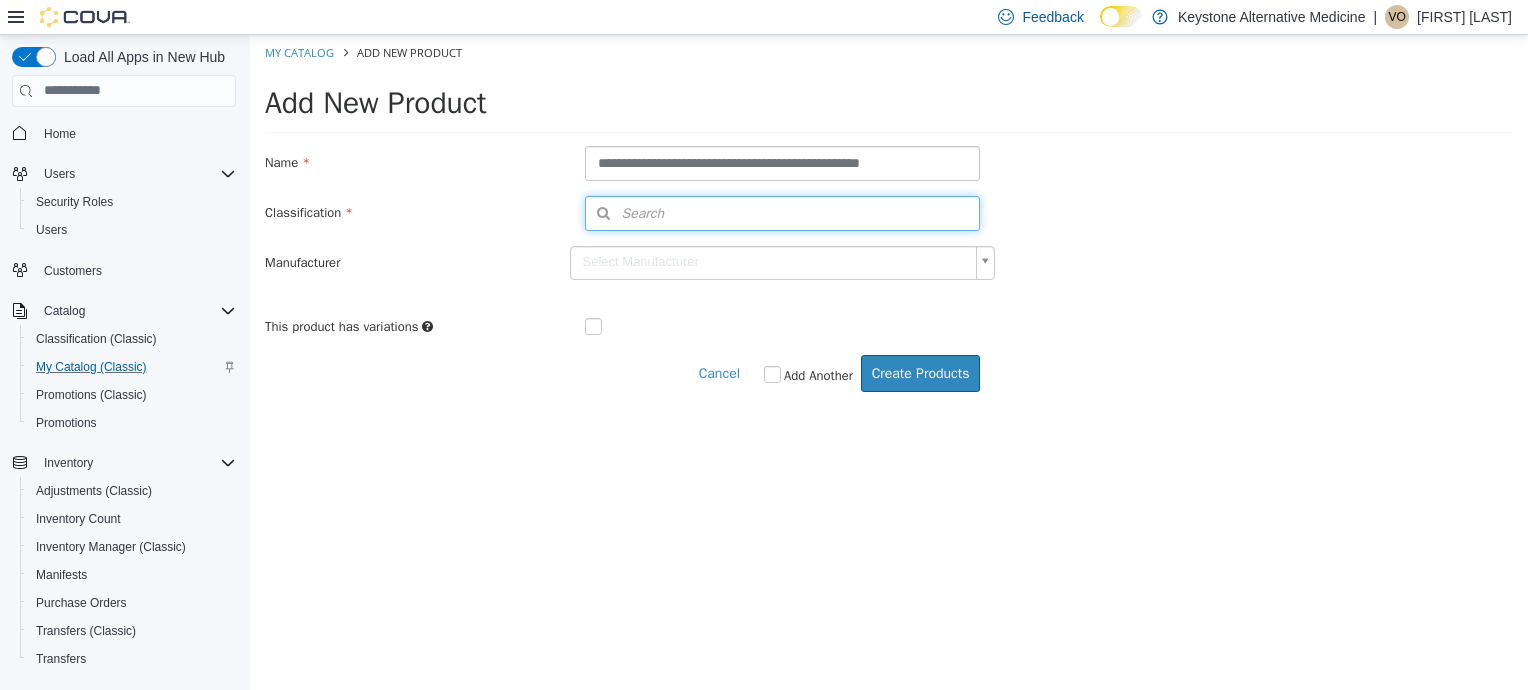 click on "Search" at bounding box center [783, 212] 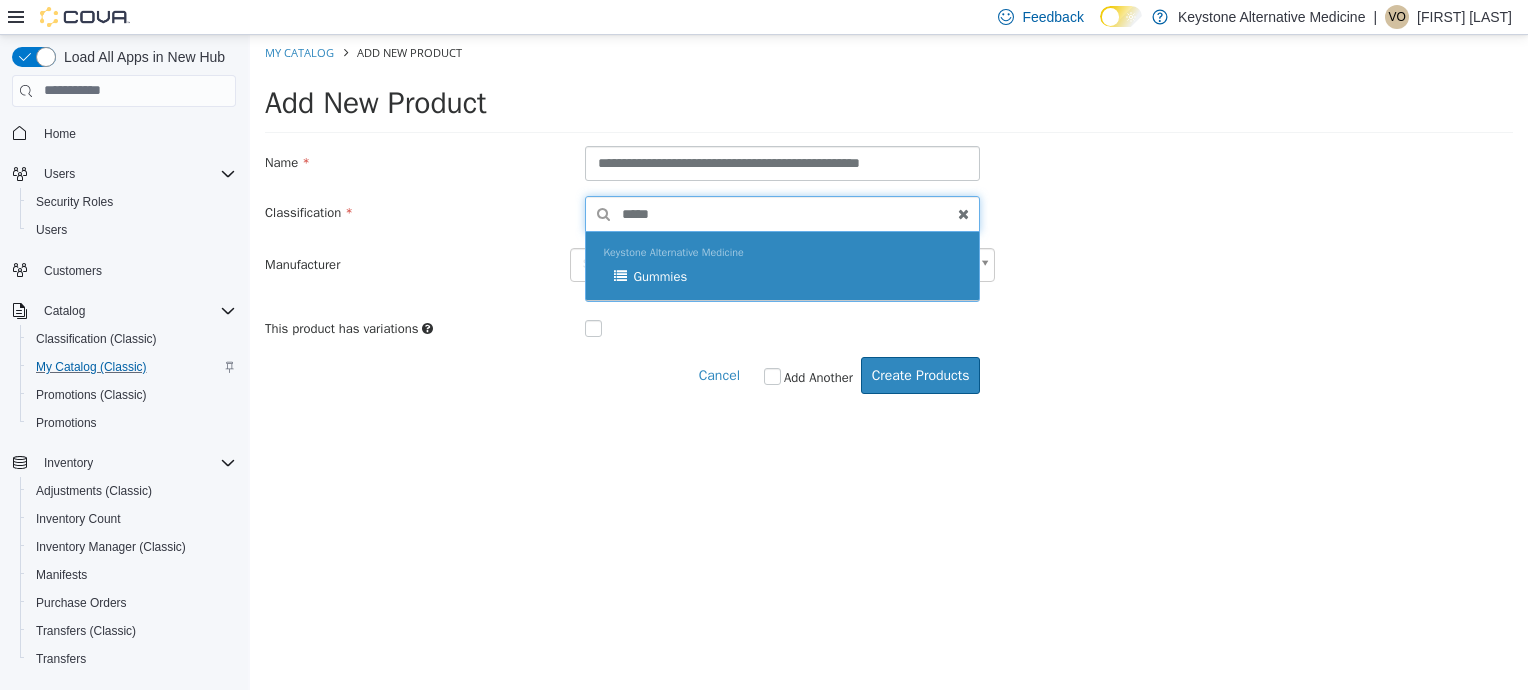 type on "*****" 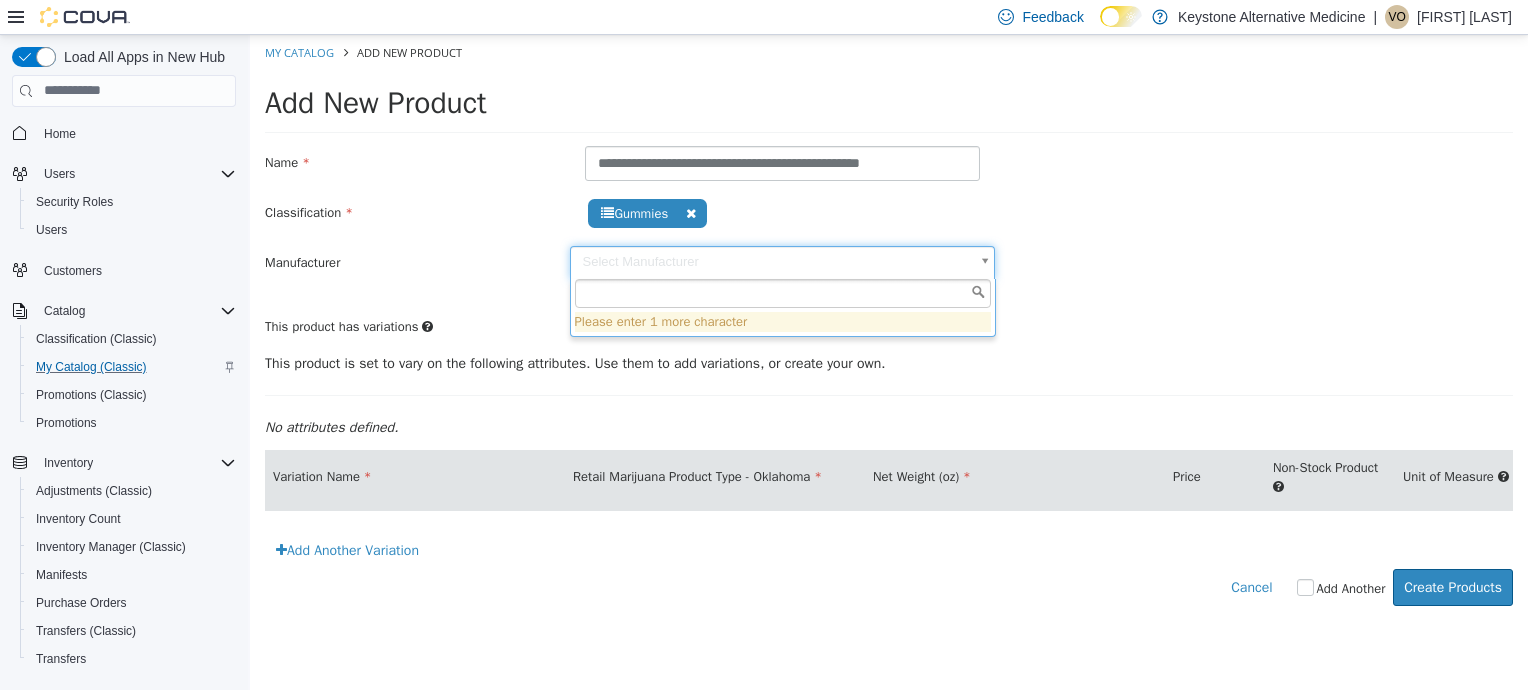 click on "**********" at bounding box center (889, 330) 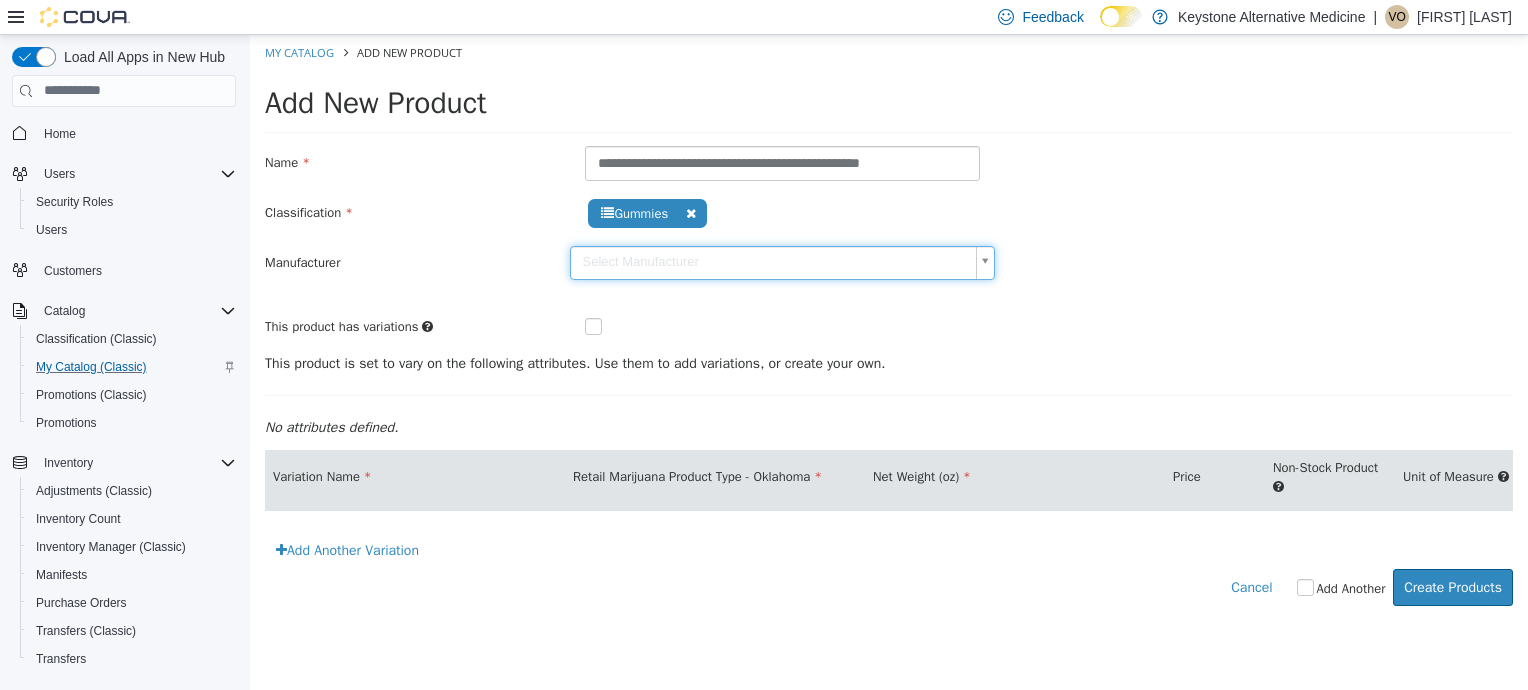 click on "**********" at bounding box center (889, 330) 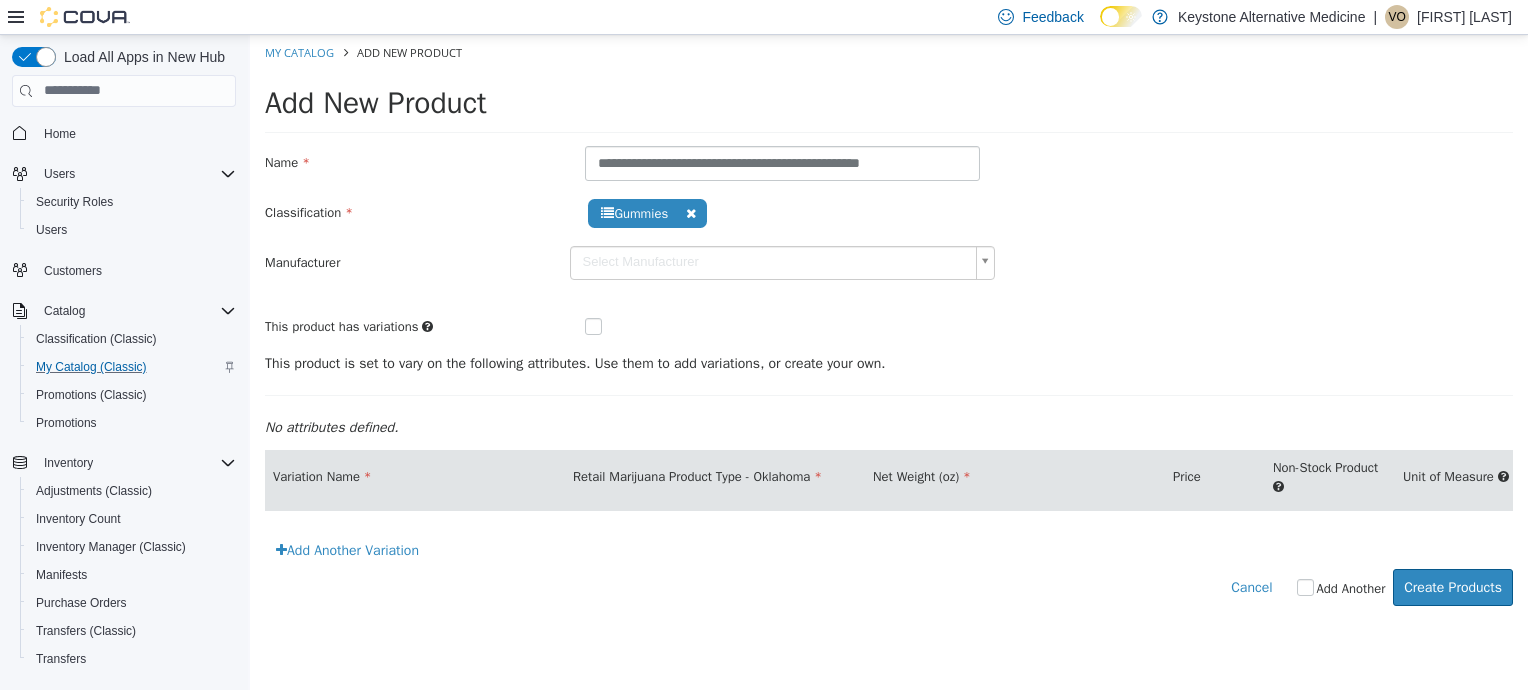 click at bounding box center (676, 323) 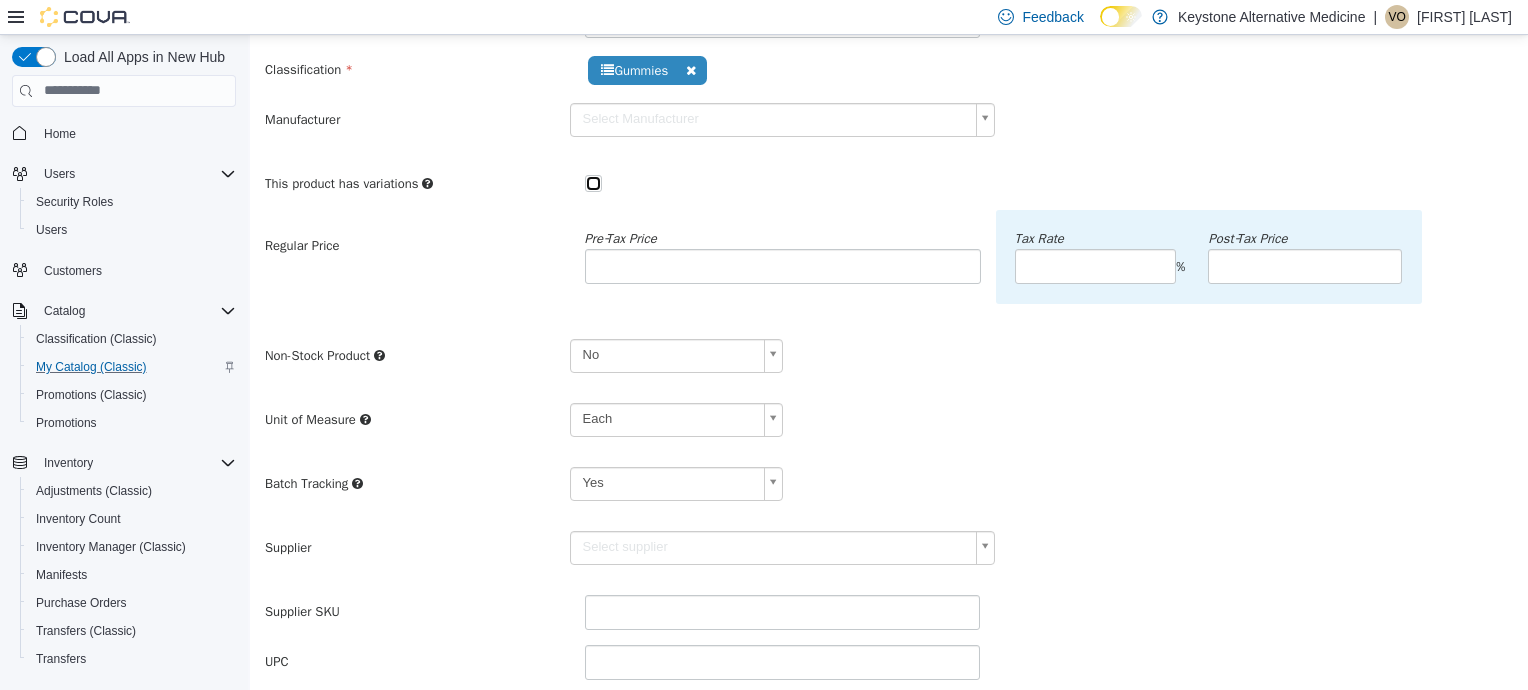 scroll, scrollTop: 170, scrollLeft: 0, axis: vertical 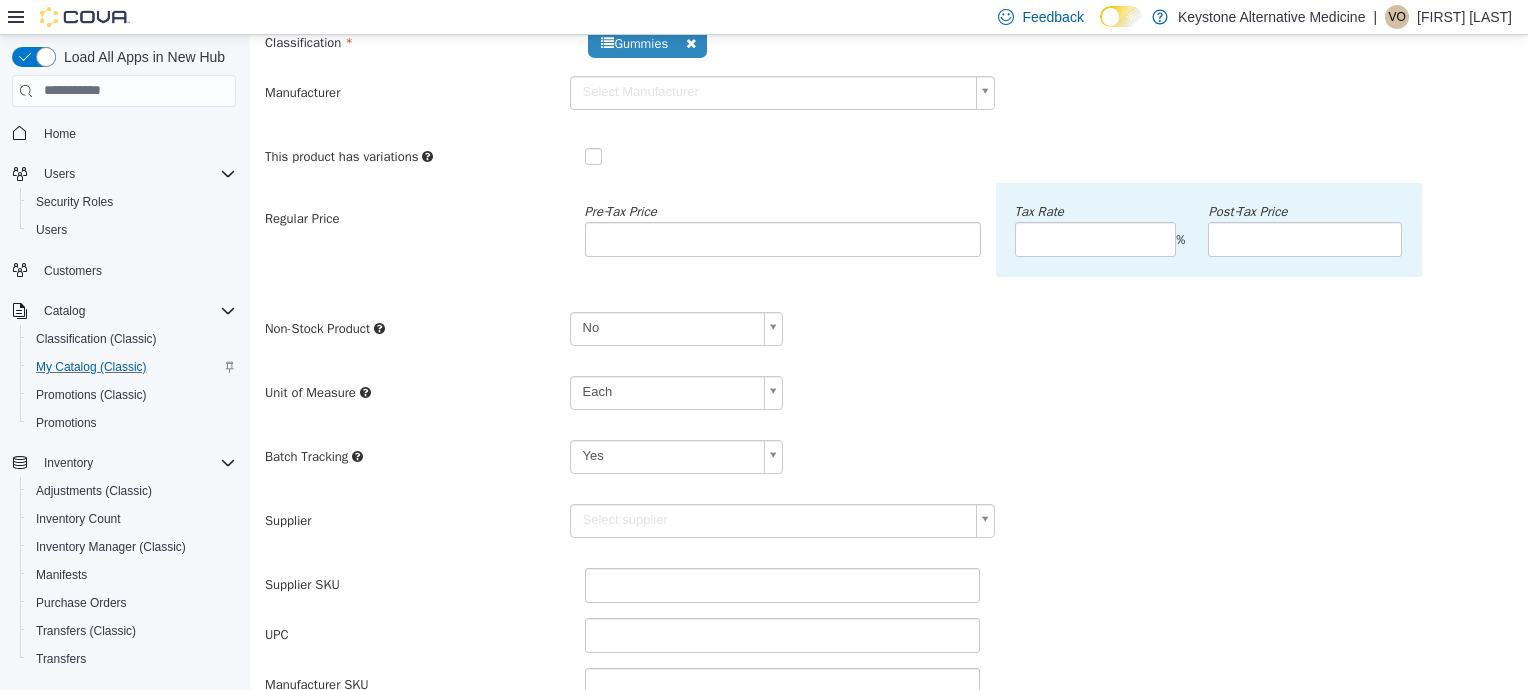 click on "**********" at bounding box center [889, 412] 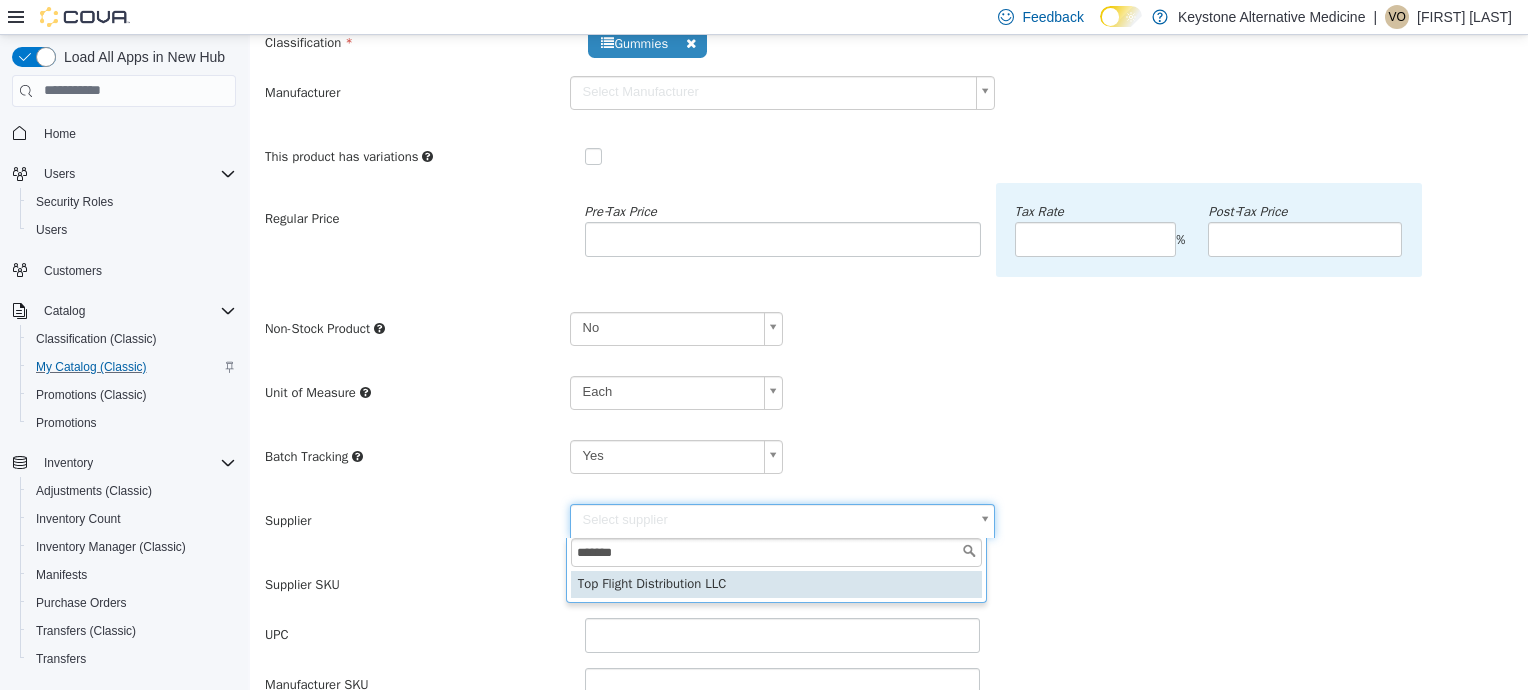 type on "*******" 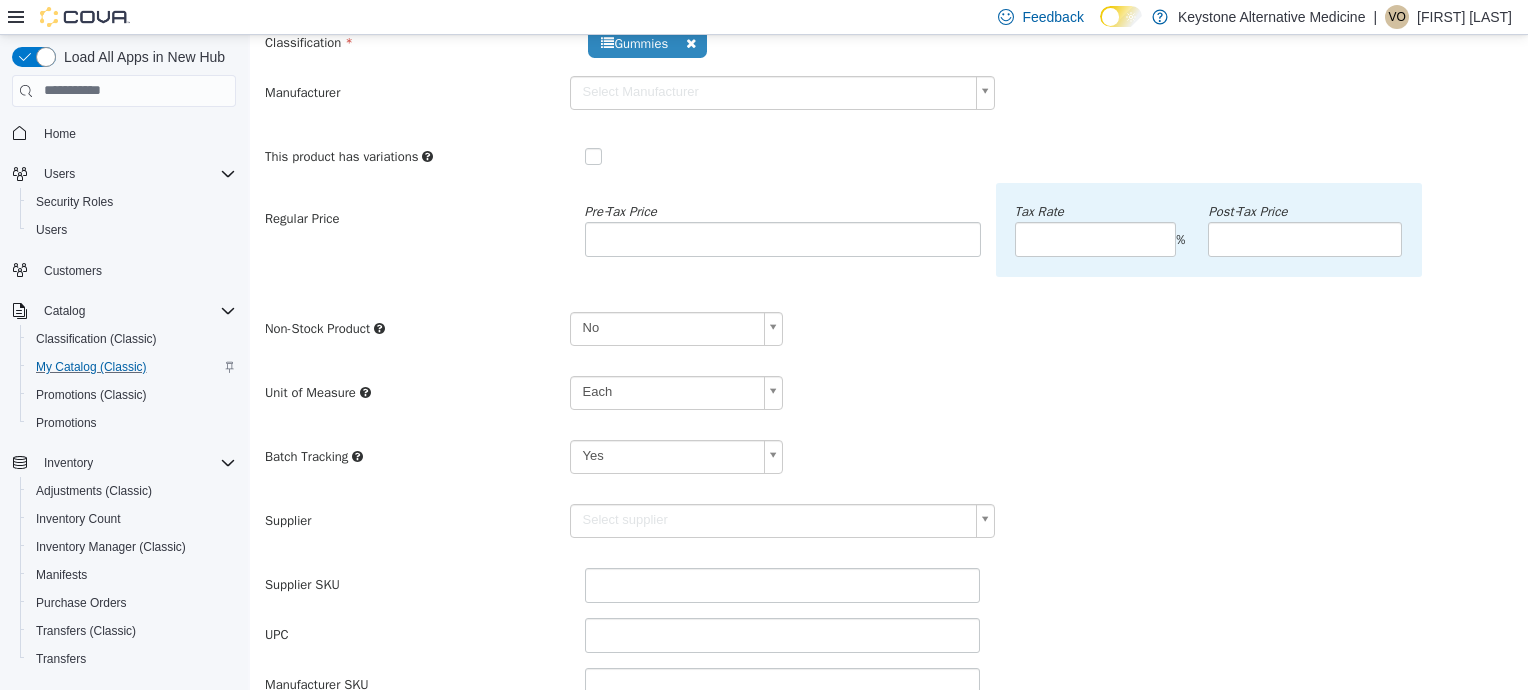 type on "******" 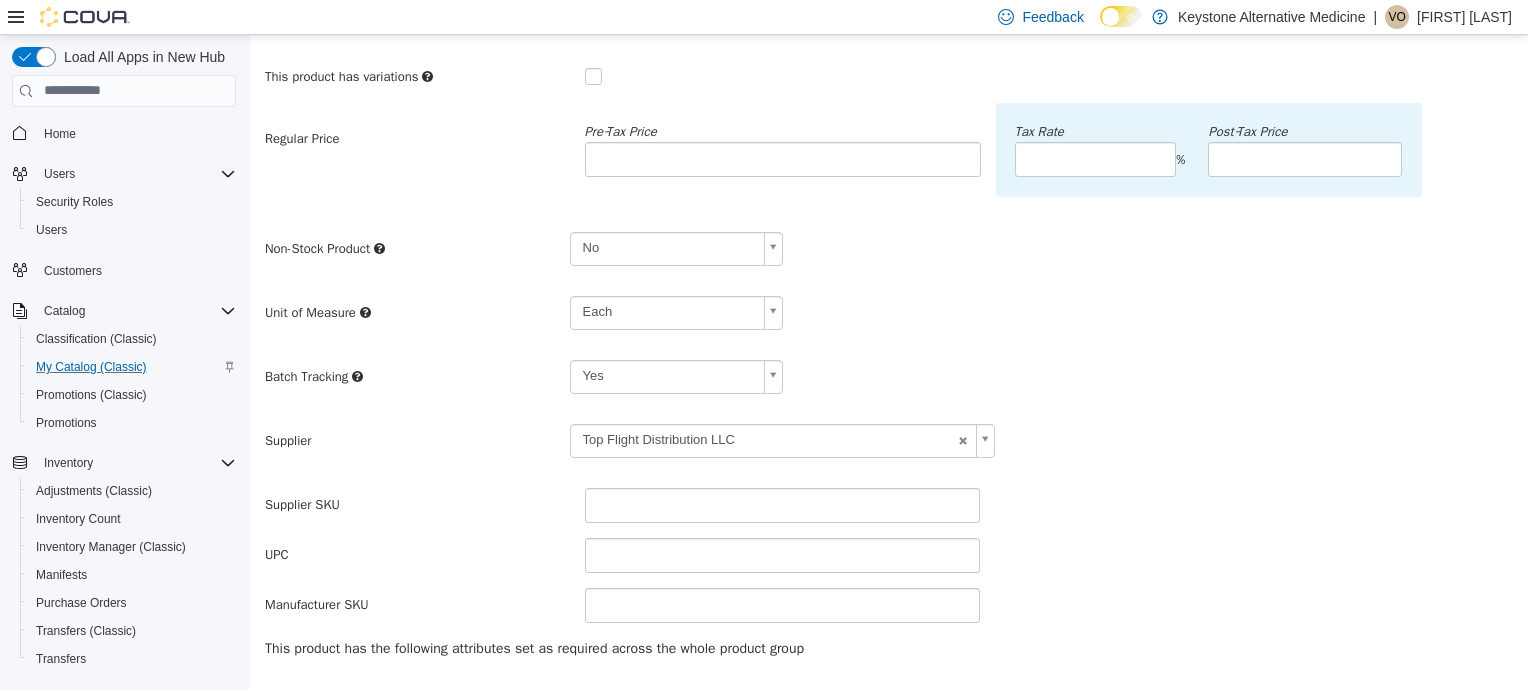 scroll, scrollTop: 256, scrollLeft: 0, axis: vertical 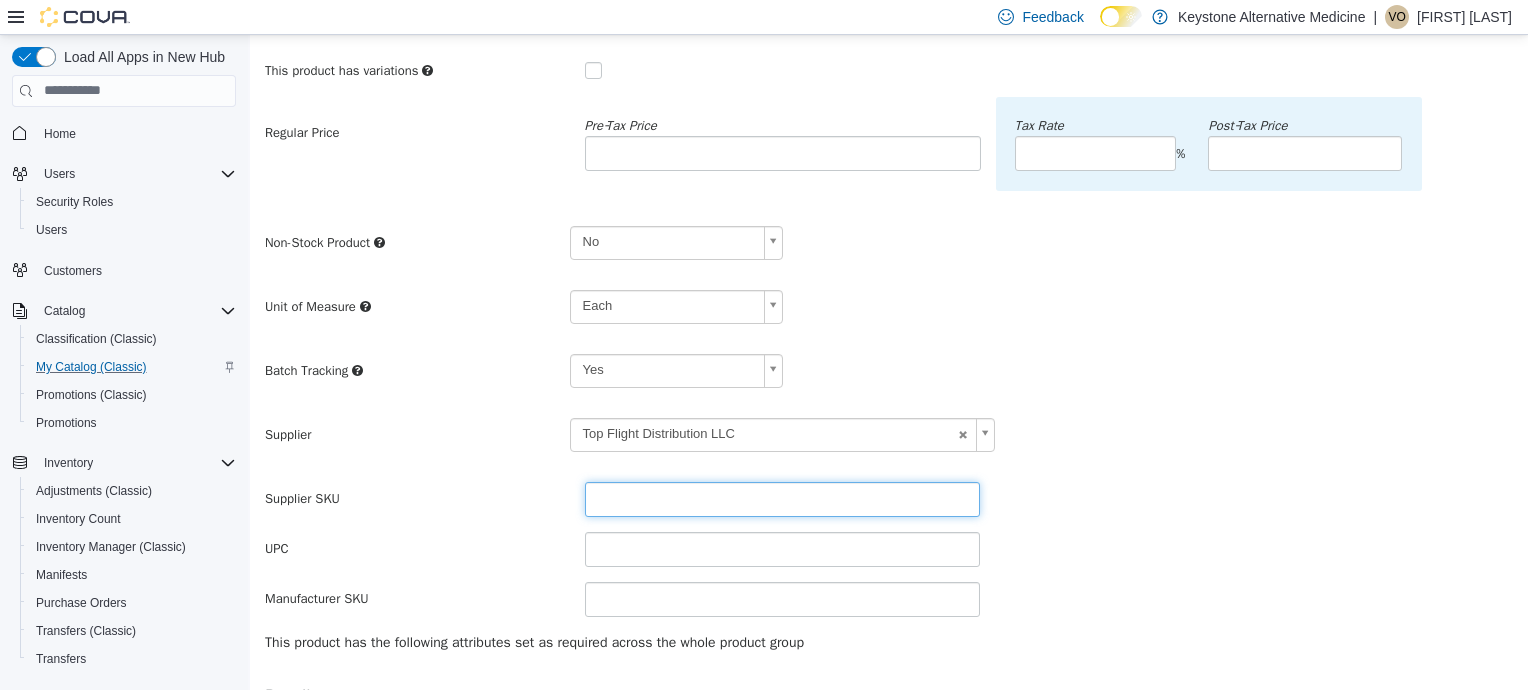 click at bounding box center [783, 498] 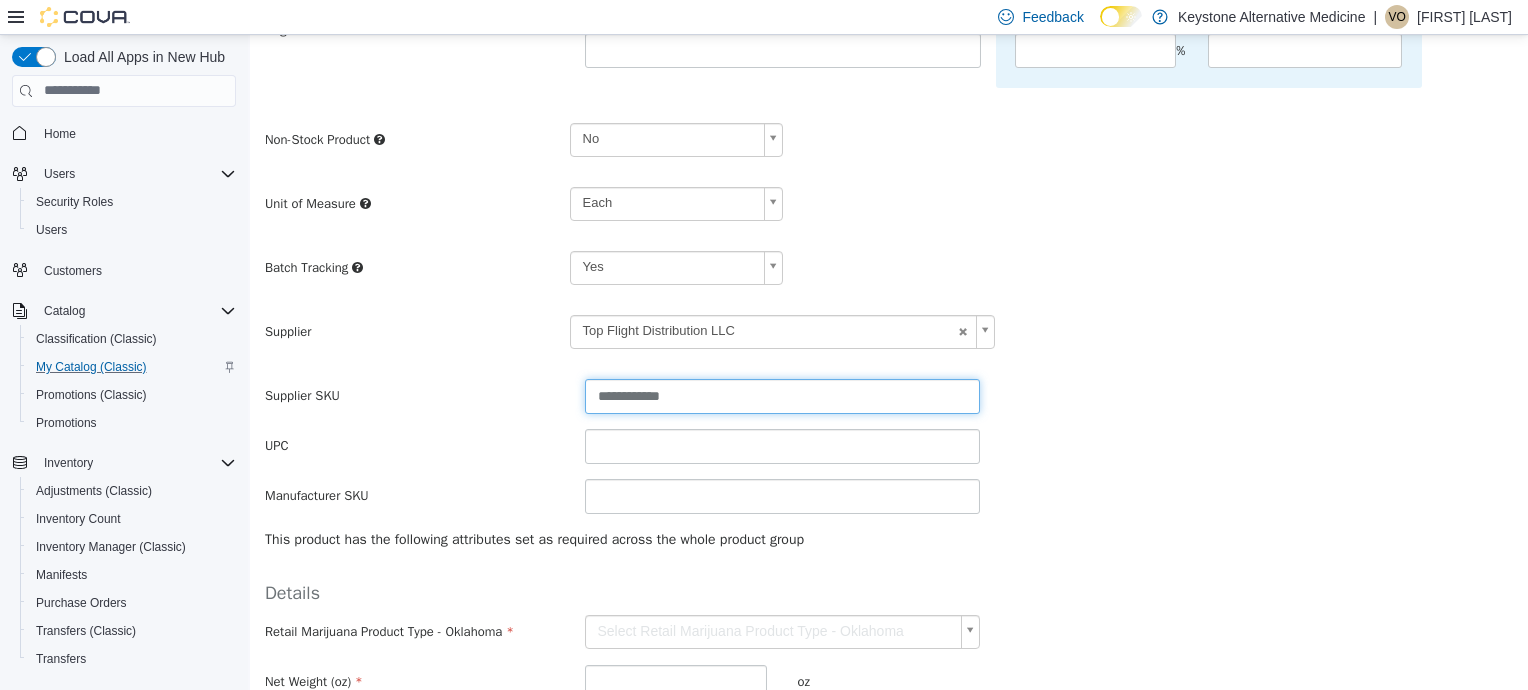 scroll, scrollTop: 368, scrollLeft: 0, axis: vertical 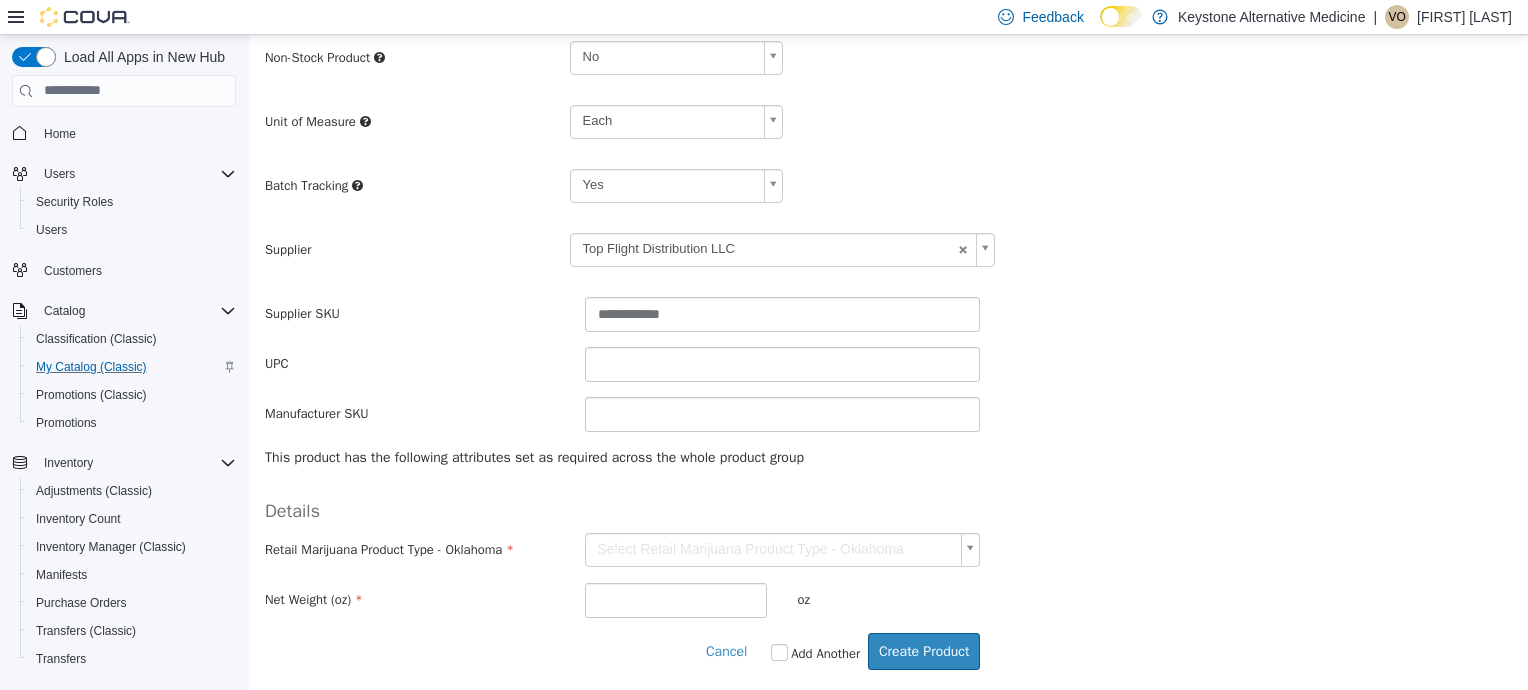 click on "**********" at bounding box center [889, 141] 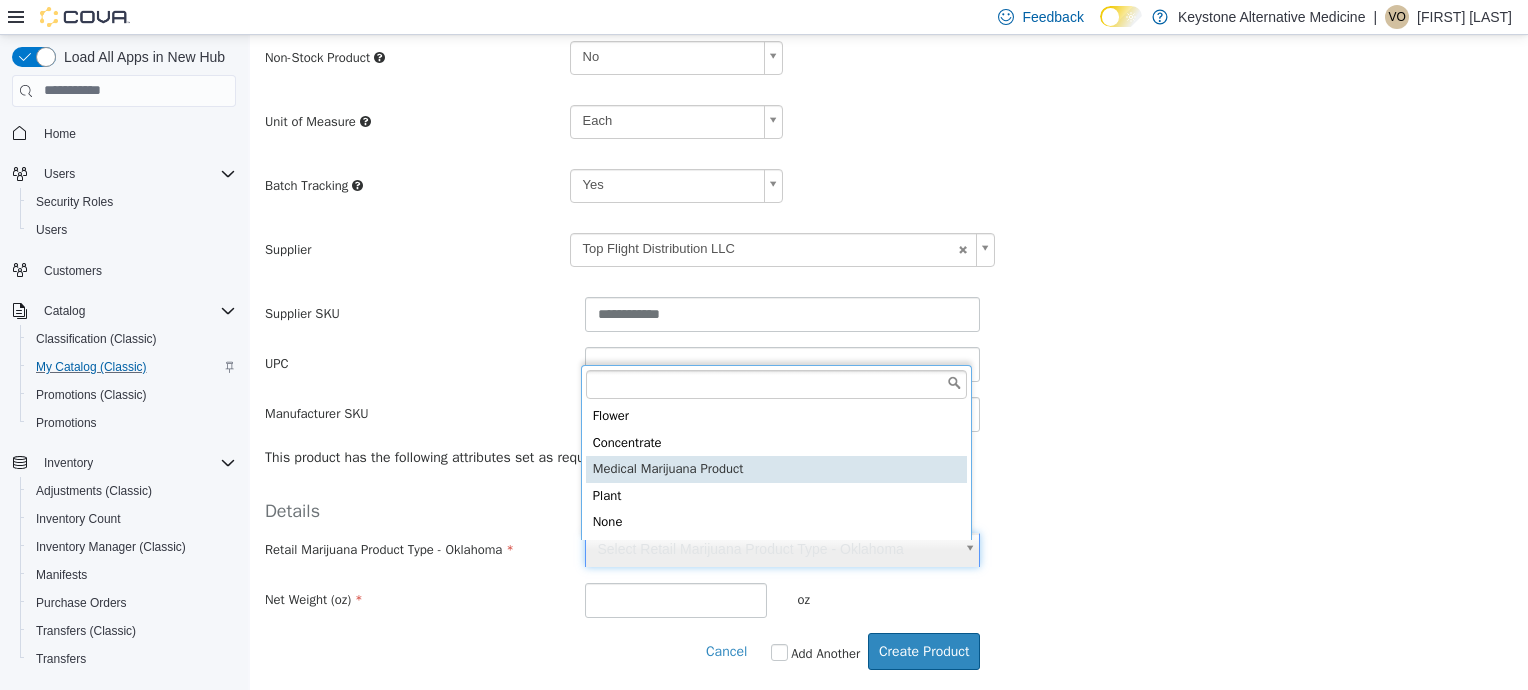 type on "**********" 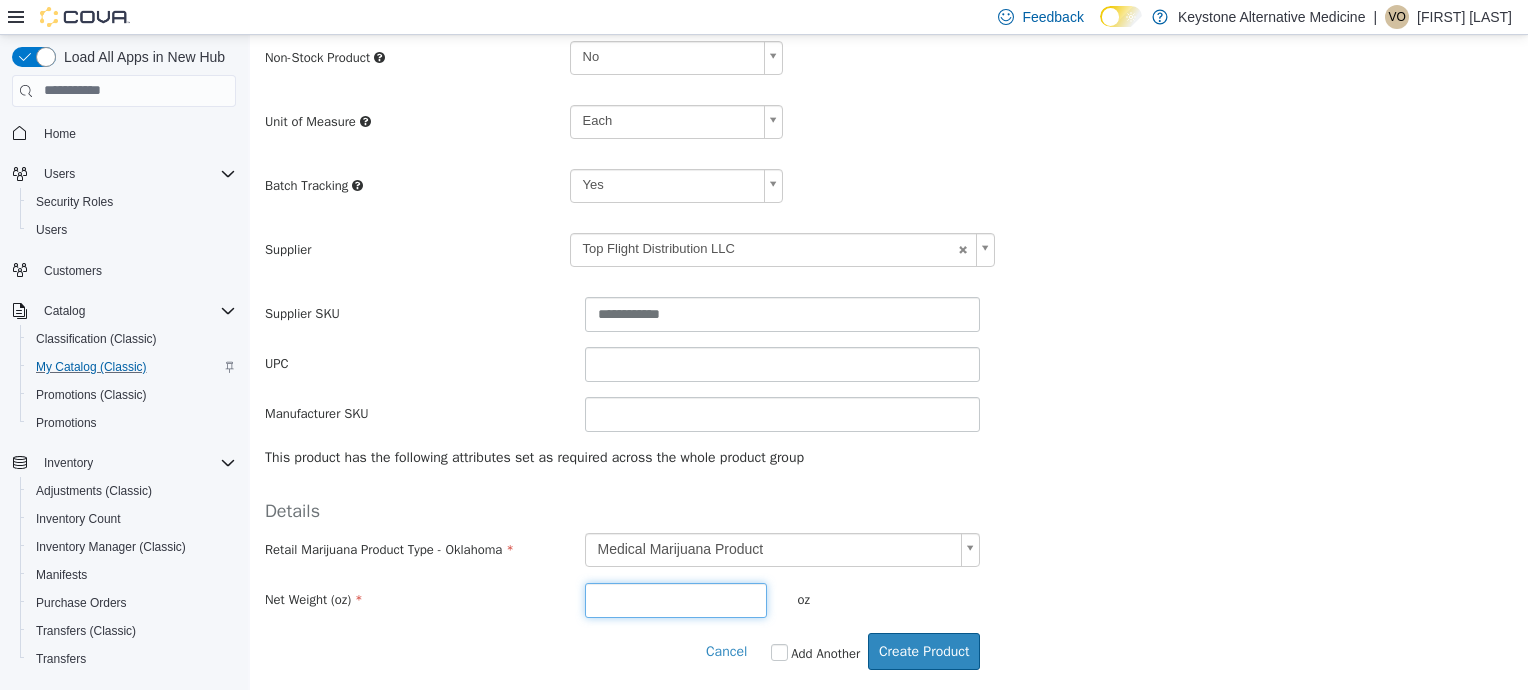 click at bounding box center [676, 599] 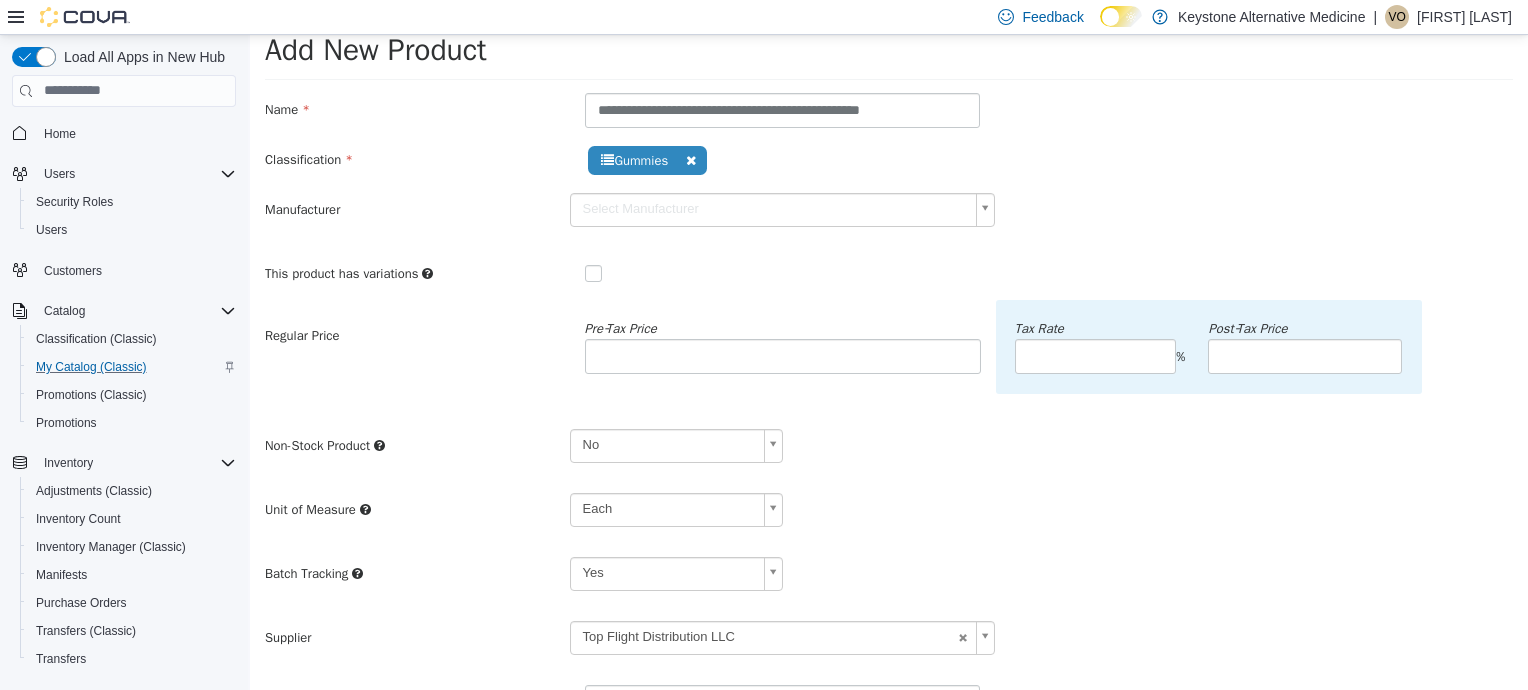 scroll, scrollTop: 36, scrollLeft: 0, axis: vertical 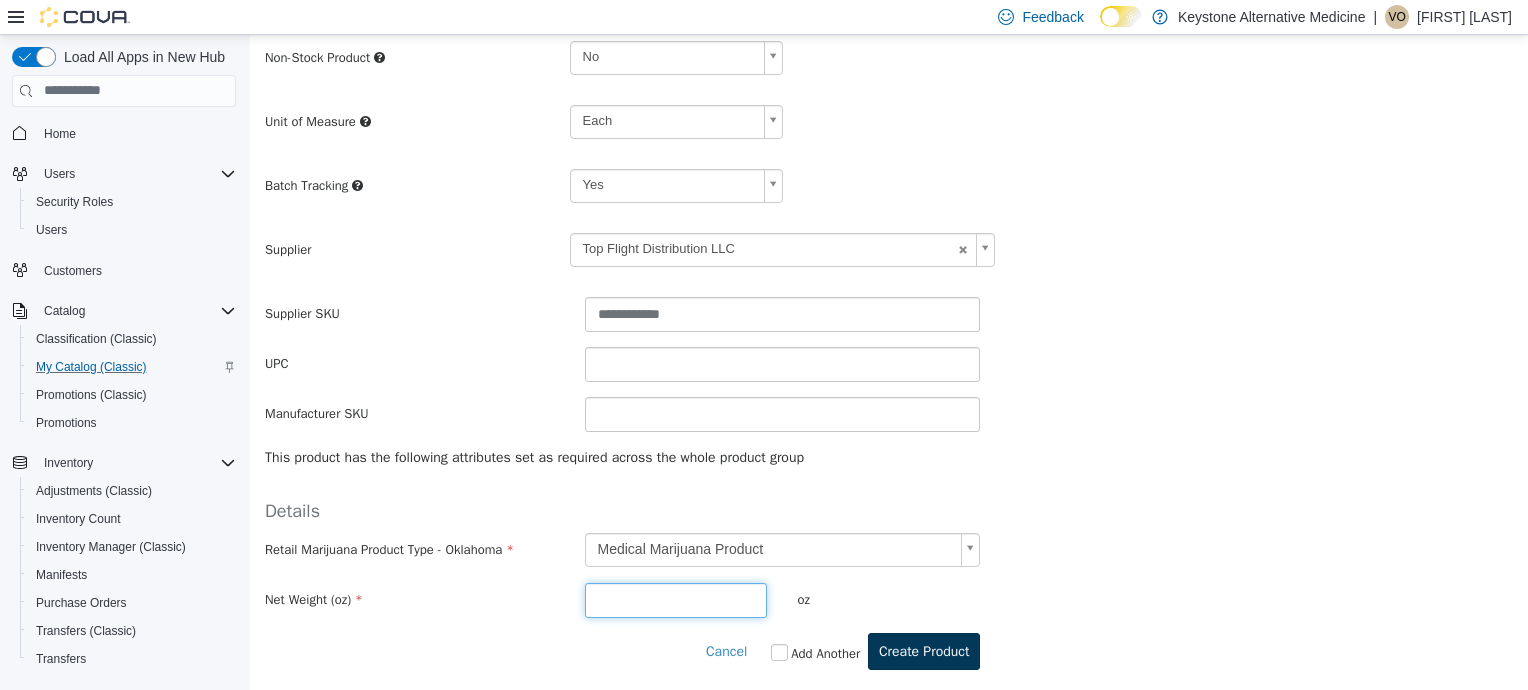 type on "****" 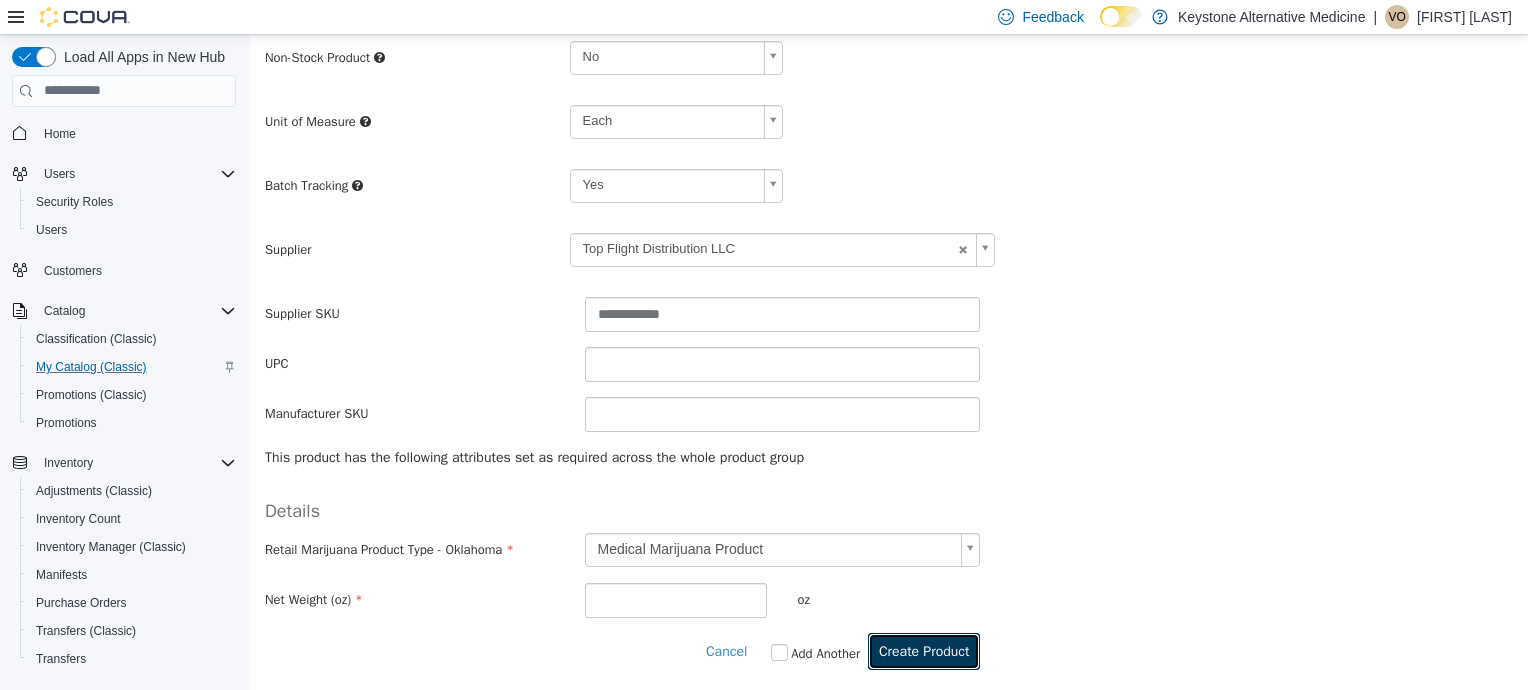 click on "Create Product" at bounding box center (924, 650) 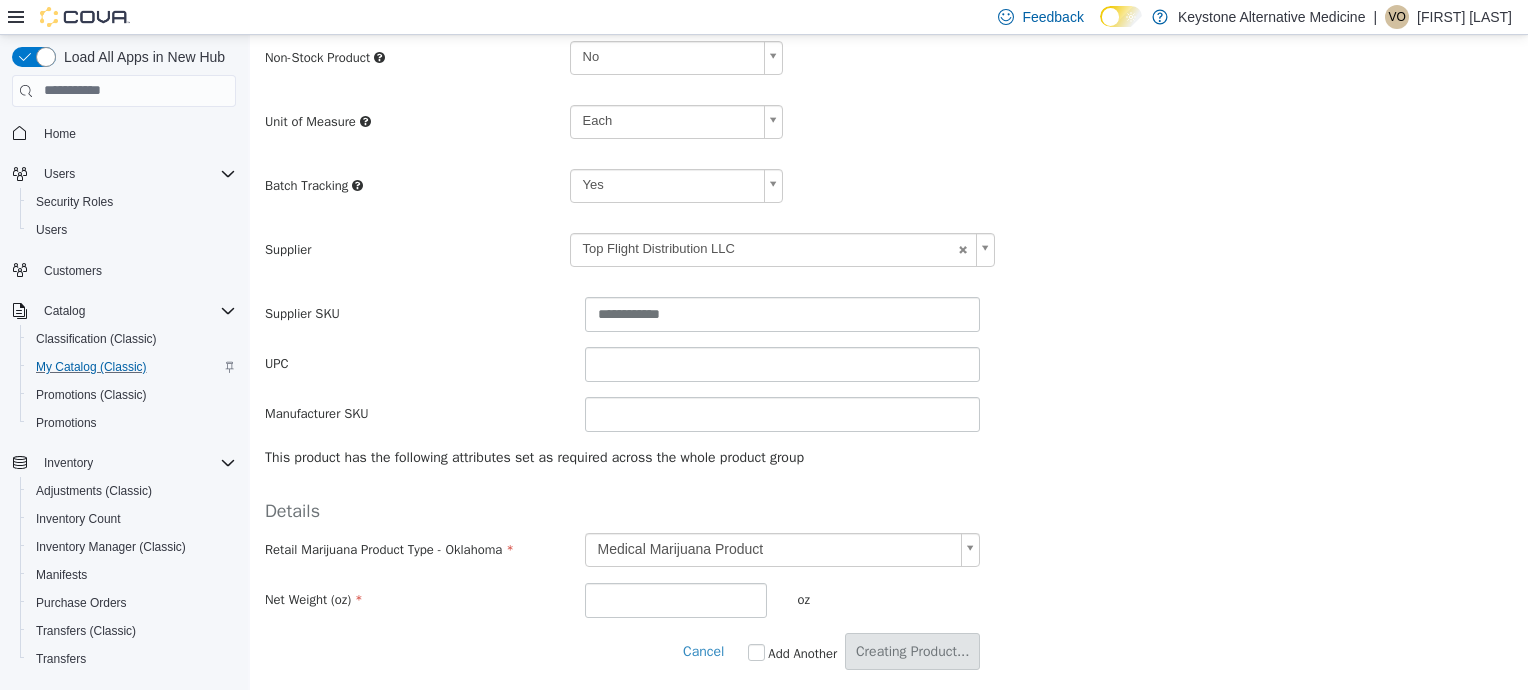 scroll, scrollTop: 0, scrollLeft: 0, axis: both 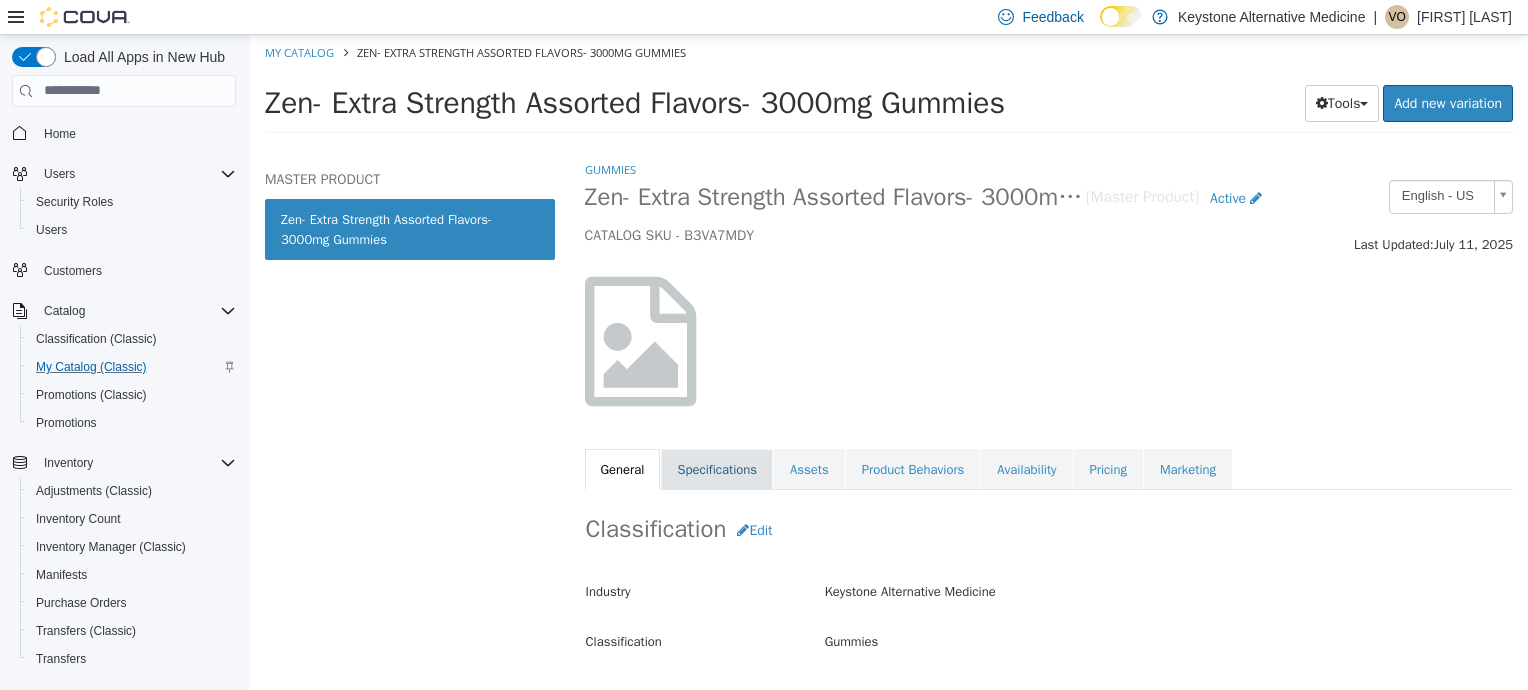 click on "Specifications" at bounding box center (717, 469) 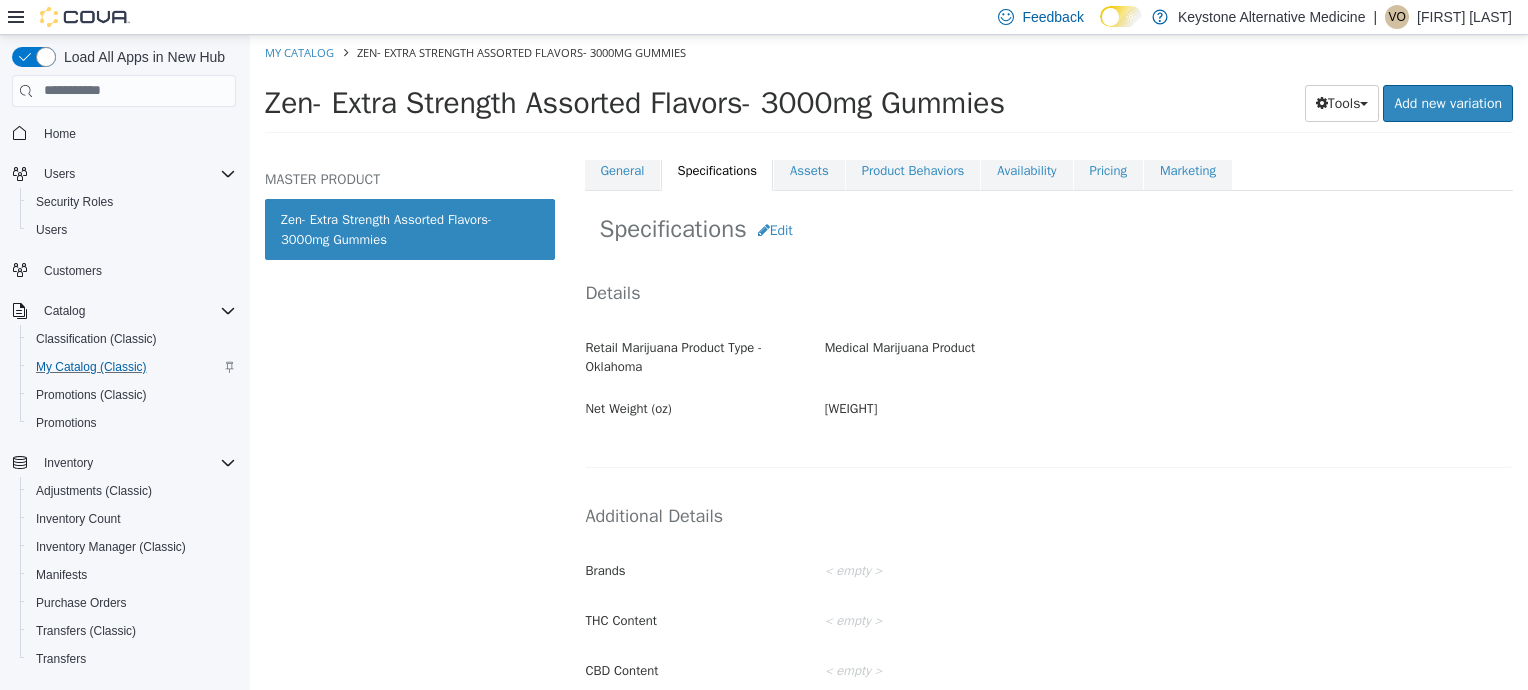 scroll, scrollTop: 256, scrollLeft: 0, axis: vertical 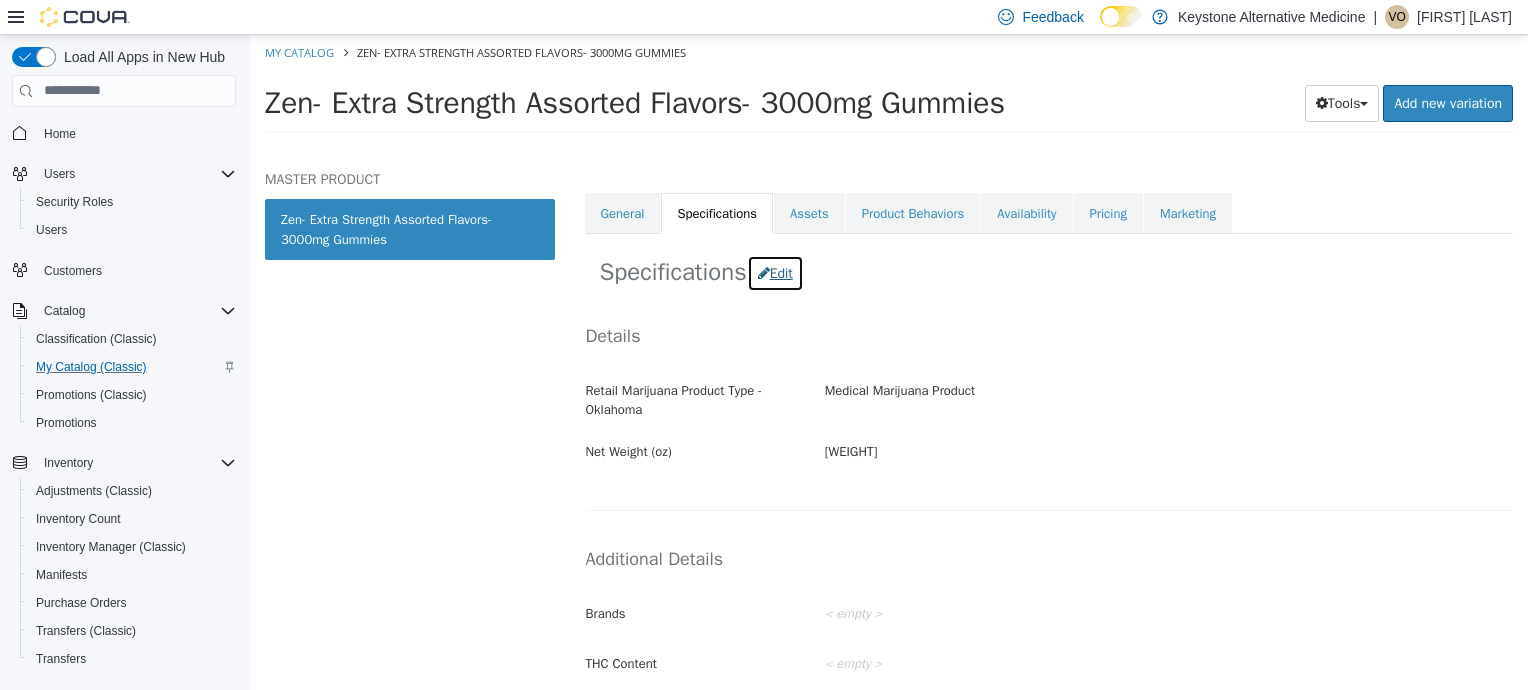 click on "Edit" at bounding box center [775, 272] 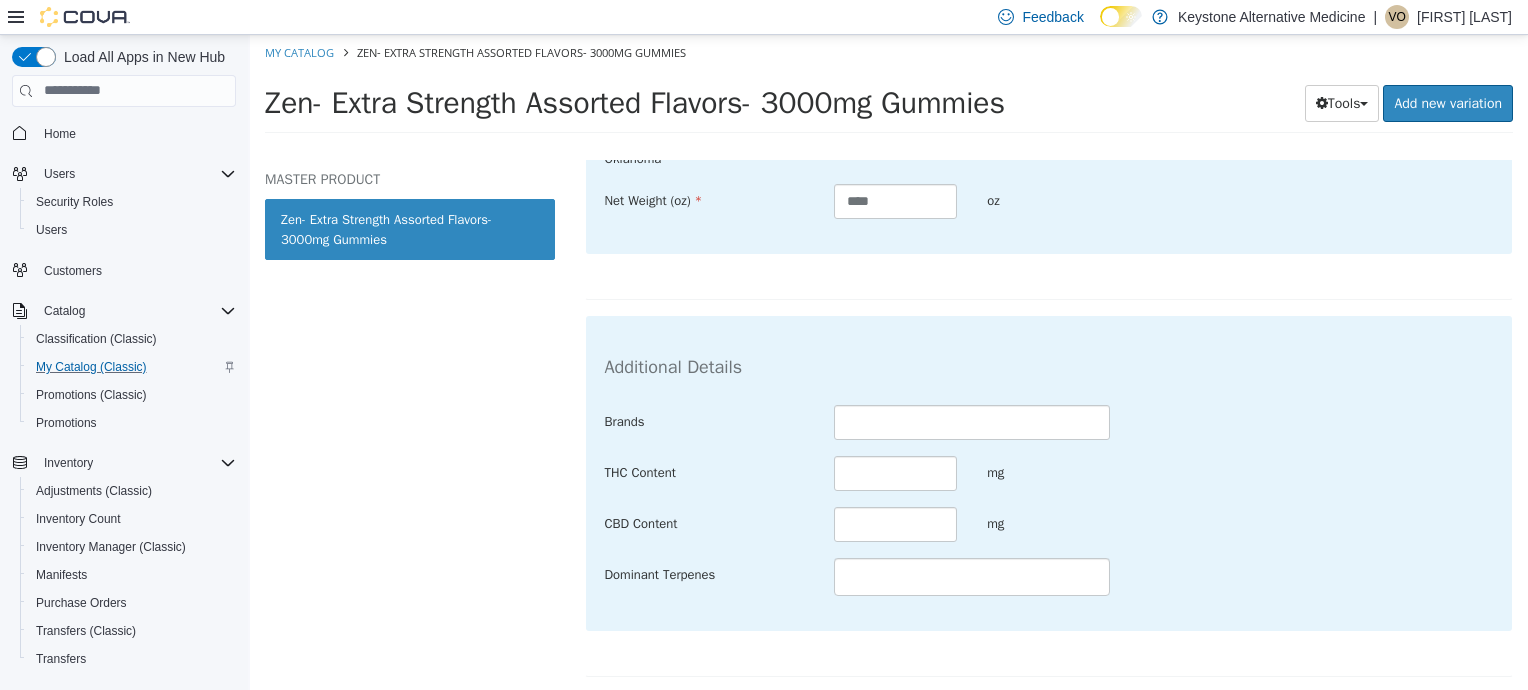 scroll, scrollTop: 528, scrollLeft: 0, axis: vertical 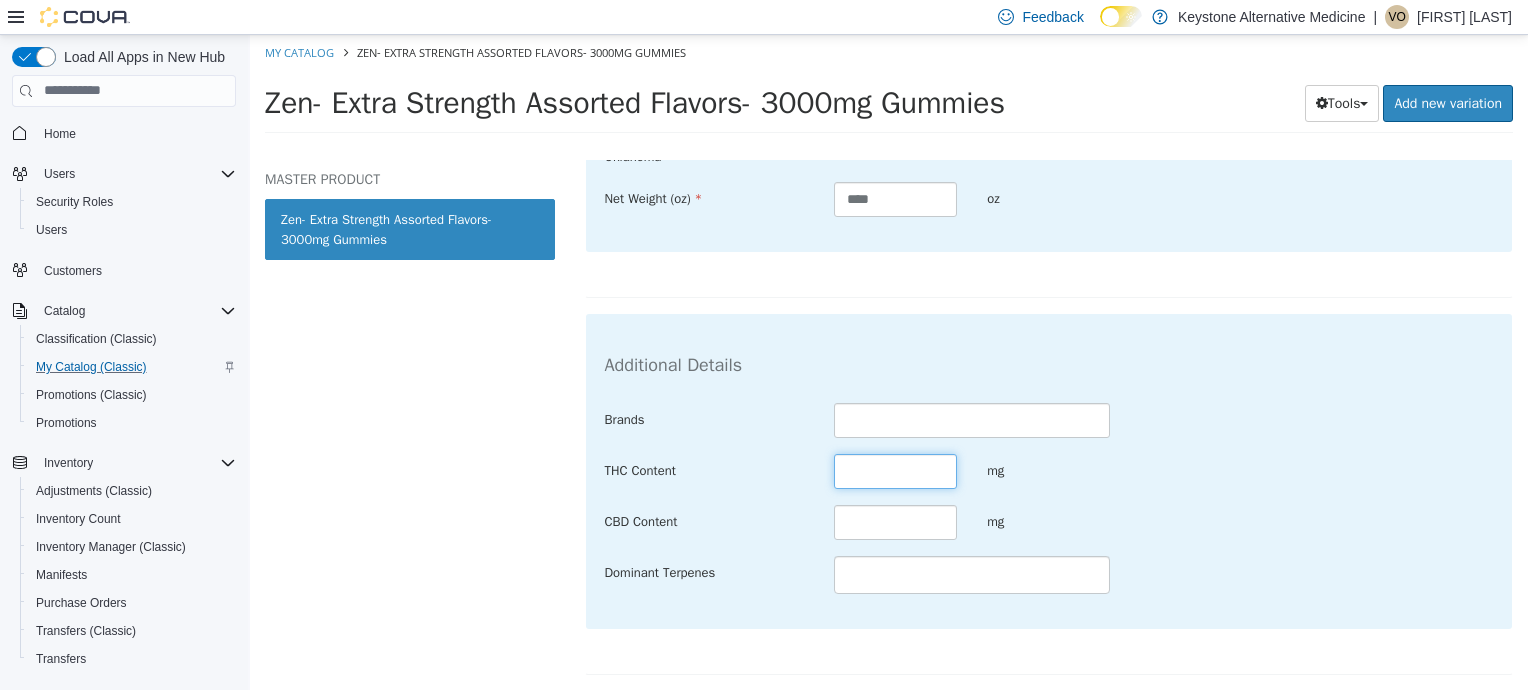 click at bounding box center (895, 470) 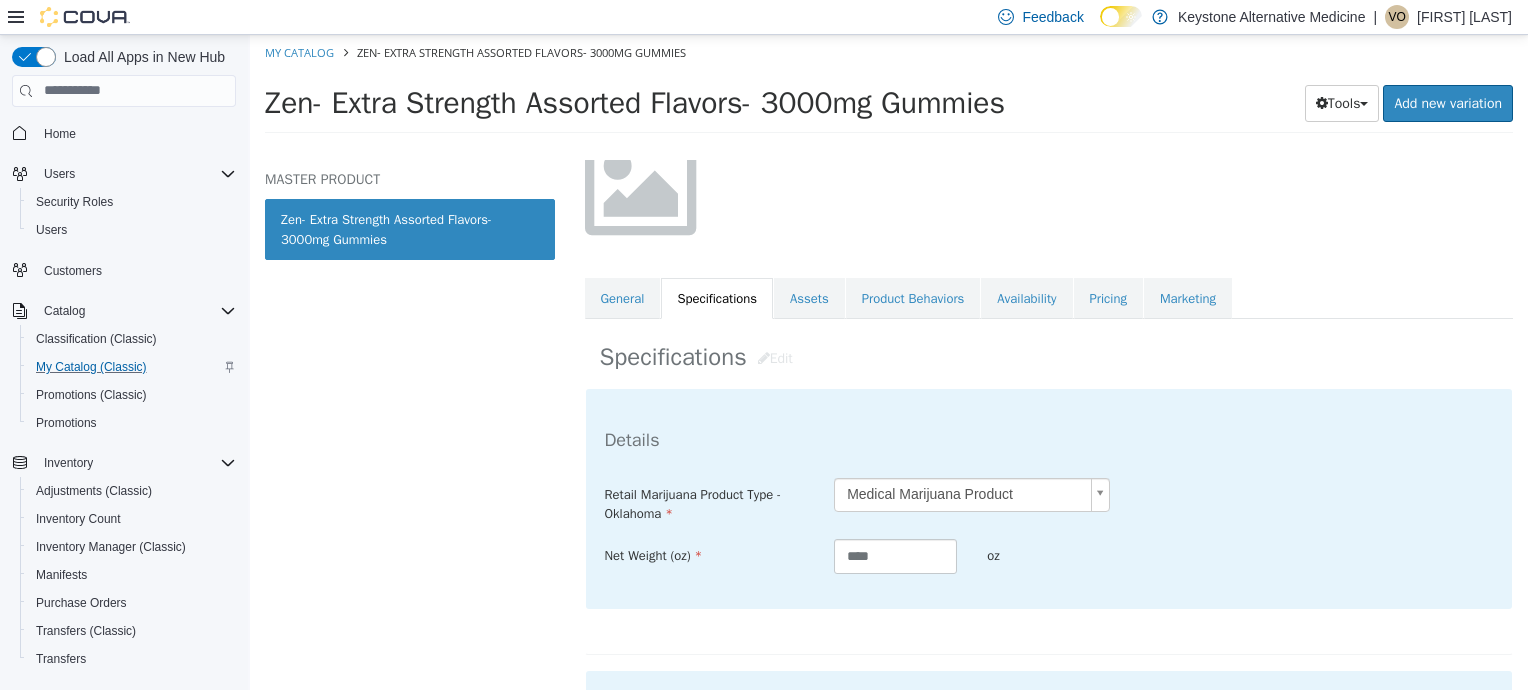 scroll, scrollTop: 228, scrollLeft: 0, axis: vertical 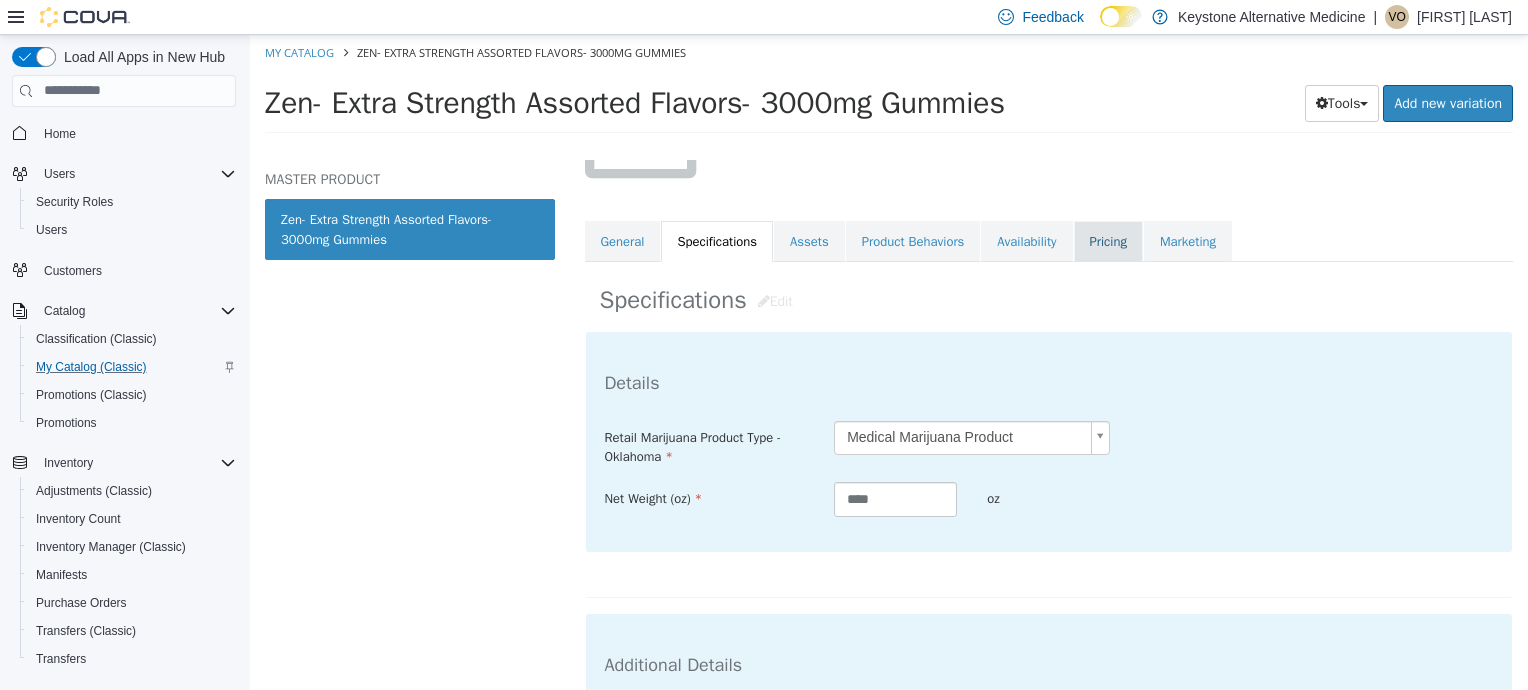 type on "****" 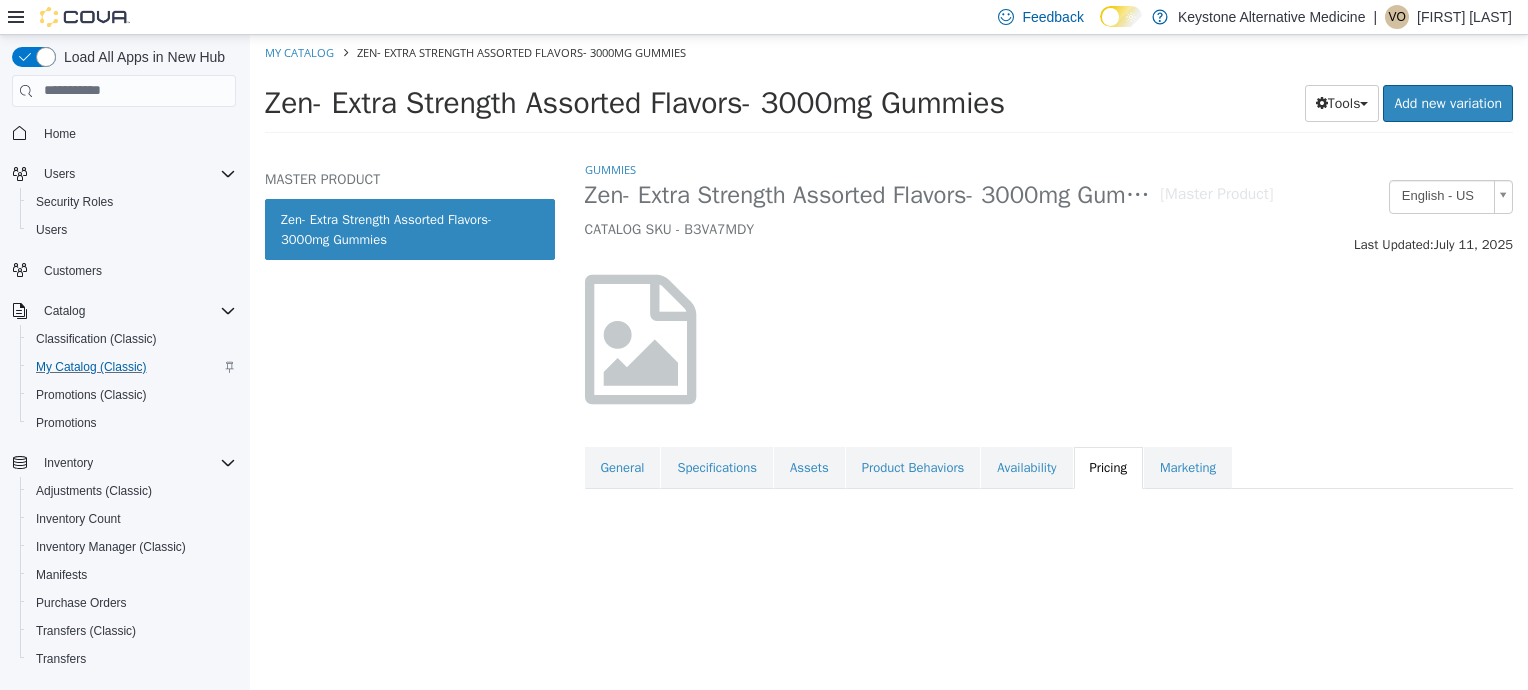 scroll, scrollTop: 0, scrollLeft: 0, axis: both 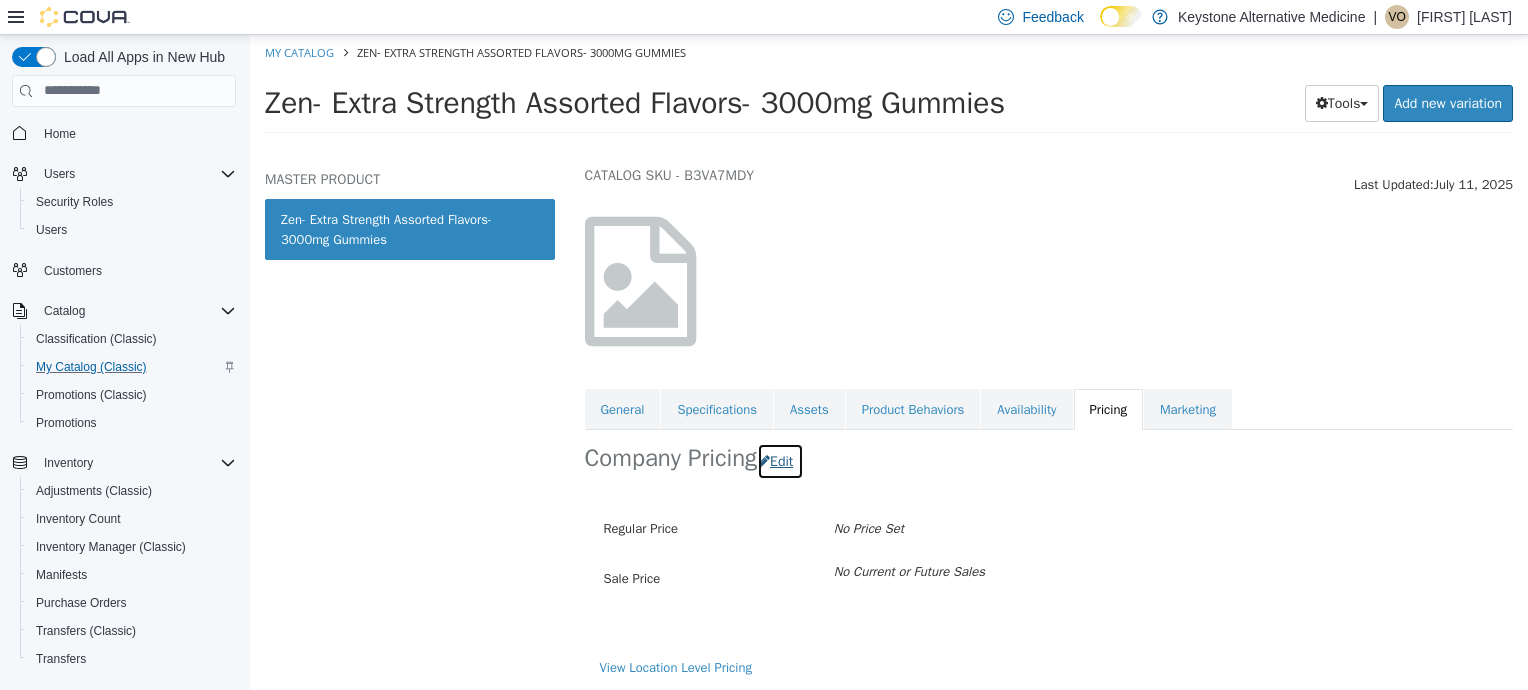 click on "Edit" at bounding box center (780, 460) 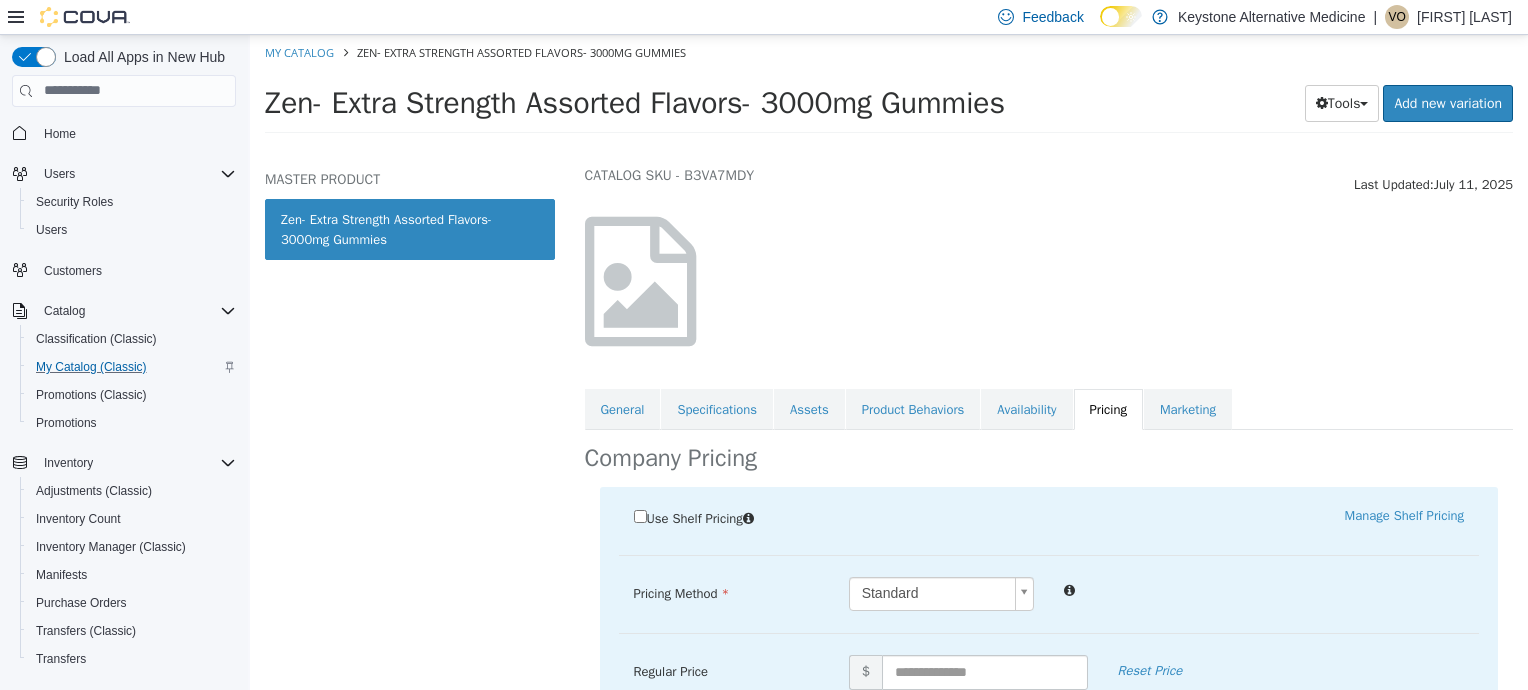 scroll, scrollTop: 0, scrollLeft: 0, axis: both 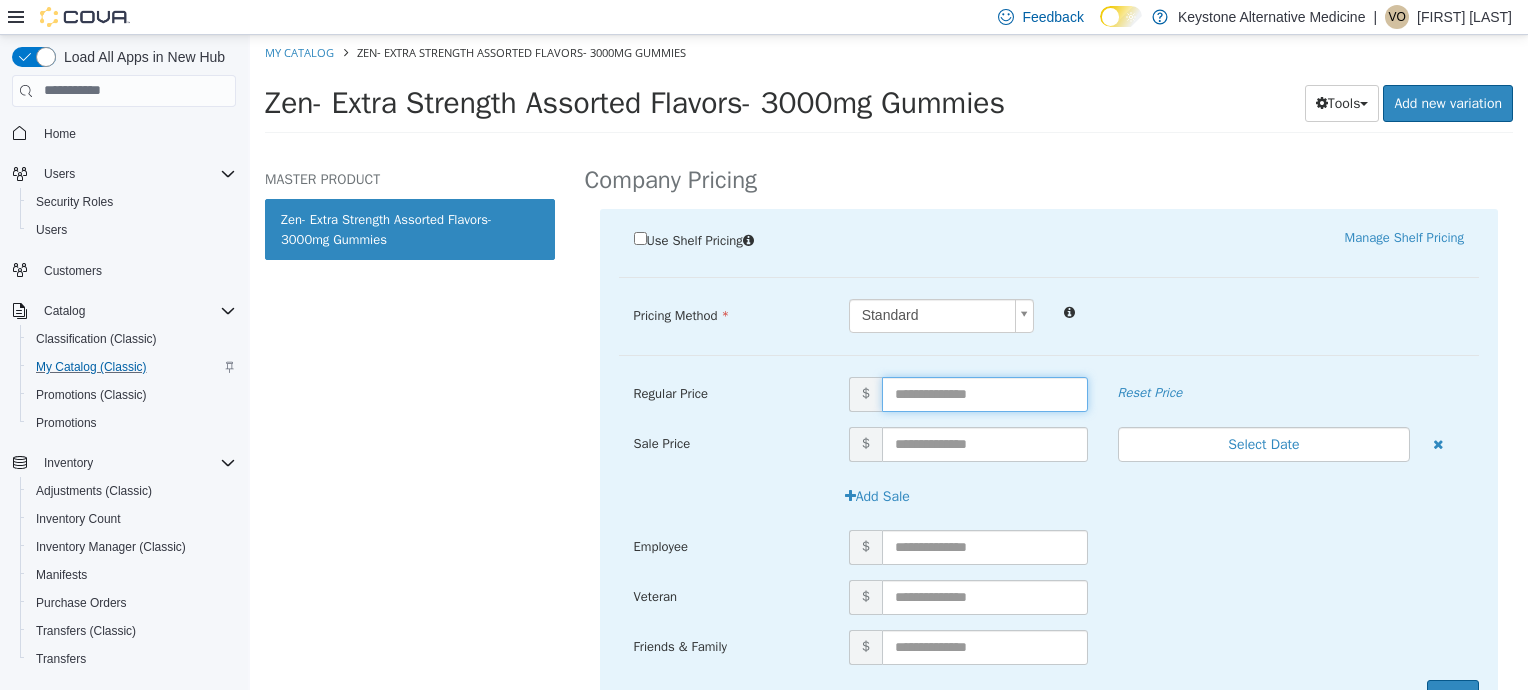 click at bounding box center [985, 393] 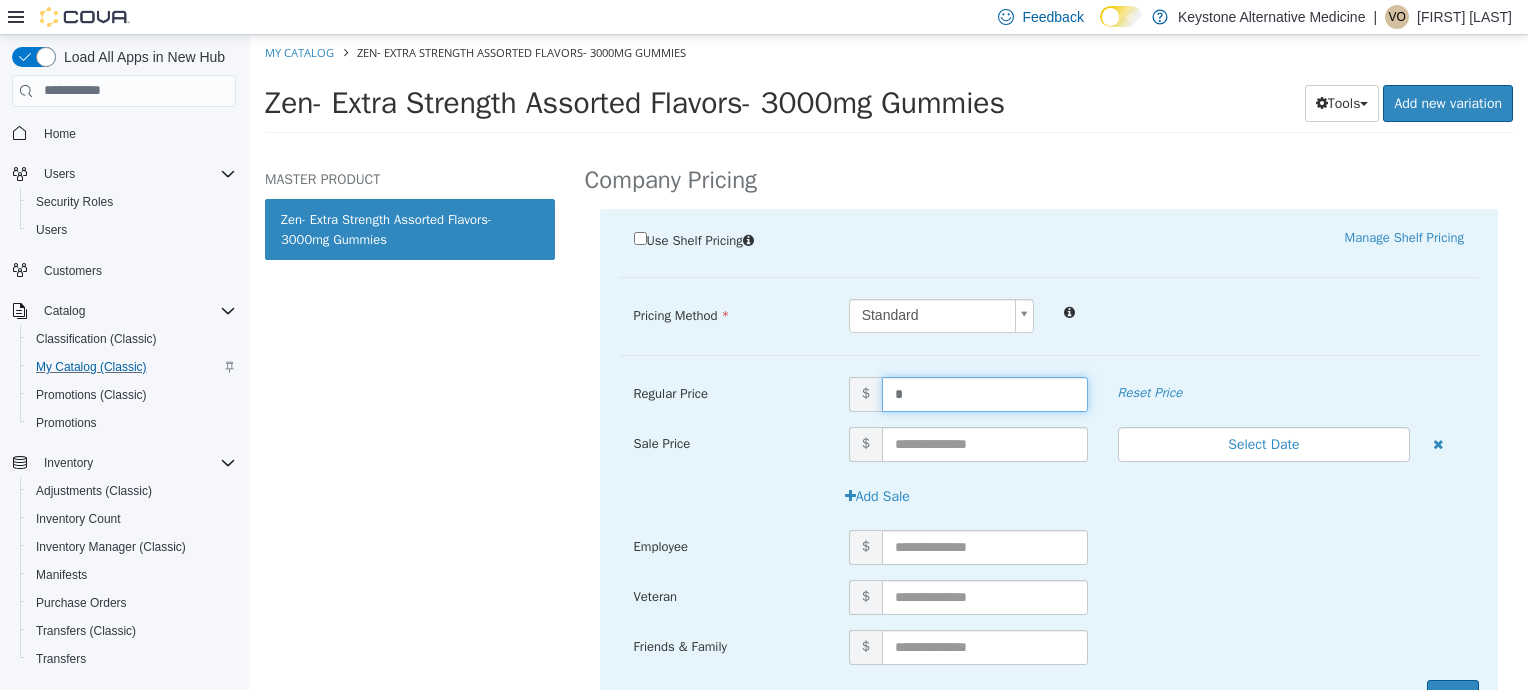 type on "**" 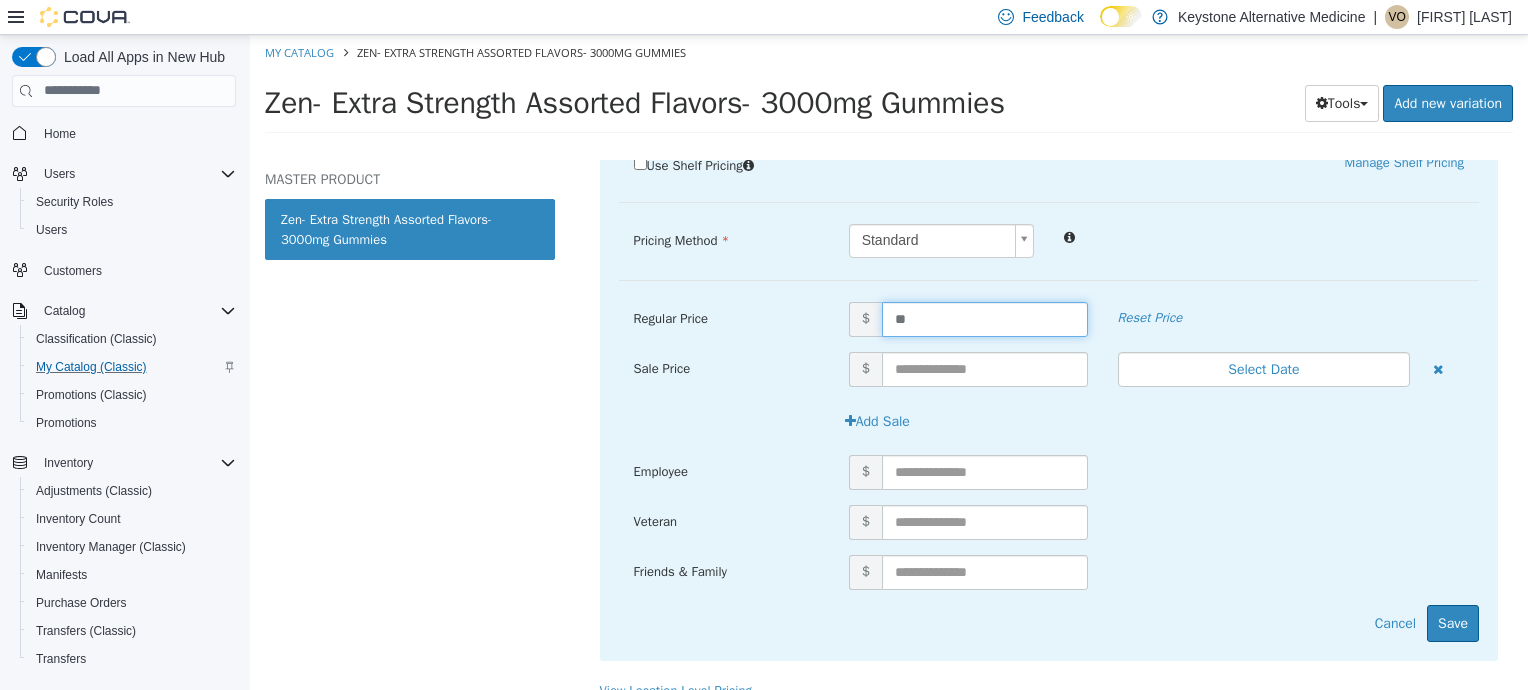 scroll, scrollTop: 434, scrollLeft: 0, axis: vertical 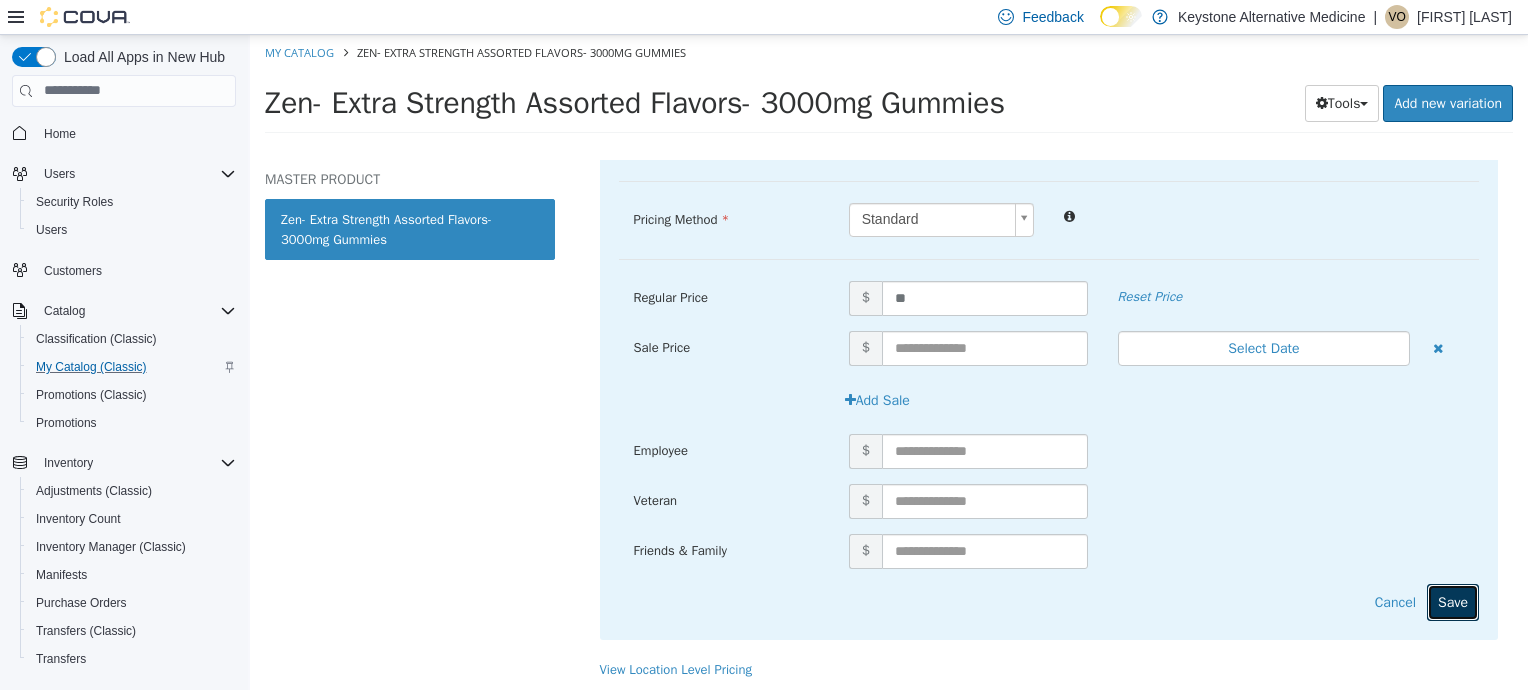 click on "Save" at bounding box center (1453, 601) 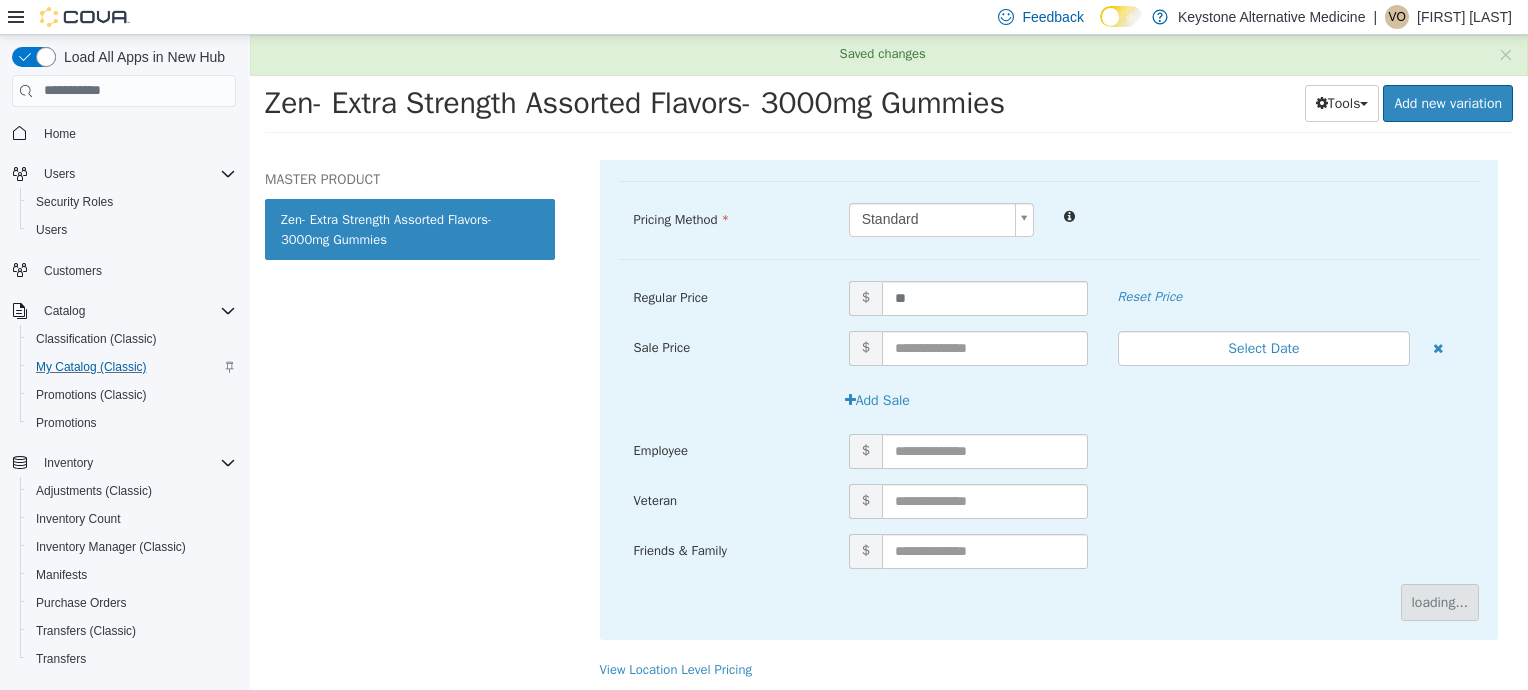 scroll, scrollTop: 60, scrollLeft: 0, axis: vertical 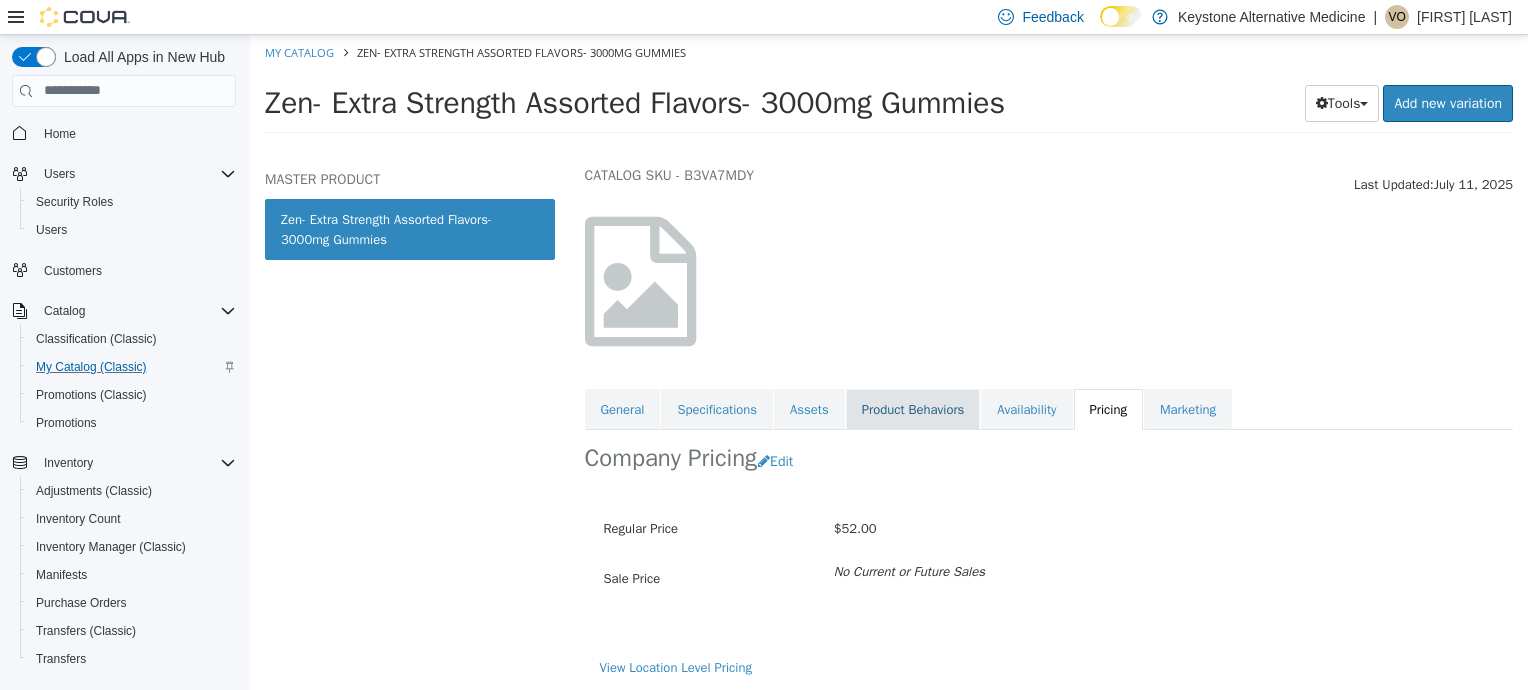 click on "Product Behaviors" at bounding box center [913, 409] 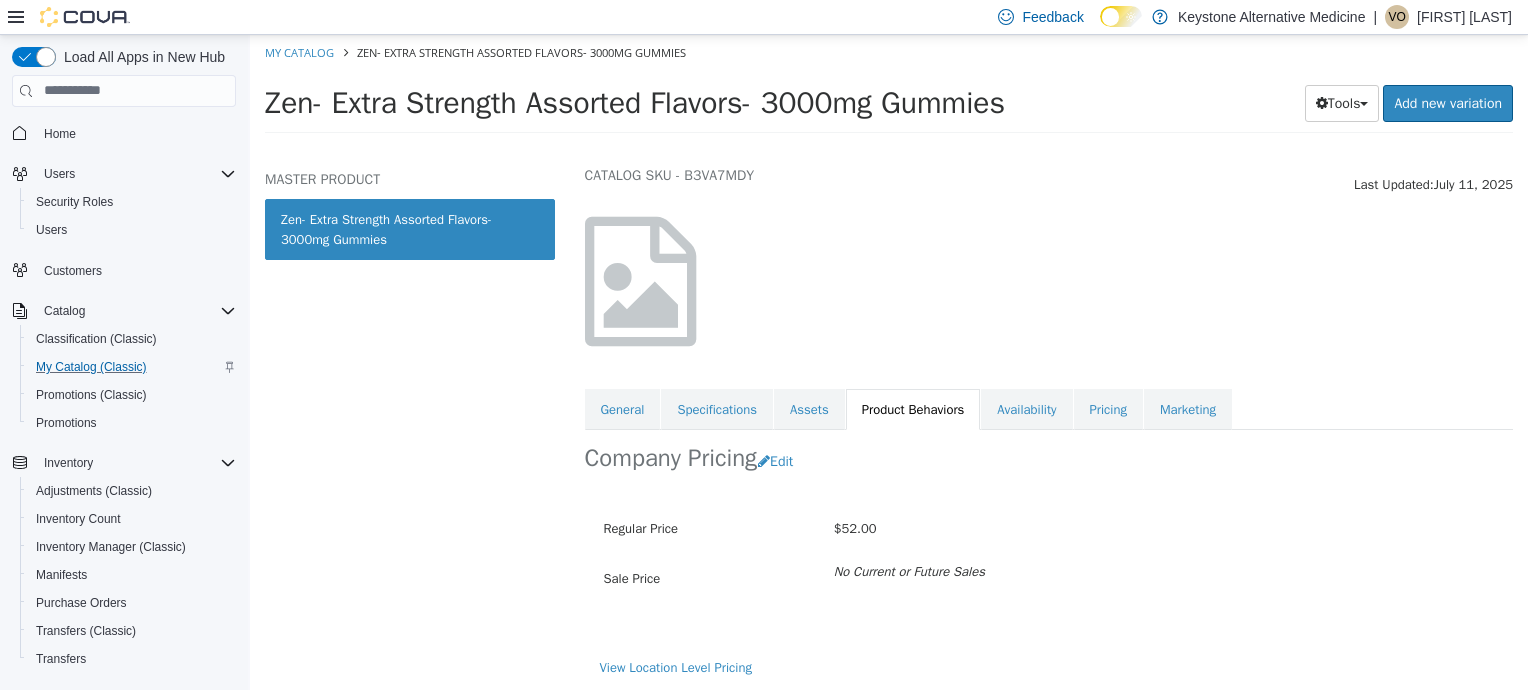 scroll, scrollTop: 0, scrollLeft: 0, axis: both 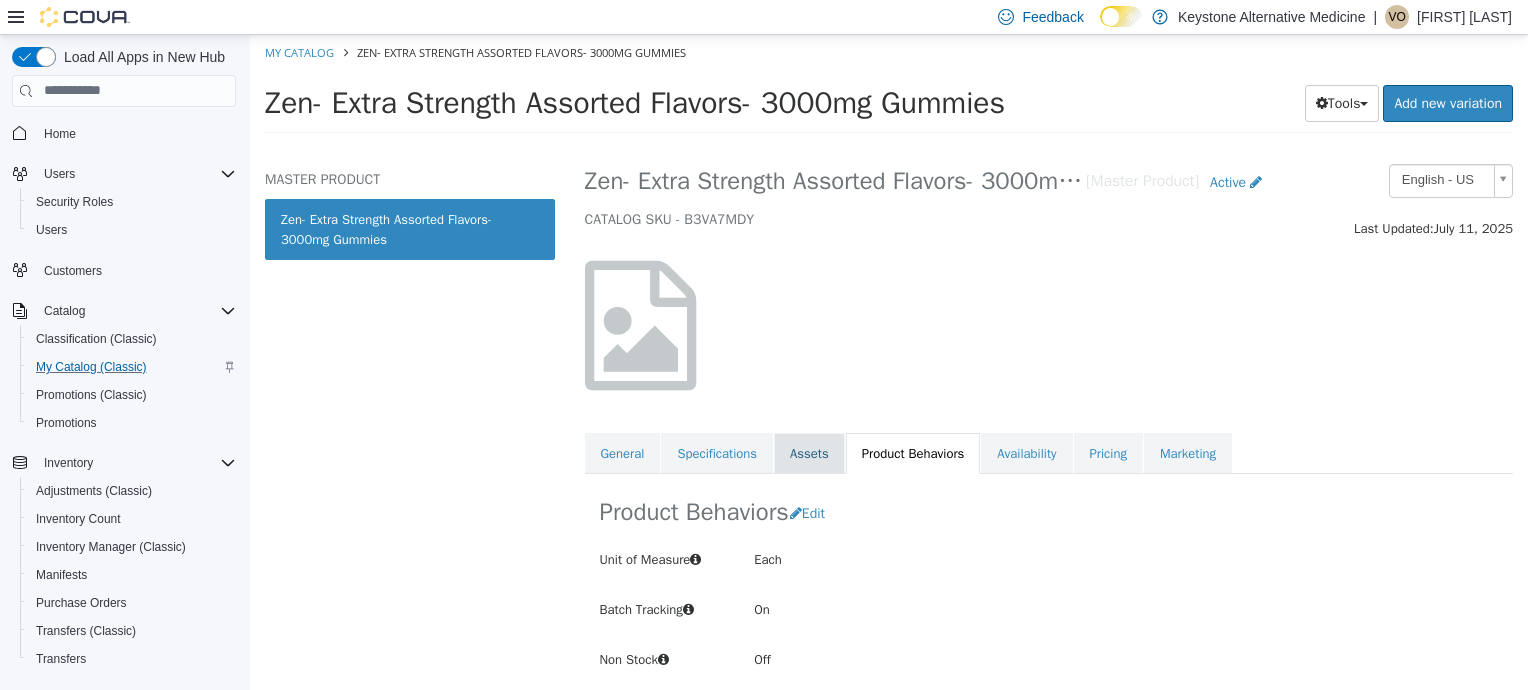 click on "Assets" at bounding box center [809, 453] 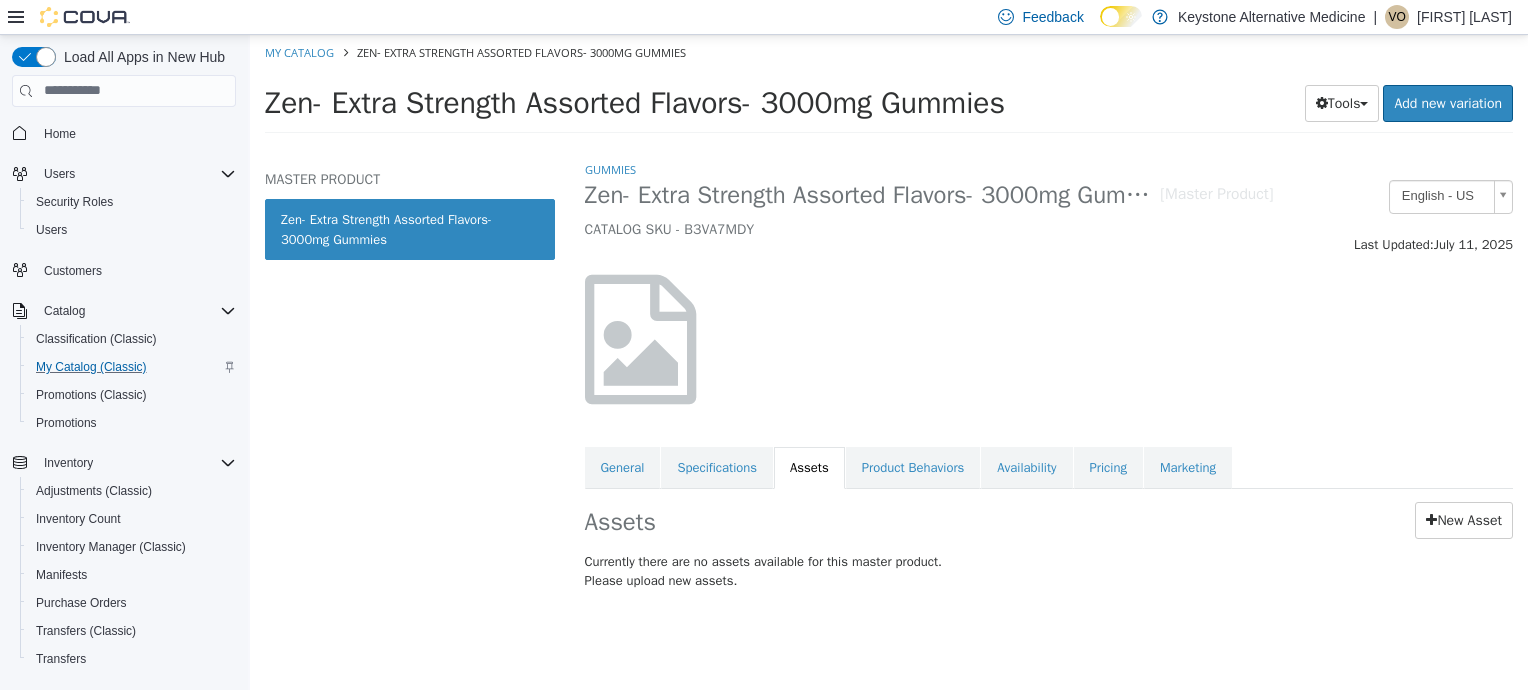 scroll, scrollTop: 0, scrollLeft: 0, axis: both 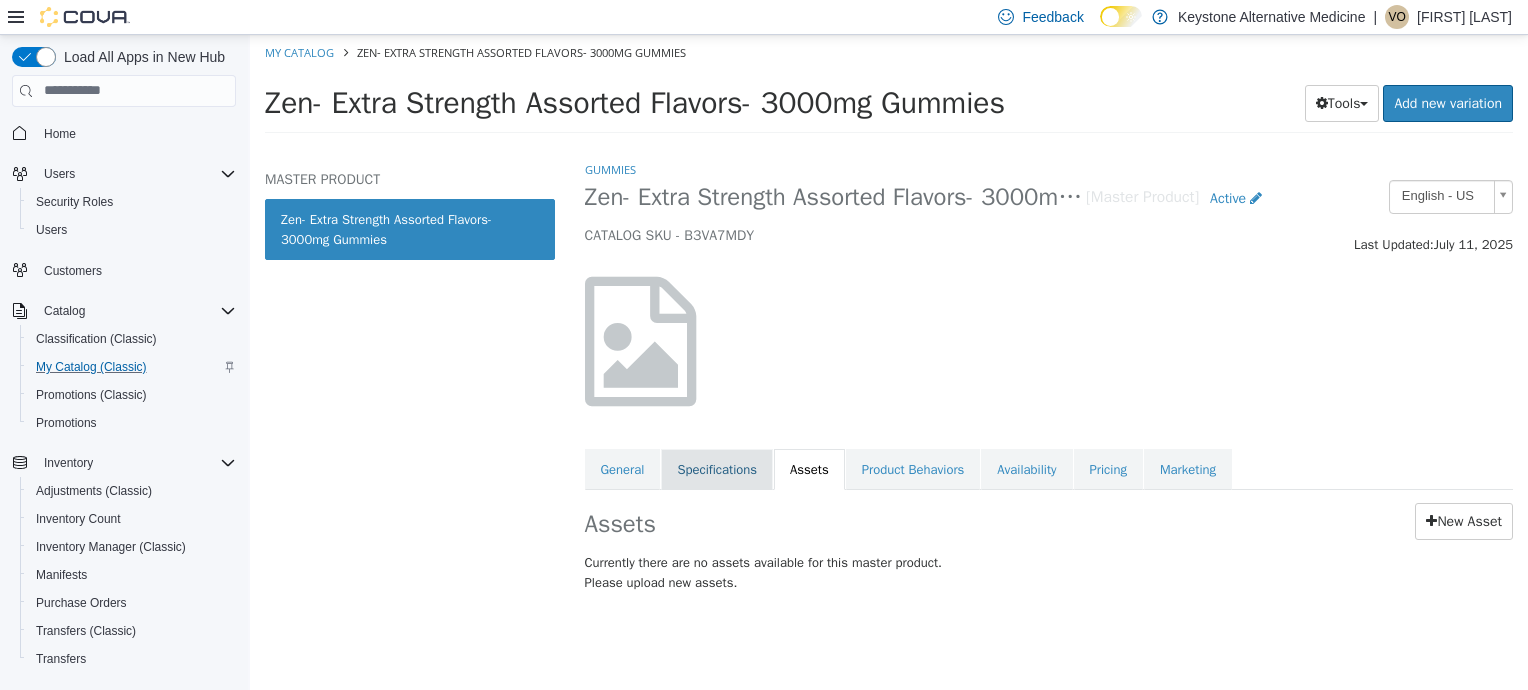 click on "Specifications" at bounding box center [717, 469] 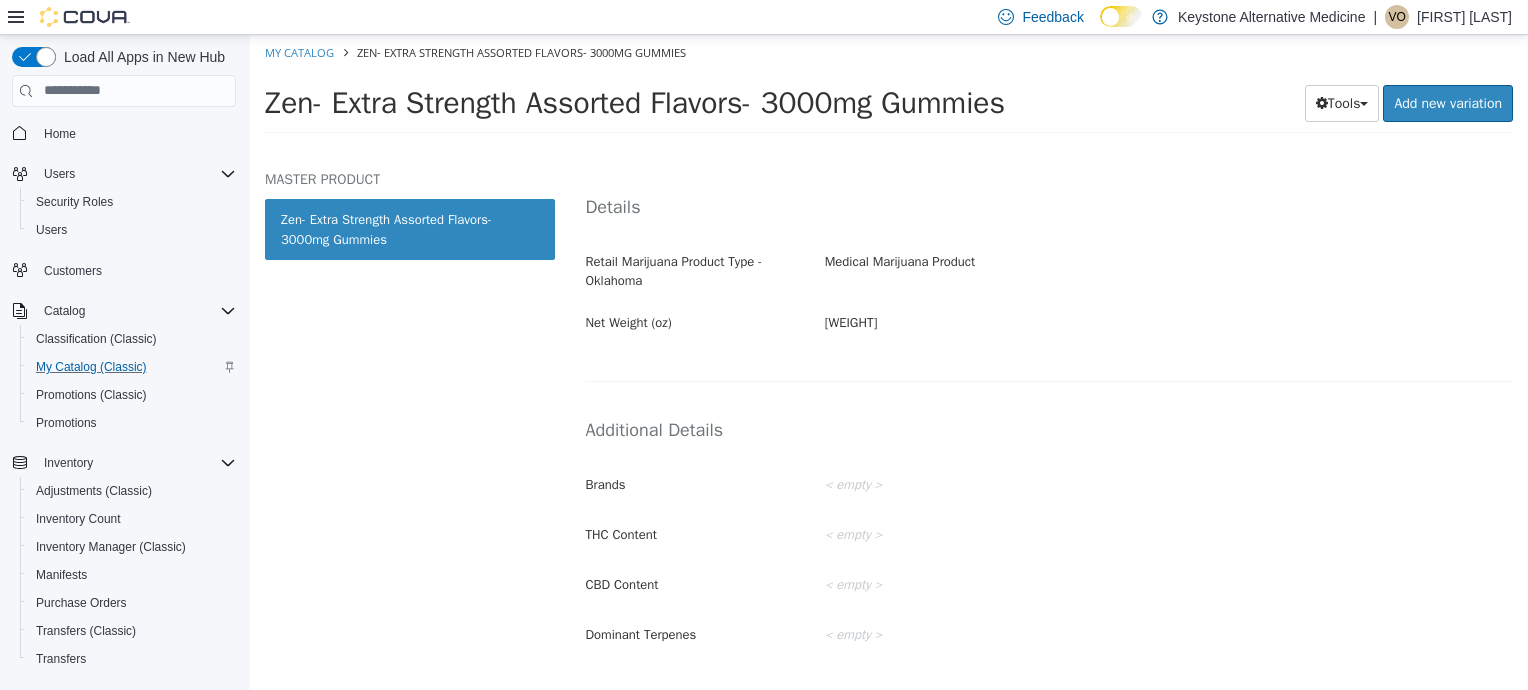 scroll, scrollTop: 400, scrollLeft: 0, axis: vertical 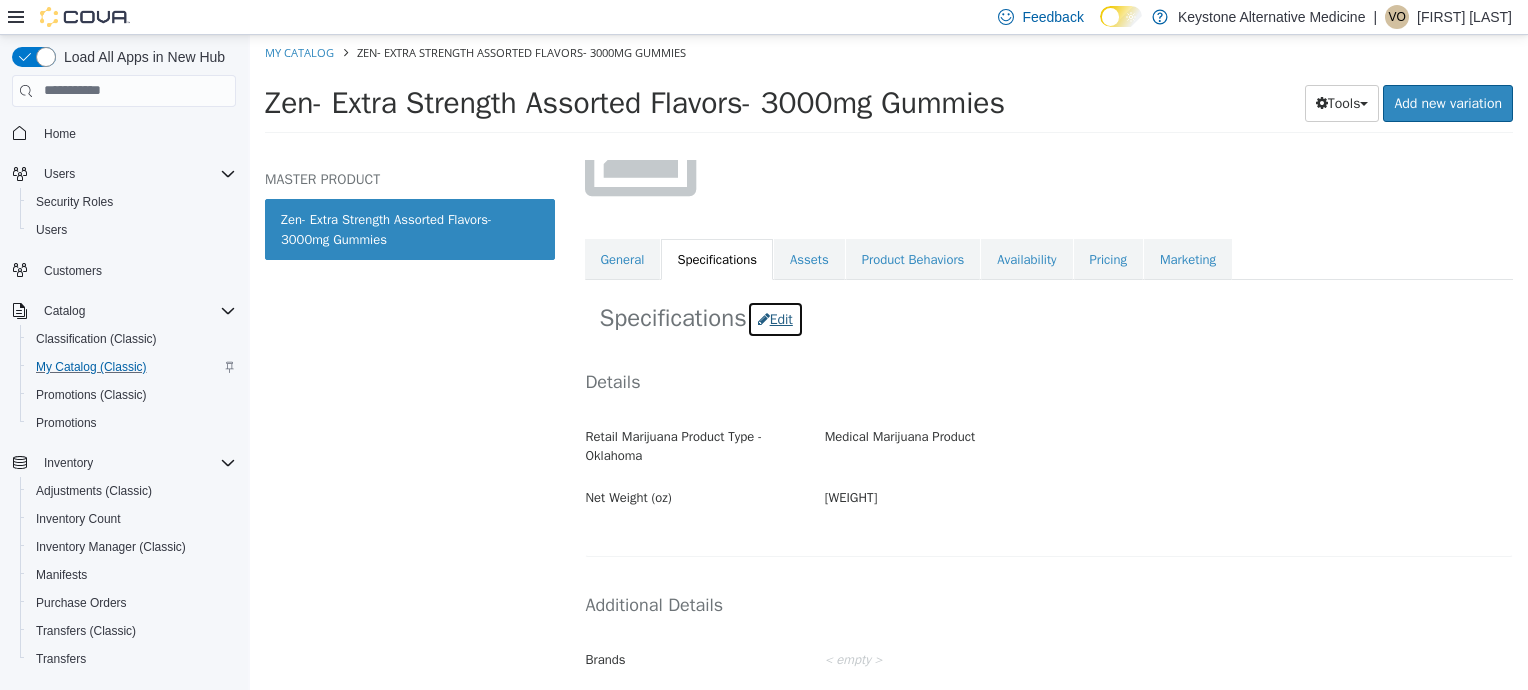 click on "Edit" at bounding box center [775, 318] 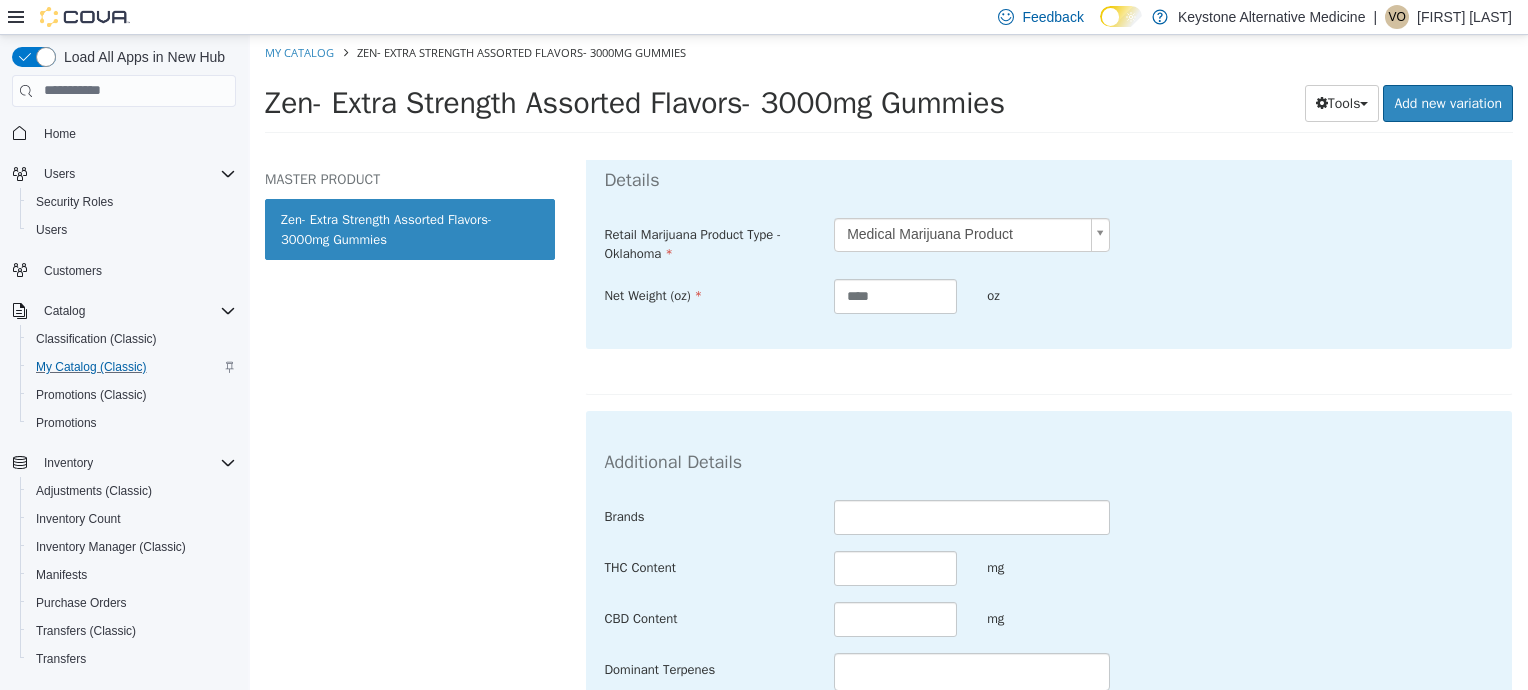 scroll, scrollTop: 561, scrollLeft: 0, axis: vertical 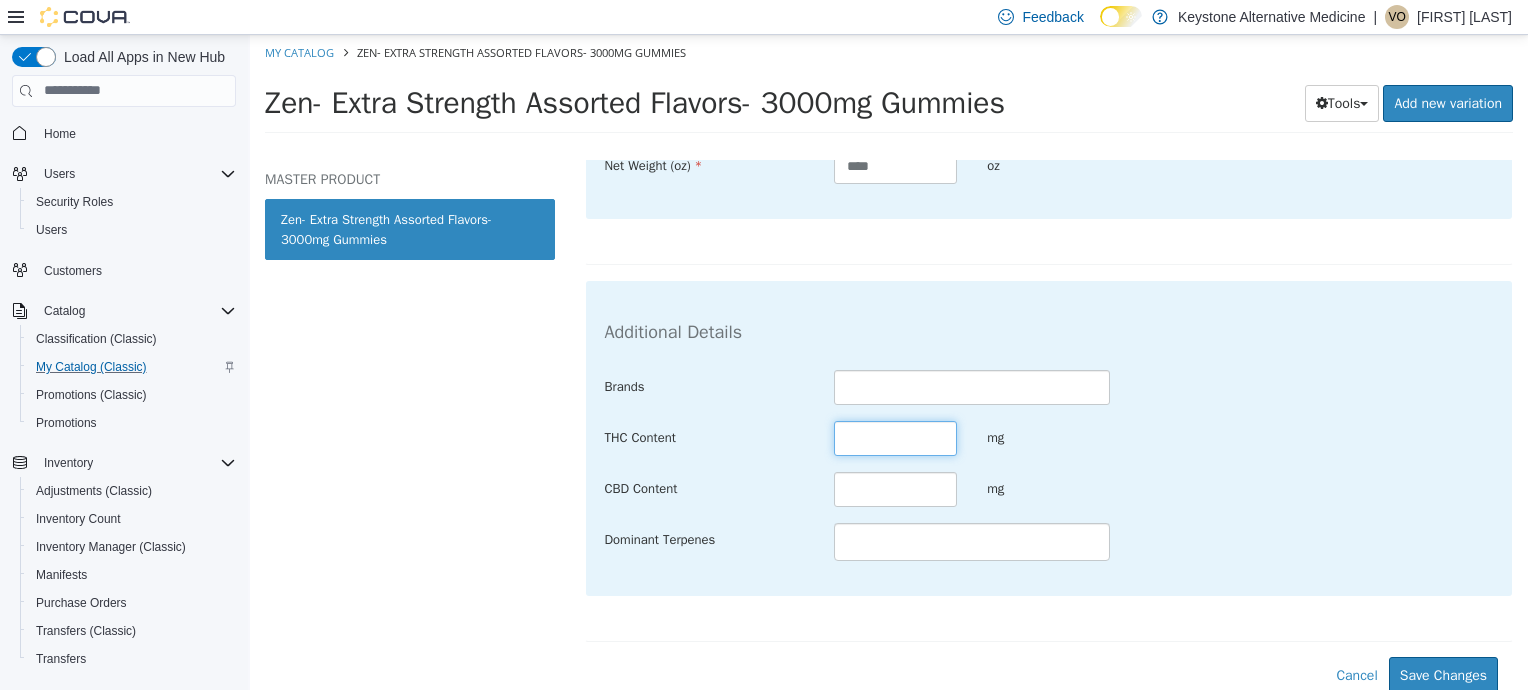 click at bounding box center (895, 437) 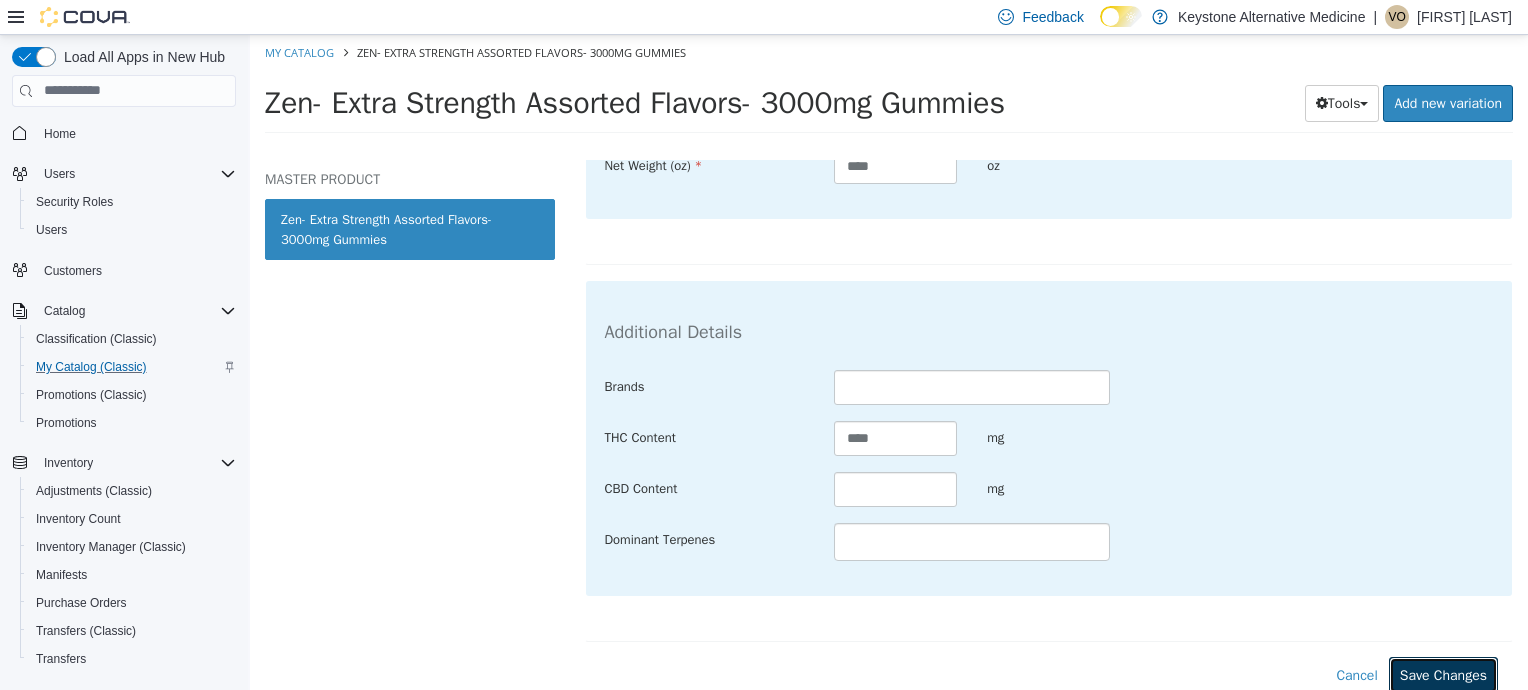 click on "Save Changes" at bounding box center (1443, 674) 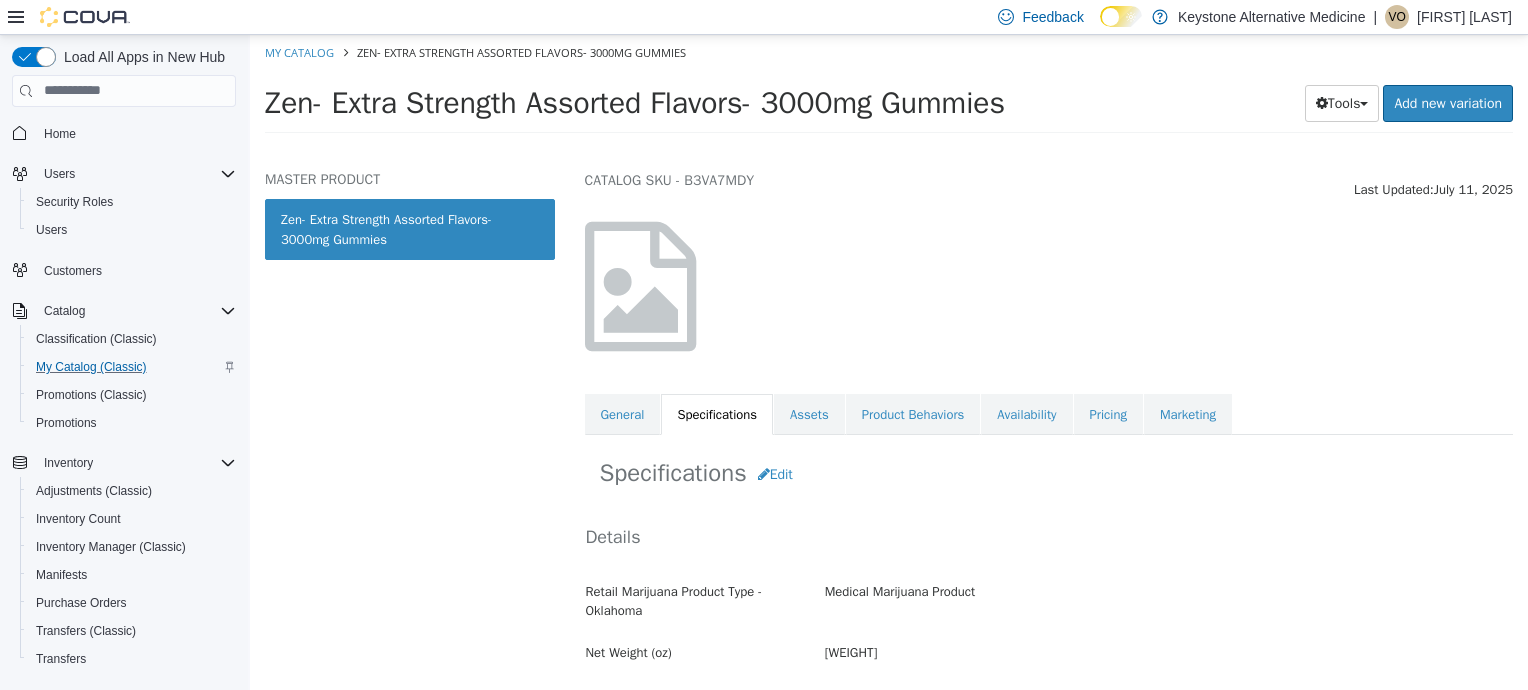 scroll, scrollTop: 53, scrollLeft: 0, axis: vertical 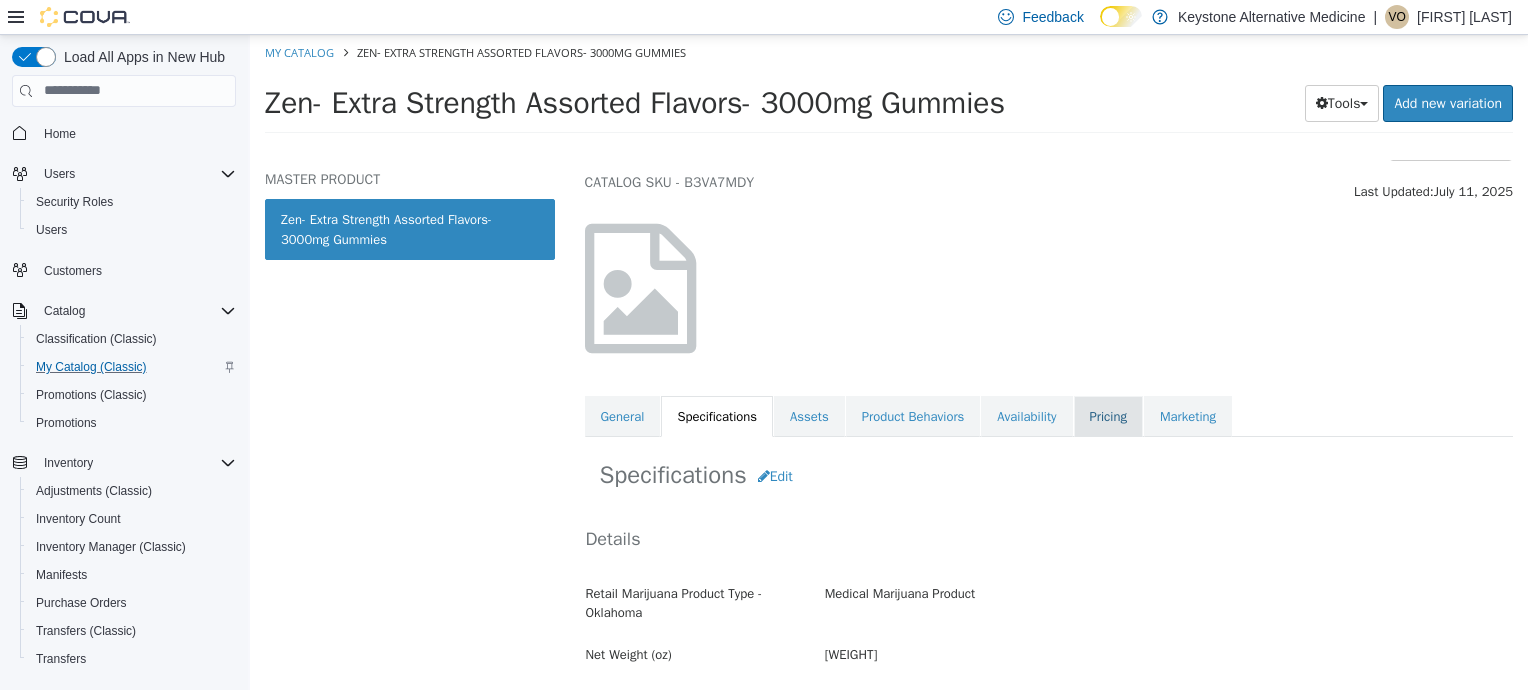 click on "Pricing" at bounding box center (1108, 416) 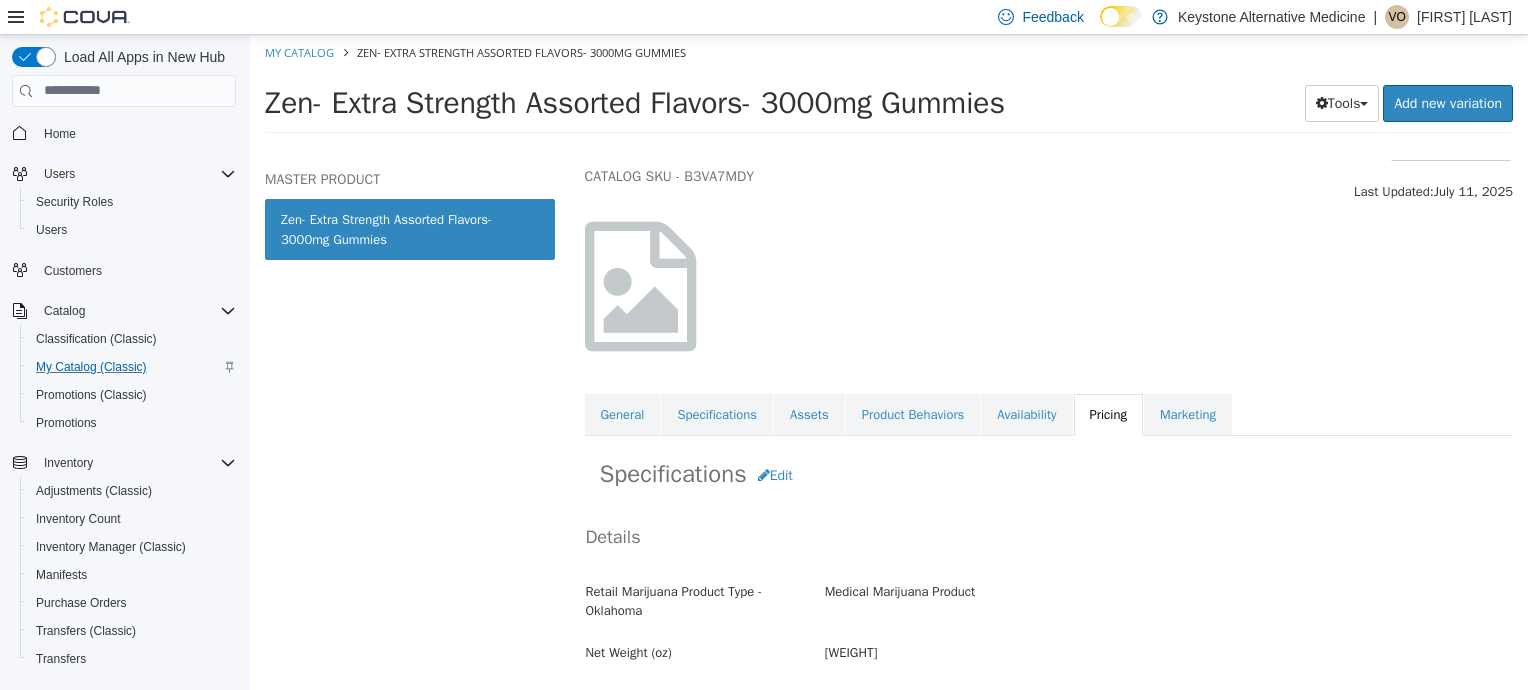 scroll, scrollTop: 0, scrollLeft: 0, axis: both 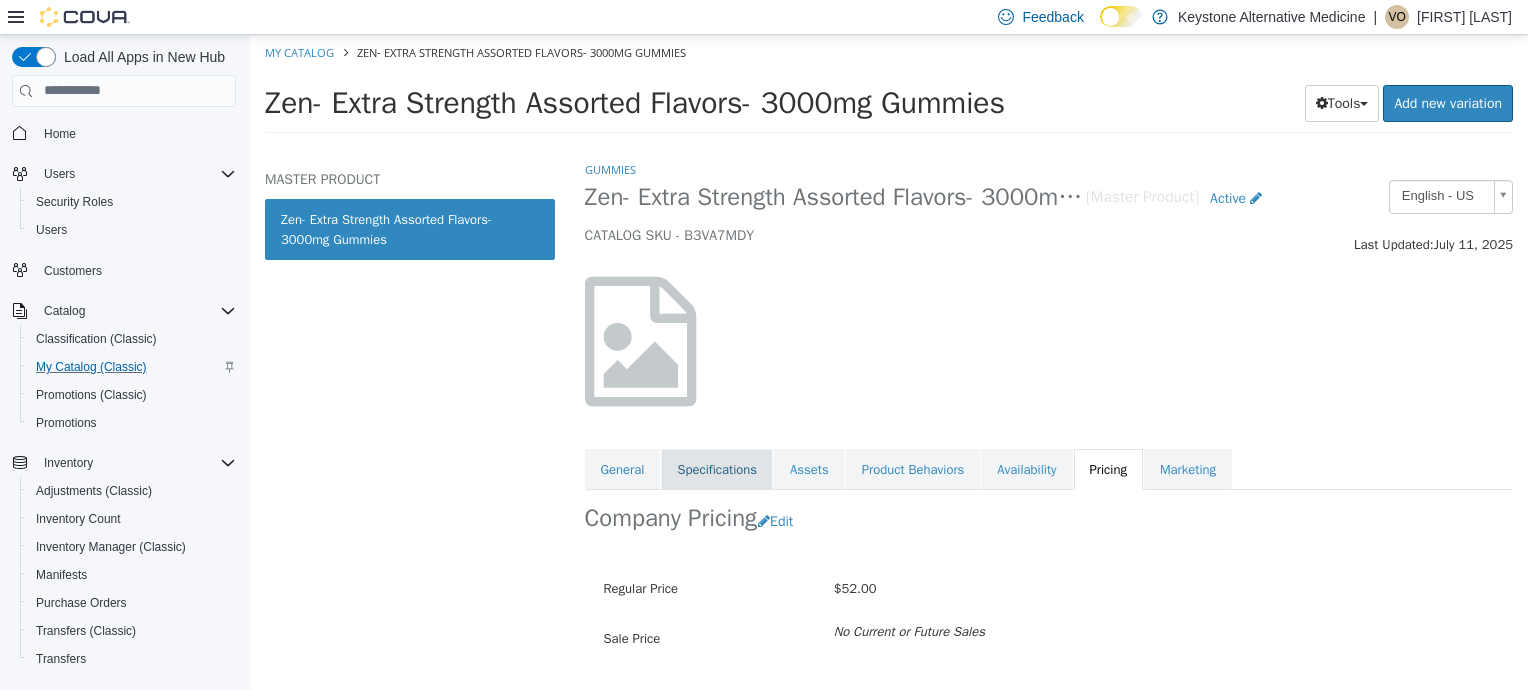 click on "Specifications" at bounding box center [717, 469] 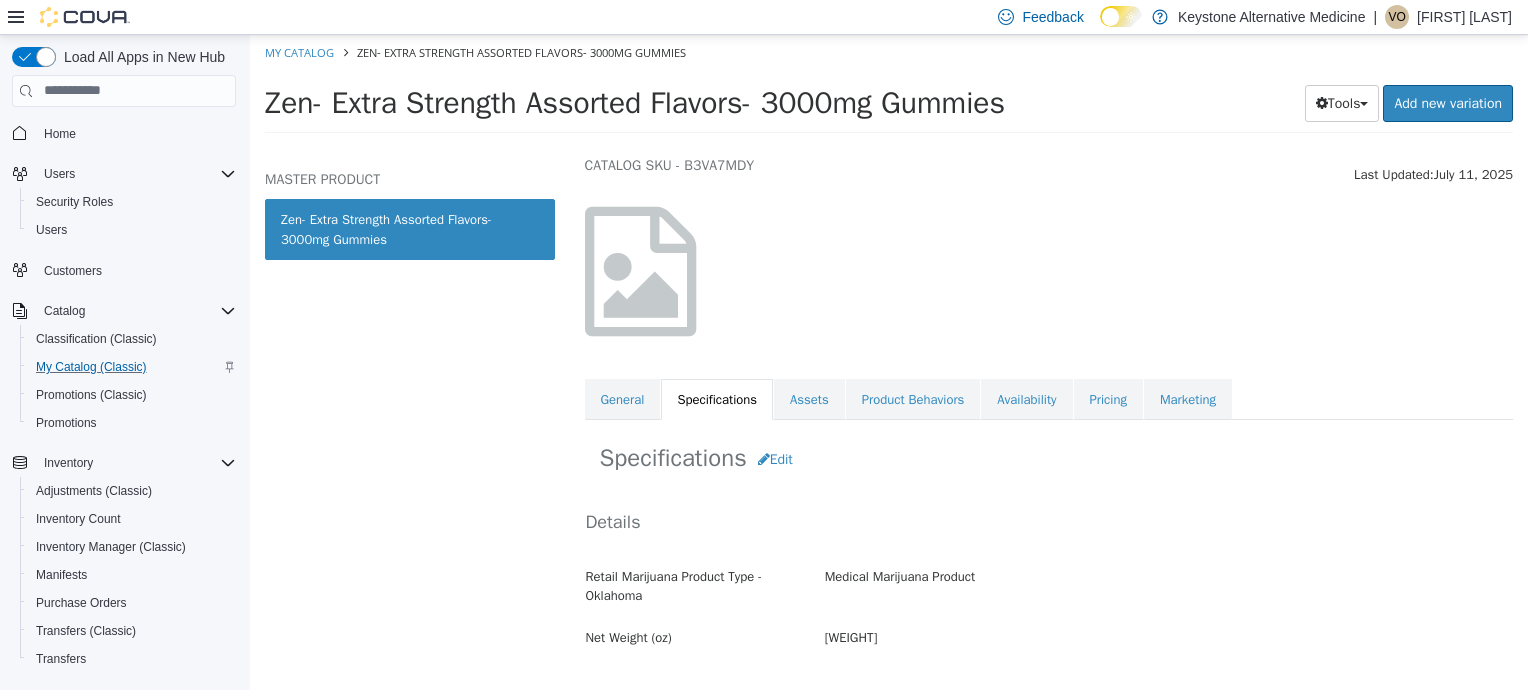 scroll, scrollTop: 48, scrollLeft: 0, axis: vertical 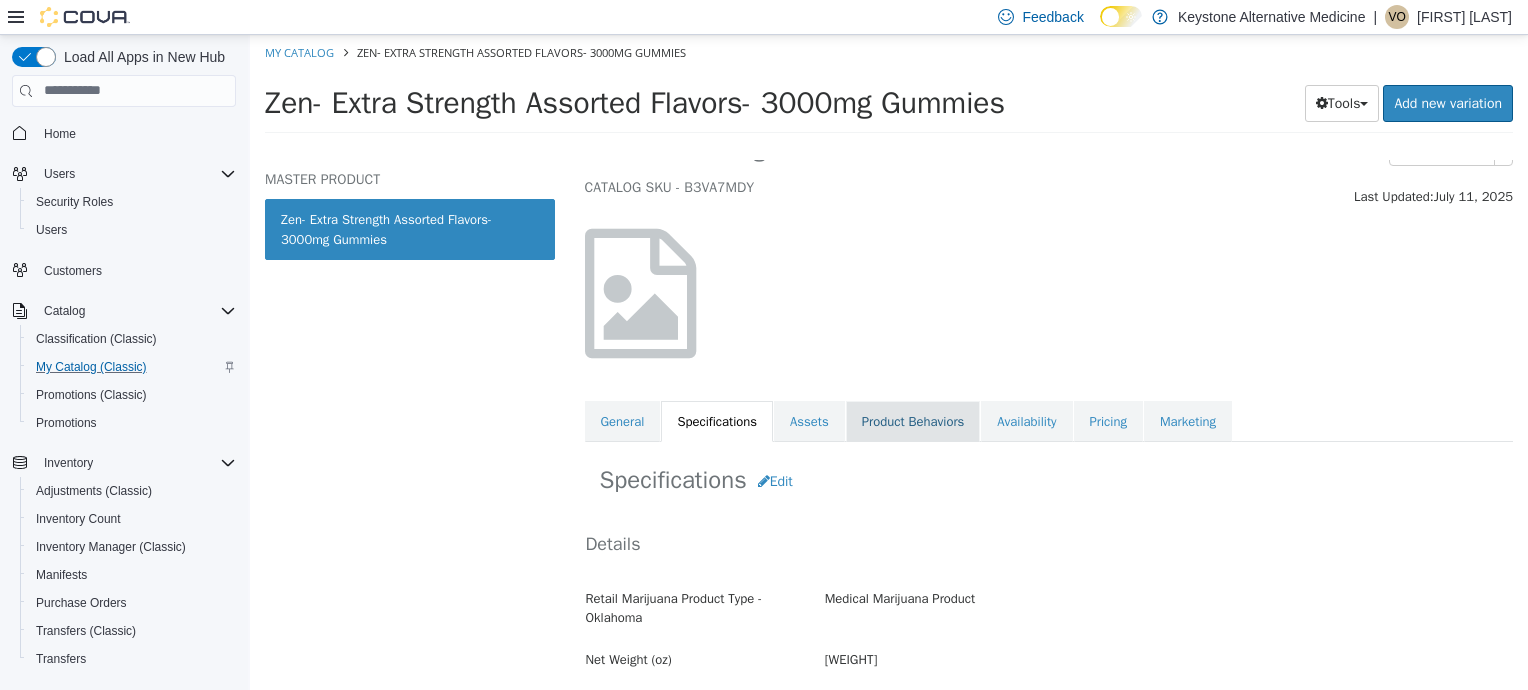 click on "Product Behaviors" at bounding box center [913, 421] 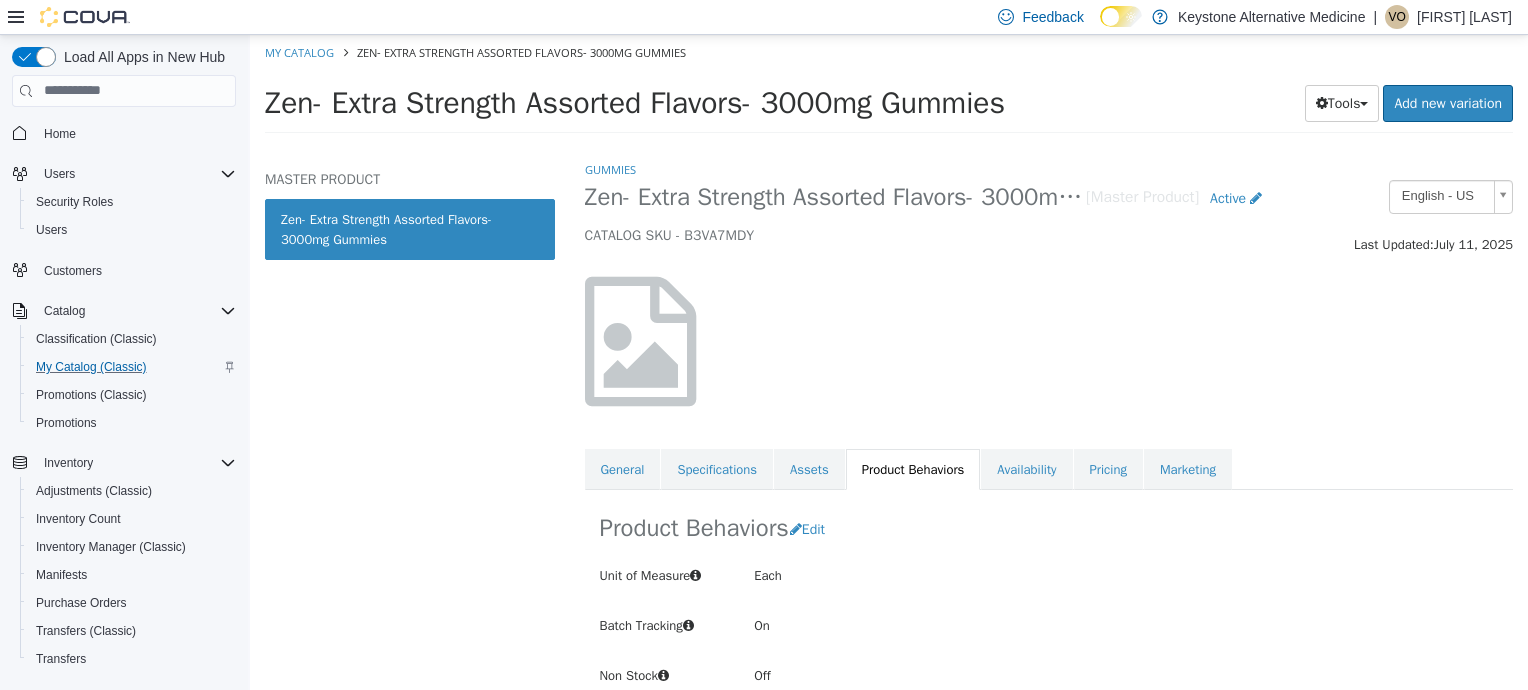scroll, scrollTop: 16, scrollLeft: 0, axis: vertical 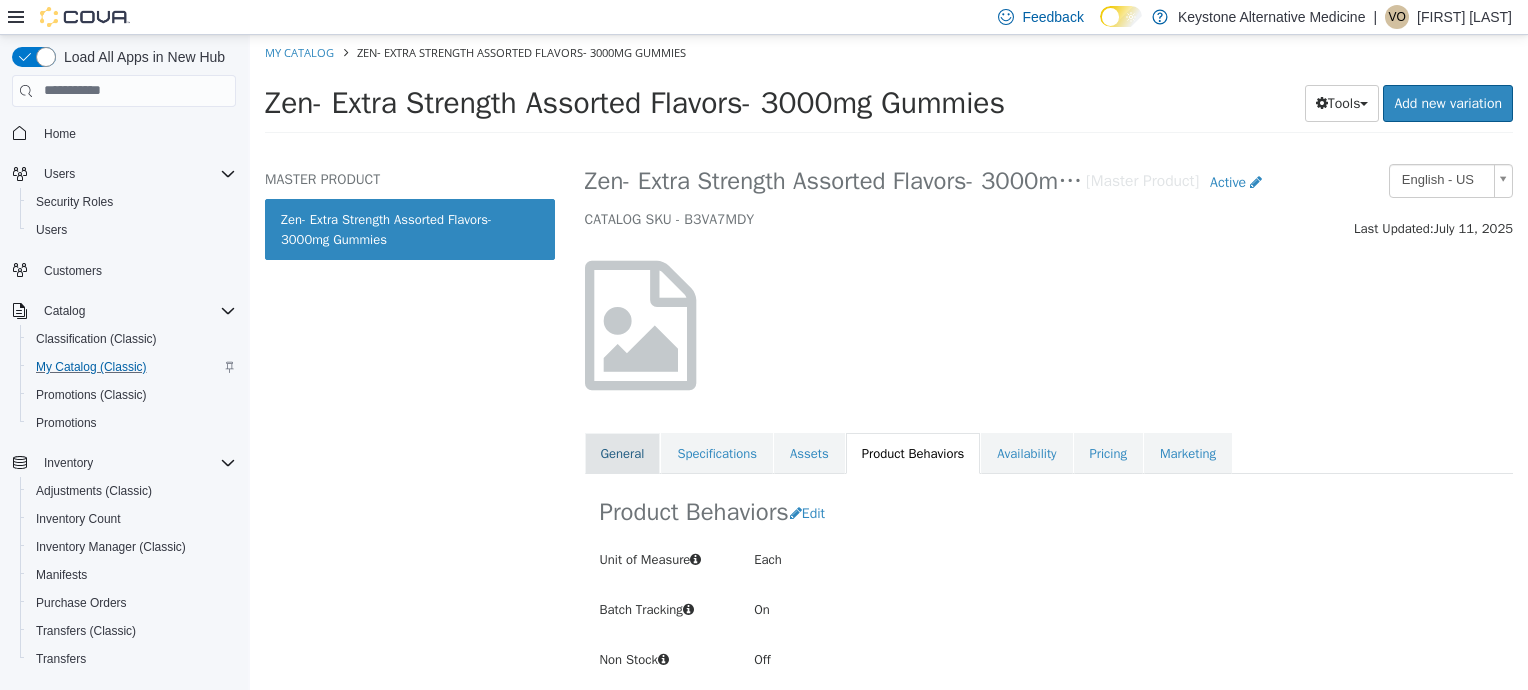 click on "General" at bounding box center [623, 453] 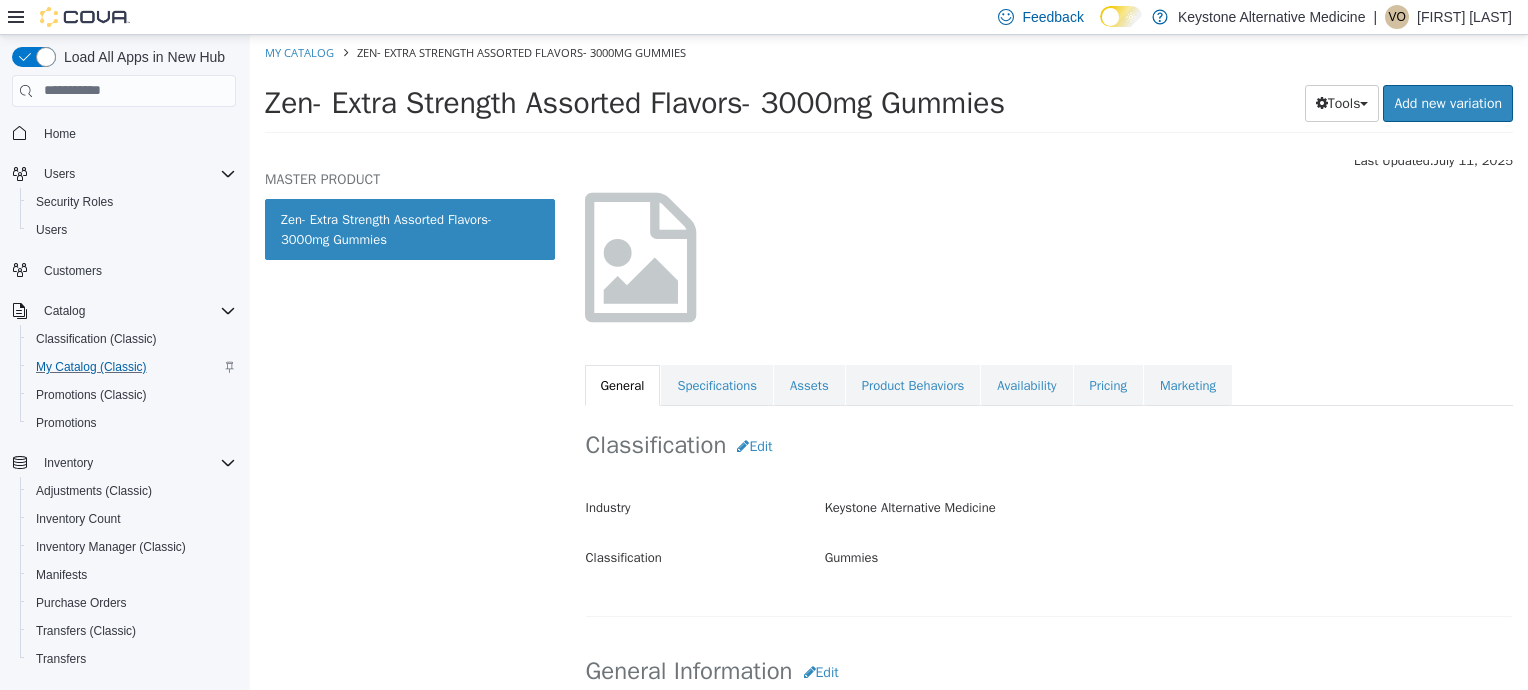 scroll, scrollTop: 81, scrollLeft: 0, axis: vertical 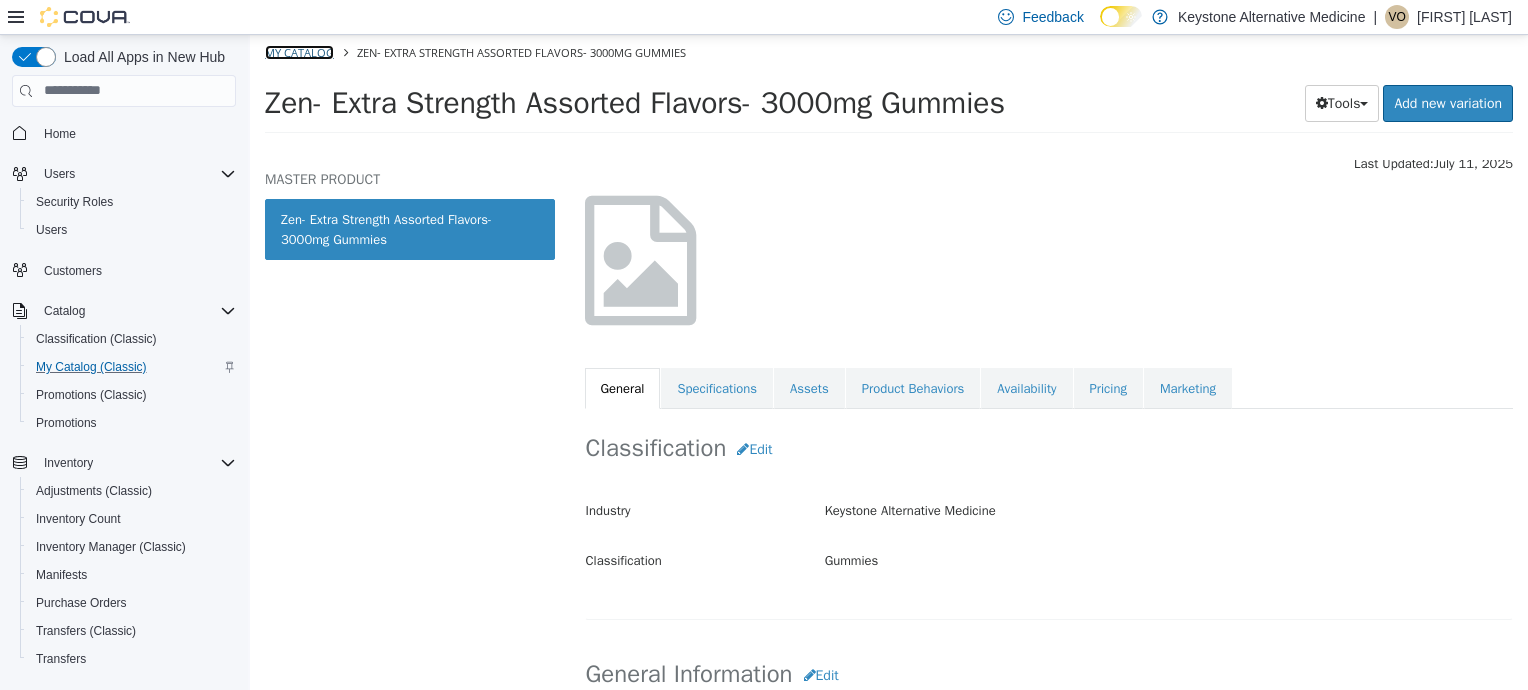 click on "My Catalog" at bounding box center (299, 51) 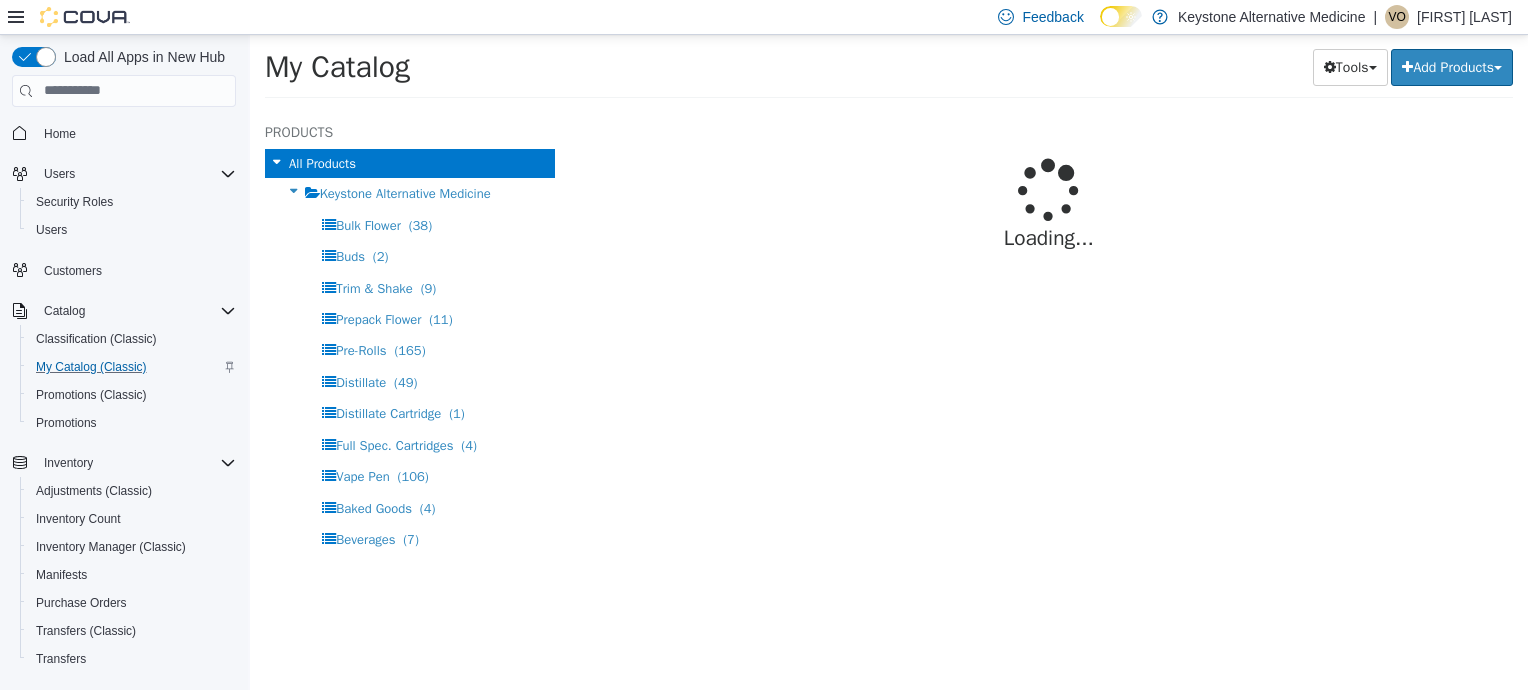 select on "**********" 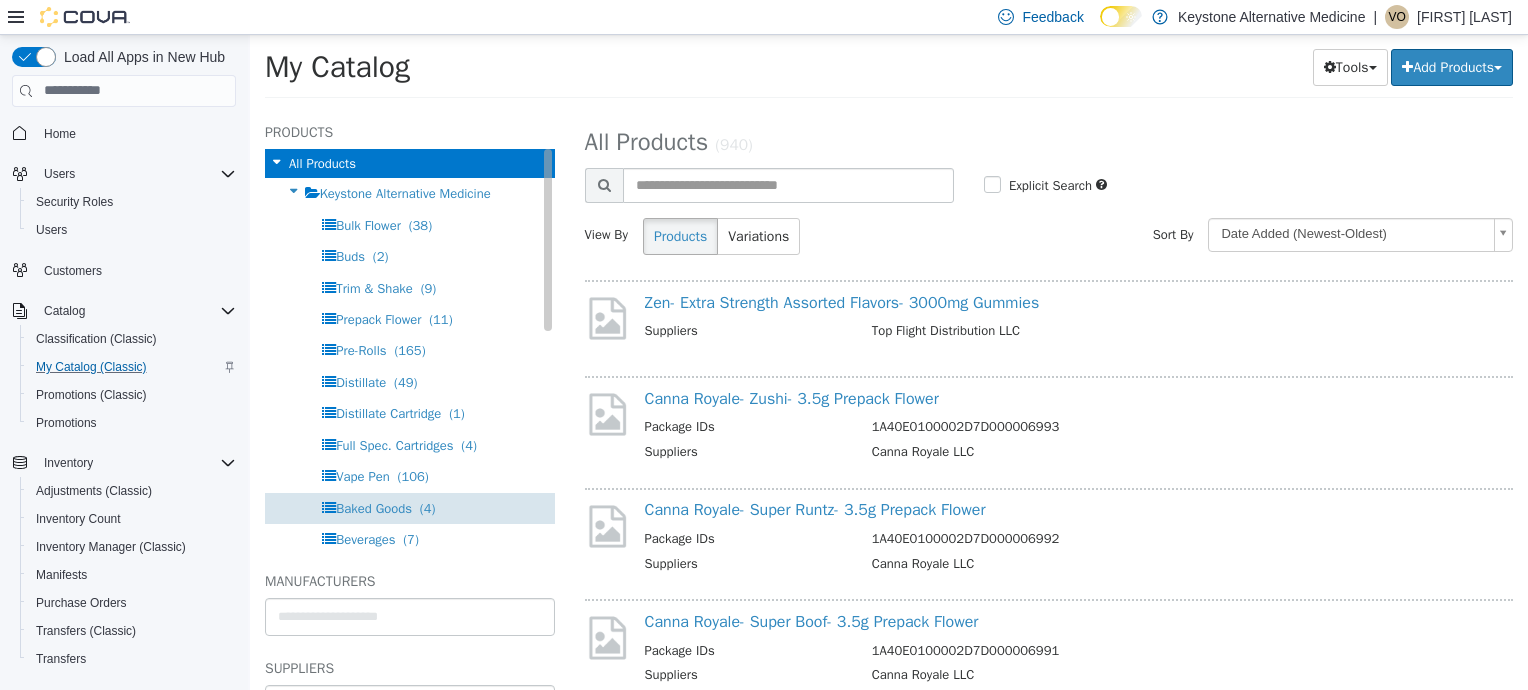 click on "Baked Goods" at bounding box center (374, 507) 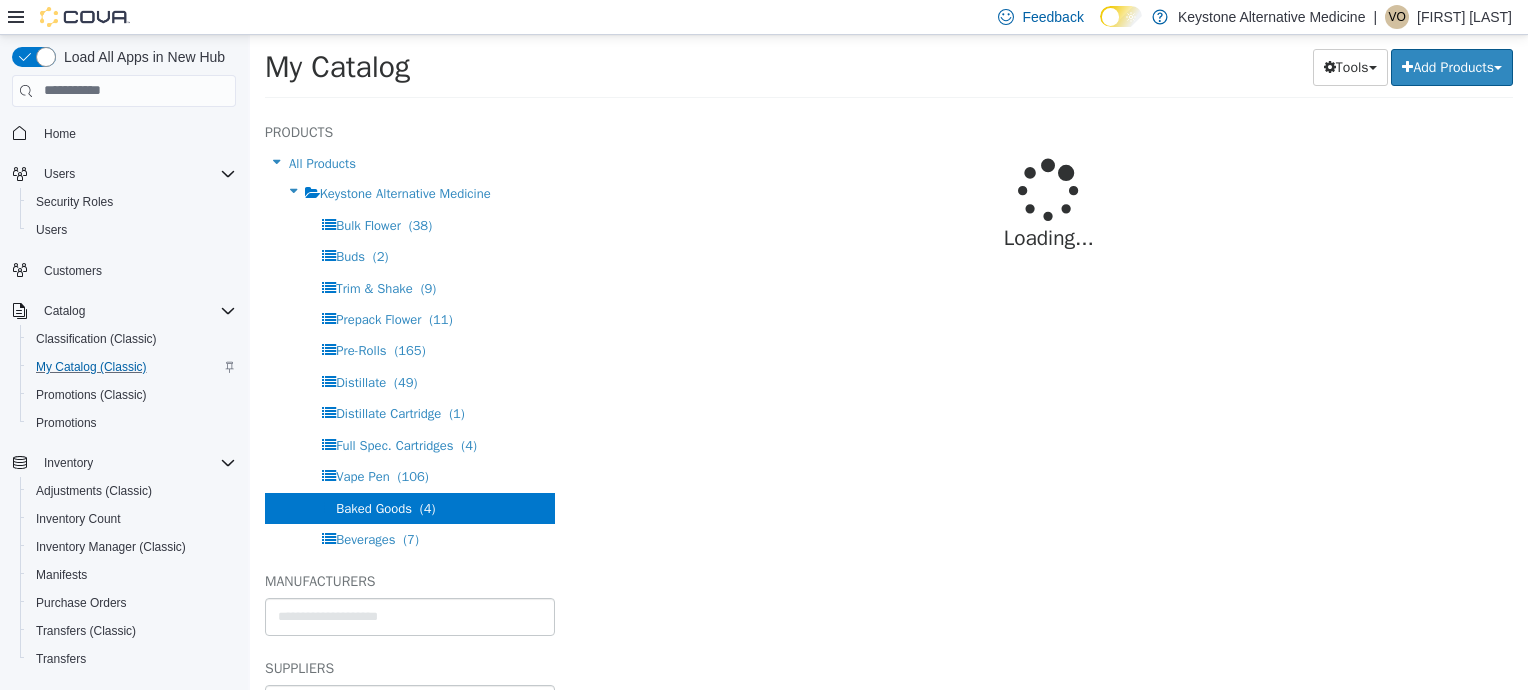 select on "**********" 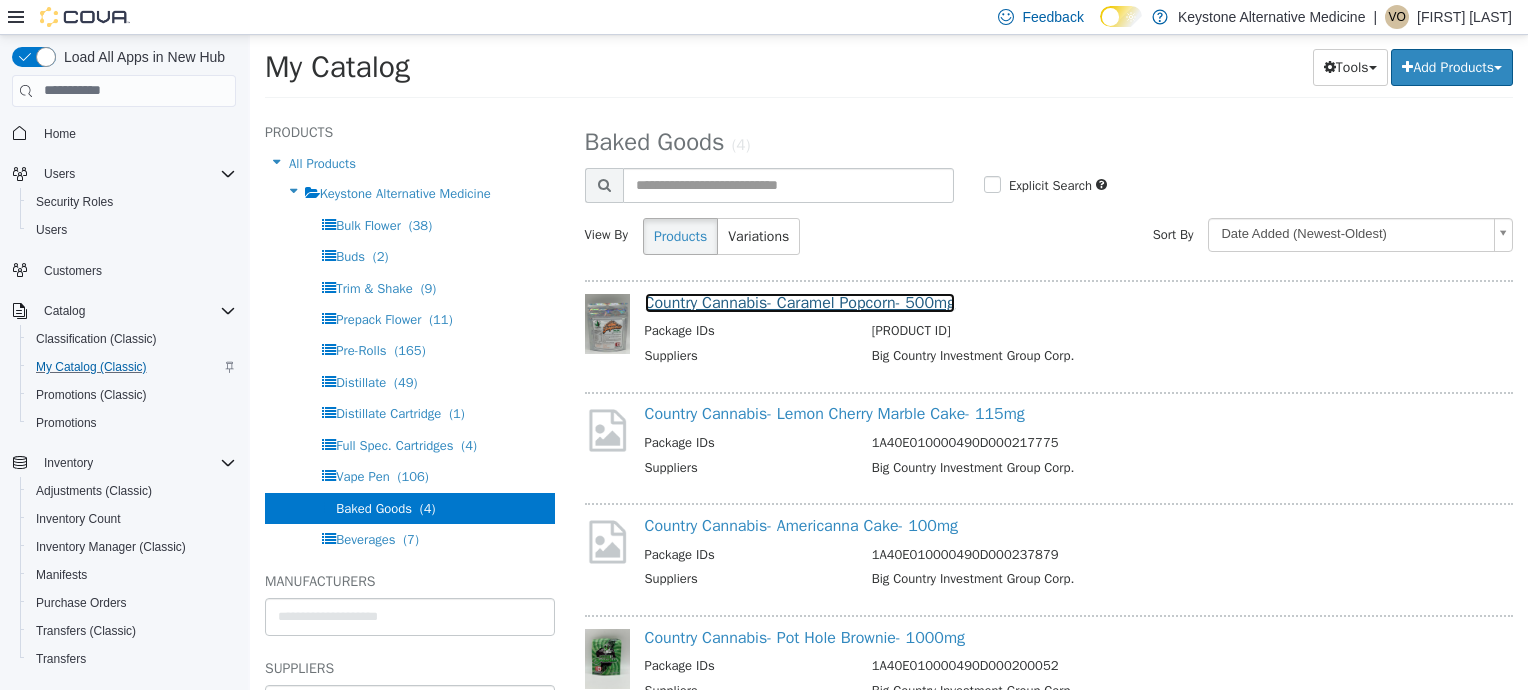 click on "Country Cannabis- Caramel Popcorn- 500mg" at bounding box center (800, 302) 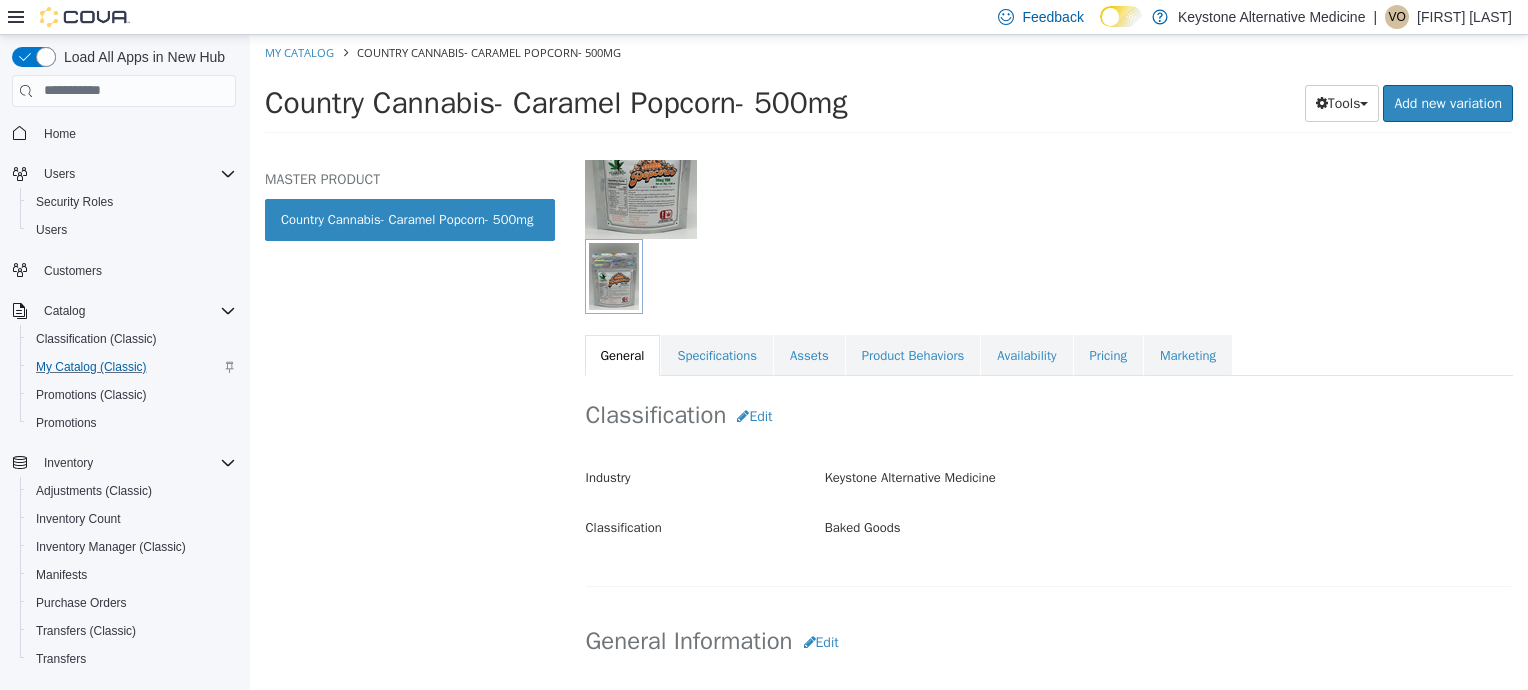 scroll, scrollTop: 0, scrollLeft: 0, axis: both 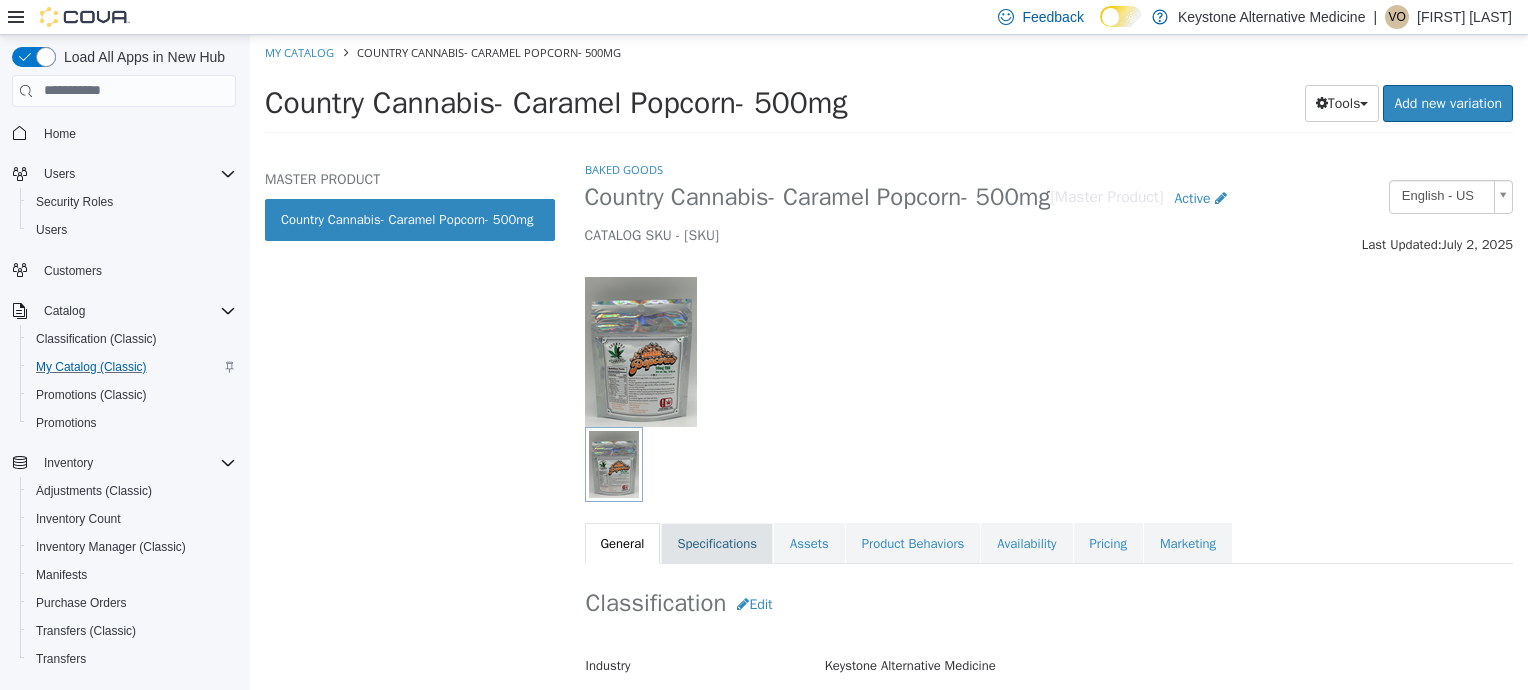 click on "Specifications" at bounding box center (717, 543) 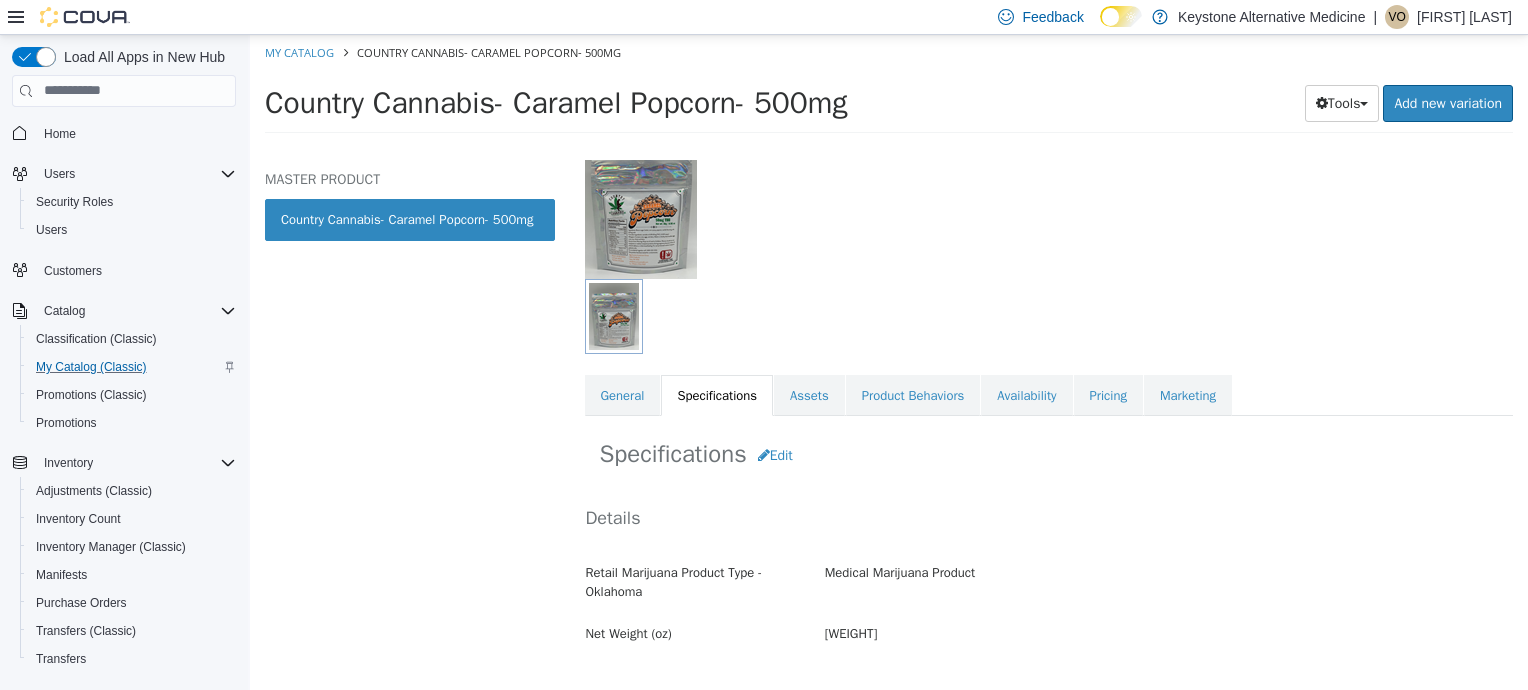 scroll, scrollTop: 0, scrollLeft: 0, axis: both 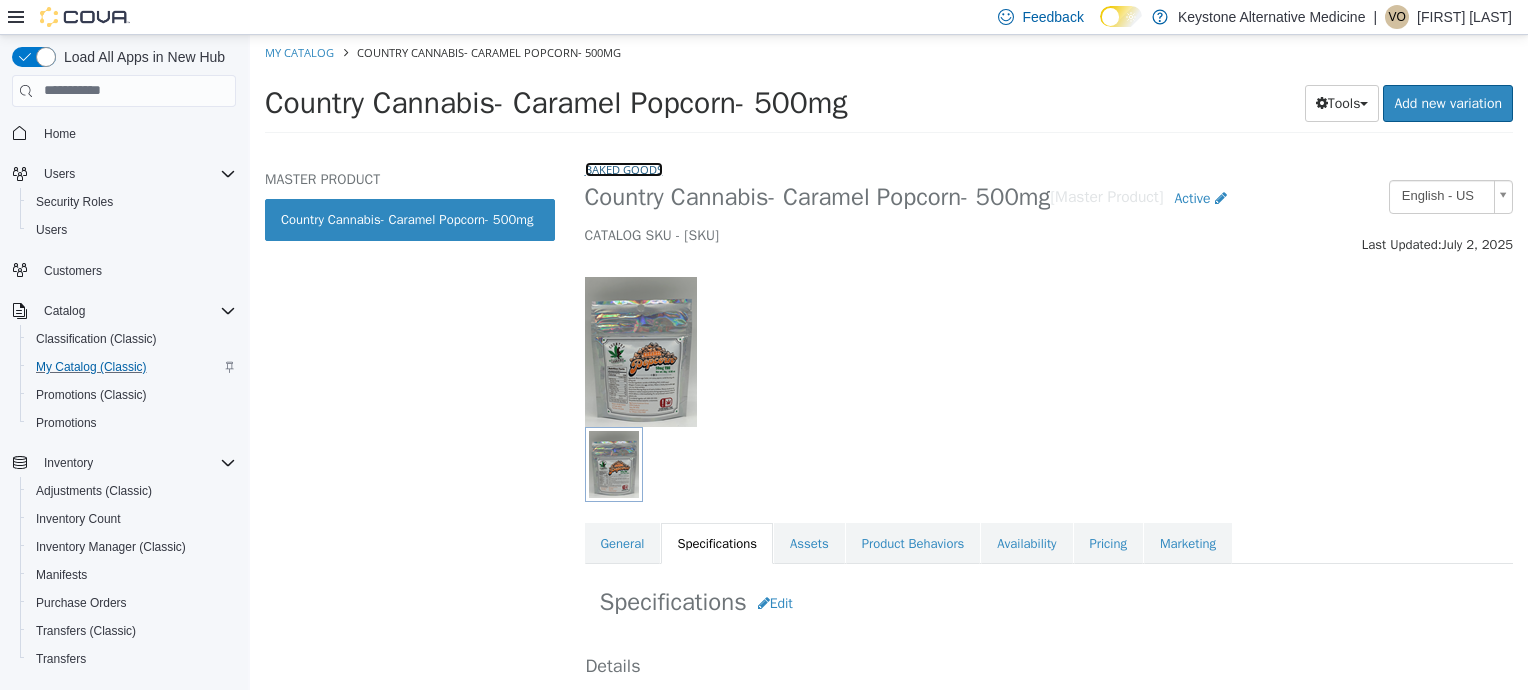 click on "Baked Goods" at bounding box center [624, 168] 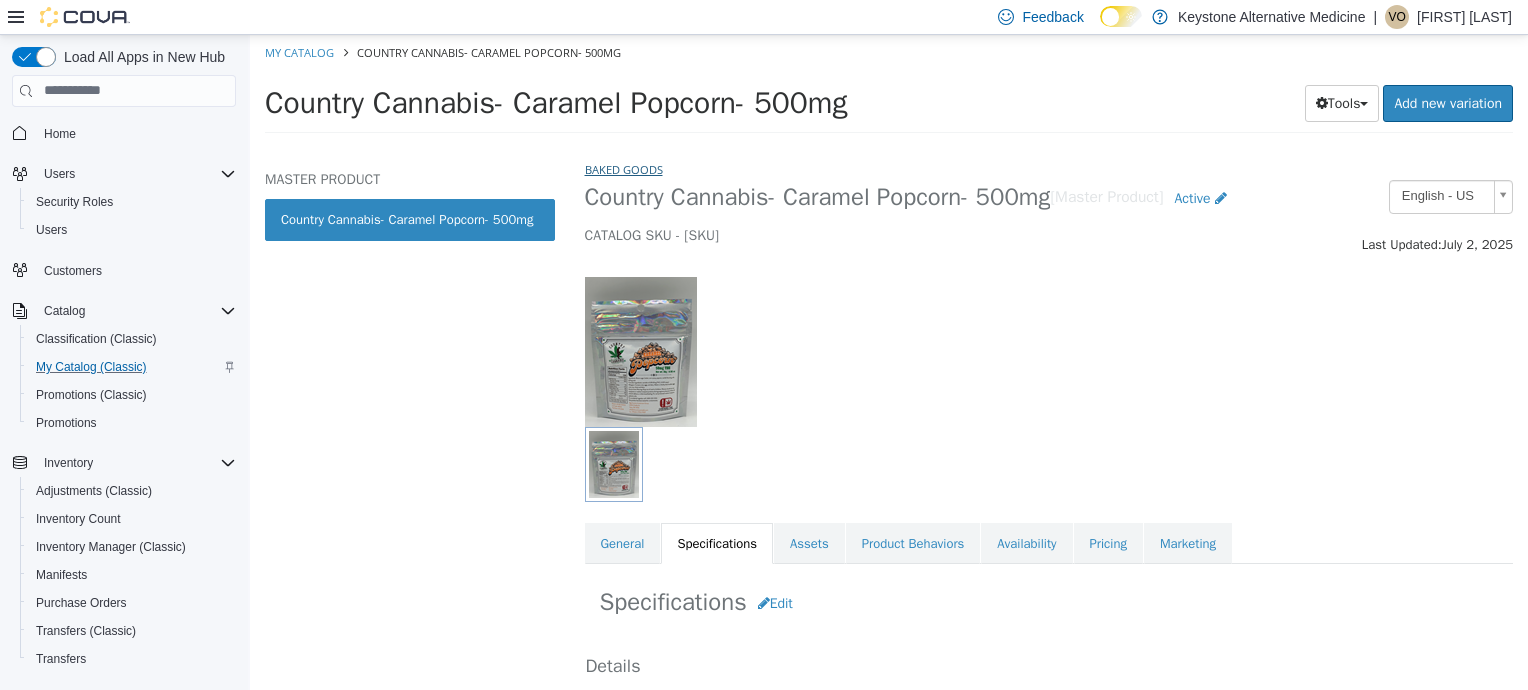 select on "**********" 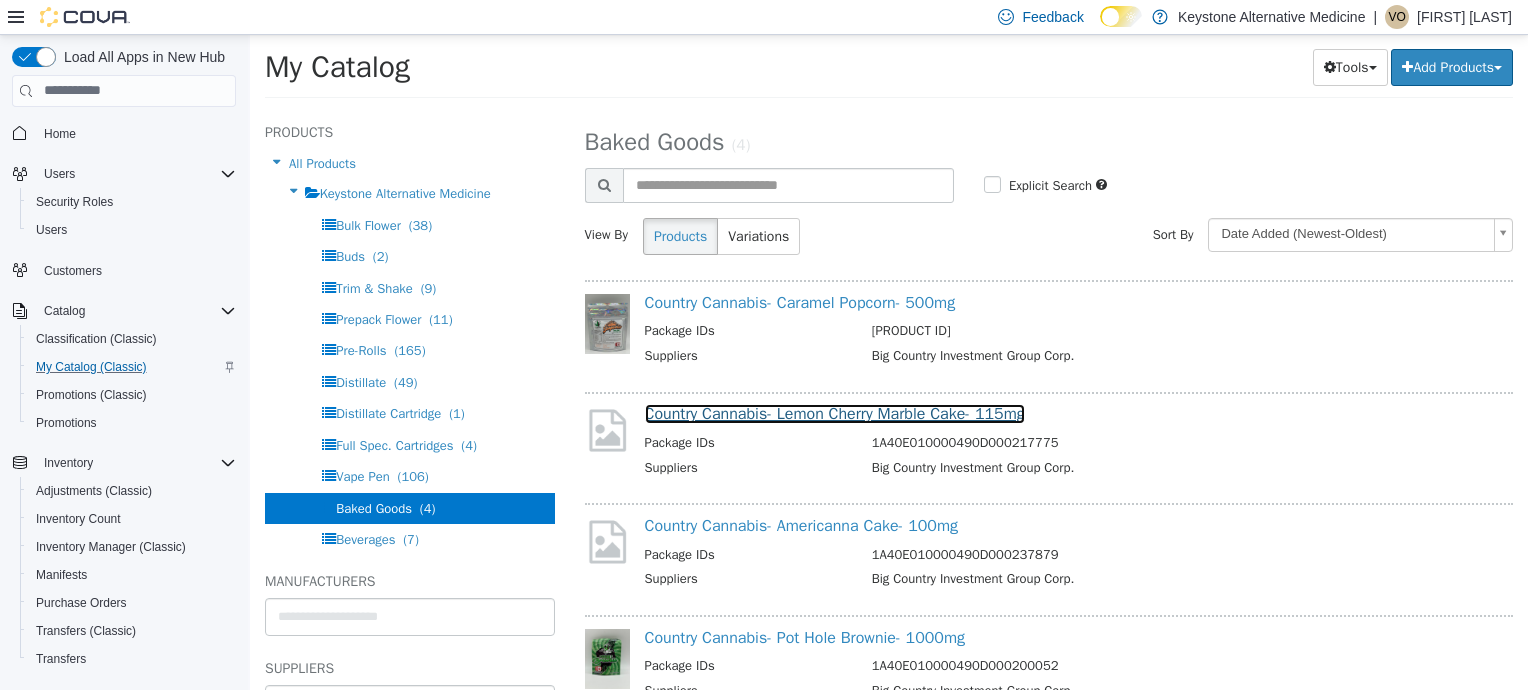 click on "Country Cannabis- Lemon Cherry Marble Cake- 115mg" at bounding box center [835, 413] 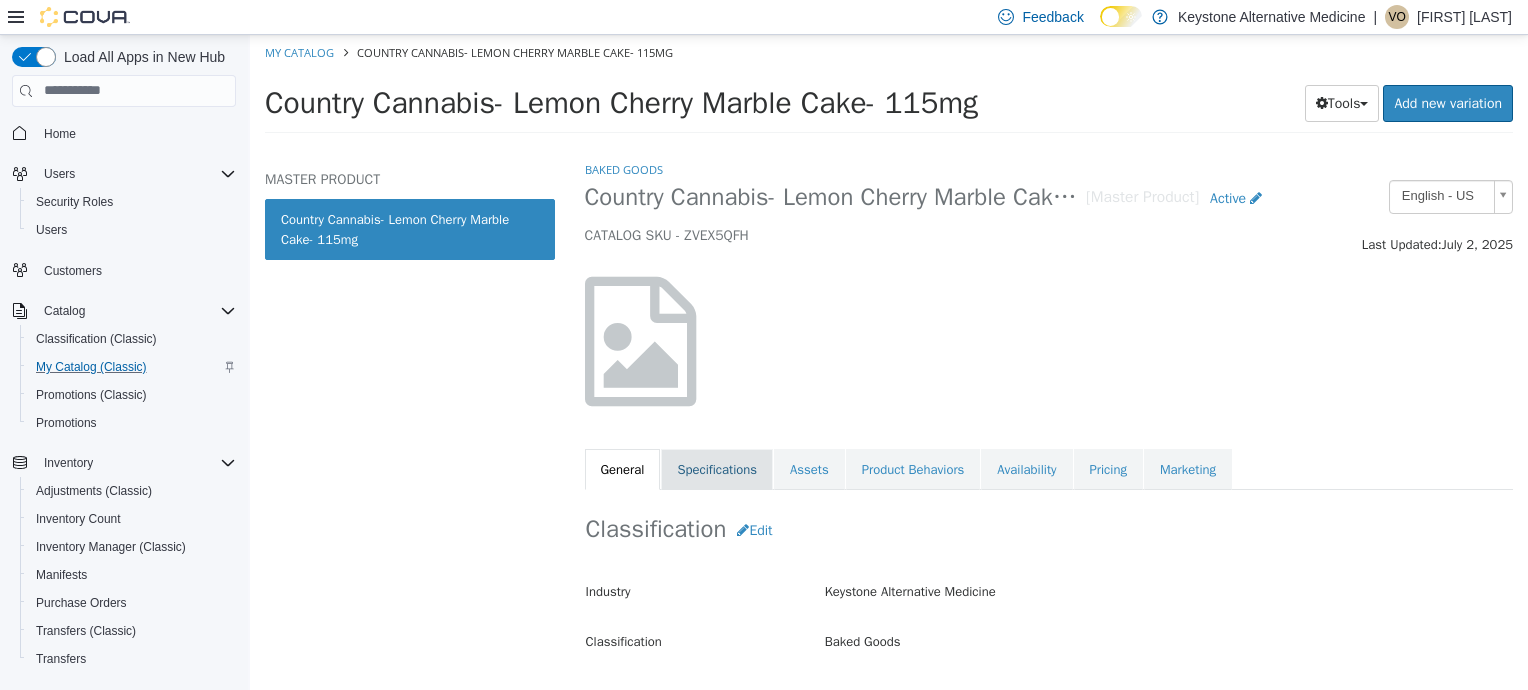 click on "Specifications" at bounding box center (717, 469) 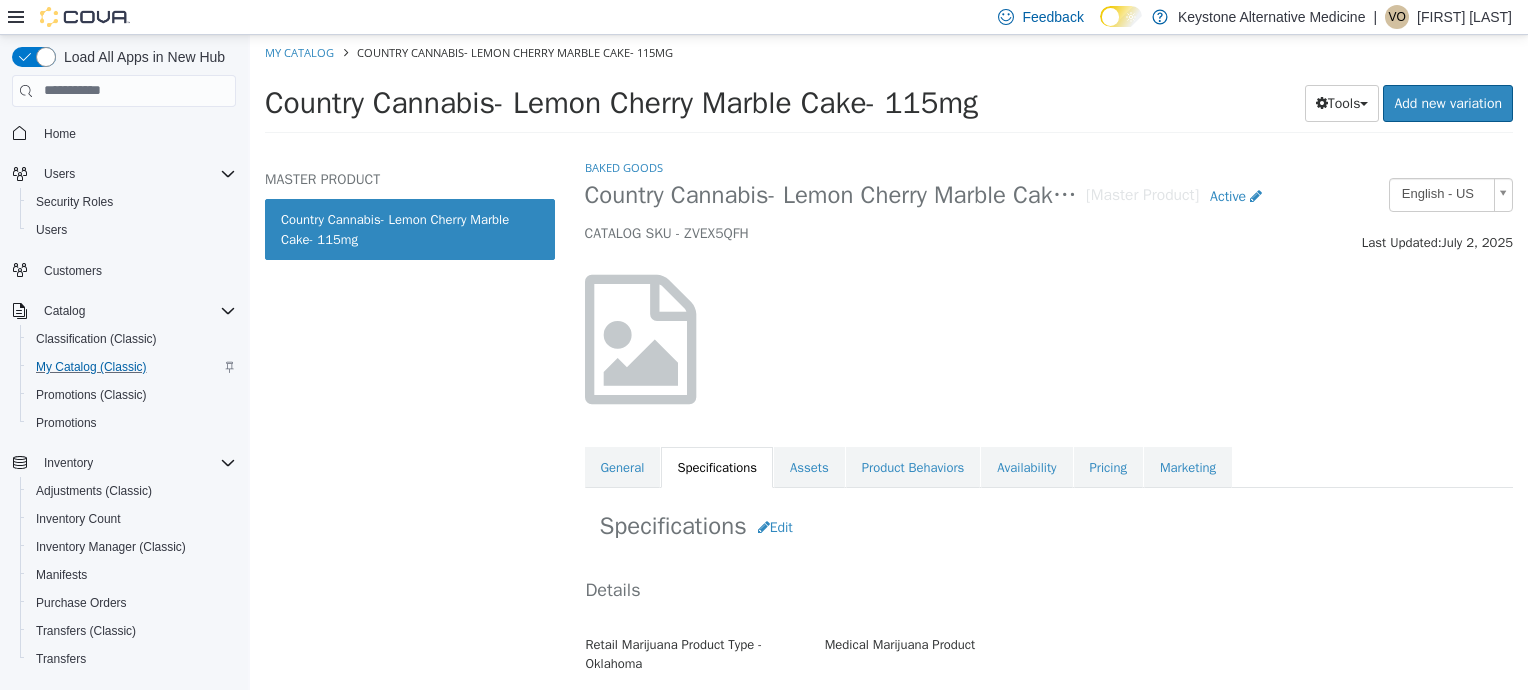 scroll, scrollTop: 0, scrollLeft: 0, axis: both 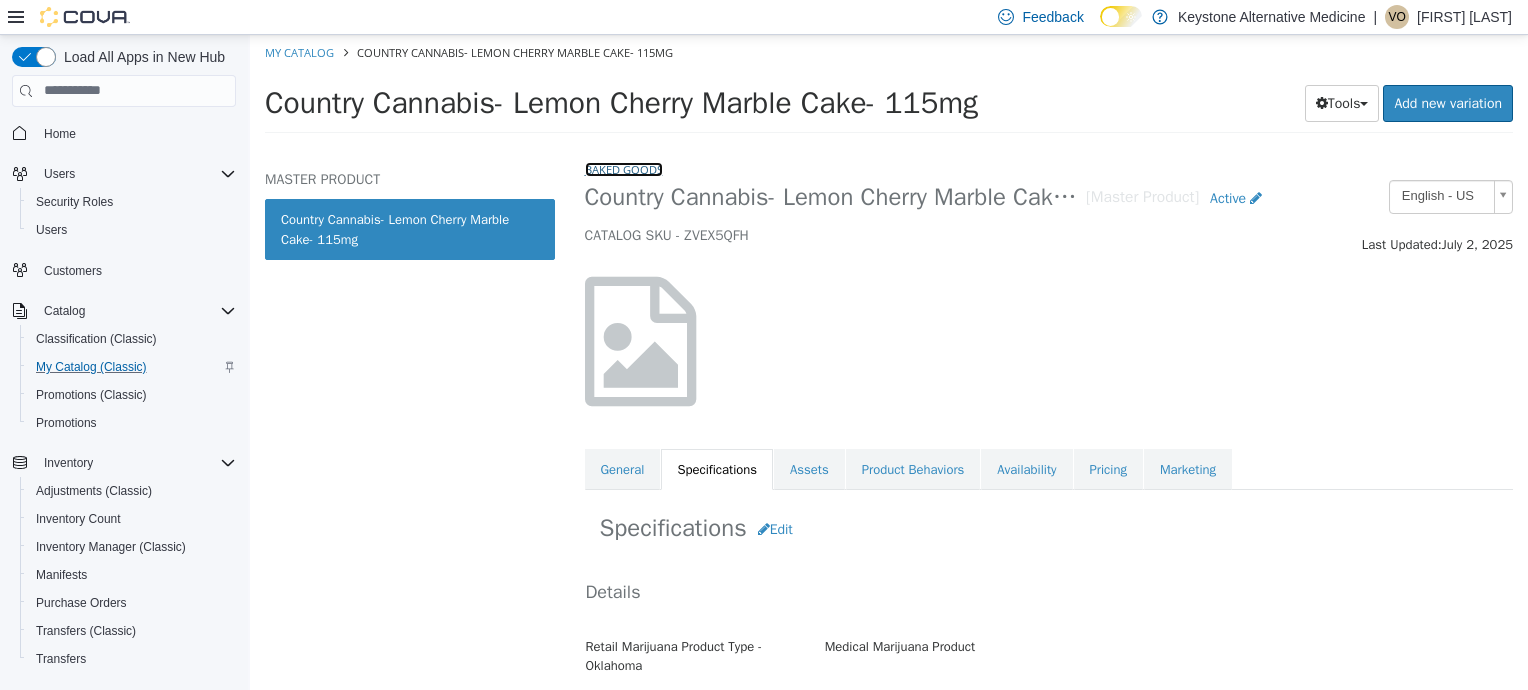 click on "Baked Goods" at bounding box center [624, 168] 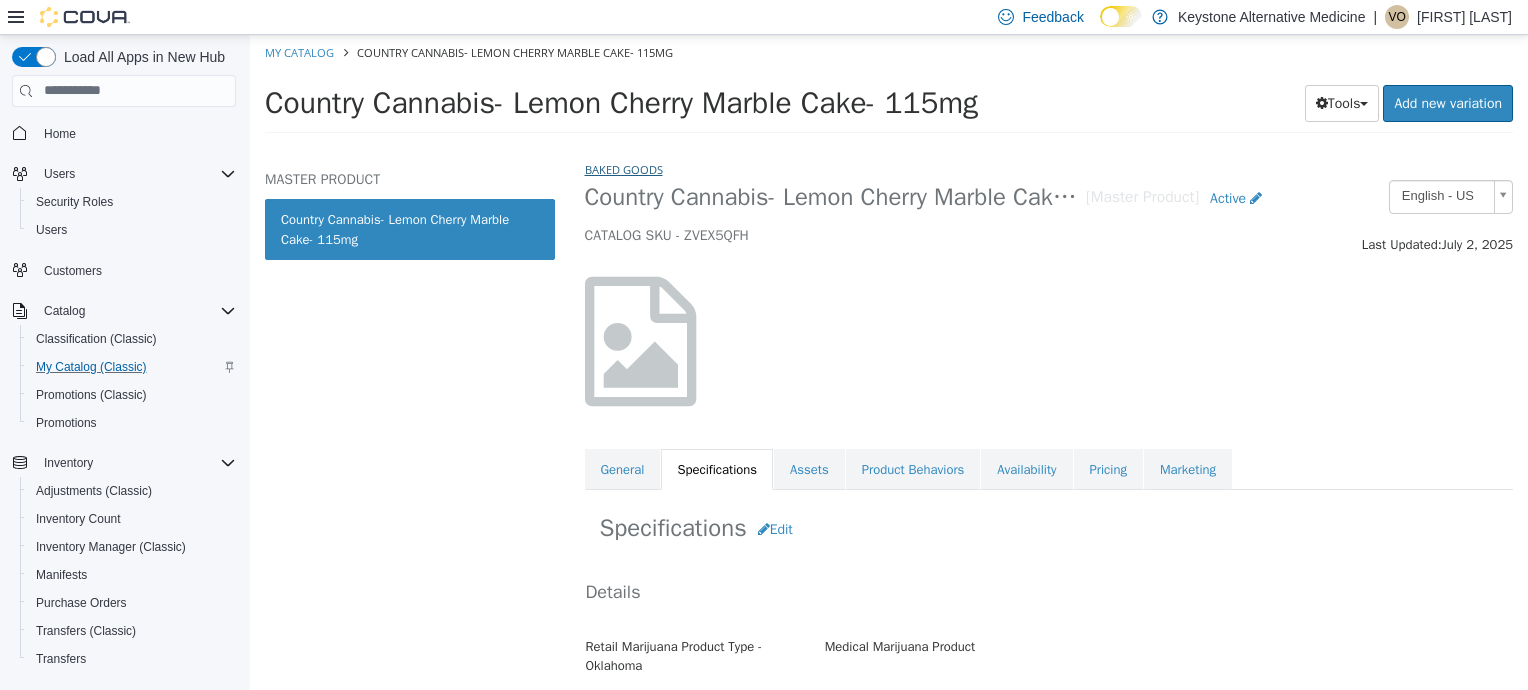 select on "**********" 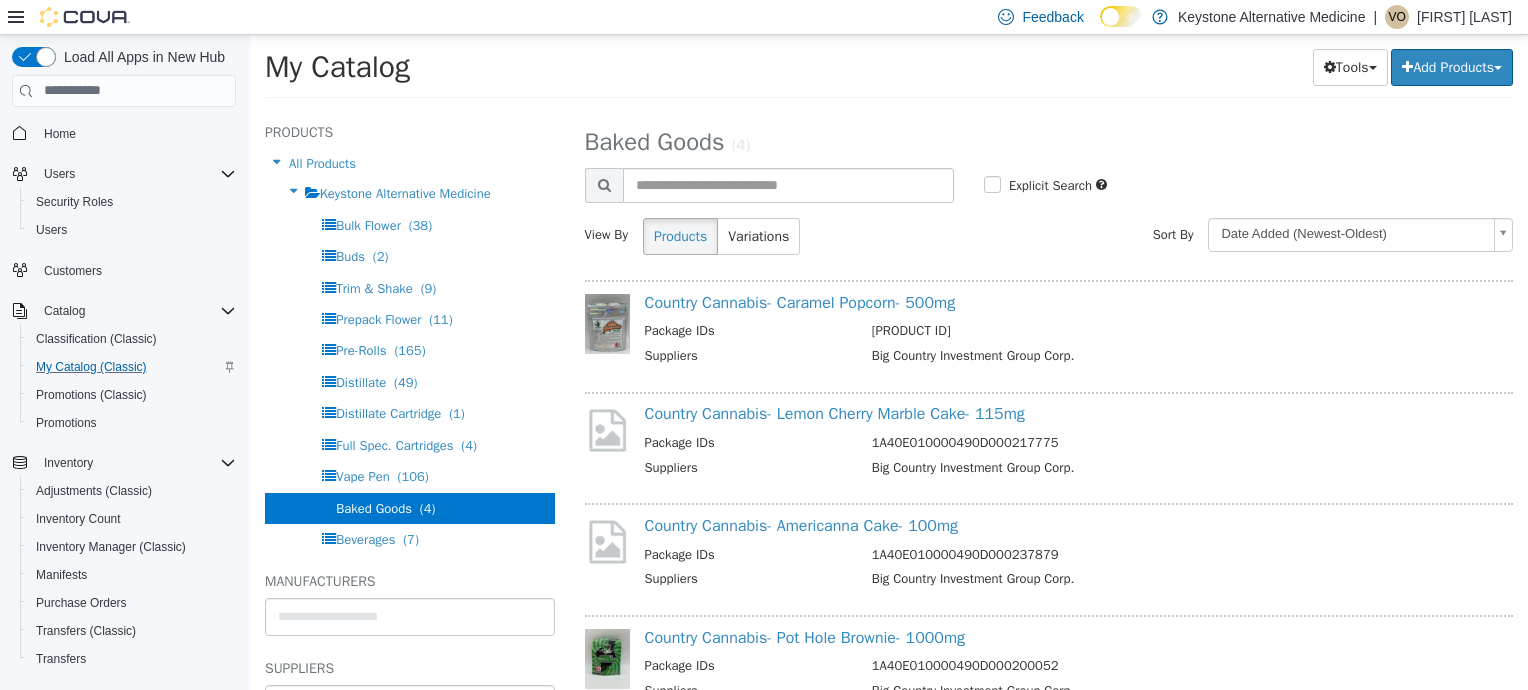 scroll, scrollTop: 70, scrollLeft: 0, axis: vertical 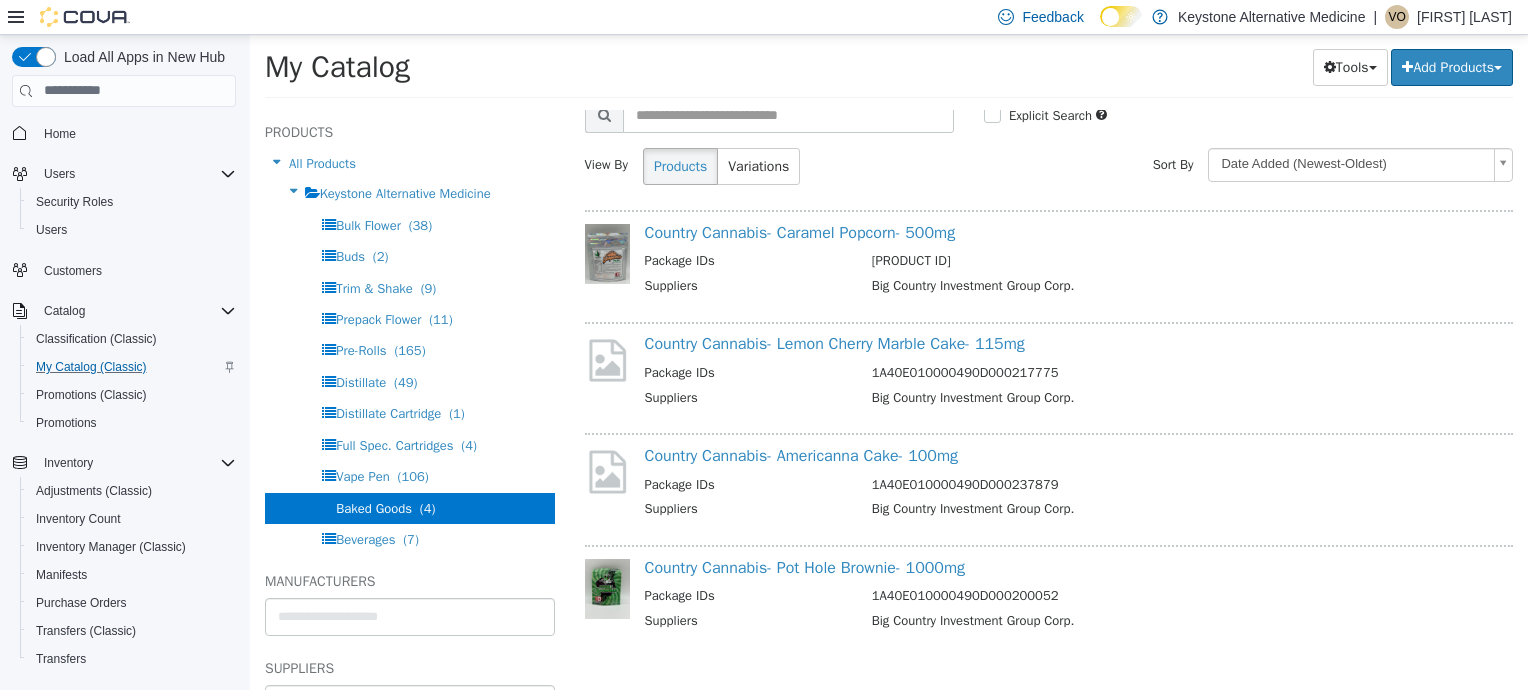 click on "Country Cannabis- Pot Hole Brownie- 1000mg
Package IDs 1A40E010000490D000200052
Suppliers Big Country Investment Group Corp." at bounding box center (1069, 596) 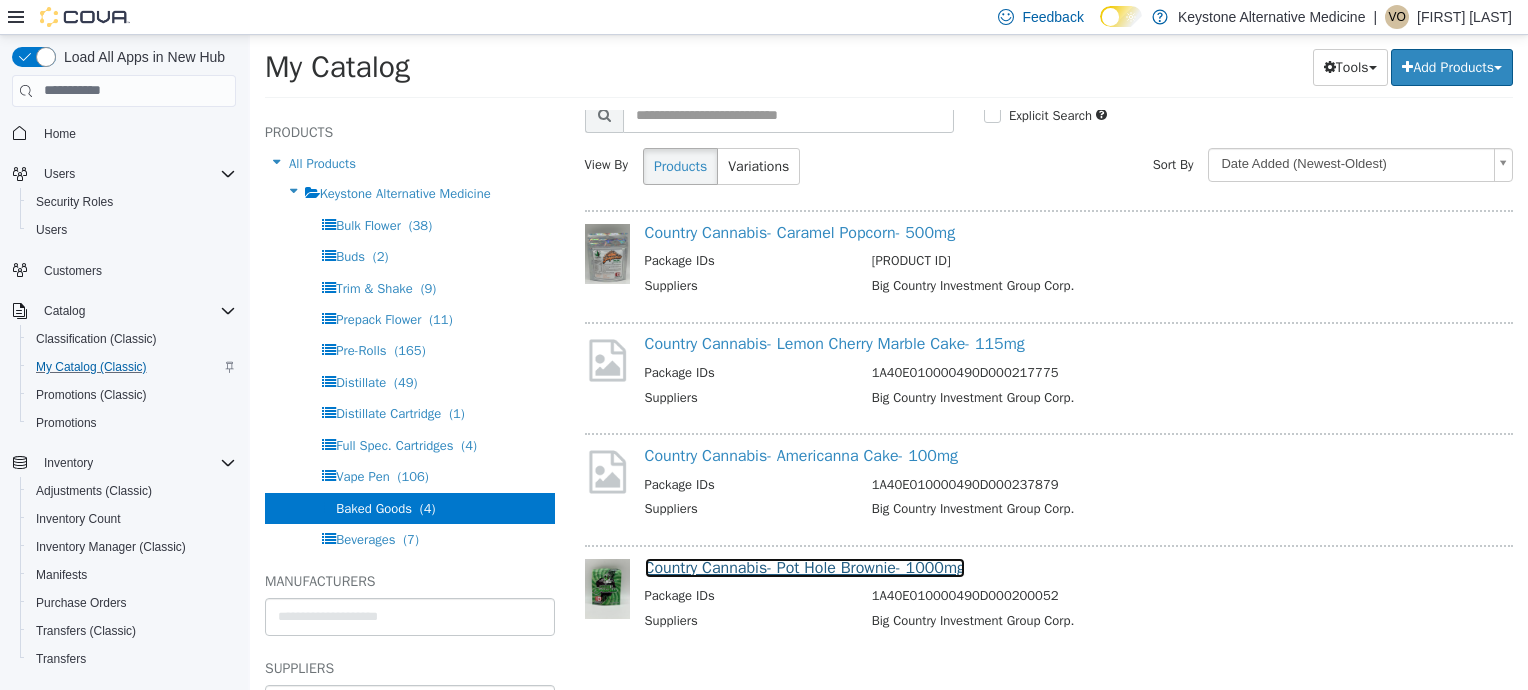 click on "Country Cannabis- Pot Hole Brownie- 1000mg" at bounding box center (805, 567) 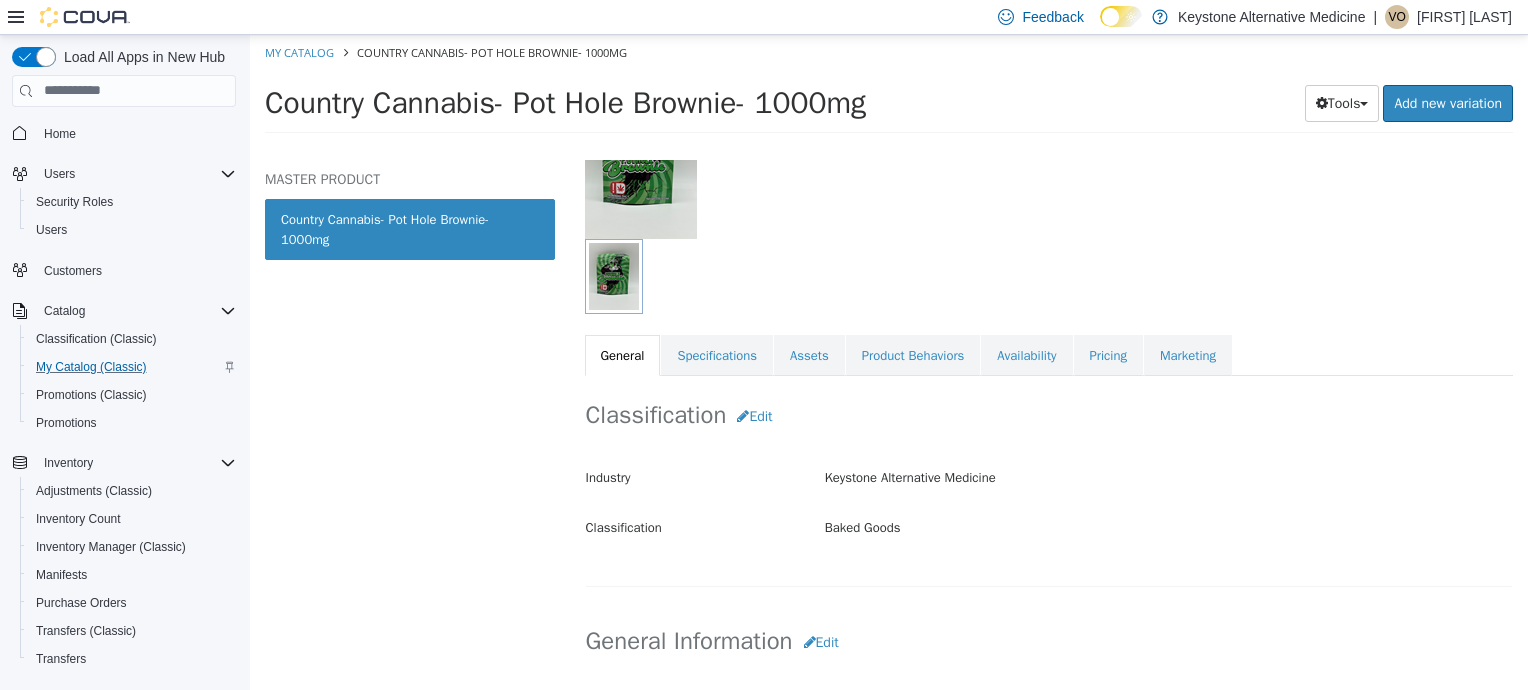 scroll, scrollTop: 203, scrollLeft: 0, axis: vertical 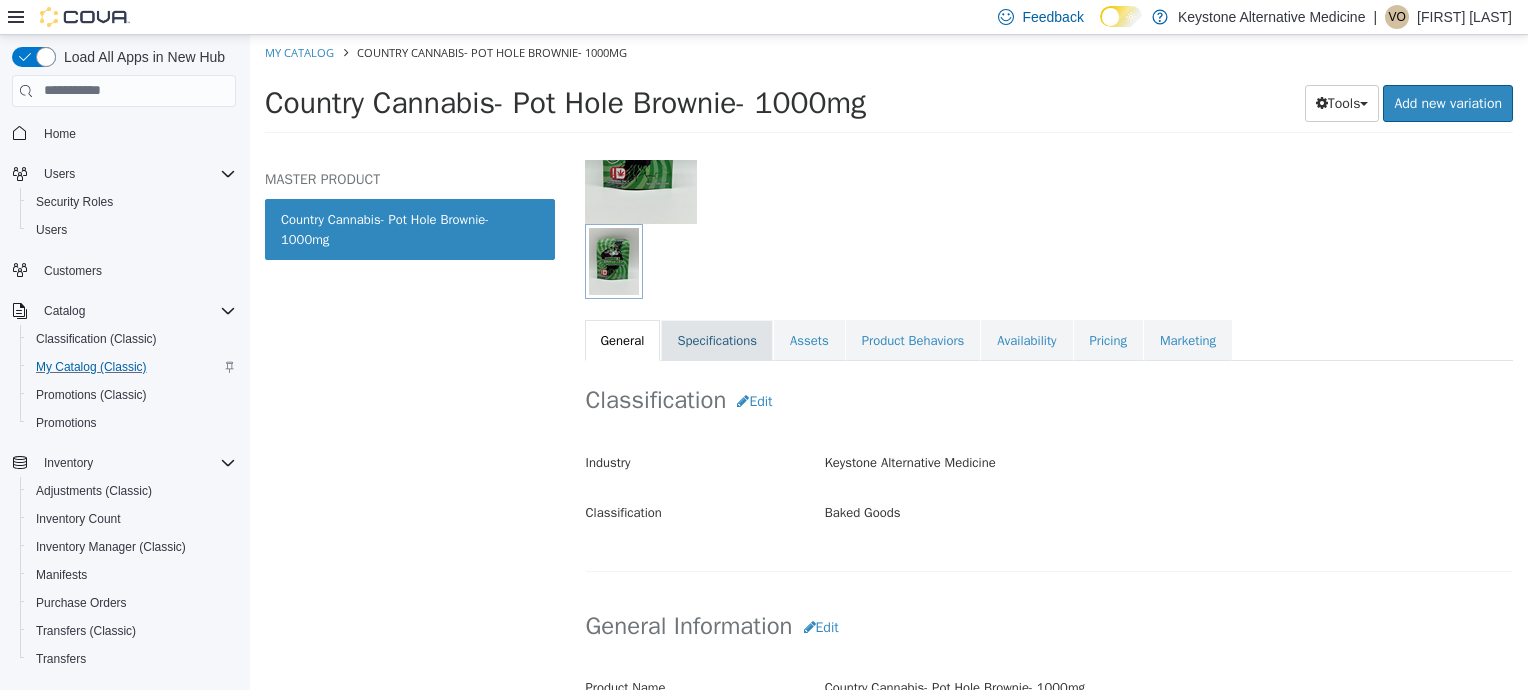 click on "Specifications" at bounding box center (717, 340) 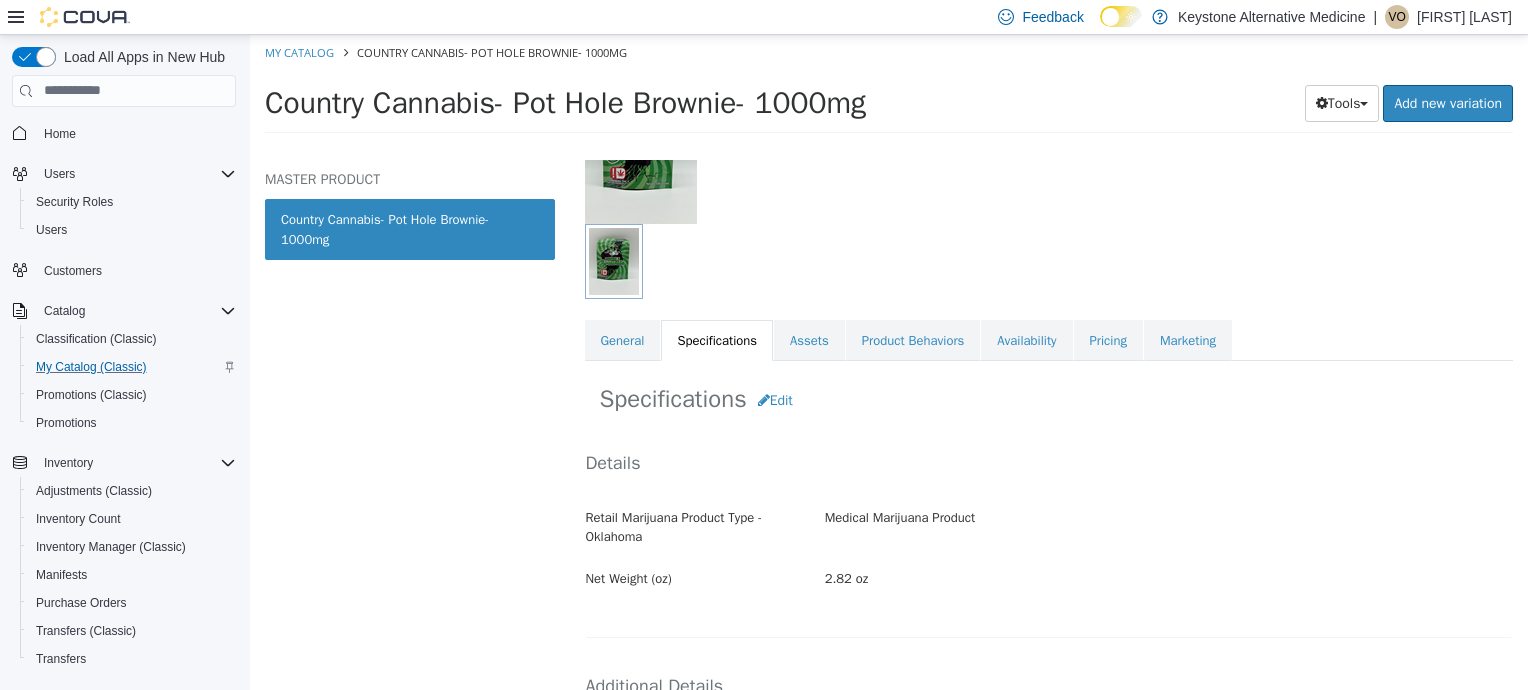 scroll, scrollTop: 0, scrollLeft: 0, axis: both 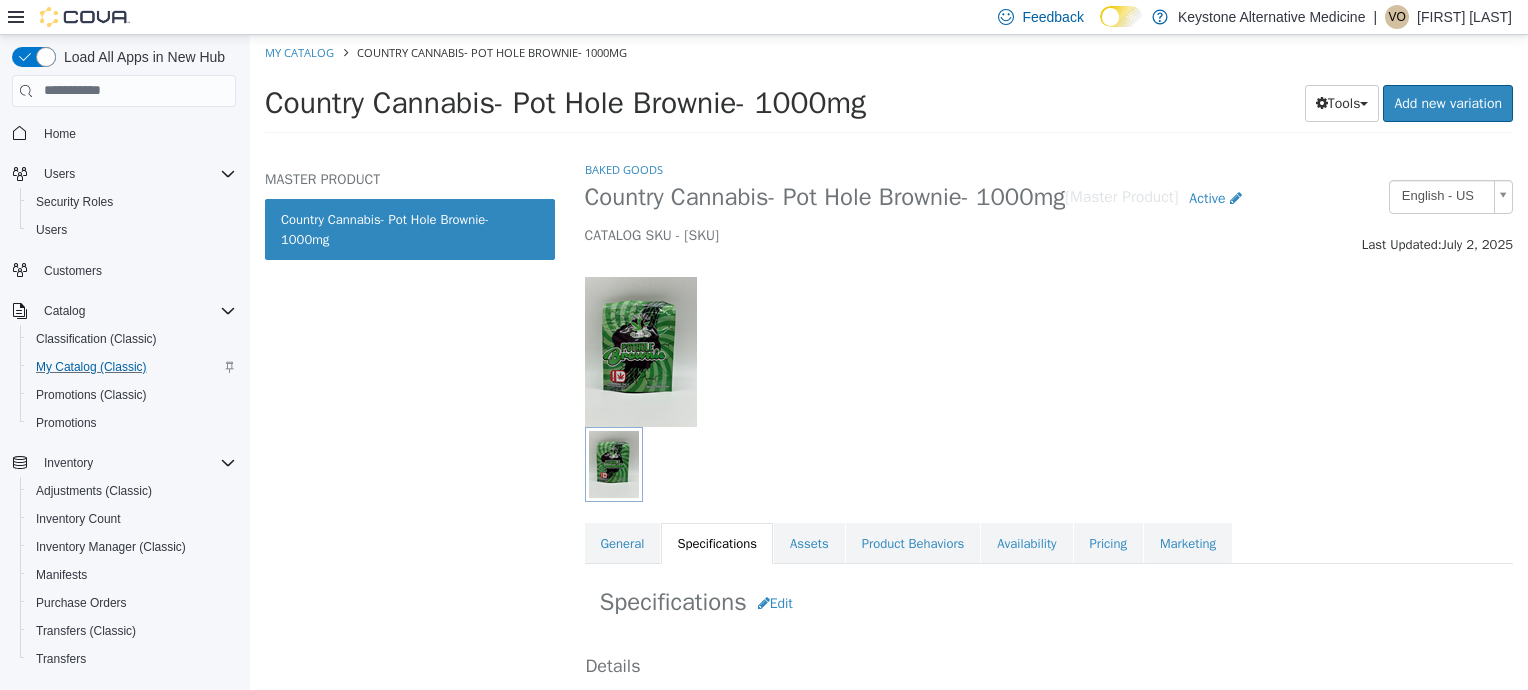 click on "Baked Goods" at bounding box center [624, 169] 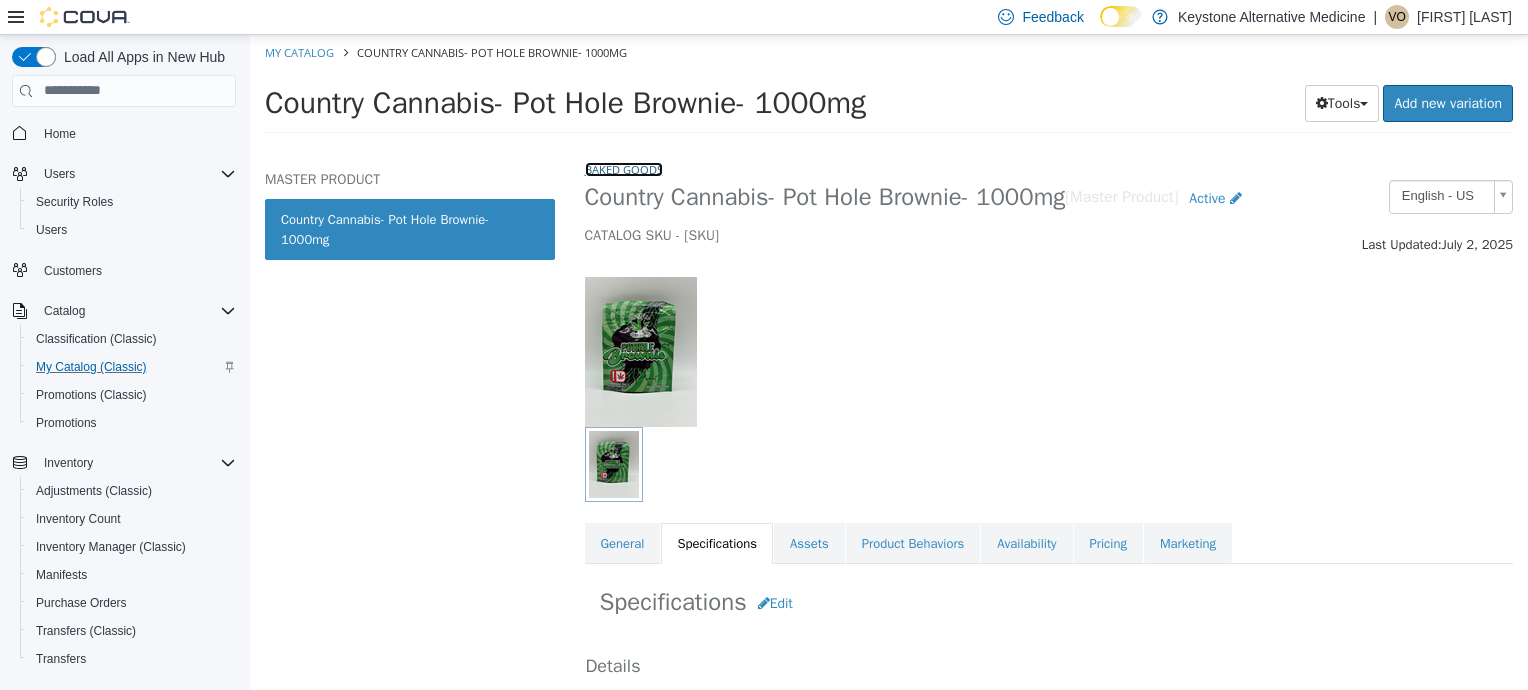 click on "Baked Goods" at bounding box center (624, 168) 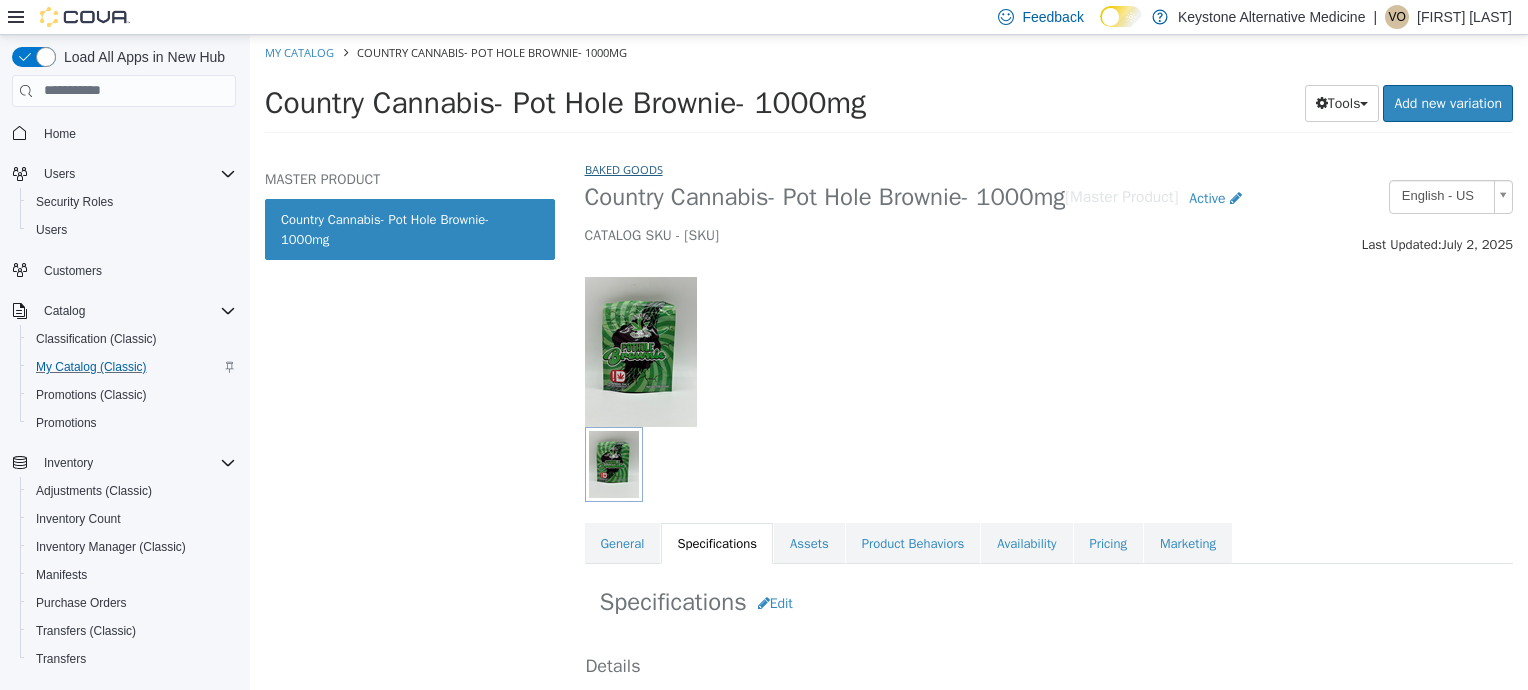select on "**********" 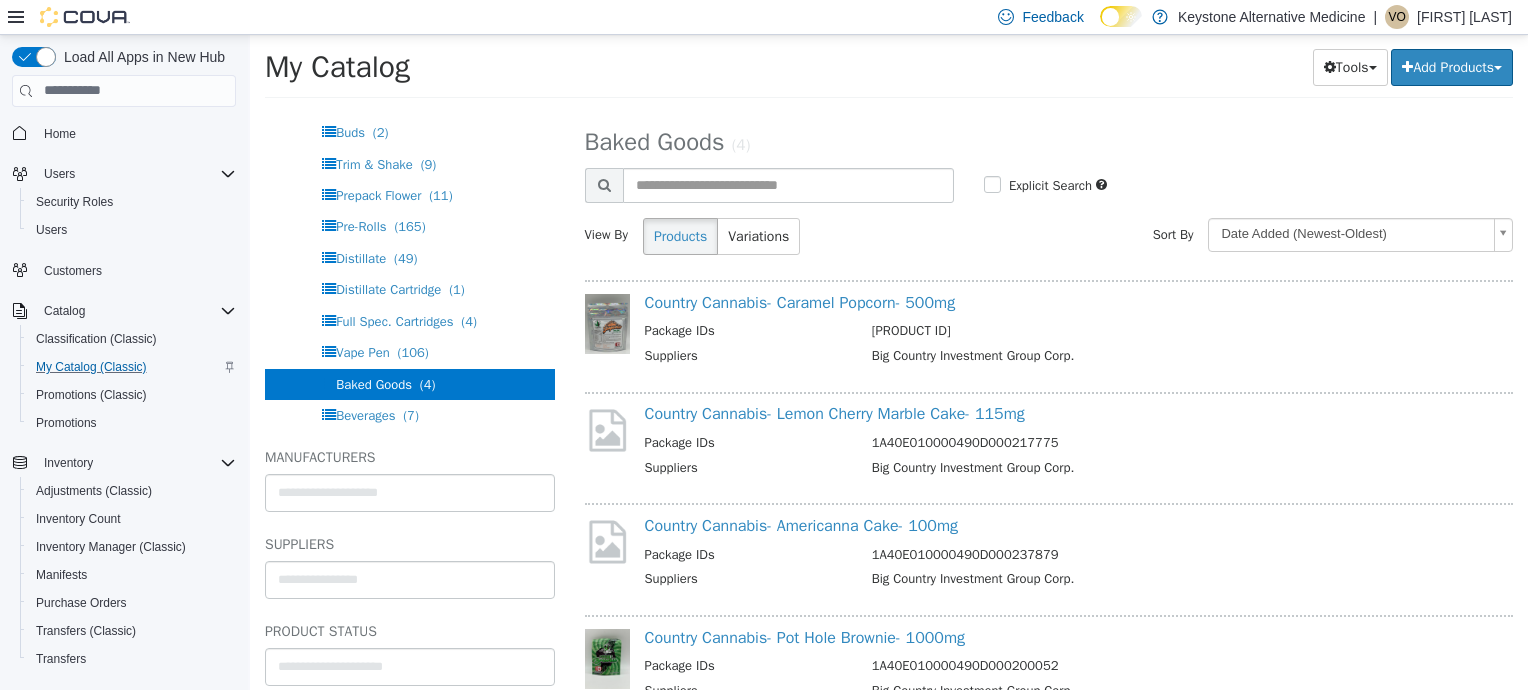 scroll, scrollTop: 0, scrollLeft: 0, axis: both 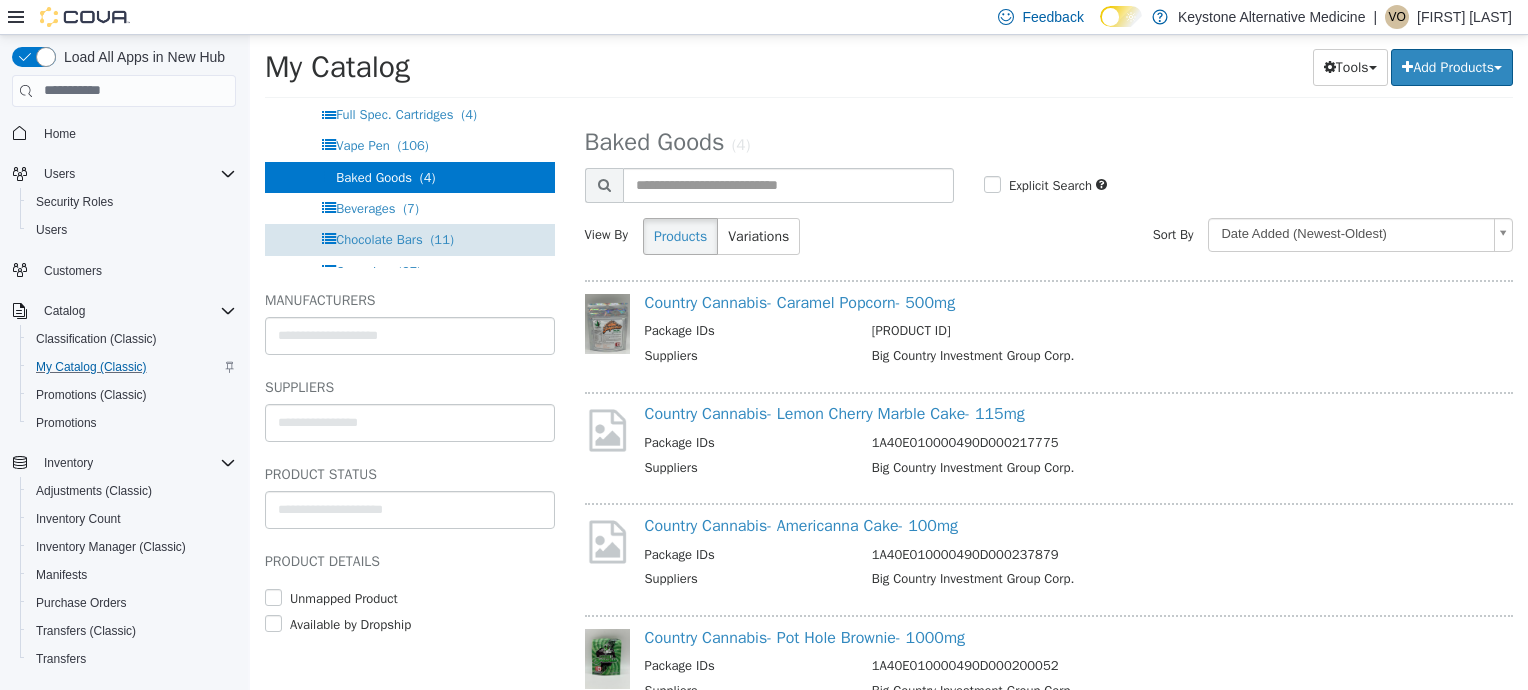 click on "Chocolate Bars
(11)" at bounding box center [410, 238] 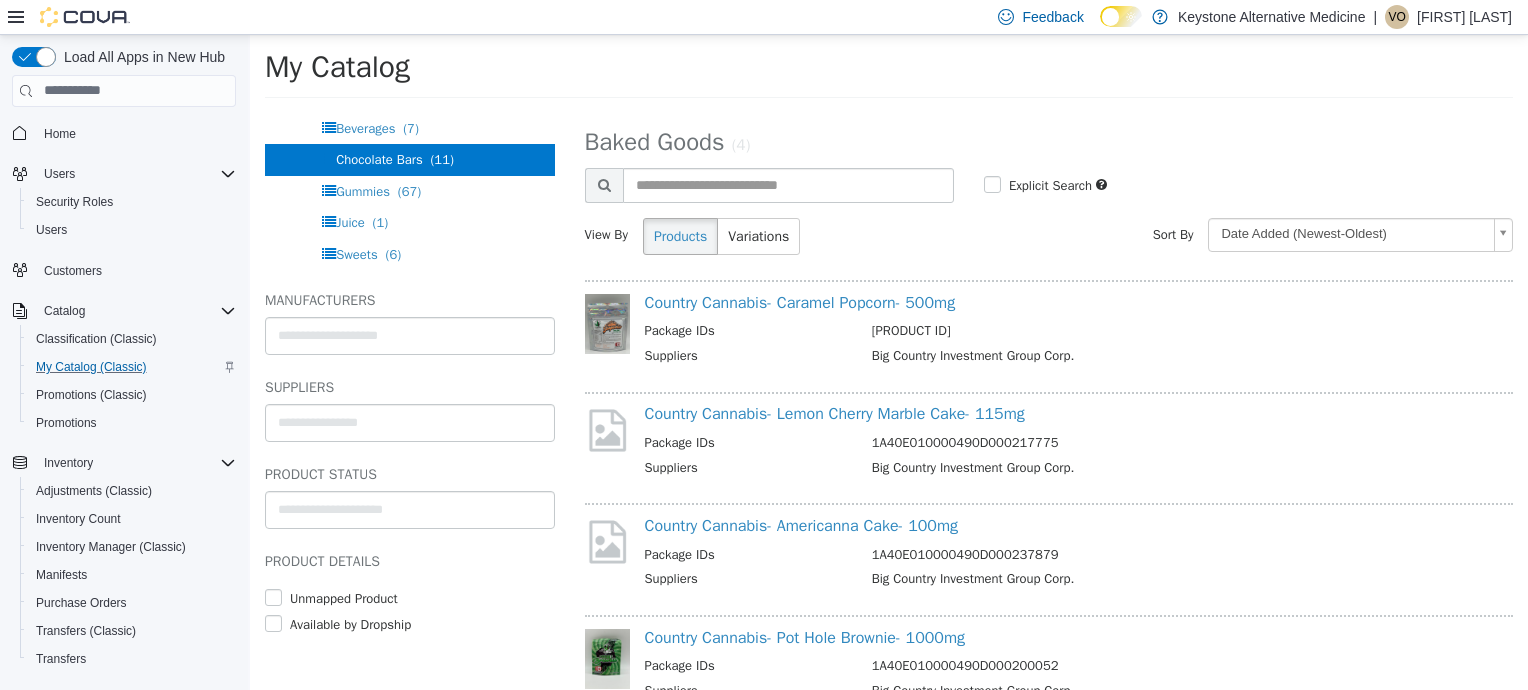 scroll, scrollTop: 134, scrollLeft: 0, axis: vertical 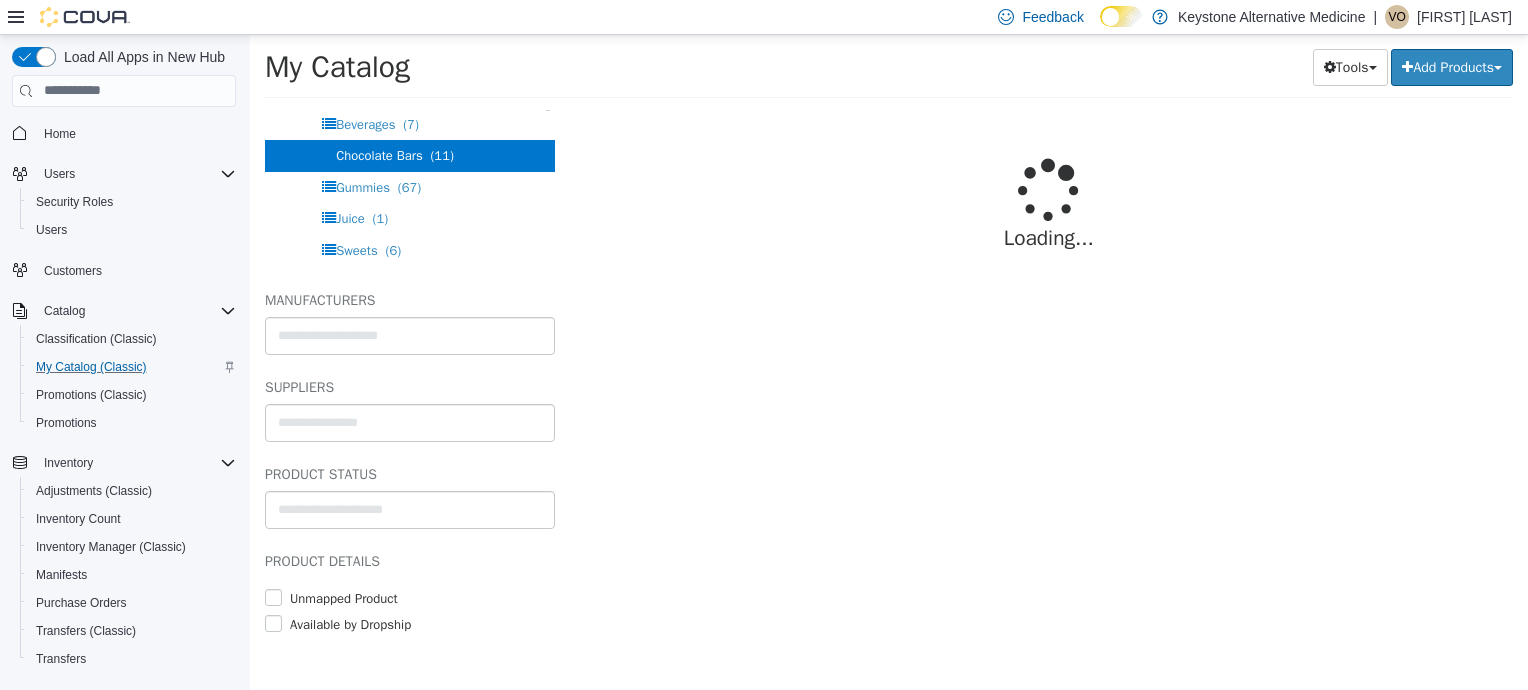 select on "**********" 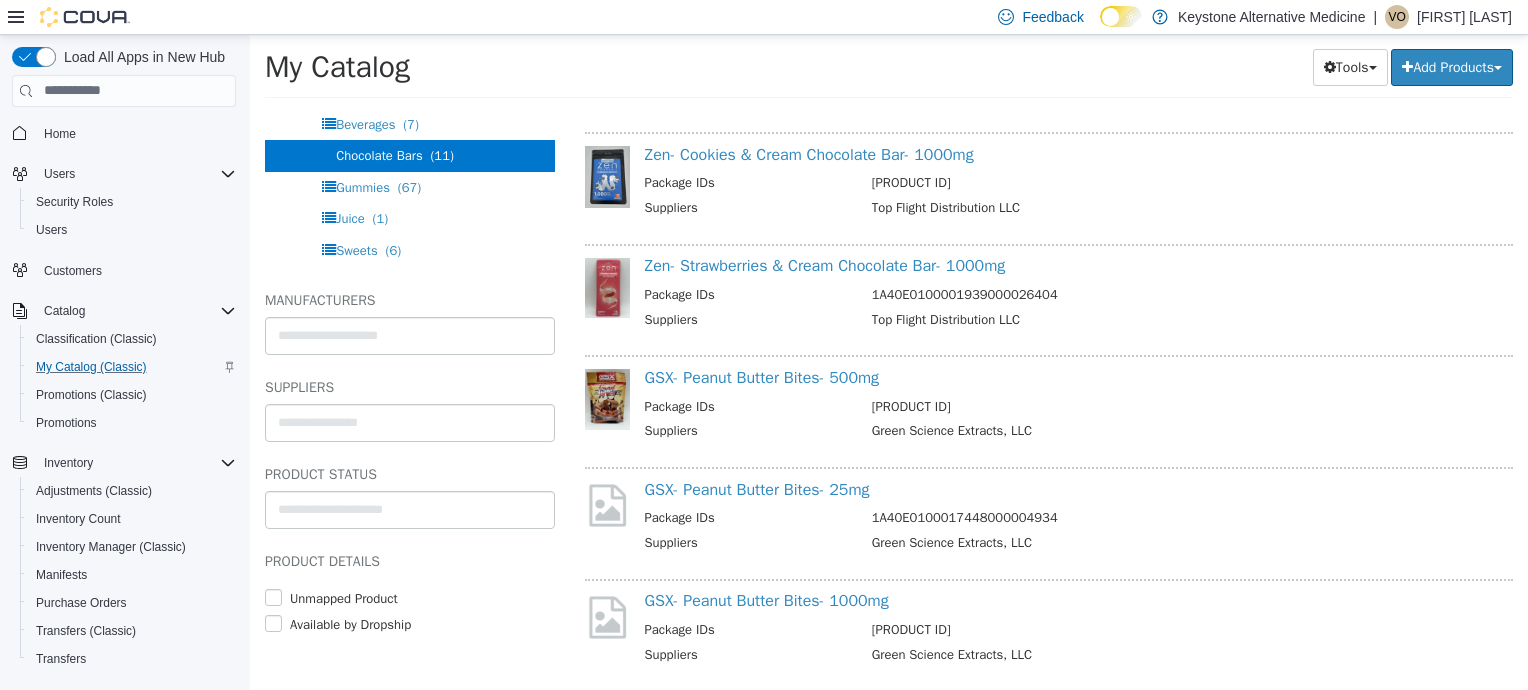 scroll, scrollTop: 139, scrollLeft: 0, axis: vertical 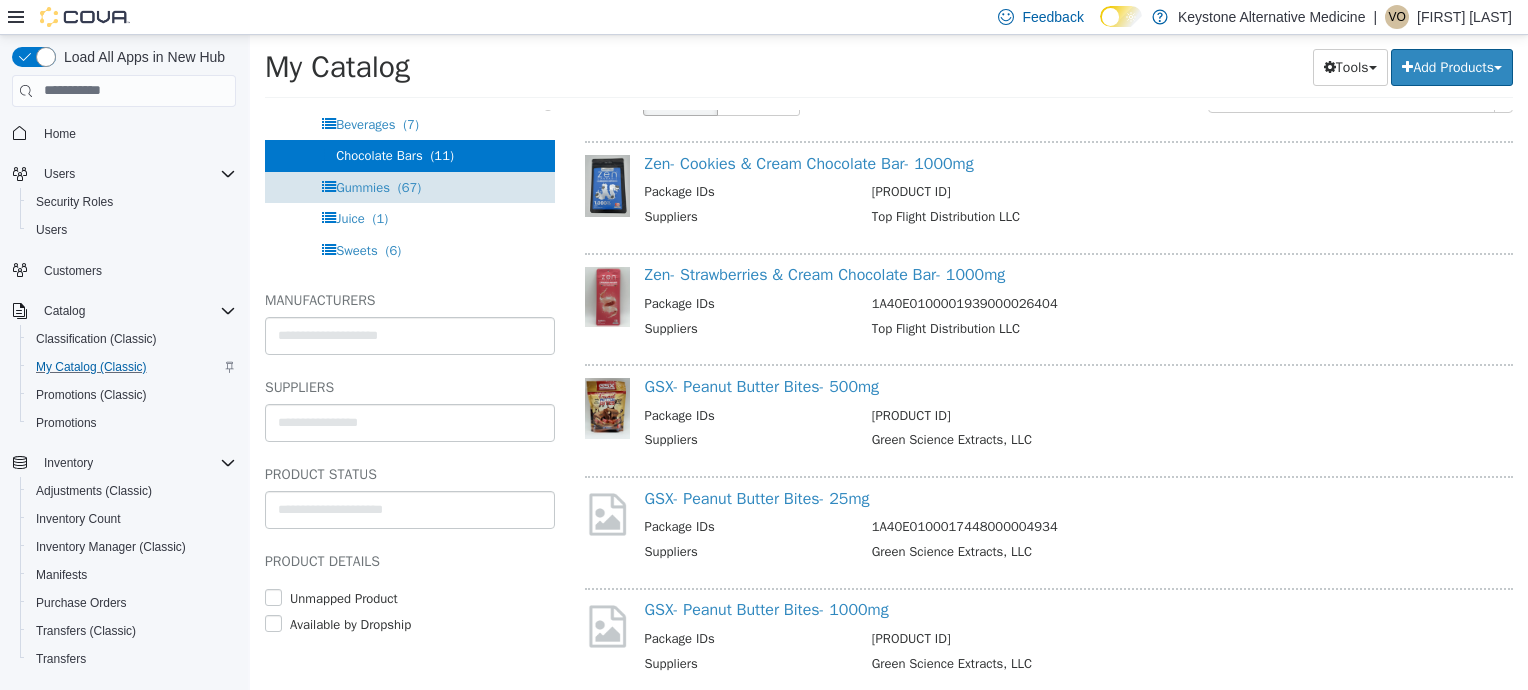 click on "Gummies" at bounding box center (363, 186) 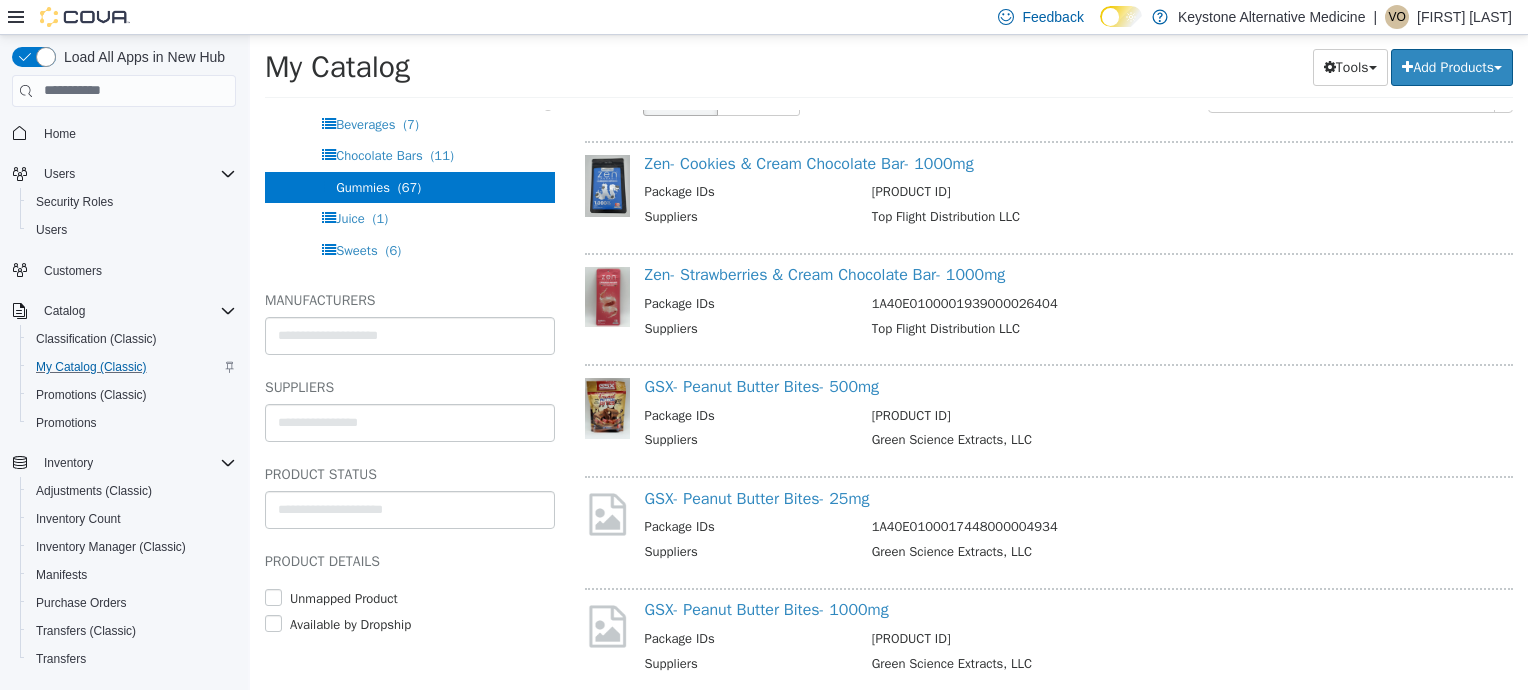 scroll, scrollTop: 0, scrollLeft: 0, axis: both 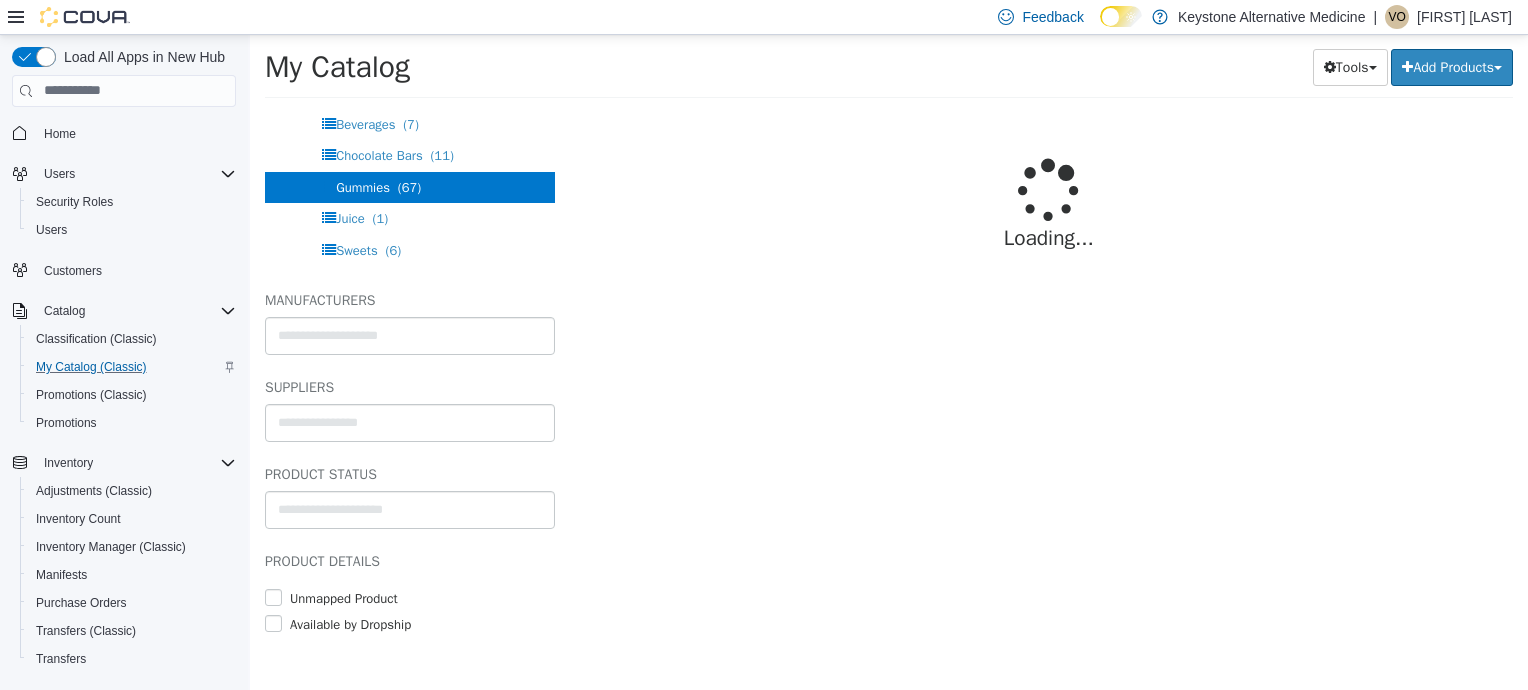 select on "**********" 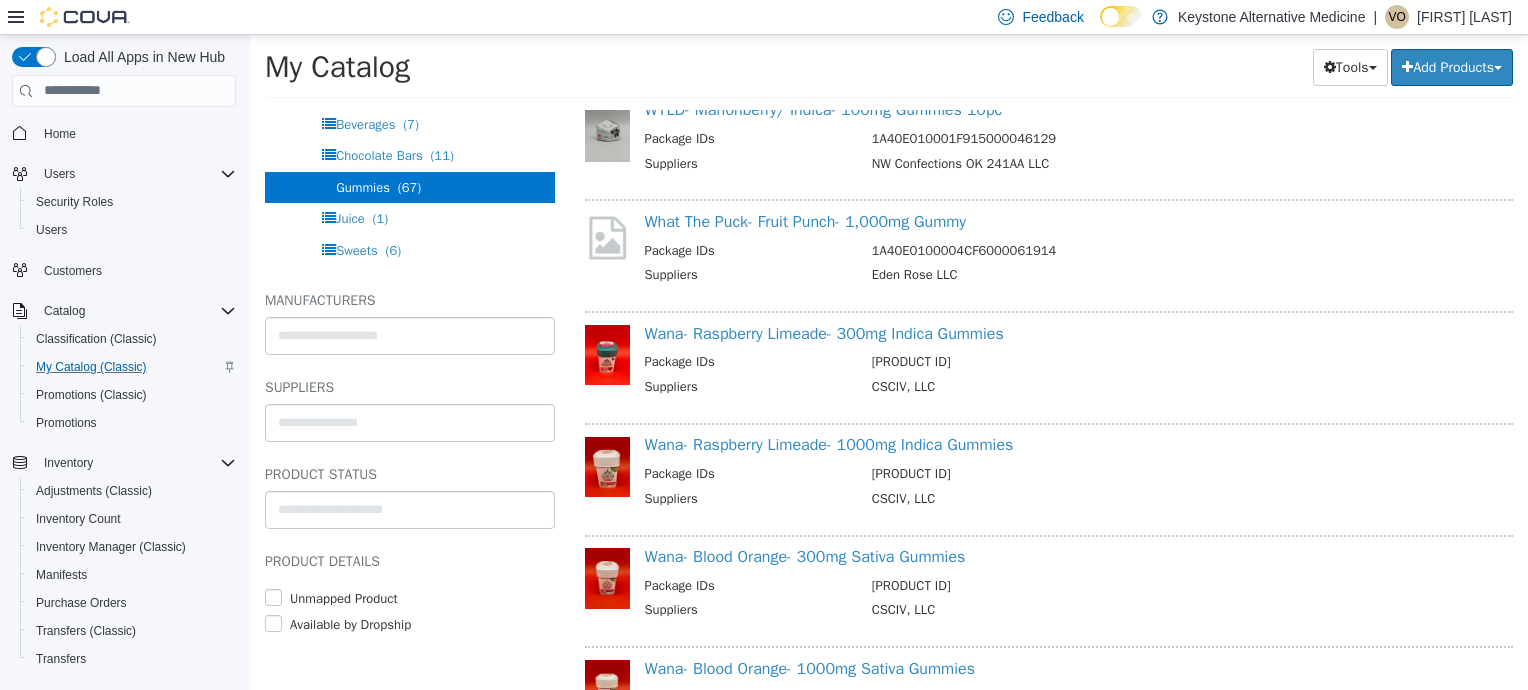 scroll, scrollTop: 1480, scrollLeft: 0, axis: vertical 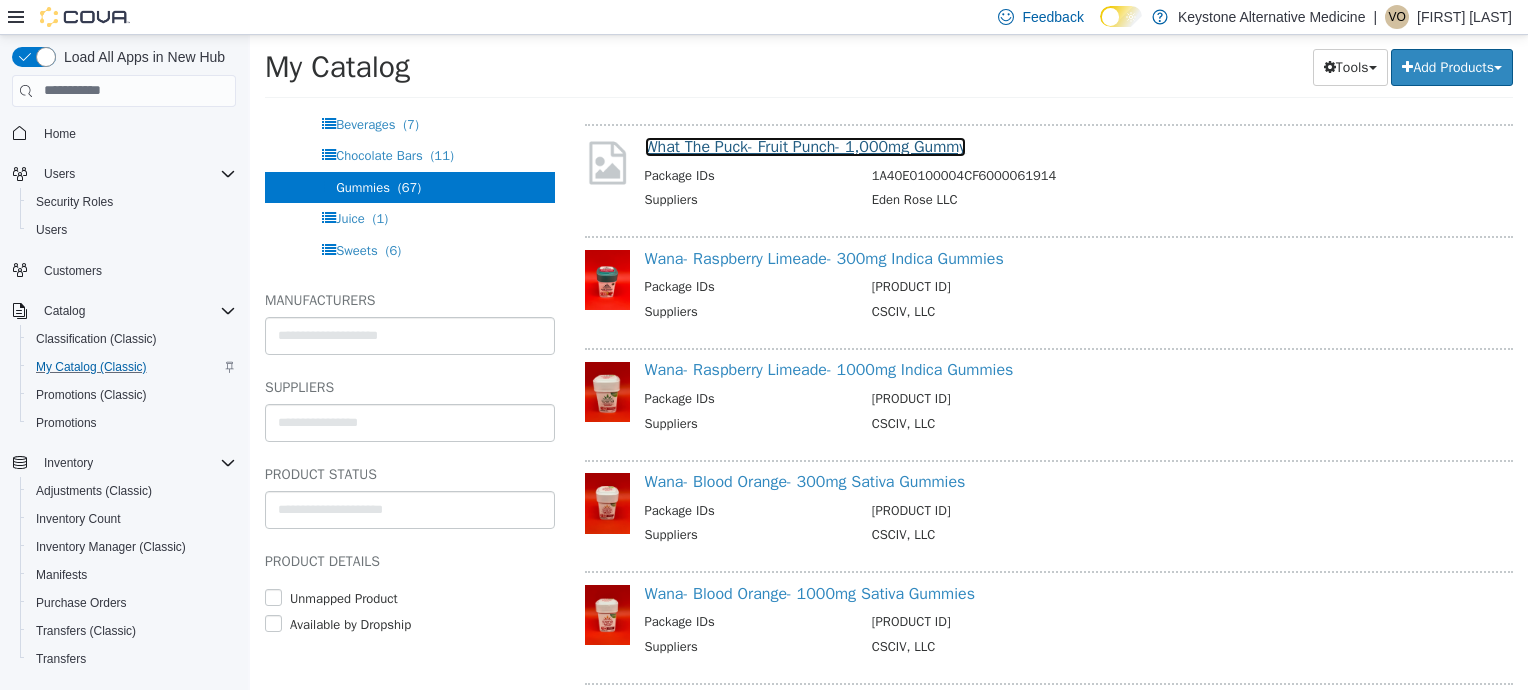 click on "What The Puck- Fruit Punch- 1,000mg Gummy" at bounding box center [806, 146] 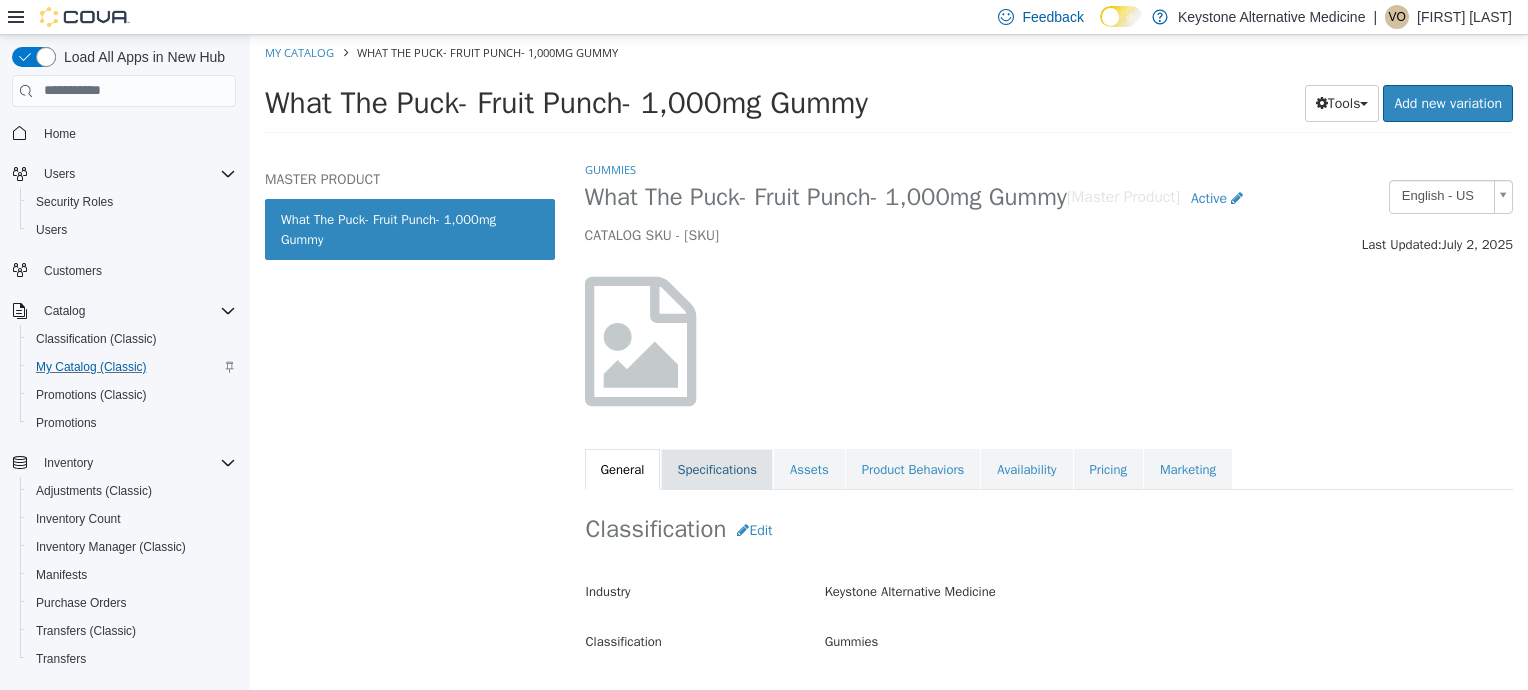 click on "Specifications" at bounding box center (717, 469) 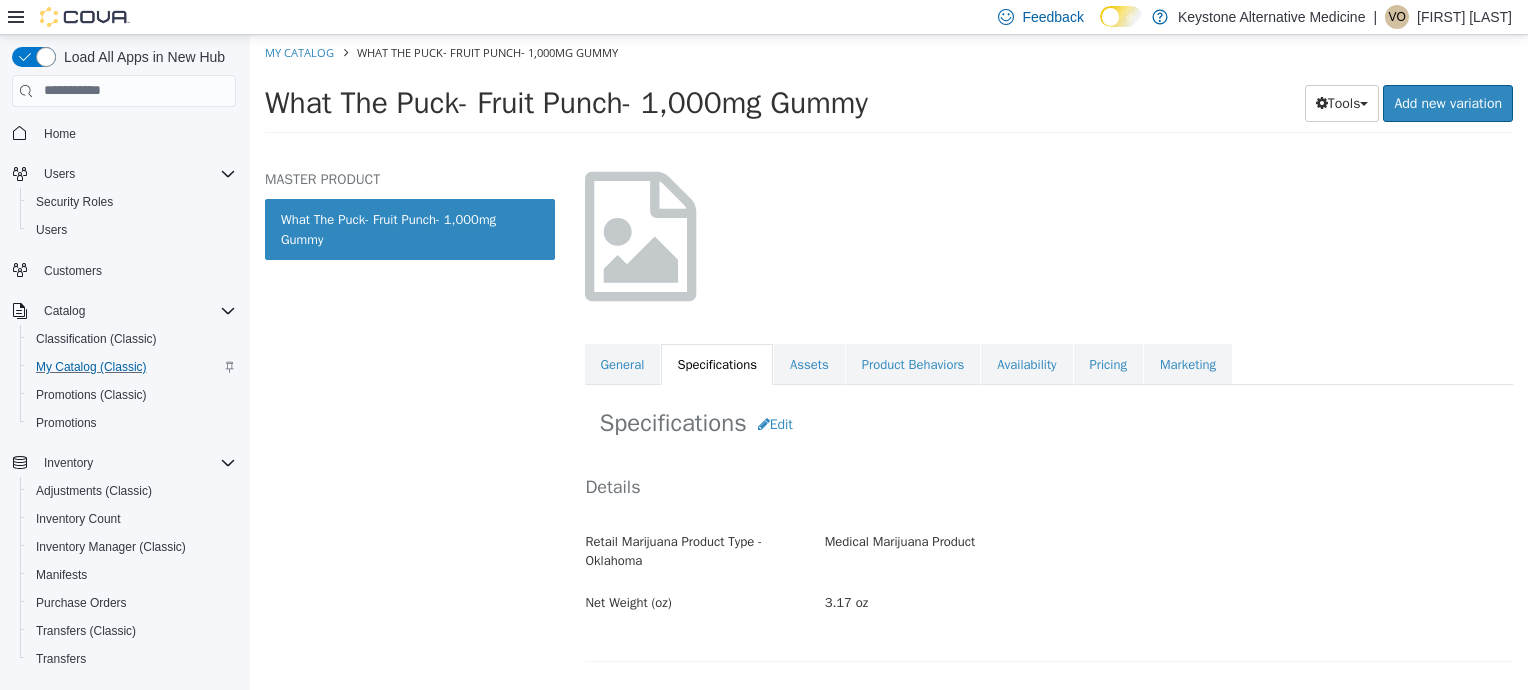 scroll, scrollTop: 0, scrollLeft: 0, axis: both 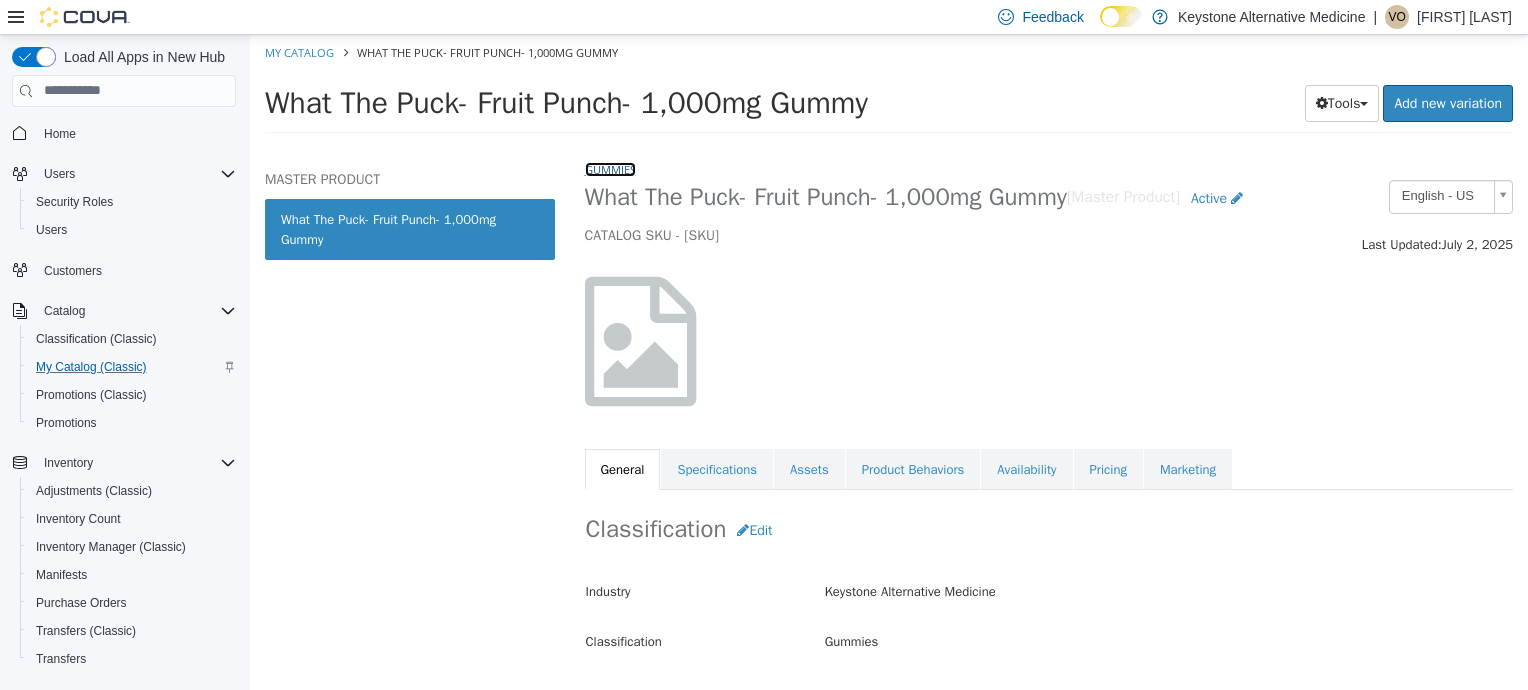 click on "Gummies" at bounding box center (610, 168) 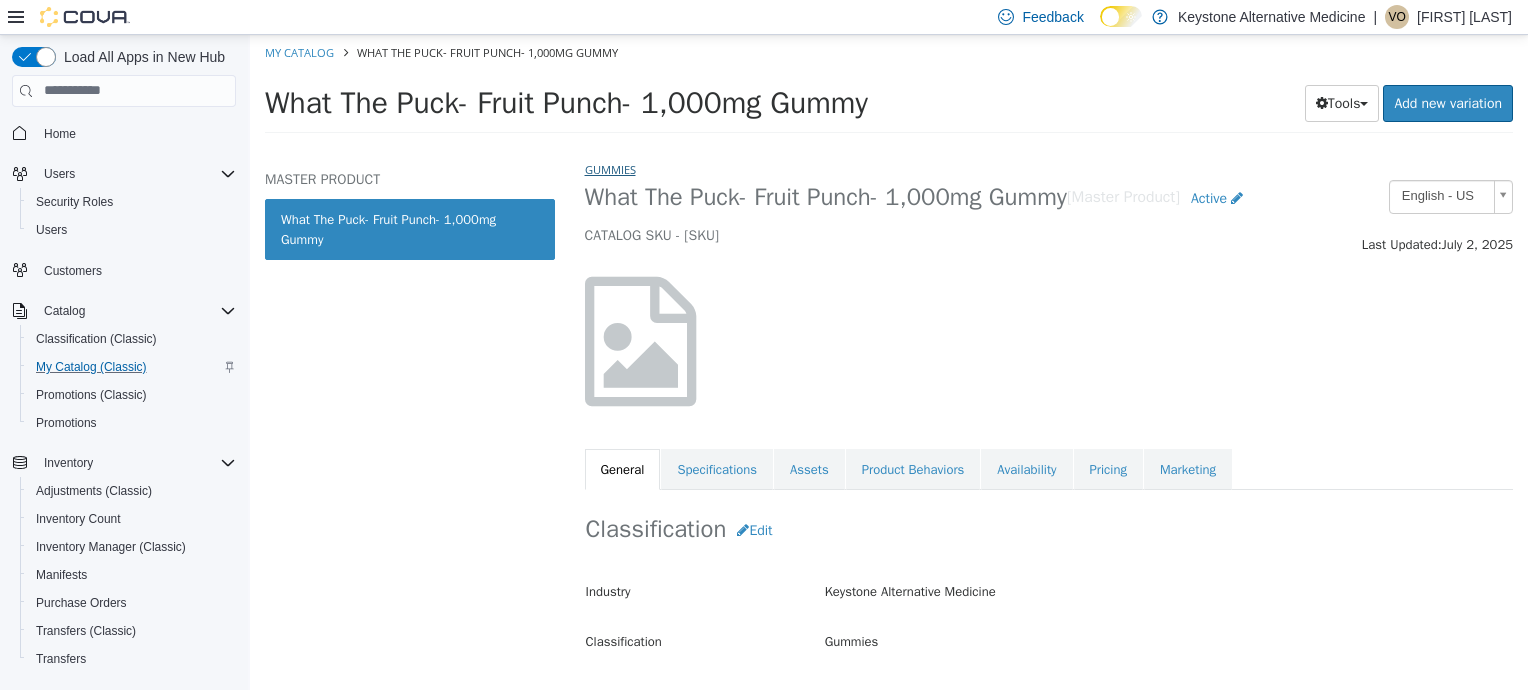 select on "**********" 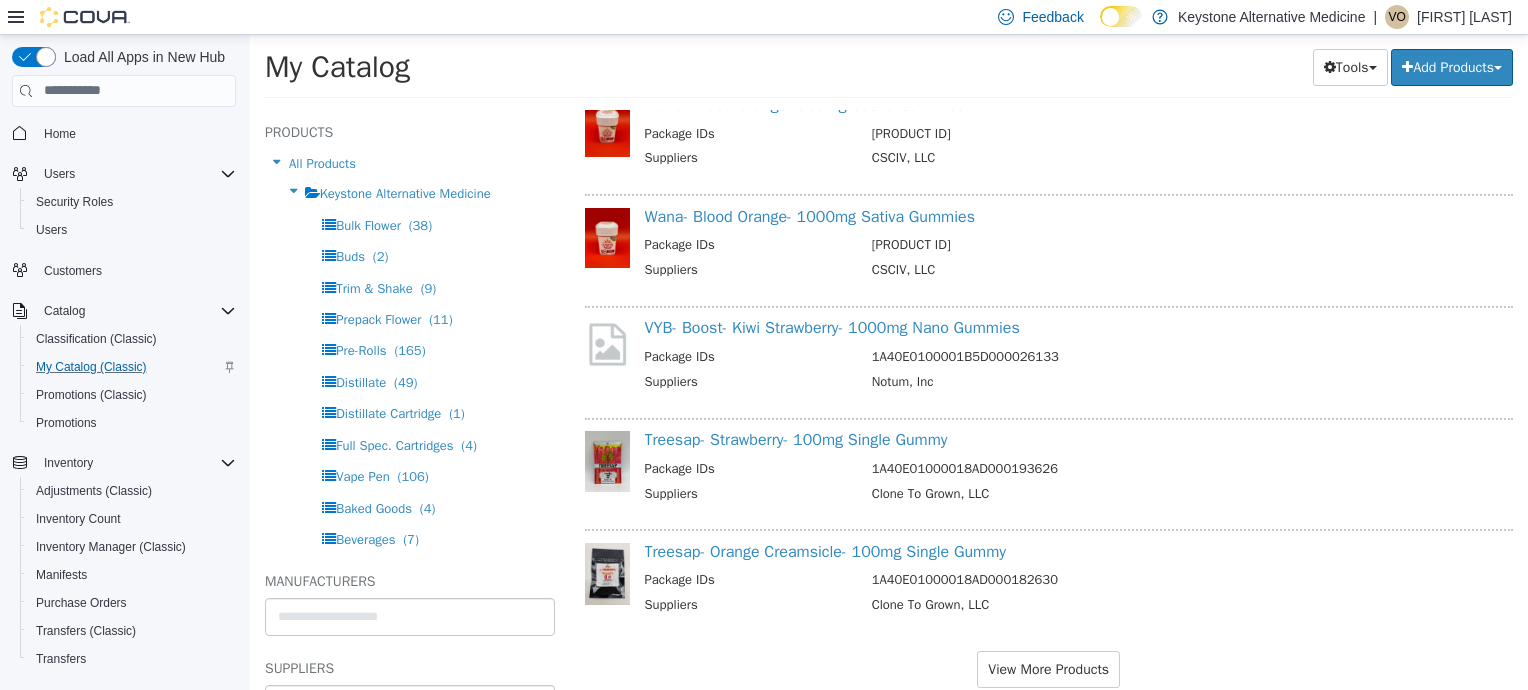 scroll, scrollTop: 1892, scrollLeft: 0, axis: vertical 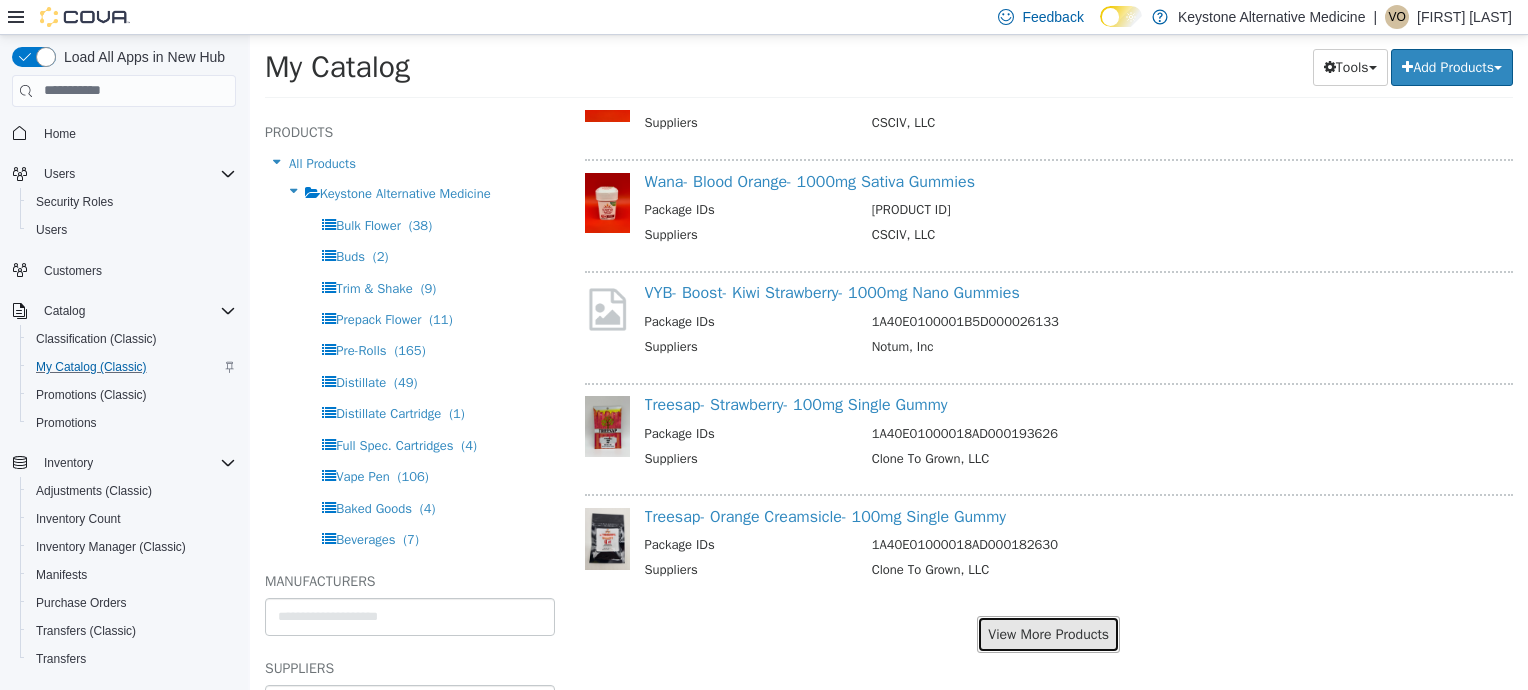 click on "View More Products" at bounding box center (1048, 633) 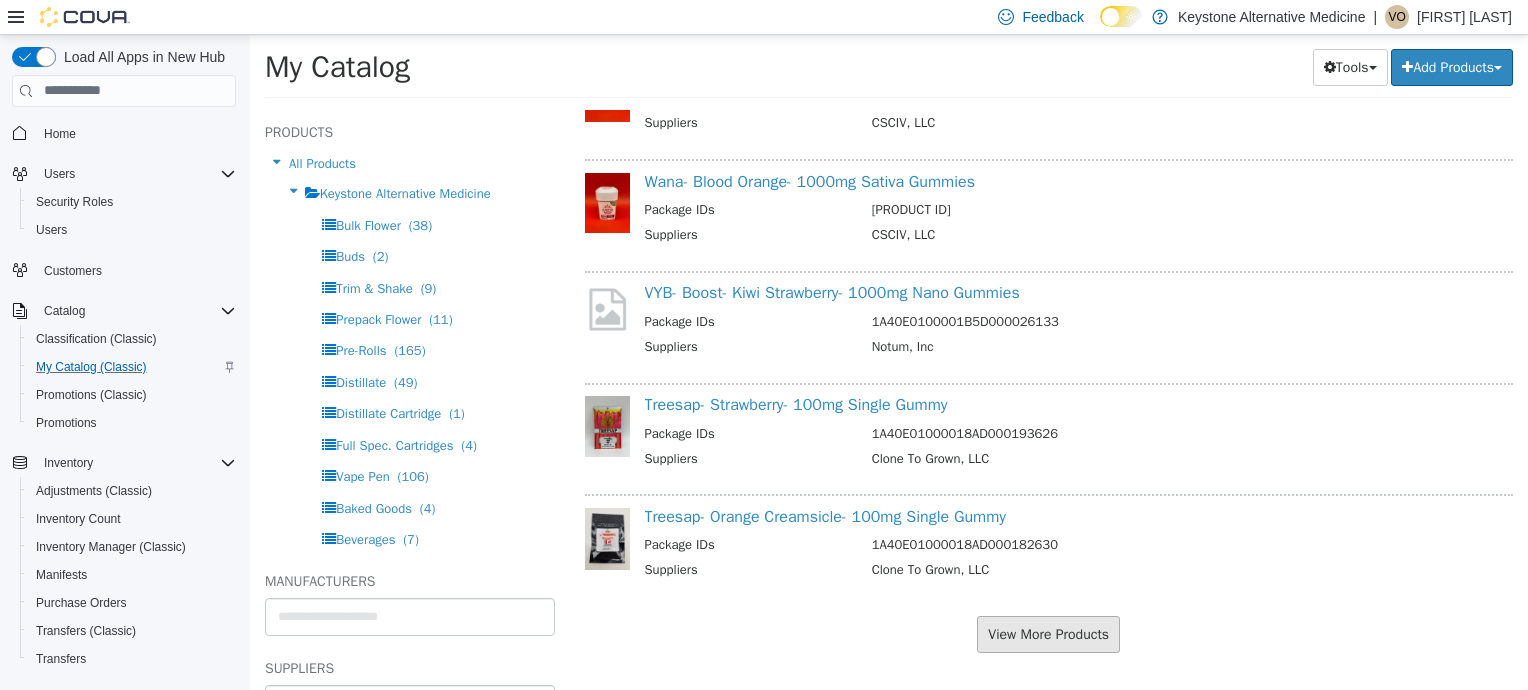 scroll, scrollTop: 1841, scrollLeft: 0, axis: vertical 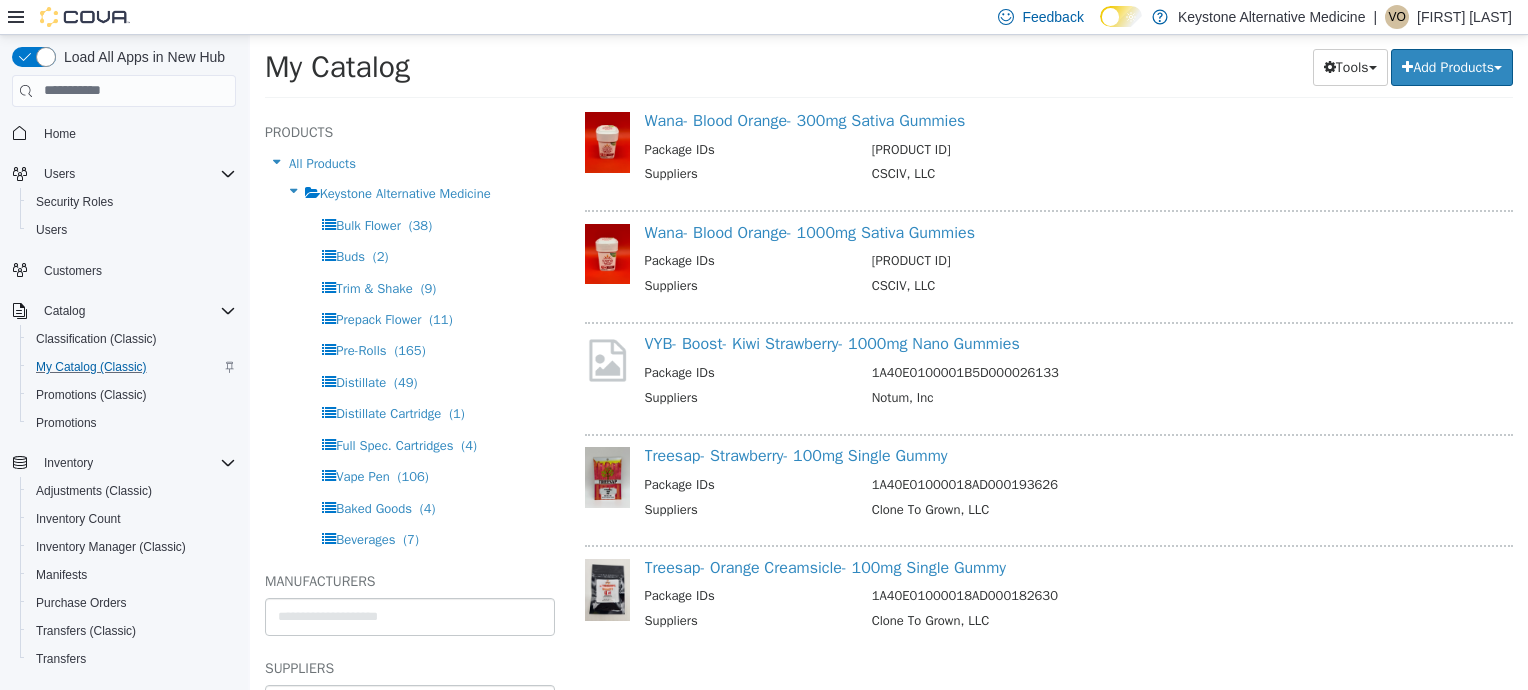 select on "**********" 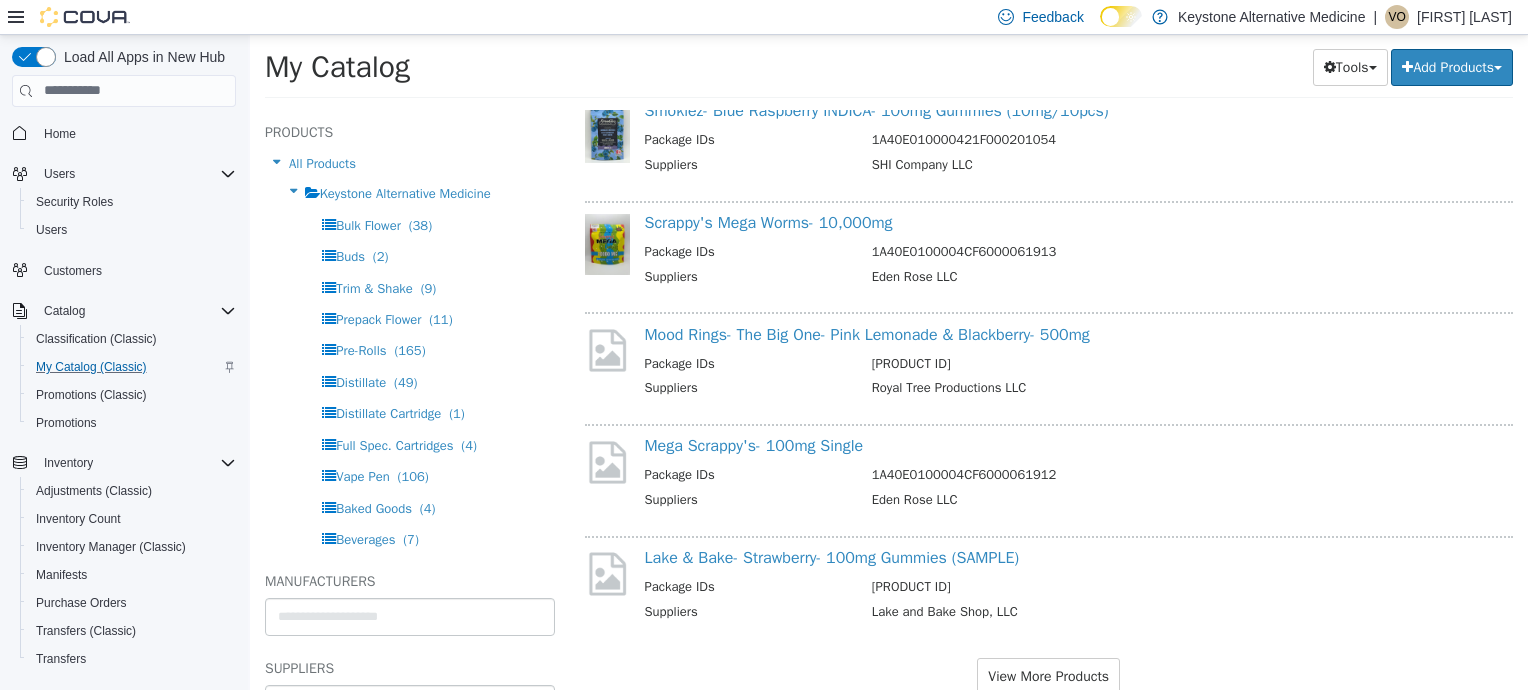 scroll, scrollTop: 4119, scrollLeft: 0, axis: vertical 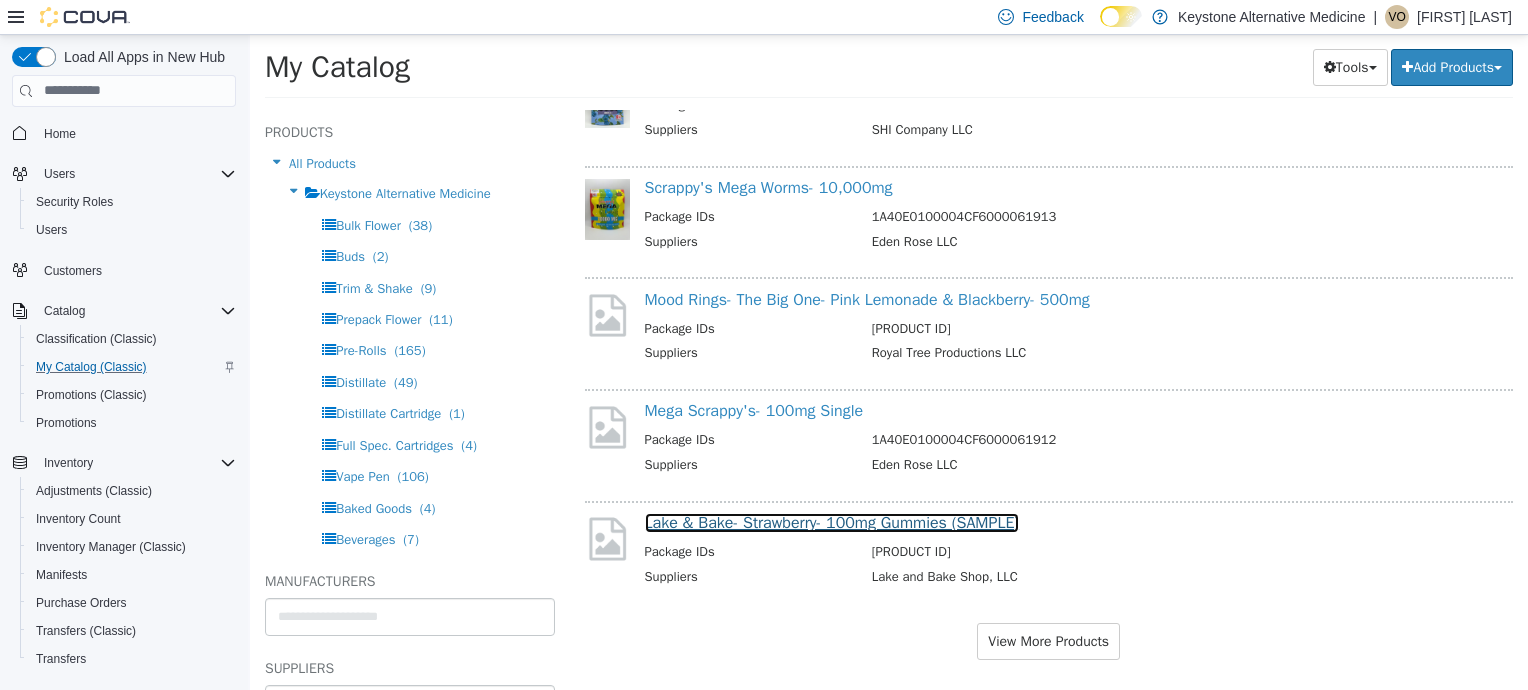 click on "Lake & Bake- Strawberry- 100mg Gummies (SAMPLE)" at bounding box center (832, 522) 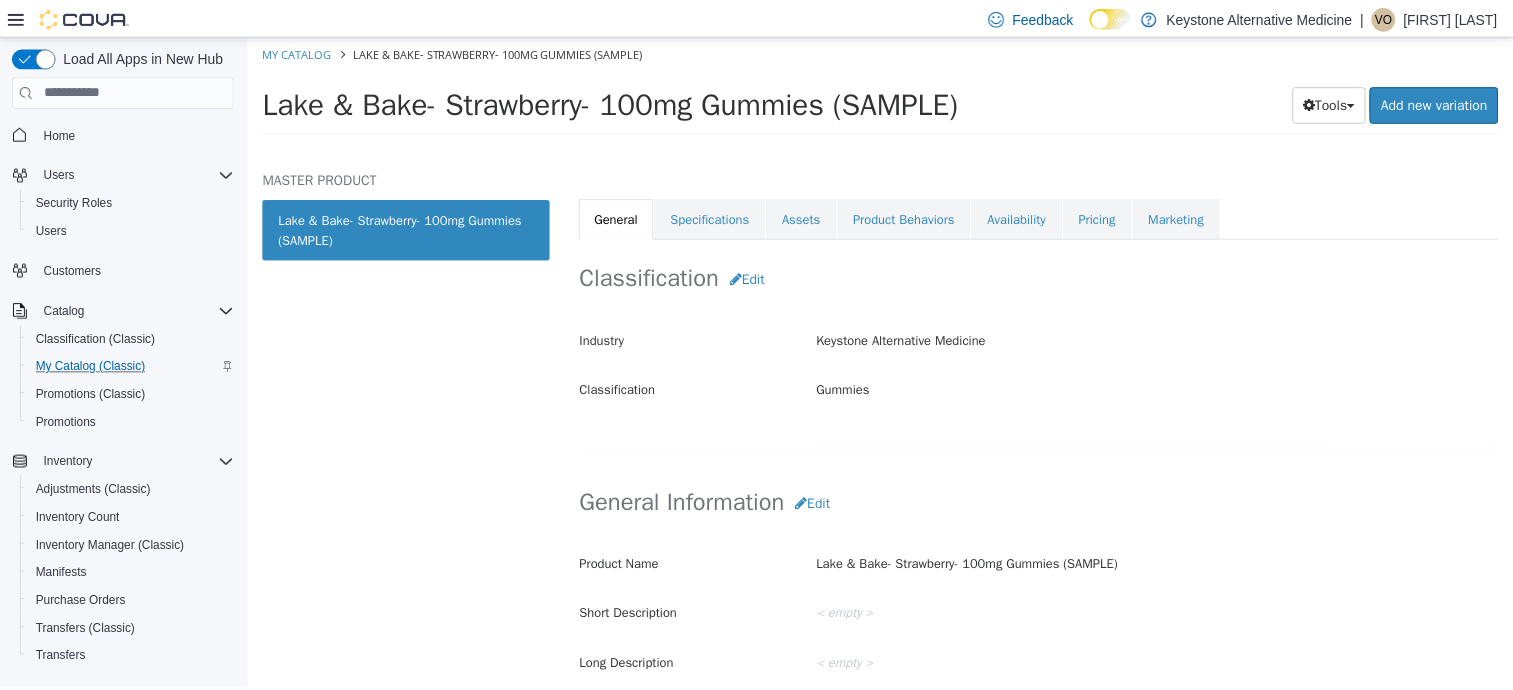 scroll, scrollTop: 297, scrollLeft: 0, axis: vertical 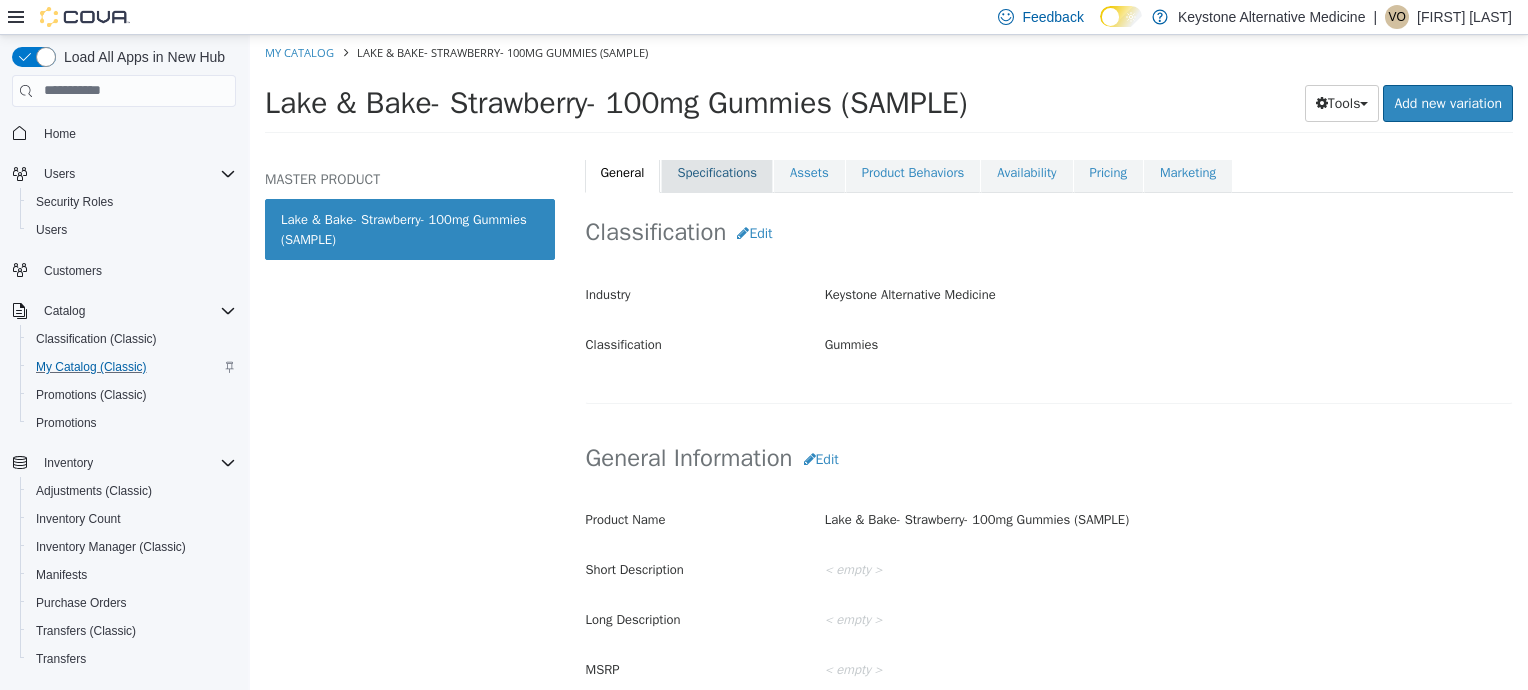 click on "Specifications" at bounding box center (717, 172) 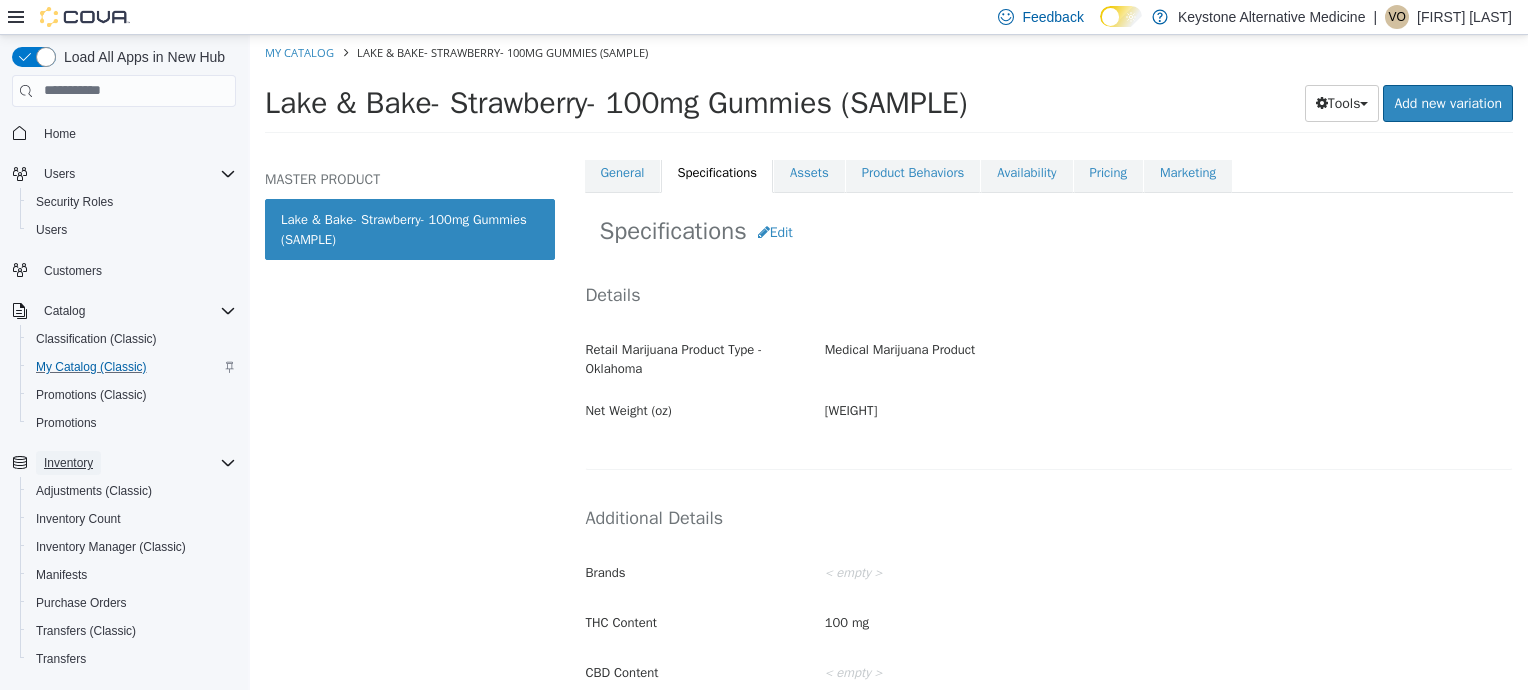 click on "Inventory" at bounding box center [68, 463] 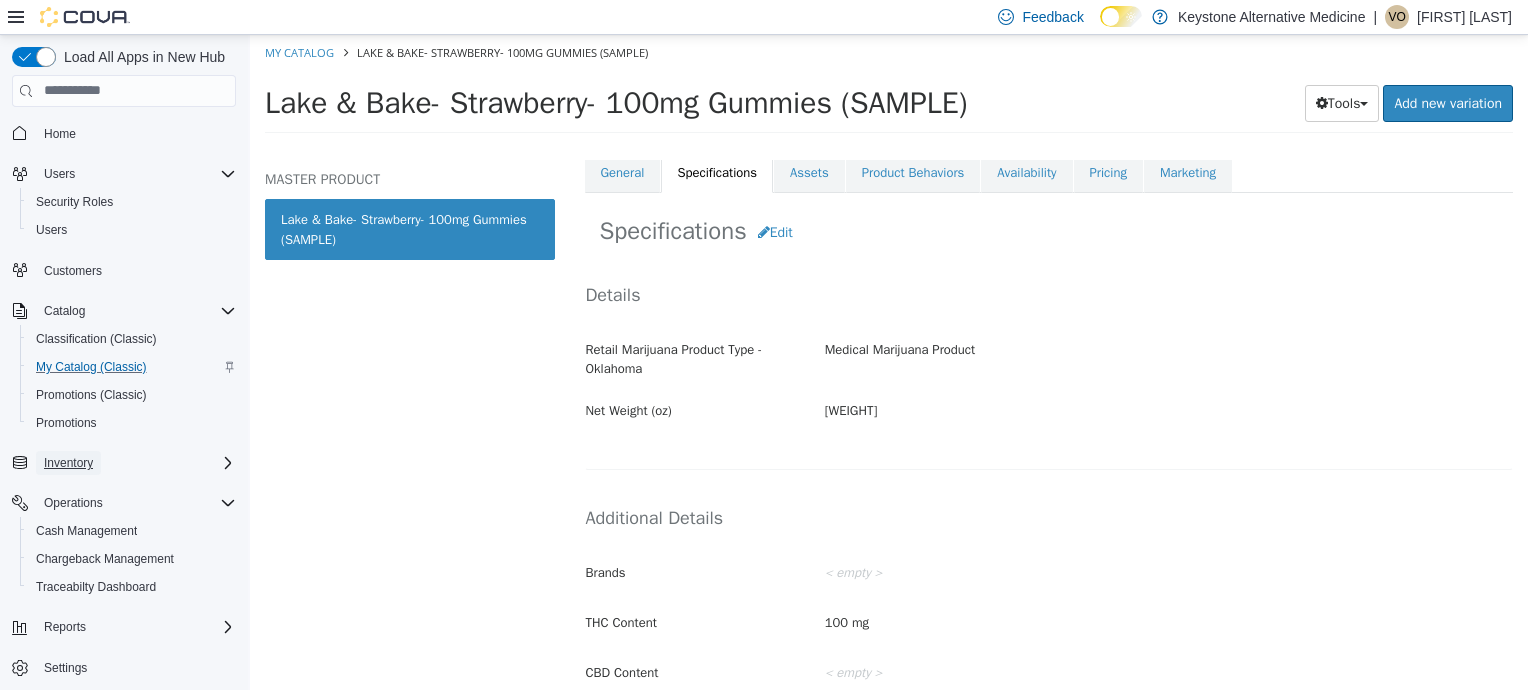 click on "Inventory" at bounding box center [68, 463] 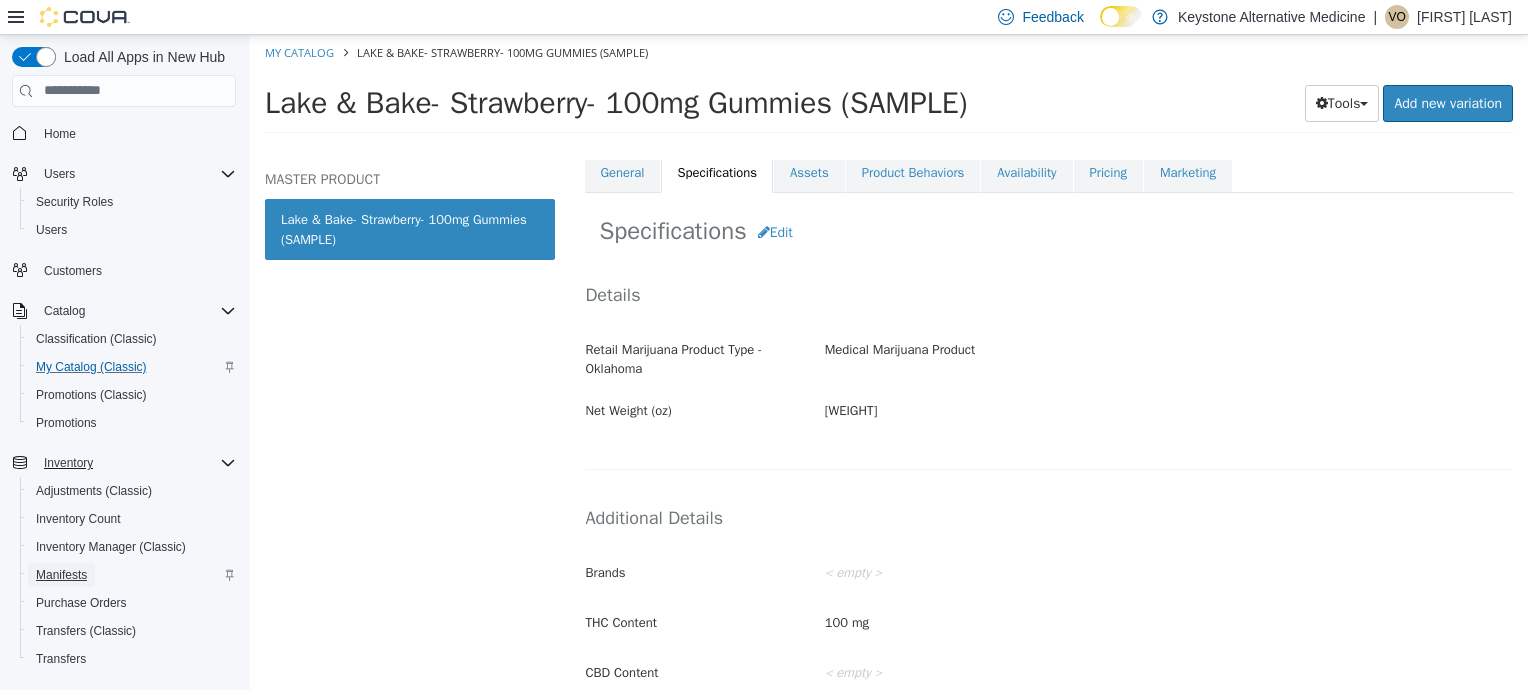 click on "Manifests" at bounding box center (61, 575) 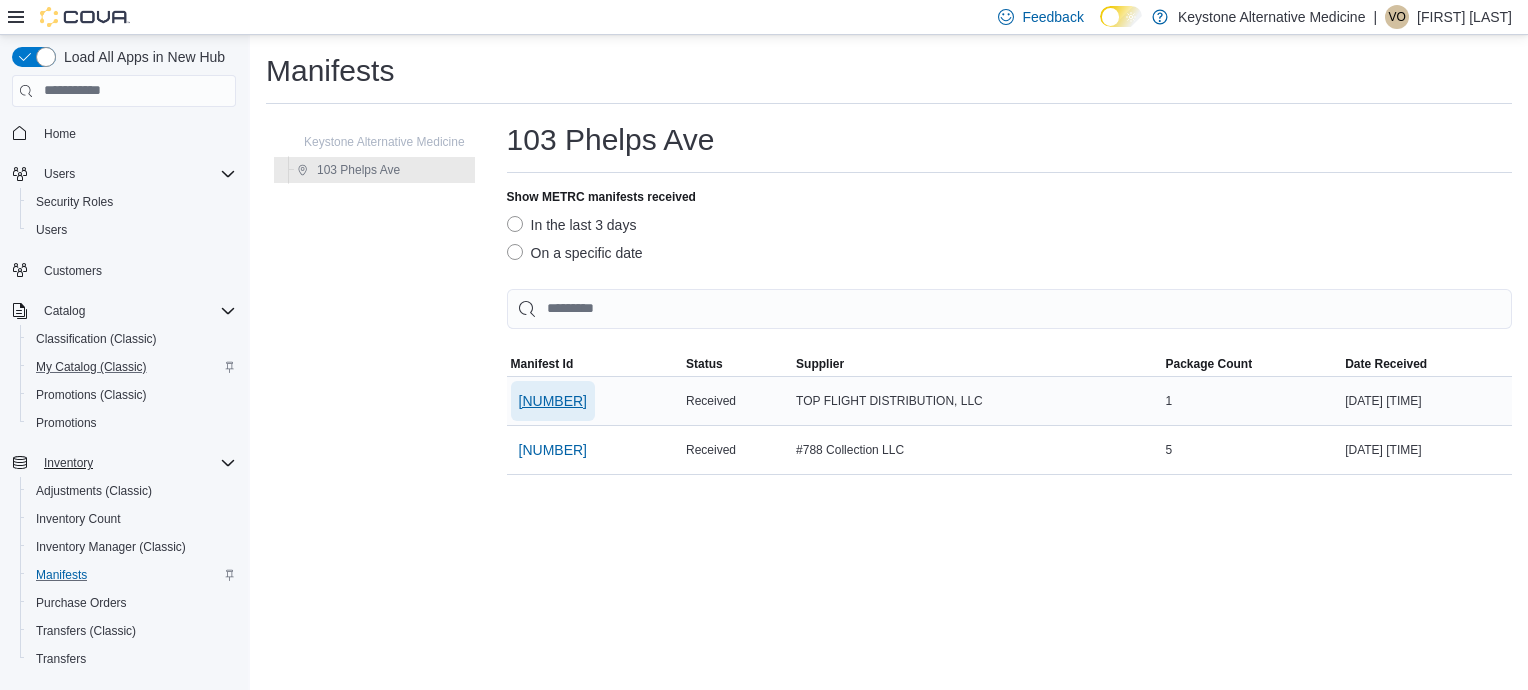 click on "3285075" at bounding box center (553, 401) 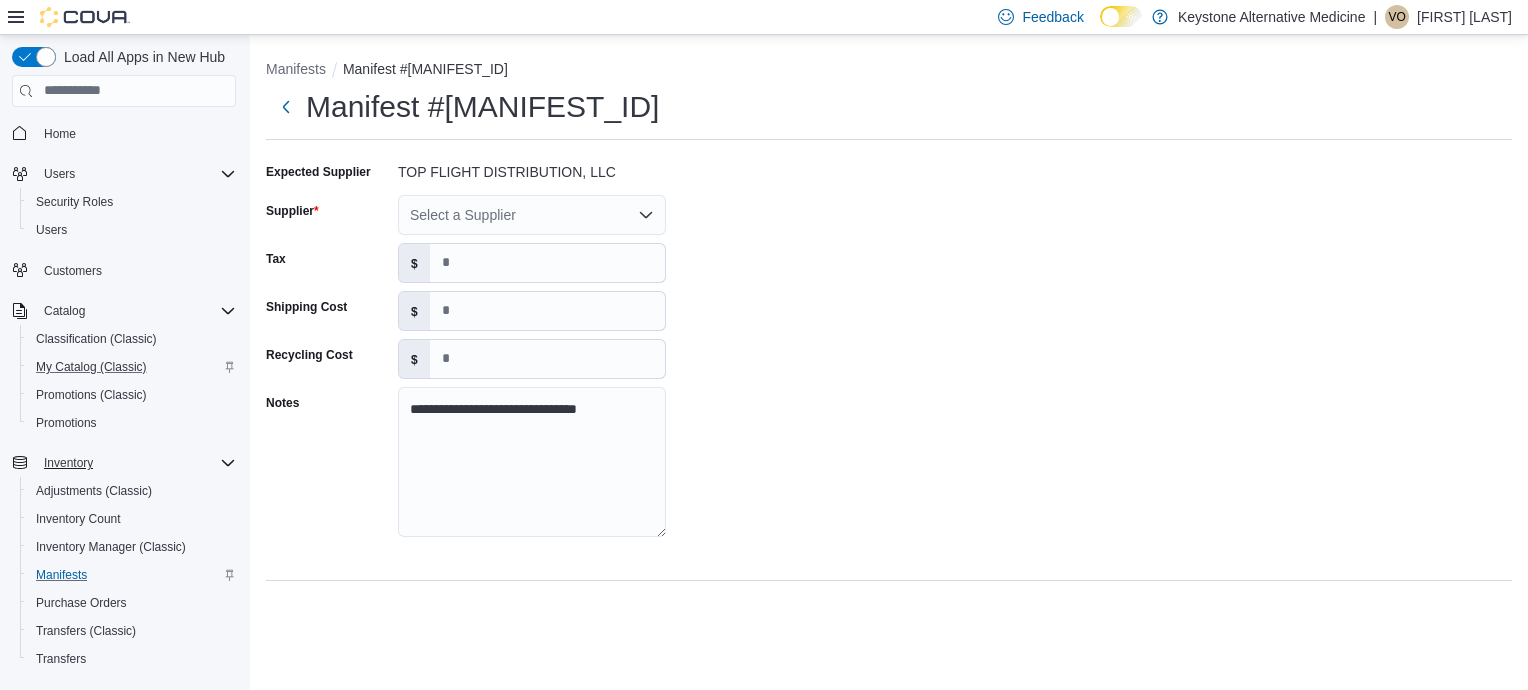 click on "Select a Supplier" at bounding box center [532, 215] 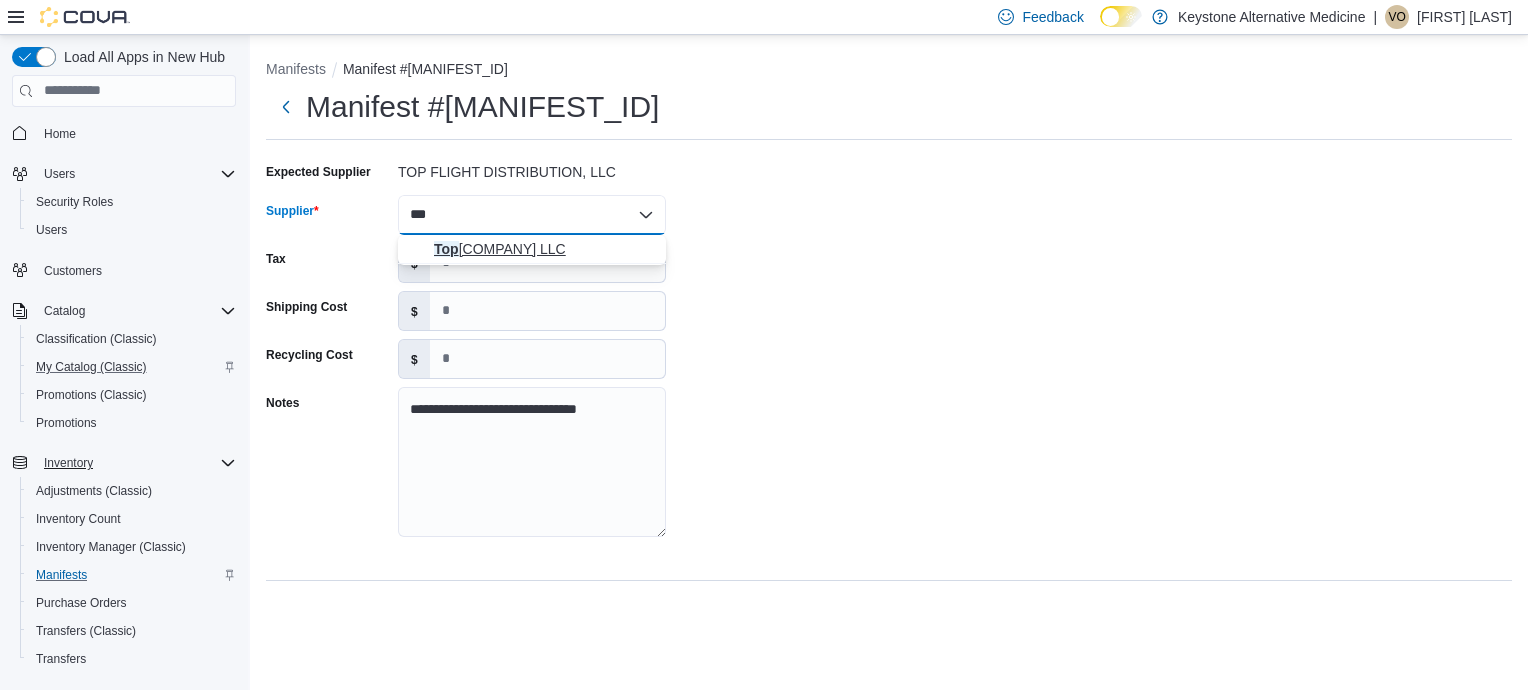 type on "***" 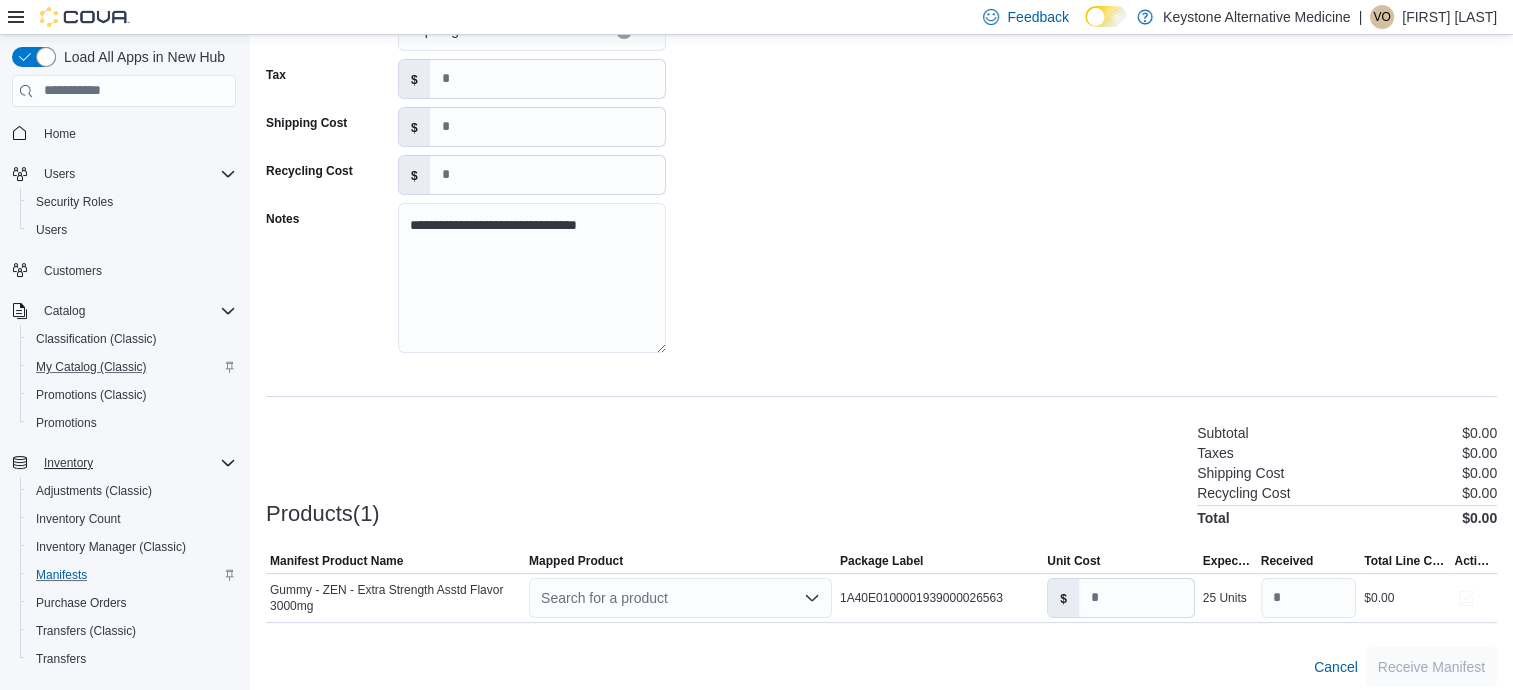 scroll, scrollTop: 196, scrollLeft: 0, axis: vertical 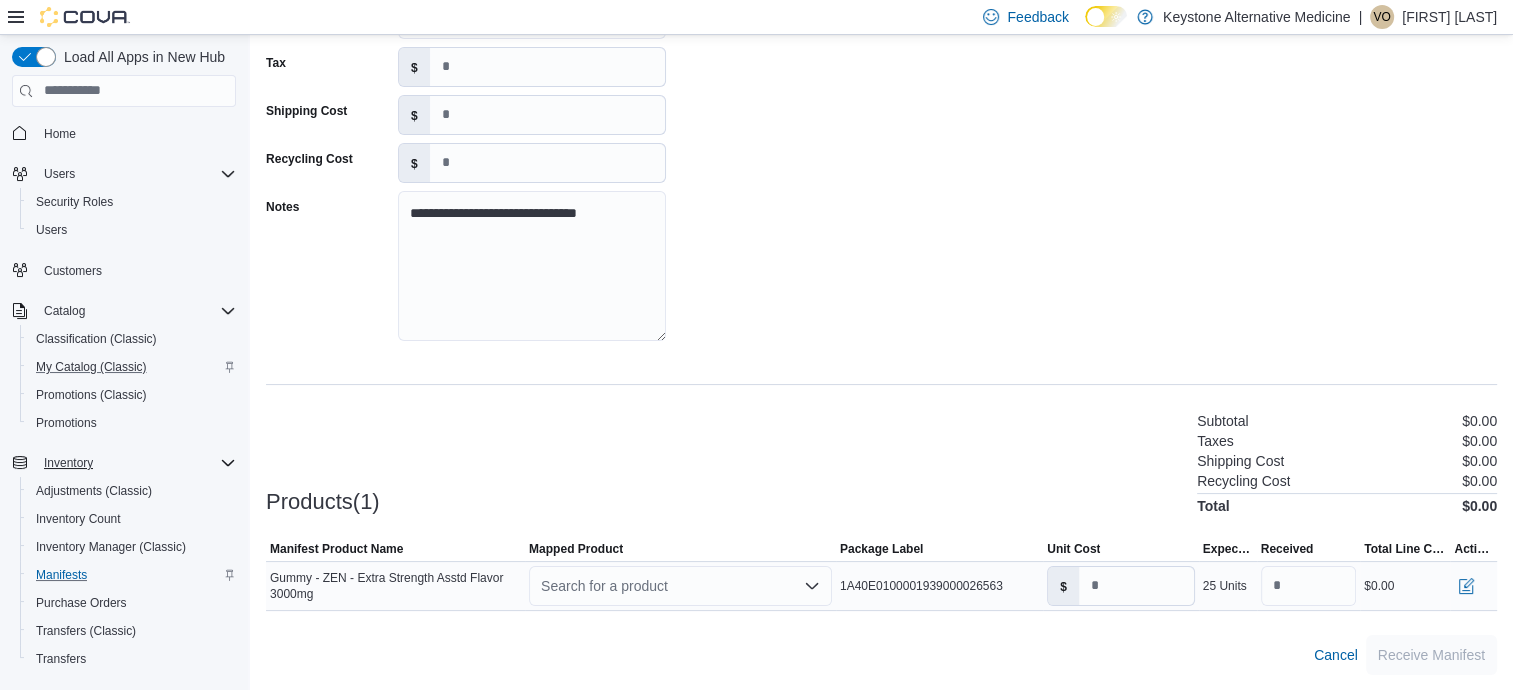 click 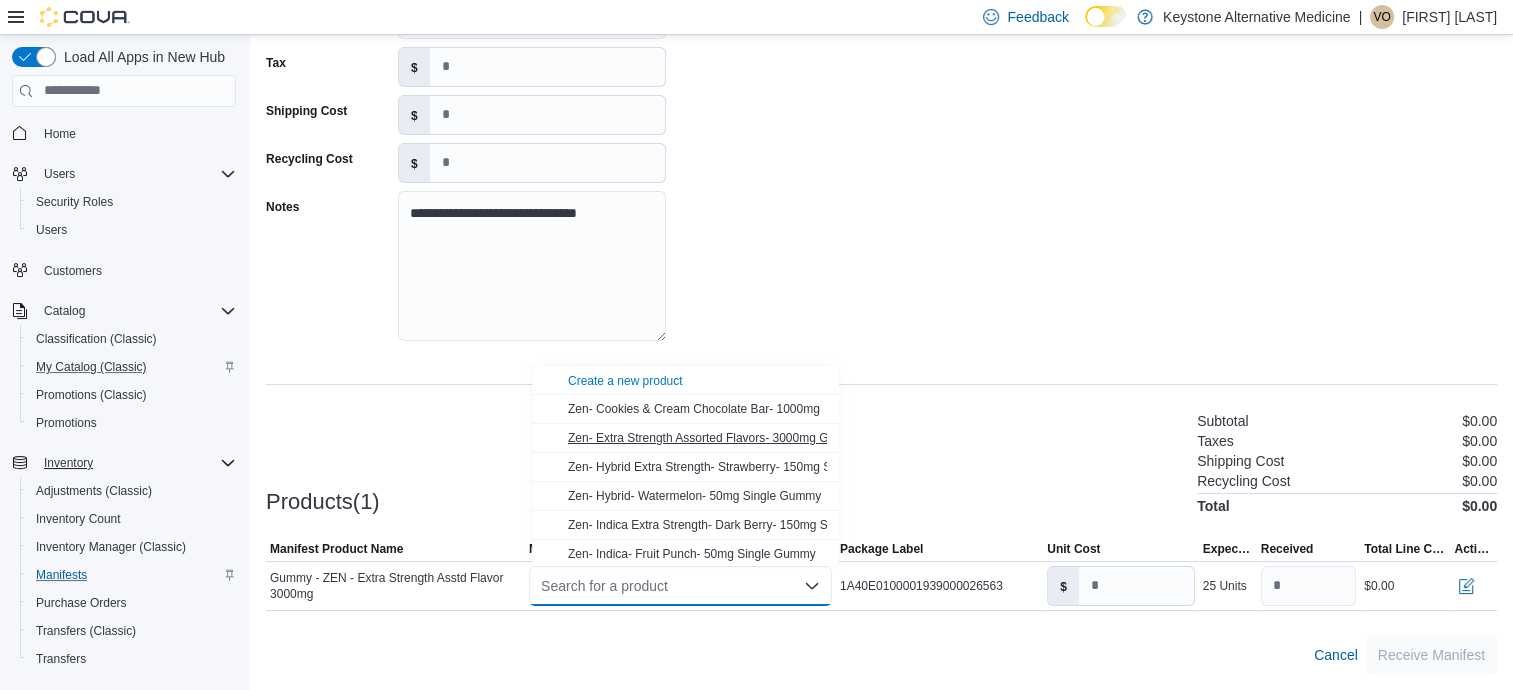 click on "Zen- Extra Strength Assorted Flavors- 3000mg Gummies" at bounding box center (719, 438) 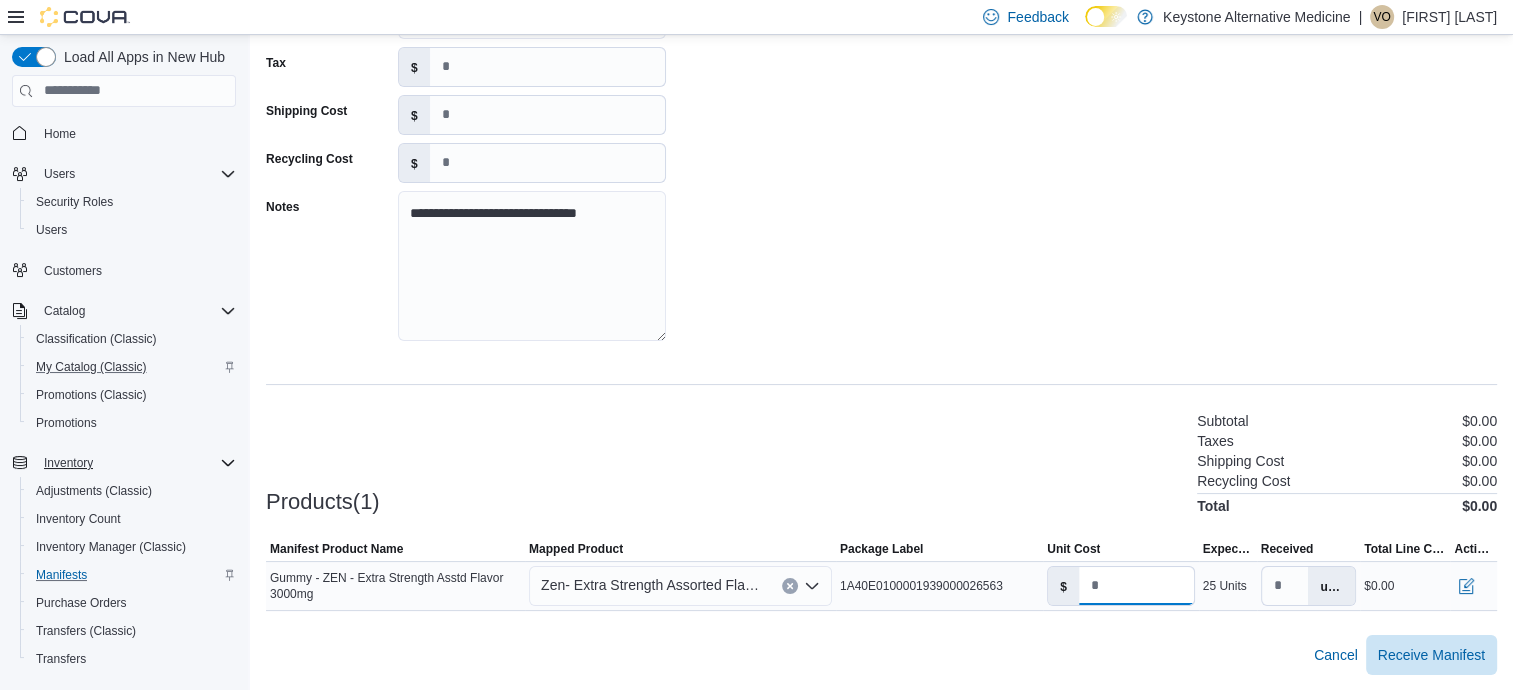 click on "*" at bounding box center [1136, 586] 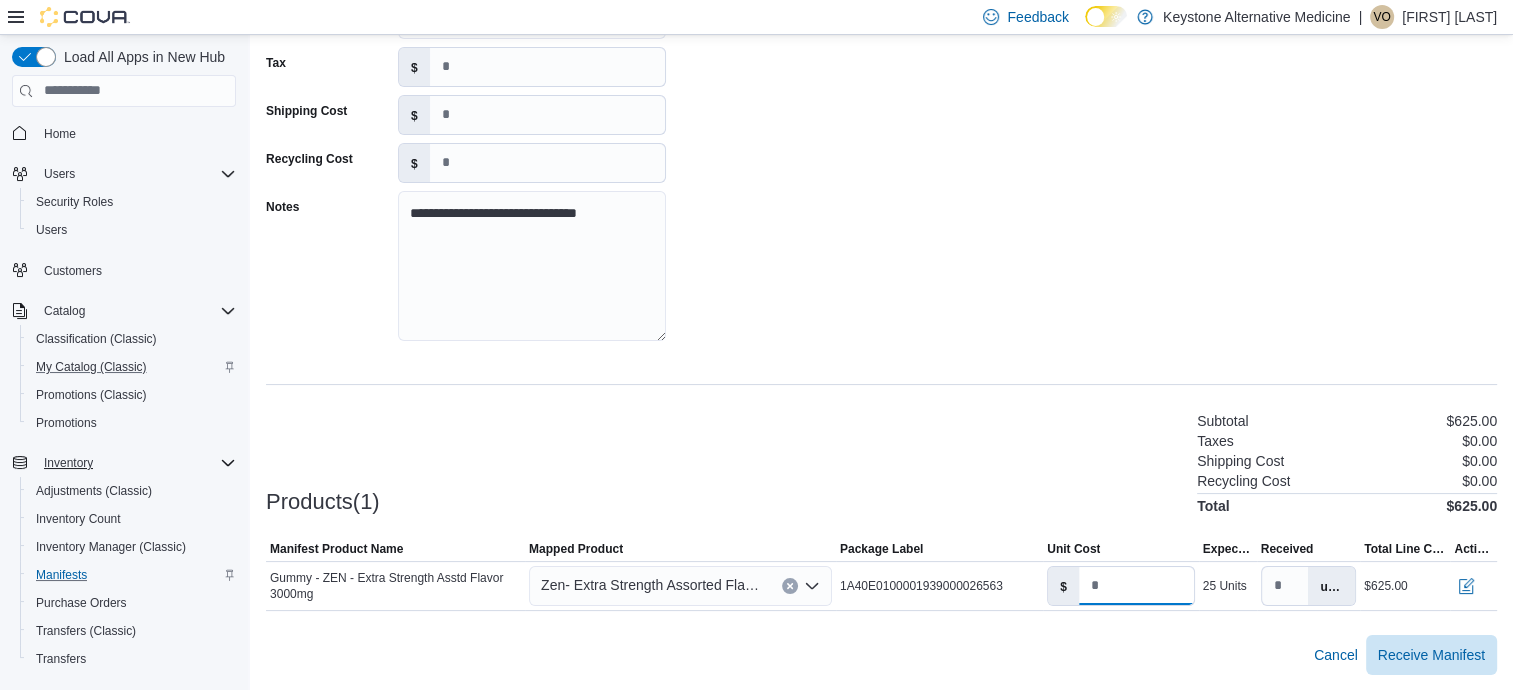 type on "**" 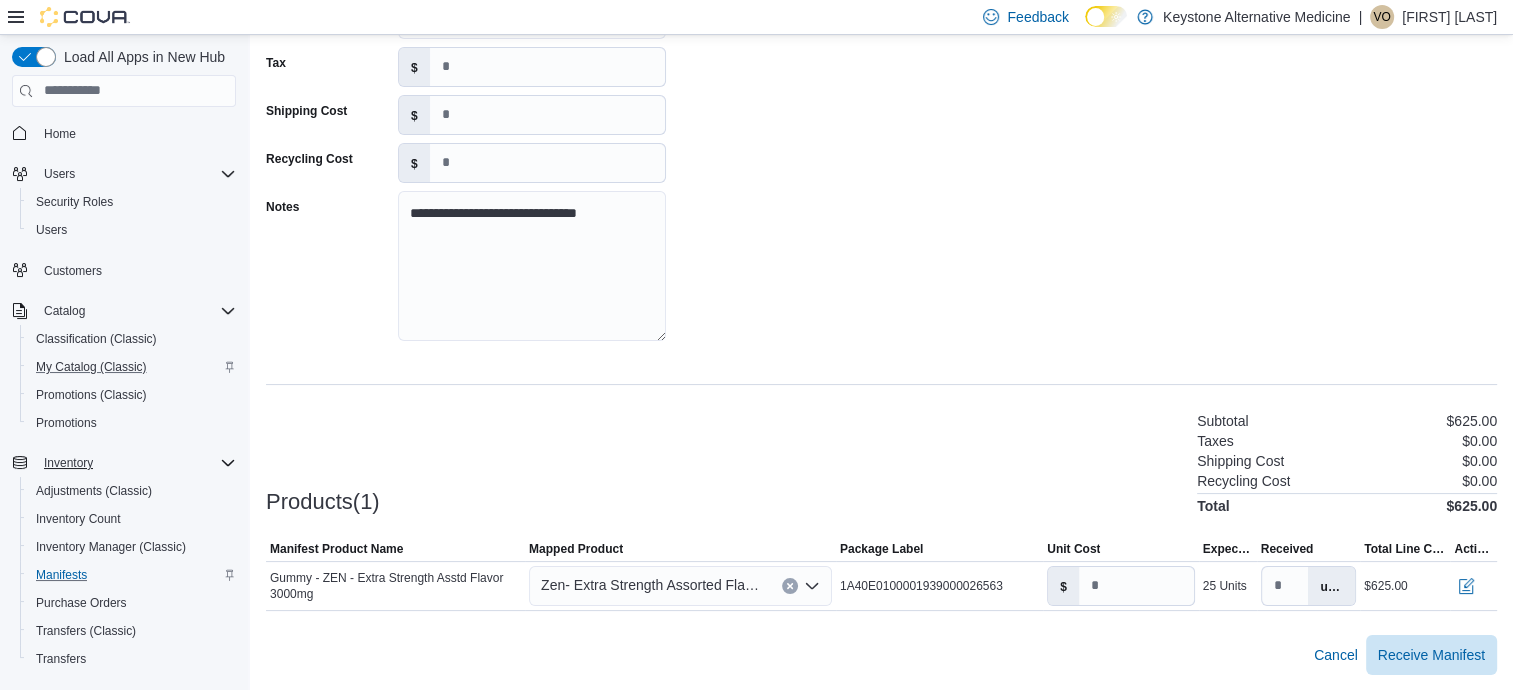 click on "Cancel Receive Manifest" at bounding box center (881, 655) 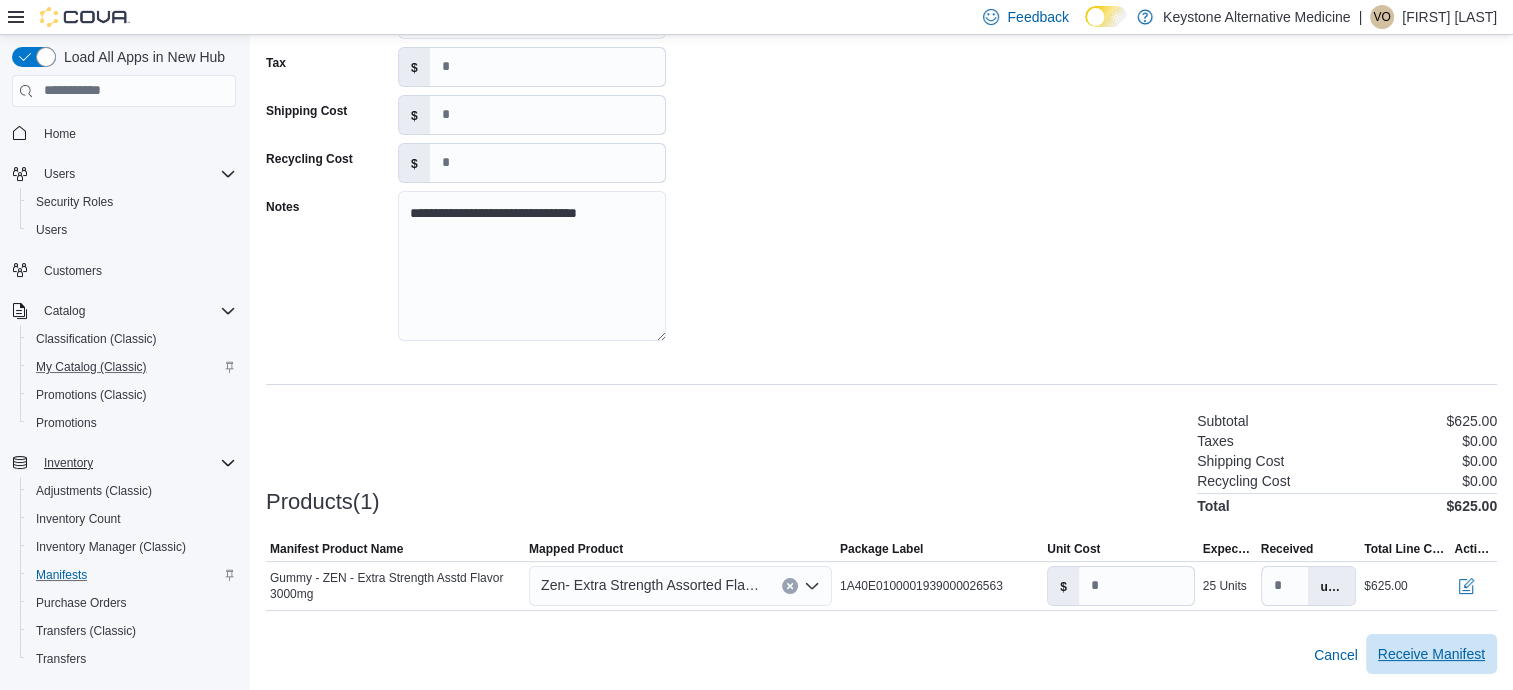 click on "Receive Manifest" at bounding box center (1431, 654) 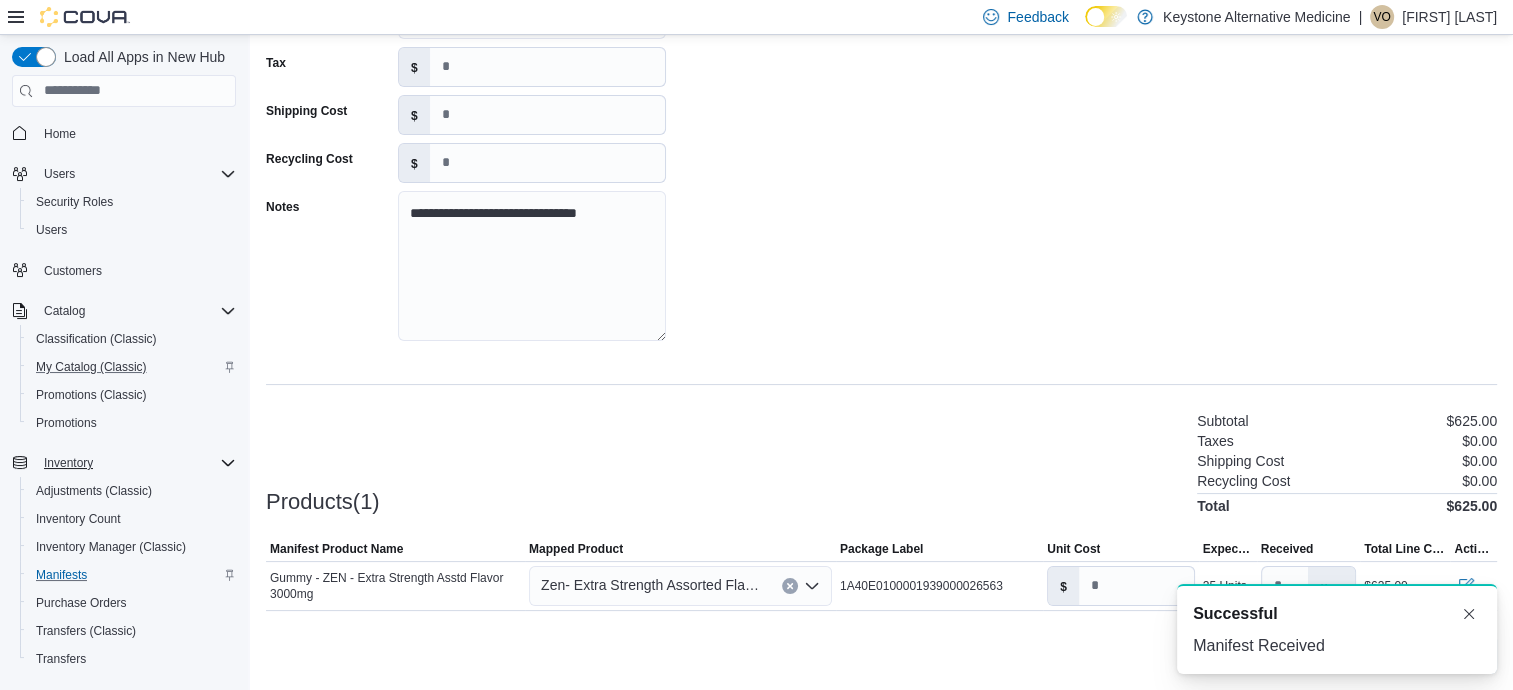 scroll, scrollTop: 0, scrollLeft: 0, axis: both 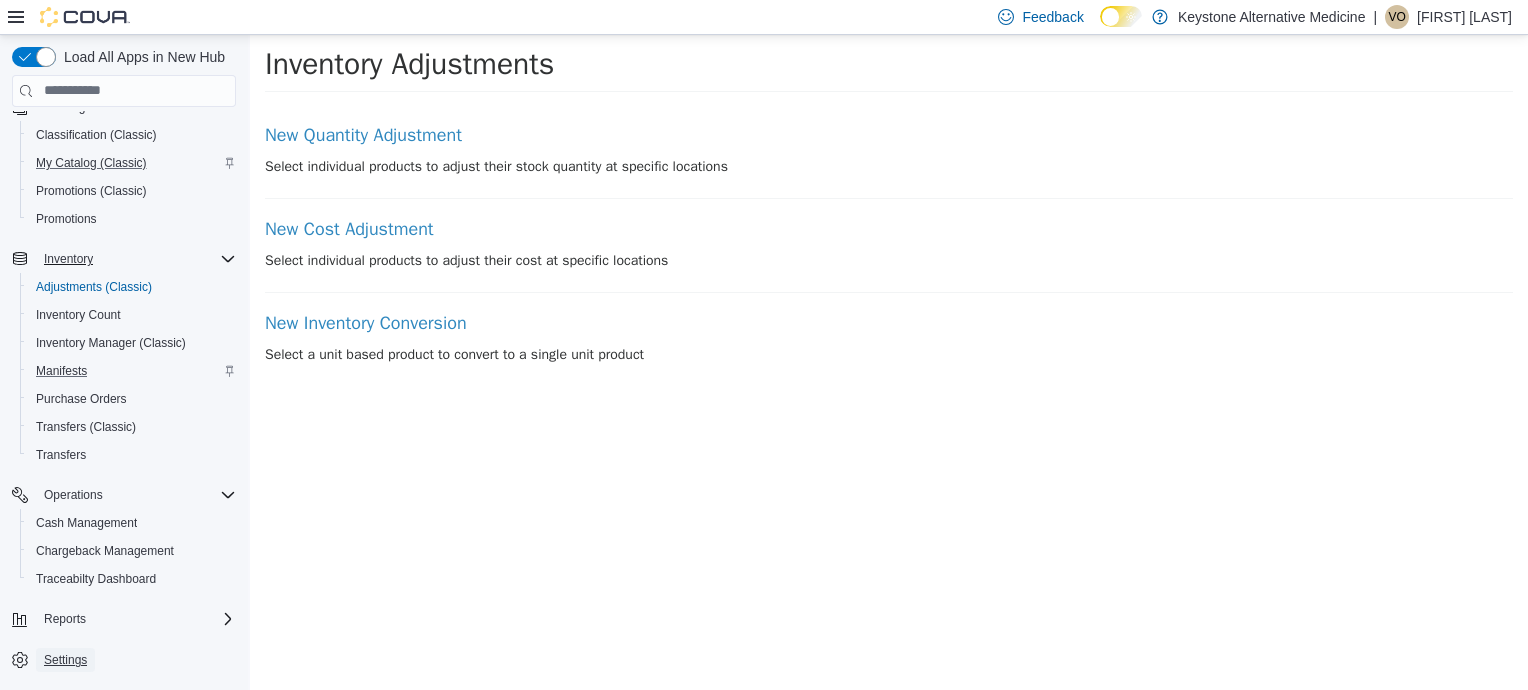 click on "Settings" at bounding box center [65, 660] 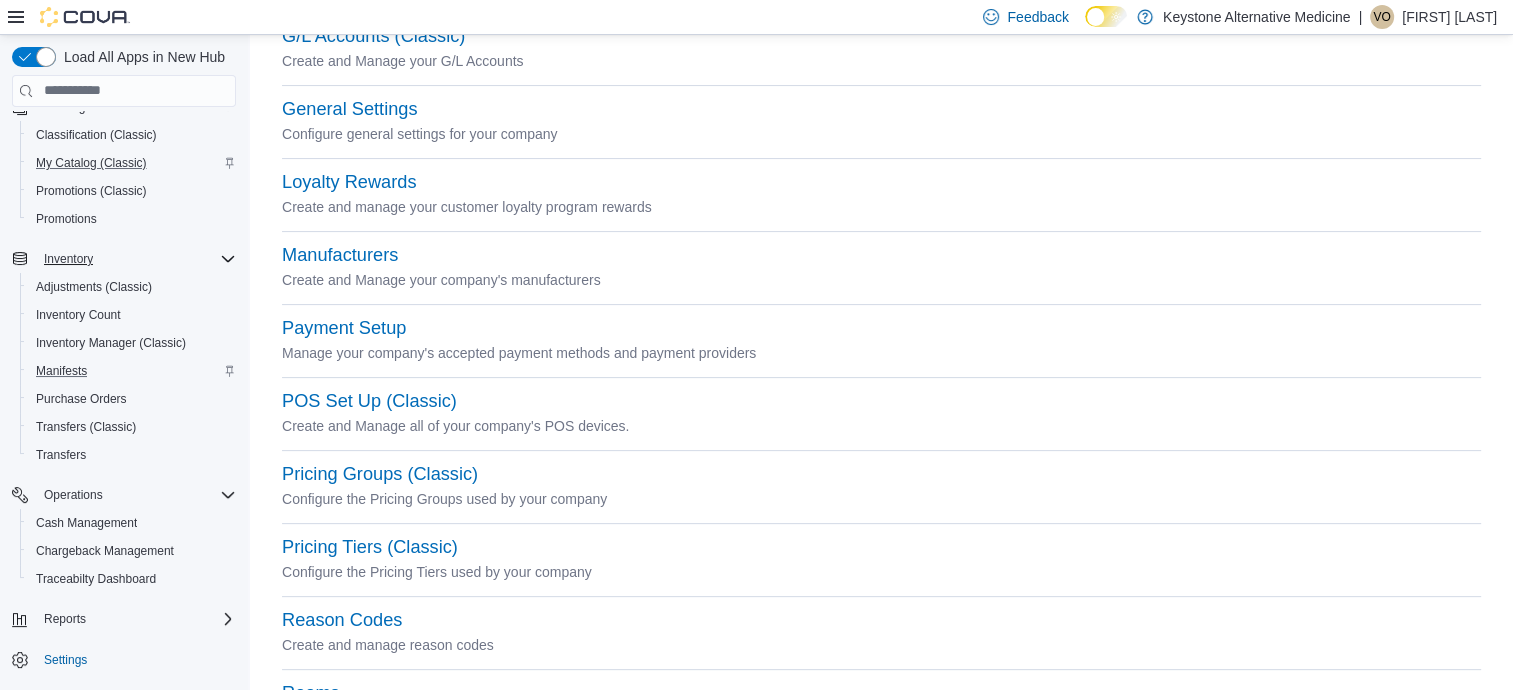 scroll, scrollTop: 488, scrollLeft: 0, axis: vertical 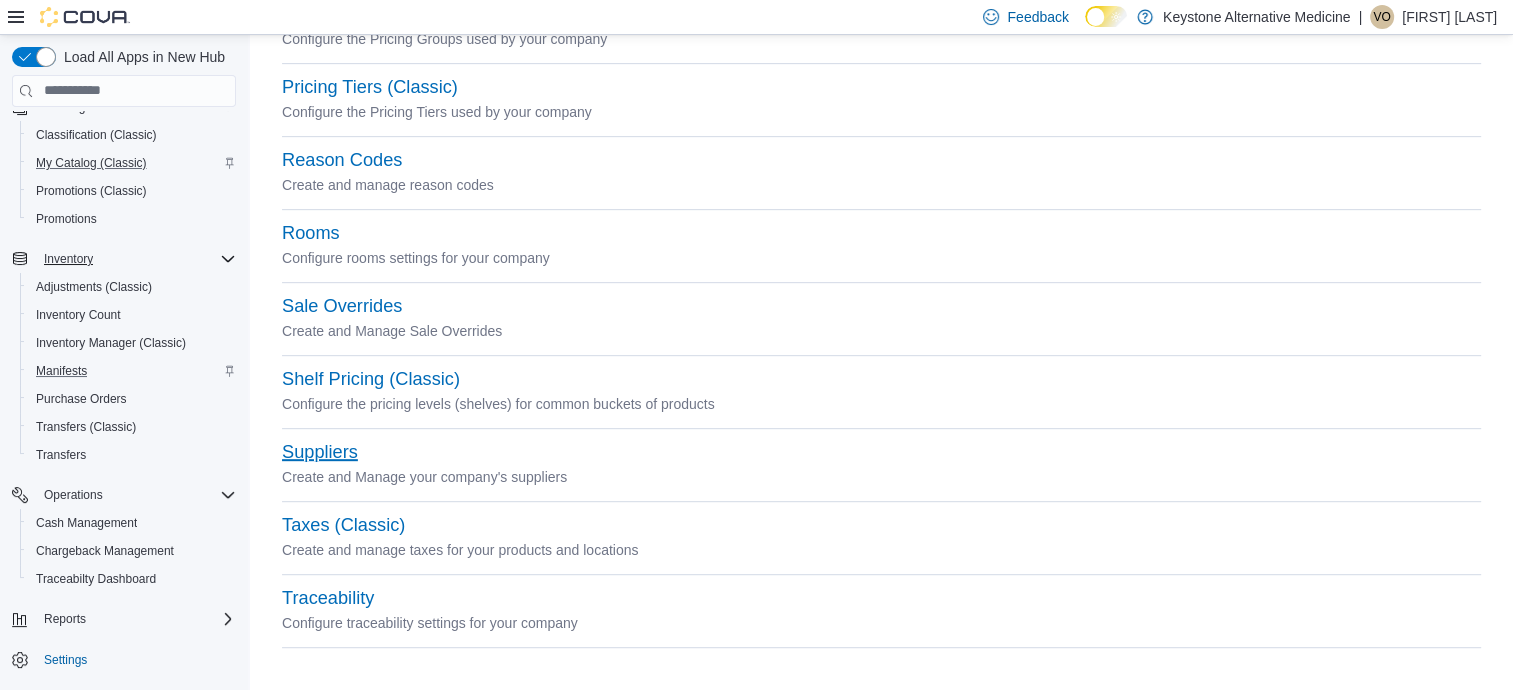 click on "Suppliers" at bounding box center [320, 452] 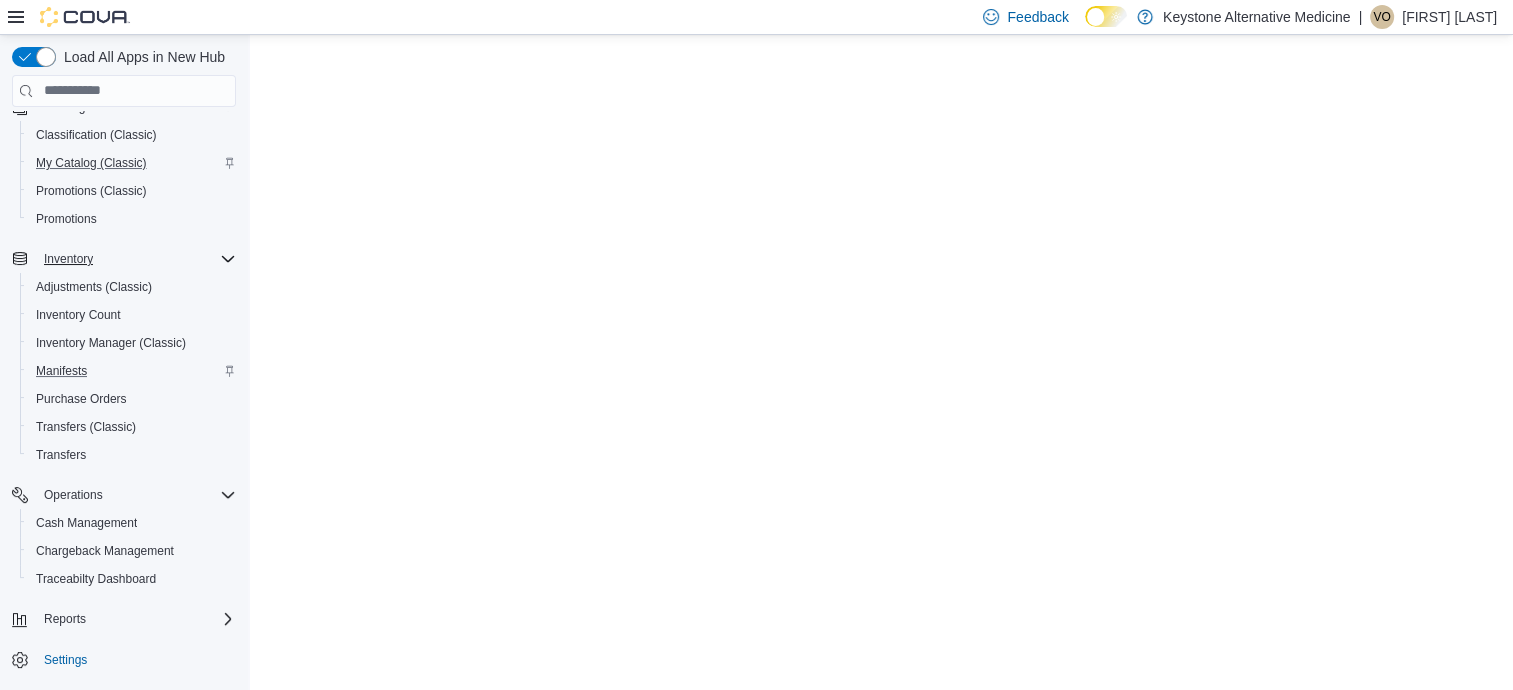 scroll, scrollTop: 0, scrollLeft: 0, axis: both 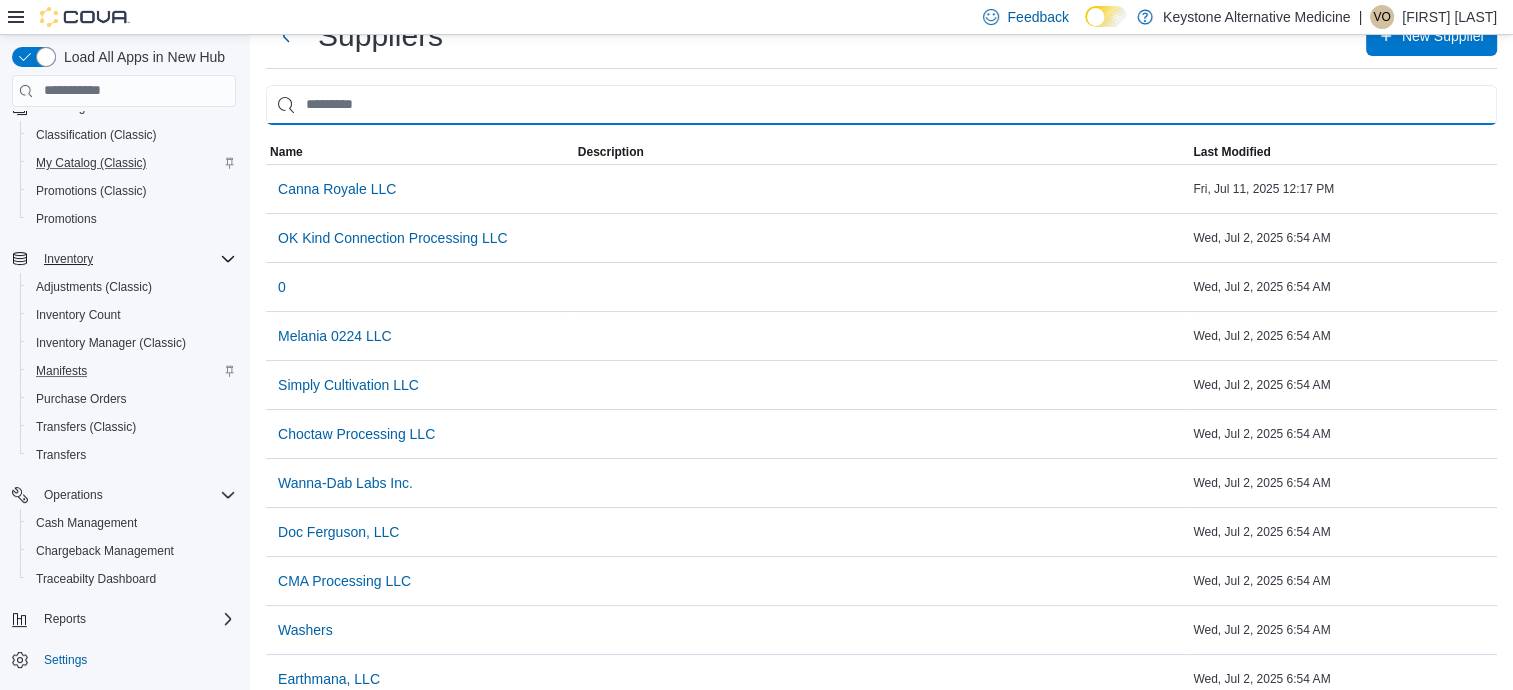 click at bounding box center (881, 105) 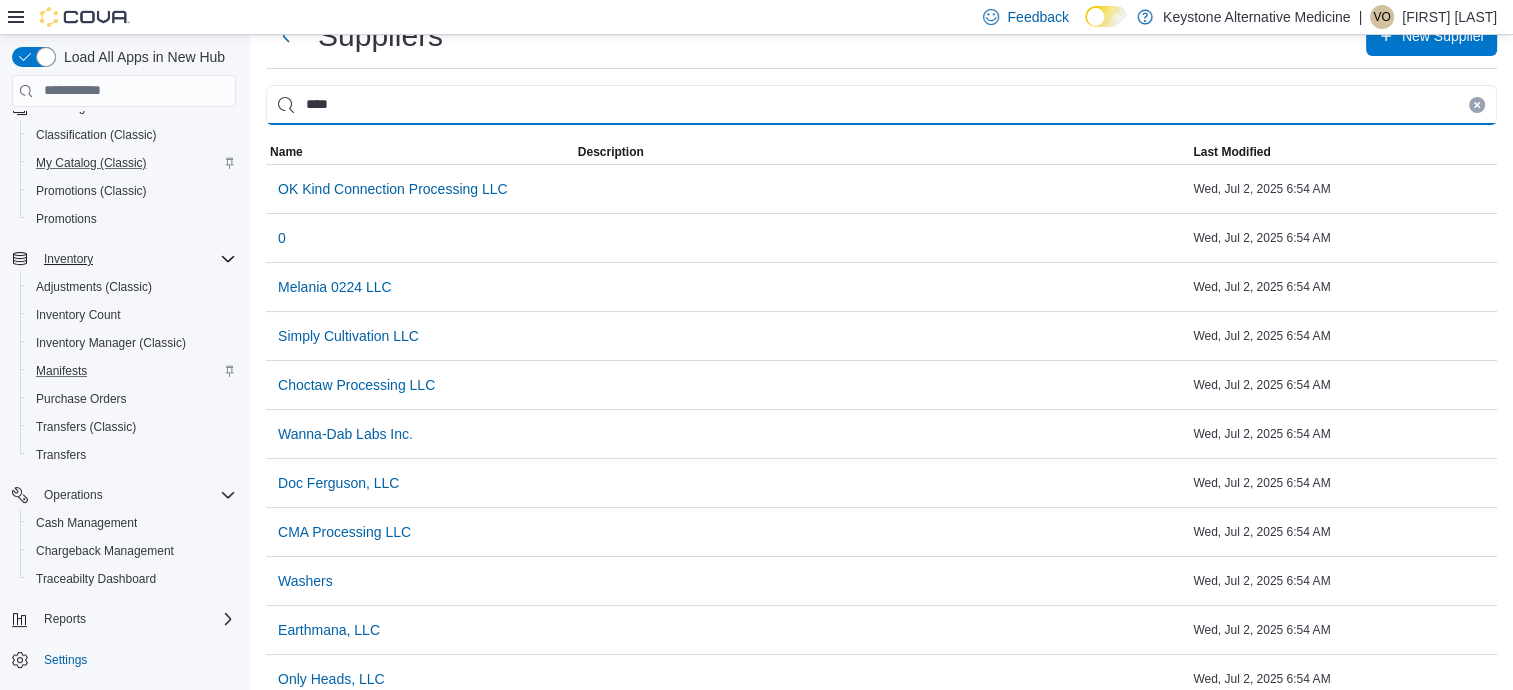 scroll, scrollTop: 0, scrollLeft: 0, axis: both 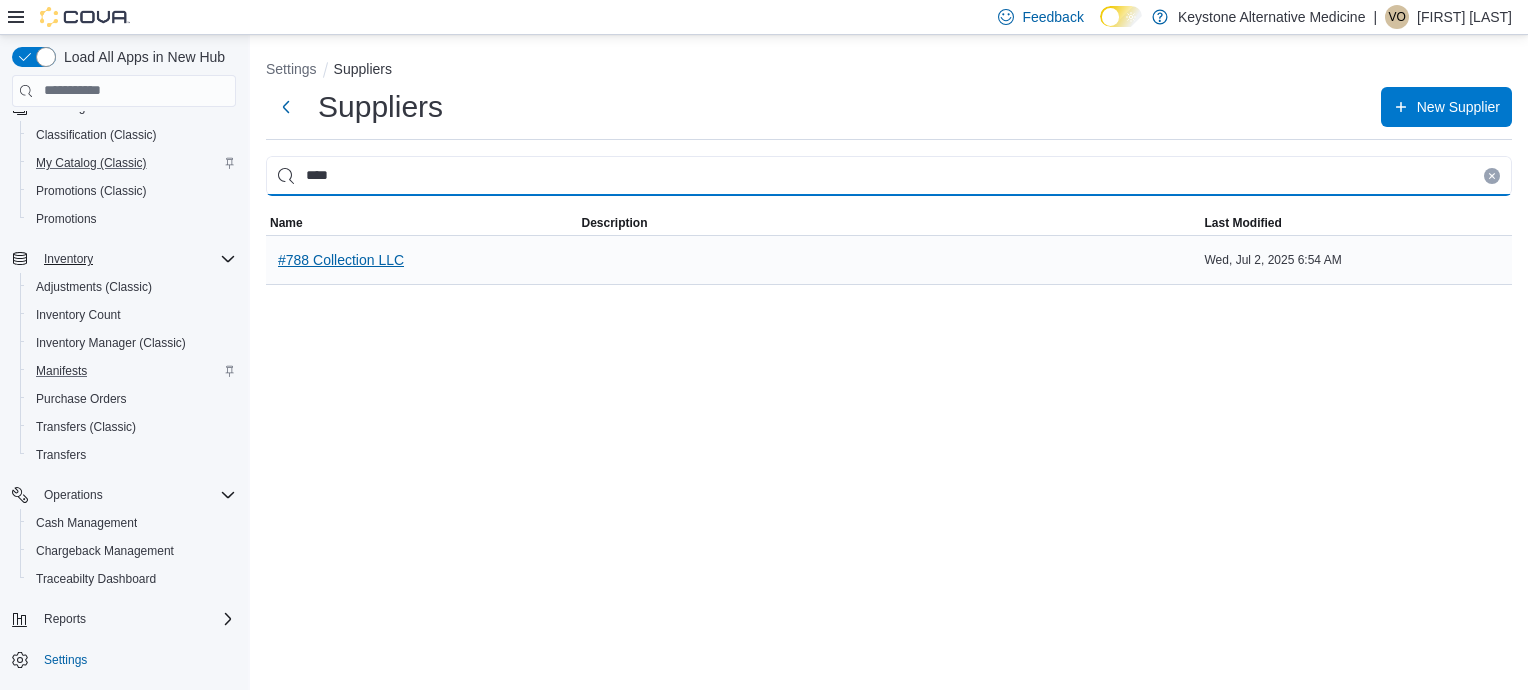type on "***" 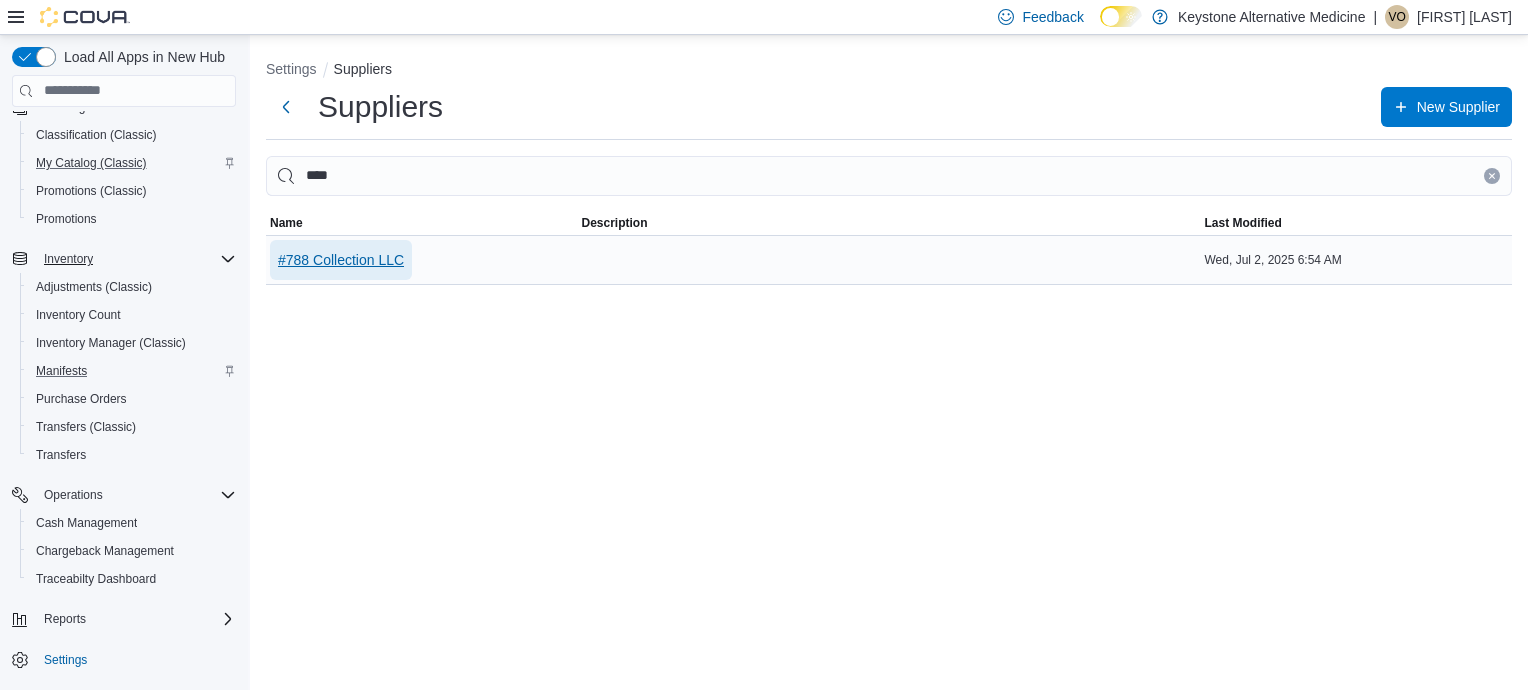 click on "#788 Collection LLC" at bounding box center (341, 260) 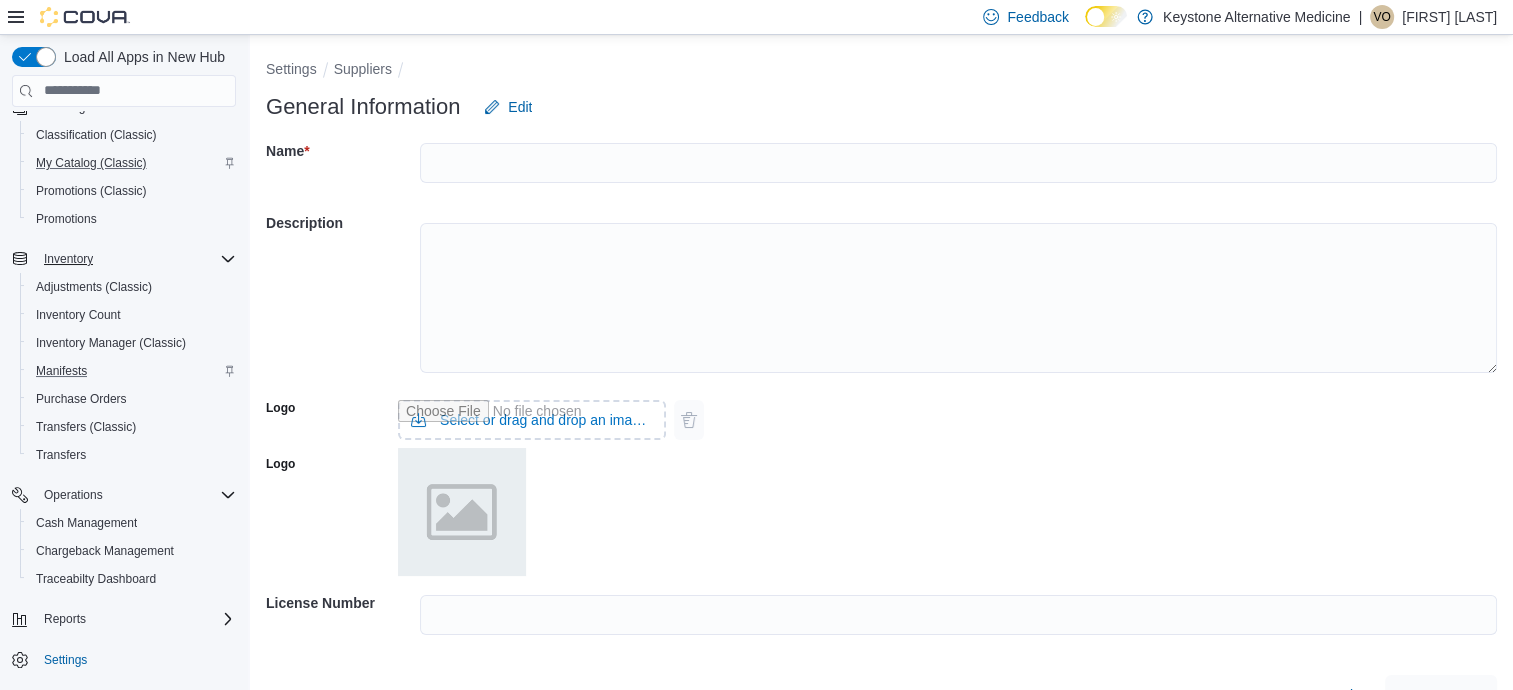 type on "**********" 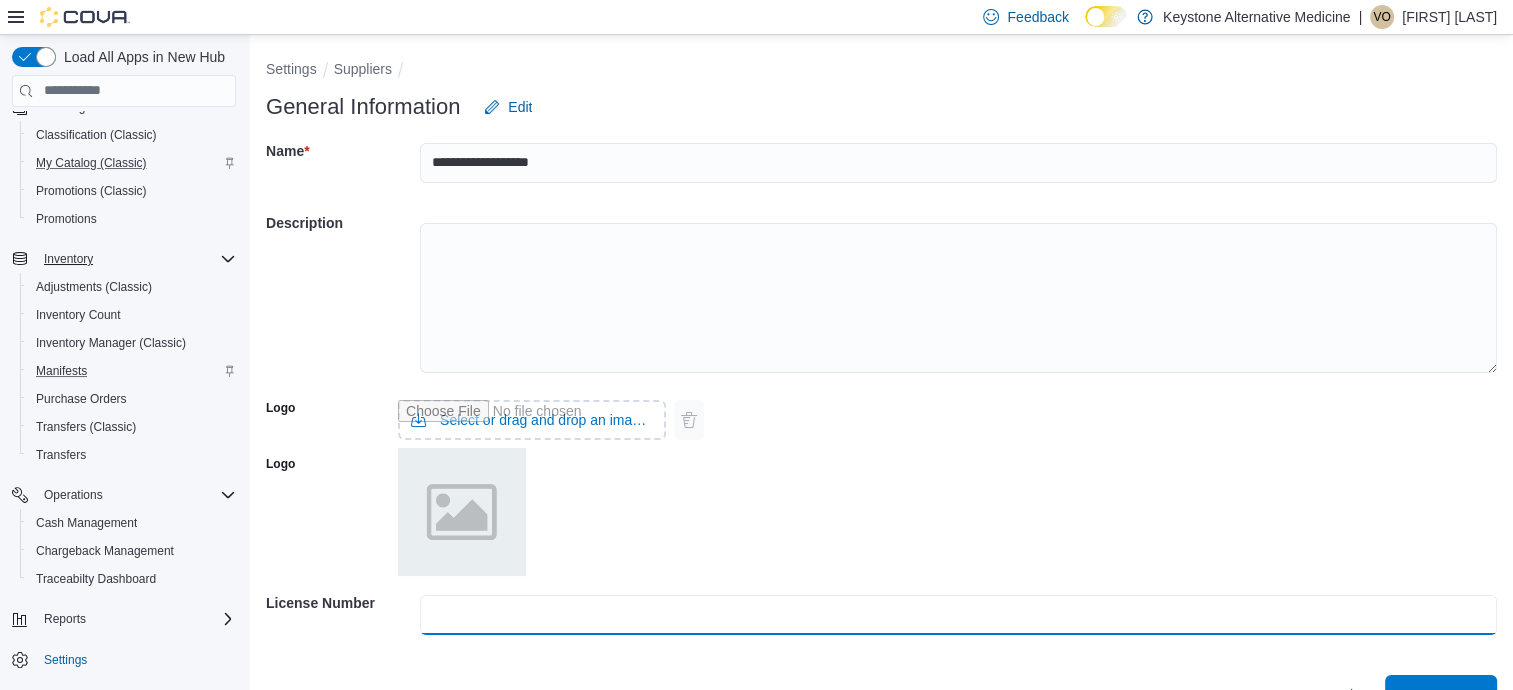 click at bounding box center (958, 615) 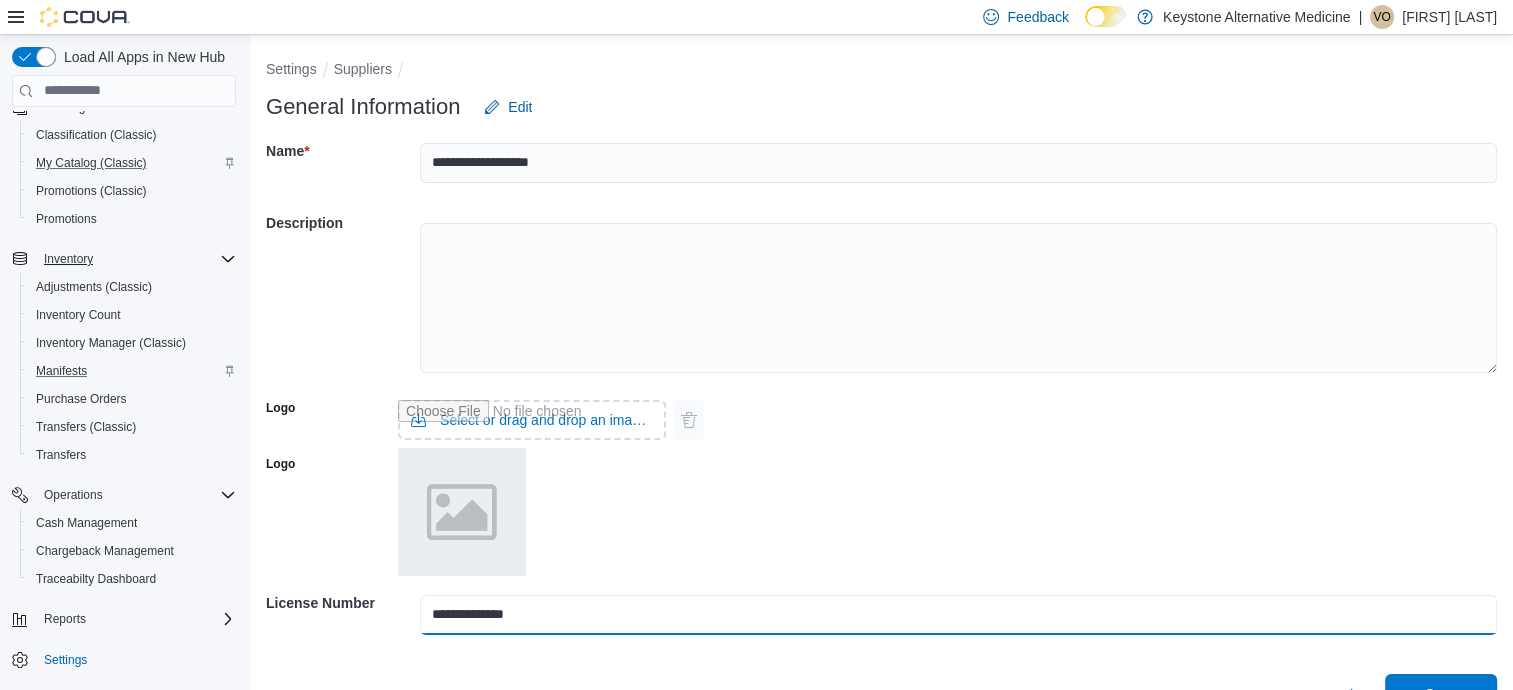type on "**********" 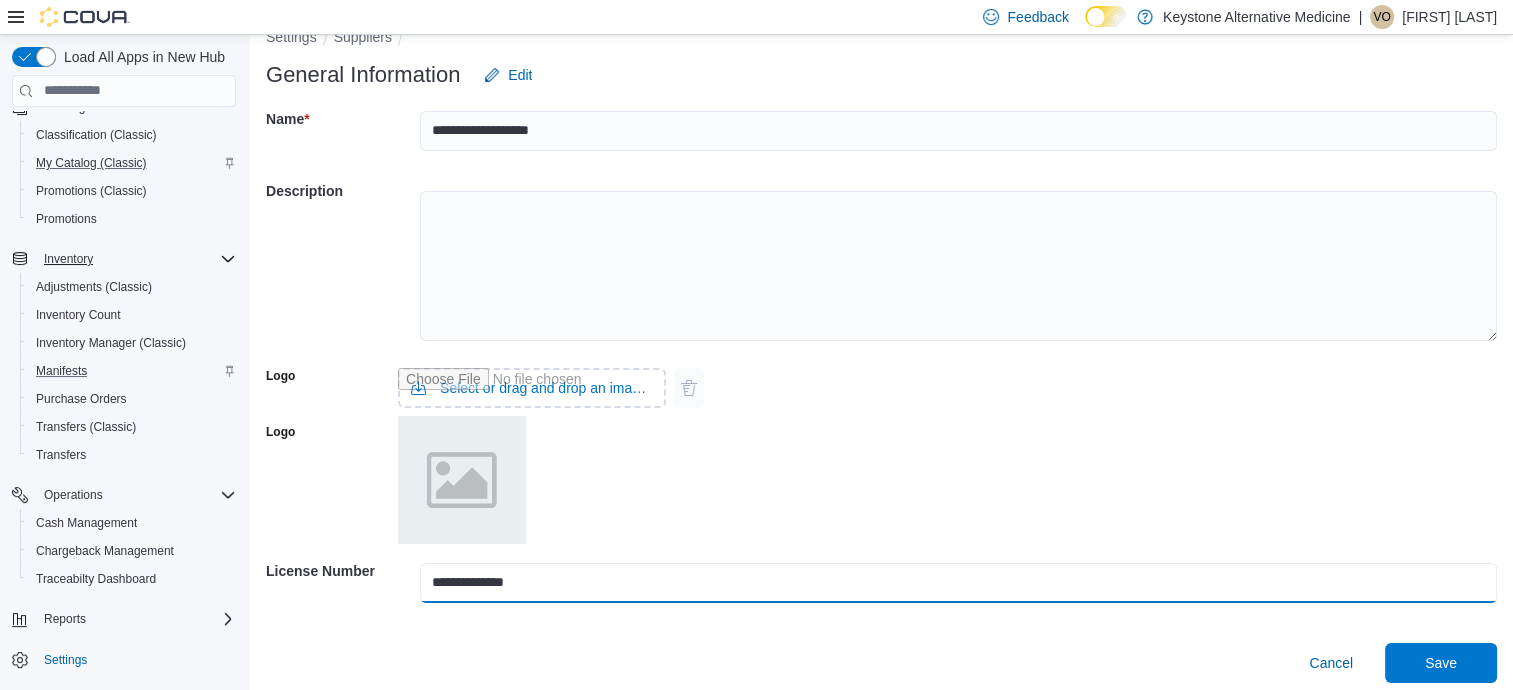 scroll, scrollTop: 40, scrollLeft: 0, axis: vertical 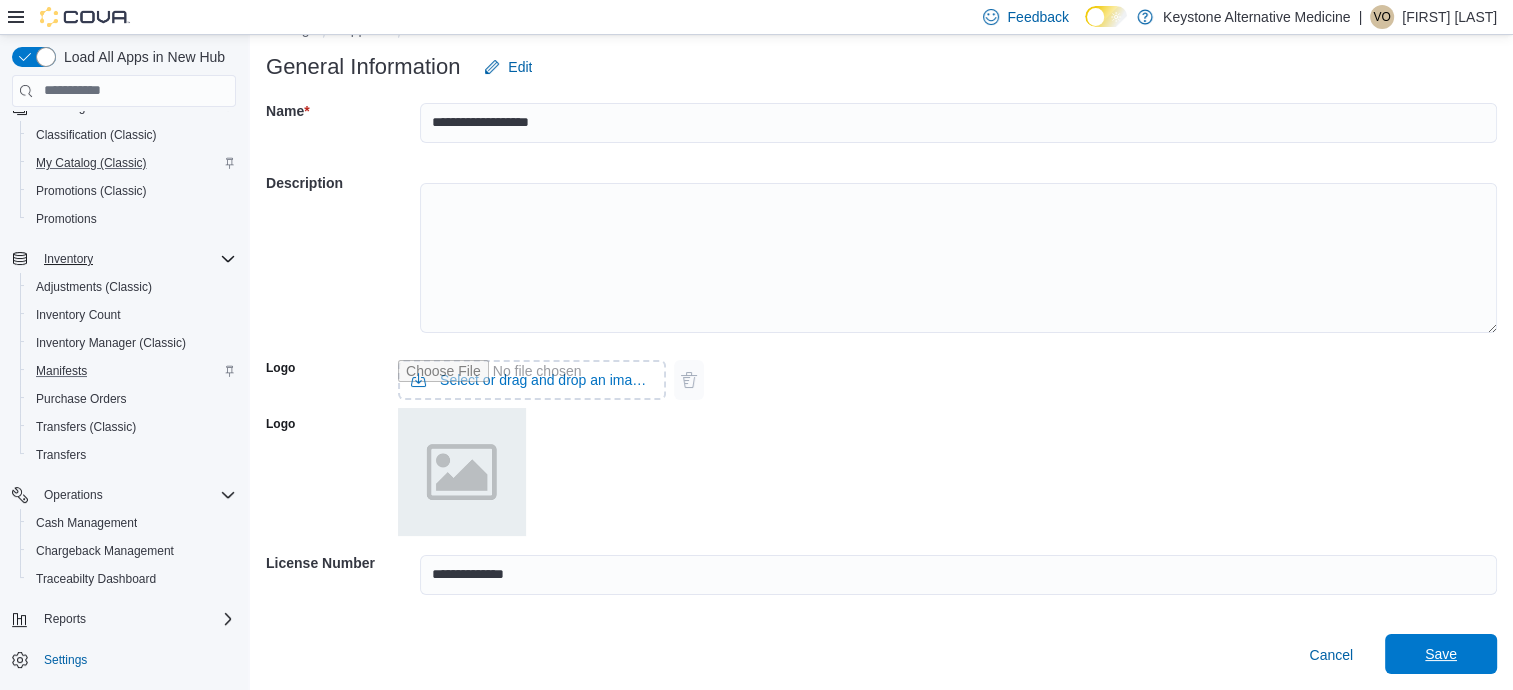 click on "Save" at bounding box center [1441, 654] 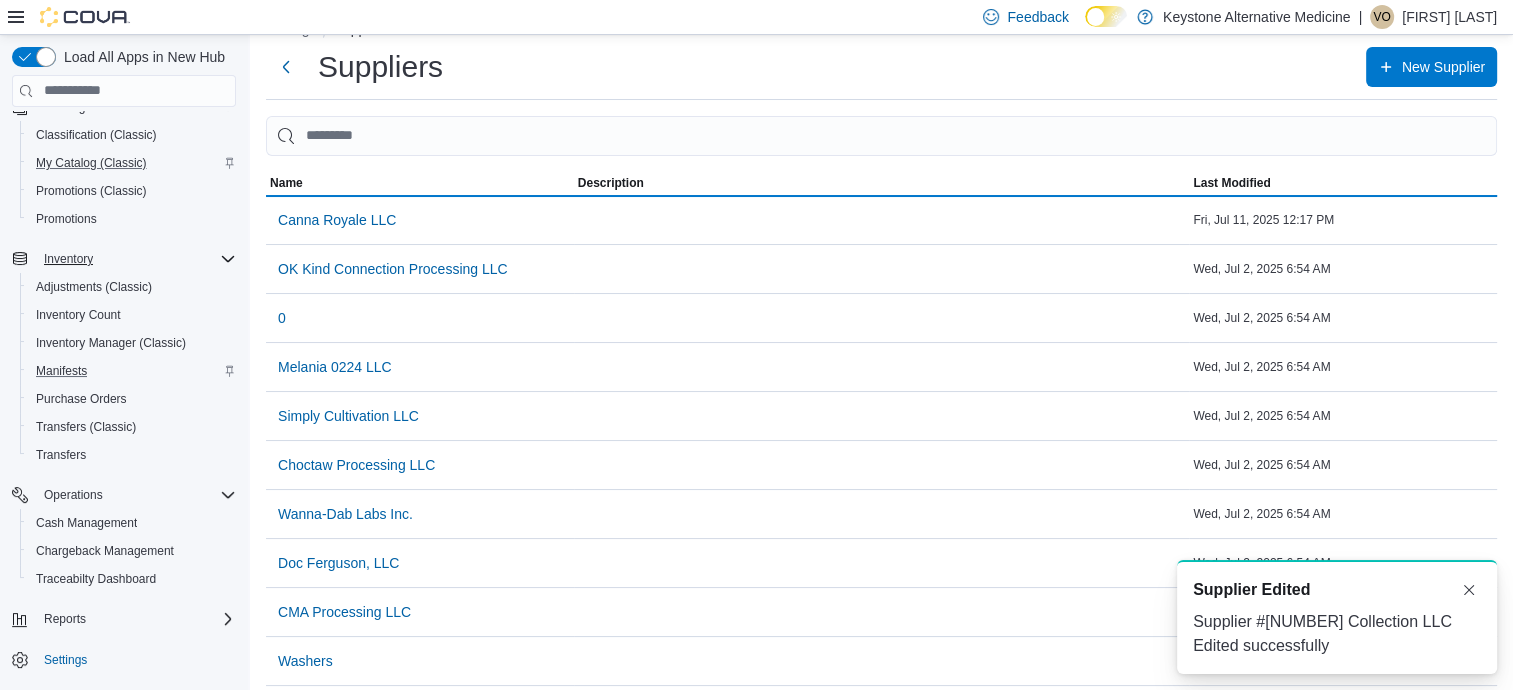 scroll, scrollTop: 0, scrollLeft: 0, axis: both 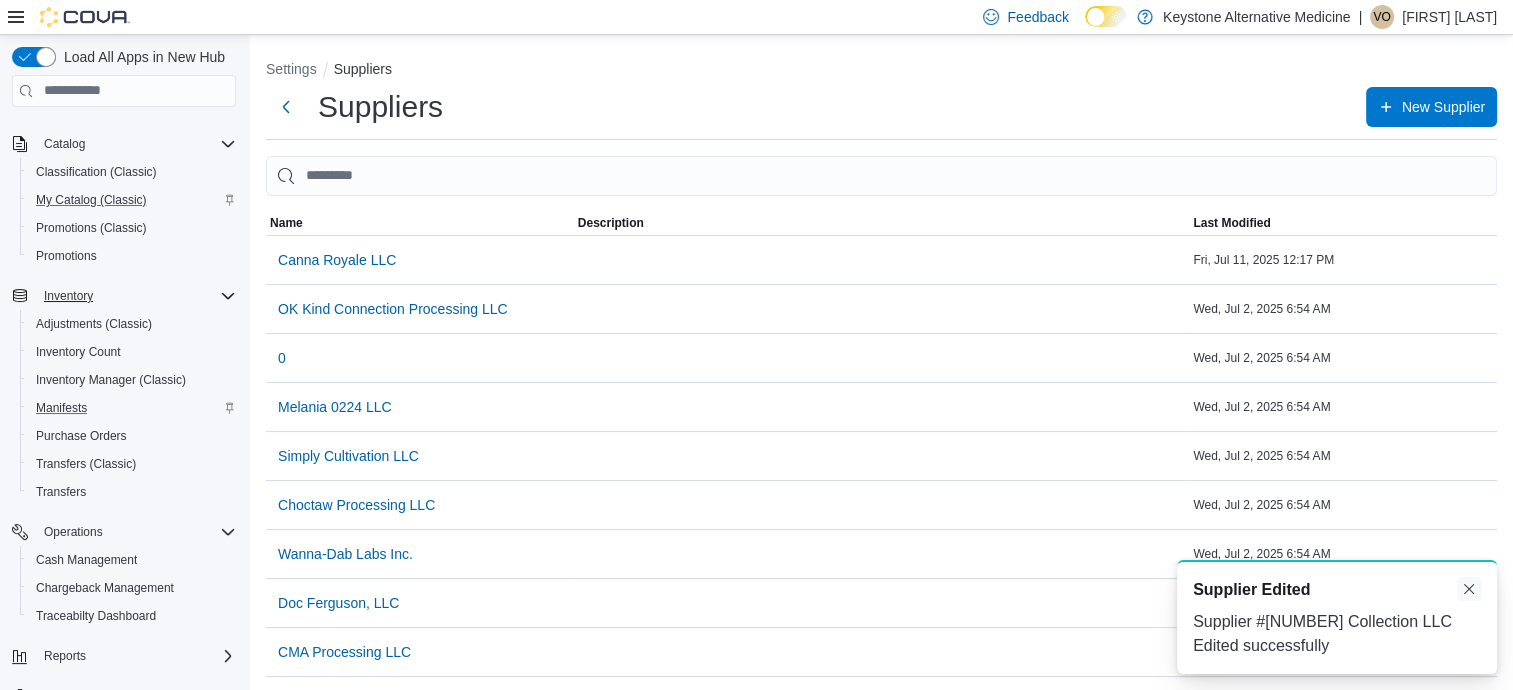 click at bounding box center [1469, 589] 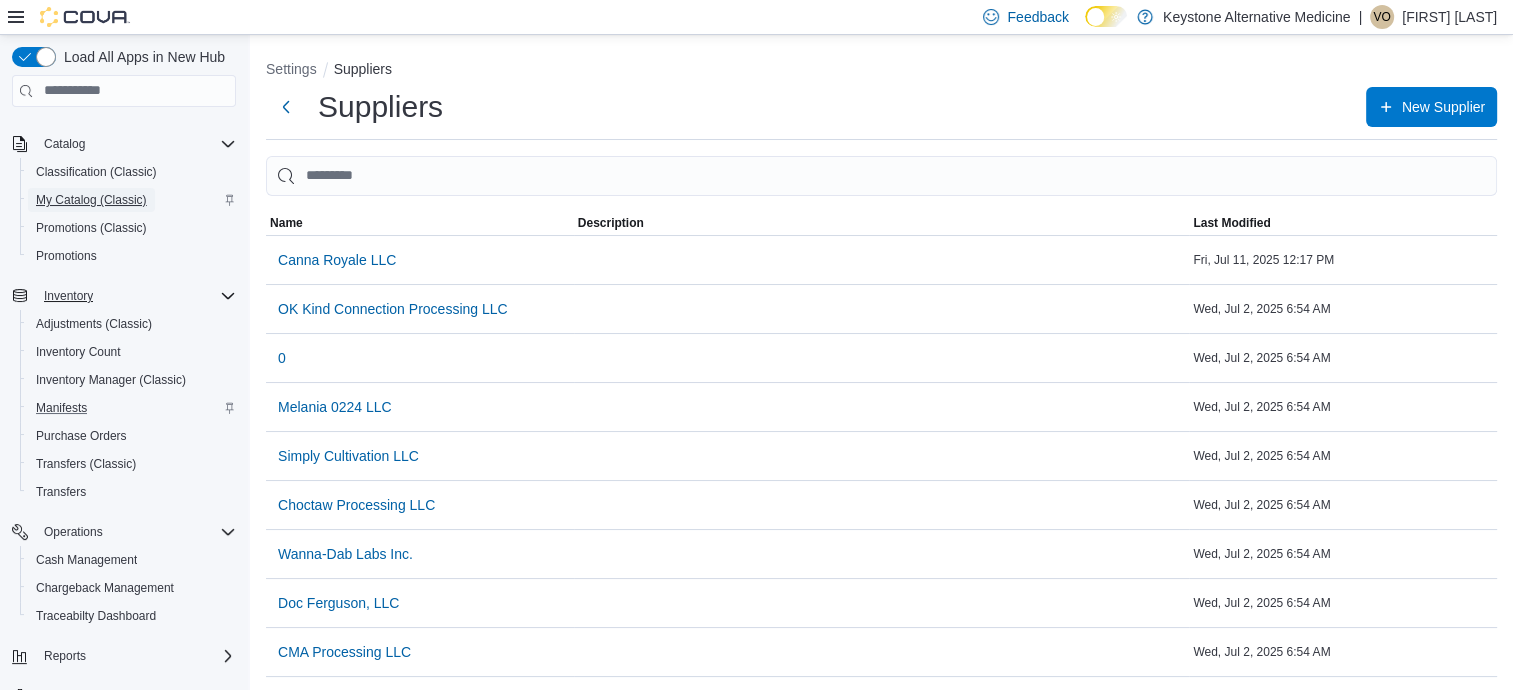 click on "My Catalog (Classic)" at bounding box center [91, 200] 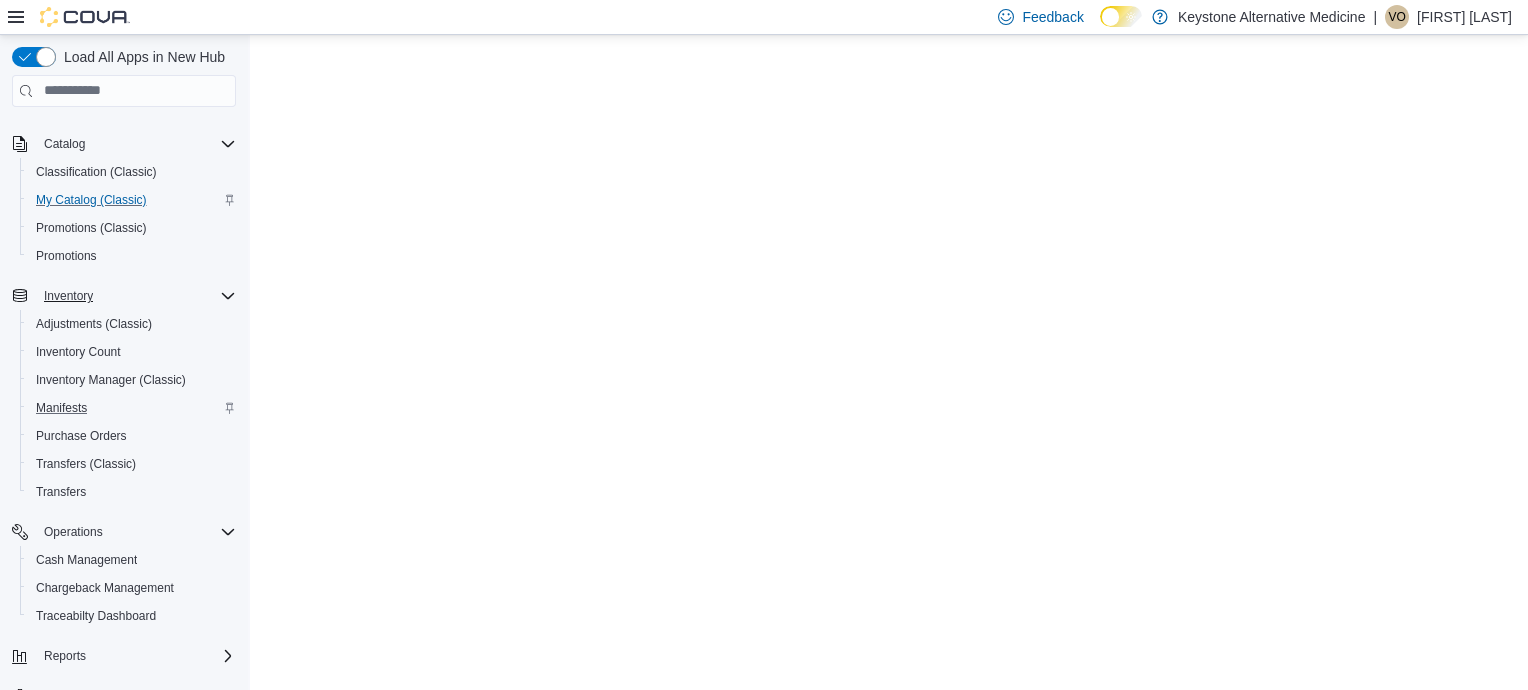 scroll, scrollTop: 0, scrollLeft: 0, axis: both 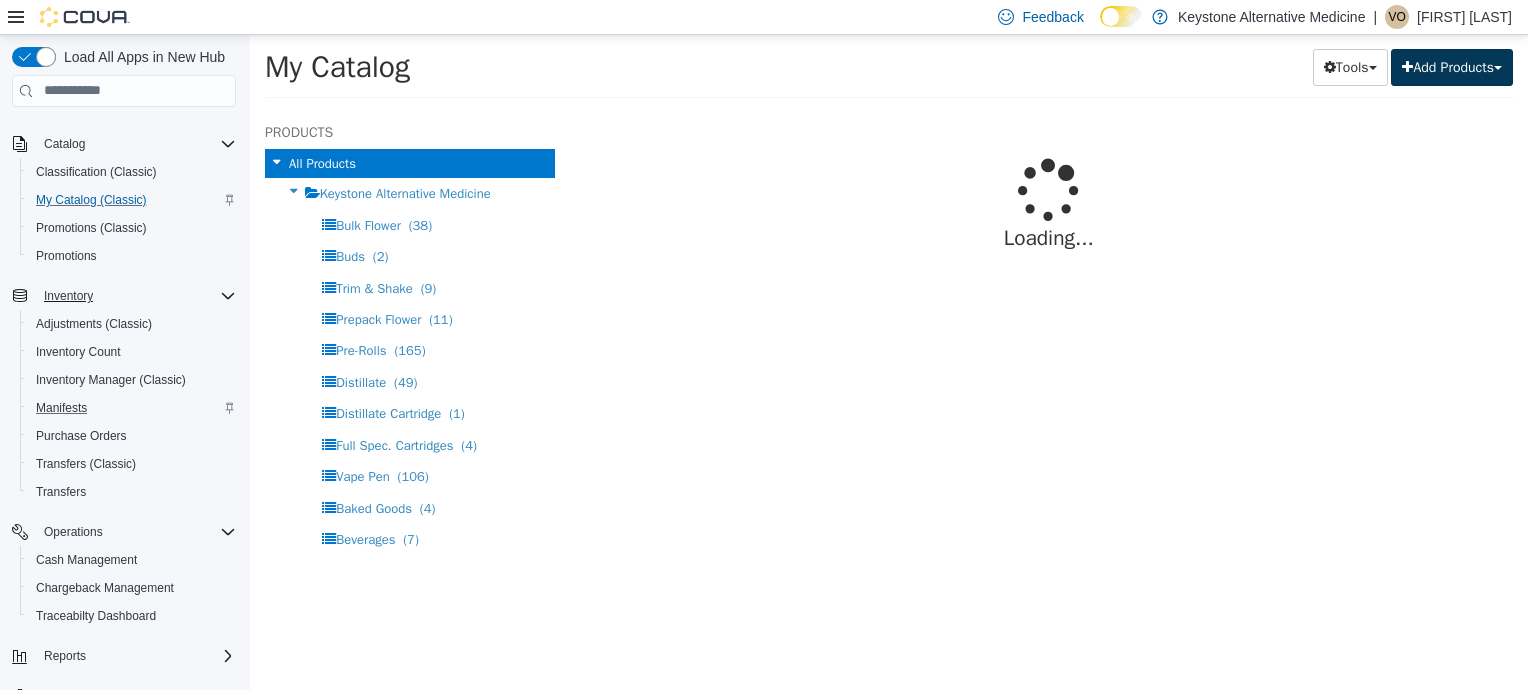 select on "**********" 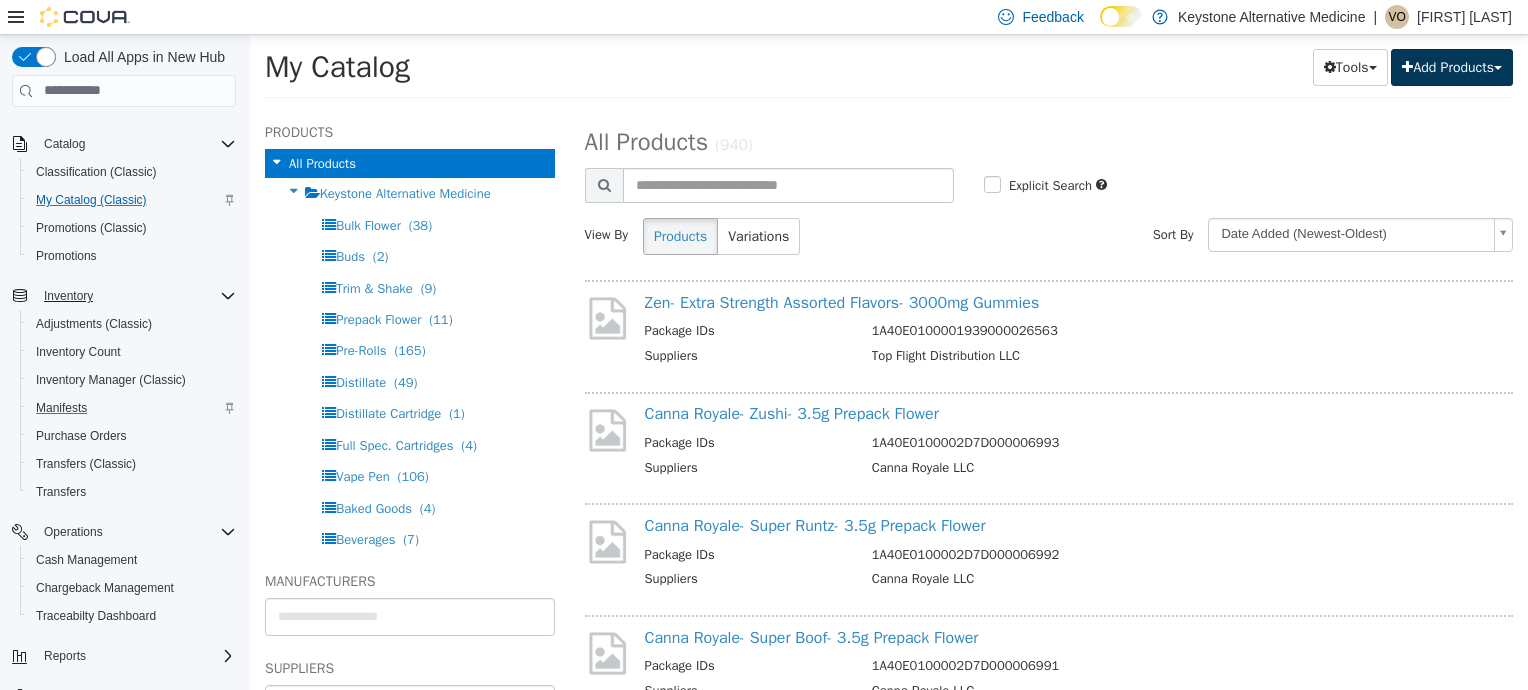 click on "Add Products" at bounding box center (1452, 66) 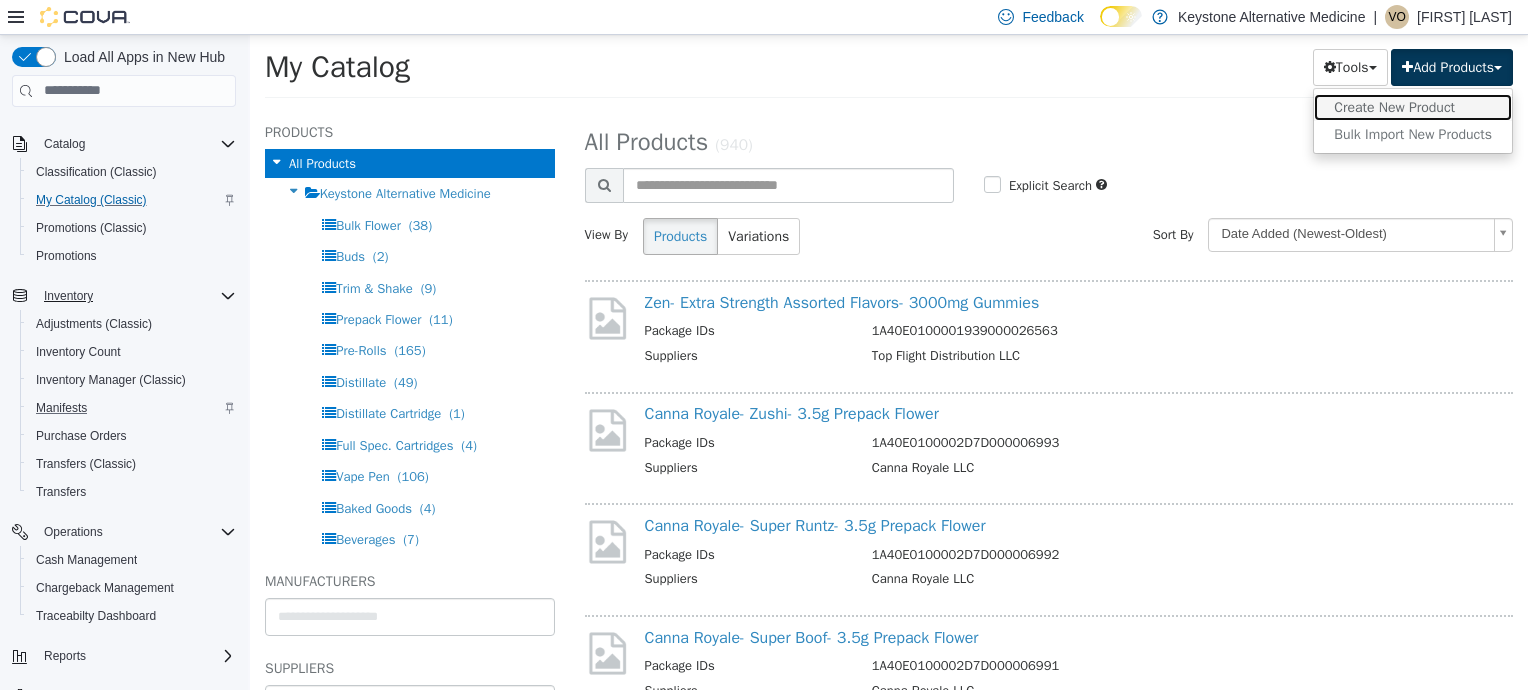 click on "Create New Product" at bounding box center (1413, 106) 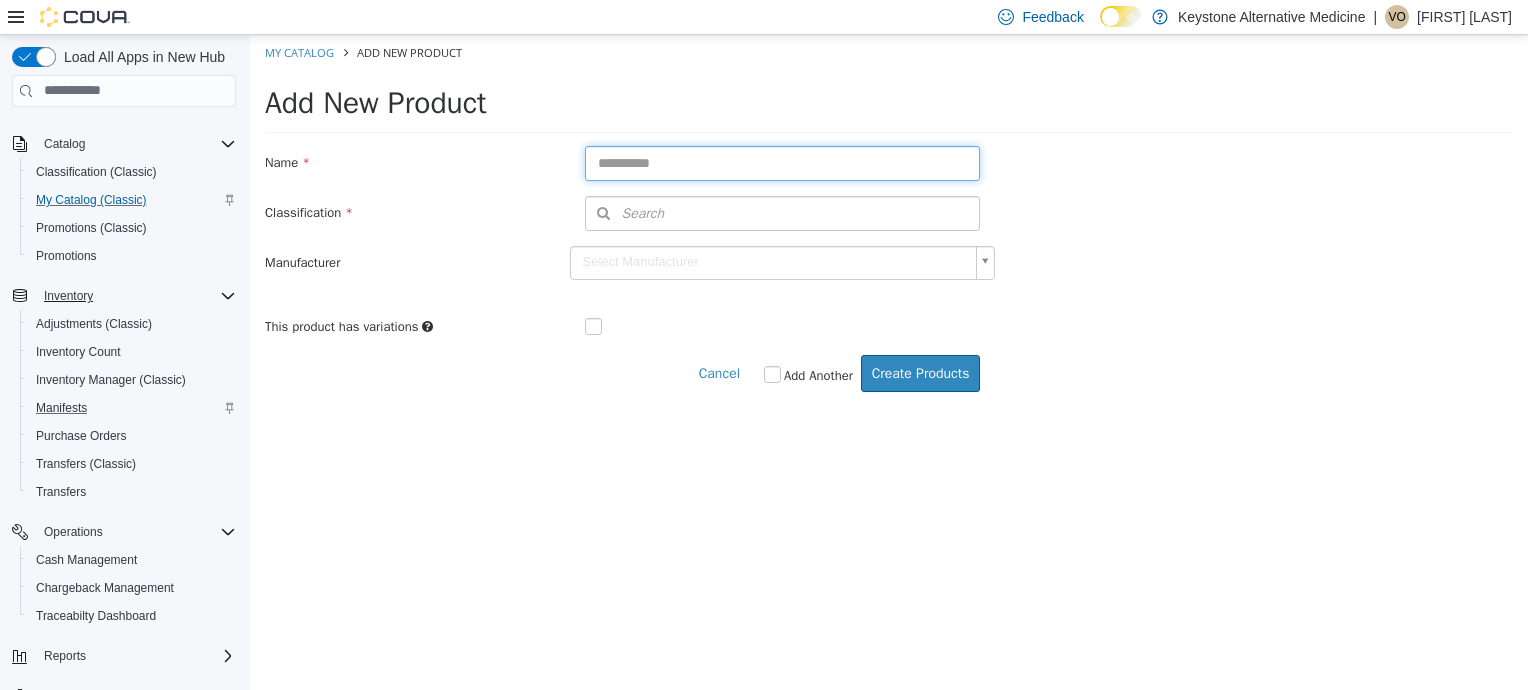 click at bounding box center (783, 162) 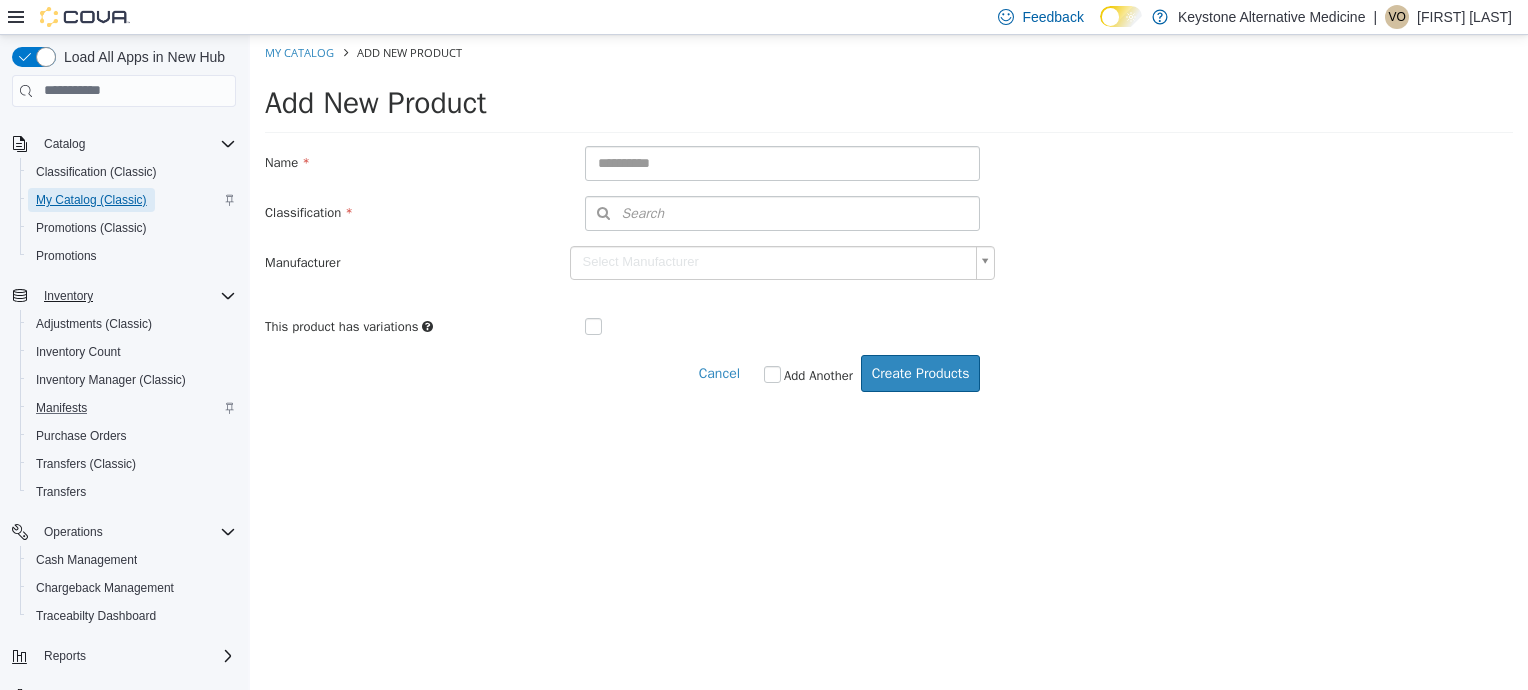 click on "My Catalog (Classic)" at bounding box center [91, 200] 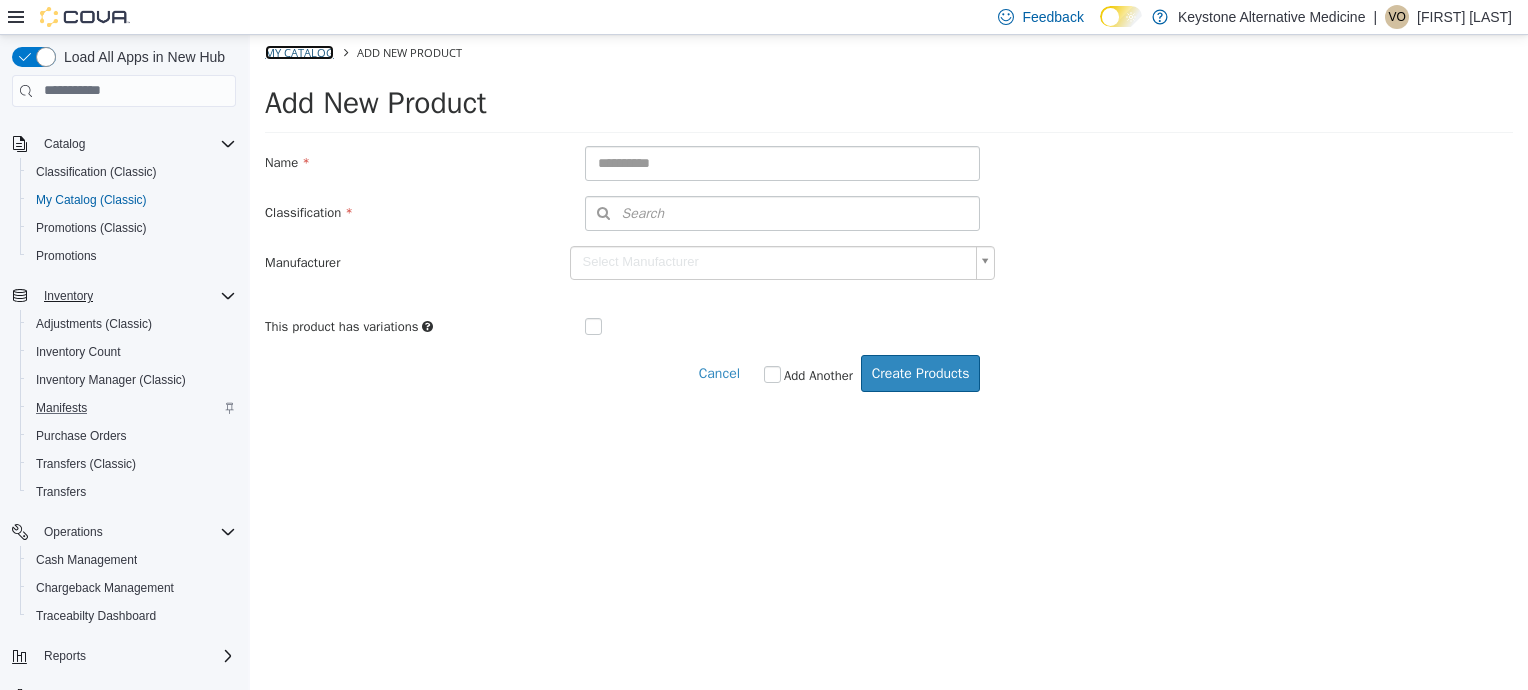 click on "My Catalog" at bounding box center (299, 51) 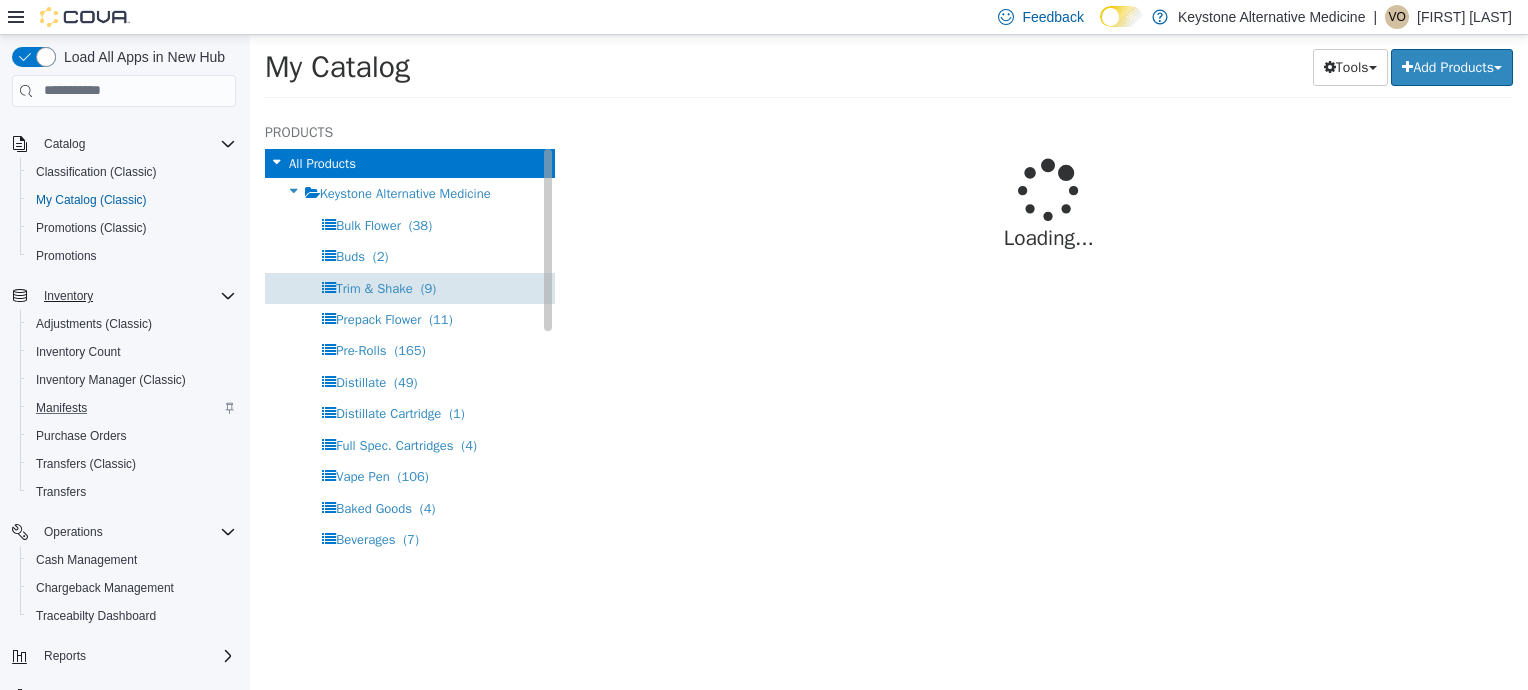 select on "**********" 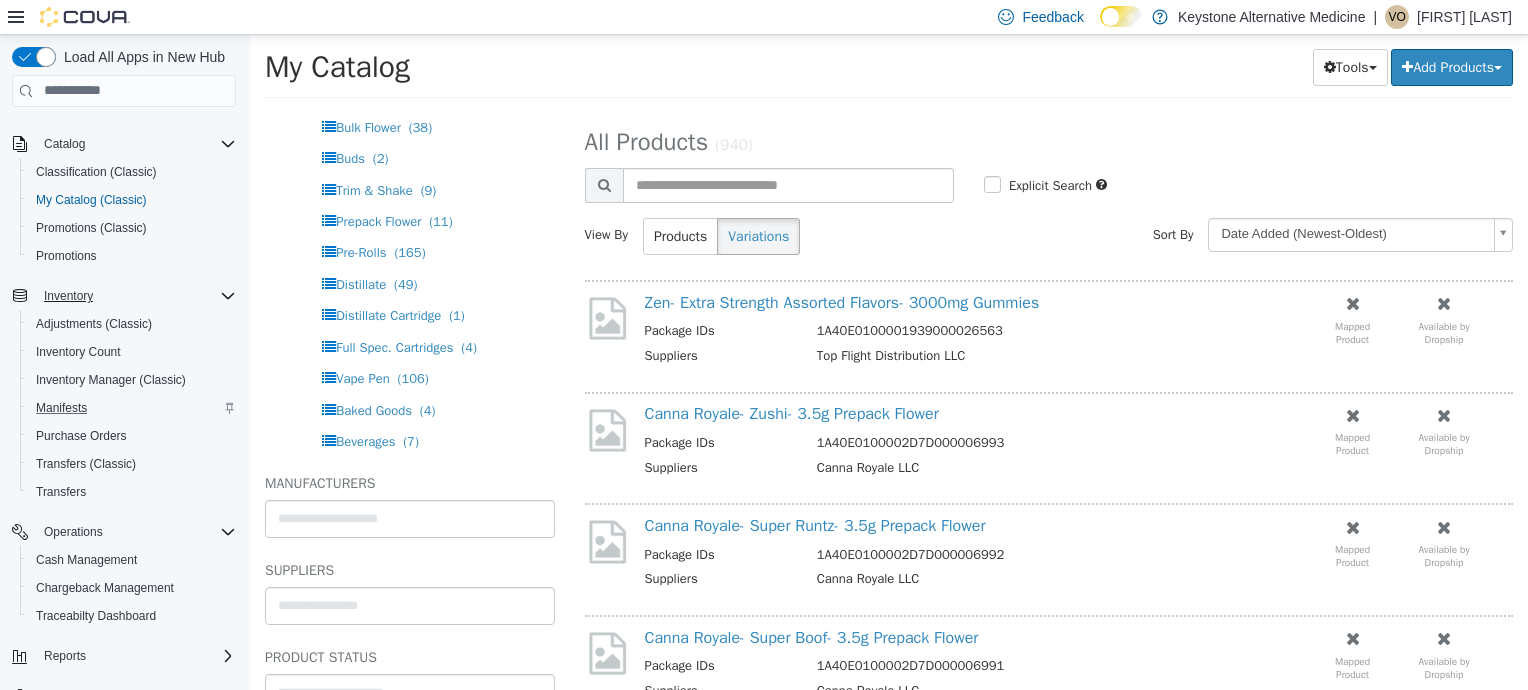 scroll, scrollTop: 102, scrollLeft: 0, axis: vertical 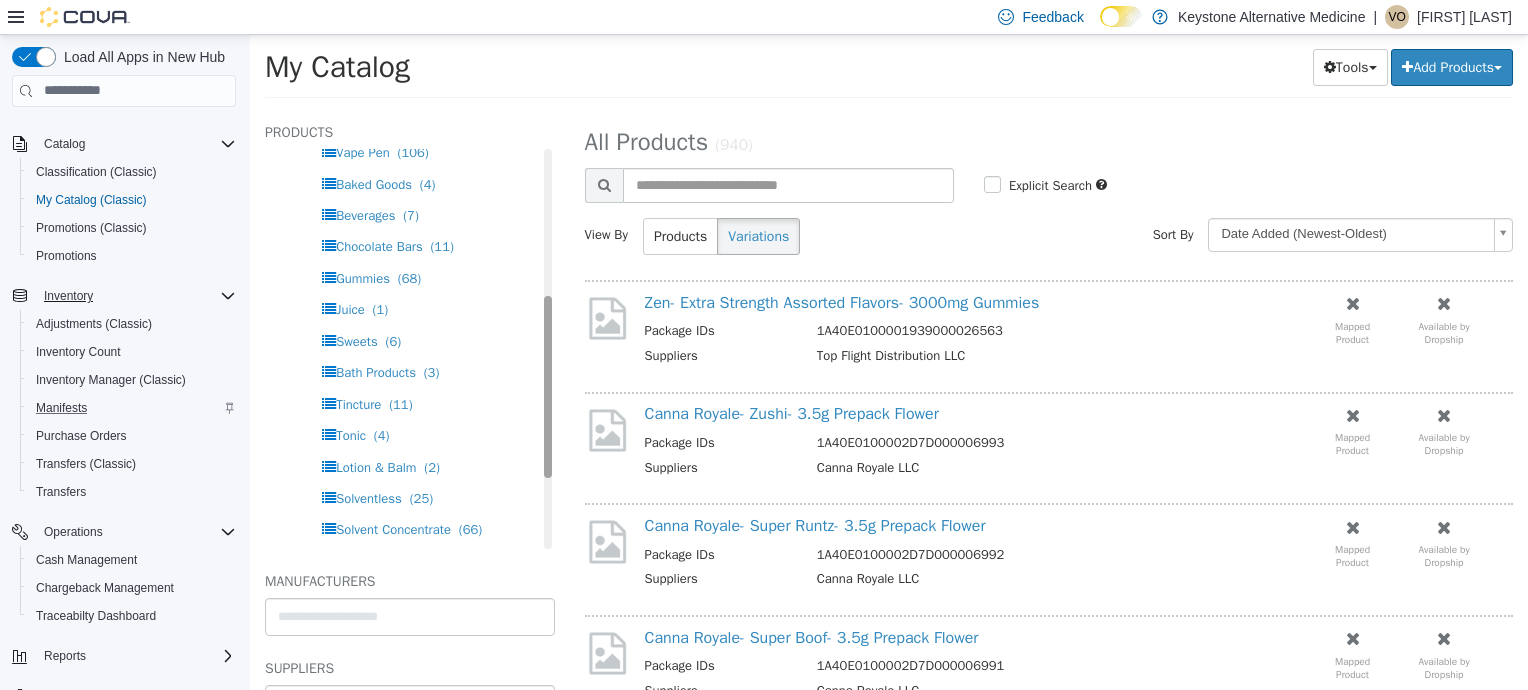 drag, startPoint x: 531, startPoint y: 247, endPoint x: 521, endPoint y: 378, distance: 131.38112 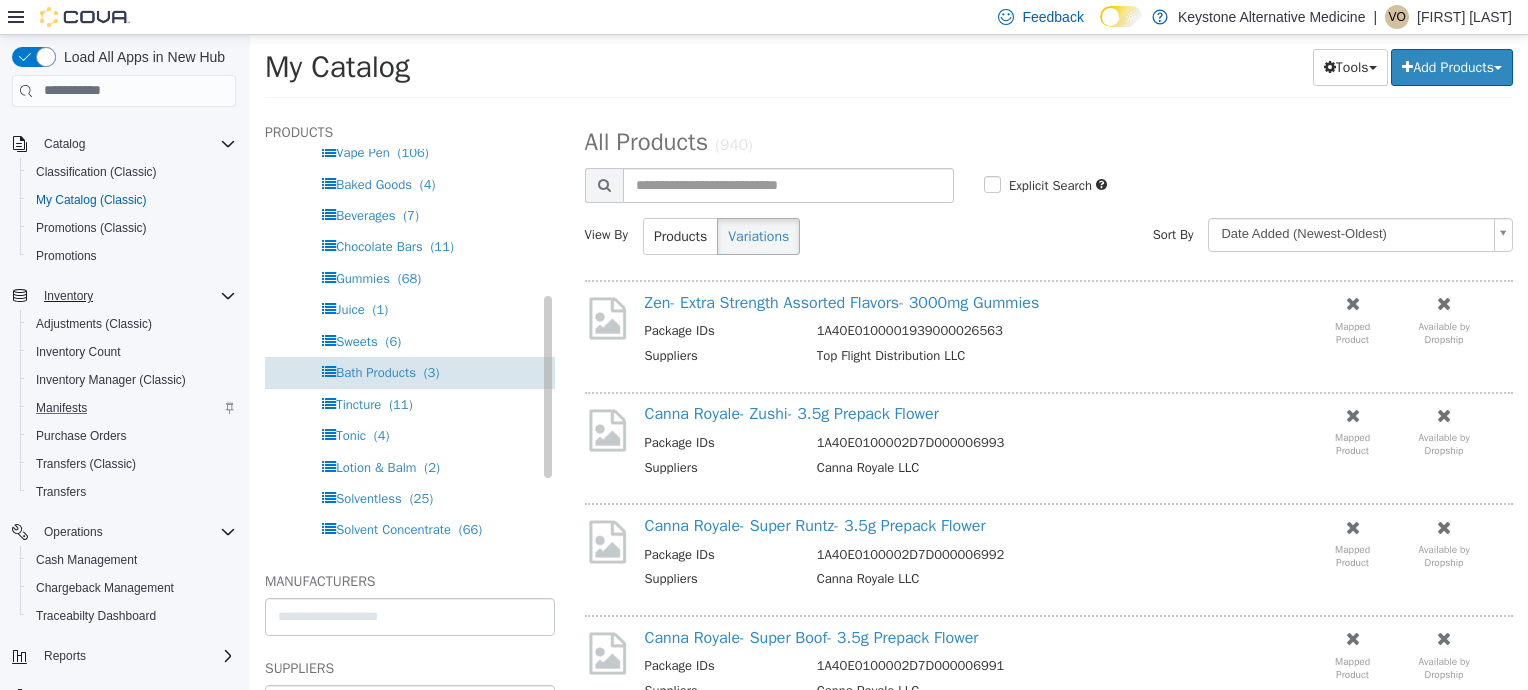 click on "(3)" at bounding box center [432, 371] 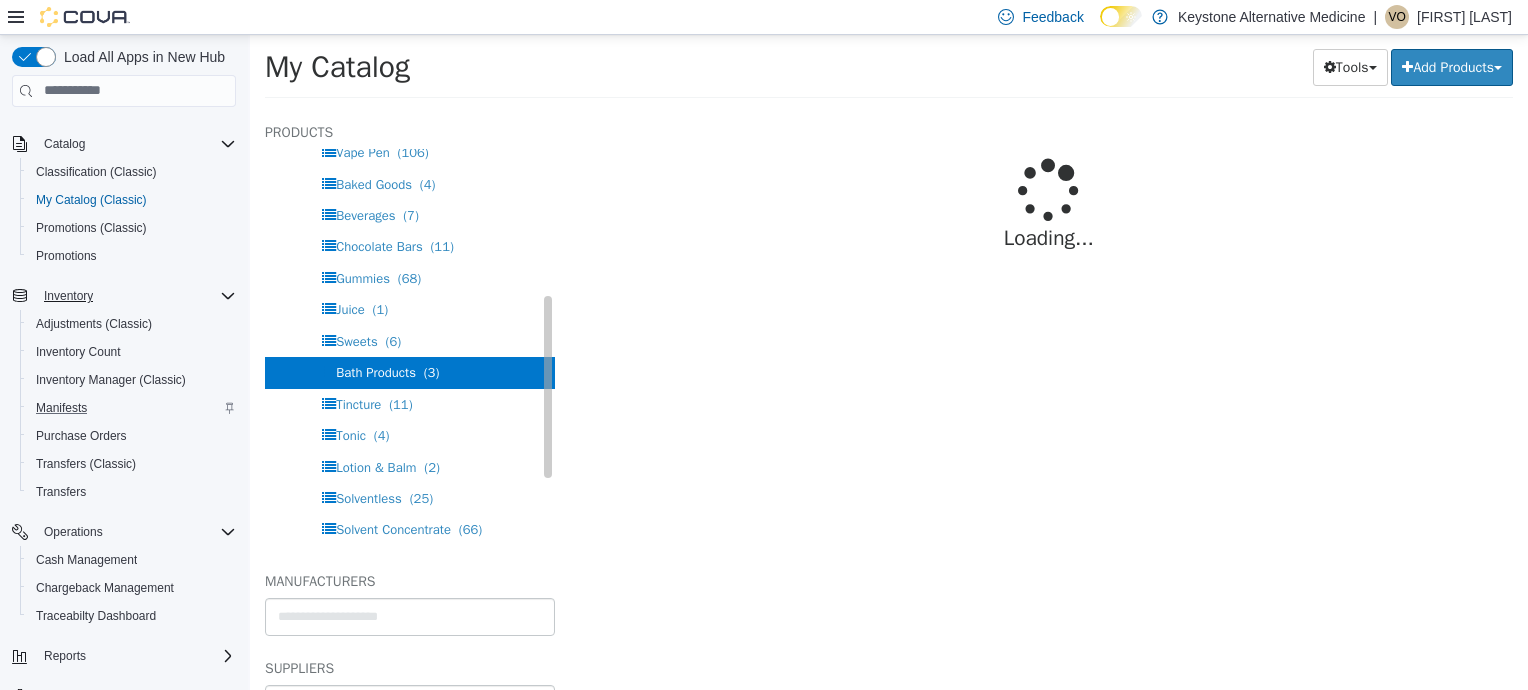 select on "**********" 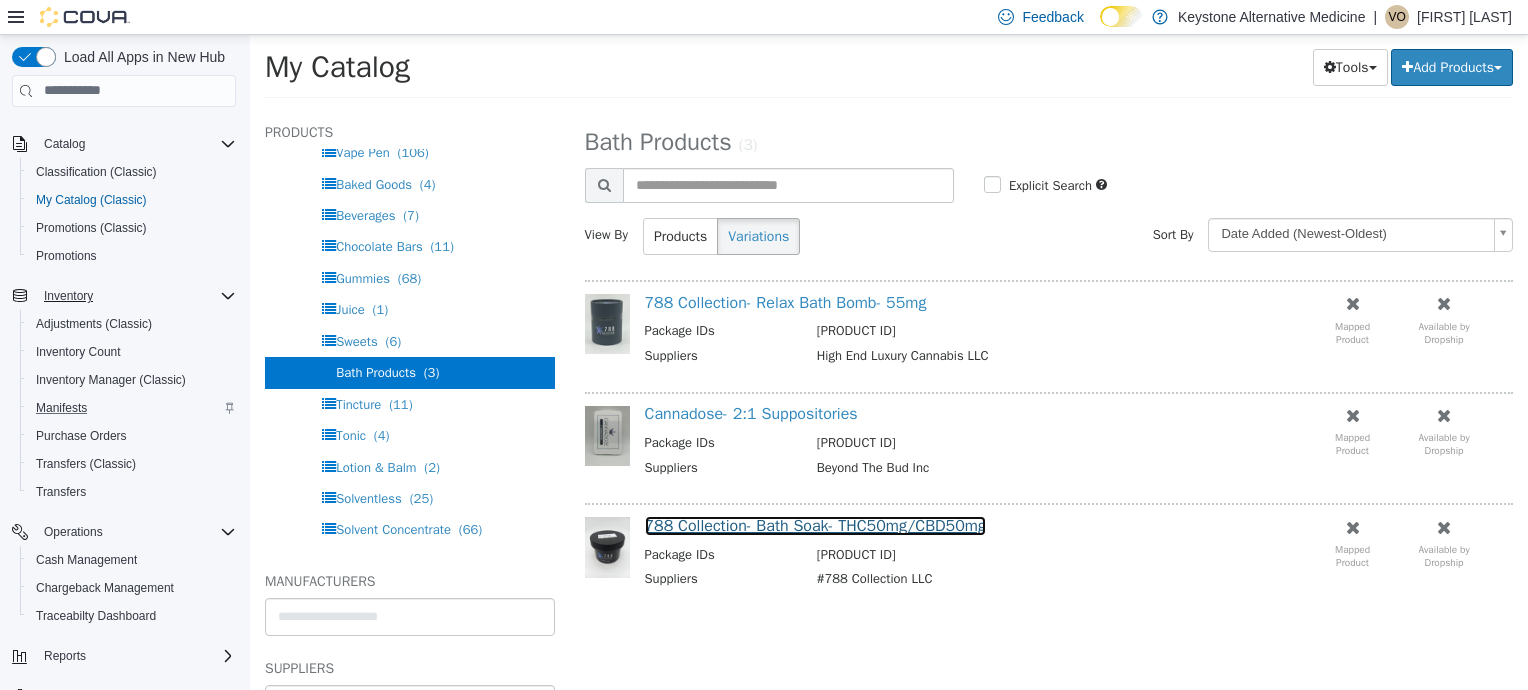 click on "788 Collection- Bath Soak- THC50mg/CBD50mg" at bounding box center [815, 525] 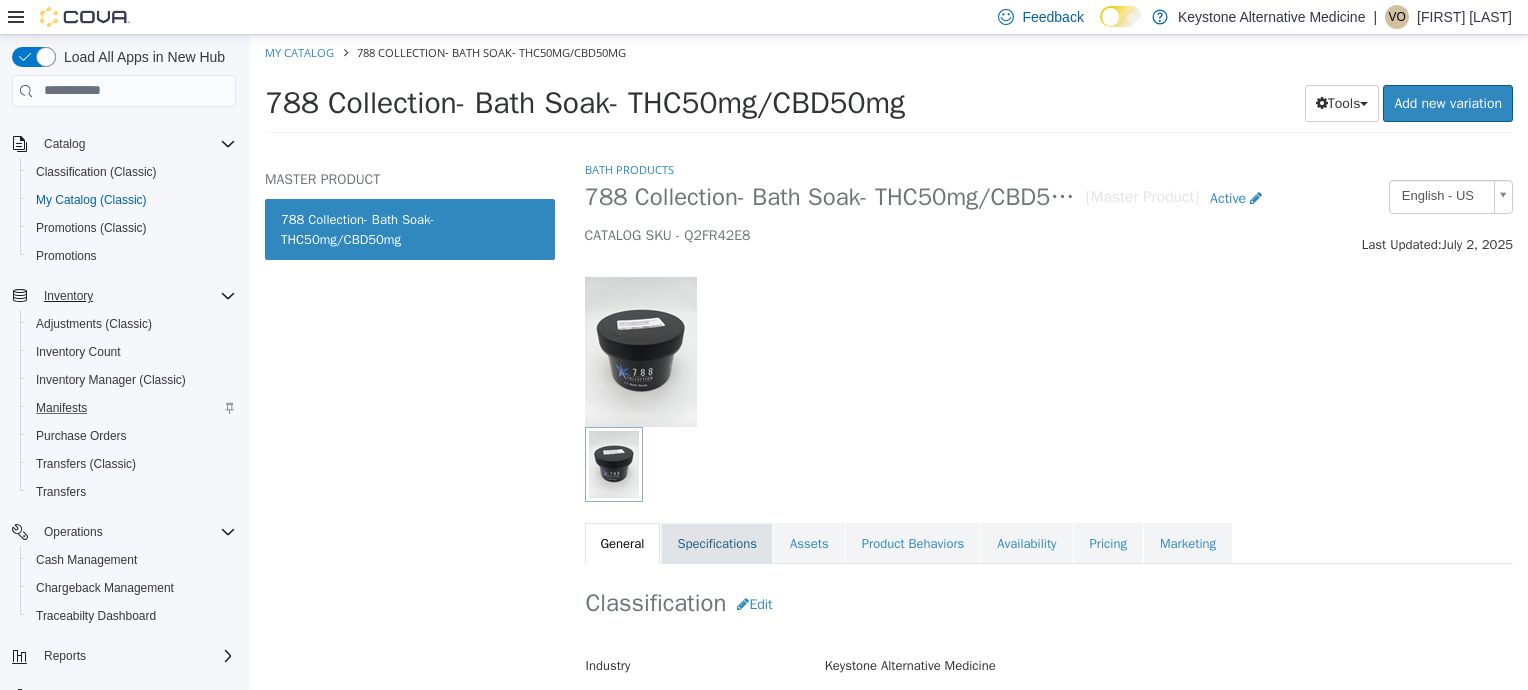click on "Specifications" at bounding box center [717, 543] 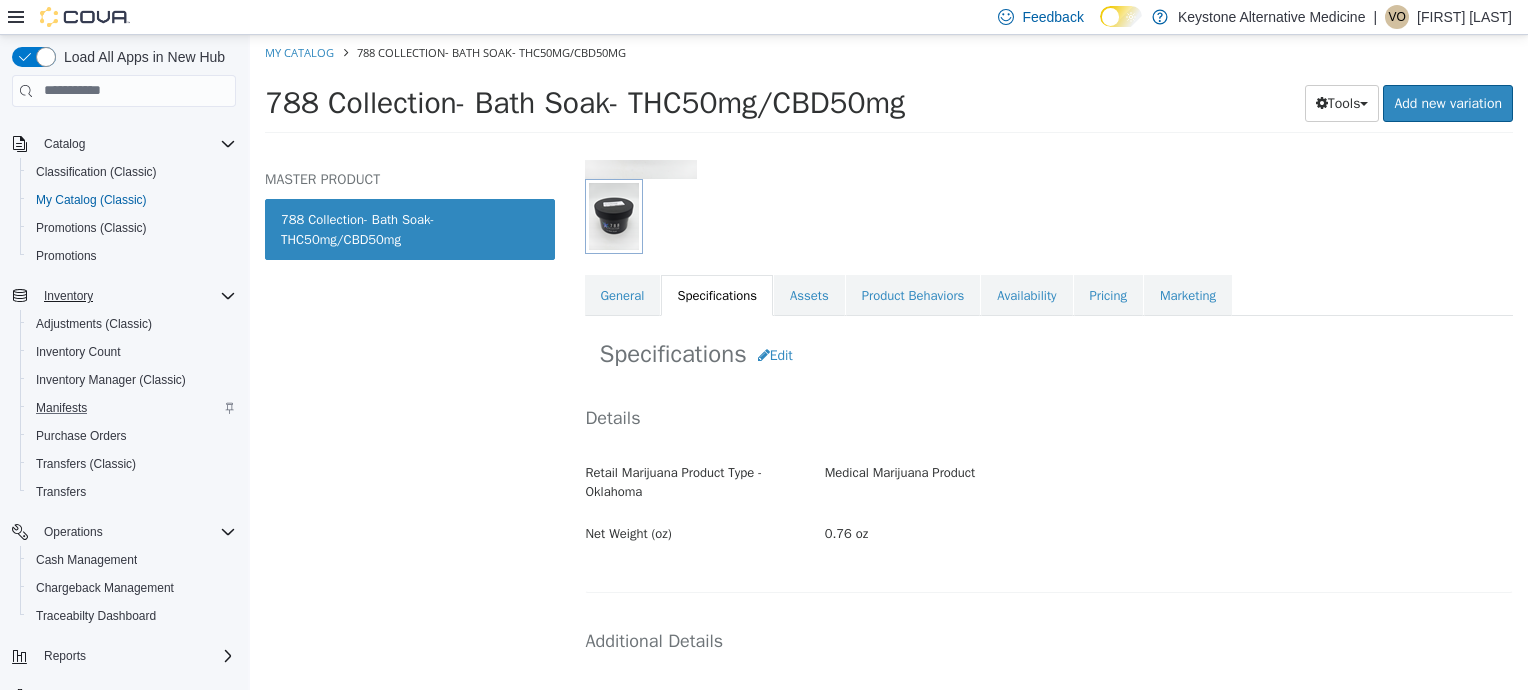 scroll, scrollTop: 252, scrollLeft: 0, axis: vertical 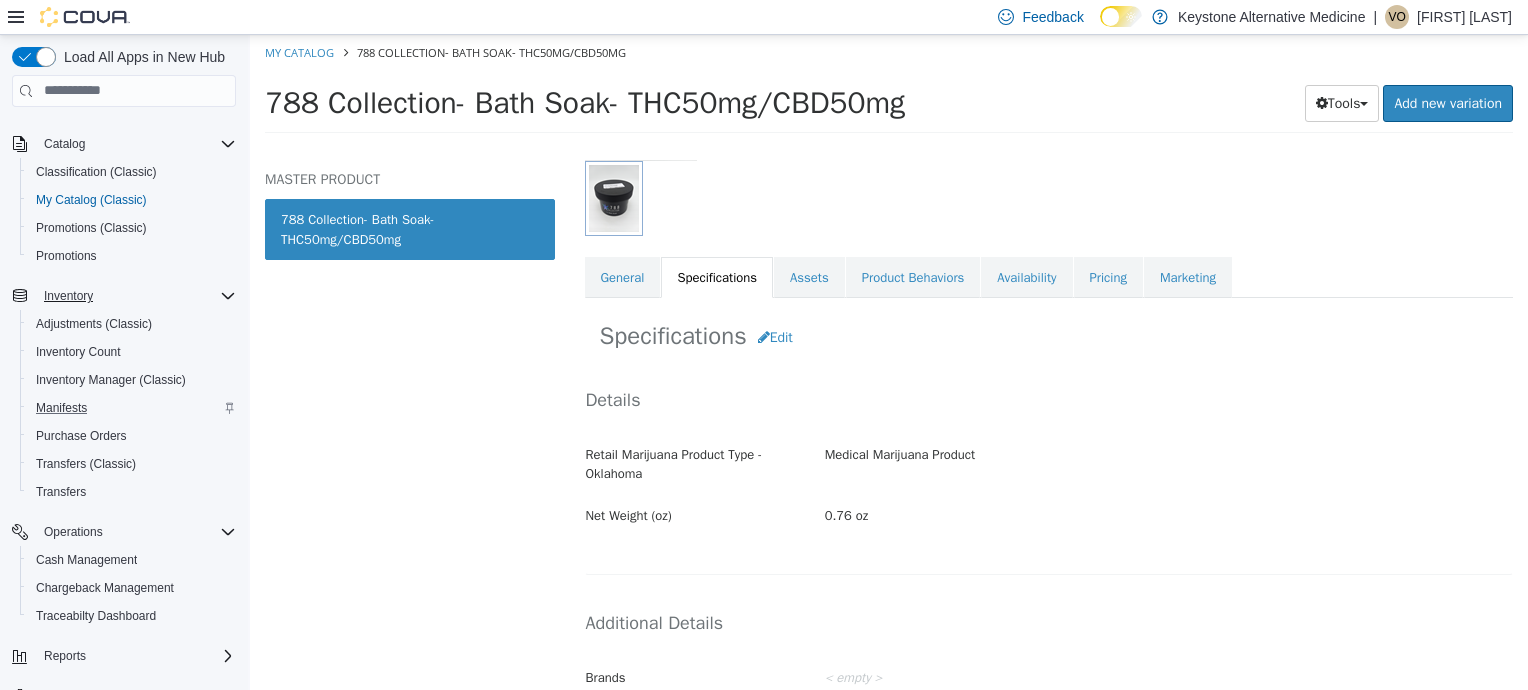 click at bounding box center (614, 197) 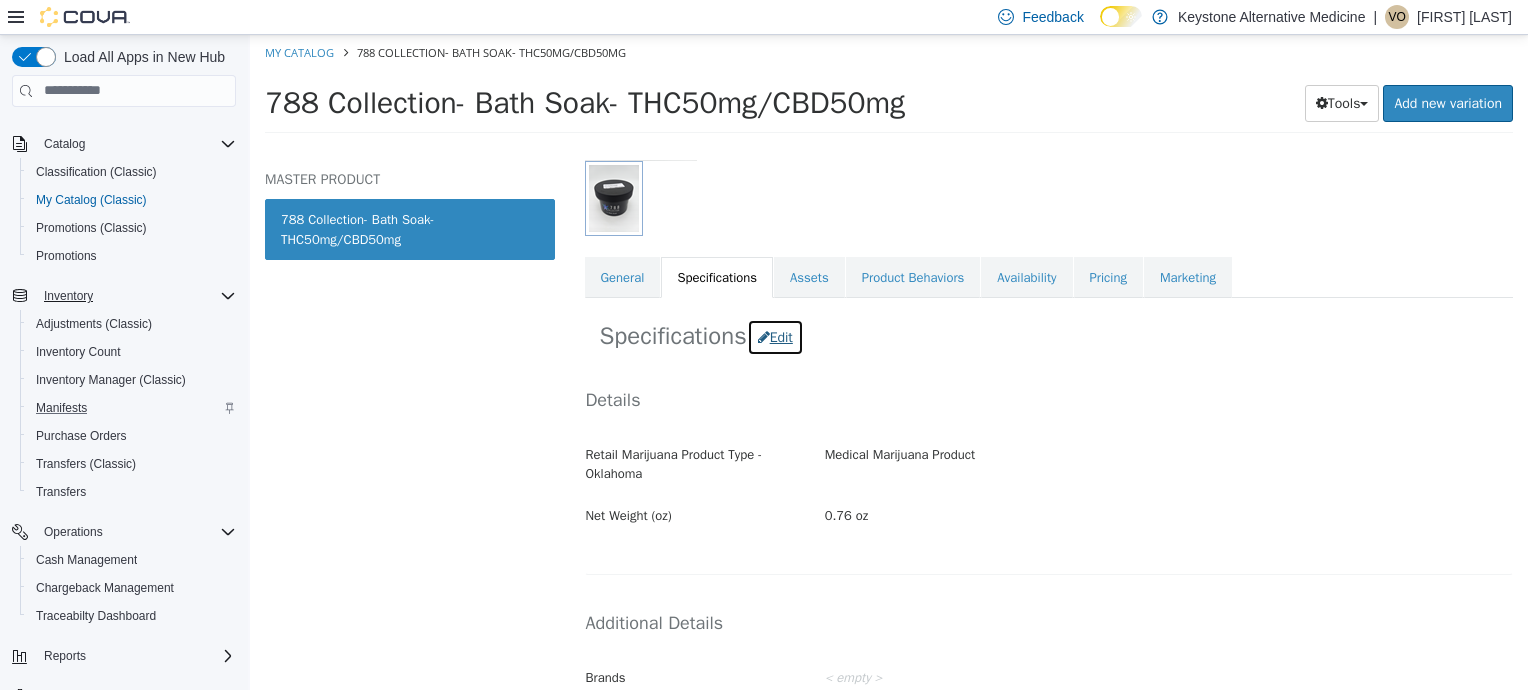 click on "Edit" at bounding box center (775, 336) 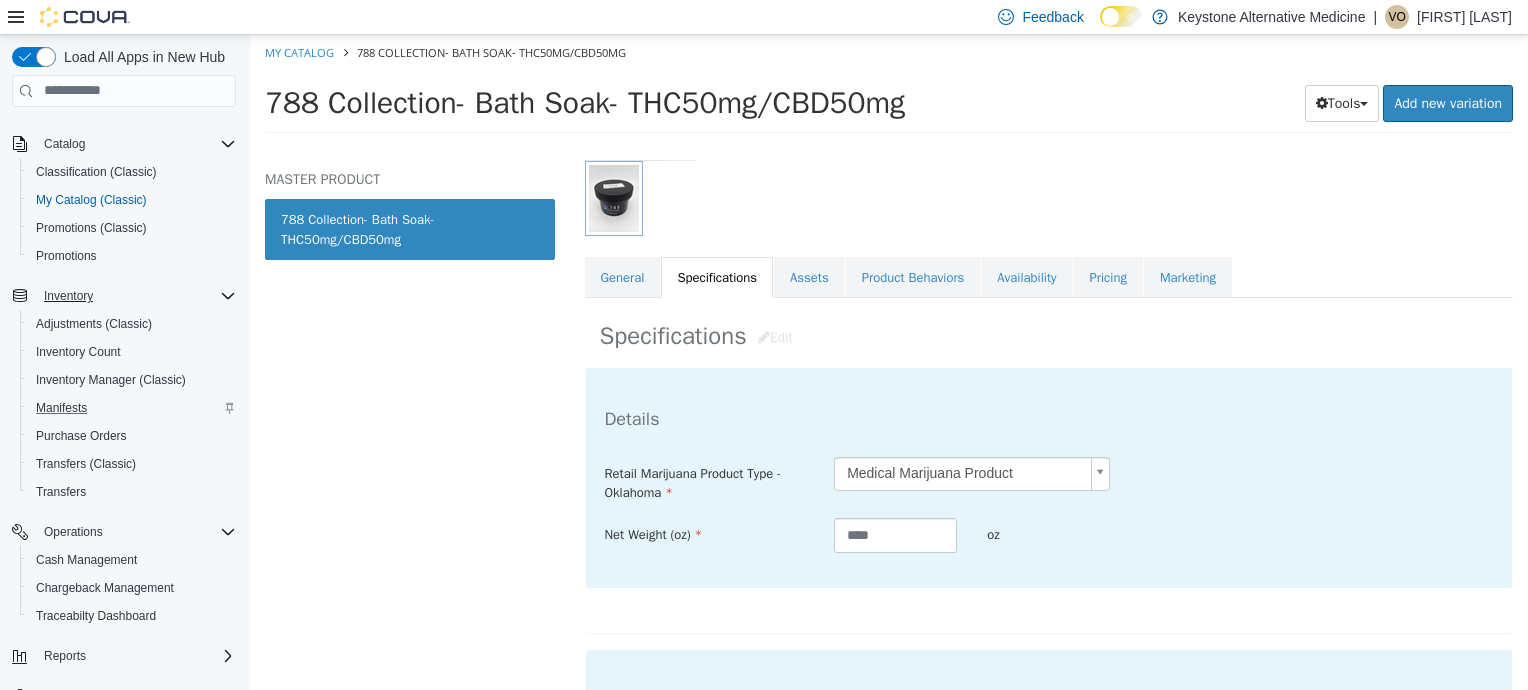 click at bounding box center [614, 197] 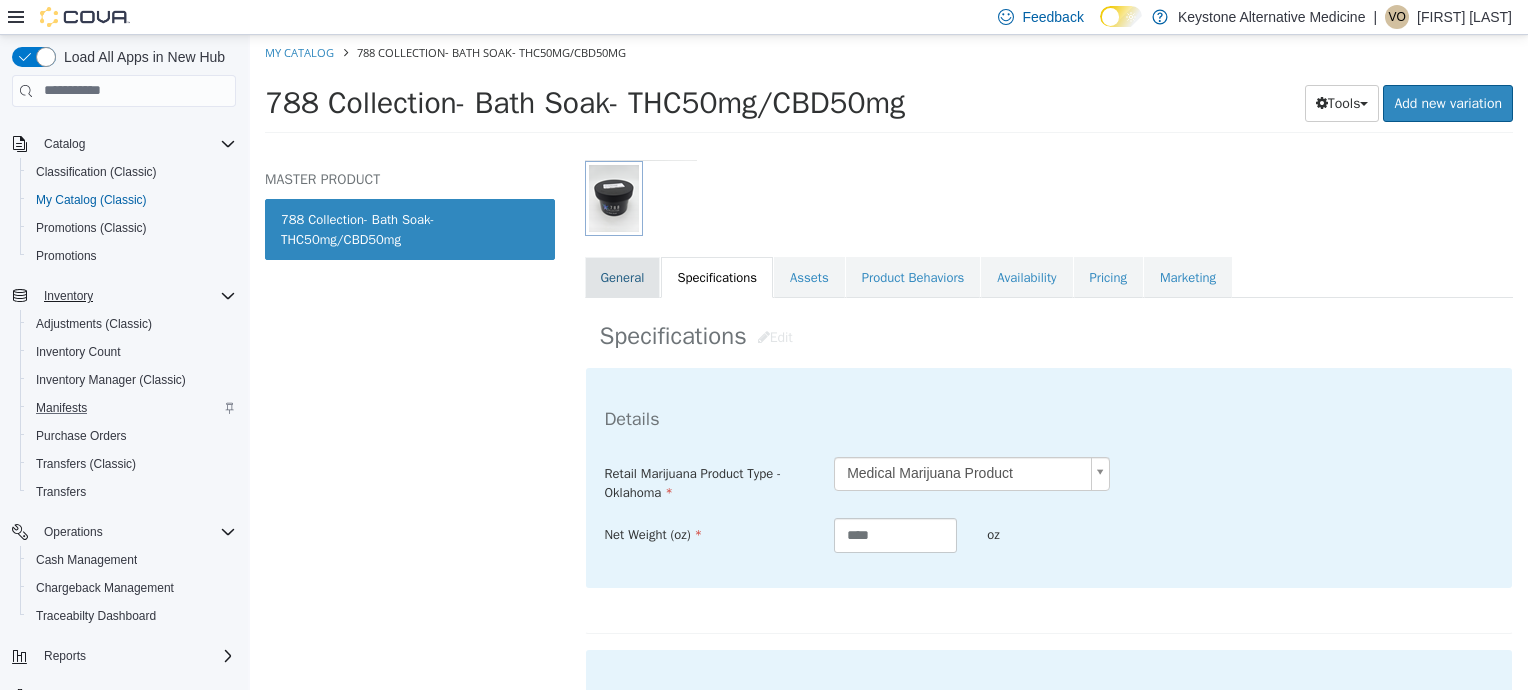 click on "General" at bounding box center [623, 277] 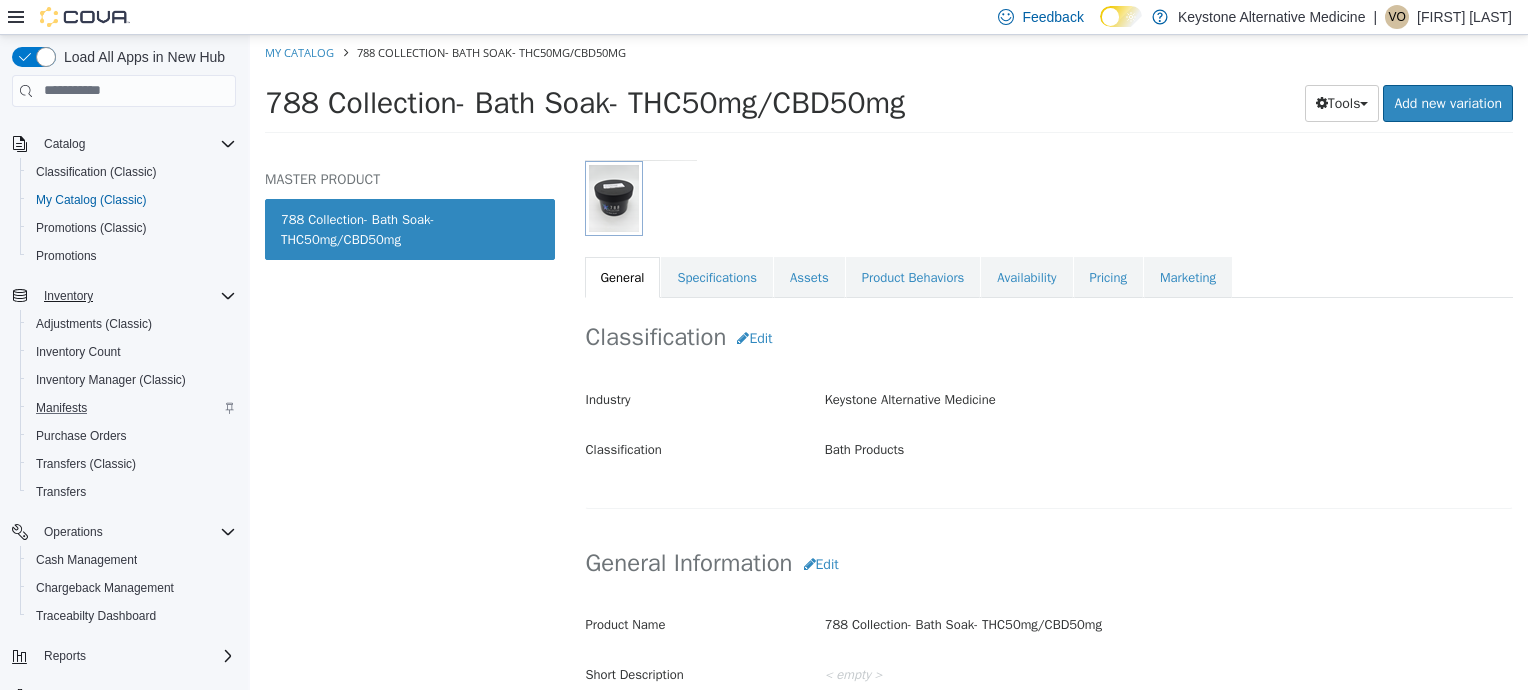 click at bounding box center (614, 197) 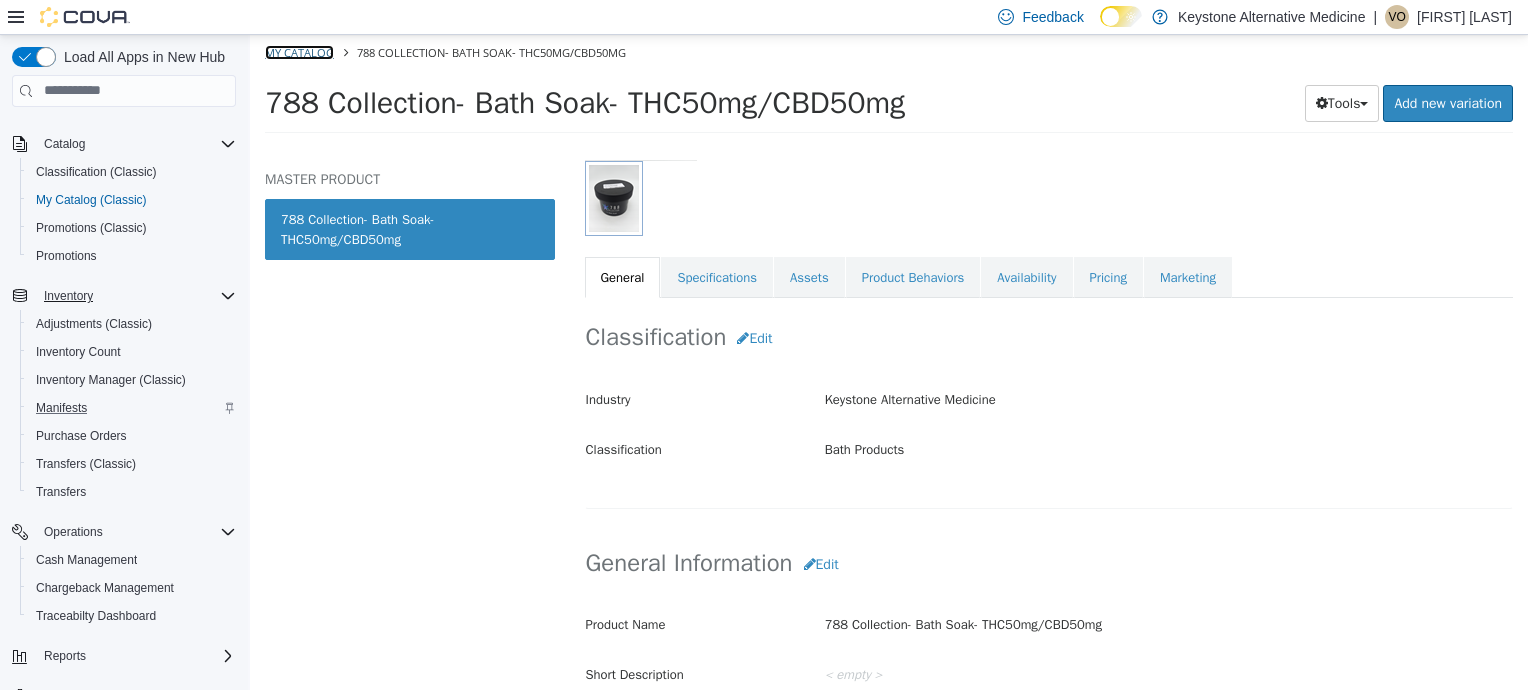 click on "My Catalog" at bounding box center (299, 51) 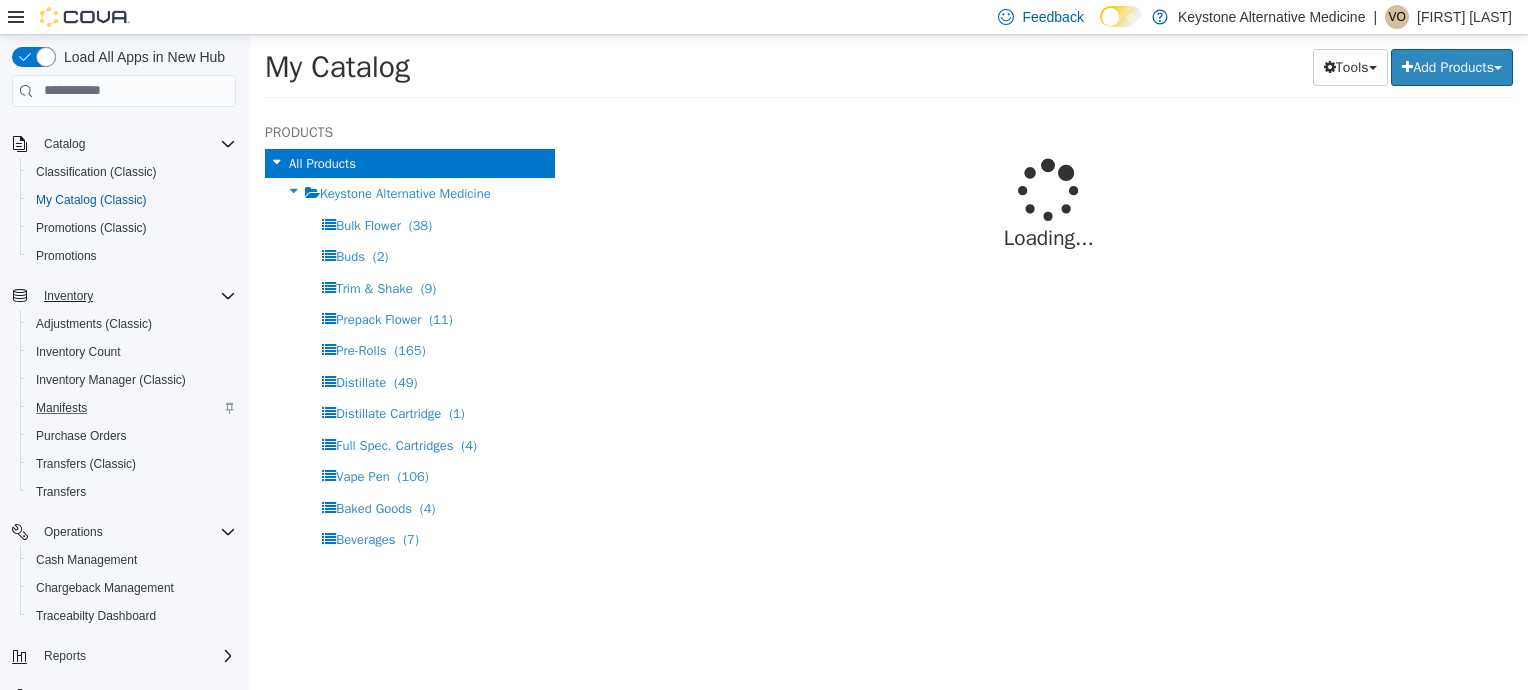 select on "**********" 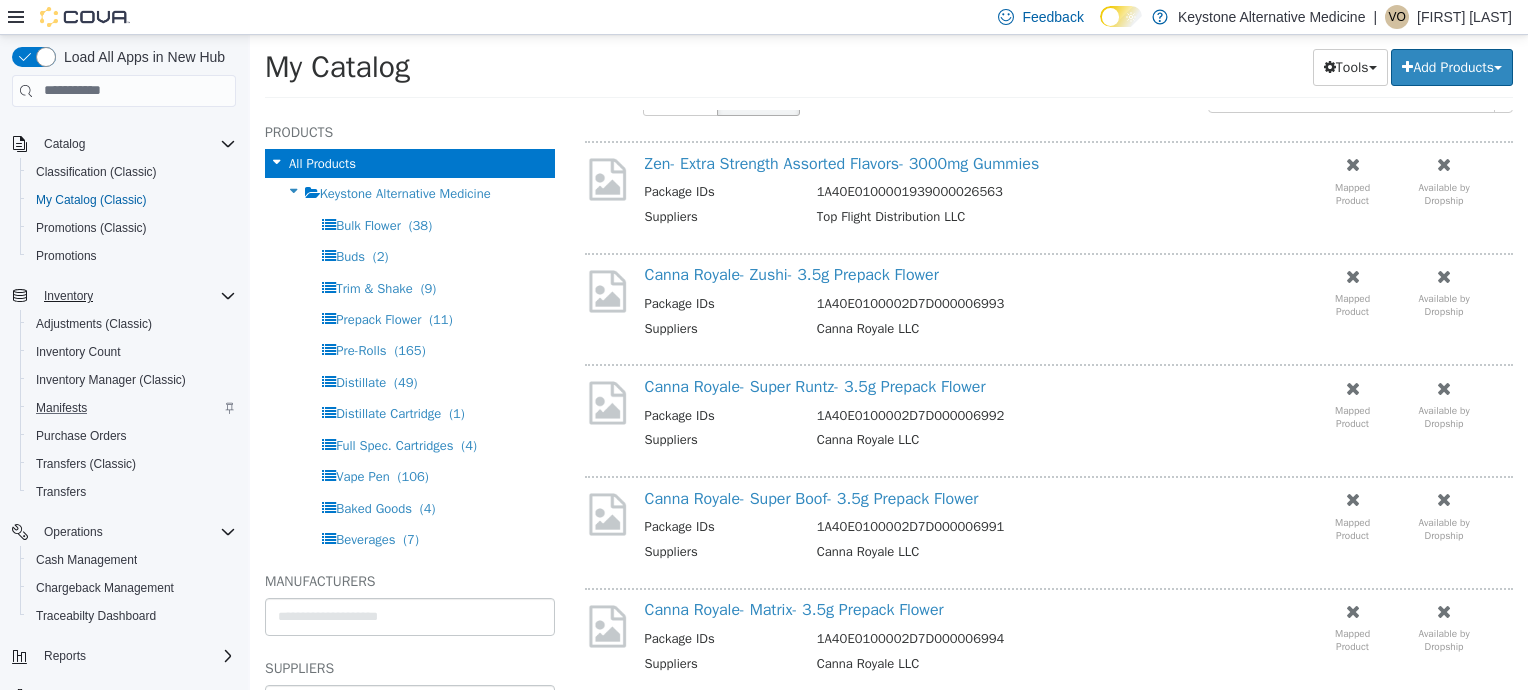 scroll, scrollTop: 142, scrollLeft: 0, axis: vertical 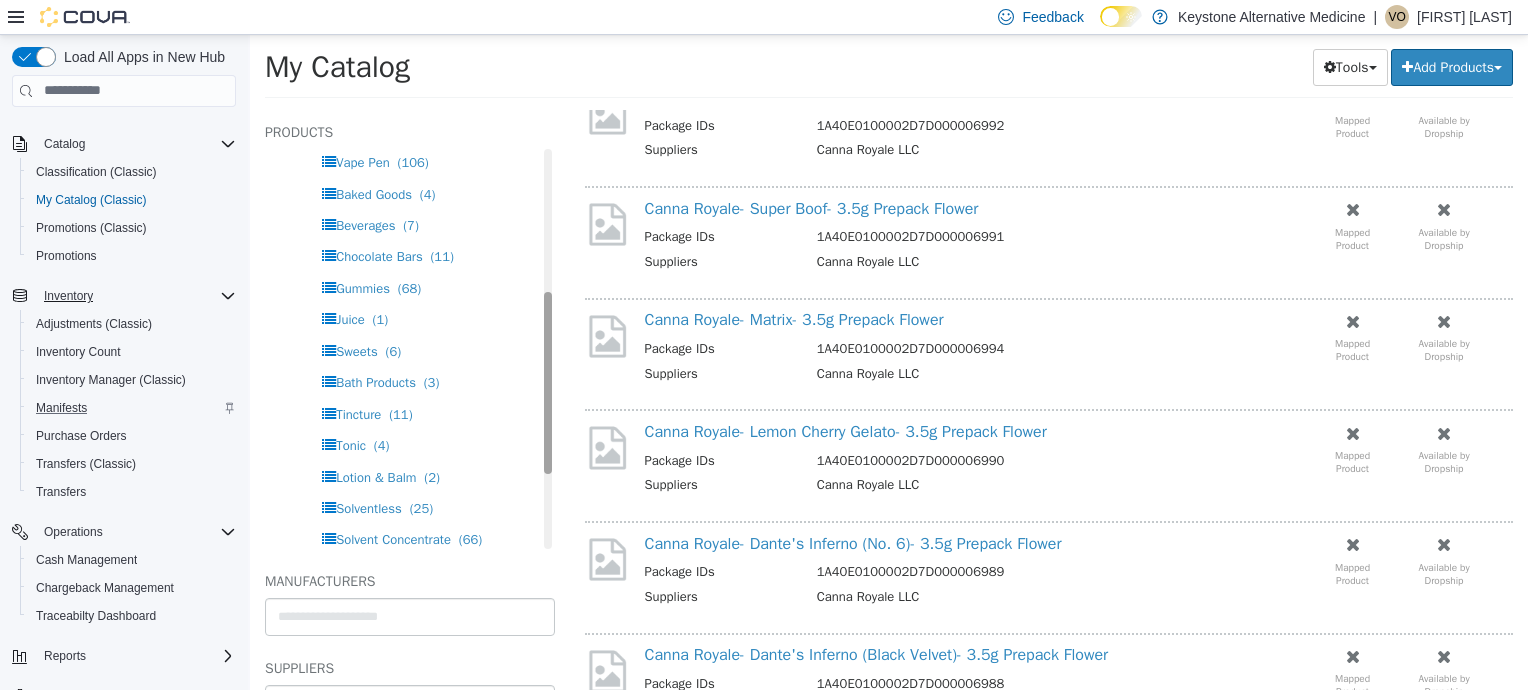 drag, startPoint x: 531, startPoint y: 303, endPoint x: 531, endPoint y: 446, distance: 143 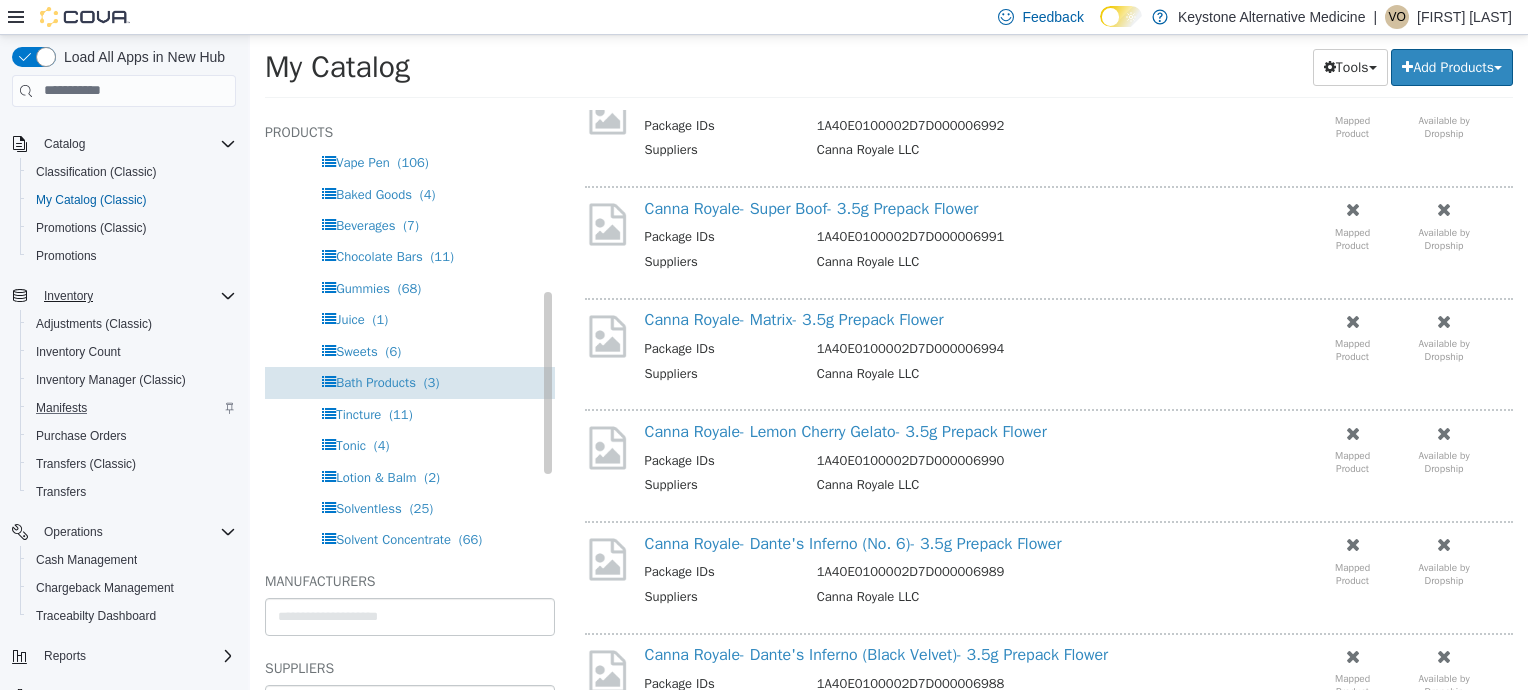 click on "(3)" at bounding box center [432, 381] 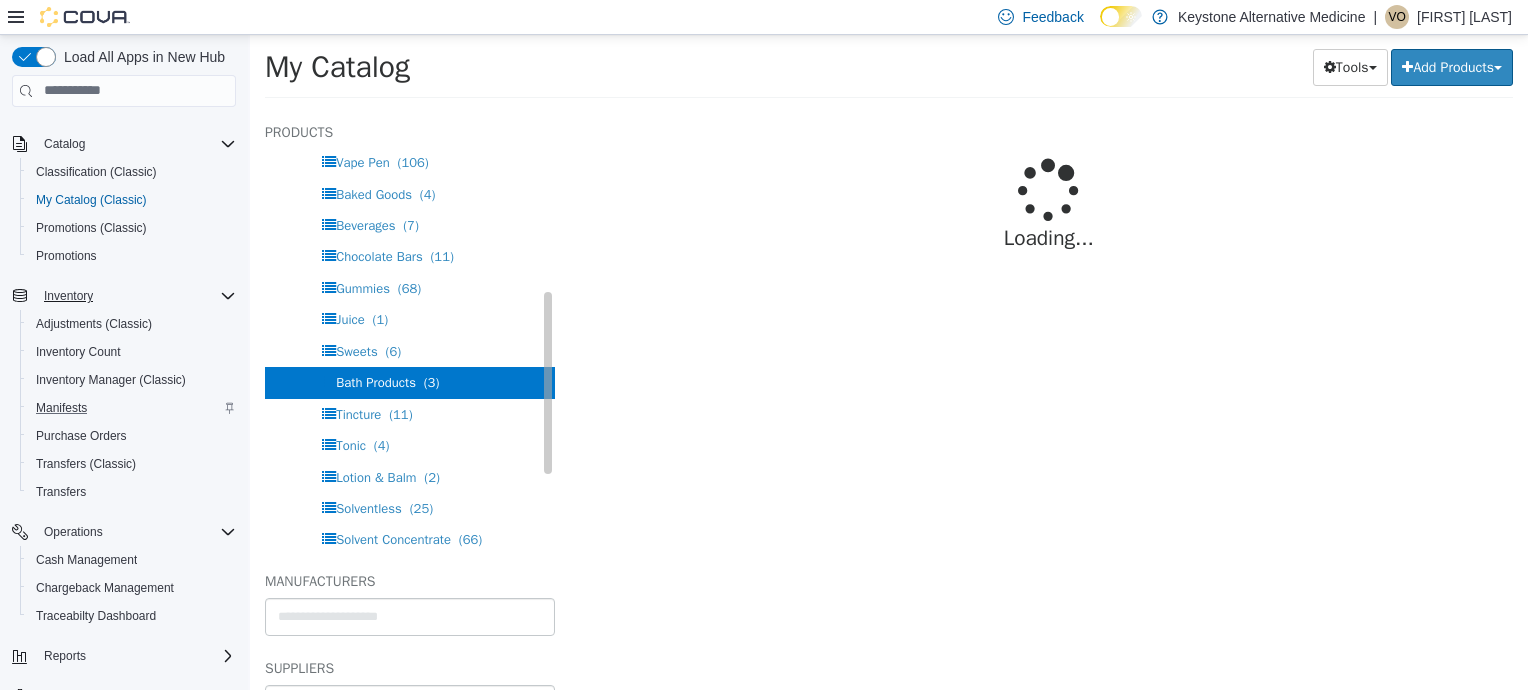 scroll, scrollTop: 0, scrollLeft: 0, axis: both 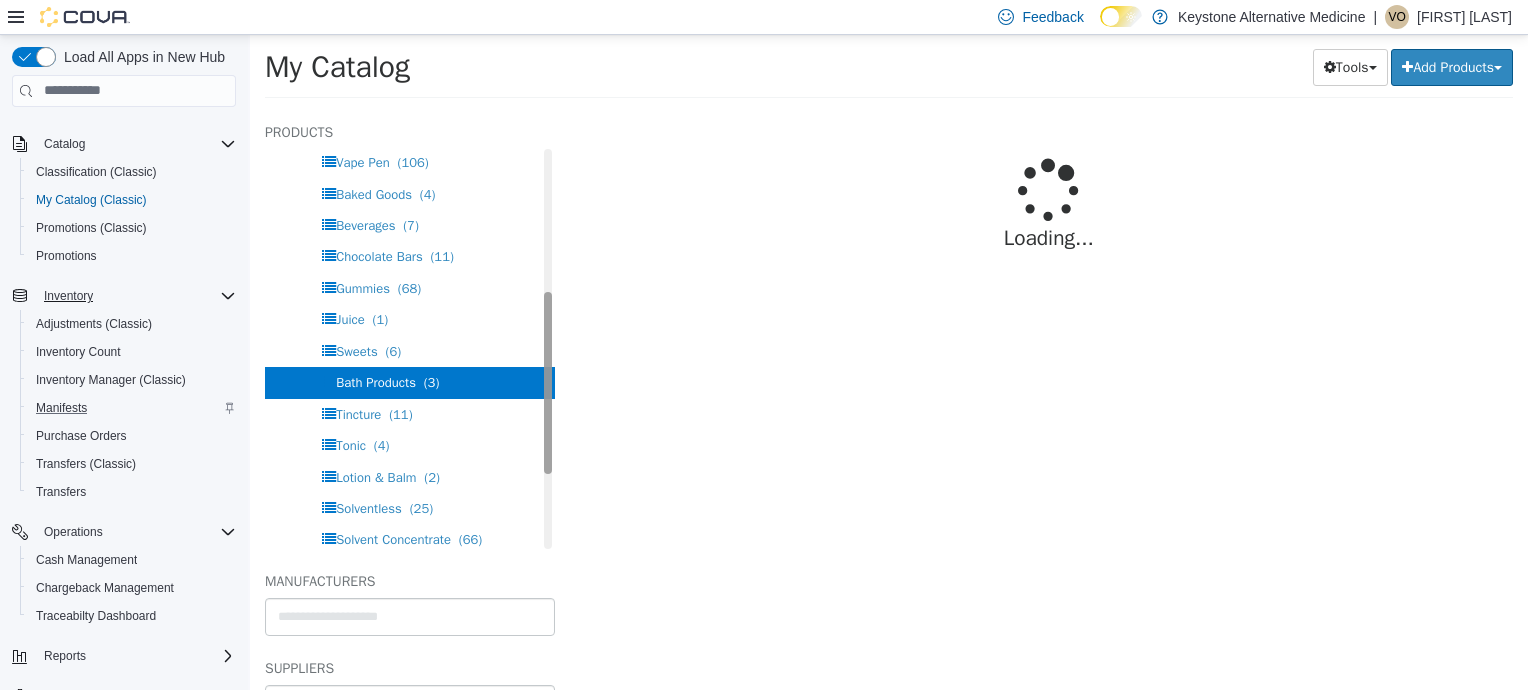 select on "**********" 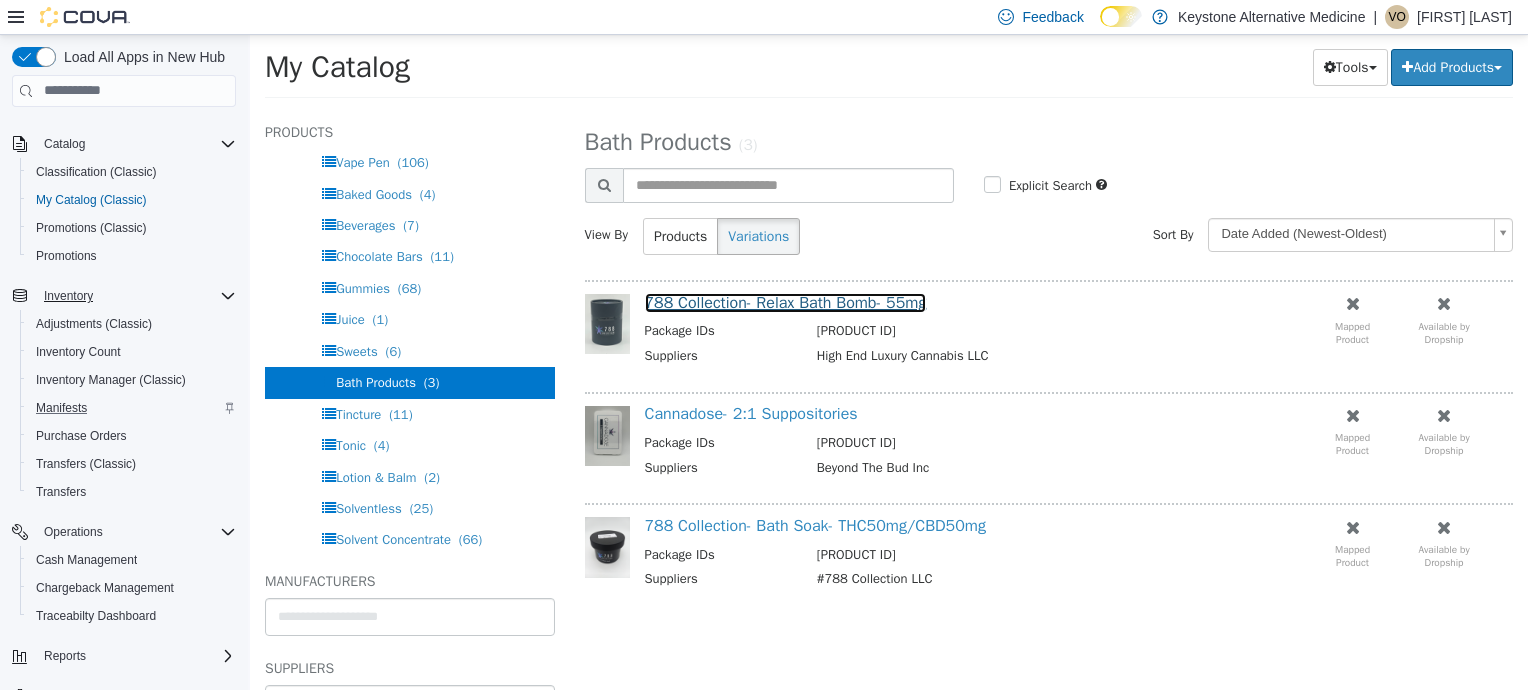 click on "788 Collection- Relax Bath Bomb- 55mg" at bounding box center (786, 302) 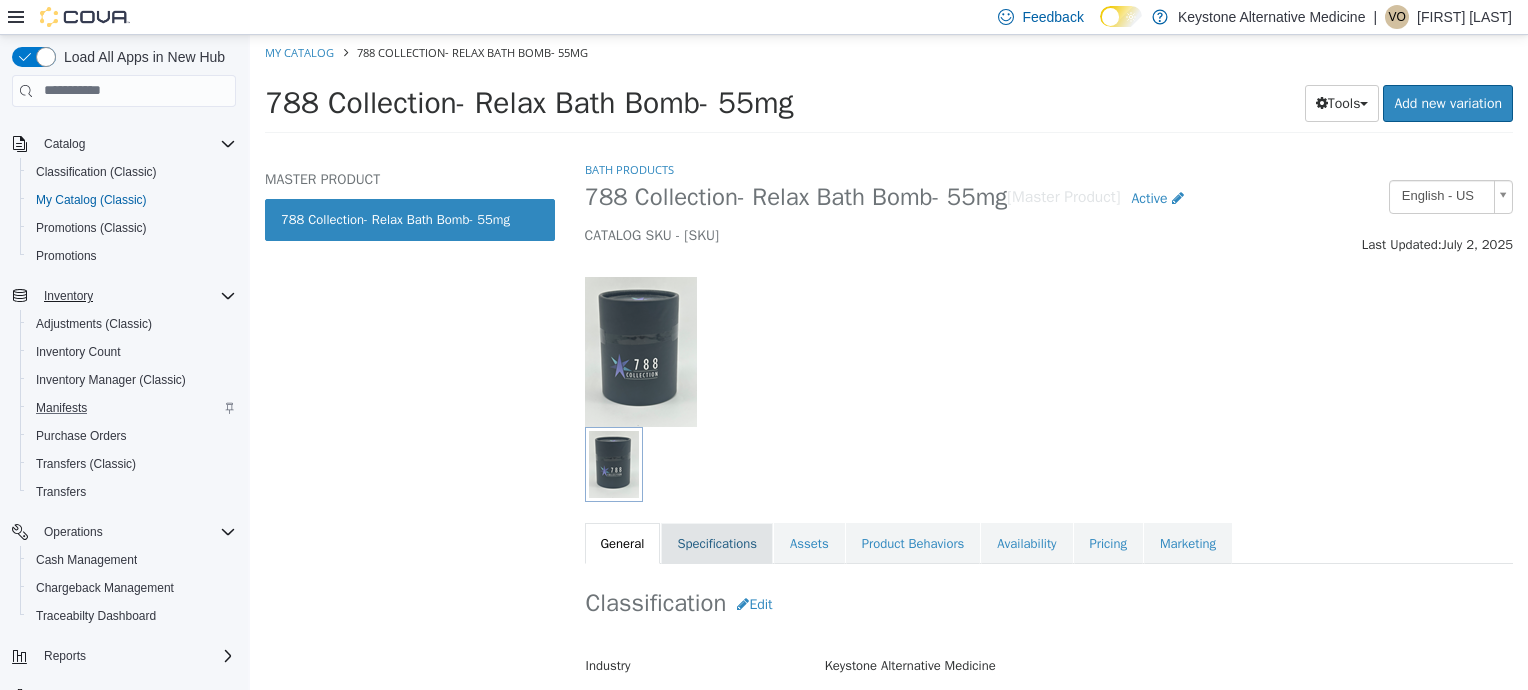 click on "Specifications" at bounding box center (717, 543) 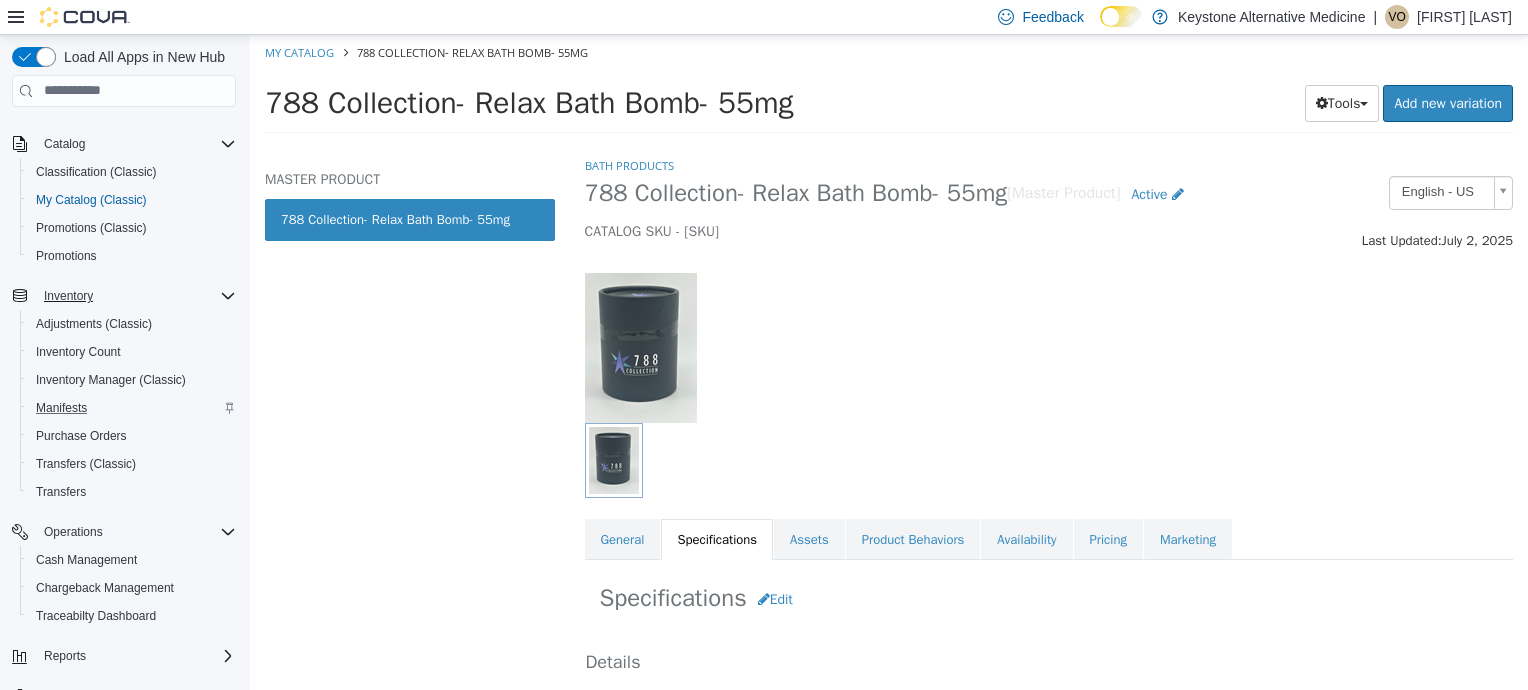 scroll, scrollTop: 0, scrollLeft: 0, axis: both 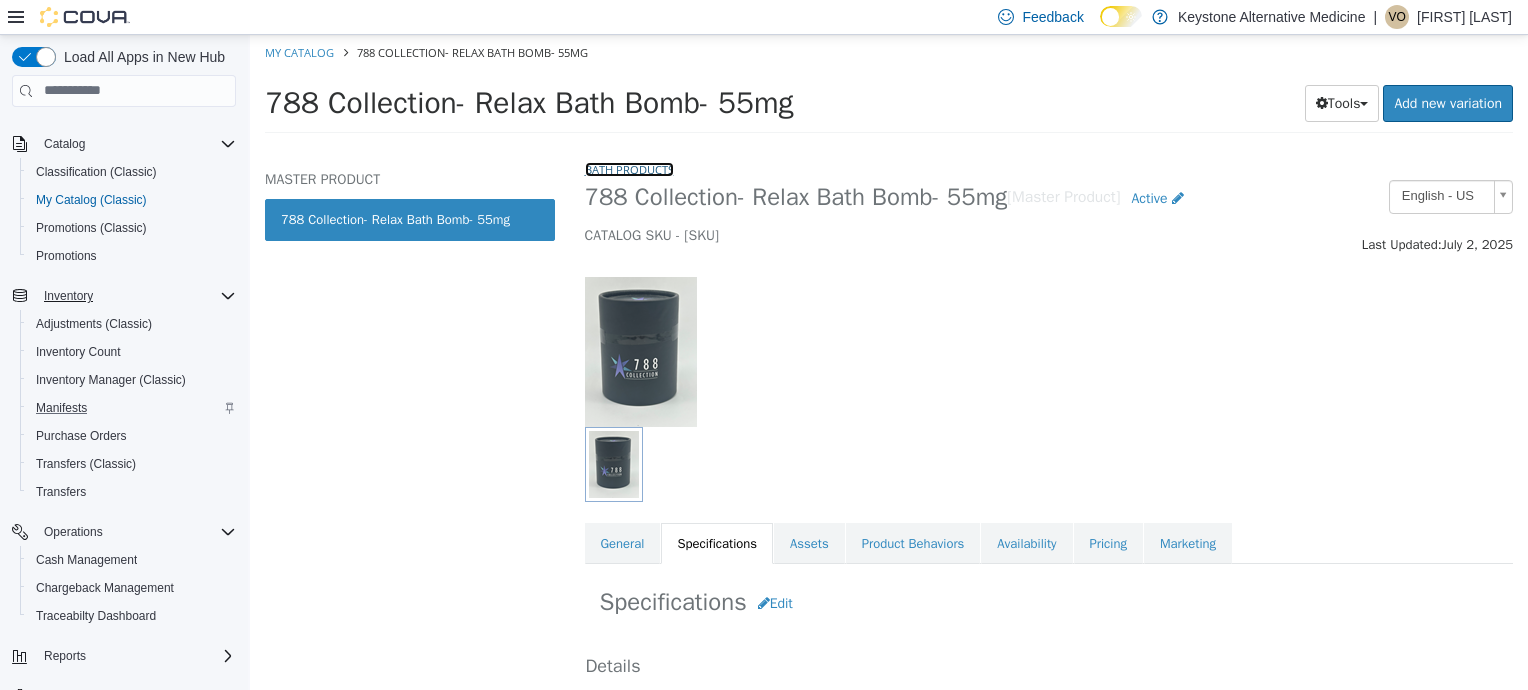 click on "Bath Products" at bounding box center [629, 168] 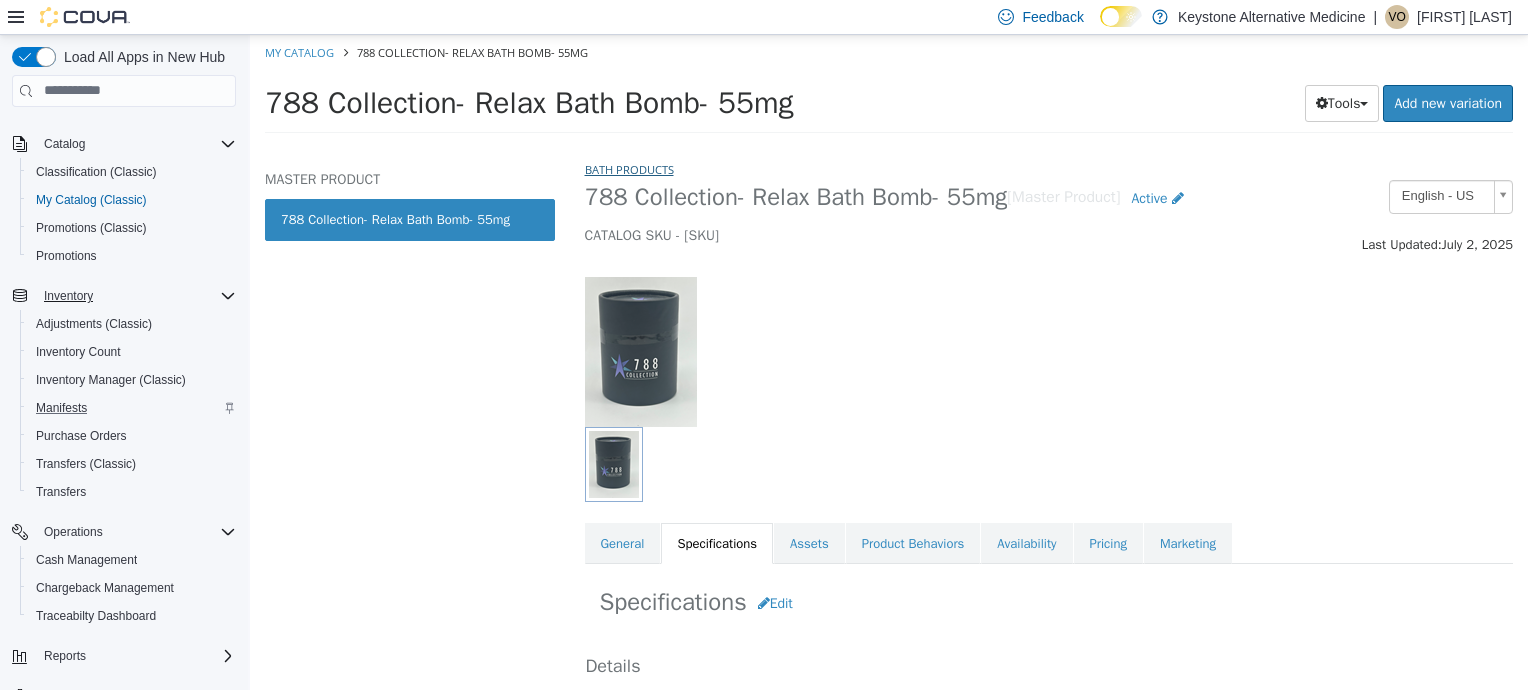 select on "**********" 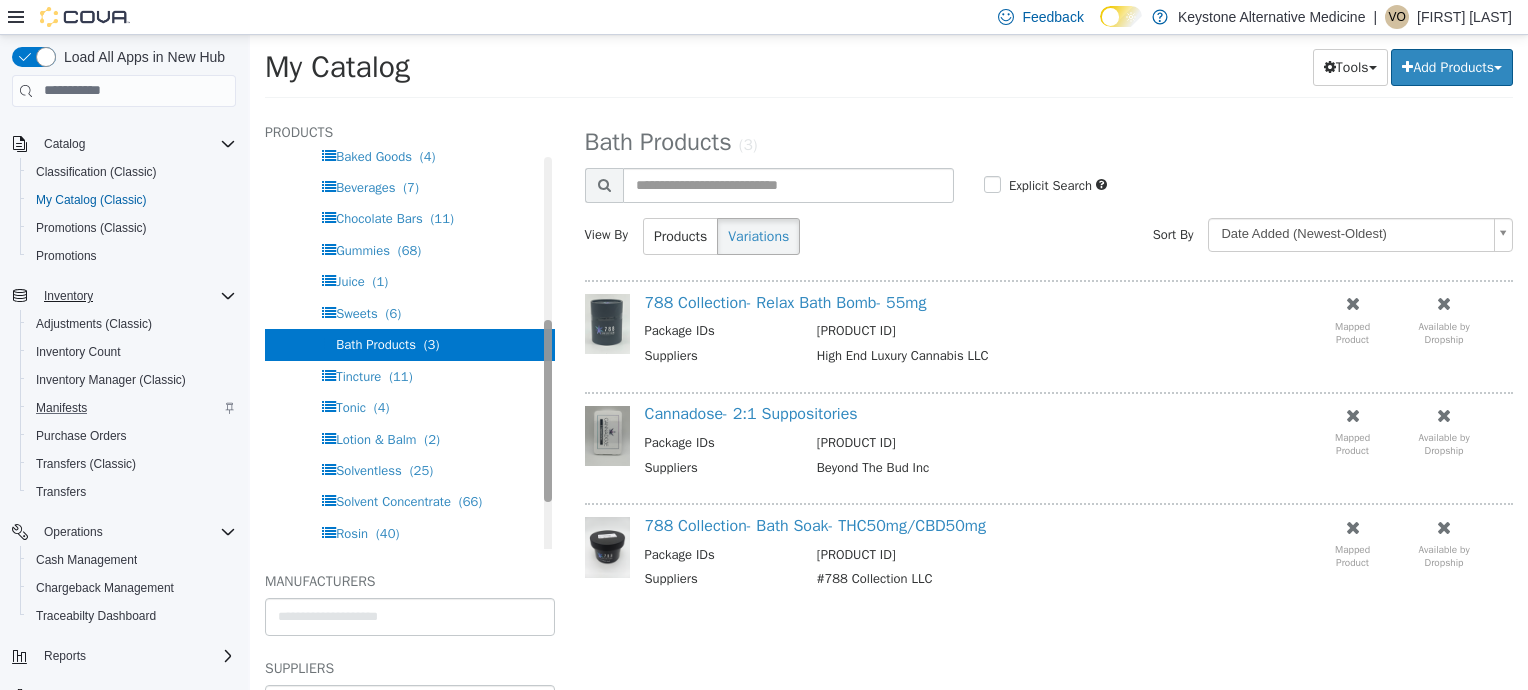 scroll, scrollTop: 362, scrollLeft: 0, axis: vertical 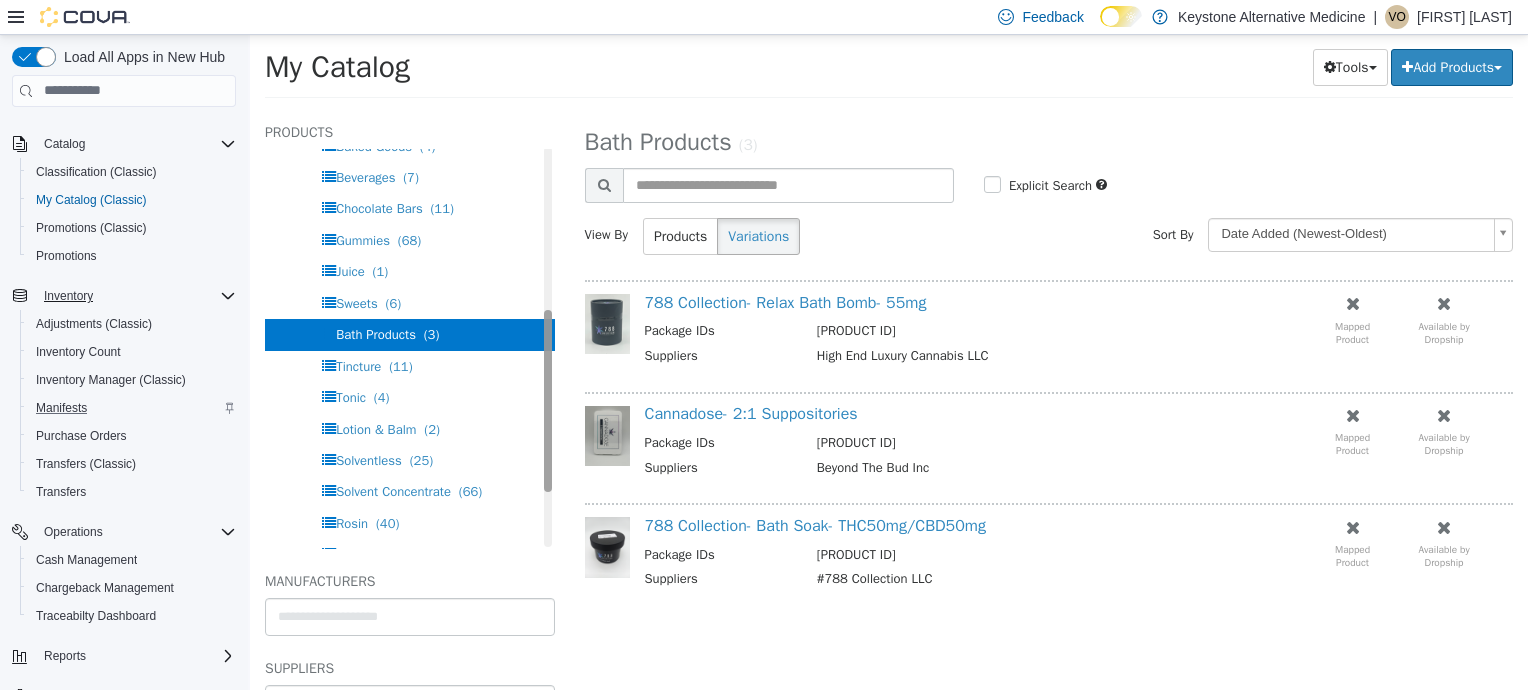drag, startPoint x: 532, startPoint y: 294, endPoint x: 533, endPoint y: 459, distance: 165.00304 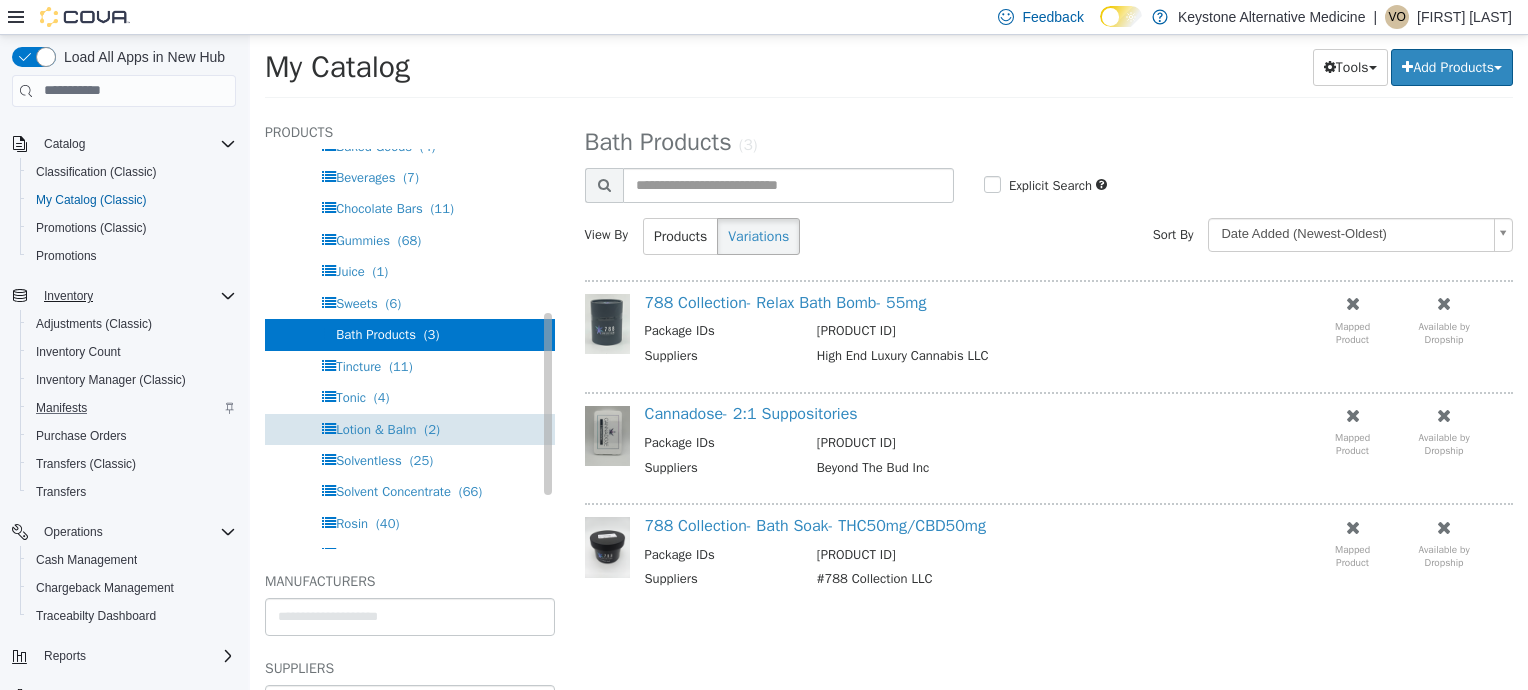 click on "Lotion & Balm" at bounding box center [376, 428] 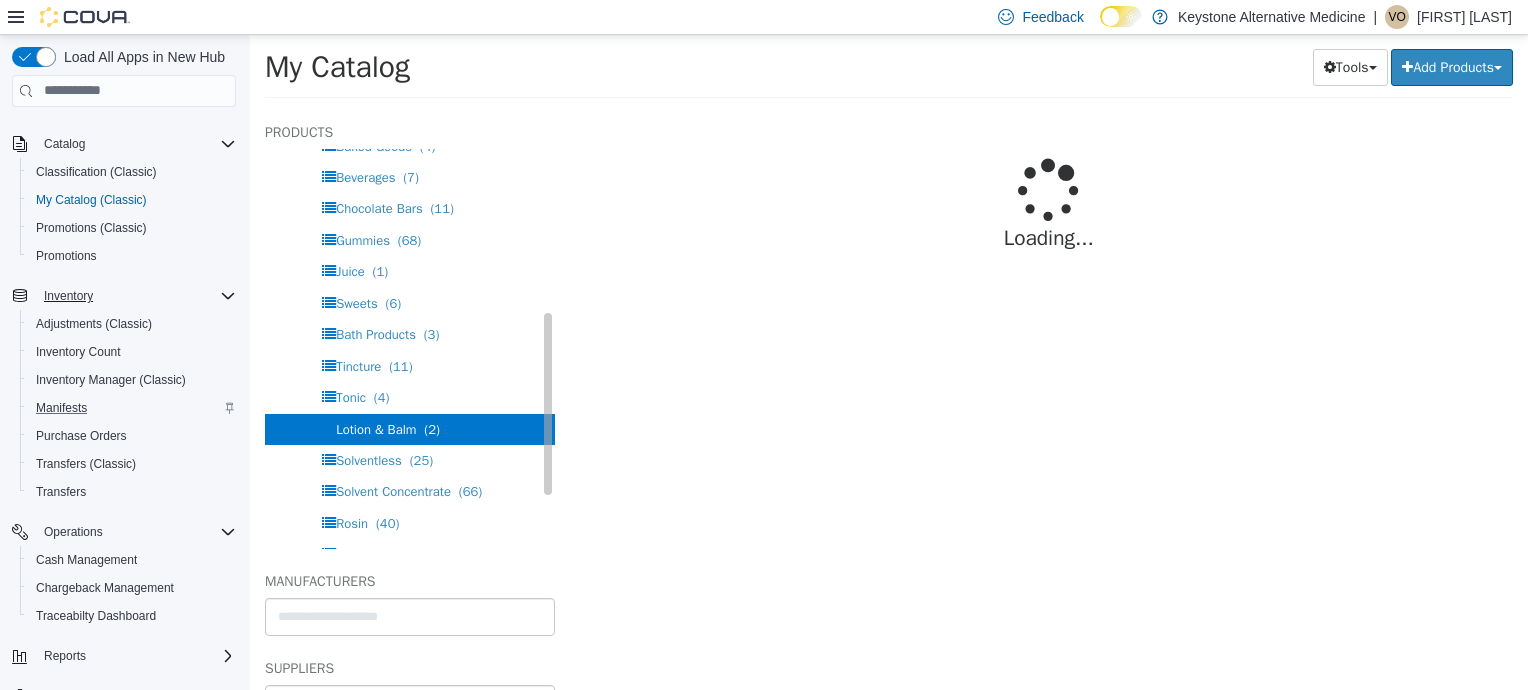 select on "**********" 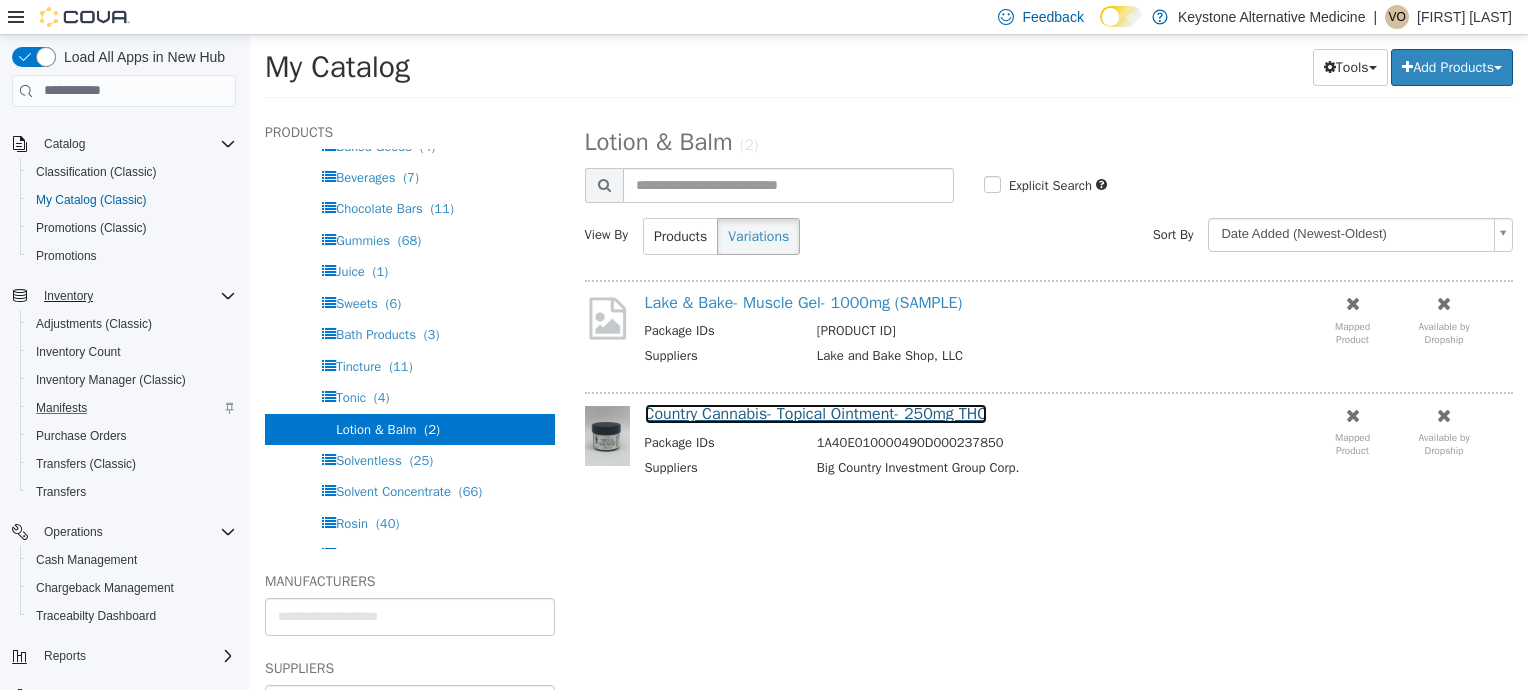 click on "Country Cannabis- Topical Ointment- 250mg THC" at bounding box center [816, 413] 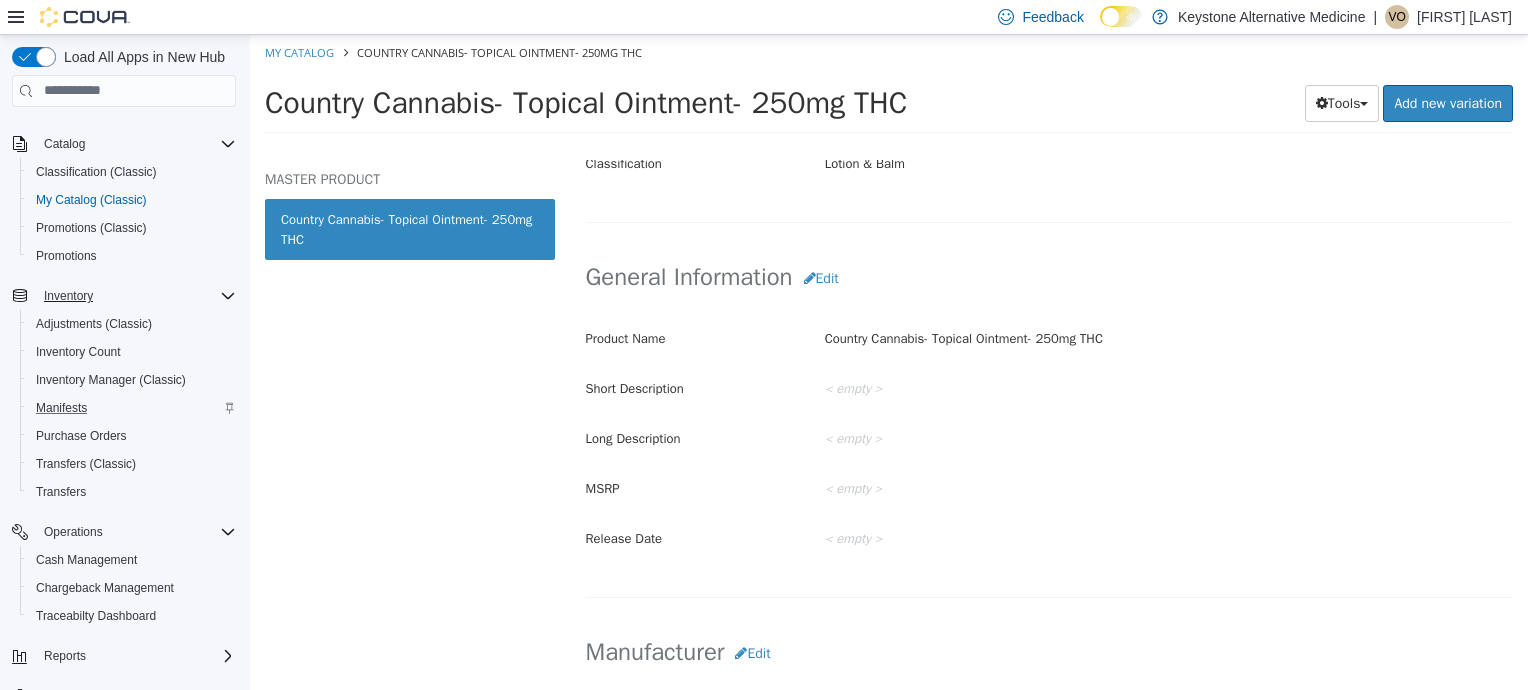 scroll, scrollTop: 640, scrollLeft: 0, axis: vertical 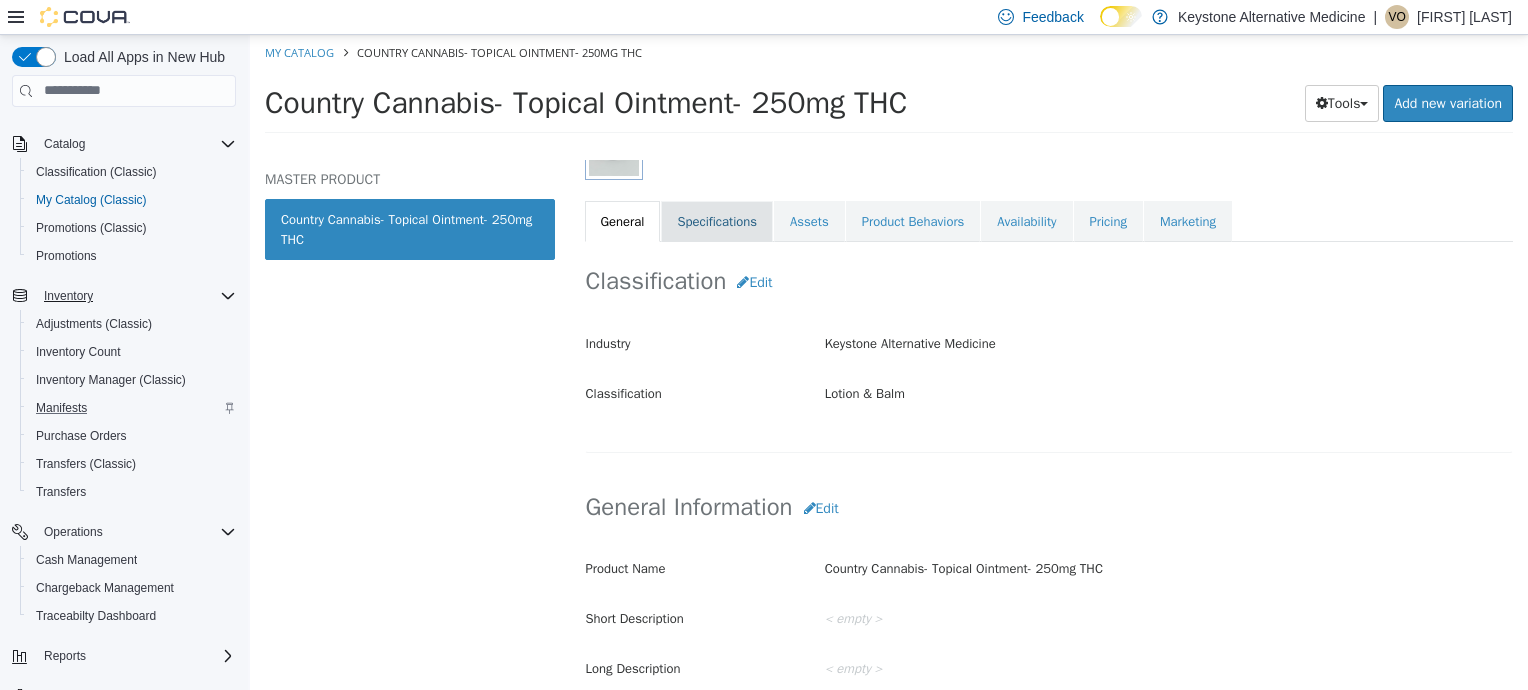 click on "Specifications" at bounding box center [717, 221] 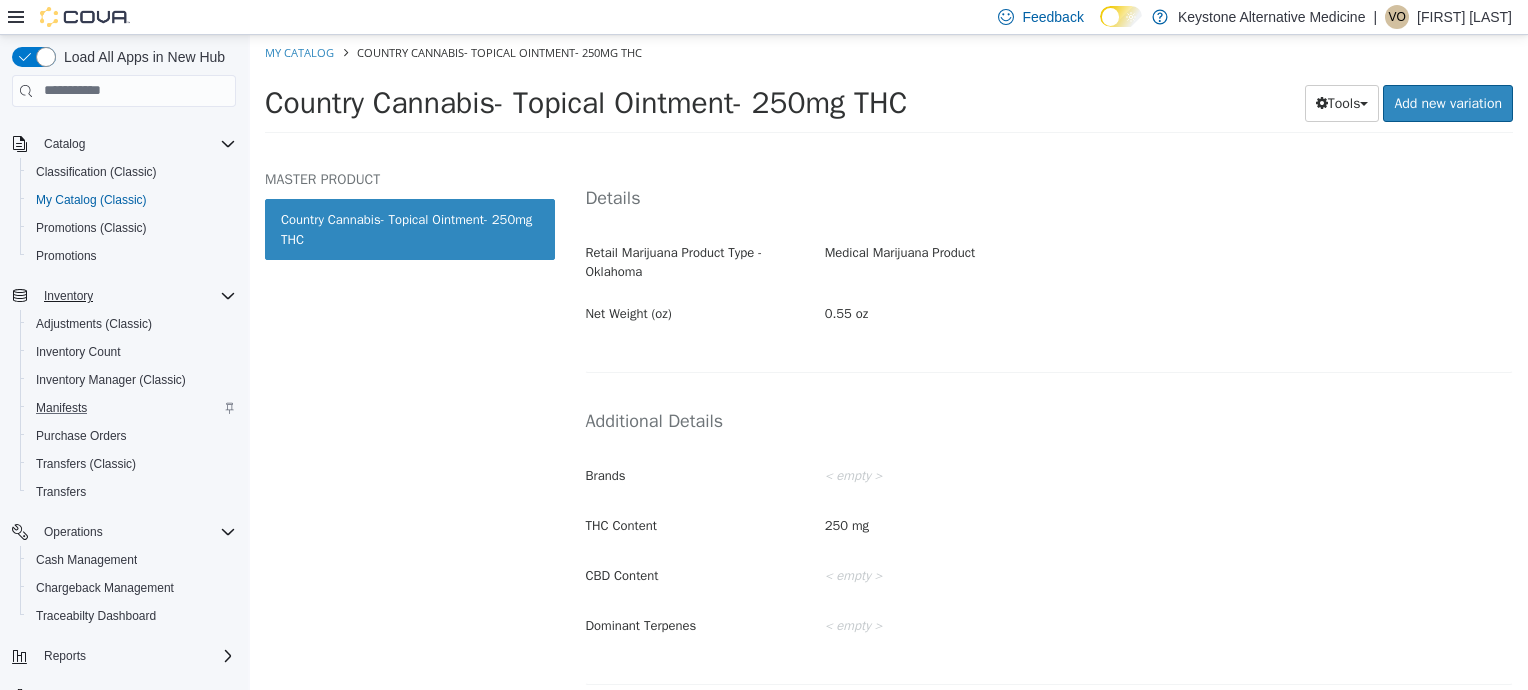 scroll, scrollTop: 474, scrollLeft: 0, axis: vertical 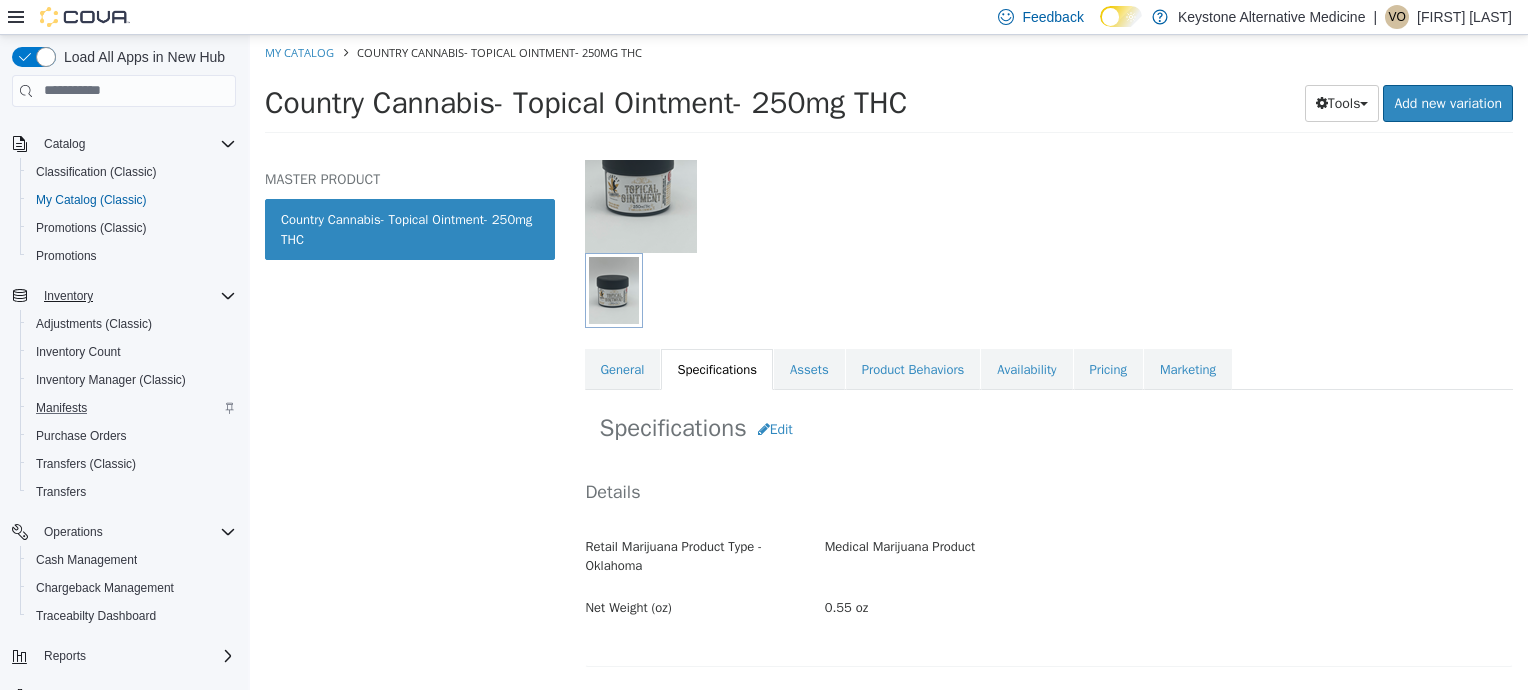 click at bounding box center [641, 177] 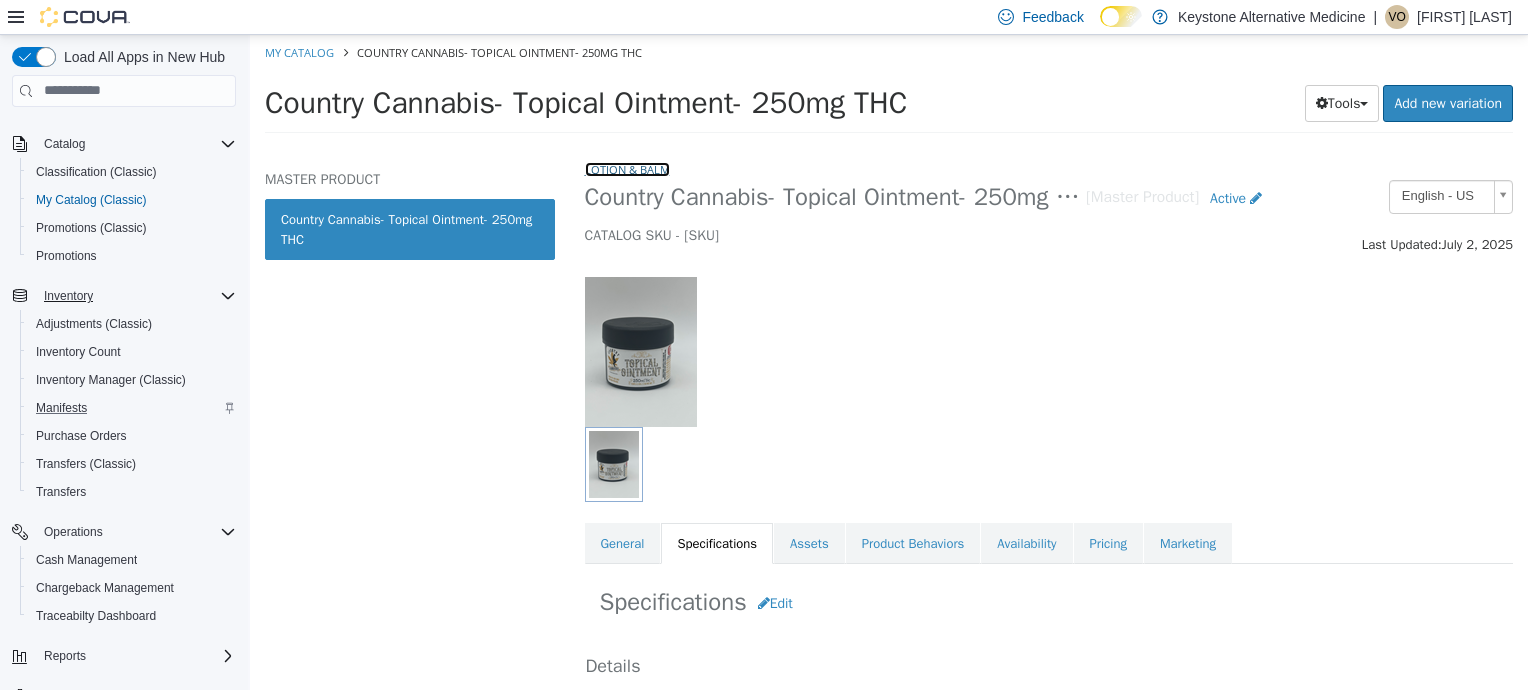 click on "Lotion & Balm" at bounding box center (627, 168) 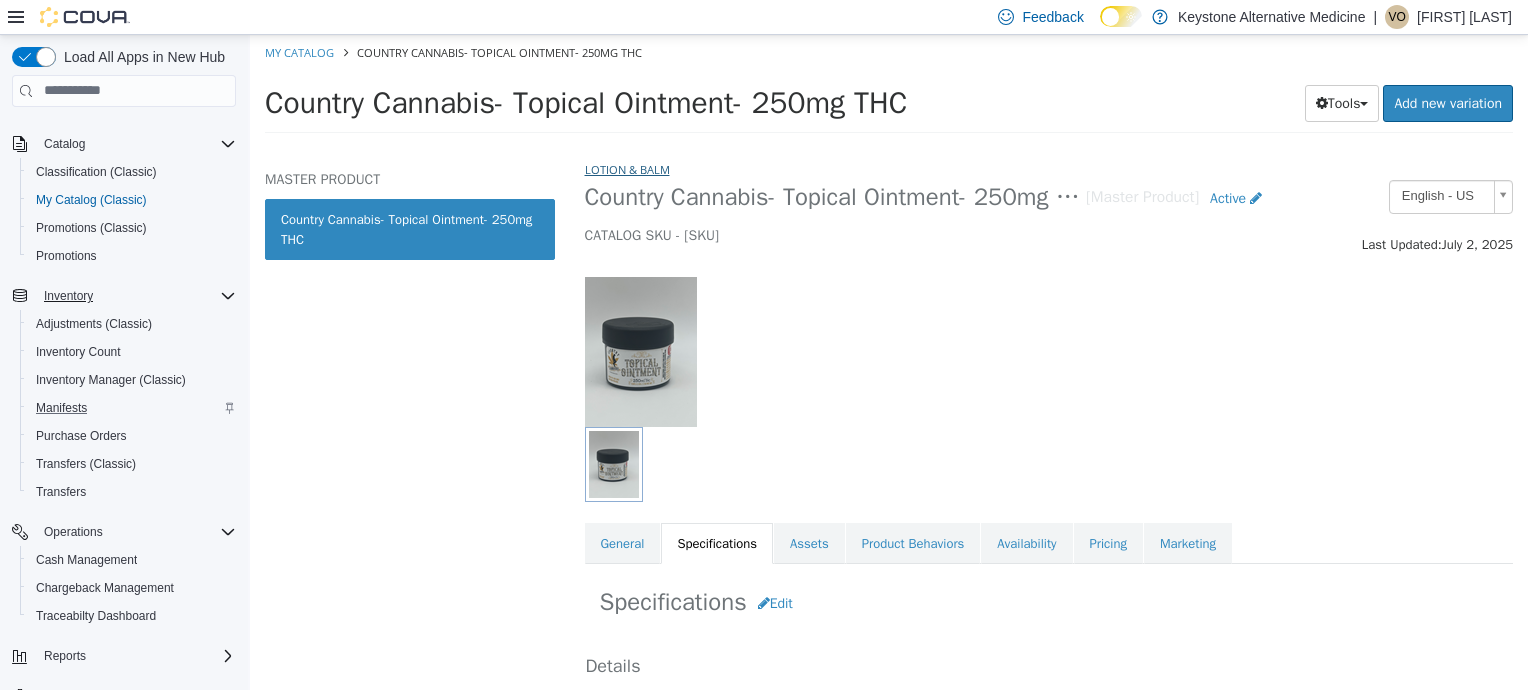 select on "**********" 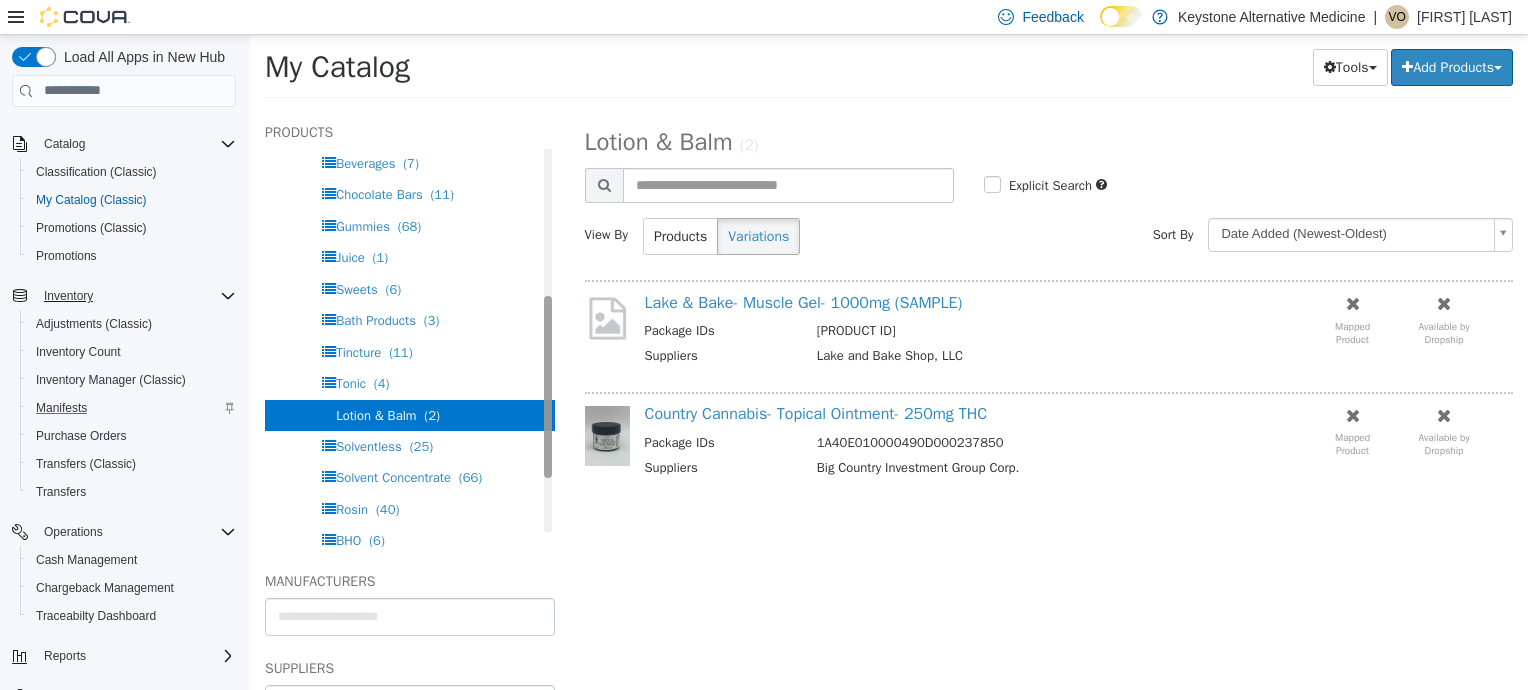 drag, startPoint x: 532, startPoint y: 273, endPoint x: 566, endPoint y: 447, distance: 177.29073 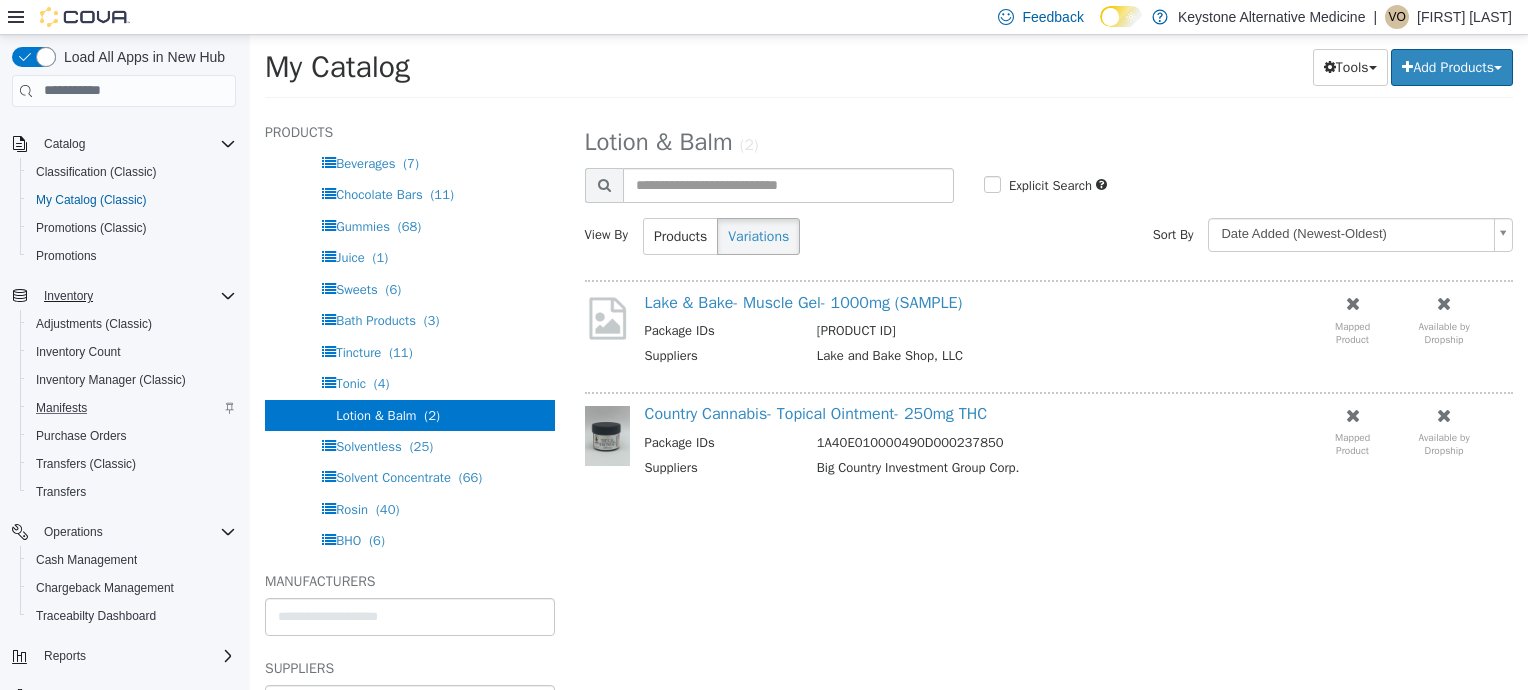 scroll, scrollTop: 380, scrollLeft: 0, axis: vertical 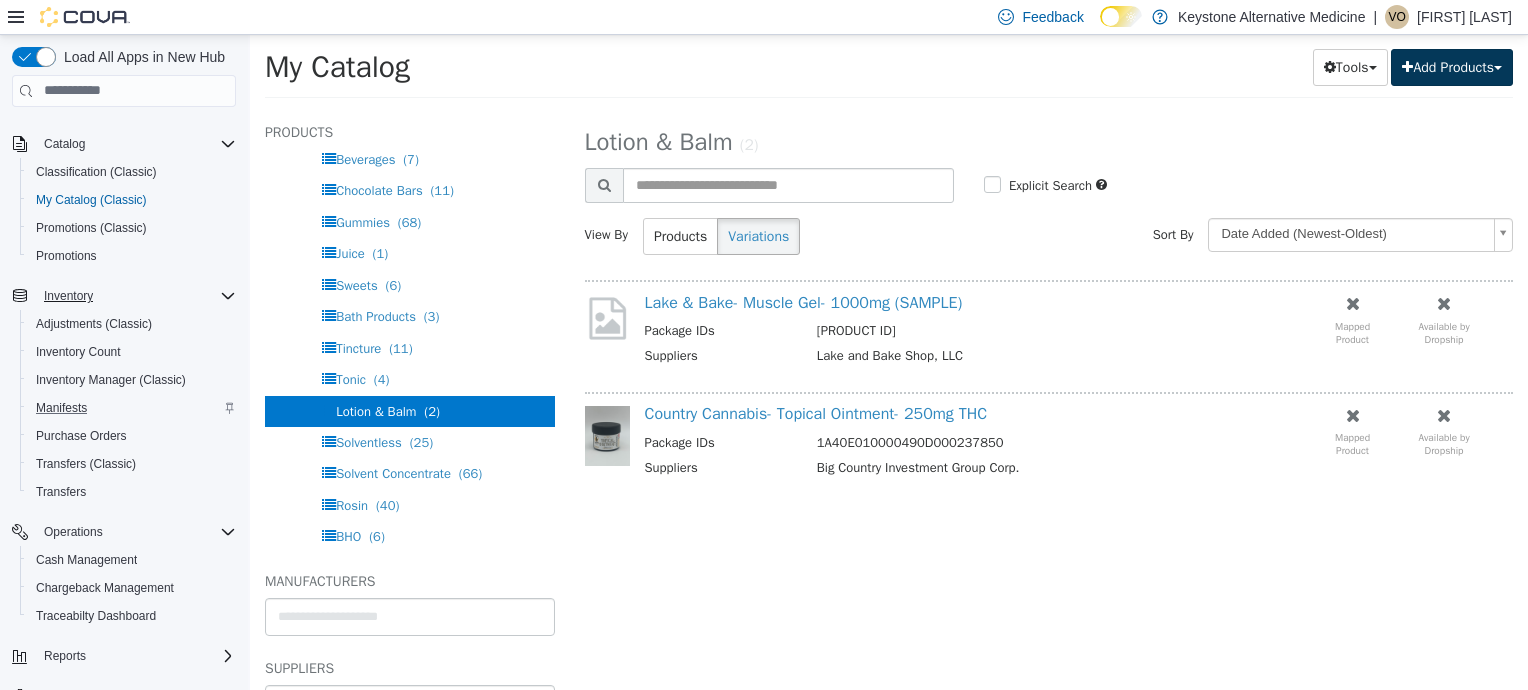 click on "Add Products" at bounding box center (1452, 66) 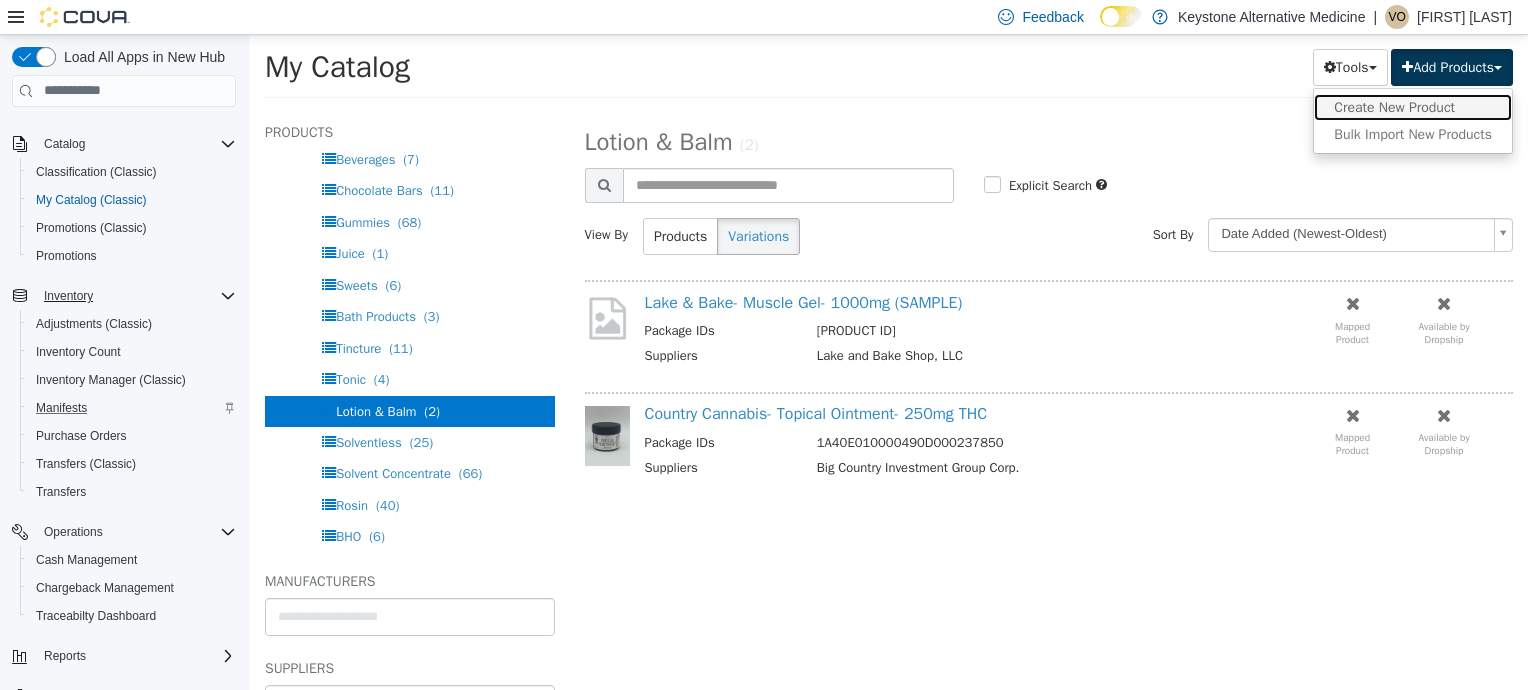 click on "Create New Product" at bounding box center (1413, 106) 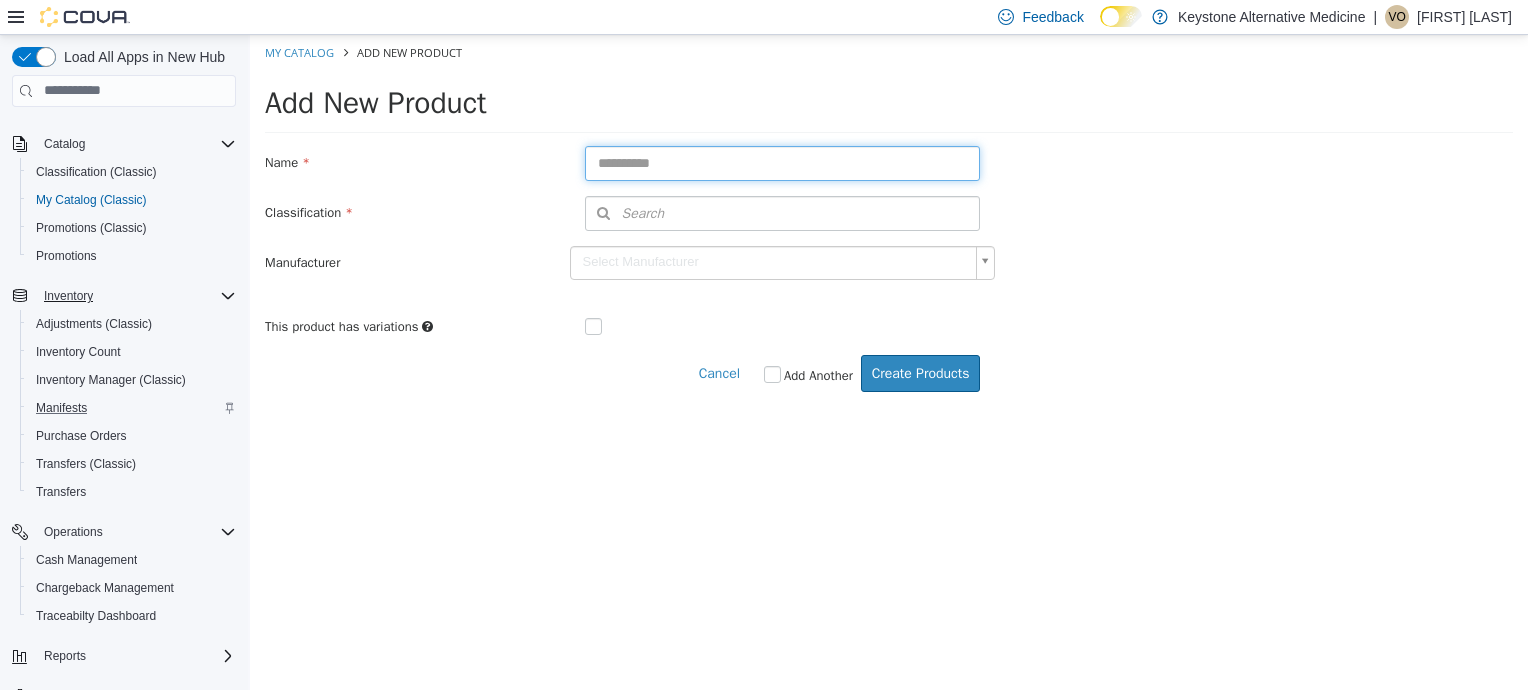 click at bounding box center [783, 162] 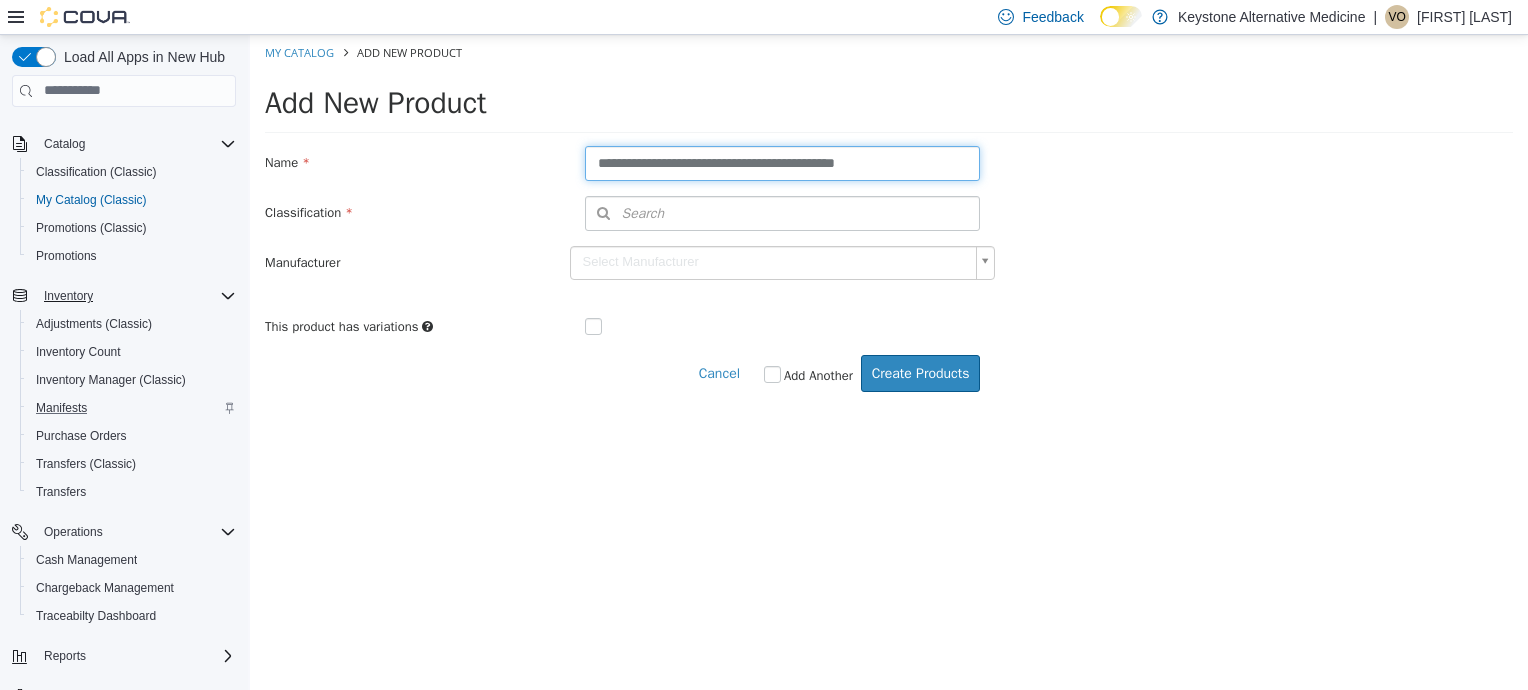 type on "**********" 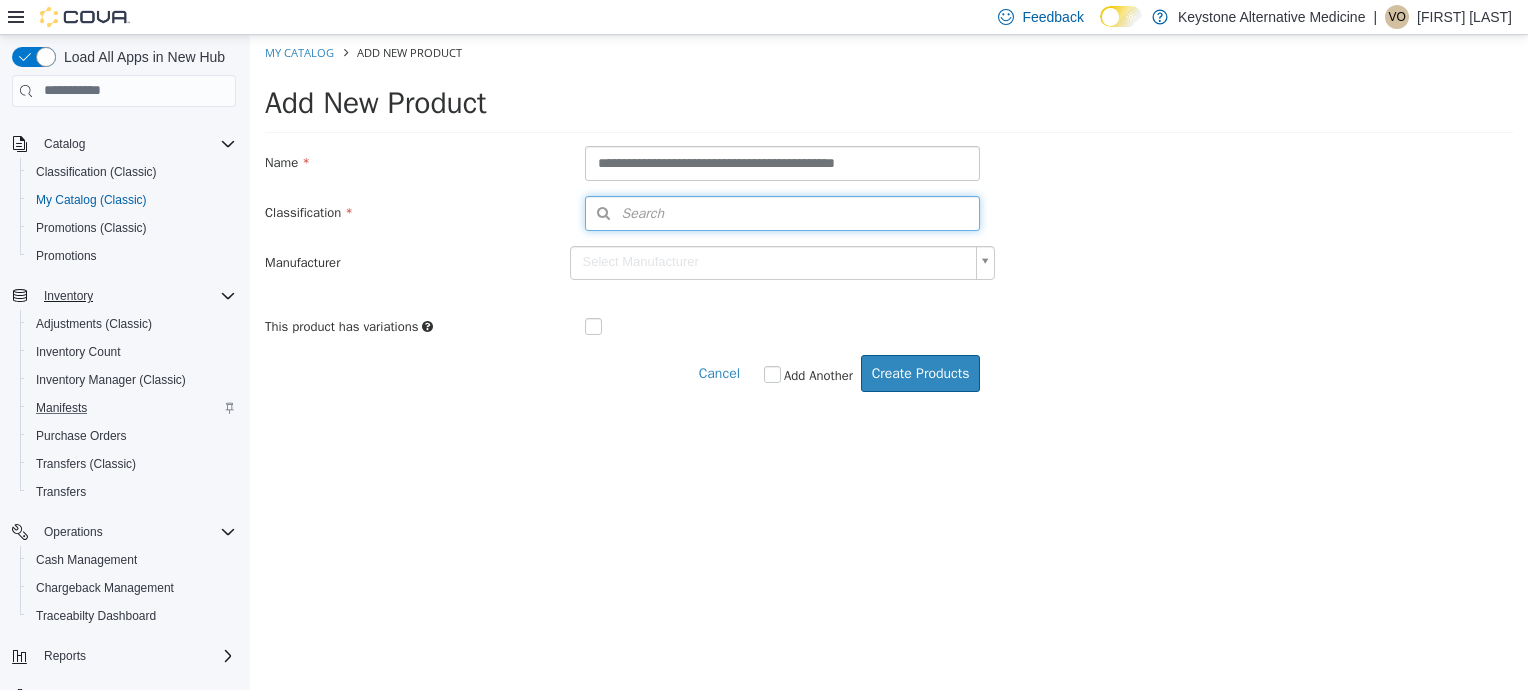 click on "Search" at bounding box center (783, 212) 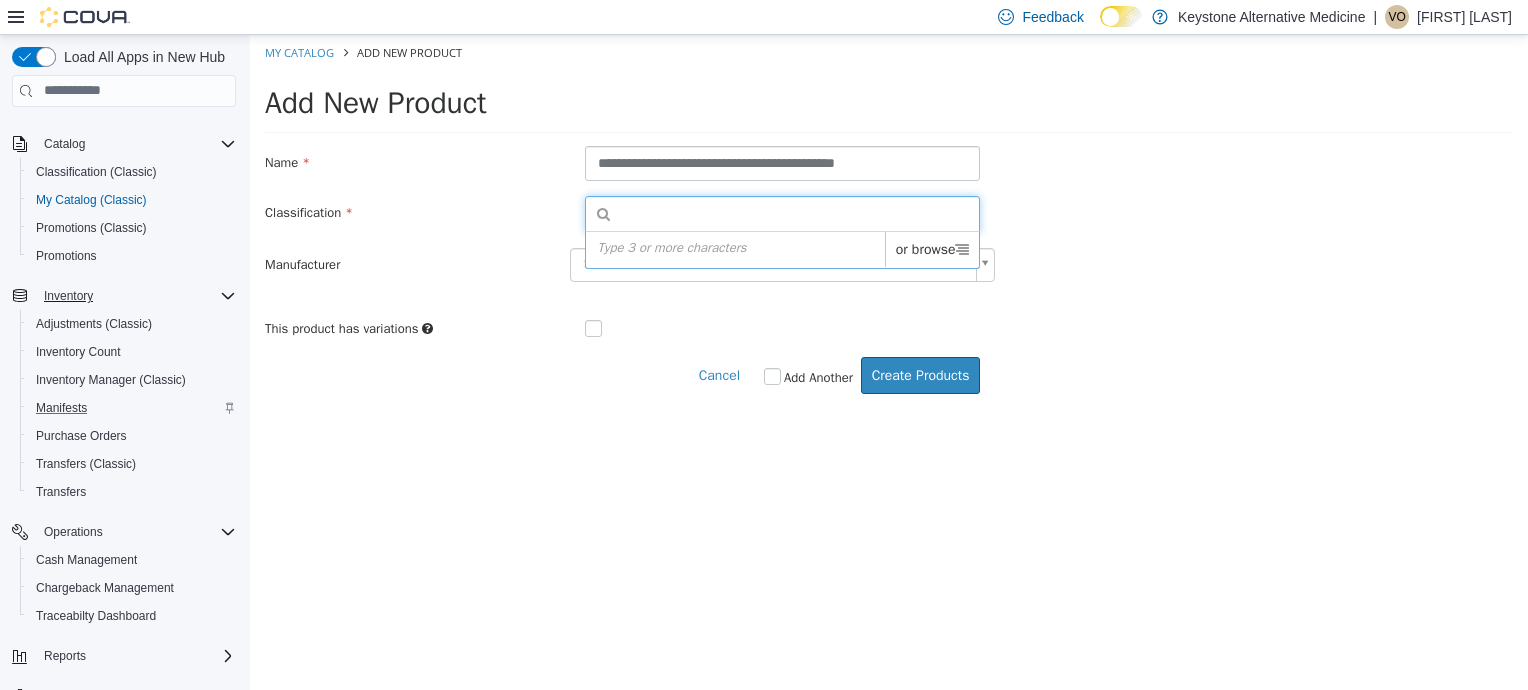 click on "Type 3 or more characters or browse" at bounding box center [783, 249] 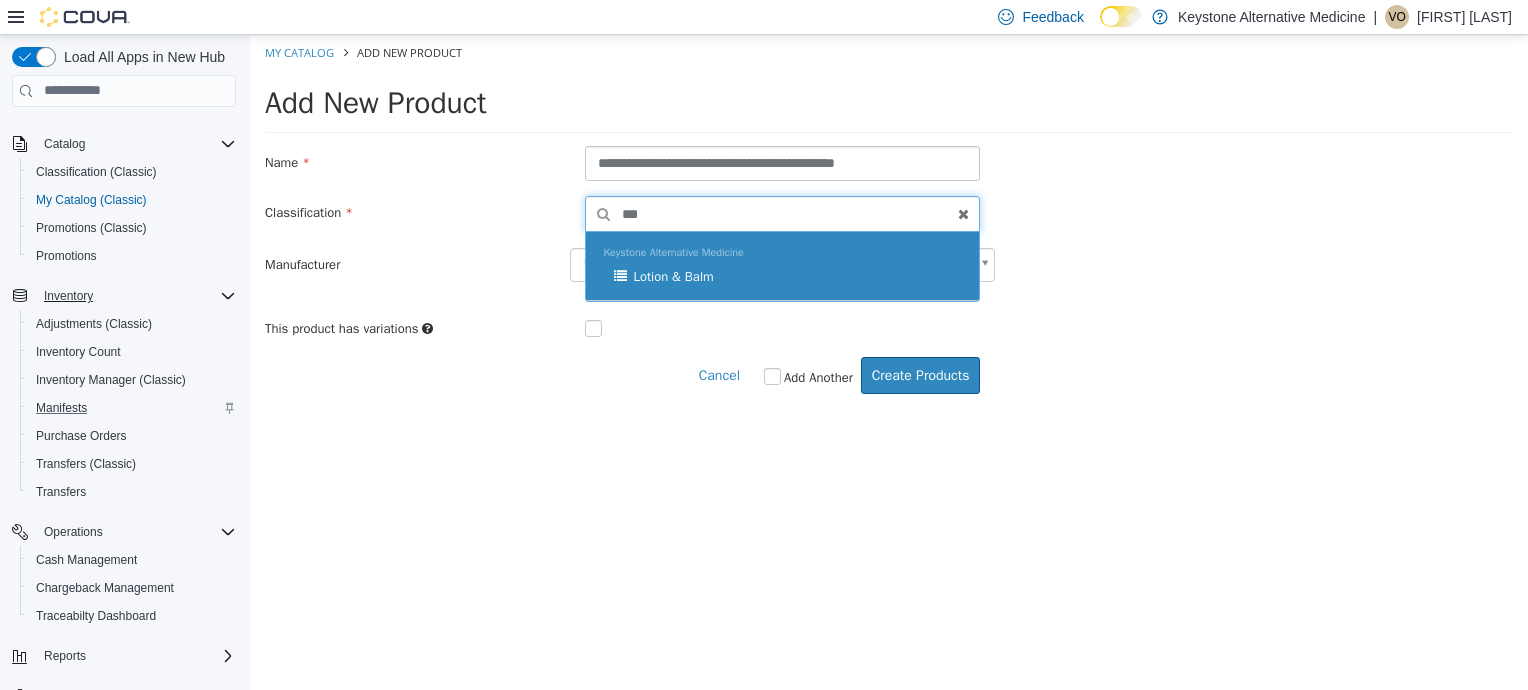 type on "***" 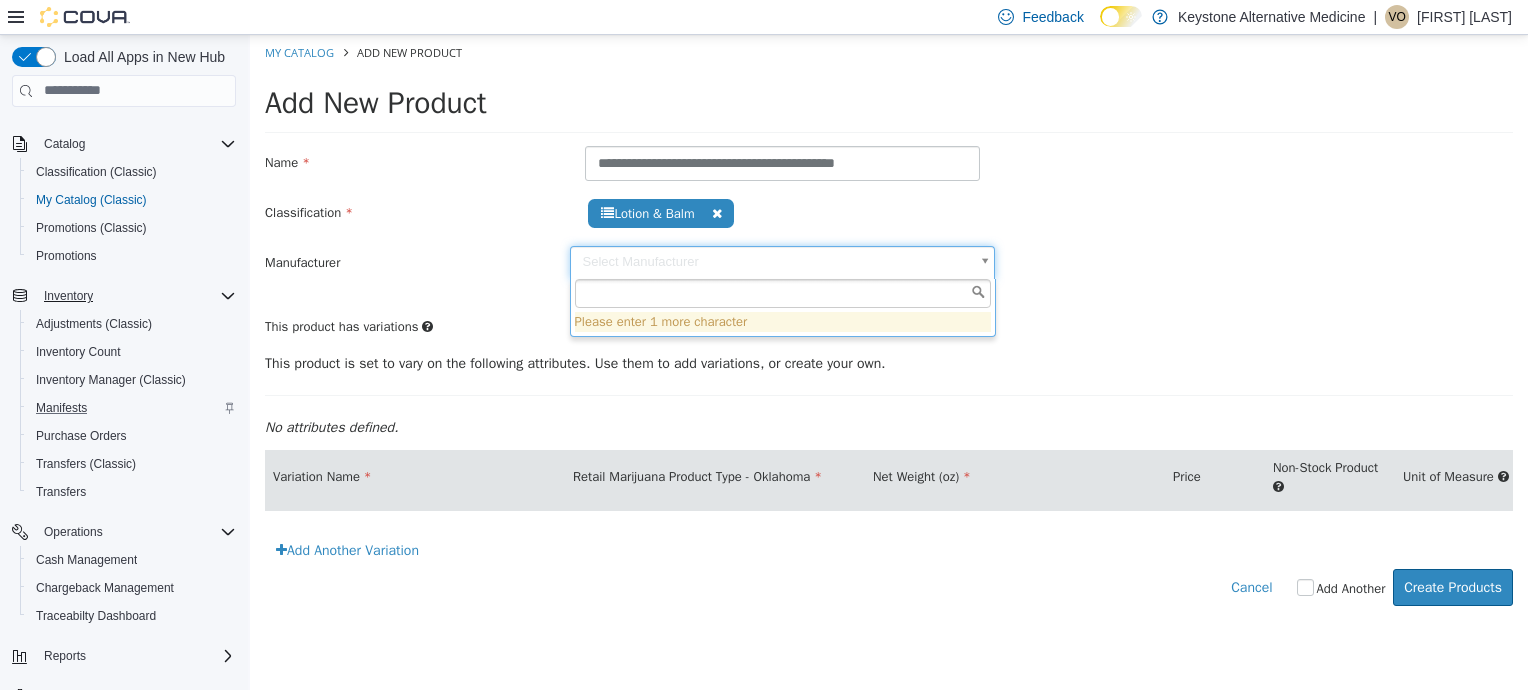 click on "**********" at bounding box center [889, 330] 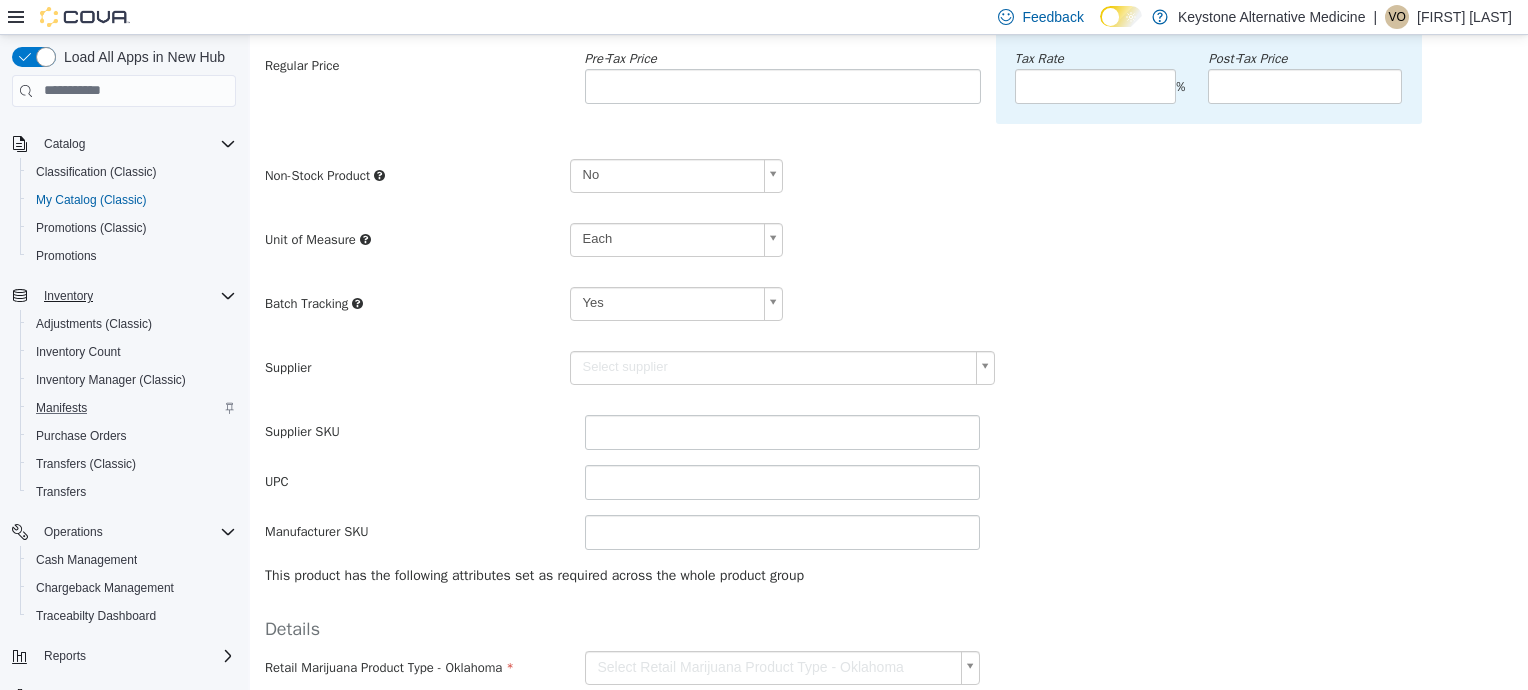 scroll, scrollTop: 340, scrollLeft: 0, axis: vertical 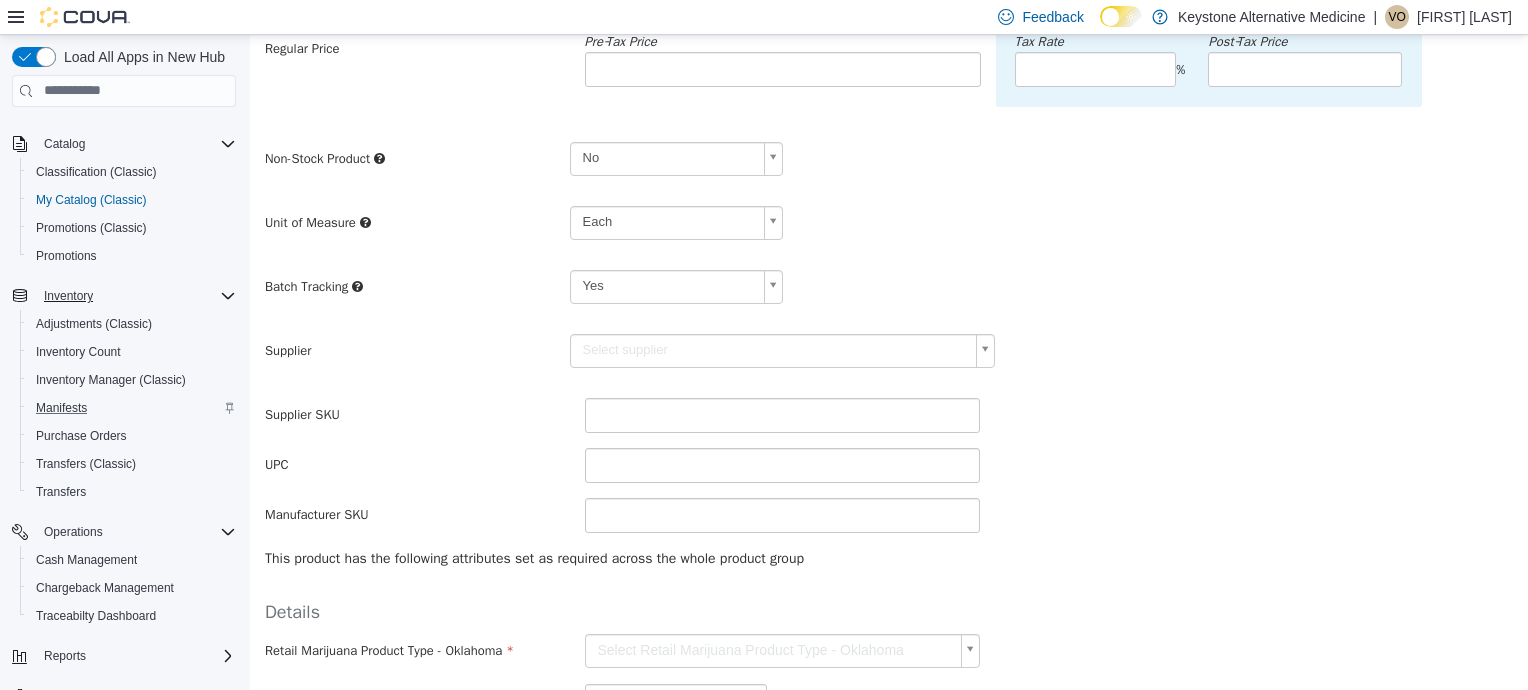 click on "**********" at bounding box center [889, 242] 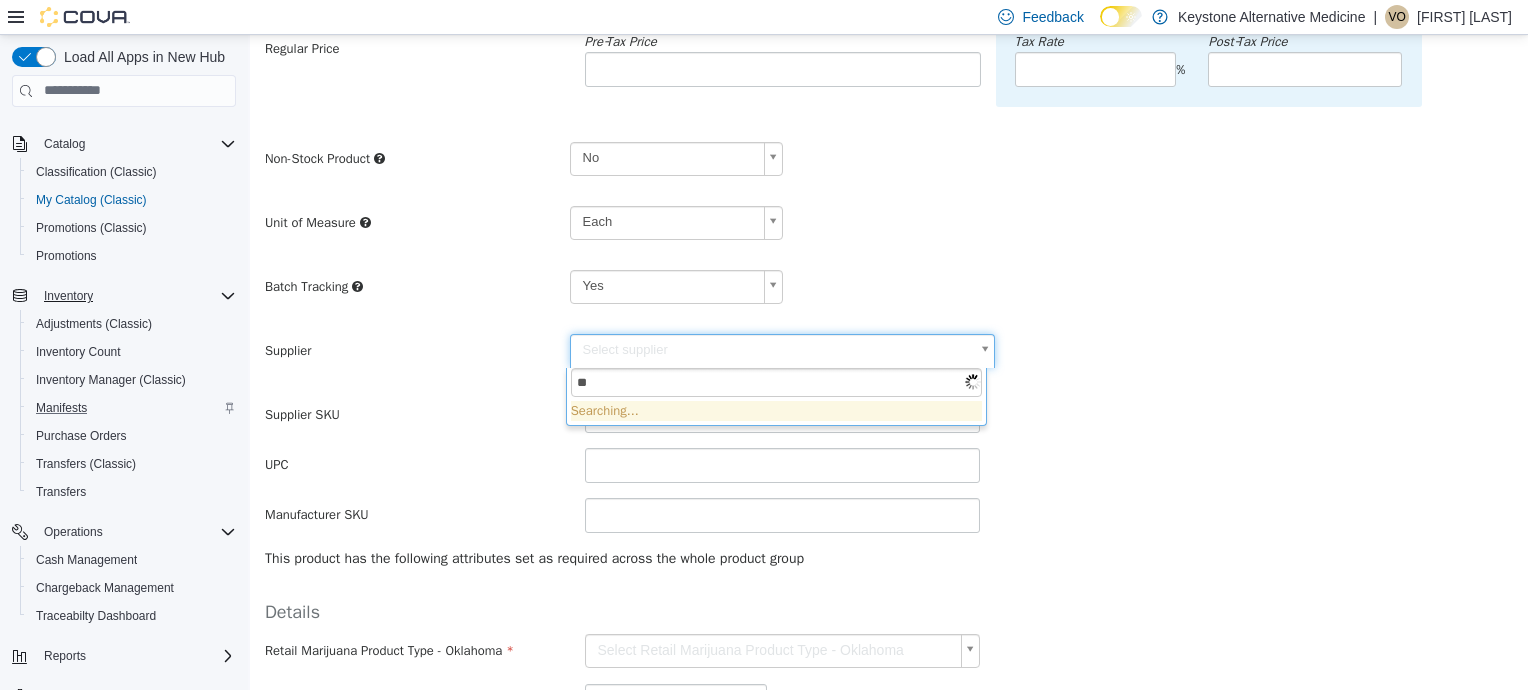 type on "*" 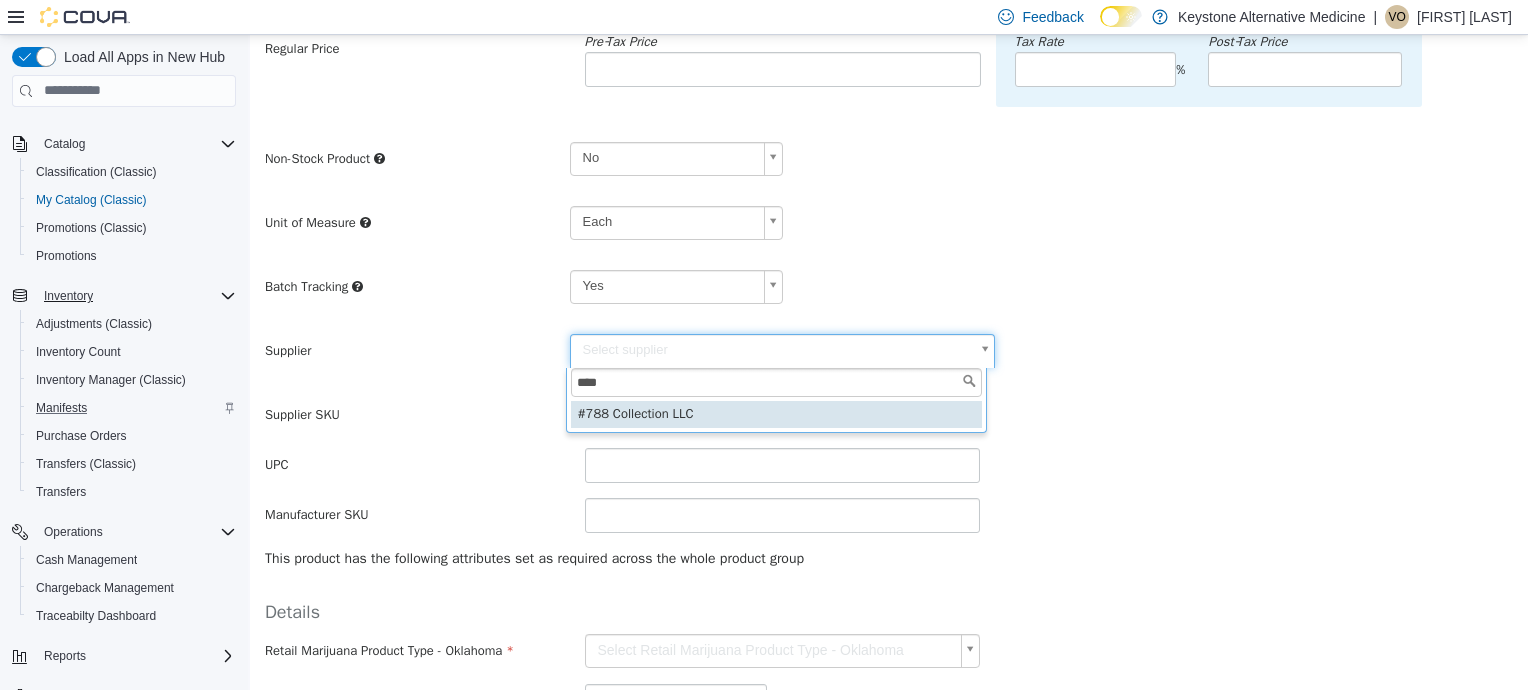 type on "****" 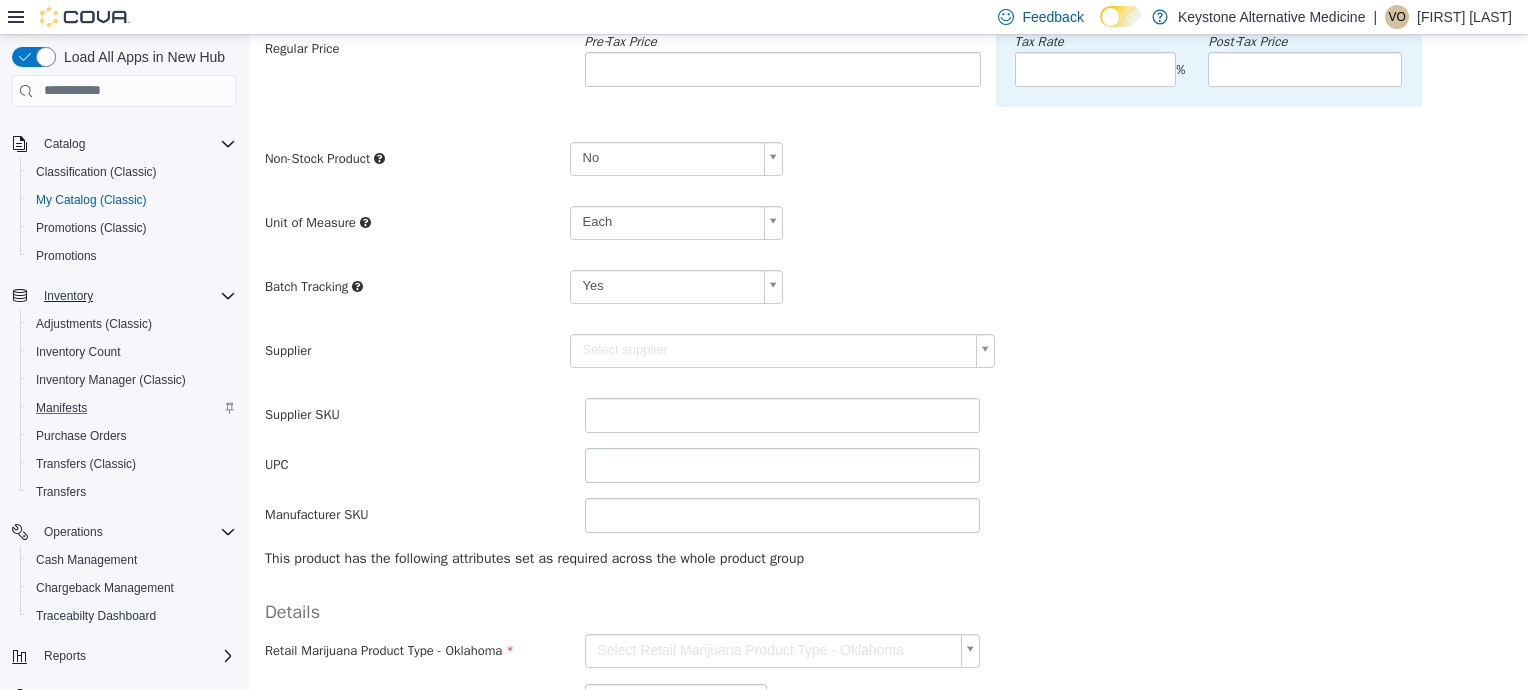 type on "******" 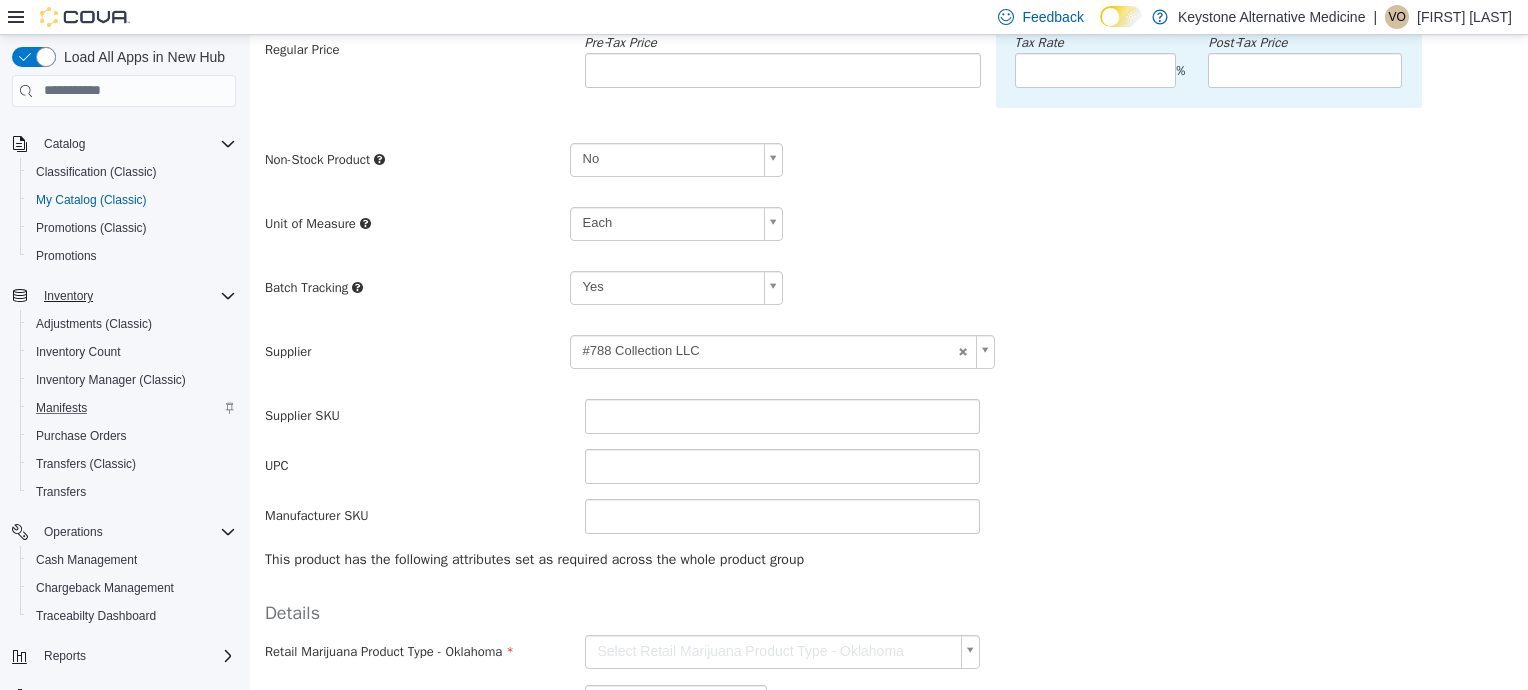 scroll, scrollTop: 0, scrollLeft: 0, axis: both 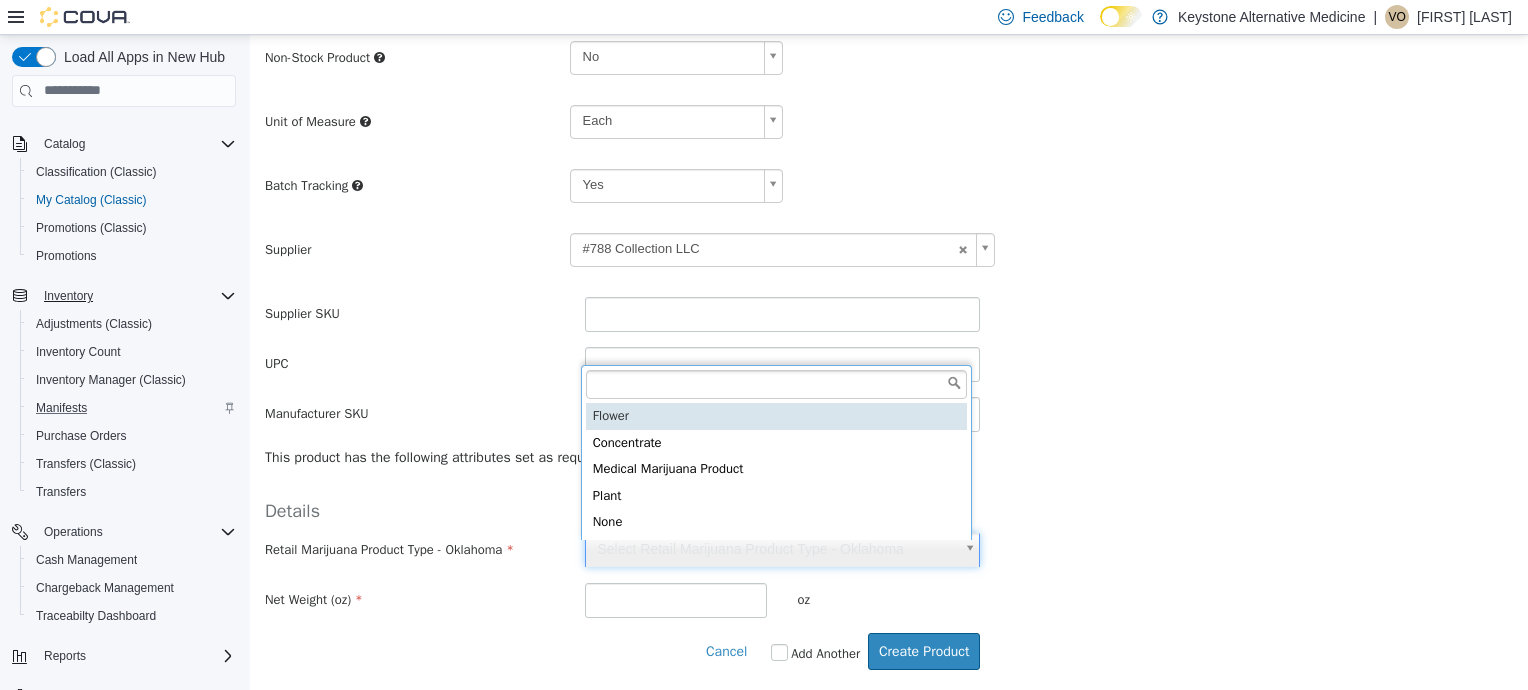 click on "**********" at bounding box center [889, 141] 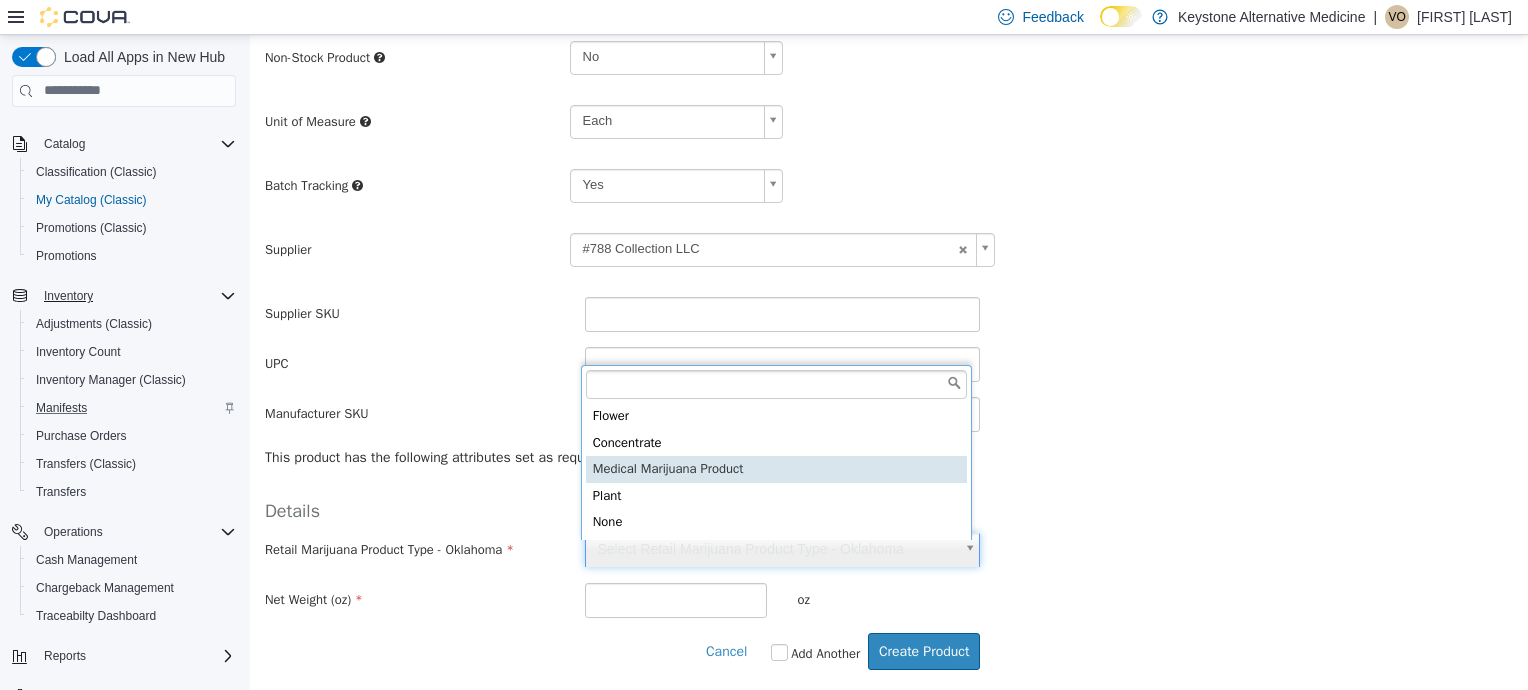 type on "**********" 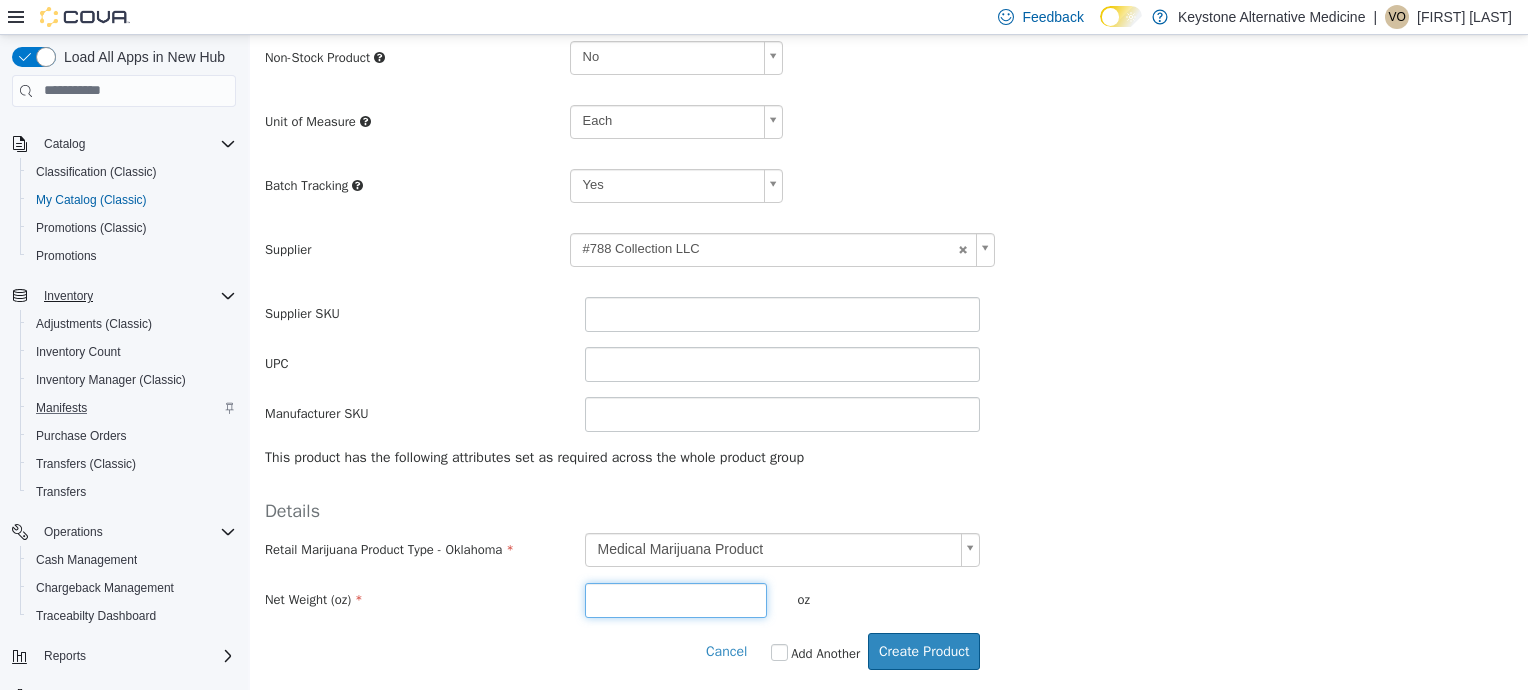click at bounding box center (676, 599) 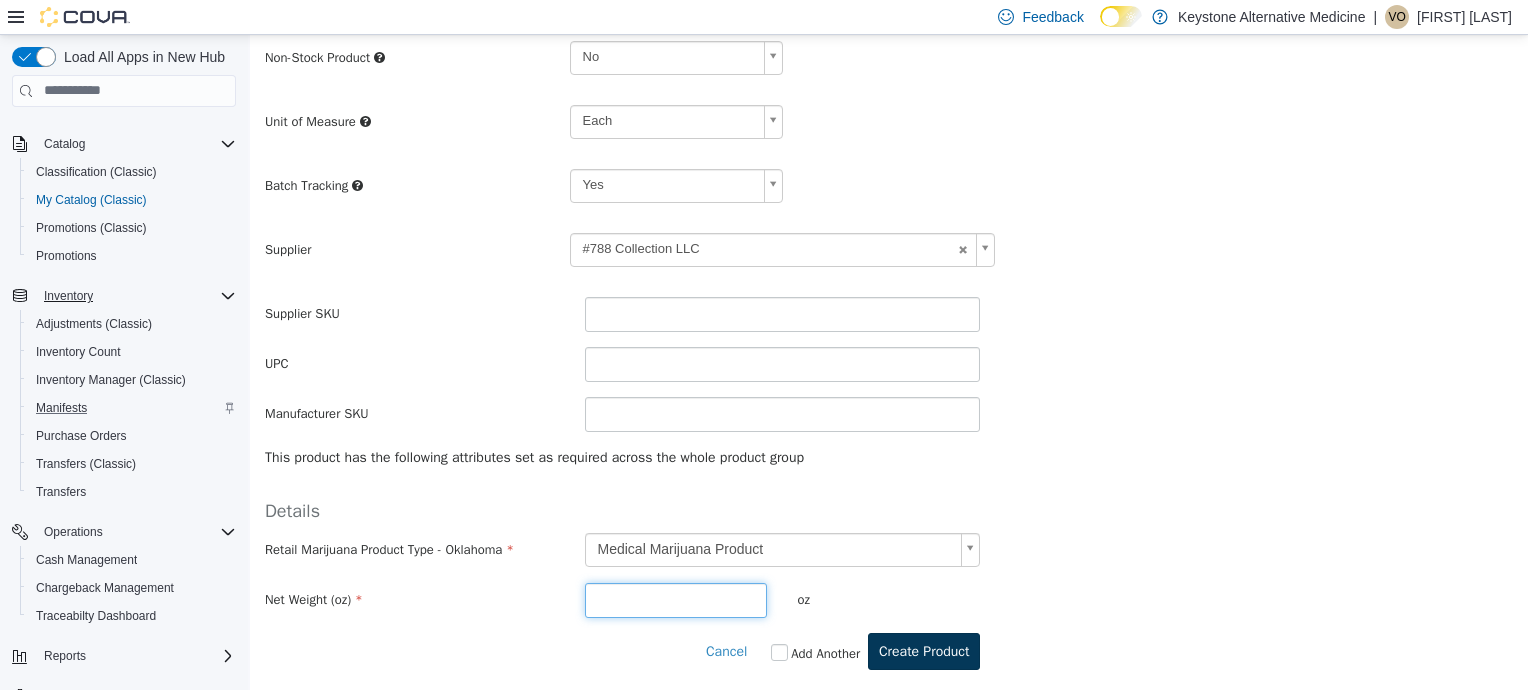 type on "*" 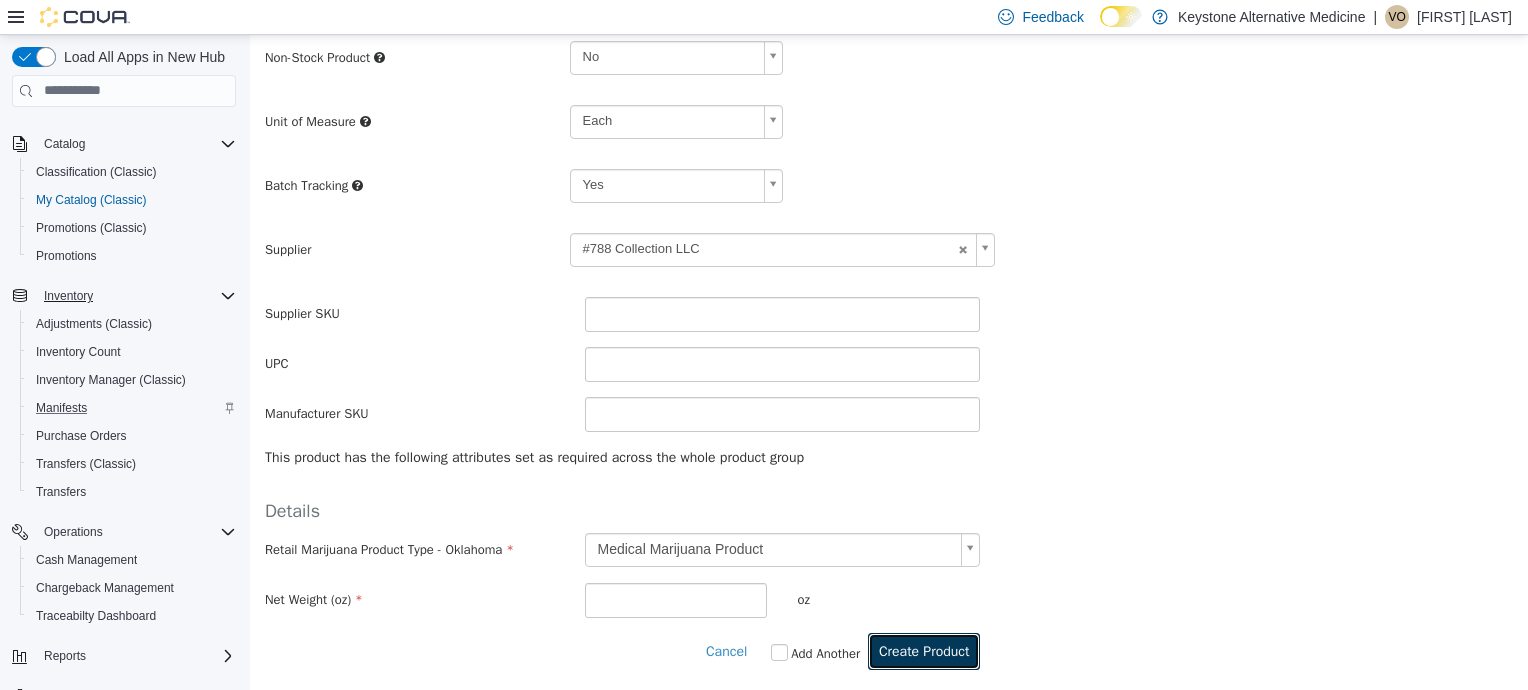 click on "Create Product" at bounding box center (924, 650) 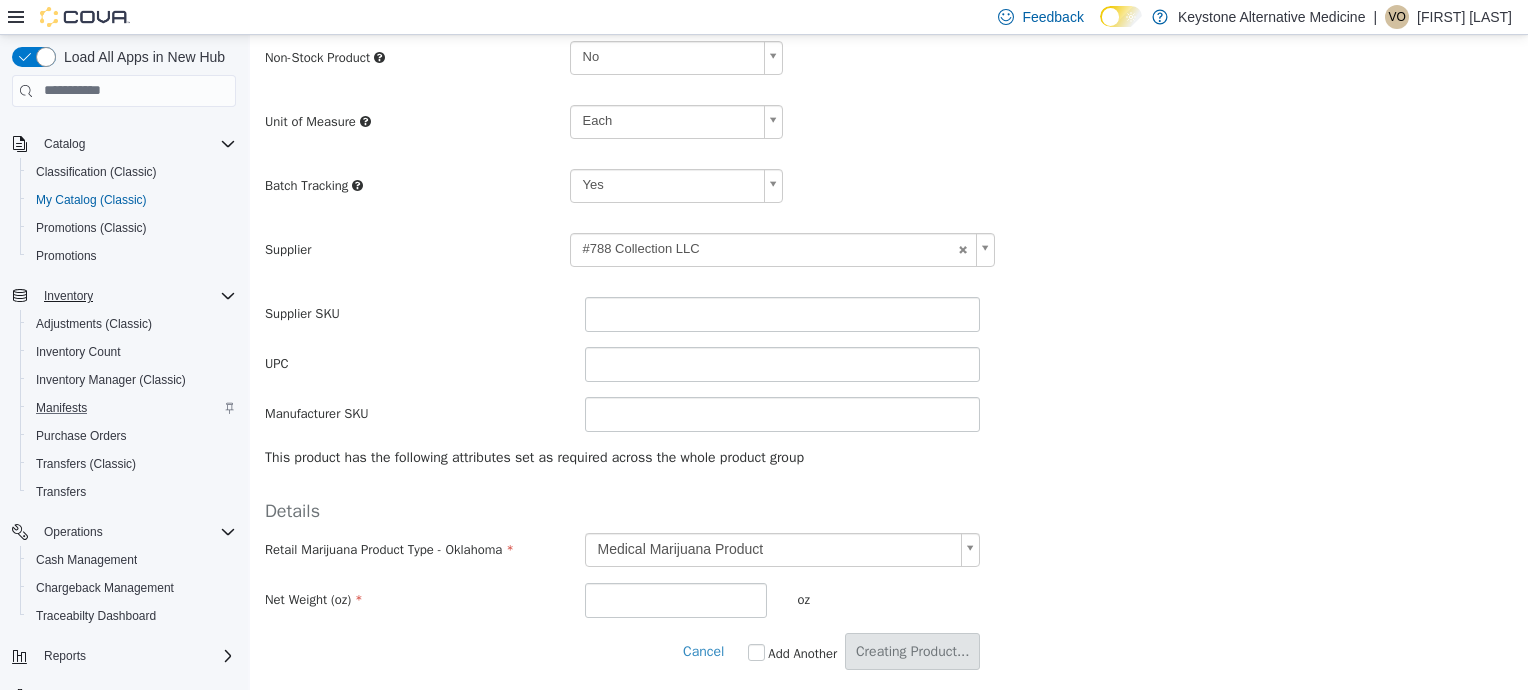 scroll, scrollTop: 0, scrollLeft: 0, axis: both 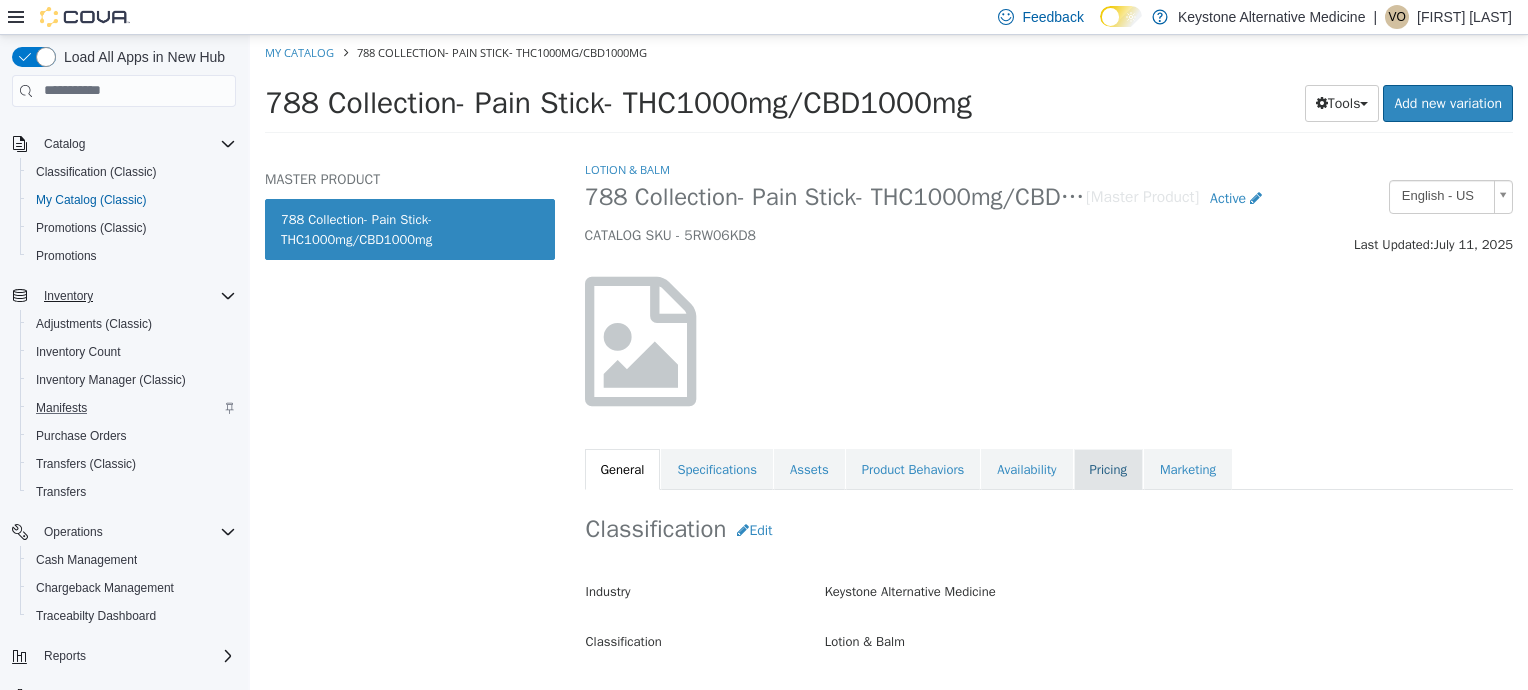 click on "Pricing" at bounding box center [1108, 469] 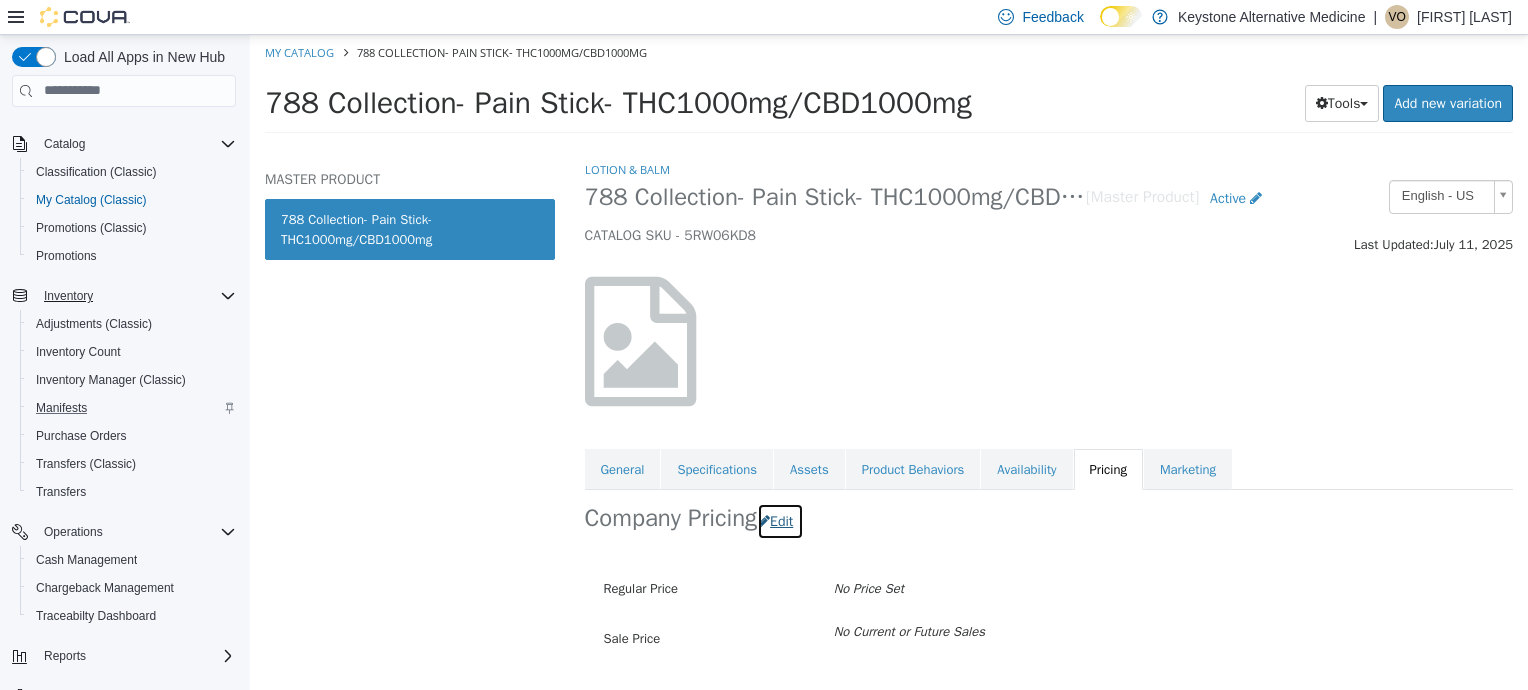 click on "Edit" at bounding box center [780, 520] 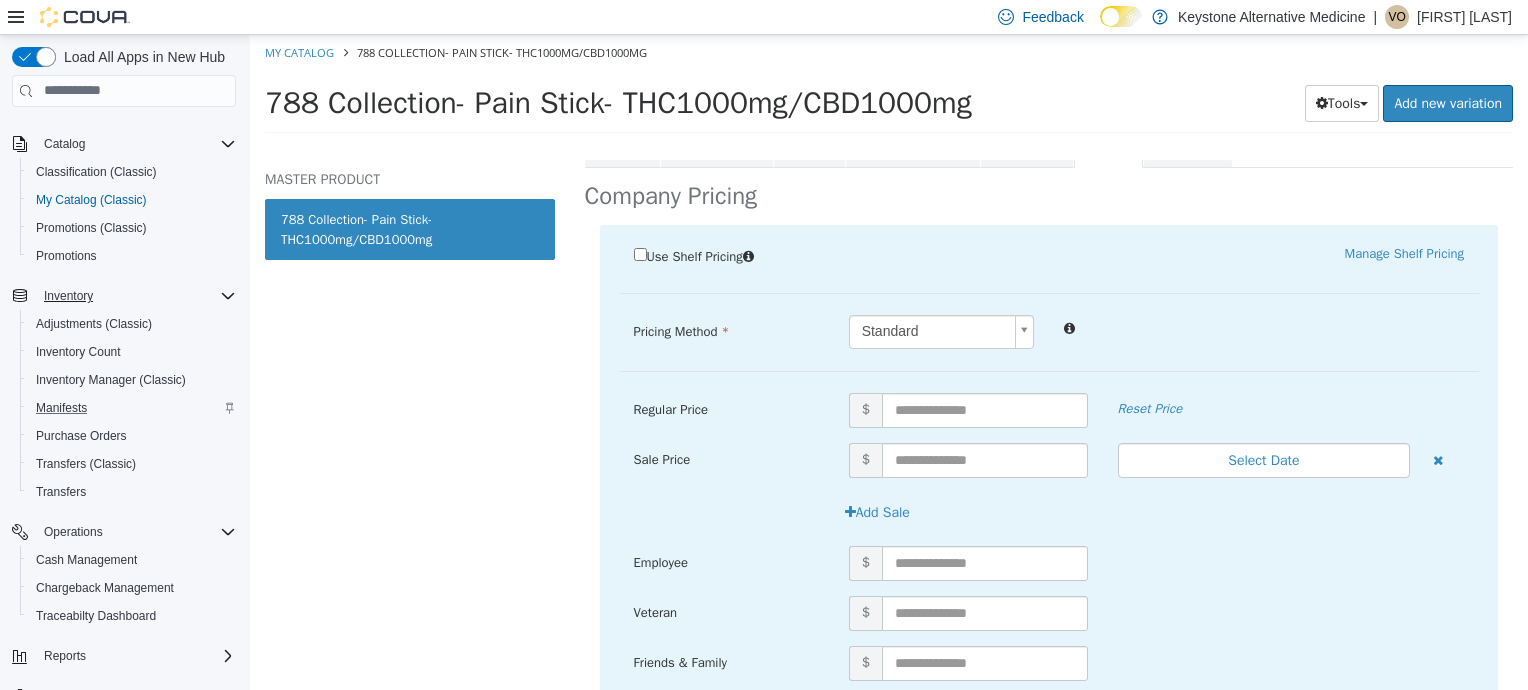 scroll, scrollTop: 340, scrollLeft: 0, axis: vertical 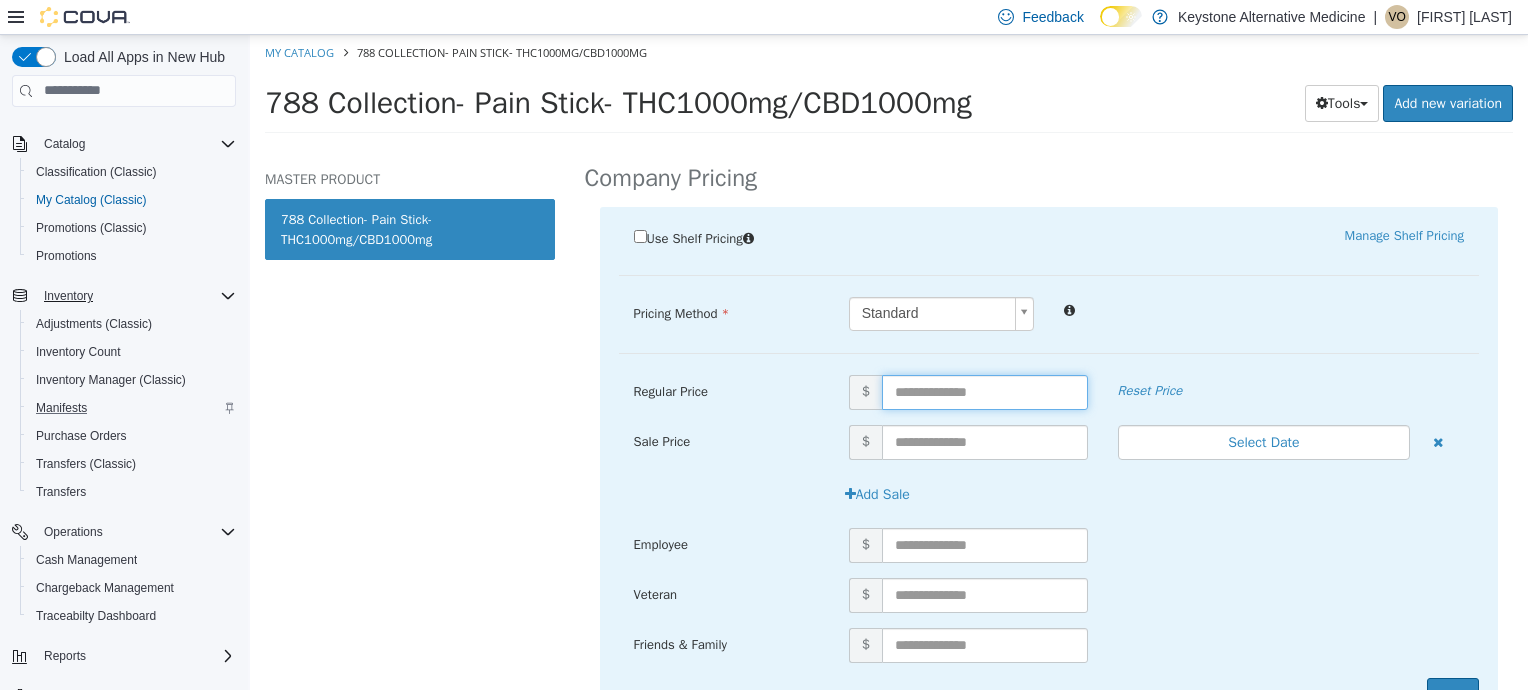 click at bounding box center [985, 391] 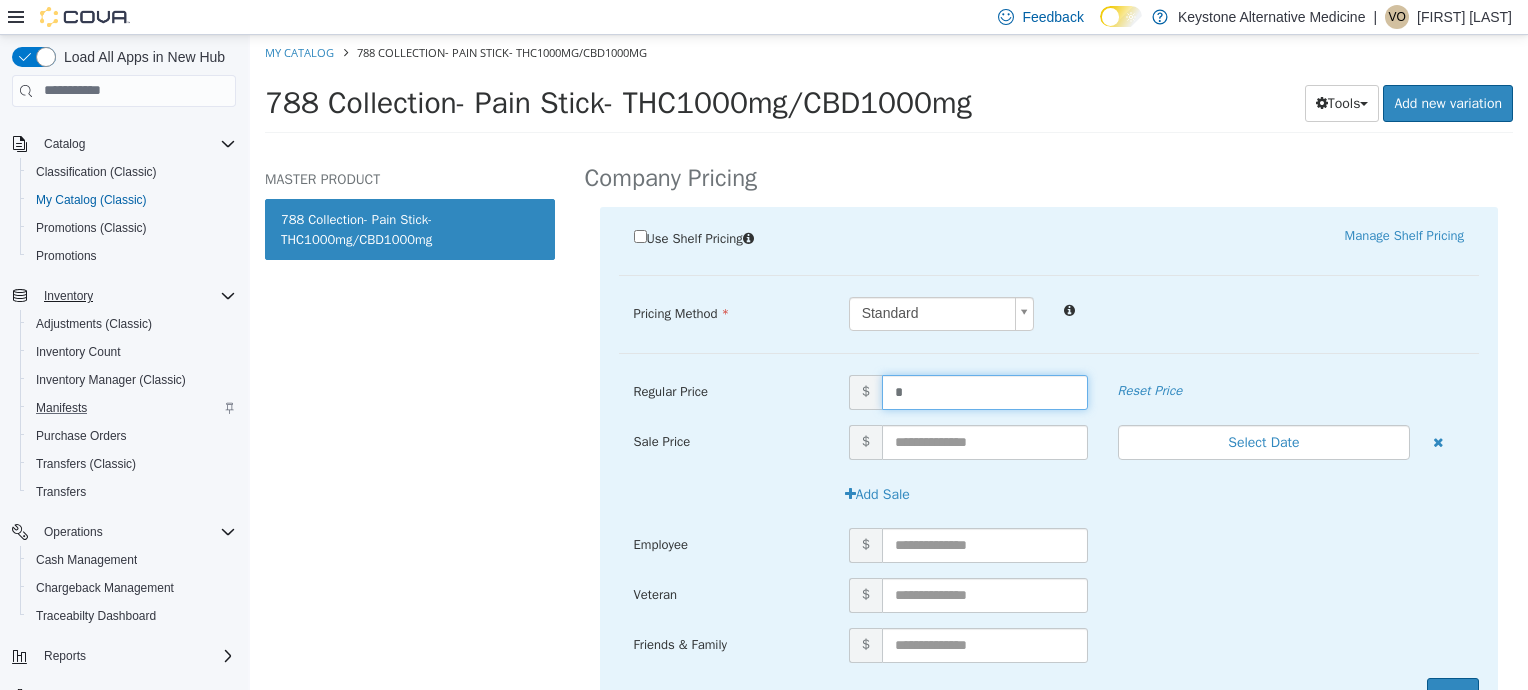 type on "**" 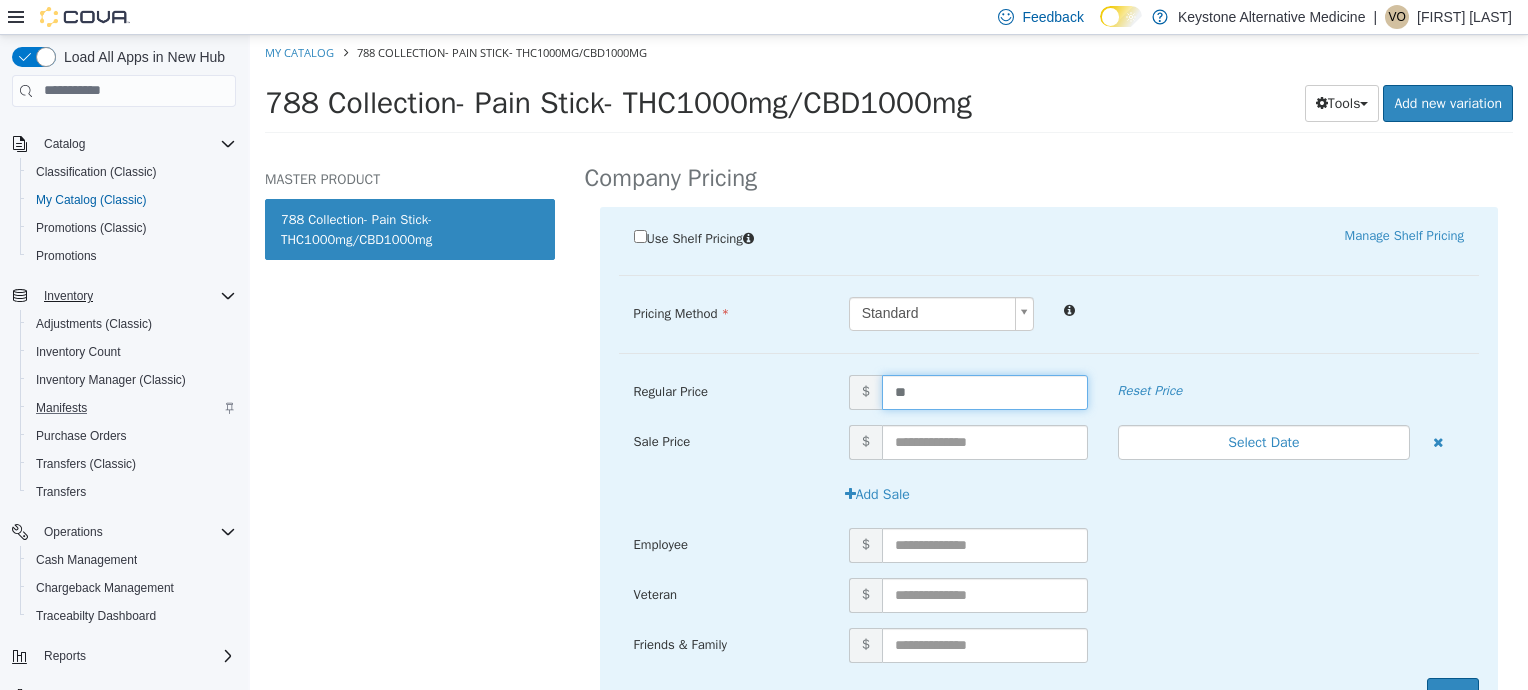 scroll, scrollTop: 434, scrollLeft: 0, axis: vertical 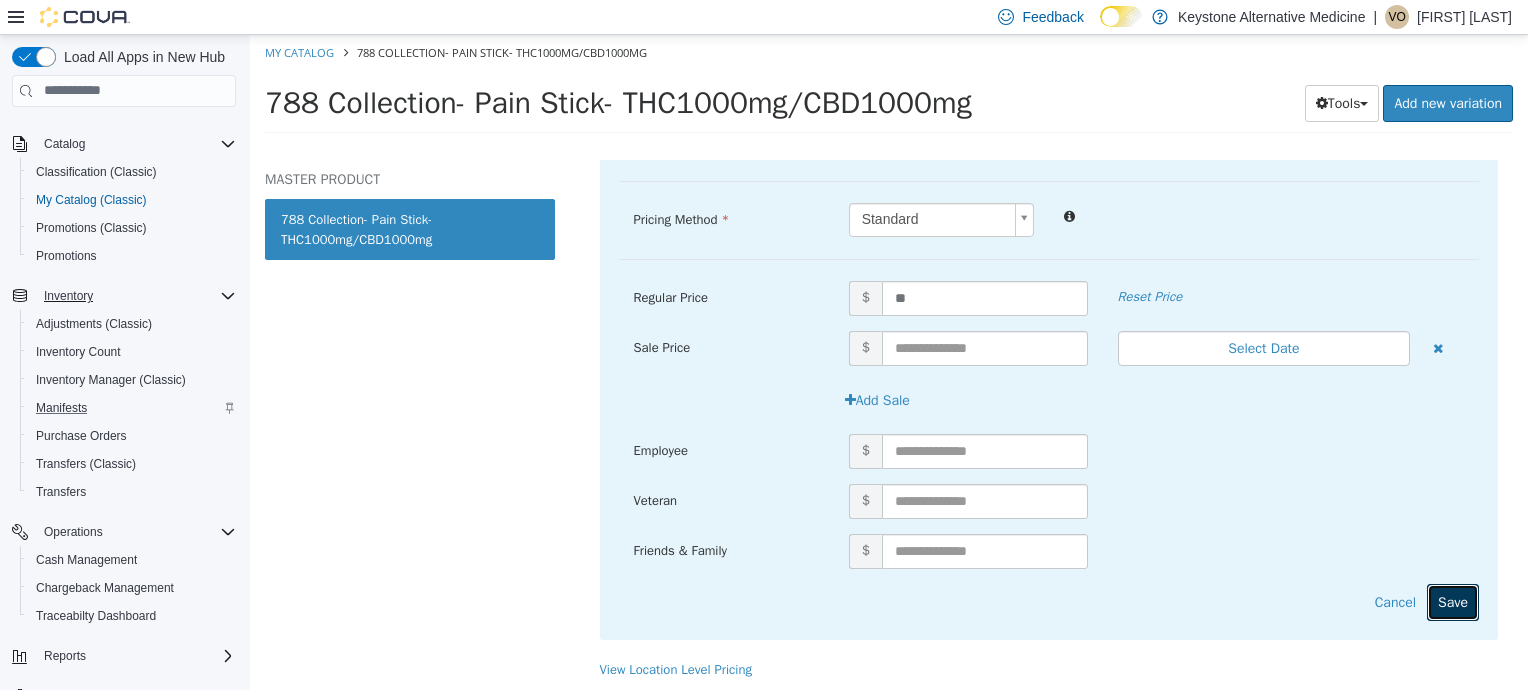click on "Save" at bounding box center [1453, 601] 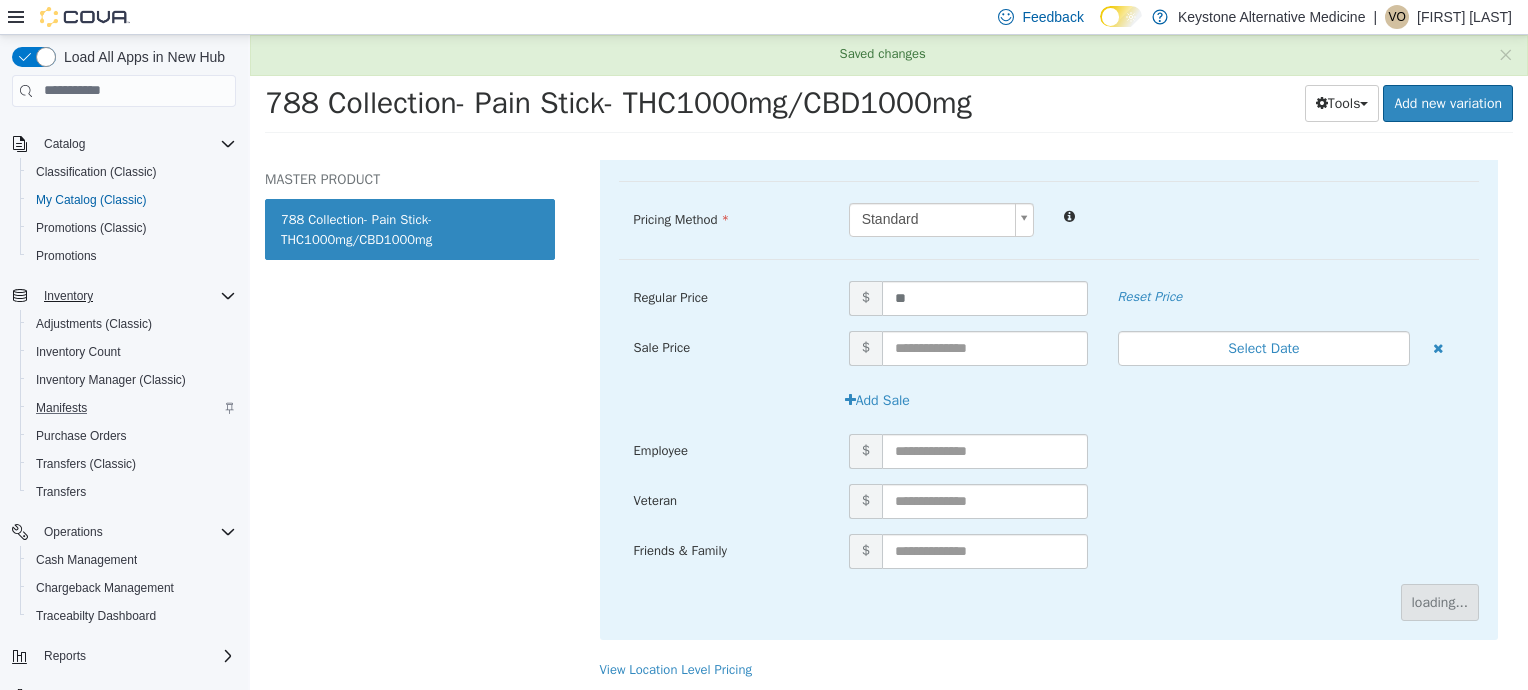 scroll, scrollTop: 60, scrollLeft: 0, axis: vertical 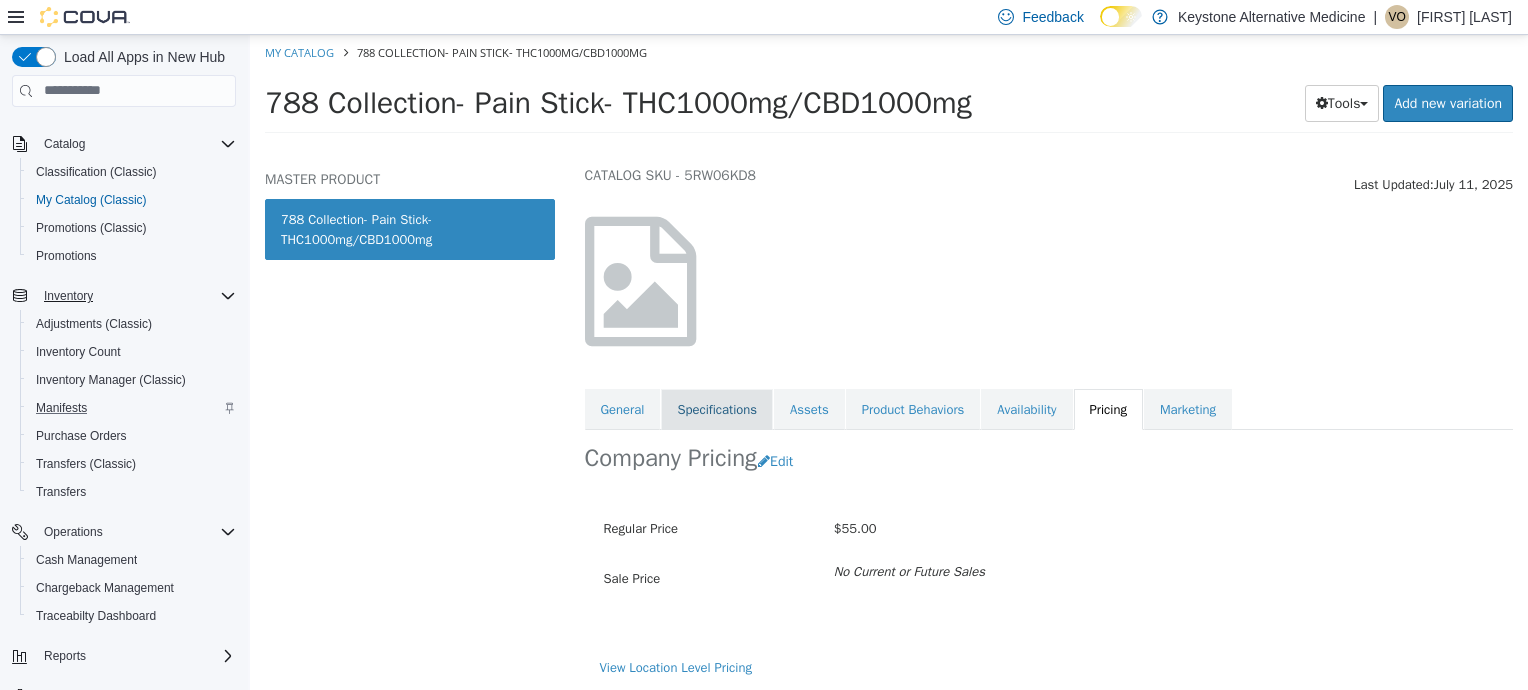 click on "Specifications" at bounding box center [717, 409] 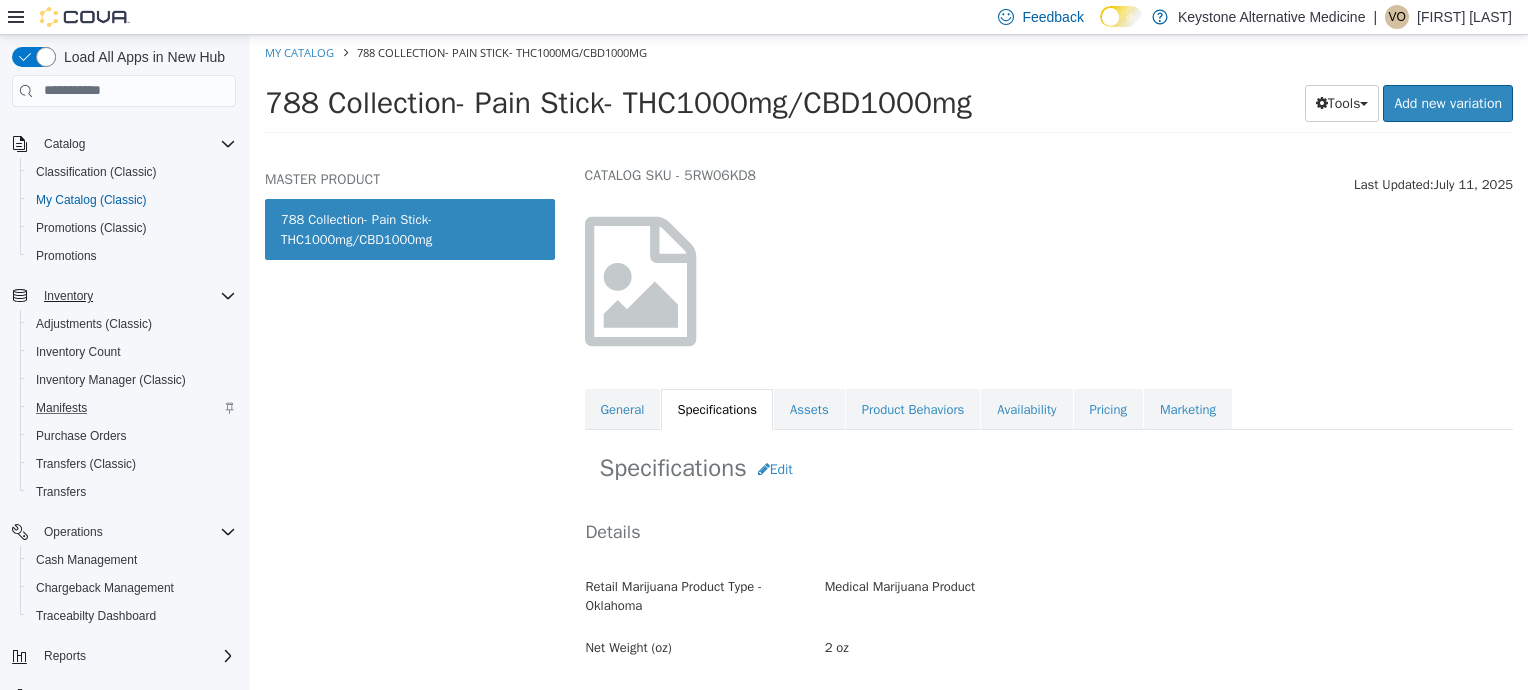 scroll, scrollTop: 400, scrollLeft: 0, axis: vertical 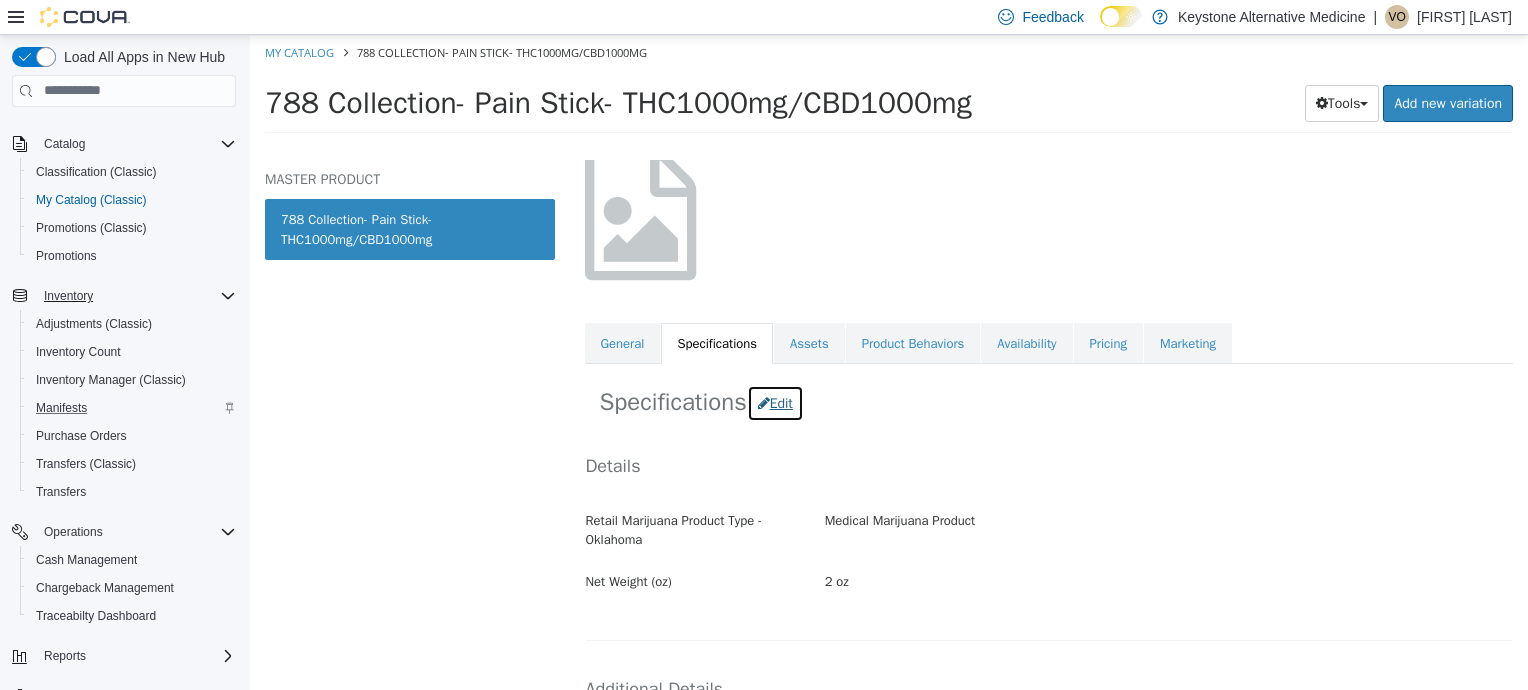 click on "Edit" at bounding box center [775, 402] 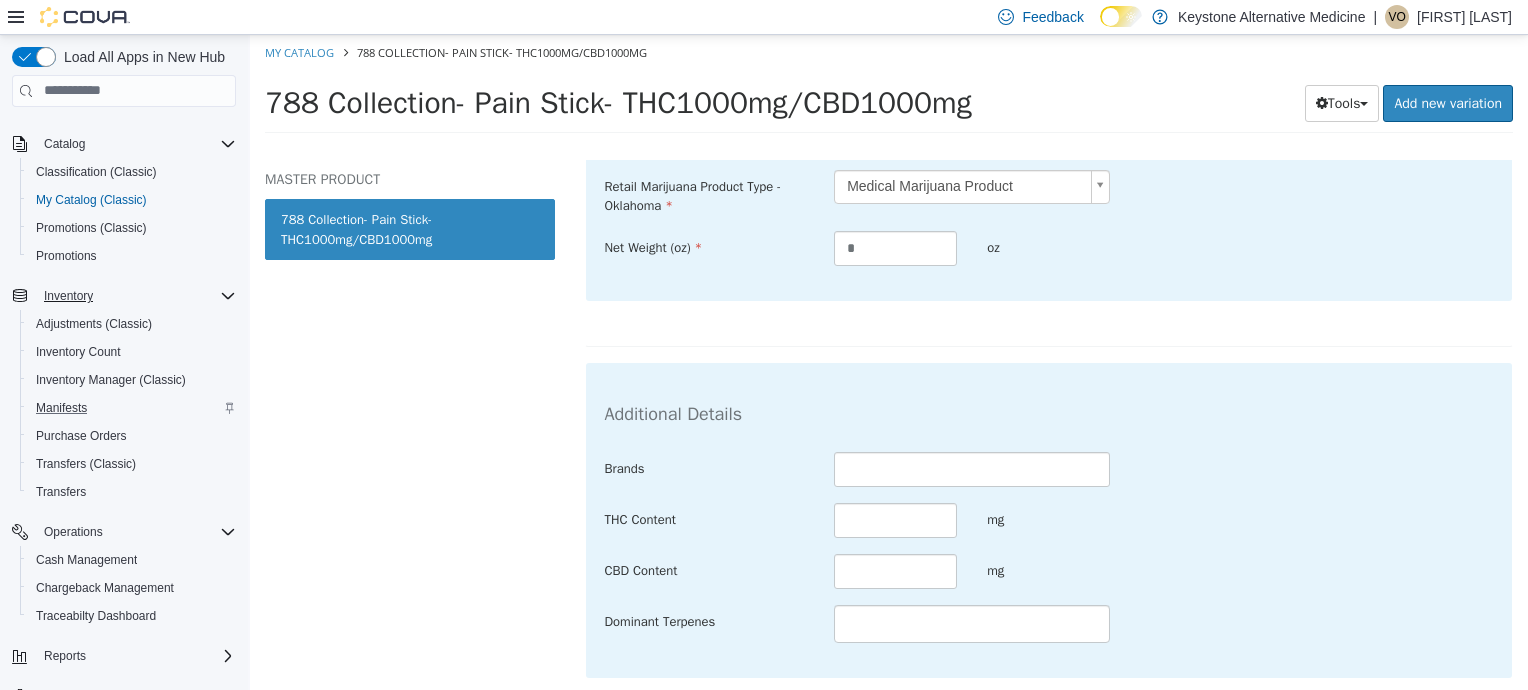 scroll, scrollTop: 508, scrollLeft: 0, axis: vertical 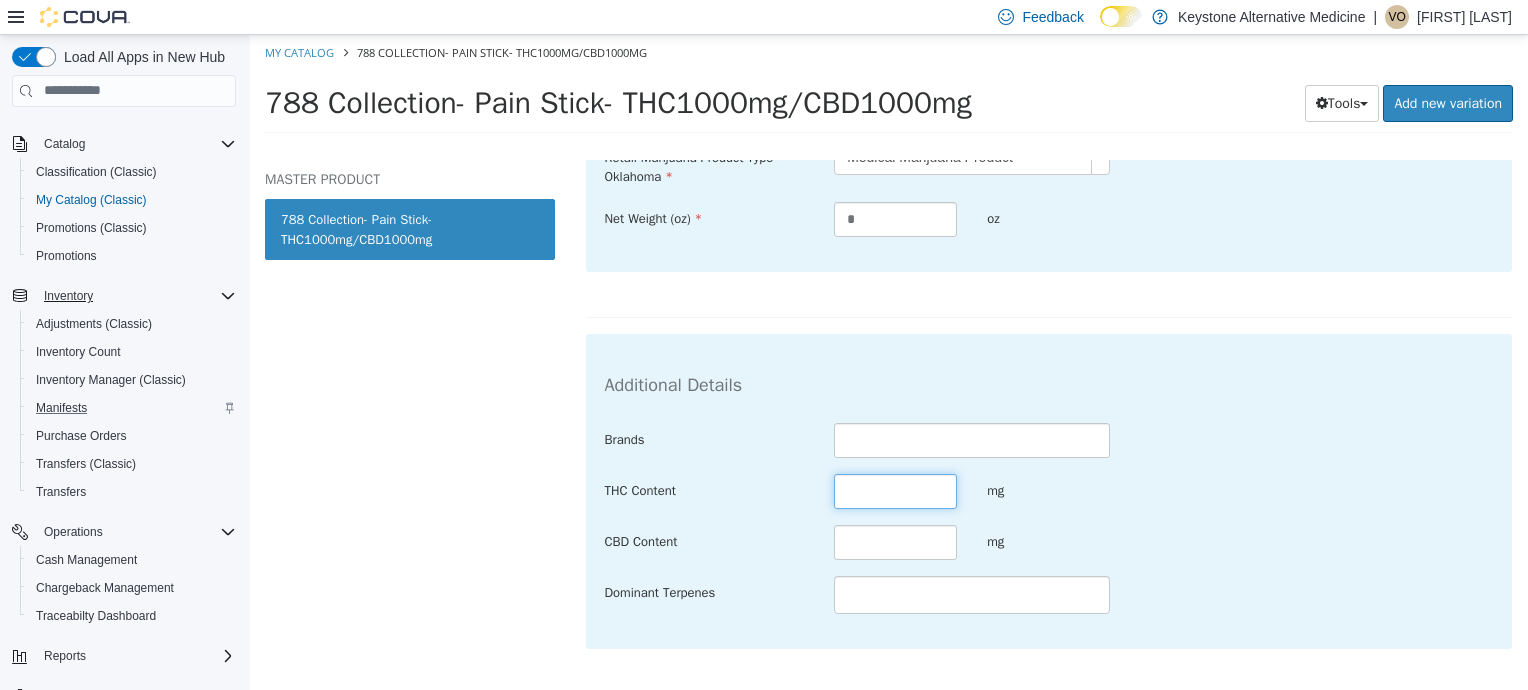 click at bounding box center (895, 490) 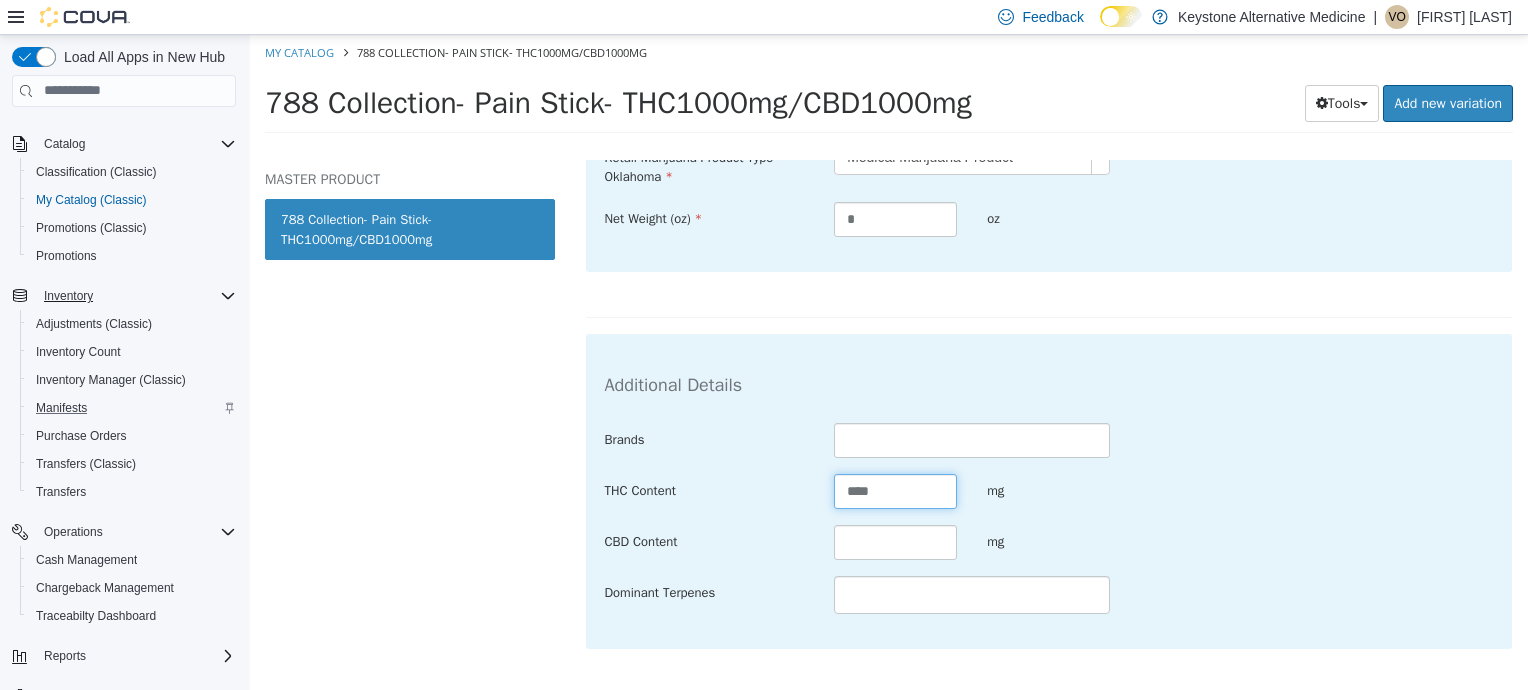 scroll, scrollTop: 561, scrollLeft: 0, axis: vertical 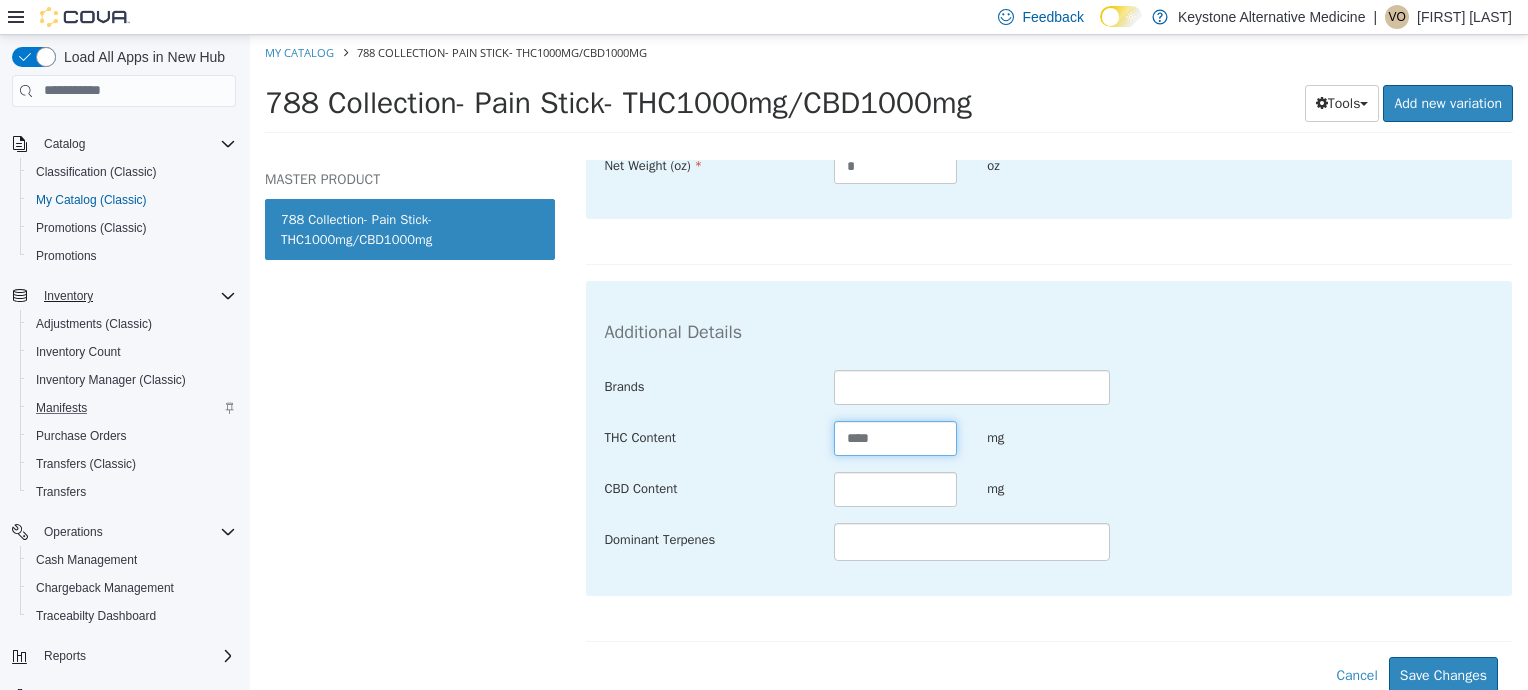 type on "****" 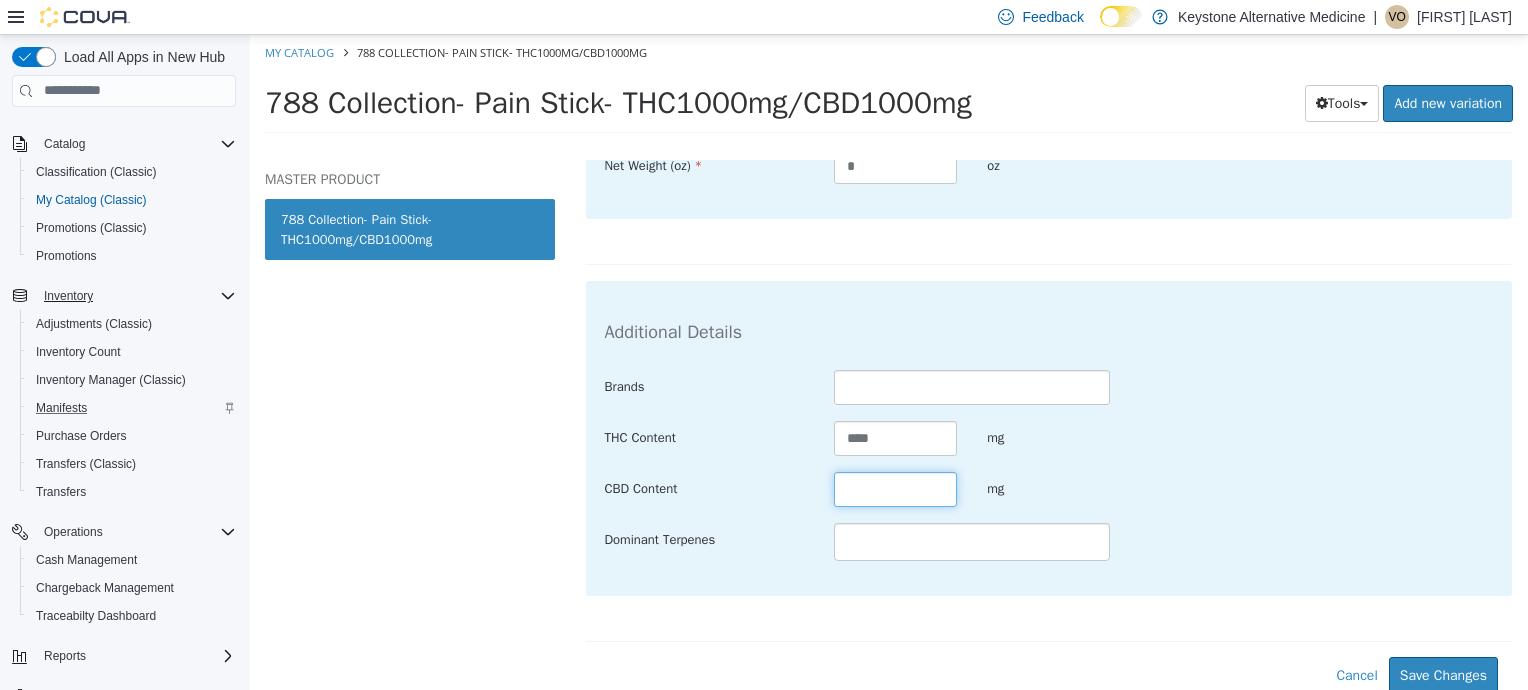 click at bounding box center [895, 488] 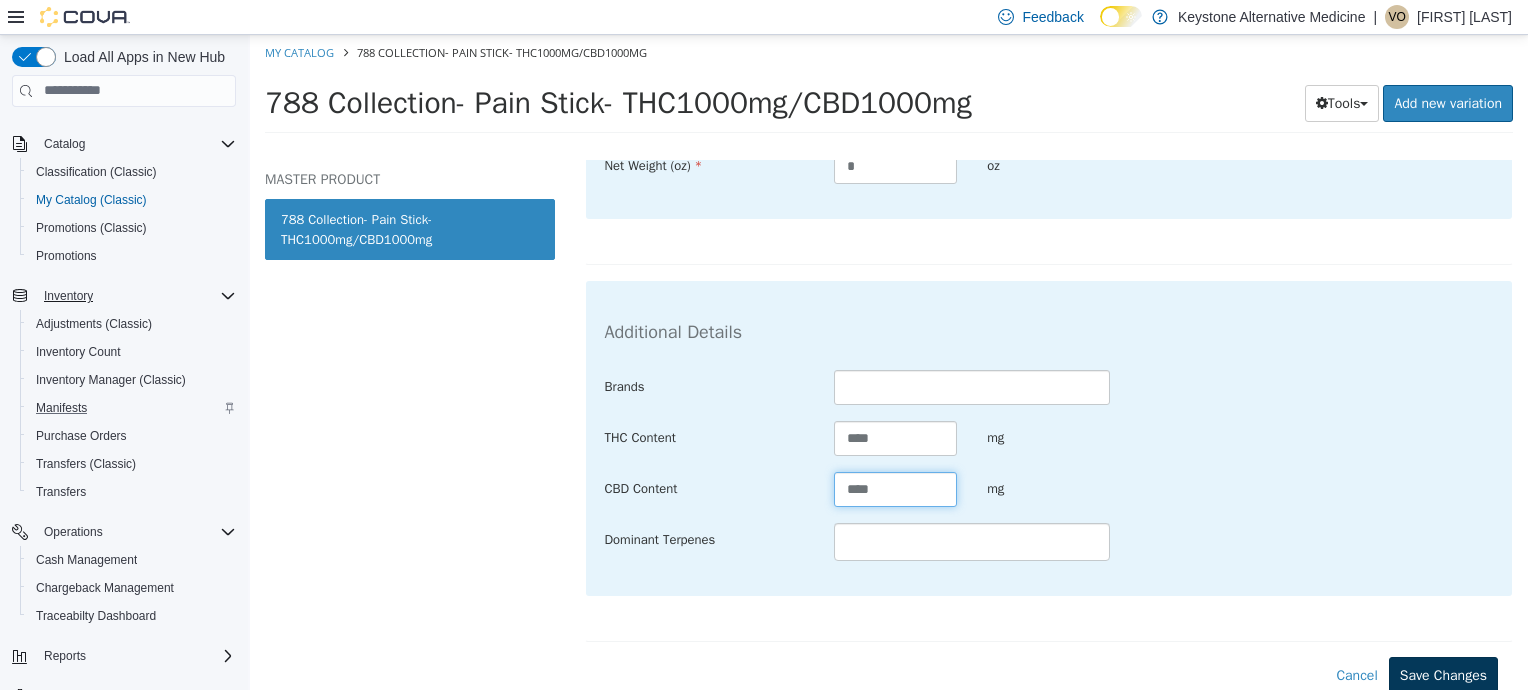 type on "****" 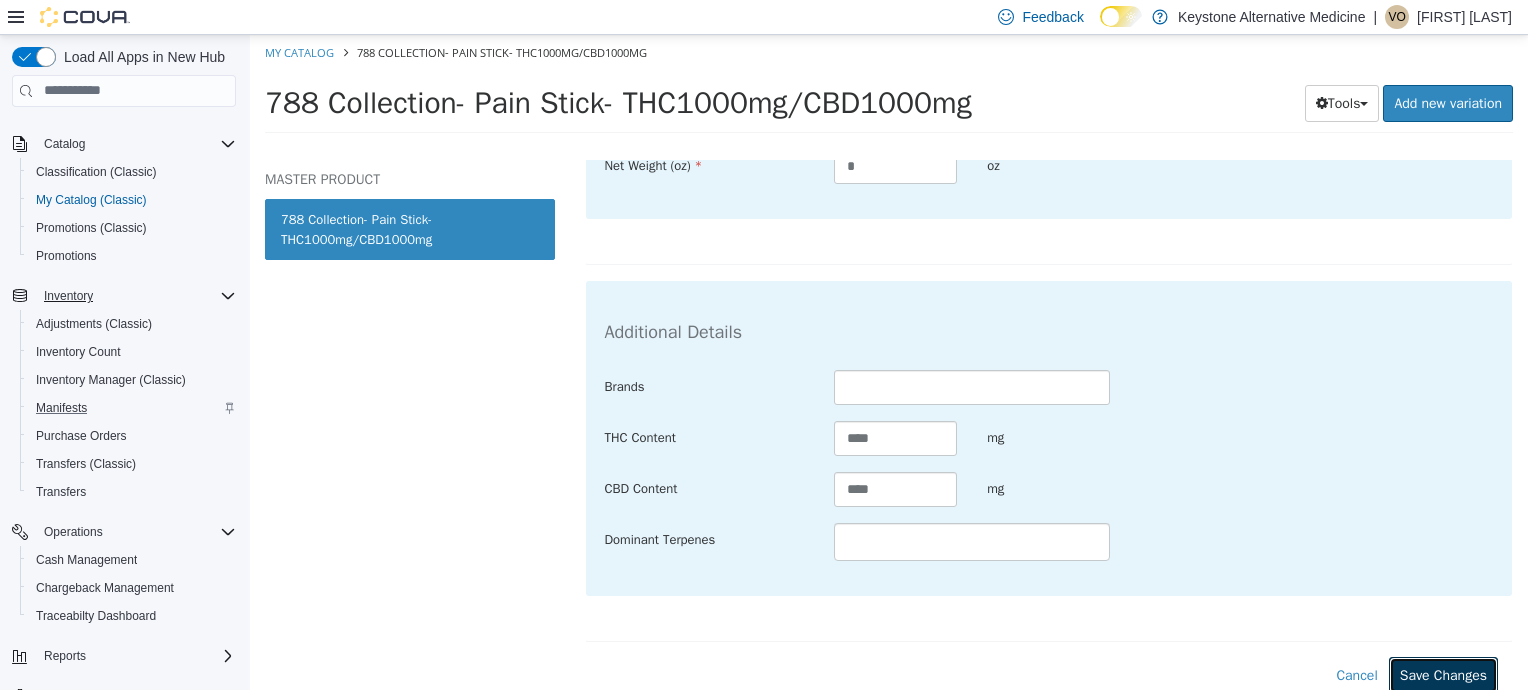 click on "Save Changes" at bounding box center [1443, 674] 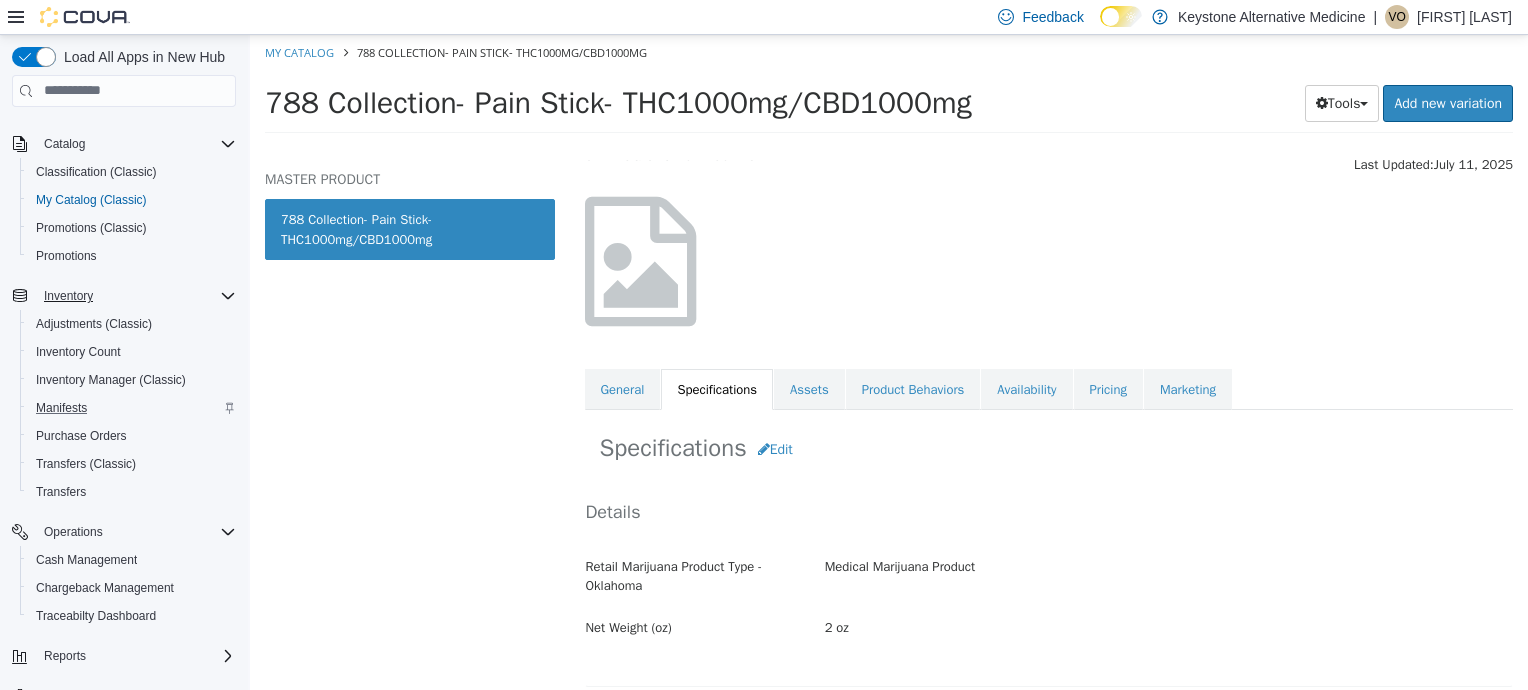 scroll, scrollTop: 70, scrollLeft: 0, axis: vertical 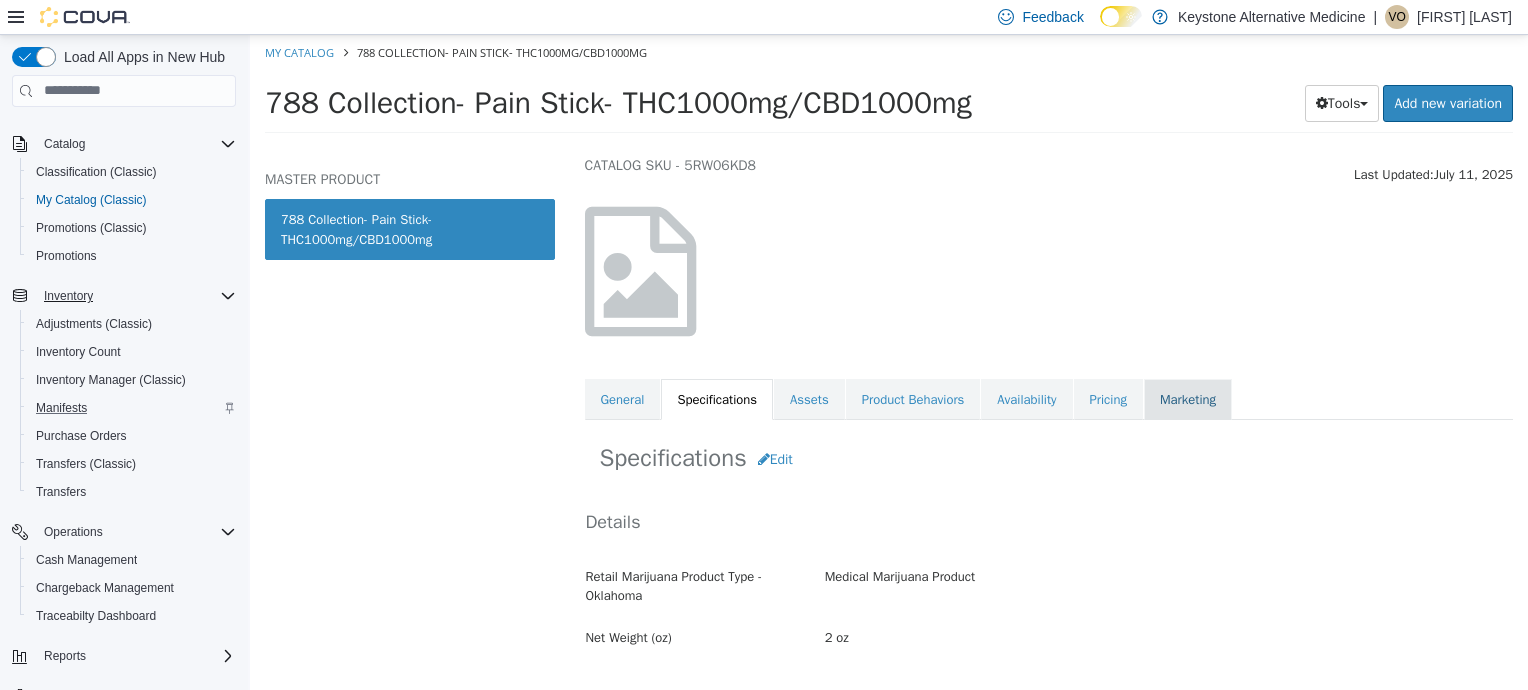 click on "Marketing" at bounding box center (1188, 399) 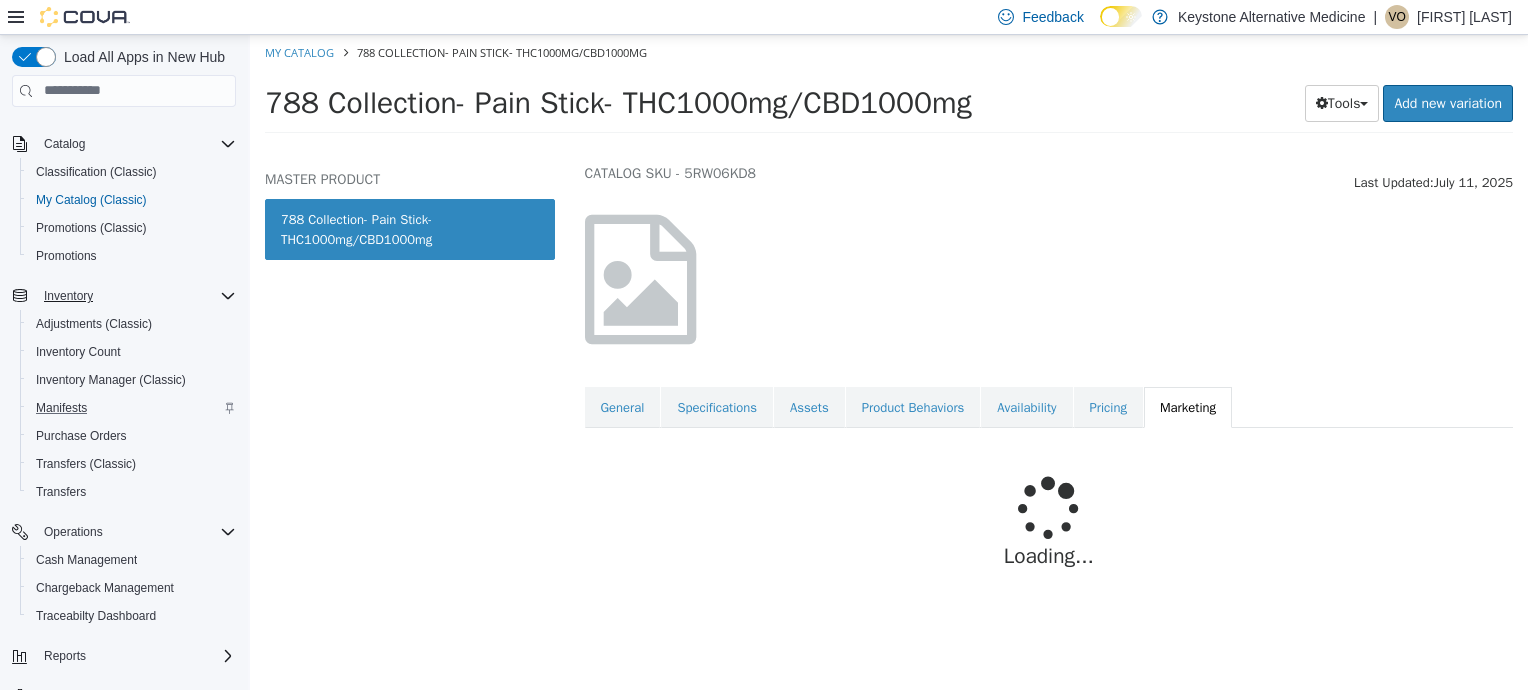 scroll, scrollTop: 0, scrollLeft: 0, axis: both 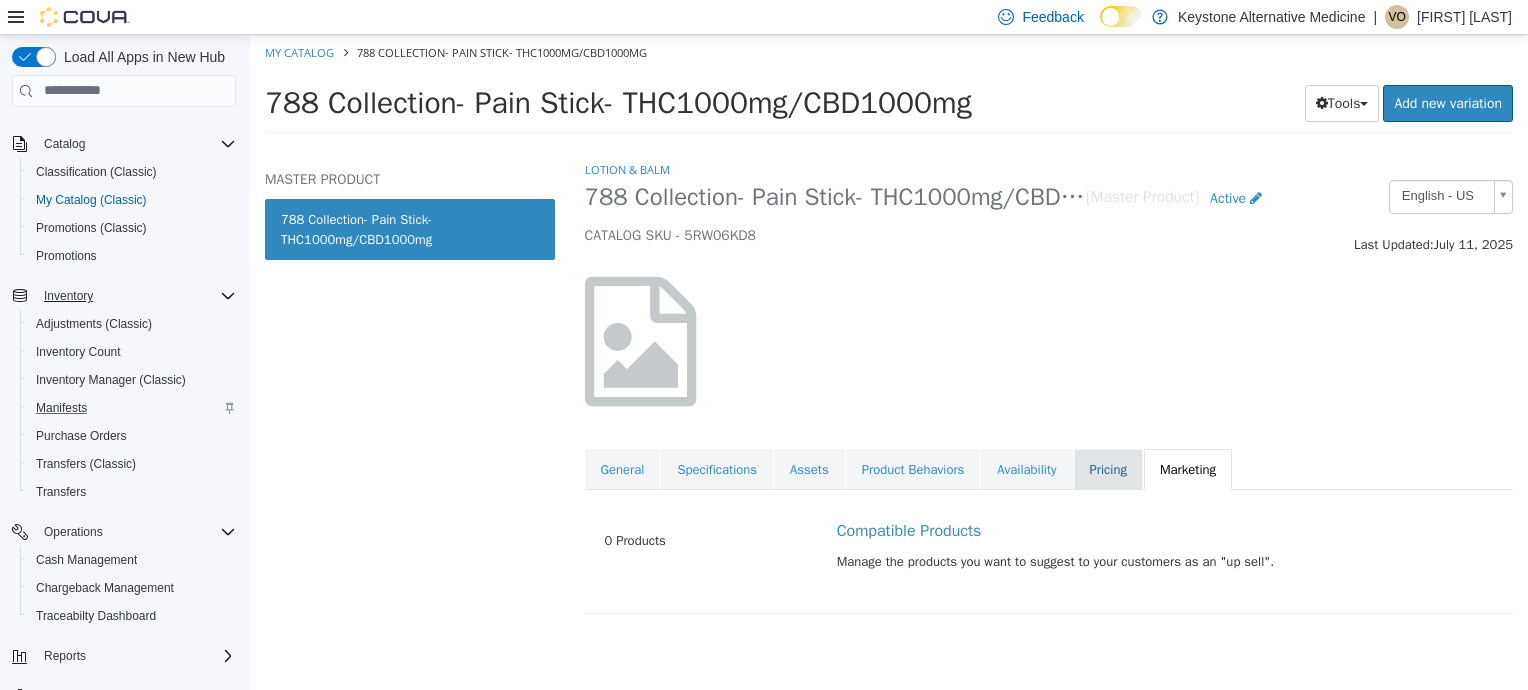 click on "Pricing" at bounding box center [1108, 469] 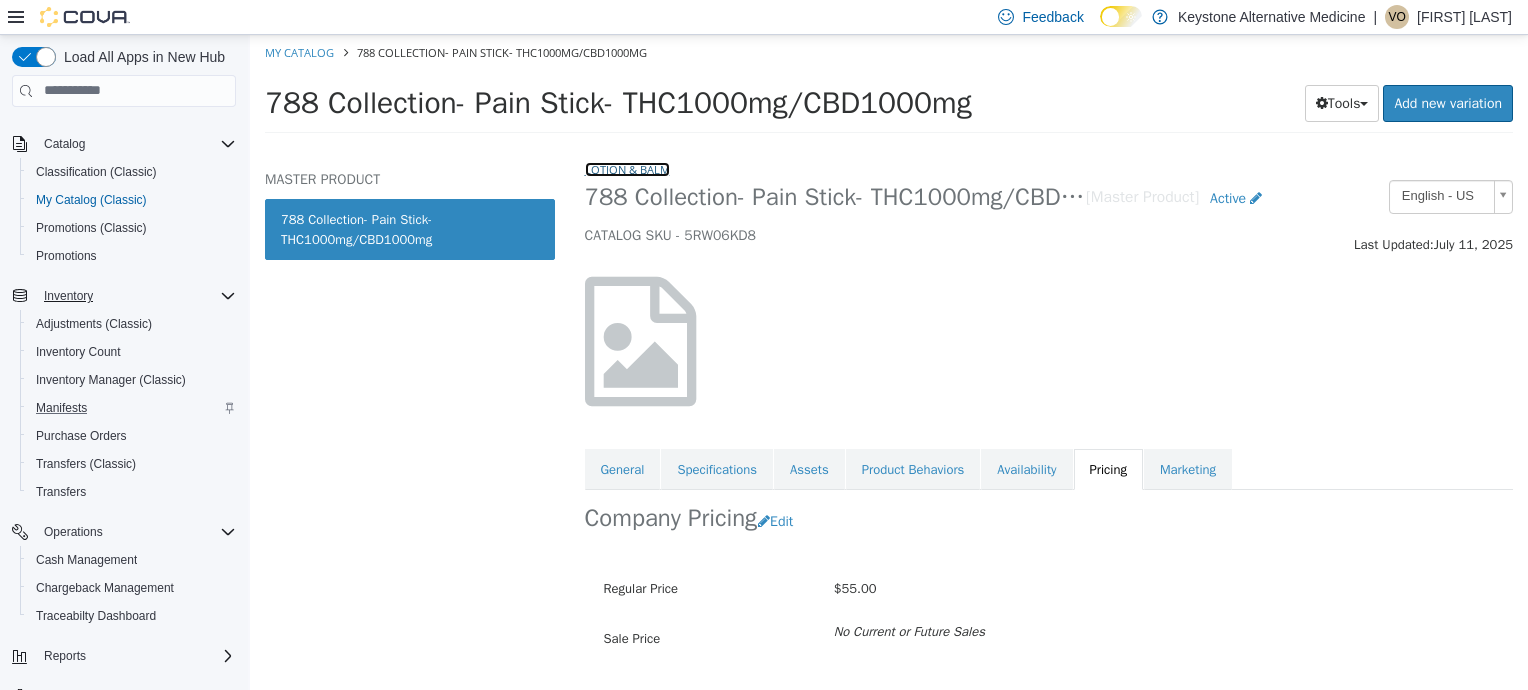 click on "Lotion & Balm" at bounding box center (627, 168) 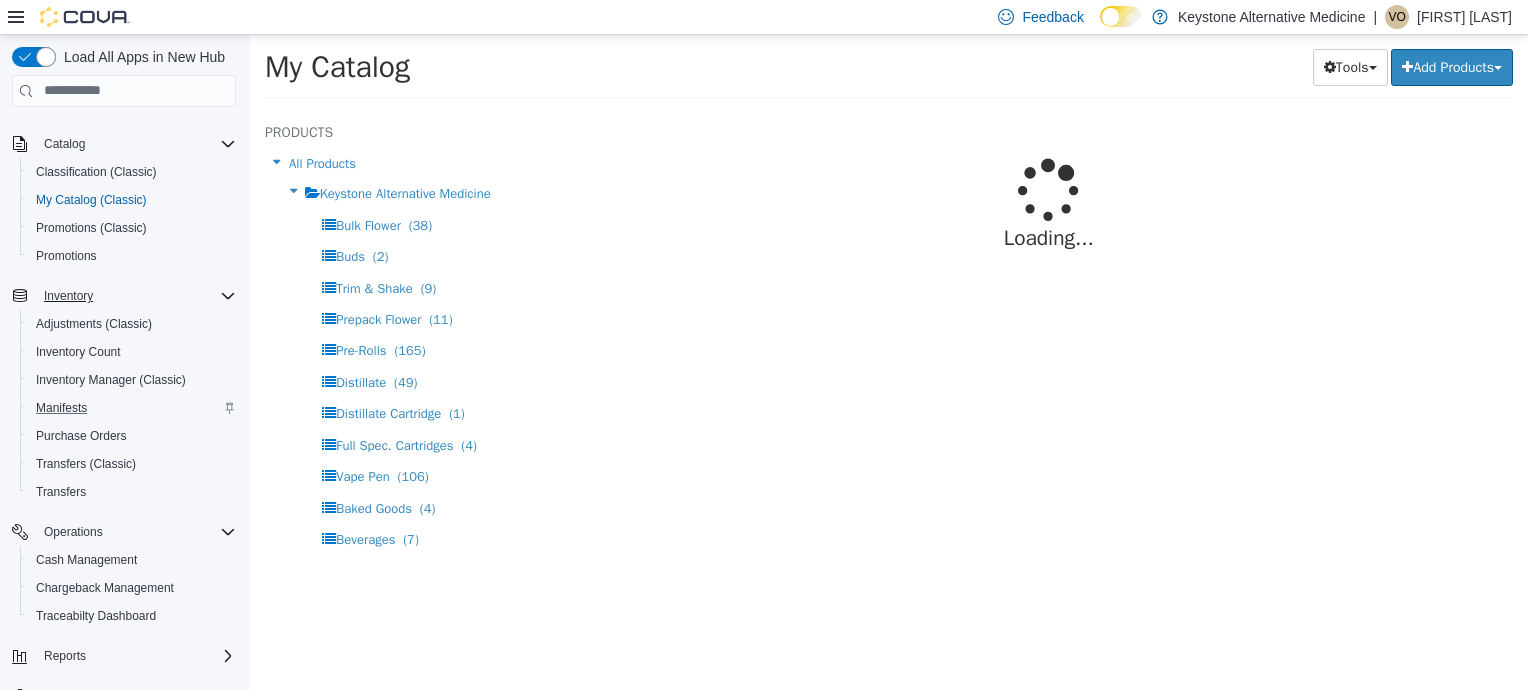 select on "**********" 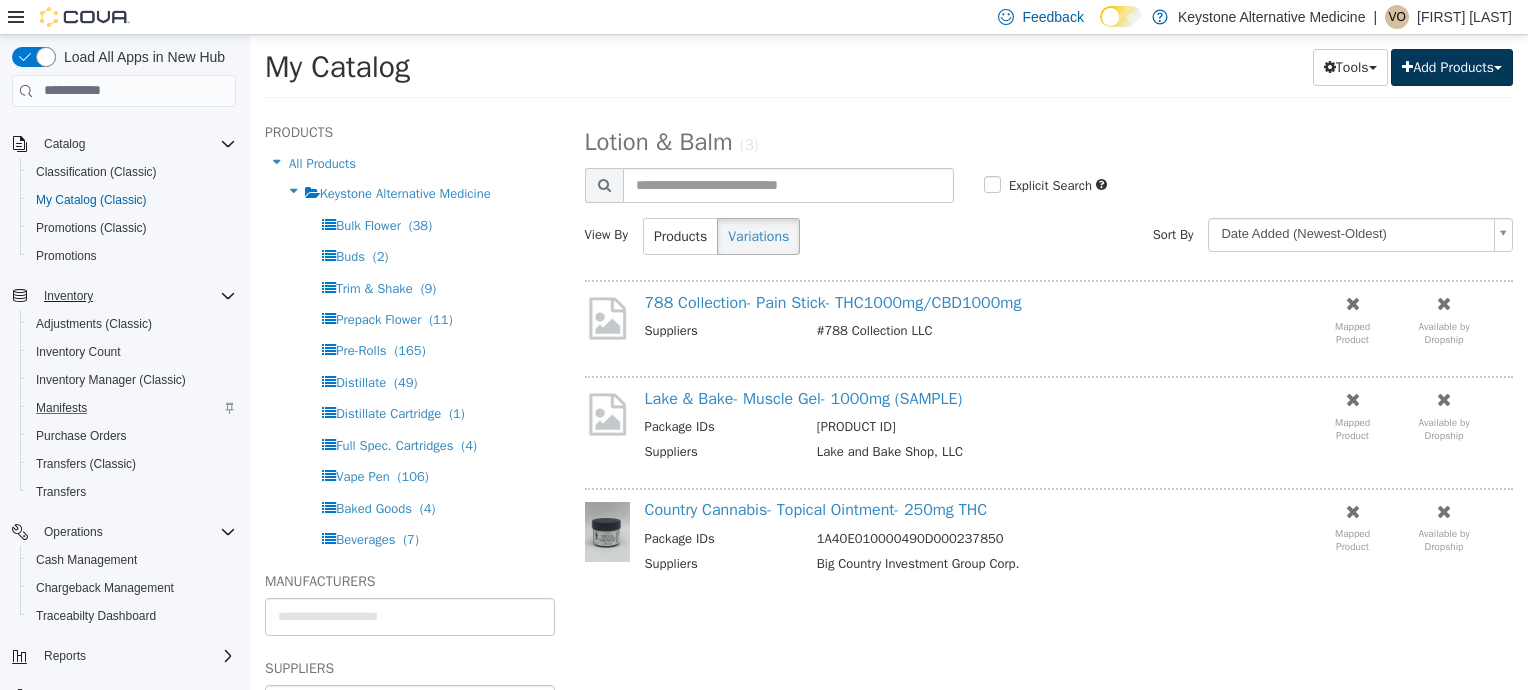click on "Add Products" at bounding box center (1452, 66) 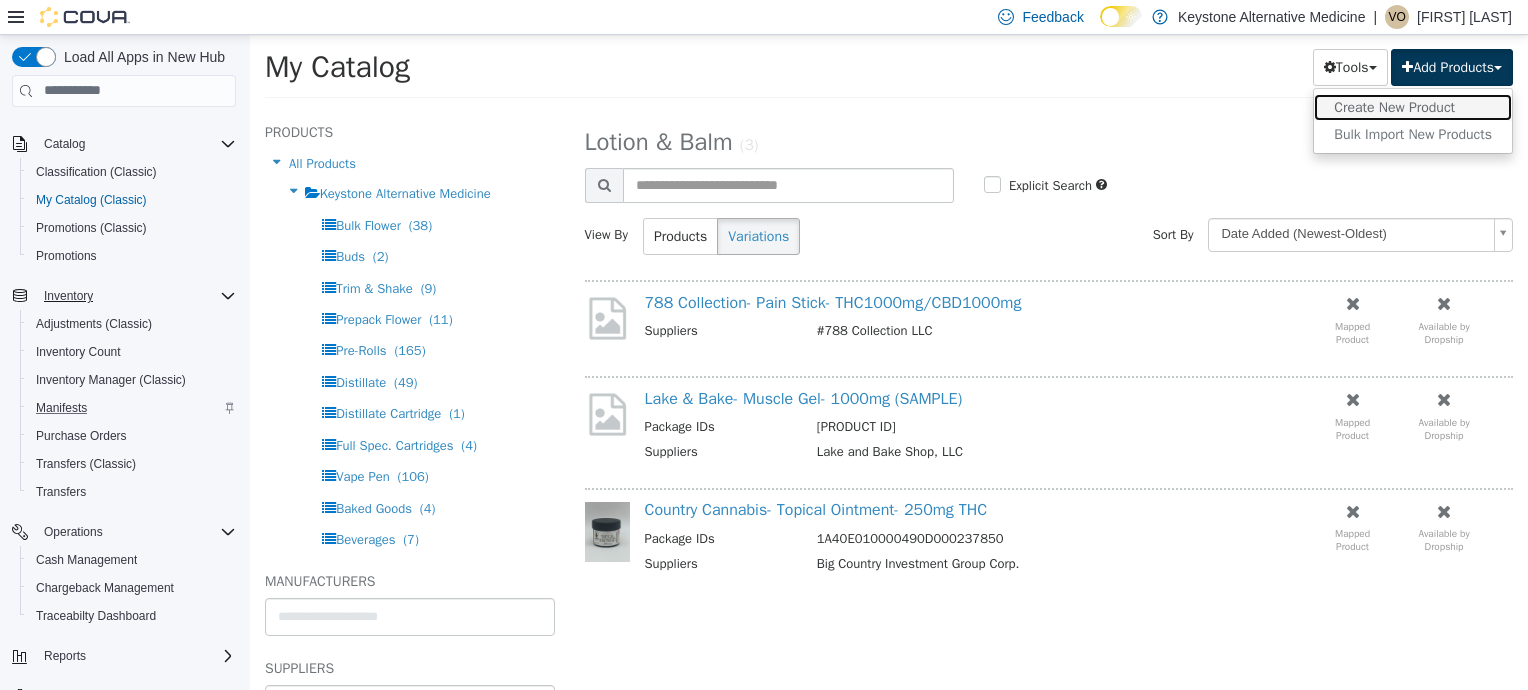 click on "Create New Product" at bounding box center (1413, 106) 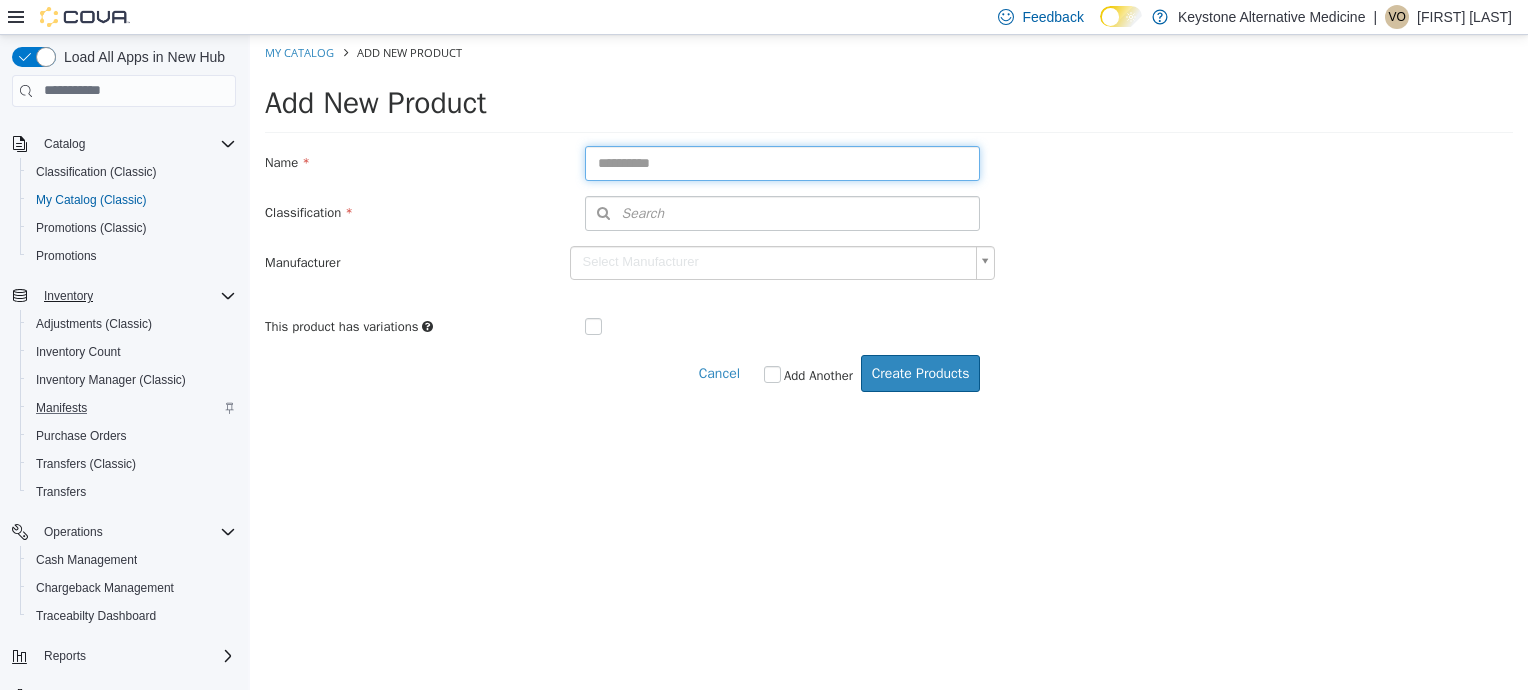 click at bounding box center [783, 162] 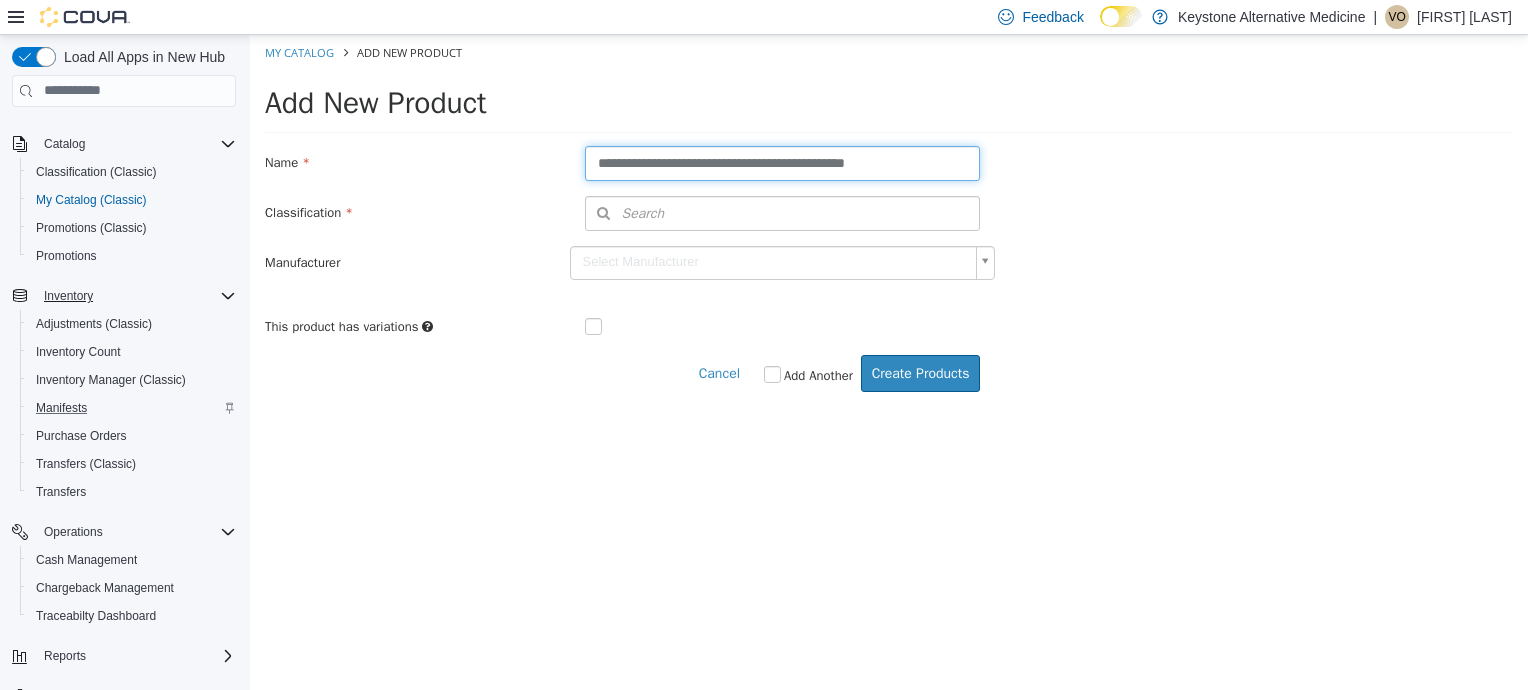 type on "**********" 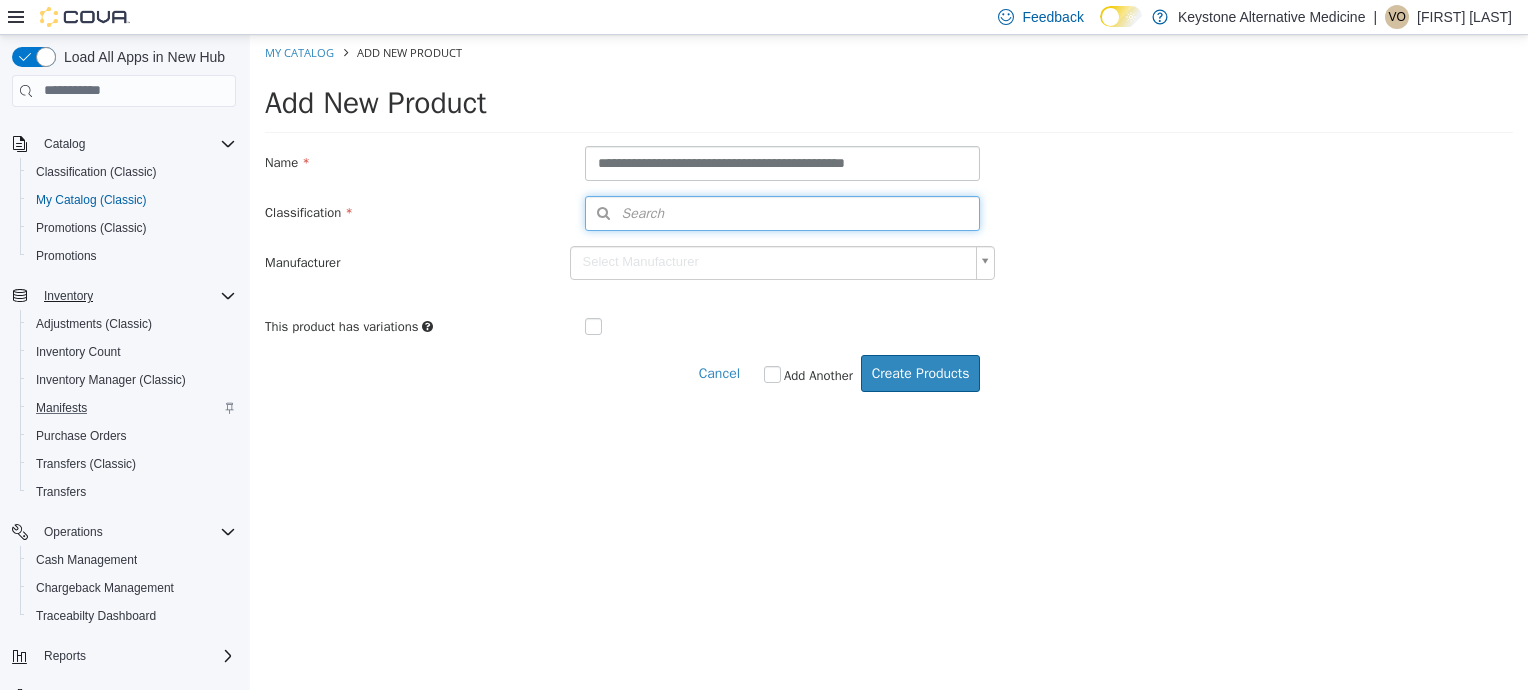 click on "Search" at bounding box center (783, 212) 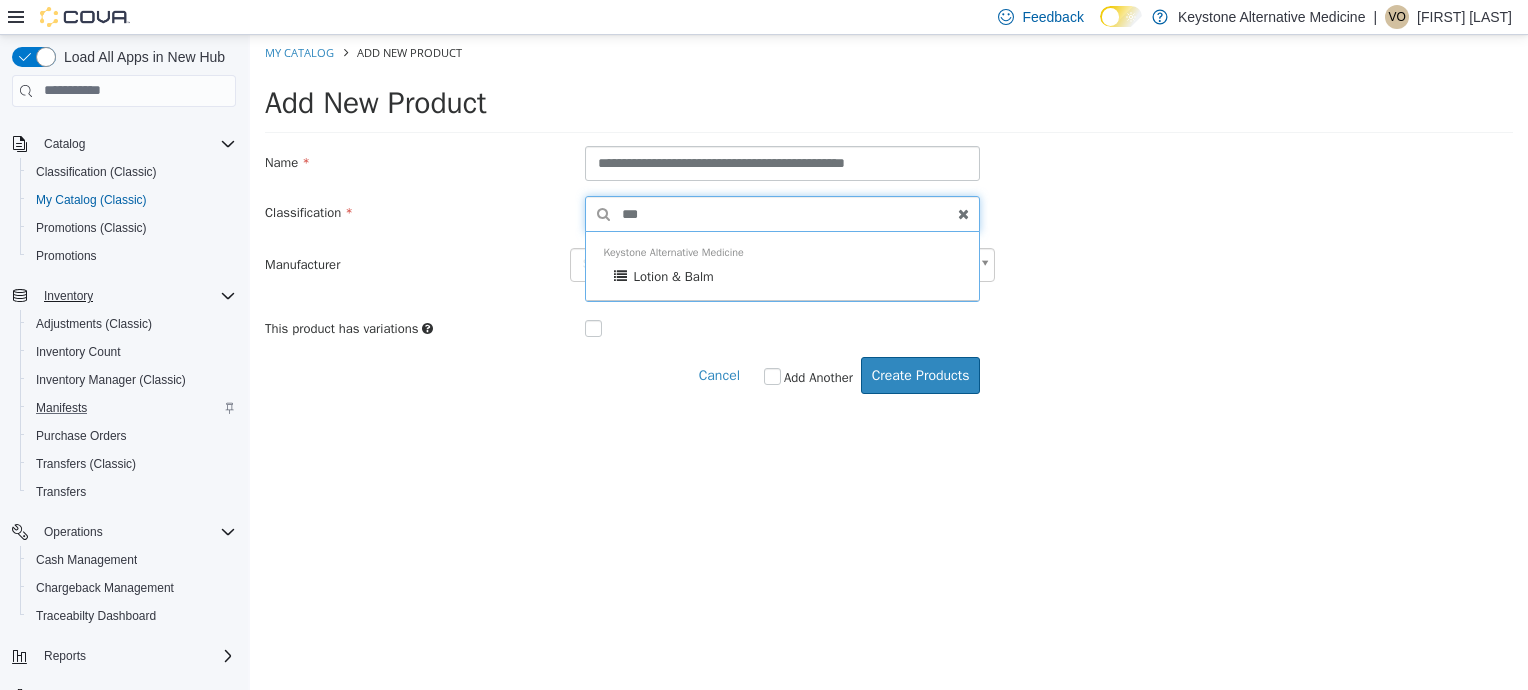 type on "***" 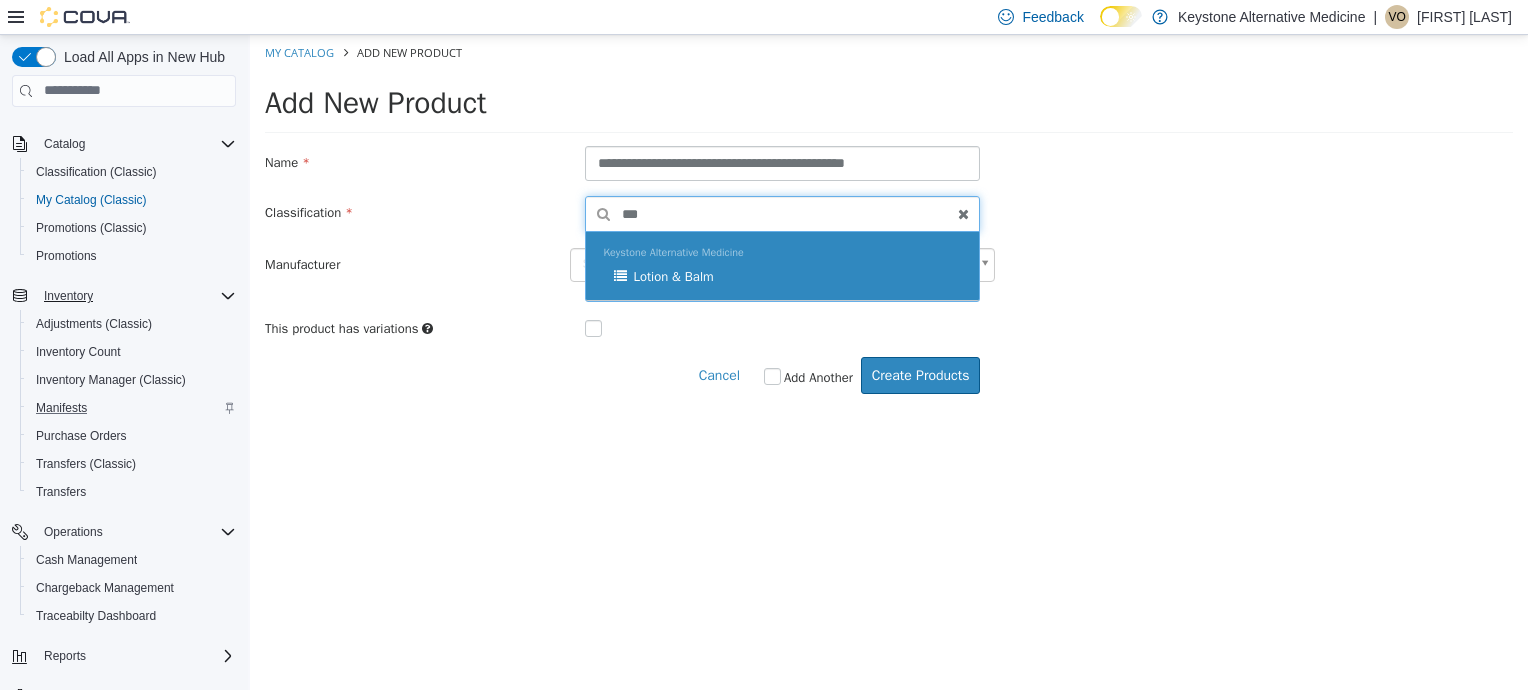 click on "Lotion & Balm" at bounding box center [788, 276] 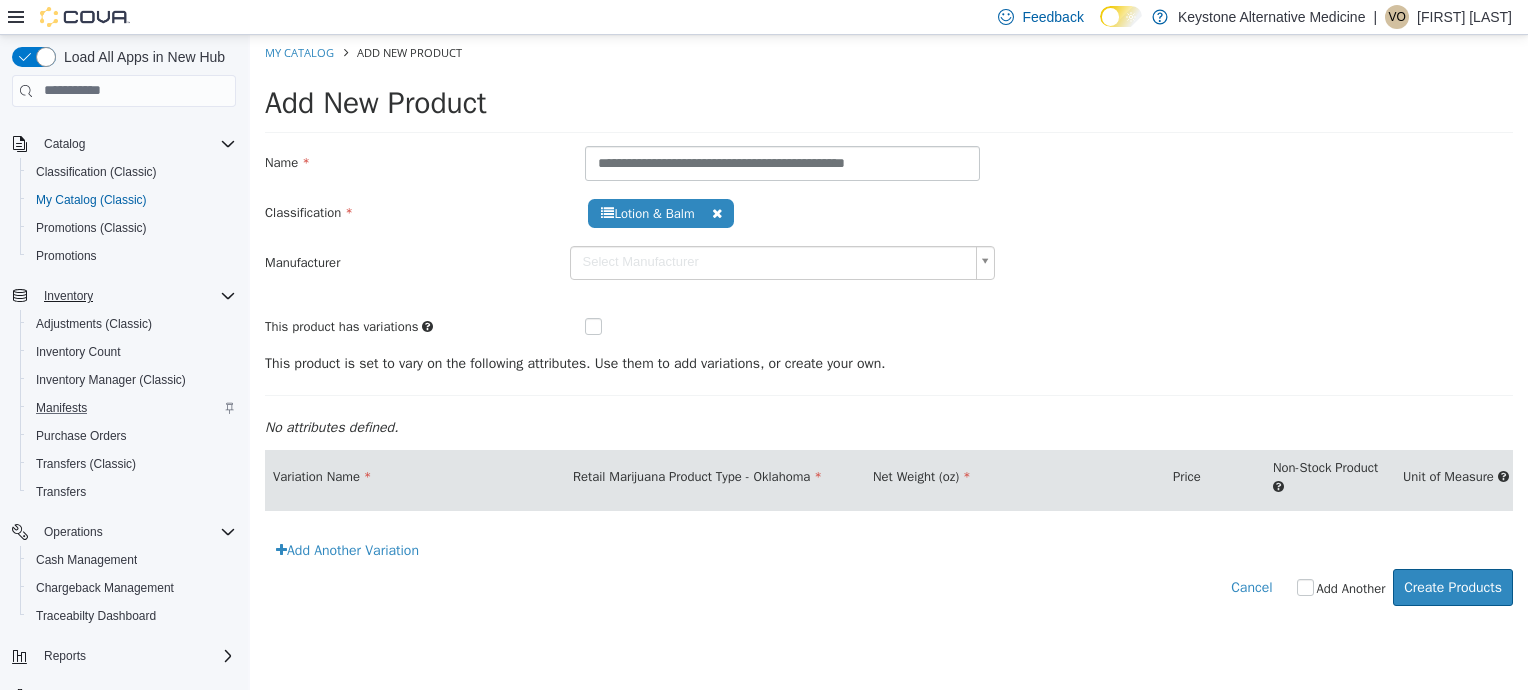 click on "**********" at bounding box center [889, 330] 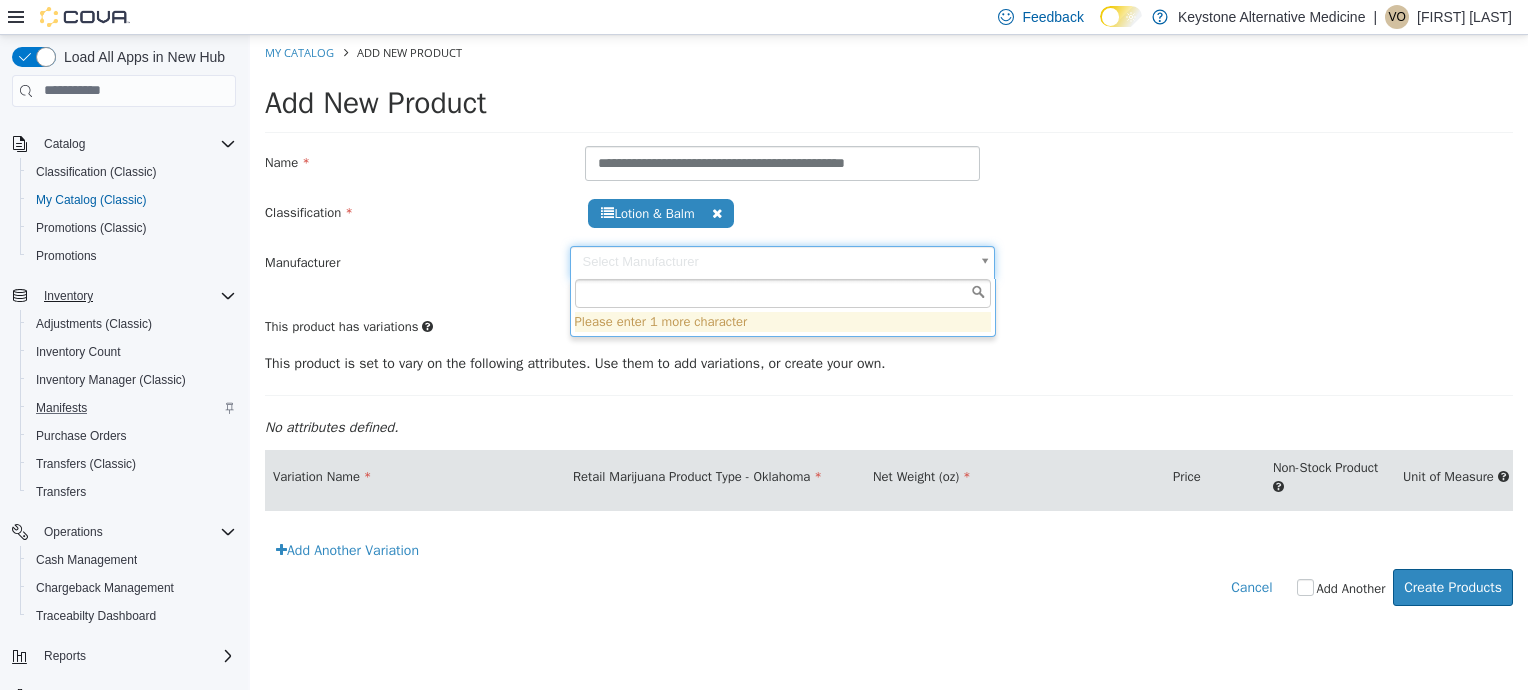 click on "**********" at bounding box center (889, 330) 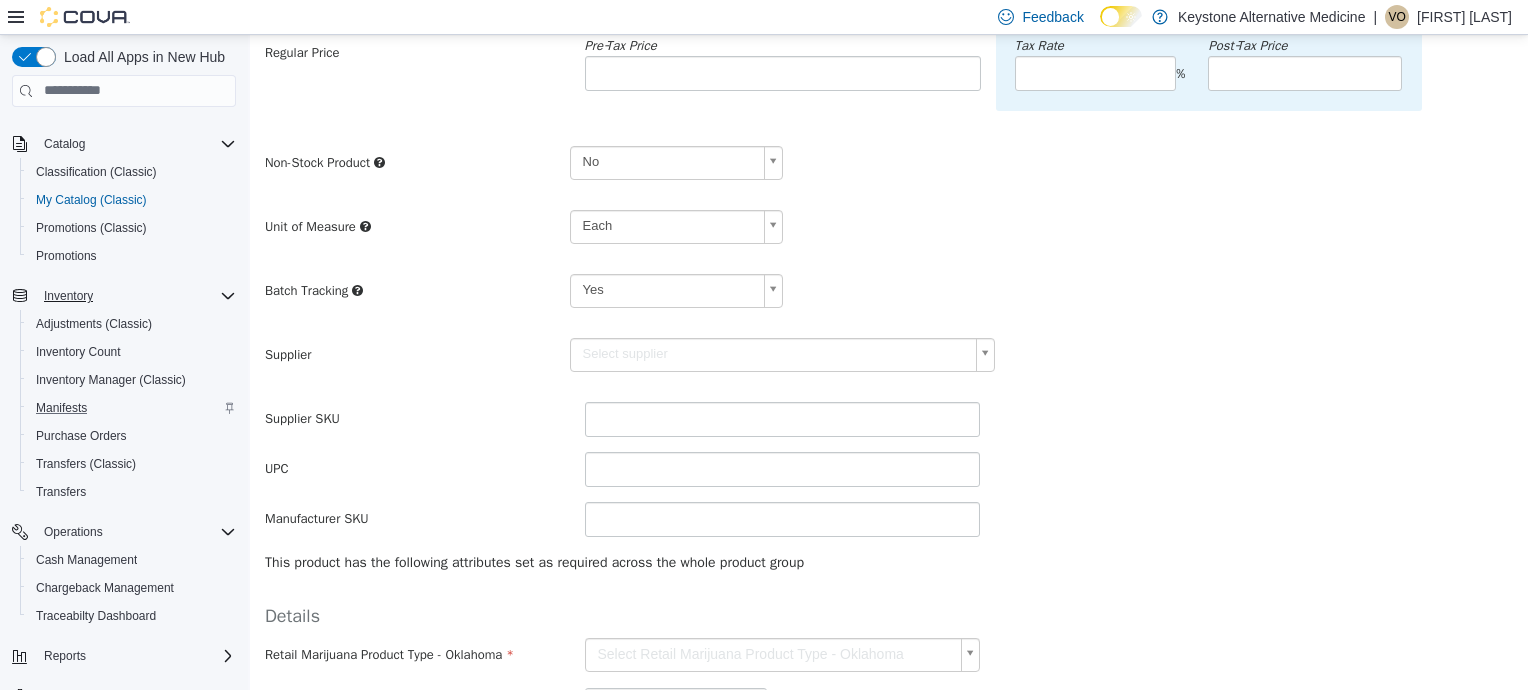 scroll, scrollTop: 363, scrollLeft: 0, axis: vertical 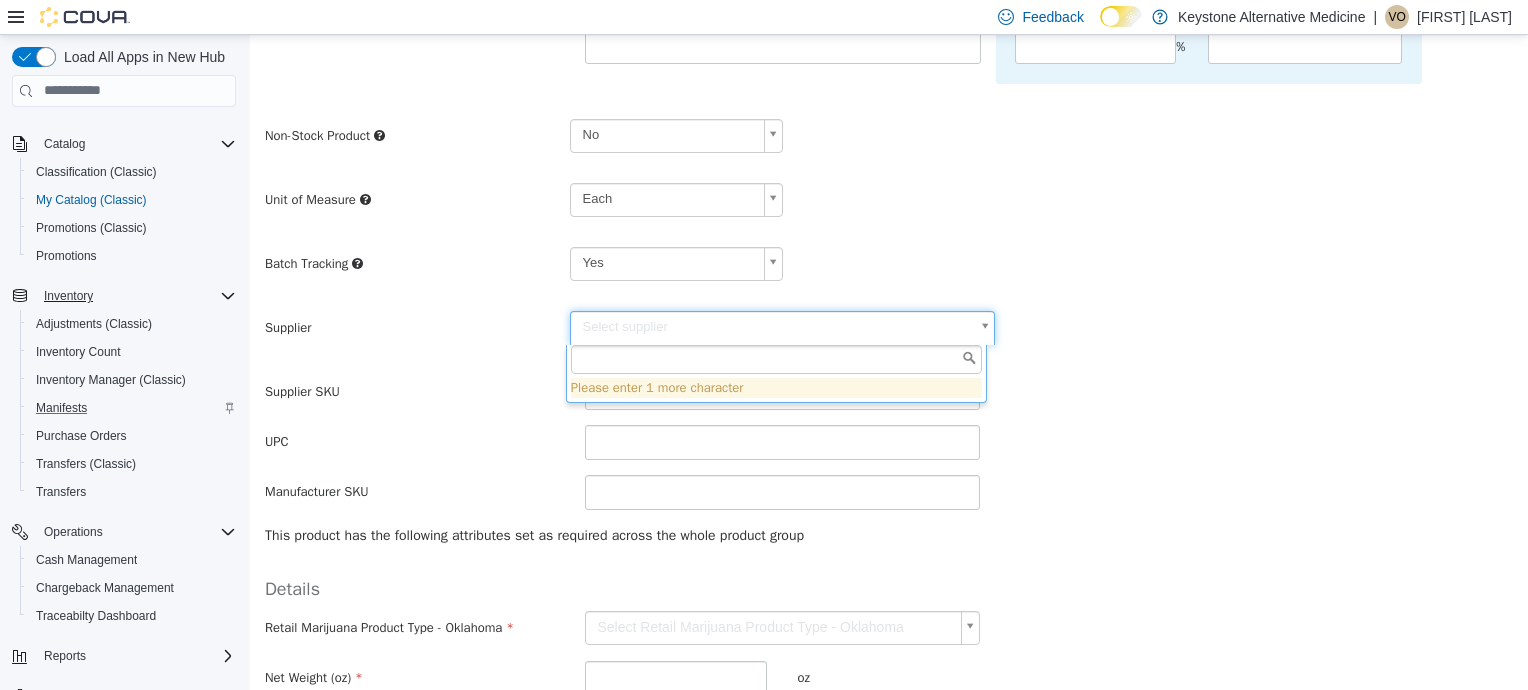click on "**********" at bounding box center (889, 219) 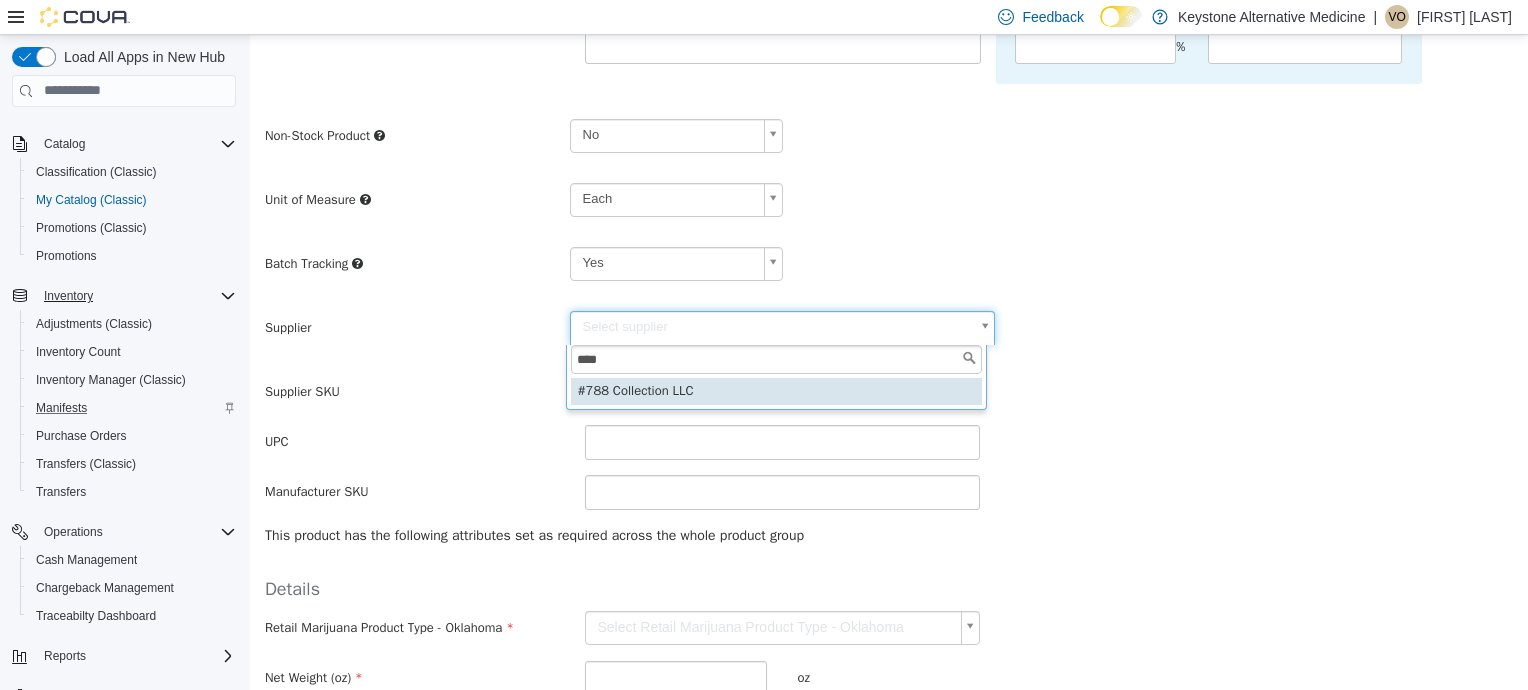 type on "****" 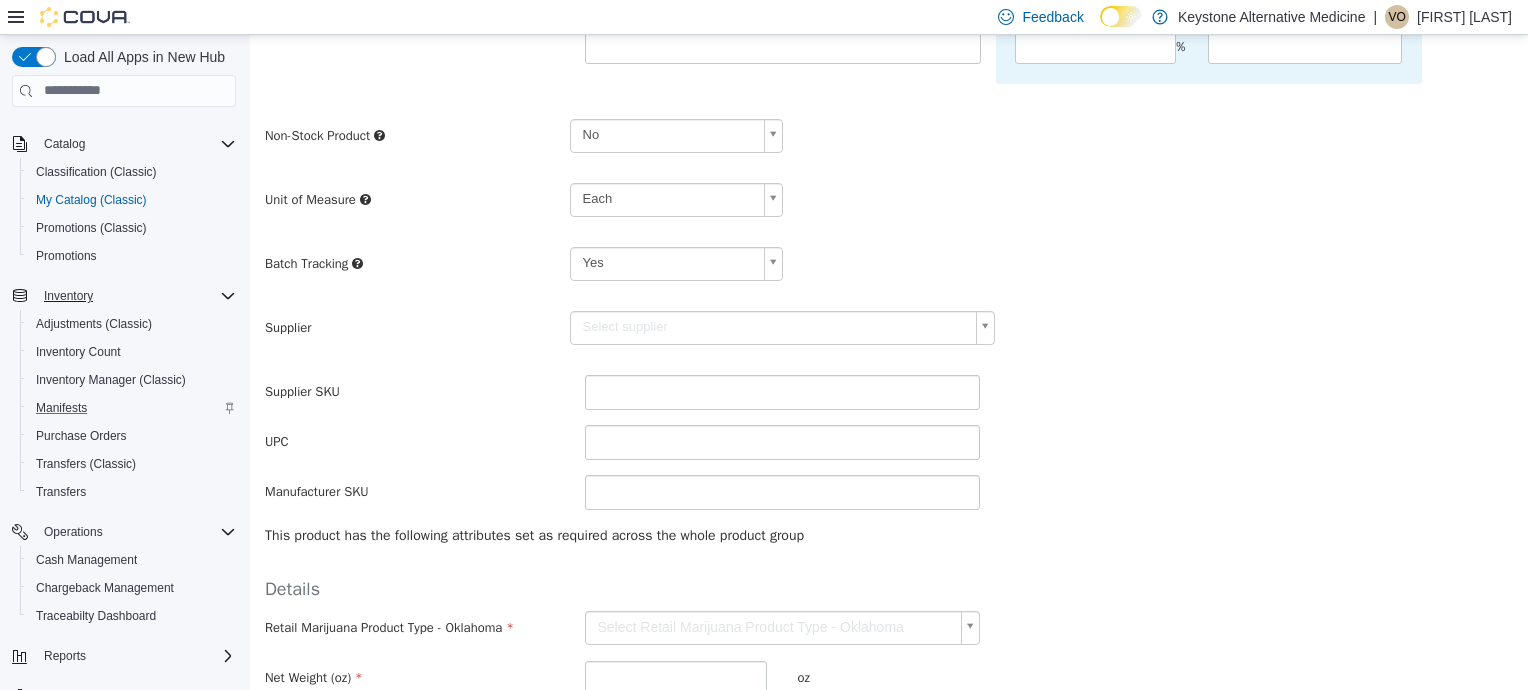type on "******" 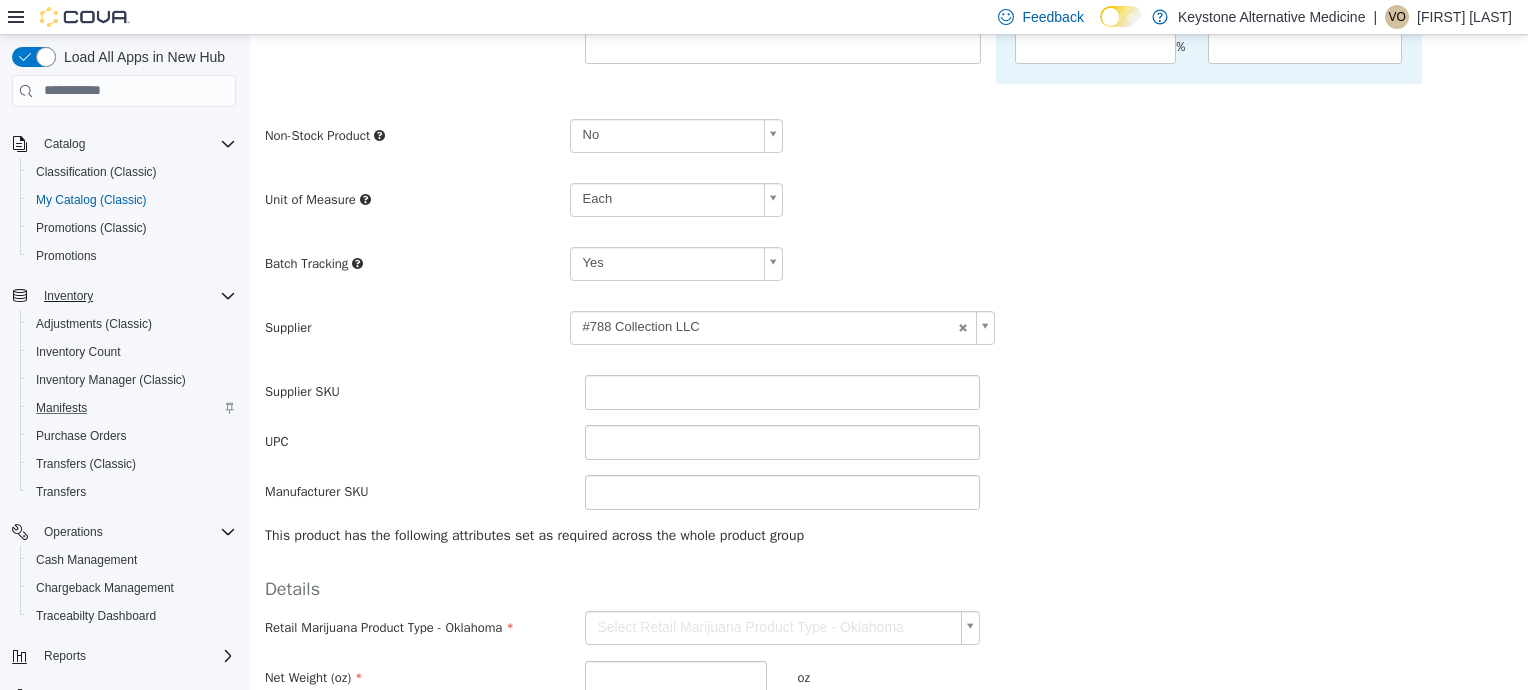 scroll, scrollTop: 441, scrollLeft: 0, axis: vertical 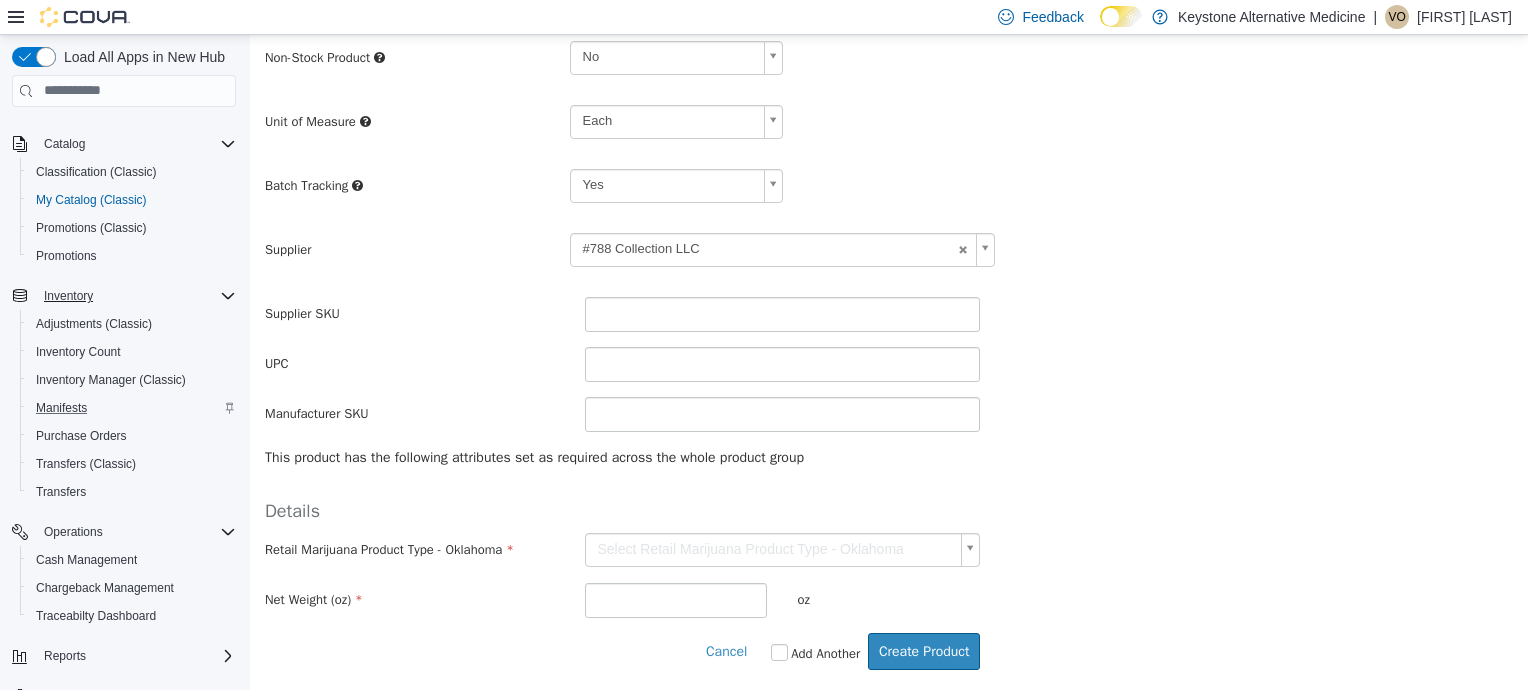 click on "**********" at bounding box center (889, 141) 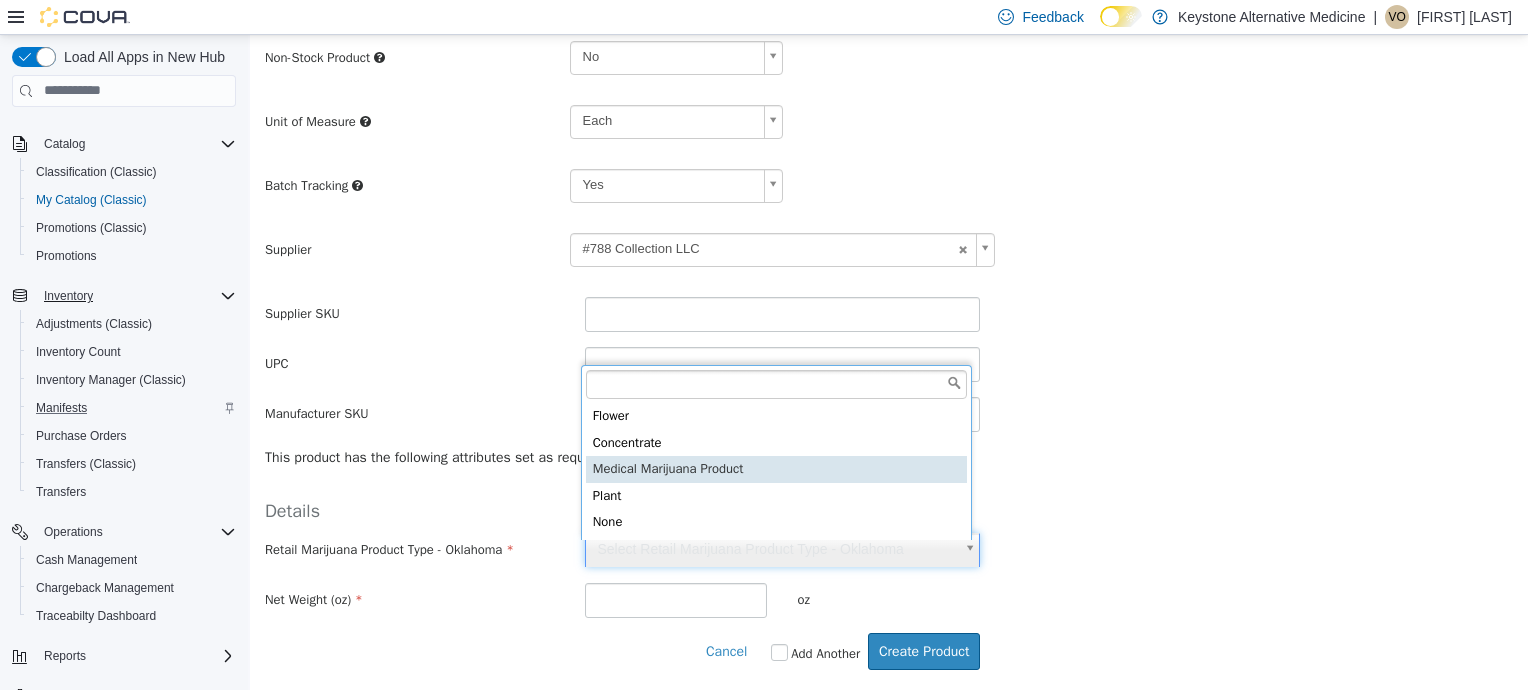 type on "**********" 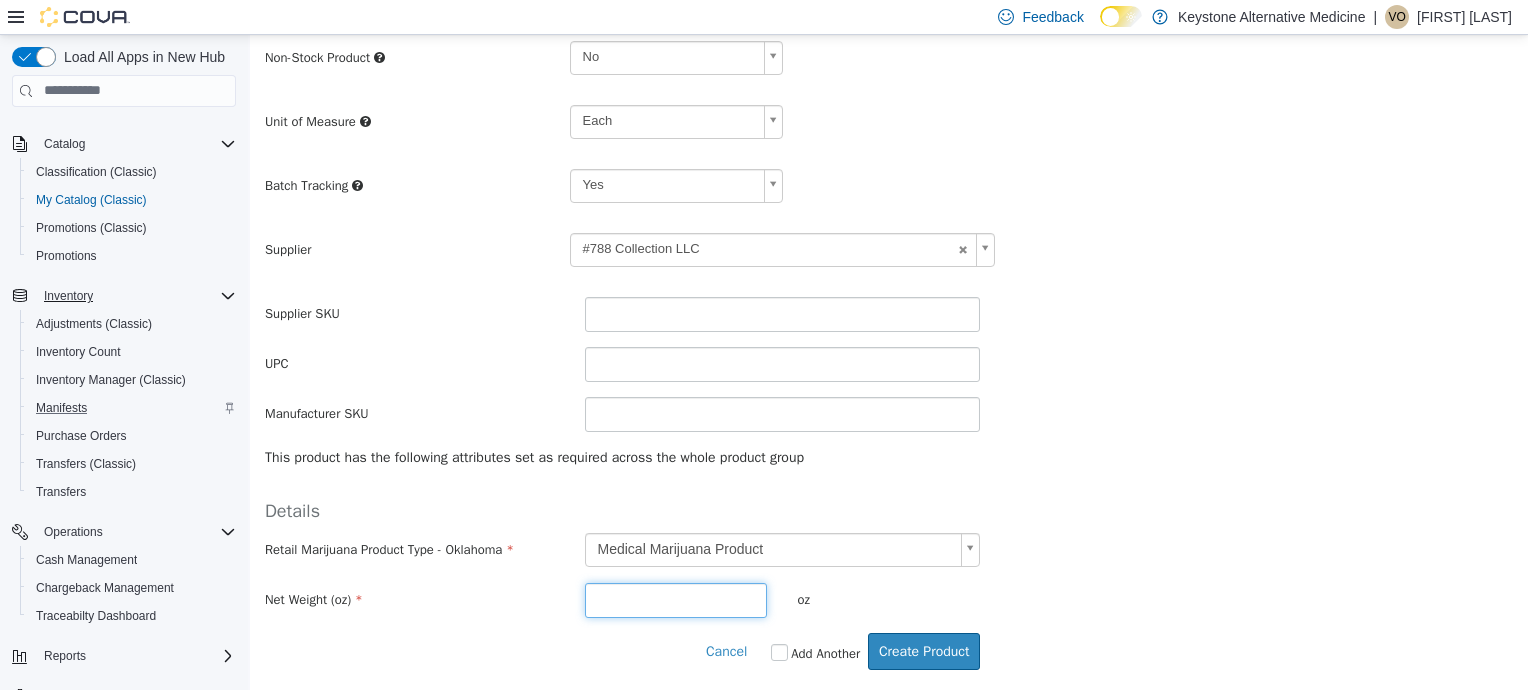 click at bounding box center [676, 599] 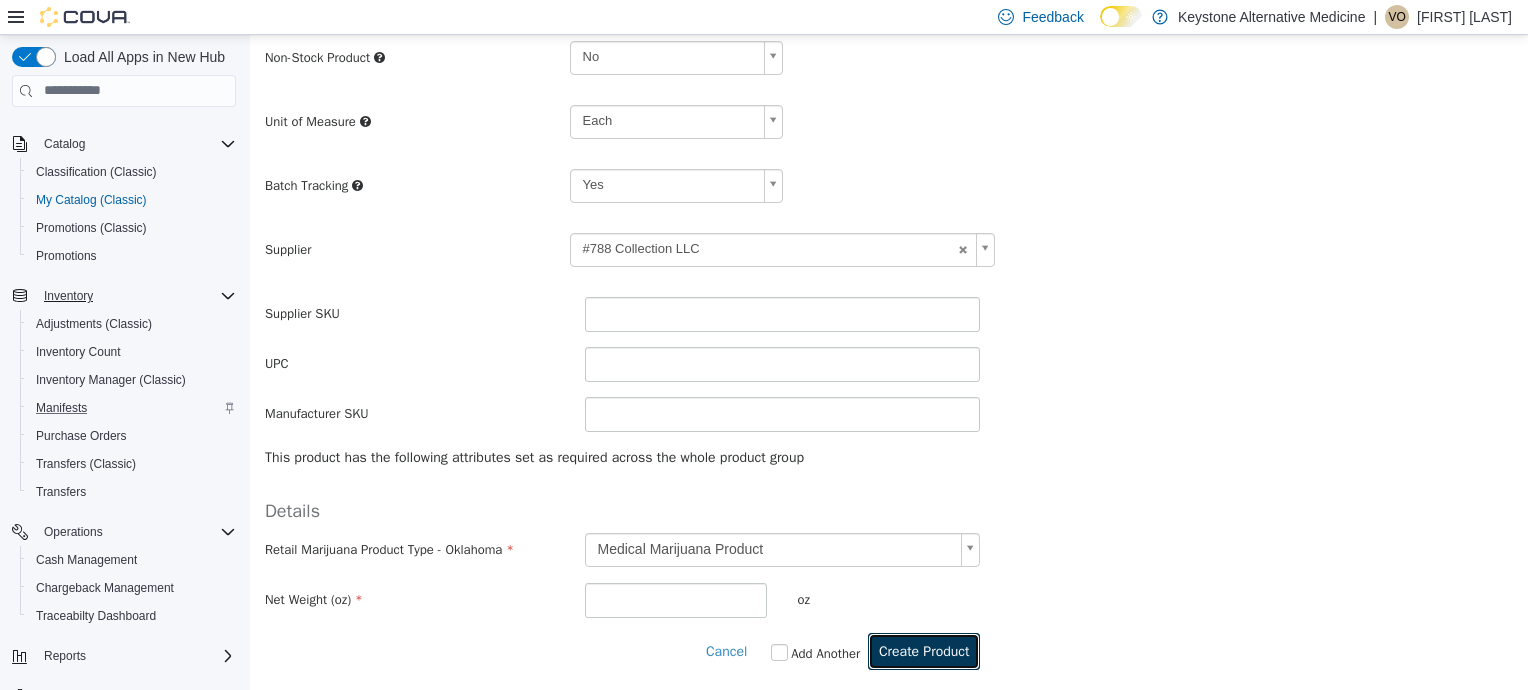 click on "Create Product" at bounding box center [924, 650] 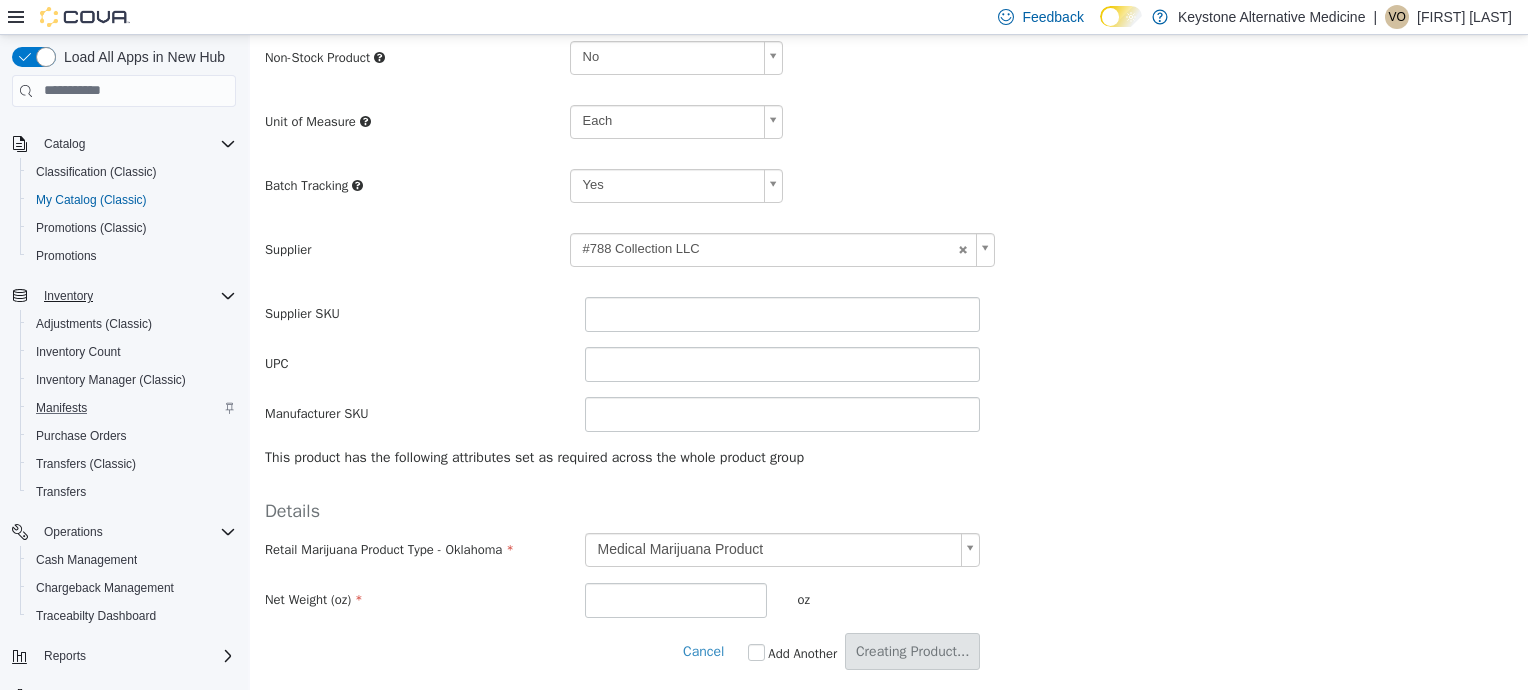 scroll, scrollTop: 0, scrollLeft: 0, axis: both 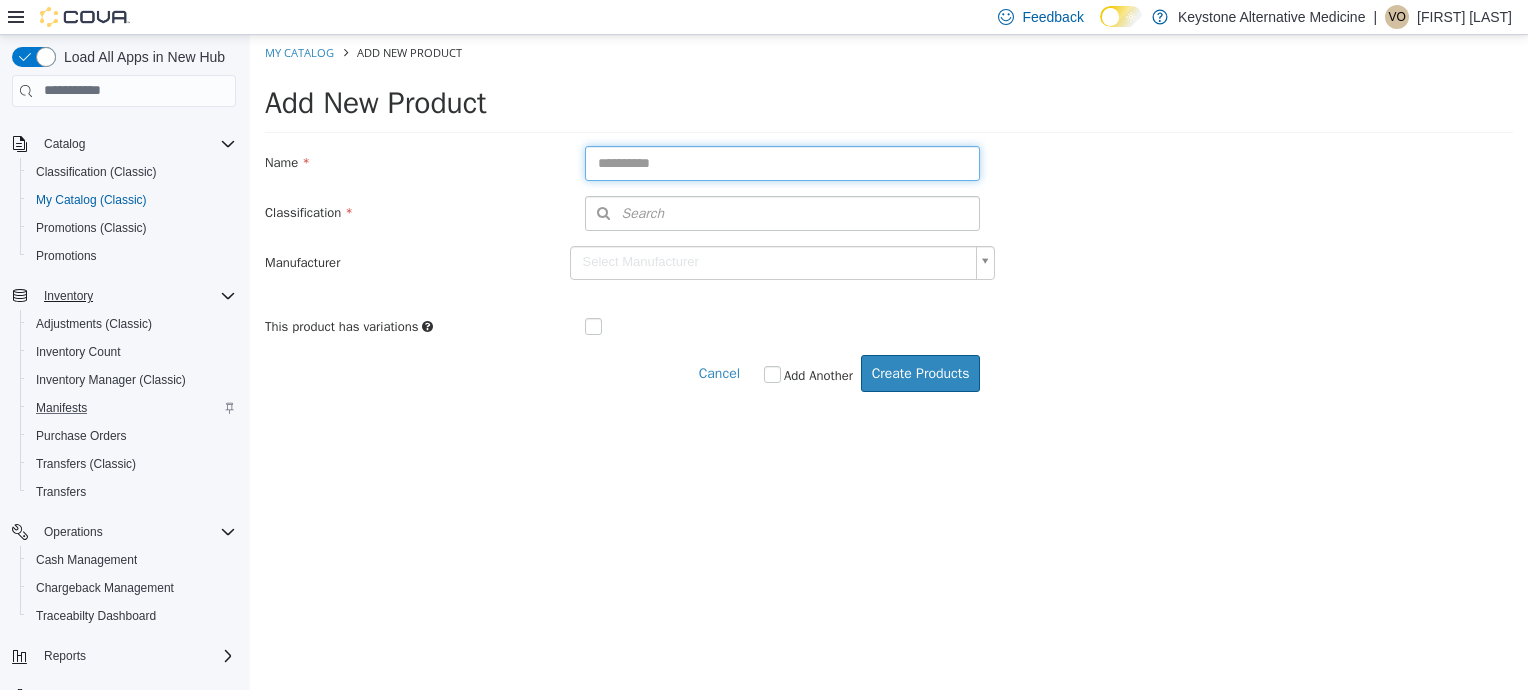 click at bounding box center [783, 162] 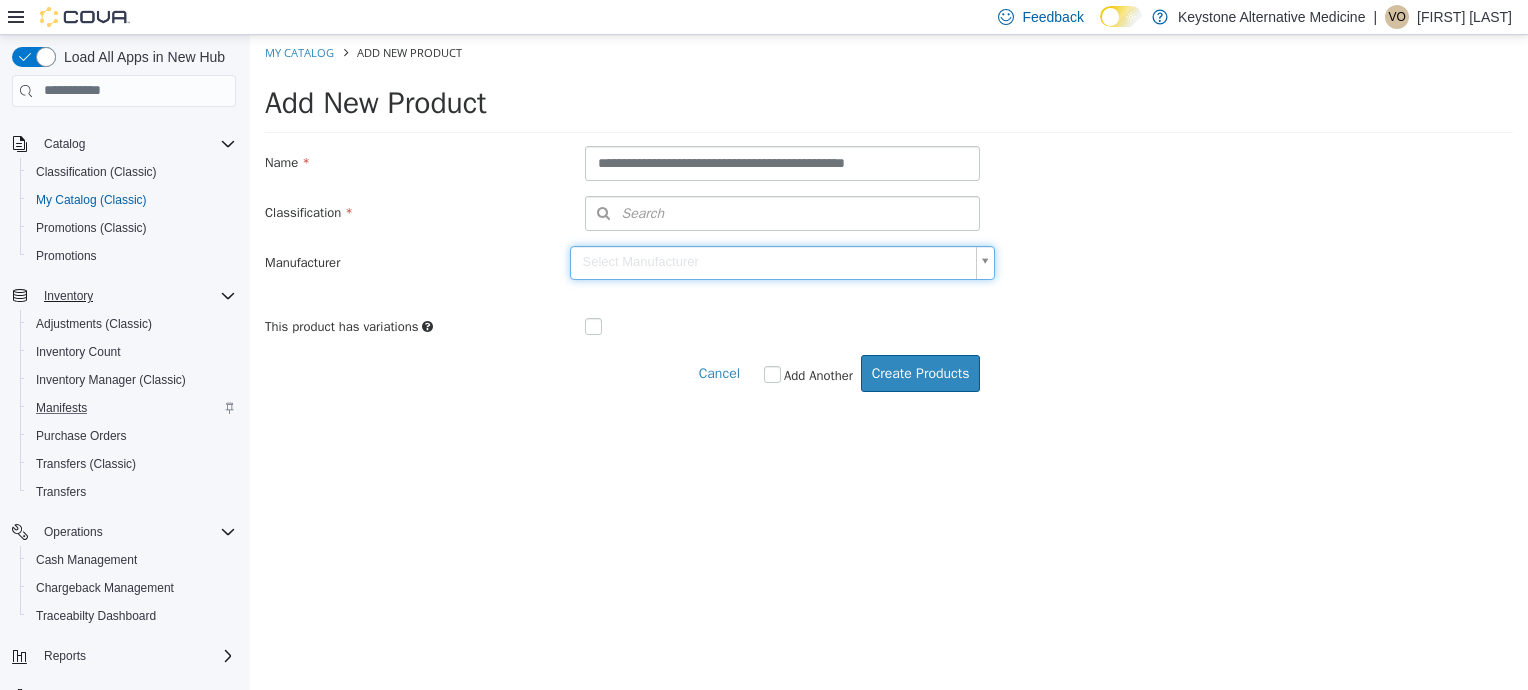 drag, startPoint x: 699, startPoint y: 161, endPoint x: 1134, endPoint y: 157, distance: 435.0184 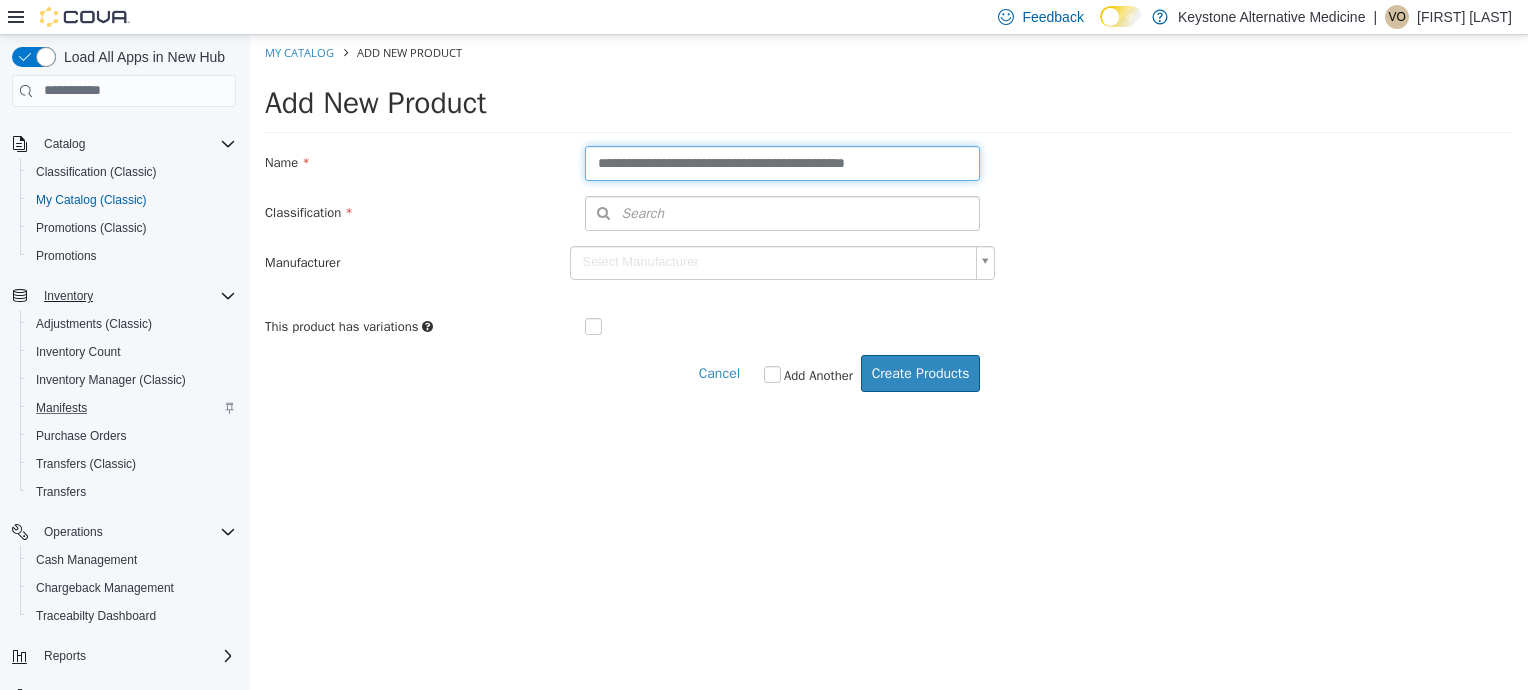 click on "**********" at bounding box center [783, 162] 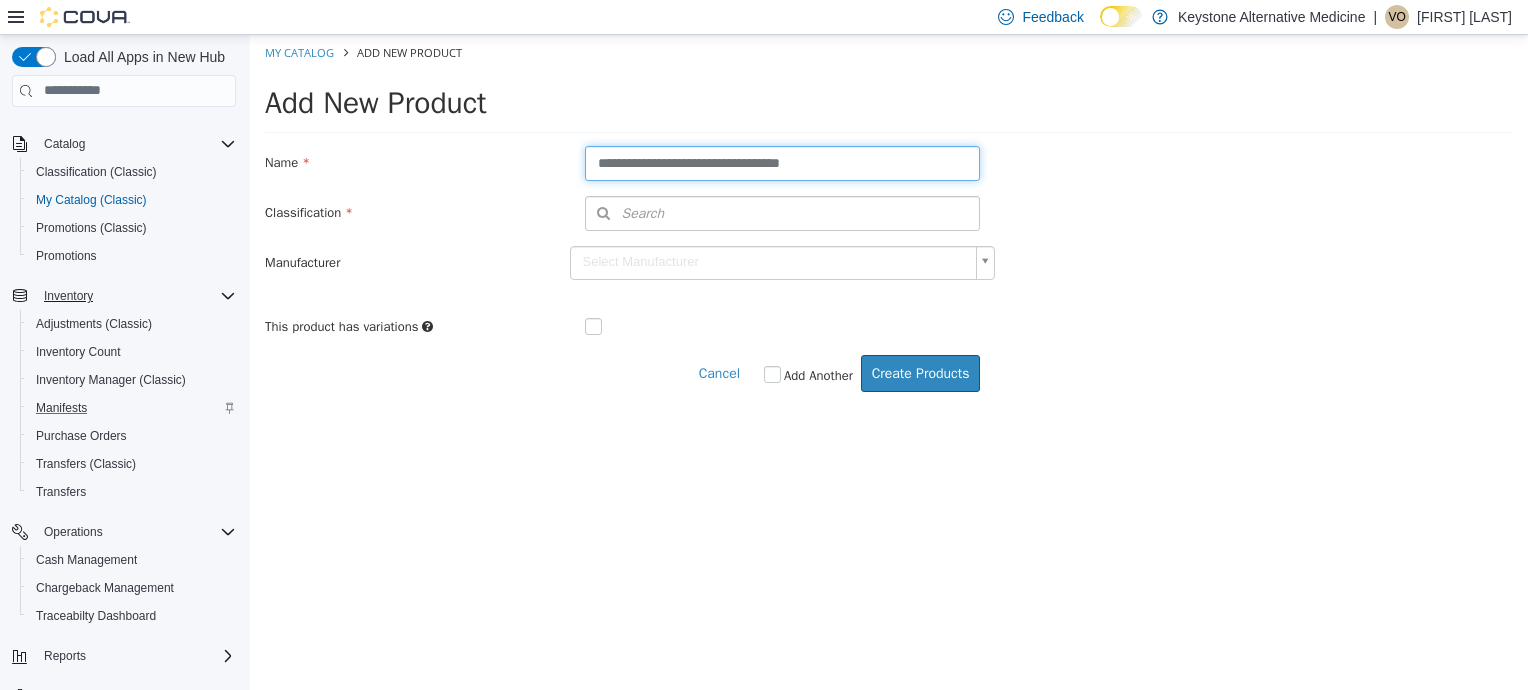 type on "**********" 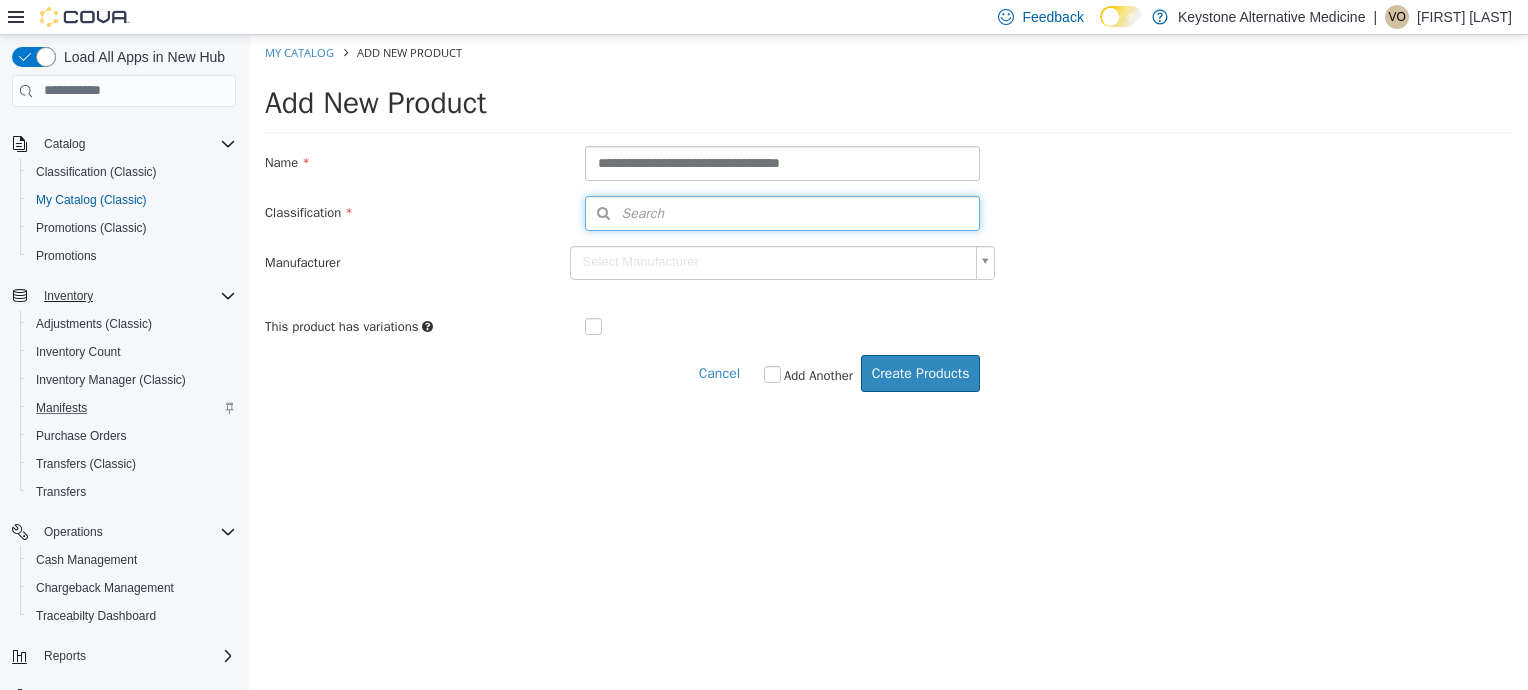 click on "Search" at bounding box center (783, 212) 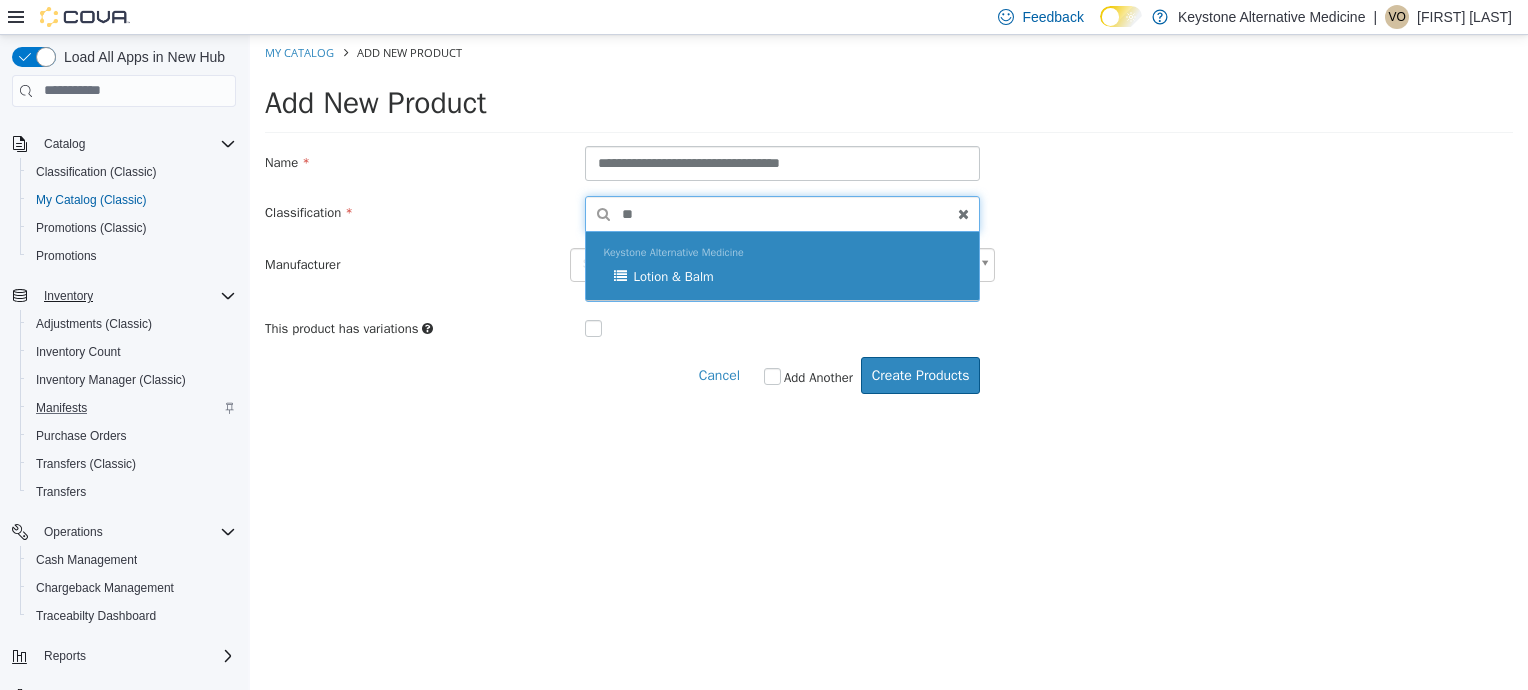 type on "*" 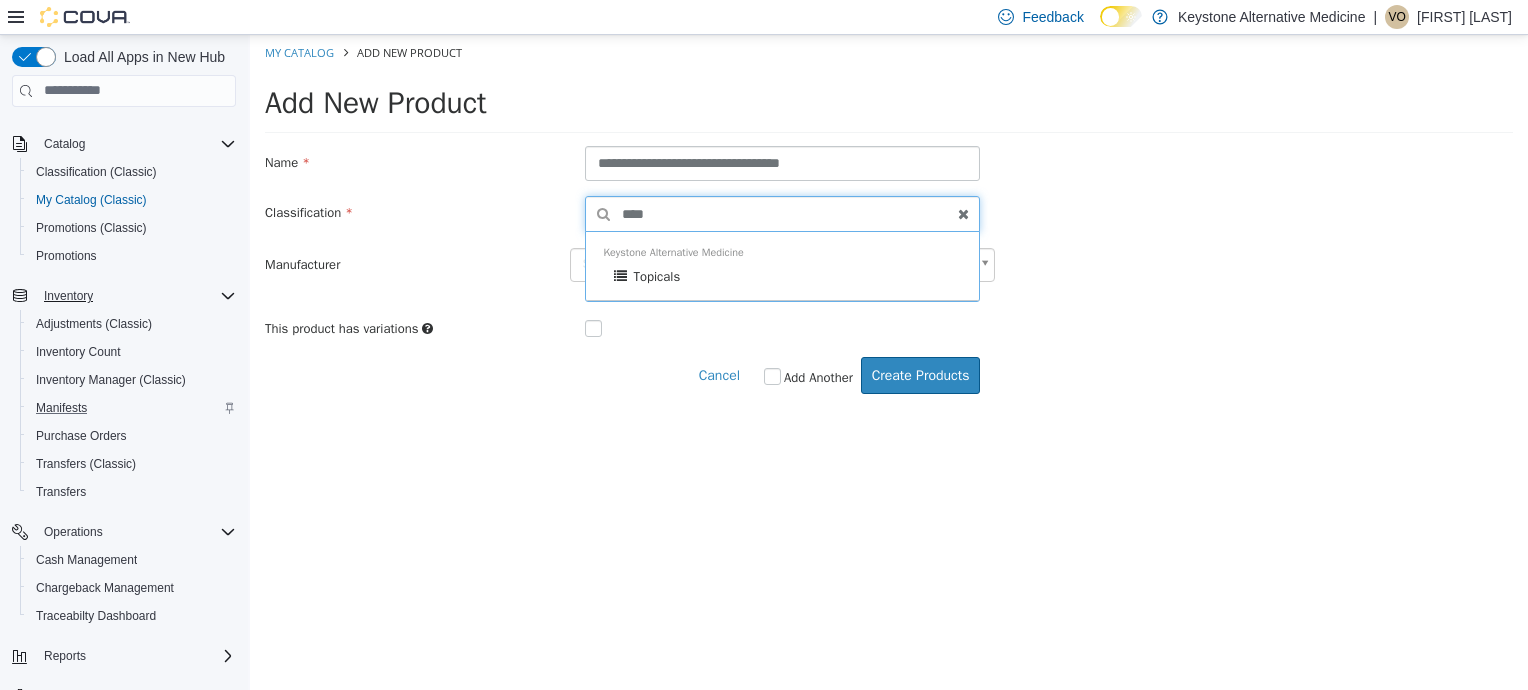 type on "****" 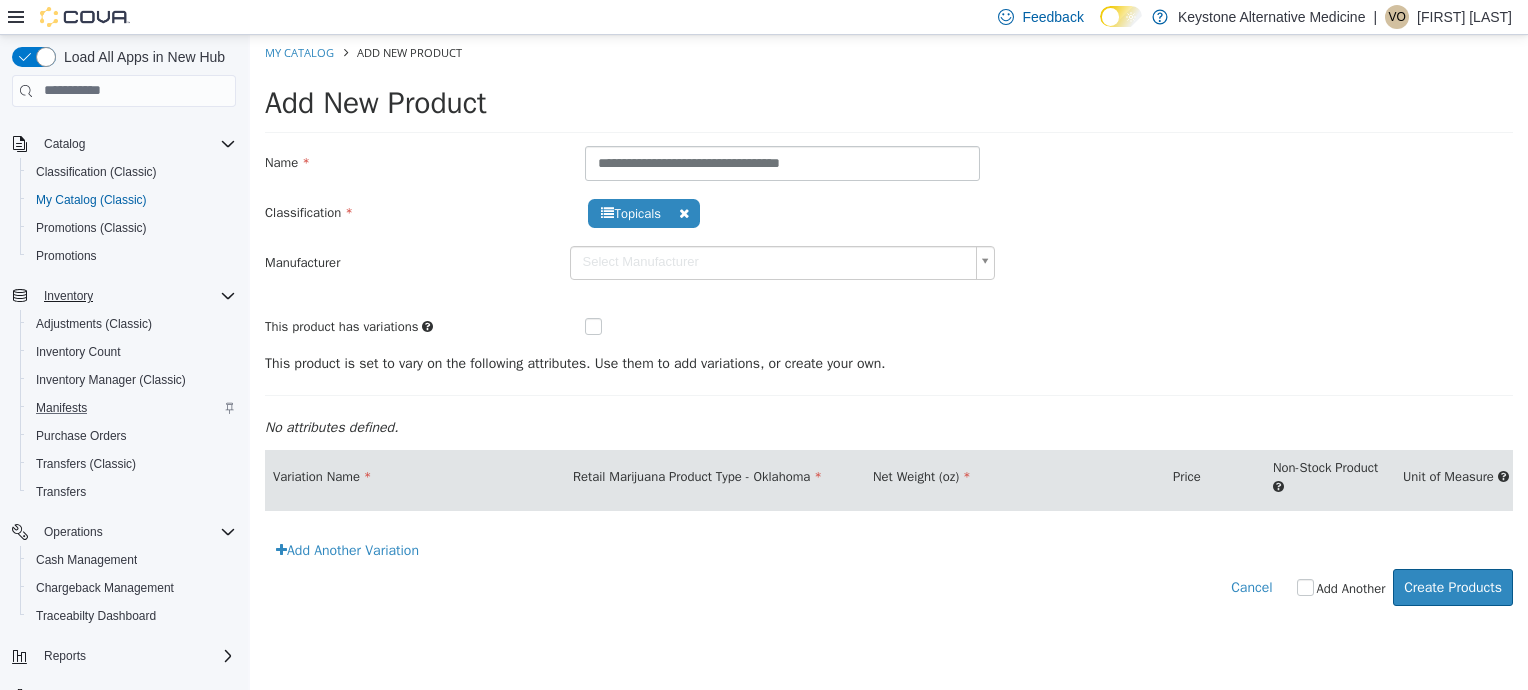 click on "**********" at bounding box center (889, 330) 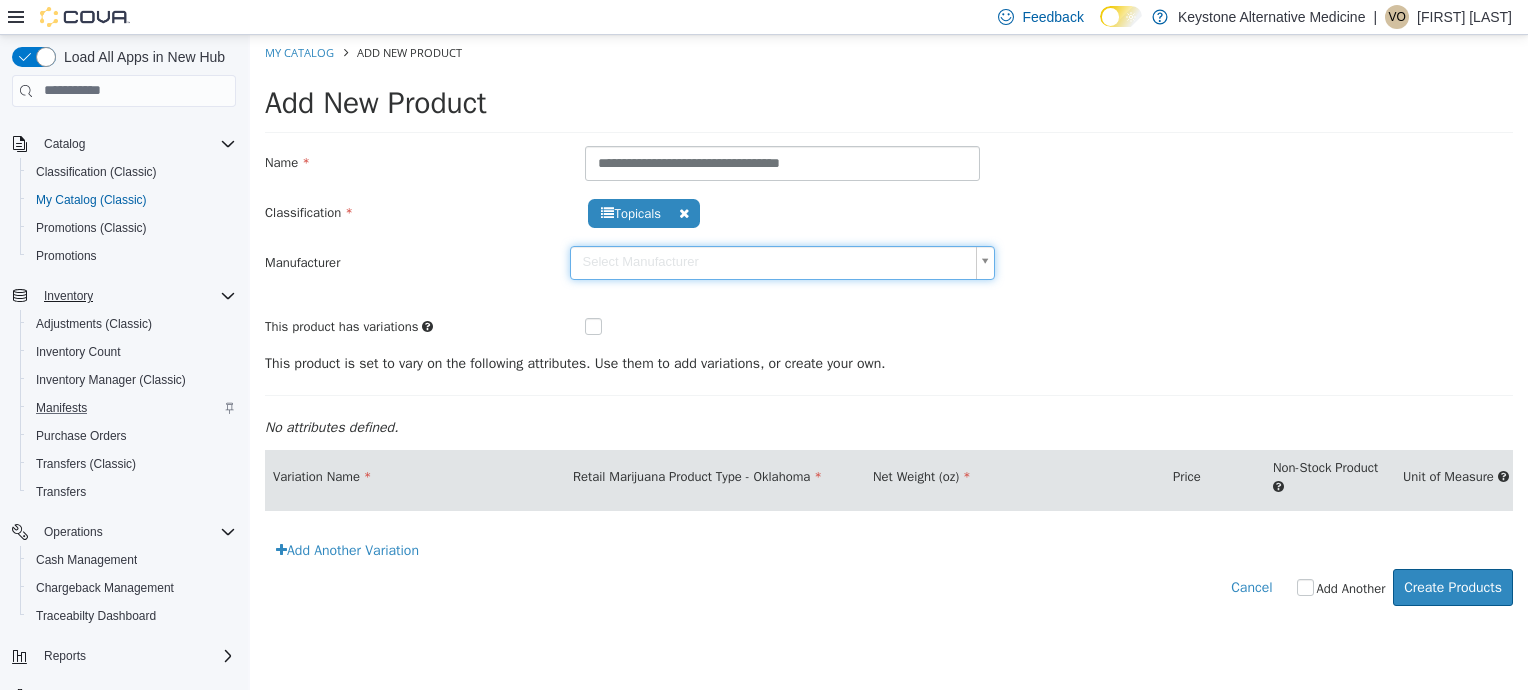 click on "**********" at bounding box center (889, 330) 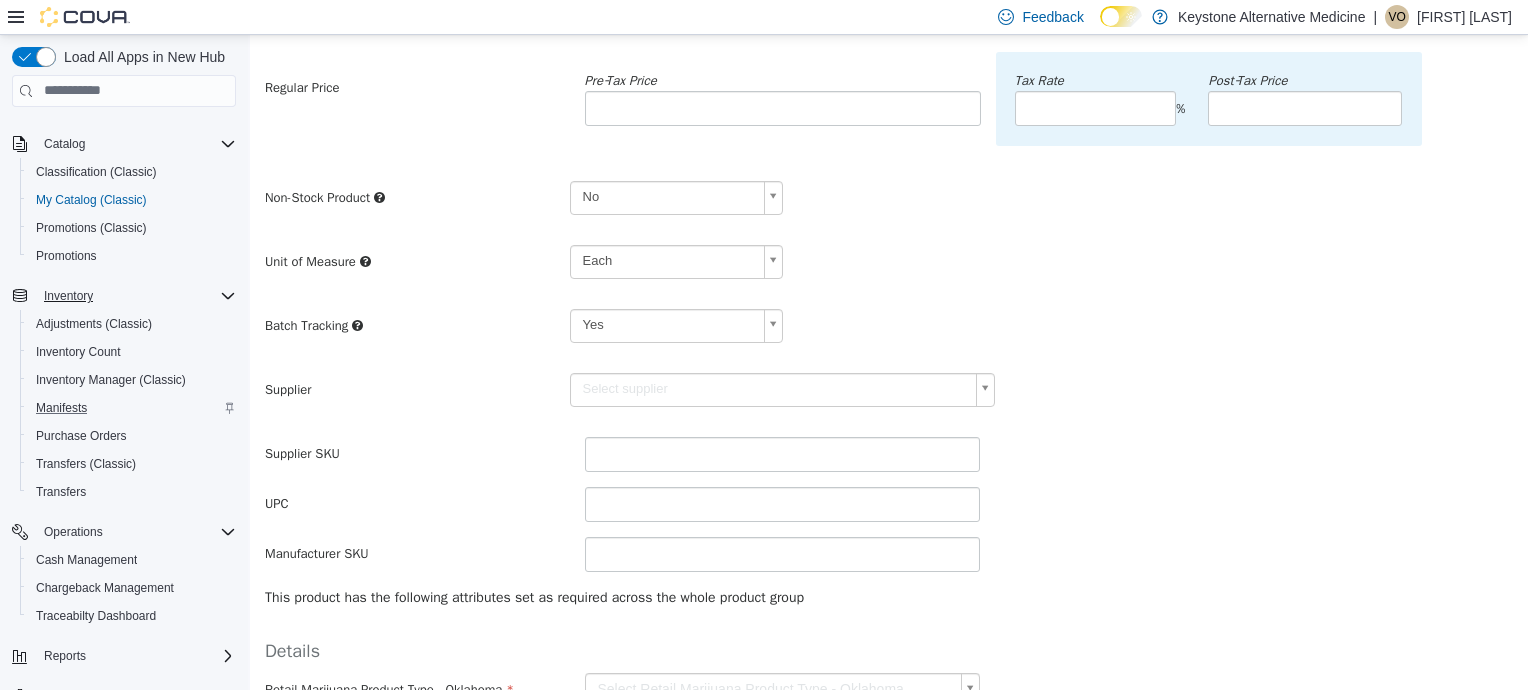 scroll, scrollTop: 312, scrollLeft: 0, axis: vertical 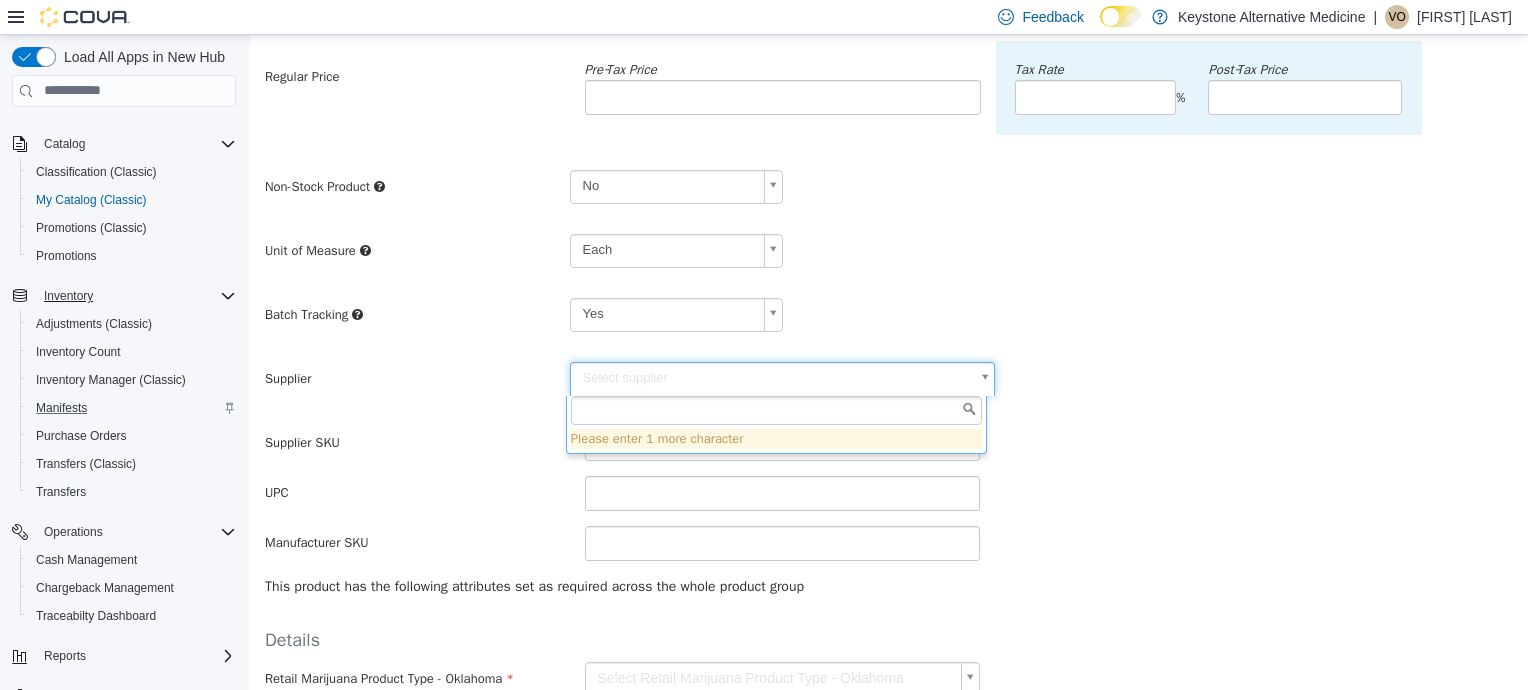 click on "**********" at bounding box center (889, 270) 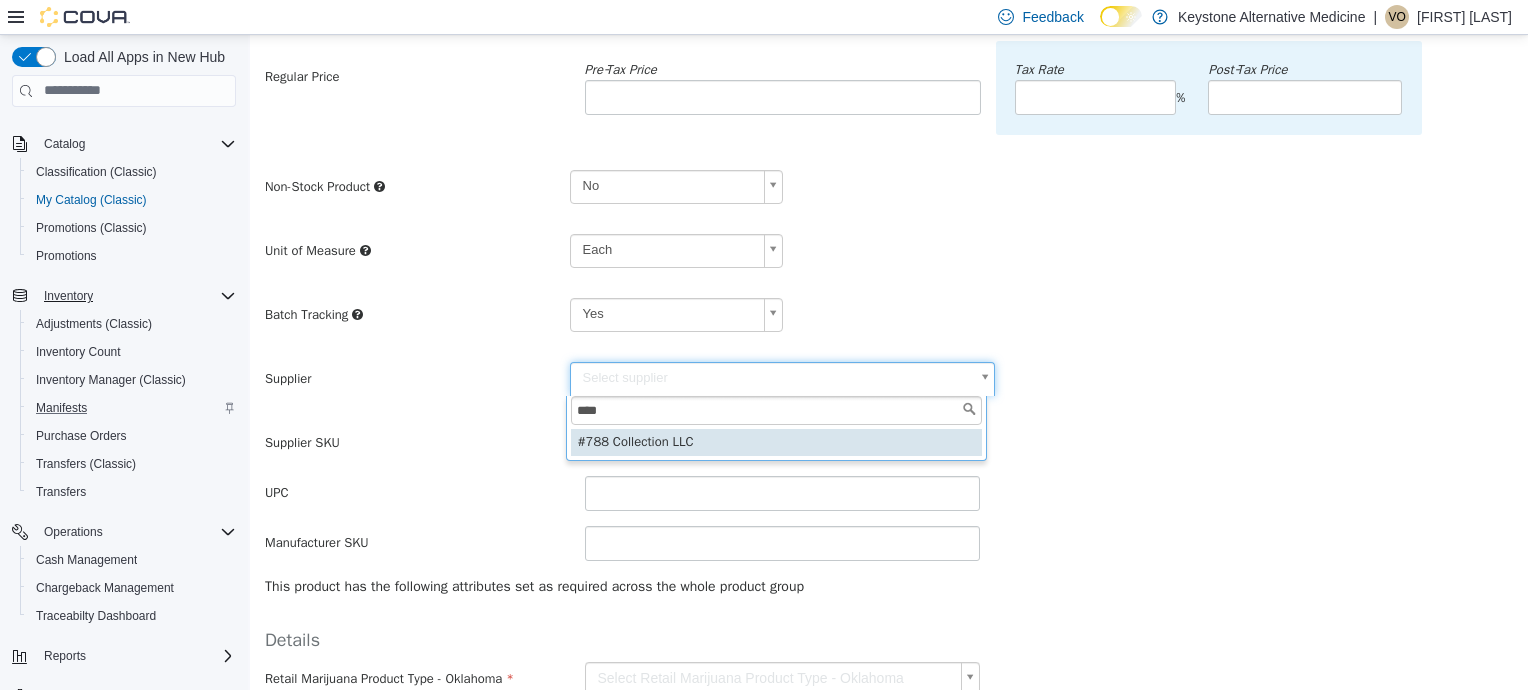 type on "****" 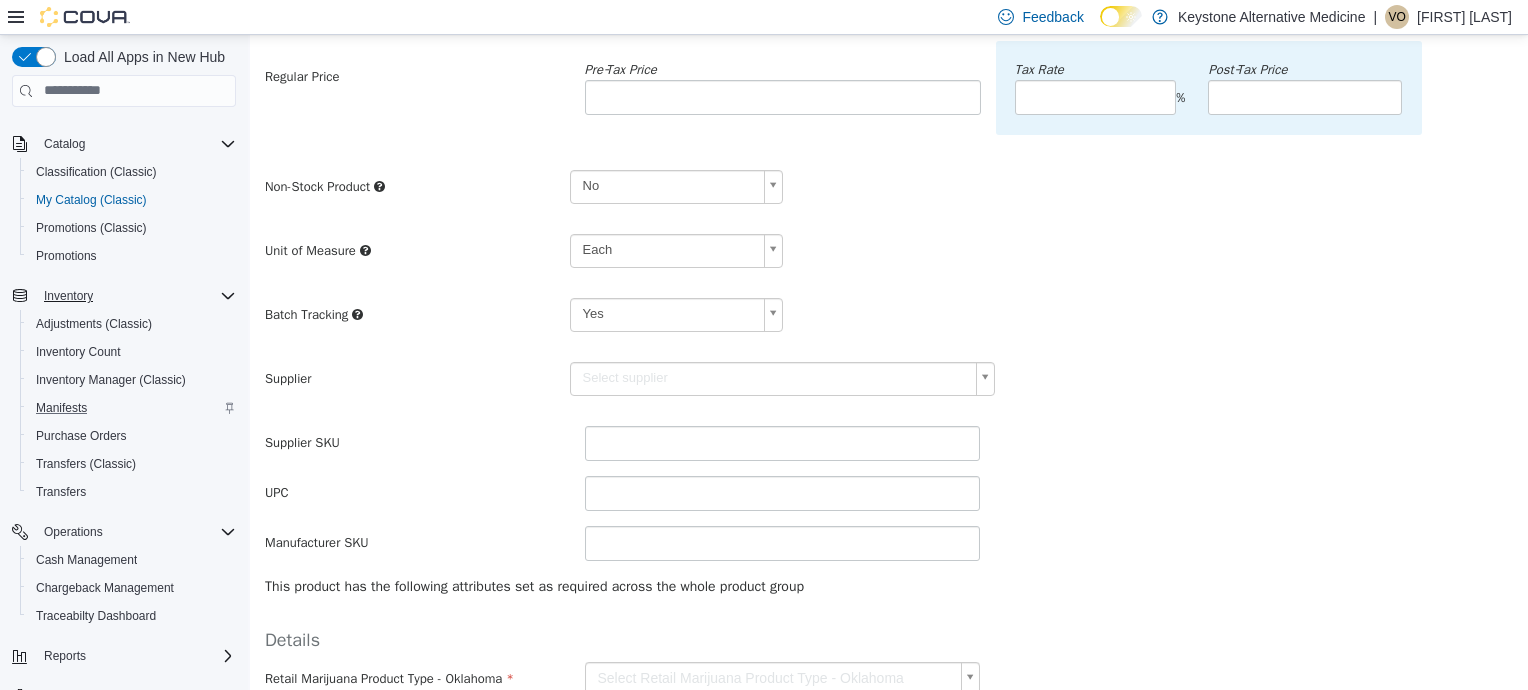 scroll, scrollTop: 441, scrollLeft: 0, axis: vertical 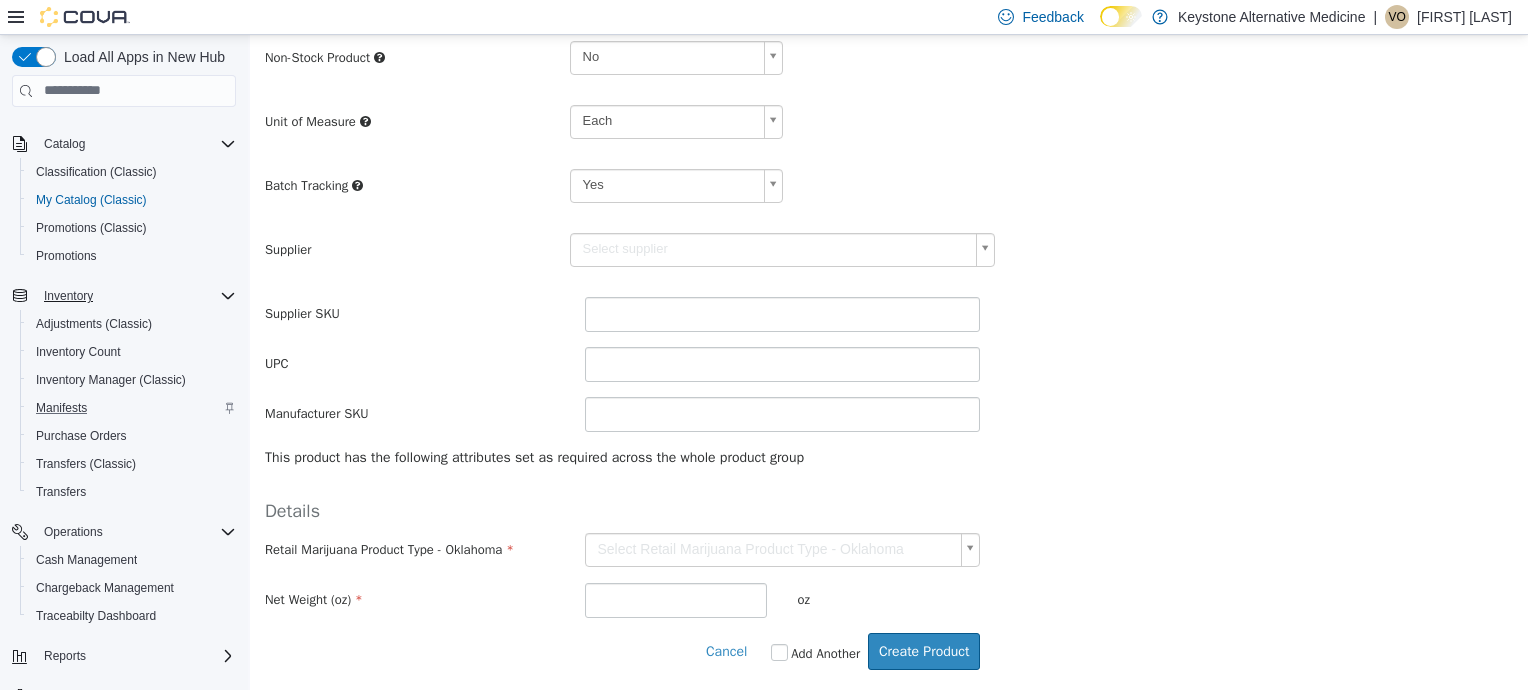type on "******" 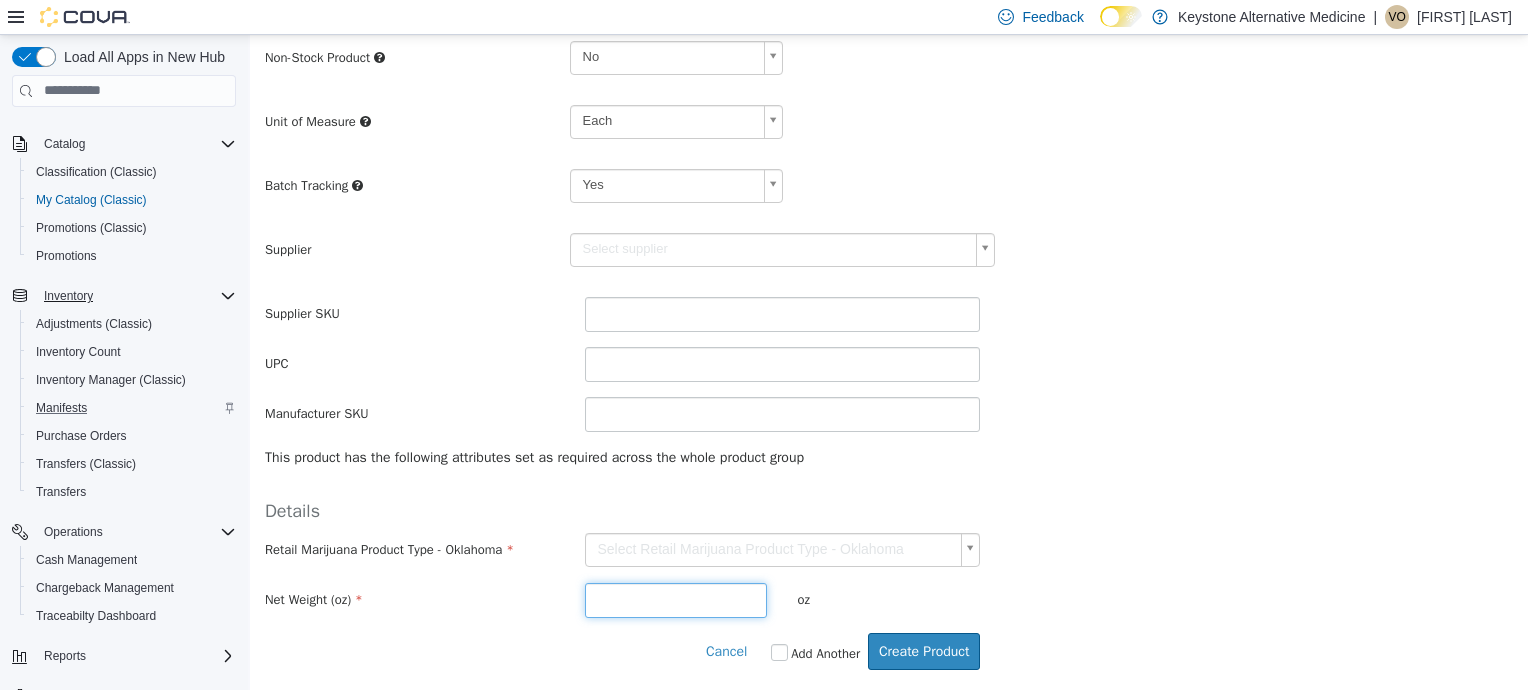 click at bounding box center [676, 599] 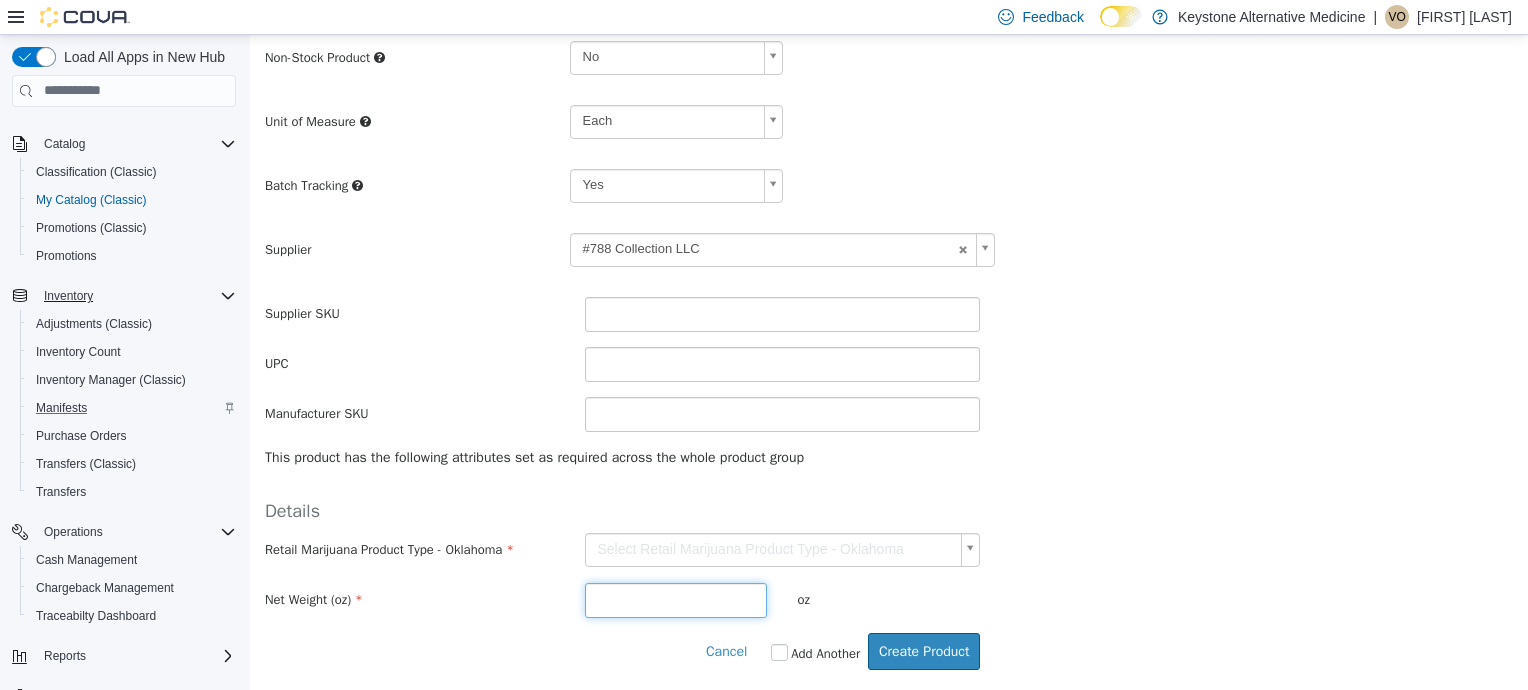 type on "*" 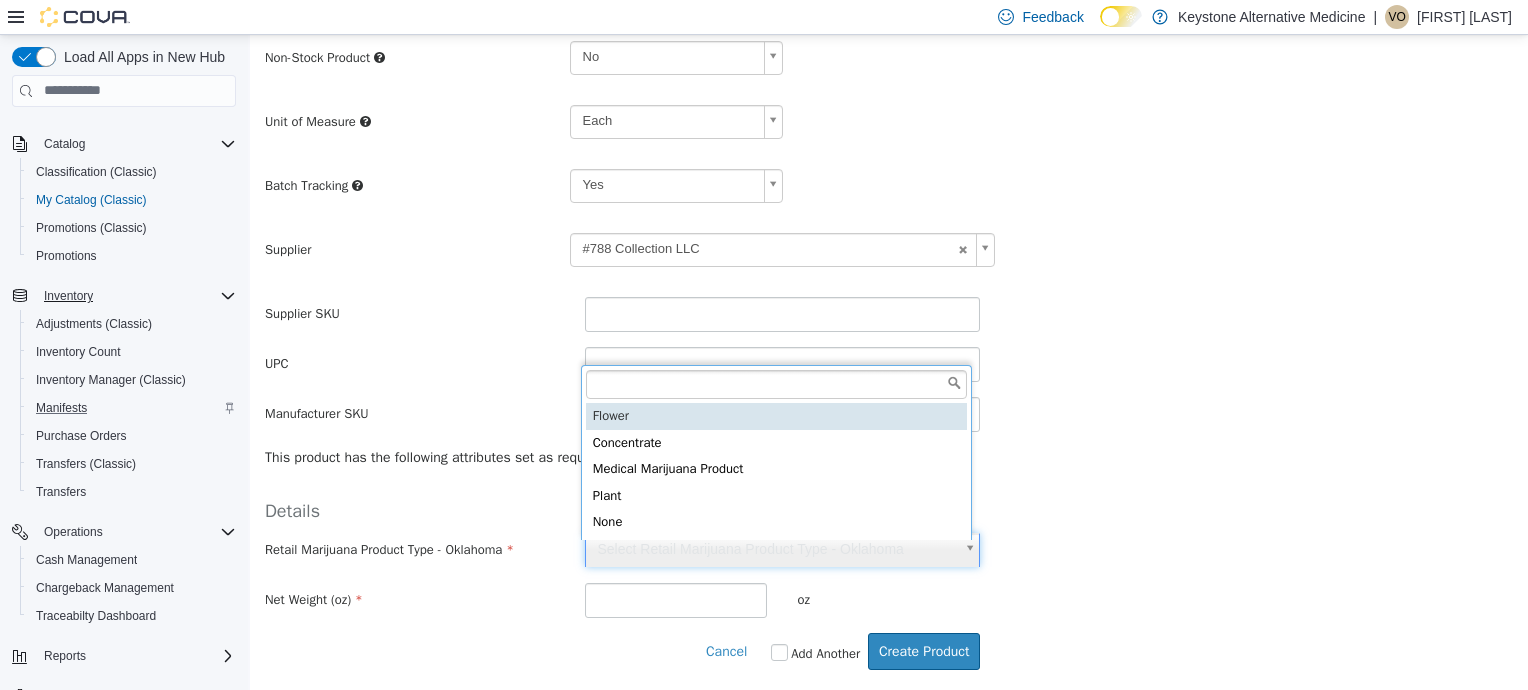 click on "**********" at bounding box center [889, 141] 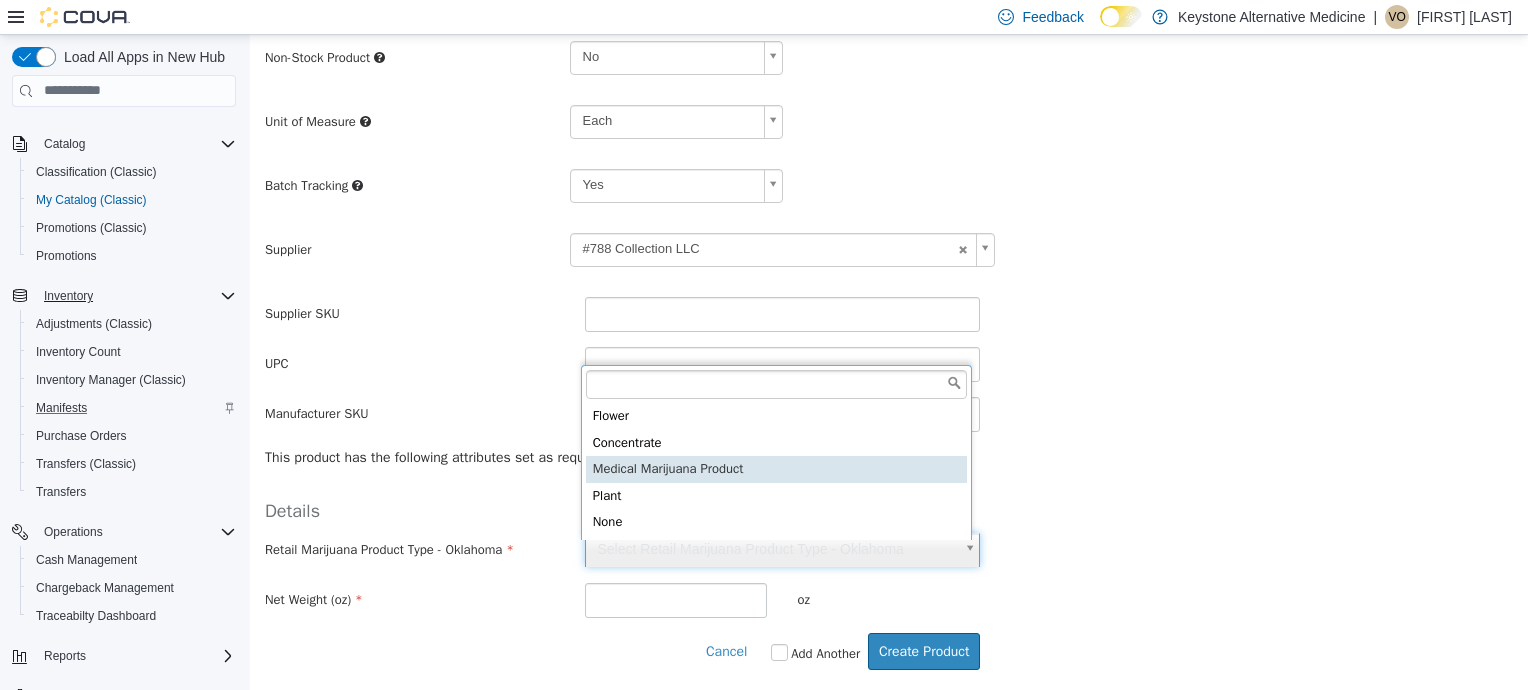 type on "**********" 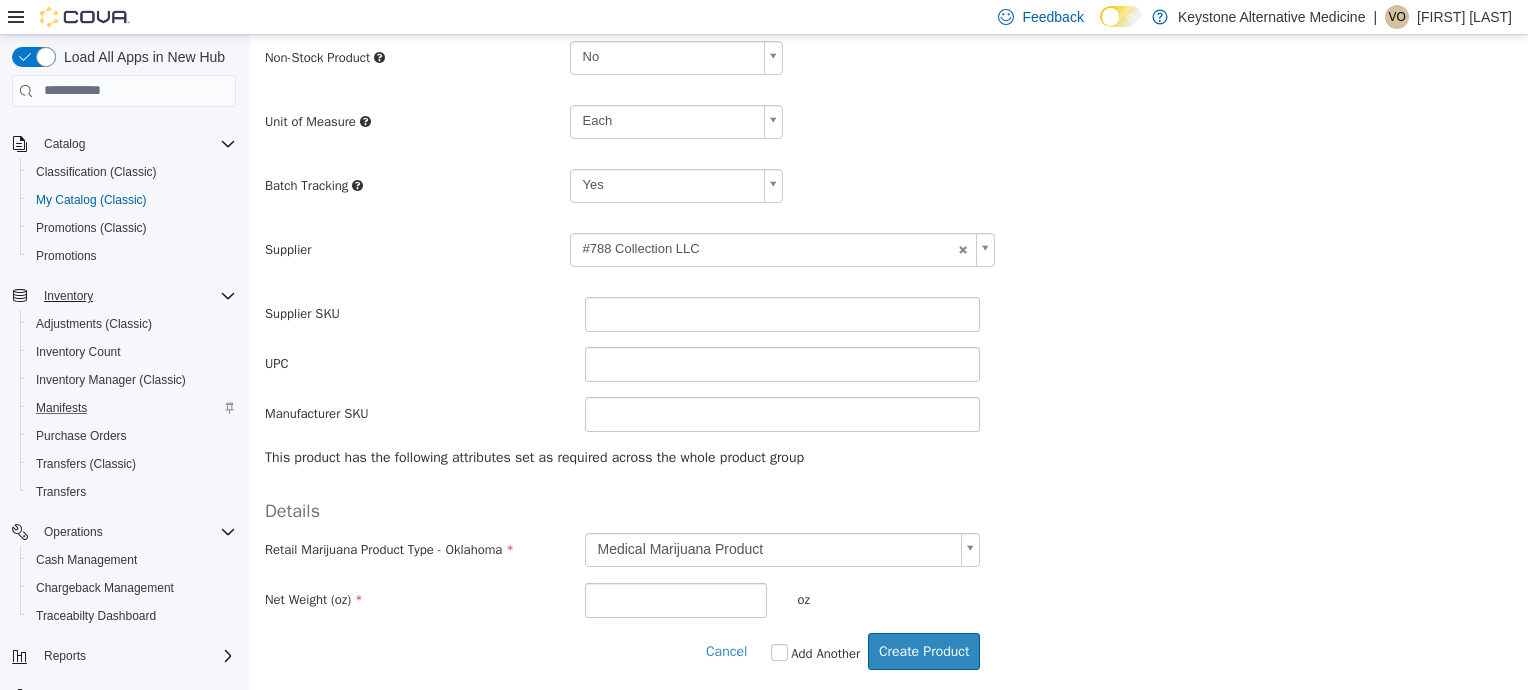 click on "Add Another" at bounding box center (825, 653) 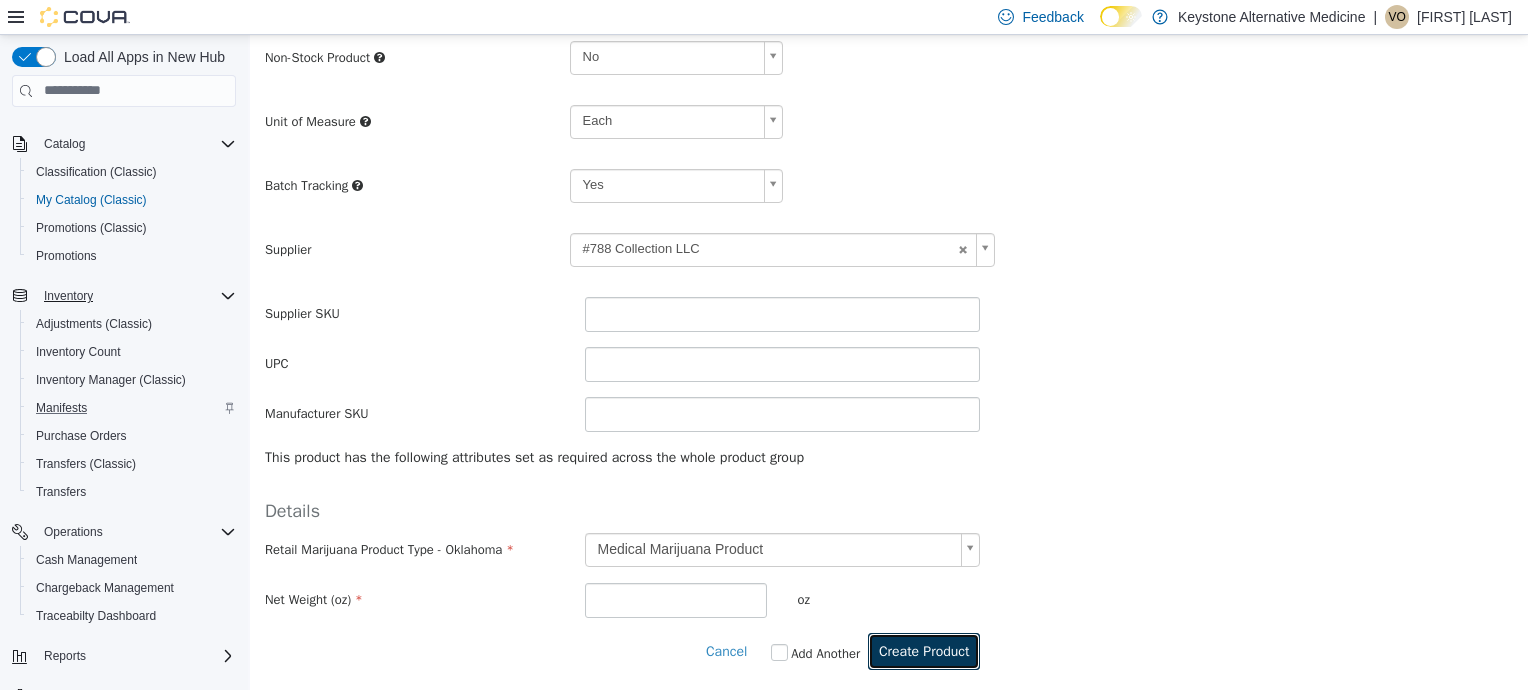 click on "Create Product" at bounding box center [924, 650] 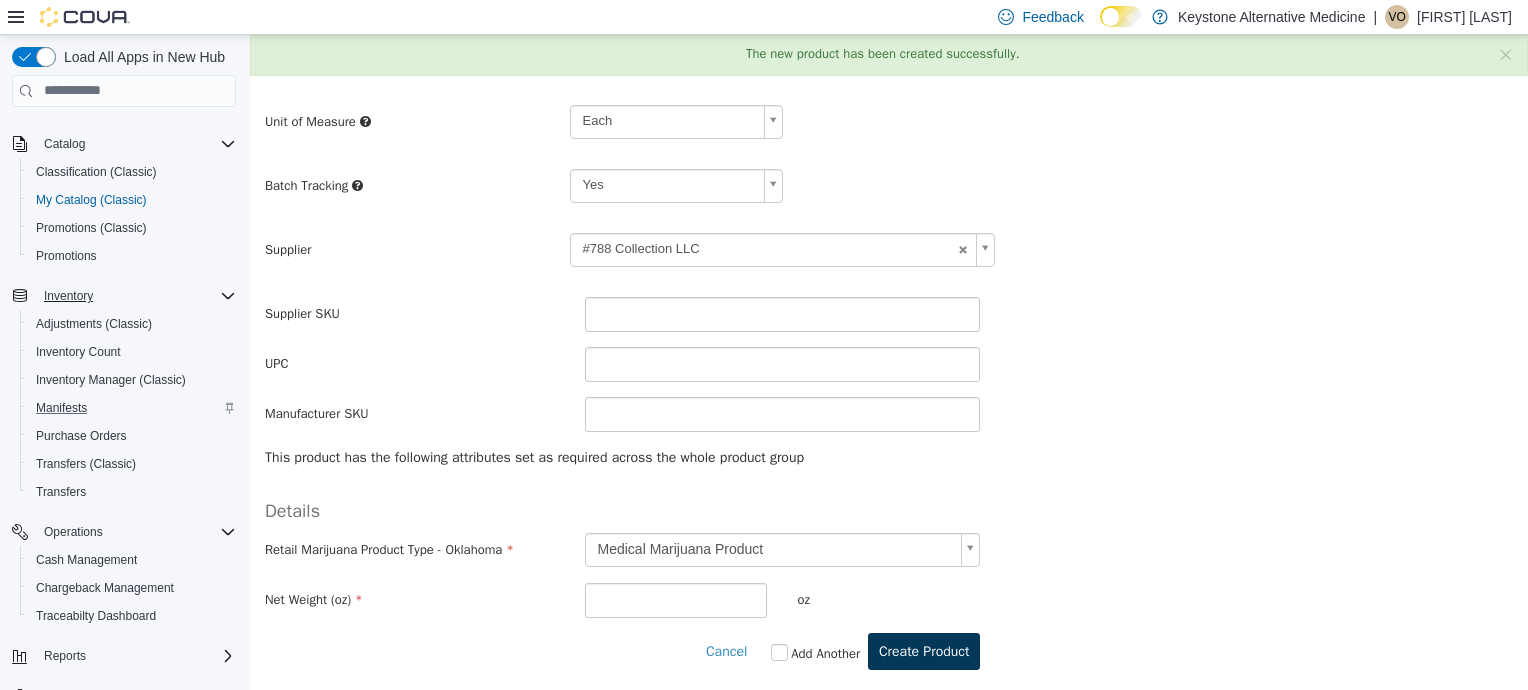 scroll, scrollTop: 0, scrollLeft: 0, axis: both 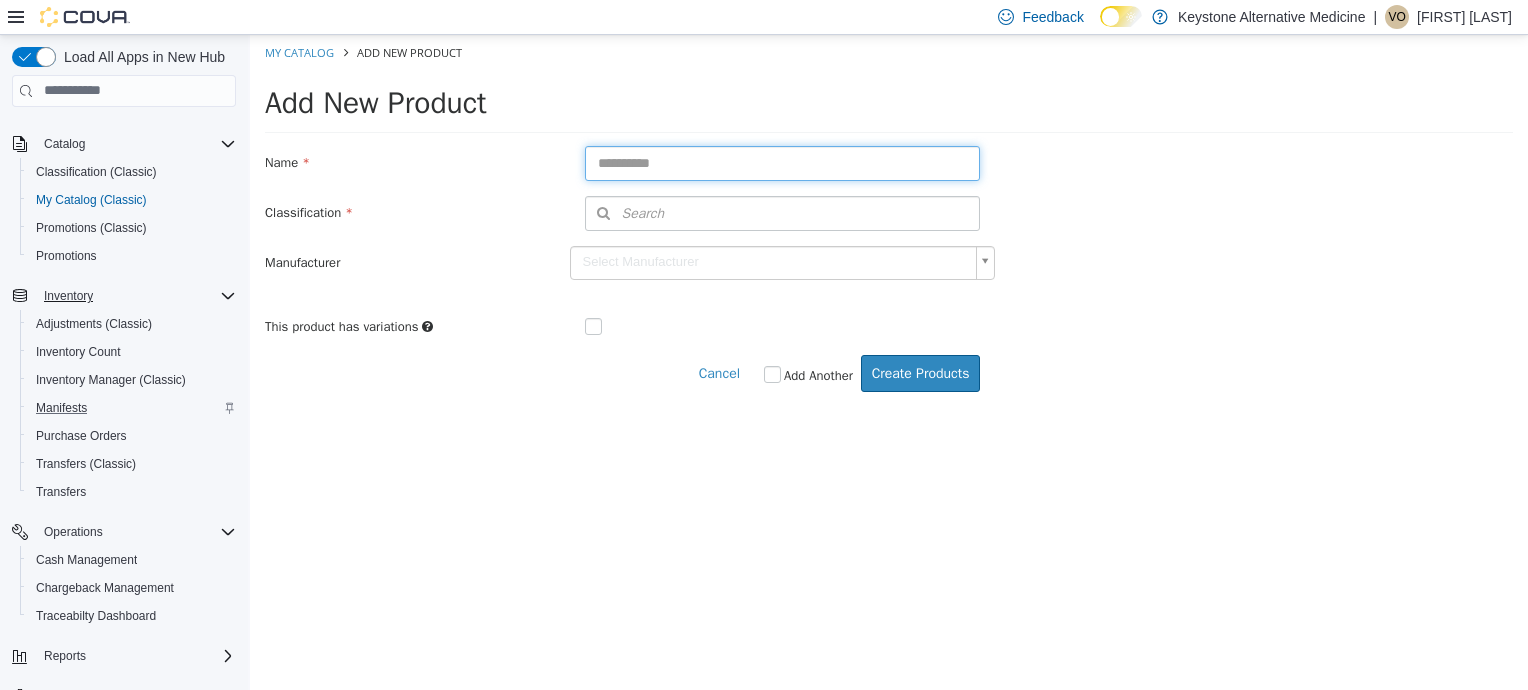 click at bounding box center (783, 162) 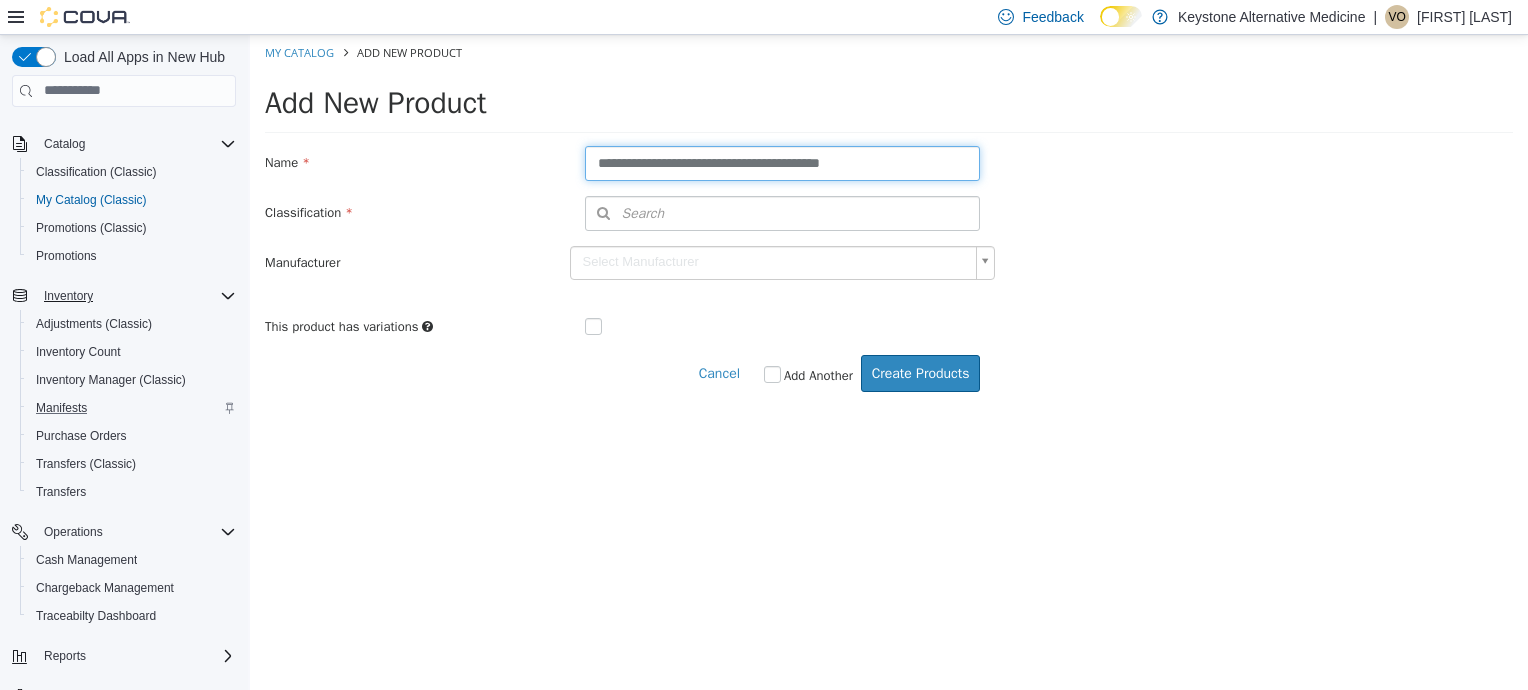 drag, startPoint x: 699, startPoint y: 166, endPoint x: 736, endPoint y: 186, distance: 42.059483 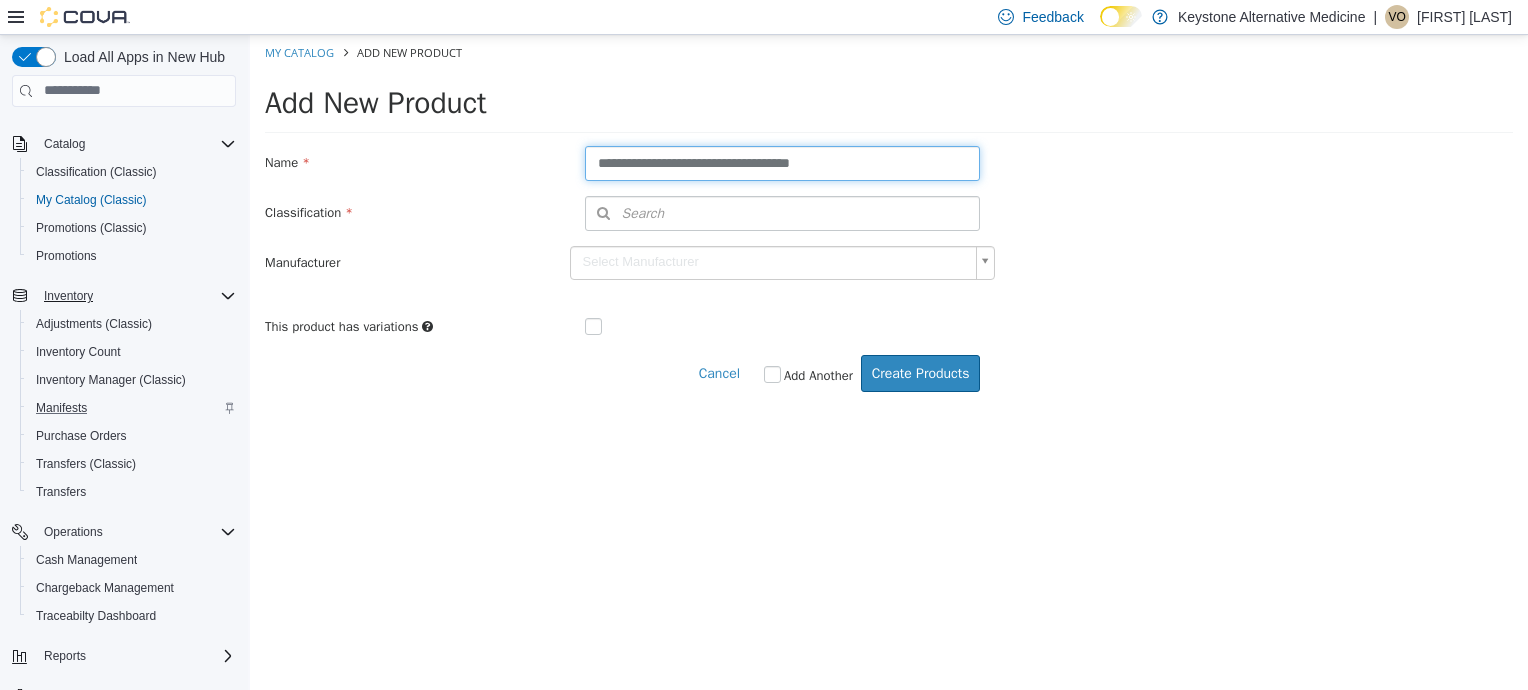 type on "**********" 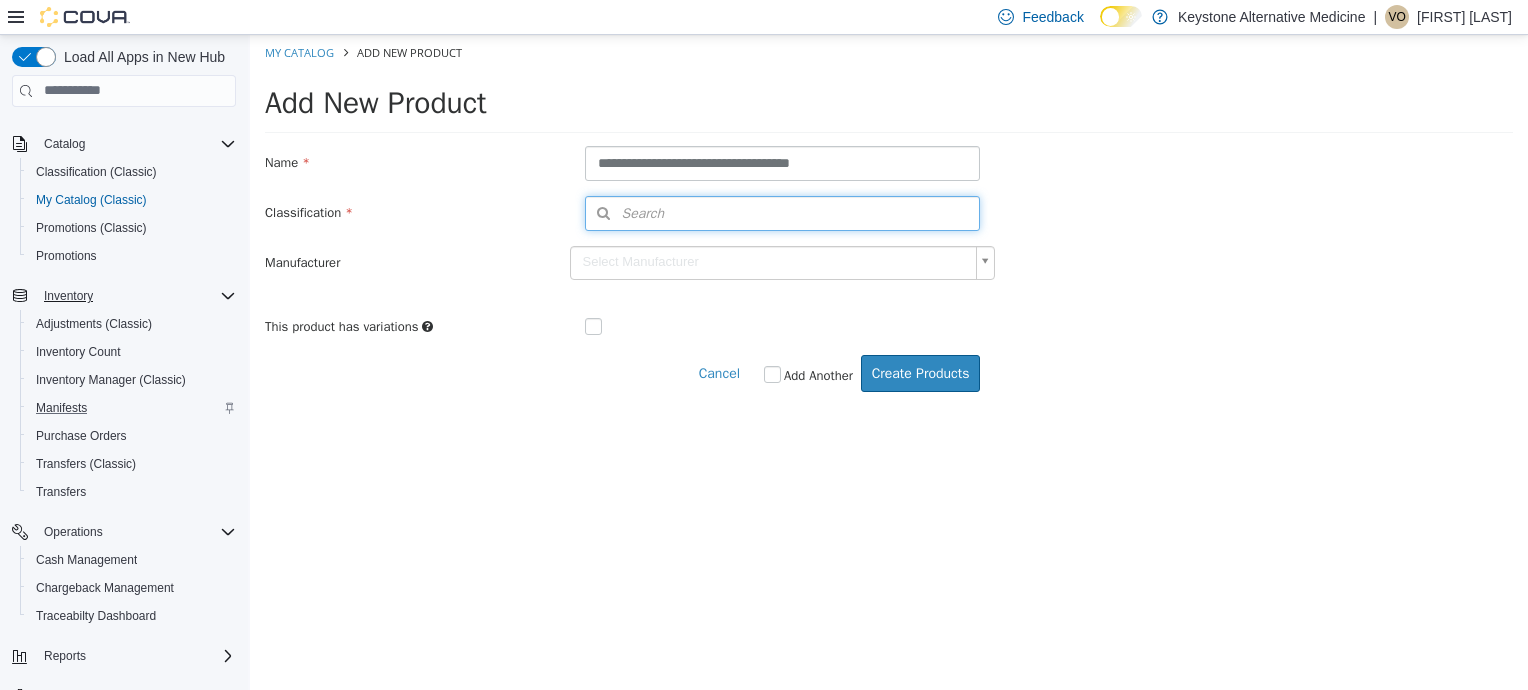 click on "Search" at bounding box center [625, 212] 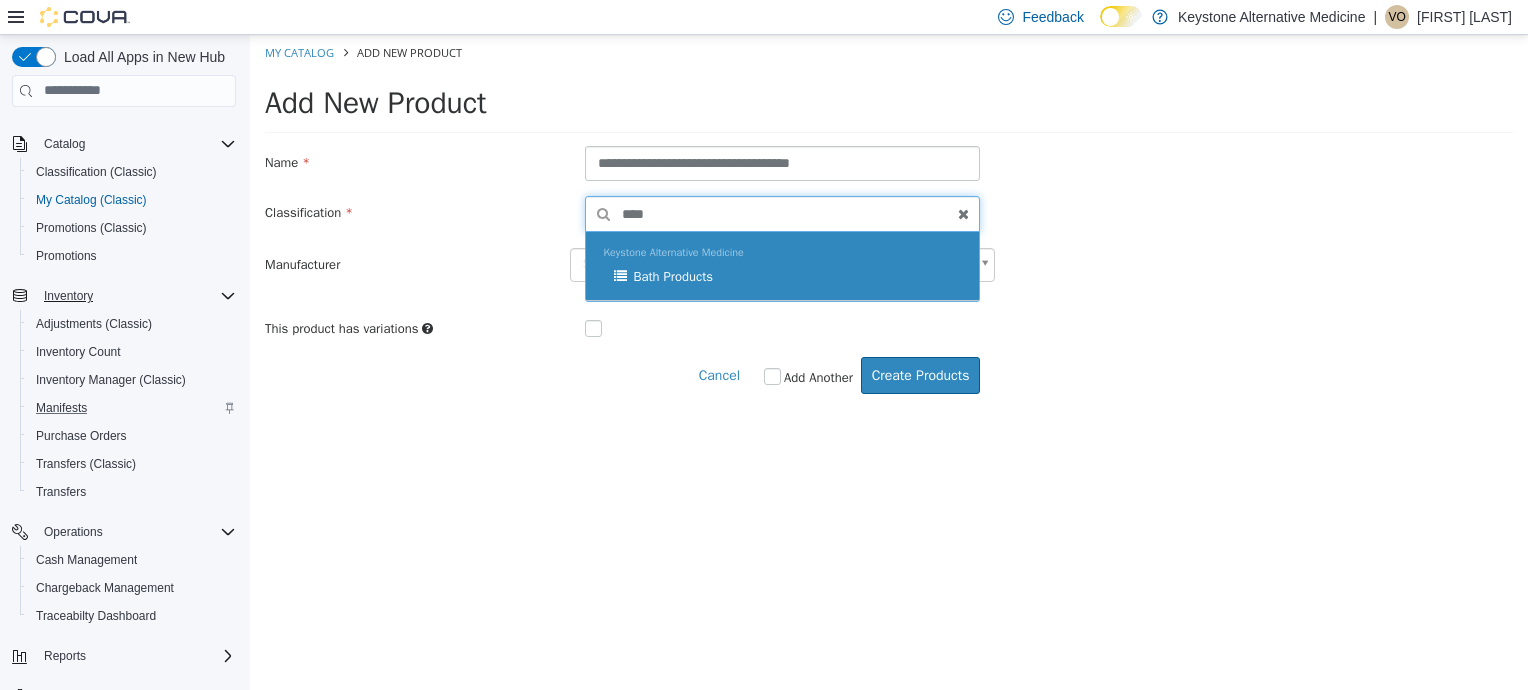 type on "****" 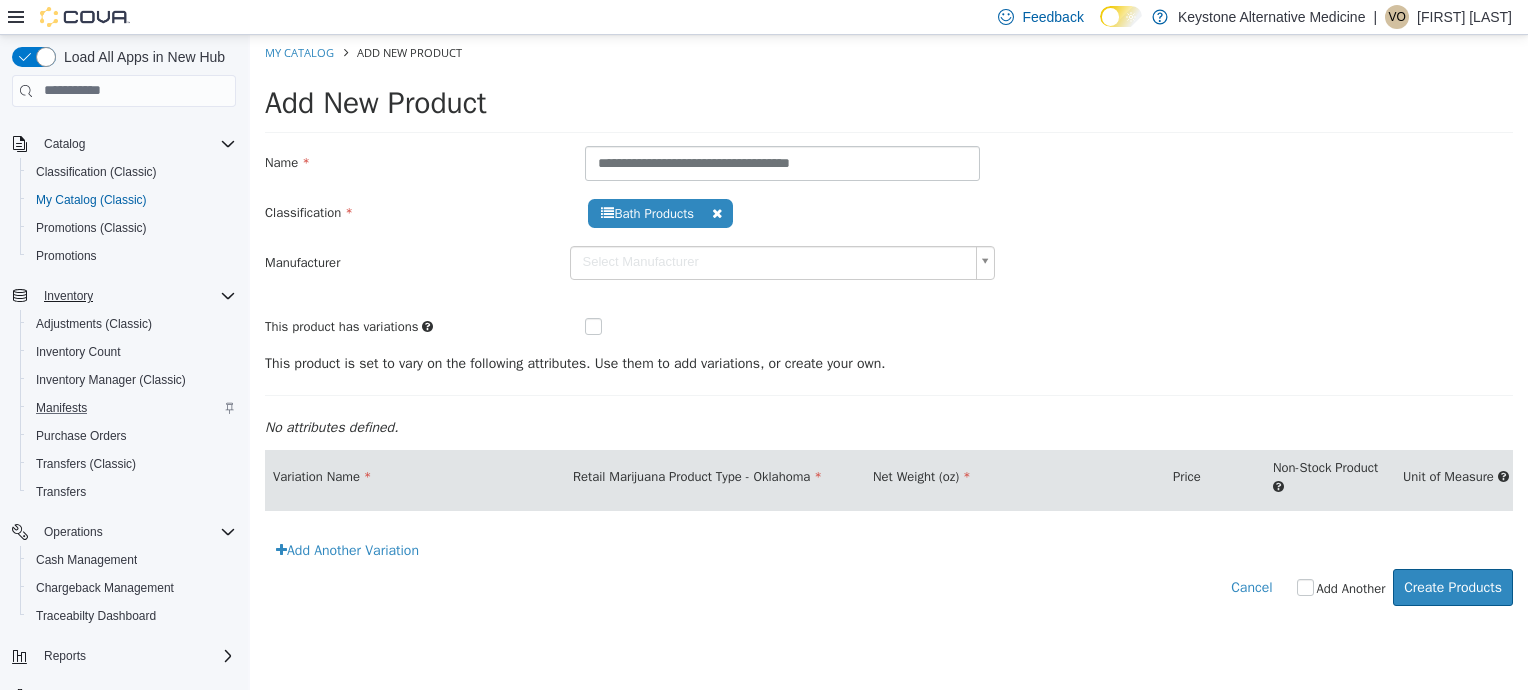 click at bounding box center (609, 327) 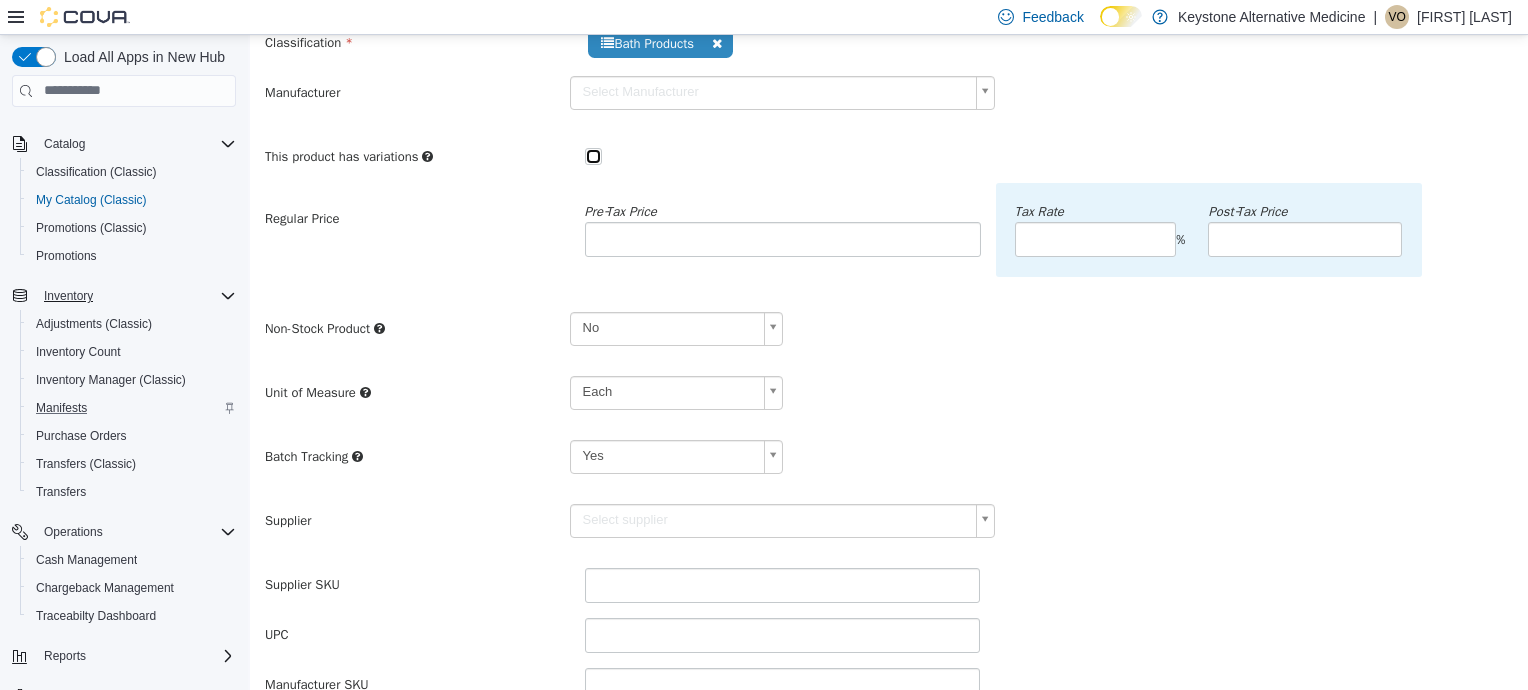 scroll, scrollTop: 180, scrollLeft: 0, axis: vertical 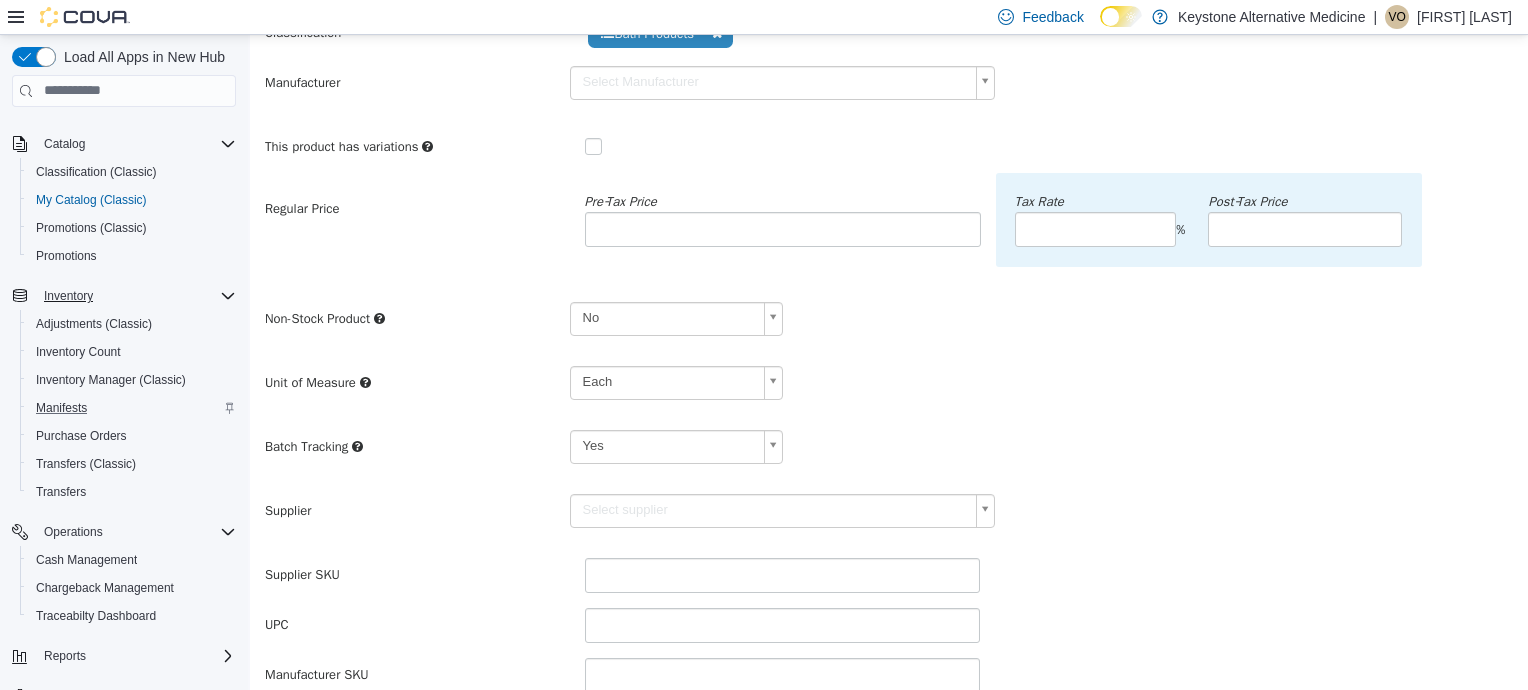 click on "**********" at bounding box center (889, 402) 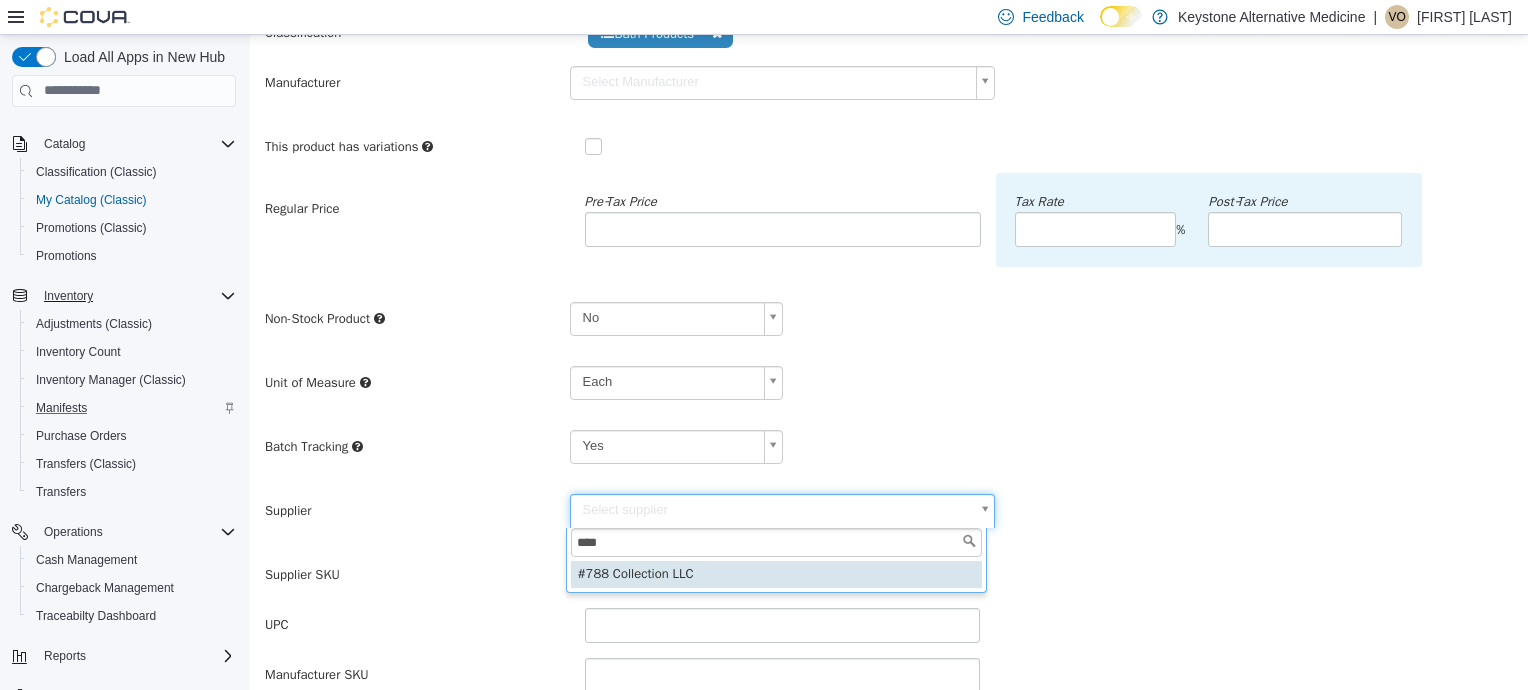 type on "****" 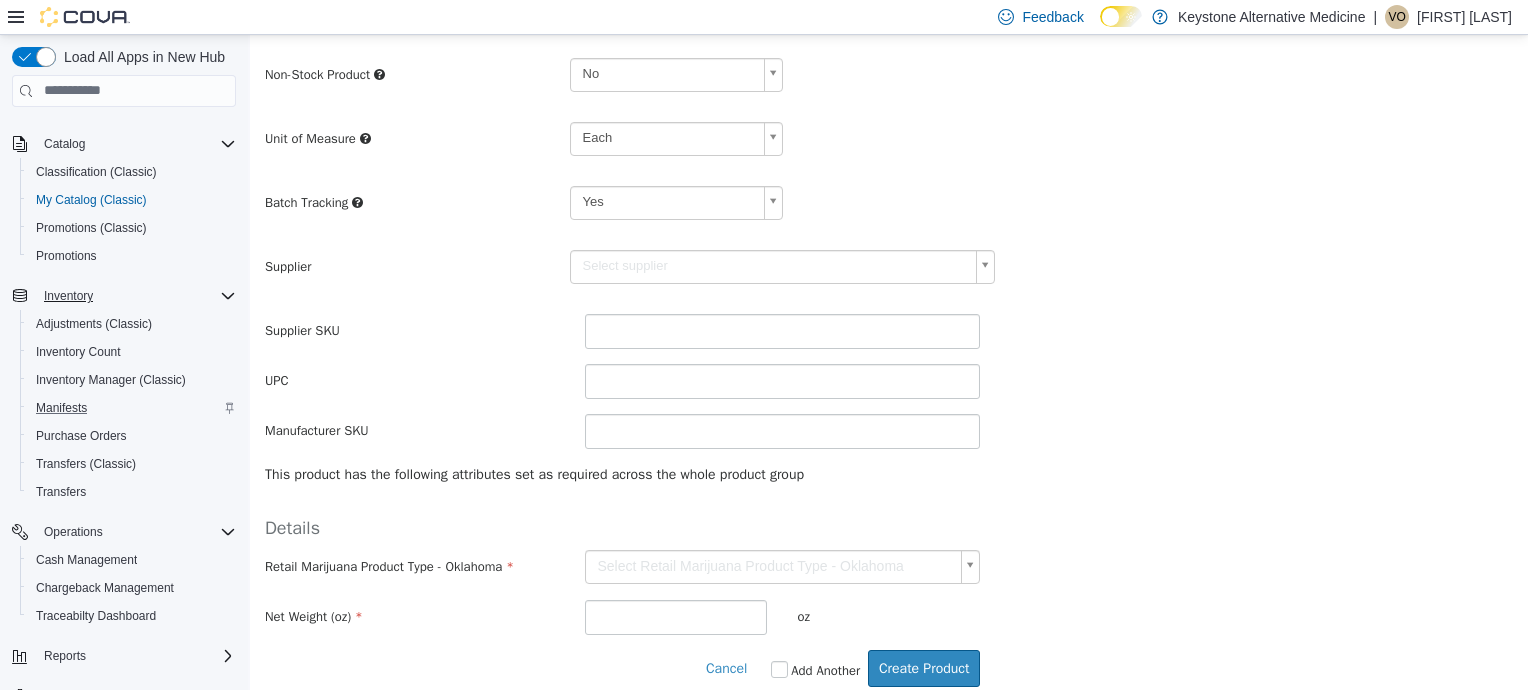 scroll, scrollTop: 441, scrollLeft: 0, axis: vertical 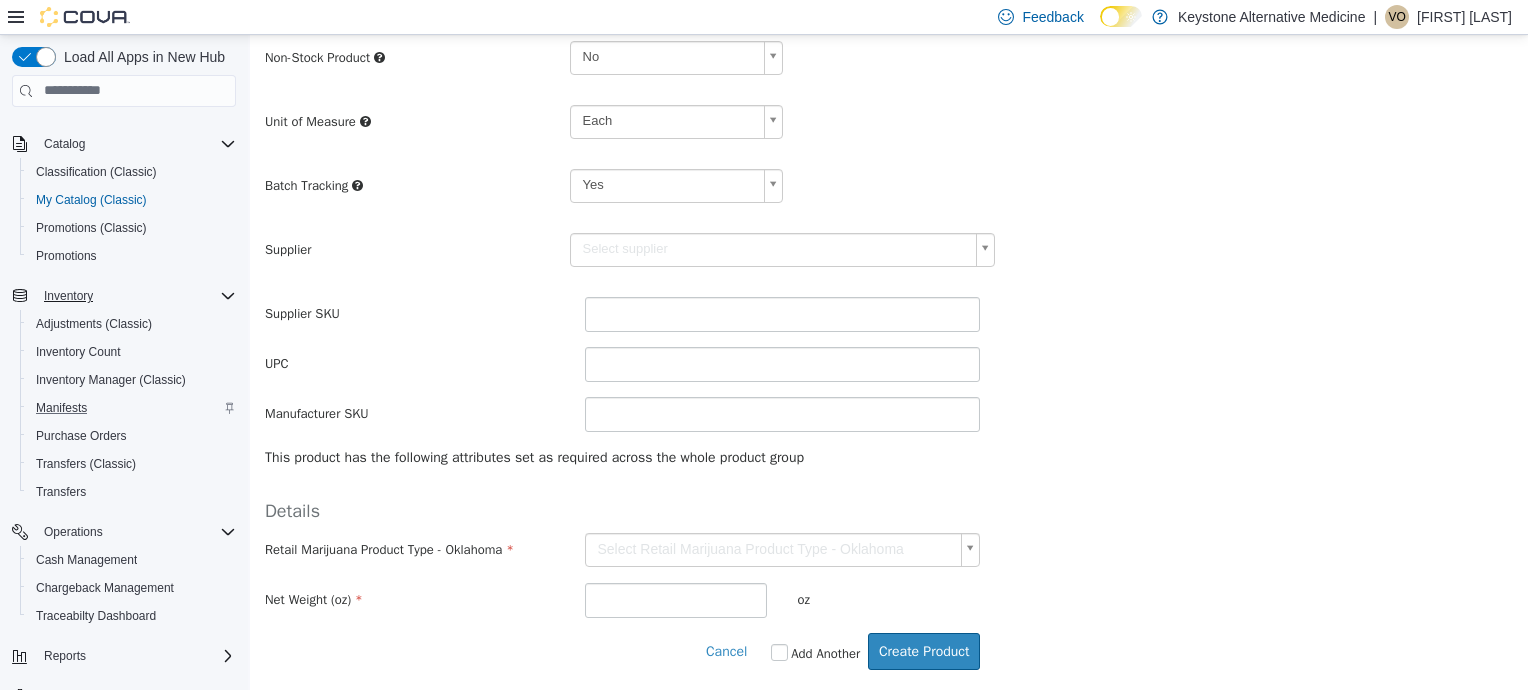 type on "******" 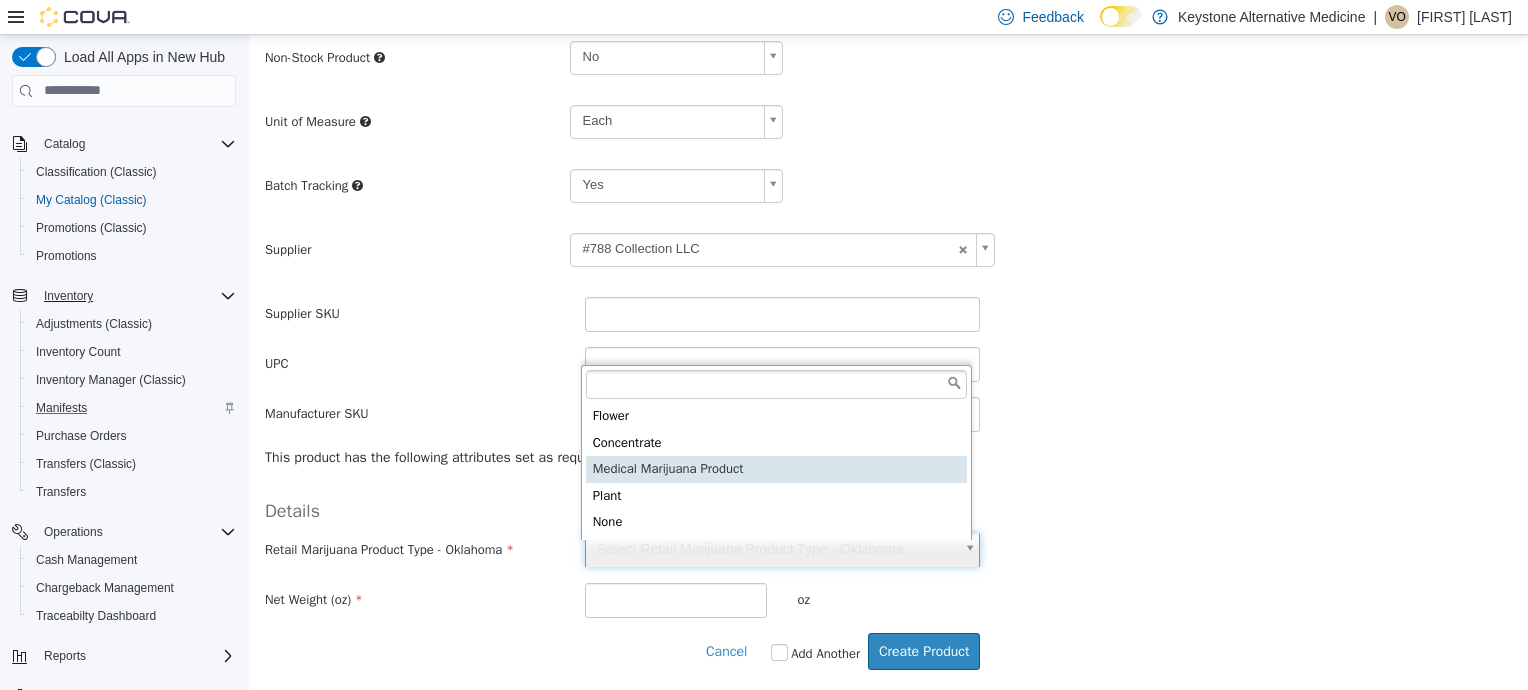 type on "**********" 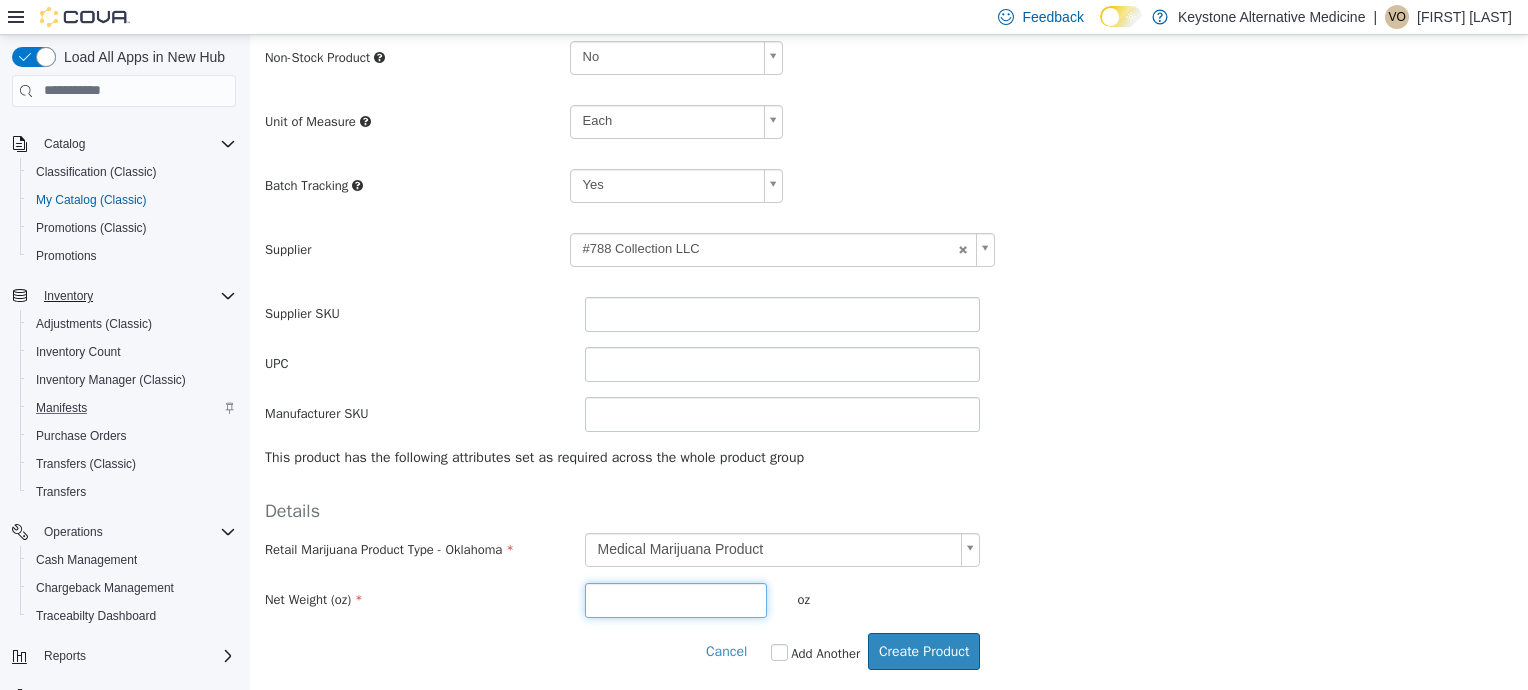 click at bounding box center (676, 599) 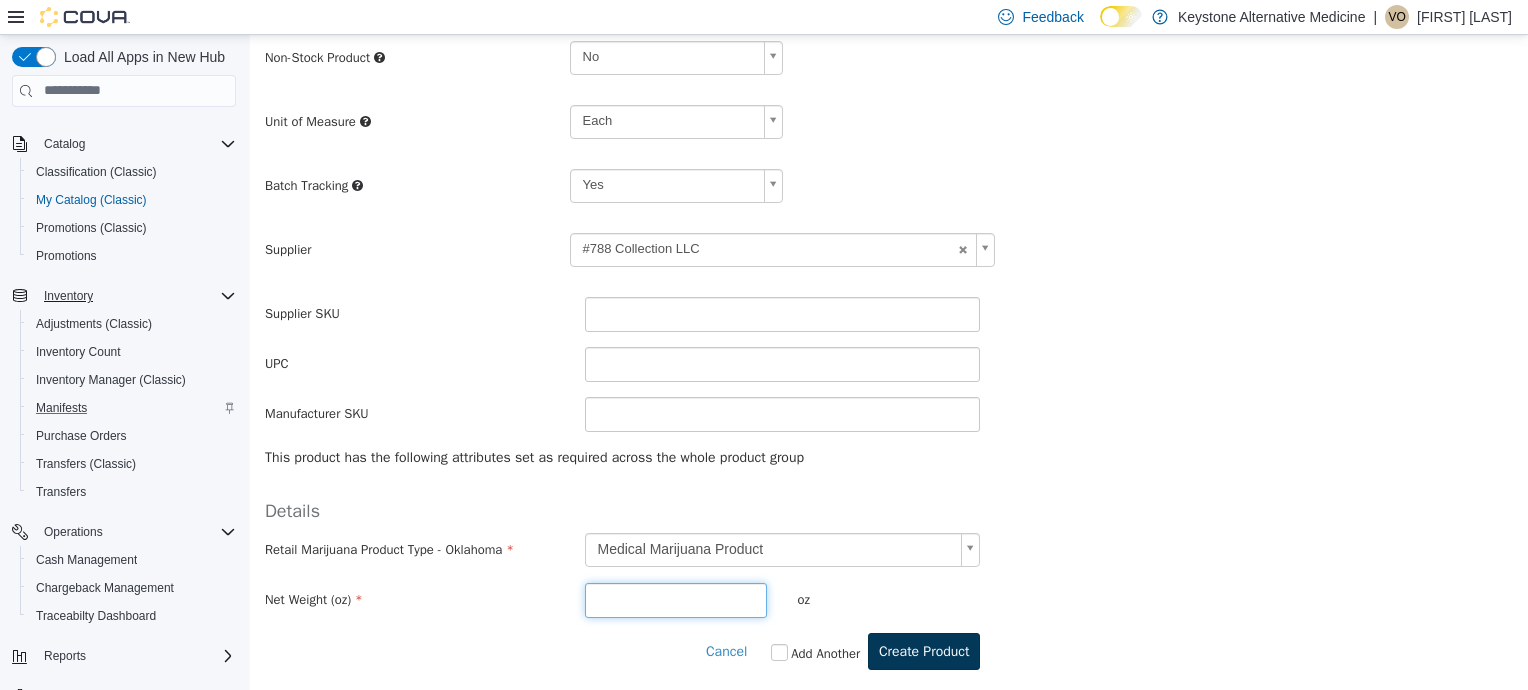 type on "*" 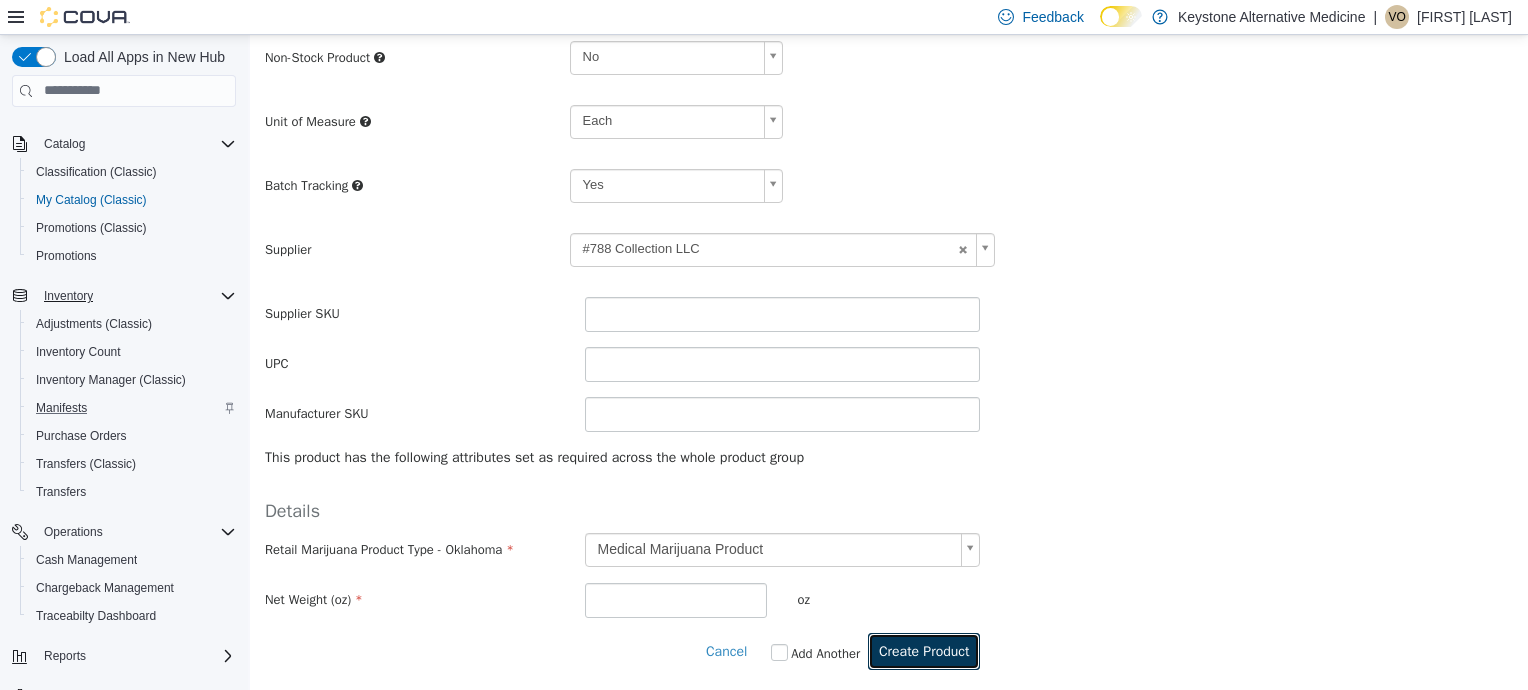 click on "Create Product" at bounding box center [924, 650] 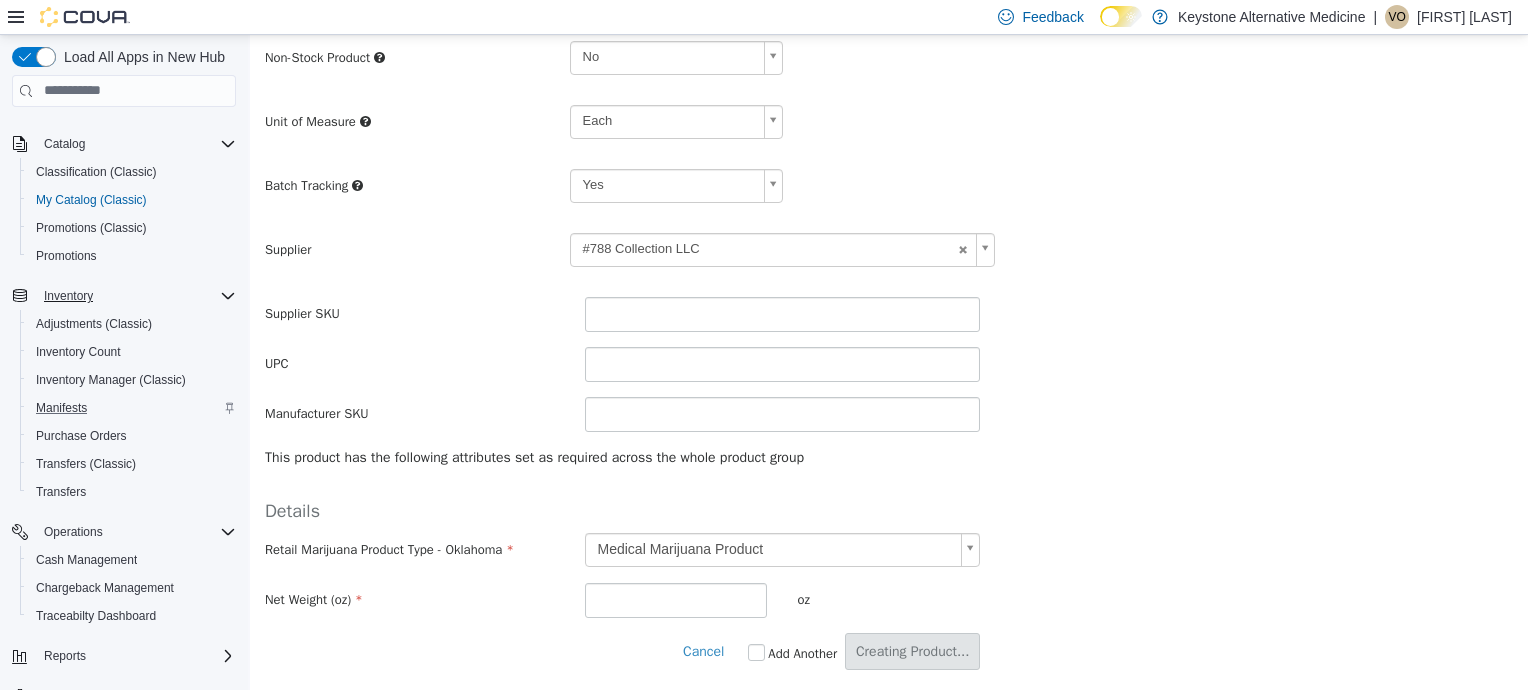 scroll, scrollTop: 0, scrollLeft: 0, axis: both 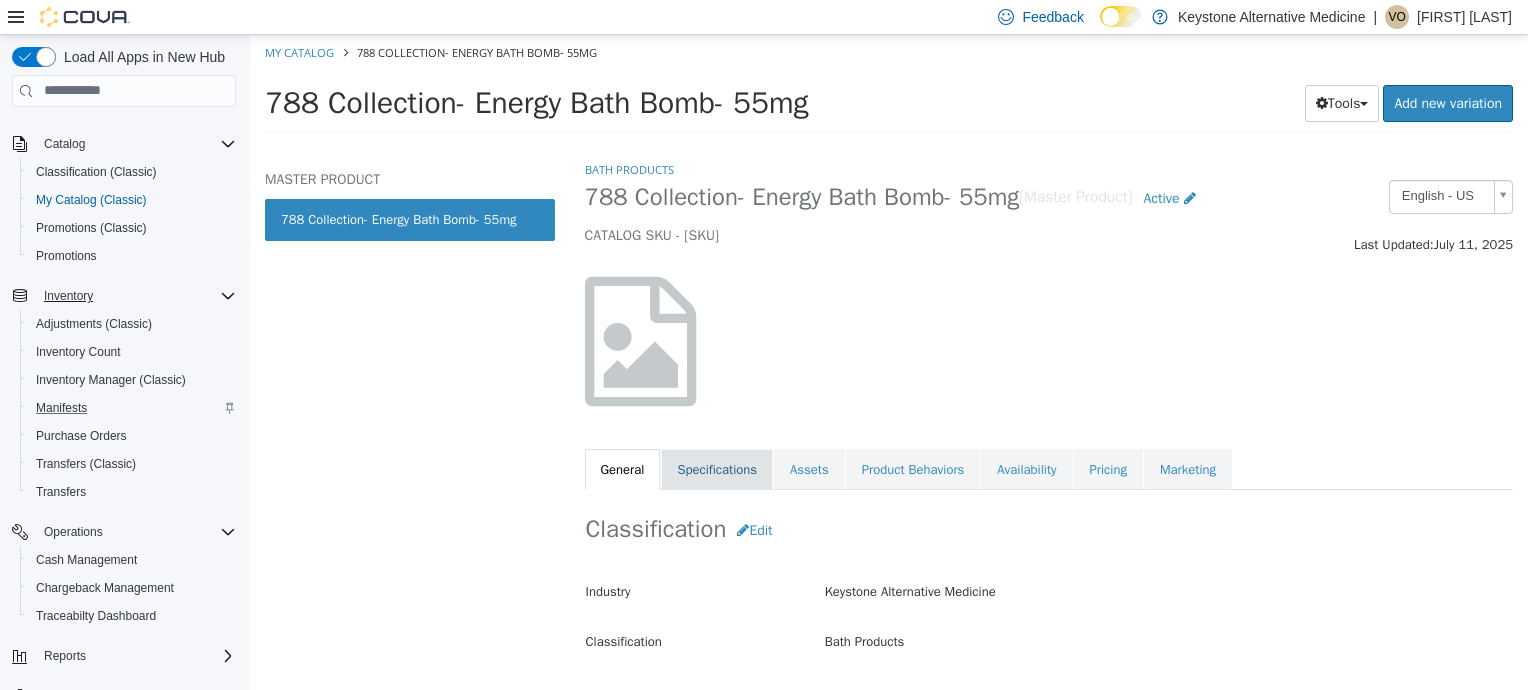 click on "Specifications" at bounding box center (717, 469) 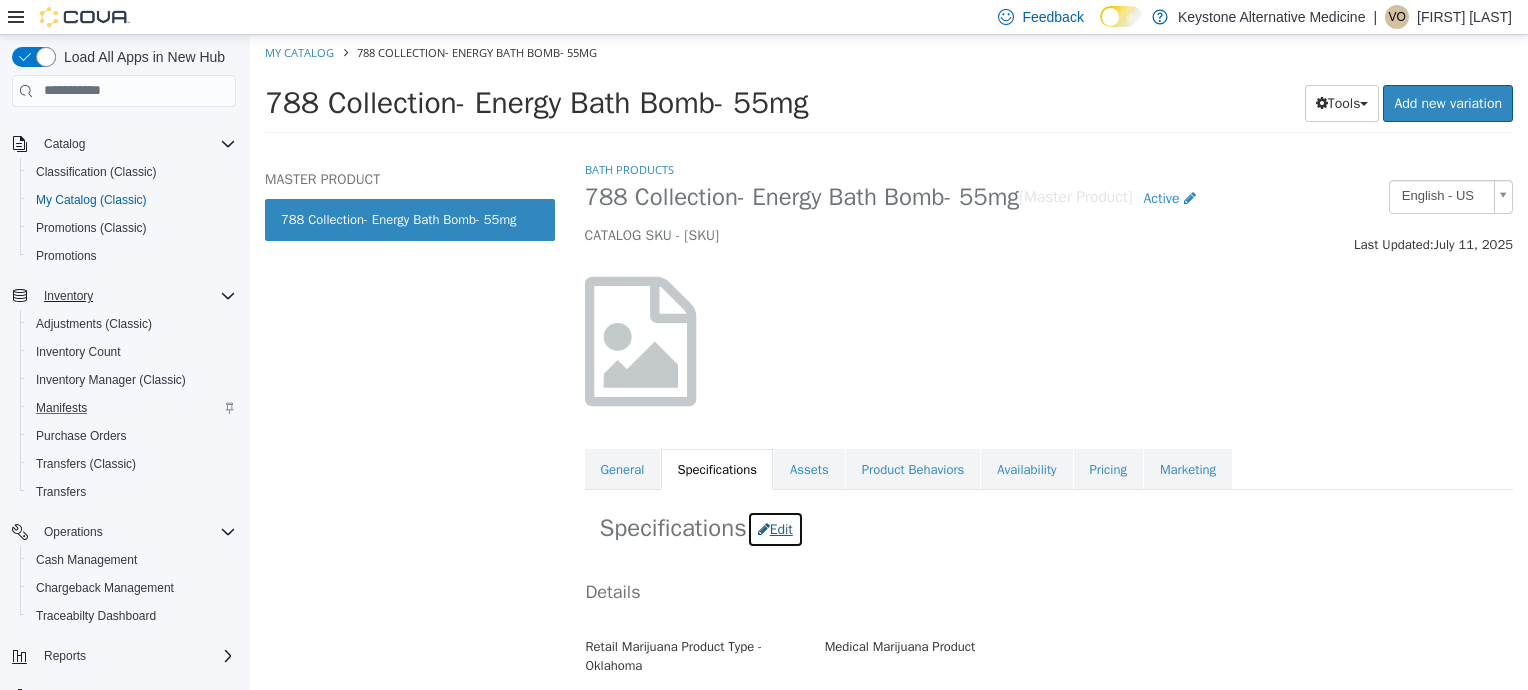 click on "Edit" at bounding box center [775, 528] 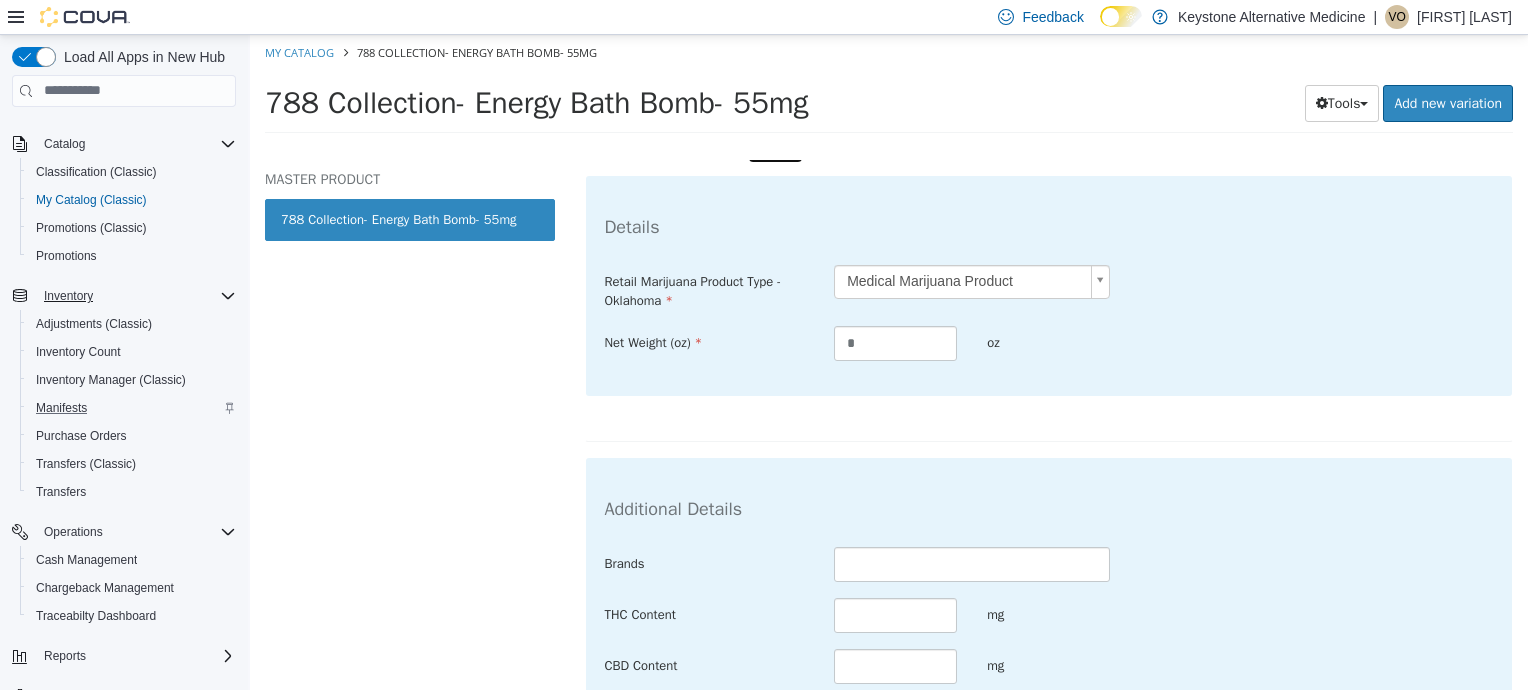 scroll, scrollTop: 400, scrollLeft: 0, axis: vertical 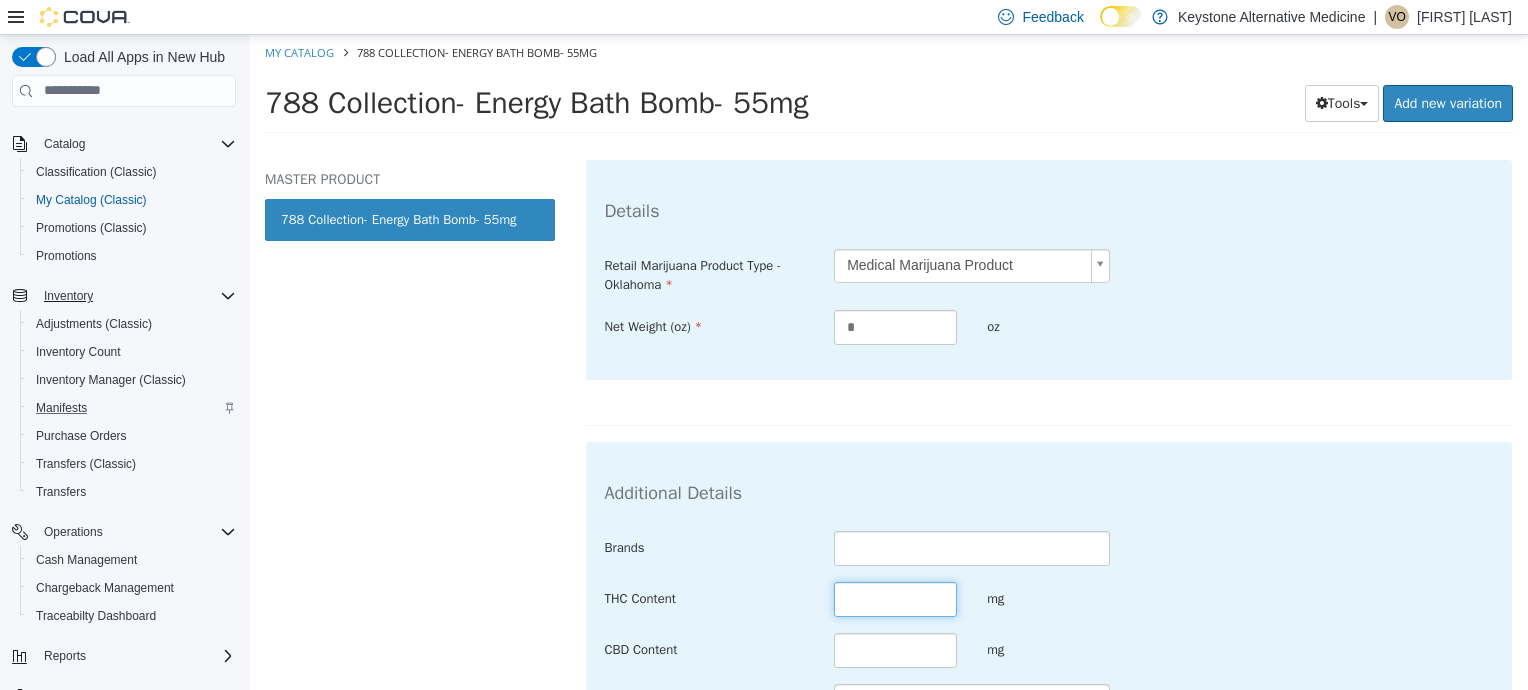 click at bounding box center [895, 598] 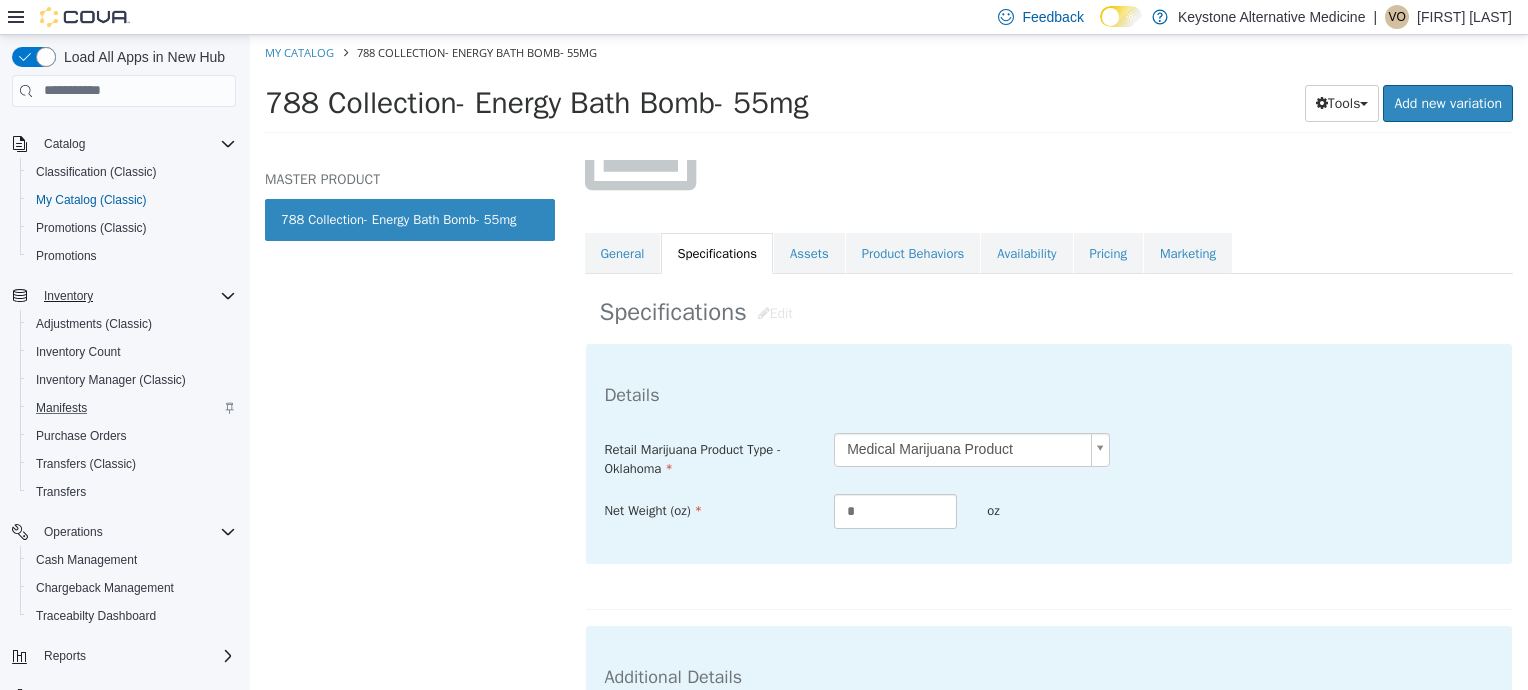 scroll, scrollTop: 180, scrollLeft: 0, axis: vertical 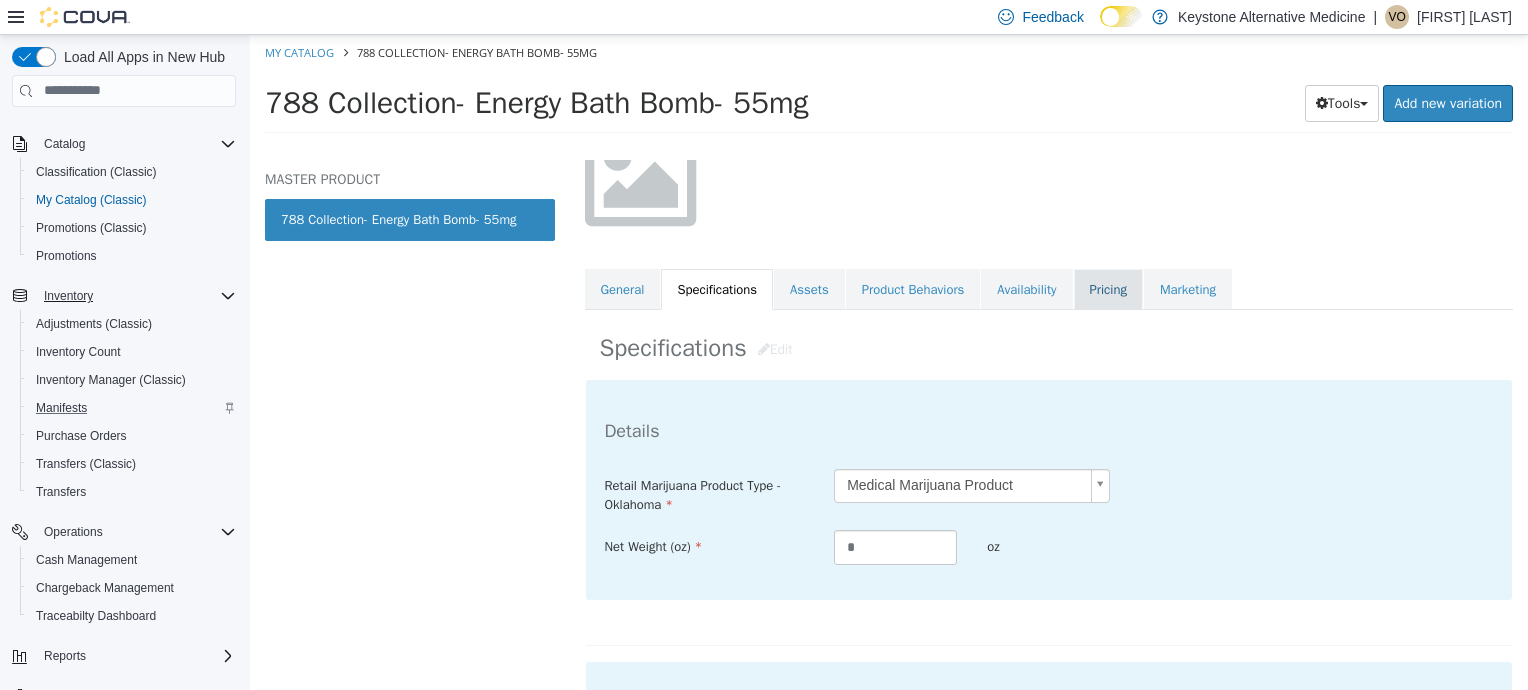 type on "**" 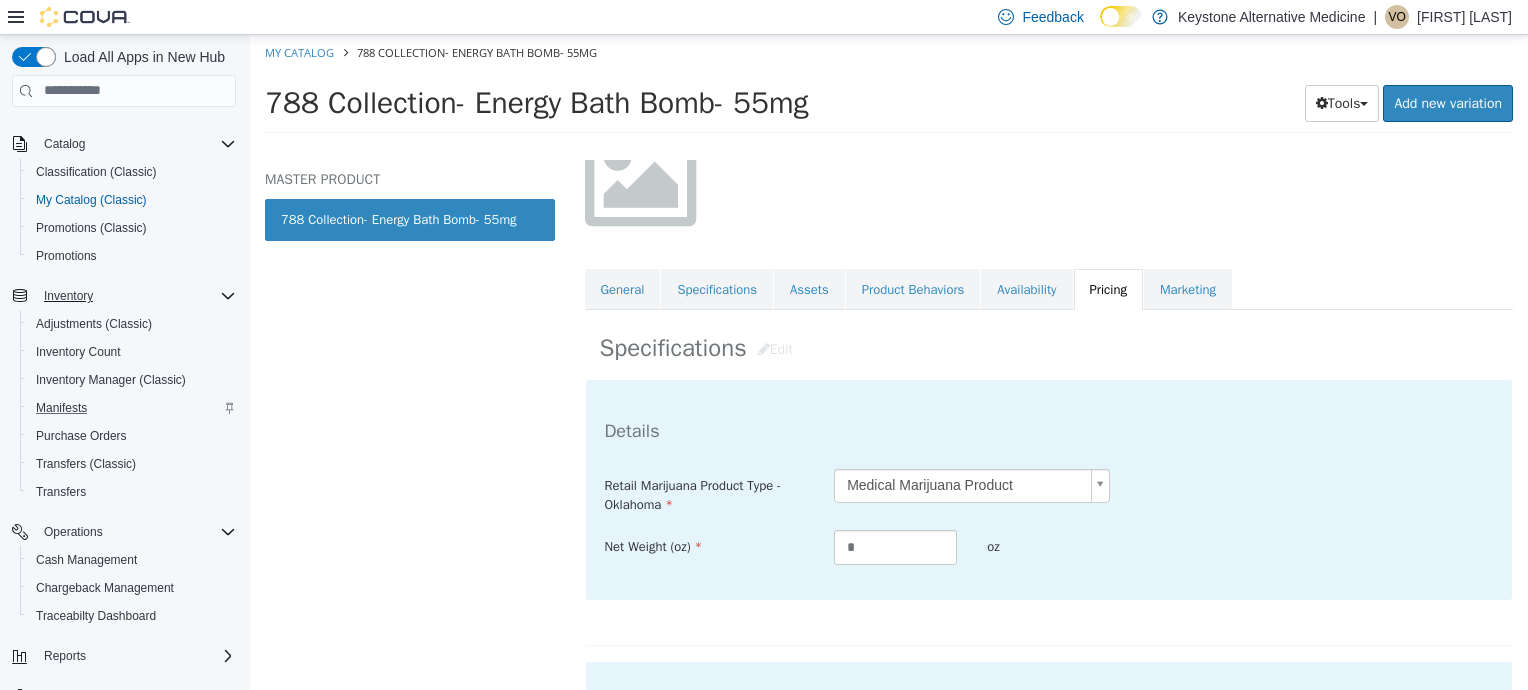 scroll, scrollTop: 60, scrollLeft: 0, axis: vertical 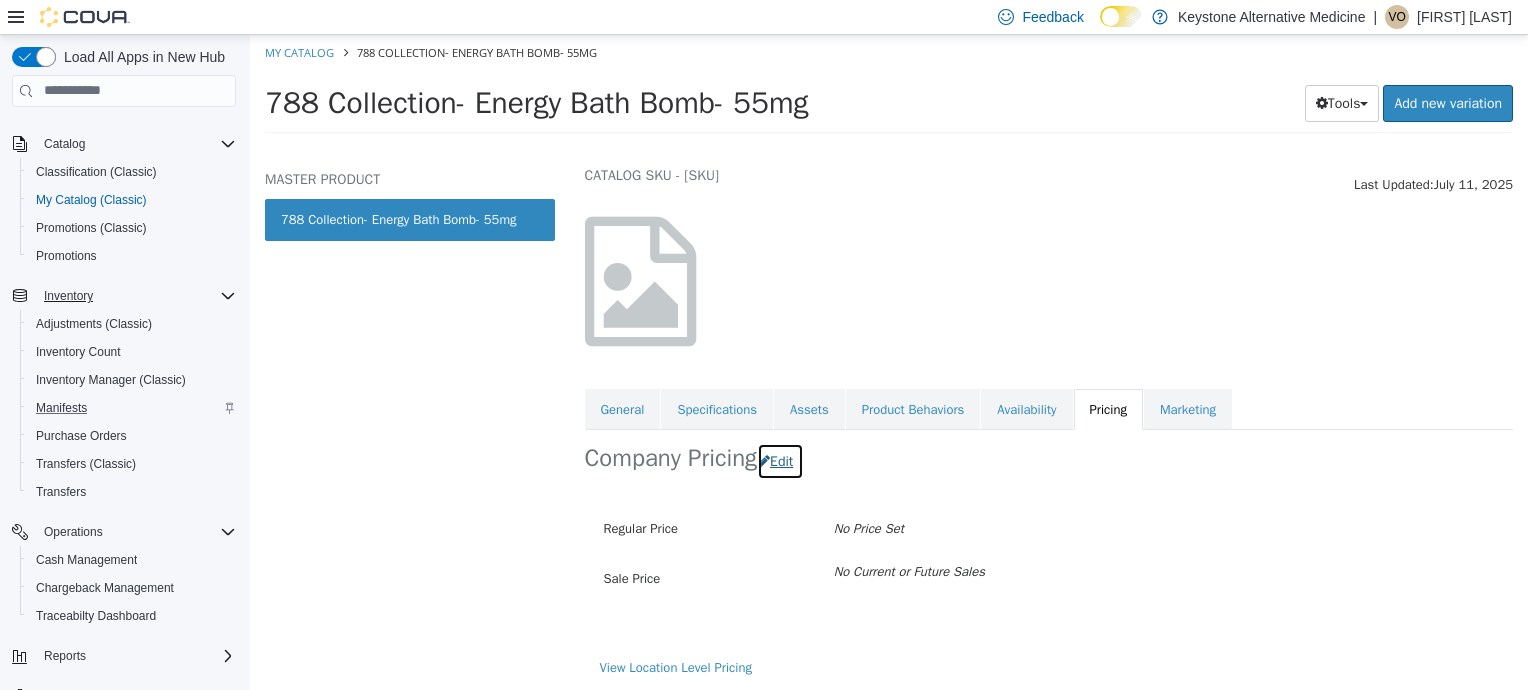 click on "Edit" at bounding box center (780, 460) 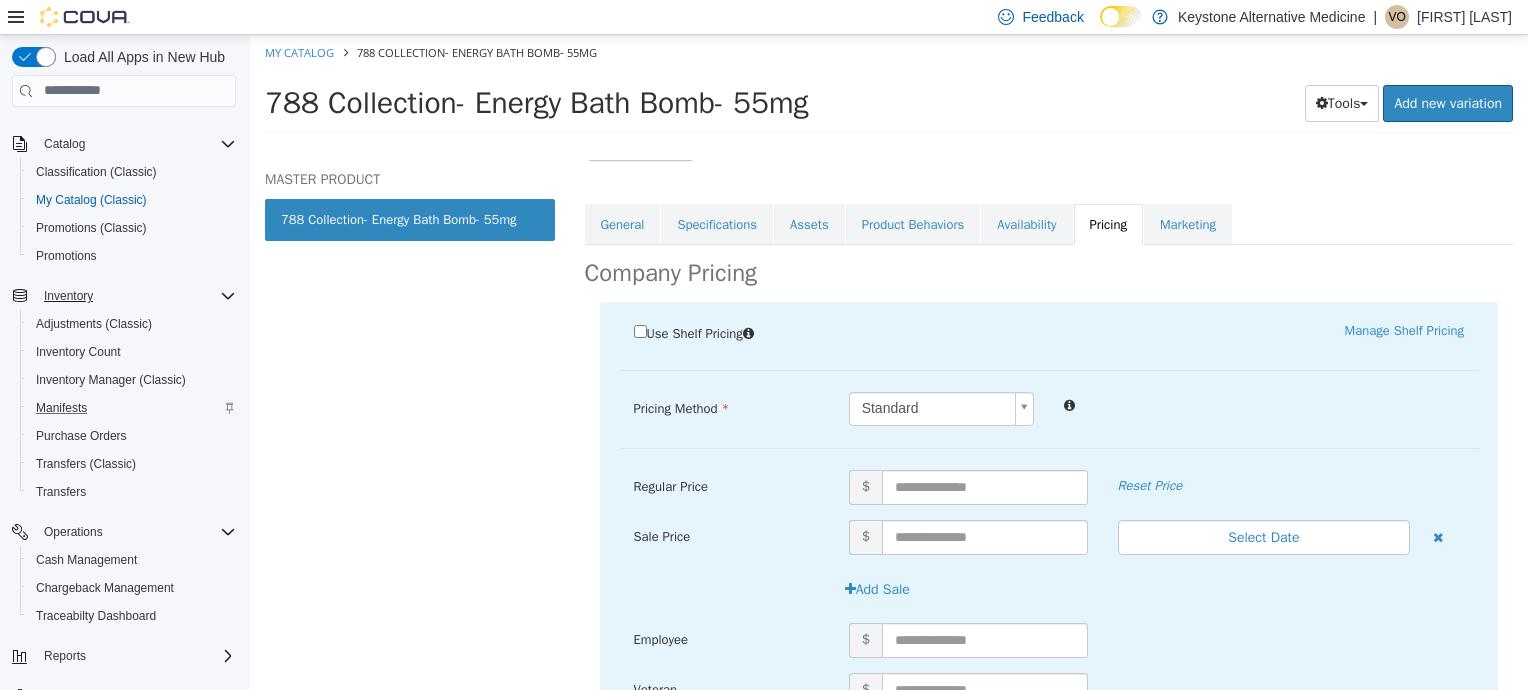 scroll, scrollTop: 248, scrollLeft: 0, axis: vertical 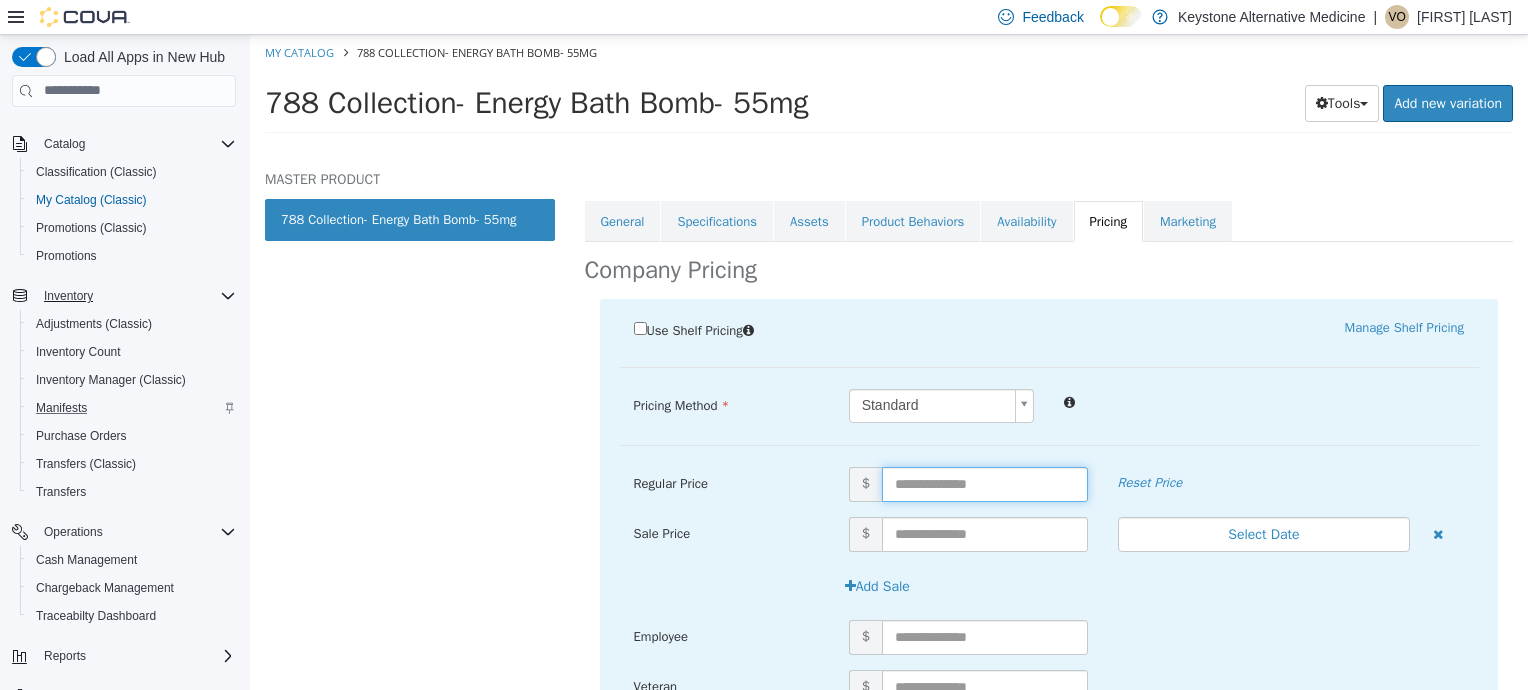 click at bounding box center [985, 483] 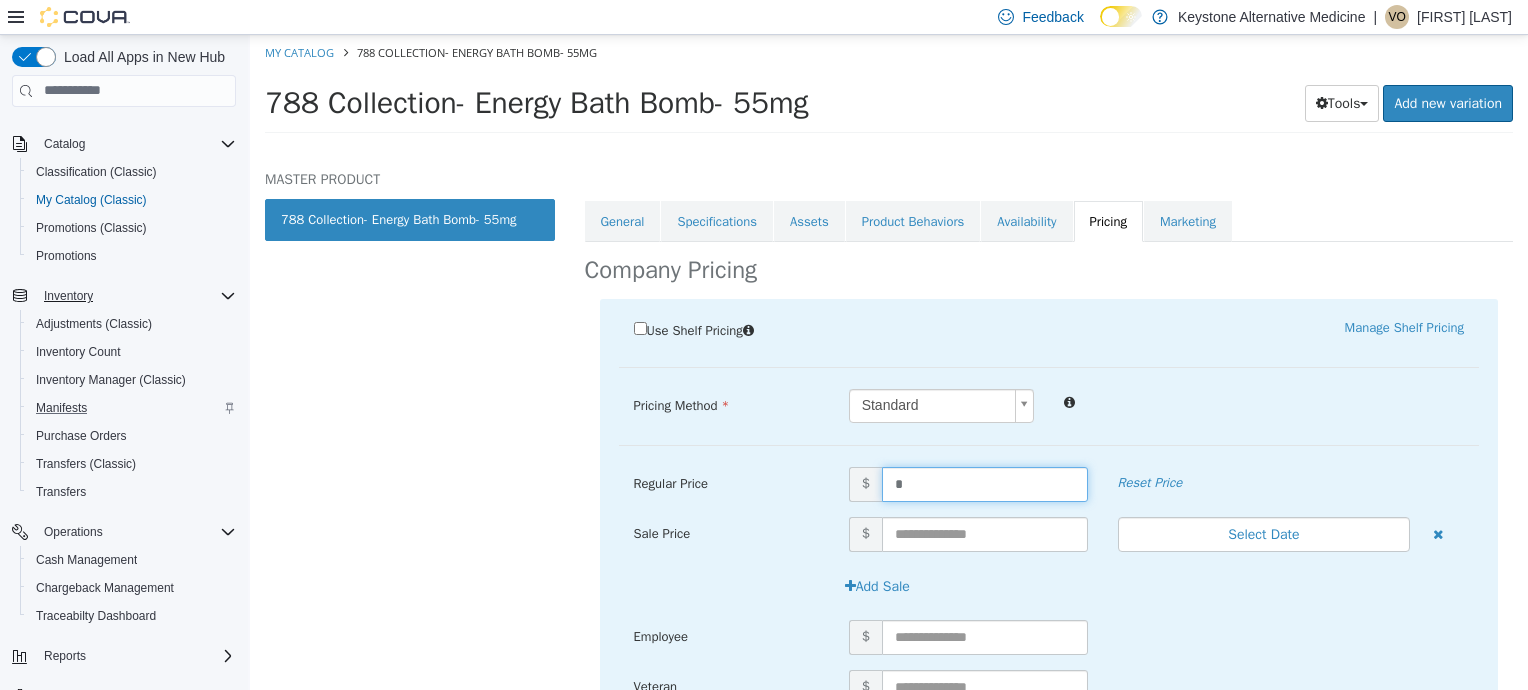 type on "**" 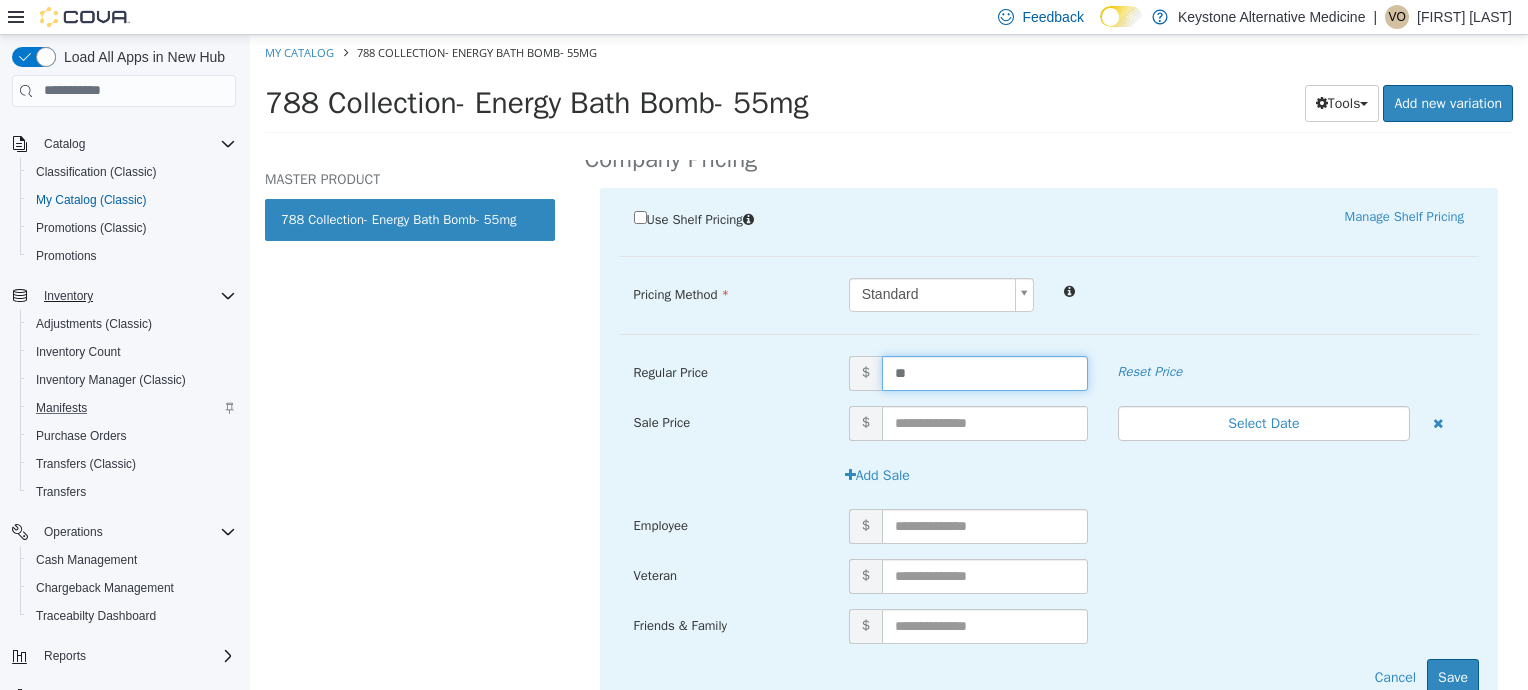 scroll, scrollTop: 434, scrollLeft: 0, axis: vertical 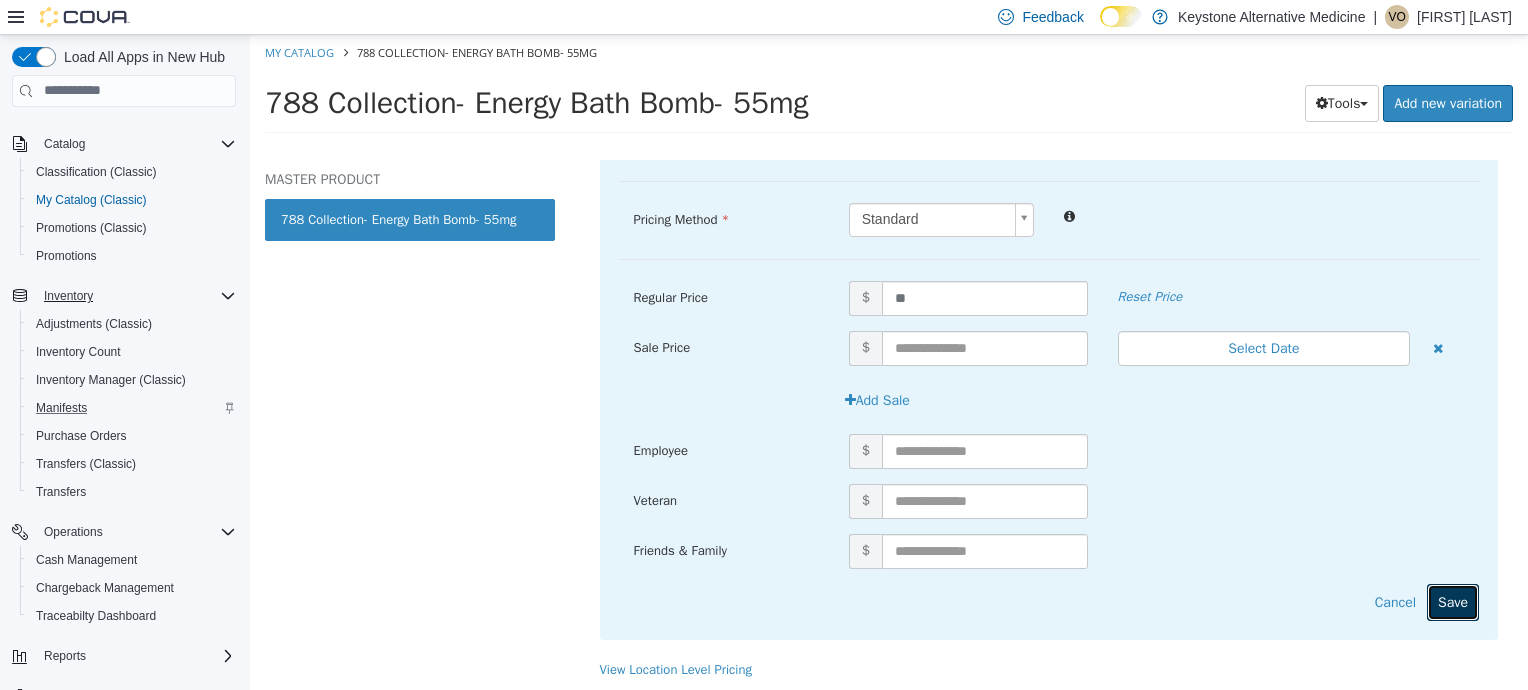 click on "Save" at bounding box center (1453, 601) 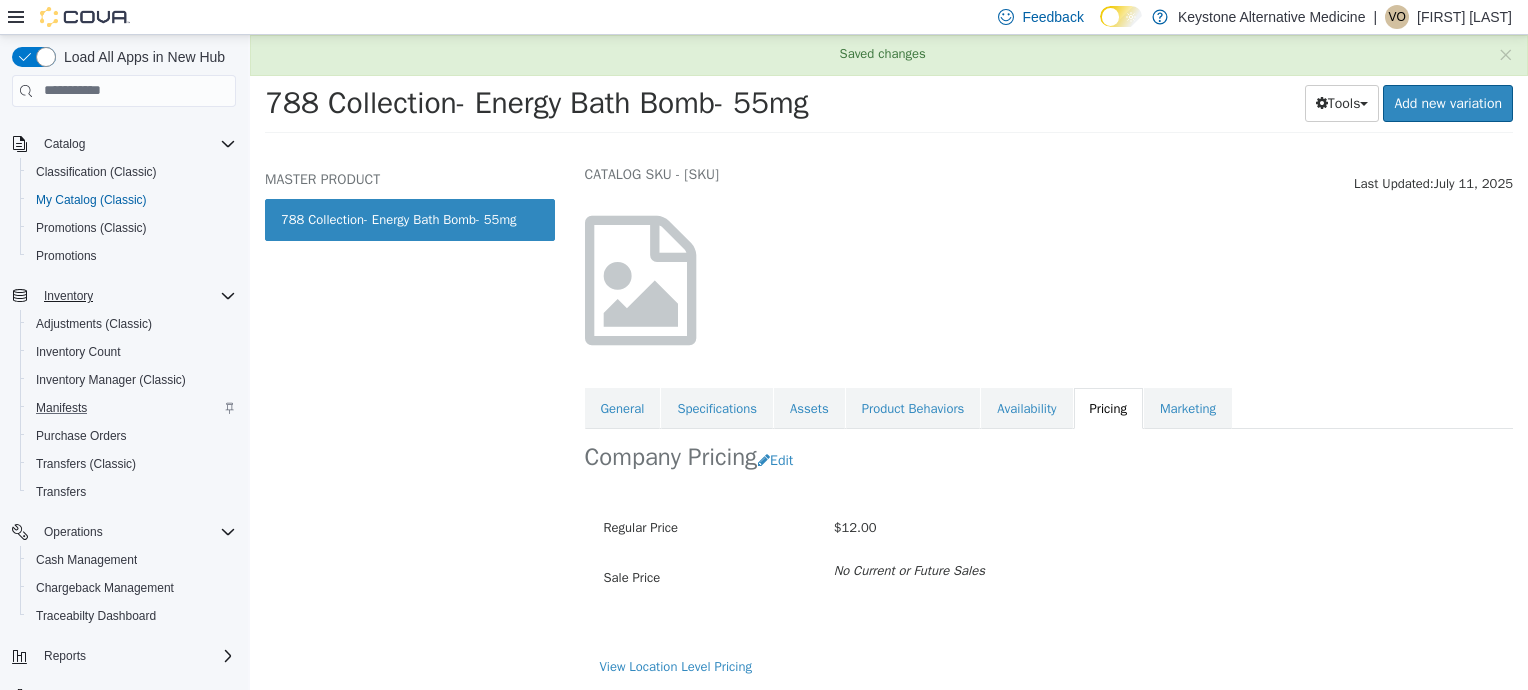 scroll, scrollTop: 60, scrollLeft: 0, axis: vertical 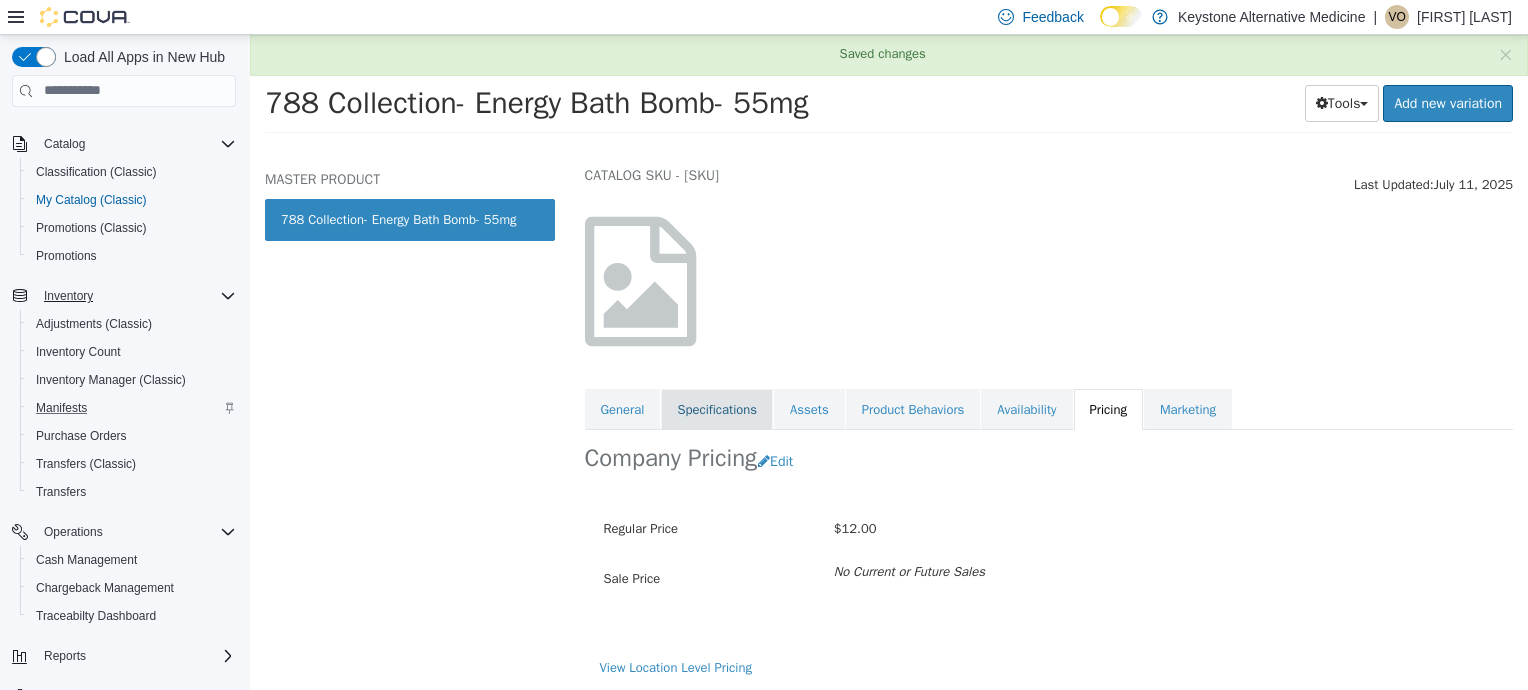 click on "Specifications" at bounding box center [717, 409] 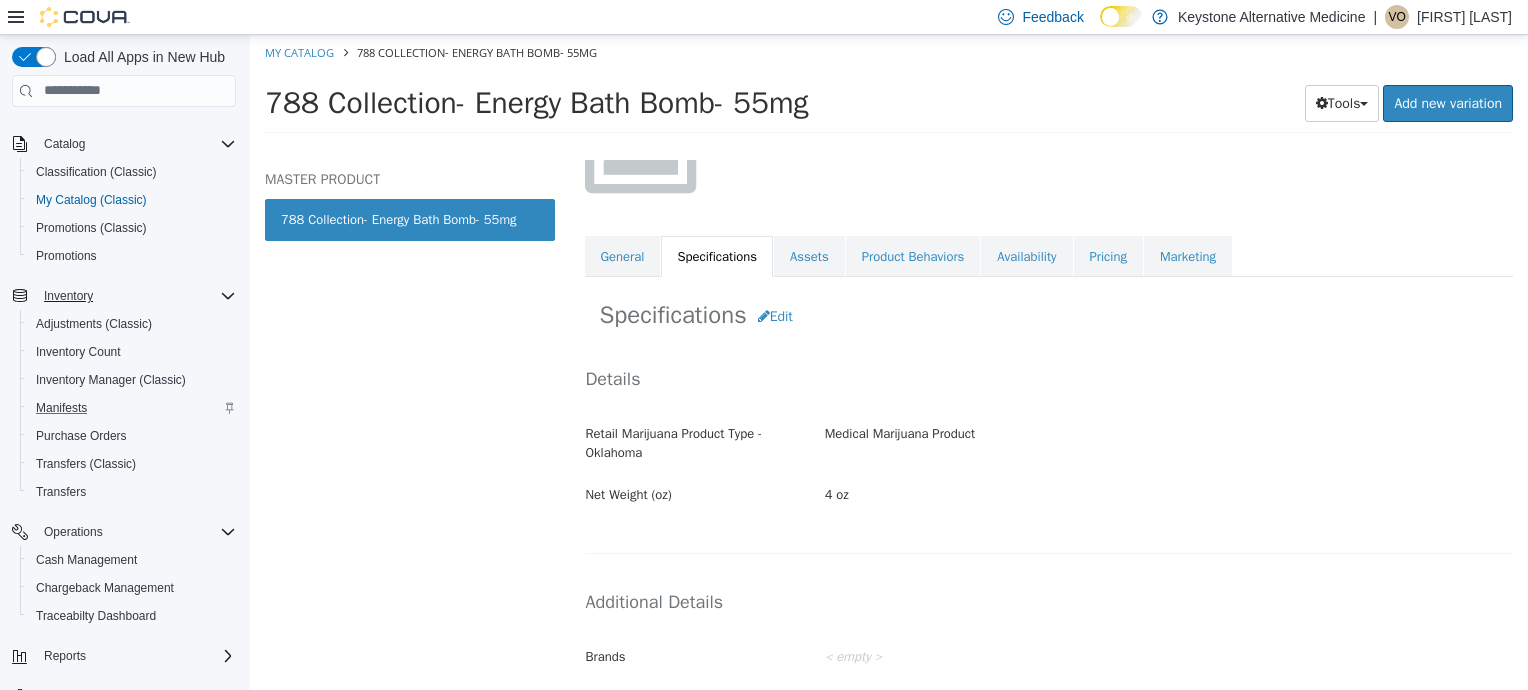 scroll, scrollTop: 212, scrollLeft: 0, axis: vertical 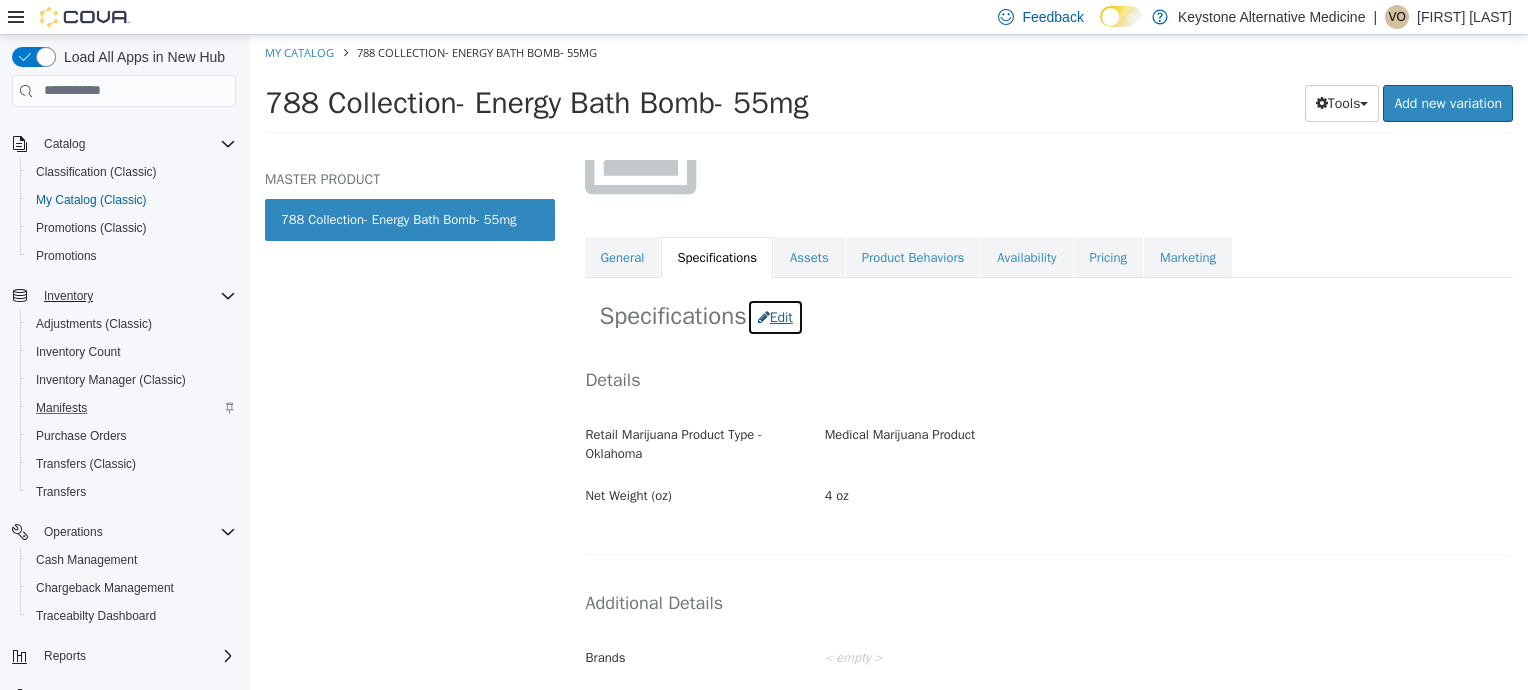 click on "Edit" at bounding box center (775, 316) 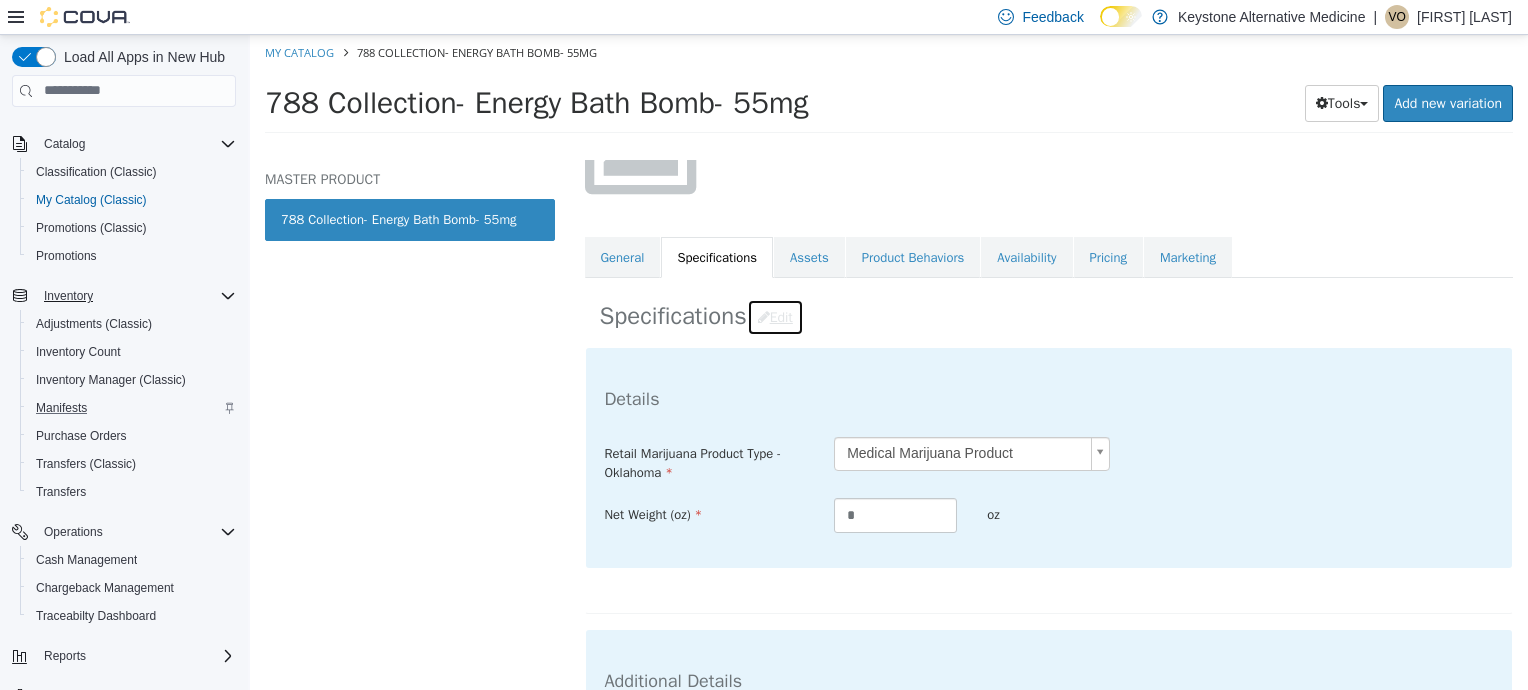 scroll, scrollTop: 561, scrollLeft: 0, axis: vertical 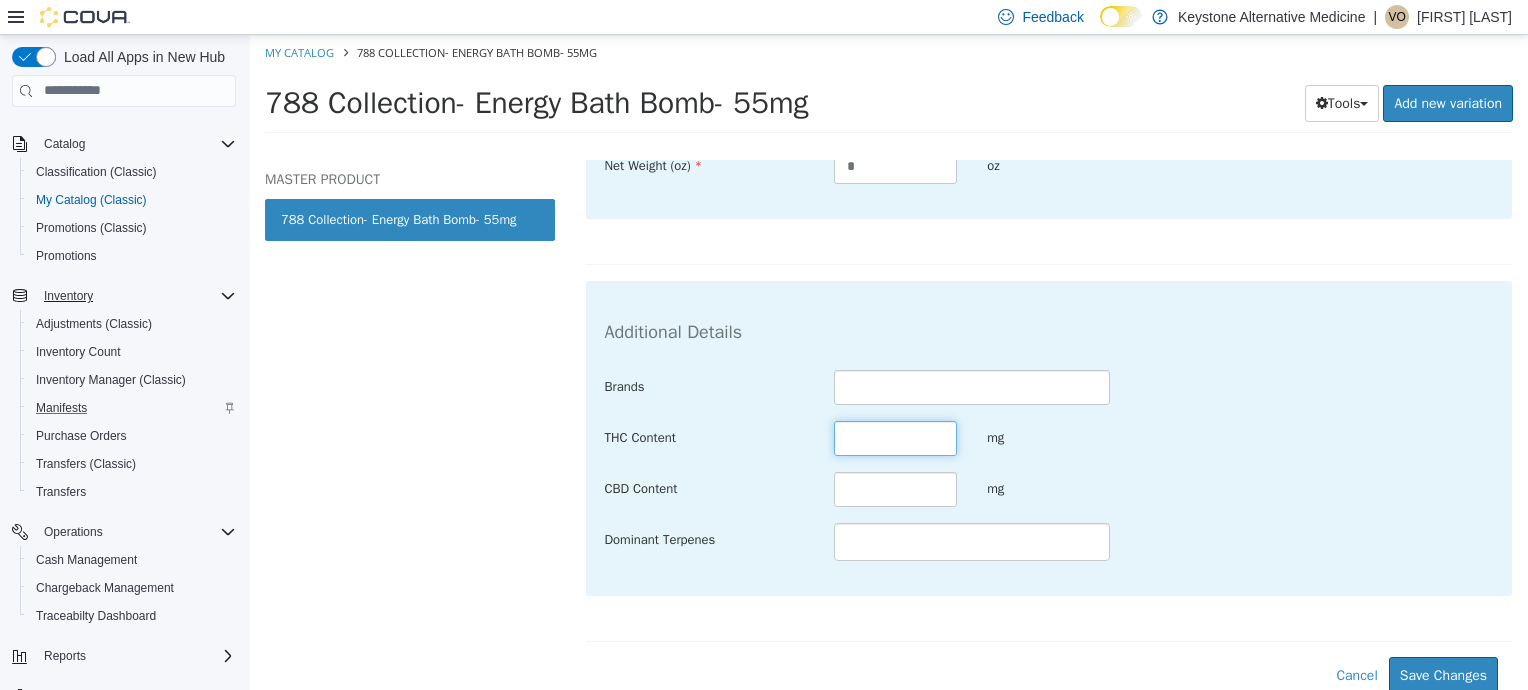 click at bounding box center [895, 437] 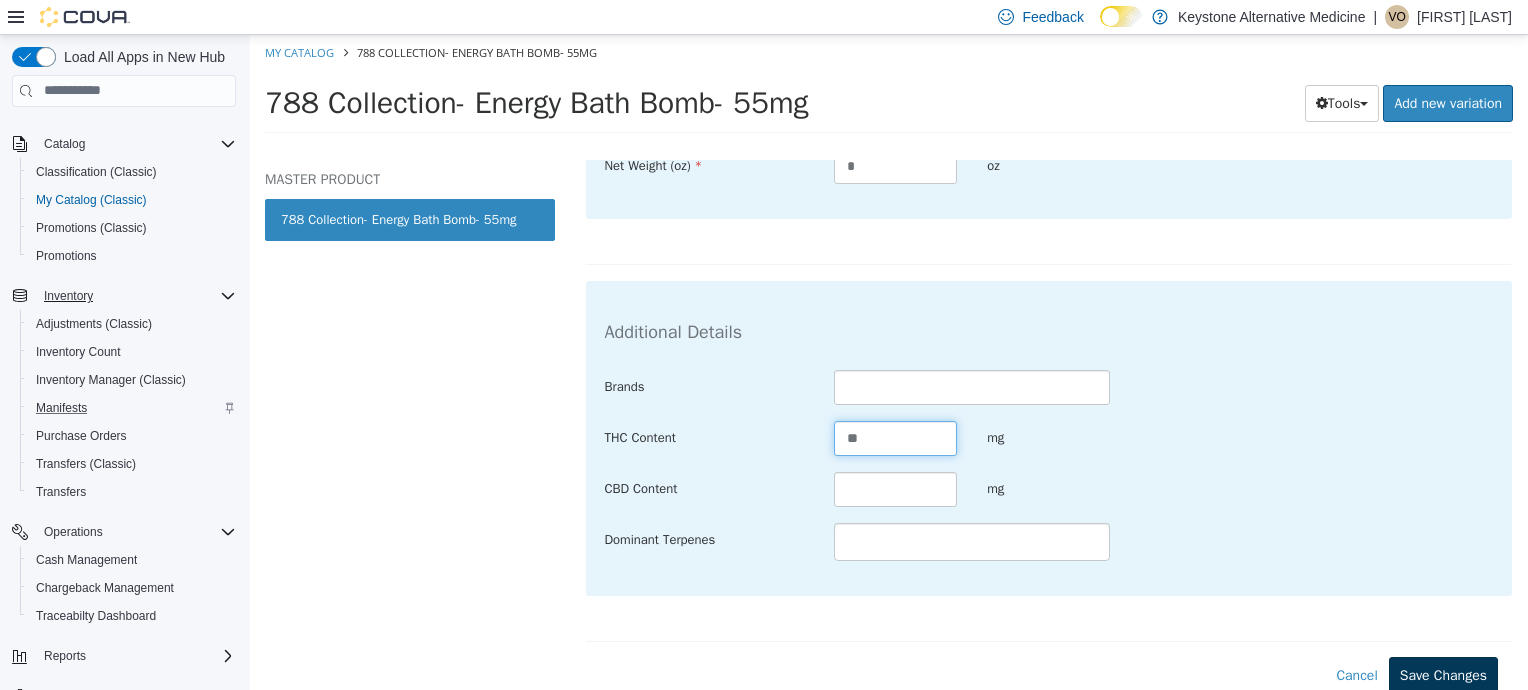 type on "**" 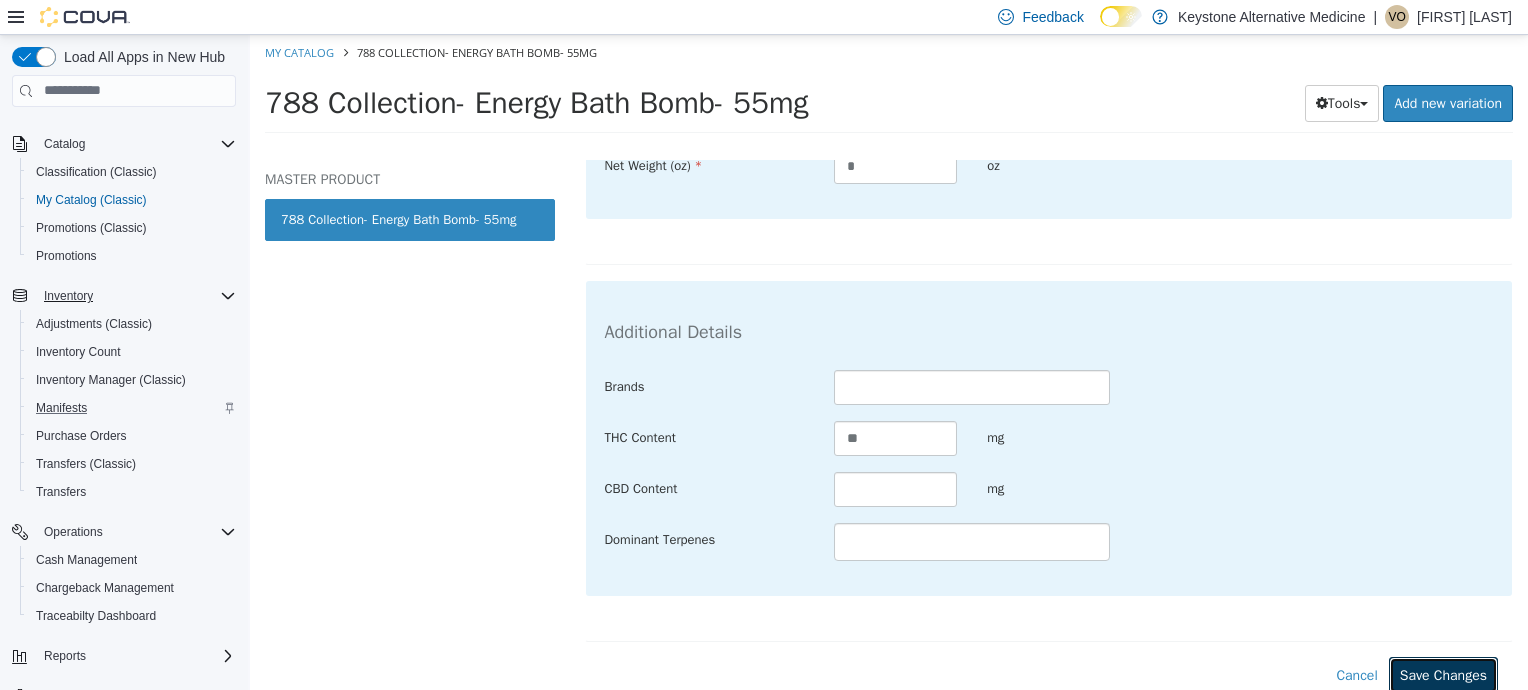 click on "Save Changes" at bounding box center (1443, 674) 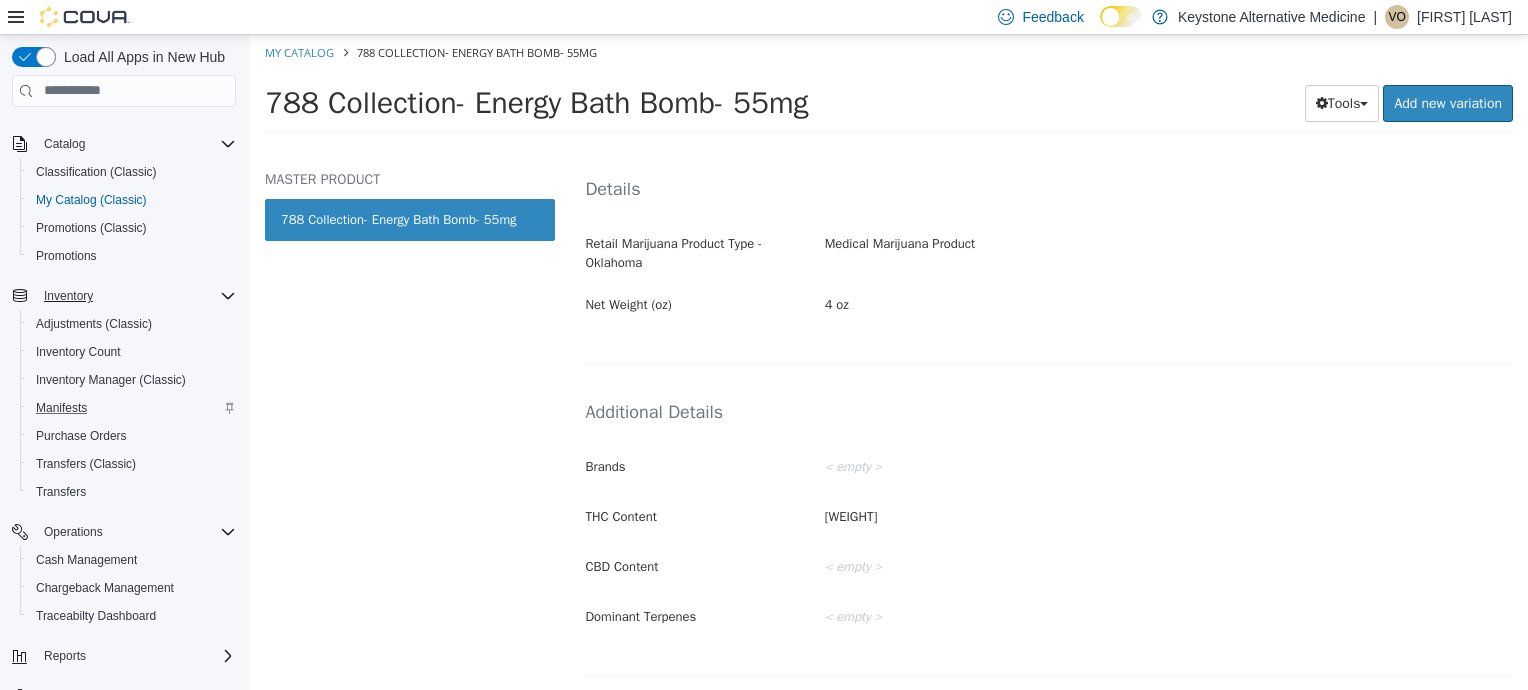 scroll, scrollTop: 400, scrollLeft: 0, axis: vertical 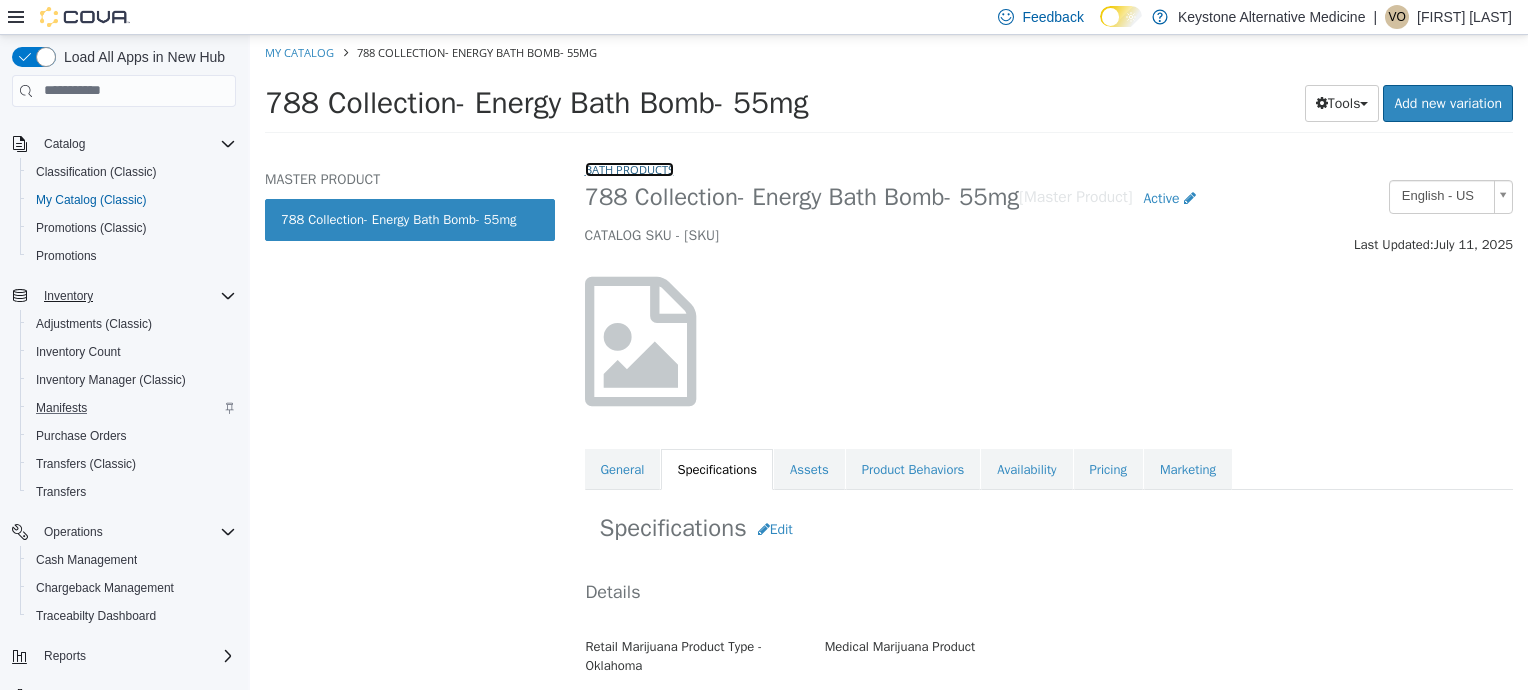 click on "Bath Products" at bounding box center [629, 168] 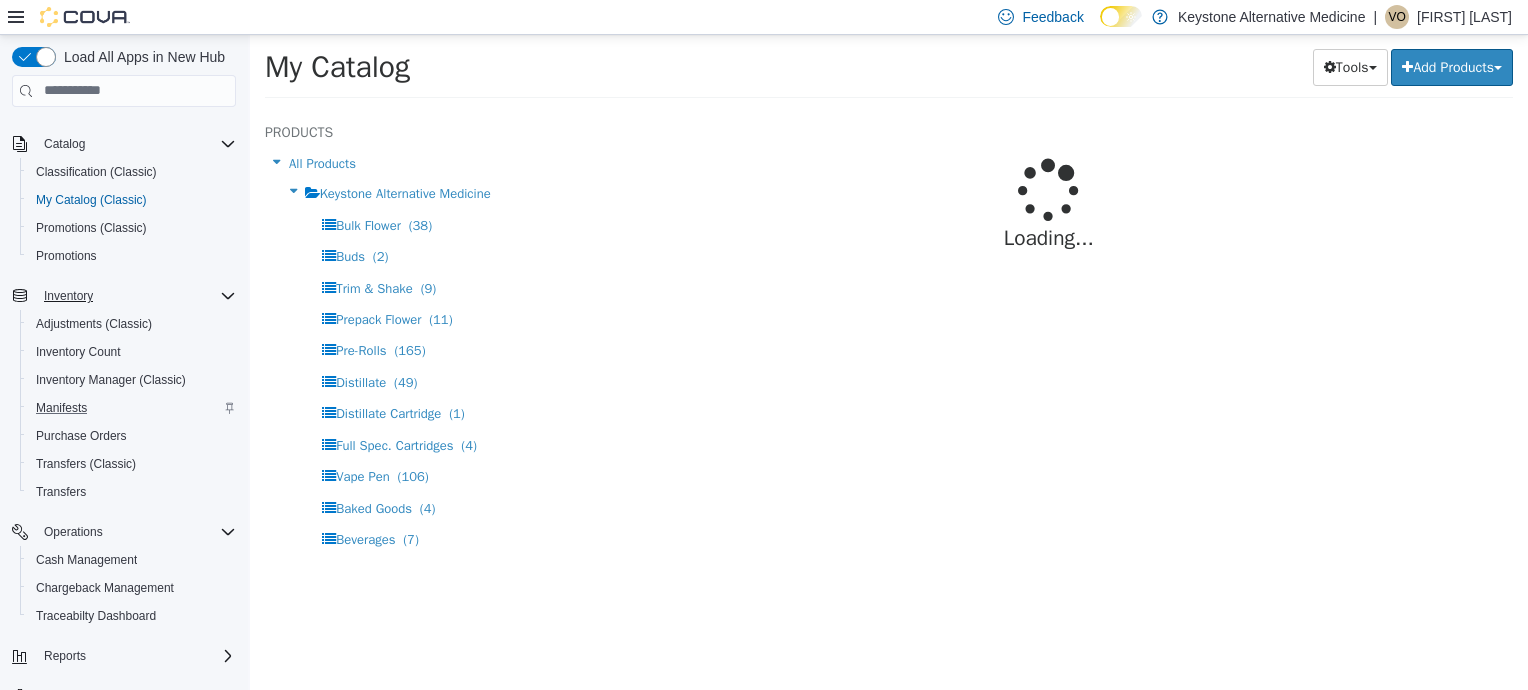 select on "**********" 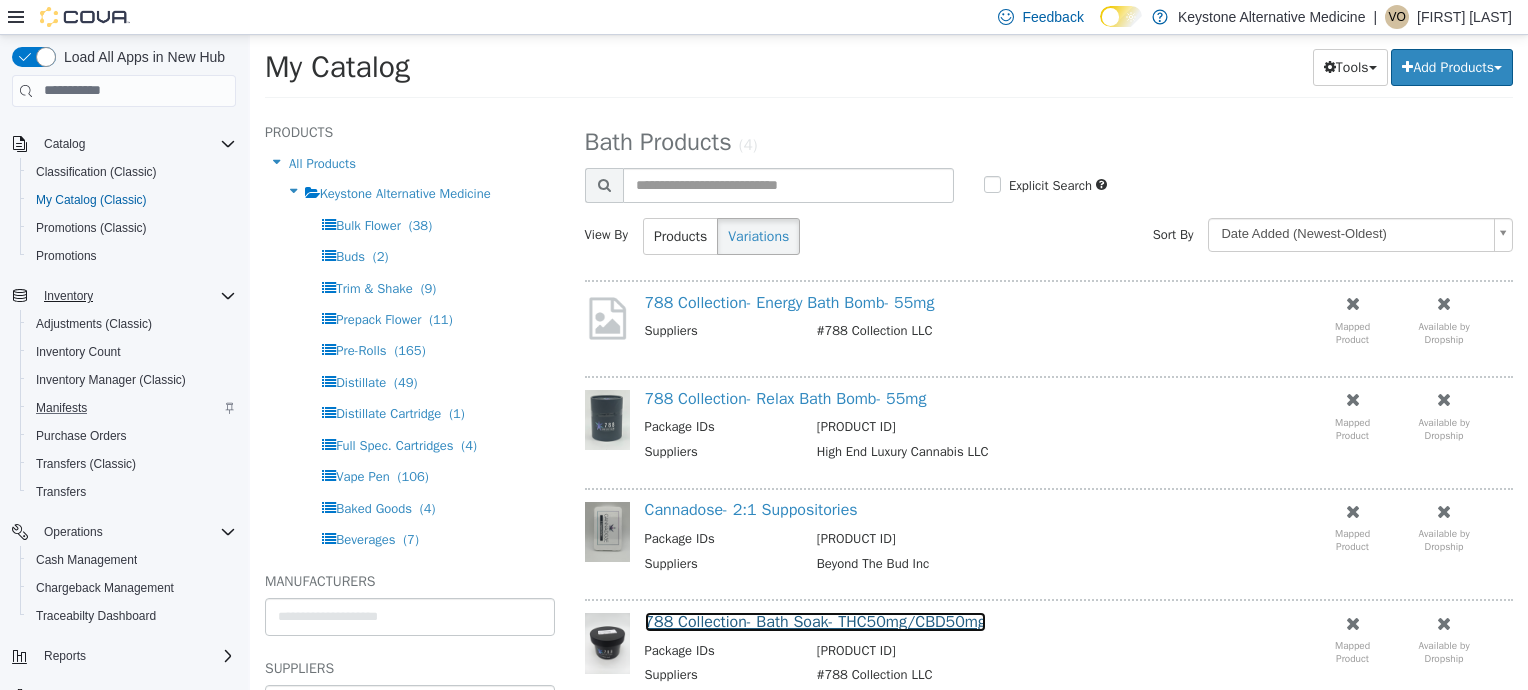 click on "788 Collection- Bath Soak- THC50mg/CBD50mg" at bounding box center [815, 621] 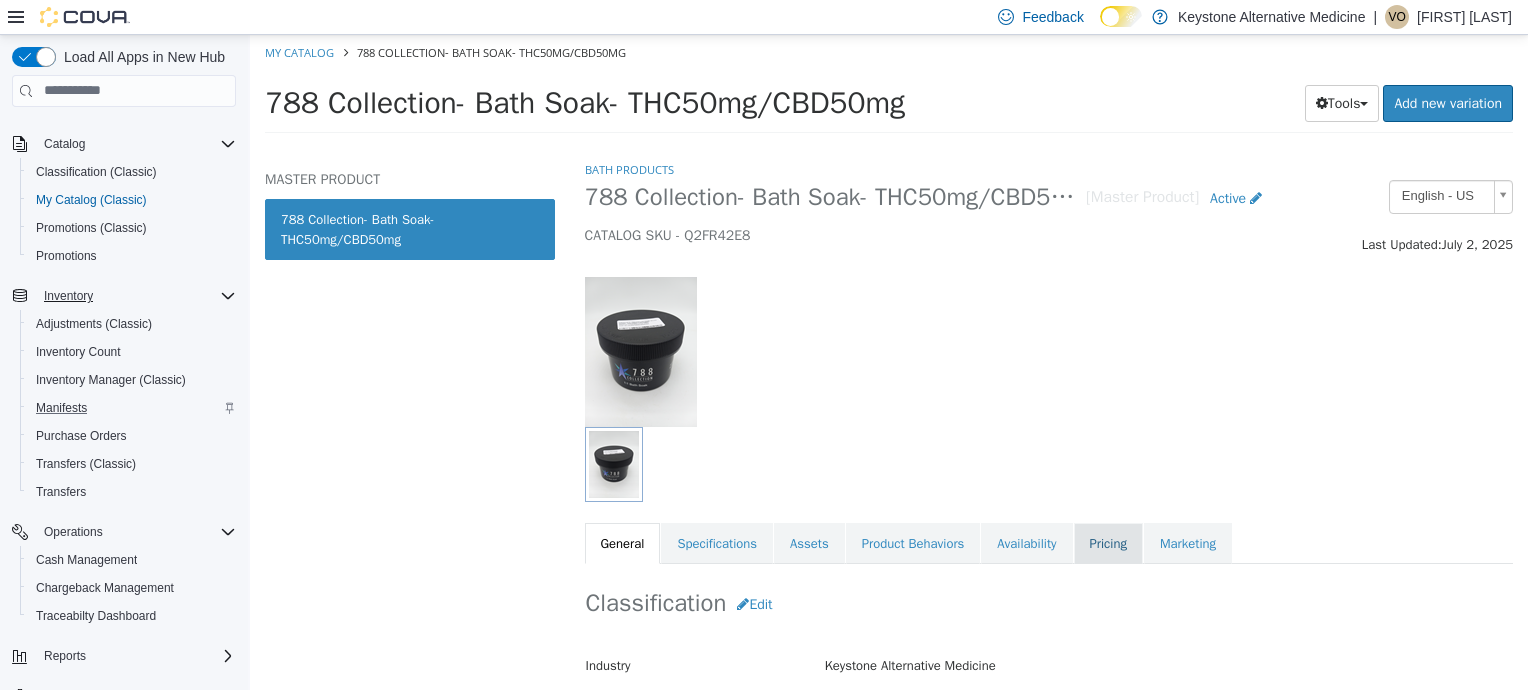 click on "Pricing" at bounding box center (1108, 543) 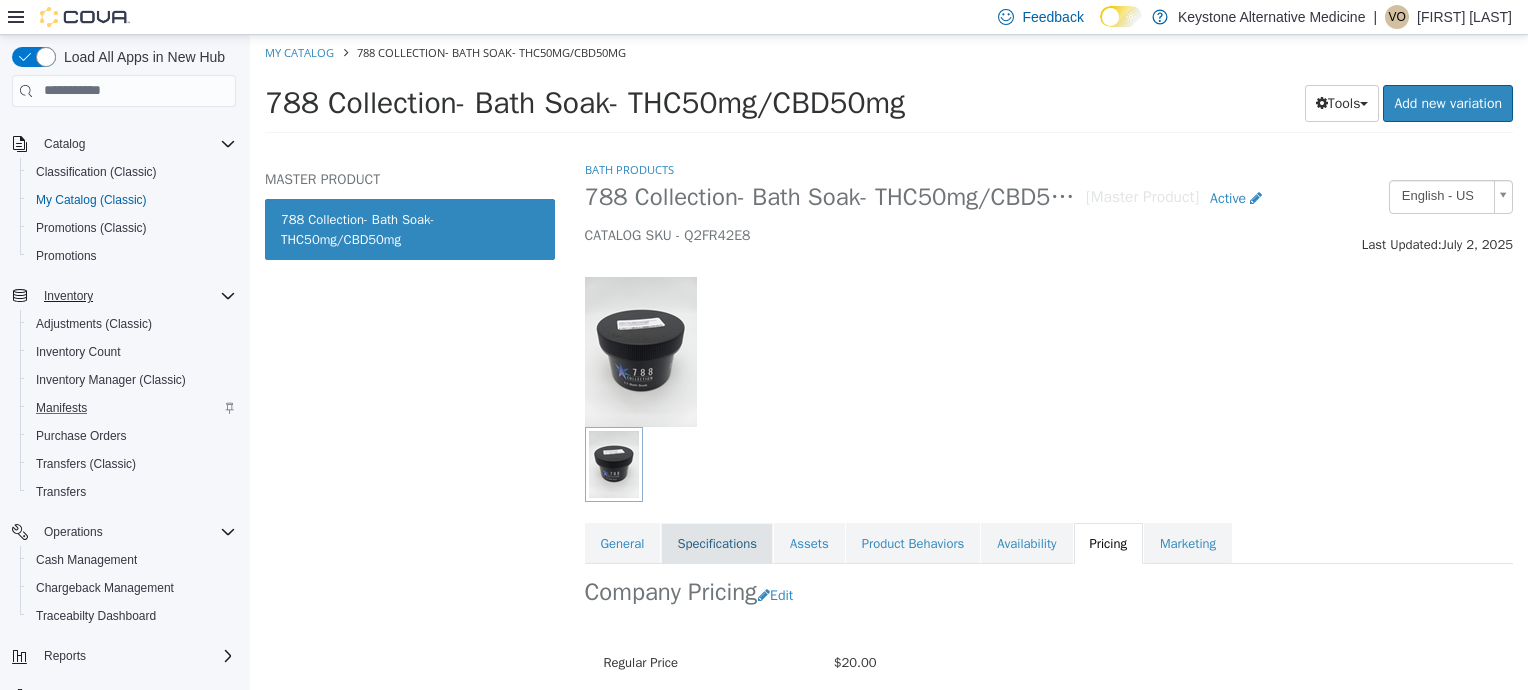 click on "Specifications" at bounding box center [717, 543] 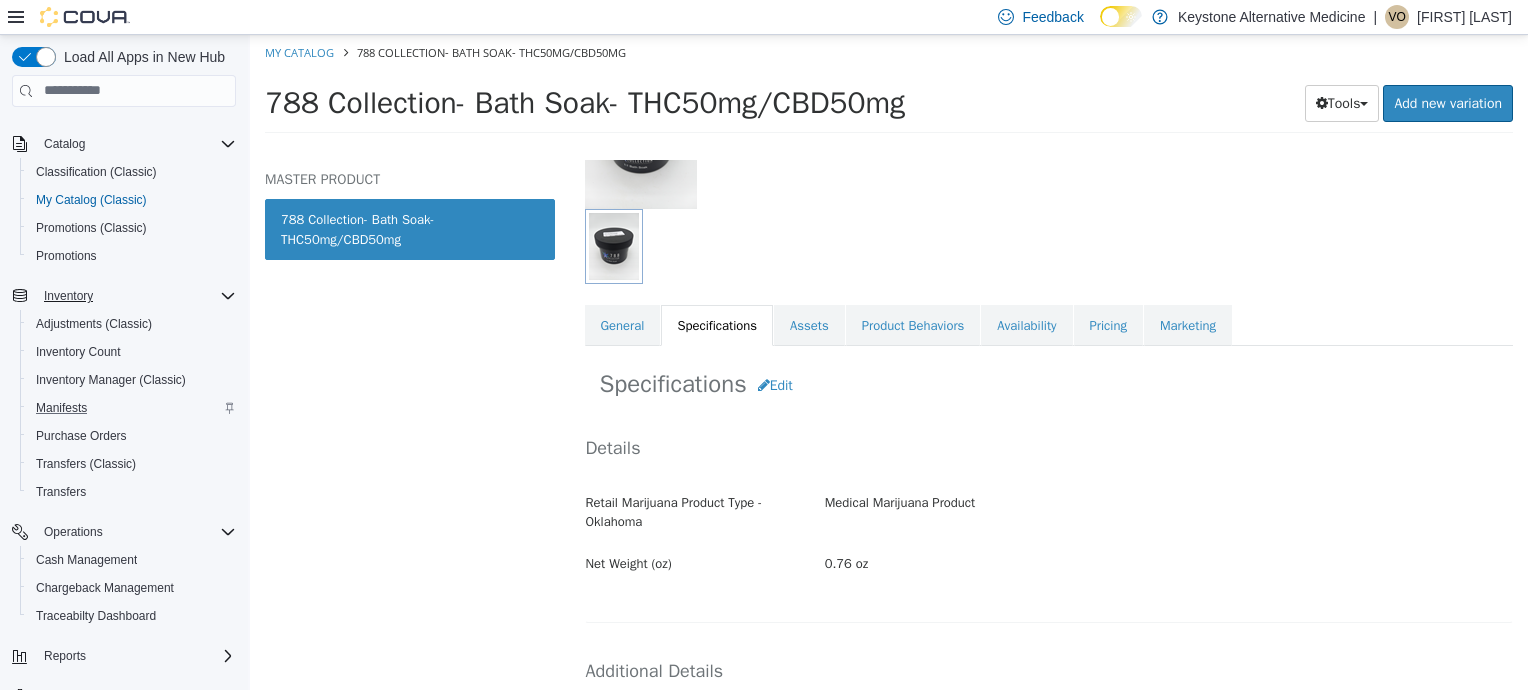 scroll, scrollTop: 241, scrollLeft: 0, axis: vertical 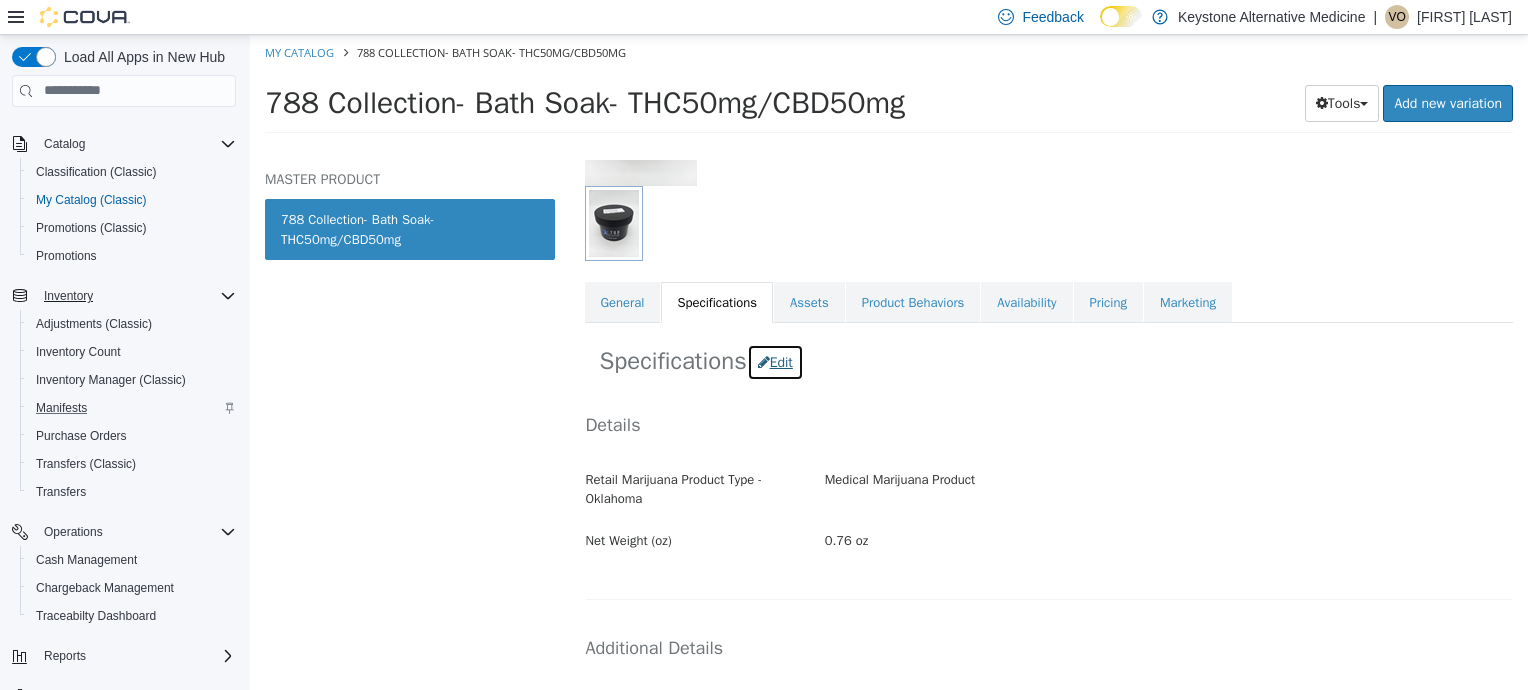 click on "Edit" at bounding box center (775, 361) 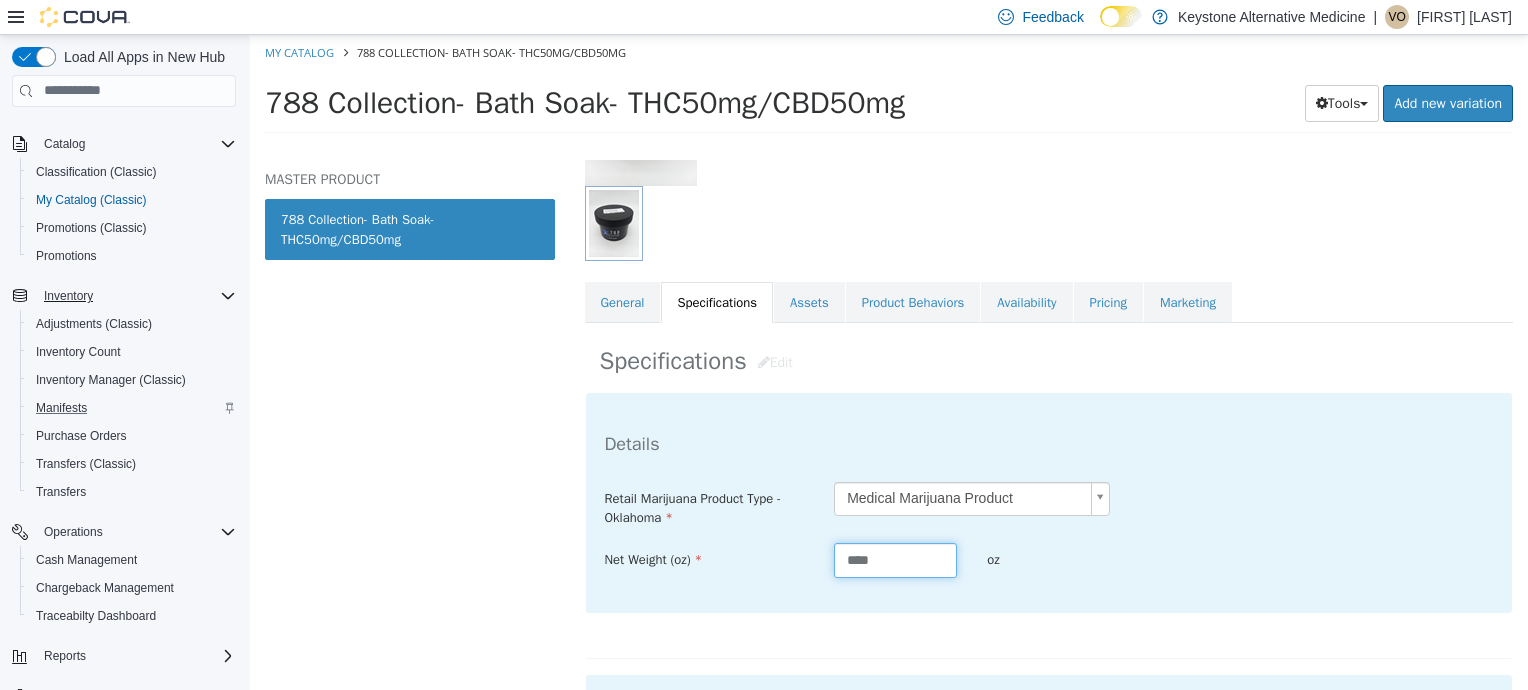drag, startPoint x: 859, startPoint y: 564, endPoint x: 783, endPoint y: 555, distance: 76.53104 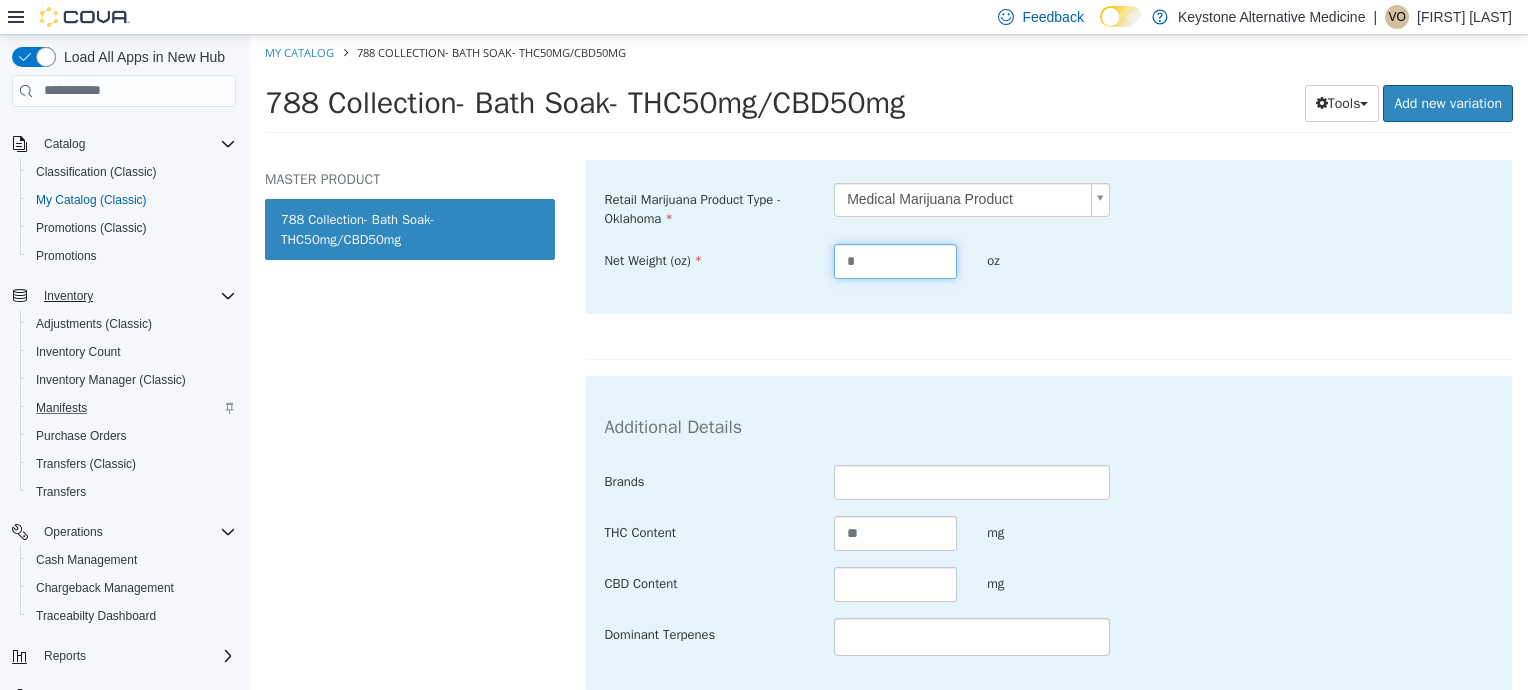 scroll, scrollTop: 544, scrollLeft: 0, axis: vertical 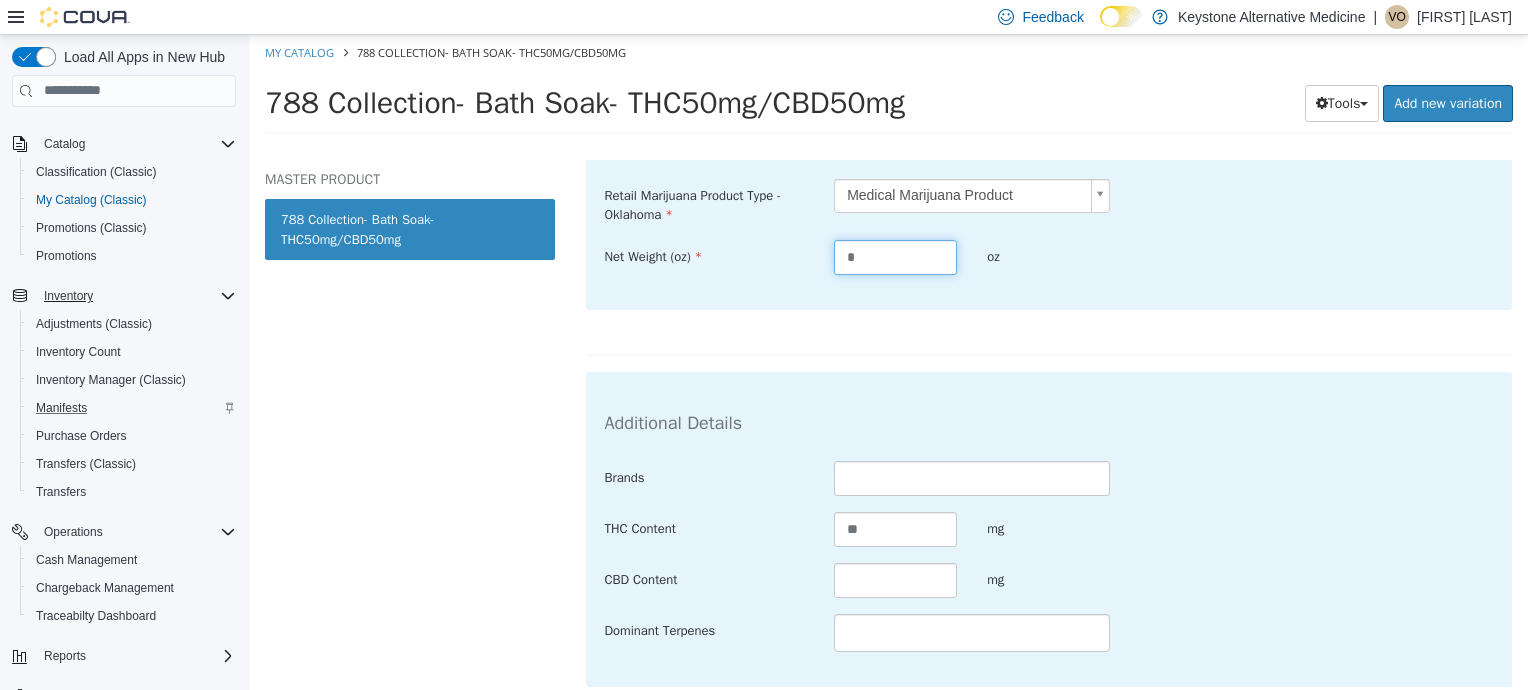 type on "*" 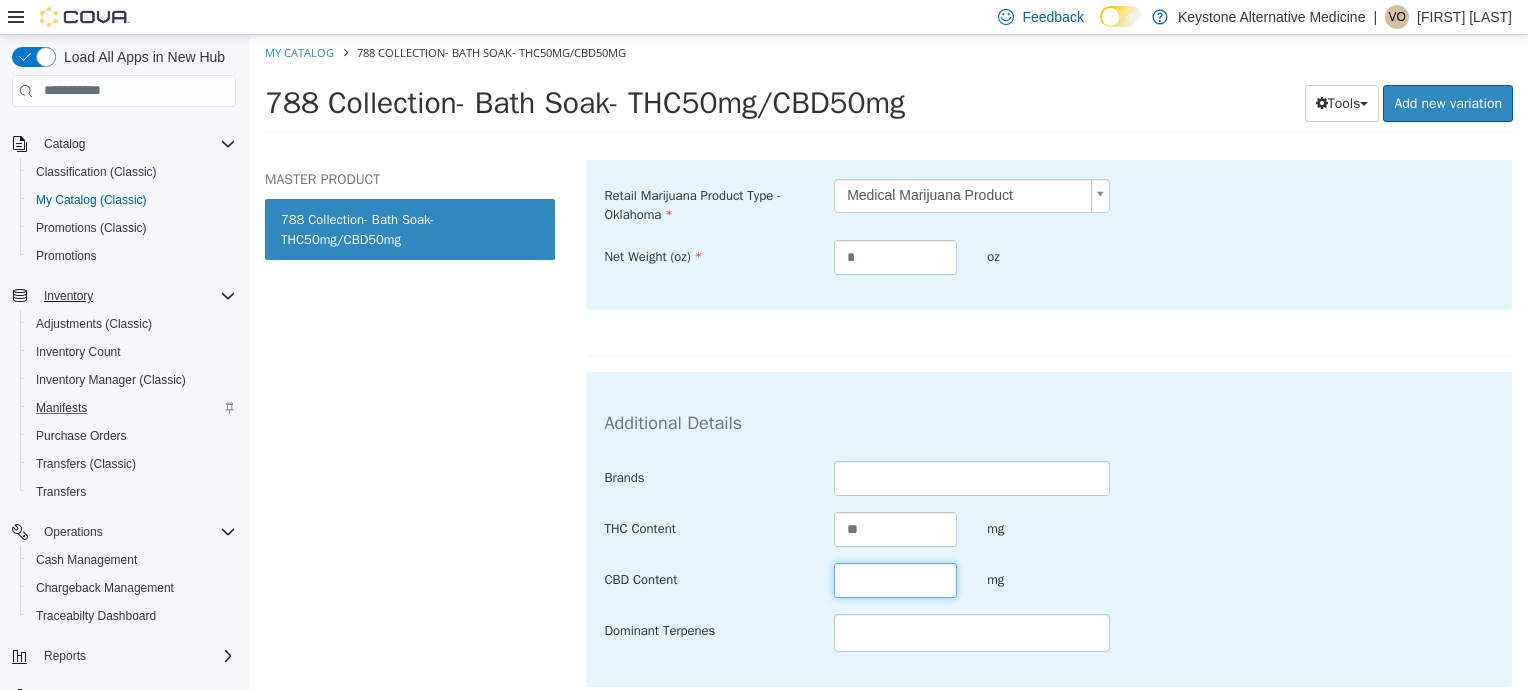 click at bounding box center [895, 579] 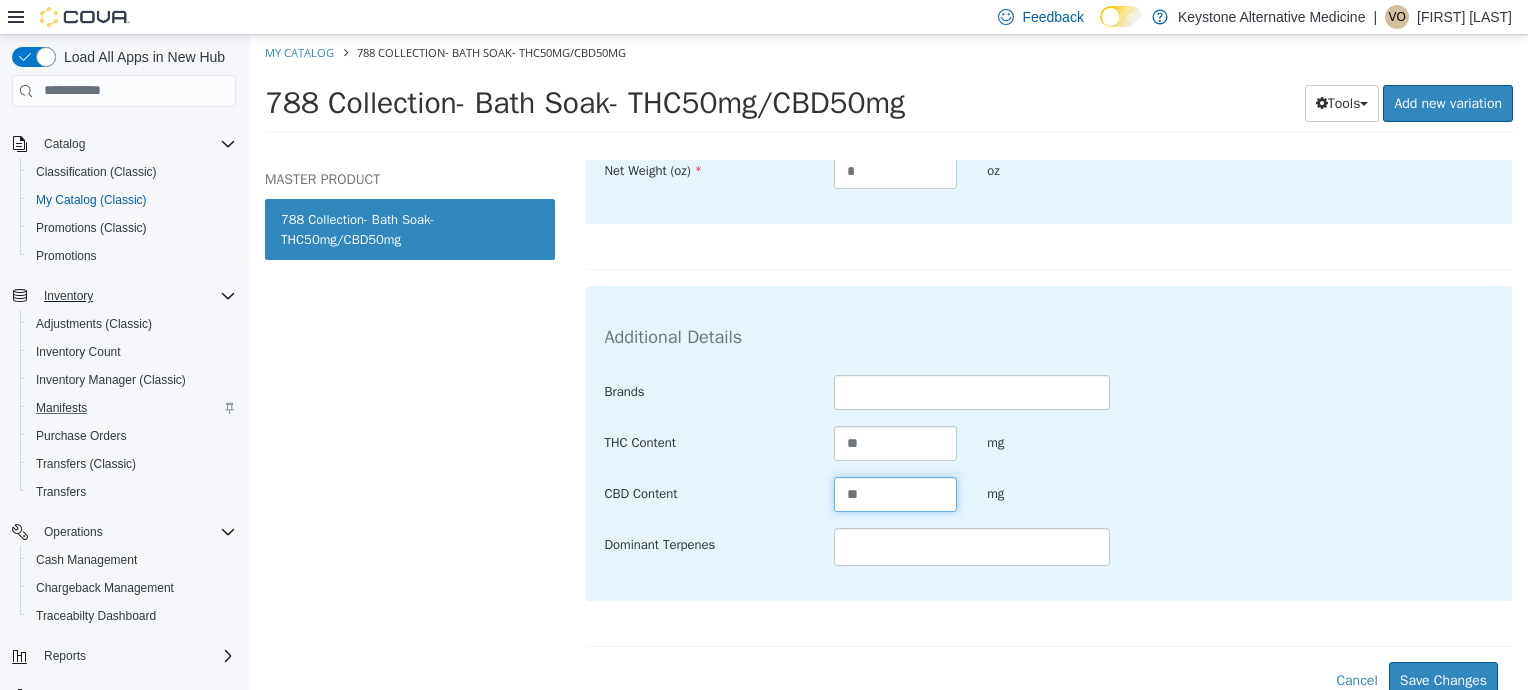 scroll, scrollTop: 635, scrollLeft: 0, axis: vertical 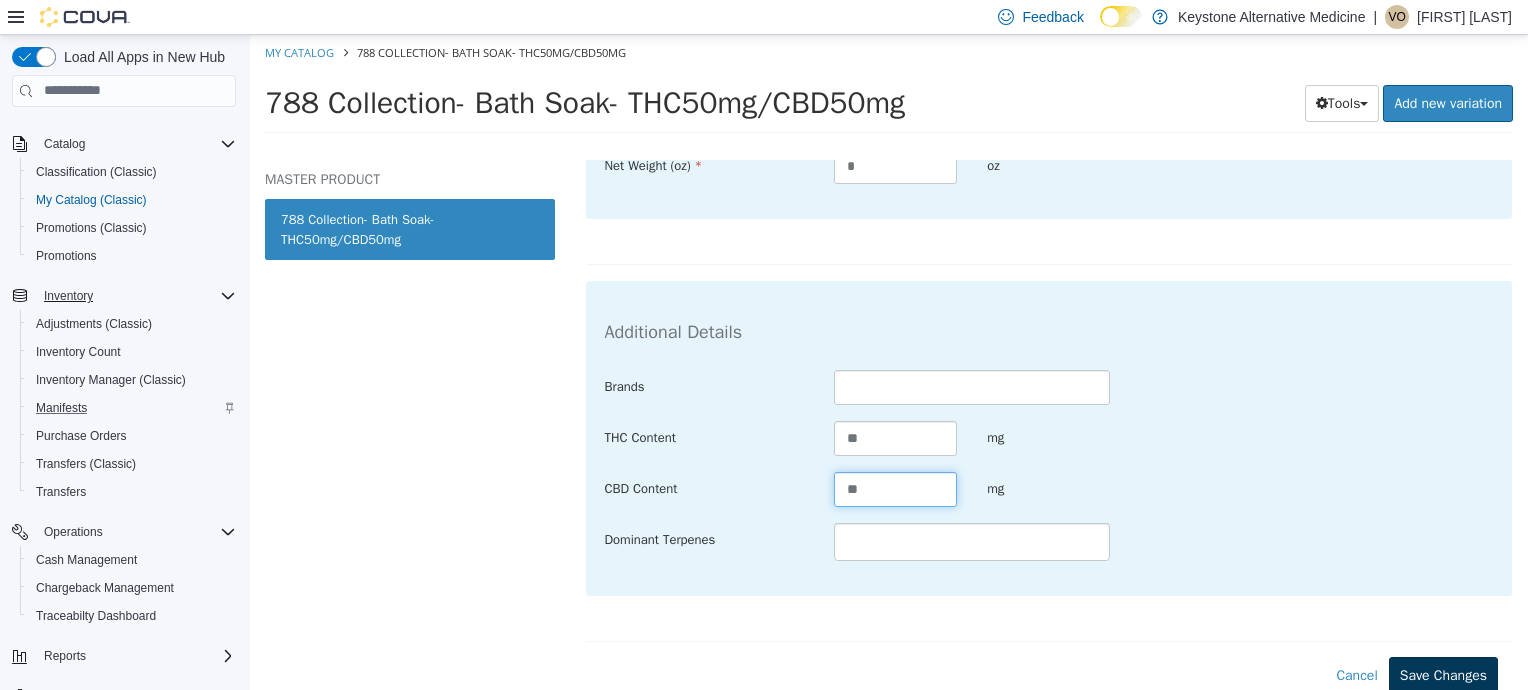 type on "**" 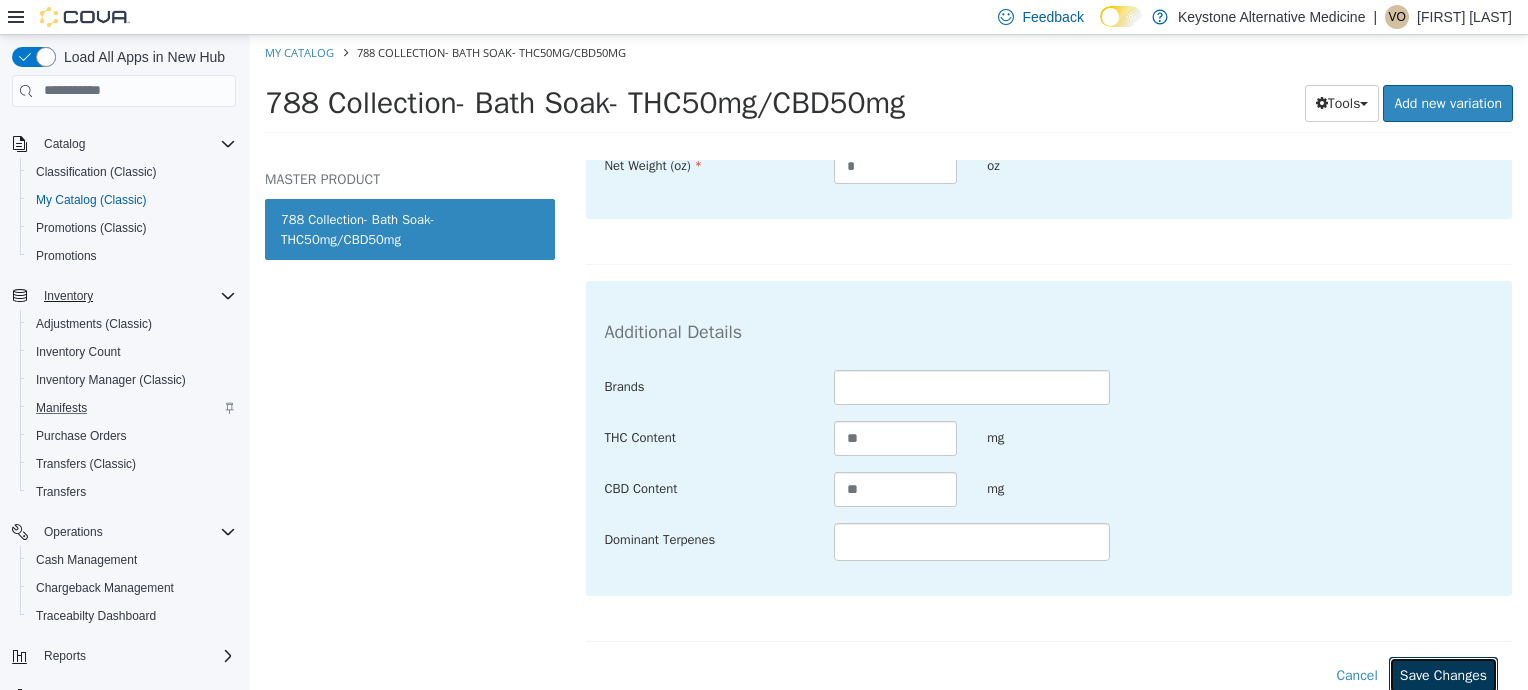 click on "Save Changes" at bounding box center (1443, 674) 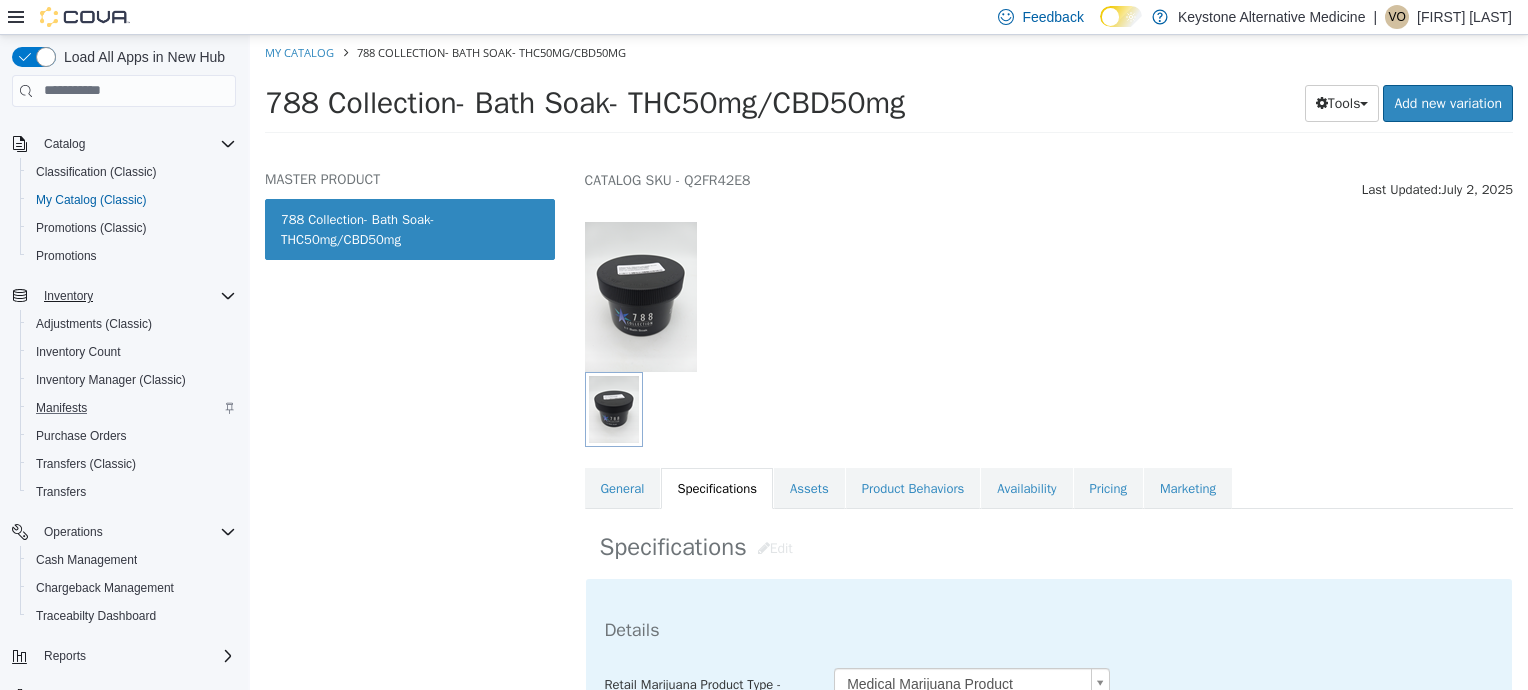 scroll, scrollTop: 8, scrollLeft: 0, axis: vertical 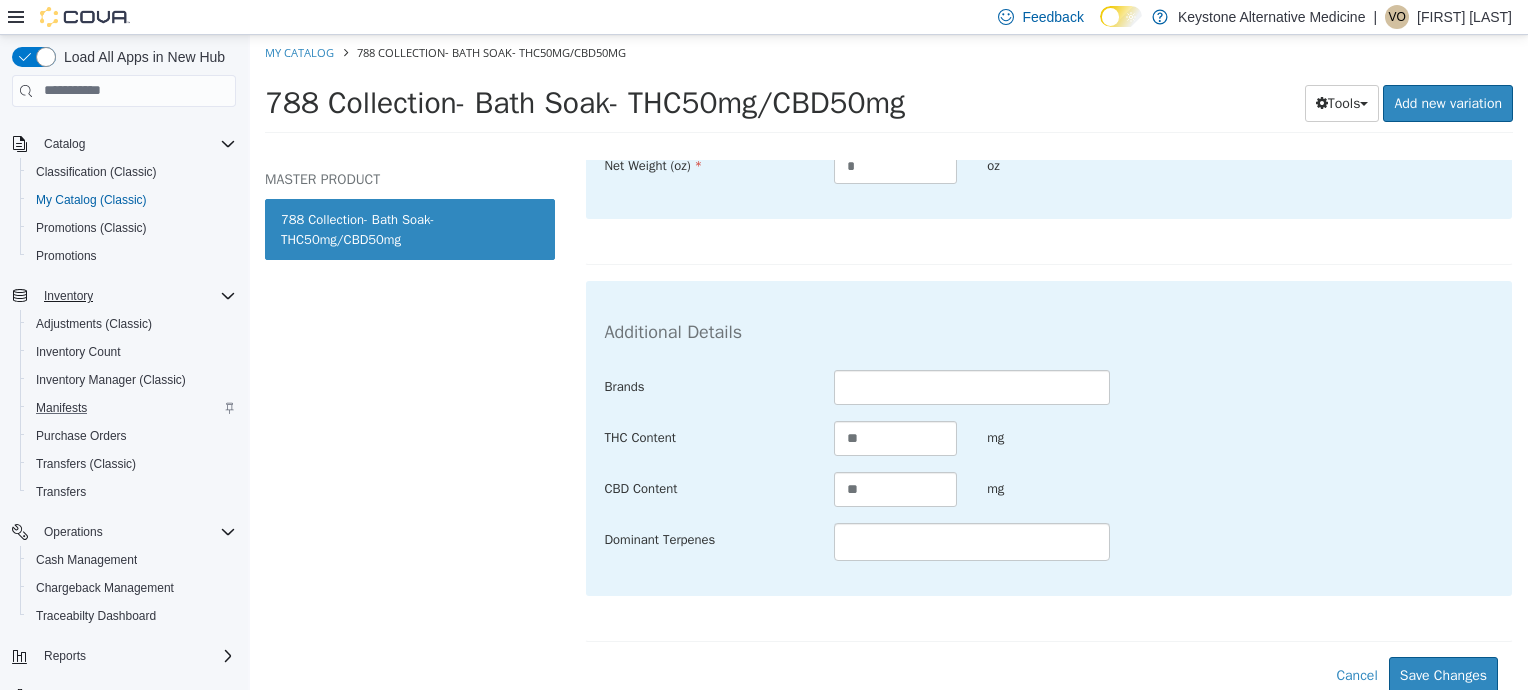 click at bounding box center (972, 541) 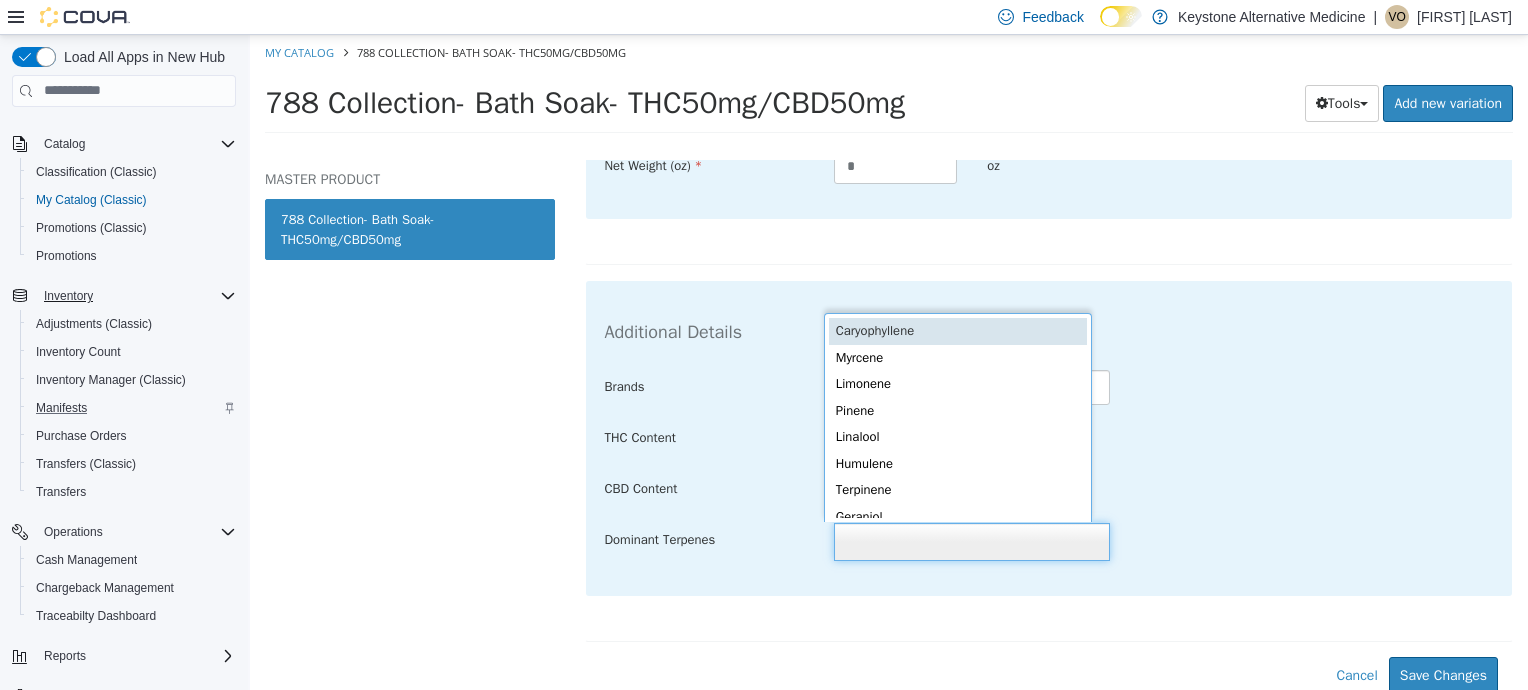 click on "**********" at bounding box center [889, 89] 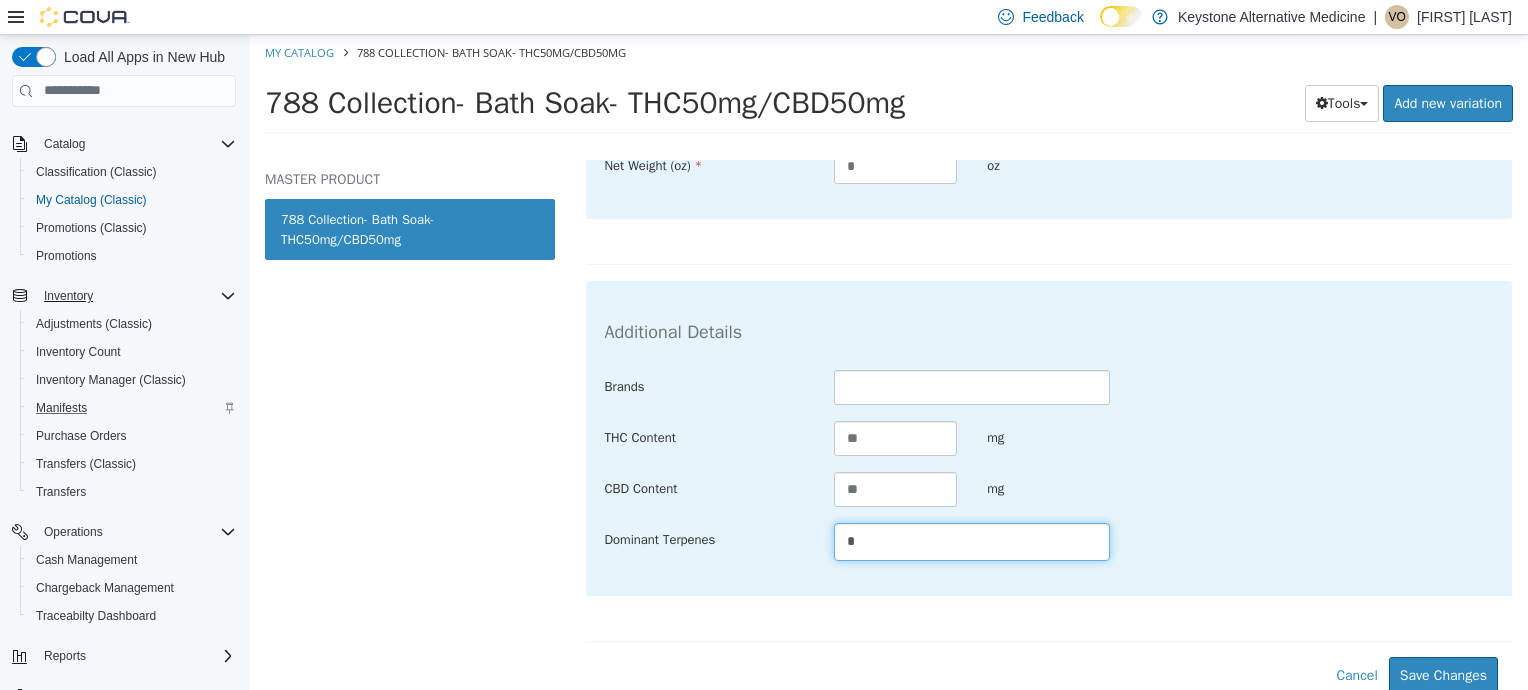 scroll, scrollTop: 475, scrollLeft: 0, axis: vertical 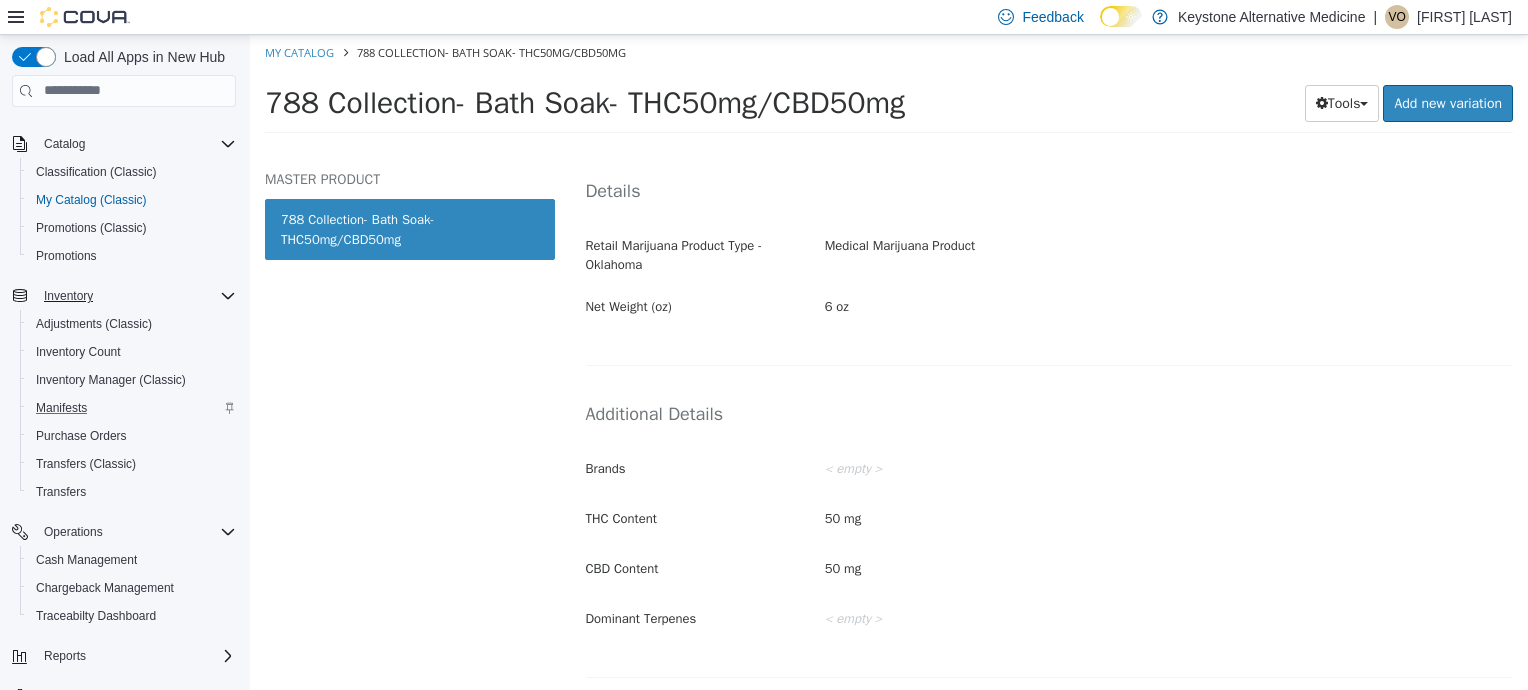 click on "Specifications  Edit Details Retail Marijuana Product Type - Oklahoma
Medical Marijuana Product
Net Weight (oz)
6 oz
Additional Details Brands
< empty >
THC Content
50 mg
CBD Content
50 mg
Dominant Terpenes
< empty >
Cancel  Save Changes" at bounding box center [1049, 389] 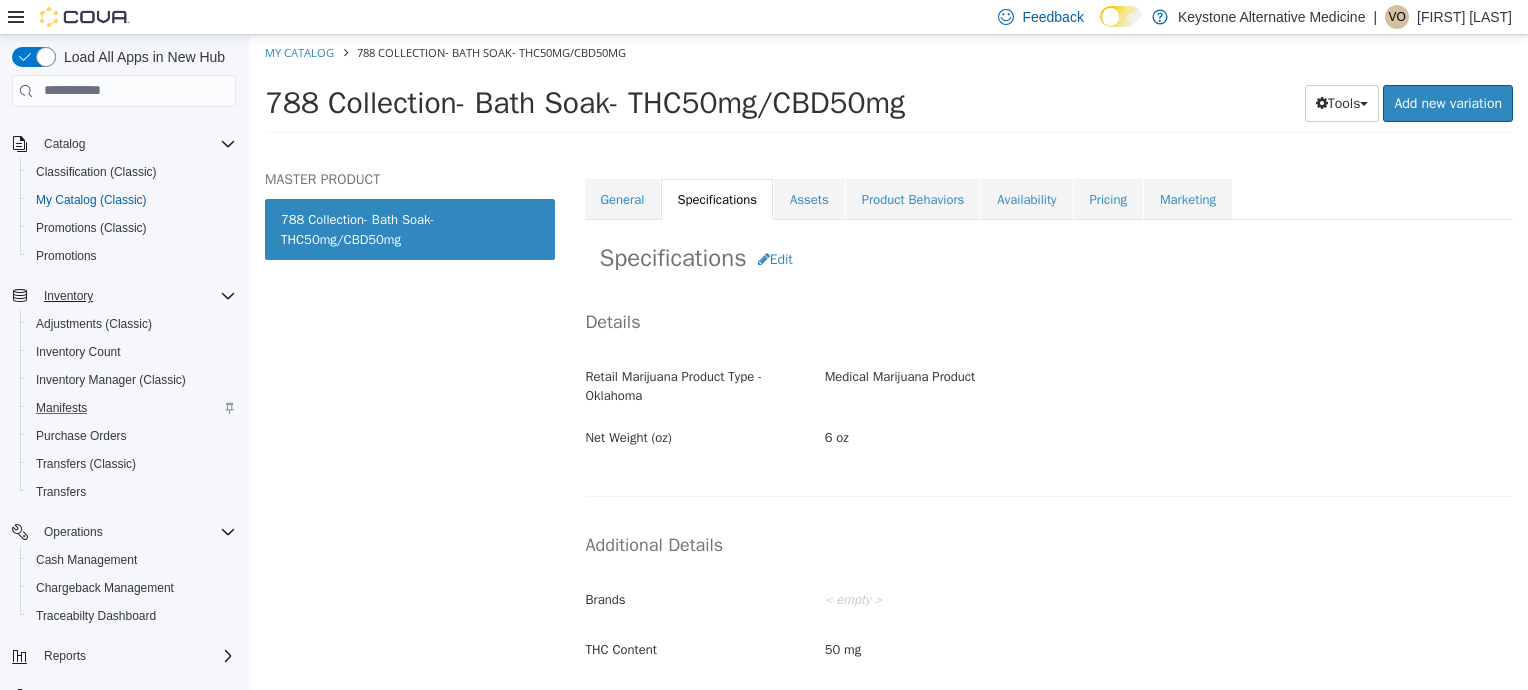 scroll, scrollTop: 215, scrollLeft: 0, axis: vertical 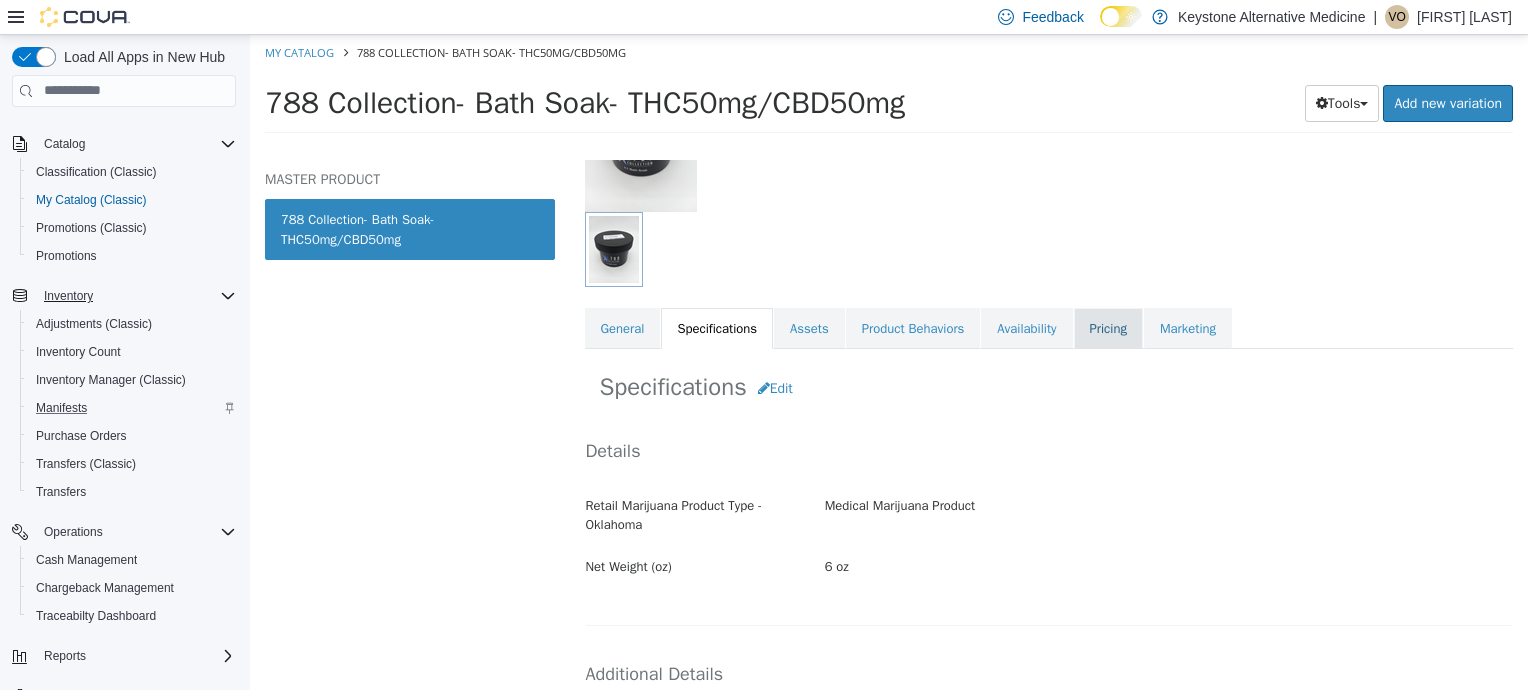 click on "Pricing" at bounding box center (1108, 328) 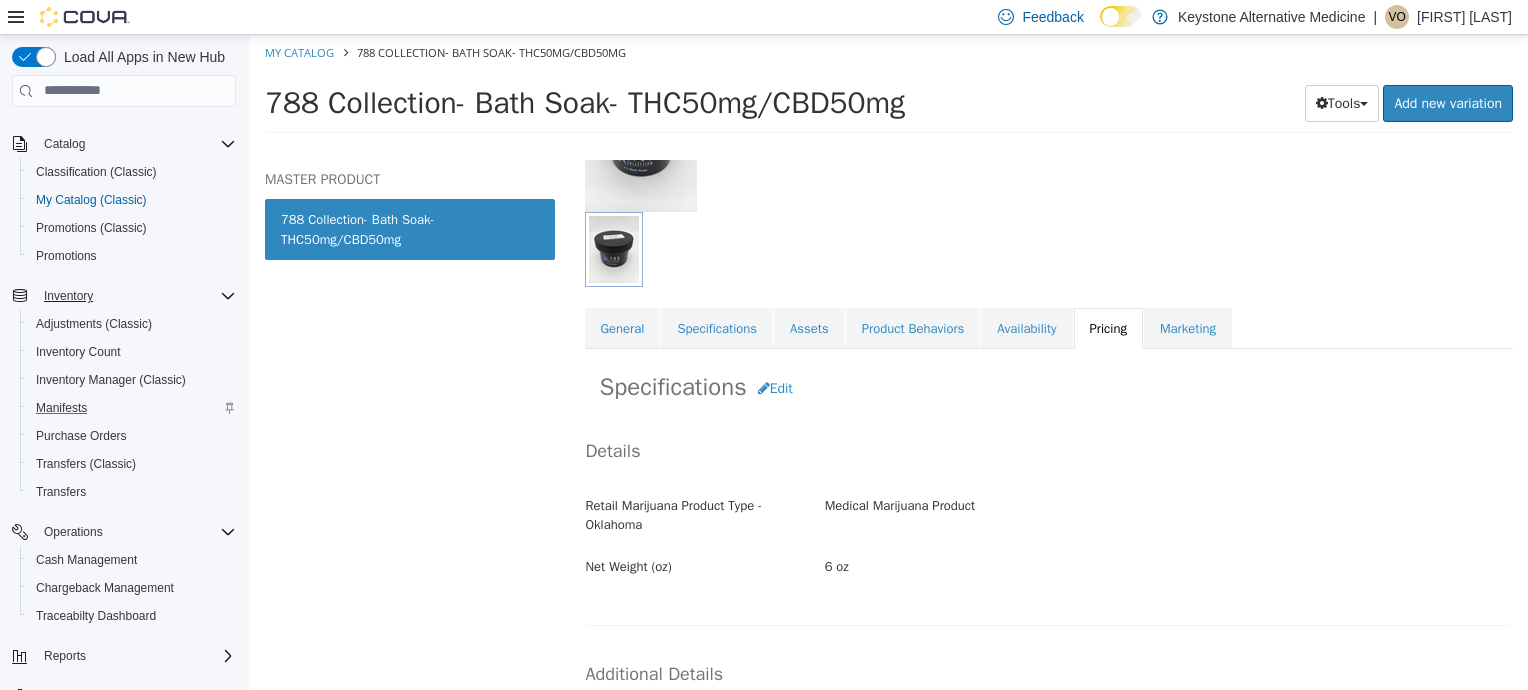 scroll, scrollTop: 184, scrollLeft: 0, axis: vertical 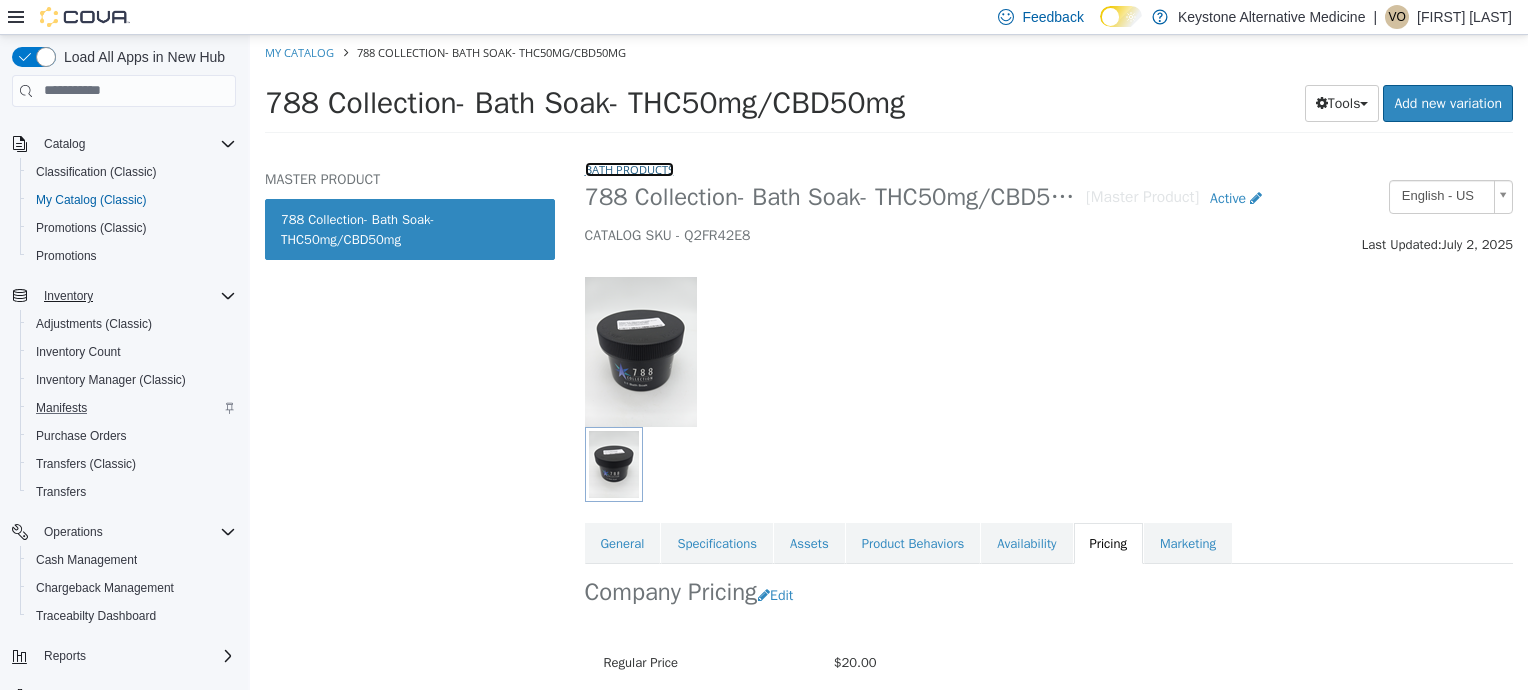 click on "Bath Products" at bounding box center [629, 168] 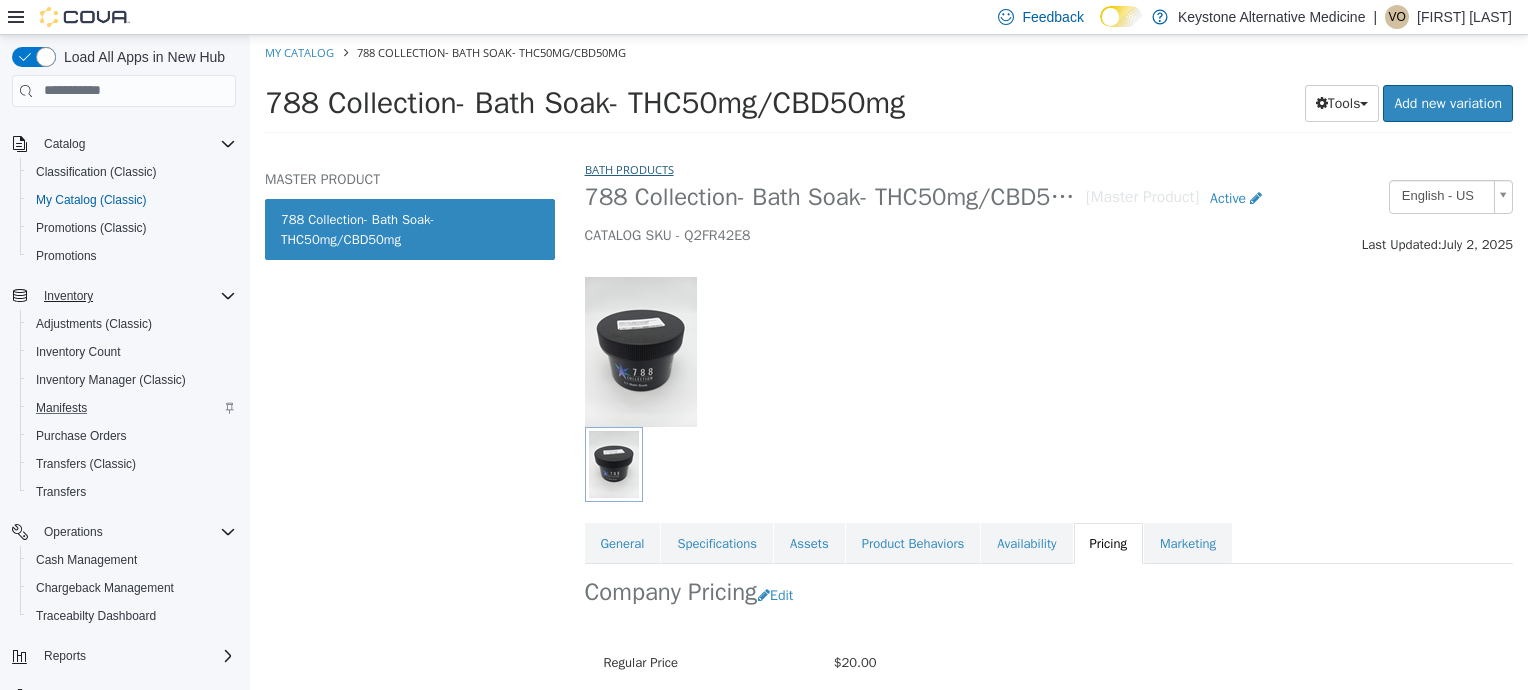select on "**********" 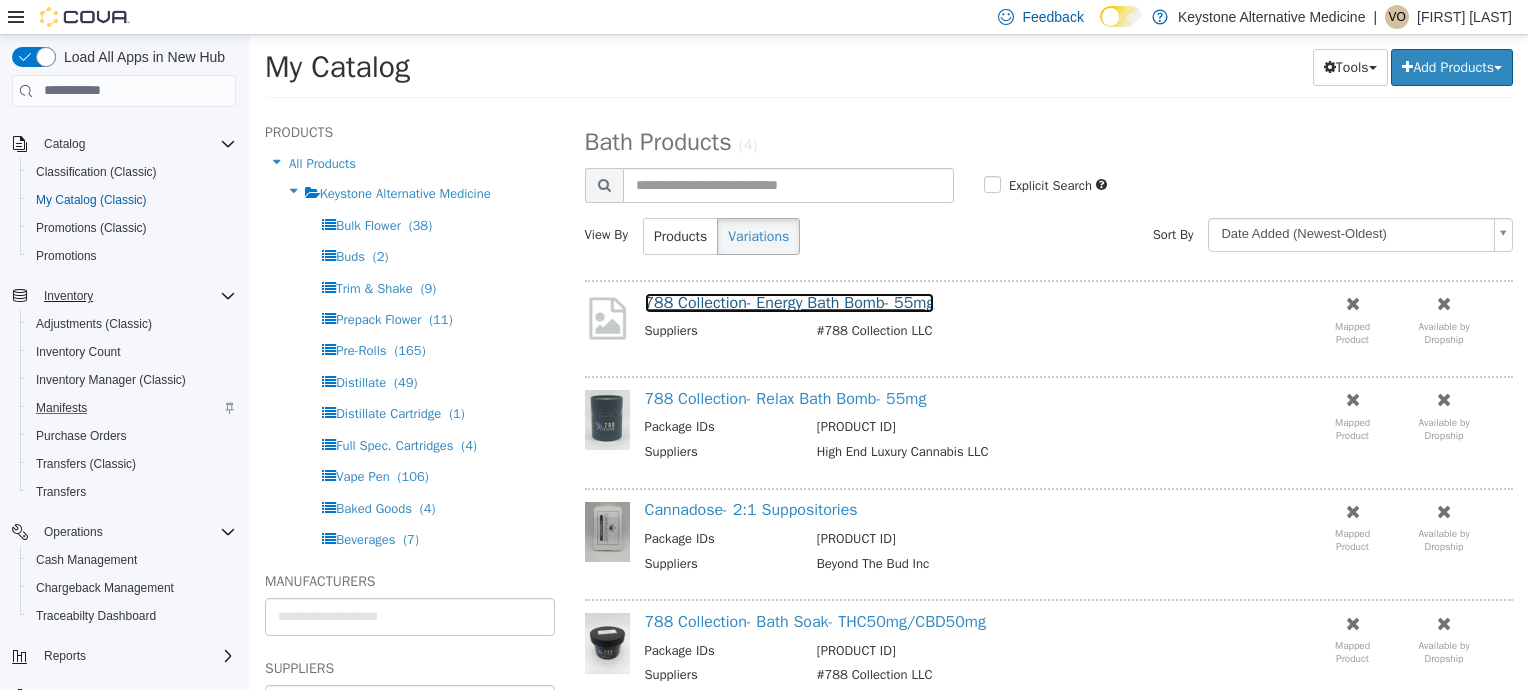 click on "788 Collection- Energy Bath Bomb- 55mg" at bounding box center [790, 302] 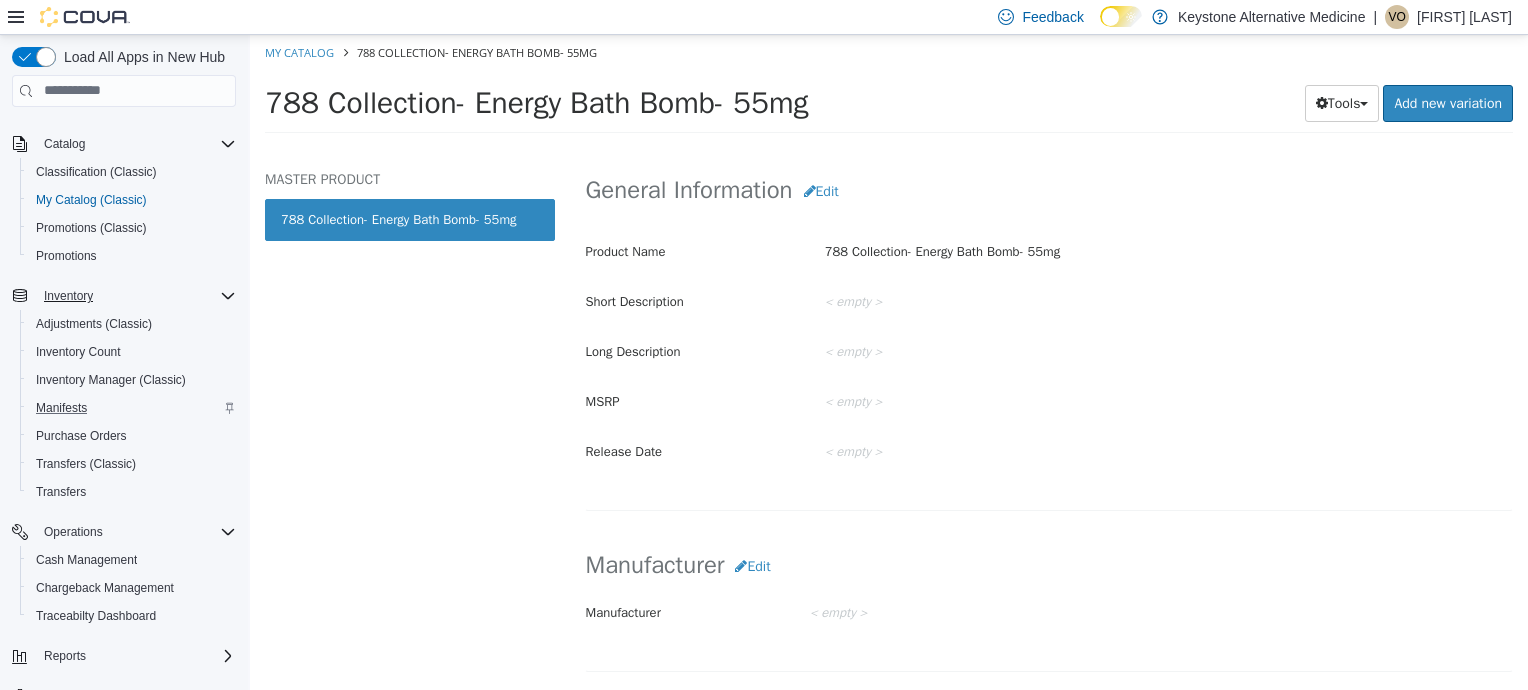 scroll, scrollTop: 568, scrollLeft: 0, axis: vertical 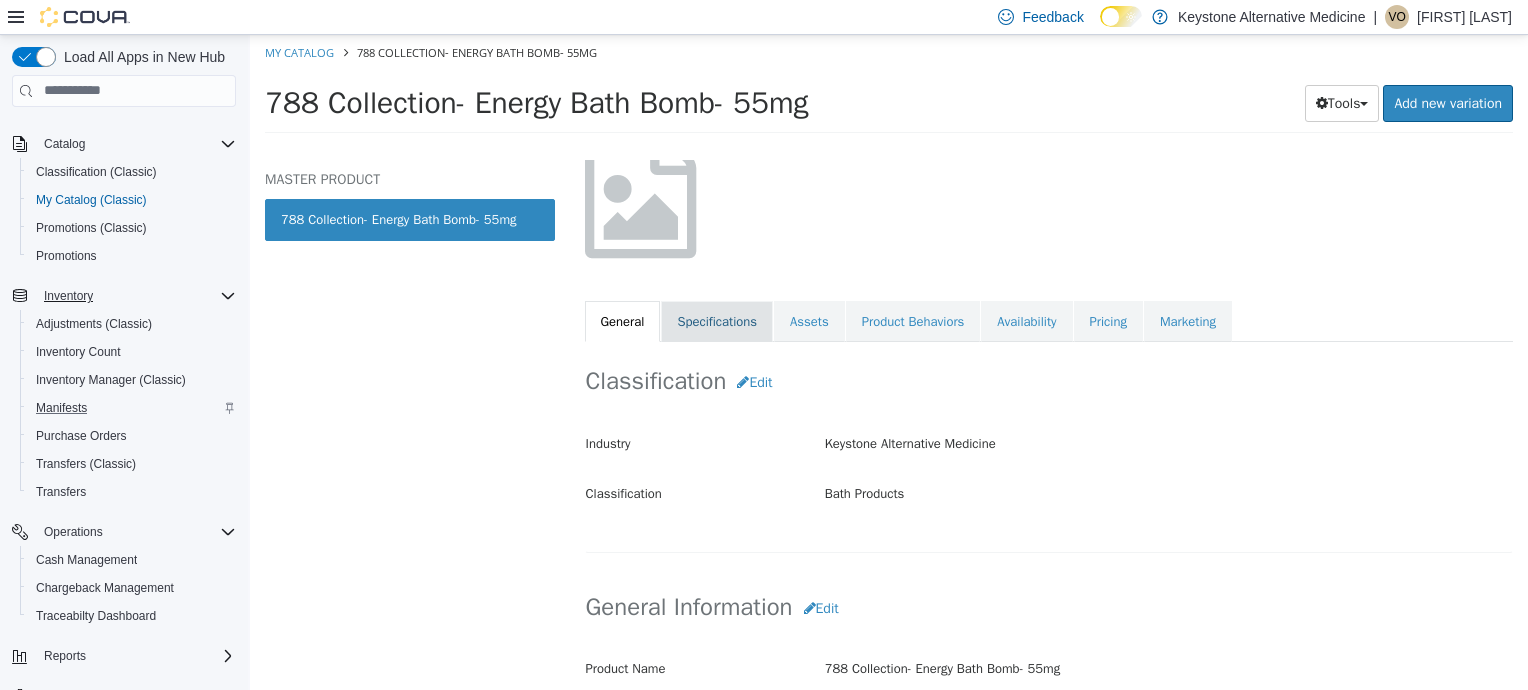 click on "Specifications" at bounding box center (717, 321) 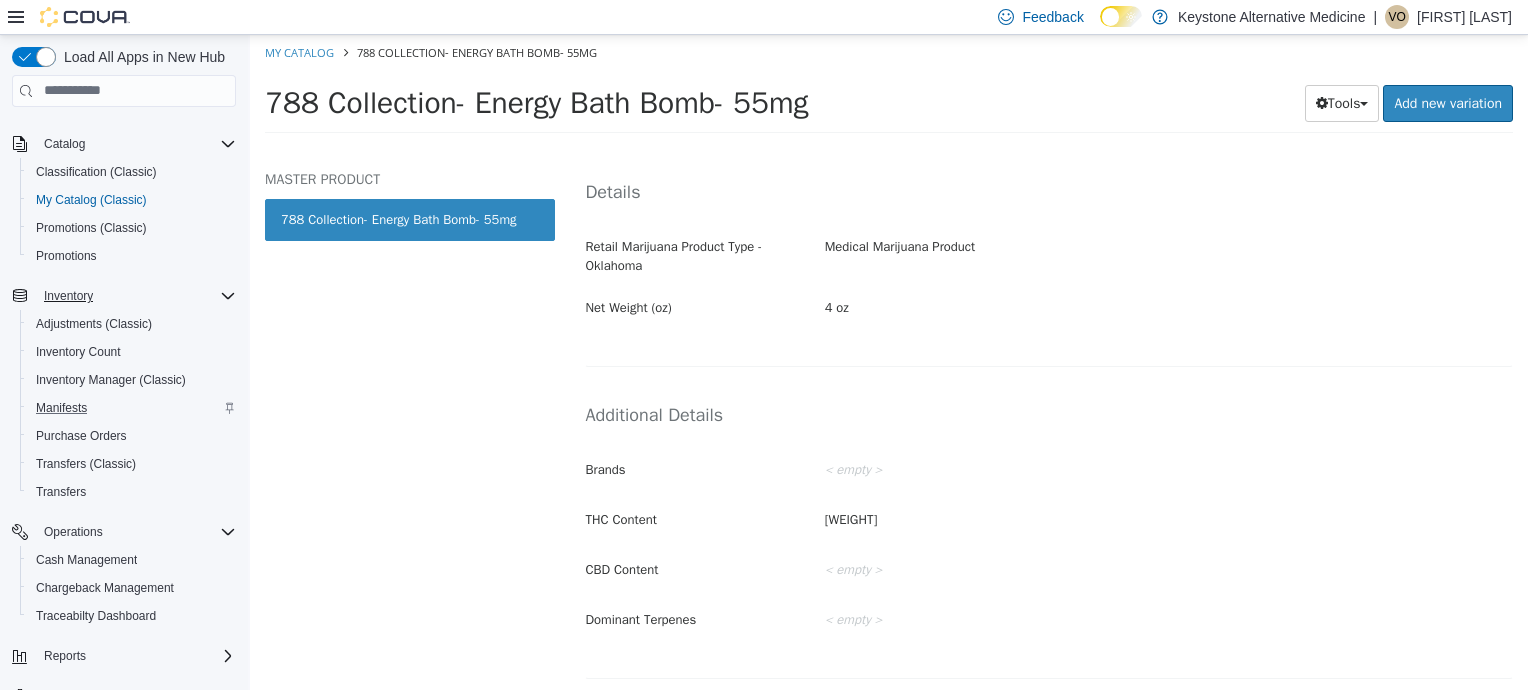 scroll, scrollTop: 220, scrollLeft: 0, axis: vertical 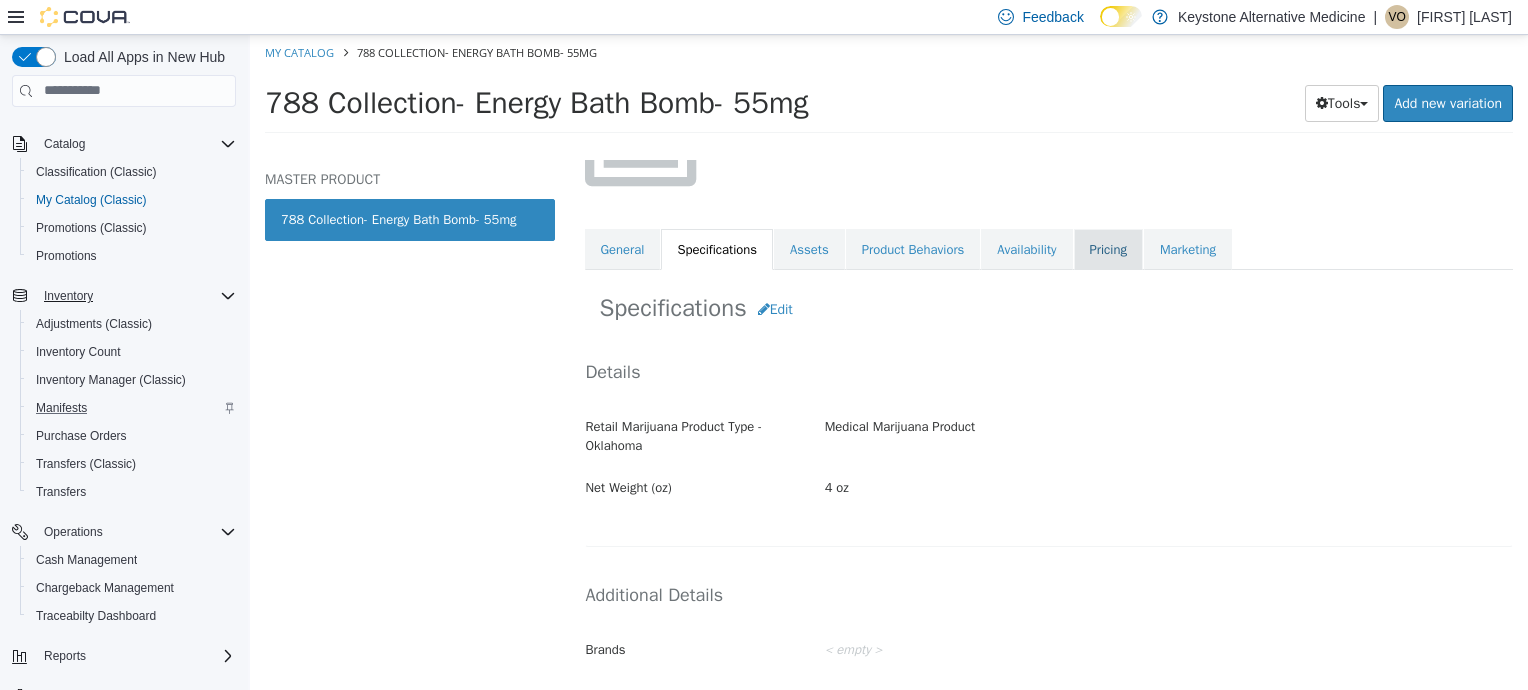 click on "Pricing" at bounding box center (1108, 249) 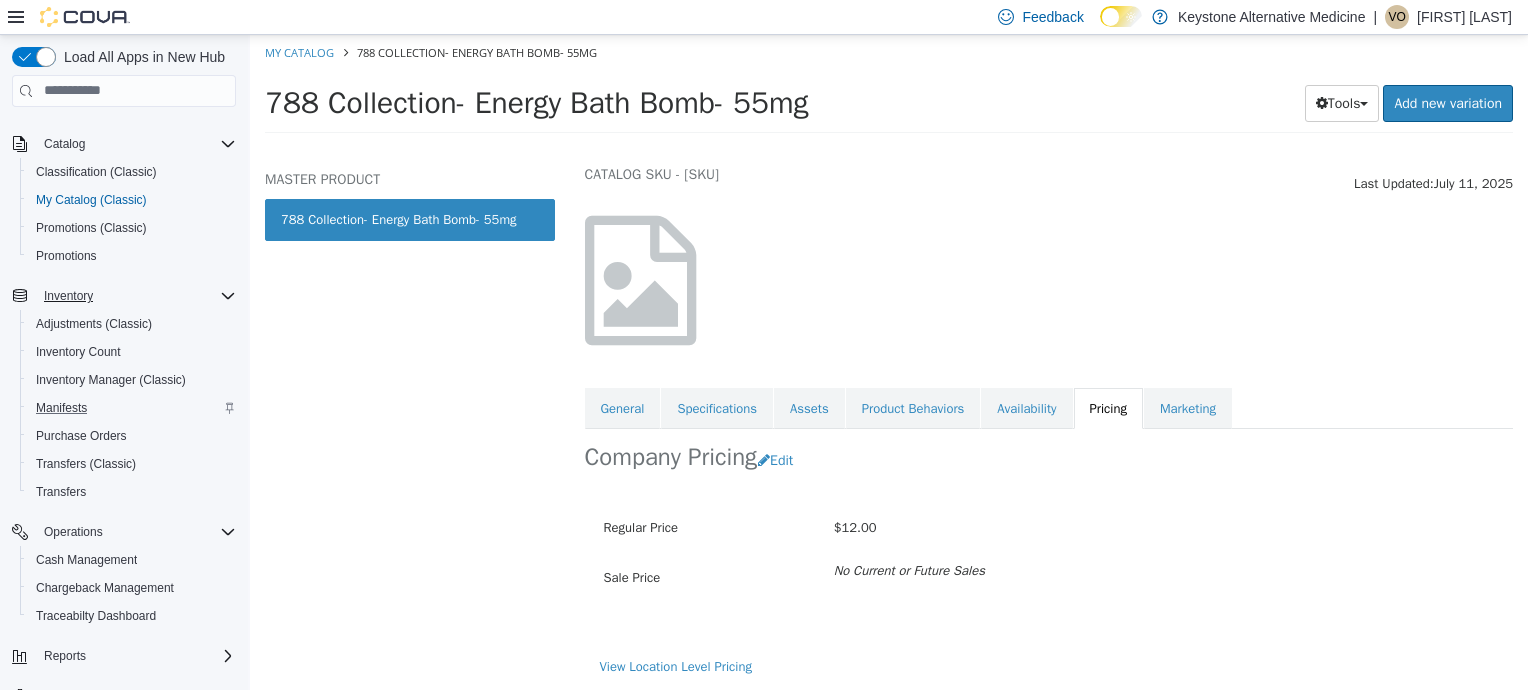 scroll, scrollTop: 60, scrollLeft: 0, axis: vertical 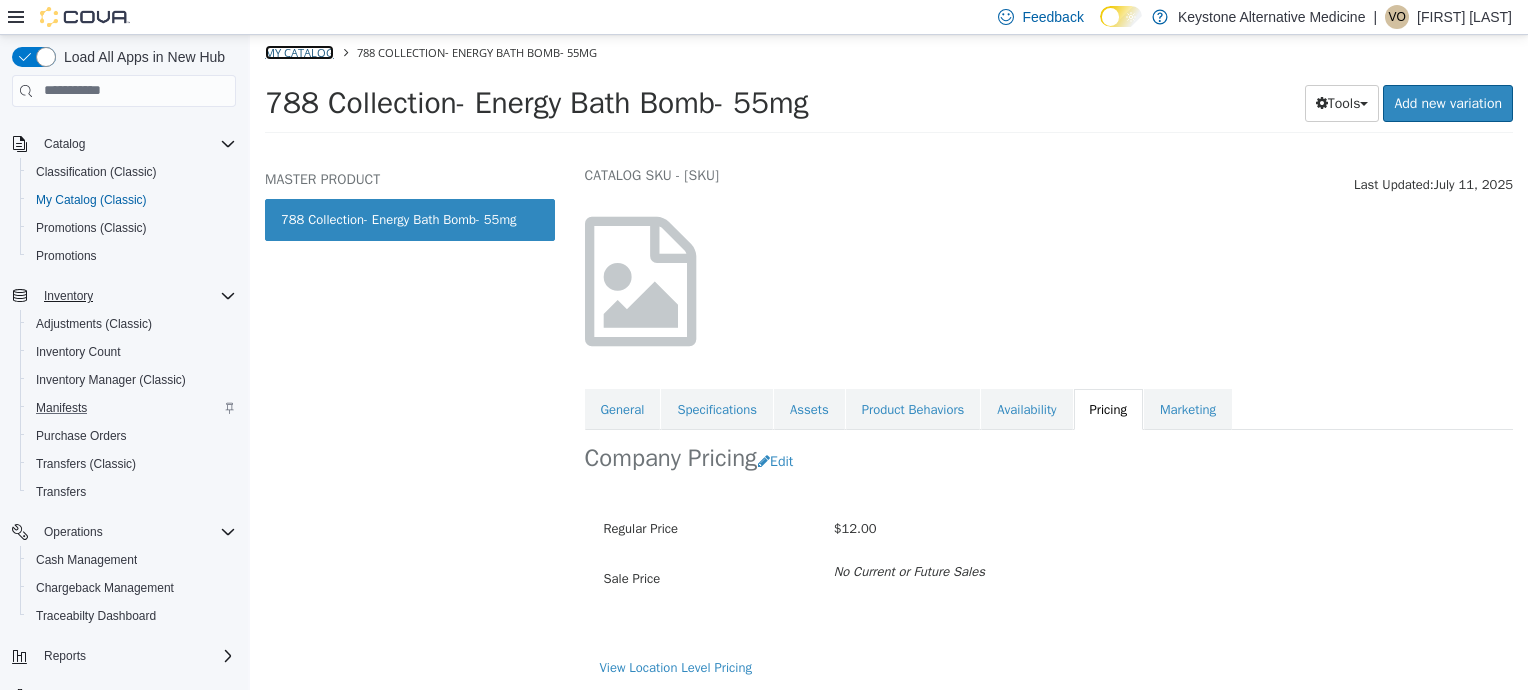click on "My Catalog" at bounding box center (299, 51) 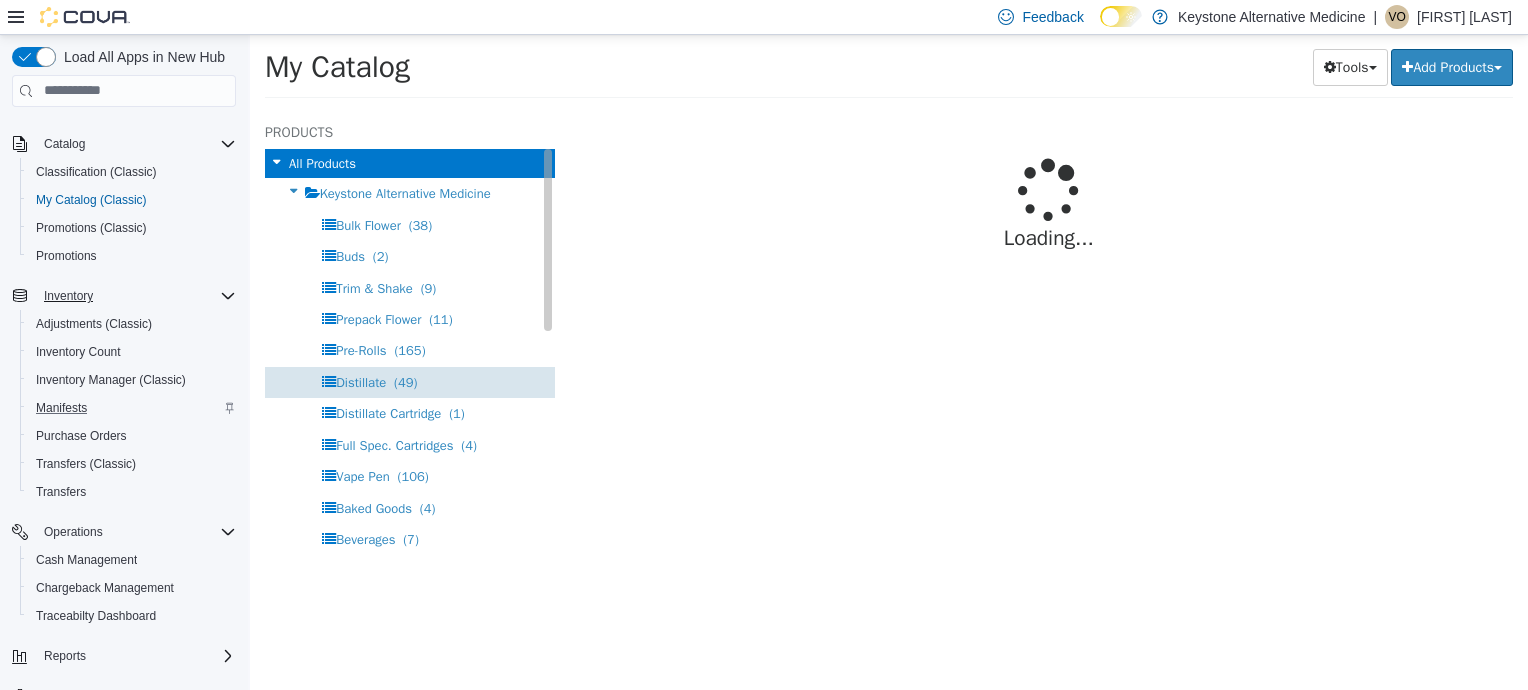 select on "**********" 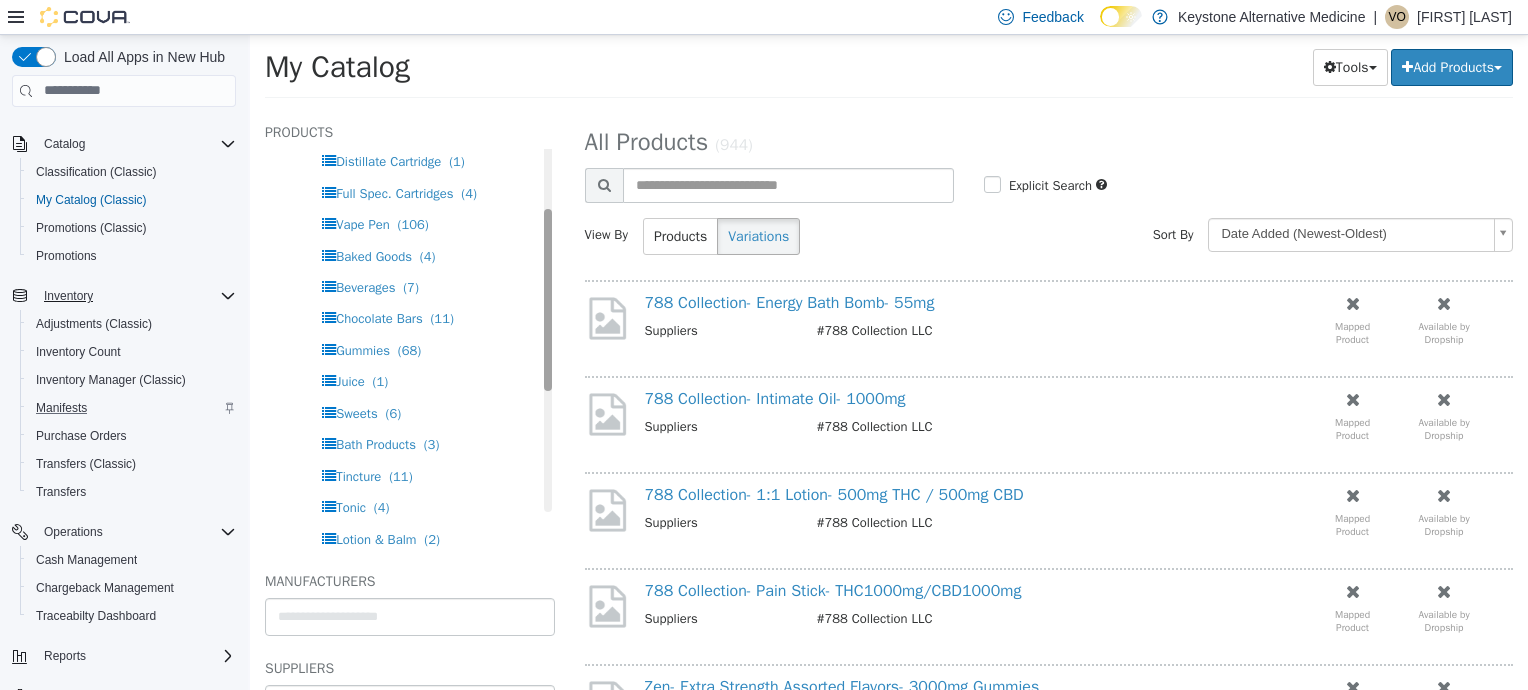 scroll, scrollTop: 263, scrollLeft: 0, axis: vertical 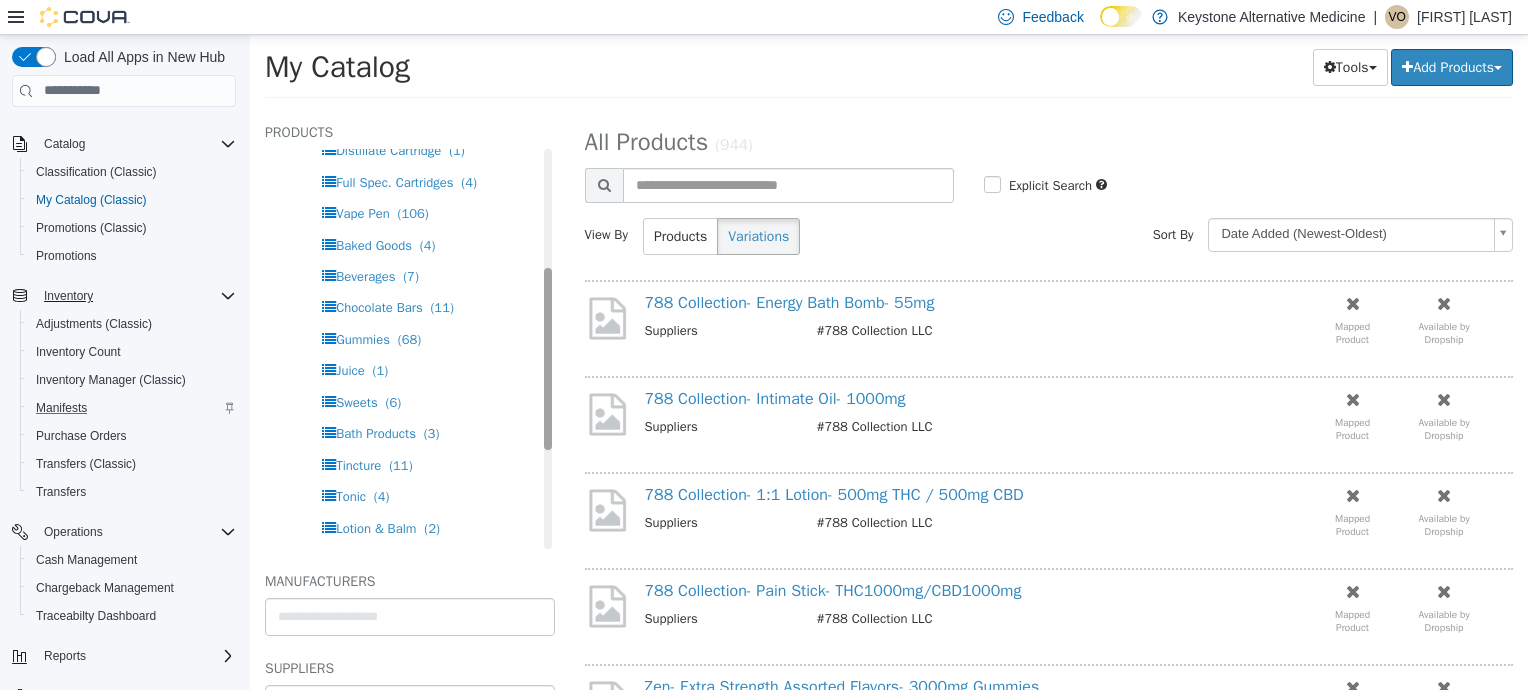 drag, startPoint x: 528, startPoint y: 263, endPoint x: 520, endPoint y: 383, distance: 120.26637 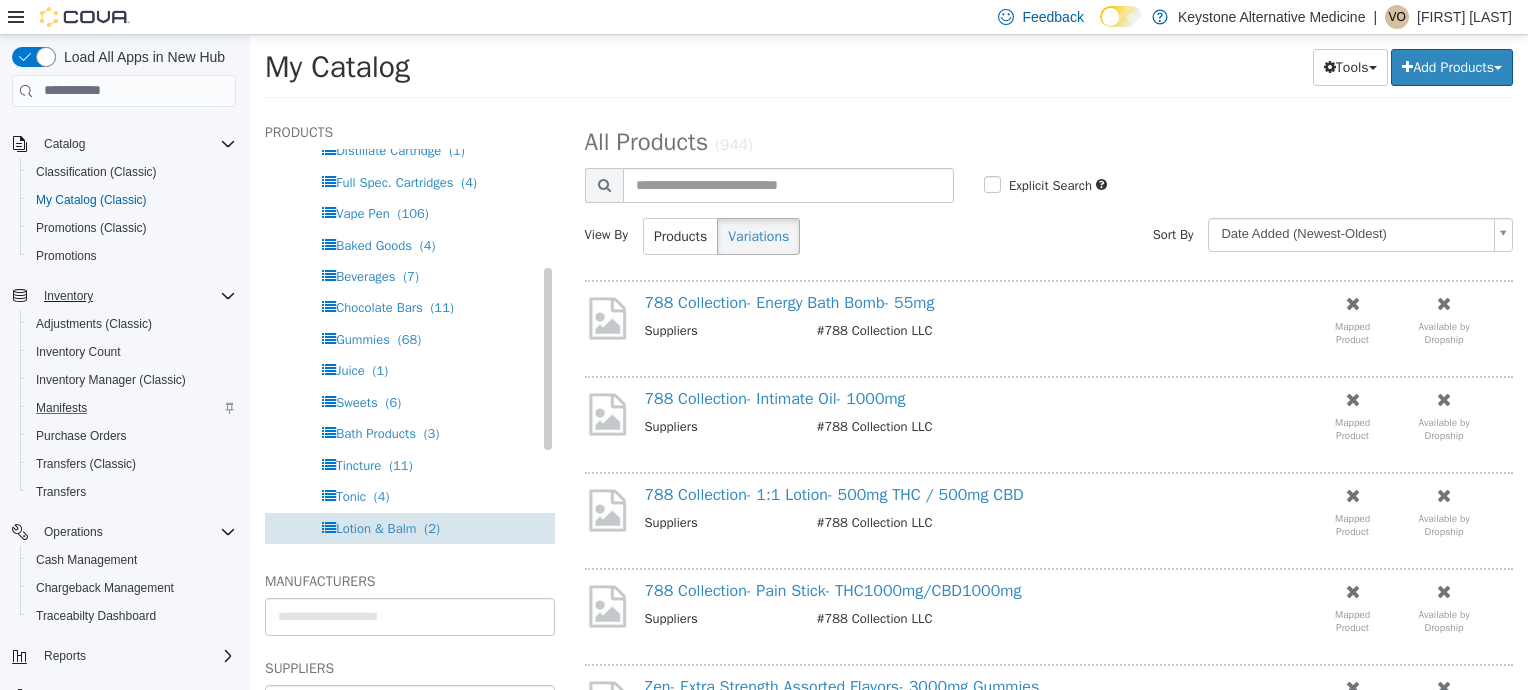 click on "Lotion & Balm" at bounding box center (376, 527) 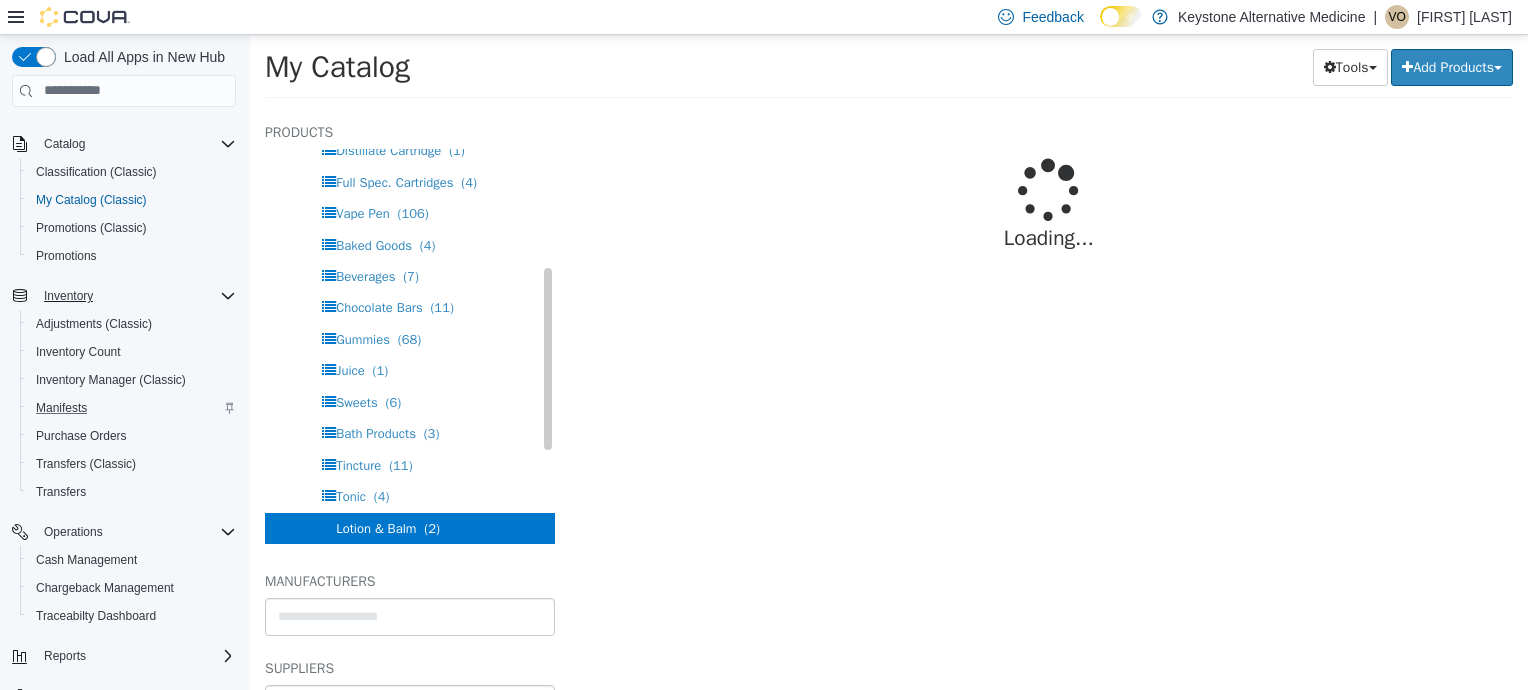 select on "**********" 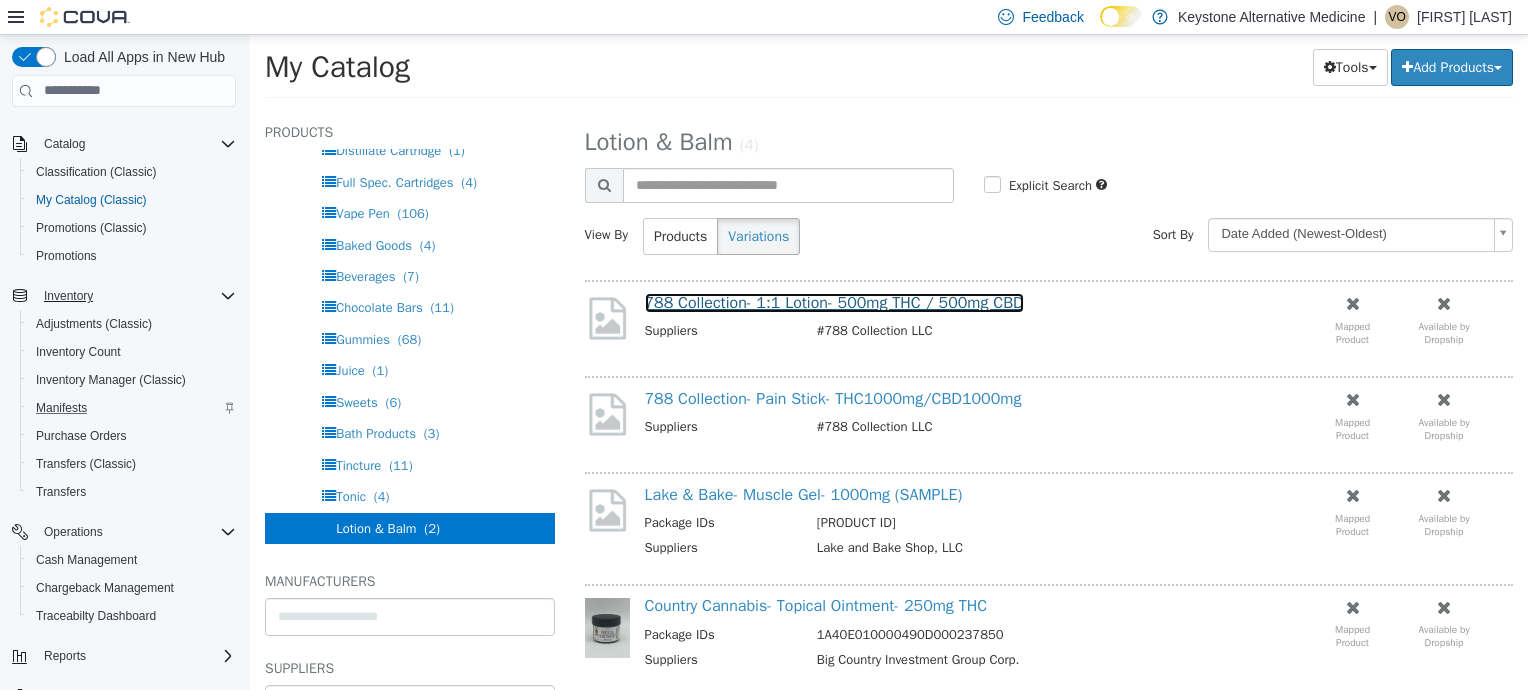 click on "788 Collection- 1:1 Lotion- 500mg THC / 500mg CBD" at bounding box center (834, 302) 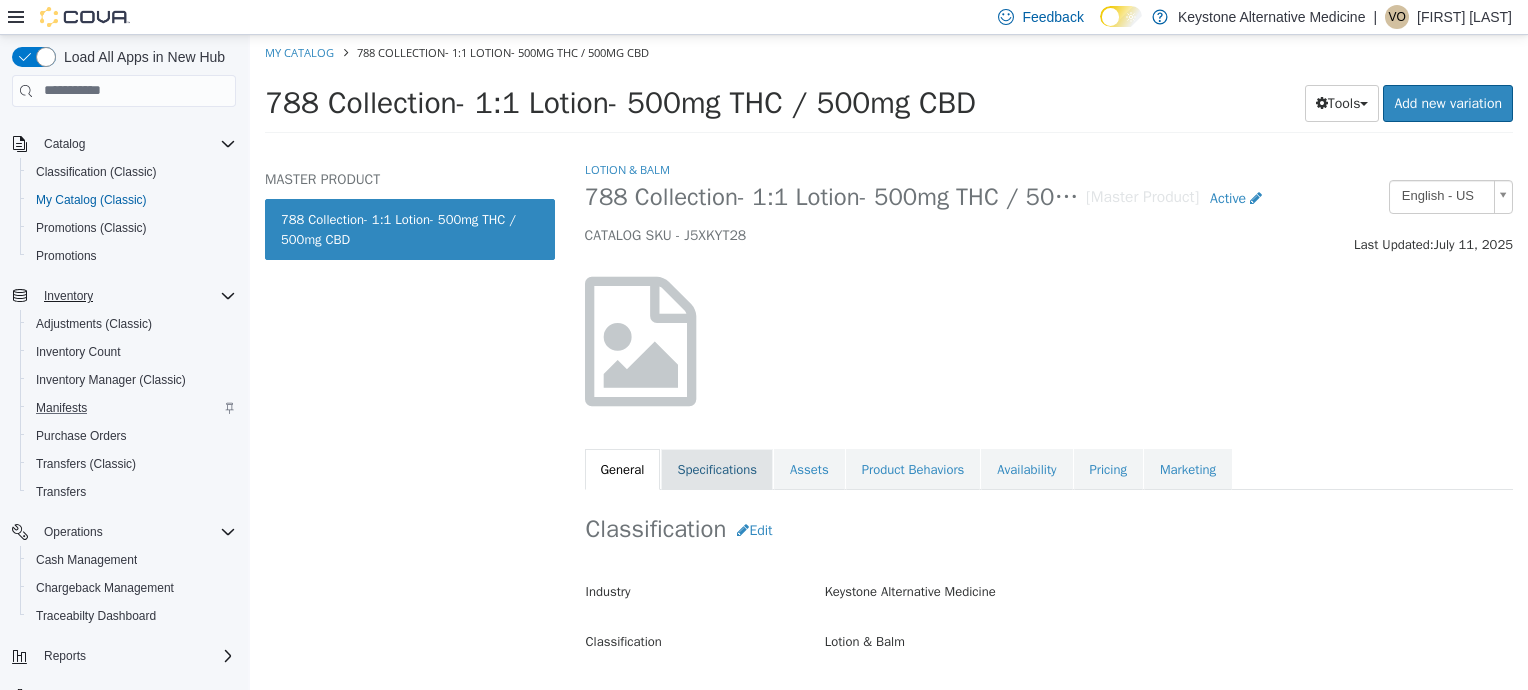 click on "Specifications" at bounding box center (717, 469) 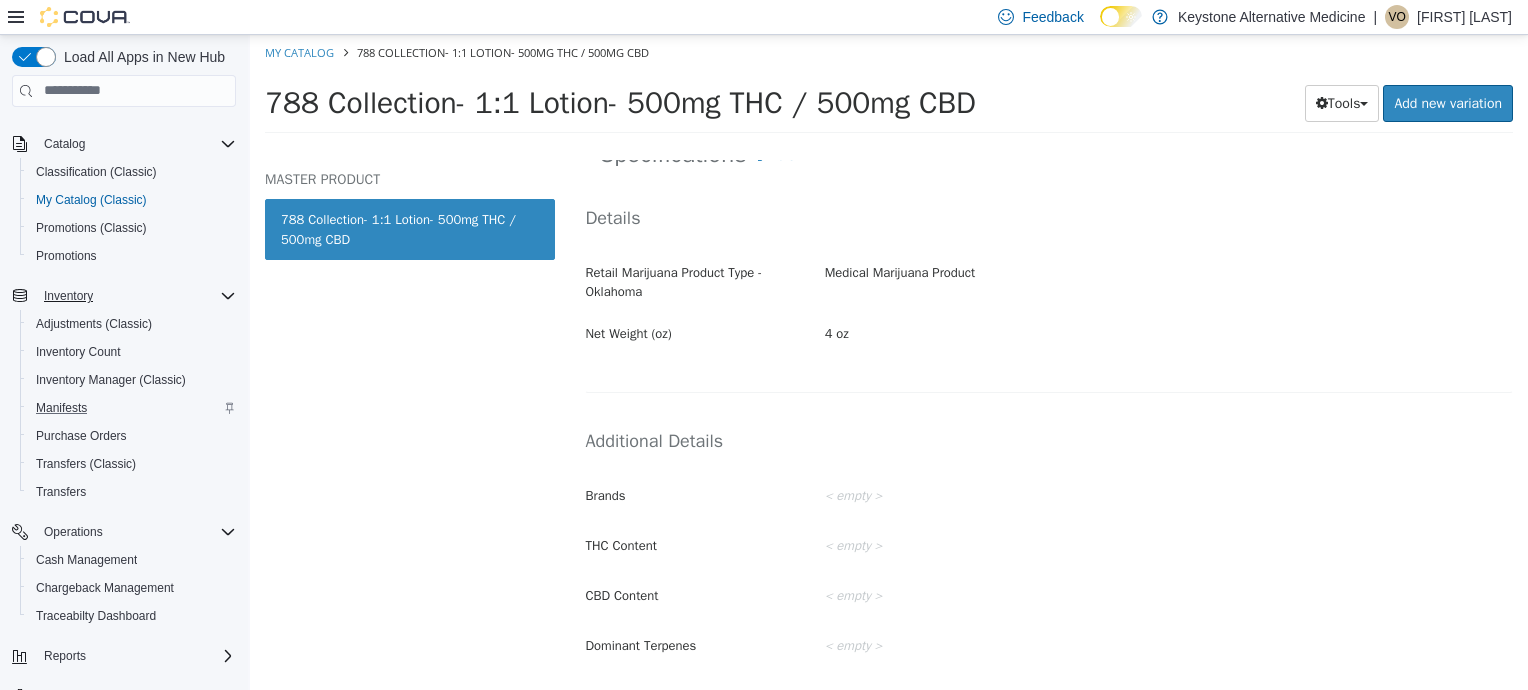 scroll, scrollTop: 400, scrollLeft: 0, axis: vertical 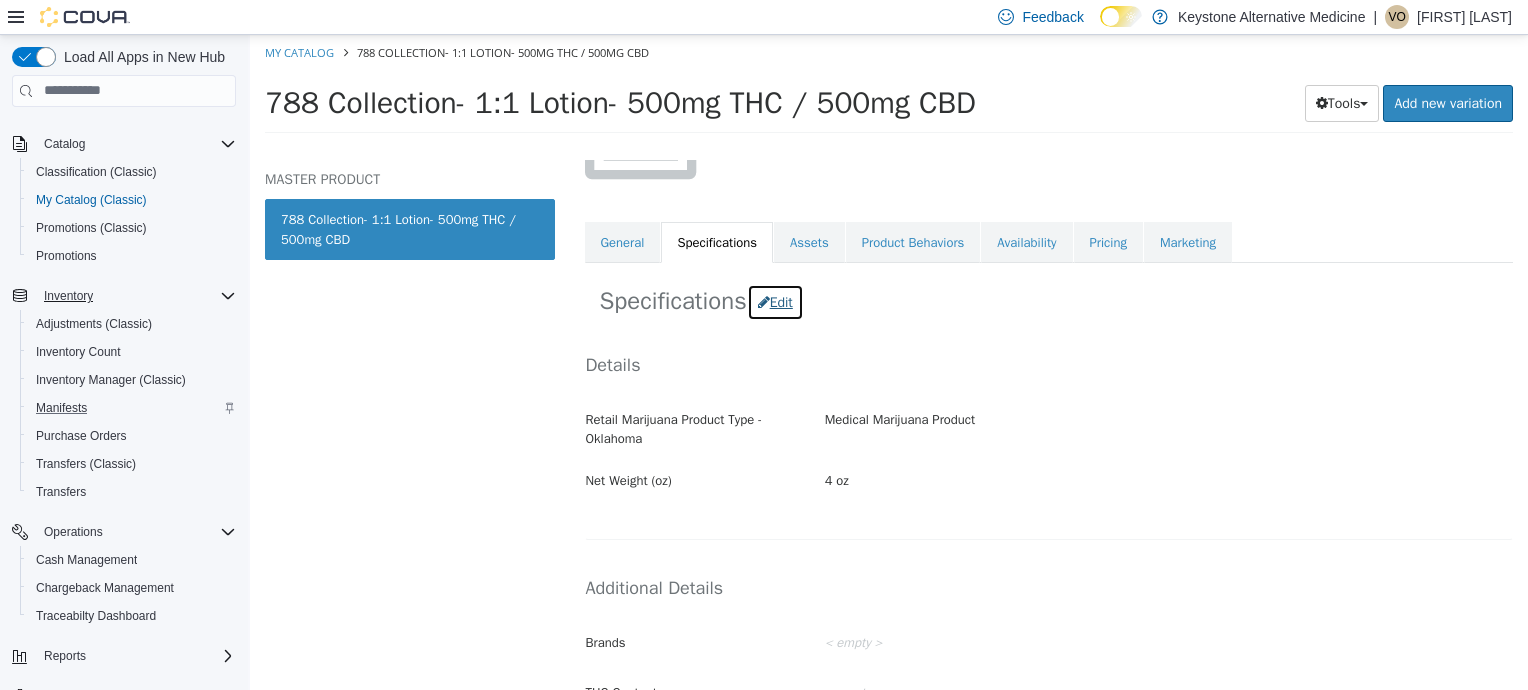 click on "Edit" at bounding box center [775, 301] 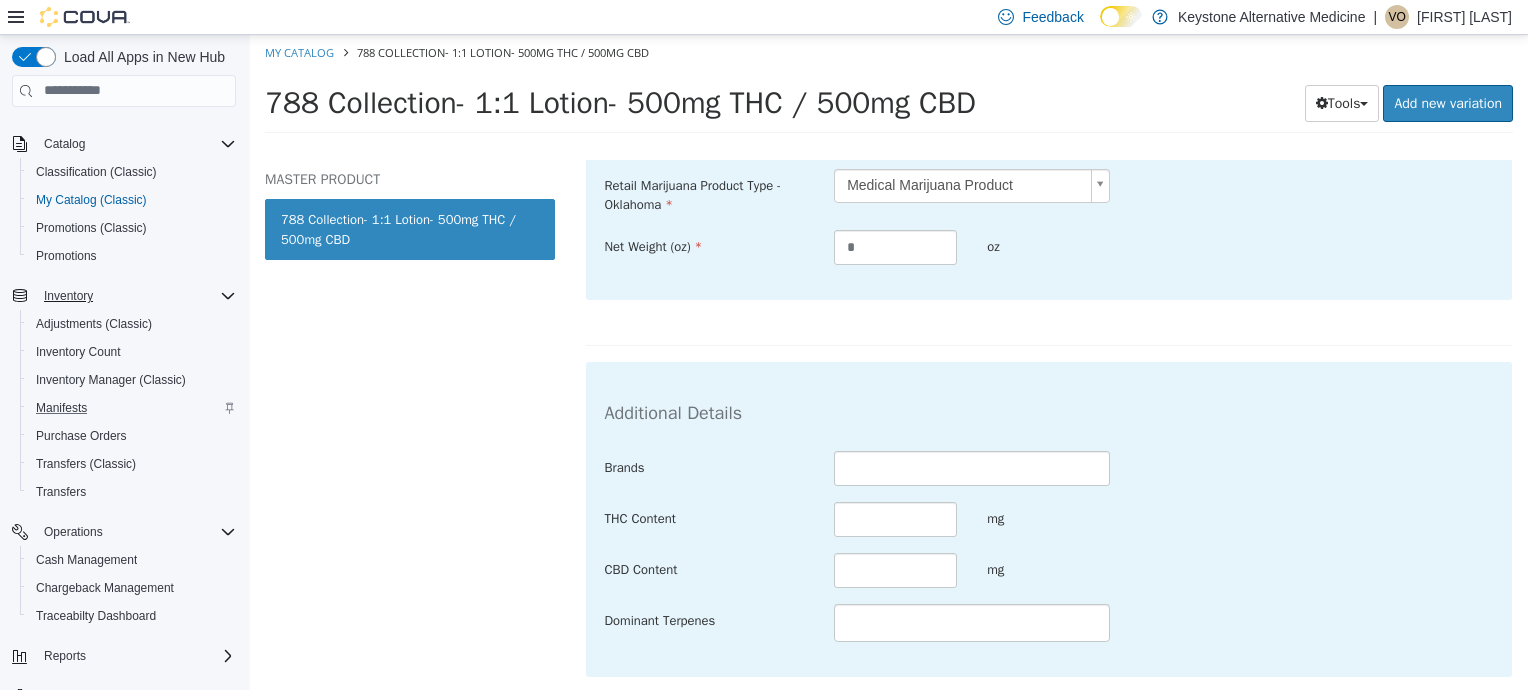 scroll, scrollTop: 561, scrollLeft: 0, axis: vertical 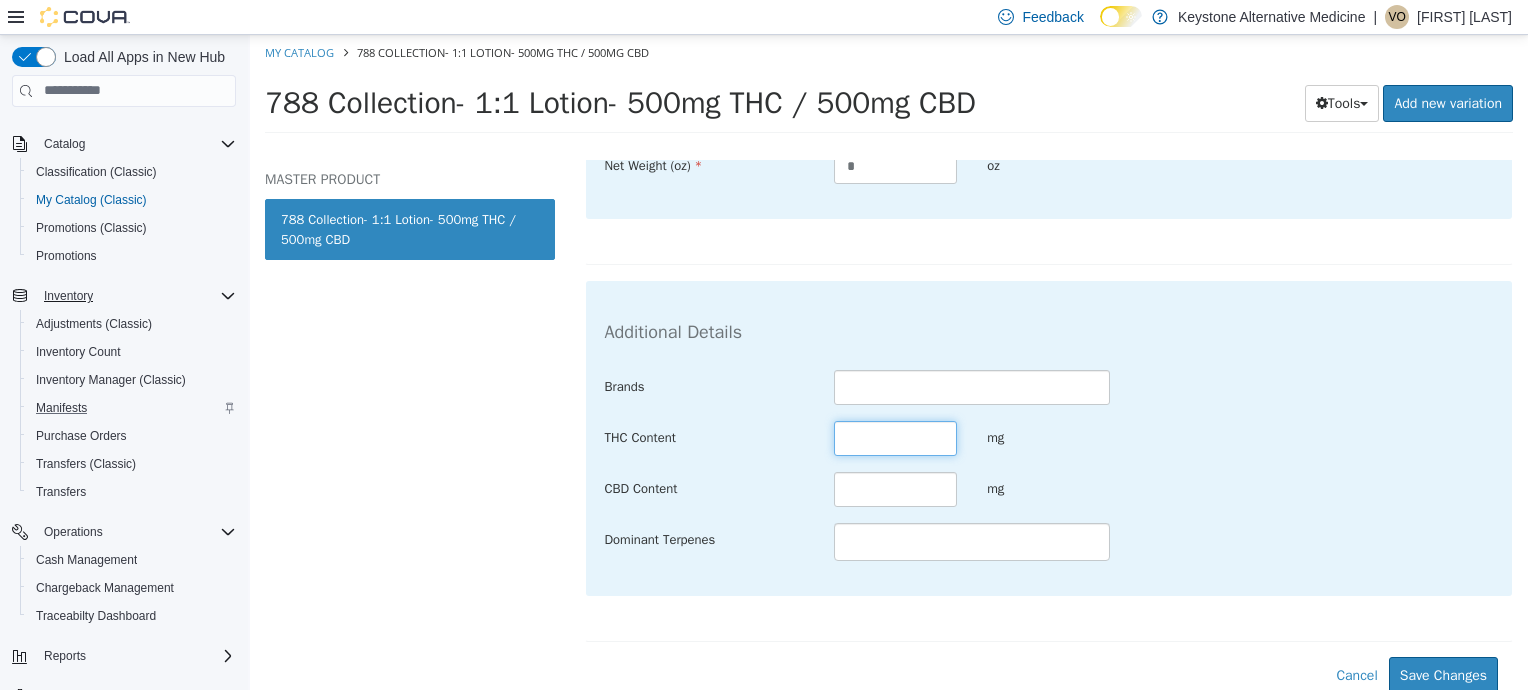 click at bounding box center [895, 437] 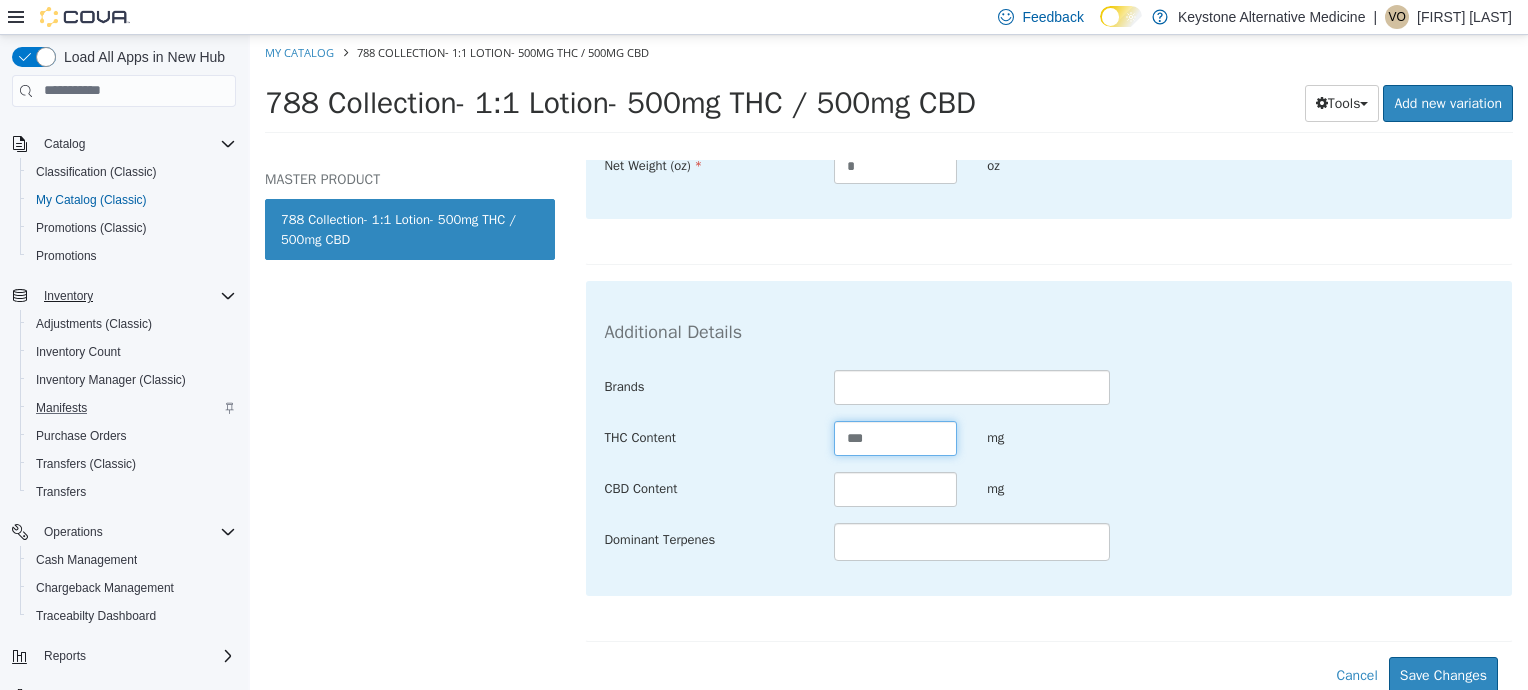type on "***" 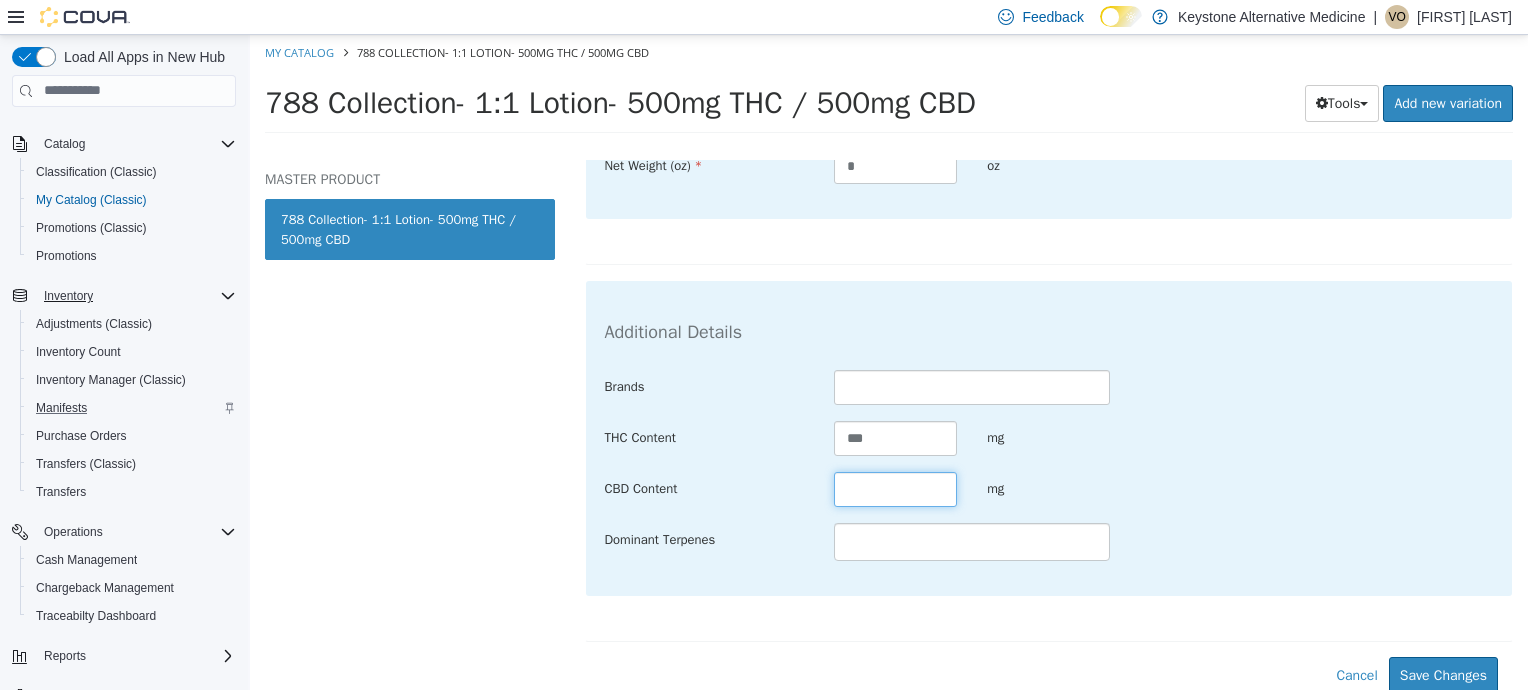click at bounding box center (895, 488) 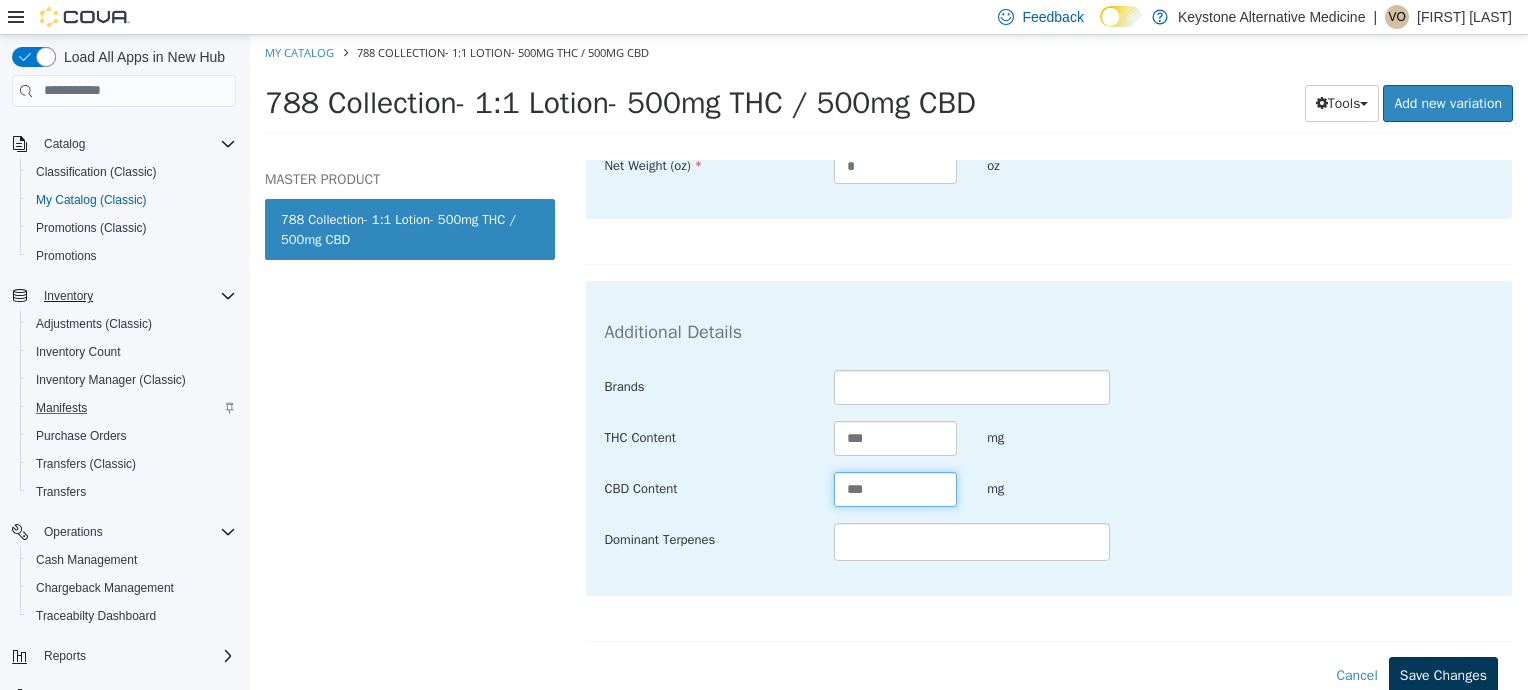 type on "***" 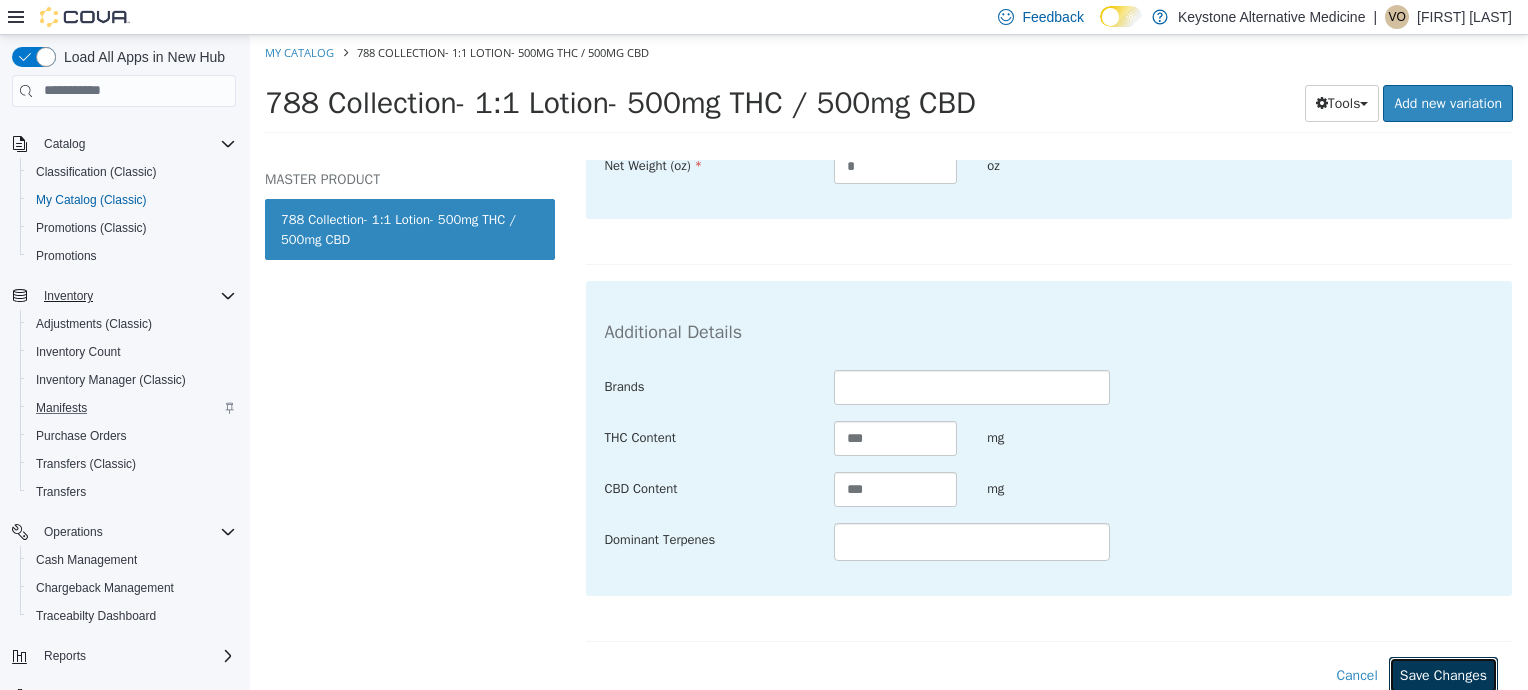click on "Save Changes" at bounding box center (1443, 674) 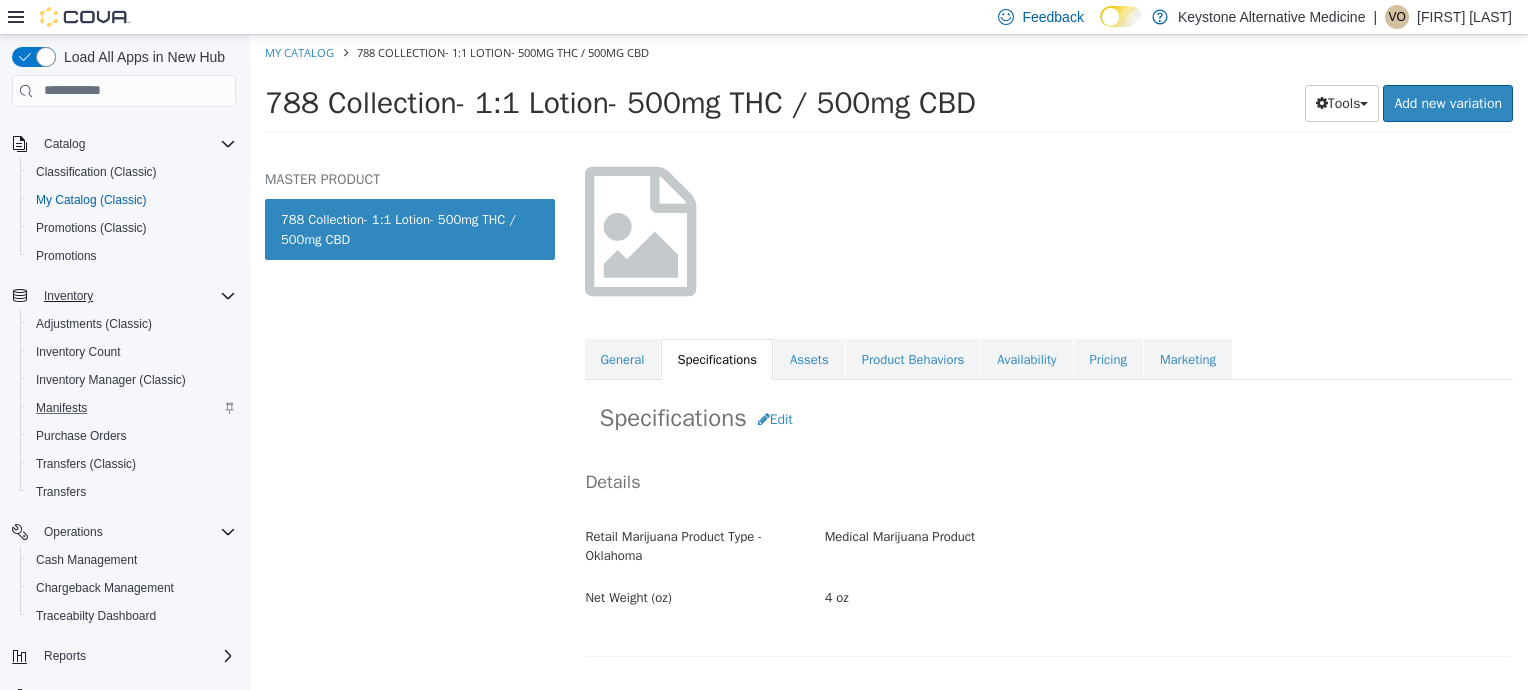 scroll, scrollTop: 95, scrollLeft: 0, axis: vertical 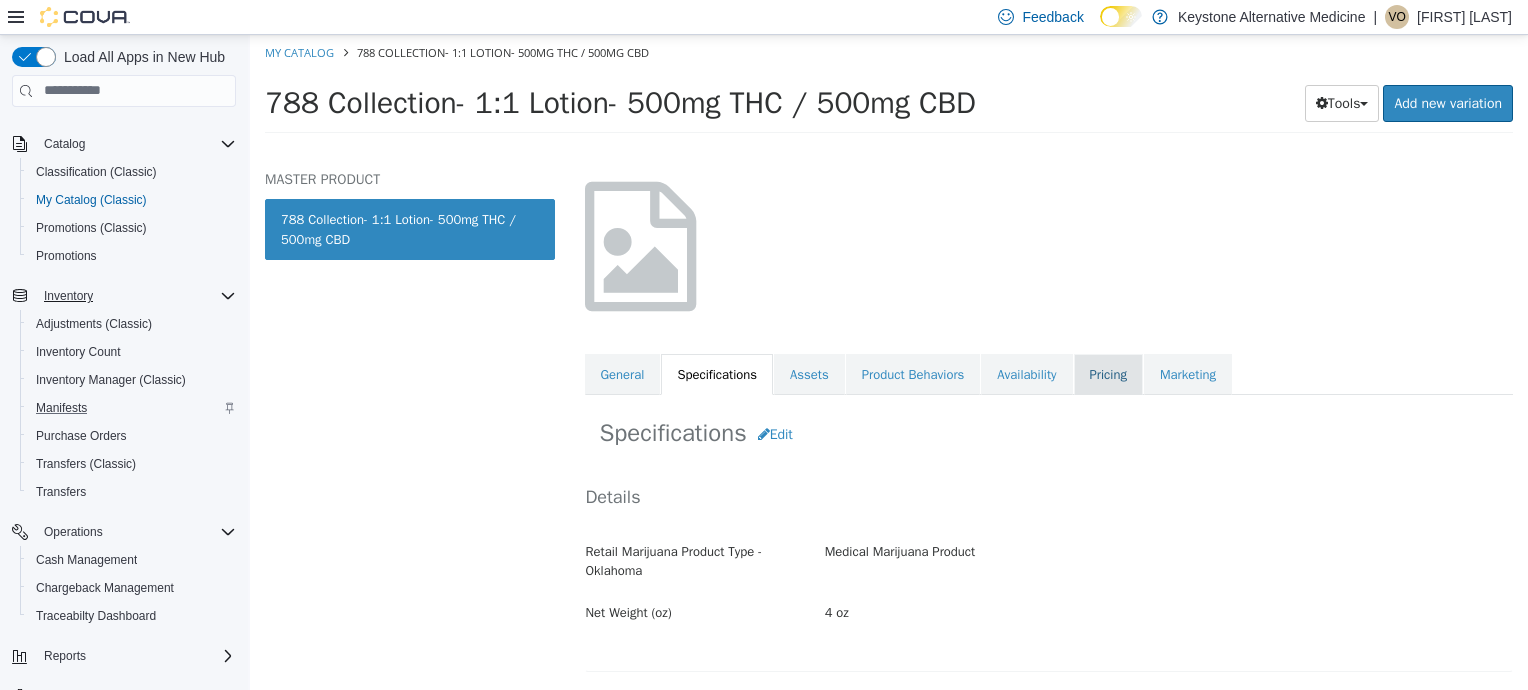 click on "Pricing" at bounding box center [1108, 374] 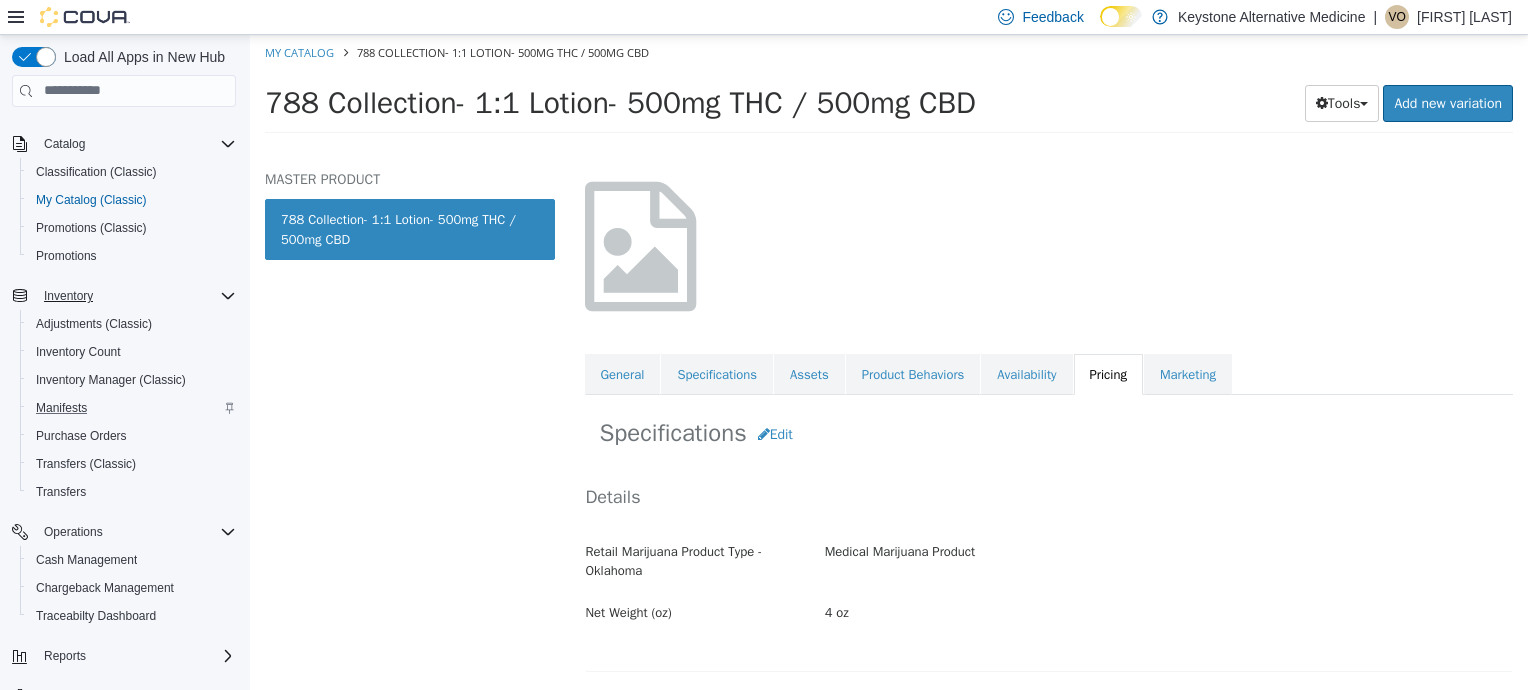 scroll, scrollTop: 60, scrollLeft: 0, axis: vertical 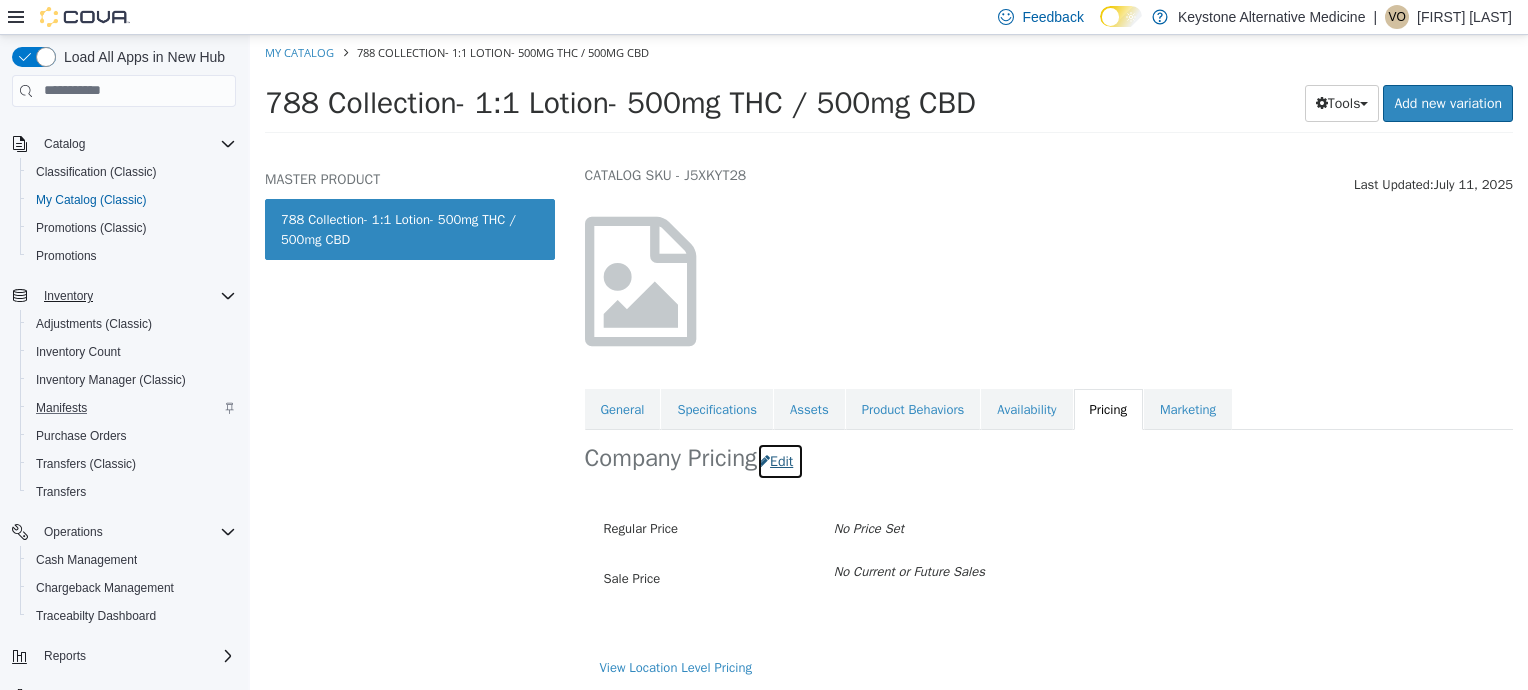 click on "Edit" at bounding box center (780, 460) 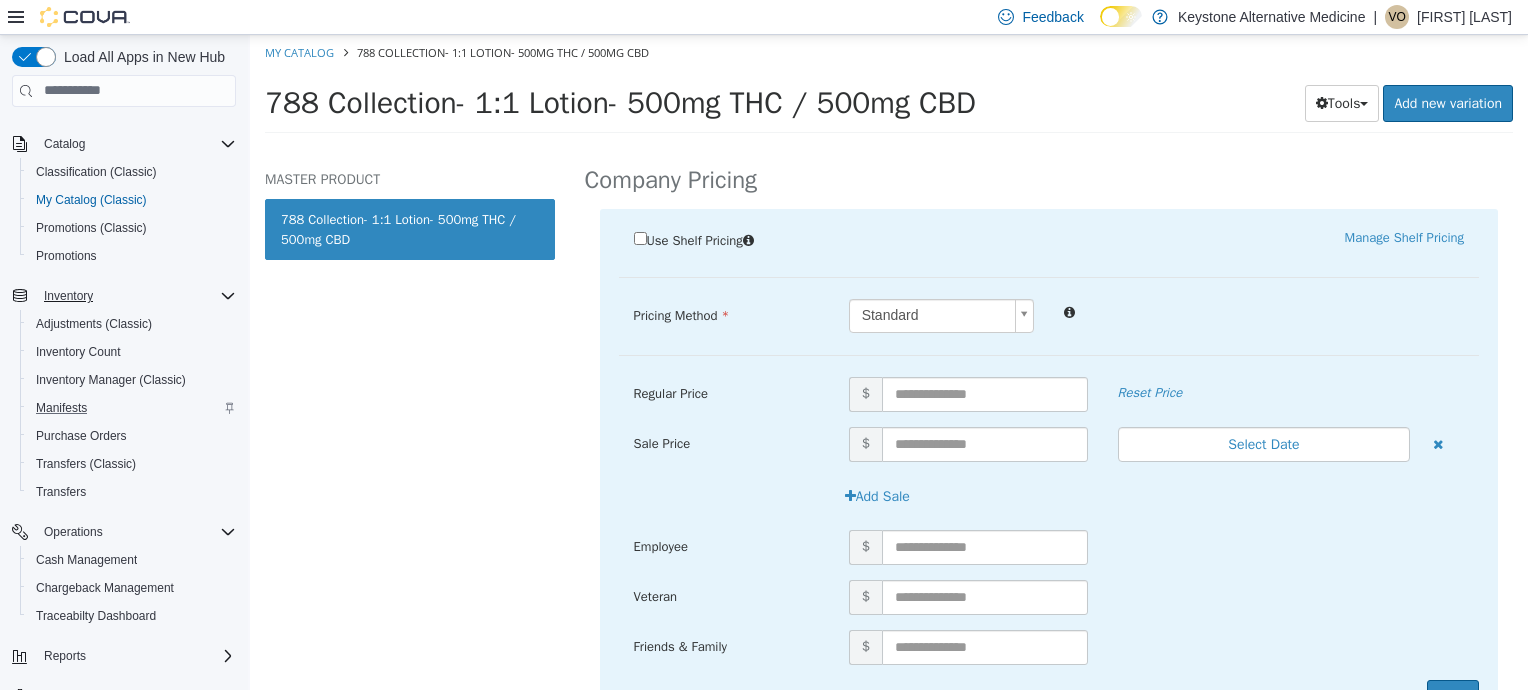 scroll, scrollTop: 344, scrollLeft: 0, axis: vertical 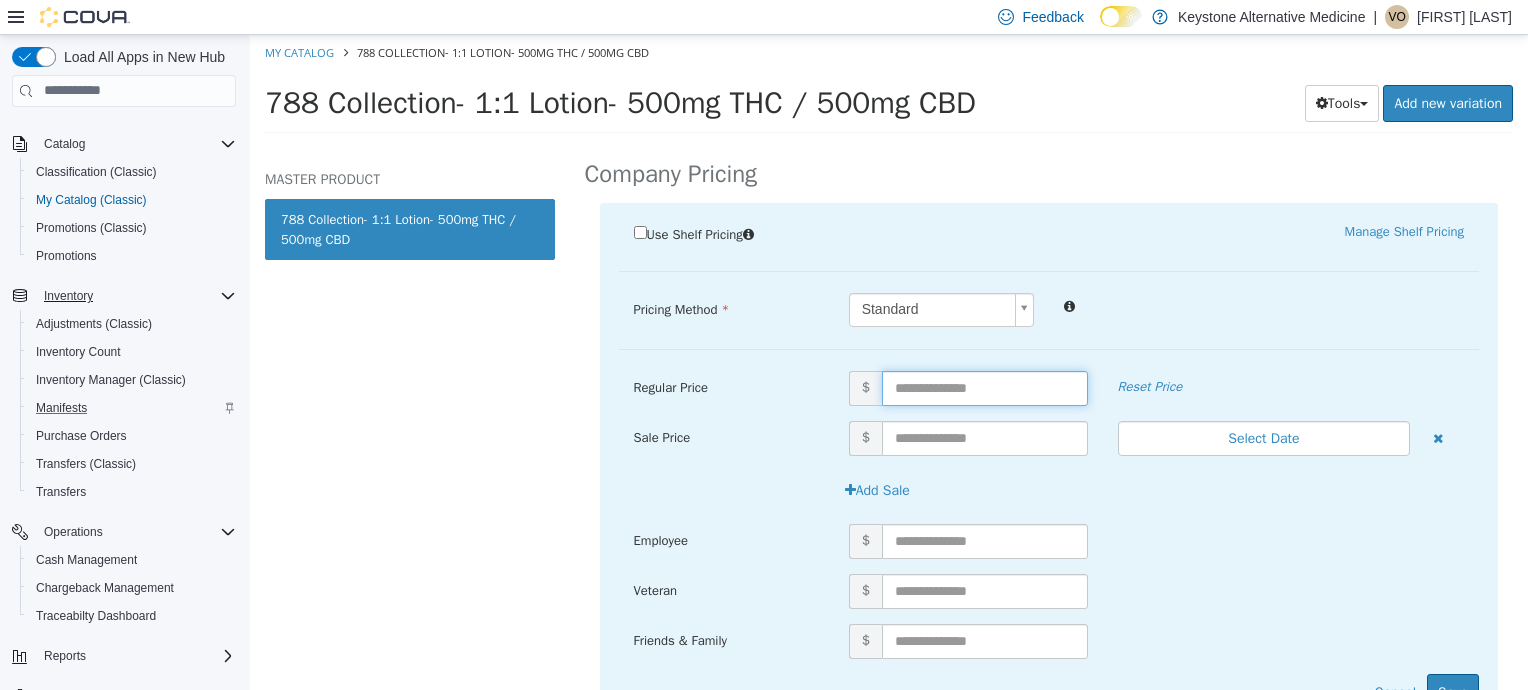 click at bounding box center (985, 387) 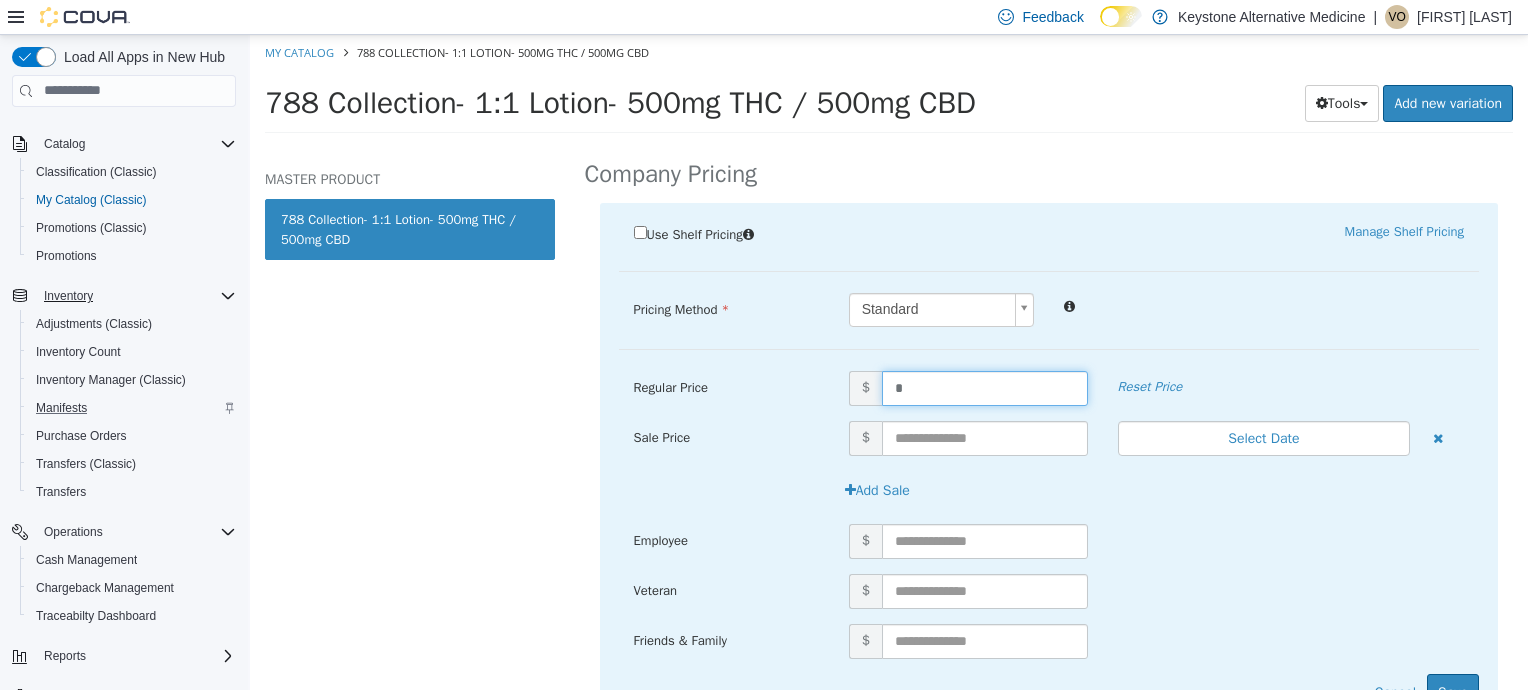 type on "**" 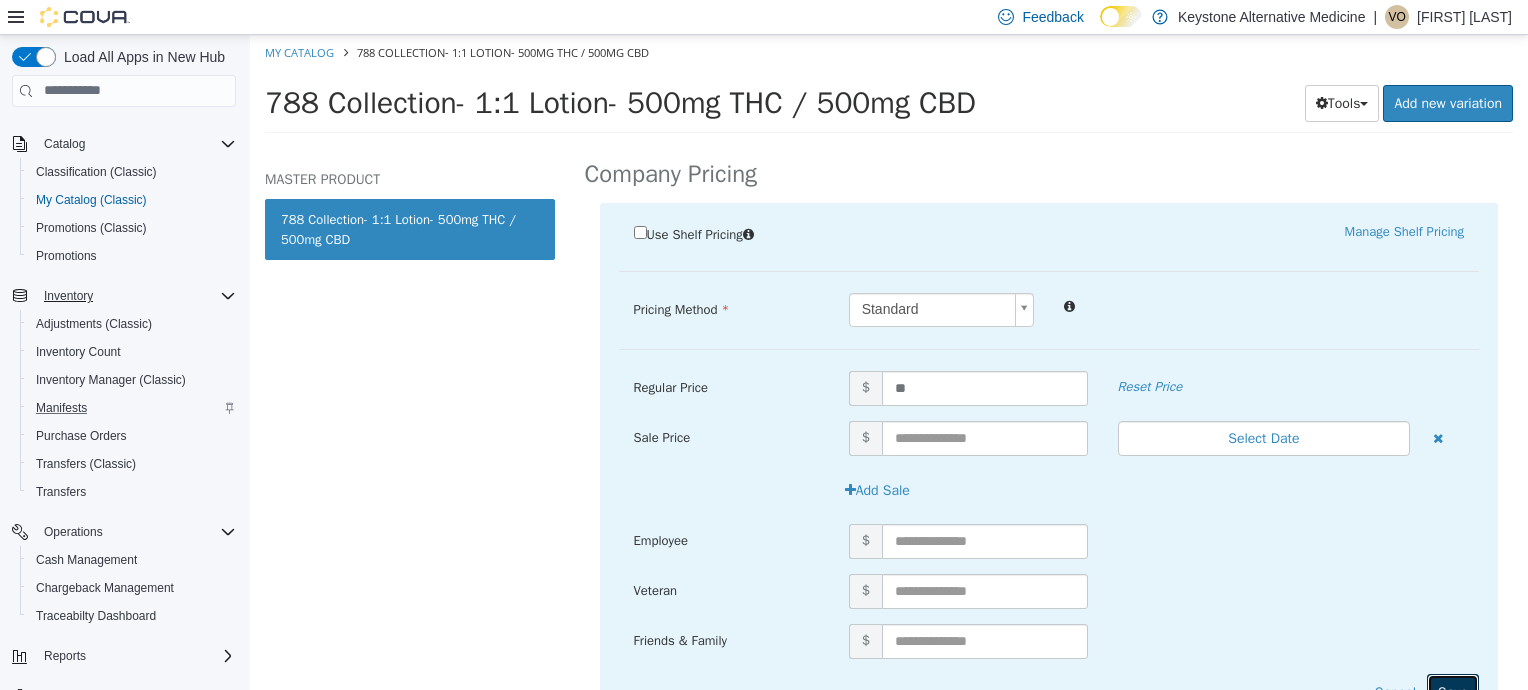 click on "Save" at bounding box center (1453, 691) 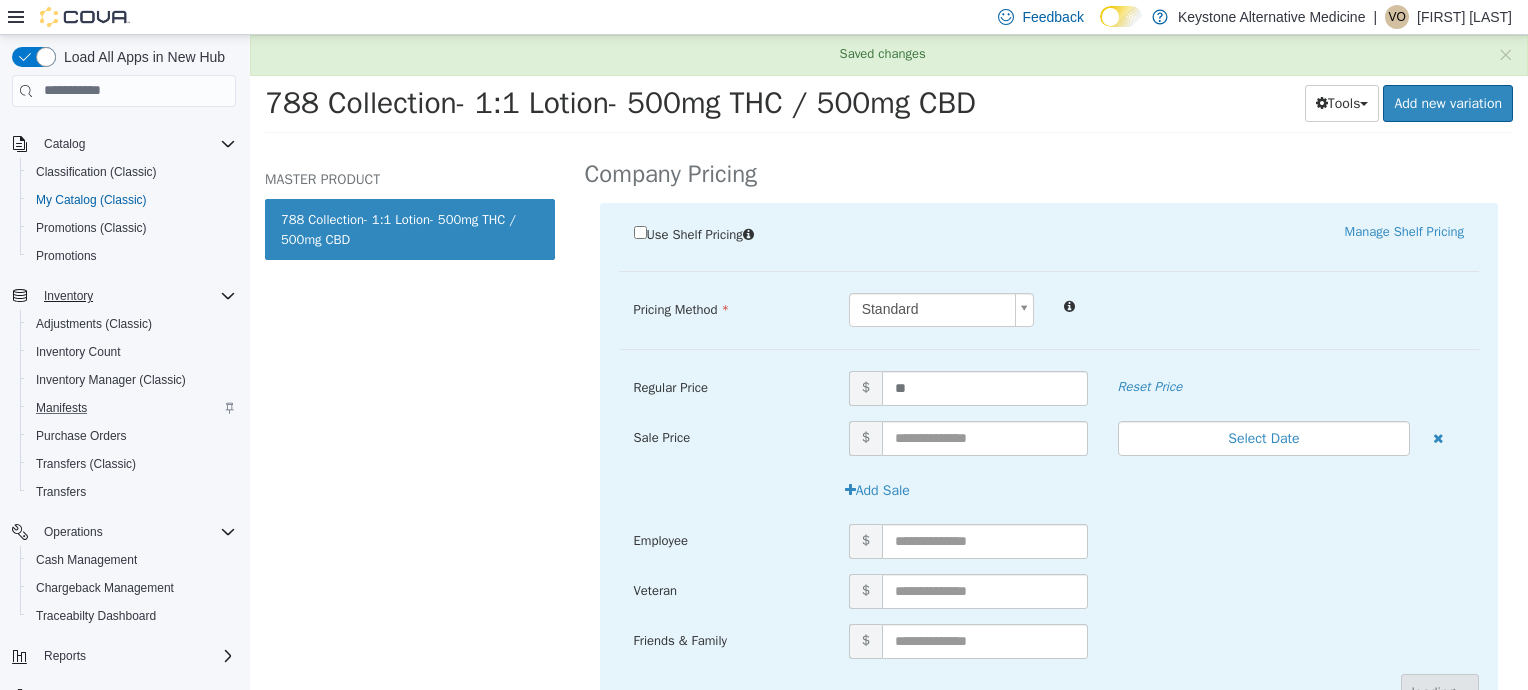 scroll, scrollTop: 60, scrollLeft: 0, axis: vertical 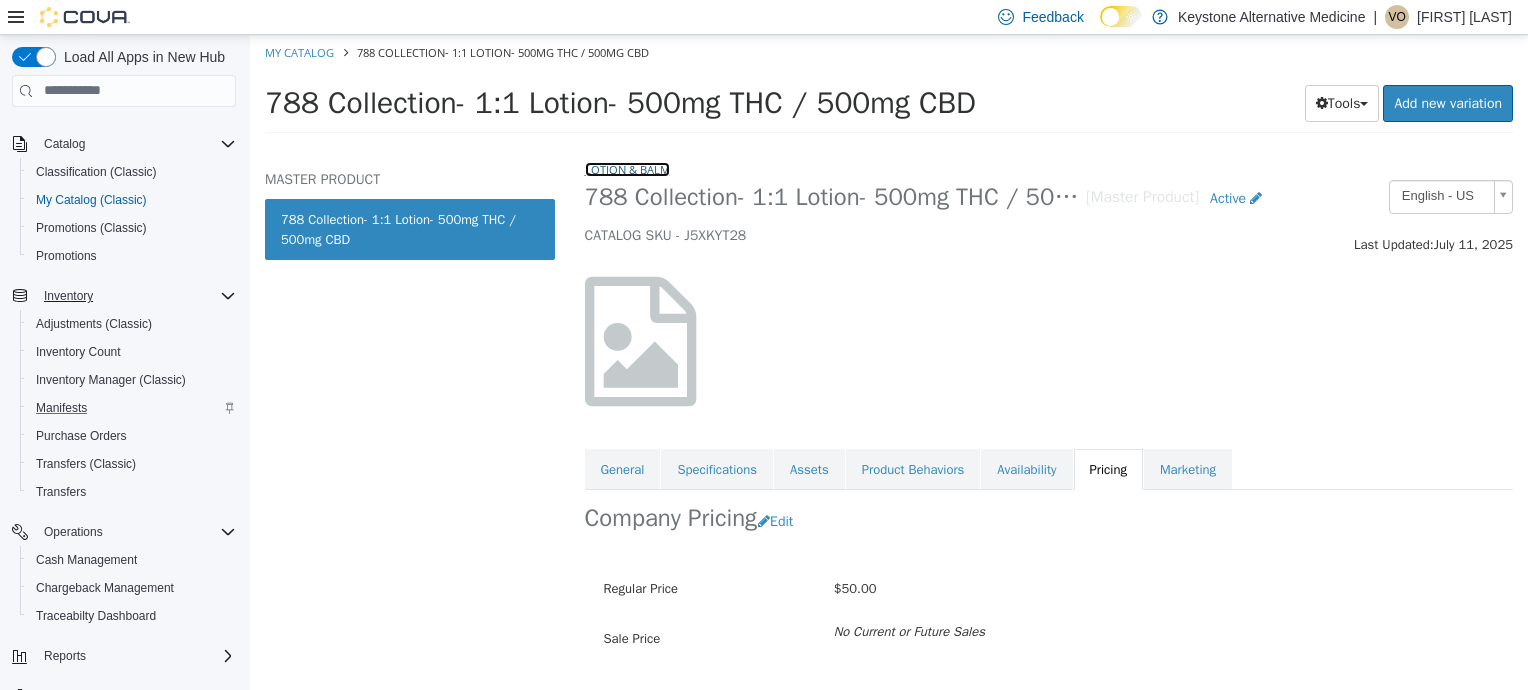 click on "Lotion & Balm" at bounding box center (627, 168) 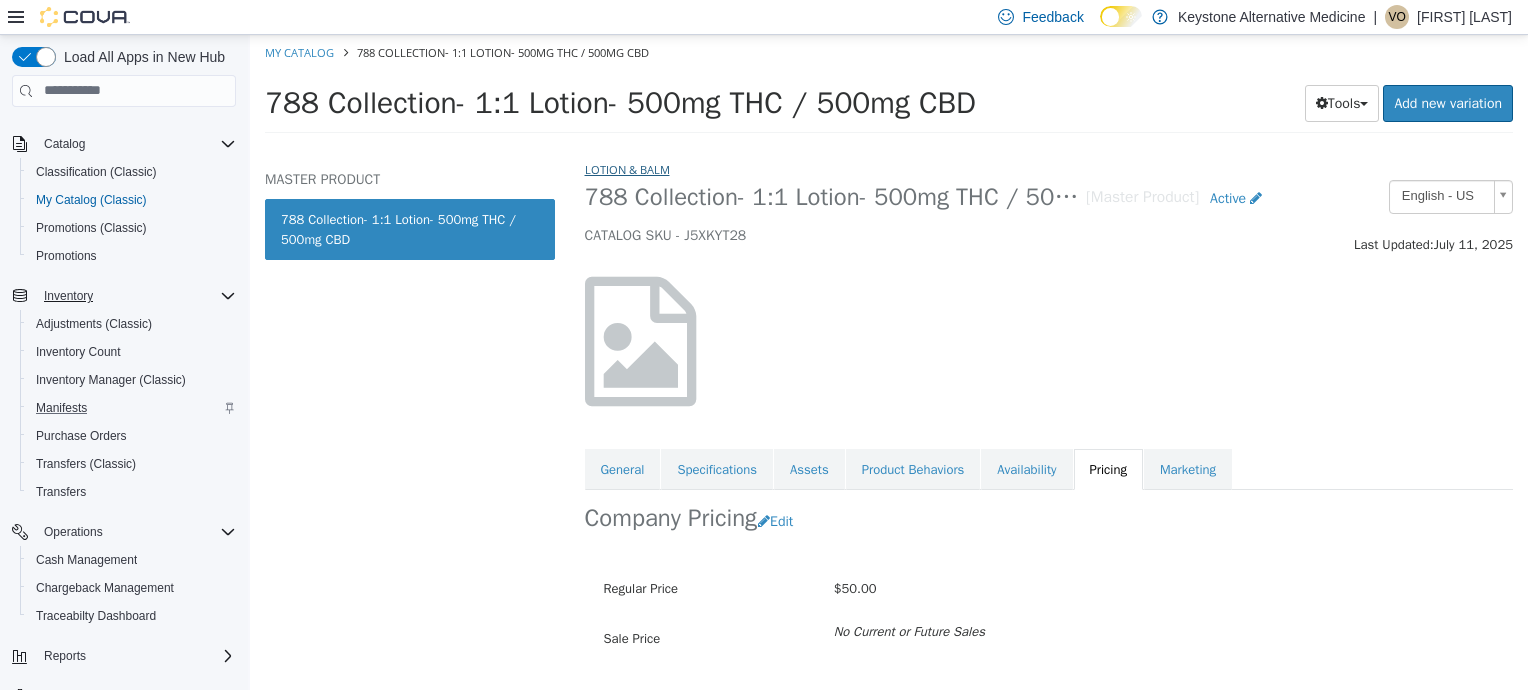 select on "**********" 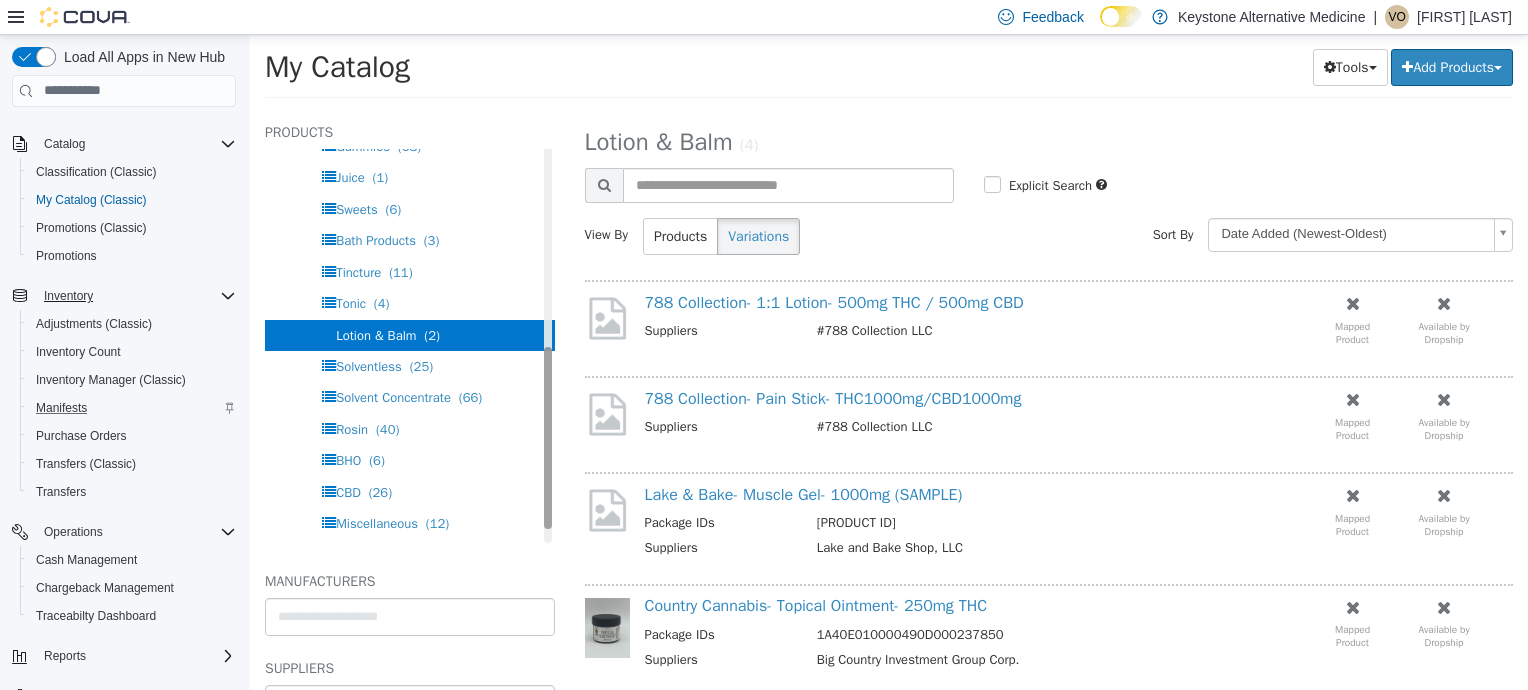 scroll, scrollTop: 478, scrollLeft: 0, axis: vertical 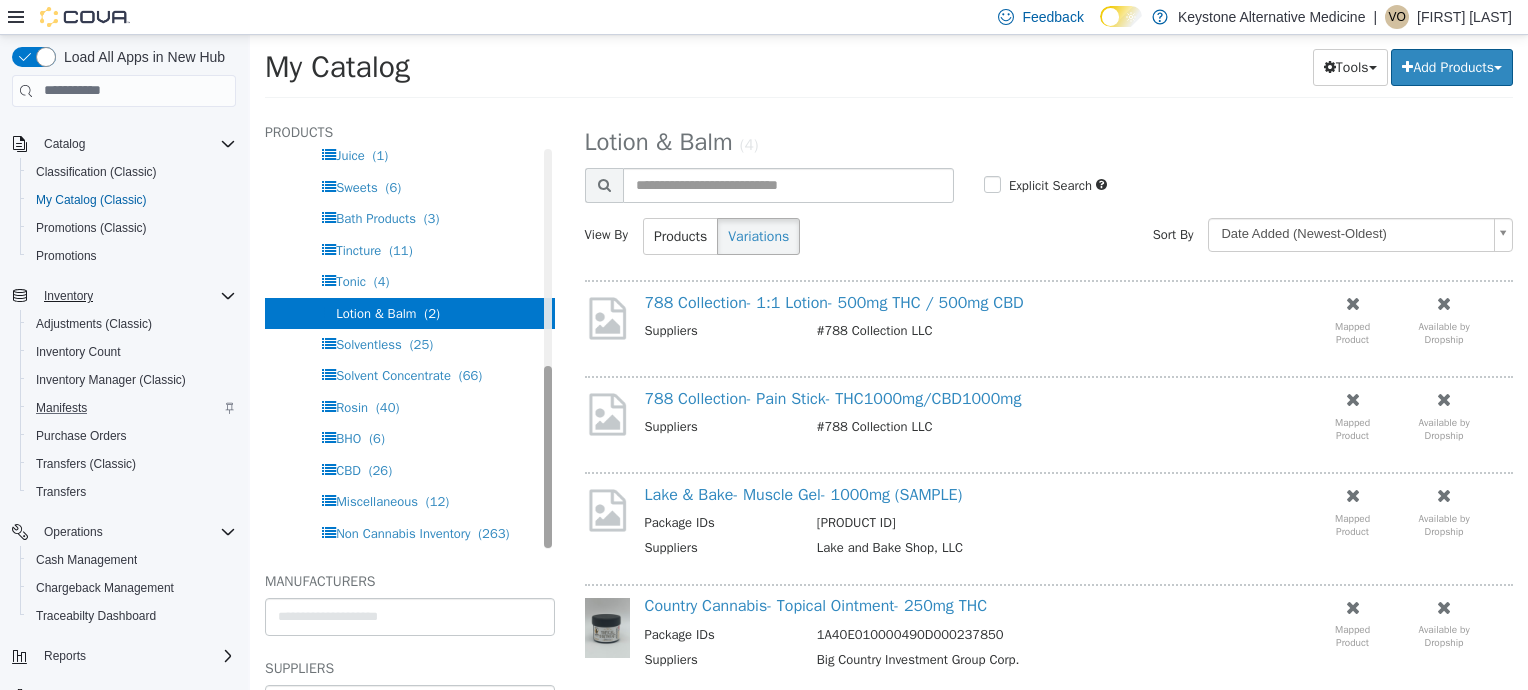 drag, startPoint x: 532, startPoint y: 246, endPoint x: 509, endPoint y: 484, distance: 239.10876 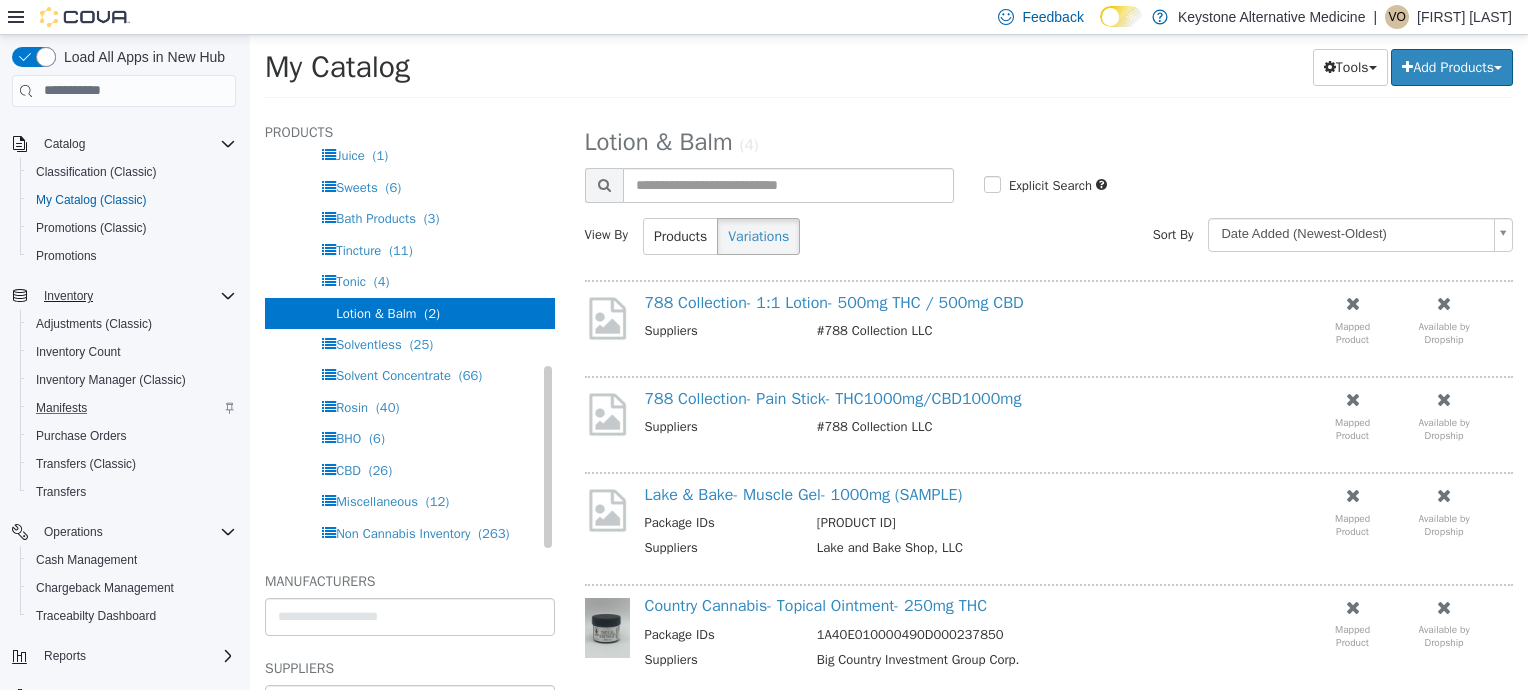 click on "Lotion & Balm" at bounding box center (376, 312) 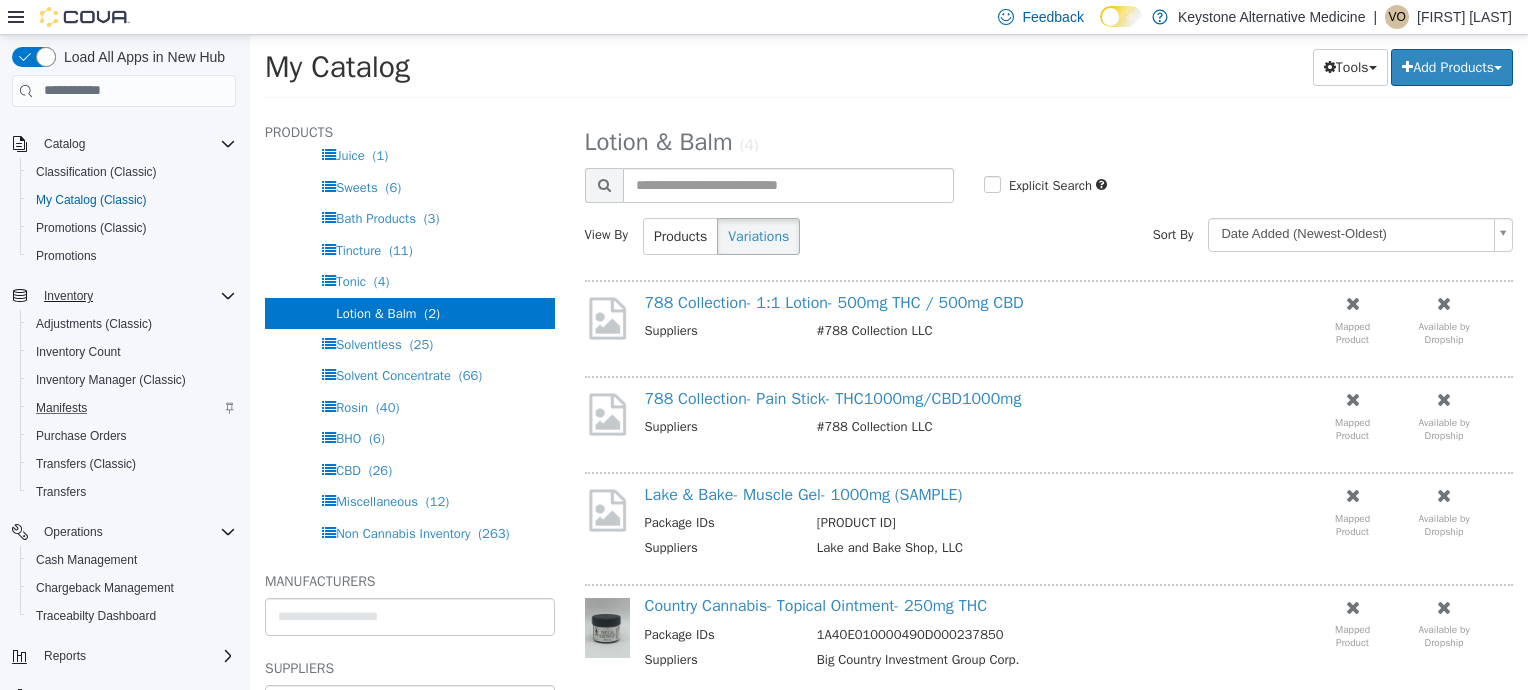 scroll, scrollTop: 39, scrollLeft: 0, axis: vertical 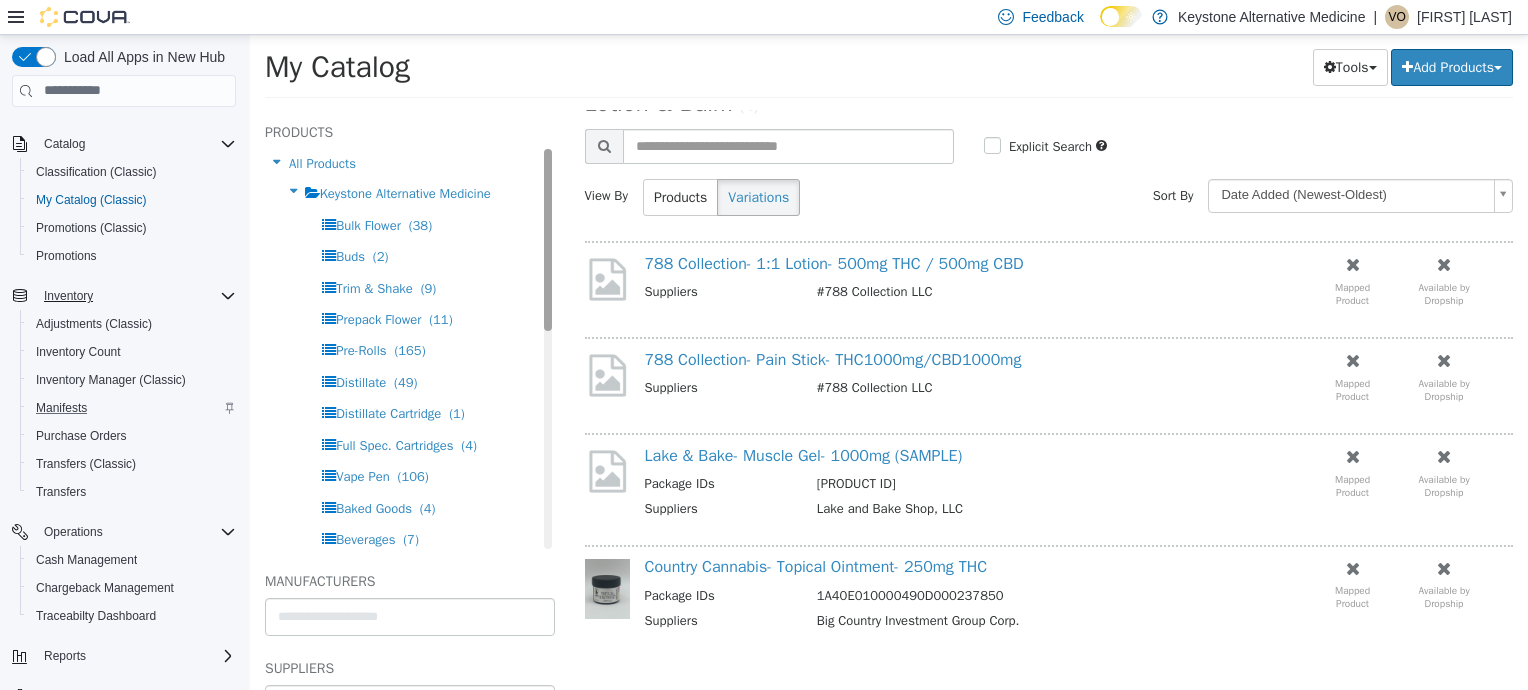 drag, startPoint x: 530, startPoint y: 418, endPoint x: 508, endPoint y: 181, distance: 238.0189 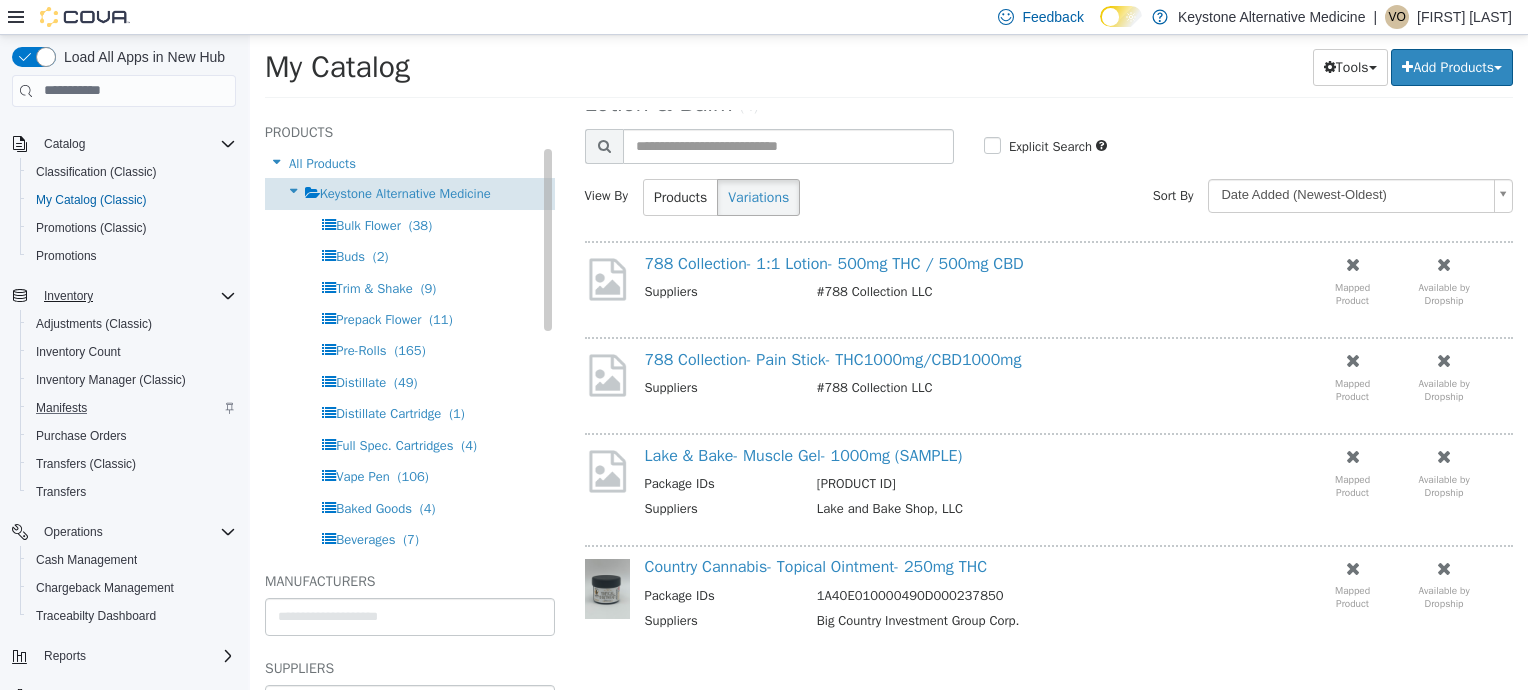 click on "Keystone Alternative Medicine" at bounding box center [410, 192] 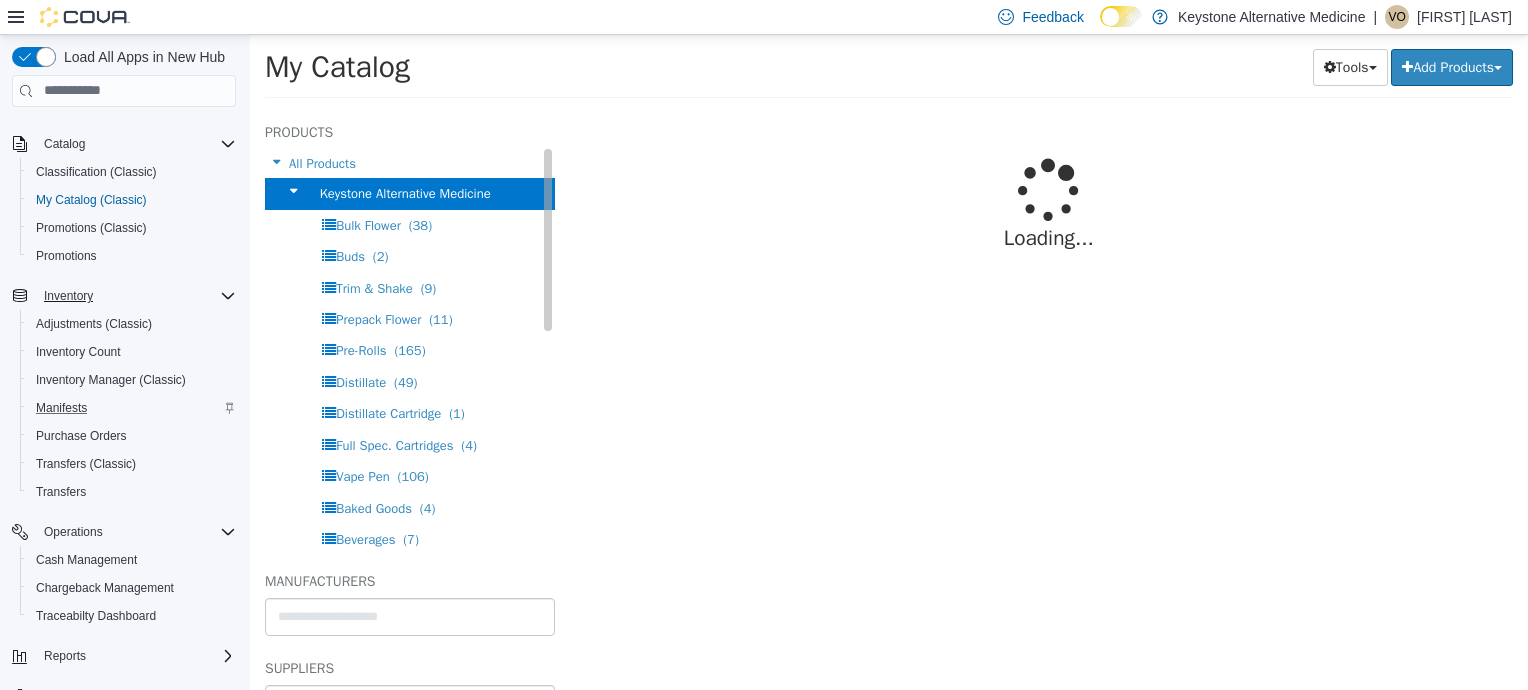 scroll, scrollTop: 0, scrollLeft: 0, axis: both 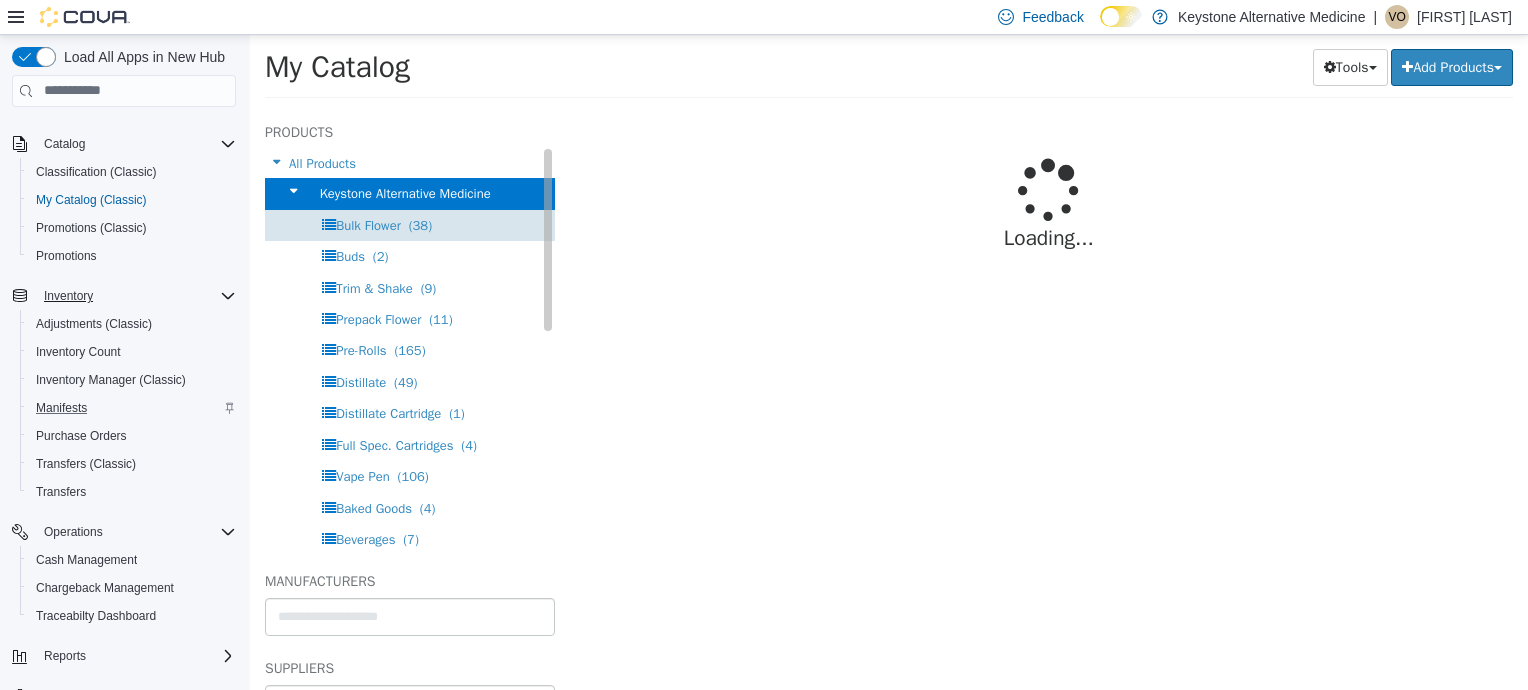 select on "**********" 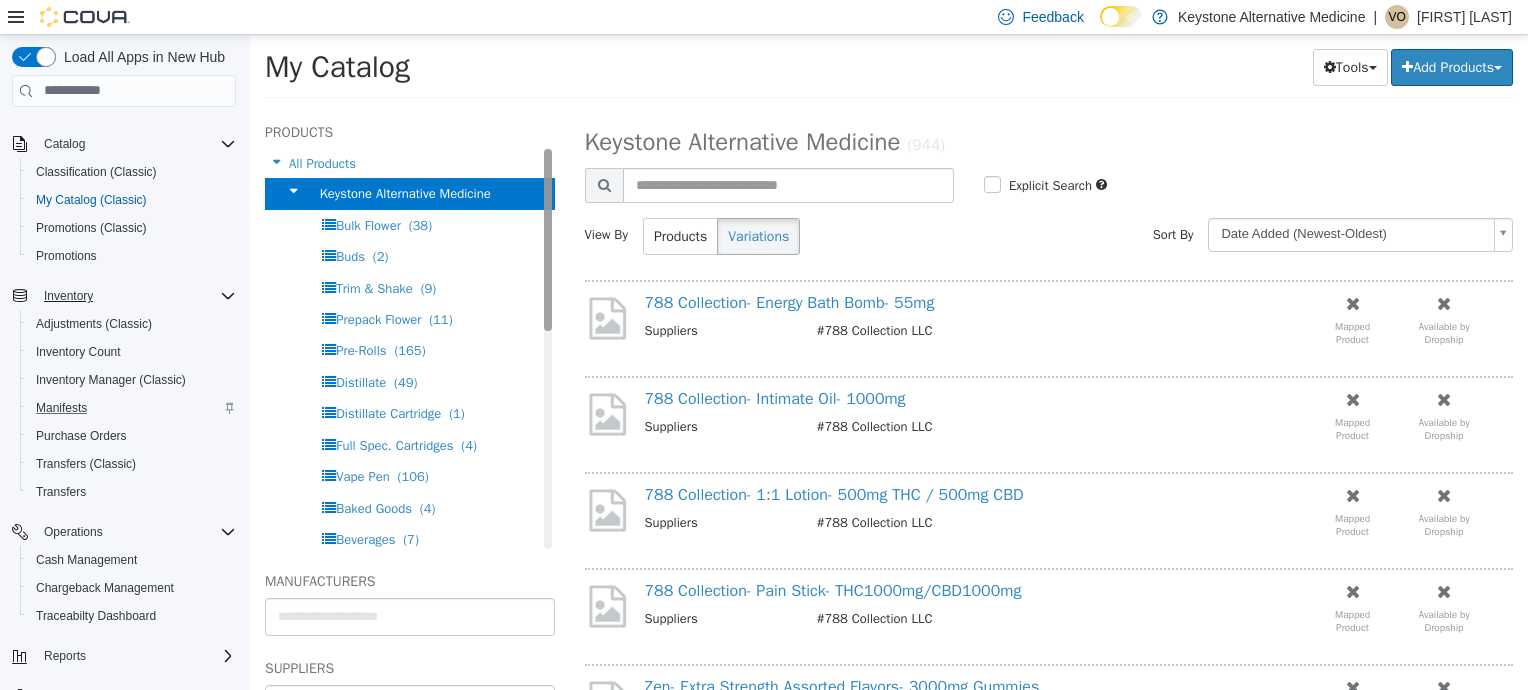 click on "Products All Products  Keystone Alternative Medicine  Bulk Flower
(38)  Buds
(2)  Trim & Shake
(9)  Prepack Flower
(11)  Pre-Rolls
(165)  Distillate
(49)  Distillate Cartridge
(1)  Full Spec. Cartridges
(4)  Vape Pen
(106)  Baked Goods
(4)  Beverages
(7)  Chocolate Bars
(11)  Gummies
(68)  Juice
(1)  Sweets
(6)  Bath Products
(3)  Tincture
(11)  Tonic
(4)  Lotion & Balm
(2)  Solventless
(25)  Solvent Concentrate
(66)  Rosin
(40)  BHO
(6)  CBD
(26)  Miscellaneous
(12)  Non Cannabis Inventory
(263)" at bounding box center (410, 334) 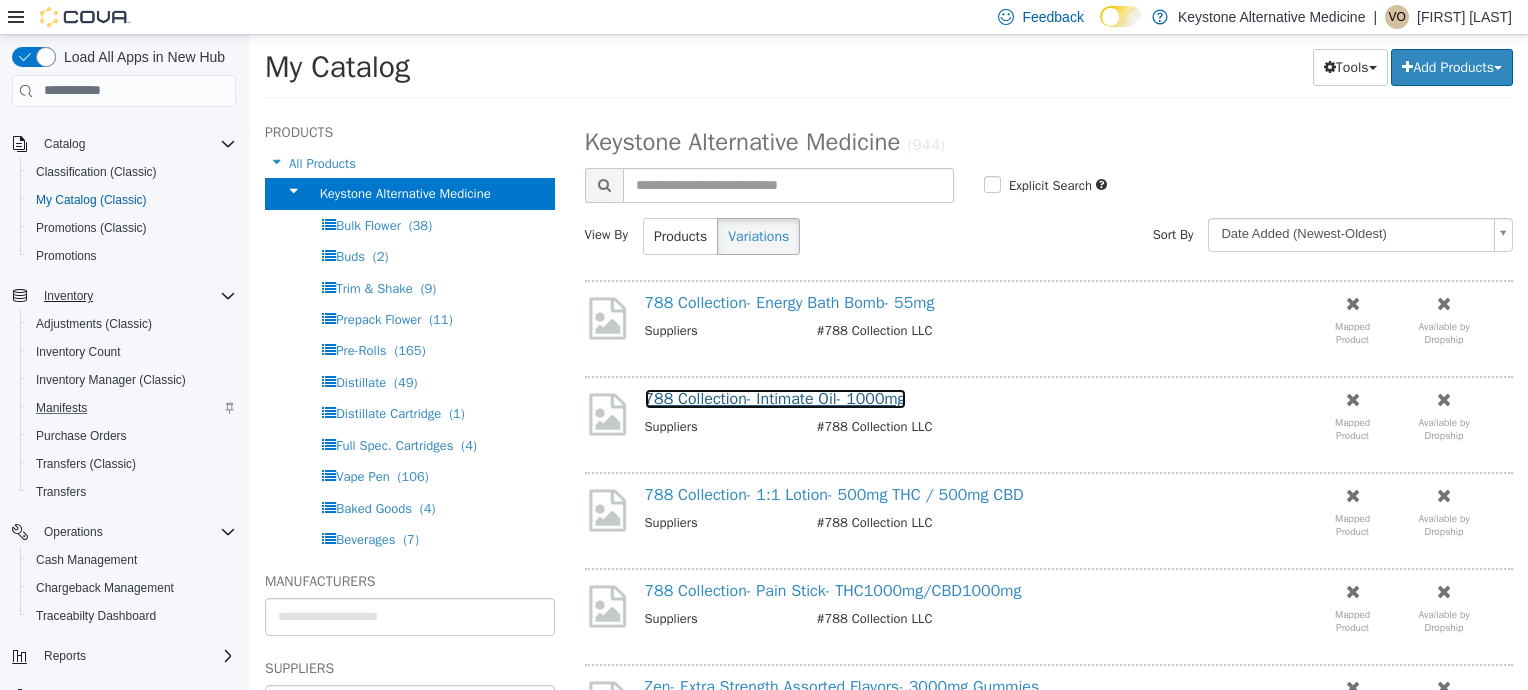 click on "788 Collection- Intimate Oil- 1000mg" at bounding box center (775, 398) 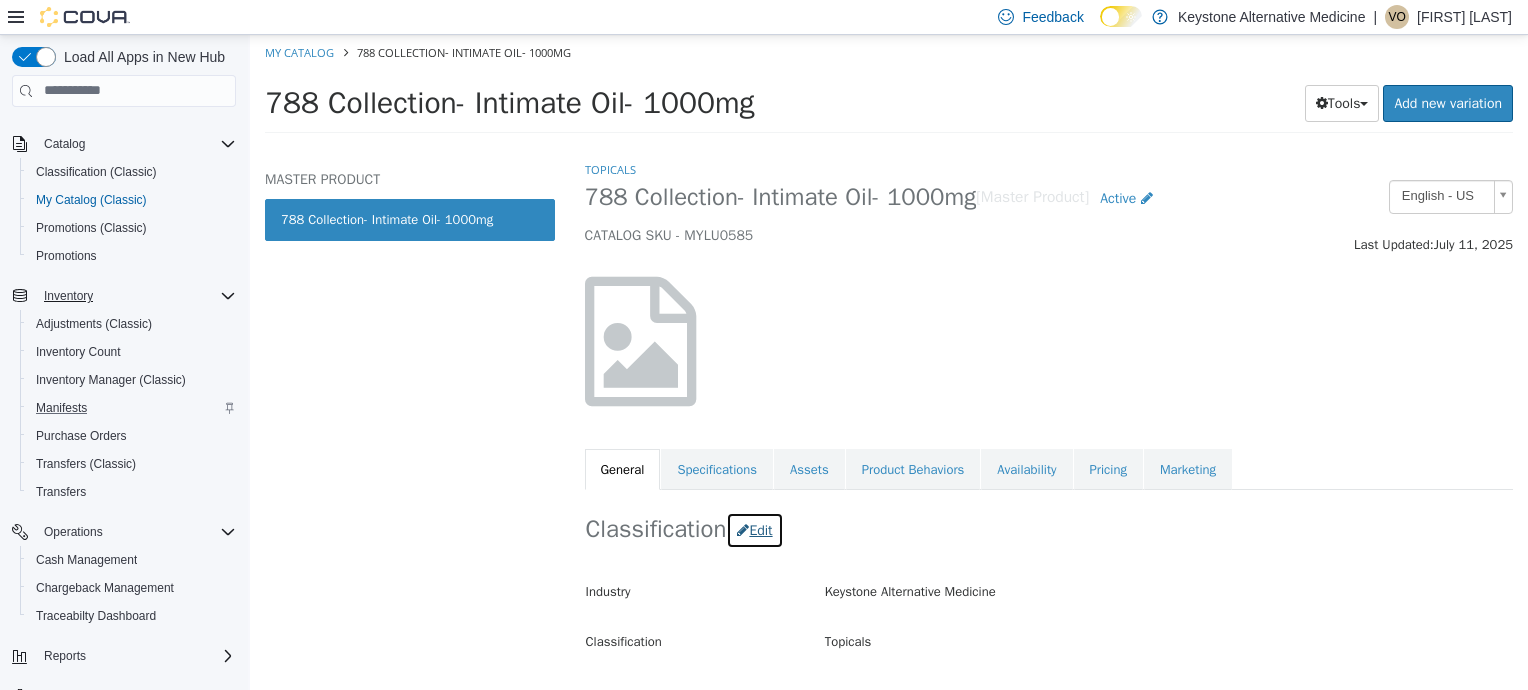 click on "Edit" at bounding box center [754, 529] 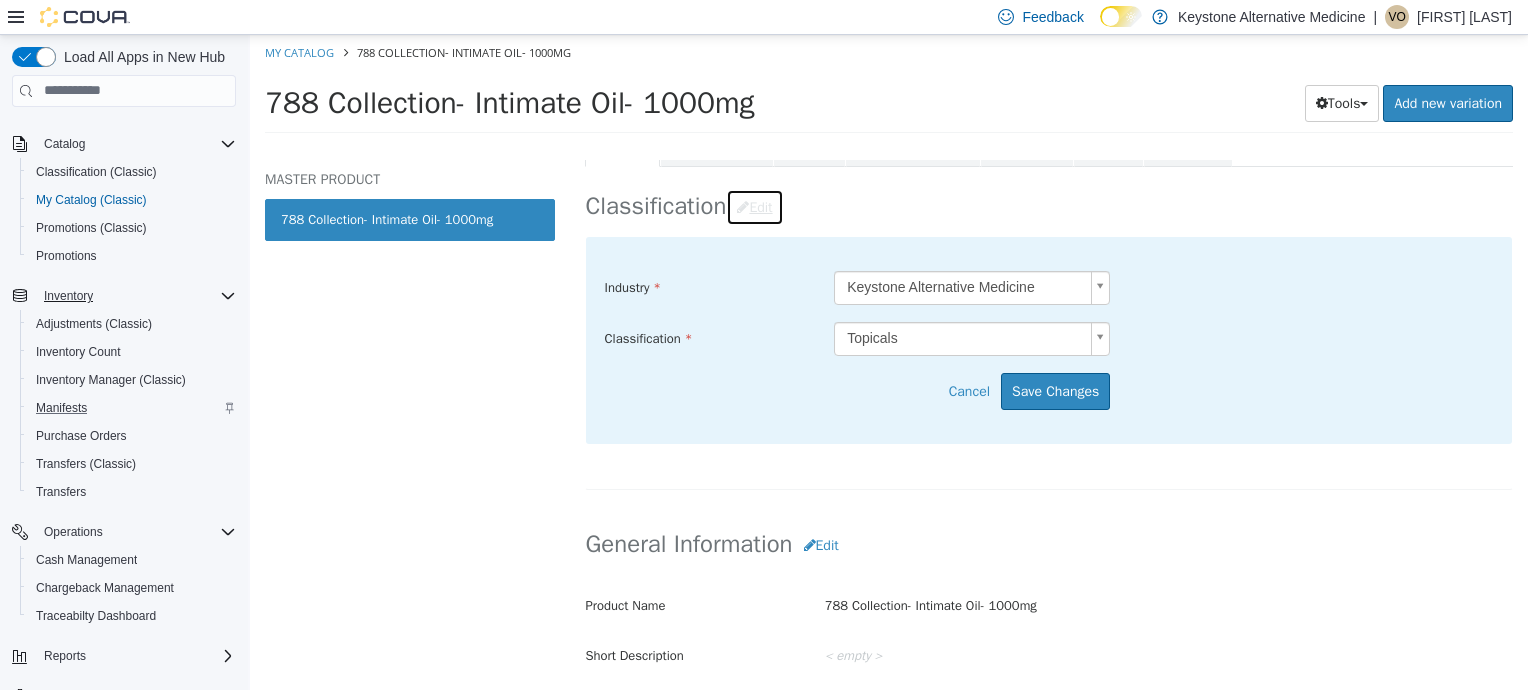 scroll, scrollTop: 420, scrollLeft: 0, axis: vertical 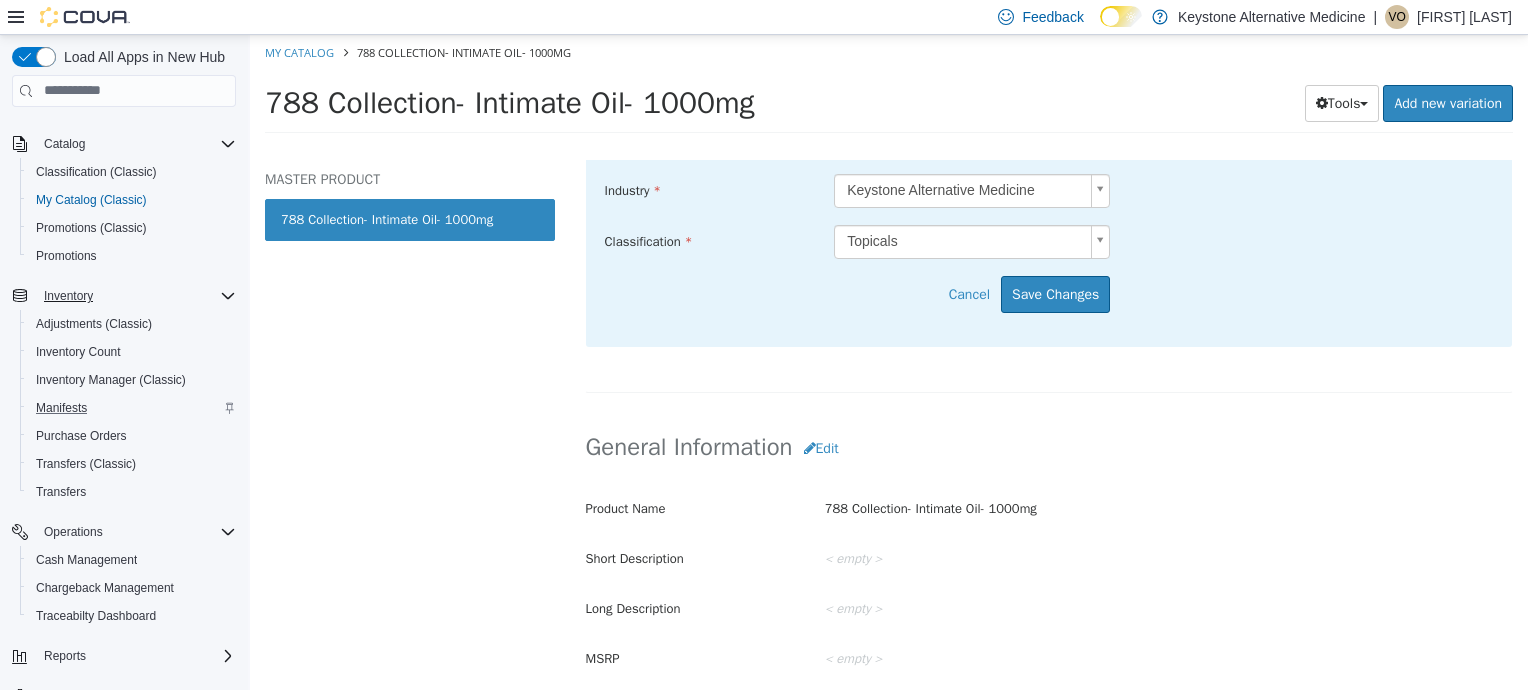 click on "Saving Bulk Changes...
×
Saved changes
My Catalog
788 Collection- Intimate Oil- 1000mg
788 Collection- Intimate Oil- 1000mg
Tools
Clone Print Labels   Add new variation
MASTER PRODUCT
788 Collection- Intimate Oil- 1000mg
Topicals
788 Collection- Intimate Oil- 1000mg
[Master Product] Active   CATALOG SKU - MYLU0585     English - US                             Last Updated:  July 11, 2025
General Specifications Assets Product Behaviors Availability Pricing
Marketing Classification  Edit Industry
Keystone Alternative Medicine                             ***** Classification
Topicals                             ***** Cancel Save Changes General Information  Edit Product Name
788 Collection- Intimate Oil- 1000mg
Short Description
< empty >
Long Description
< empty >
MSRP
< empty >
Release Date
< empty >
Cancel Save Changes Manufacturer  Edit Manufacturer Save" at bounding box center [889, 89] 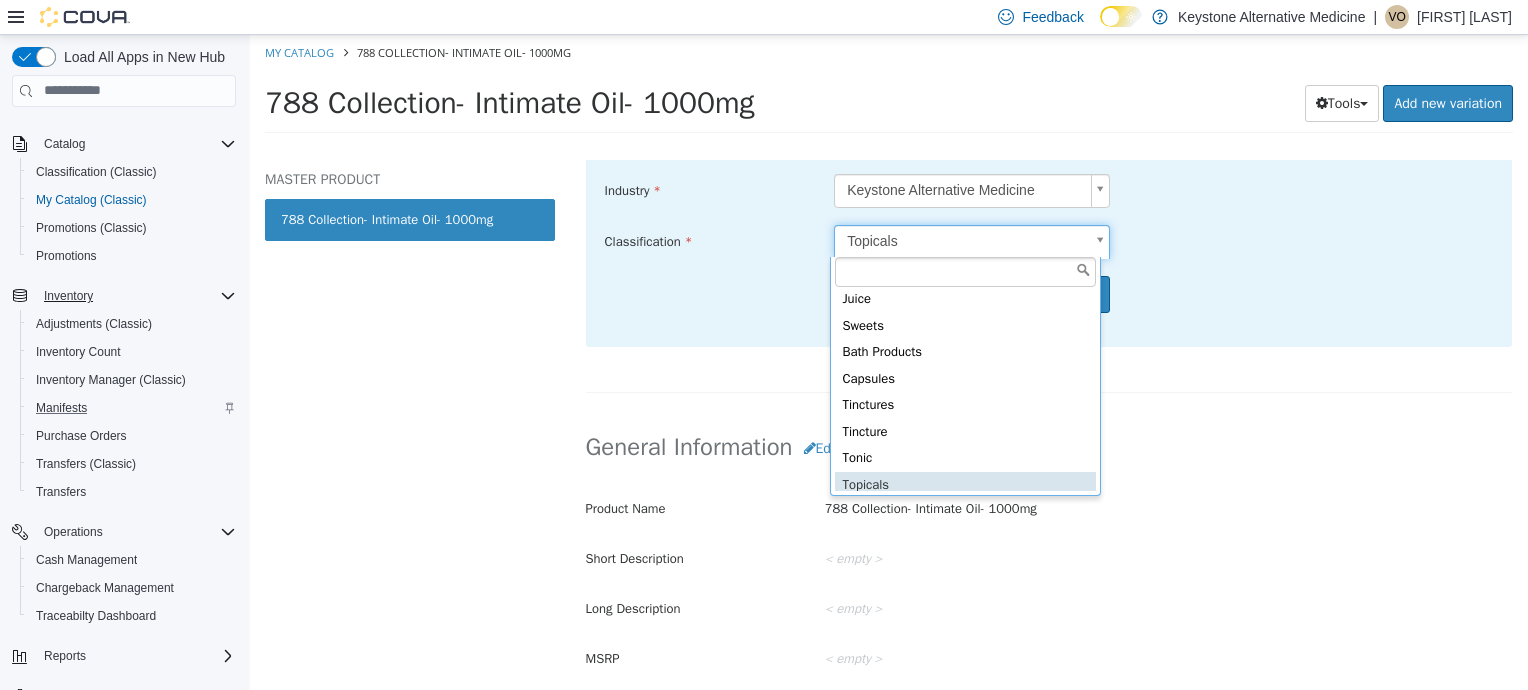 scroll, scrollTop: 397, scrollLeft: 0, axis: vertical 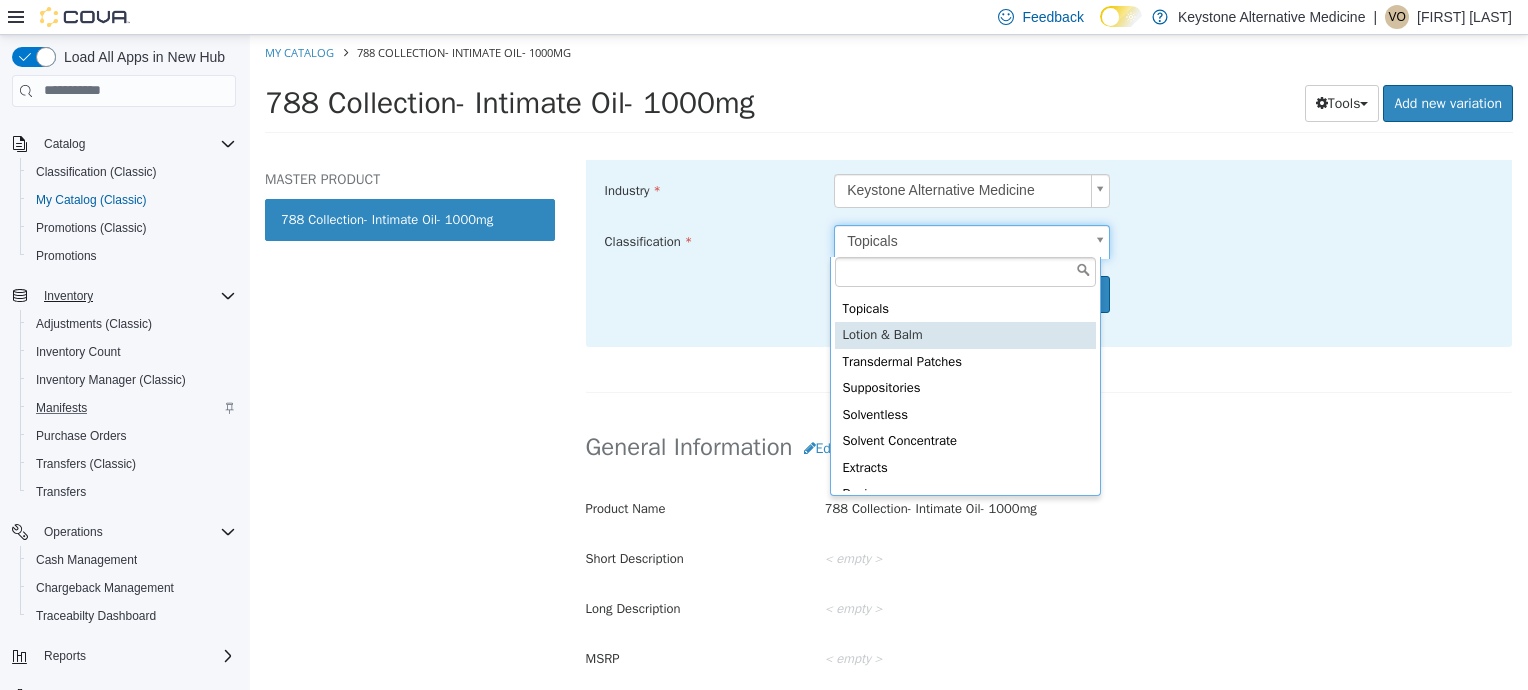 type on "*****" 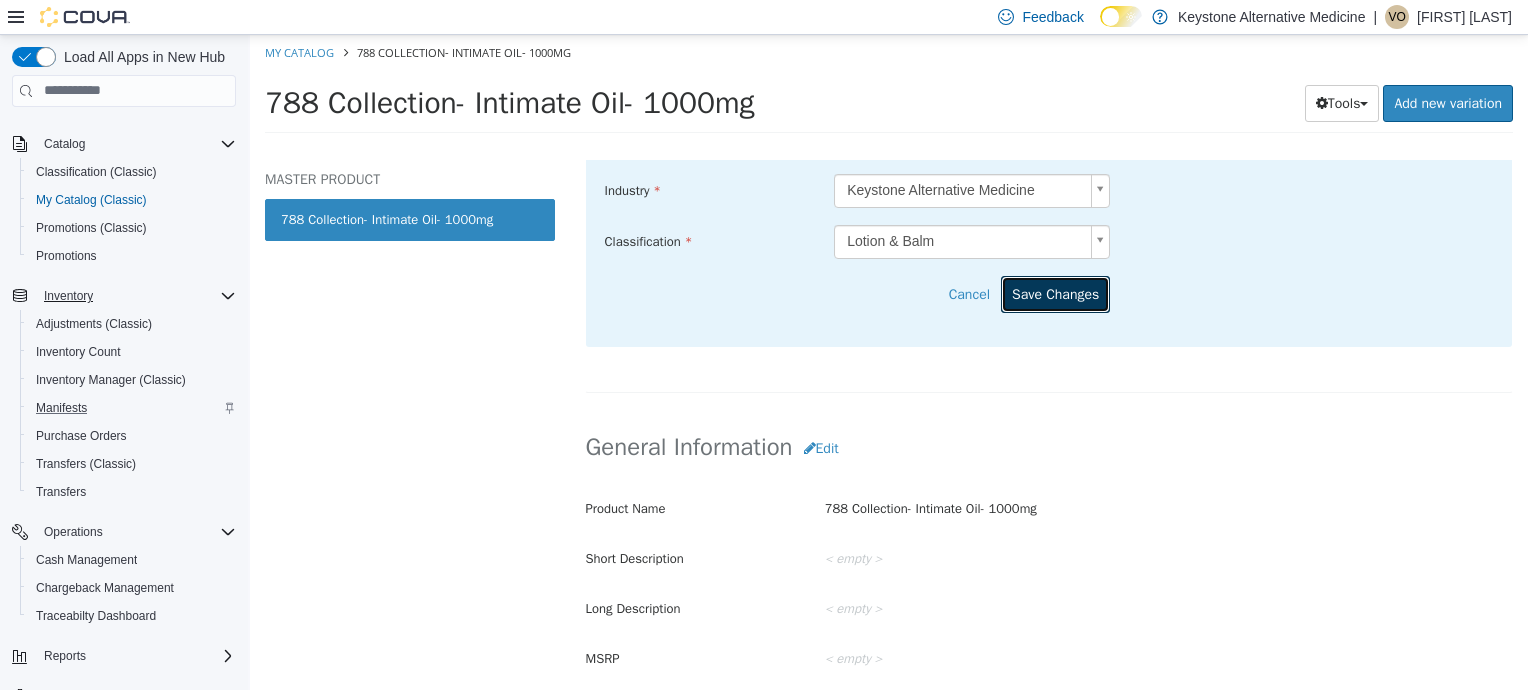 click on "Save Changes" at bounding box center (1055, 293) 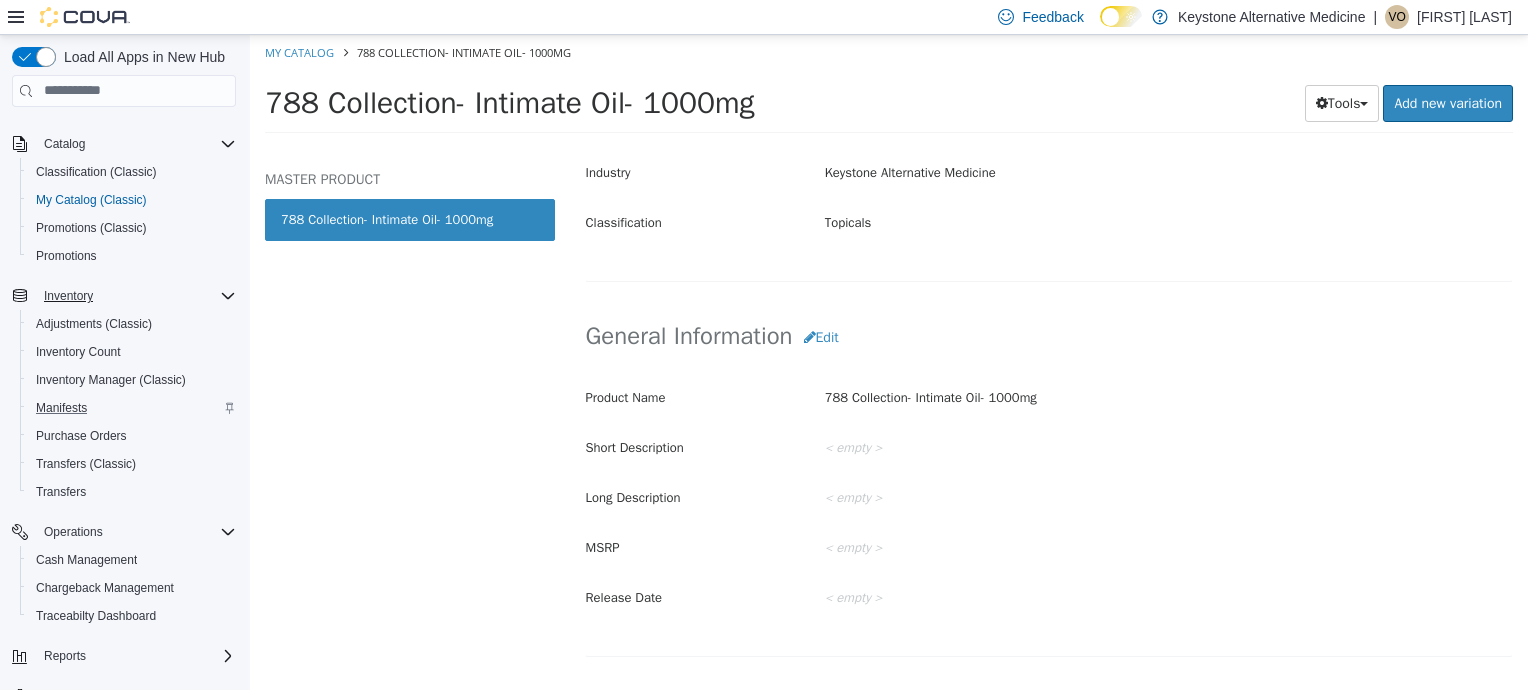 scroll, scrollTop: 420, scrollLeft: 0, axis: vertical 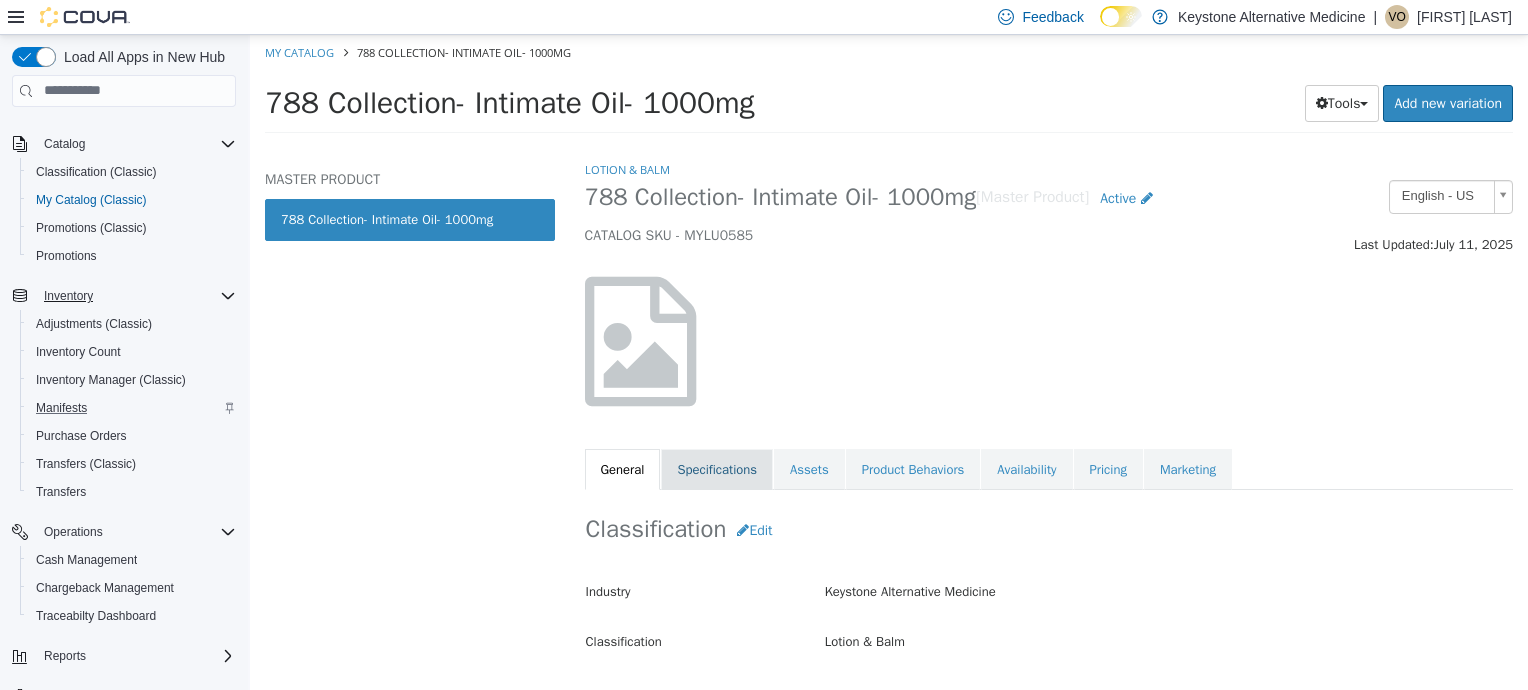 click on "Specifications" at bounding box center (717, 469) 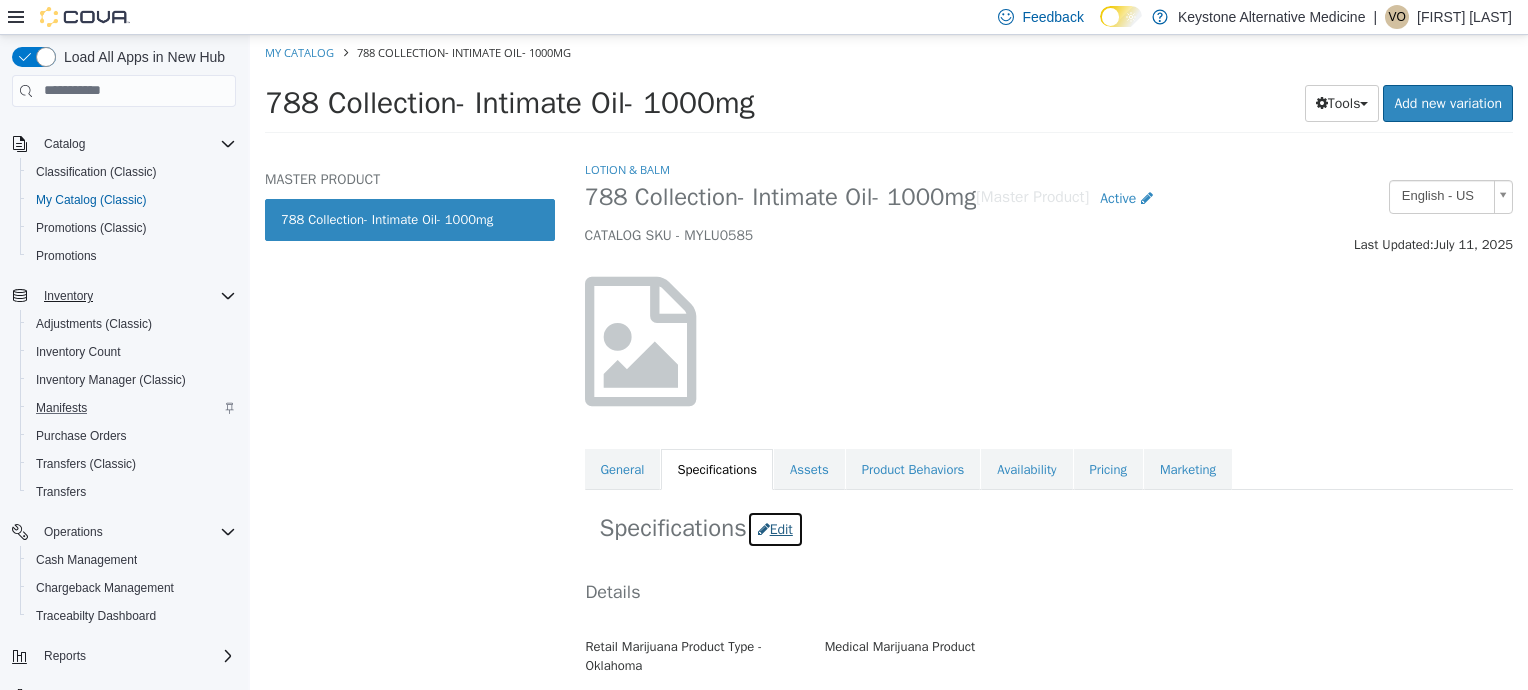 click on "Edit" at bounding box center [775, 528] 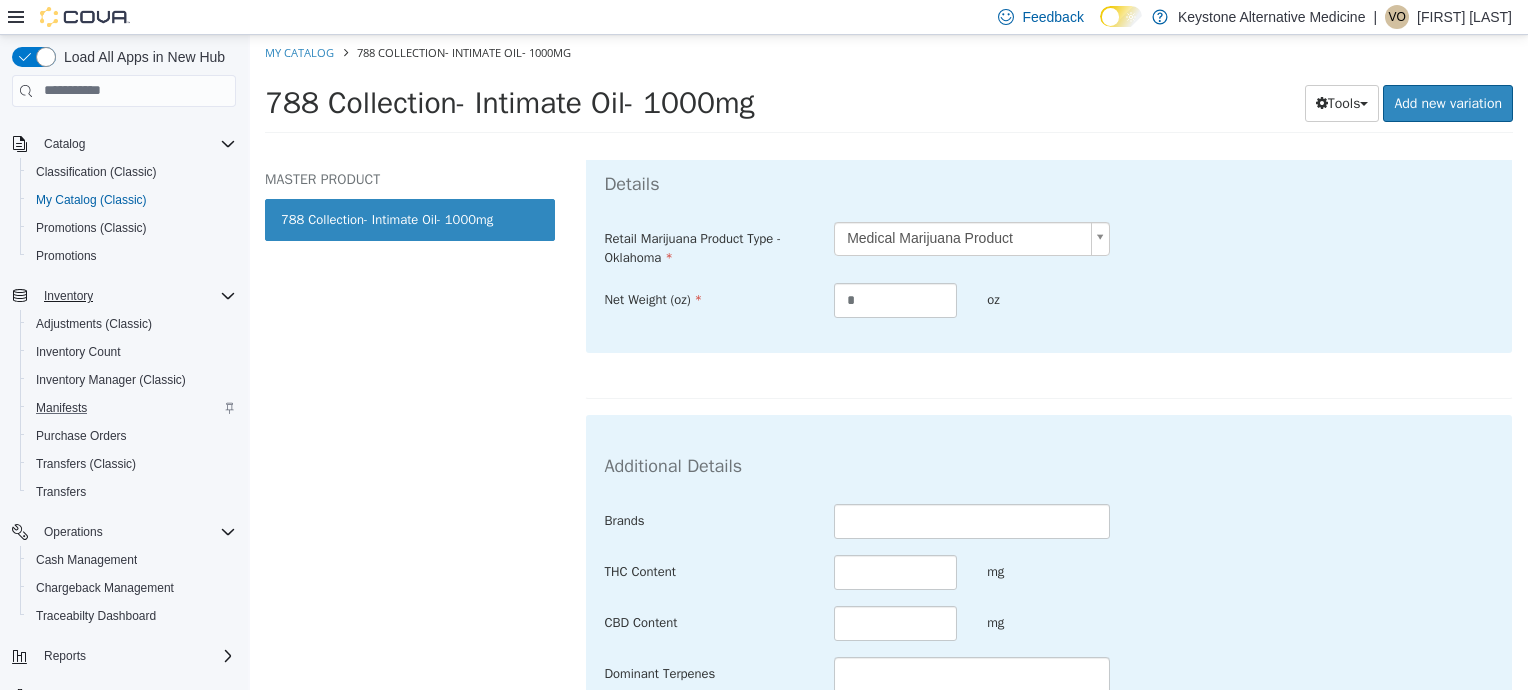 scroll, scrollTop: 437, scrollLeft: 0, axis: vertical 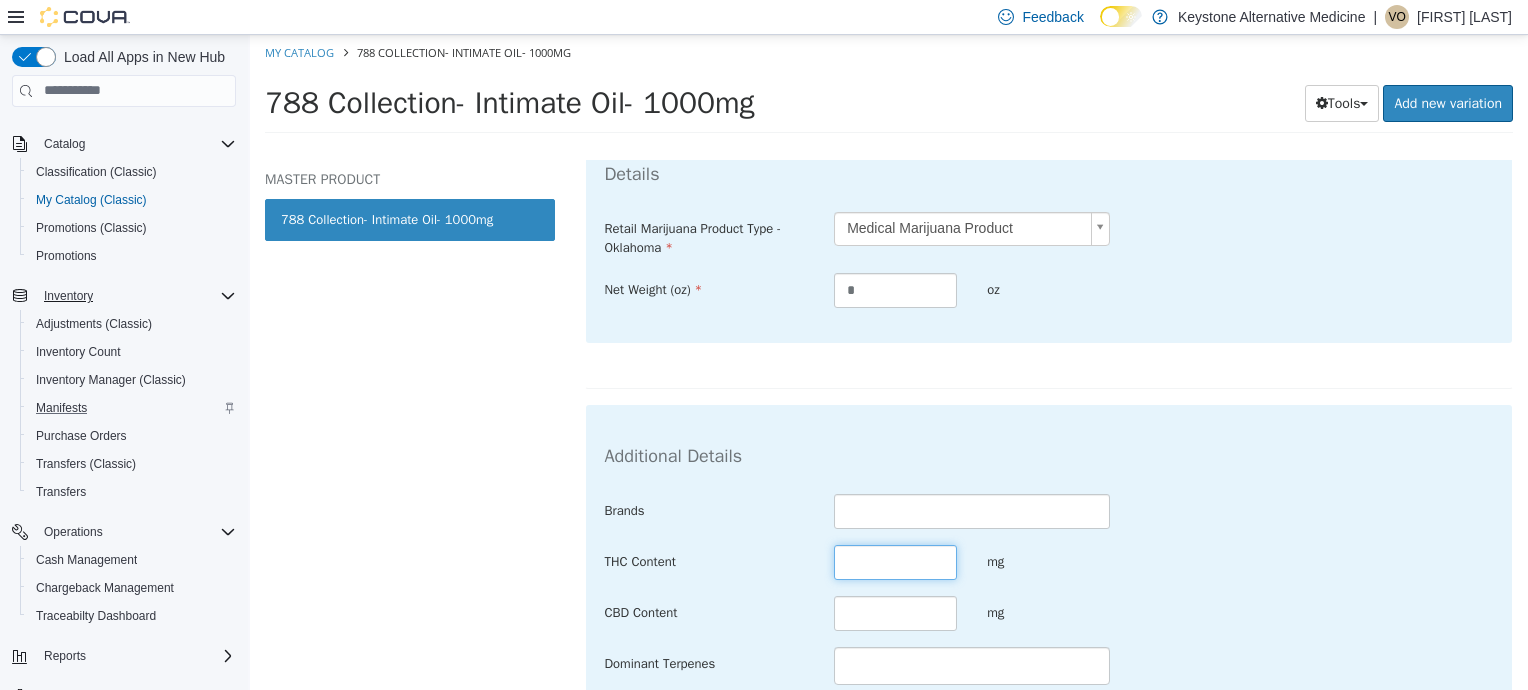 click at bounding box center (895, 561) 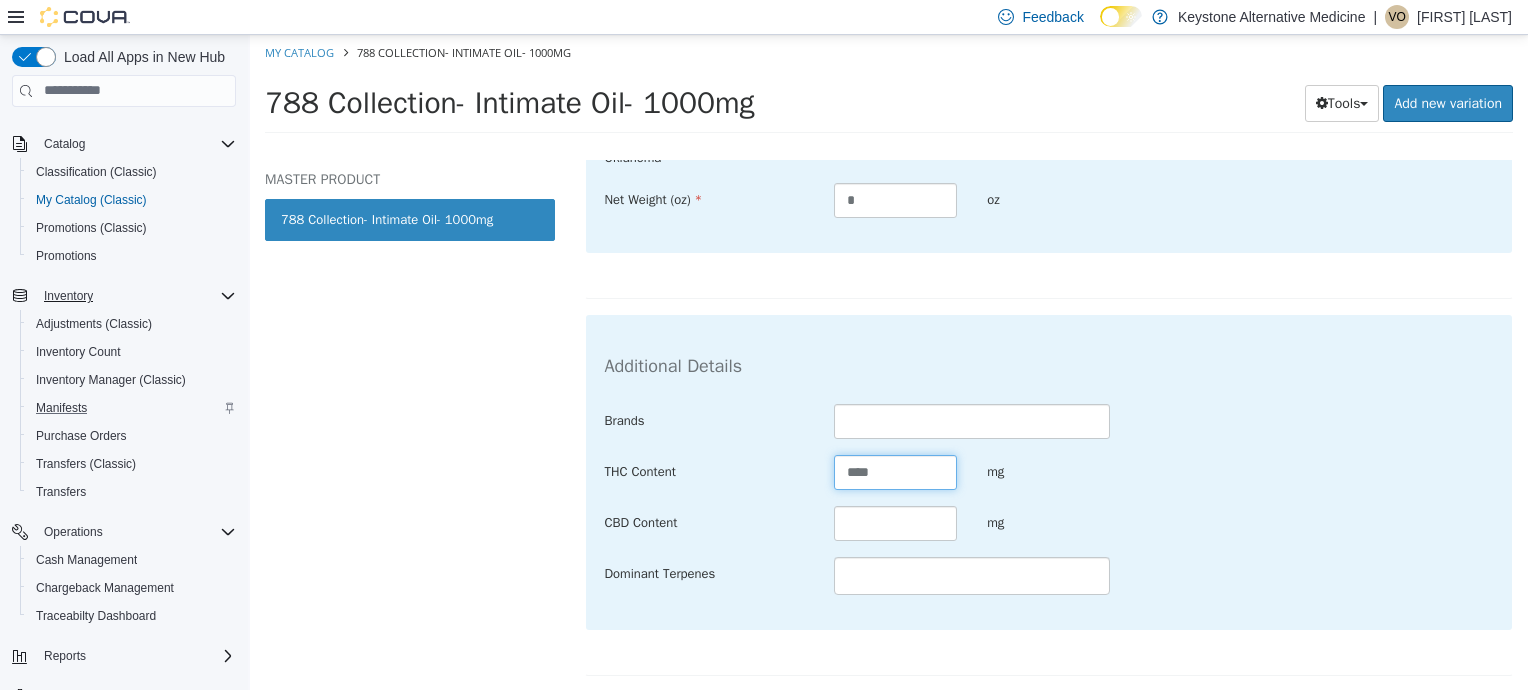 scroll, scrollTop: 561, scrollLeft: 0, axis: vertical 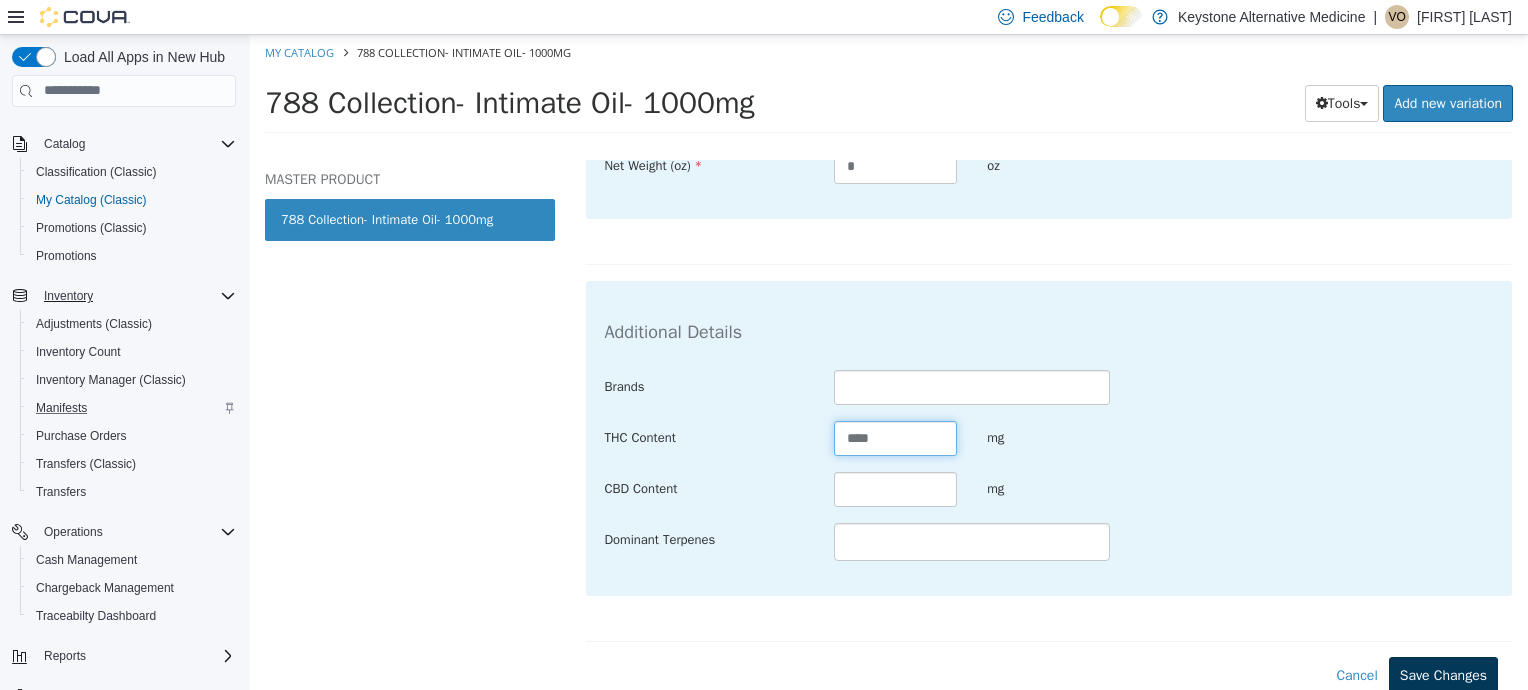type on "****" 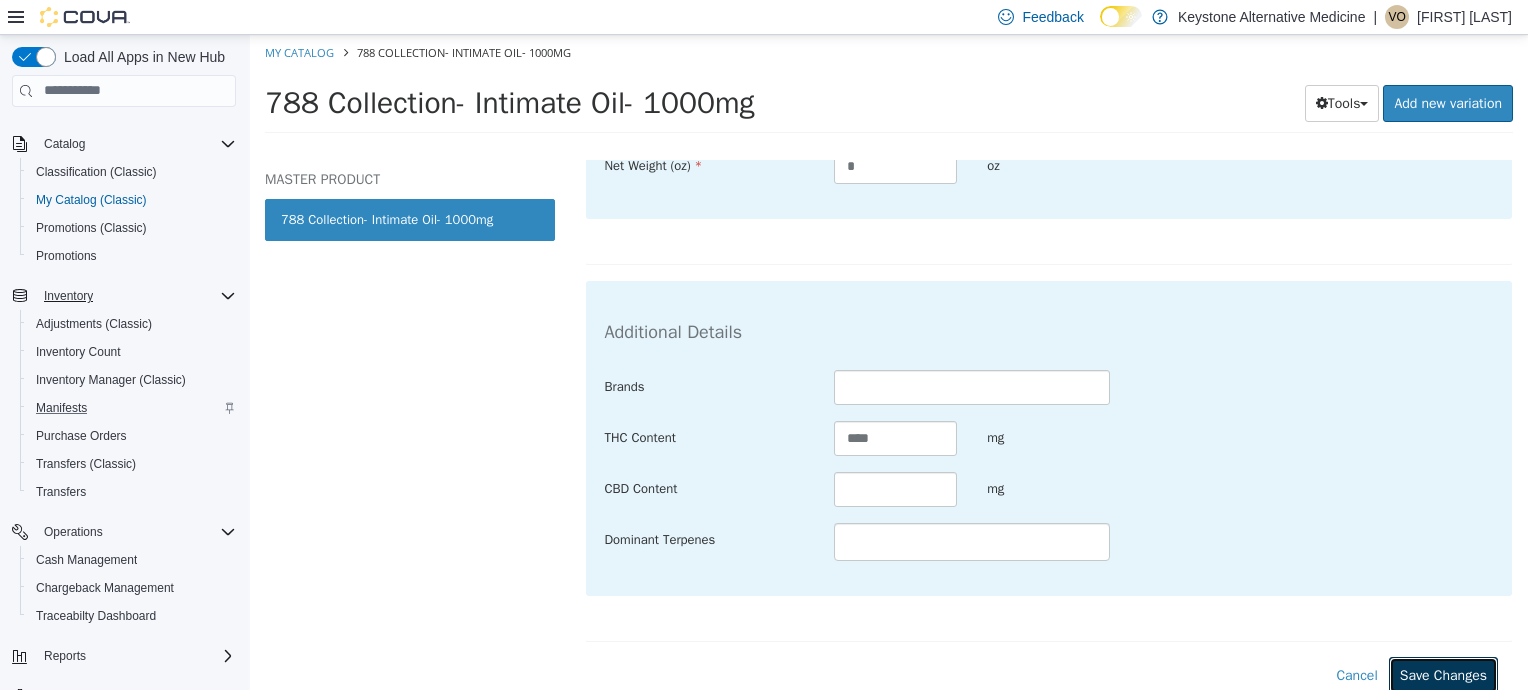 click on "Save Changes" at bounding box center (1443, 674) 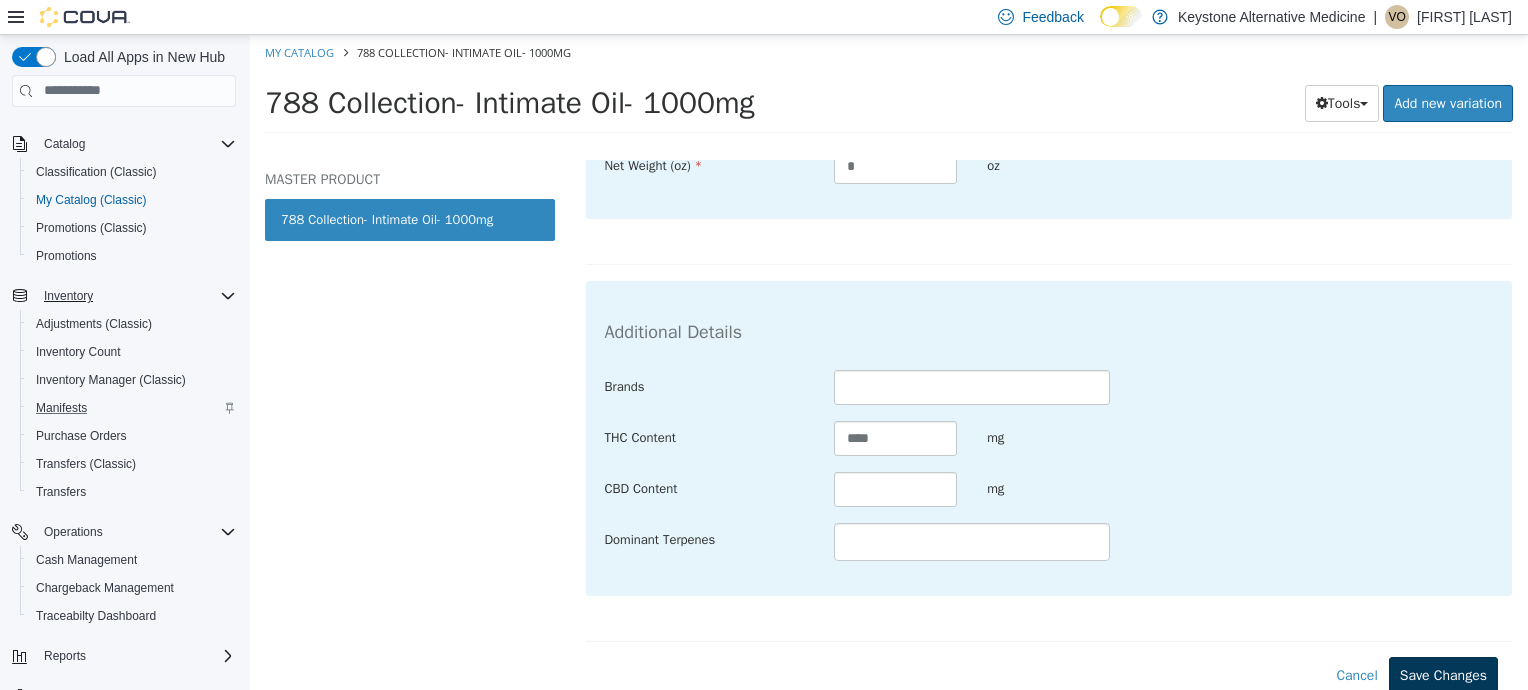 scroll, scrollTop: 400, scrollLeft: 0, axis: vertical 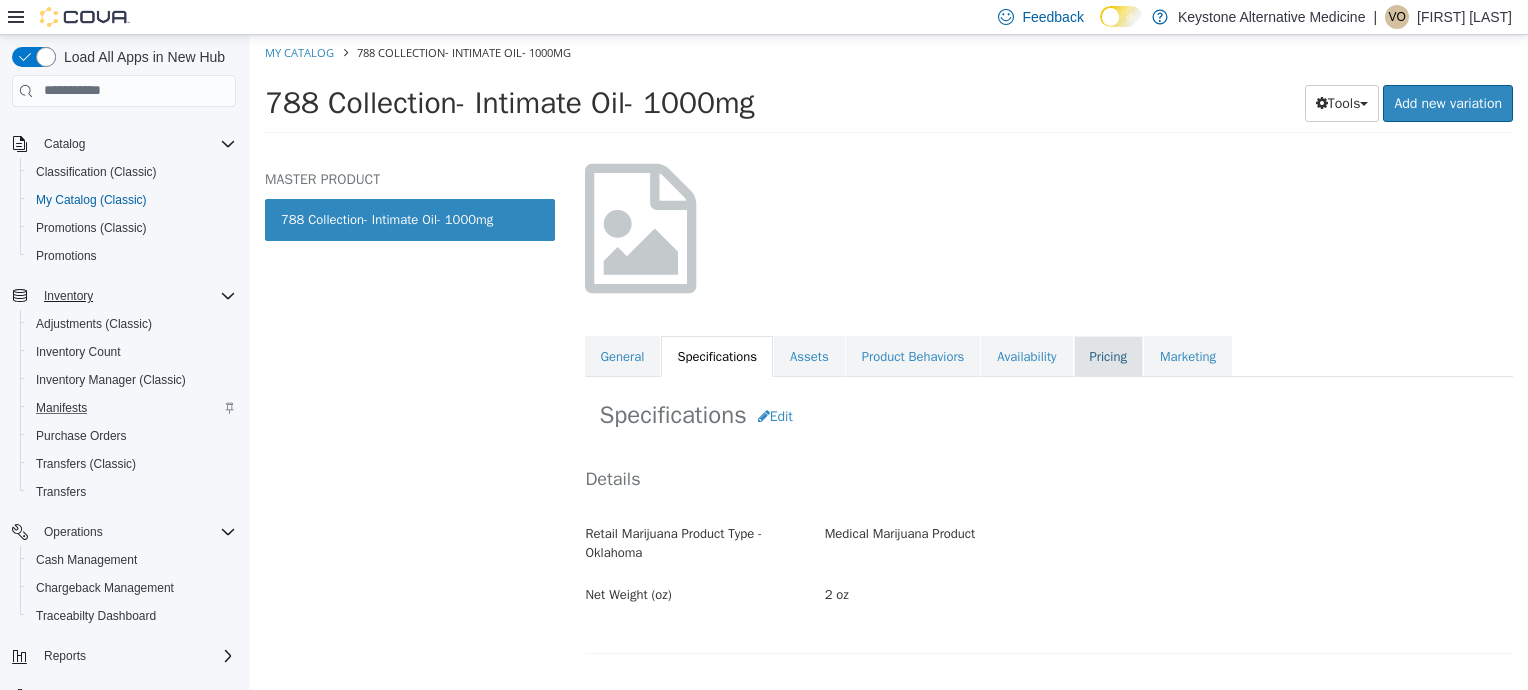 click on "Pricing" at bounding box center [1108, 356] 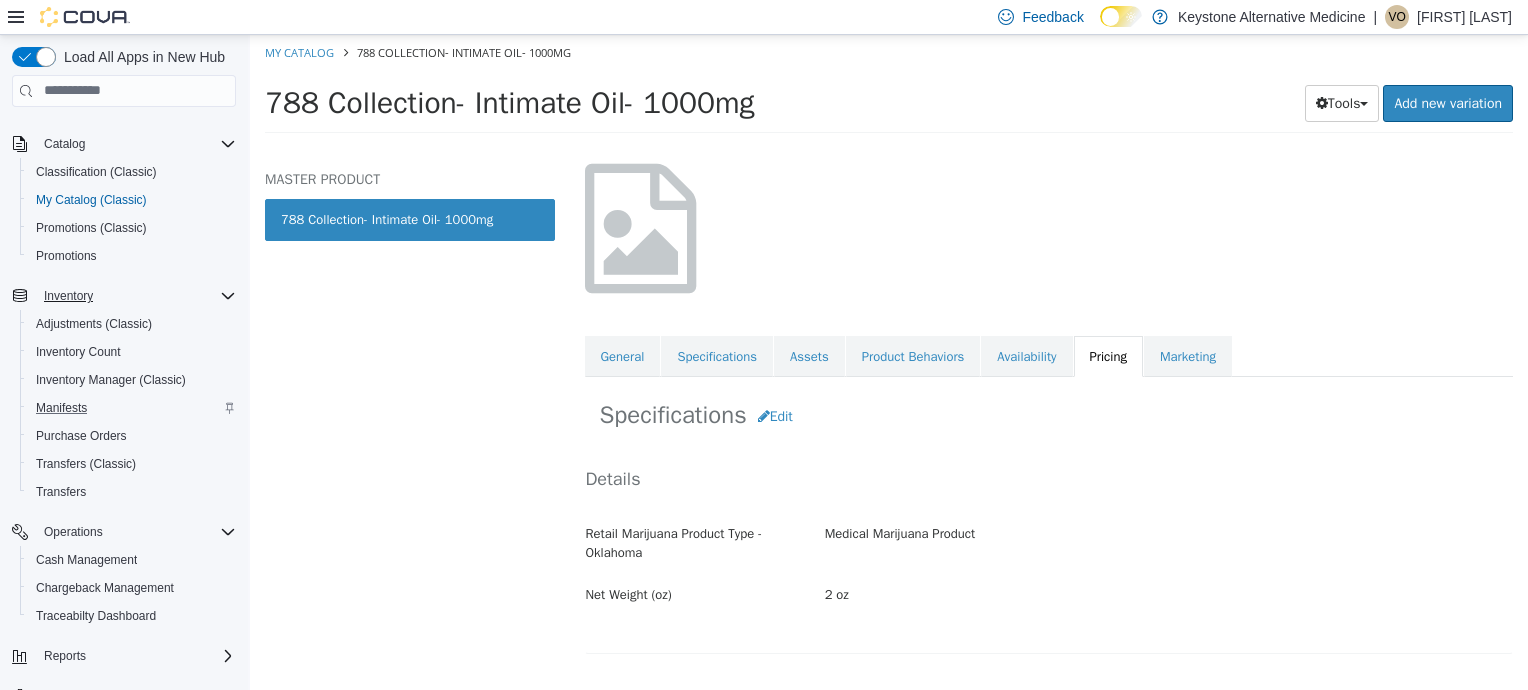 scroll, scrollTop: 60, scrollLeft: 0, axis: vertical 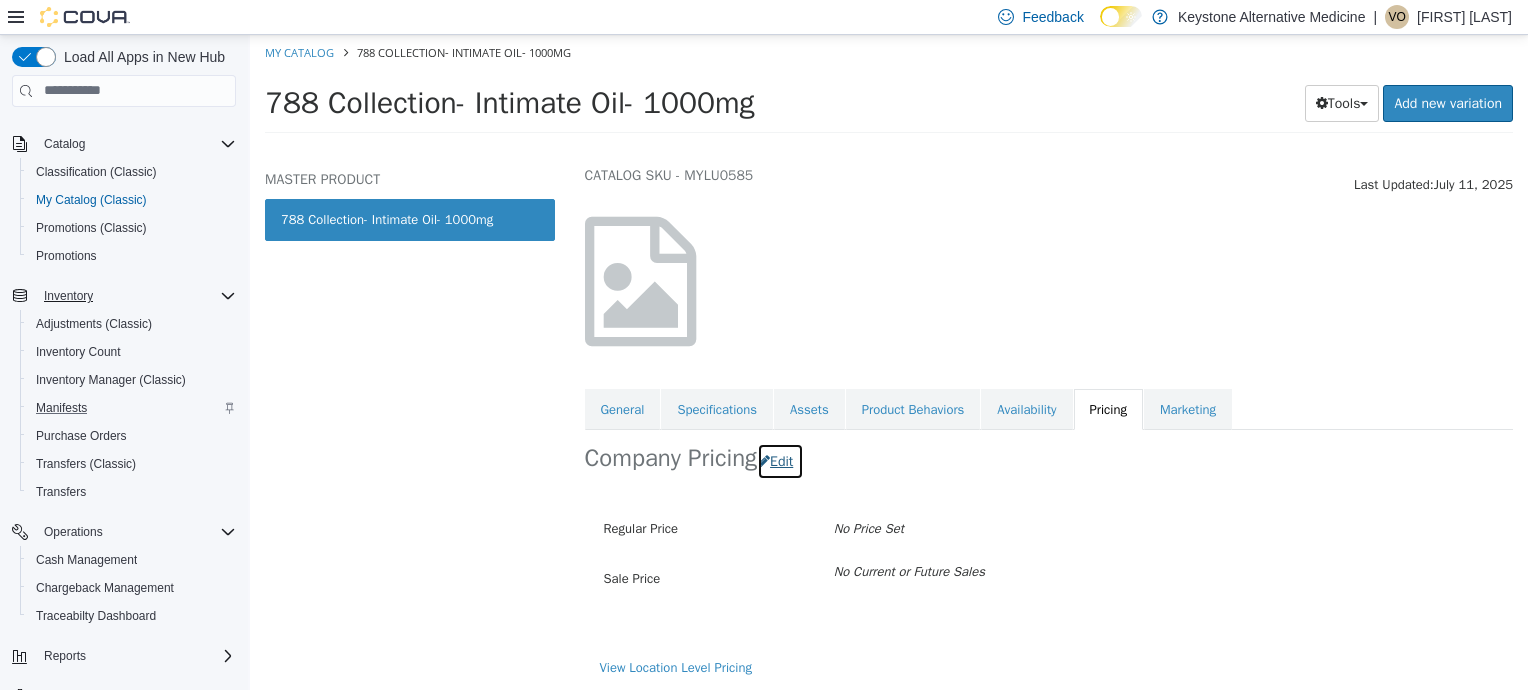 click on "Edit" at bounding box center (780, 460) 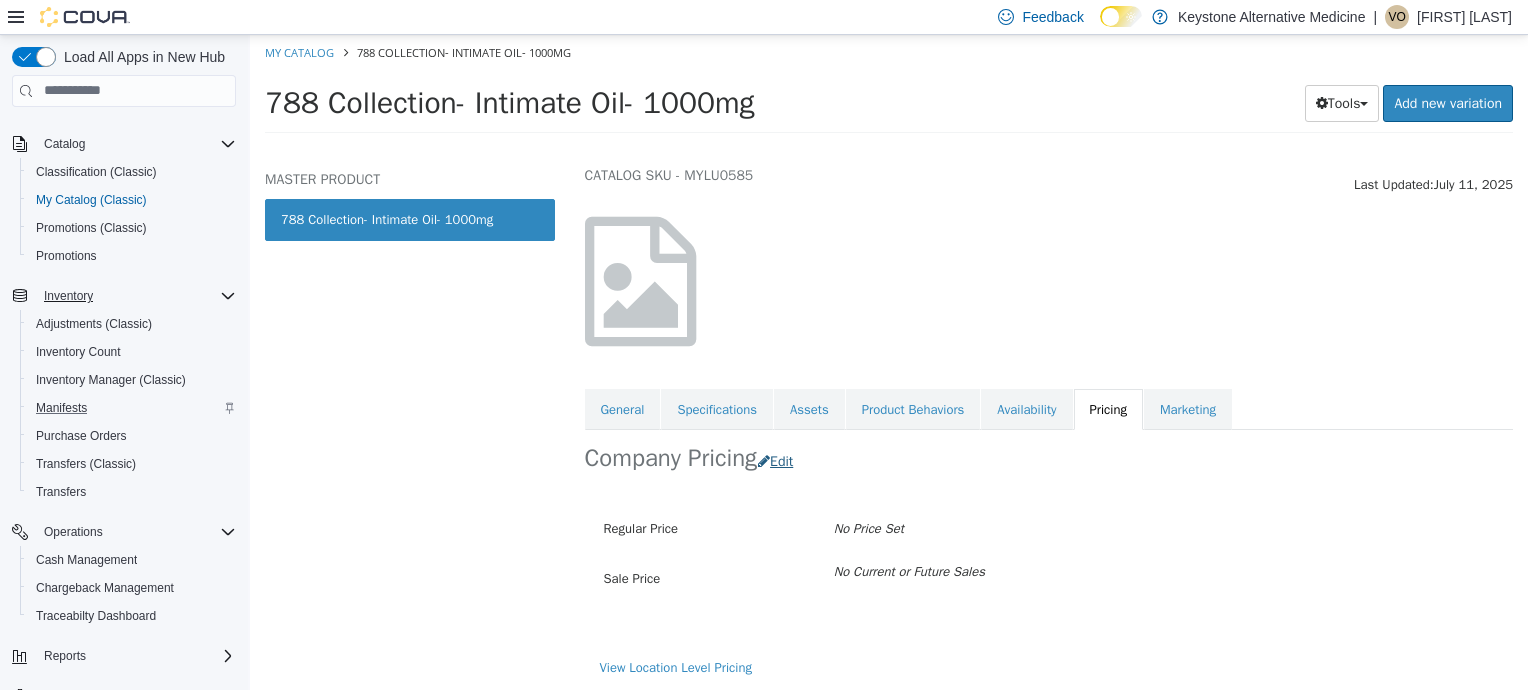 scroll, scrollTop: 0, scrollLeft: 0, axis: both 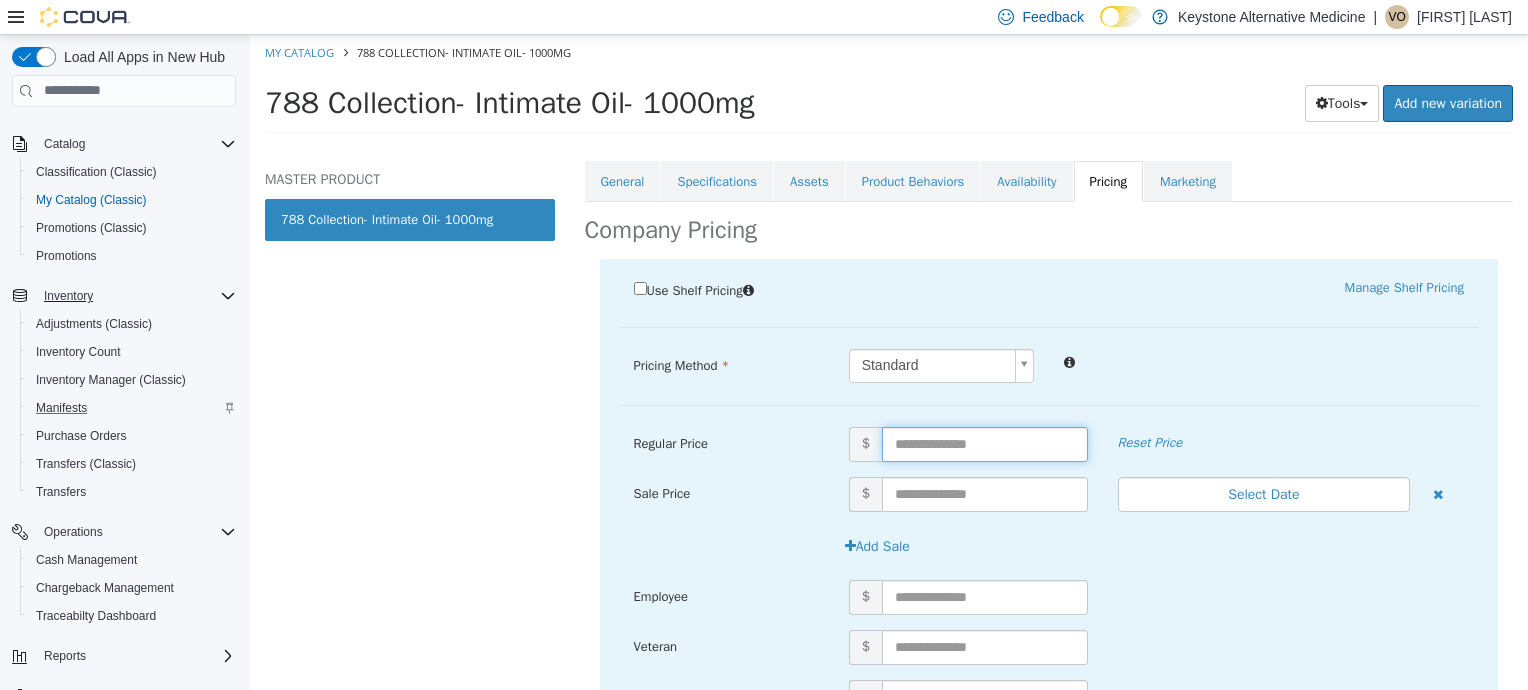 click at bounding box center (985, 443) 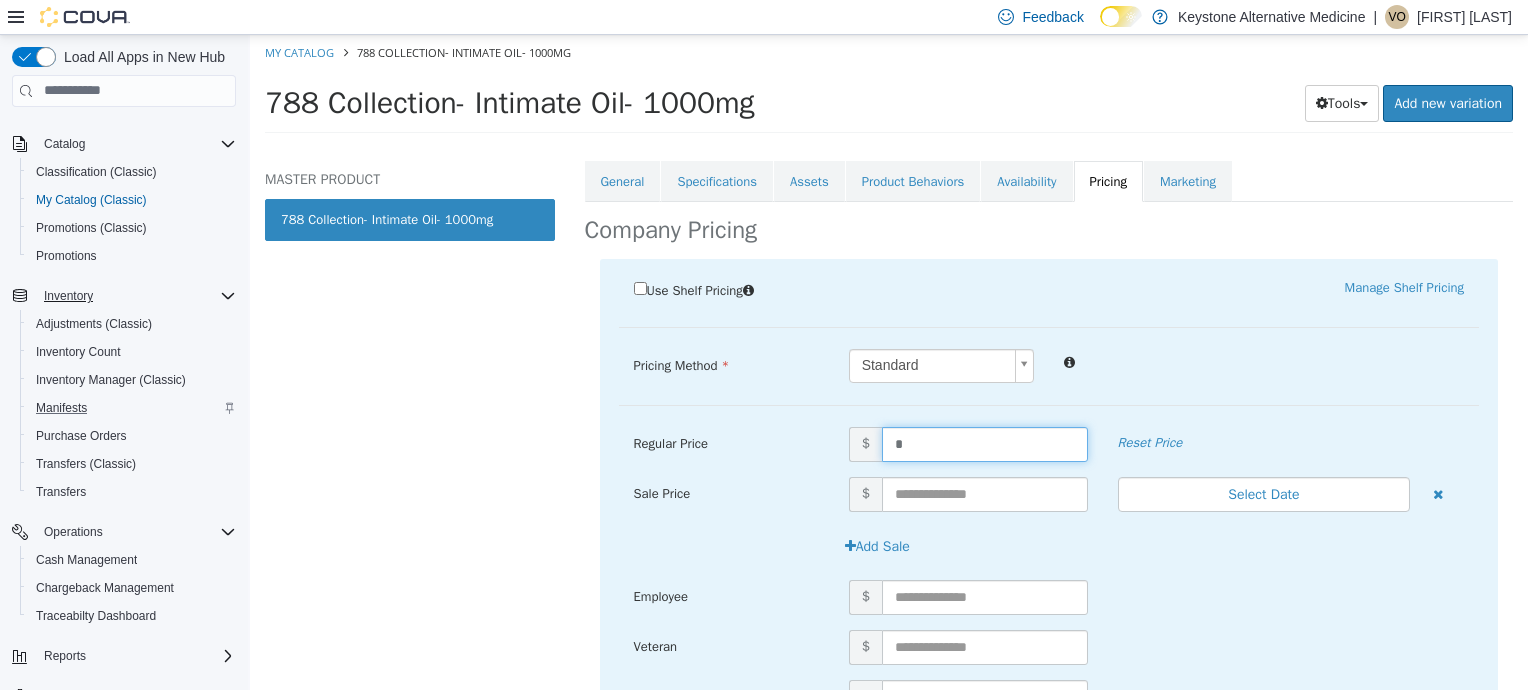 type on "**" 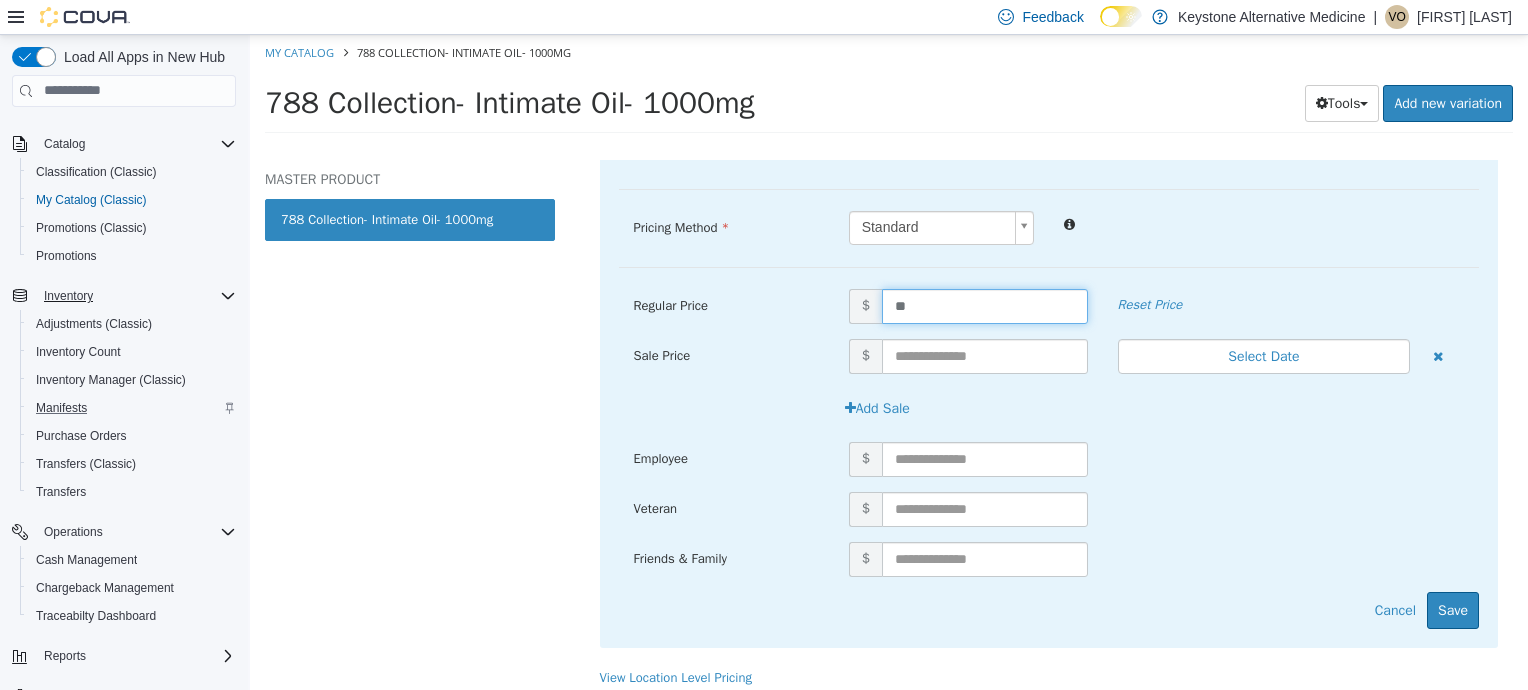 scroll, scrollTop: 434, scrollLeft: 0, axis: vertical 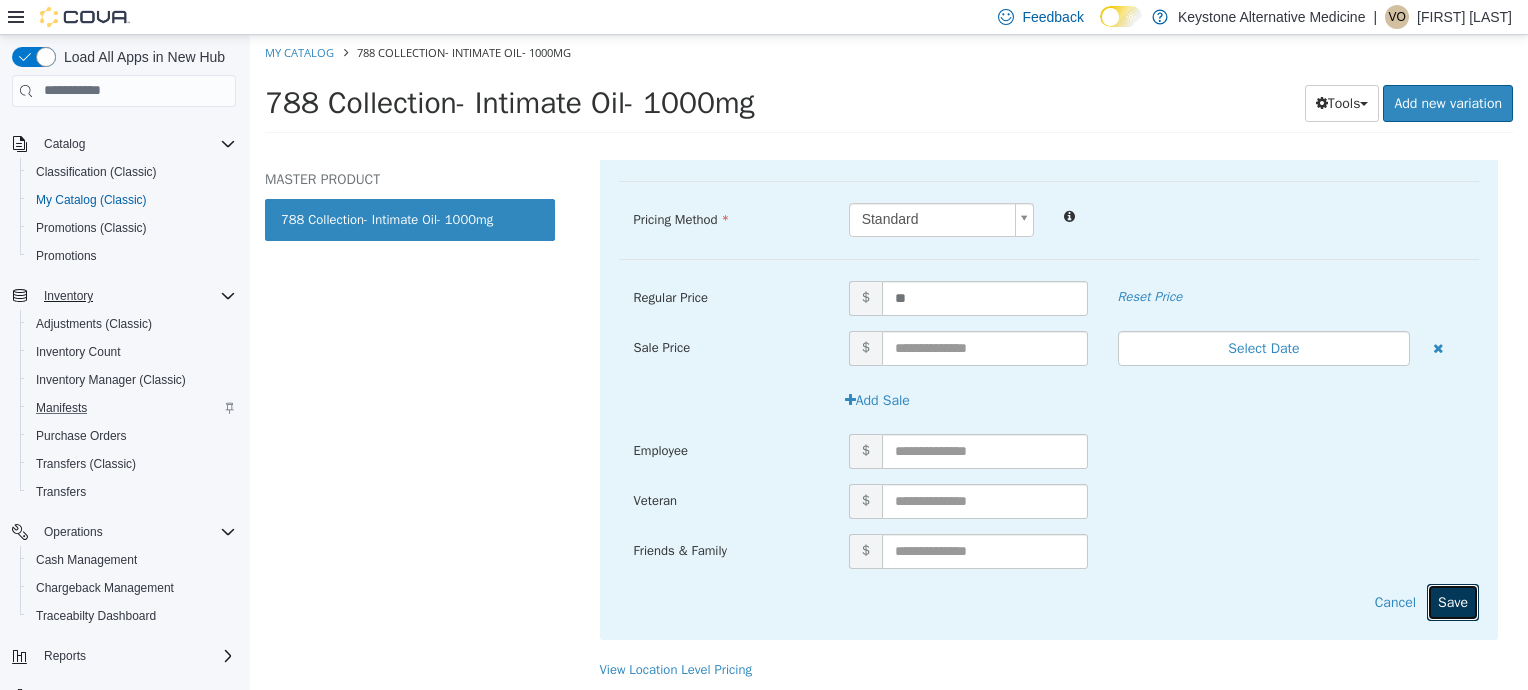 click on "Save" at bounding box center (1453, 601) 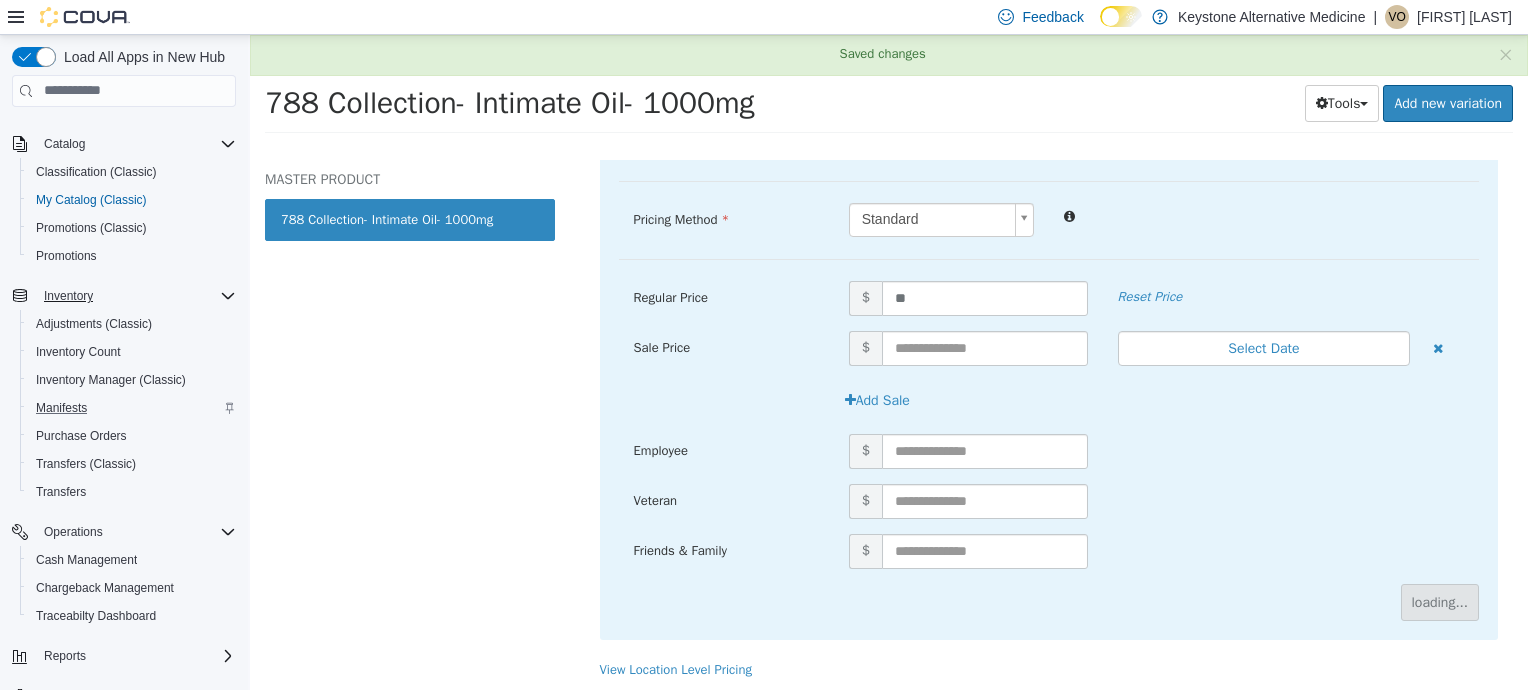 scroll, scrollTop: 60, scrollLeft: 0, axis: vertical 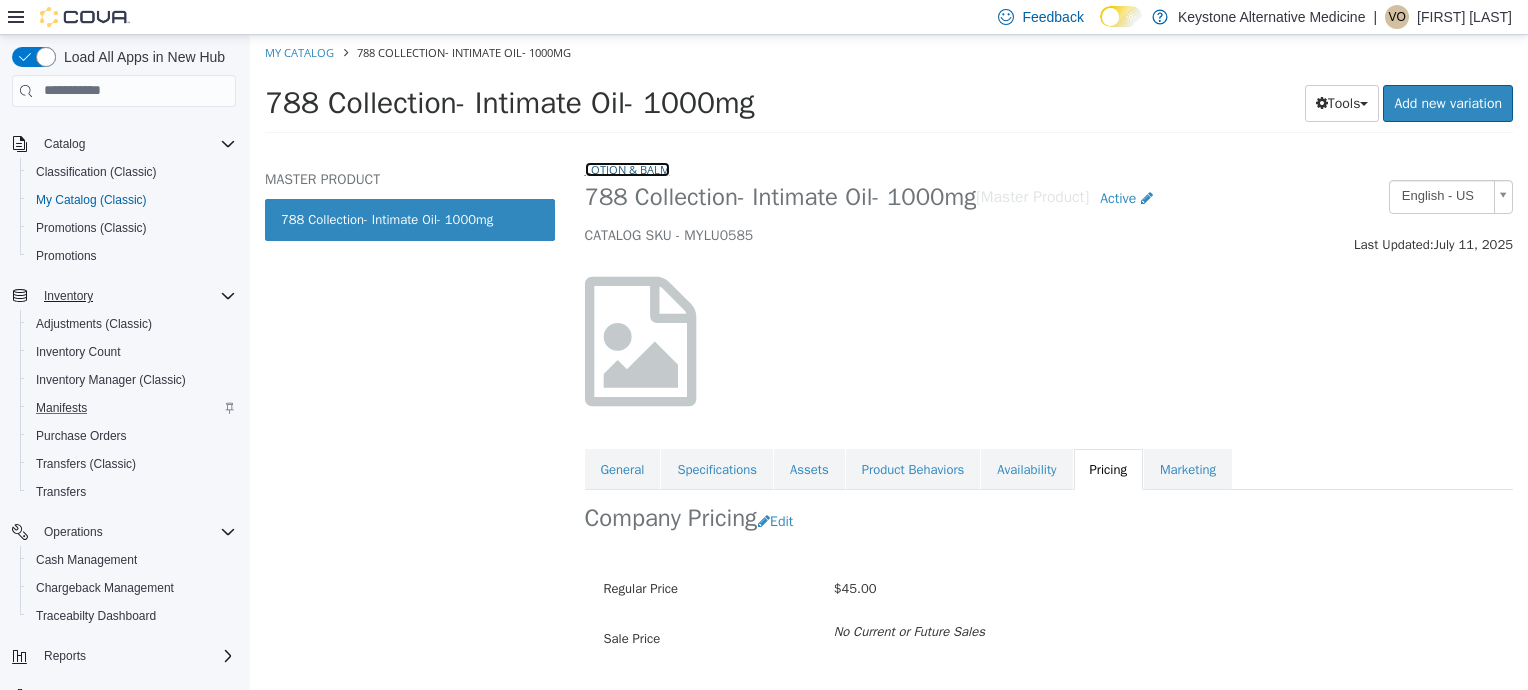 click on "Lotion & Balm" at bounding box center (627, 168) 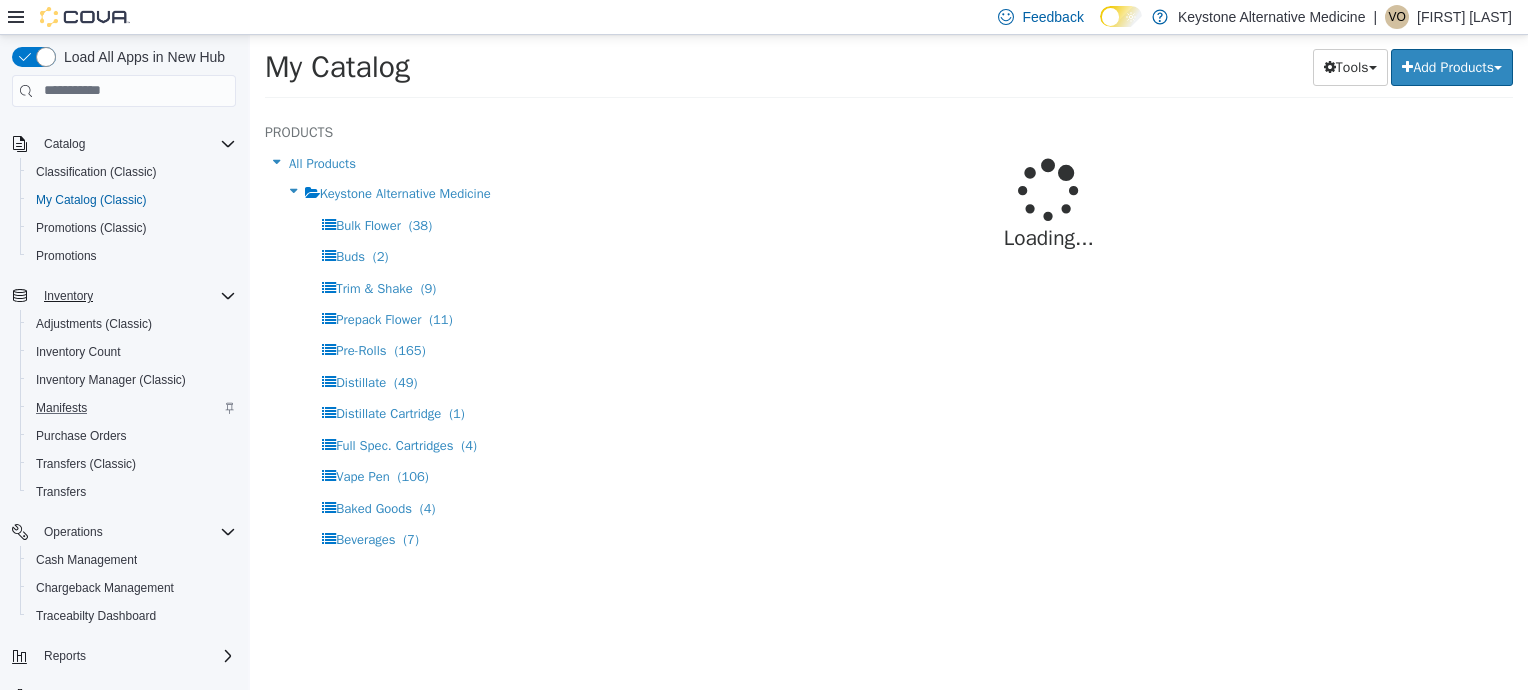 select on "**********" 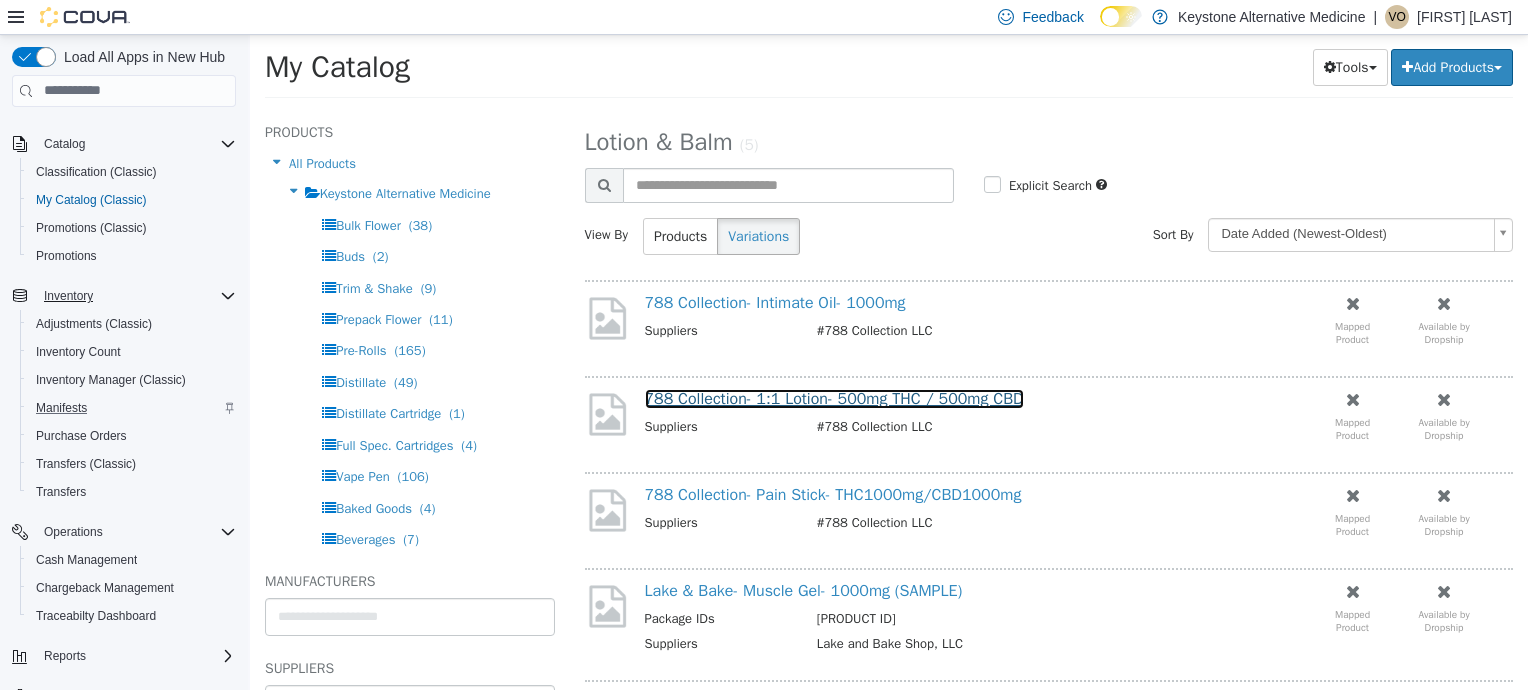 click on "788 Collection- 1:1 Lotion- 500mg THC / 500mg CBD" at bounding box center (834, 398) 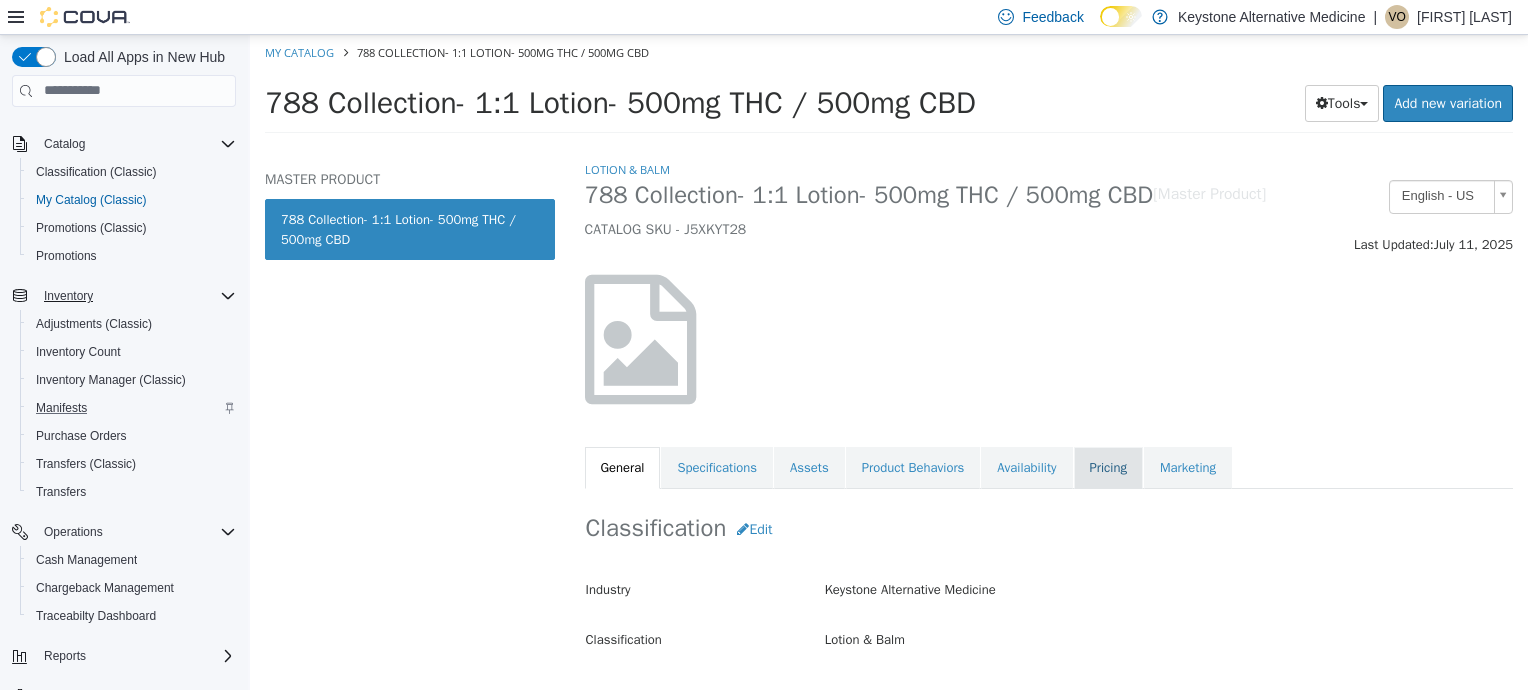 click on "Pricing" at bounding box center (1108, 467) 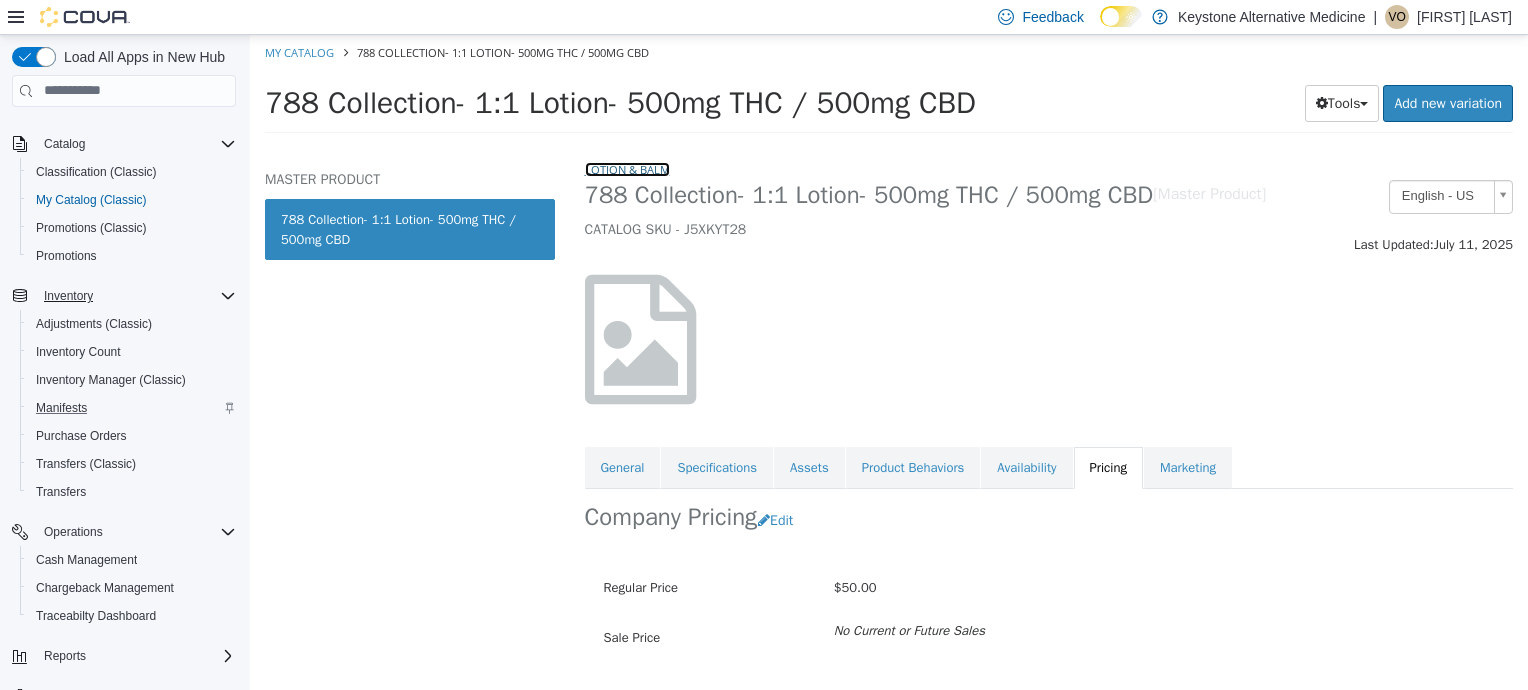 click on "Lotion & Balm" at bounding box center (627, 168) 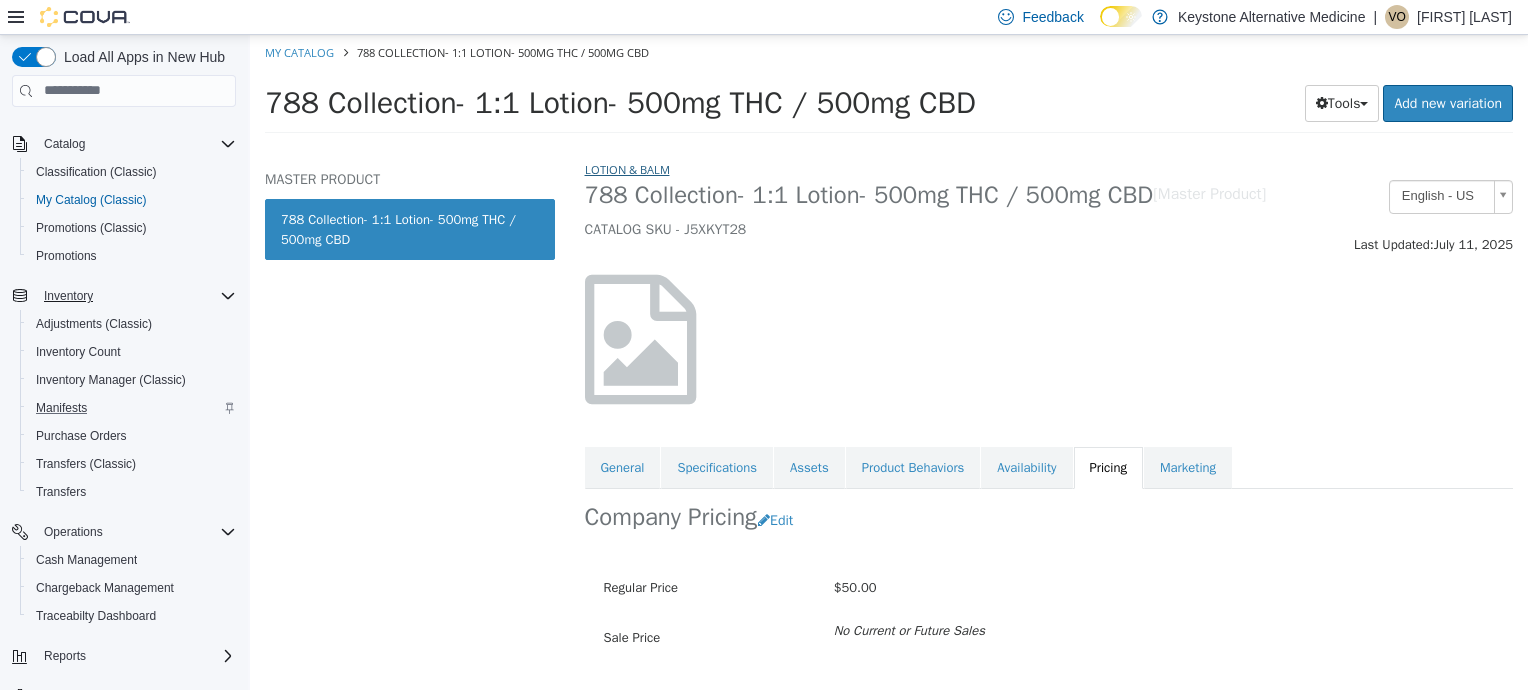 select on "**********" 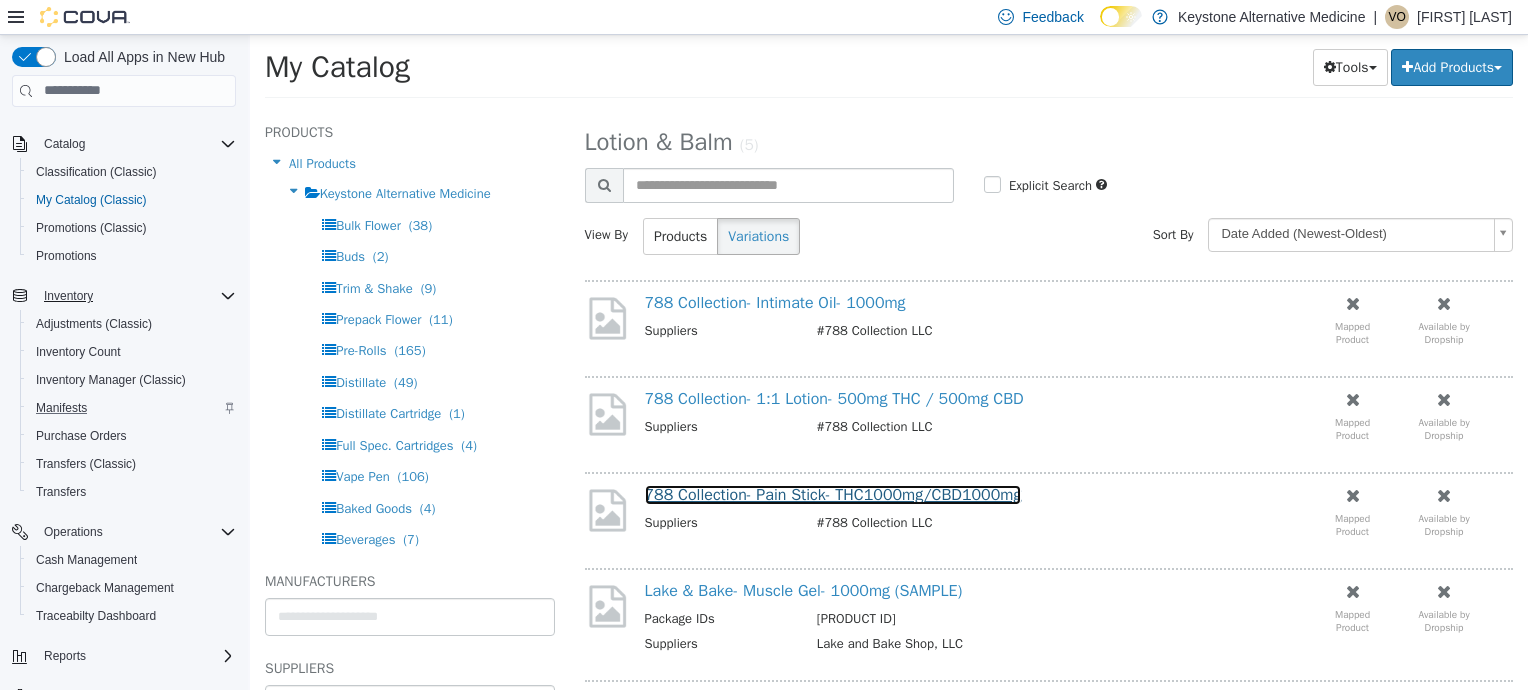 click on "788 Collection- Pain Stick- THC1000mg/CBD1000mg" at bounding box center (833, 494) 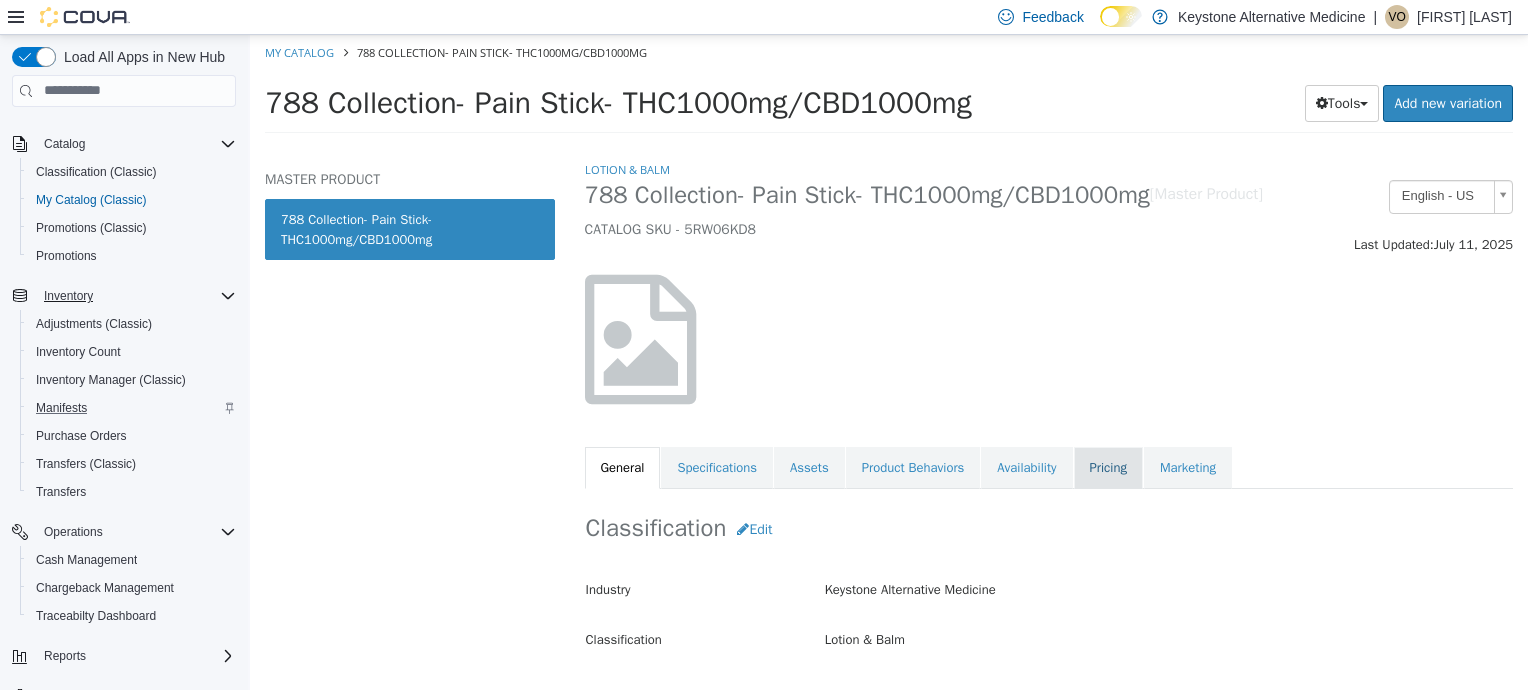 click on "Pricing" at bounding box center [1108, 467] 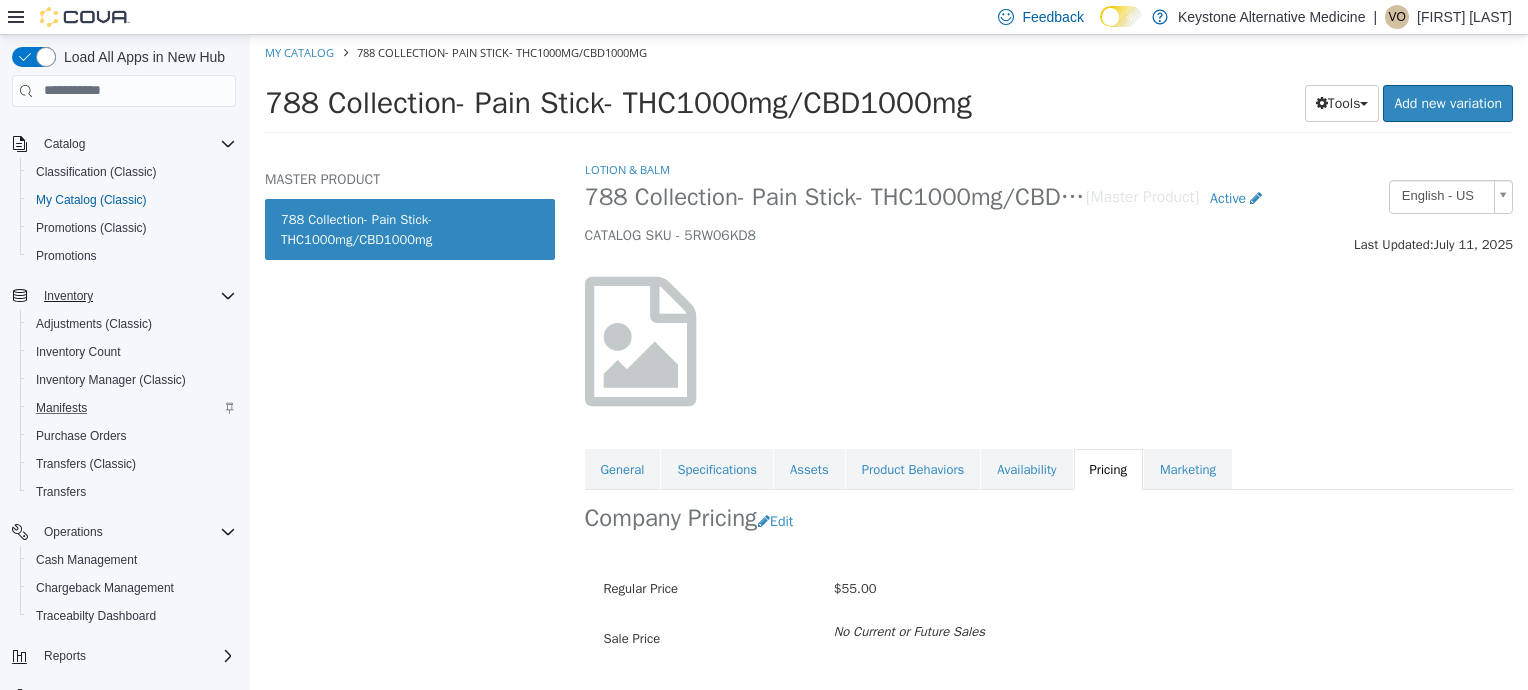 click on "Saving Bulk Changes...
×
Saved changes
My Catalog
788 Collection- Pain Stick- THC1000mg/CBD1000mg
788 Collection- Pain Stick- THC1000mg/CBD1000mg
Tools
Clone Print Labels   Add new variation
MASTER PRODUCT
788 Collection- Pain Stick- THC1000mg/CBD1000mg
Lotion & Balm
788 Collection- Pain Stick- THC1000mg/CBD1000mg
[Master Product] Active   CATALOG SKU - 5RW06KD8     English - US                             Last Updated:  July 11, 2025
General Specifications Assets Product Behaviors Availability Pricing
Marketing Company Pricing   Edit
Regular Price $55.00
Sale Price No Current or Future Sales View Location Level Pricing
Cancel Apply" at bounding box center (889, 89) 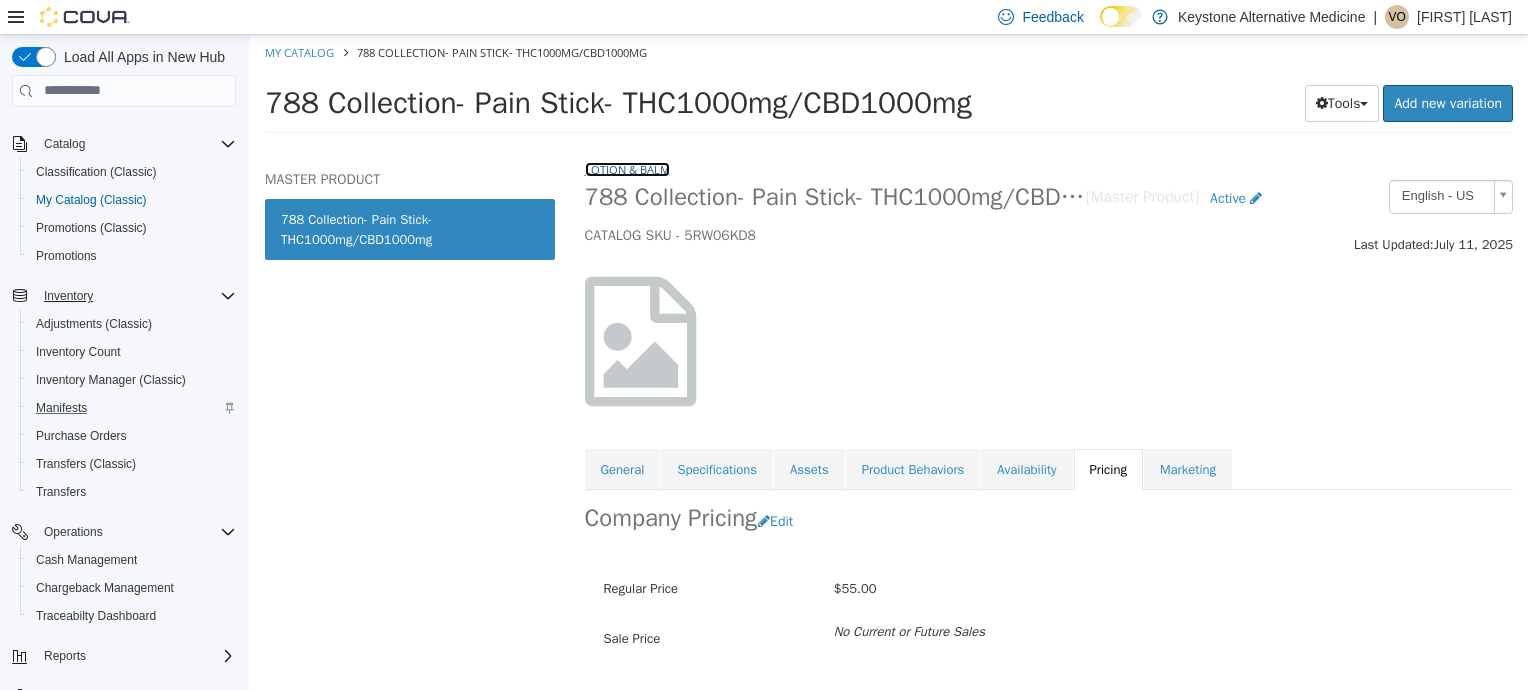 click on "Lotion & Balm" at bounding box center [627, 168] 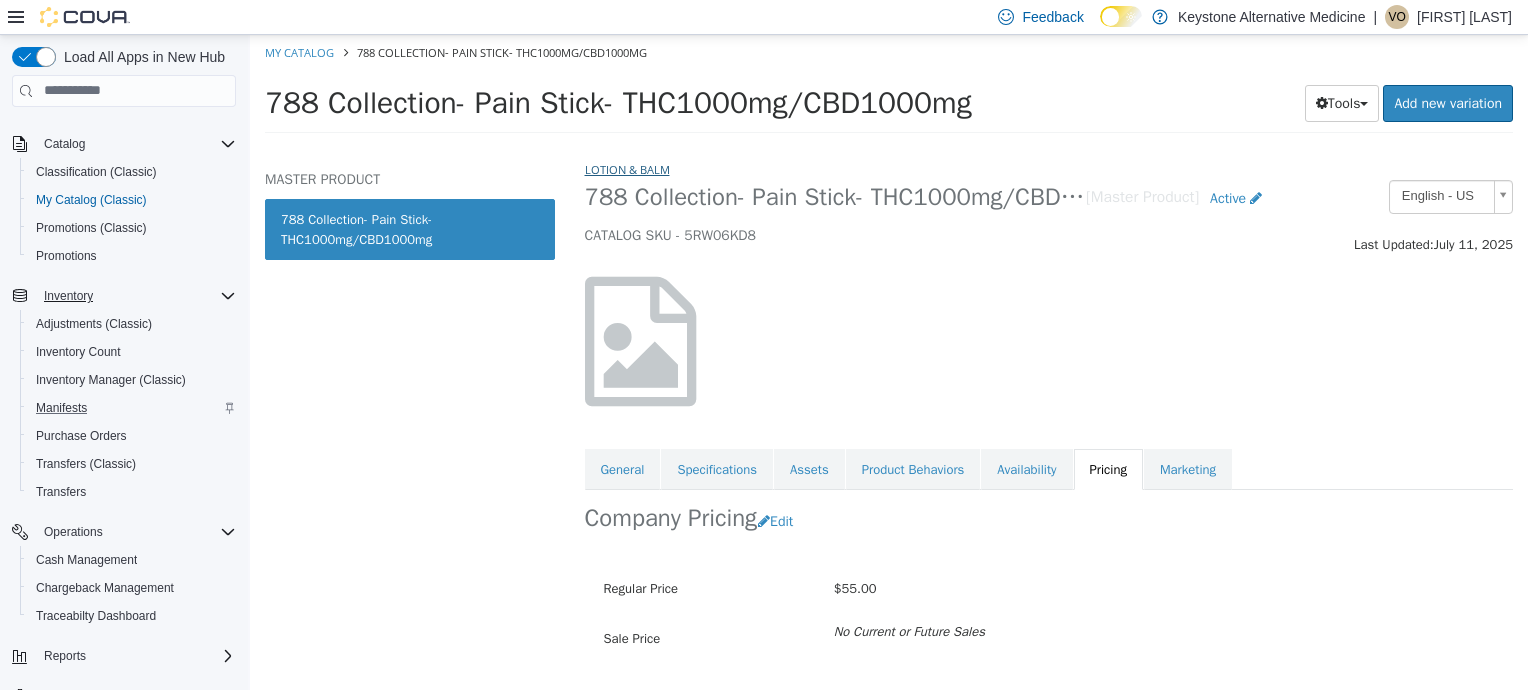 select on "**********" 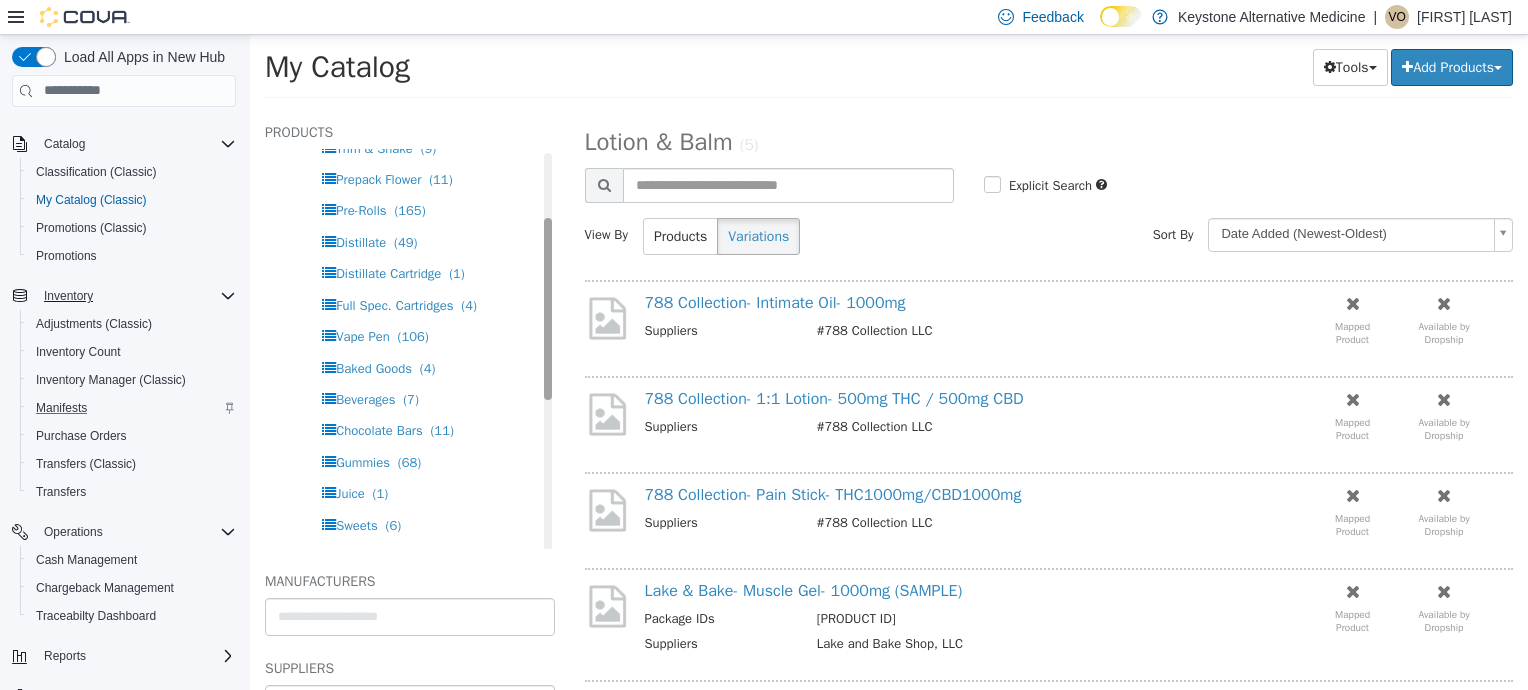 scroll, scrollTop: 156, scrollLeft: 0, axis: vertical 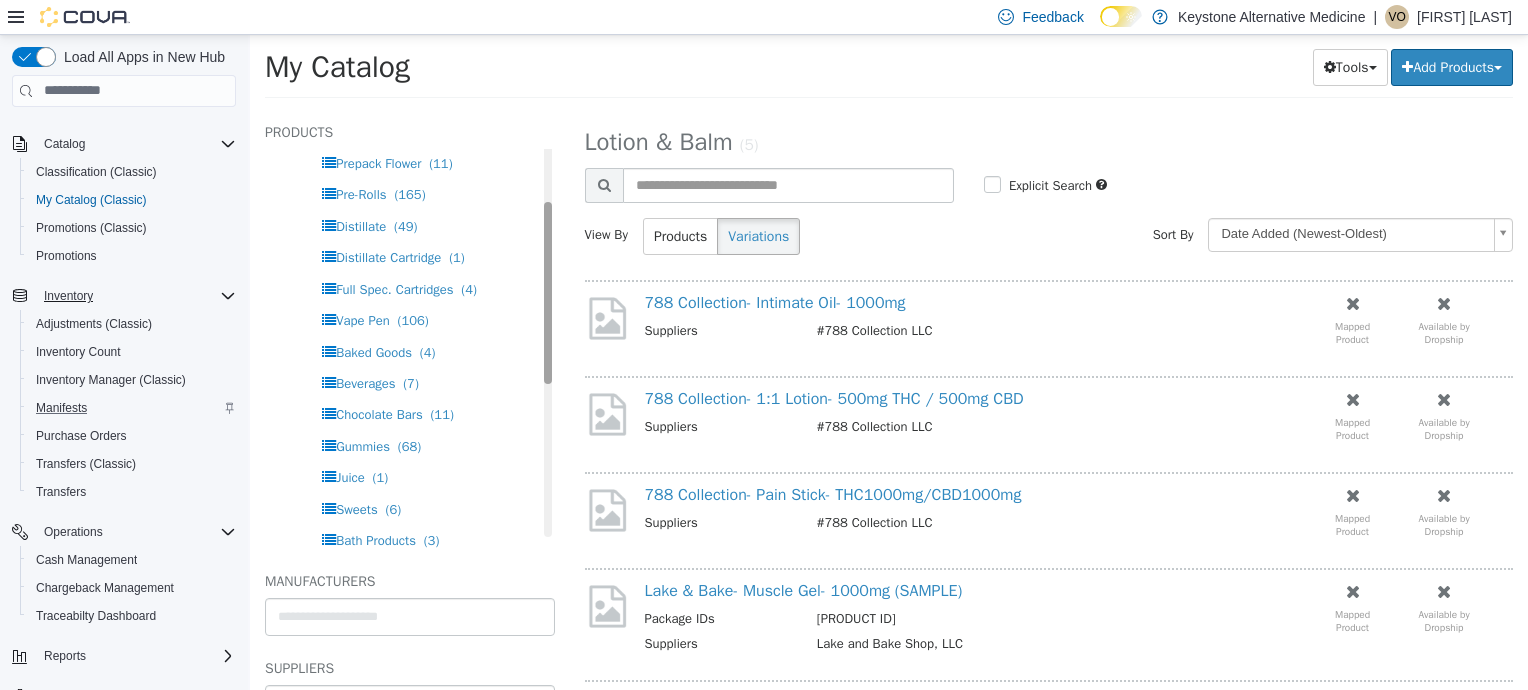 drag, startPoint x: 532, startPoint y: 307, endPoint x: 532, endPoint y: 378, distance: 71 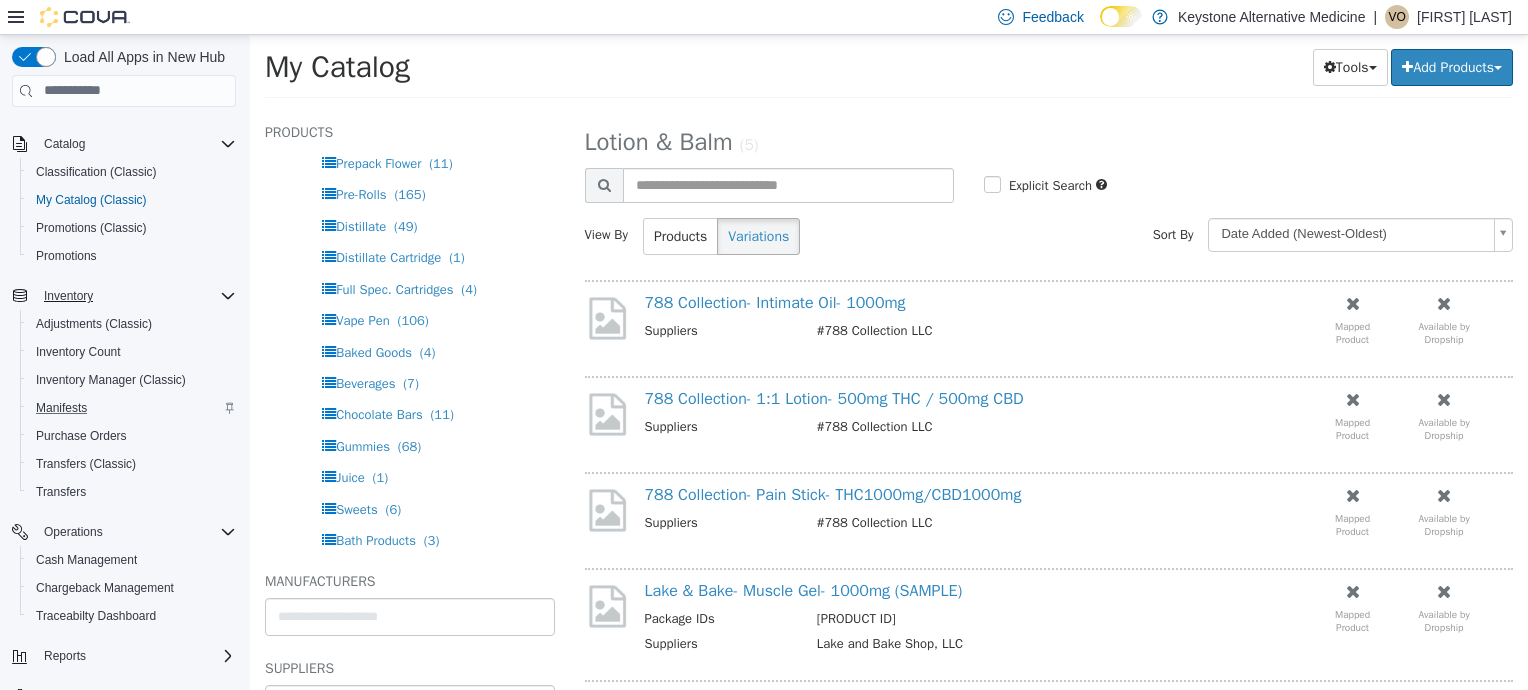click on "**********" at bounding box center [410, 522] 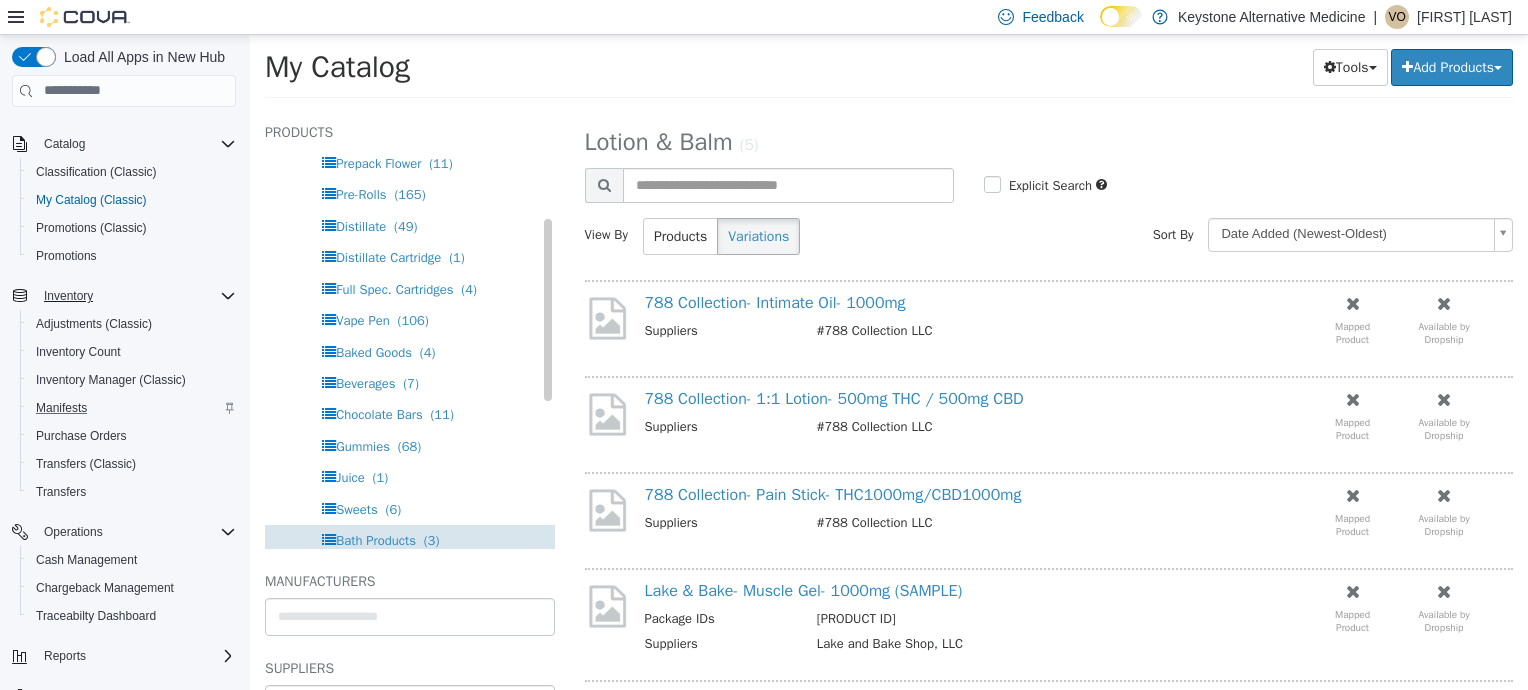 click on "Bath Products
(3)" at bounding box center [387, 539] 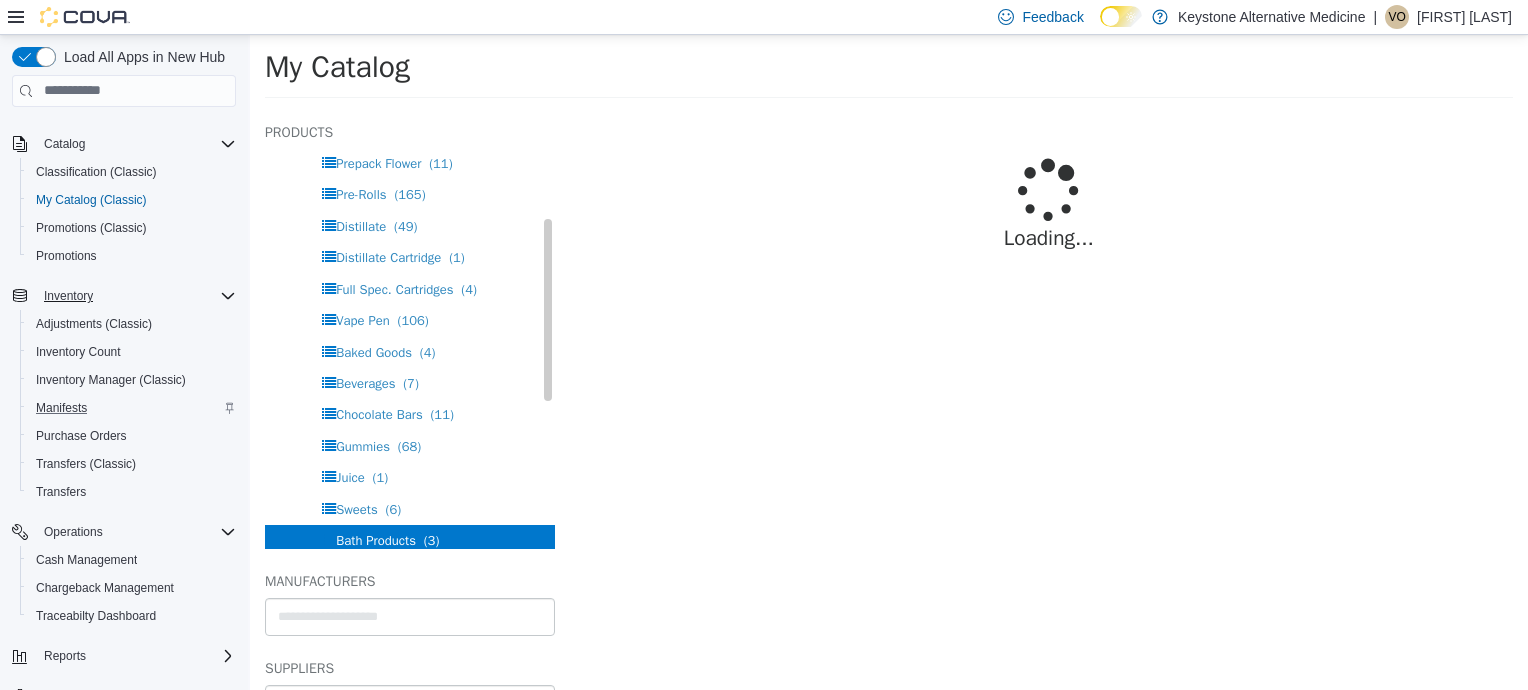 select on "**********" 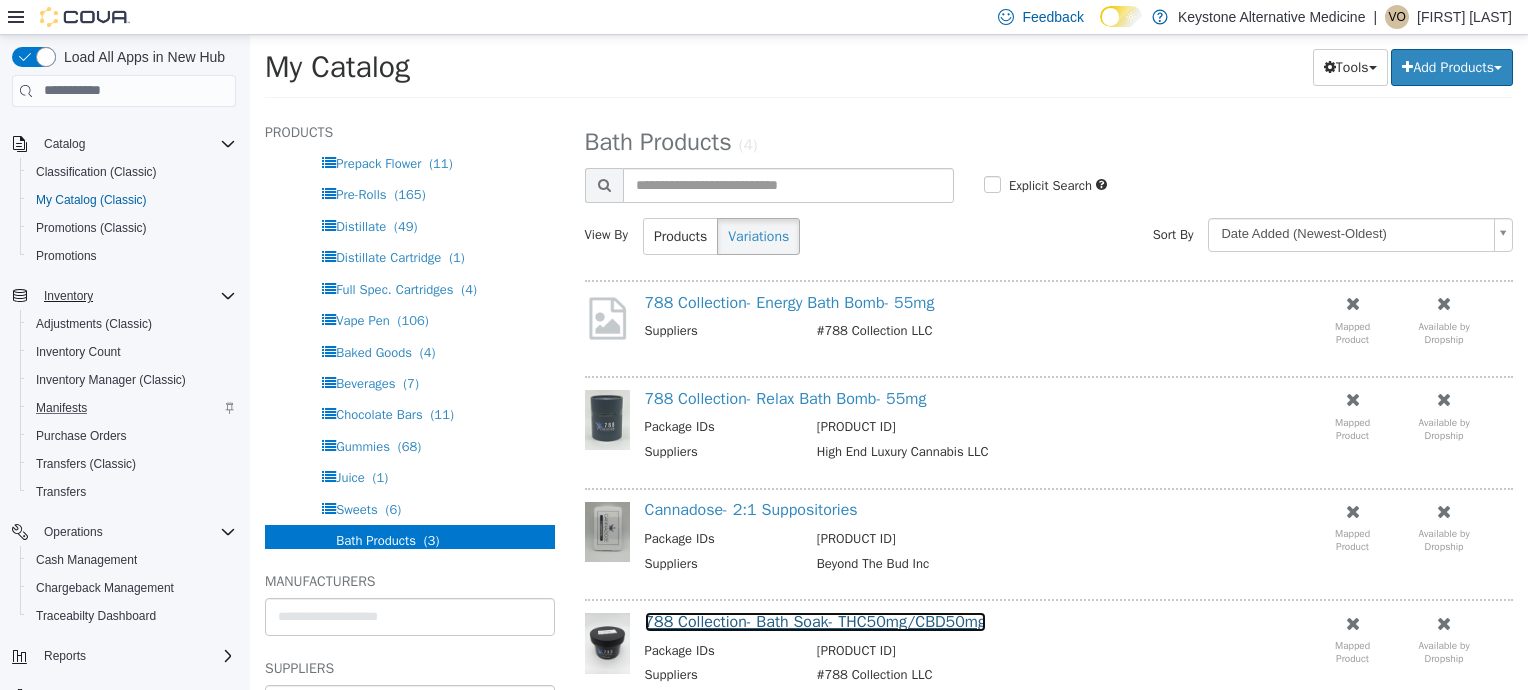click on "788 Collection- Bath Soak- THC50mg/CBD50mg" at bounding box center (815, 621) 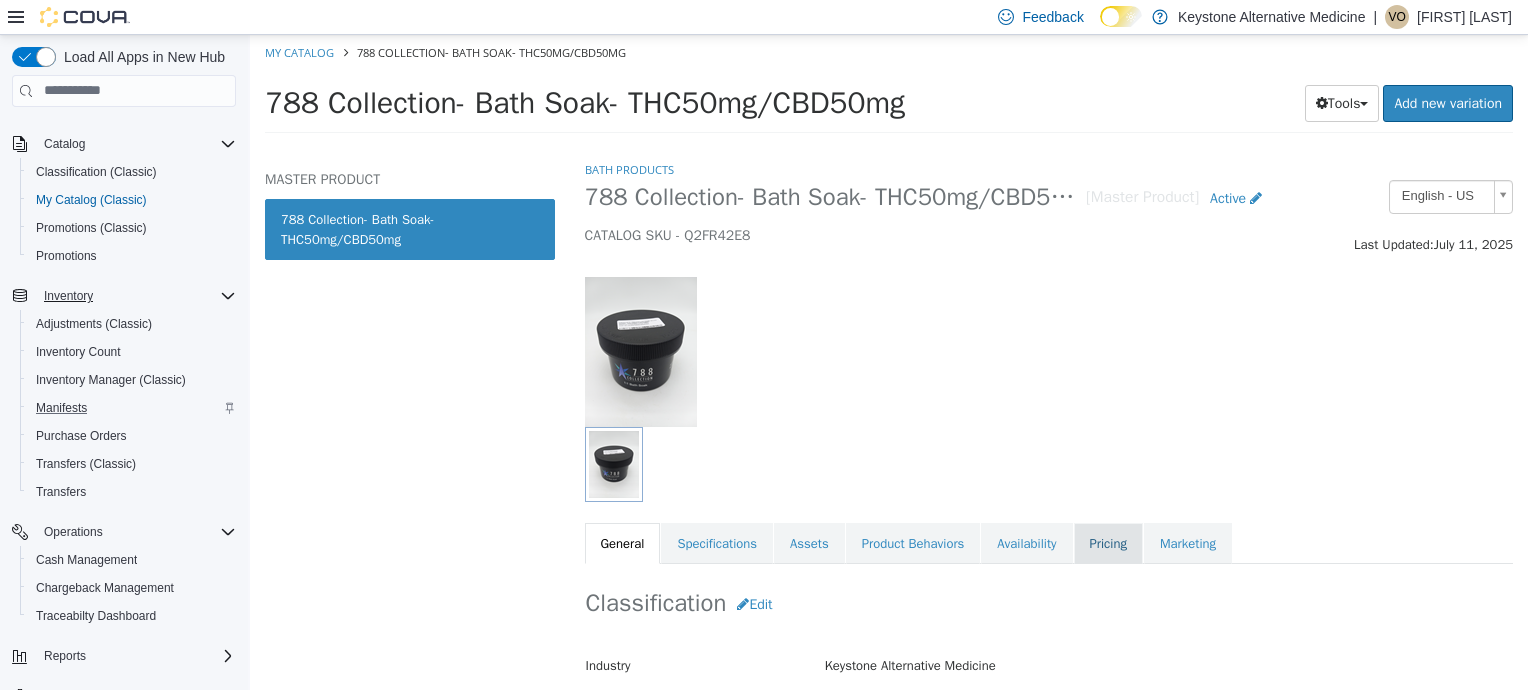 click on "Pricing" at bounding box center [1108, 543] 